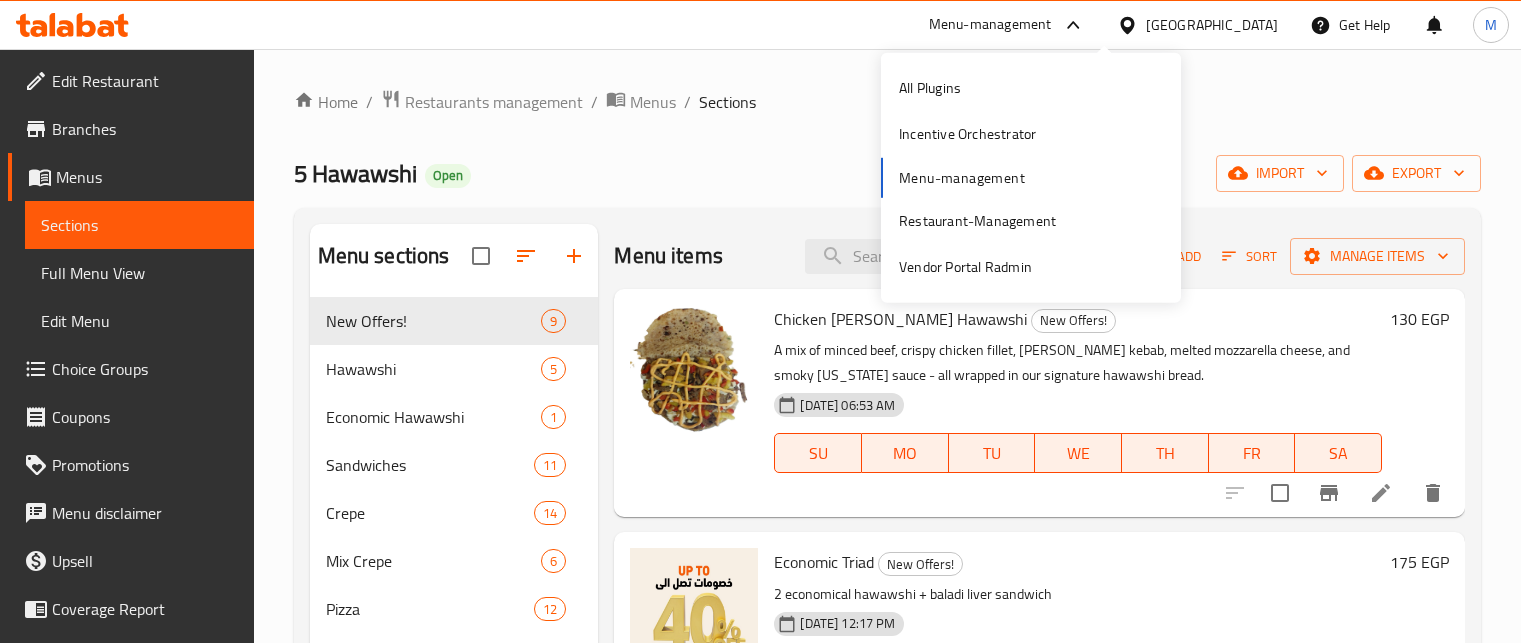 scroll, scrollTop: 0, scrollLeft: 0, axis: both 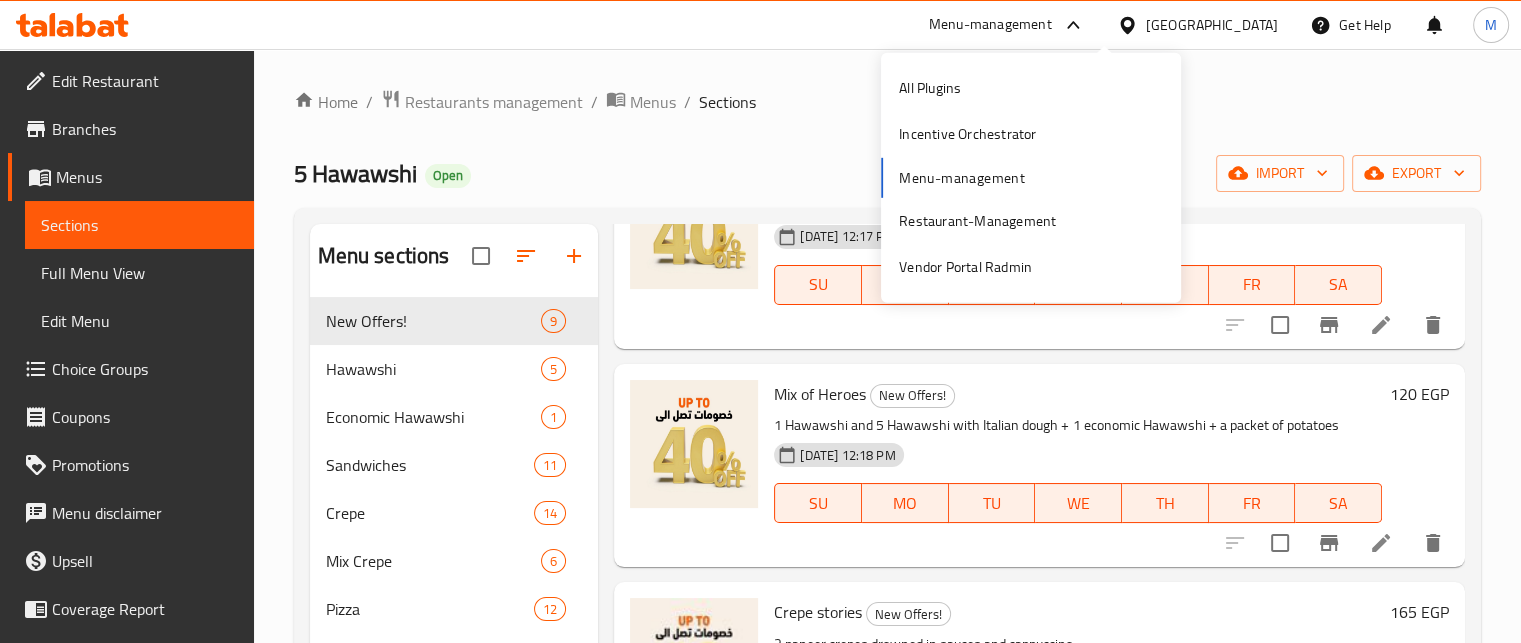 click on "Incentive Orchestrator" at bounding box center [967, 134] 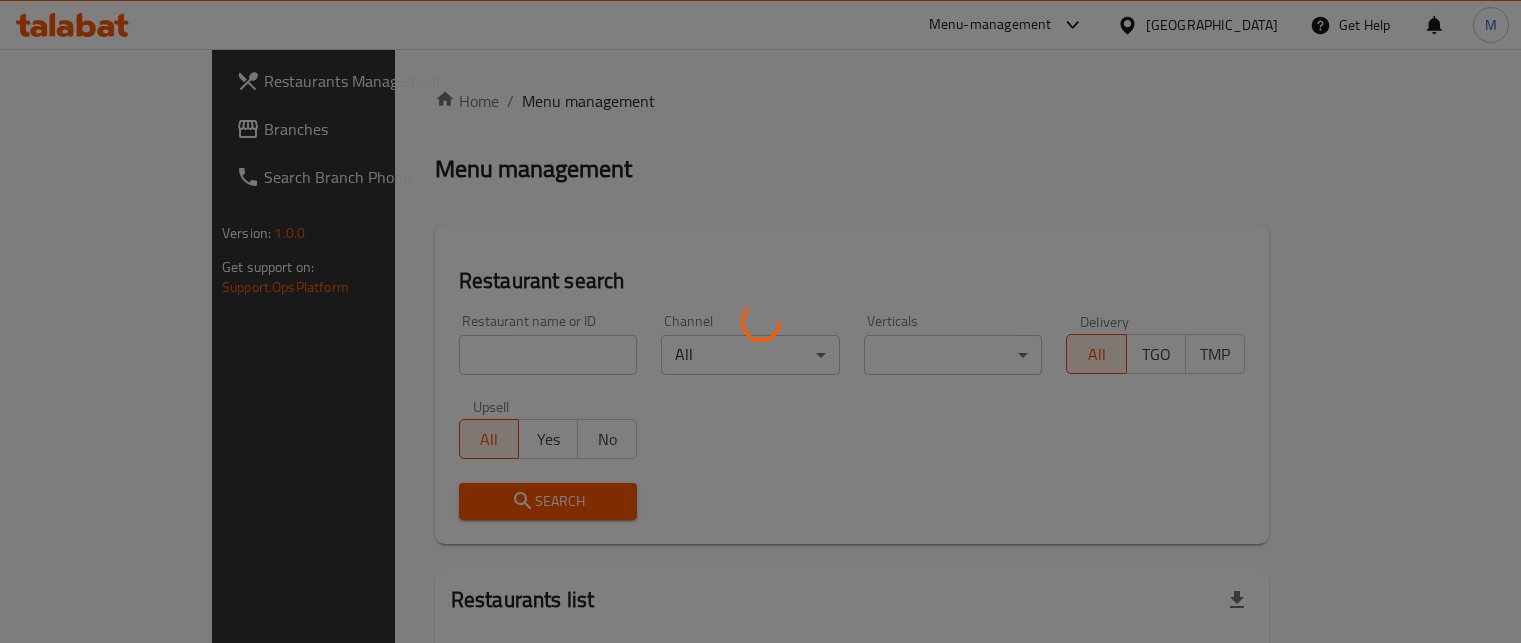 scroll, scrollTop: 0, scrollLeft: 0, axis: both 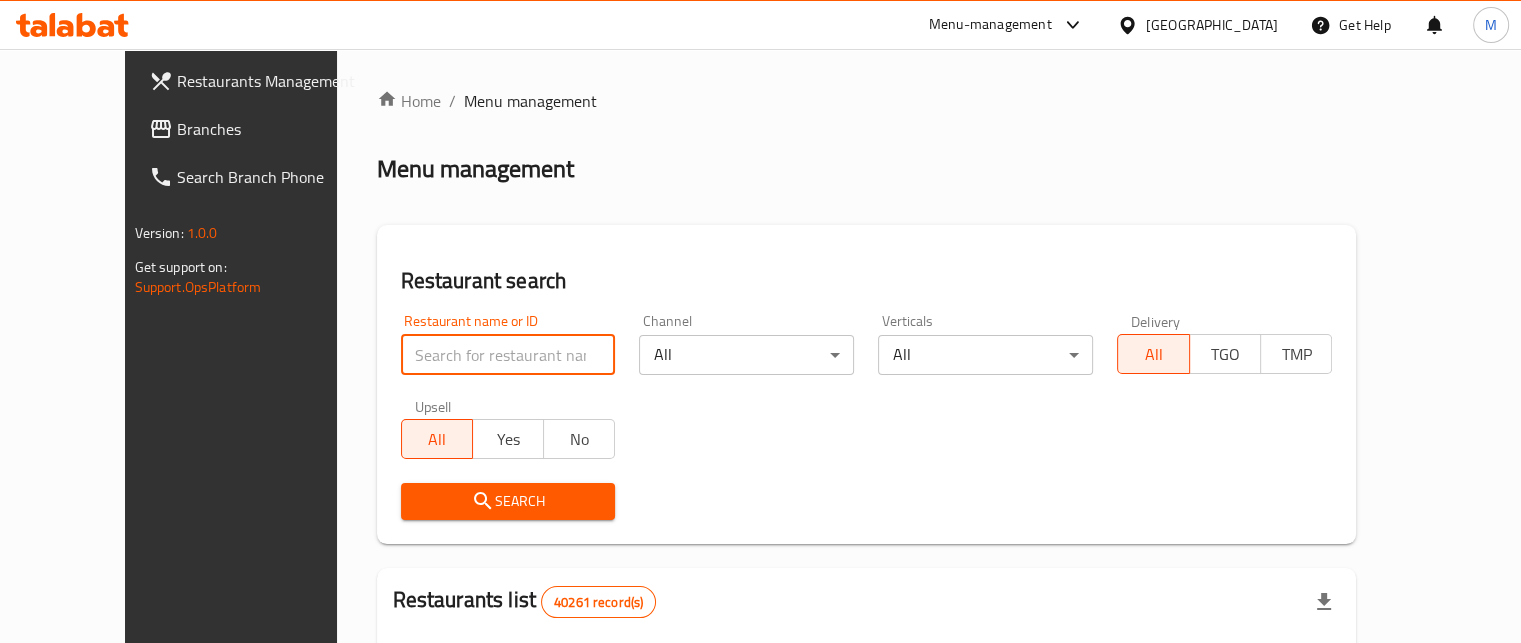 click at bounding box center [508, 355] 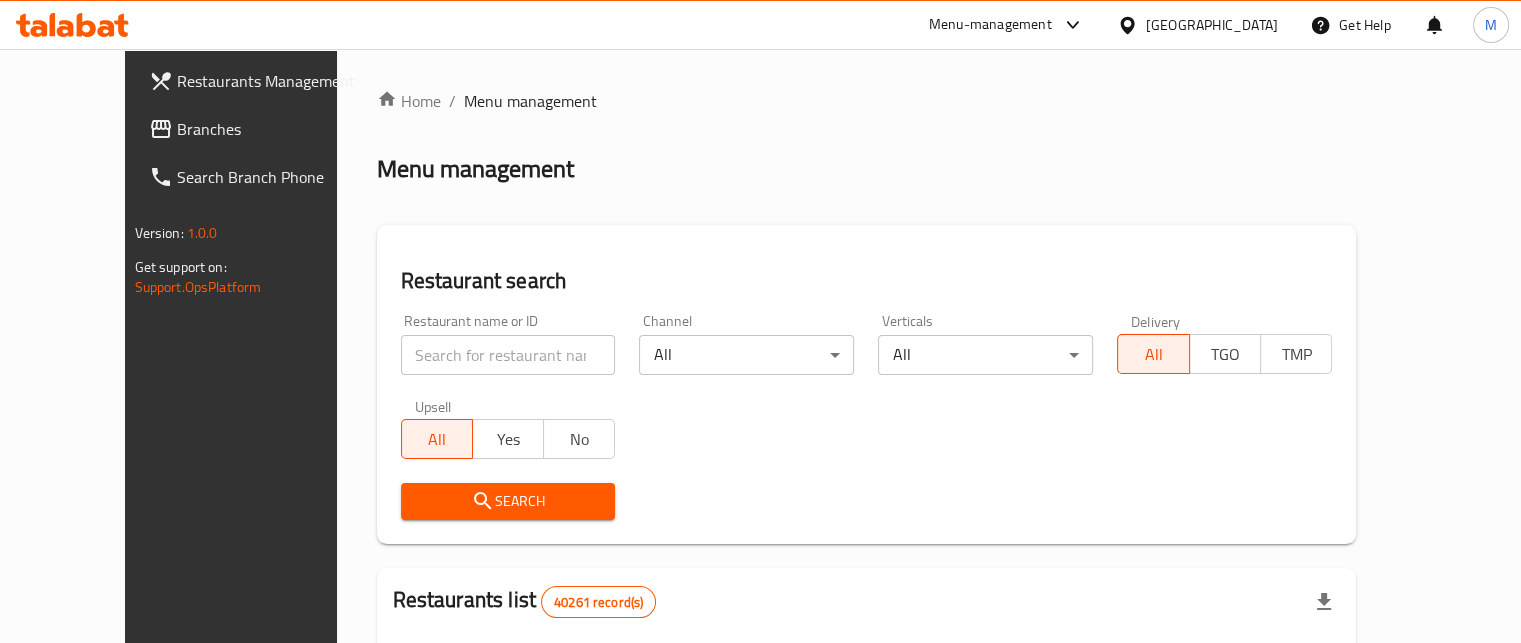 click on "Search" at bounding box center [867, 501] 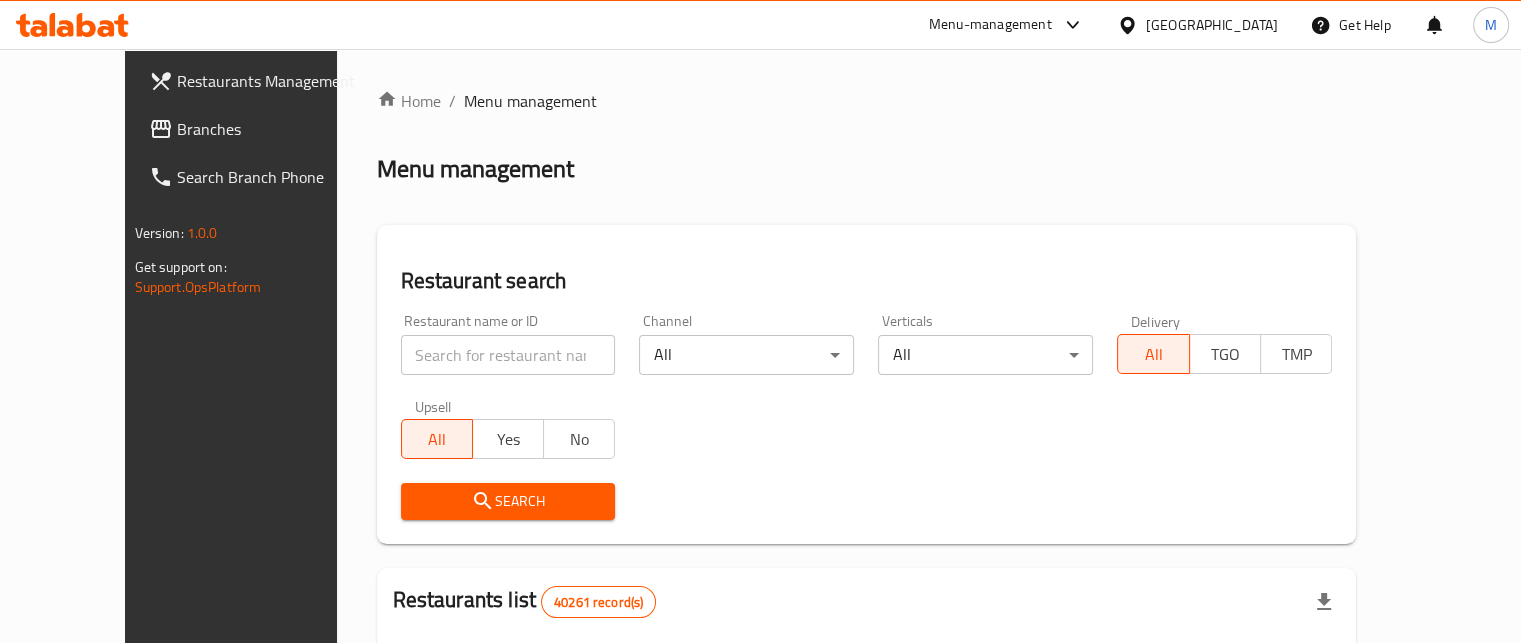 click at bounding box center [508, 355] 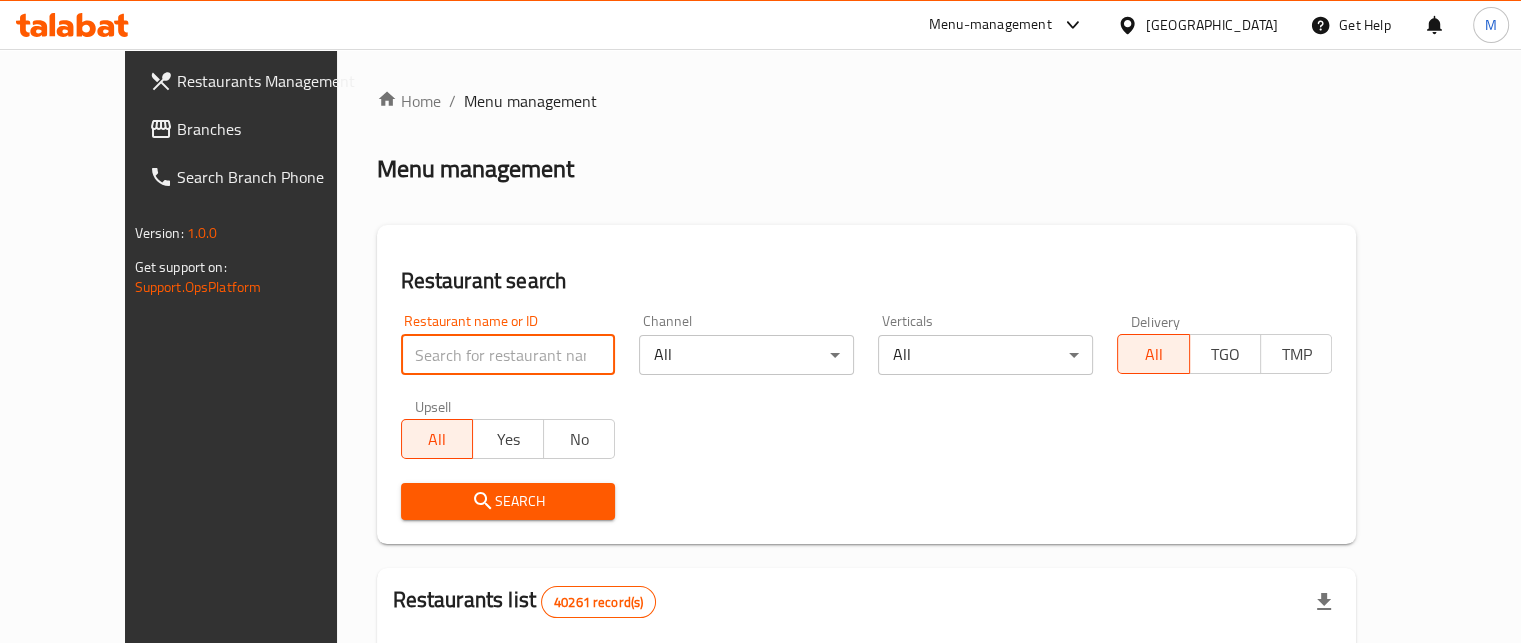 paste on "670593" 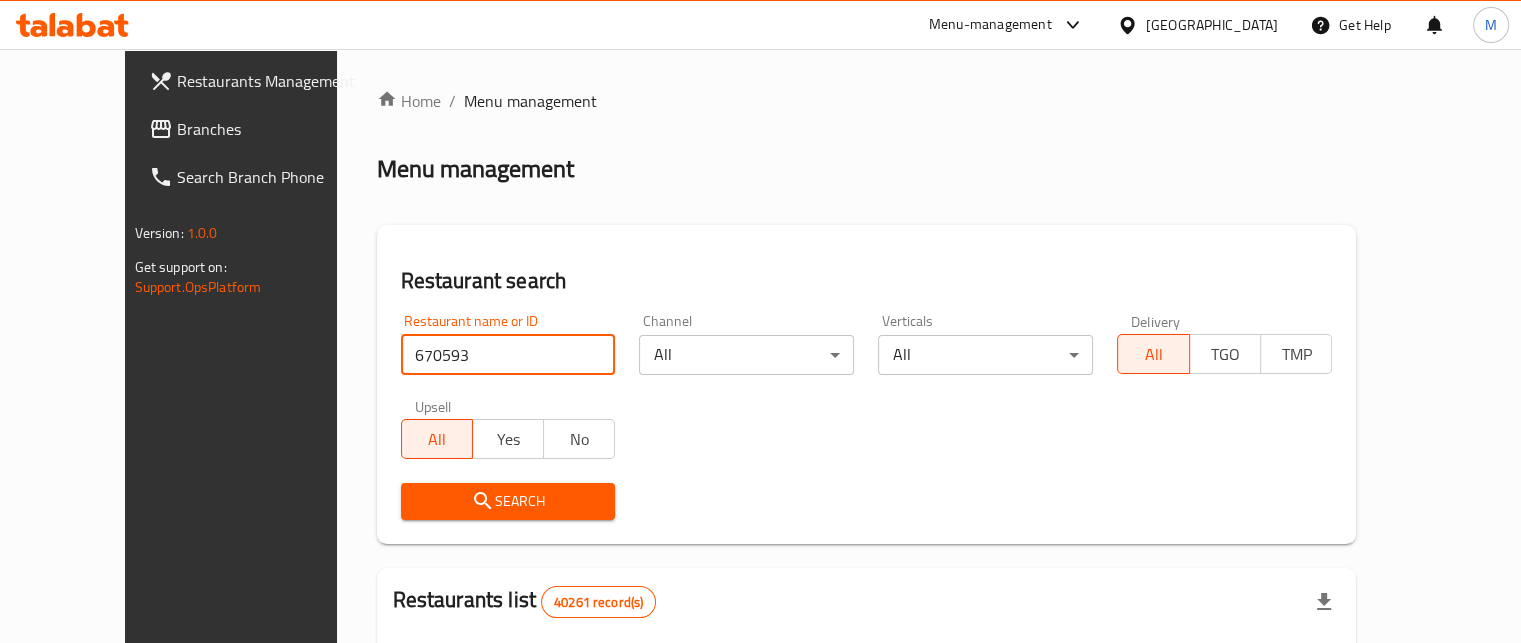 type on "670593" 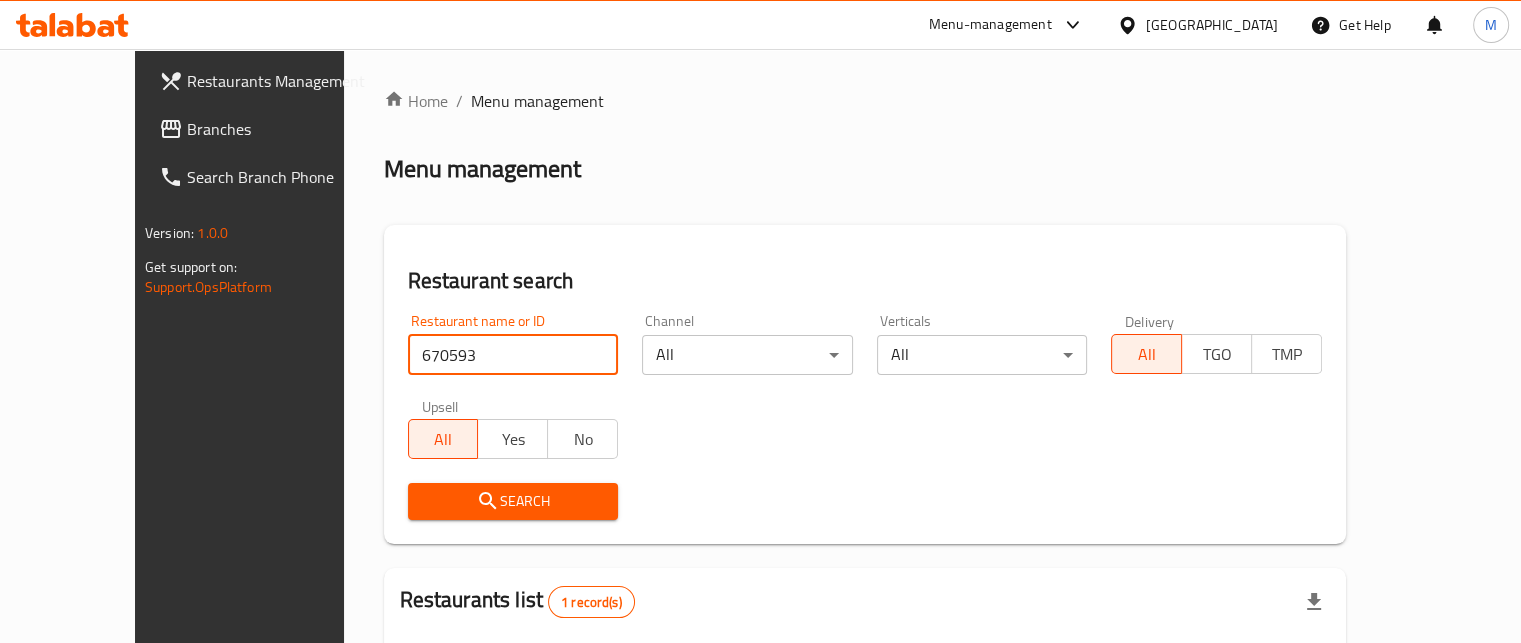 scroll, scrollTop: 208, scrollLeft: 0, axis: vertical 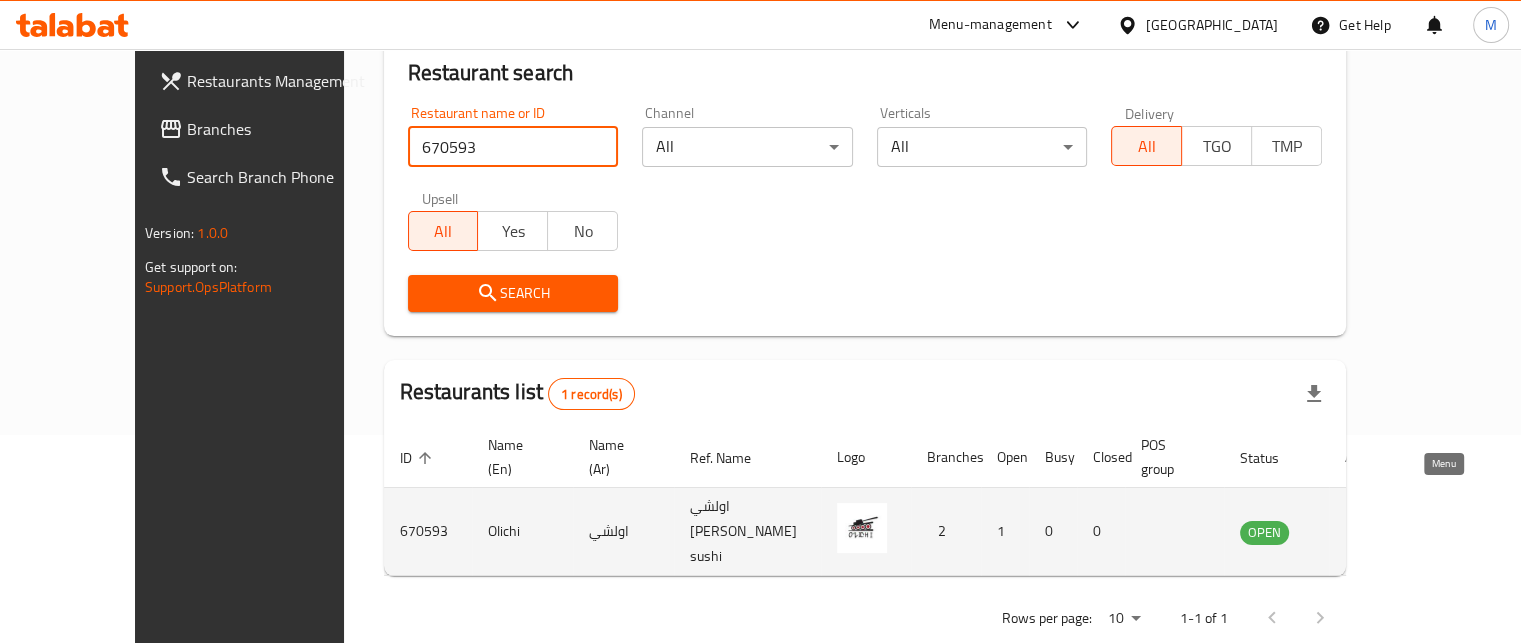 click 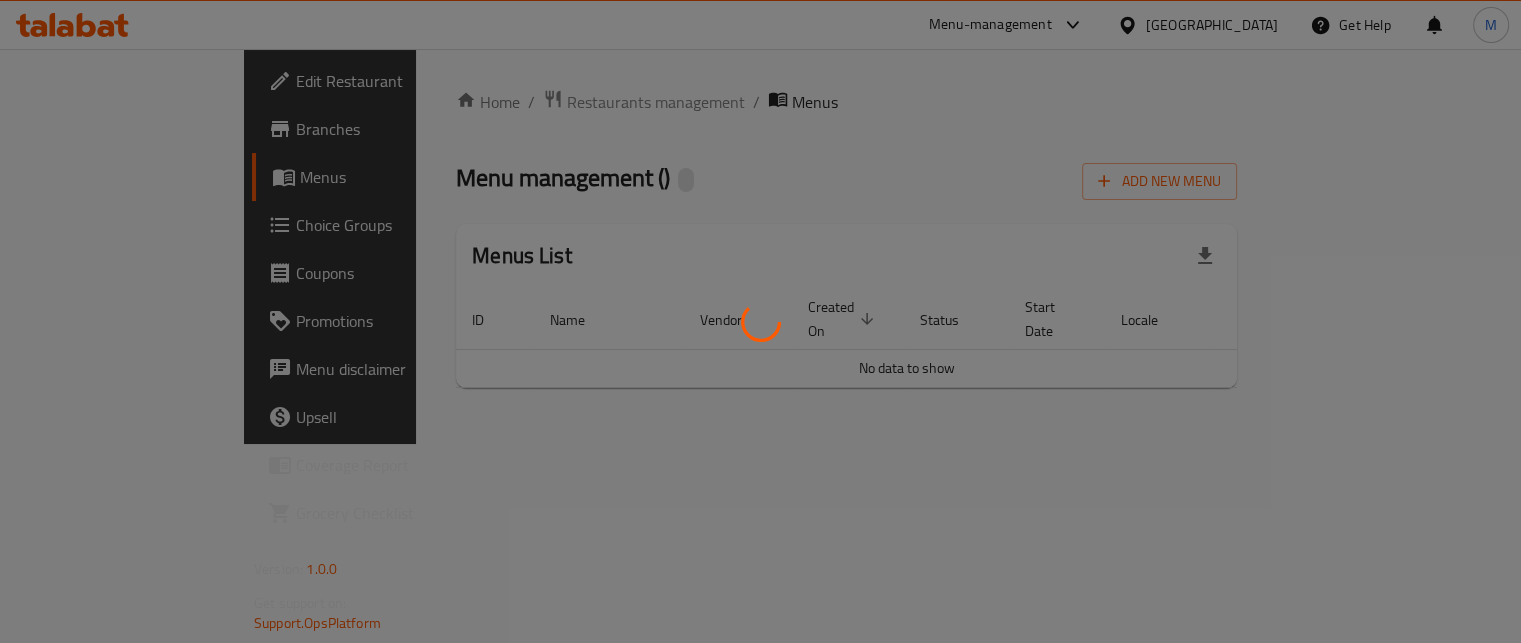 scroll, scrollTop: 0, scrollLeft: 0, axis: both 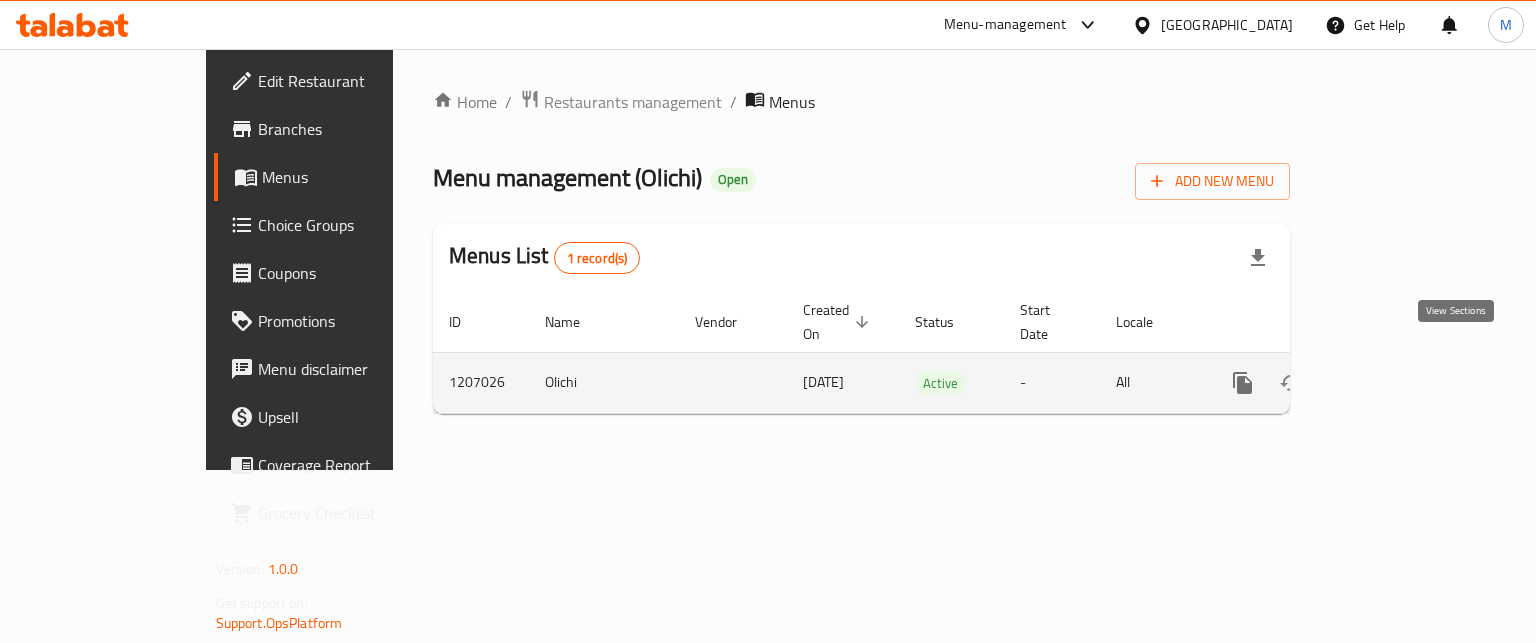 click 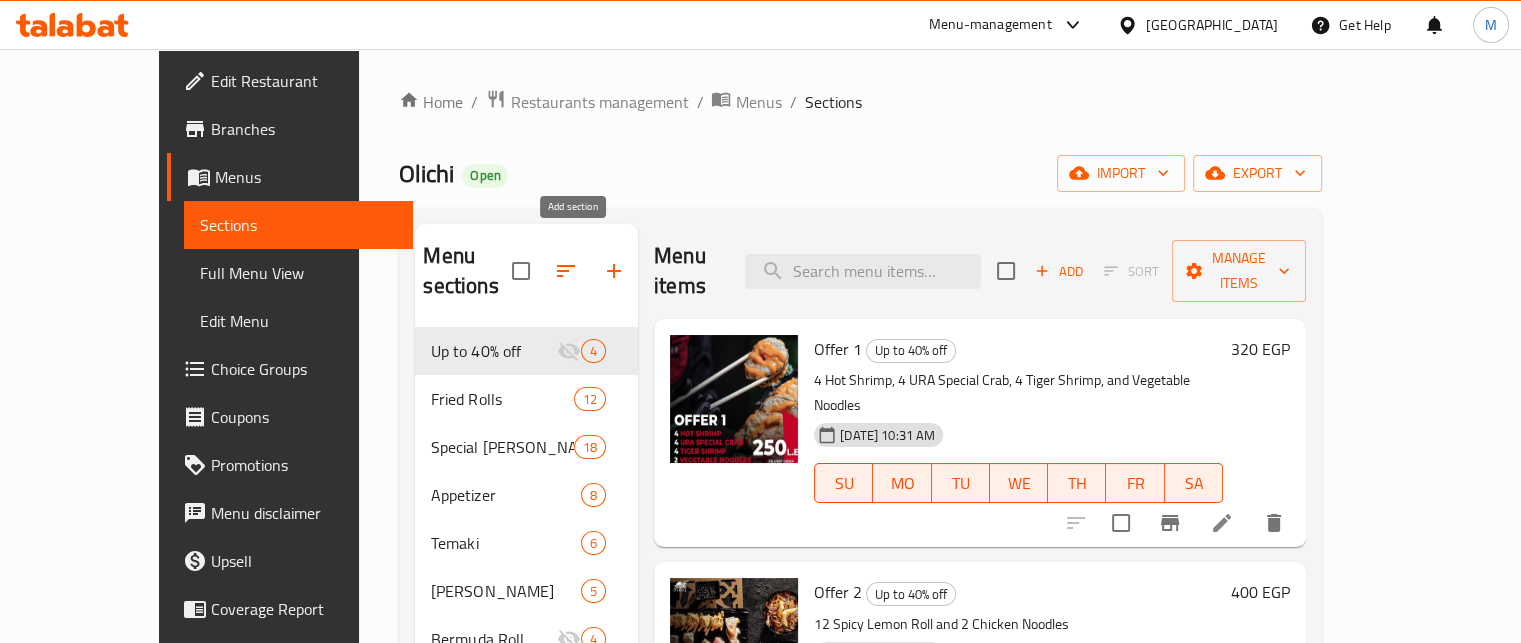 click 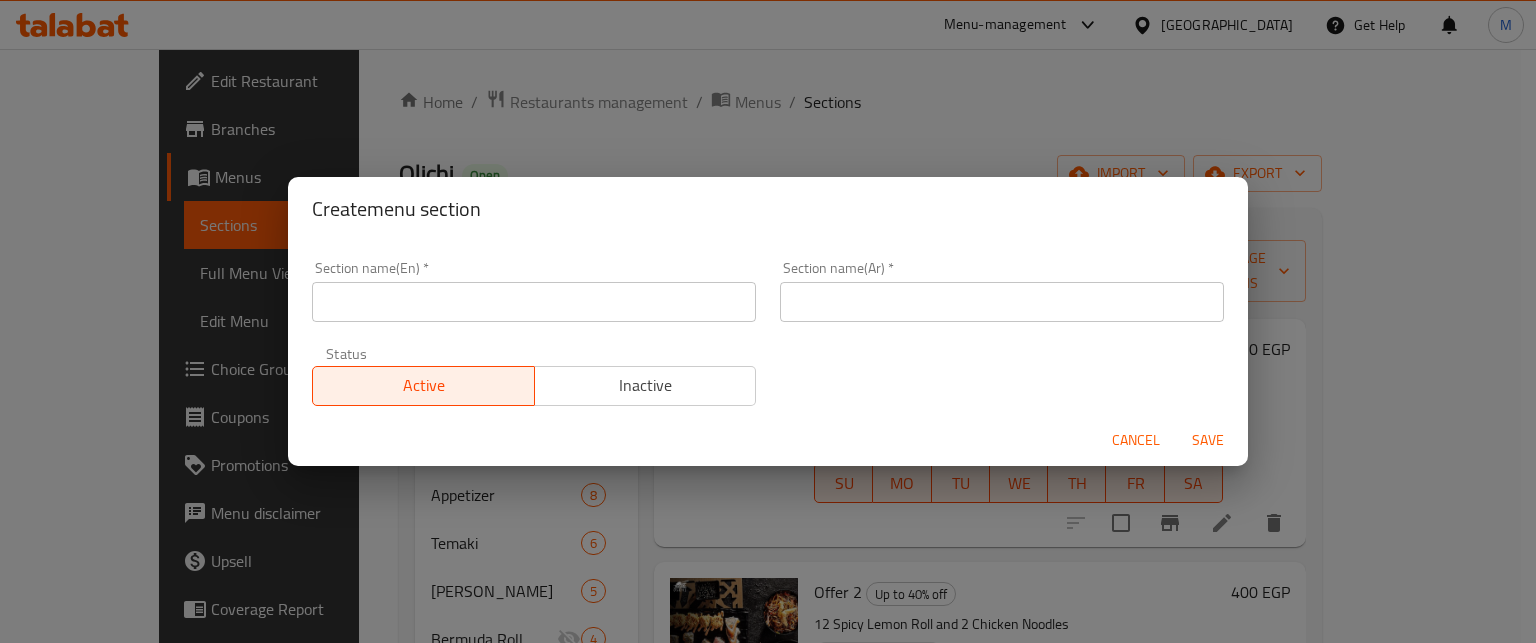 click at bounding box center [534, 302] 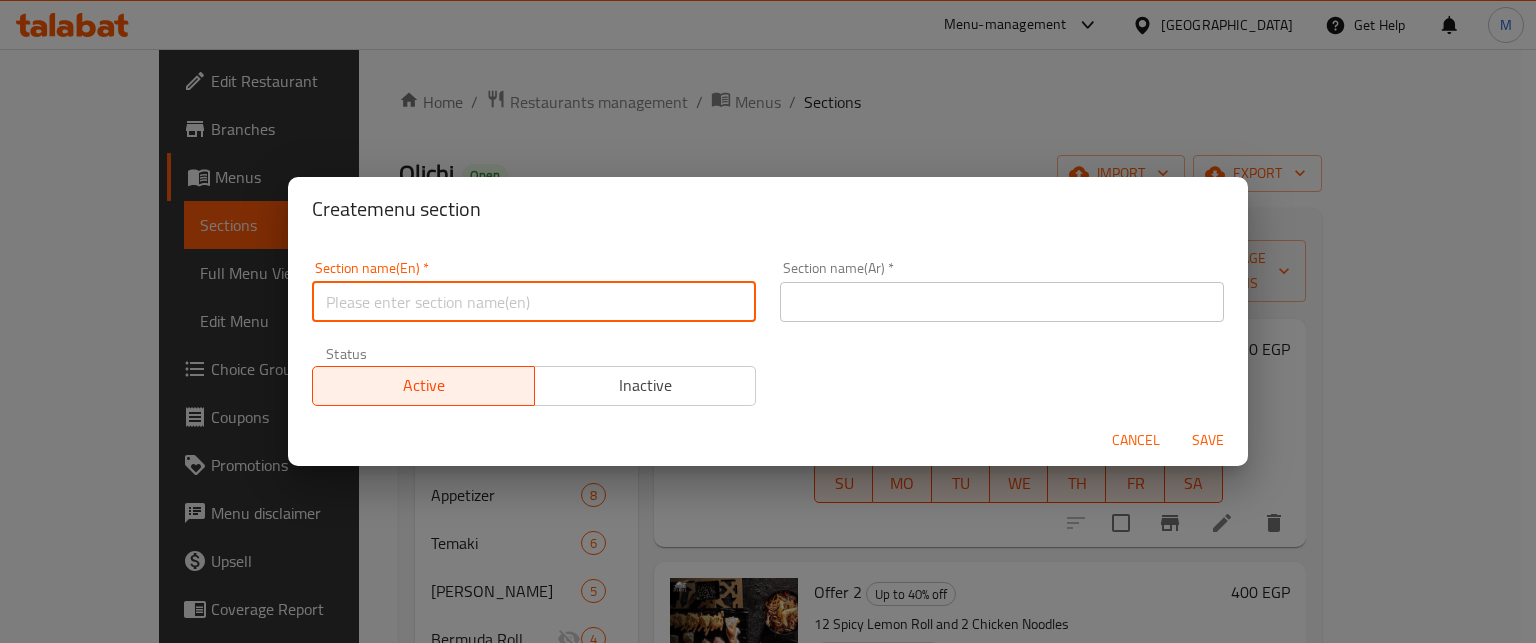 type on "ؤ" 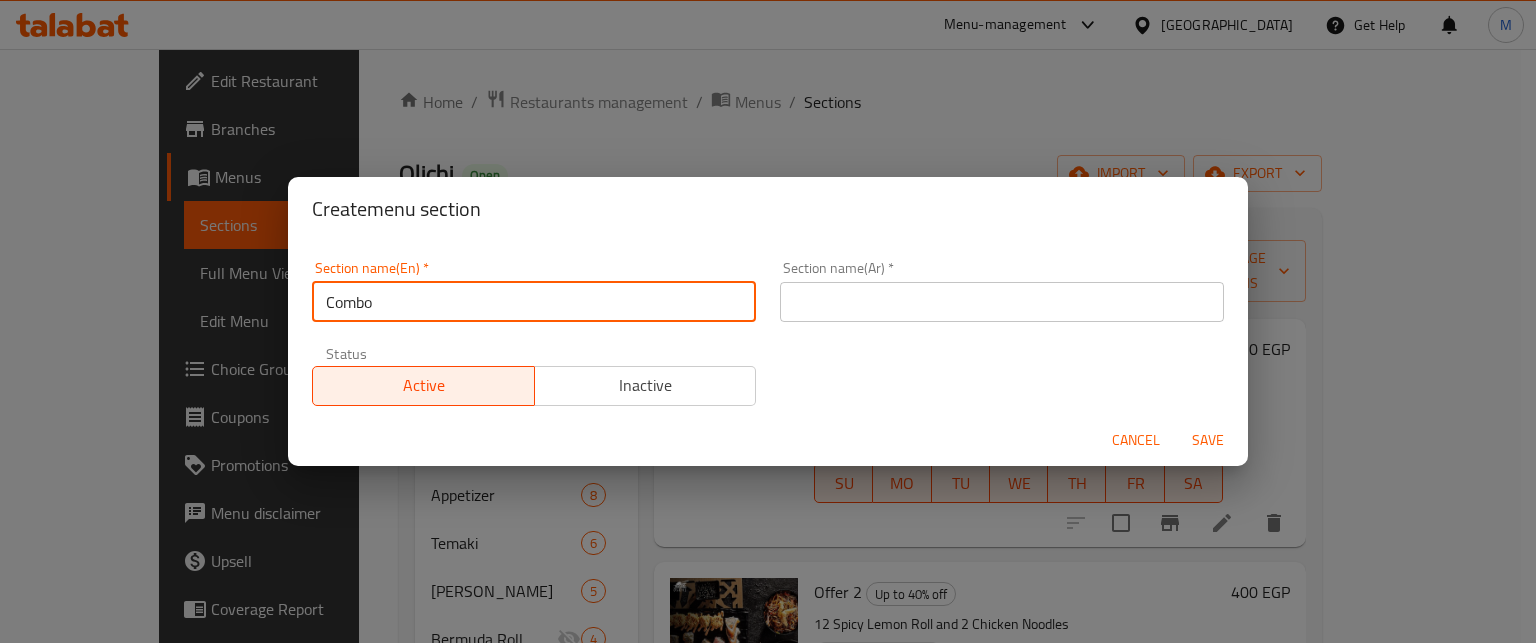 type on "Combo" 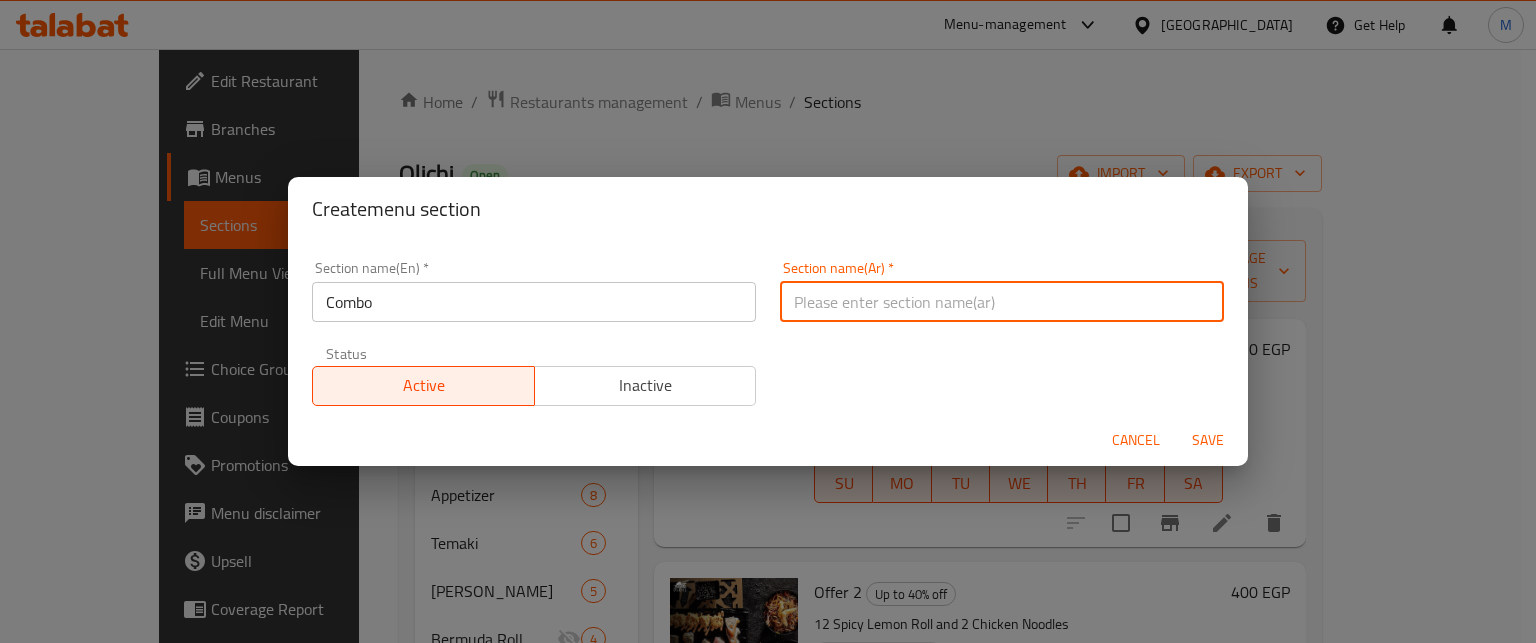 click at bounding box center [1002, 302] 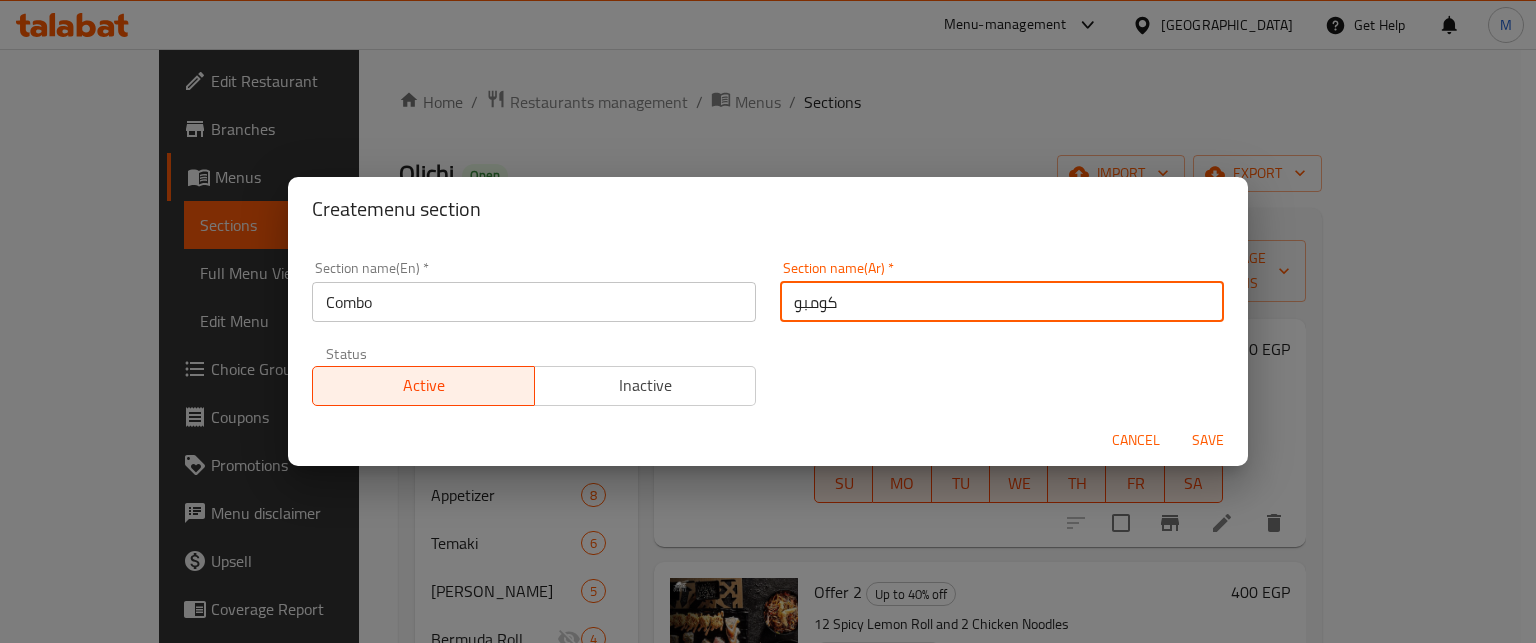 type on "كومبو" 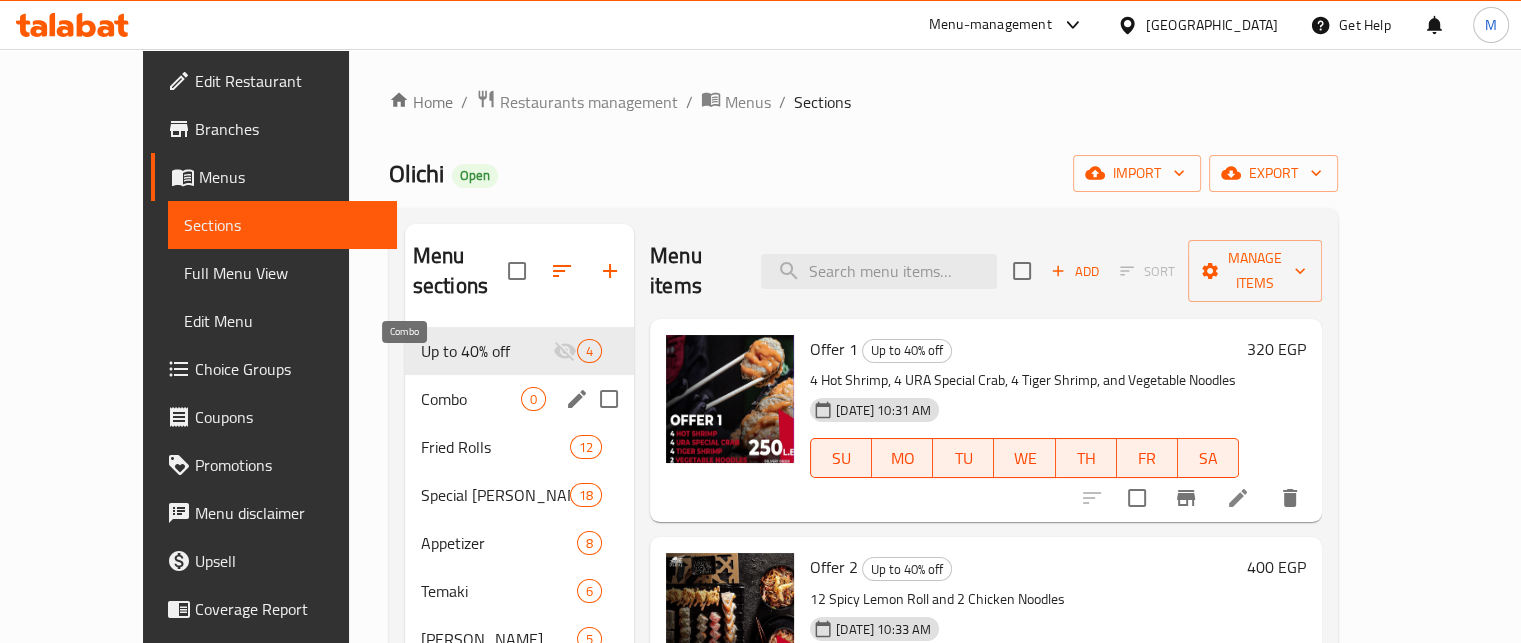 click on "Combo" at bounding box center [471, 399] 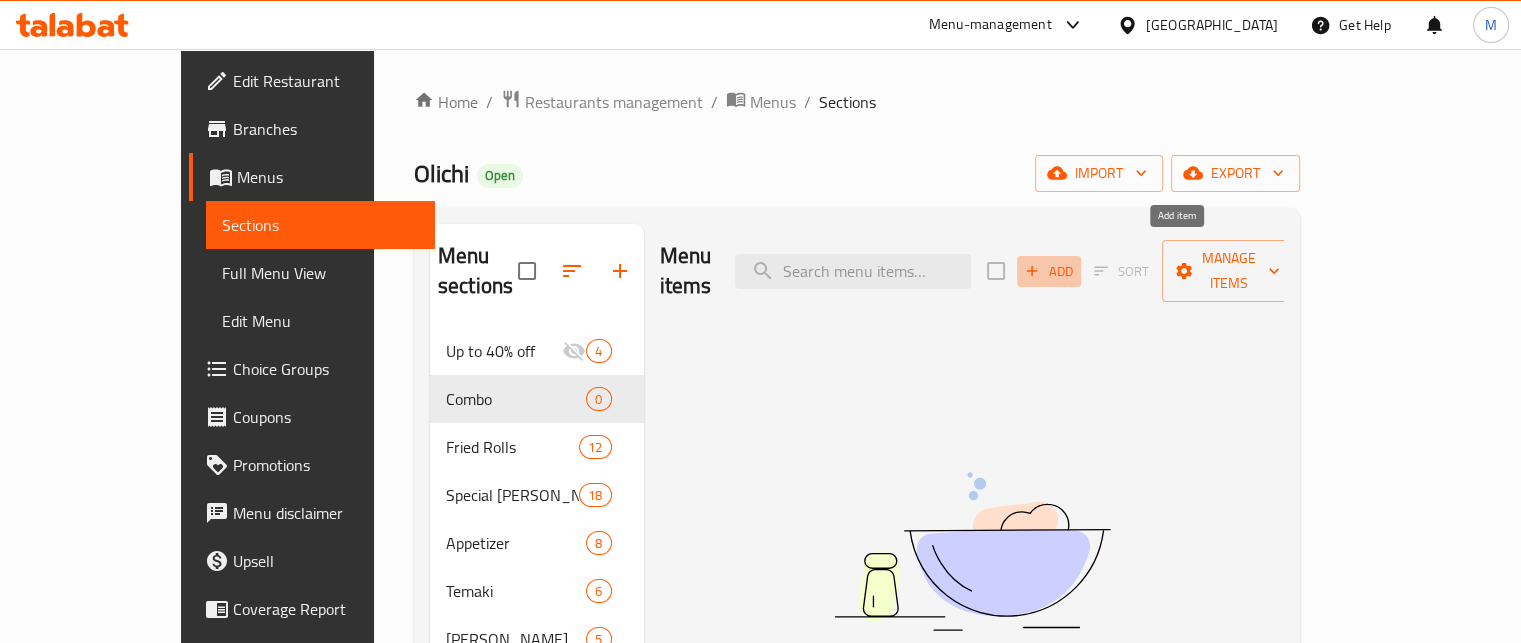 click on "Add" at bounding box center (1049, 271) 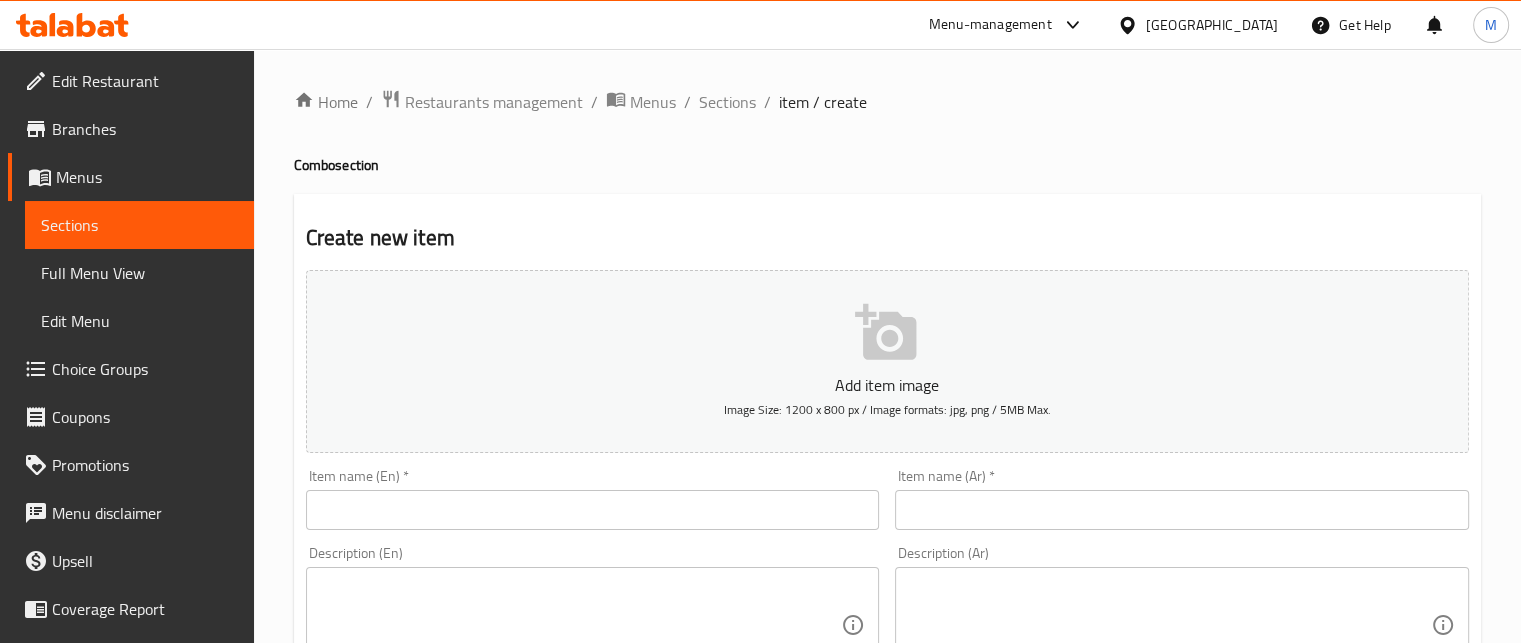 click at bounding box center (1182, 510) 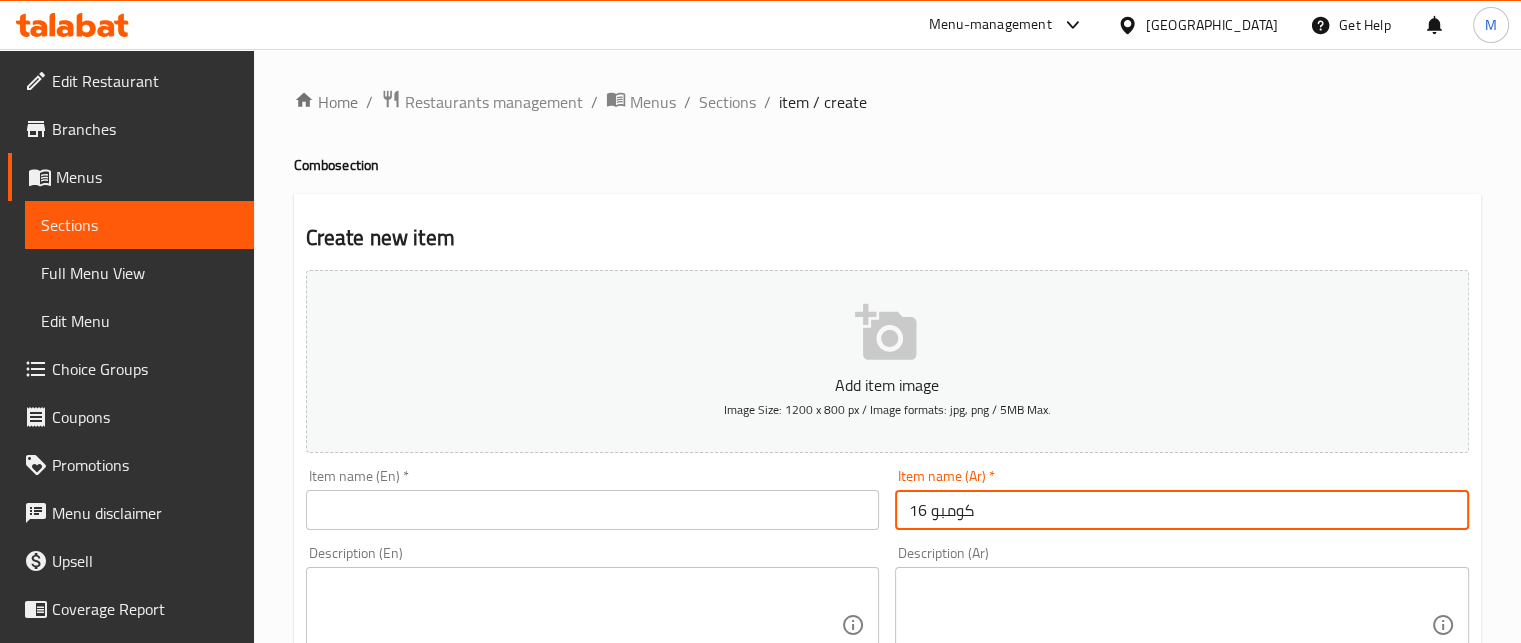 type on "كومبو 16" 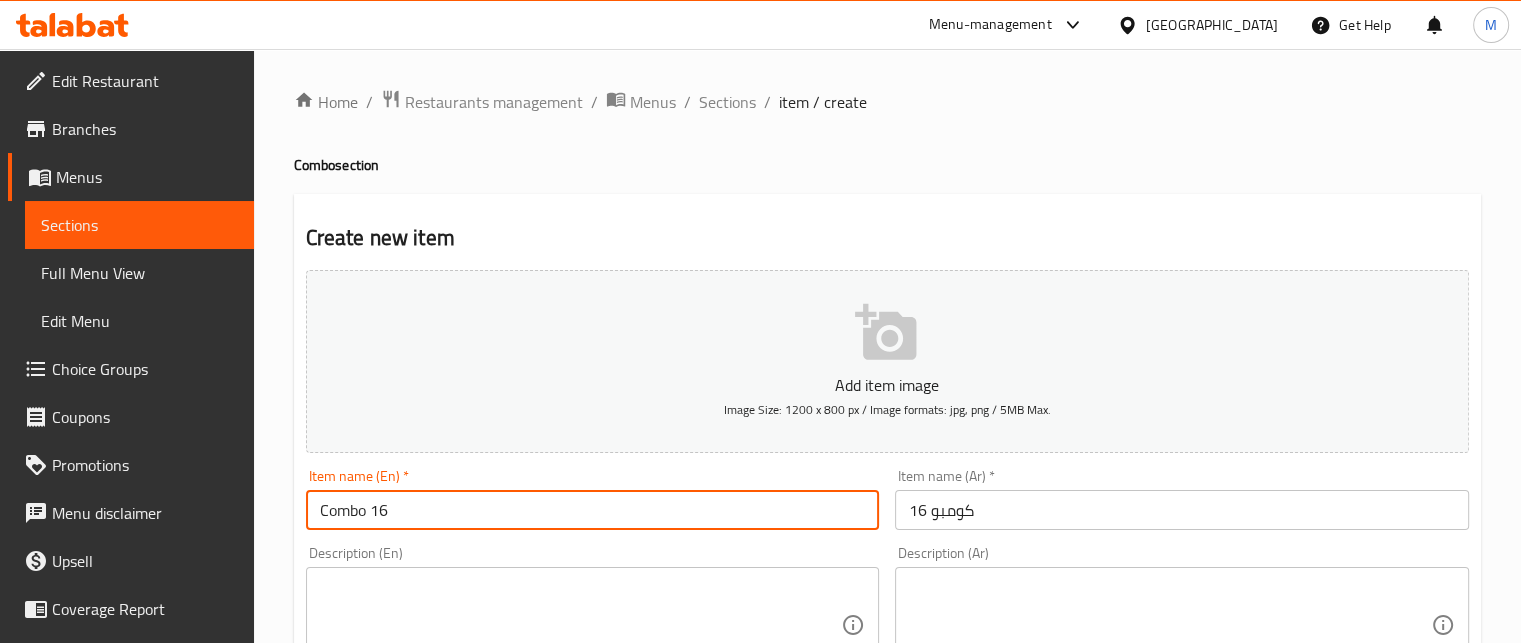 type on "Combo 16" 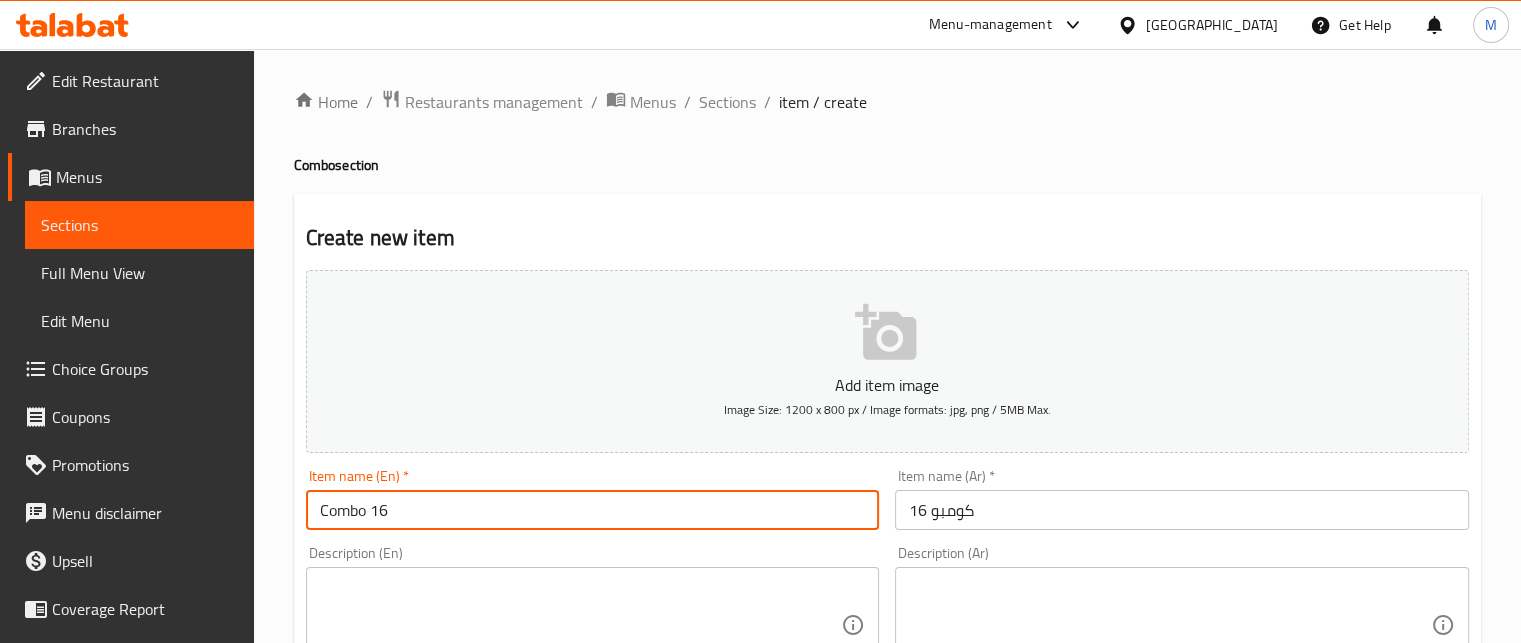 scroll, scrollTop: 563, scrollLeft: 0, axis: vertical 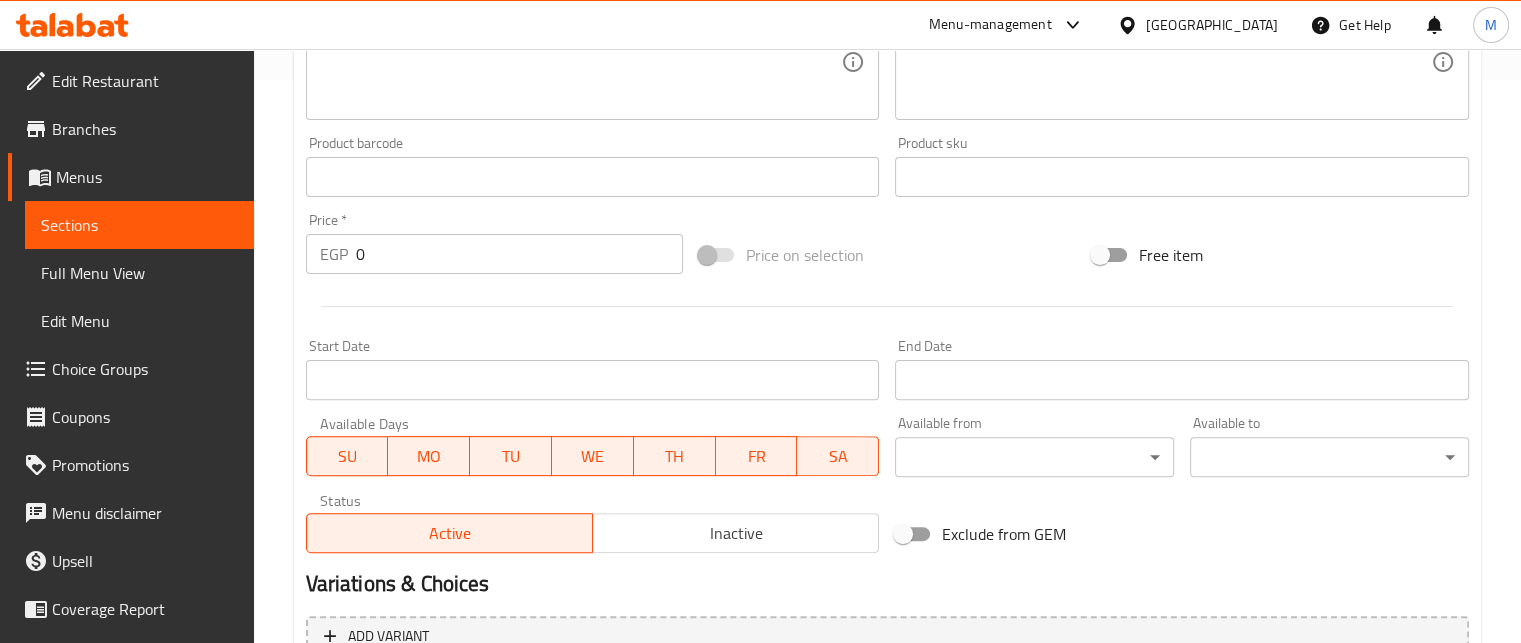 drag, startPoint x: 334, startPoint y: 246, endPoint x: 308, endPoint y: 241, distance: 26.476404 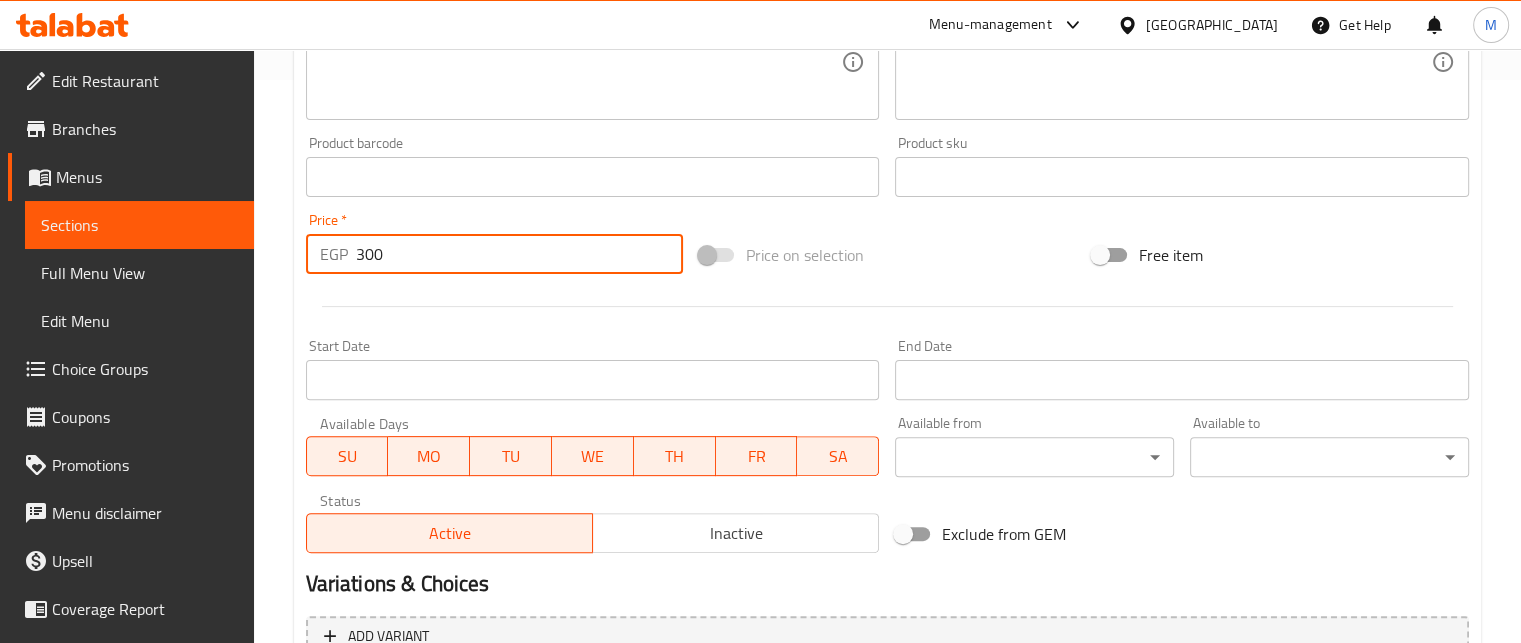 type on "300" 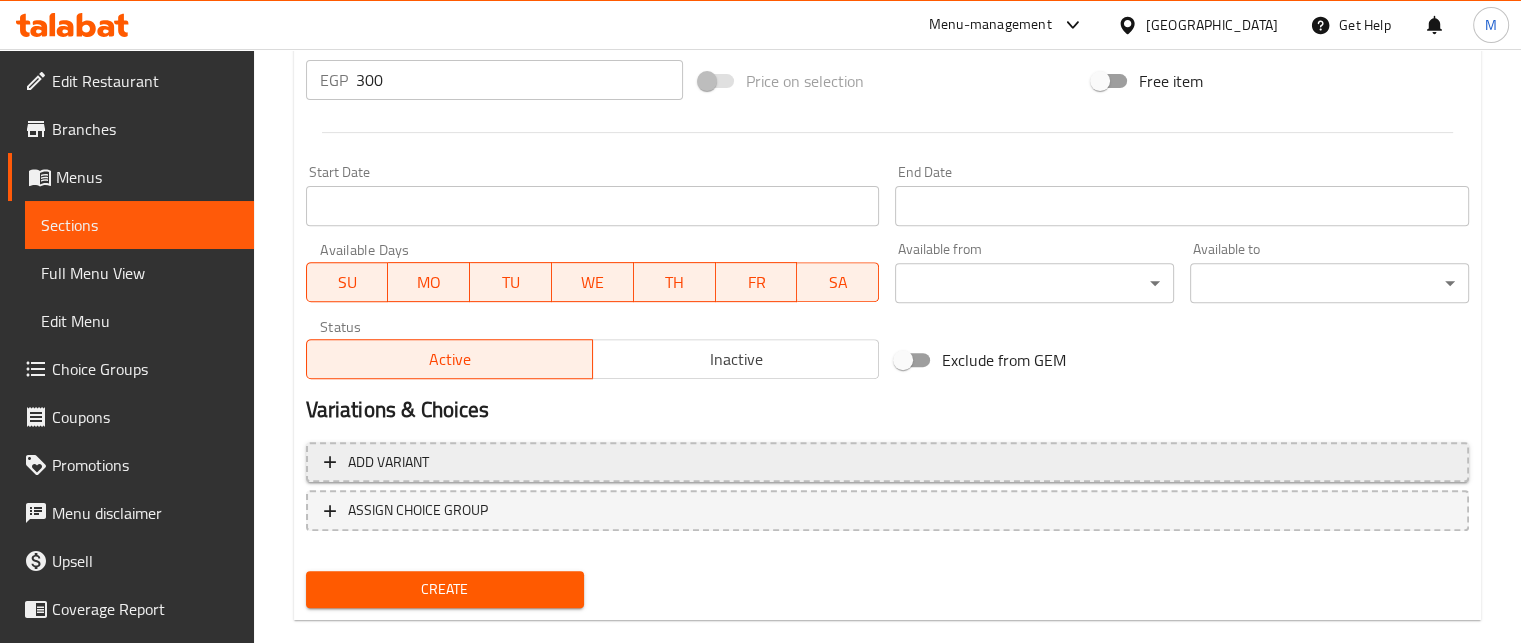scroll, scrollTop: 769, scrollLeft: 0, axis: vertical 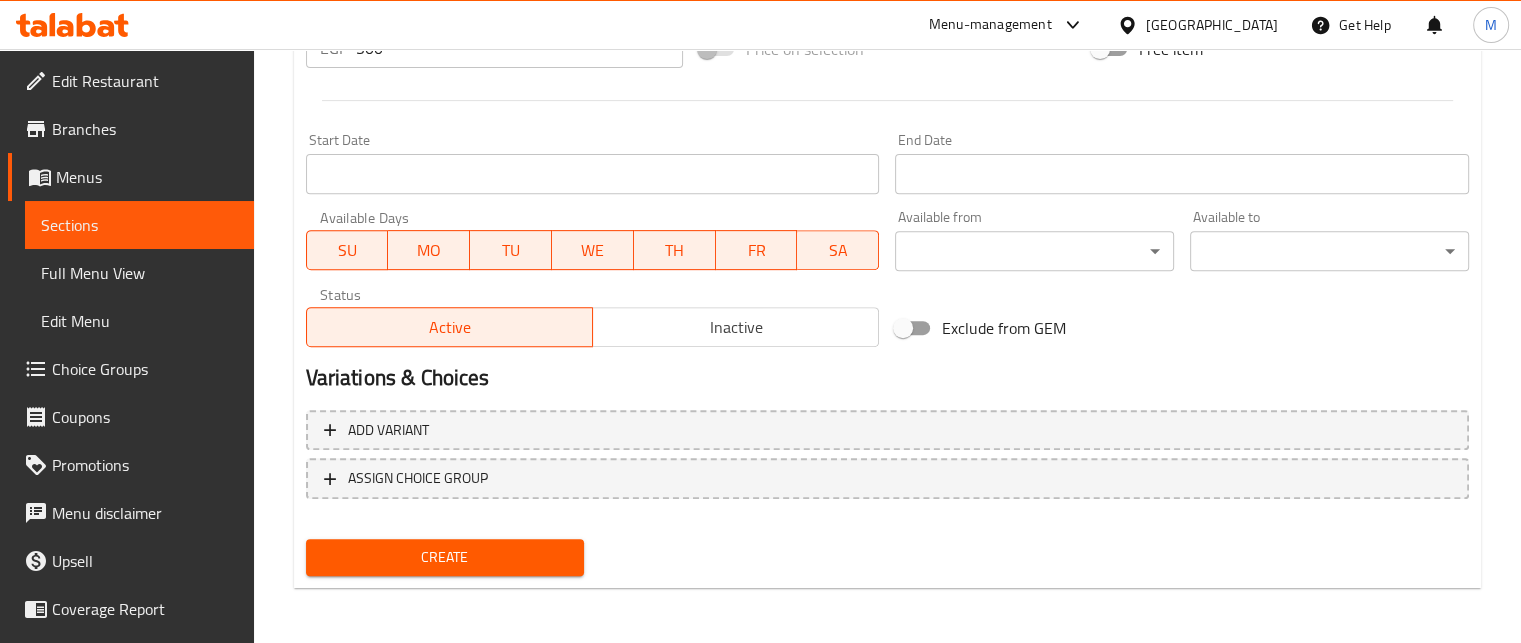 click on "Create" at bounding box center (445, 557) 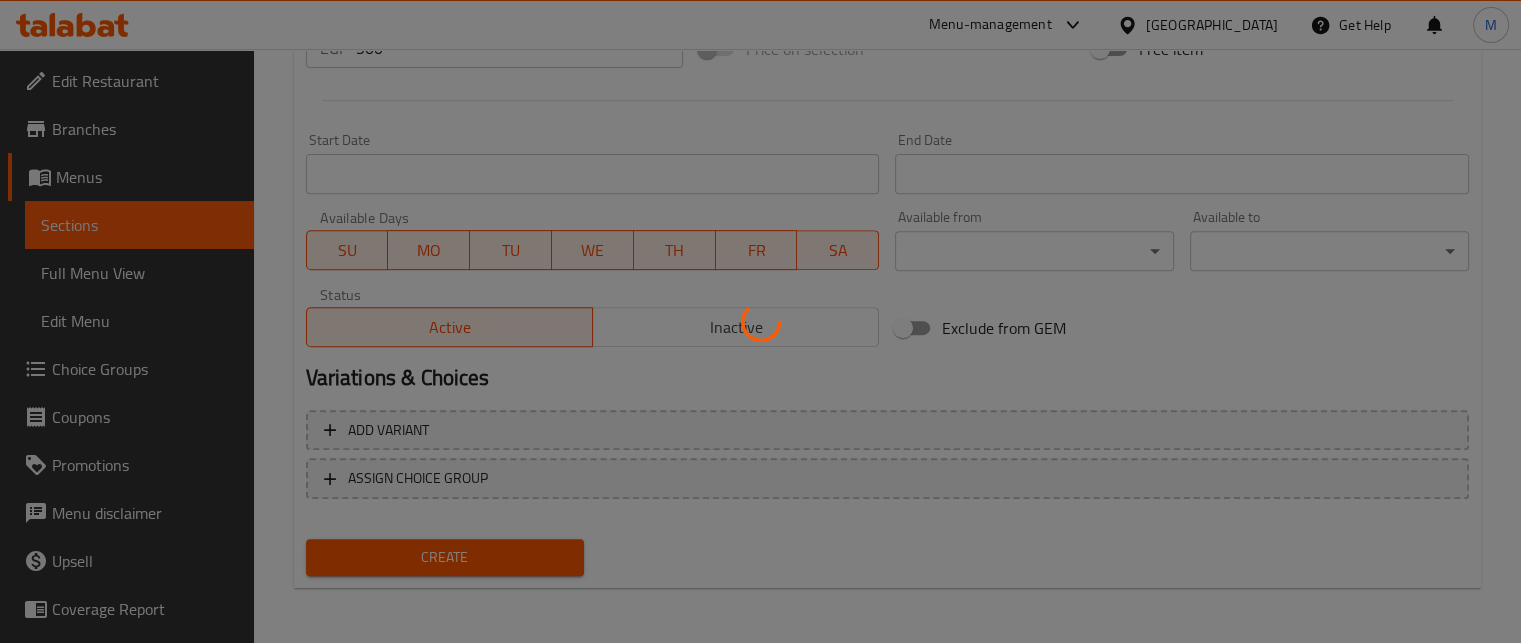 type 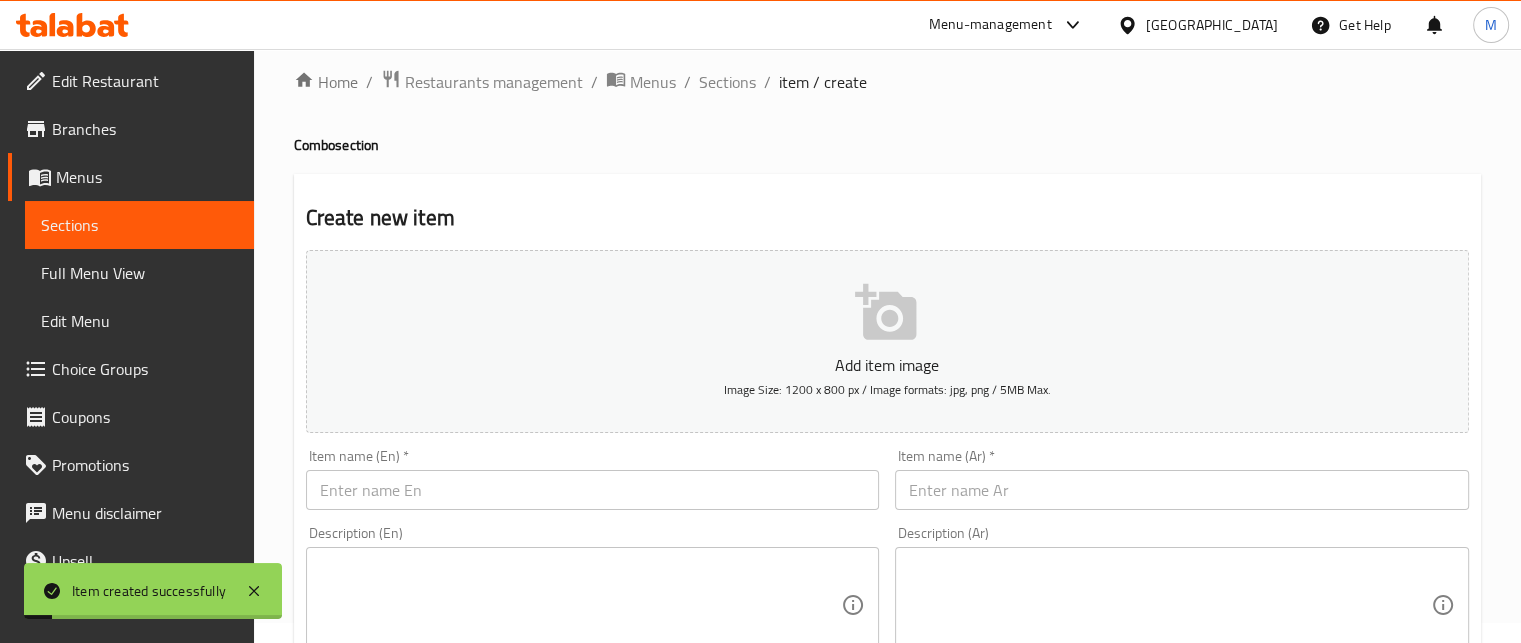 scroll, scrollTop: 0, scrollLeft: 0, axis: both 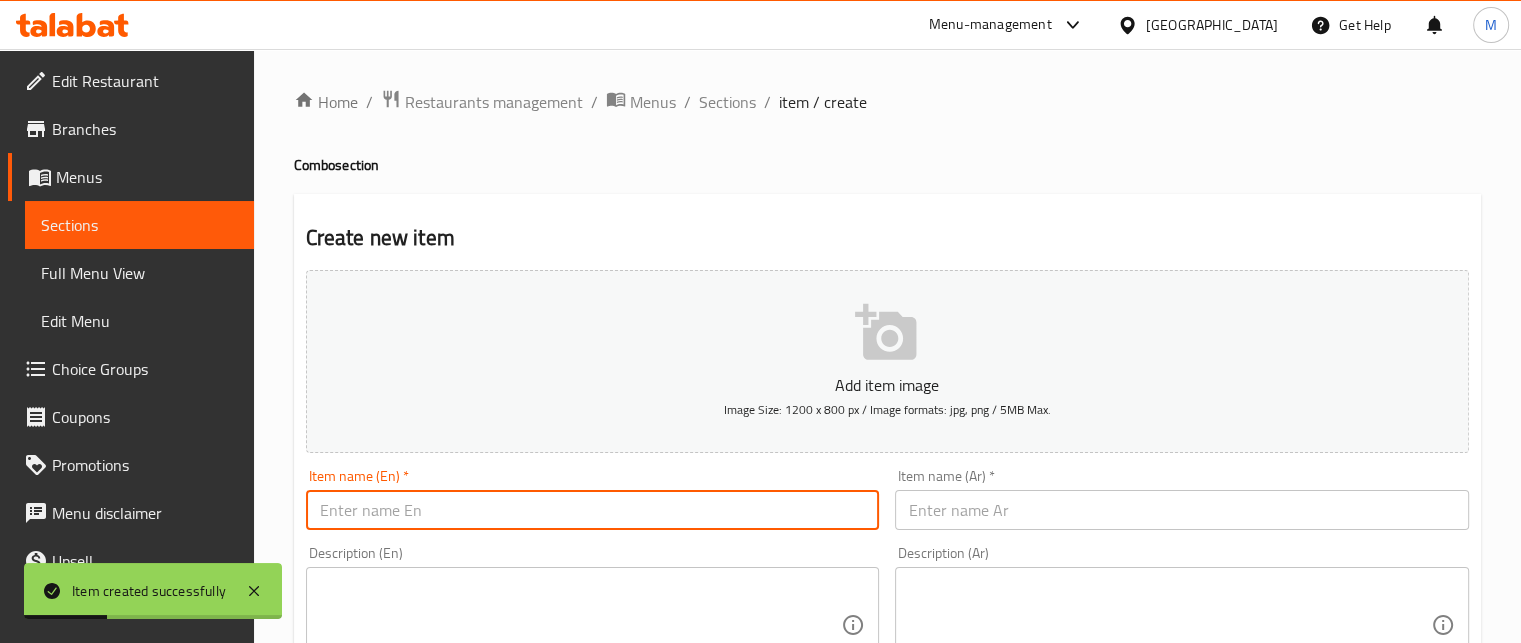click at bounding box center [593, 510] 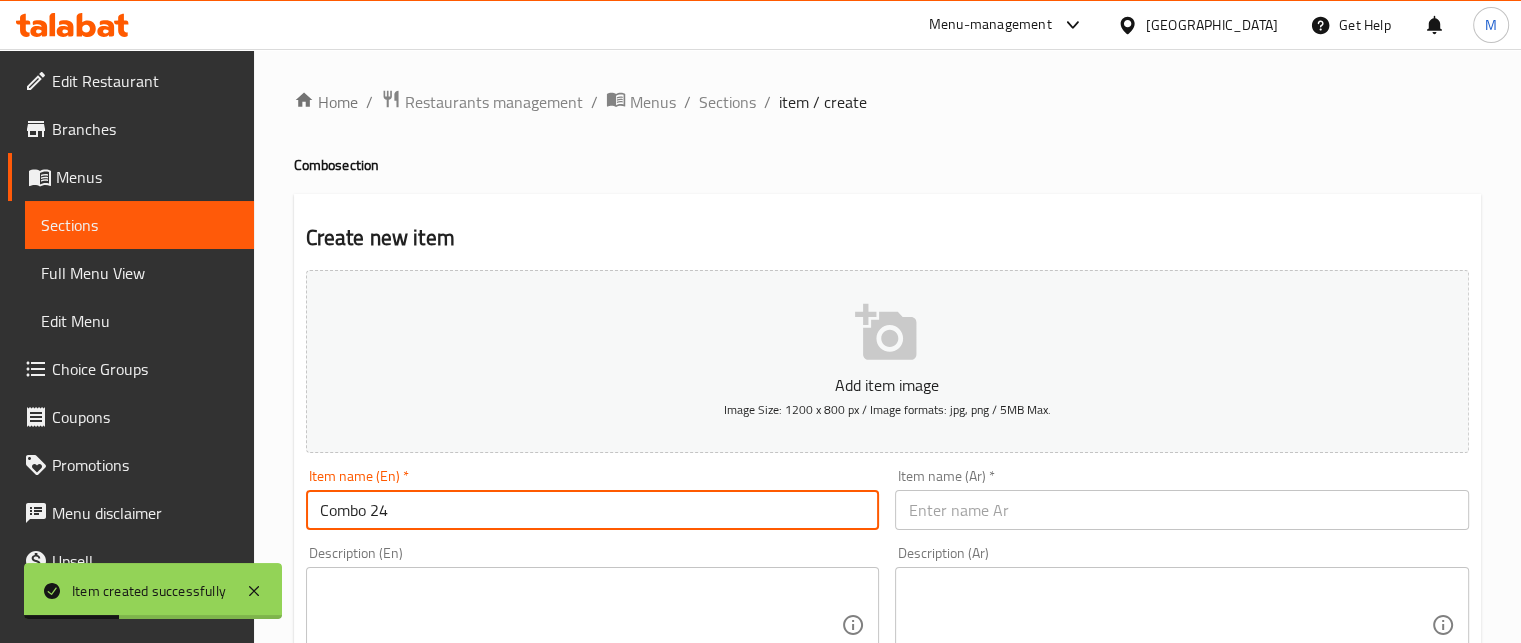type on "Combo 24" 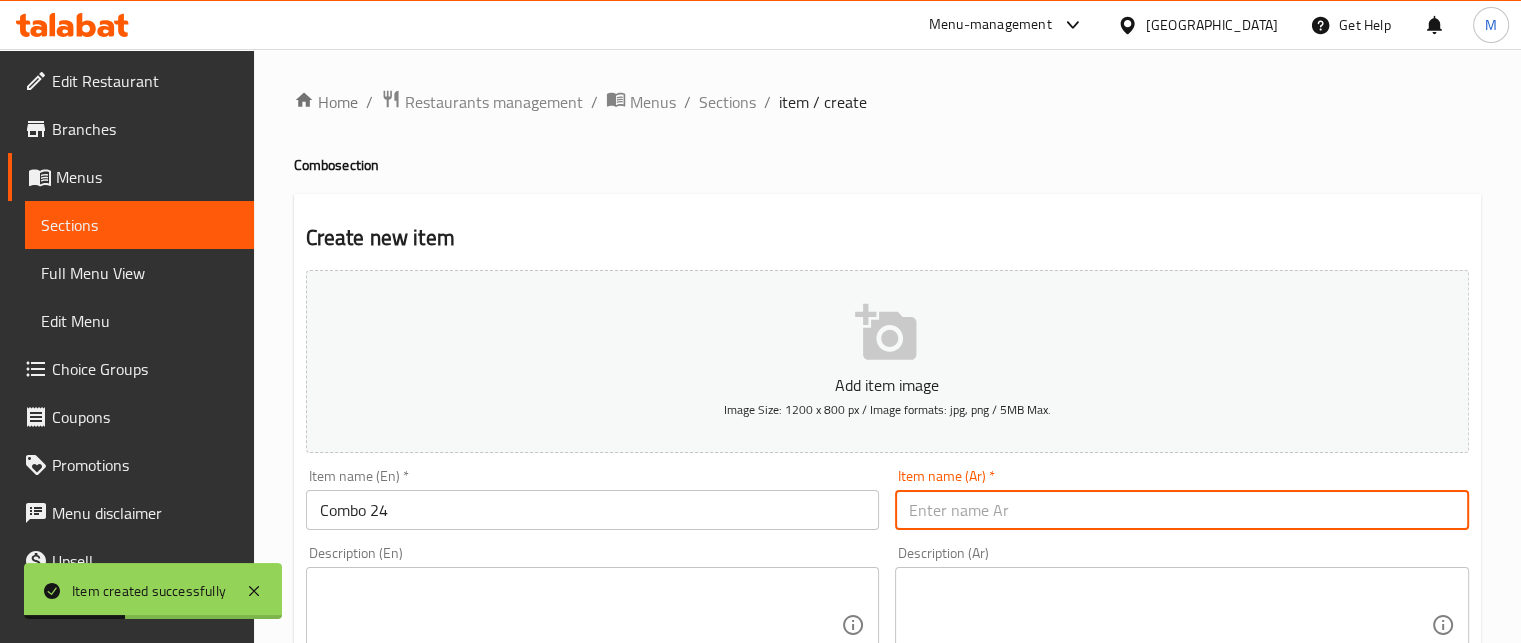 click at bounding box center (1182, 510) 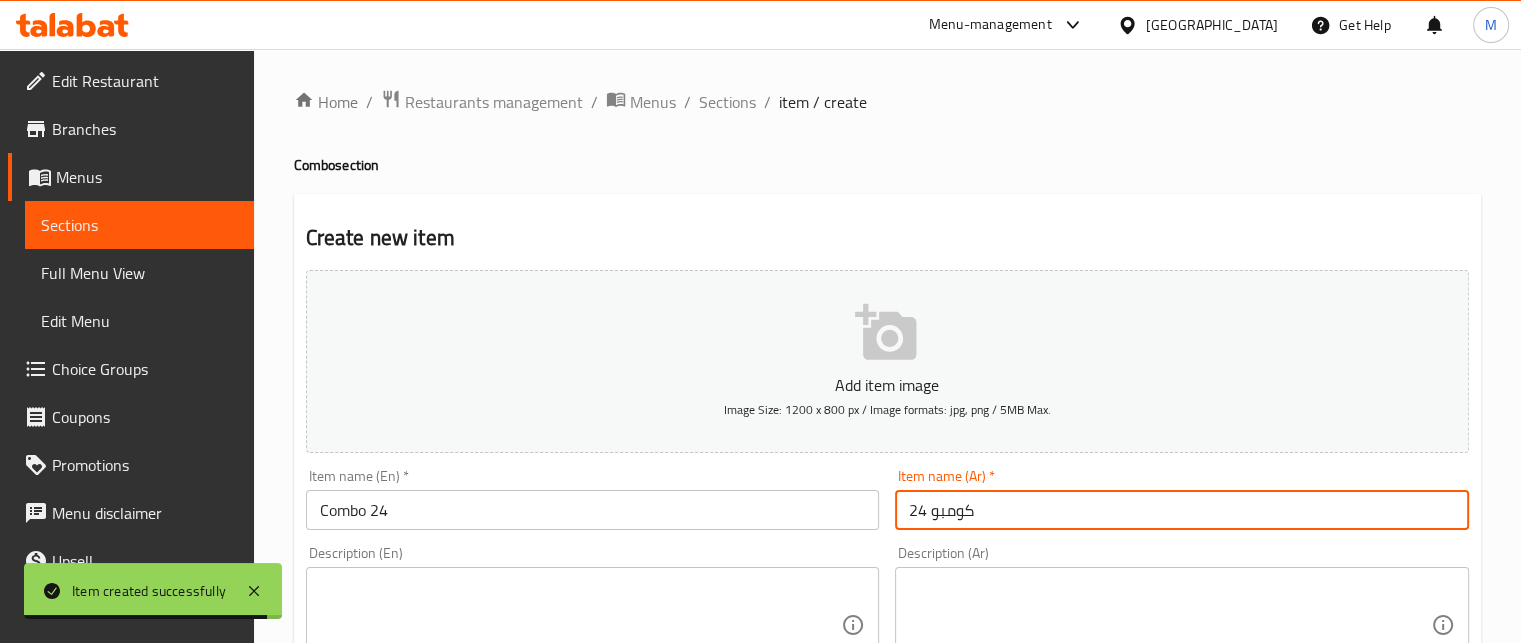 type on "كومبو 24" 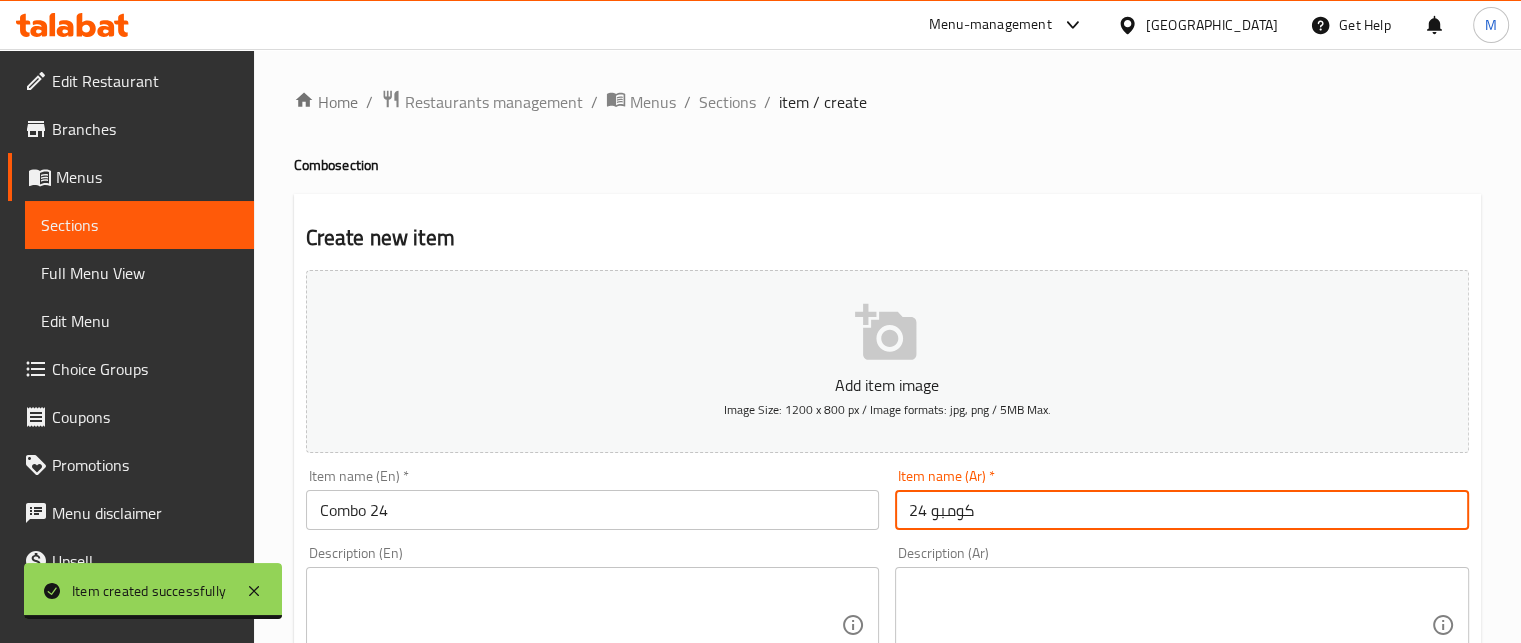 scroll, scrollTop: 563, scrollLeft: 0, axis: vertical 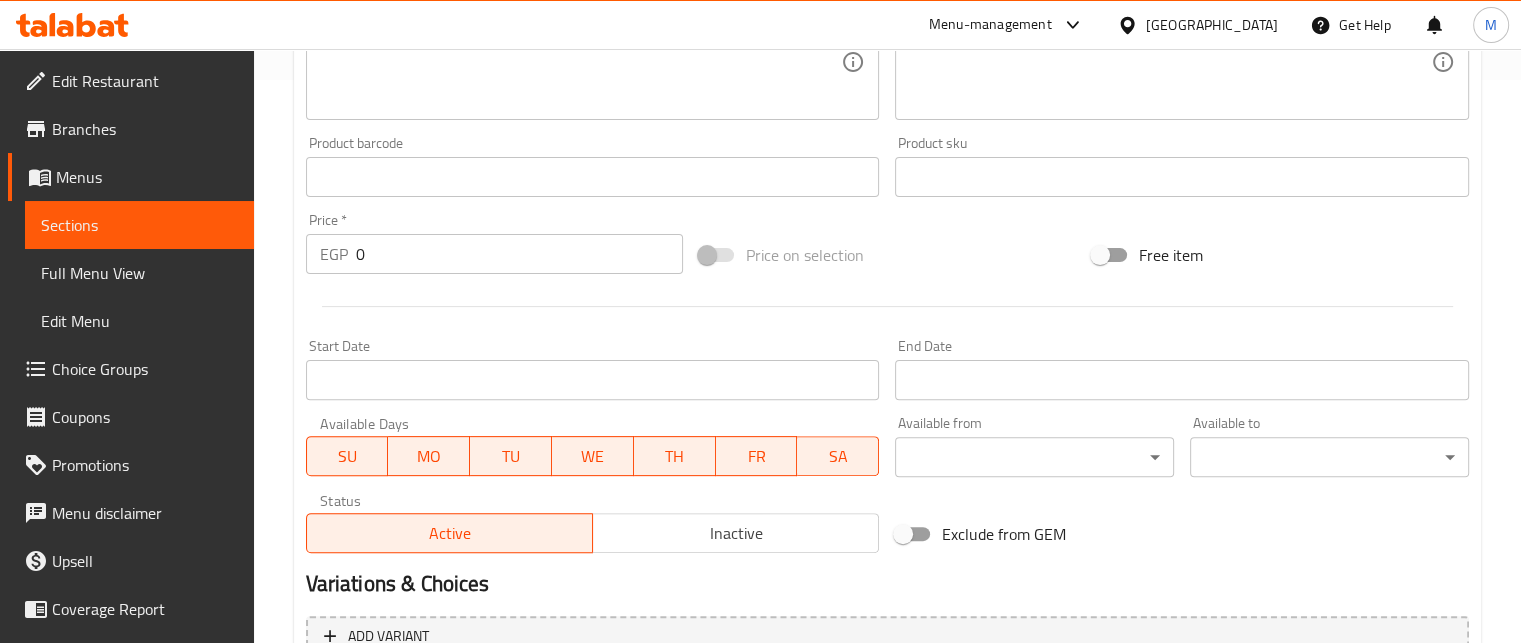 drag, startPoint x: 357, startPoint y: 264, endPoint x: 328, endPoint y: 253, distance: 31.016125 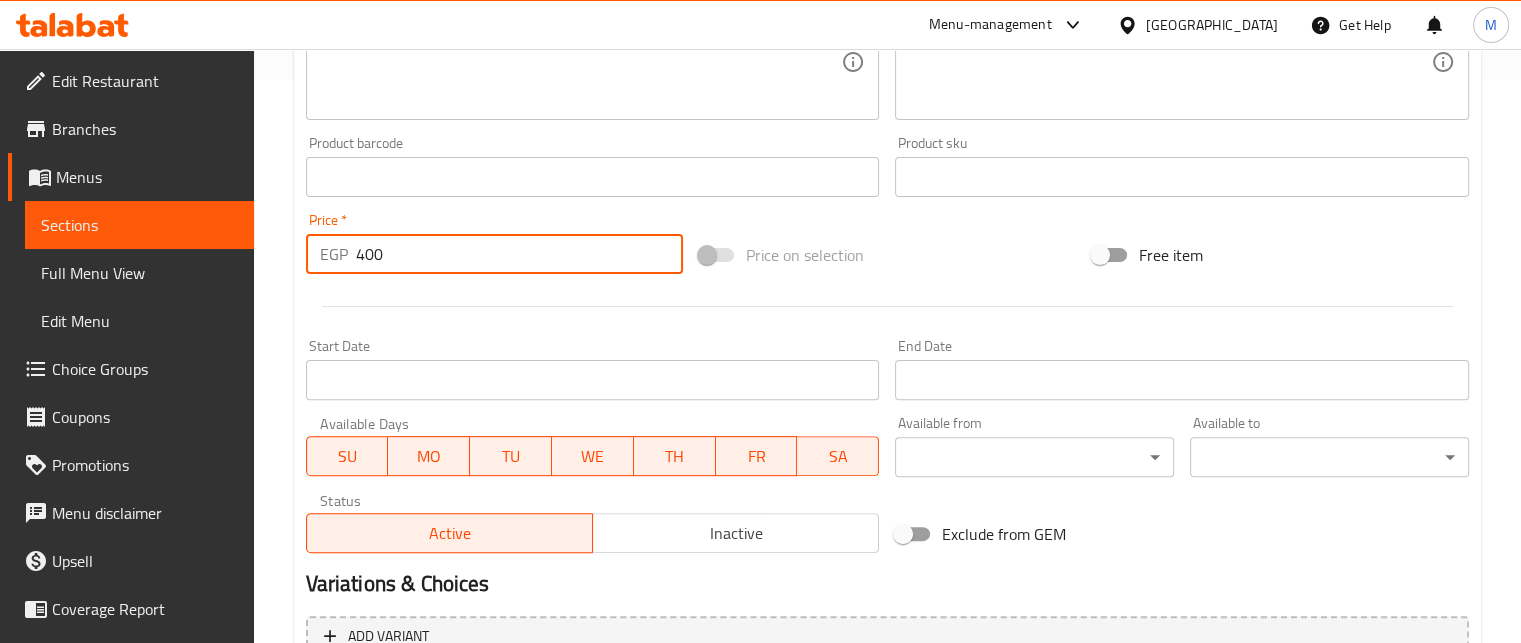 type on "400" 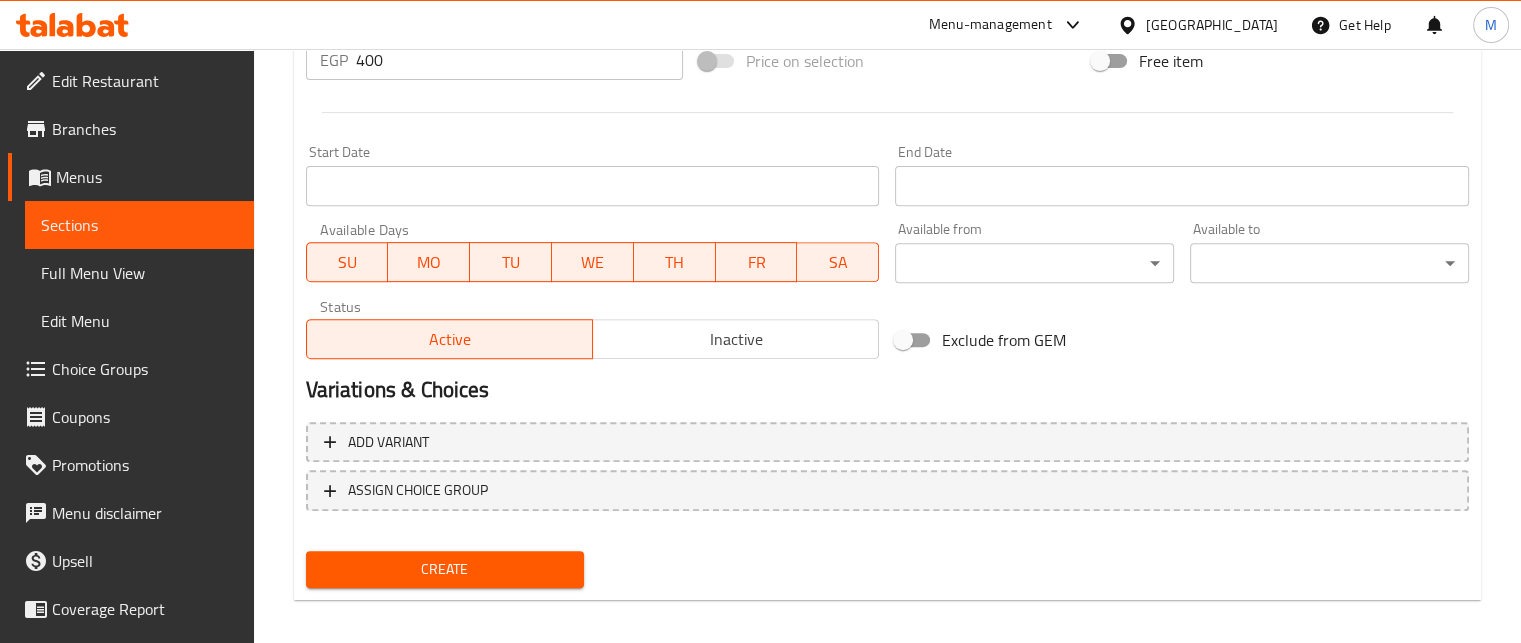 scroll, scrollTop: 769, scrollLeft: 0, axis: vertical 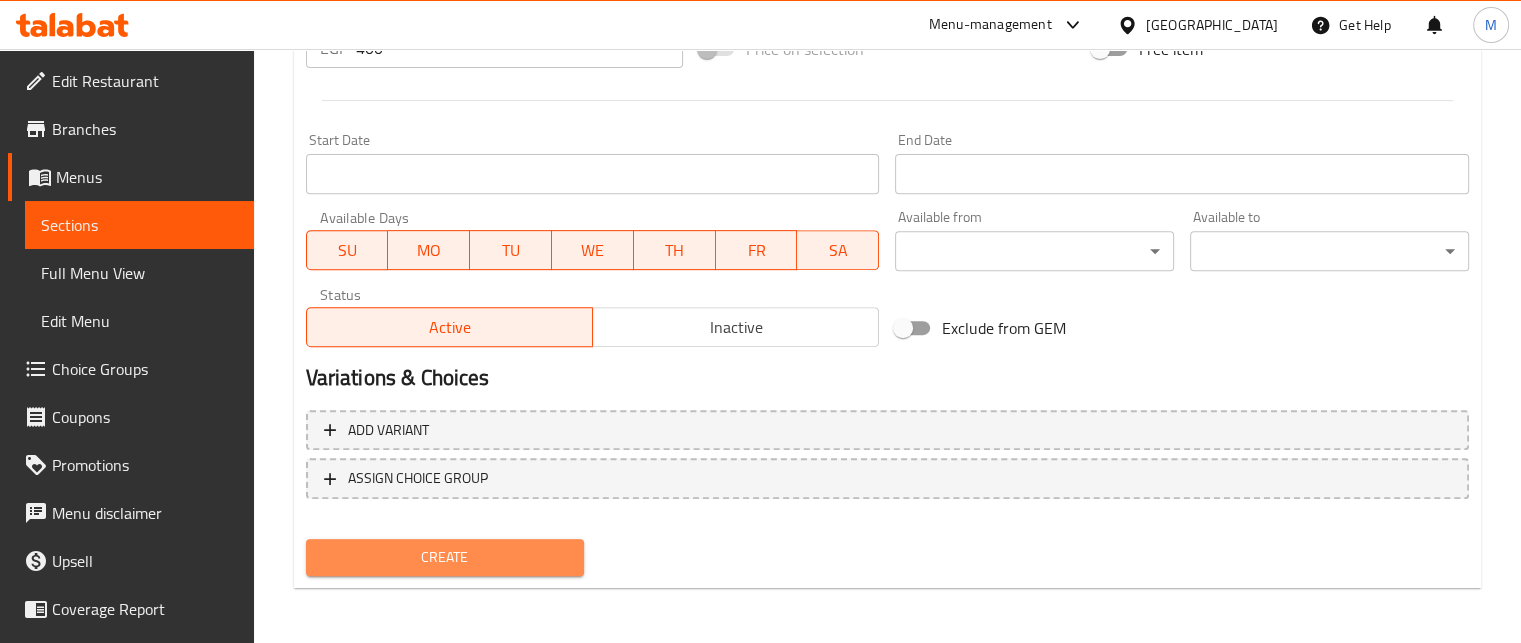 click on "Create" at bounding box center (445, 557) 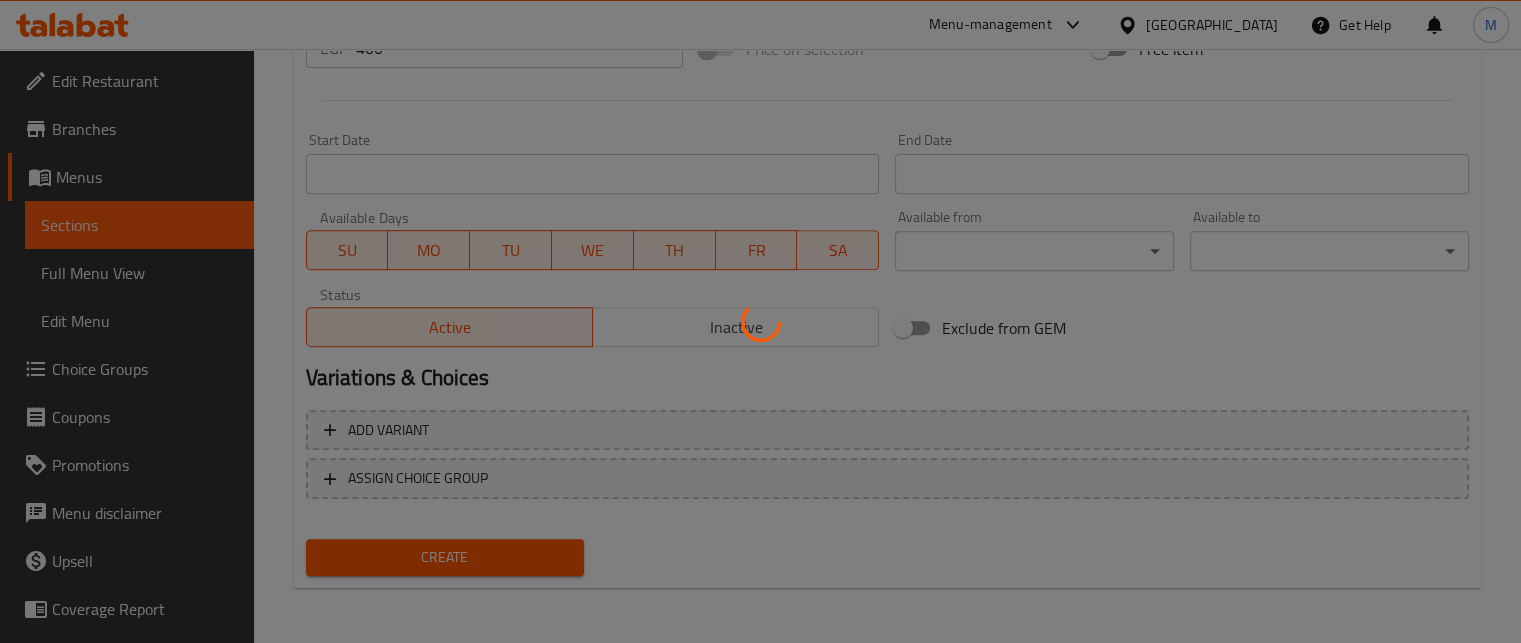 type 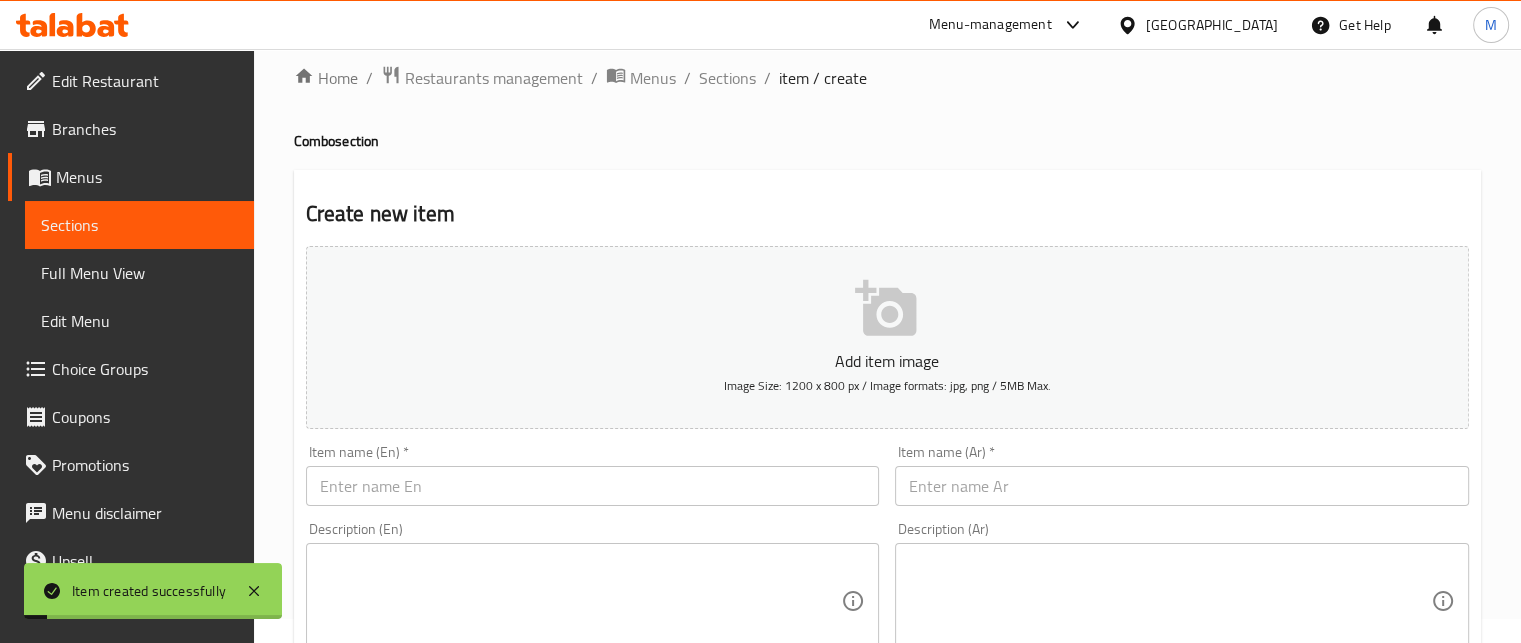 scroll, scrollTop: 0, scrollLeft: 0, axis: both 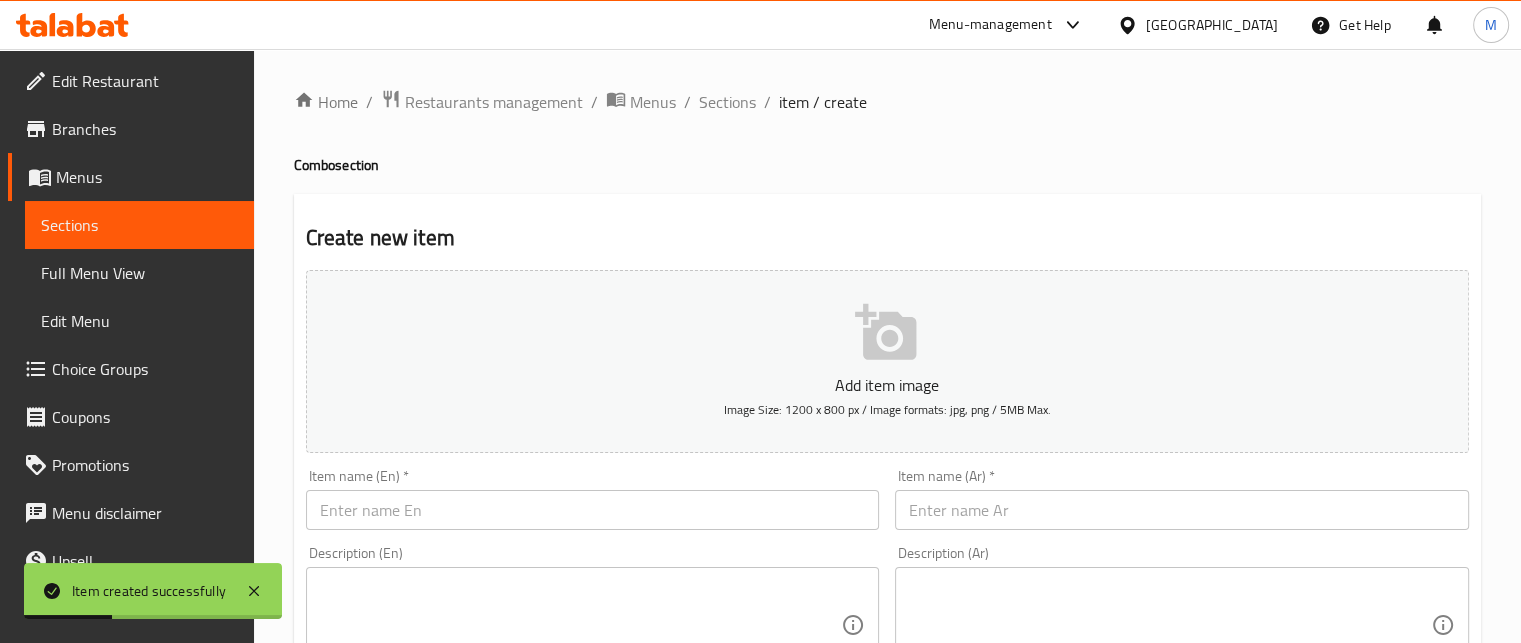 paste on "Combo 32" 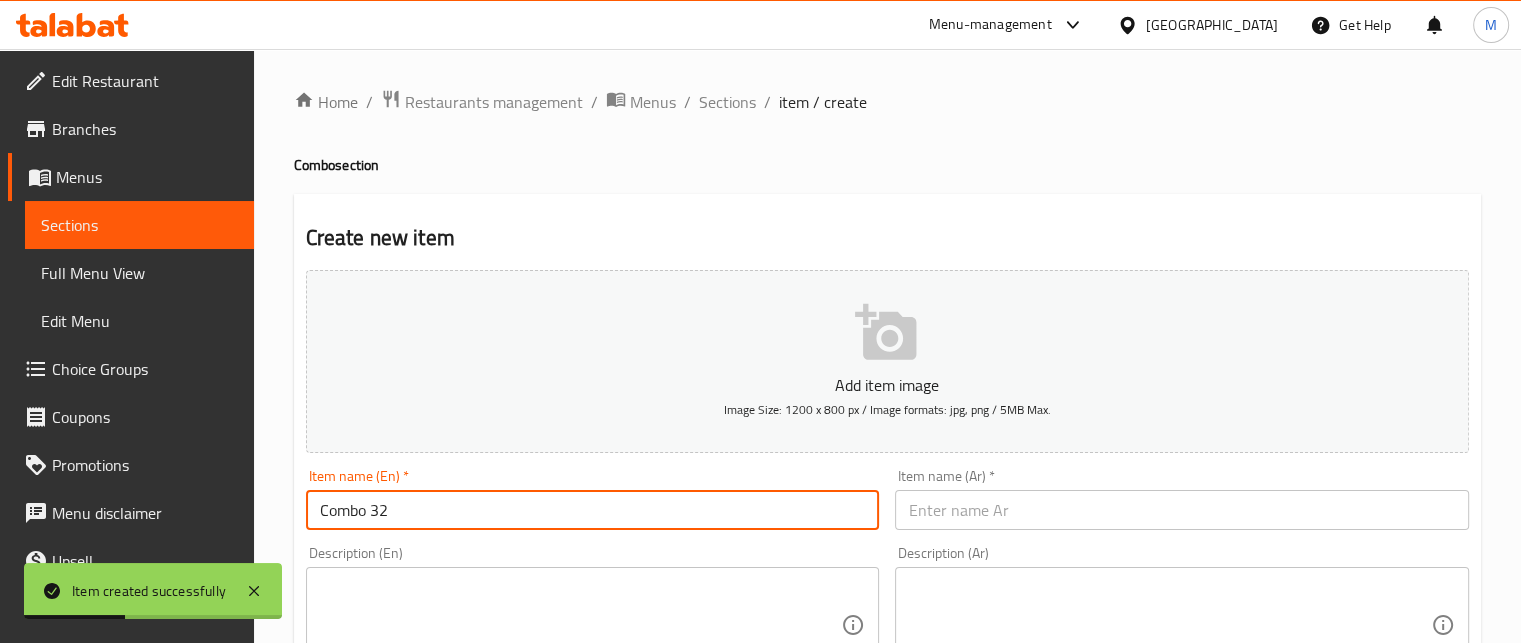 type on "Combo 32" 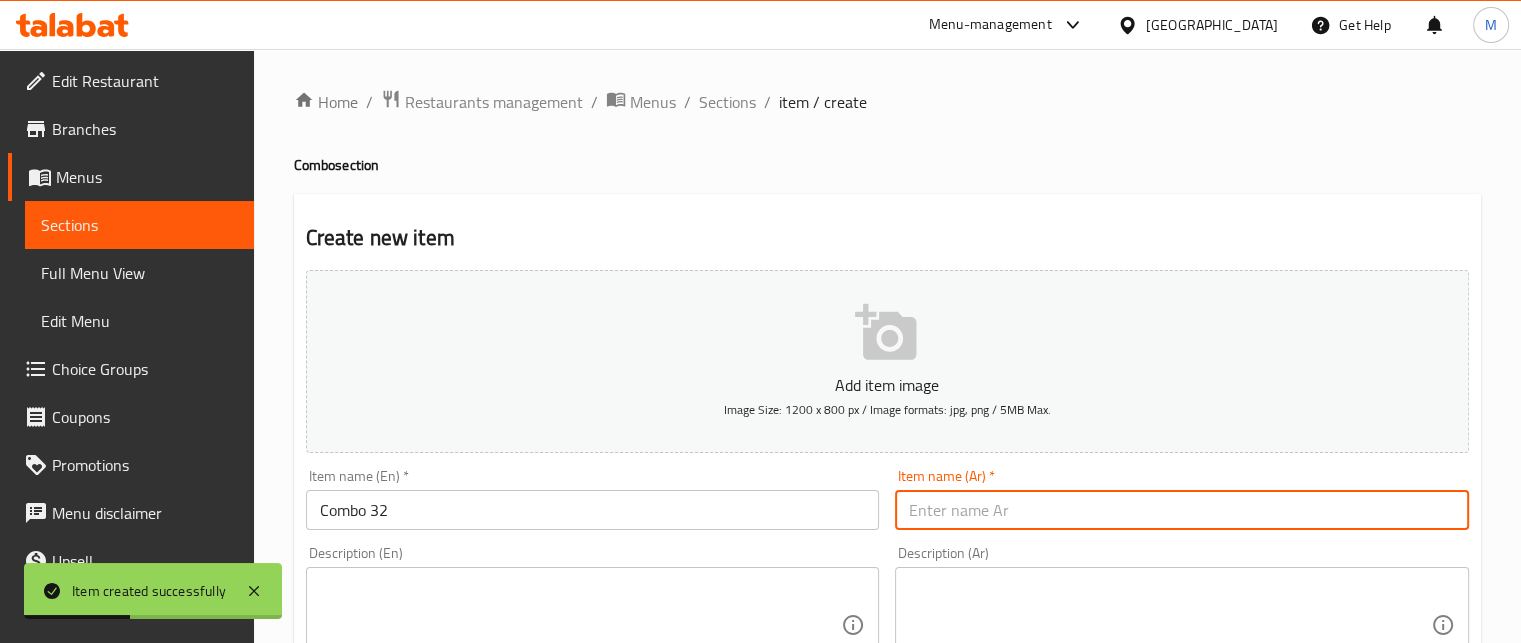 click at bounding box center (1182, 510) 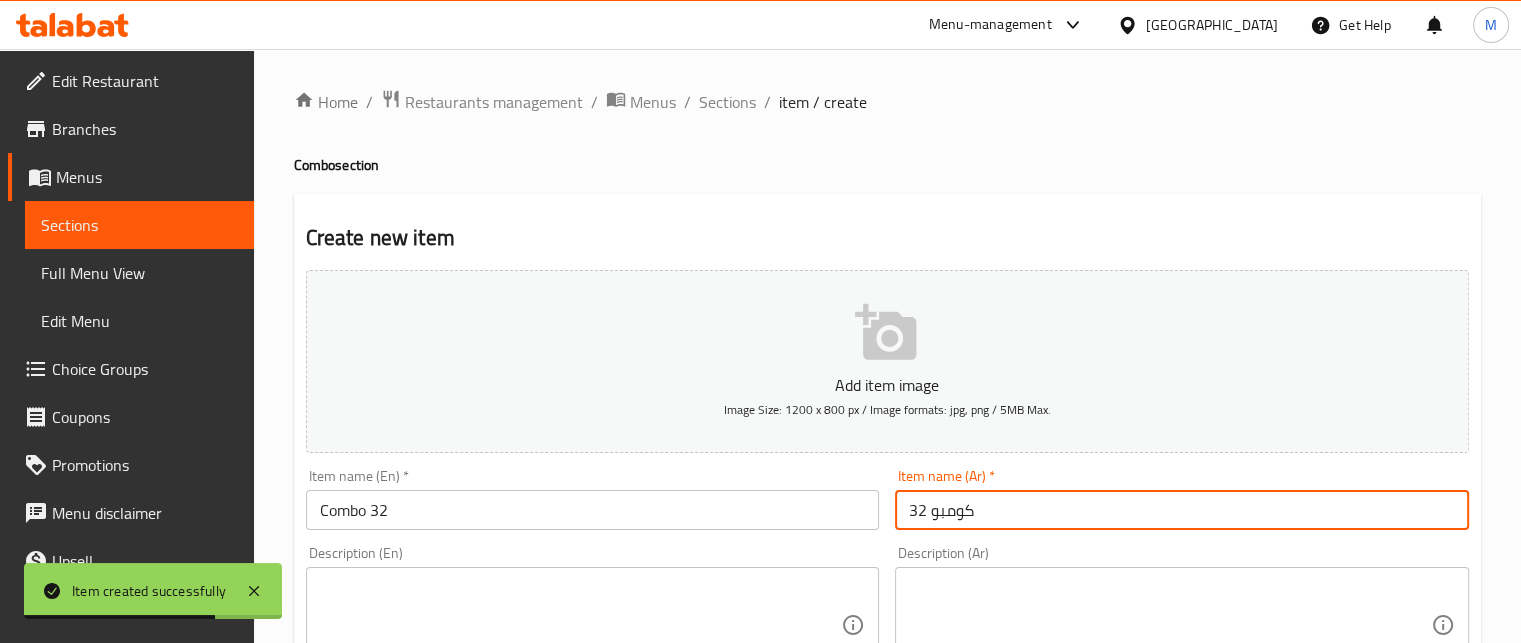 type on "كومبو 32" 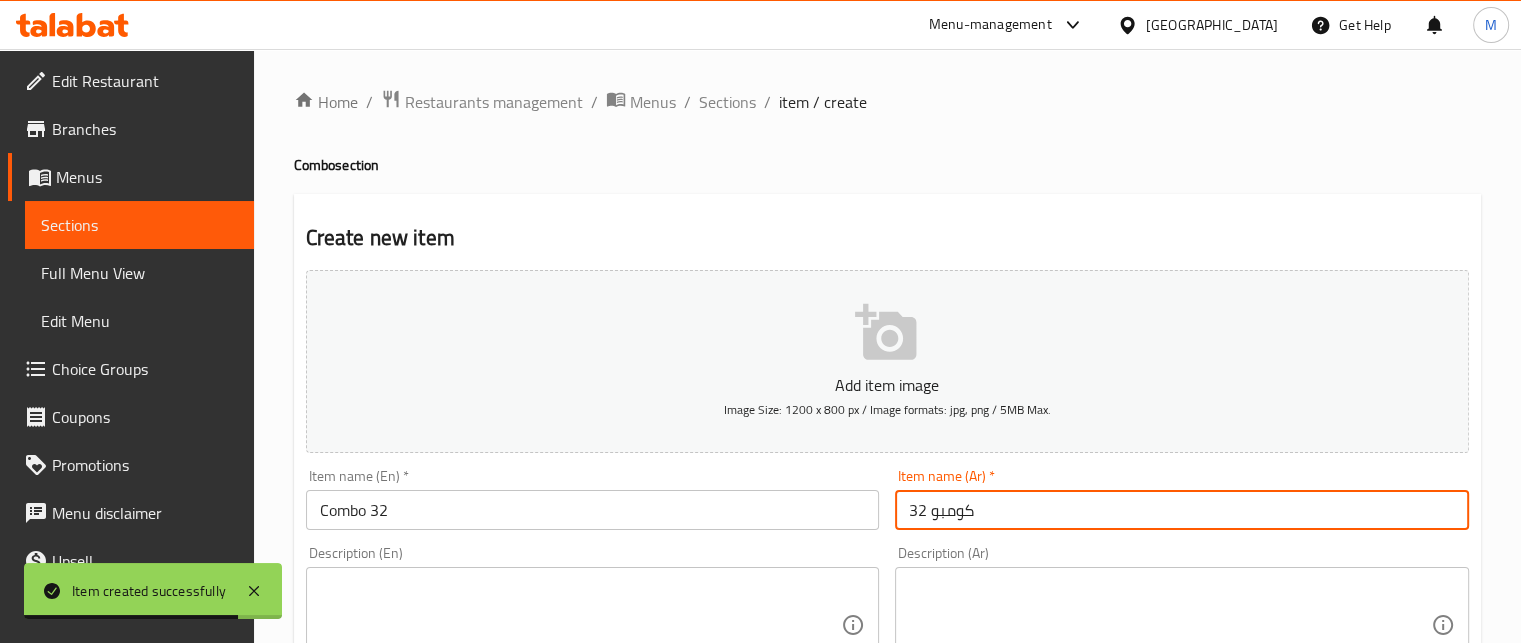 scroll, scrollTop: 563, scrollLeft: 0, axis: vertical 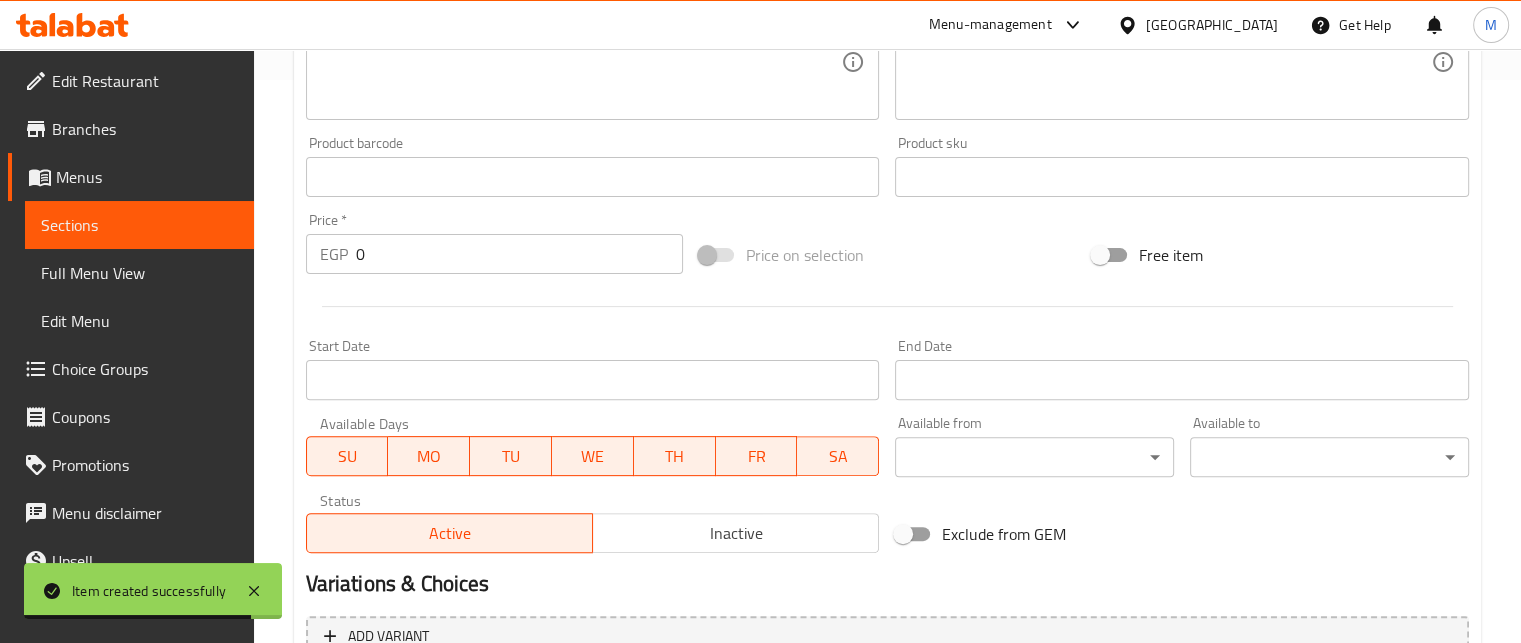 drag, startPoint x: 368, startPoint y: 254, endPoint x: 289, endPoint y: 251, distance: 79.05694 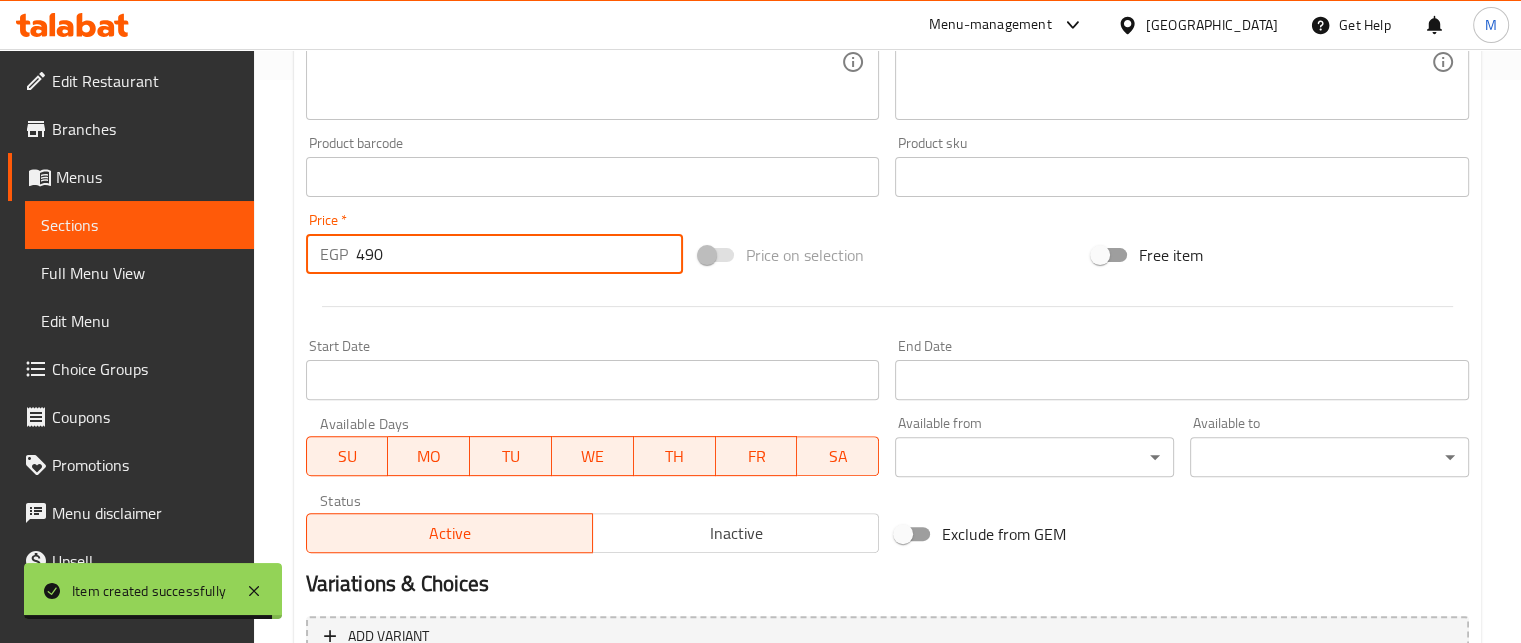 type on "490" 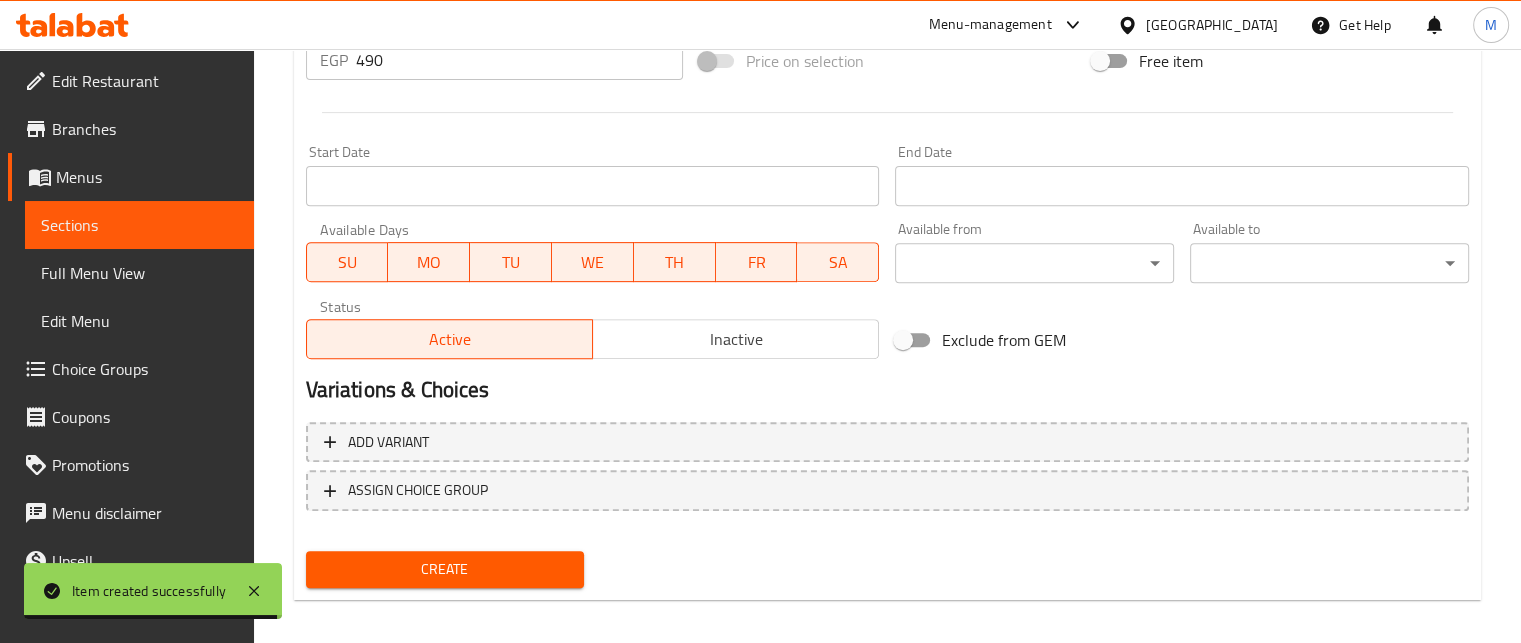 scroll, scrollTop: 769, scrollLeft: 0, axis: vertical 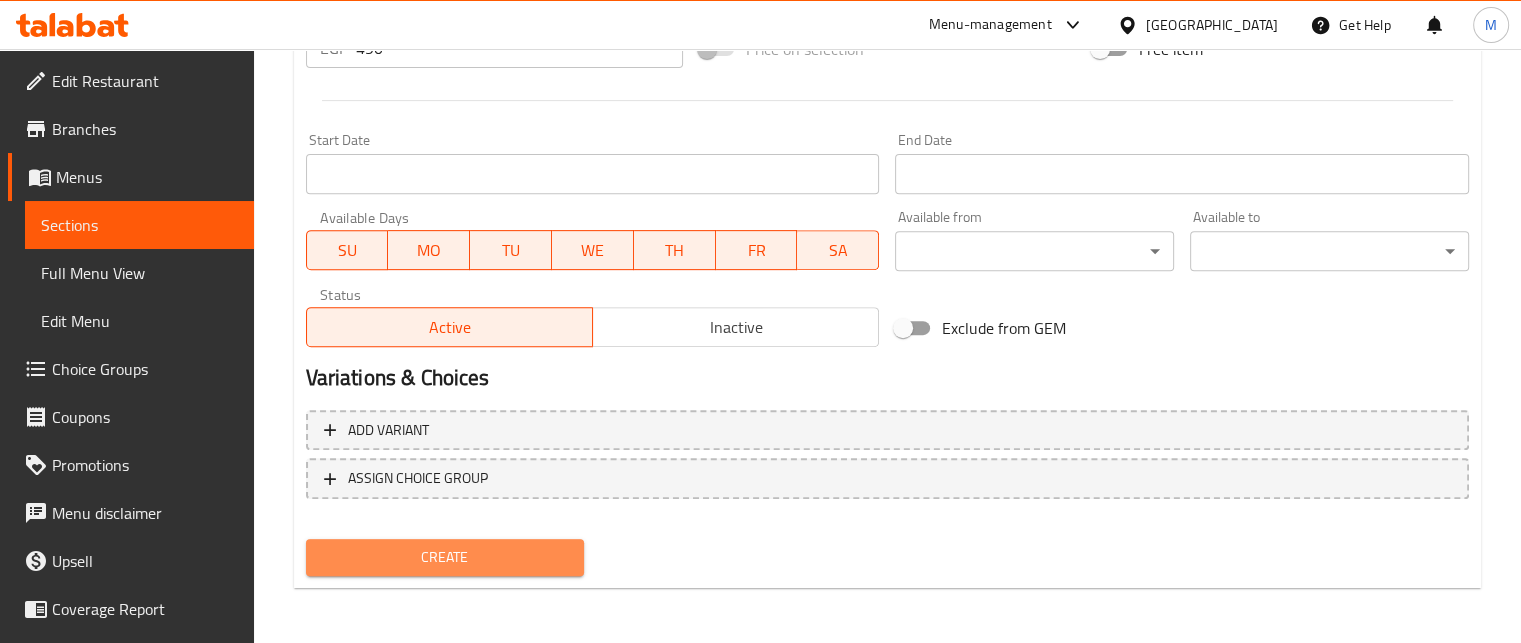click on "Create" at bounding box center [445, 557] 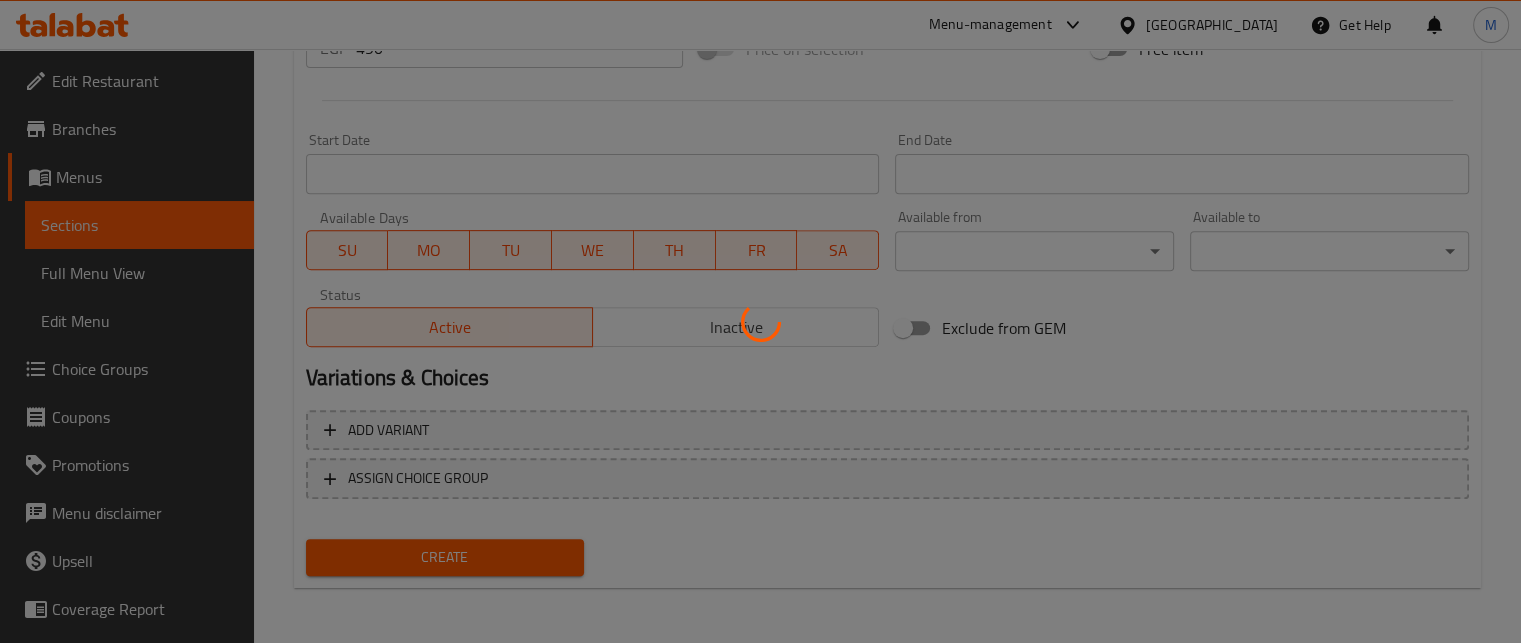 type 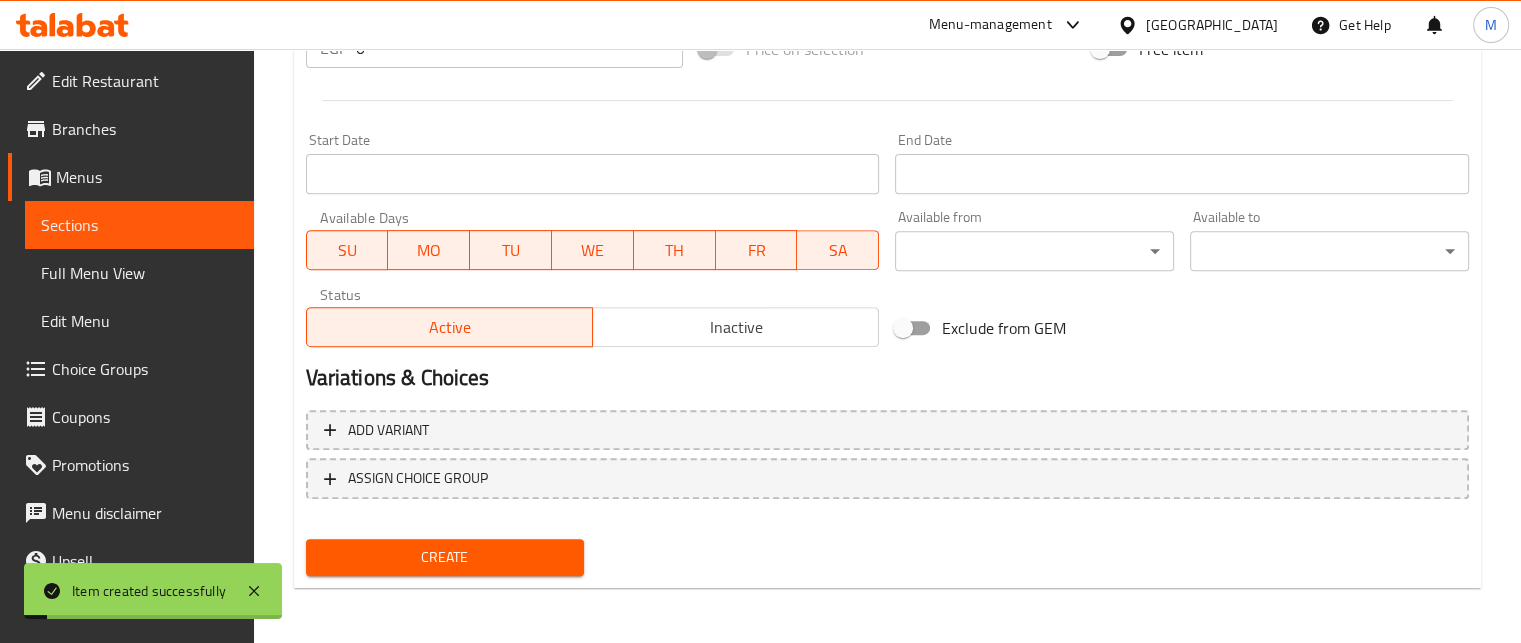 scroll, scrollTop: 207, scrollLeft: 0, axis: vertical 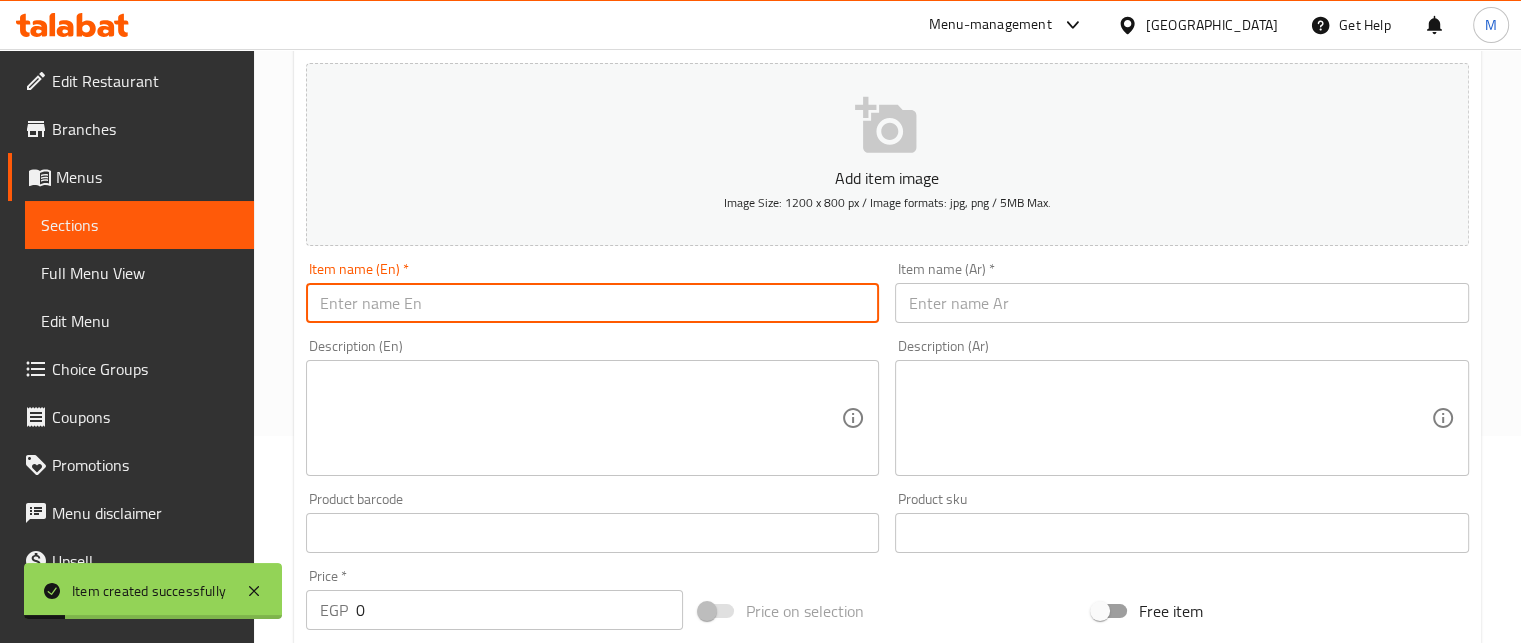 click at bounding box center (593, 303) 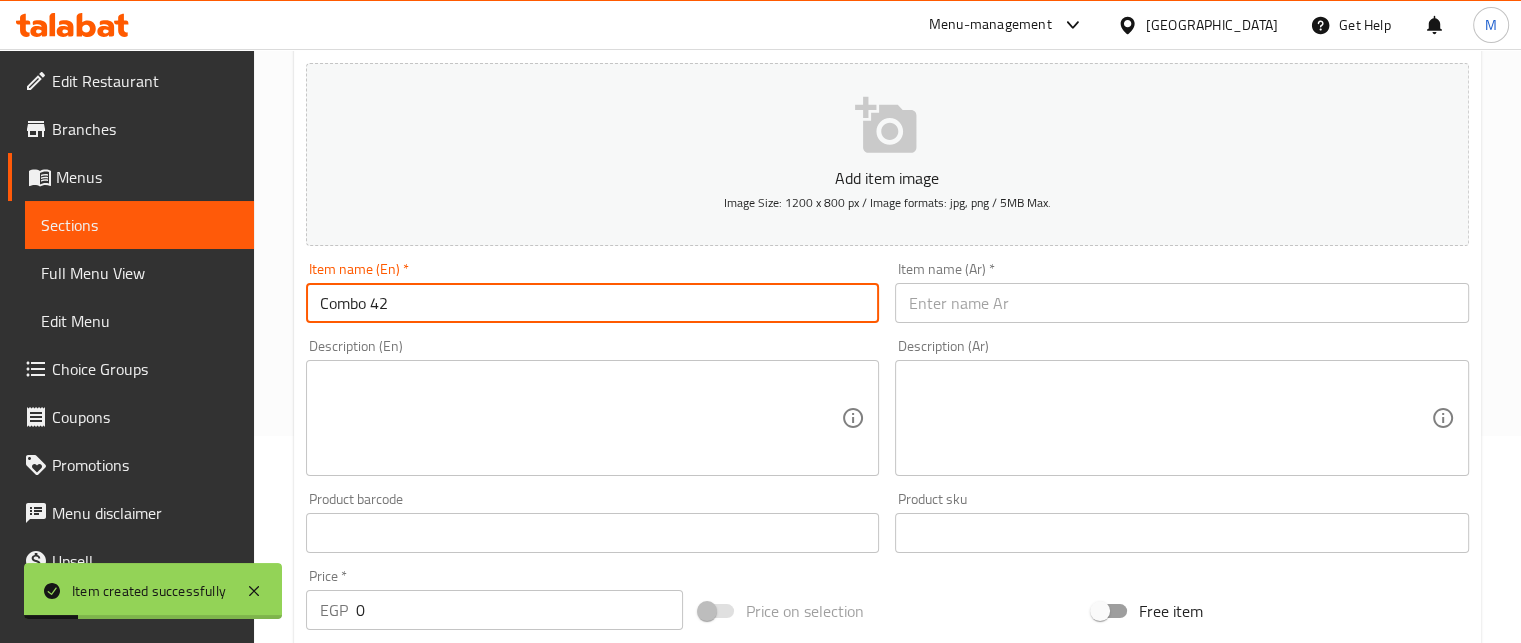 type on "Combo 42" 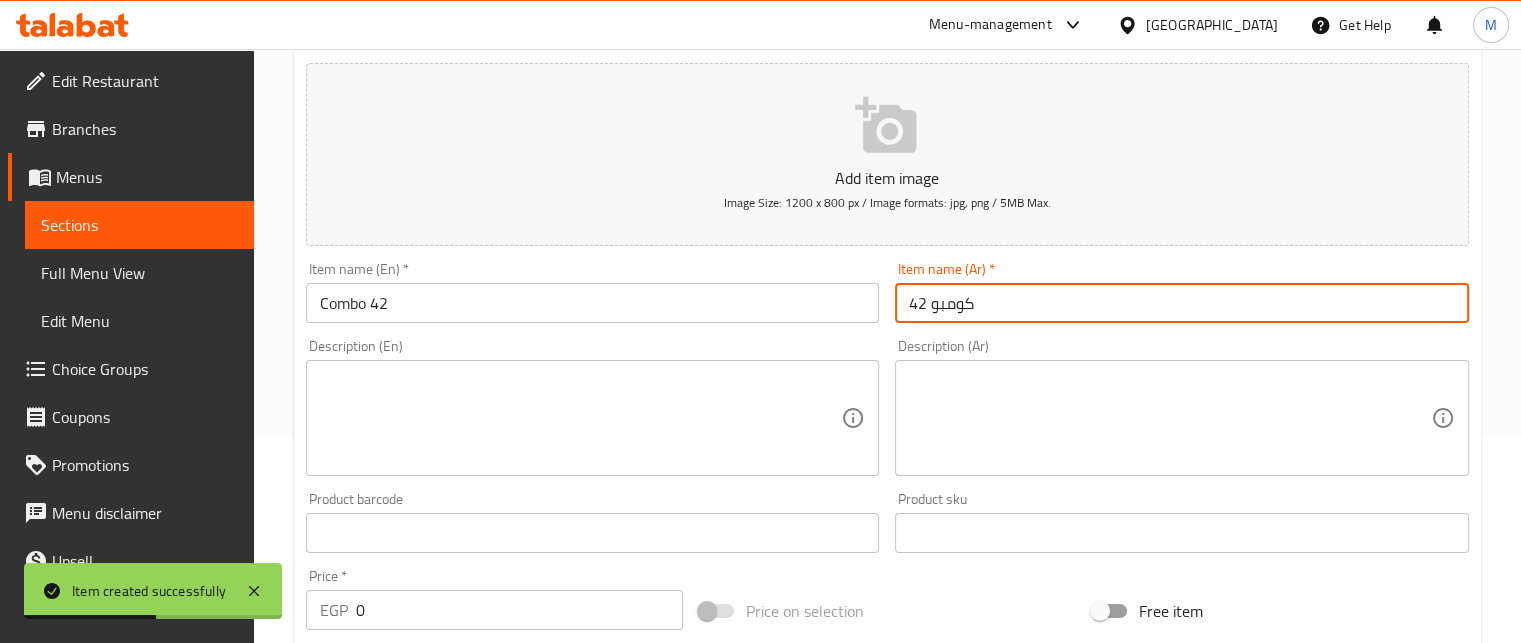 type on "كومبو 42" 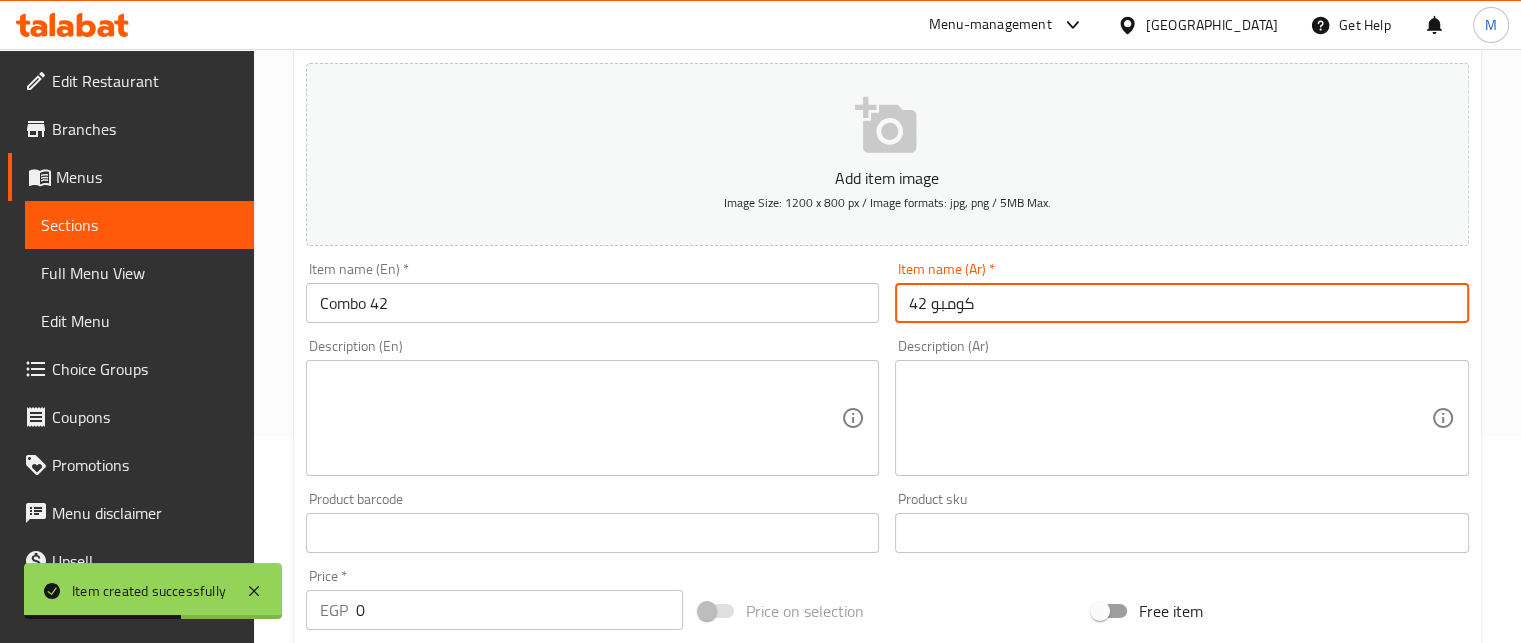 scroll, scrollTop: 769, scrollLeft: 0, axis: vertical 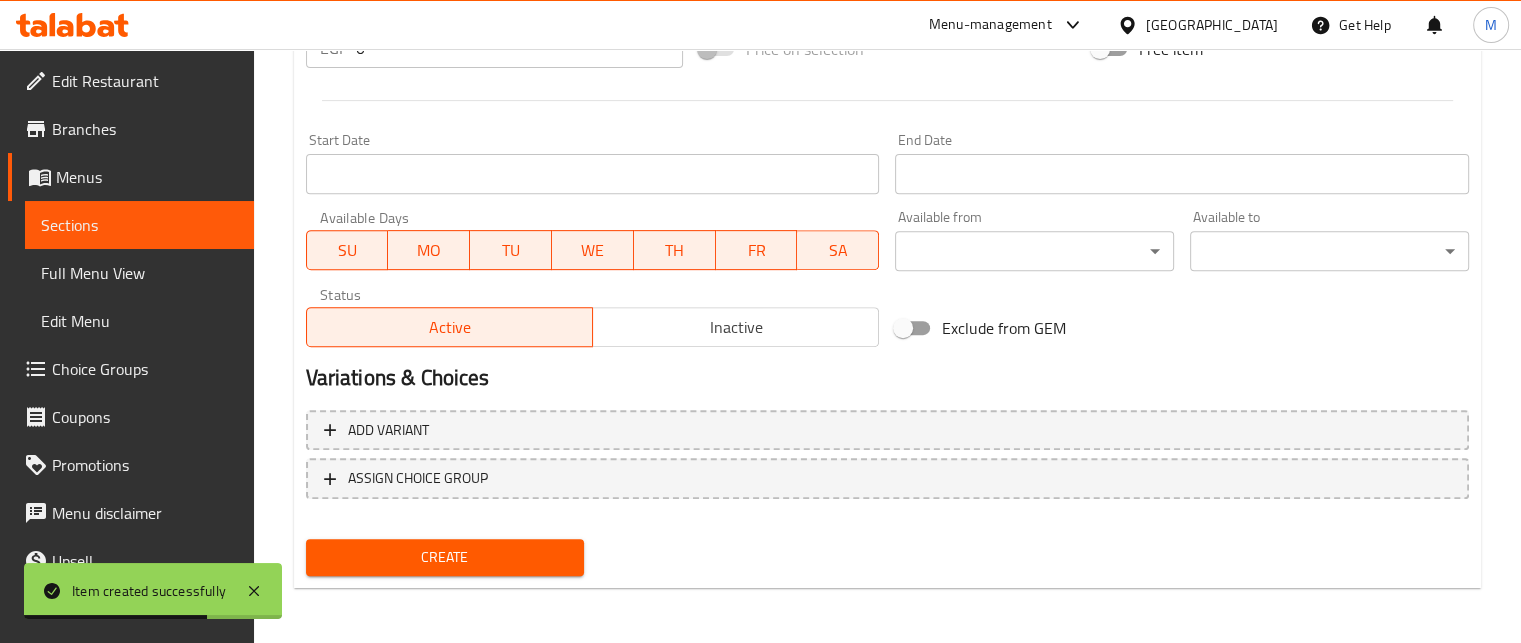 click on "EGP 0 Price  *" at bounding box center (494, 48) 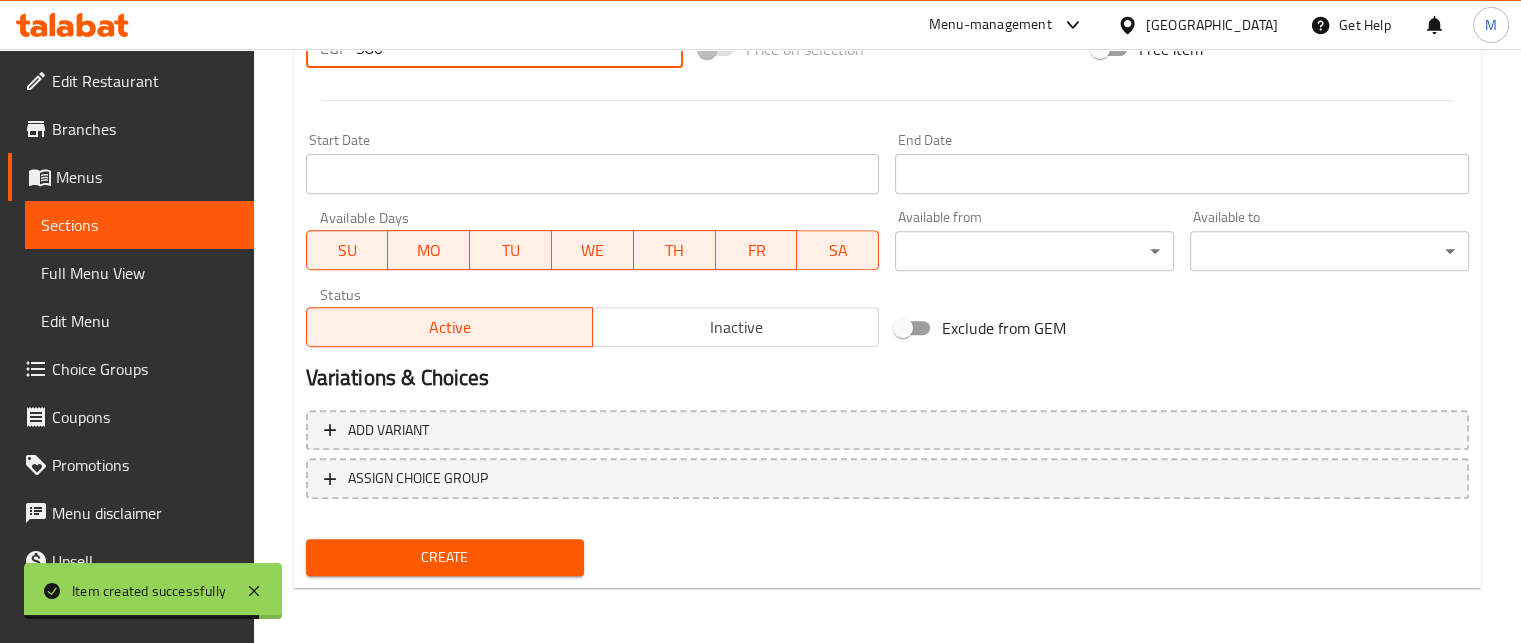 type on "580" 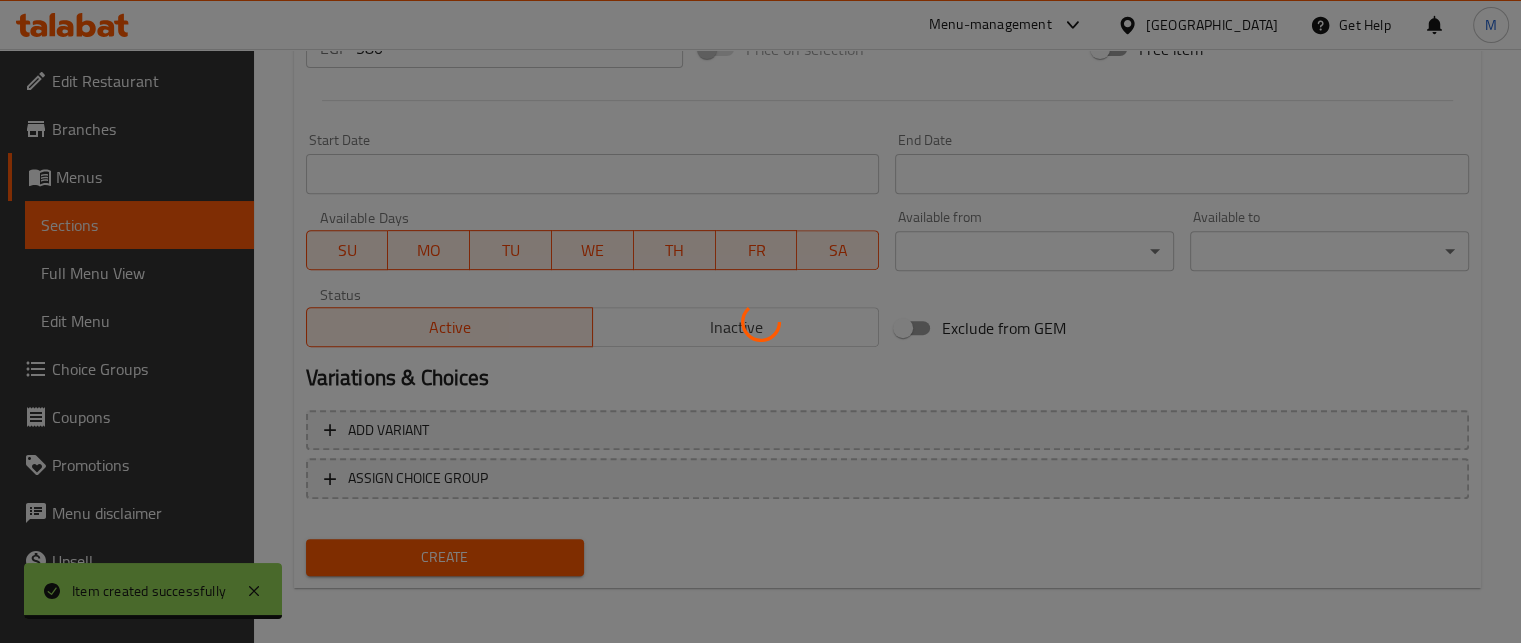 type 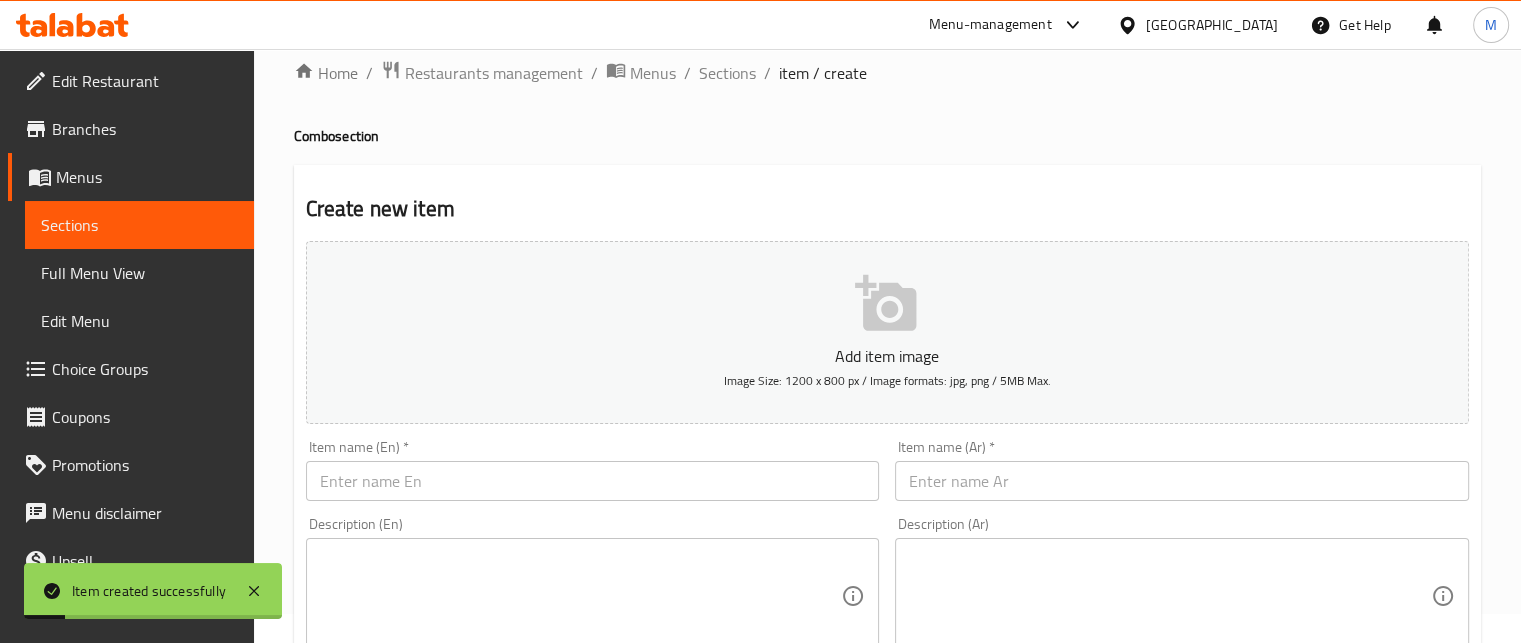 scroll, scrollTop: 0, scrollLeft: 0, axis: both 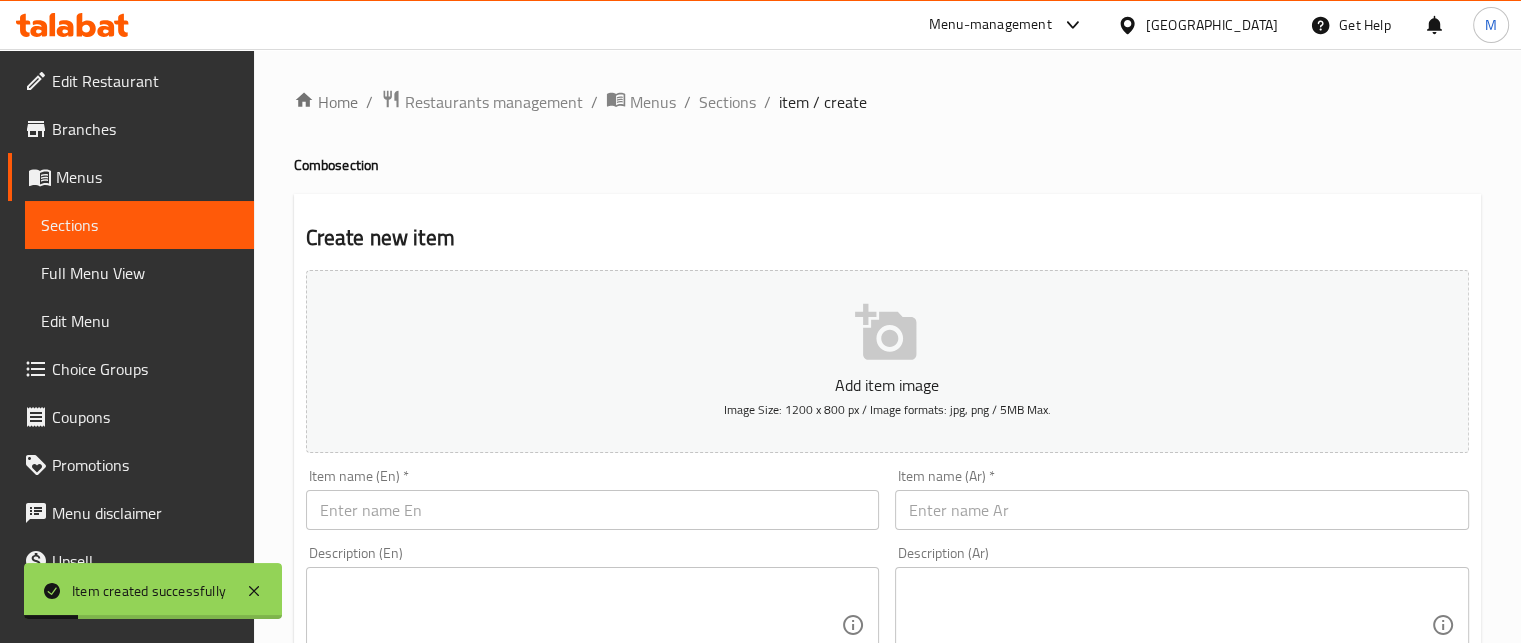 click at bounding box center (593, 510) 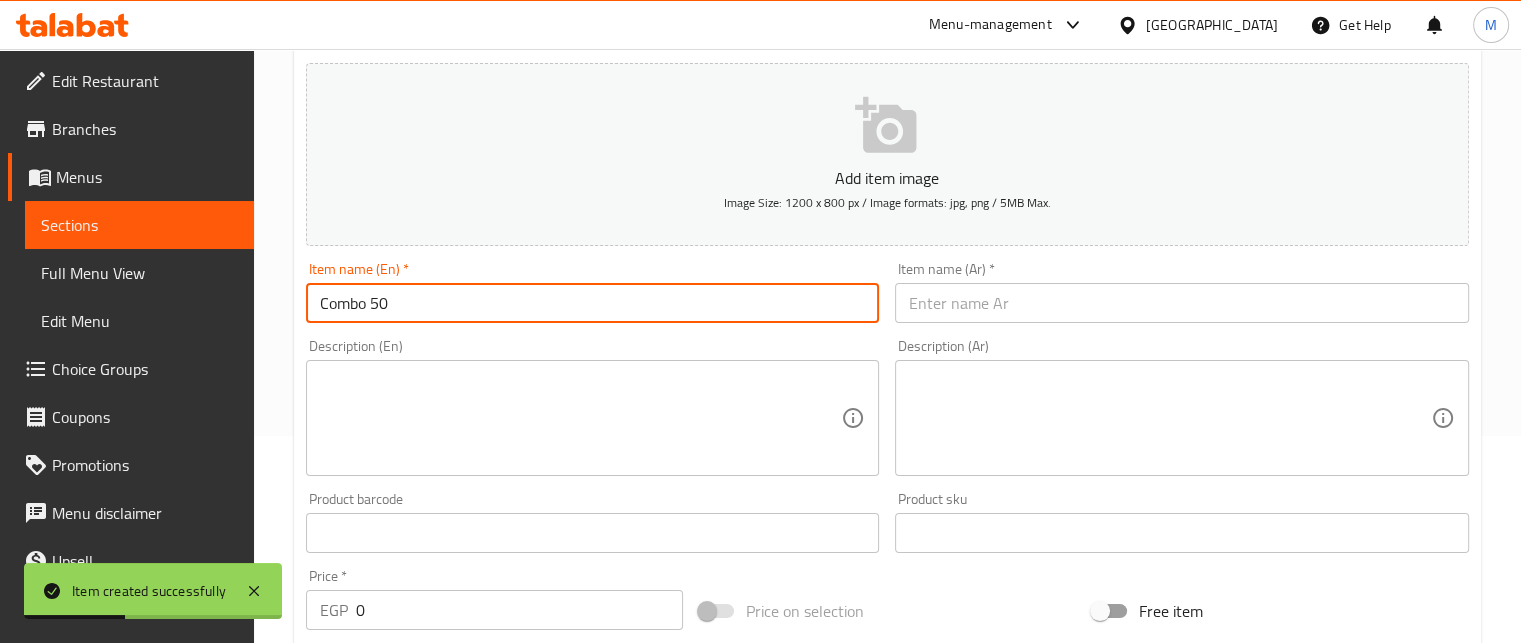 scroll, scrollTop: 769, scrollLeft: 0, axis: vertical 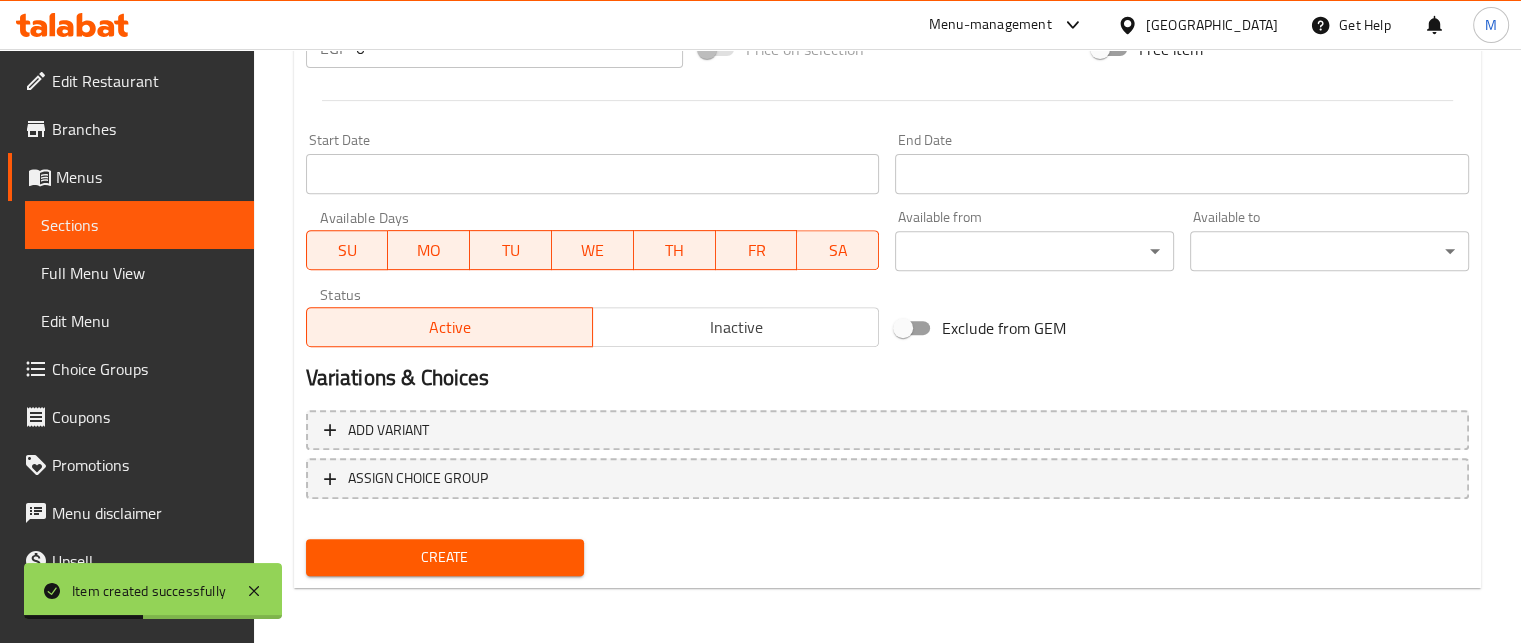 type on "Combo 50" 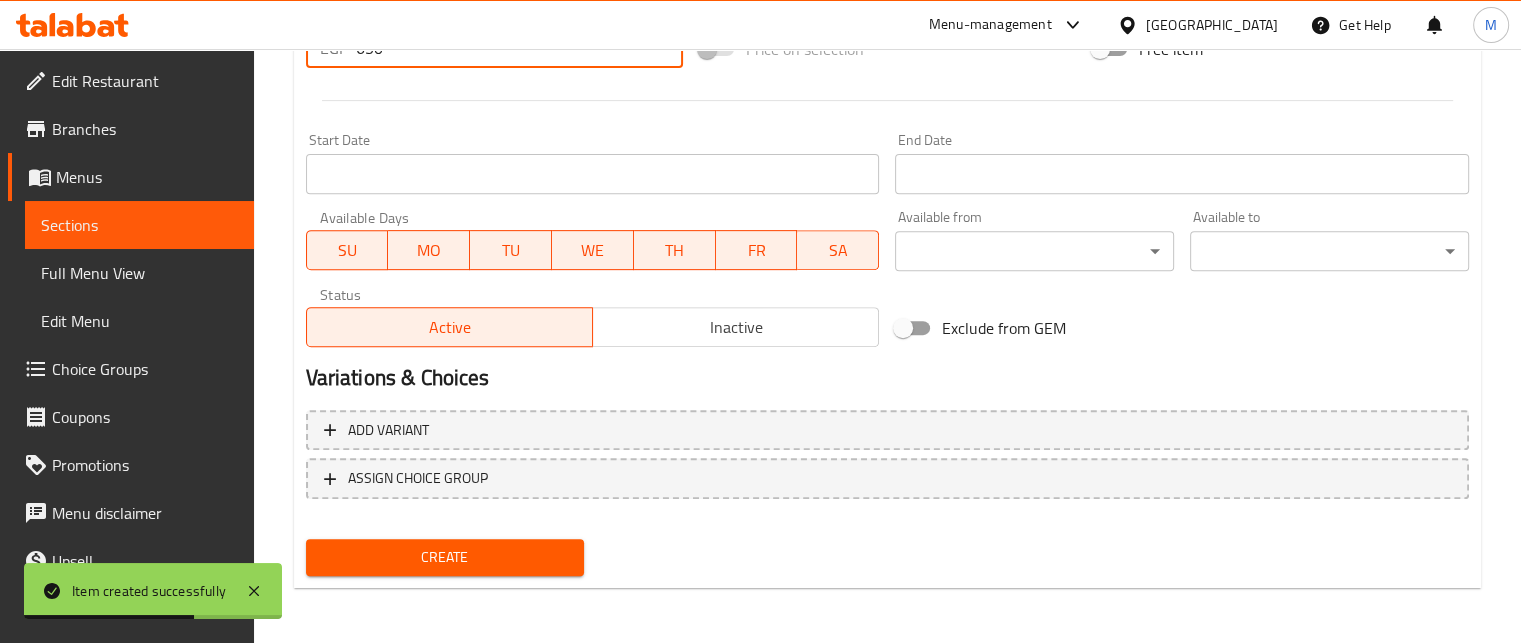 type on "650" 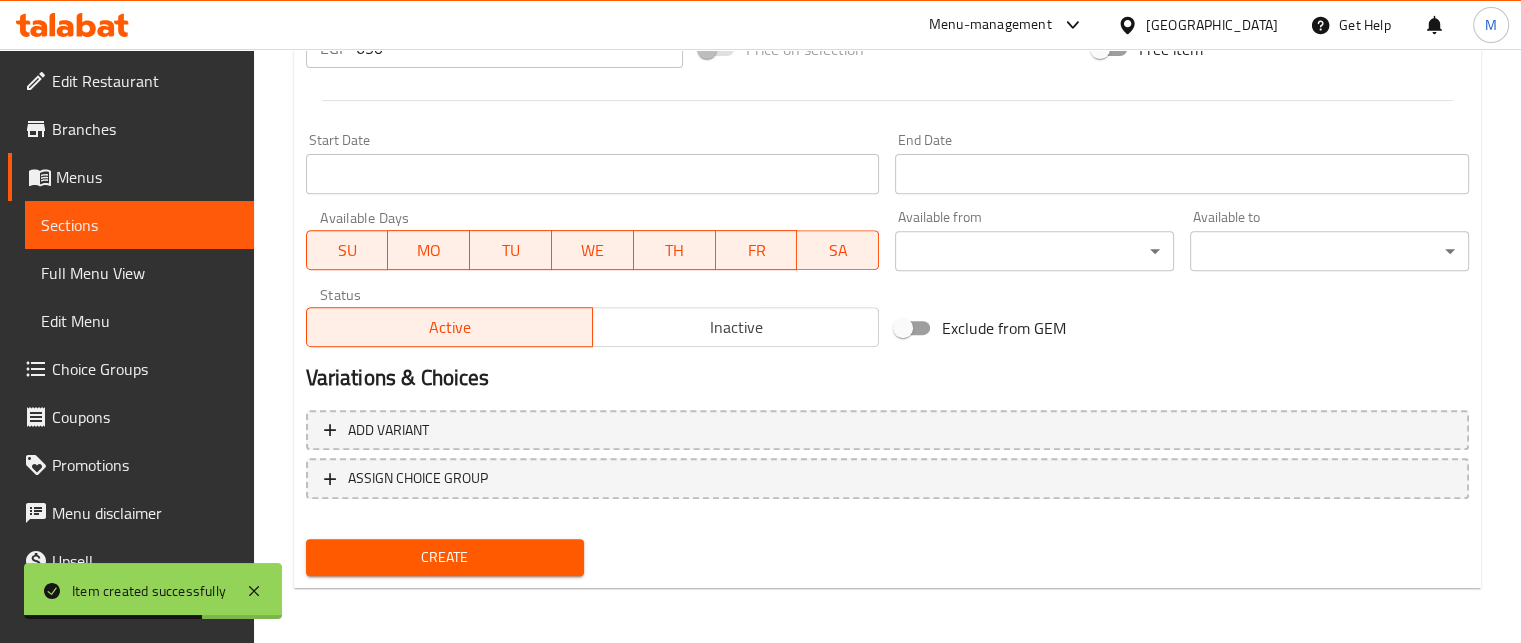 scroll, scrollTop: 207, scrollLeft: 0, axis: vertical 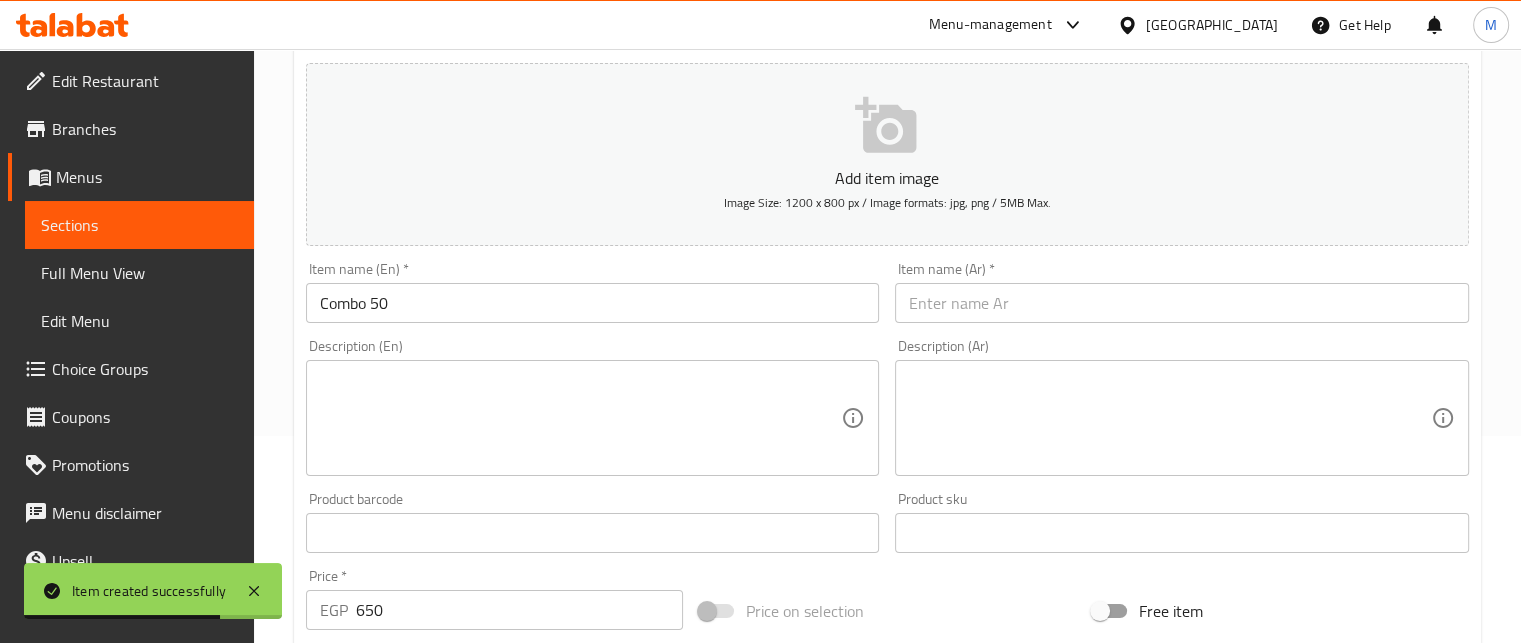 click at bounding box center [1182, 303] 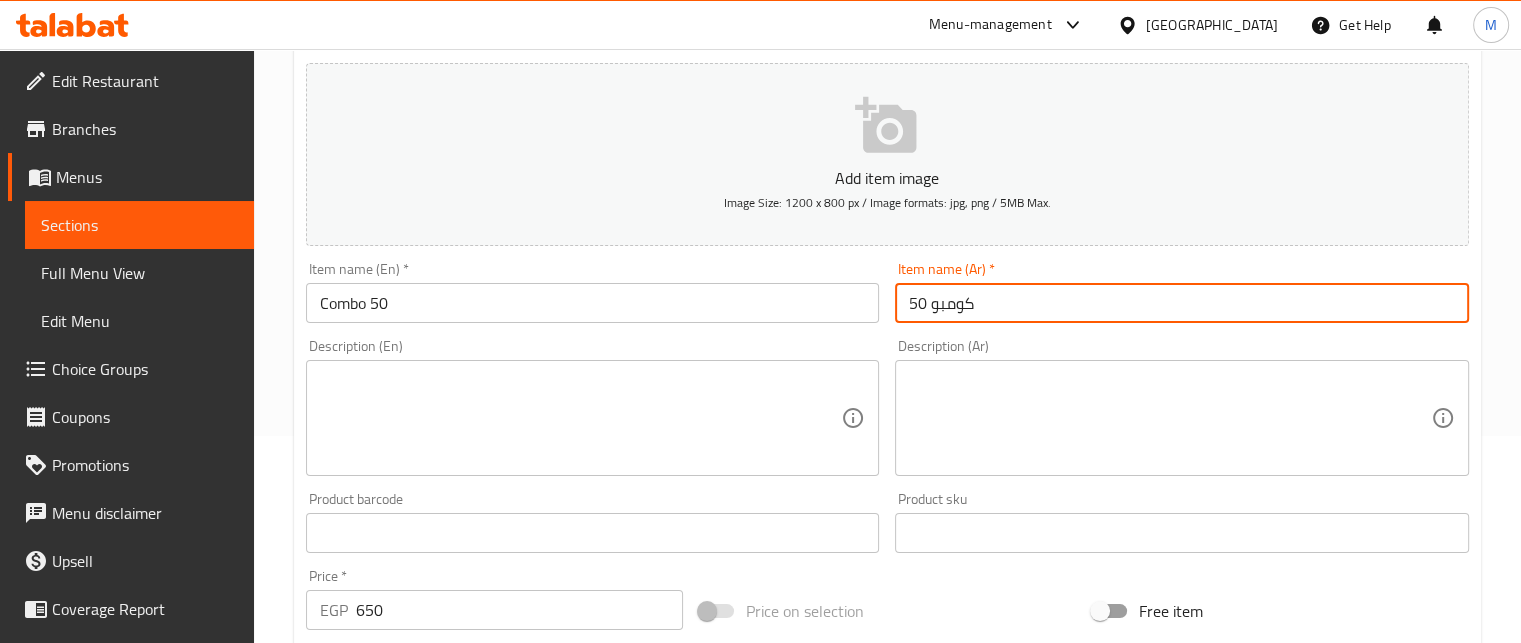 type on "كومبو 50" 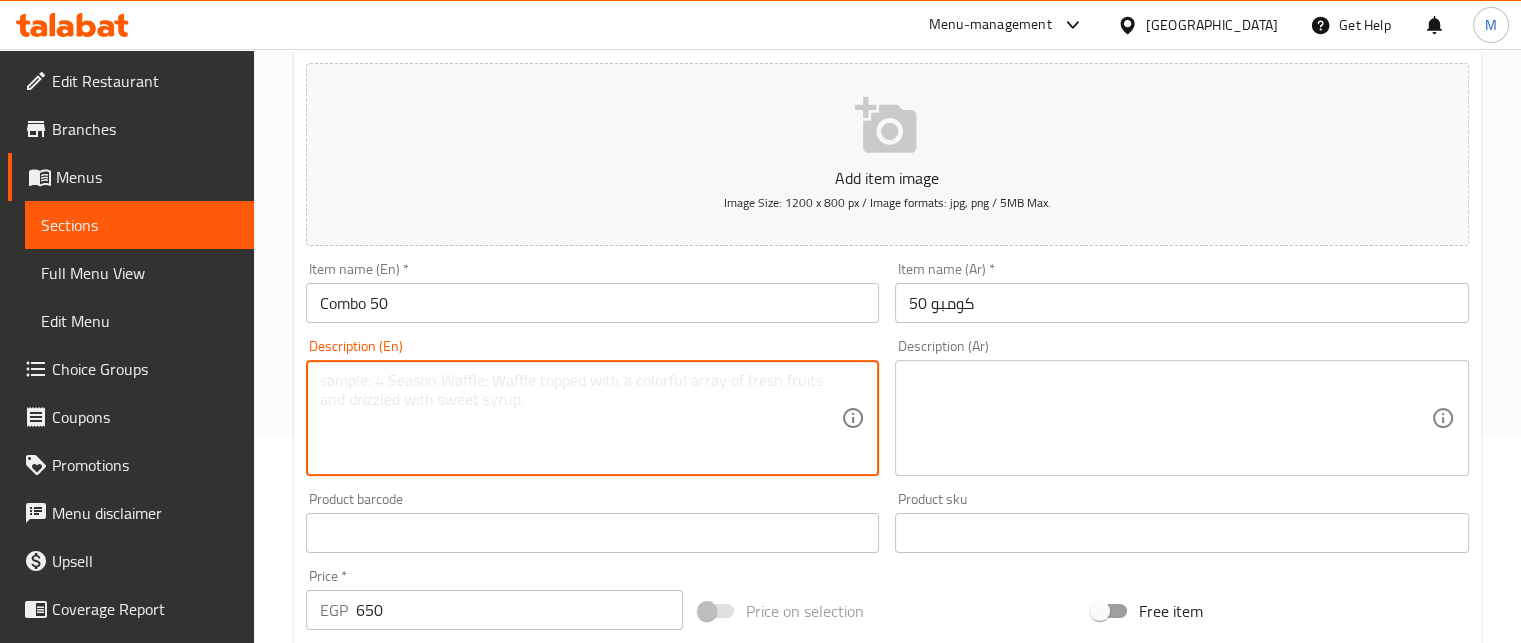 scroll, scrollTop: 769, scrollLeft: 0, axis: vertical 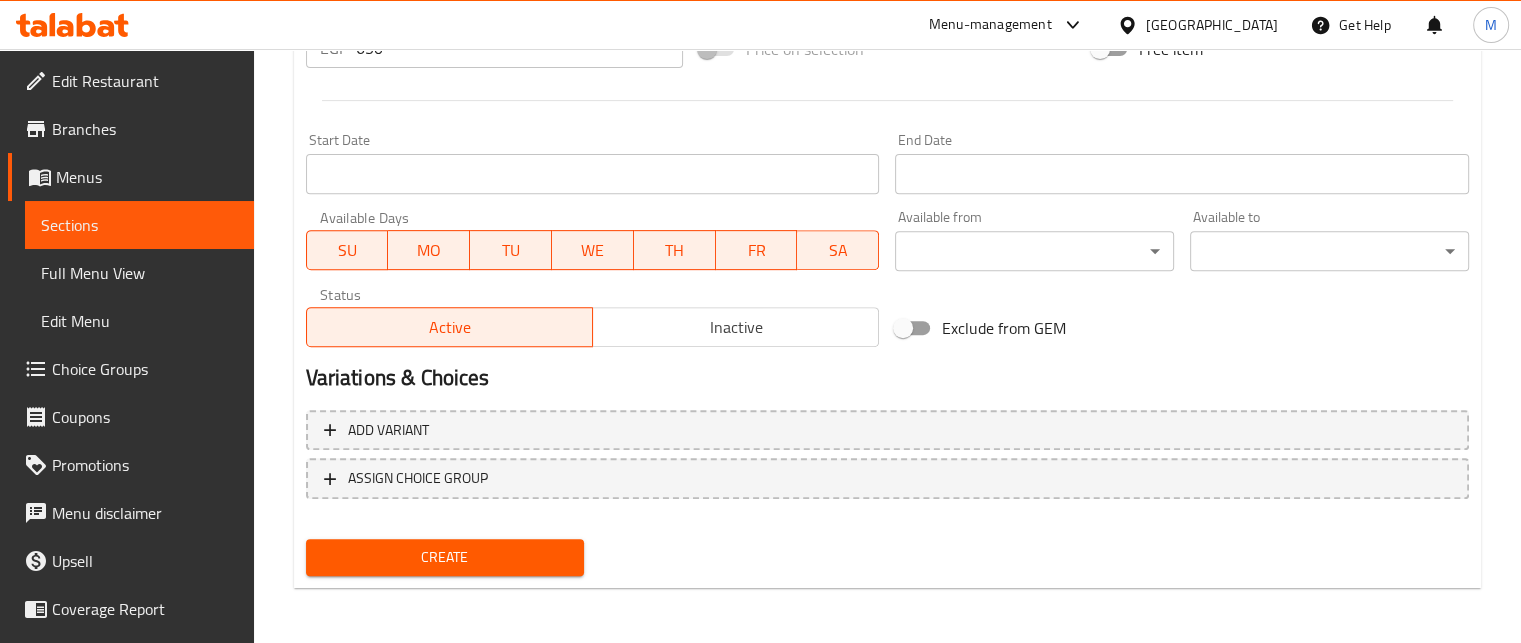 click on "Create" at bounding box center (445, 557) 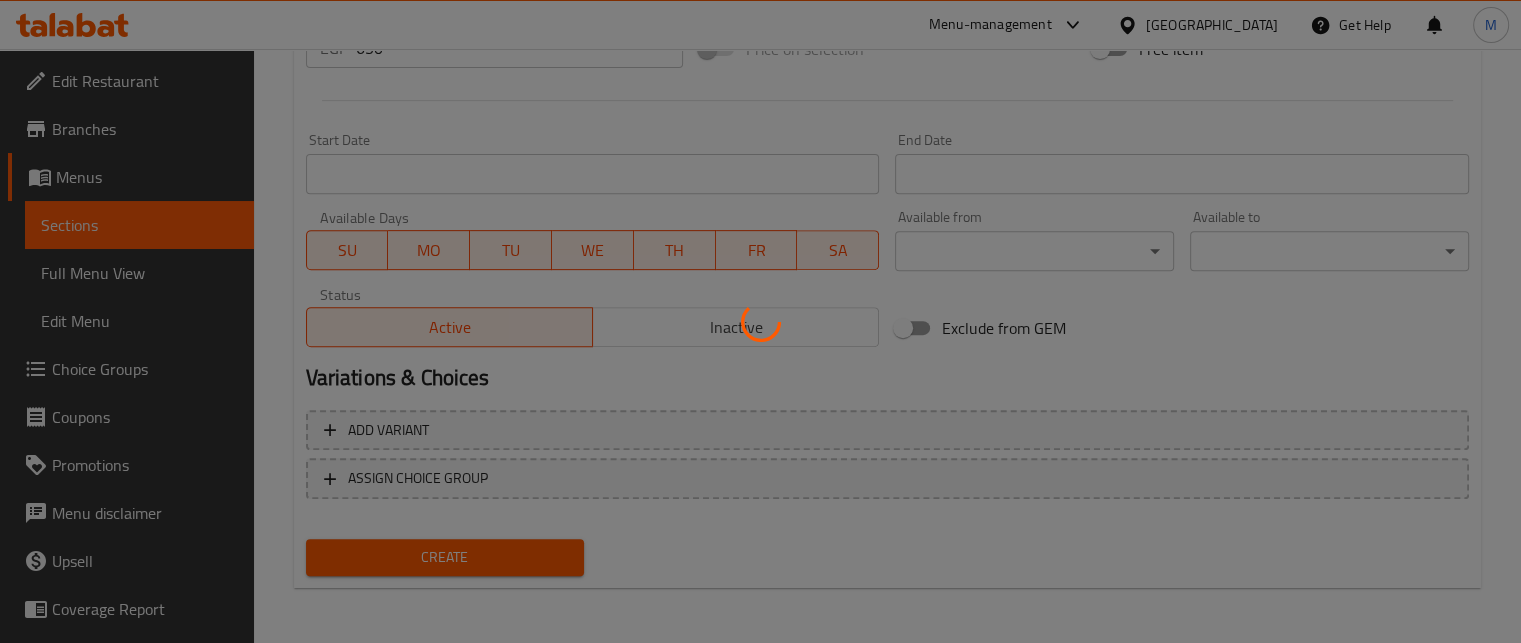 type 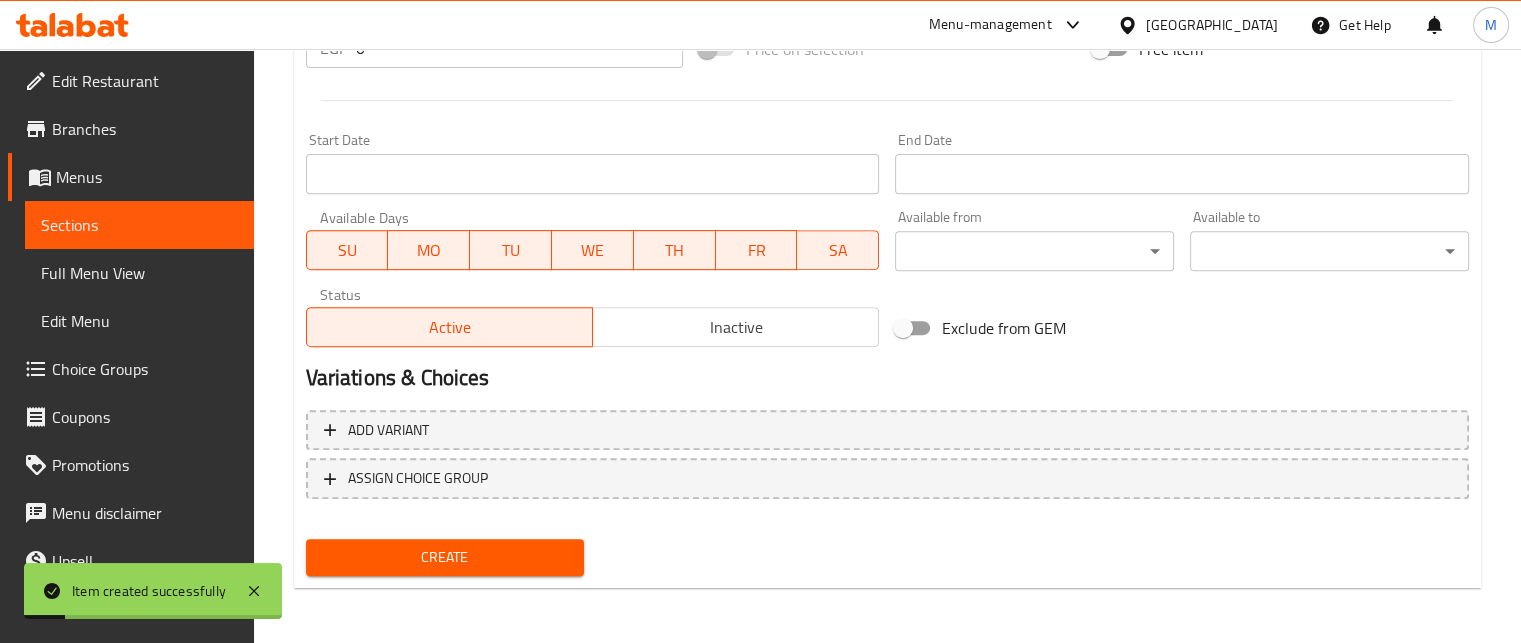 scroll, scrollTop: 207, scrollLeft: 0, axis: vertical 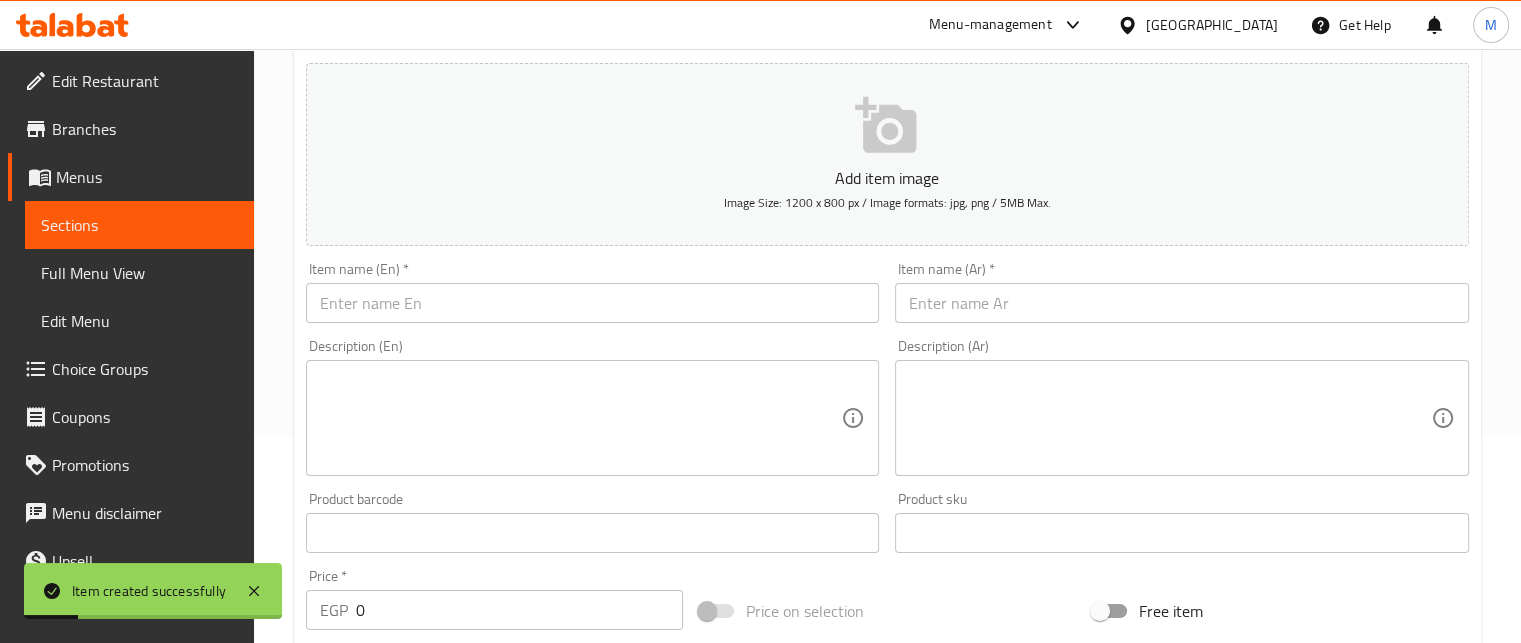 click at bounding box center (593, 303) 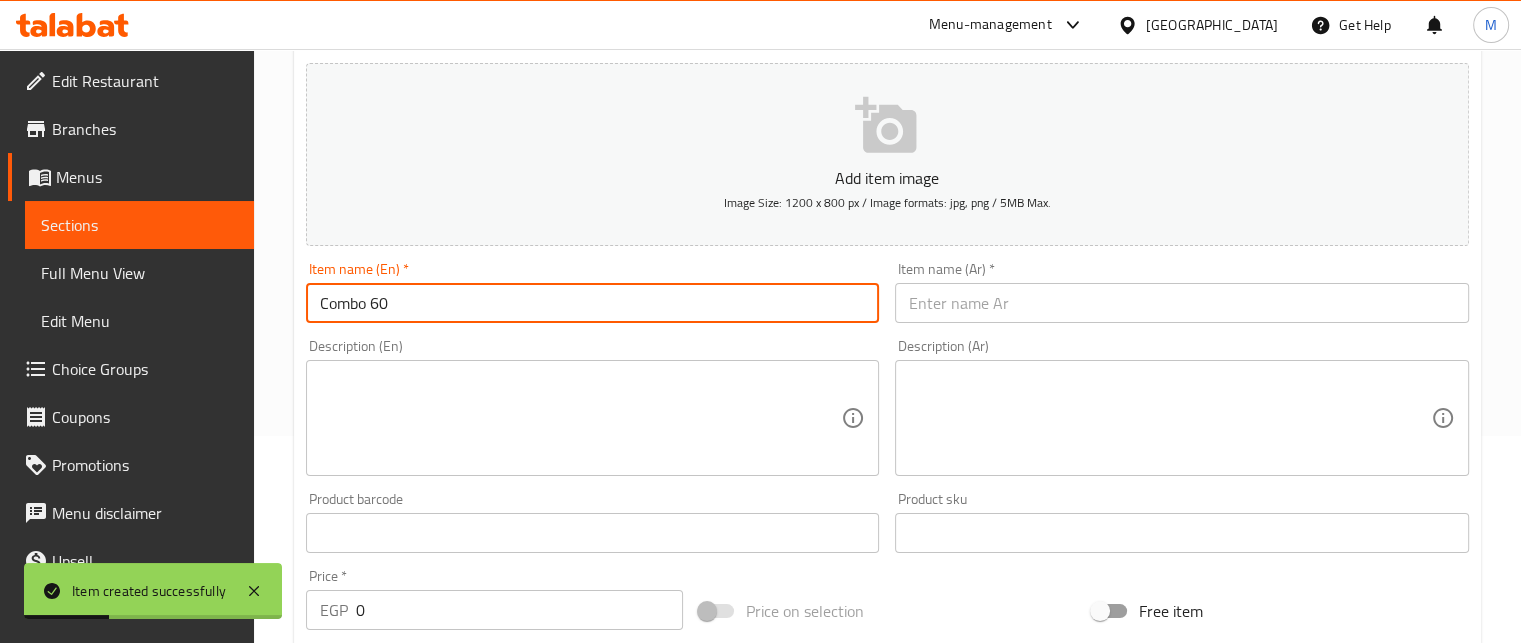 type on "Combo 60" 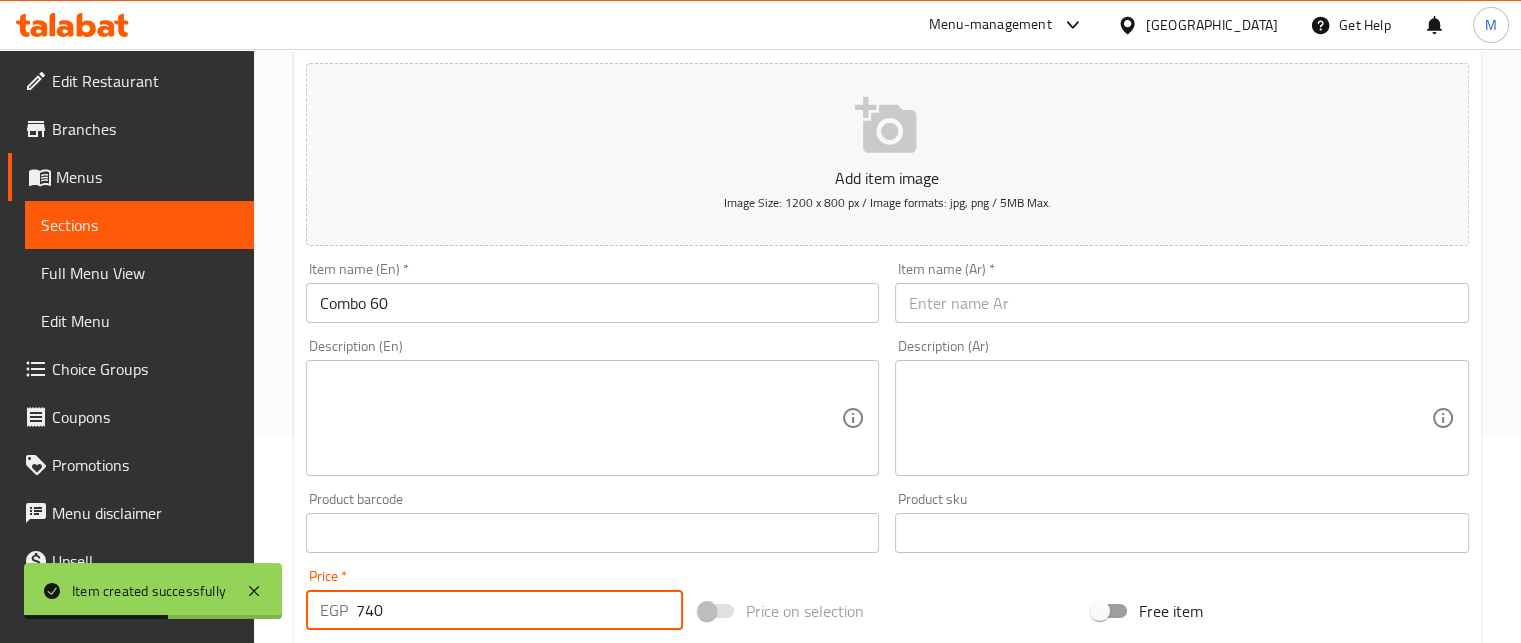 type on "740" 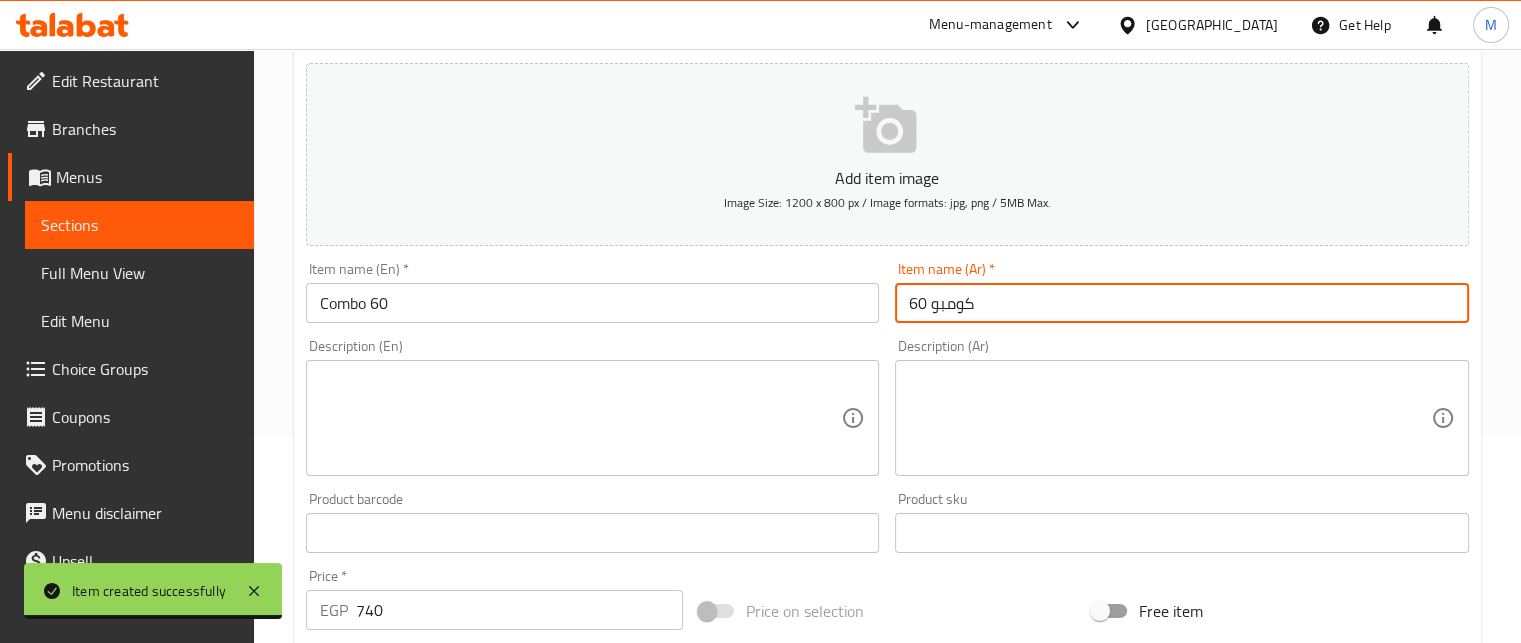 type on "كومبو 60" 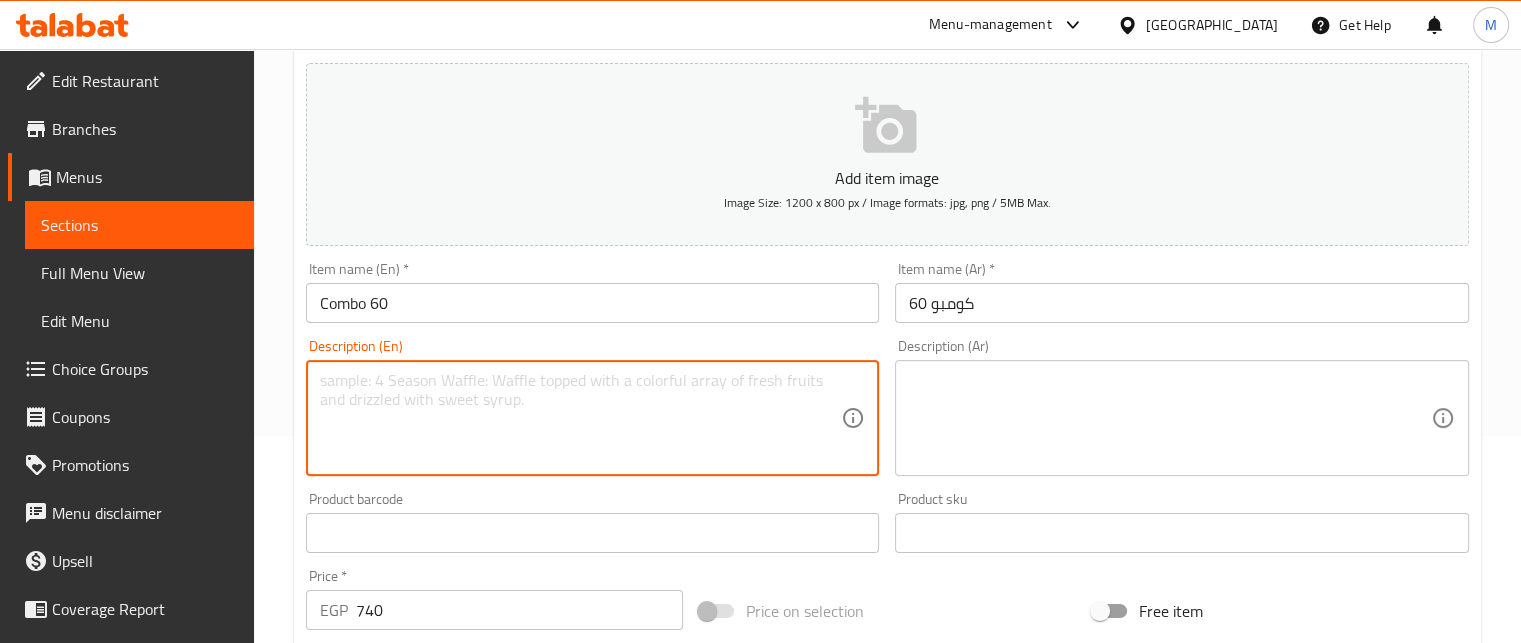 scroll, scrollTop: 769, scrollLeft: 0, axis: vertical 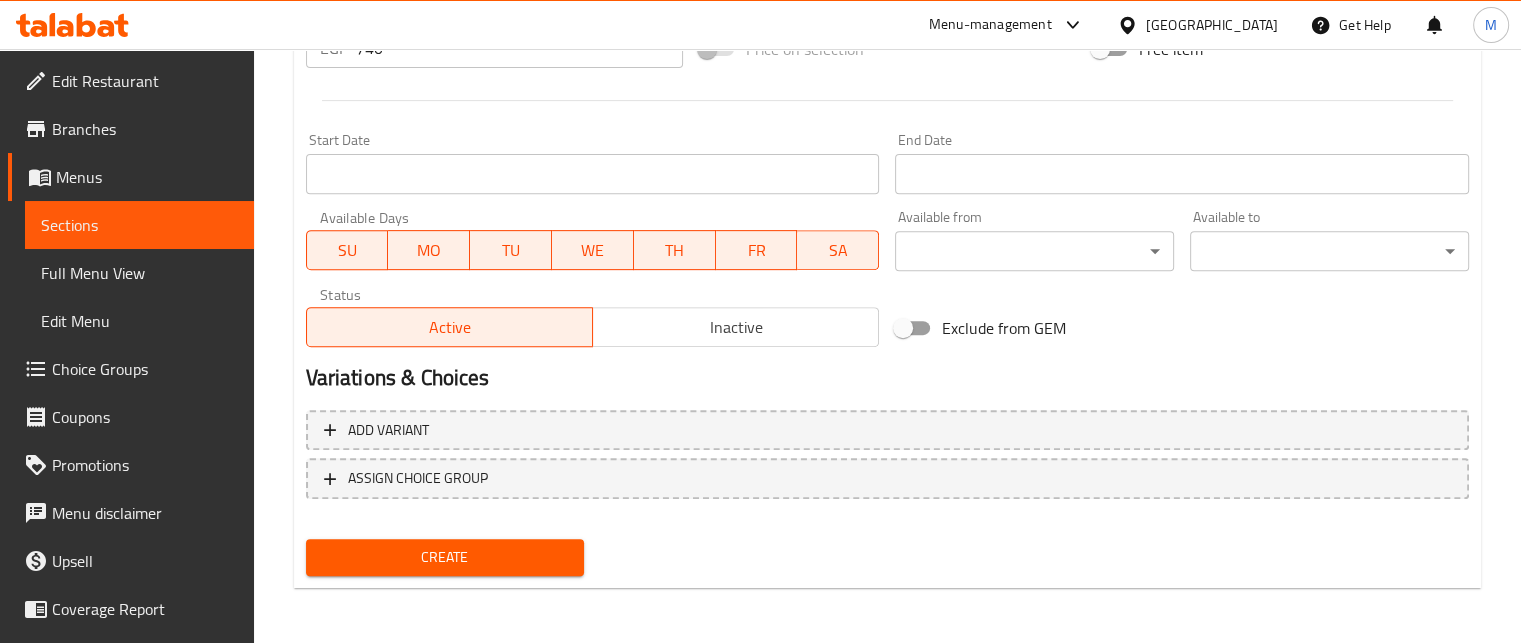 click on "Create" at bounding box center (445, 557) 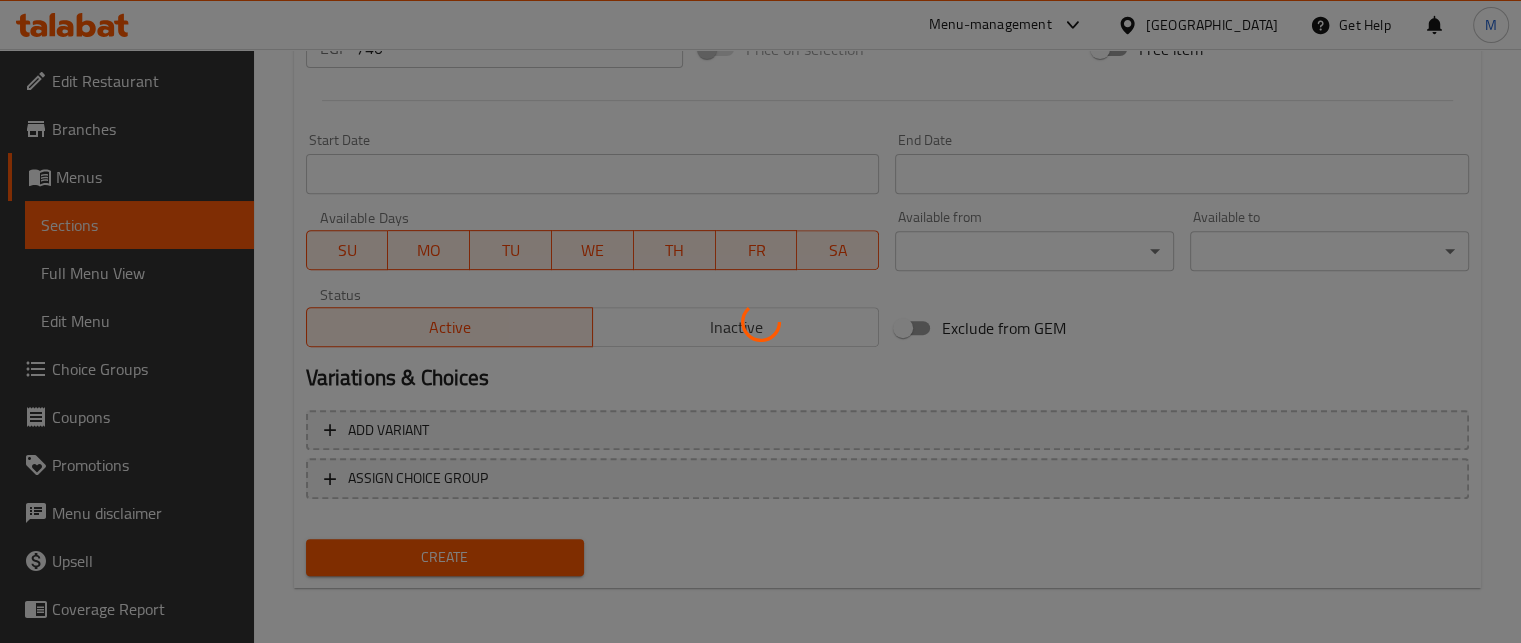 type 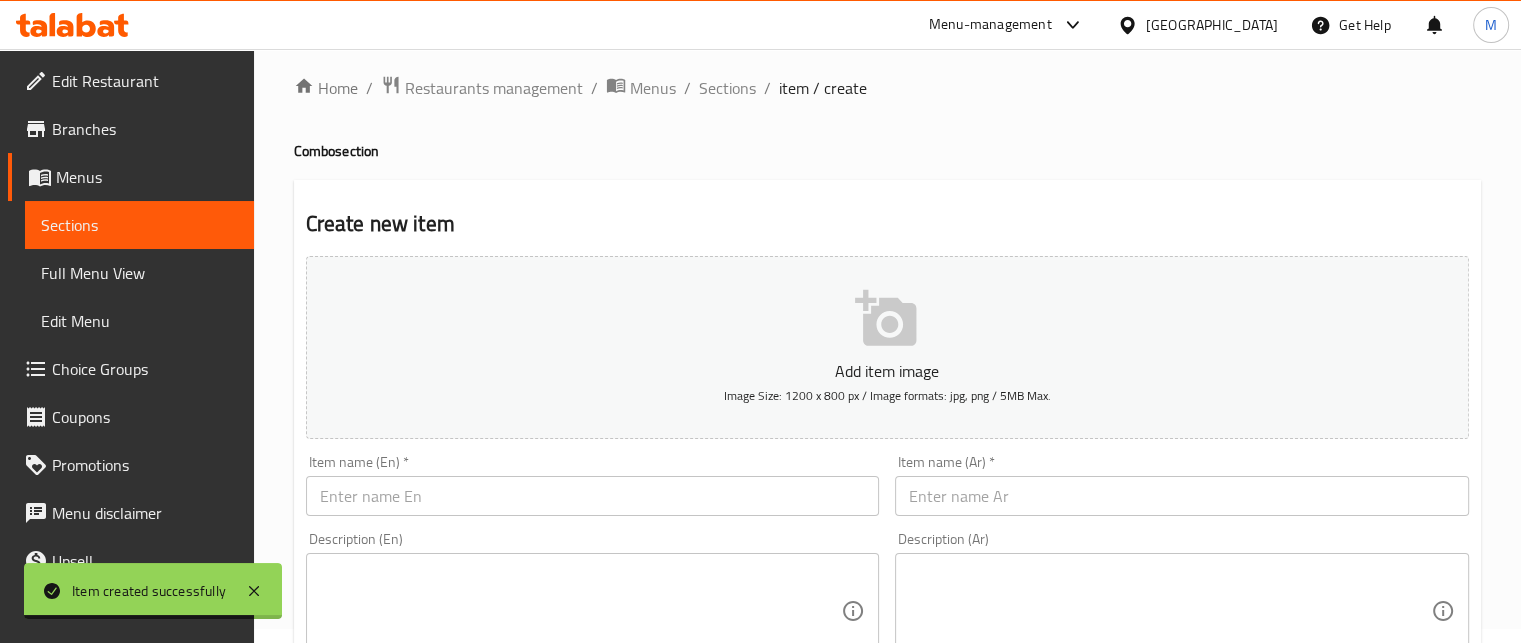 scroll, scrollTop: 0, scrollLeft: 0, axis: both 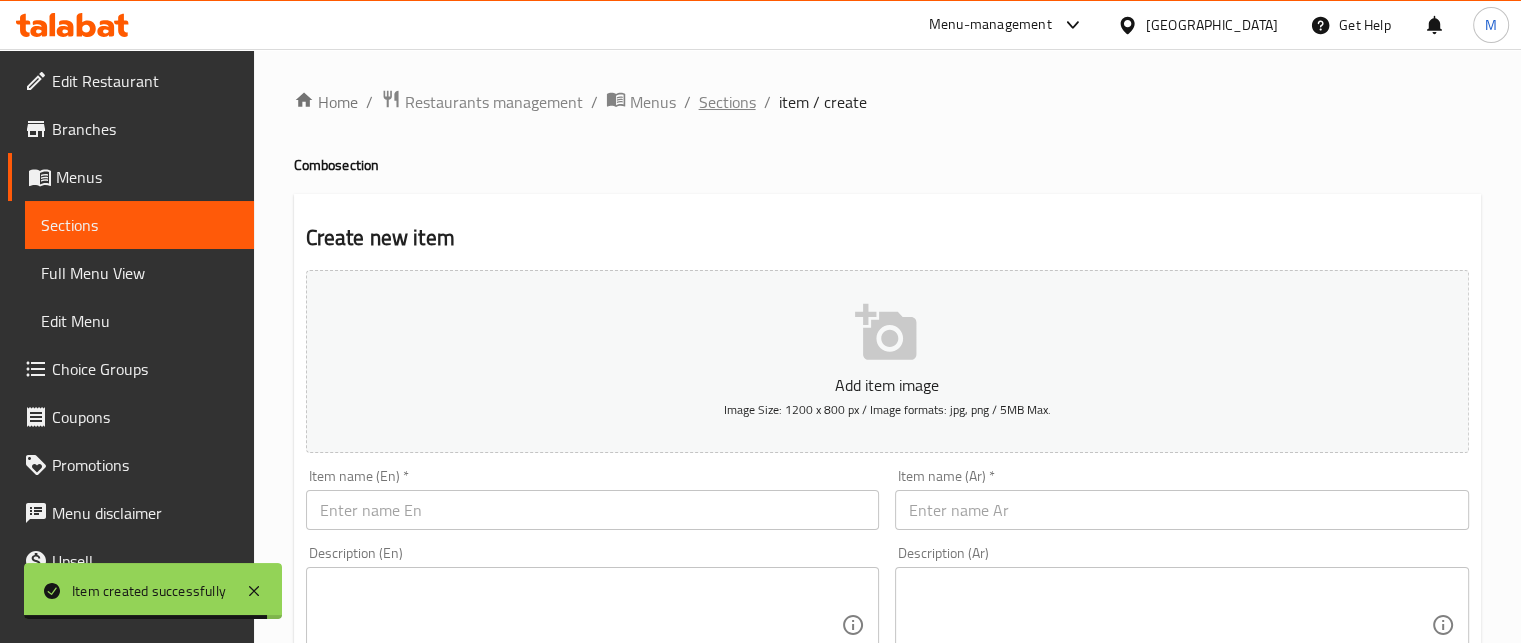 click on "Sections" at bounding box center [727, 102] 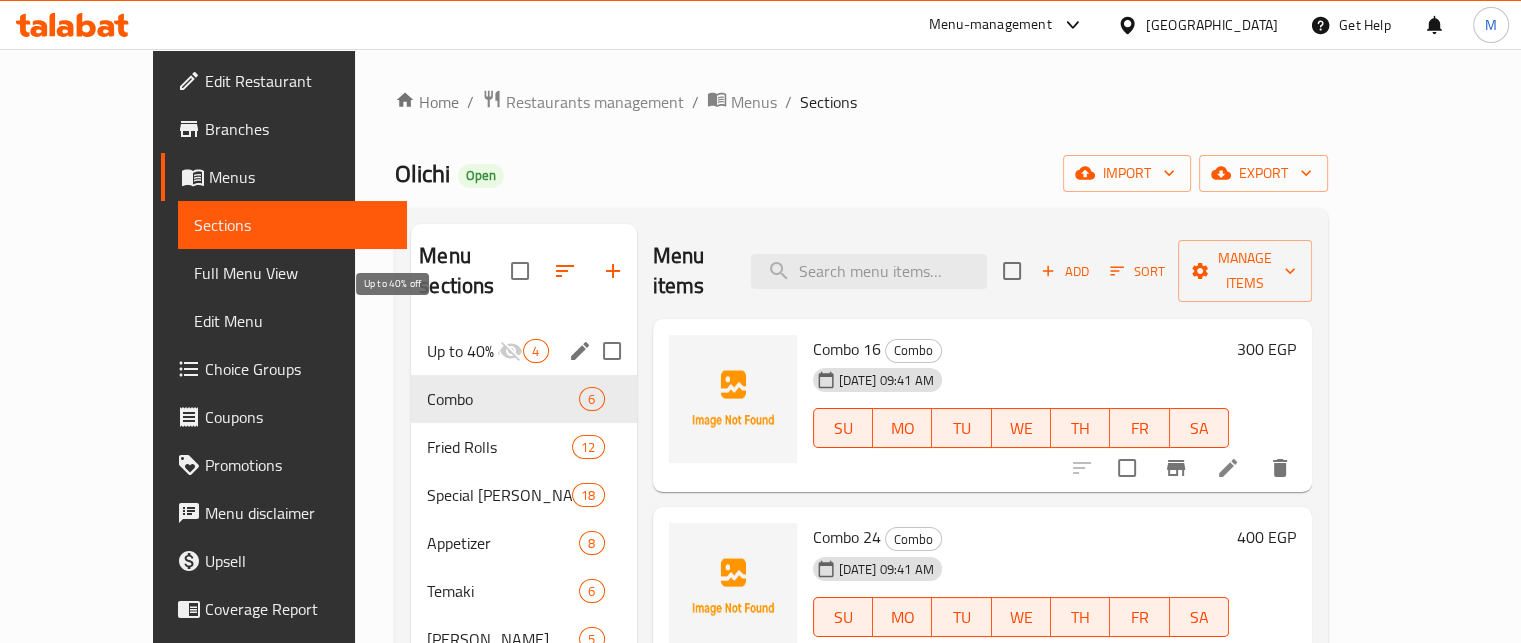 click on "Up to 40% off" at bounding box center [463, 351] 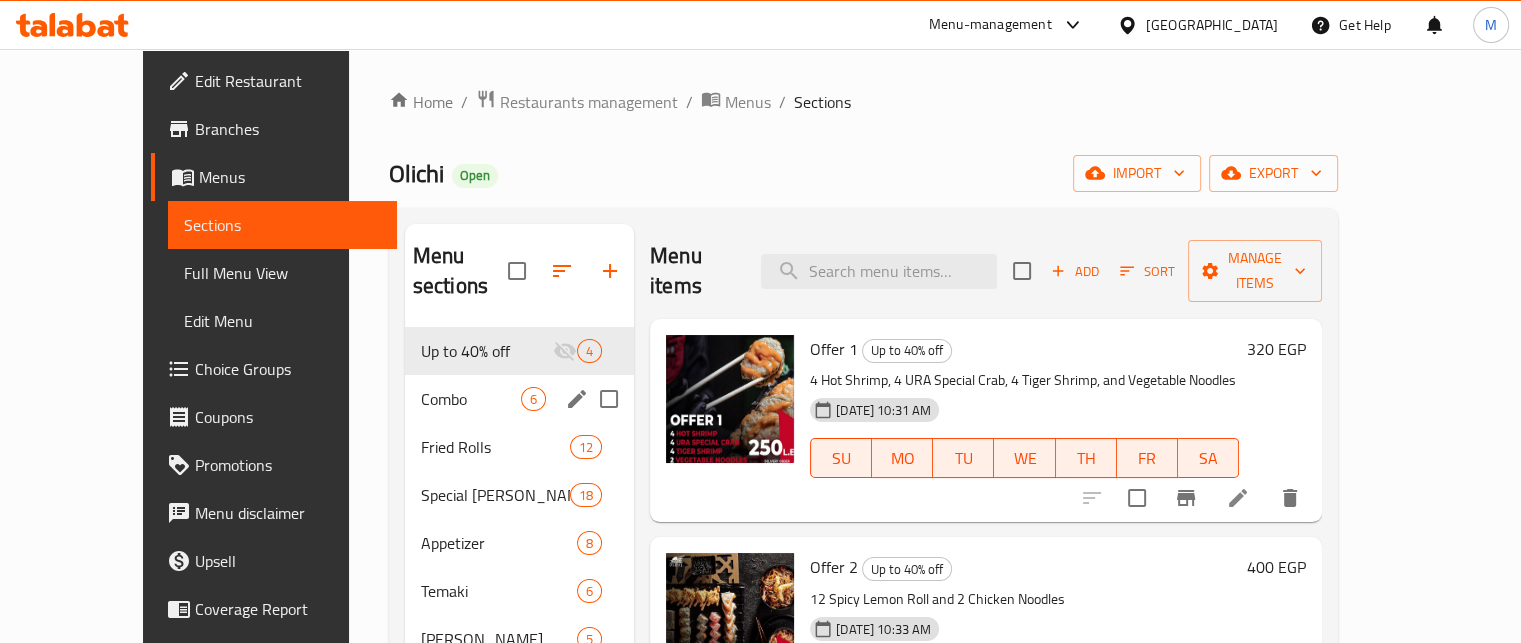click on "Combo" at bounding box center [471, 399] 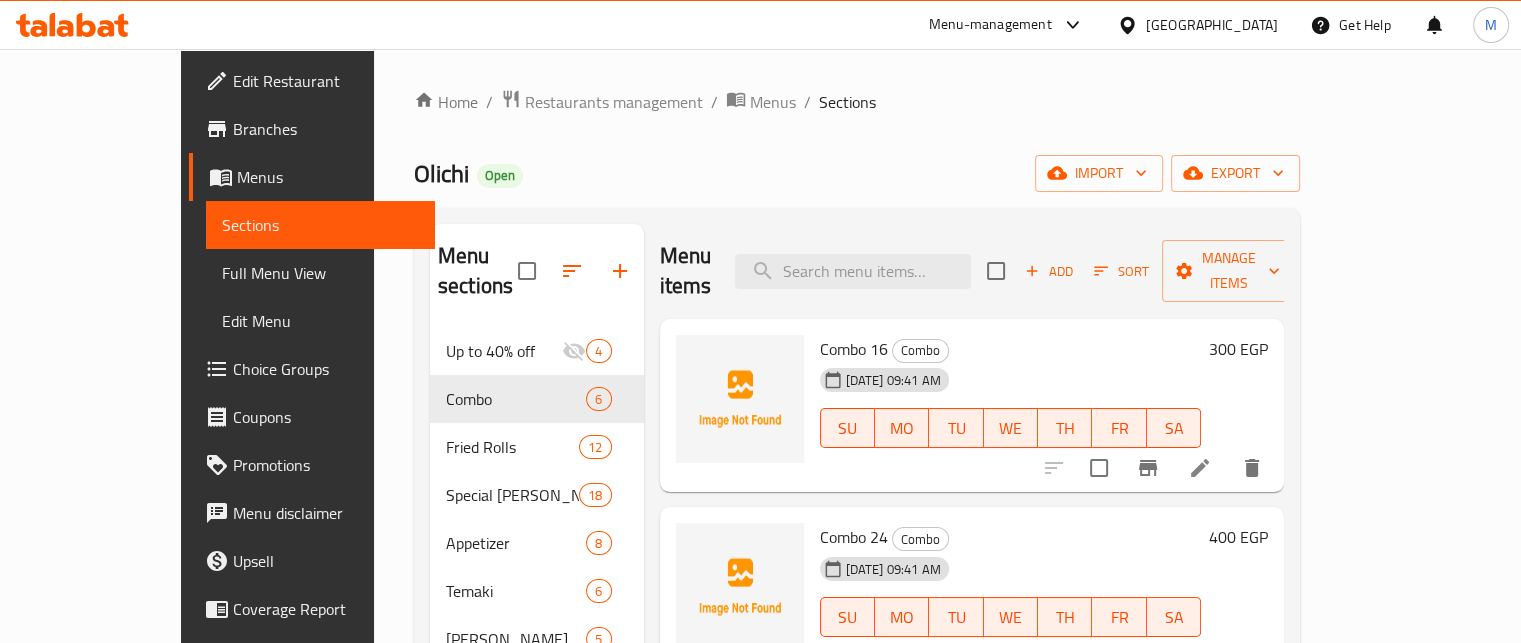 click on "Menu-management" at bounding box center [990, 25] 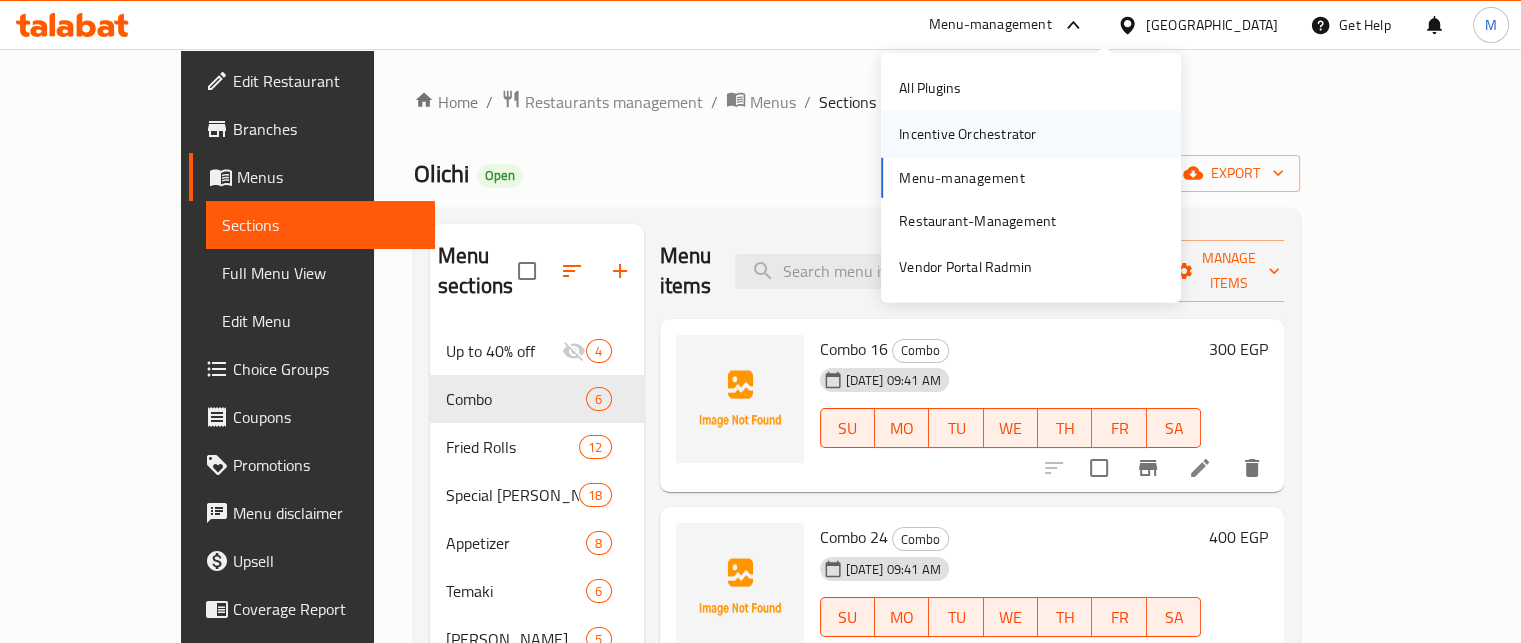click on "Incentive Orchestrator" at bounding box center [967, 134] 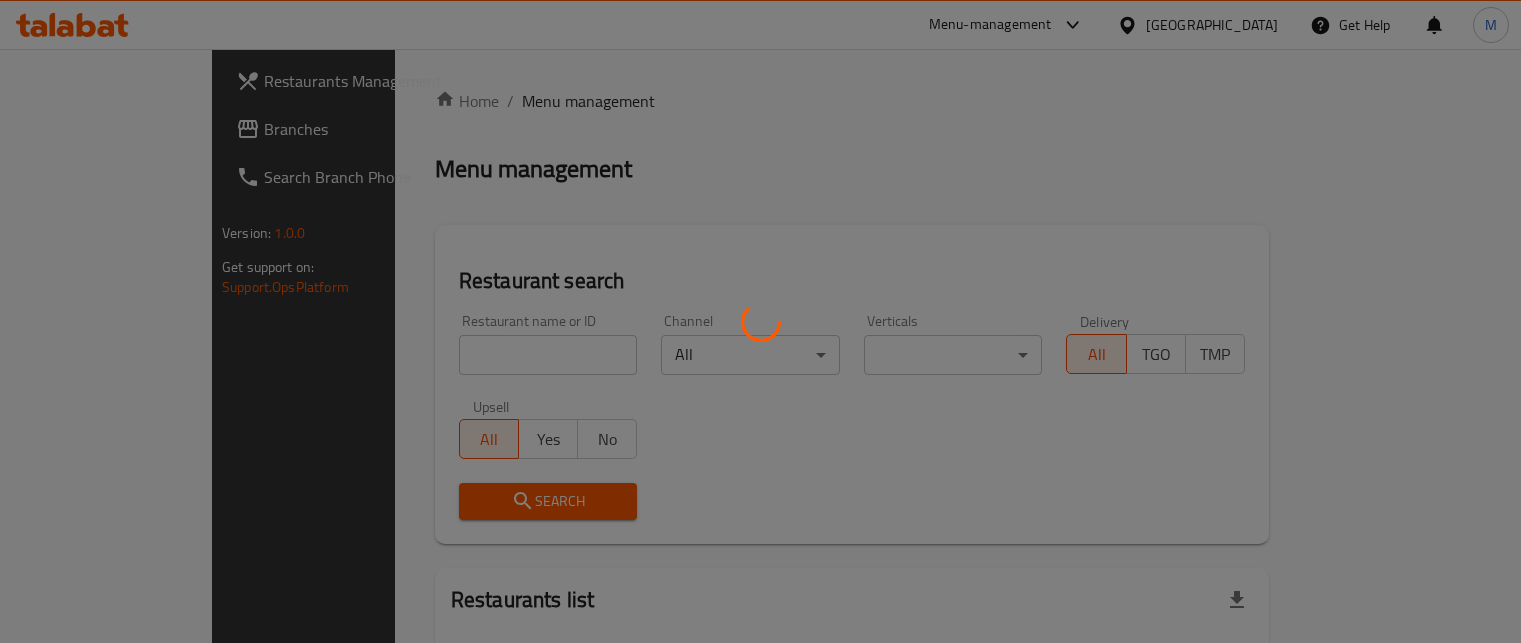 scroll, scrollTop: 0, scrollLeft: 0, axis: both 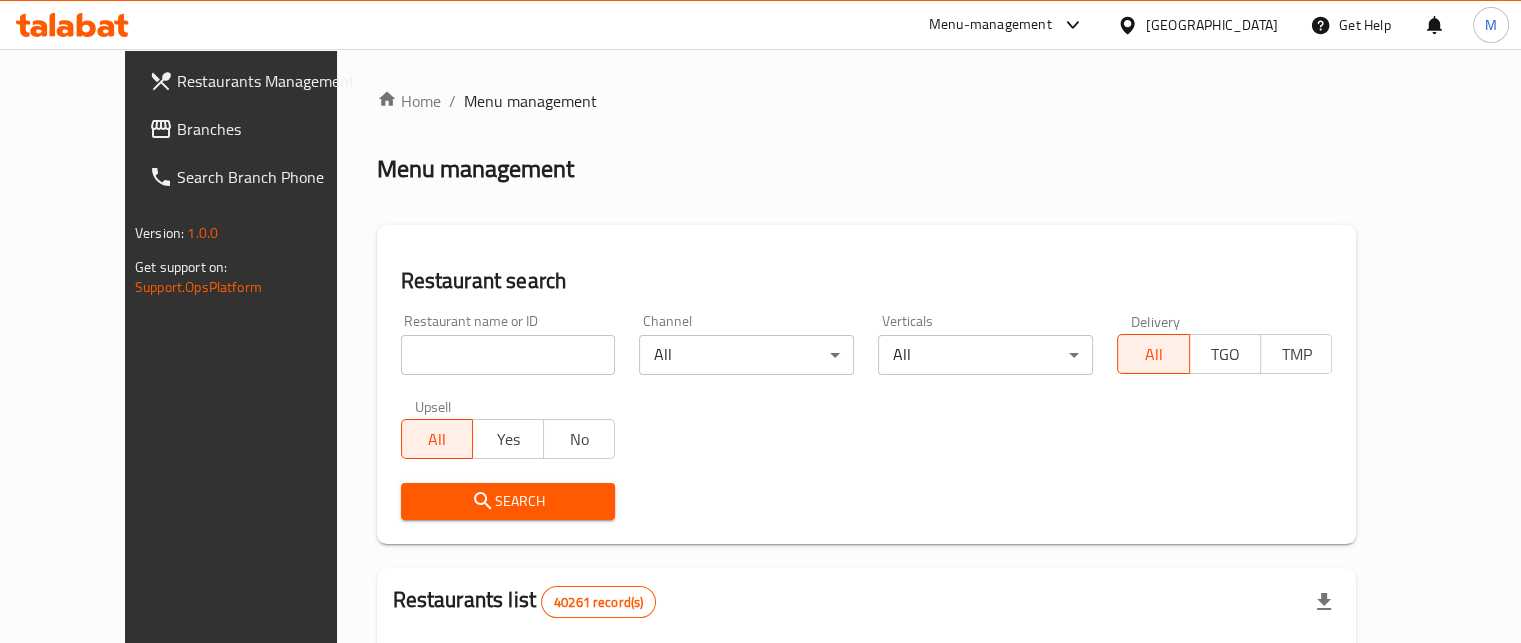 click at bounding box center (508, 355) 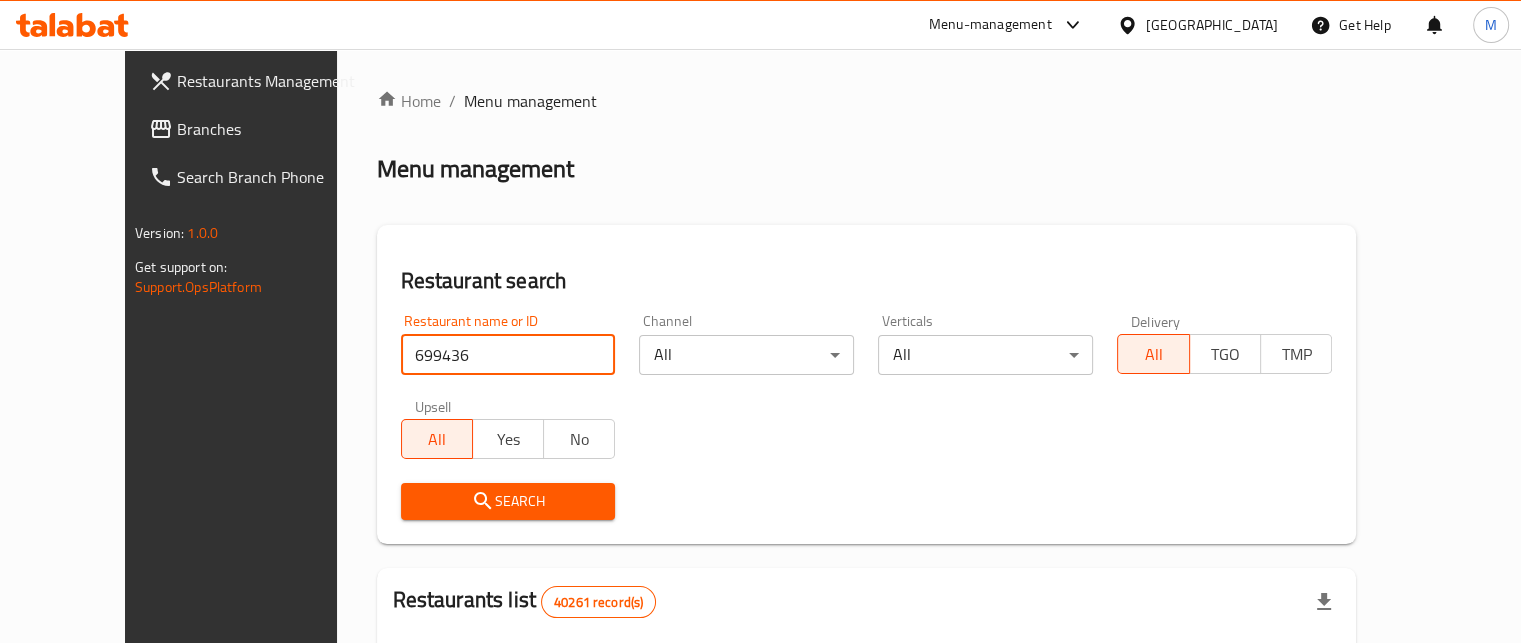 type on "699436" 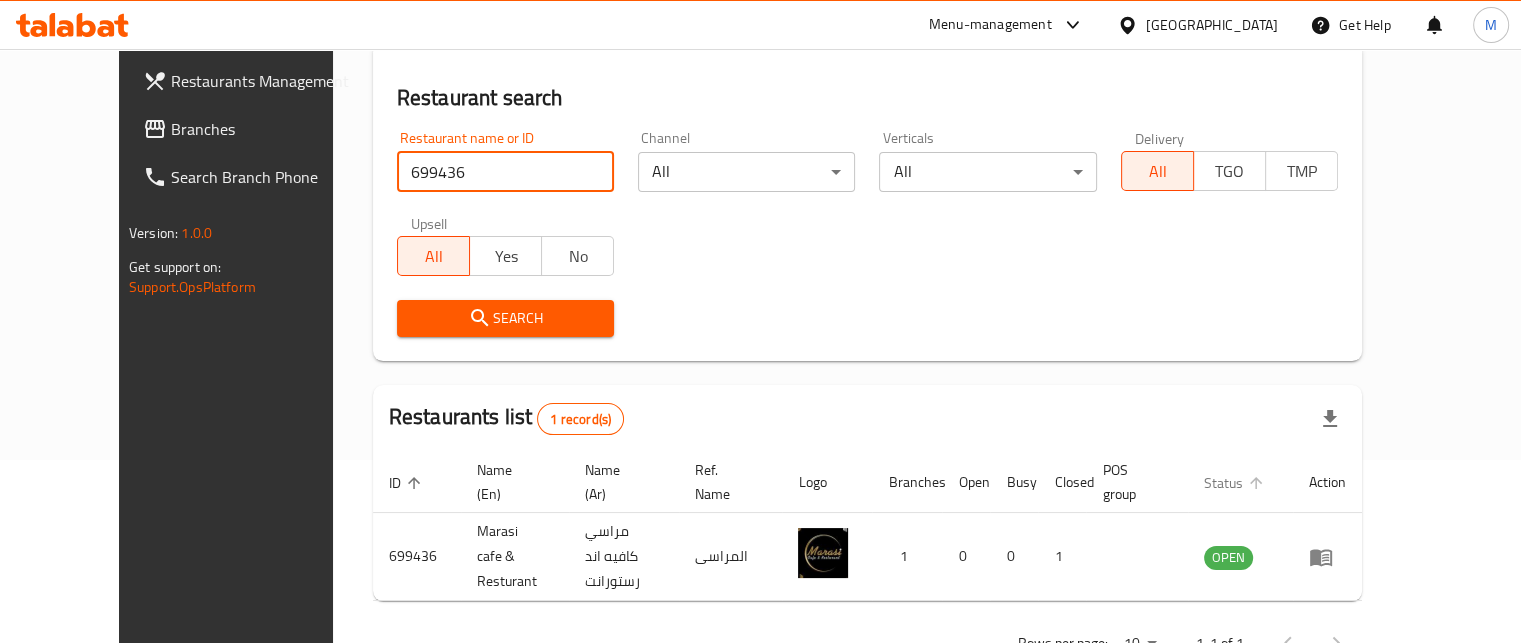 scroll, scrollTop: 232, scrollLeft: 0, axis: vertical 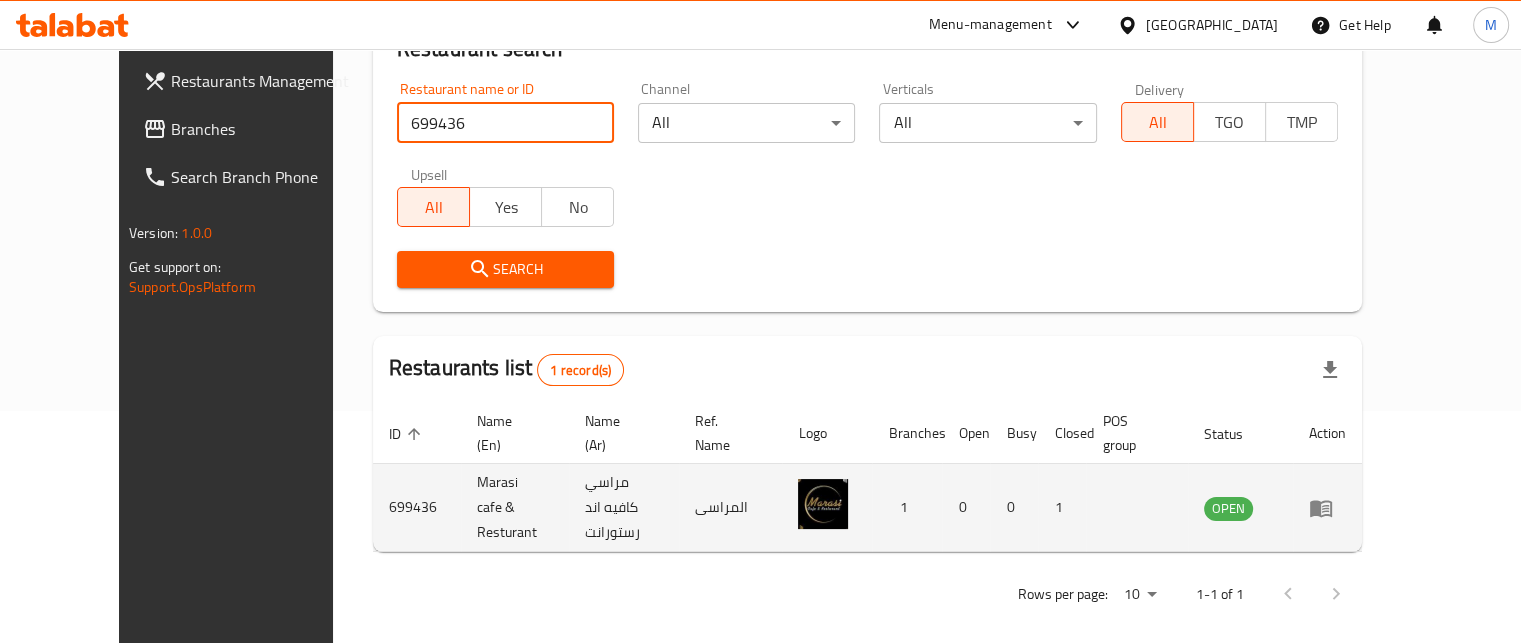 click at bounding box center (1327, 508) 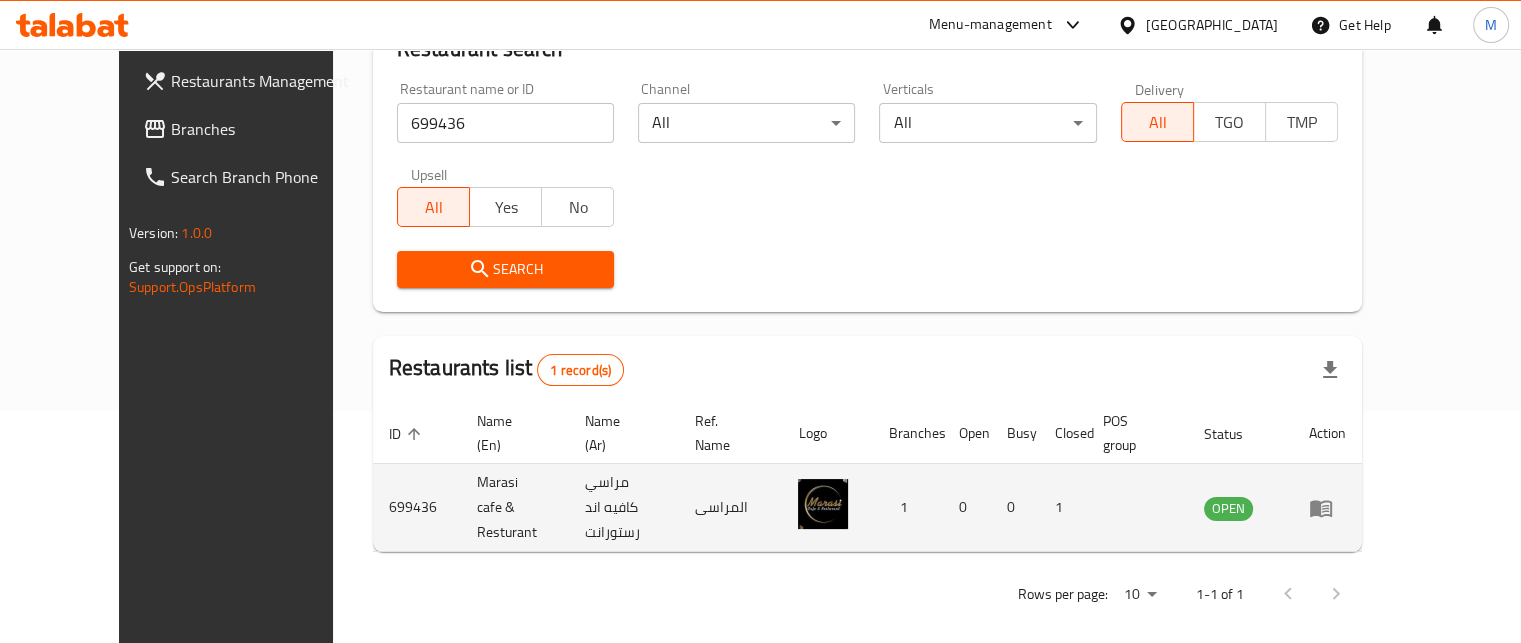 click 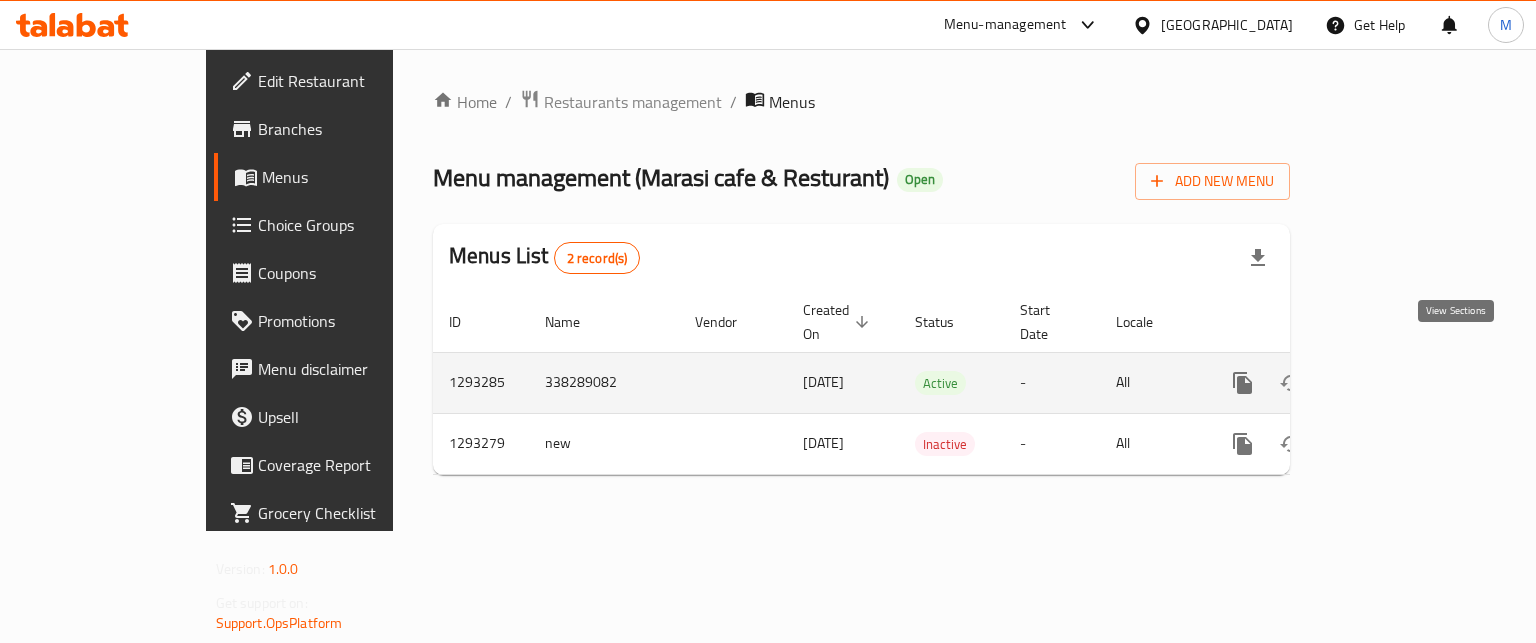 click 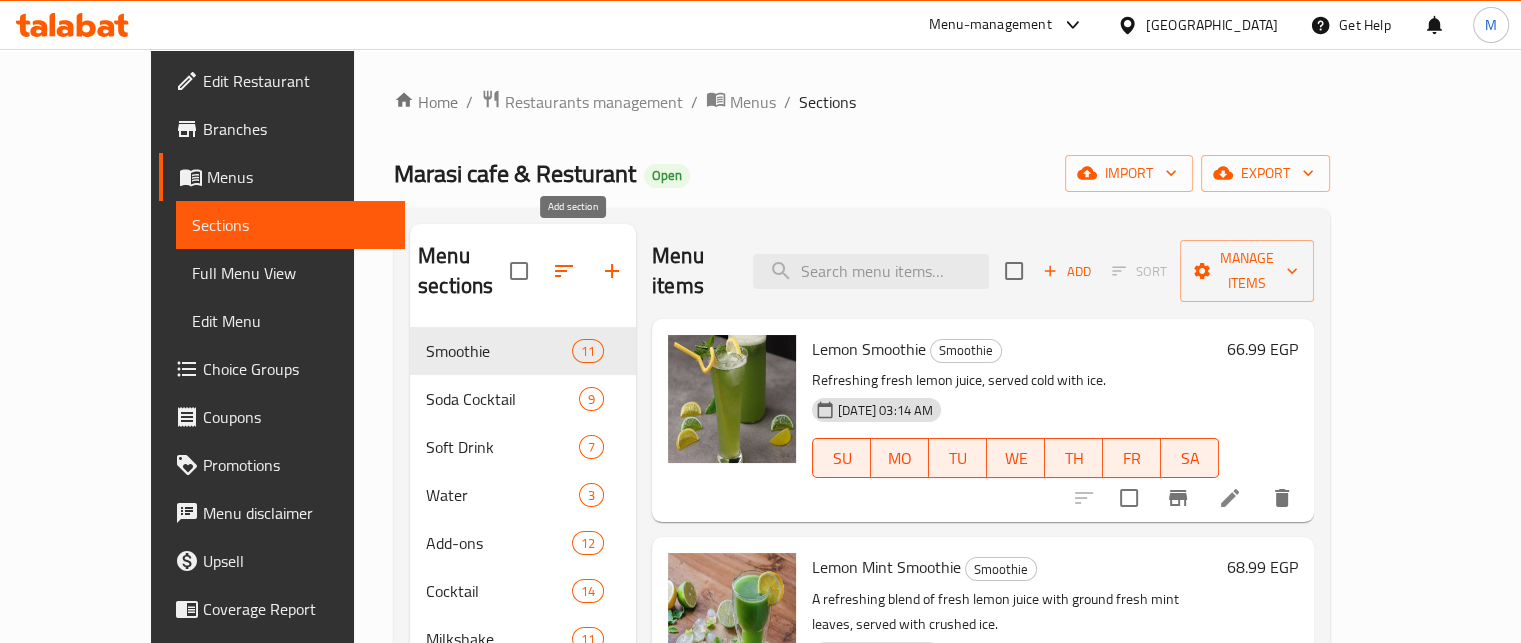 click 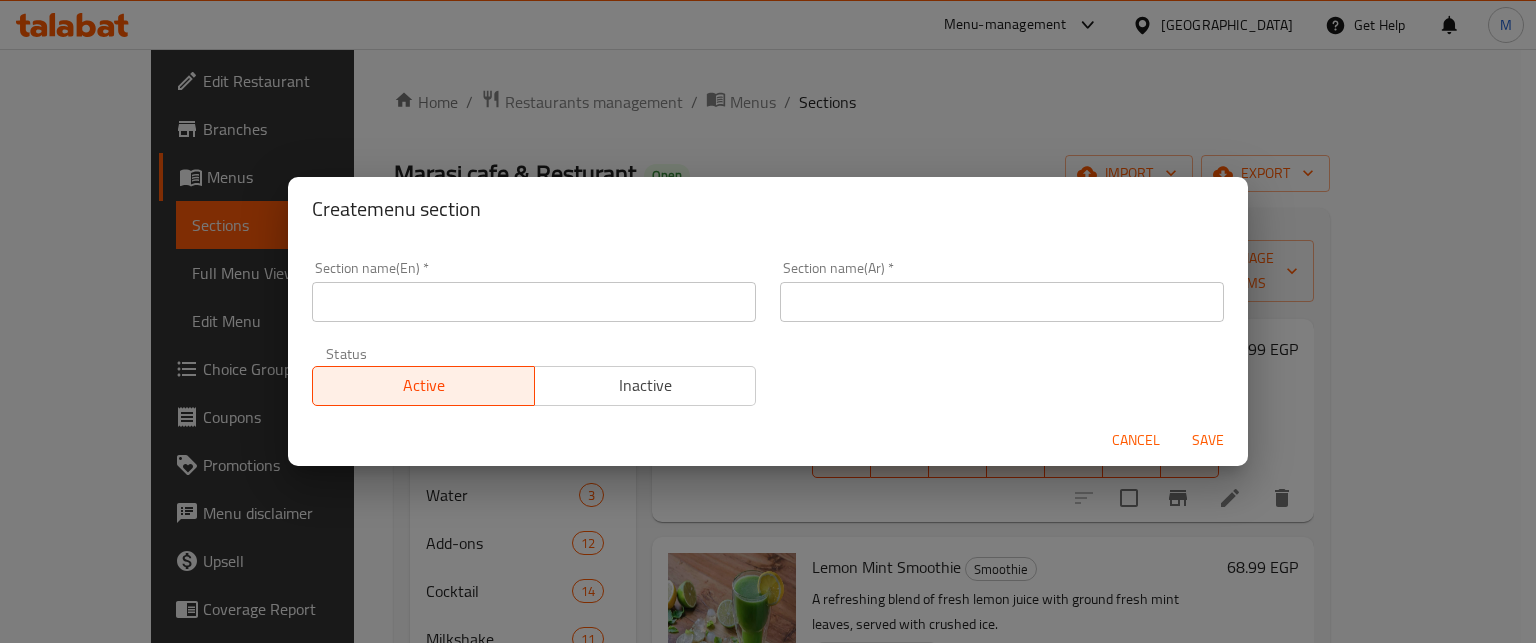 click at bounding box center [534, 302] 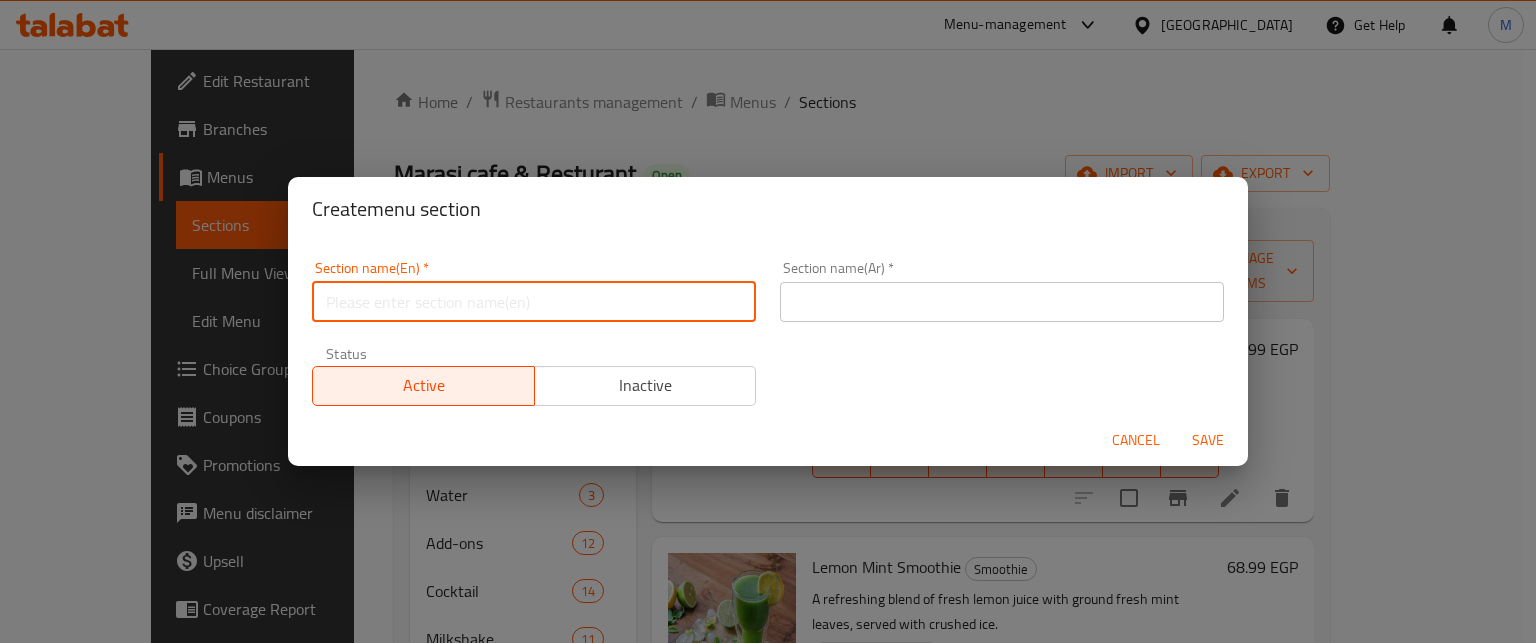 type on "Up To 40% Of" 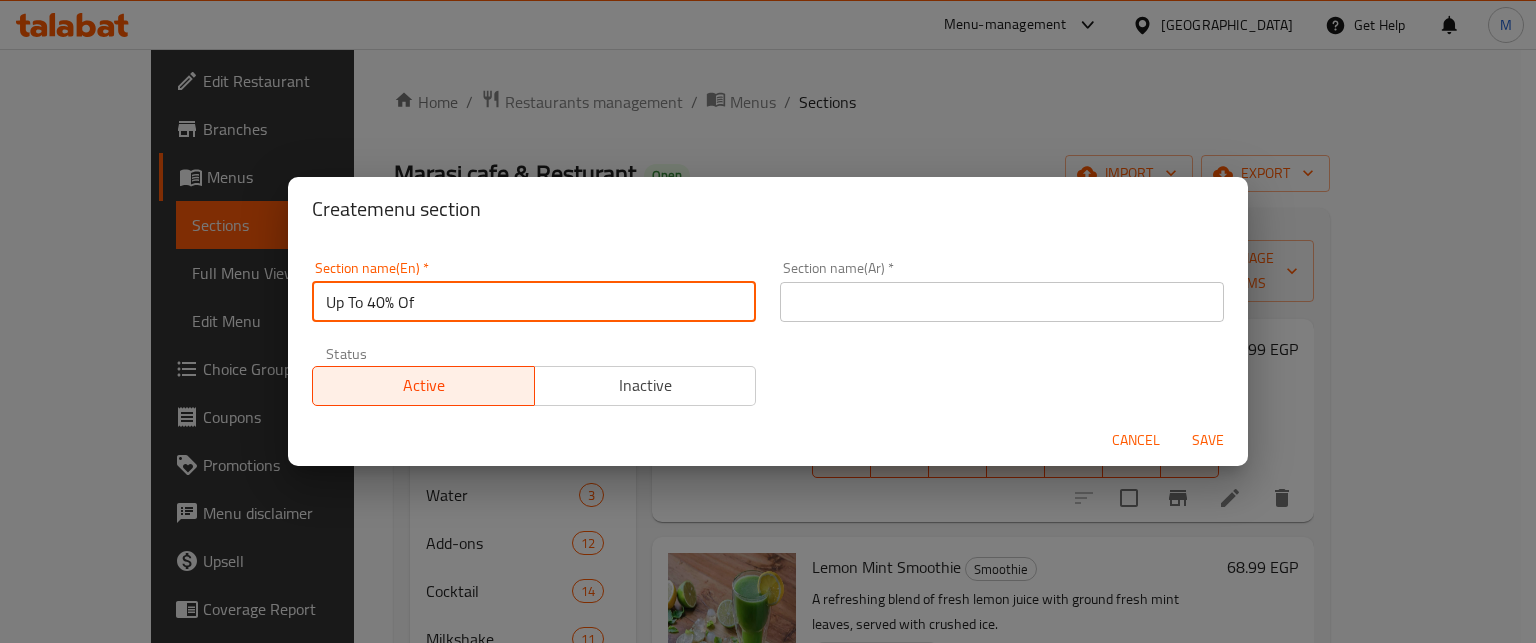 click at bounding box center [1002, 302] 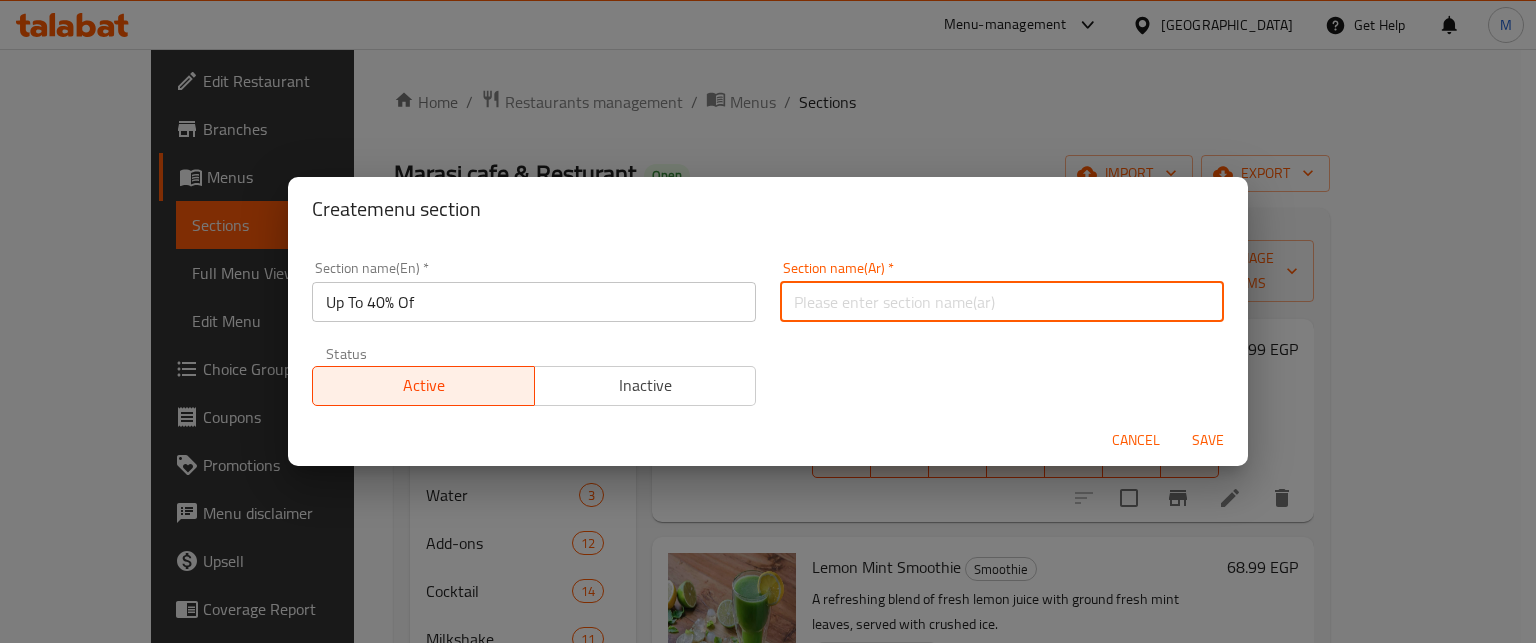 type on "خصومات تصل إلى 40%" 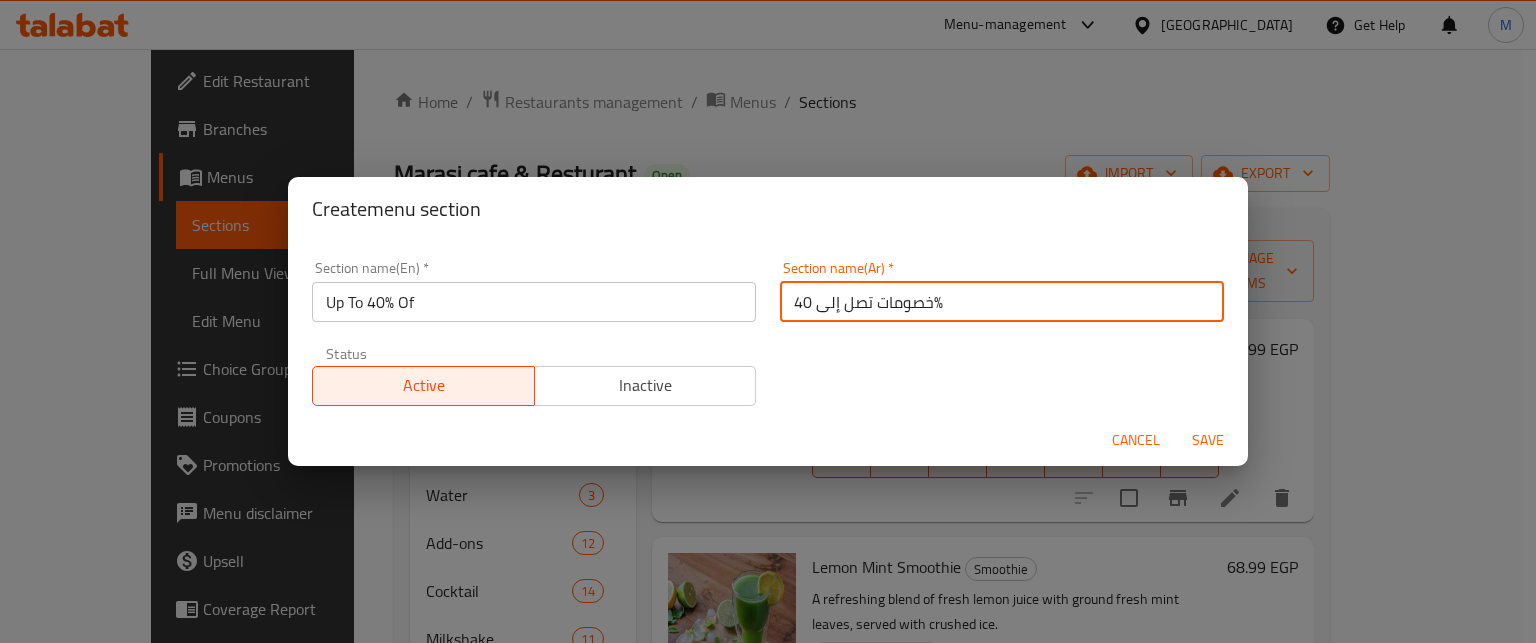 click on "Inactive" at bounding box center (646, 385) 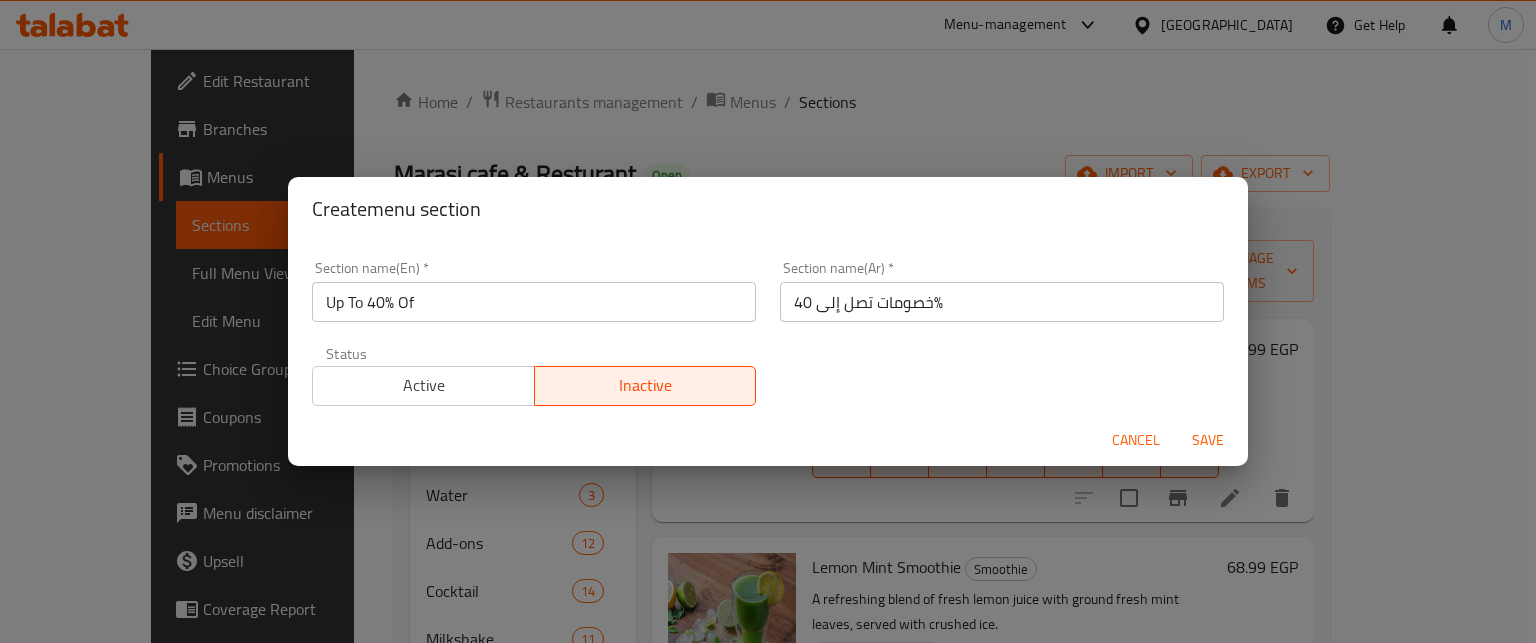 click on "Save" at bounding box center [1208, 440] 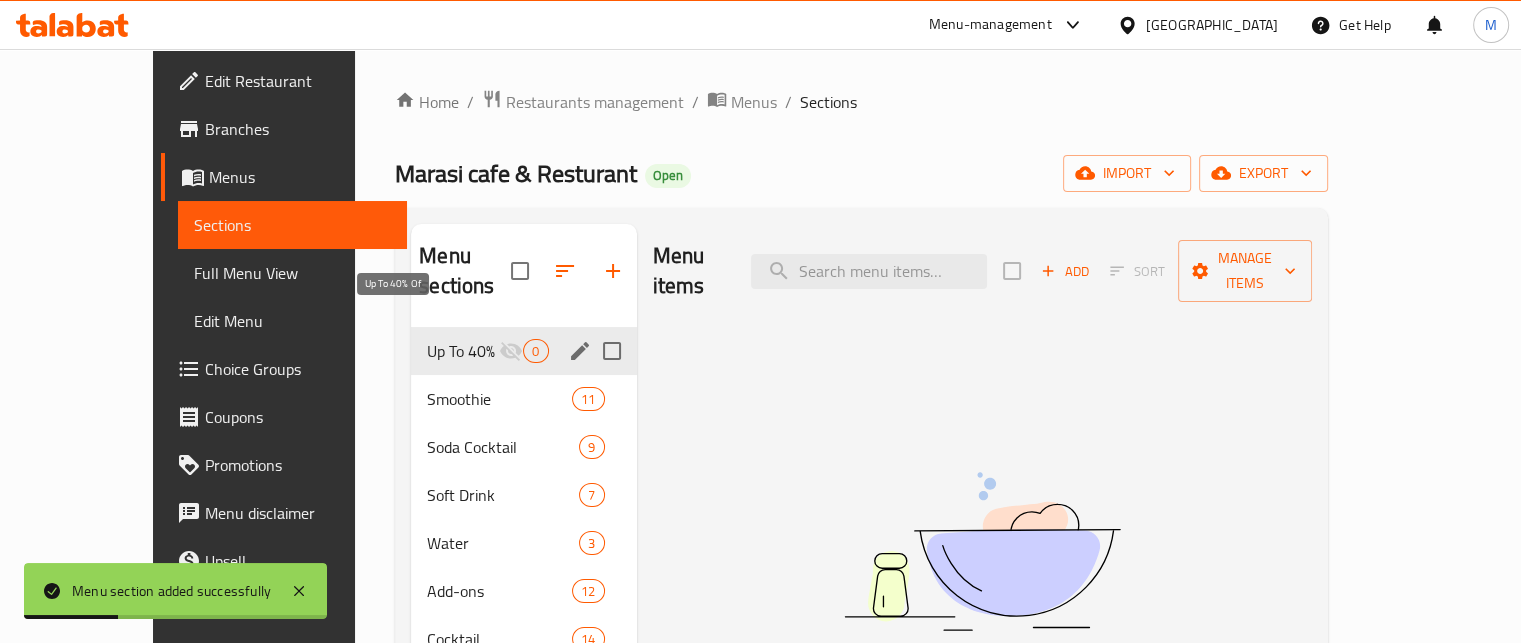 click on "Up To 40% Of" at bounding box center (463, 351) 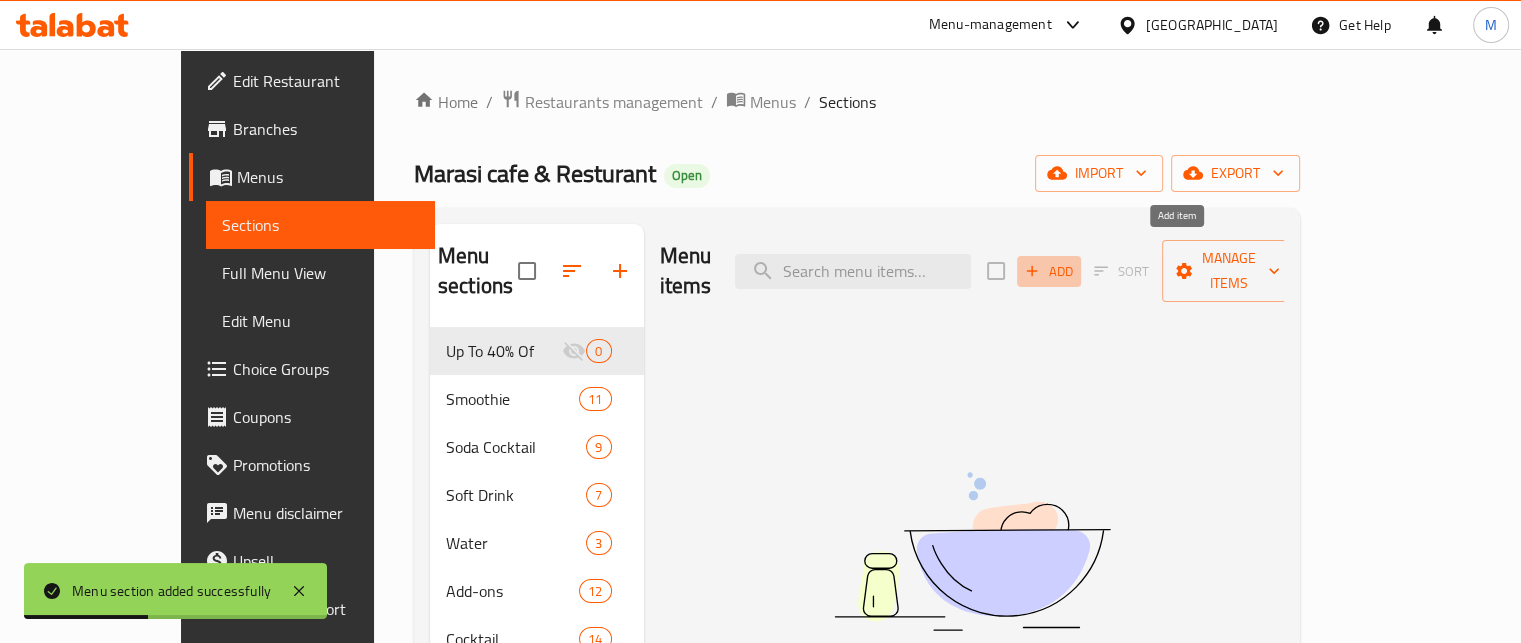 click on "Add" at bounding box center (1049, 271) 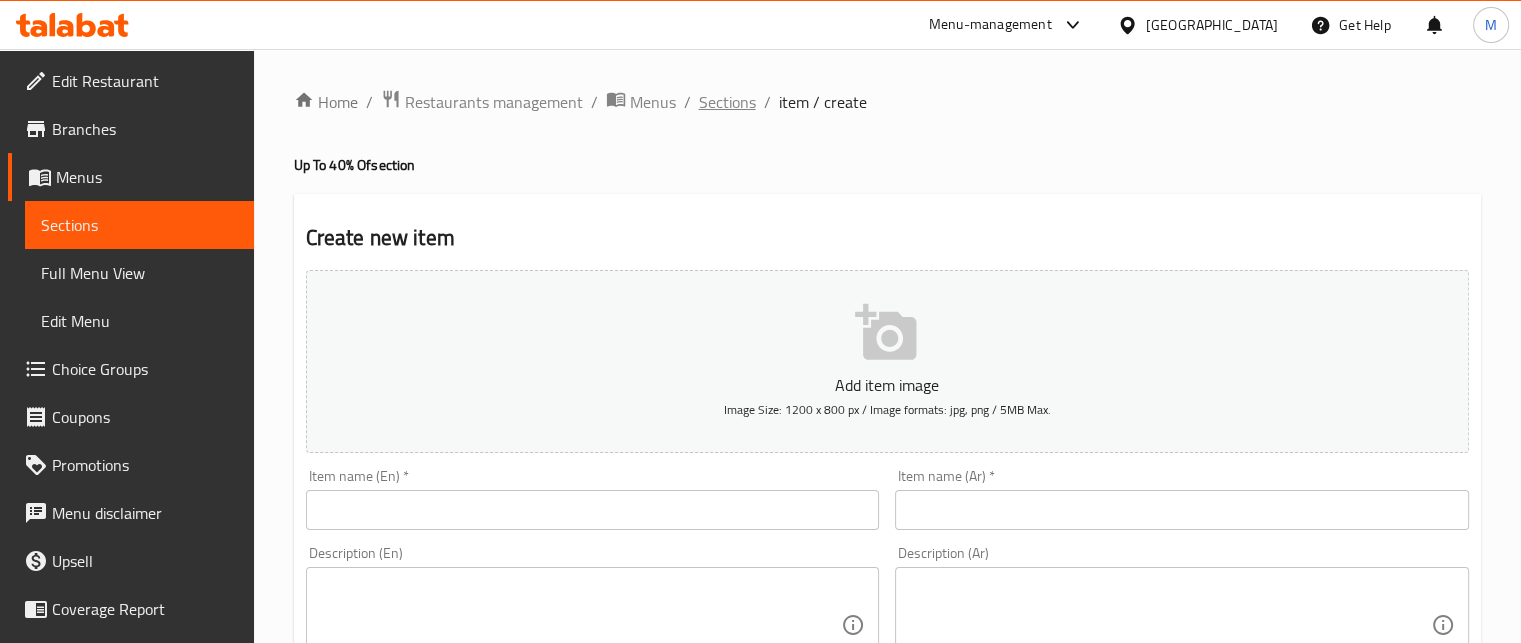 click on "Sections" at bounding box center [727, 102] 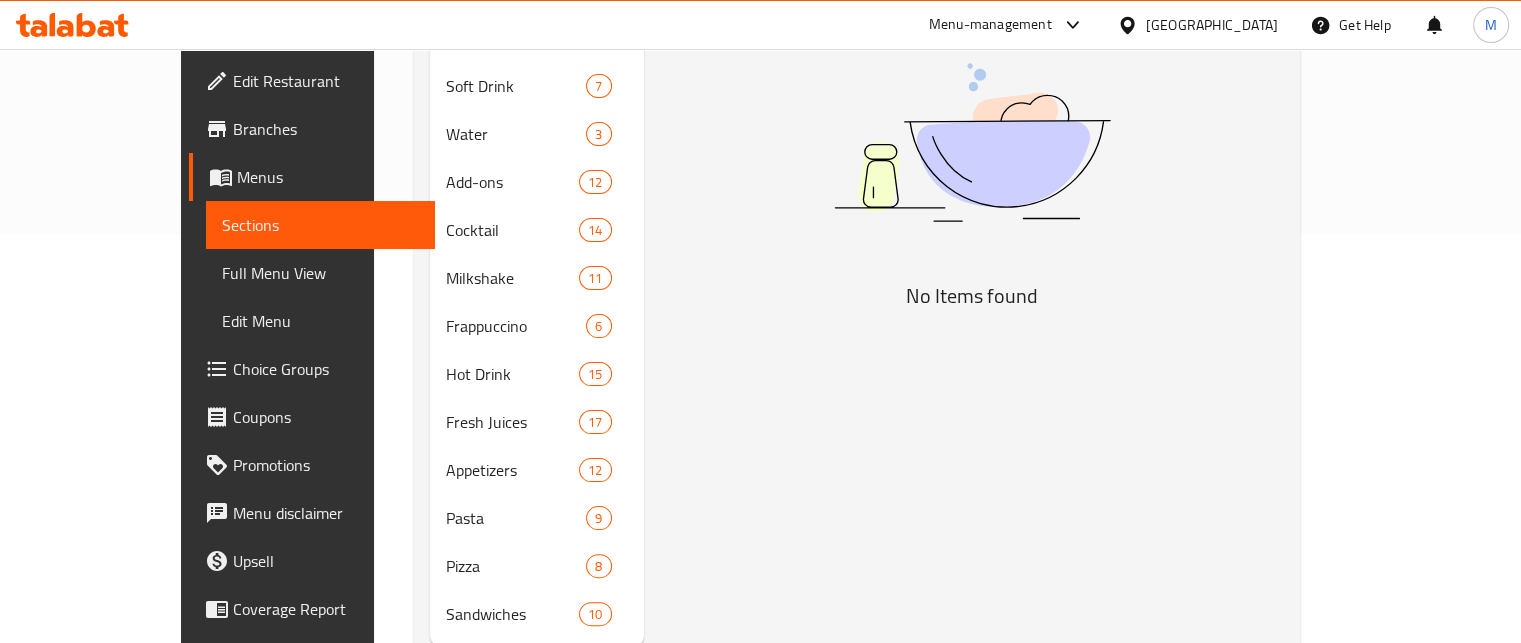 scroll, scrollTop: 413, scrollLeft: 0, axis: vertical 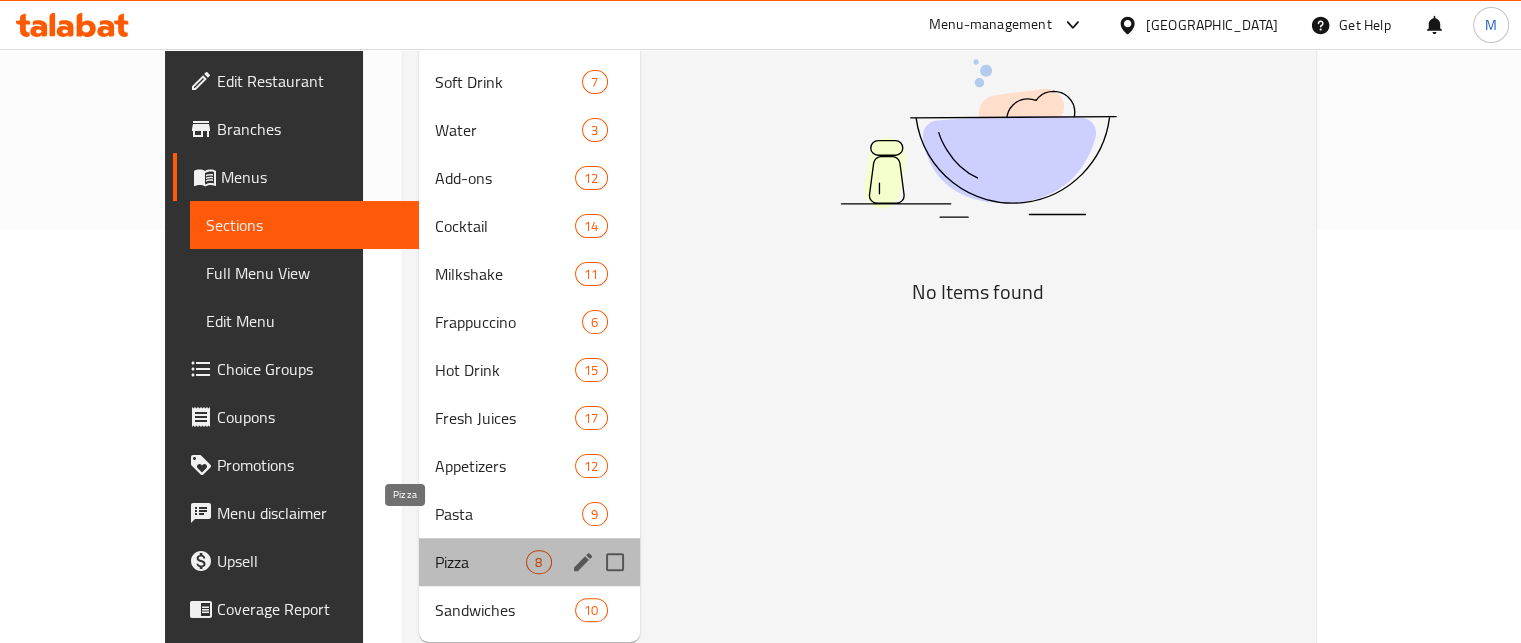 click on "Pizza" at bounding box center [480, 562] 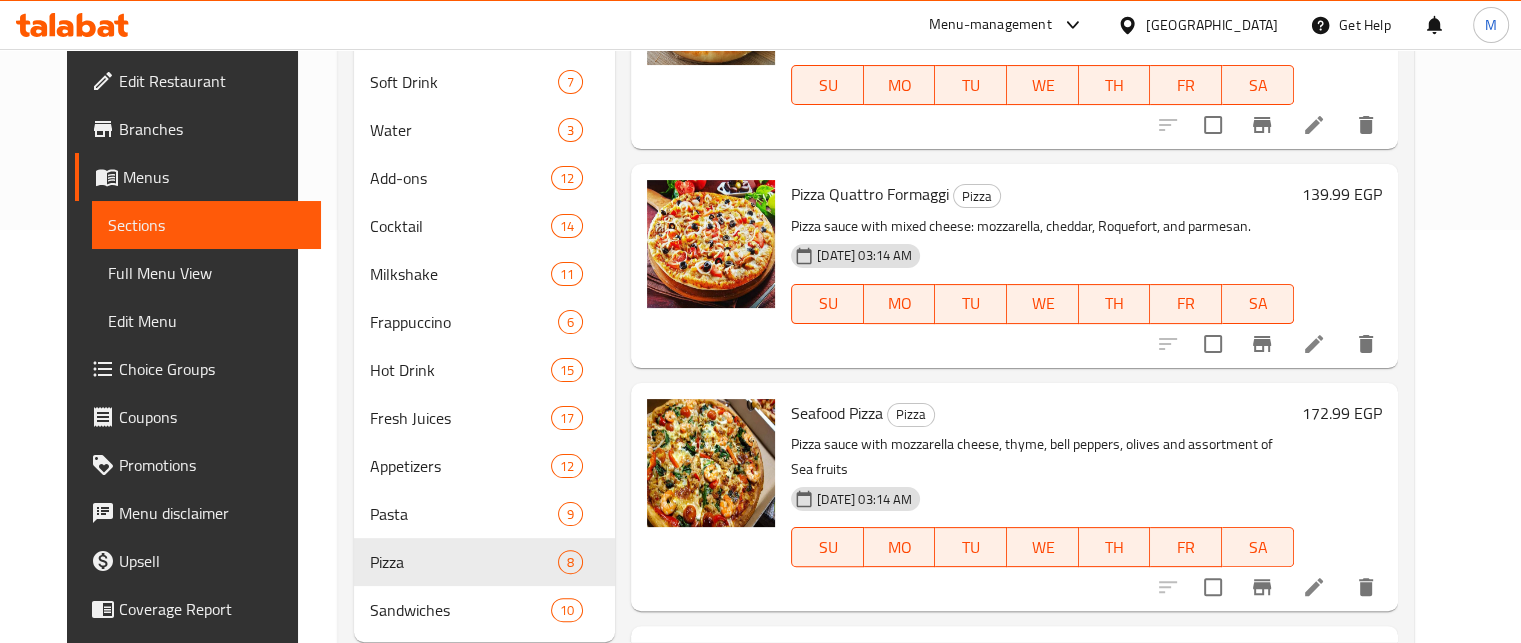 scroll, scrollTop: 1021, scrollLeft: 0, axis: vertical 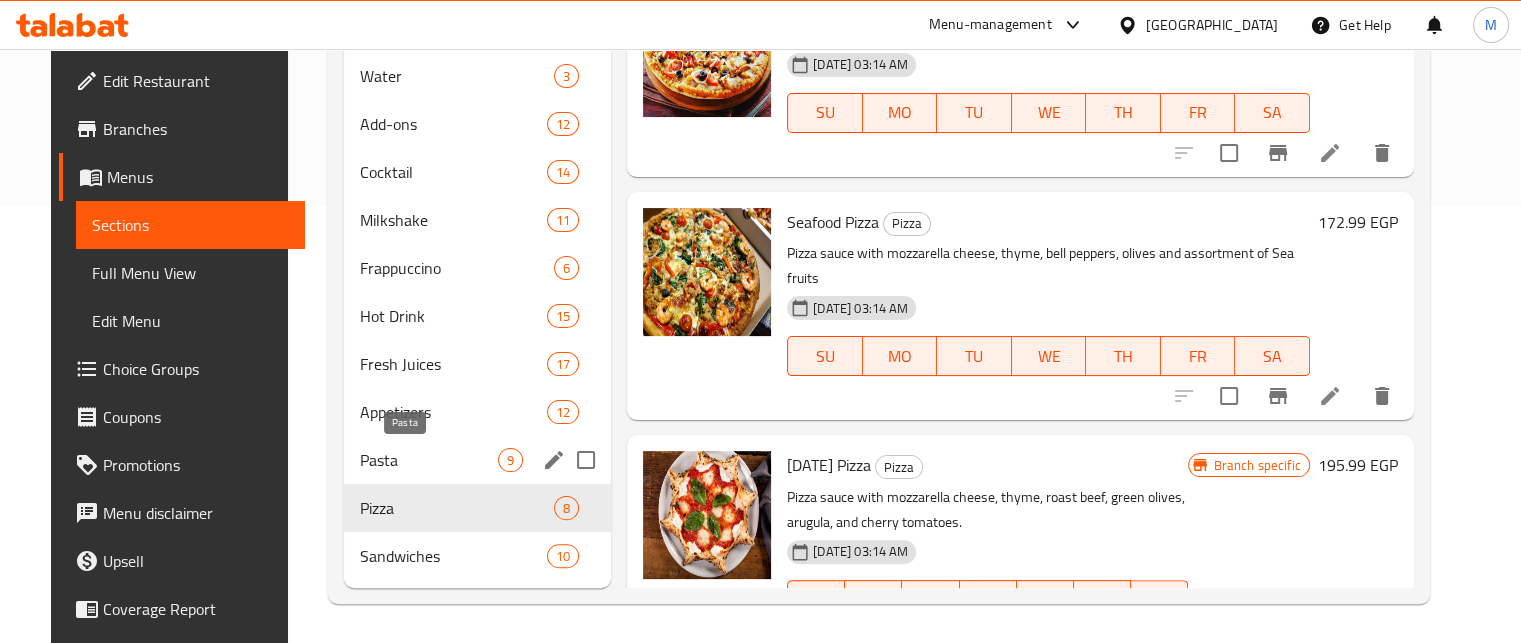 click on "Pasta" at bounding box center [429, 460] 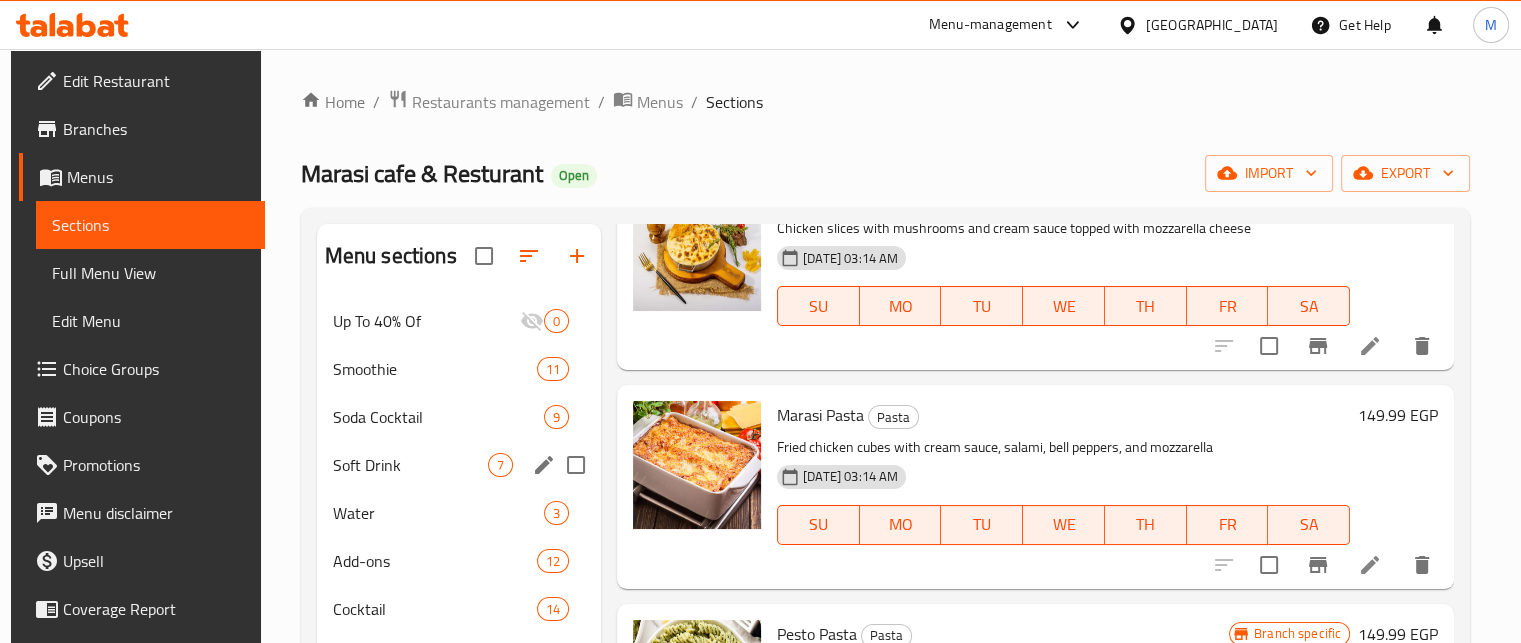 scroll, scrollTop: 437, scrollLeft: 0, axis: vertical 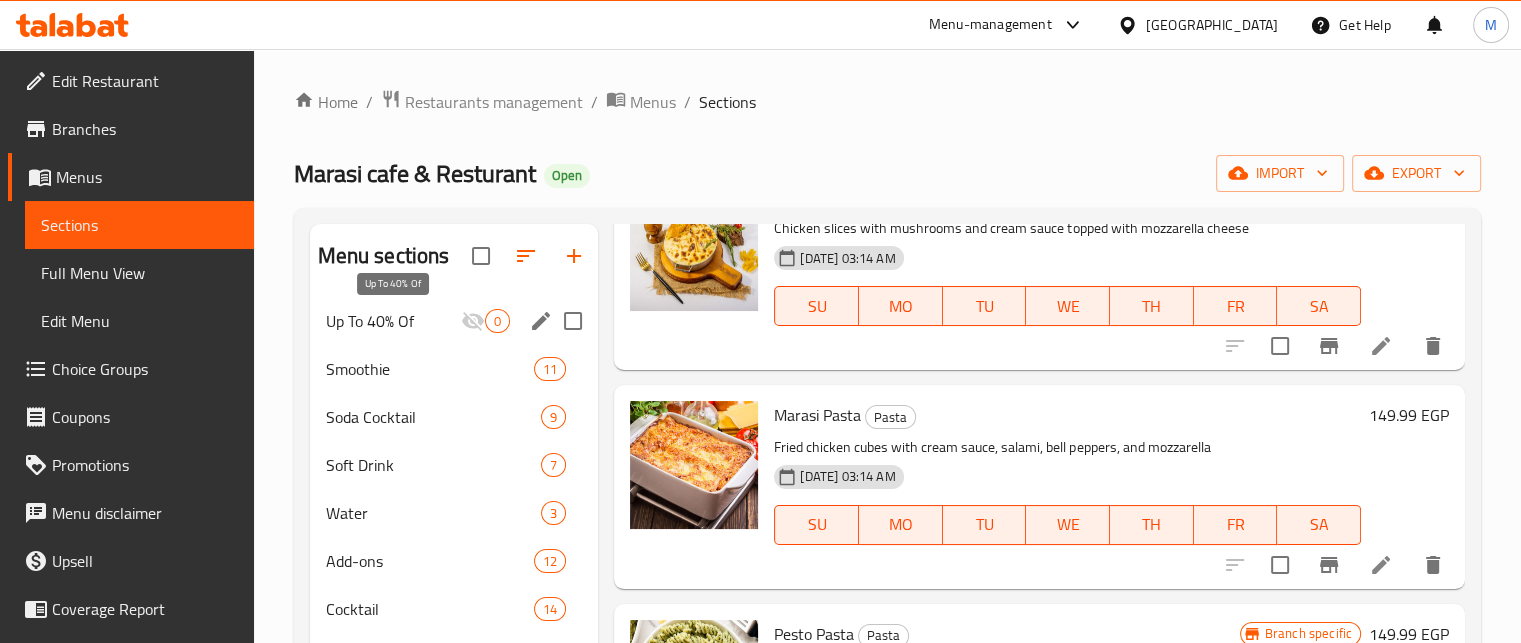 click on "Up To 40% Of" at bounding box center (394, 321) 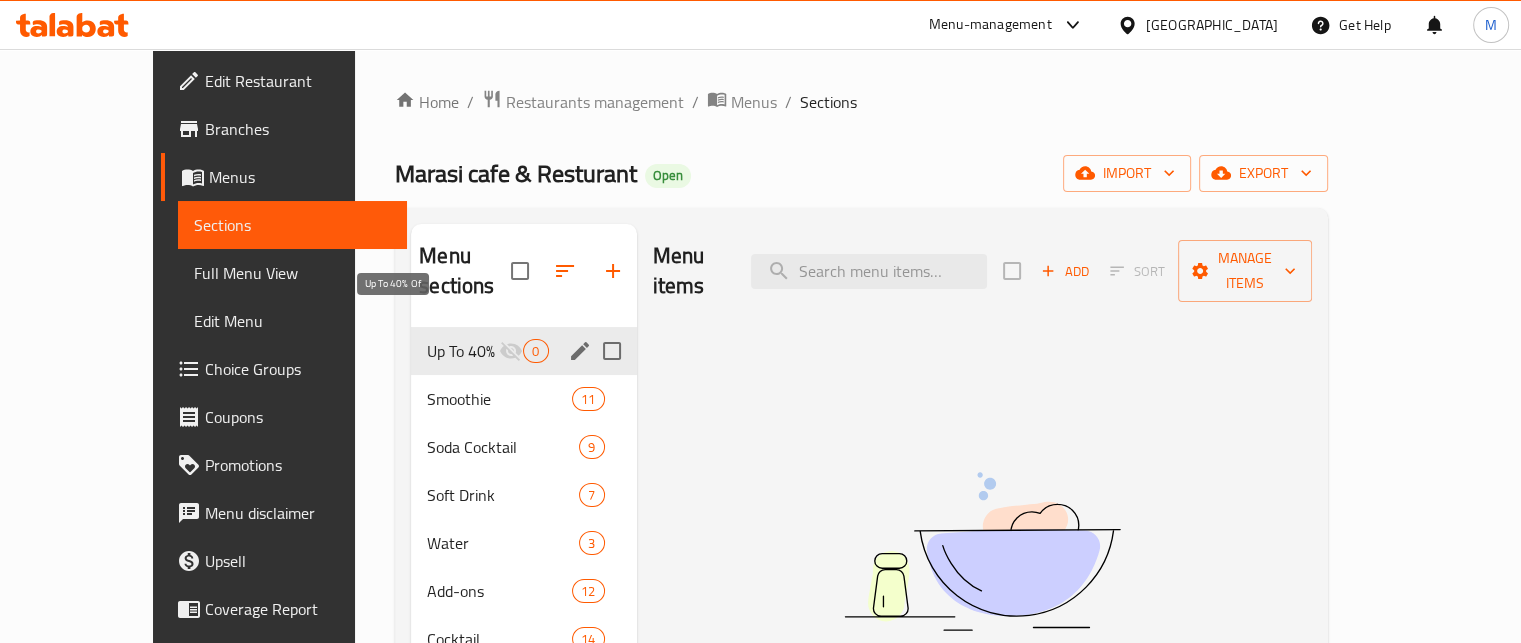 scroll, scrollTop: 0, scrollLeft: 0, axis: both 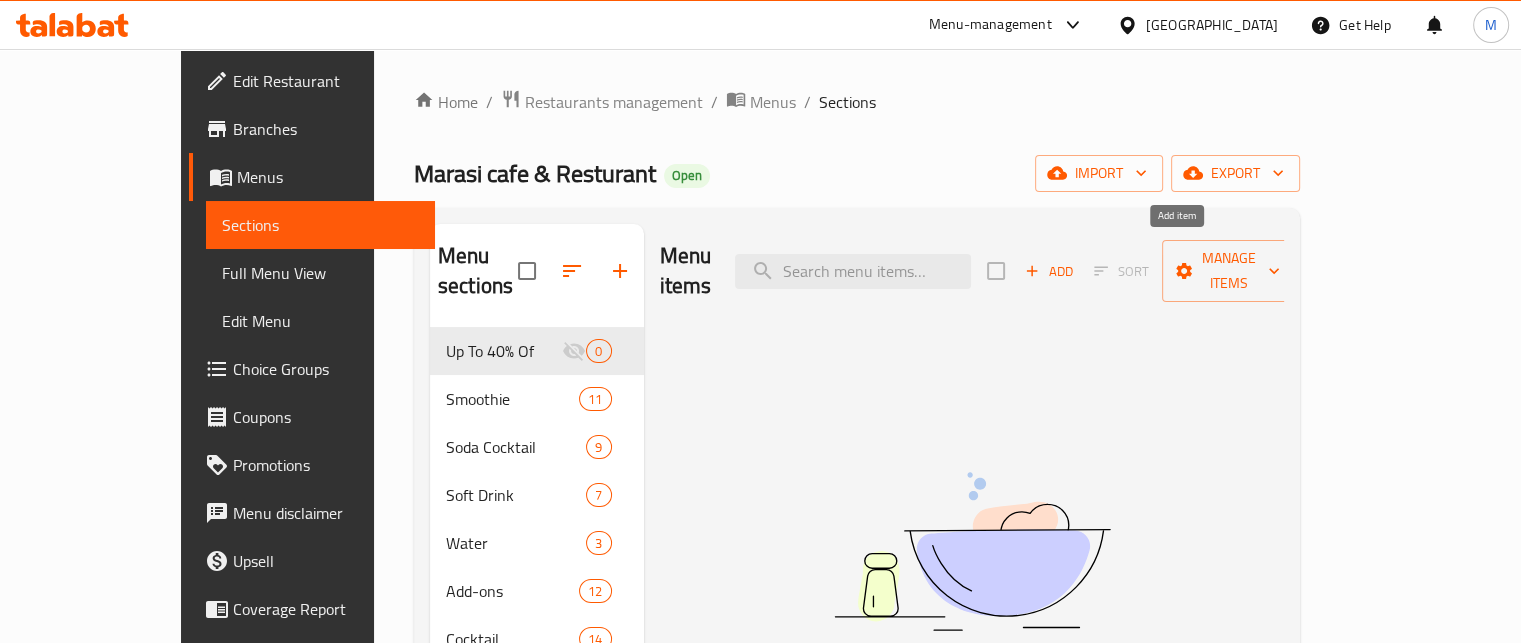 click on "Add" at bounding box center (1049, 271) 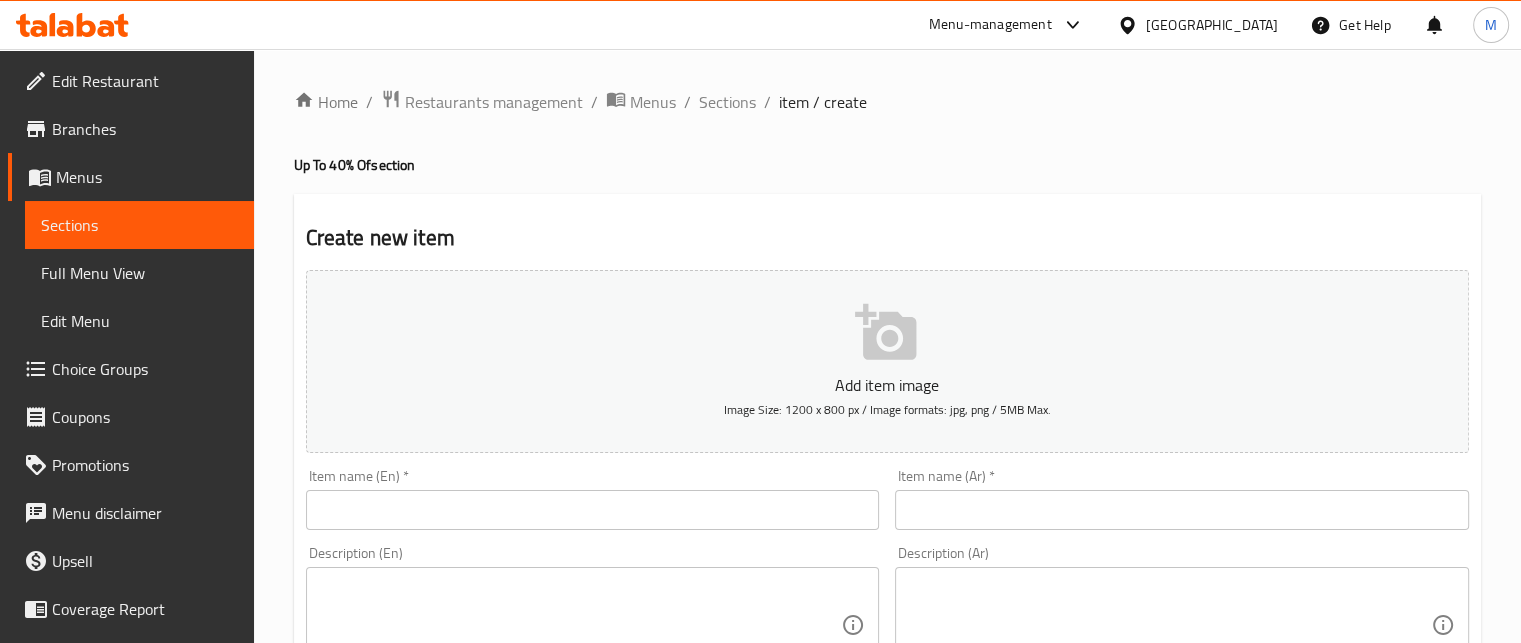 click at bounding box center [1182, 510] 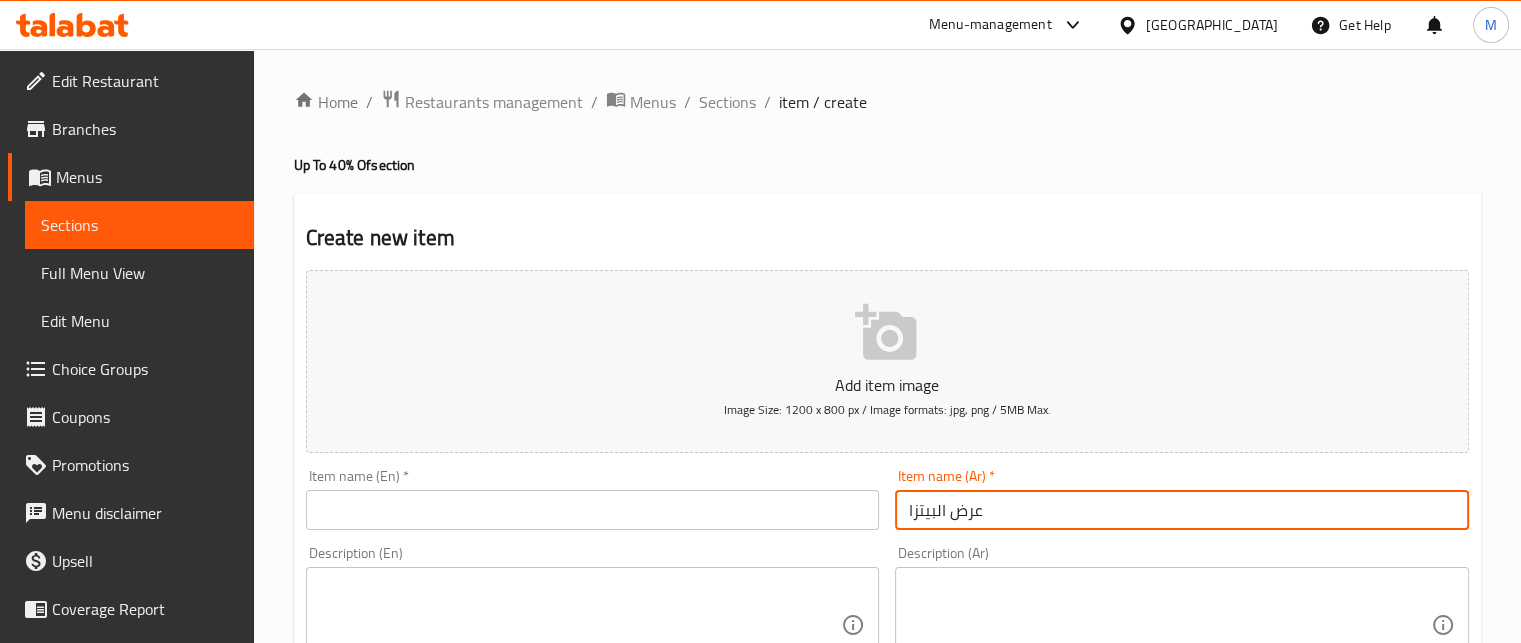 type on "عرض البيتزا" 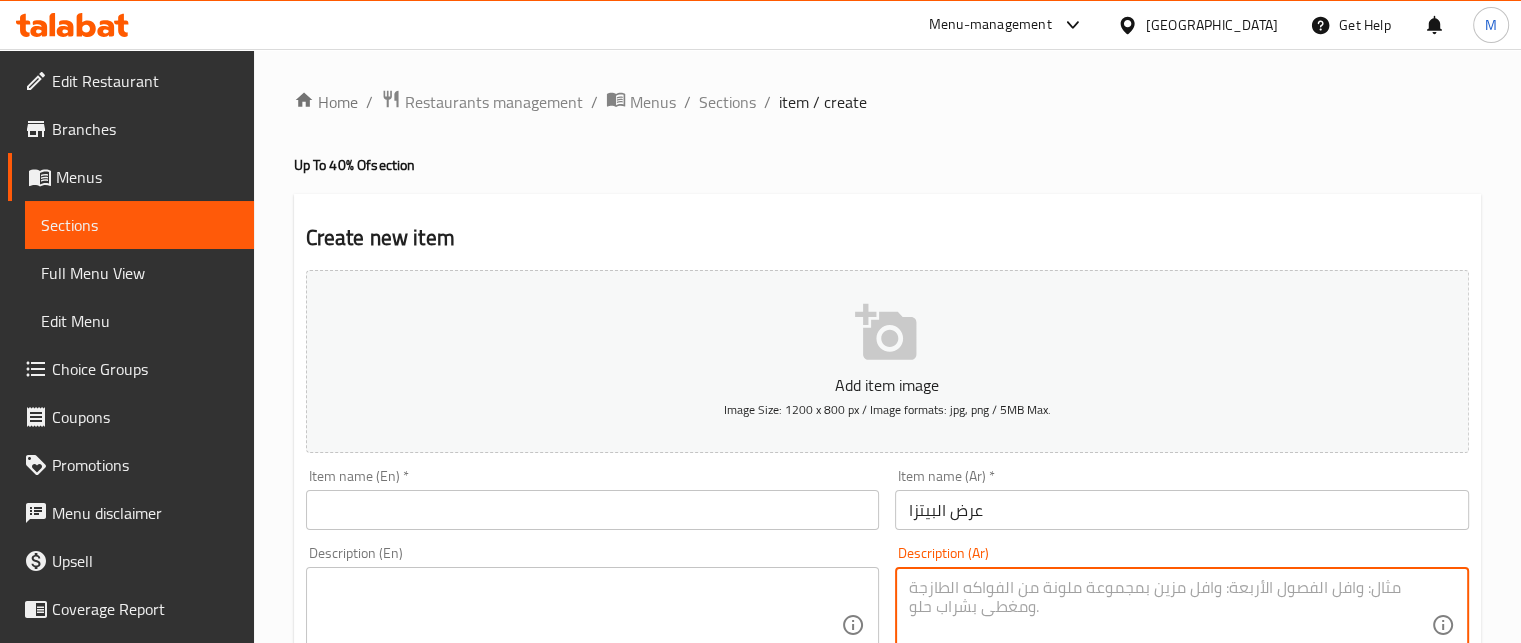 click at bounding box center [1170, 625] 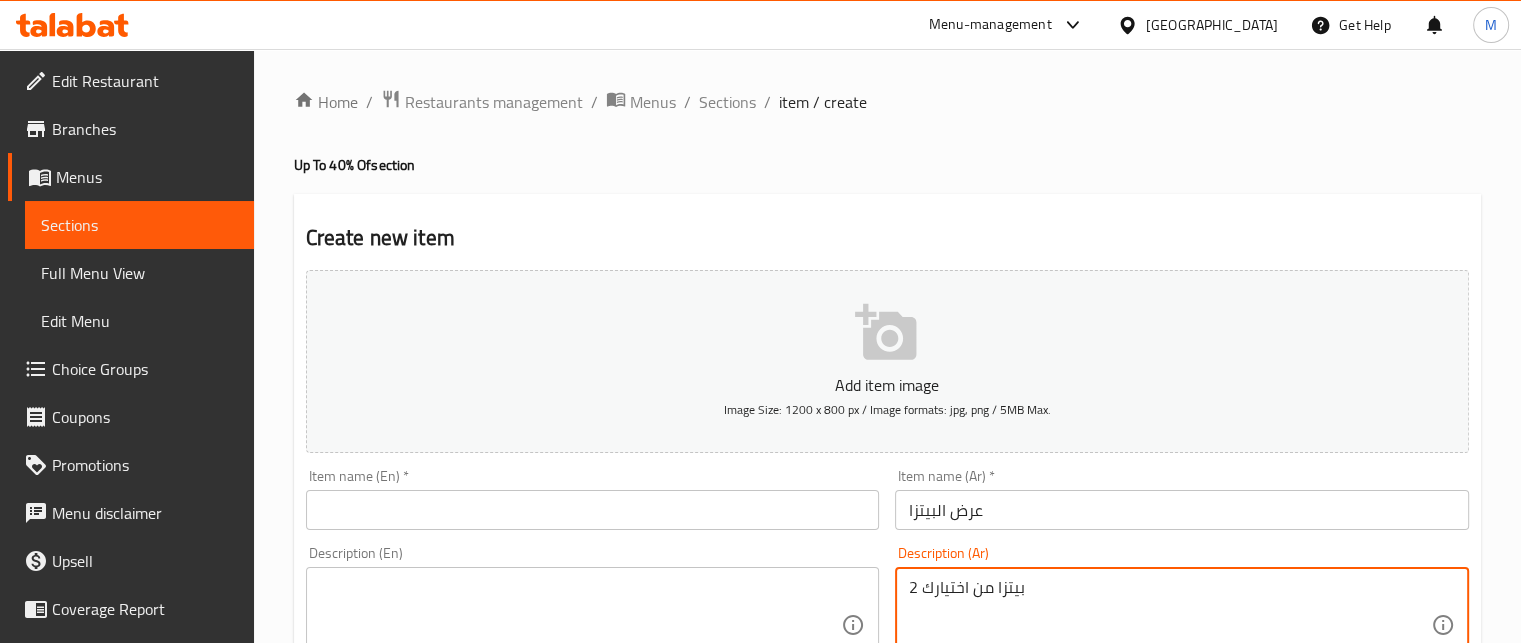type on "2 بيتزا من اختيارك" 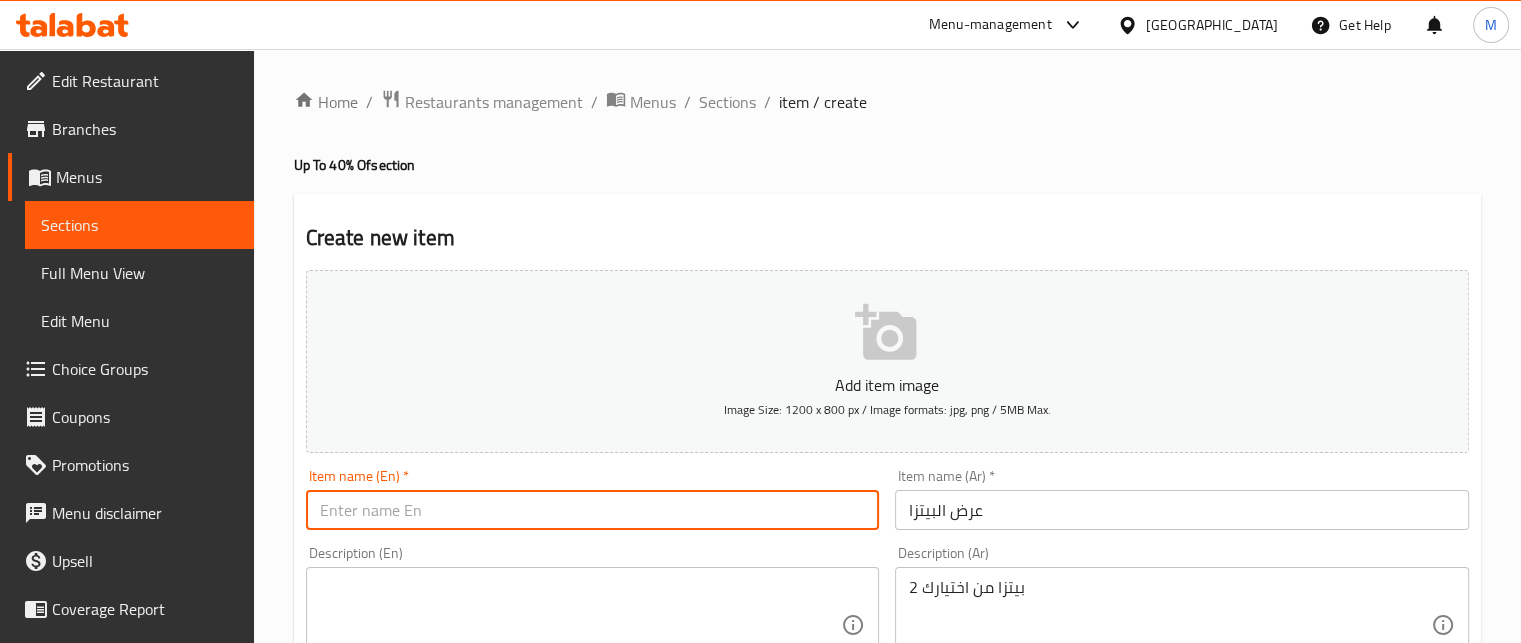 click at bounding box center [593, 510] 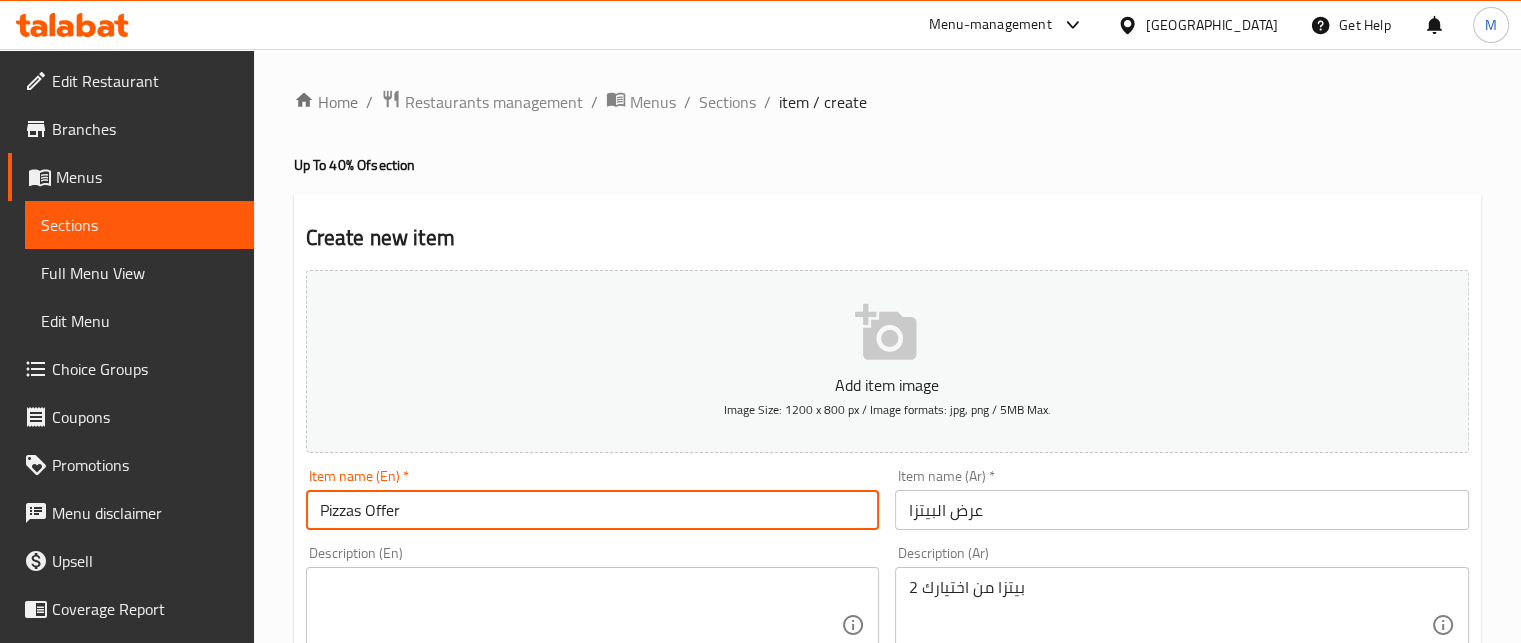 type on "Pizzas Offer" 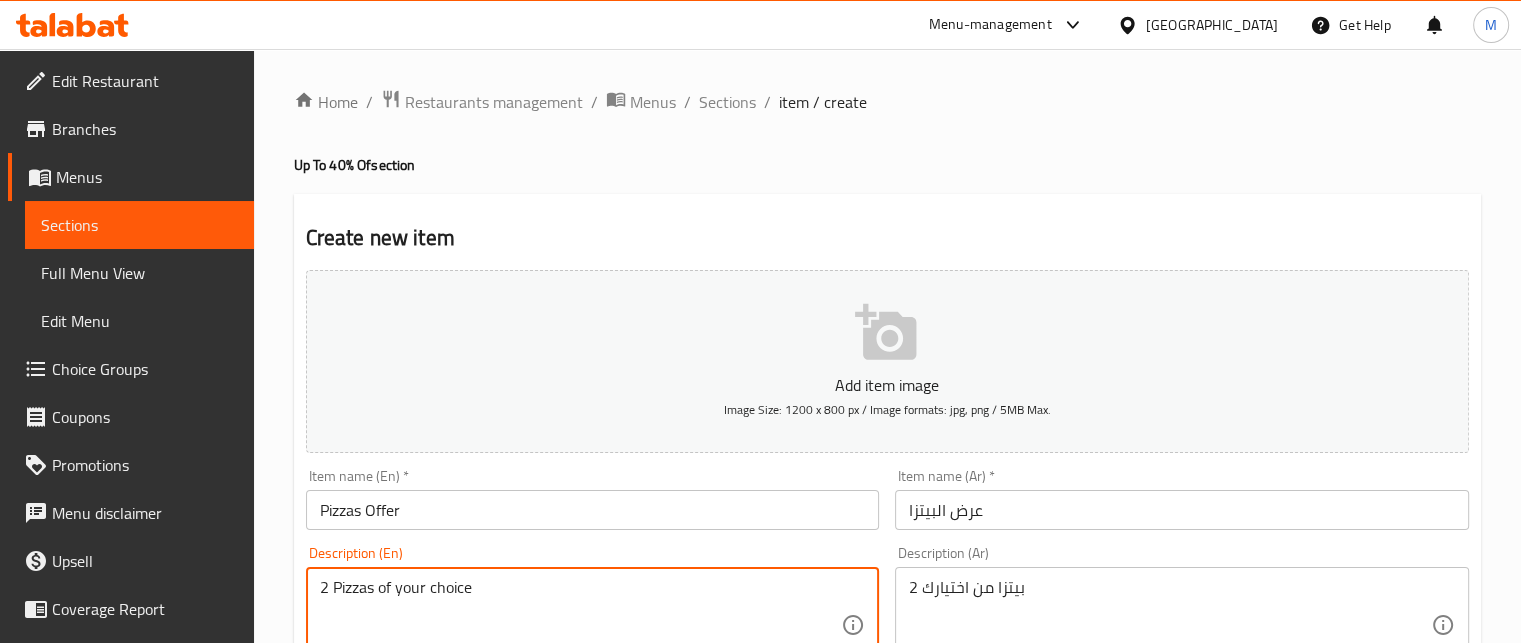 scroll, scrollTop: 563, scrollLeft: 0, axis: vertical 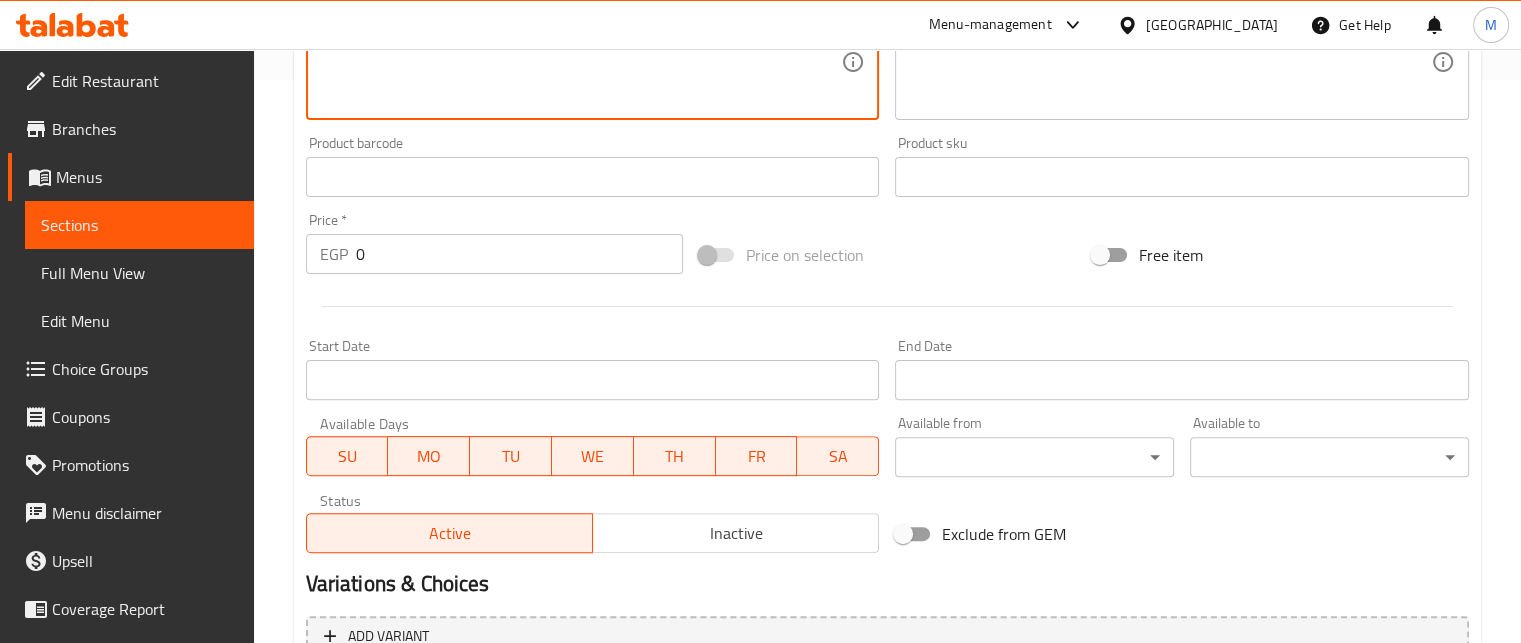 type on "2 Pizzas of your choice" 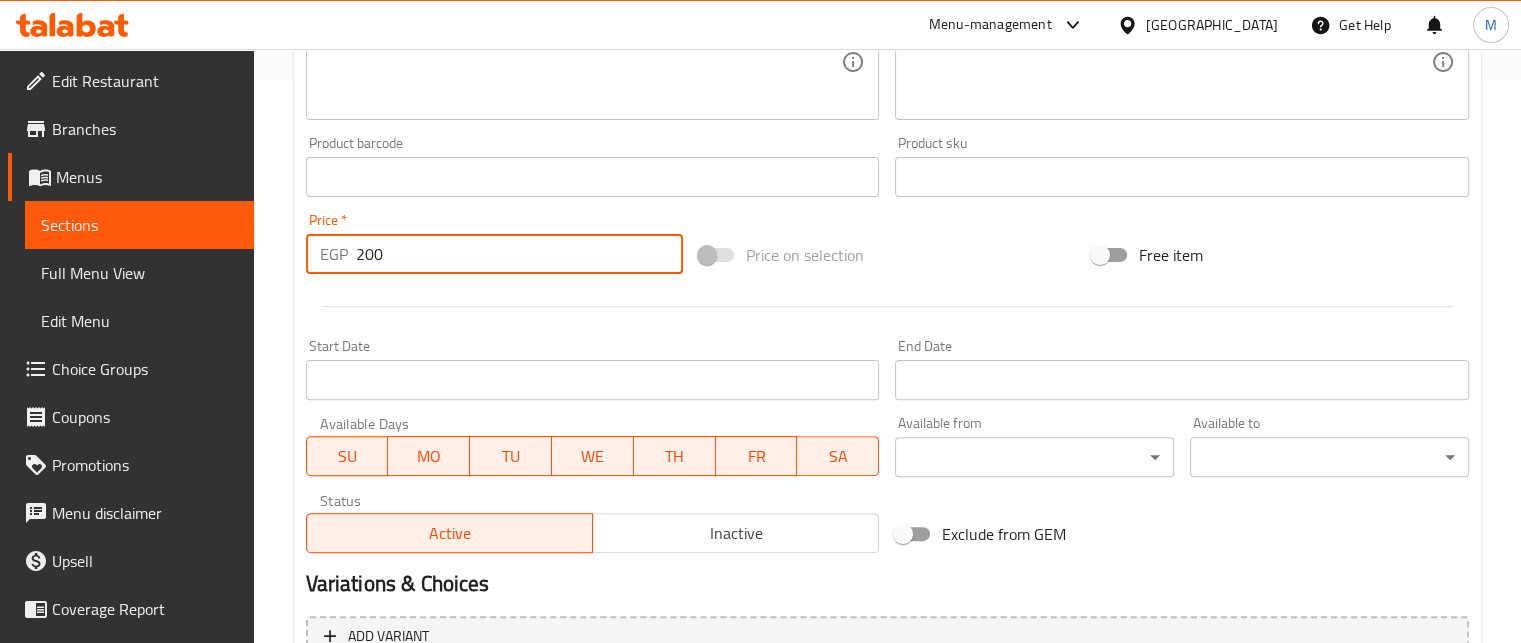 type on "200" 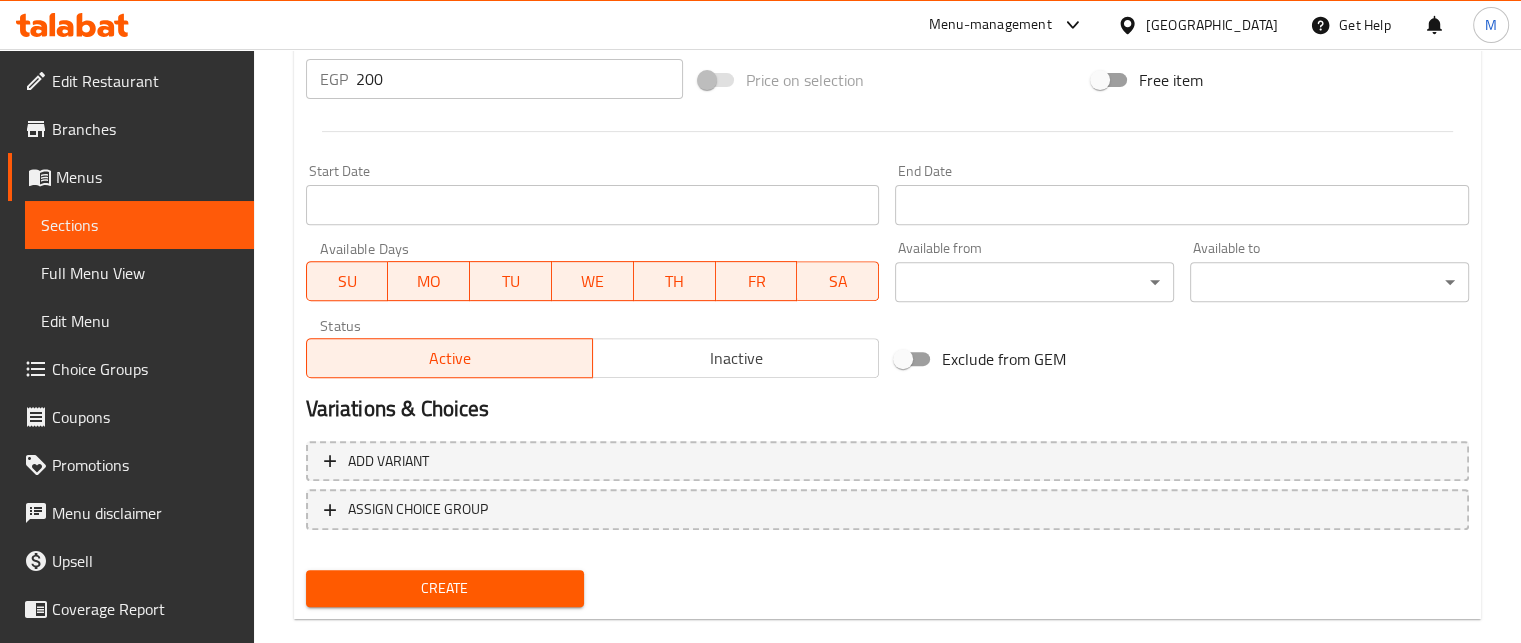 scroll, scrollTop: 769, scrollLeft: 0, axis: vertical 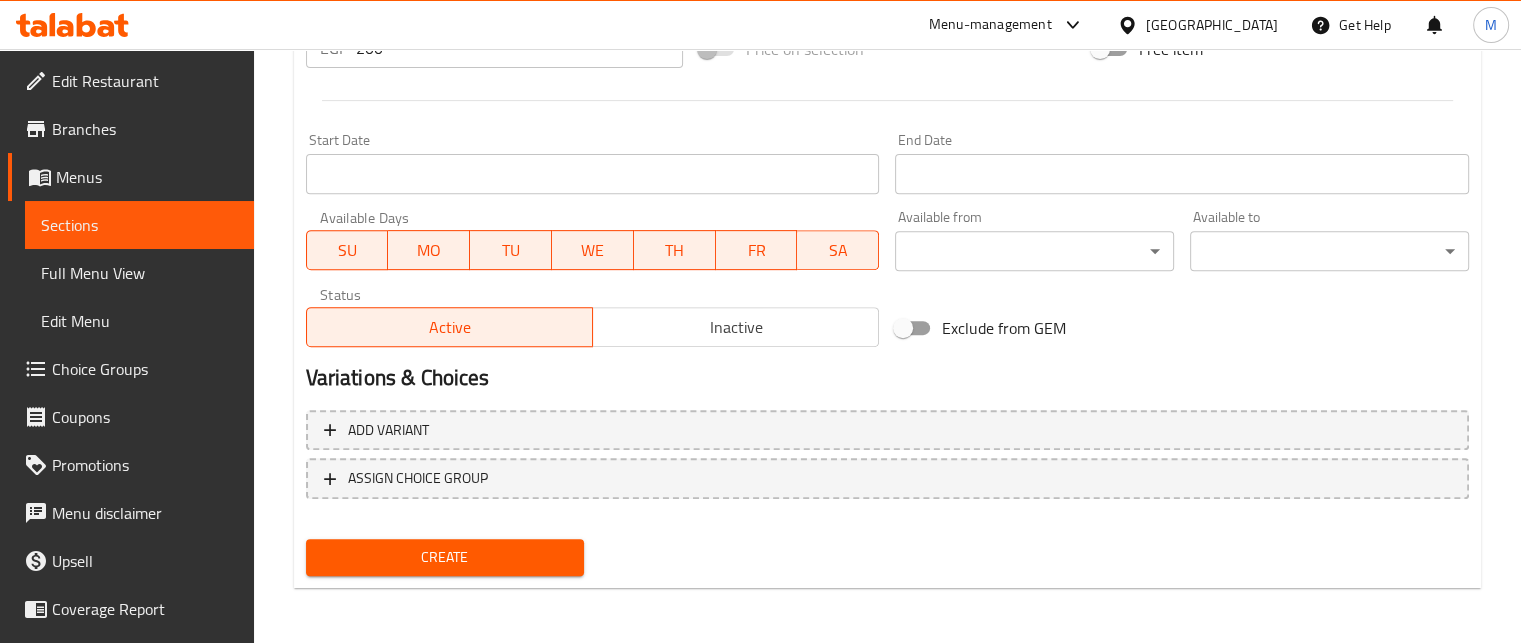 click on "Create" at bounding box center [445, 557] 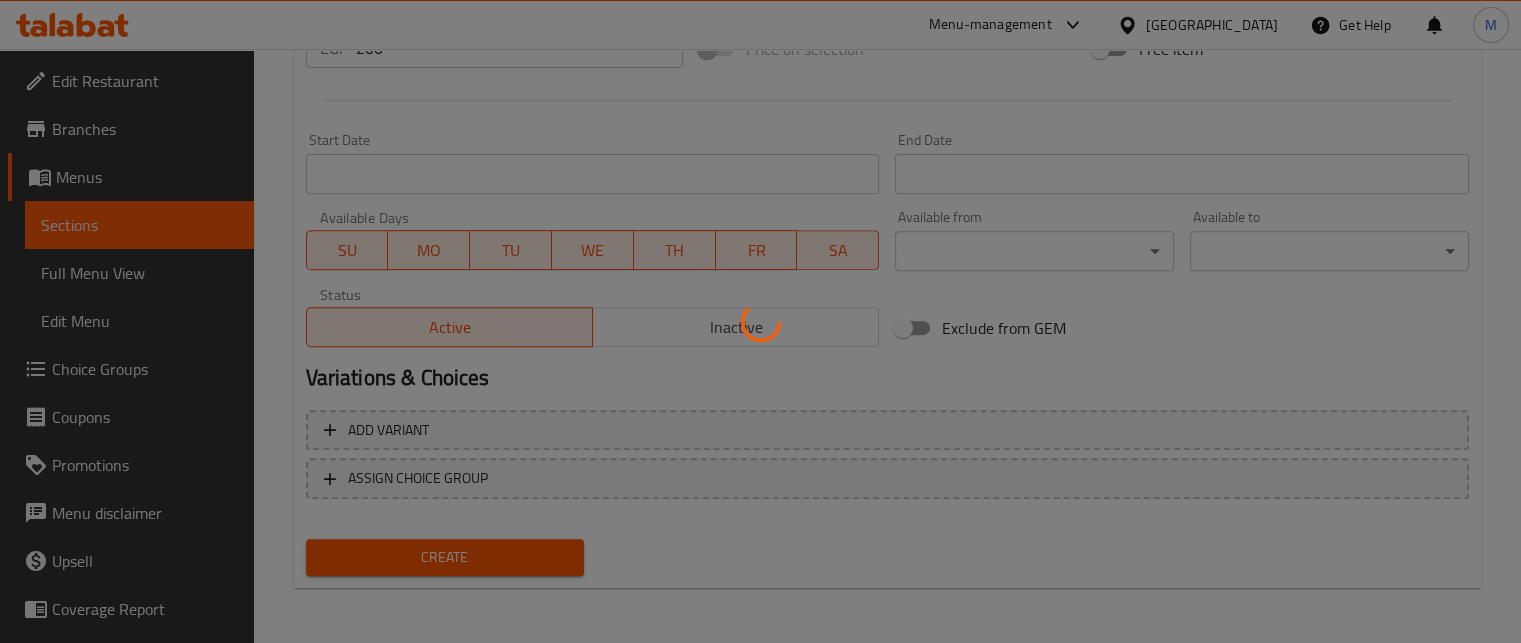 type 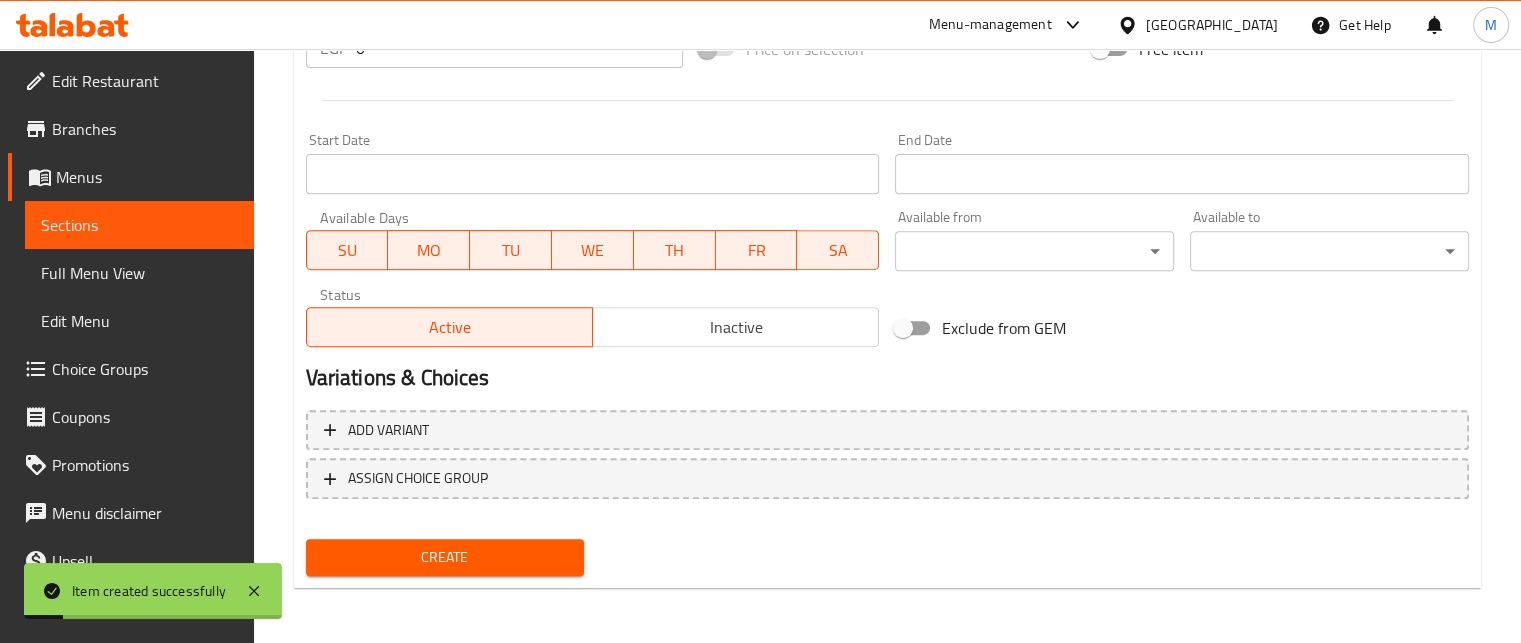 scroll, scrollTop: 0, scrollLeft: 0, axis: both 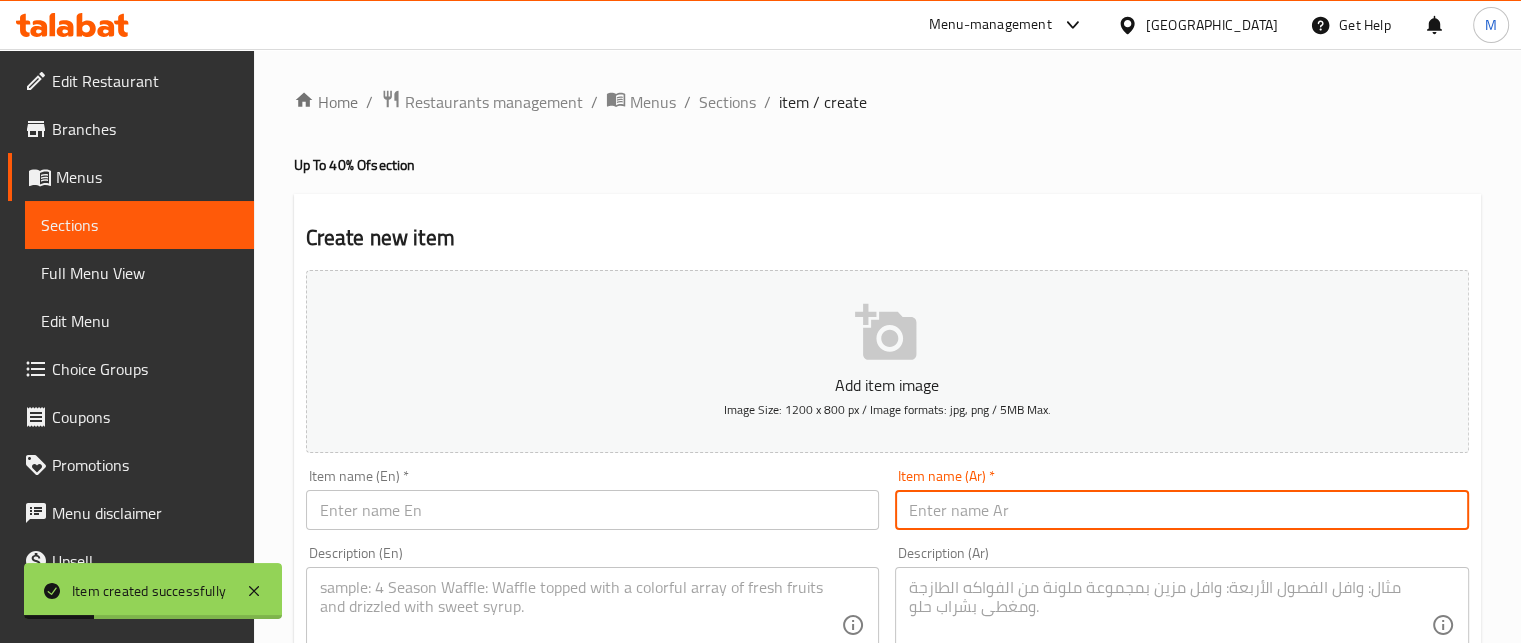 click at bounding box center [1182, 510] 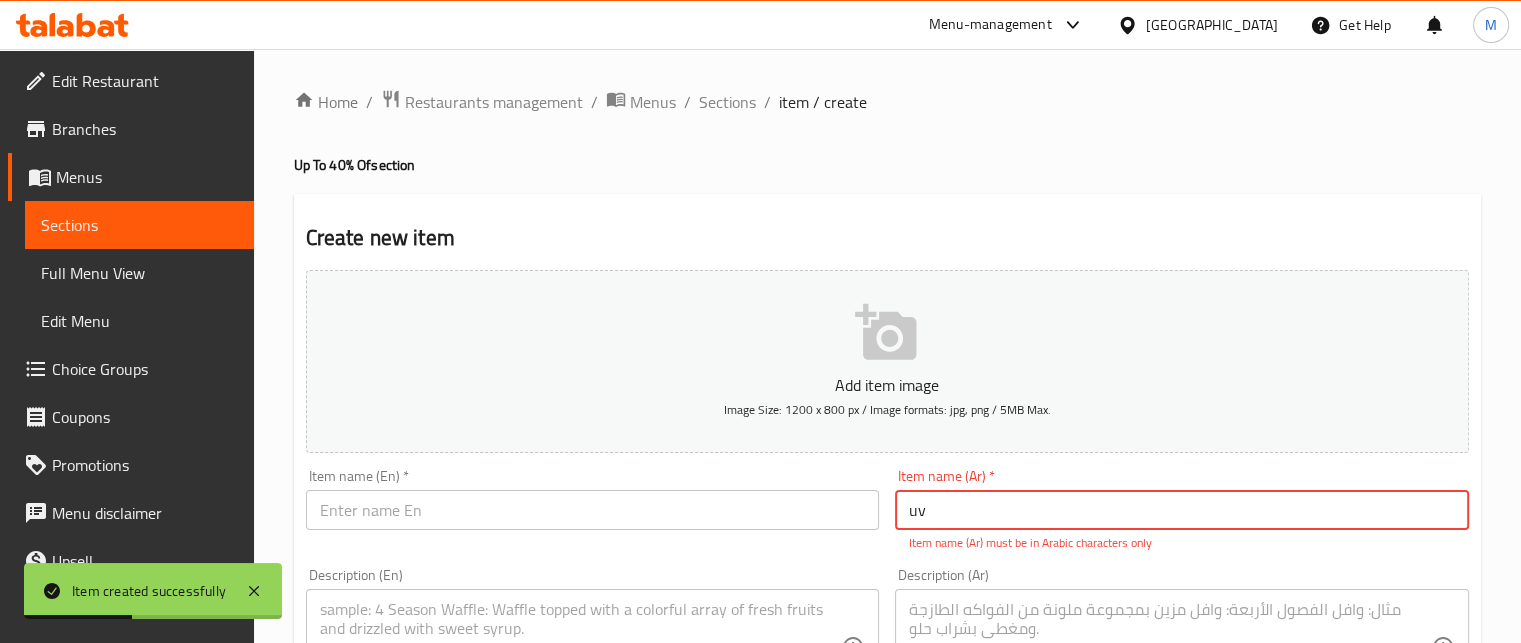type on "u" 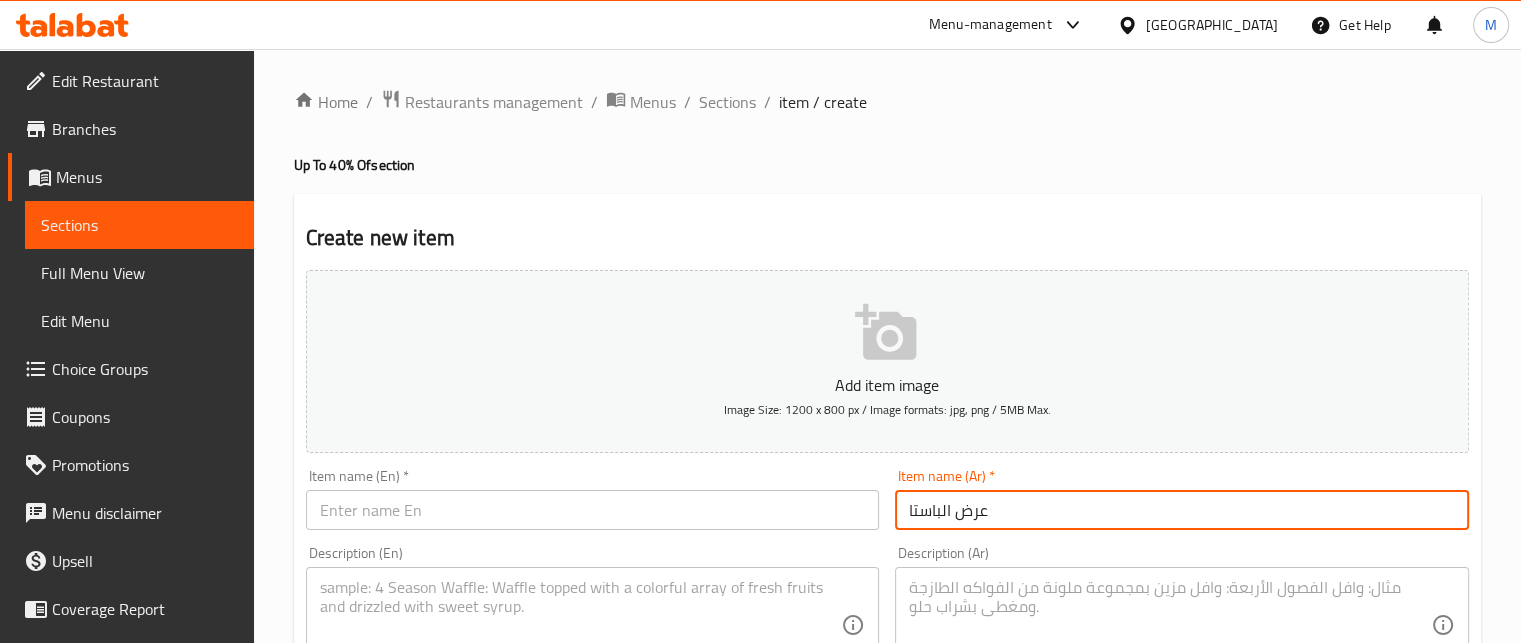 type on "عرض الباستا" 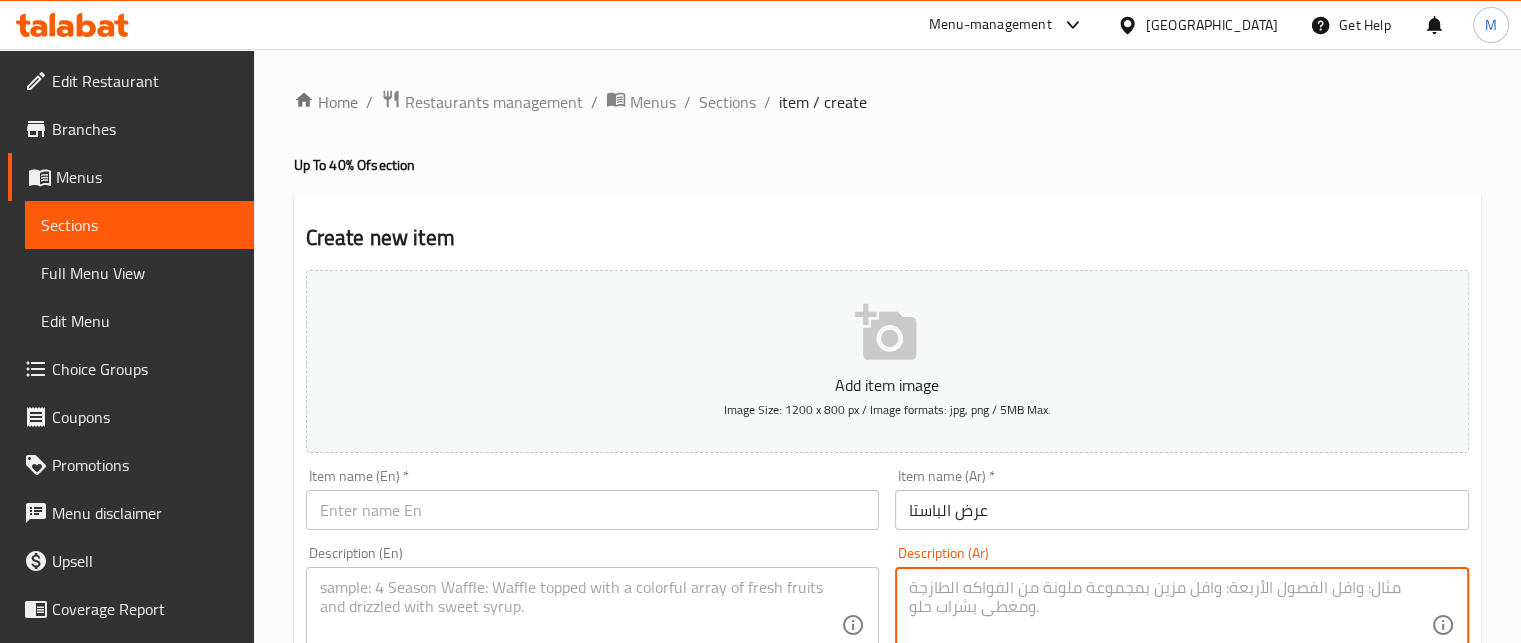 click at bounding box center [1170, 625] 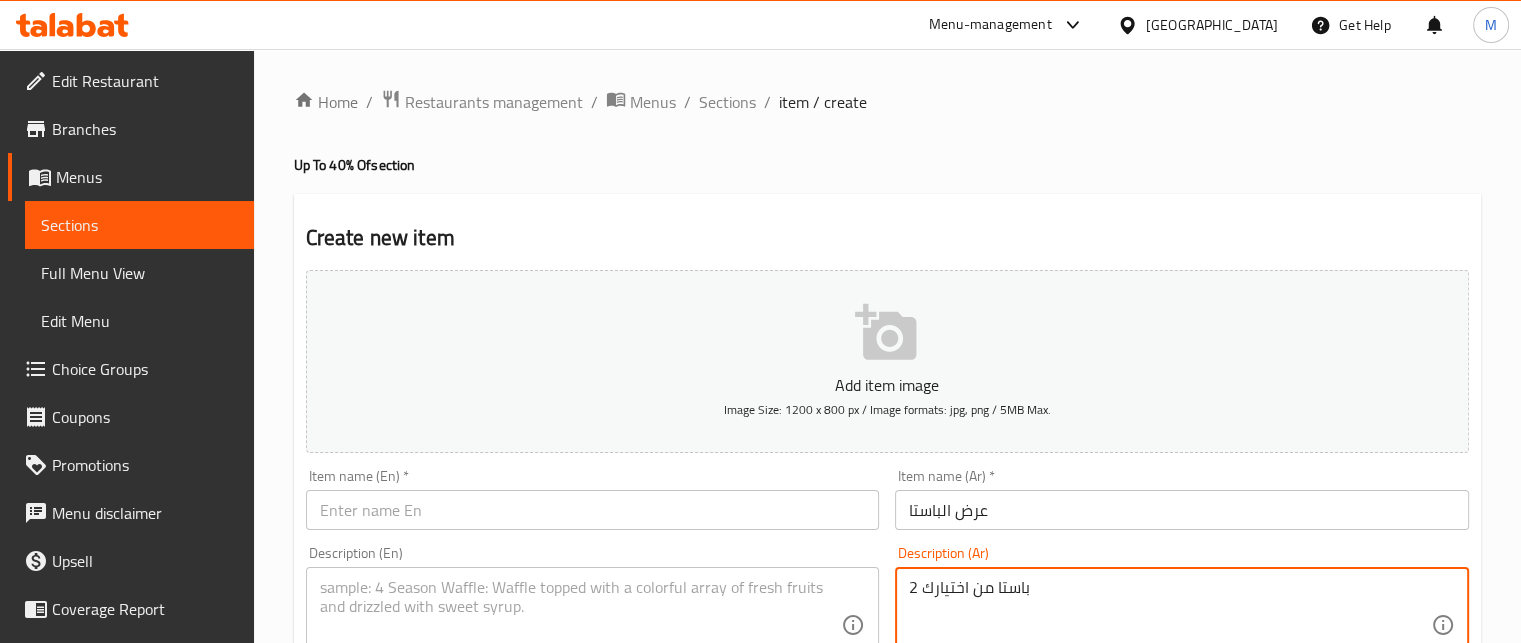 type on "2 باستا من اختيارك" 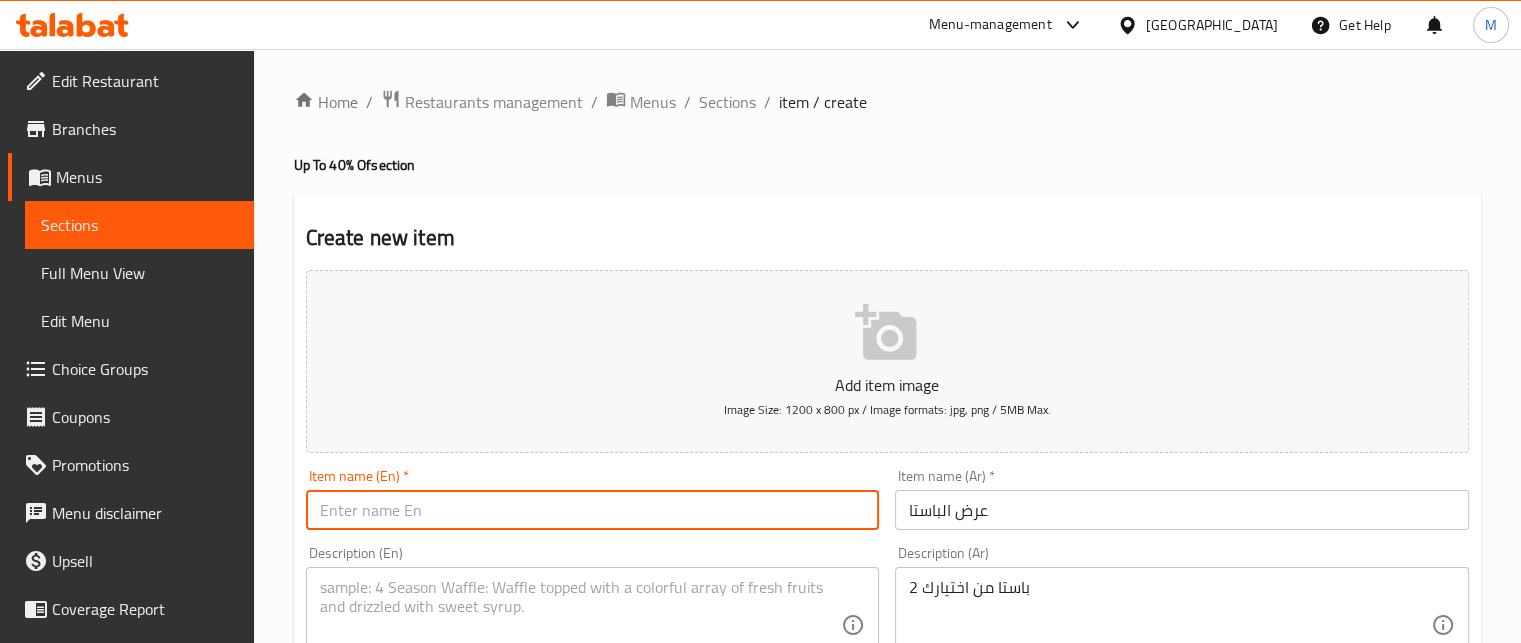 click at bounding box center [593, 510] 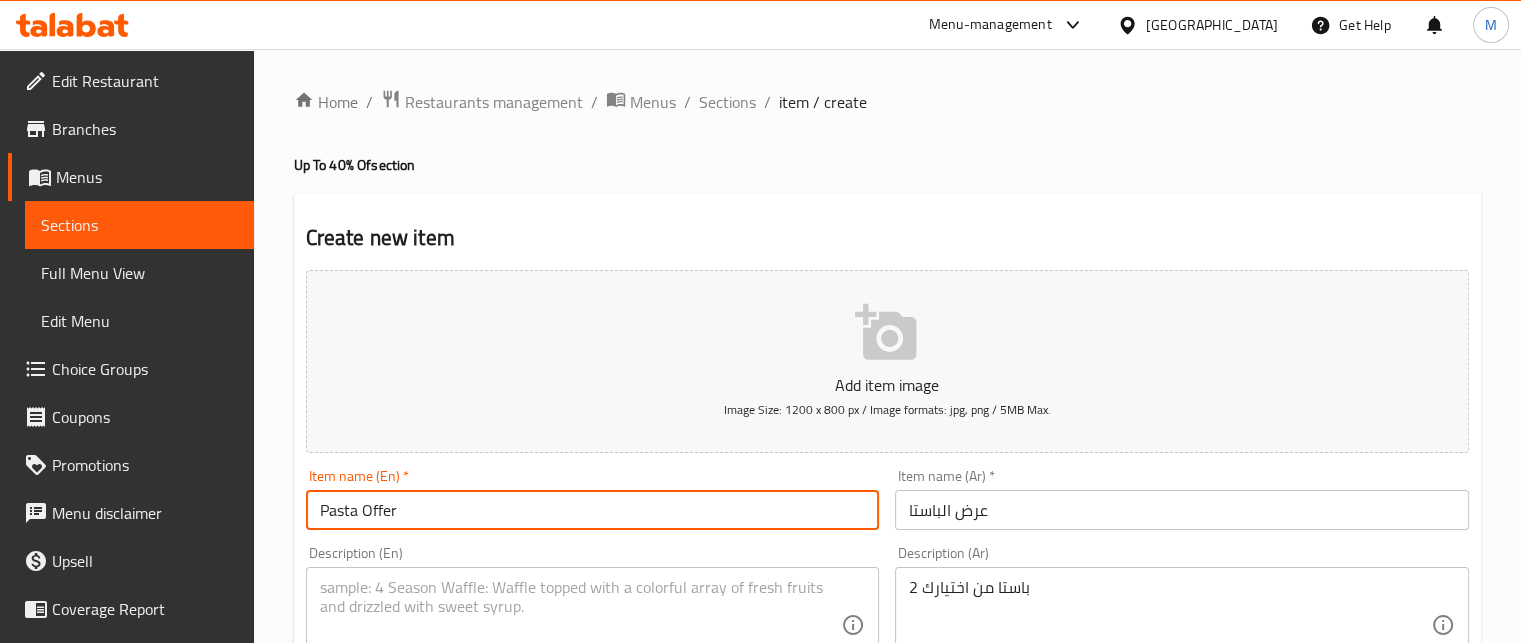 type on "Pasta Offer" 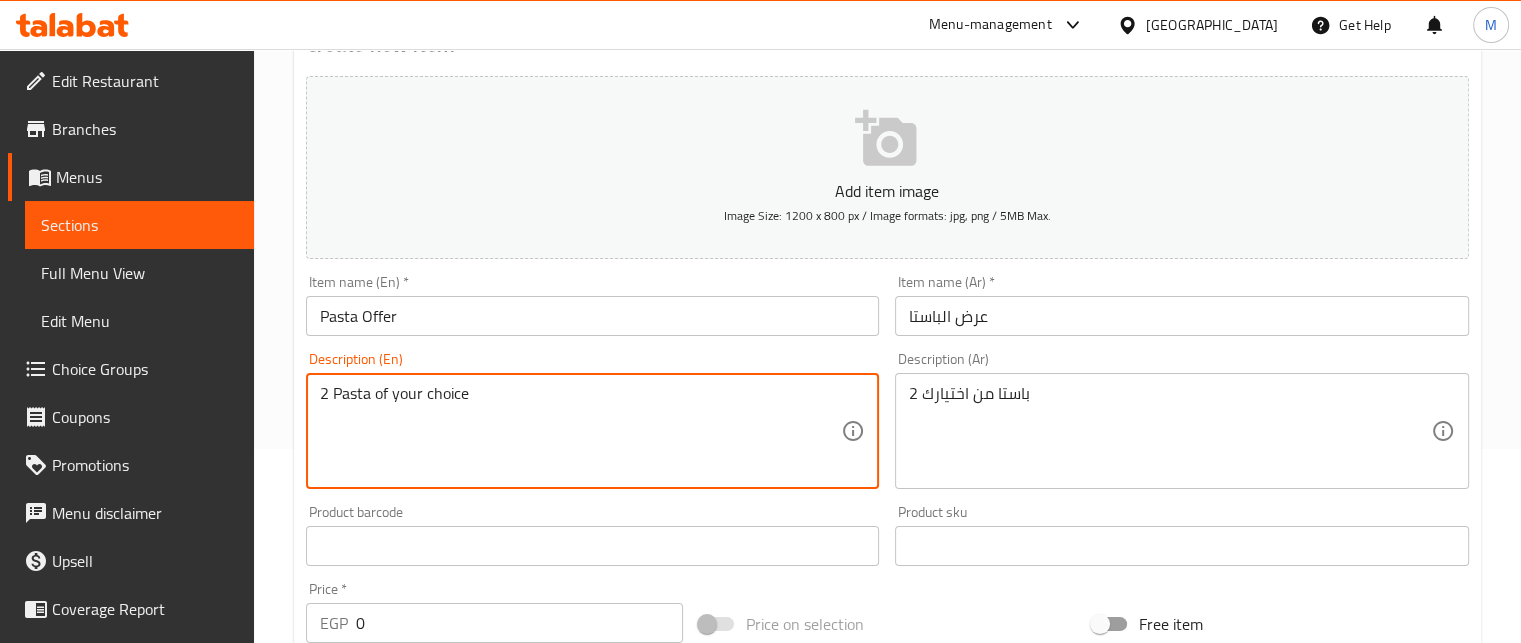 scroll, scrollTop: 197, scrollLeft: 0, axis: vertical 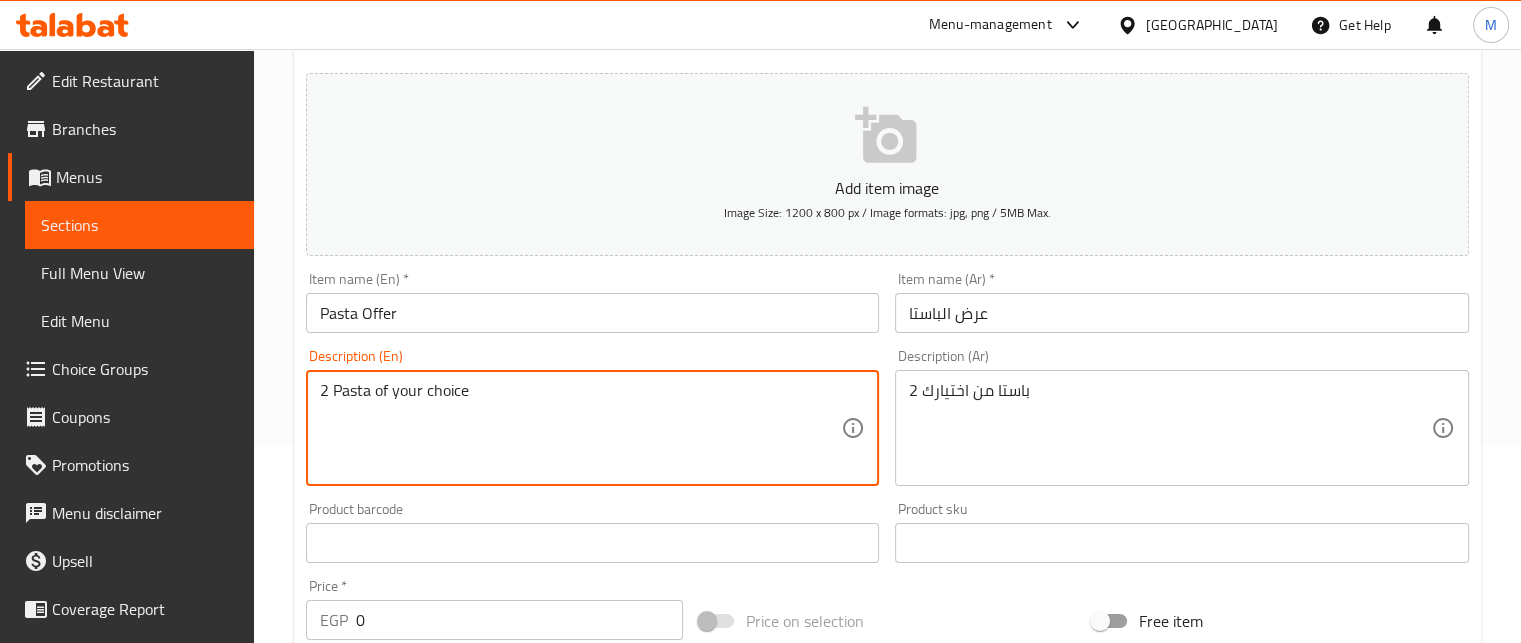 type on "2 Pasta of your choice" 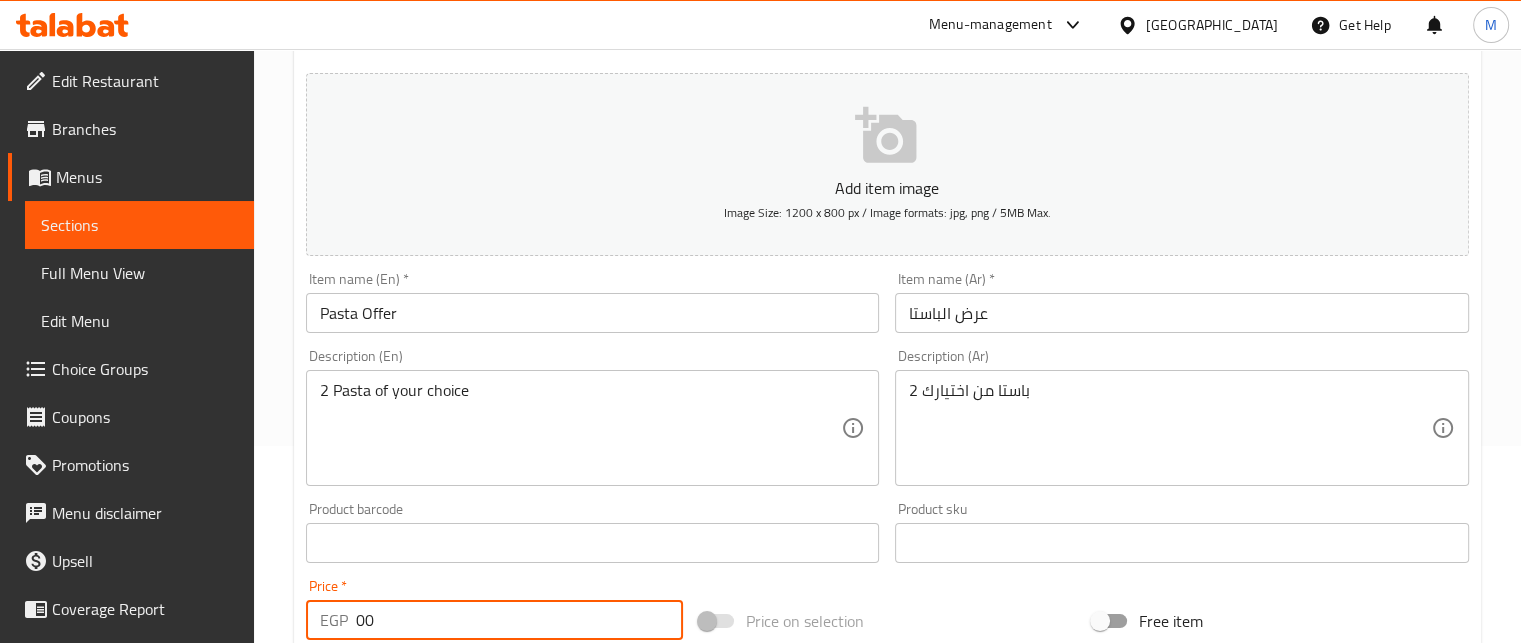 type on "0" 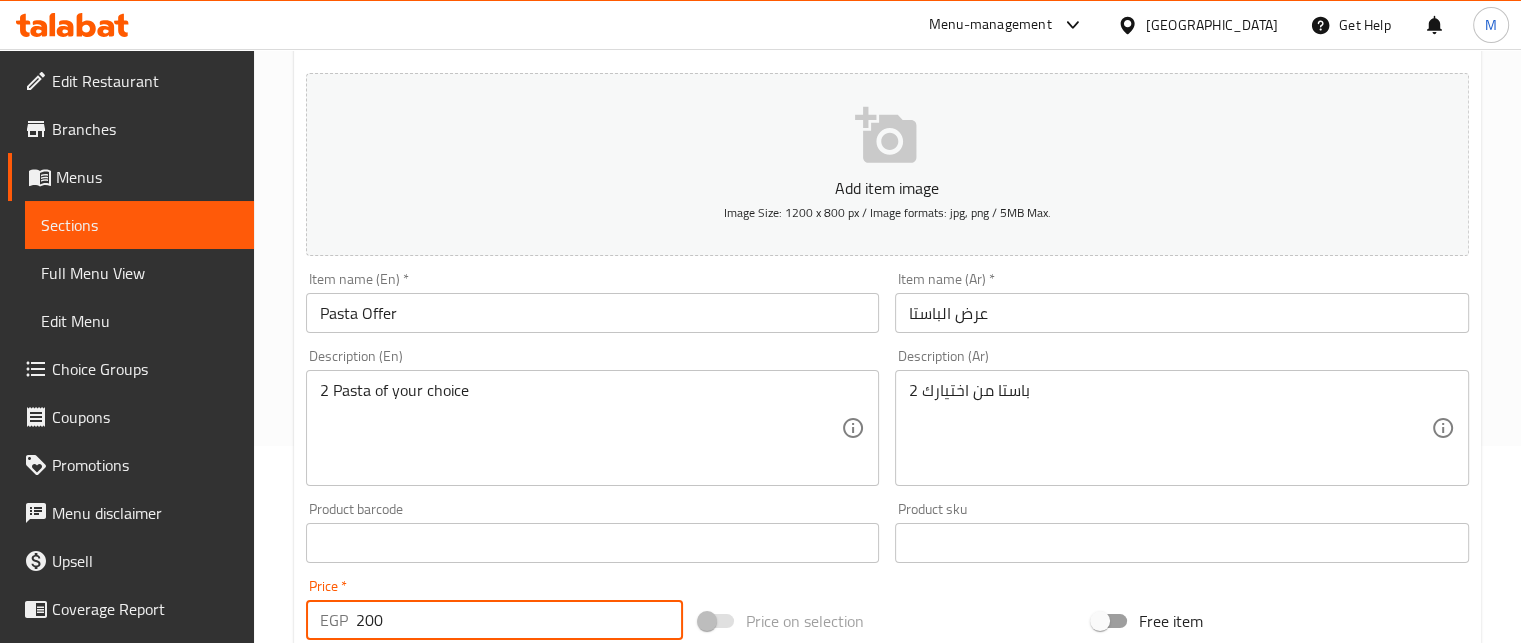 type on "200" 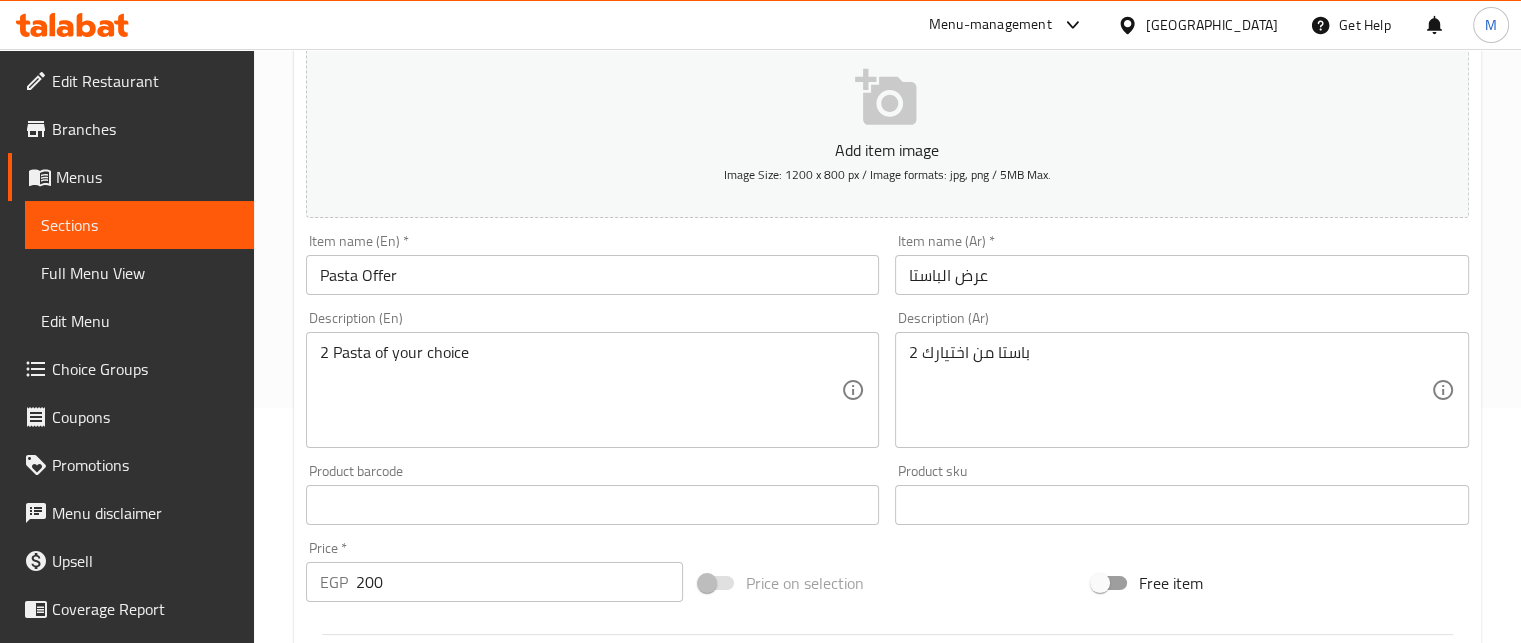 scroll, scrollTop: 769, scrollLeft: 0, axis: vertical 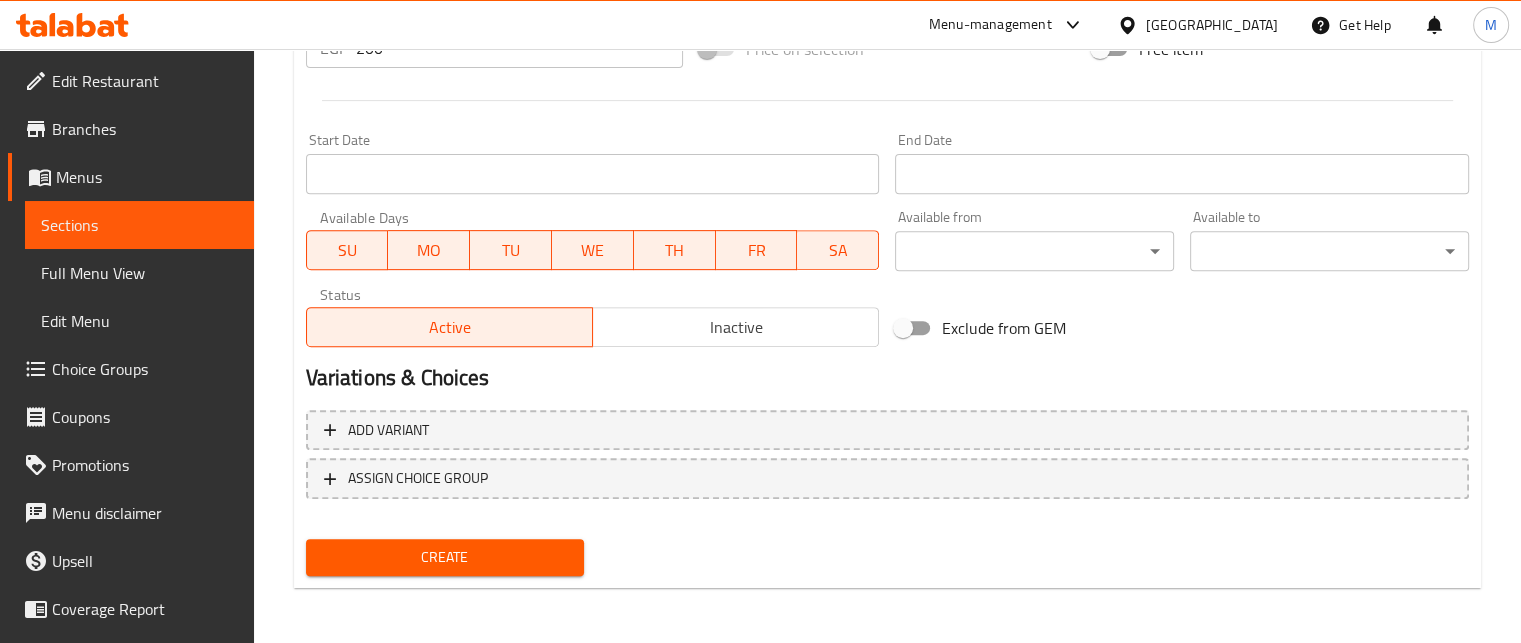 click on "Create" at bounding box center (445, 557) 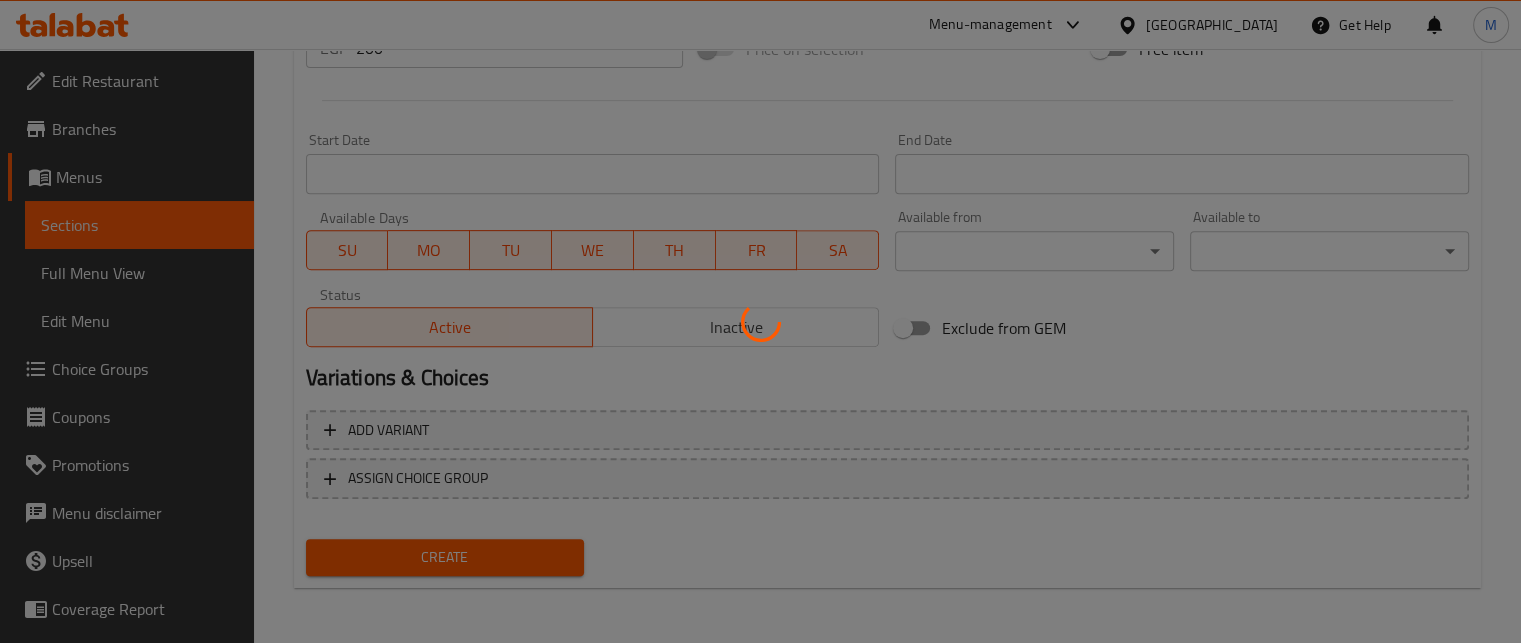 type 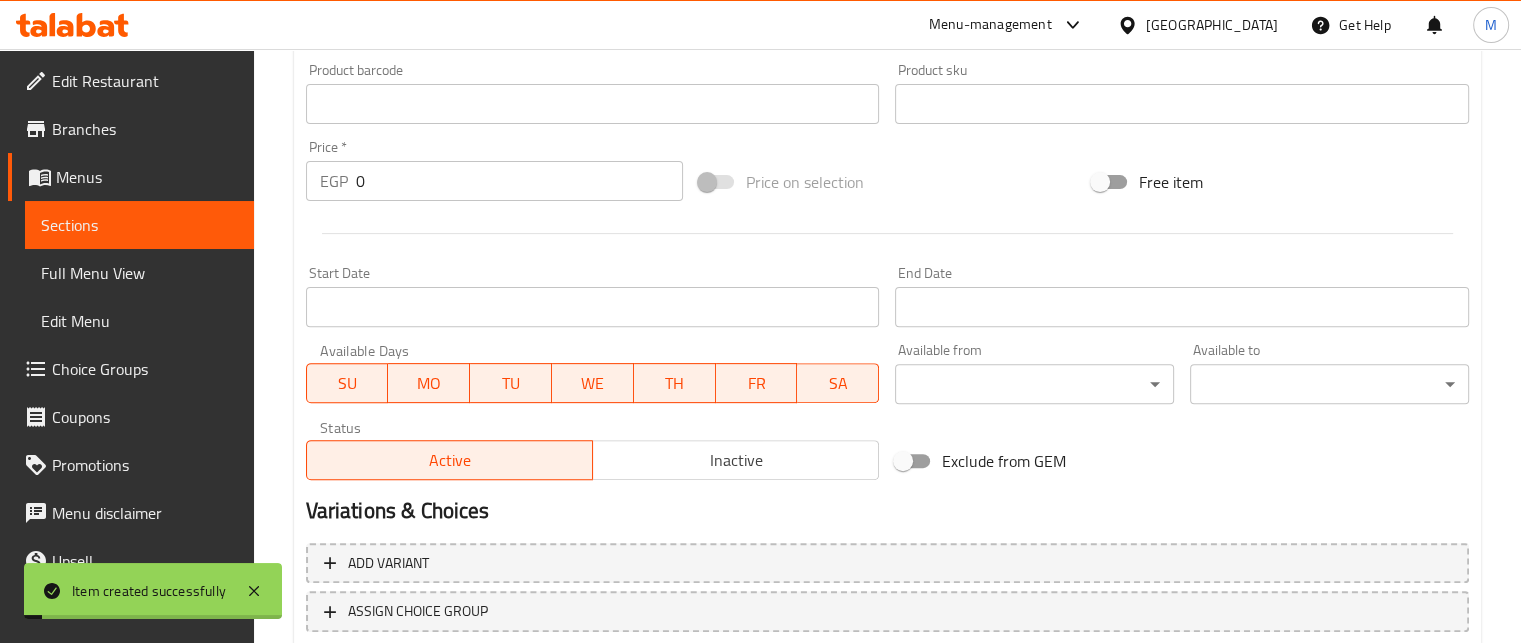 scroll, scrollTop: 207, scrollLeft: 0, axis: vertical 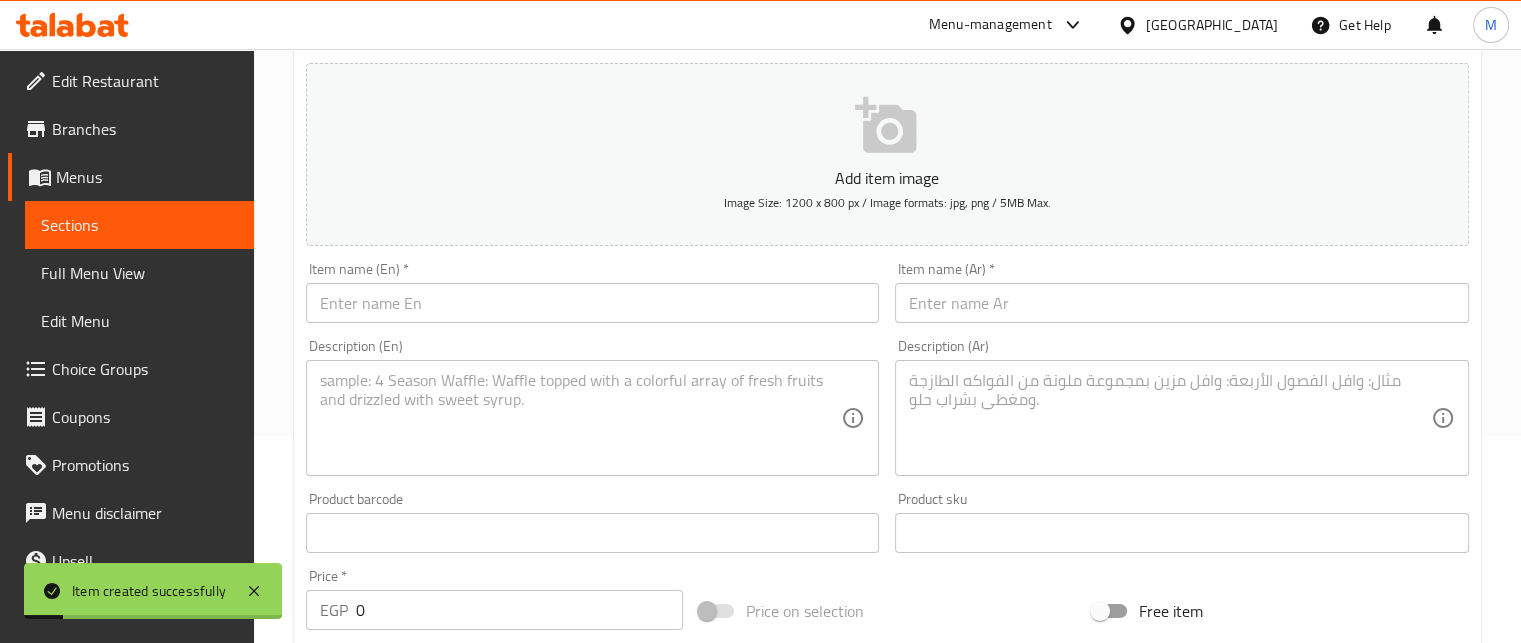 click at bounding box center [1182, 303] 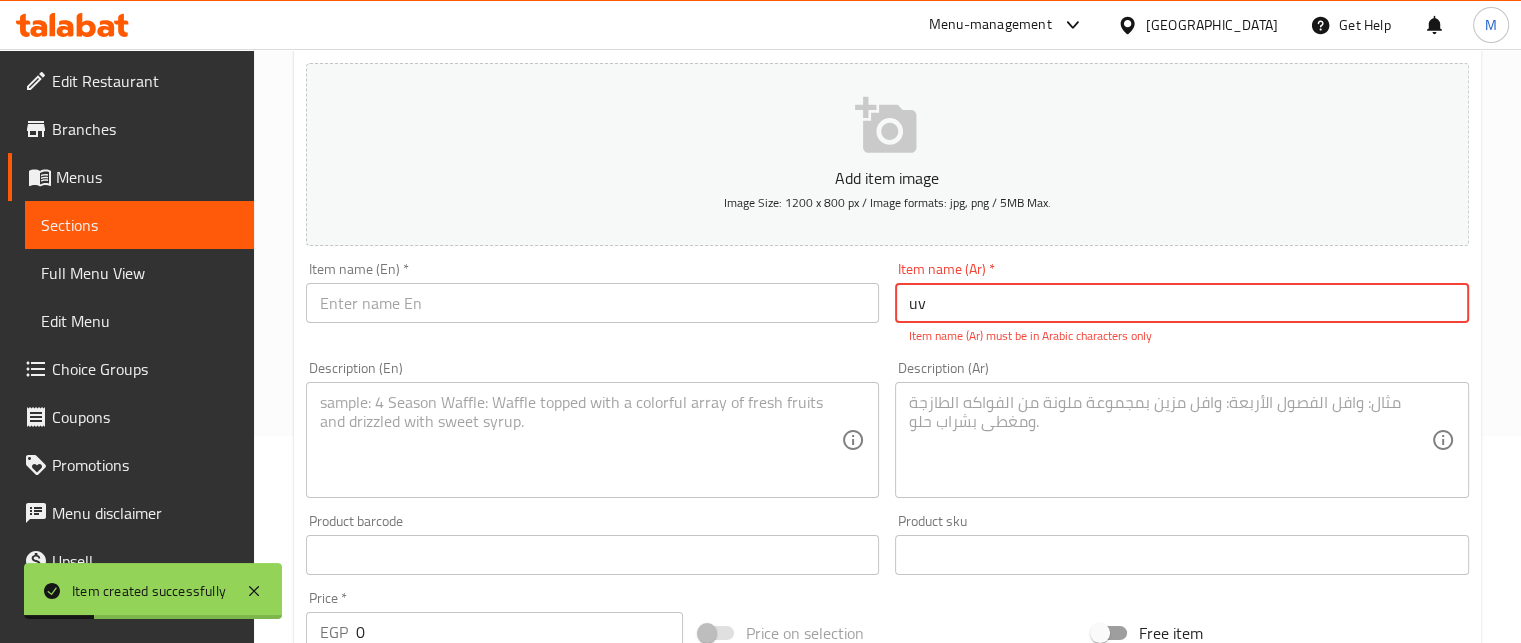 type on "u" 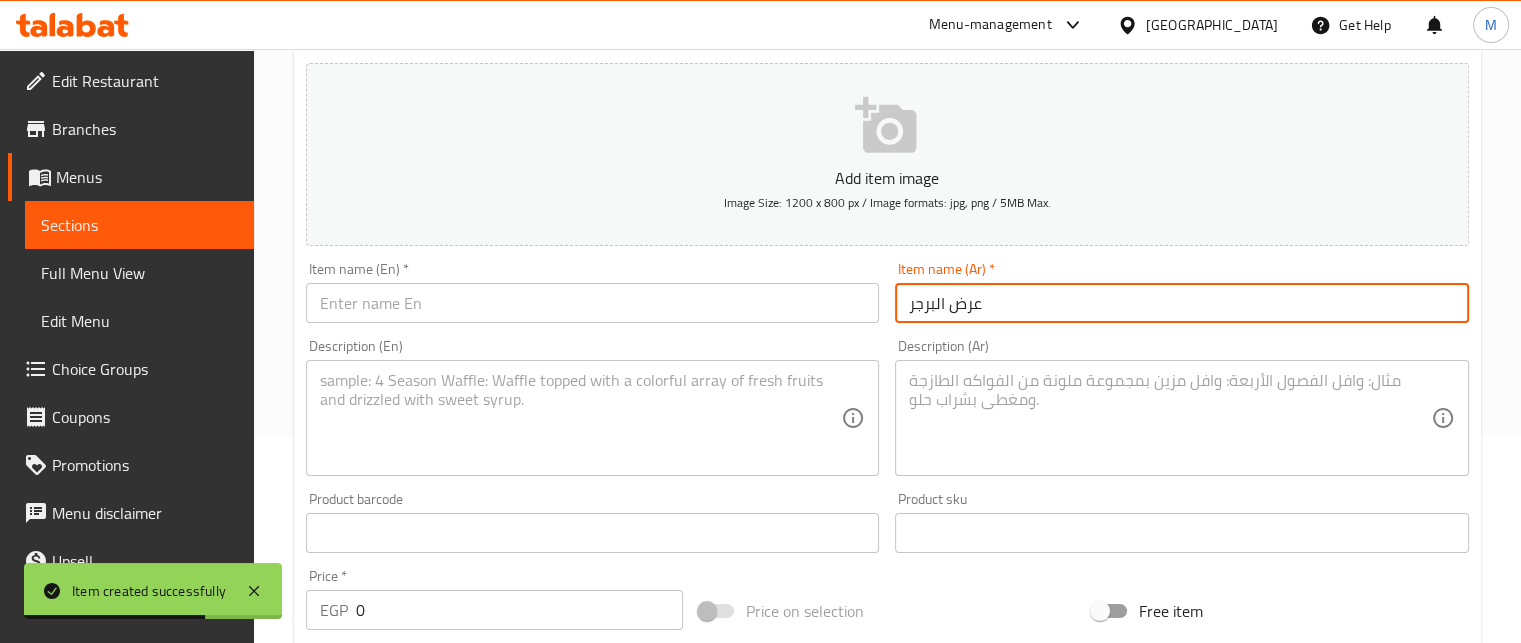 type on "عرض البرجر" 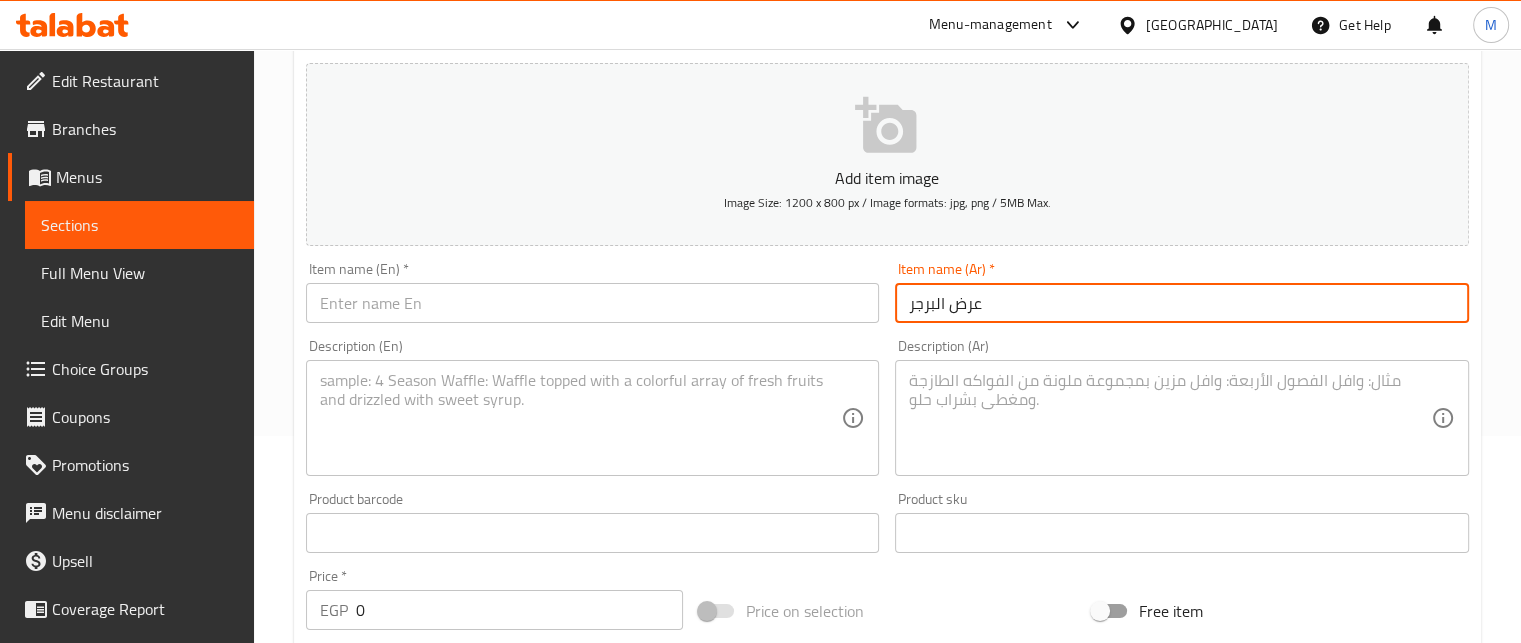click at bounding box center (593, 303) 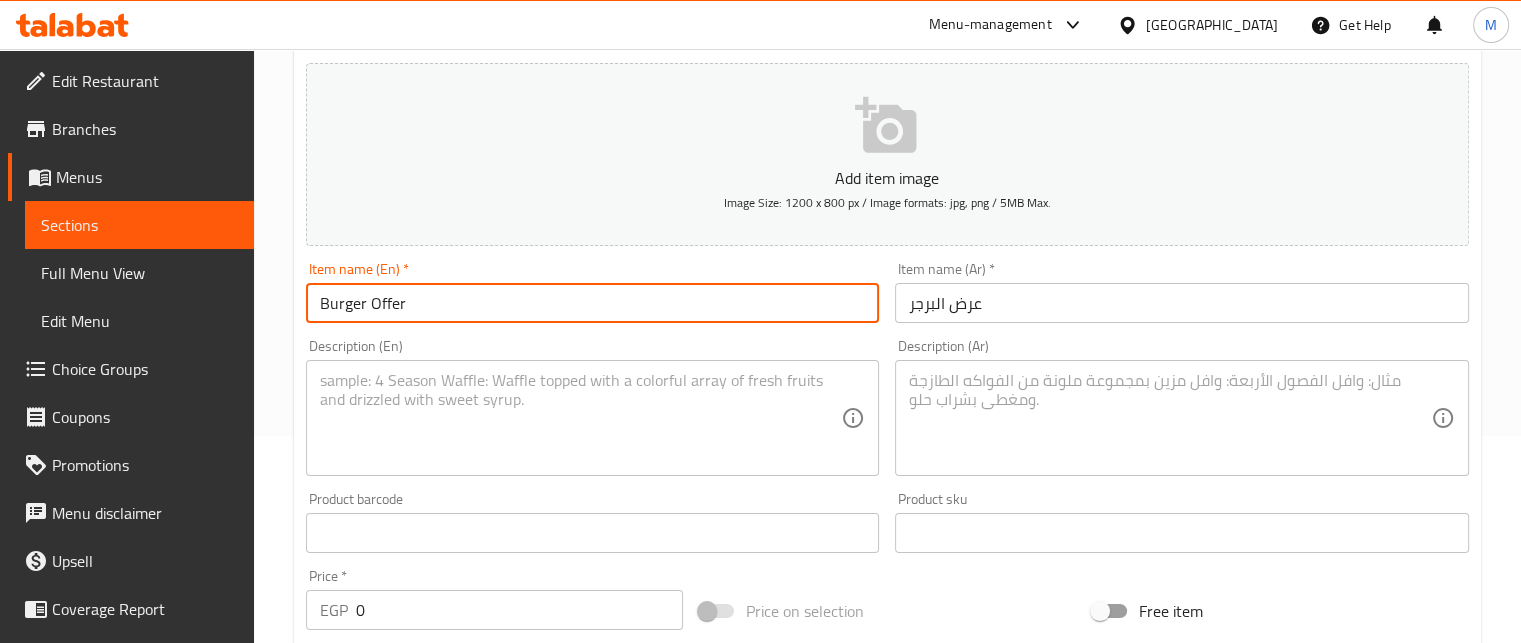 type on "Burger Offer" 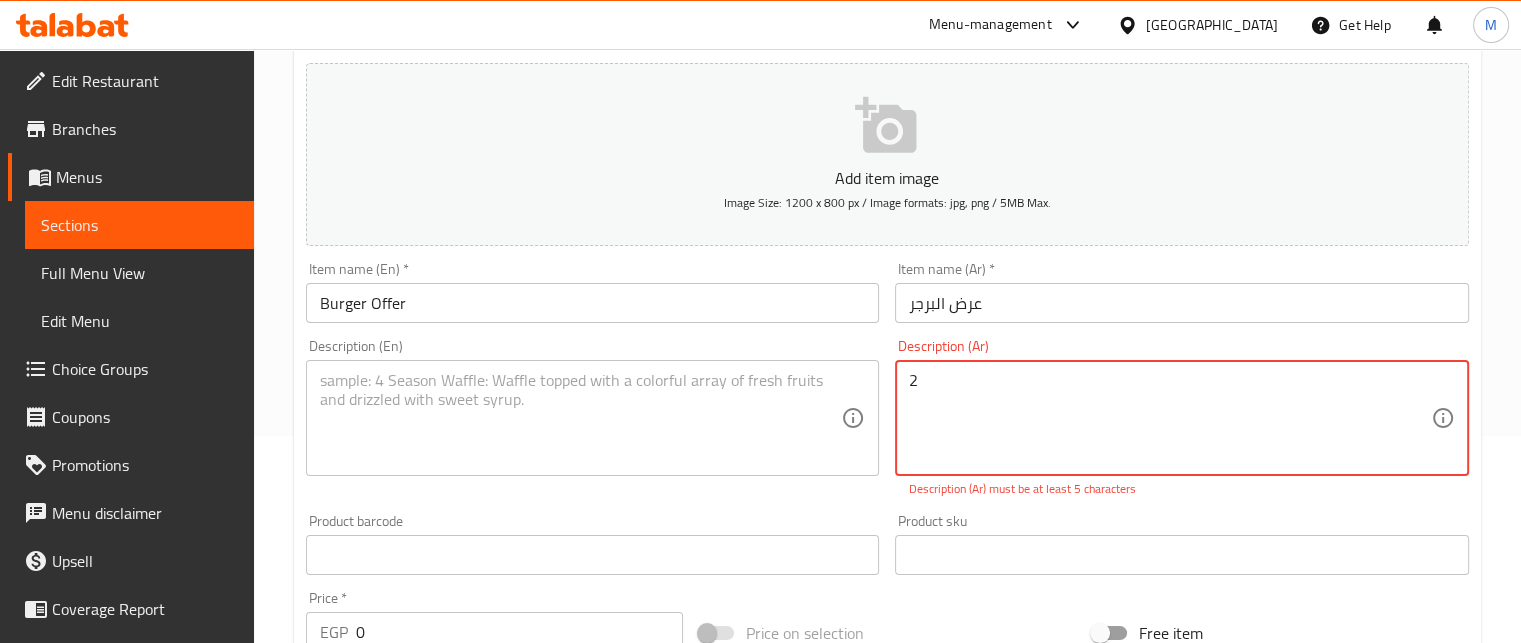 type on "2" 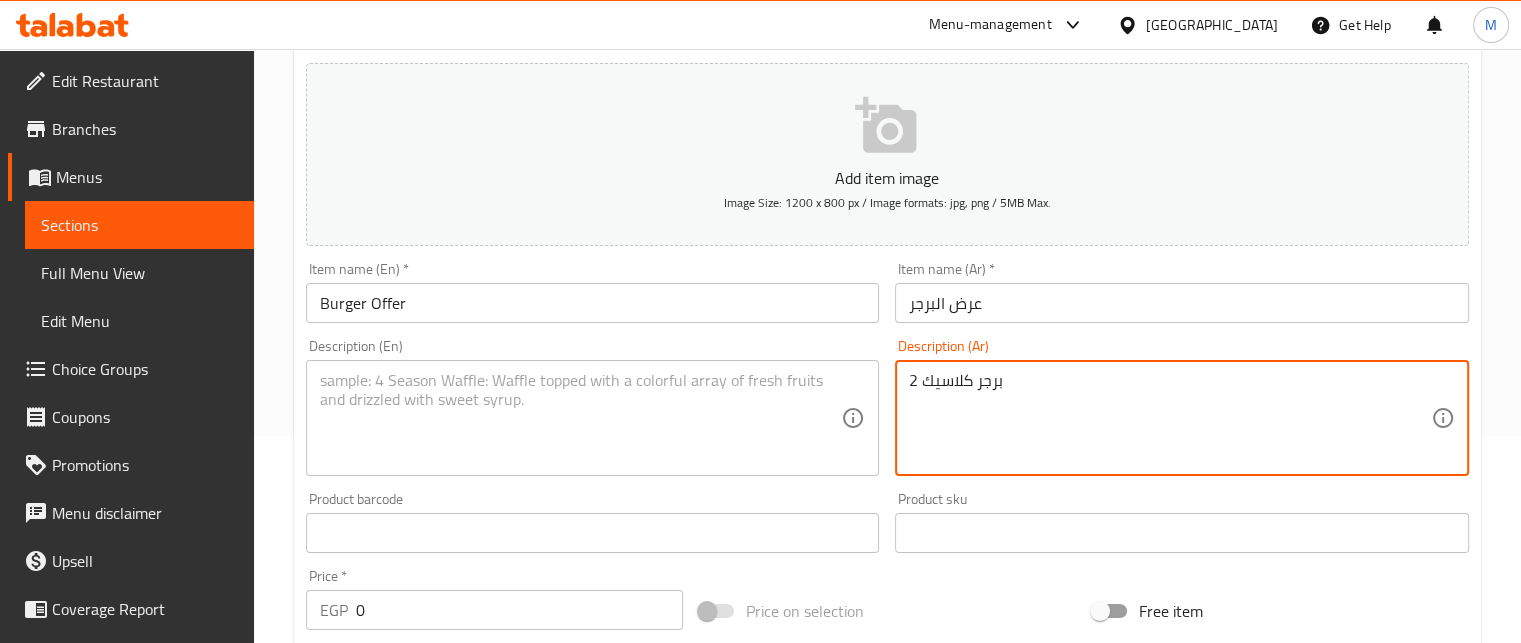 type on "2 برجر كلاسيك" 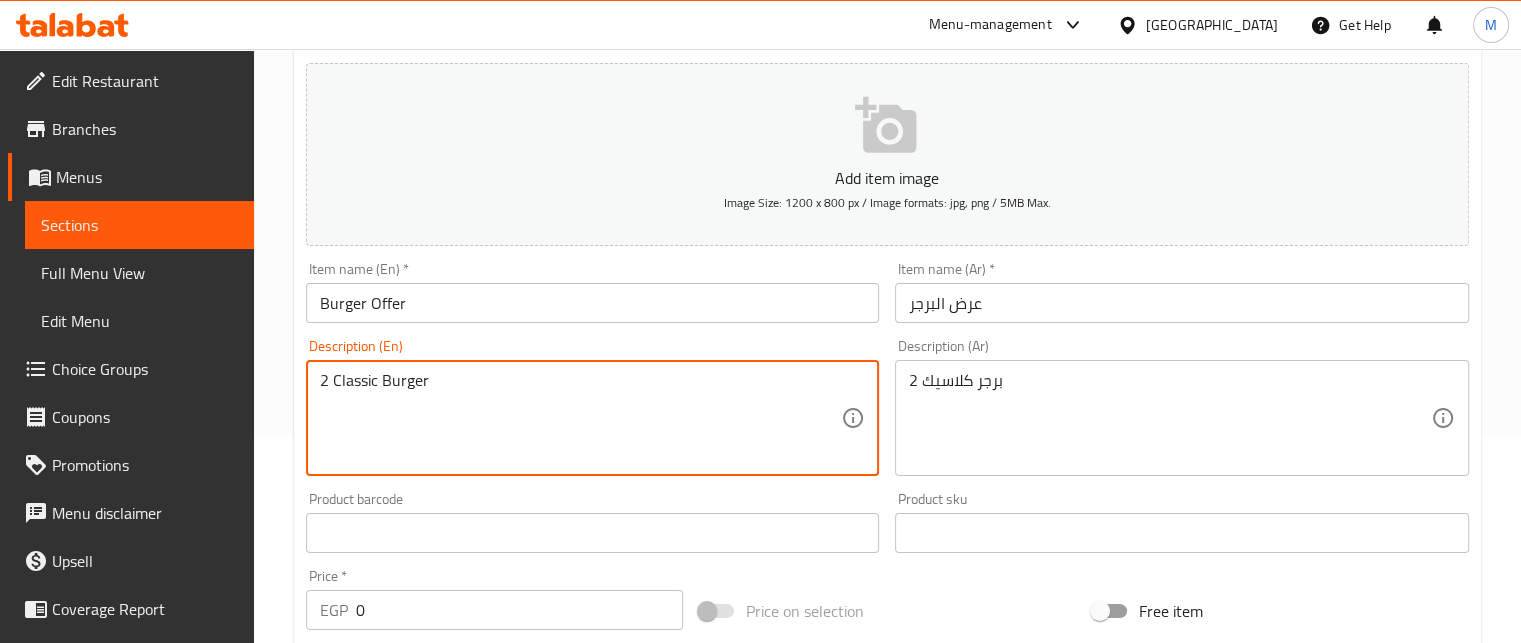 type on "2 Classic Burger" 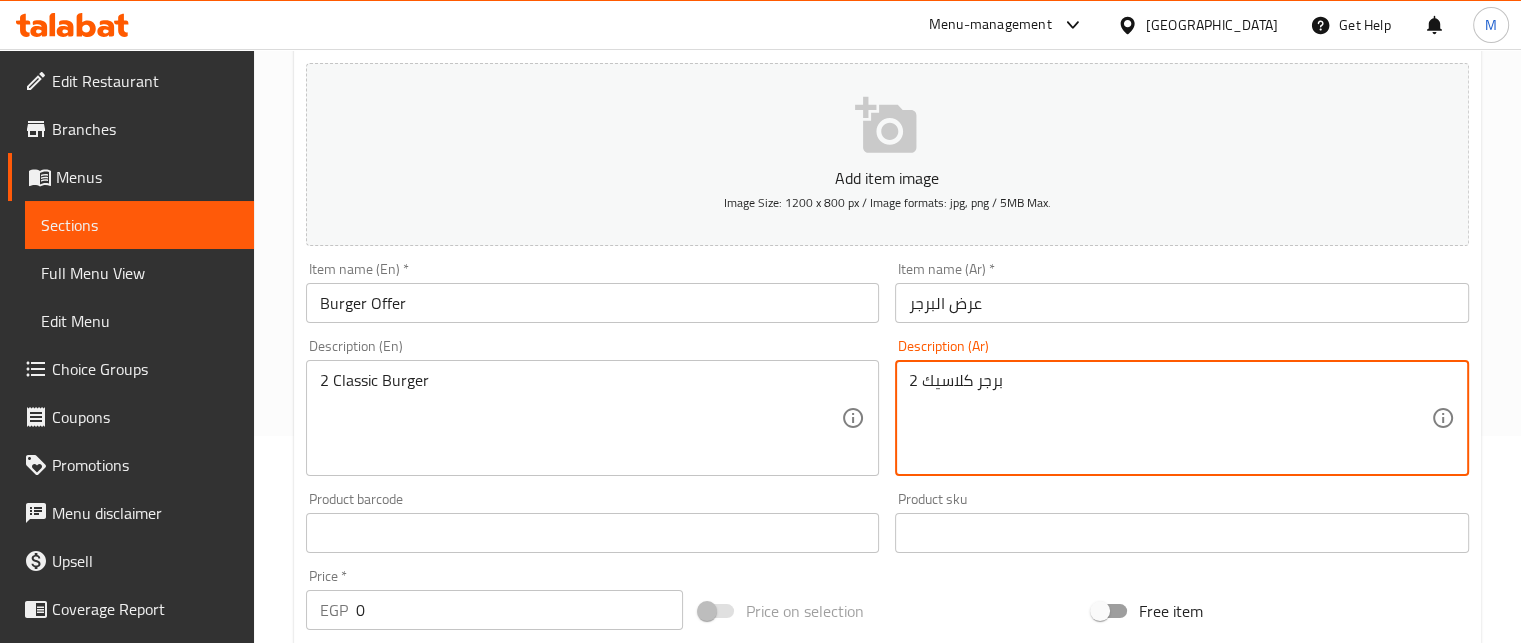 click on "2 برجر كلاسيك" at bounding box center [1170, 418] 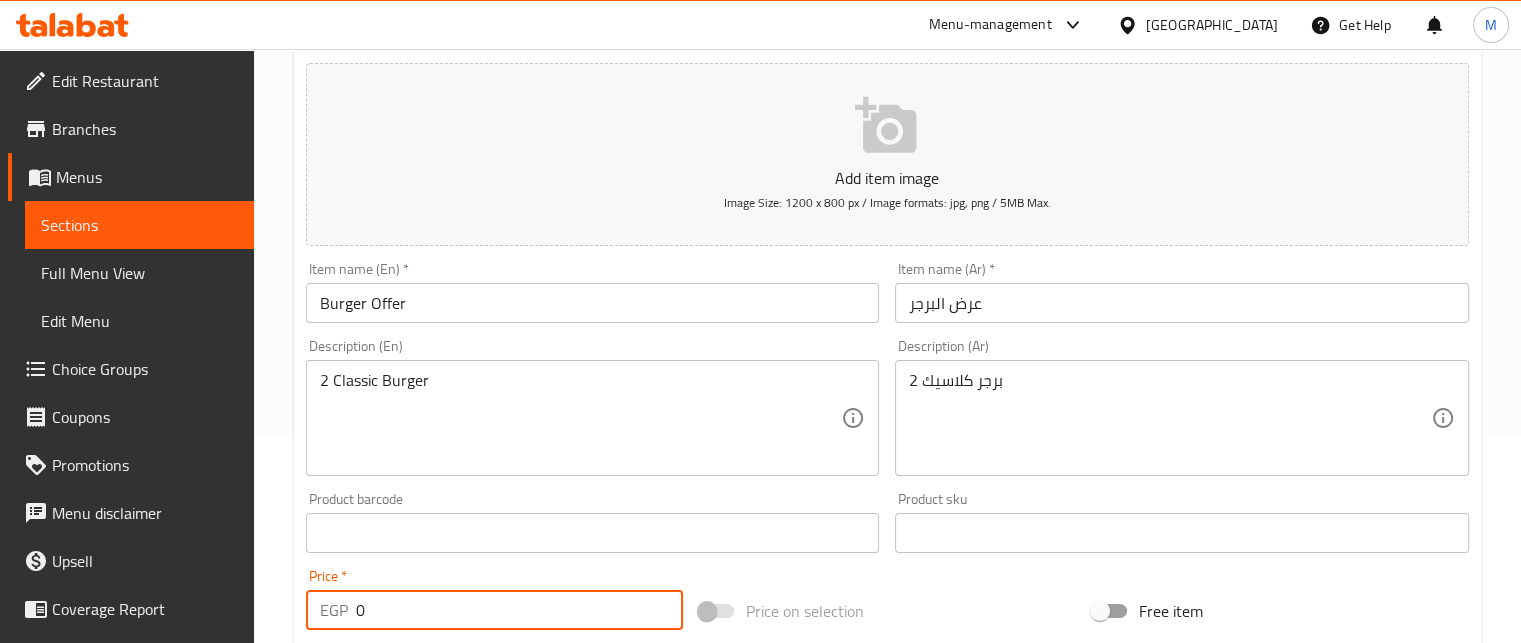 drag, startPoint x: 391, startPoint y: 606, endPoint x: 345, endPoint y: 601, distance: 46.270943 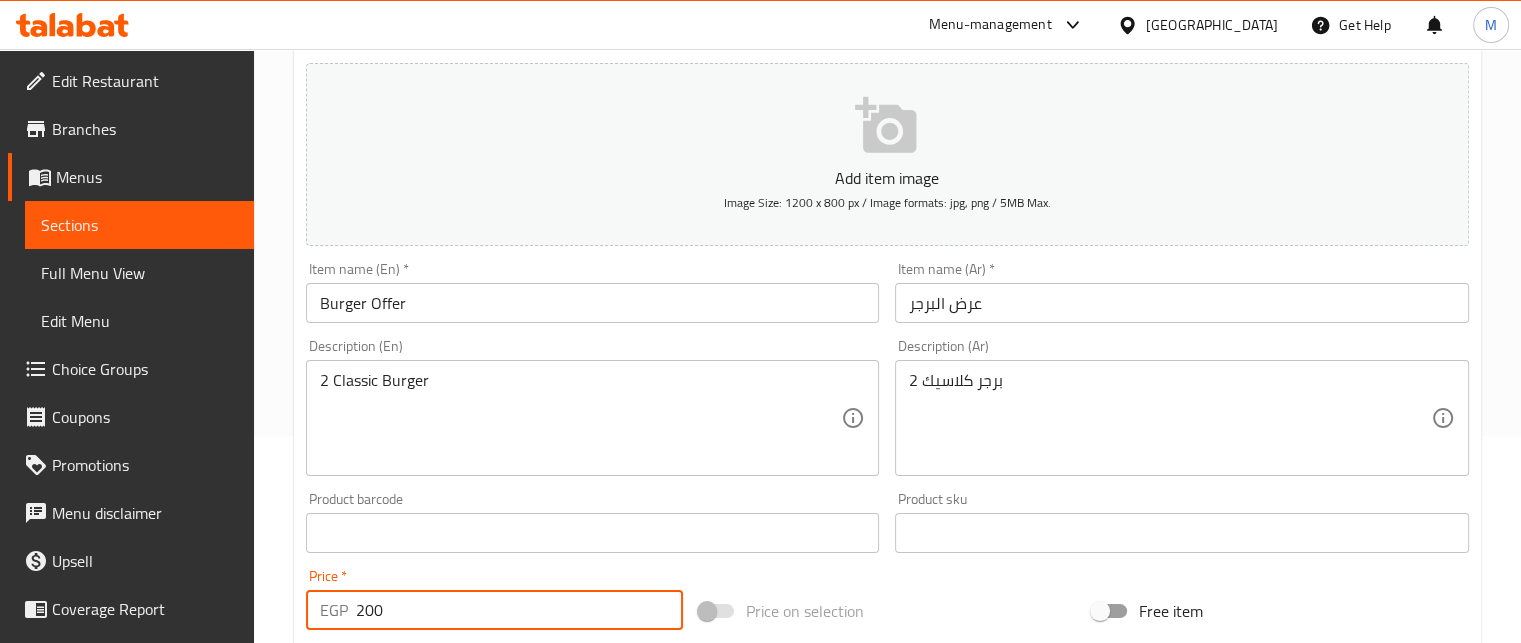 type on "200" 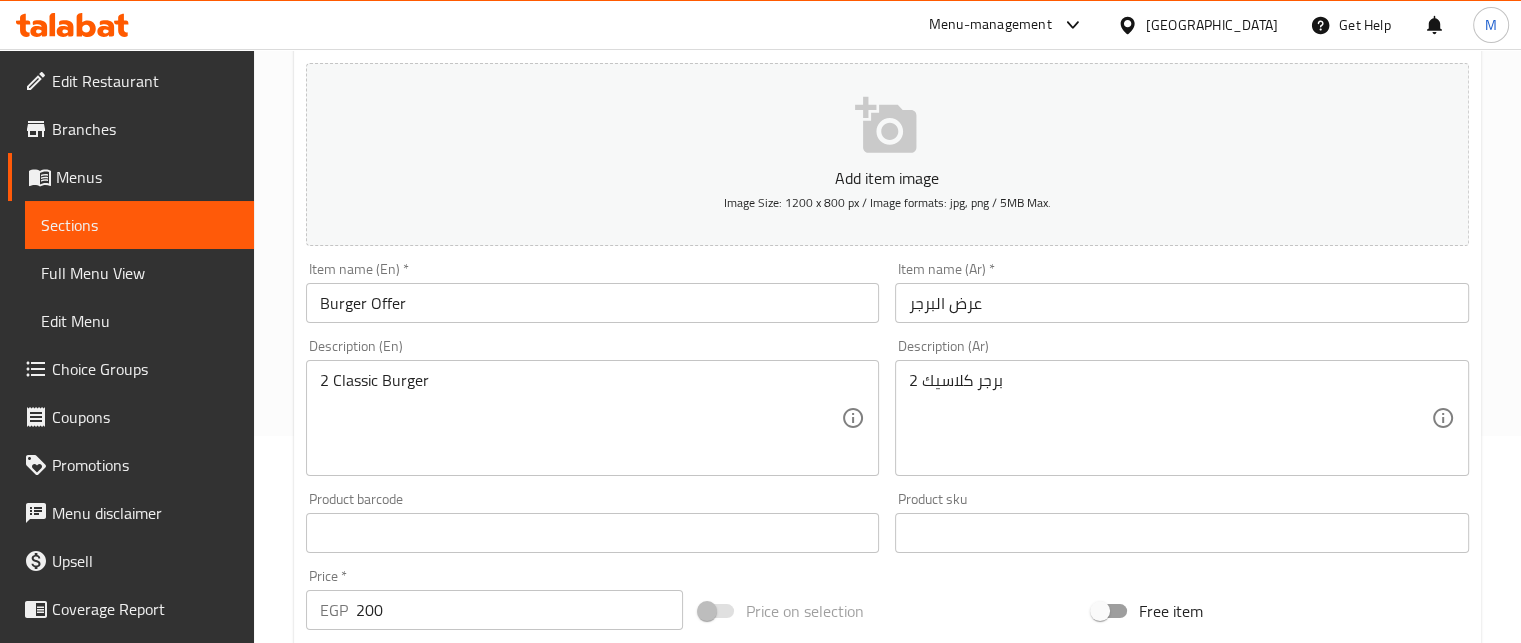 scroll, scrollTop: 769, scrollLeft: 0, axis: vertical 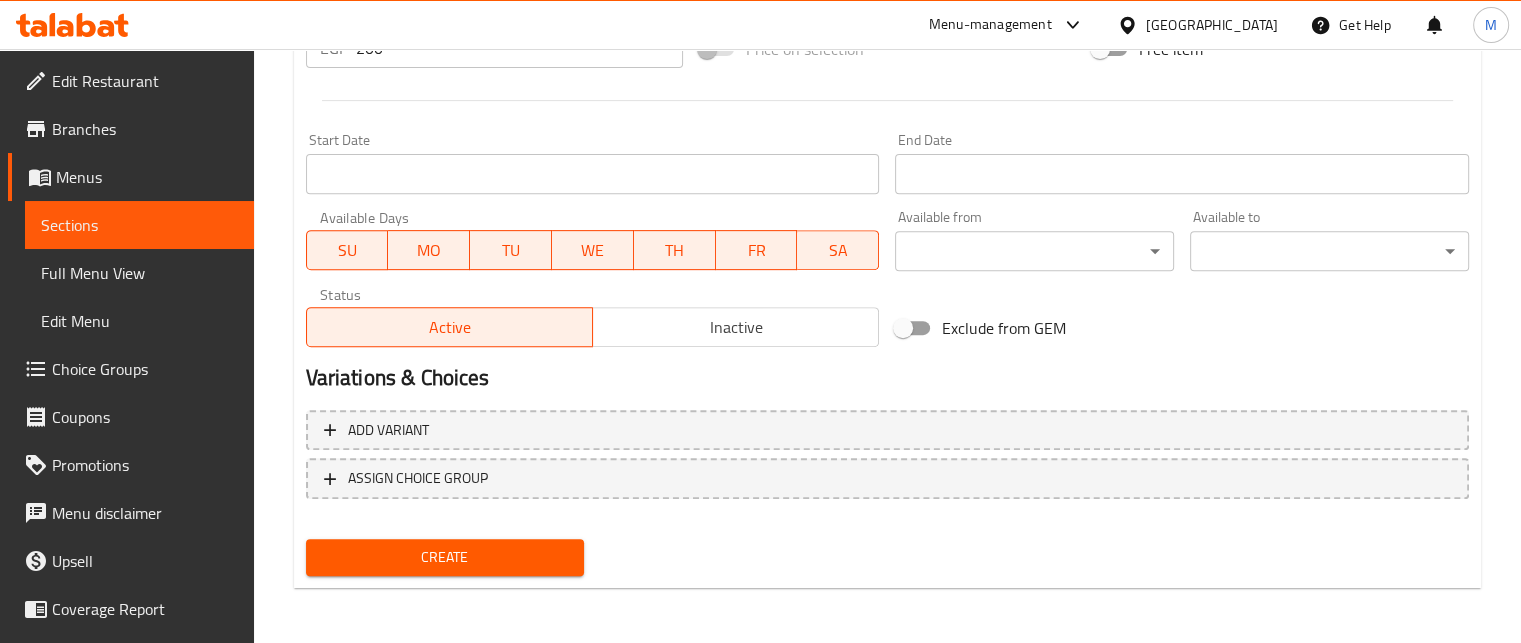 click on "Create" at bounding box center (445, 557) 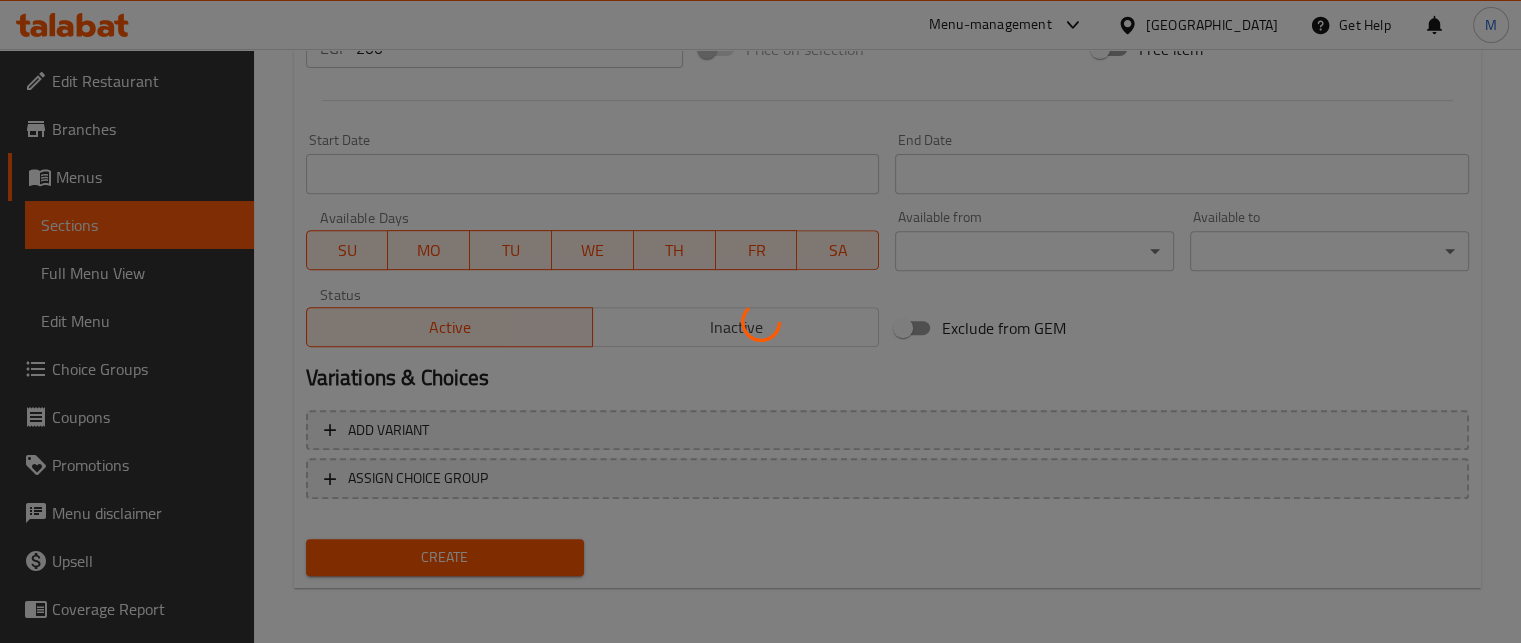 type 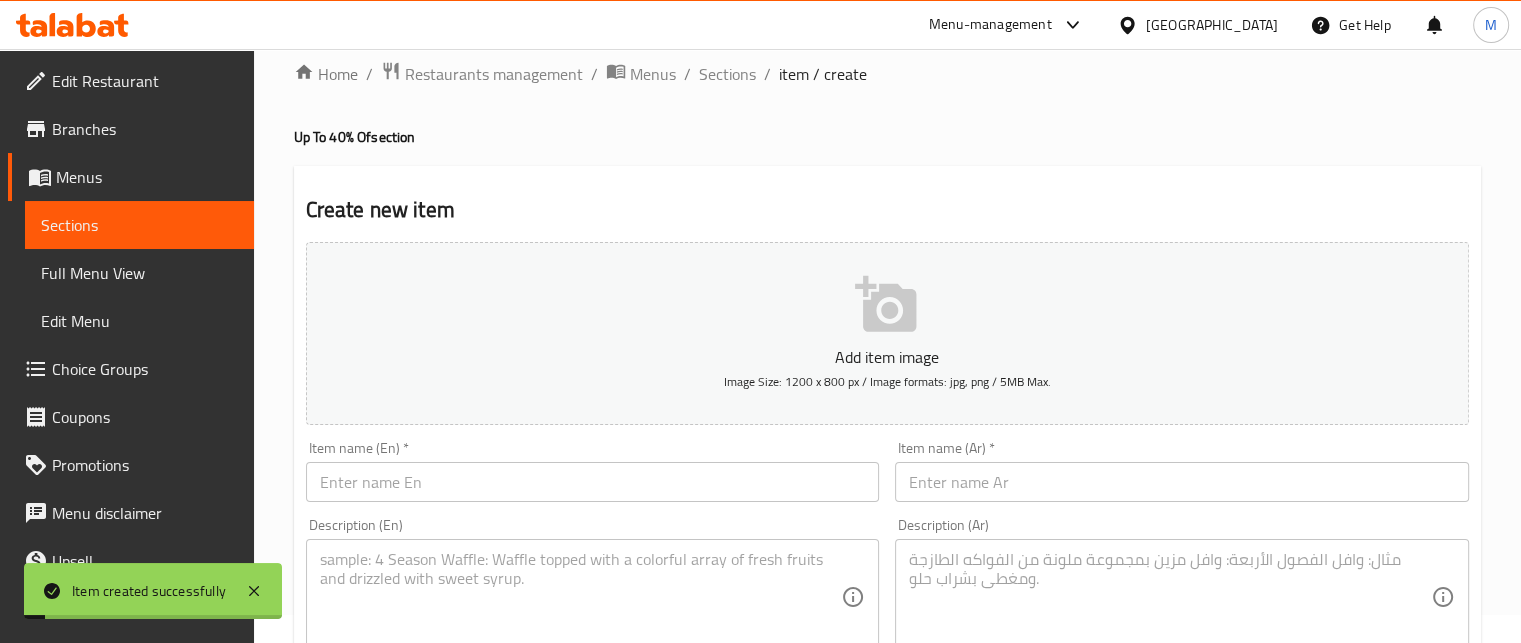 scroll, scrollTop: 0, scrollLeft: 0, axis: both 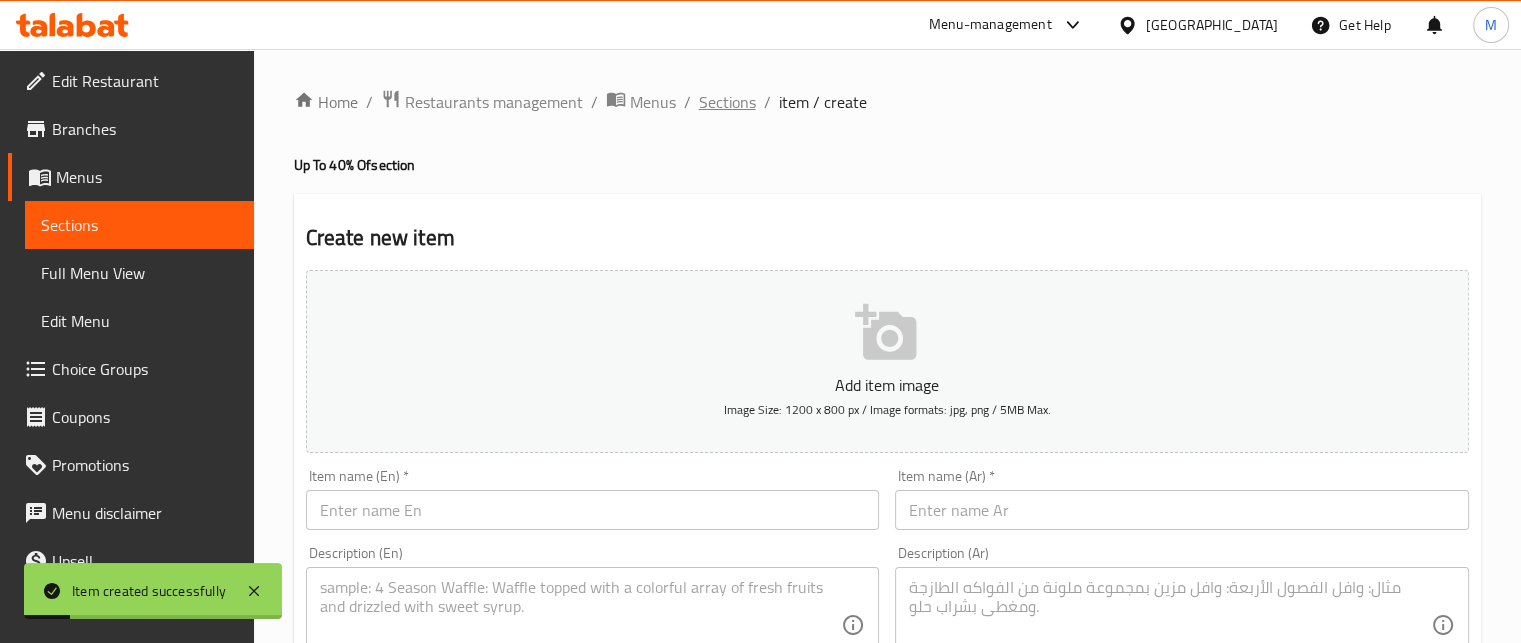 click on "Sections" at bounding box center [727, 102] 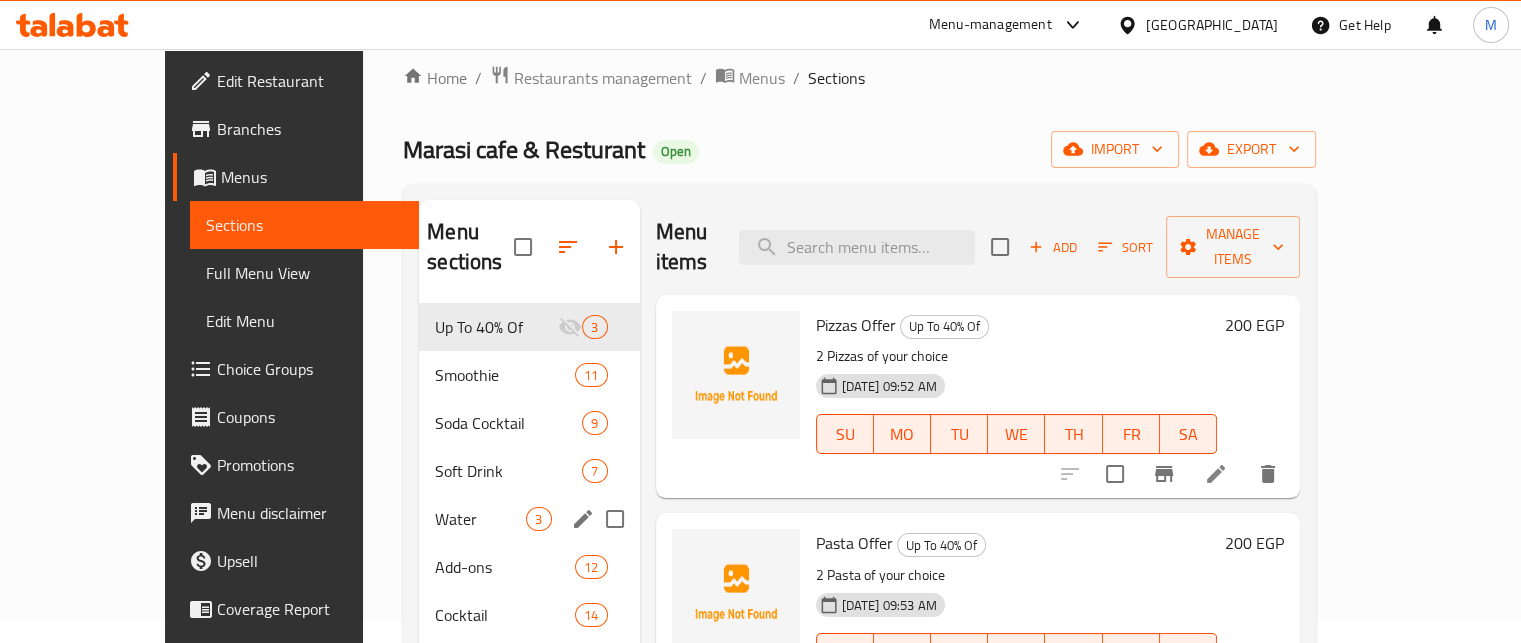 scroll, scrollTop: 437, scrollLeft: 0, axis: vertical 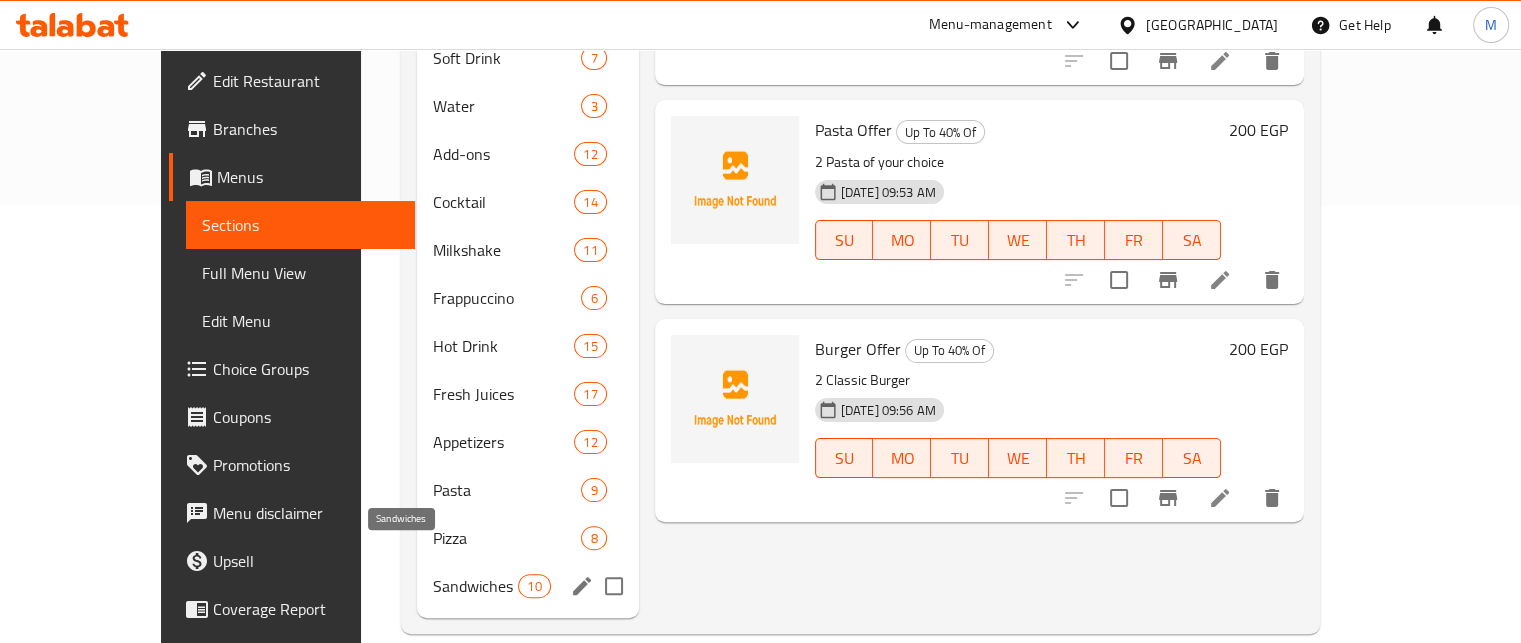 click on "Sandwiches" at bounding box center [475, 586] 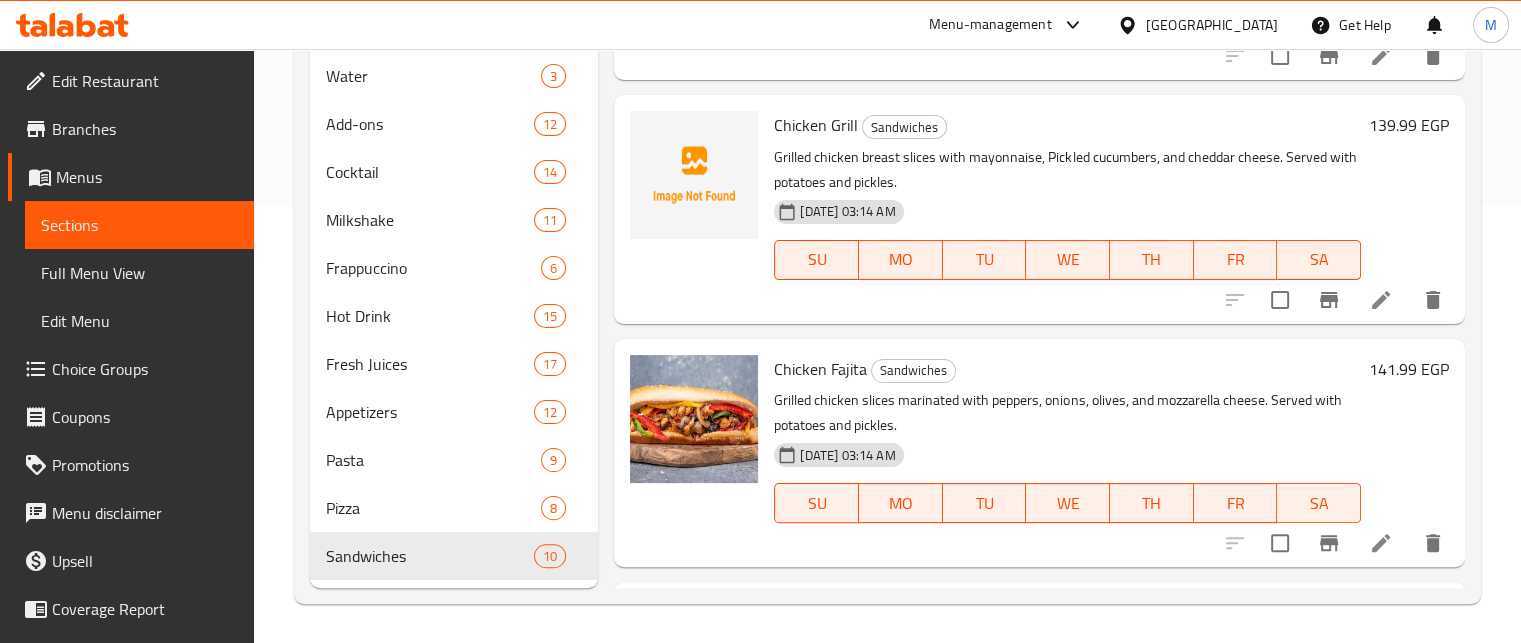 scroll, scrollTop: 0, scrollLeft: 0, axis: both 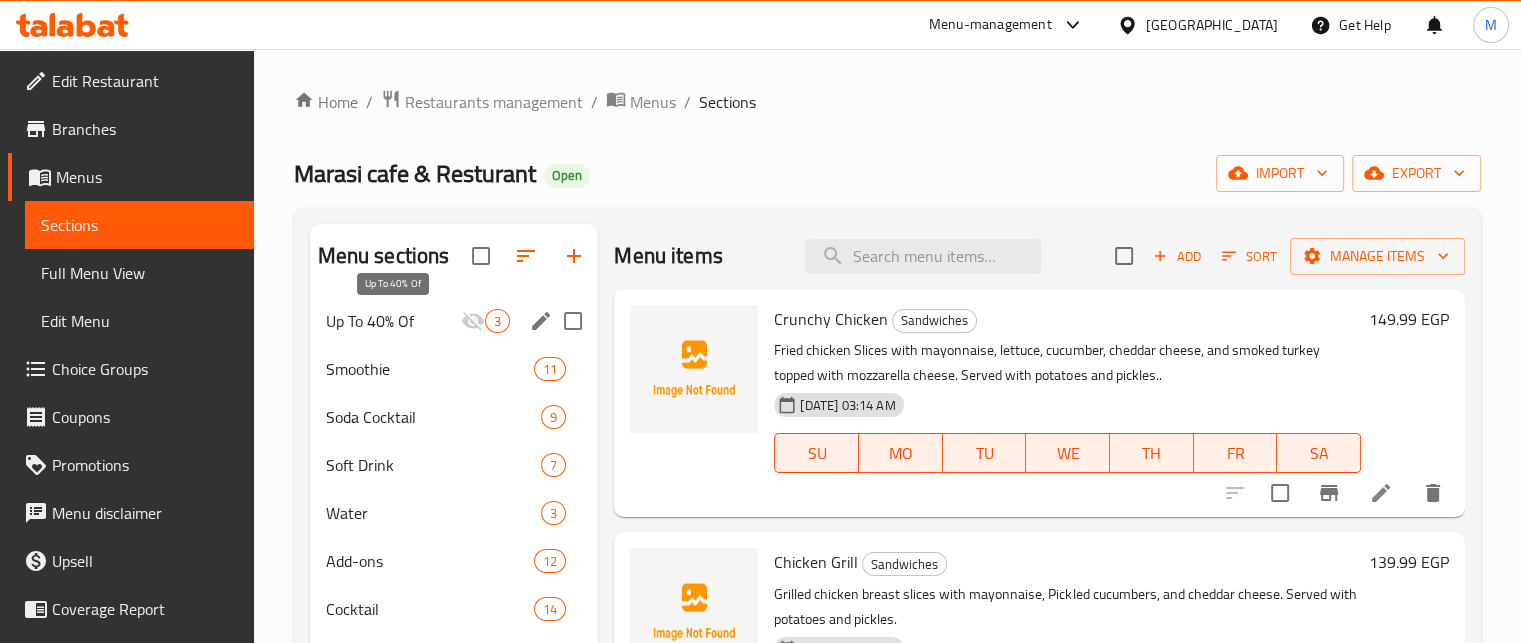 click on "Up To 40% Of" at bounding box center [394, 321] 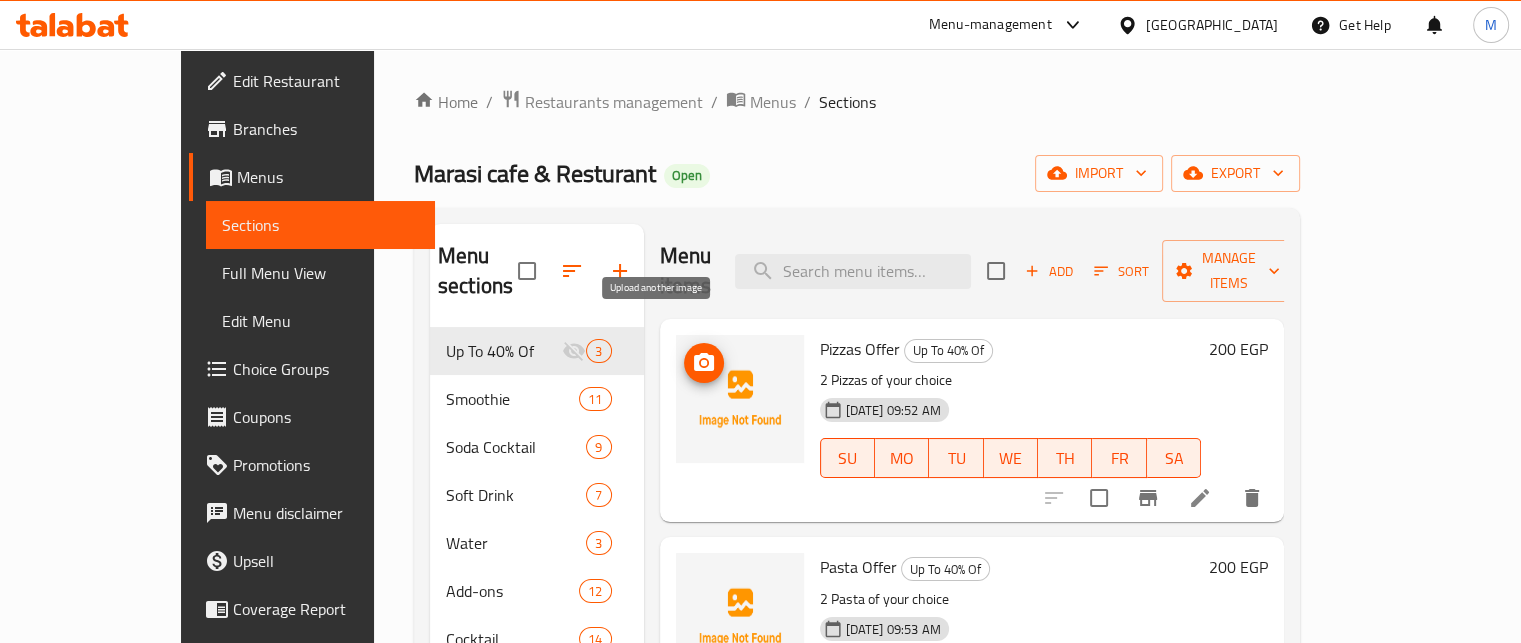 click at bounding box center [704, 363] 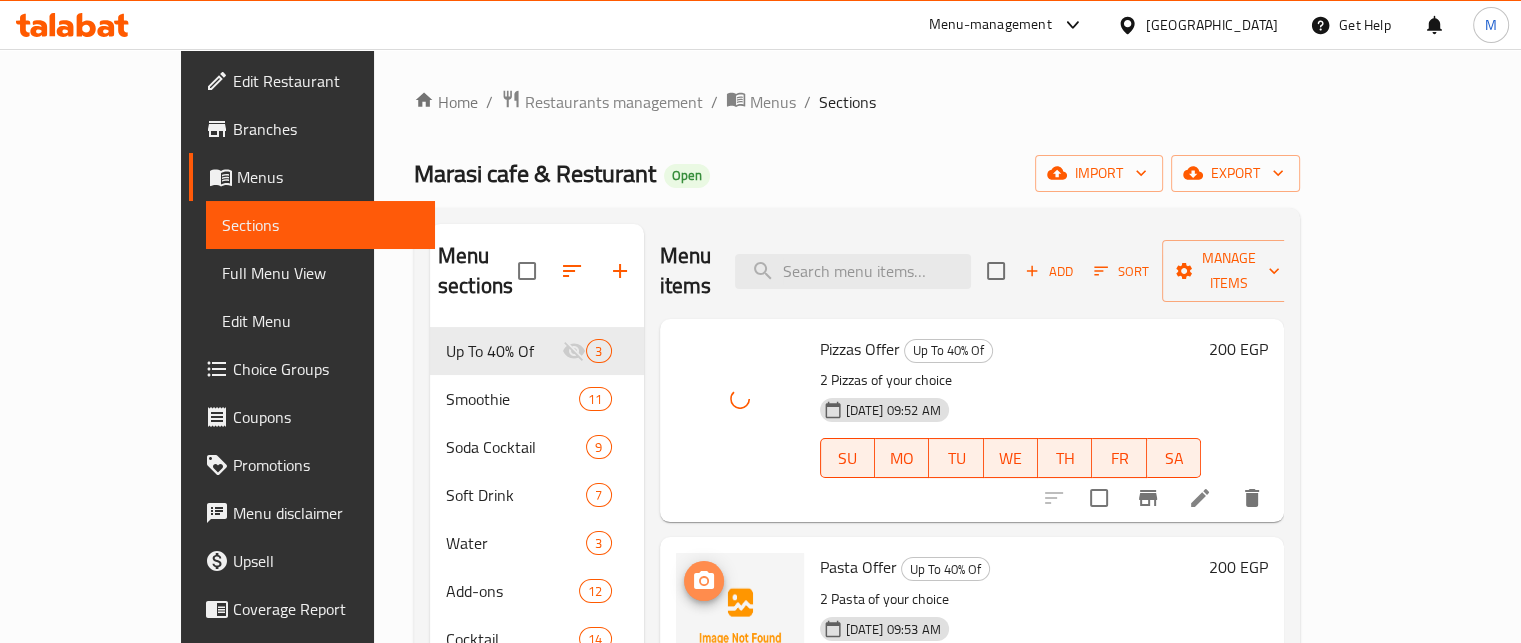 click 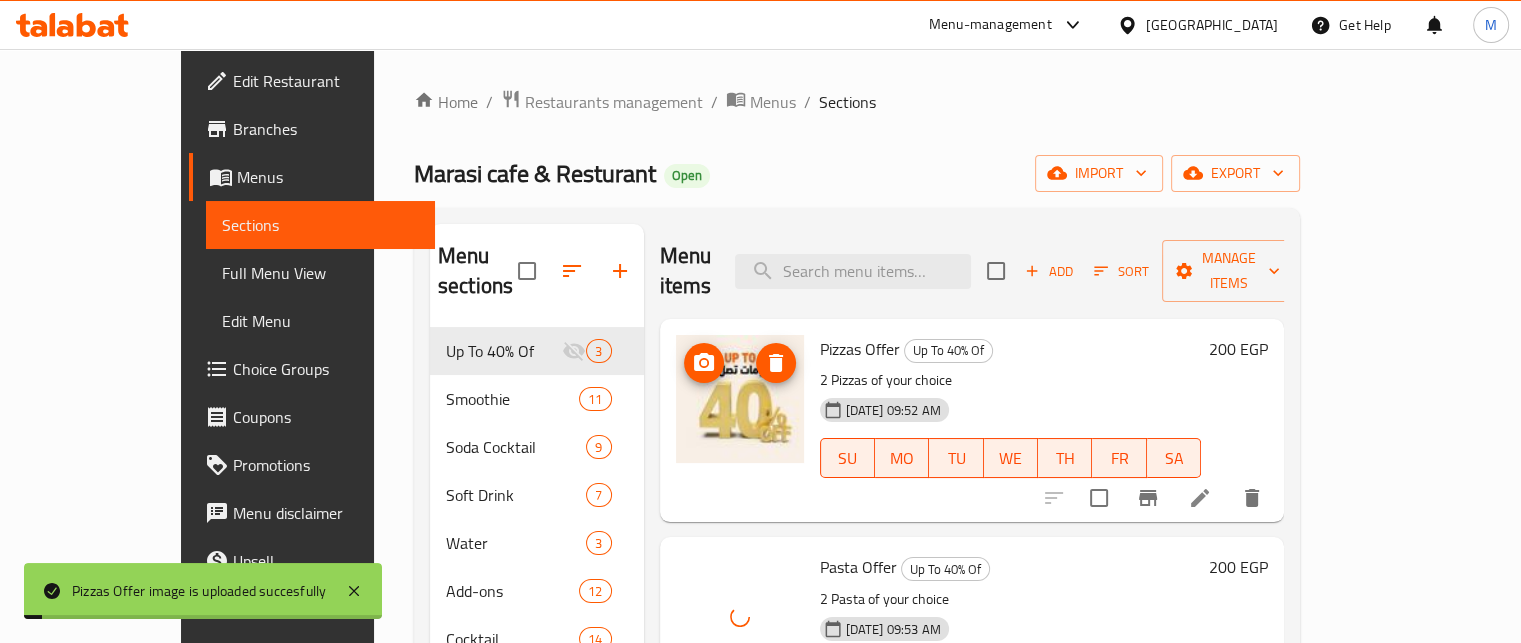 scroll, scrollTop: 437, scrollLeft: 0, axis: vertical 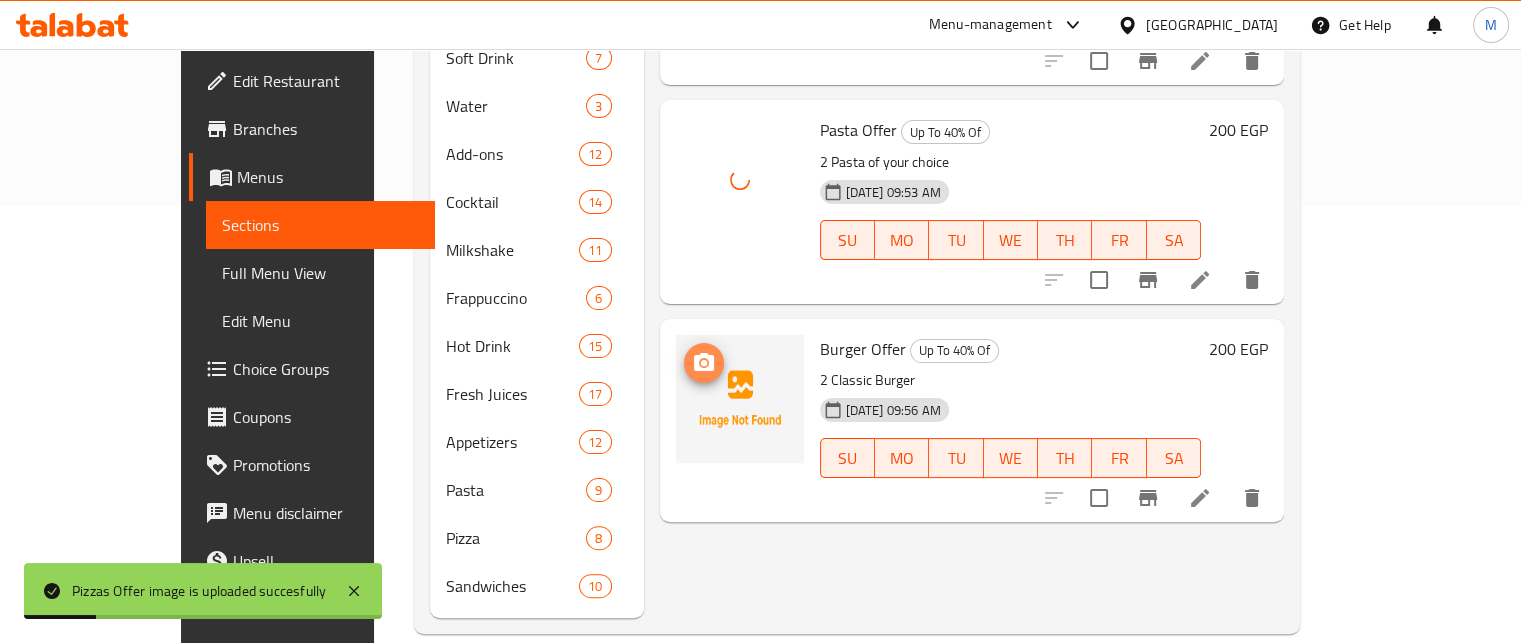 click 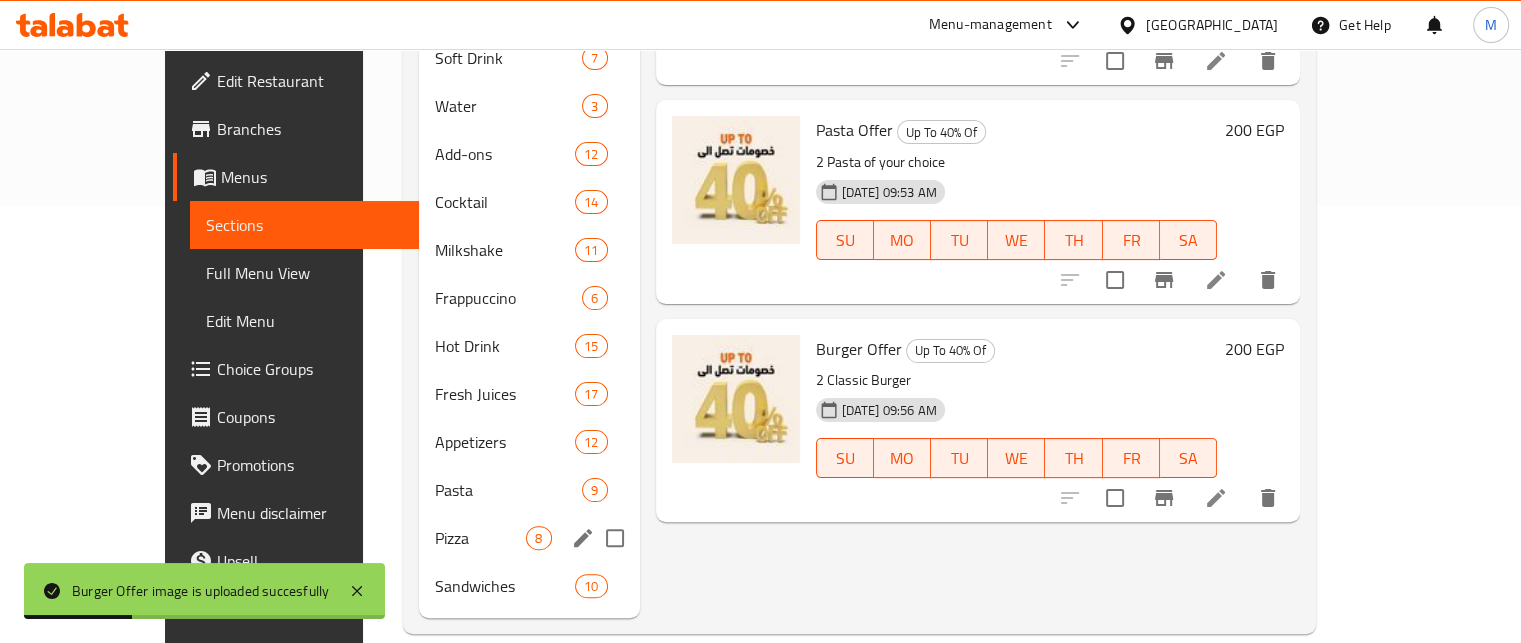 click on "Pizza" at bounding box center [480, 538] 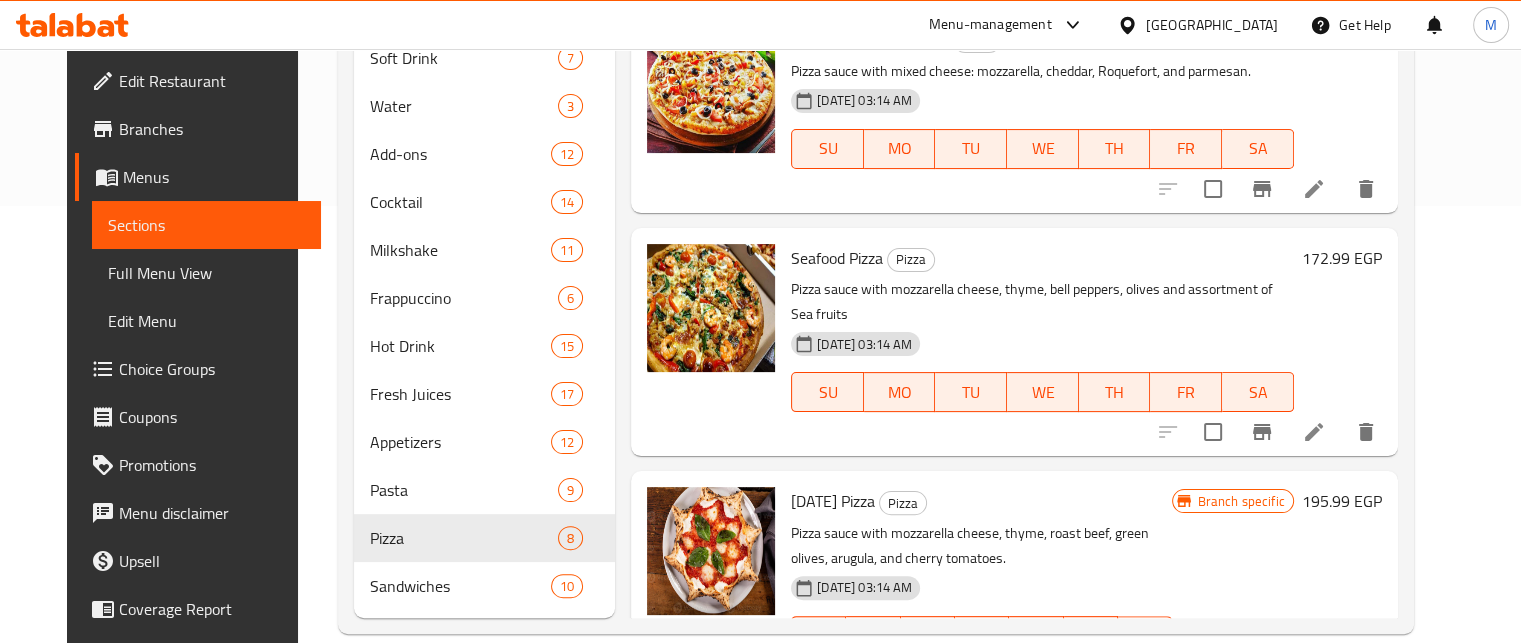 scroll, scrollTop: 1021, scrollLeft: 0, axis: vertical 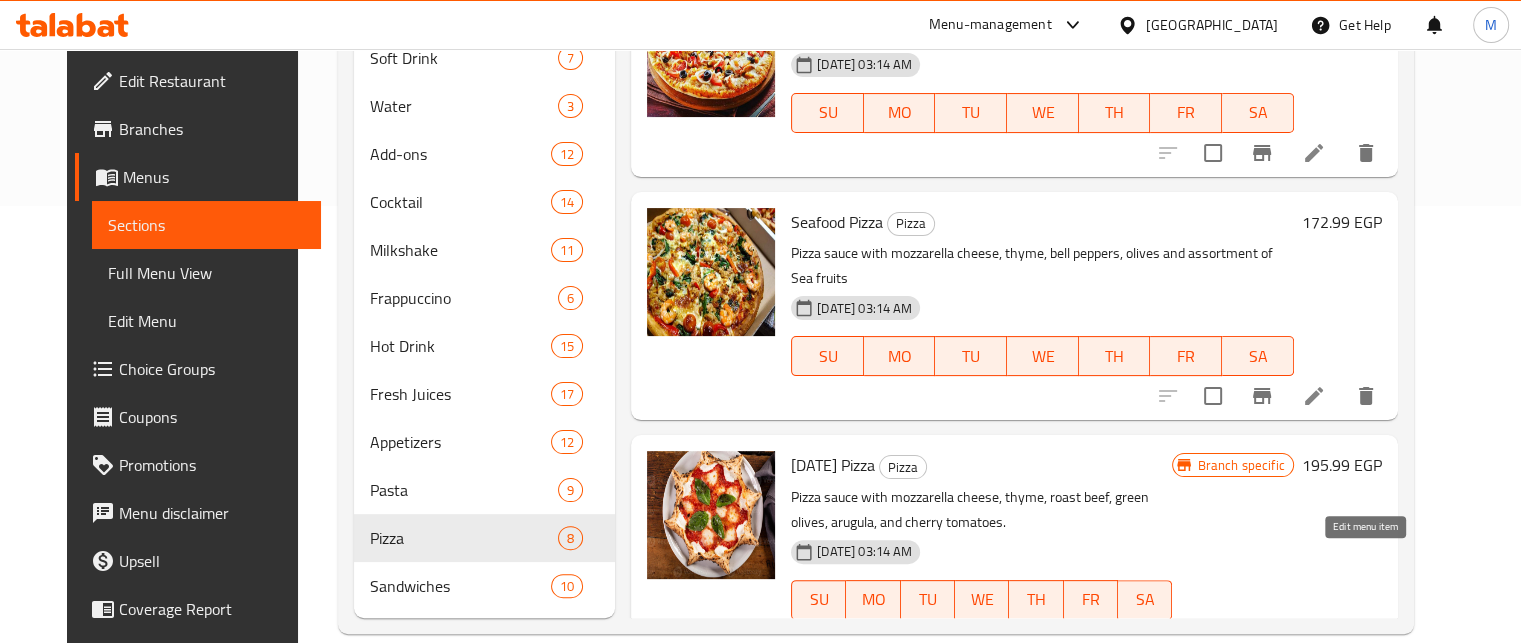 click 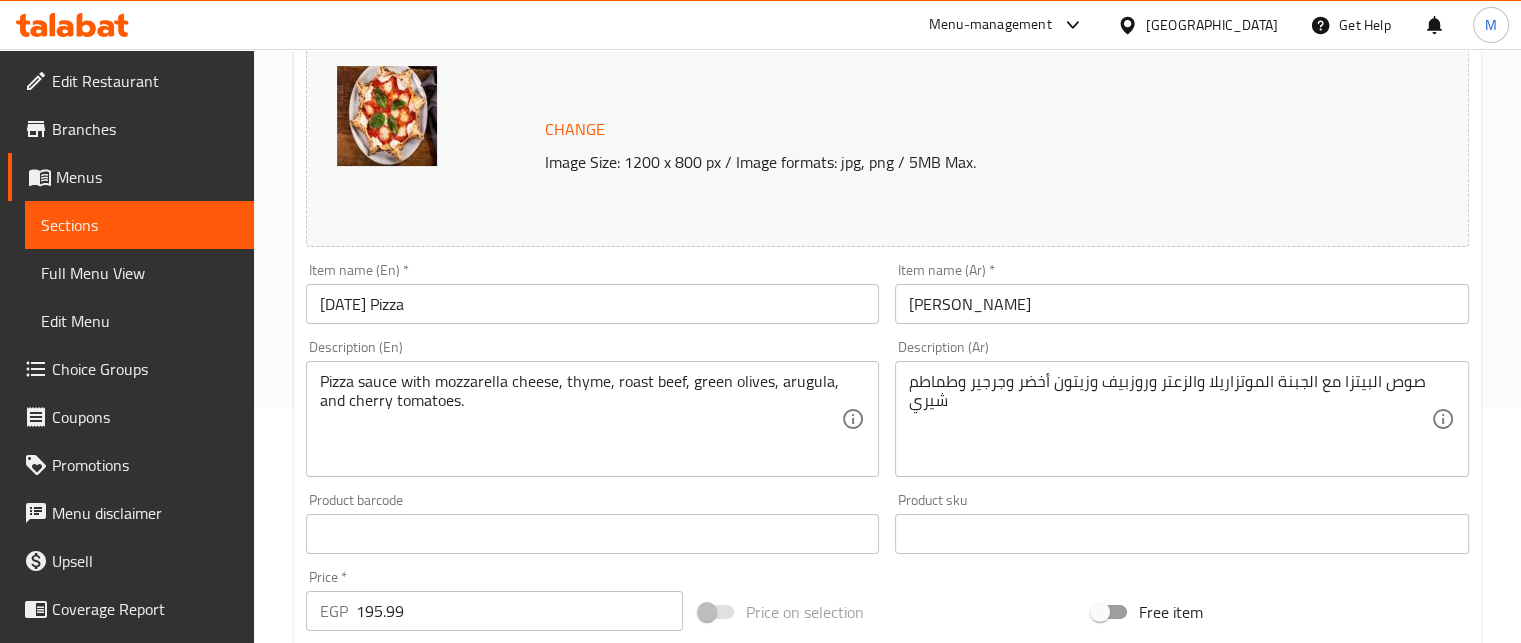 scroll, scrollTop: 0, scrollLeft: 0, axis: both 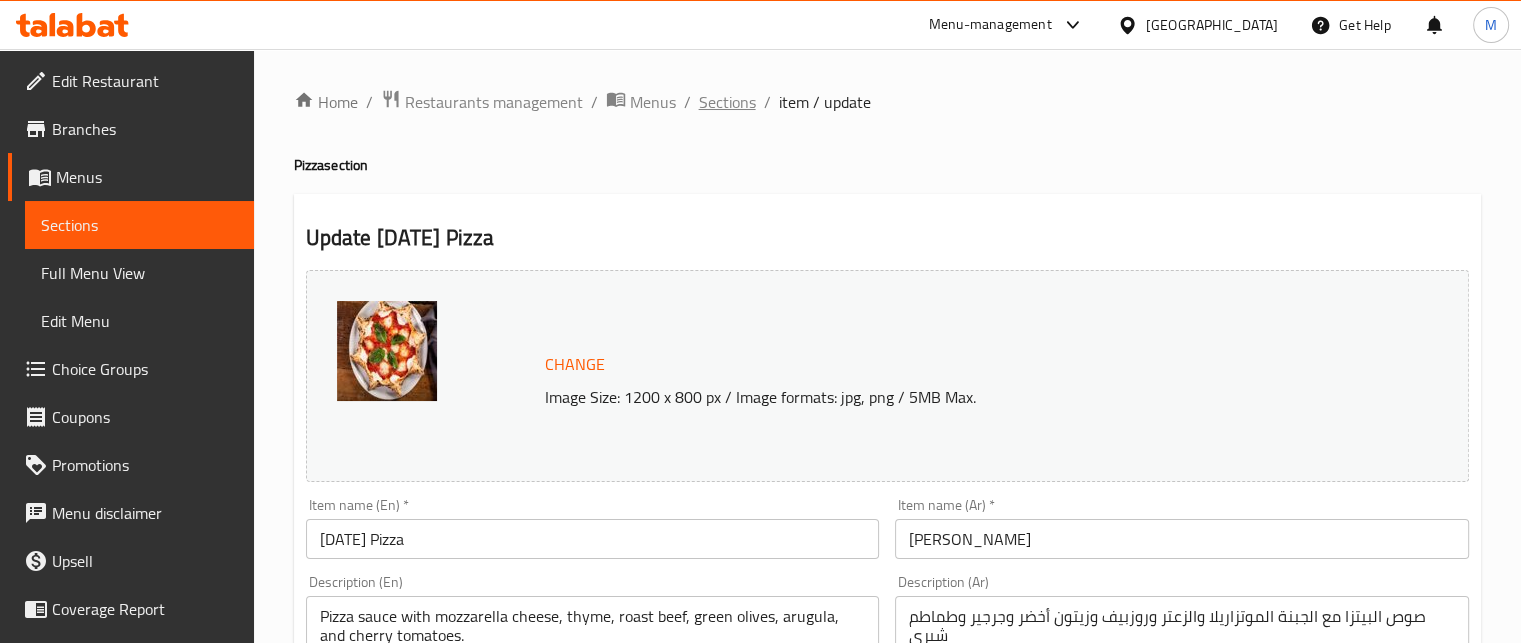 click on "Sections" at bounding box center [727, 102] 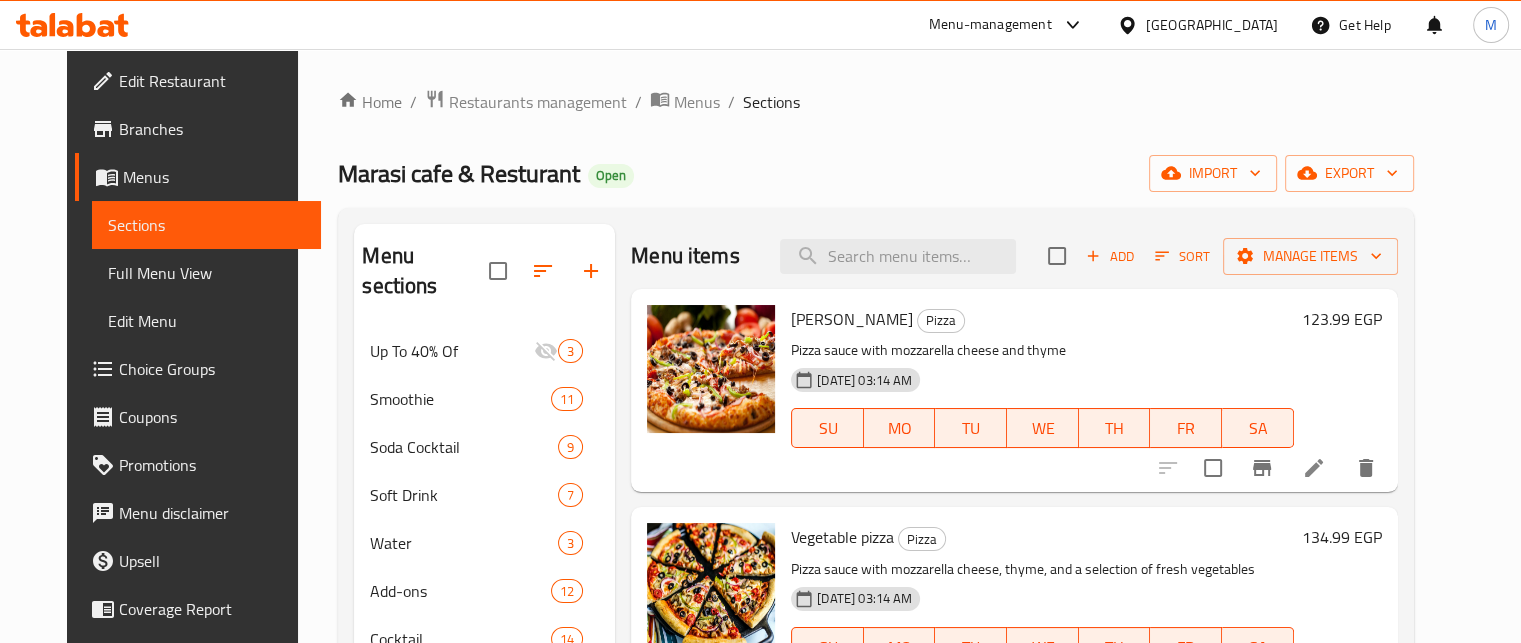 scroll, scrollTop: 1021, scrollLeft: 0, axis: vertical 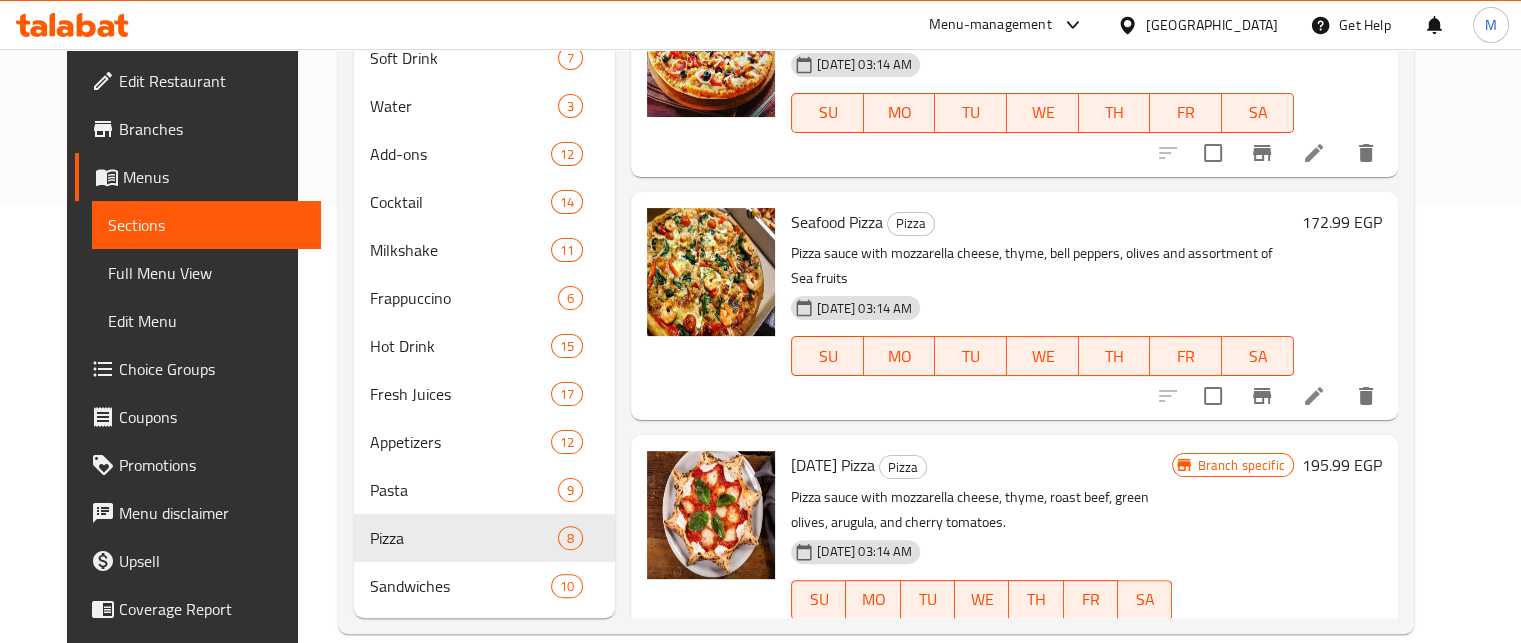 click 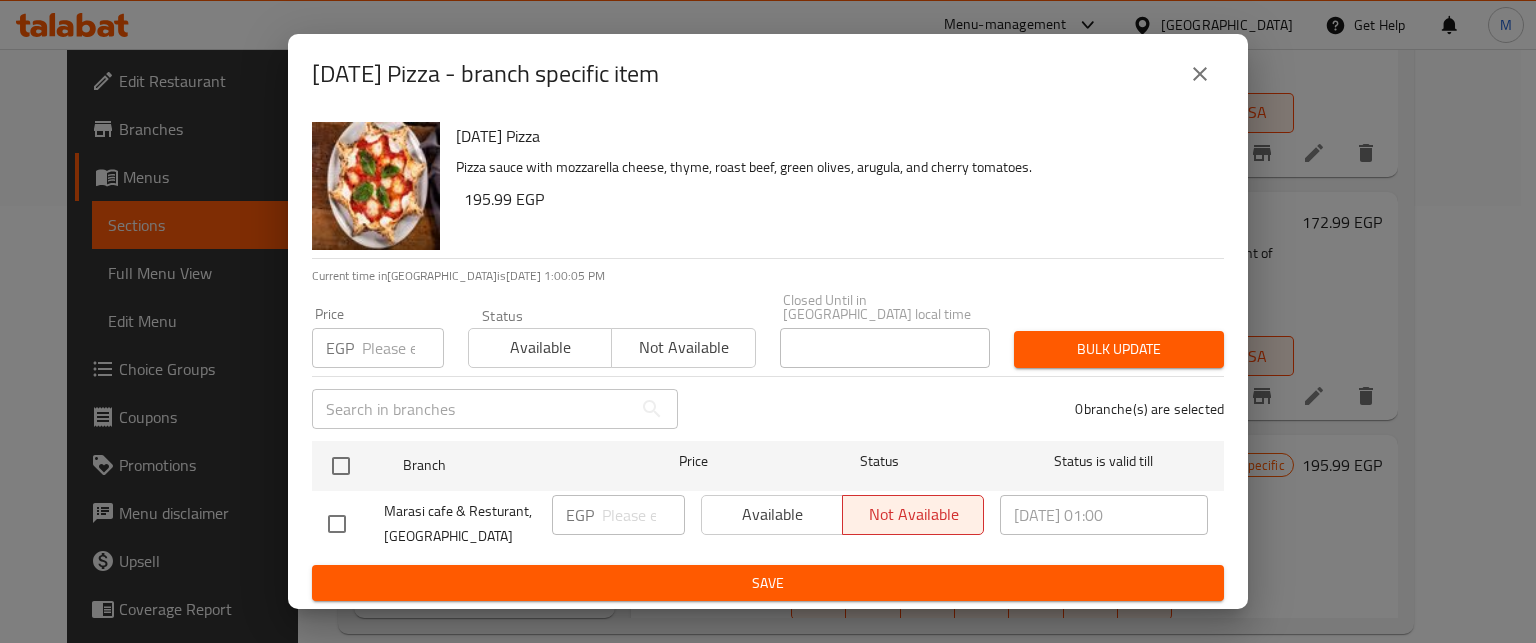 click 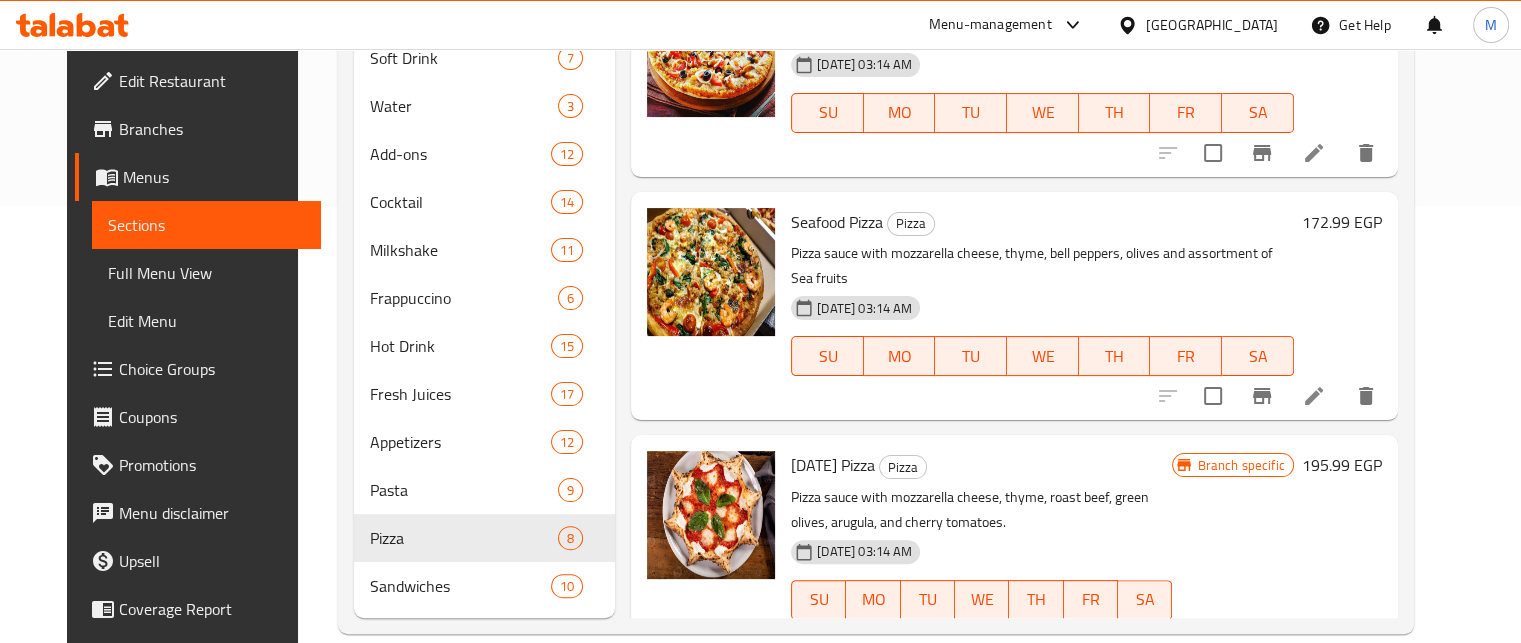 scroll, scrollTop: 0, scrollLeft: 0, axis: both 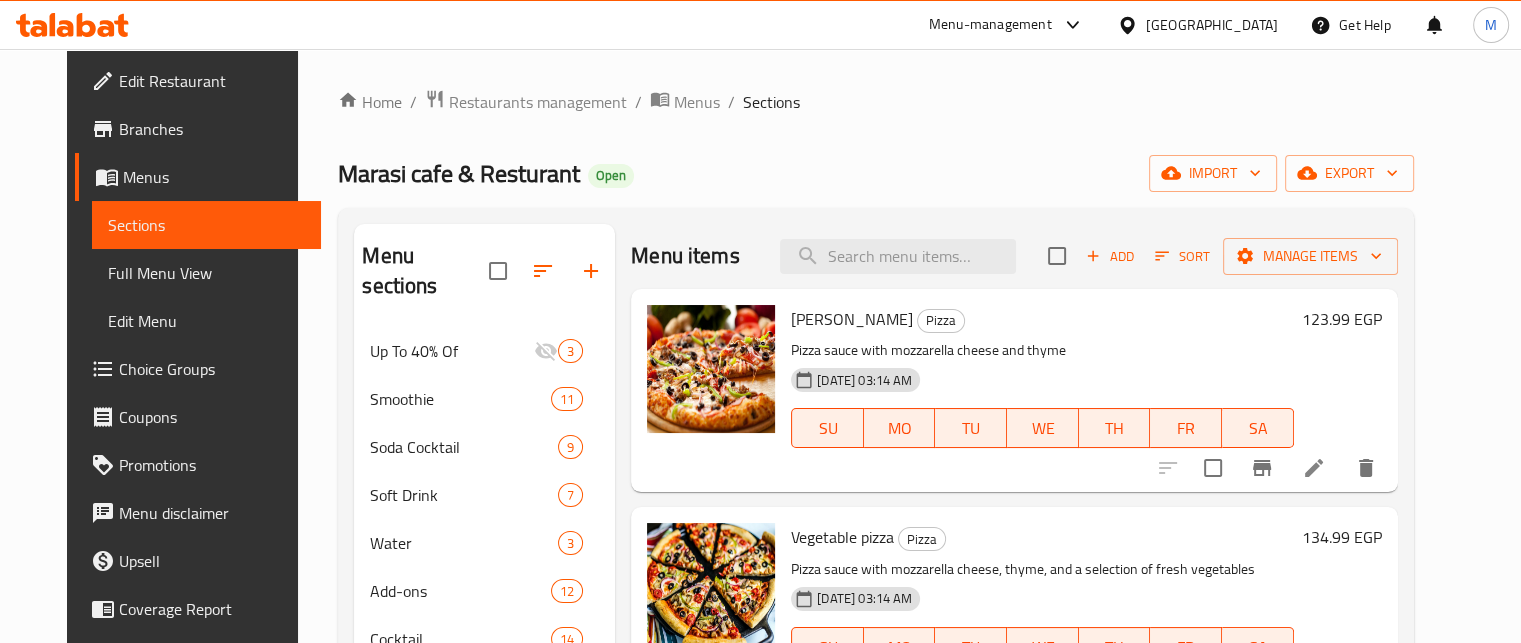 click on "Choice Groups" at bounding box center [212, 369] 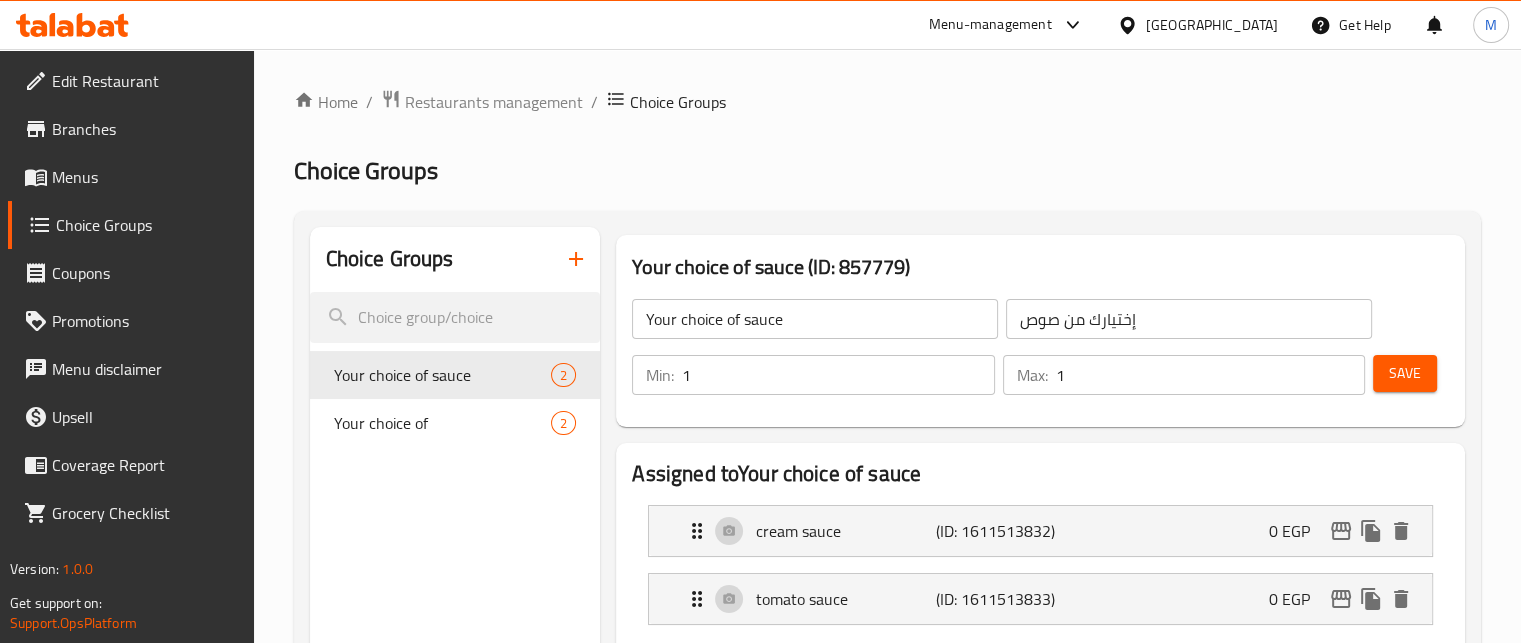 click at bounding box center [576, 259] 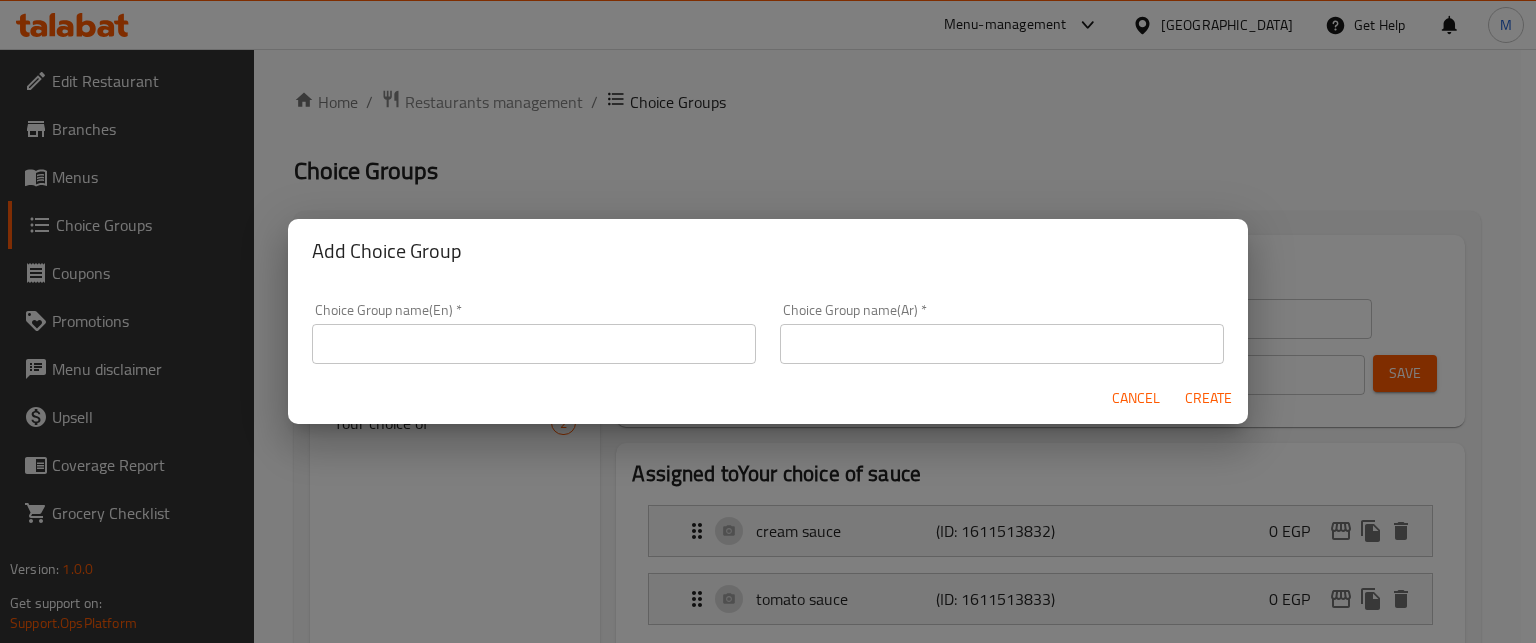 click at bounding box center [1002, 344] 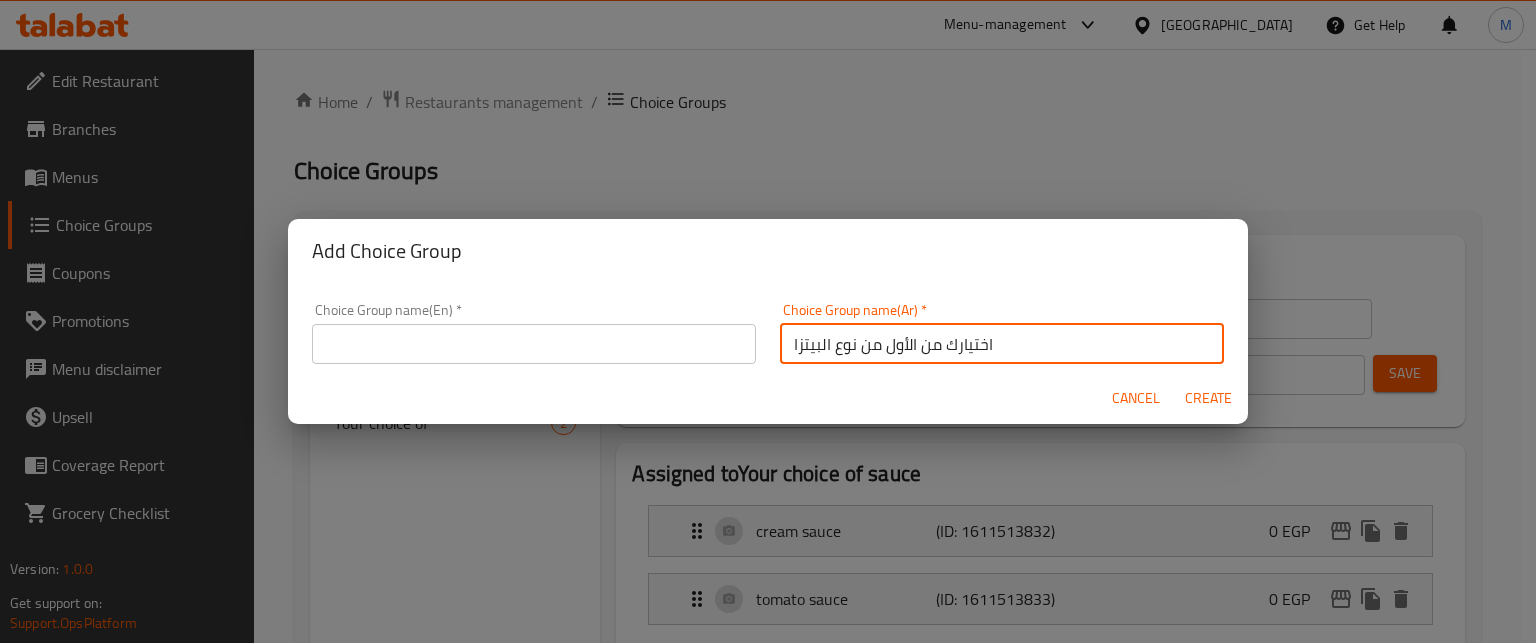 click on "اختيارك من الأول من نوع البيتزا" at bounding box center [1002, 344] 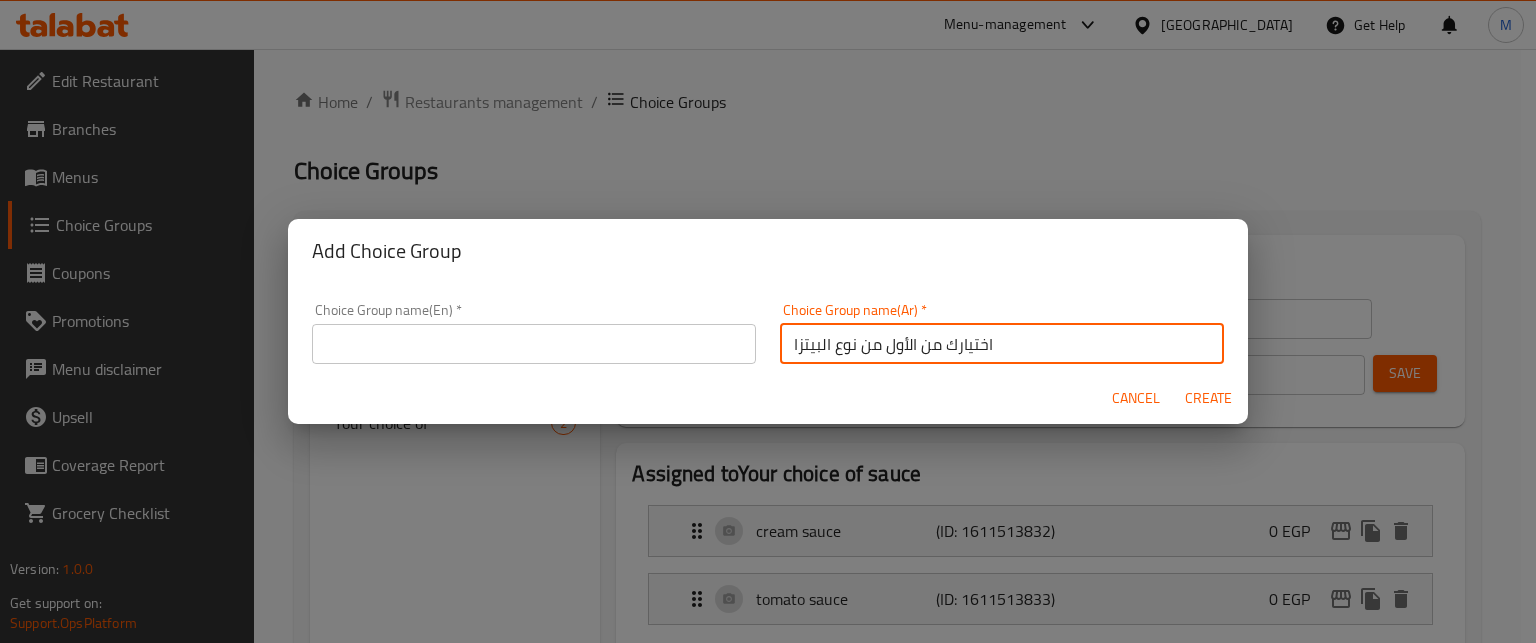 click at bounding box center [534, 344] 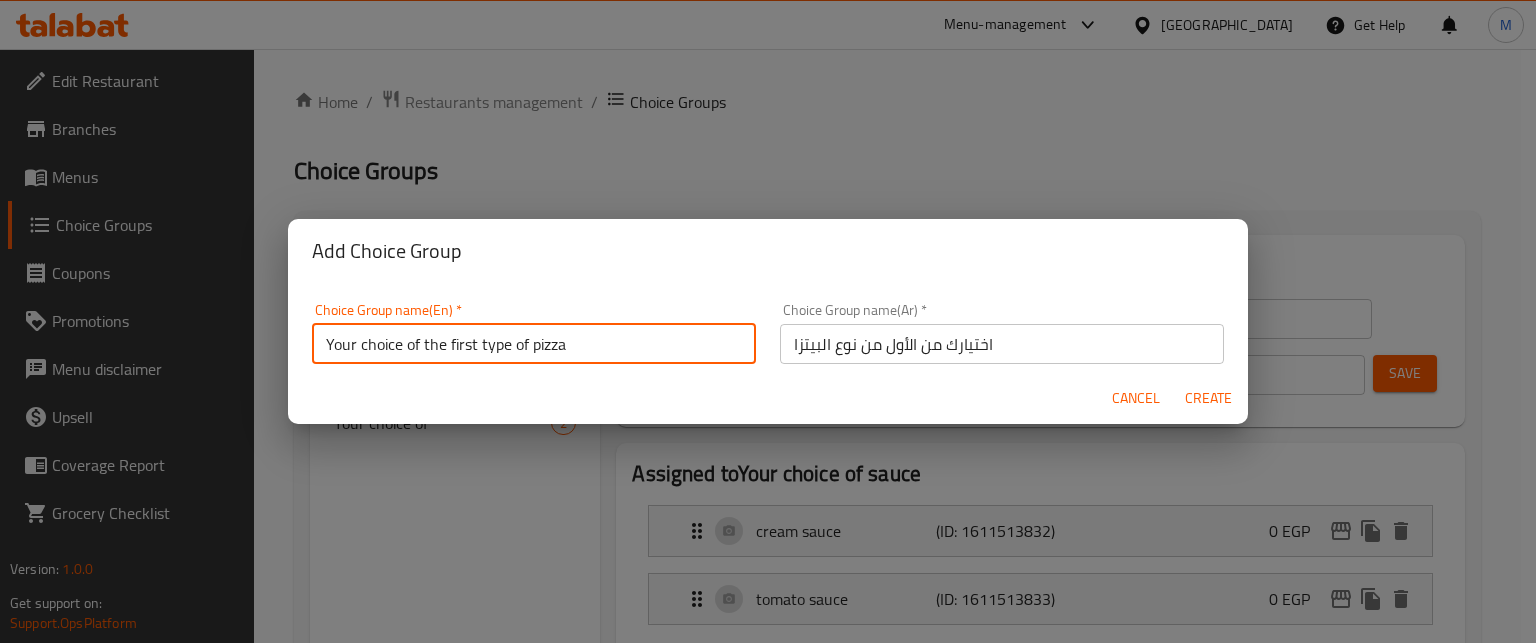 click on "Your choice of the first type of pizza" at bounding box center [534, 344] 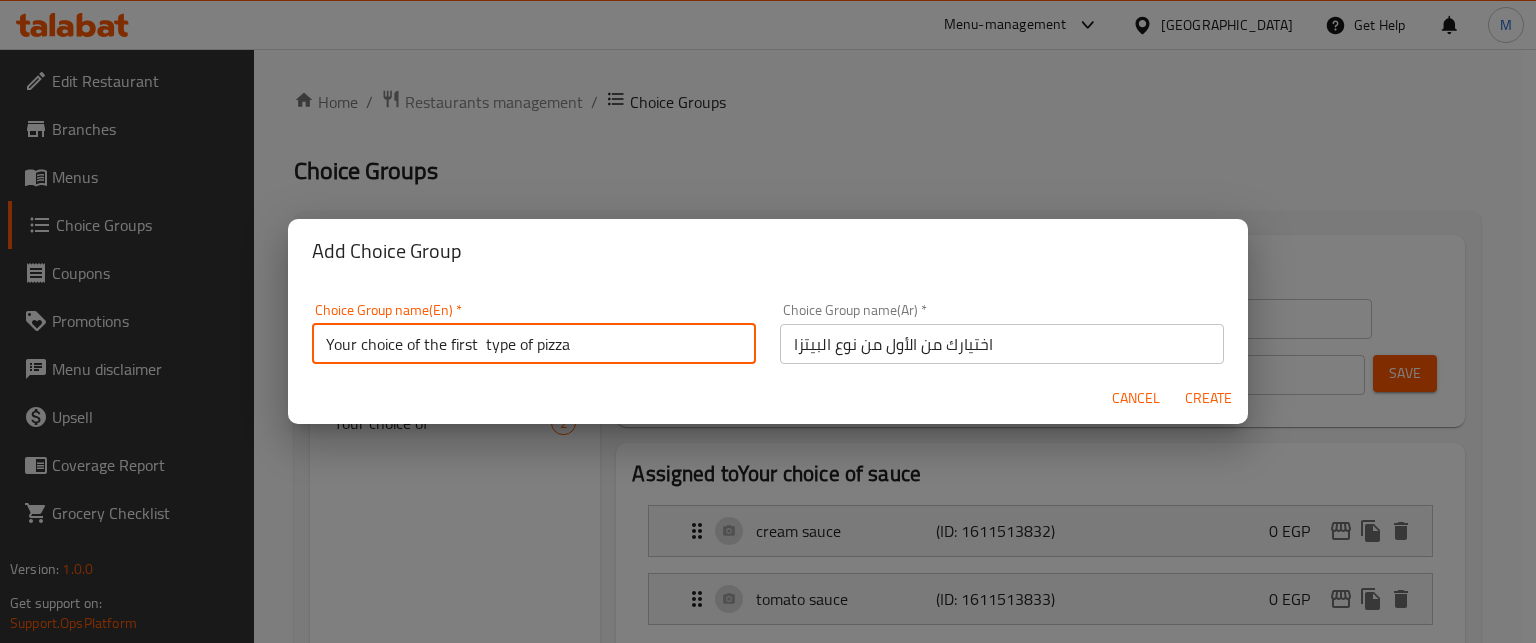 paste on "pizza" 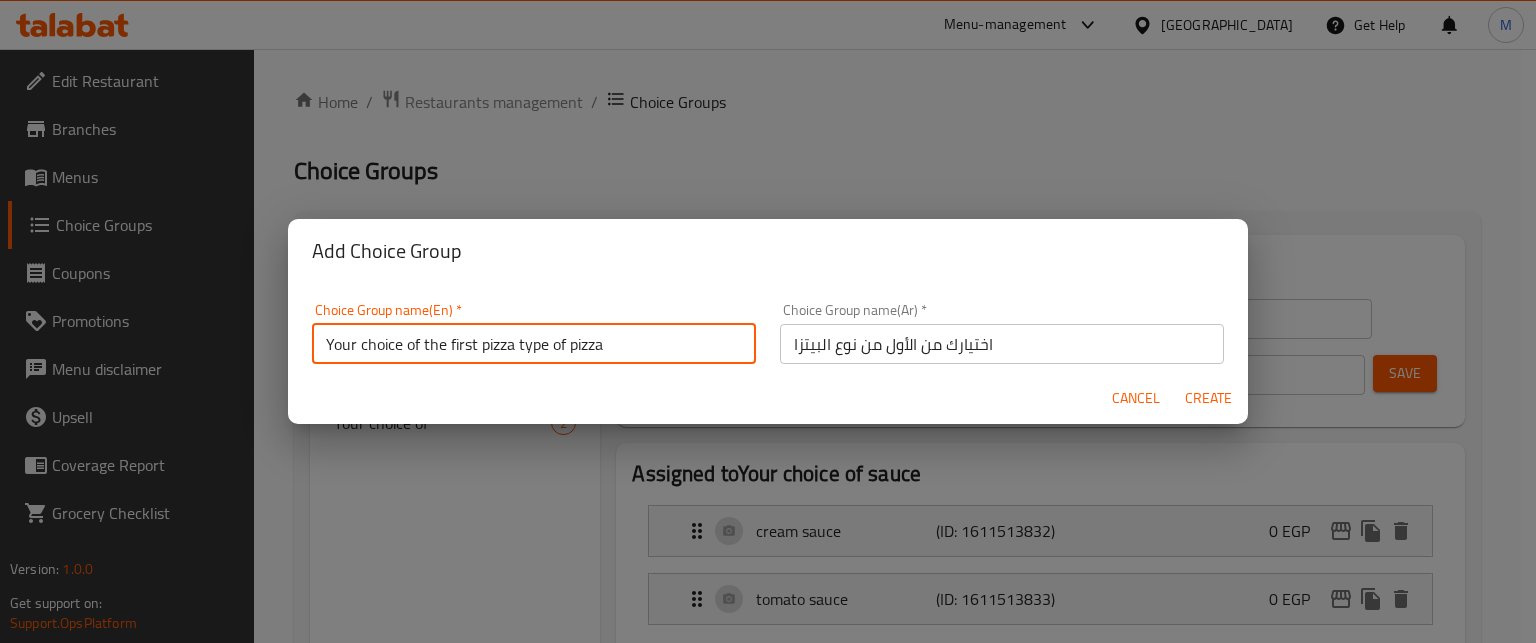 click on "Your choice of the first pizza type of pizza" at bounding box center [534, 344] 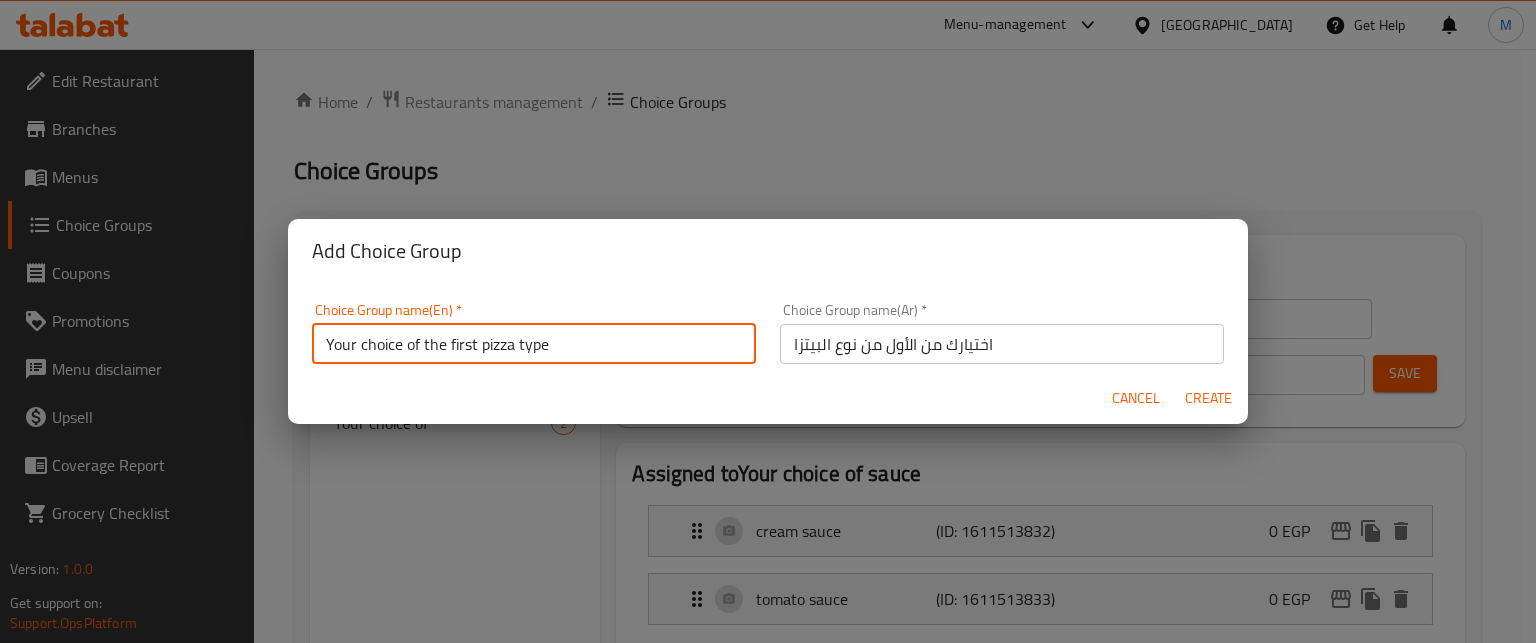 type on "Your choice of the first pizza type" 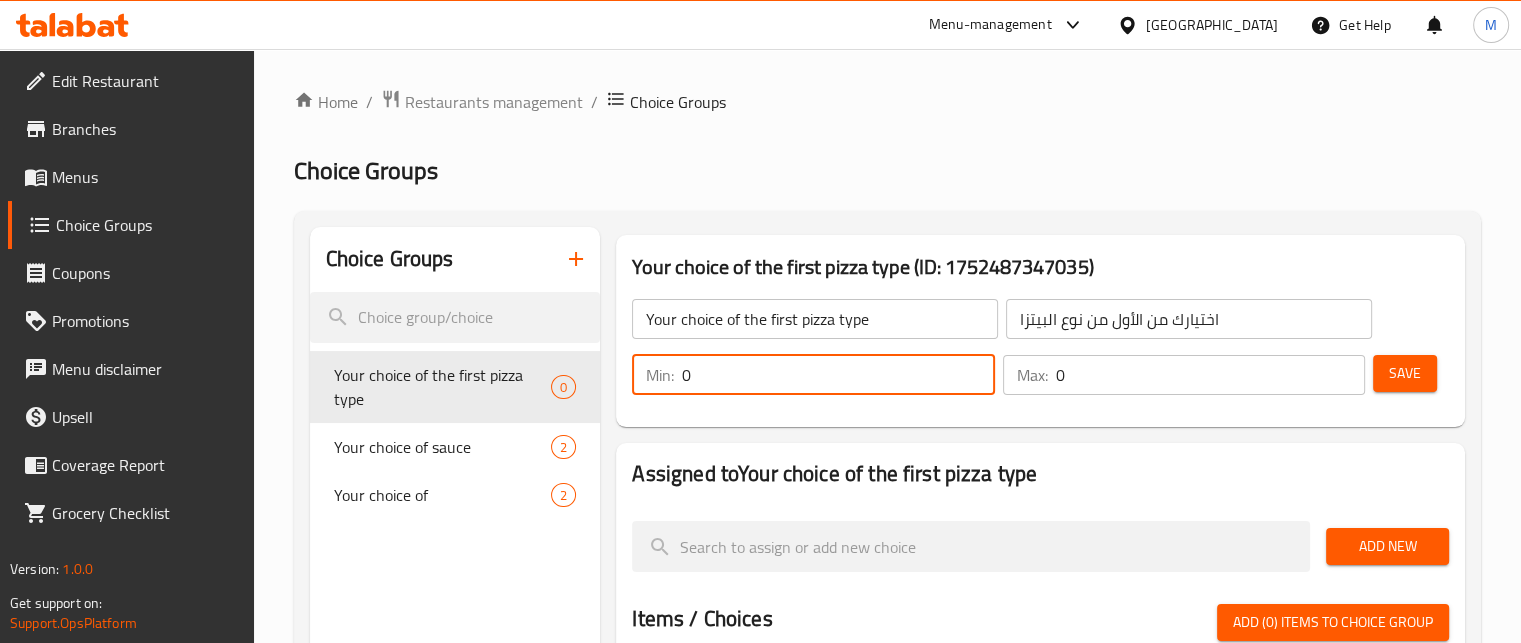 drag, startPoint x: 700, startPoint y: 373, endPoint x: 658, endPoint y: 387, distance: 44.27189 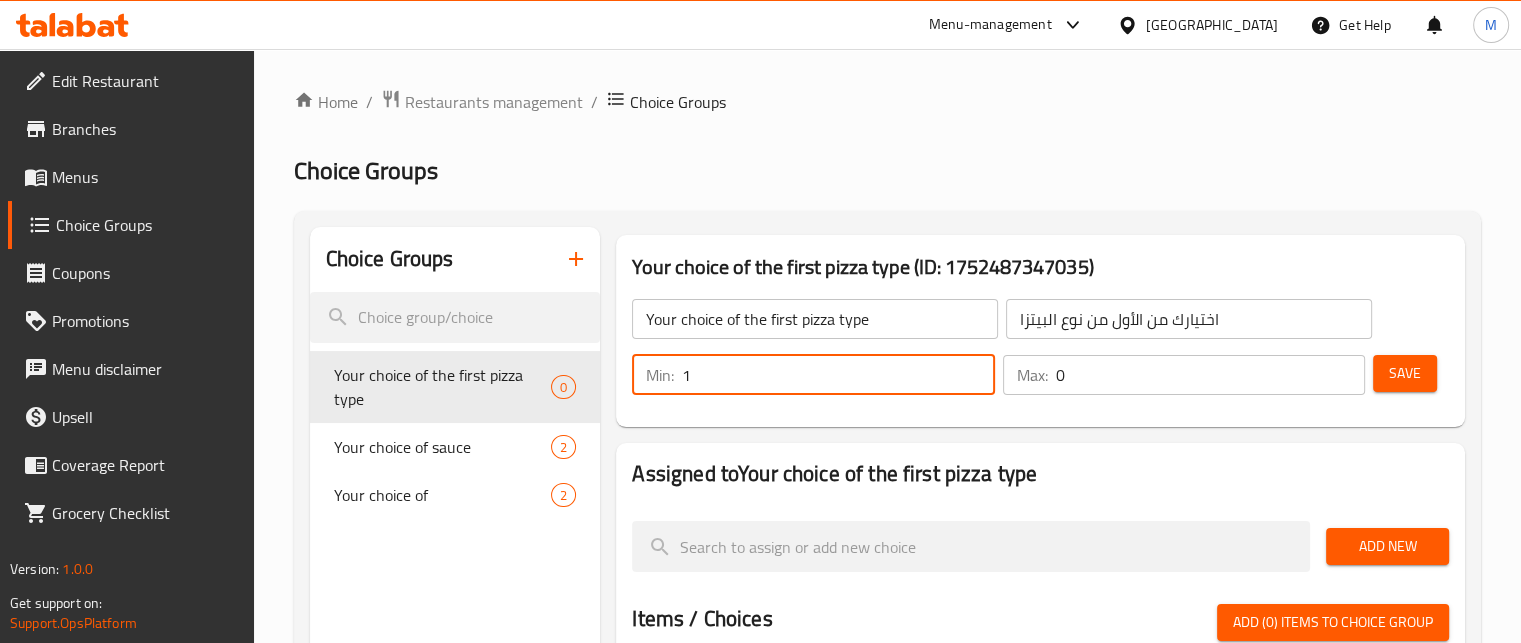 type on "1" 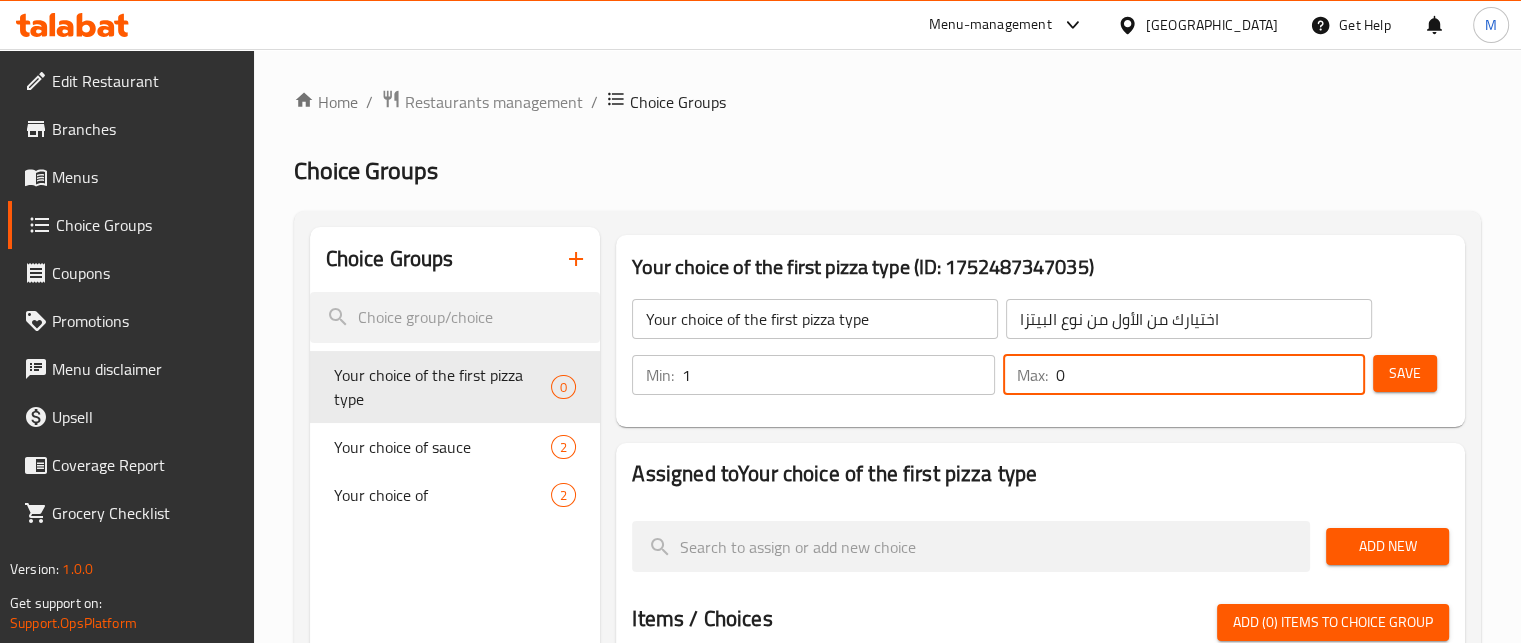 drag, startPoint x: 1060, startPoint y: 375, endPoint x: 1040, endPoint y: 391, distance: 25.612497 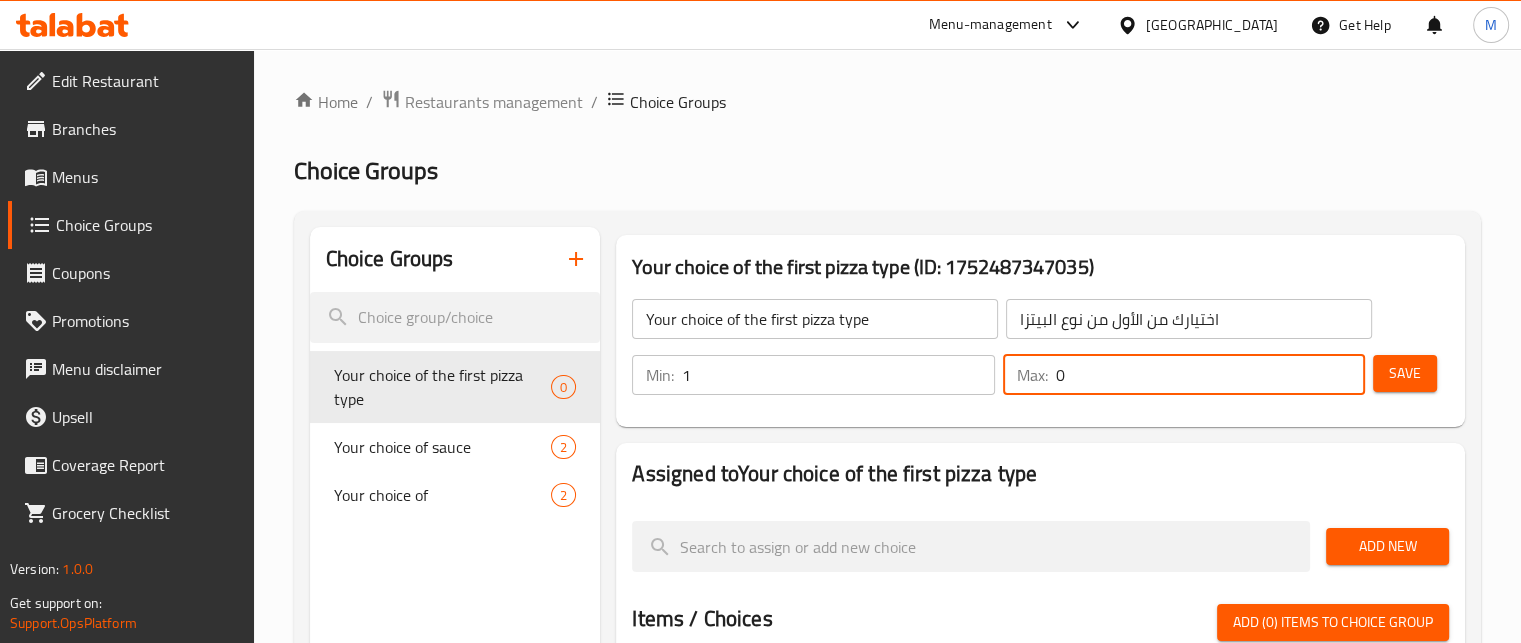 click on "Max: 0 ​" at bounding box center (1184, 375) 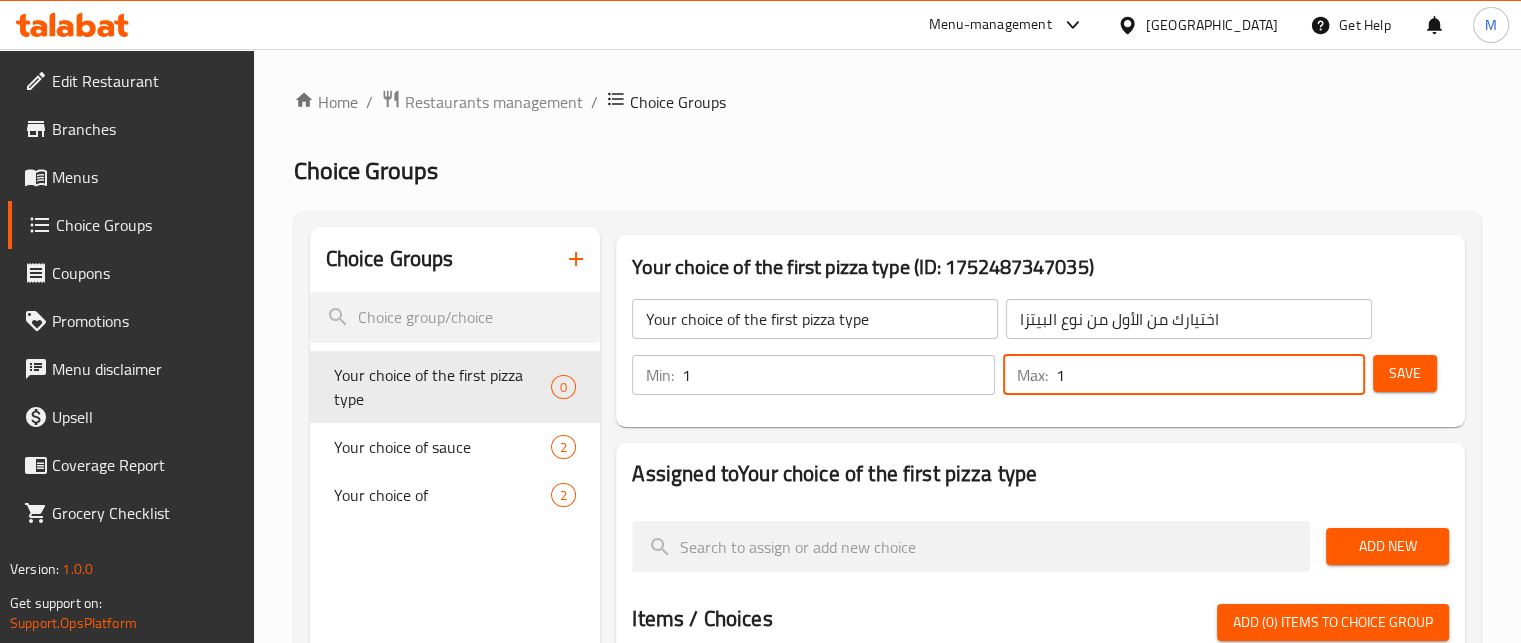 type on "1" 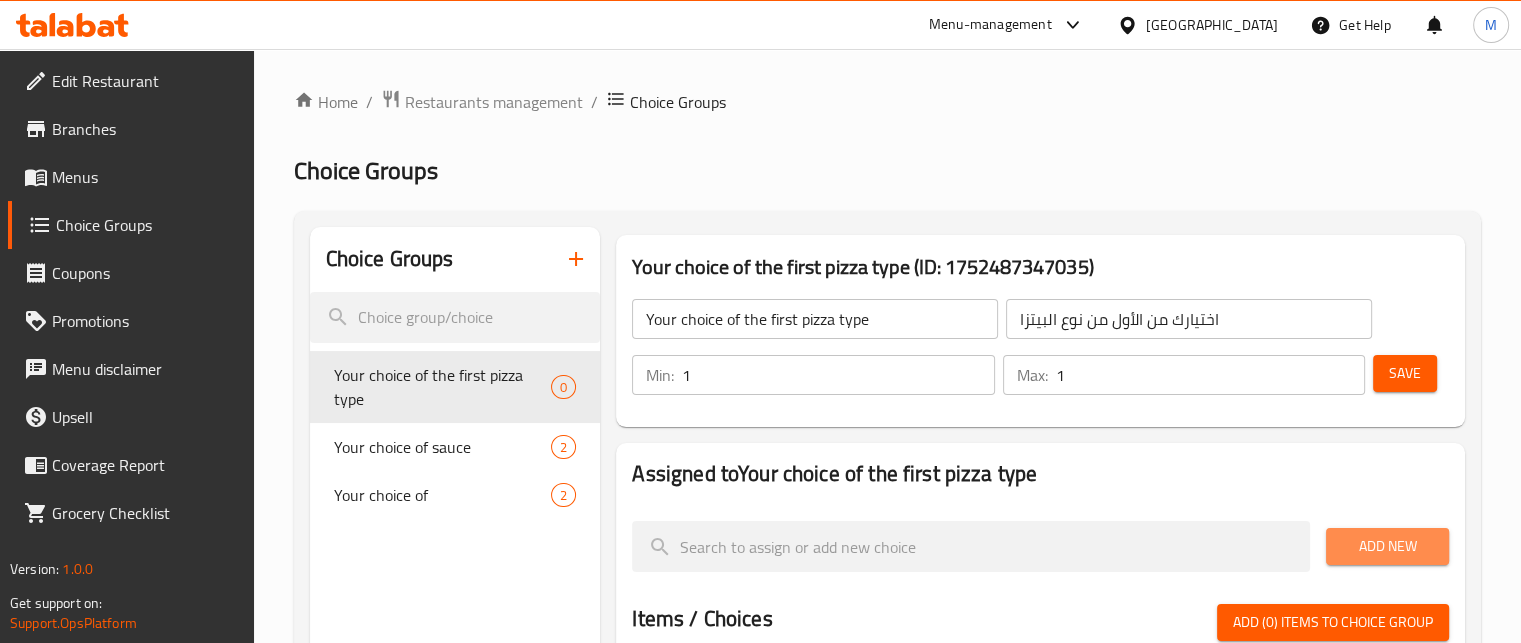 click on "Add New" at bounding box center (1387, 546) 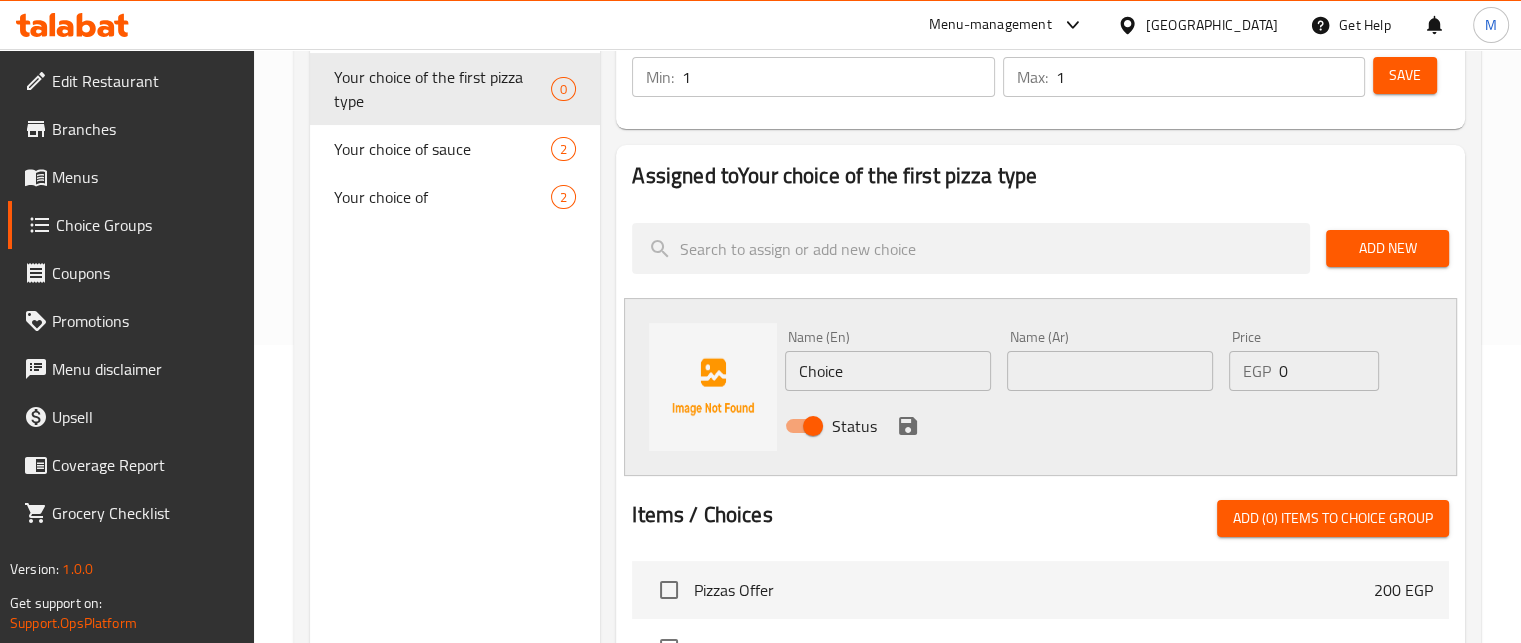 scroll, scrollTop: 344, scrollLeft: 0, axis: vertical 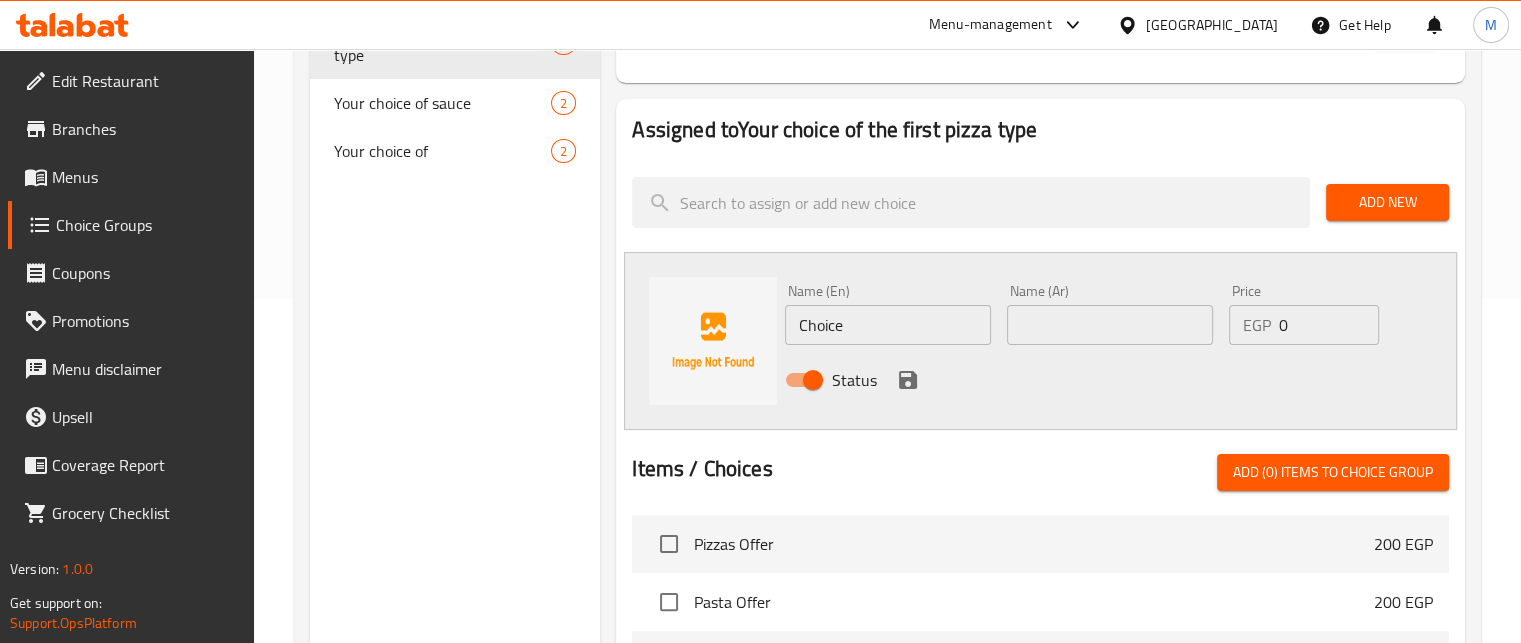 click at bounding box center [1110, 325] 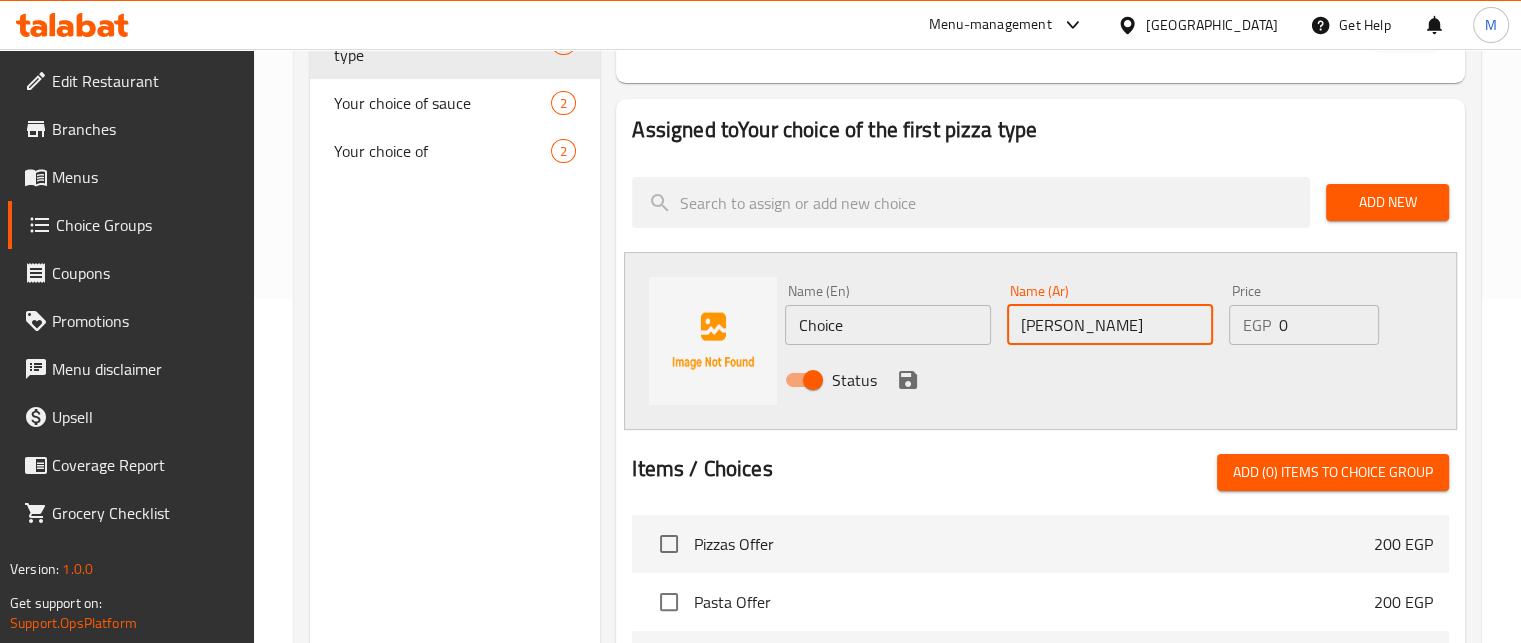 type on "بيتزا مارجريتا" 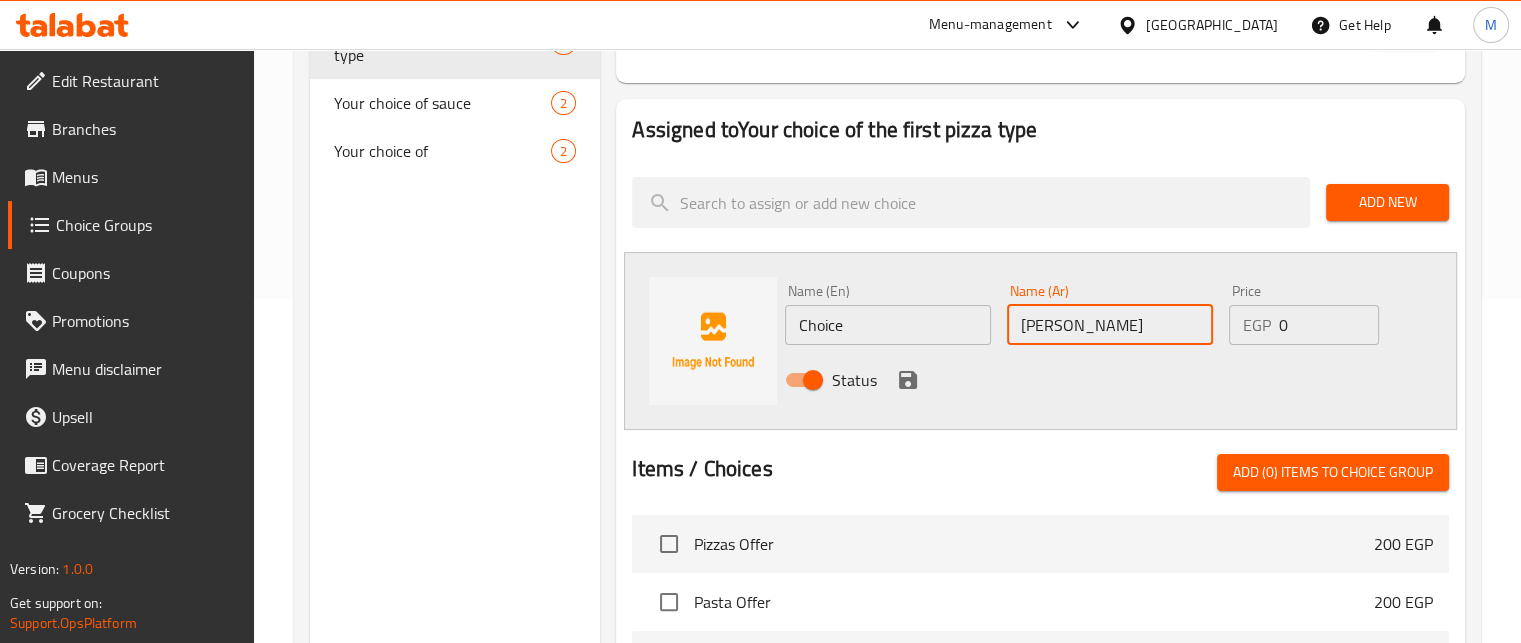click on "Choice" at bounding box center [888, 325] 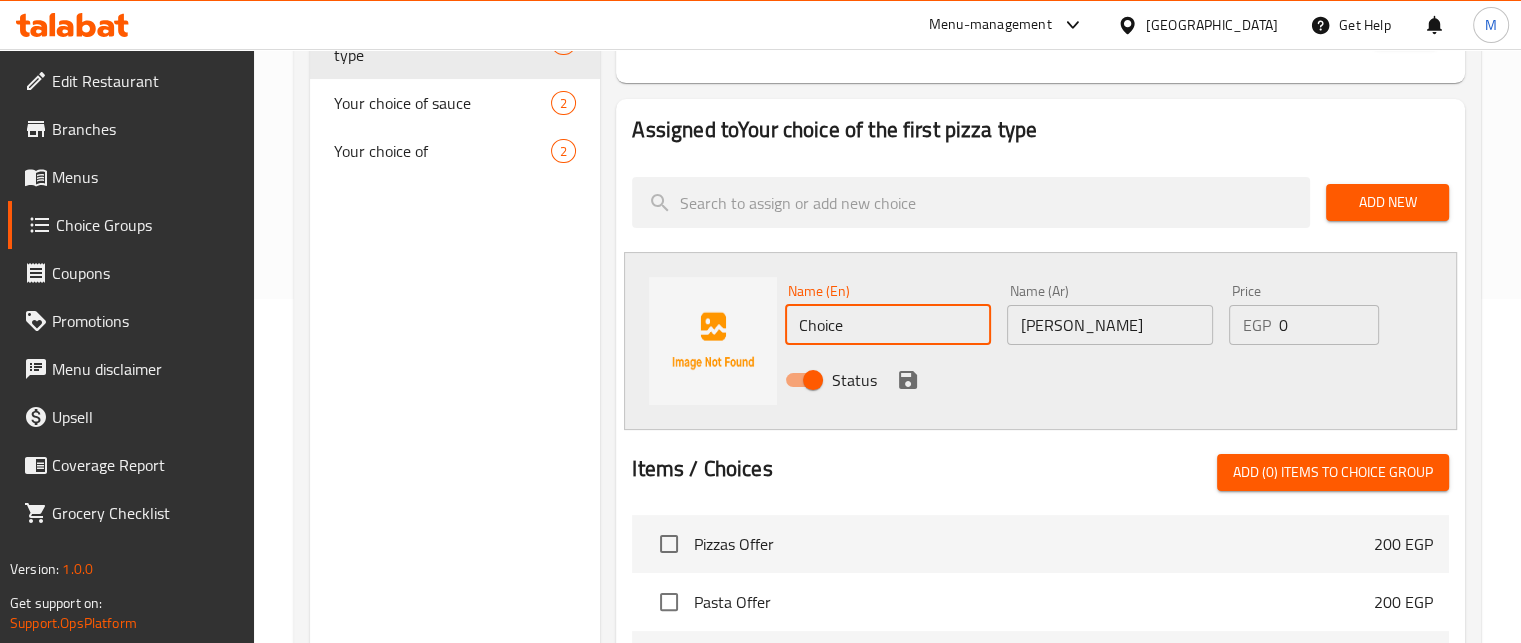 click on "Choice" at bounding box center [888, 325] 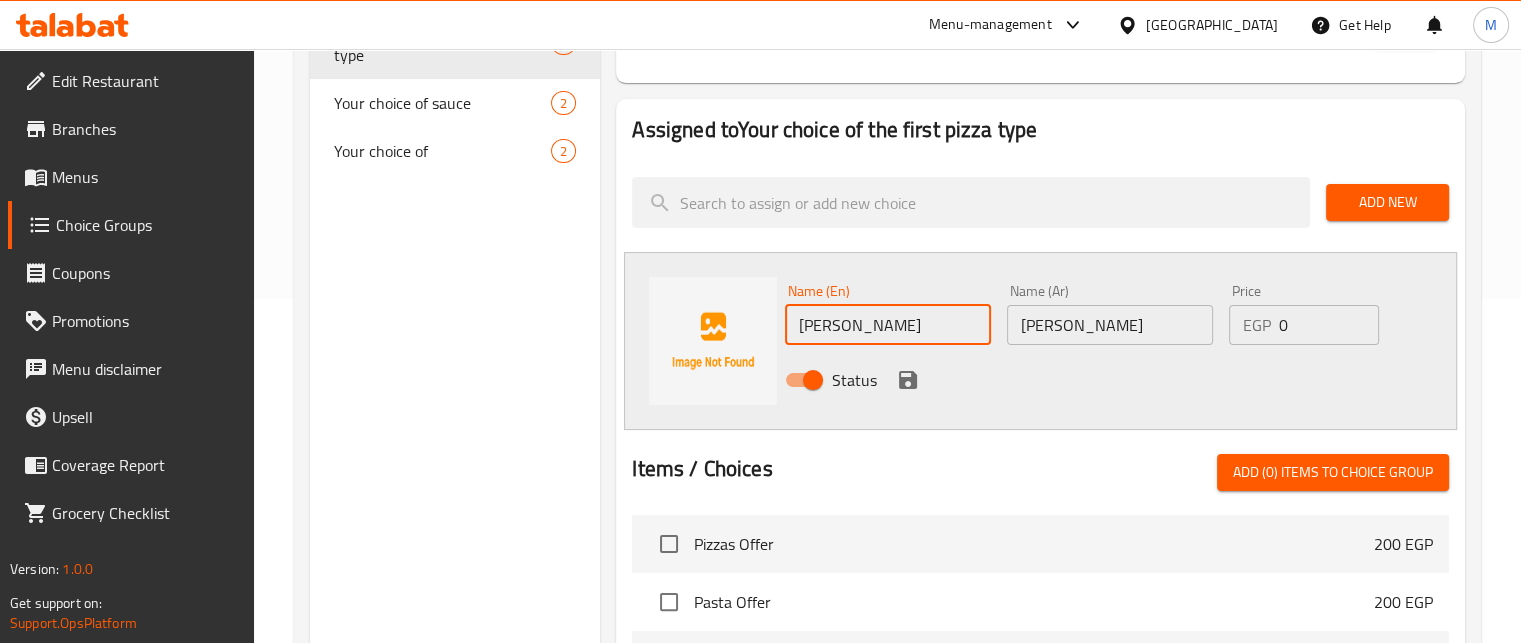 type on "[PERSON_NAME]" 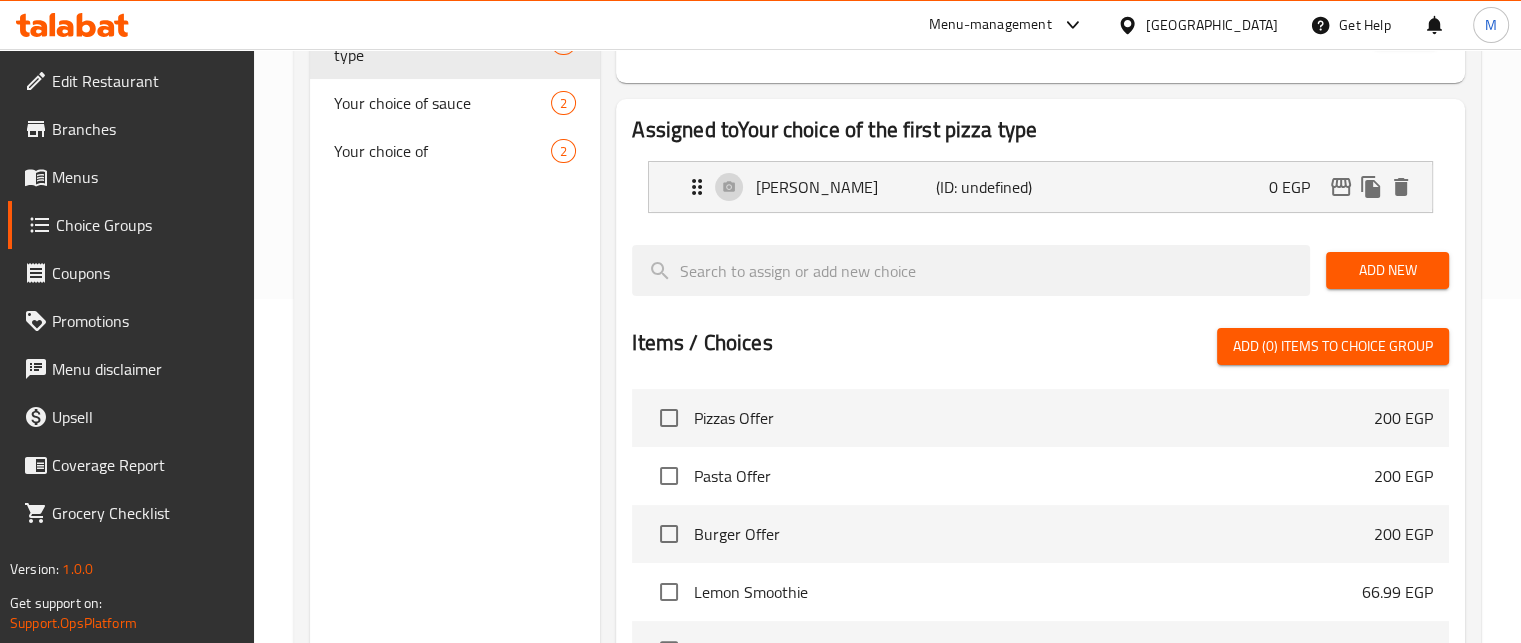 click on "Add New" at bounding box center (1387, 270) 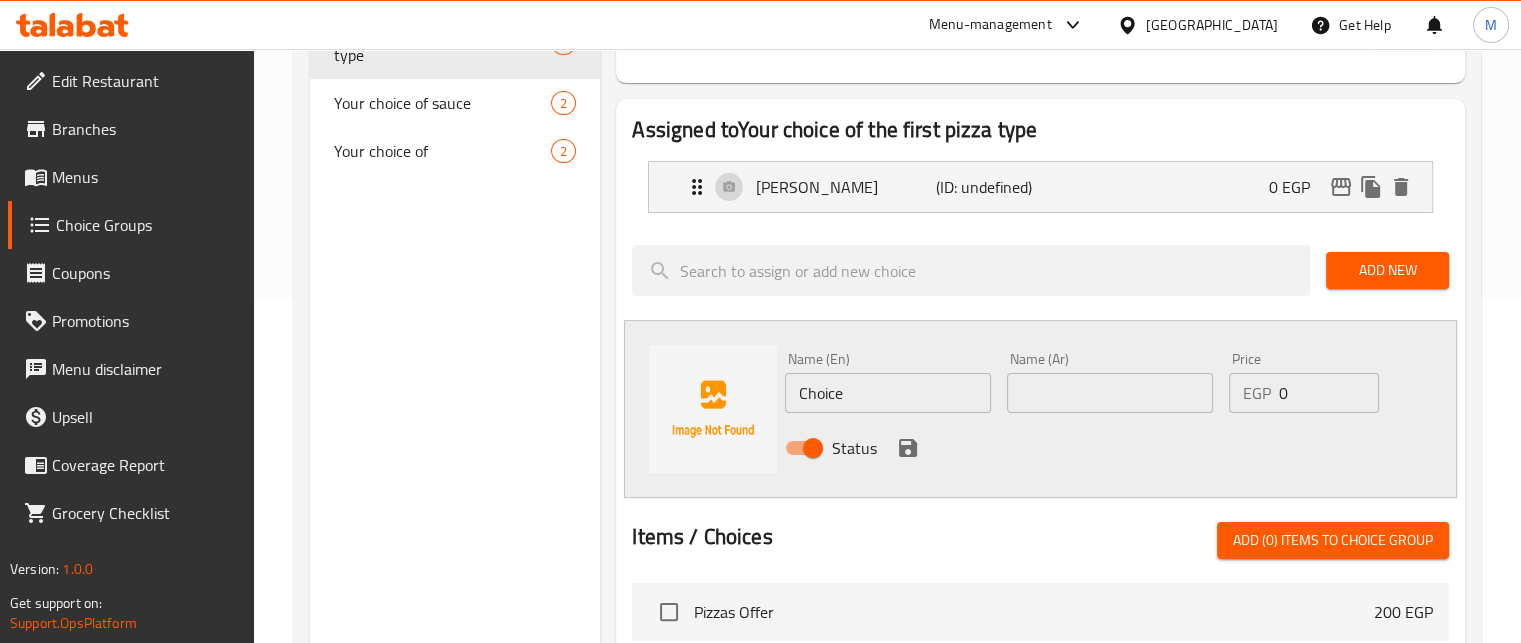 click on "Name (Ar) Name (Ar)" at bounding box center [1110, 382] 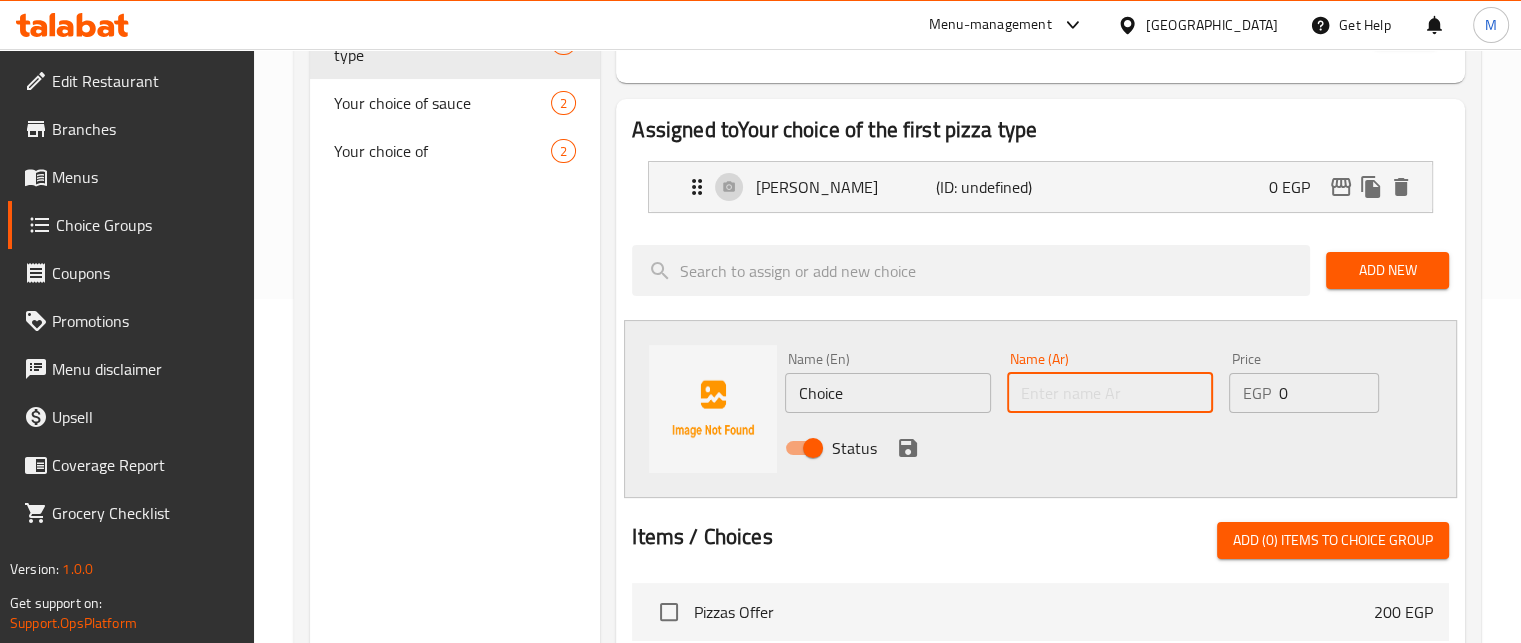click at bounding box center (1110, 393) 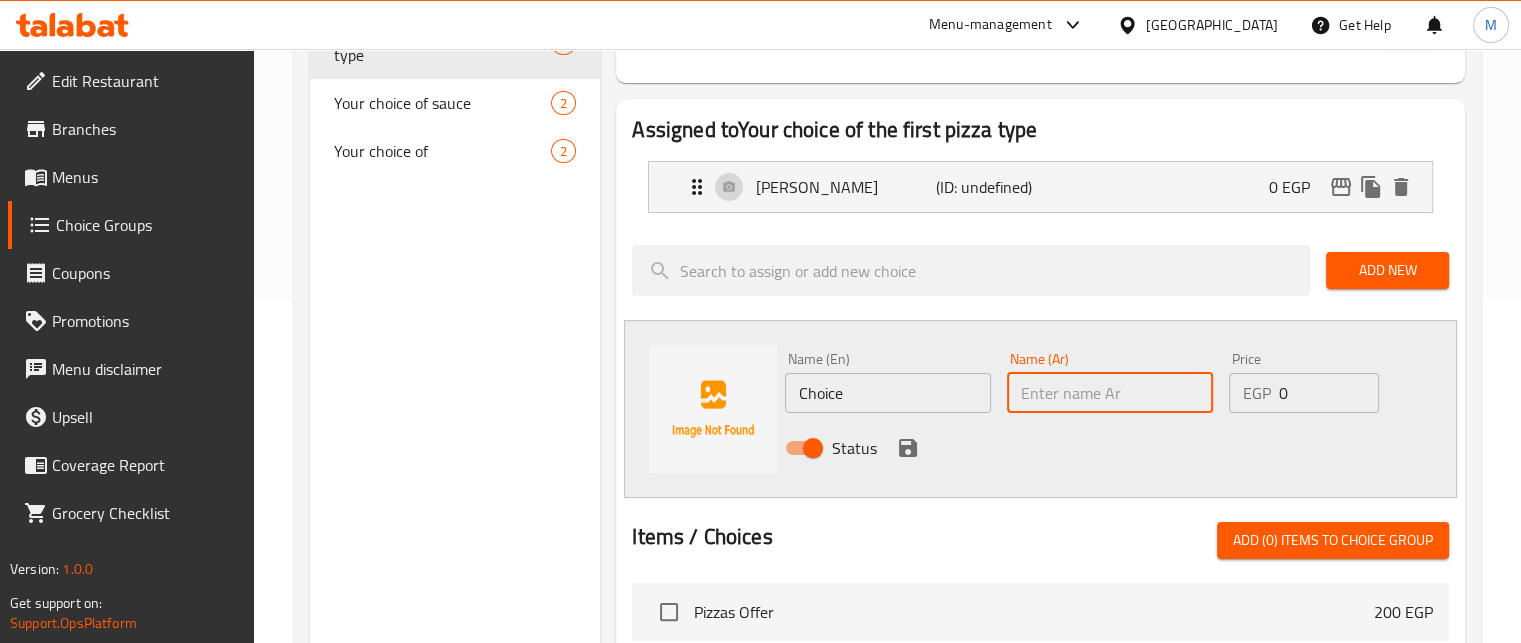 paste on "بيتزا خضار" 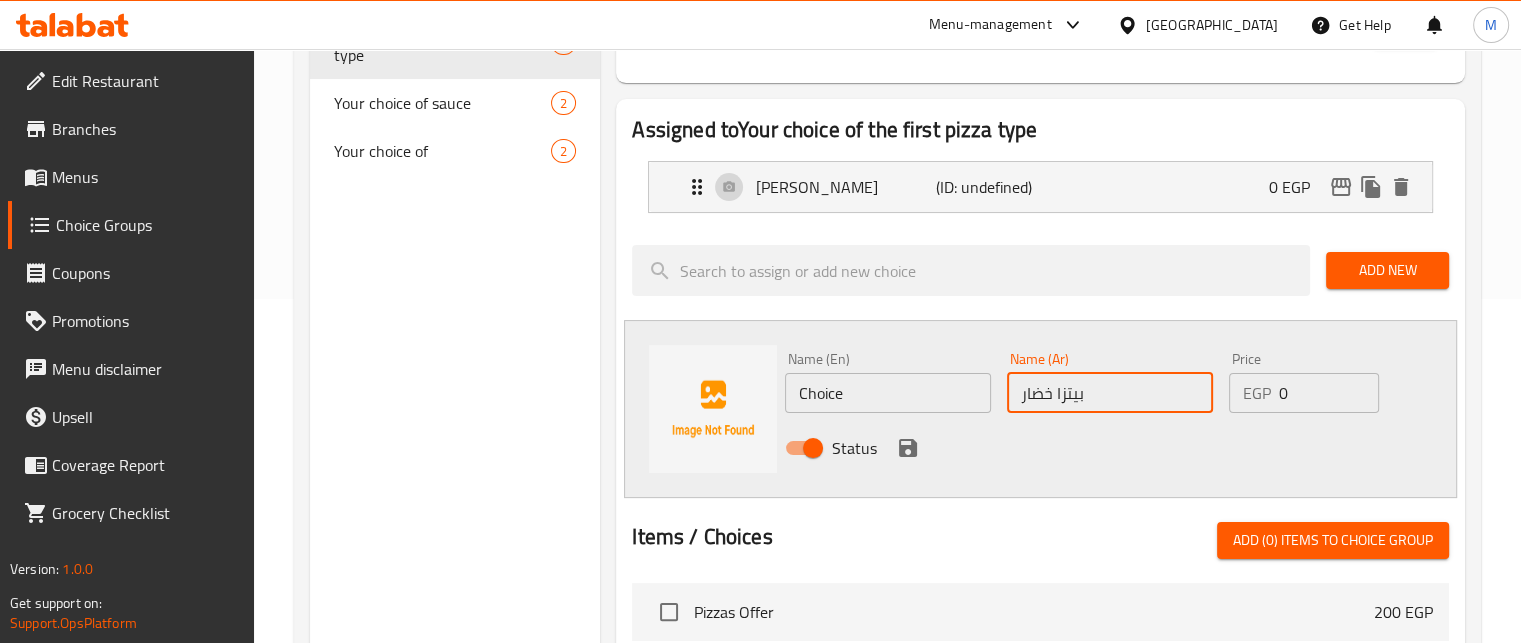 type on "بيتزا خضار" 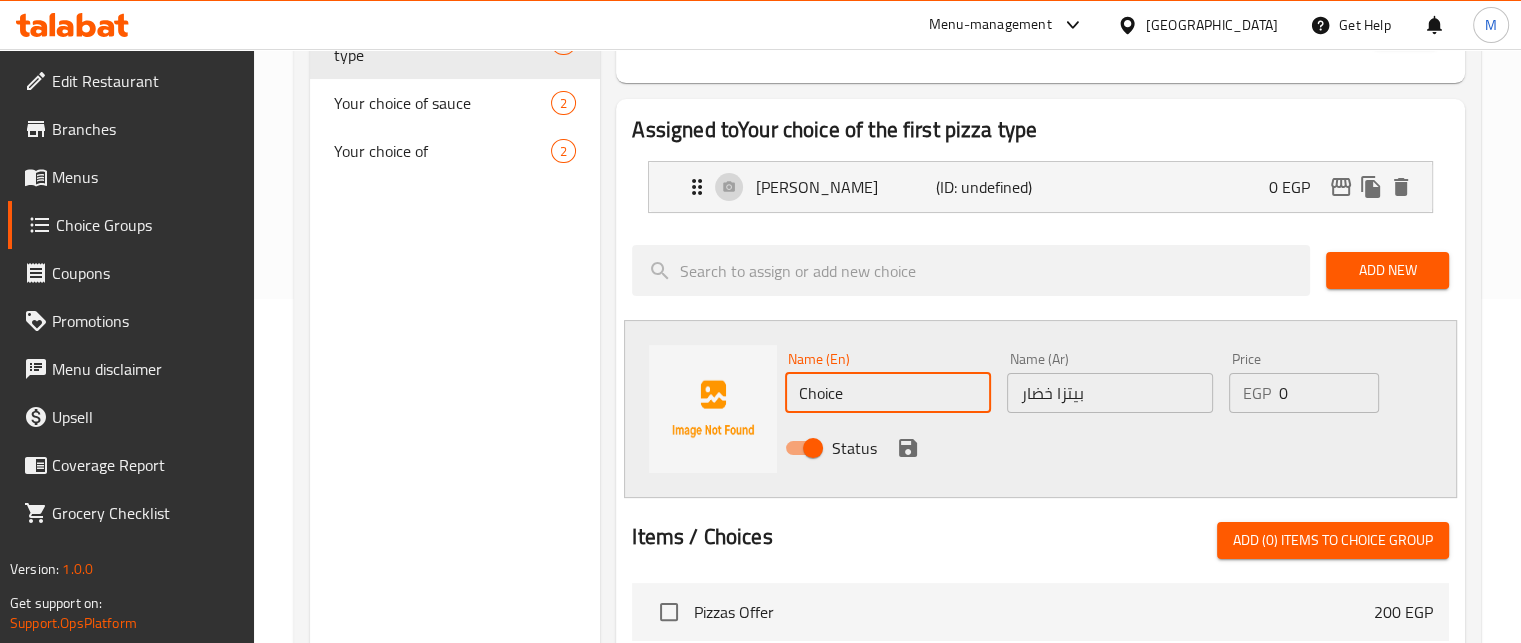 click on "Choice" at bounding box center (888, 393) 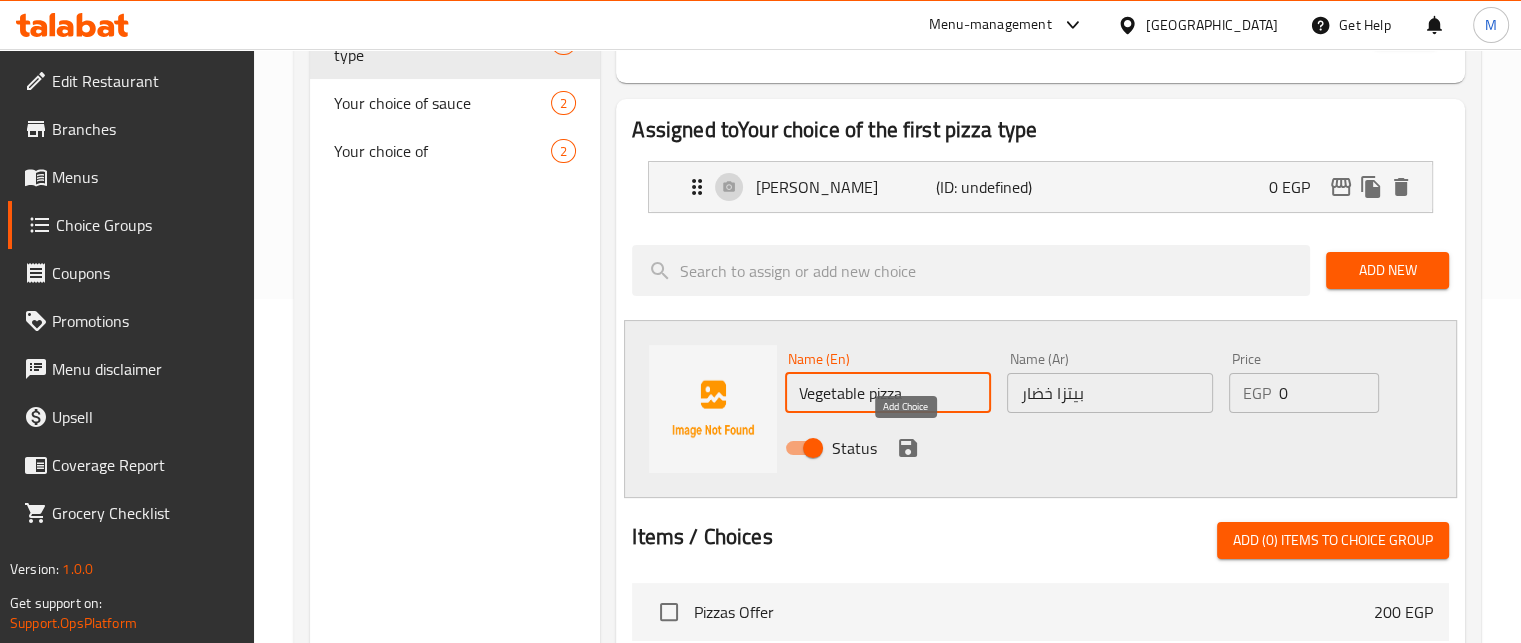 type on "Vegetable pizza" 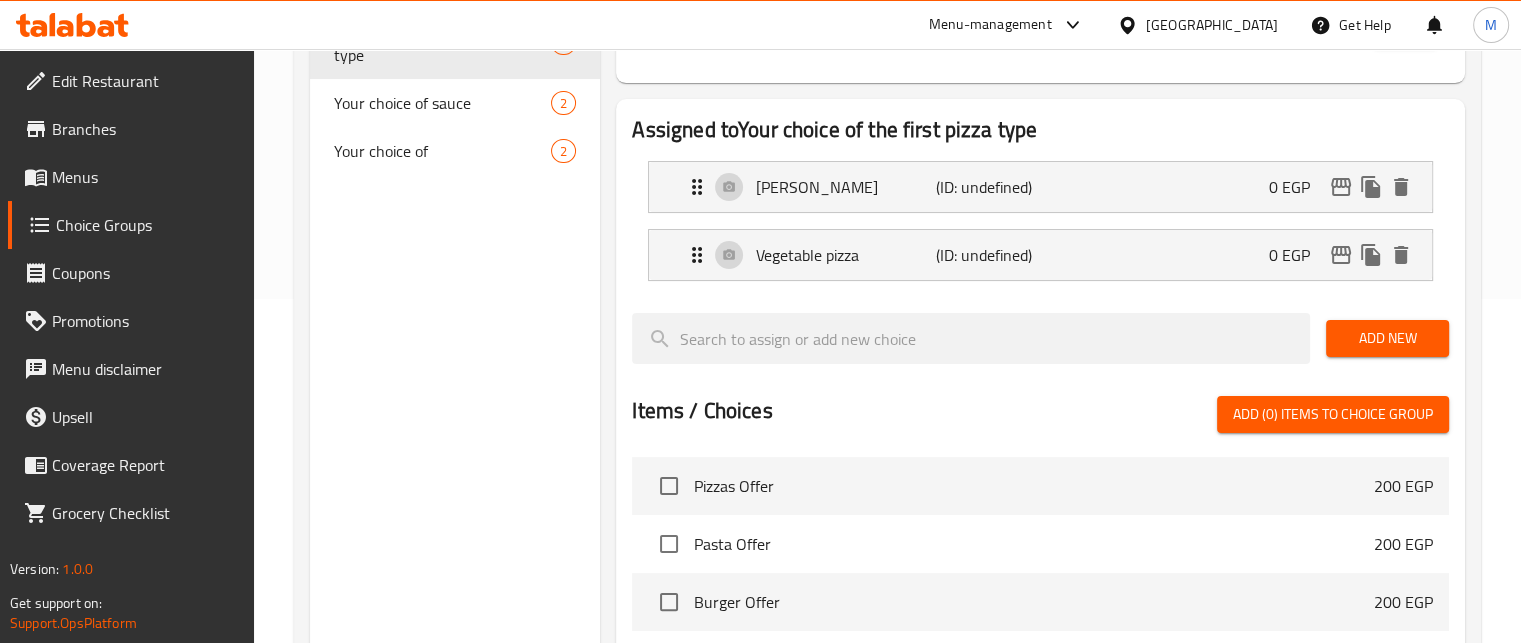 click on "Add New" at bounding box center [1387, 338] 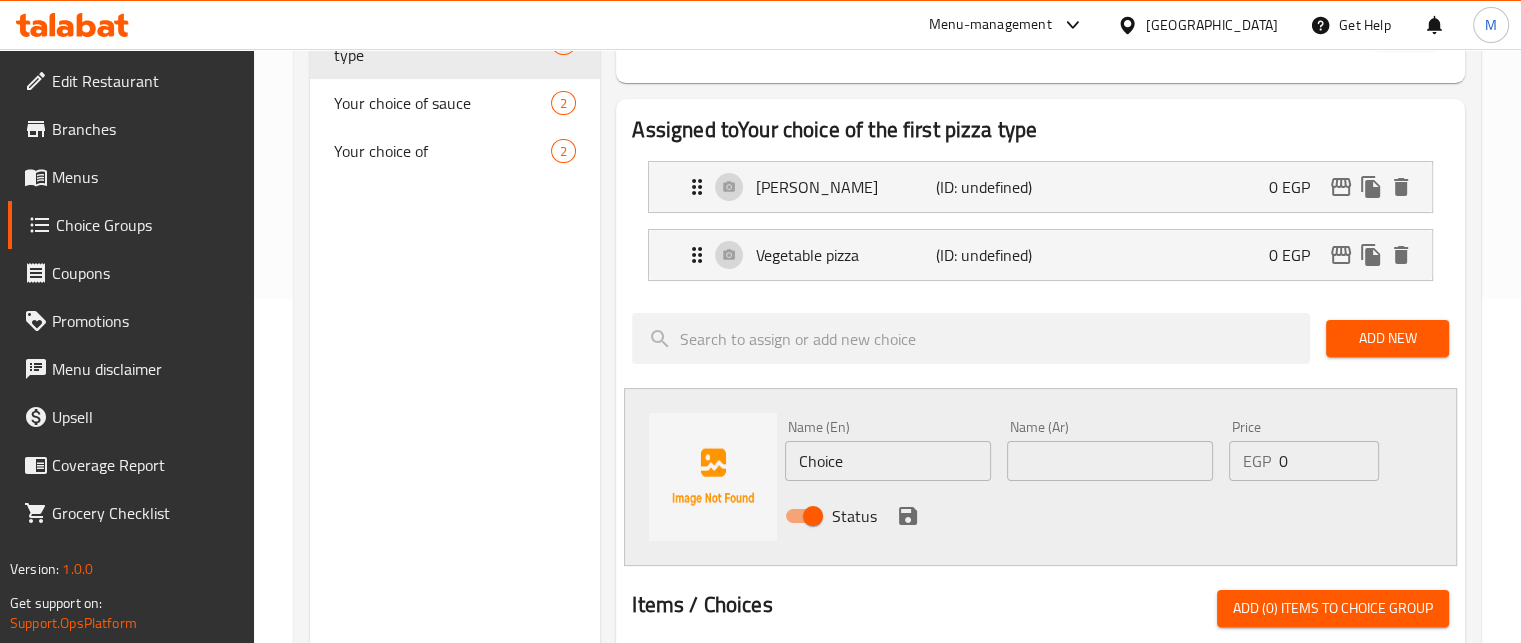 click at bounding box center (1110, 461) 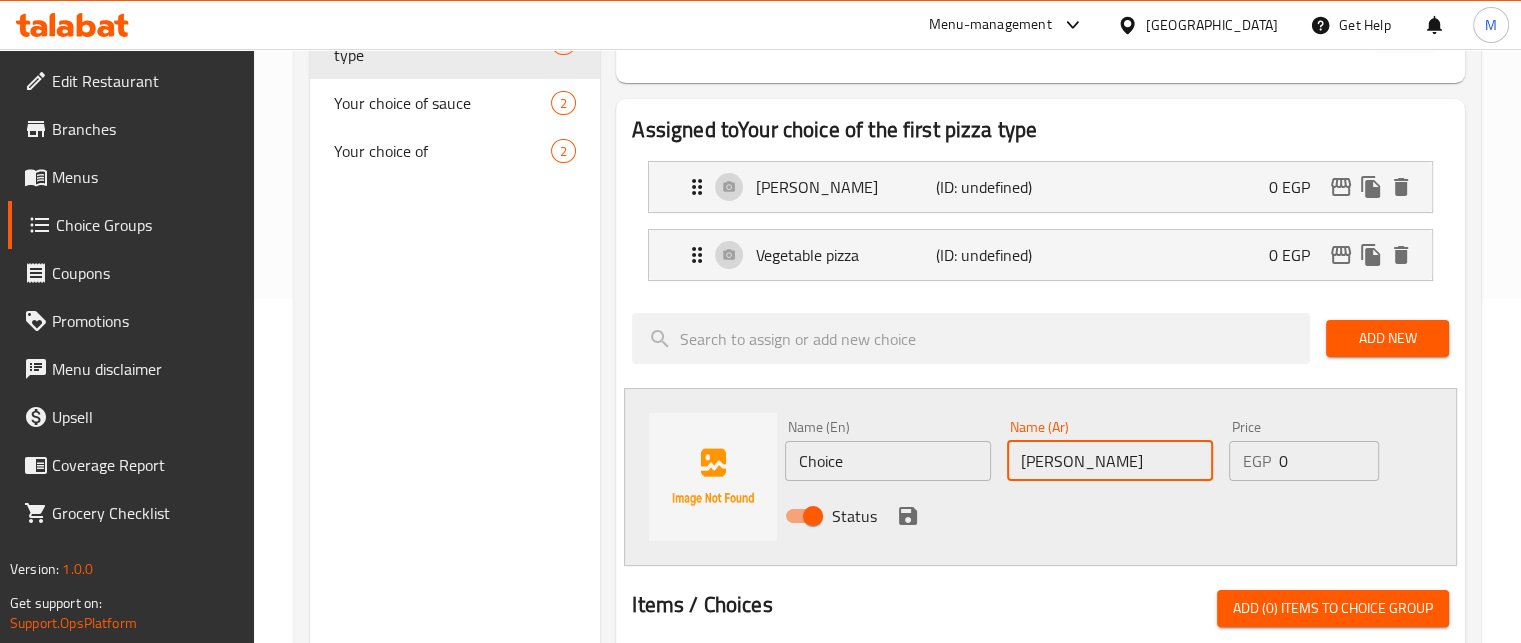 type on "بيتزا بيبروني" 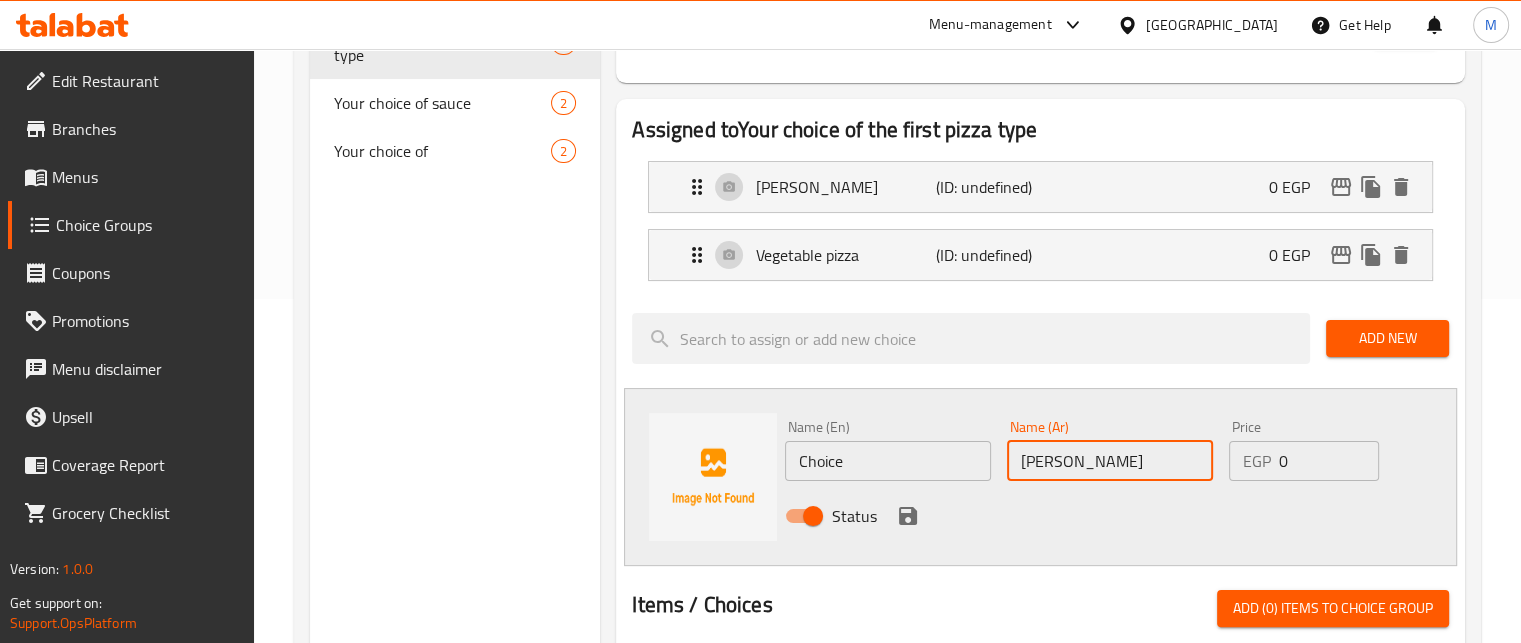 click on "Choice" at bounding box center [888, 461] 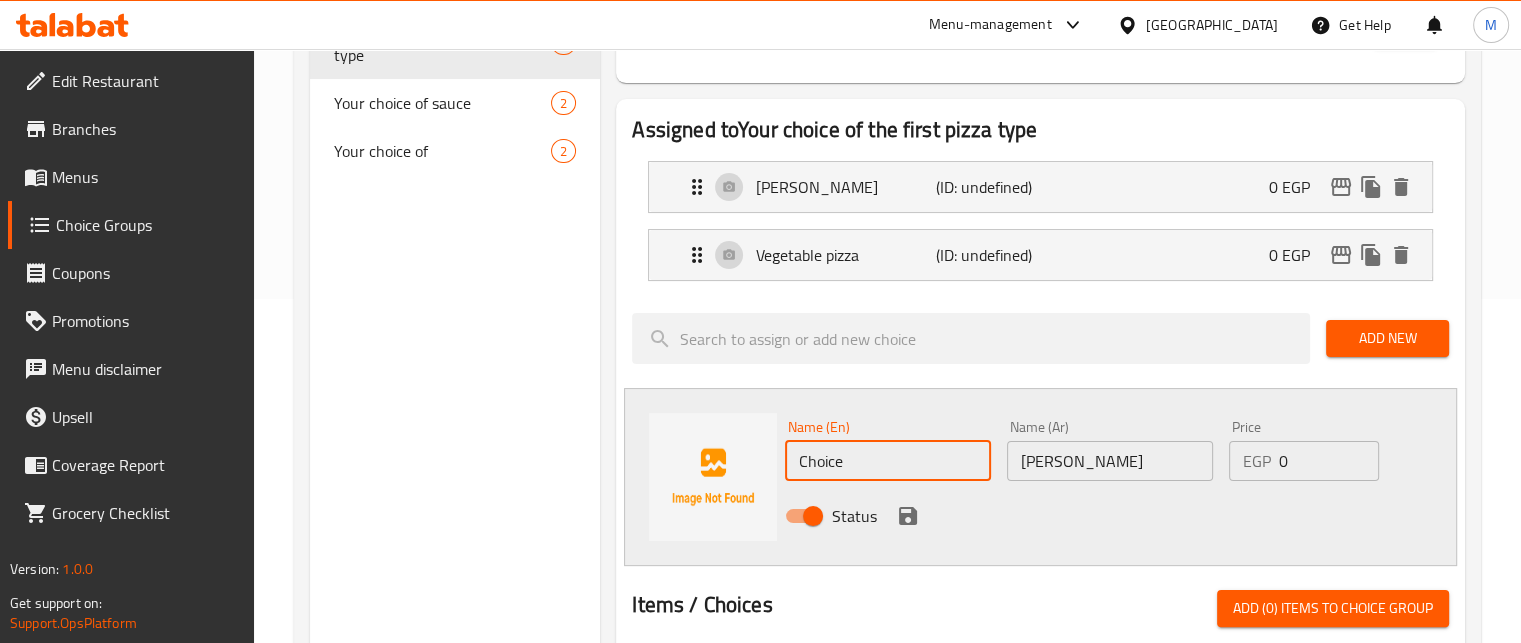 click on "Choice" at bounding box center [888, 461] 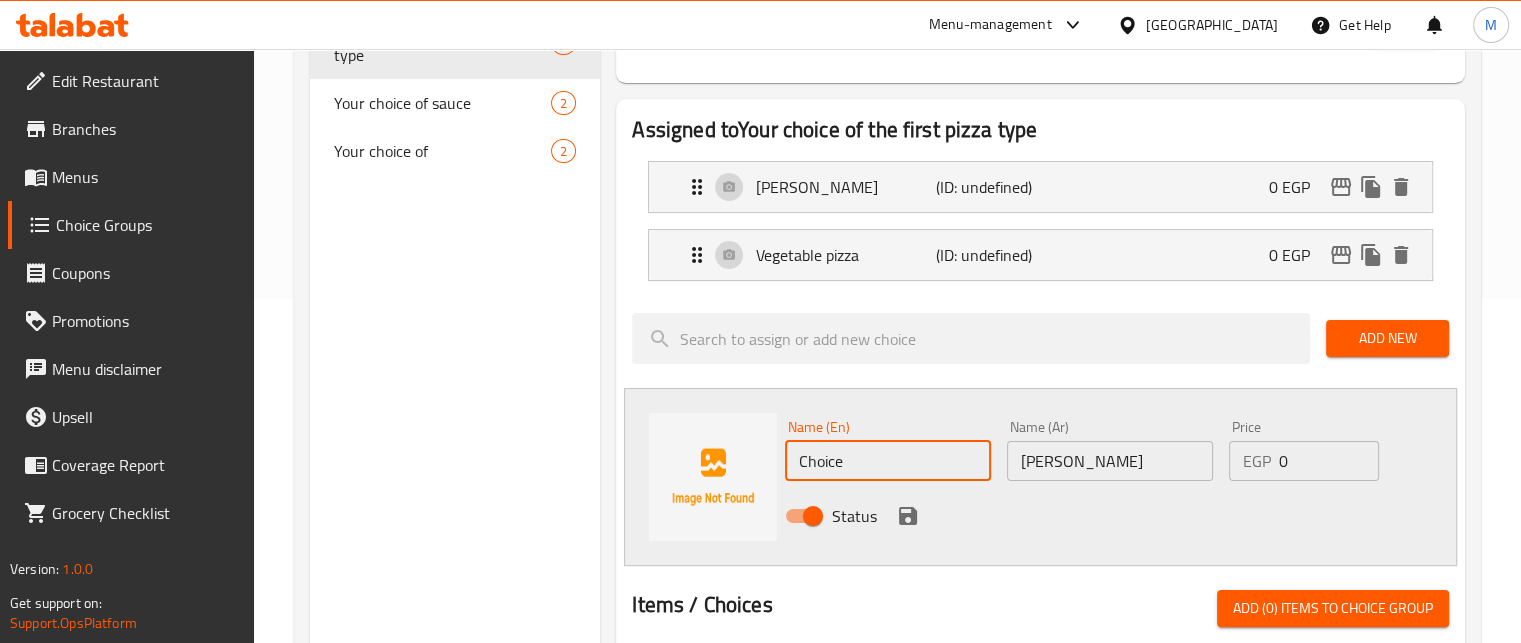paste on "Peroni Pizza" 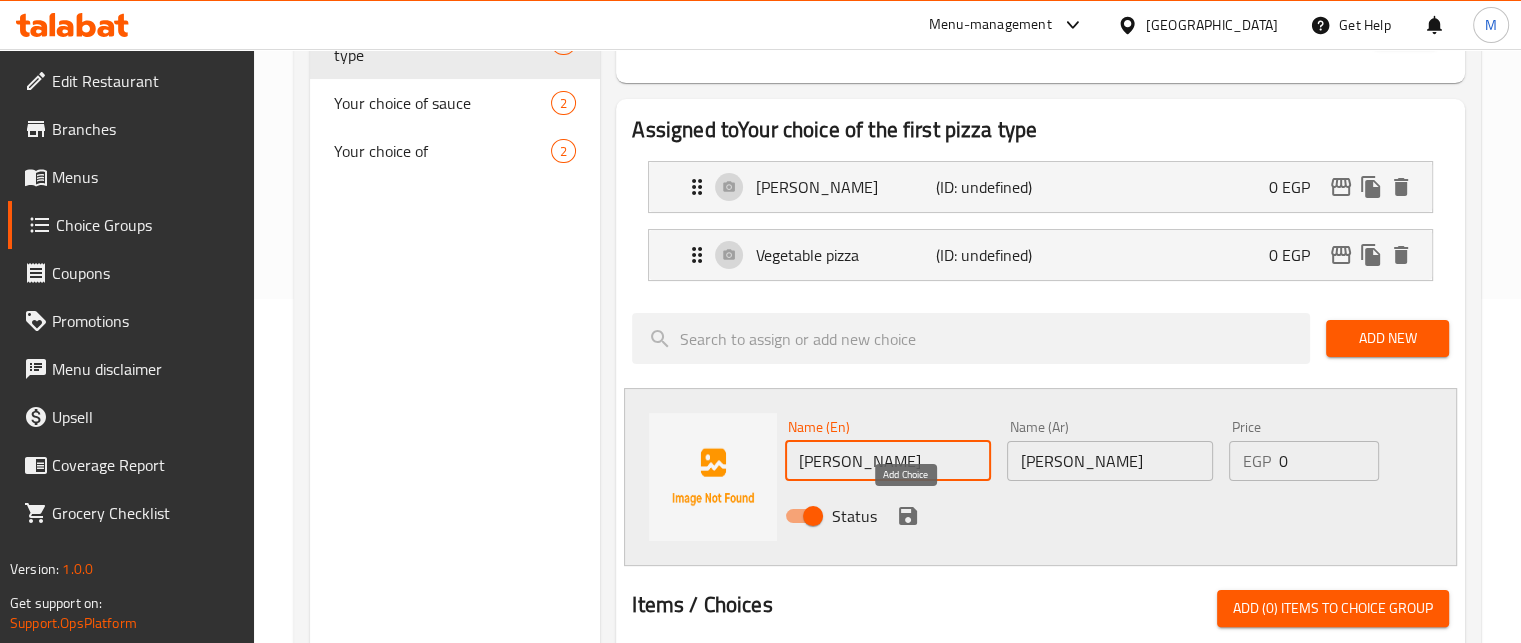 click 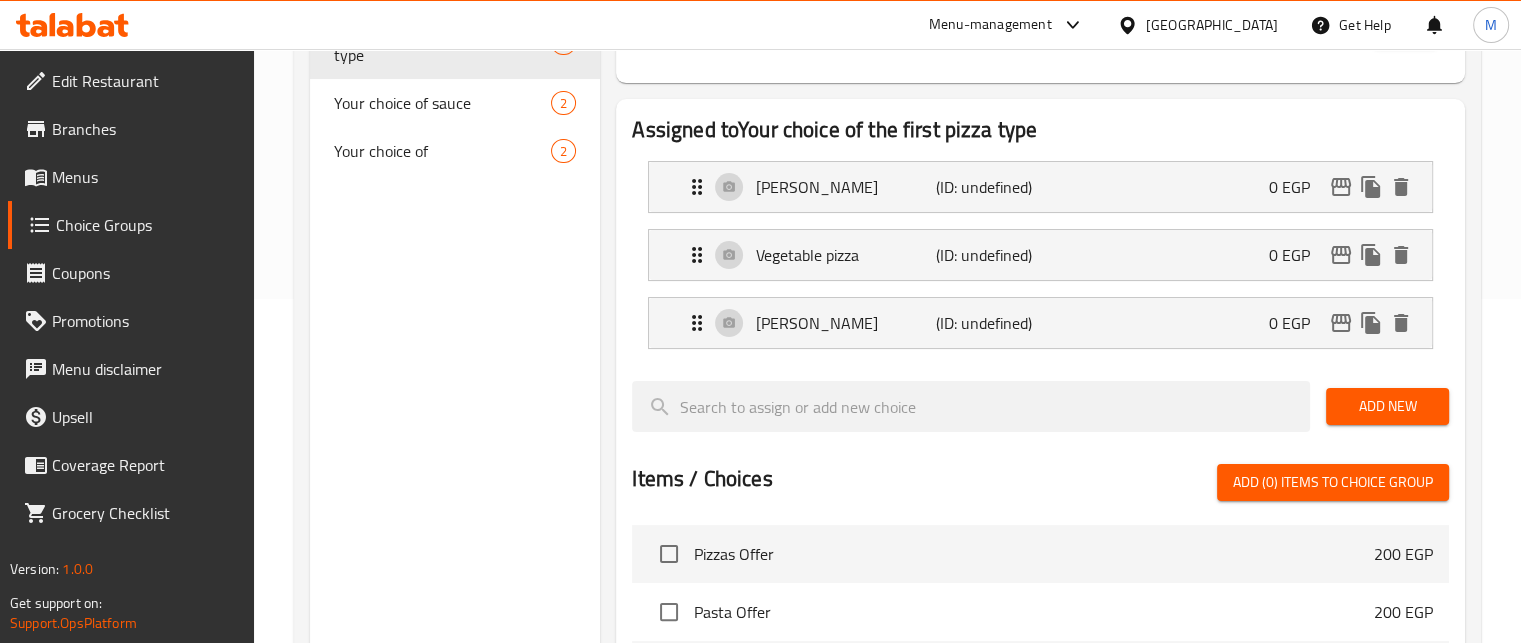 click on "Add New" at bounding box center (1387, 406) 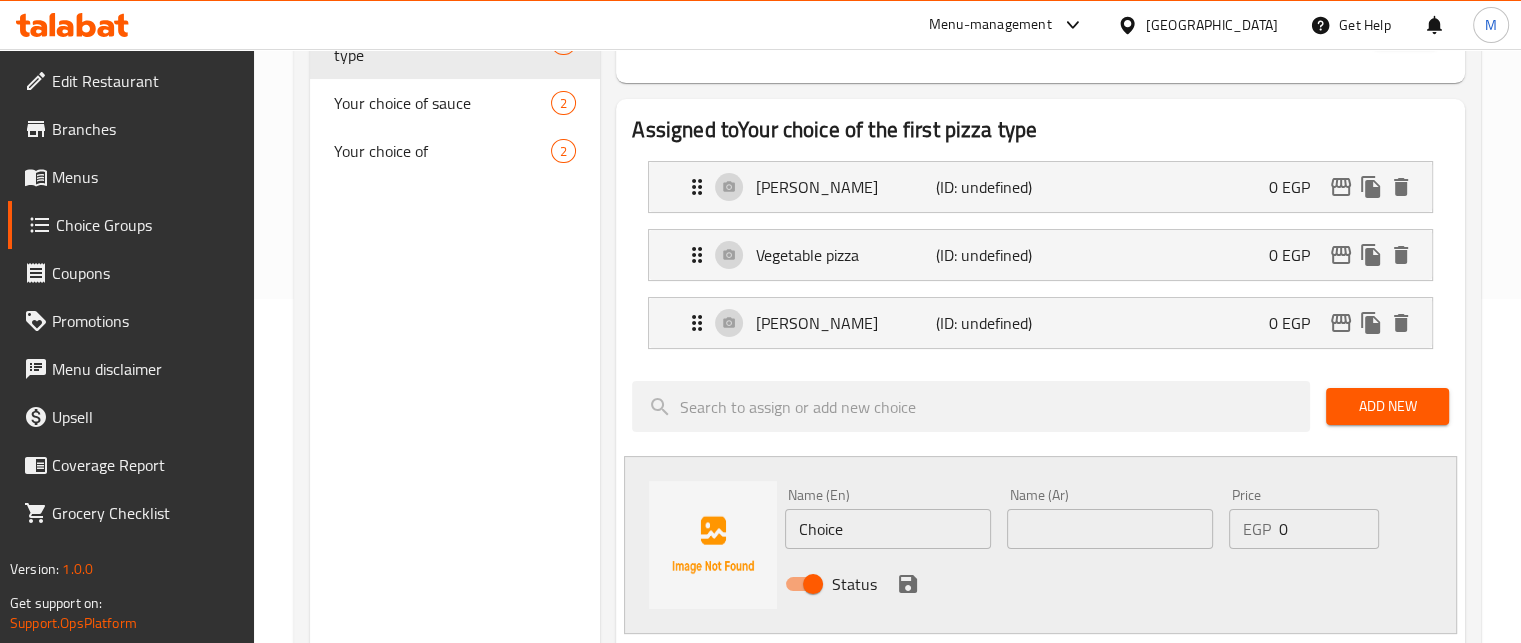 click on "Name (Ar) Name (Ar)" at bounding box center [1110, 518] 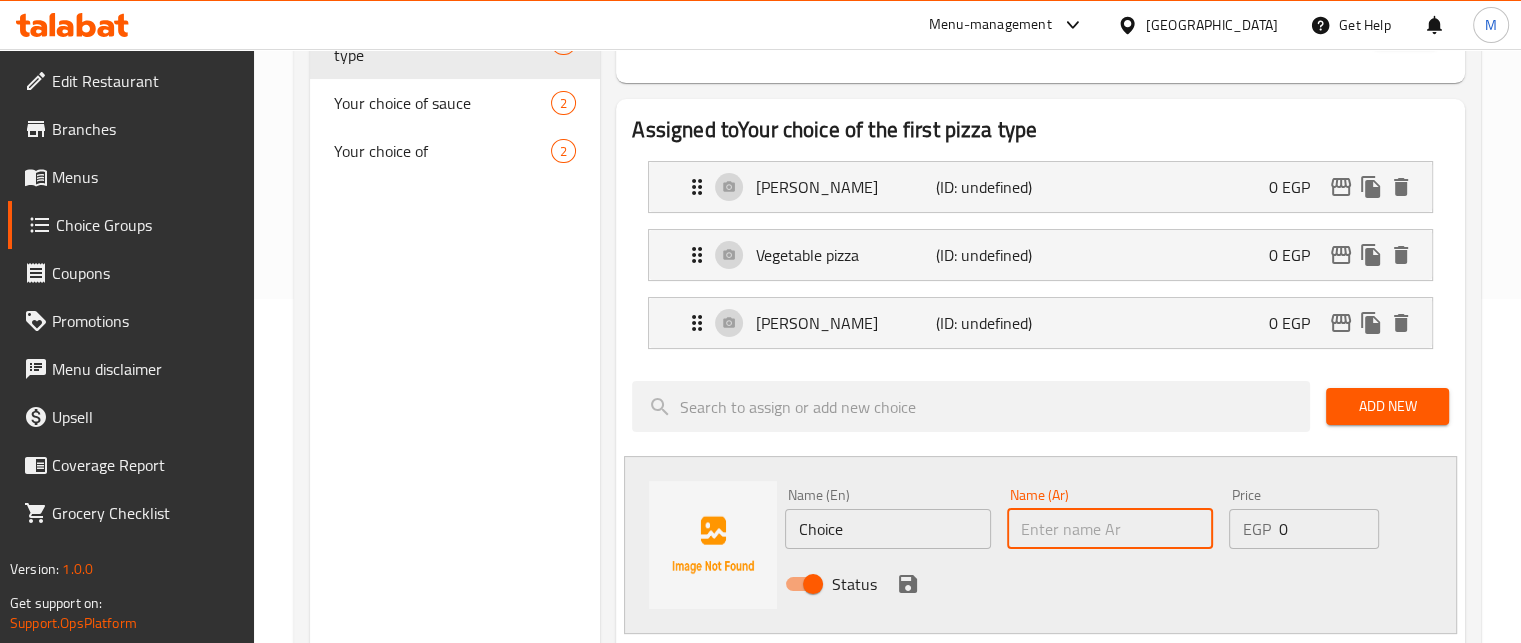 click at bounding box center [1110, 529] 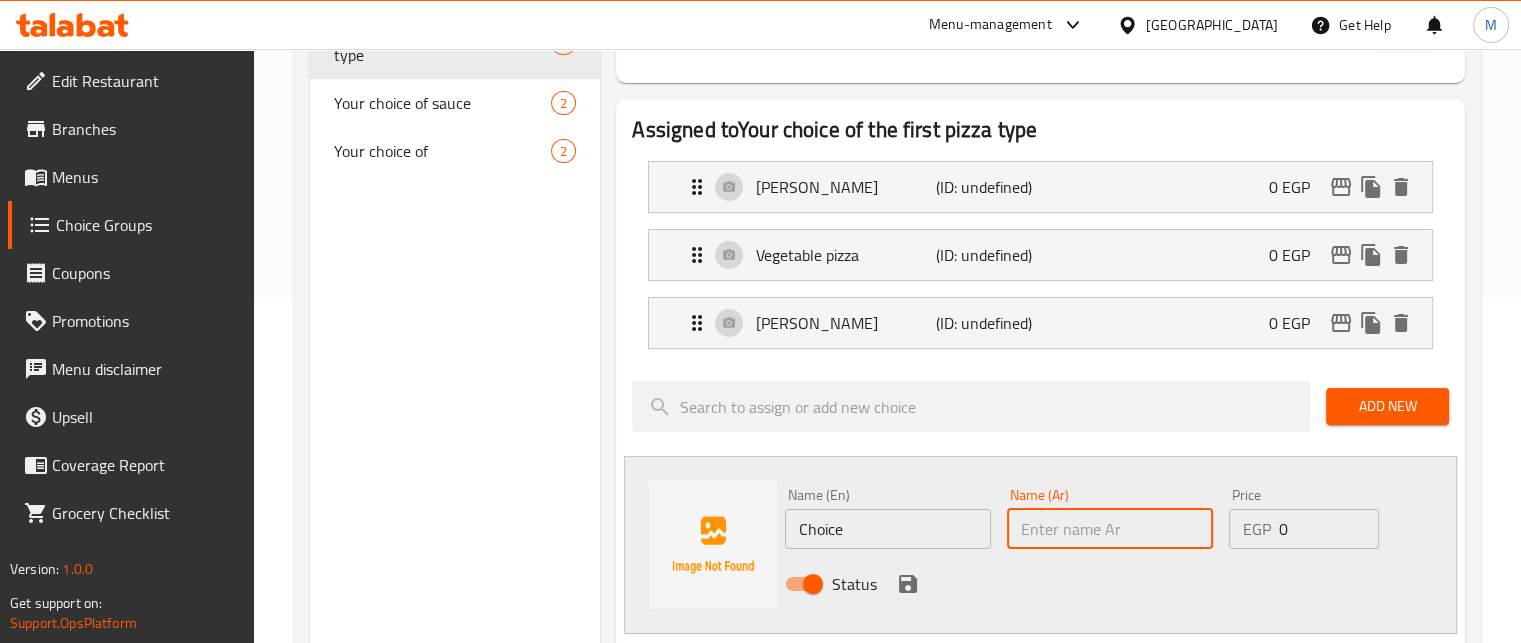 paste on "بيتزا تشيكن باربيكيو" 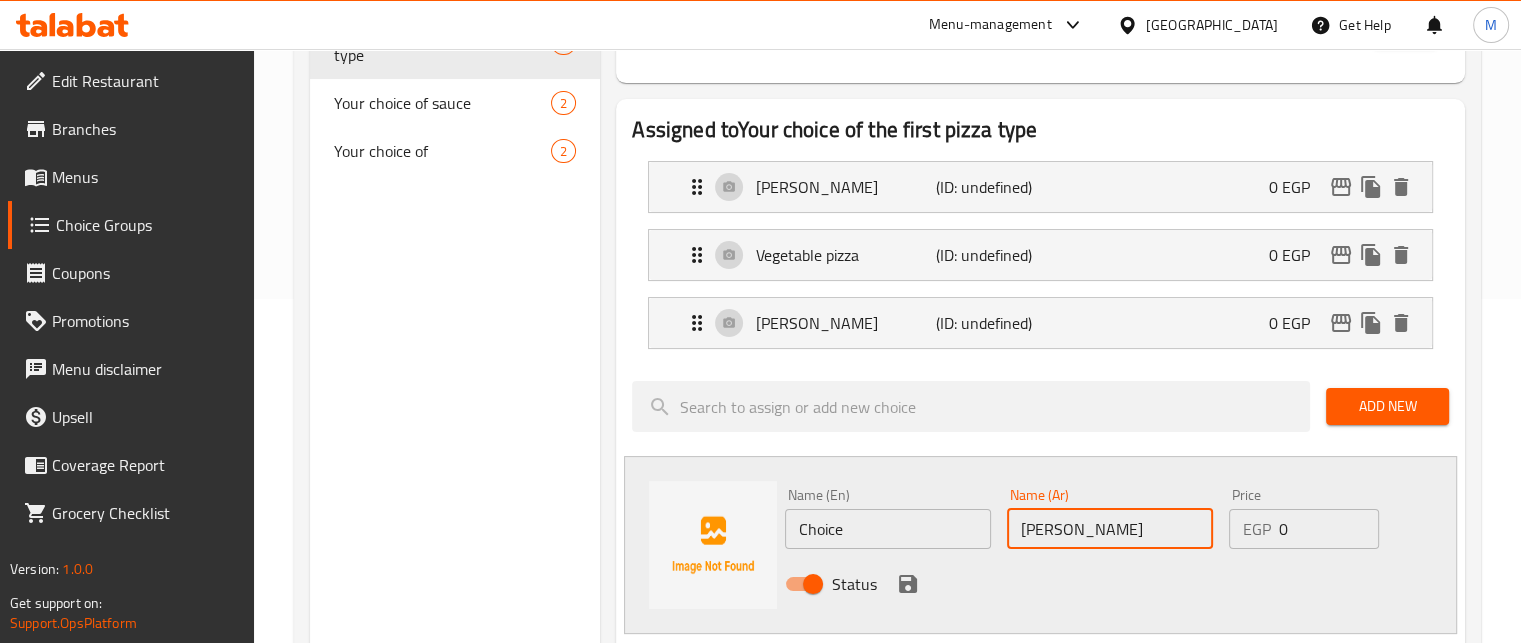 type on "بيتزا تشيكن باربيكيو" 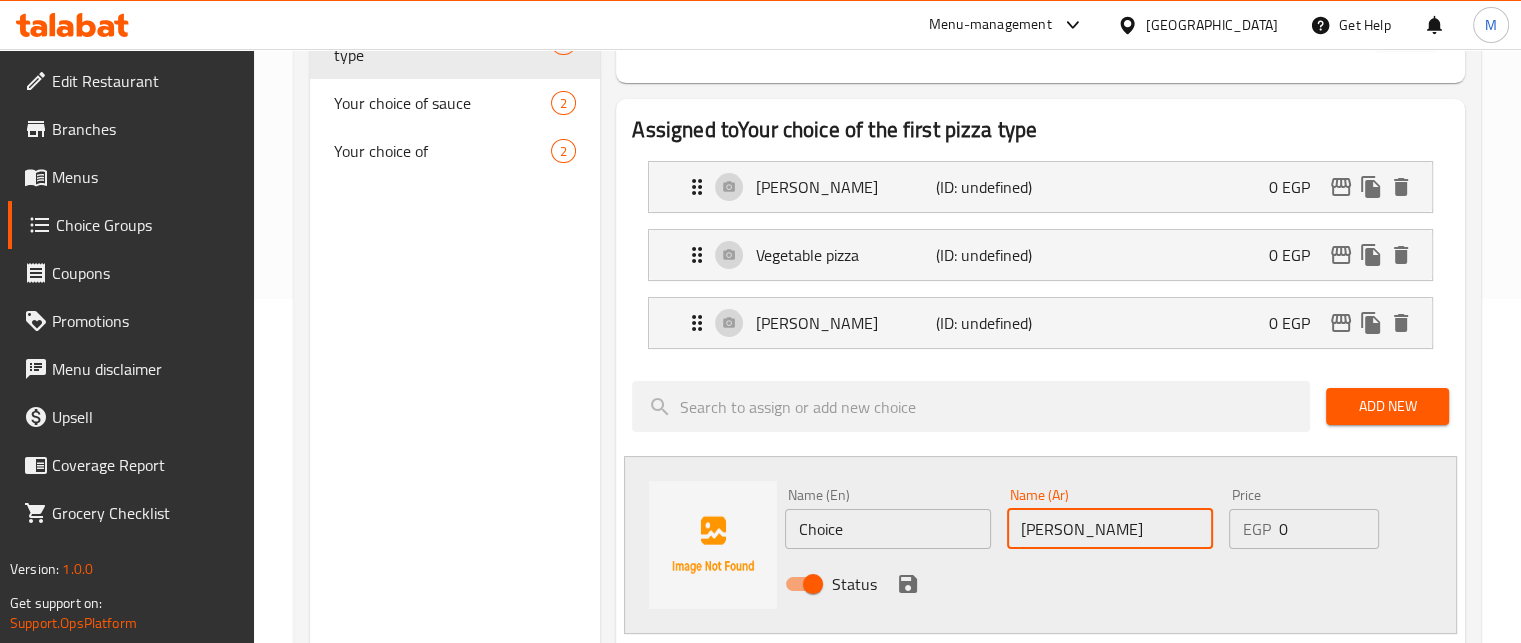 click on "Choice" at bounding box center [888, 529] 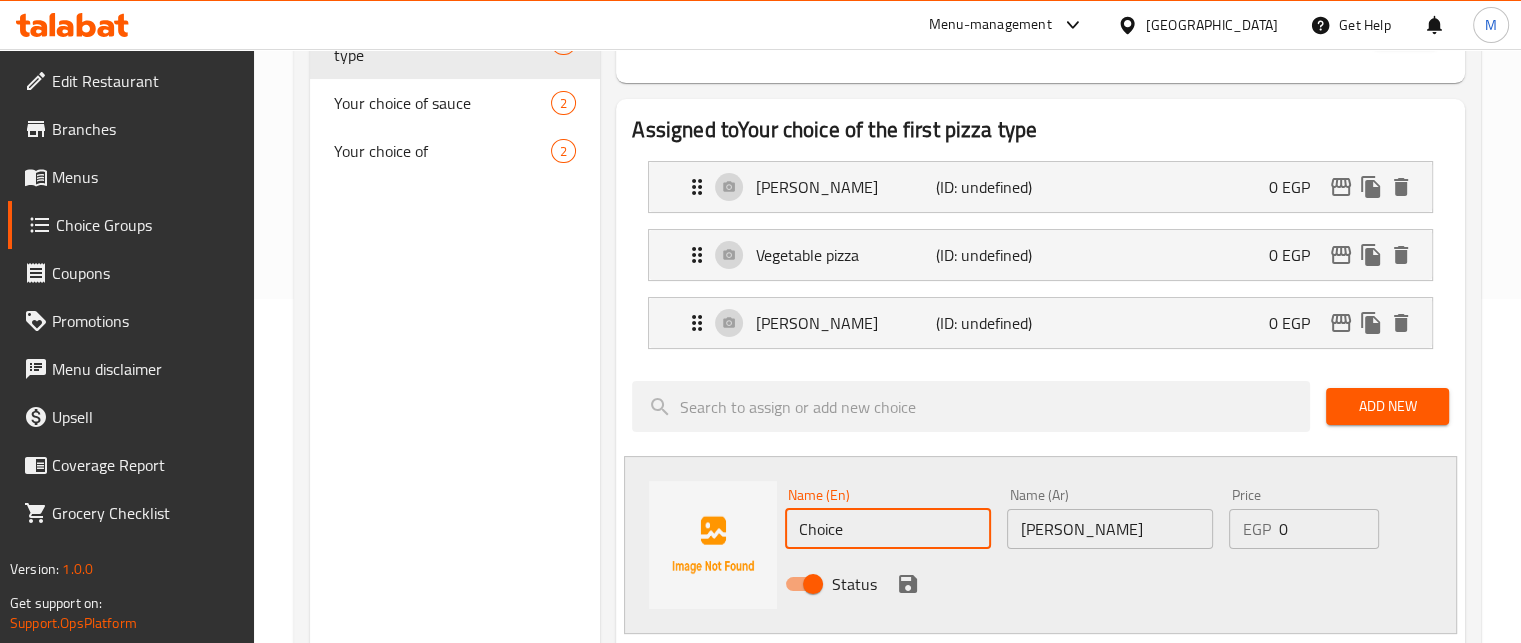paste on "icken BBQ Pizza" 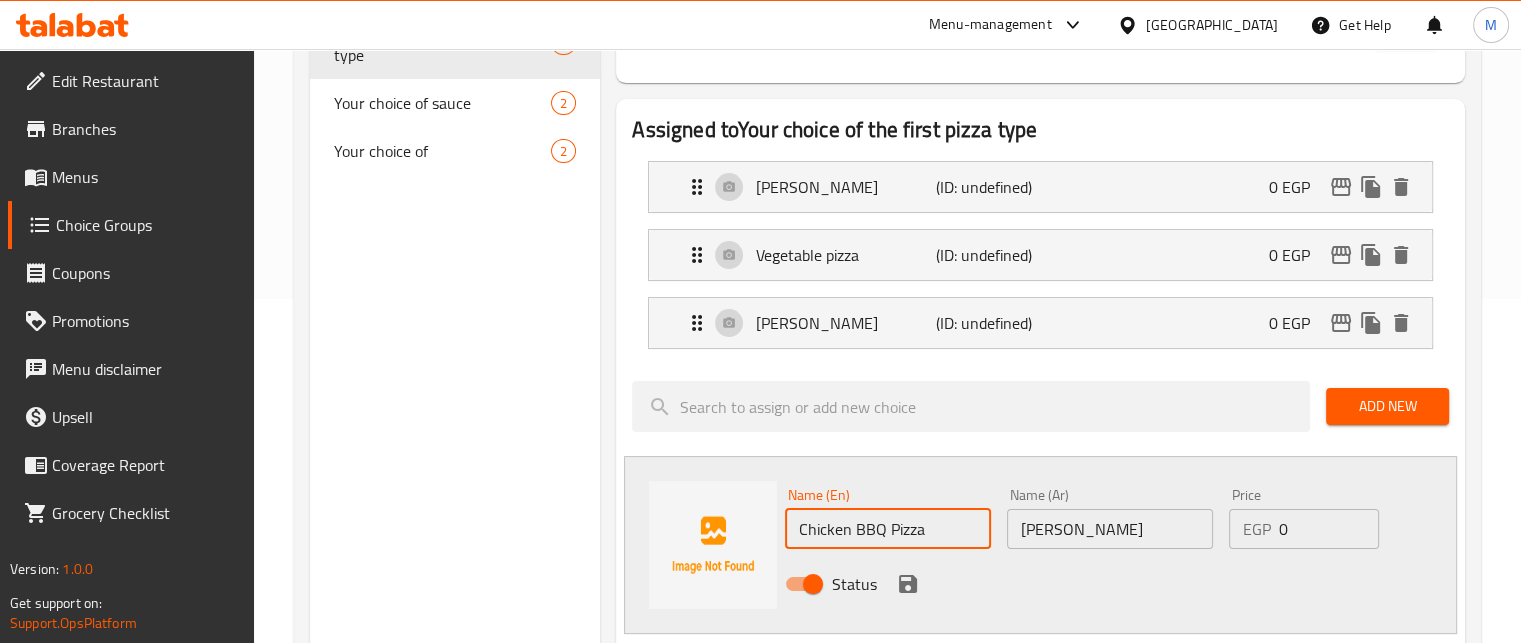 click on "Chicken BBQ Pizza" at bounding box center (888, 529) 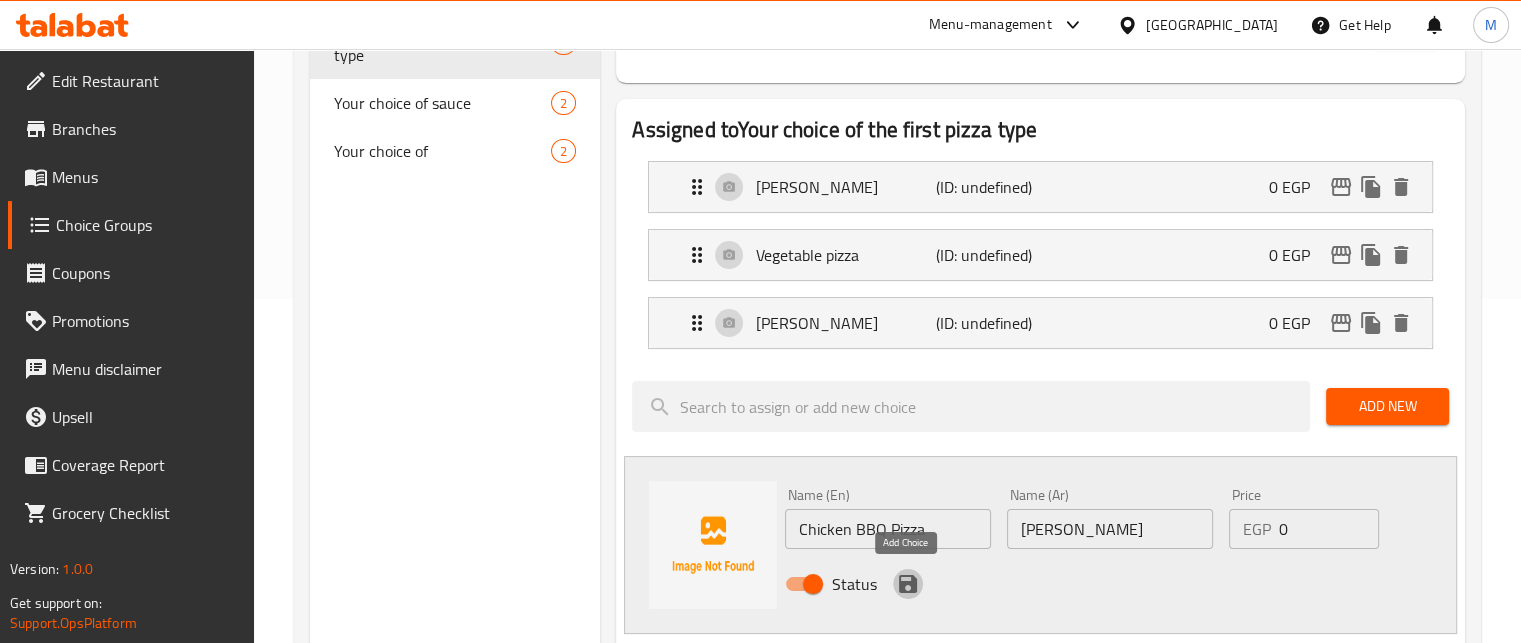 click 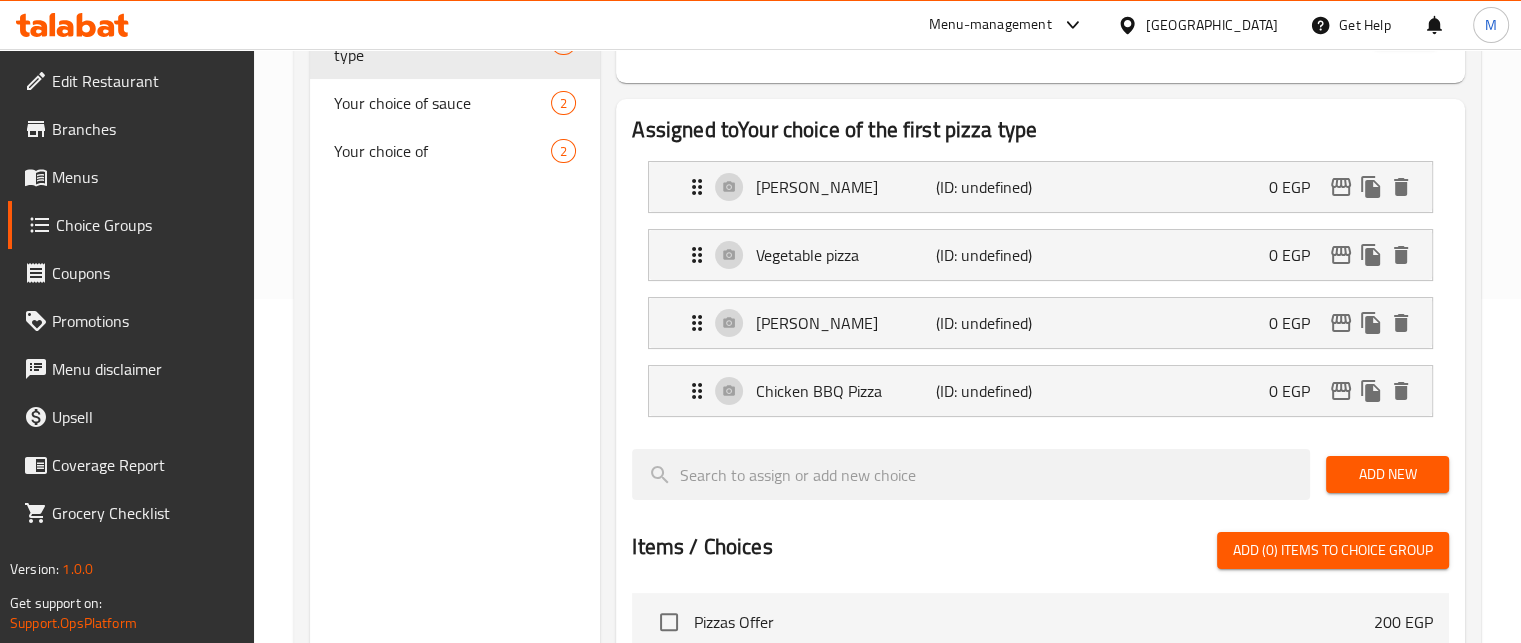 click on "Add New" at bounding box center (1387, 474) 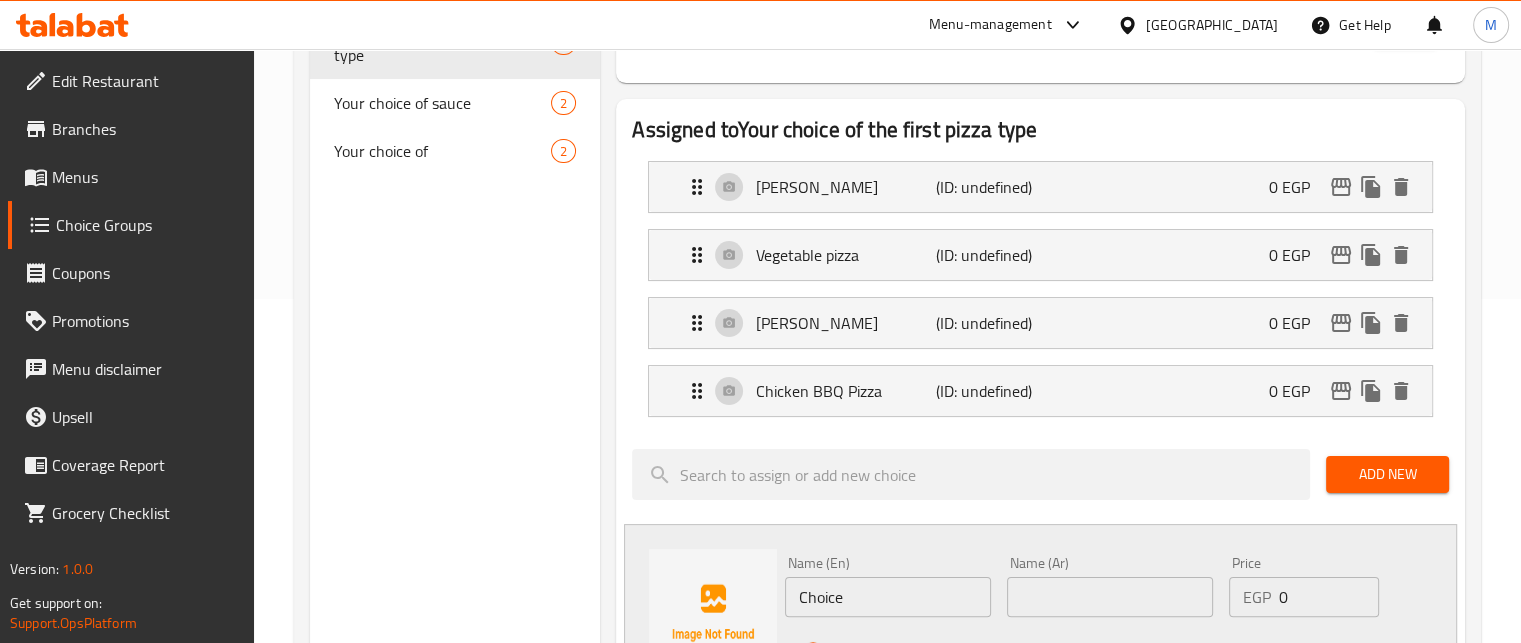click at bounding box center (1110, 597) 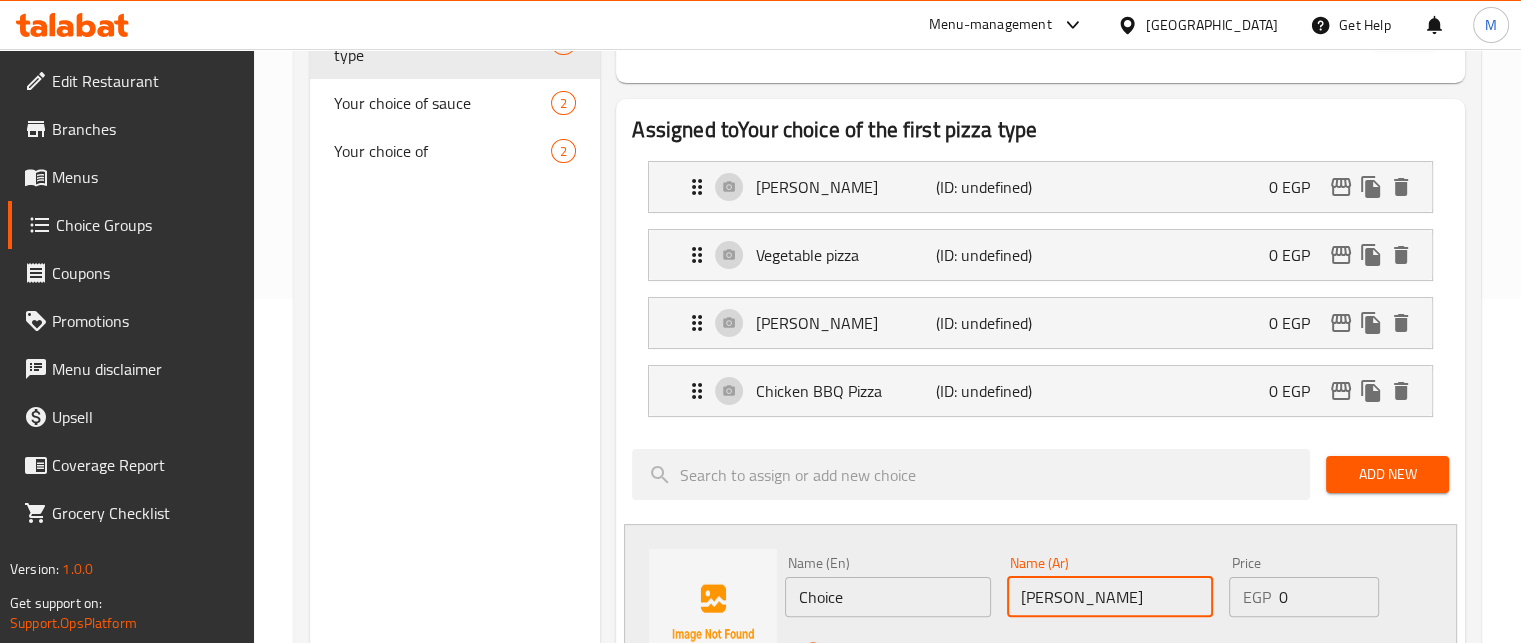 type on "بيتزا مراسي" 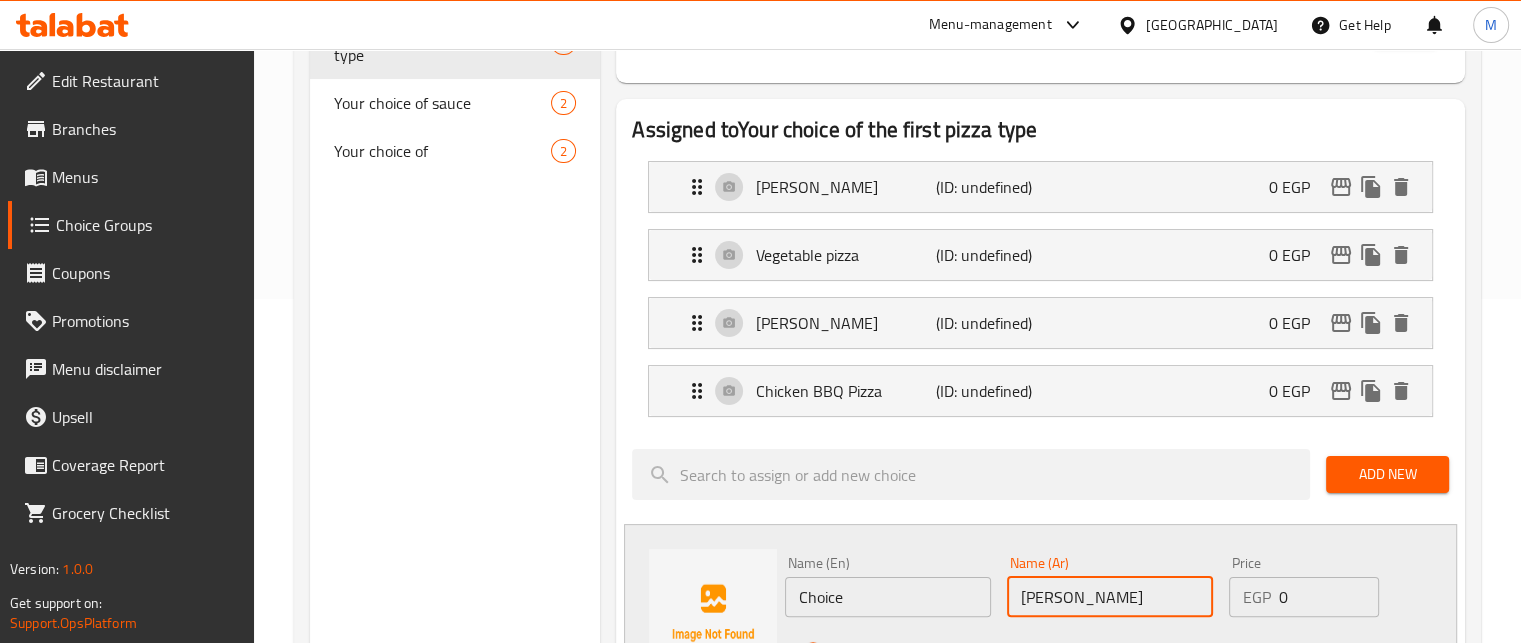 click on "Choice" at bounding box center [888, 597] 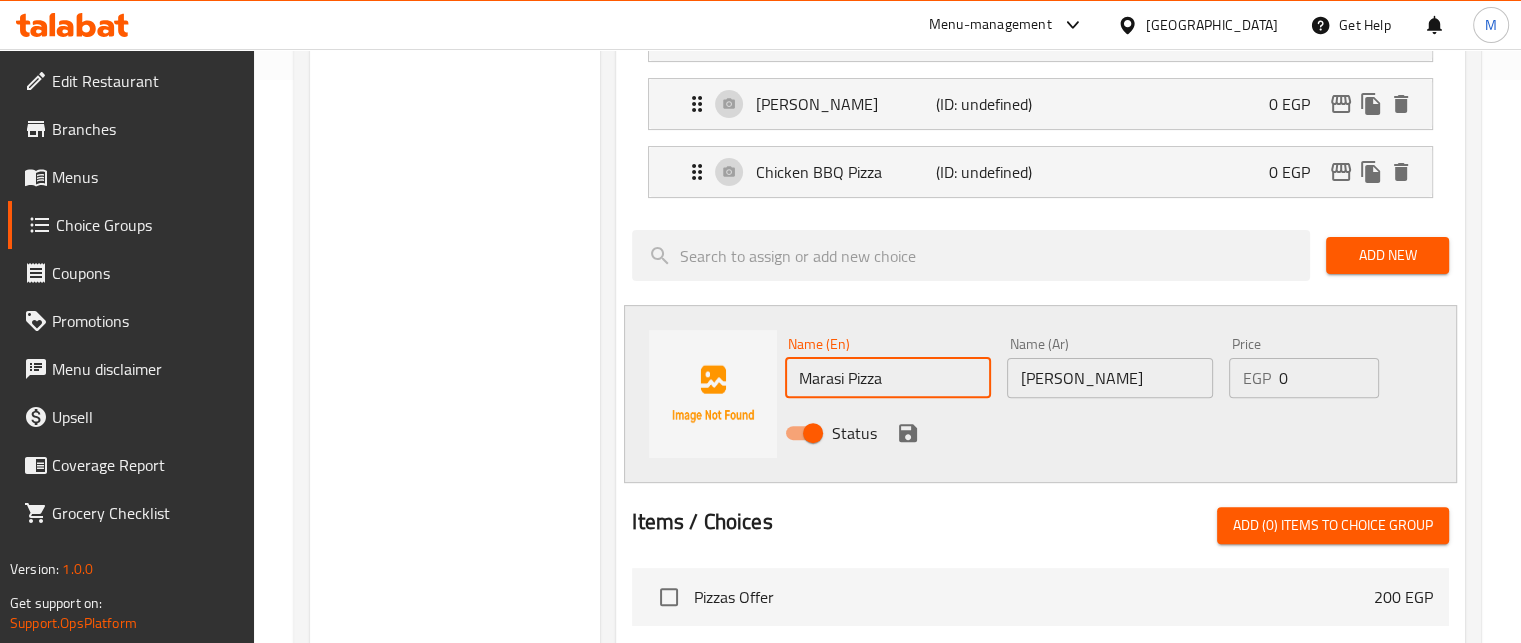 scroll, scrollTop: 584, scrollLeft: 0, axis: vertical 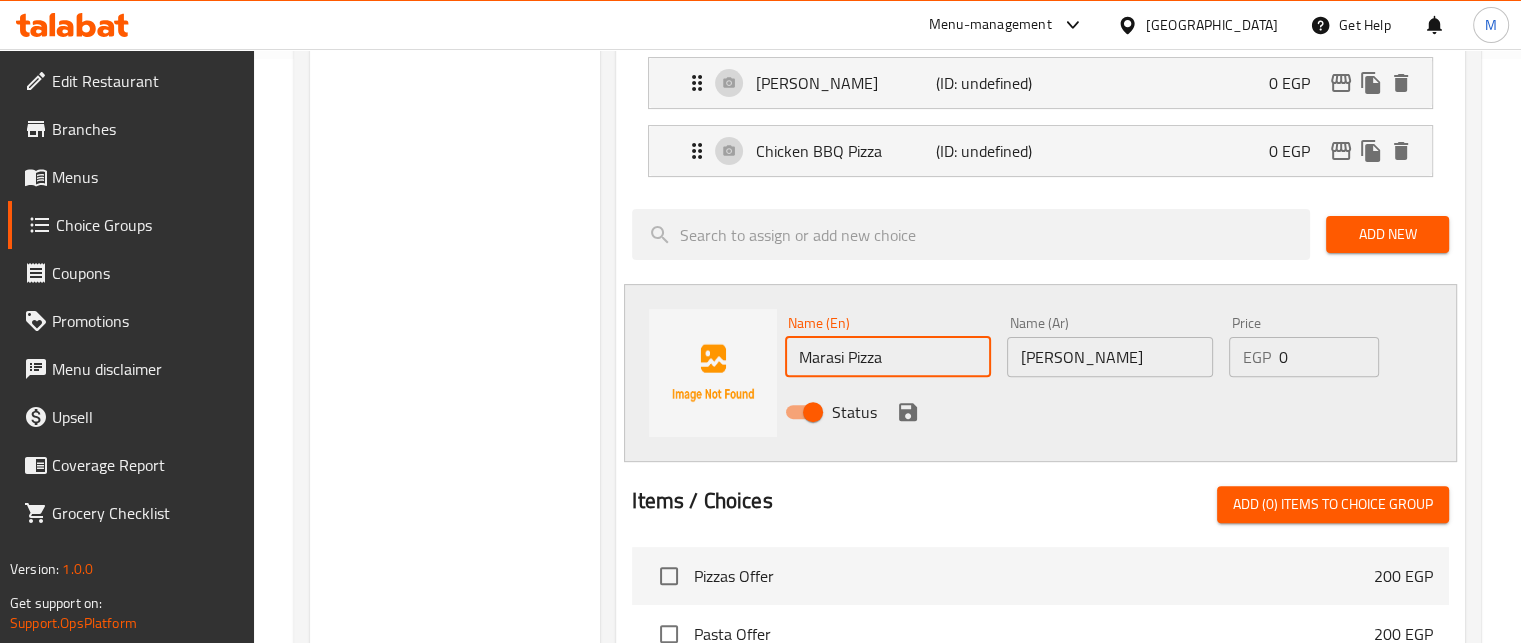 type on "Marasi Pizza" 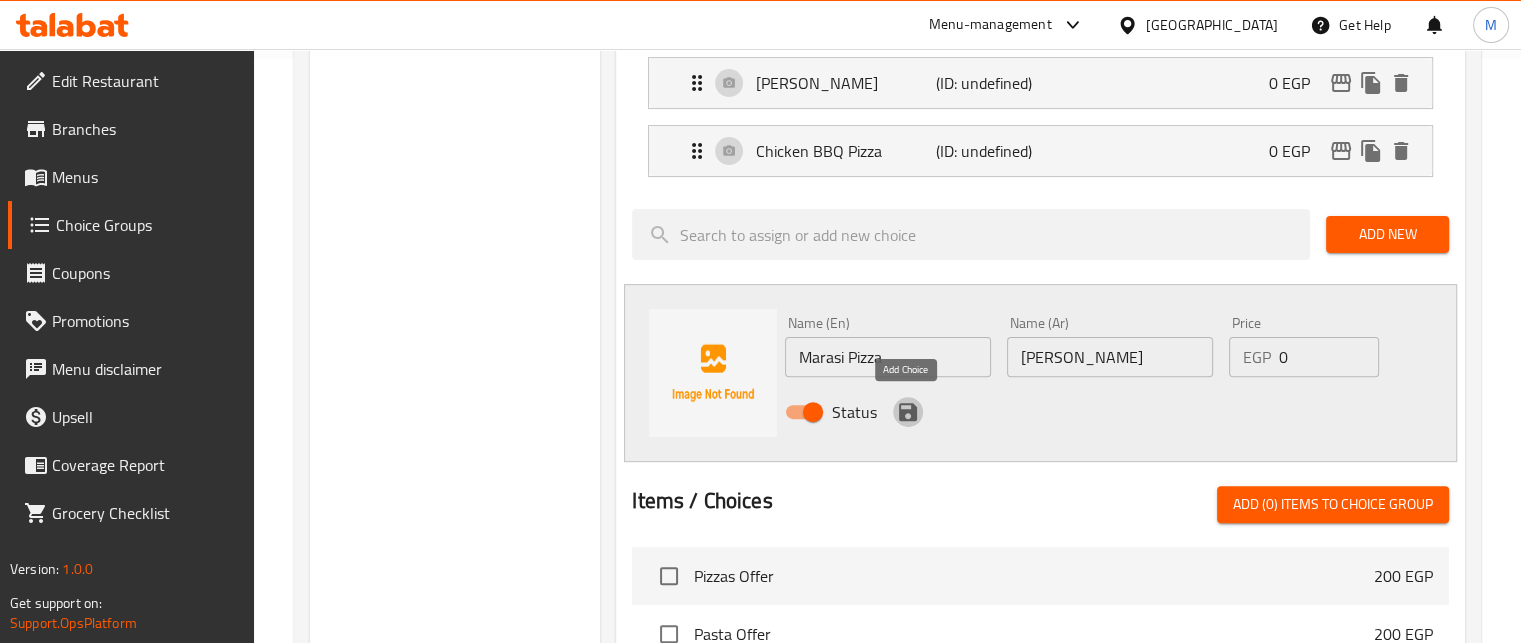 click 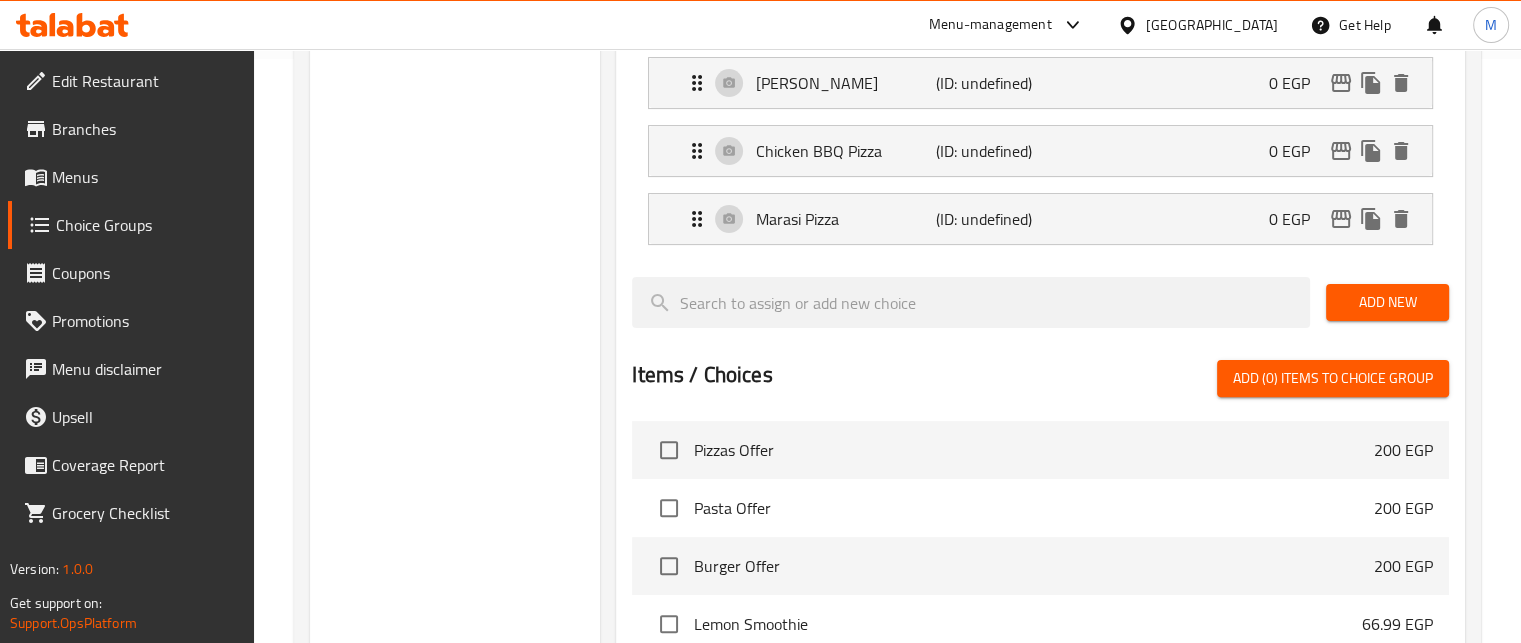 click on "Add New" at bounding box center (1387, 302) 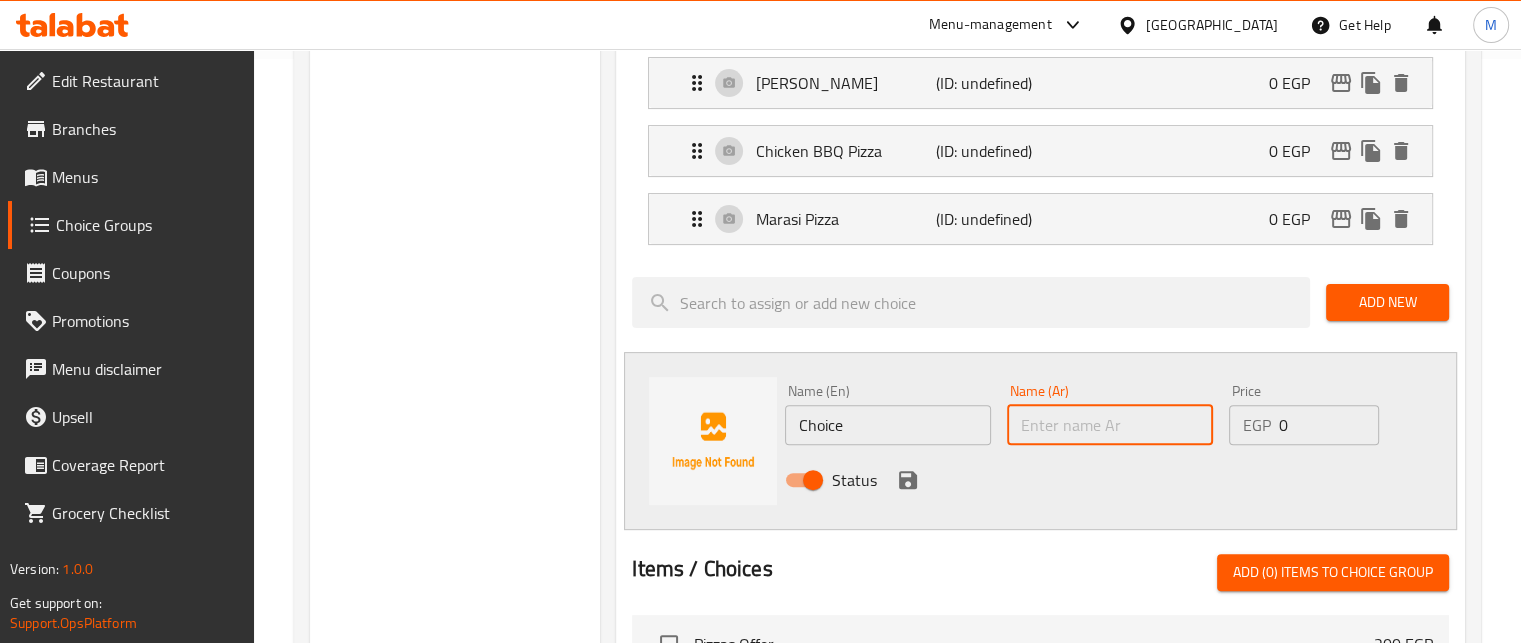 click at bounding box center (1110, 425) 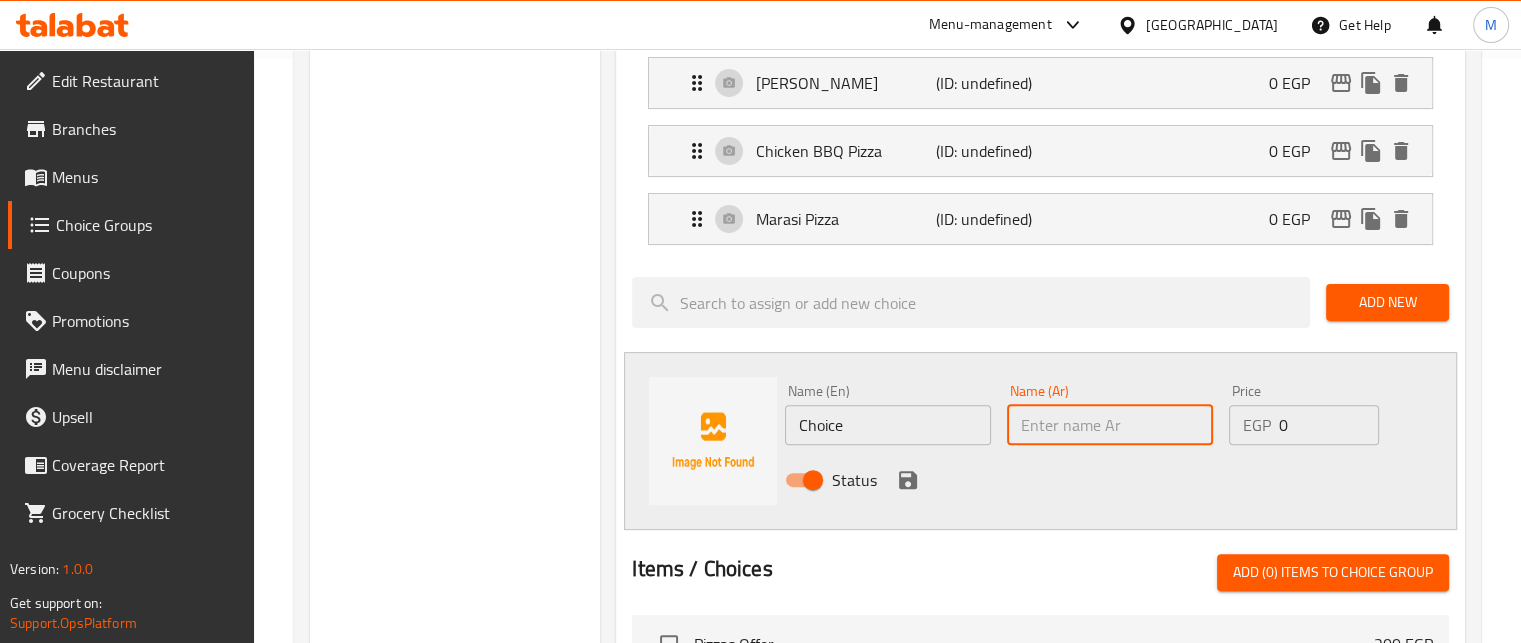 paste on "بيتزا كواترو فورماجي" 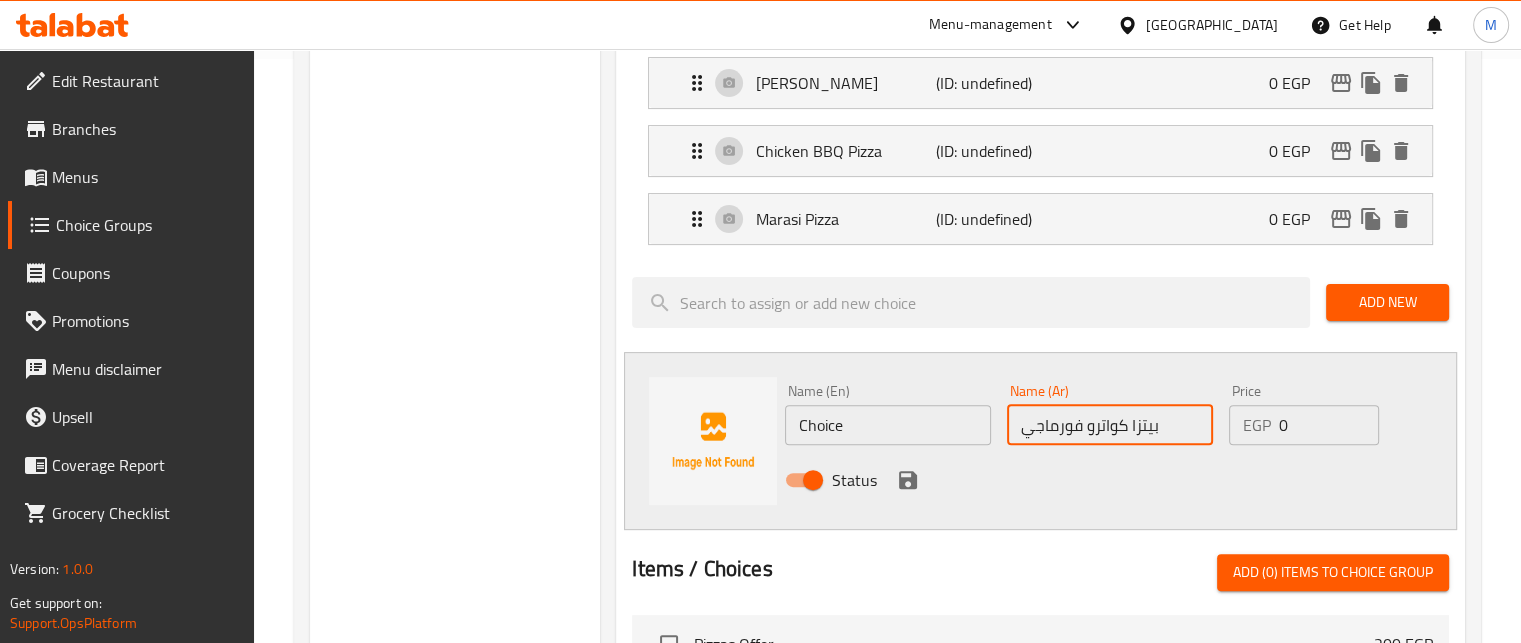 type on "بيتزا كواترو فورماجي" 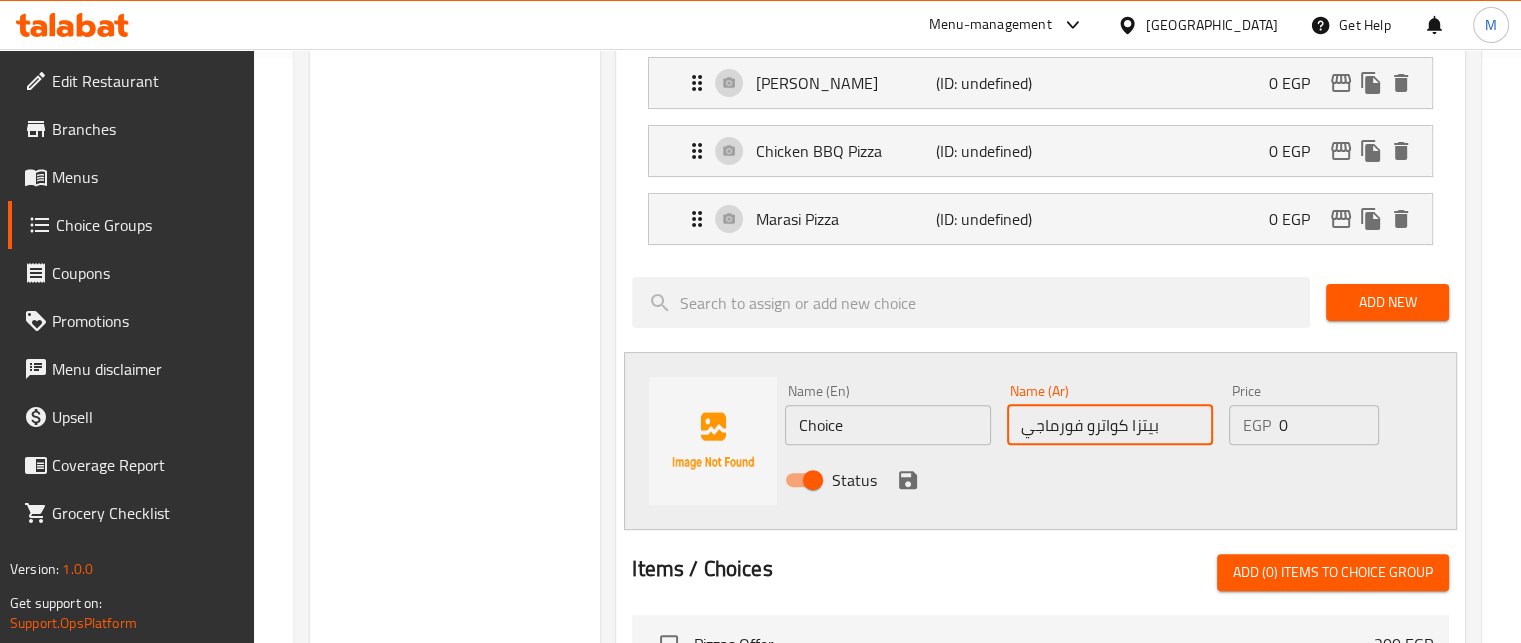 click on "Choice" at bounding box center [888, 425] 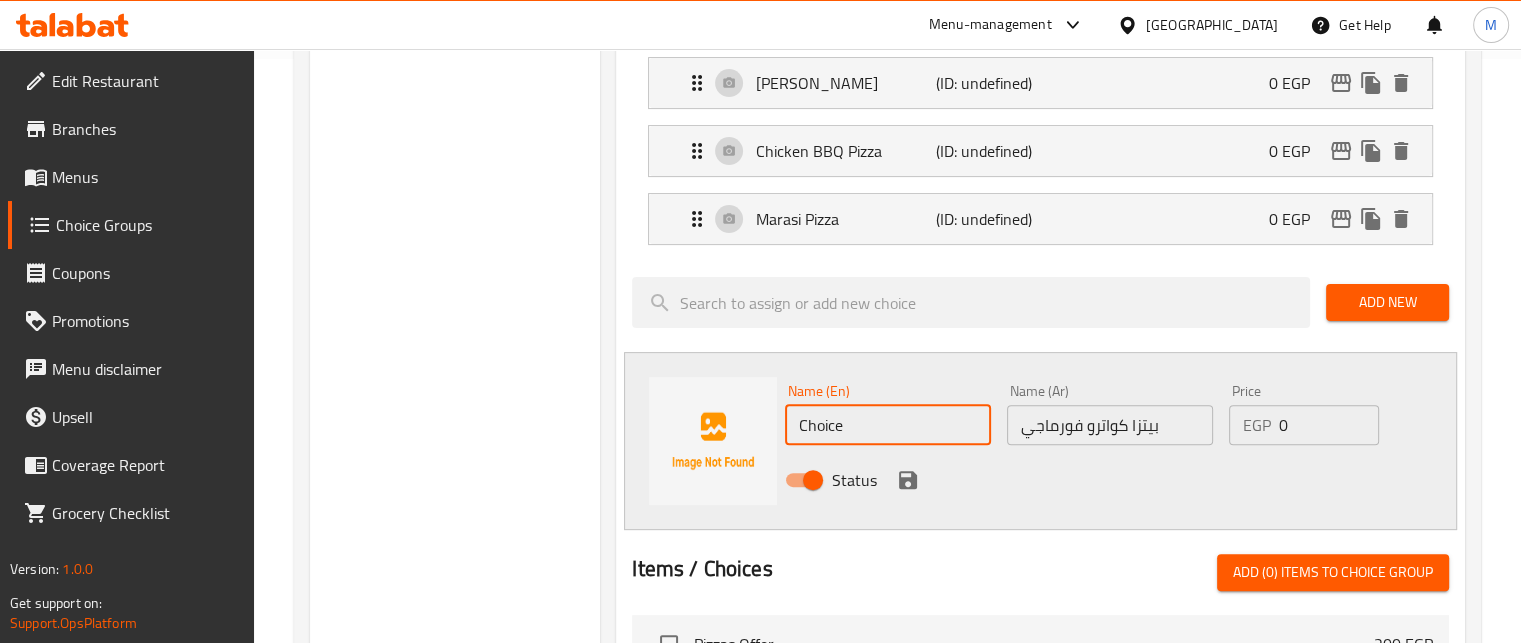 click on "Choice" at bounding box center (888, 425) 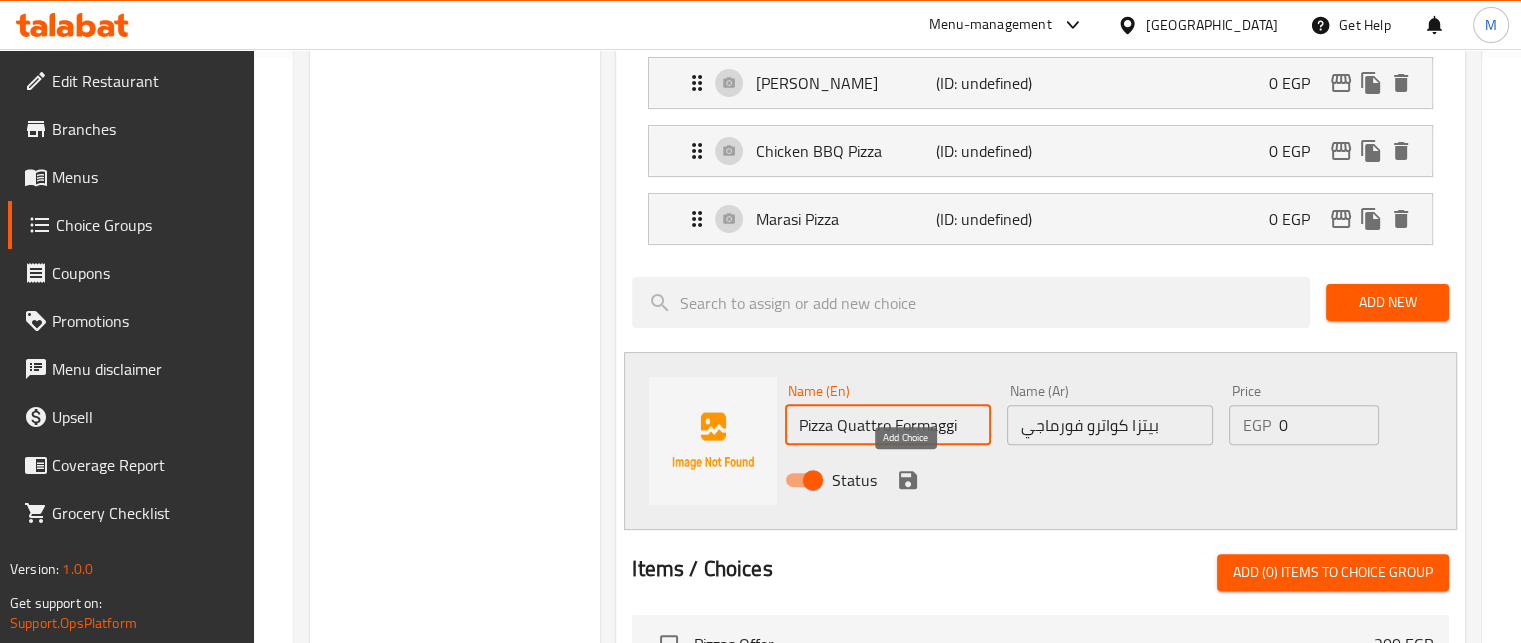 type on "Pizza Quattro Formaggi" 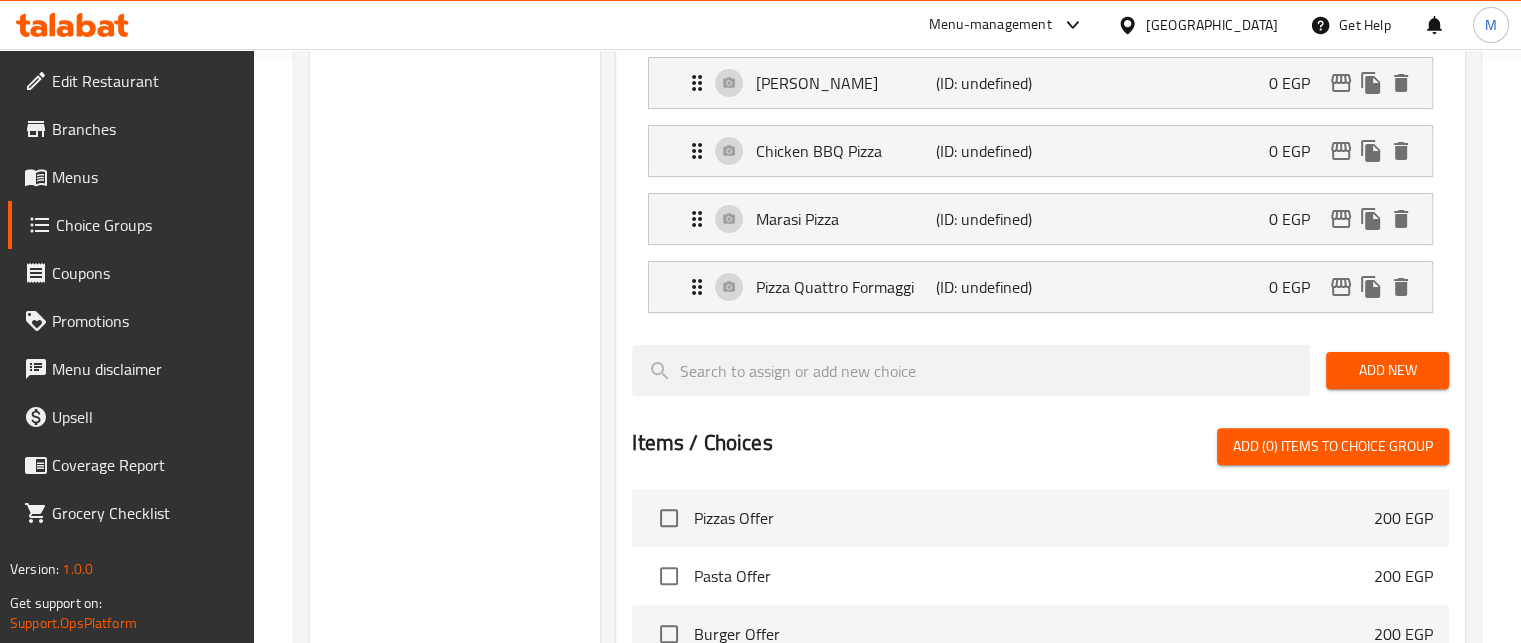 click on "Add New" at bounding box center (1387, 370) 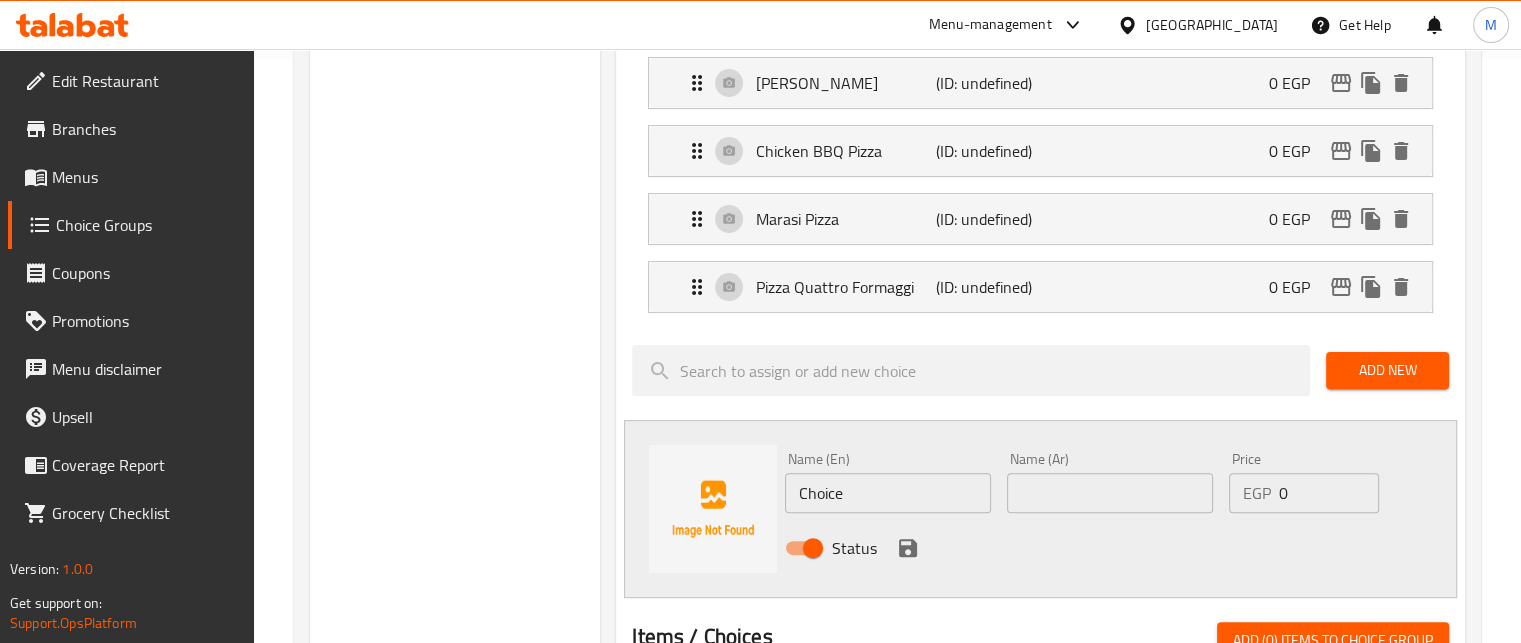 click at bounding box center (1110, 493) 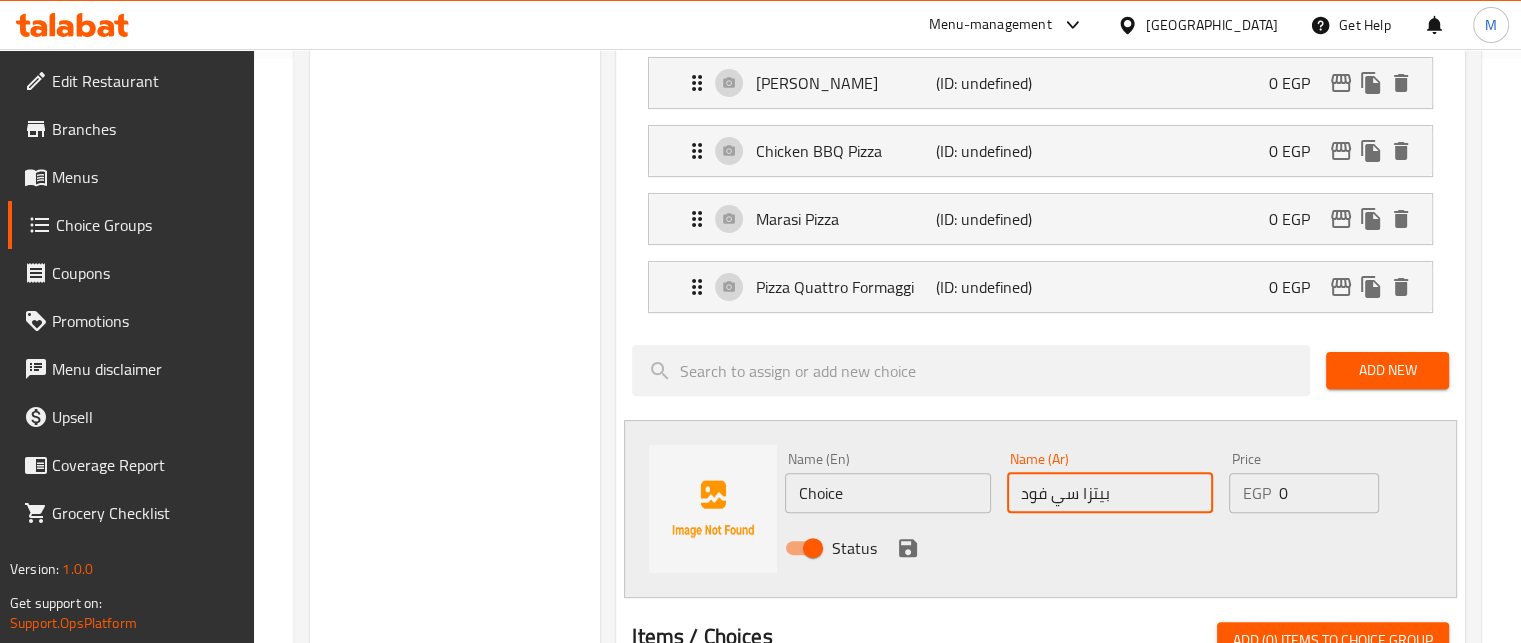 type on "بيتزا سي فود" 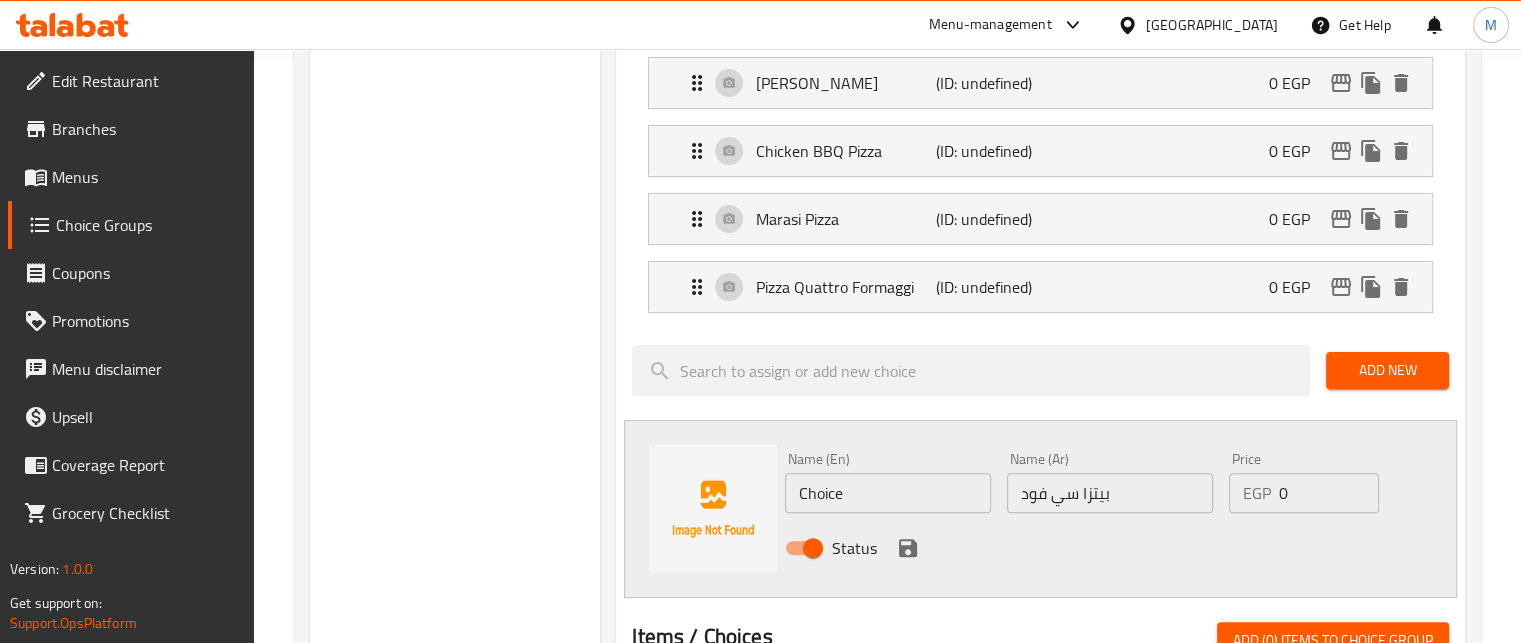 click on "Name (En) Choice Name (En)" at bounding box center (888, 482) 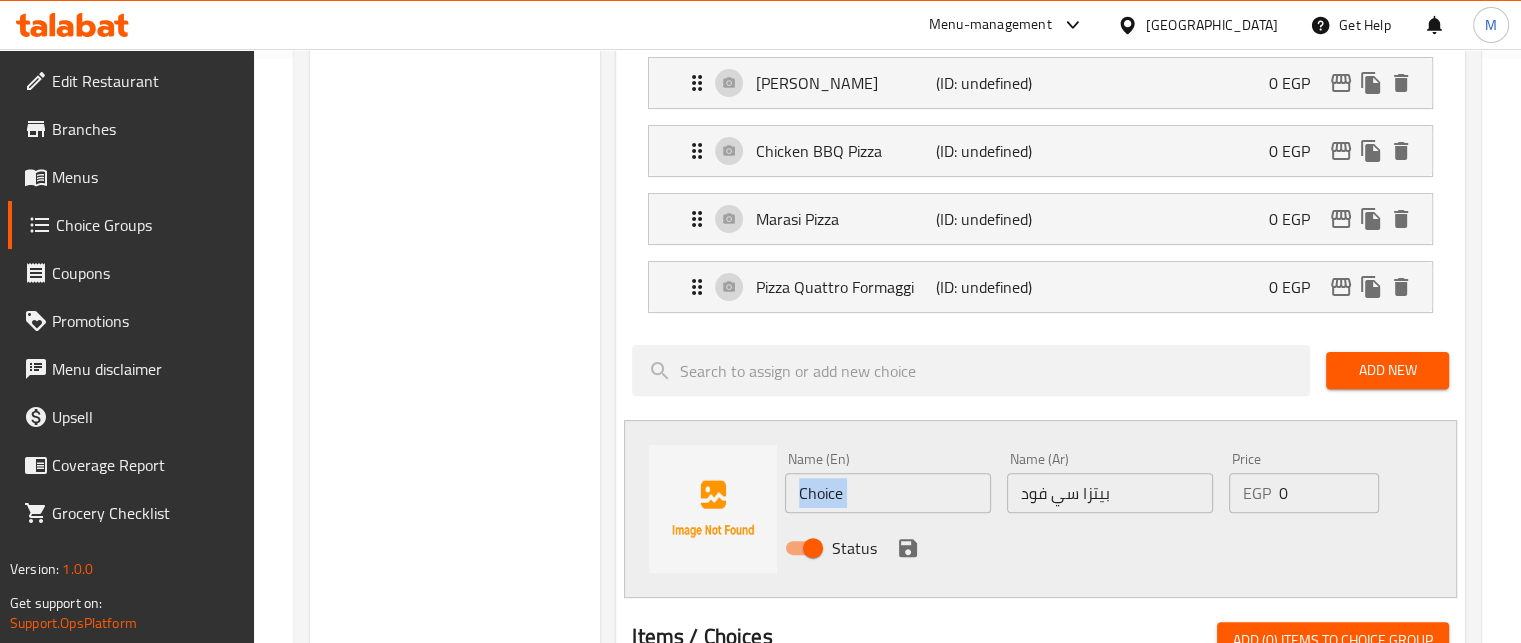 click on "Name (En) Choice Name (En)" at bounding box center [888, 482] 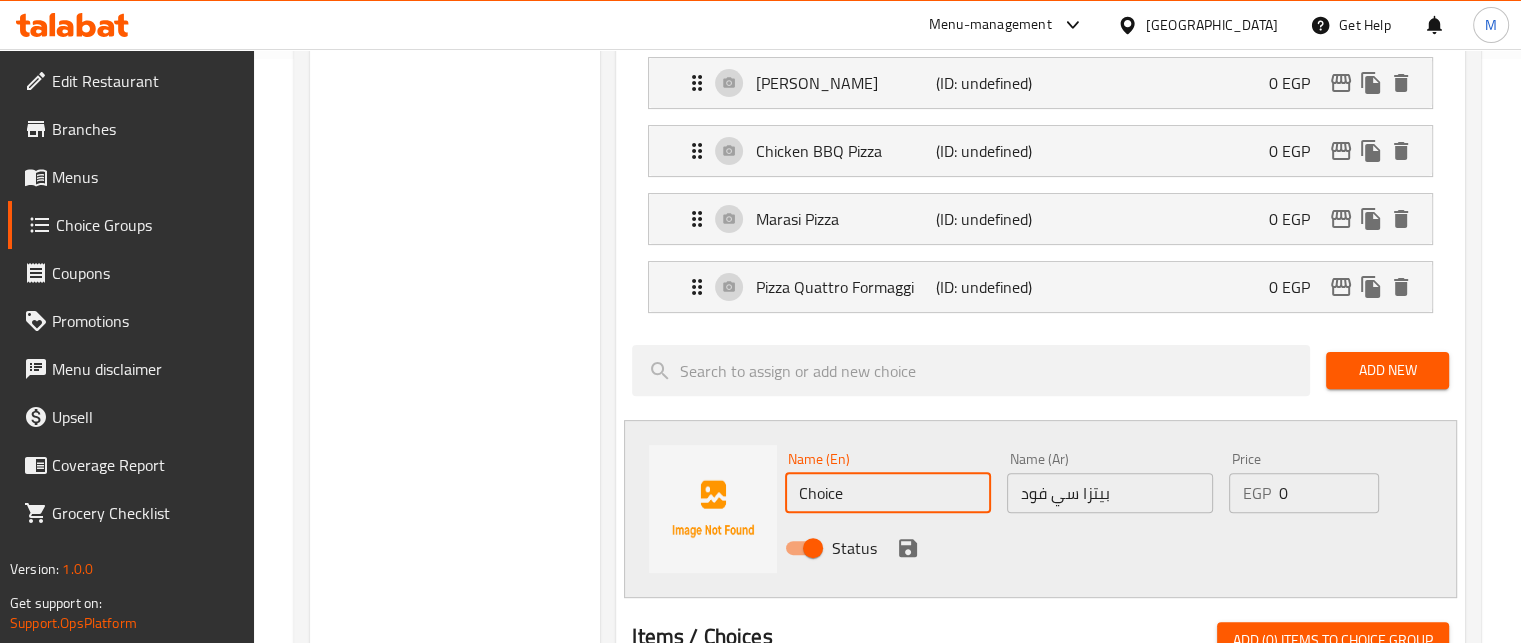 click on "Choice" at bounding box center (888, 493) 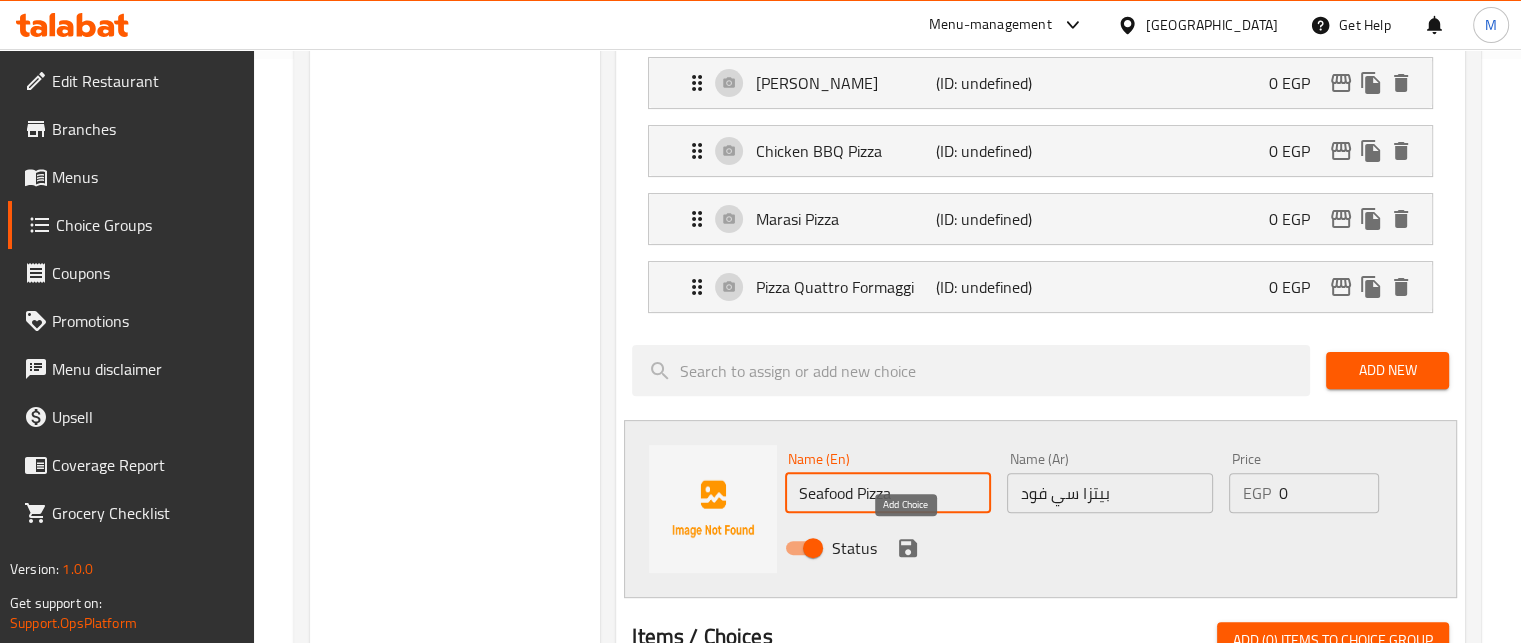 click 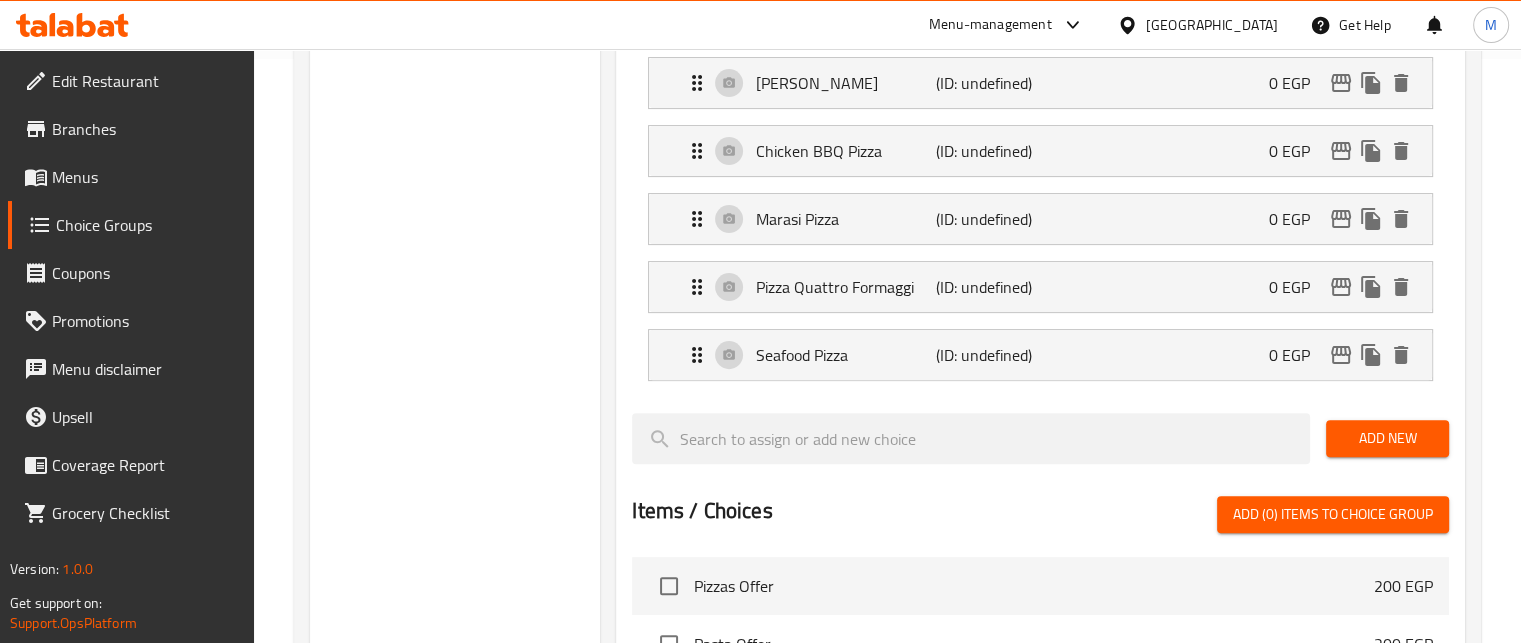 click on "Add New" at bounding box center (1387, 438) 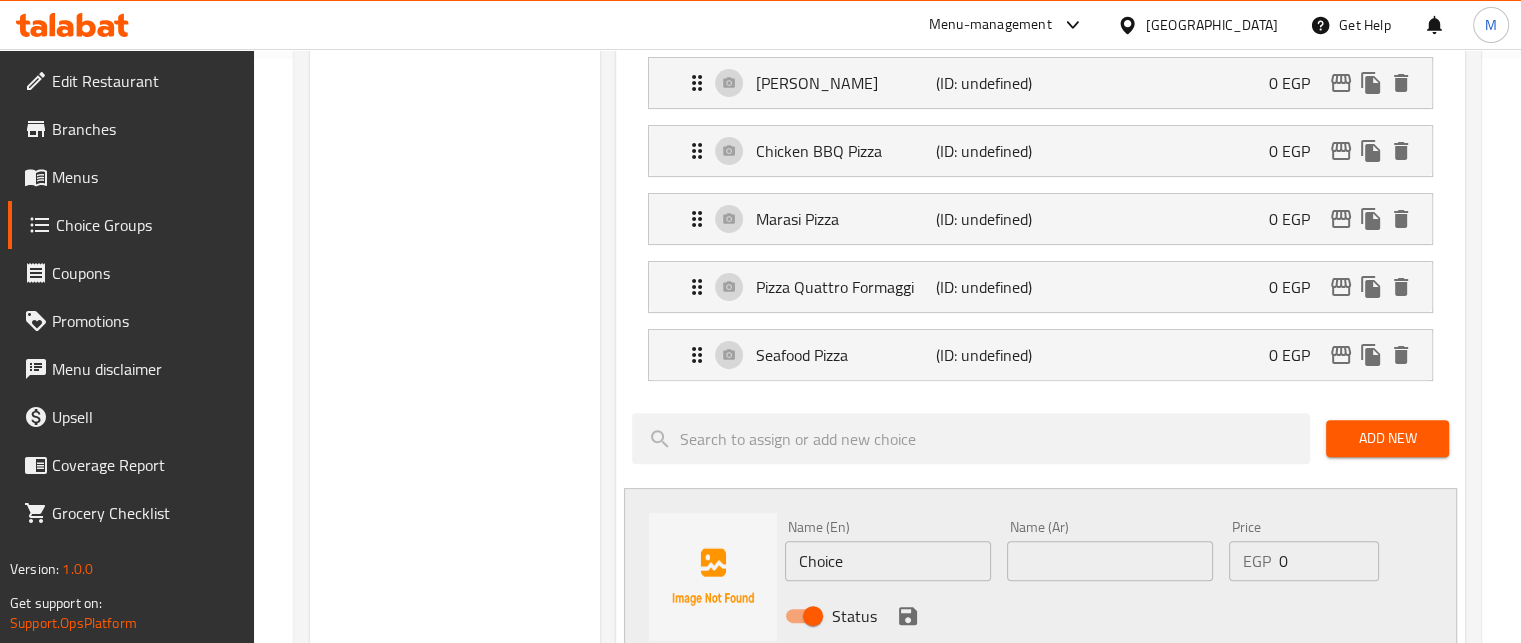 click at bounding box center [1110, 561] 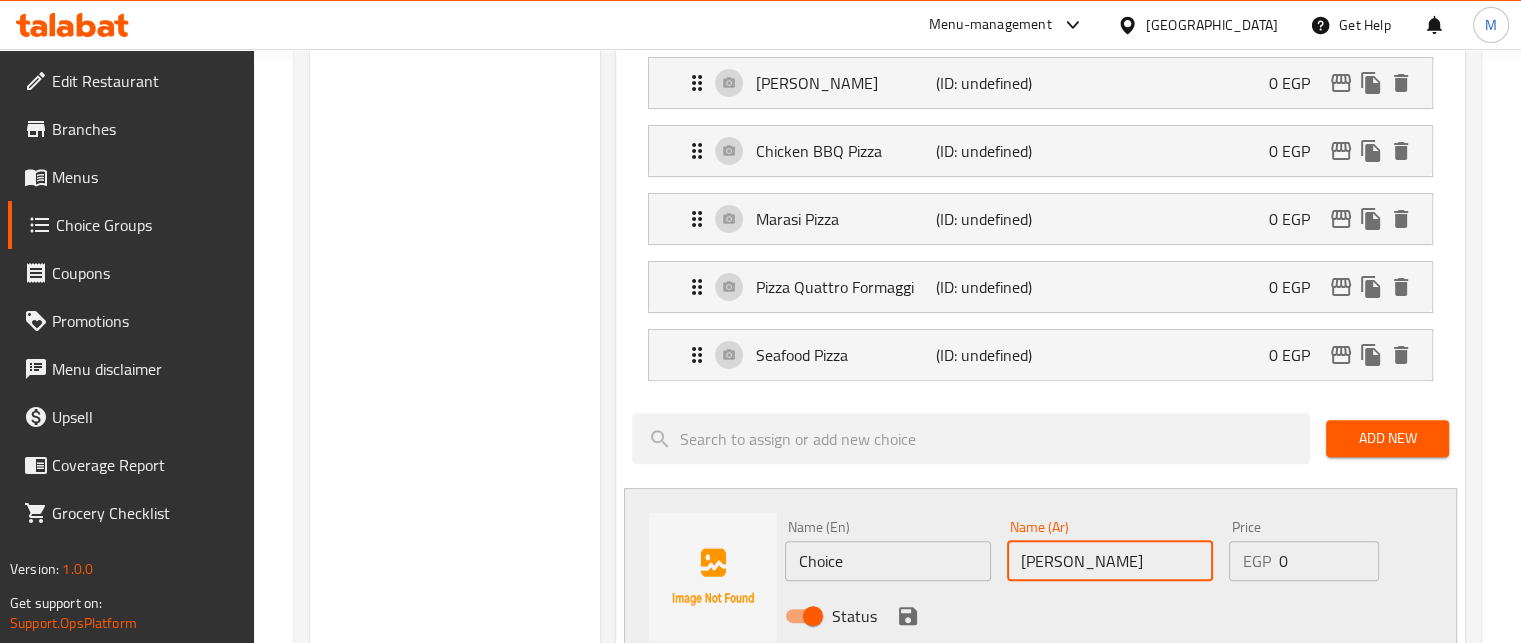type on "بيتزا كرنفال" 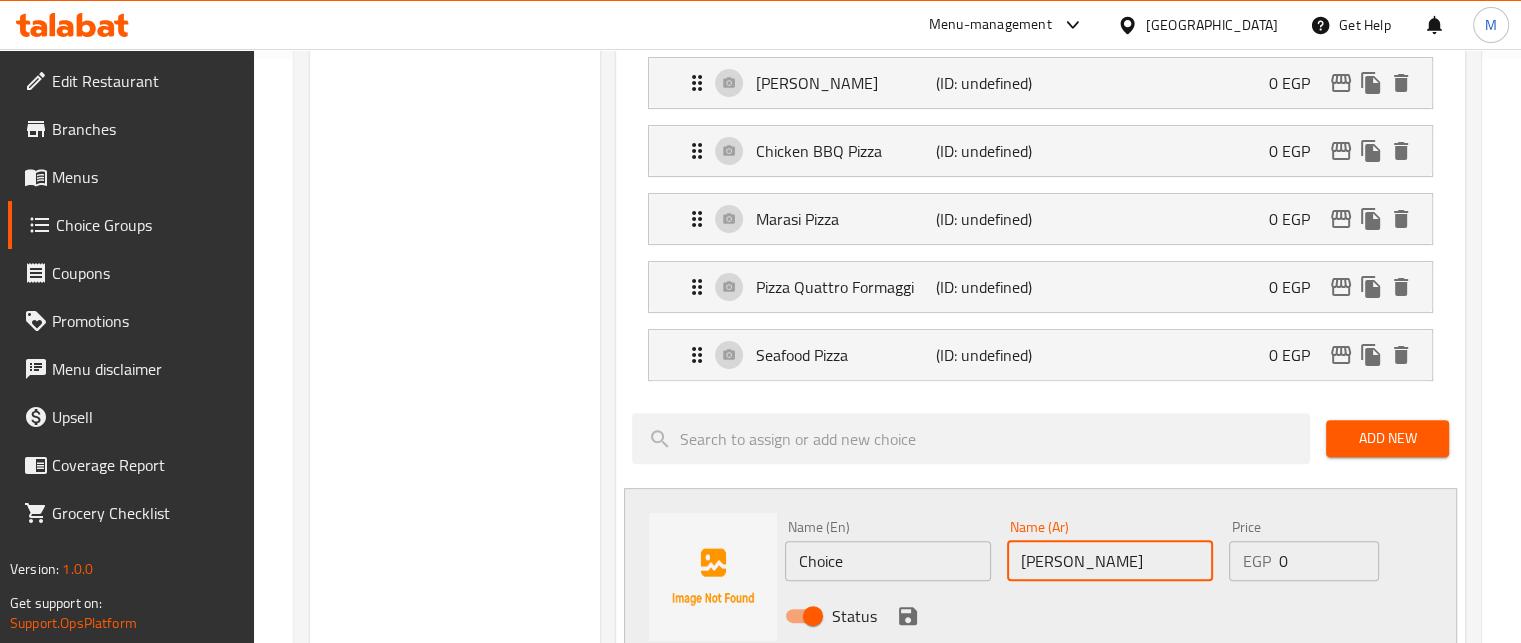 click on "Choice" at bounding box center [888, 561] 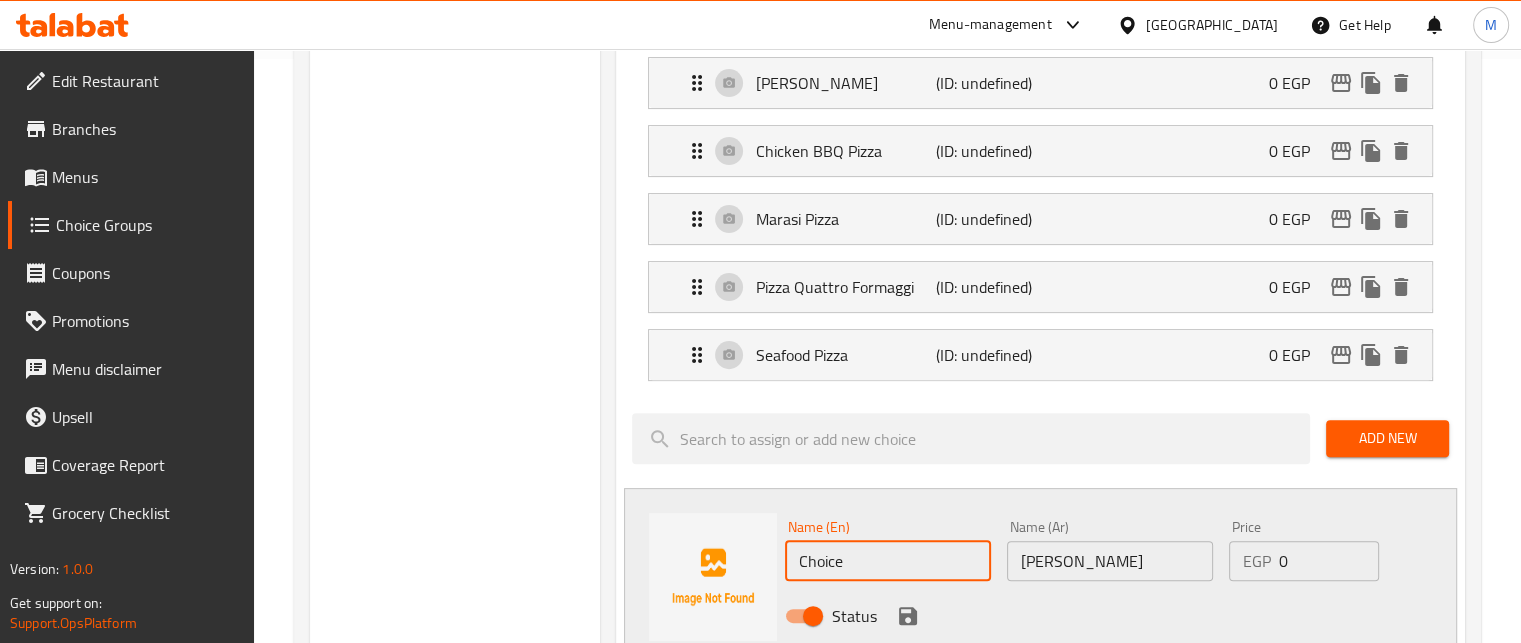 paste on "arnival Pizza" 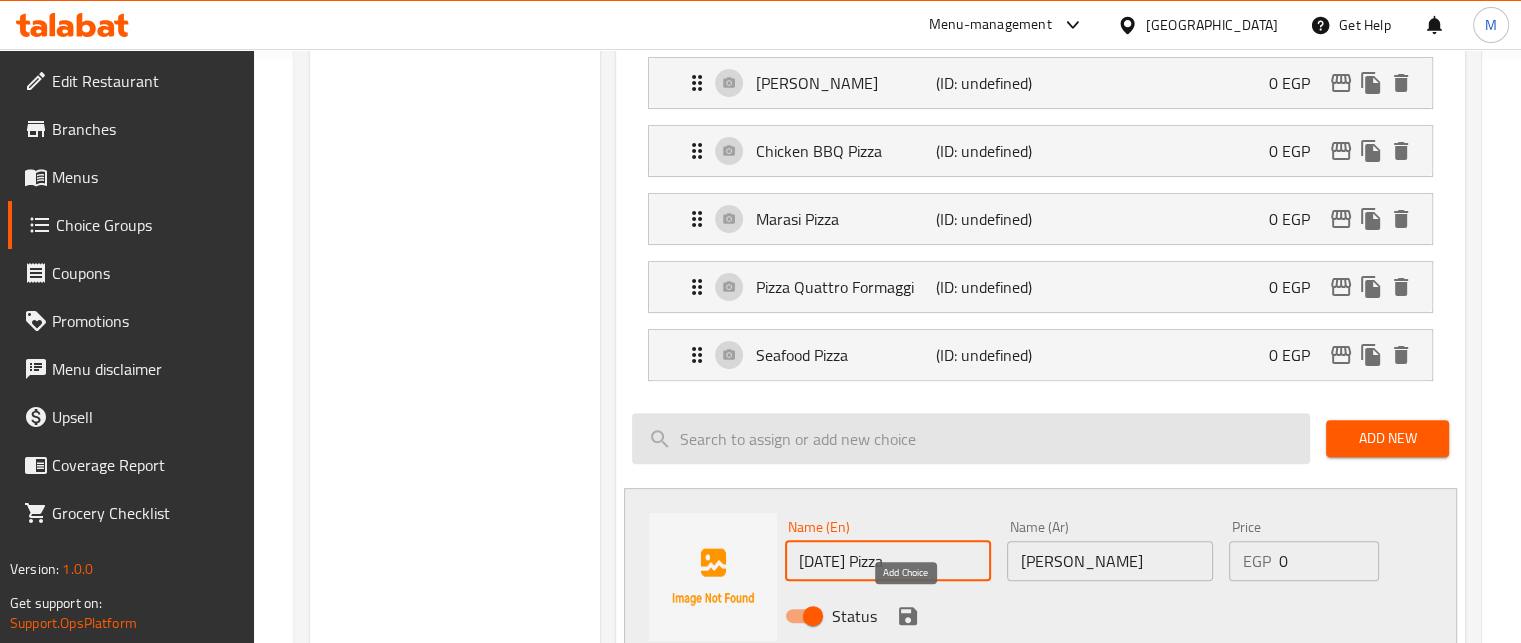 type on "Carnival Pizza" 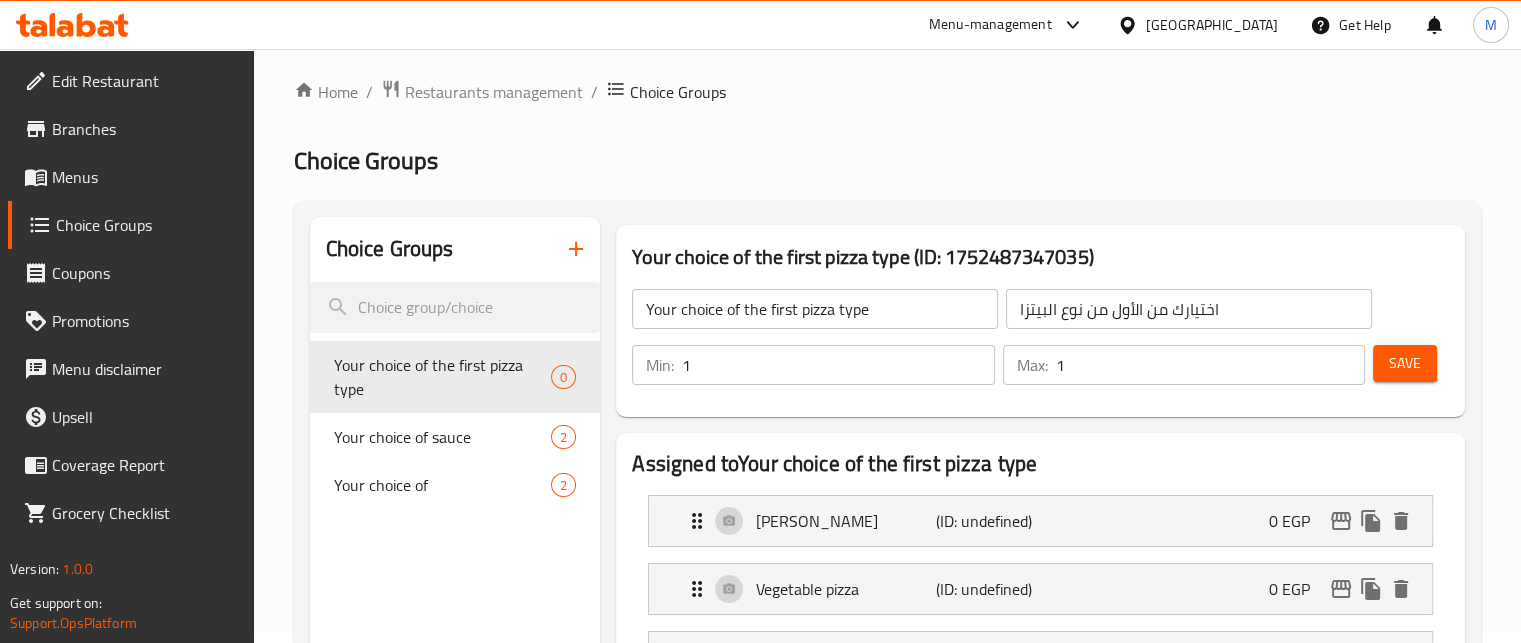 scroll, scrollTop: 0, scrollLeft: 0, axis: both 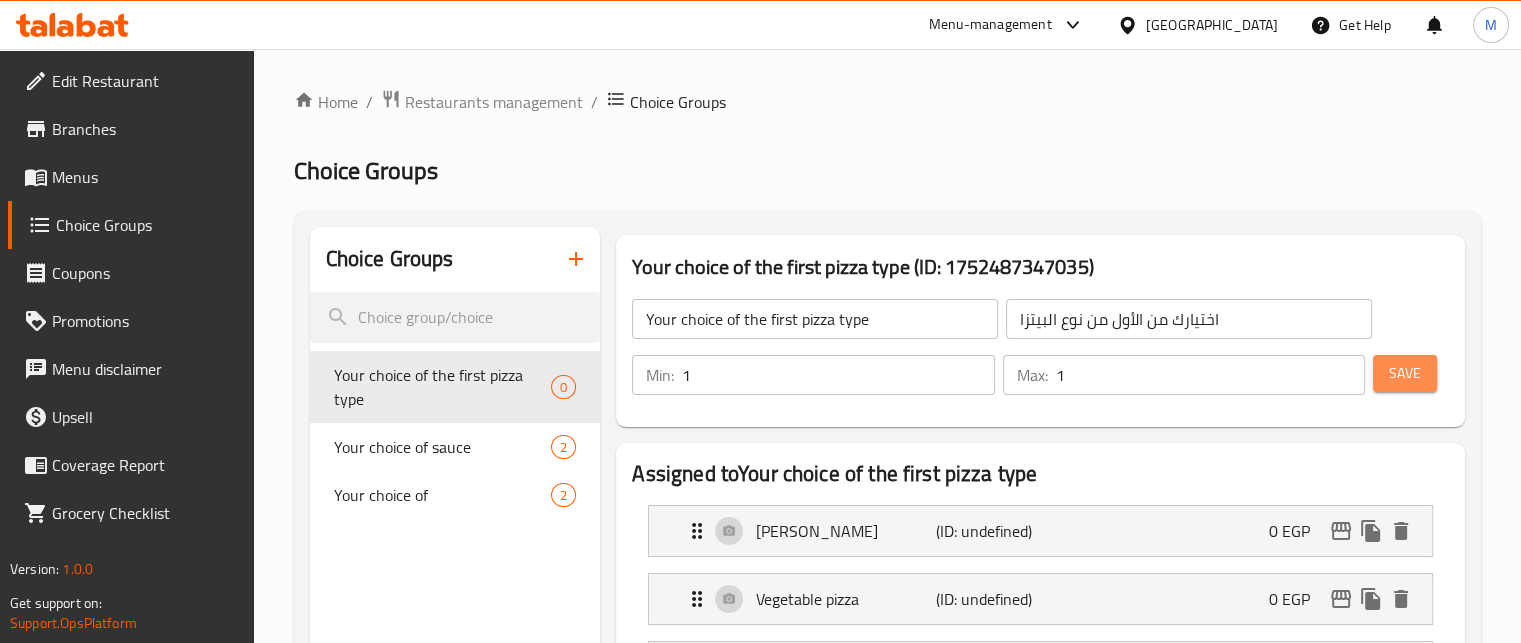 click on "Save" at bounding box center (1405, 373) 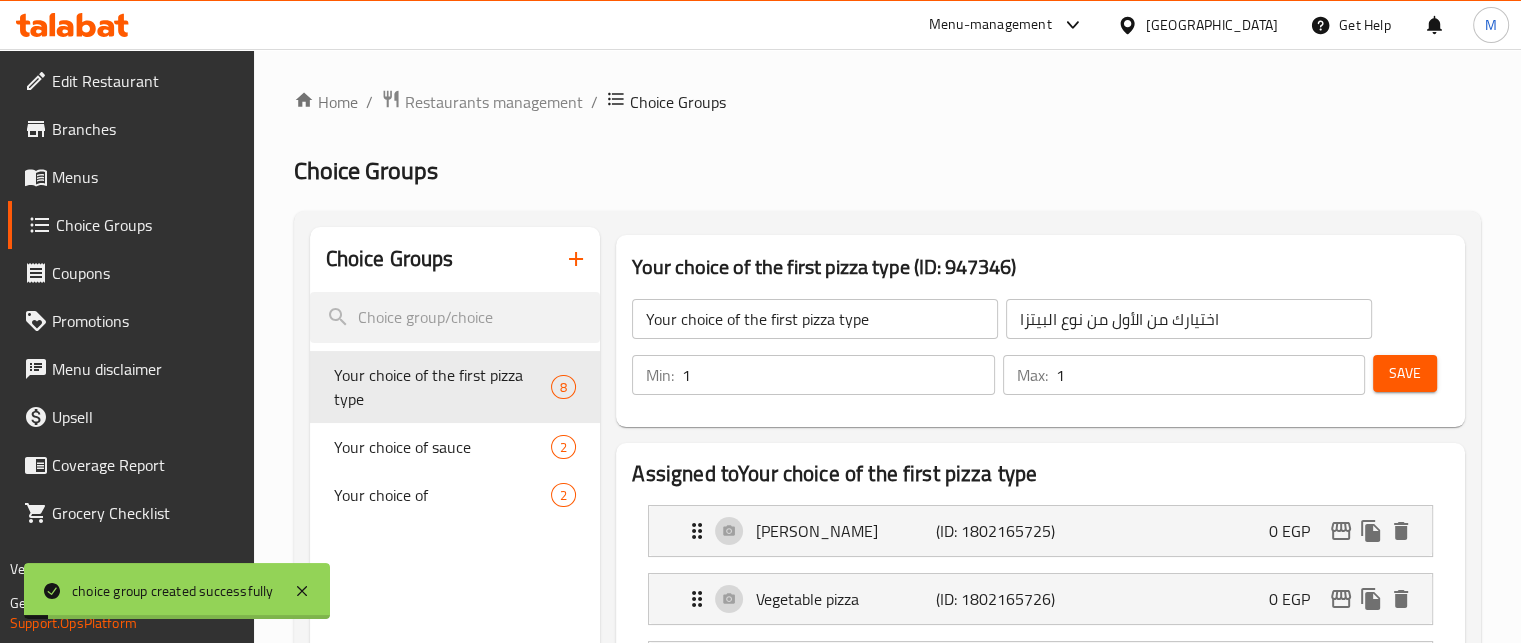 click on "Your choice of the first pizza type" 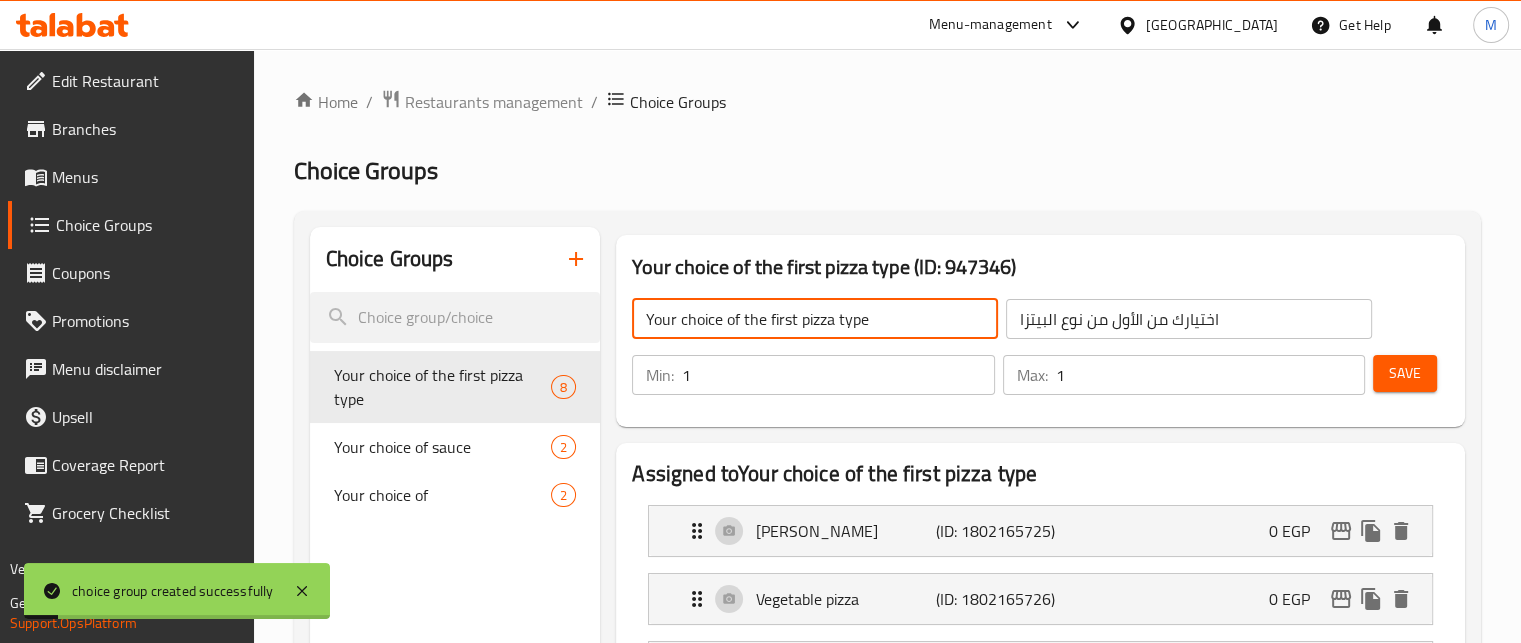 click on "Your choice of the first pizza type" 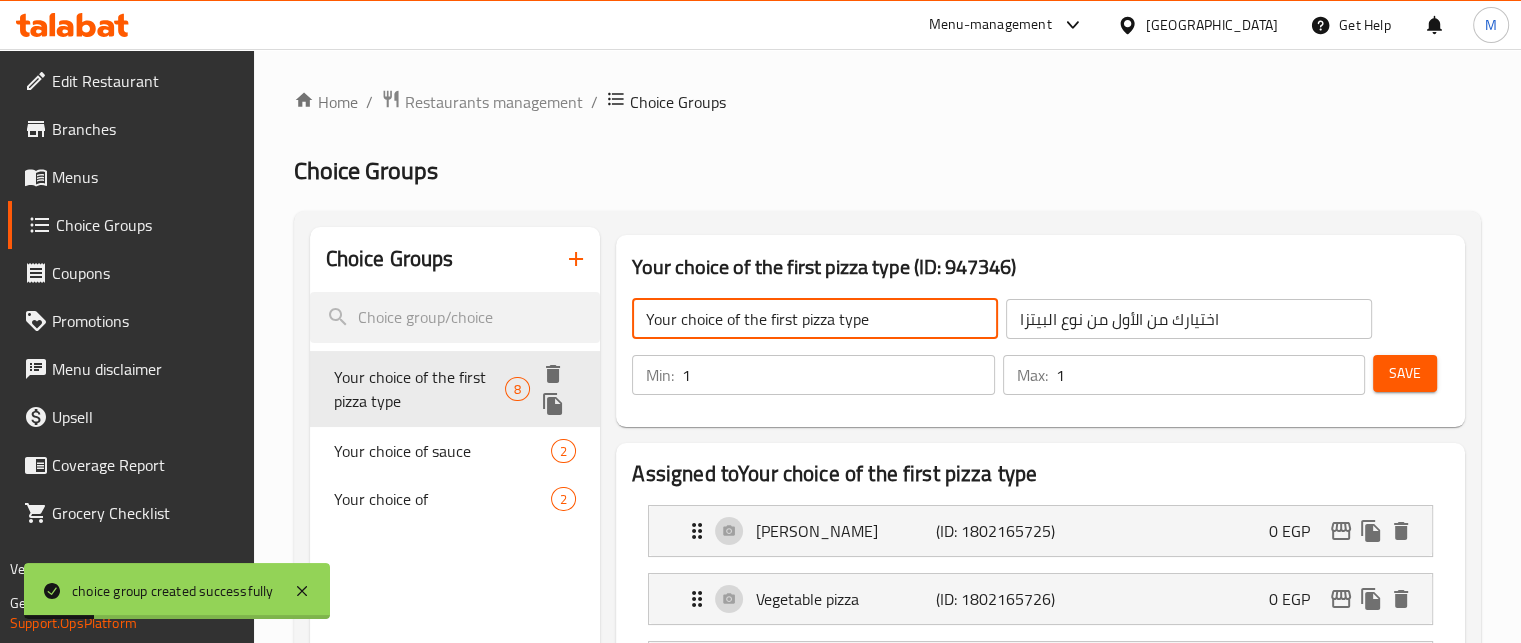 click 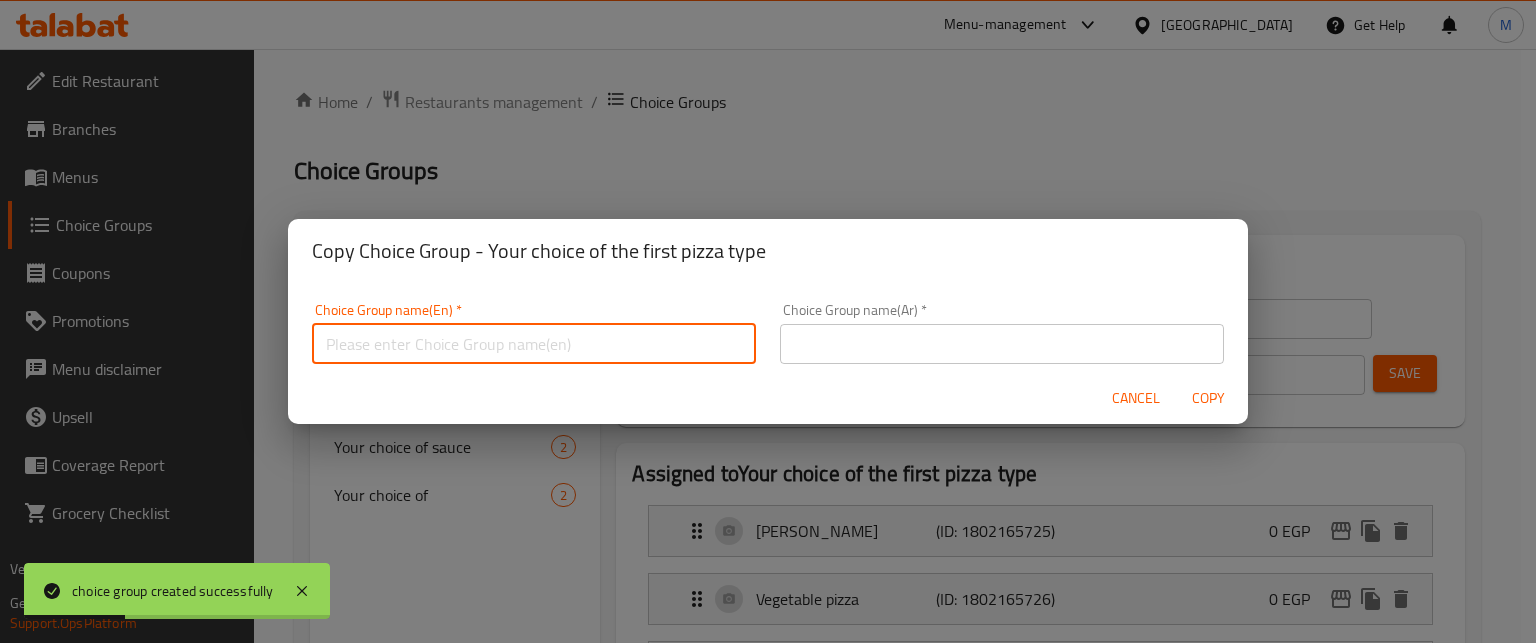 click at bounding box center (534, 344) 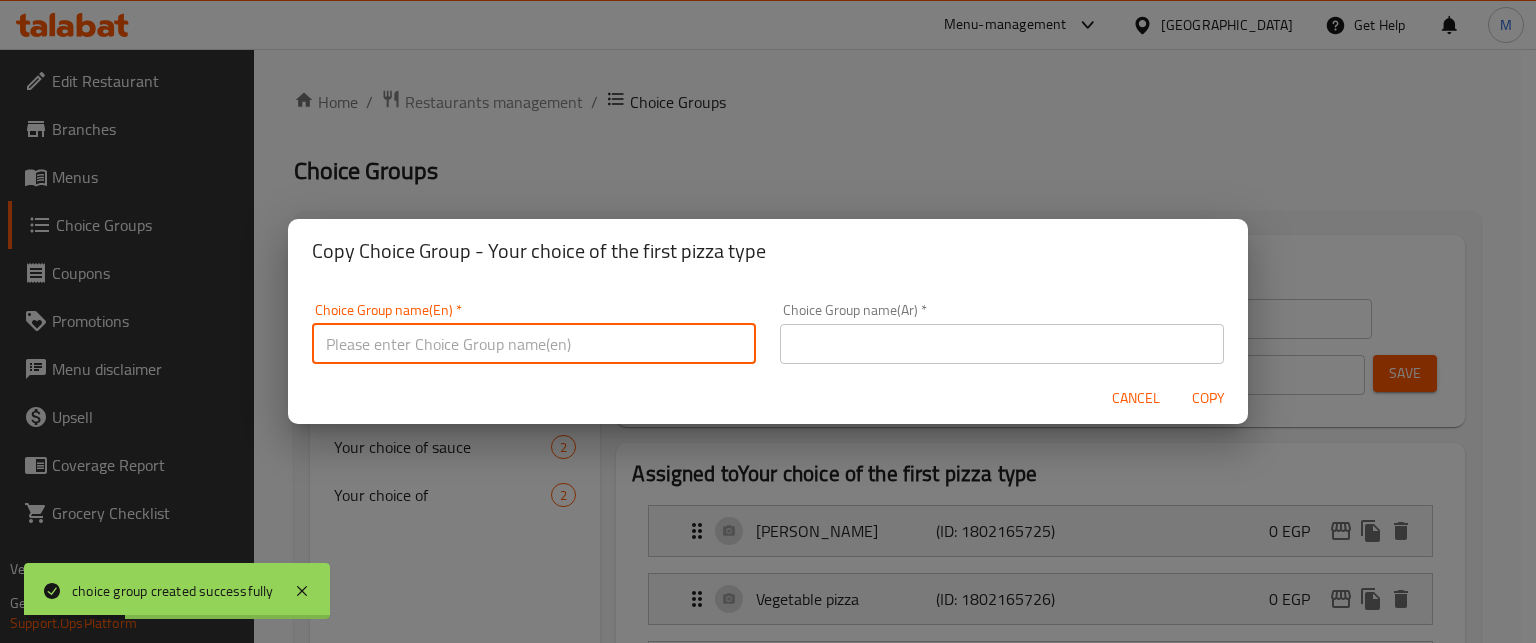 paste on "Your choice of the first pizza type" 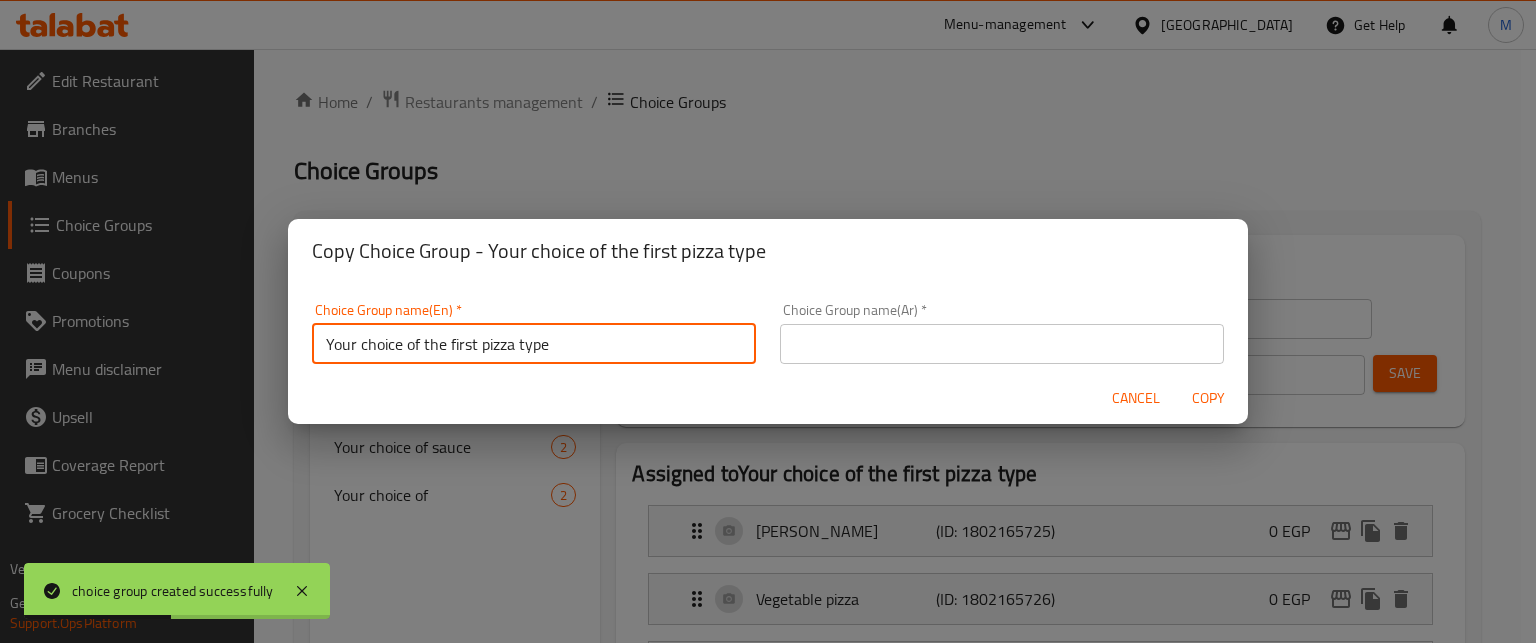 click on "Your choice of the first pizza type" at bounding box center [534, 344] 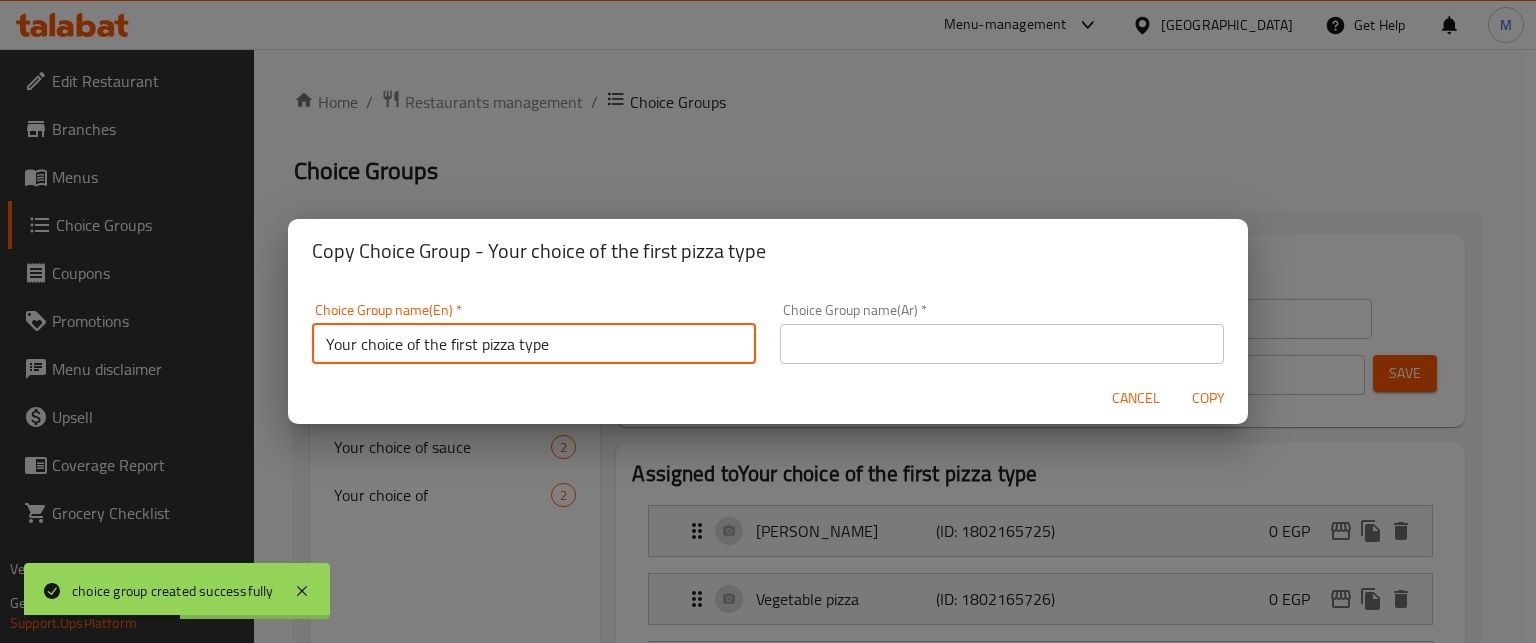 click on "Your choice of the first pizza type" at bounding box center (534, 344) 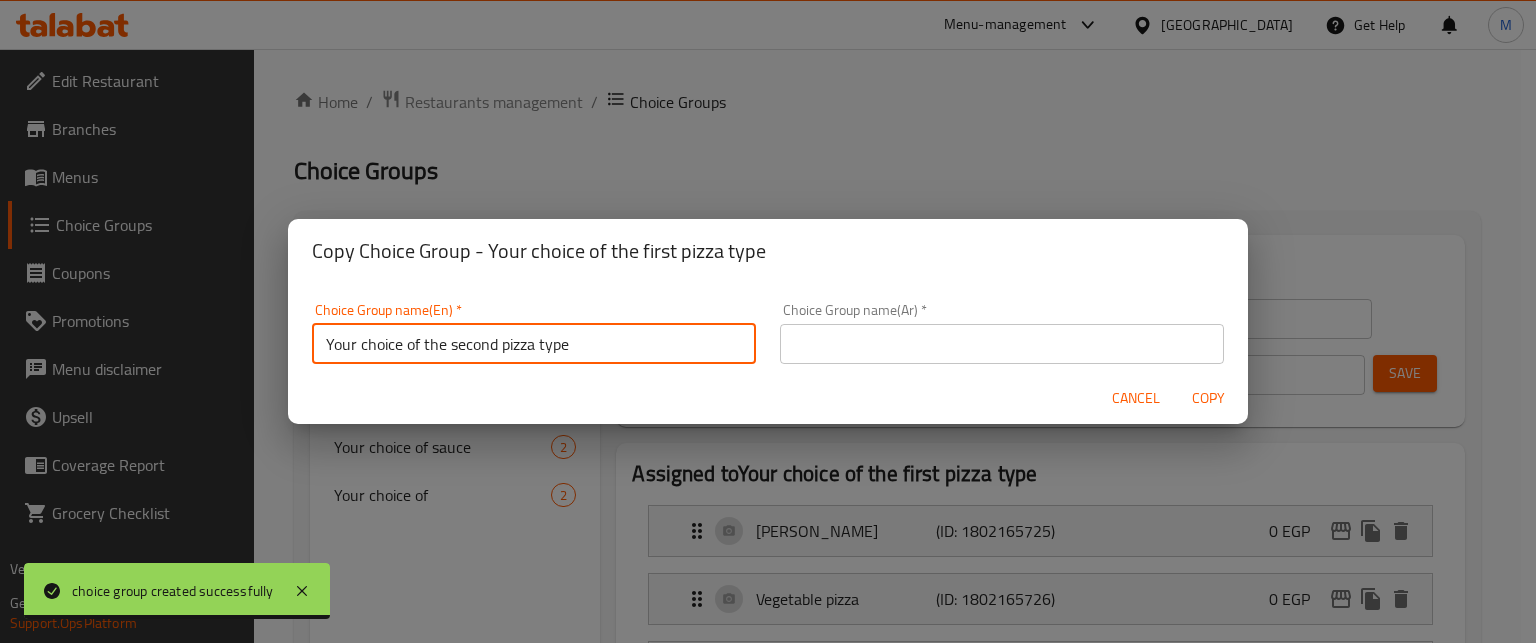 type on "Your choice of the second pizza type" 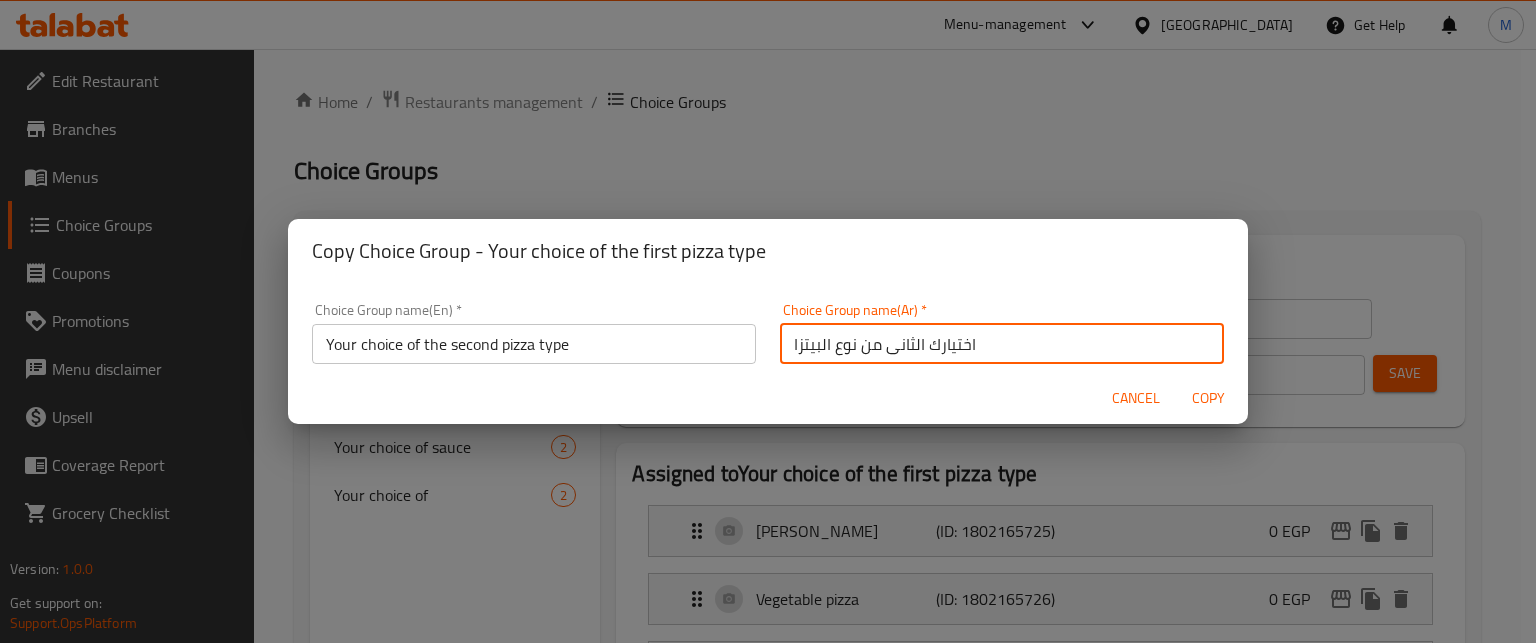 type on "اختيارك الثانى من نوع البيتزا" 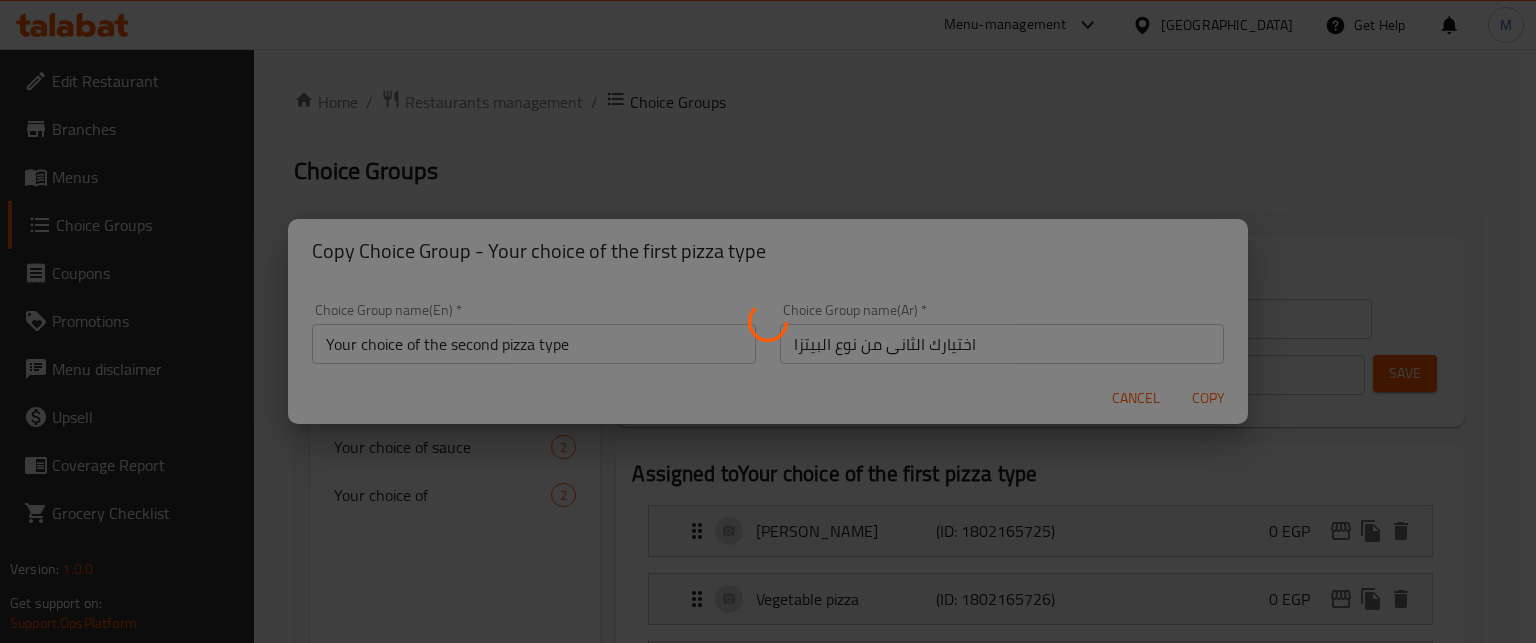 type on "Your choice of the second pizza type" 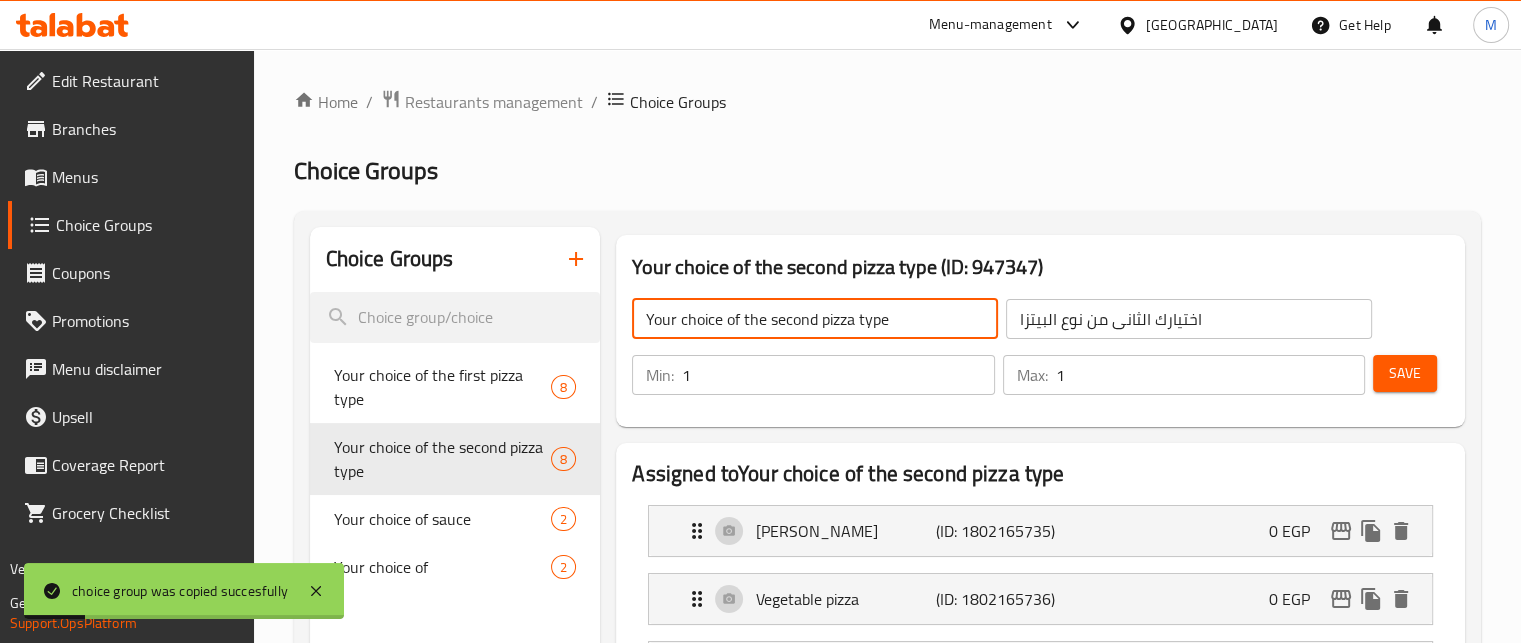 click on "Your choice of the second pizza type" 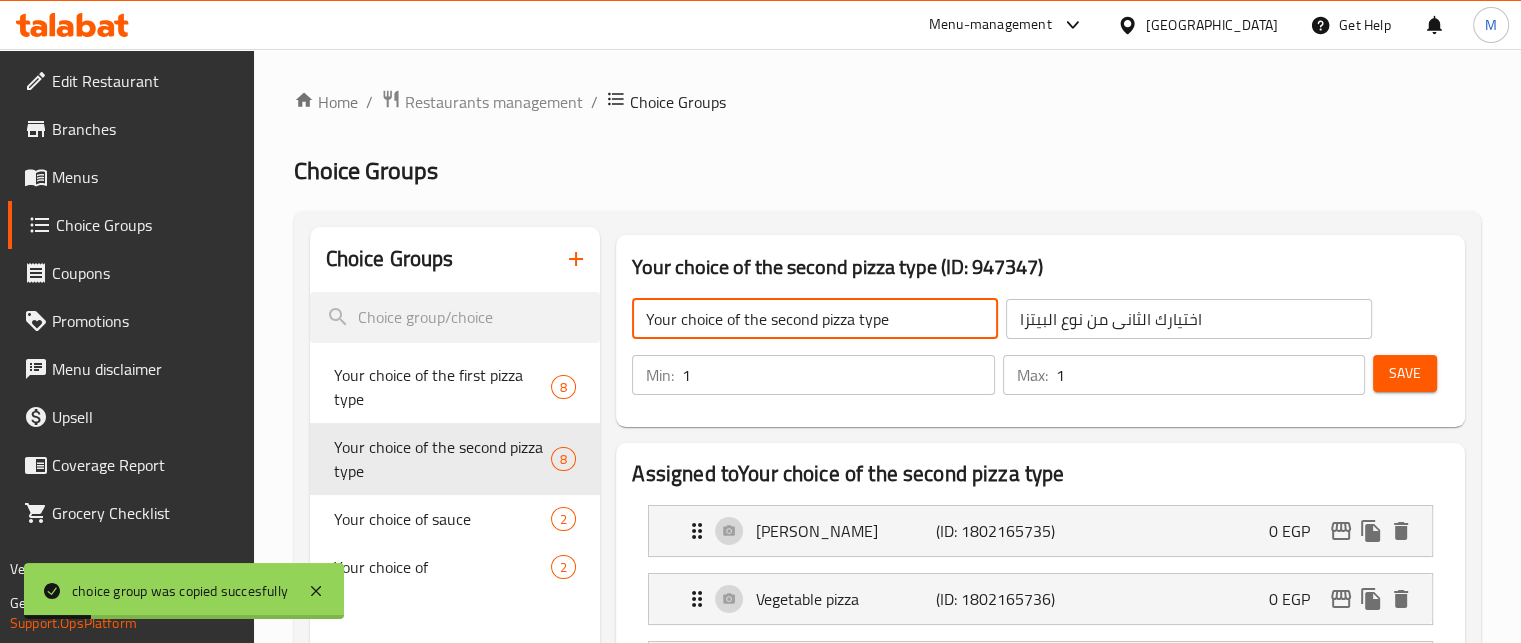 click on "Your choice of the second pizza type" 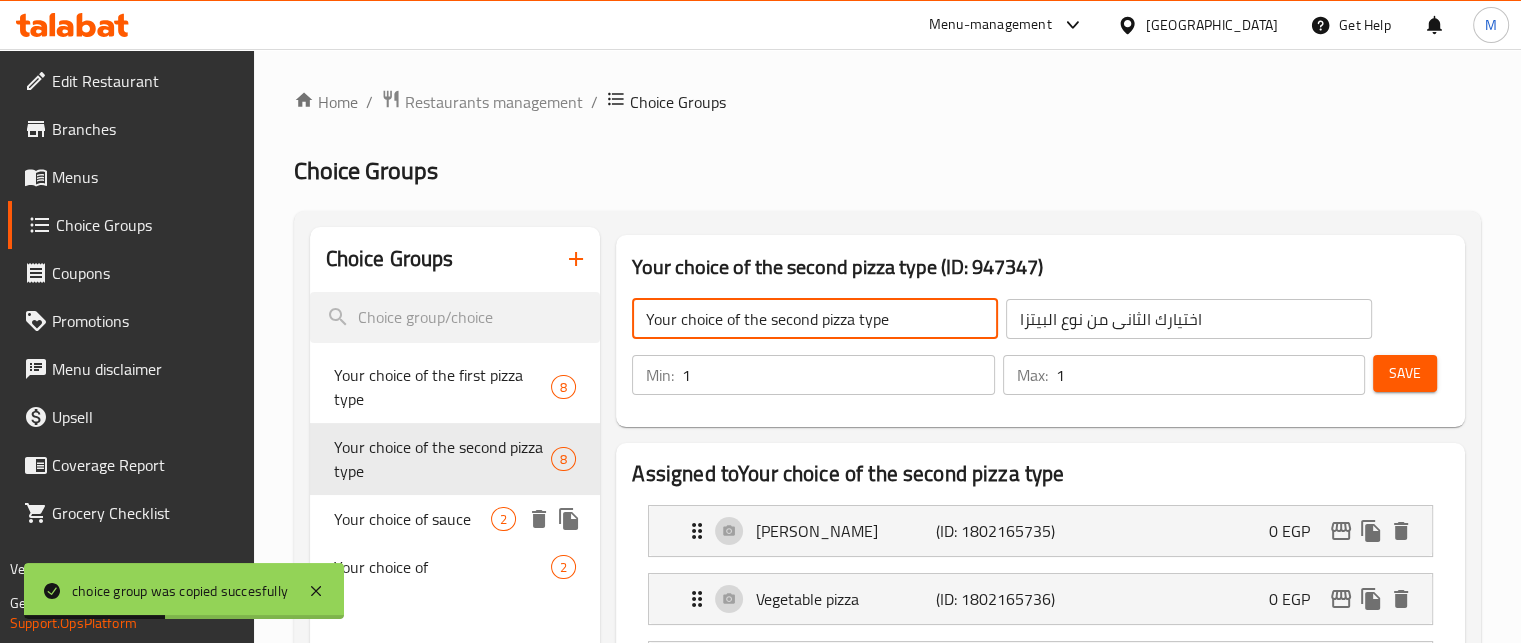 click on "Your choice of sauce" at bounding box center (413, 519) 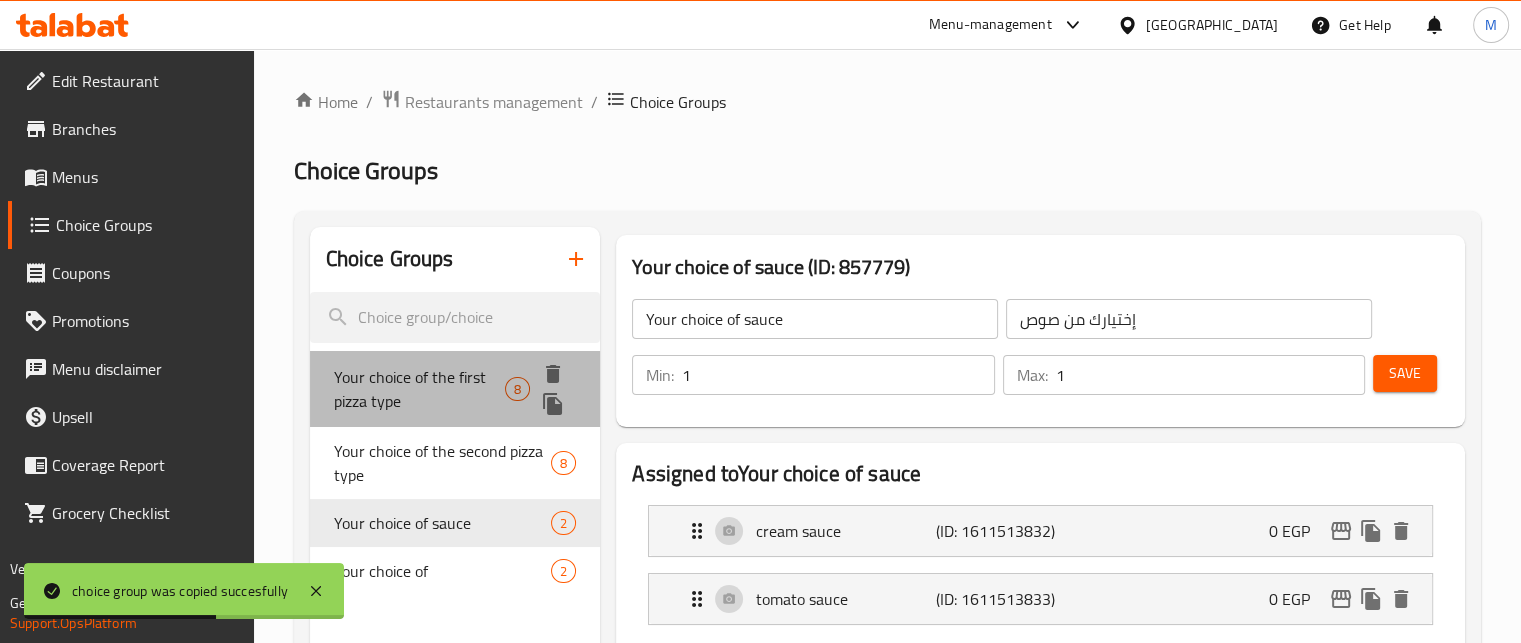 click on "Your choice of the first pizza type" at bounding box center [420, 389] 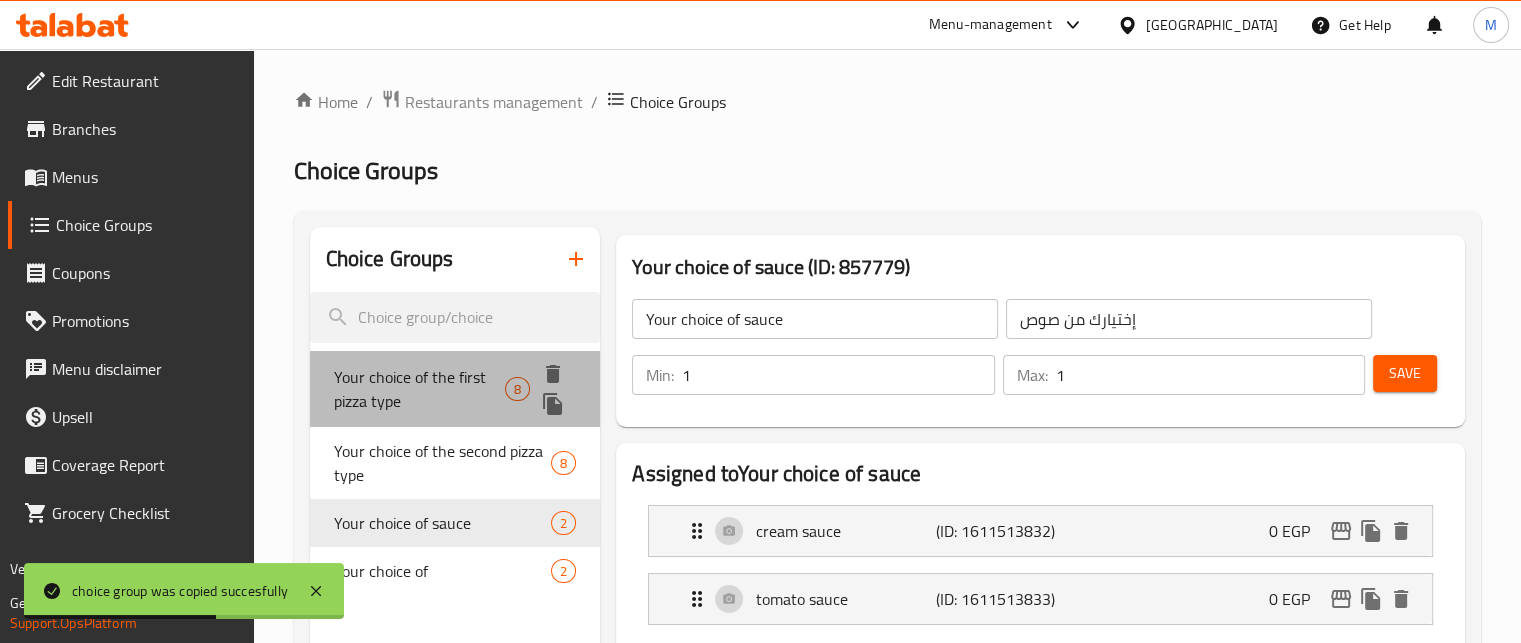 type on "Your choice of the first pizza type" 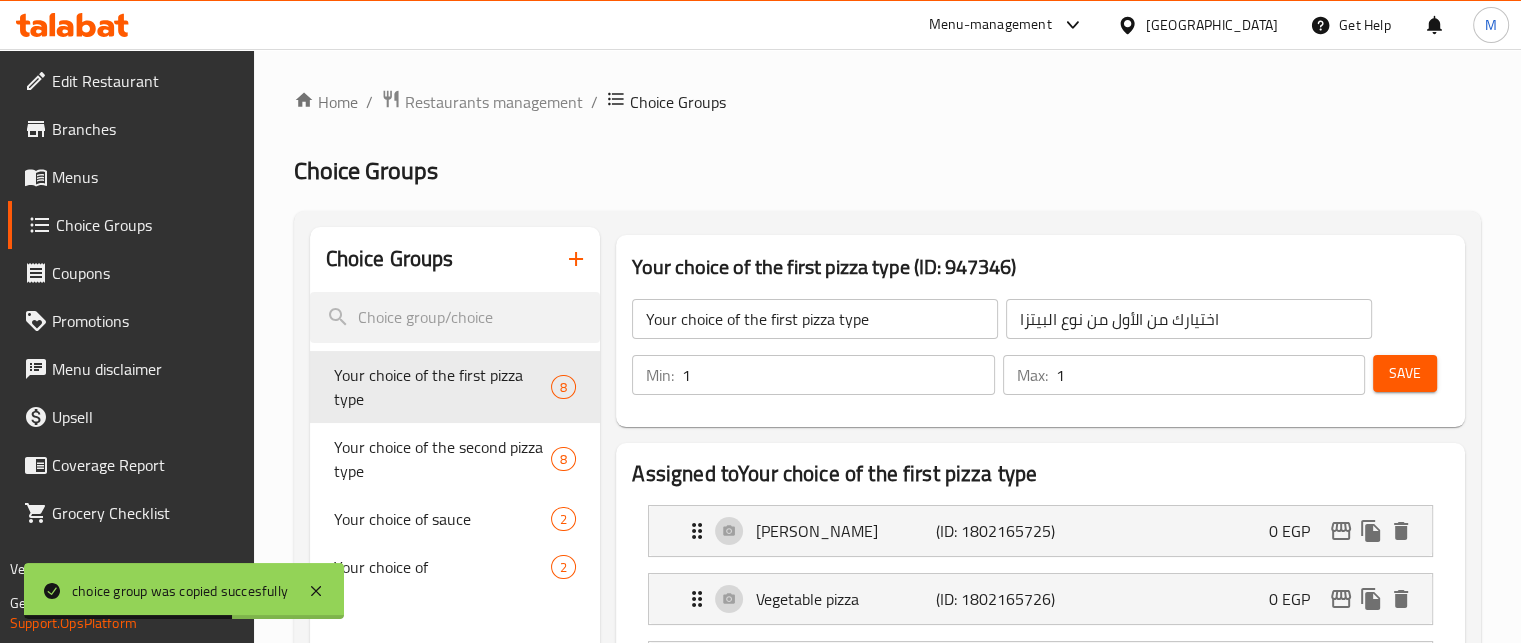 click on "Your choice of the first pizza type" 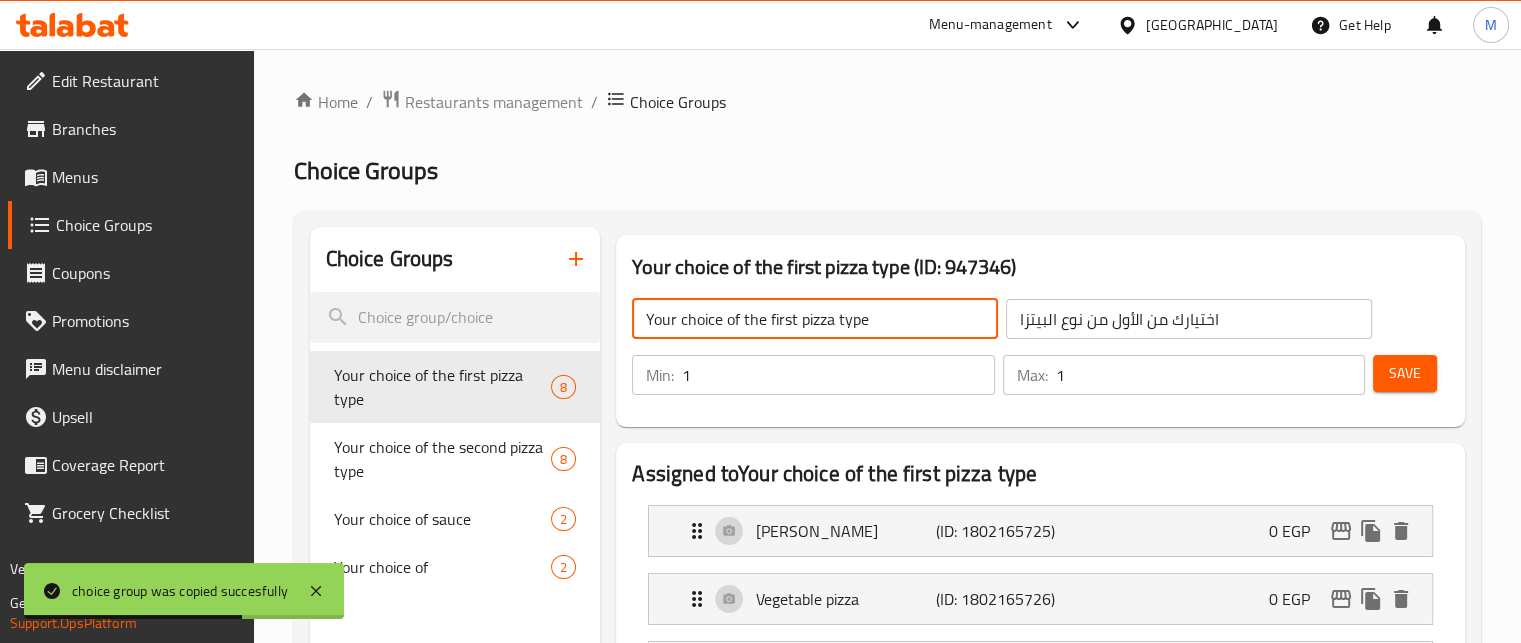 click on "Your choice of the first pizza type" 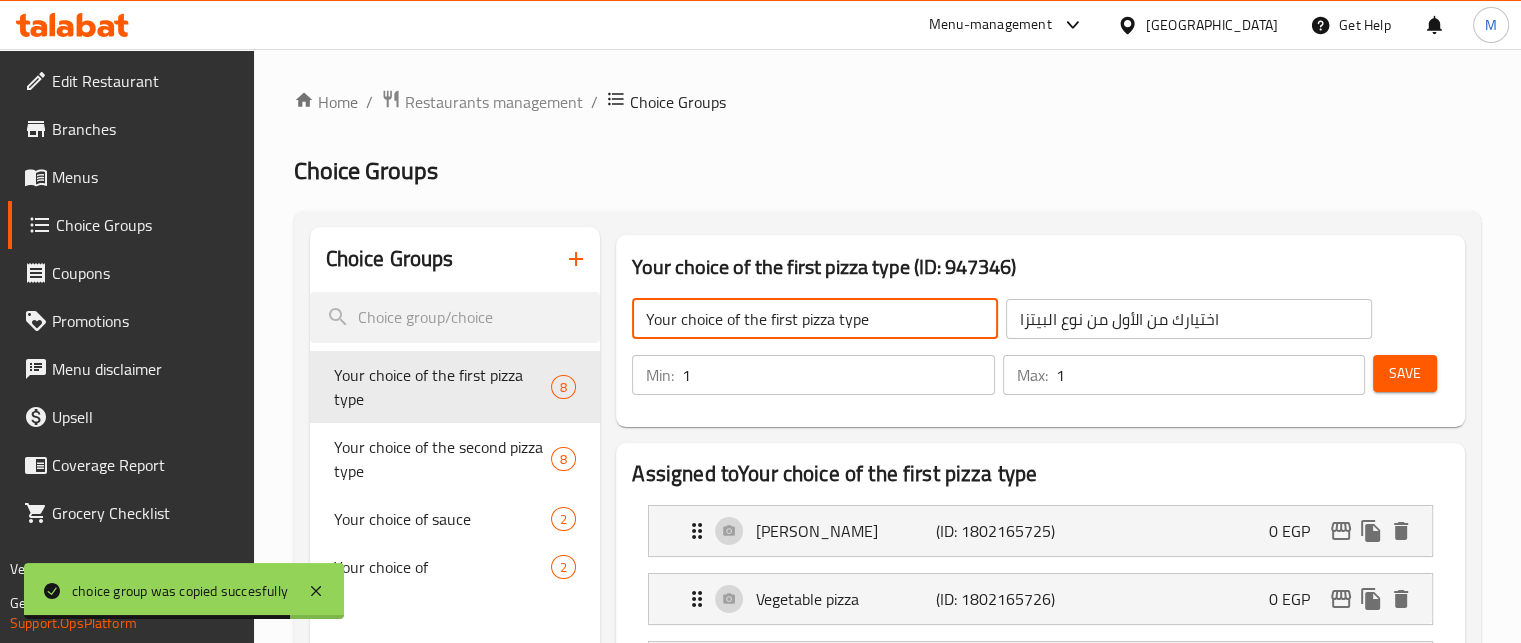 click 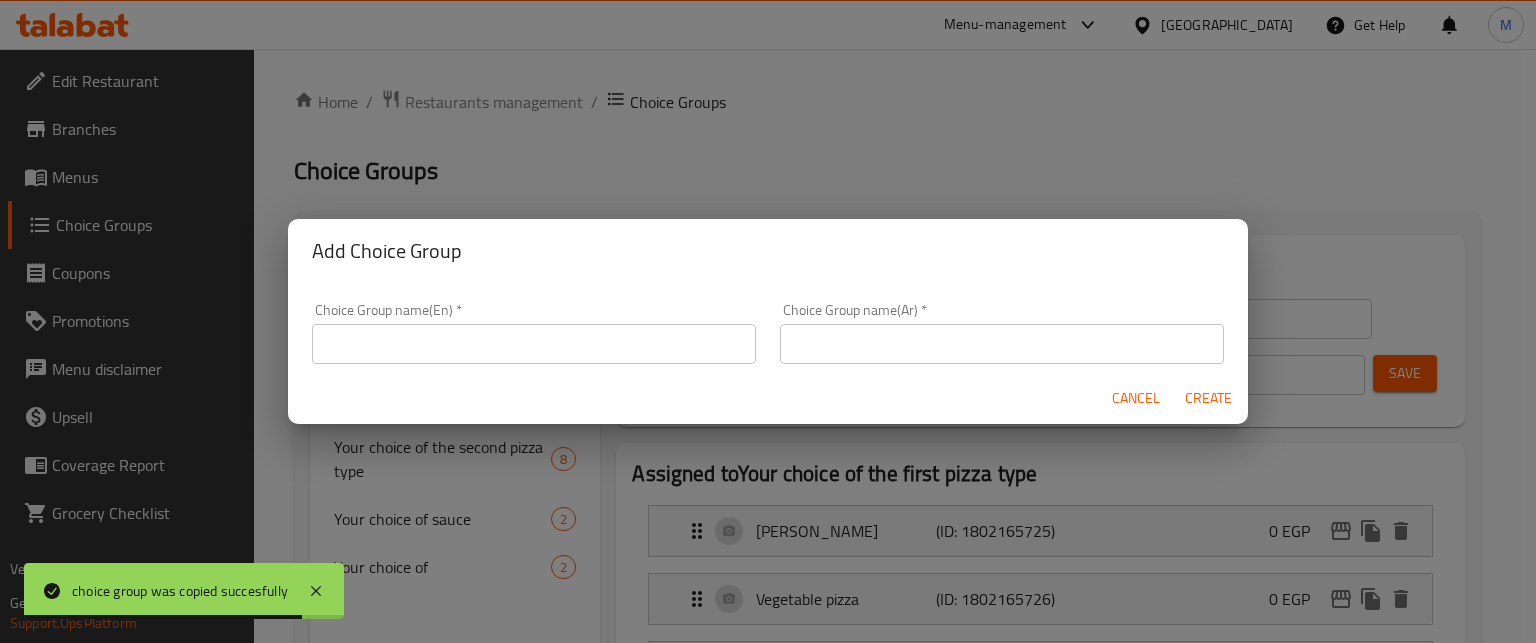 click at bounding box center (534, 344) 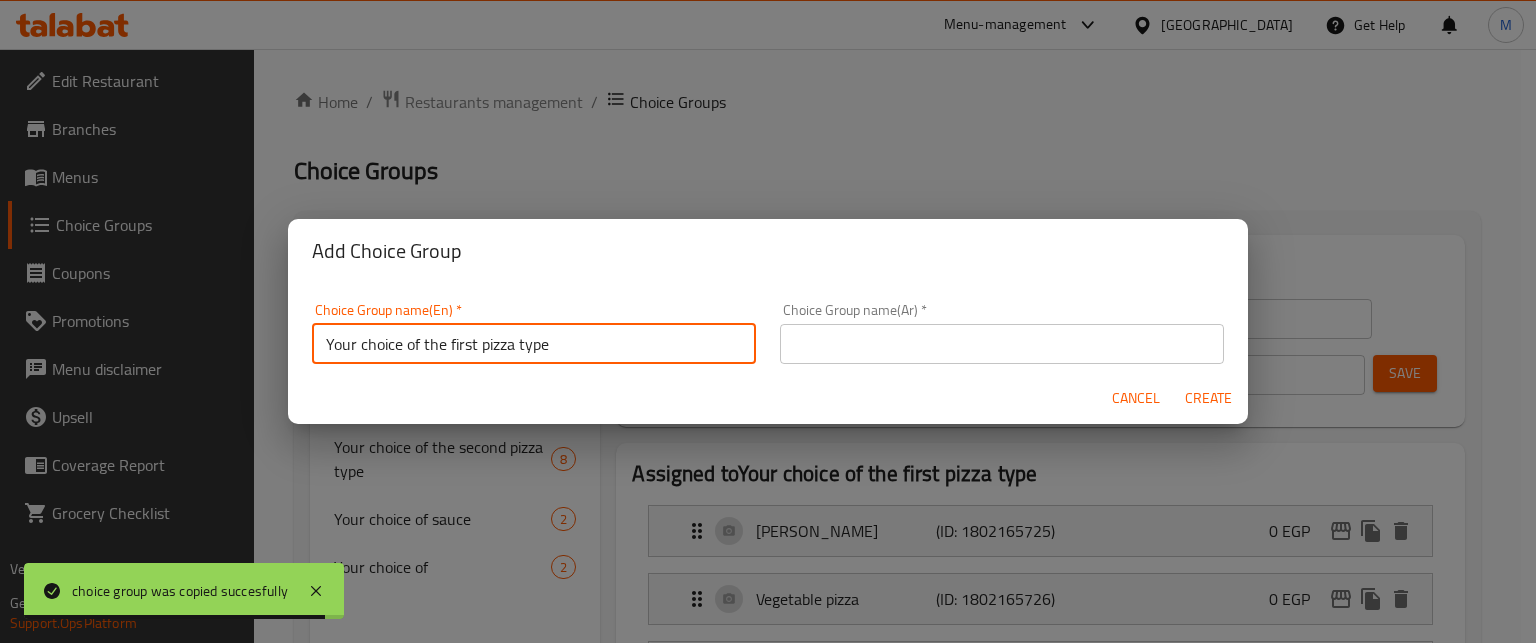 click on "Your choice of the first pizza type" at bounding box center [534, 344] 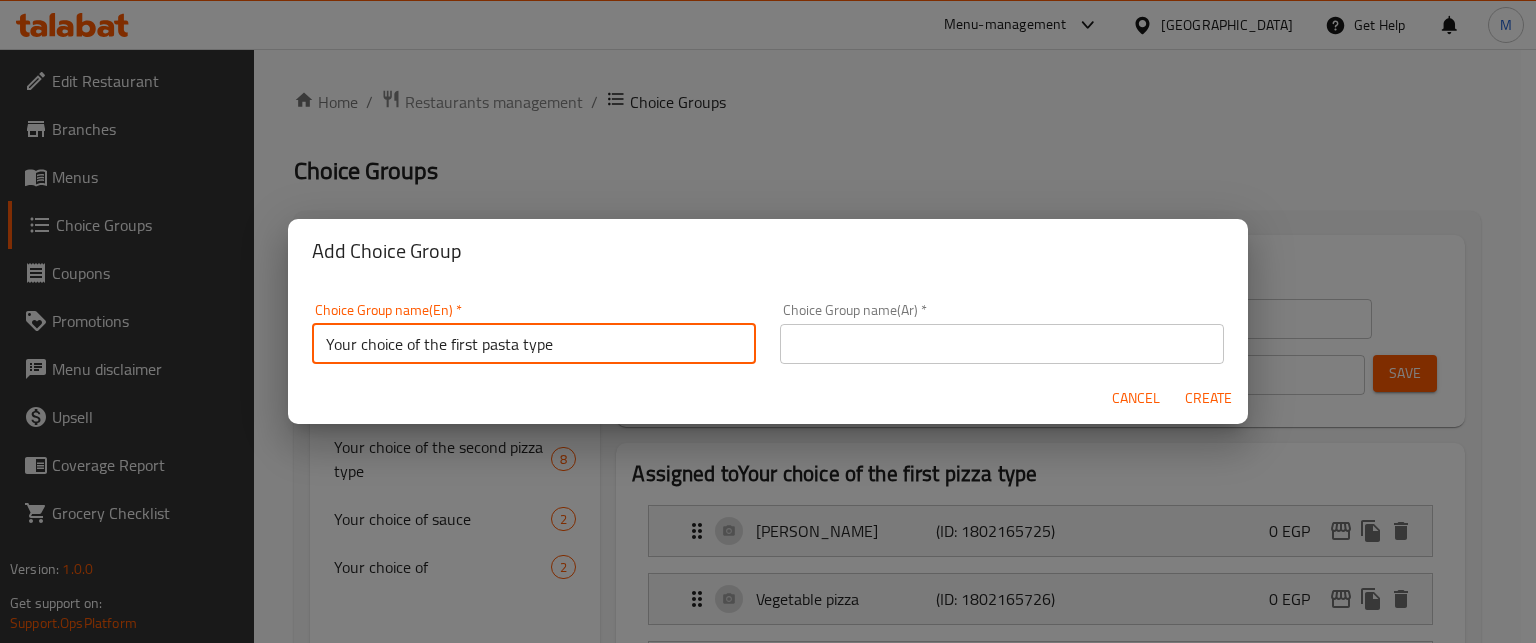 type on "Your choice of the first pasta type" 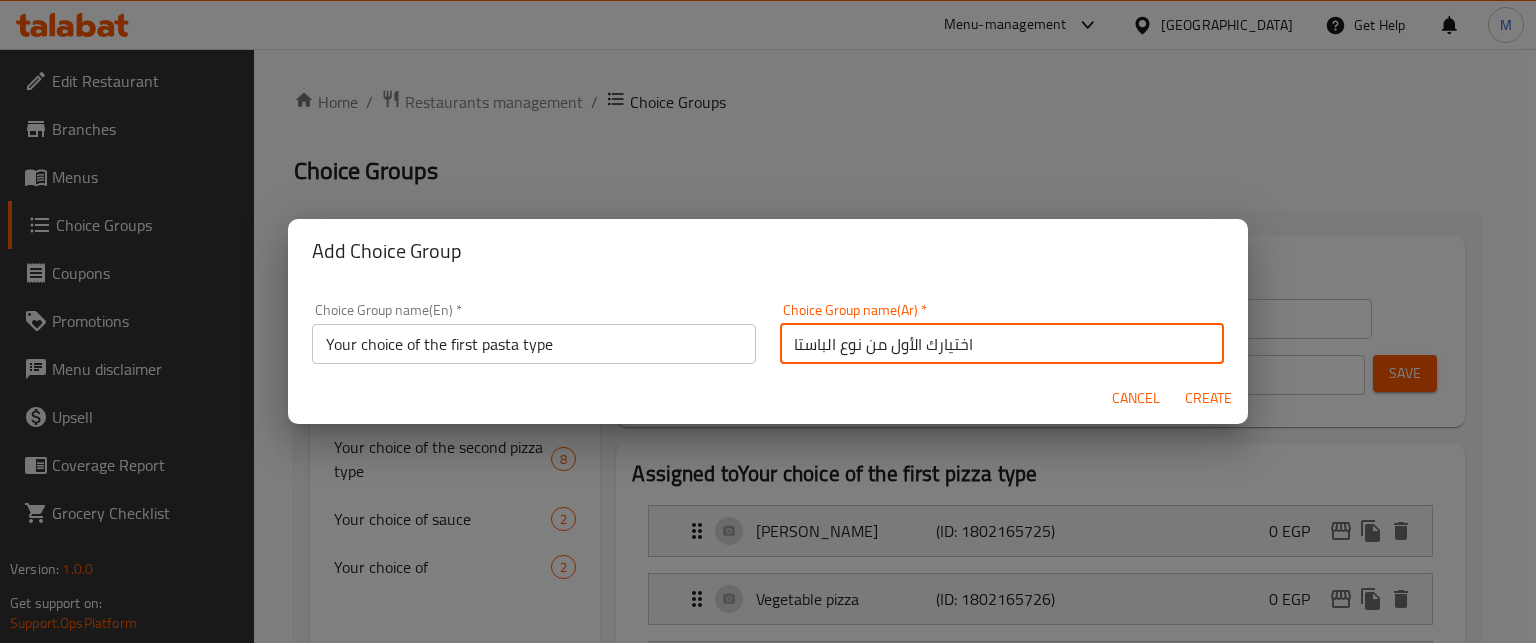 type on "اختيارك الأول من نوع الباستا" 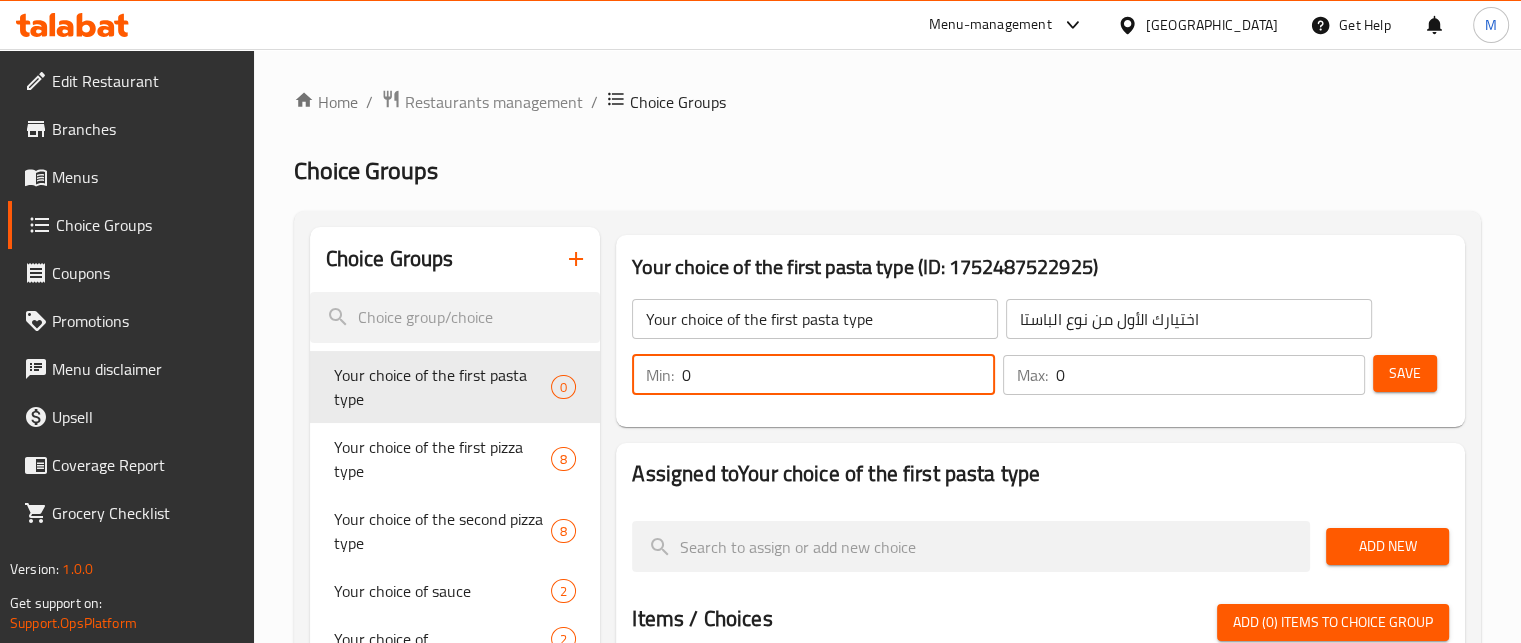 drag, startPoint x: 750, startPoint y: 386, endPoint x: 671, endPoint y: 379, distance: 79.30952 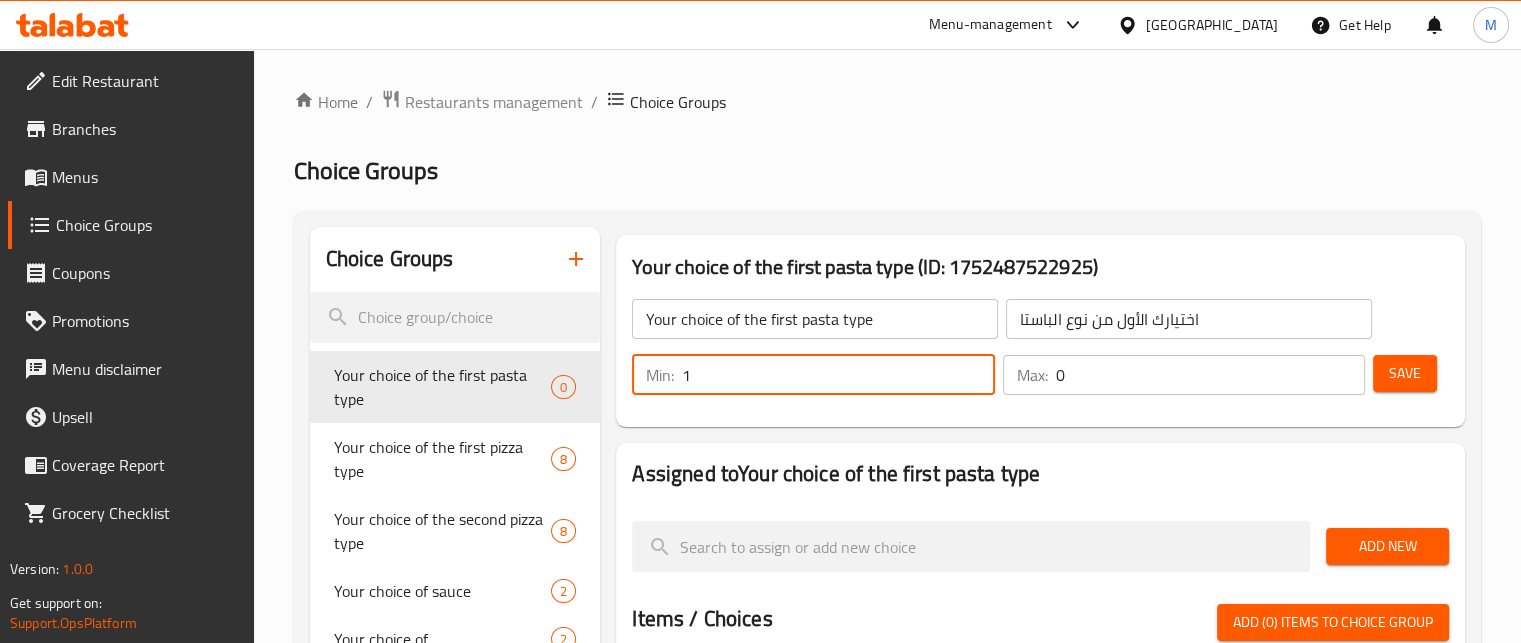type on "1" 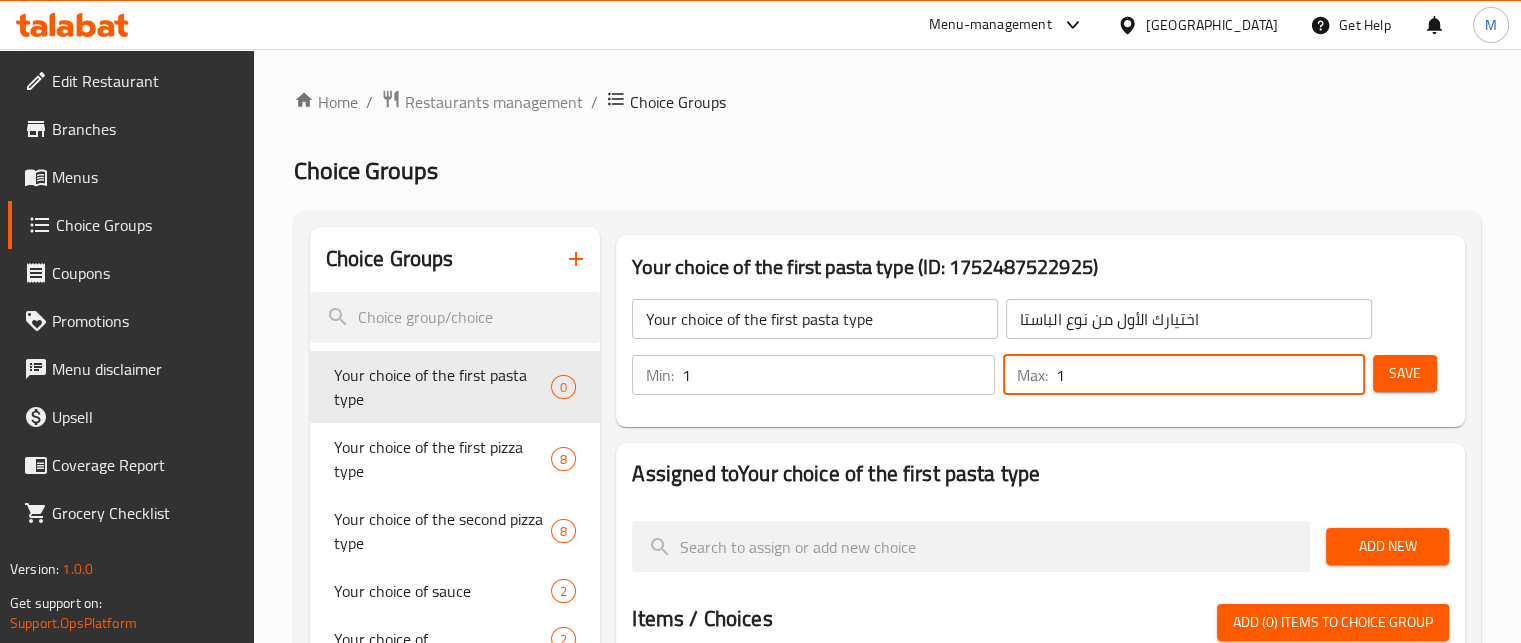type on "1" 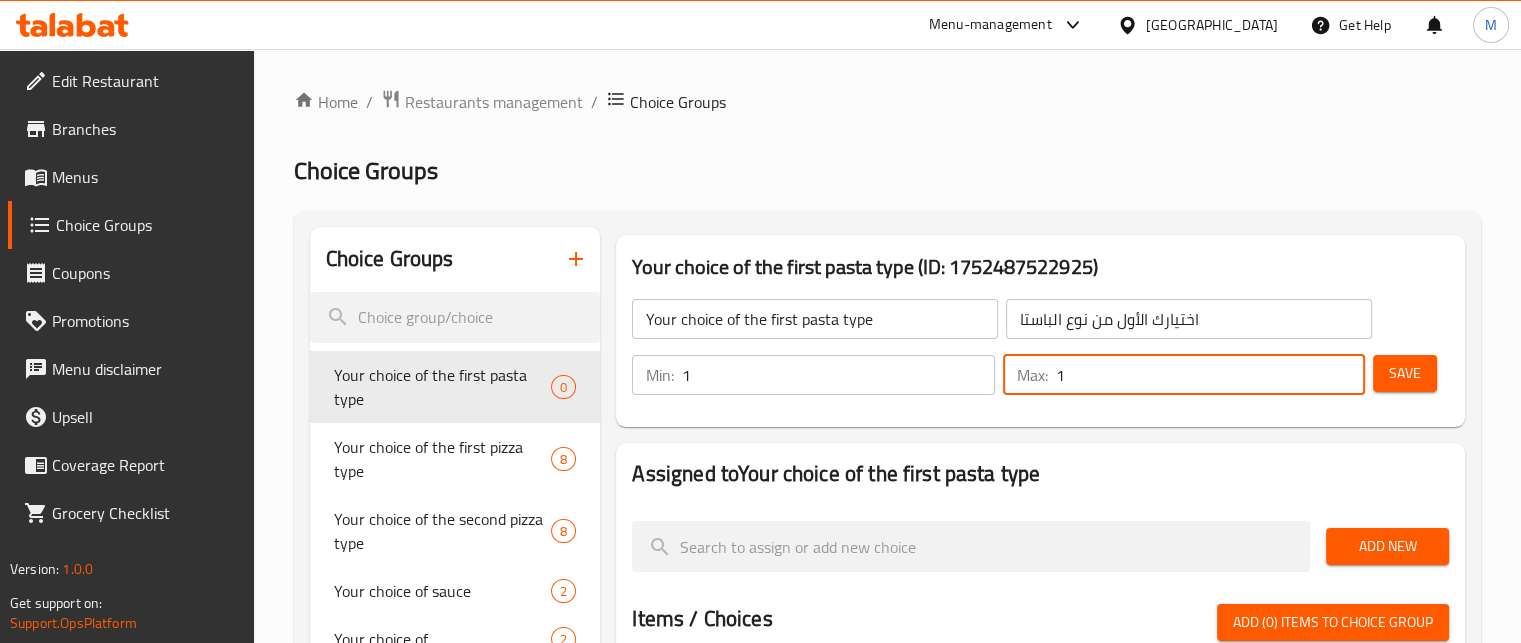 click on "Add New" at bounding box center (1387, 546) 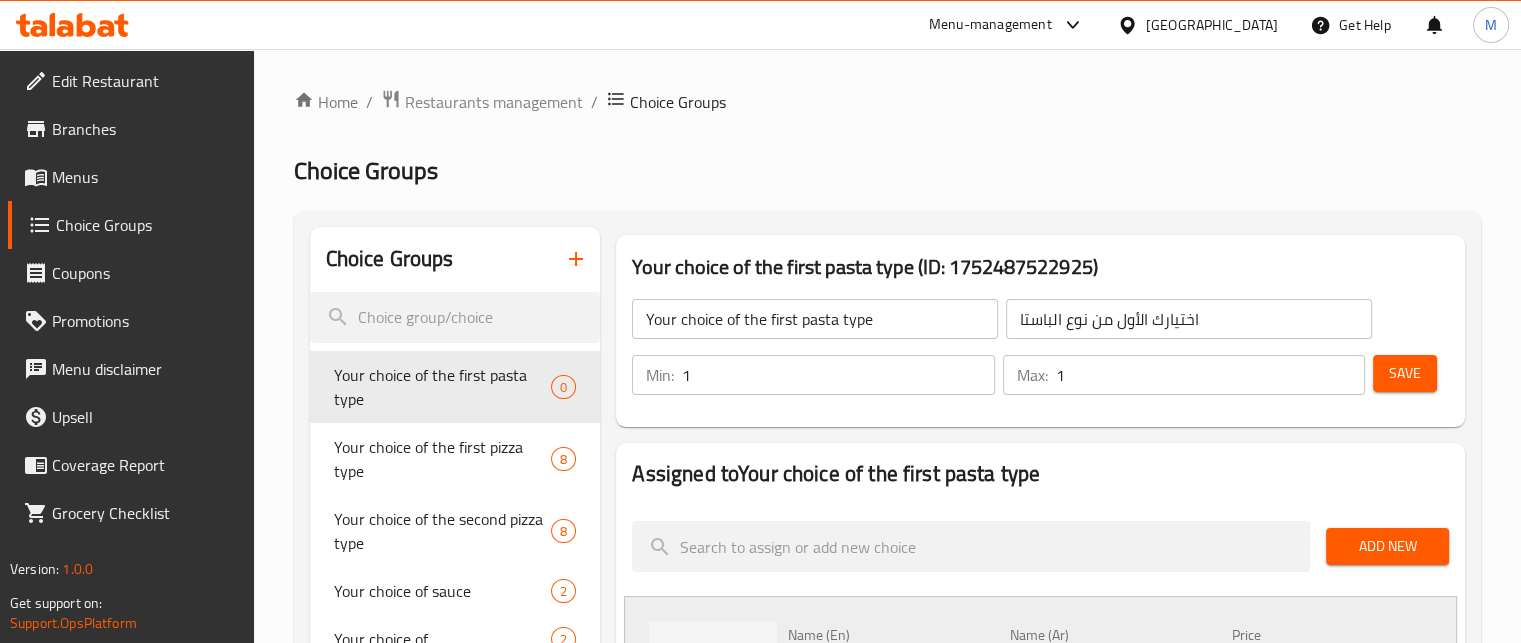 click on "Add New" at bounding box center (1387, 546) 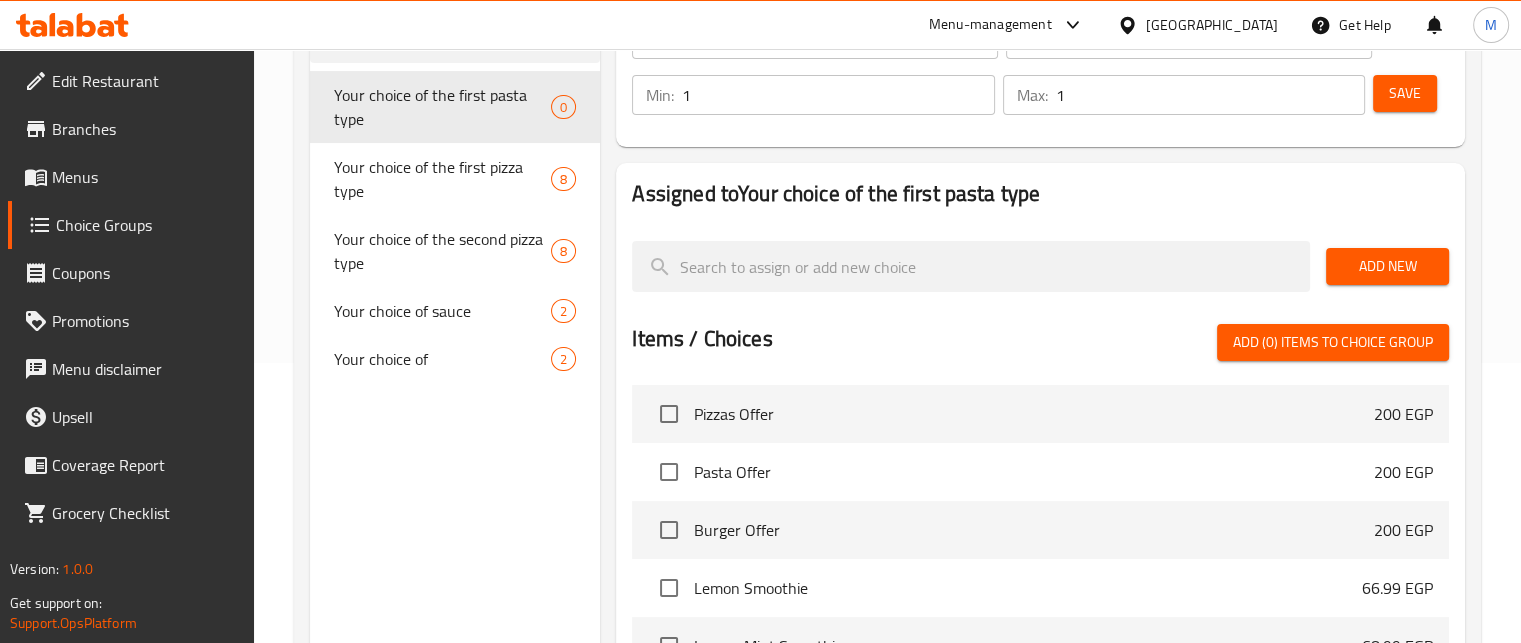 scroll, scrollTop: 332, scrollLeft: 0, axis: vertical 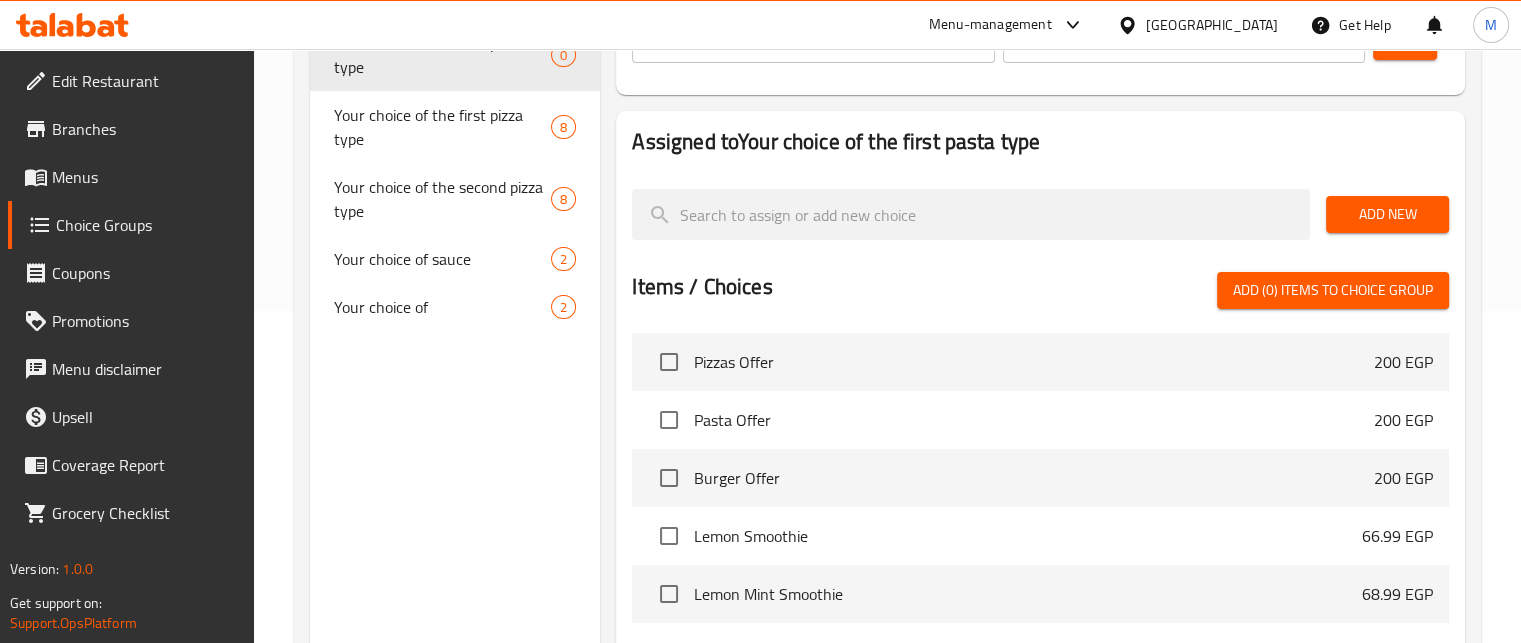 click on "Add New" at bounding box center [1387, 214] 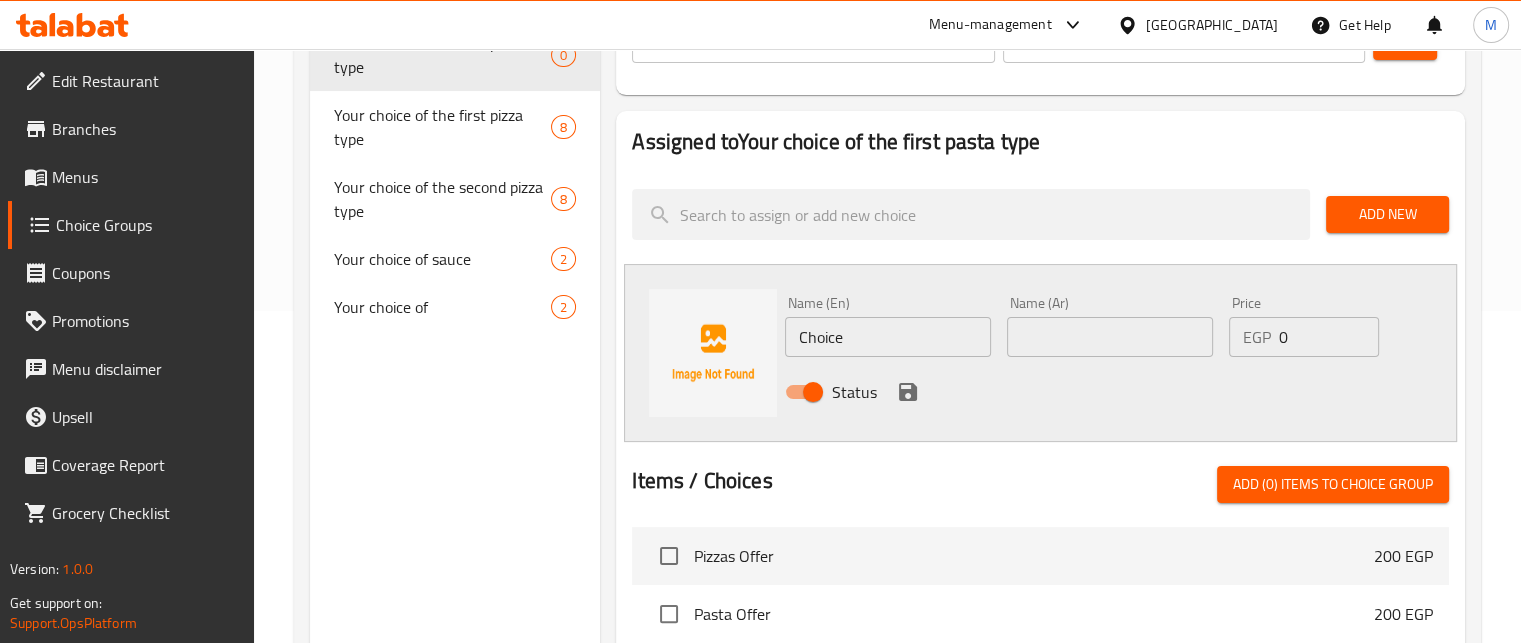 click at bounding box center [1110, 337] 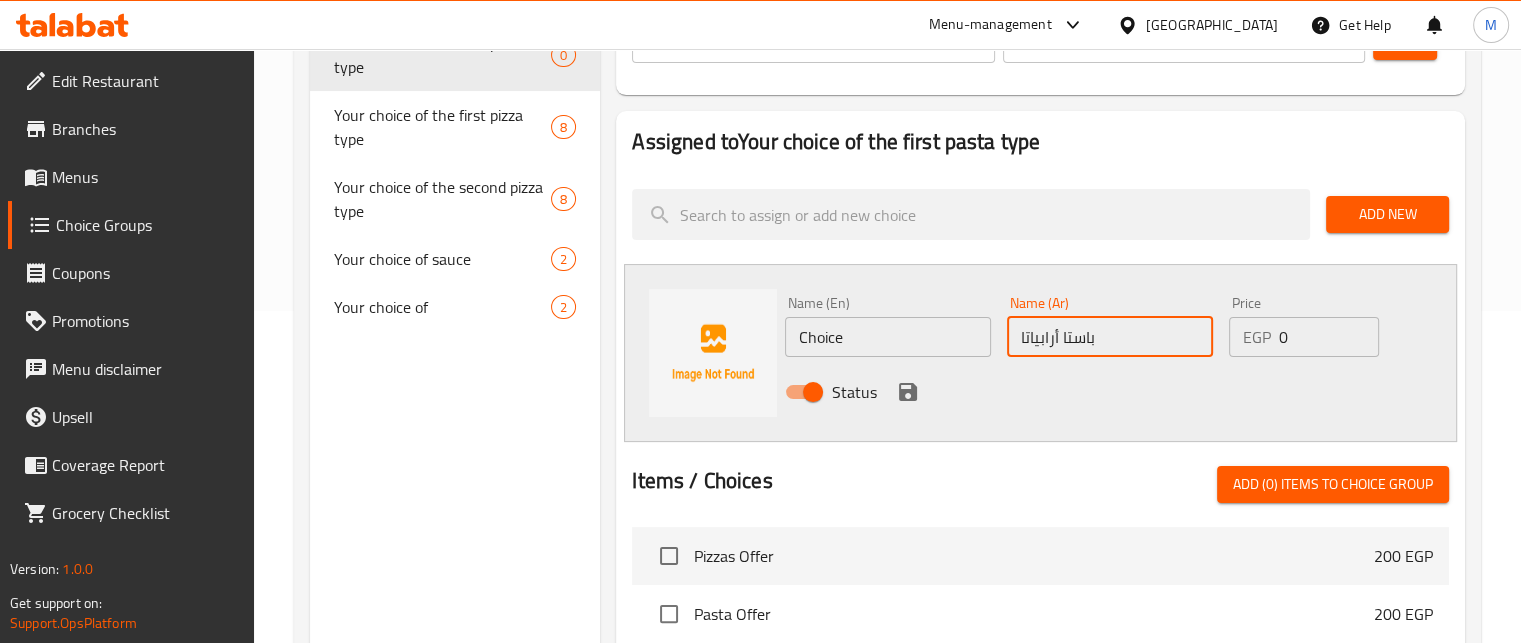 type on "باستا أرابياتا" 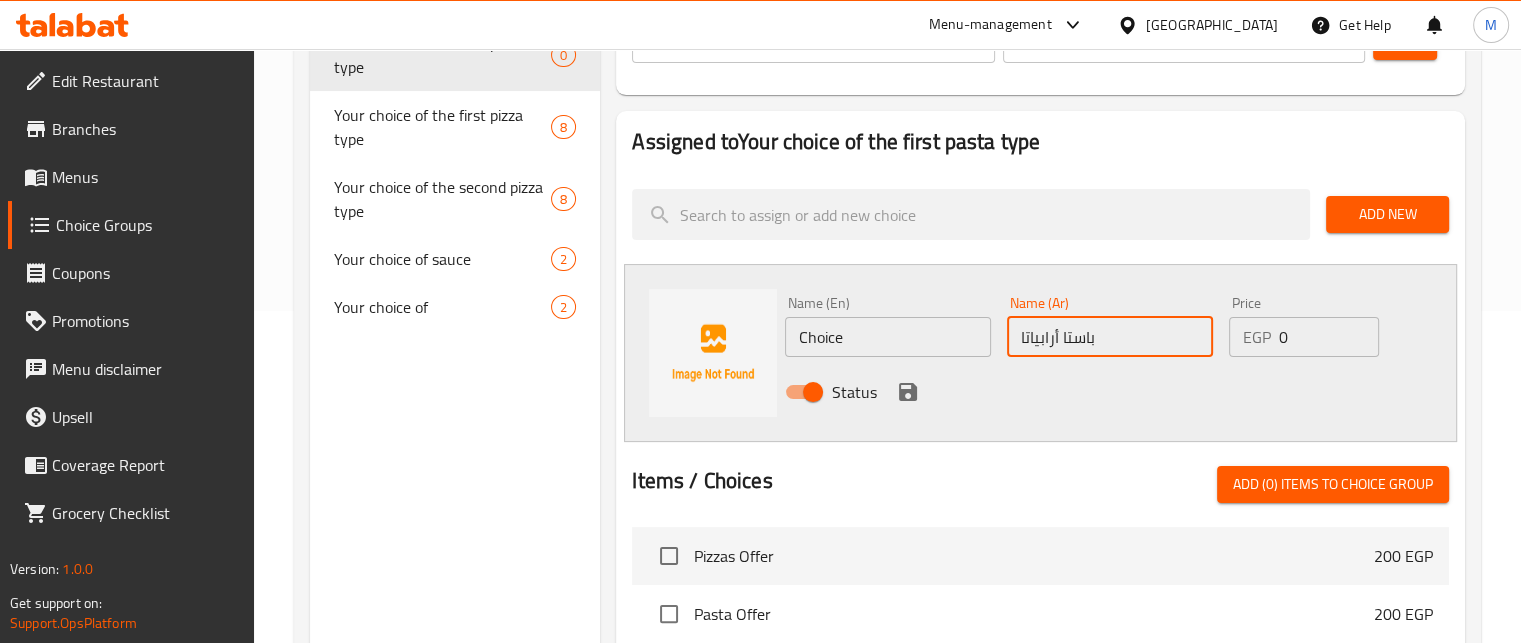 click on "Choice" at bounding box center [888, 337] 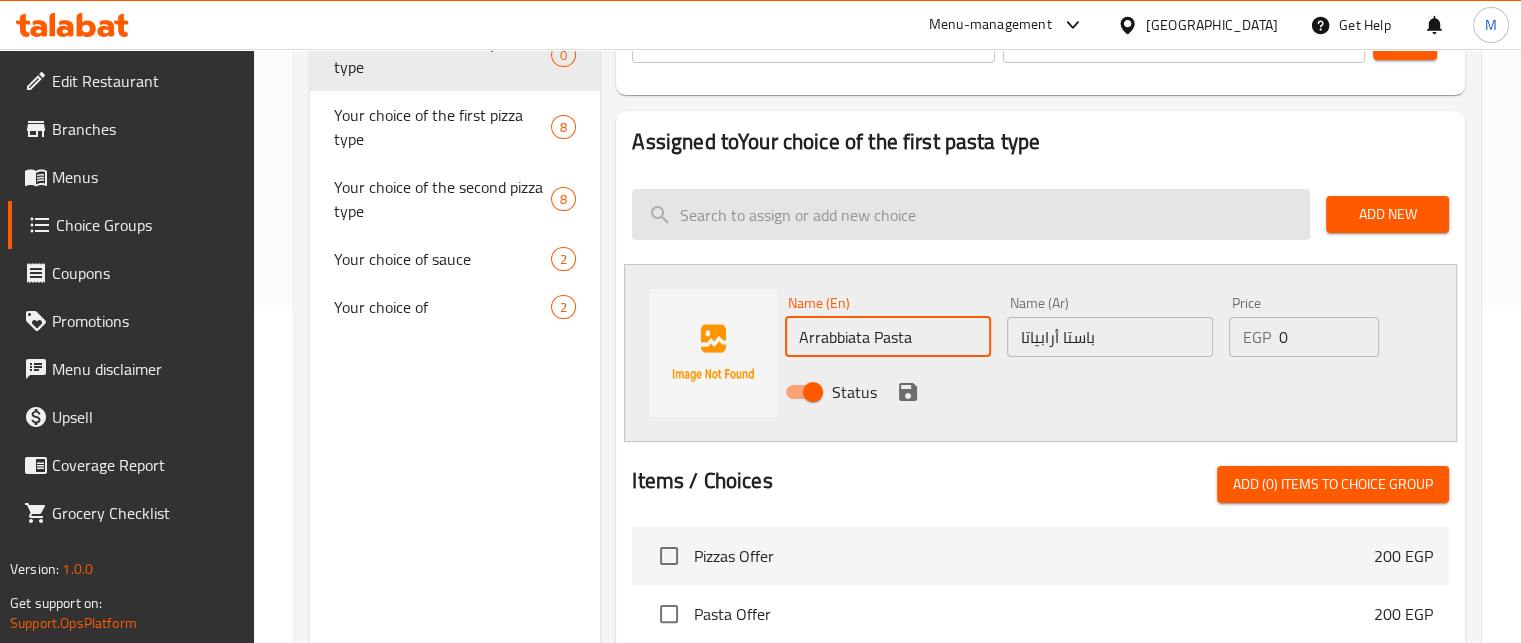type on "Arrabbiata Pasta" 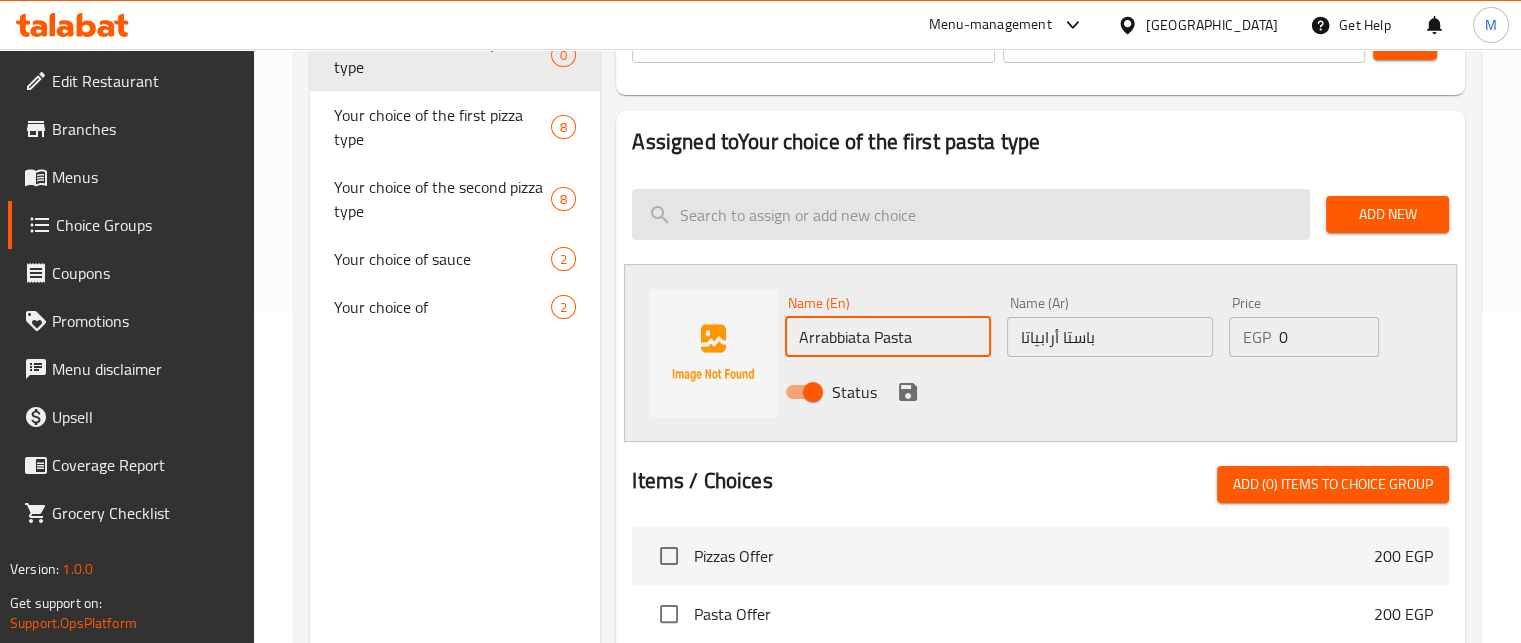 click 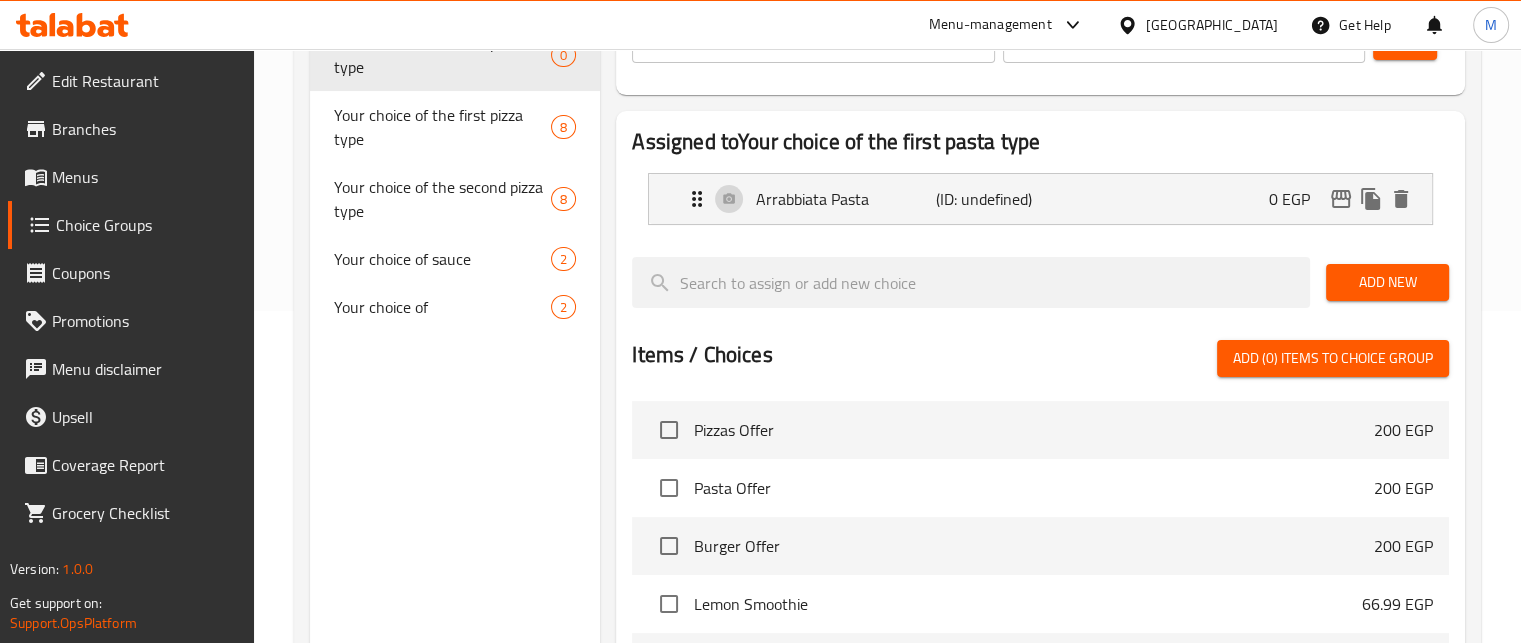 click on "Add New" at bounding box center (1387, 282) 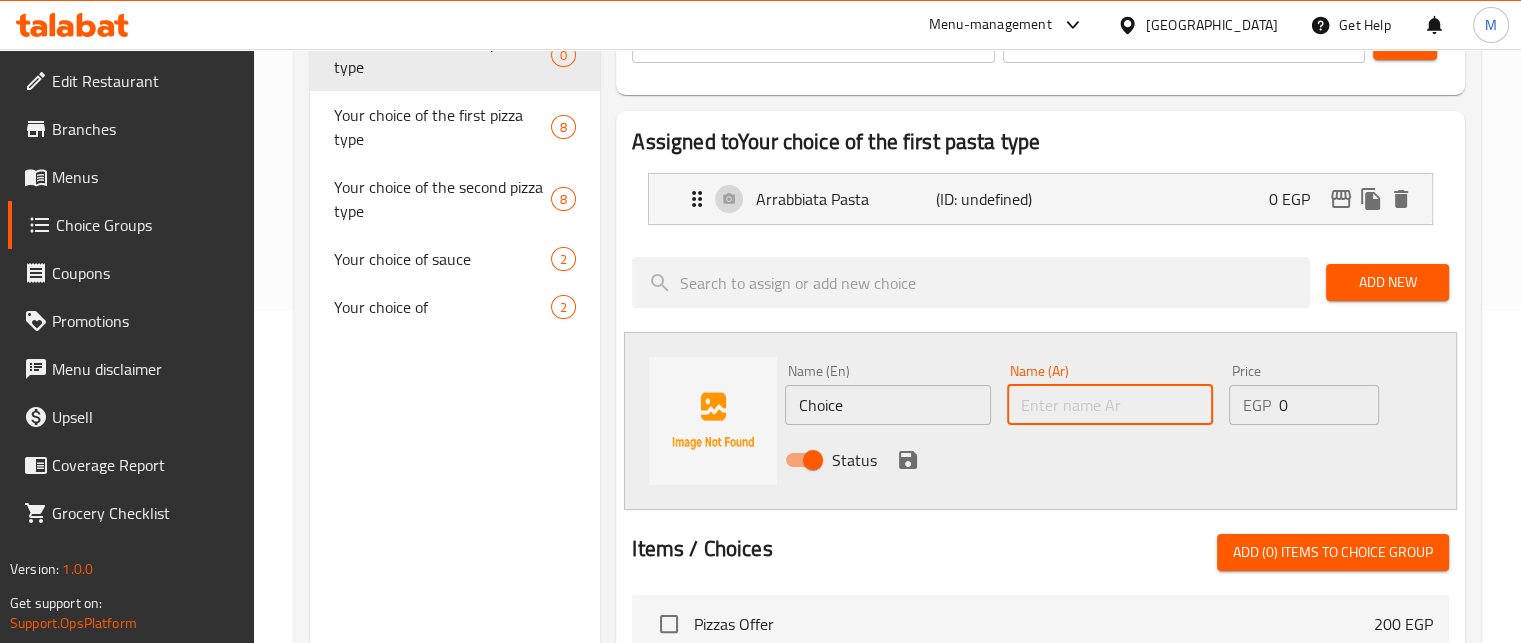 drag, startPoint x: 1133, startPoint y: 409, endPoint x: 1113, endPoint y: 388, distance: 29 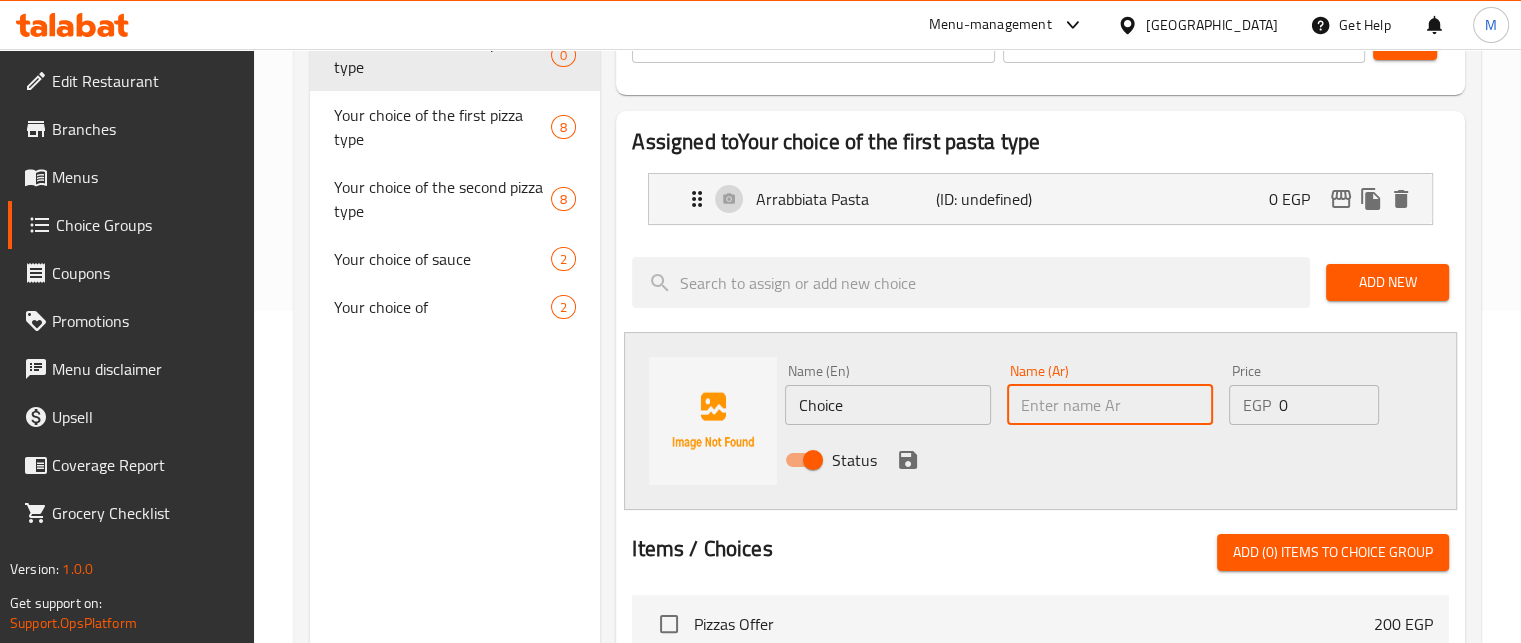 click at bounding box center [1110, 405] 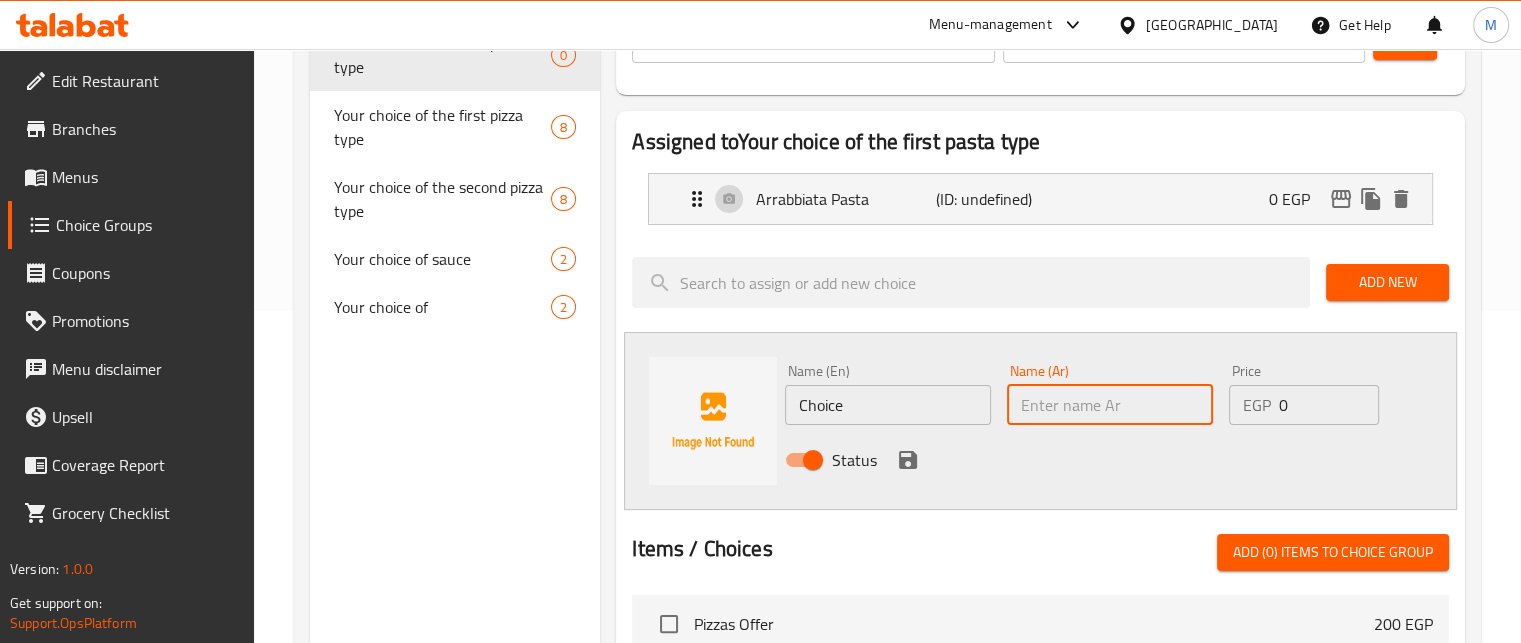 paste on "باستا الفريدو" 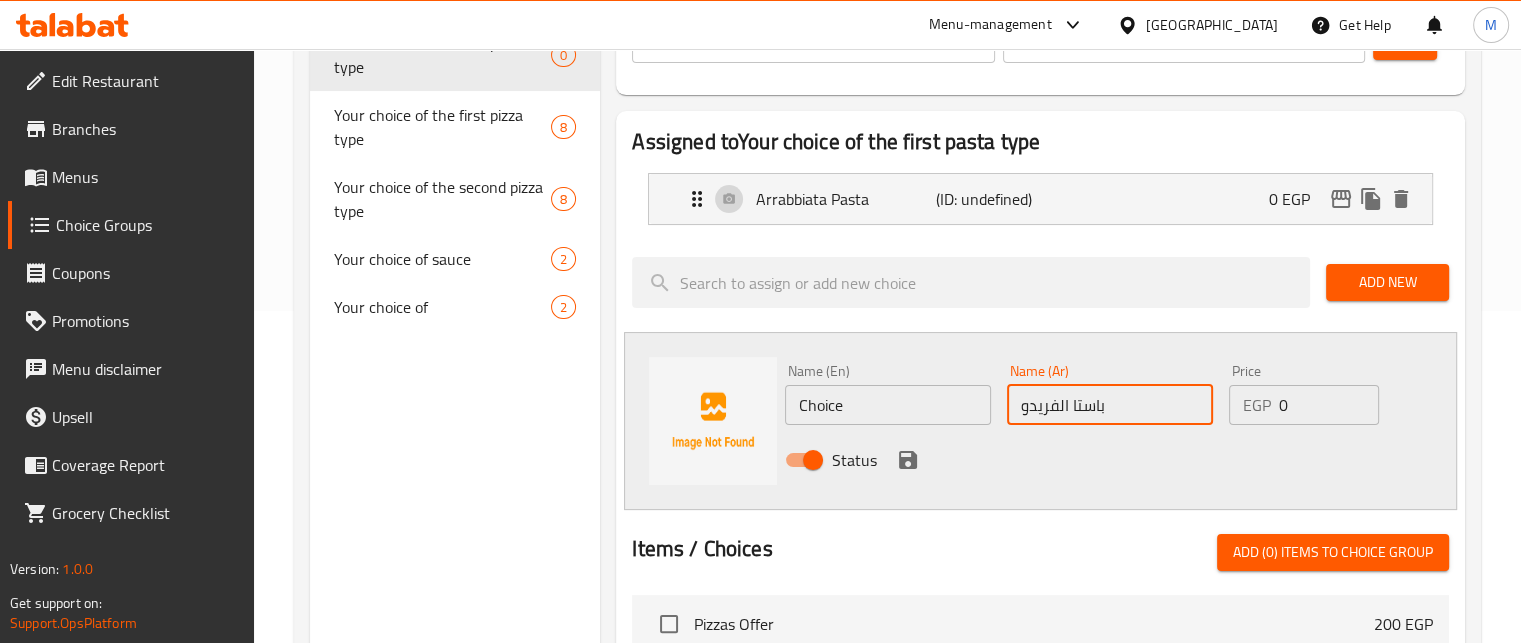 type on "باستا الفريدو" 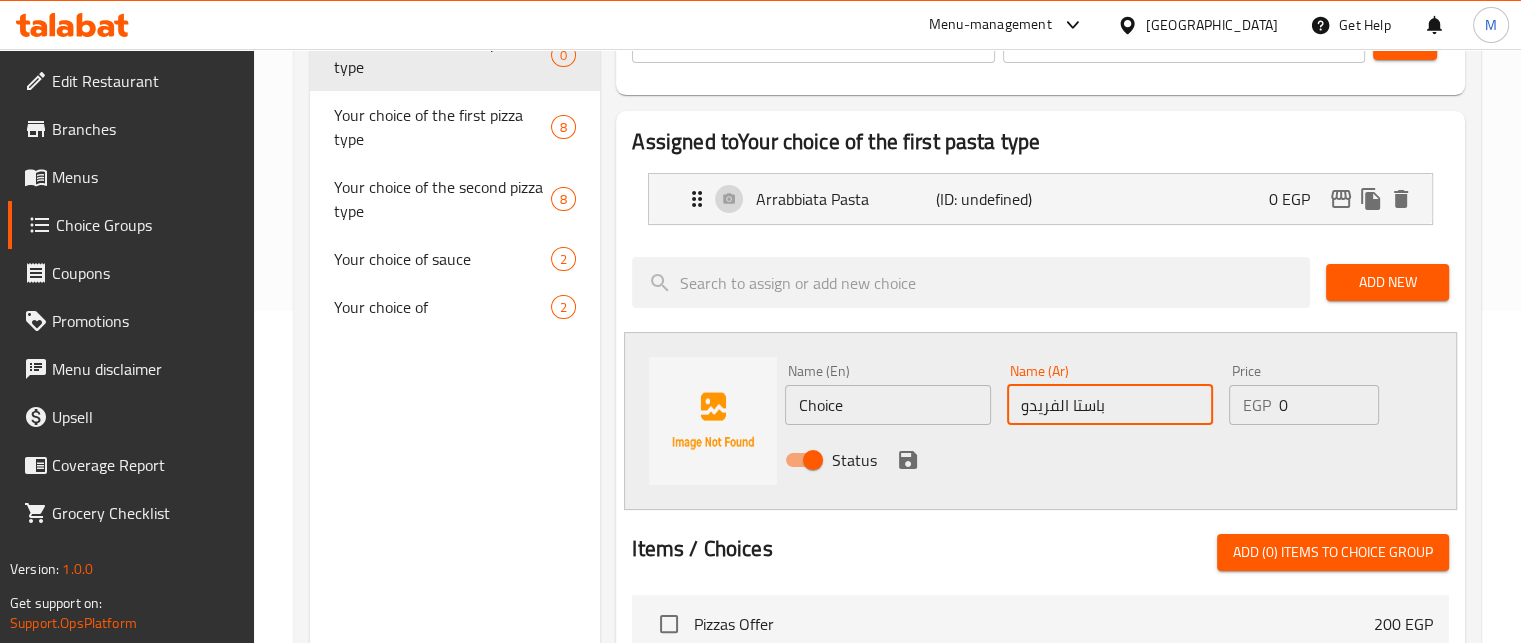 click on "Choice" at bounding box center [888, 405] 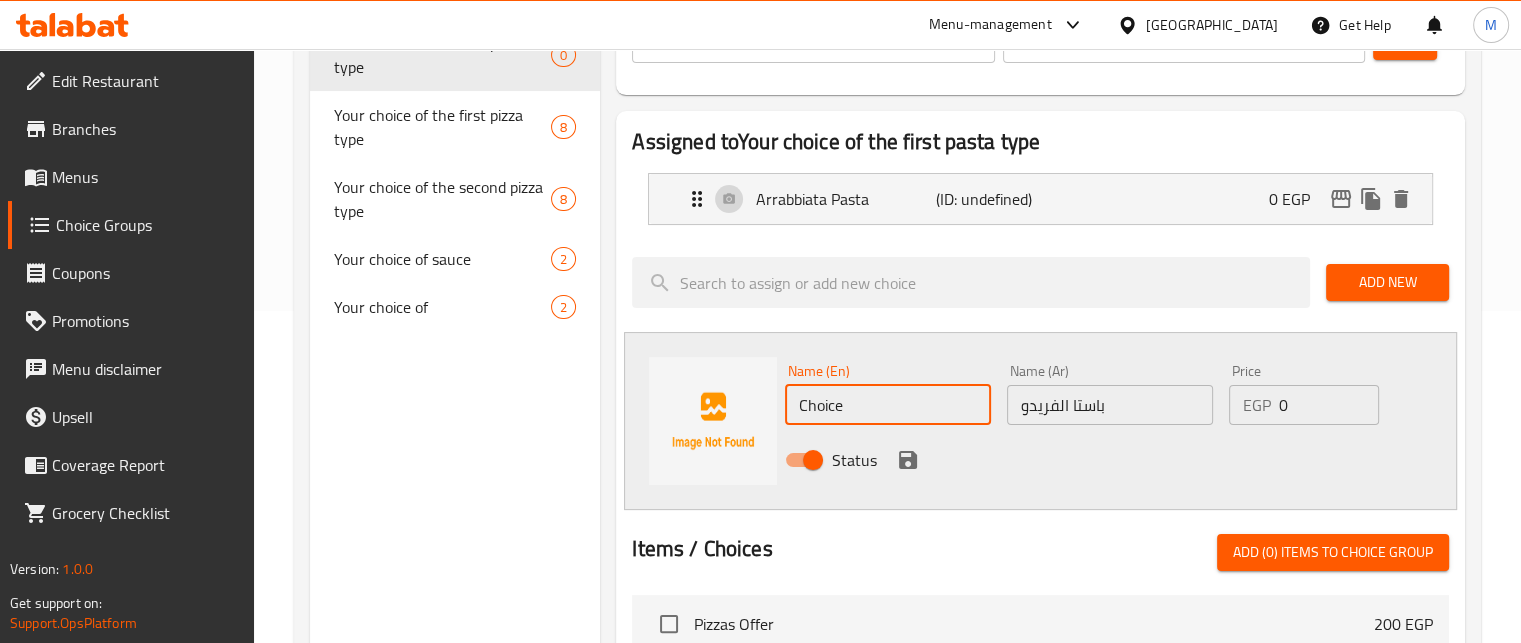 click on "Choice" at bounding box center [888, 405] 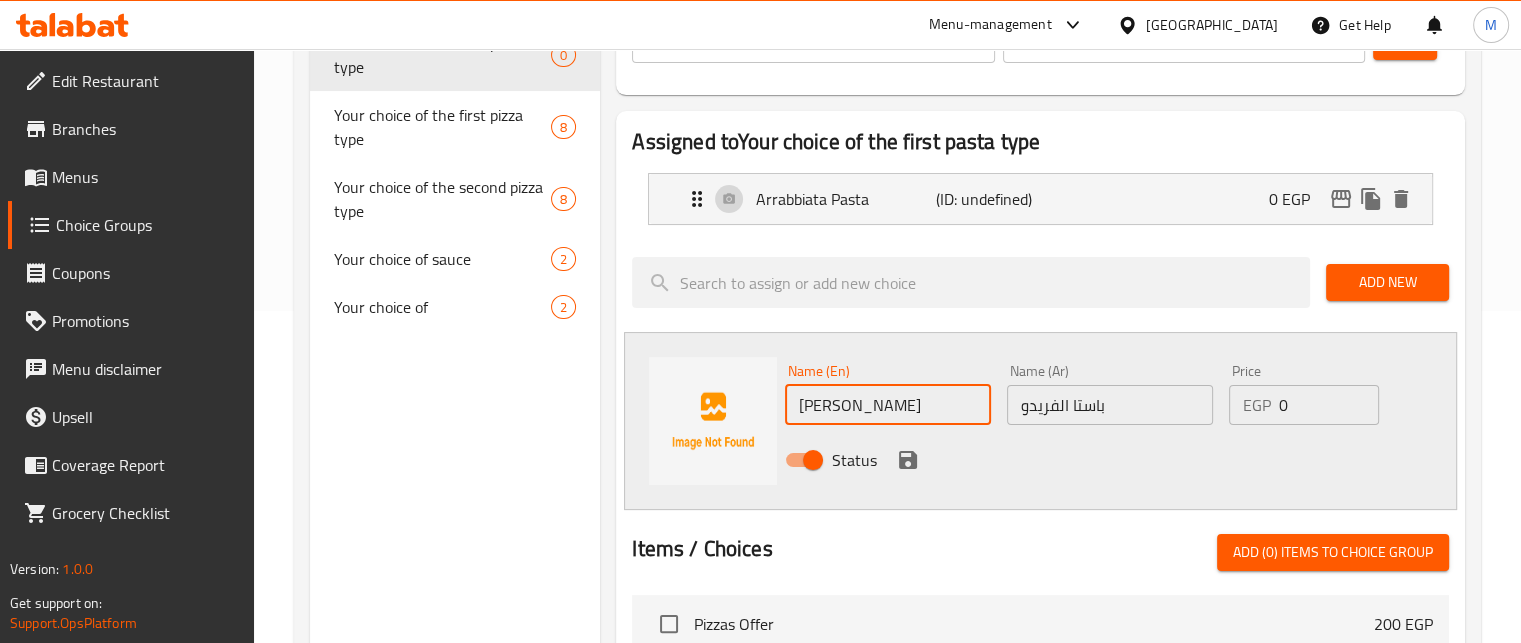 type on "Alfredo Pasta" 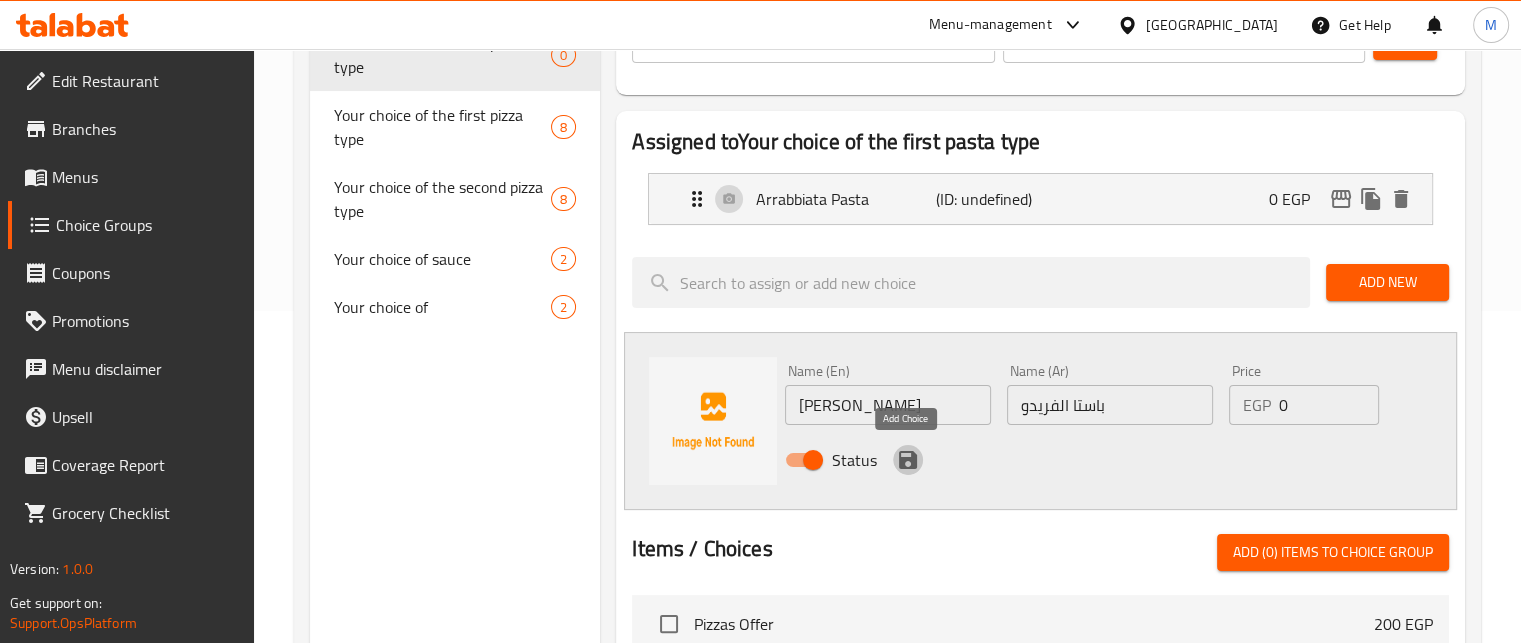click 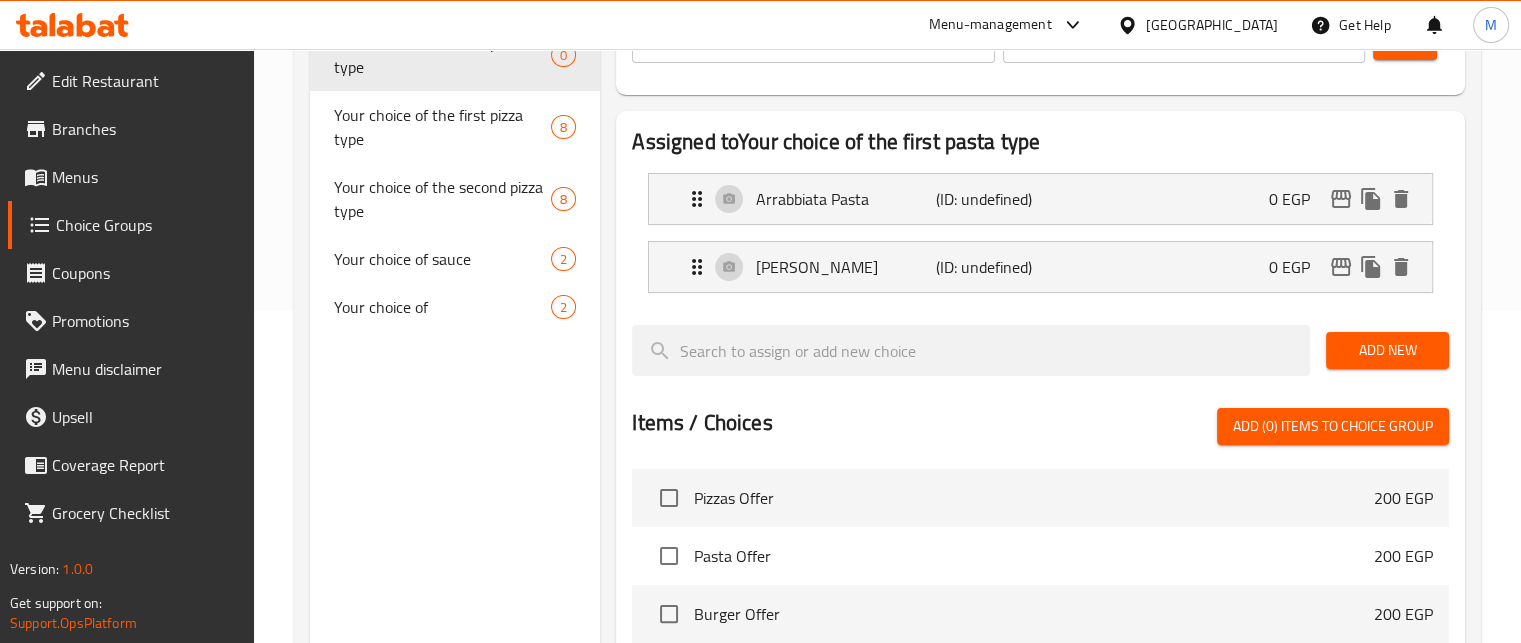 click on "Add New" at bounding box center (1387, 350) 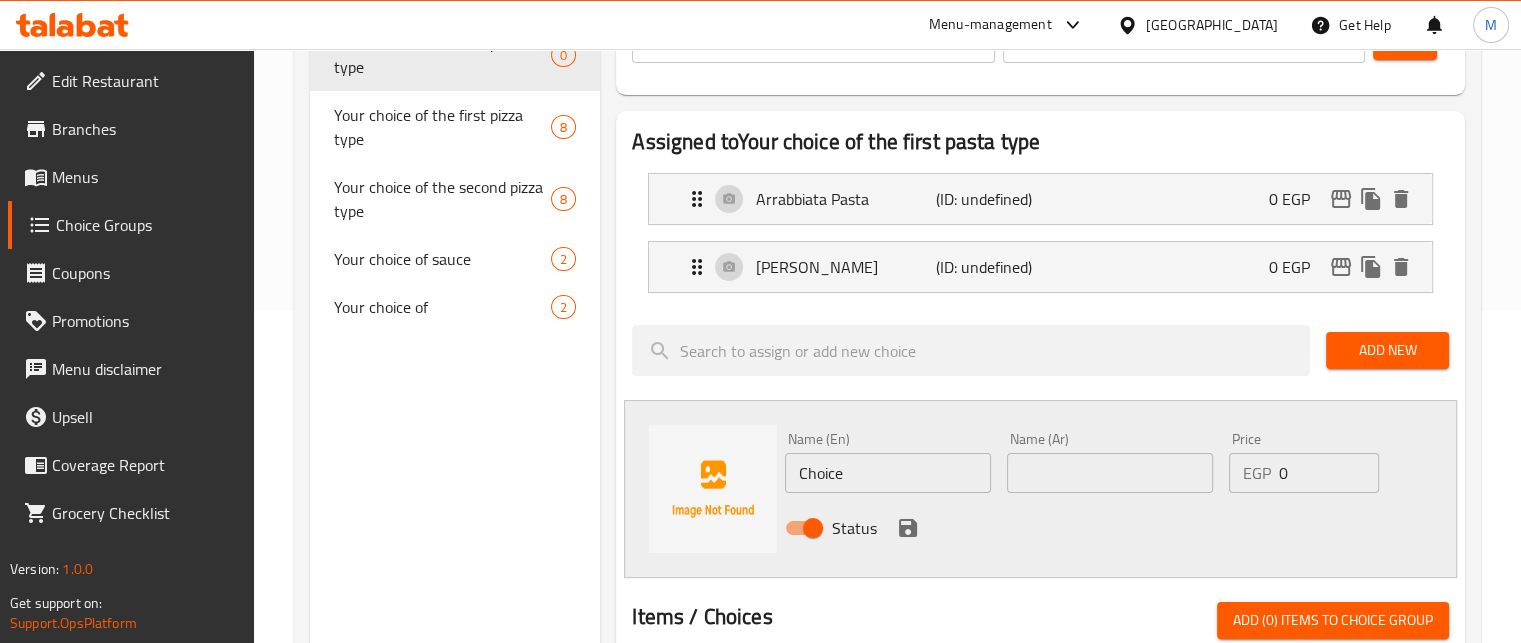 click at bounding box center [1110, 473] 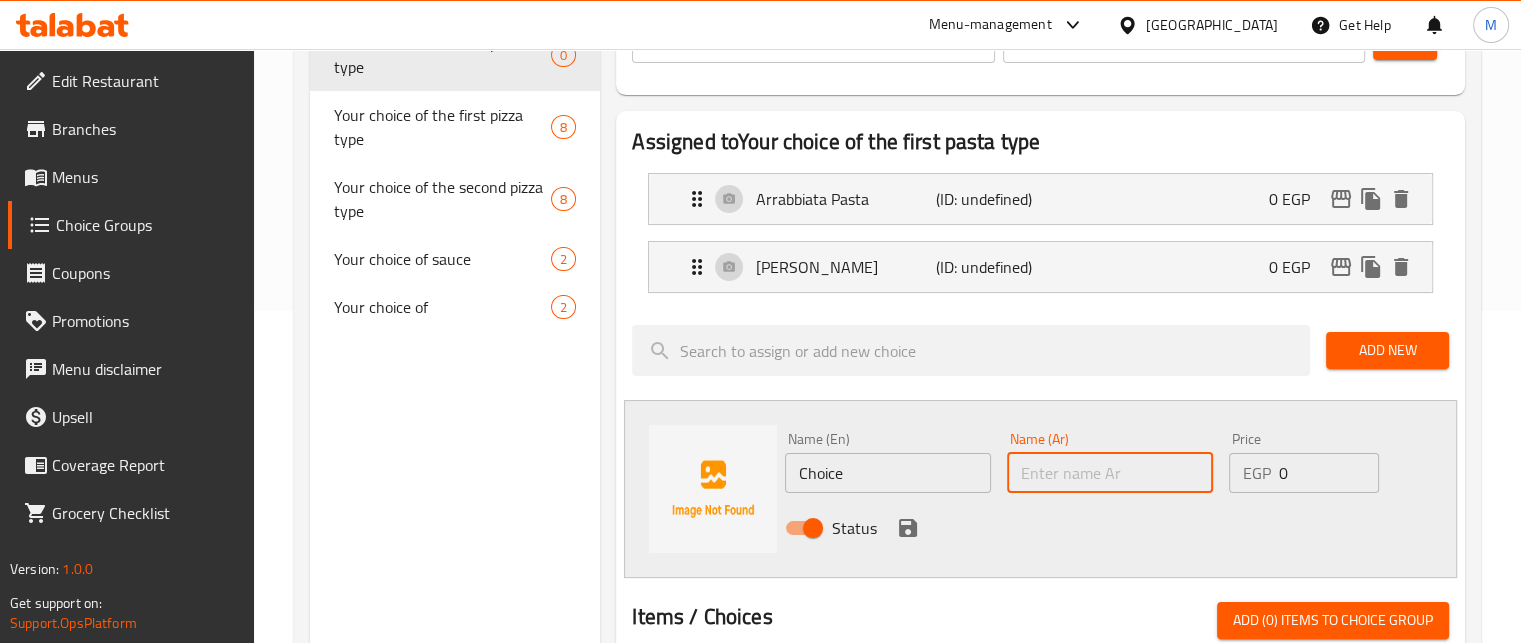 paste on "باستا فروتي دي ماري" 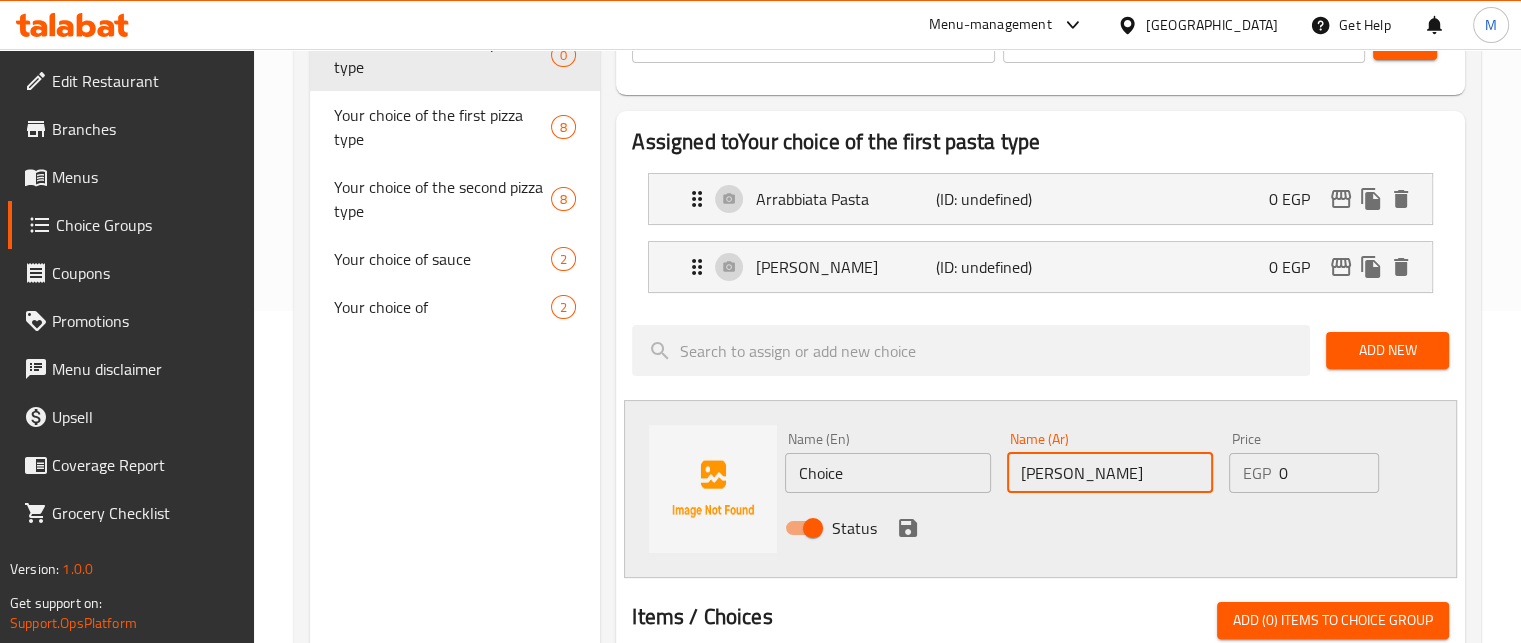 type on "باستا فروتي دي ماري" 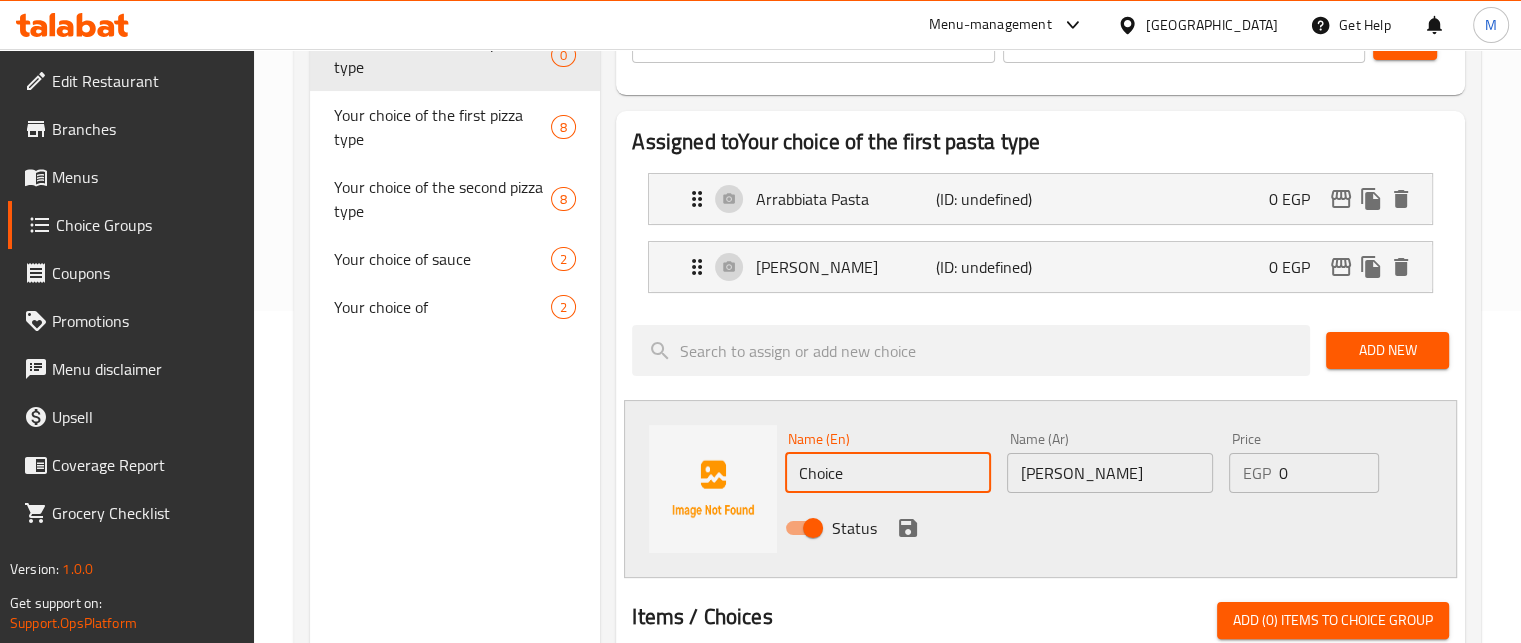 click on "Choice" at bounding box center [888, 473] 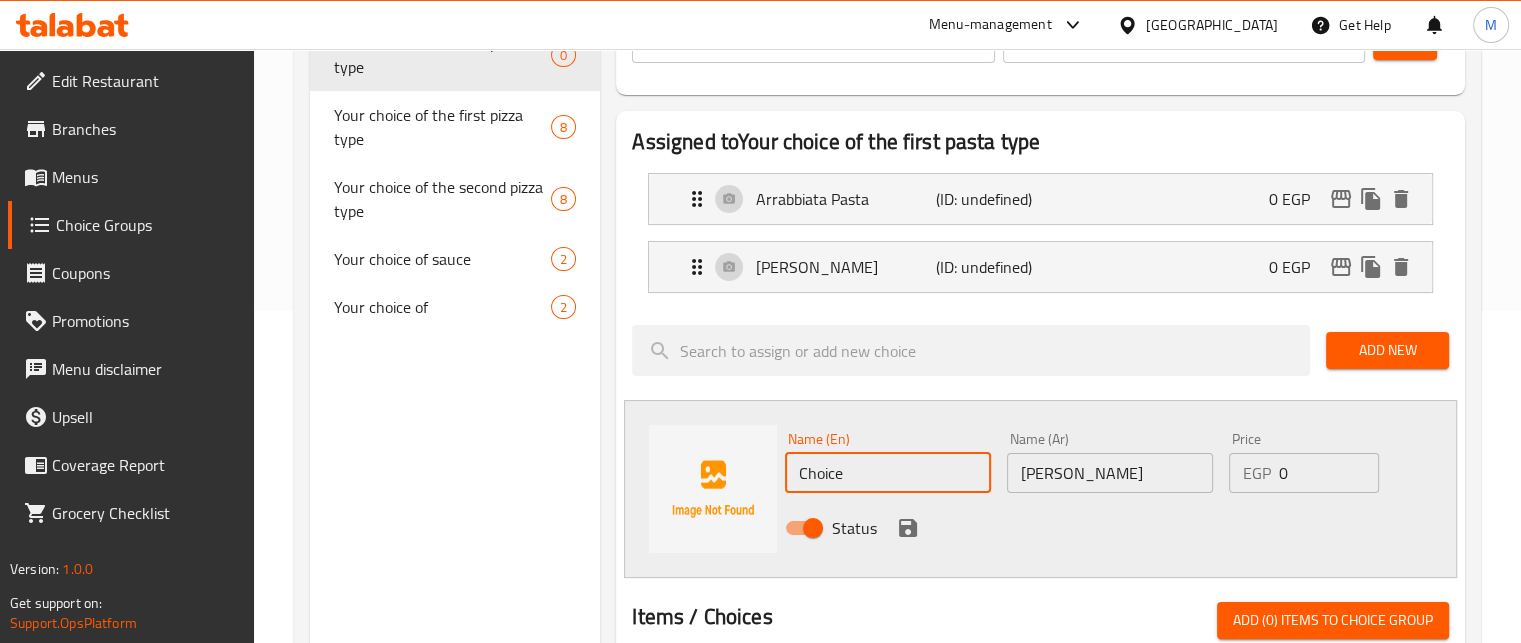 click on "Choice" at bounding box center (888, 473) 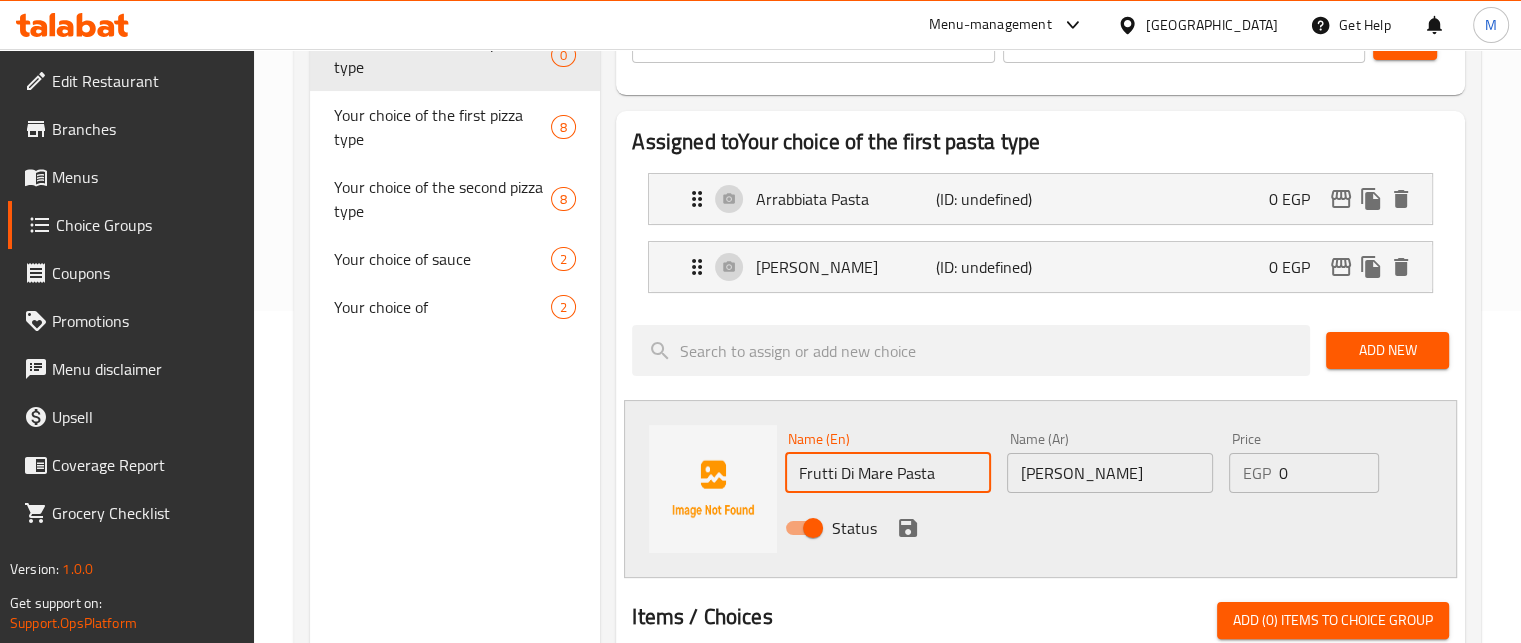 type on "Frutti Di Mare Pasta" 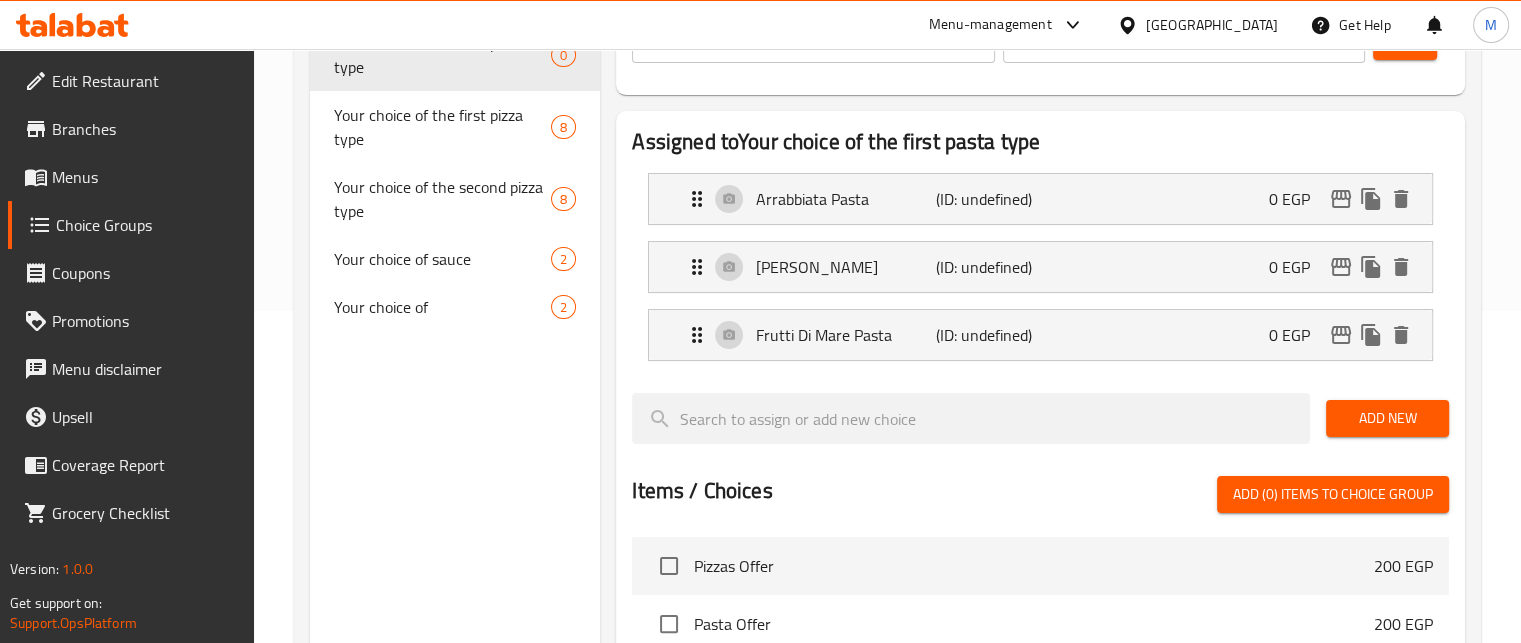 click on "Add New" at bounding box center [1387, 418] 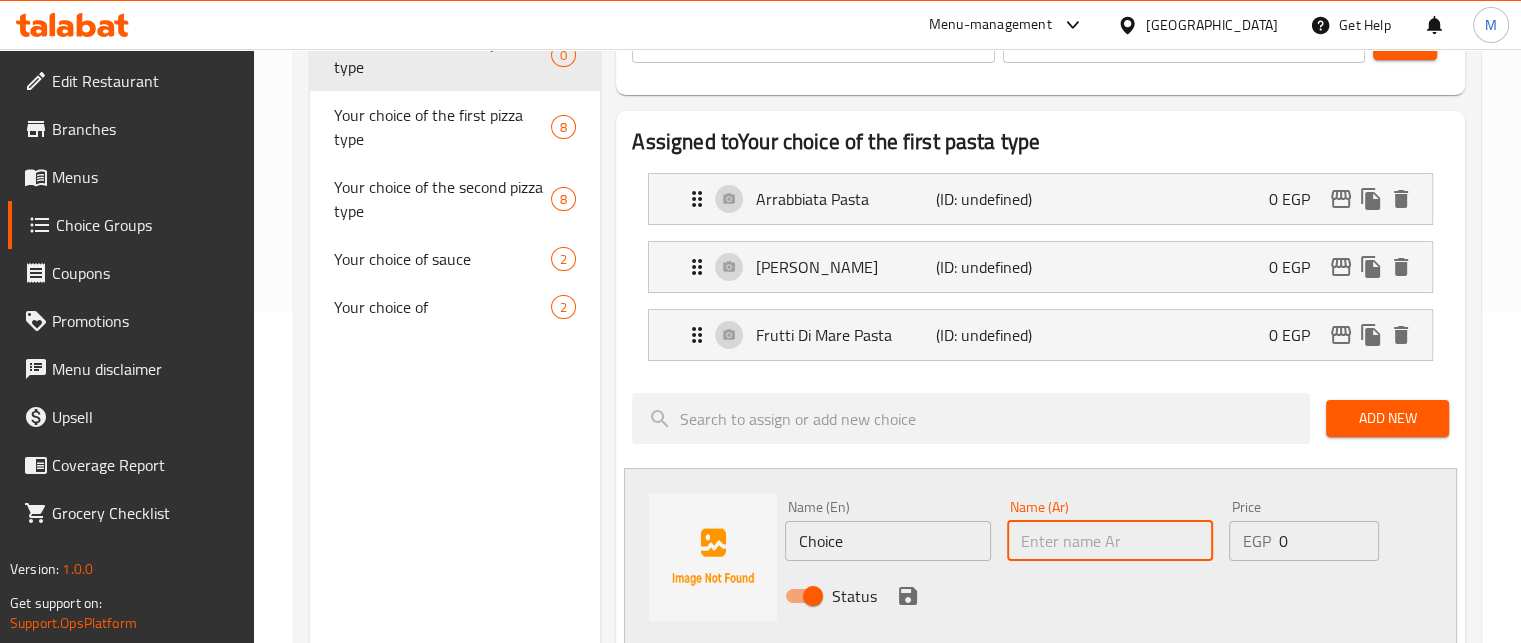 drag, startPoint x: 1138, startPoint y: 533, endPoint x: 1127, endPoint y: 519, distance: 17.804493 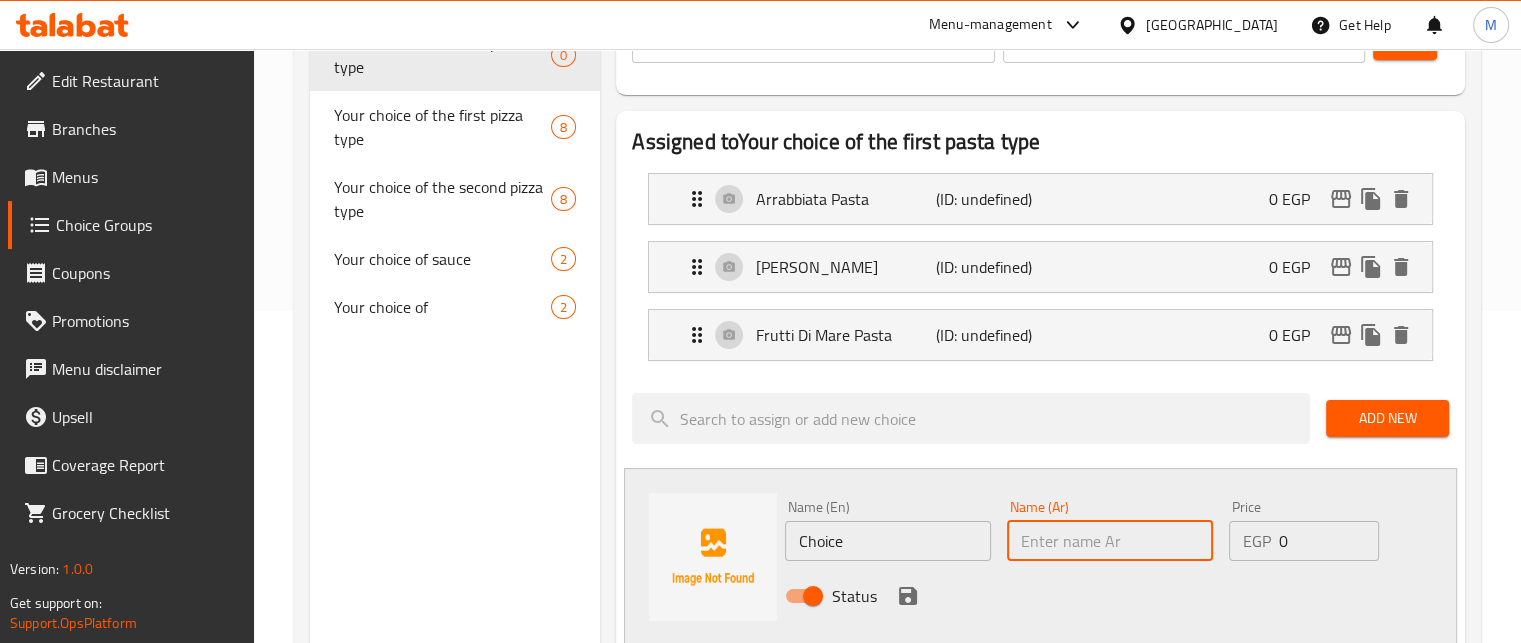 click at bounding box center (1110, 541) 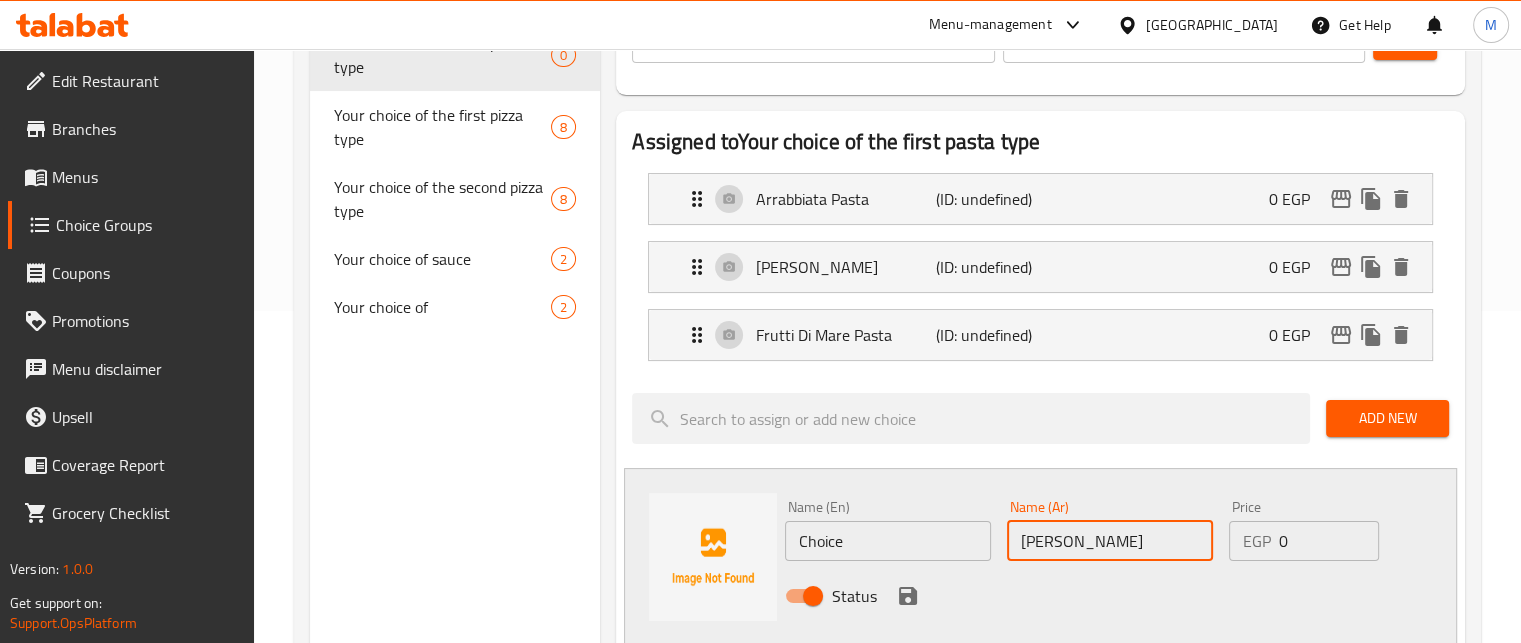 type on "باستا ستيك" 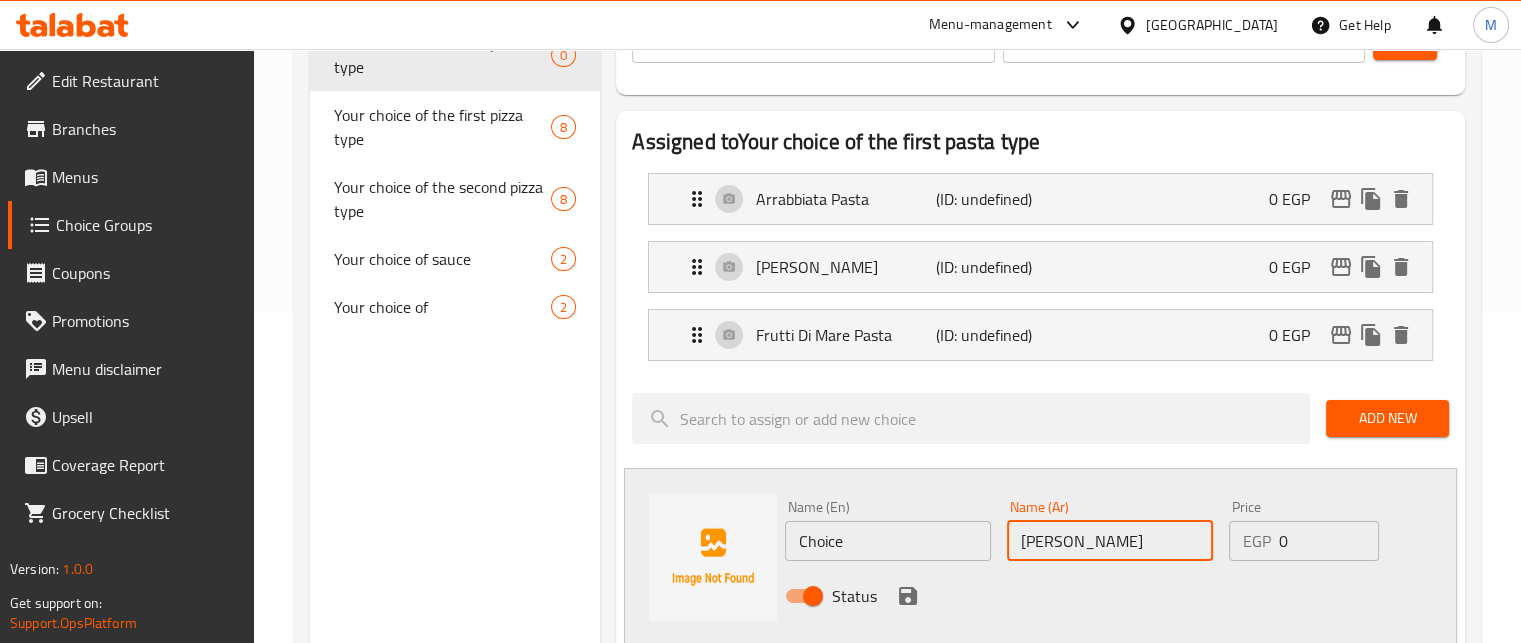 click on "Choice" at bounding box center [888, 541] 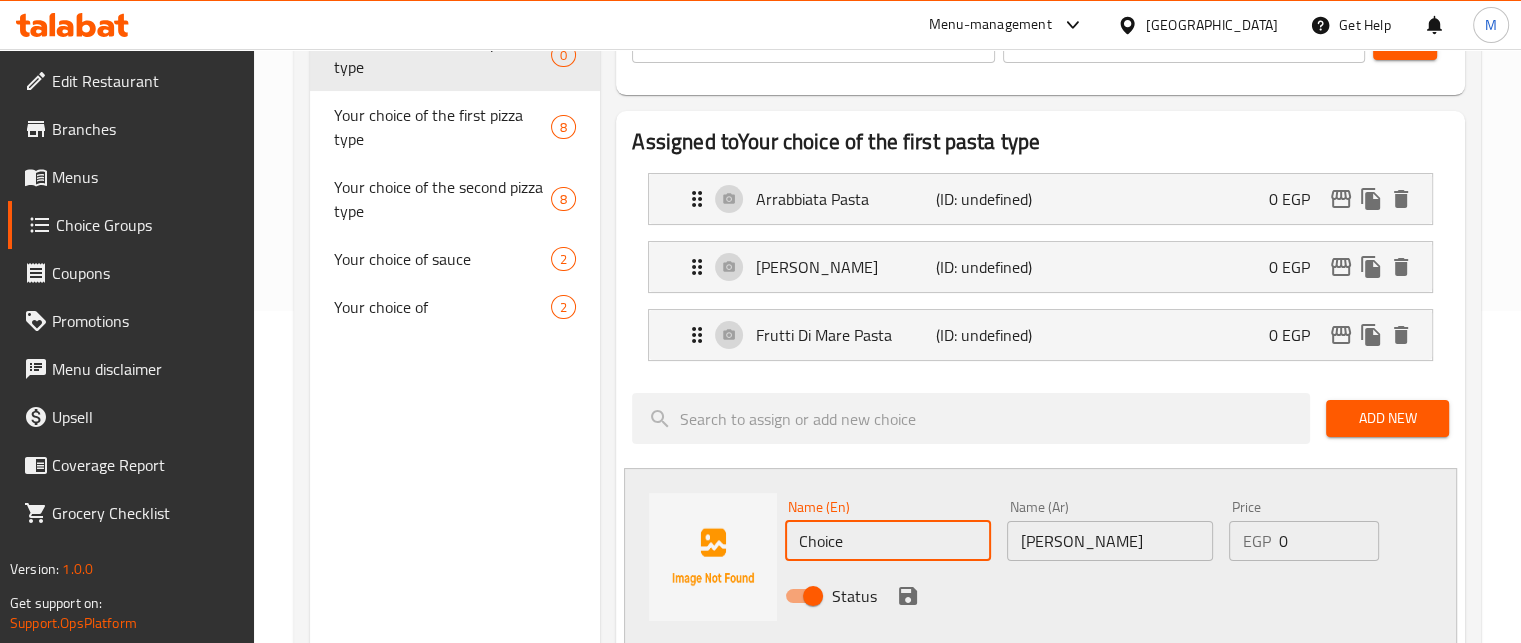 click on "Choice" at bounding box center (888, 541) 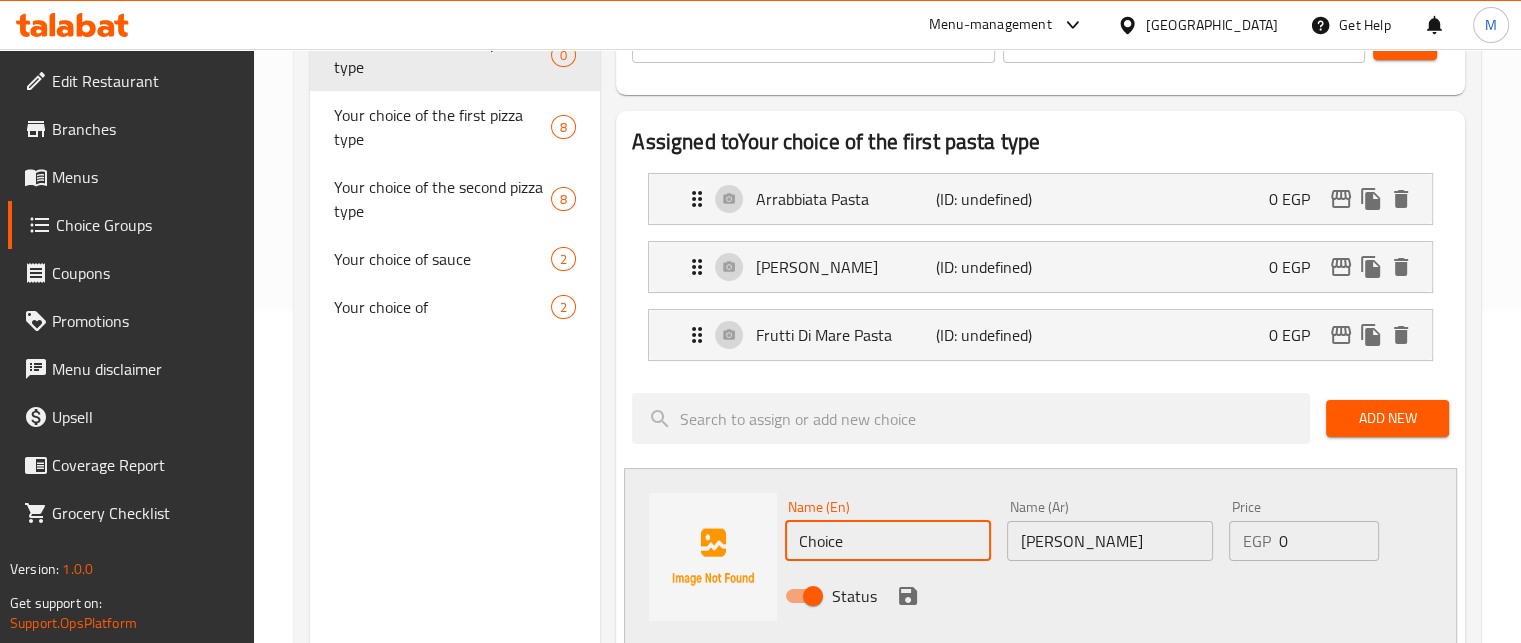 paste on "Steak Pasta" 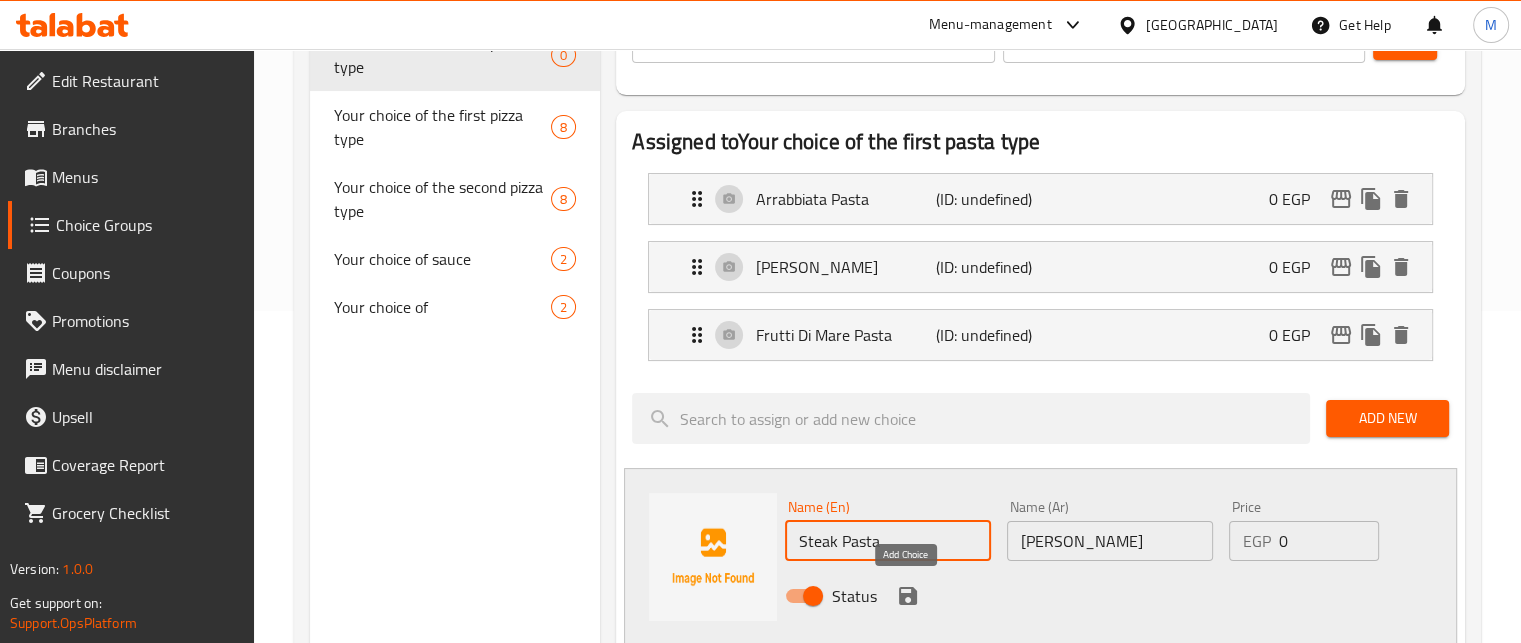 type on "Steak Pasta" 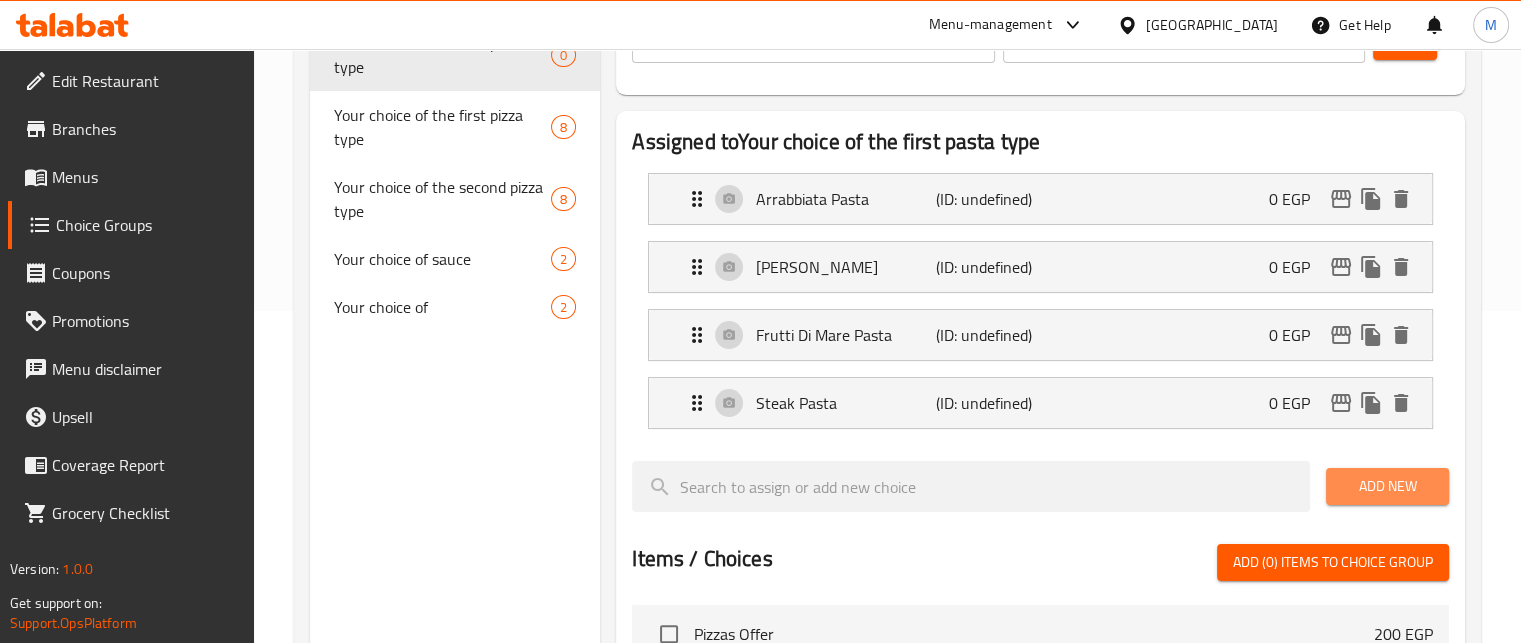 click on "Add New" at bounding box center (1387, 486) 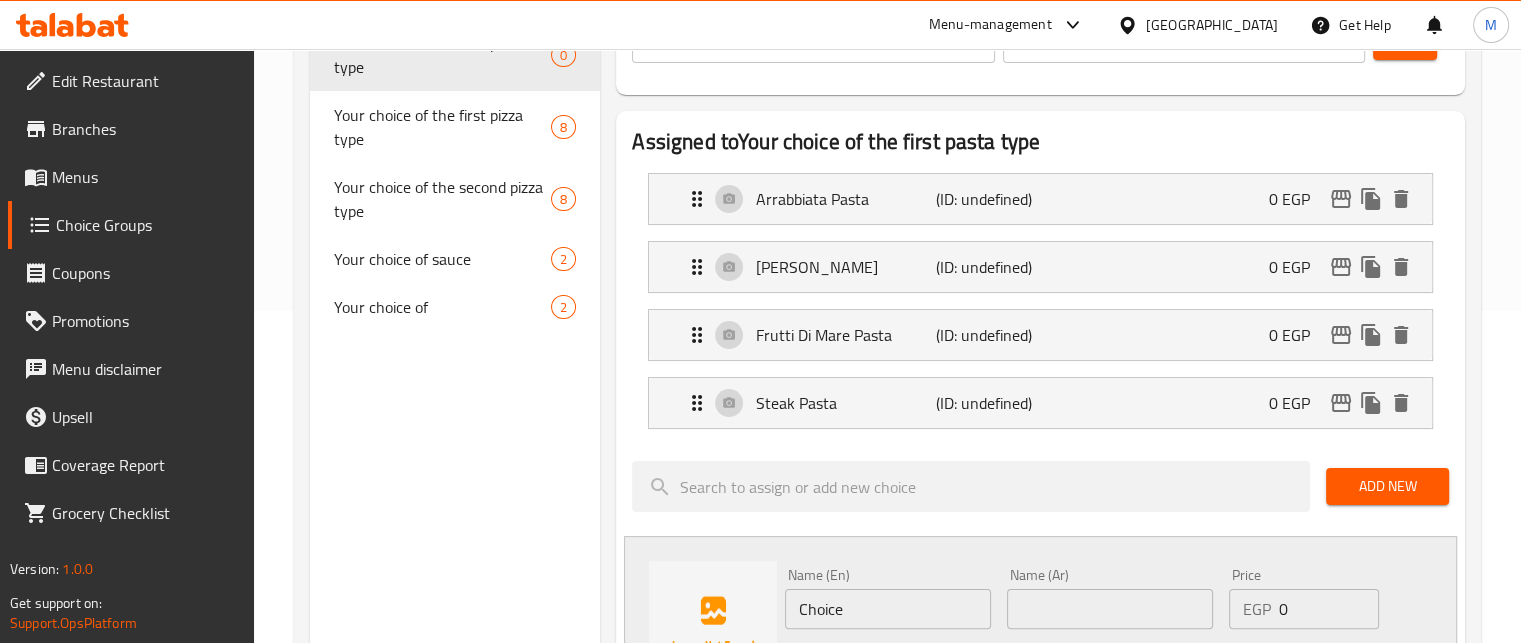 click at bounding box center [1110, 609] 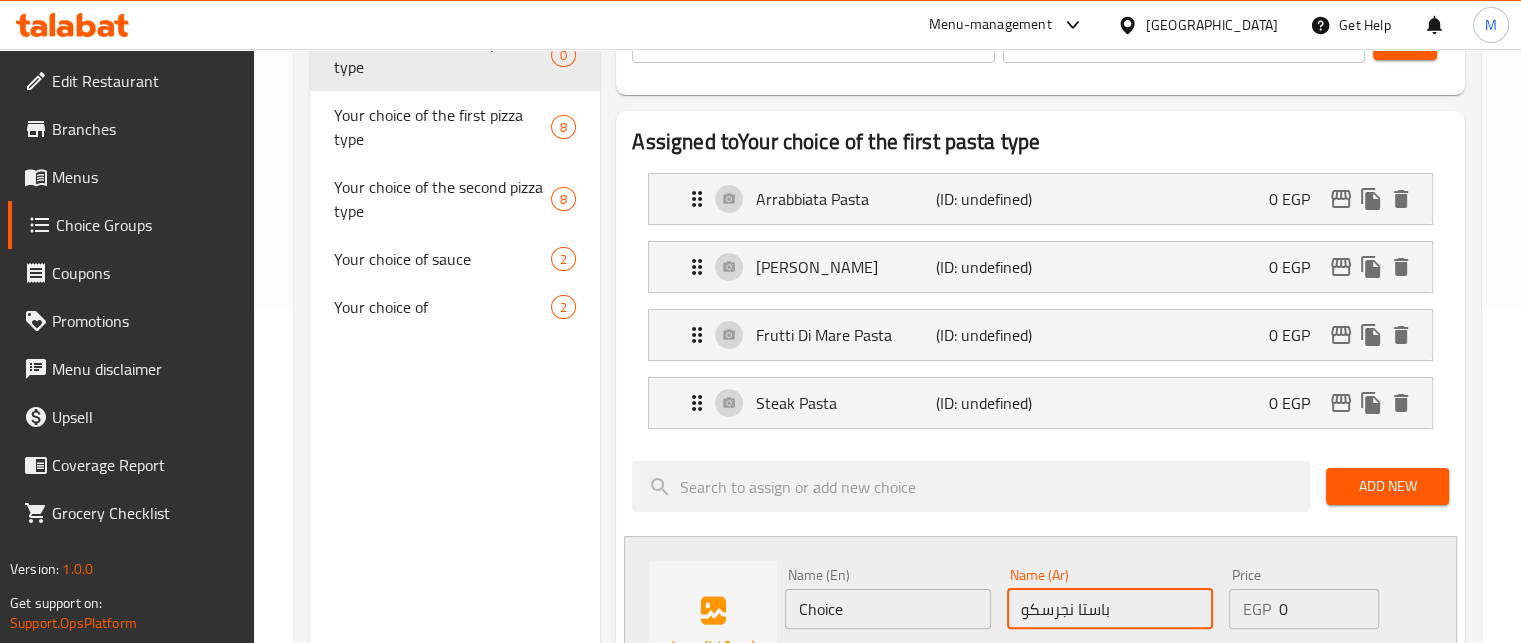drag, startPoint x: 1167, startPoint y: 597, endPoint x: 985, endPoint y: 7, distance: 617.4334 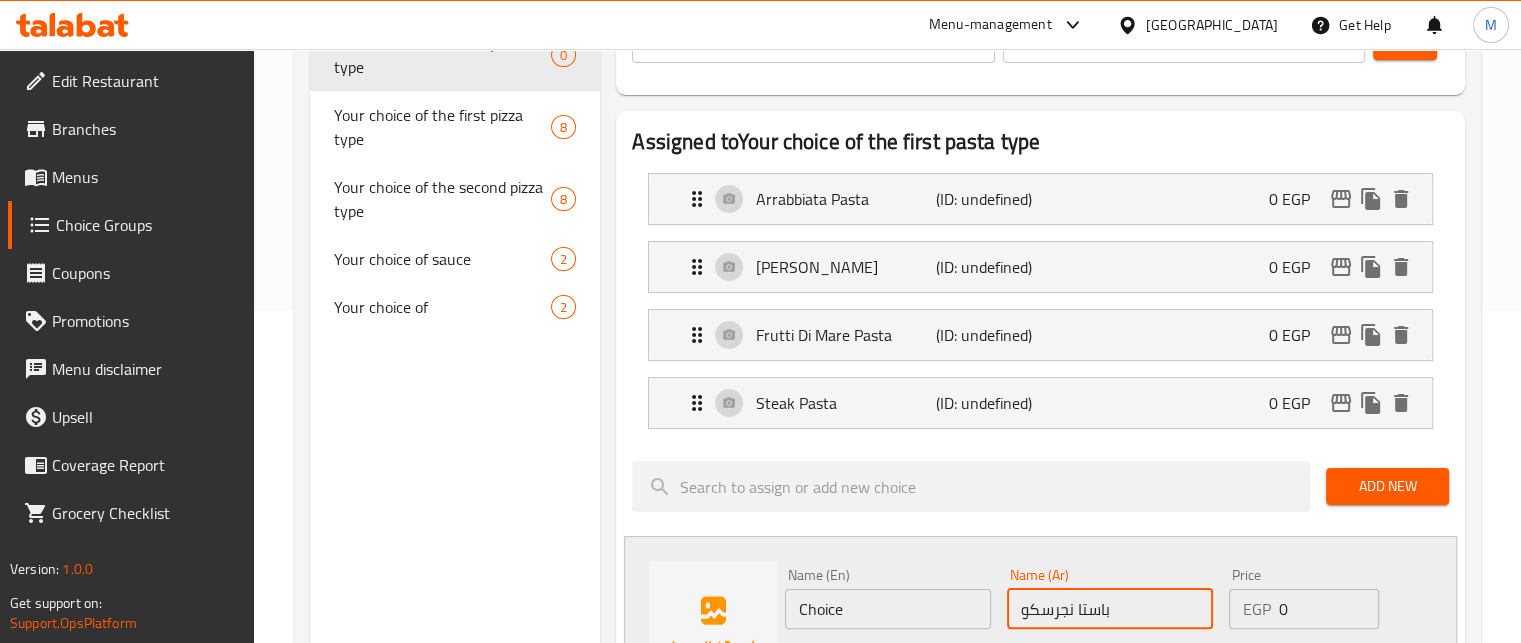 click on "Choice" at bounding box center [888, 609] 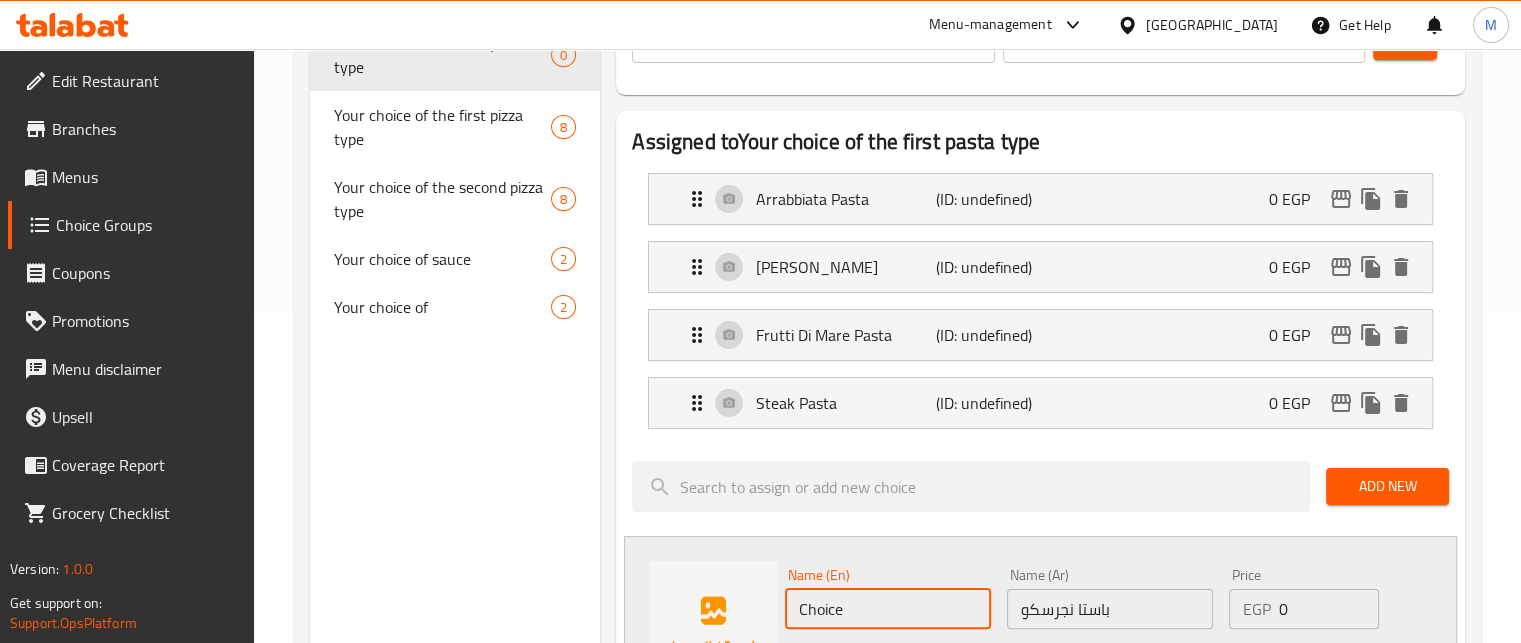 paste on "Negresco Pasta" 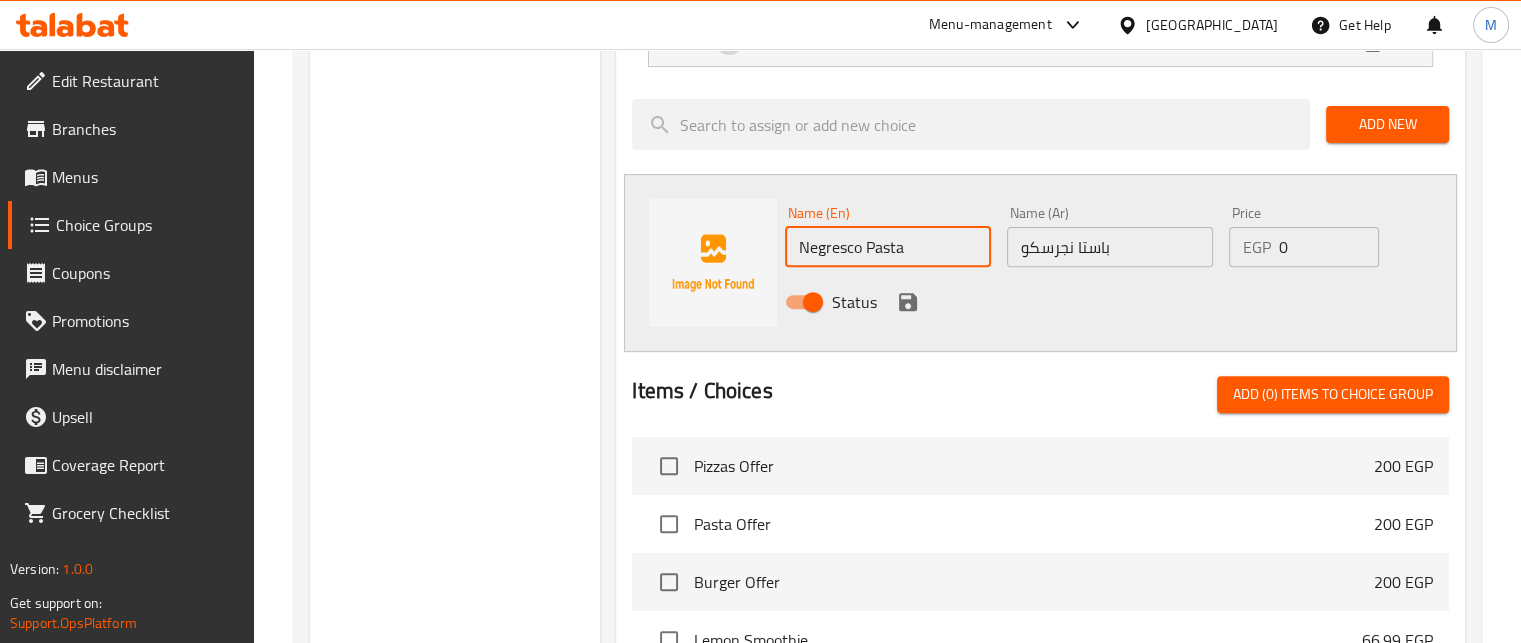 scroll, scrollTop: 753, scrollLeft: 0, axis: vertical 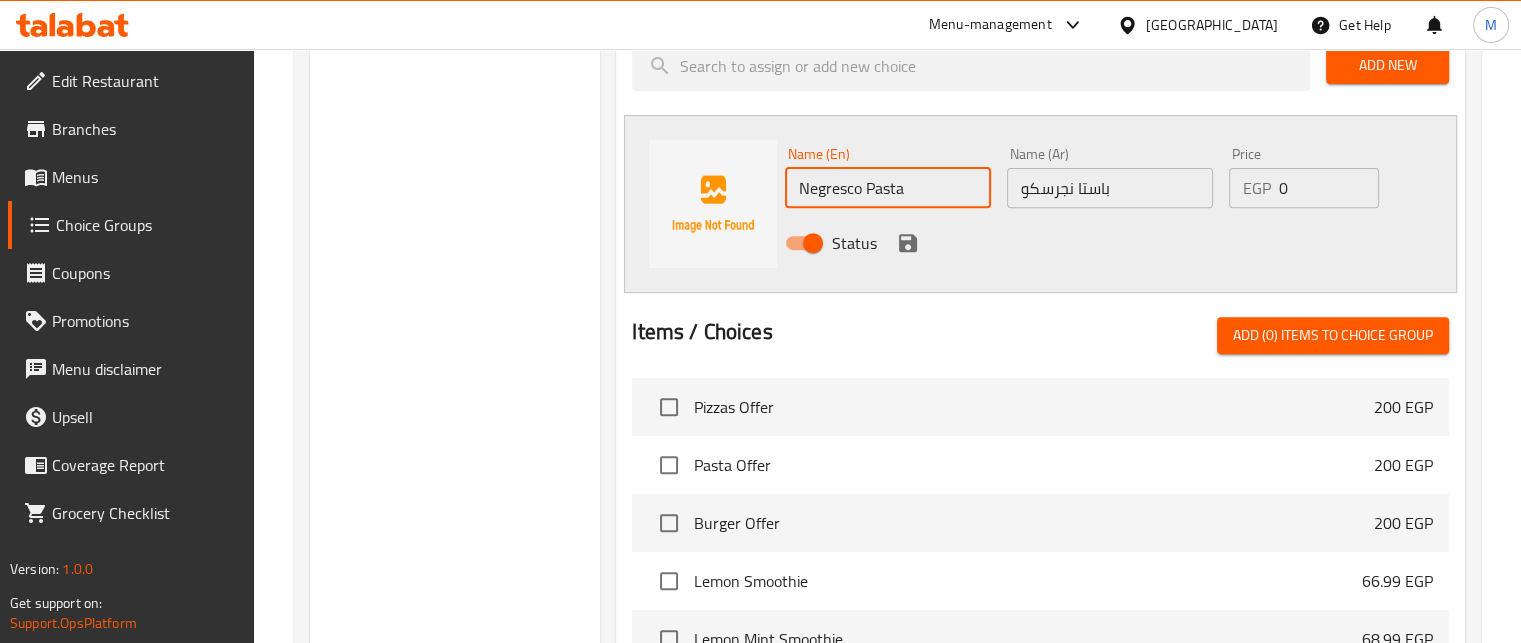 click 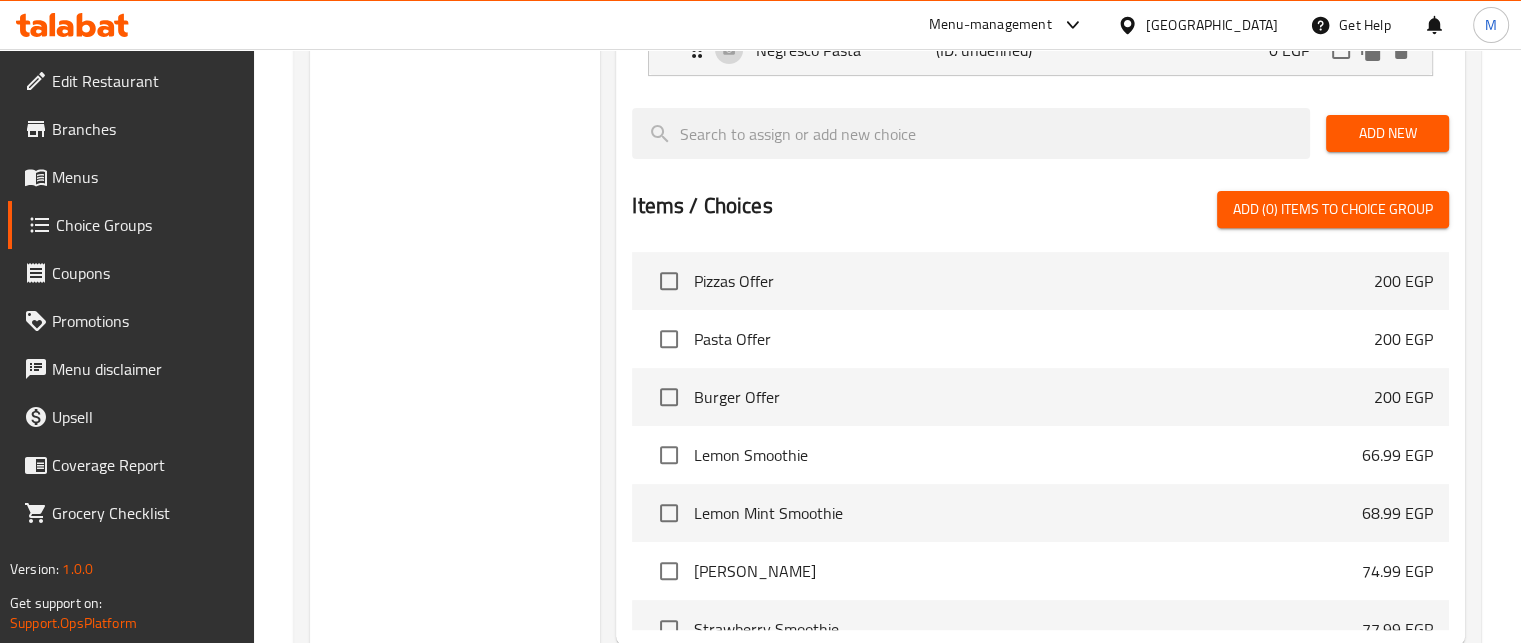 click on "Add New" at bounding box center (1387, 133) 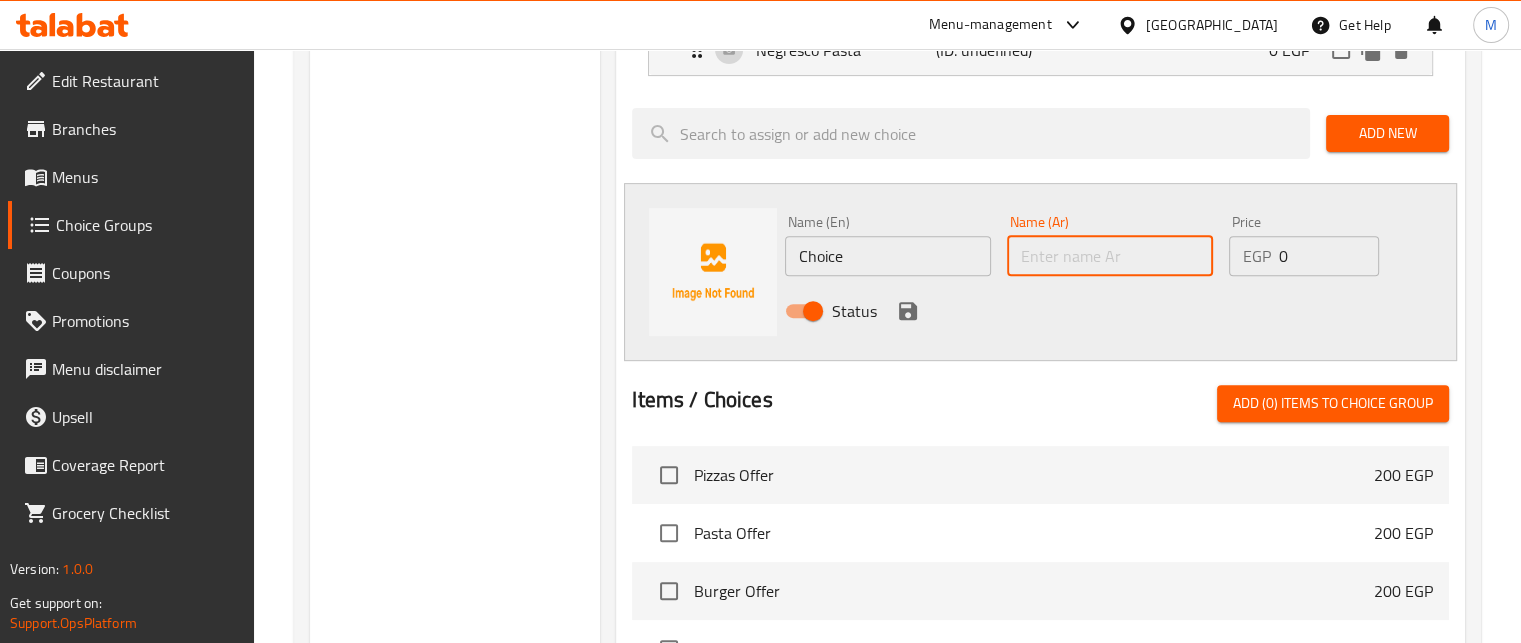 drag, startPoint x: 1042, startPoint y: 246, endPoint x: 1037, endPoint y: 230, distance: 16.763054 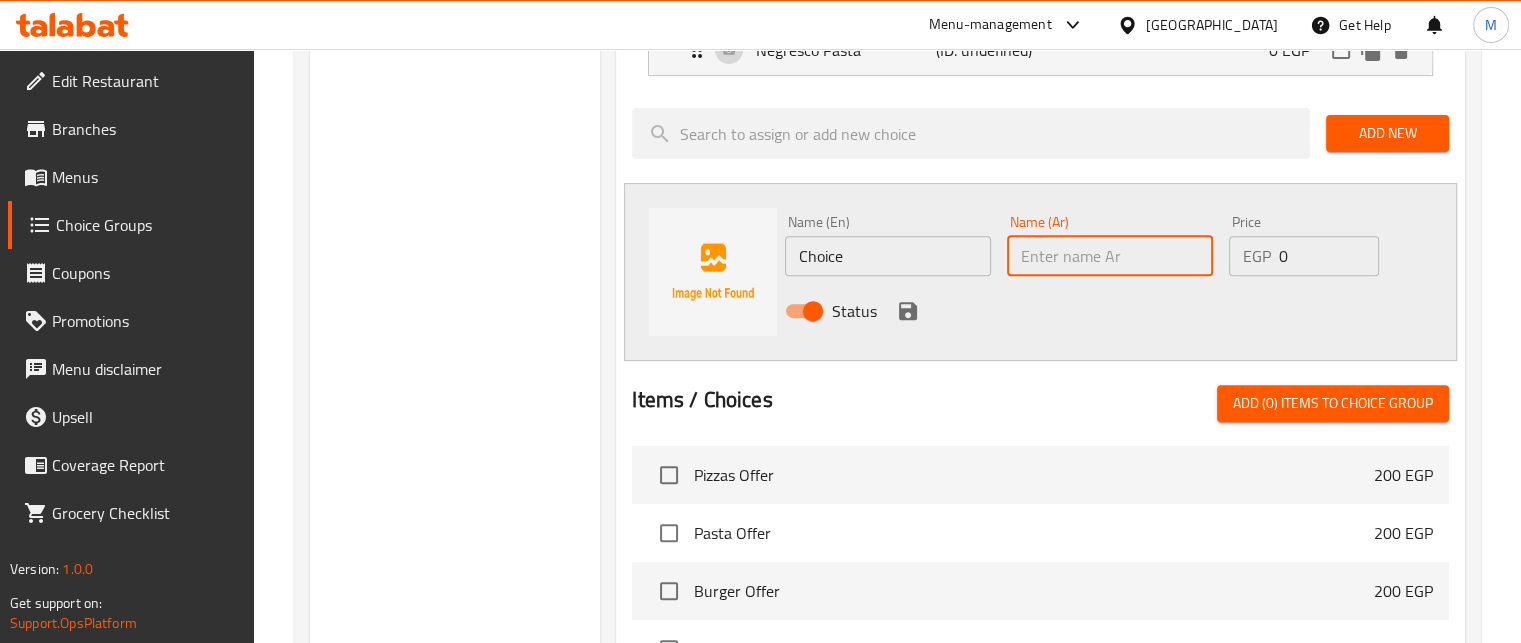 click at bounding box center [1110, 256] 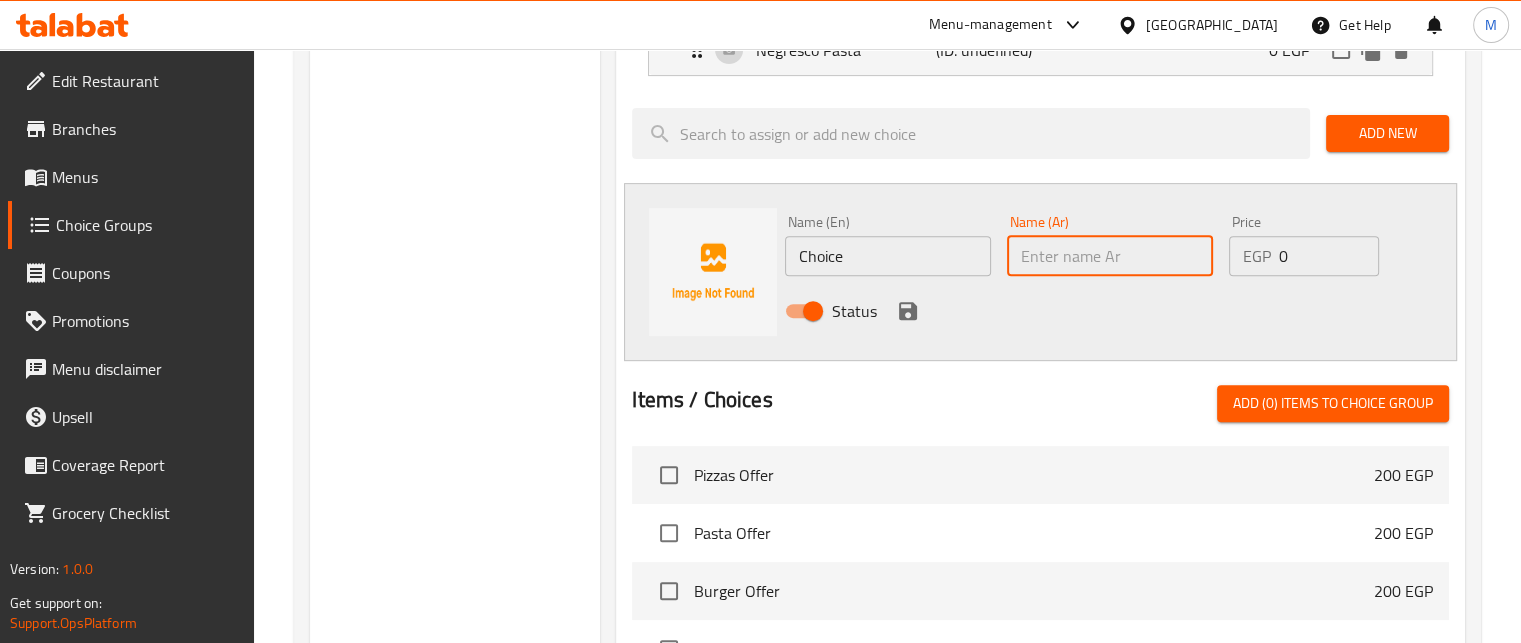 paste on "باستا مراسي" 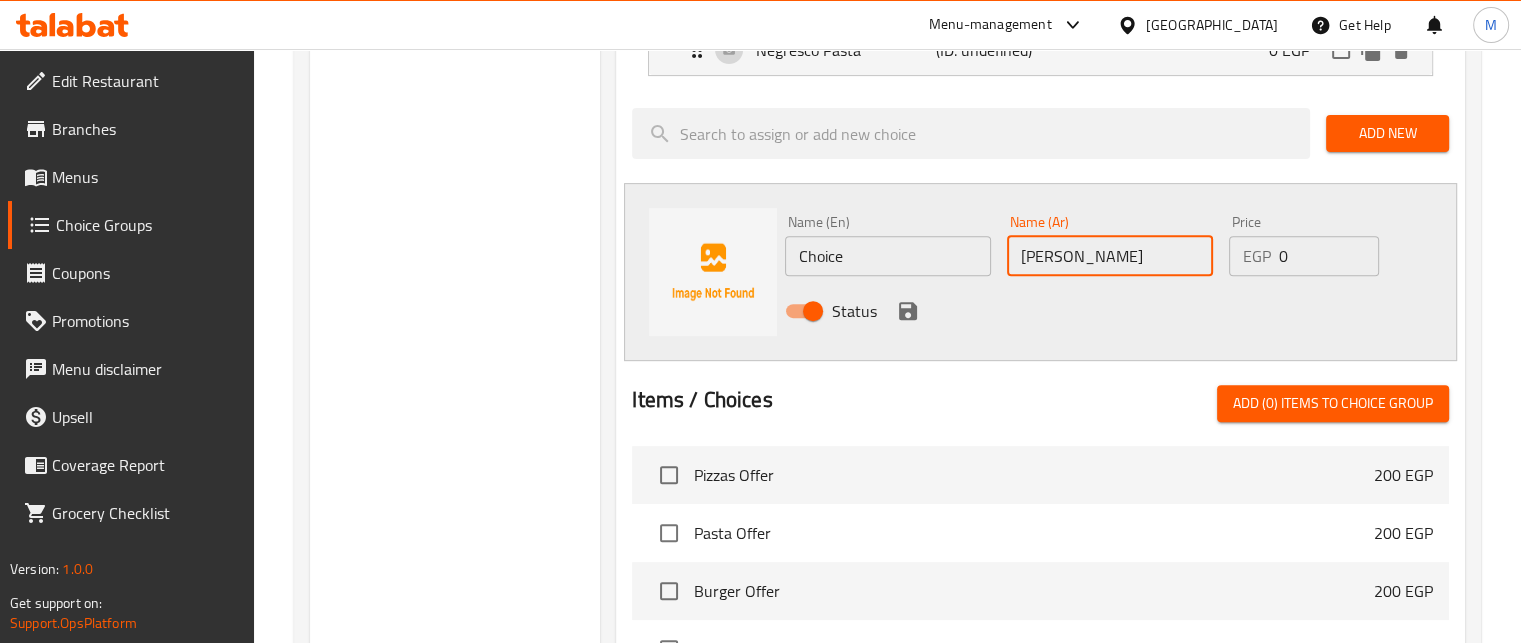 type on "باستا مراسي" 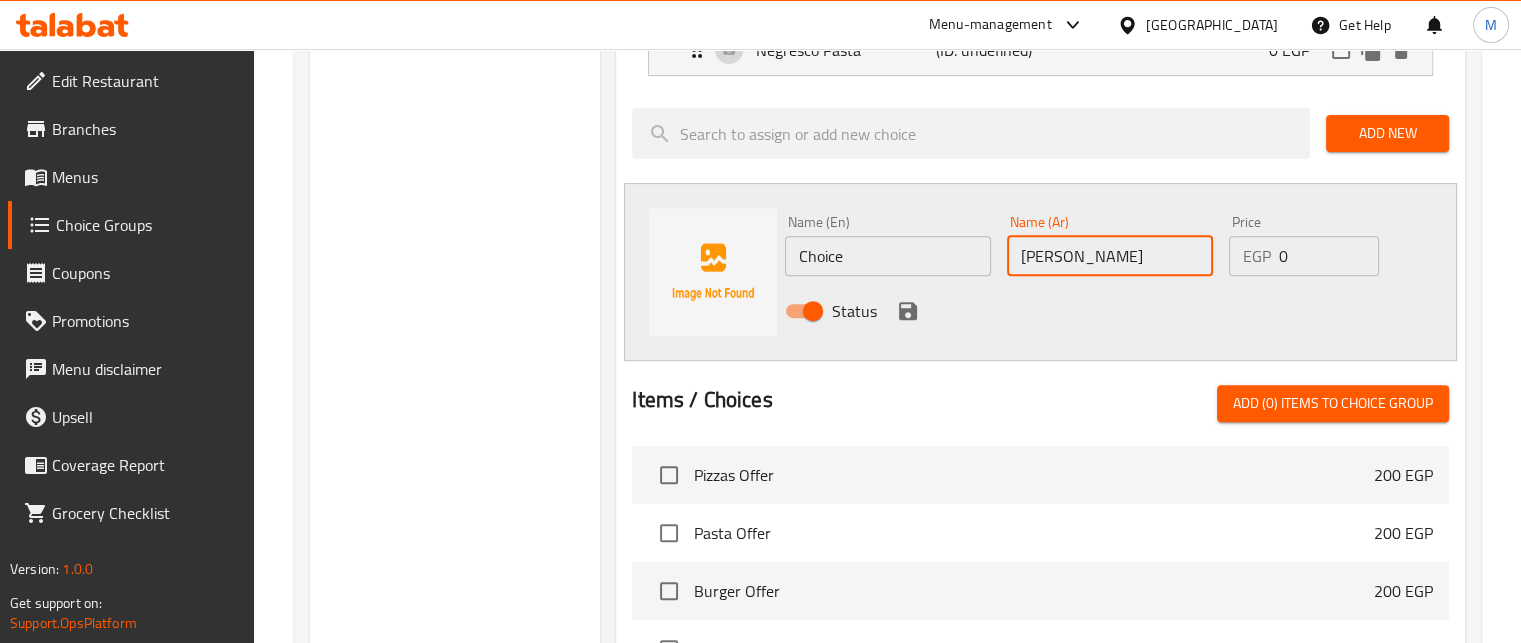 click on "Choice" at bounding box center (888, 256) 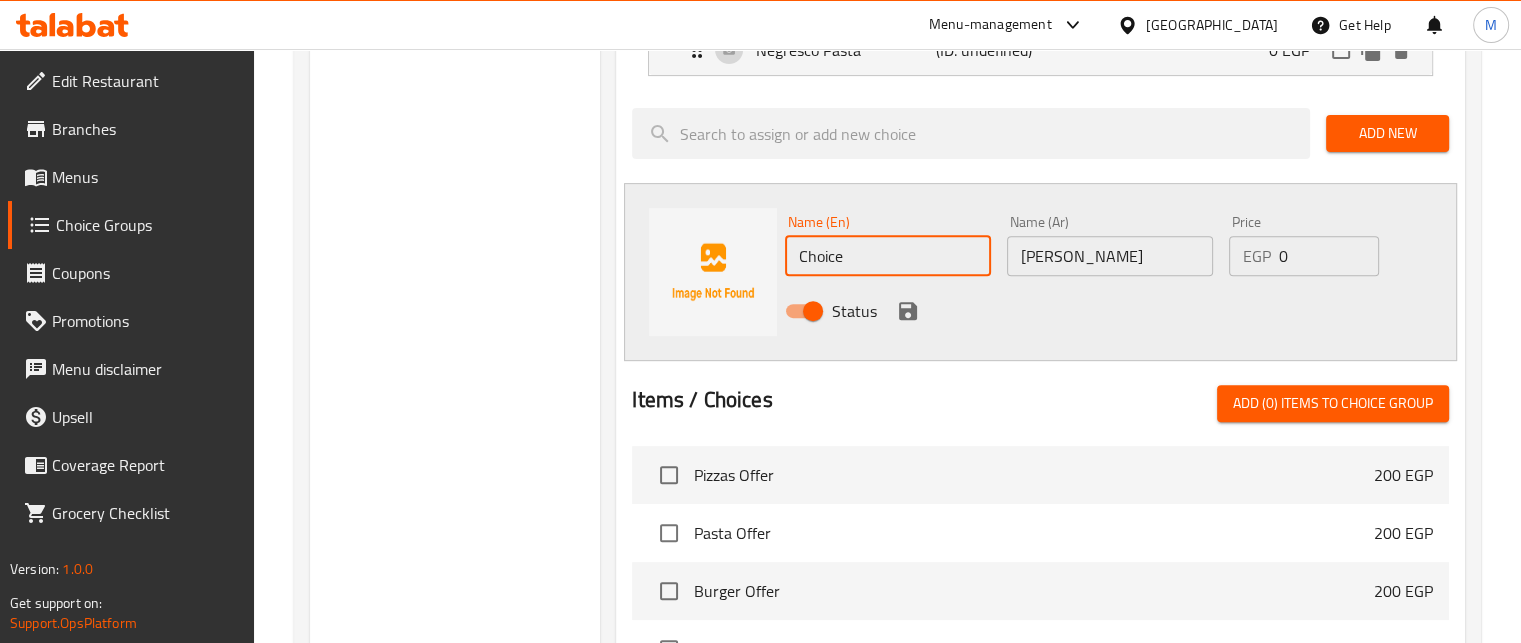 click on "Choice" at bounding box center (888, 256) 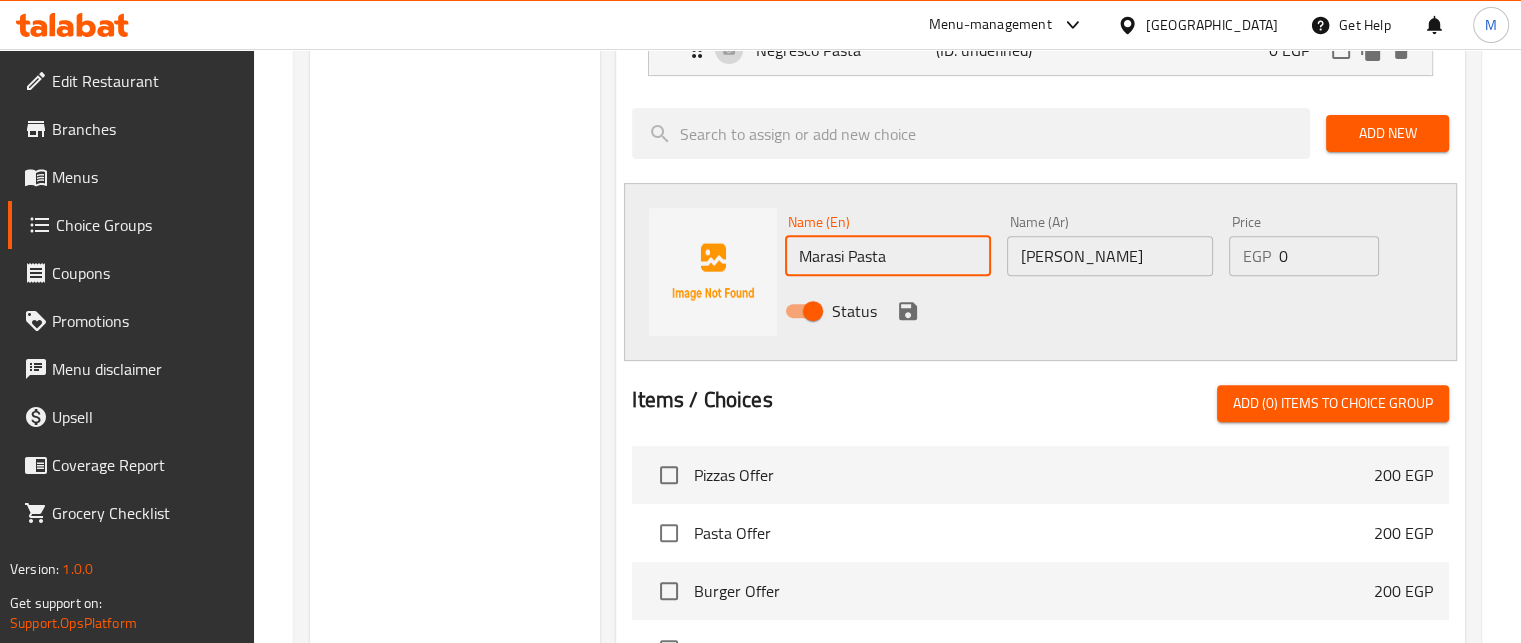 type on "Marasi Pasta" 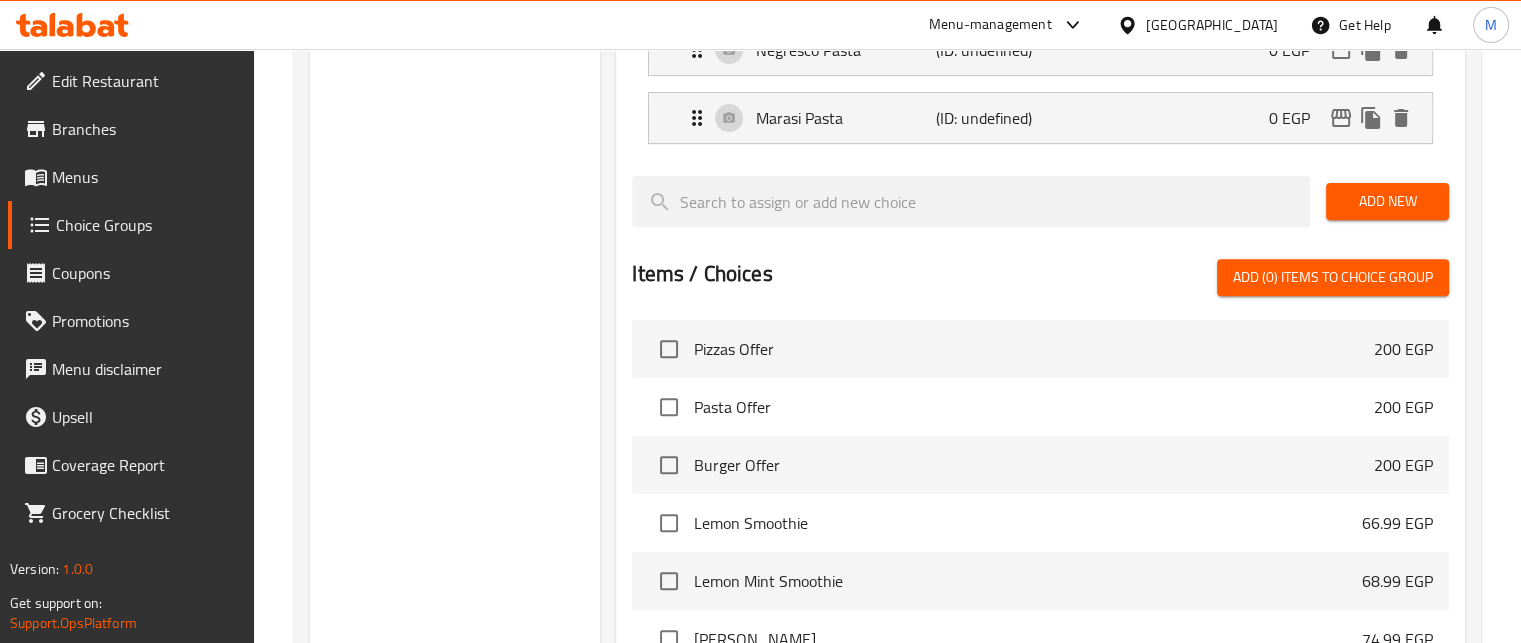 click on "Add New" at bounding box center (1387, 201) 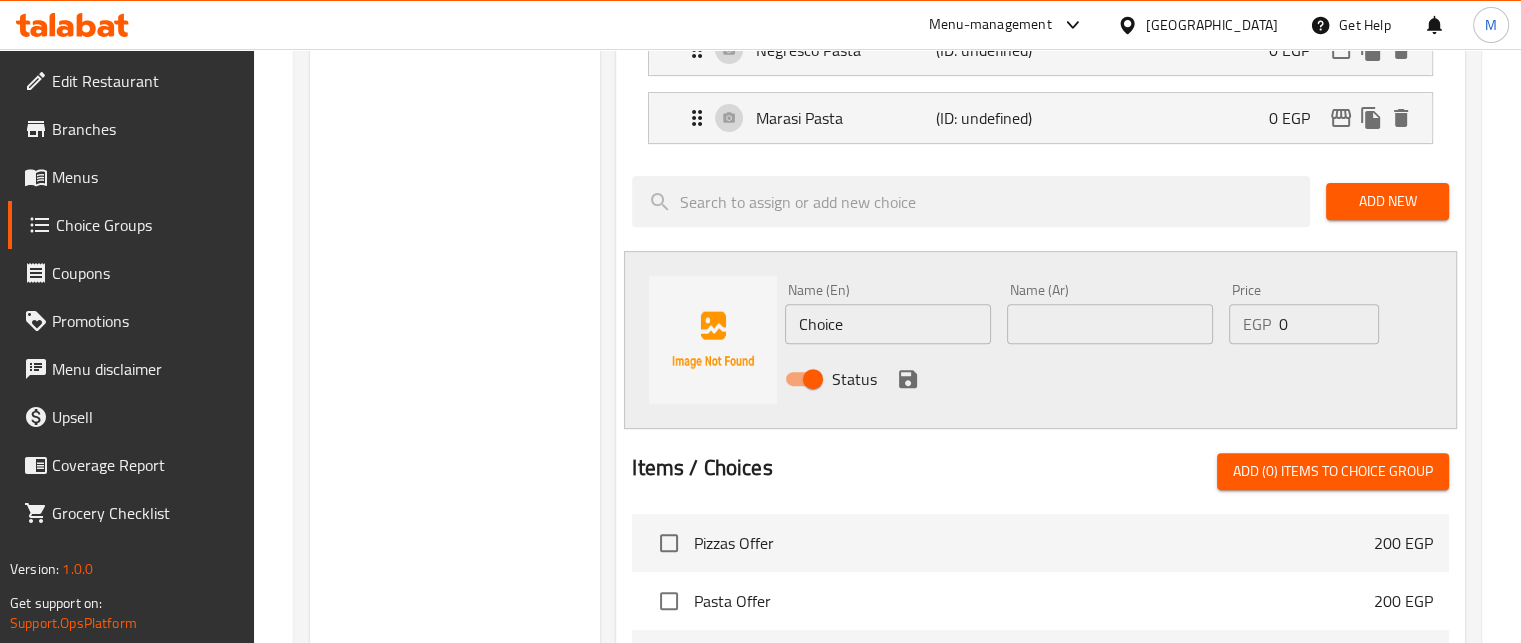 click at bounding box center (1110, 324) 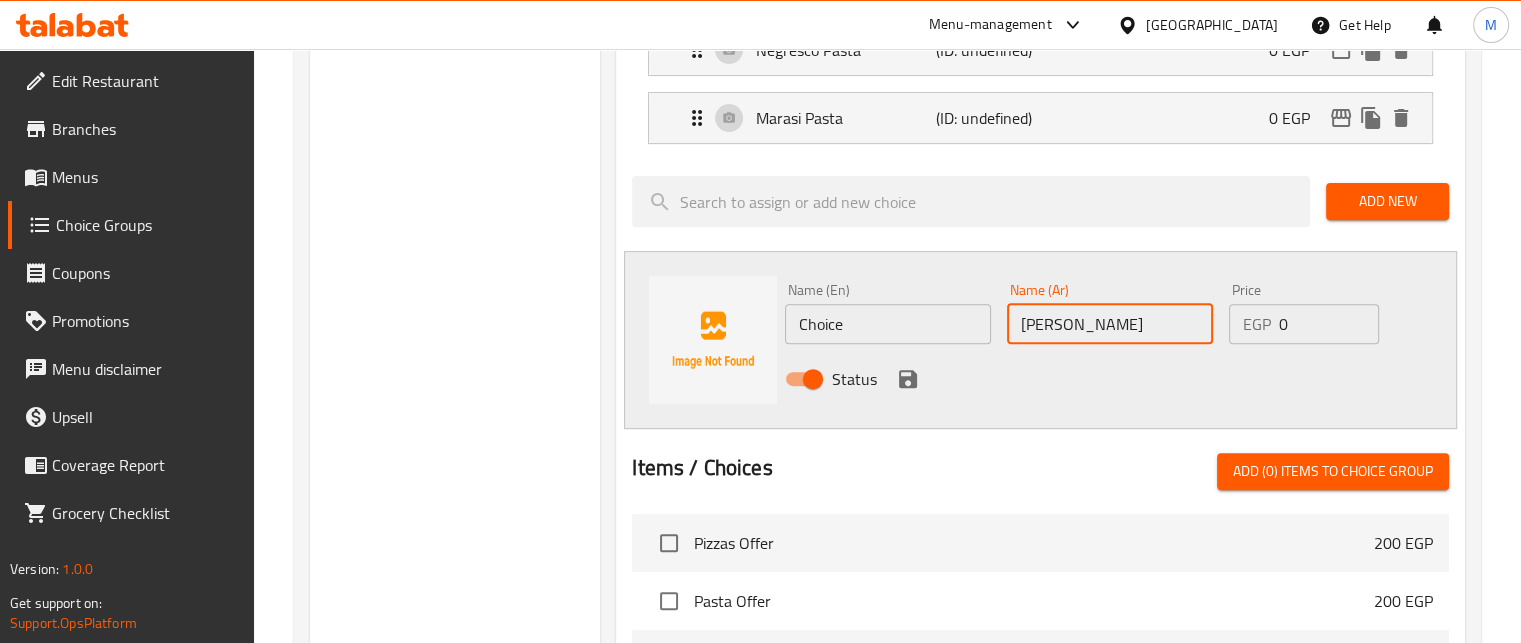type on "باستا بيتسو" 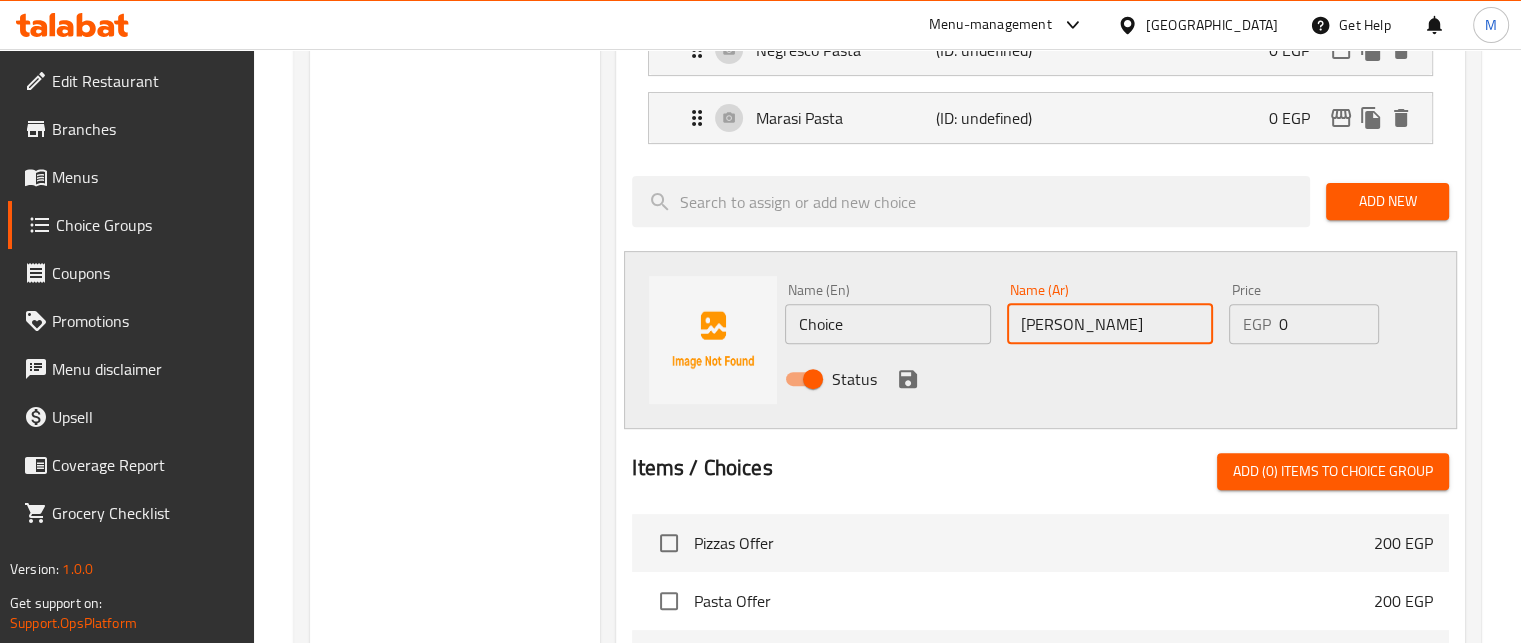 click on "Choice" at bounding box center (888, 324) 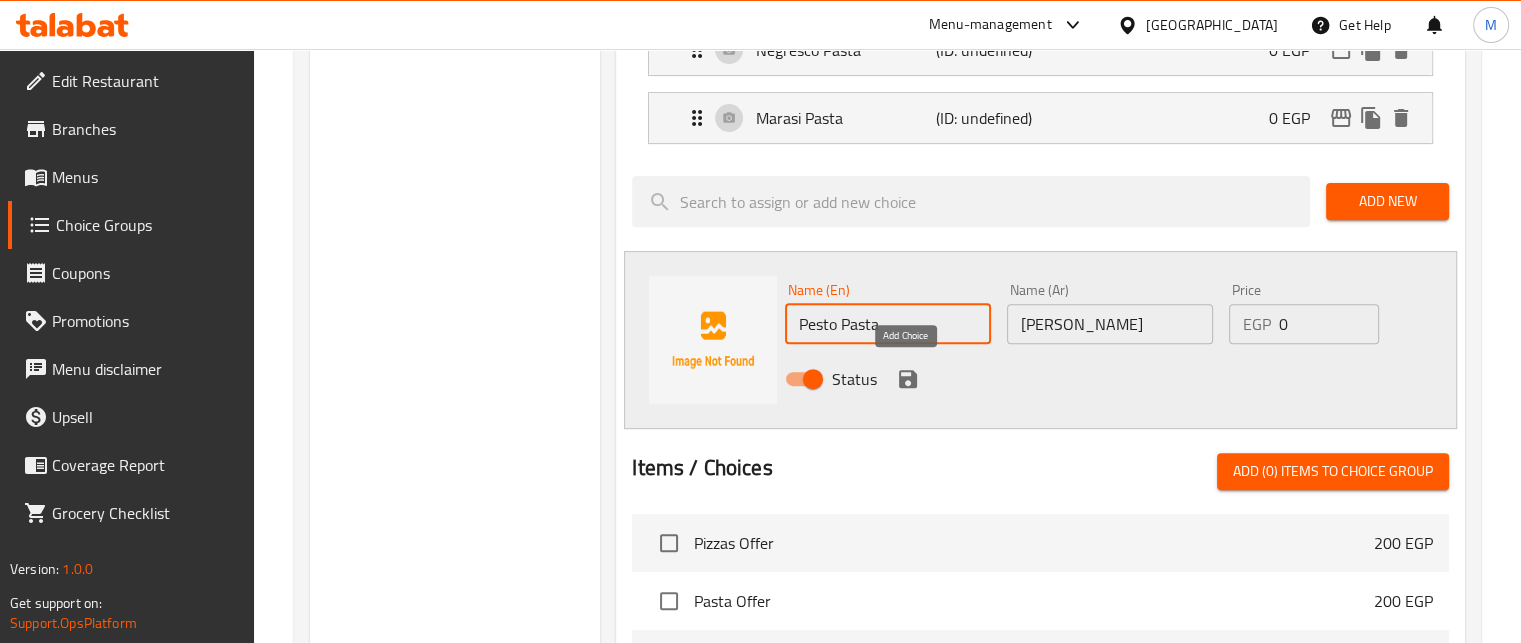 type on "Pesto Pasta" 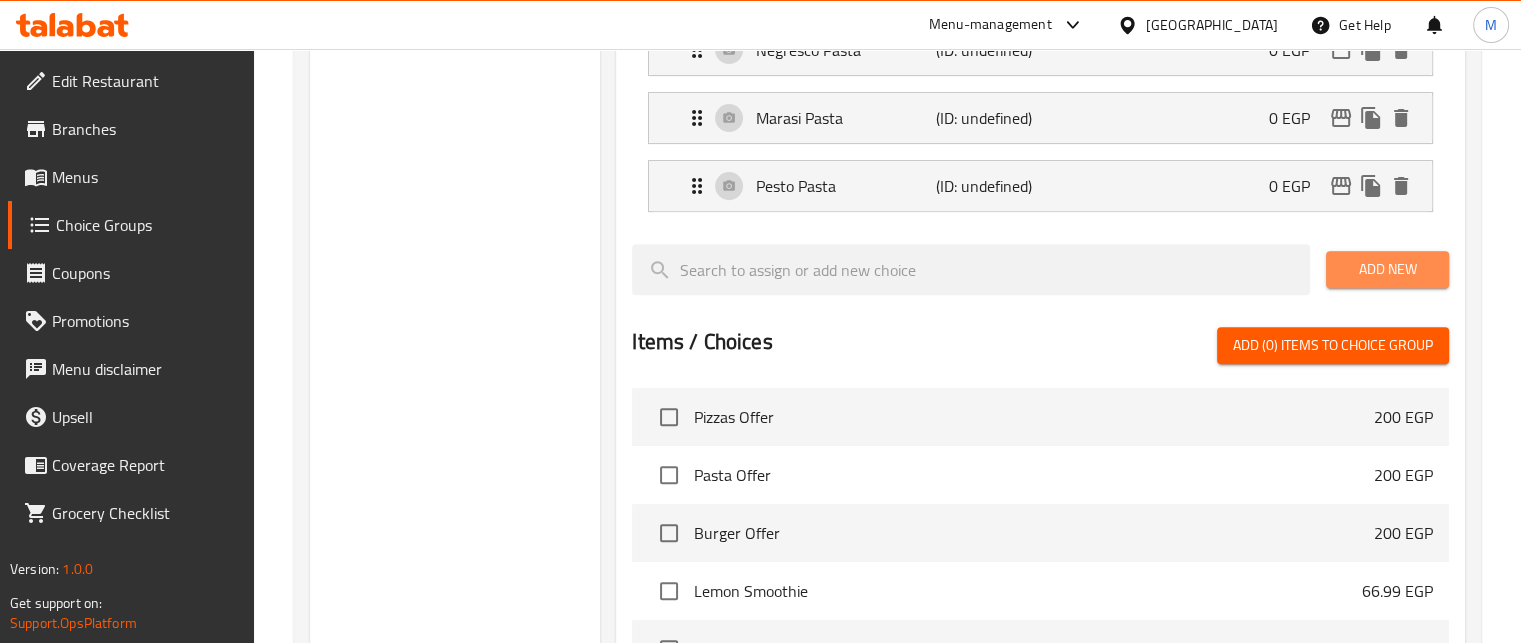 click on "Add New" at bounding box center (1387, 269) 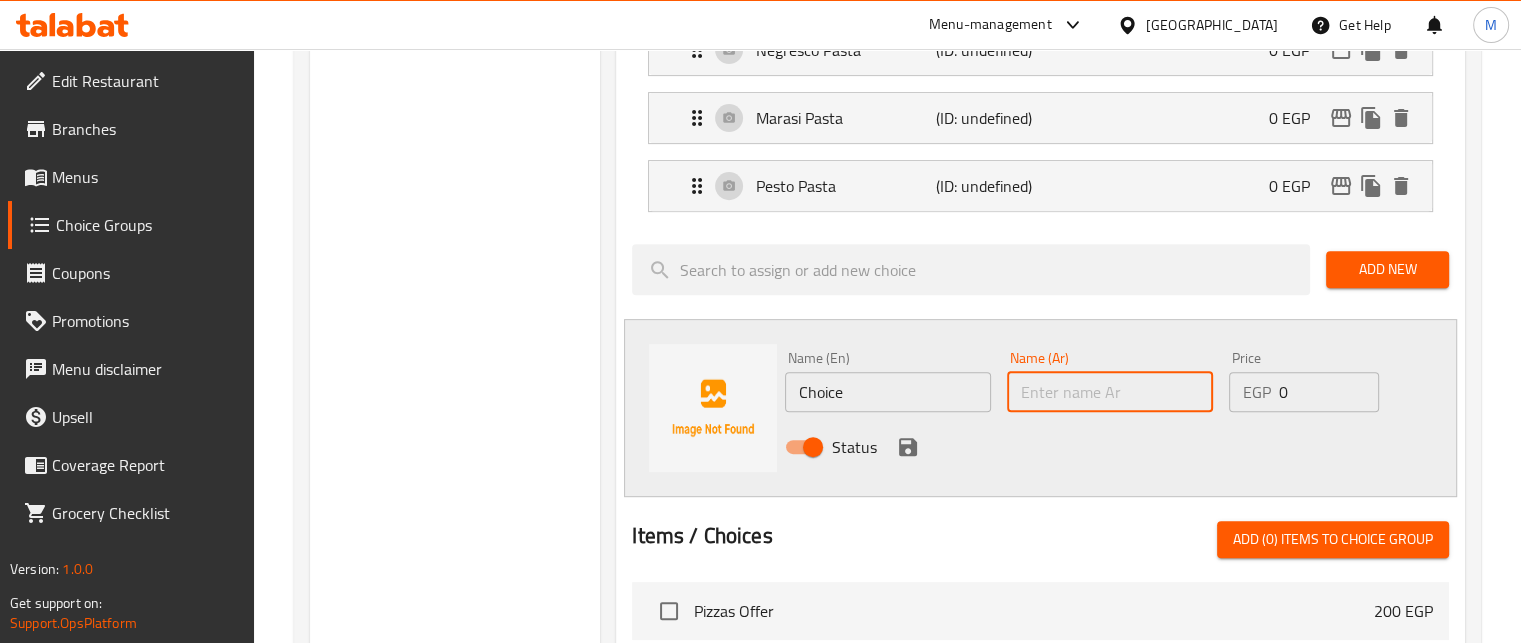 click at bounding box center [1110, 392] 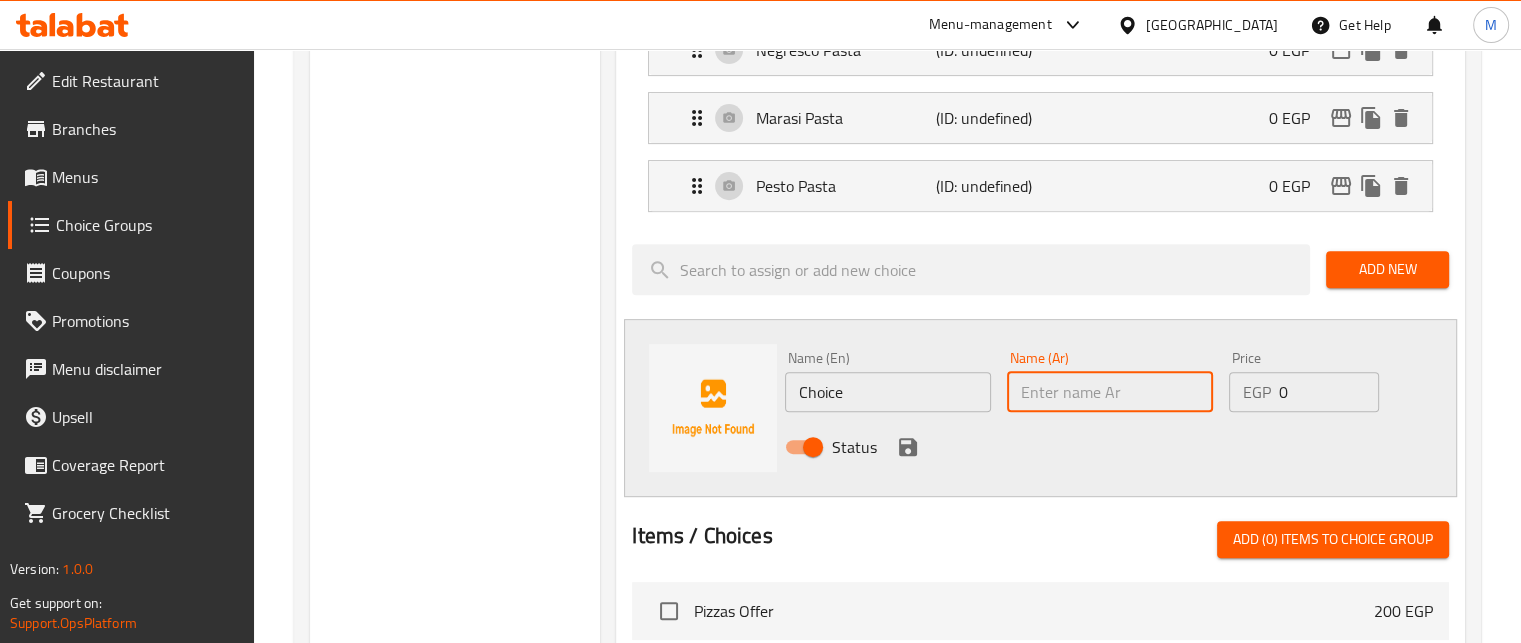paste on "باستا الااوليو" 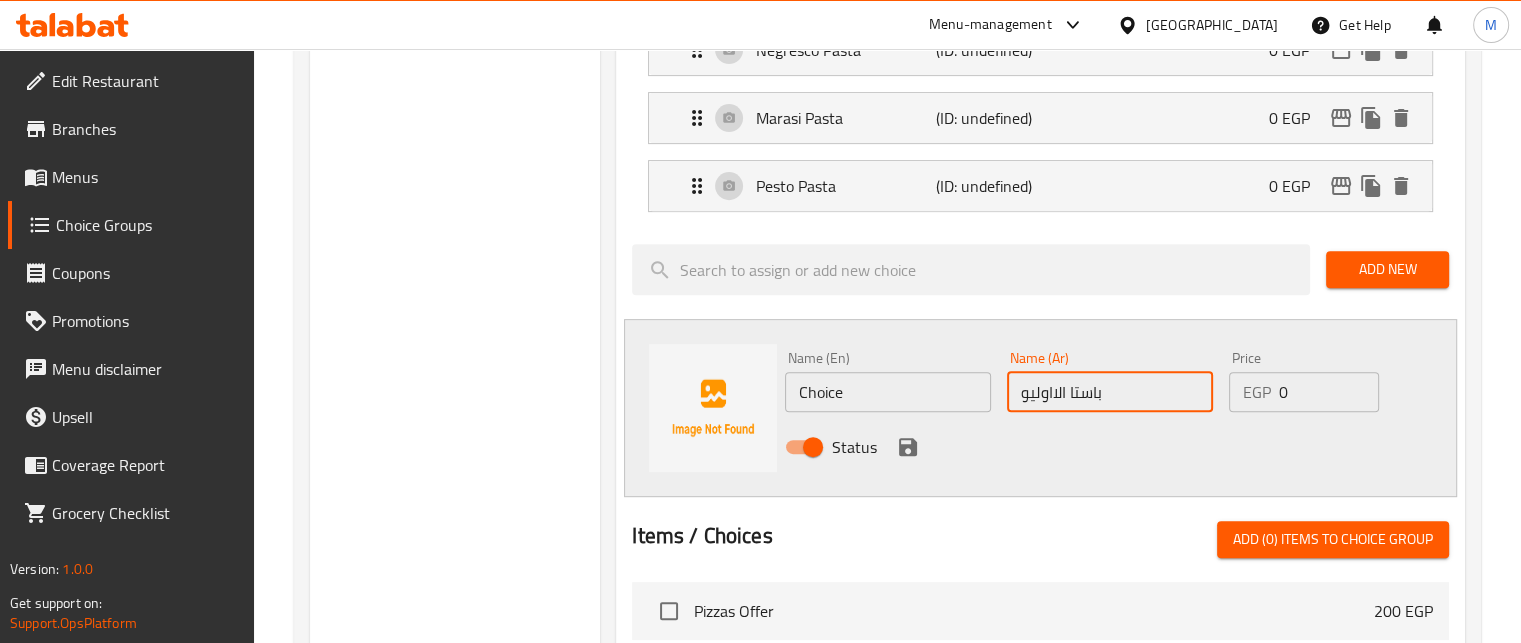 drag, startPoint x: 1083, startPoint y: 315, endPoint x: 977, endPoint y: 23, distance: 310.6445 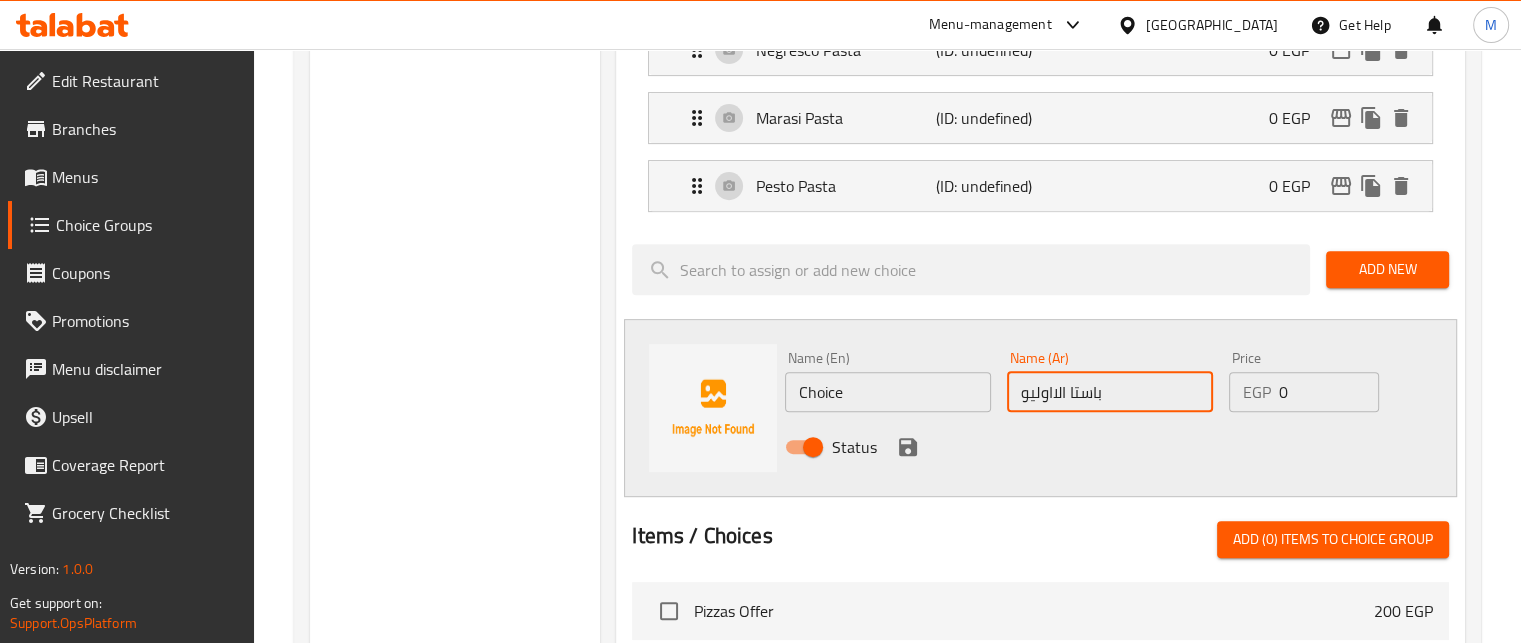 click on "Choice" at bounding box center (888, 392) 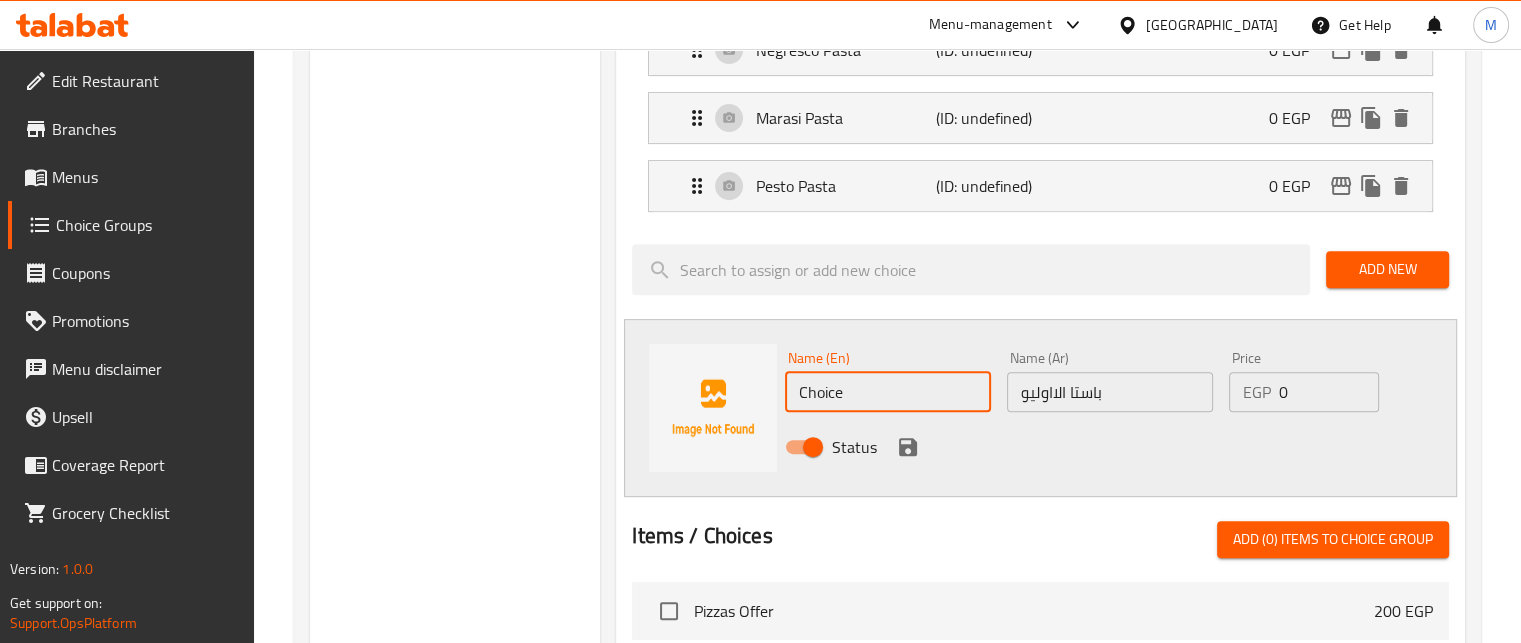 click on "Choice" at bounding box center (888, 392) 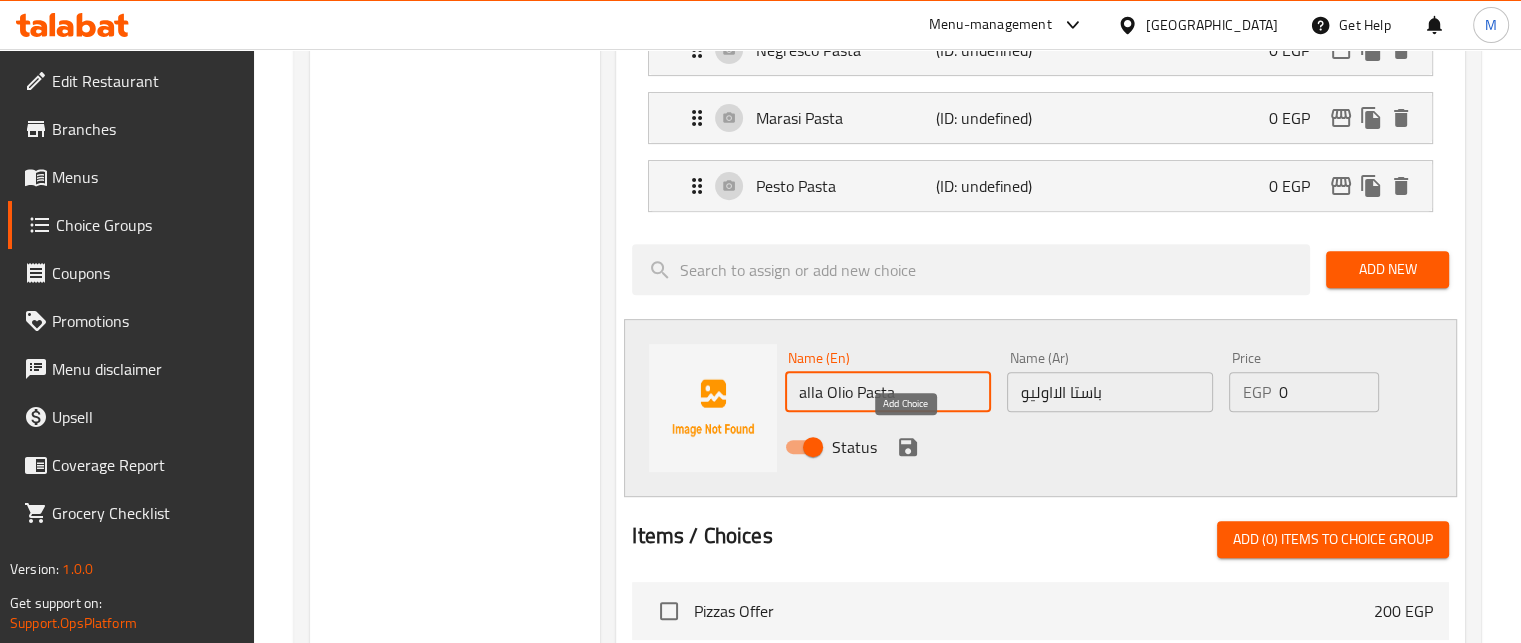 type on "alla Olio Pasta" 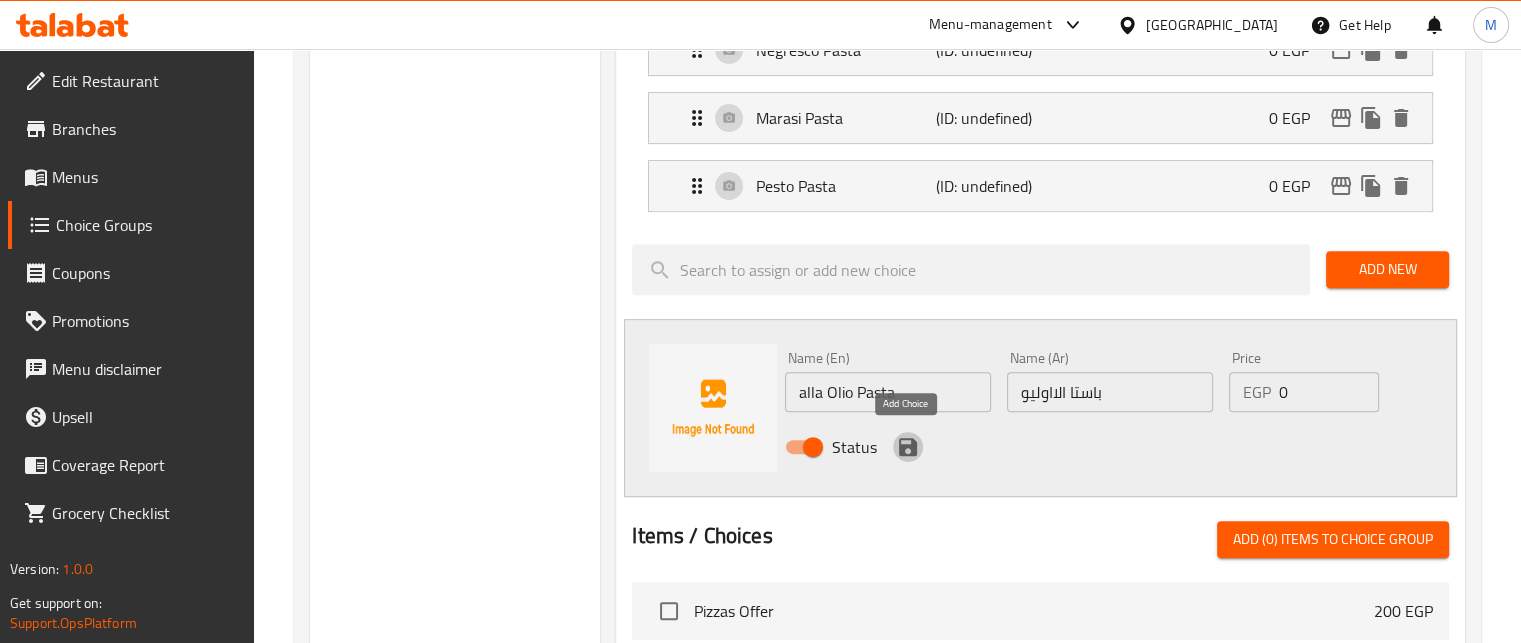 click 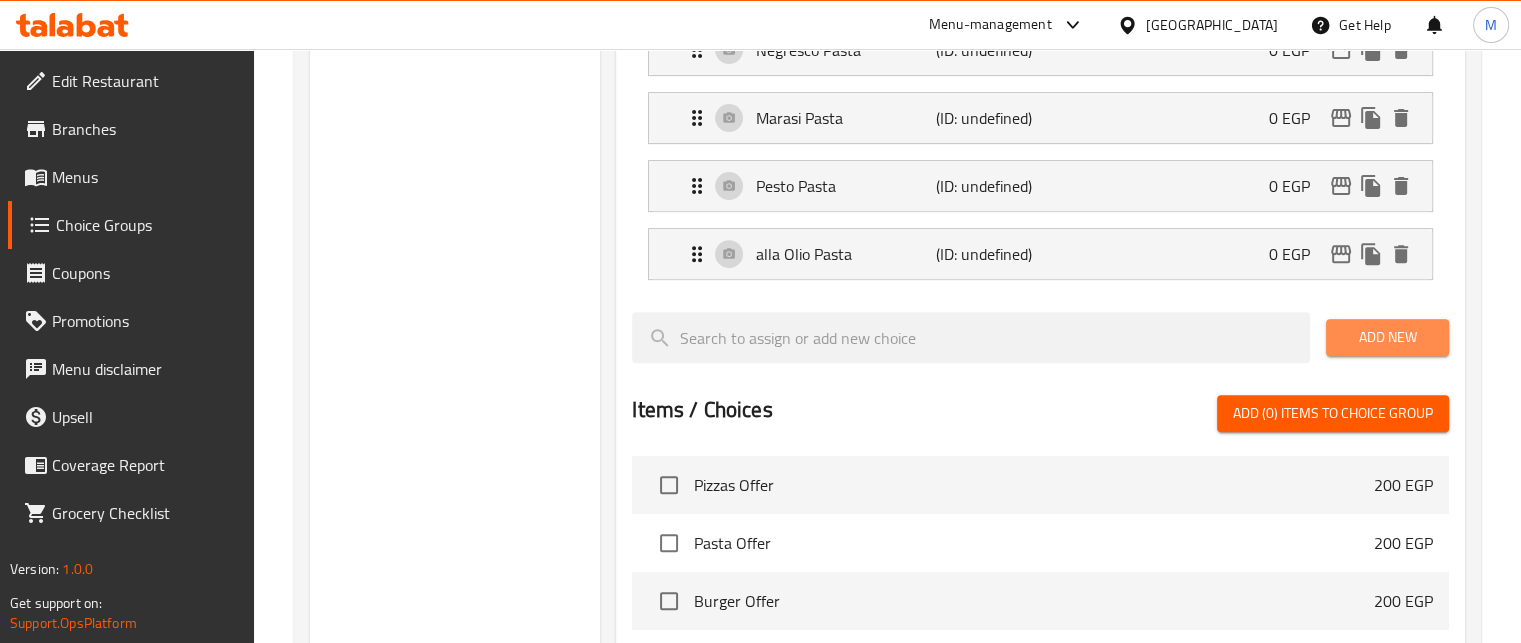 click on "Add New" at bounding box center (1387, 337) 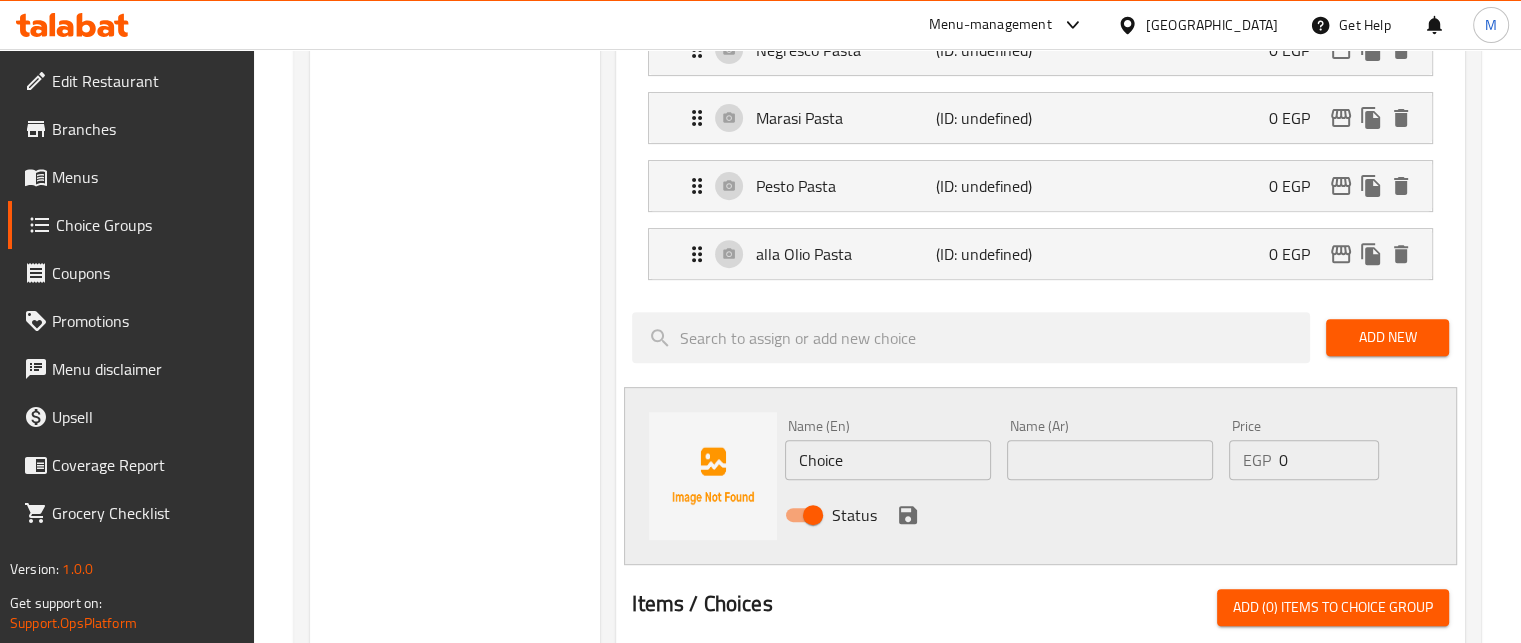 click at bounding box center (1110, 460) 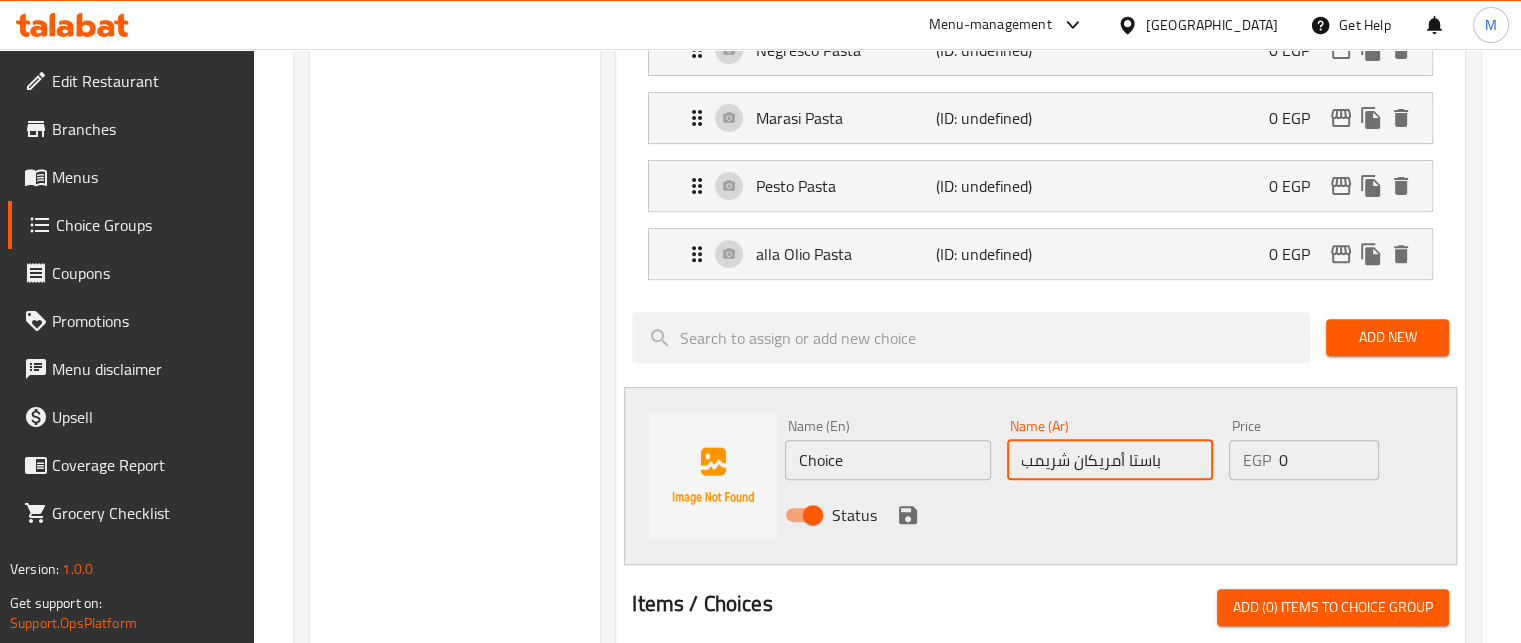 type on "باستا أمريكان شريمب" 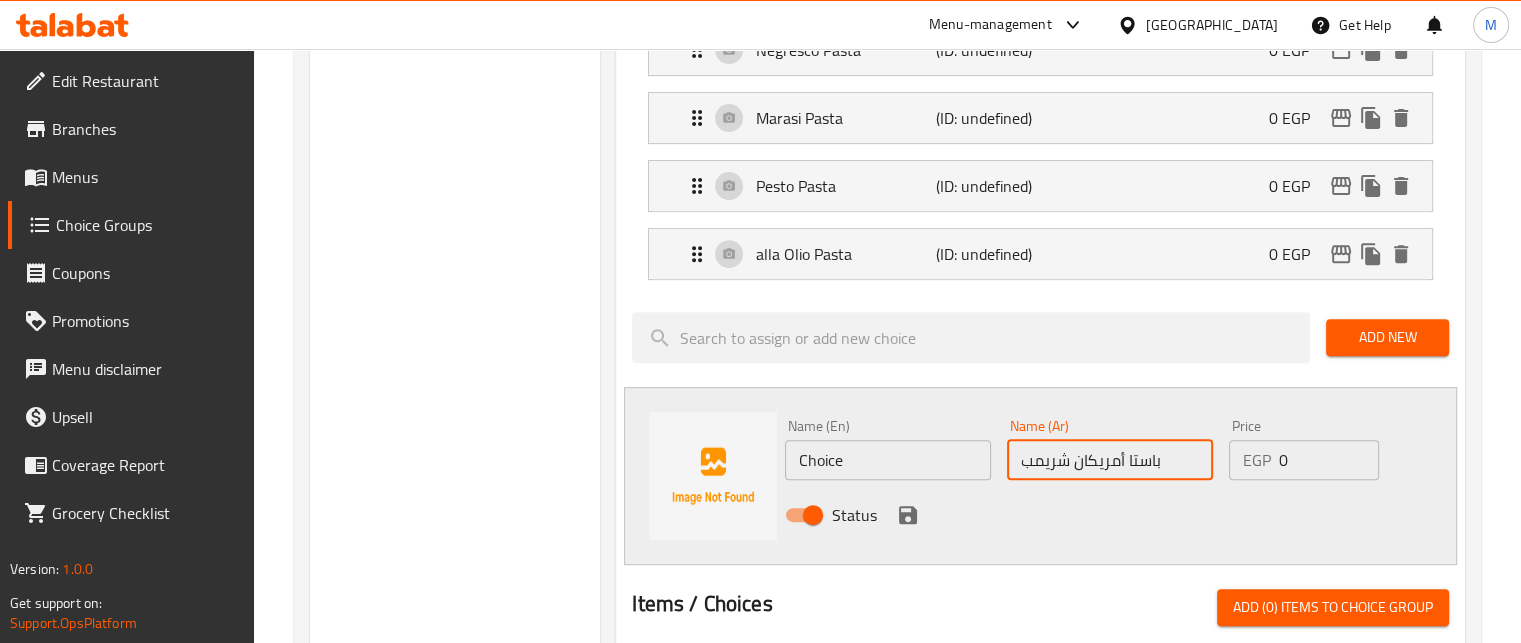 click on "Choice" at bounding box center [888, 460] 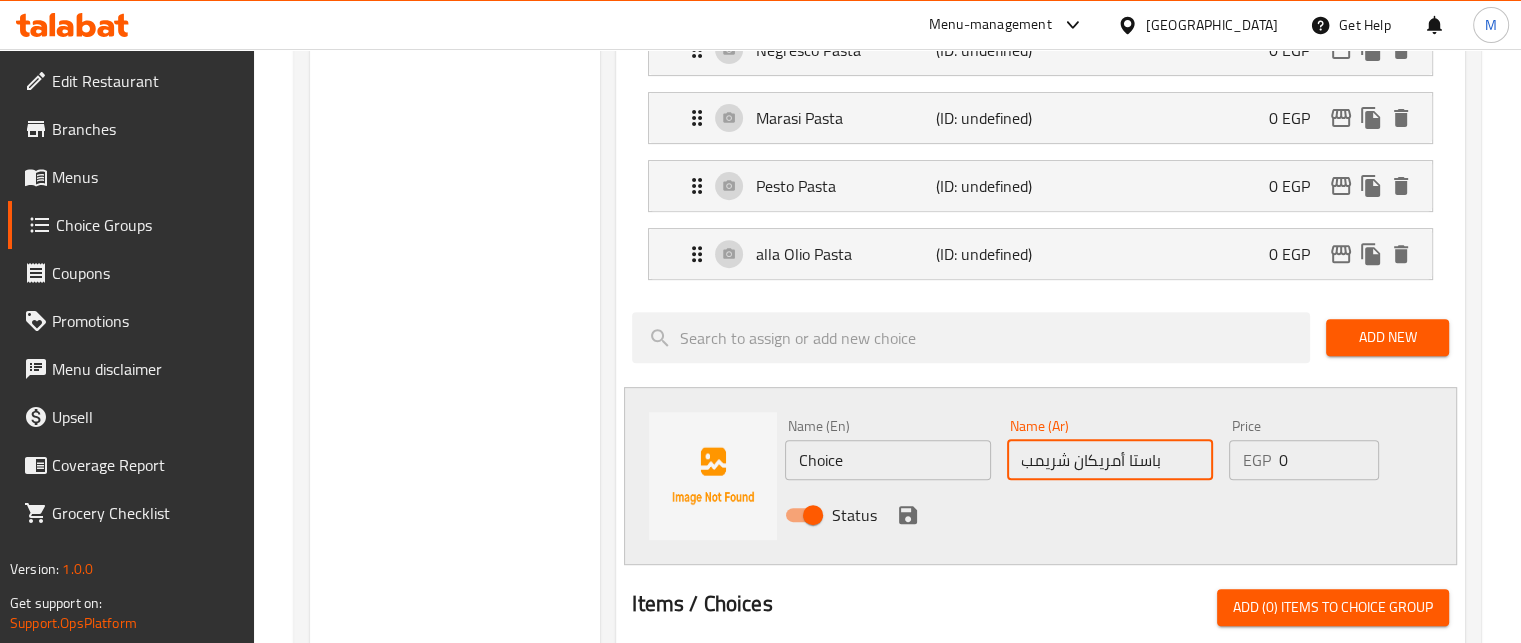 click on "Choice" at bounding box center (888, 460) 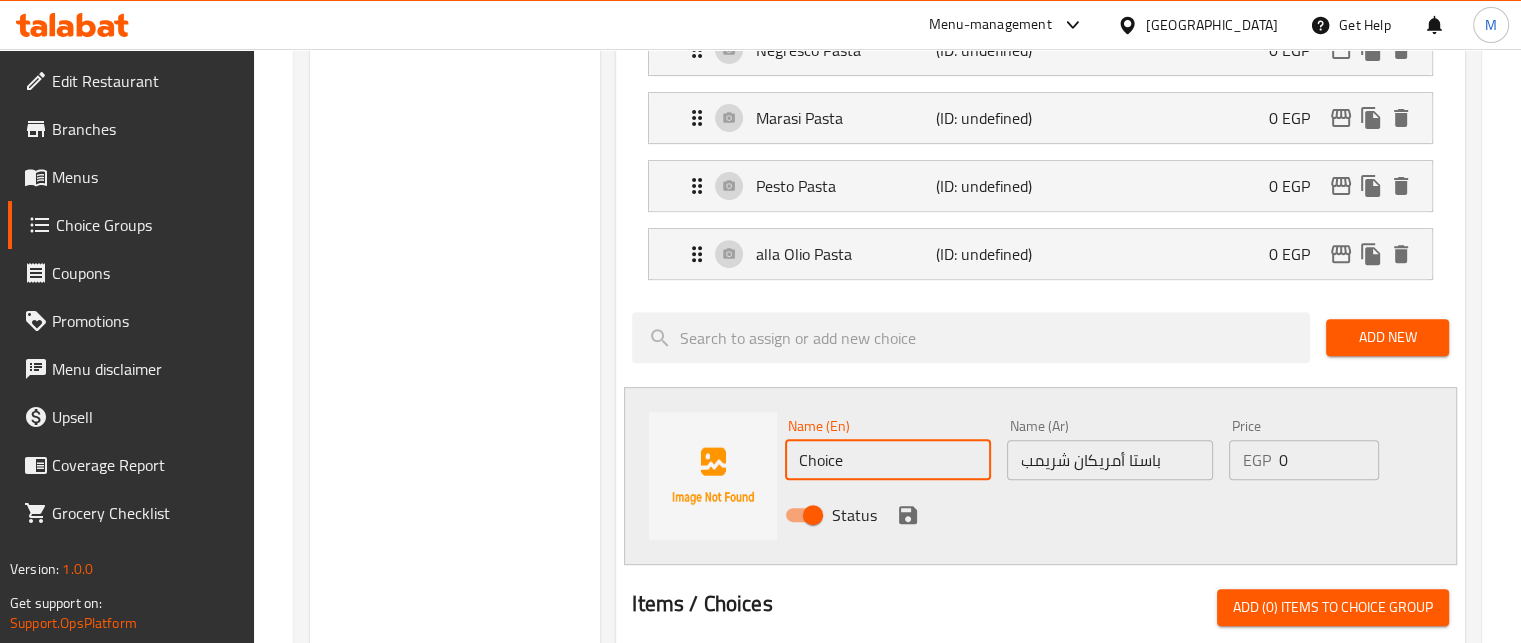 paste on "American Shrimp Pasta" 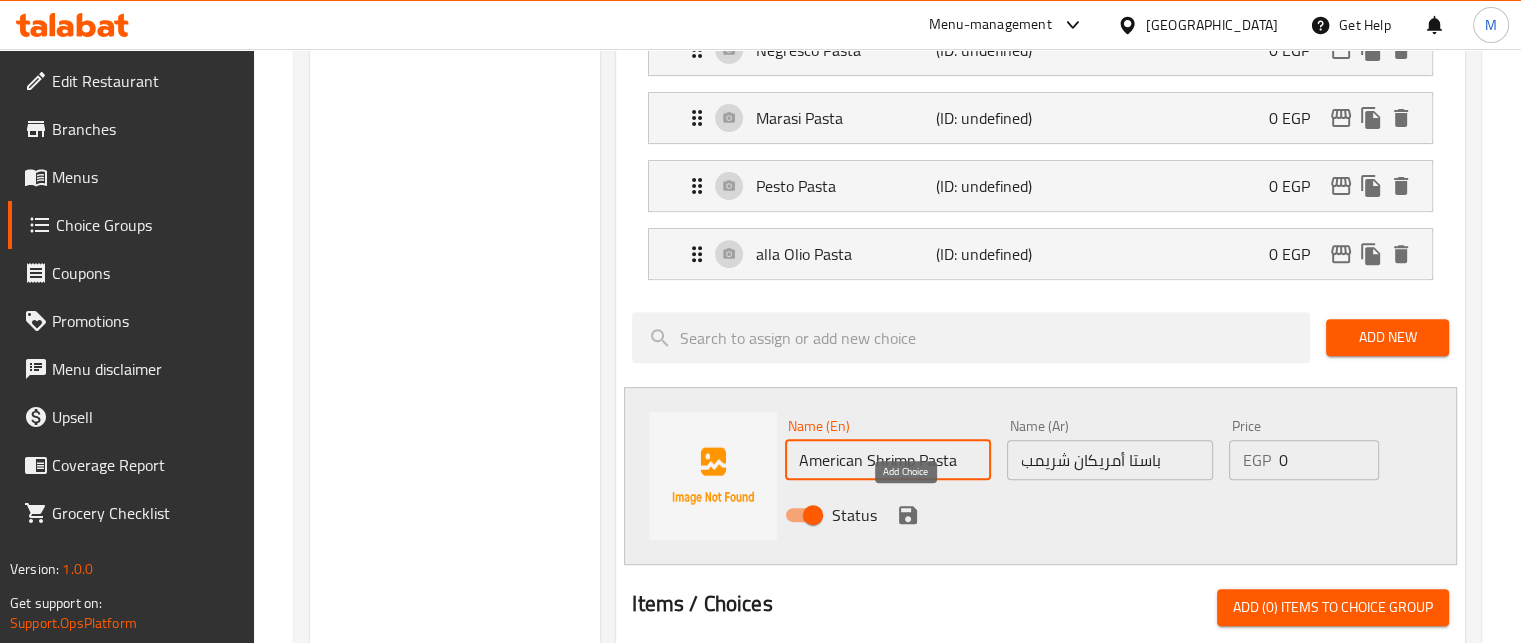 type on "American Shrimp Pasta" 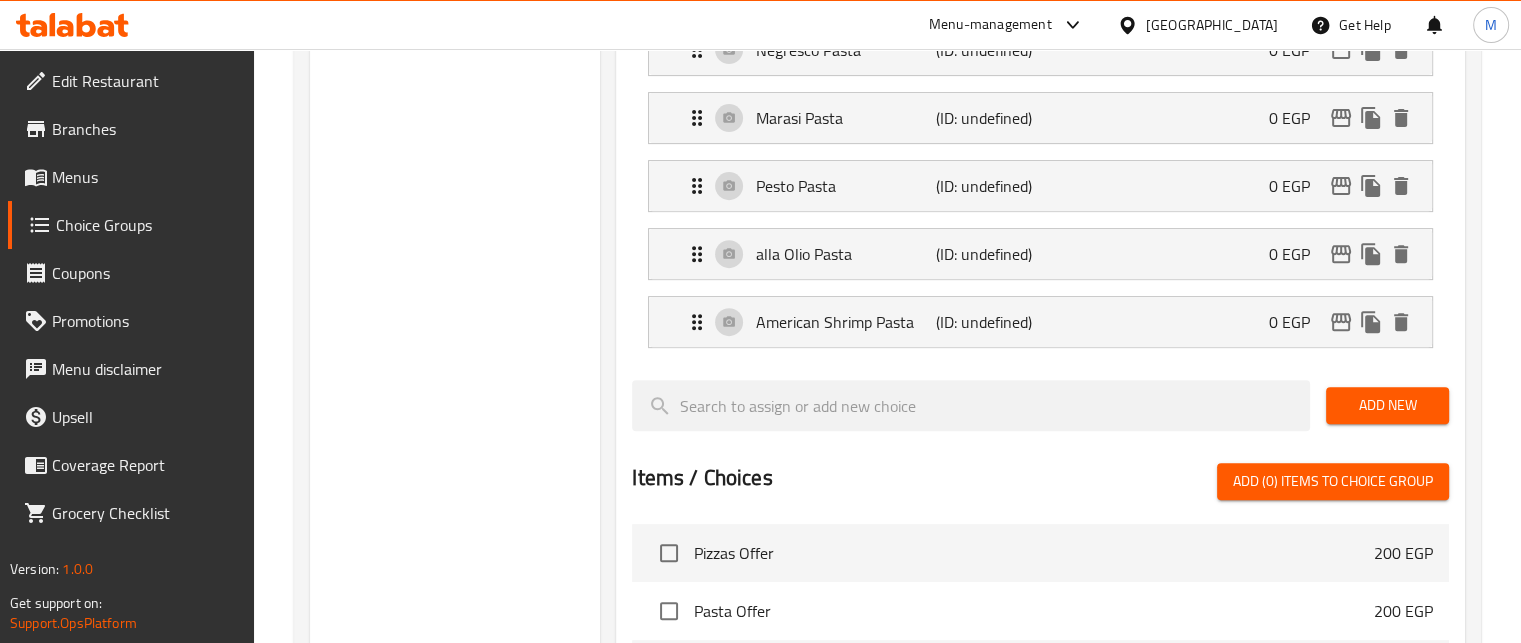 scroll, scrollTop: 191, scrollLeft: 0, axis: vertical 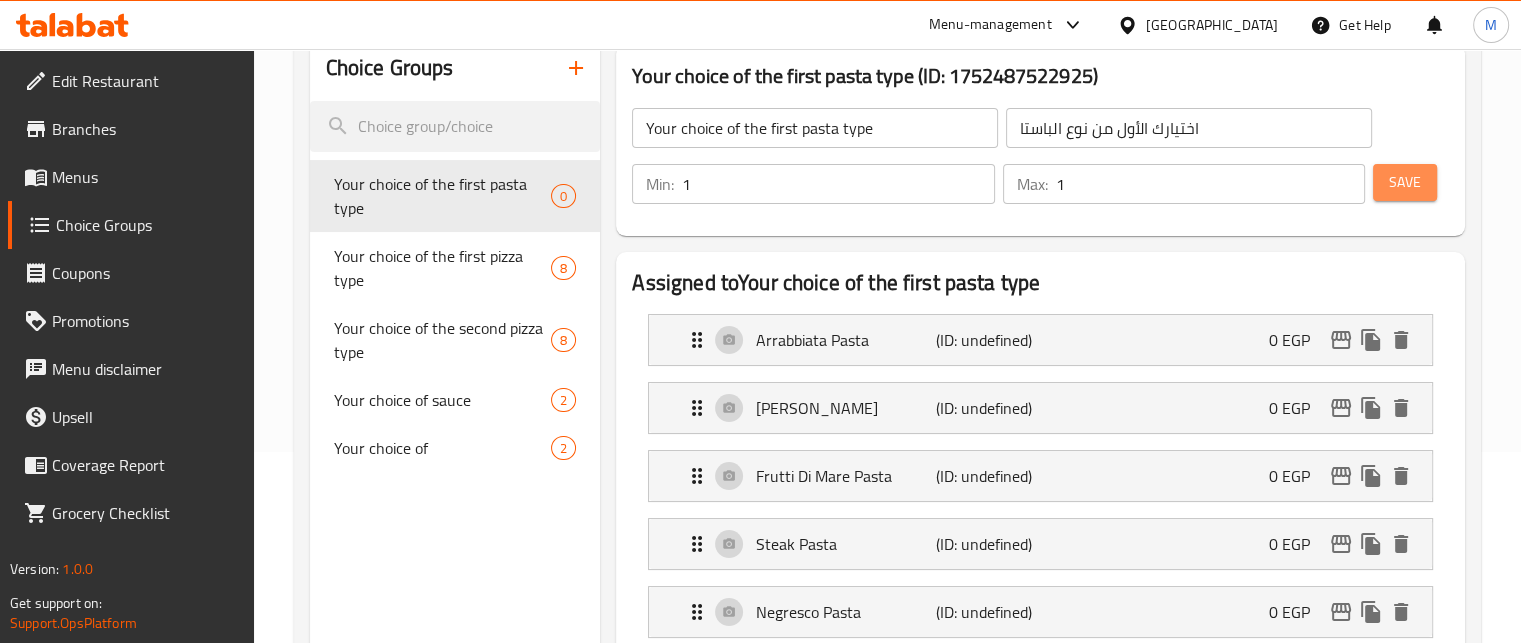 click on "Save" at bounding box center [1405, 182] 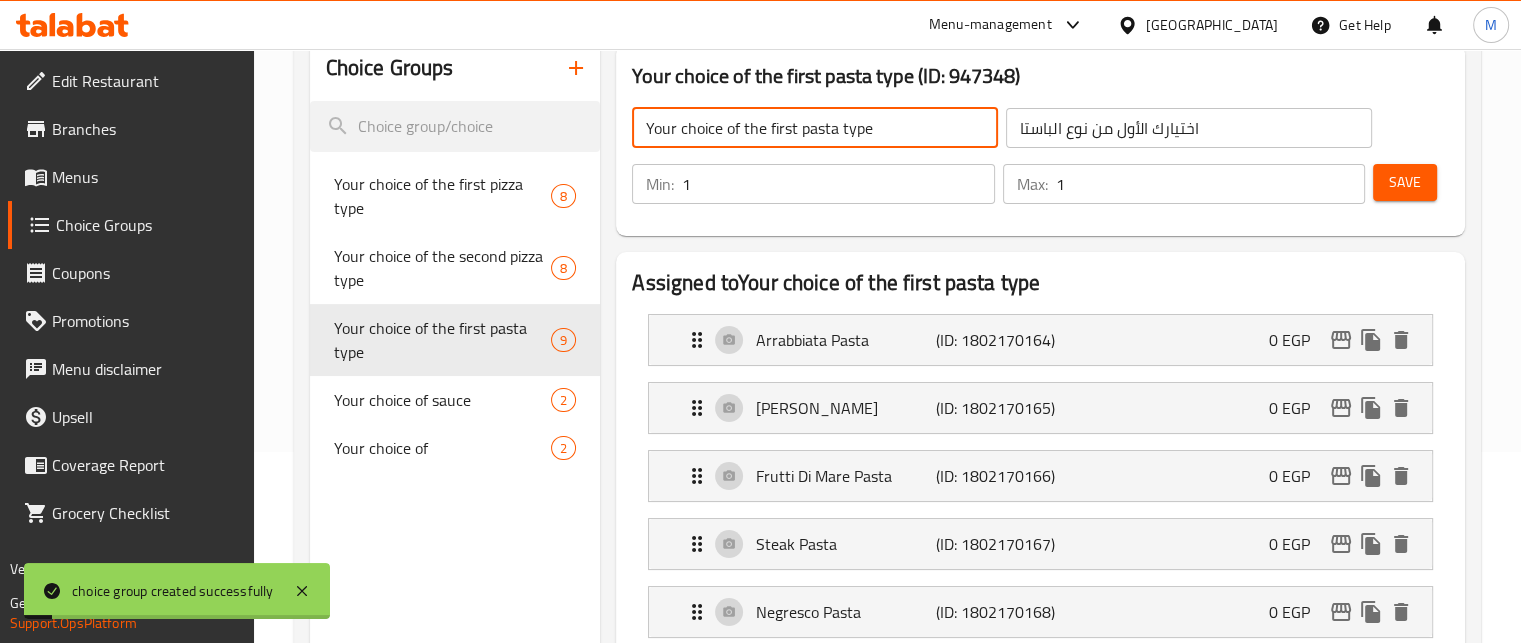 click on "Your choice of the first pasta type" 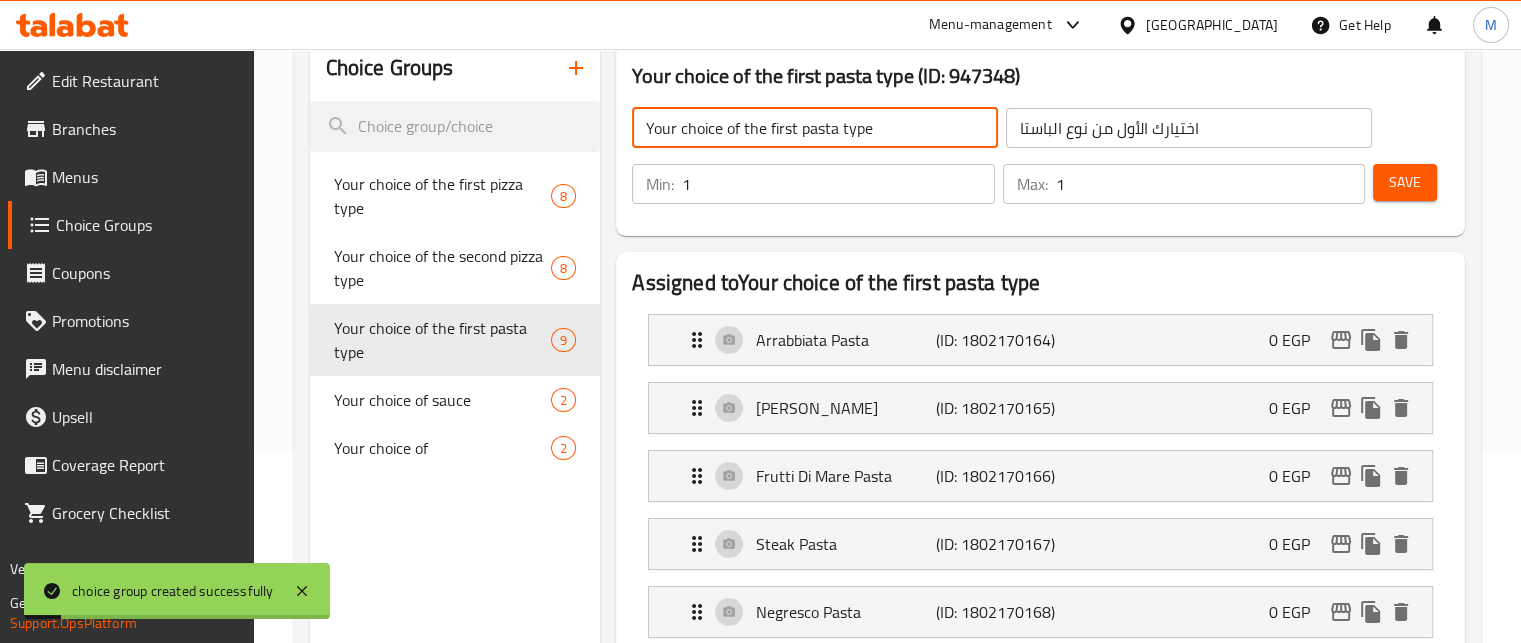 click on "Your choice of the first pasta type" 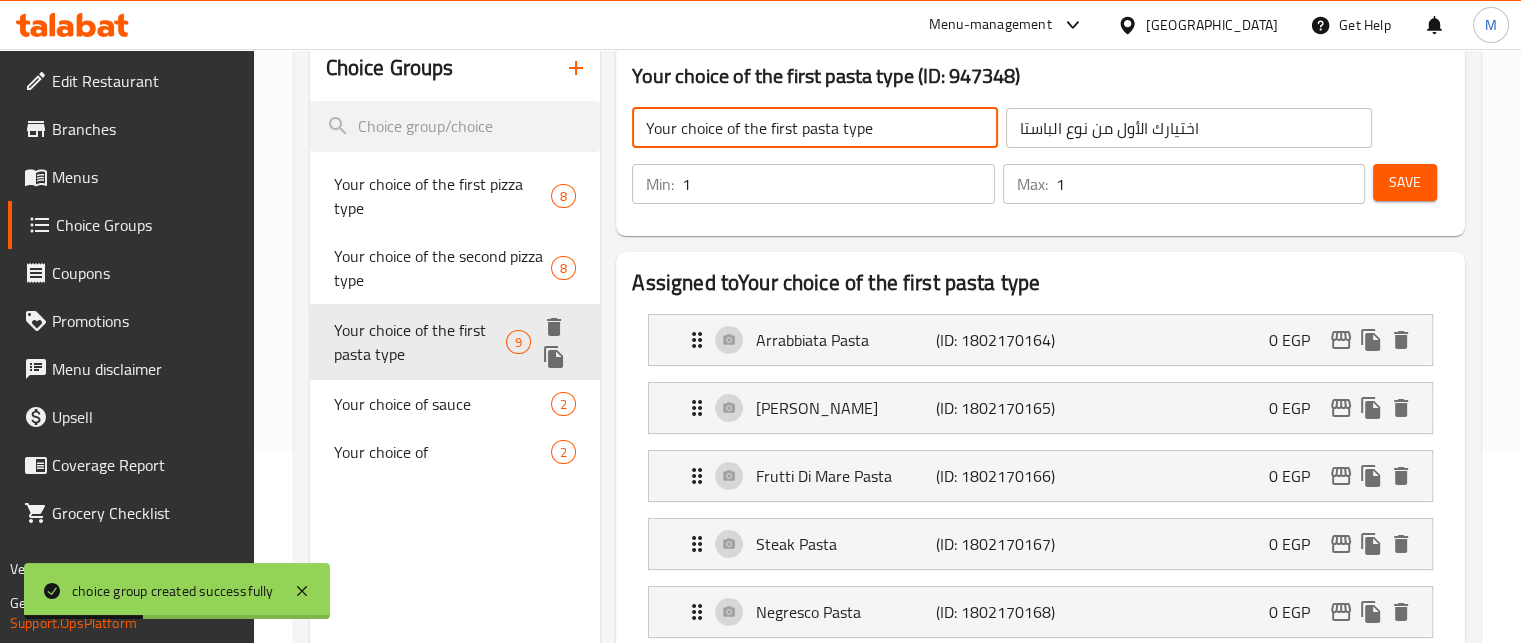 click 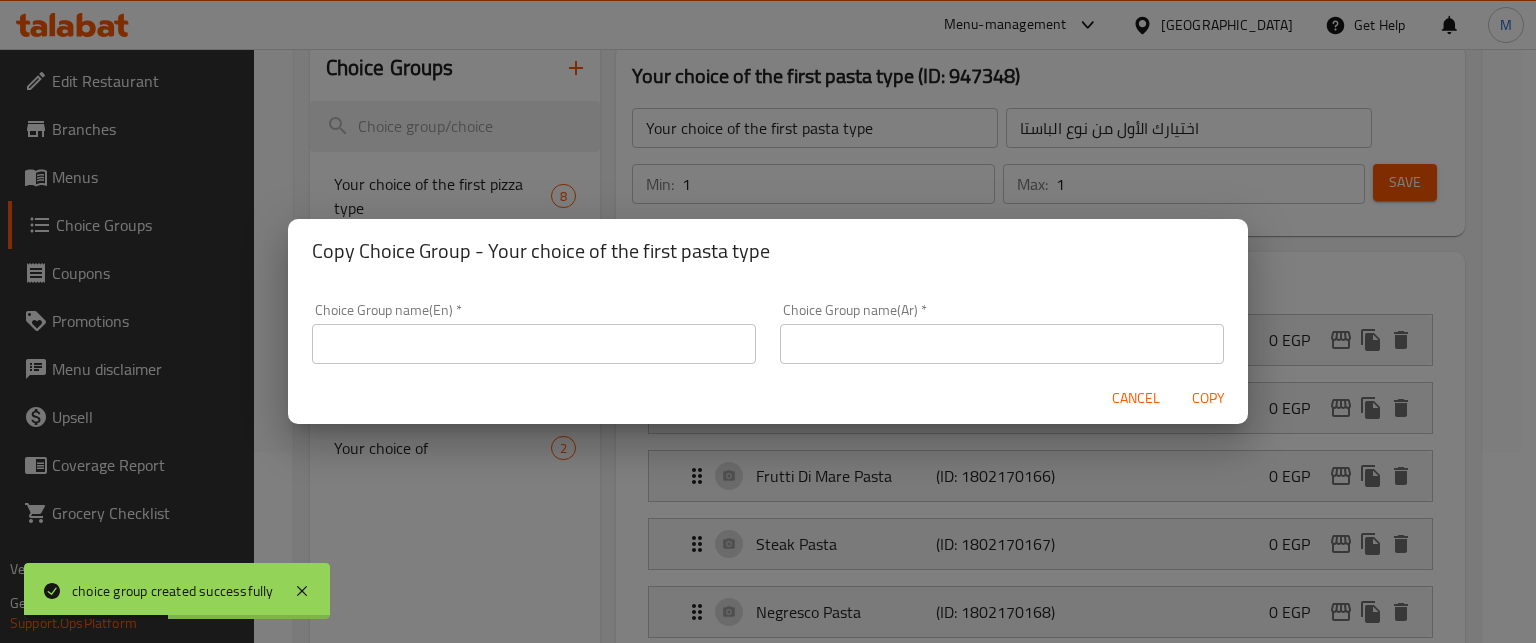 click at bounding box center (534, 344) 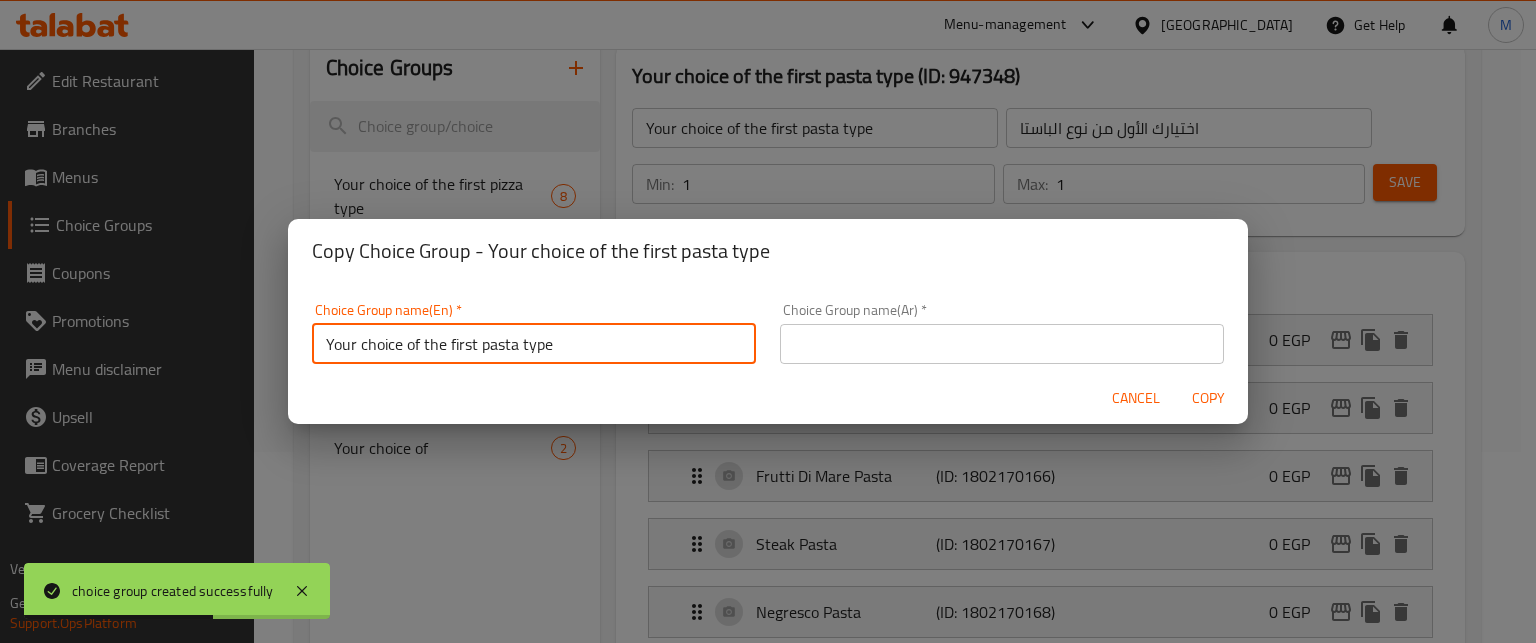 click on "Your choice of the first pasta type" at bounding box center (534, 344) 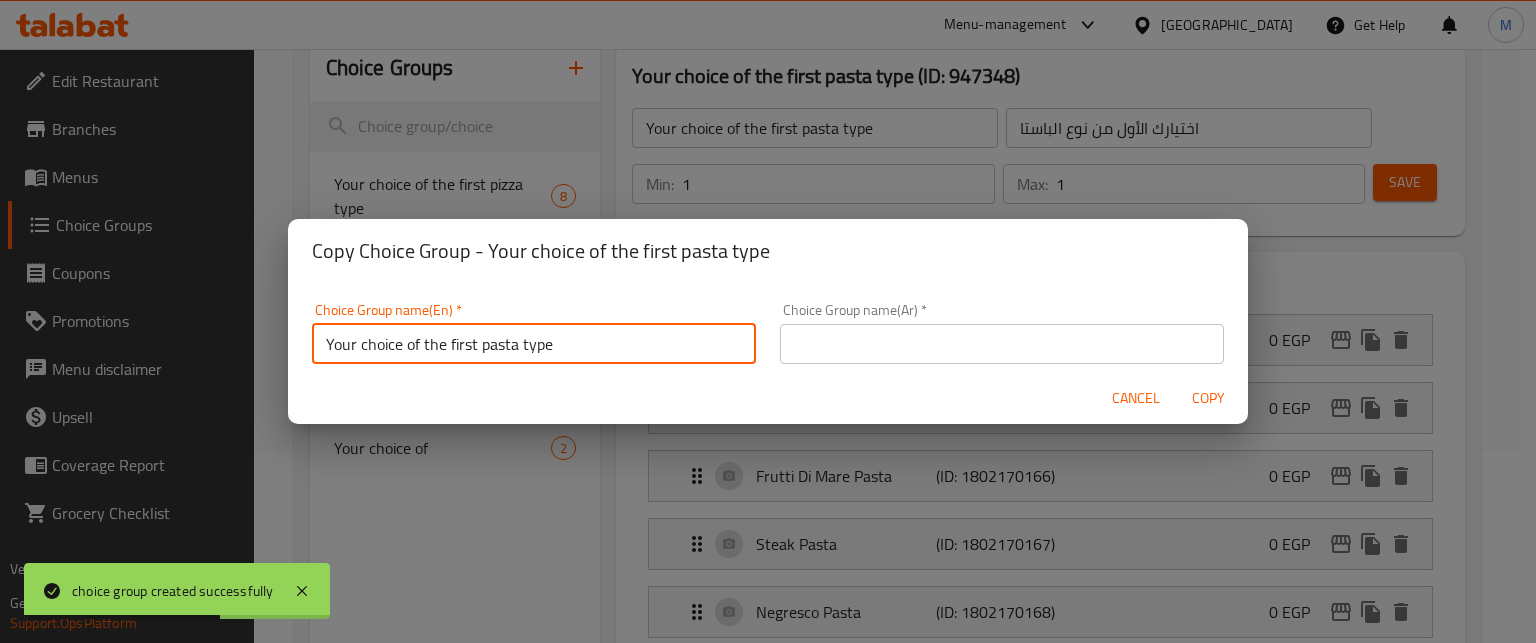 click on "Your choice of the first pasta type" at bounding box center [534, 344] 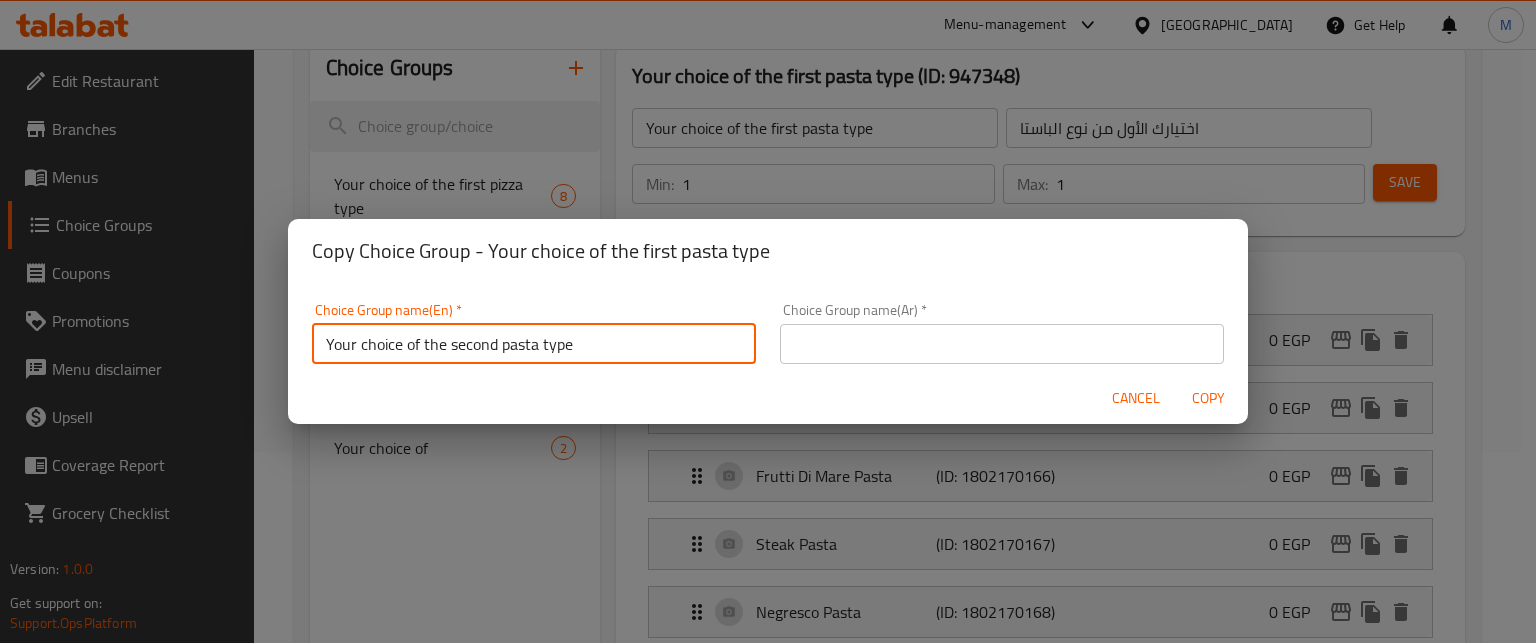 type on "Your choice of the second pasta type" 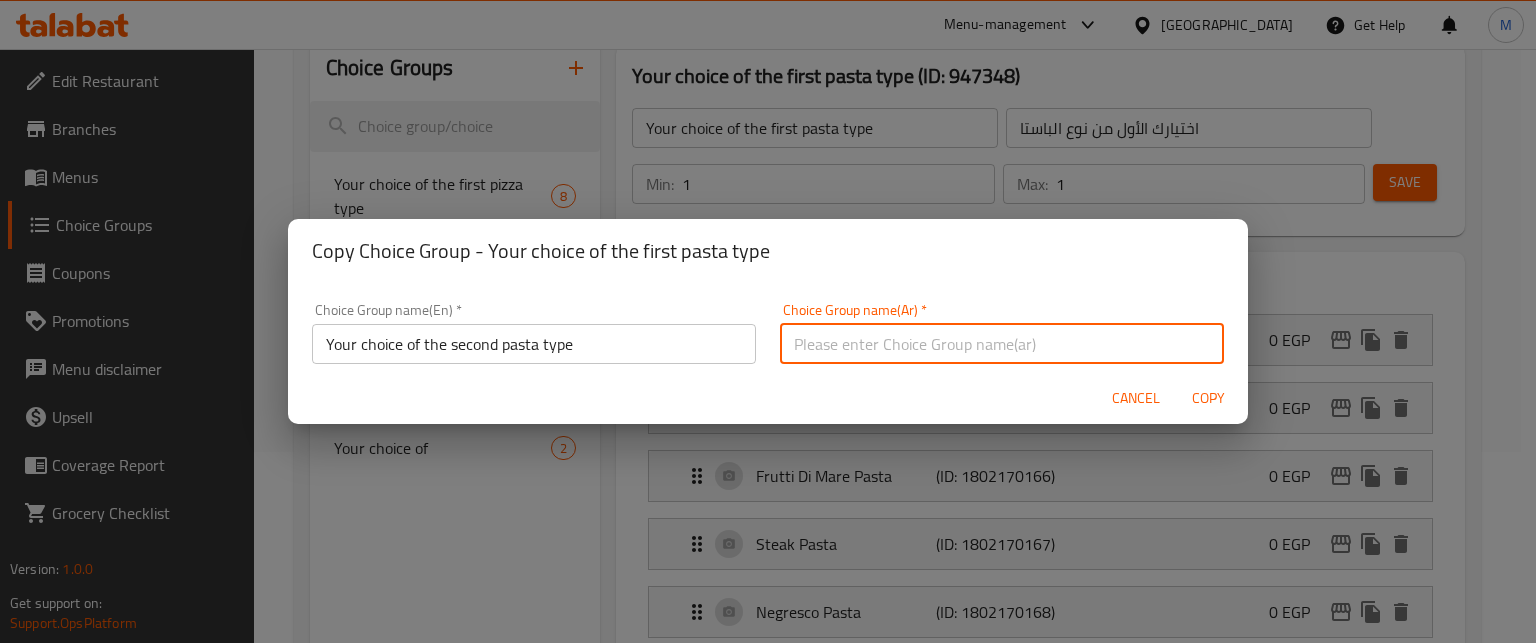 click at bounding box center (1002, 344) 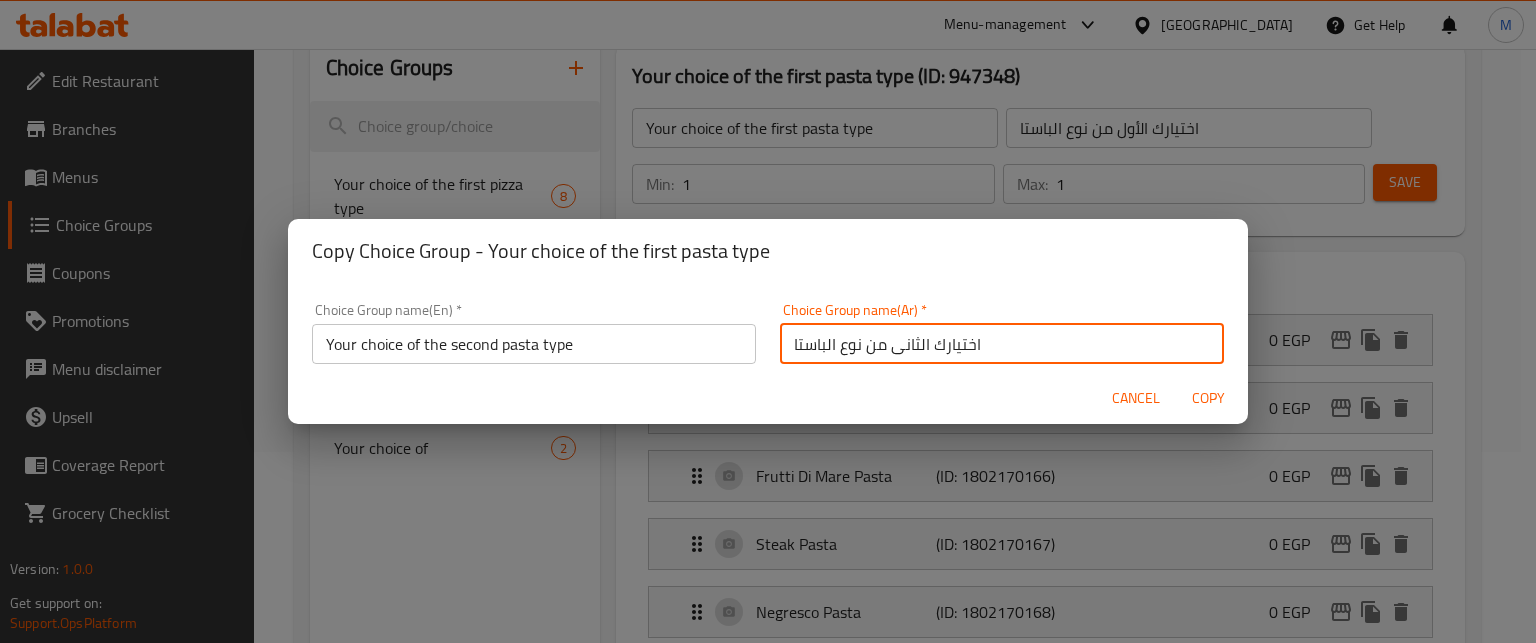 type on "اختيارك الثانى من نوع الباستا" 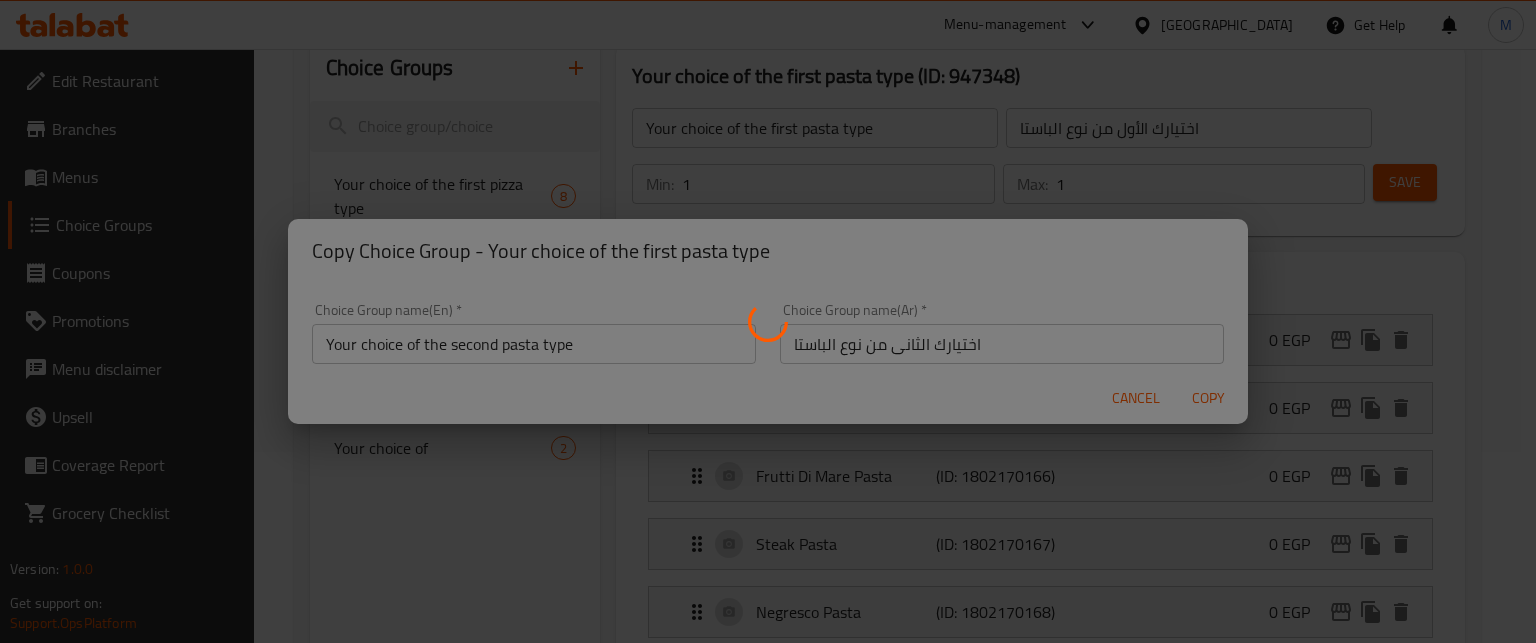 type on "Your choice of the second pasta type" 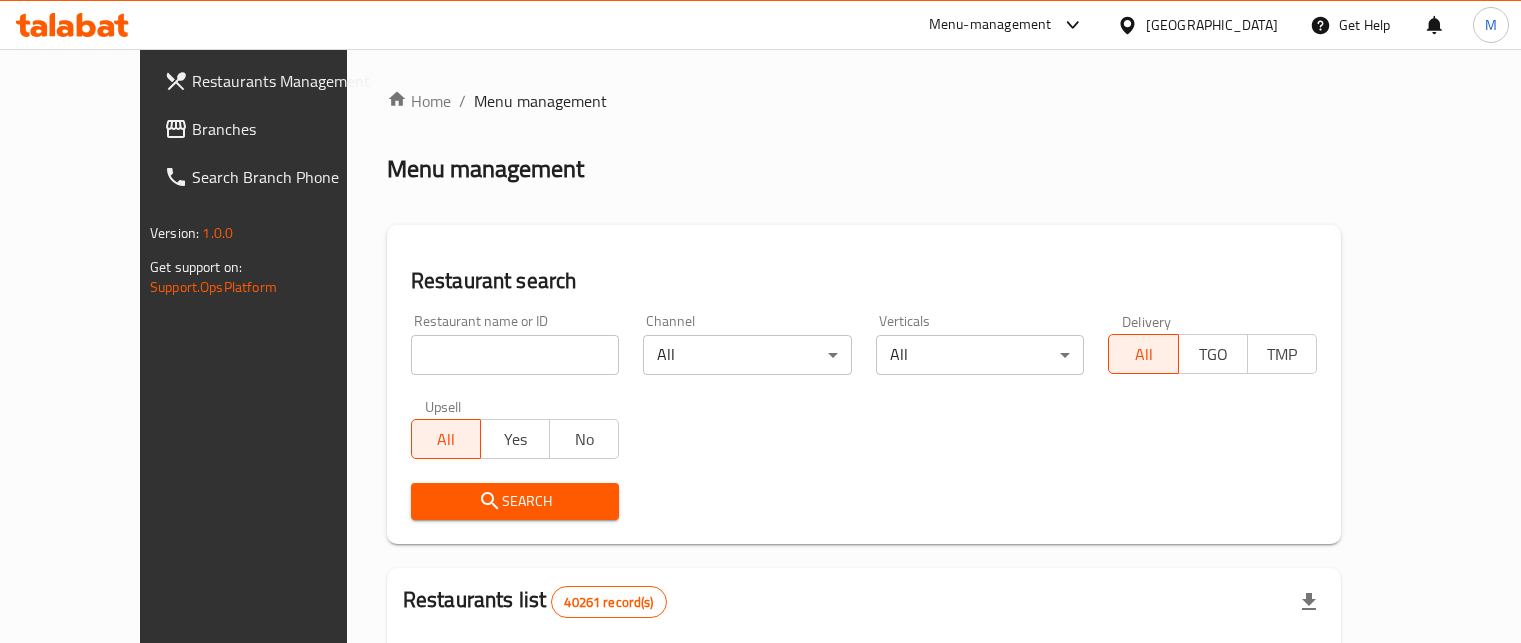scroll, scrollTop: 0, scrollLeft: 0, axis: both 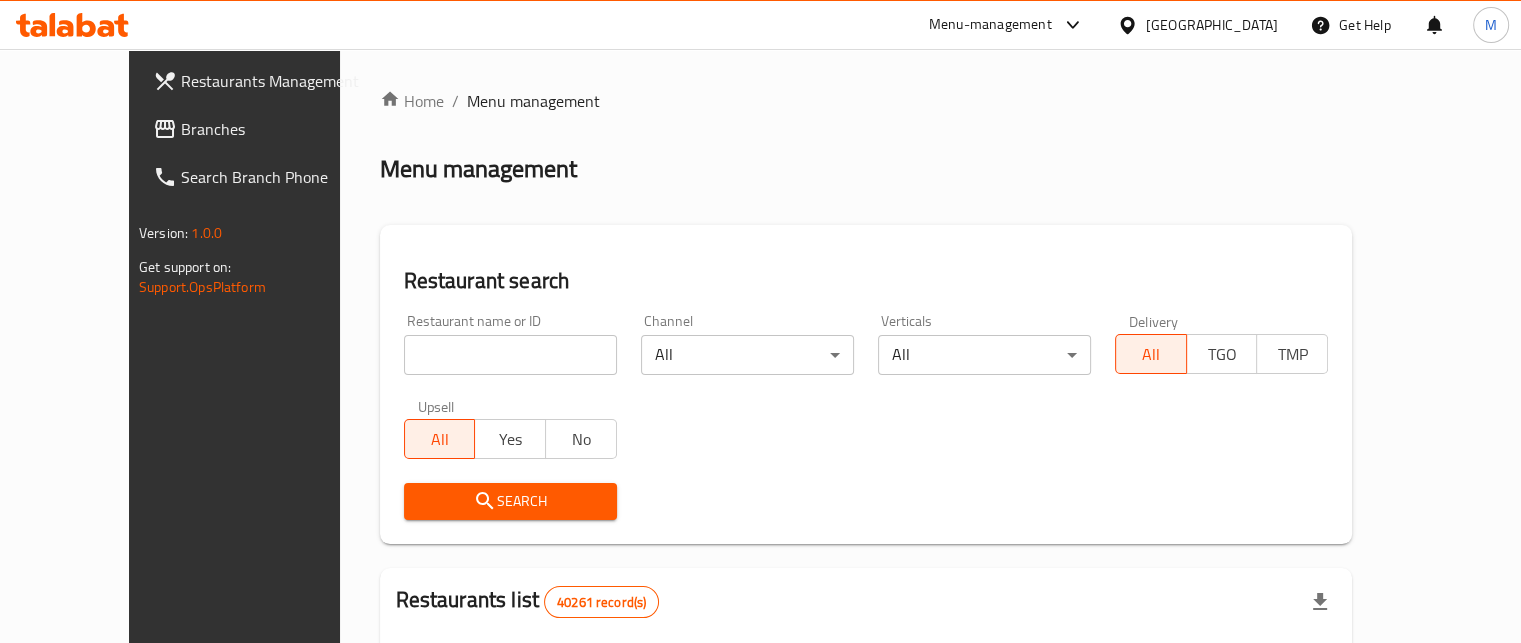 click at bounding box center [510, 355] 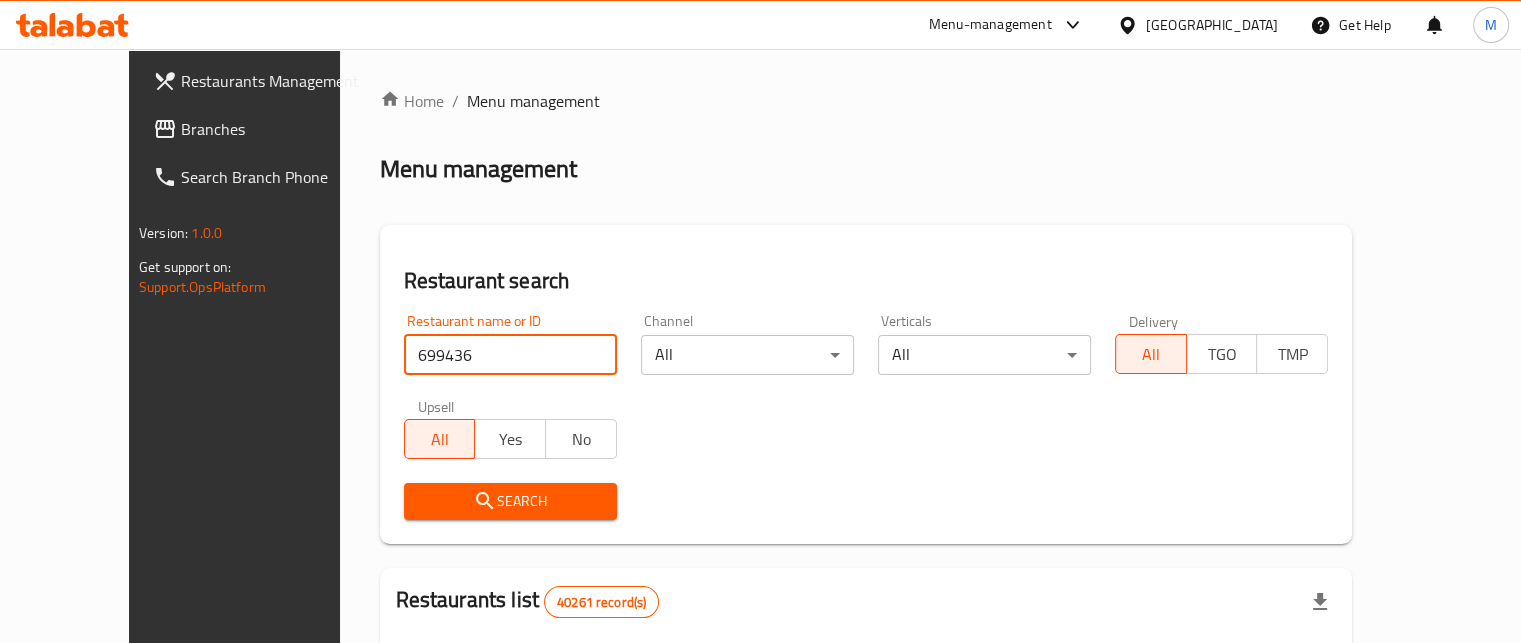 type on "699436" 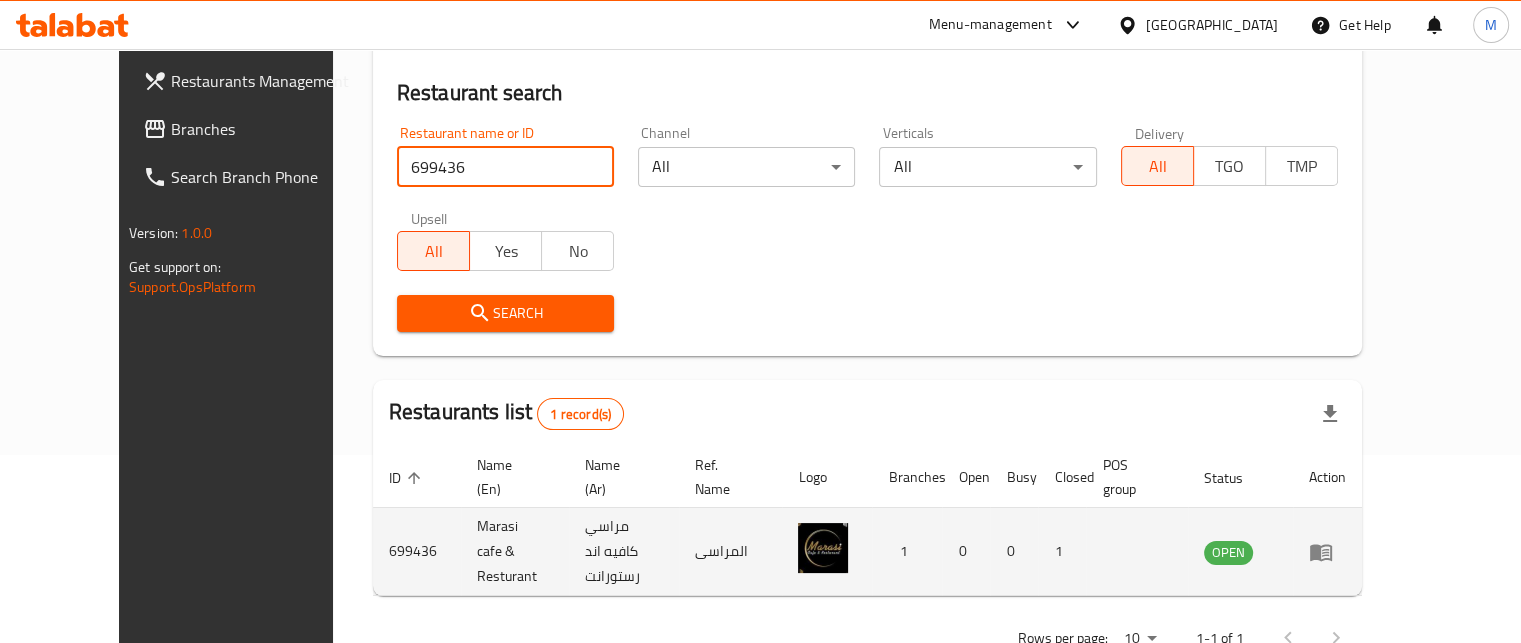 scroll, scrollTop: 232, scrollLeft: 0, axis: vertical 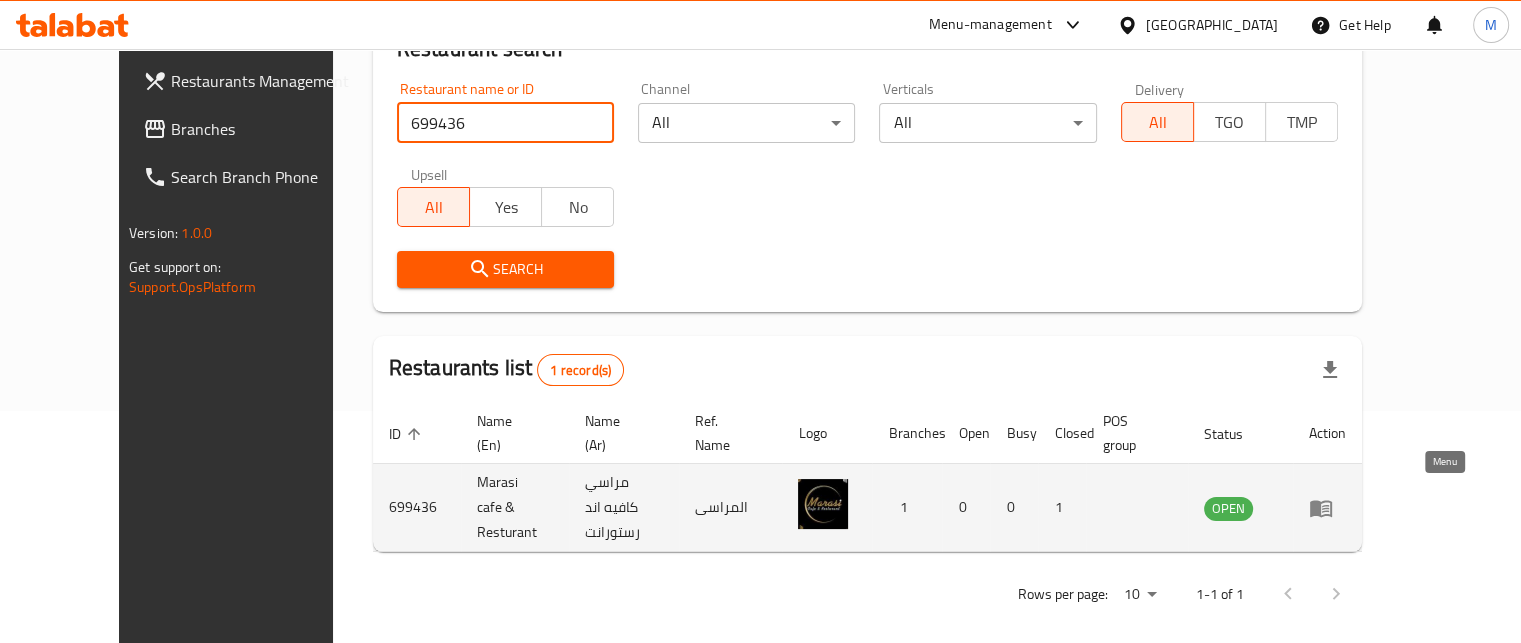 click 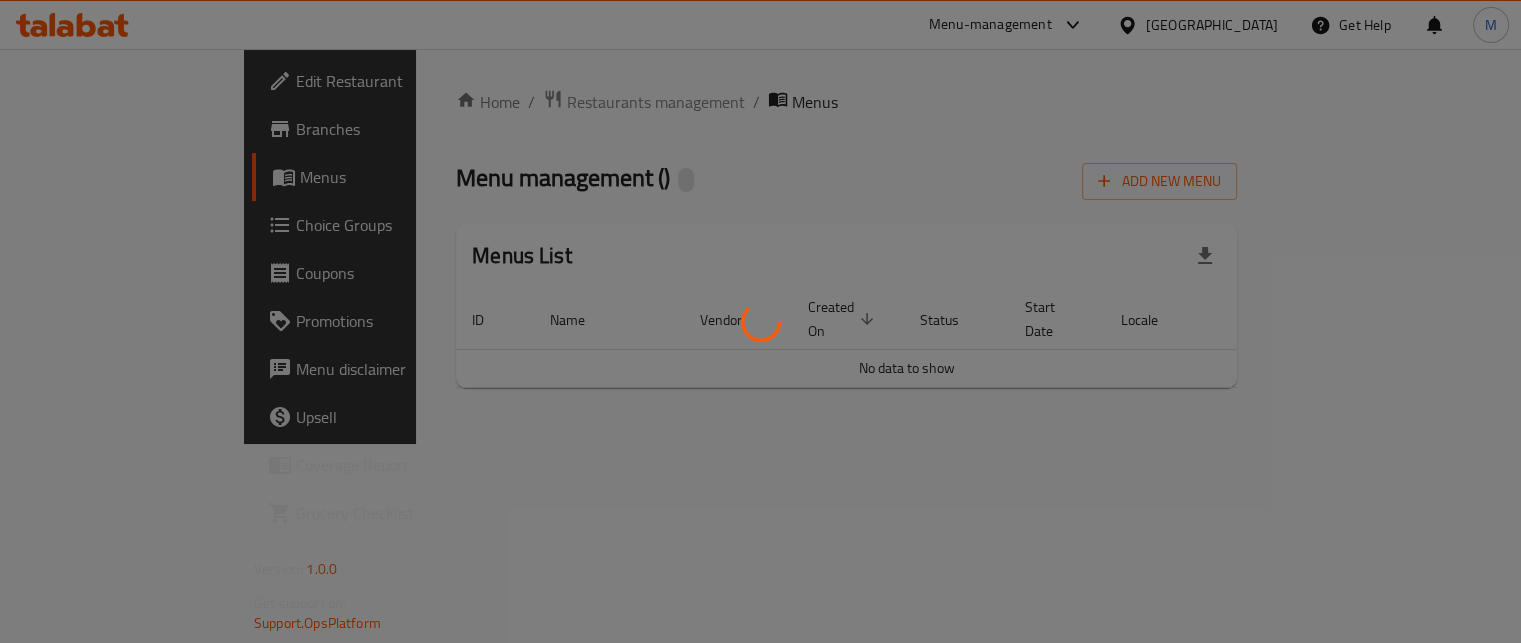 scroll, scrollTop: 0, scrollLeft: 0, axis: both 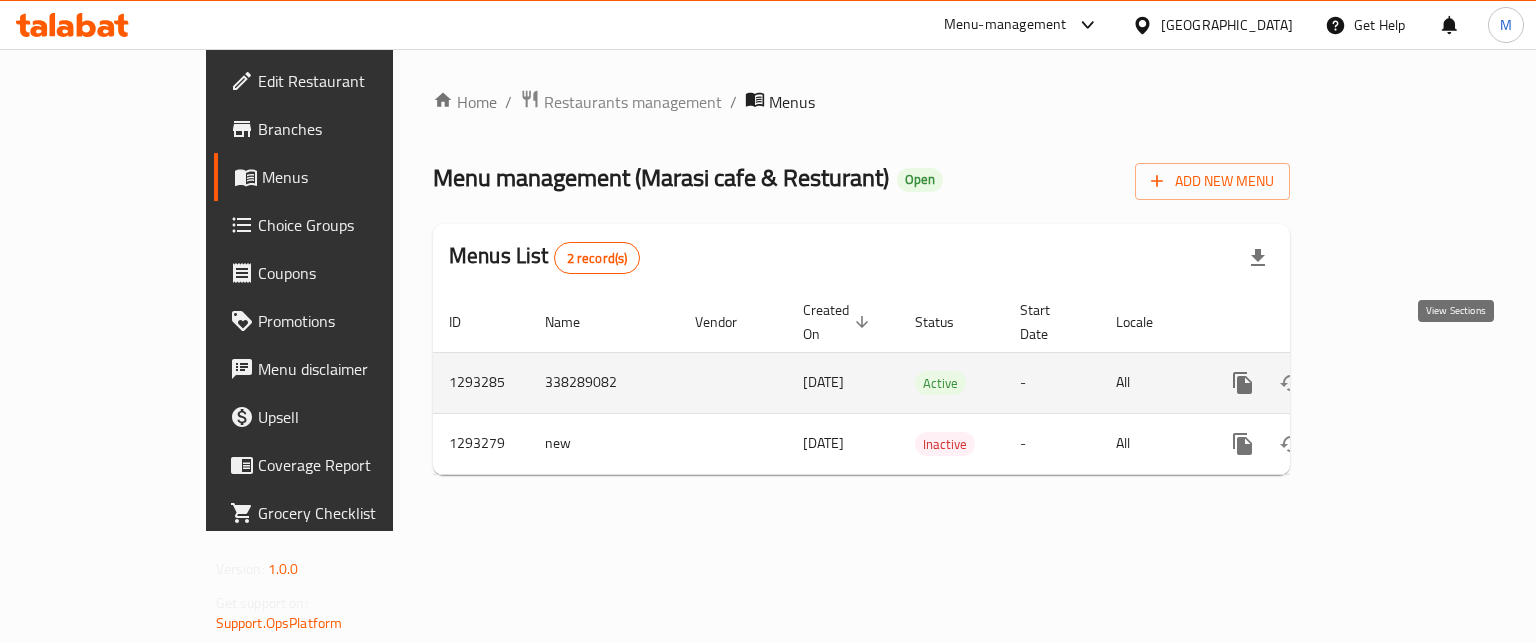 click at bounding box center [1387, 383] 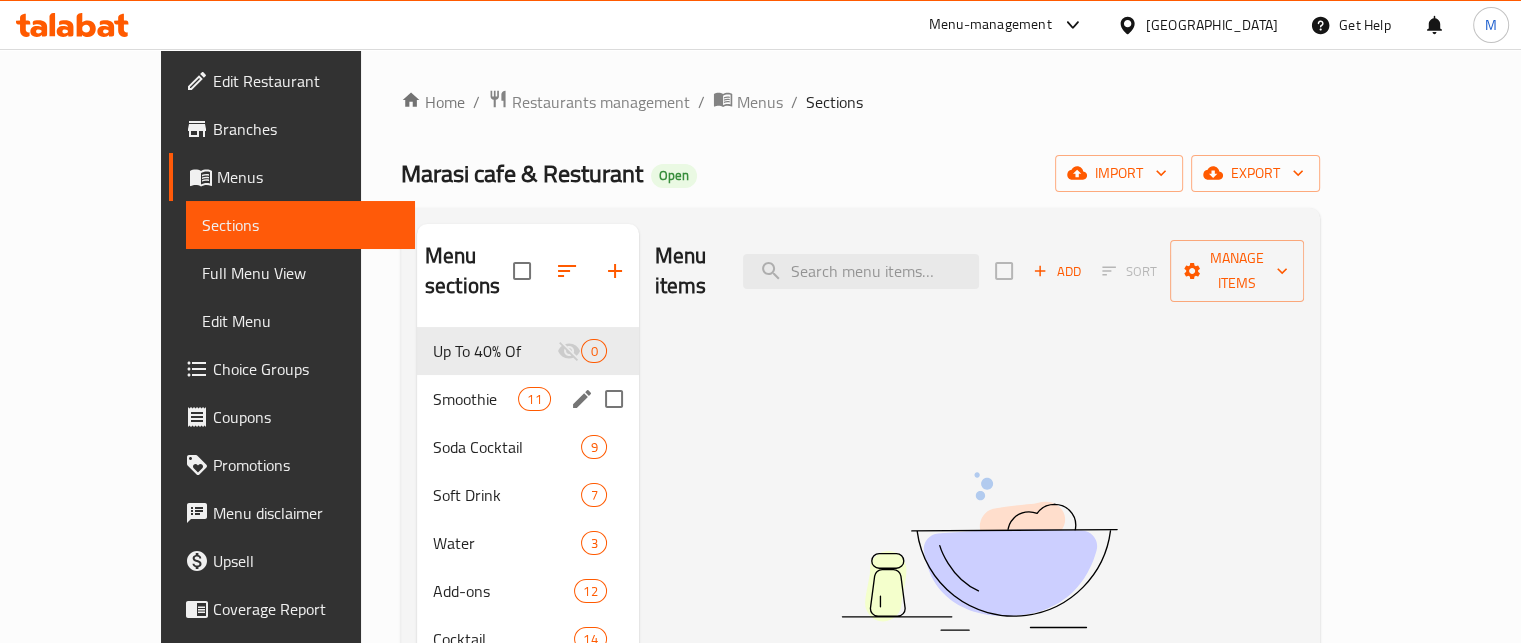 click on "Smoothie" at bounding box center [475, 399] 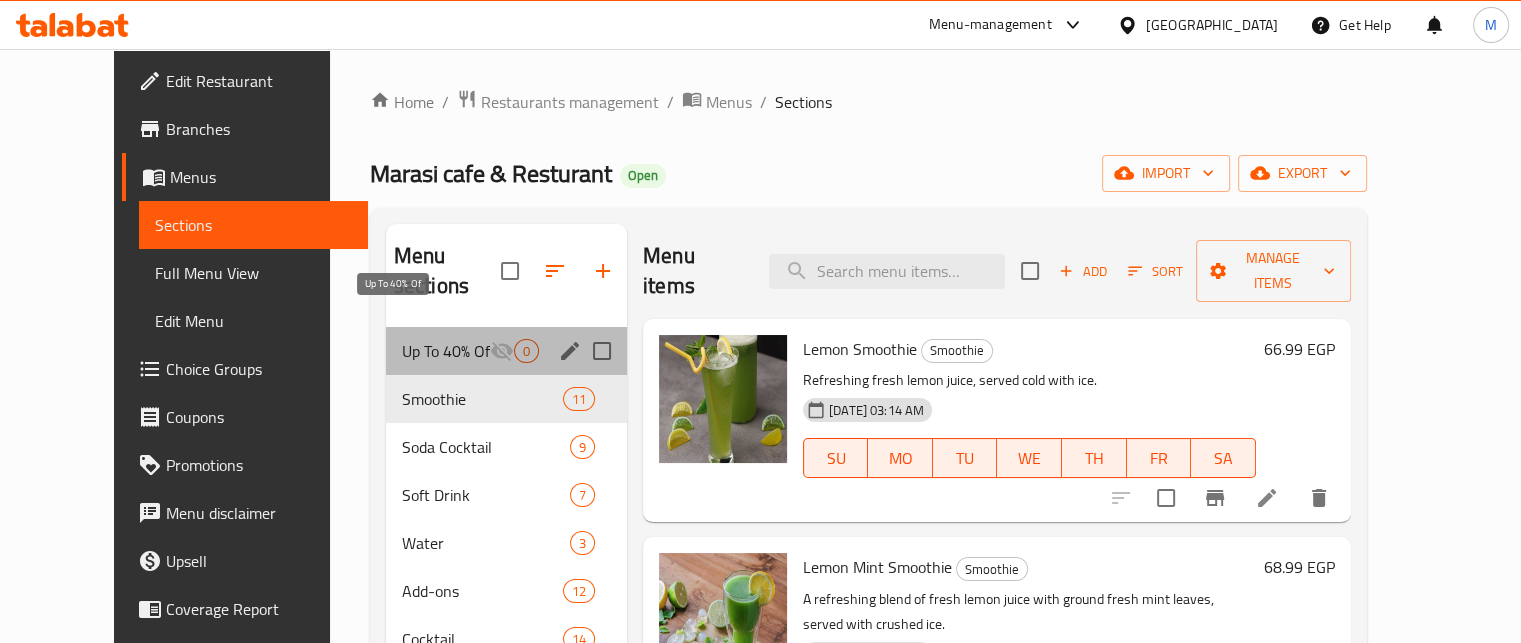 click on "Up To 40% Of" at bounding box center [446, 351] 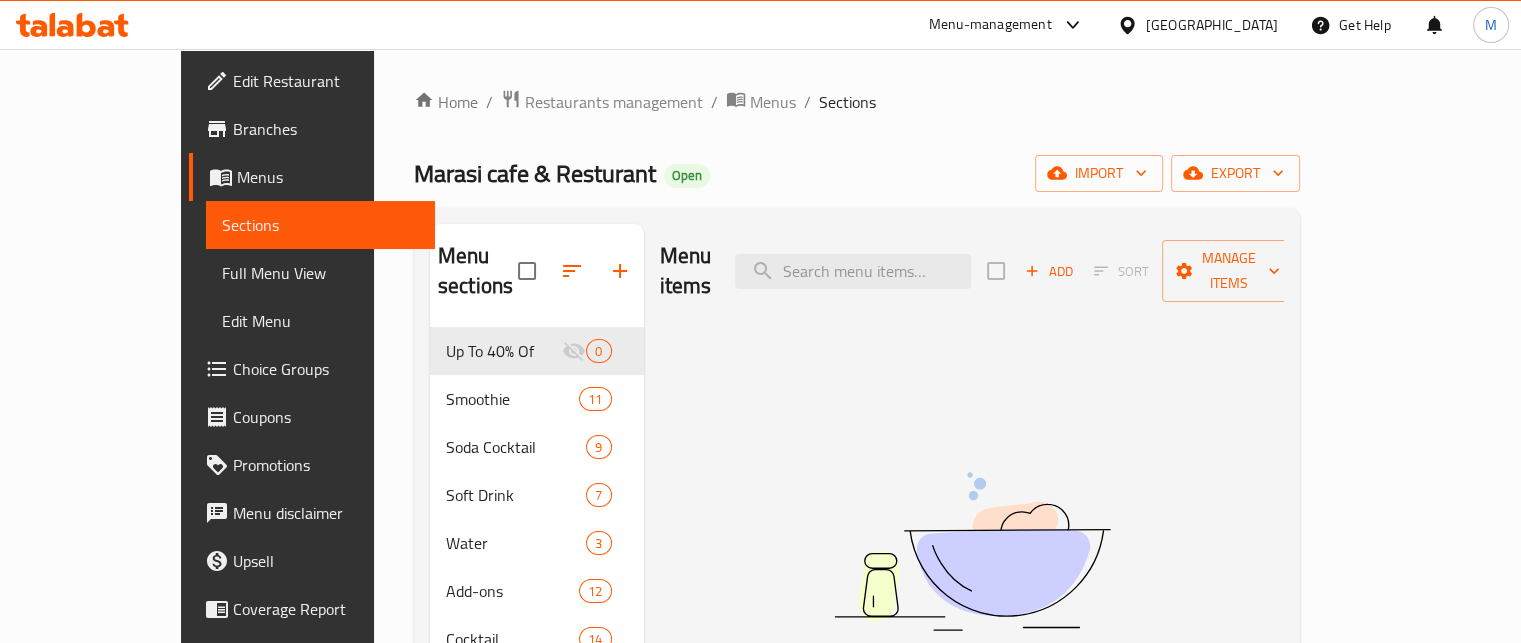 click on "Choice Groups" at bounding box center [326, 369] 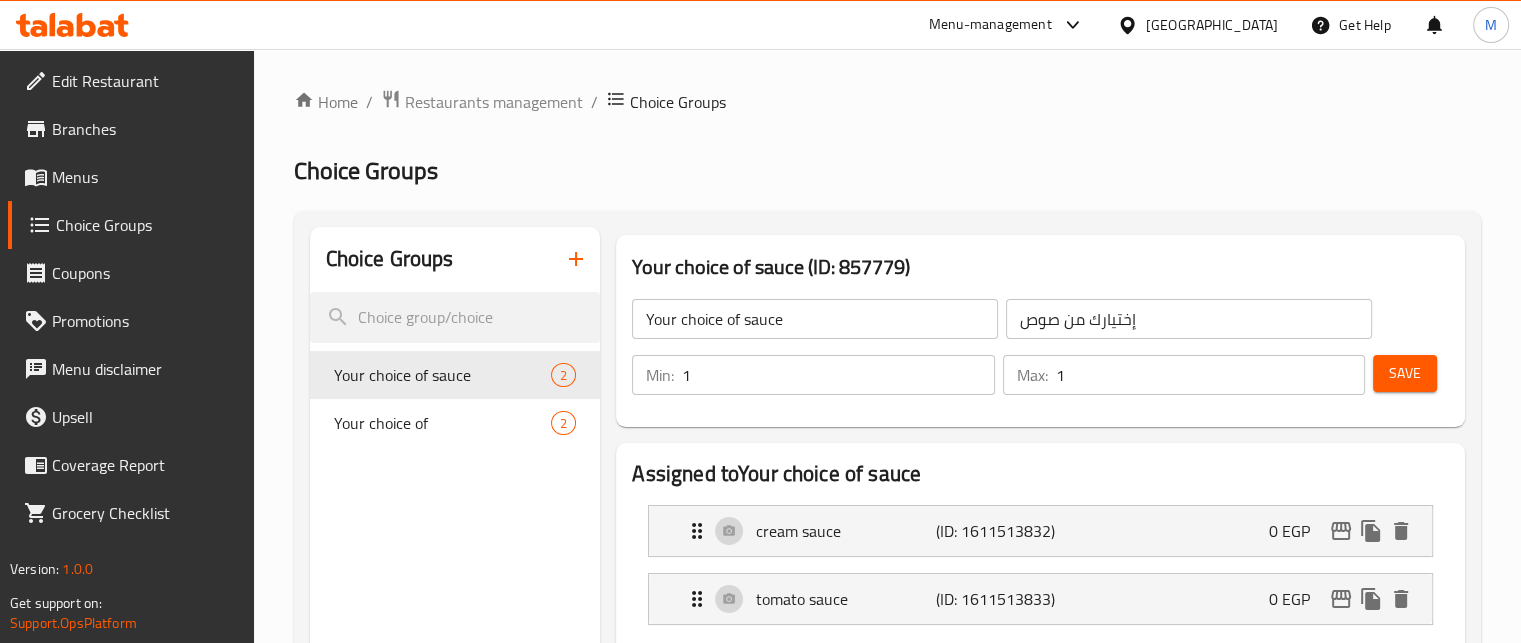 click on "Menus" at bounding box center (145, 177) 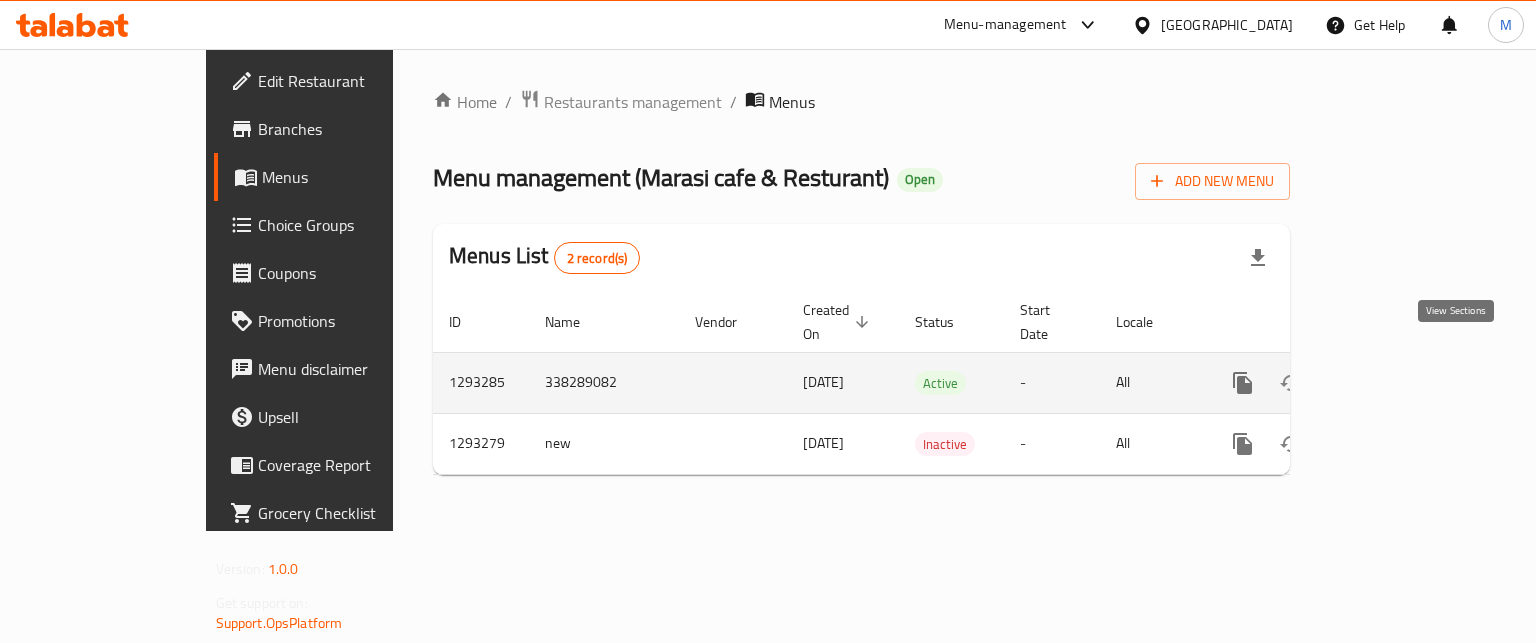 click 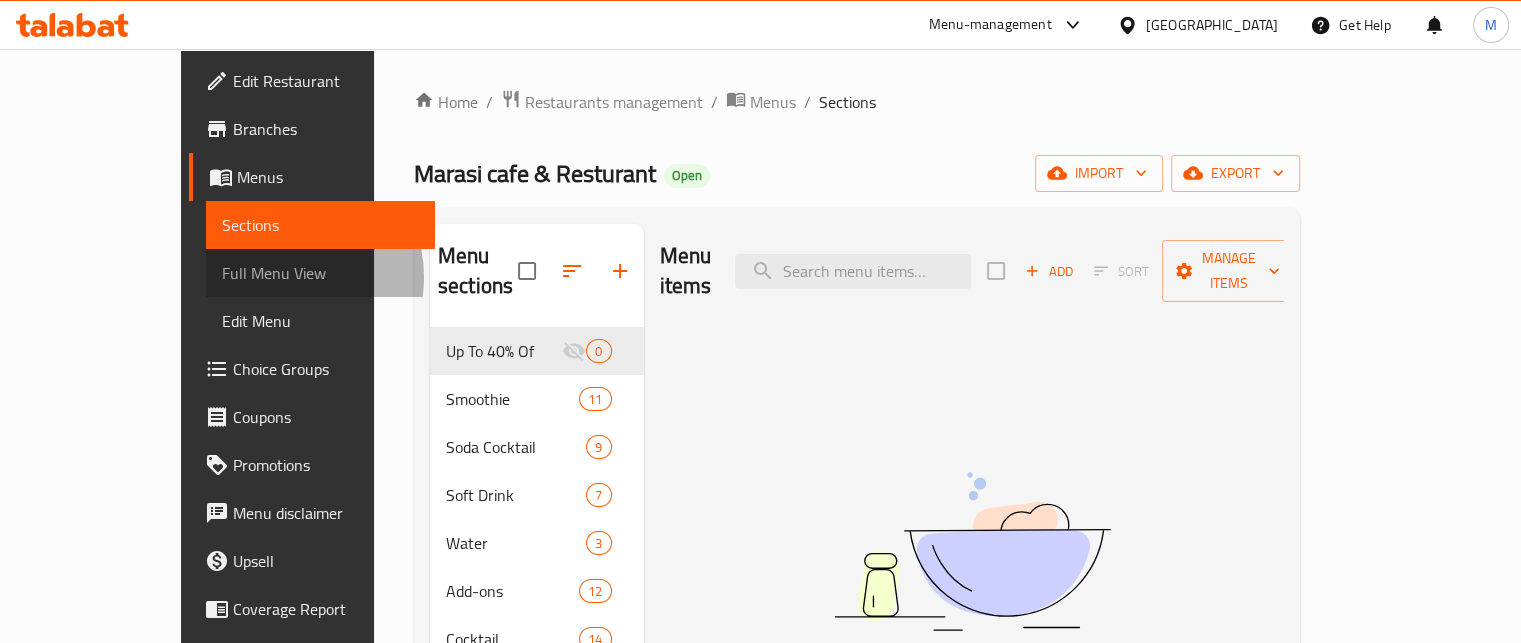 click on "Full Menu View" at bounding box center (320, 273) 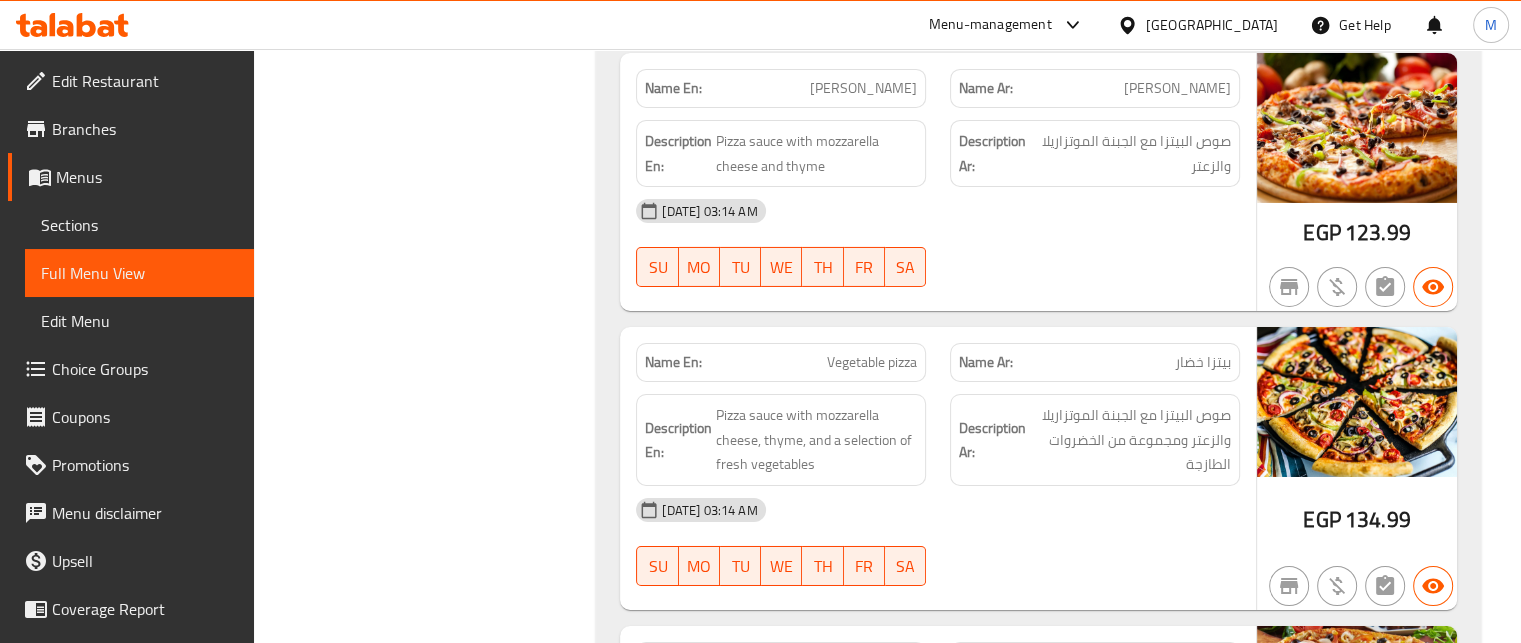 scroll, scrollTop: 36739, scrollLeft: 0, axis: vertical 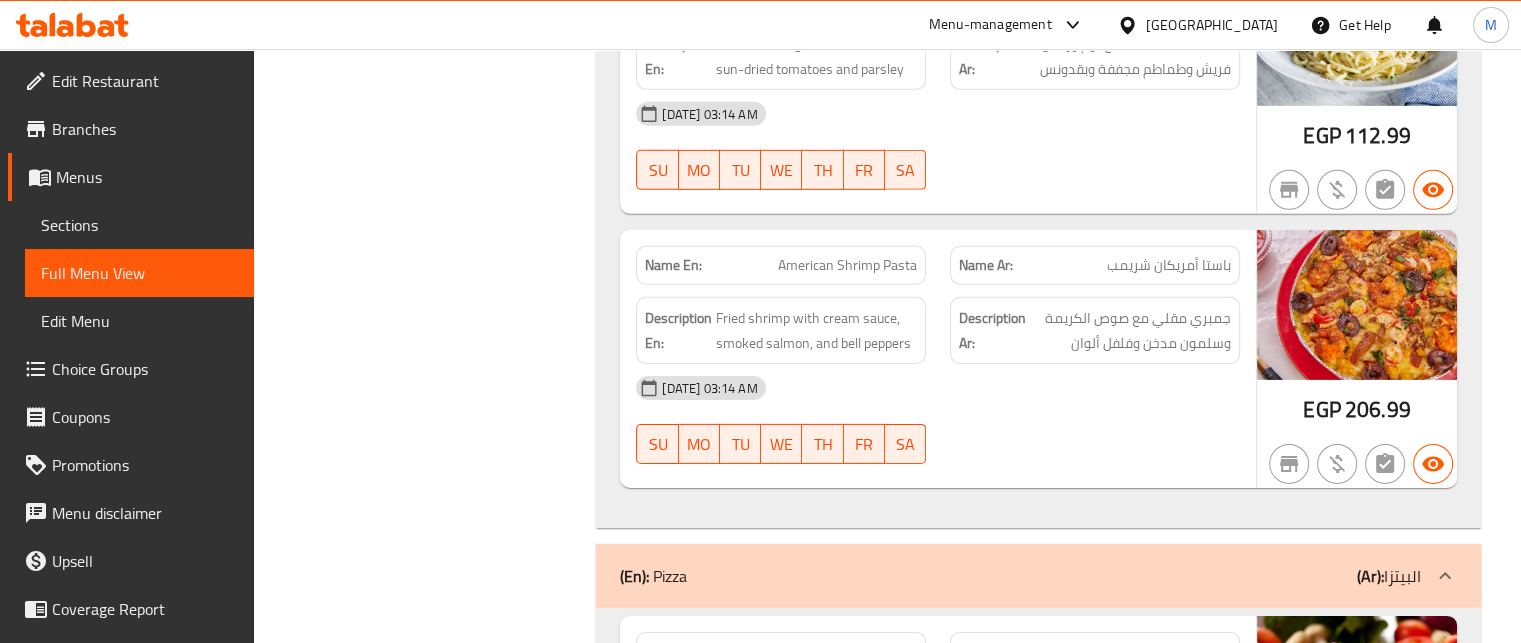 click on "[PERSON_NAME]" at bounding box center [1198, -36363] 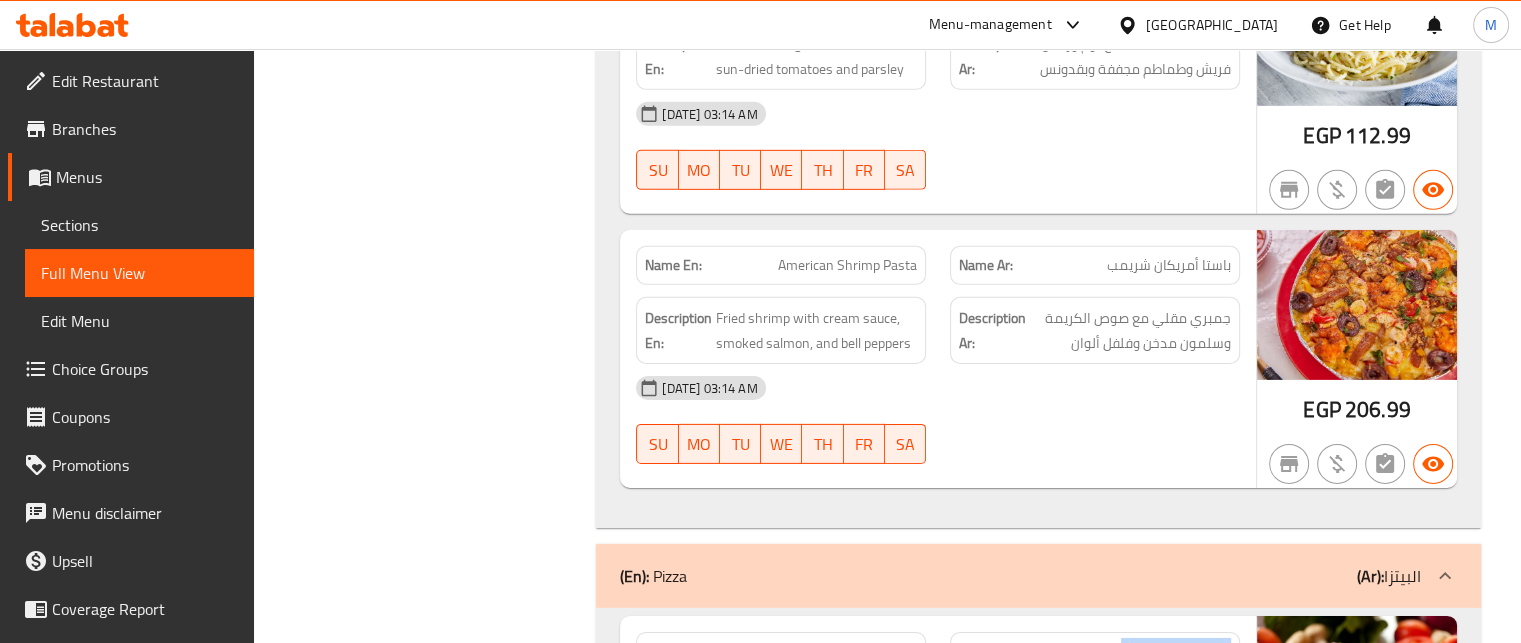 click on "[PERSON_NAME]" at bounding box center [1198, -36363] 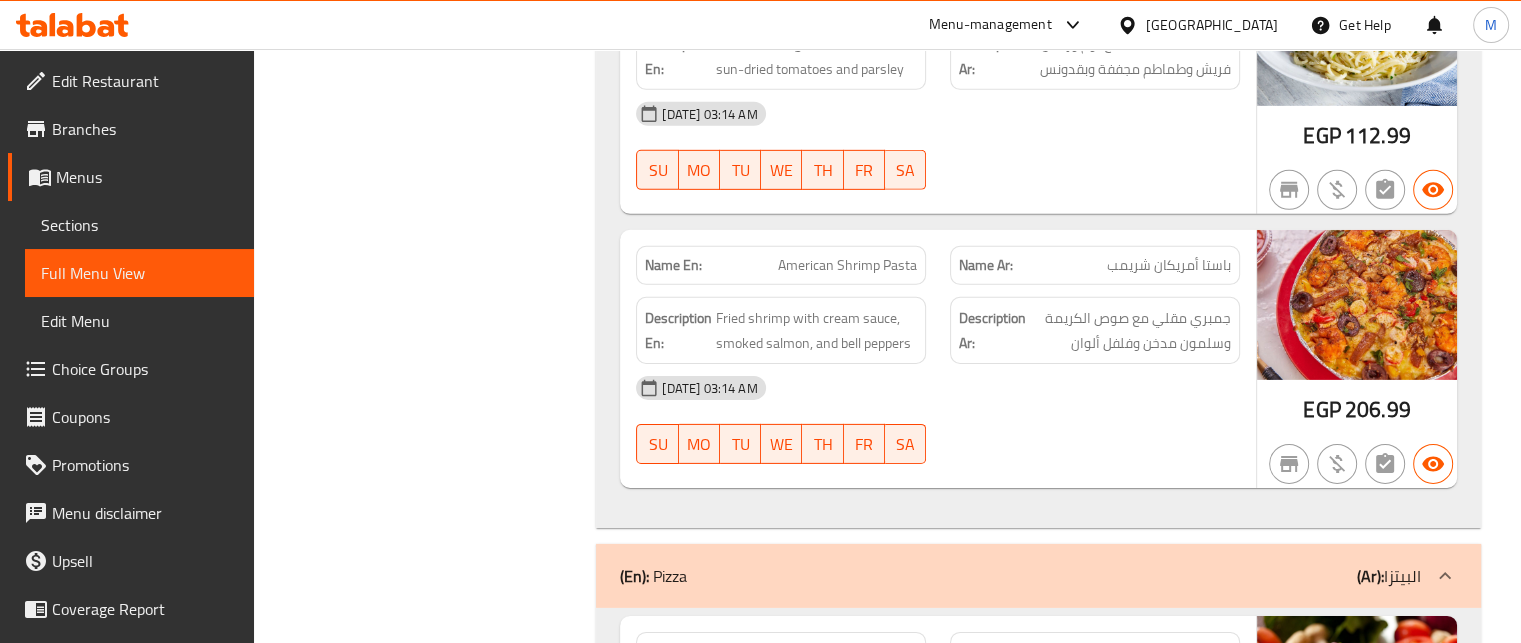 click on "[PERSON_NAME]" at bounding box center (881, -36363) 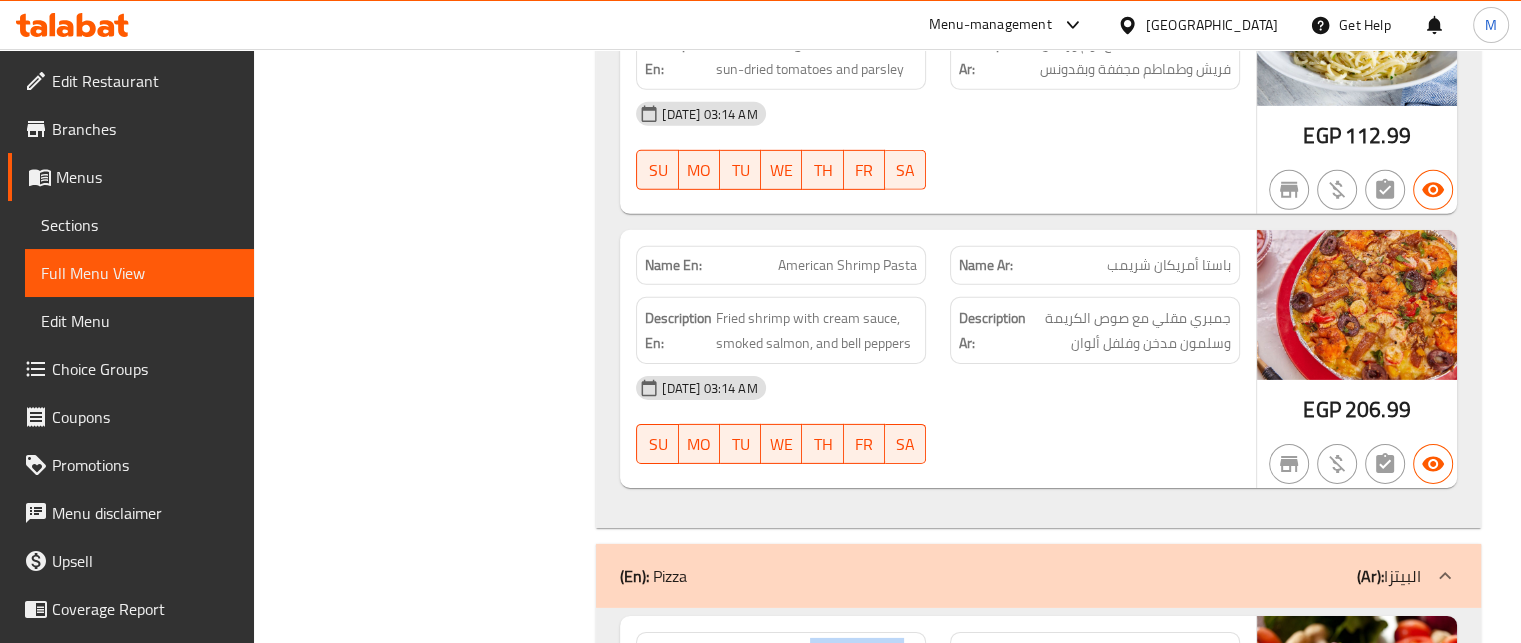click on "[PERSON_NAME]" at bounding box center (881, -36363) 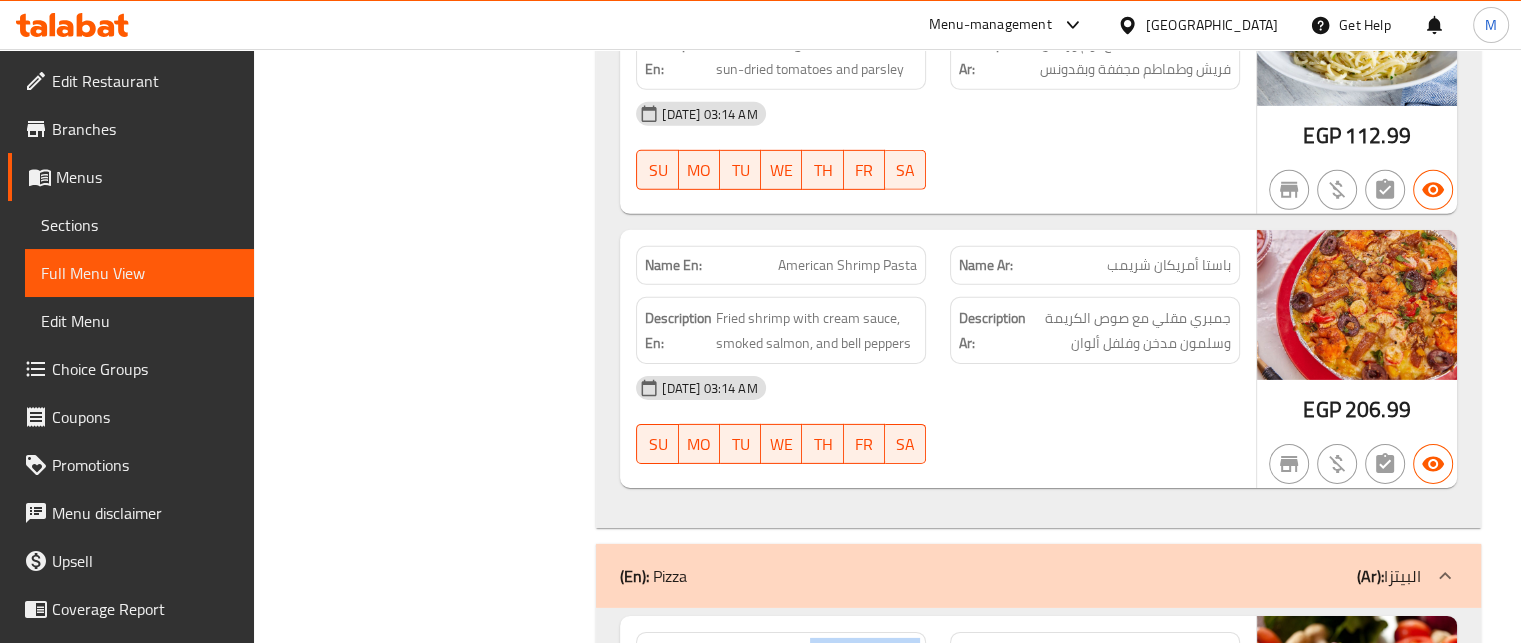 click on "[PERSON_NAME]" at bounding box center [881, -36363] 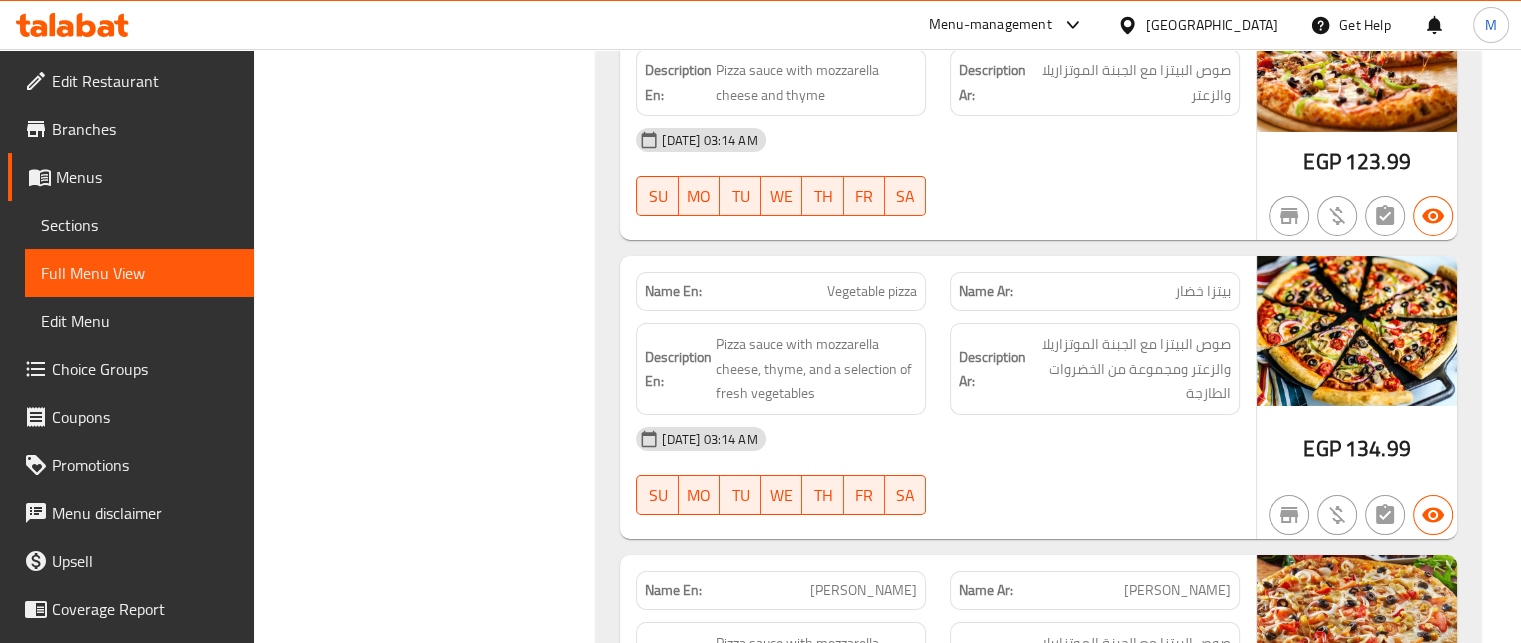 scroll, scrollTop: 36811, scrollLeft: 0, axis: vertical 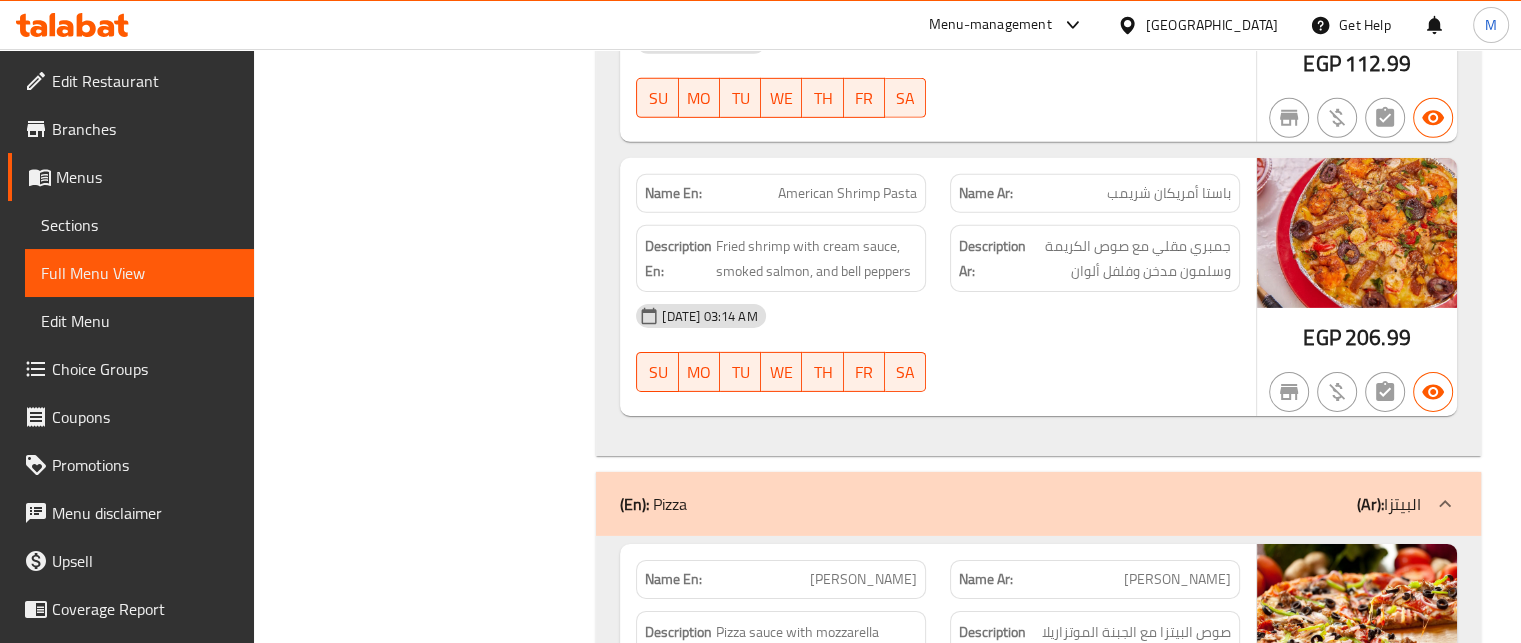 click on "بيتزا خضار" at bounding box center (1195, -36173) 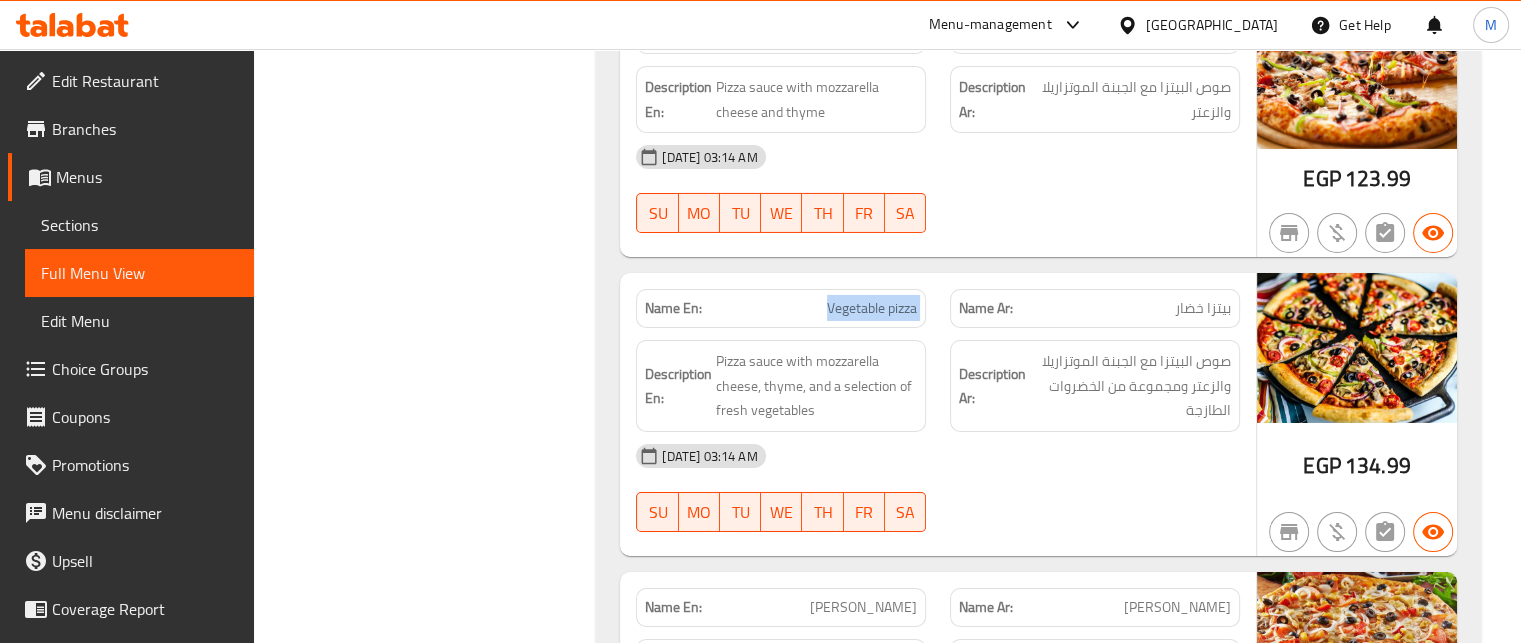 scroll, scrollTop: 37357, scrollLeft: 0, axis: vertical 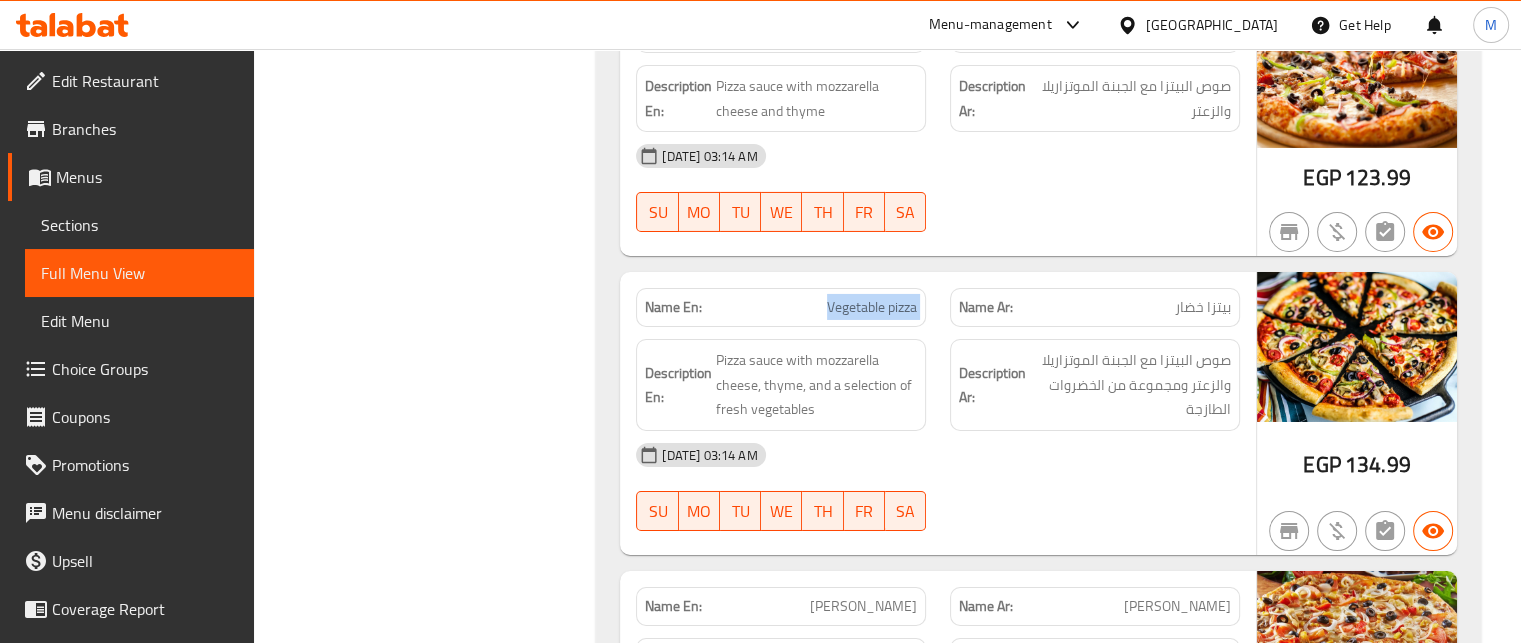 click on "بيتزا بيبروني" at bounding box center [1198, -36458] 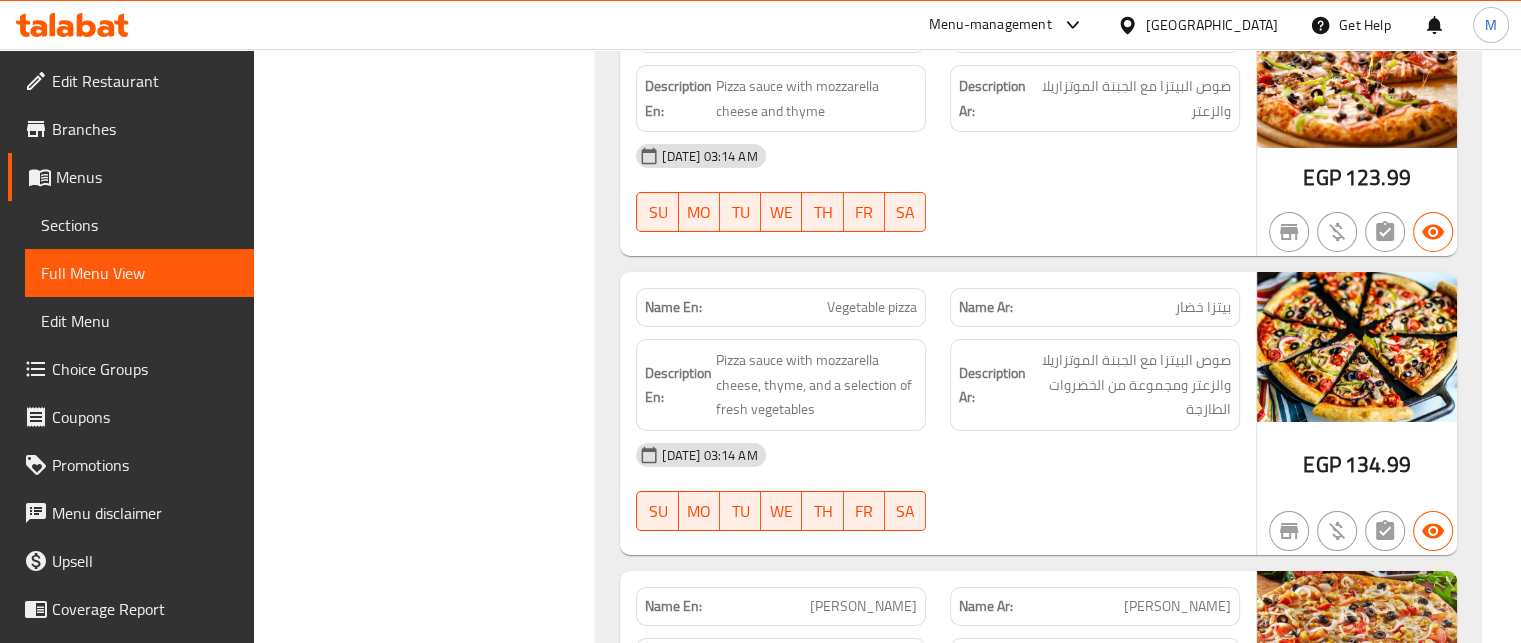 click on "بيتزا بيبروني" at bounding box center (1198, -36458) 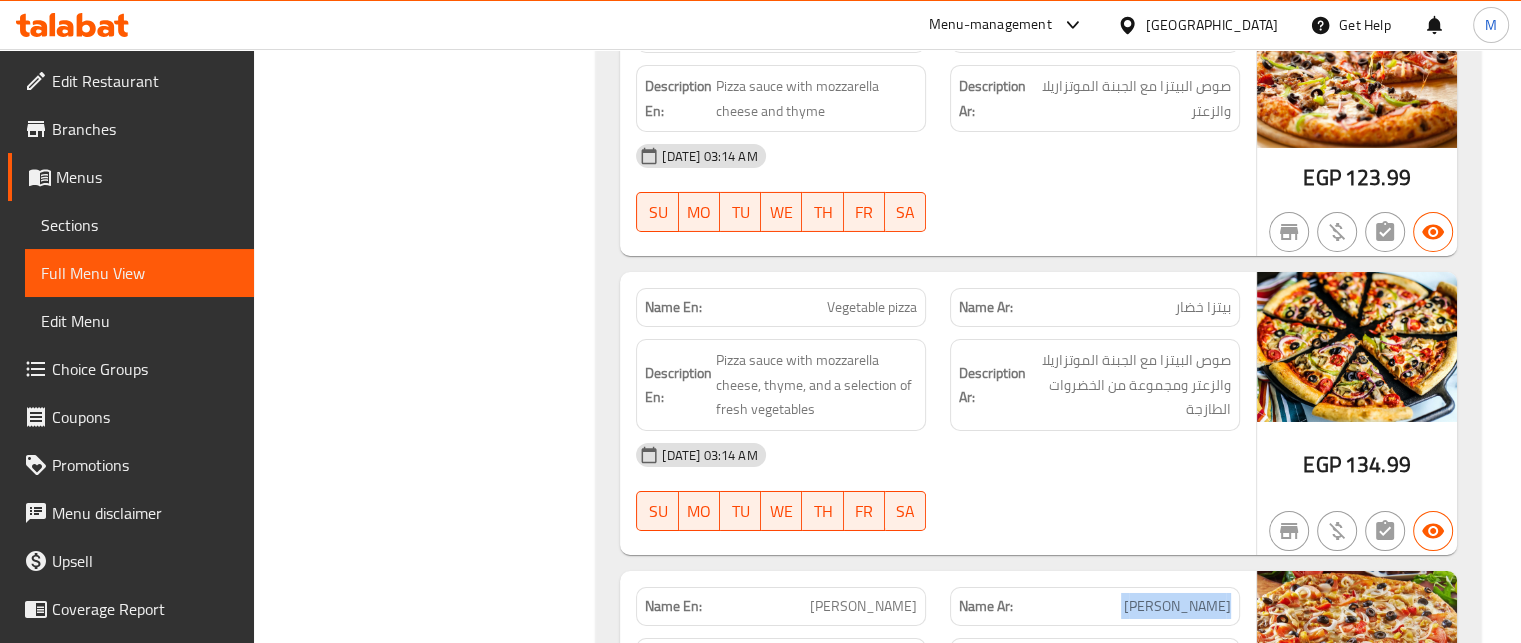 click on "بيتزا بيبروني" at bounding box center [1198, -36458] 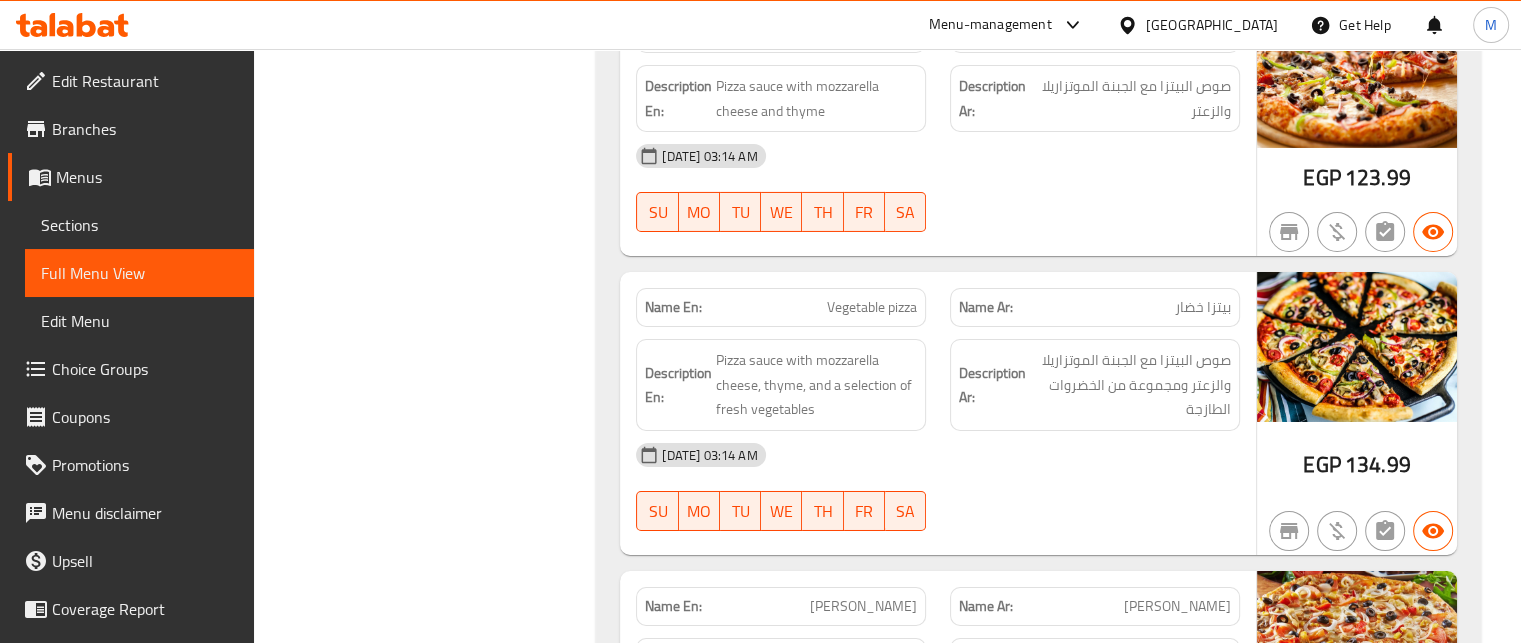 click on "Peroni Pizza" at bounding box center [880, -36458] 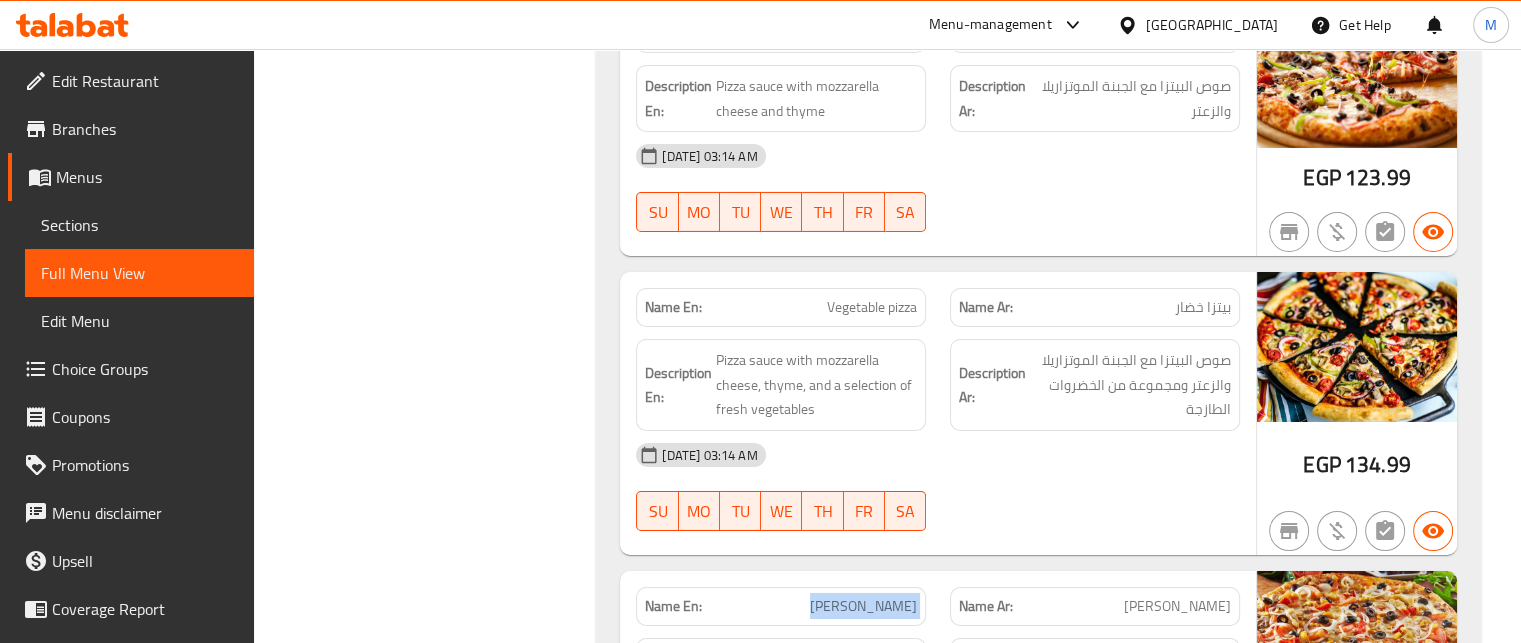 click on "Peroni Pizza" at bounding box center (880, -36458) 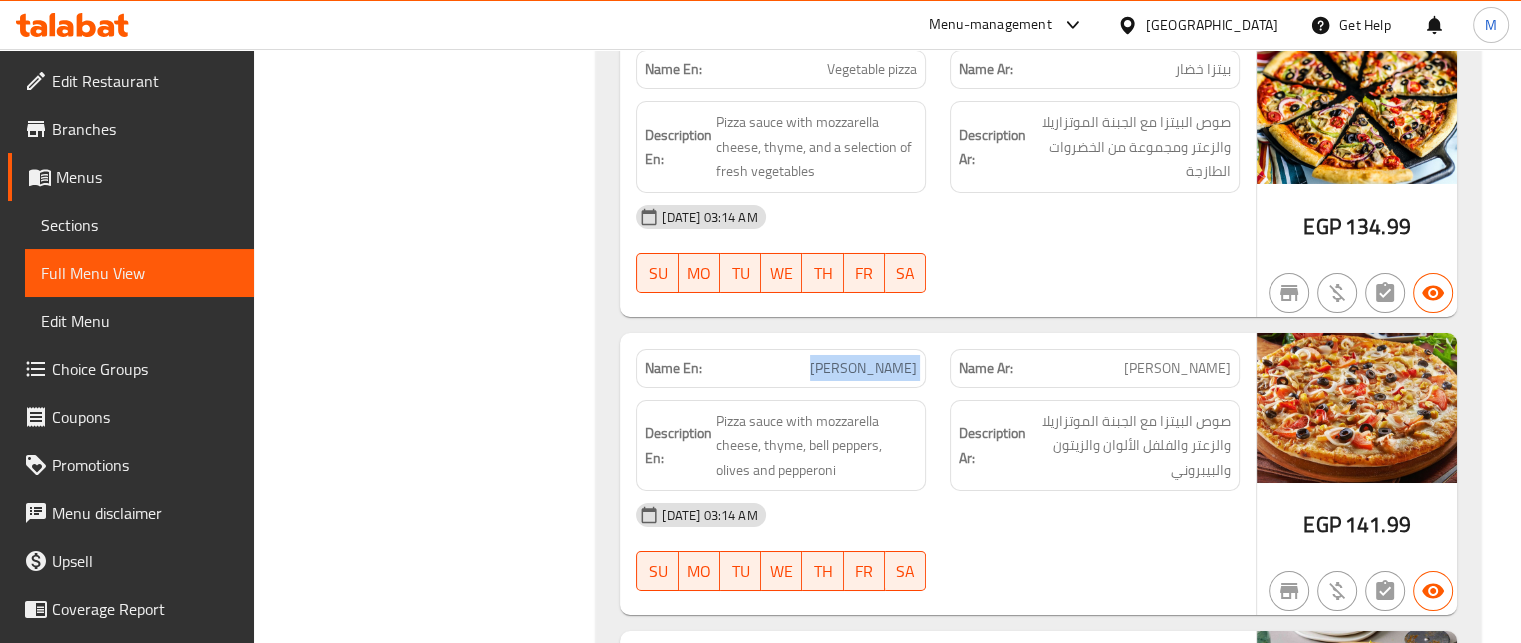 scroll, scrollTop: 37597, scrollLeft: 0, axis: vertical 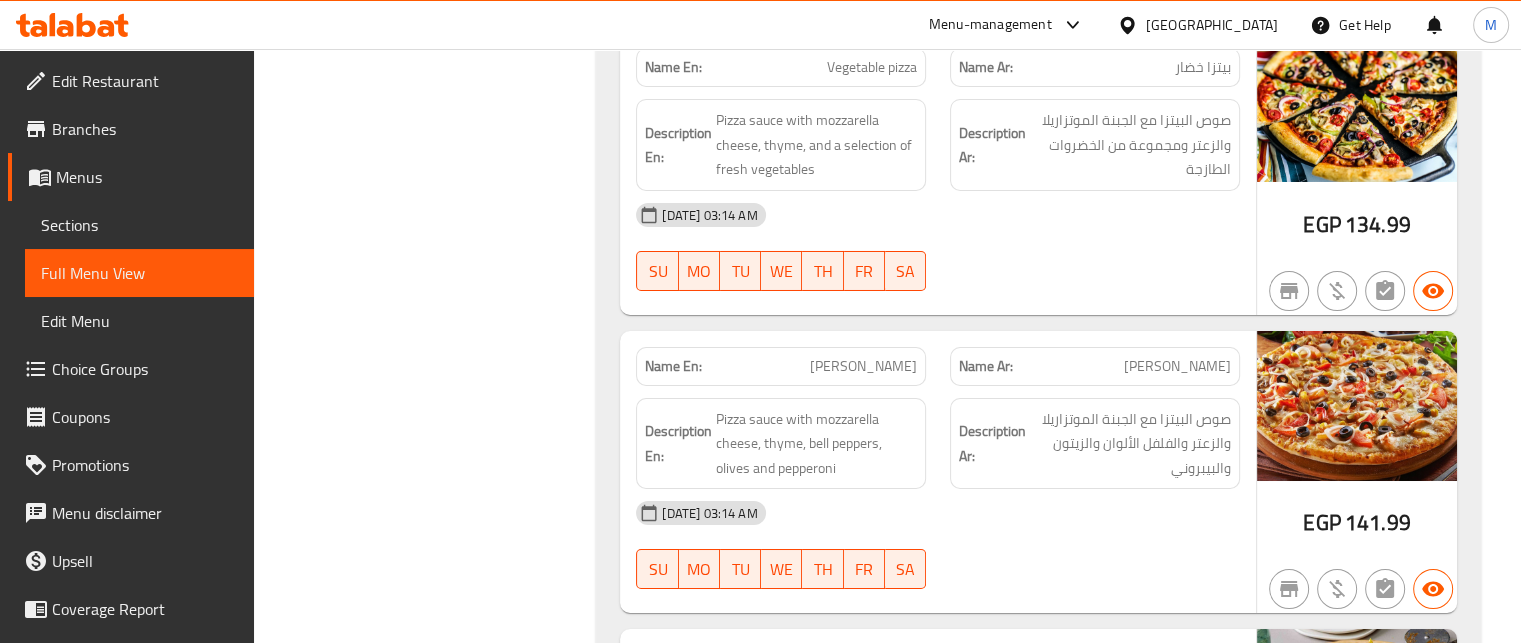 click on "Description Ar: صوص البيتزا مع الجبنة الموتزاريلا و الزعتر والفلفل الألوان والزيتون وصدور الدجاج وصوص باربيكيو" at bounding box center (1095, -35425) 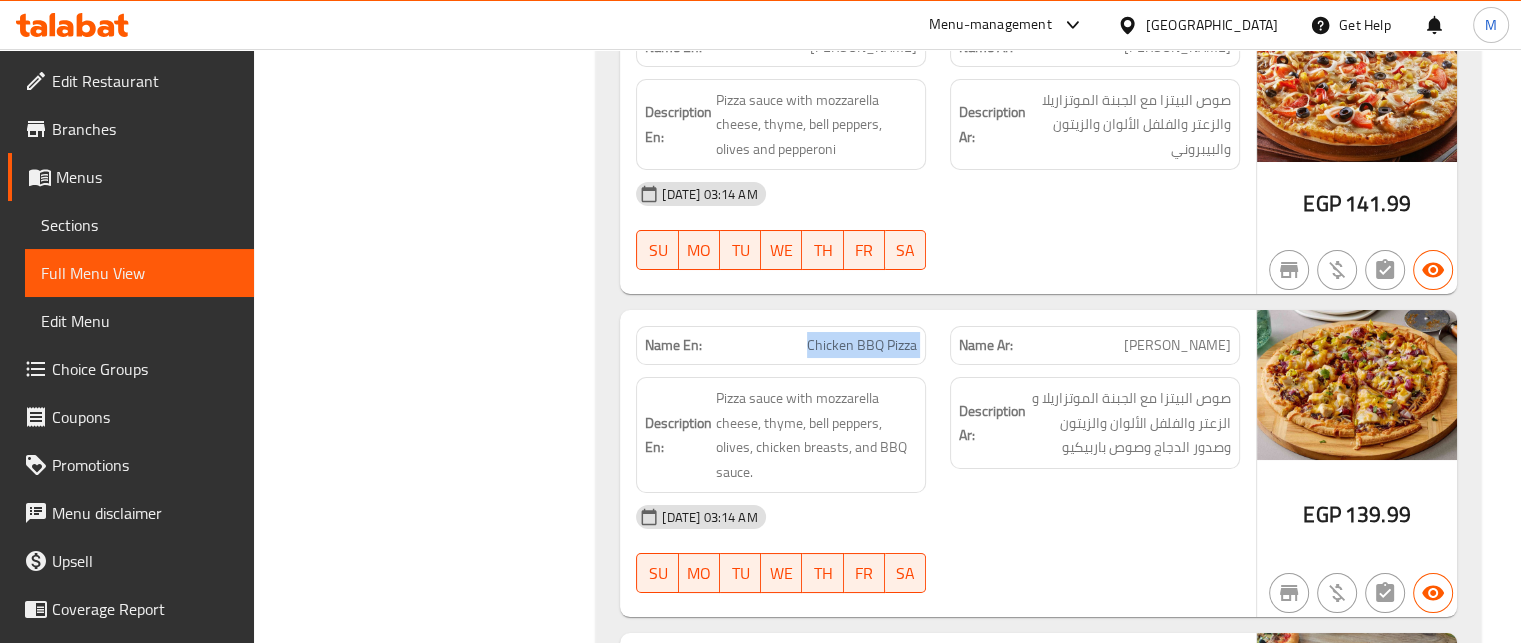 scroll, scrollTop: 37917, scrollLeft: 0, axis: vertical 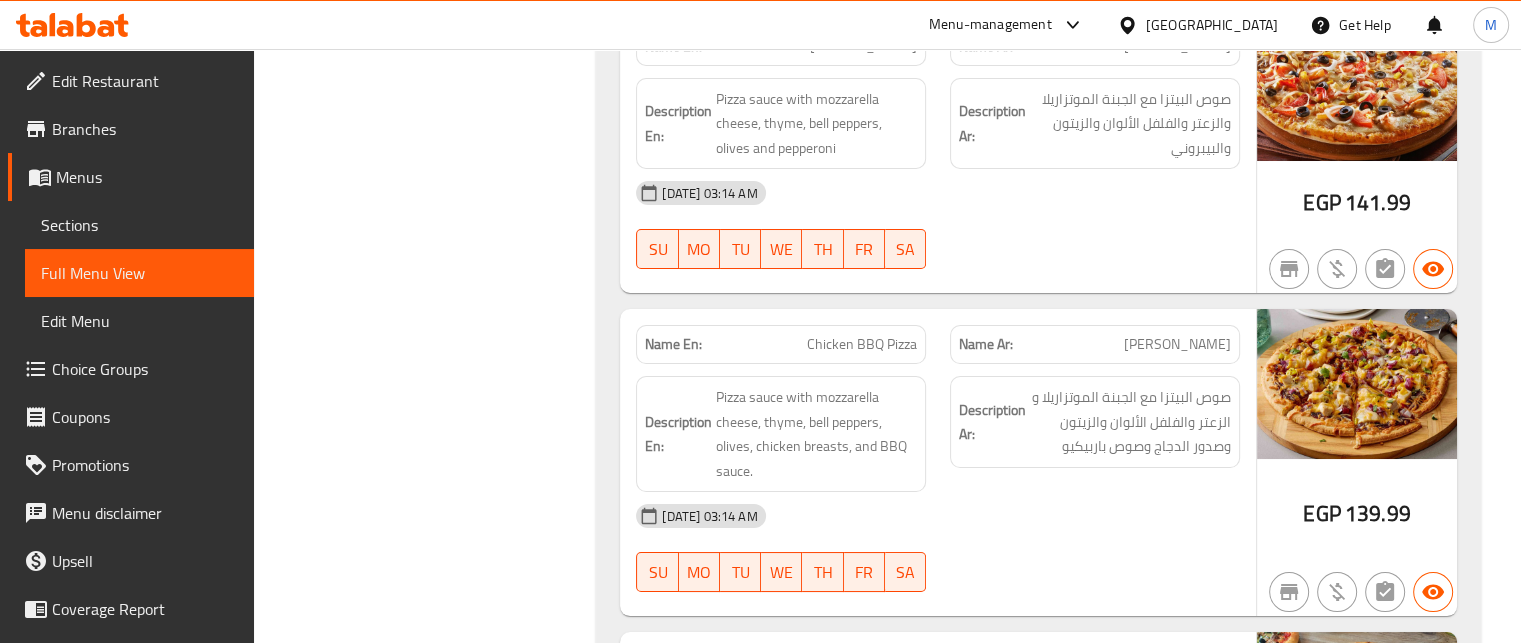 click on "بيتزا مراسي" at bounding box center [1187, -35548] 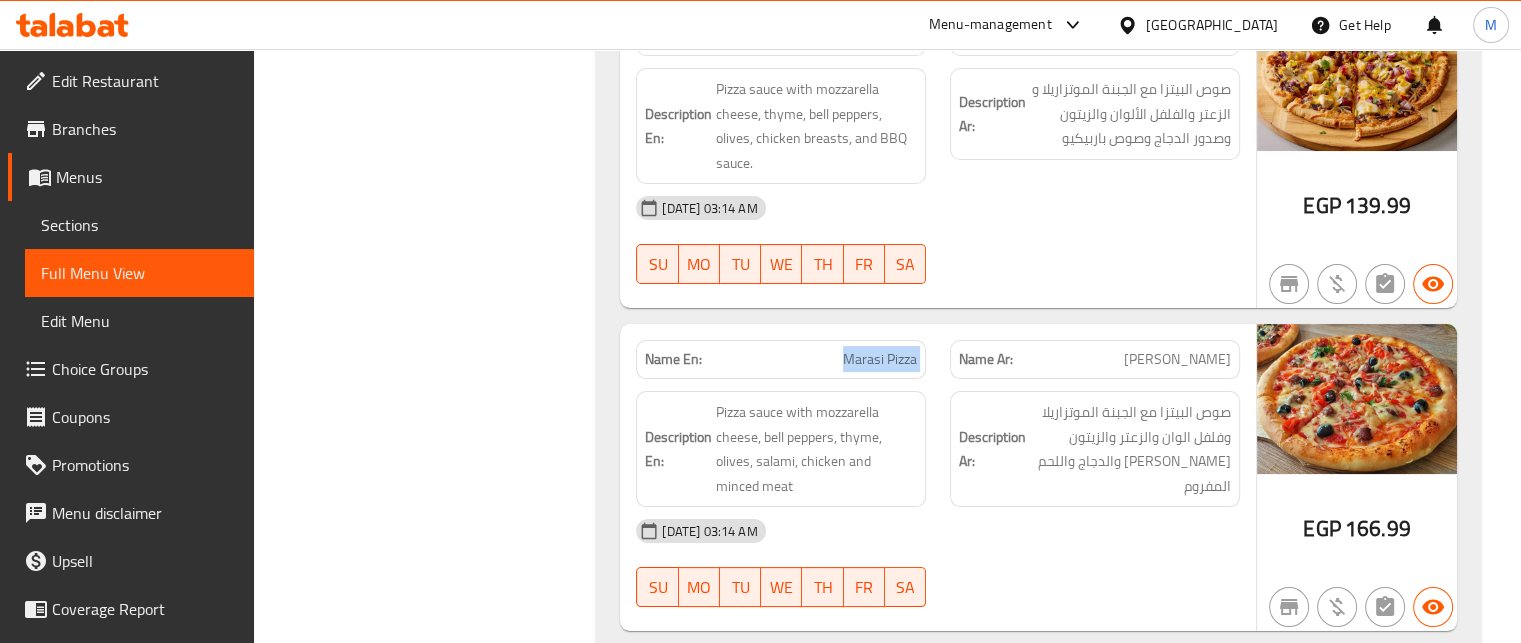 scroll, scrollTop: 38237, scrollLeft: 0, axis: vertical 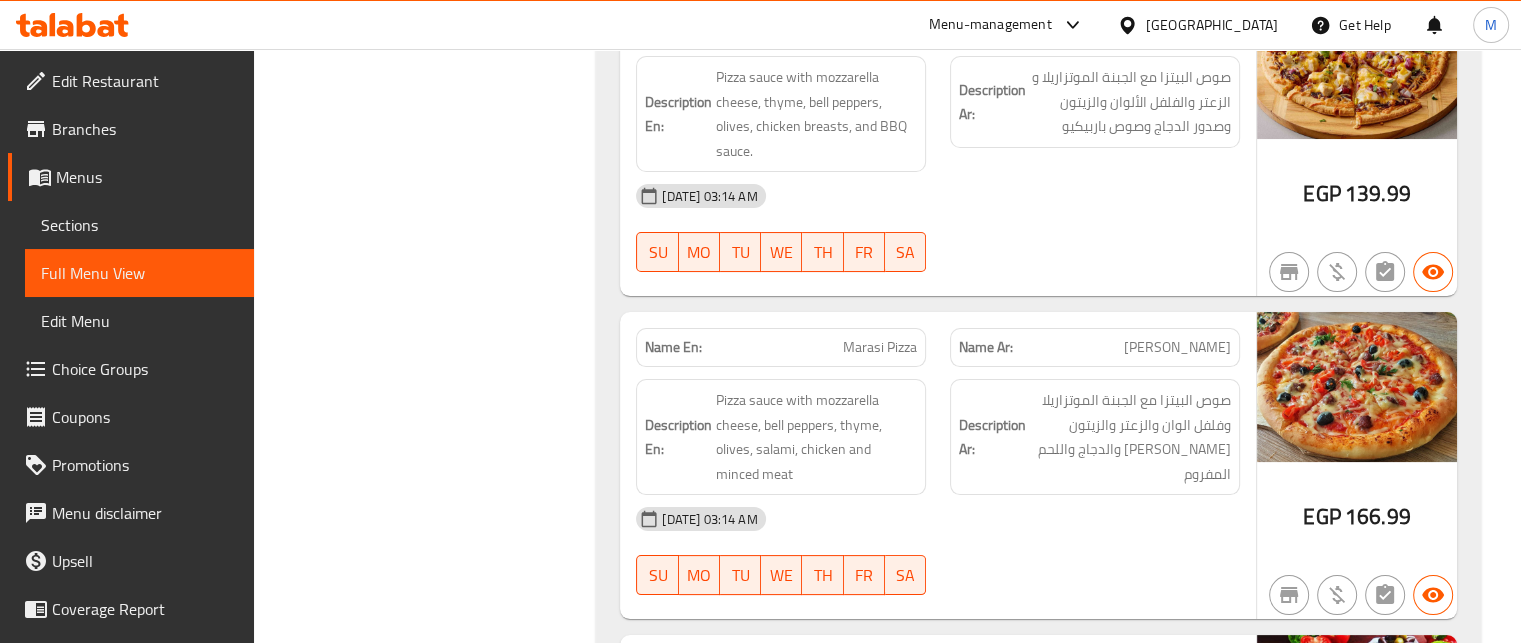 click on "بيتزا كواترو فورماجي" at bounding box center (1193, -35619) 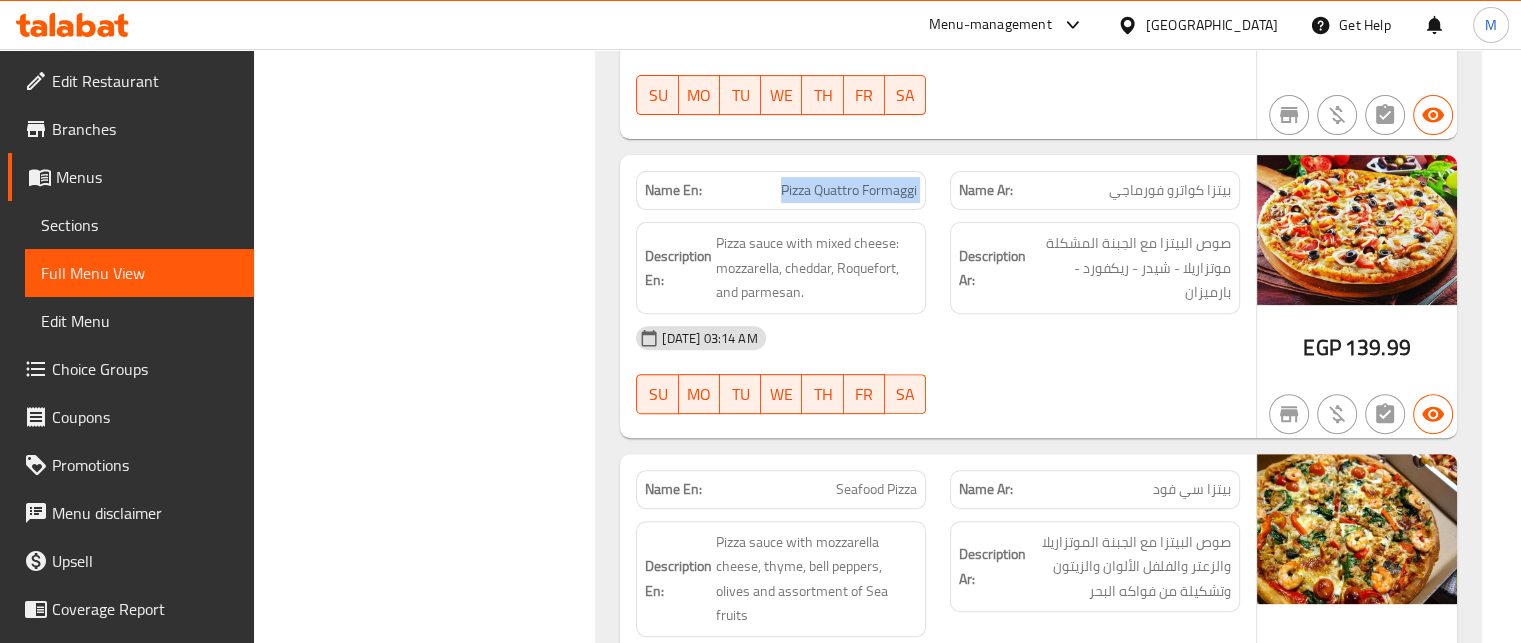 scroll, scrollTop: 38757, scrollLeft: 0, axis: vertical 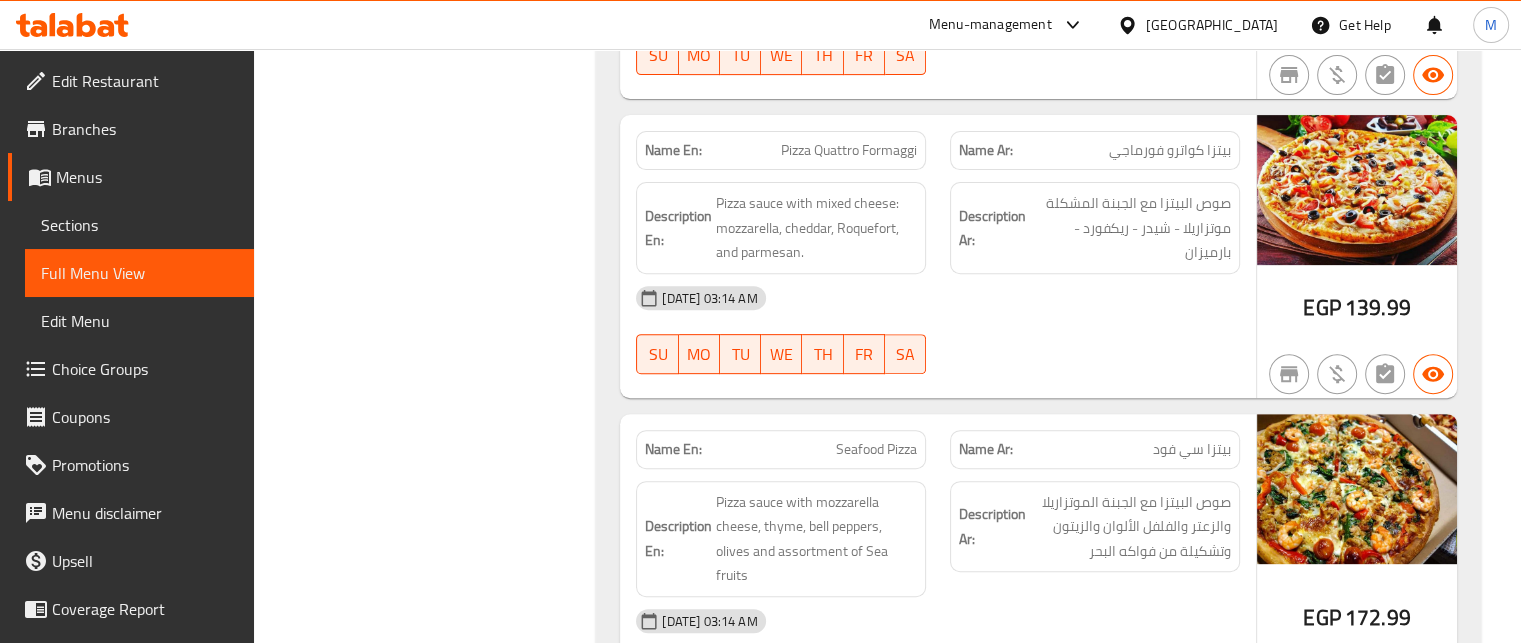 click on "بيتزا سي فود" at bounding box center (1191, -35889) 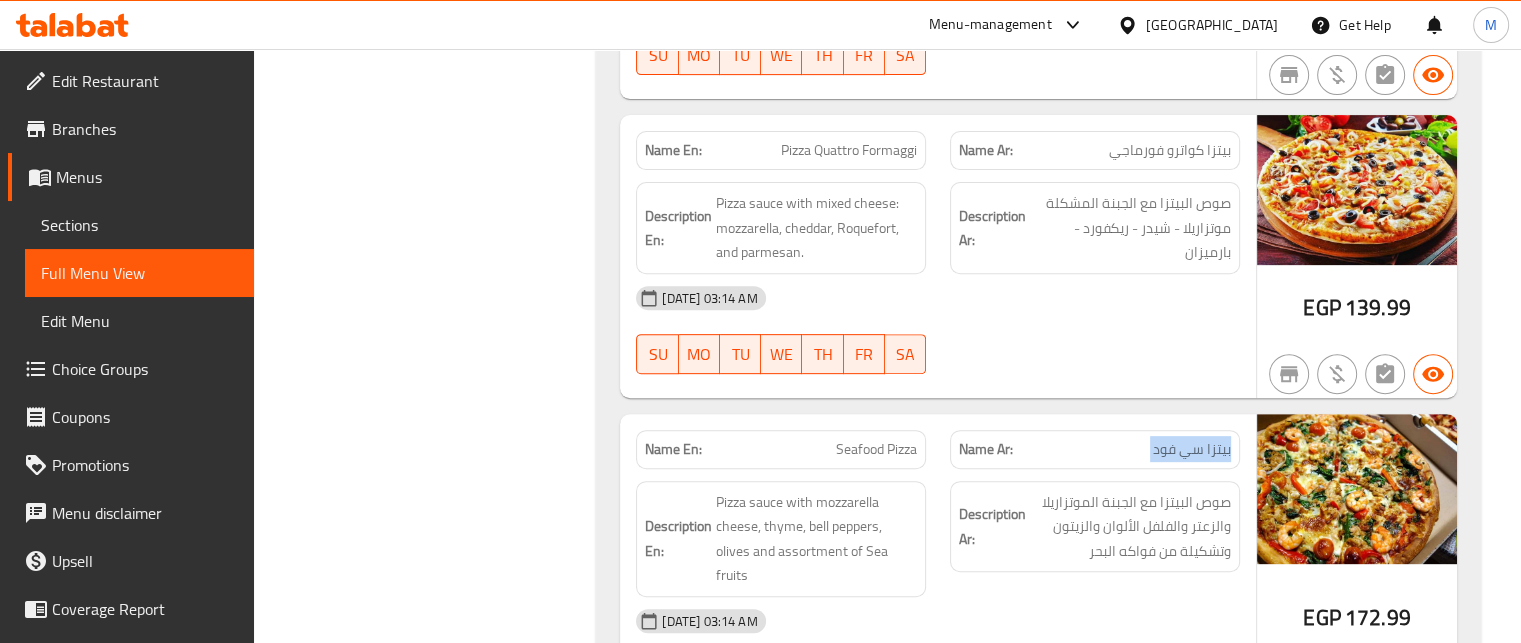 click on "بيتزا سي فود" at bounding box center [1191, -35889] 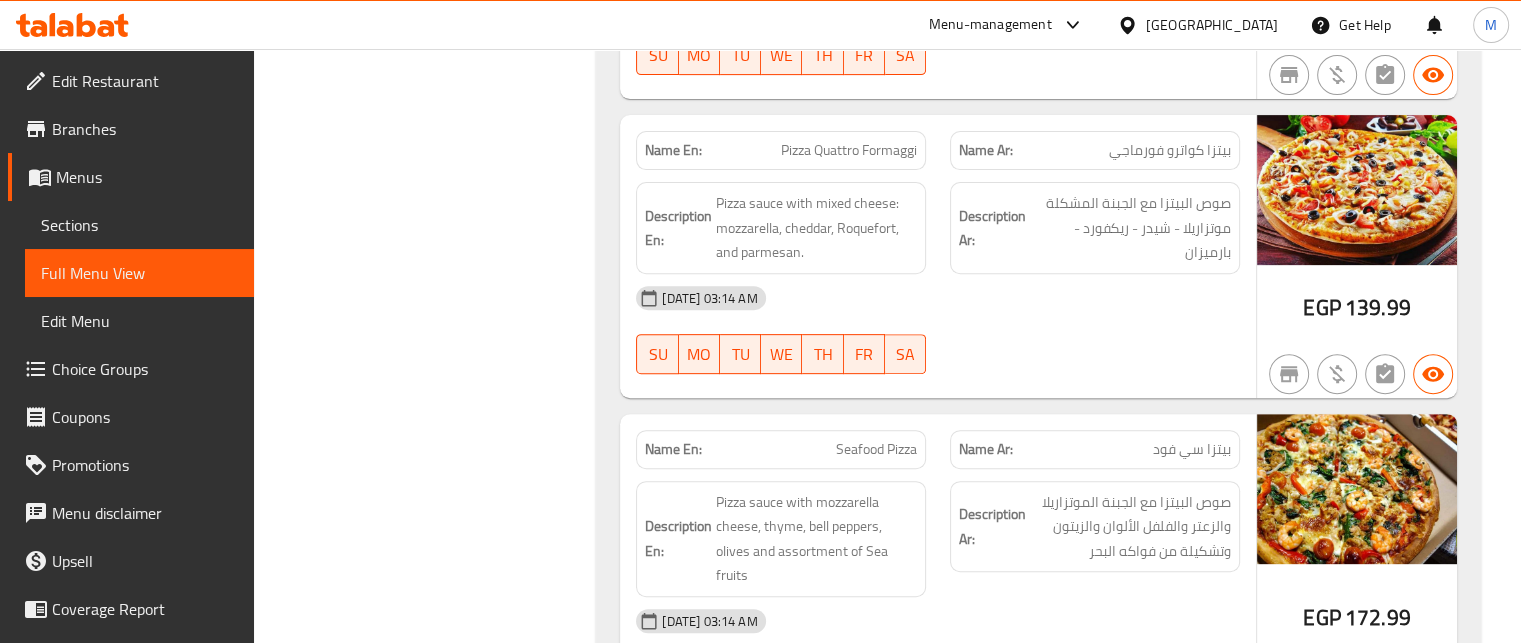 click on "Seafood Pizza" at bounding box center (850, -35889) 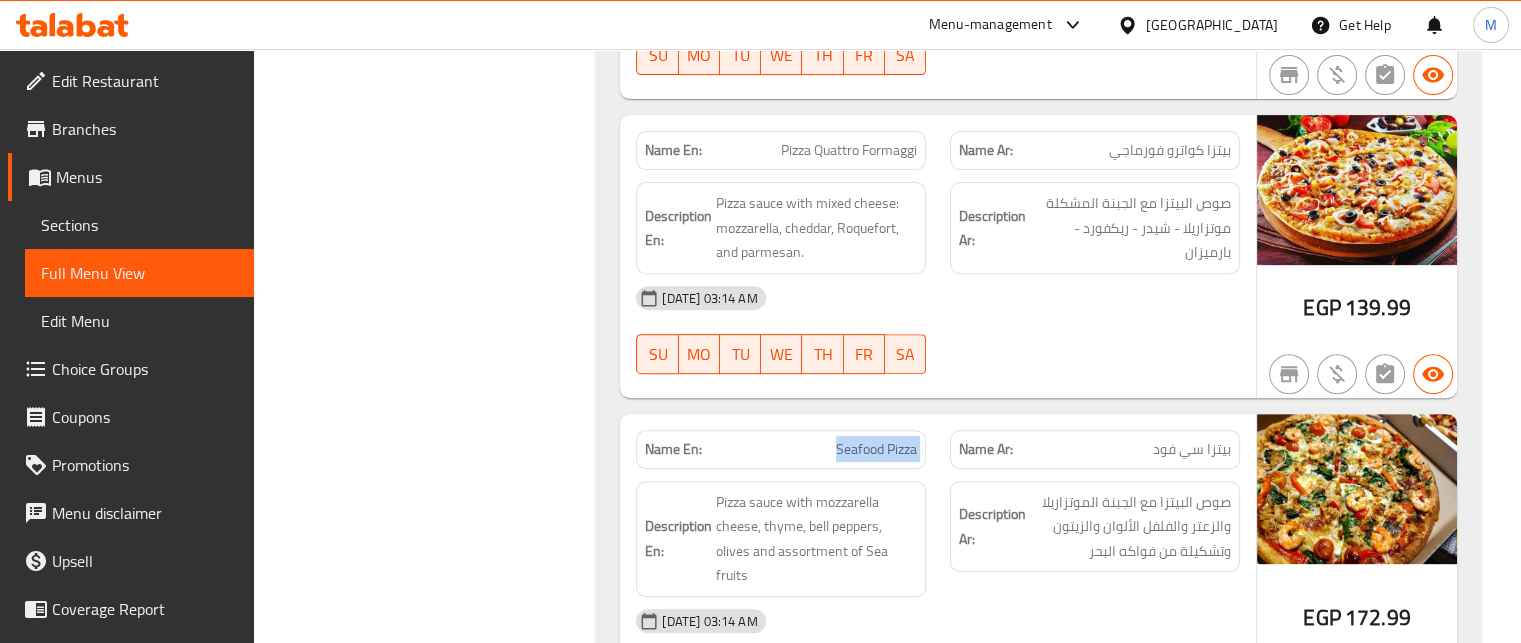 click on "Seafood Pizza" at bounding box center (850, -35889) 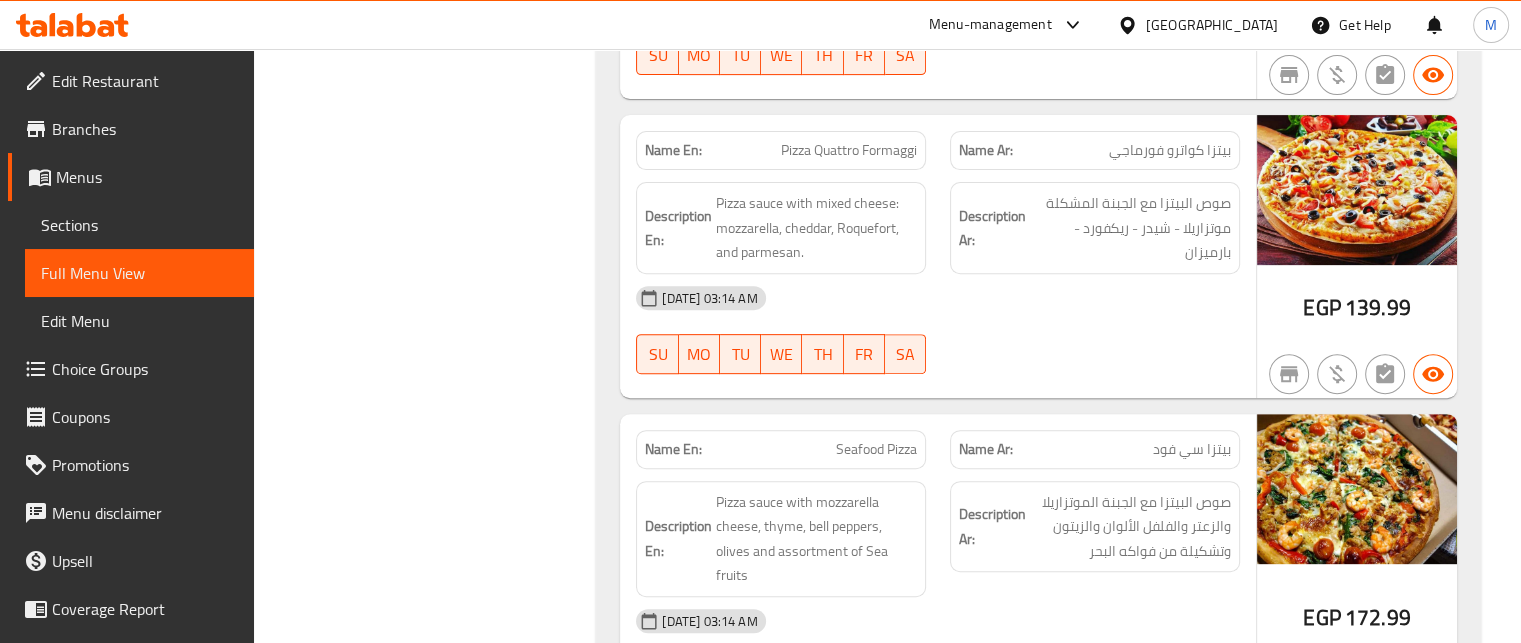 click on "بيتزا كرنفال" at bounding box center [1187, -35591] 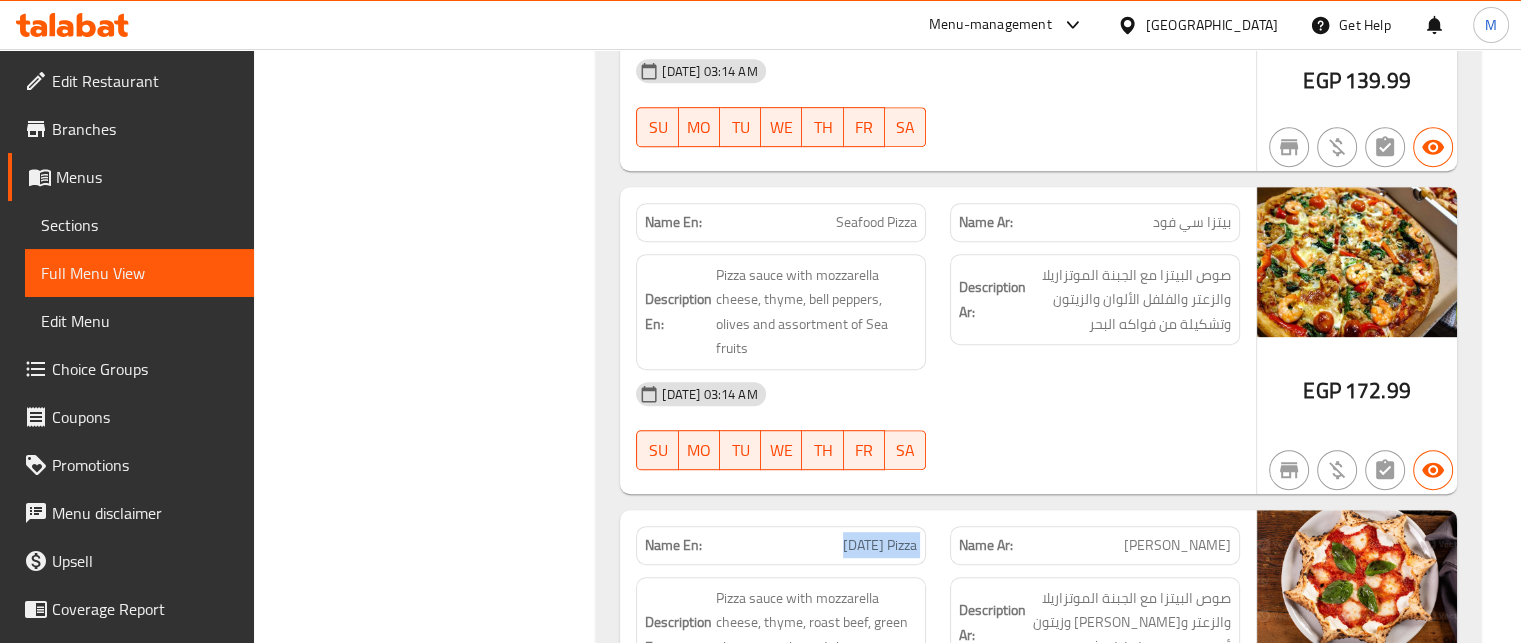 scroll, scrollTop: 38997, scrollLeft: 0, axis: vertical 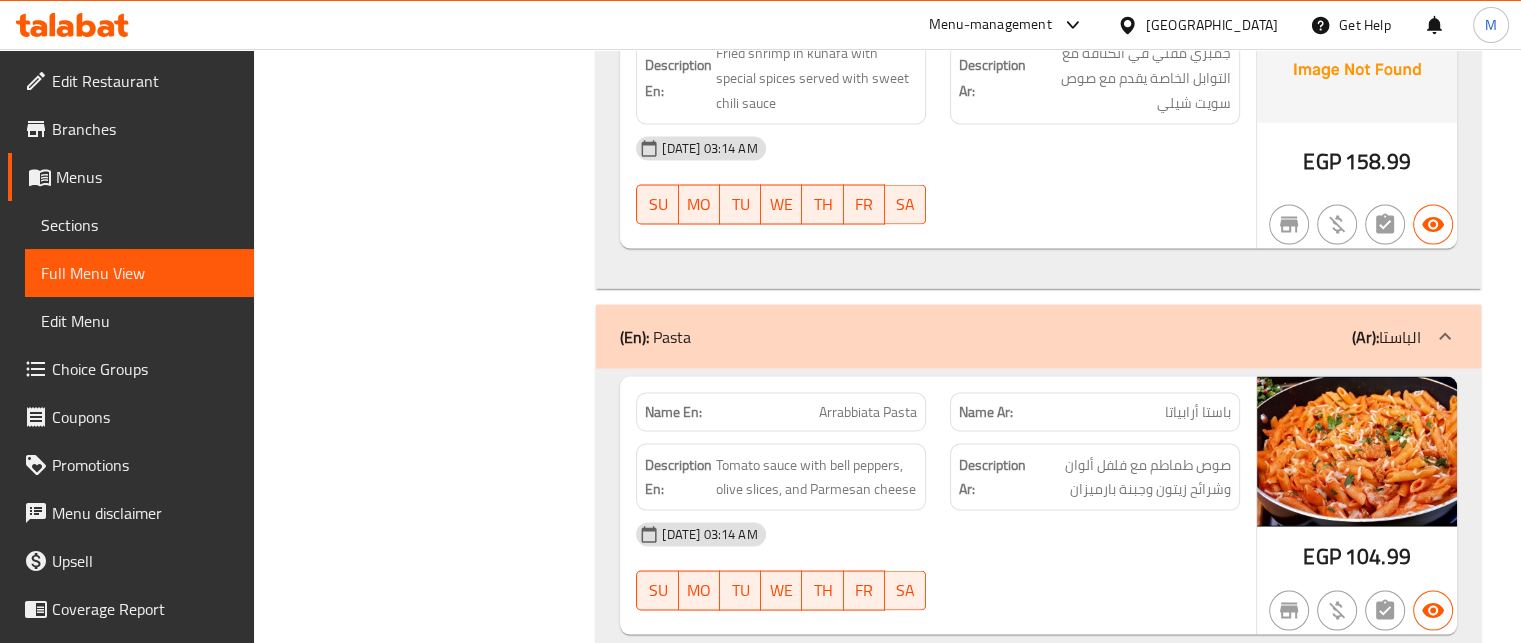 click on "باستا أرابياتا" at bounding box center (1198, -33749) 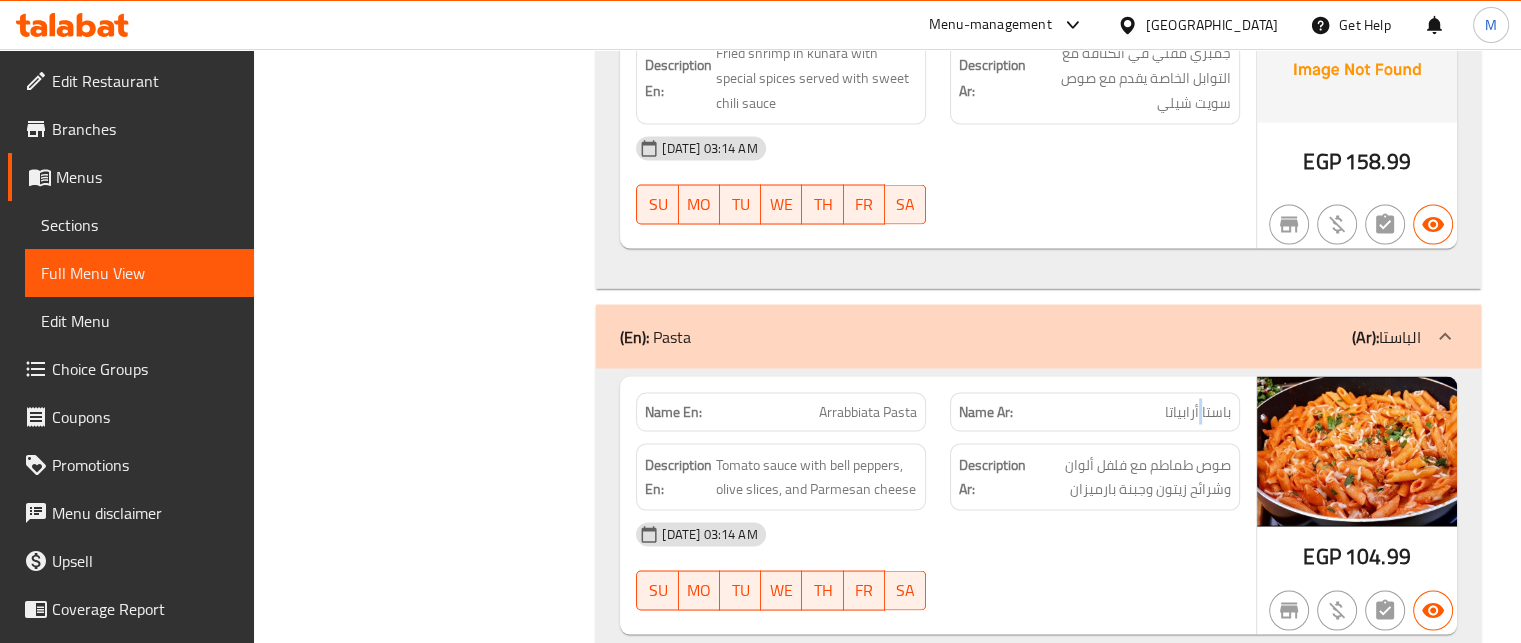click on "باستا أرابياتا" at bounding box center (1198, -33749) 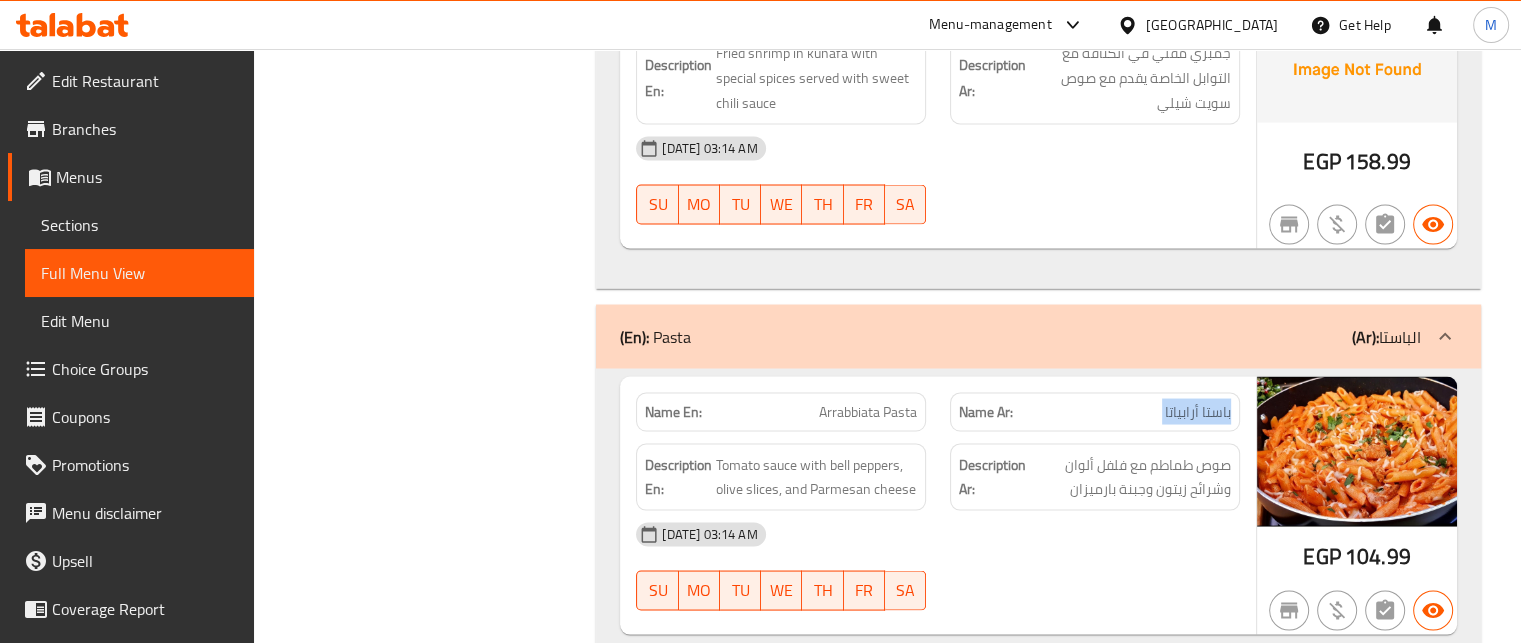 click on "باستا أرابياتا" at bounding box center [1198, -33749] 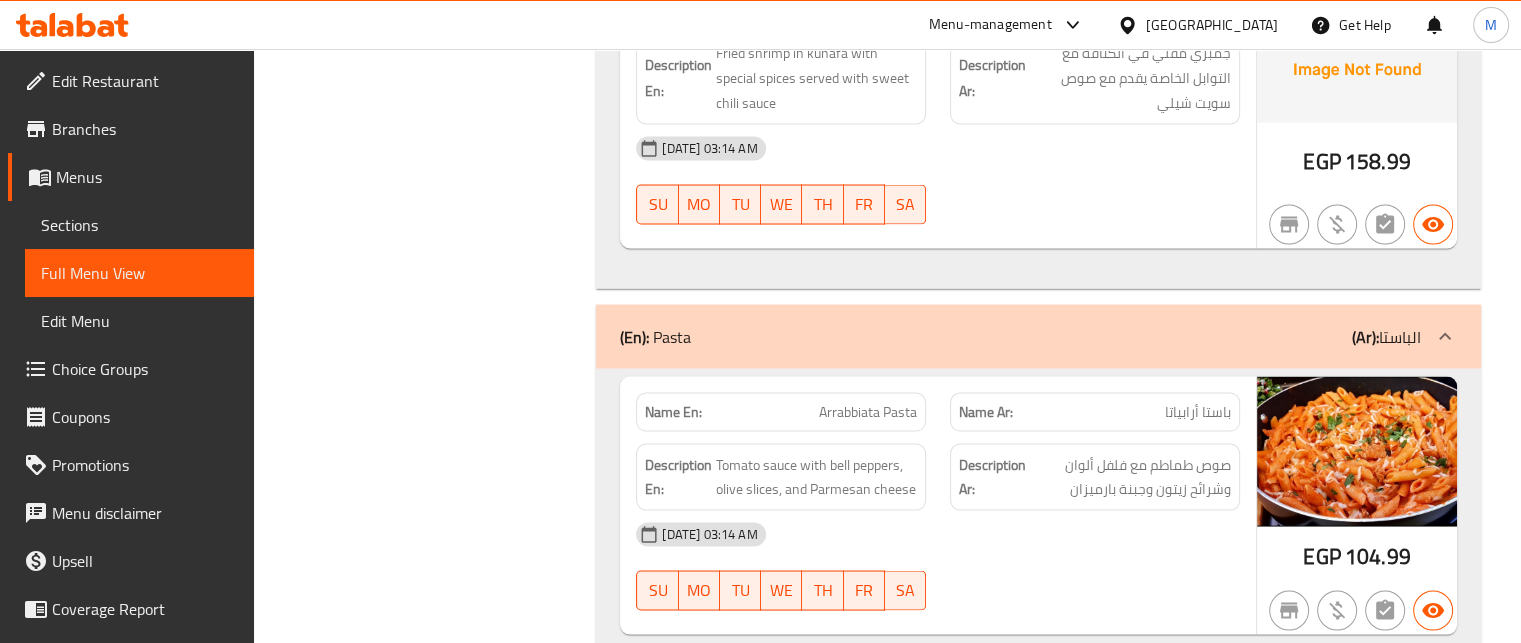 click on "Arrabbiata Pasta" at bounding box center [881, -33749] 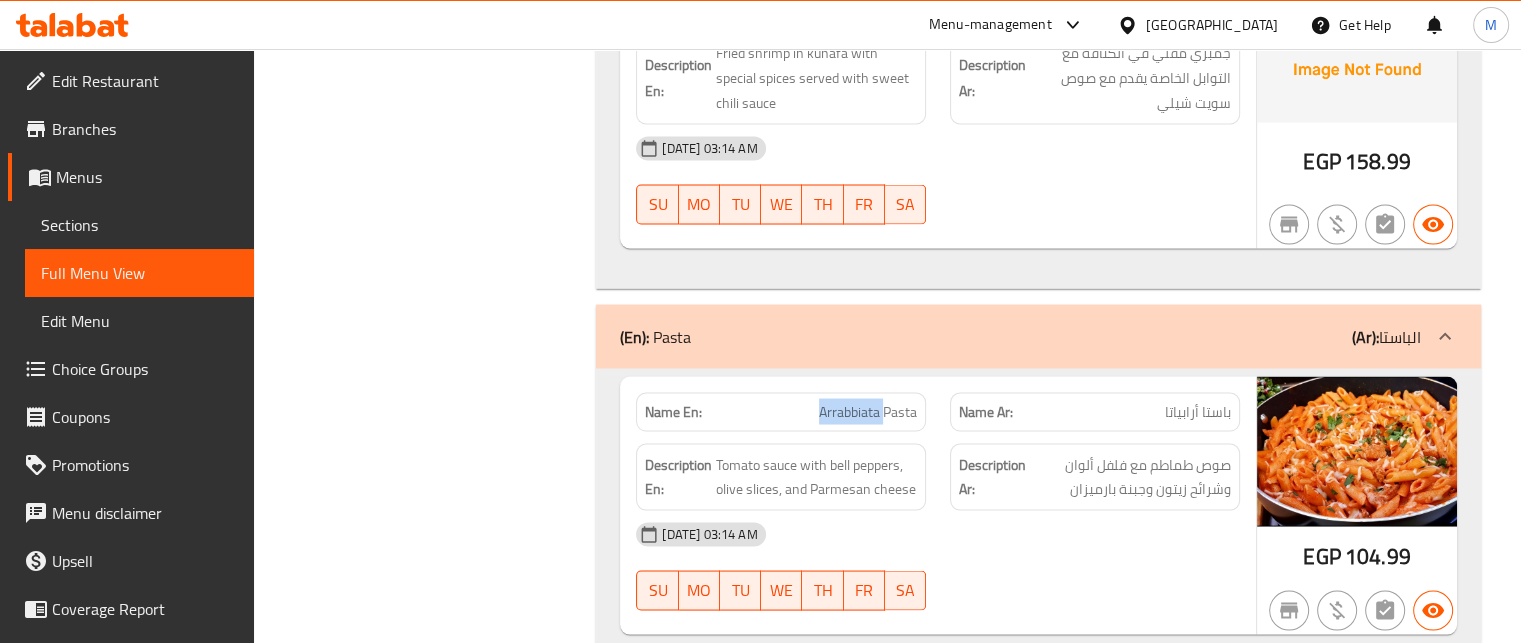 click on "Arrabbiata Pasta" at bounding box center (881, -33749) 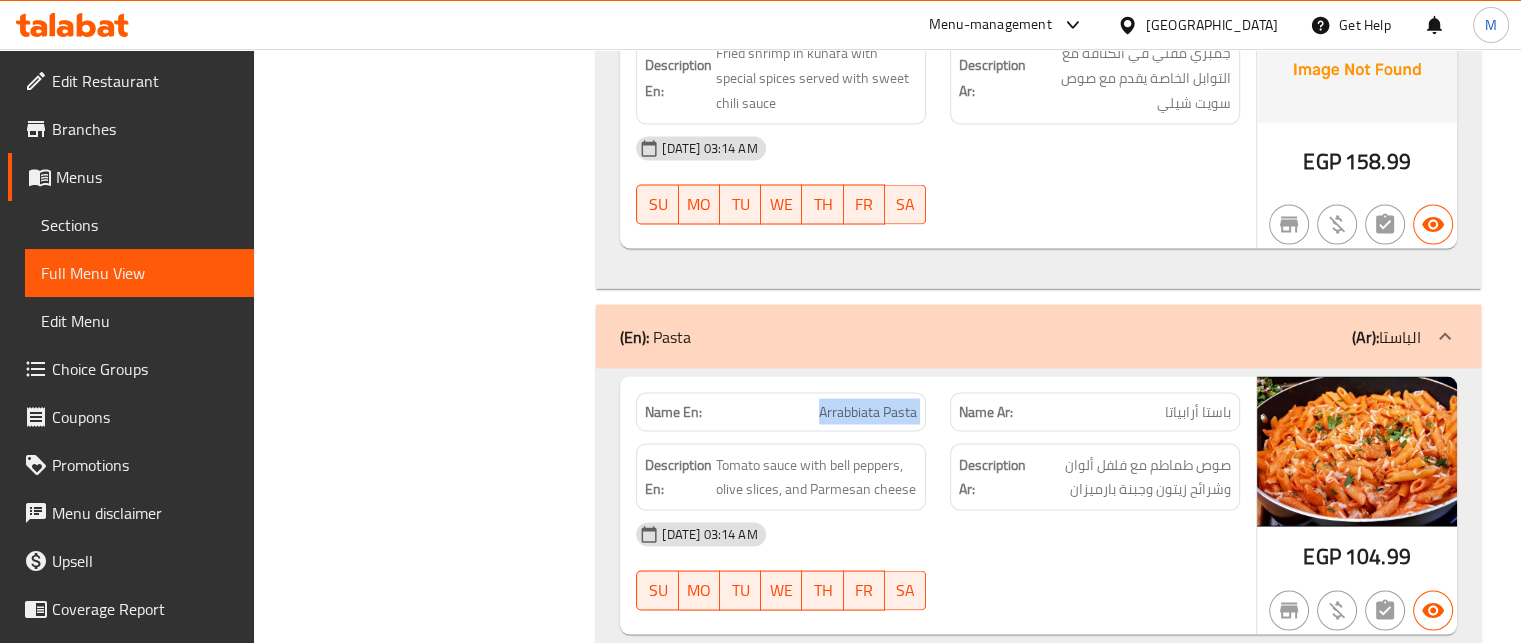 click on "باستا الفريدو" at bounding box center [1195, -33487] 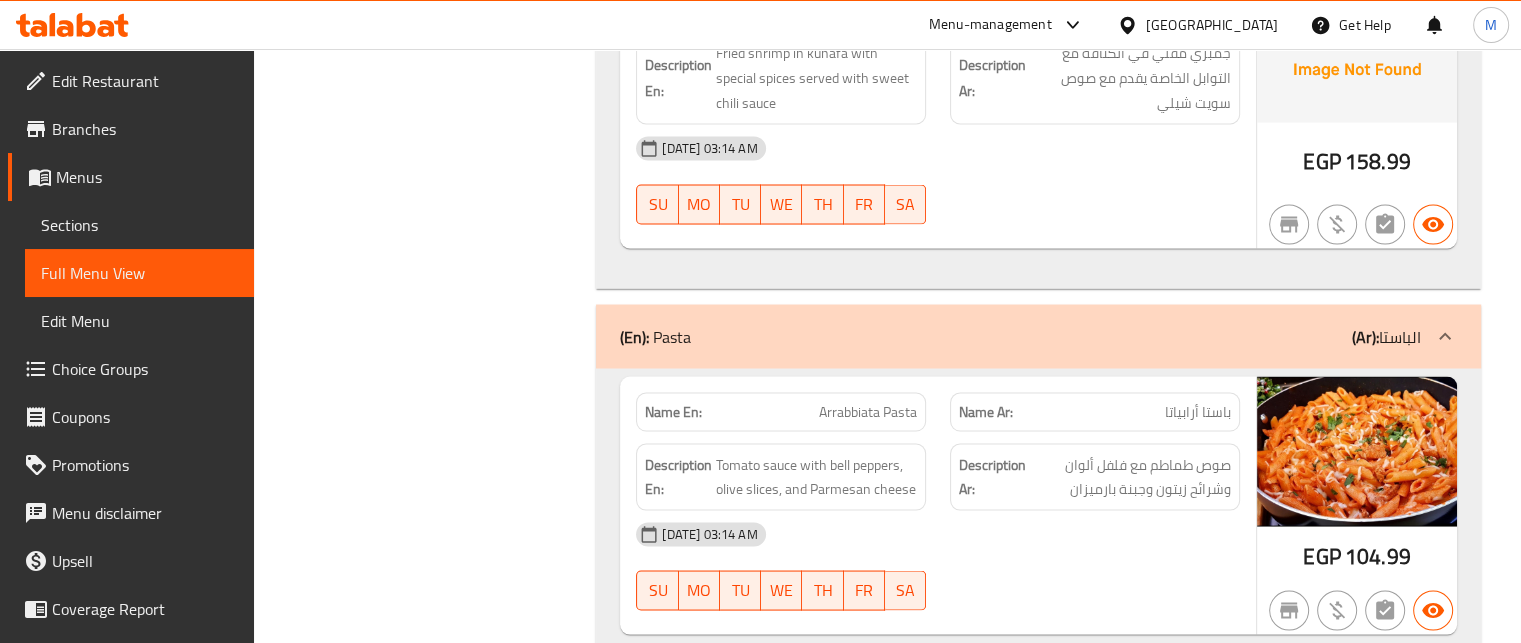 click on "باستا الفريدو" at bounding box center [1195, -33487] 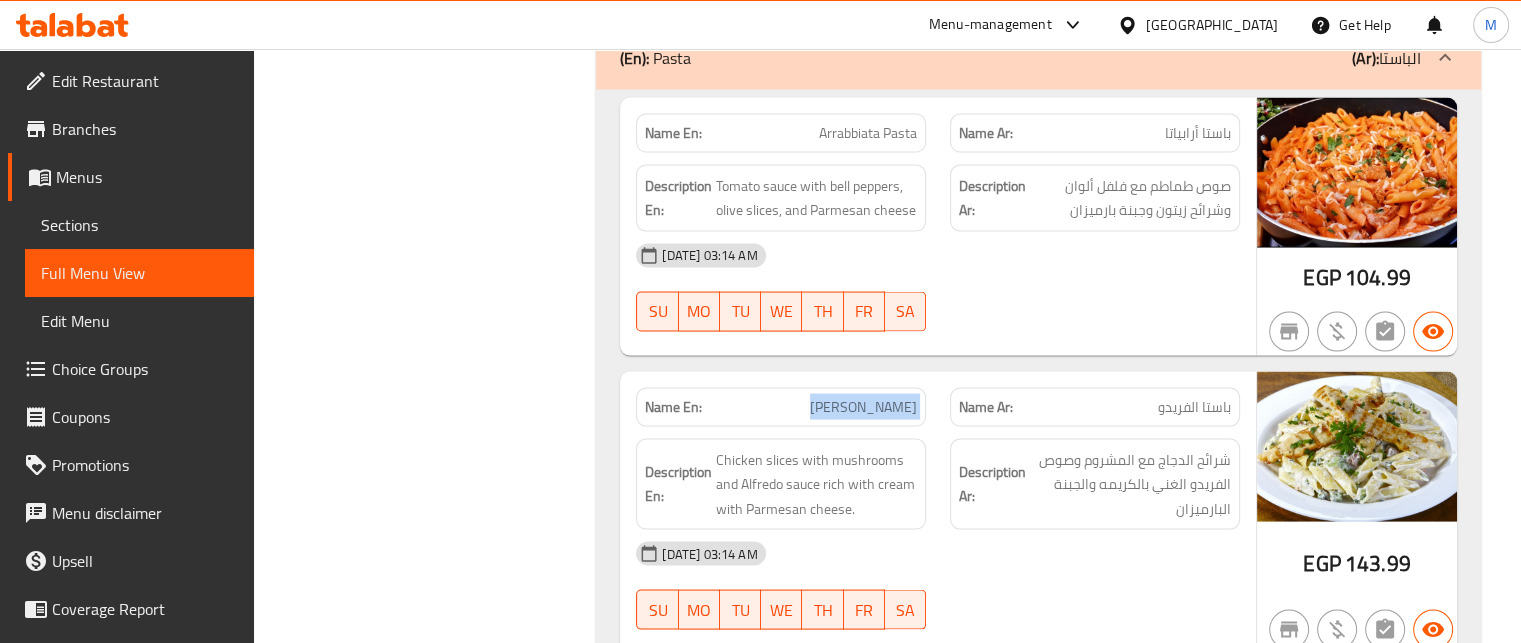scroll, scrollTop: 34405, scrollLeft: 0, axis: vertical 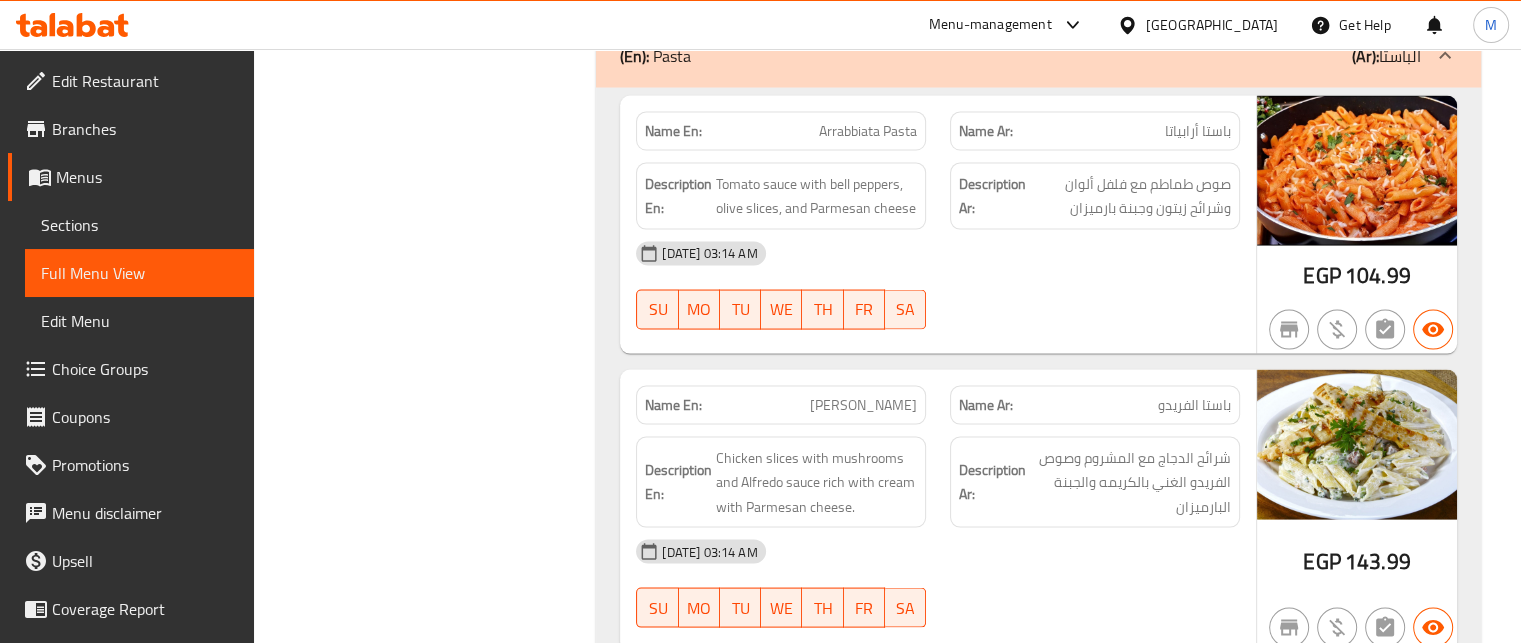 click on "باستا فروتي دي ماري" at bounding box center (1198, -33506) 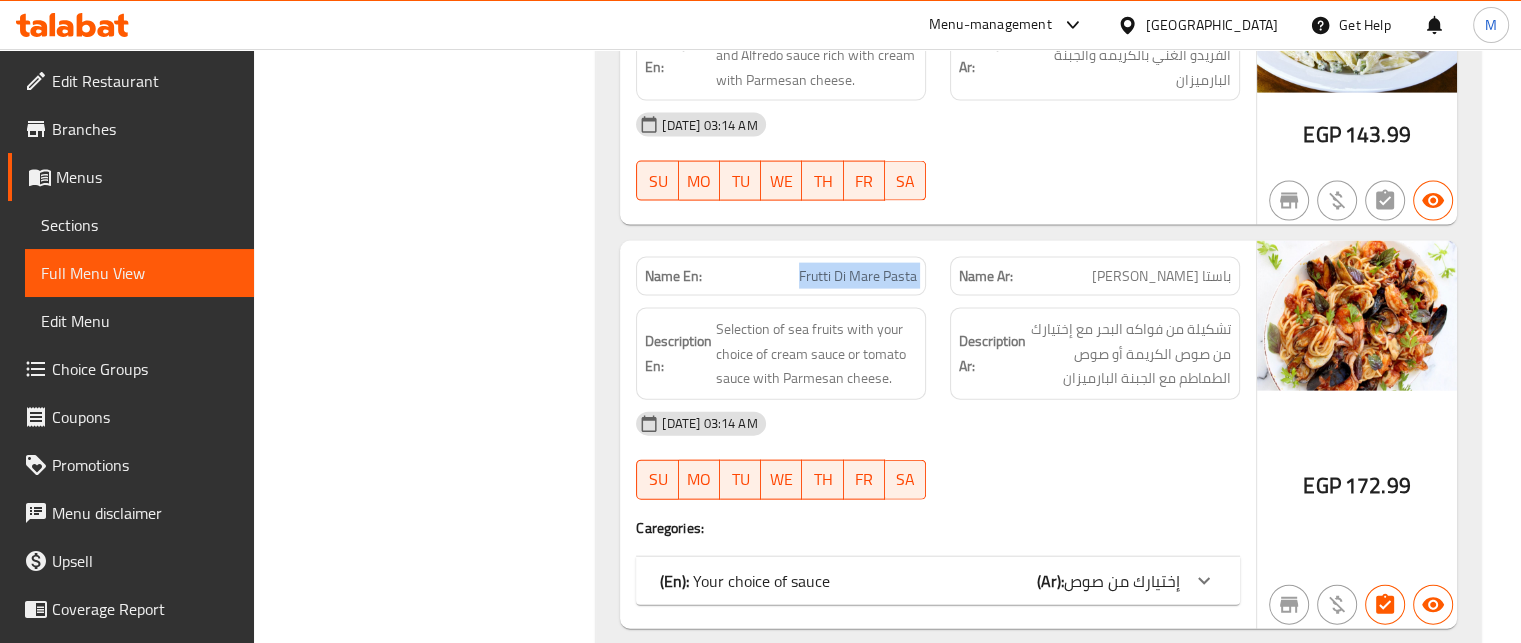 scroll, scrollTop: 34845, scrollLeft: 0, axis: vertical 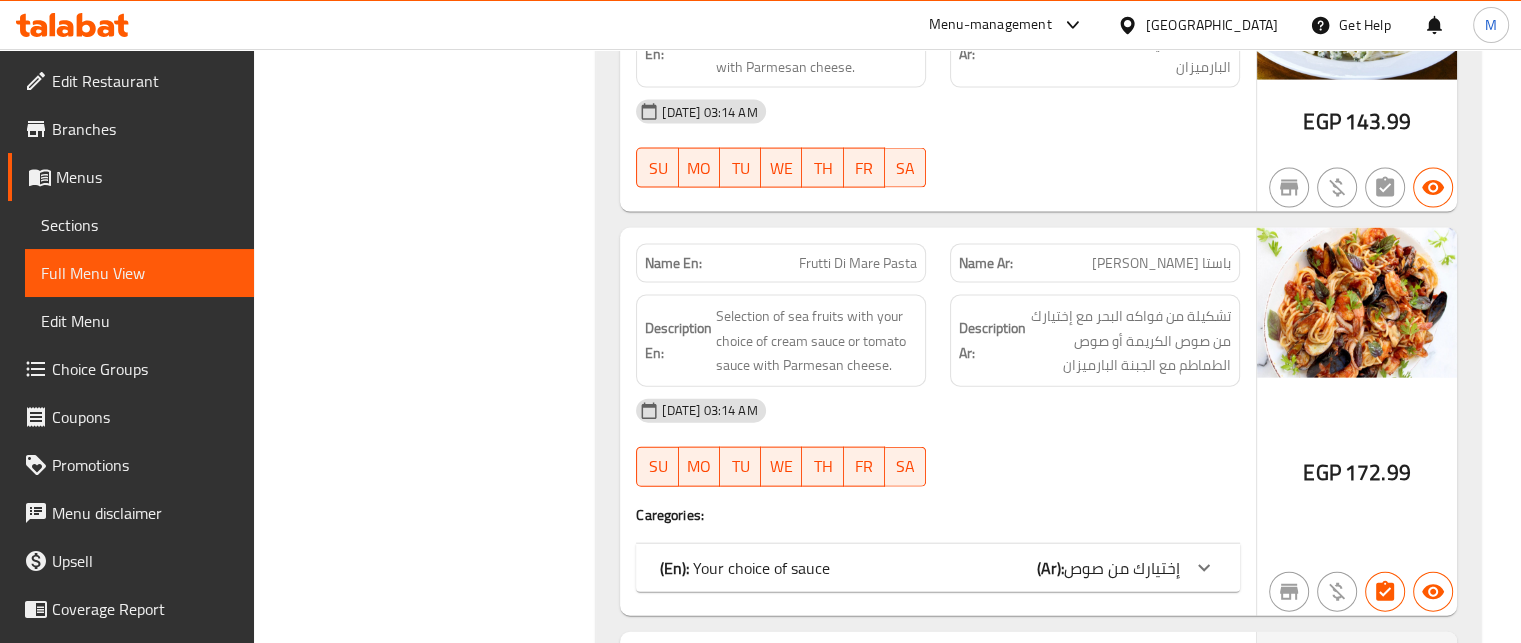 click on "باستا ستيك" at bounding box center (1186, -32726) 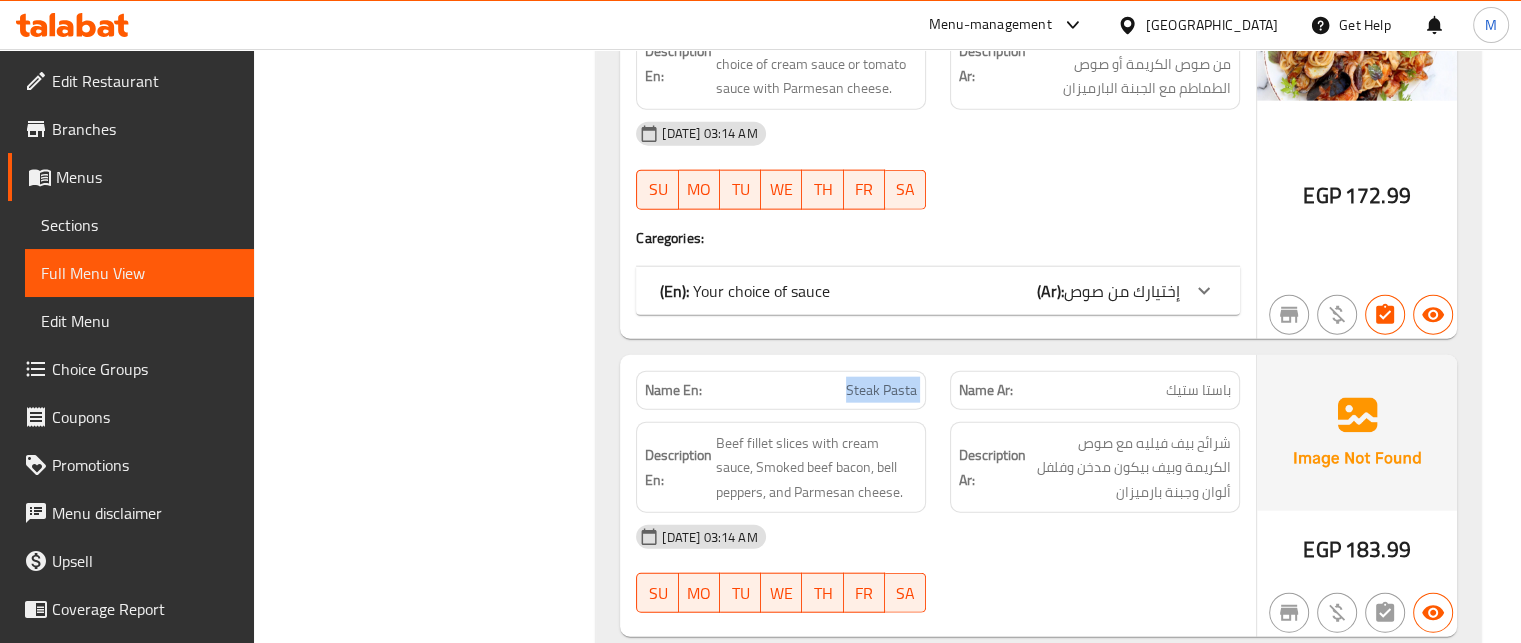 scroll, scrollTop: 35125, scrollLeft: 0, axis: vertical 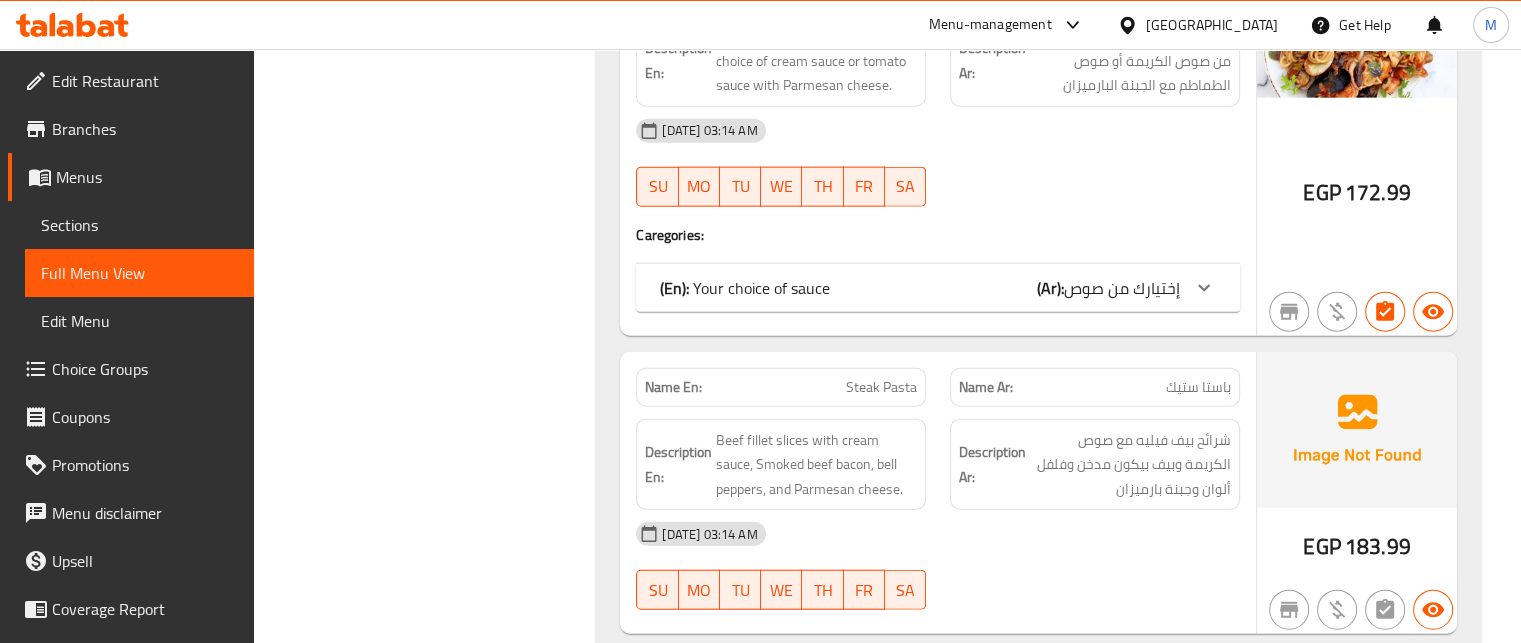 click on "باستا نجرسكو" at bounding box center [1187, -32756] 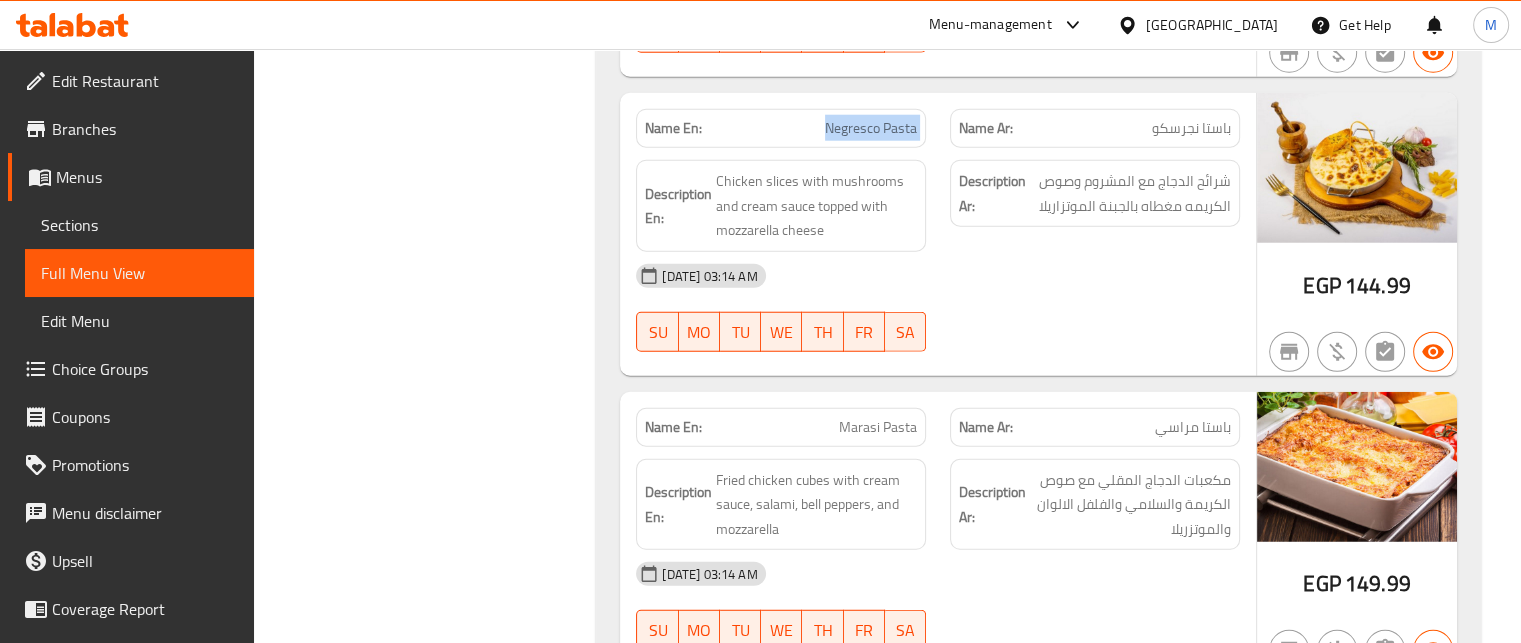 scroll, scrollTop: 35685, scrollLeft: 0, axis: vertical 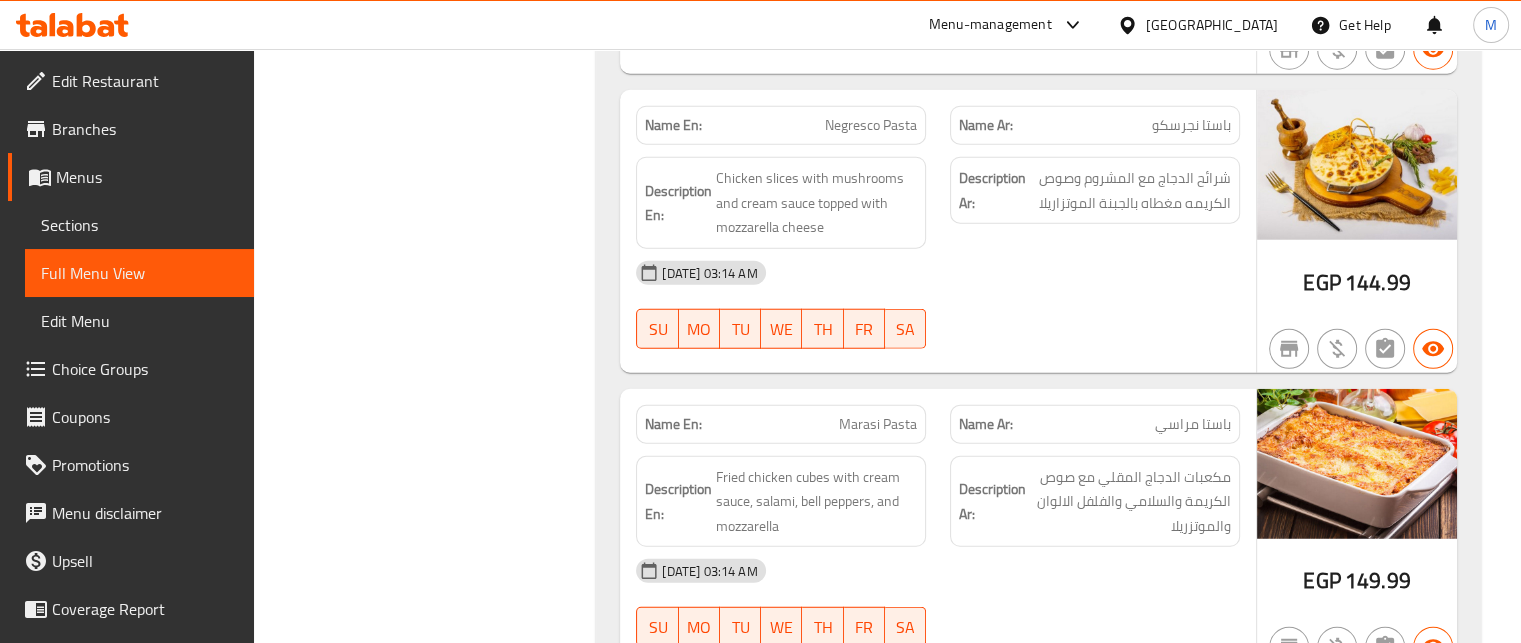 click on "باستا مراسي" at bounding box center (1193, -33067) 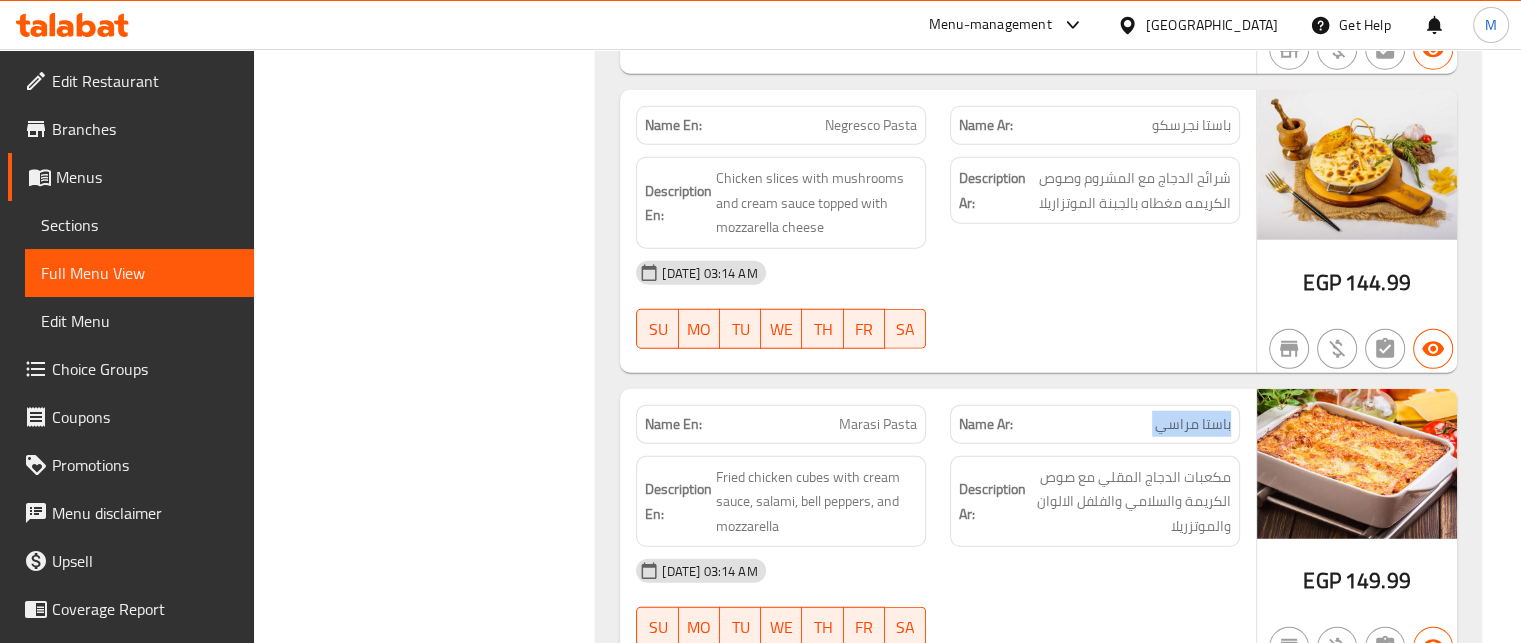 click on "باستا مراسي" at bounding box center (1193, -33067) 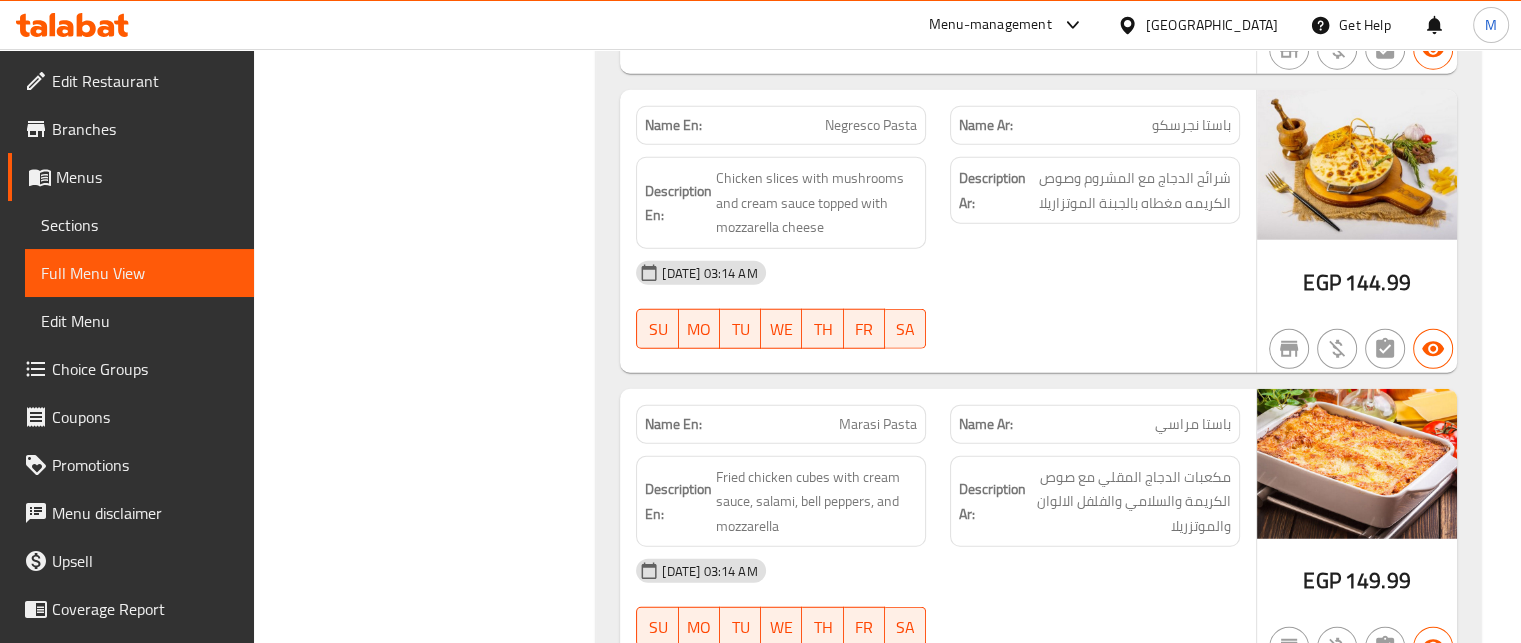 click on "Name En: Marasi Pasta" at bounding box center (781, -33067) 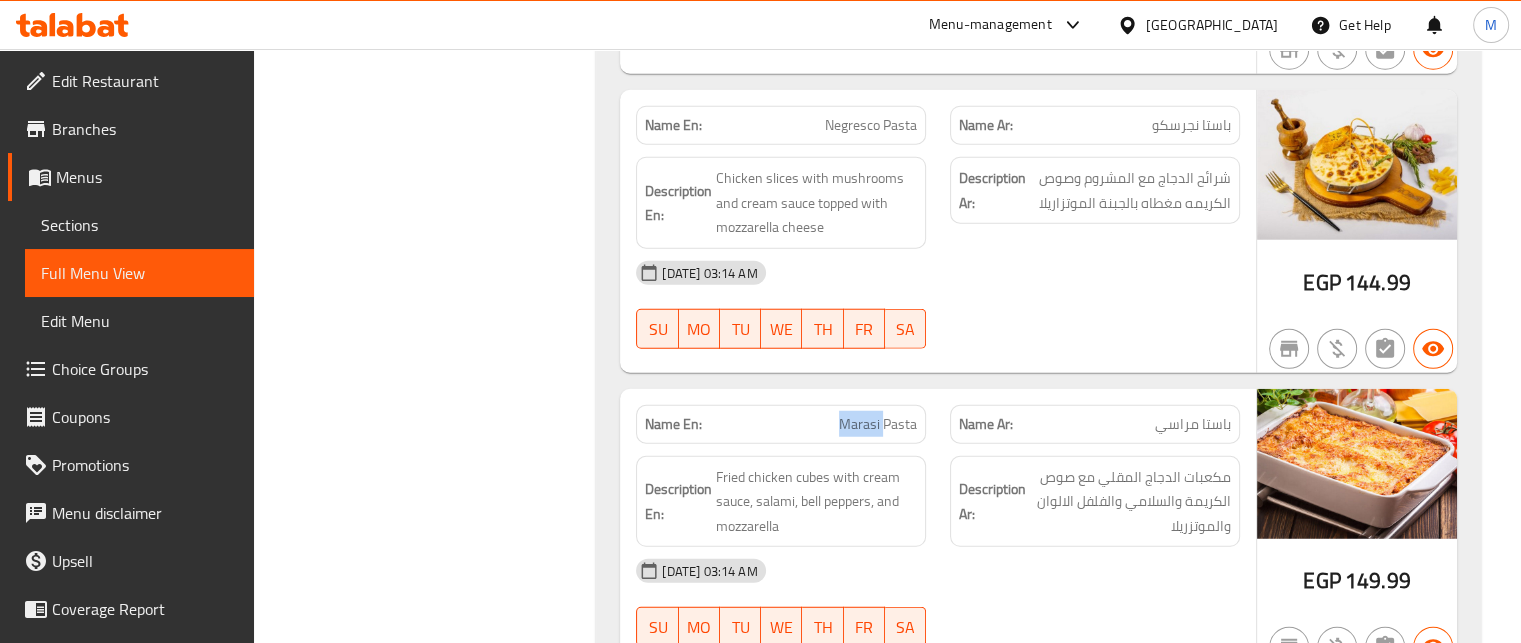 click on "Name En: Marasi Pasta" at bounding box center [781, -33067] 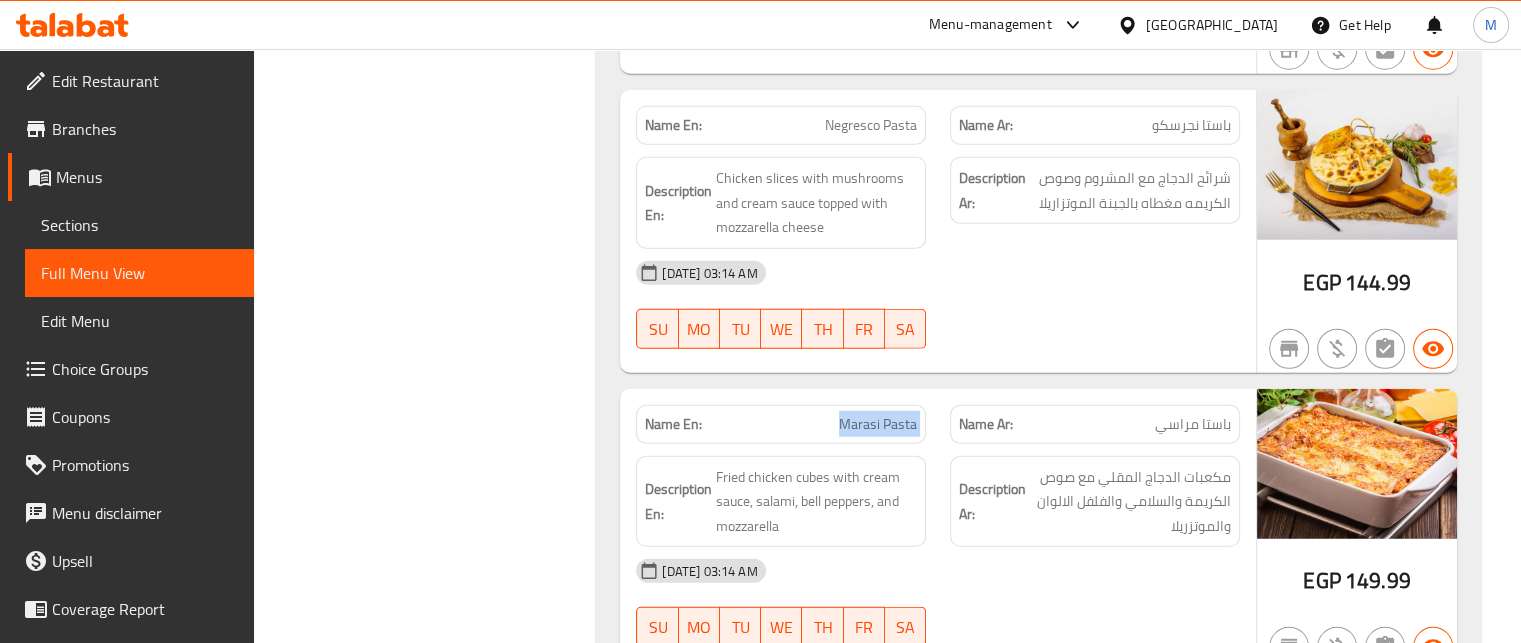 click on "Name En: Marasi Pasta" at bounding box center (781, -33067) 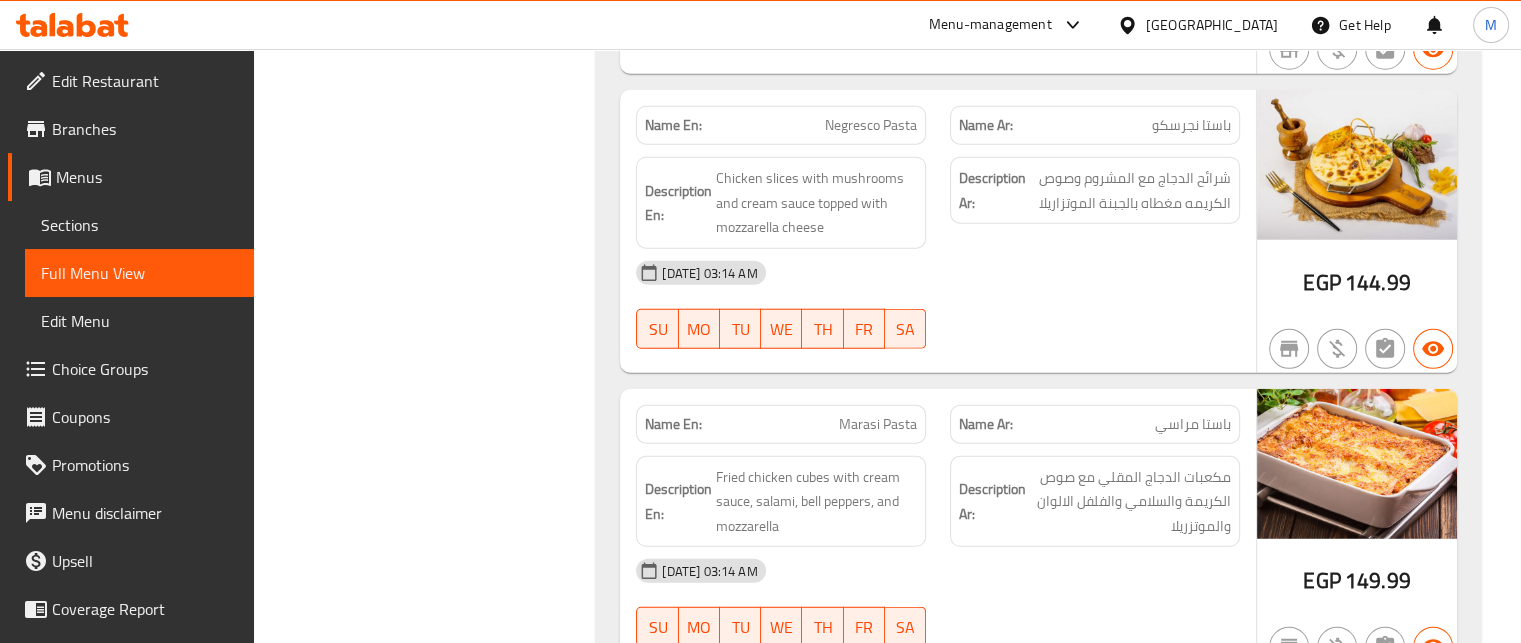 click on "باستا بيتسو" at bounding box center (1191, -32817) 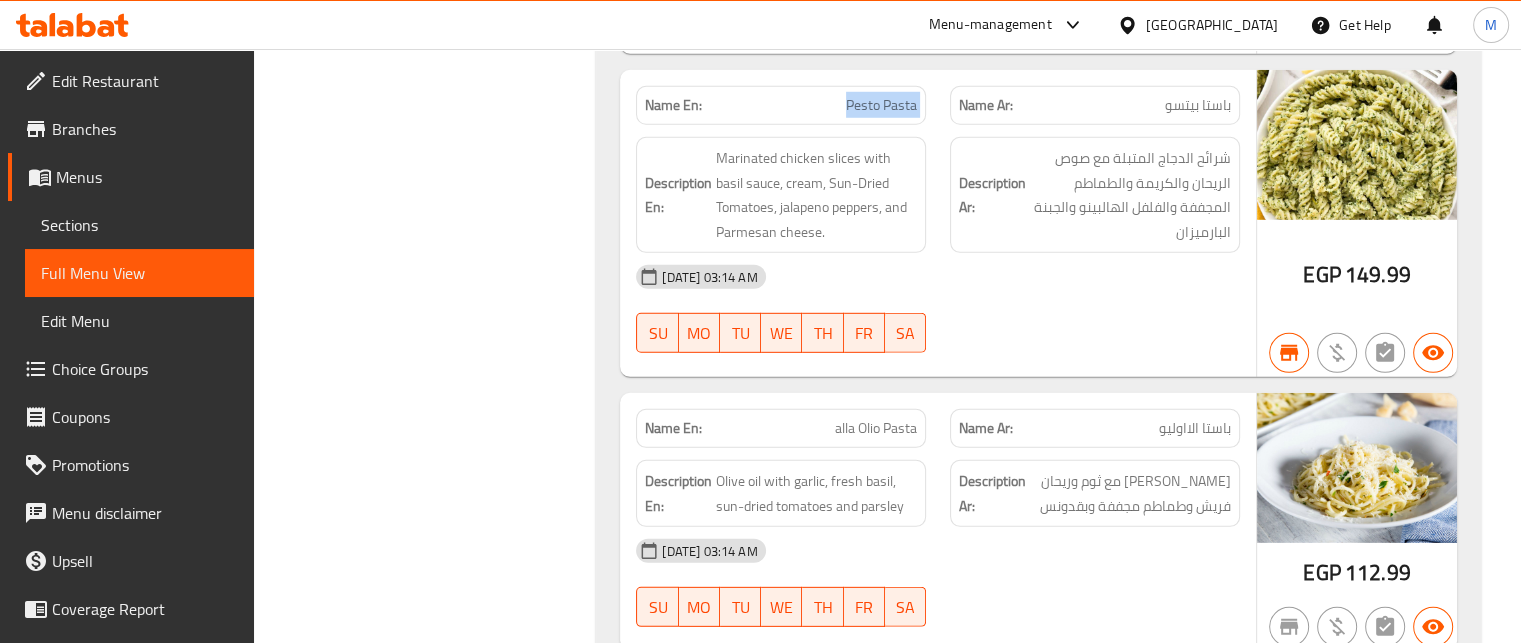 scroll, scrollTop: 36312, scrollLeft: 0, axis: vertical 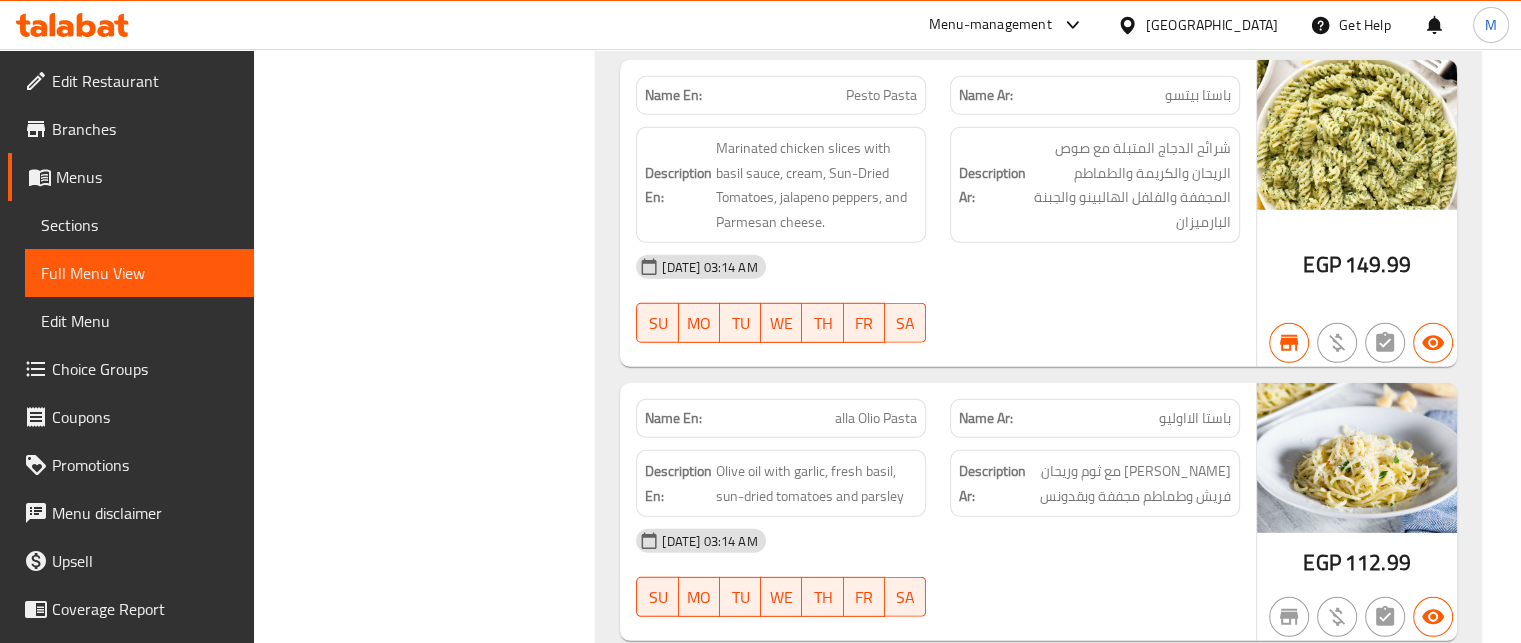 click on "باستا الااوليو" at bounding box center [1187, -33146] 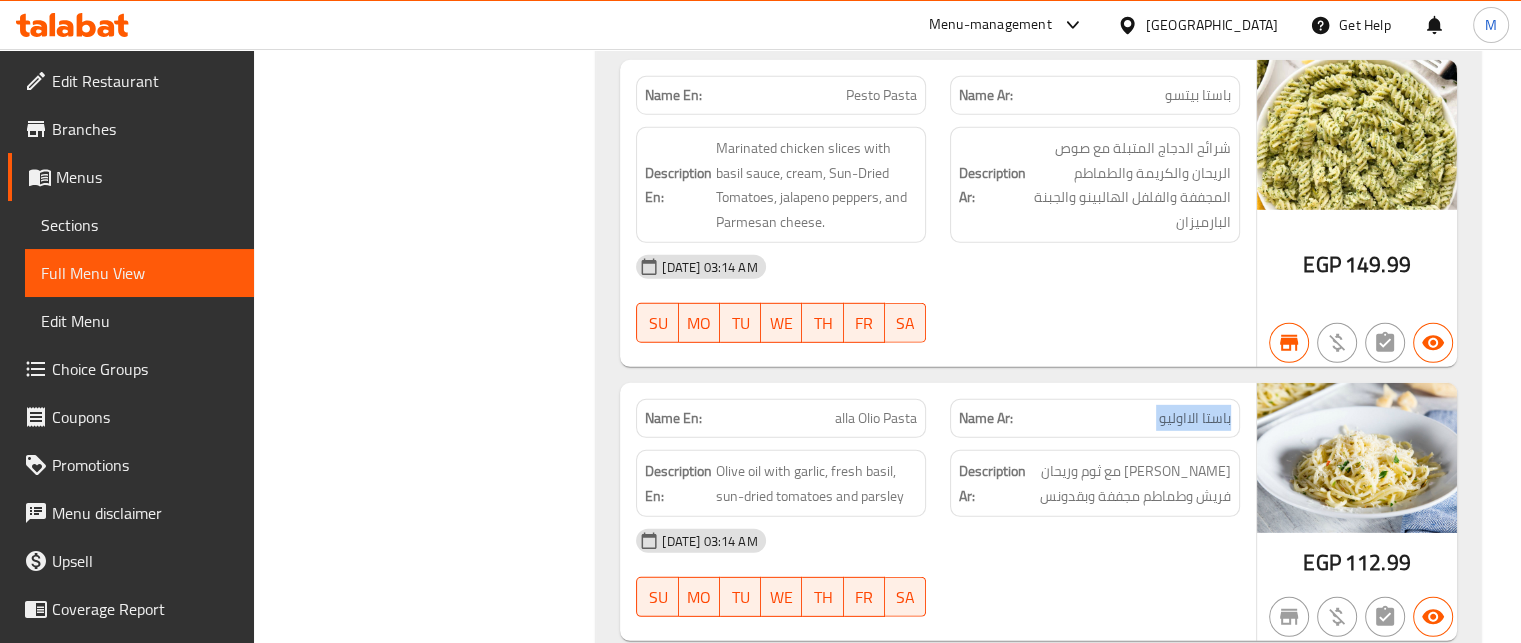 click on "باستا الااوليو" at bounding box center (1187, -33146) 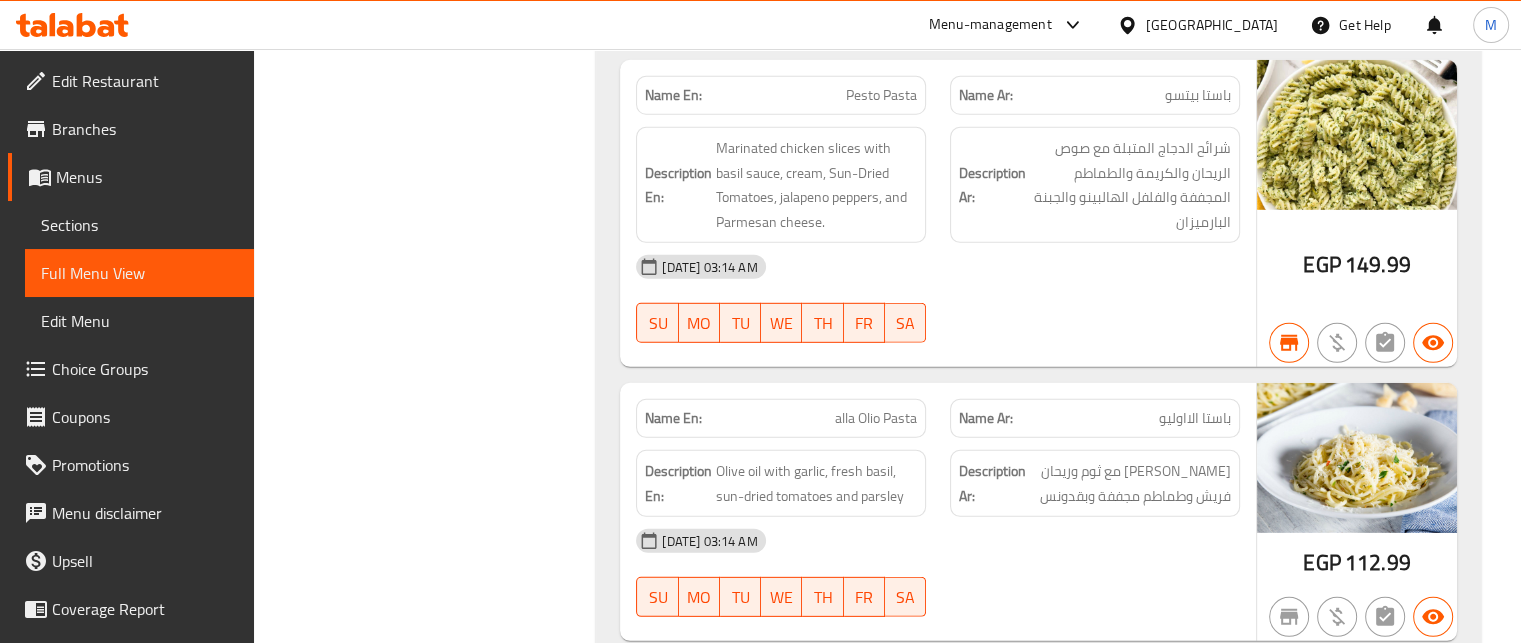 click on "alla Olio Pasta" at bounding box center [865, -33146] 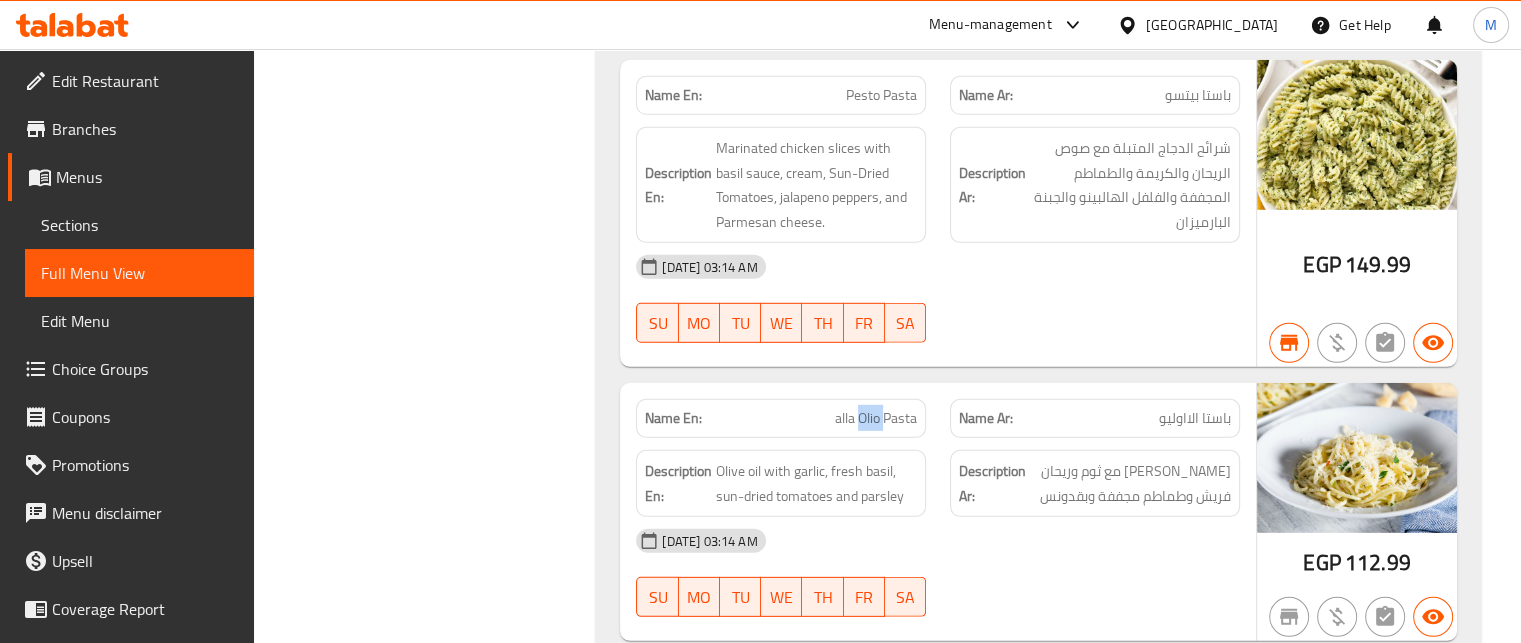 click on "alla Olio Pasta" at bounding box center (865, -33146) 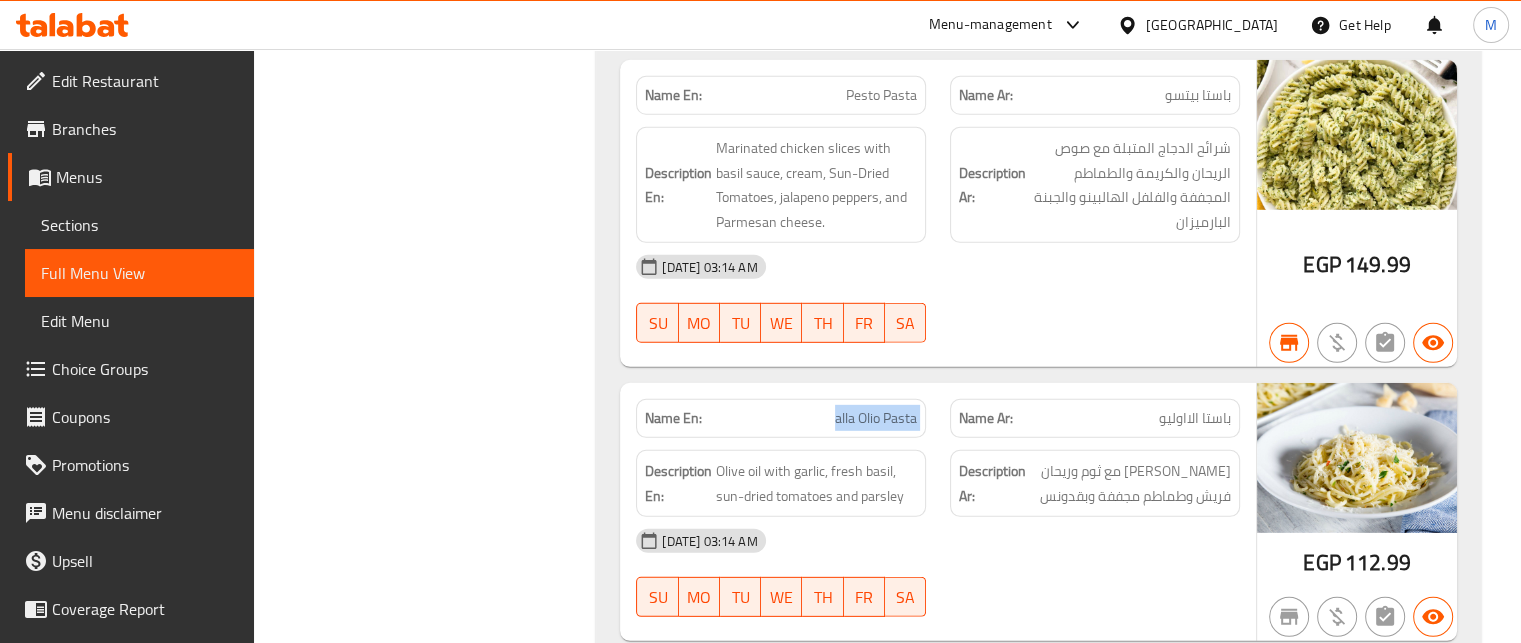 click on "alla Olio Pasta" at bounding box center [865, -33146] 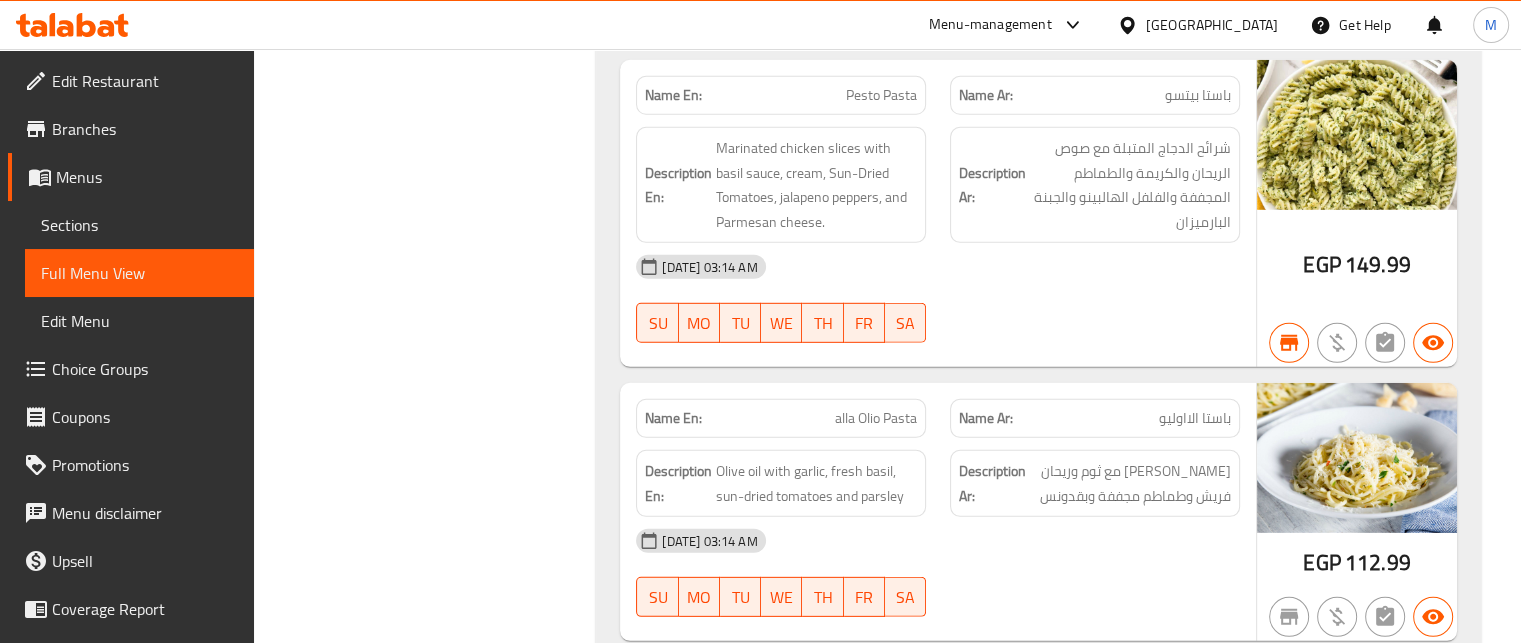 click on "Name Ar: باستا أمريكان شريمب" at bounding box center [1095, -32847] 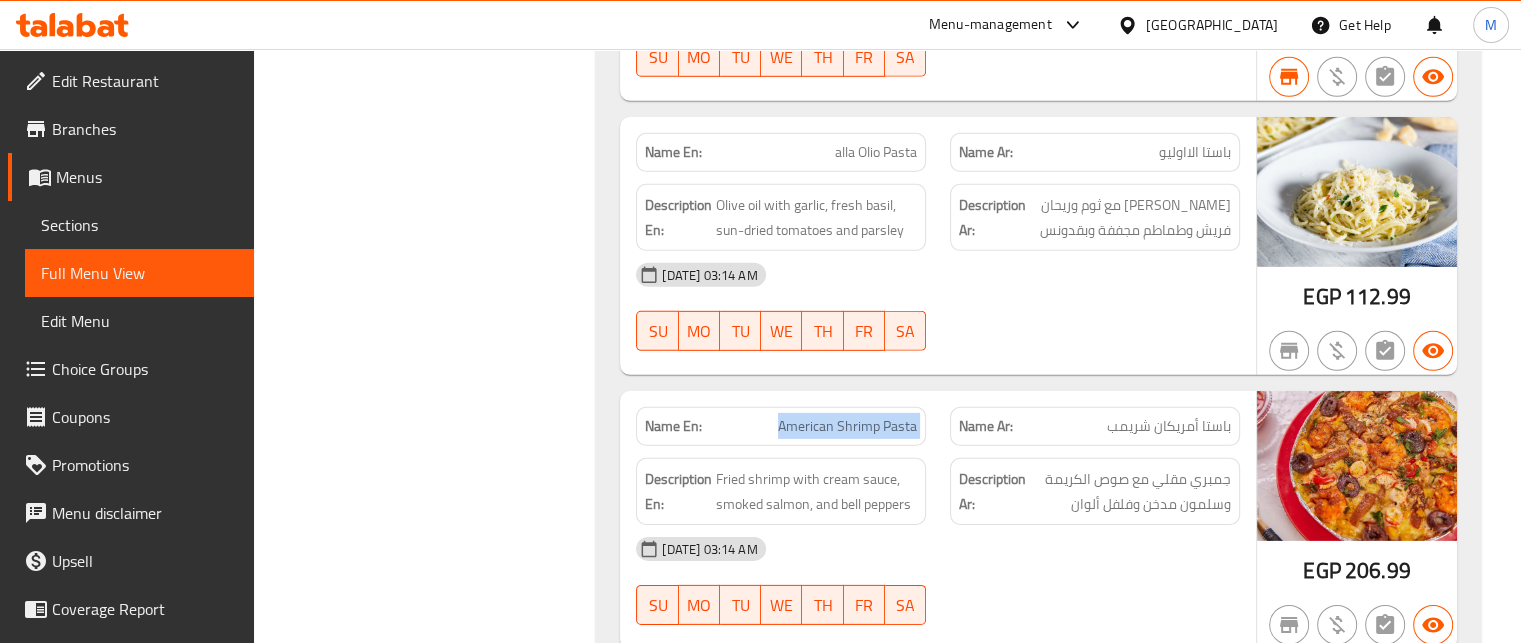 scroll, scrollTop: 36618, scrollLeft: 0, axis: vertical 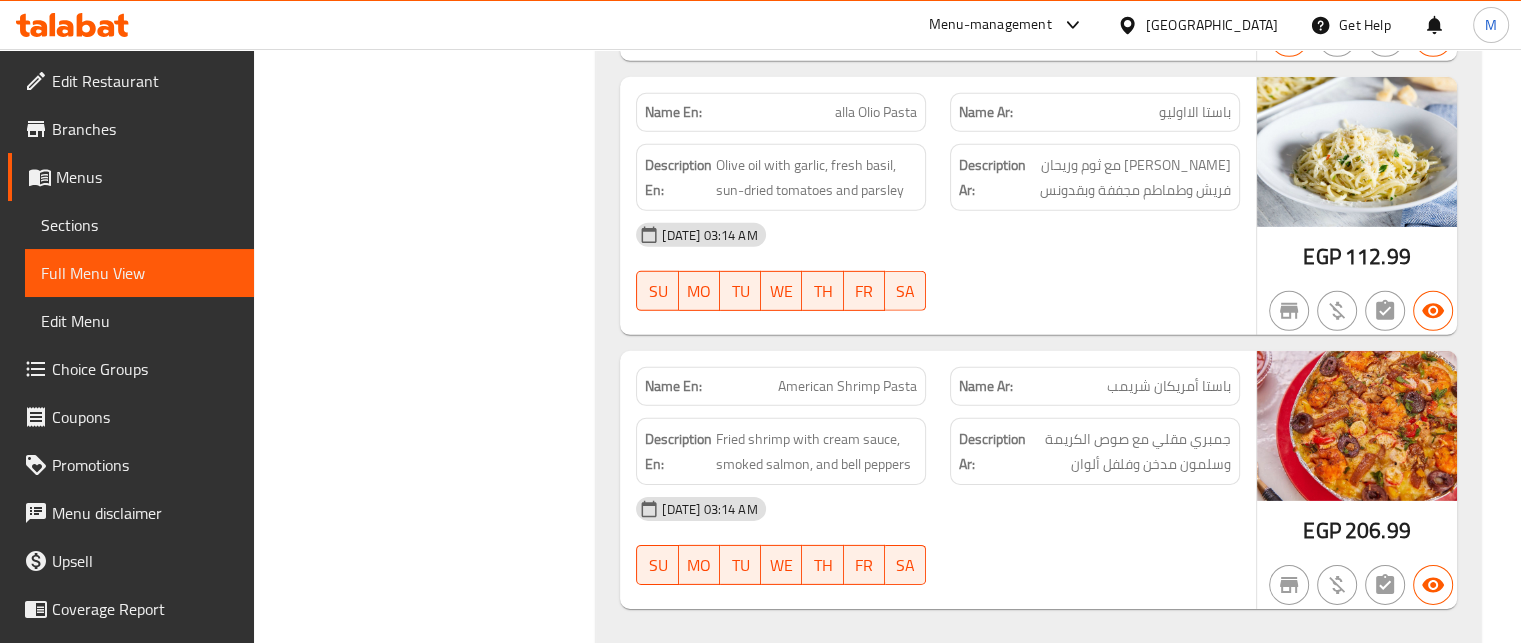 click on "Menu-management" at bounding box center (990, 25) 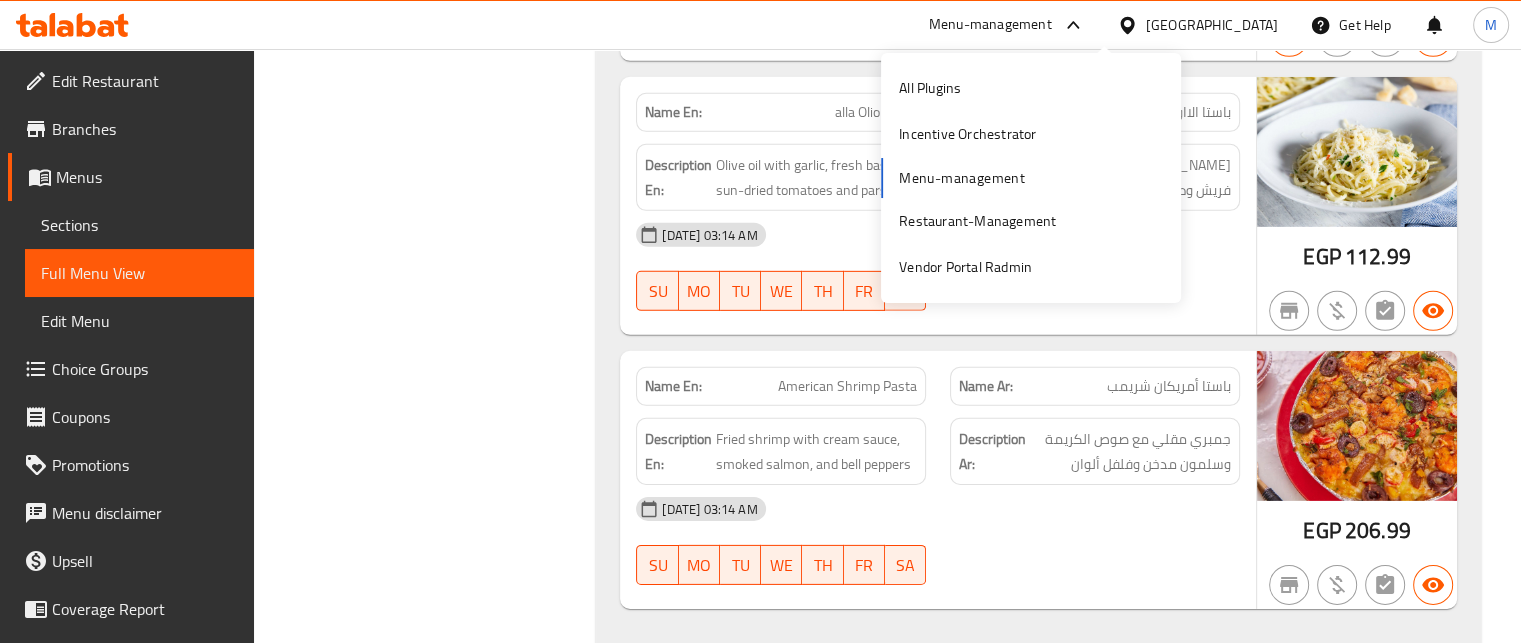 click on "Menu-management" at bounding box center (990, 25) 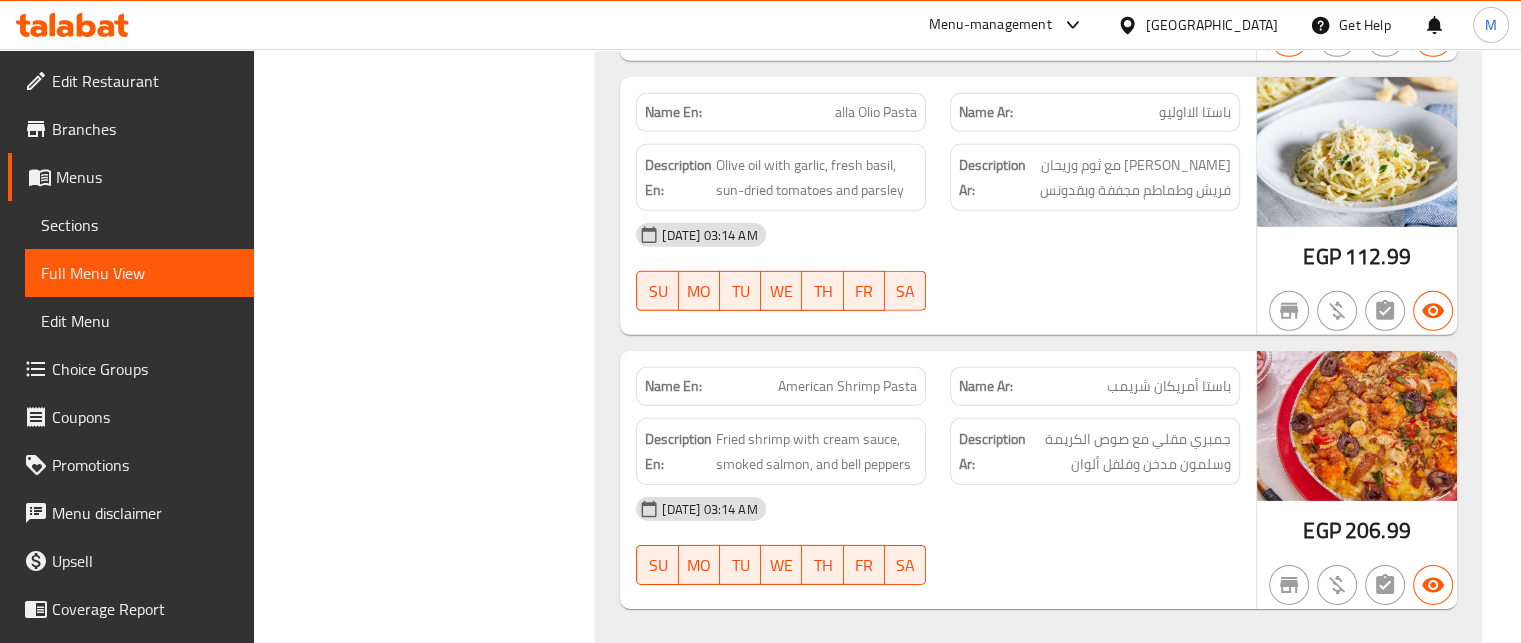 click on "Menu-management" at bounding box center [990, 25] 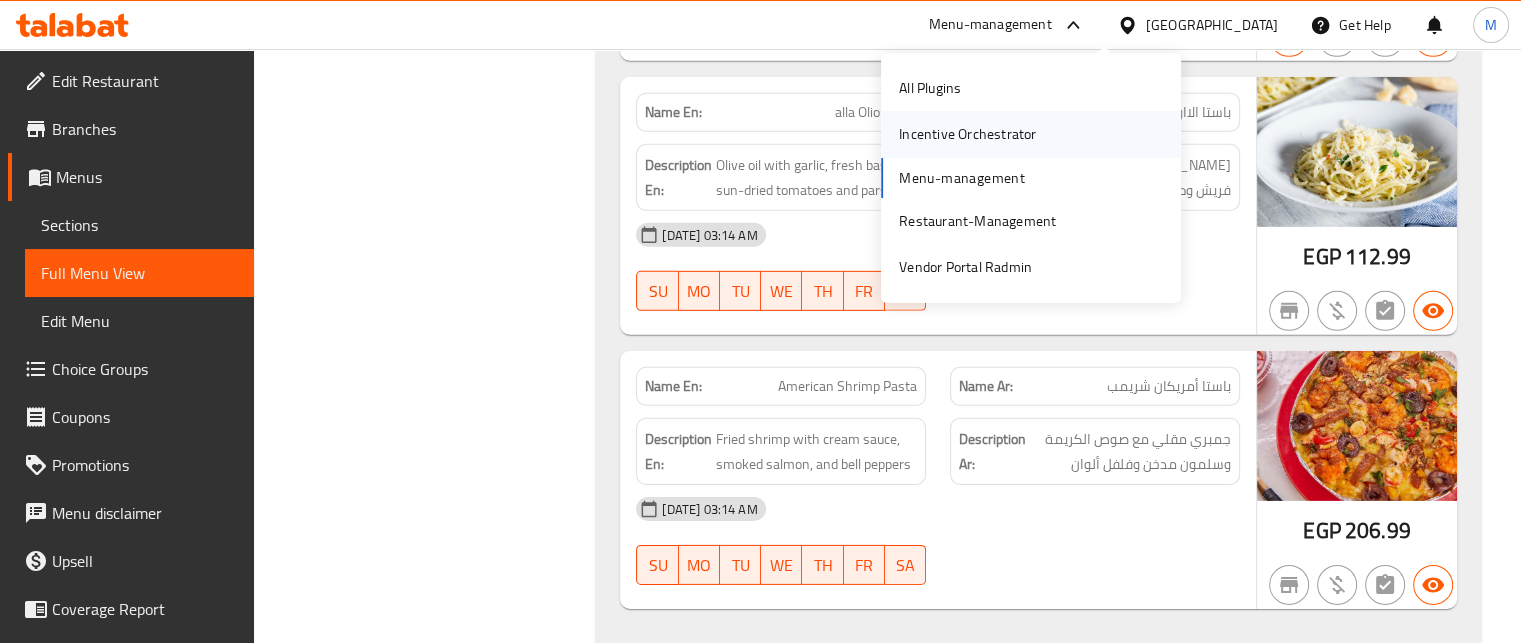 click on "Incentive Orchestrator" at bounding box center (967, 135) 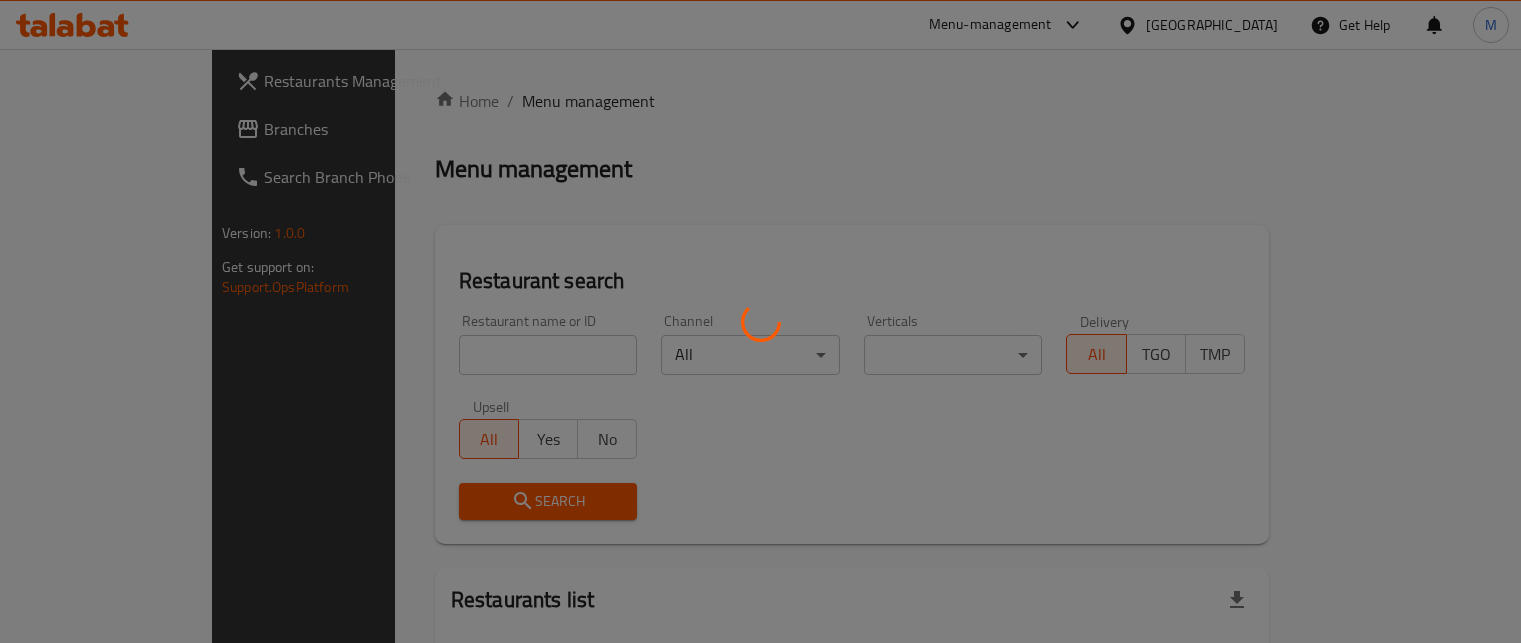 scroll, scrollTop: 0, scrollLeft: 0, axis: both 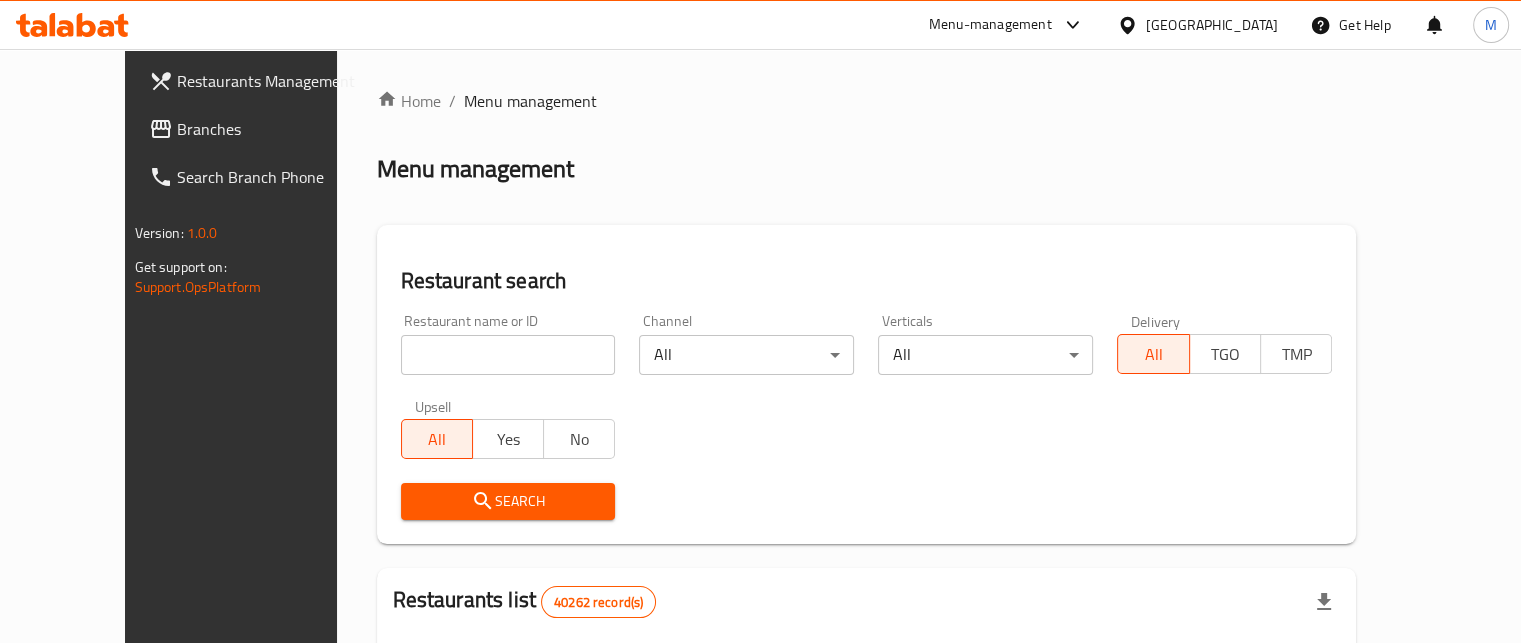 click at bounding box center [508, 355] 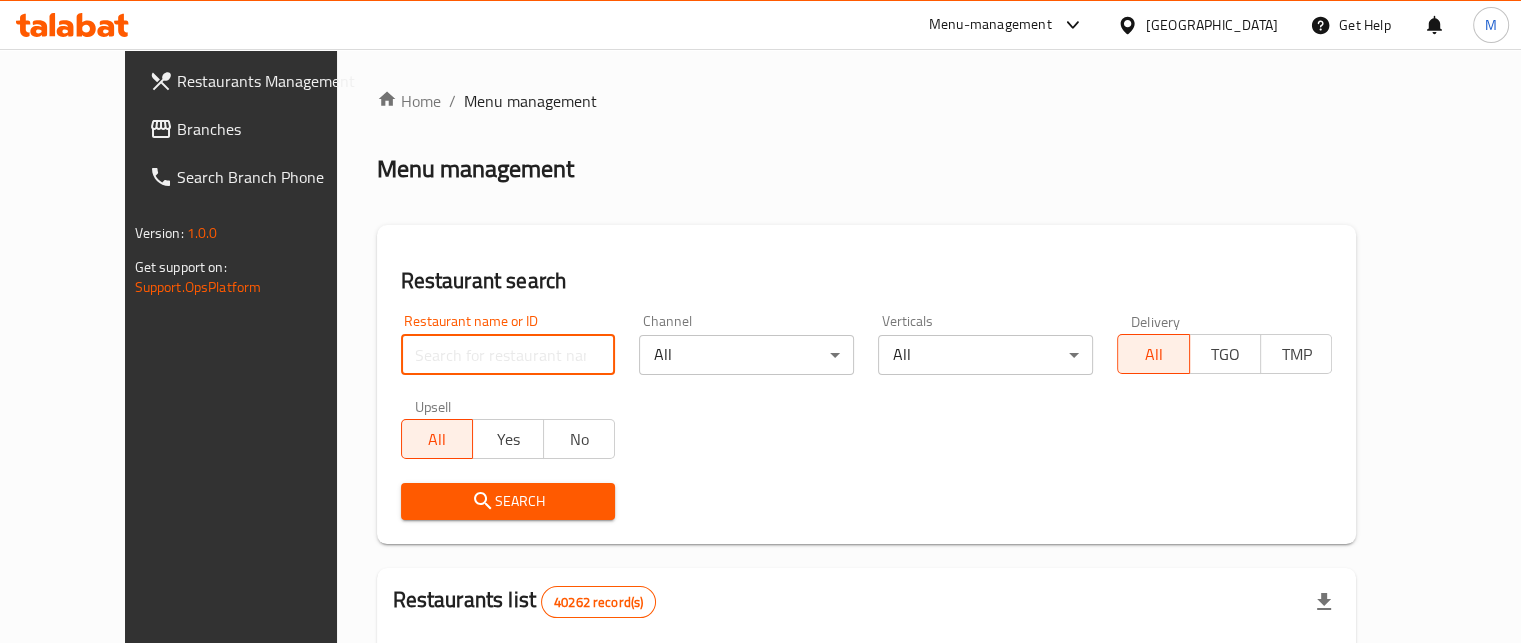 paste on "606977" 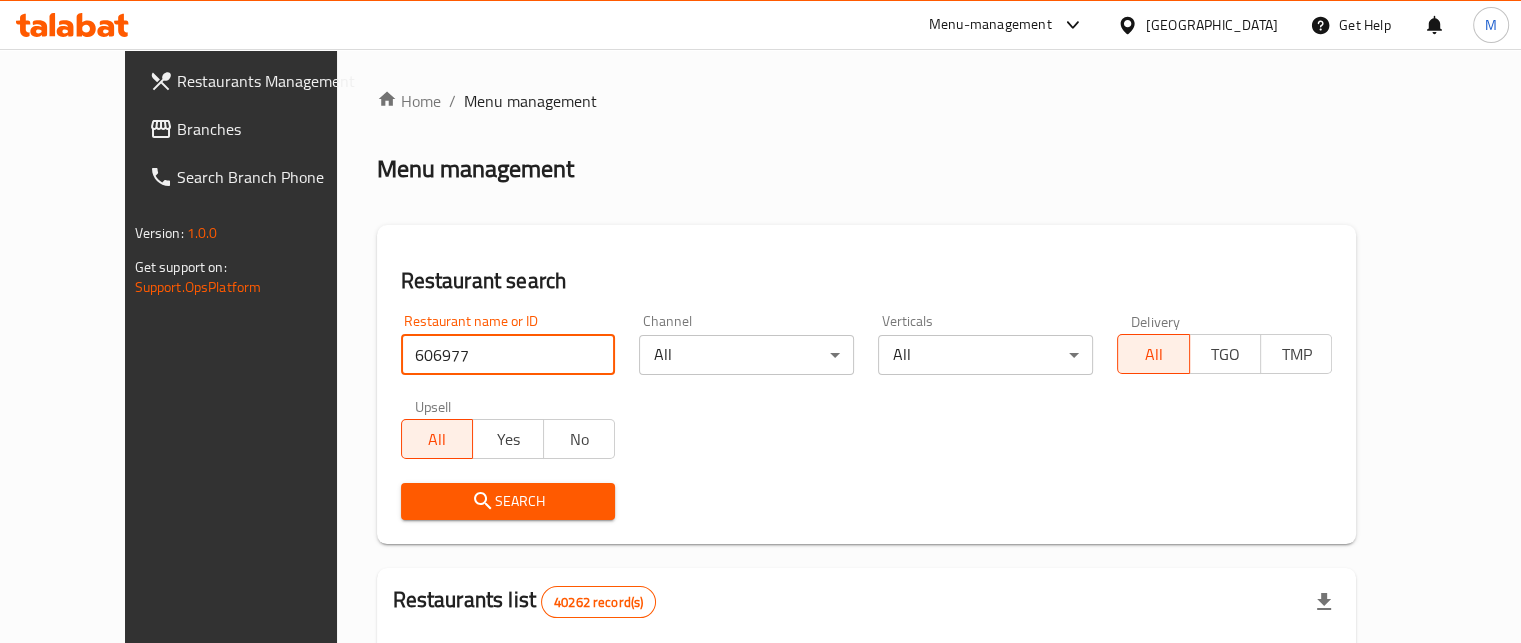 type on "606977" 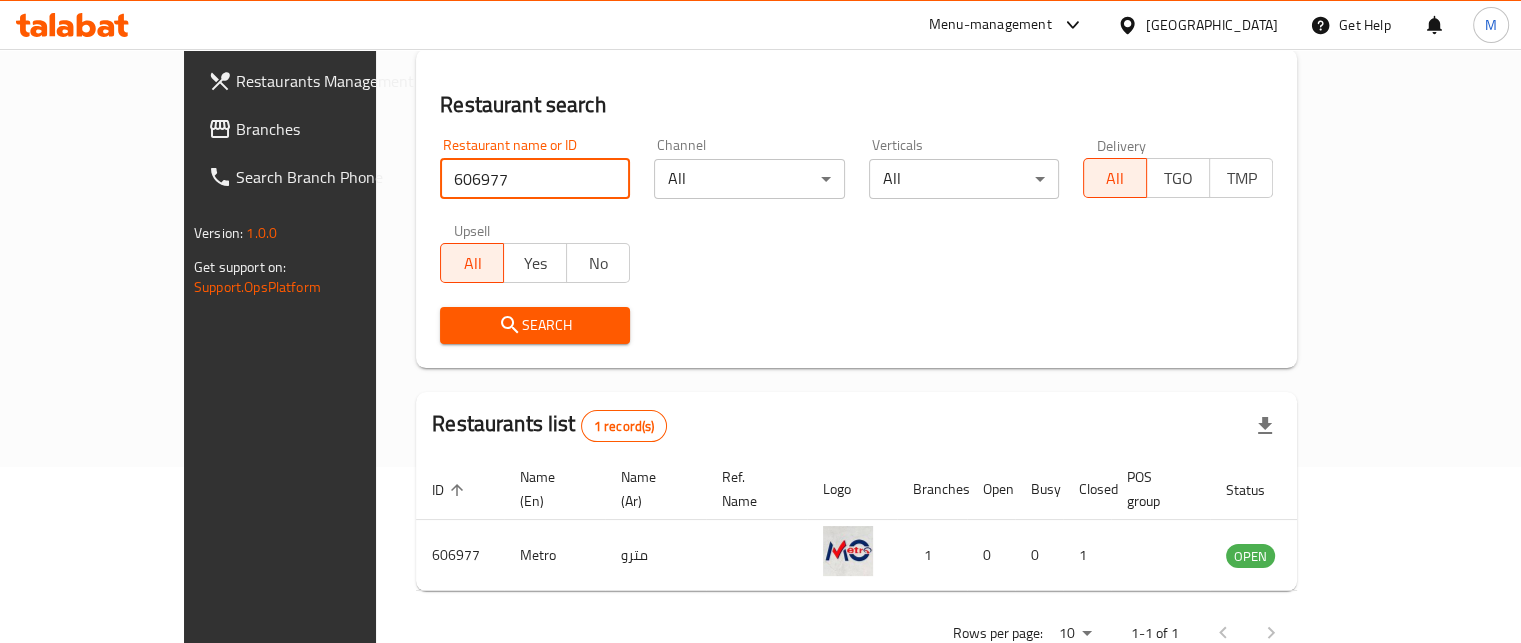 scroll, scrollTop: 208, scrollLeft: 0, axis: vertical 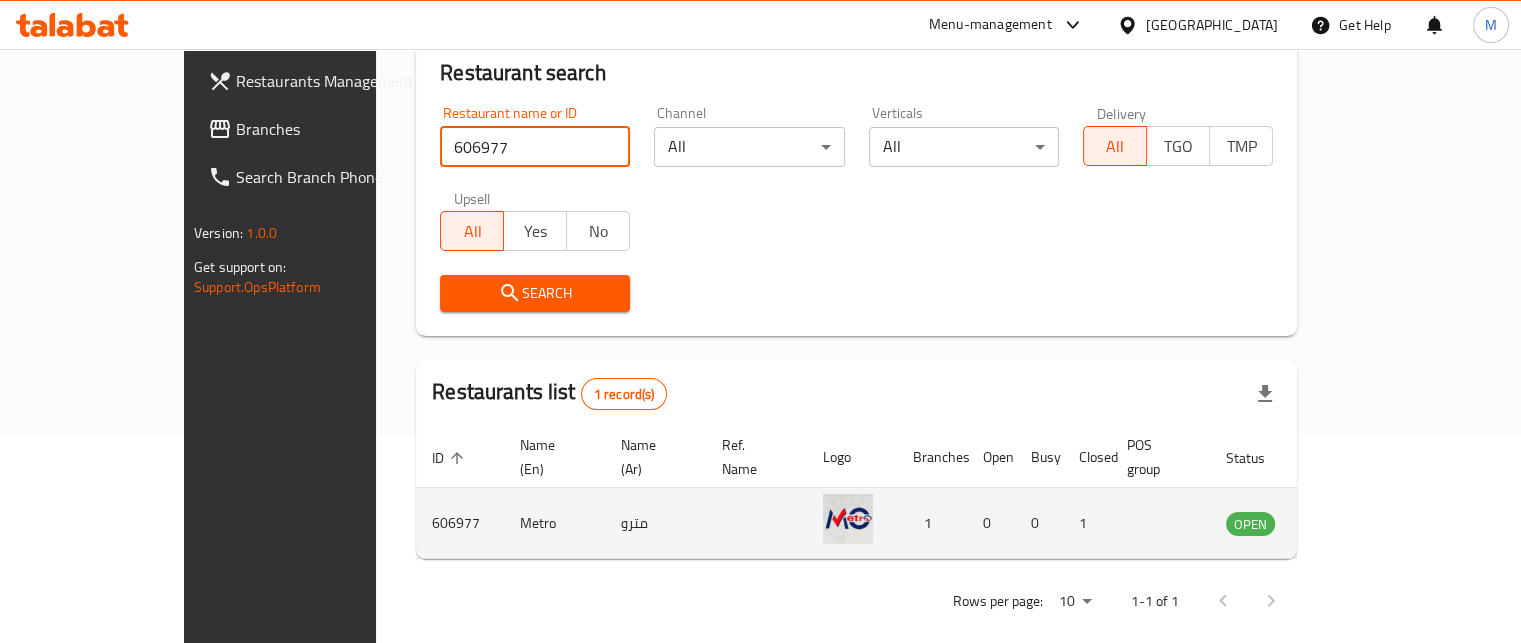 click 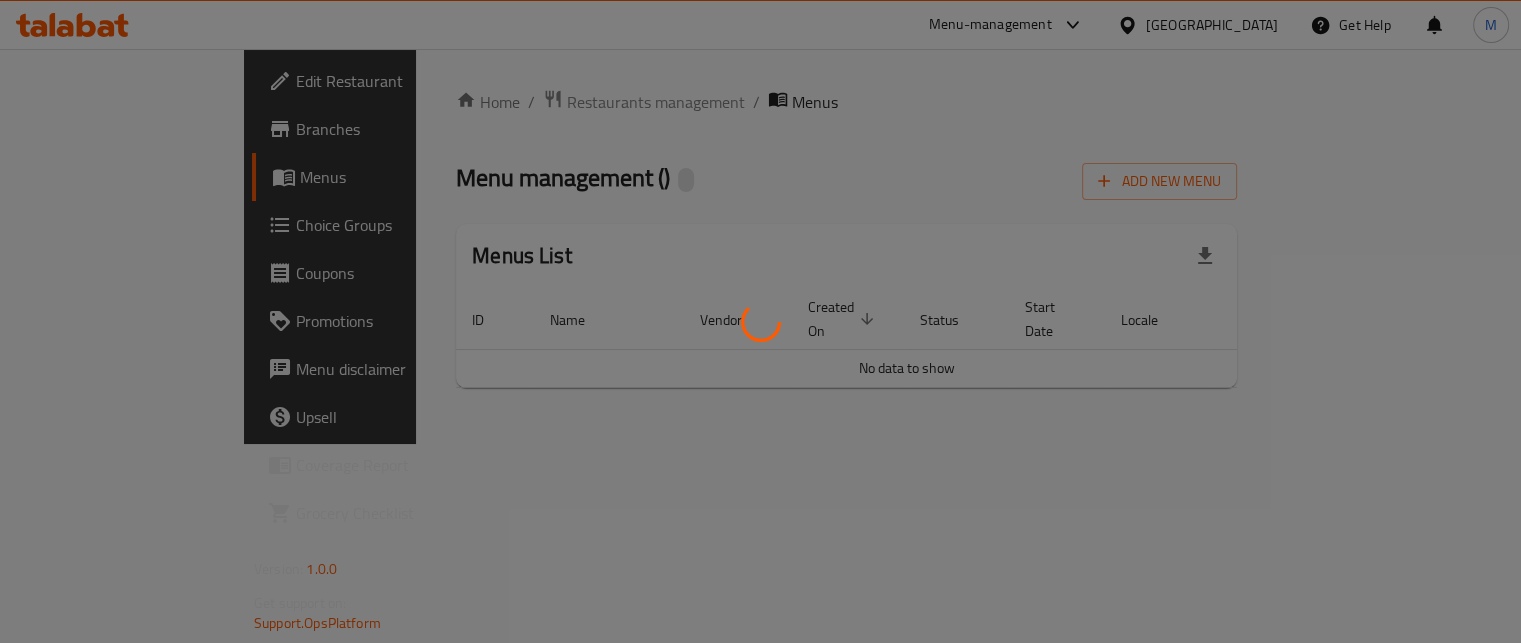 scroll, scrollTop: 0, scrollLeft: 0, axis: both 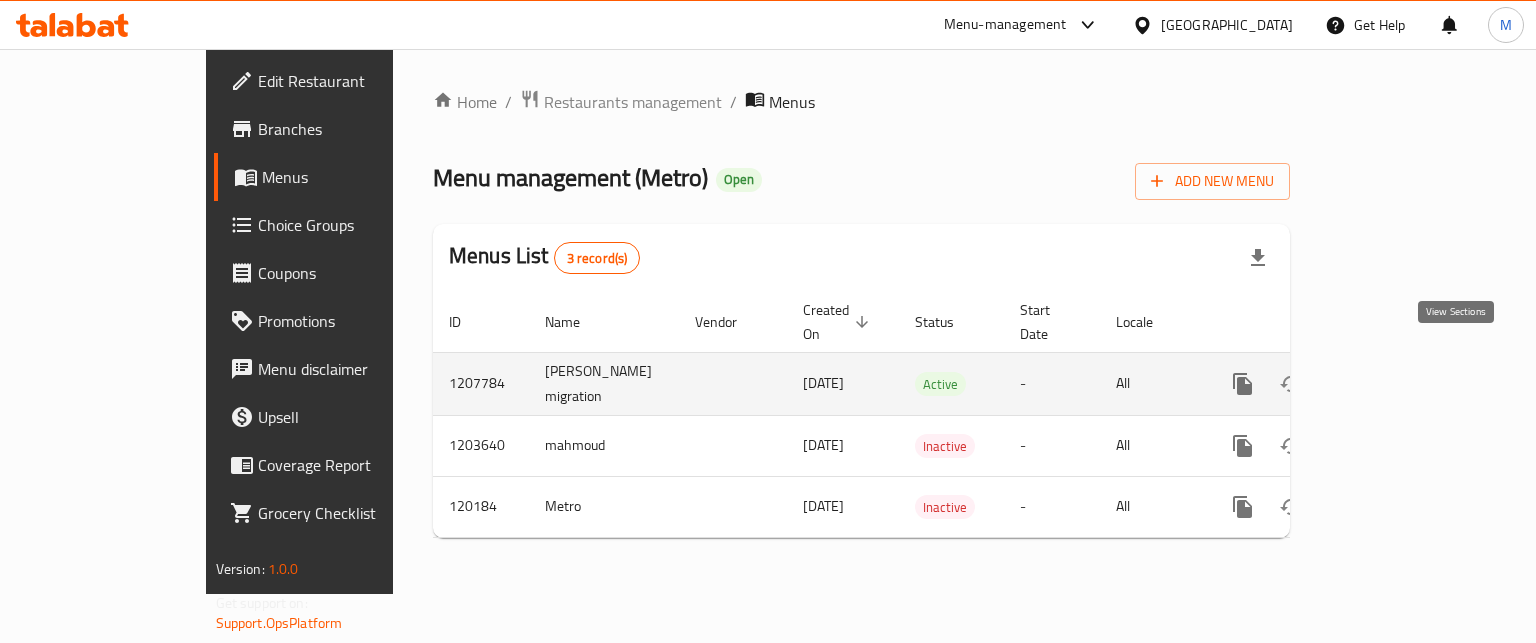 click 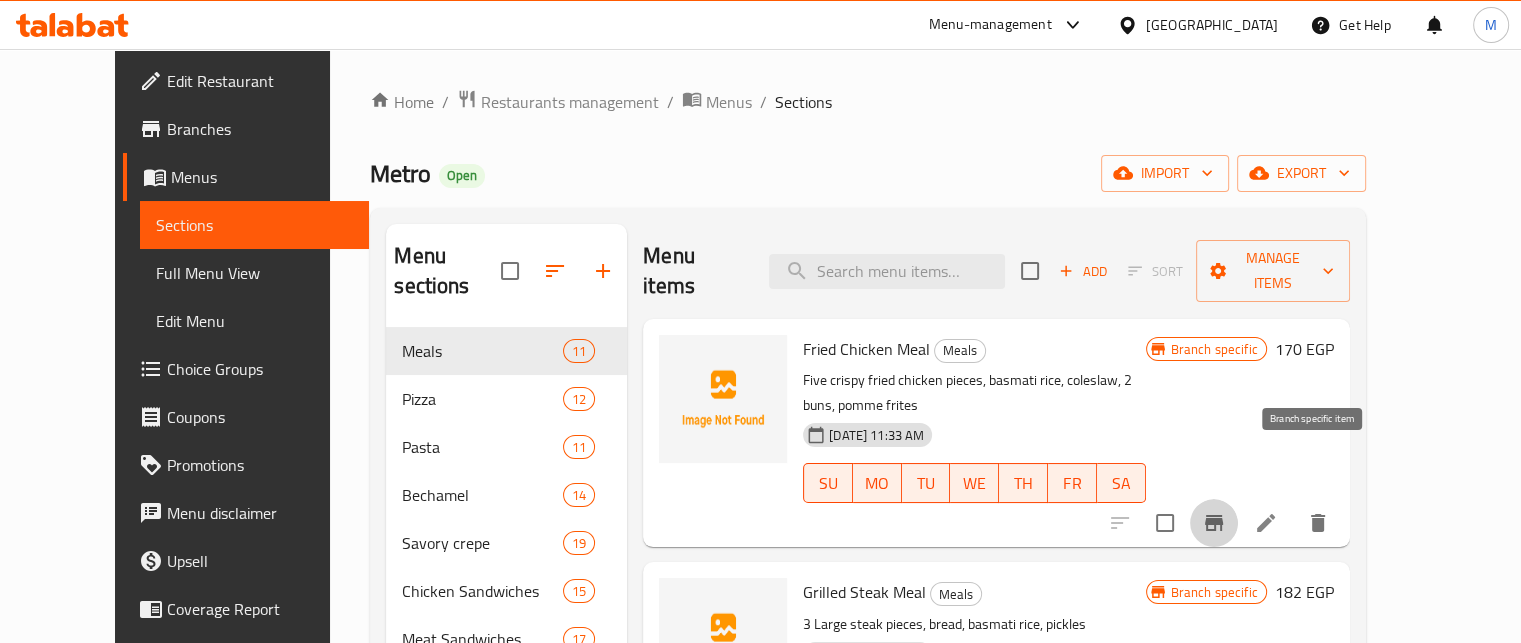 click at bounding box center [1214, 523] 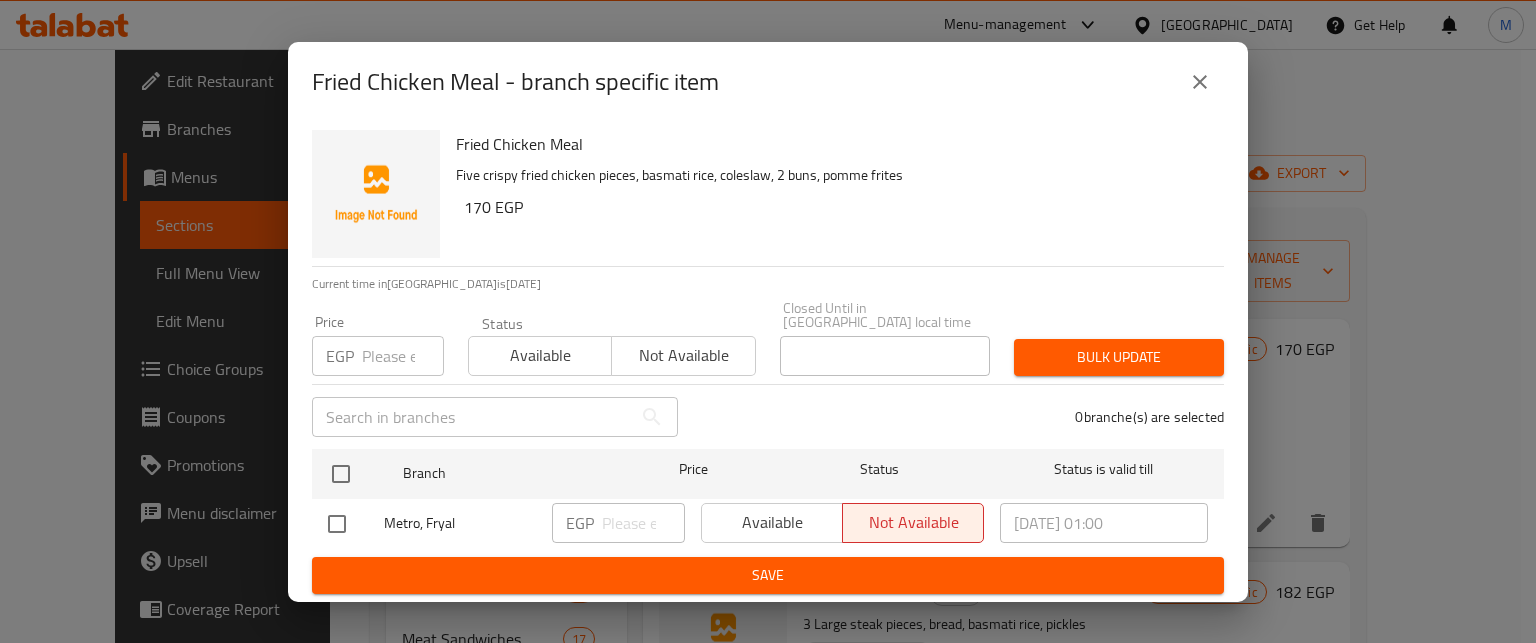 click at bounding box center (403, 356) 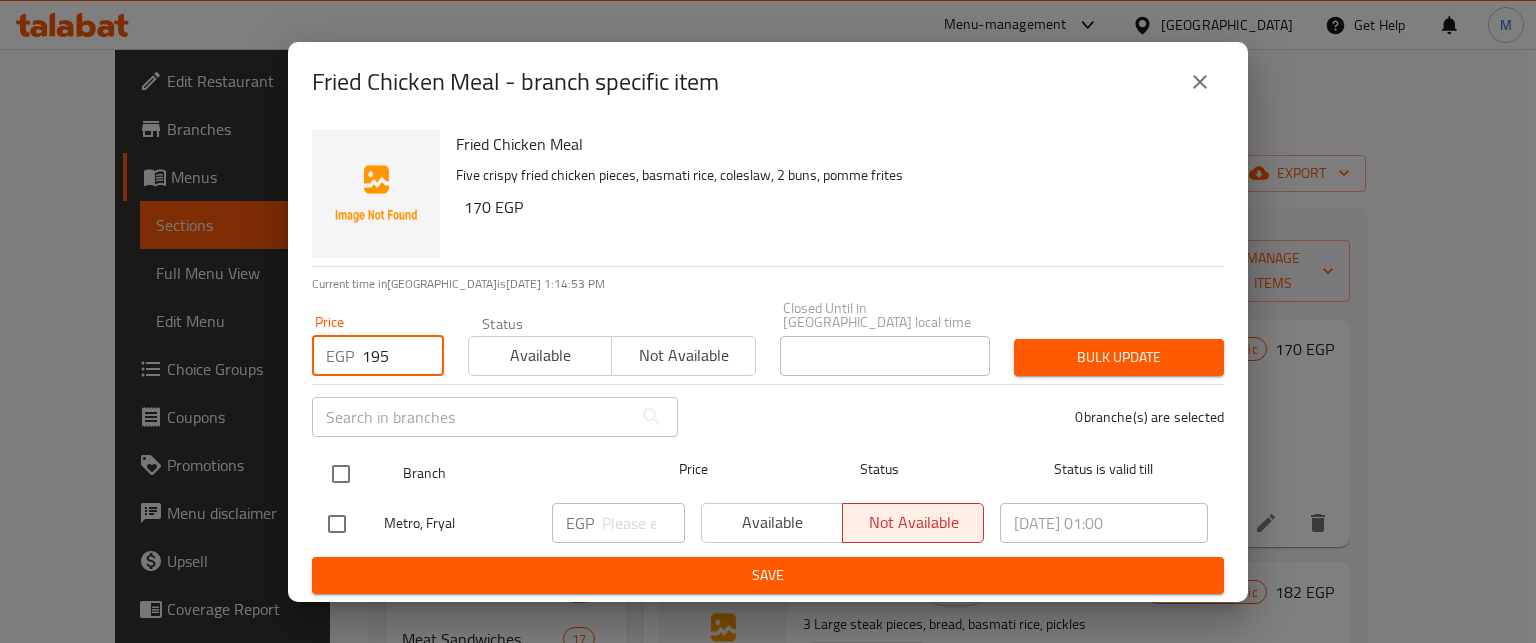 type on "195" 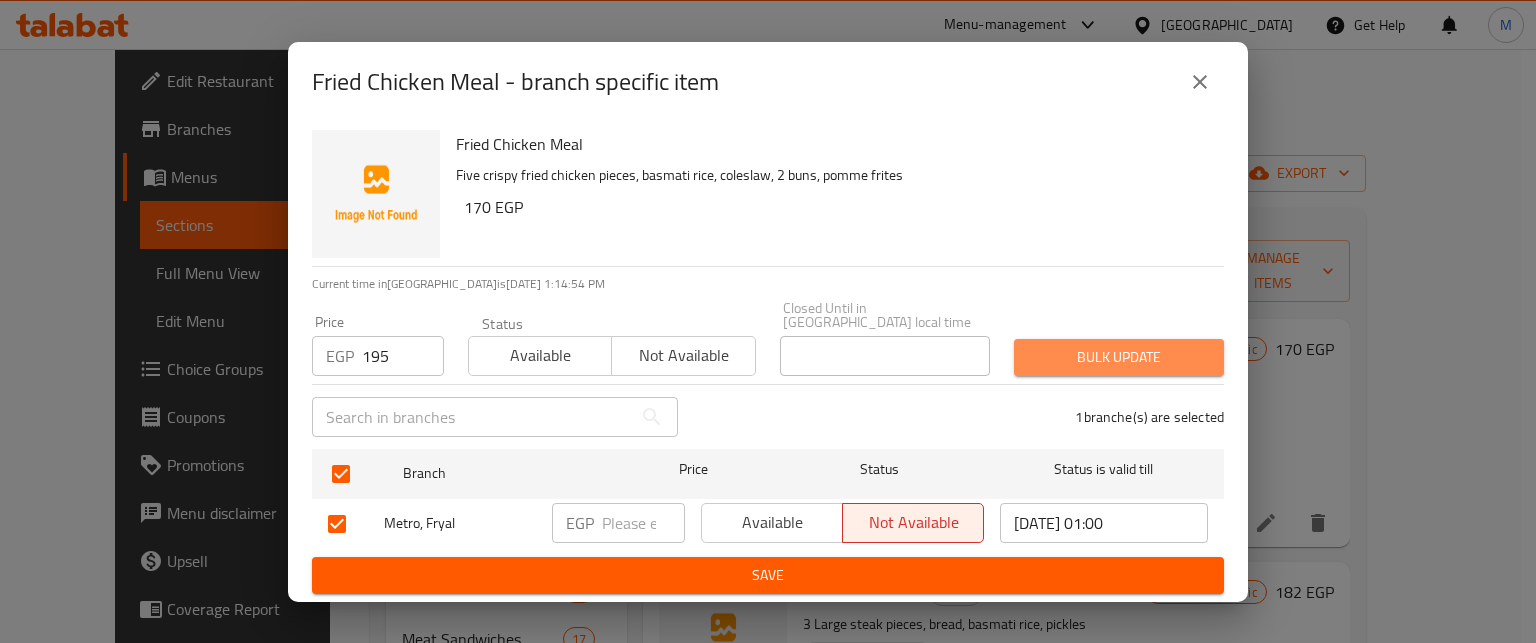 click on "Bulk update" at bounding box center (1119, 357) 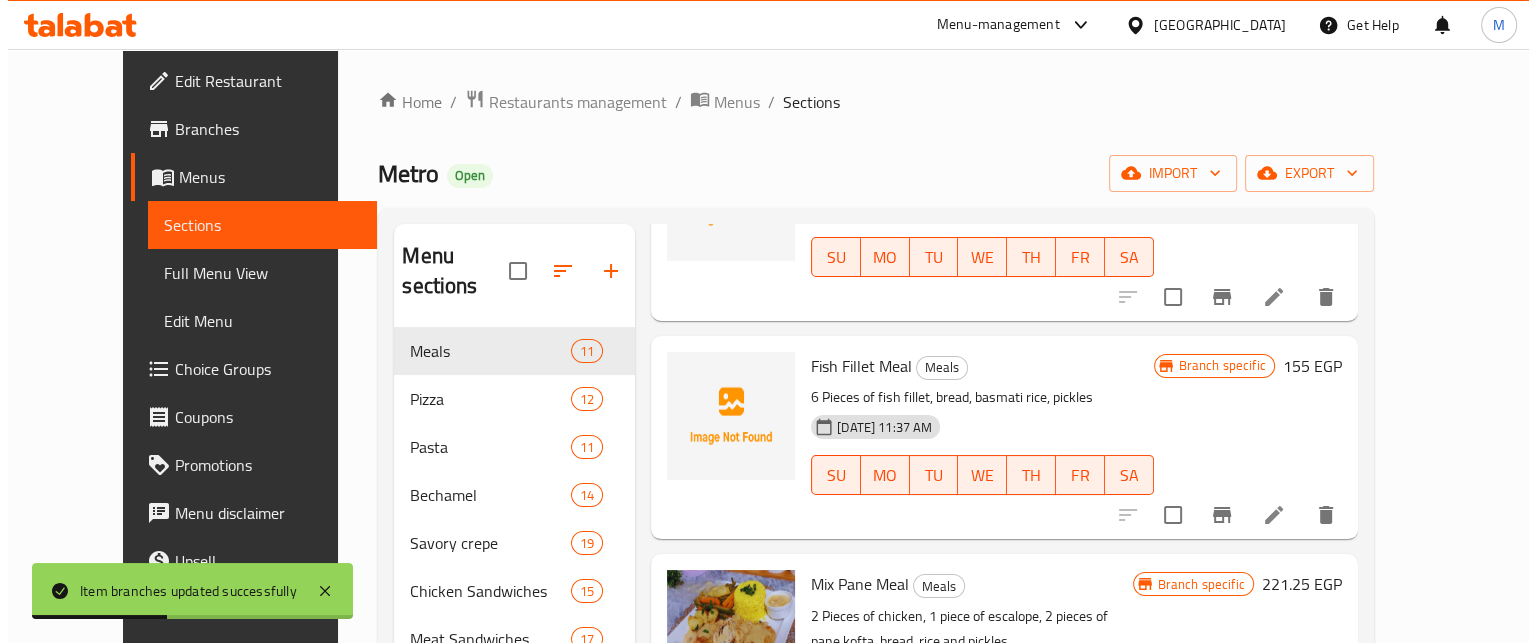 scroll, scrollTop: 511, scrollLeft: 0, axis: vertical 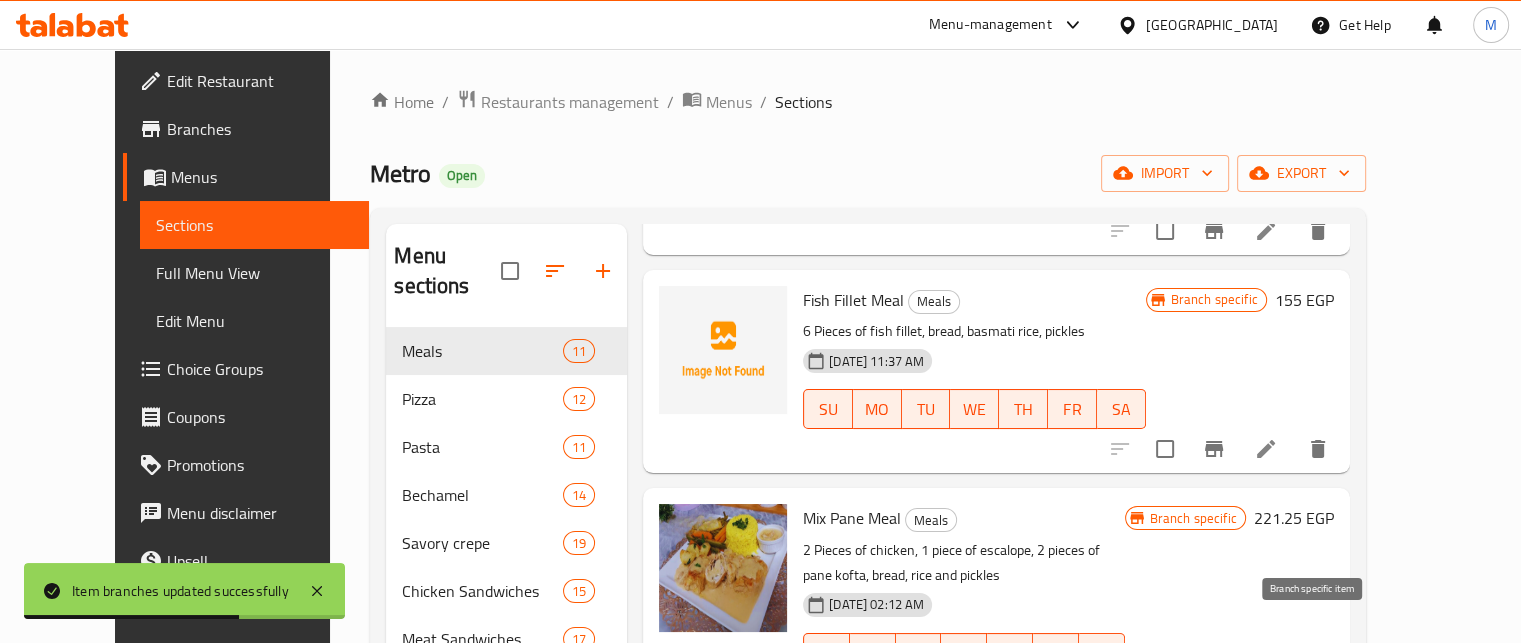 click 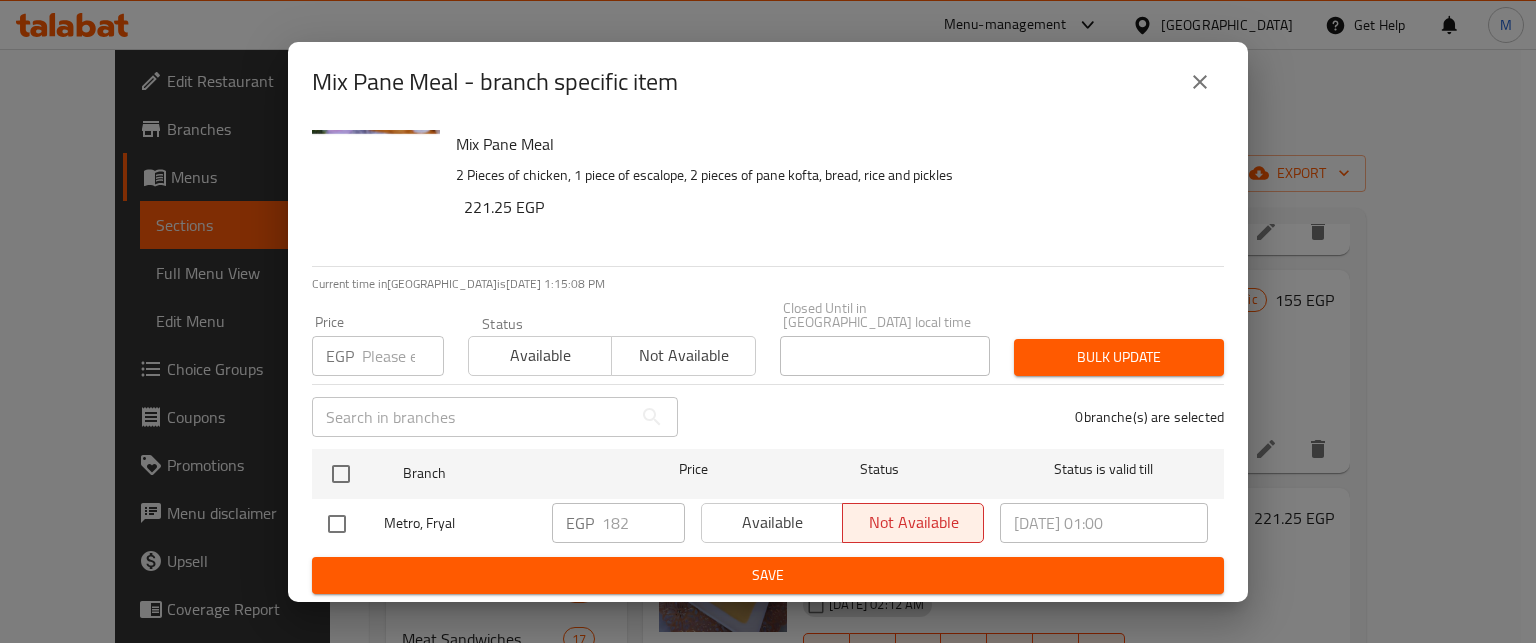 click at bounding box center [403, 356] 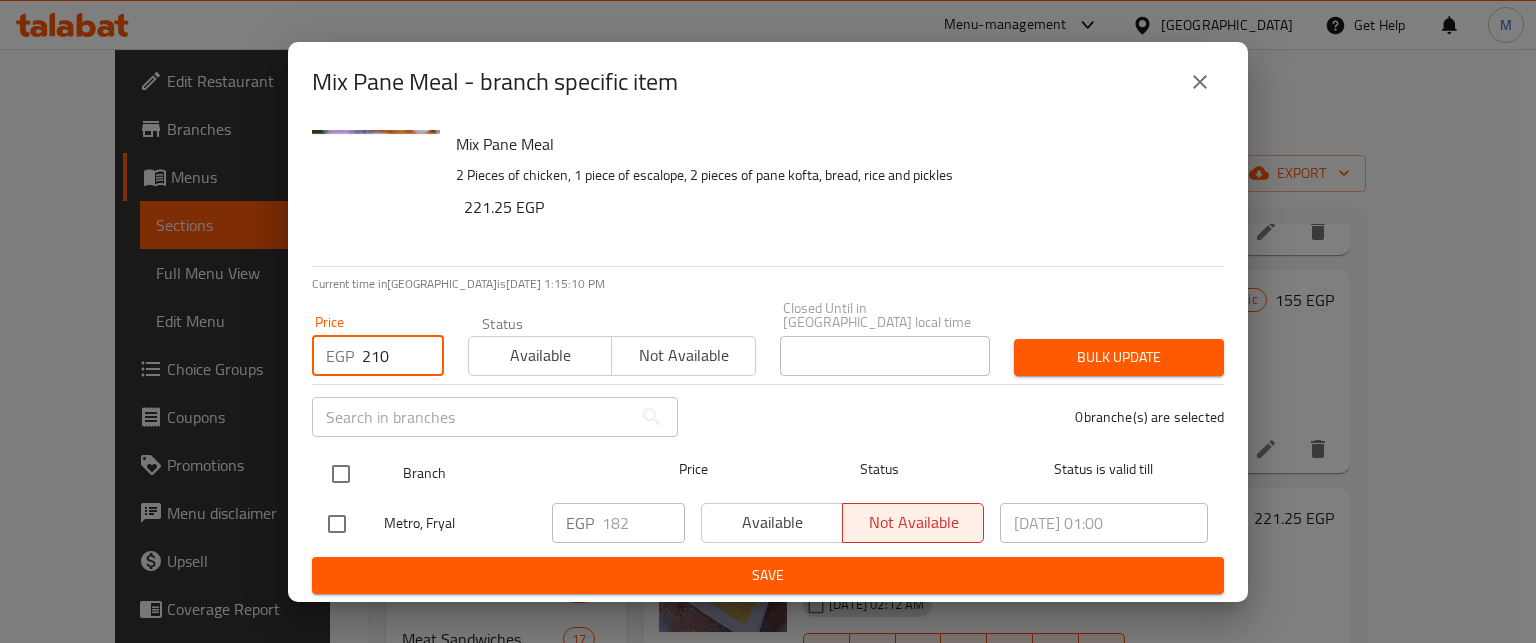 type on "210" 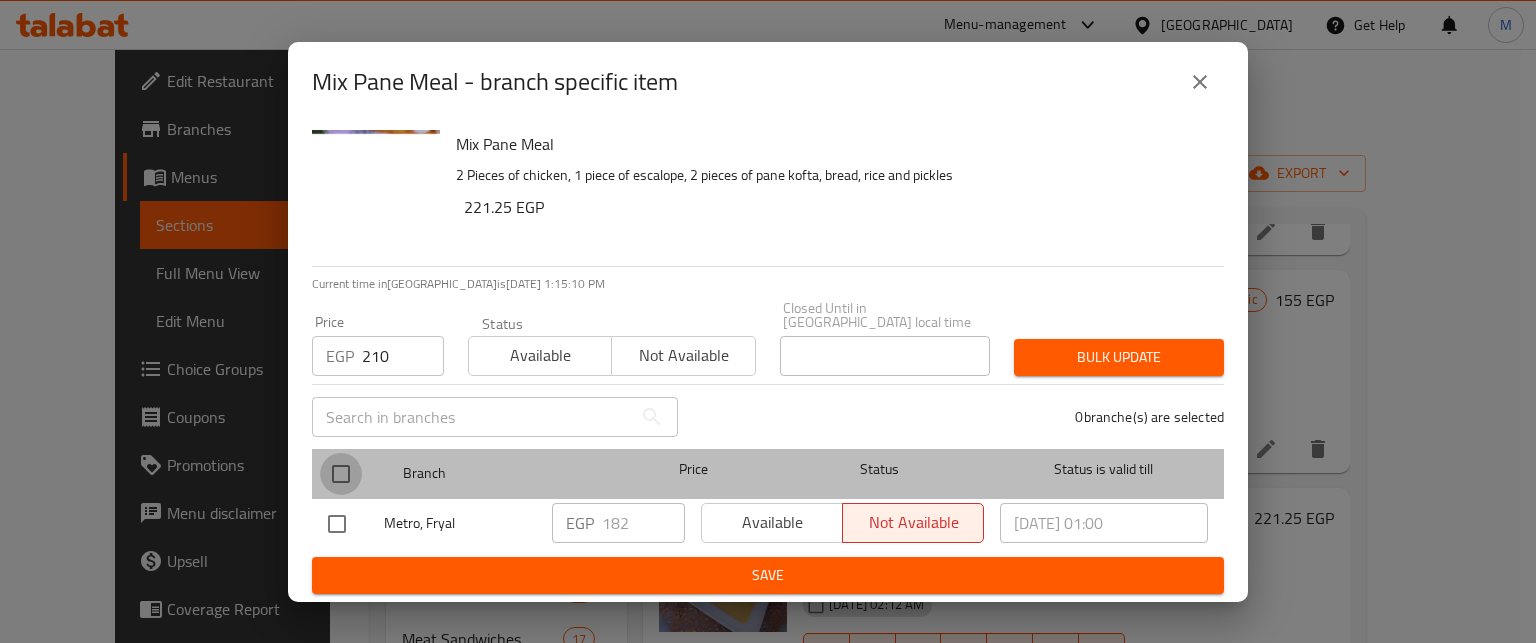 click at bounding box center (341, 474) 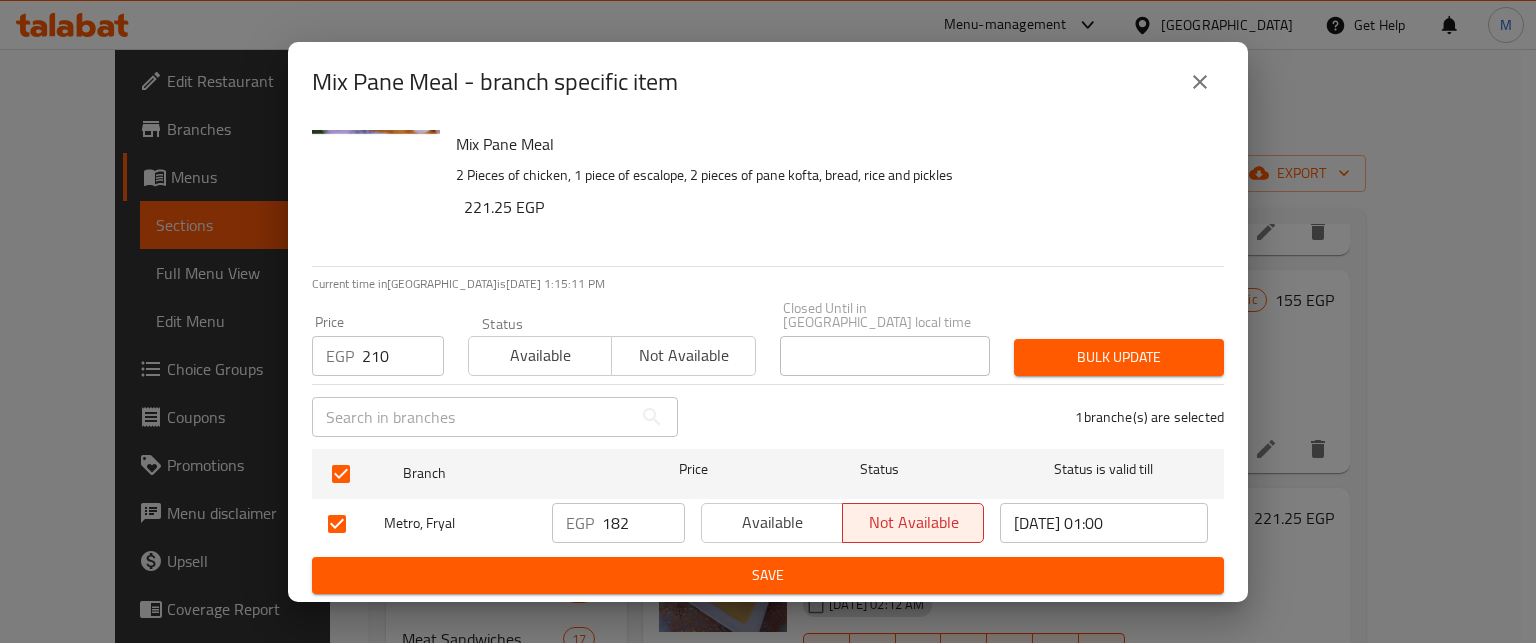 click on "Bulk update" at bounding box center (1119, 357) 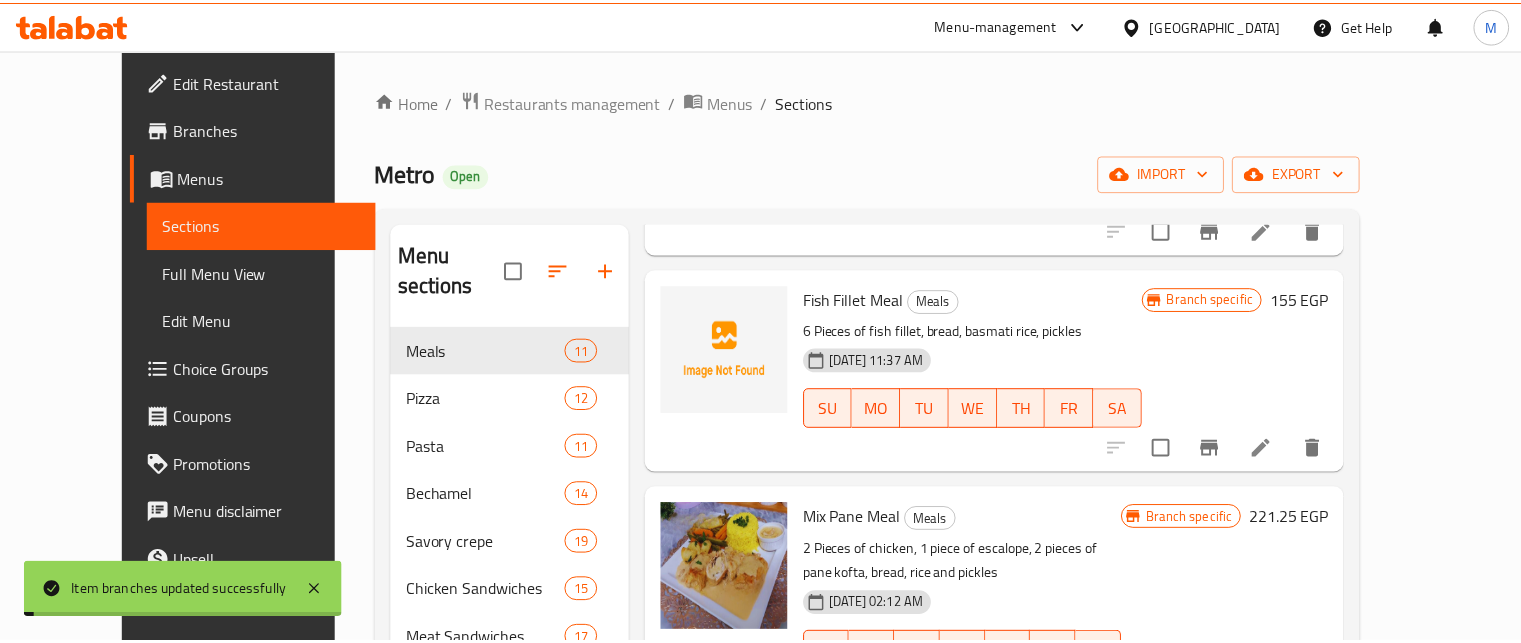 scroll, scrollTop: 18, scrollLeft: 0, axis: vertical 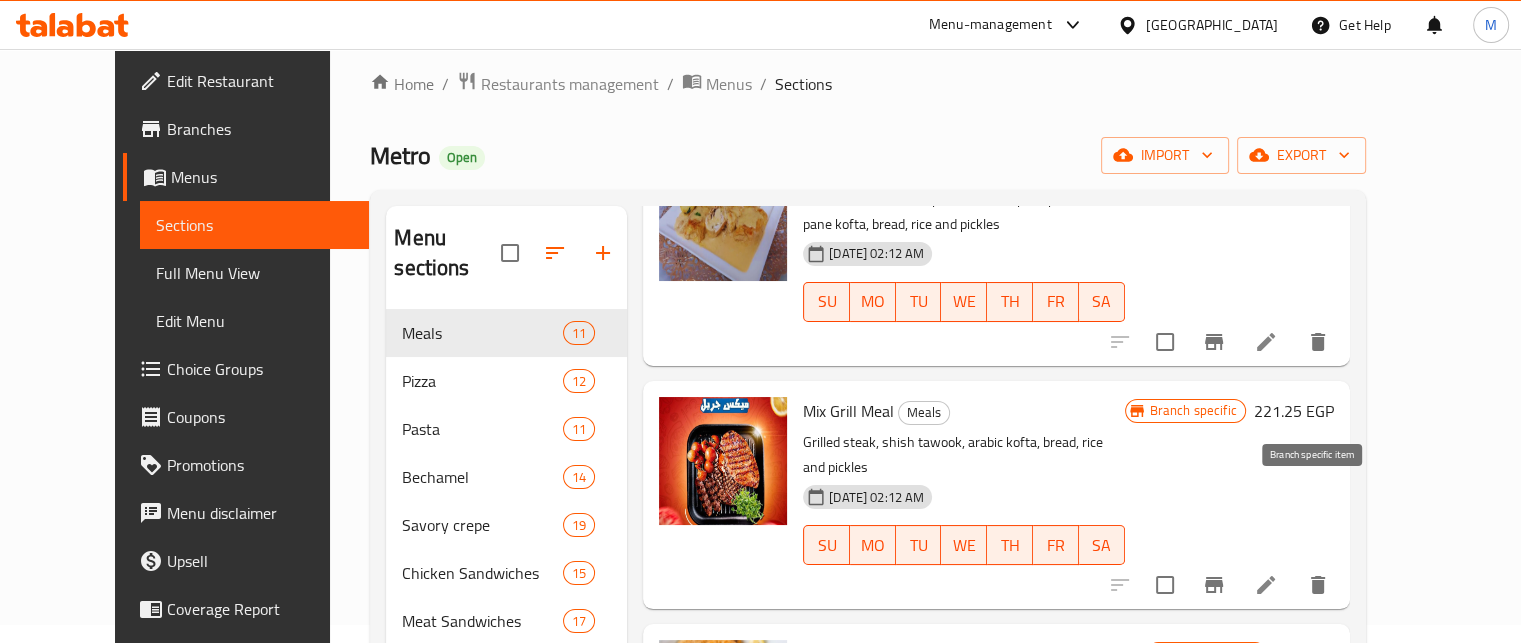 click 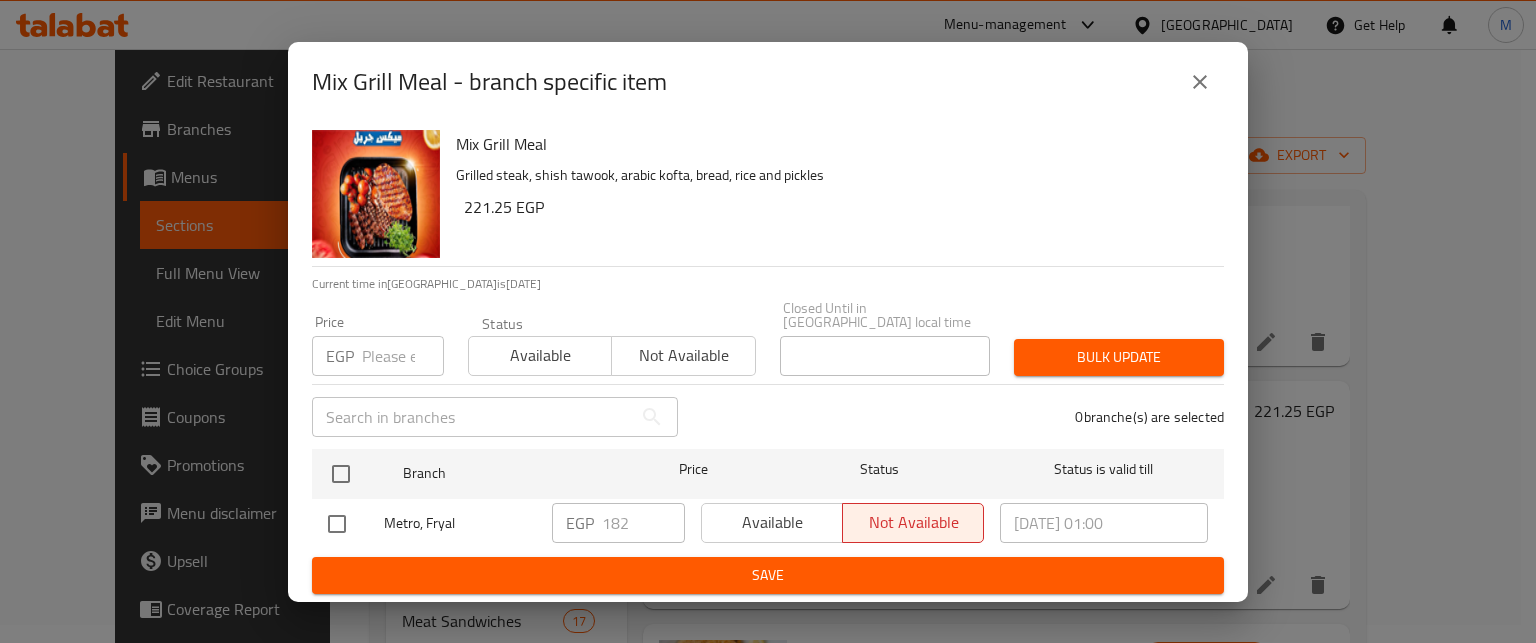 click at bounding box center (403, 356) 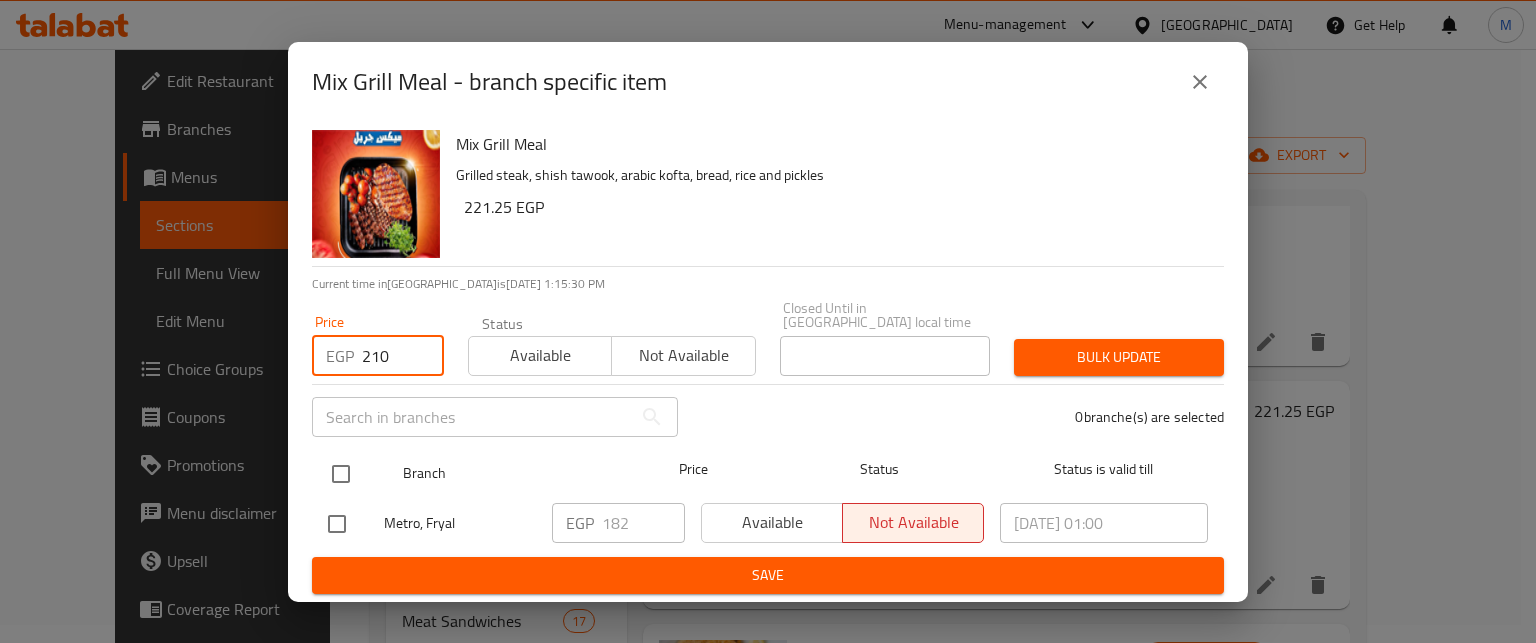 type on "210" 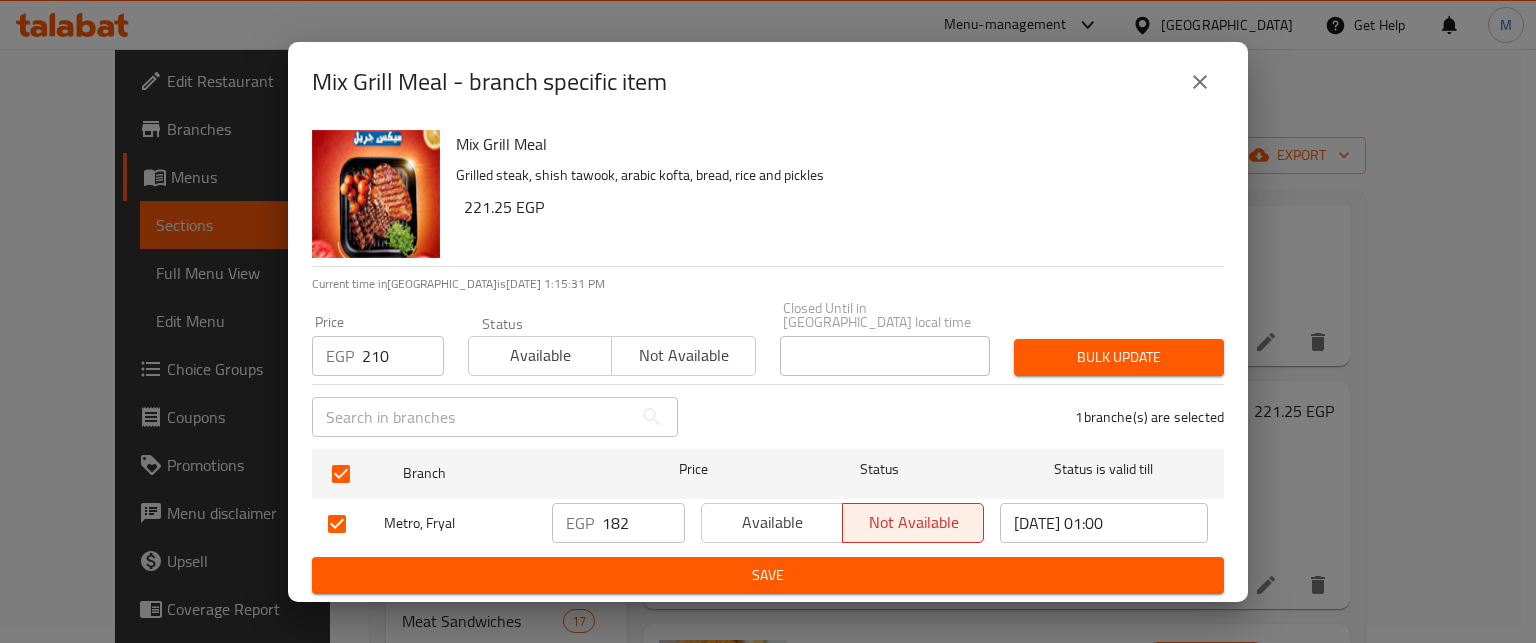 click on "Bulk update" at bounding box center [1119, 357] 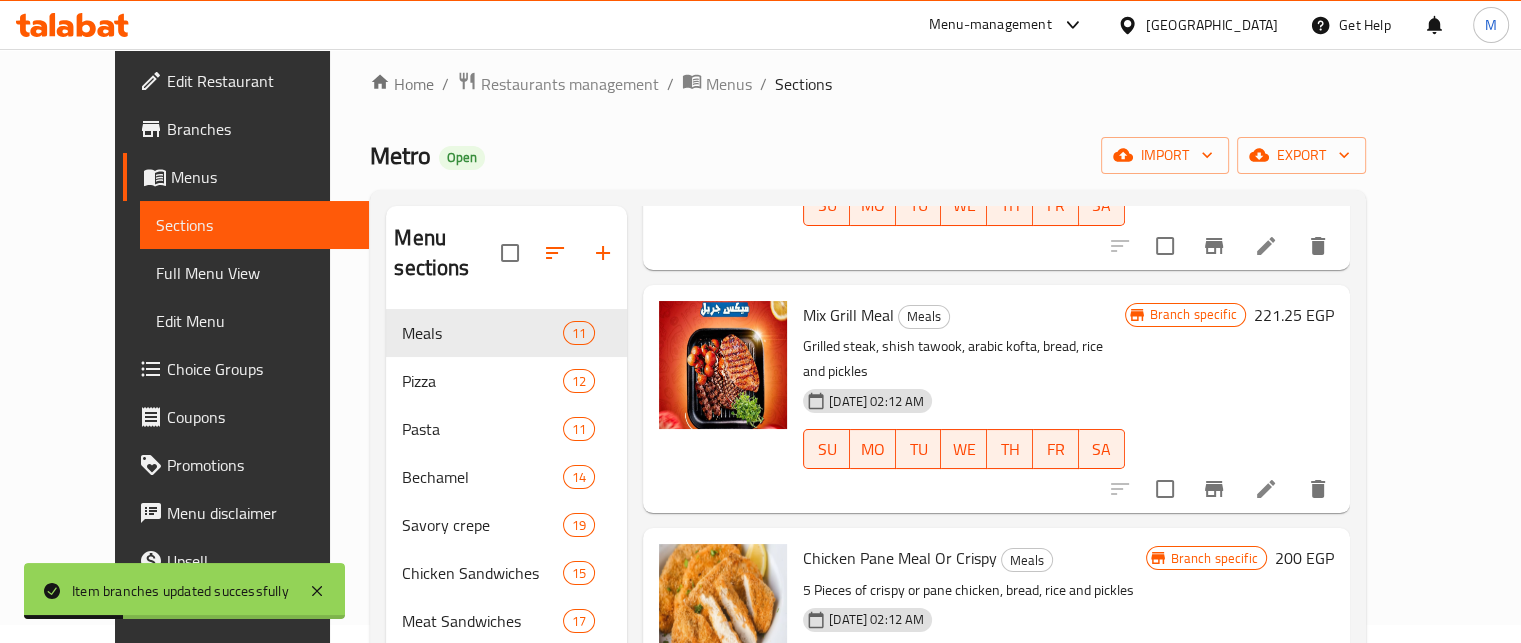 scroll, scrollTop: 950, scrollLeft: 0, axis: vertical 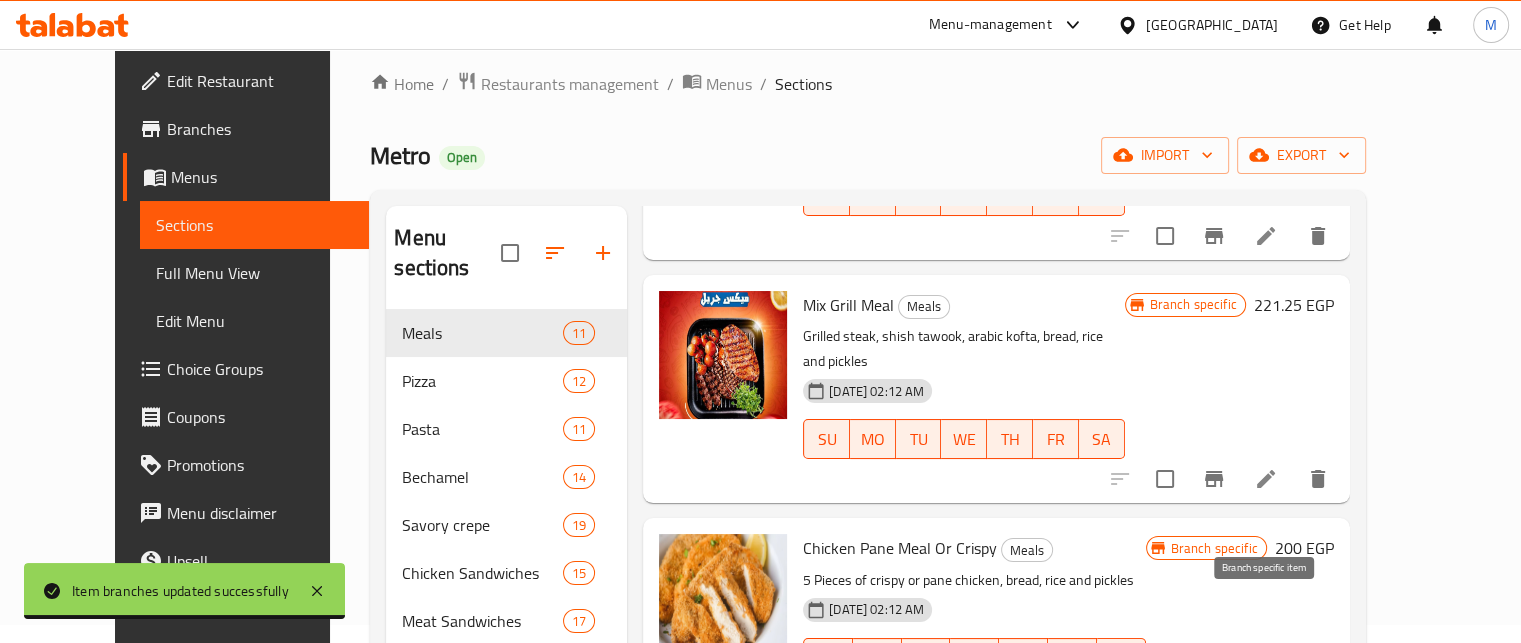 click 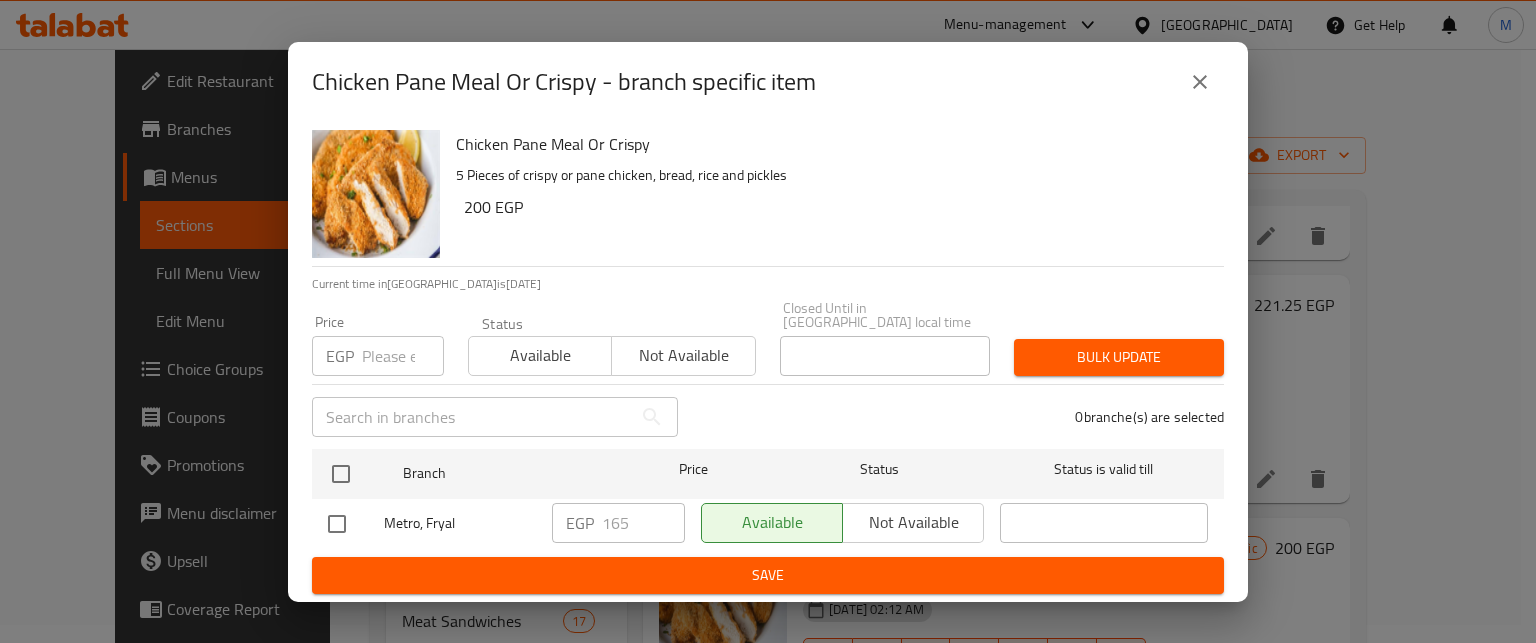 click at bounding box center [403, 356] 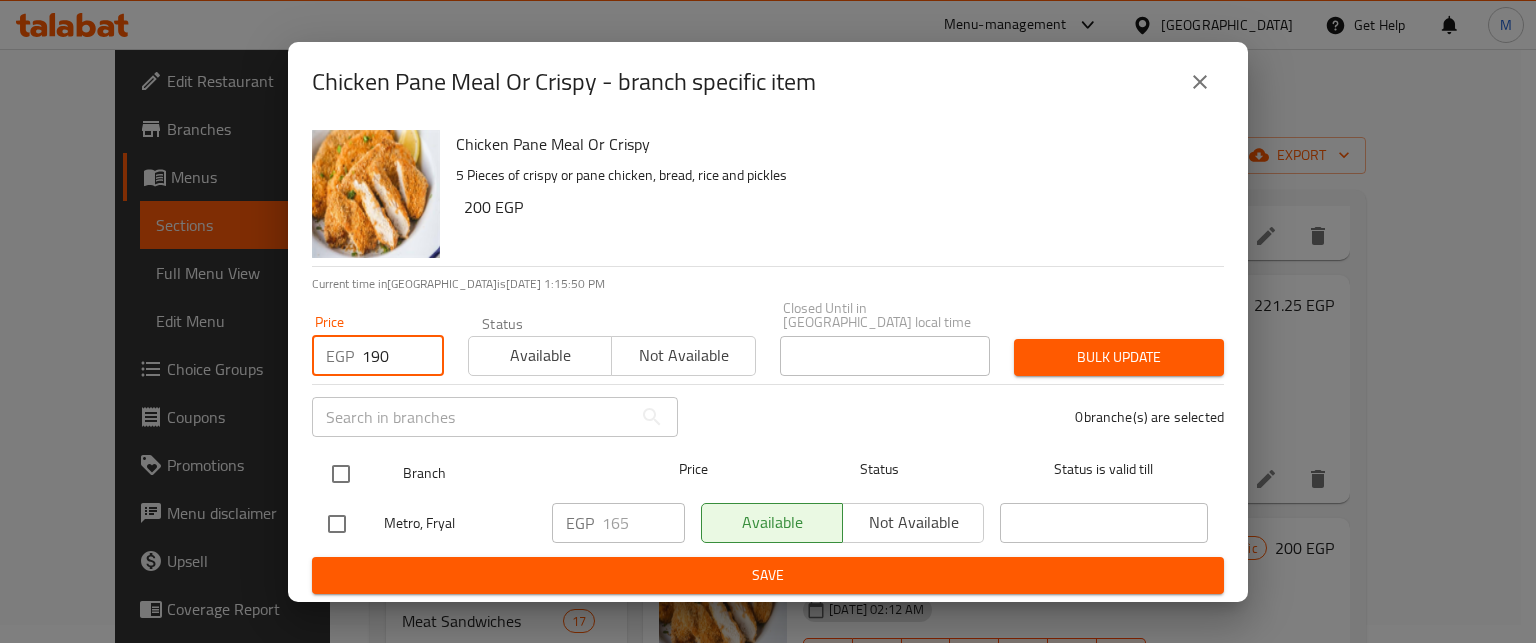 type on "190" 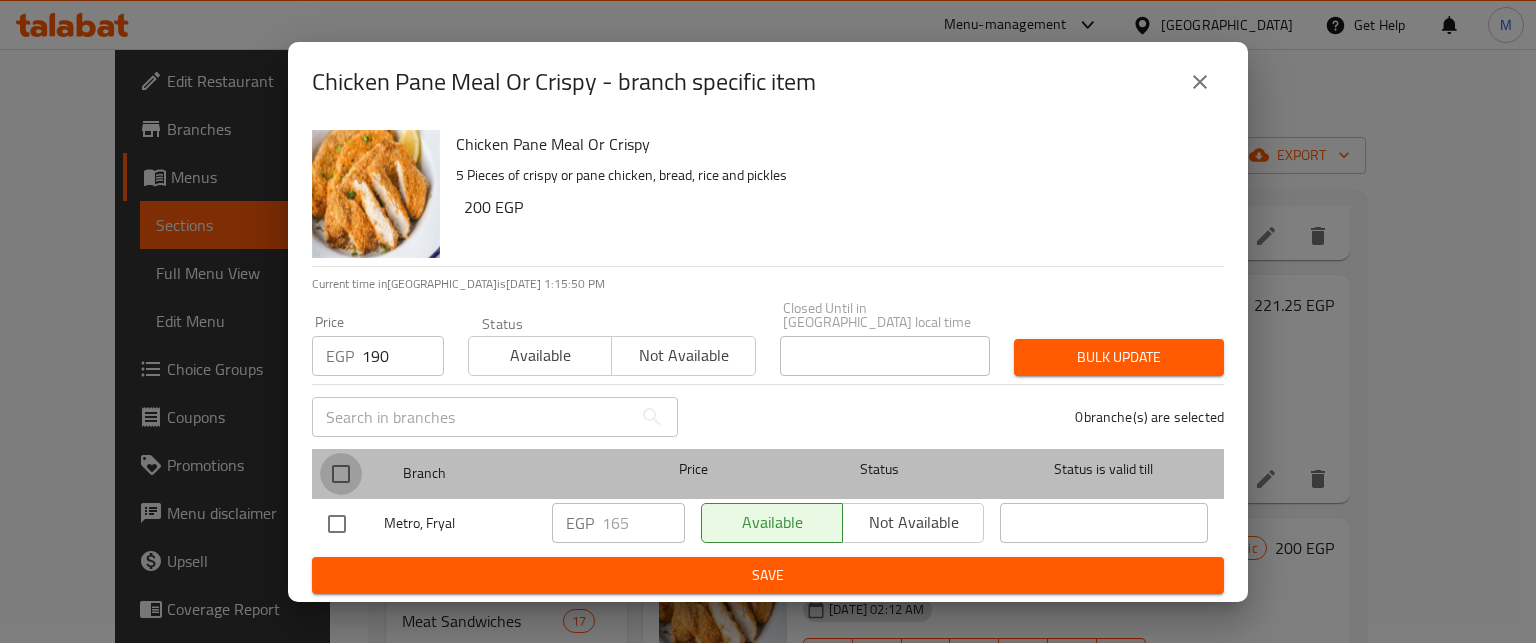 click at bounding box center [341, 474] 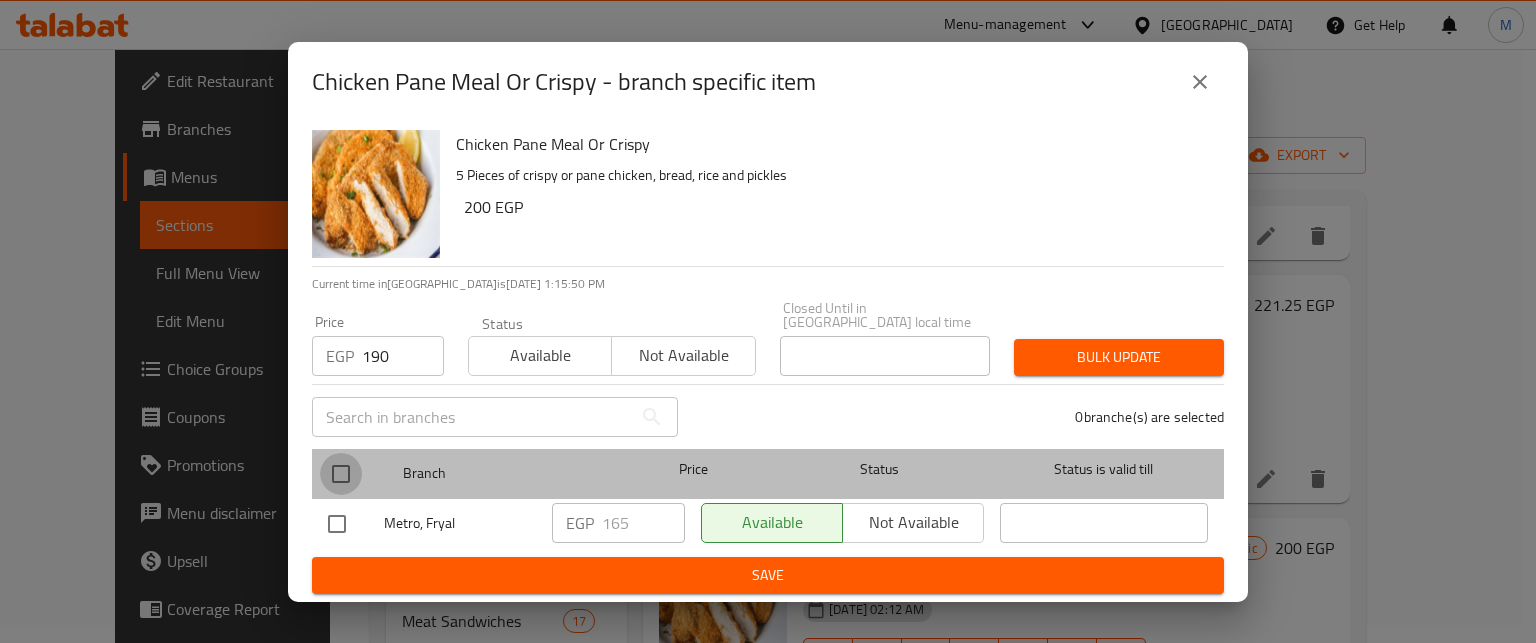 checkbox on "true" 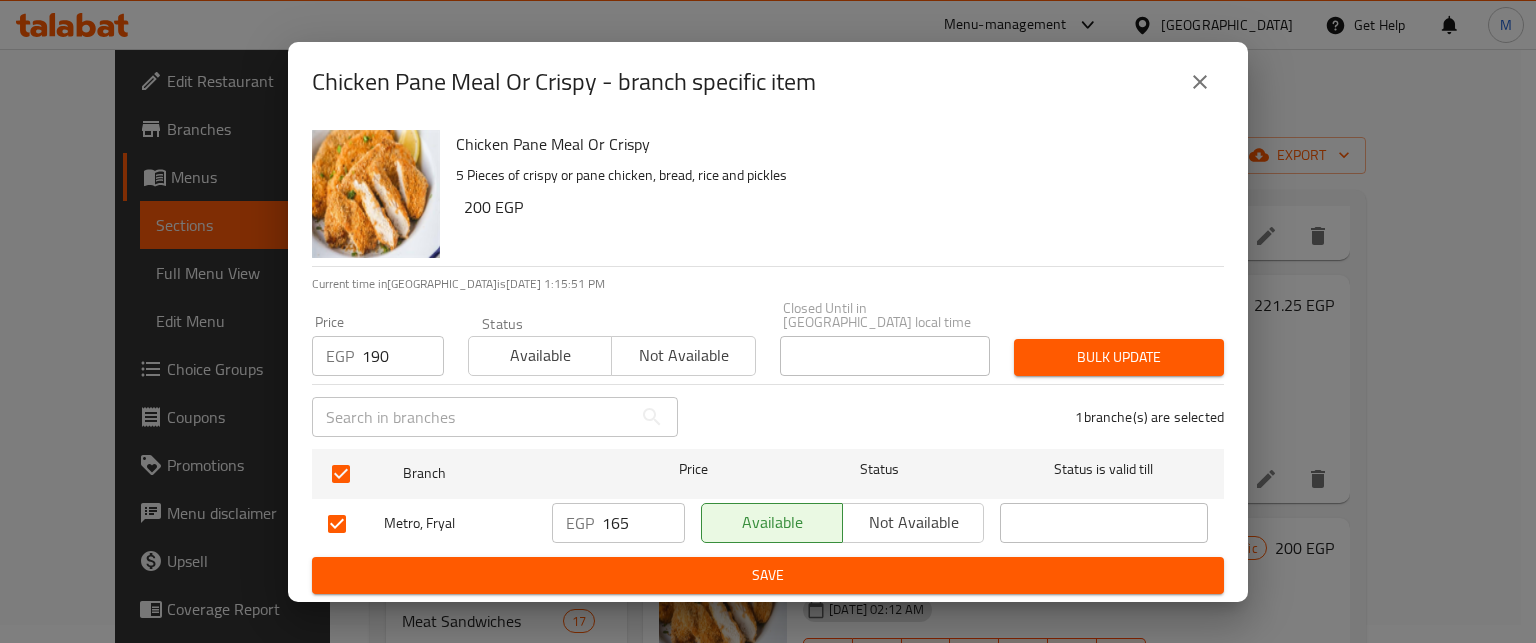 click on "Bulk update" at bounding box center (1119, 357) 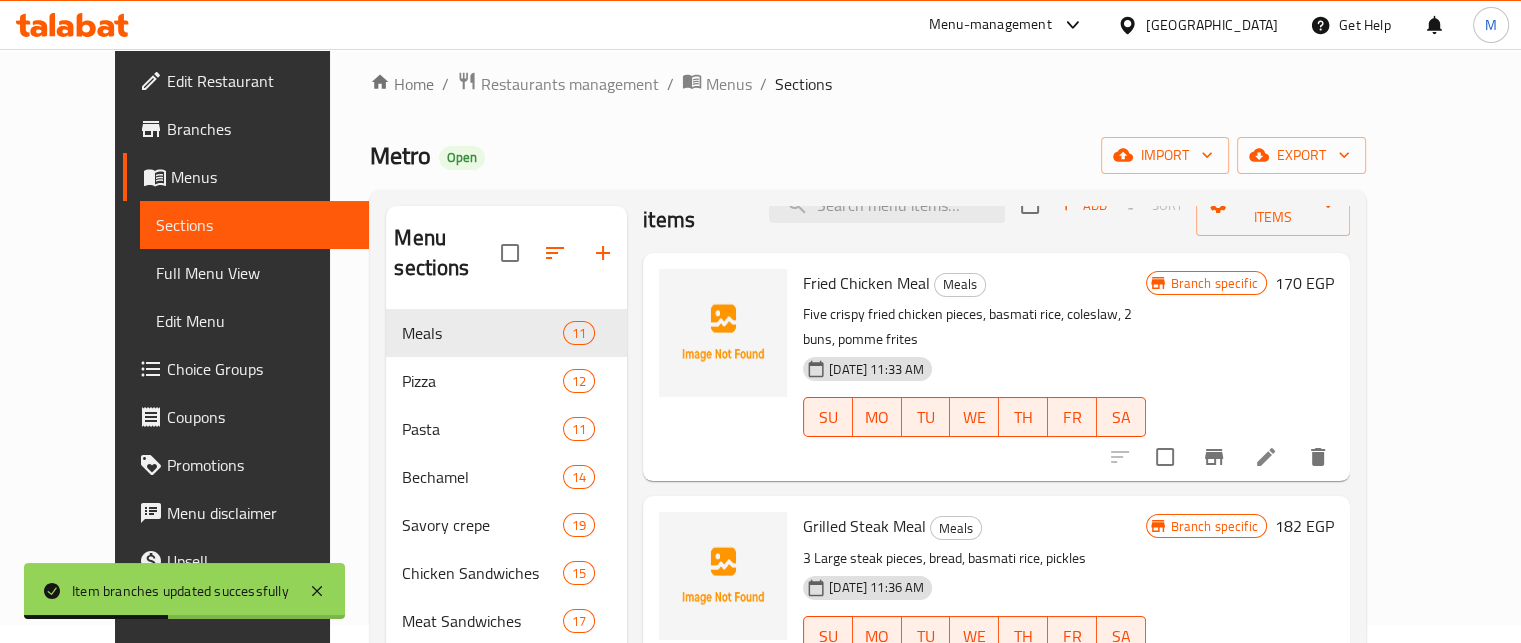 scroll, scrollTop: 0, scrollLeft: 0, axis: both 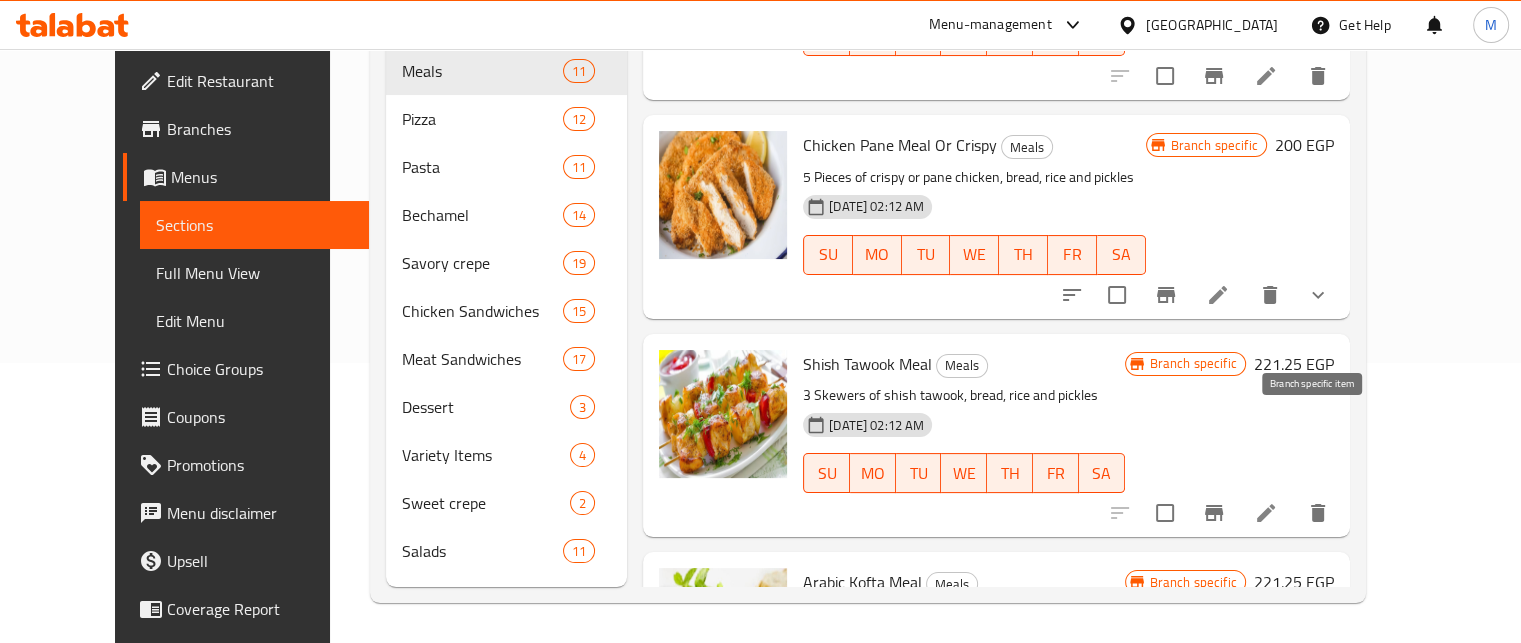 click 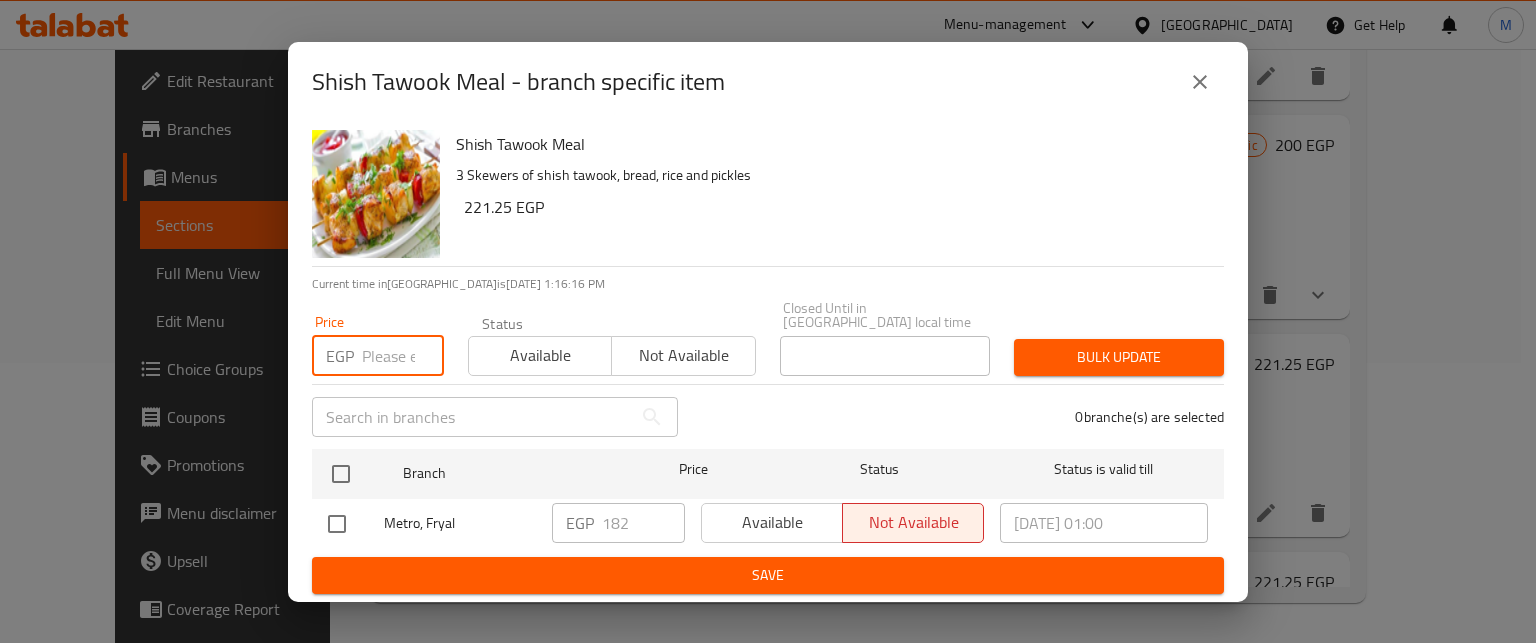 click at bounding box center (403, 356) 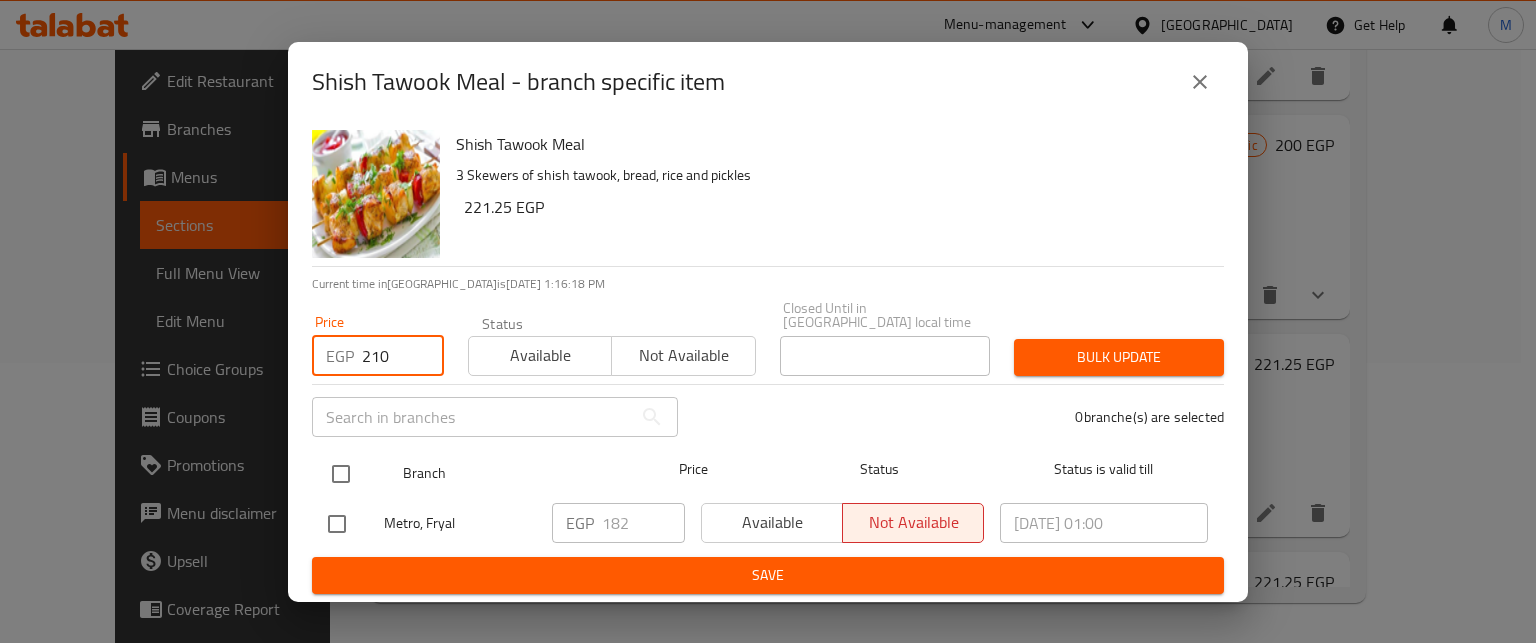 type on "210" 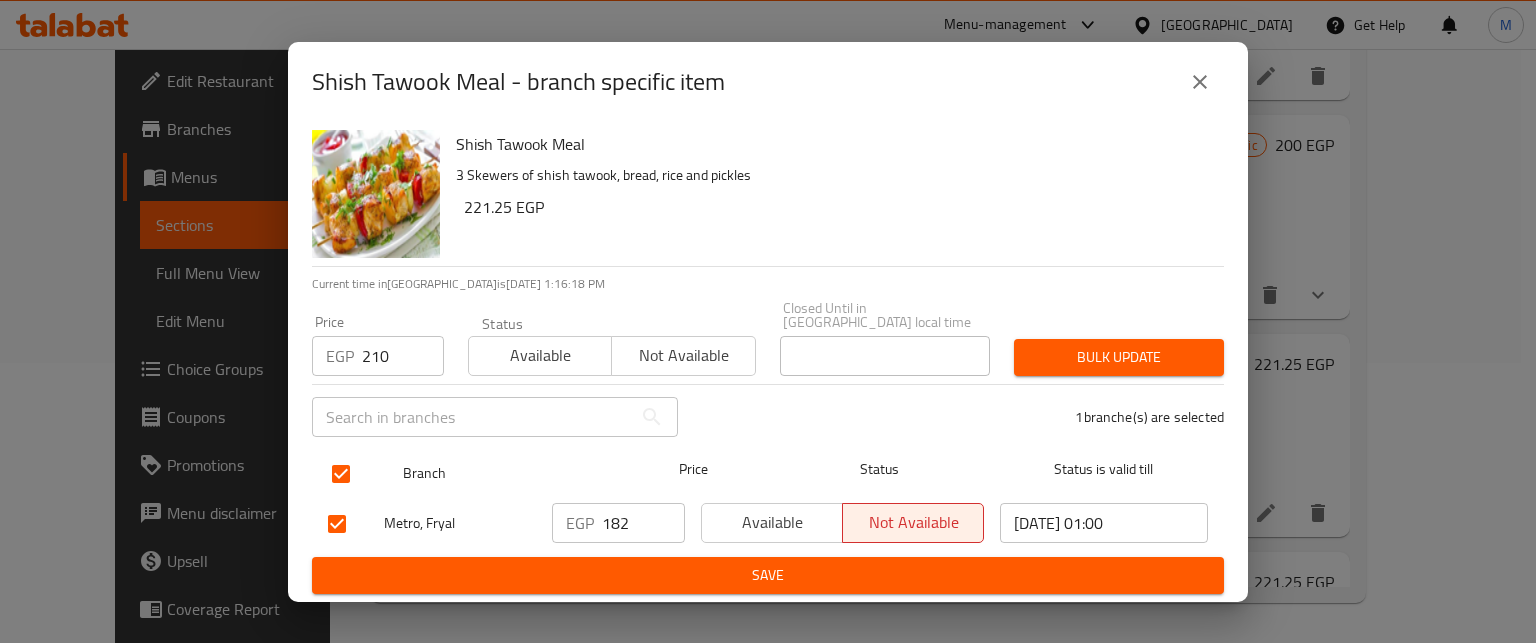 checkbox on "true" 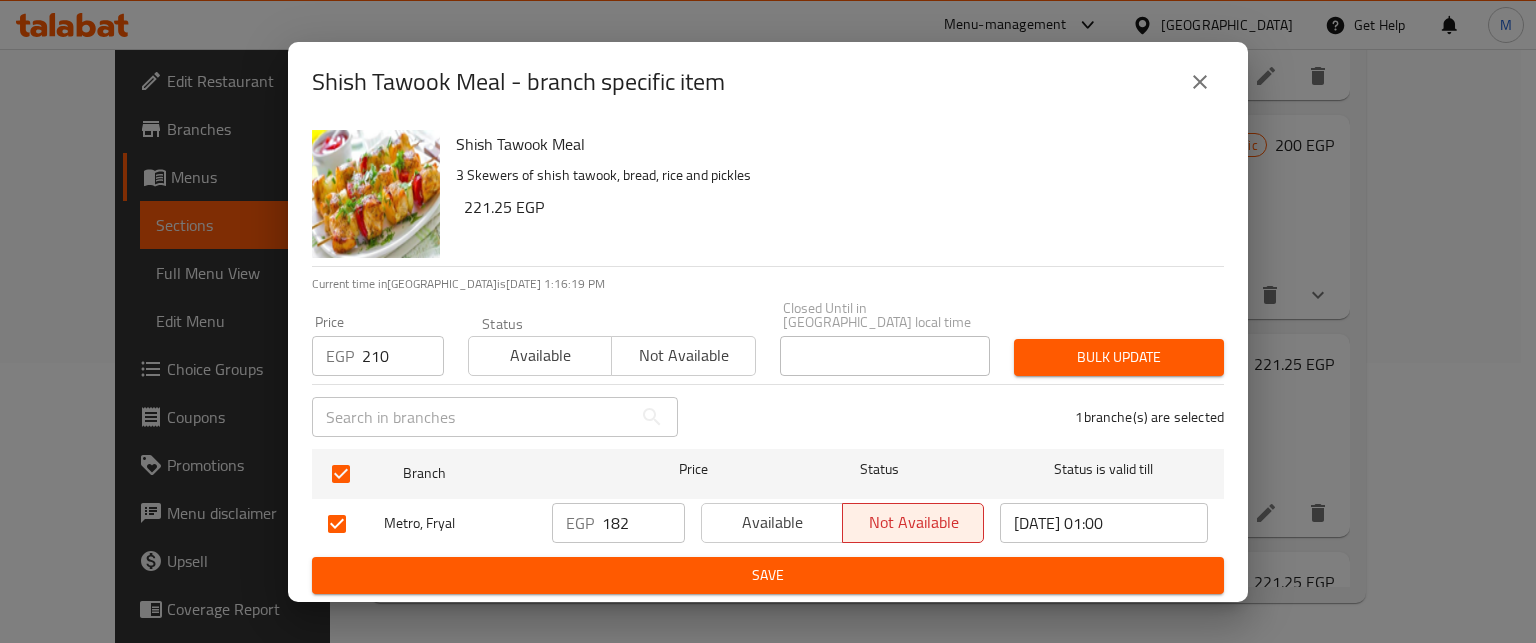 click on "Bulk update" at bounding box center [1119, 357] 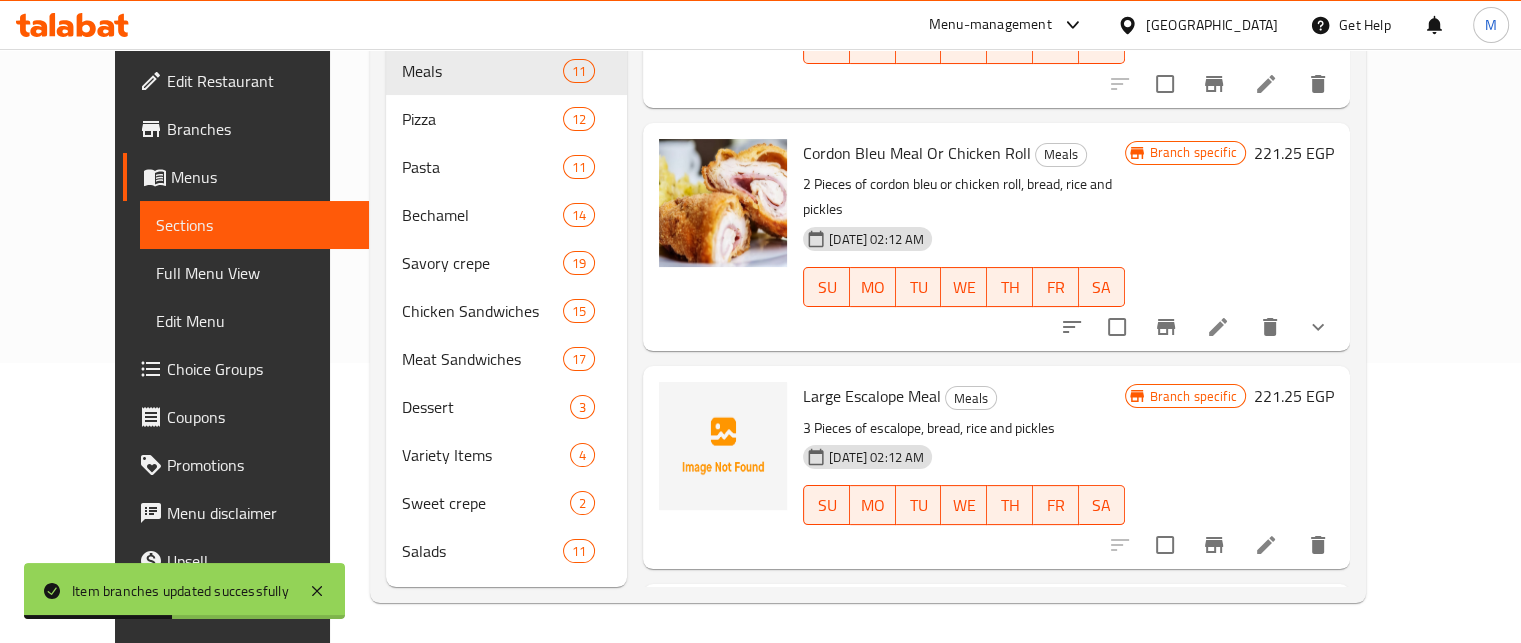 scroll, scrollTop: 1835, scrollLeft: 0, axis: vertical 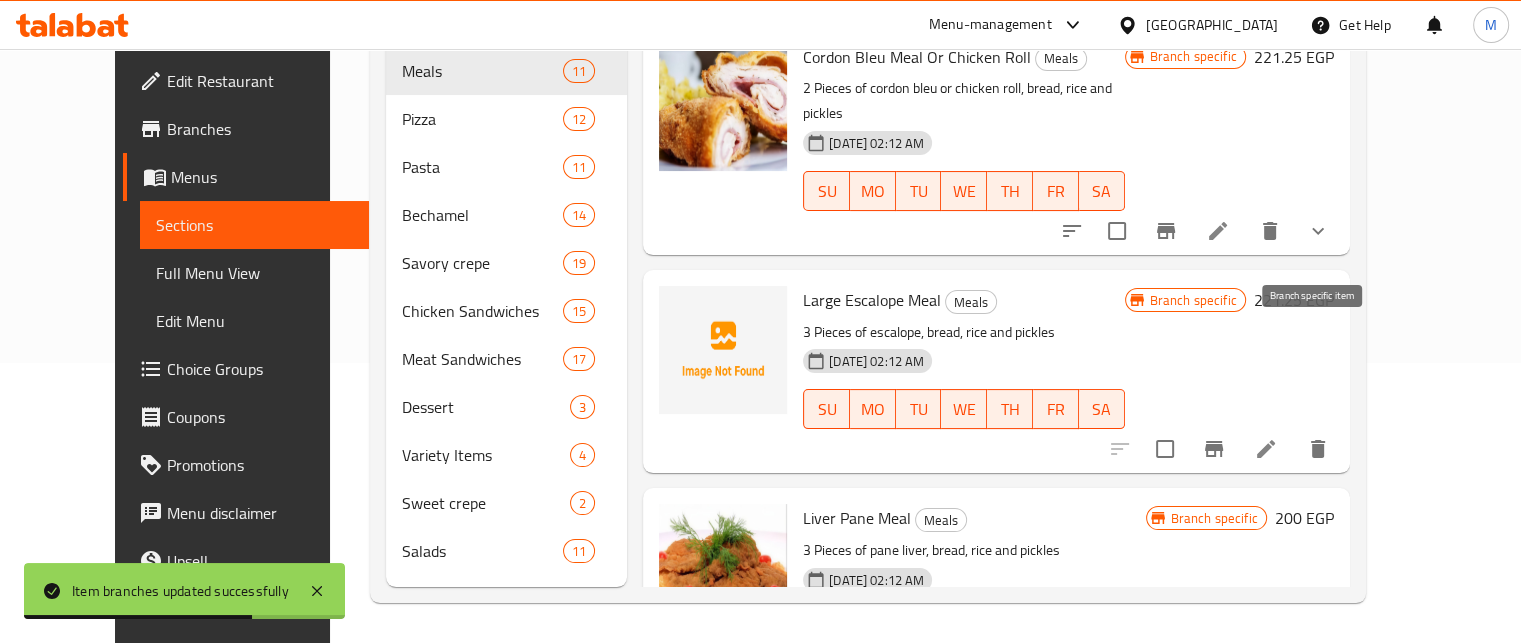 click 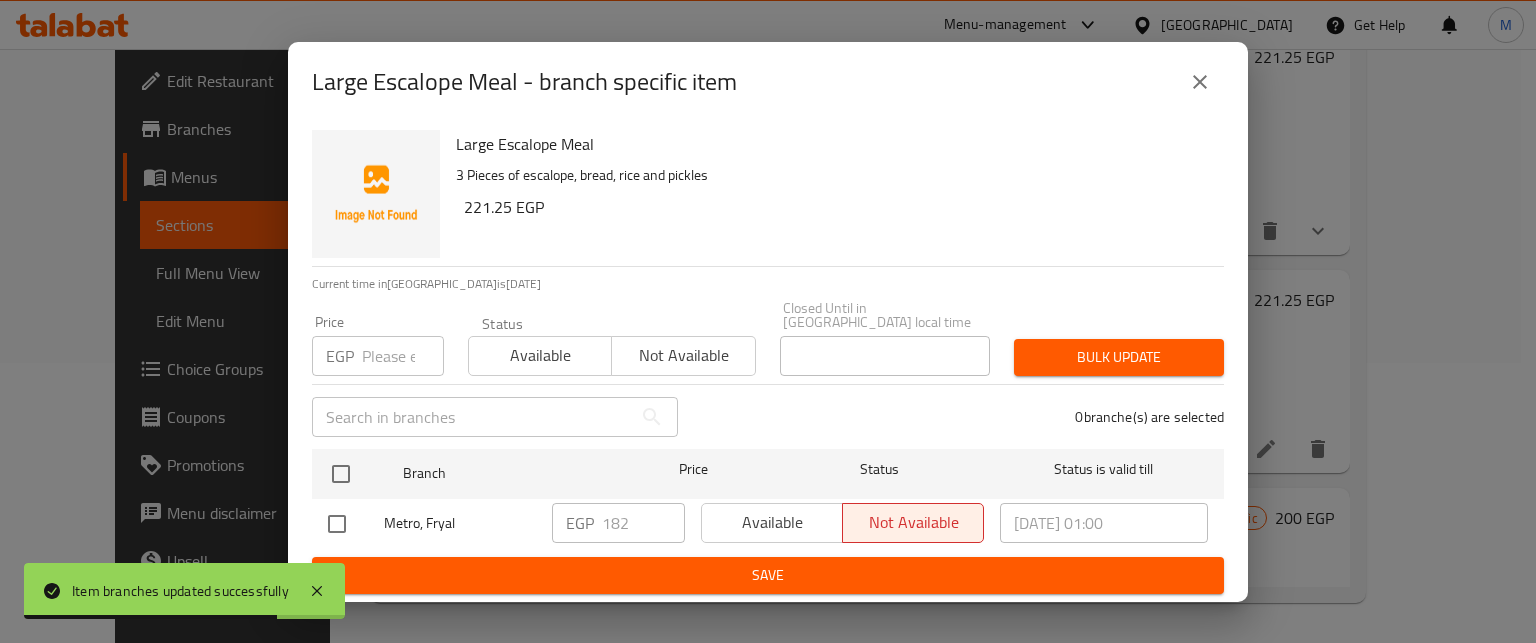 click at bounding box center [403, 356] 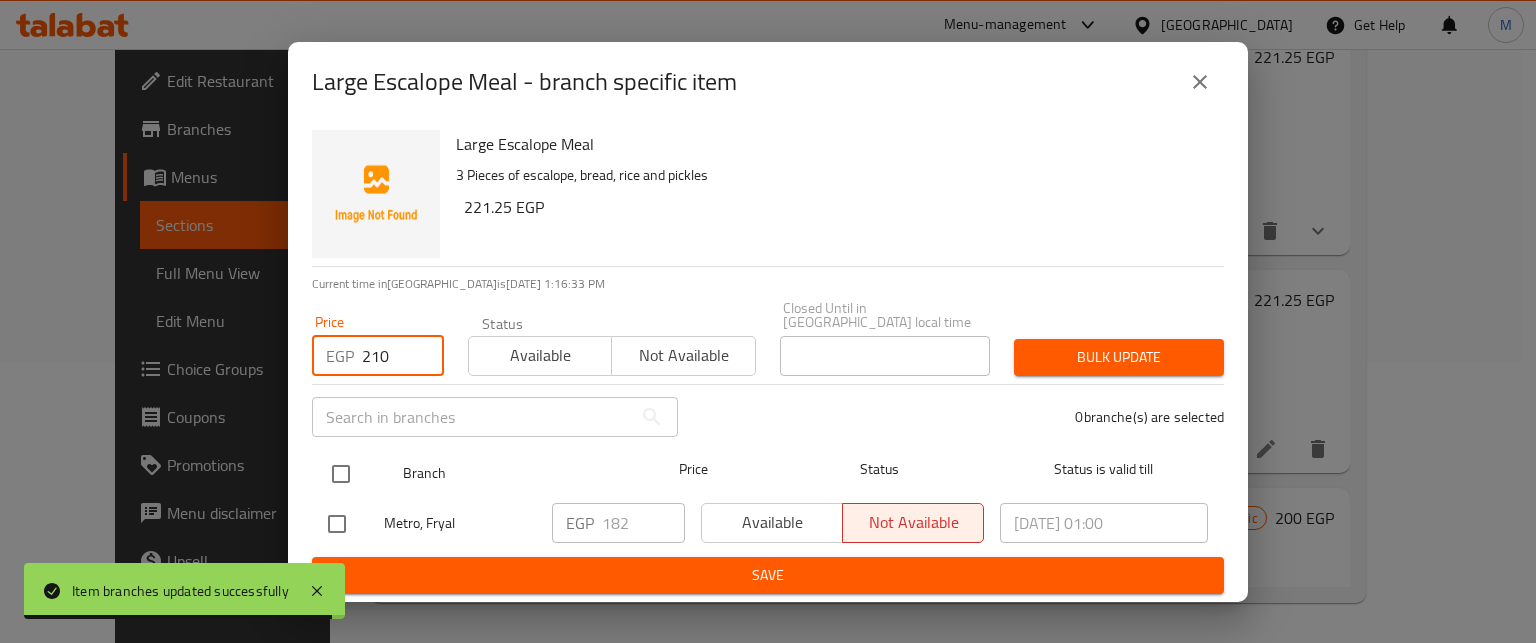 type on "210" 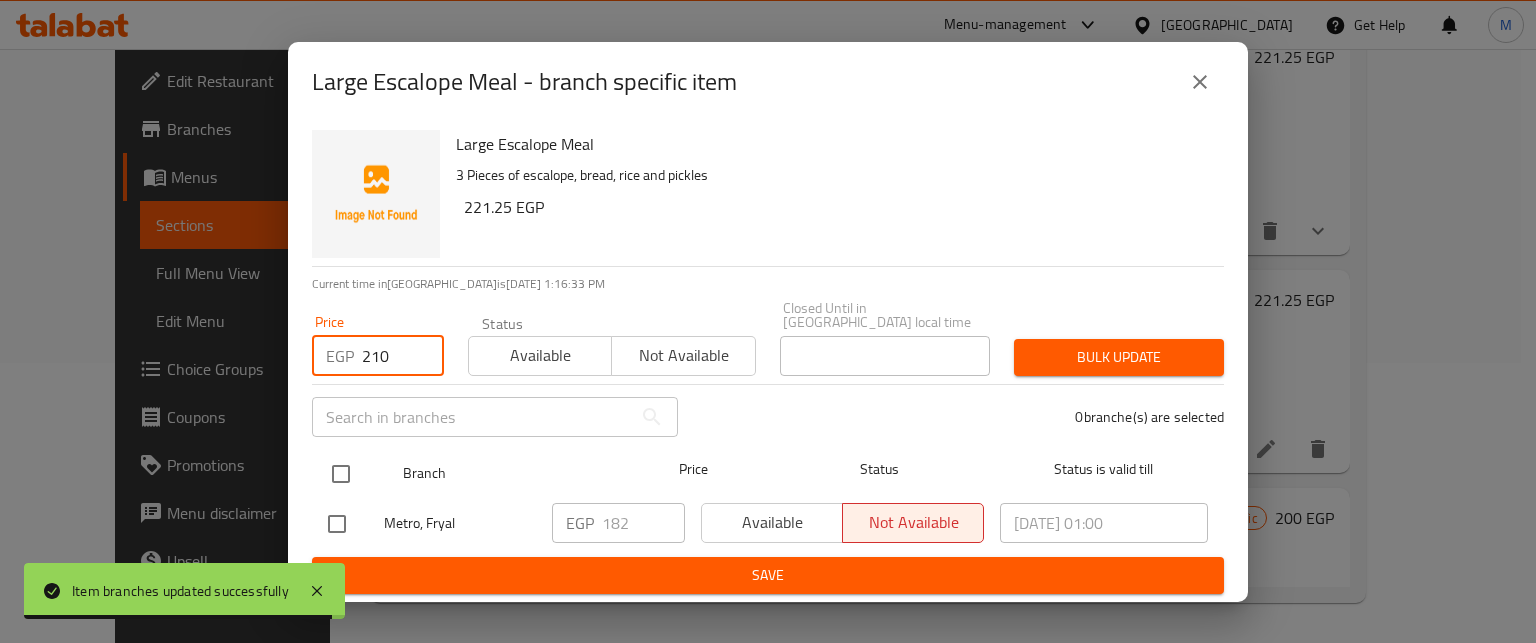 click at bounding box center (341, 474) 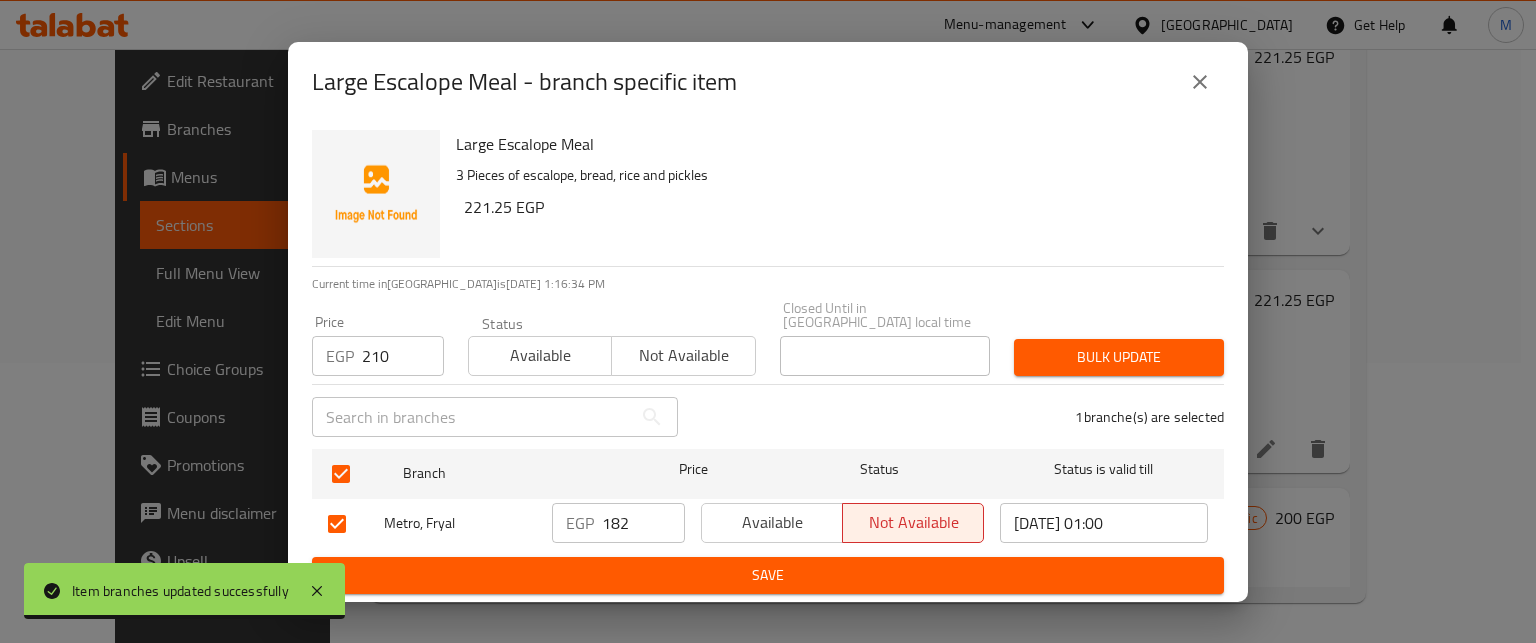 click on "Bulk update" at bounding box center [1119, 357] 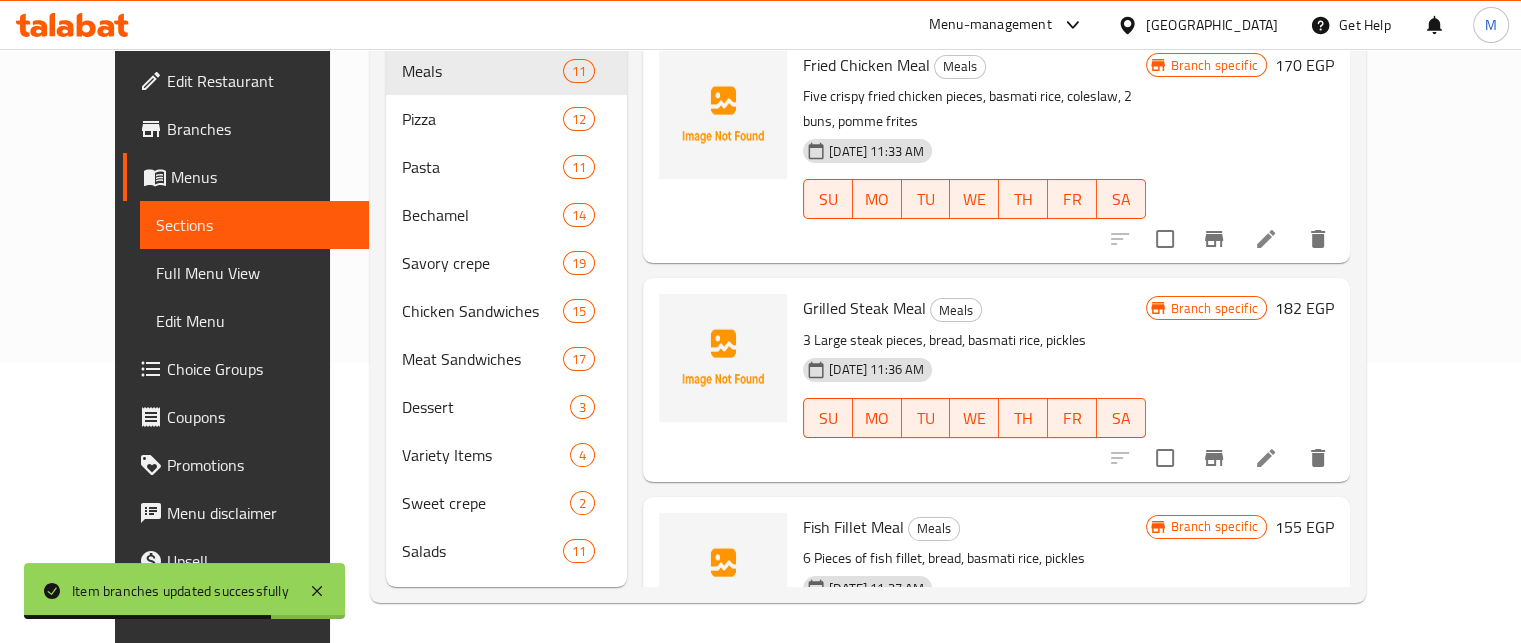 scroll, scrollTop: 0, scrollLeft: 0, axis: both 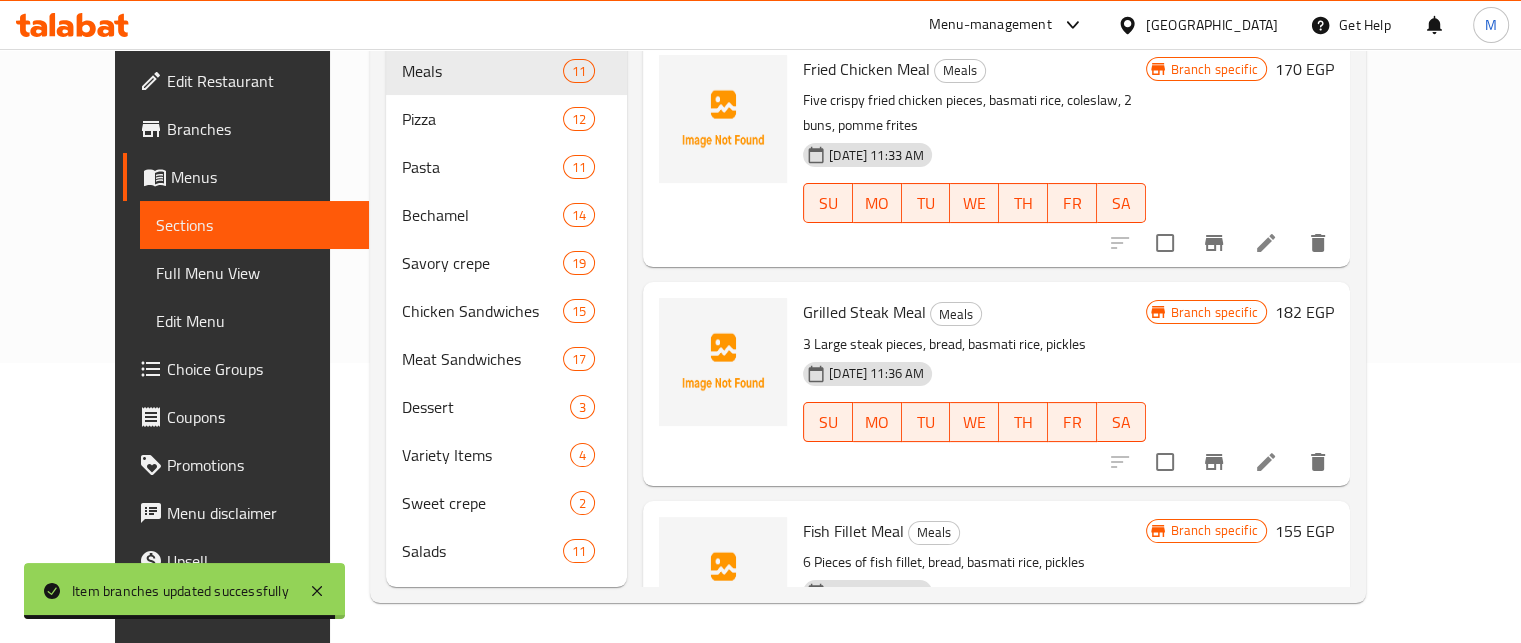 click 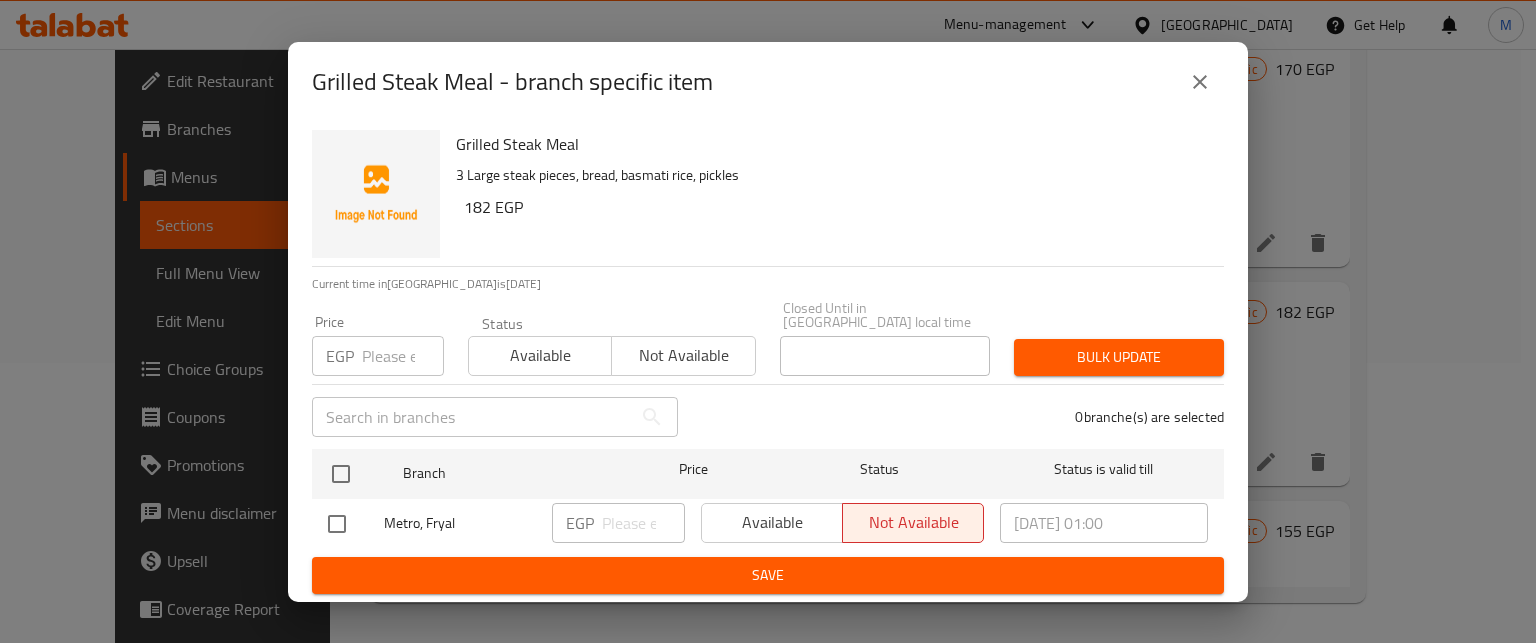 click at bounding box center (403, 356) 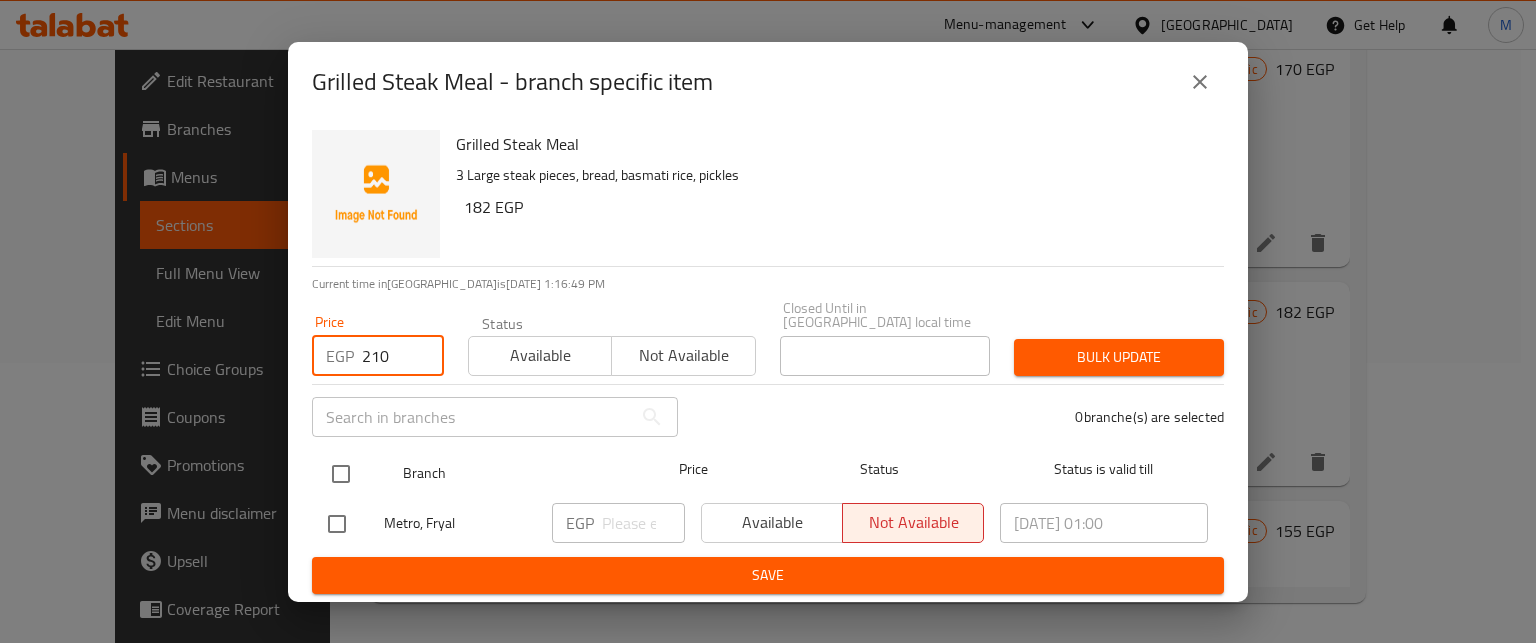 type on "210" 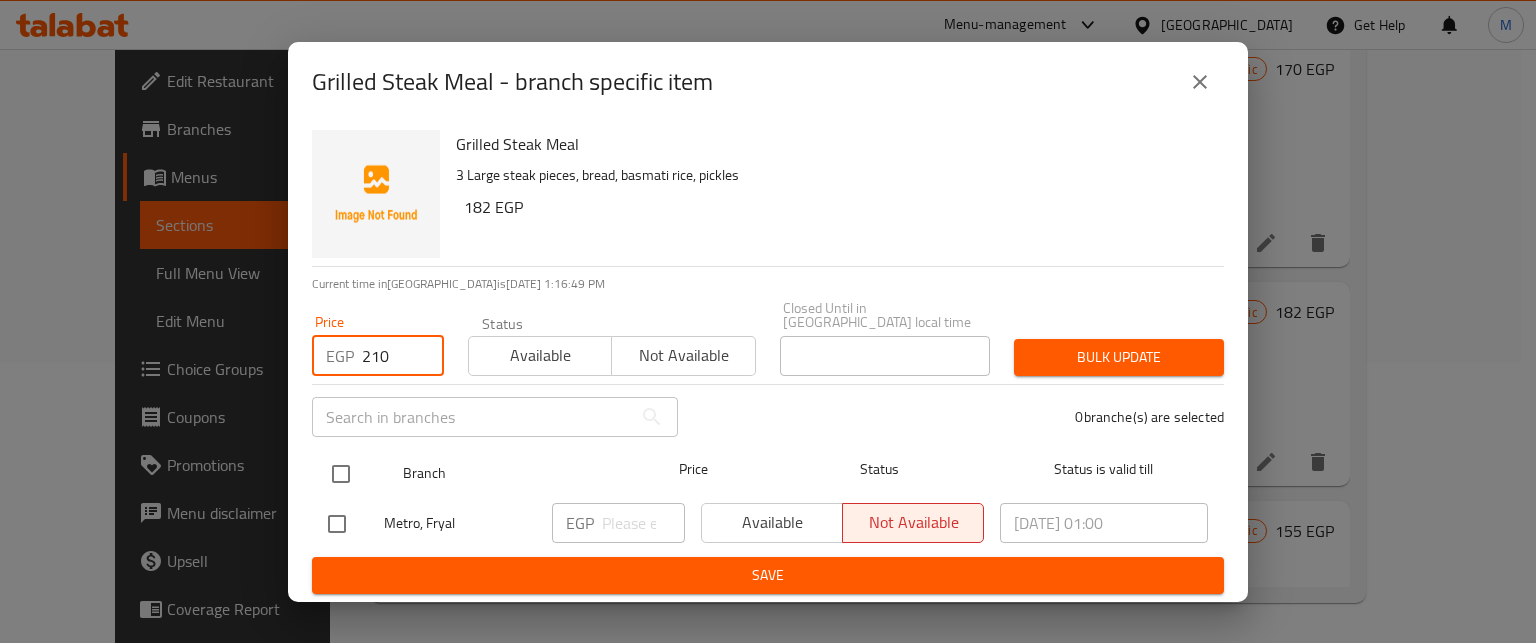 click at bounding box center (341, 474) 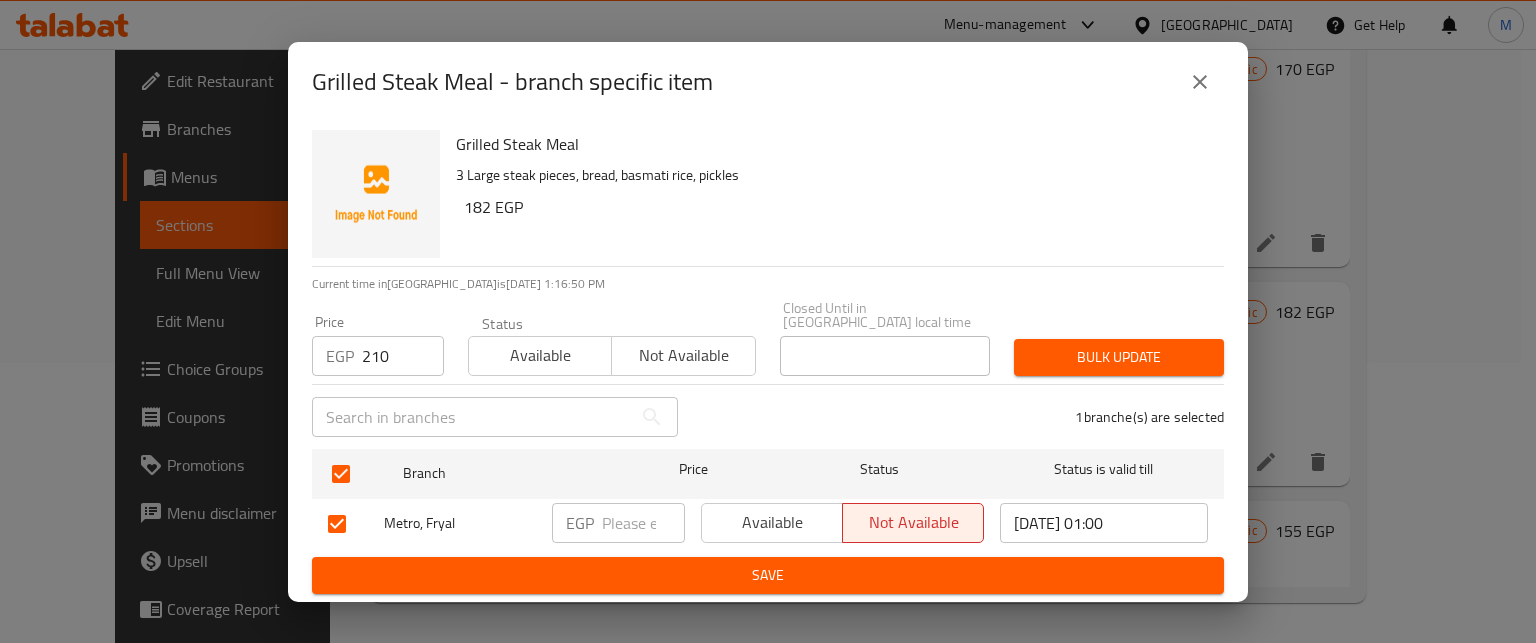 click on "Bulk update" at bounding box center [1119, 357] 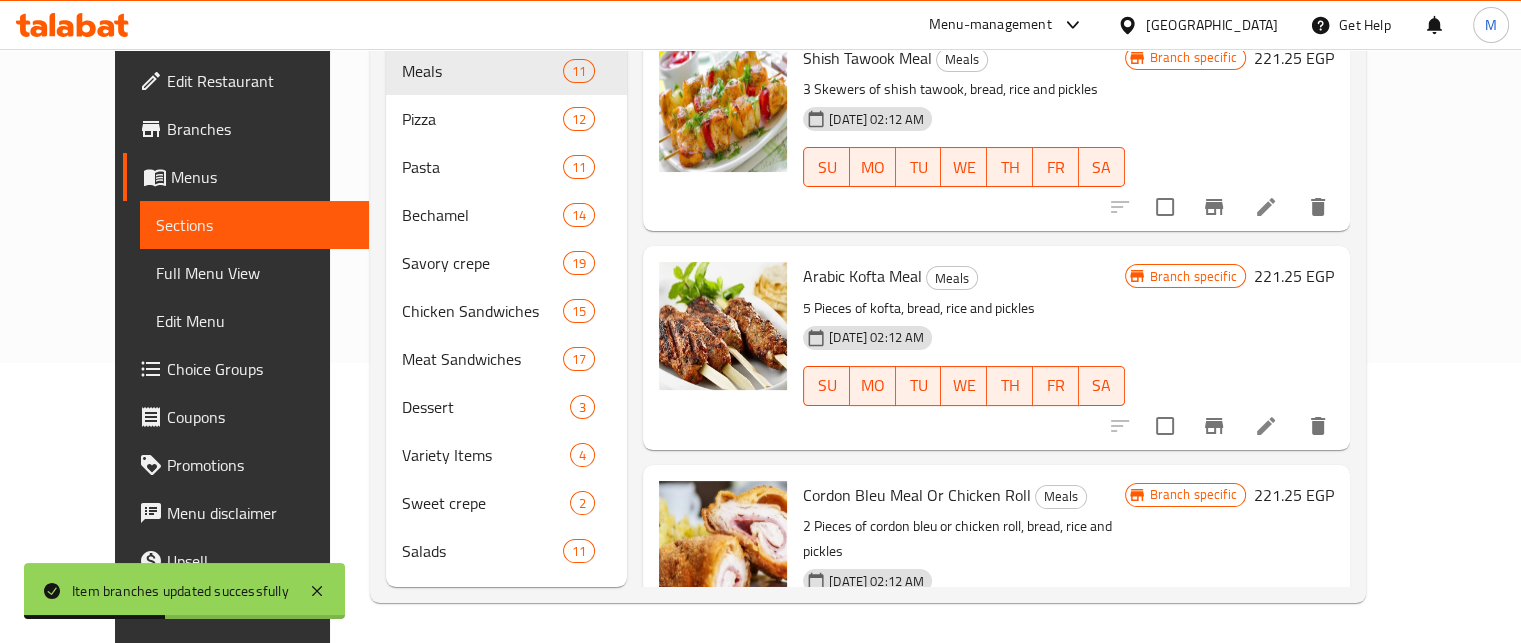 scroll, scrollTop: 1384, scrollLeft: 0, axis: vertical 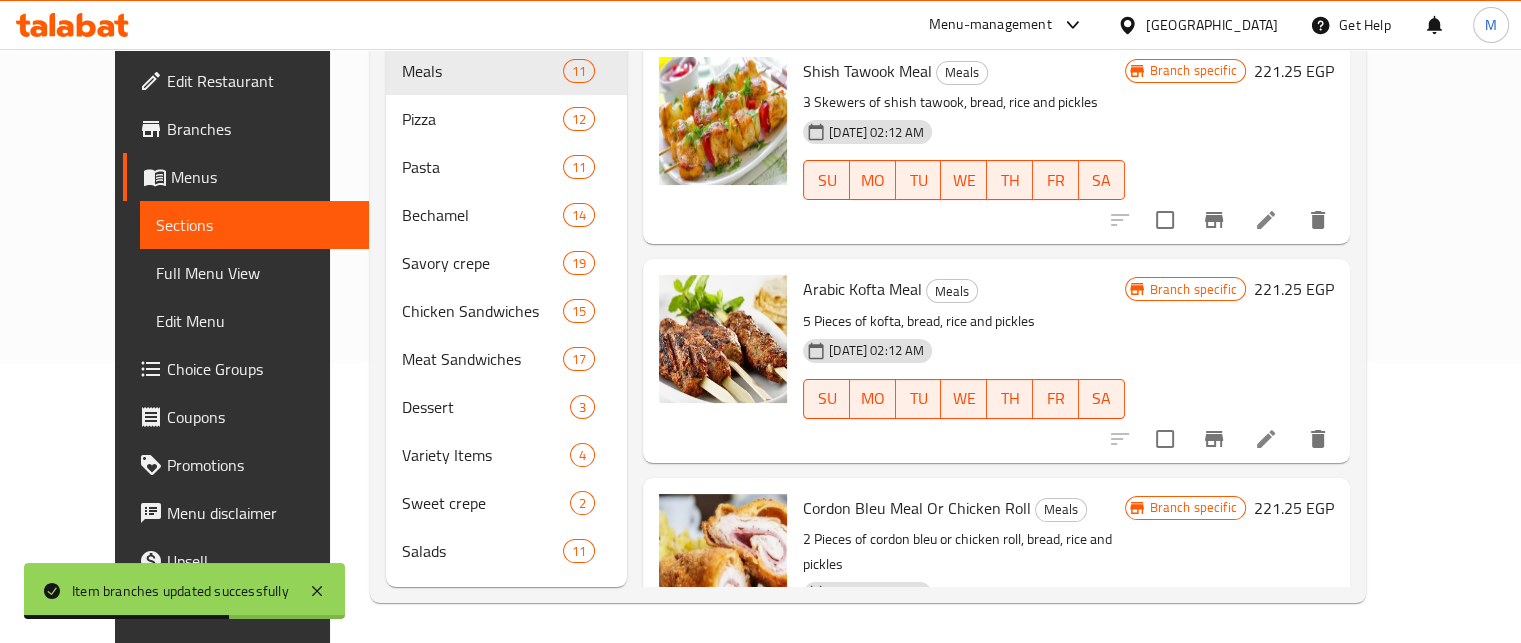 click 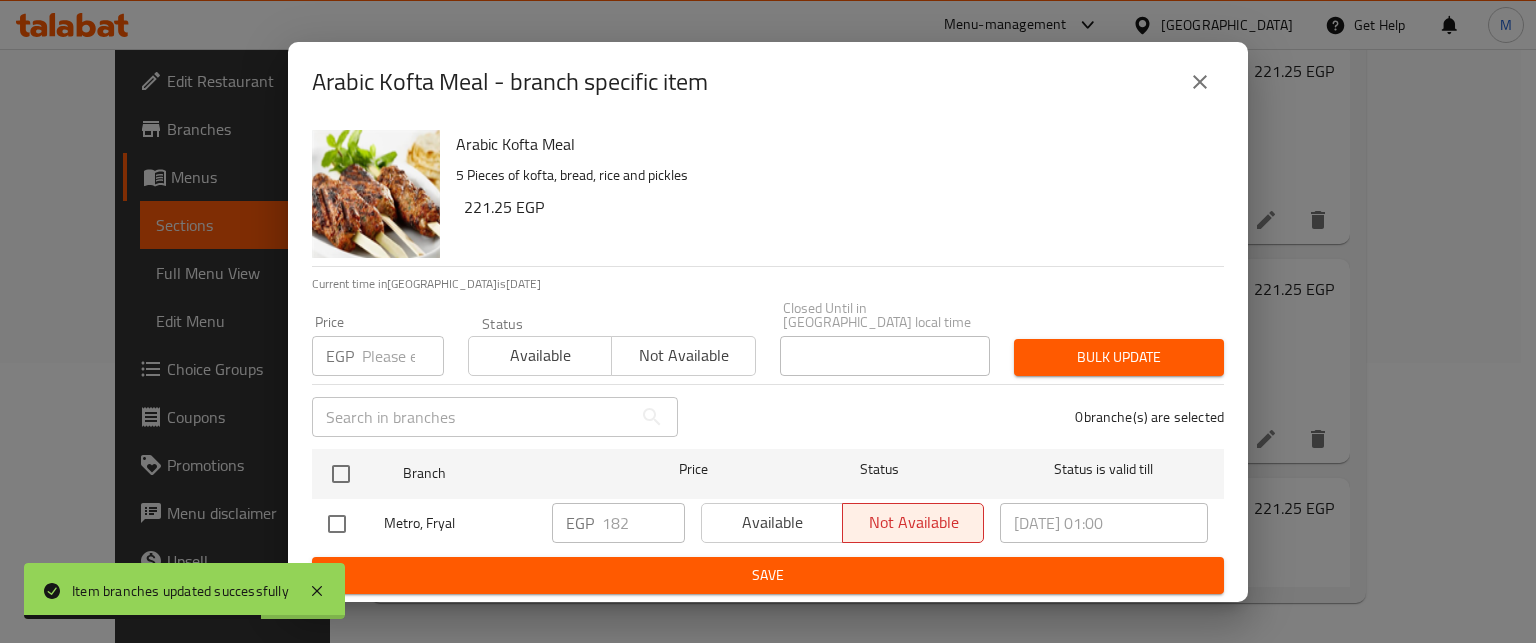 click at bounding box center [403, 356] 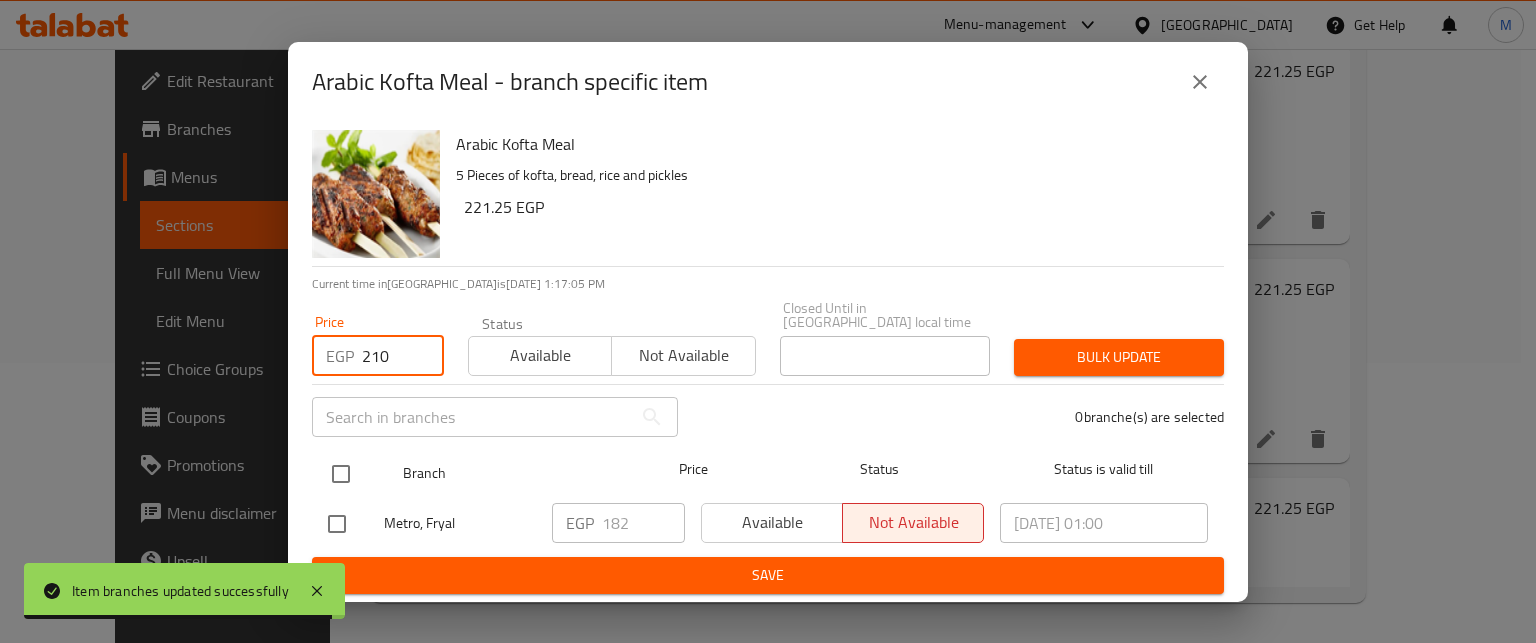 type on "210" 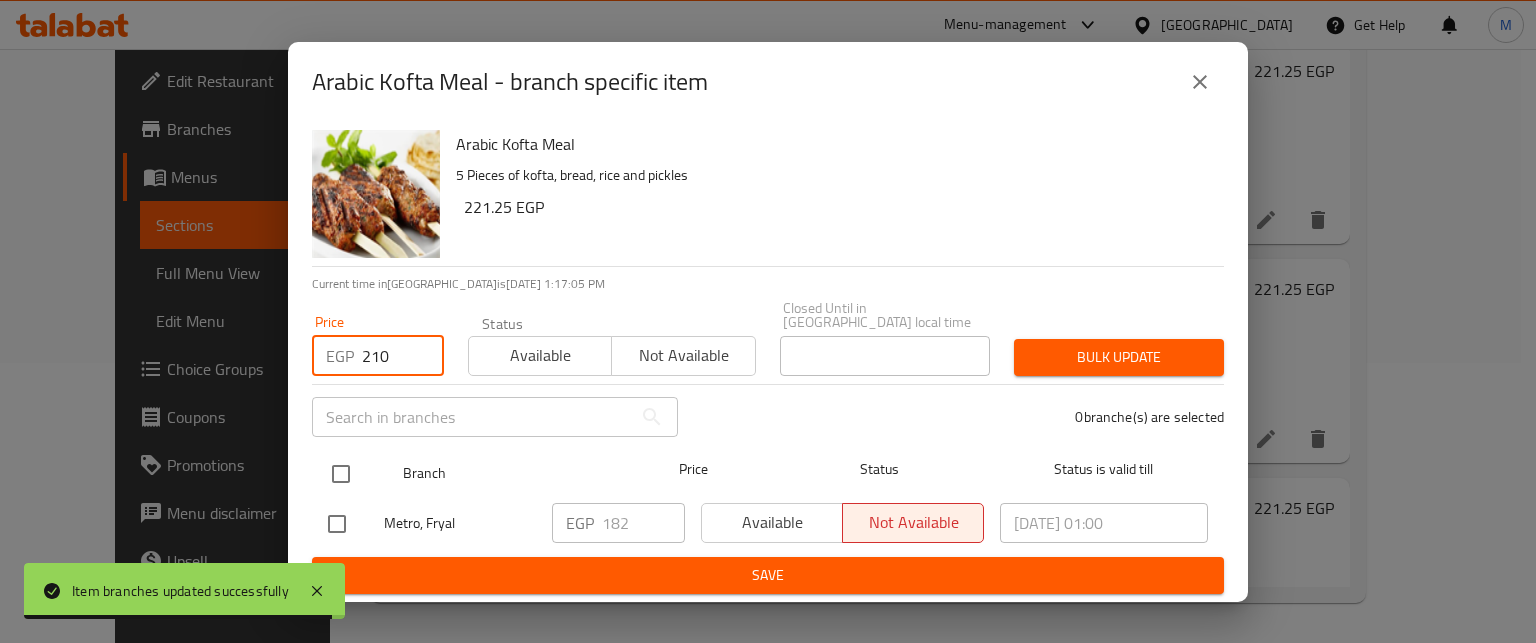 click at bounding box center (341, 474) 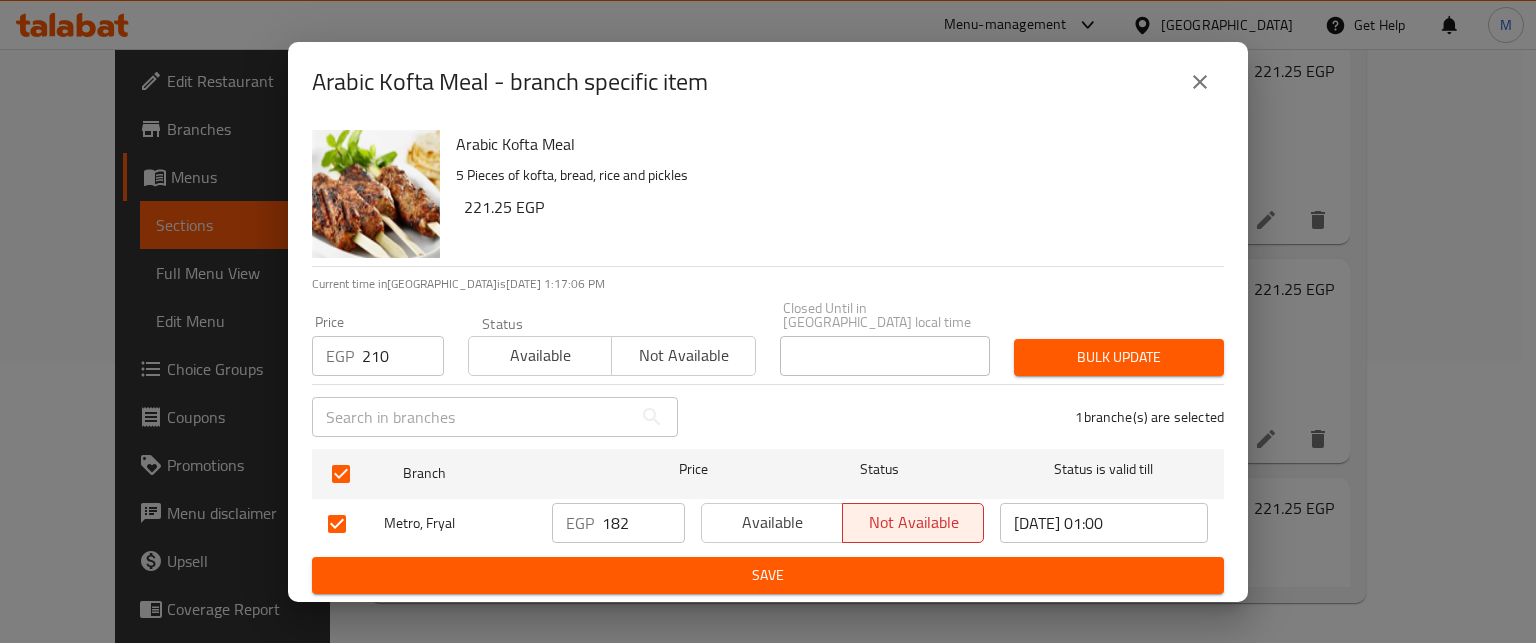 click on "Bulk update" at bounding box center (1119, 357) 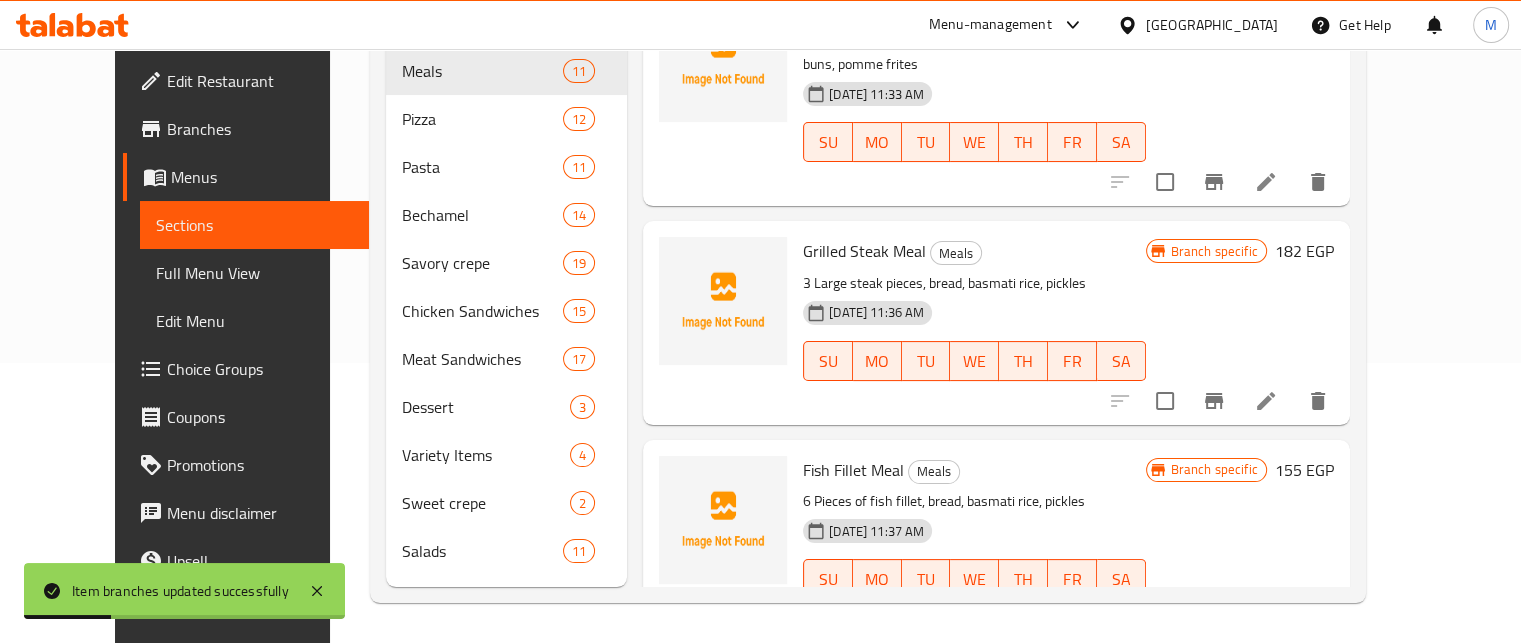 scroll, scrollTop: 0, scrollLeft: 0, axis: both 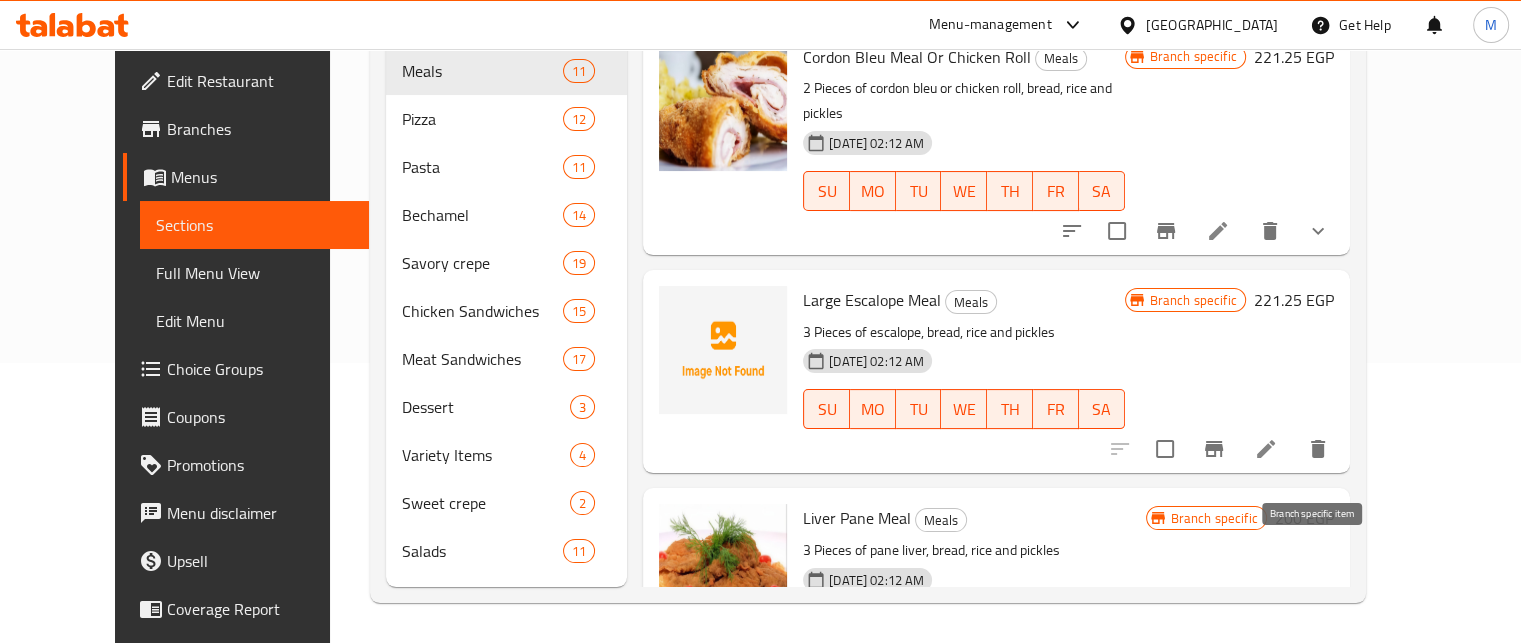 click 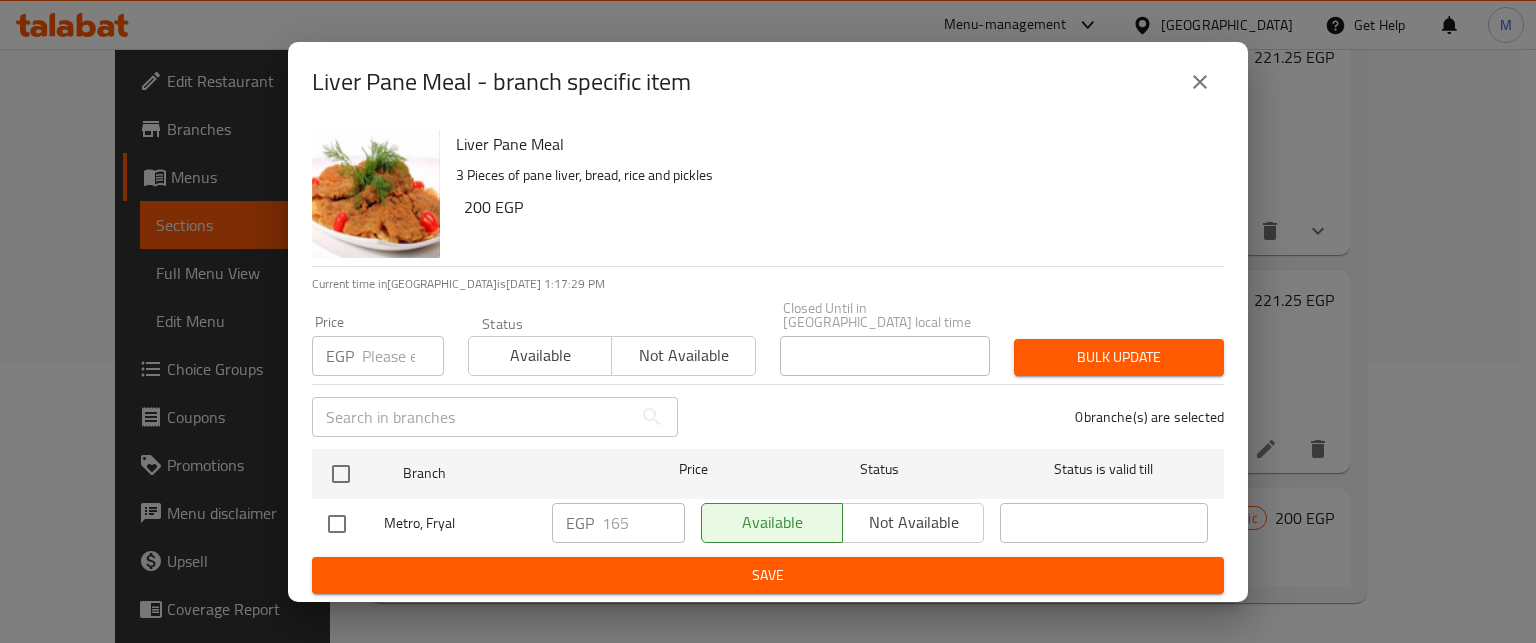 click at bounding box center [403, 356] 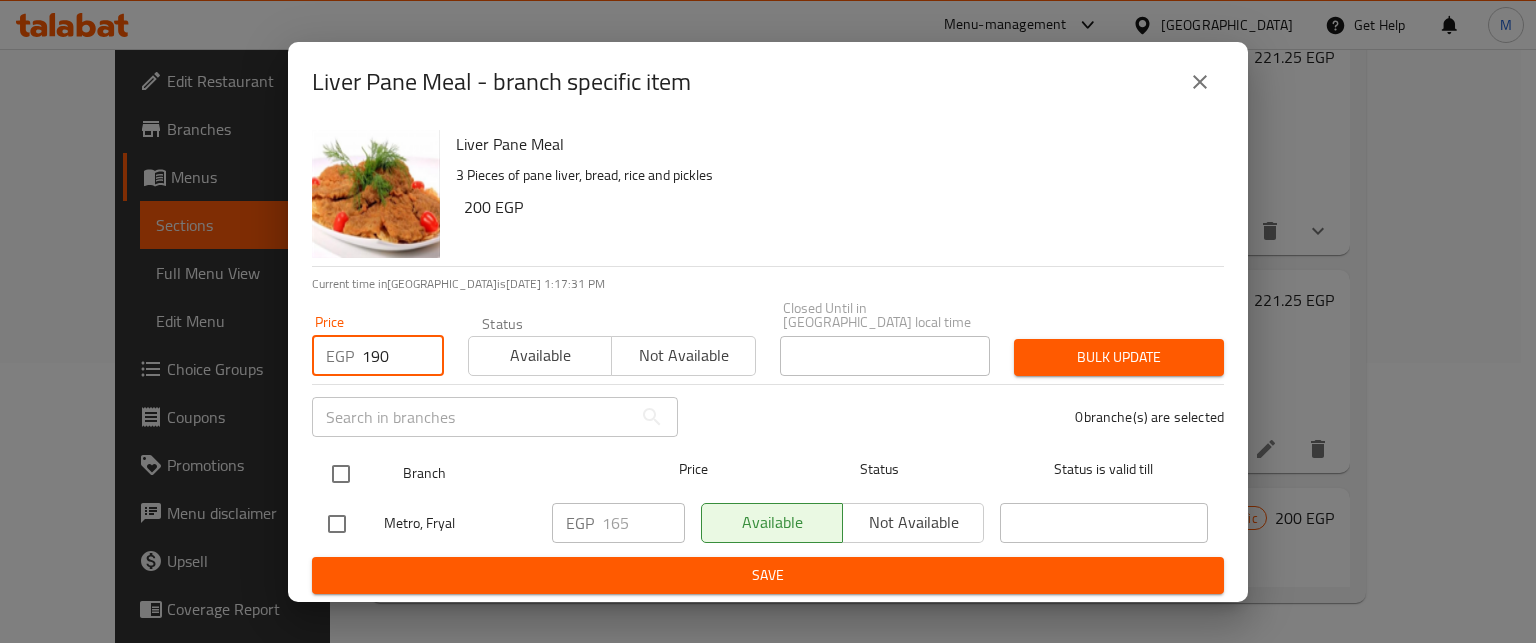type on "190" 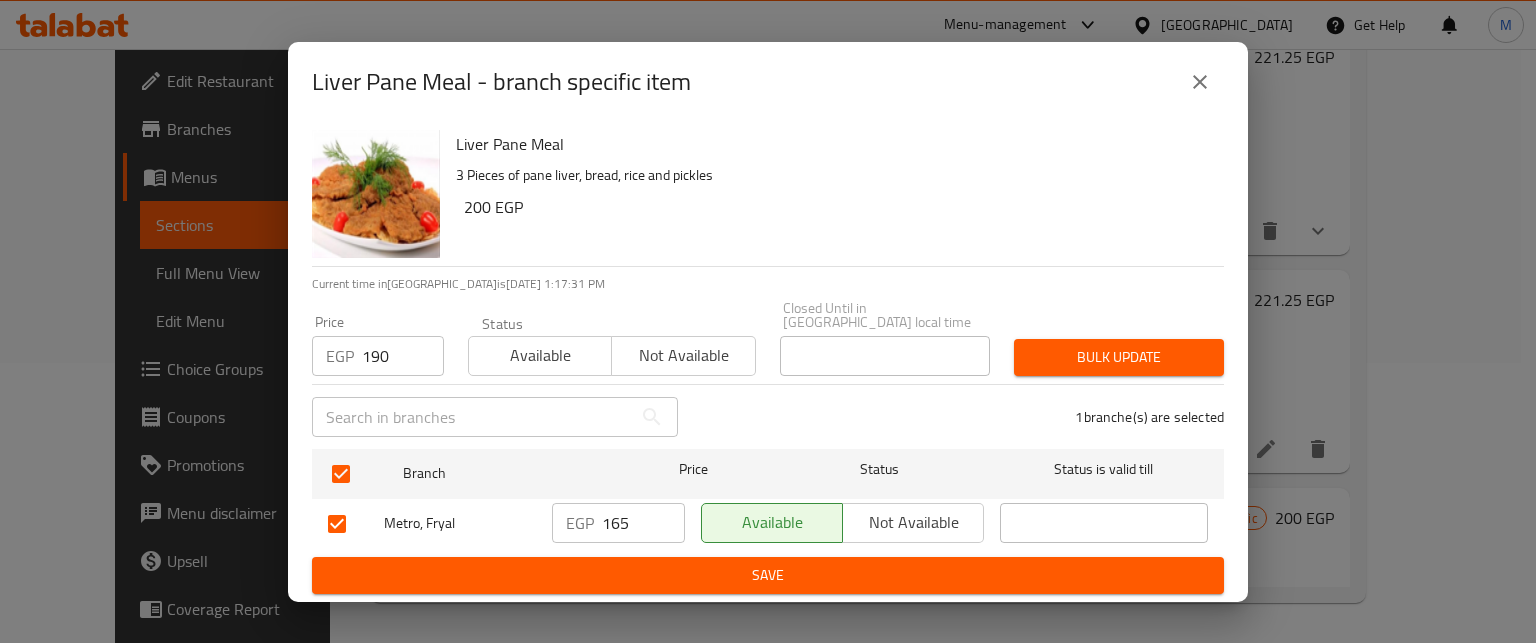 click on "Bulk update" at bounding box center (1119, 357) 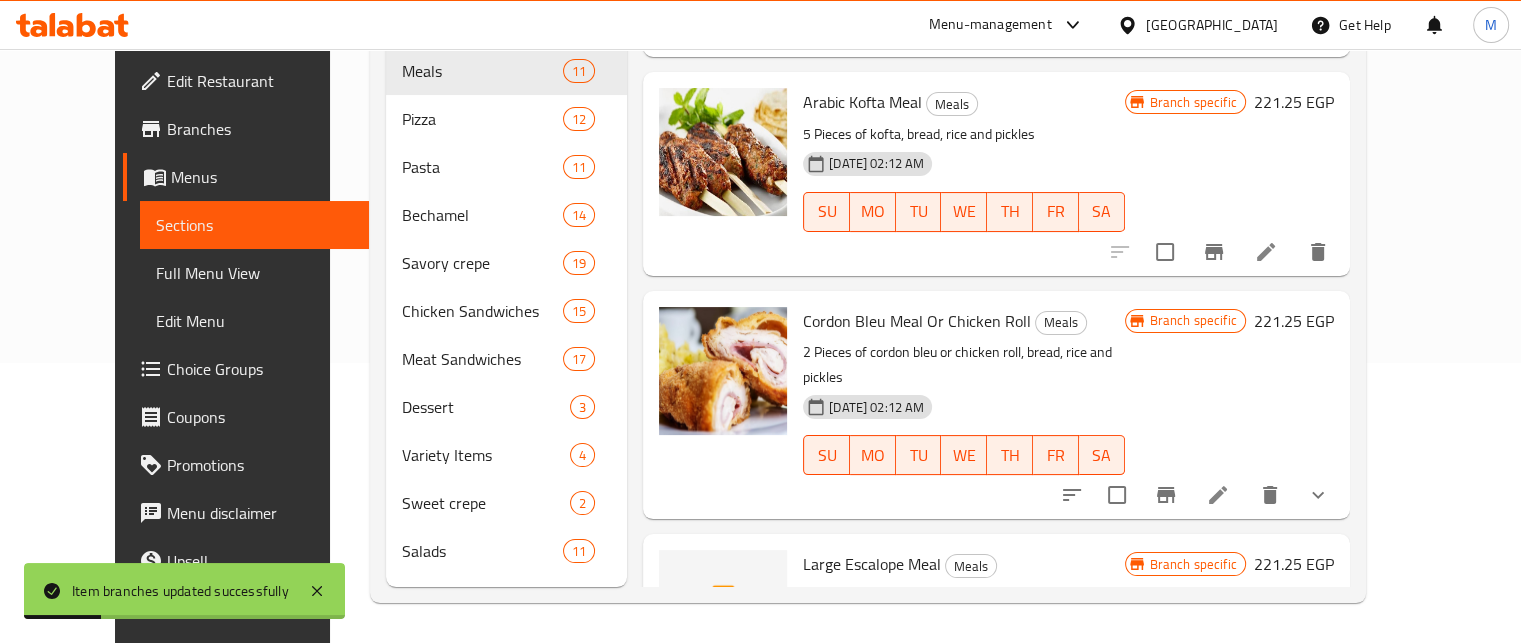 scroll, scrollTop: 1557, scrollLeft: 0, axis: vertical 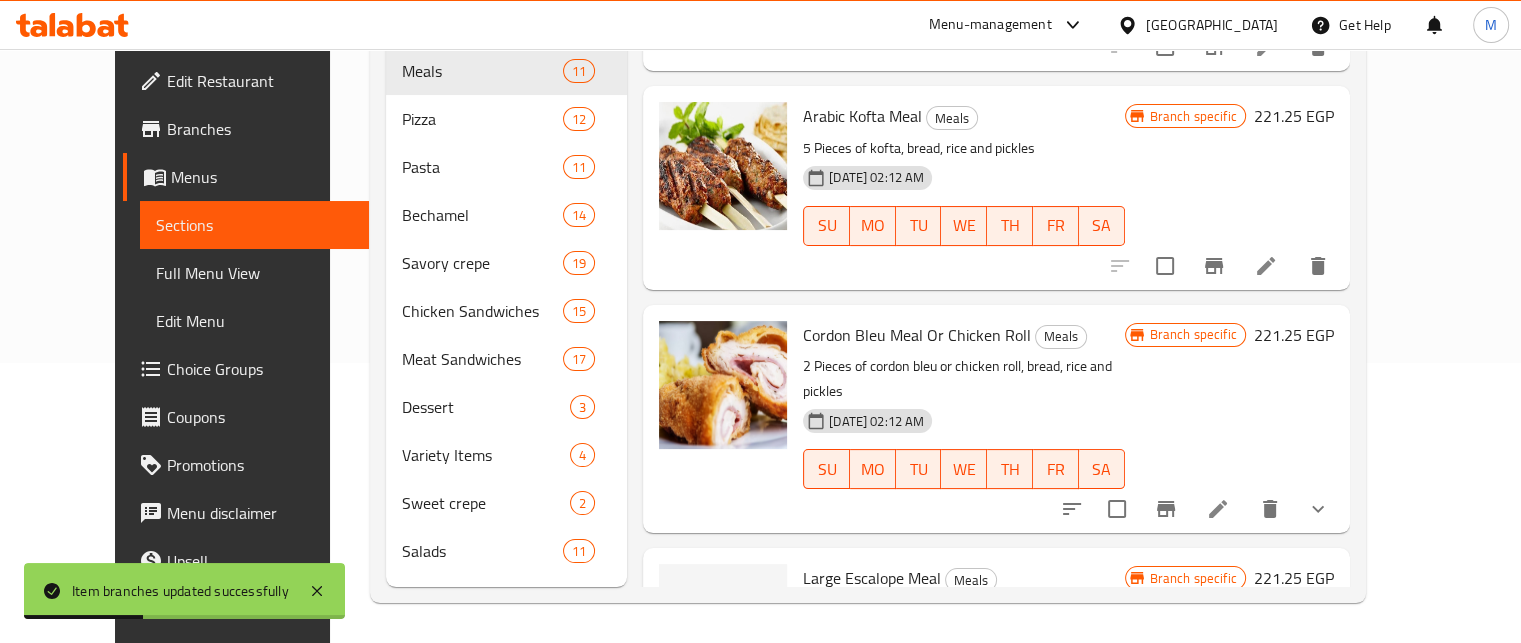 click at bounding box center (1166, 509) 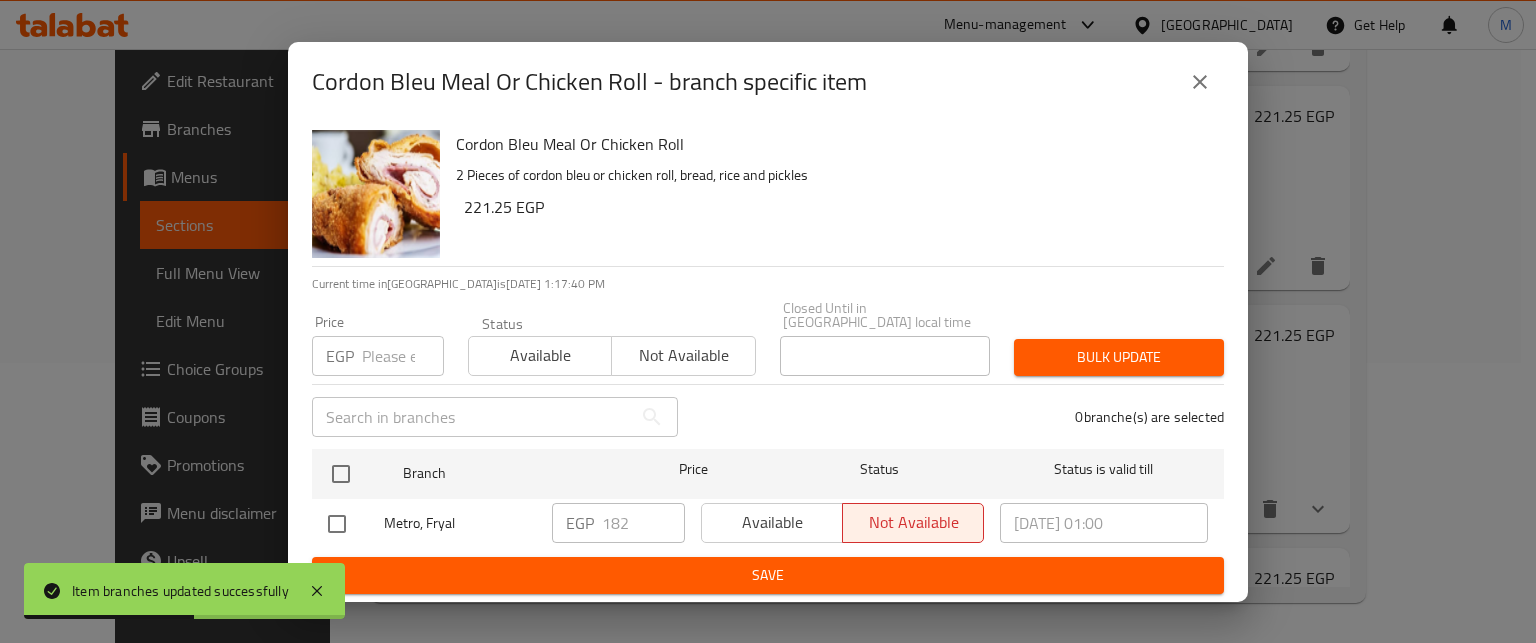 click at bounding box center (403, 356) 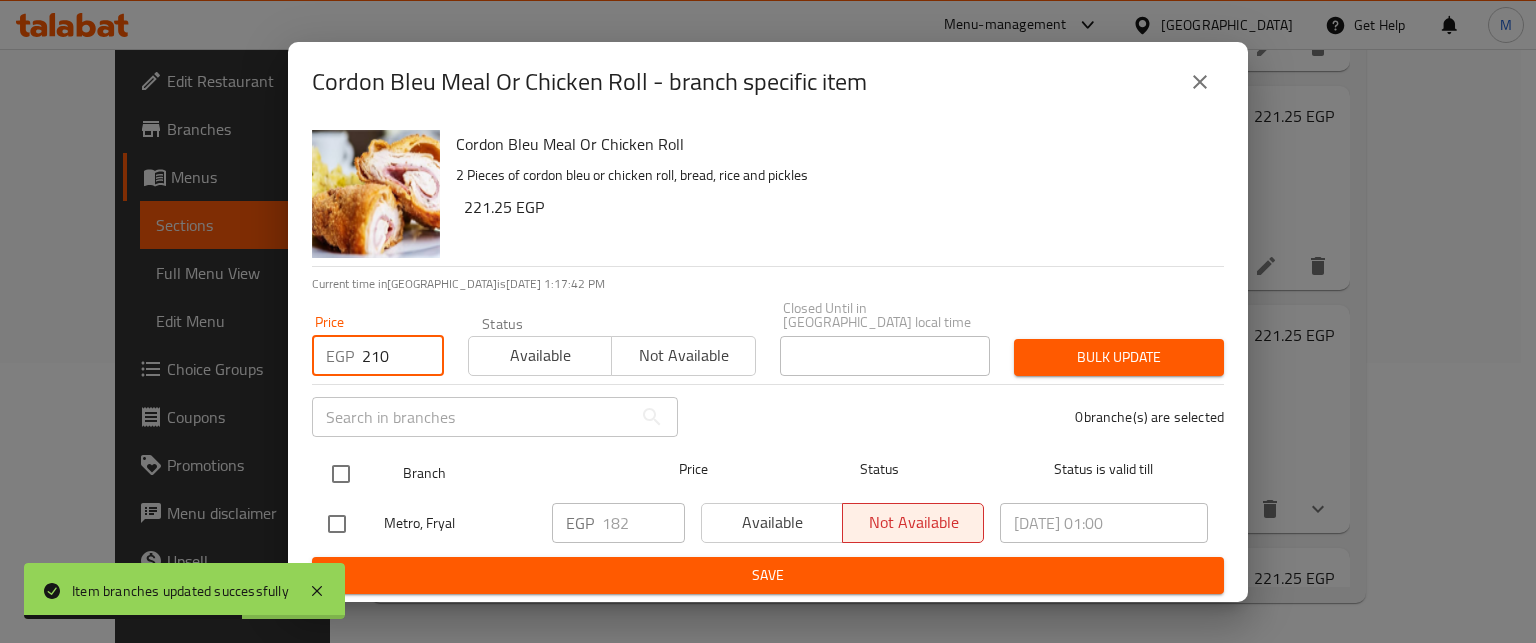 type on "210" 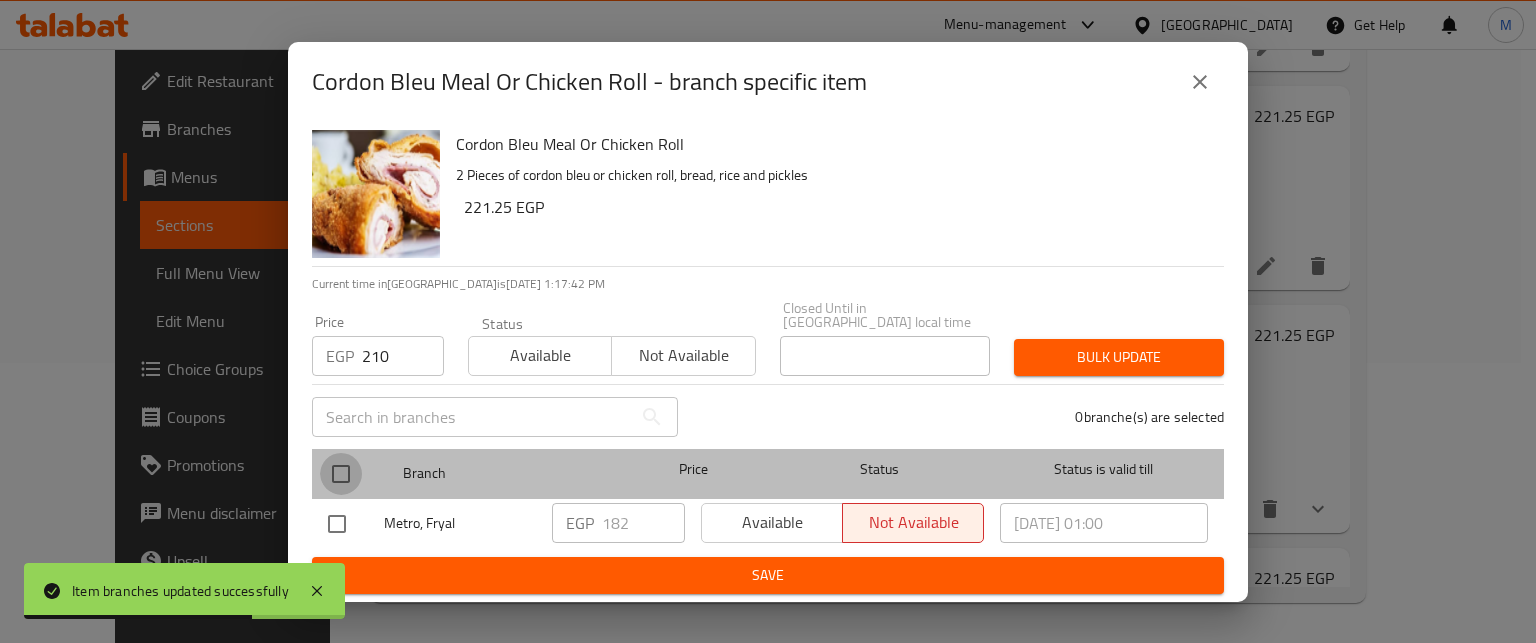 click at bounding box center [341, 474] 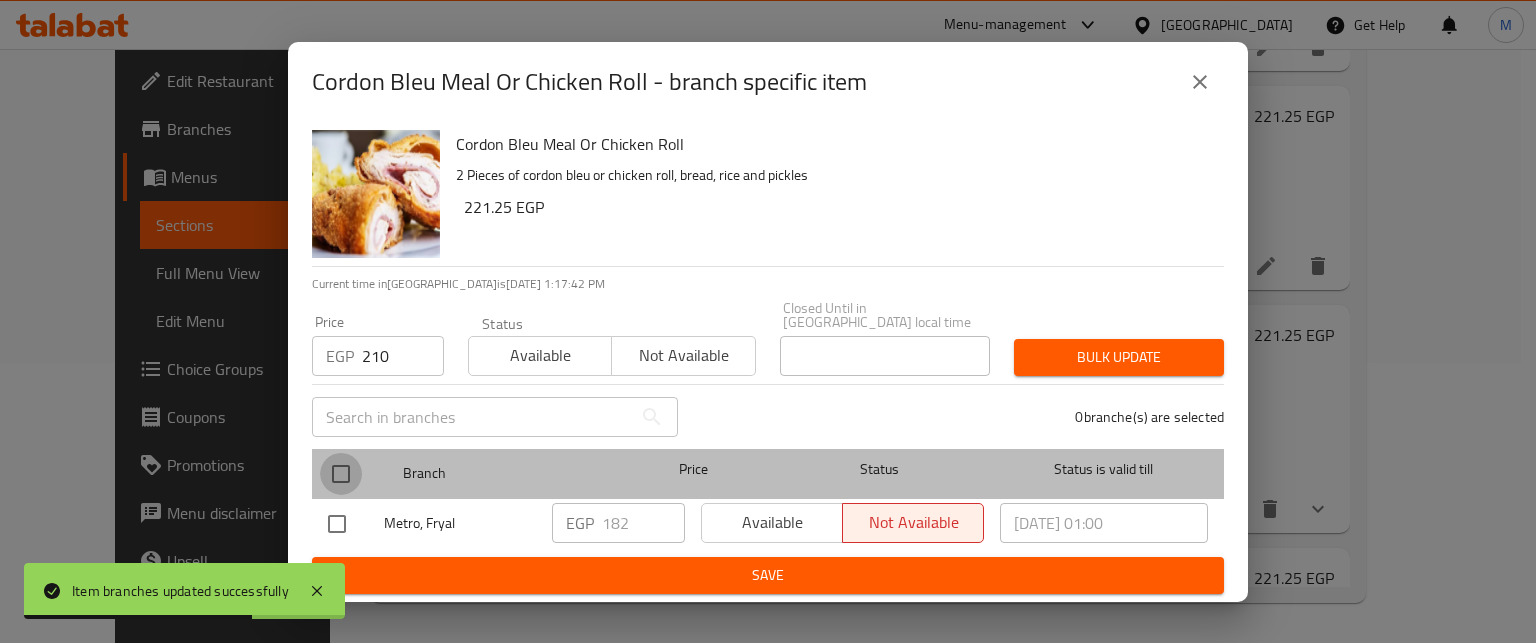 checkbox on "true" 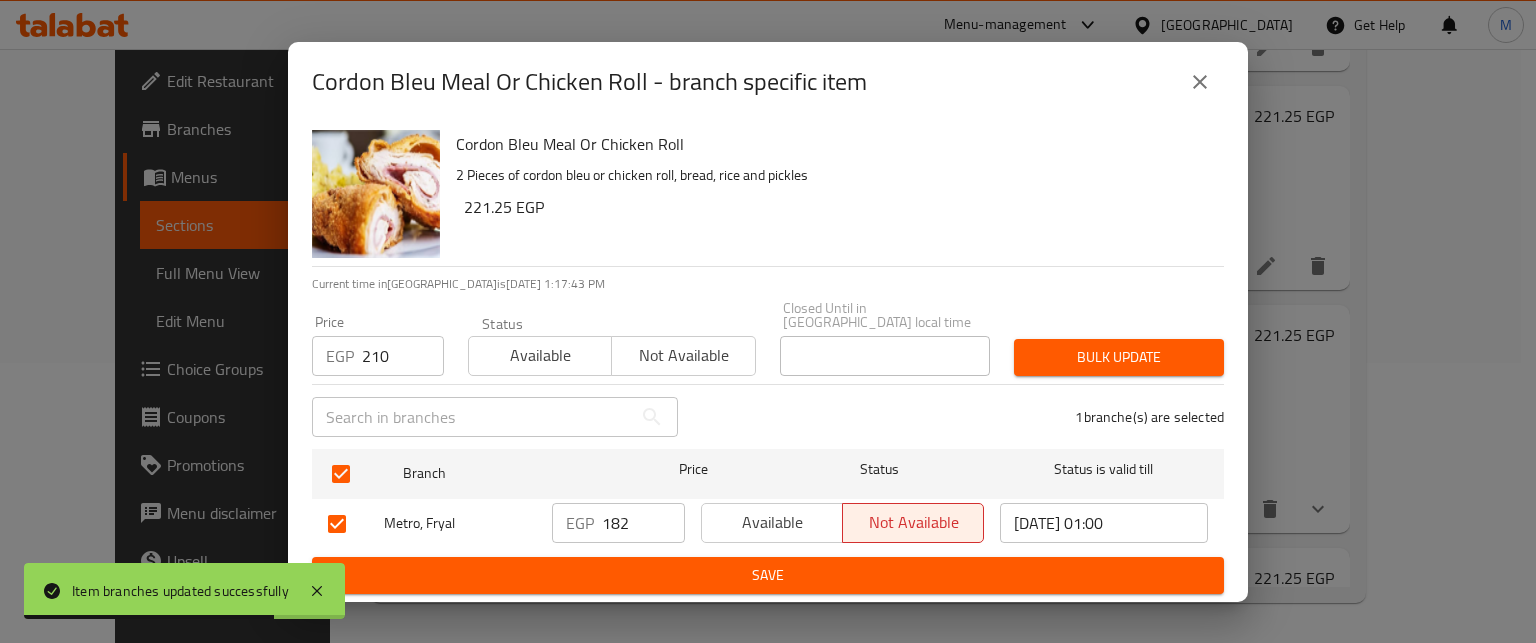 click on "Bulk update" at bounding box center (1119, 357) 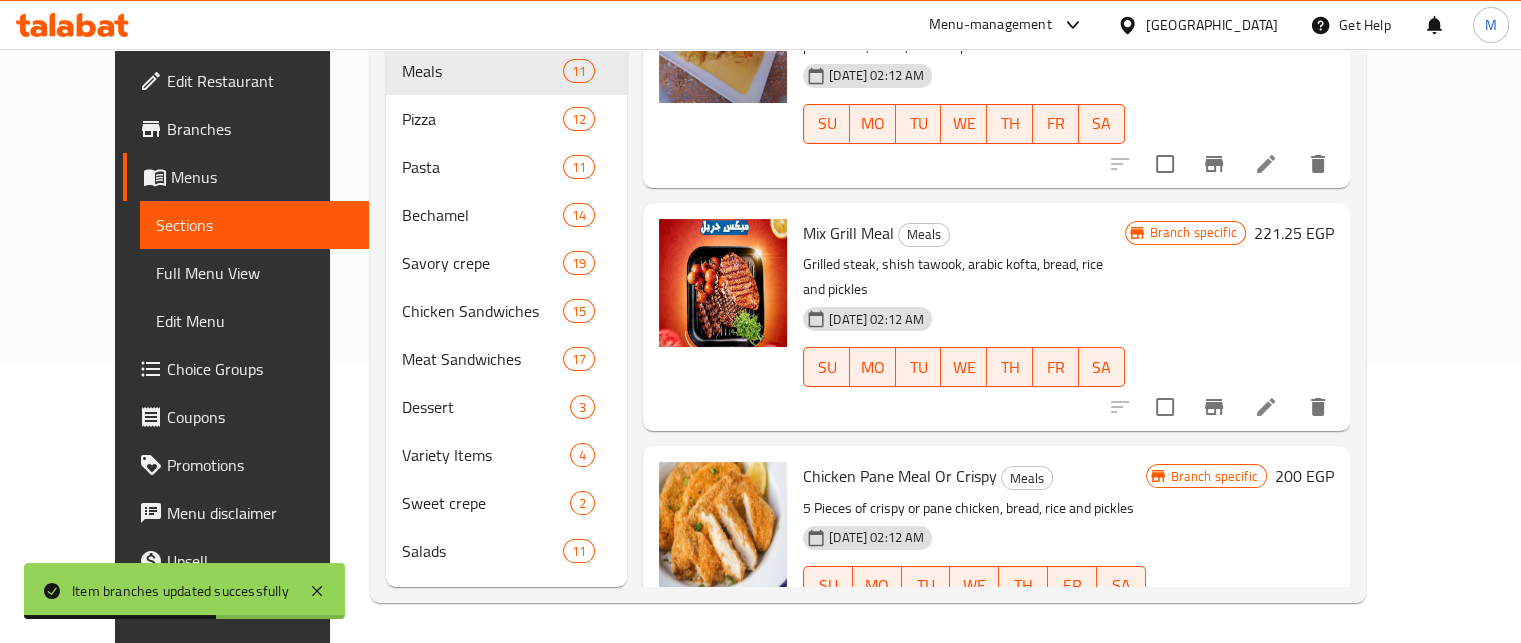 scroll, scrollTop: 1835, scrollLeft: 0, axis: vertical 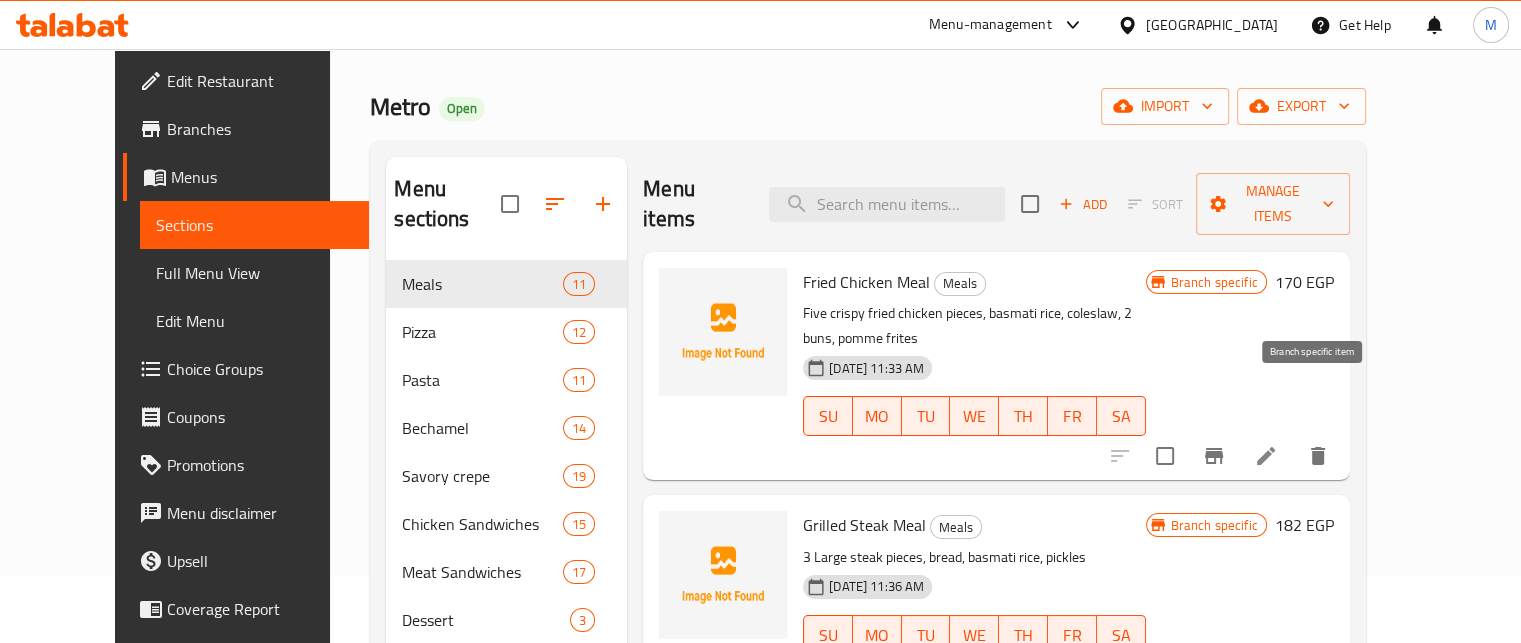 click at bounding box center [1214, 456] 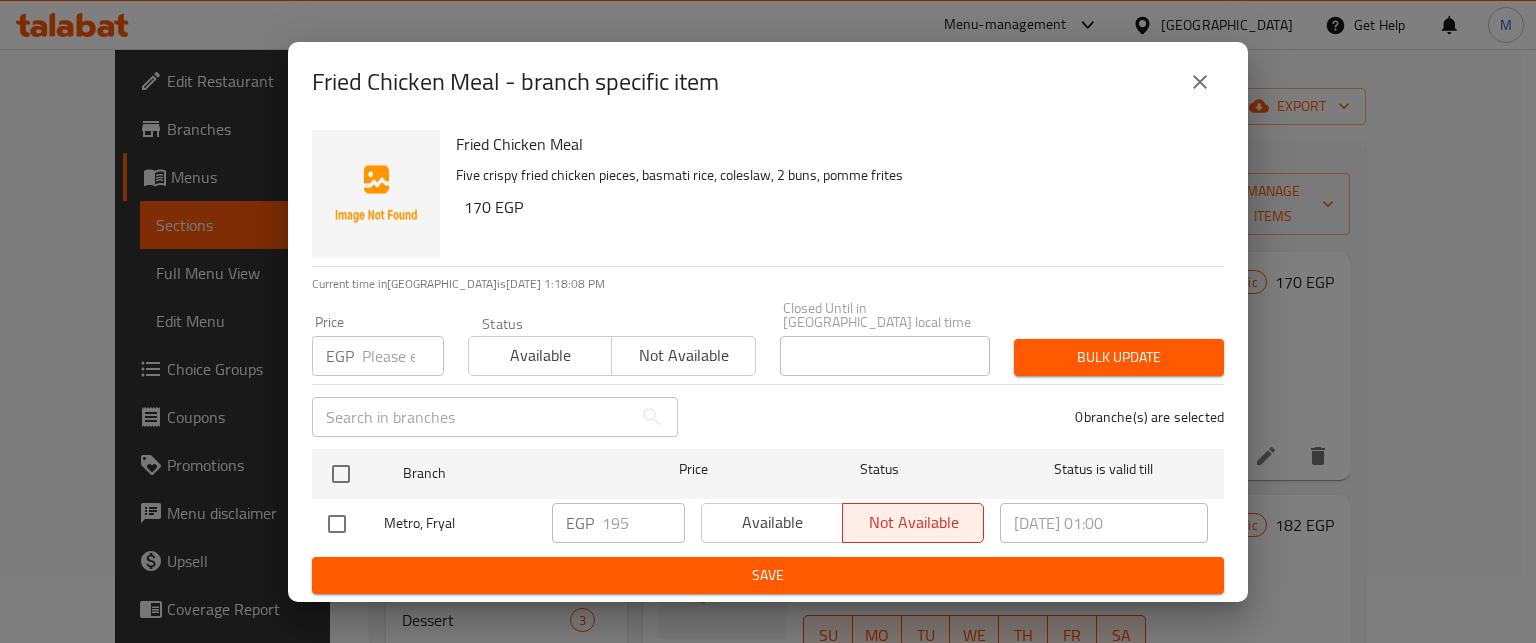 click 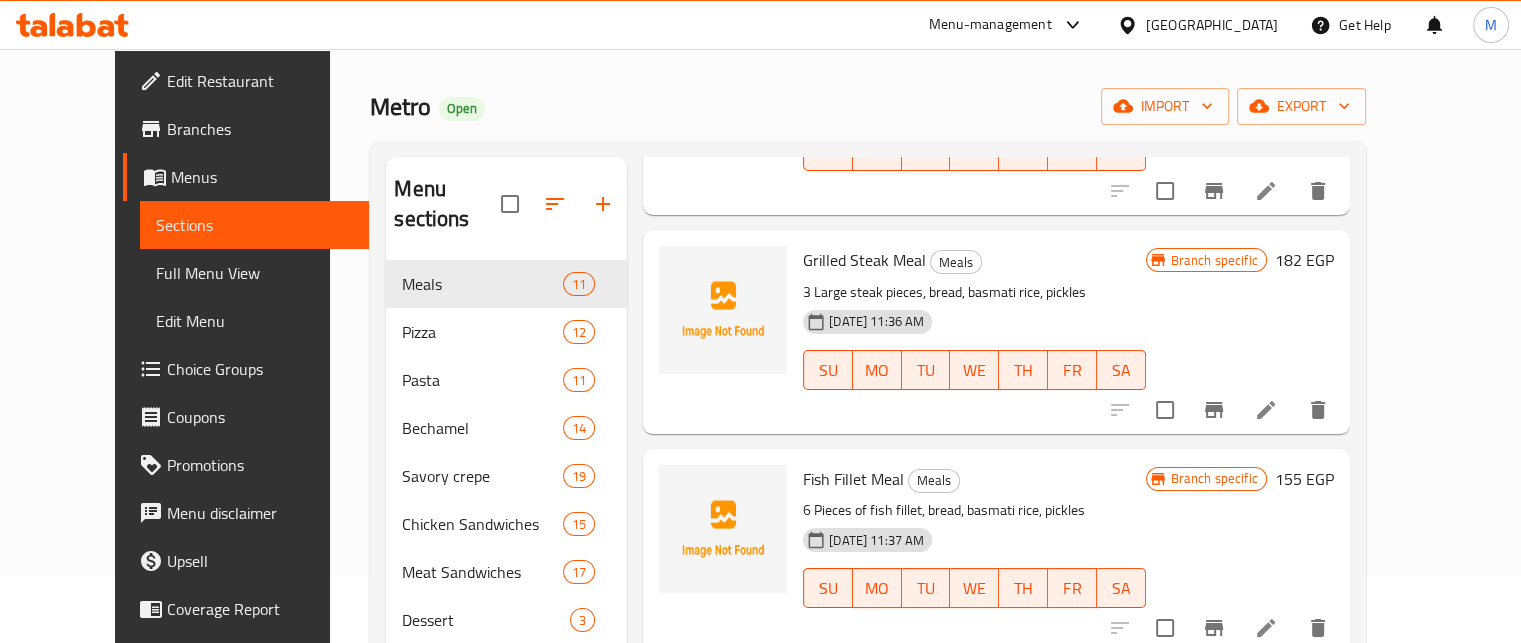 scroll, scrollTop: 276, scrollLeft: 0, axis: vertical 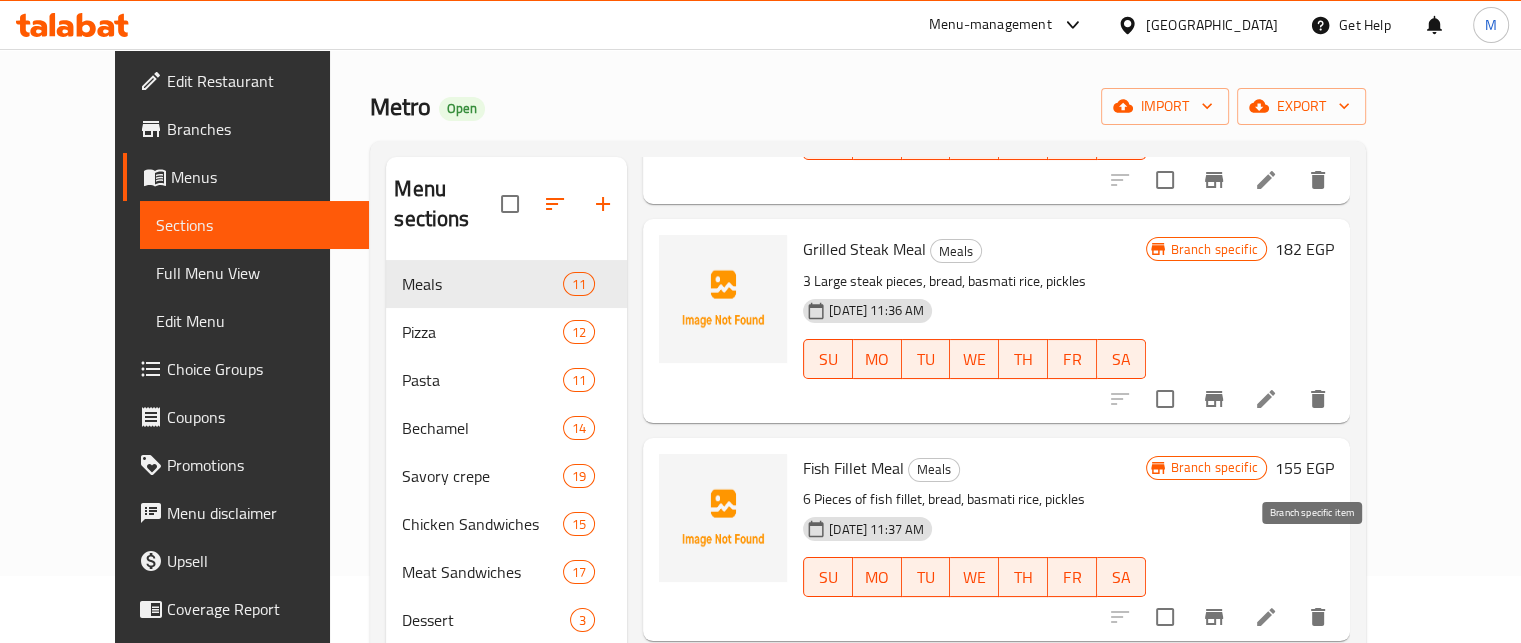 click 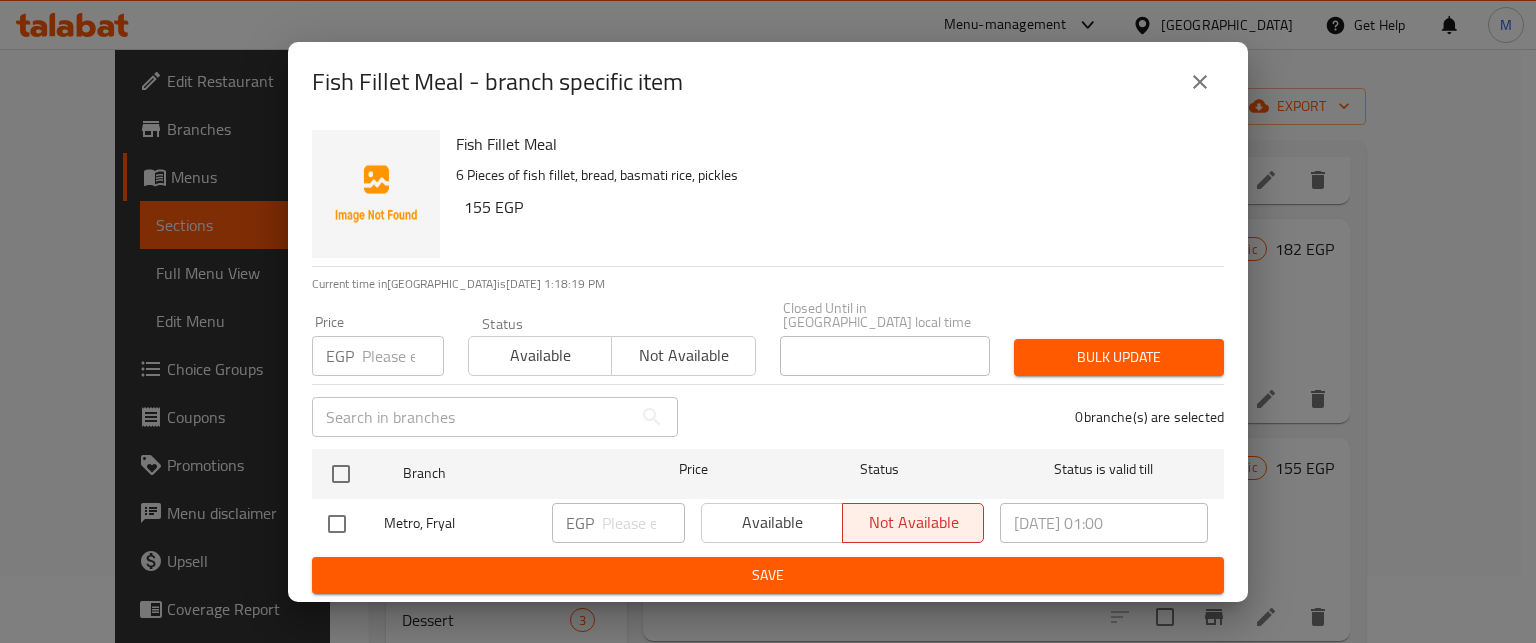 click at bounding box center [403, 356] 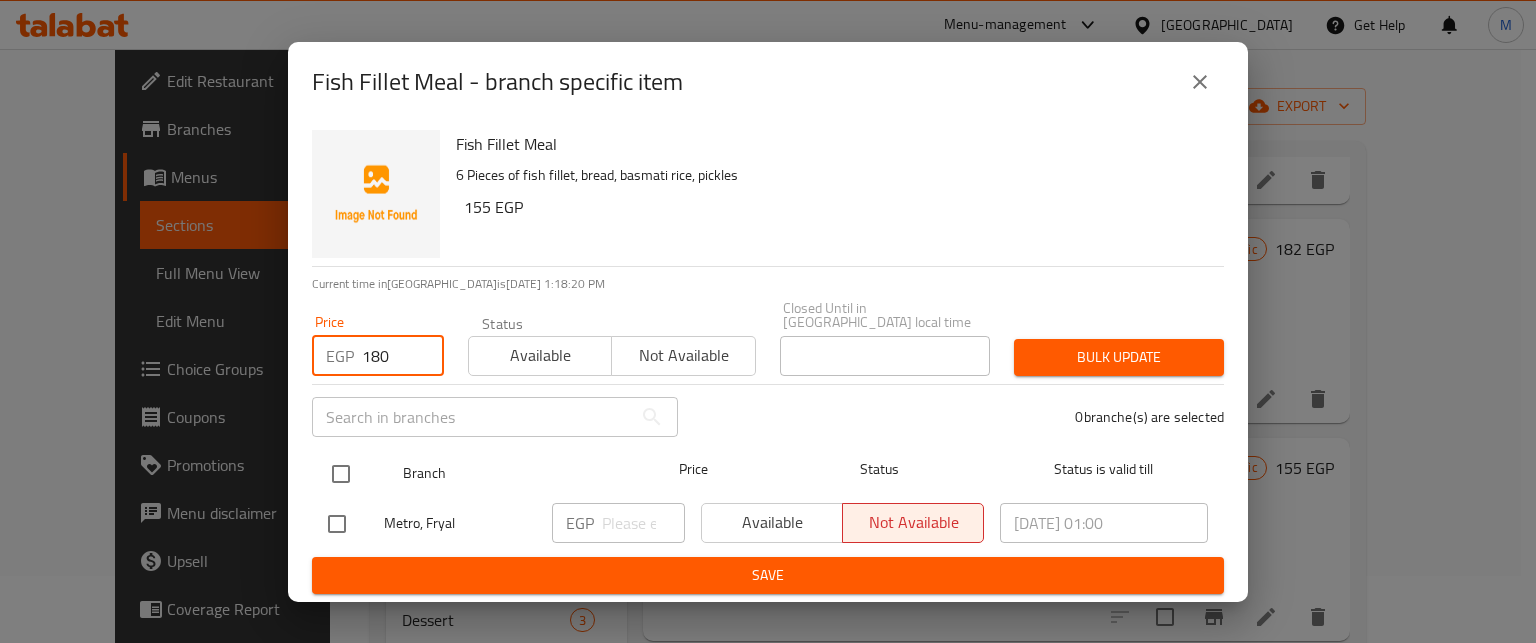 type on "180" 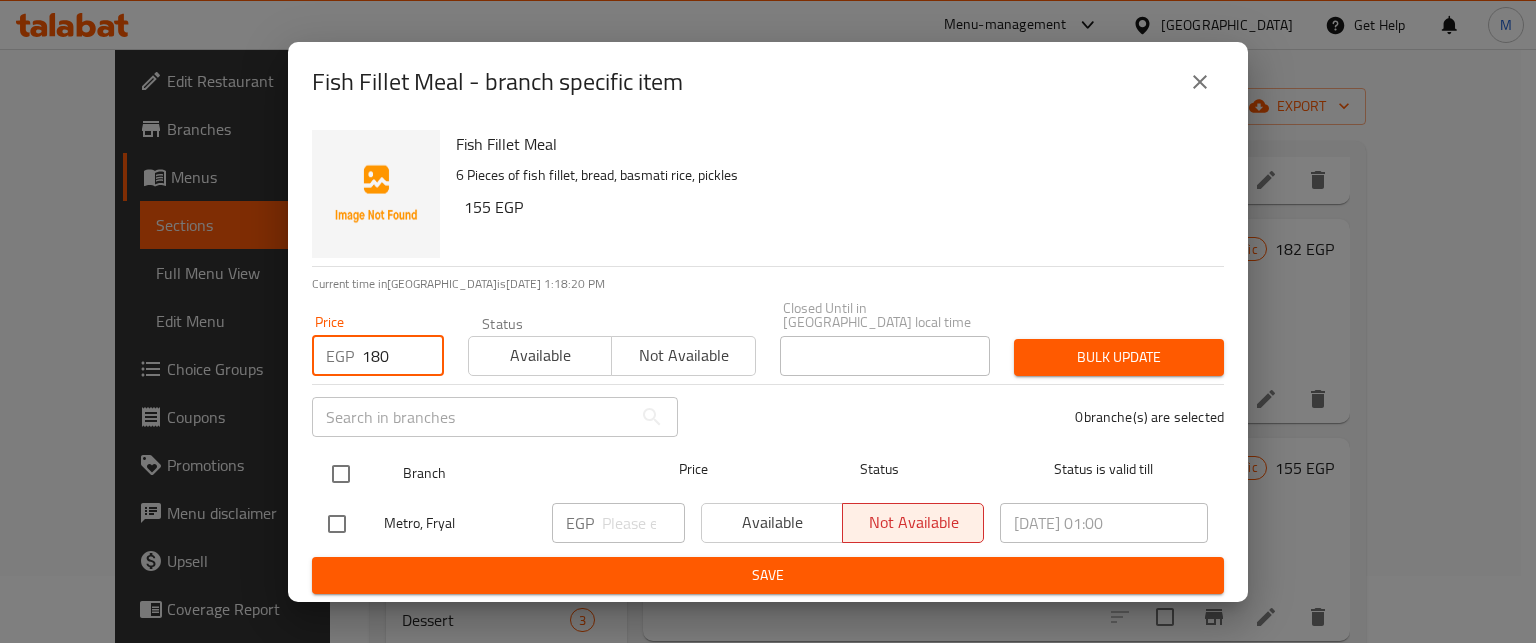 click at bounding box center (341, 474) 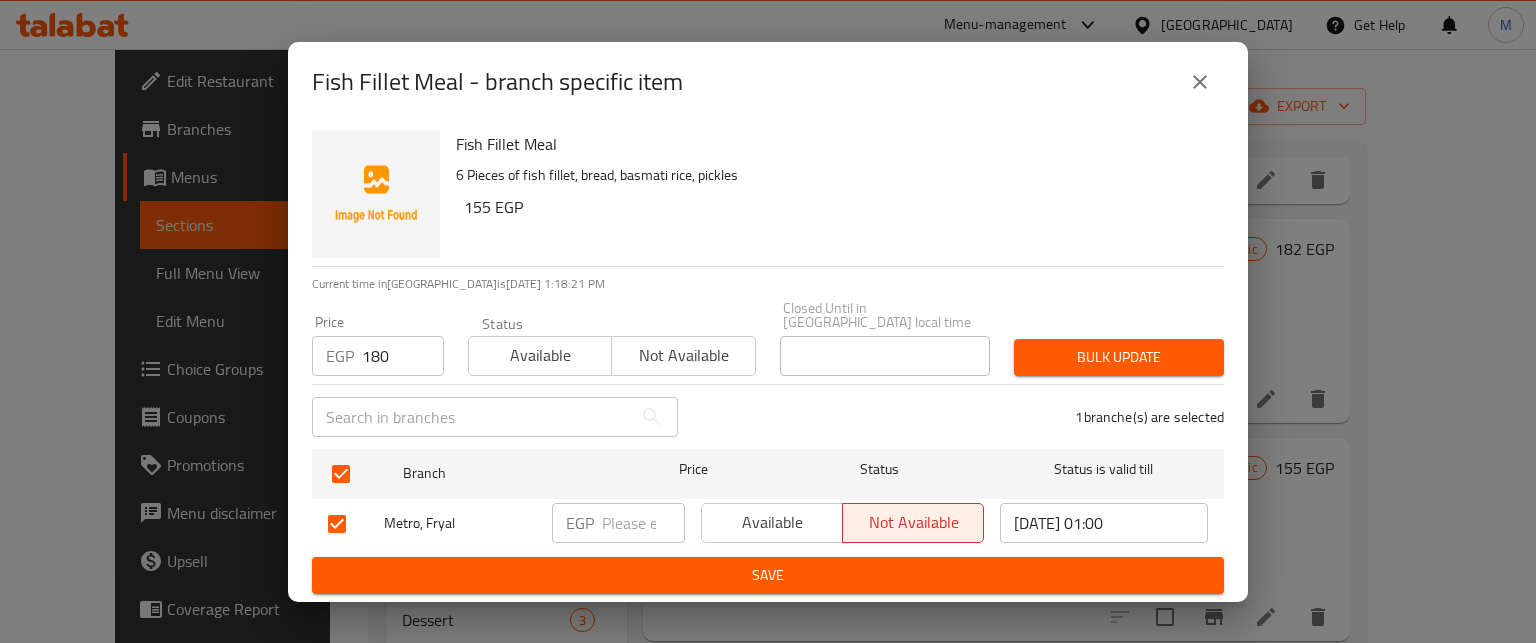 click on "Bulk update" at bounding box center [1119, 357] 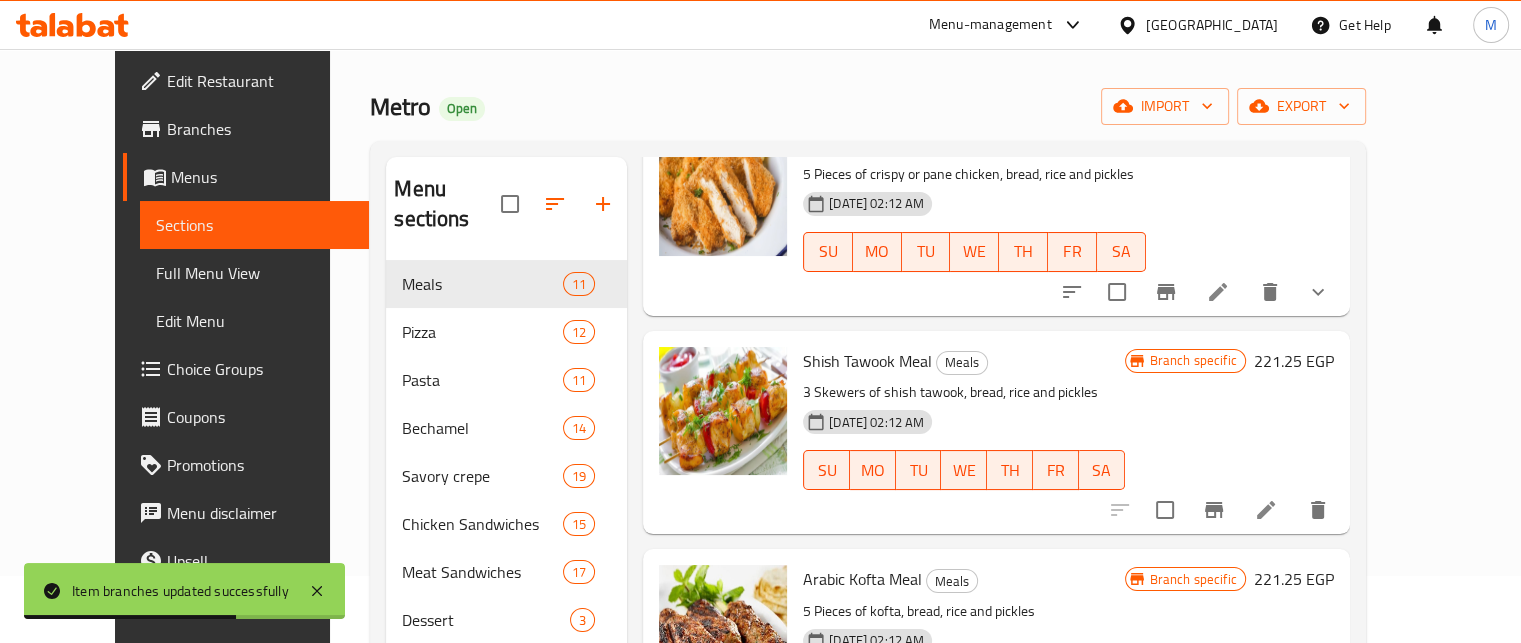 scroll, scrollTop: 1313, scrollLeft: 0, axis: vertical 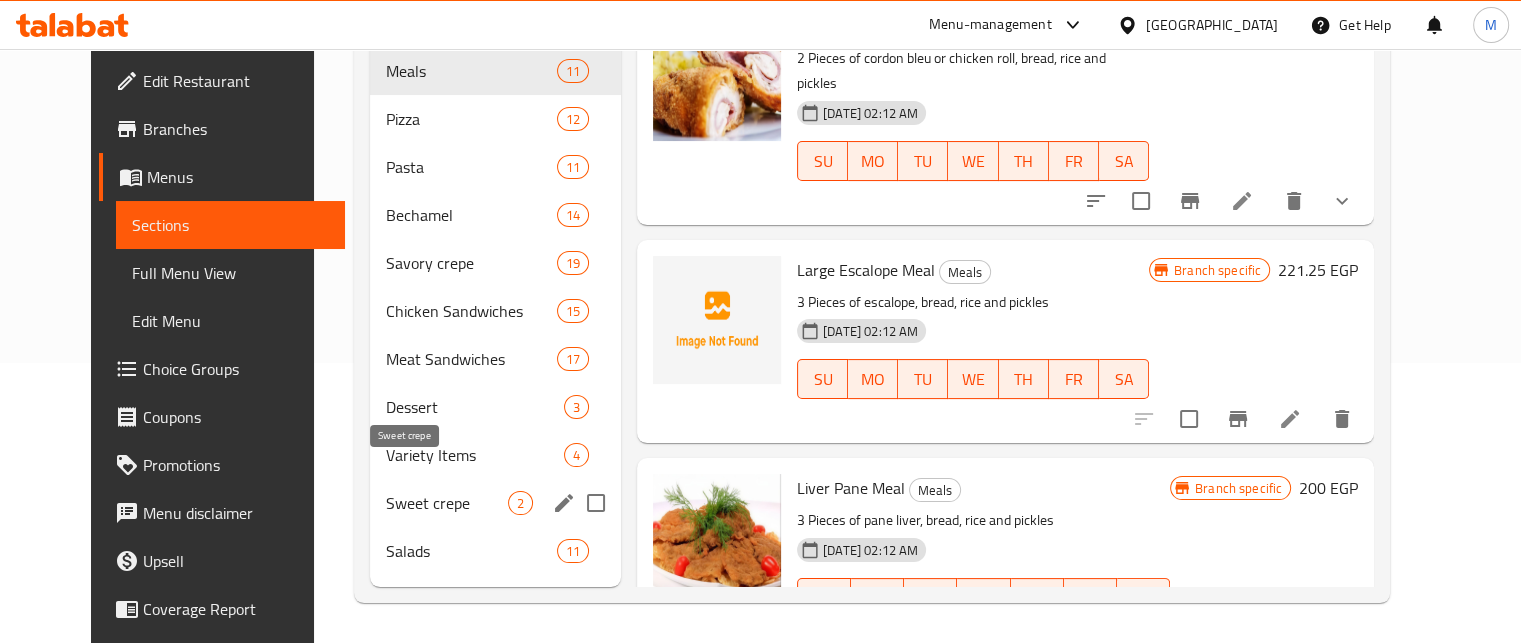 click on "Sweet crepe" at bounding box center [447, 503] 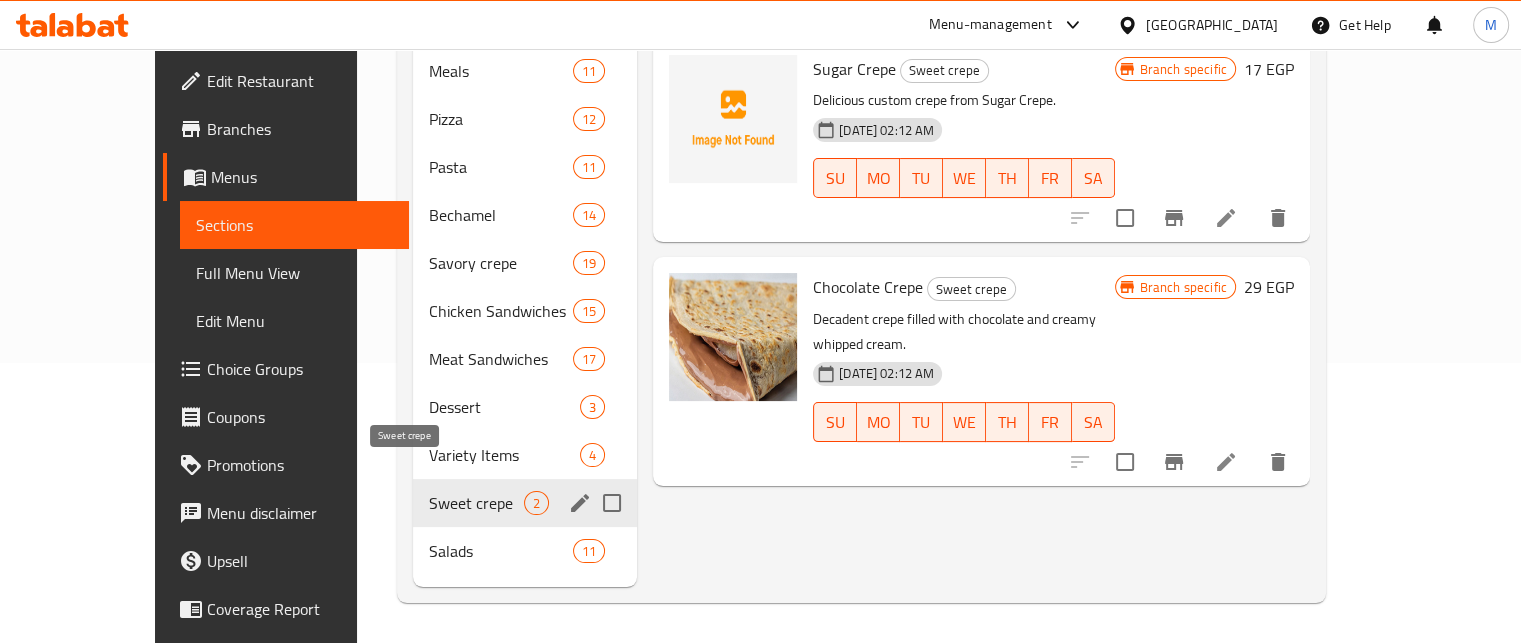 scroll, scrollTop: 0, scrollLeft: 0, axis: both 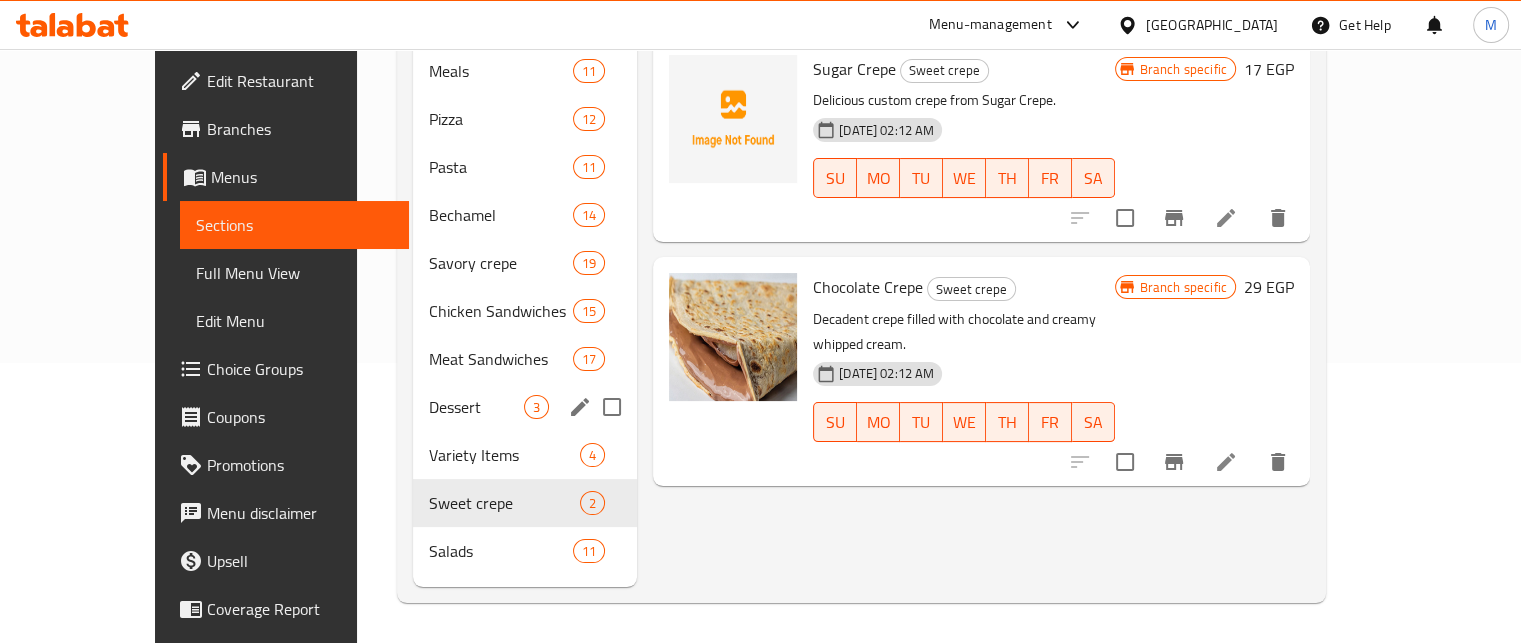 click on "Dessert" at bounding box center [476, 407] 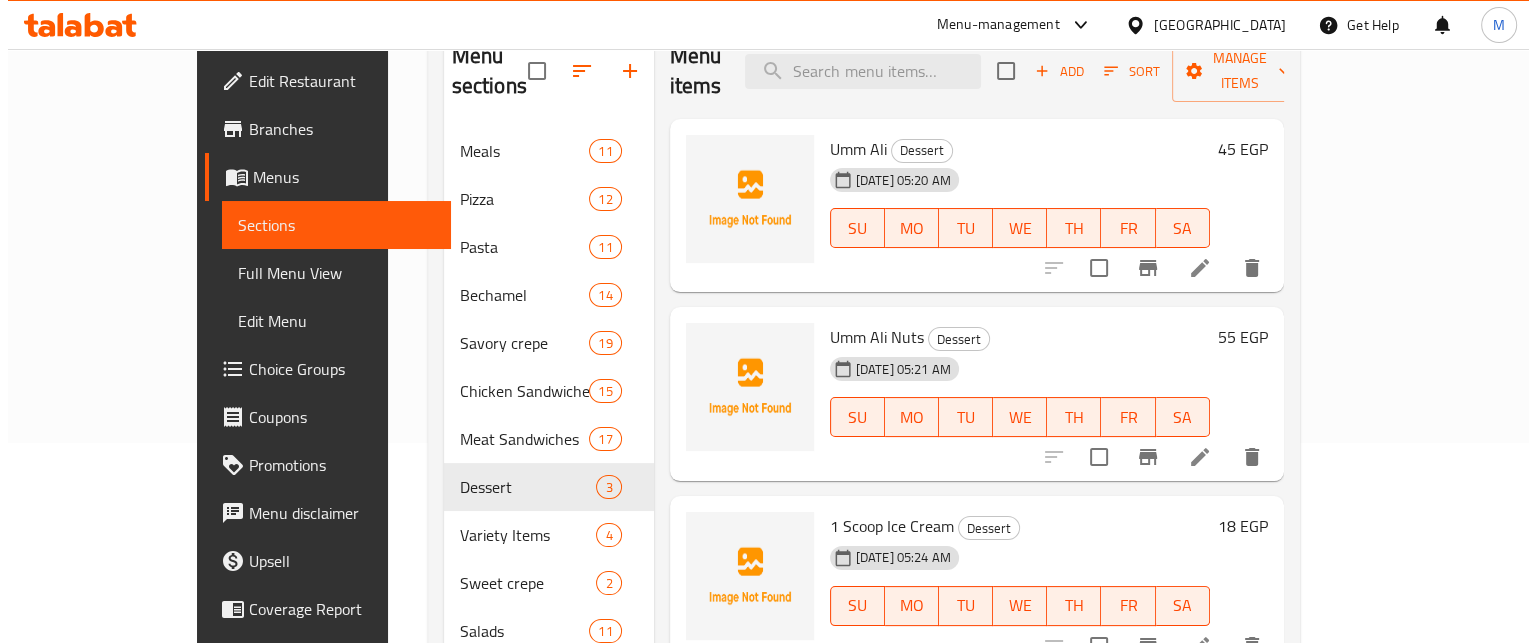 scroll, scrollTop: 0, scrollLeft: 0, axis: both 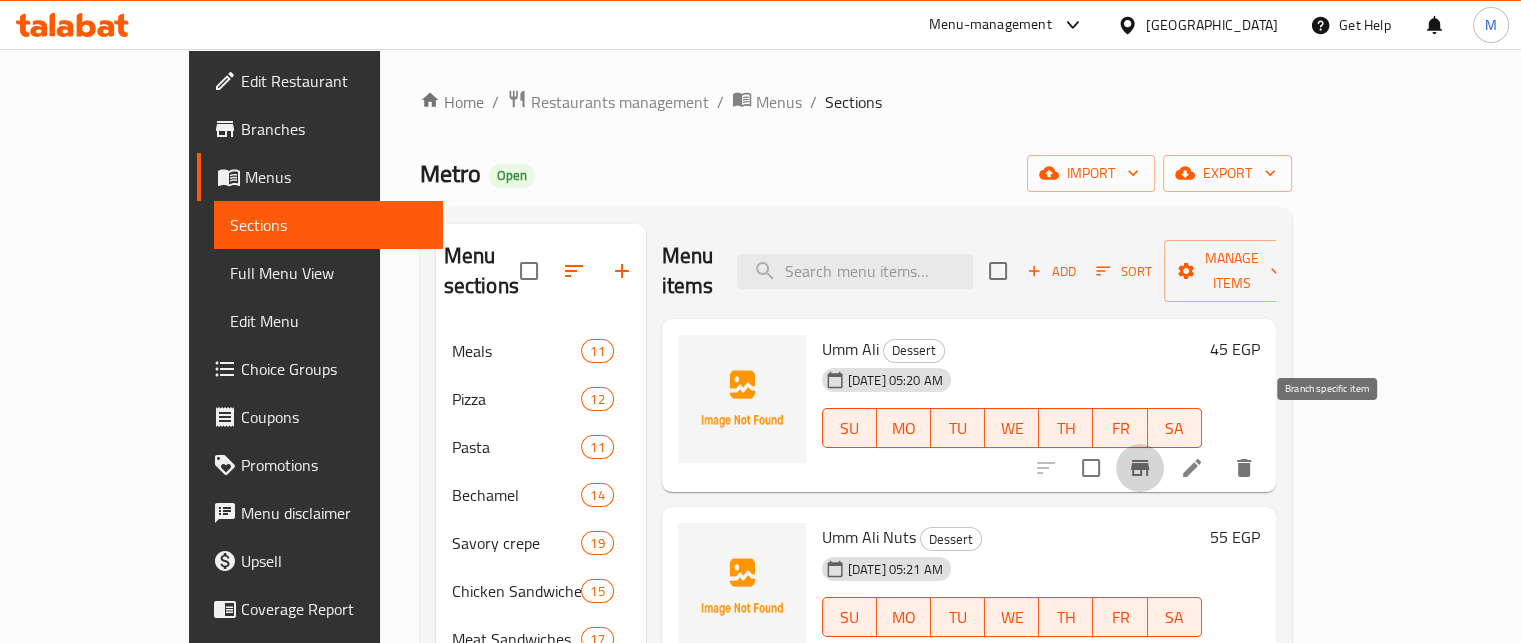 click 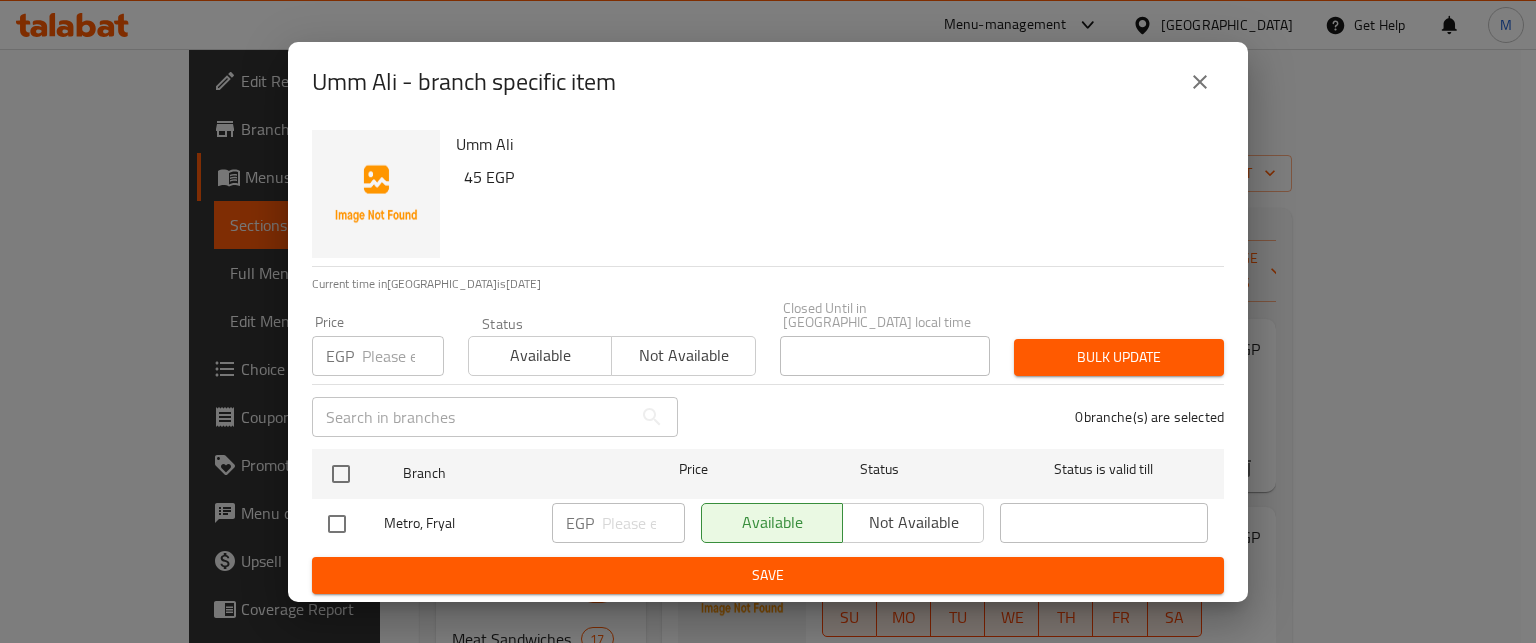 click at bounding box center [403, 356] 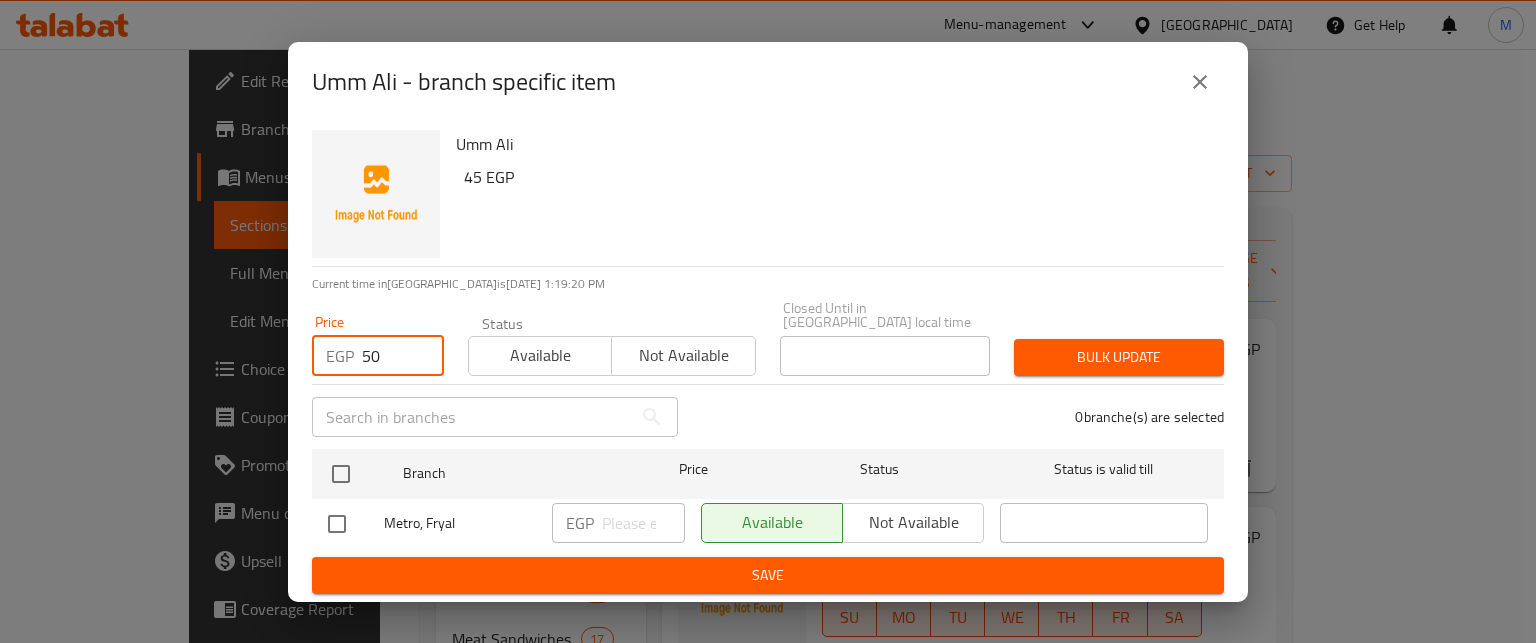 type on "50" 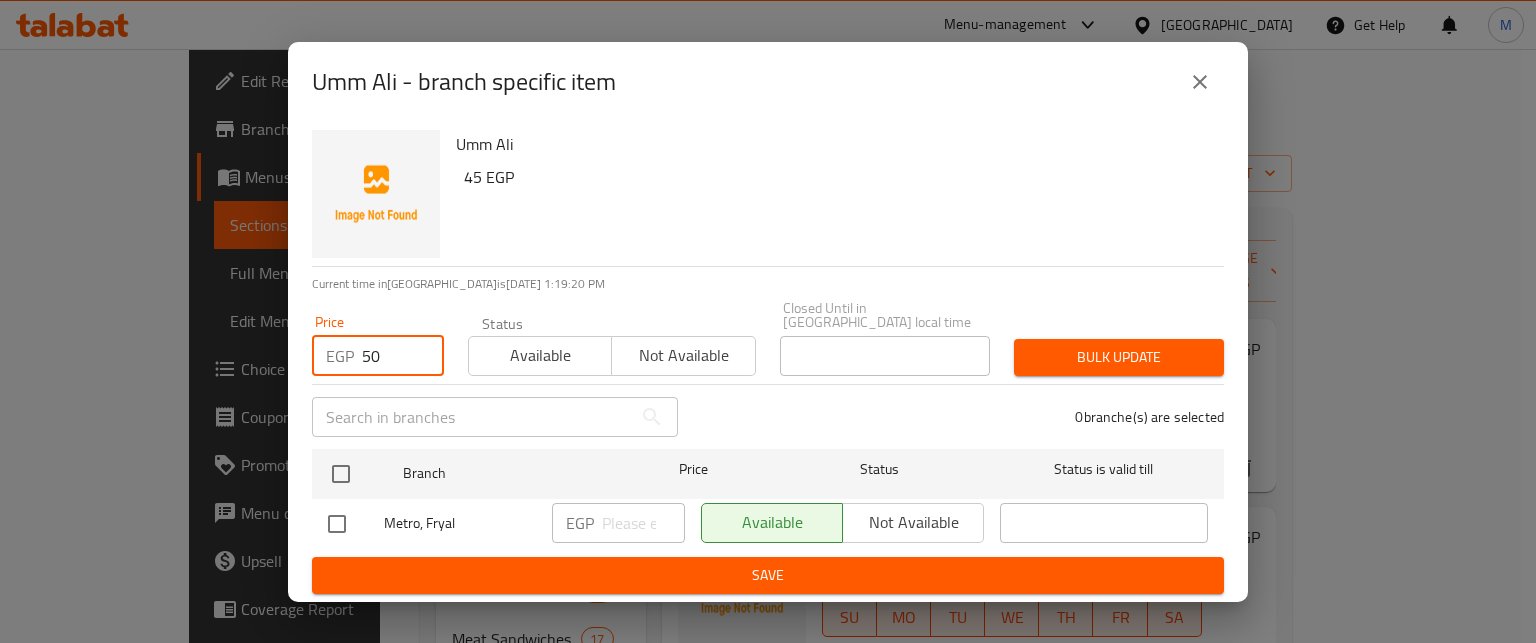 click at bounding box center (341, 474) 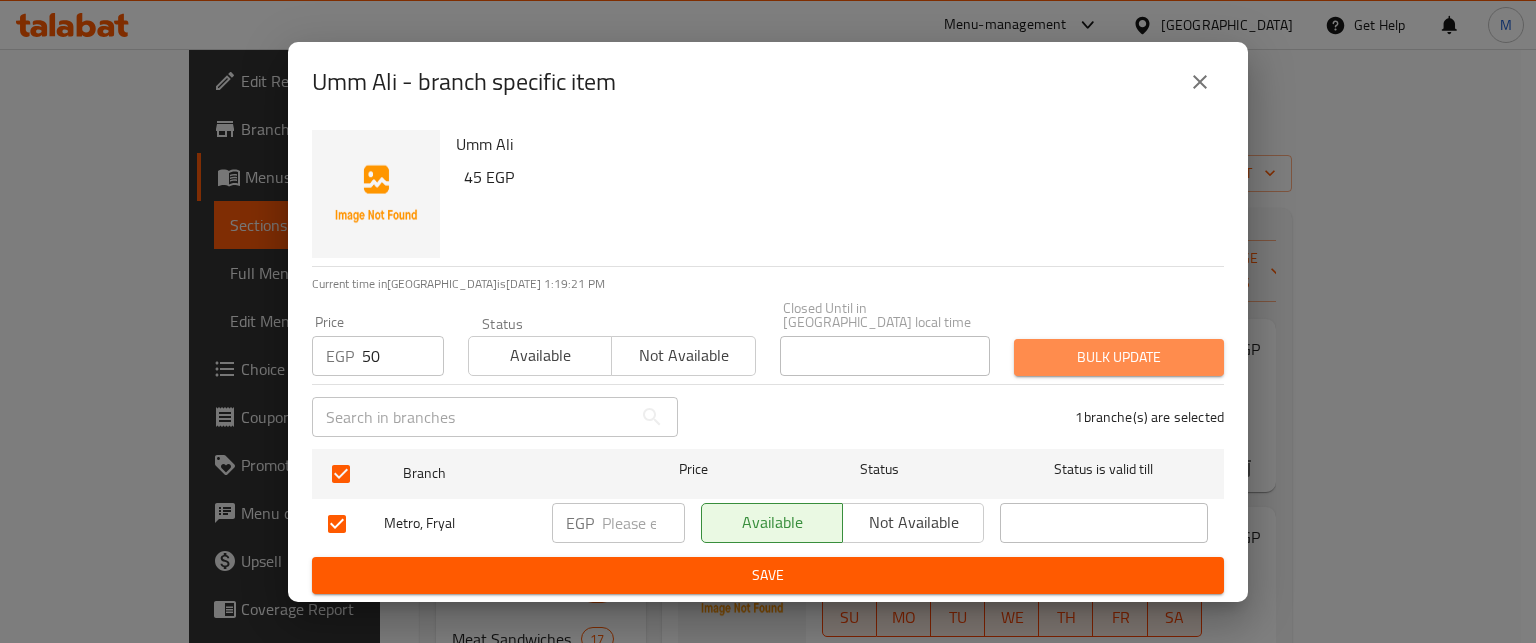 click on "Bulk update" at bounding box center (1119, 357) 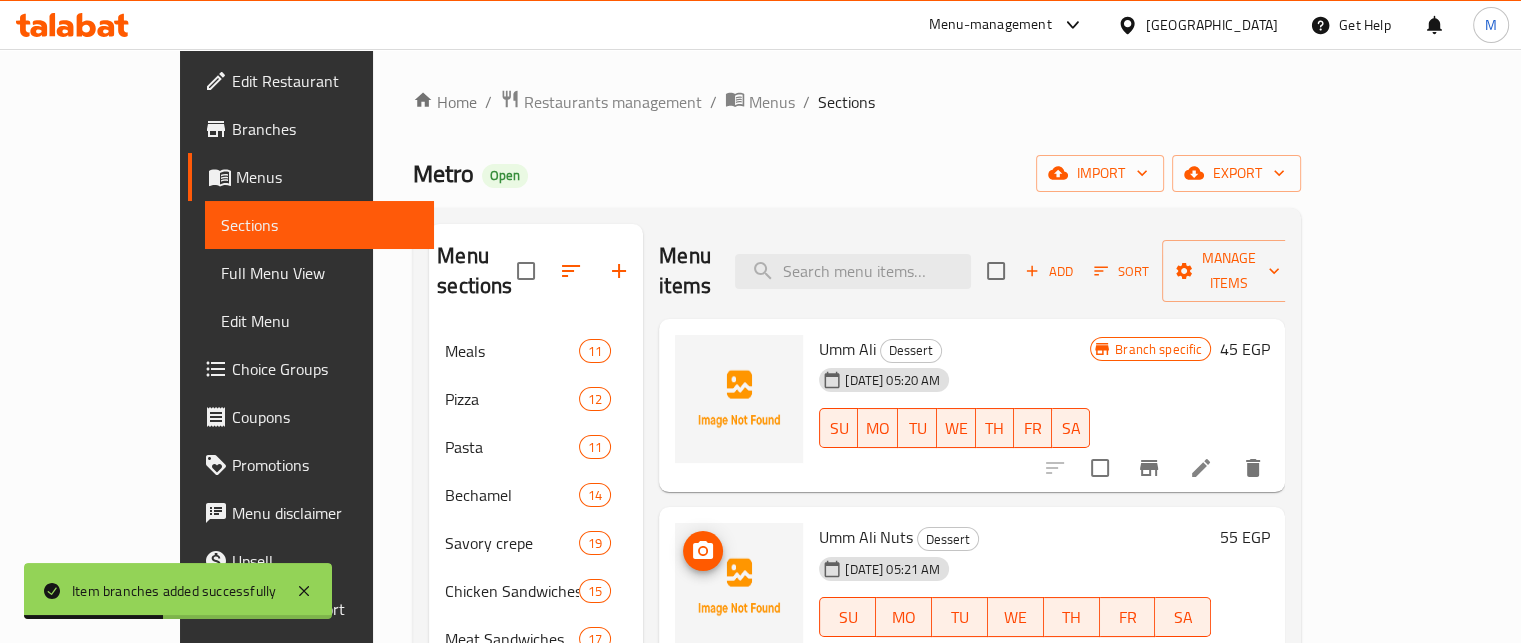 click at bounding box center (739, 587) 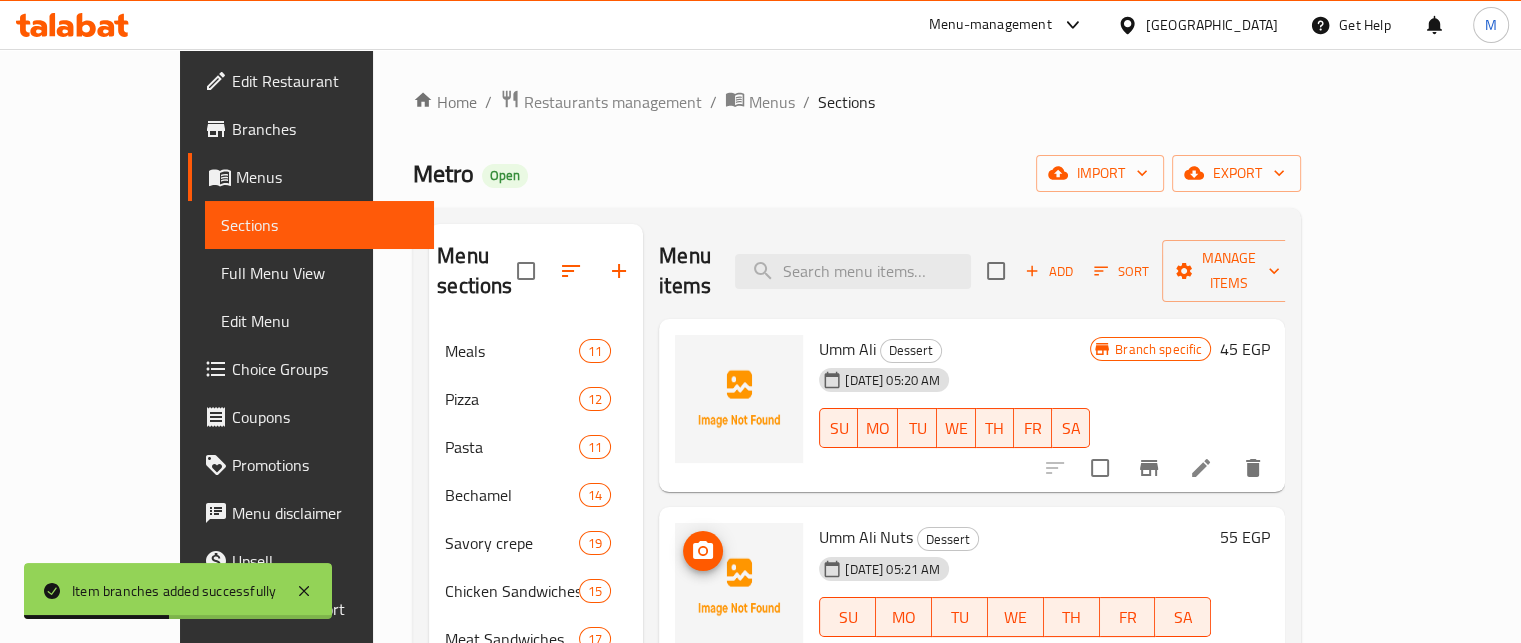 click 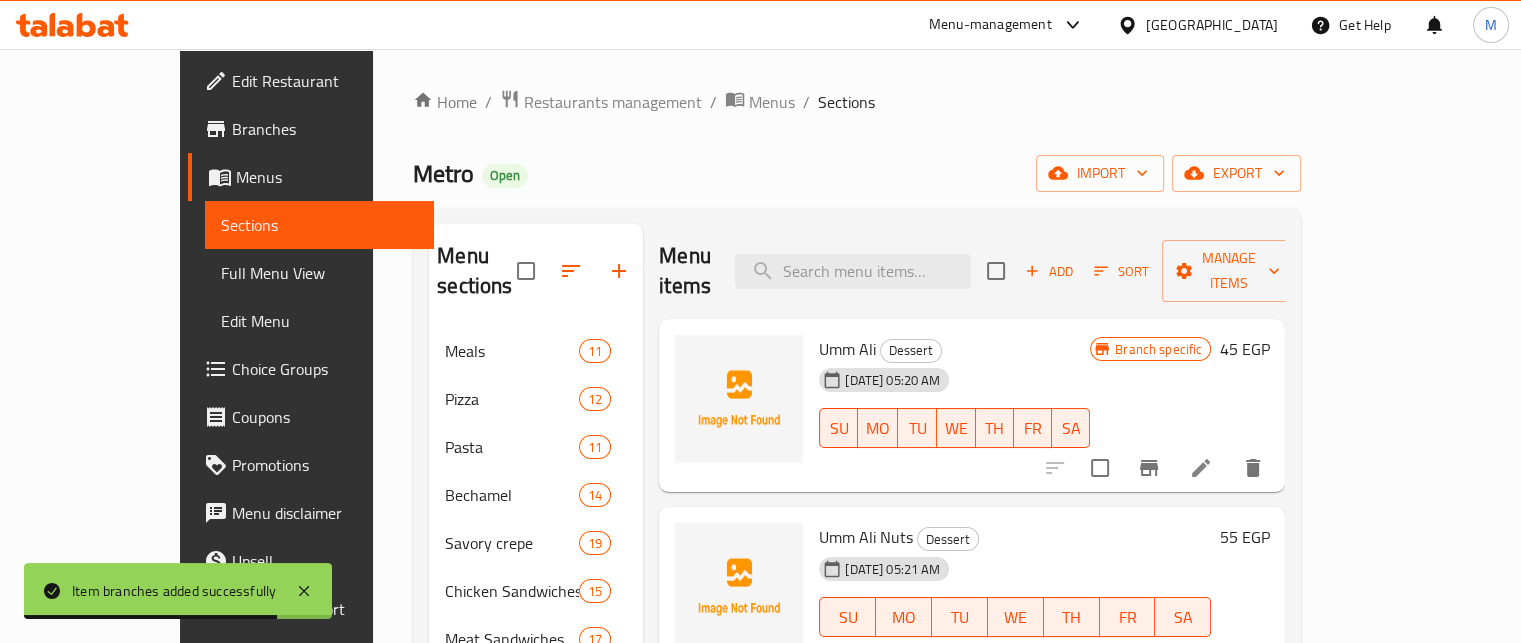 click 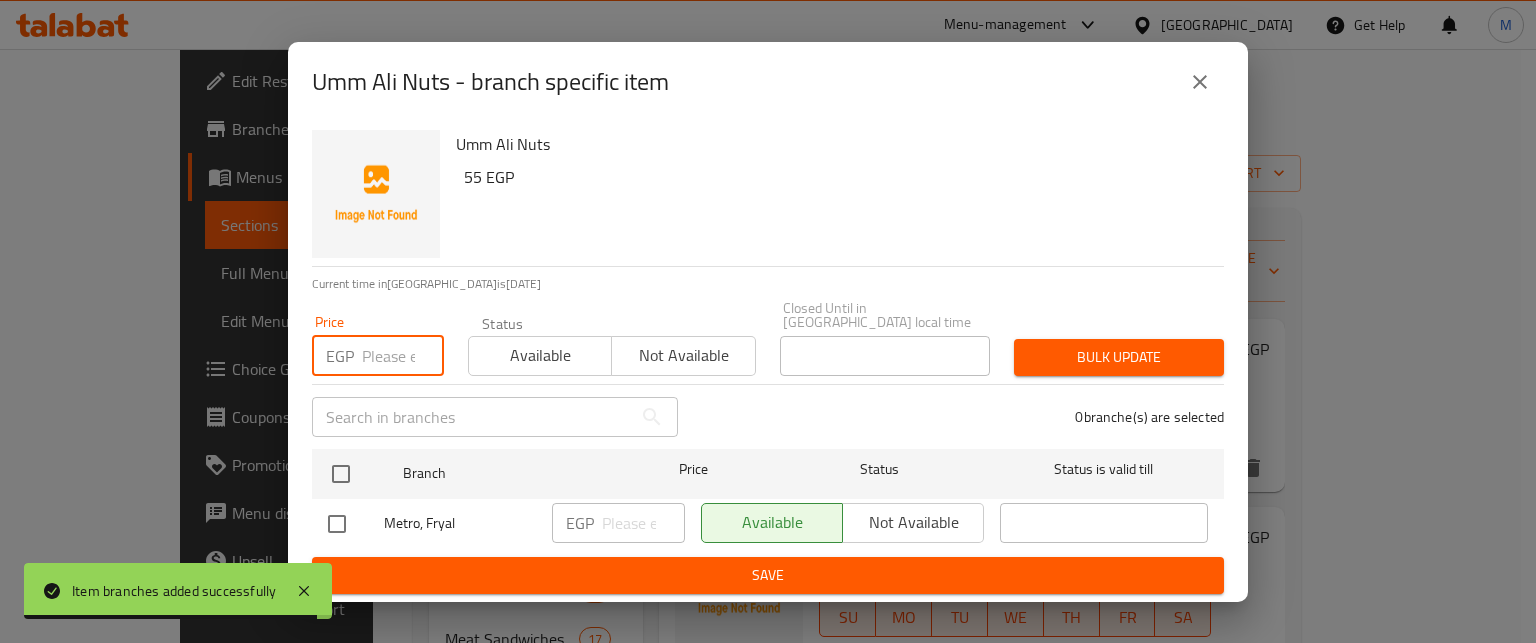 click at bounding box center (403, 356) 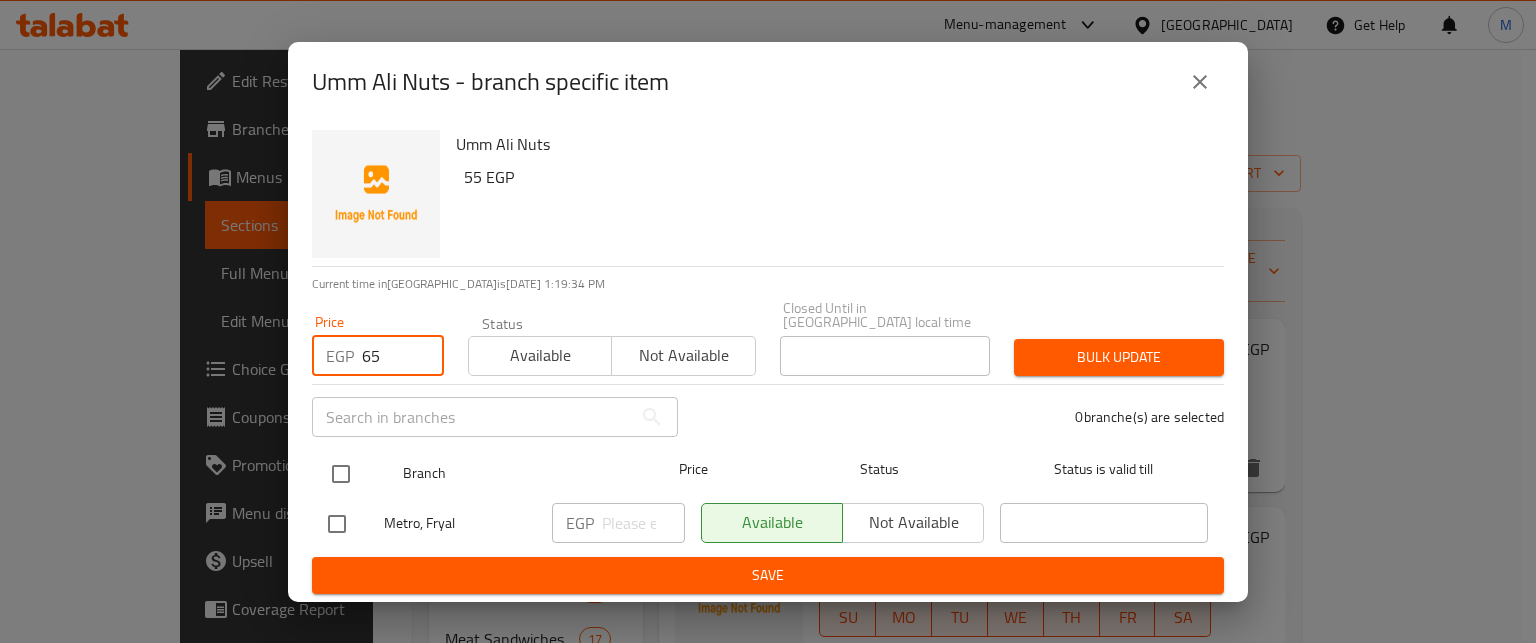 type on "65" 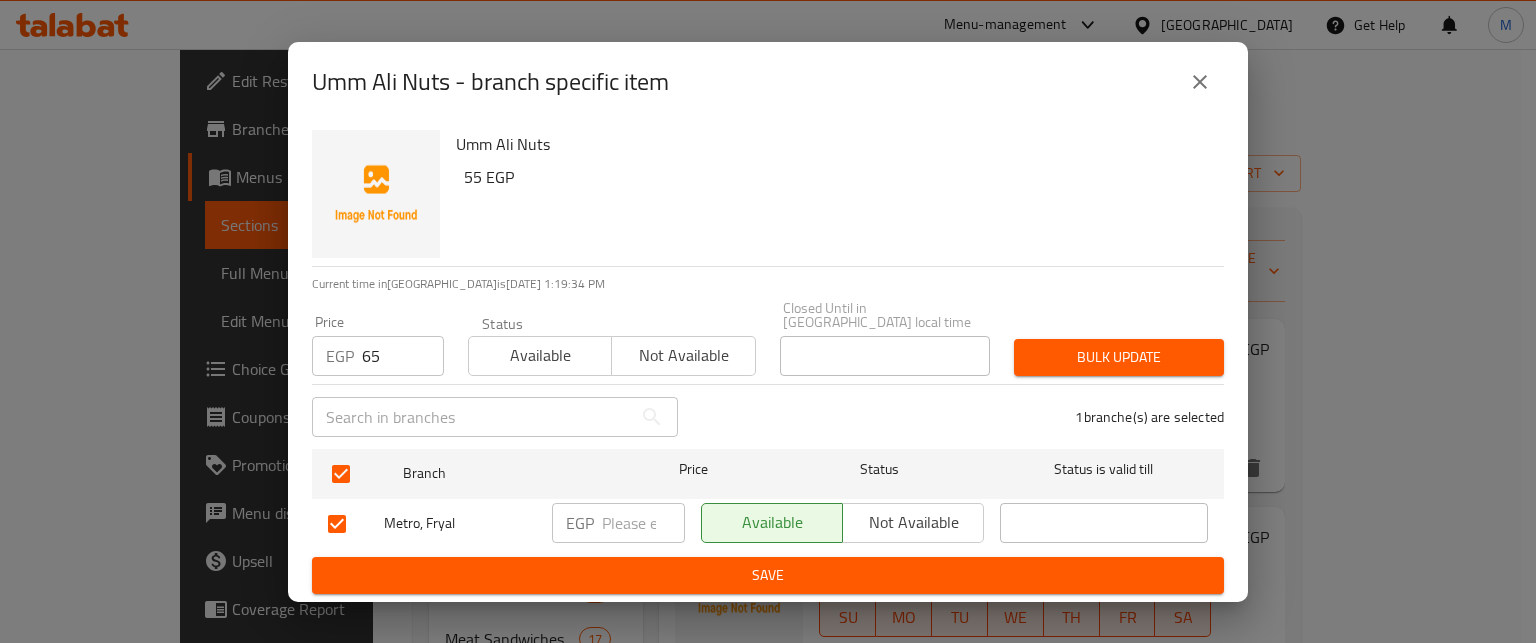 click on "Bulk update" at bounding box center [1119, 357] 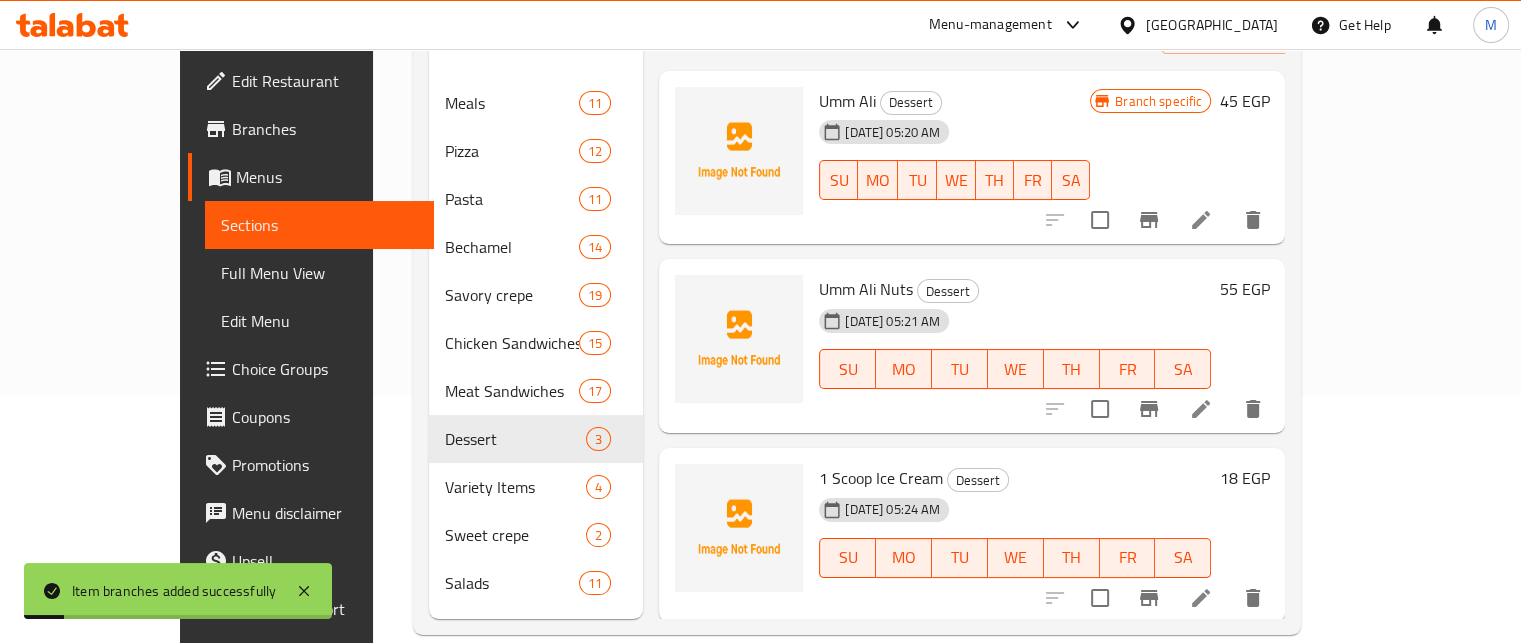 scroll, scrollTop: 268, scrollLeft: 0, axis: vertical 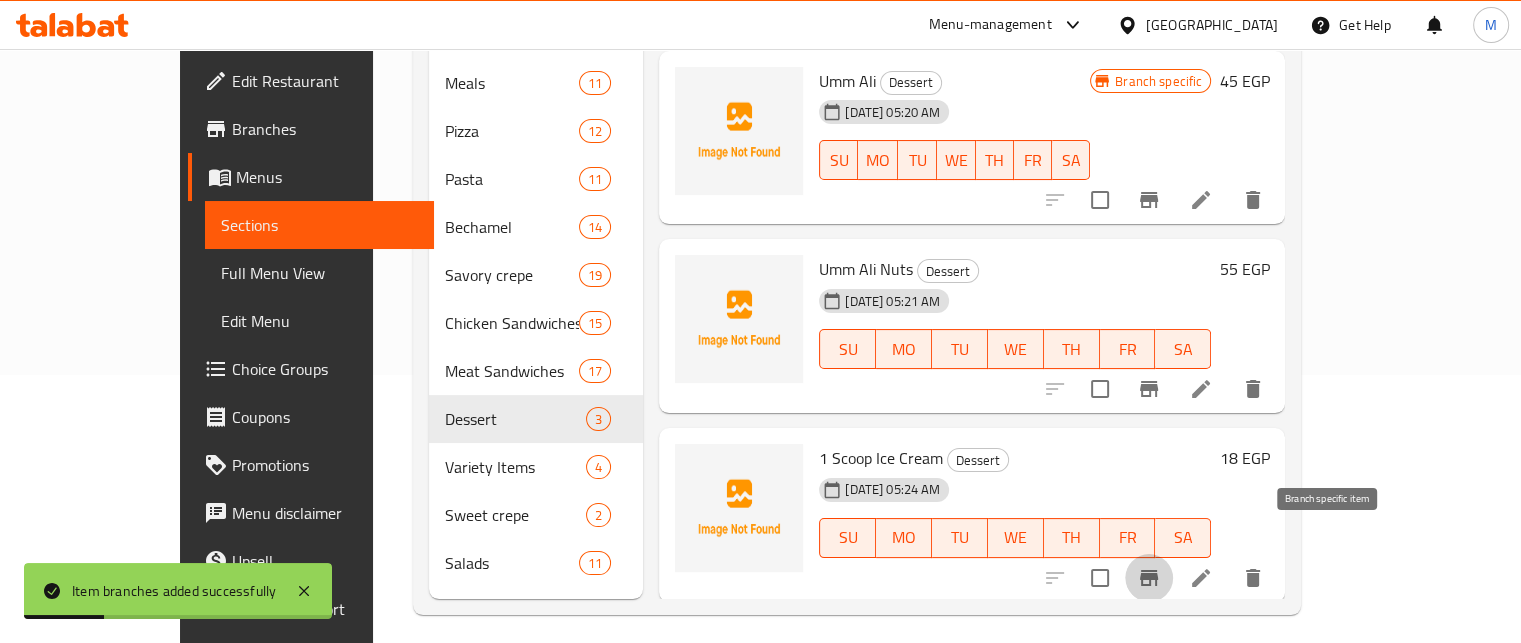 click 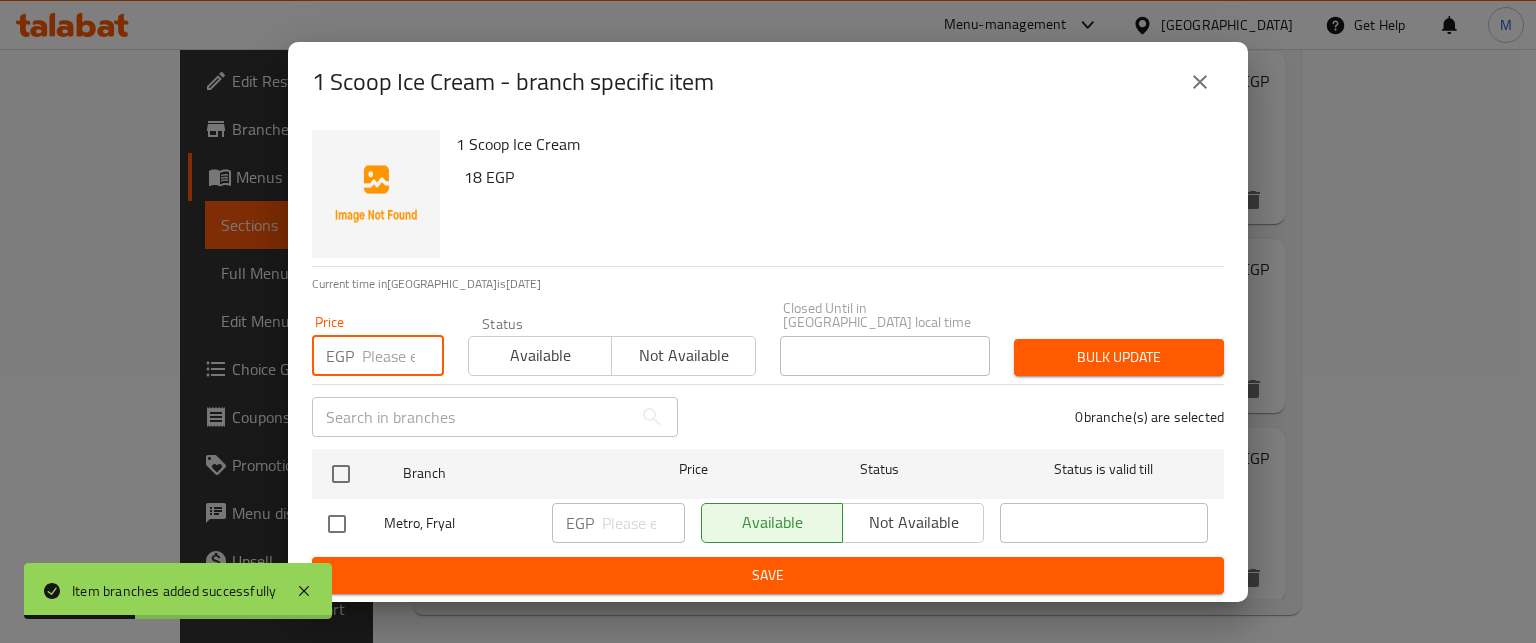 click at bounding box center (403, 356) 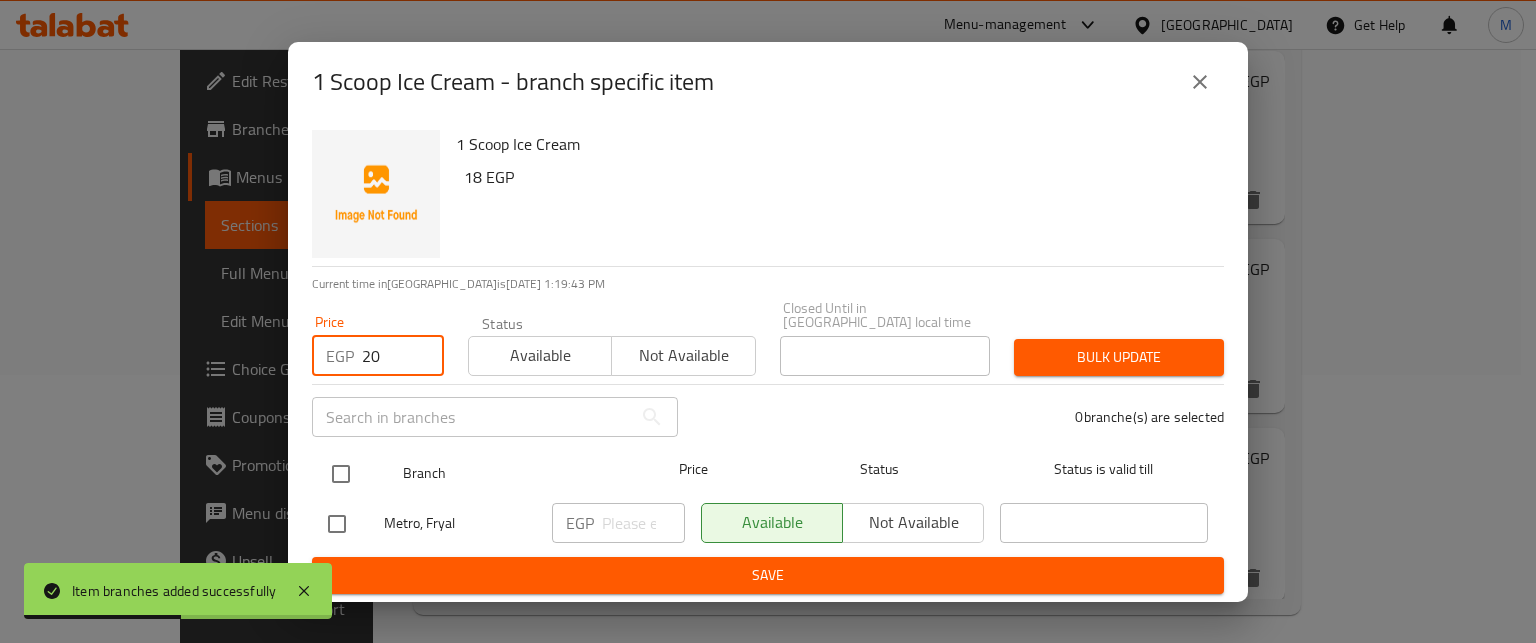 type on "20" 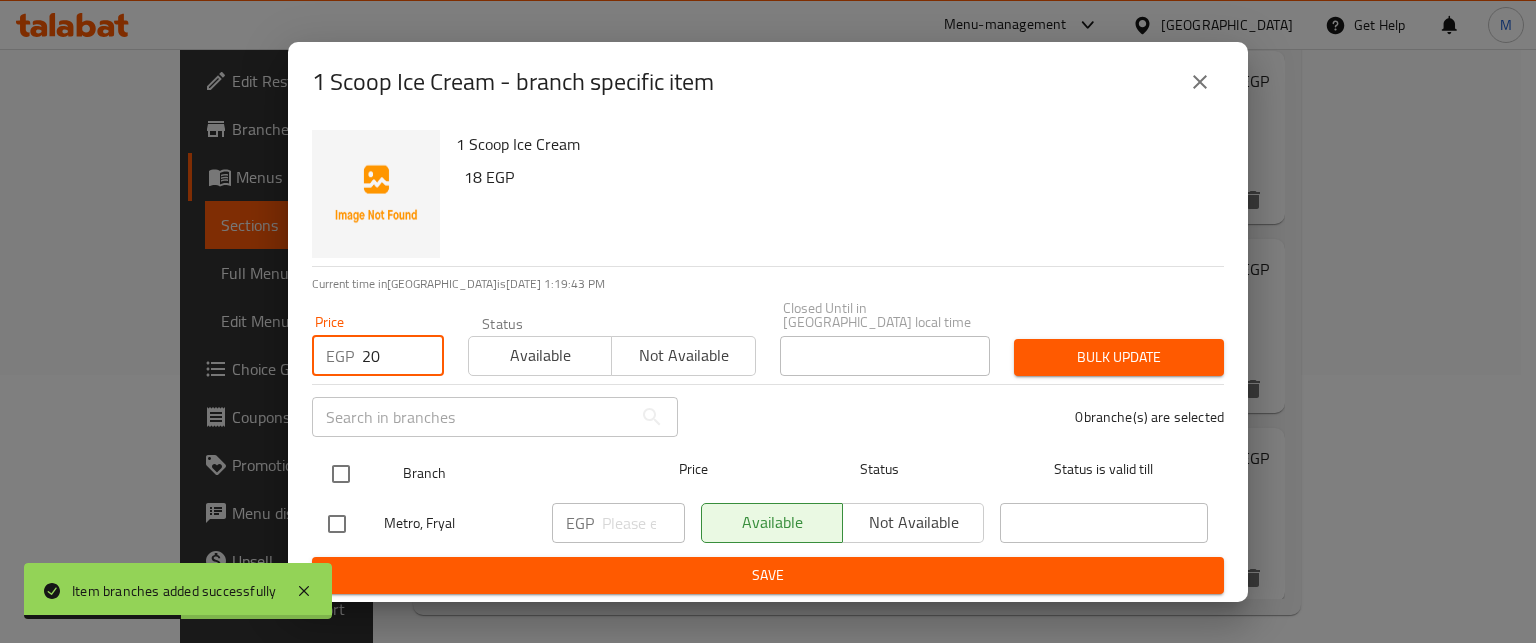 click at bounding box center (341, 474) 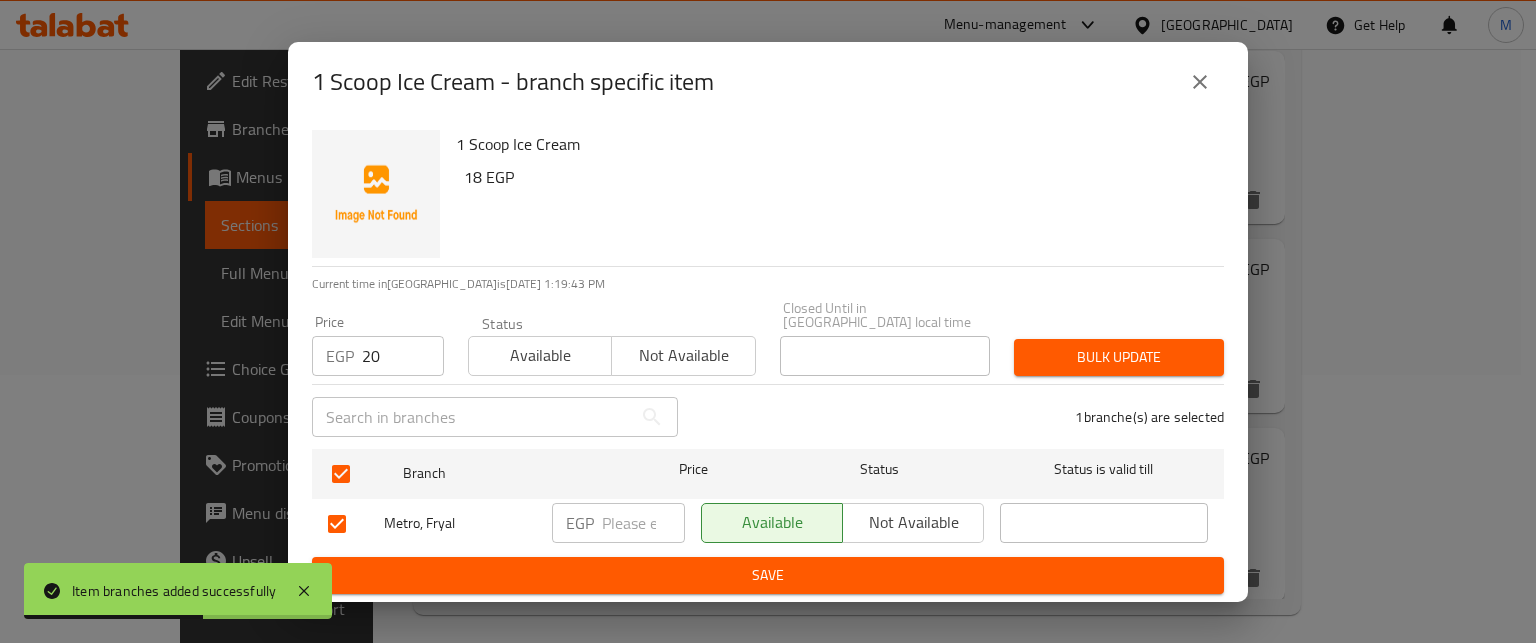 click on "Bulk update" at bounding box center (1119, 357) 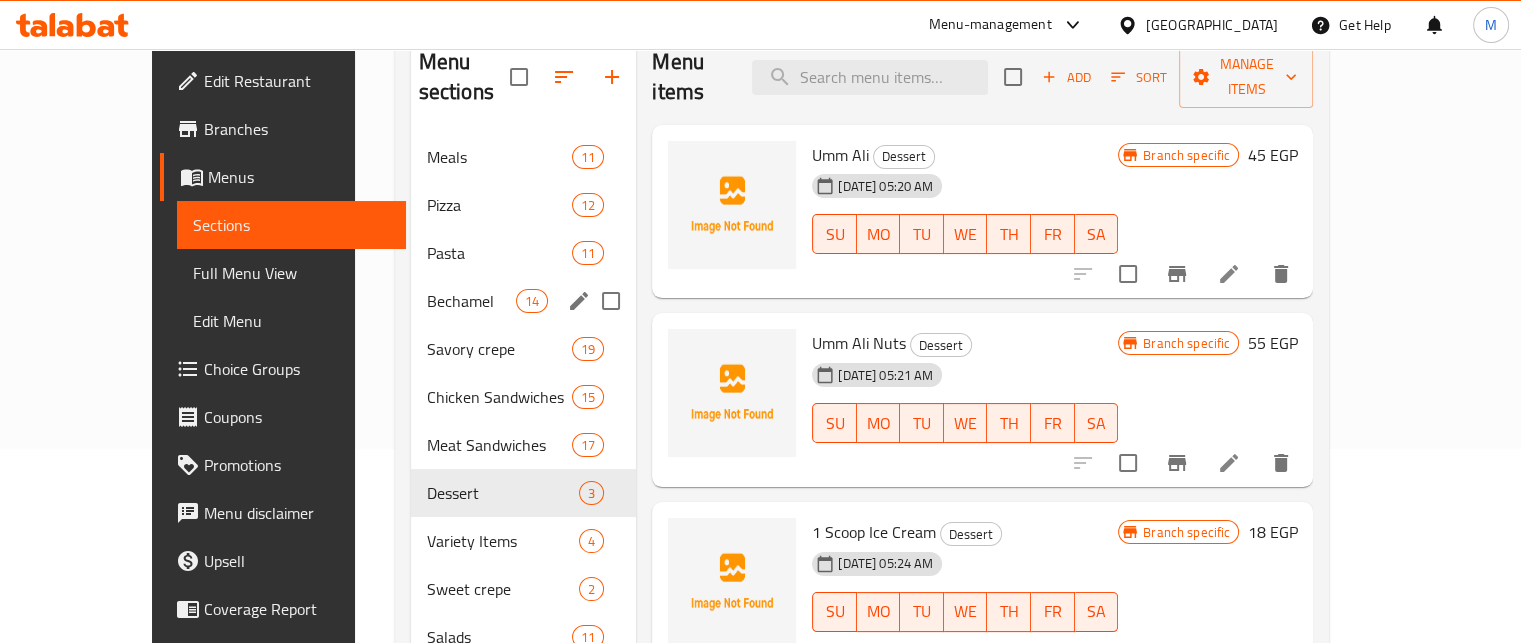 scroll, scrollTop: 280, scrollLeft: 0, axis: vertical 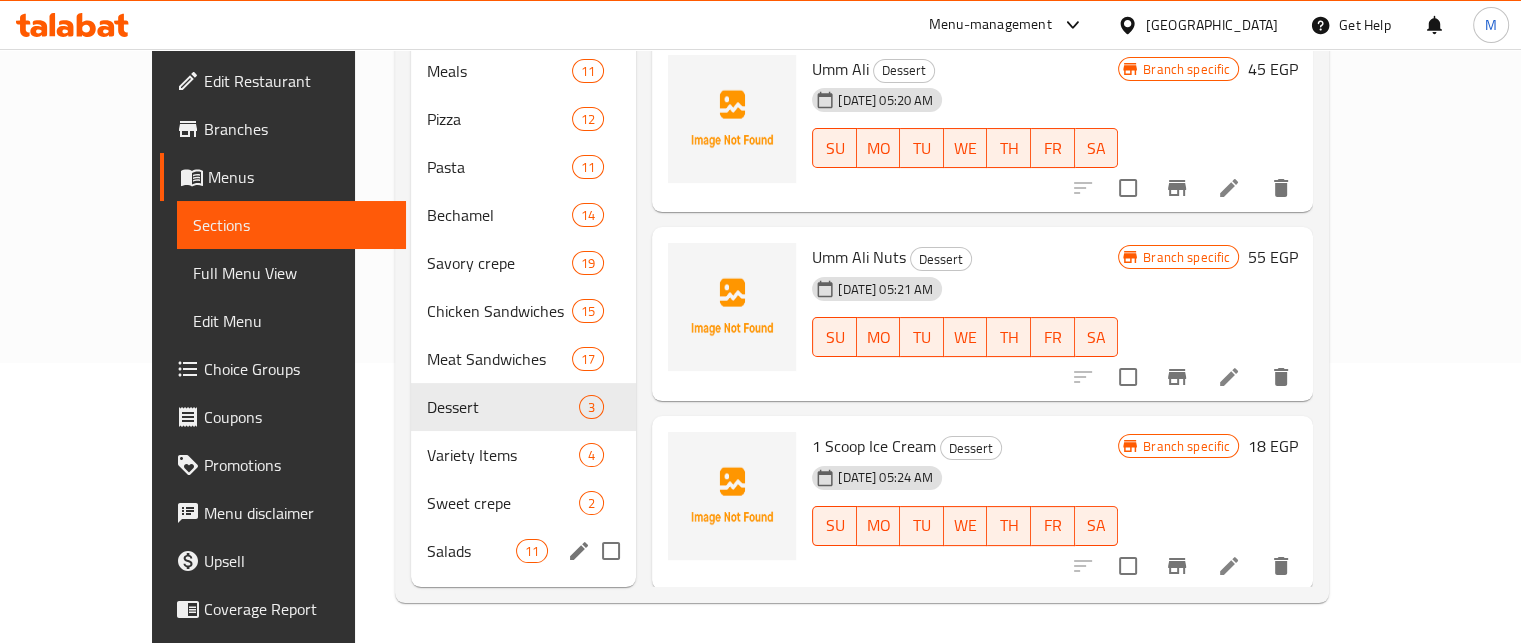 click on "Salads 11" at bounding box center (524, 551) 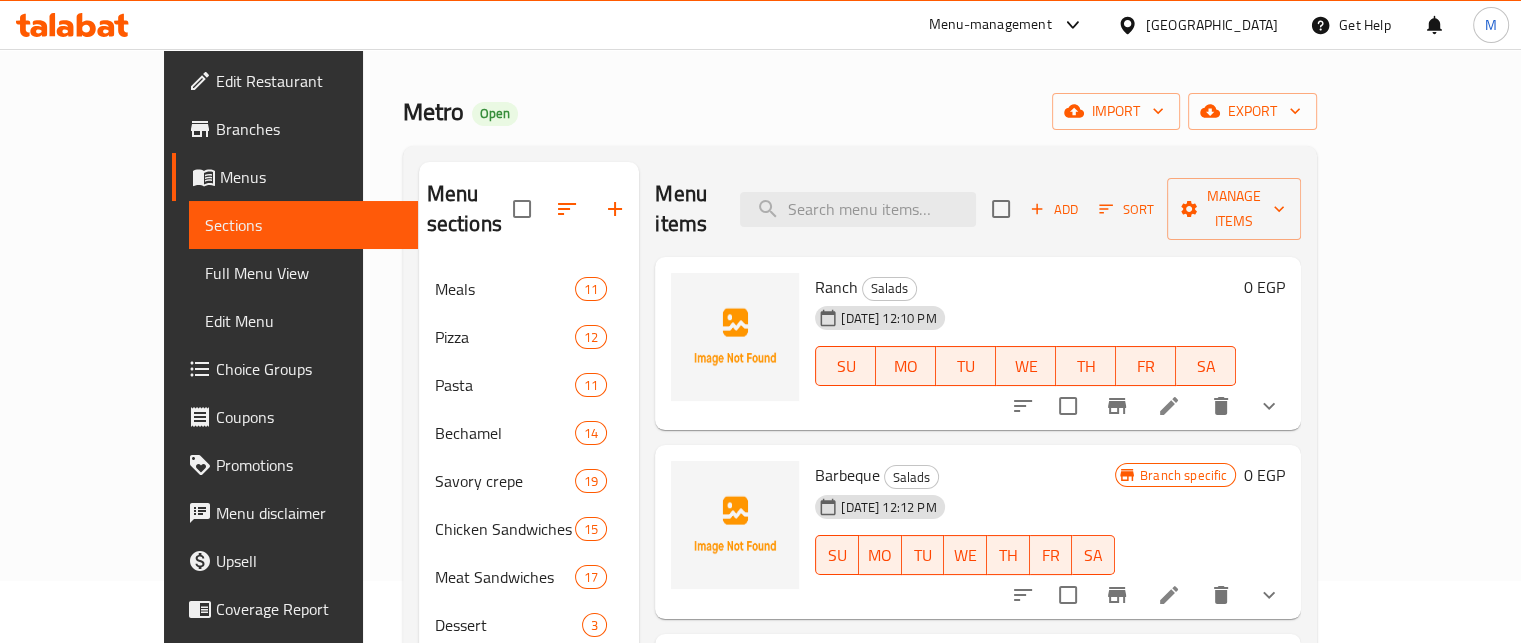 scroll, scrollTop: 0, scrollLeft: 0, axis: both 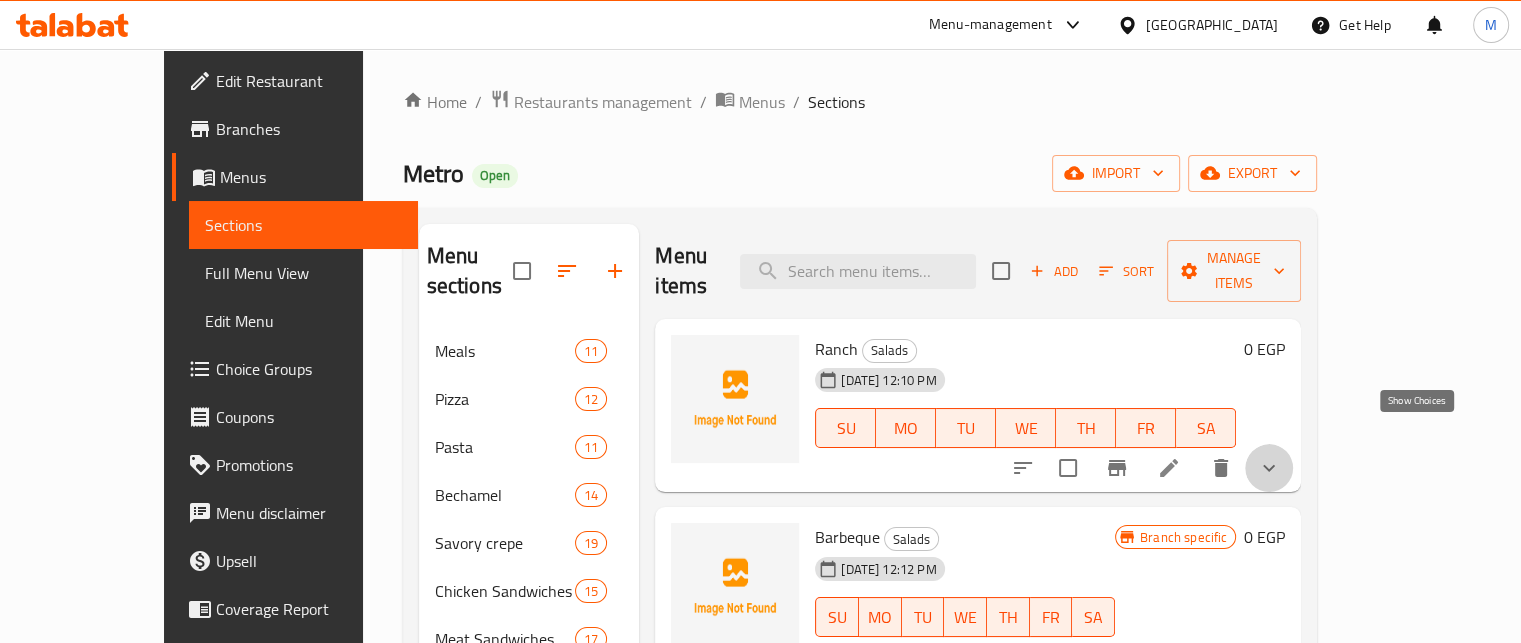 click 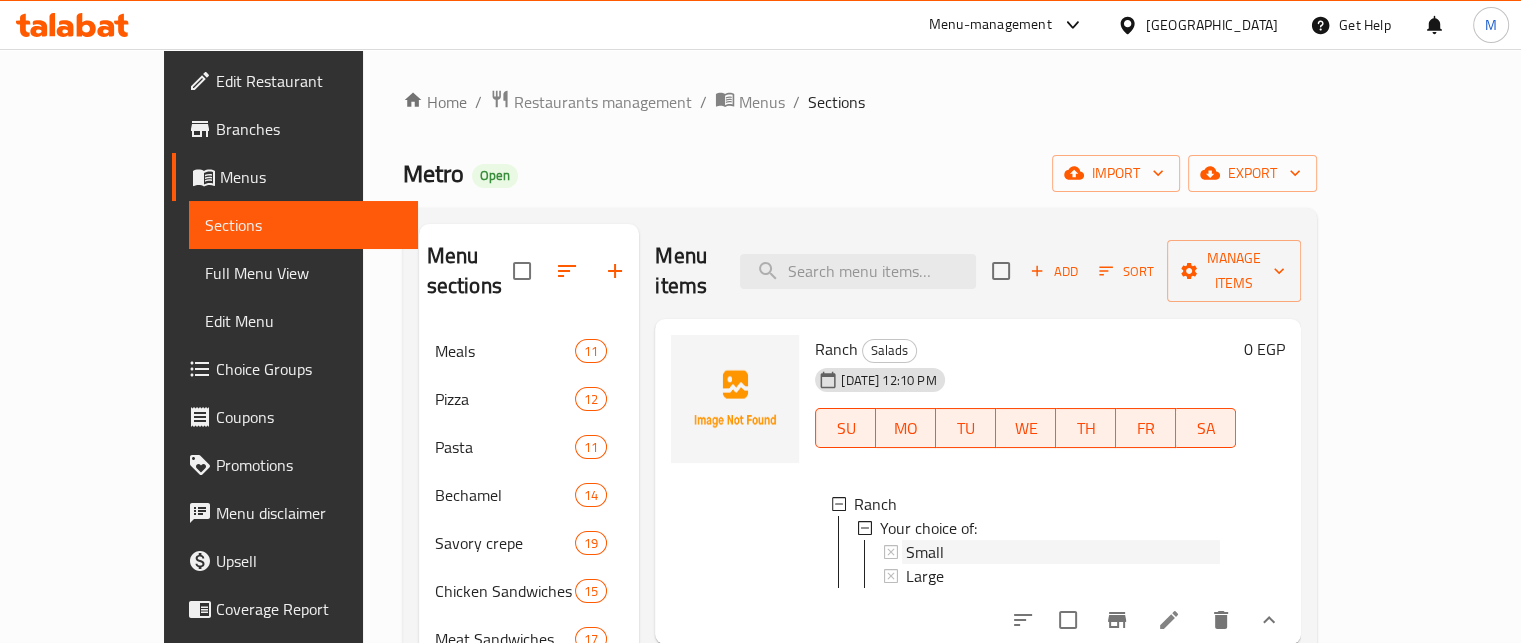 click on "Small" at bounding box center (925, 552) 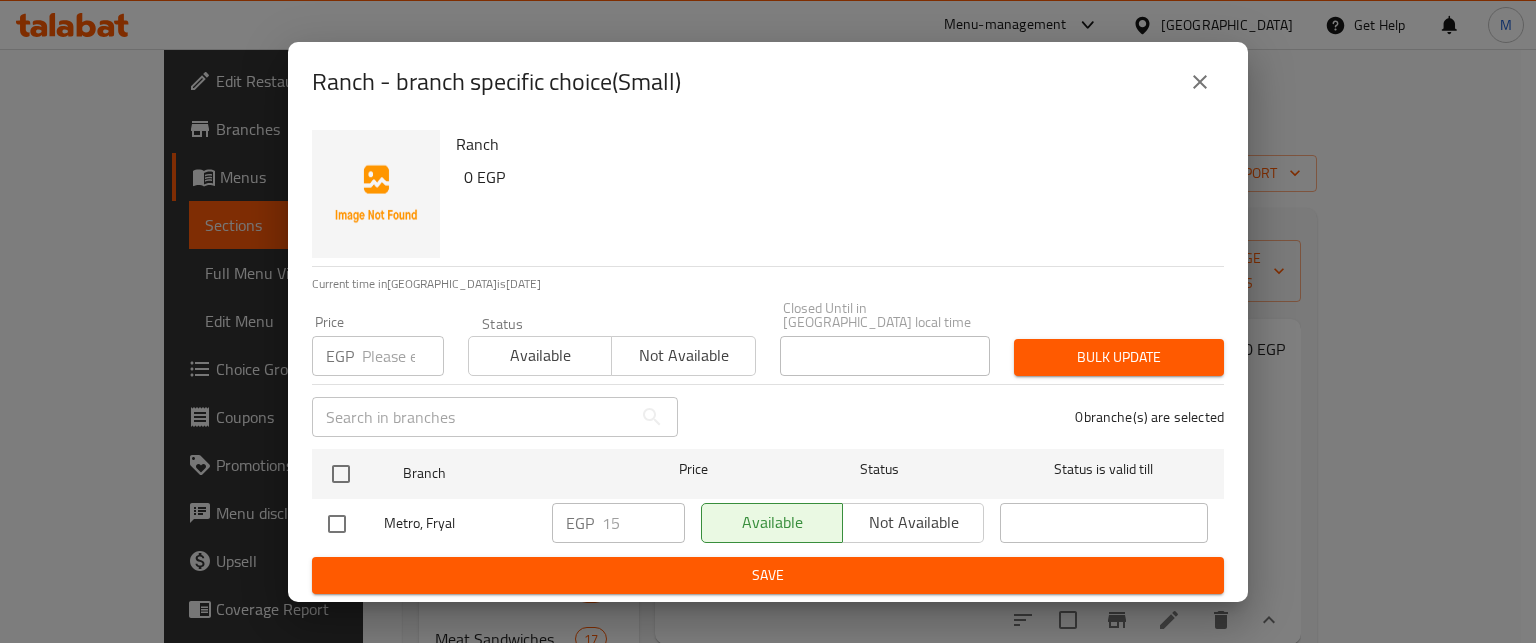 click at bounding box center (403, 356) 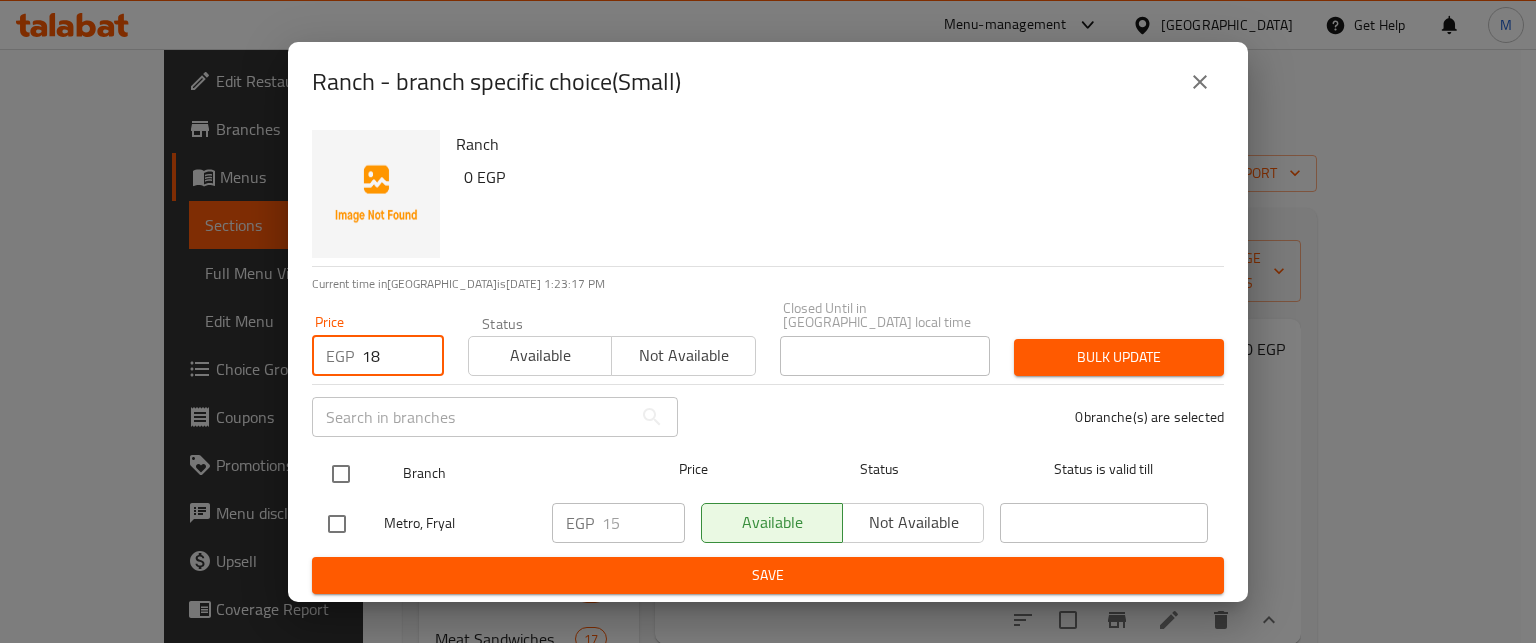 type on "18" 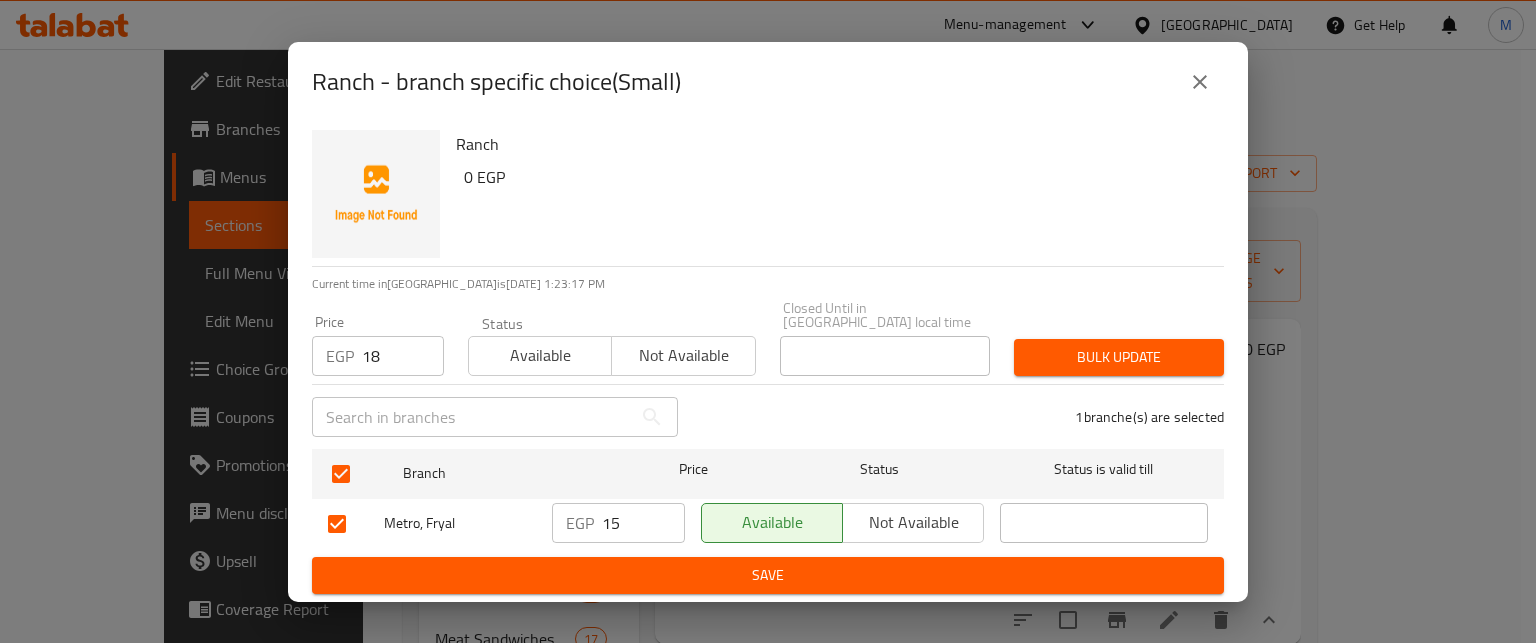click on "Bulk update" at bounding box center [1119, 357] 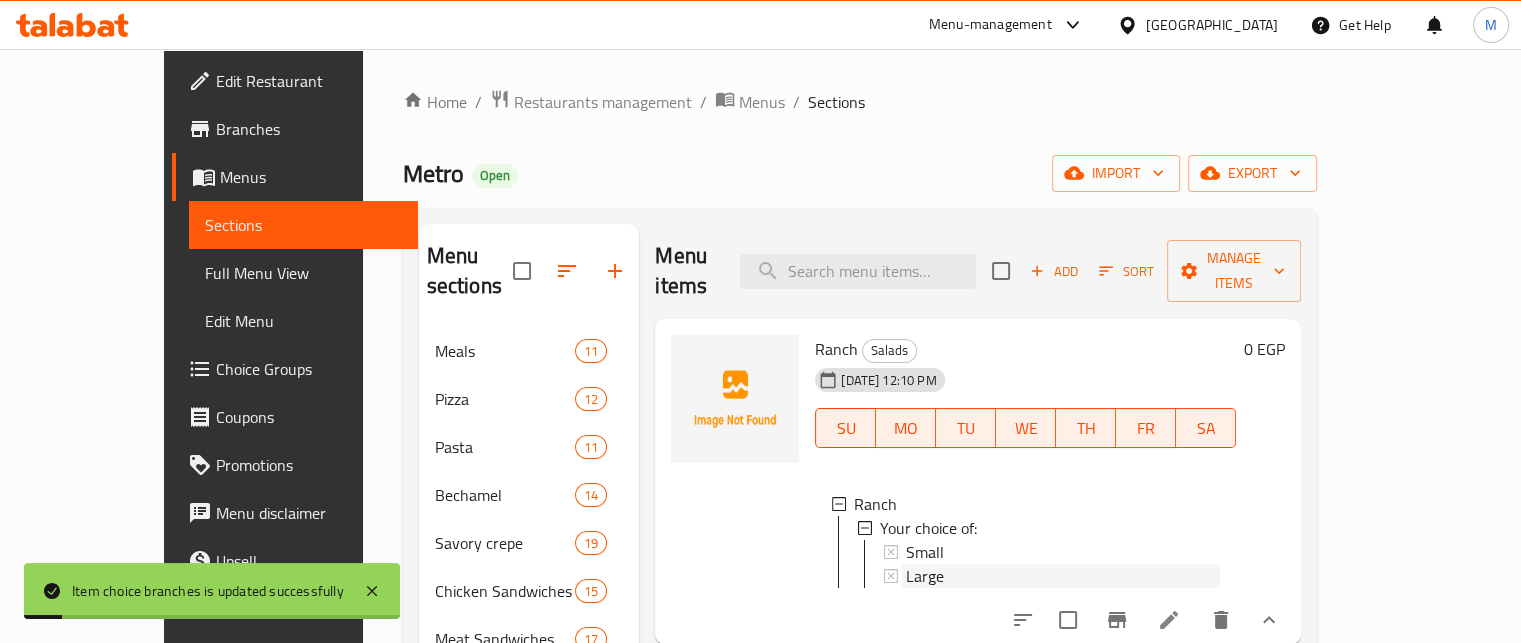 click on "Large" at bounding box center [1063, 576] 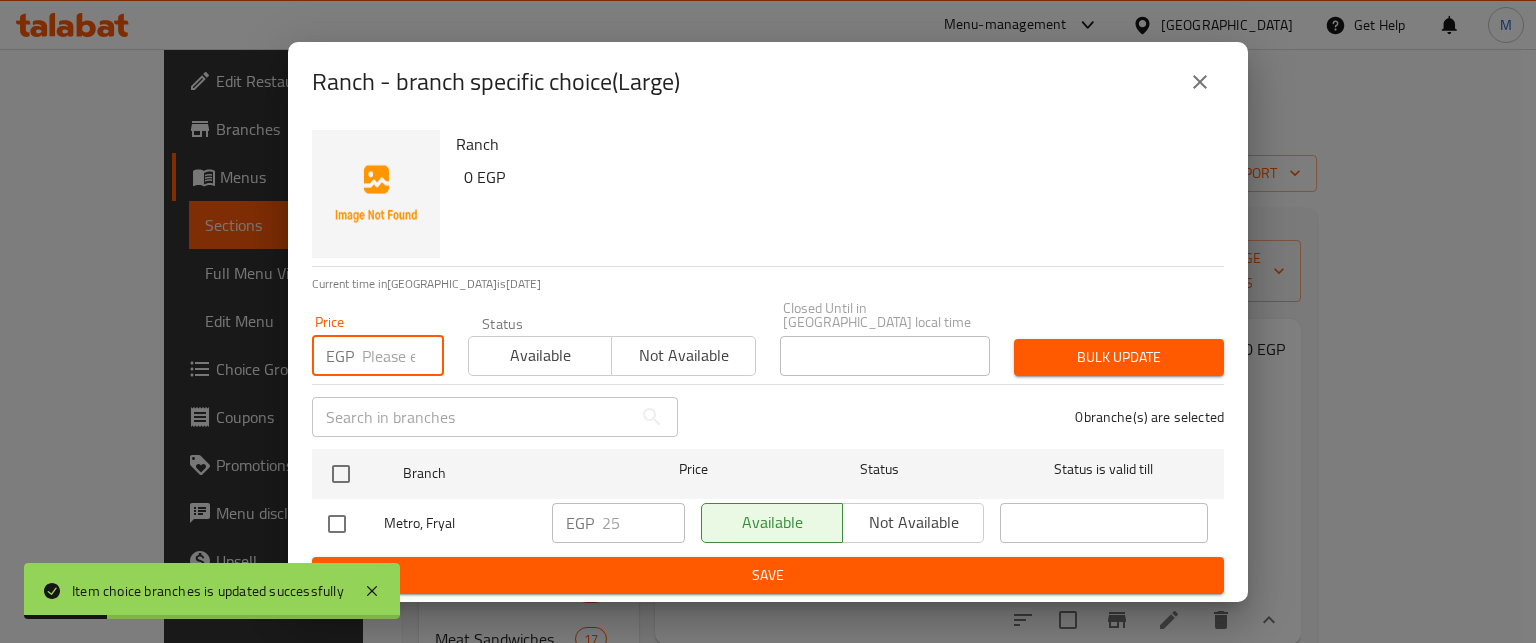 click at bounding box center [403, 356] 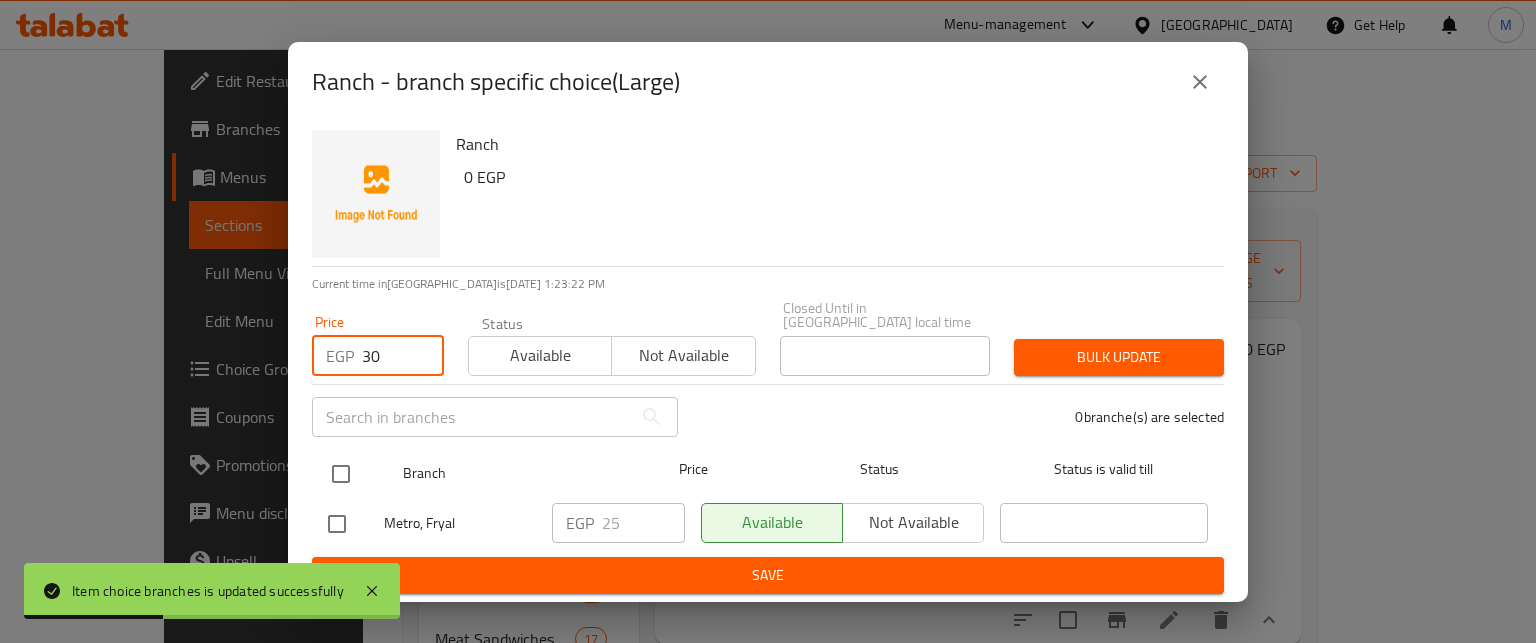 type on "30" 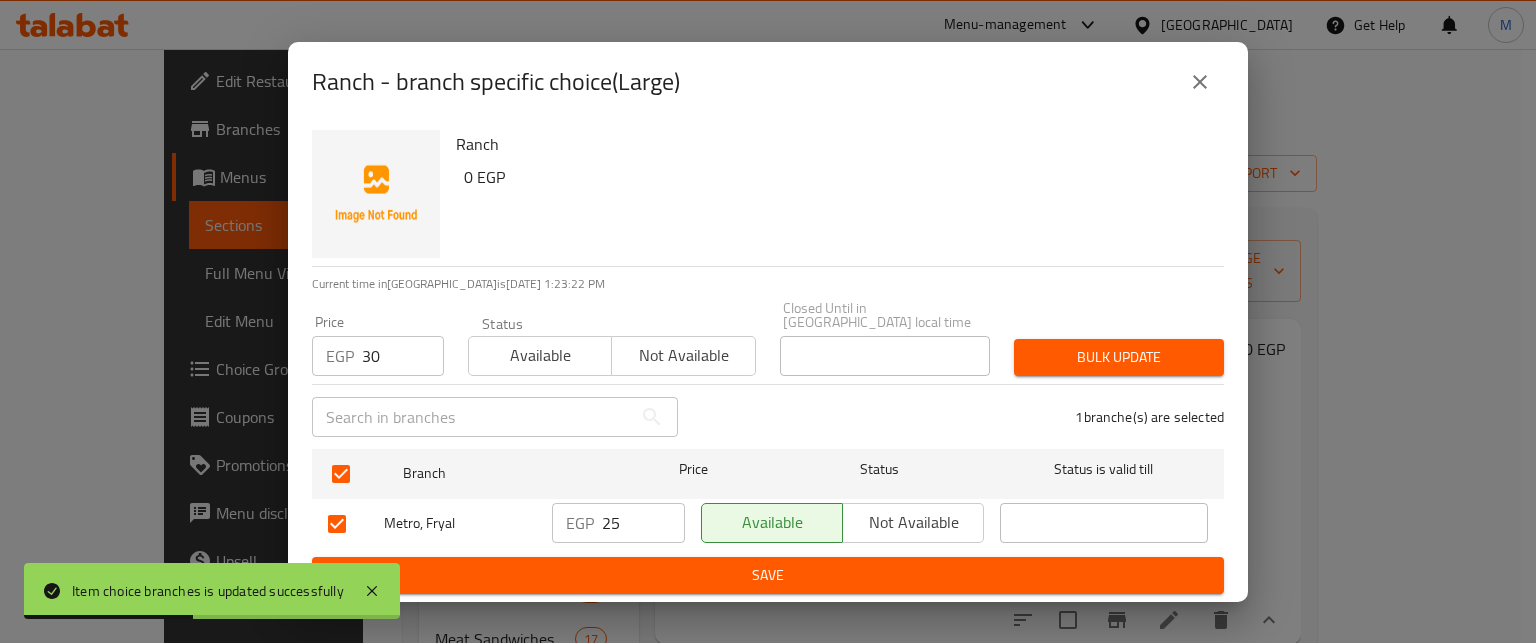 click on "Bulk update" at bounding box center [1119, 357] 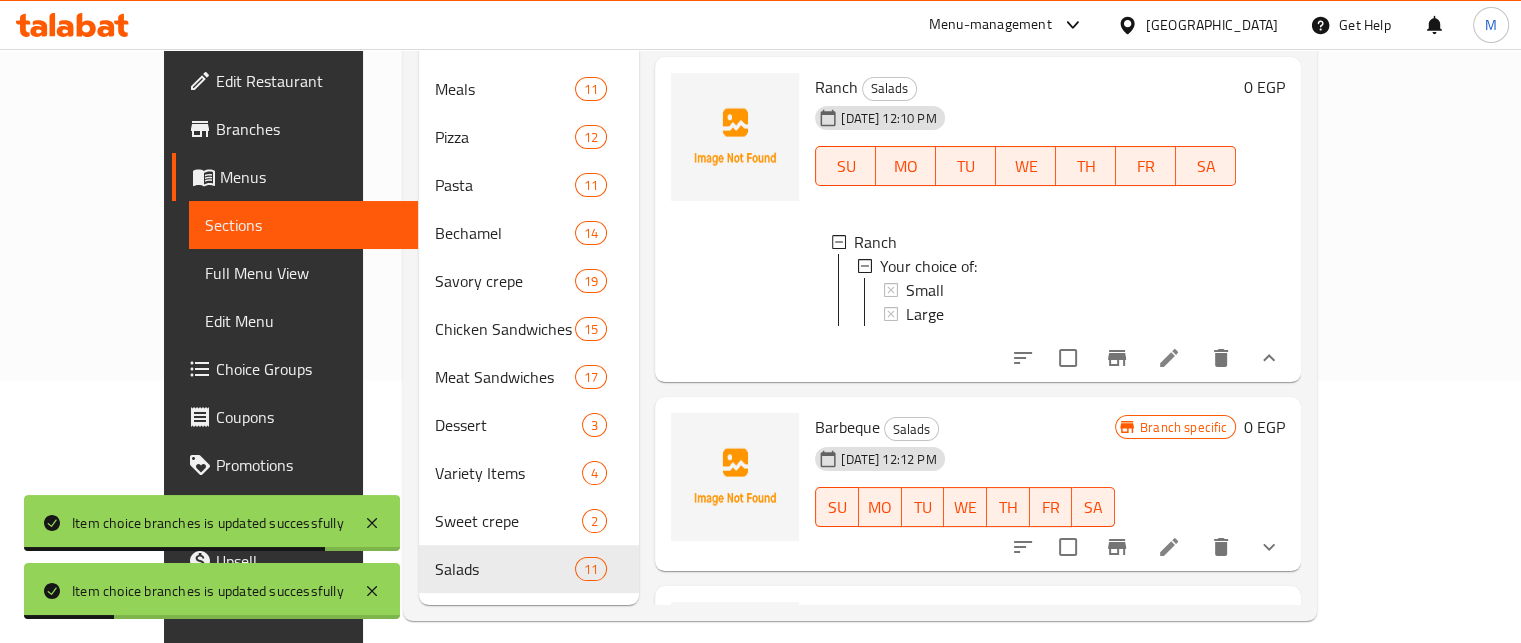 scroll, scrollTop: 280, scrollLeft: 0, axis: vertical 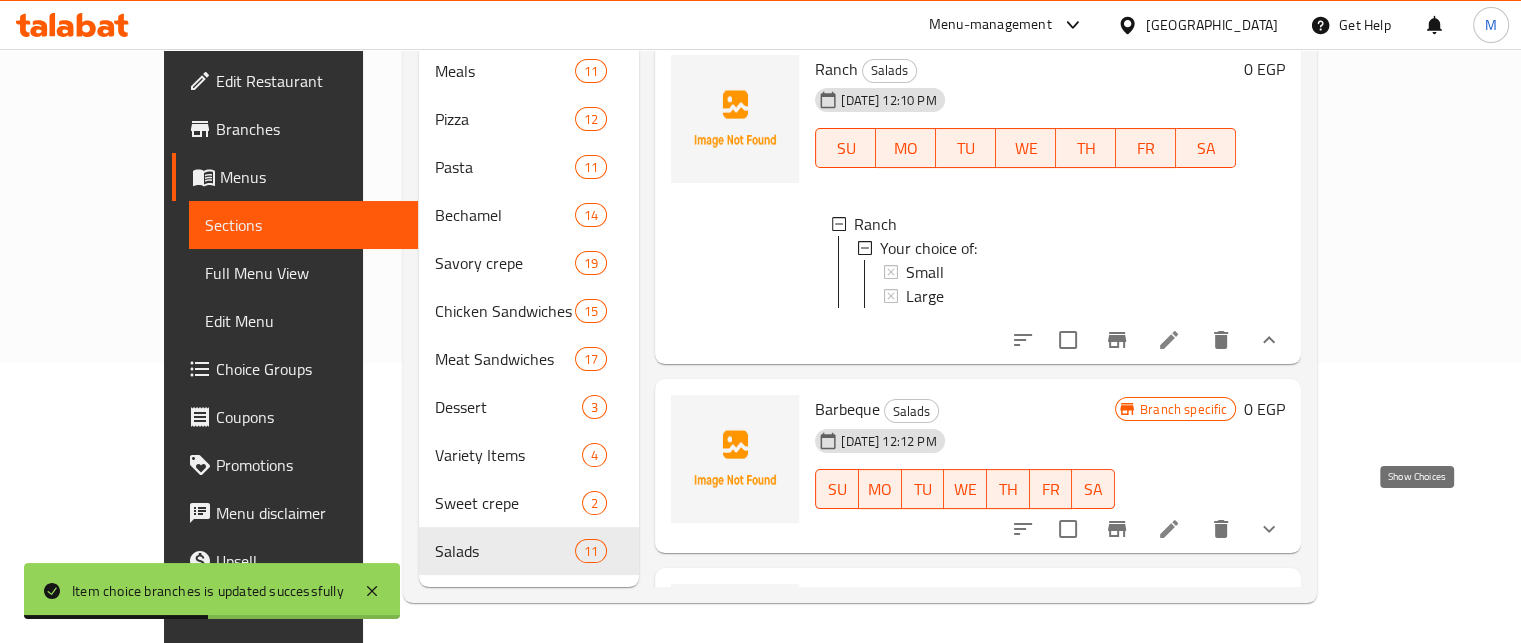 click 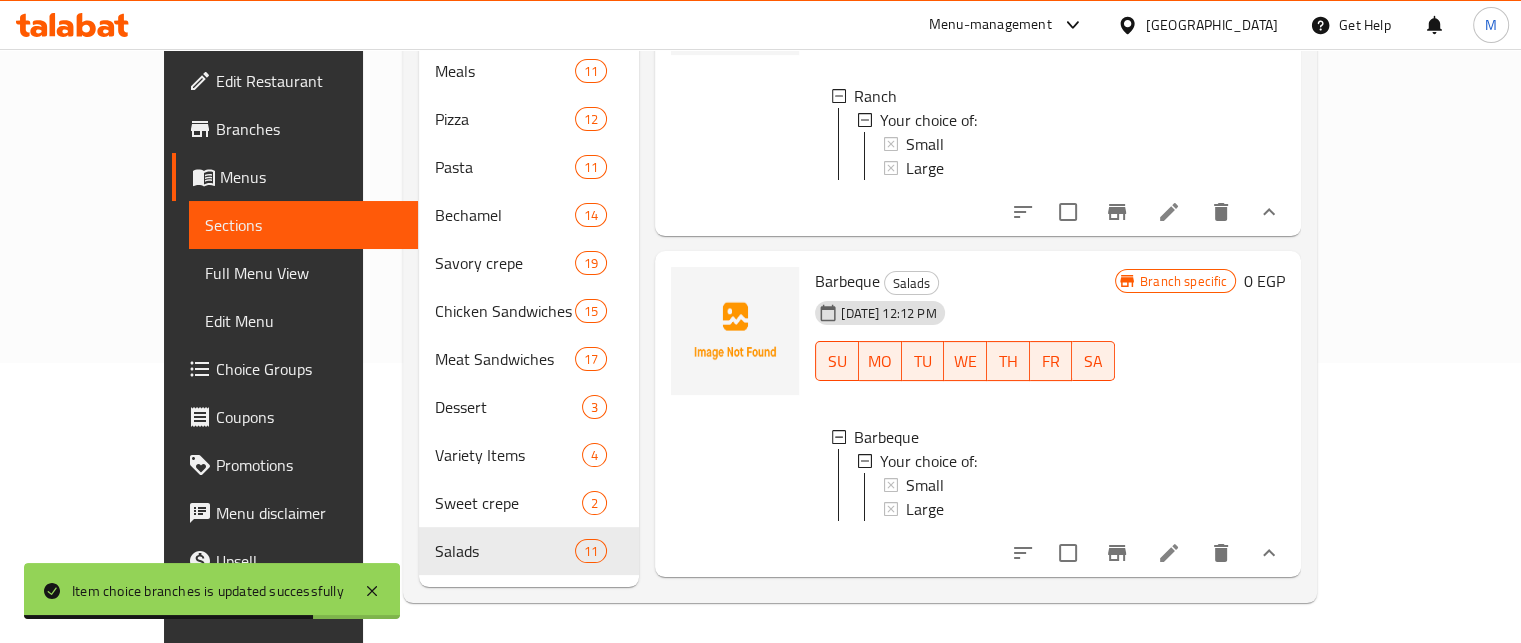 scroll, scrollTop: 141, scrollLeft: 0, axis: vertical 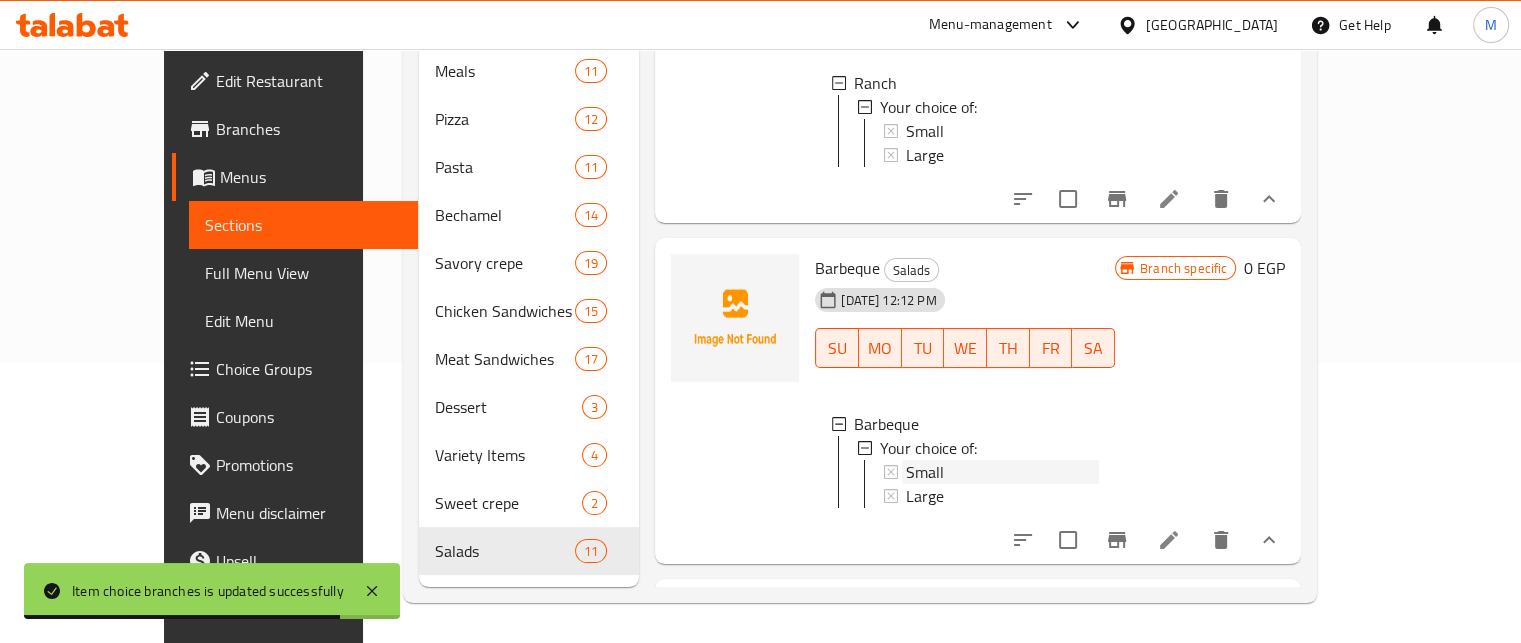 click on "Small" at bounding box center [925, 472] 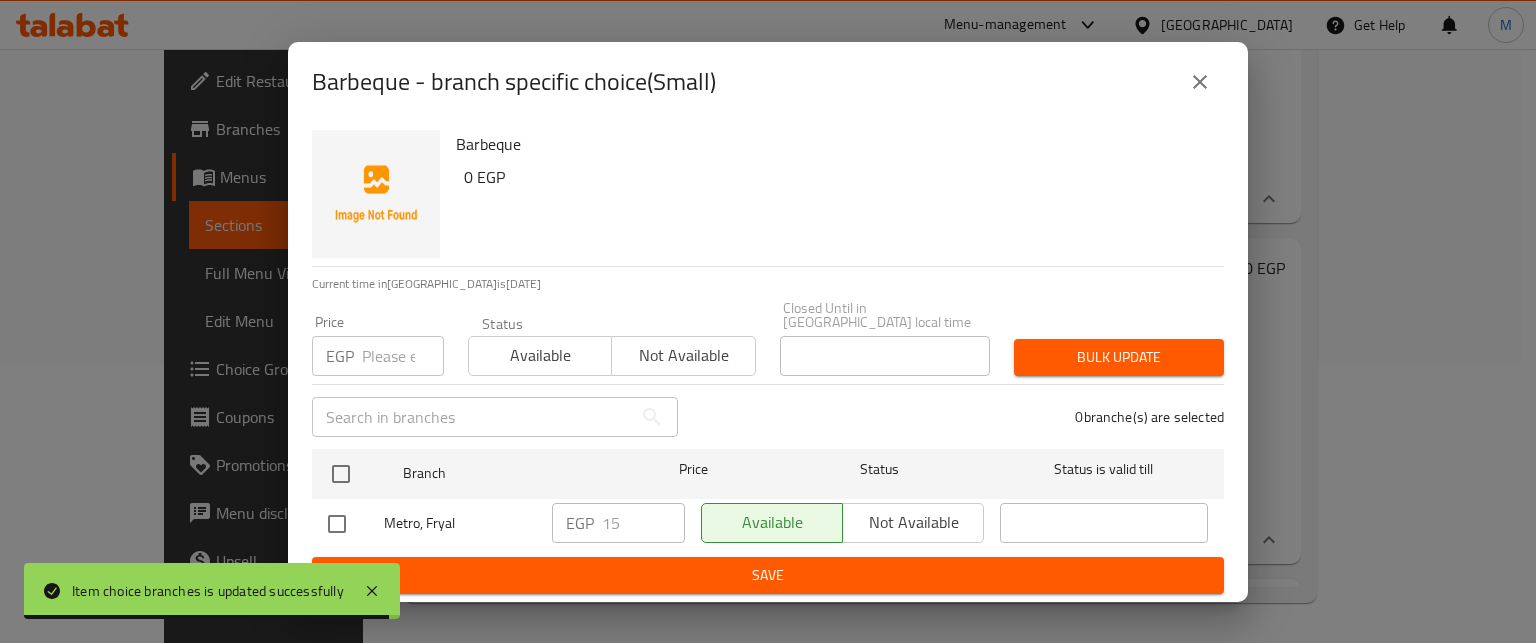click at bounding box center [403, 356] 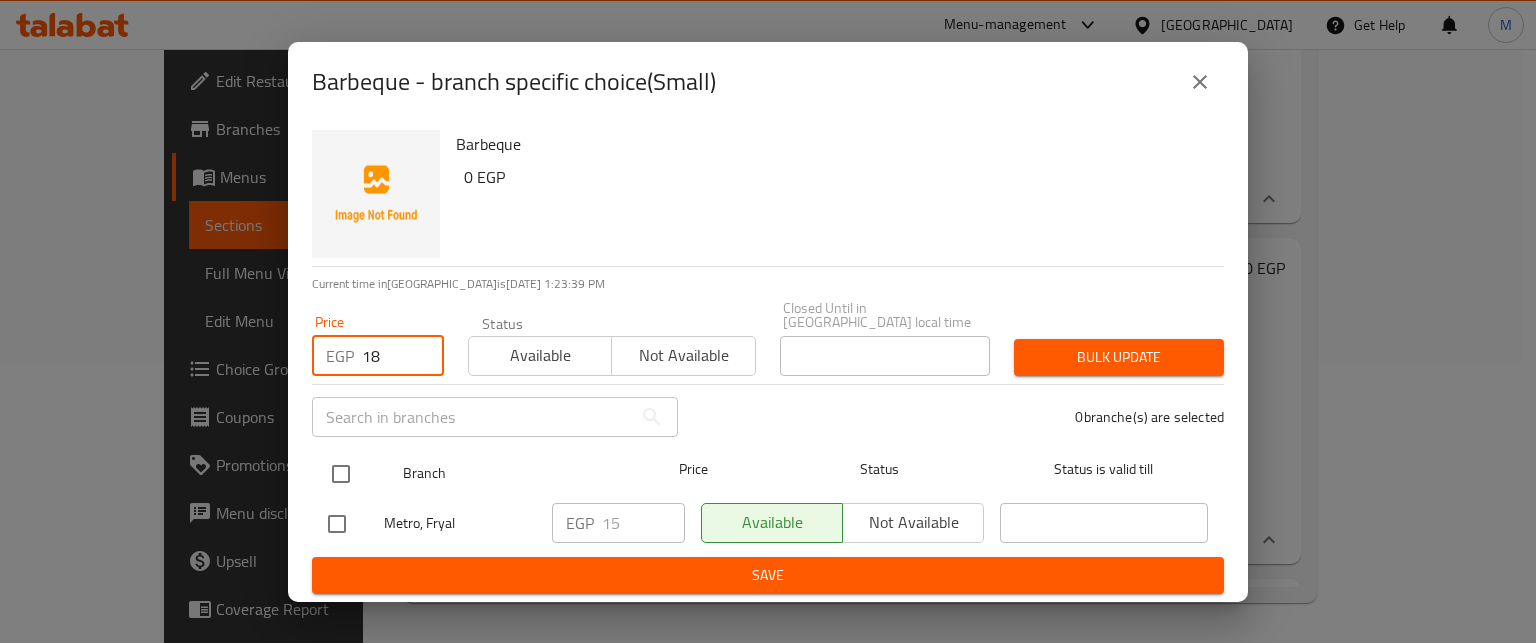 type on "18" 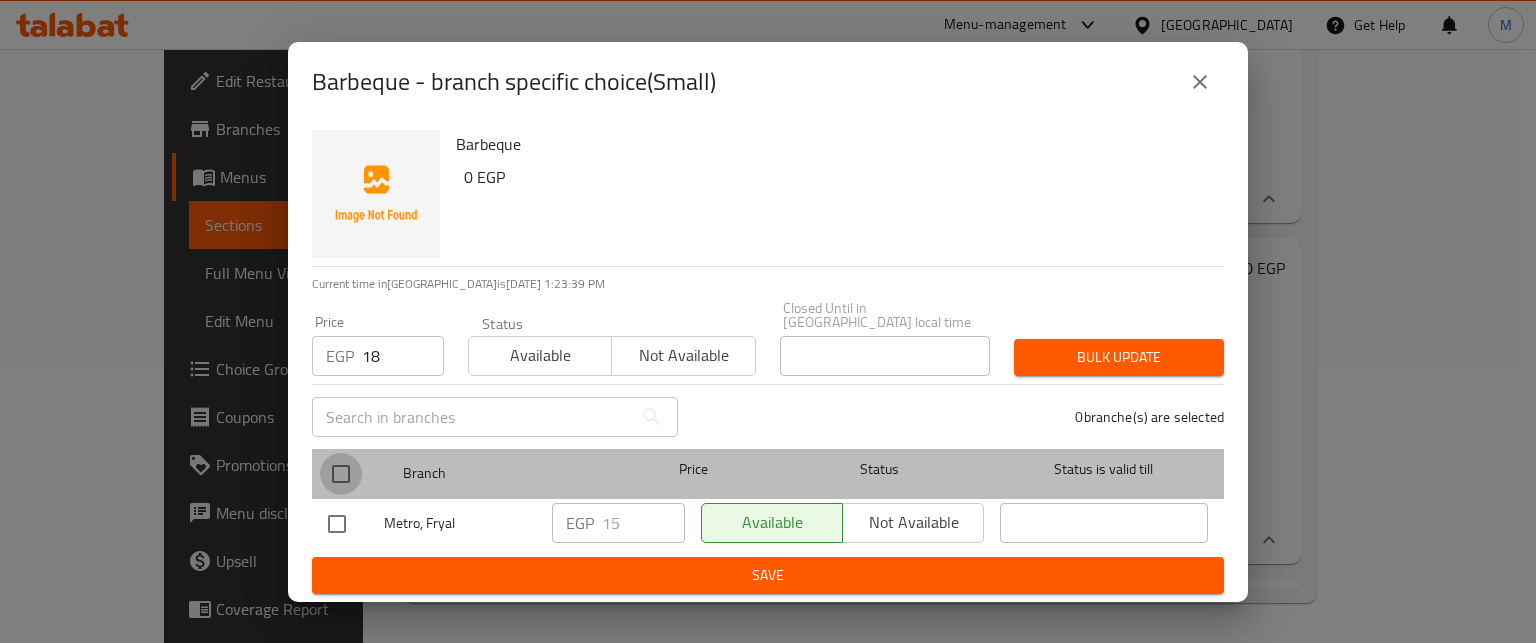 click at bounding box center [341, 474] 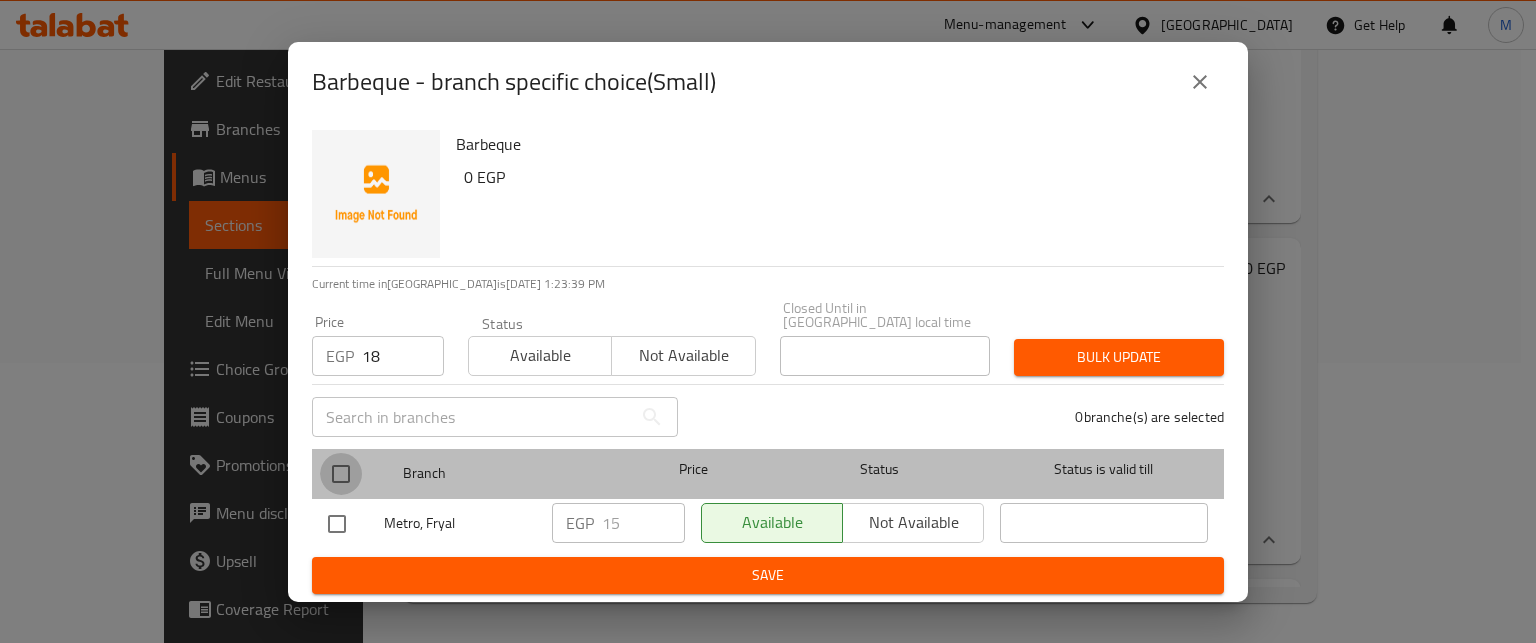 checkbox on "true" 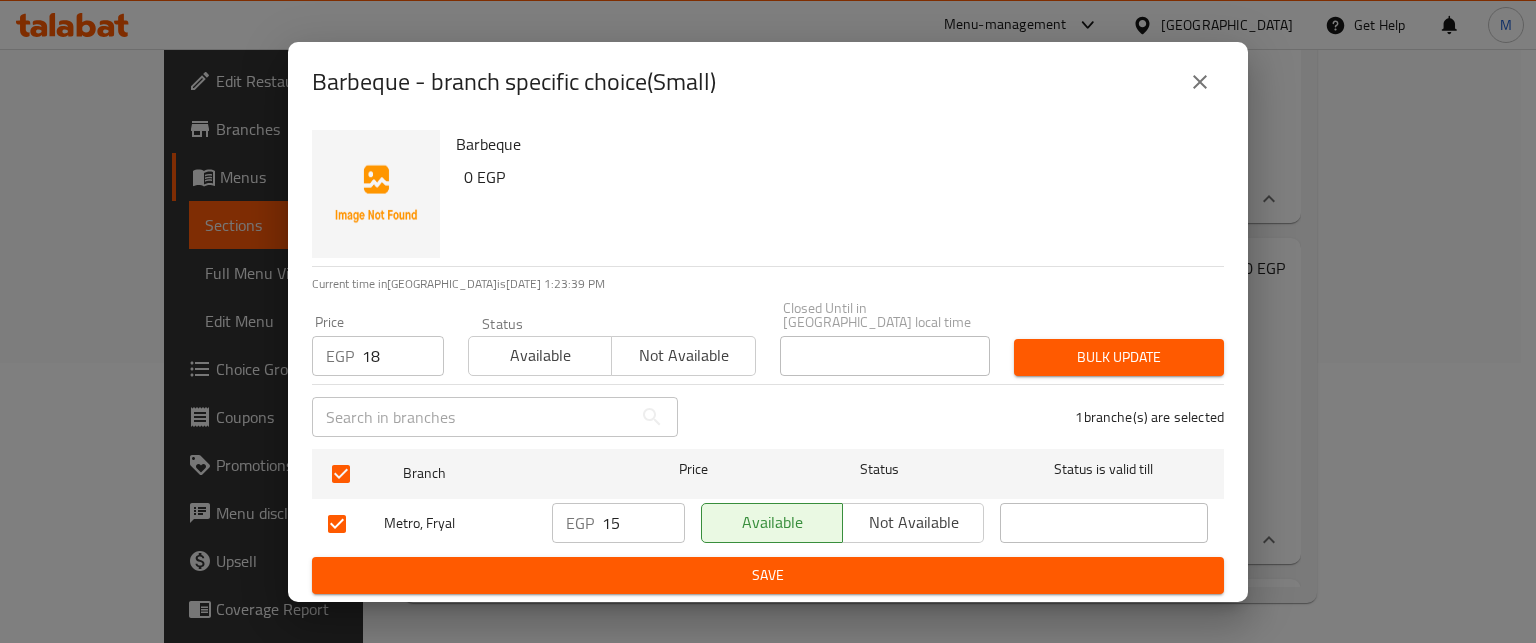 click on "Bulk update" at bounding box center (1119, 357) 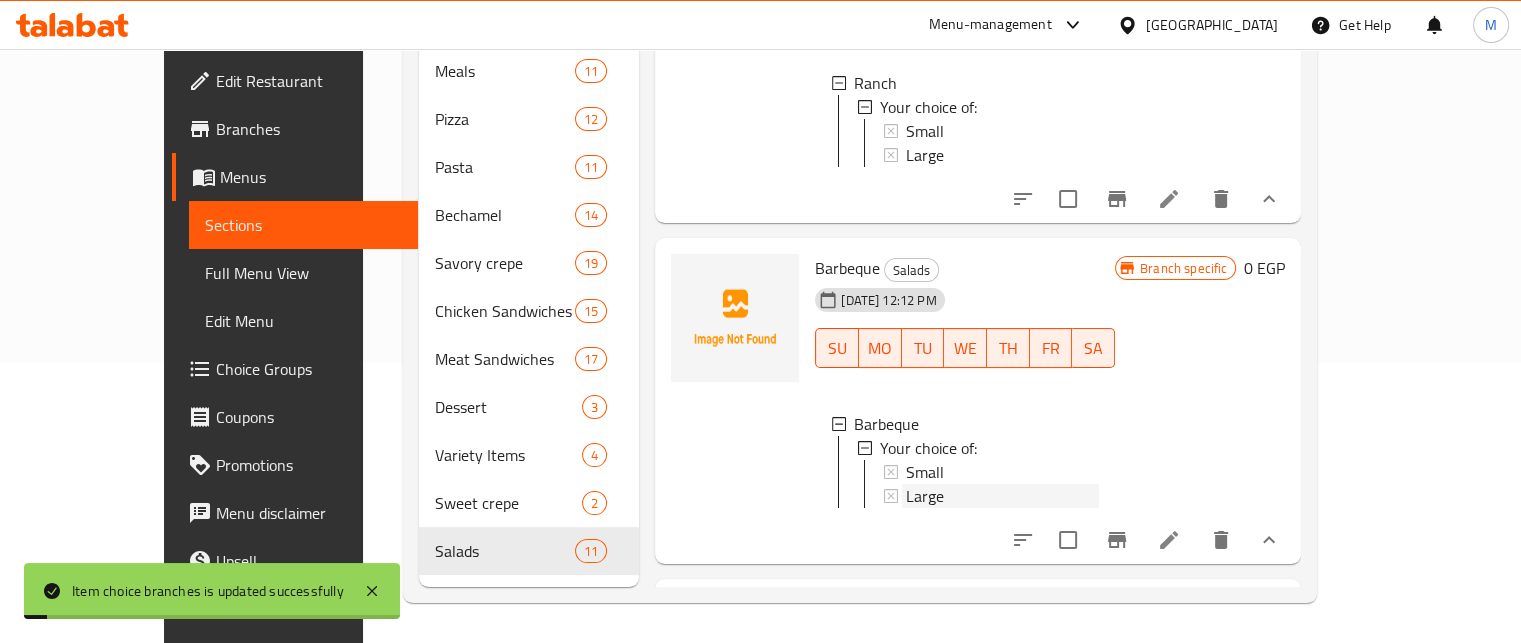 click on "Large" at bounding box center [1002, 496] 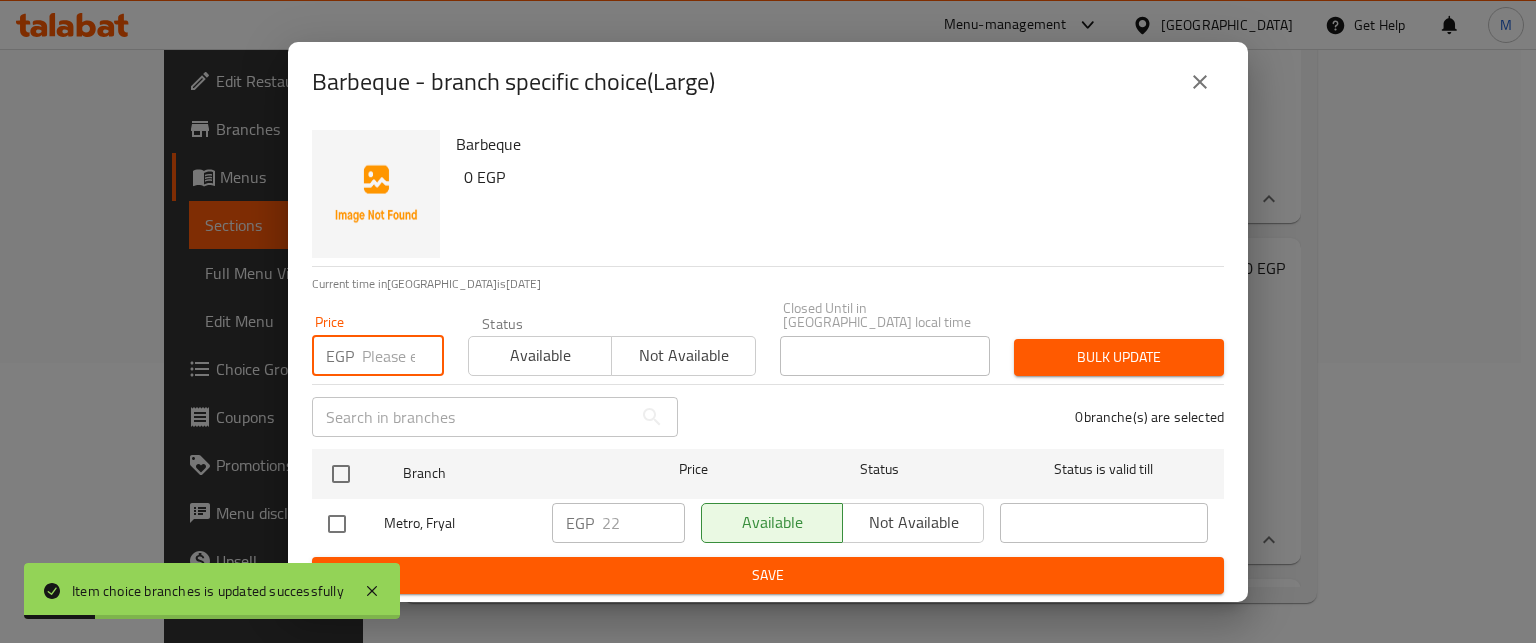 click at bounding box center (403, 356) 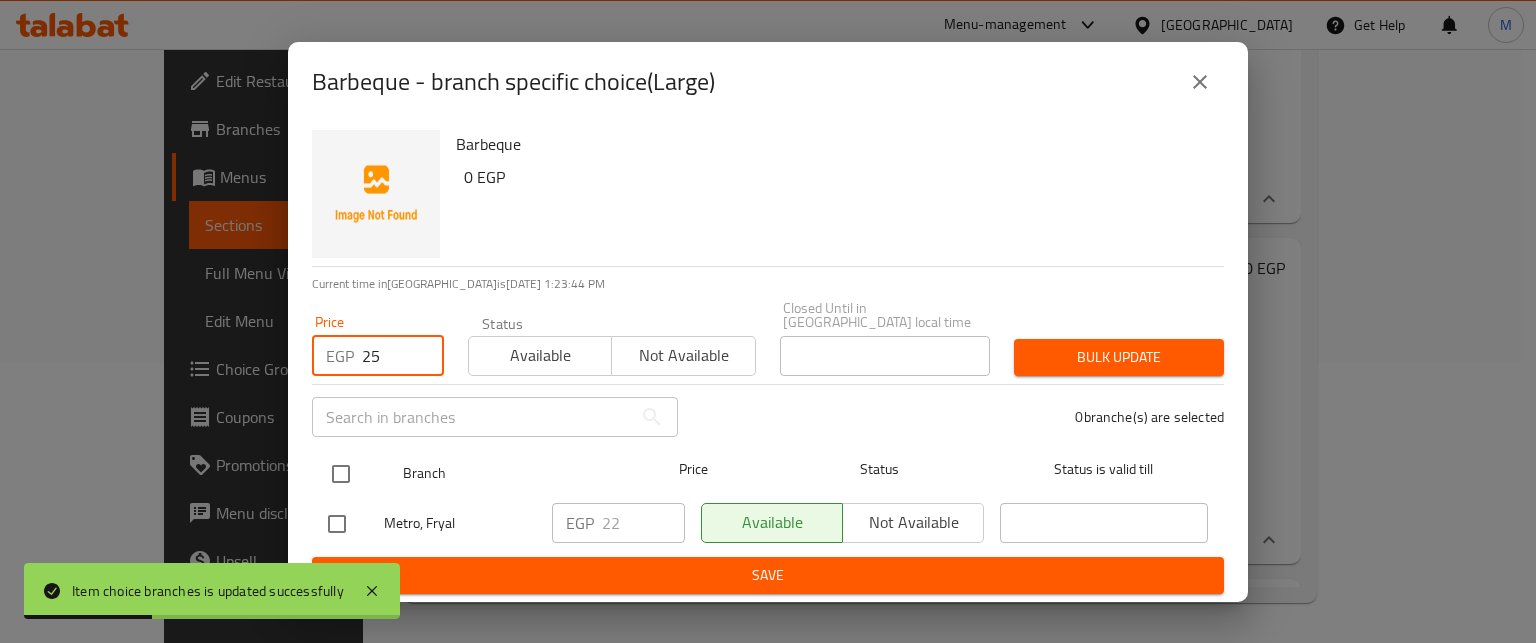 type on "25" 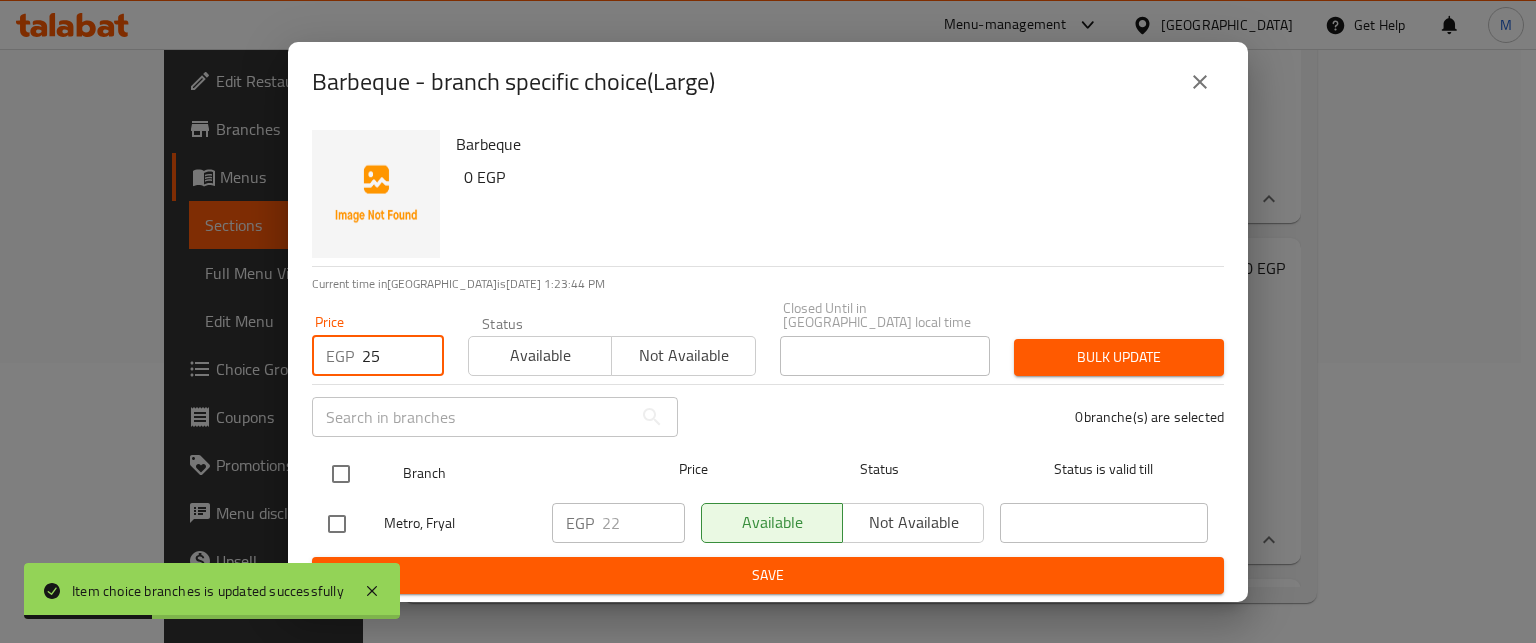 click at bounding box center [341, 474] 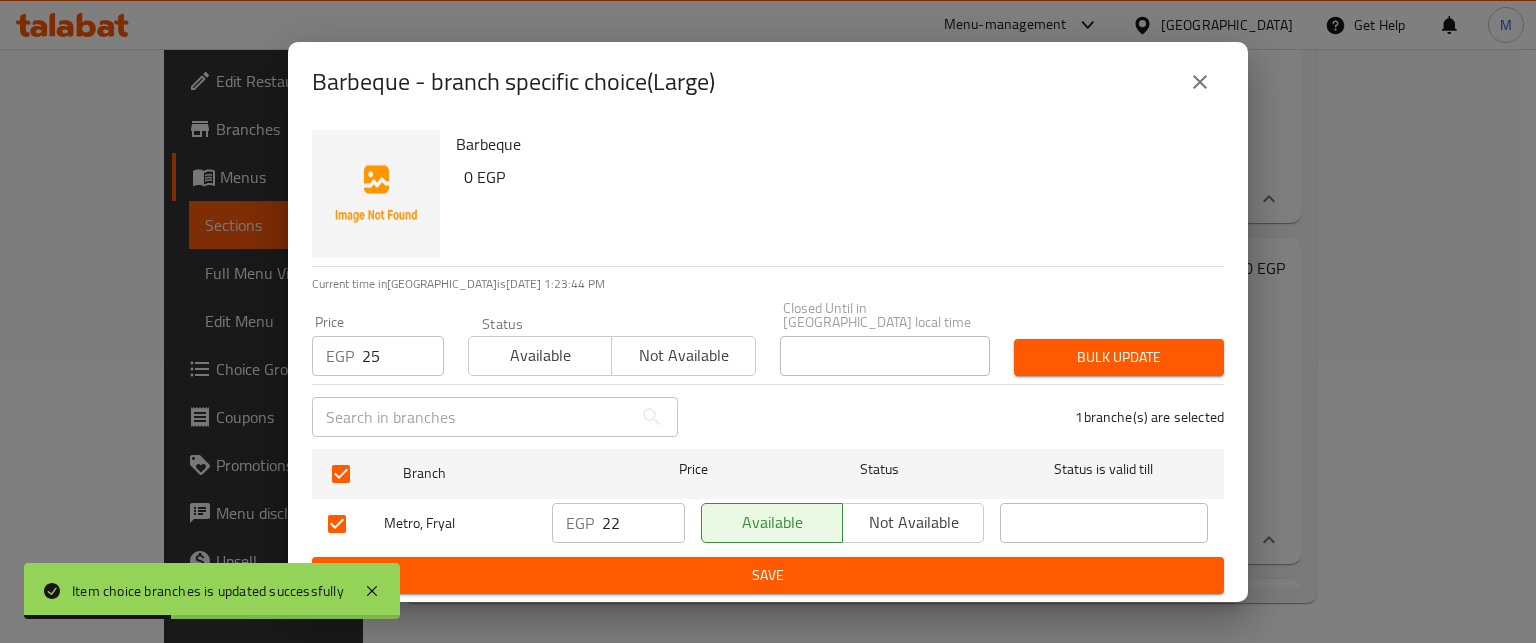 click on "Bulk update" at bounding box center (1119, 357) 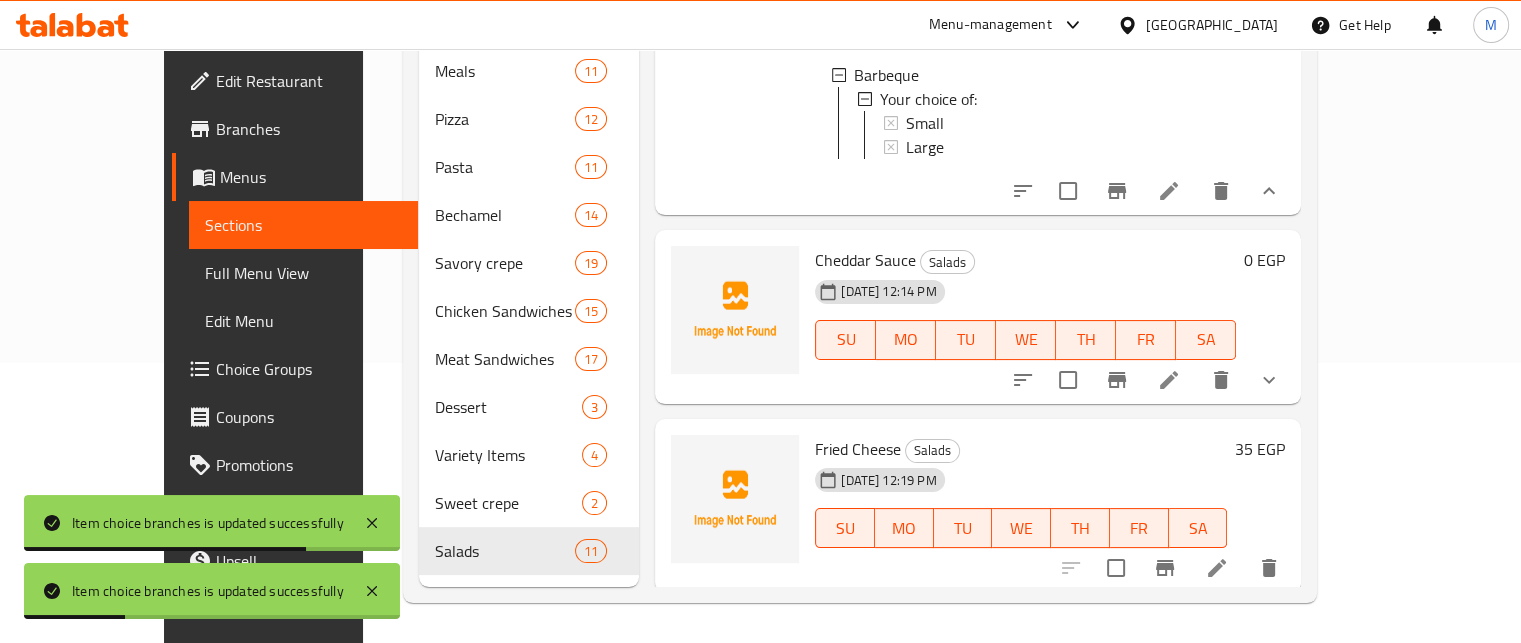 scroll, scrollTop: 497, scrollLeft: 0, axis: vertical 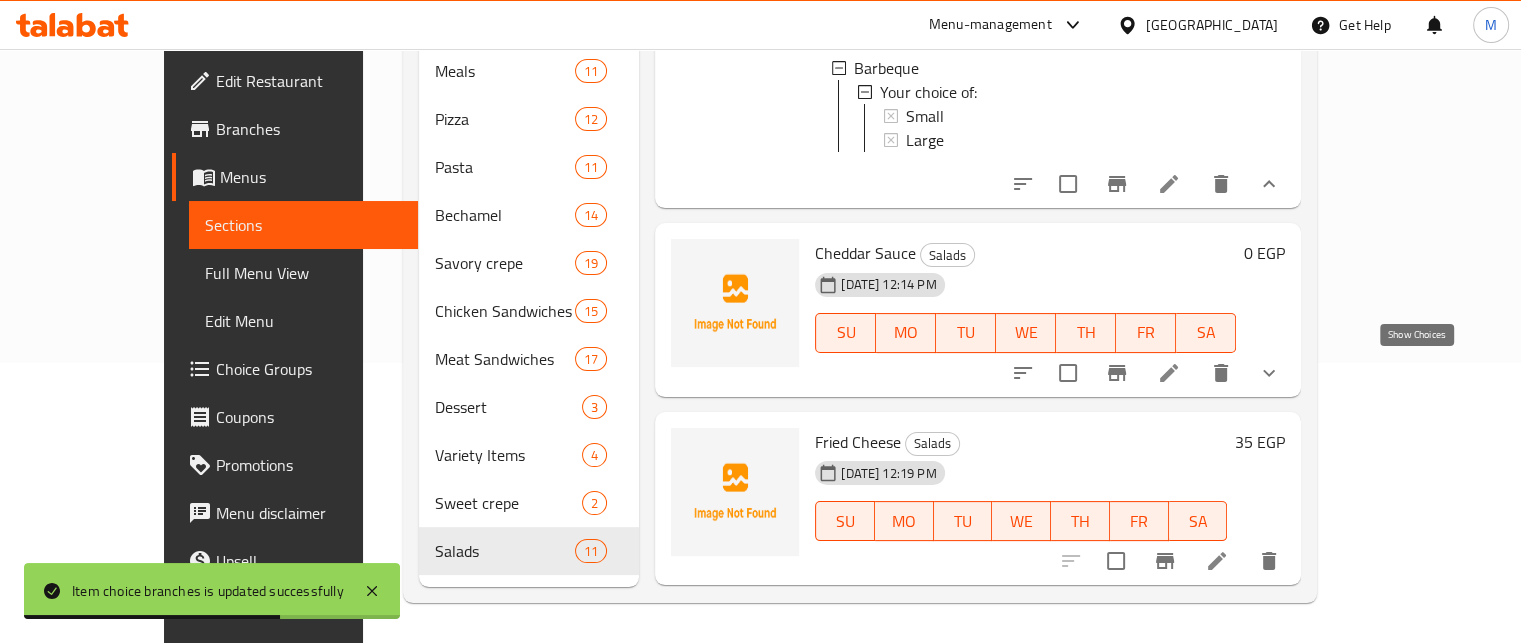 click 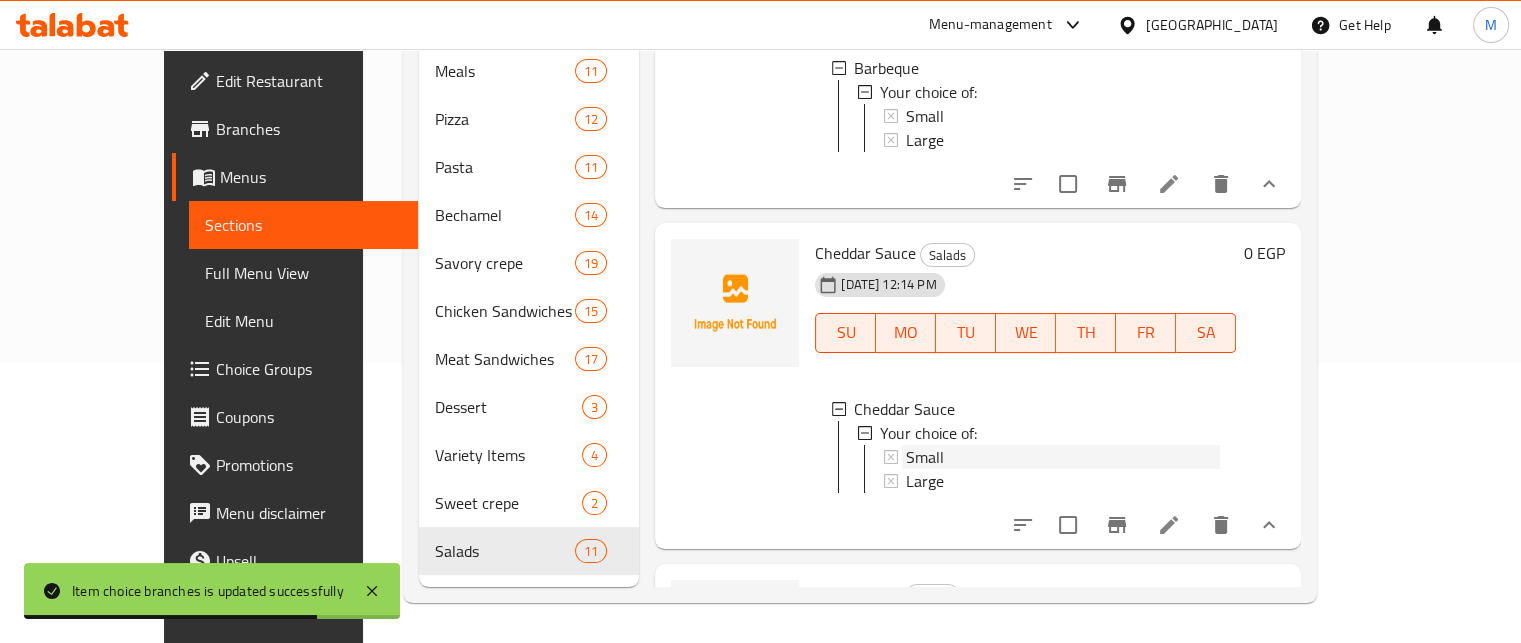 click on "Small" at bounding box center [1063, 457] 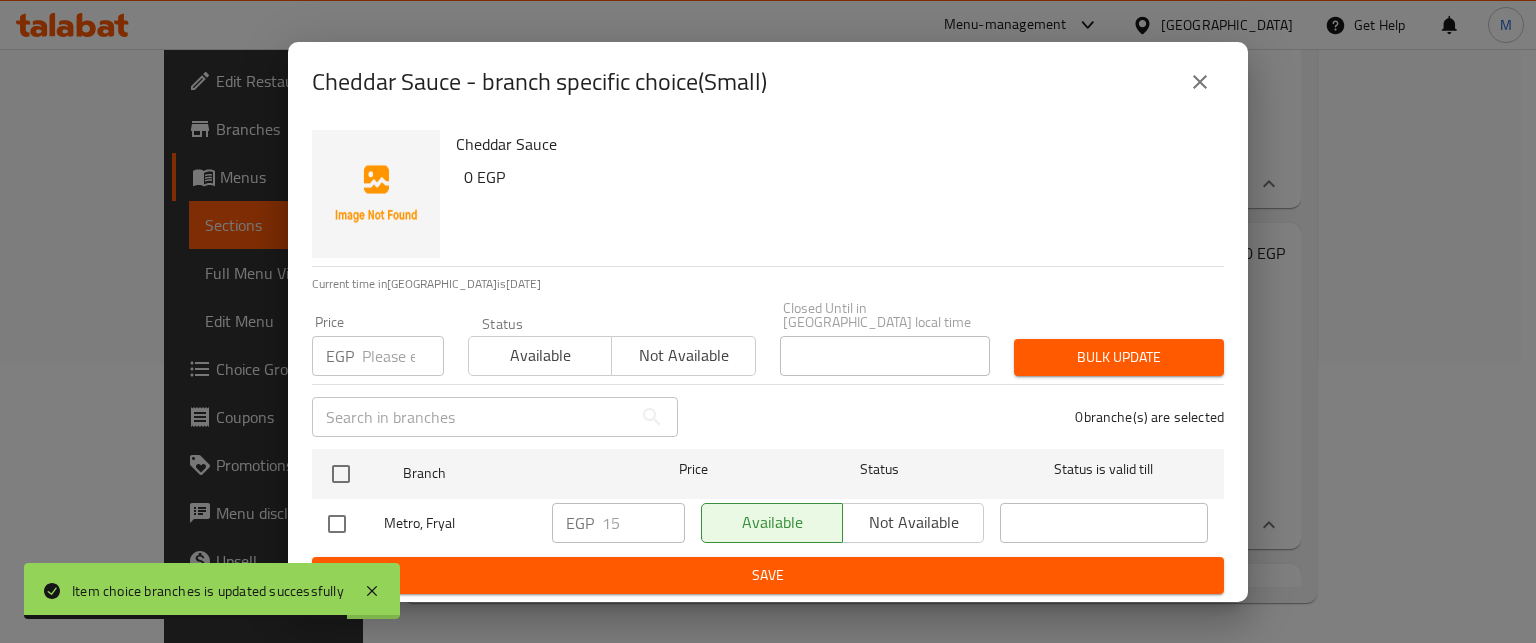click at bounding box center (403, 356) 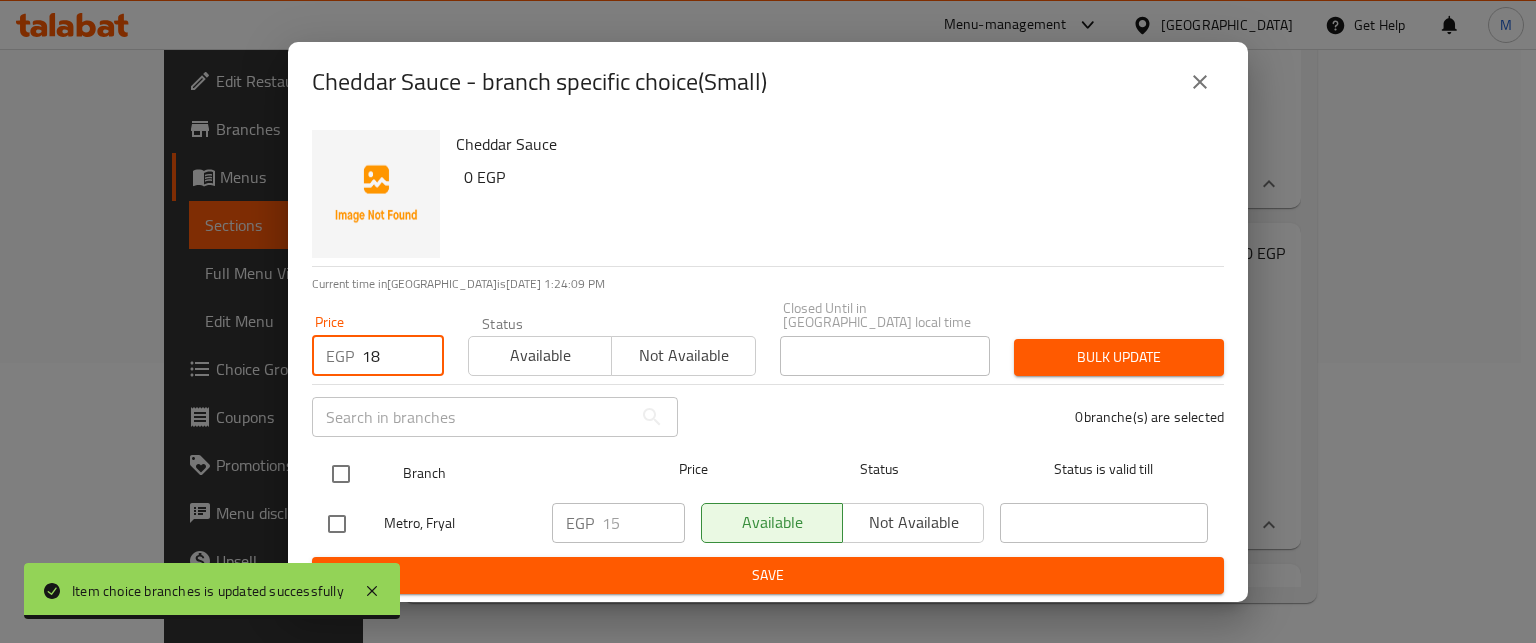 type on "18" 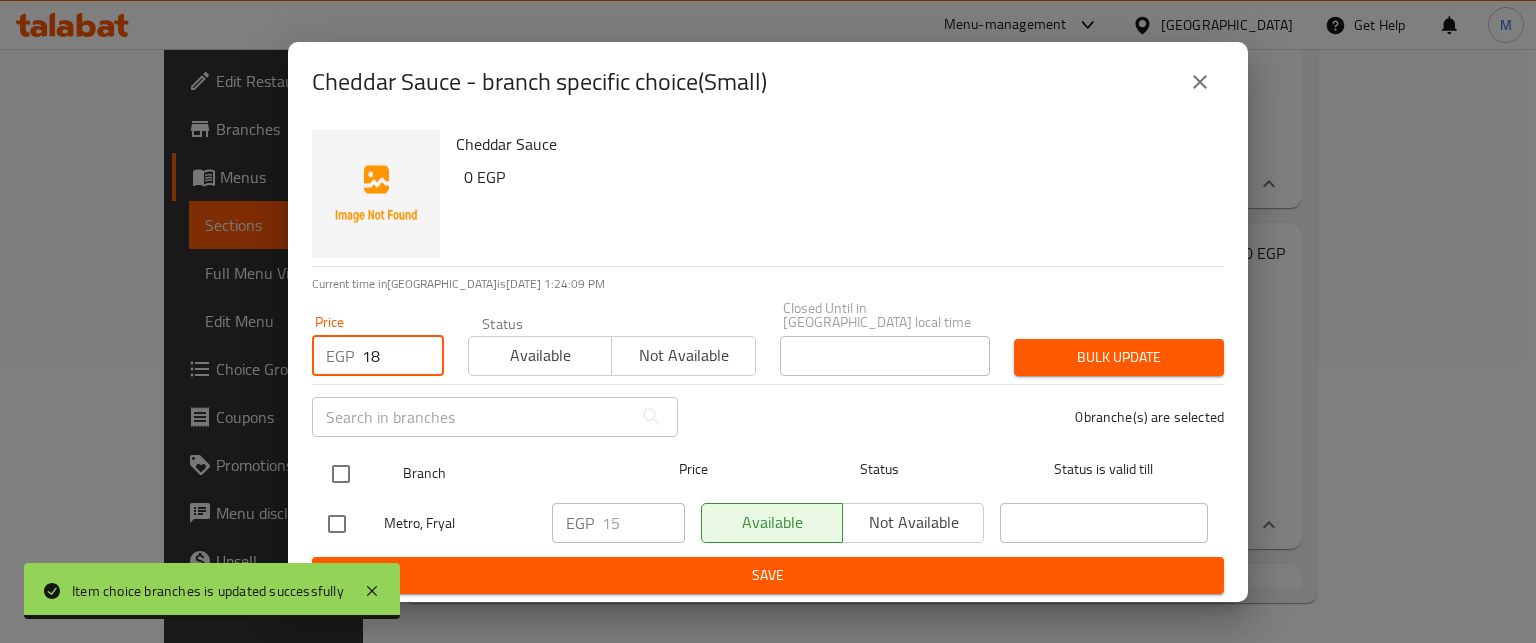 click at bounding box center (341, 474) 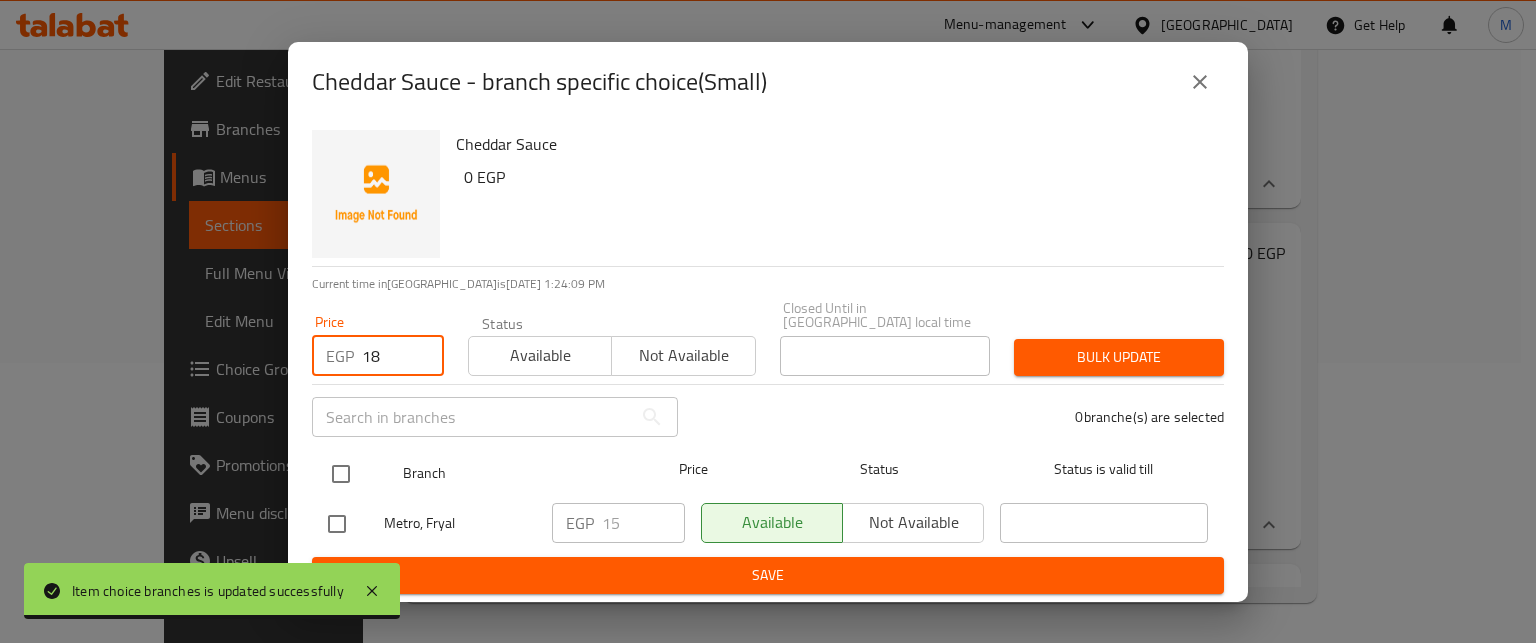 checkbox on "true" 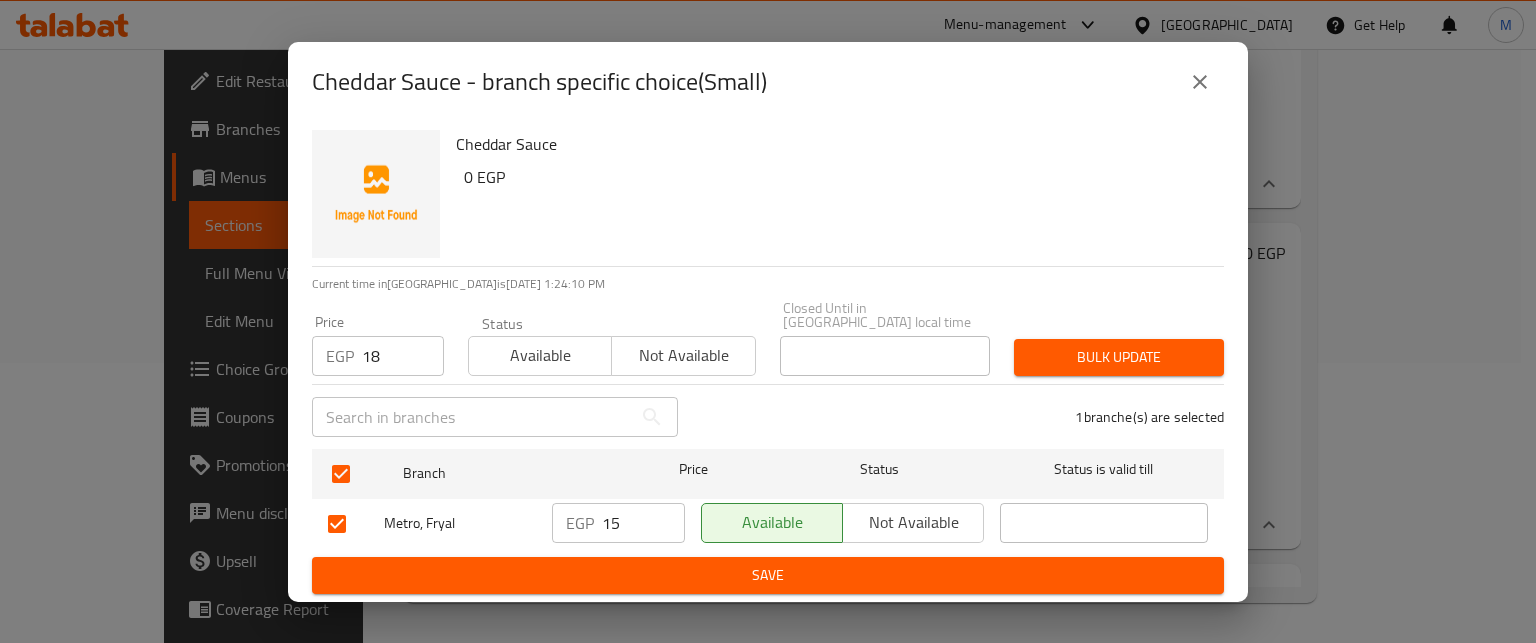 click on "Bulk update" at bounding box center [1119, 357] 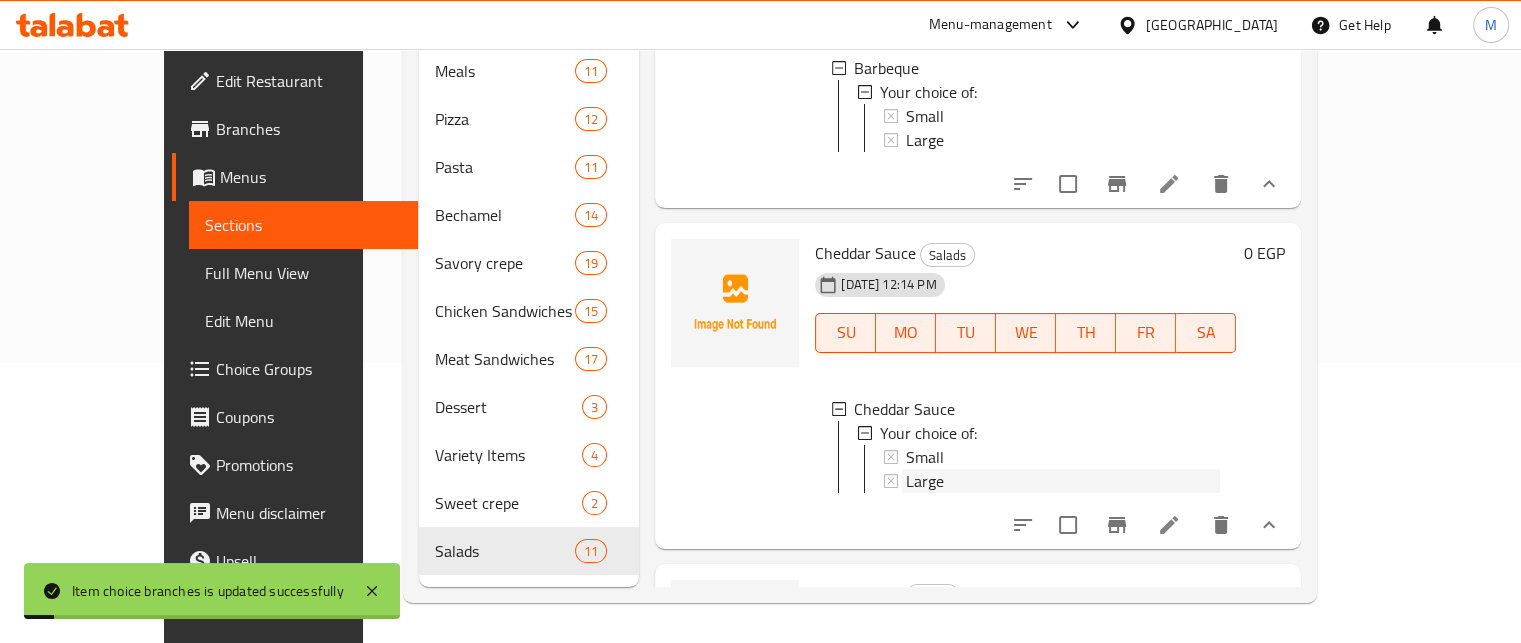 click on "Large" at bounding box center (1063, 481) 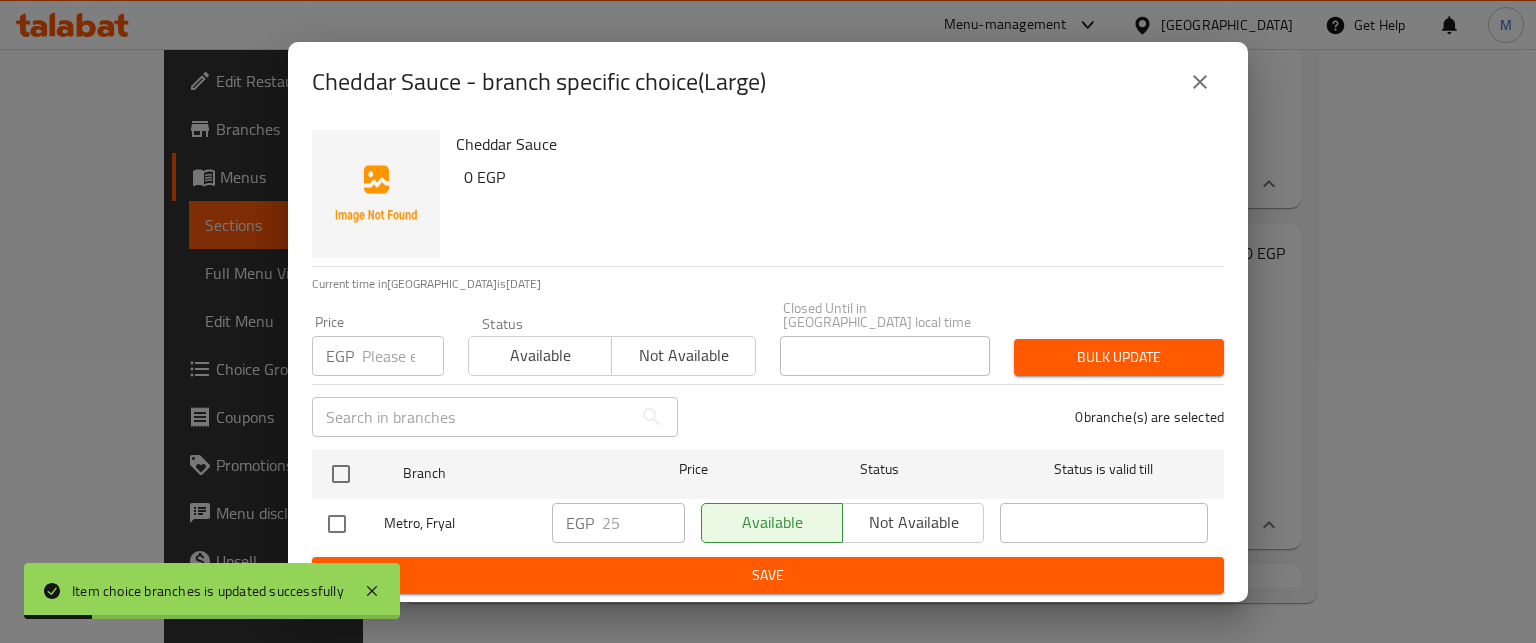 click at bounding box center [403, 356] 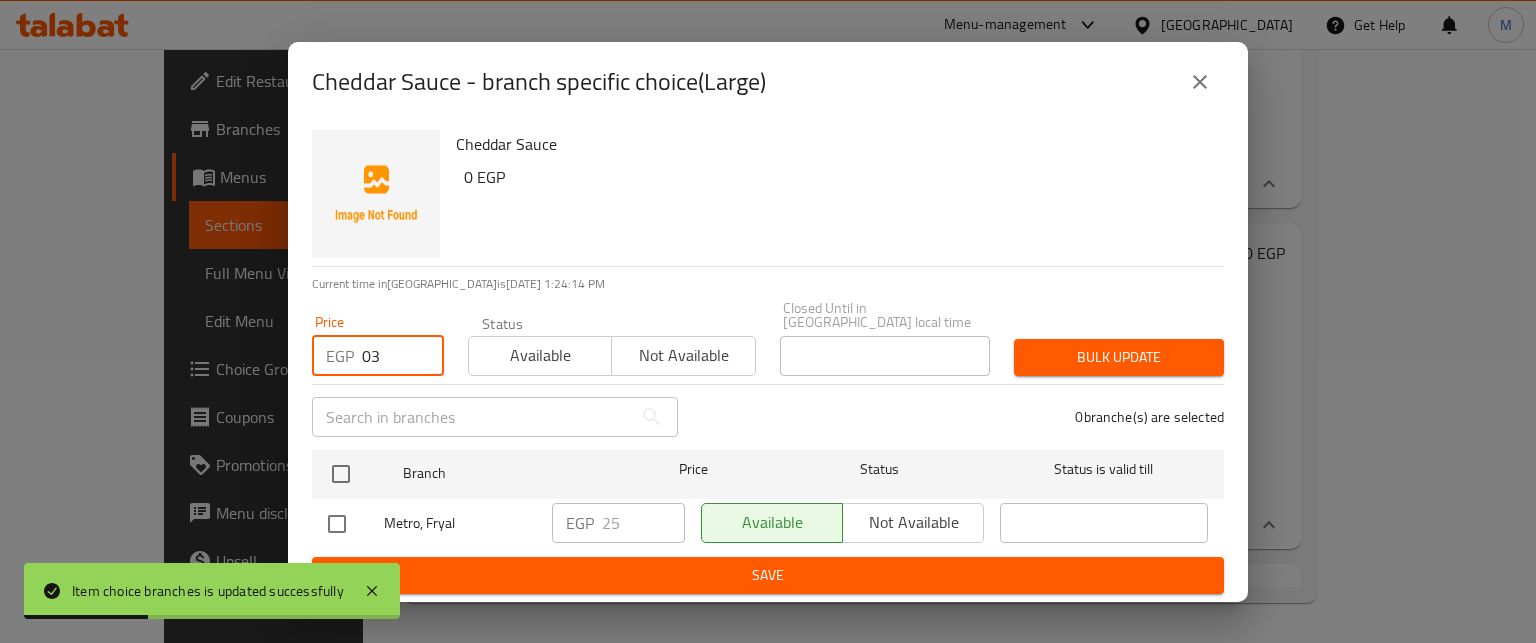 type on "0" 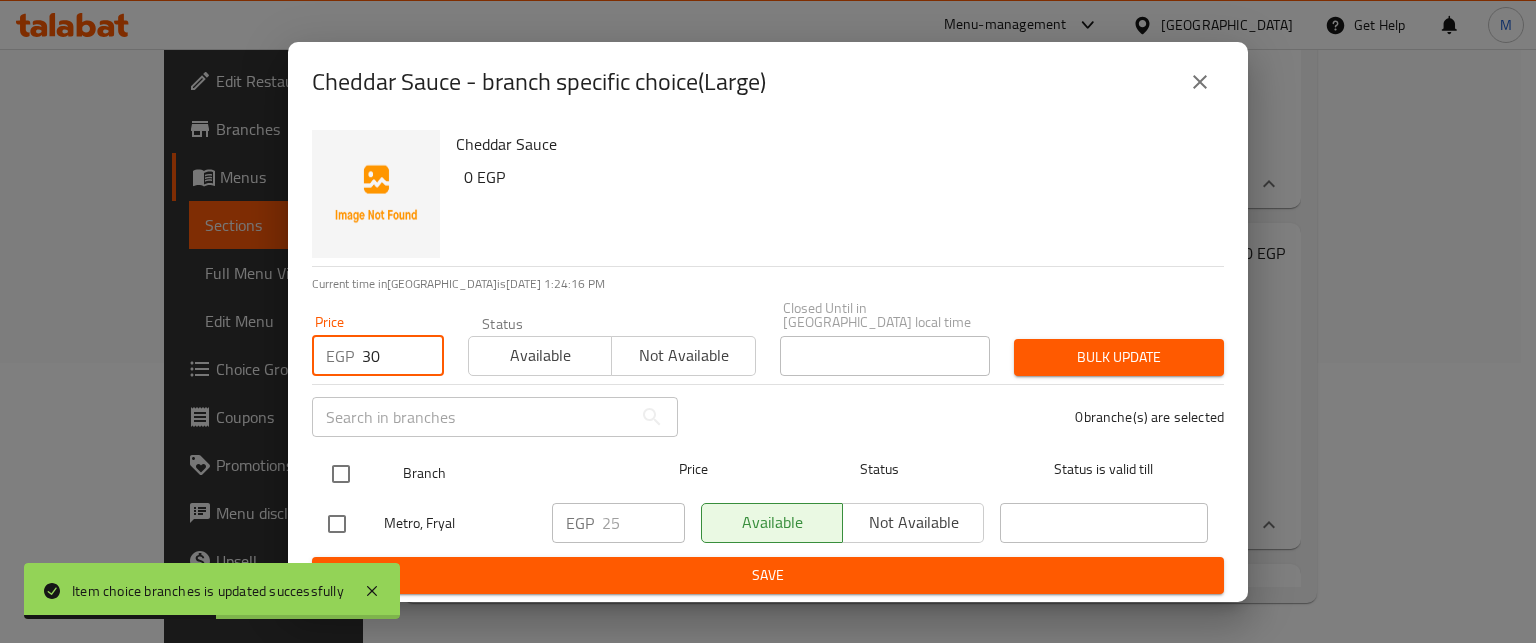 type on "30" 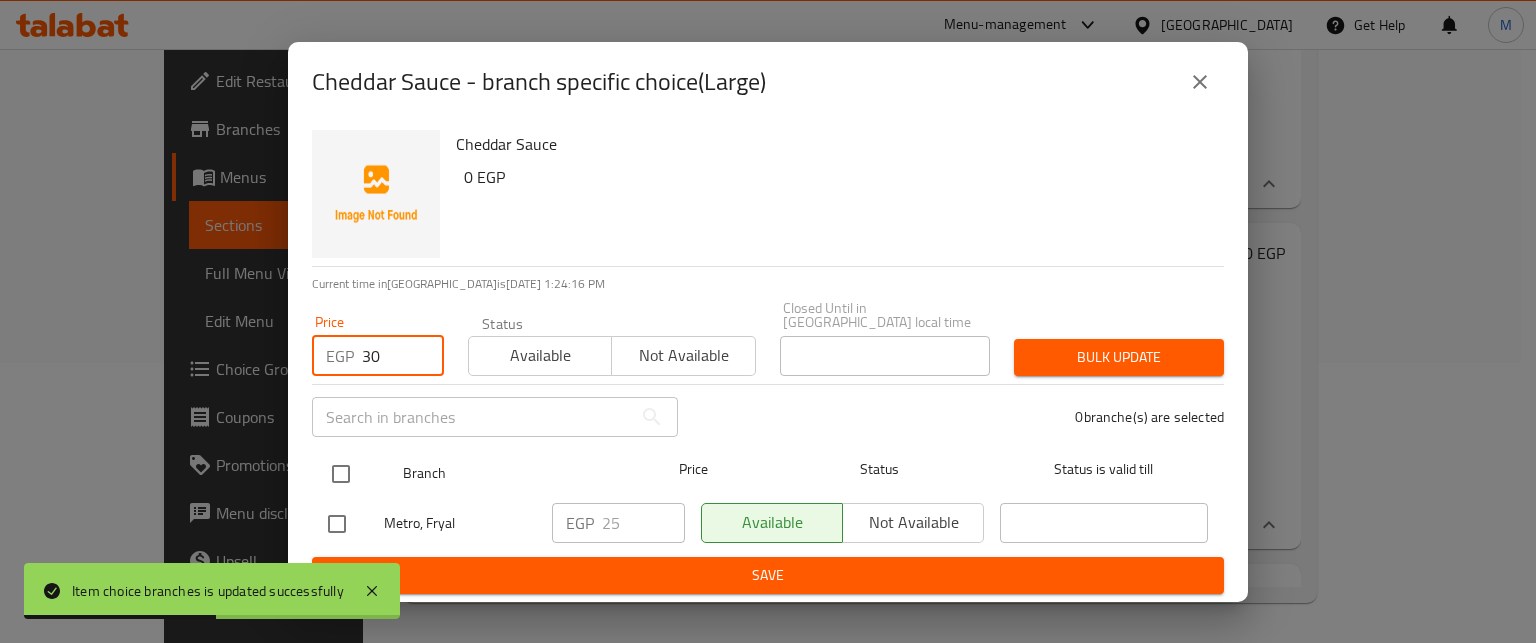 click at bounding box center [341, 474] 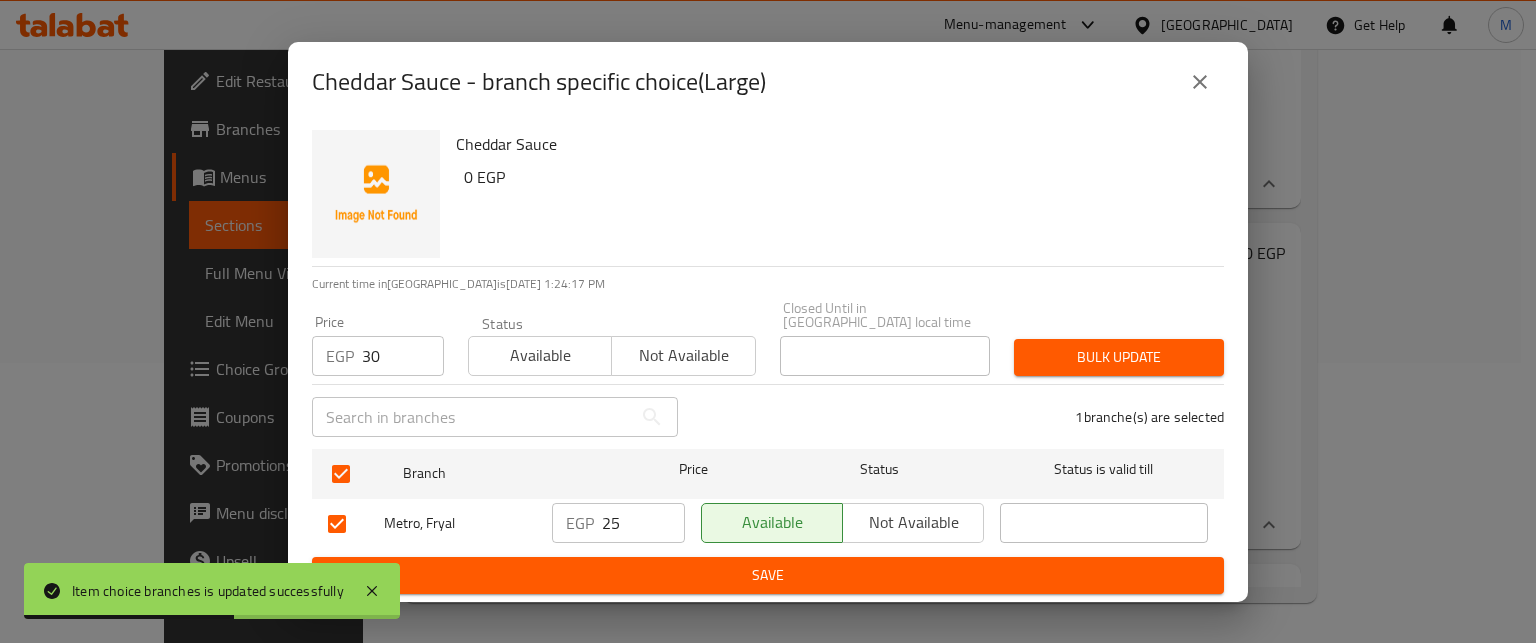 click on "Bulk update" at bounding box center [1119, 357] 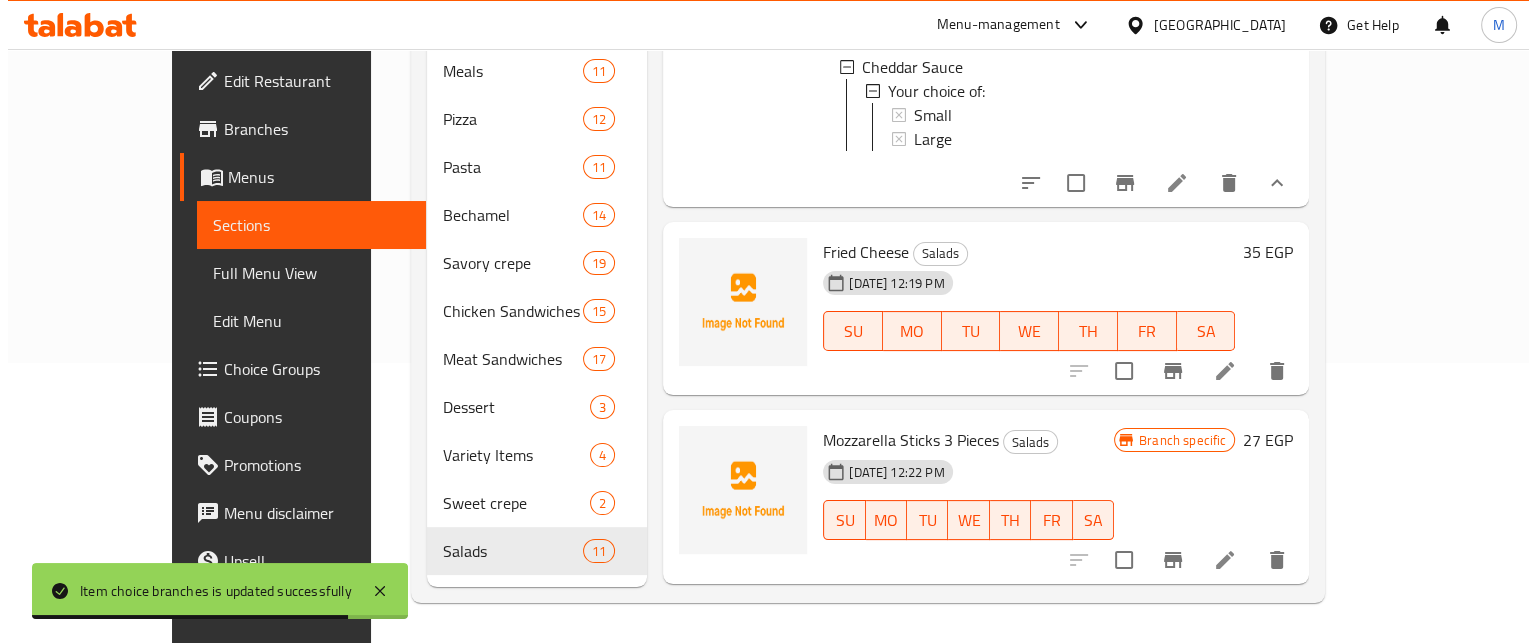 scroll, scrollTop: 846, scrollLeft: 0, axis: vertical 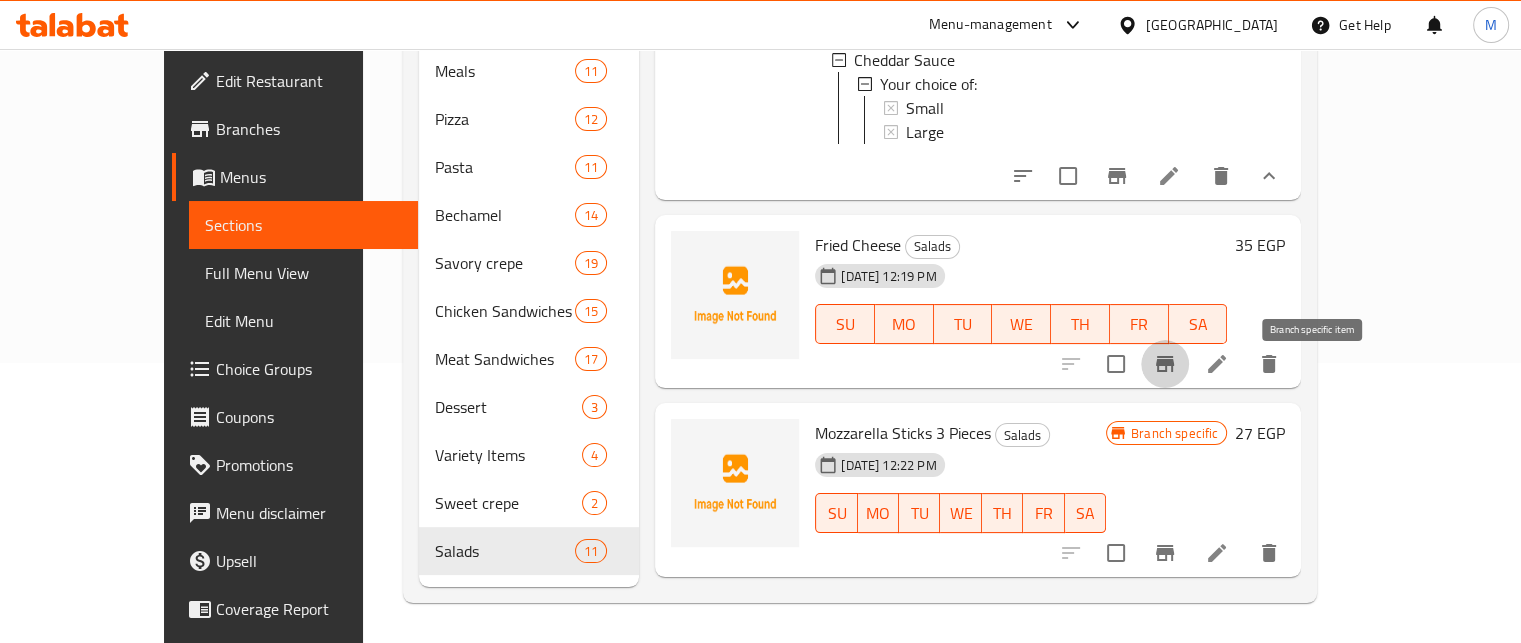 click 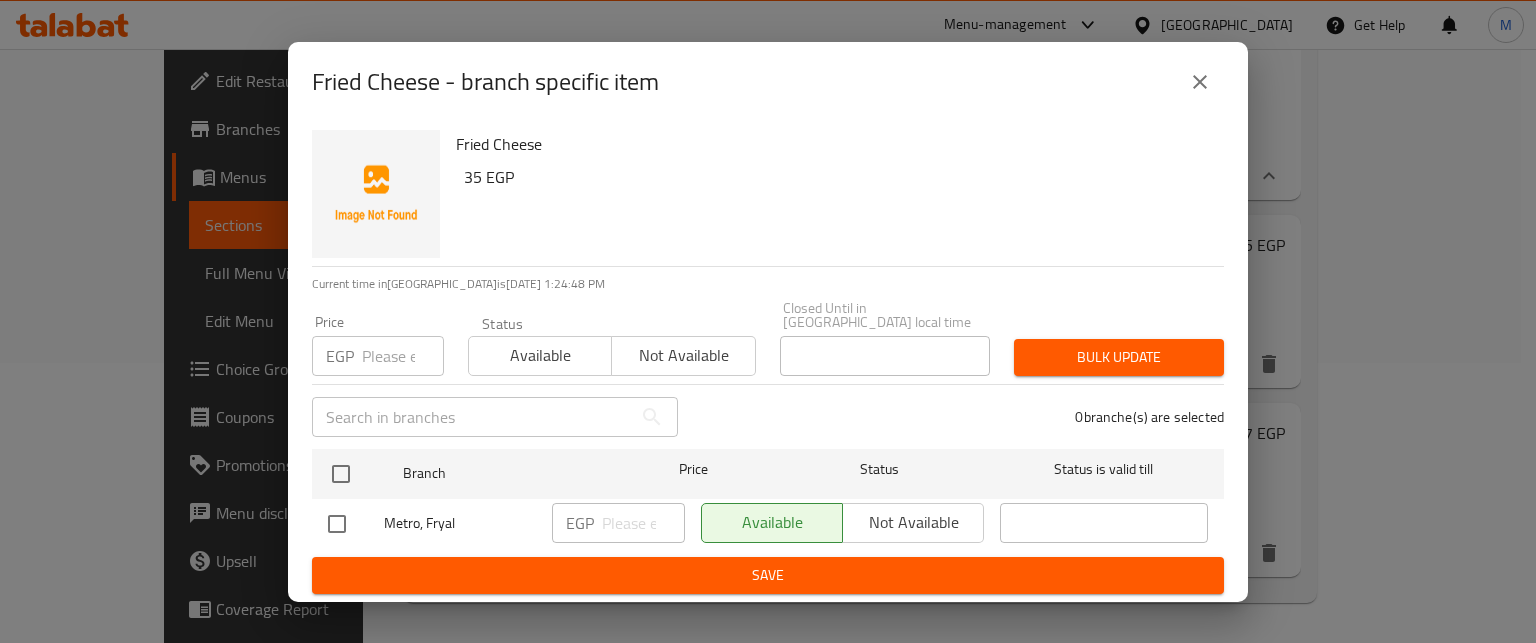 click on "EGP Price" at bounding box center [378, 356] 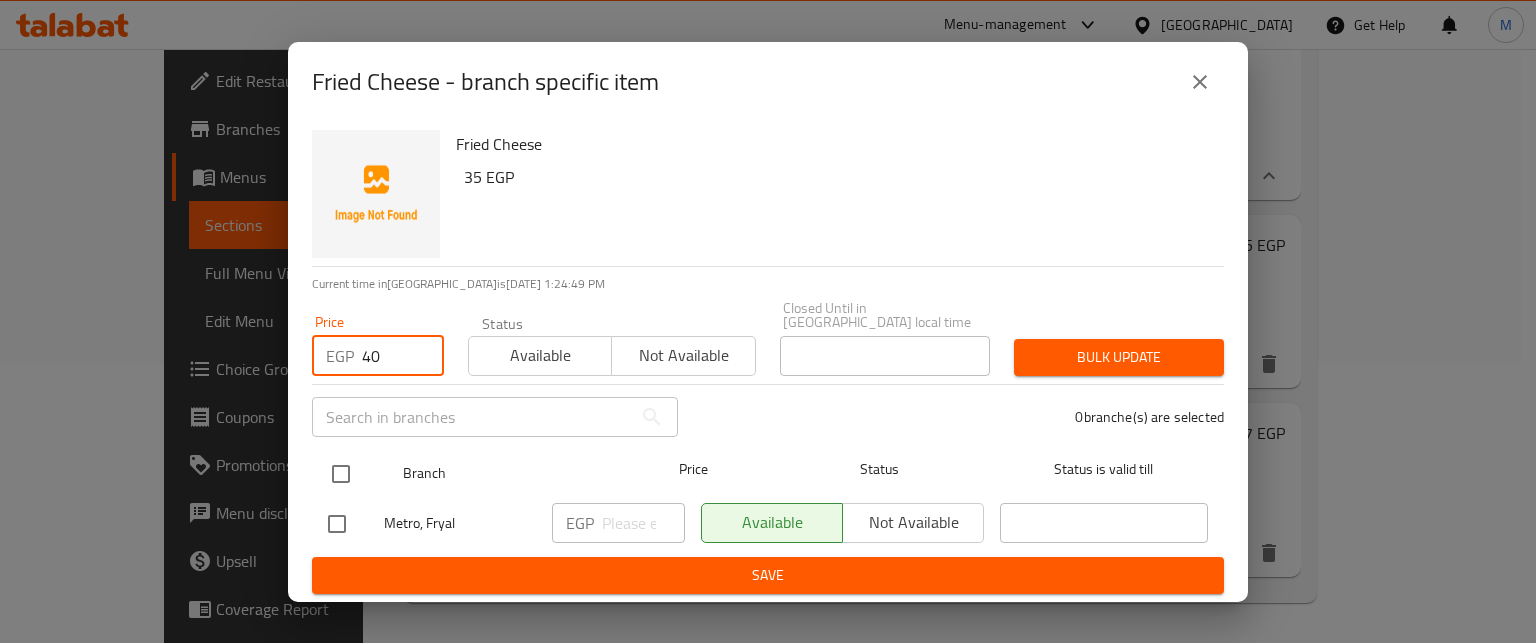 type on "40" 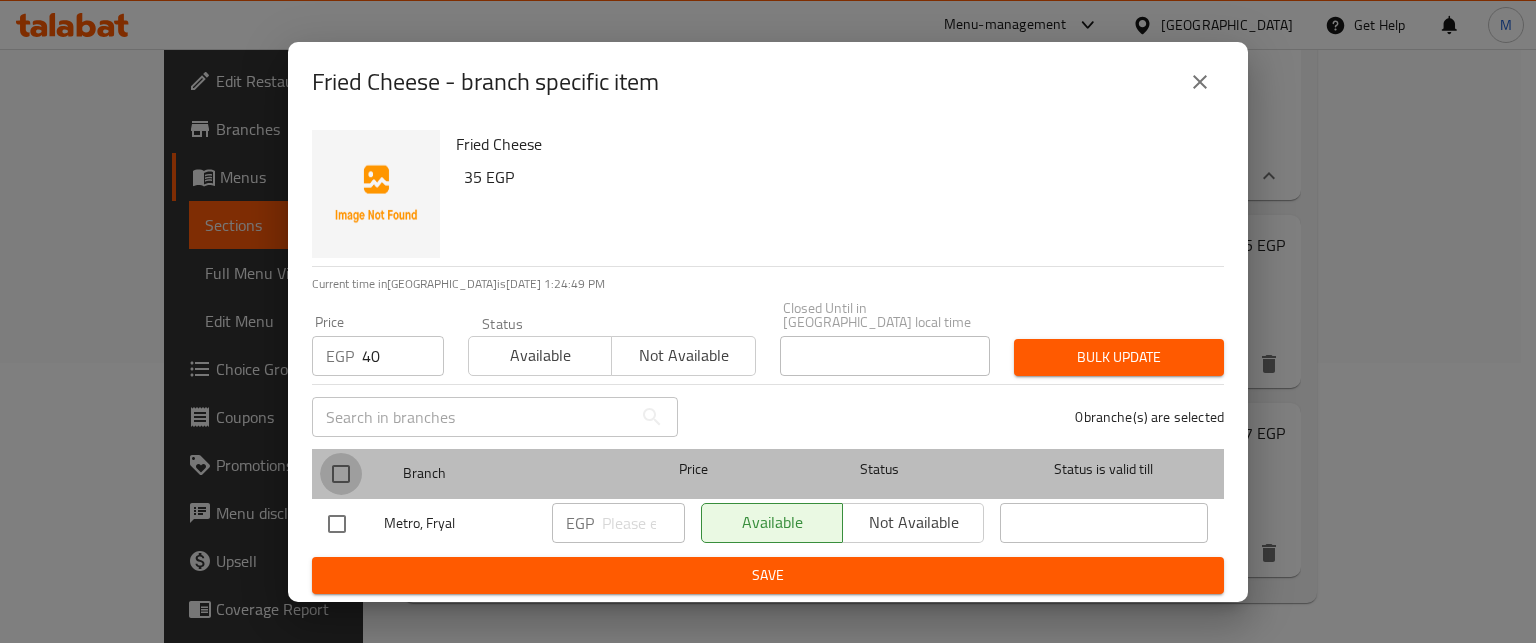 click at bounding box center [341, 474] 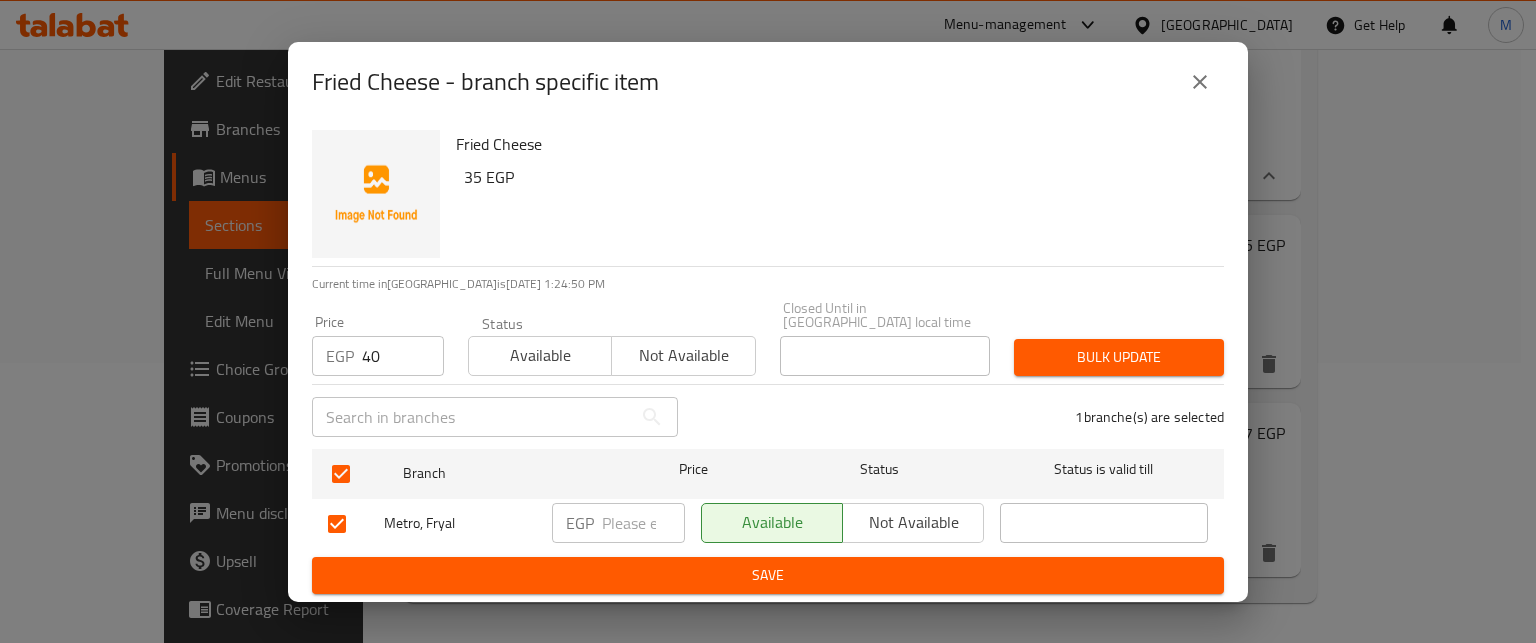 click on "Bulk update" at bounding box center [1119, 357] 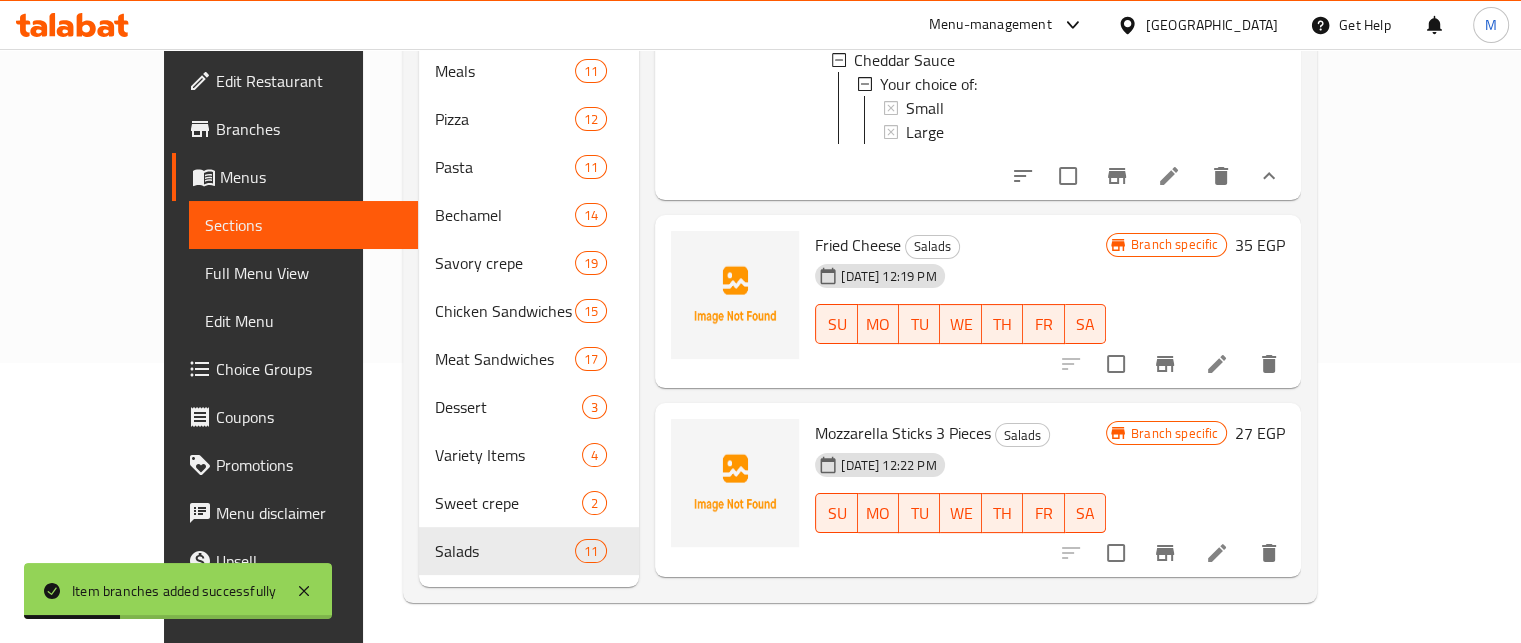 click 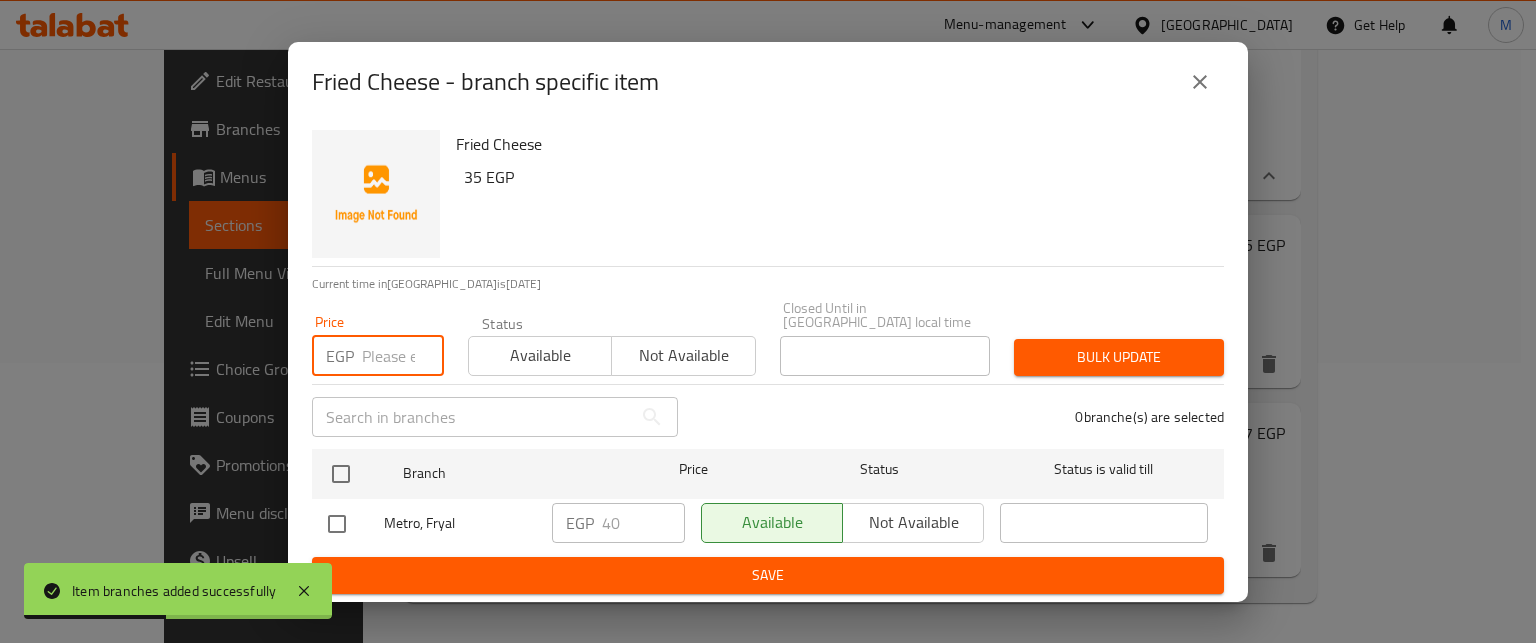 click at bounding box center (403, 356) 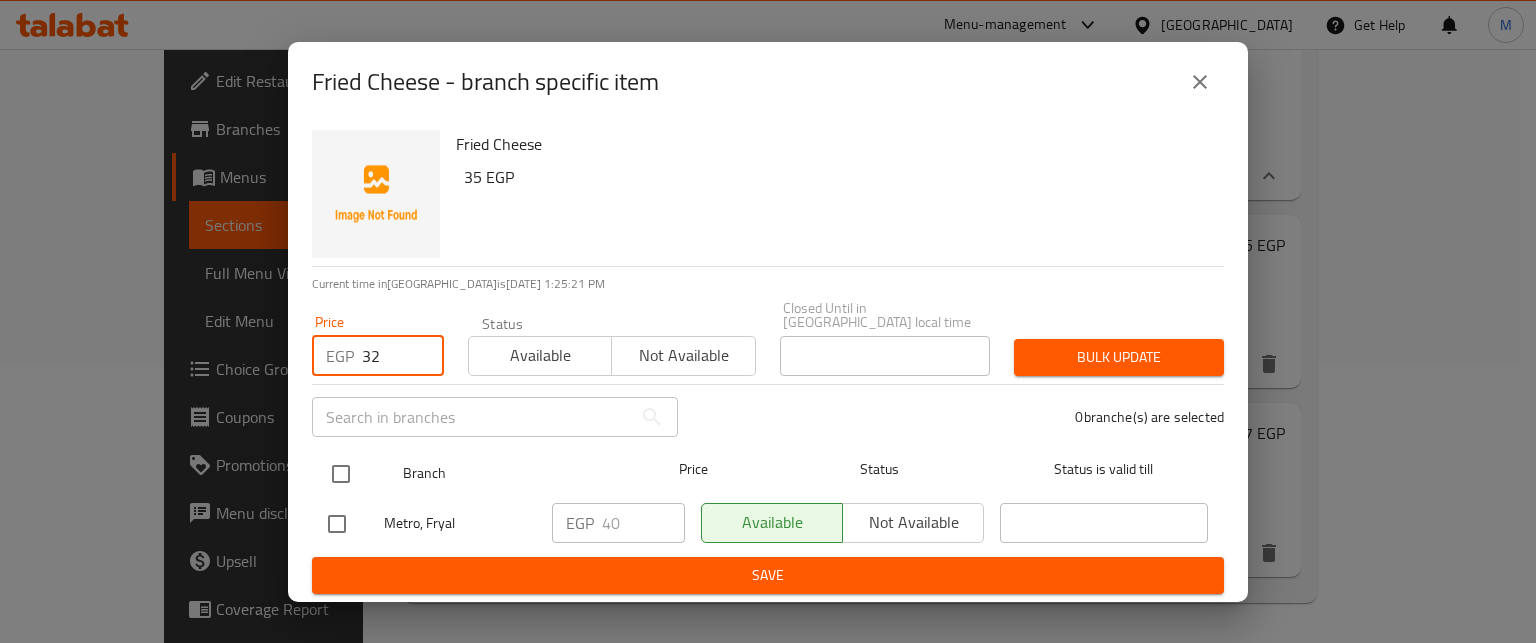 type on "32" 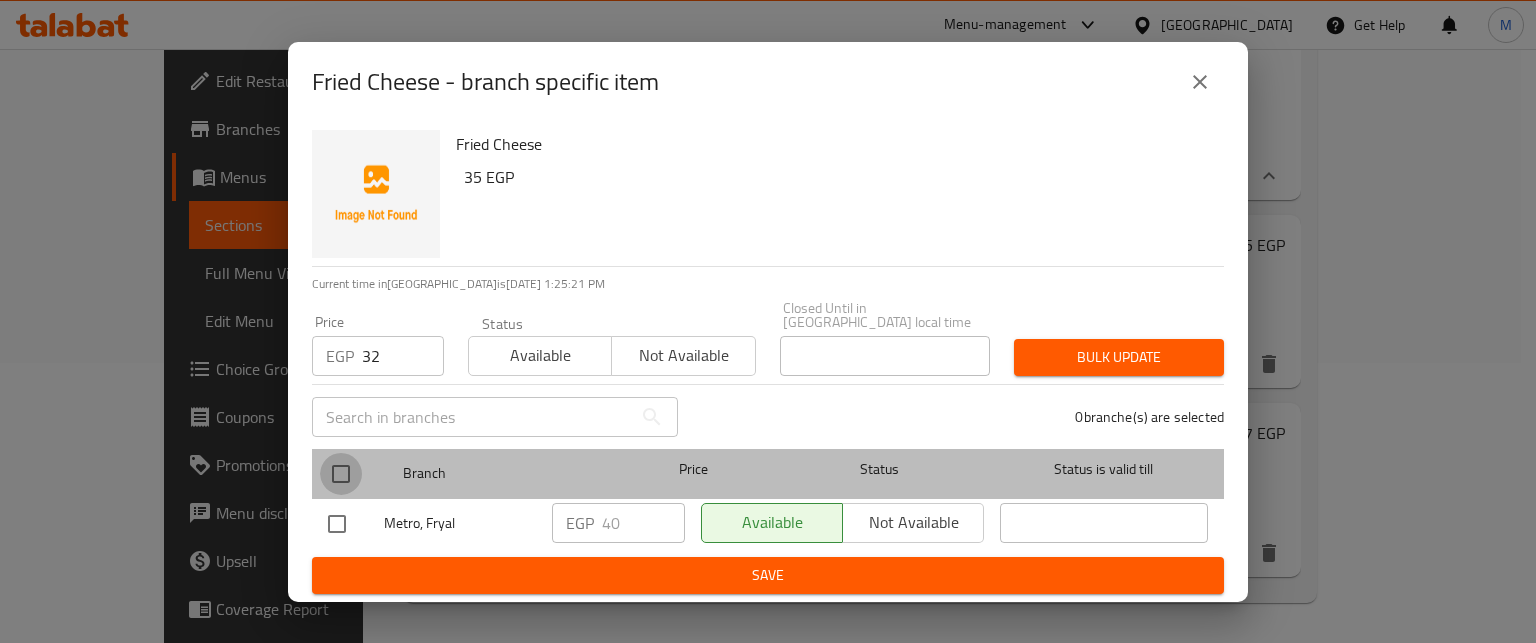 drag, startPoint x: 339, startPoint y: 469, endPoint x: 386, endPoint y: 448, distance: 51.47815 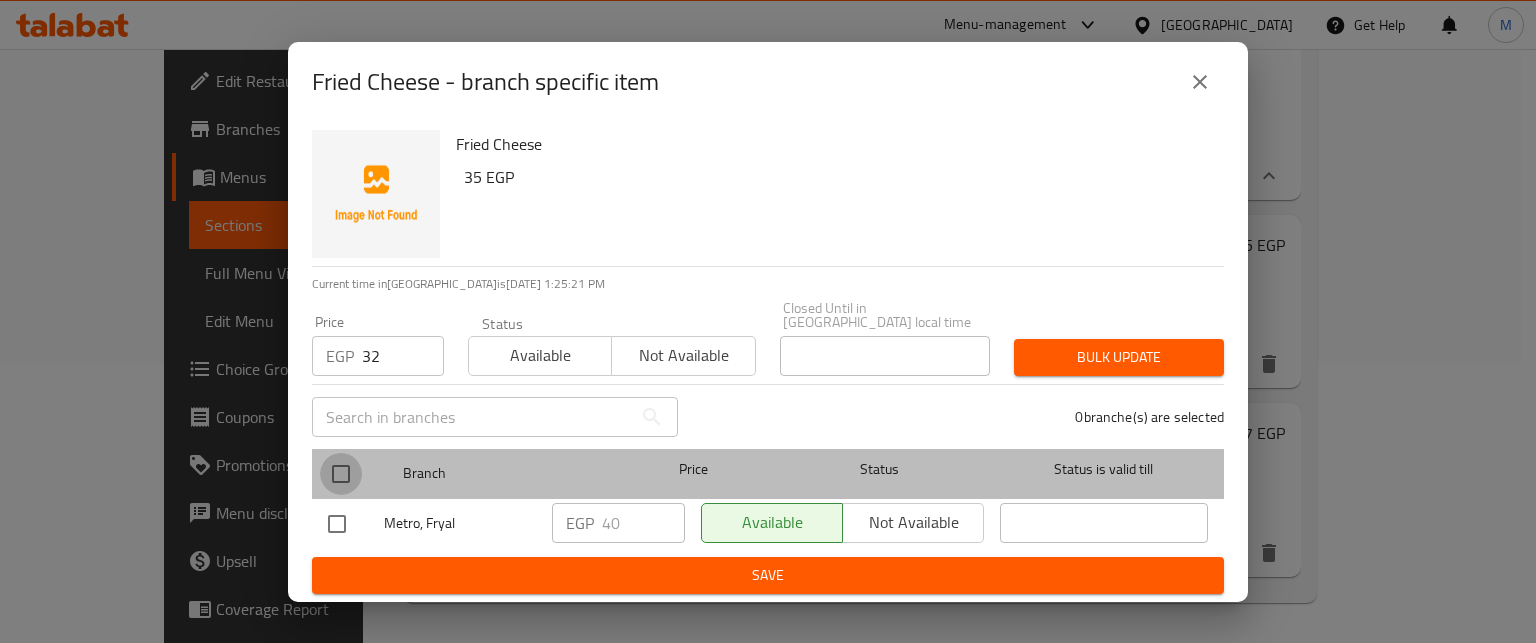 click at bounding box center [341, 474] 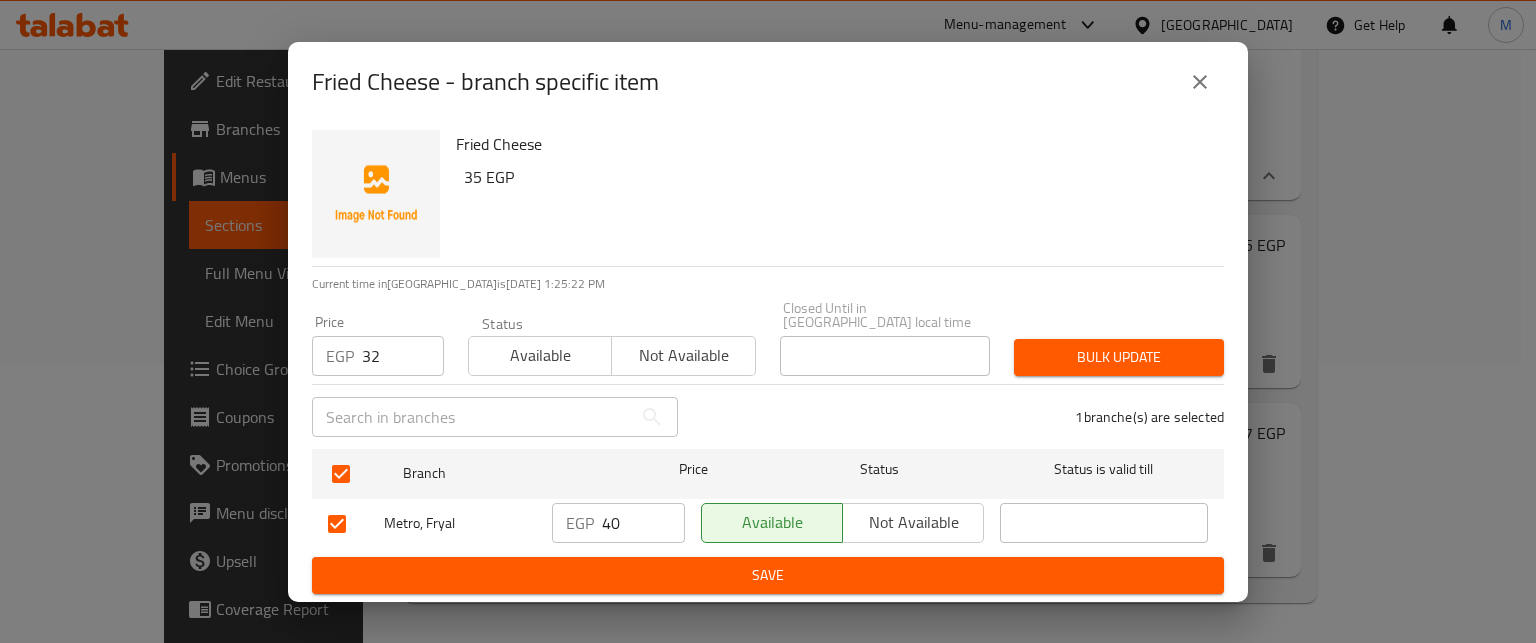 click on "Bulk update" at bounding box center (1119, 357) 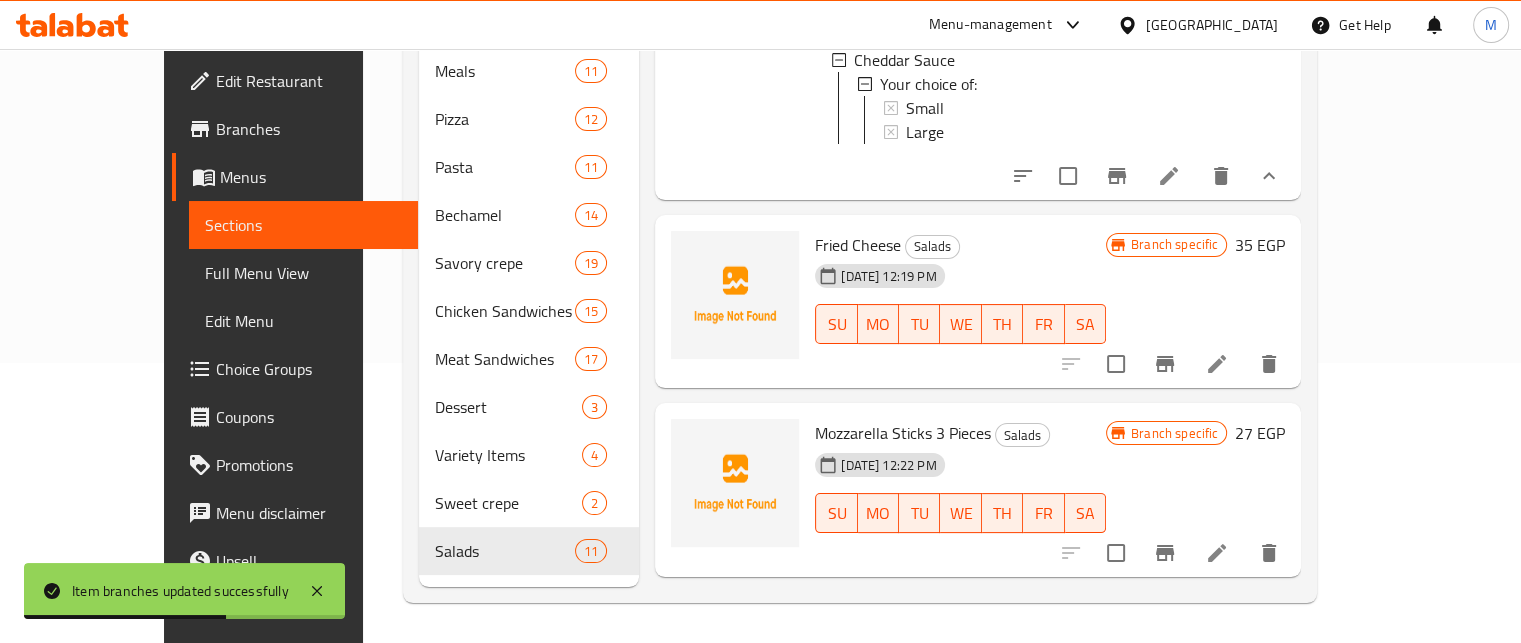 click at bounding box center [1165, 553] 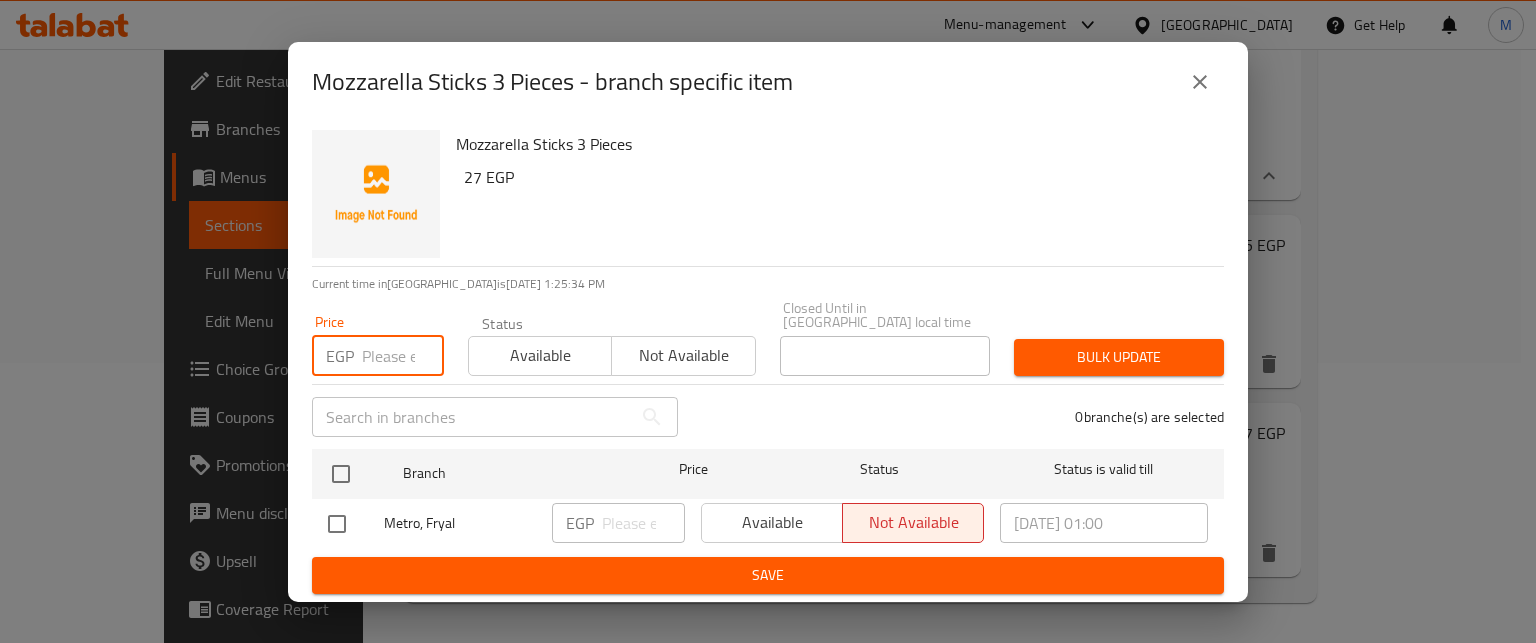 click at bounding box center (403, 356) 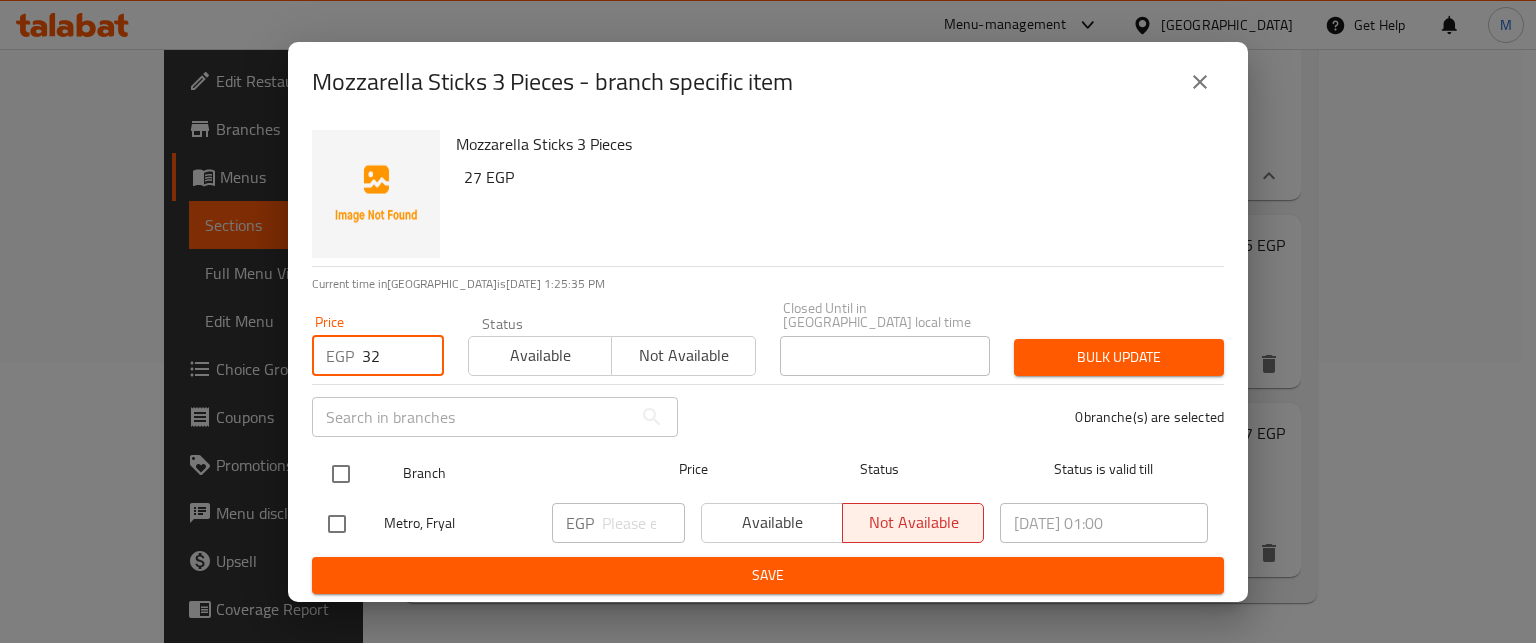 type on "32" 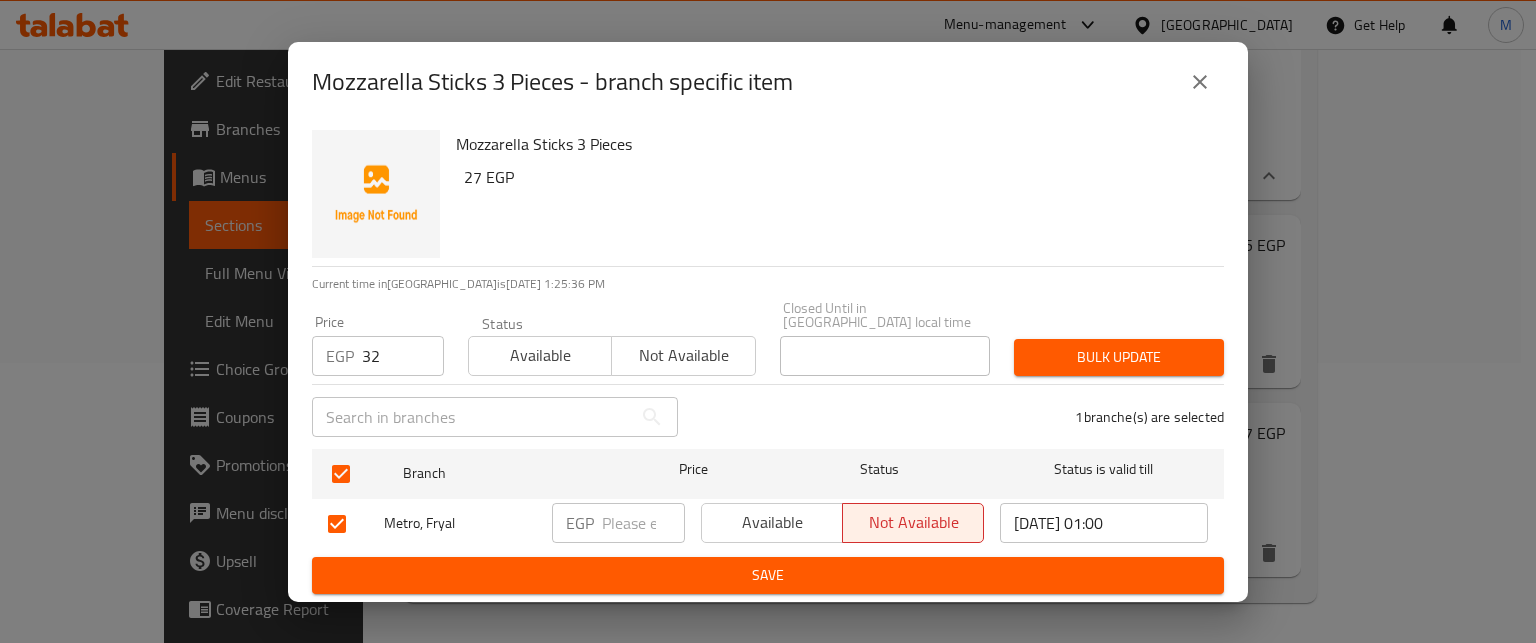click on "Bulk update" at bounding box center [1119, 357] 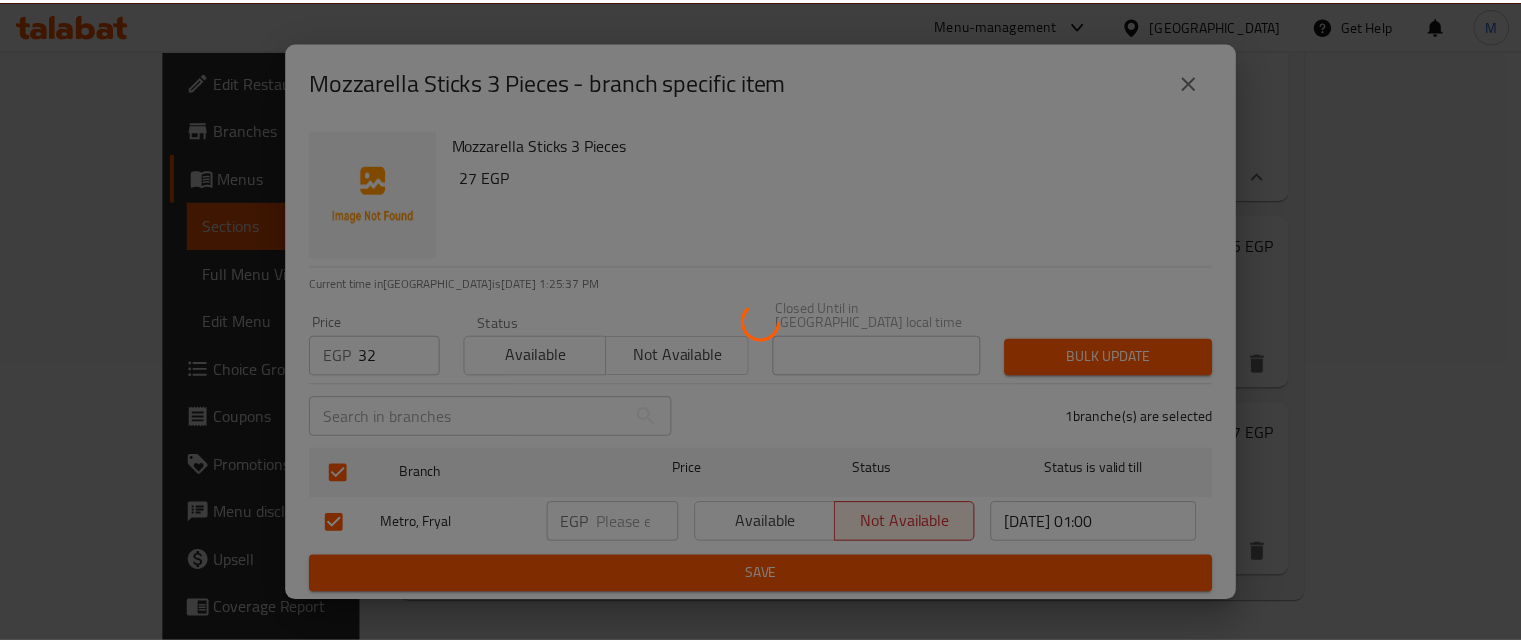 scroll, scrollTop: 851, scrollLeft: 0, axis: vertical 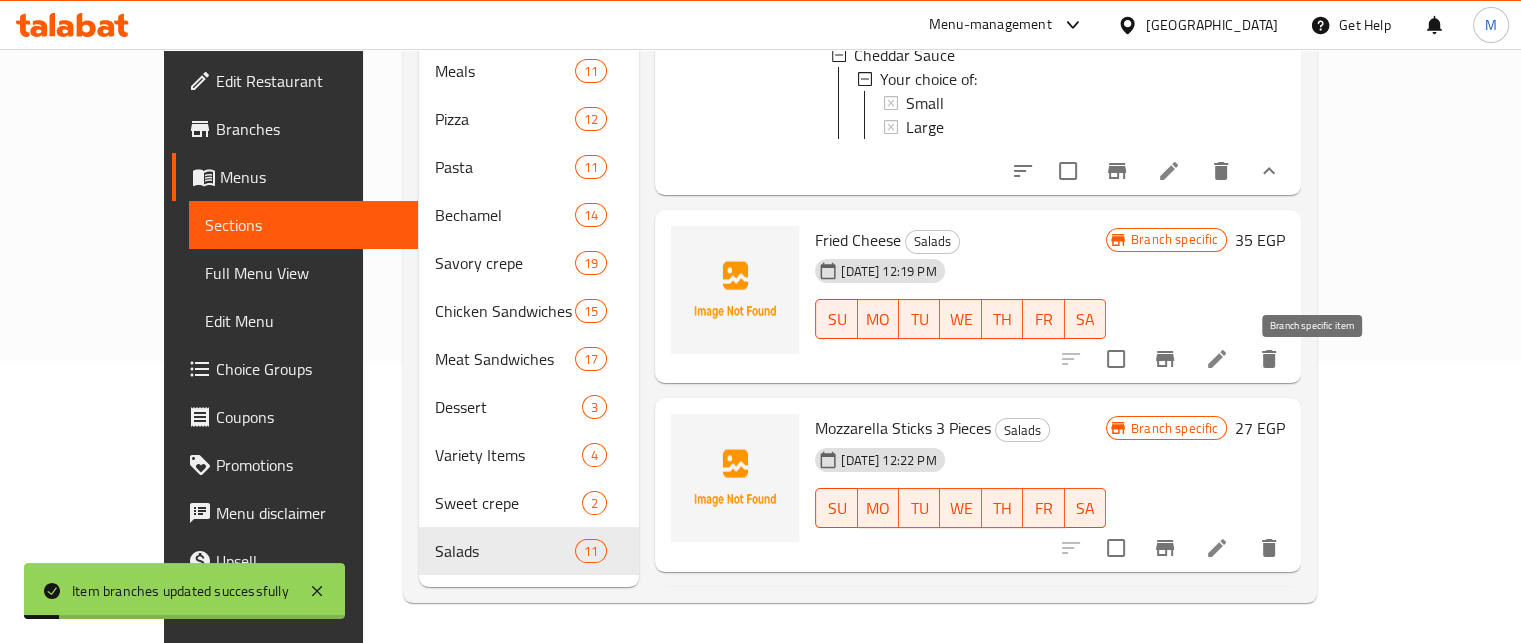 click 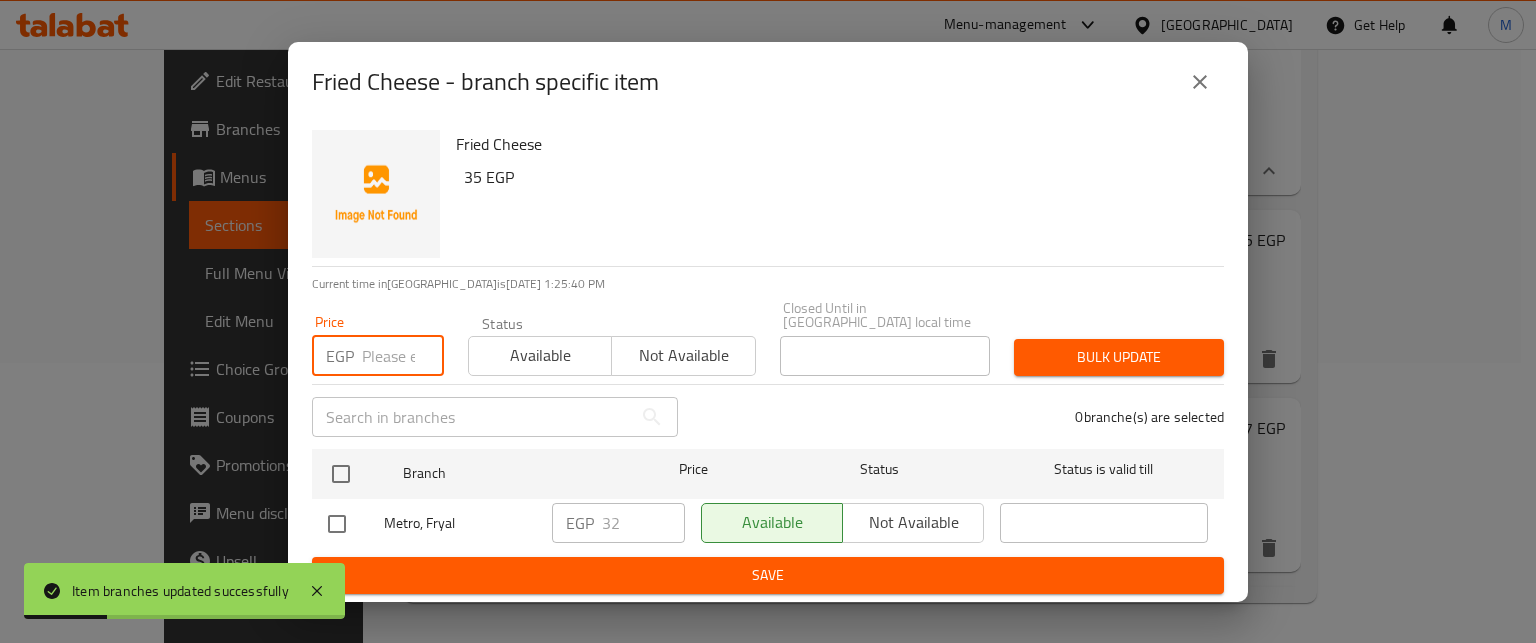 click at bounding box center [403, 356] 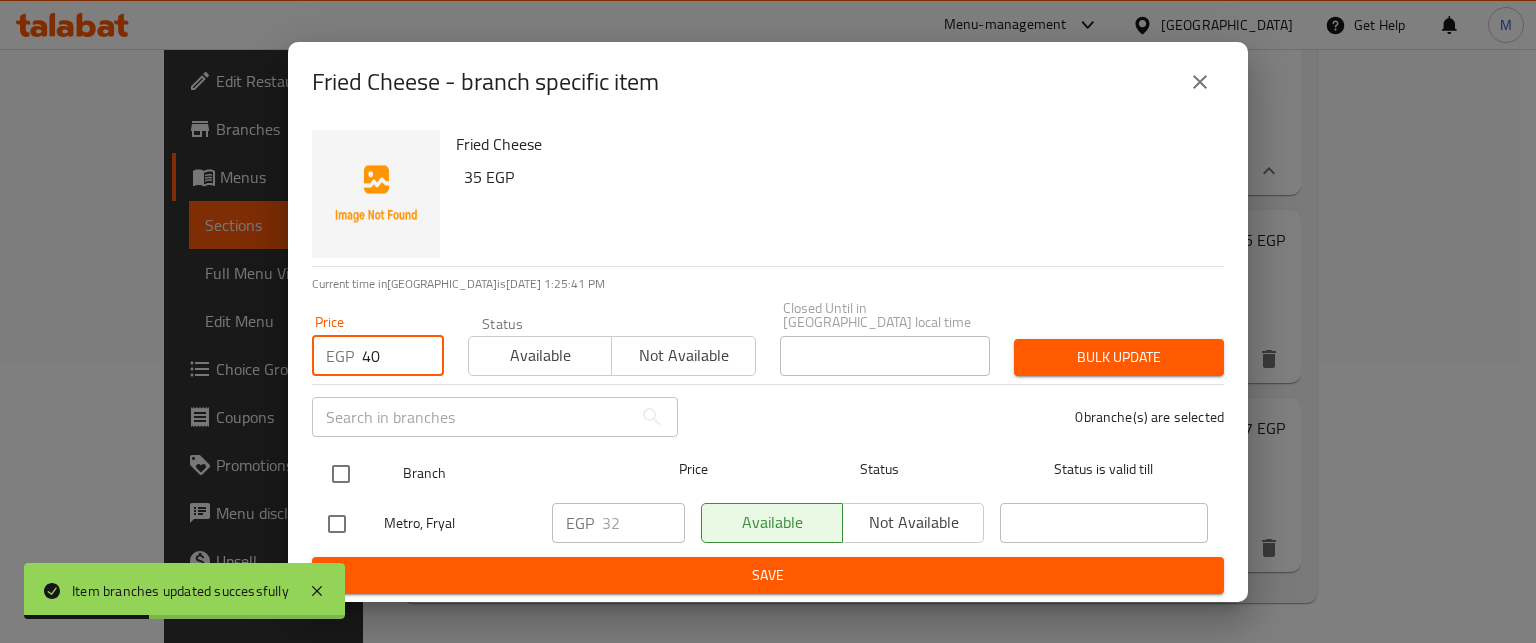 type on "40" 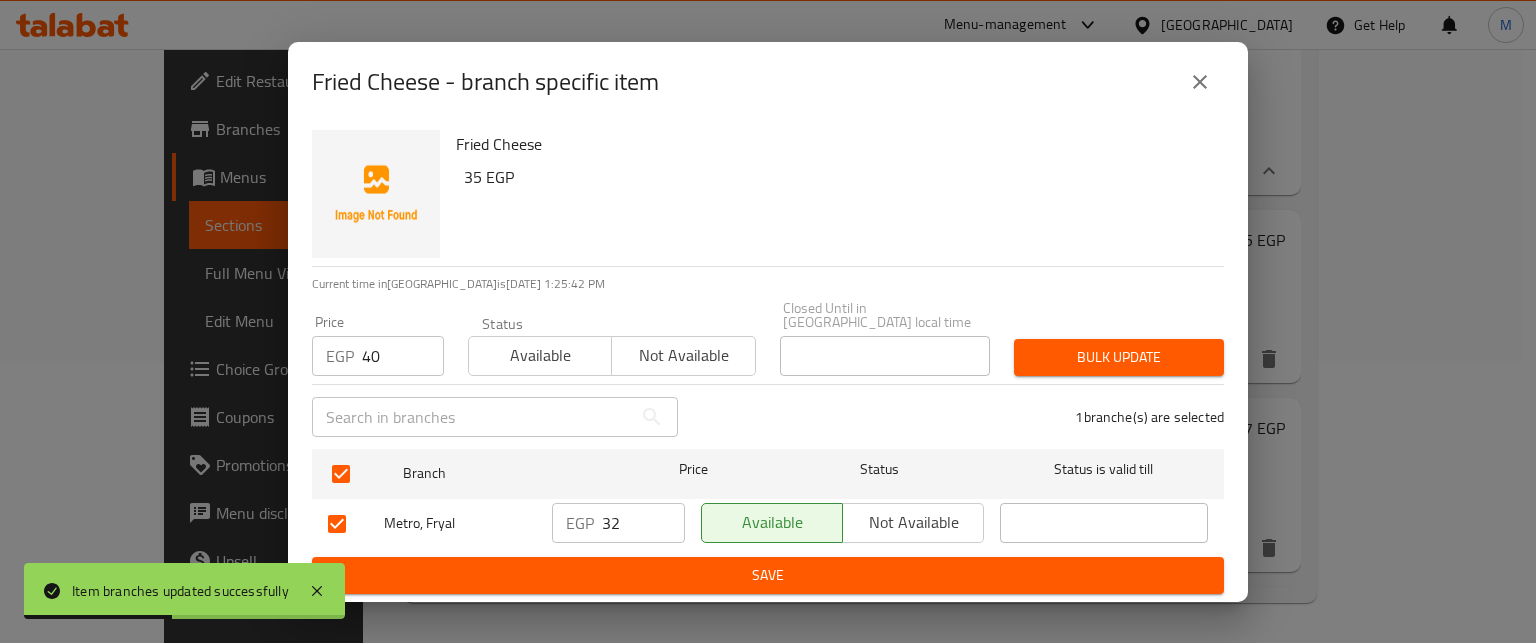 click on "Bulk update" at bounding box center [1119, 357] 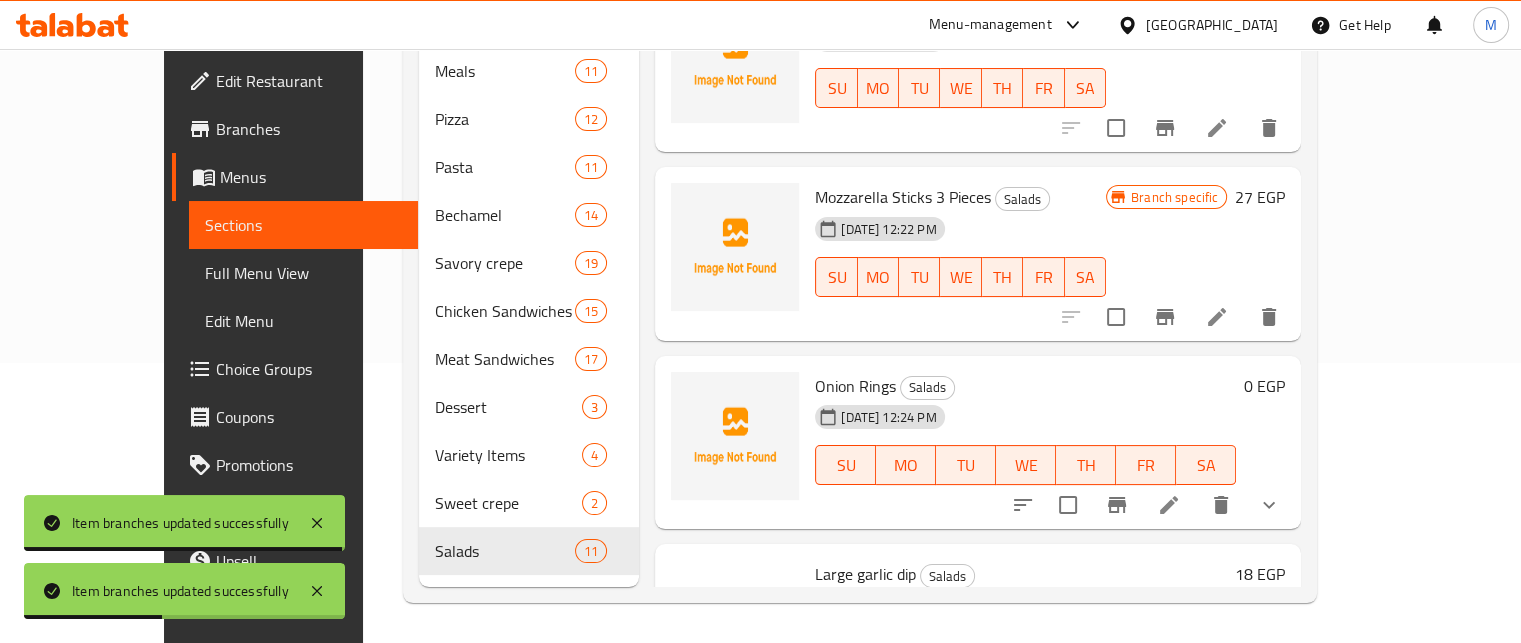scroll, scrollTop: 1170, scrollLeft: 0, axis: vertical 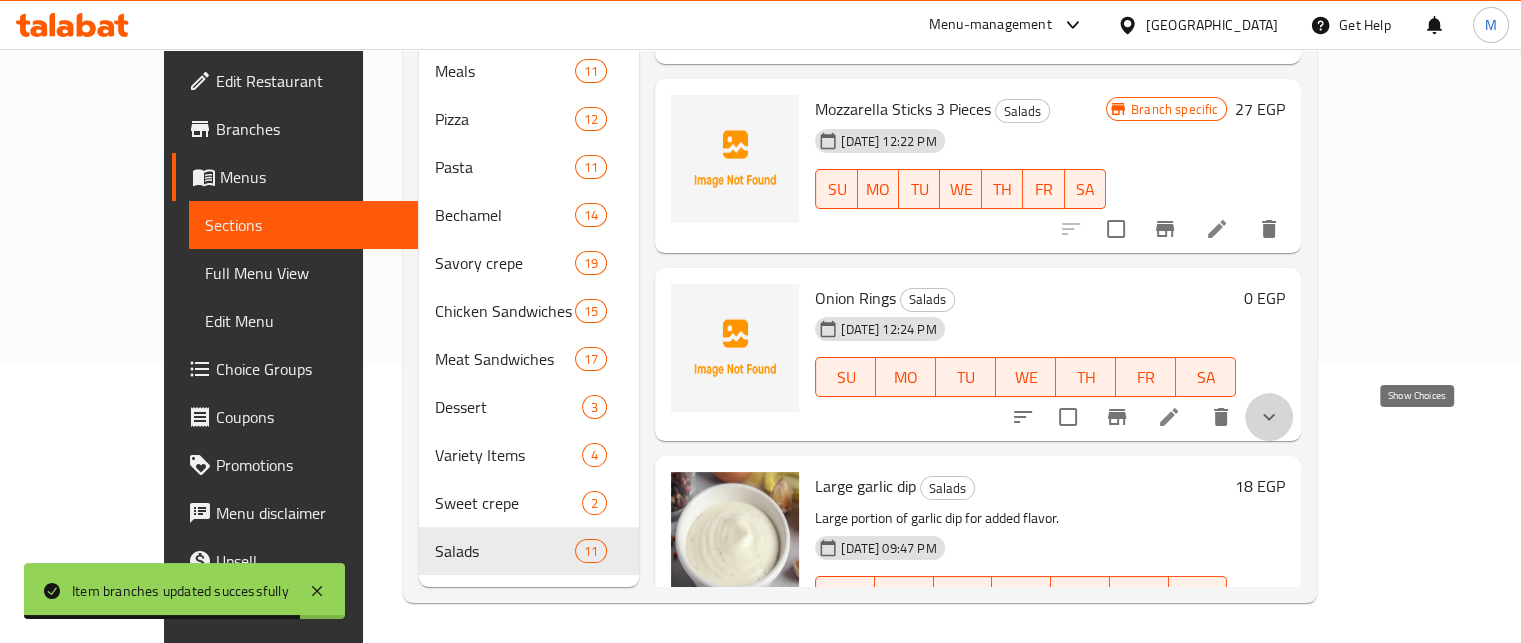 click 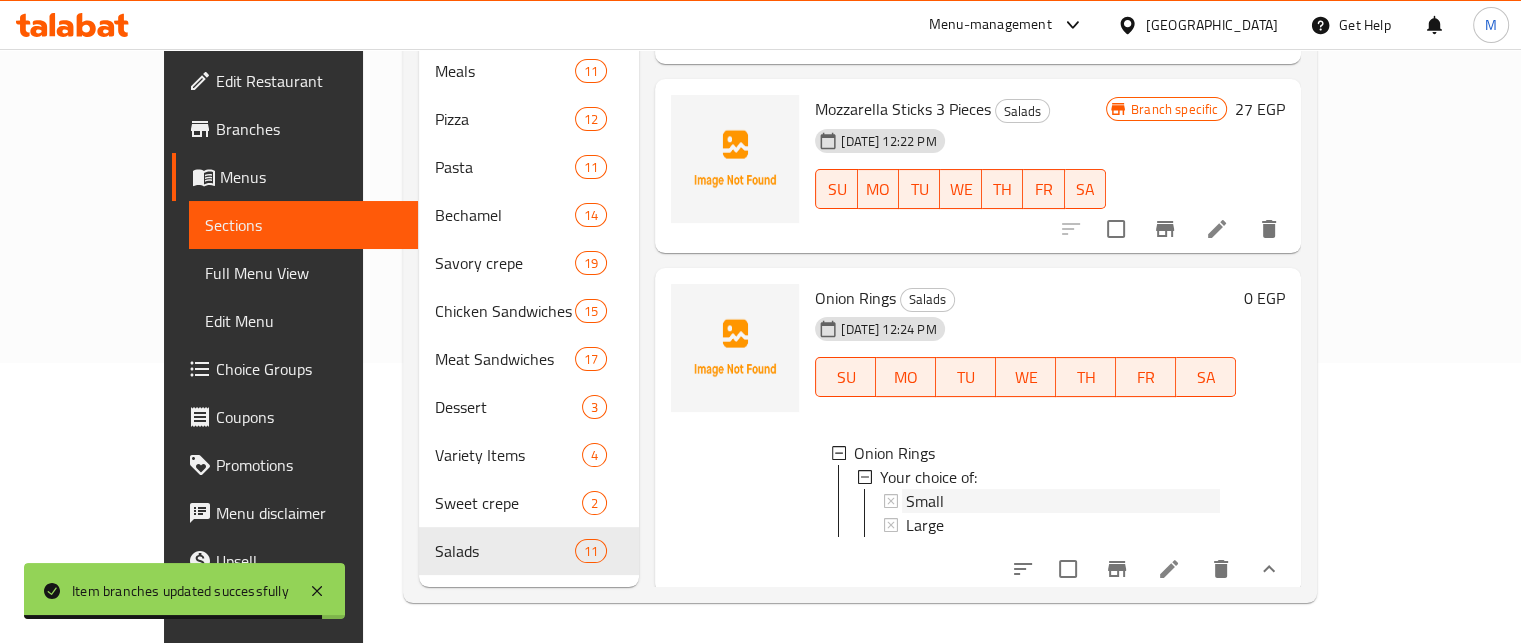 click on "Small" at bounding box center (925, 501) 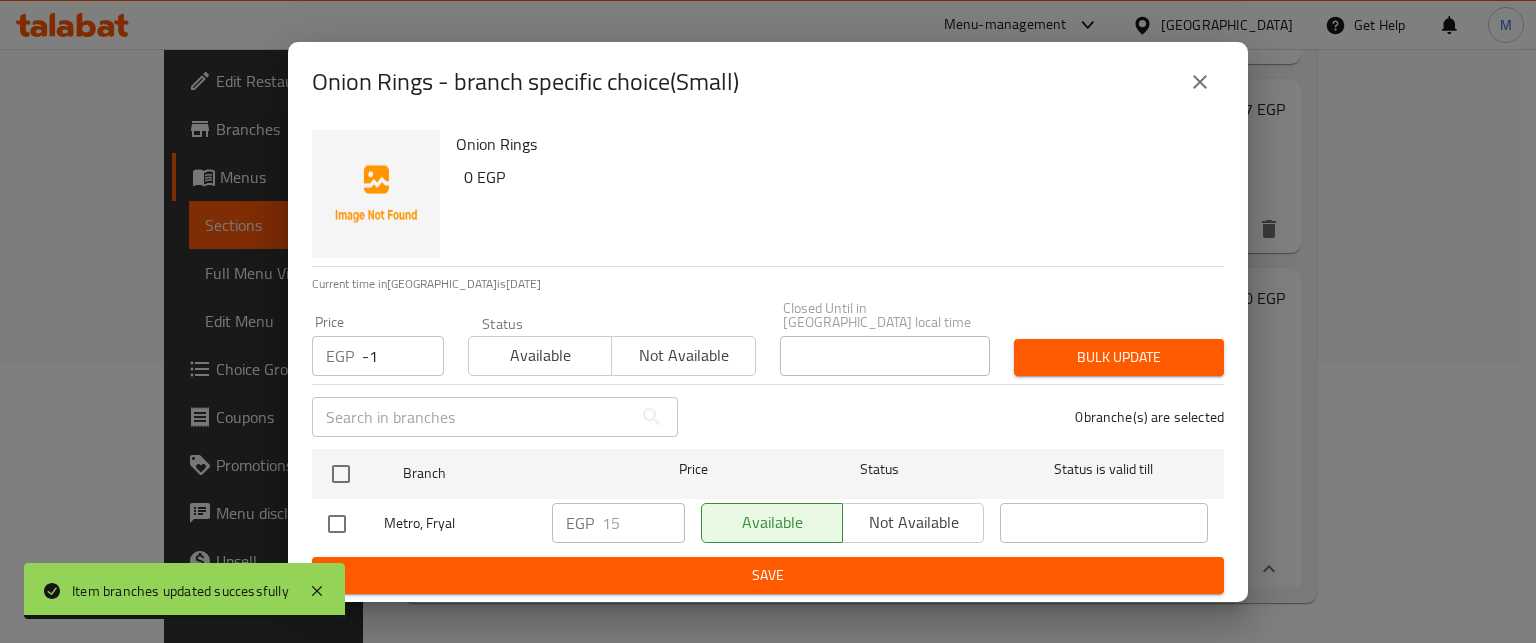 click on "-1" at bounding box center (403, 356) 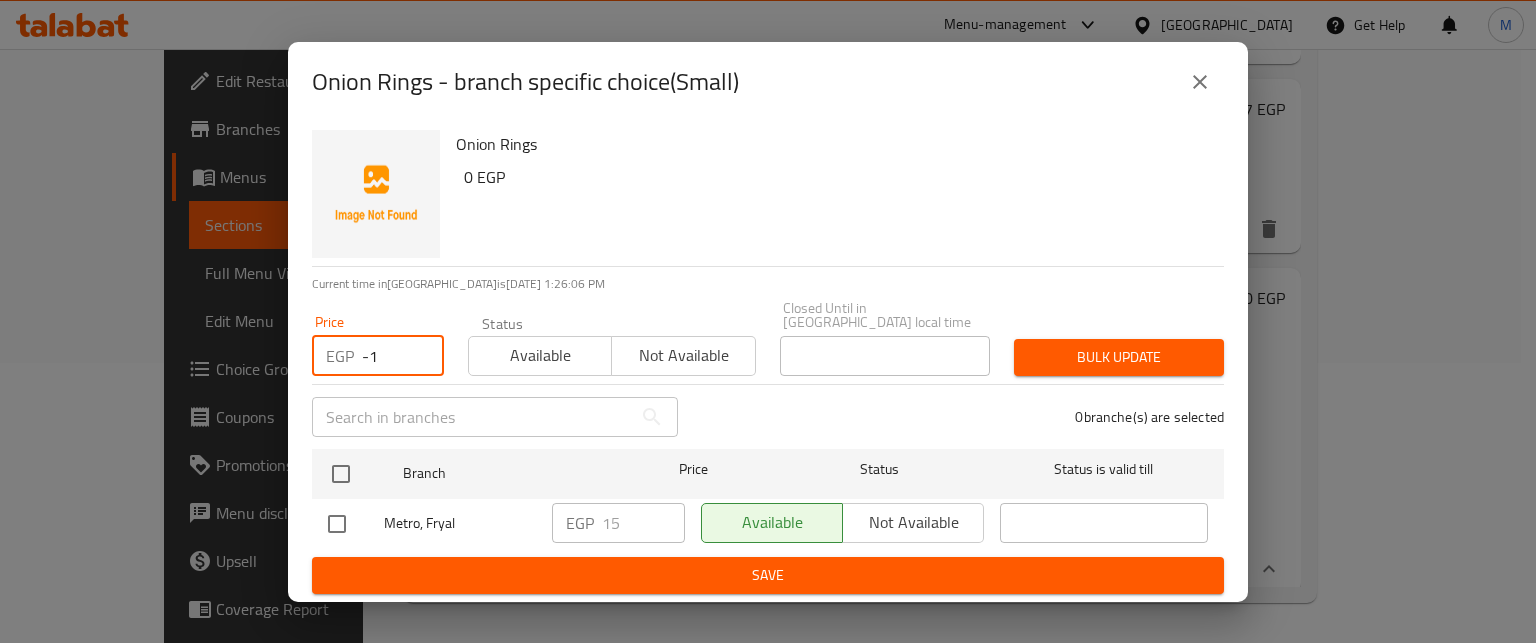 click on "-1" at bounding box center [403, 356] 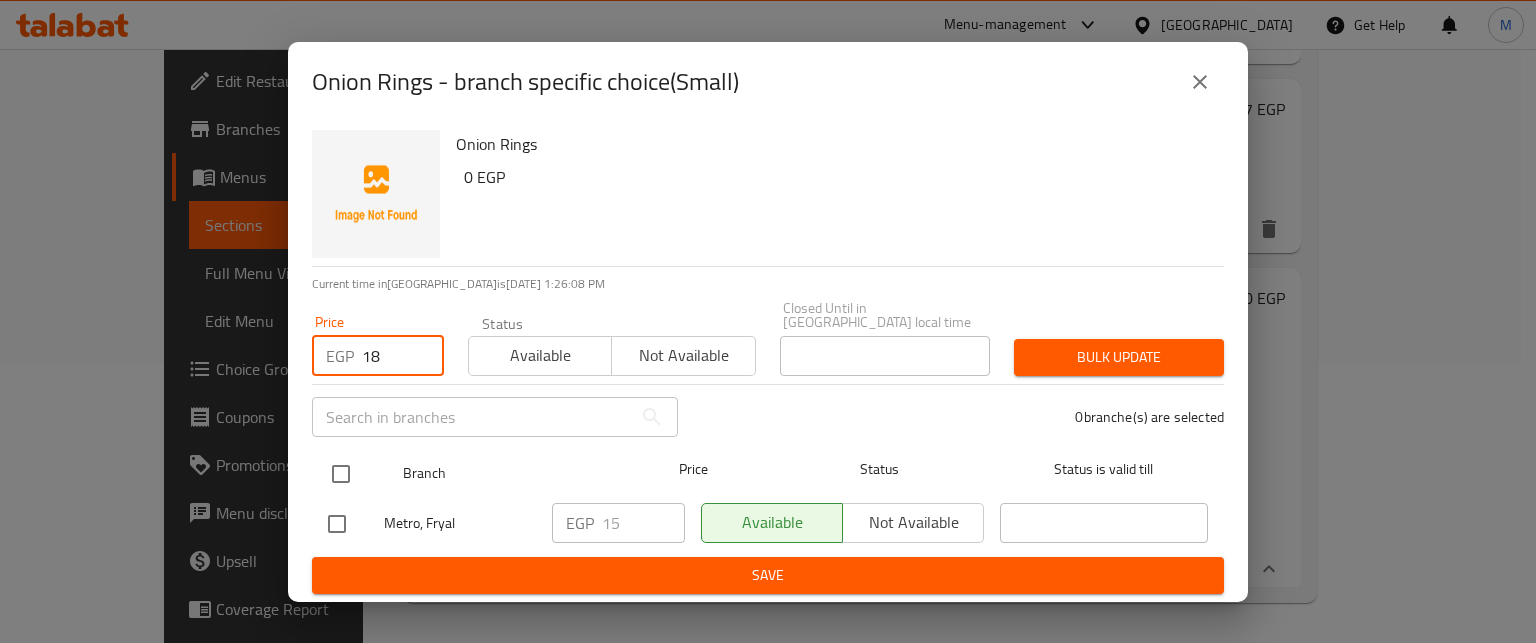type on "18" 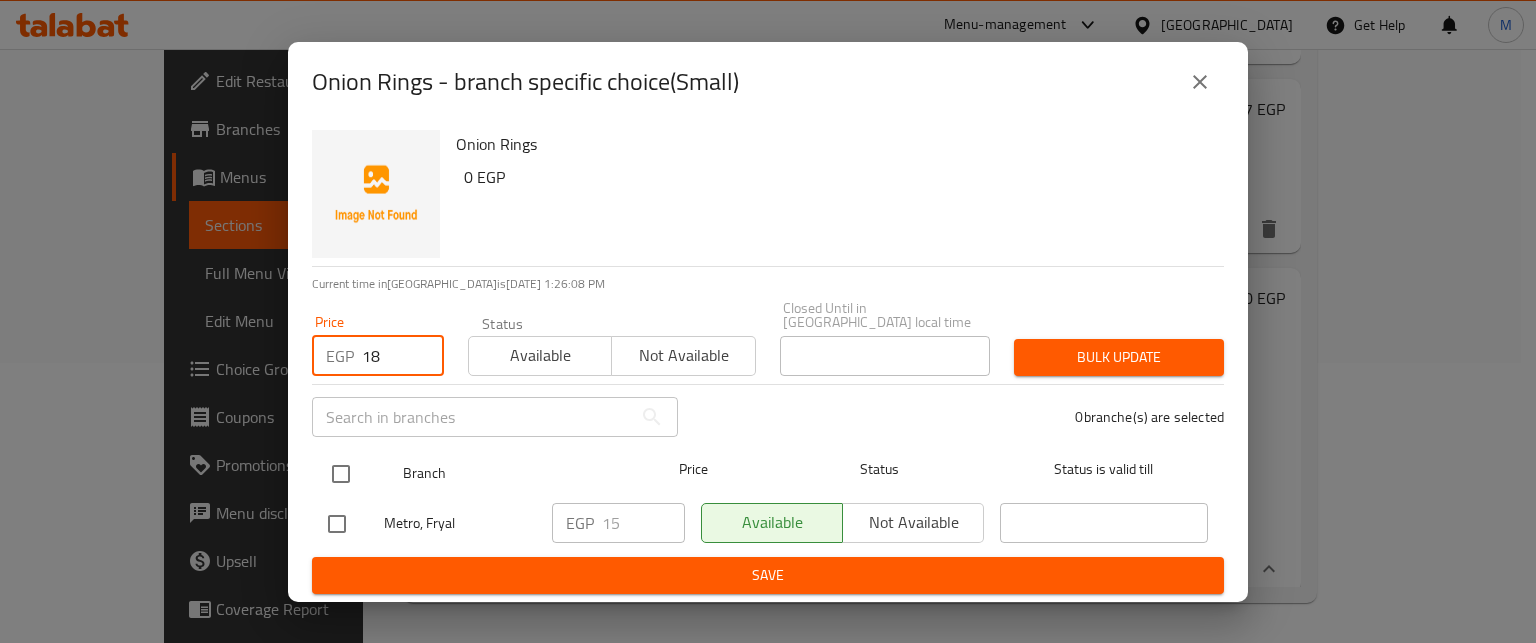 click at bounding box center (341, 474) 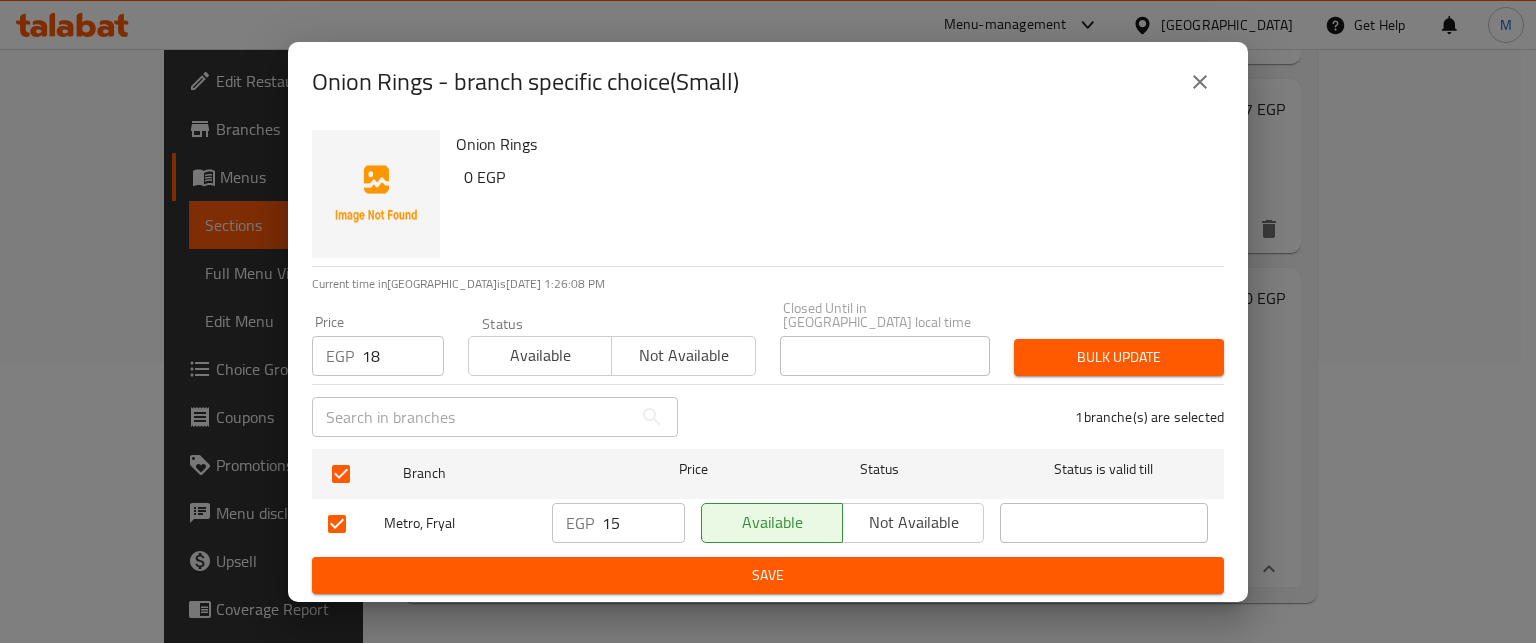 click on "Bulk update" at bounding box center [1119, 357] 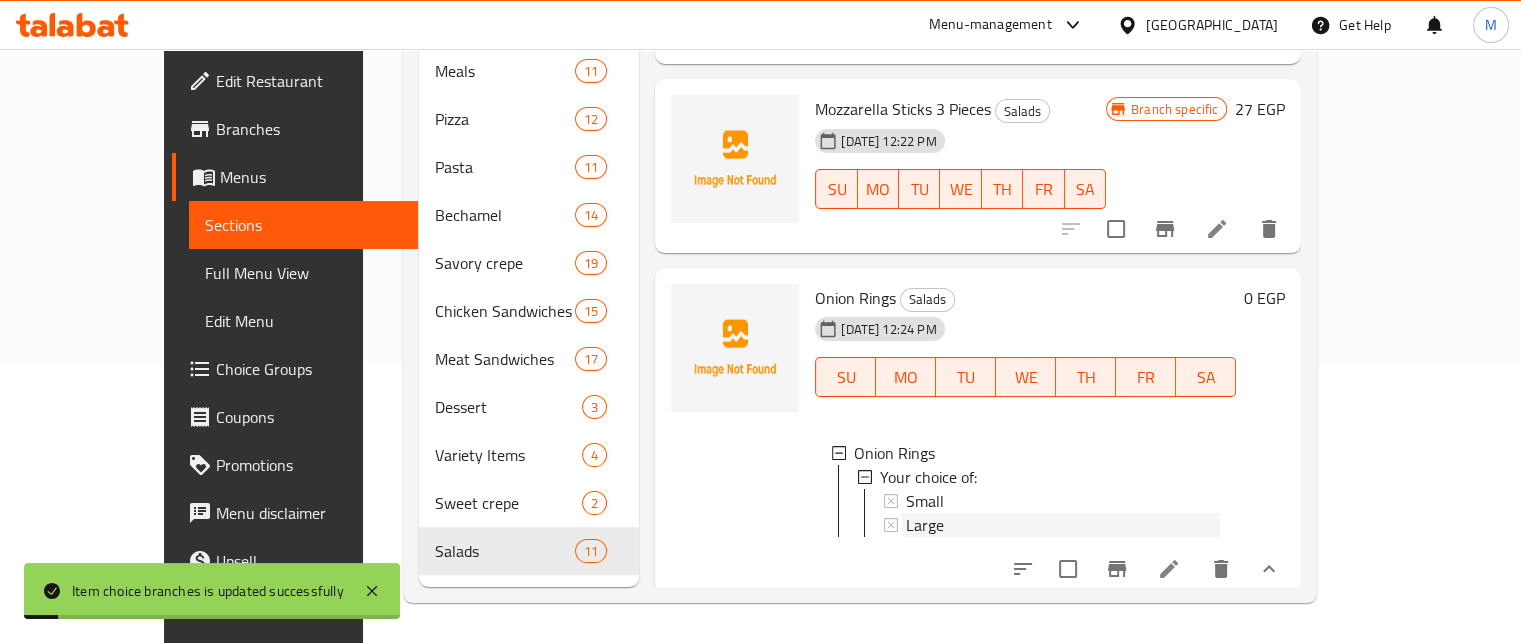 click on "Large" at bounding box center (925, 525) 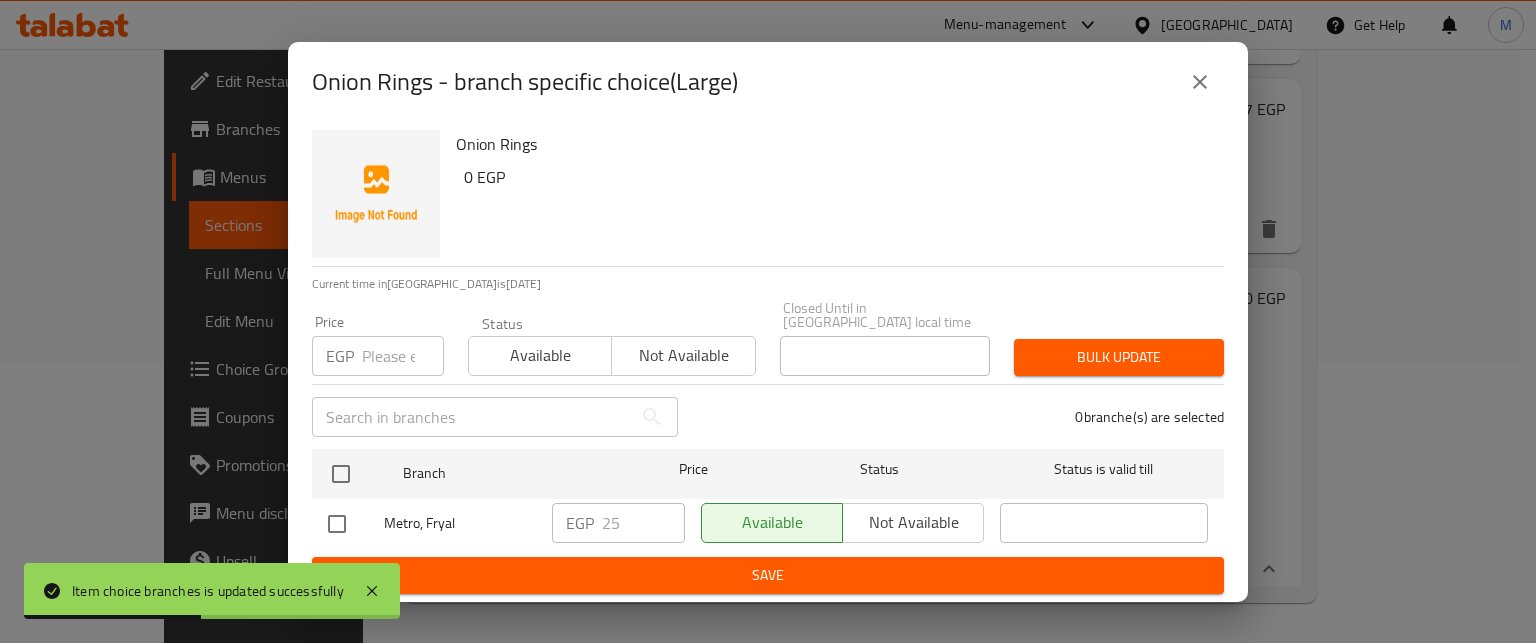 click at bounding box center (403, 356) 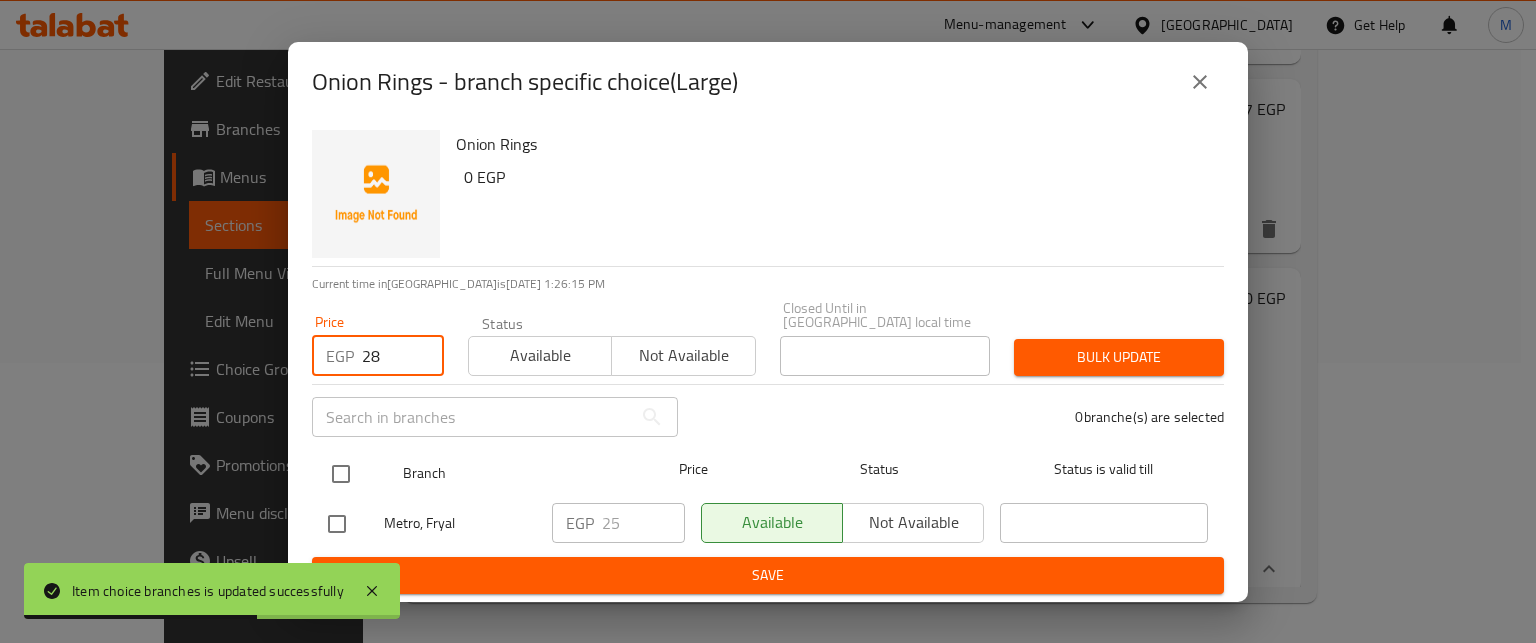 type on "28" 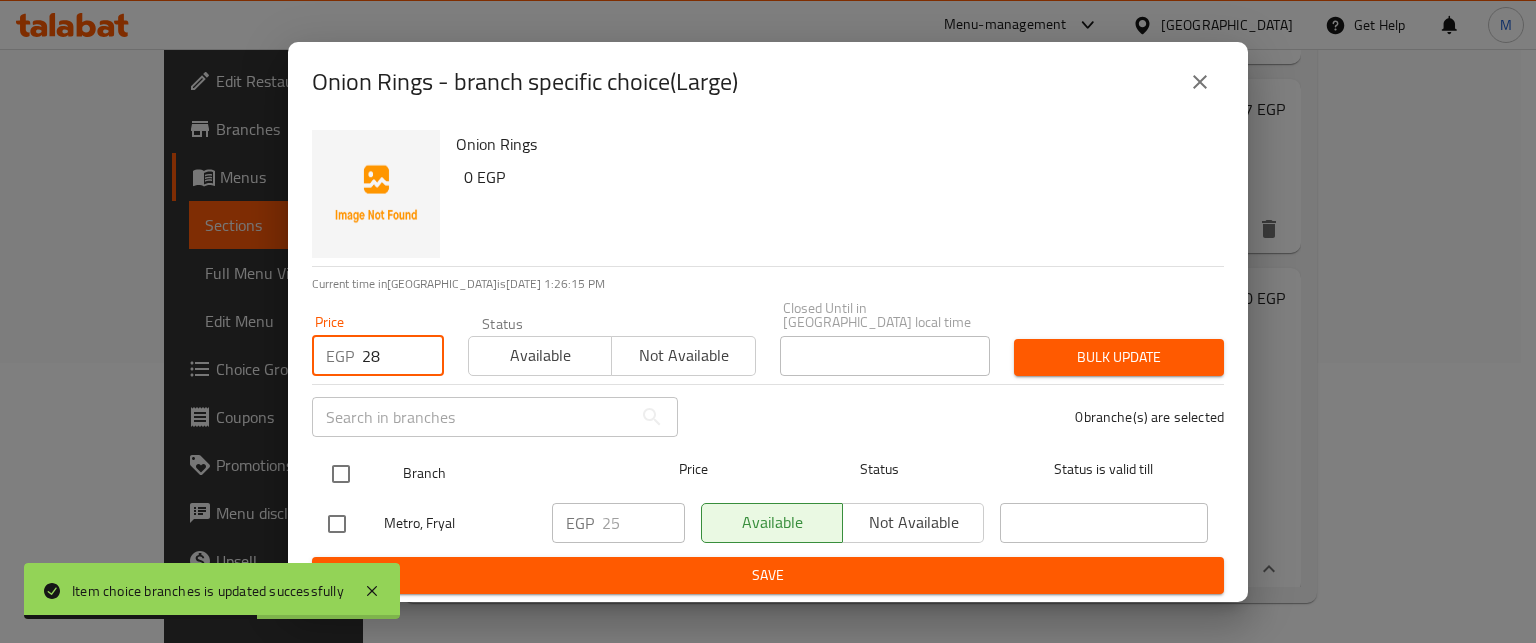 click at bounding box center (341, 474) 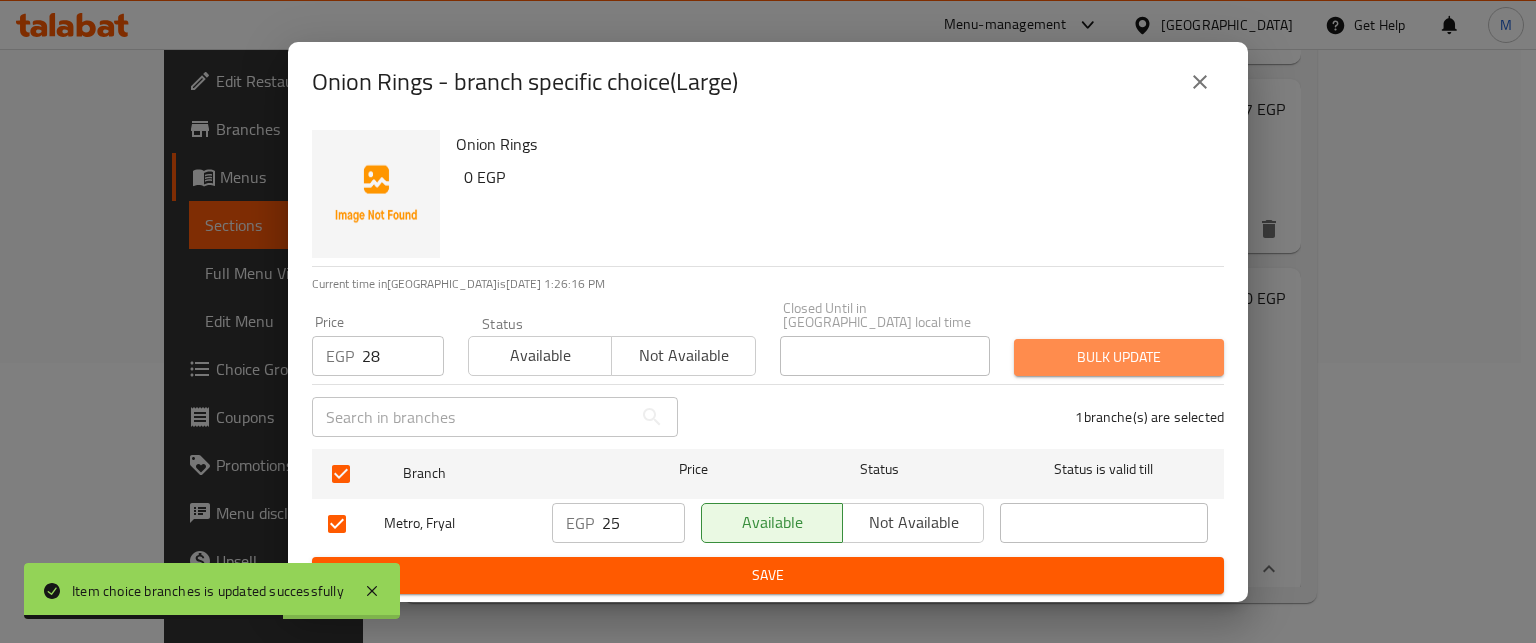 click on "Bulk update" at bounding box center [1119, 357] 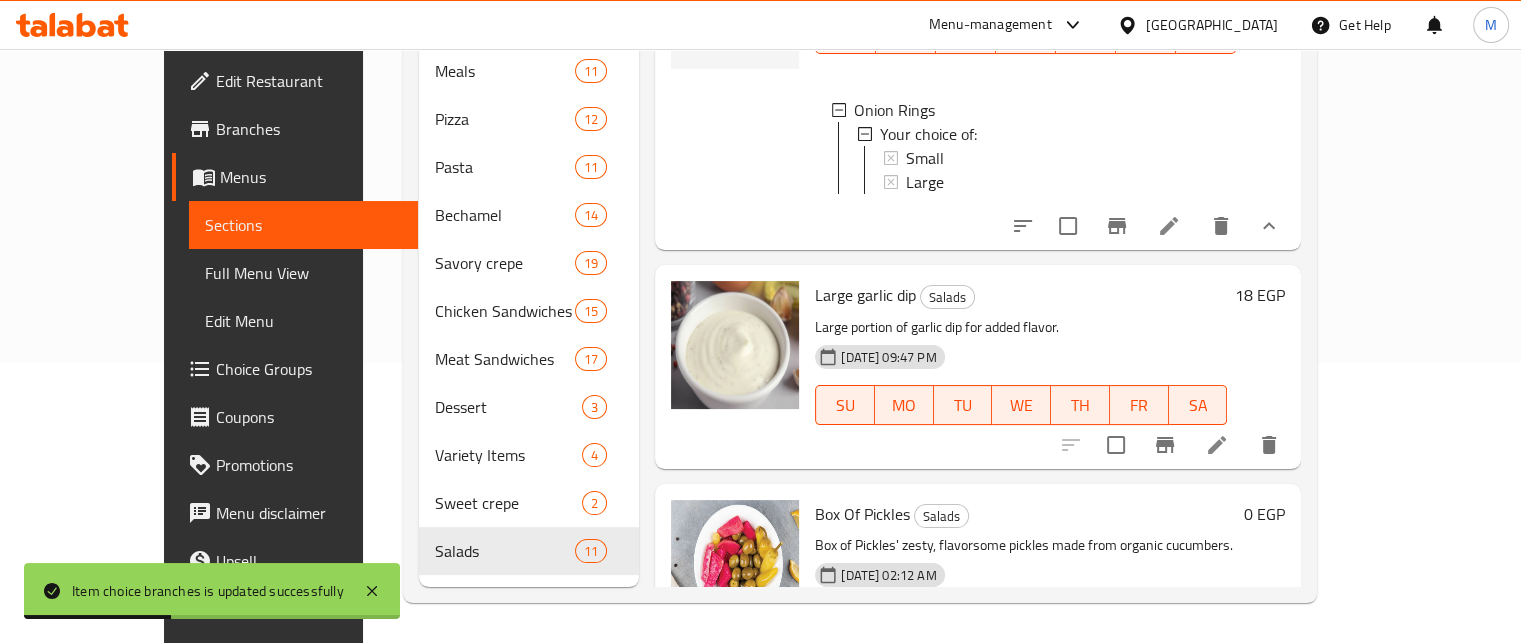 scroll, scrollTop: 1520, scrollLeft: 0, axis: vertical 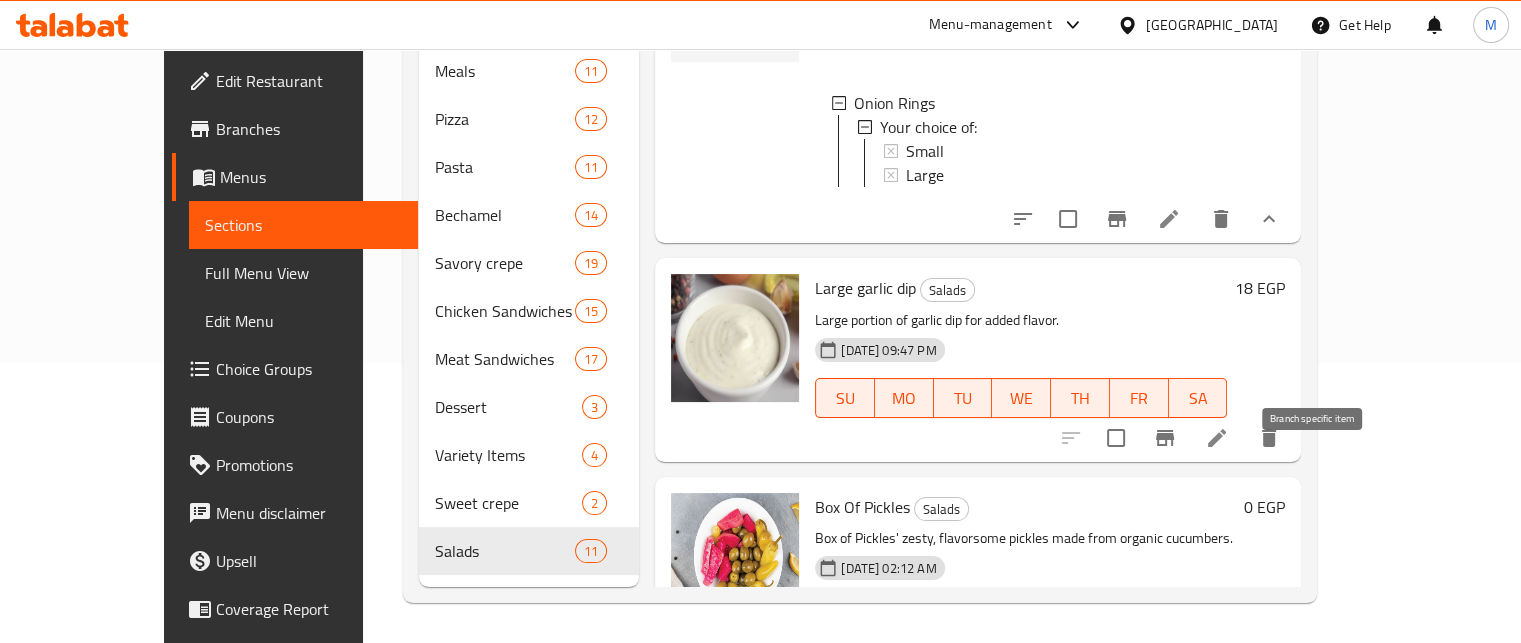 click 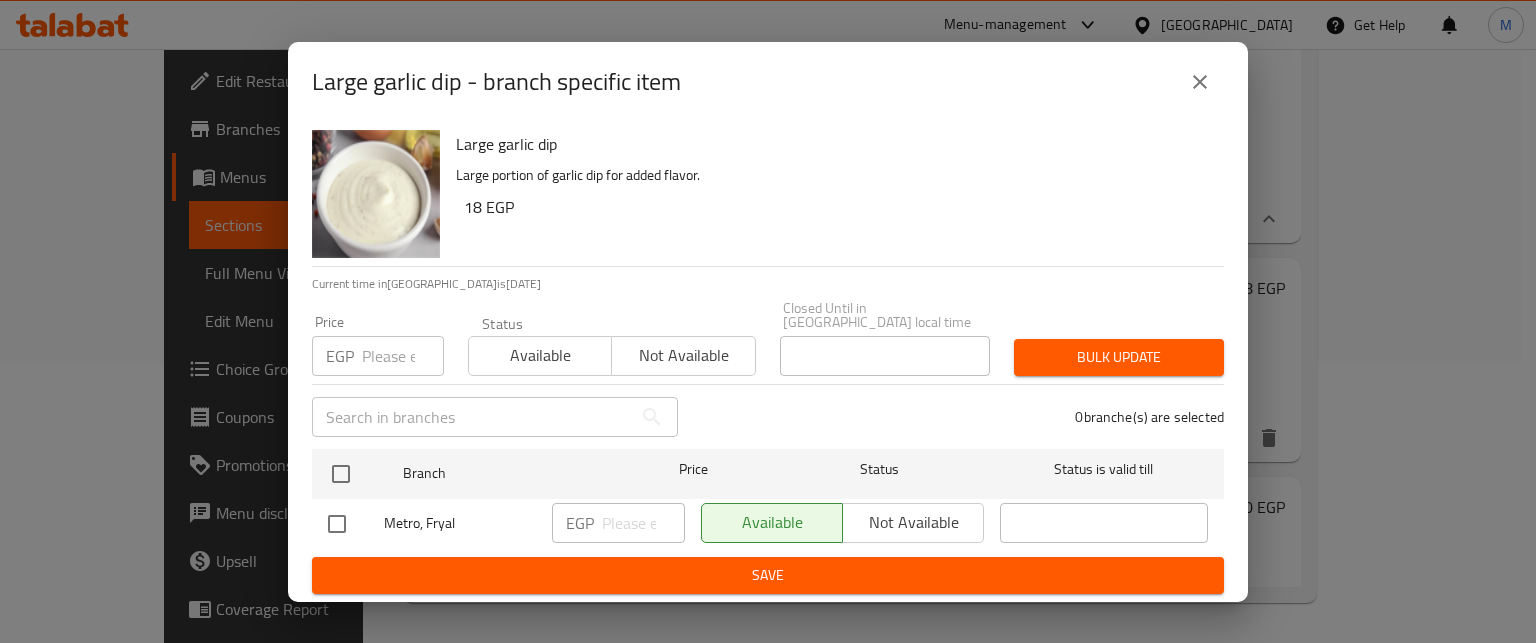 click at bounding box center [403, 356] 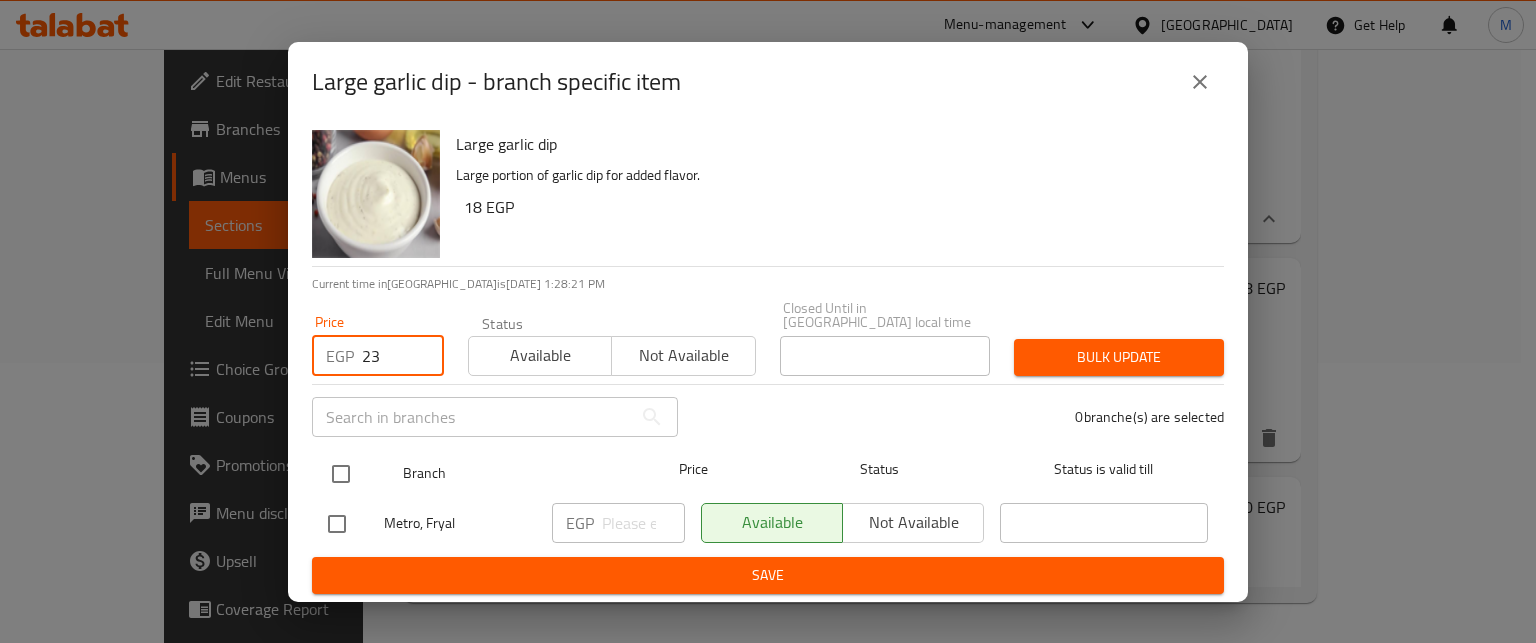 type on "23" 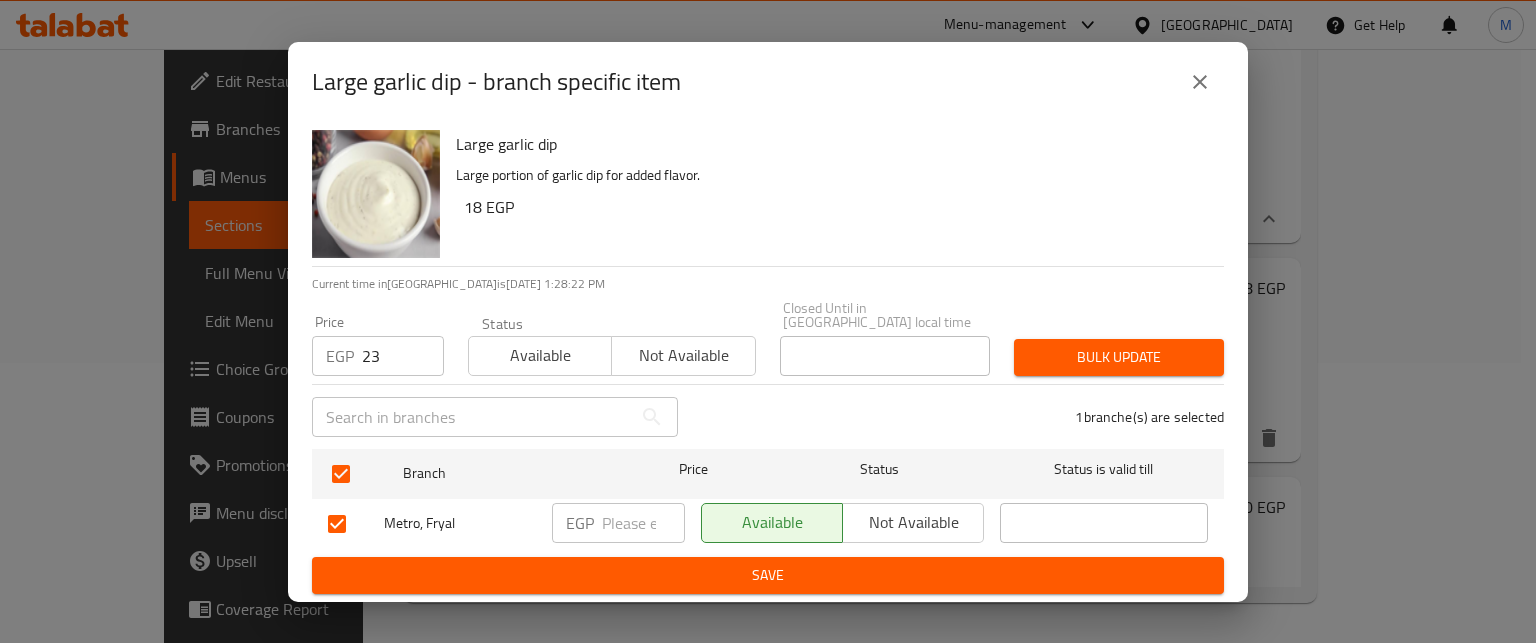 click on "Bulk update" at bounding box center [1119, 357] 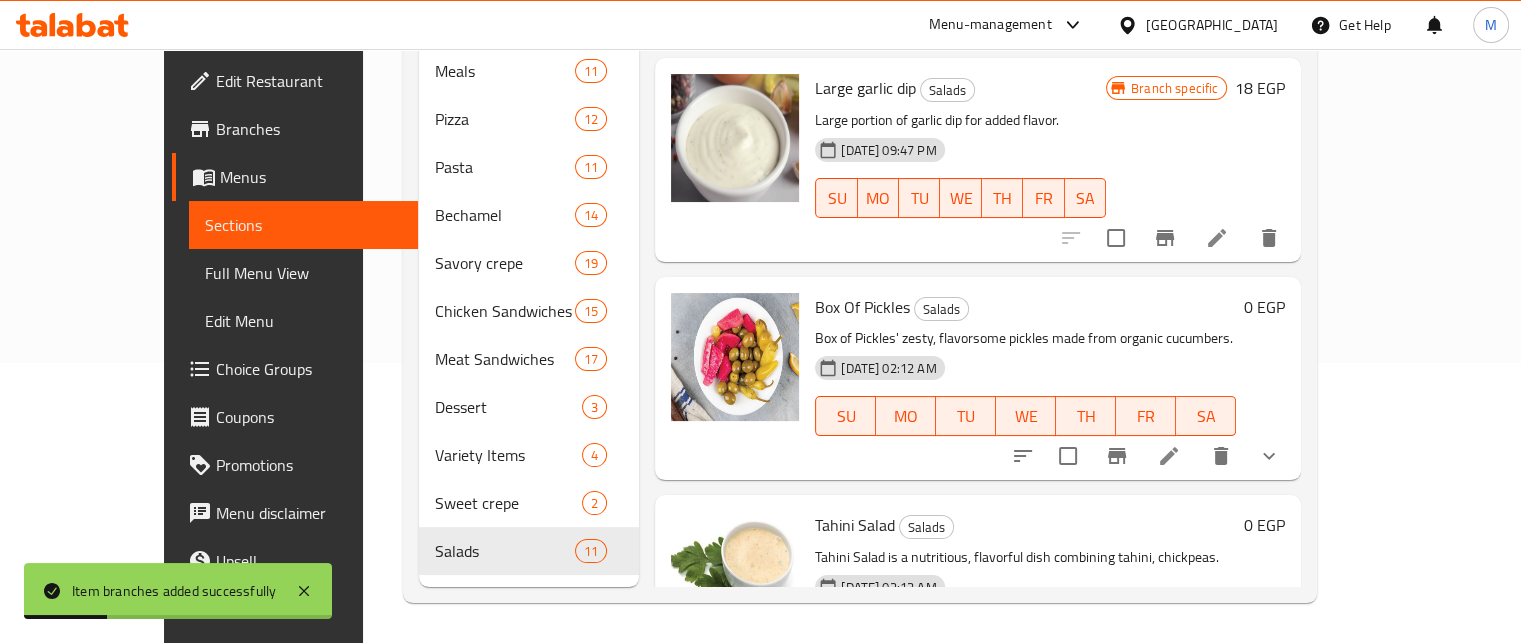 scroll, scrollTop: 1732, scrollLeft: 0, axis: vertical 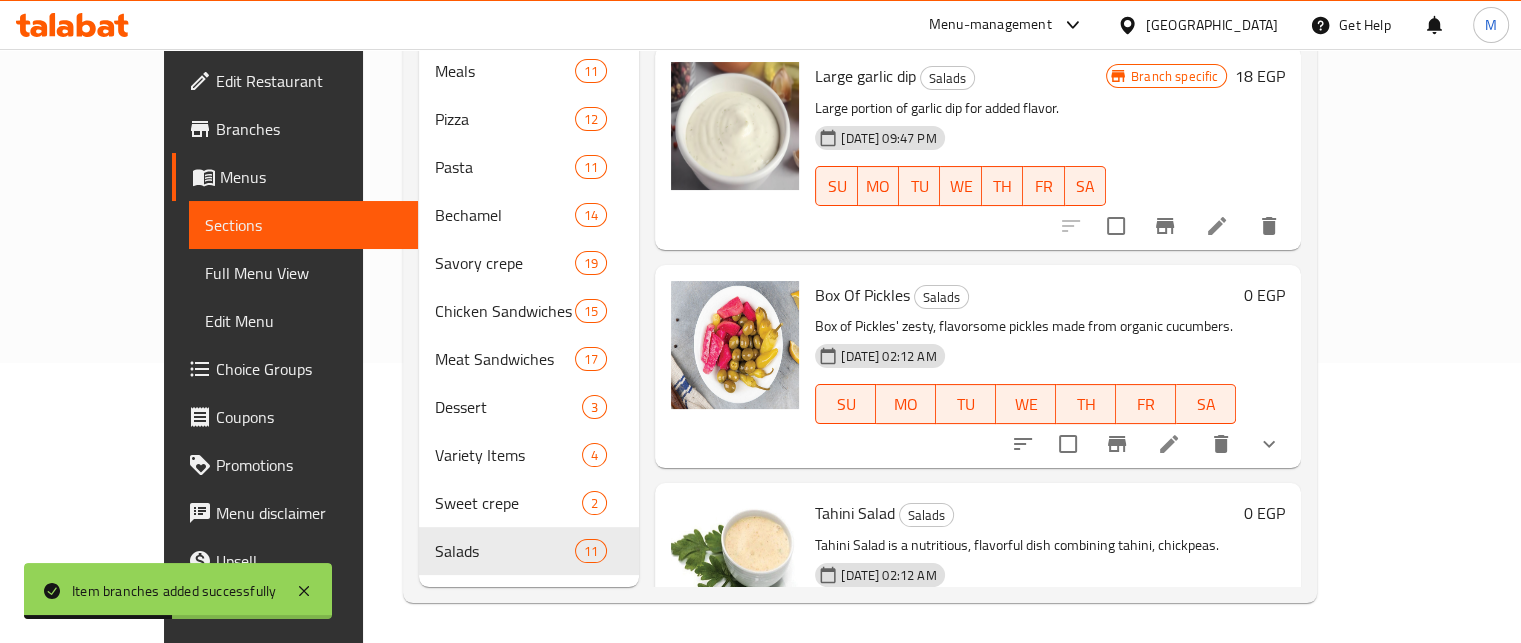 click 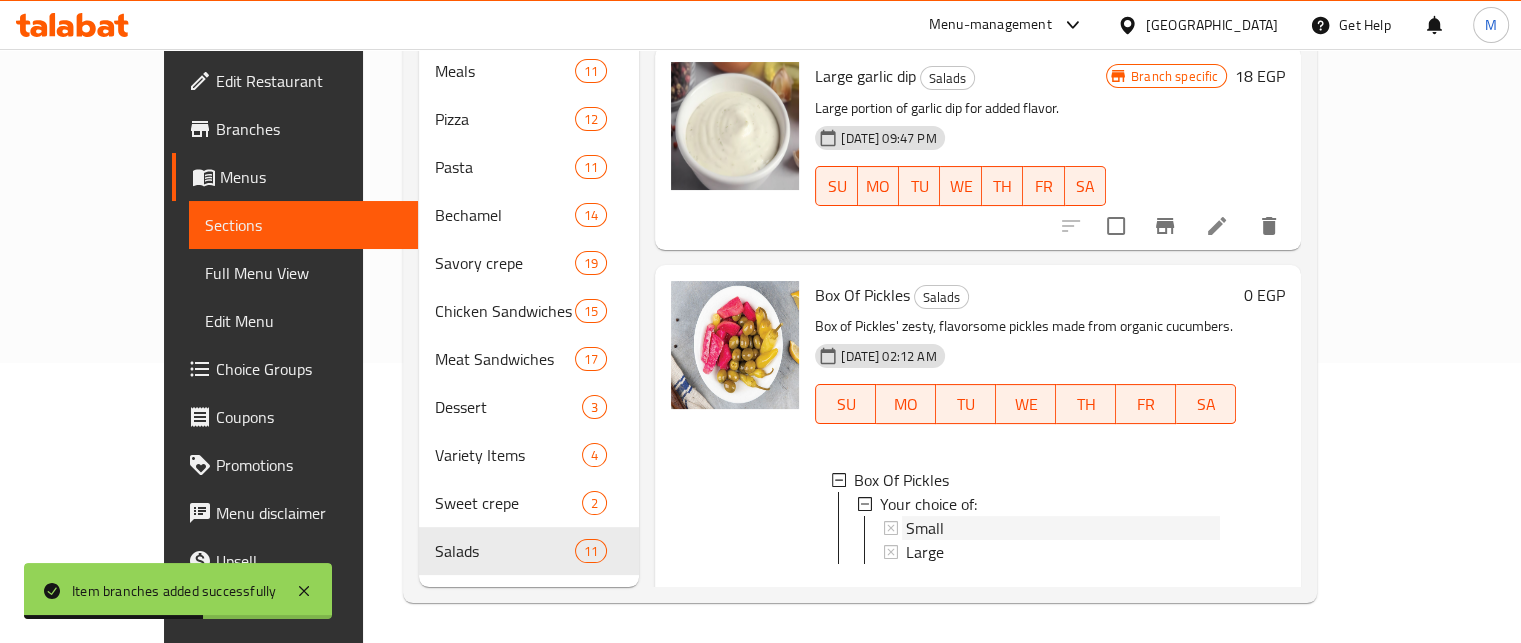 click on "Small" at bounding box center (925, 528) 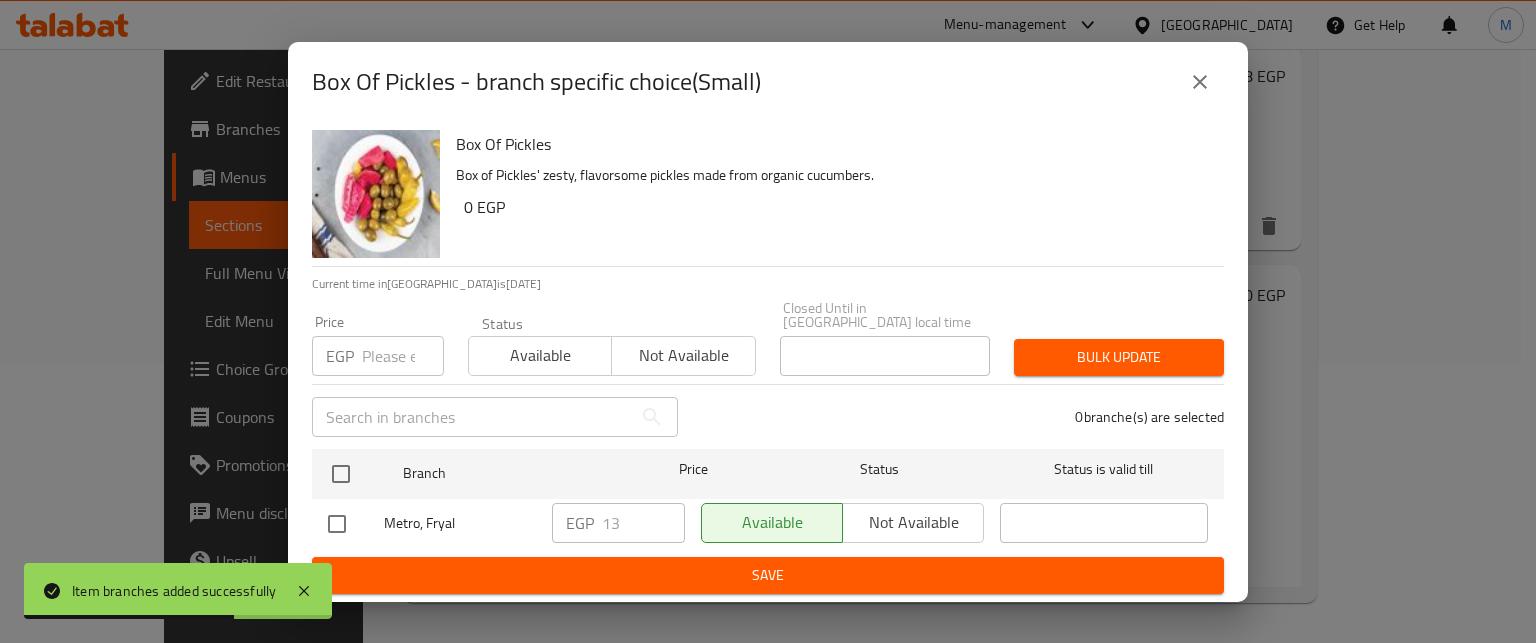 click at bounding box center (403, 356) 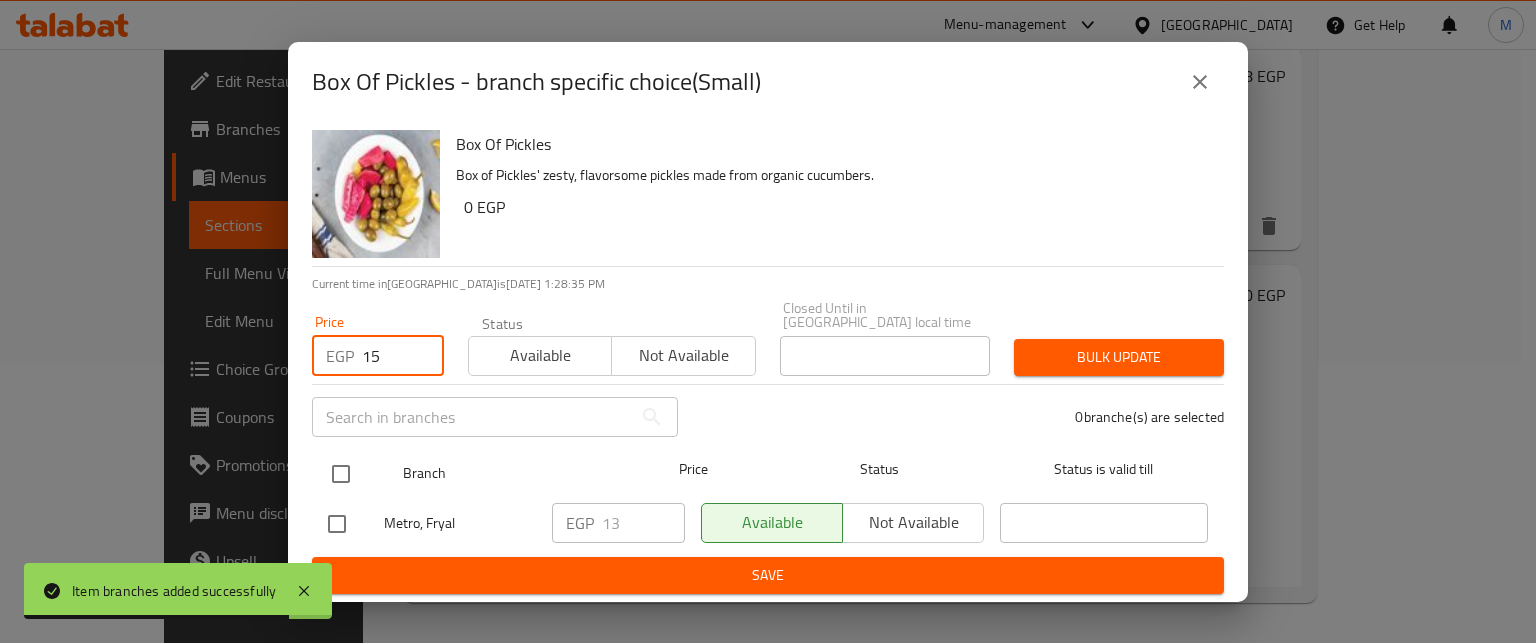 type on "15" 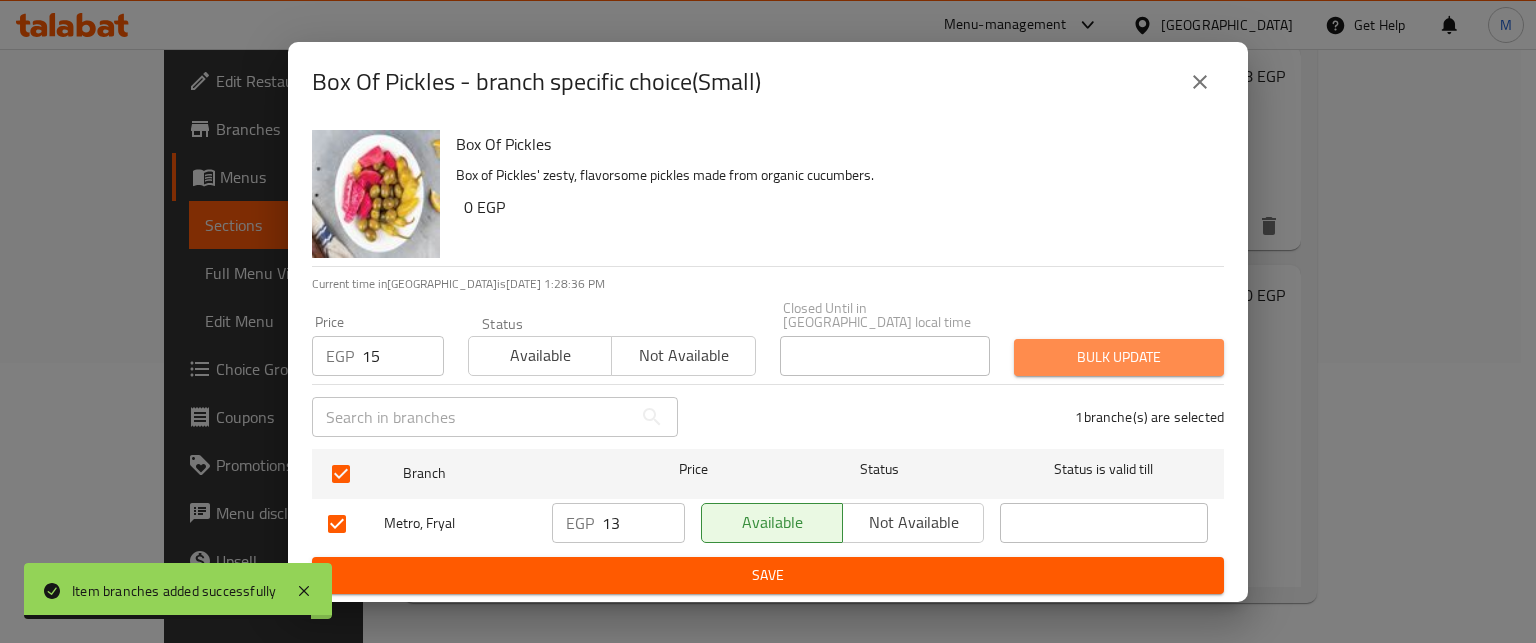 click on "Bulk update" at bounding box center [1119, 357] 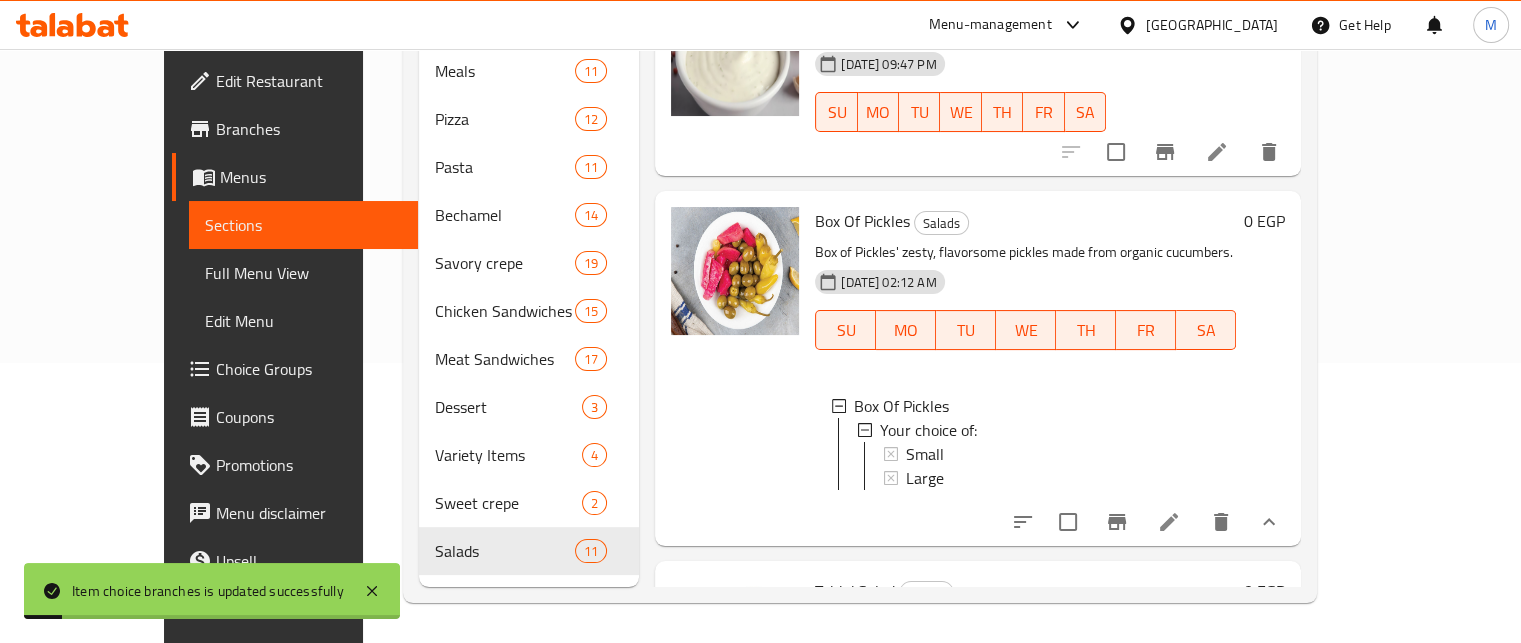 scroll, scrollTop: 1843, scrollLeft: 0, axis: vertical 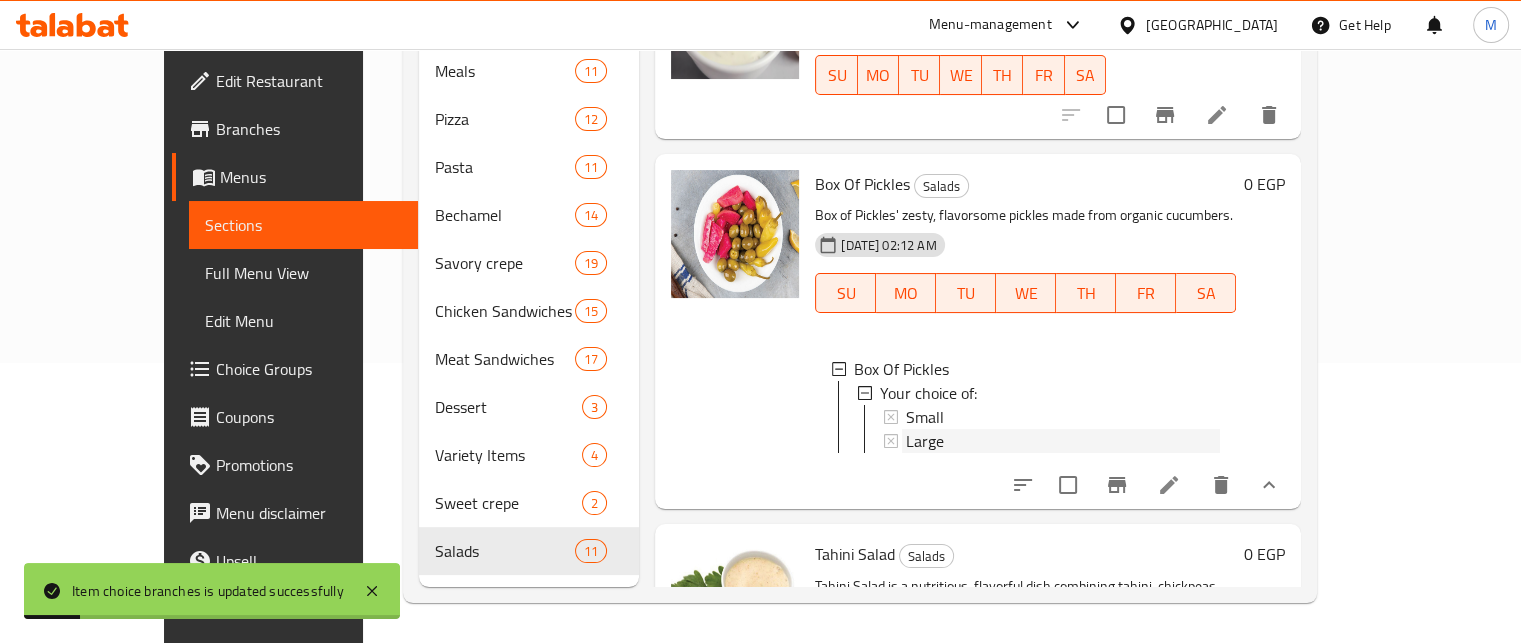 click on "Large" at bounding box center [1063, 441] 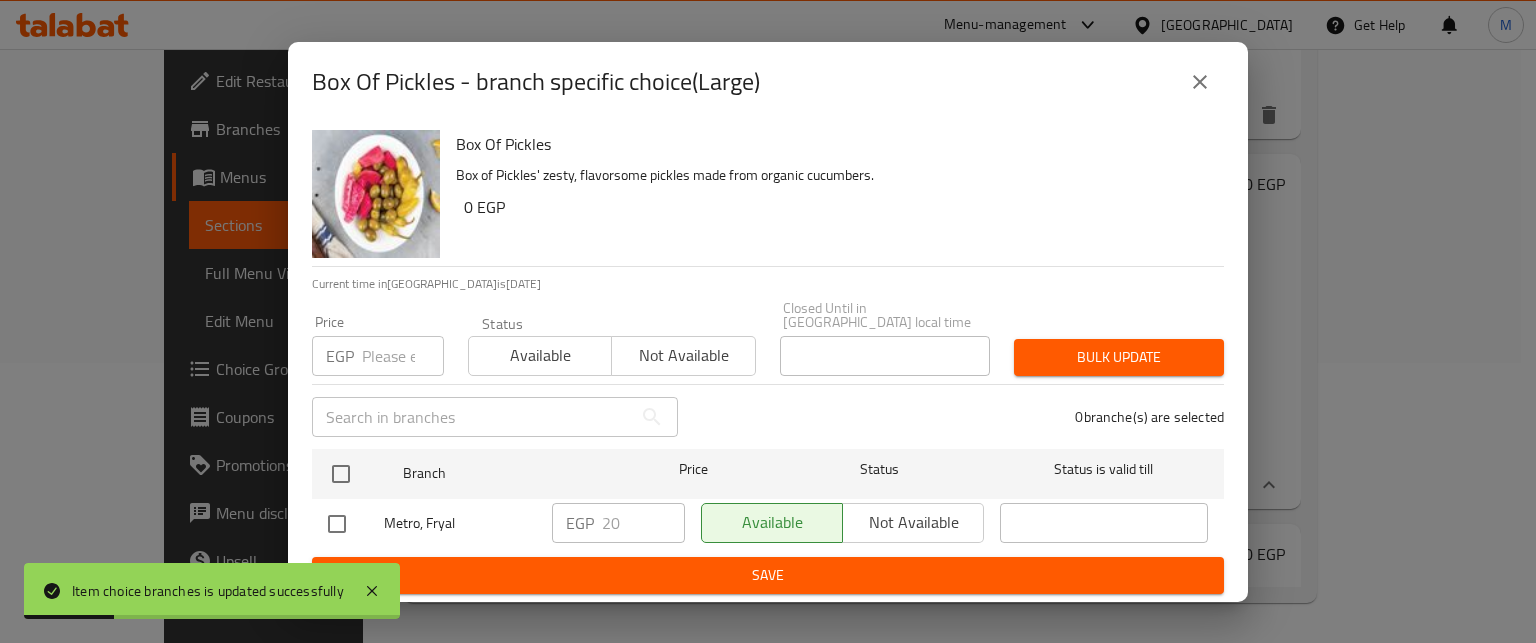 click at bounding box center (403, 356) 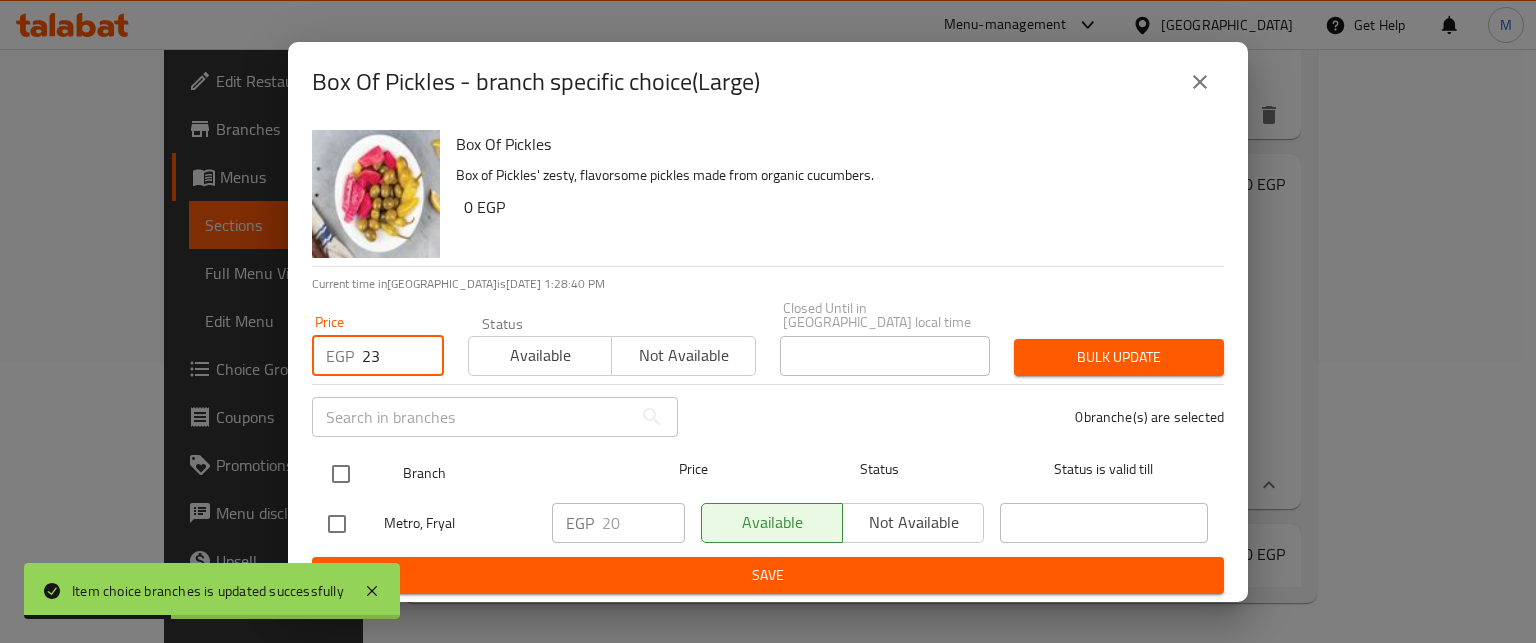 type on "23" 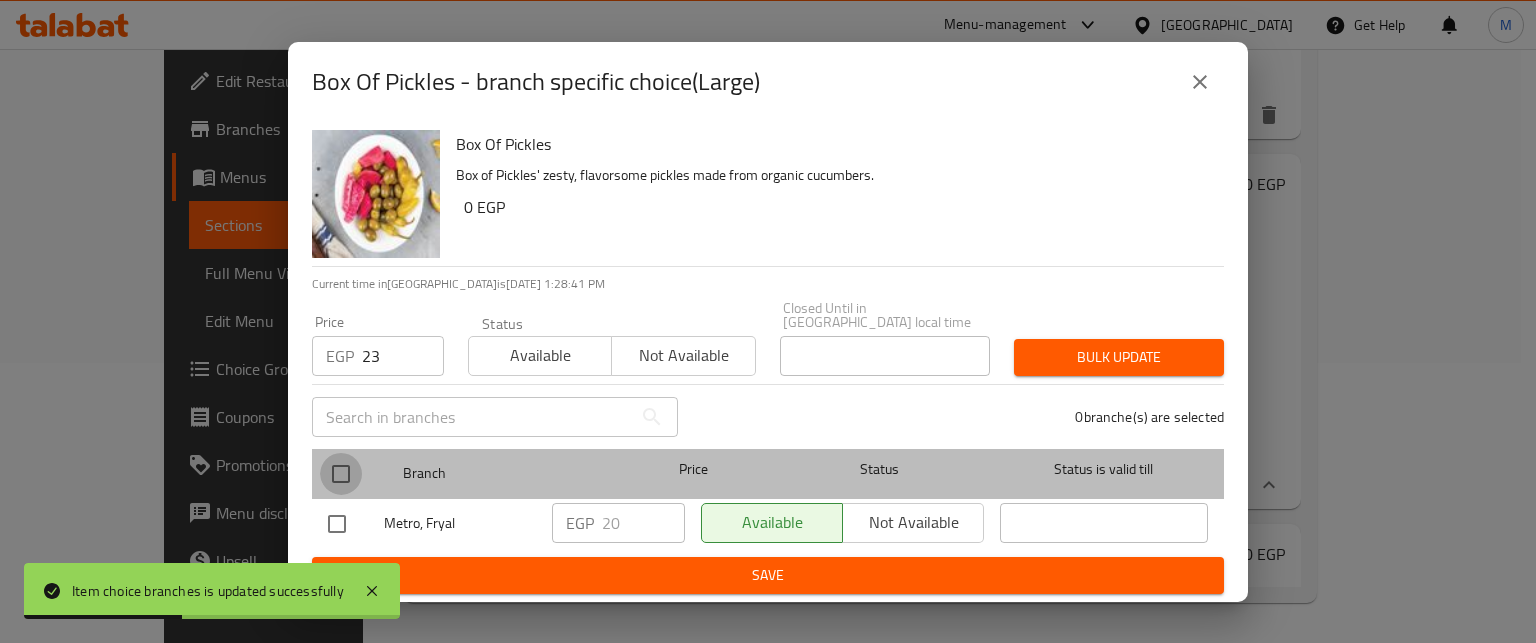 click at bounding box center [341, 474] 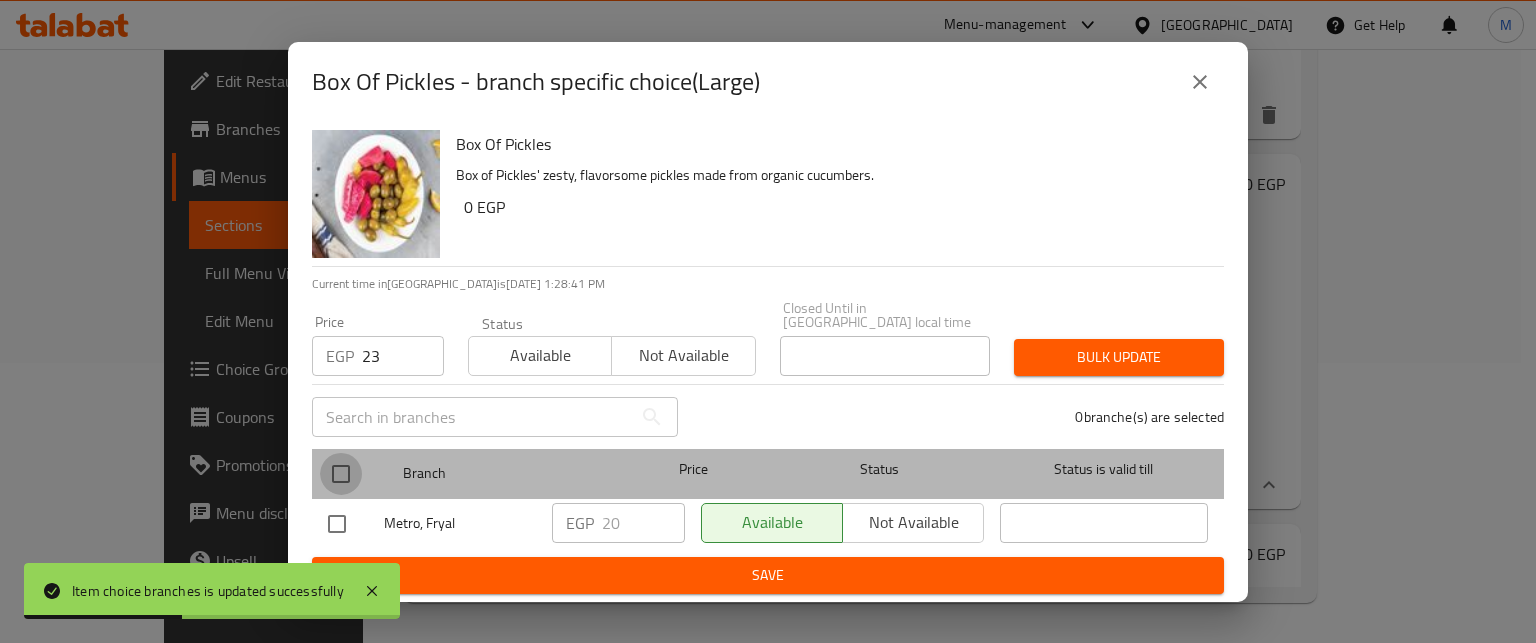 checkbox on "true" 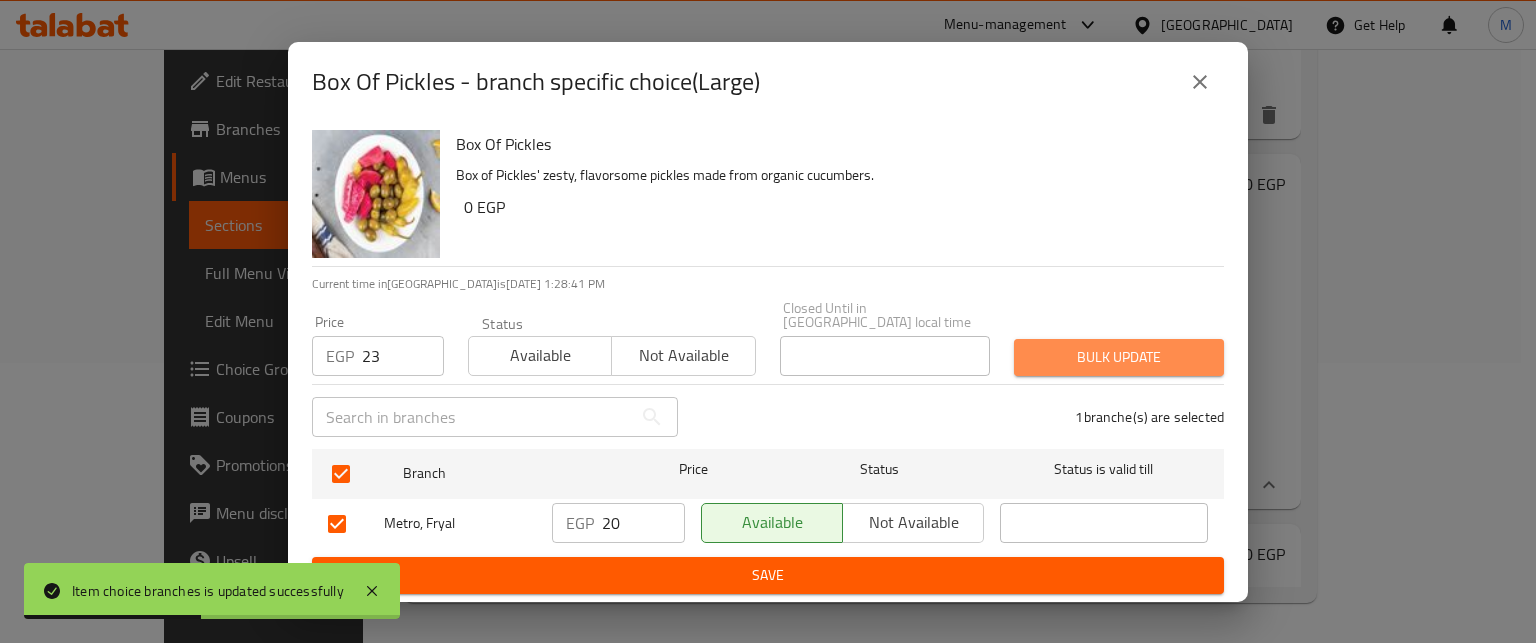 click on "Bulk update" at bounding box center (1119, 357) 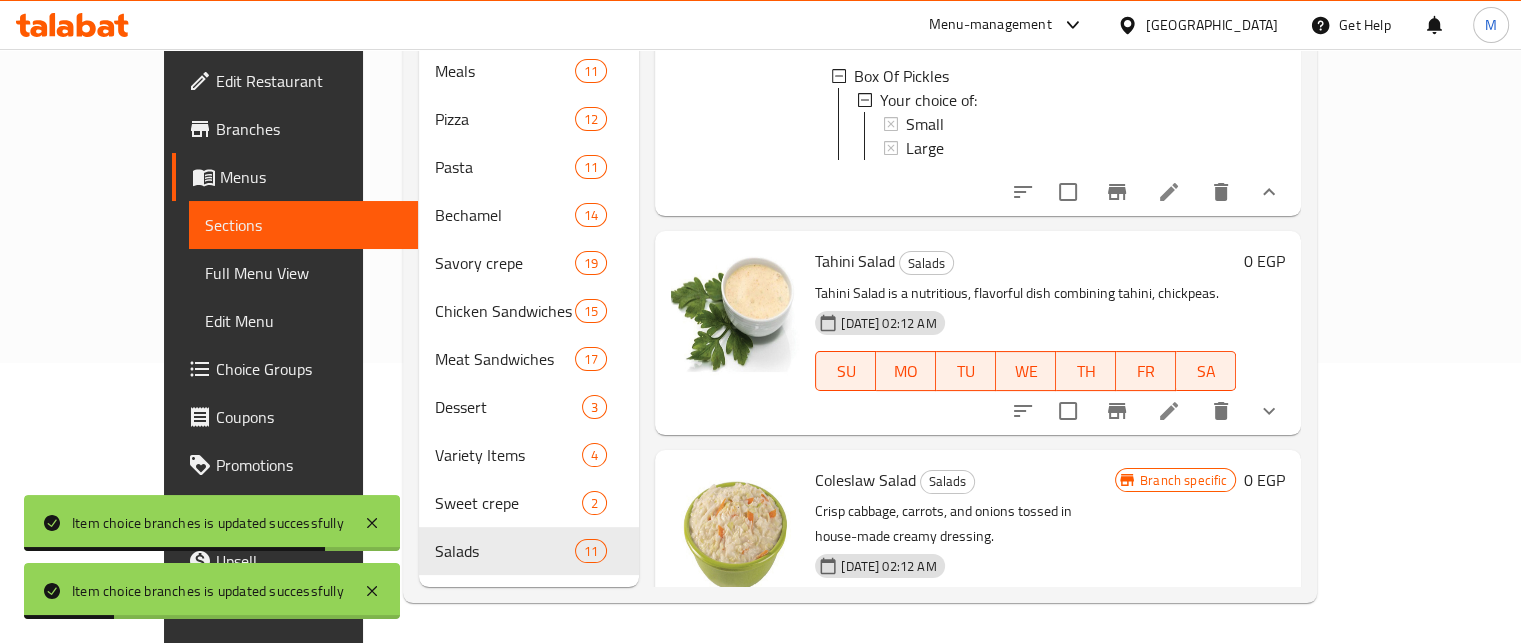 scroll, scrollTop: 2156, scrollLeft: 0, axis: vertical 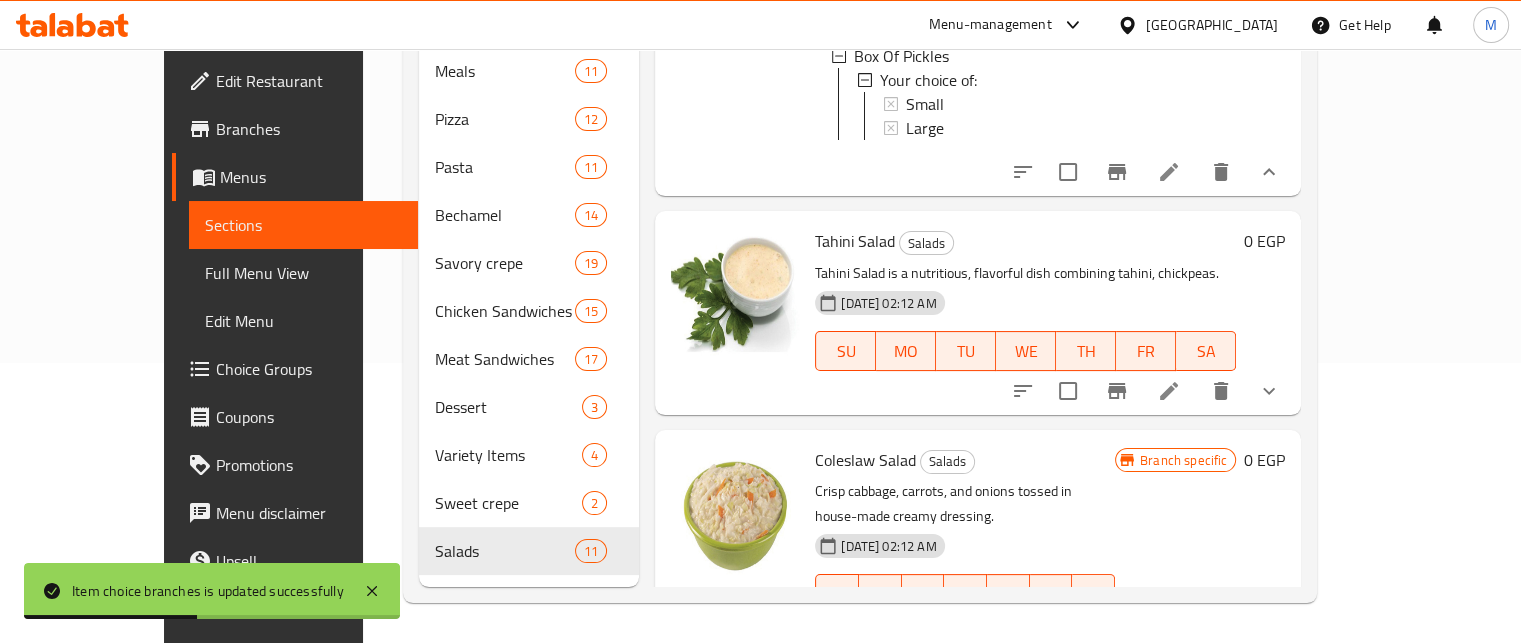 click 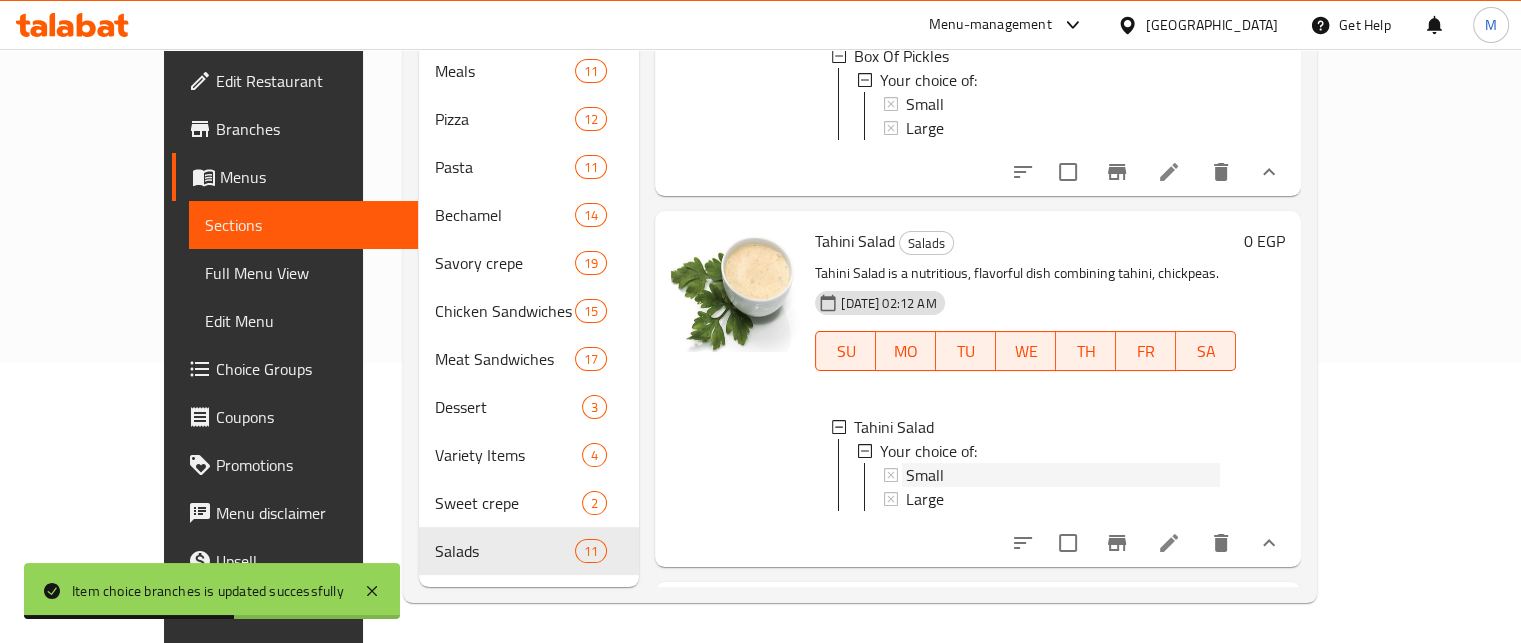click on "Small" at bounding box center (925, 475) 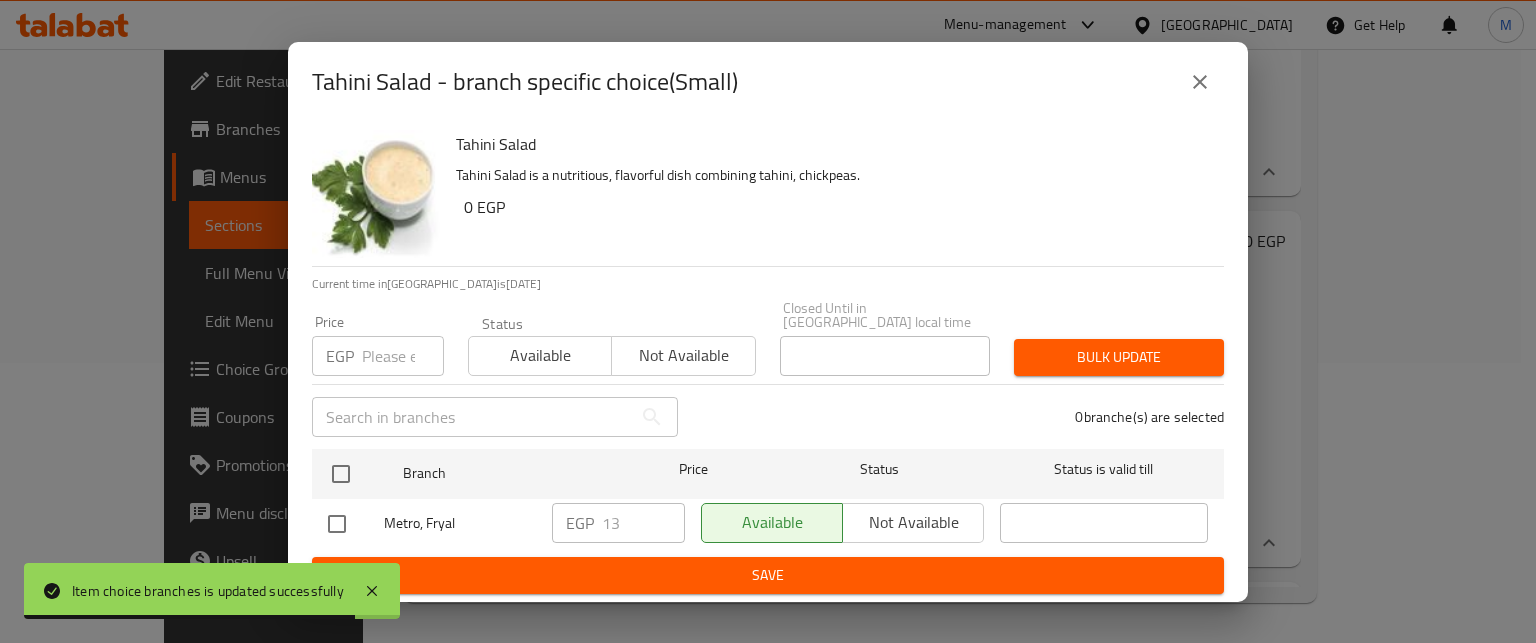 click at bounding box center (403, 356) 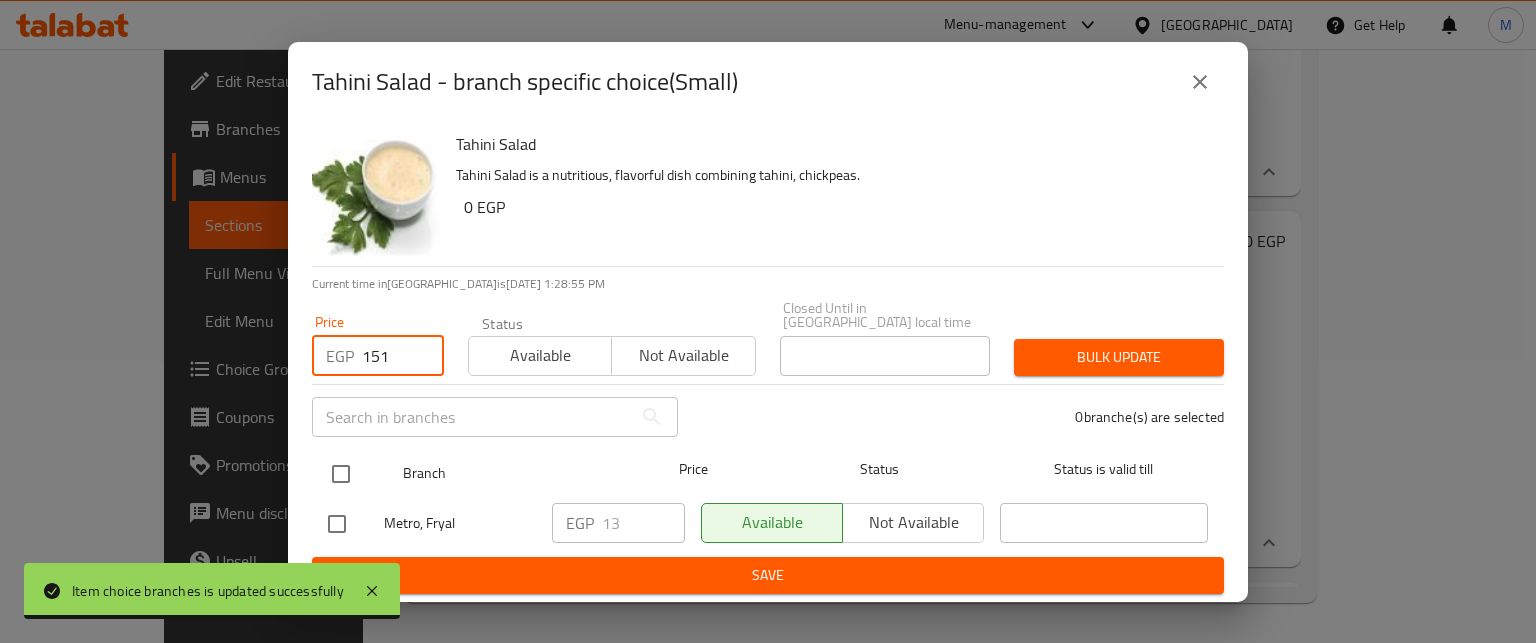 type on "151" 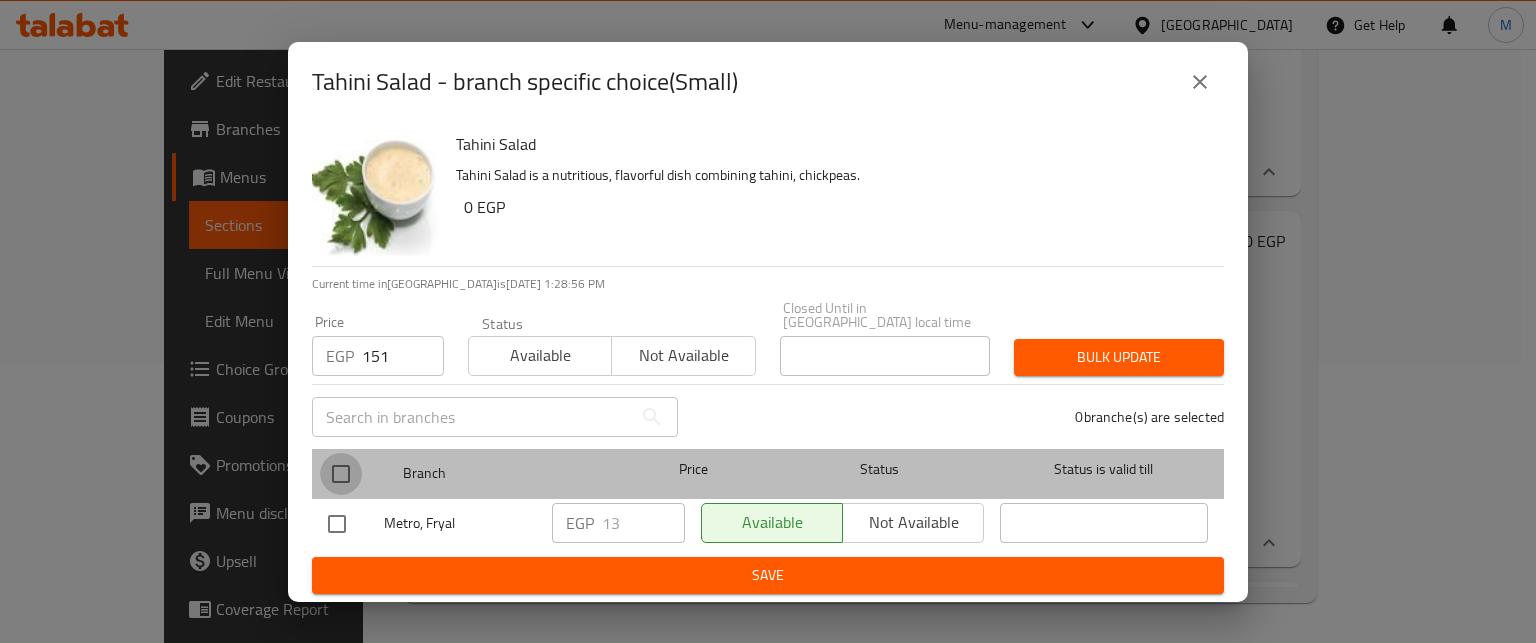 click at bounding box center [341, 474] 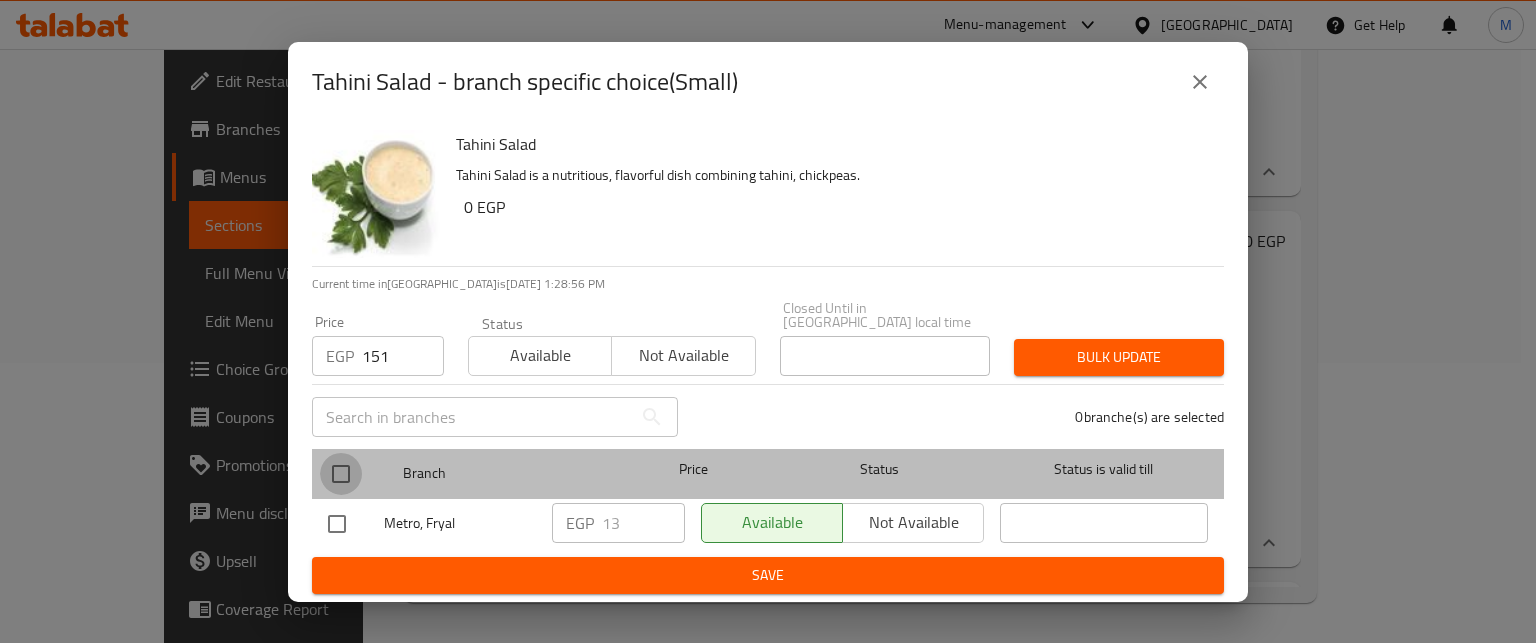 checkbox on "true" 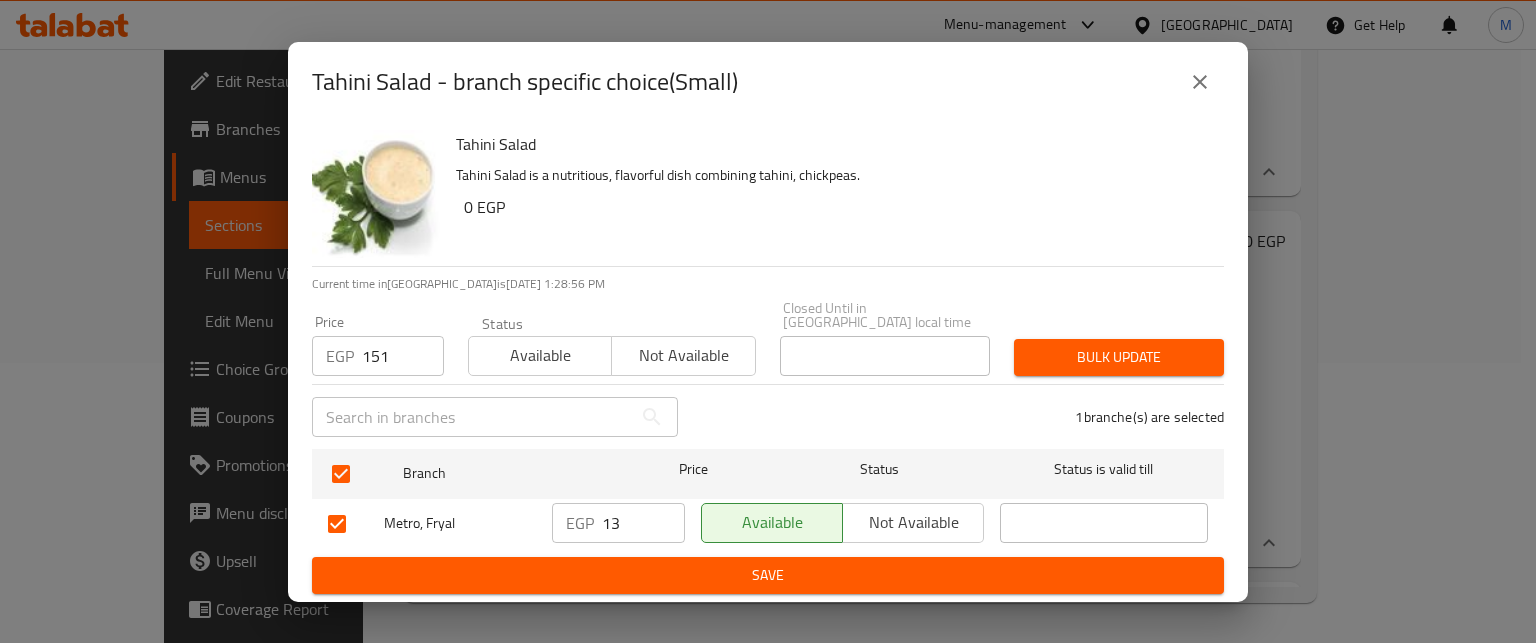 click on "Bulk update" at bounding box center [1119, 357] 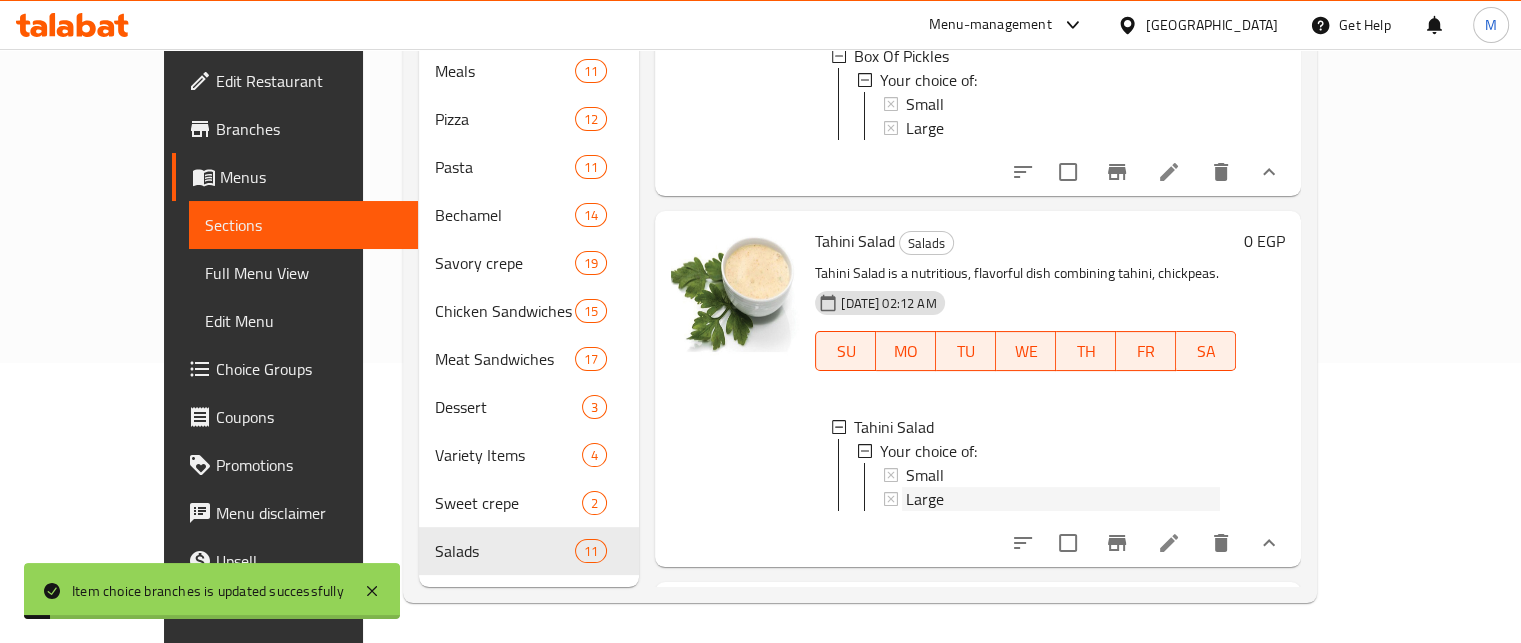 click on "Large" at bounding box center [925, 499] 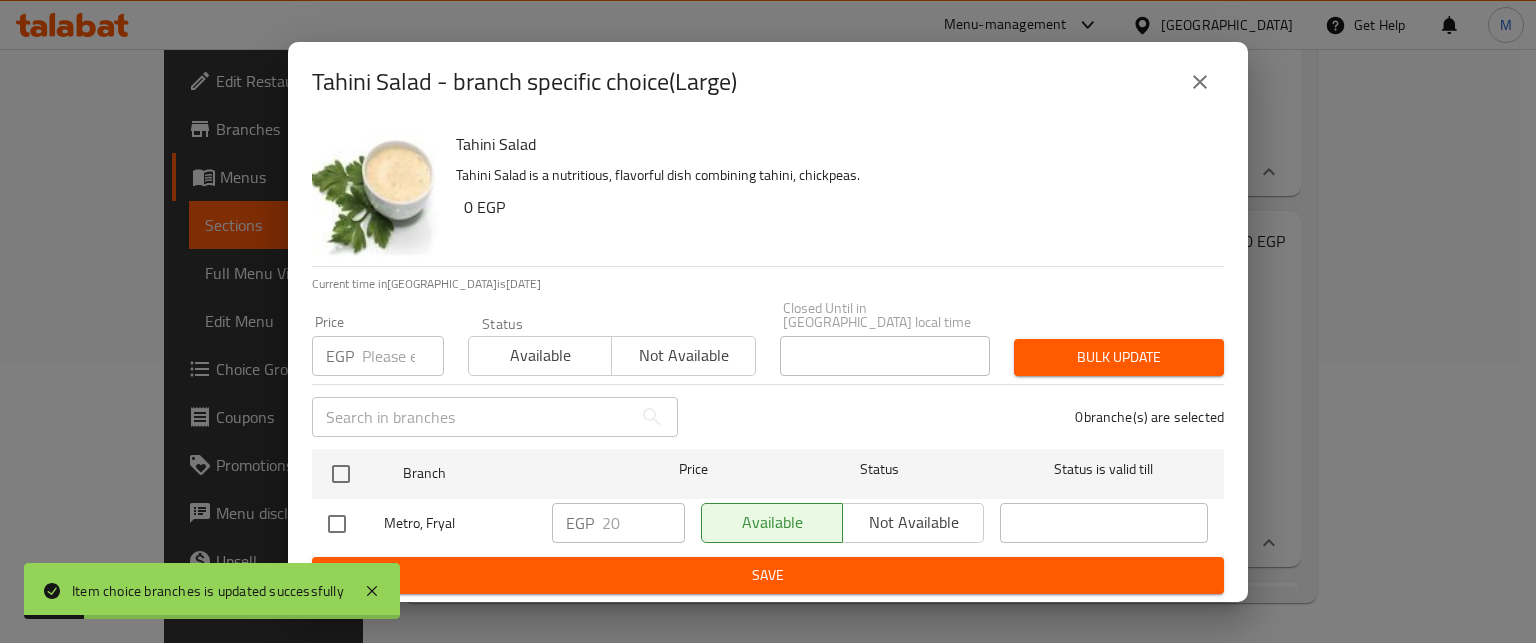 click at bounding box center [403, 356] 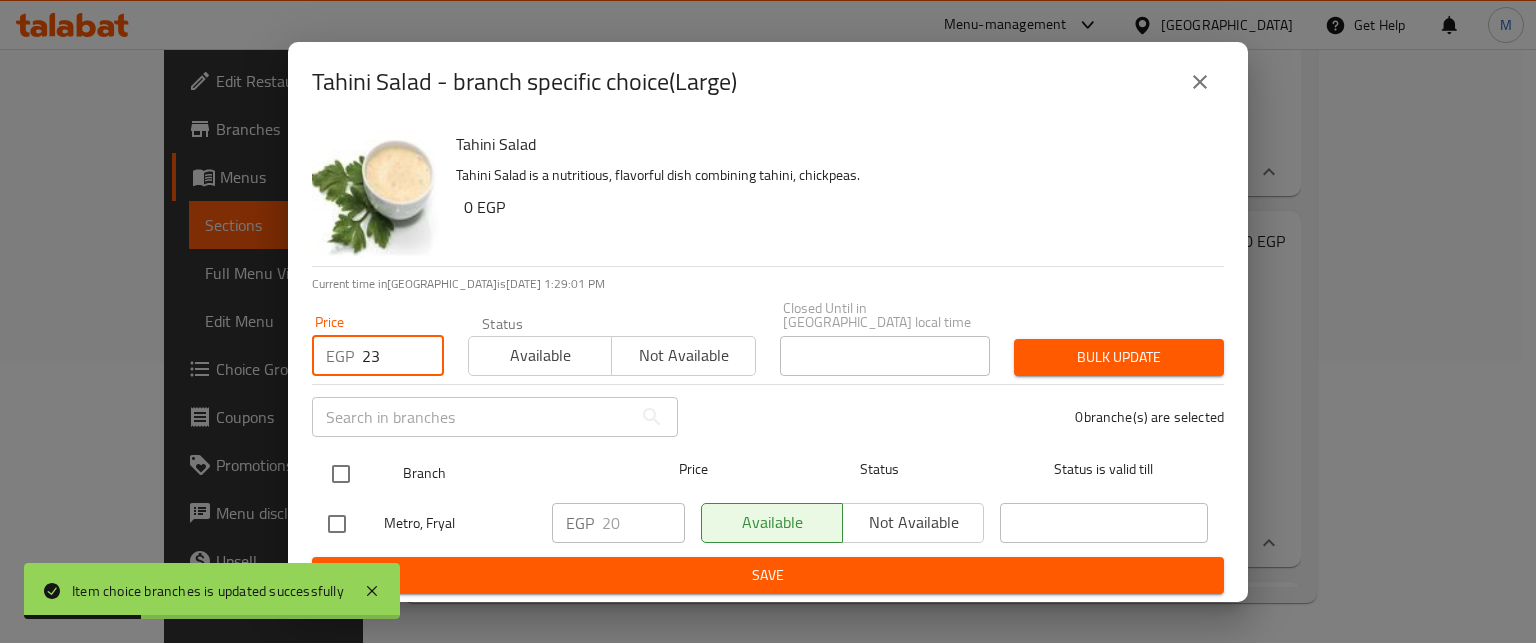 type on "23" 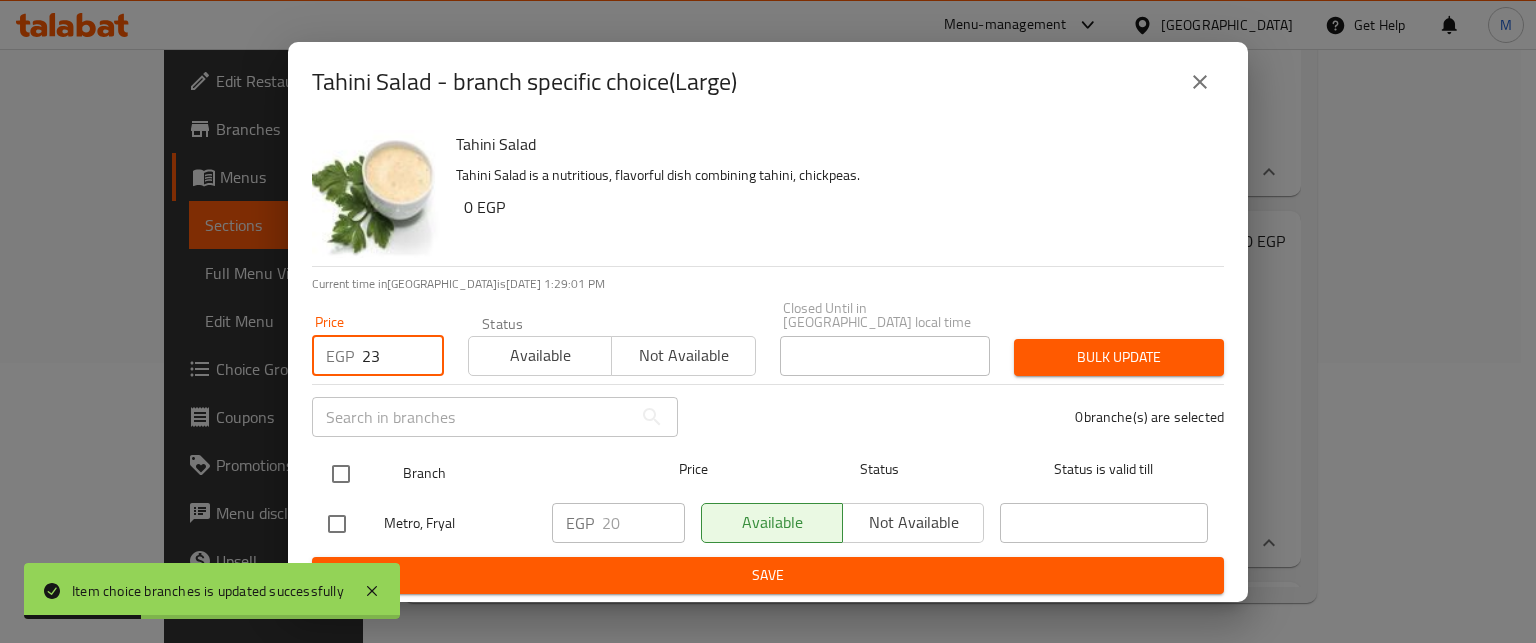 click at bounding box center (341, 474) 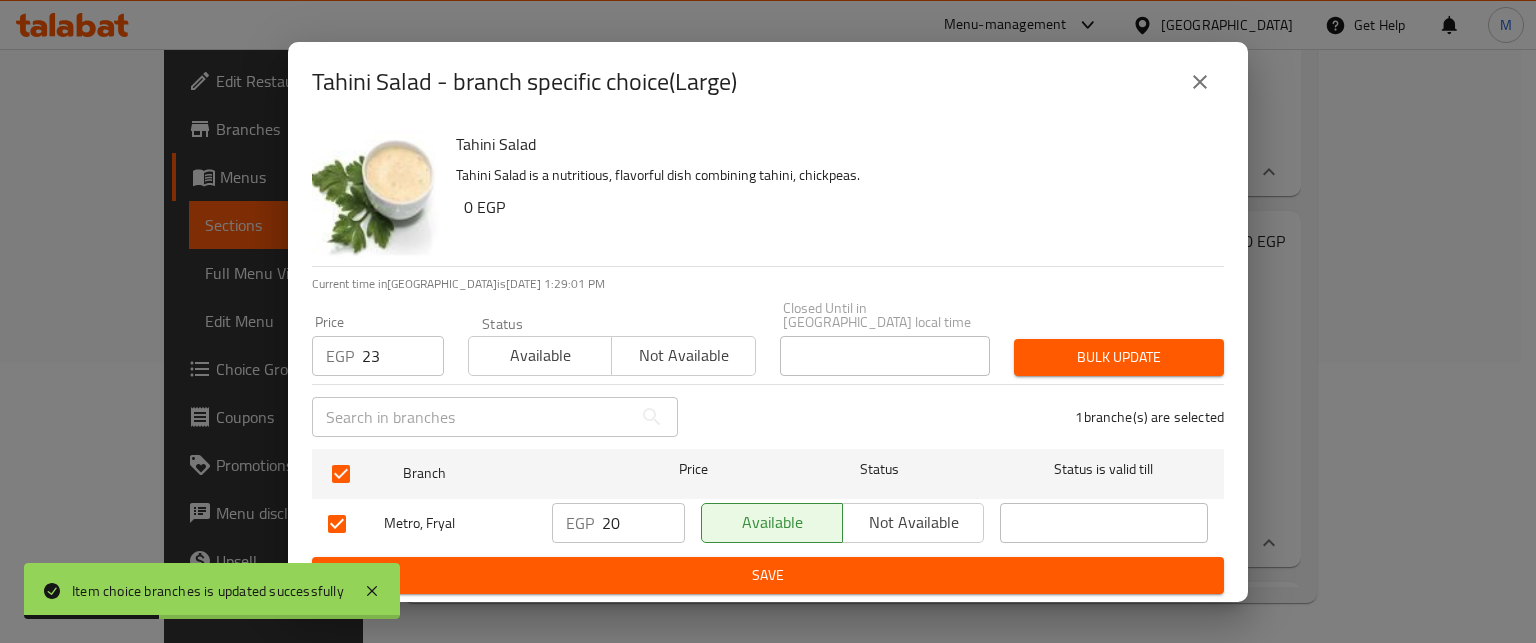 click on "Bulk update" at bounding box center [1119, 357] 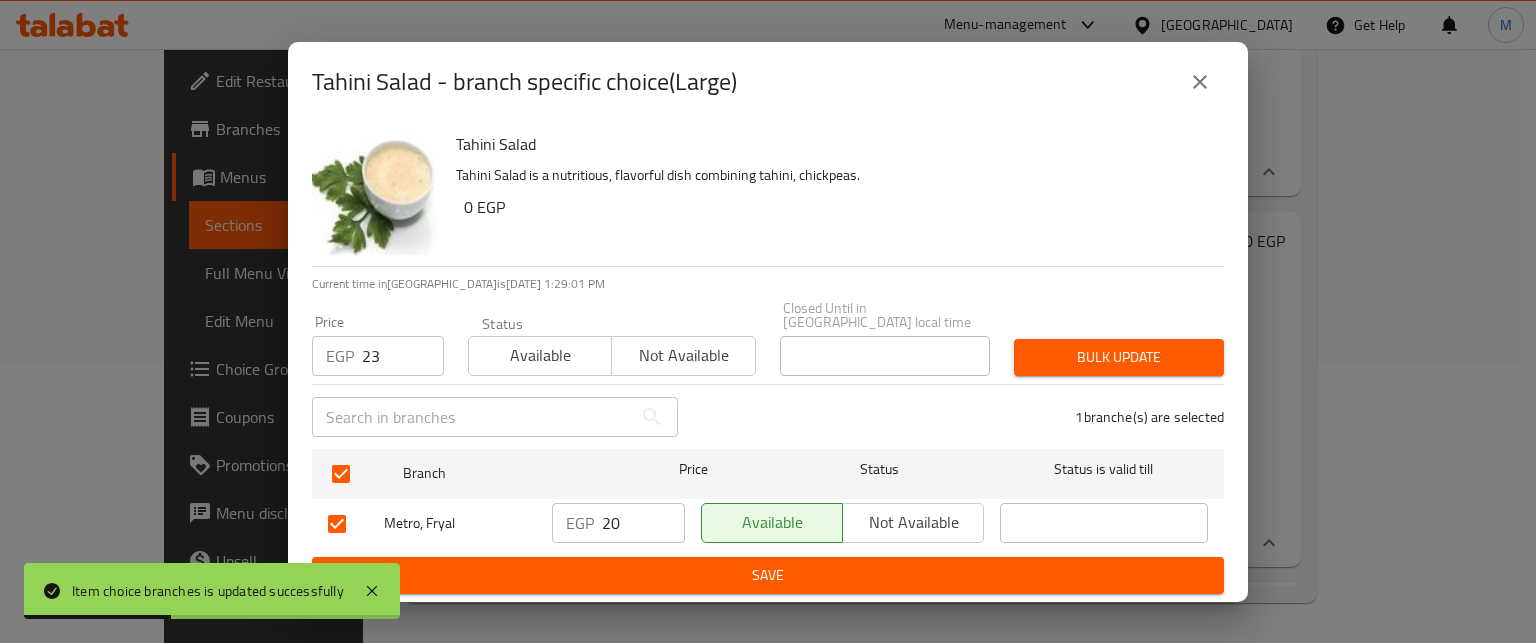 click on "Bulk update" at bounding box center (1119, 357) 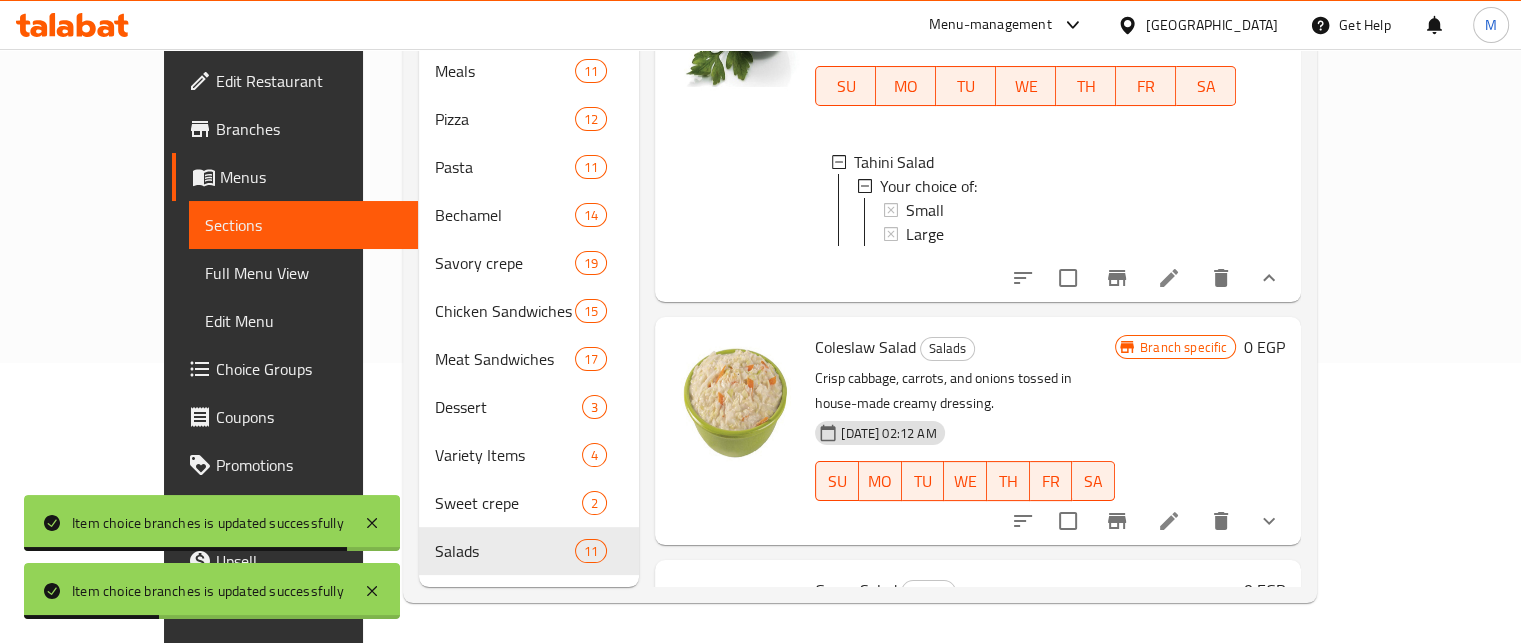 scroll, scrollTop: 2447, scrollLeft: 0, axis: vertical 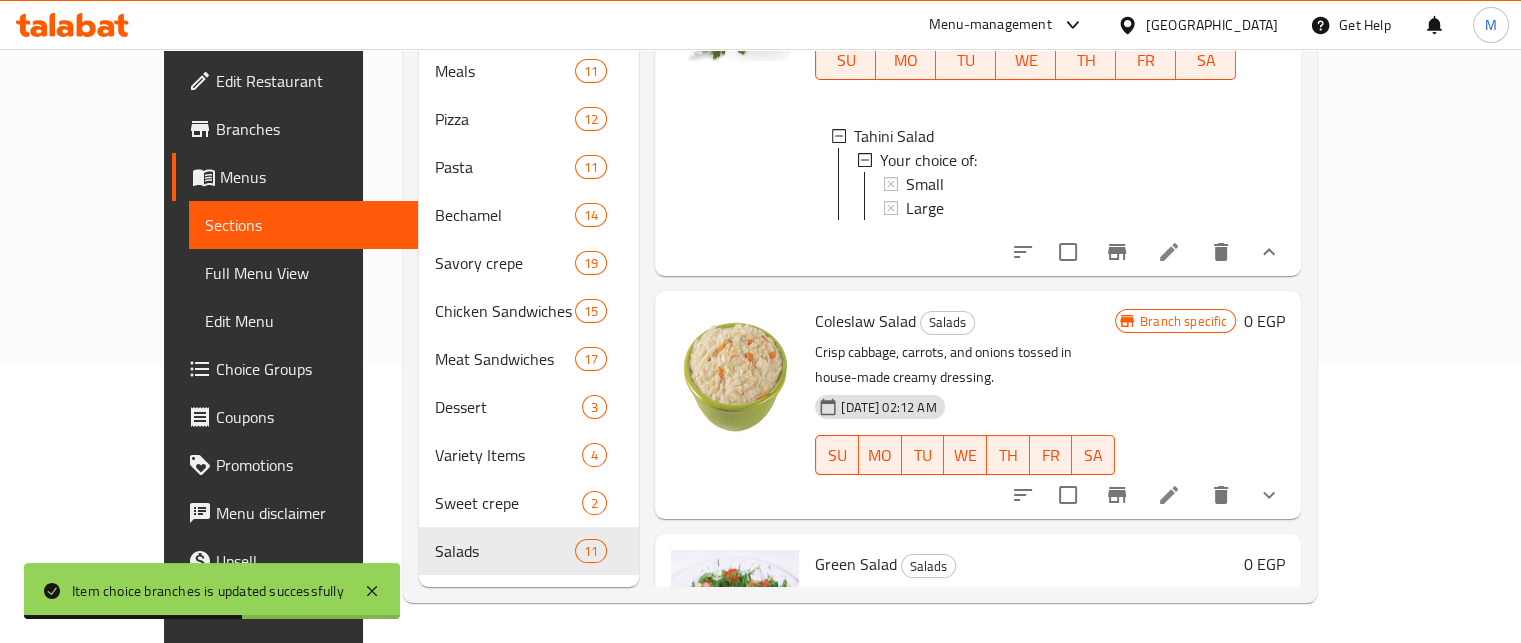 click 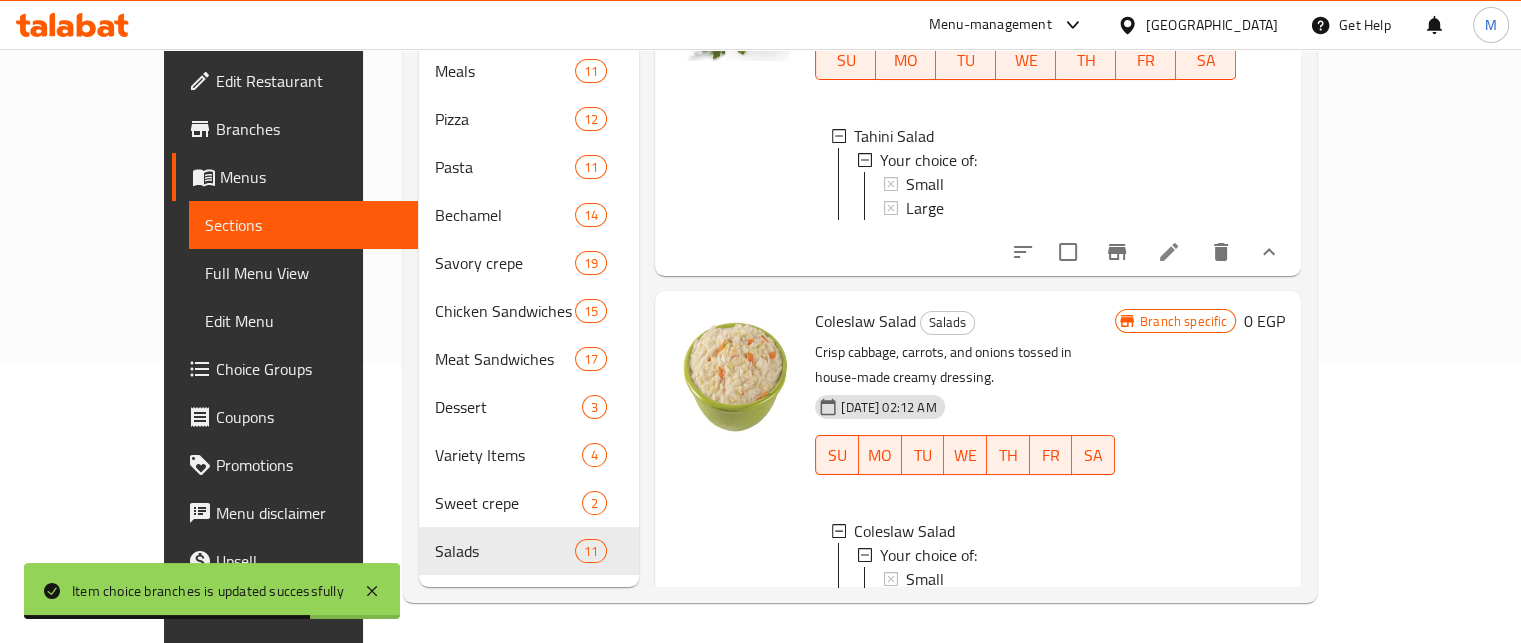 scroll, scrollTop: 2635, scrollLeft: 0, axis: vertical 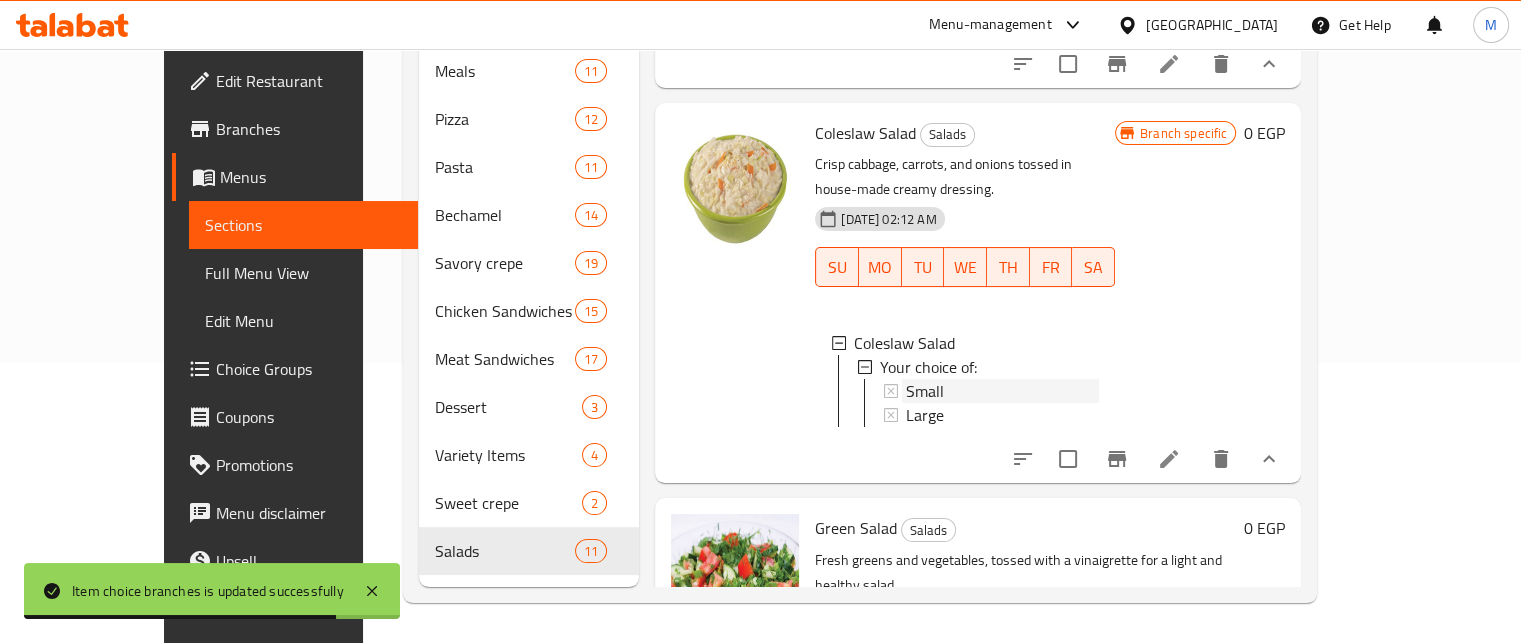 click on "Small" at bounding box center (1002, 391) 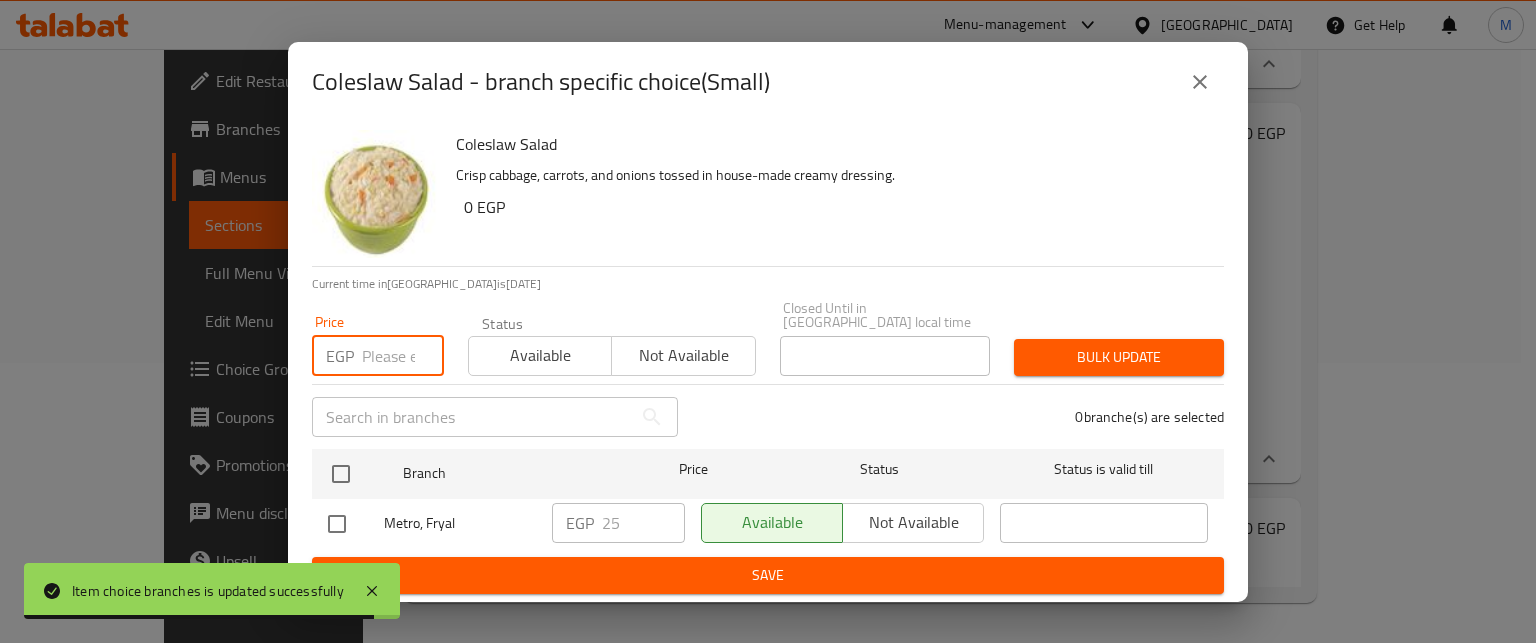 click at bounding box center (403, 356) 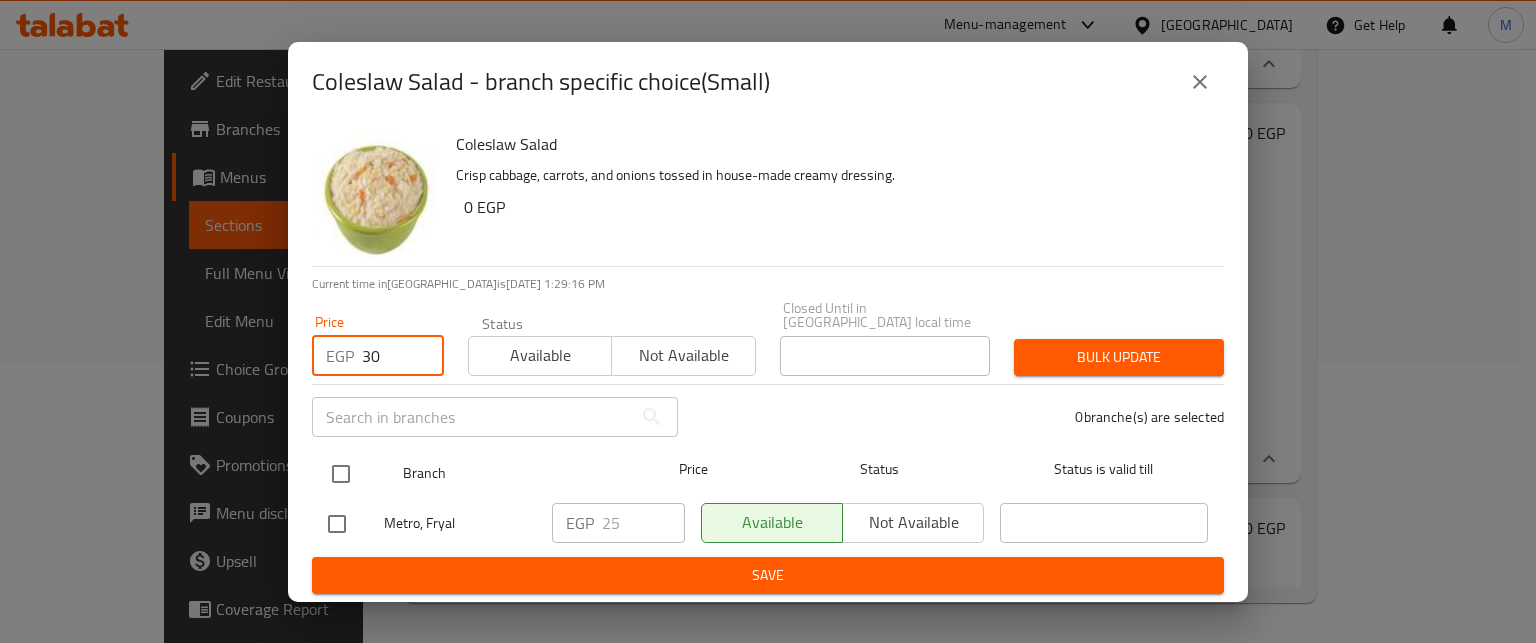 type on "30" 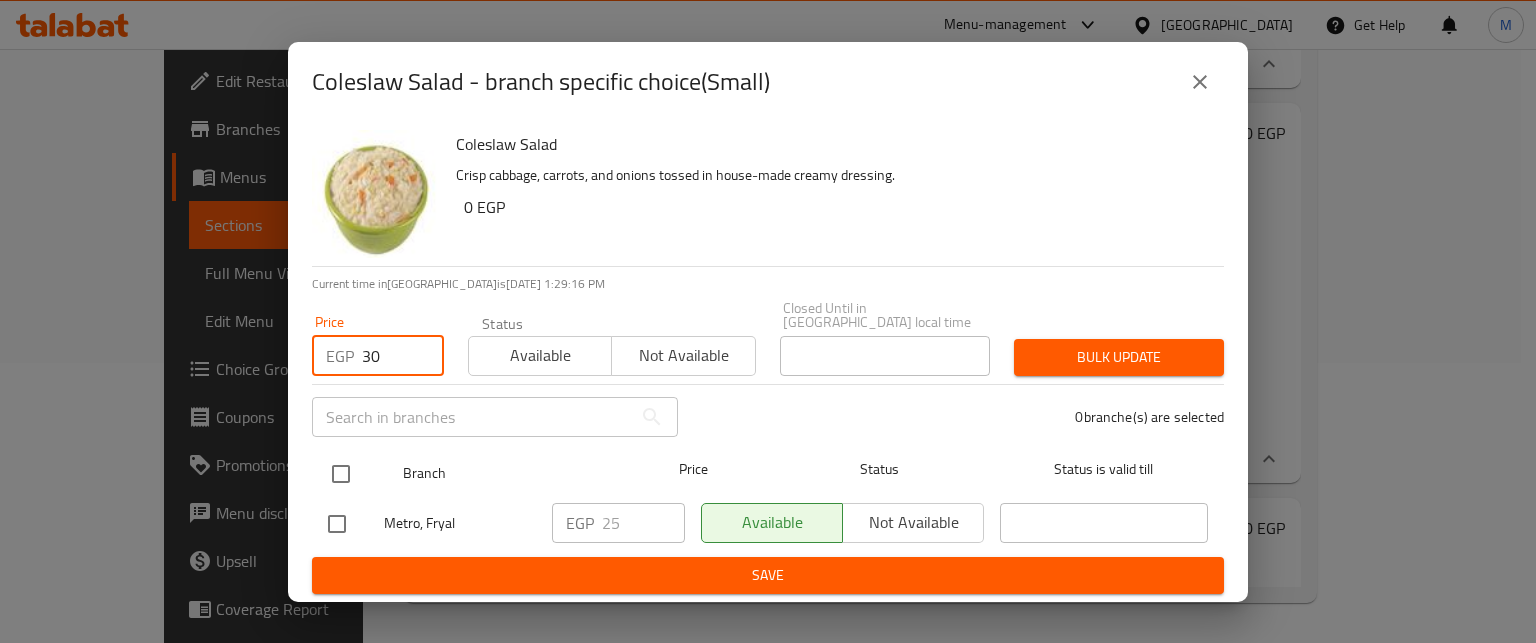 click at bounding box center (341, 474) 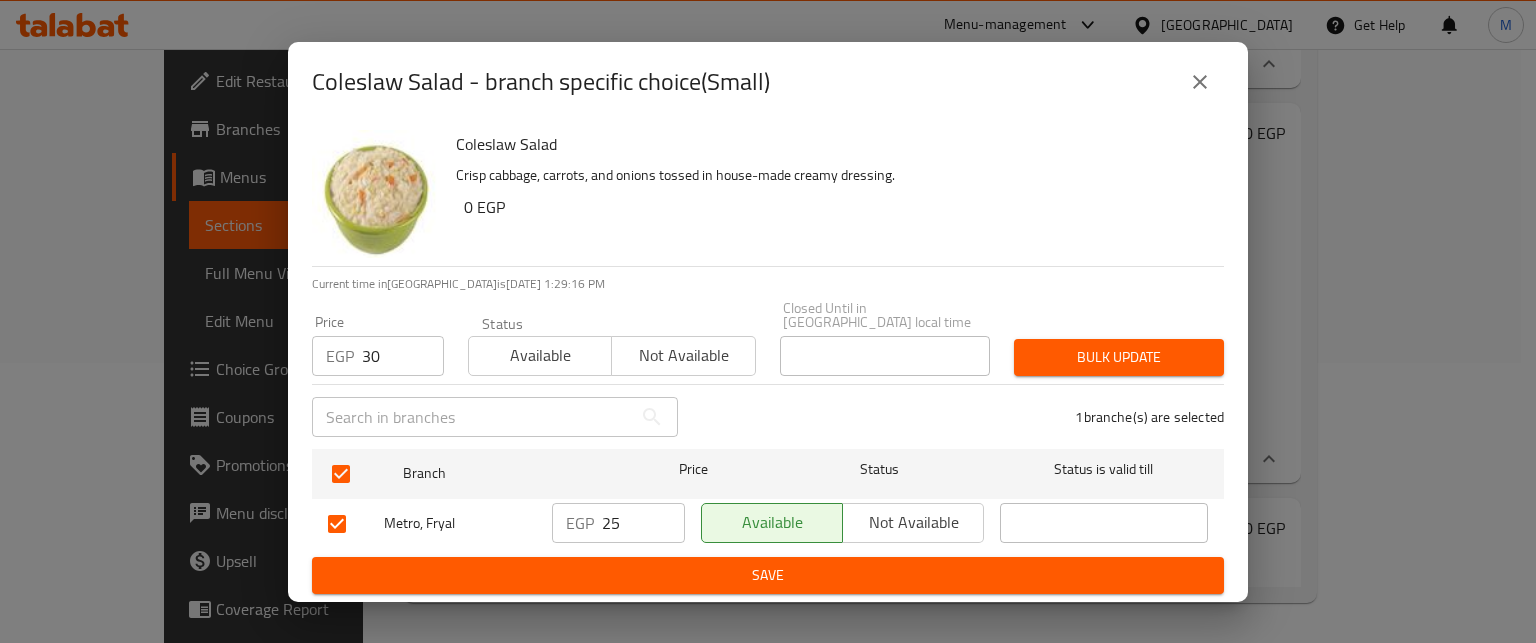 click on "Bulk update" at bounding box center (1119, 357) 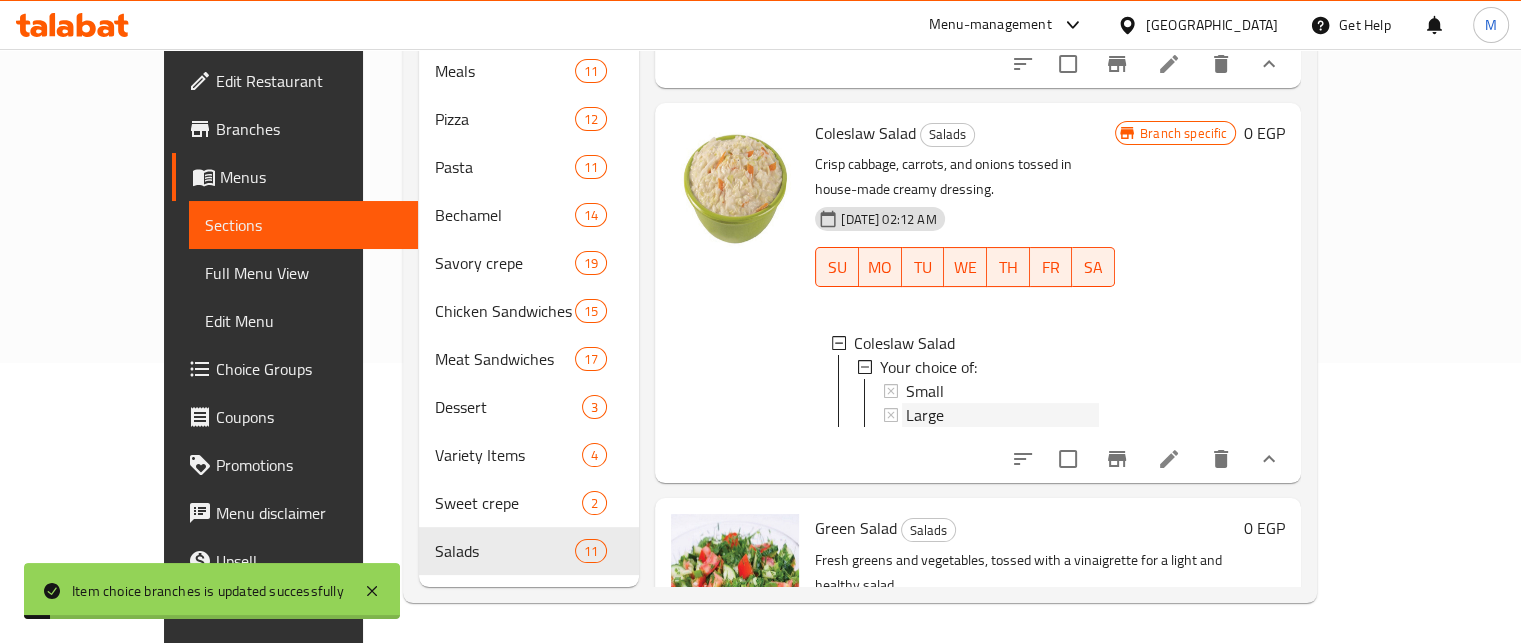 click on "Large" at bounding box center (925, 415) 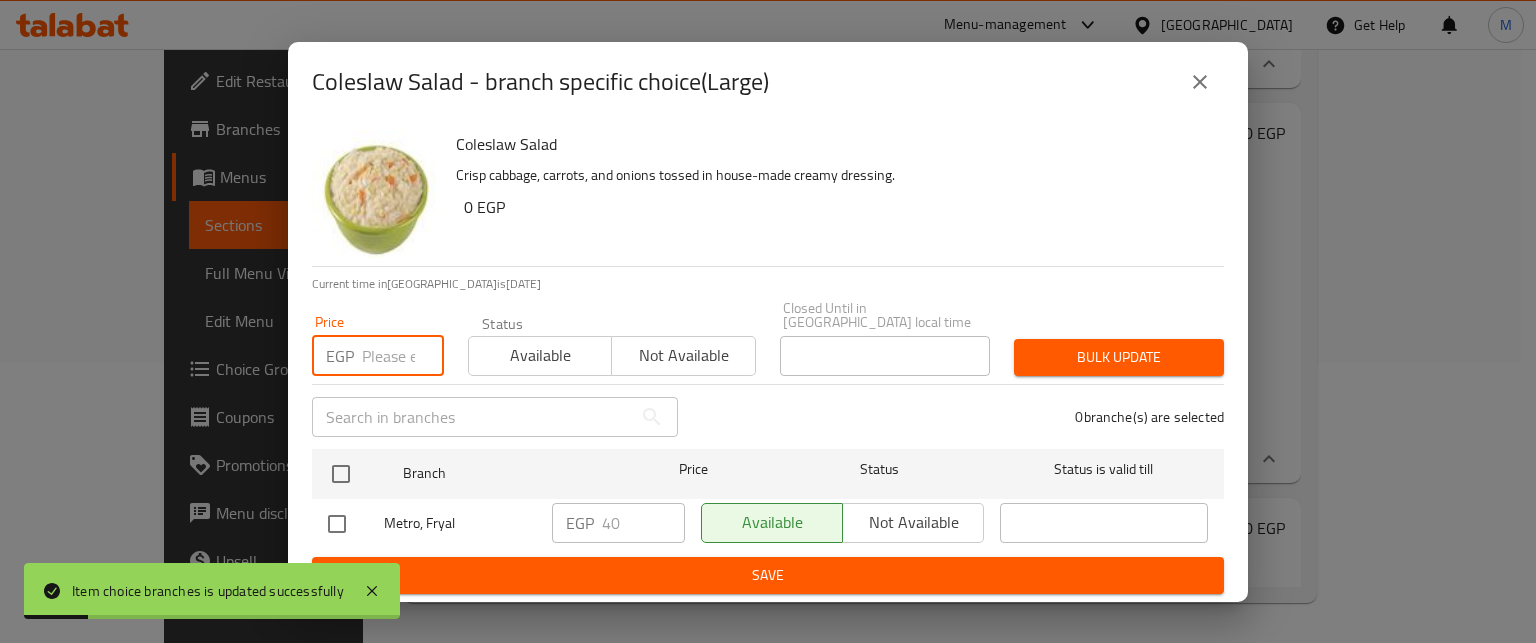 click at bounding box center [403, 356] 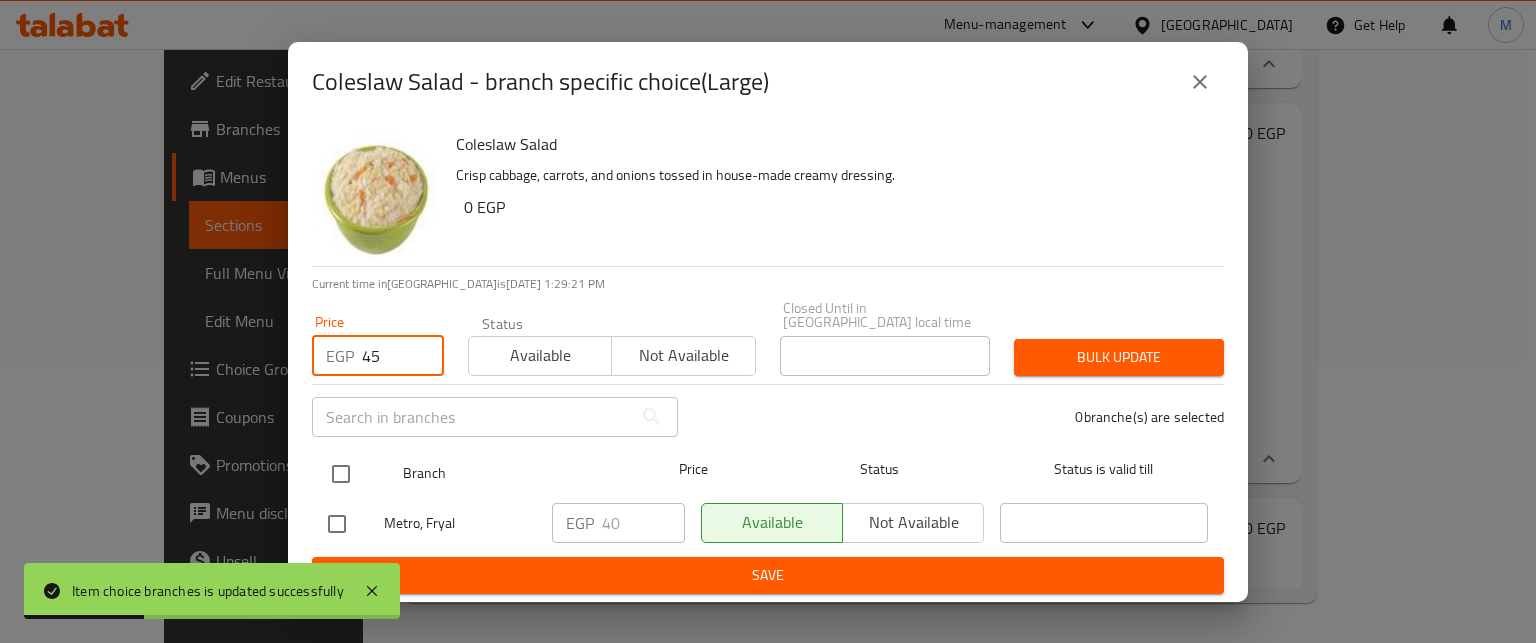 type on "45" 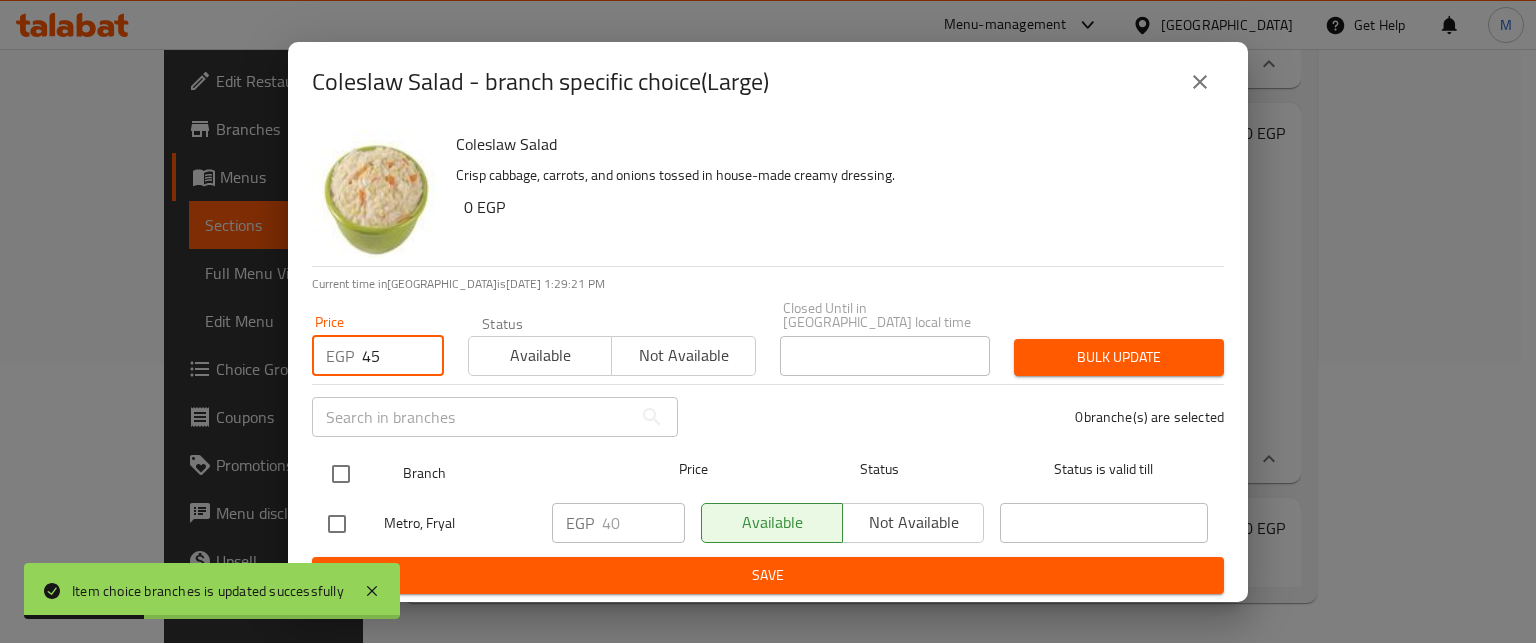 click at bounding box center [341, 474] 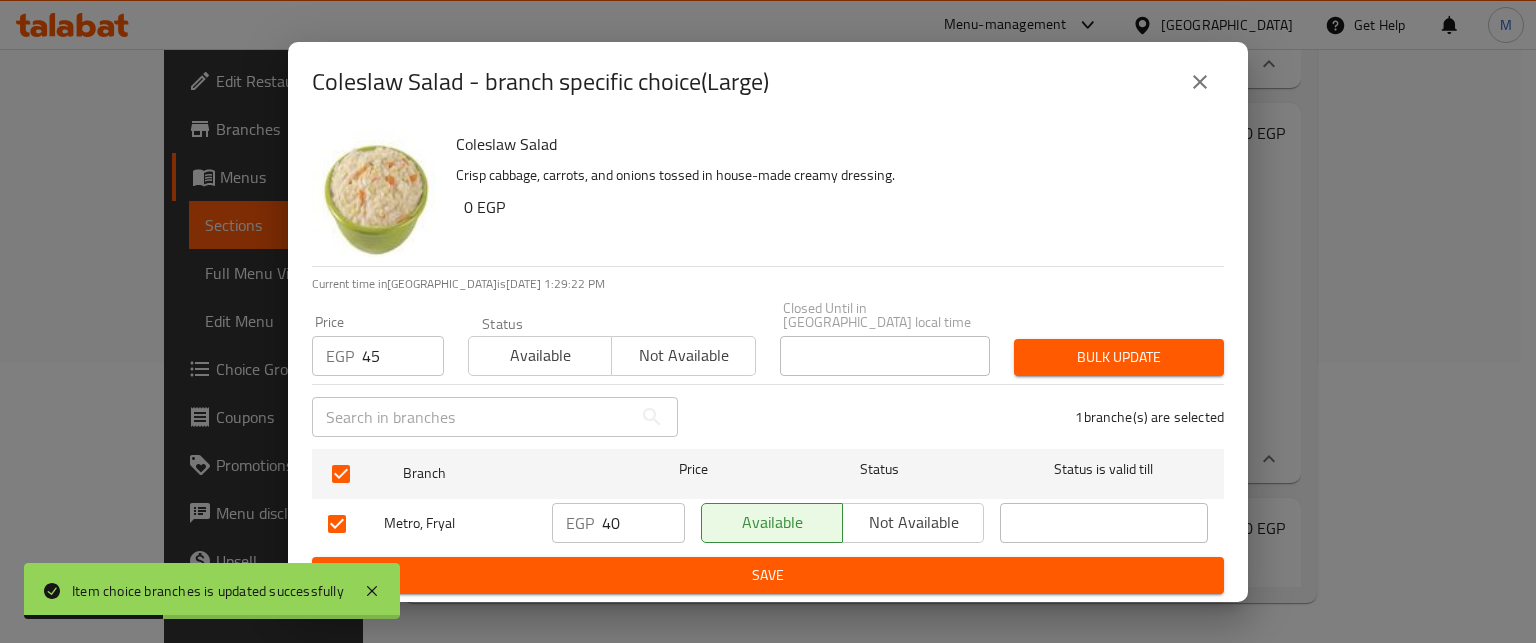 click on "Bulk update" at bounding box center [1119, 357] 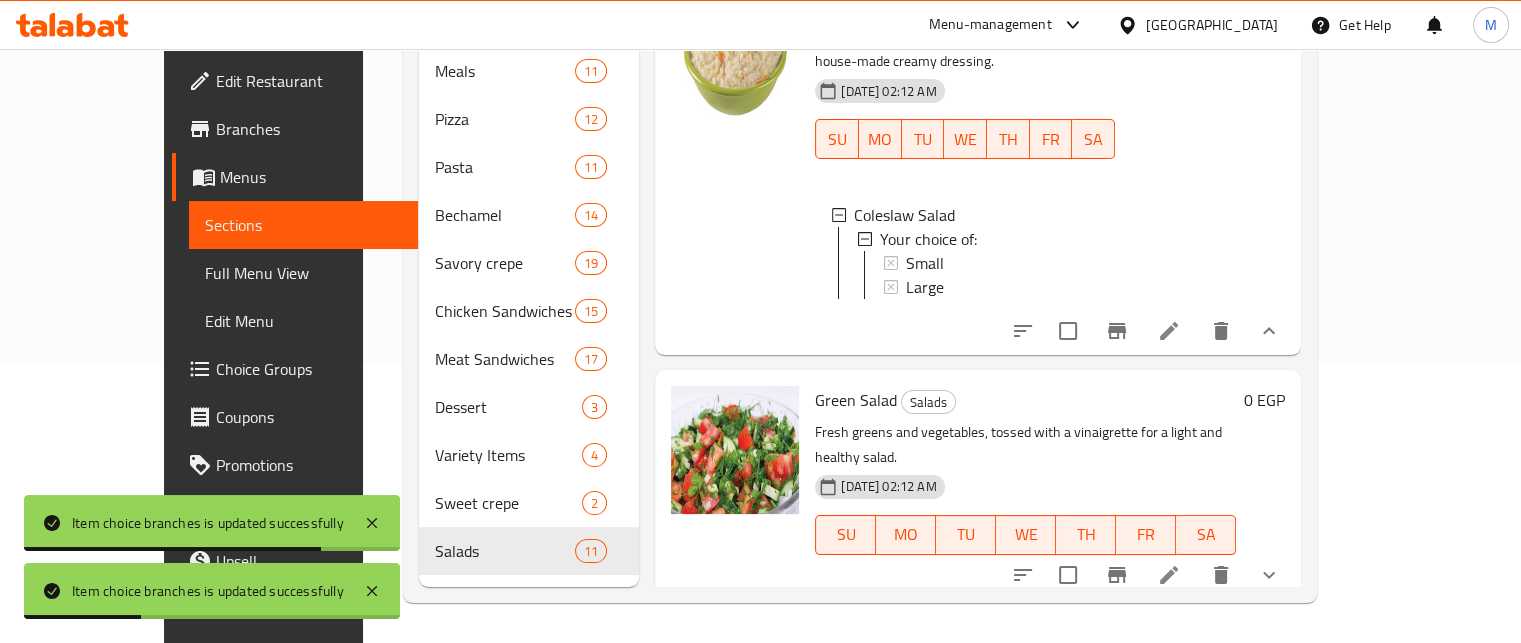 scroll, scrollTop: 2800, scrollLeft: 0, axis: vertical 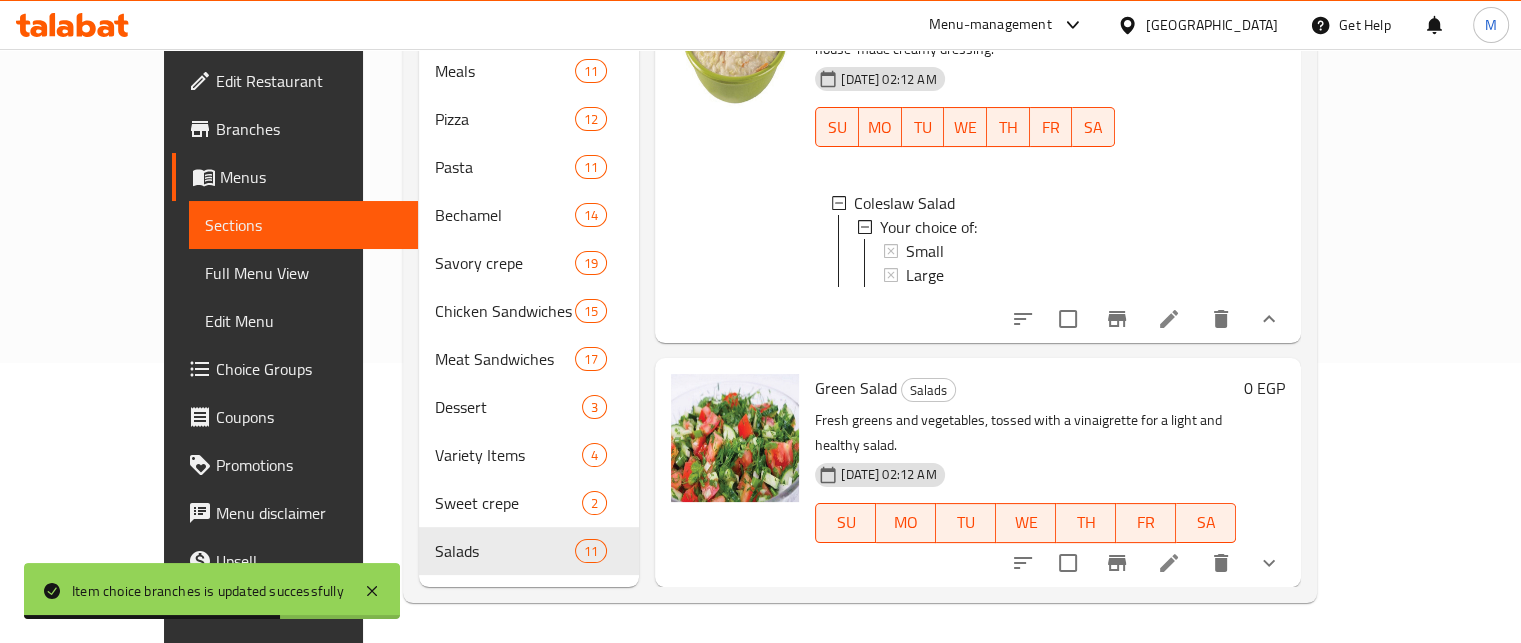 click 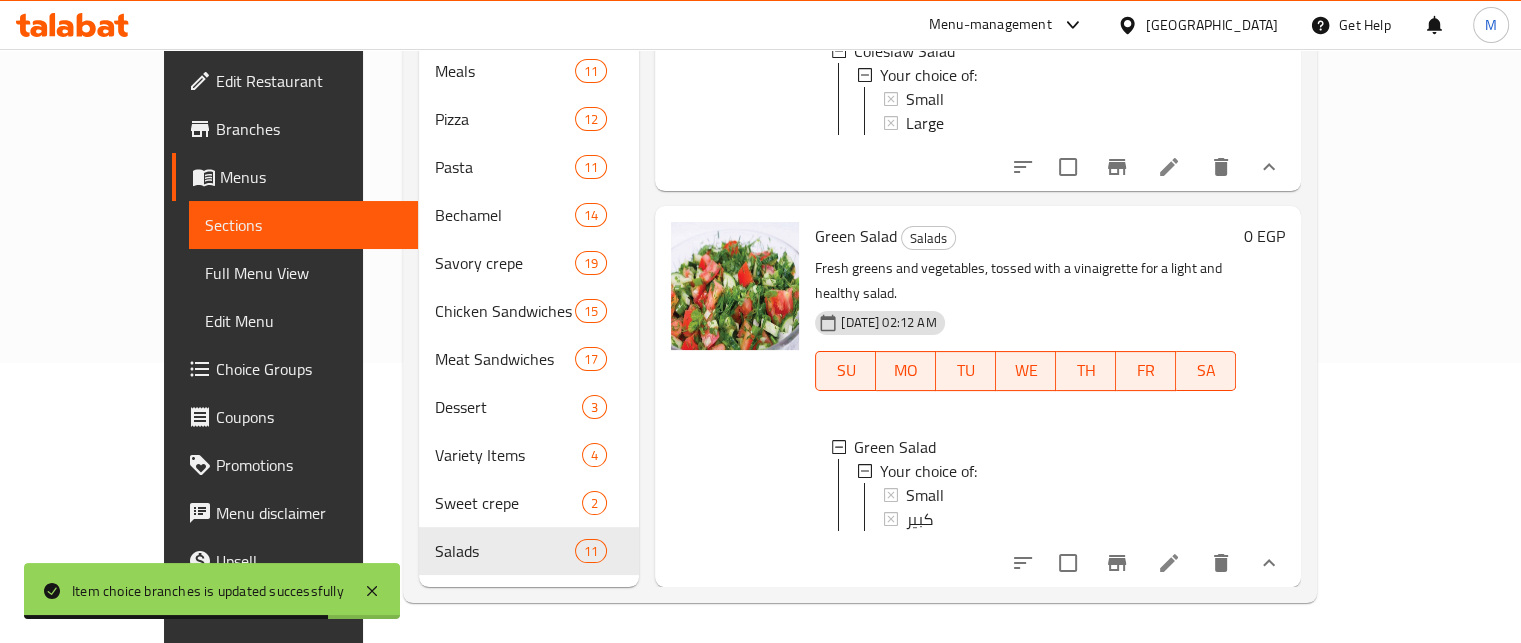scroll, scrollTop: 2968, scrollLeft: 0, axis: vertical 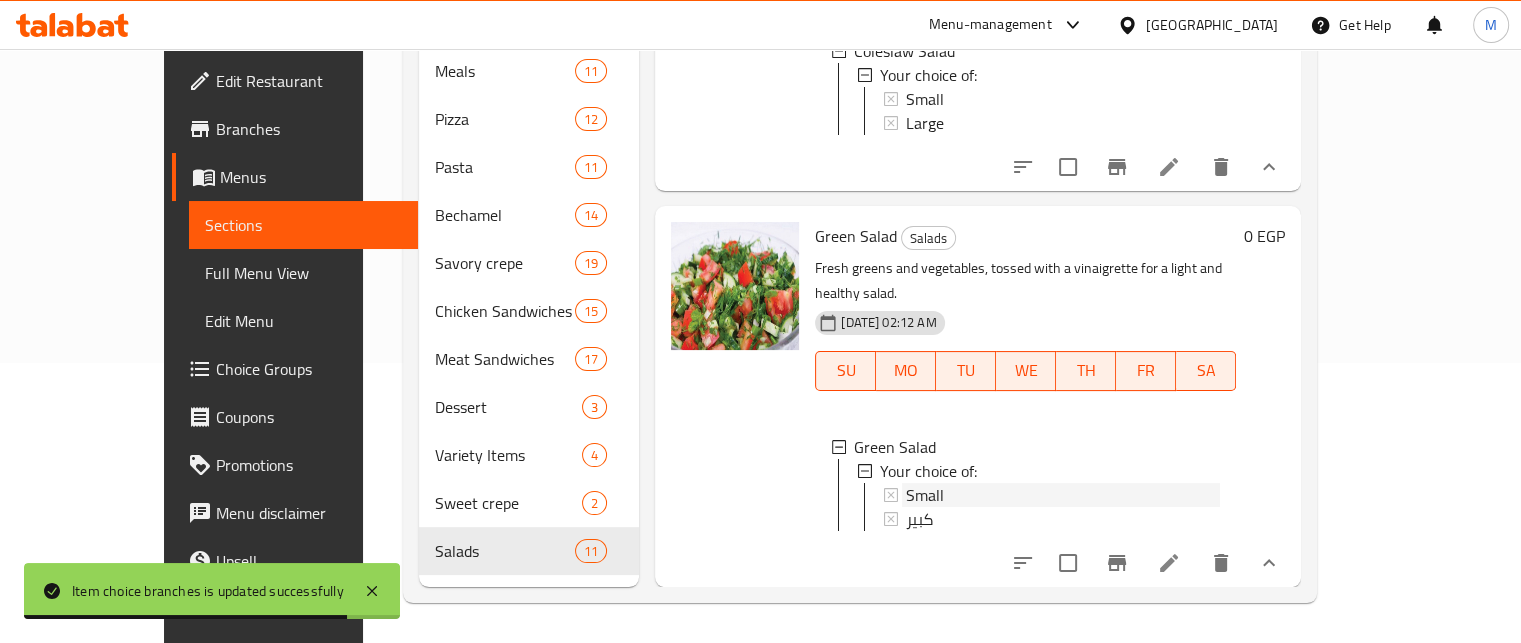 click on "Small" at bounding box center (925, 495) 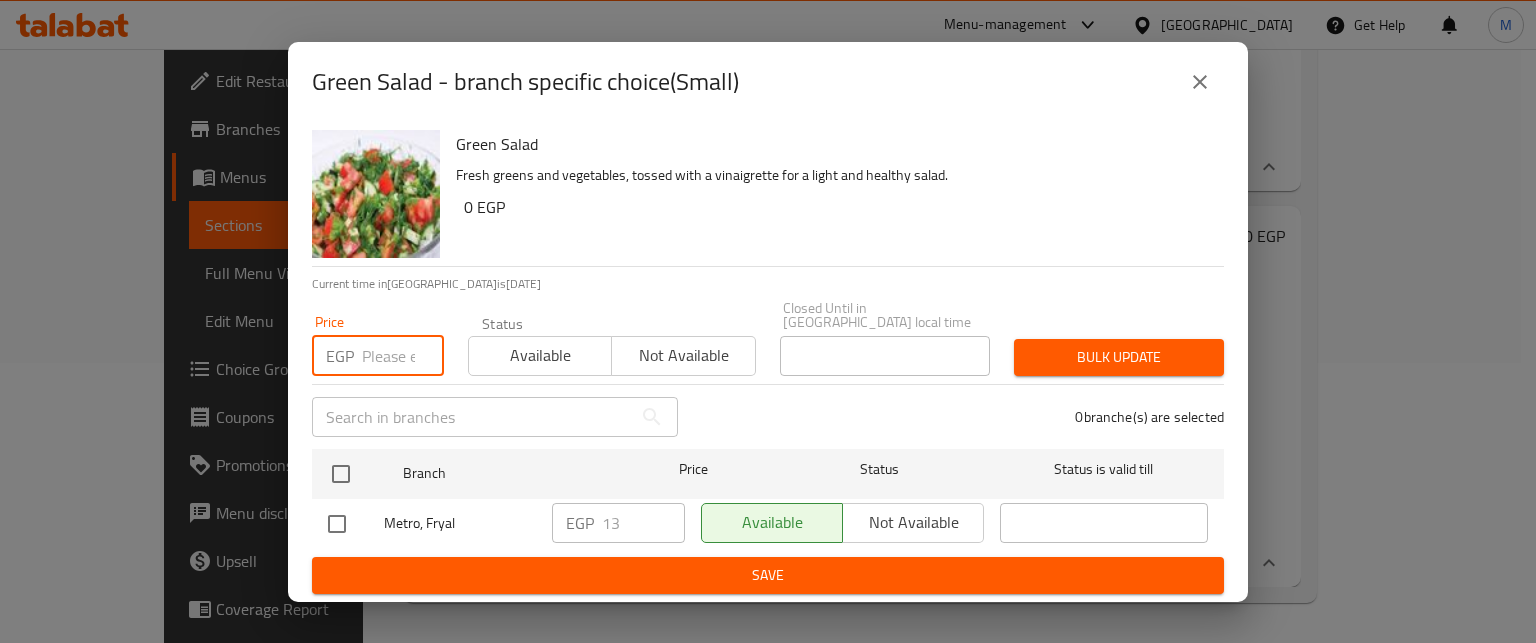 click at bounding box center [403, 356] 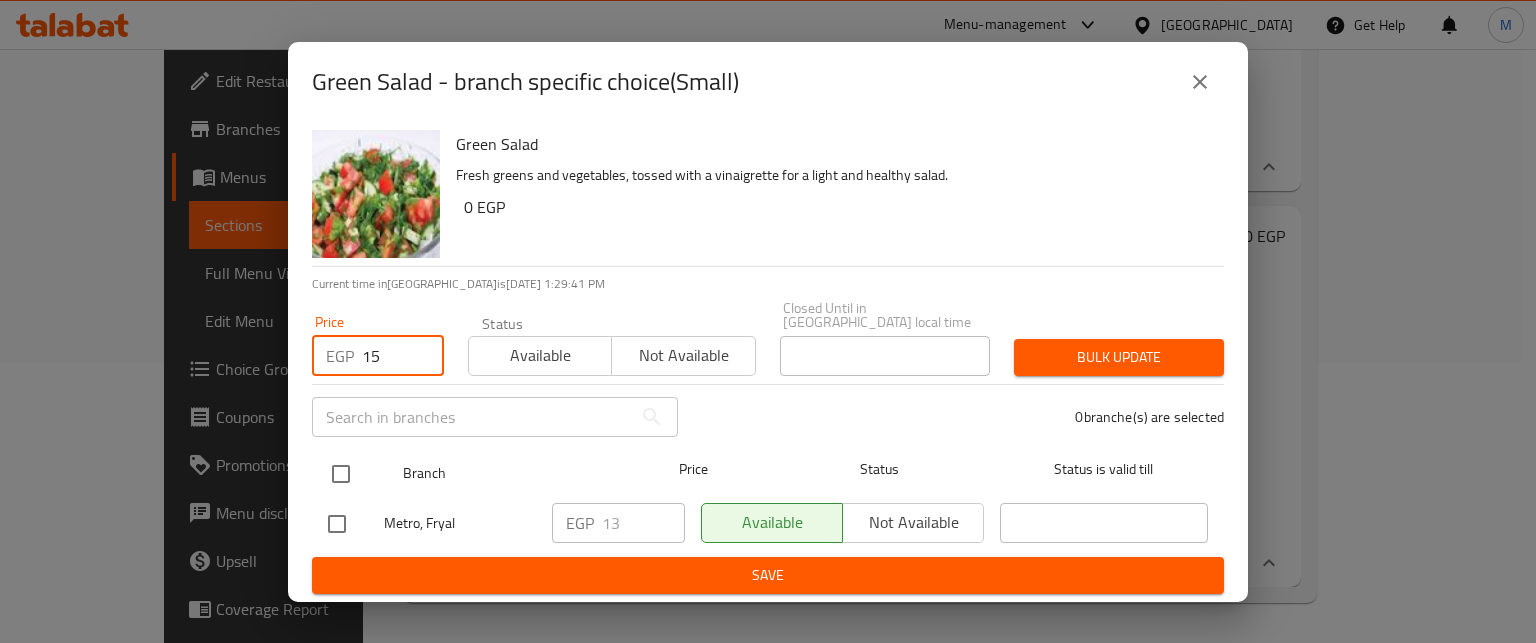 type on "15" 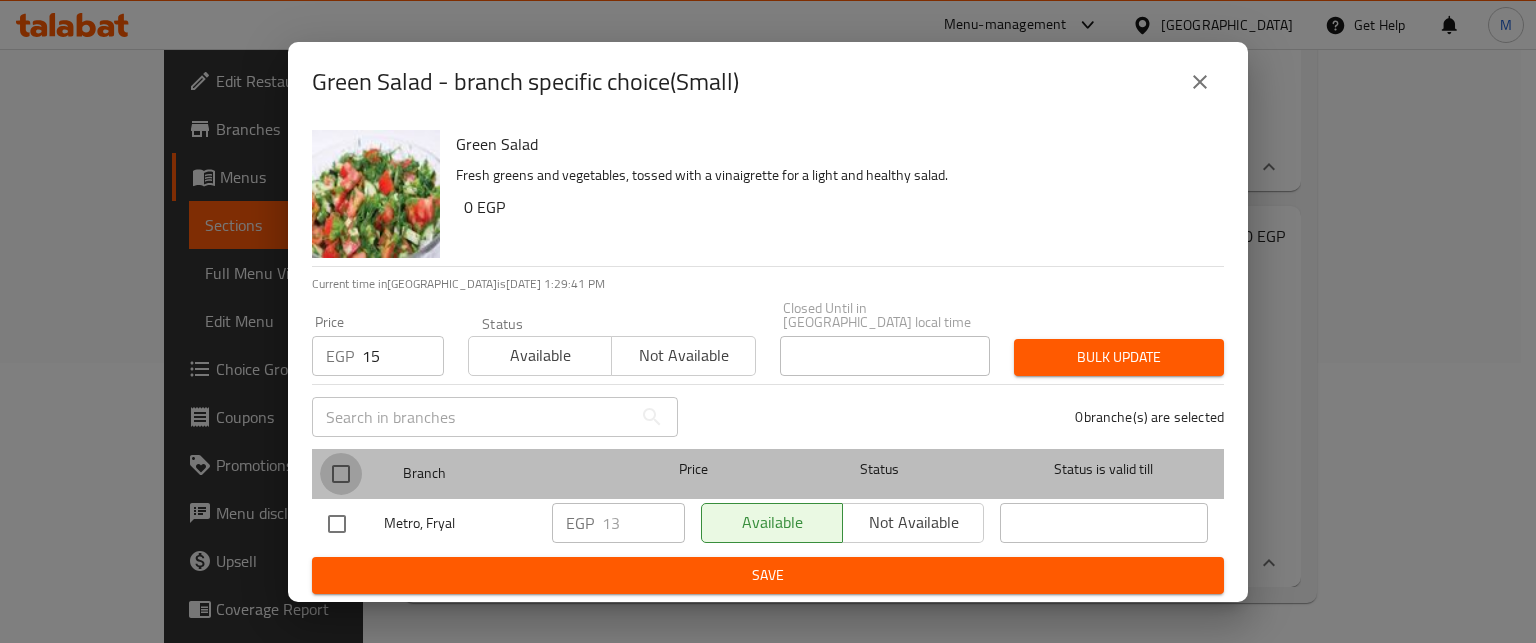 click at bounding box center [341, 474] 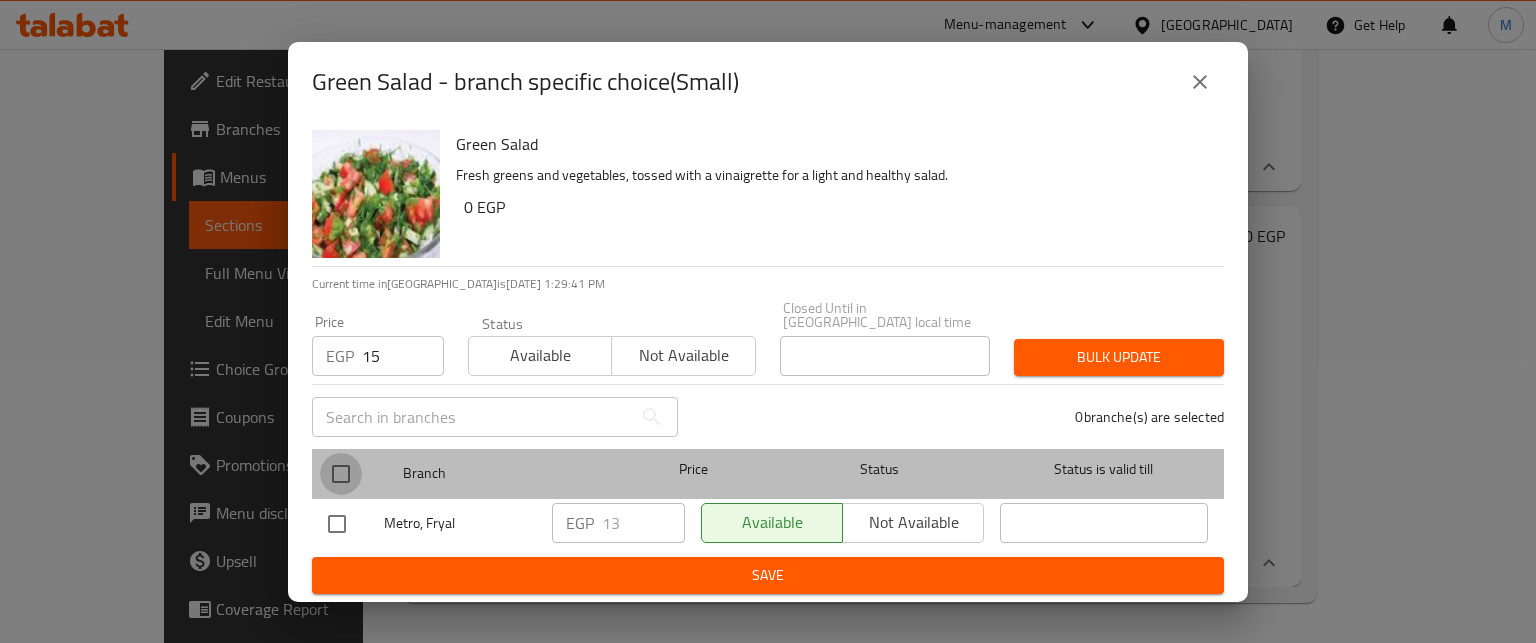 checkbox on "true" 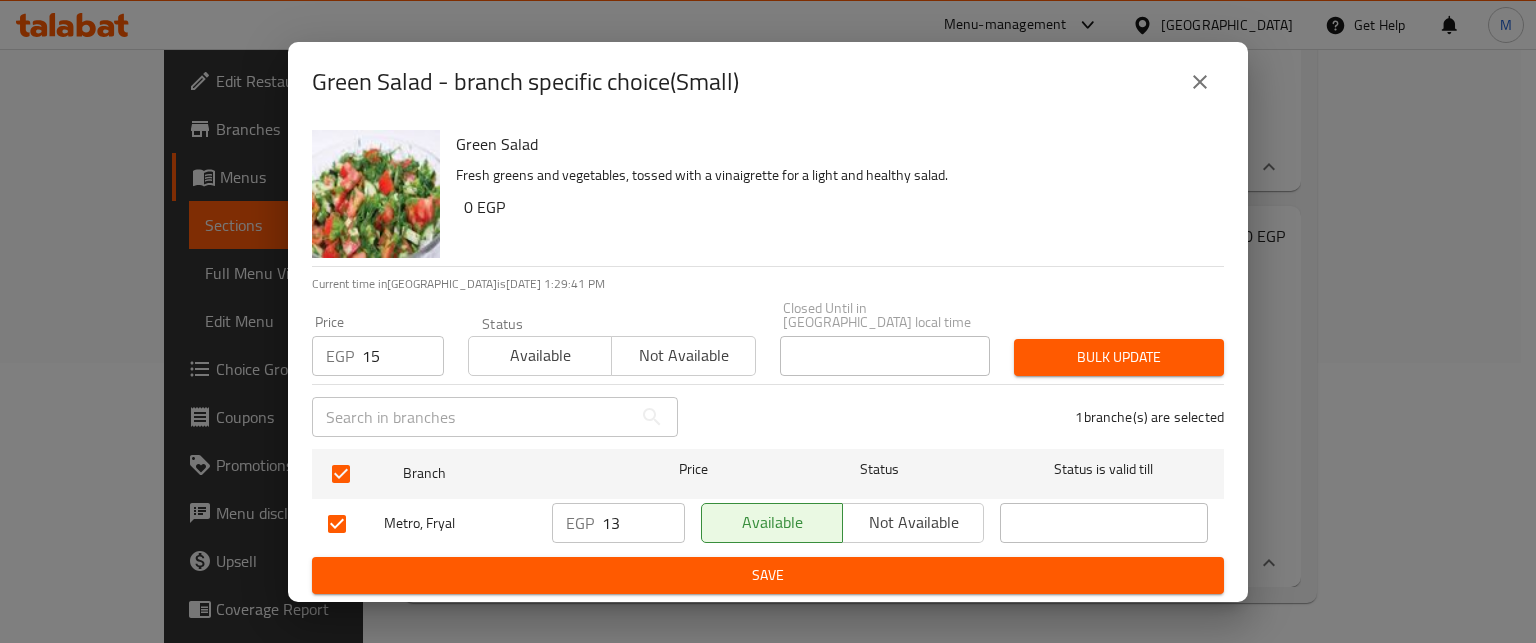 click on "Bulk update" at bounding box center (1119, 357) 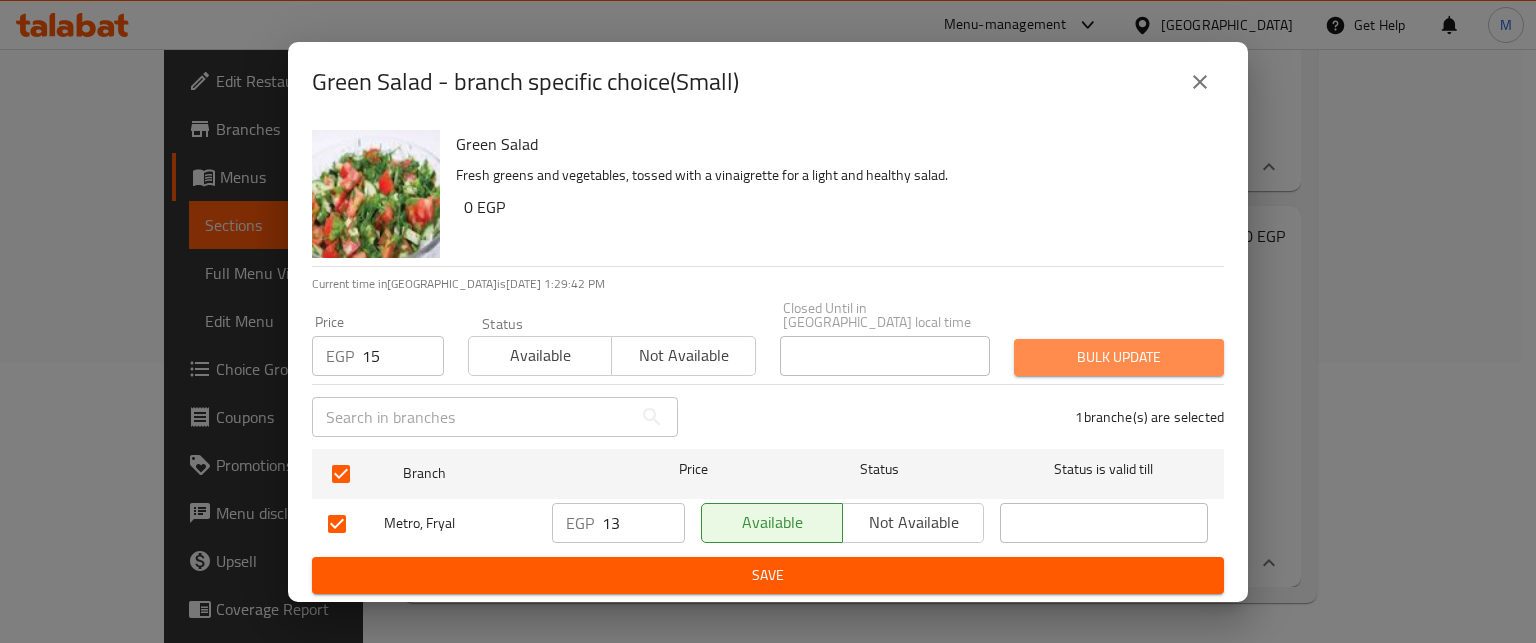 click on "Bulk update" at bounding box center [1119, 357] 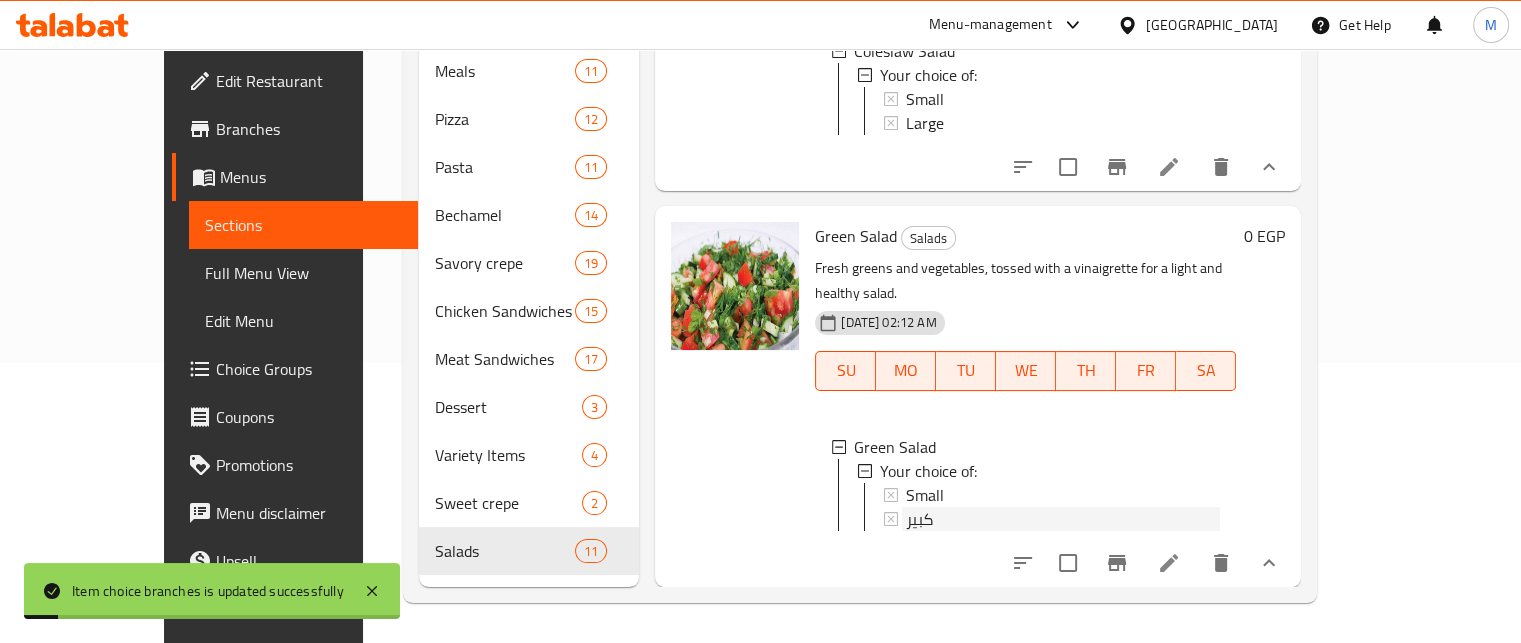 click on "كبير" at bounding box center [1063, 519] 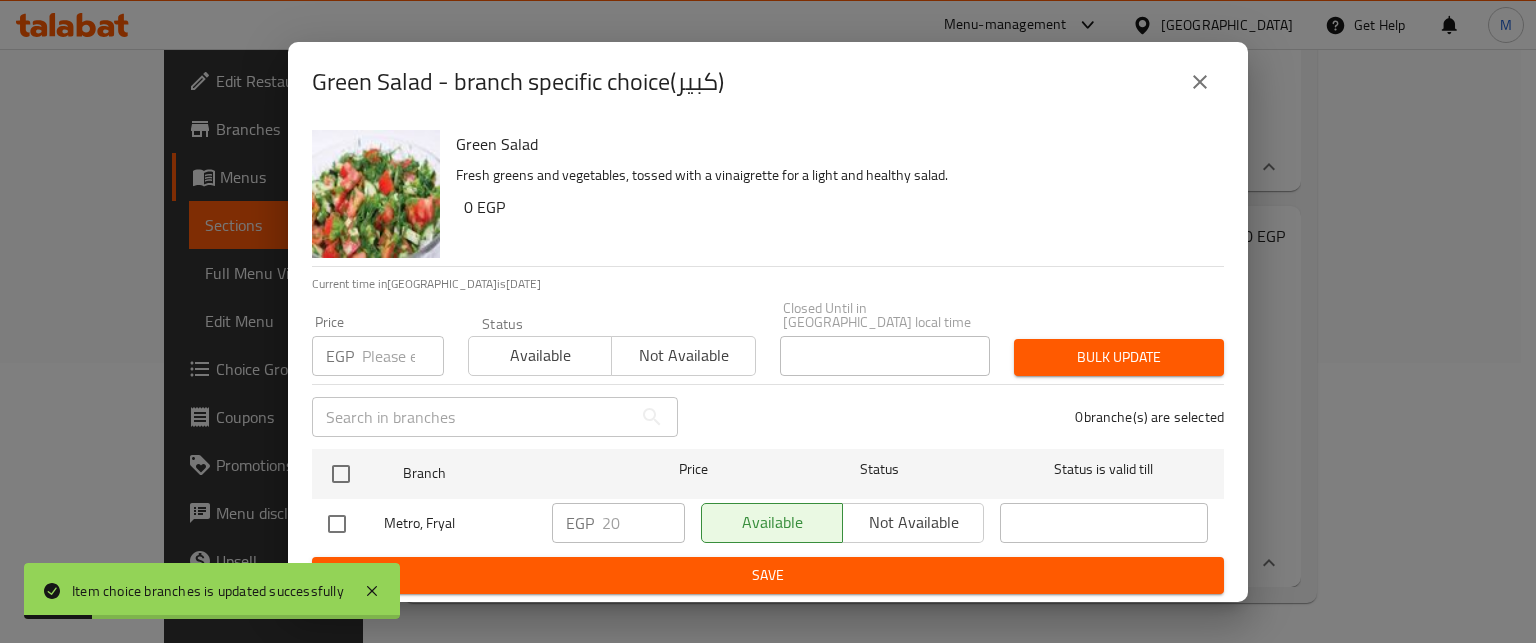 click at bounding box center [403, 356] 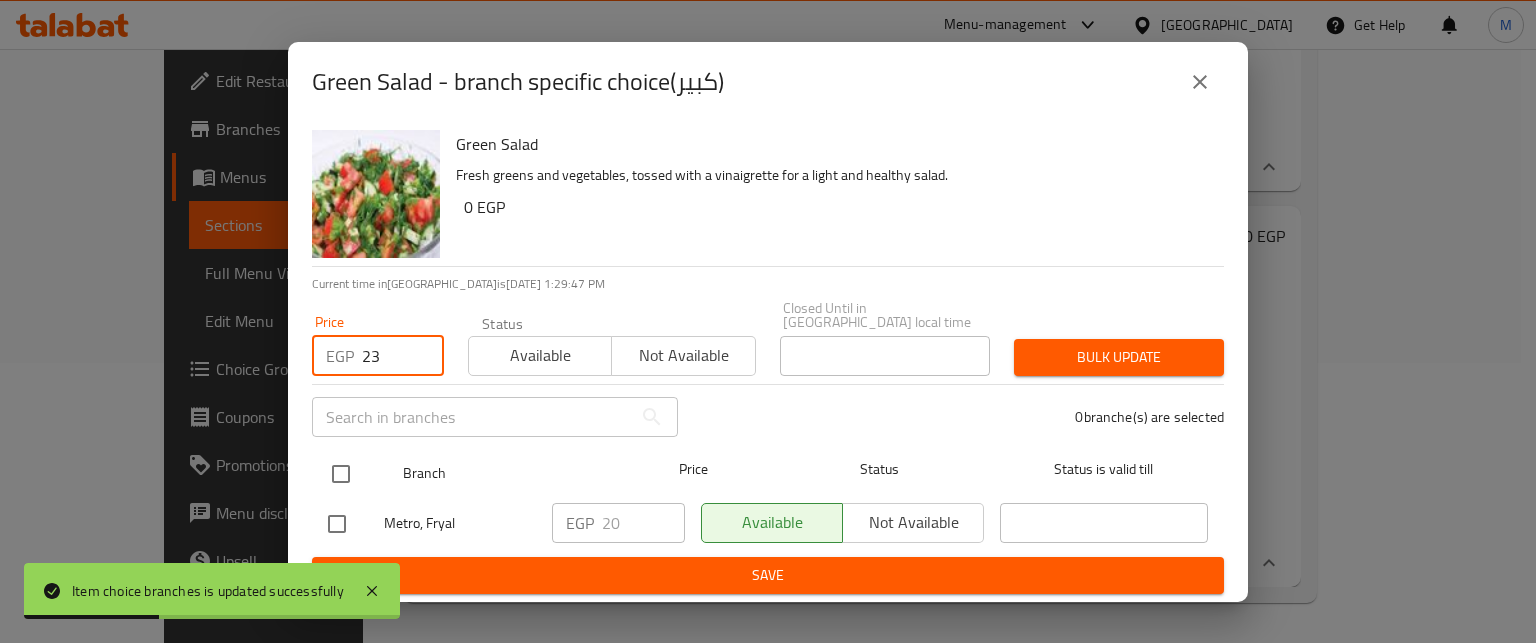 type on "23" 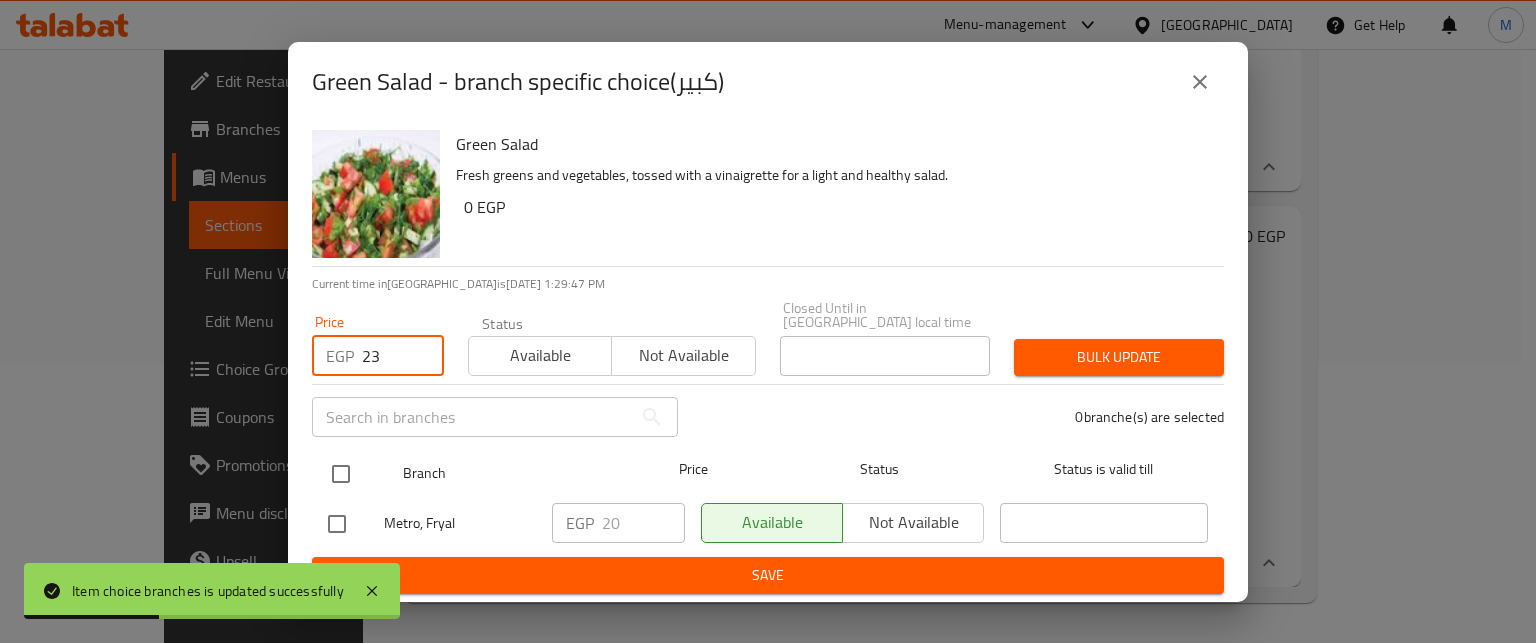 click at bounding box center (341, 474) 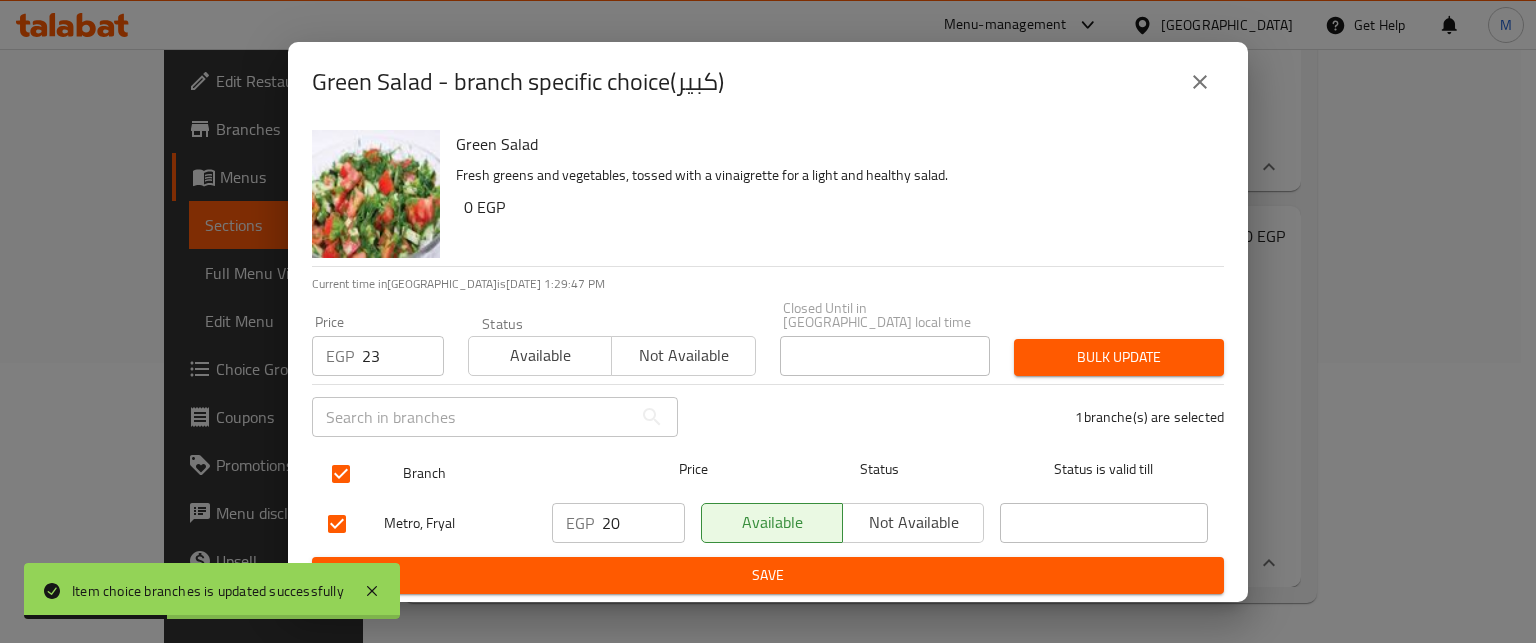 checkbox on "true" 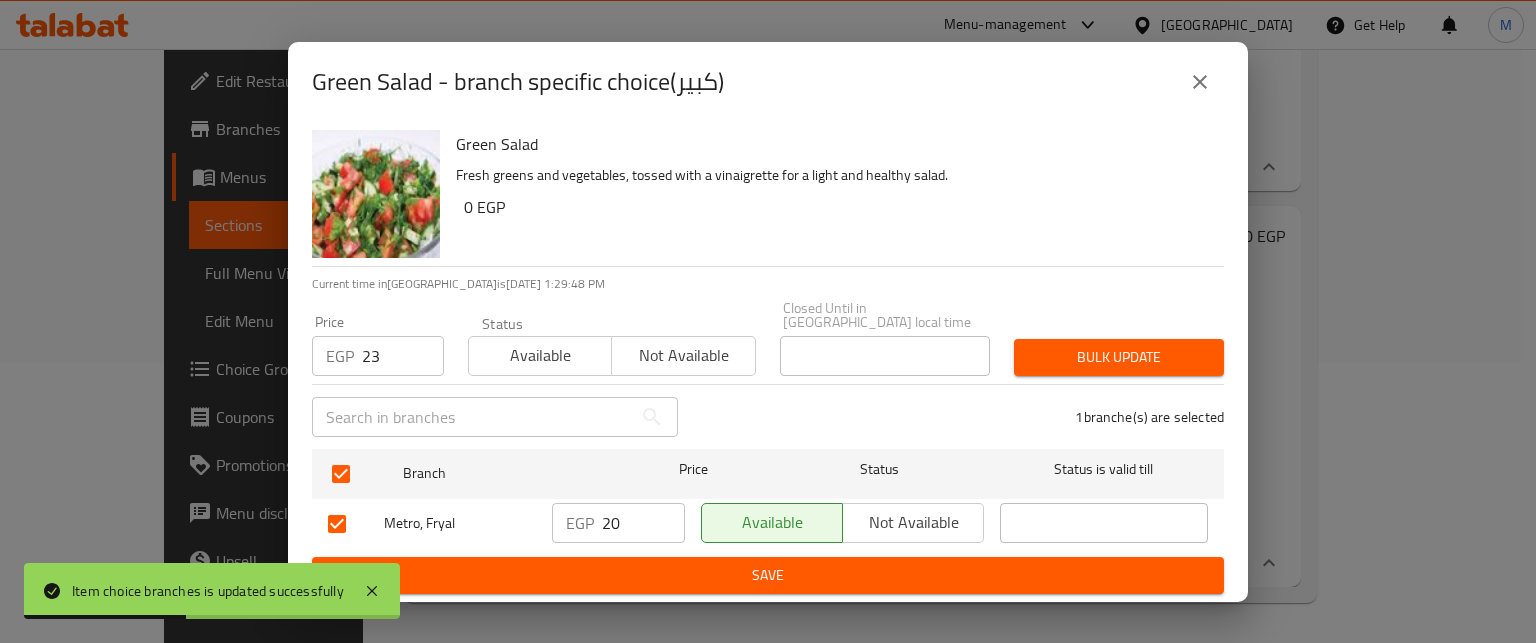 click on "Bulk update" at bounding box center (1119, 357) 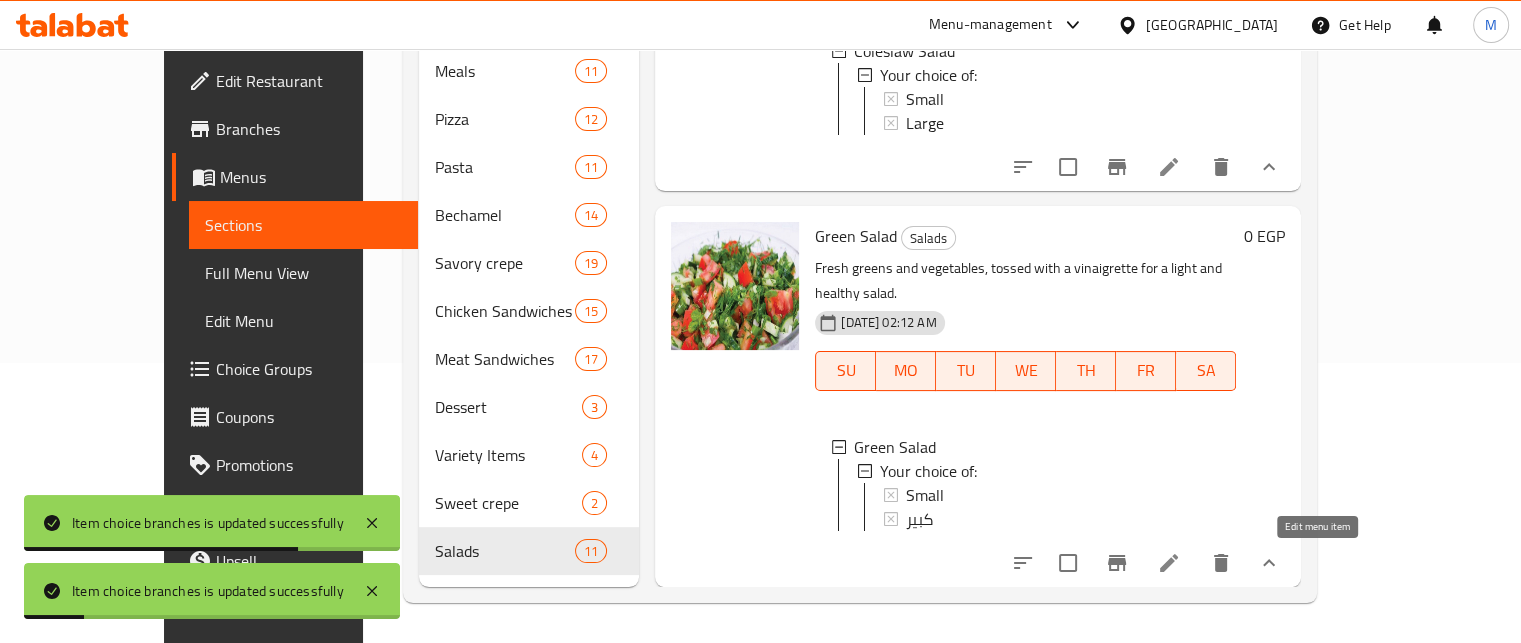 click 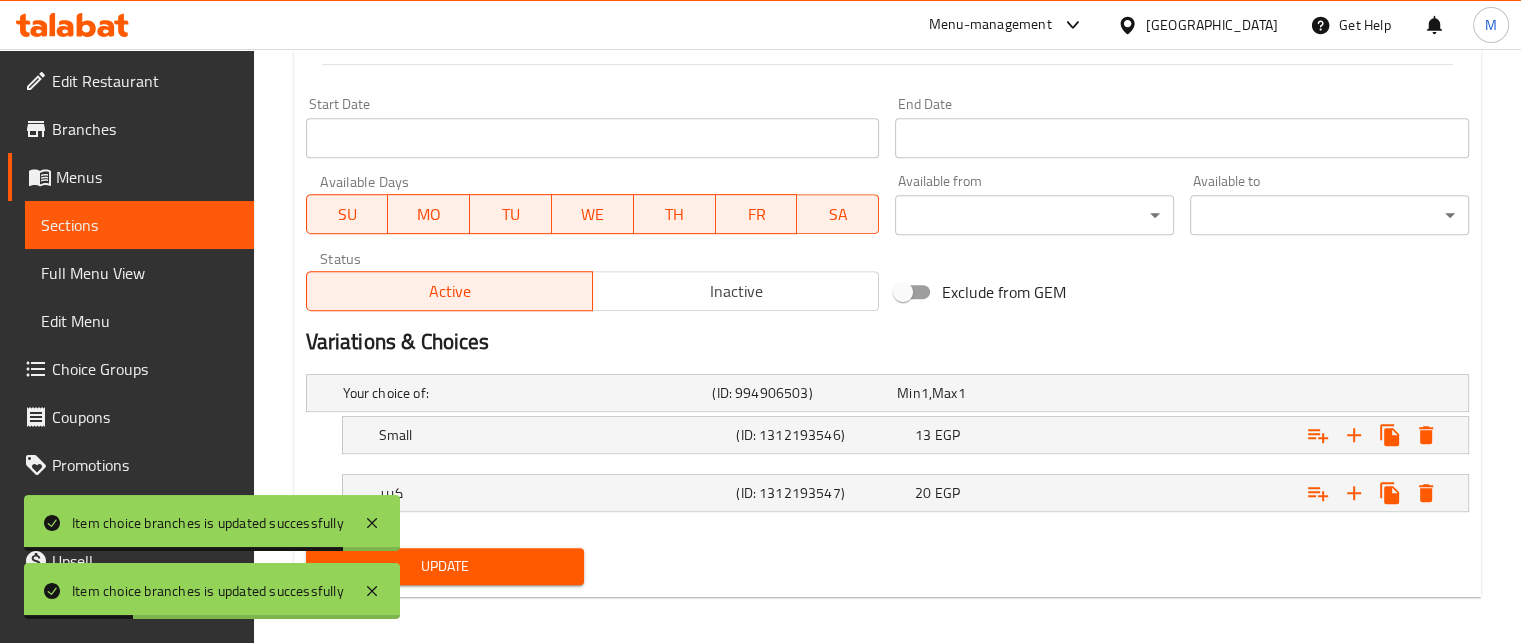 scroll, scrollTop: 842, scrollLeft: 0, axis: vertical 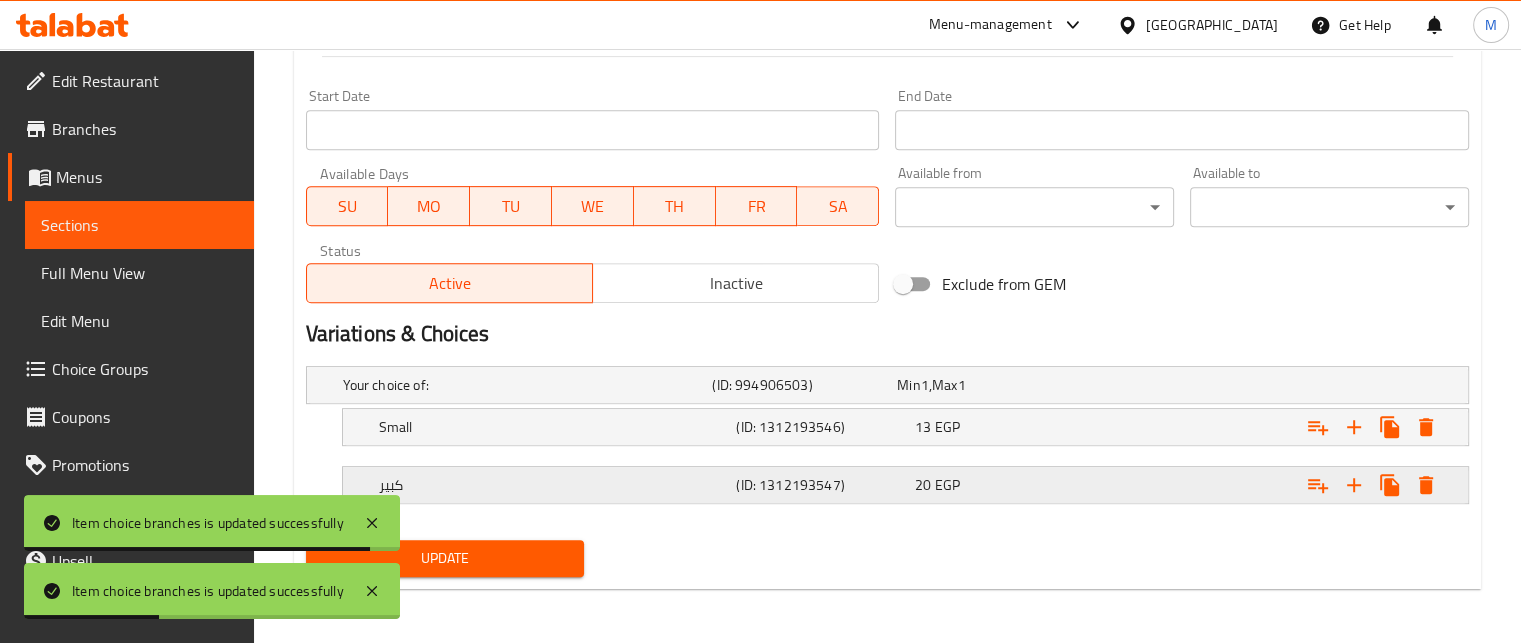 click on "كبير" at bounding box center [524, 385] 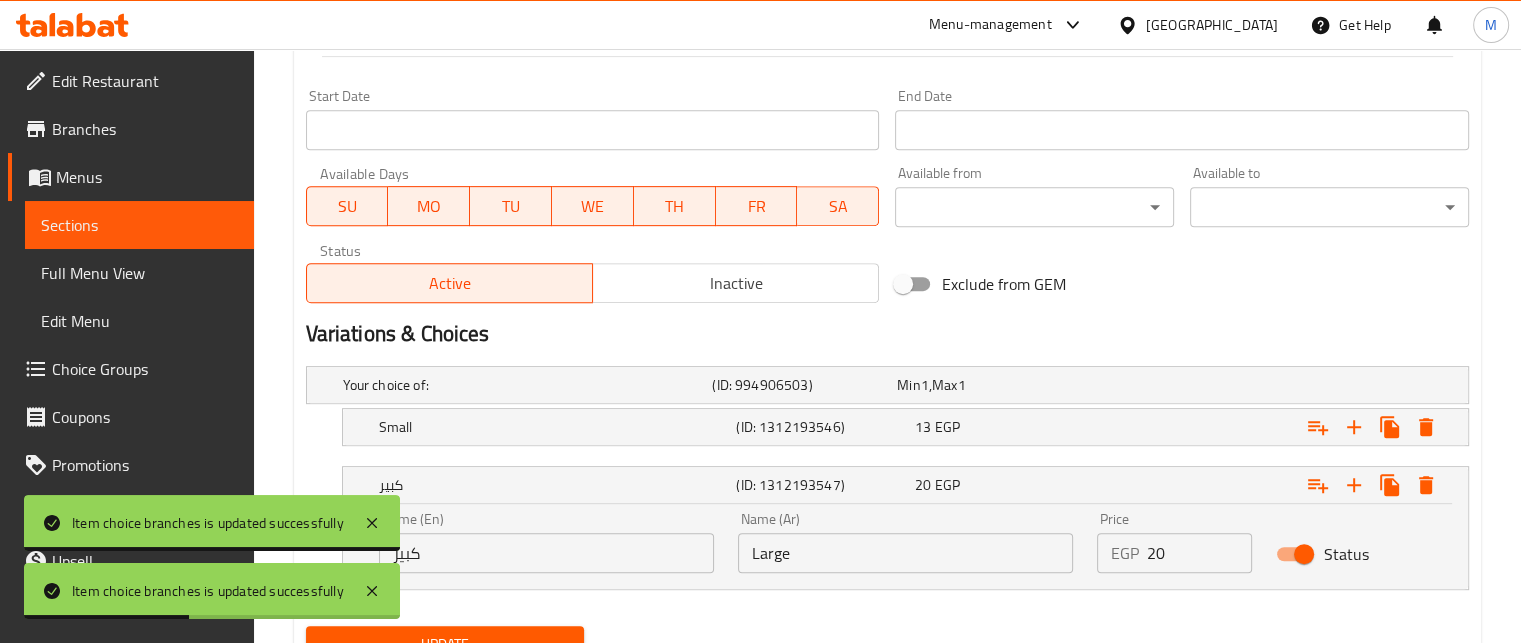 click on "كبير" at bounding box center [546, 553] 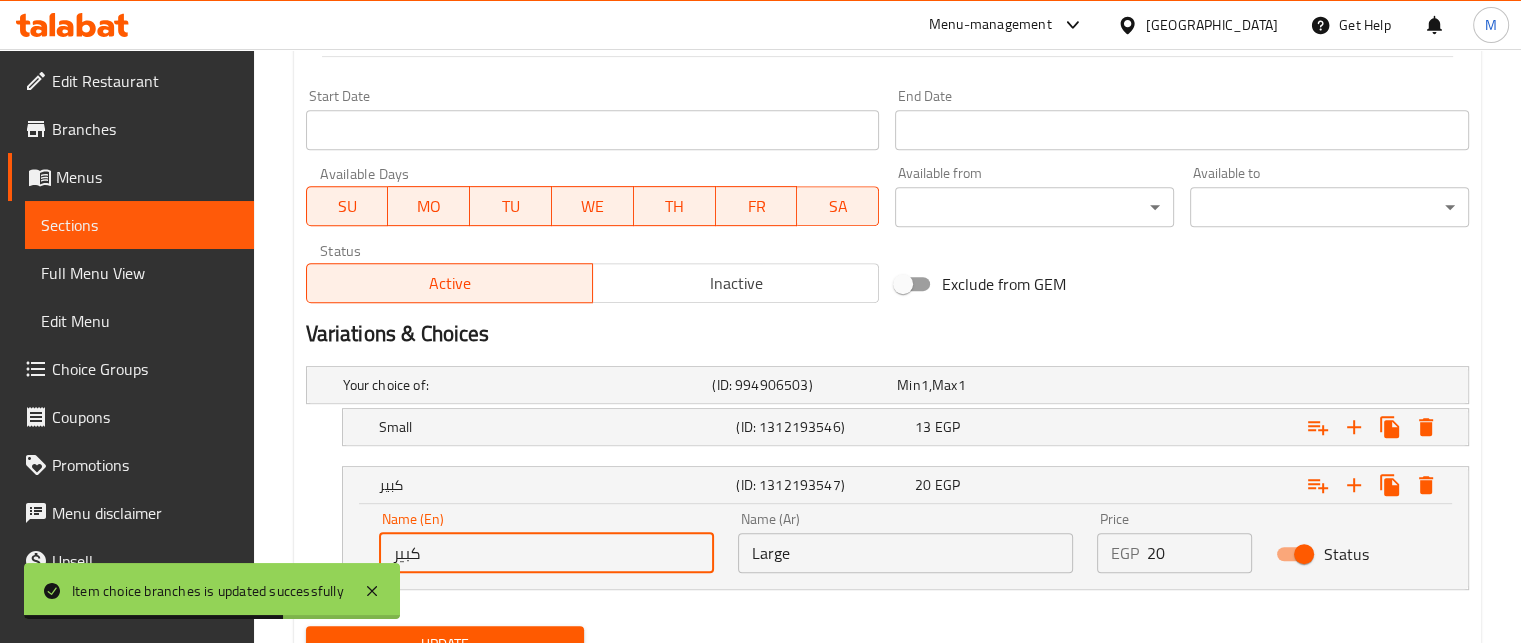 click on "Large" at bounding box center (905, 553) 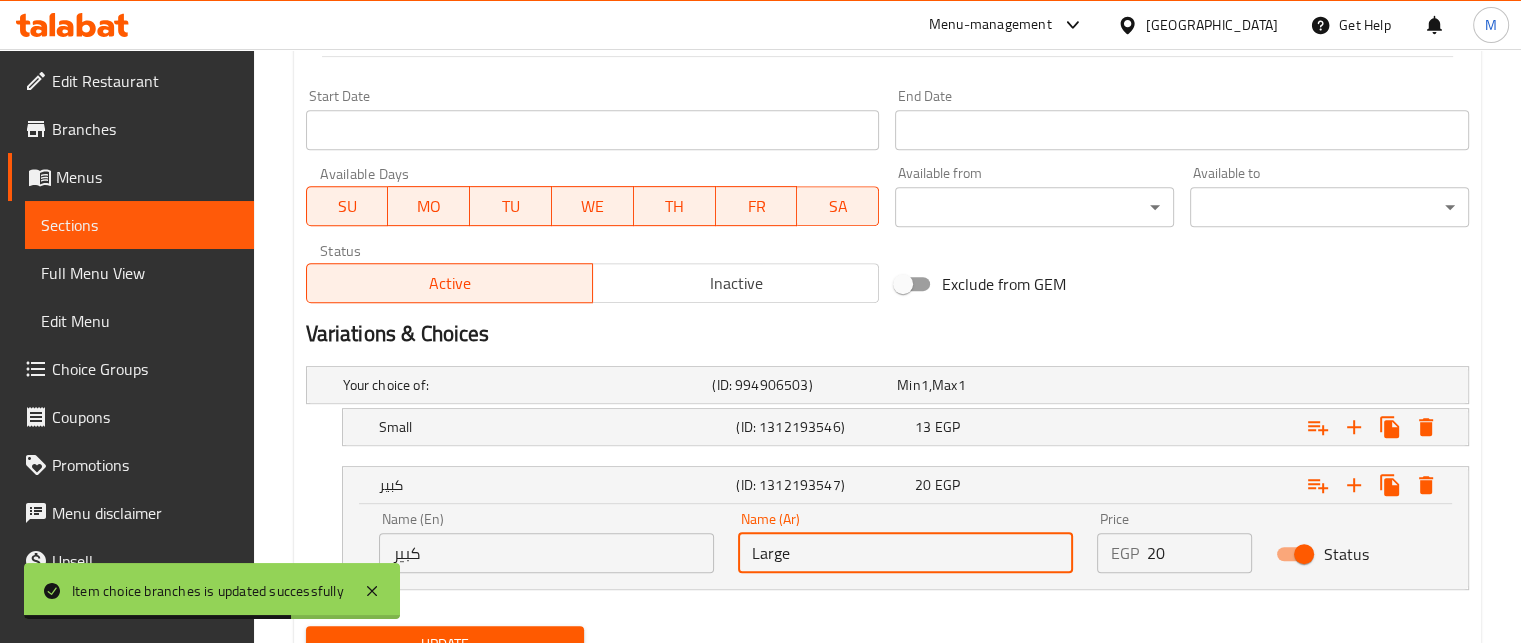 click on "Large" at bounding box center (905, 553) 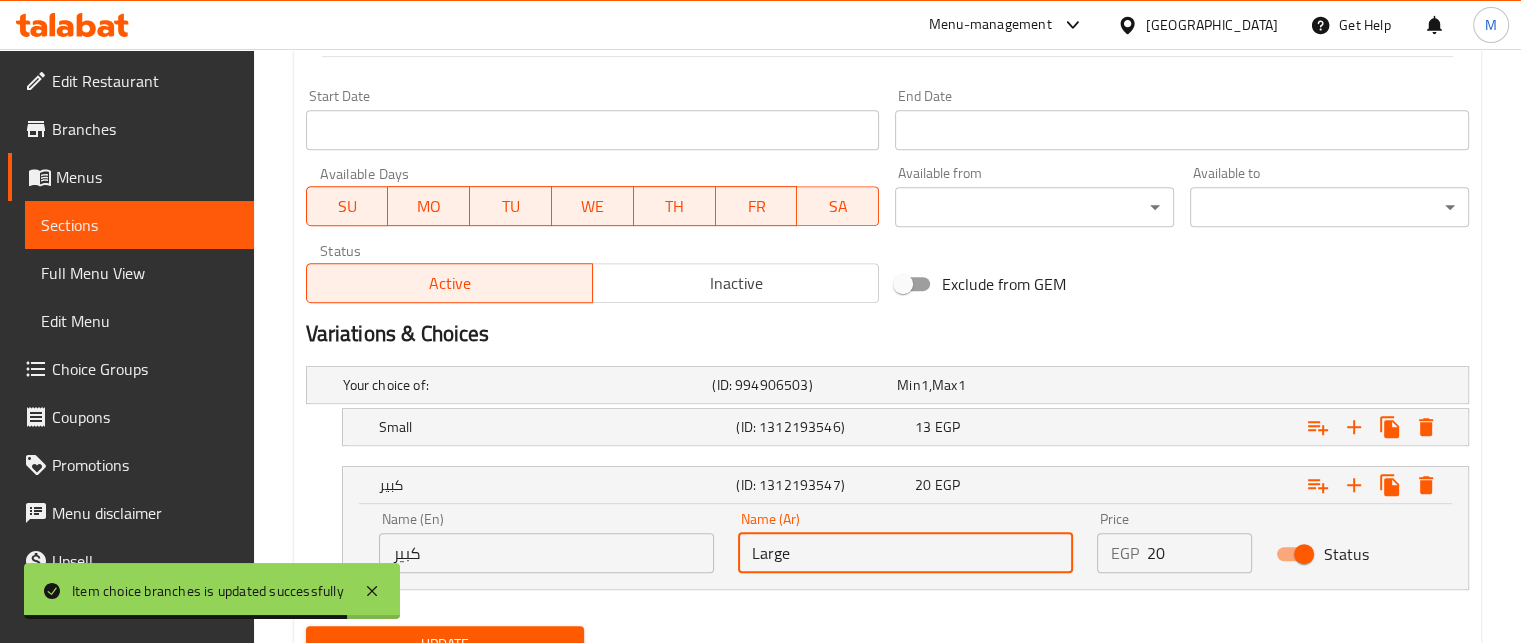 click on "كبير" at bounding box center (546, 553) 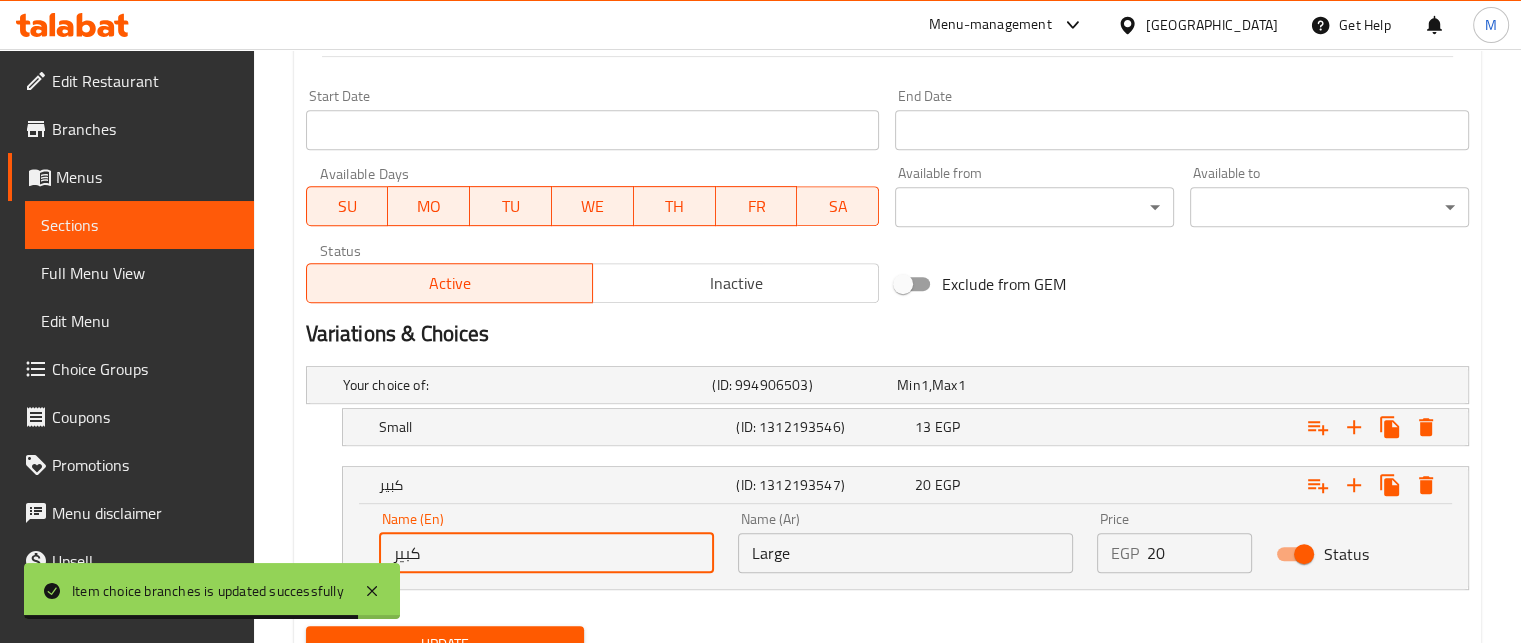click on "كبير" at bounding box center [546, 553] 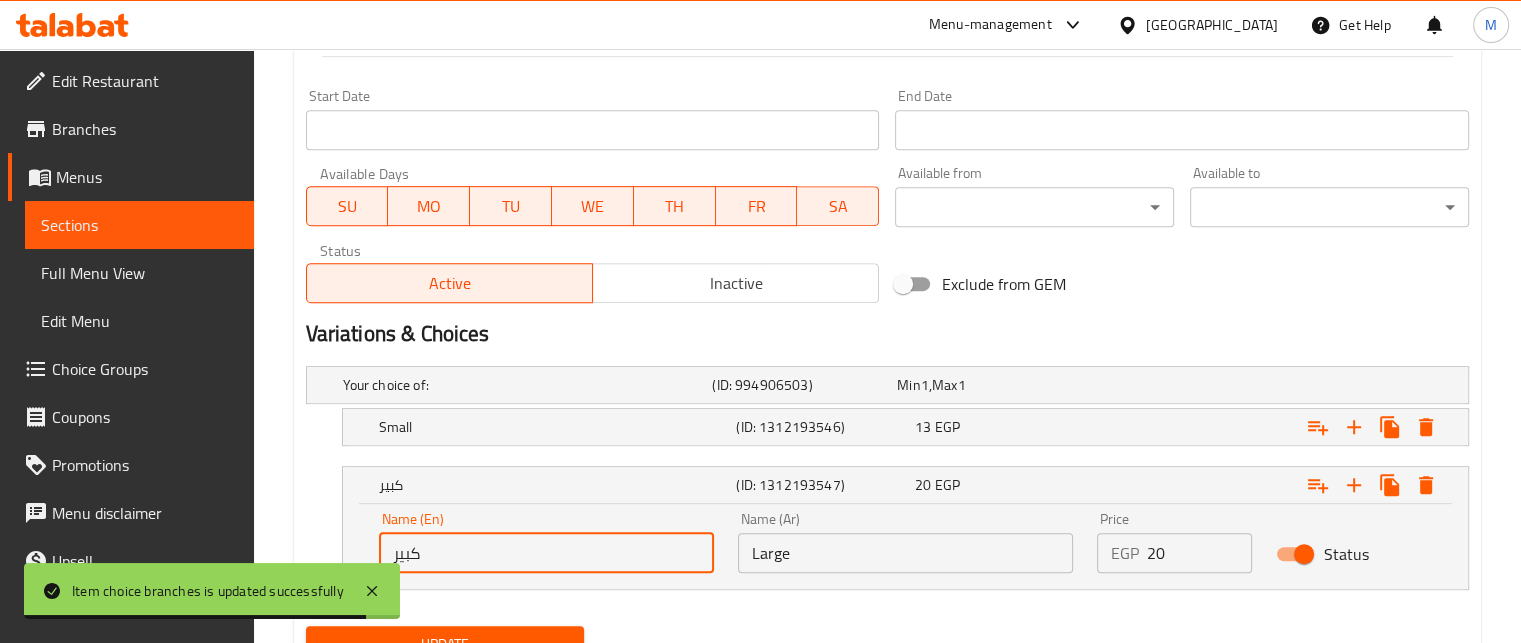 paste on "Large" 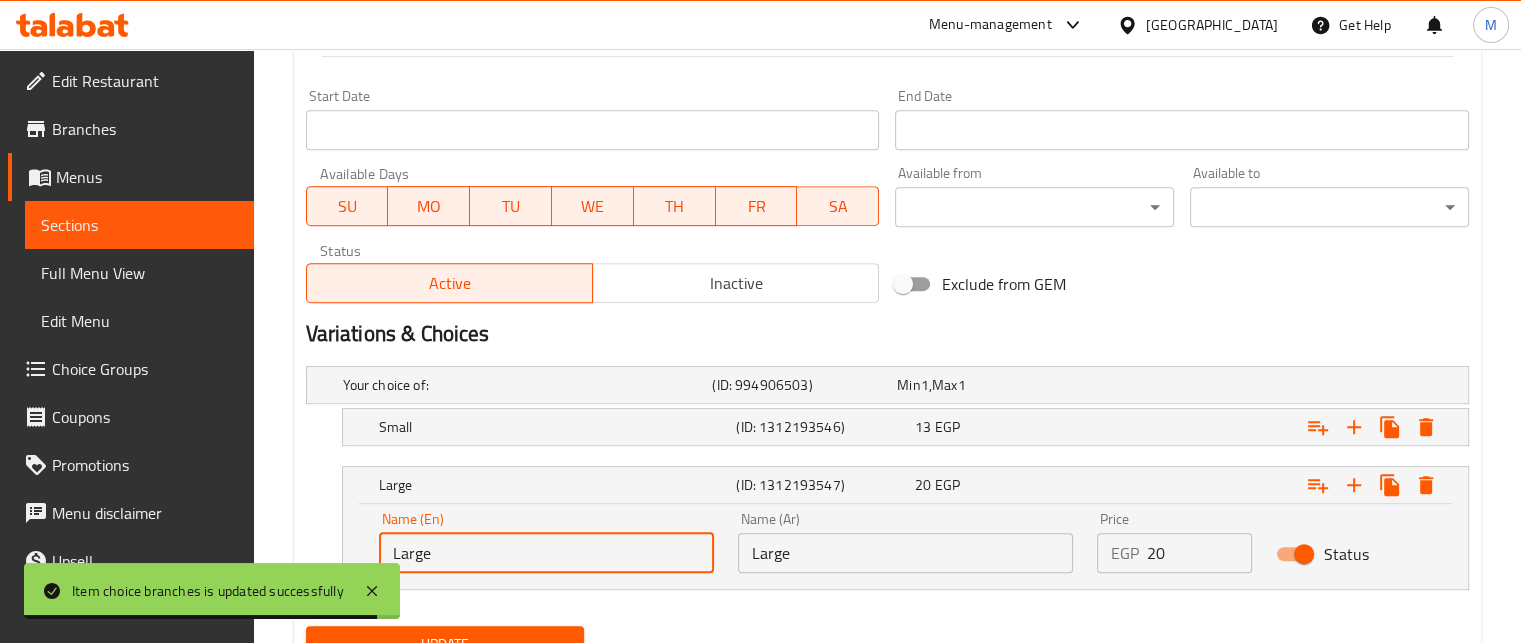 type on "Large" 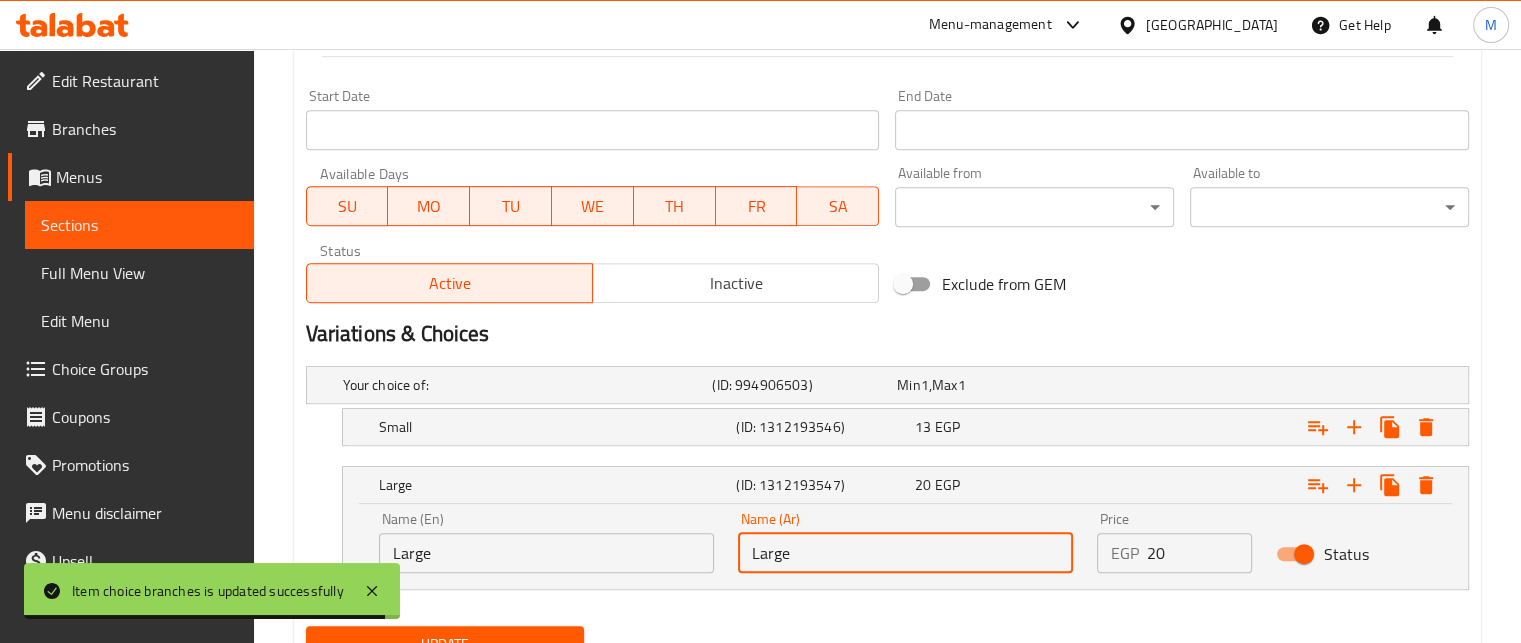 click on "Large" at bounding box center (905, 553) 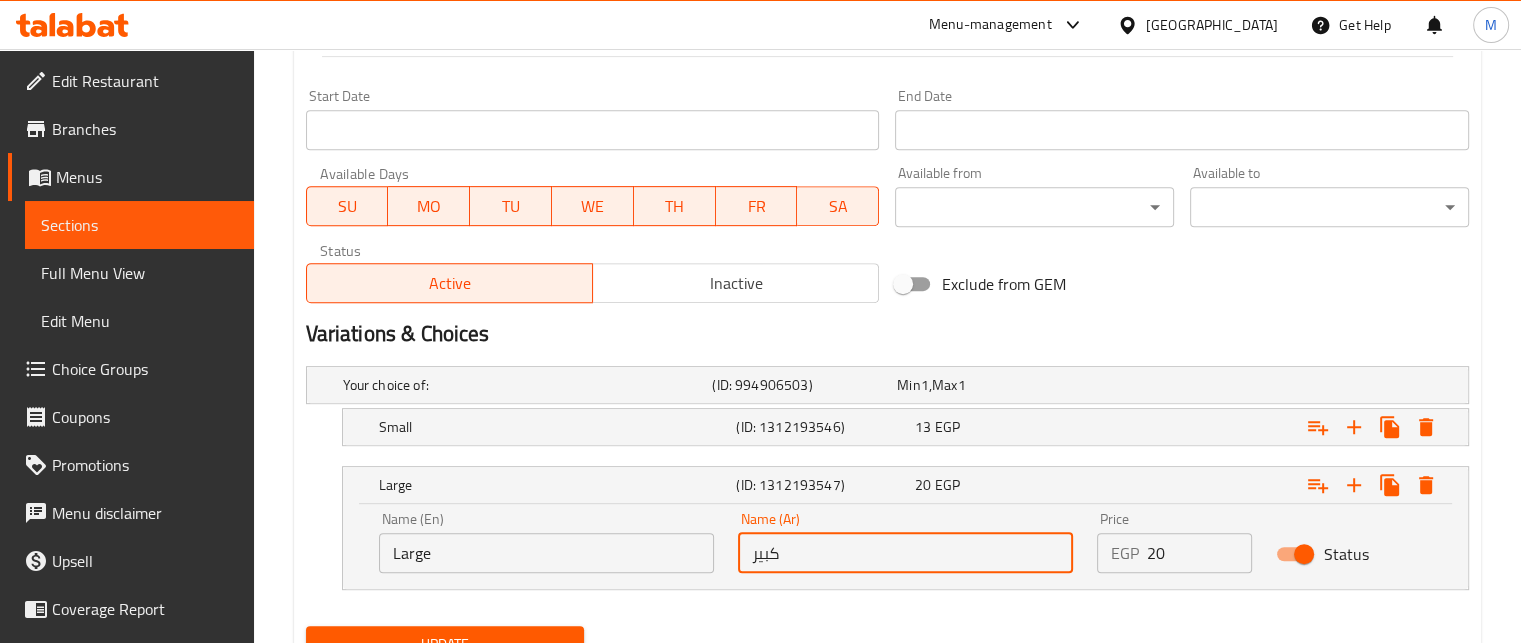 scroll, scrollTop: 928, scrollLeft: 0, axis: vertical 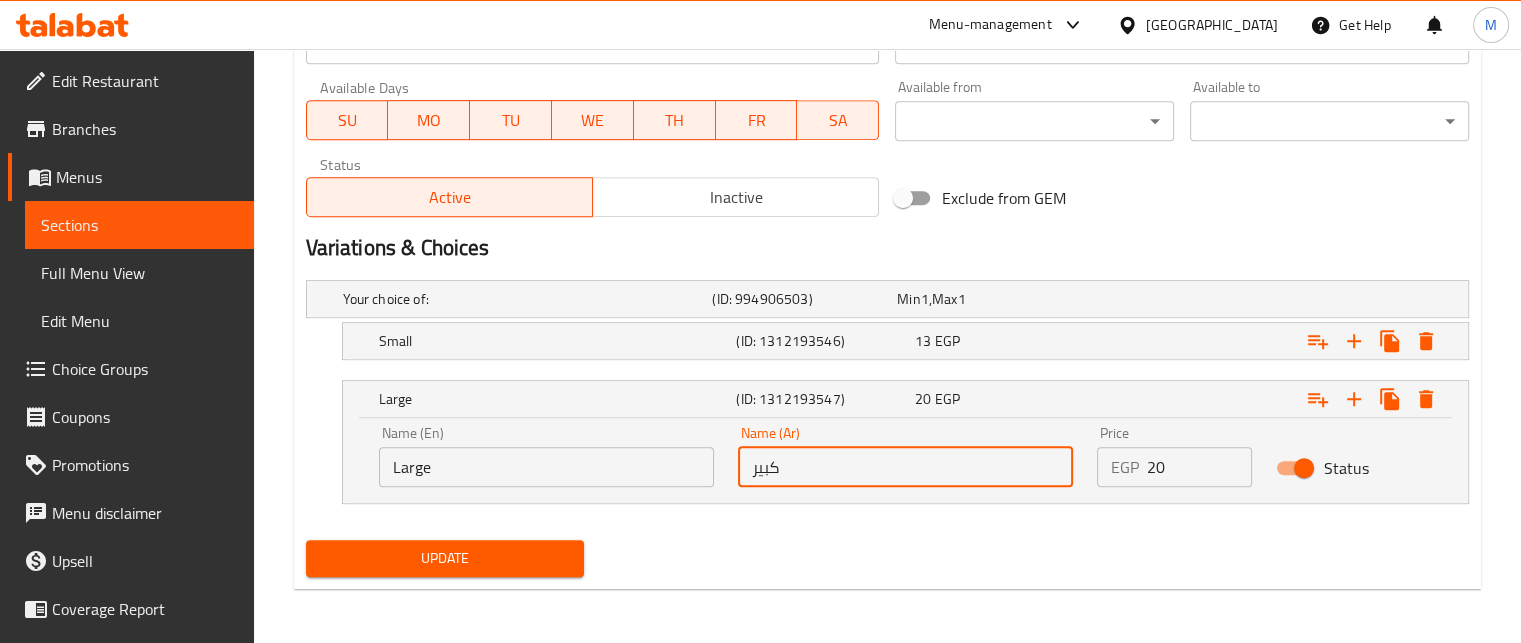 type on "كبير" 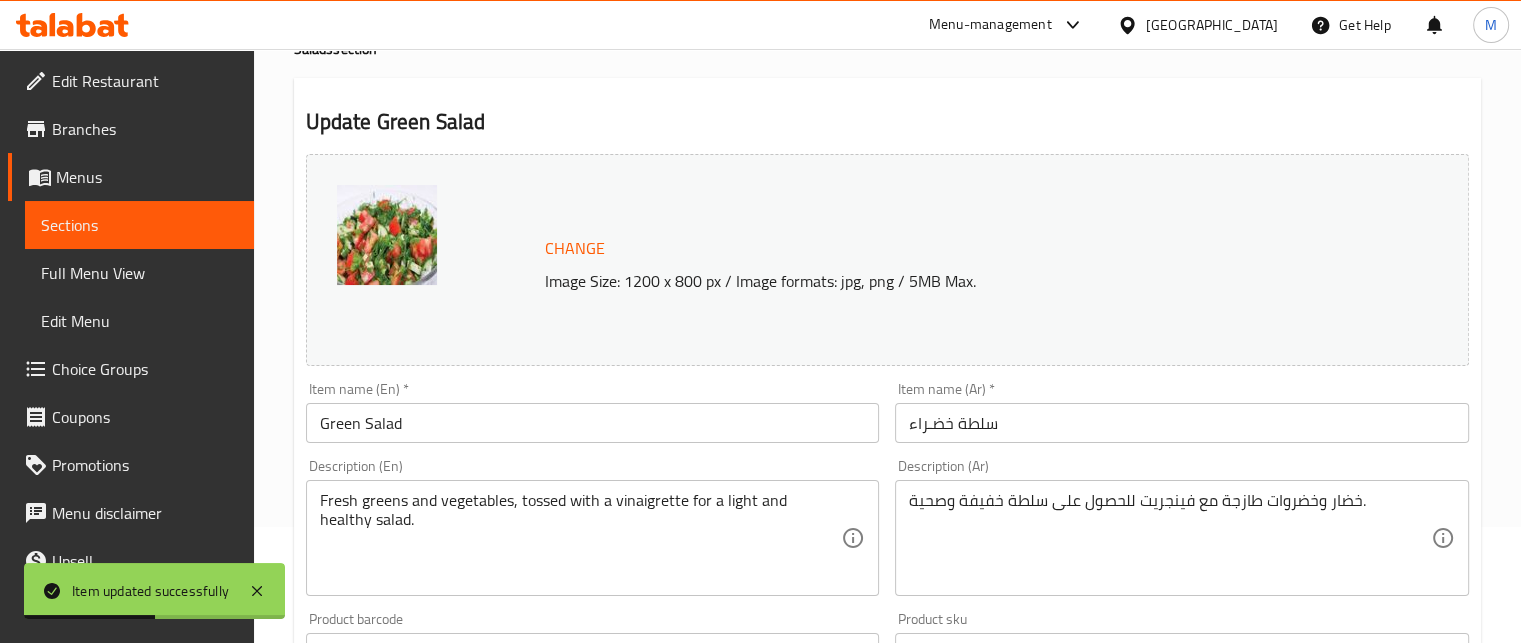 scroll, scrollTop: 0, scrollLeft: 0, axis: both 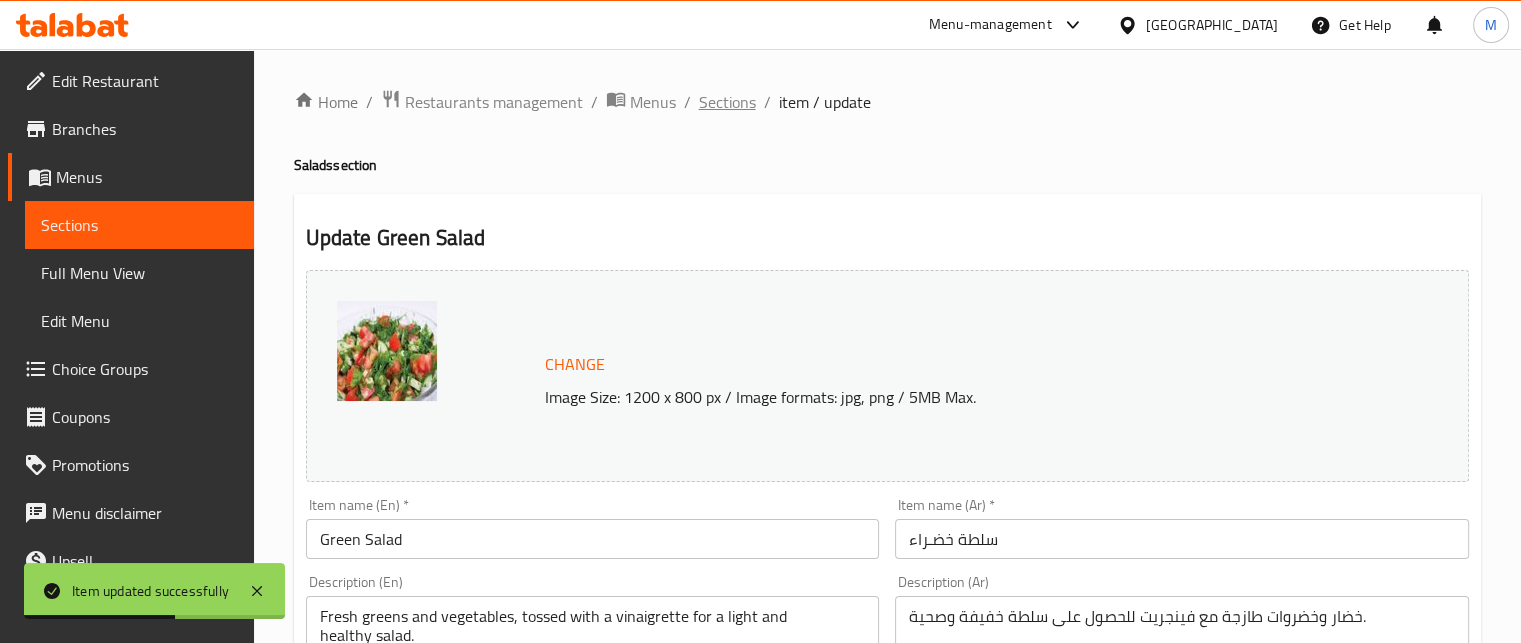 click on "Sections" at bounding box center [727, 102] 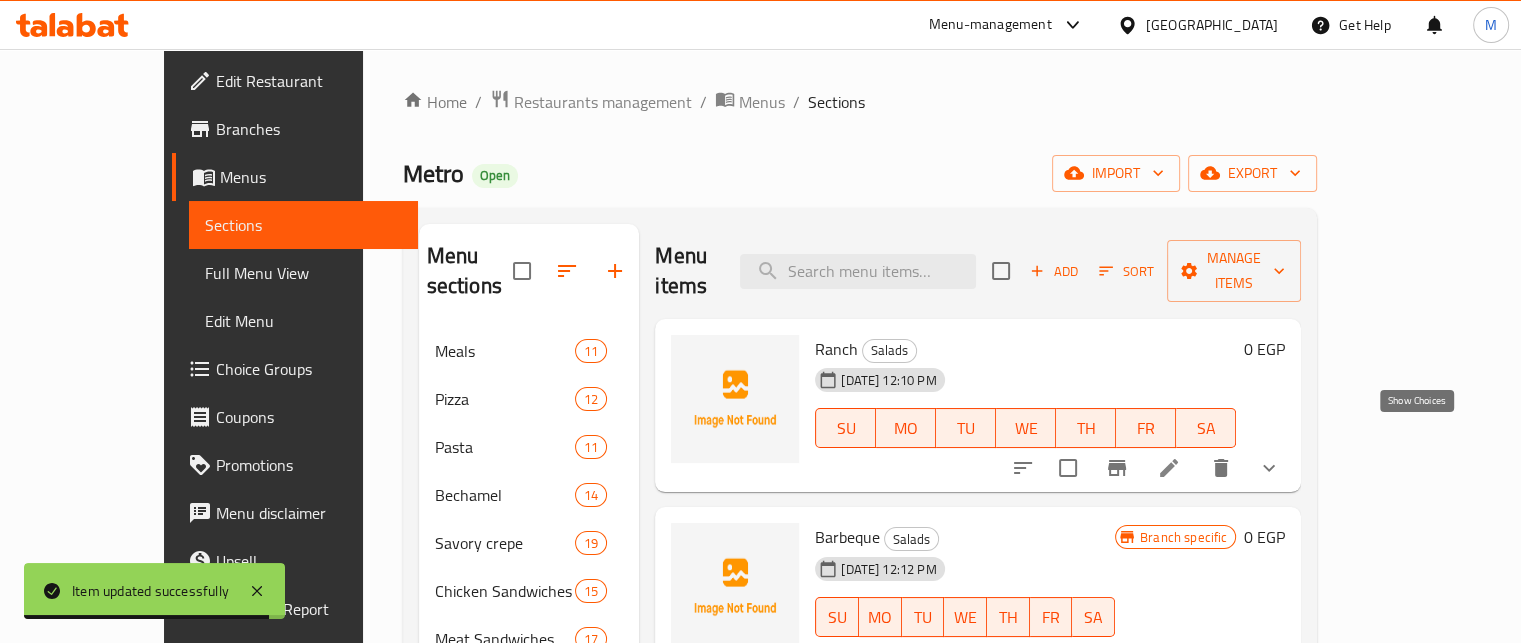 click 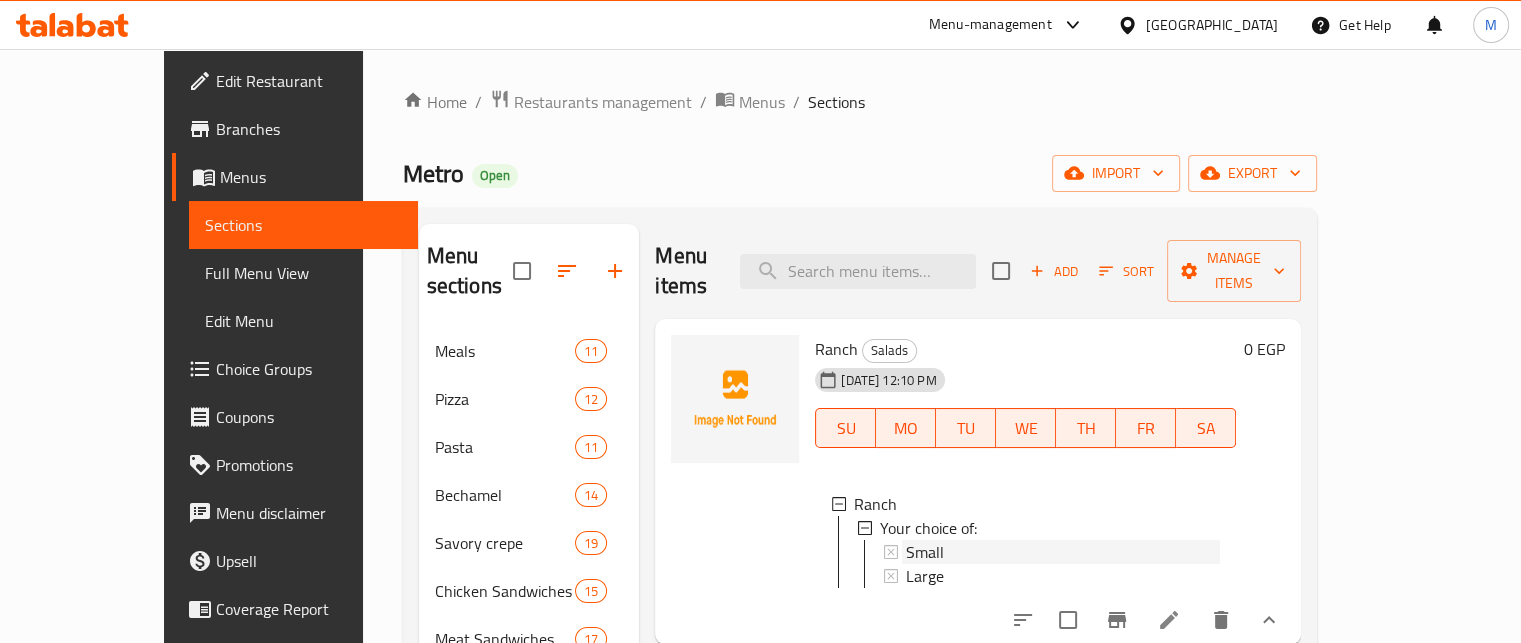click on "Small" at bounding box center [1063, 552] 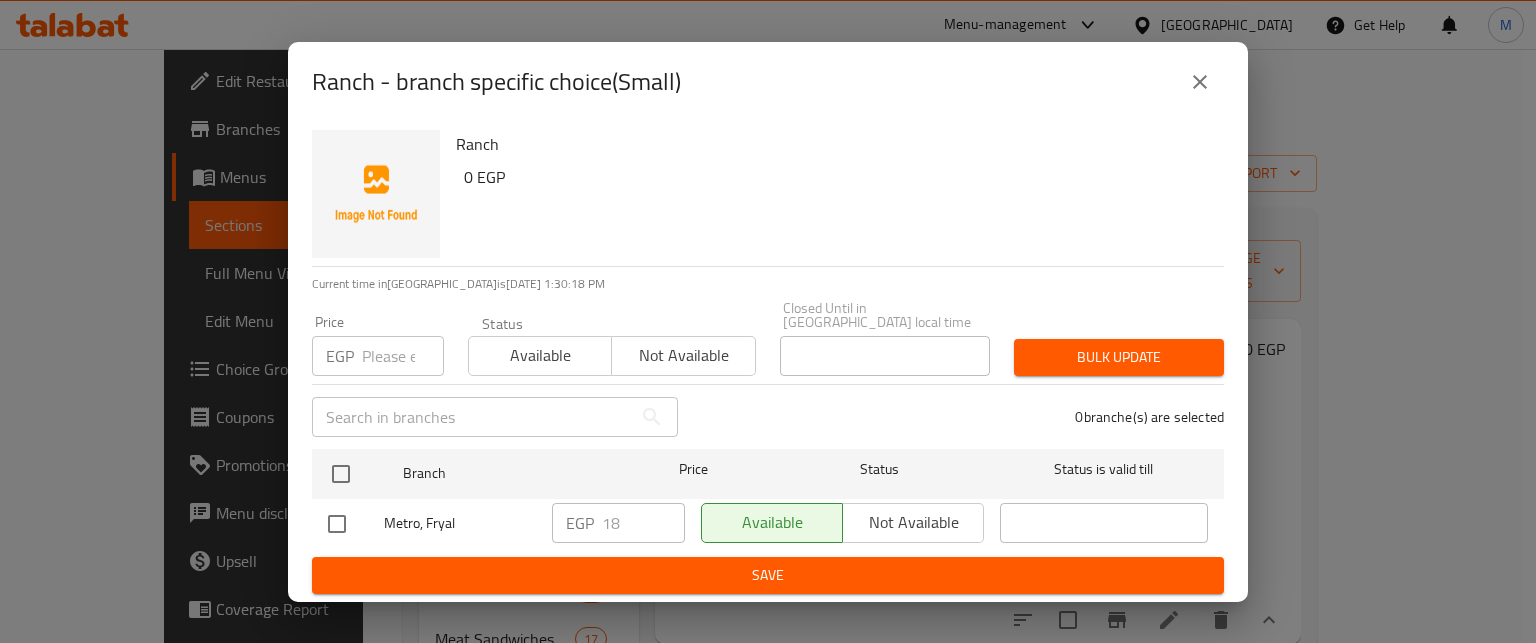 click 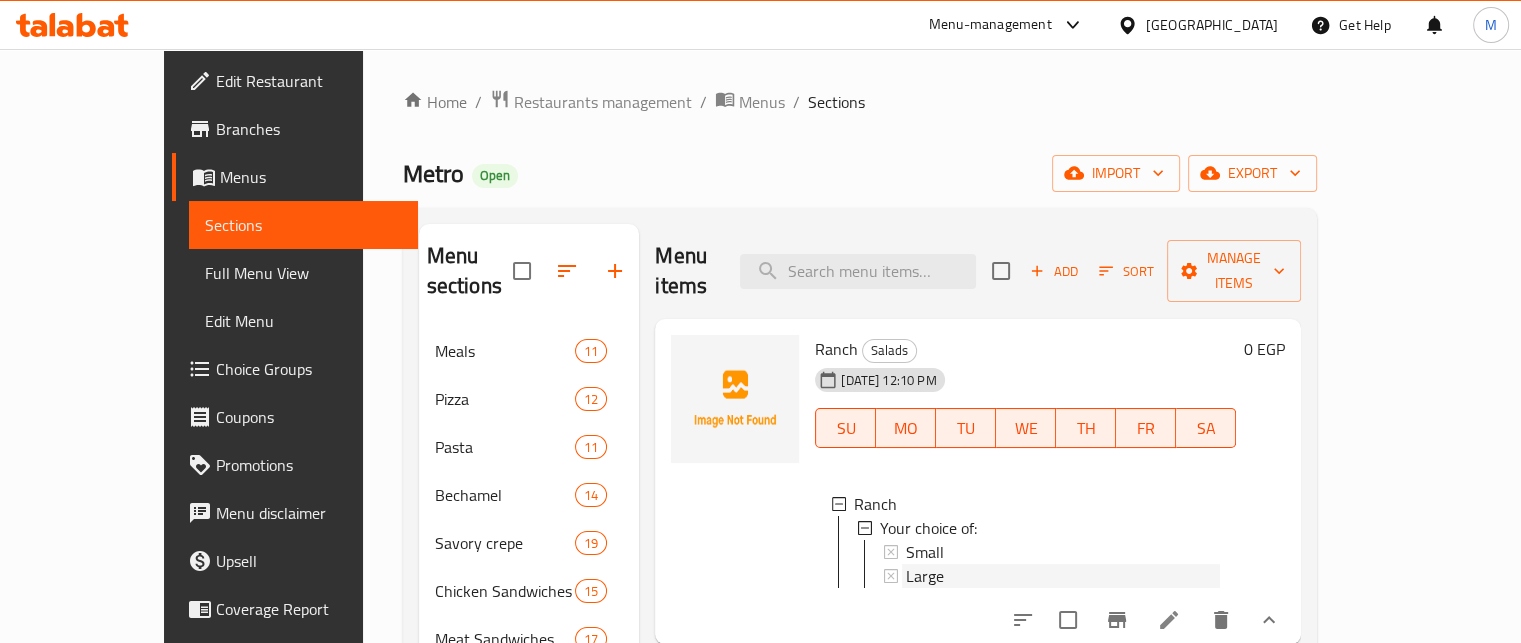 click on "Large" at bounding box center [925, 576] 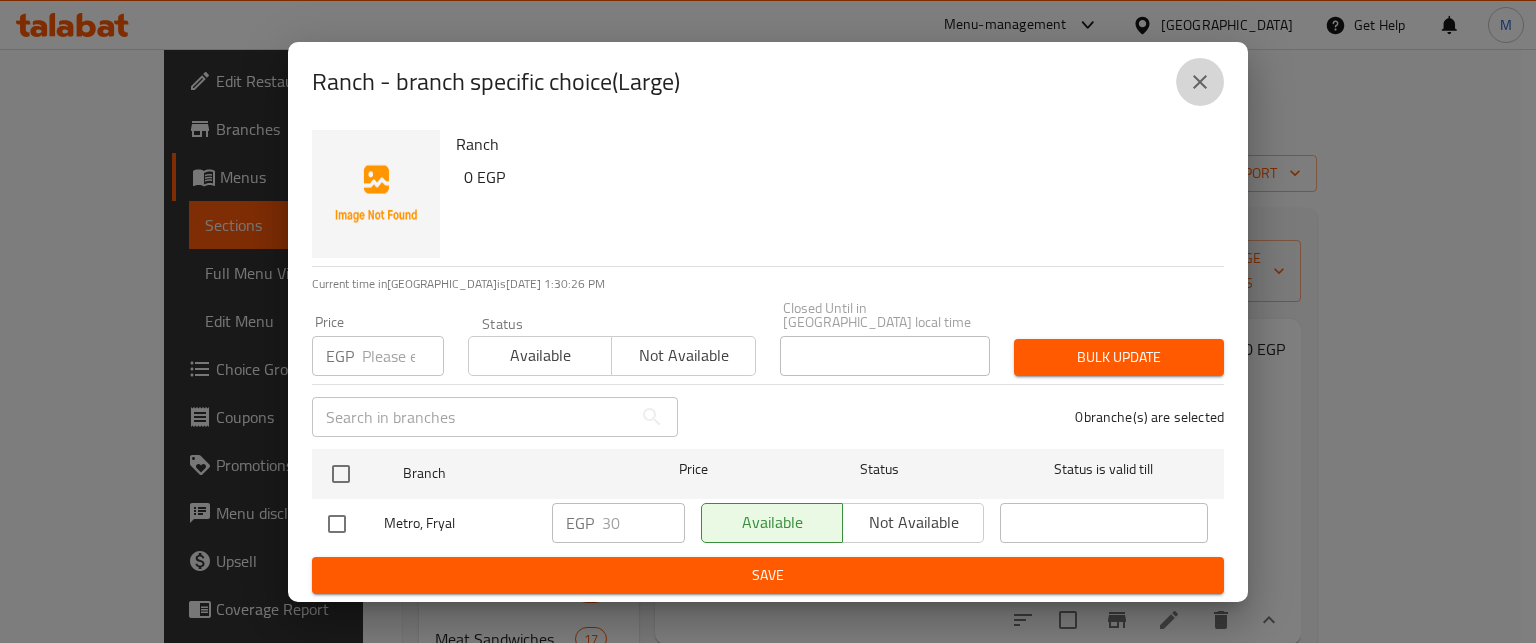 click 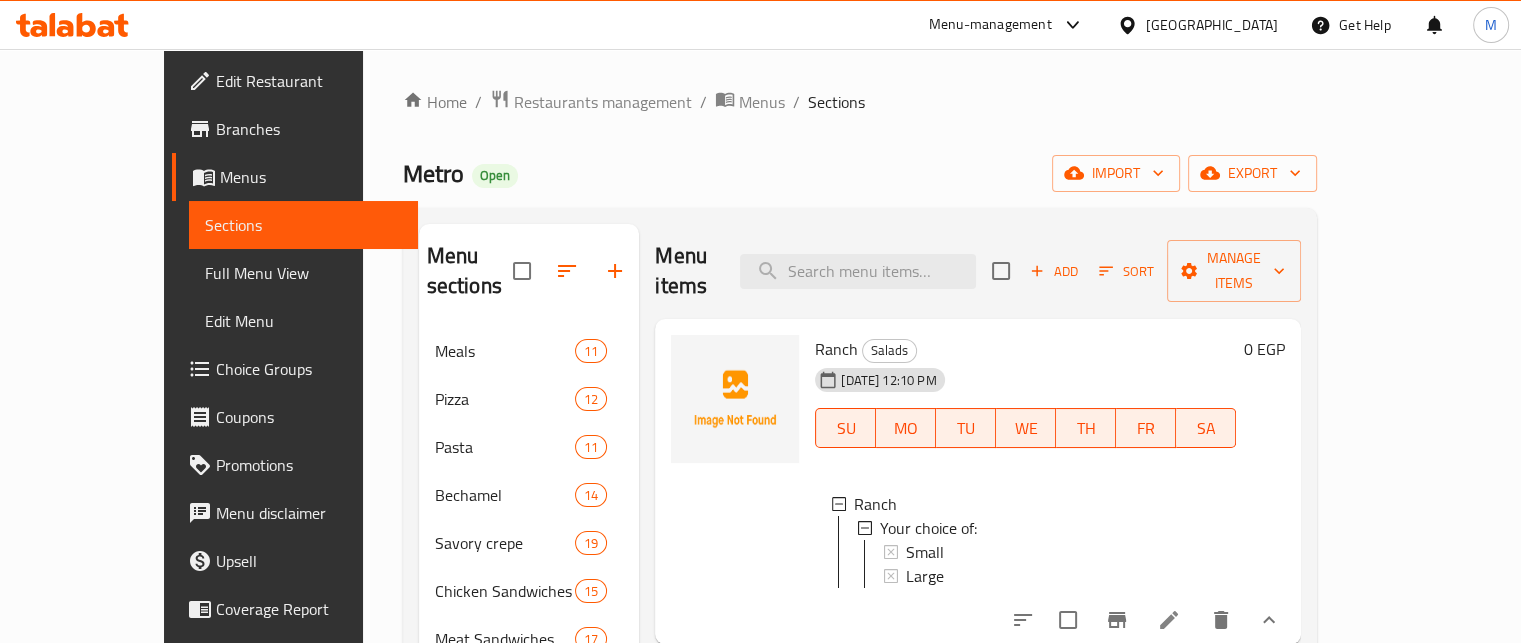 scroll, scrollTop: 563, scrollLeft: 0, axis: vertical 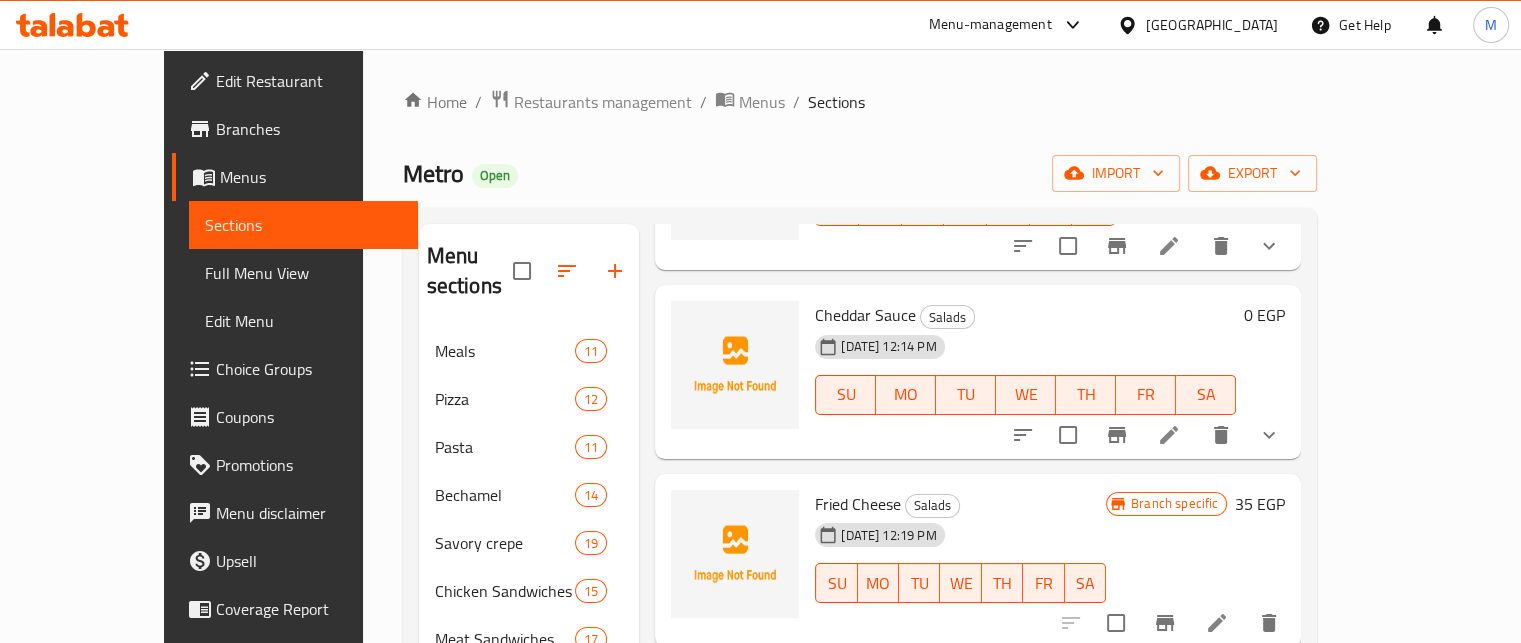 click on "Metro" at bounding box center [433, 173] 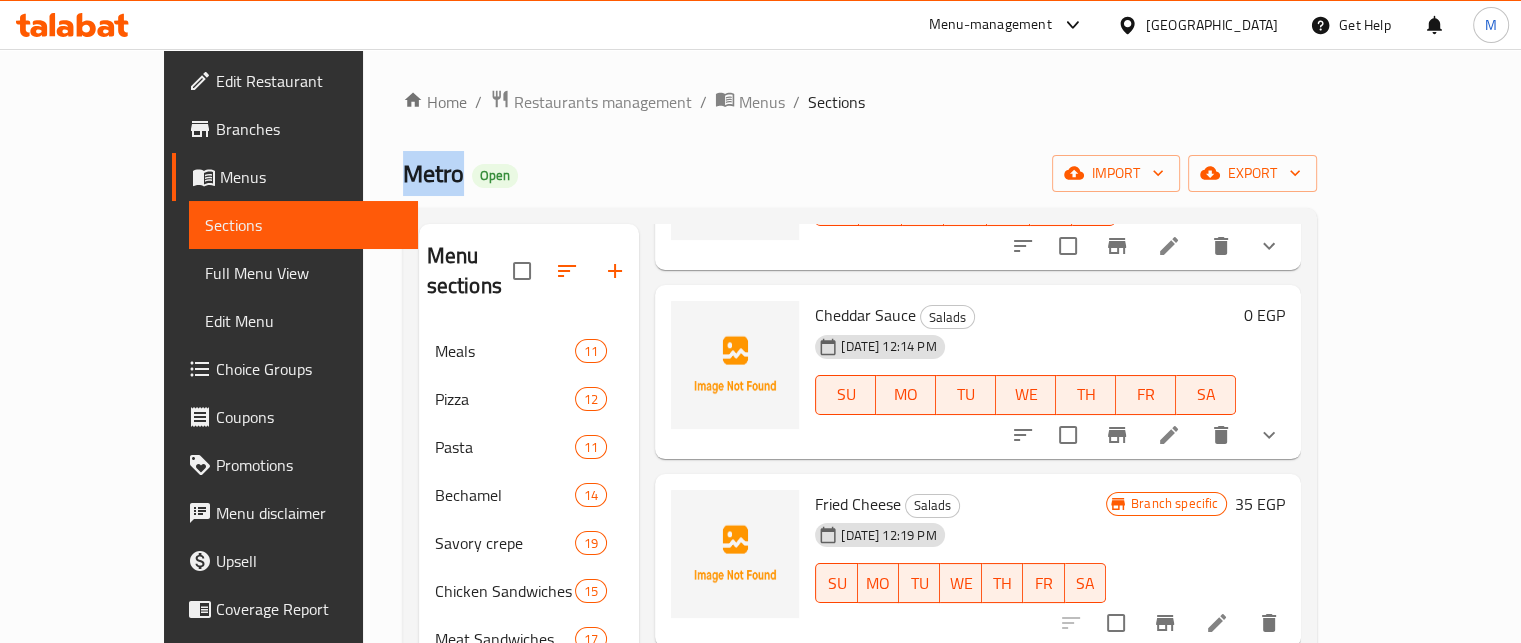 click on "Metro" at bounding box center (433, 173) 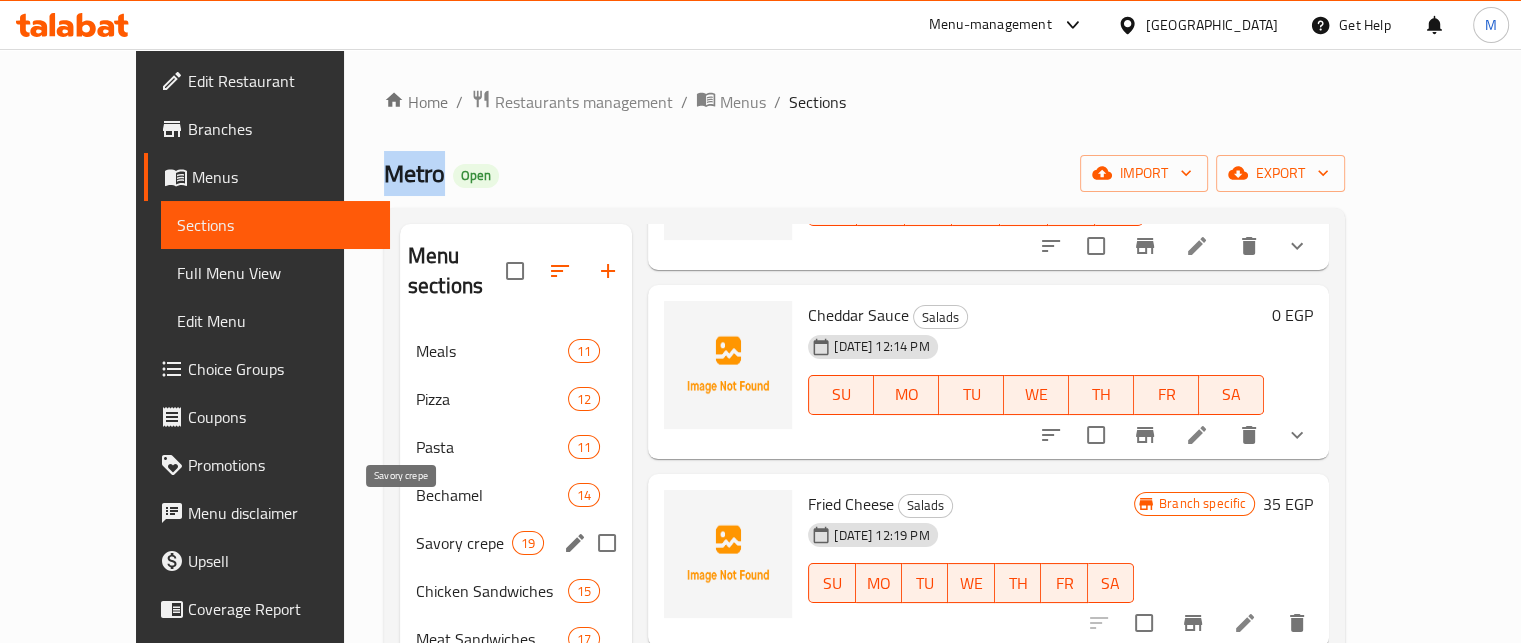 click on "Savory crepe" at bounding box center [464, 543] 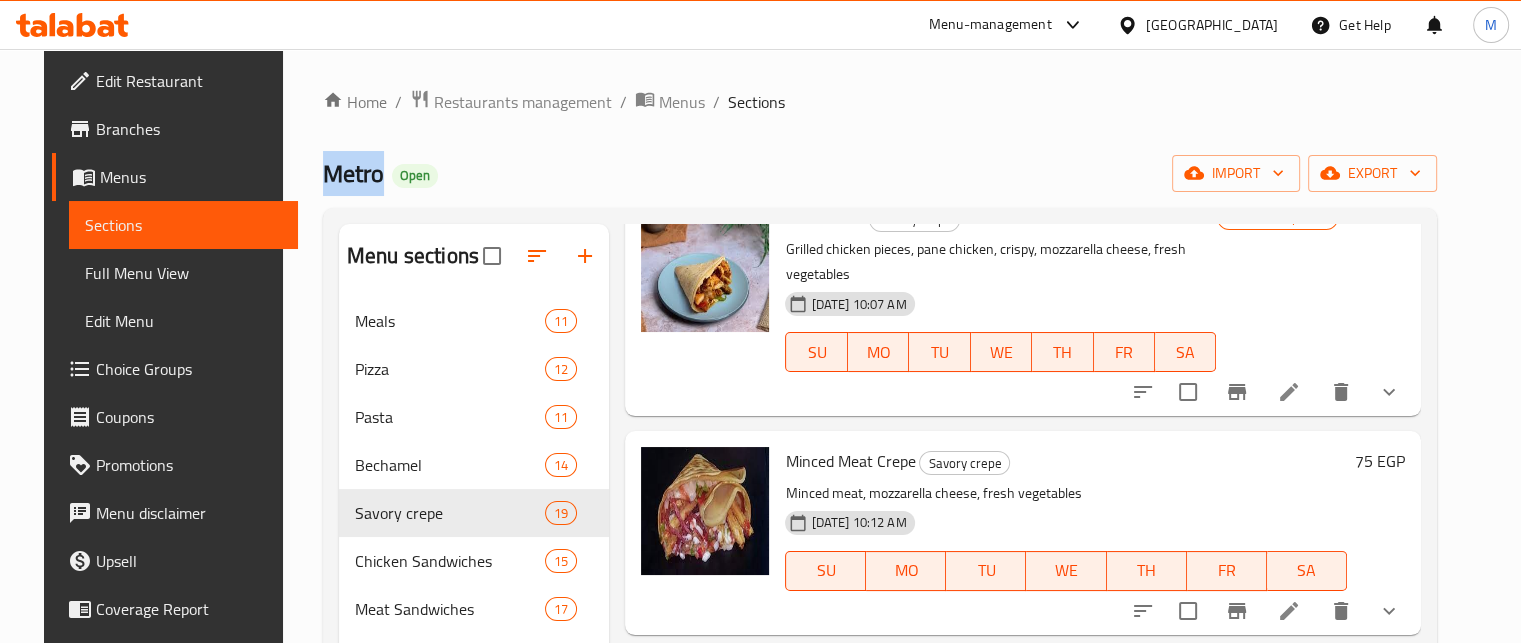 scroll, scrollTop: 0, scrollLeft: 0, axis: both 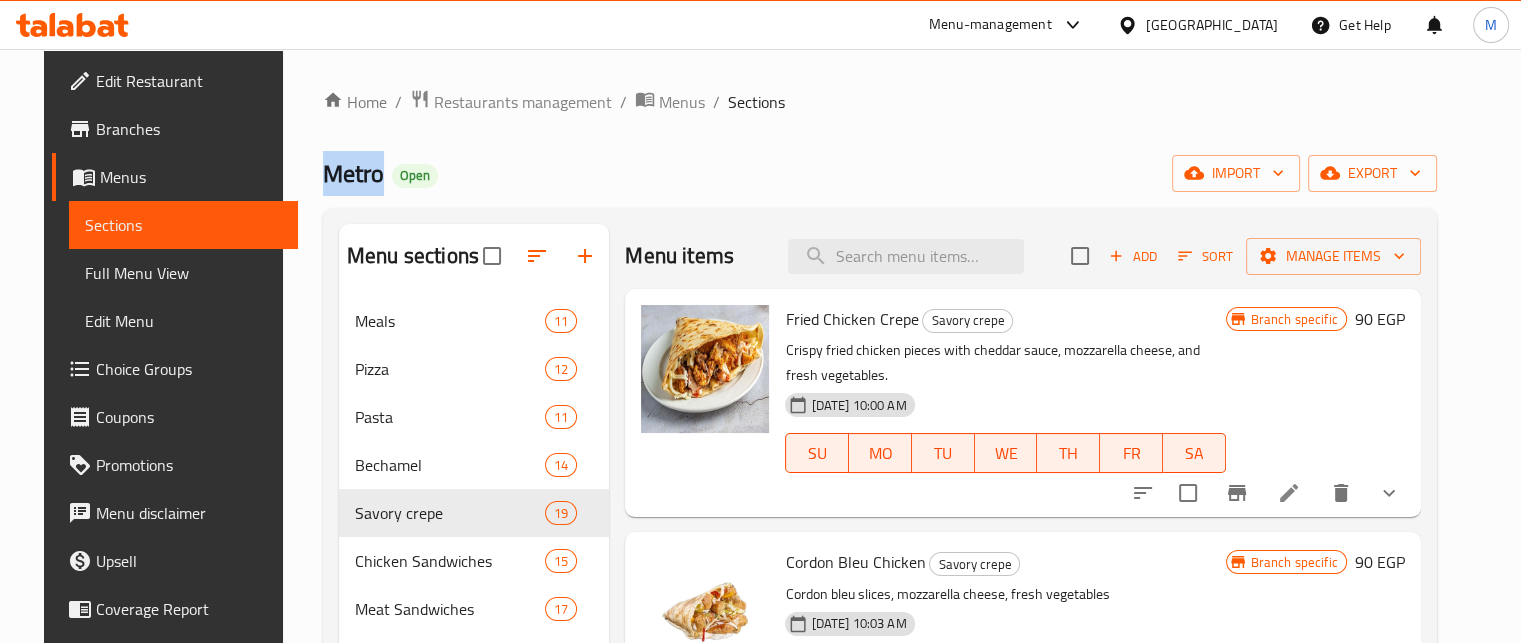 click 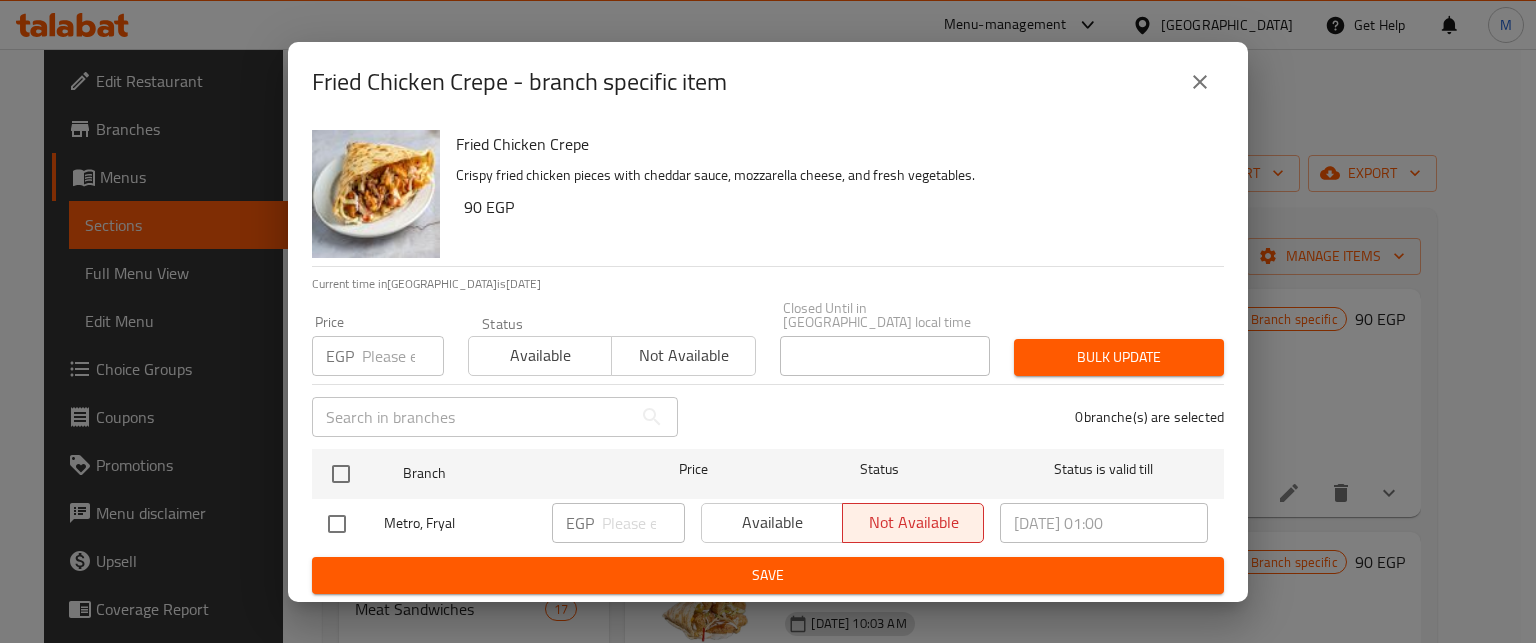 click at bounding box center [403, 356] 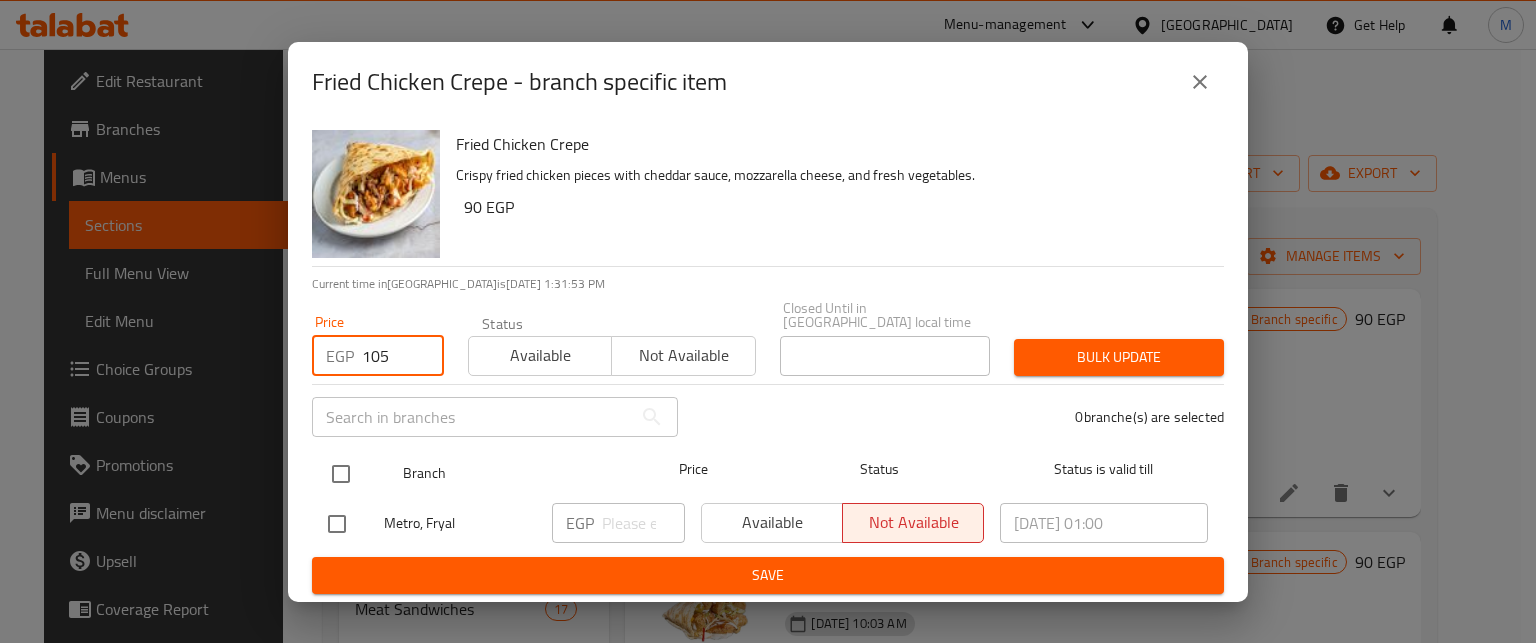 type on "105" 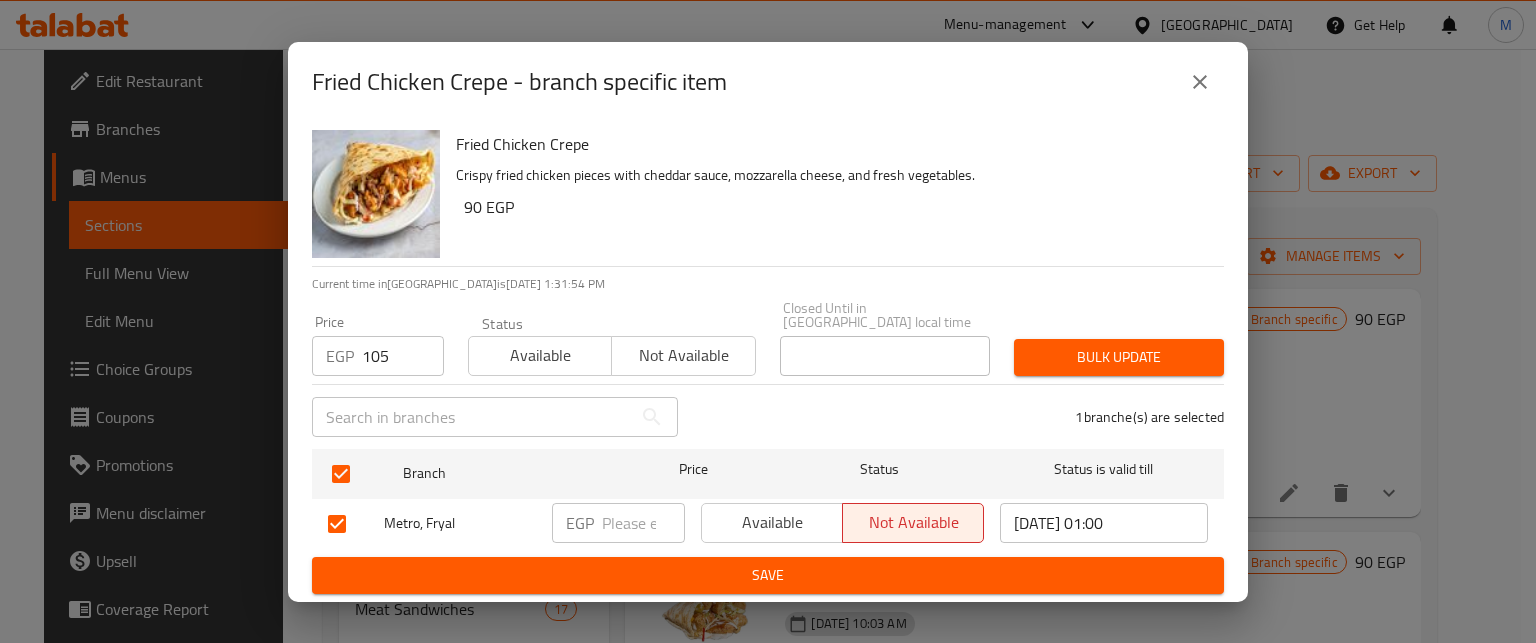 click on "Bulk update" at bounding box center (1119, 357) 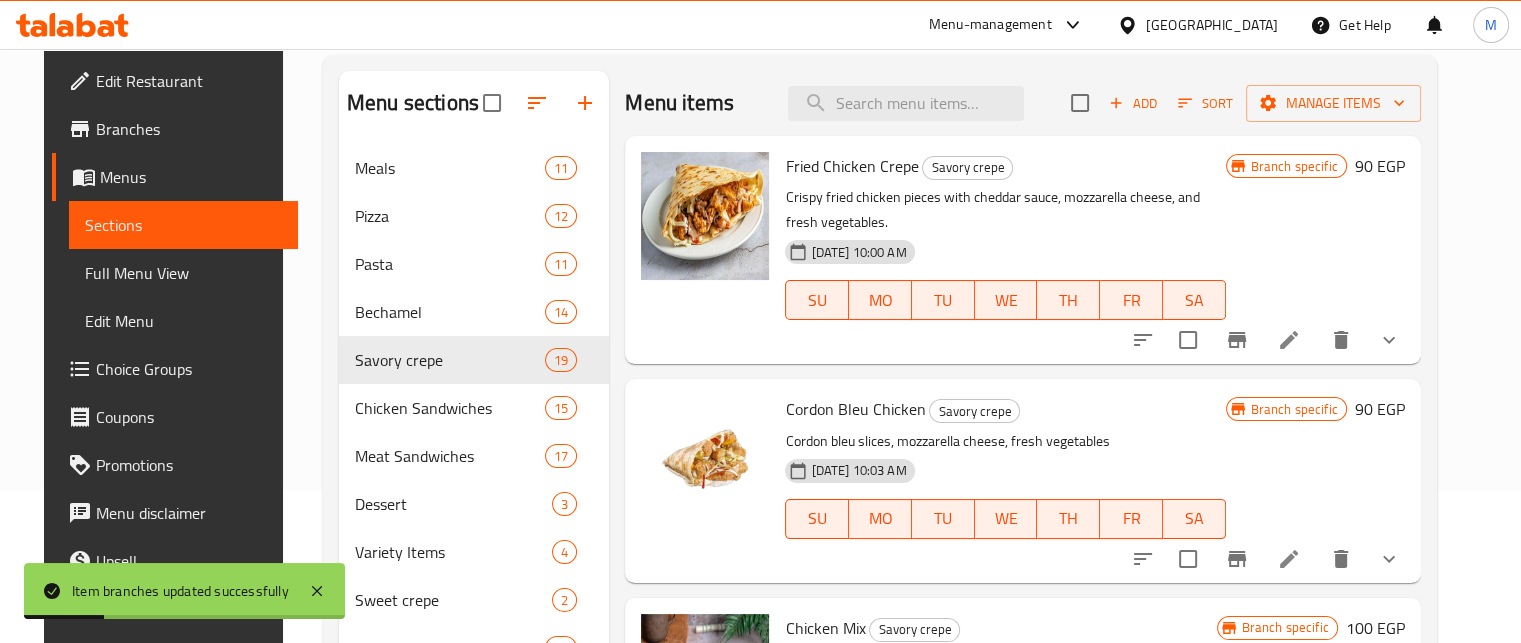 scroll, scrollTop: 155, scrollLeft: 0, axis: vertical 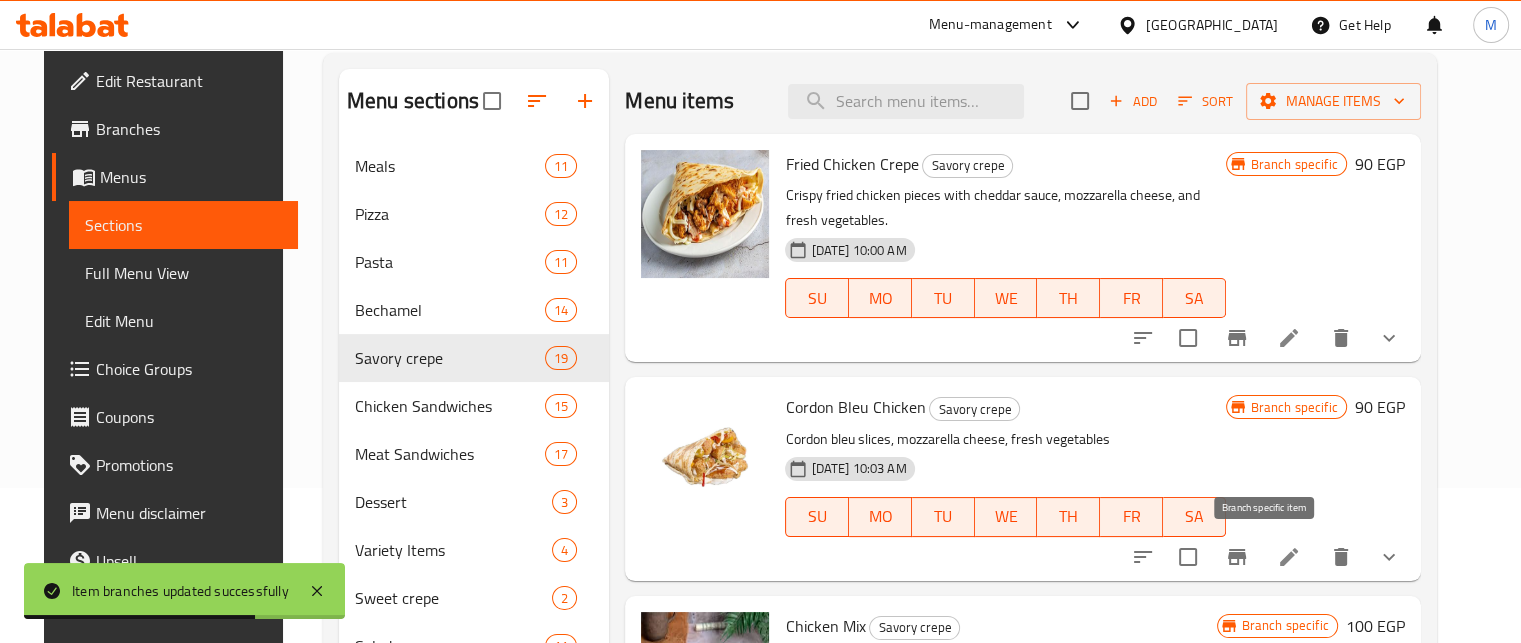 click 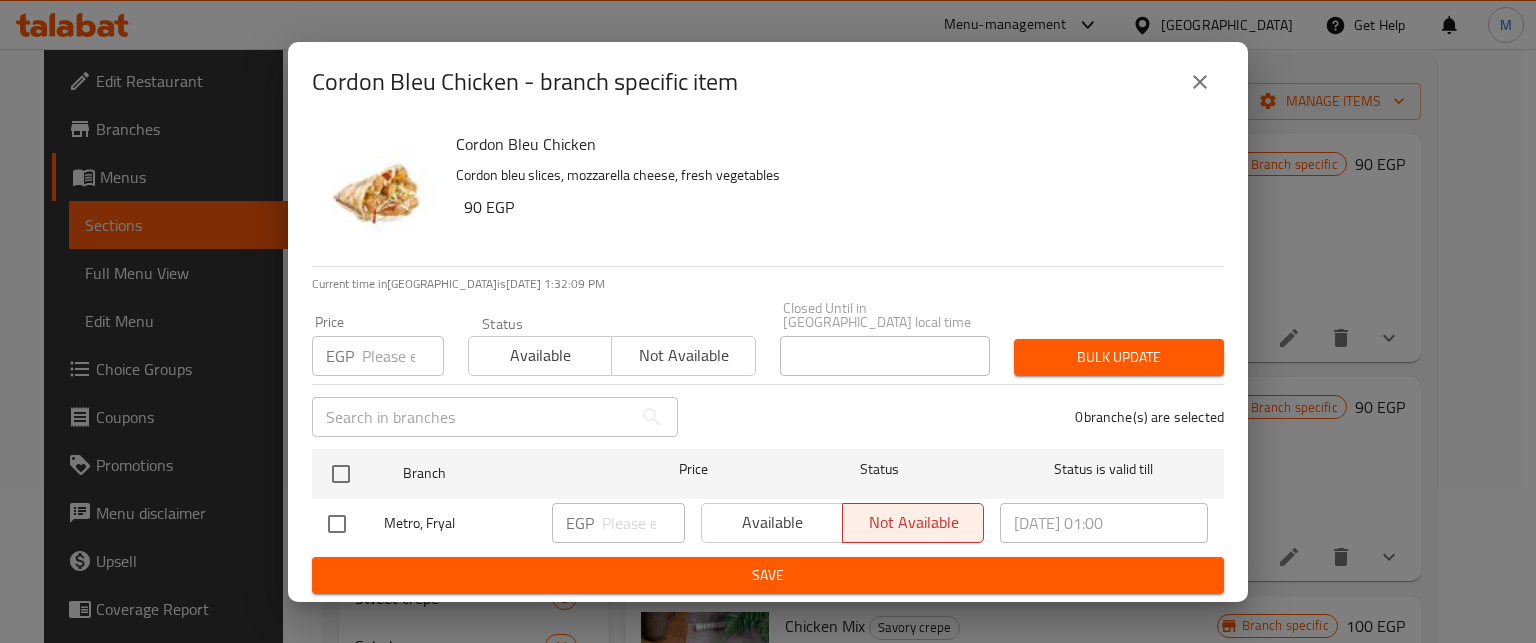 click at bounding box center (403, 356) 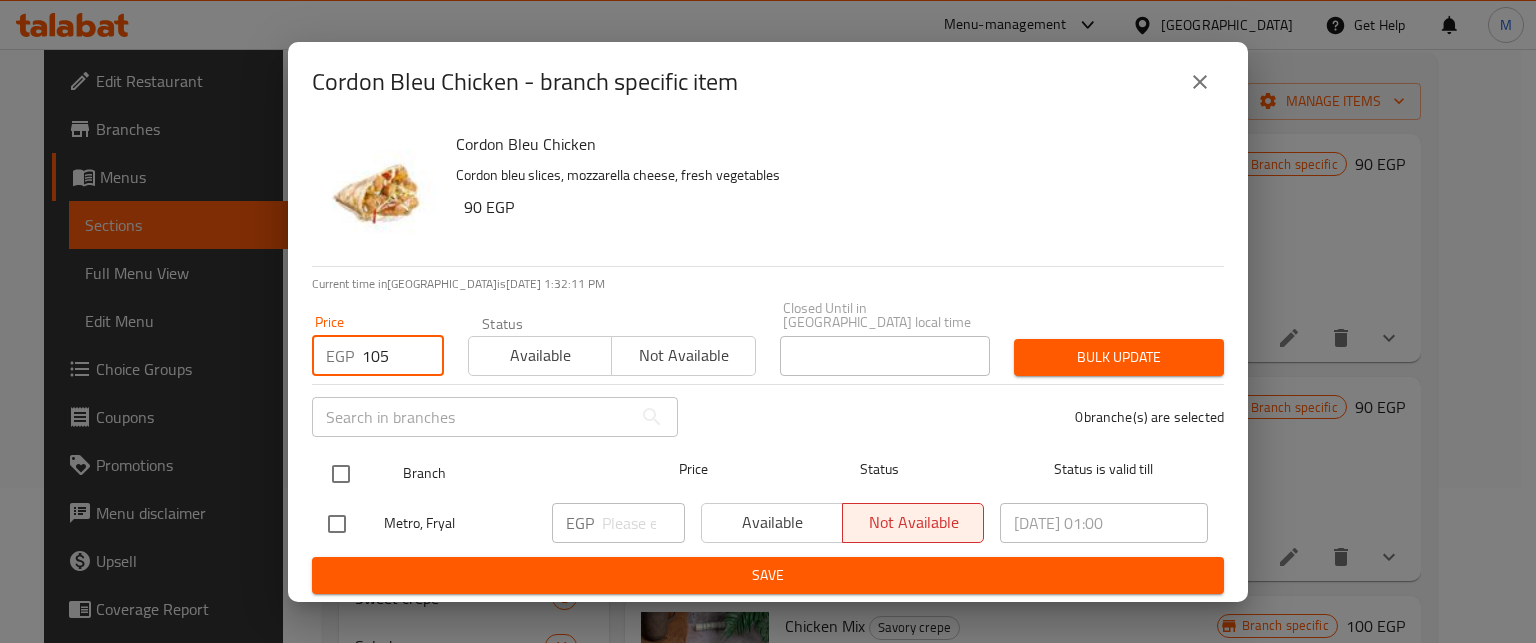 type on "105" 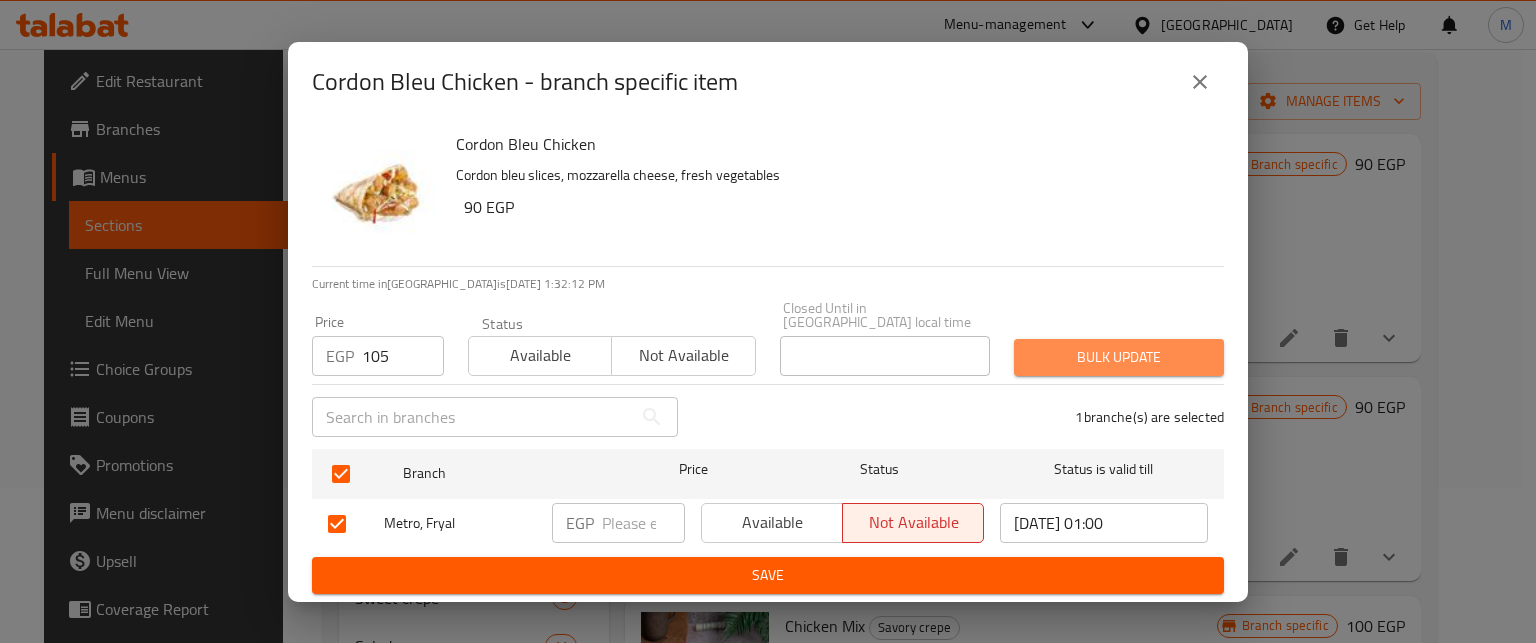click on "Bulk update" at bounding box center (1119, 357) 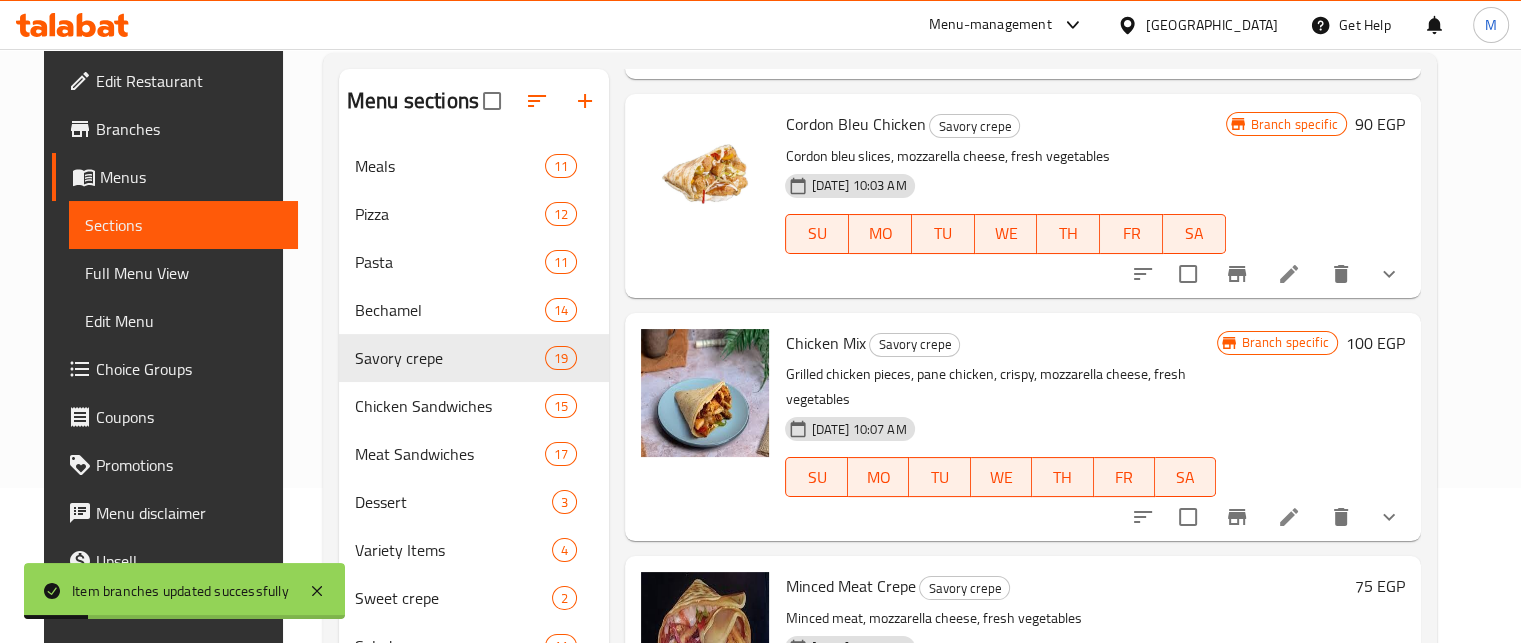 scroll, scrollTop: 288, scrollLeft: 0, axis: vertical 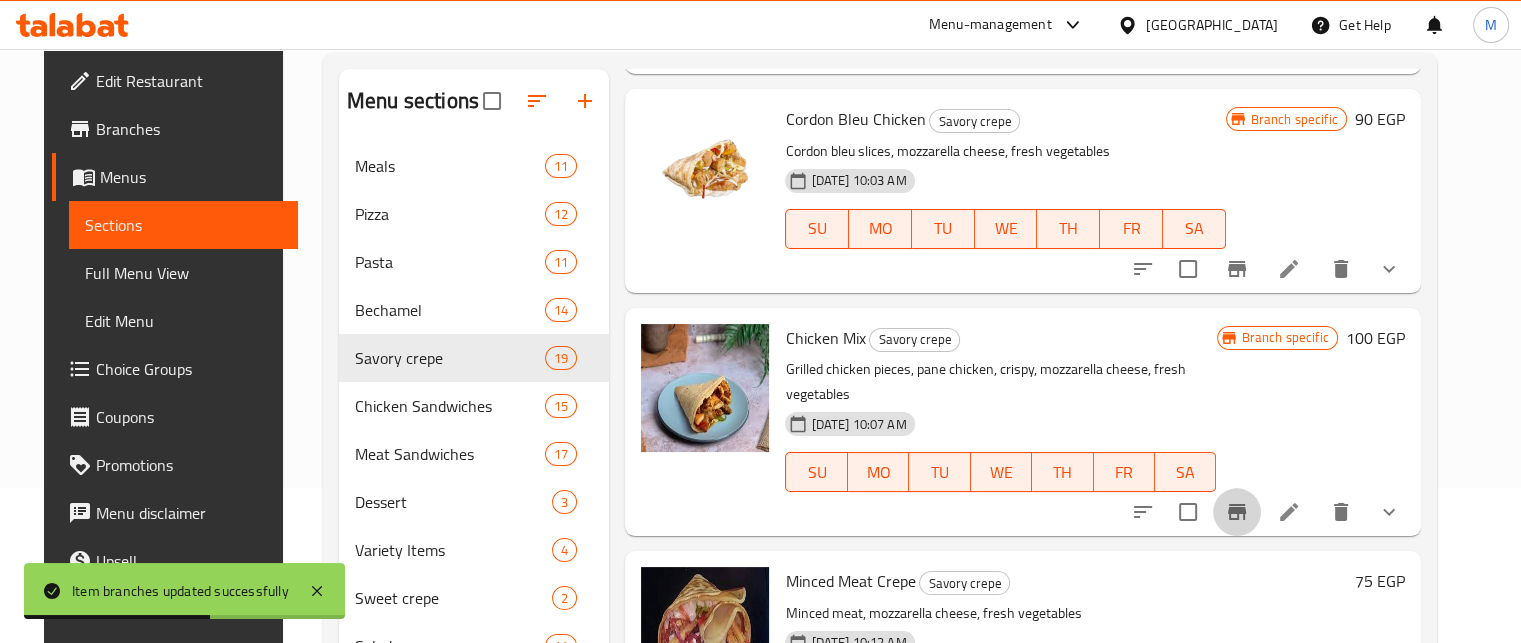 click 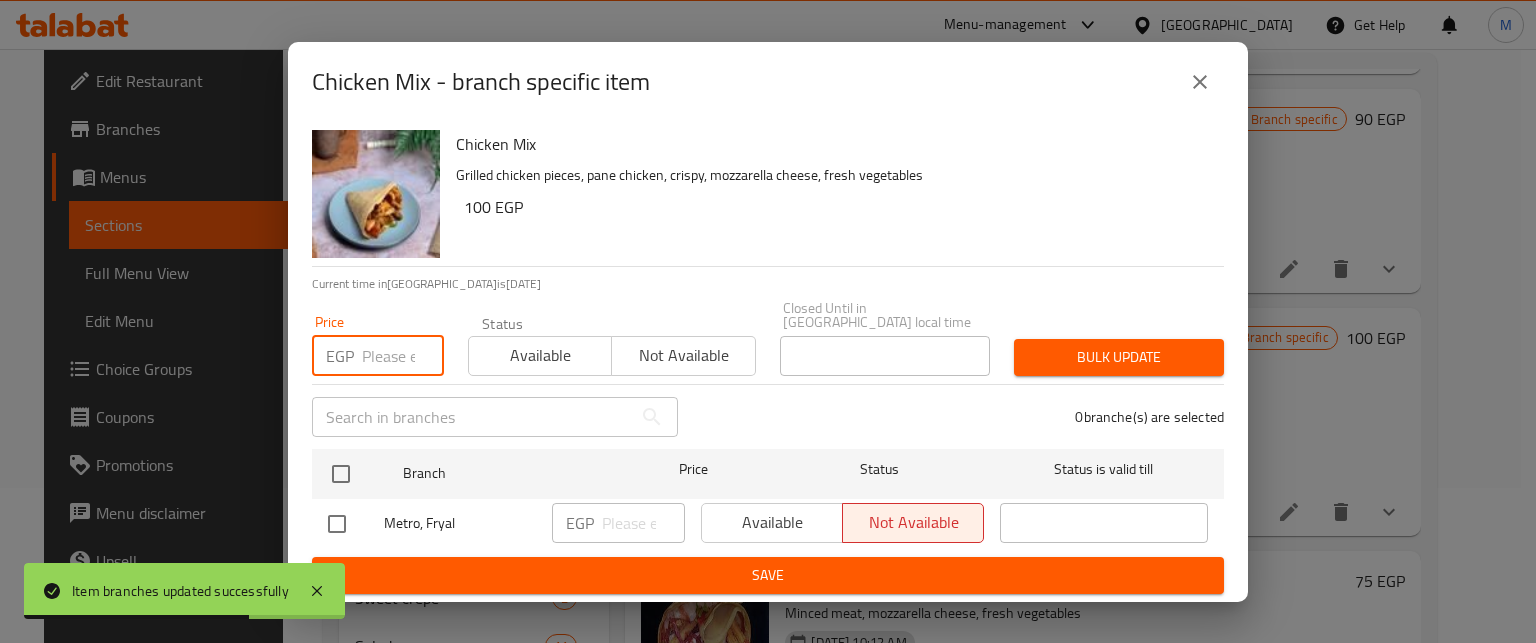 click at bounding box center [403, 356] 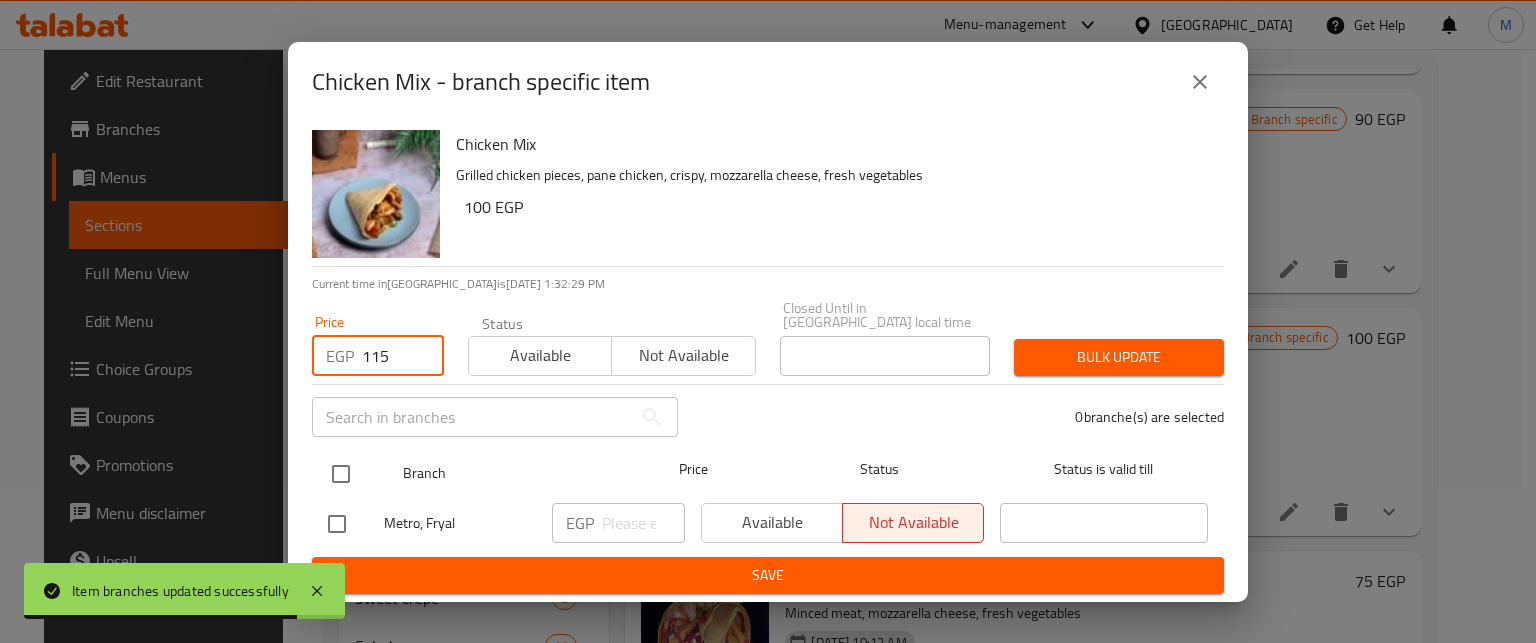 type on "115" 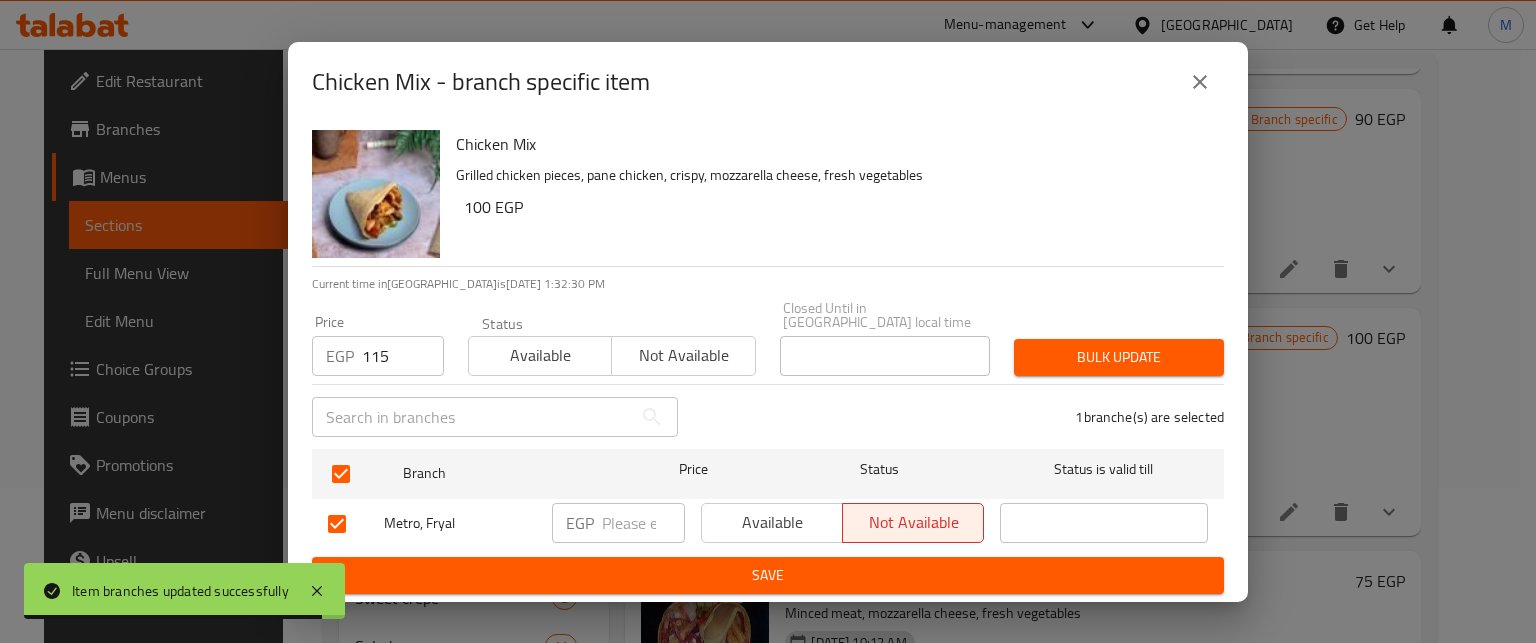 click on "Bulk update" at bounding box center (1119, 357) 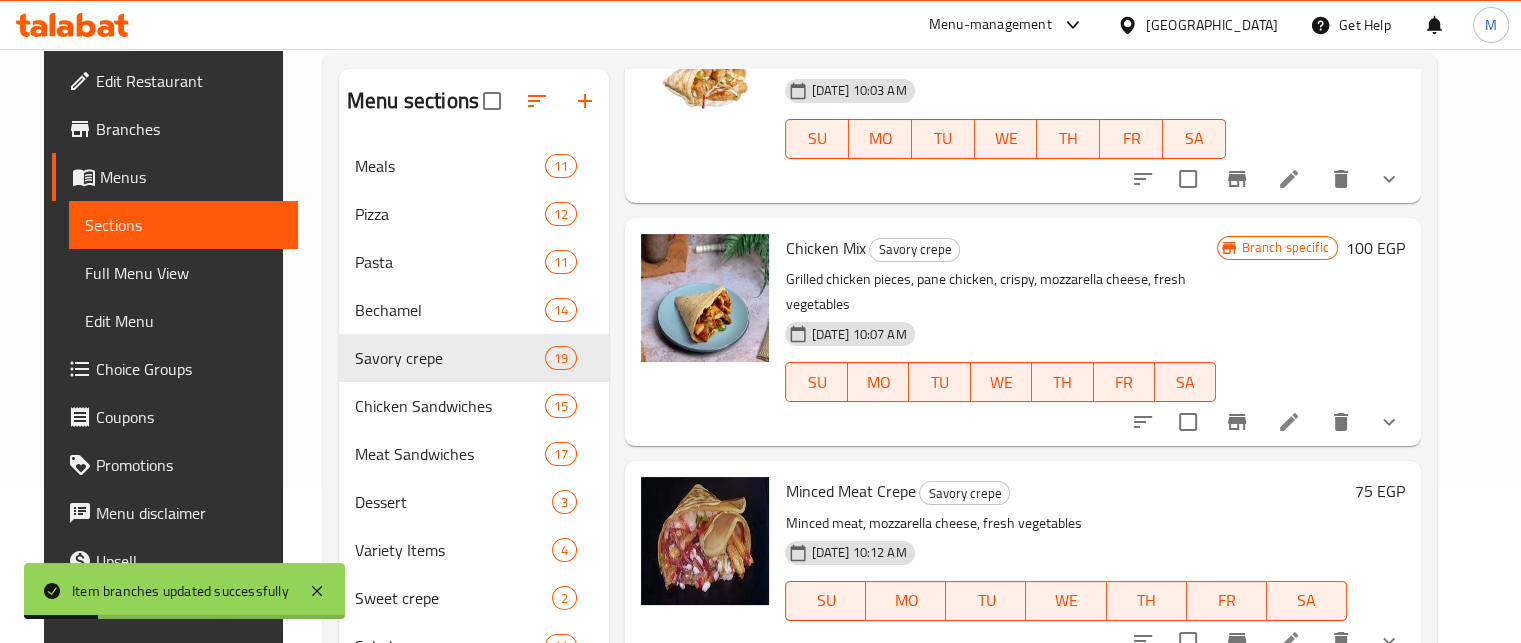 scroll, scrollTop: 389, scrollLeft: 0, axis: vertical 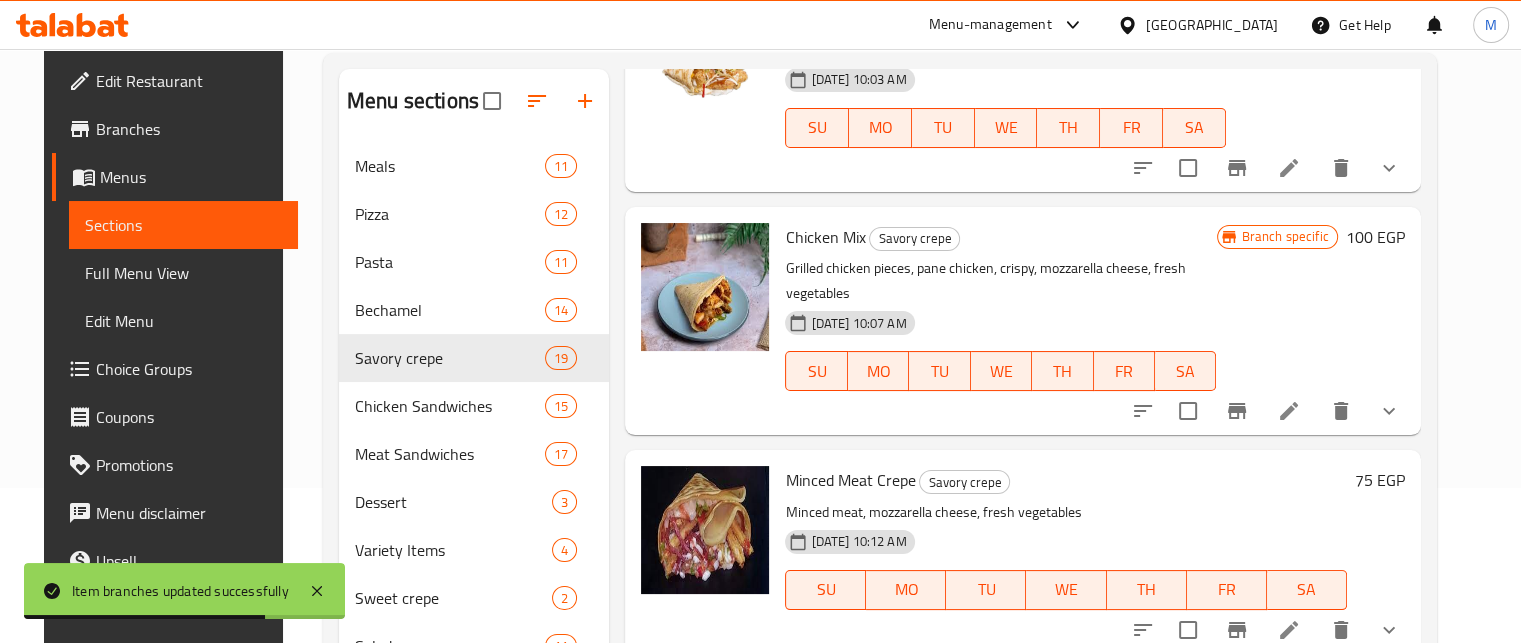 click 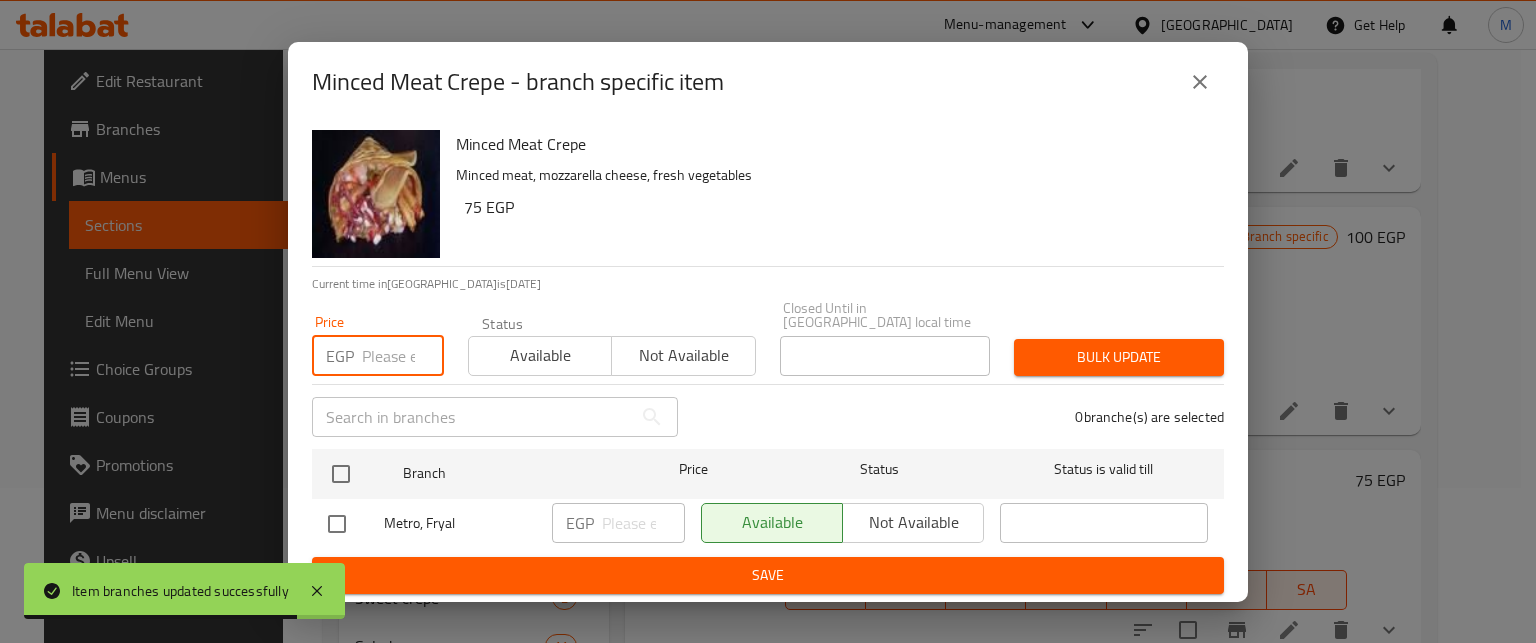 click at bounding box center [403, 356] 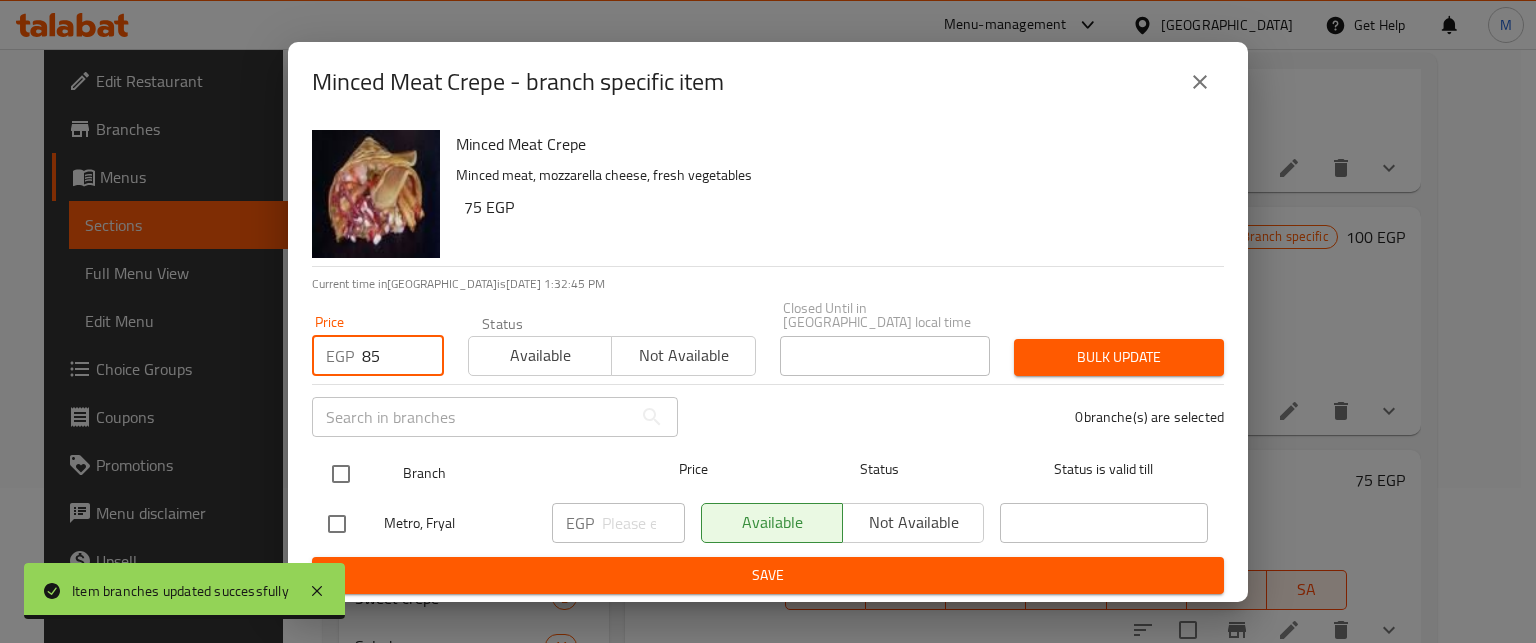 type on "85" 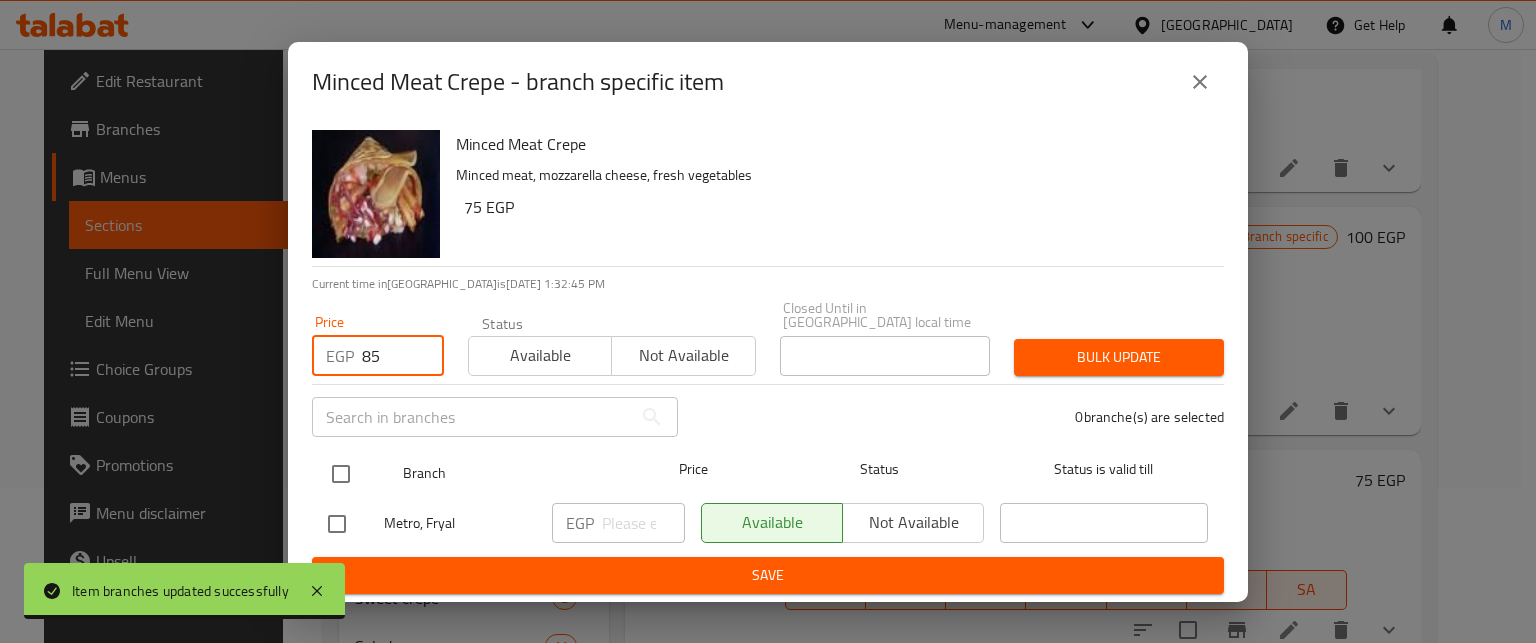 click at bounding box center [341, 474] 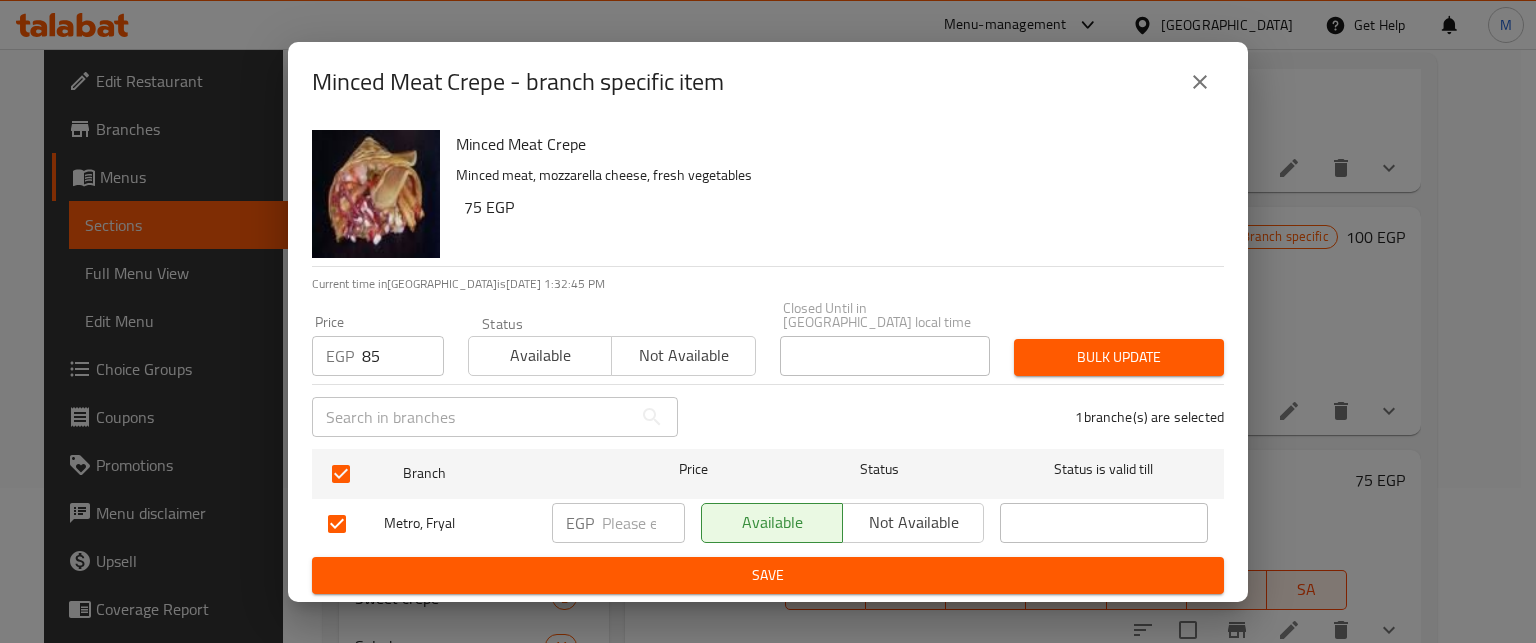 click on "Bulk update" at bounding box center [1119, 357] 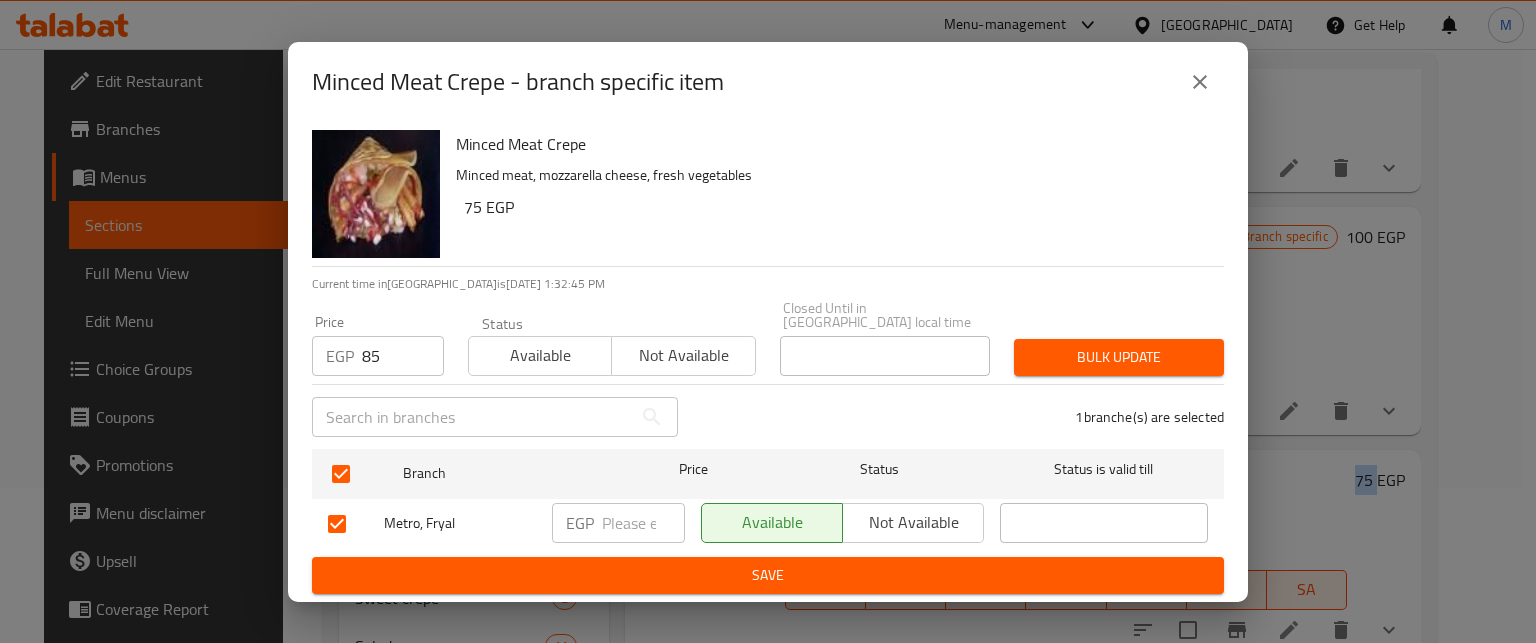 click at bounding box center [768, 321] 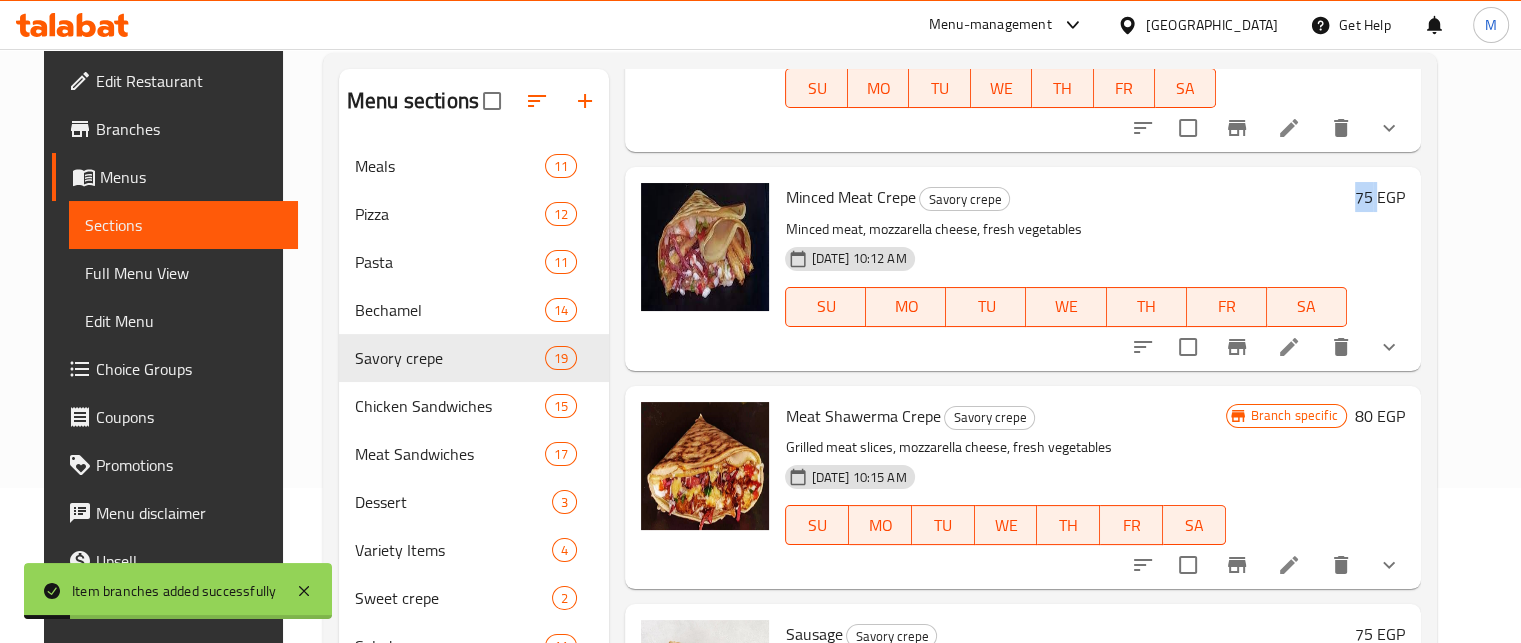 scroll, scrollTop: 716, scrollLeft: 0, axis: vertical 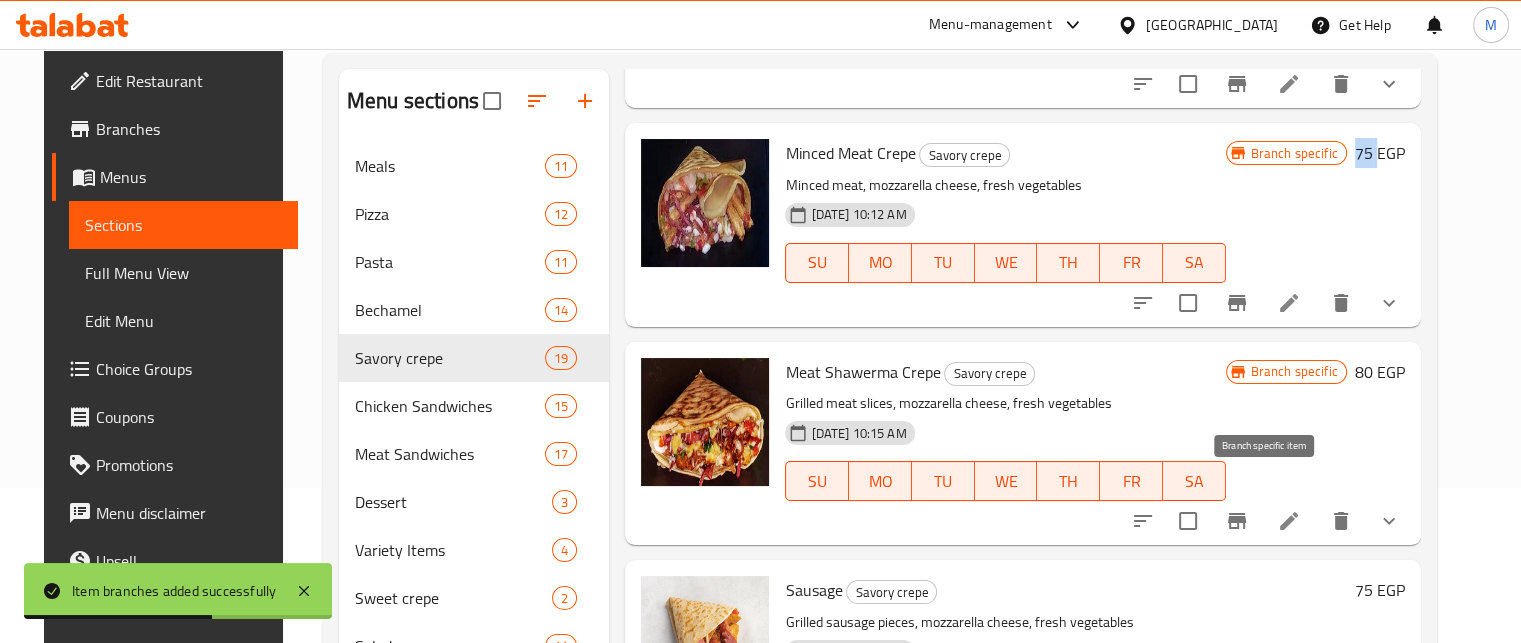 click 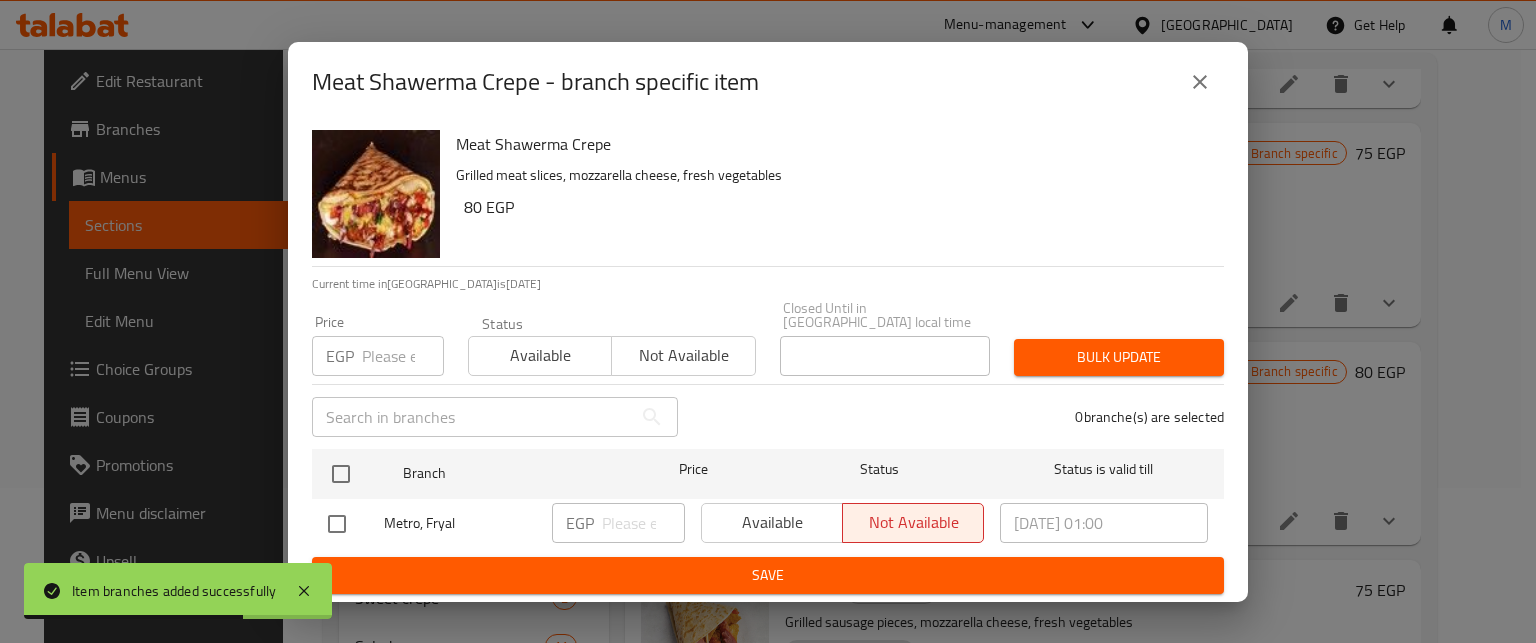 click at bounding box center [403, 356] 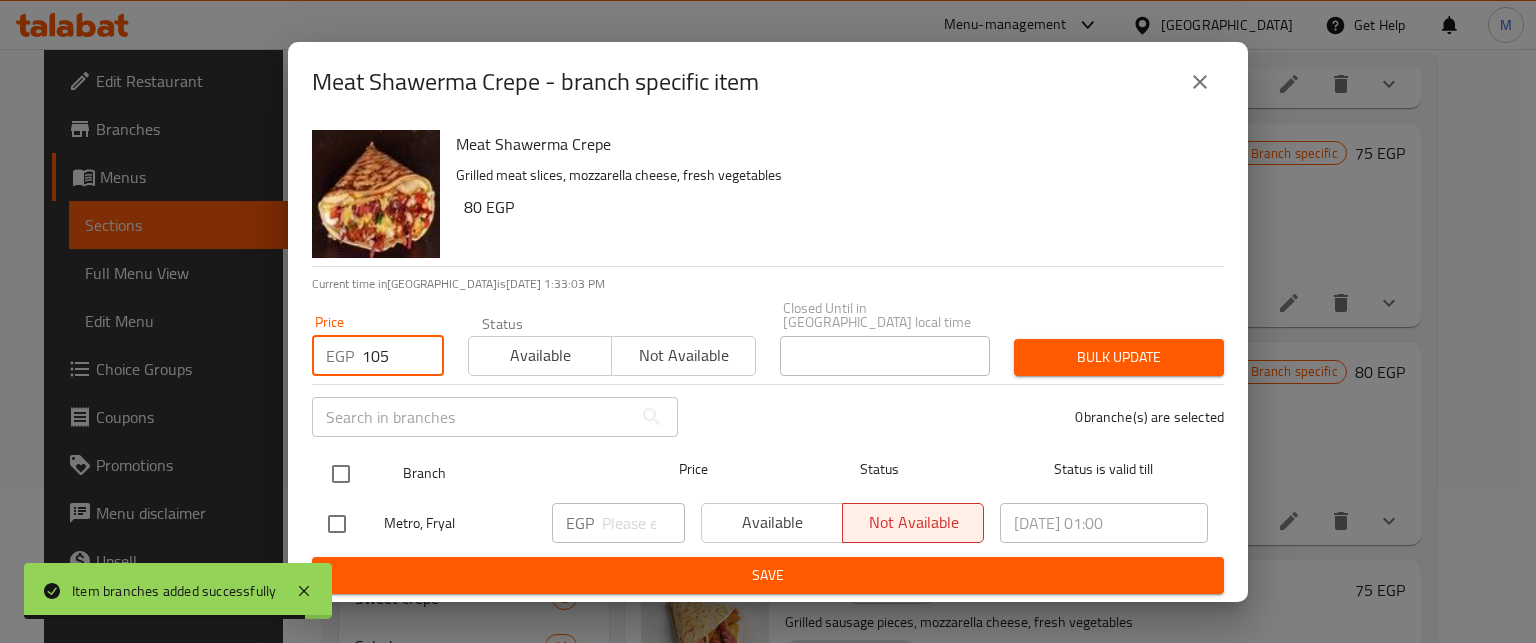 type on "105" 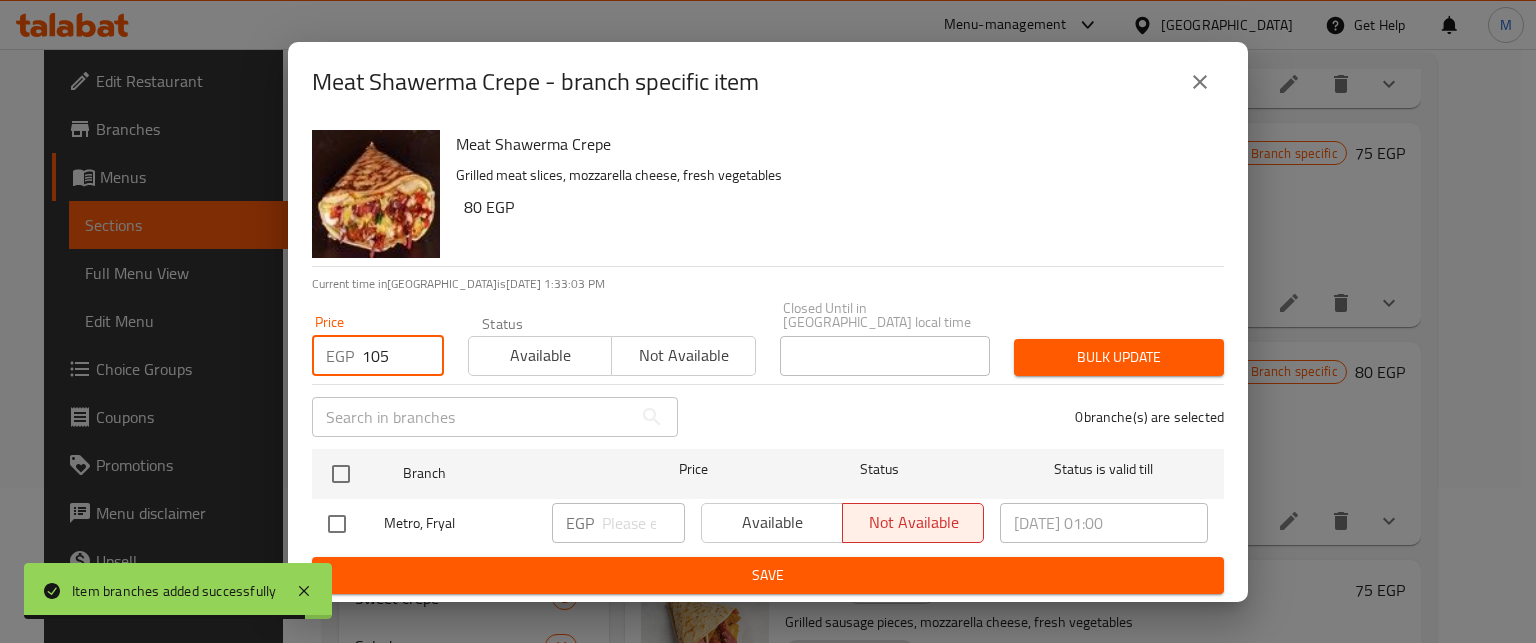 drag, startPoint x: 342, startPoint y: 472, endPoint x: 460, endPoint y: 427, distance: 126.28935 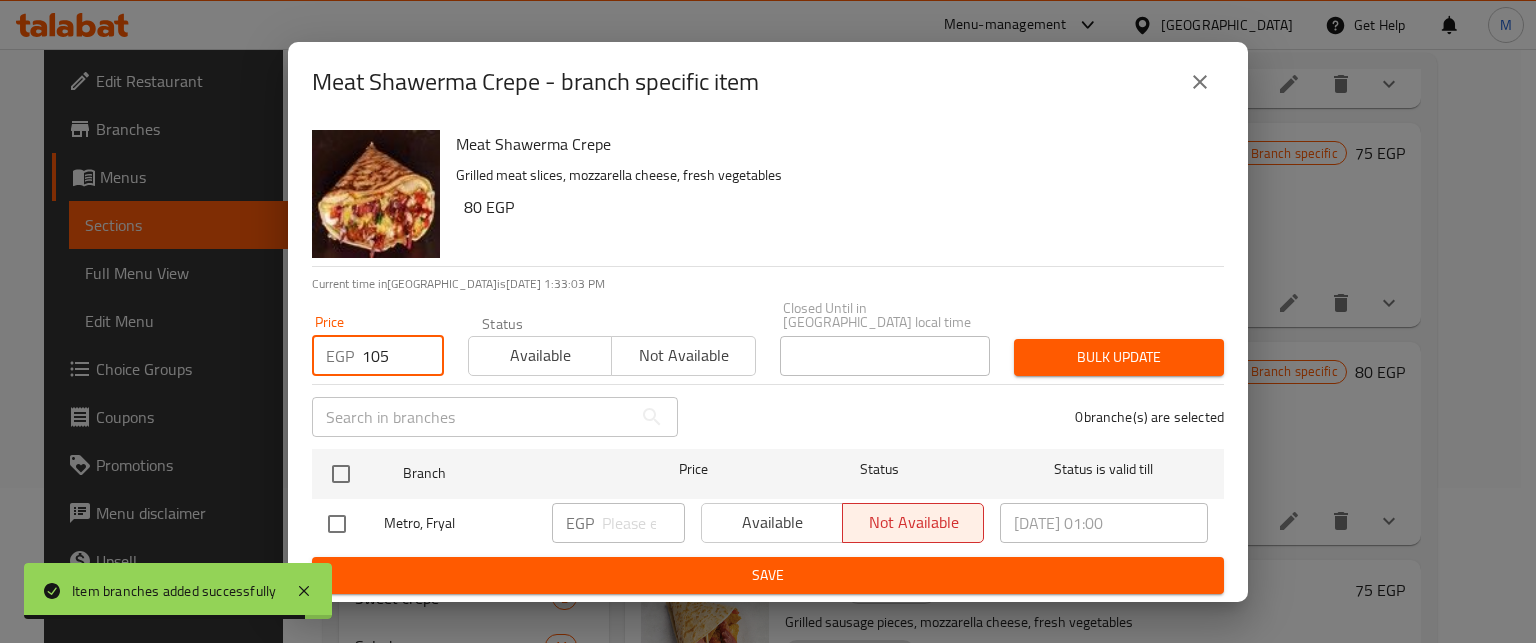 click at bounding box center (341, 474) 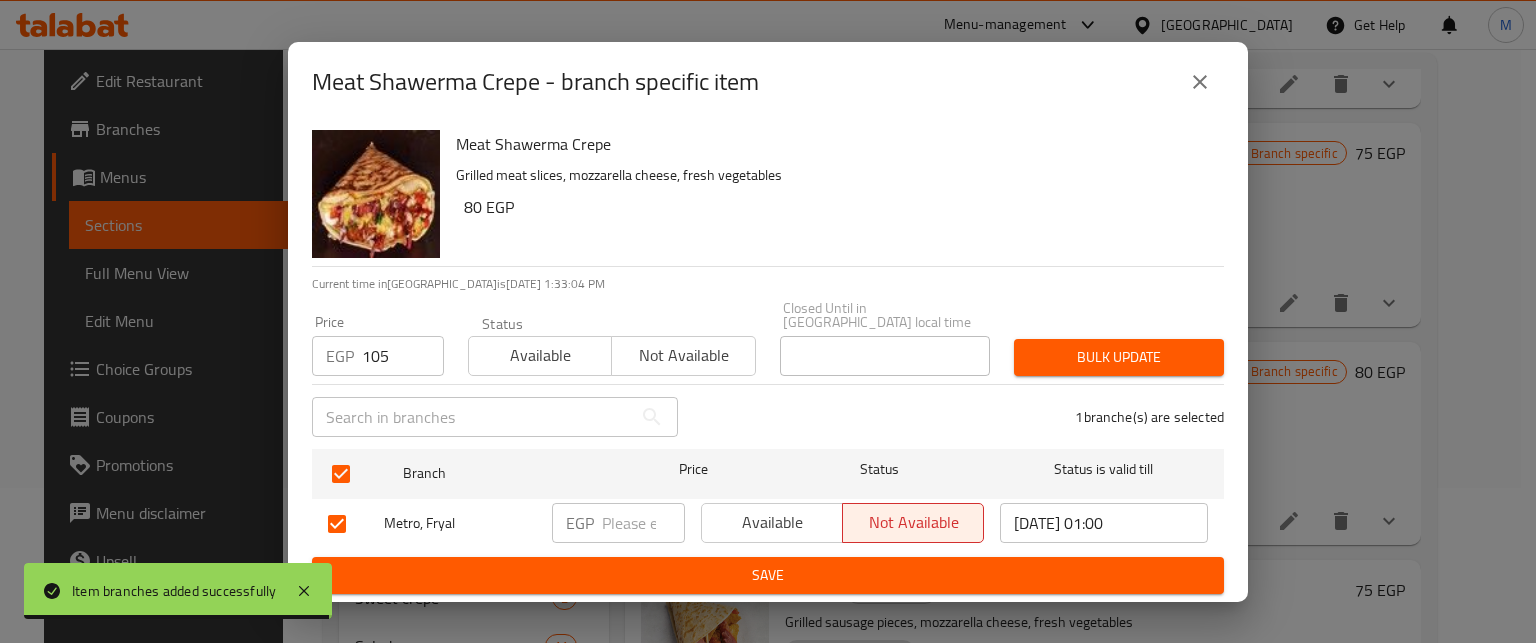 click on "Bulk update" at bounding box center (1119, 357) 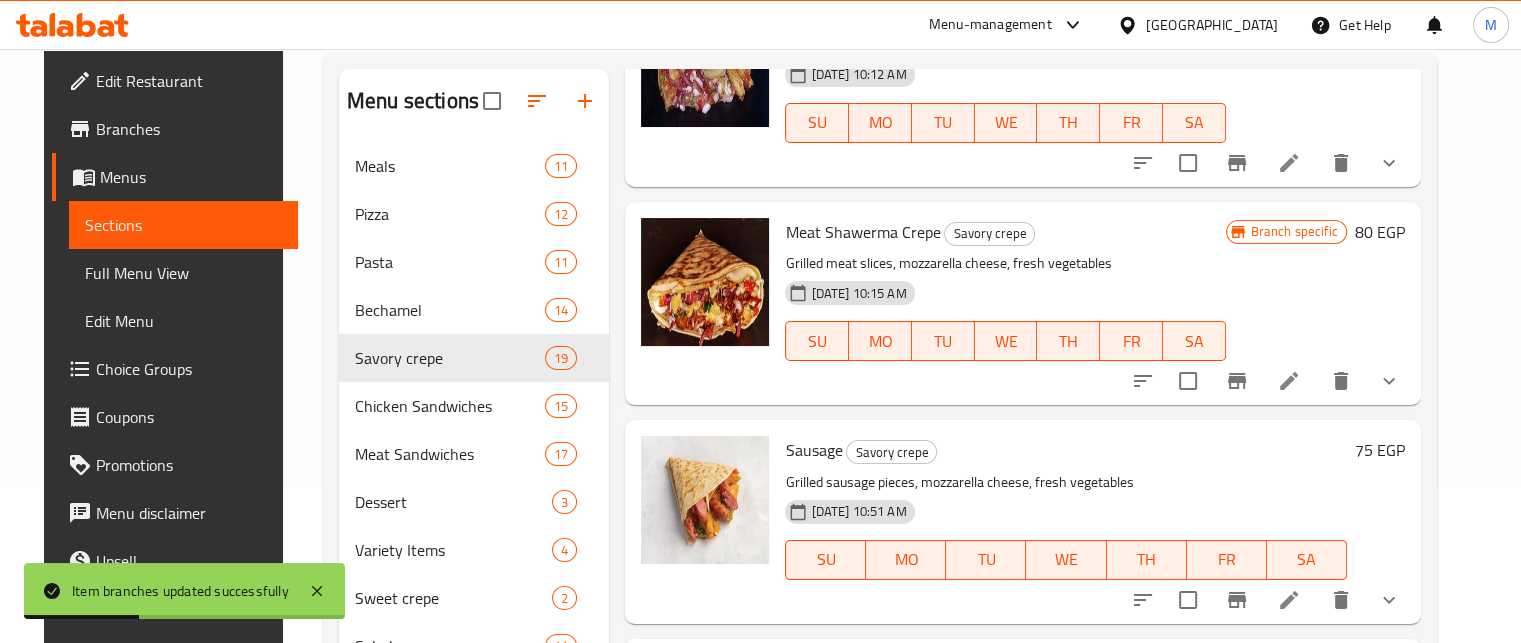 scroll, scrollTop: 939, scrollLeft: 0, axis: vertical 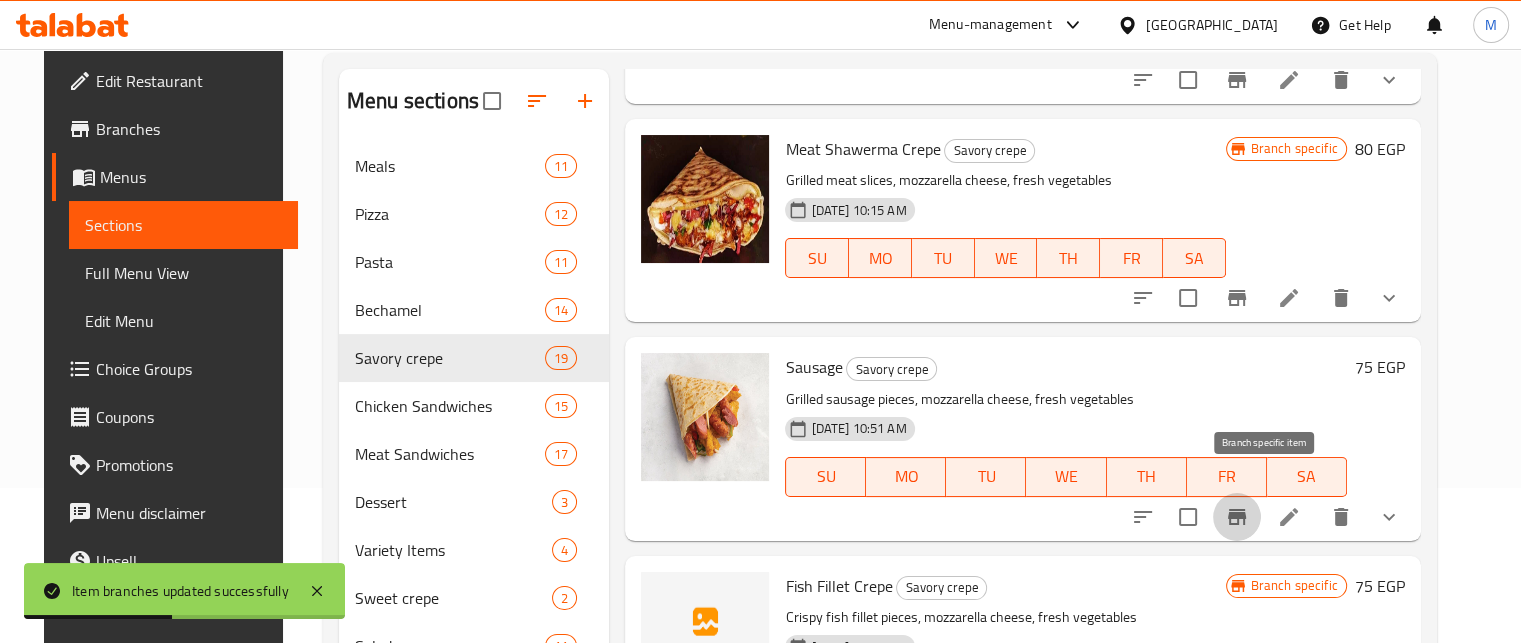 click 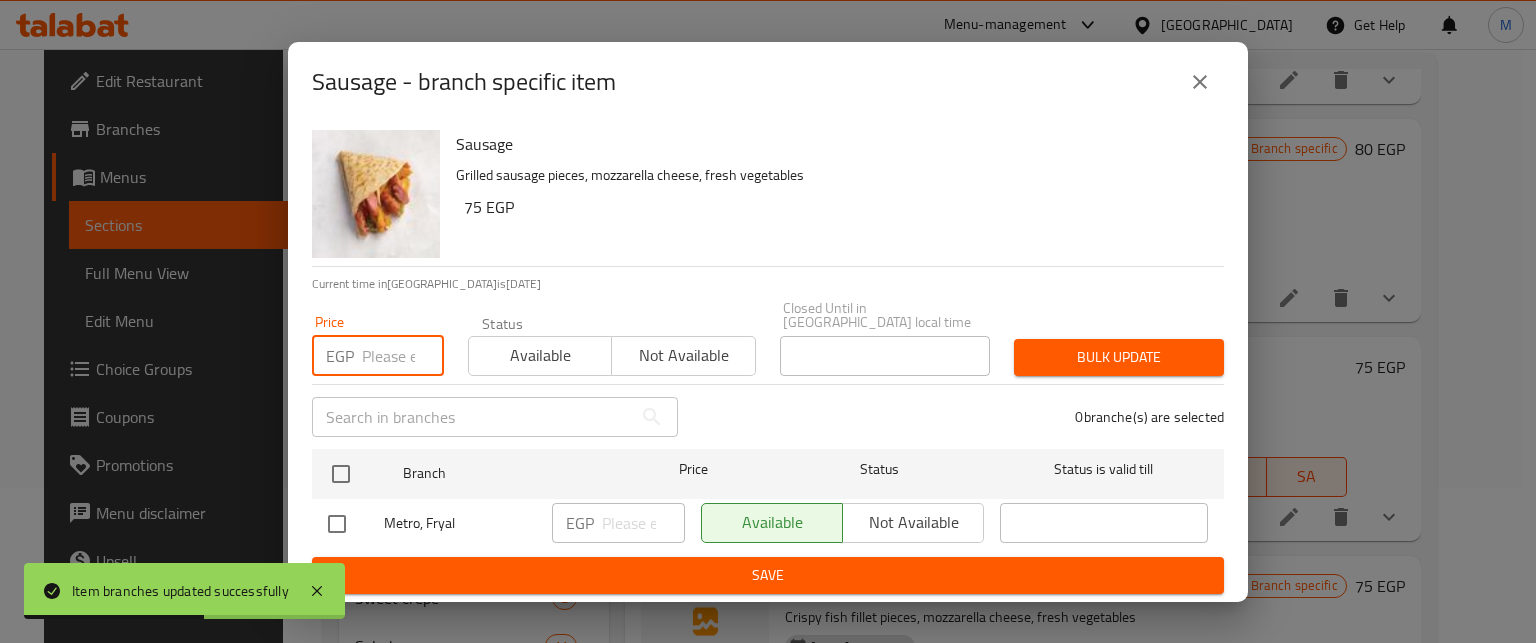click at bounding box center (403, 356) 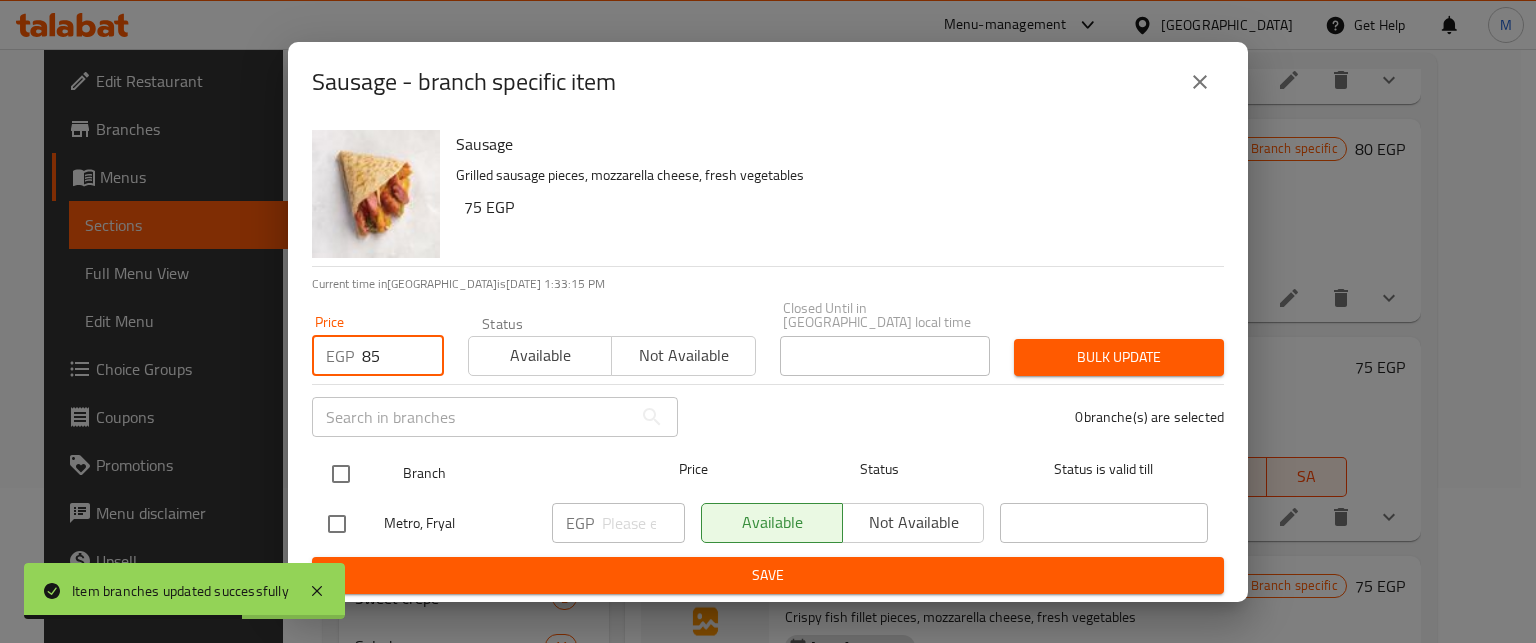 type on "85" 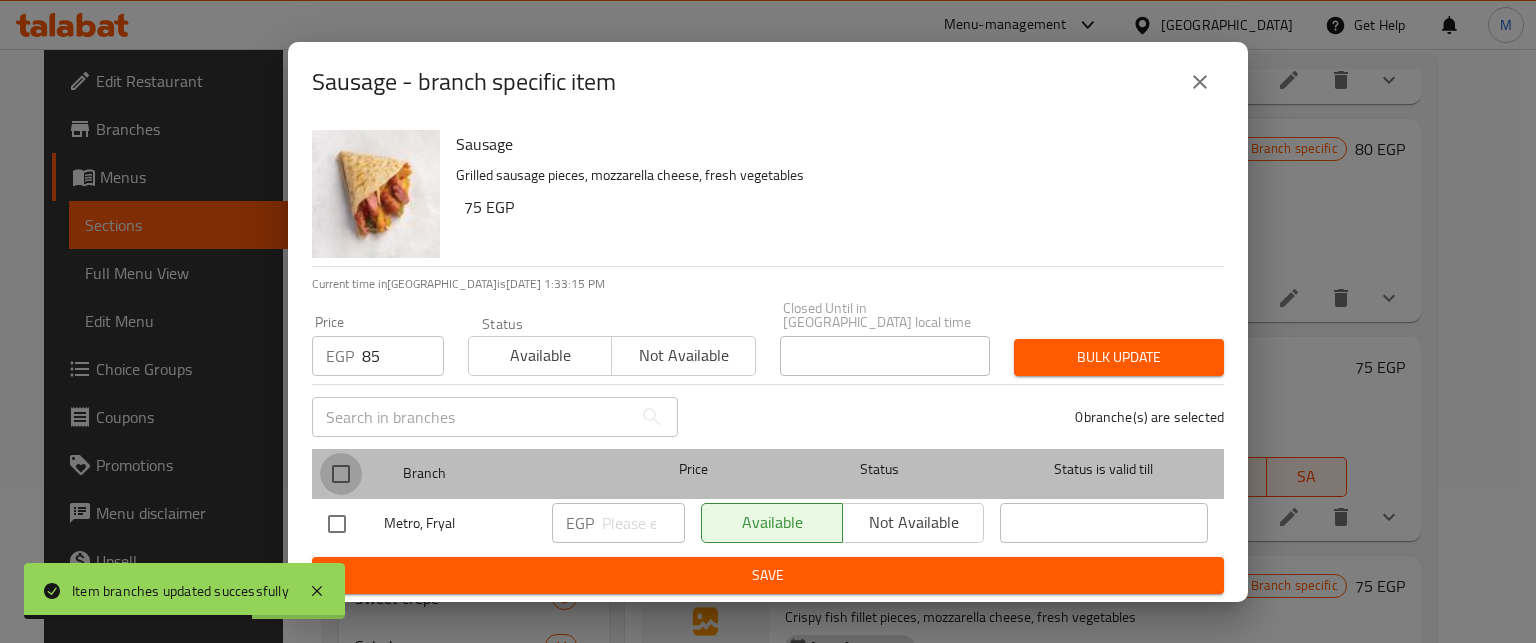 click at bounding box center (341, 474) 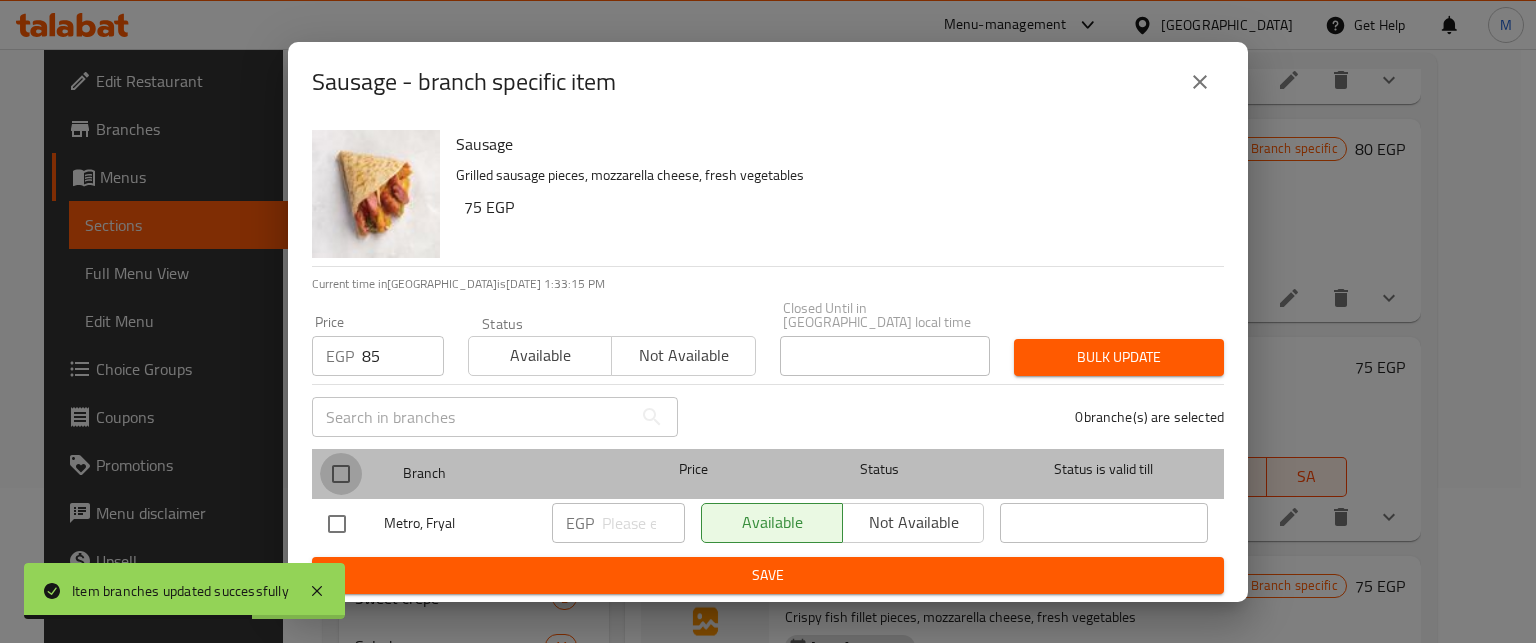 checkbox on "true" 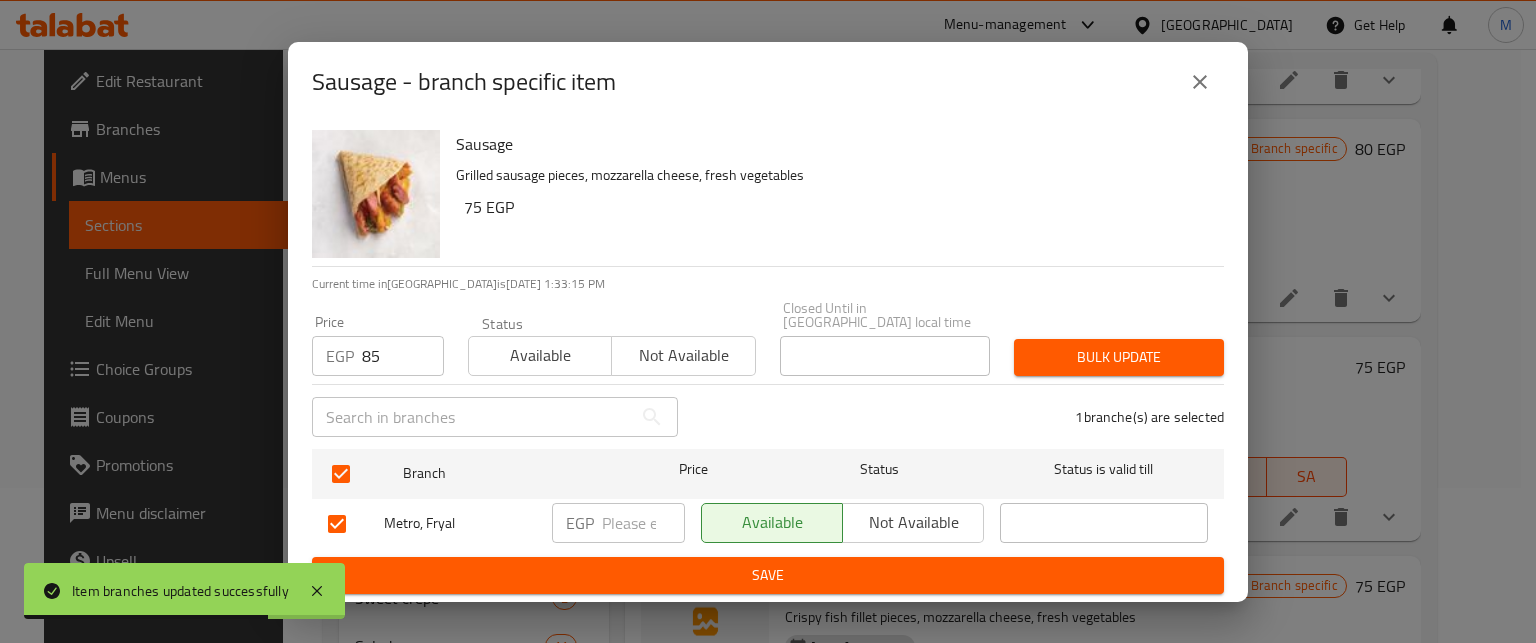 click on "Bulk update" at bounding box center [1119, 357] 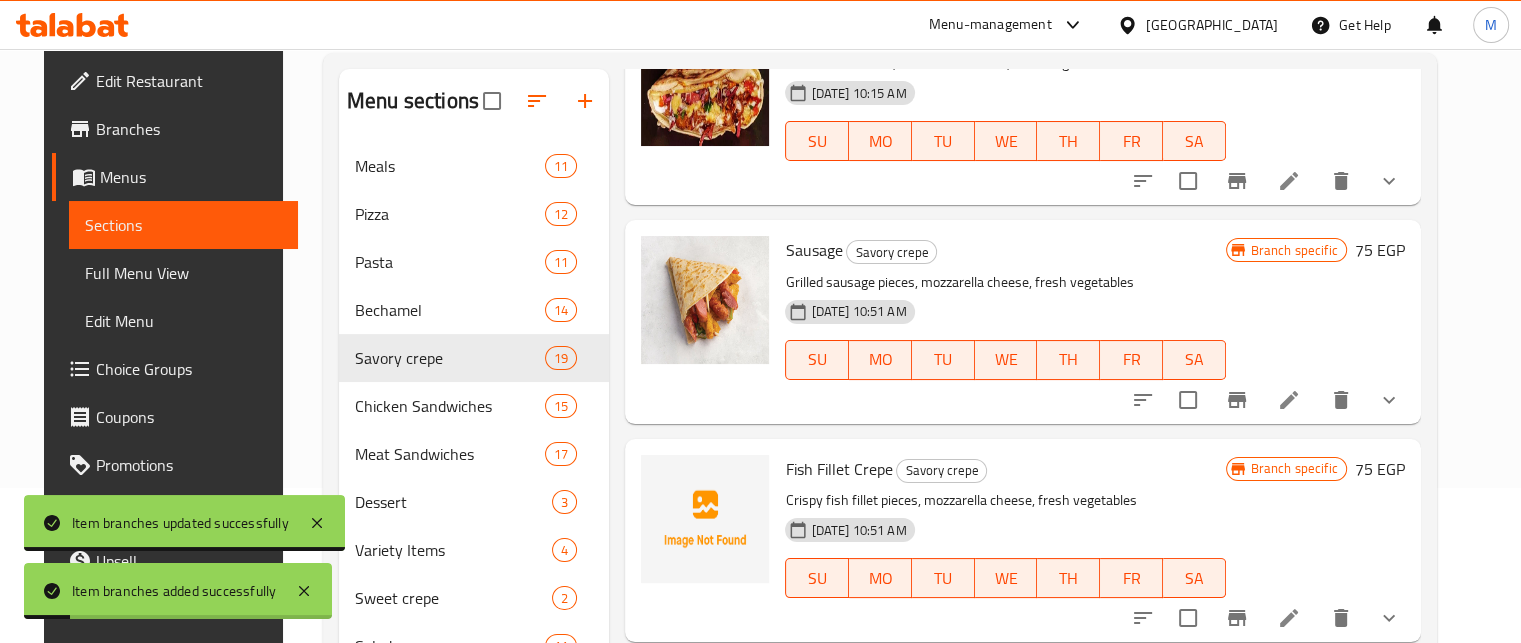scroll, scrollTop: 1217, scrollLeft: 0, axis: vertical 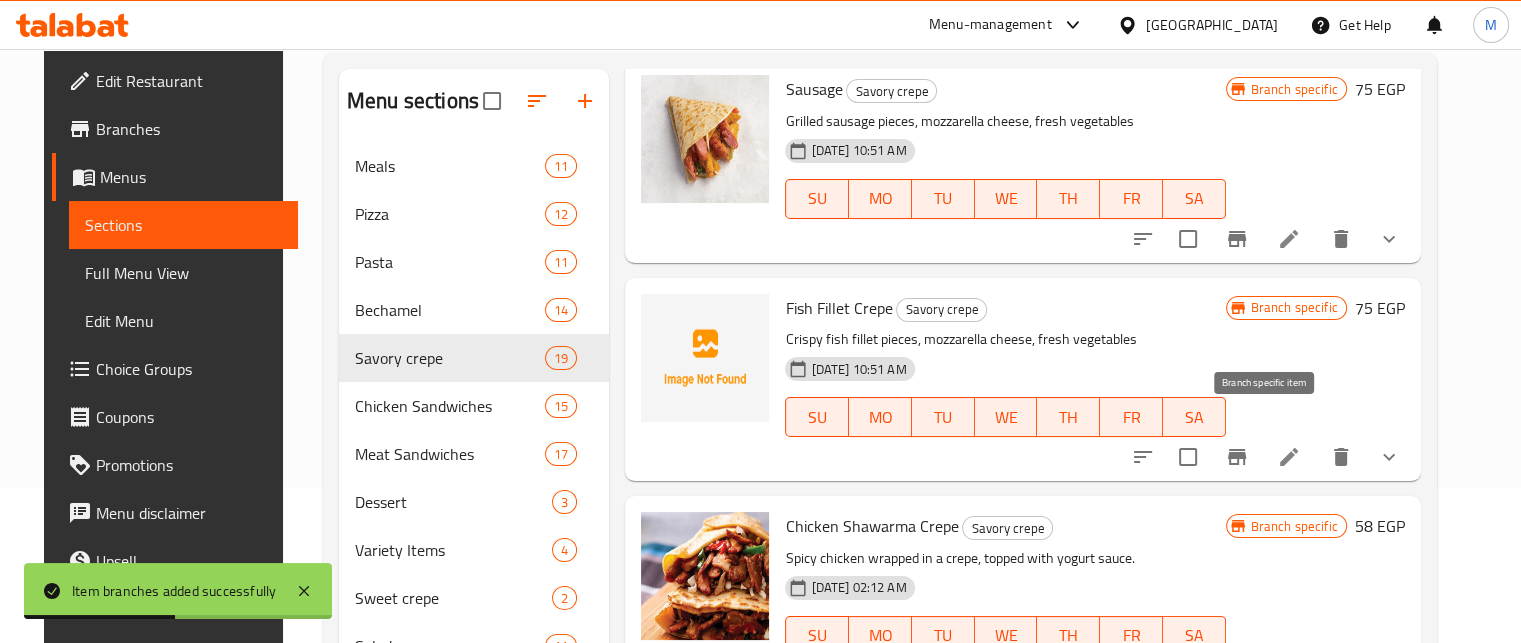 click 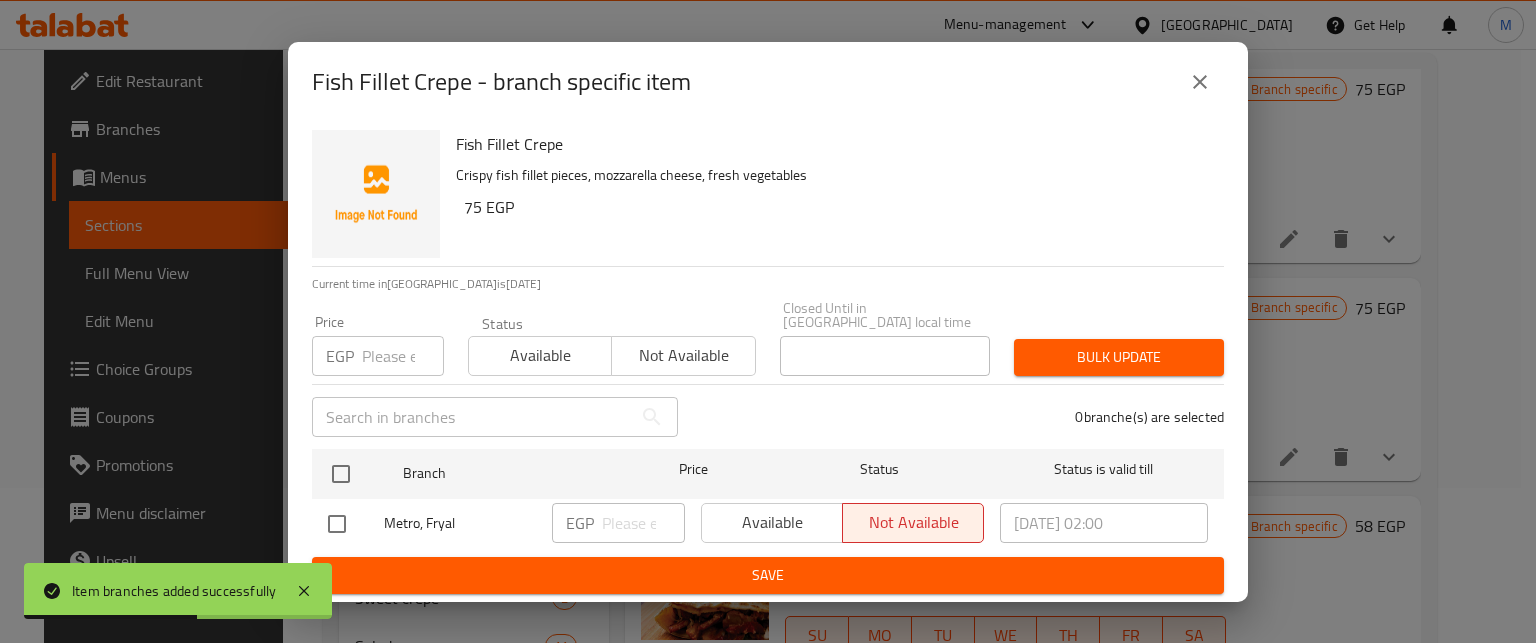 click at bounding box center (403, 356) 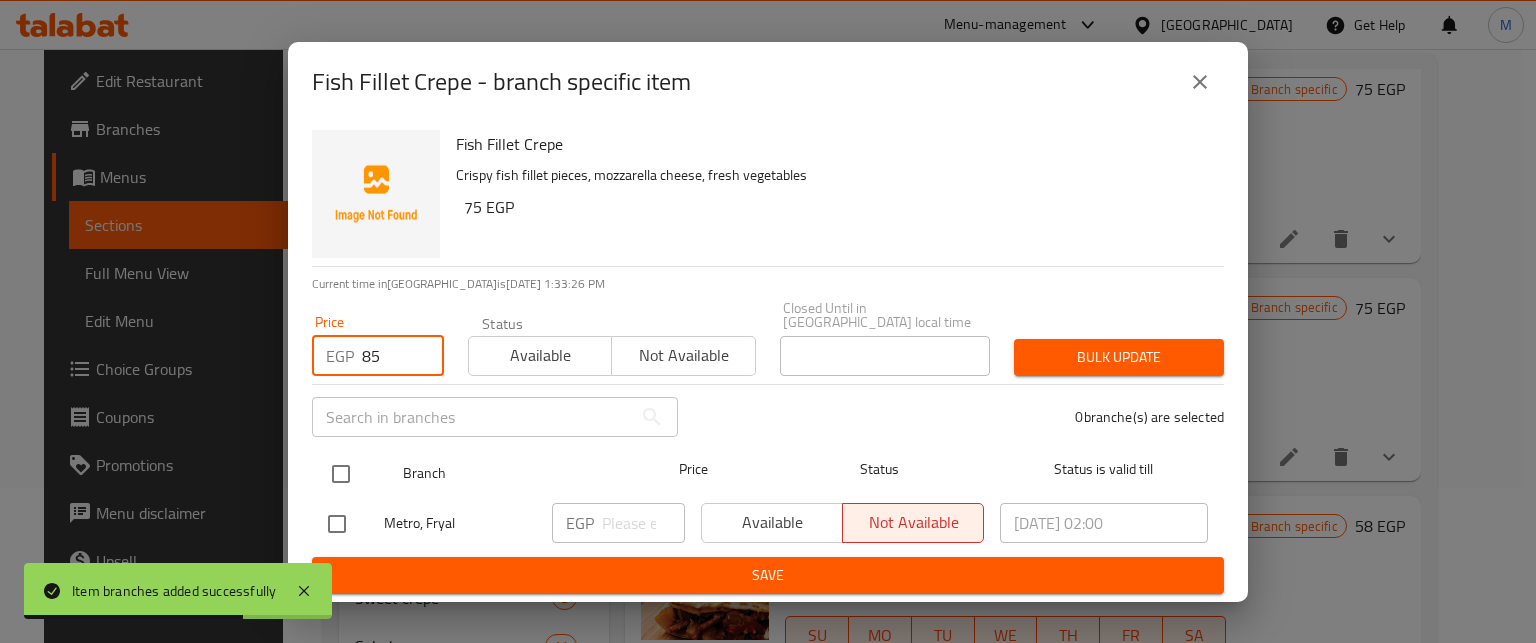 type on "85" 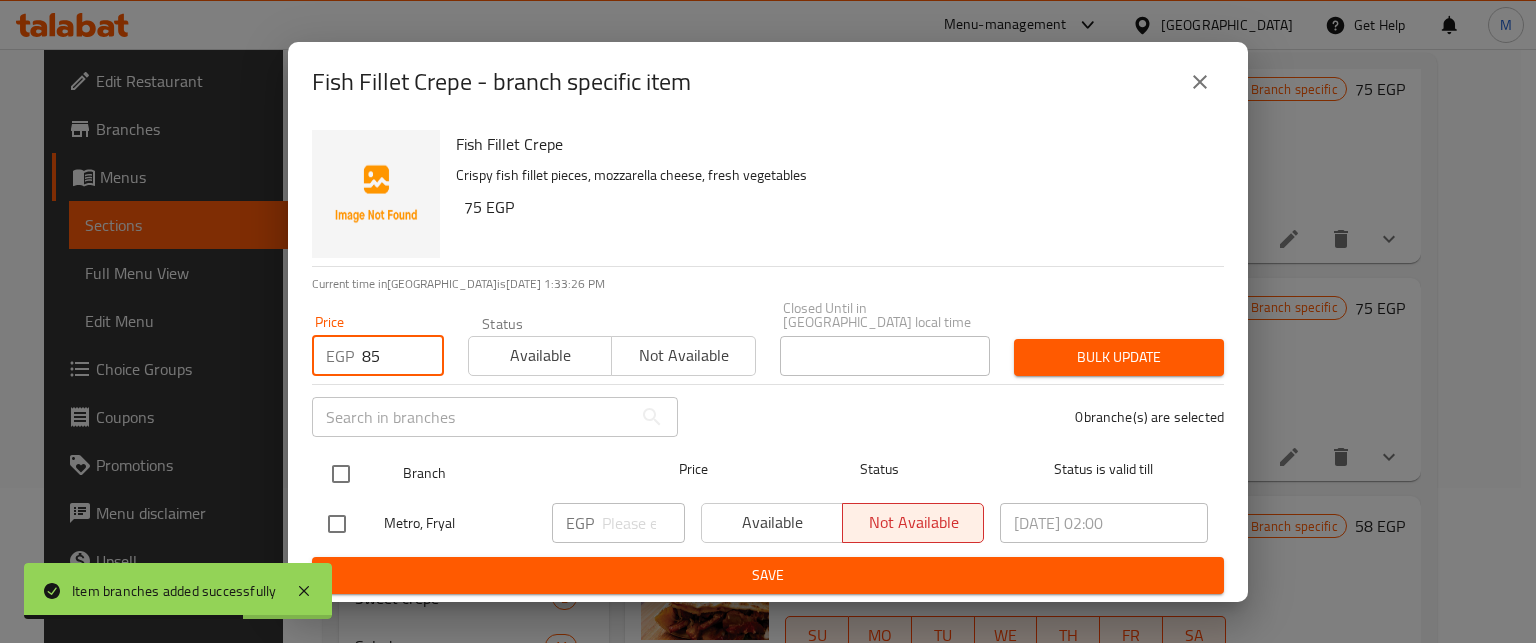 click at bounding box center [341, 474] 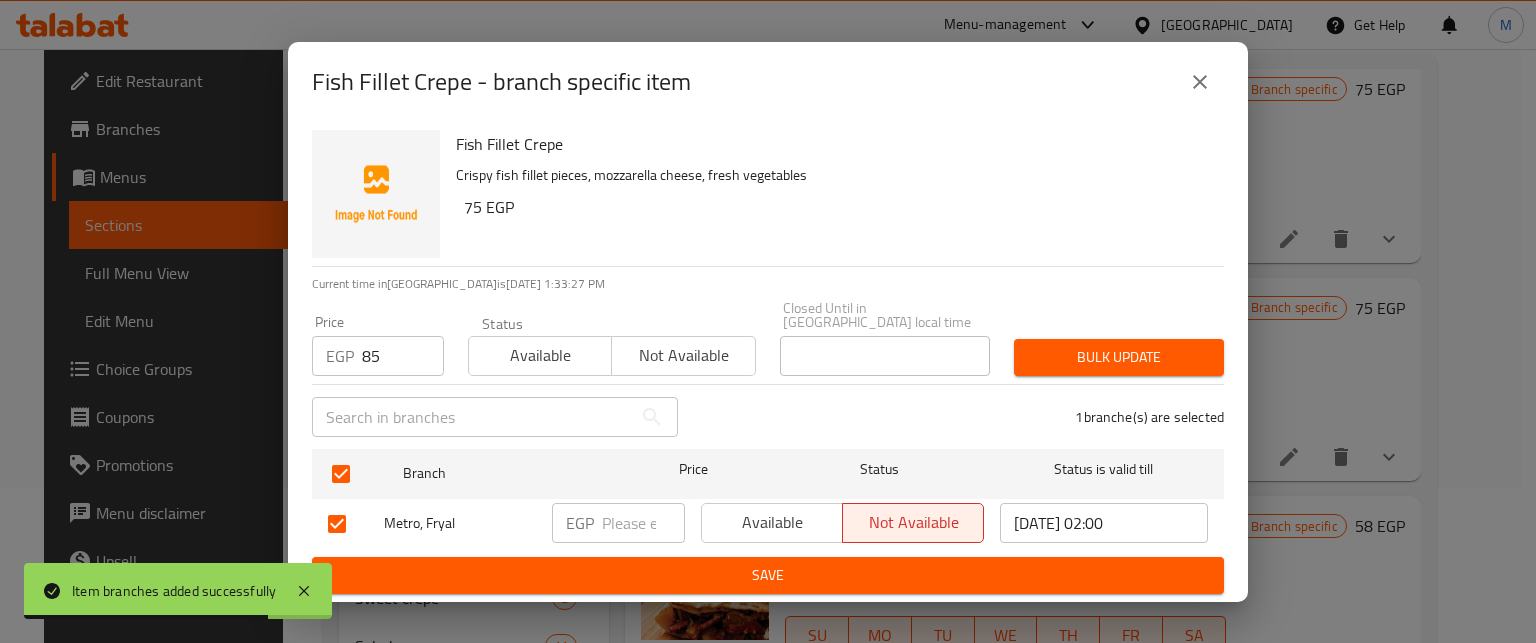 click on "Bulk update" at bounding box center (1119, 357) 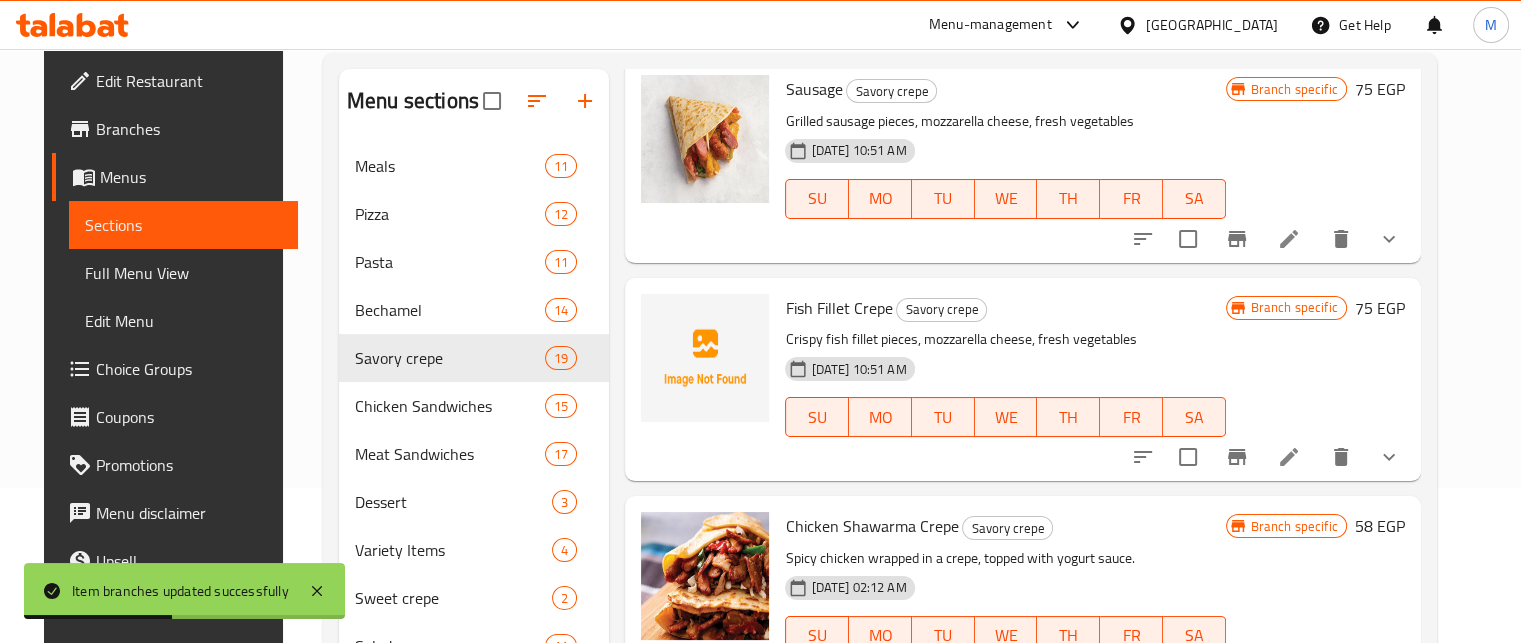 scroll, scrollTop: 1484, scrollLeft: 0, axis: vertical 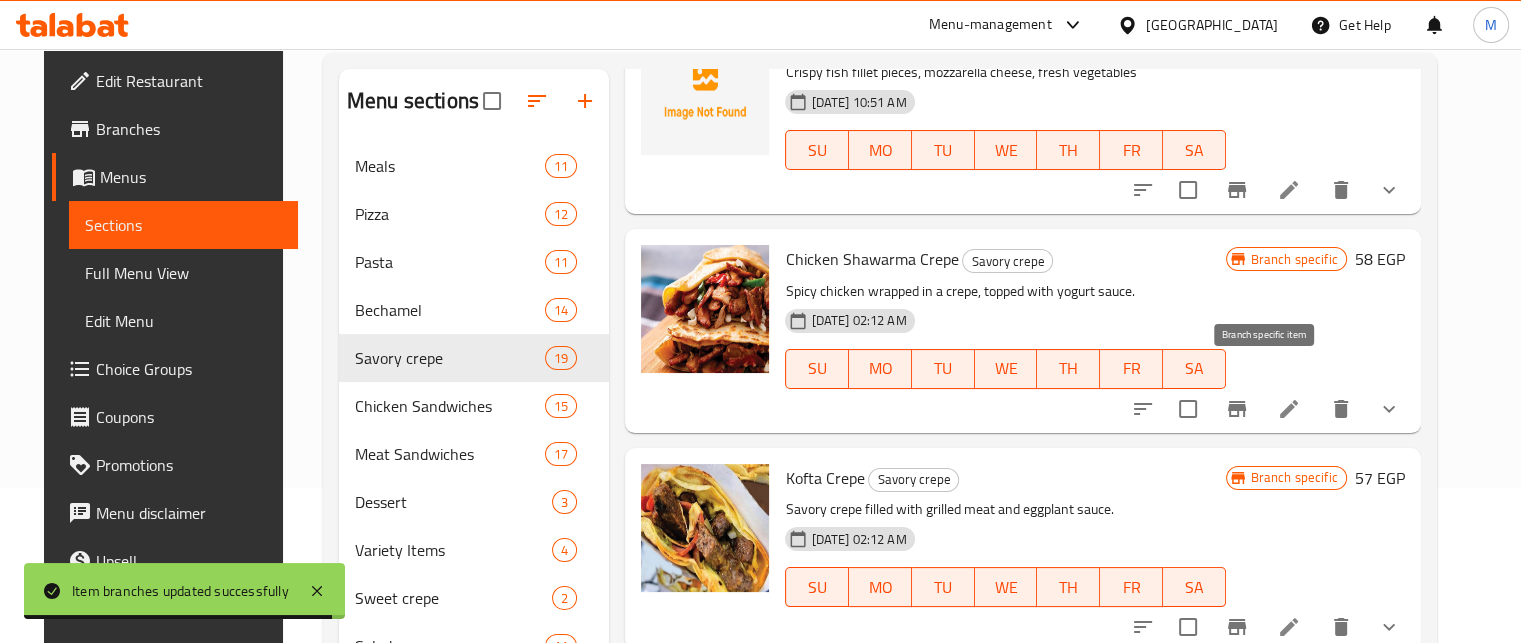 click 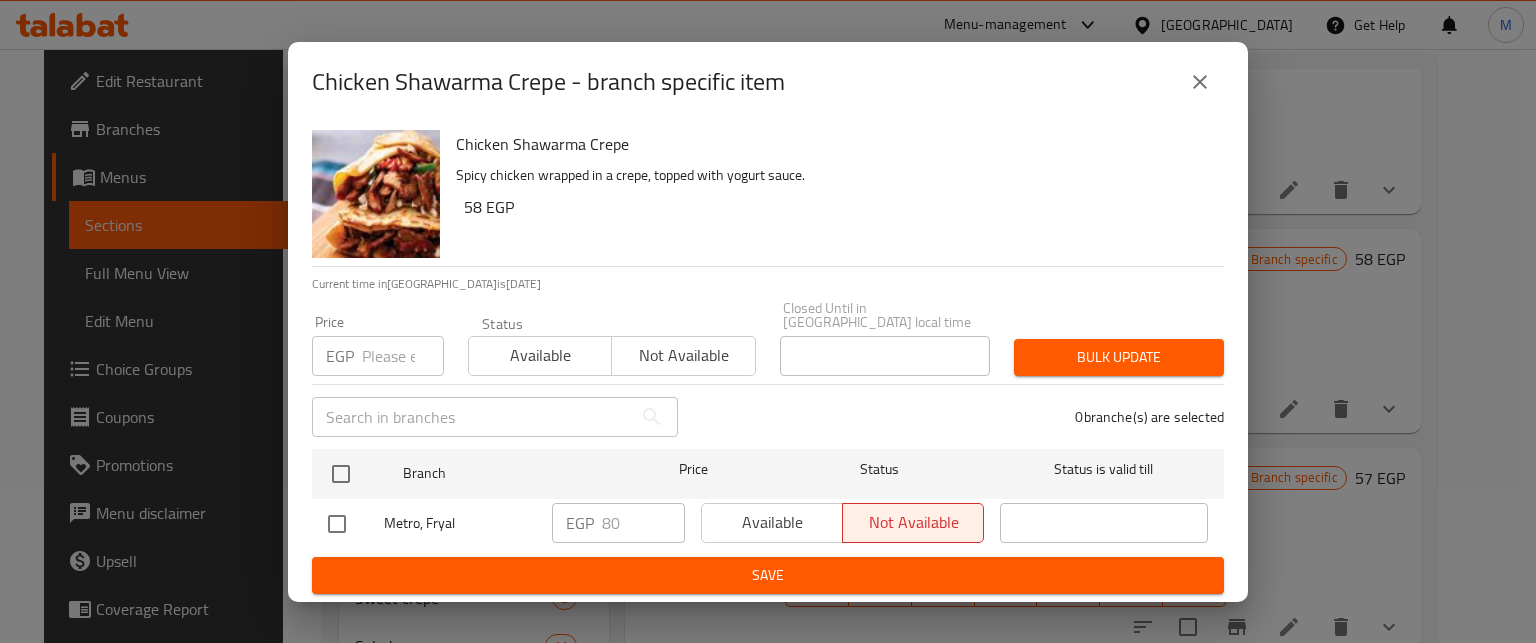 click at bounding box center (403, 356) 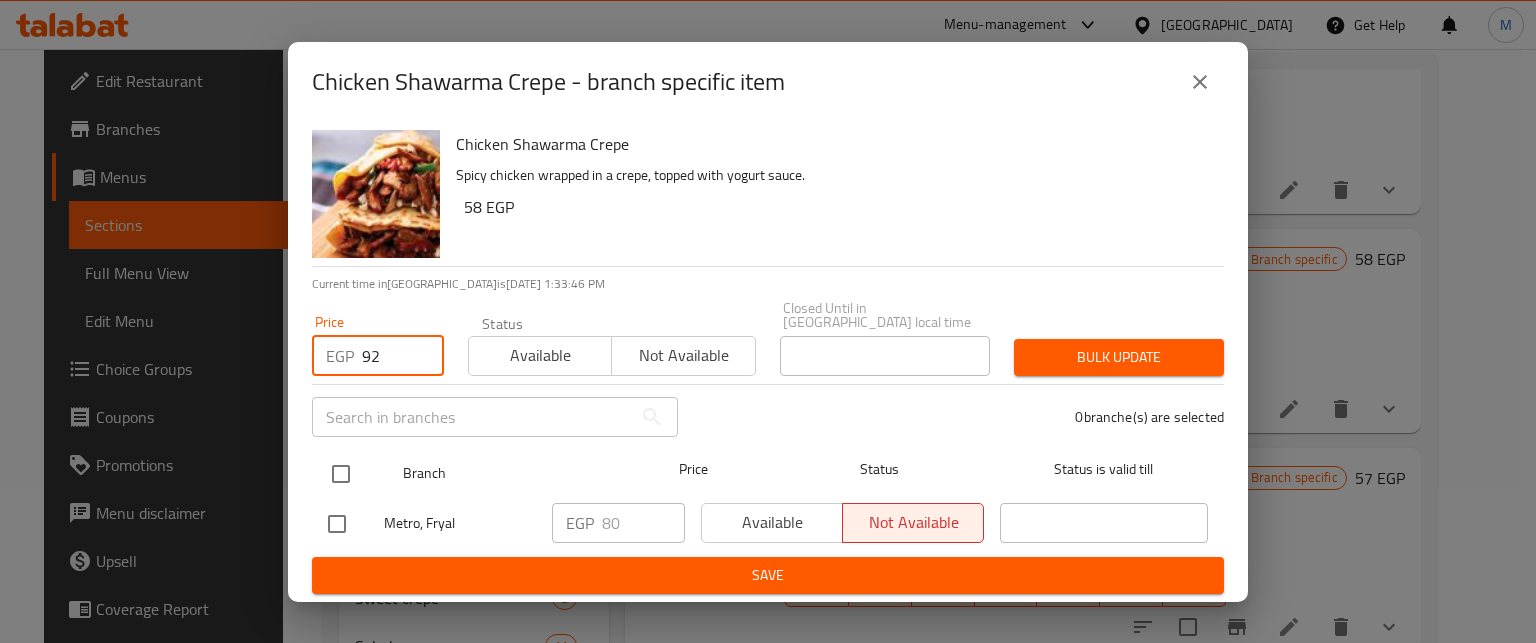 type on "92" 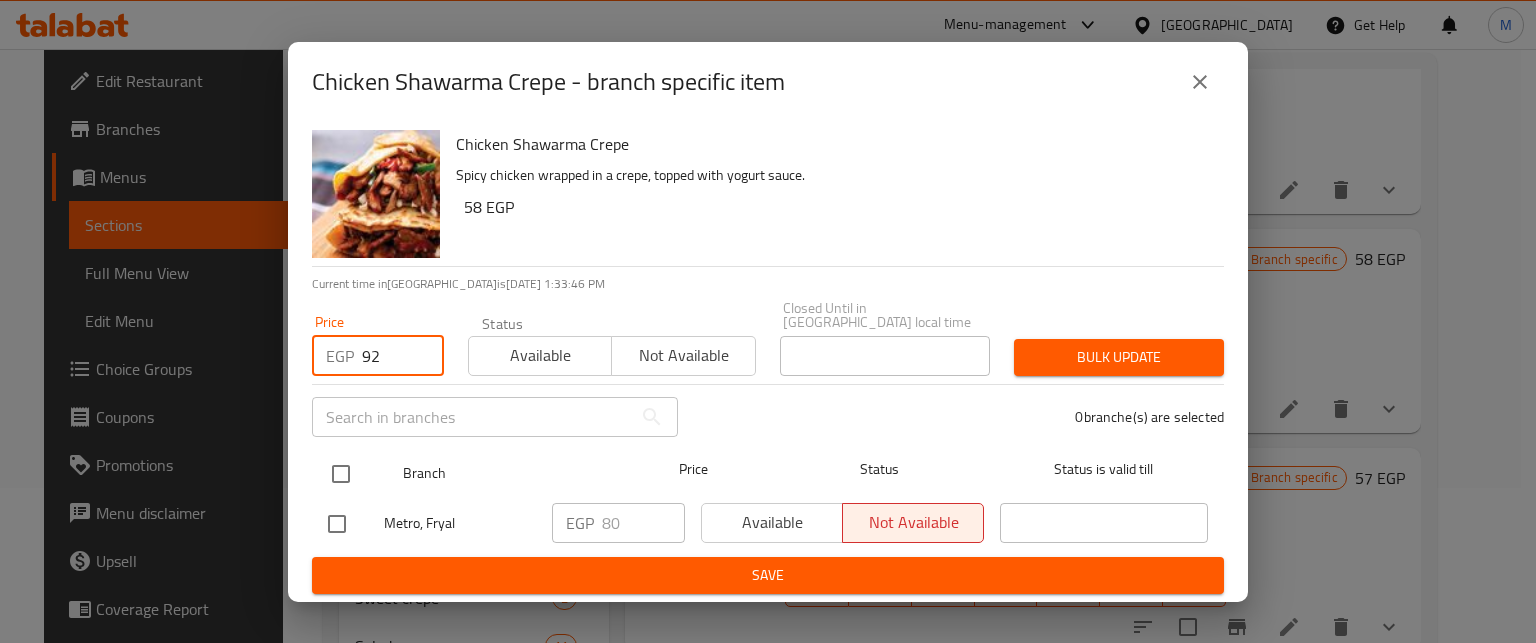 click at bounding box center (341, 474) 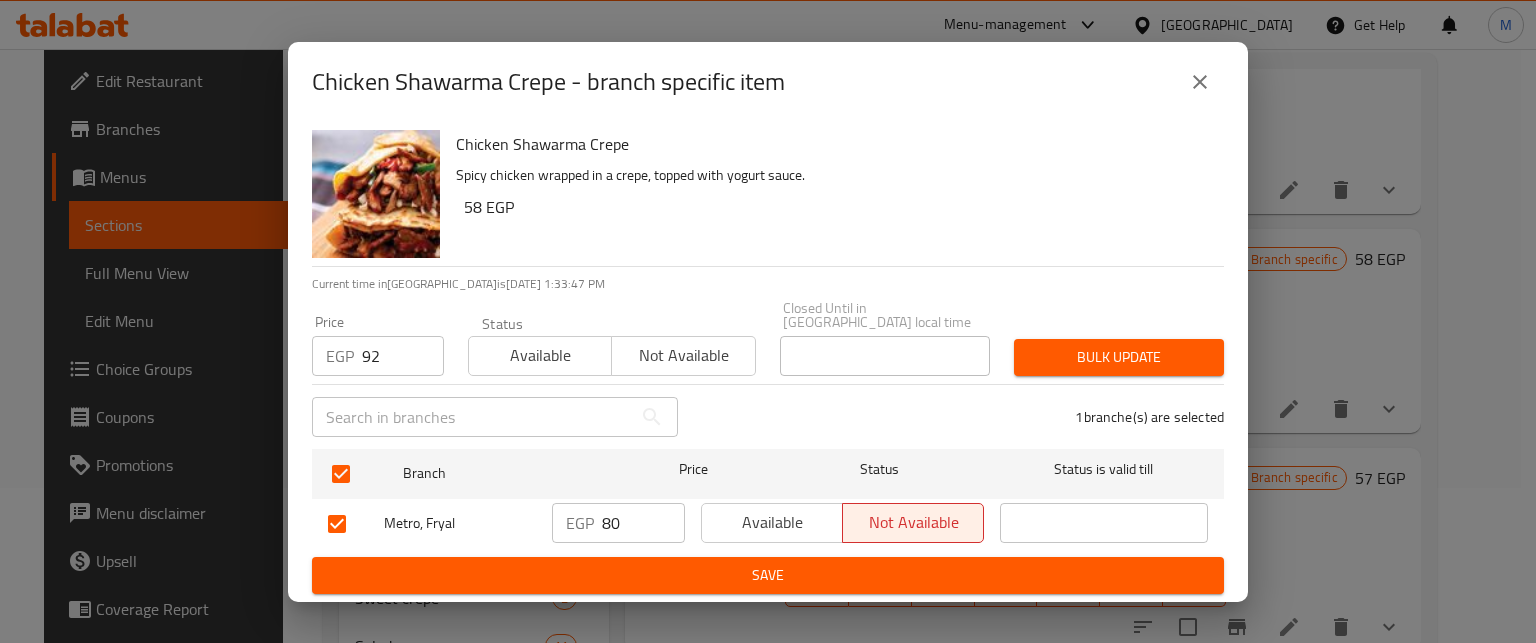 click on "Bulk update" at bounding box center (1119, 357) 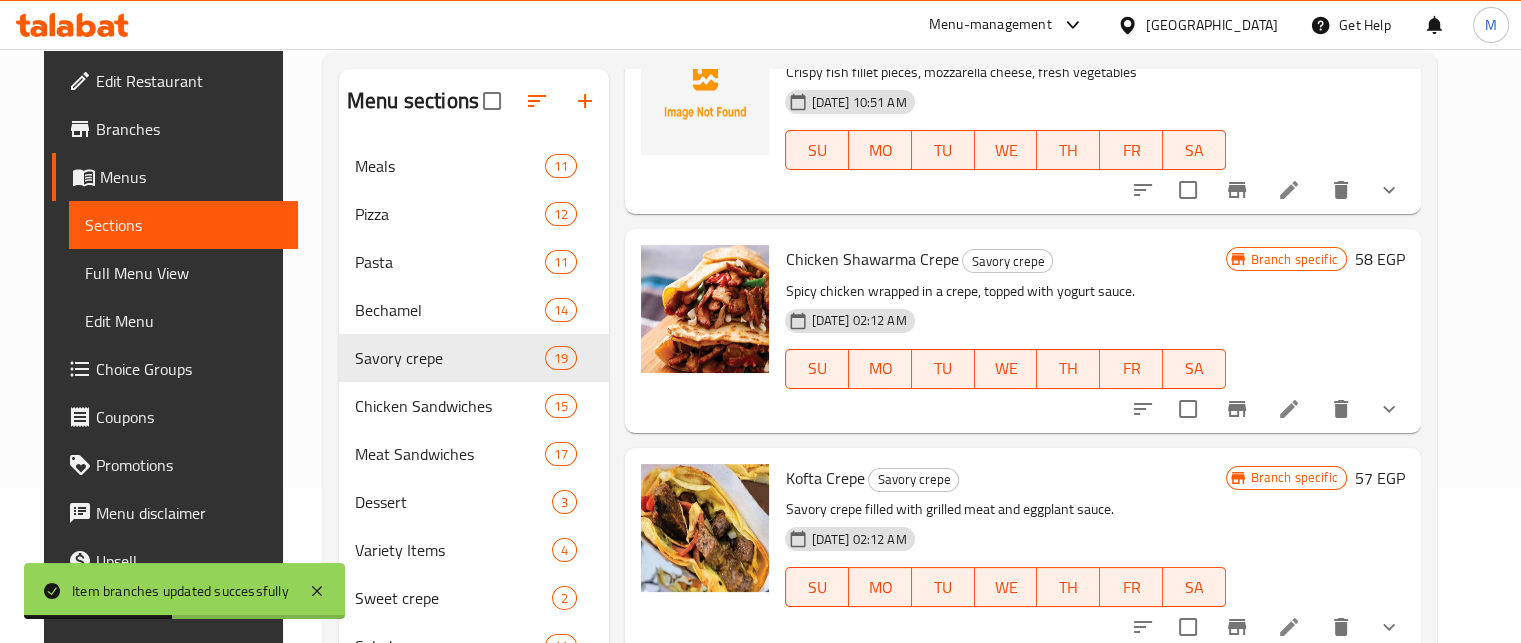click 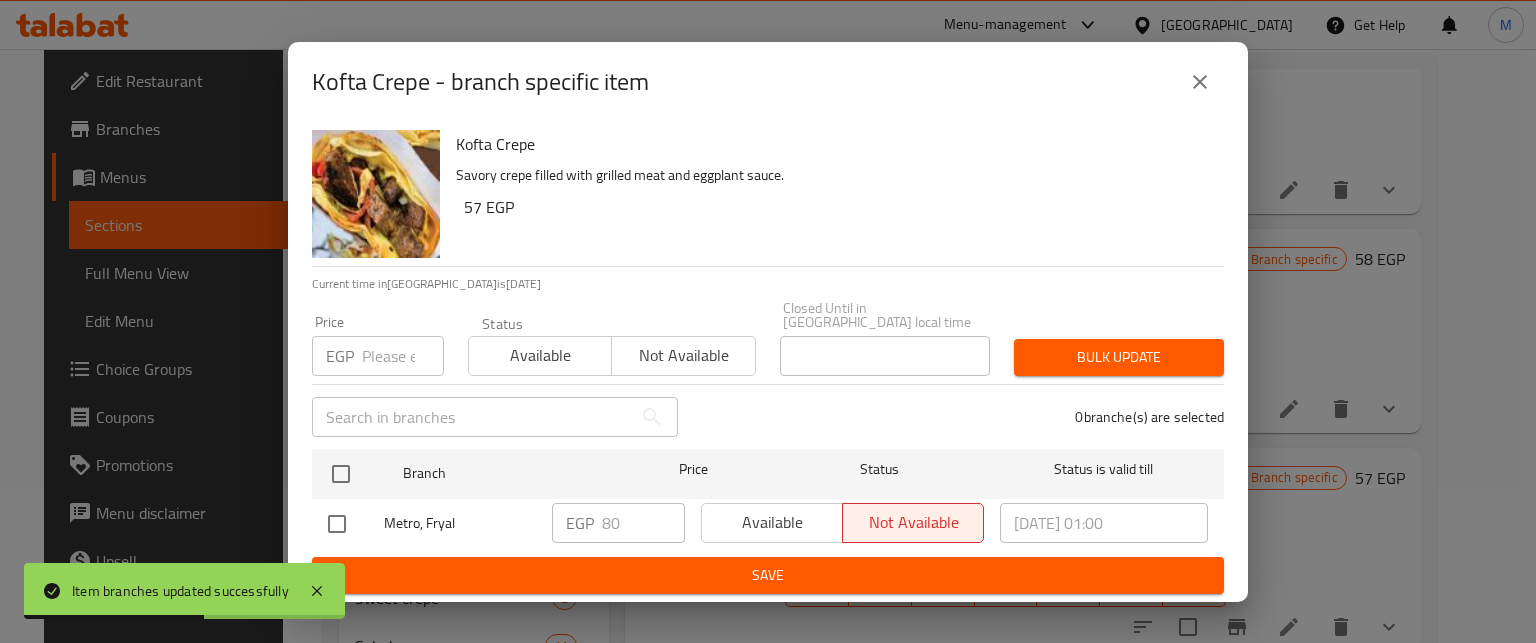 click at bounding box center (403, 356) 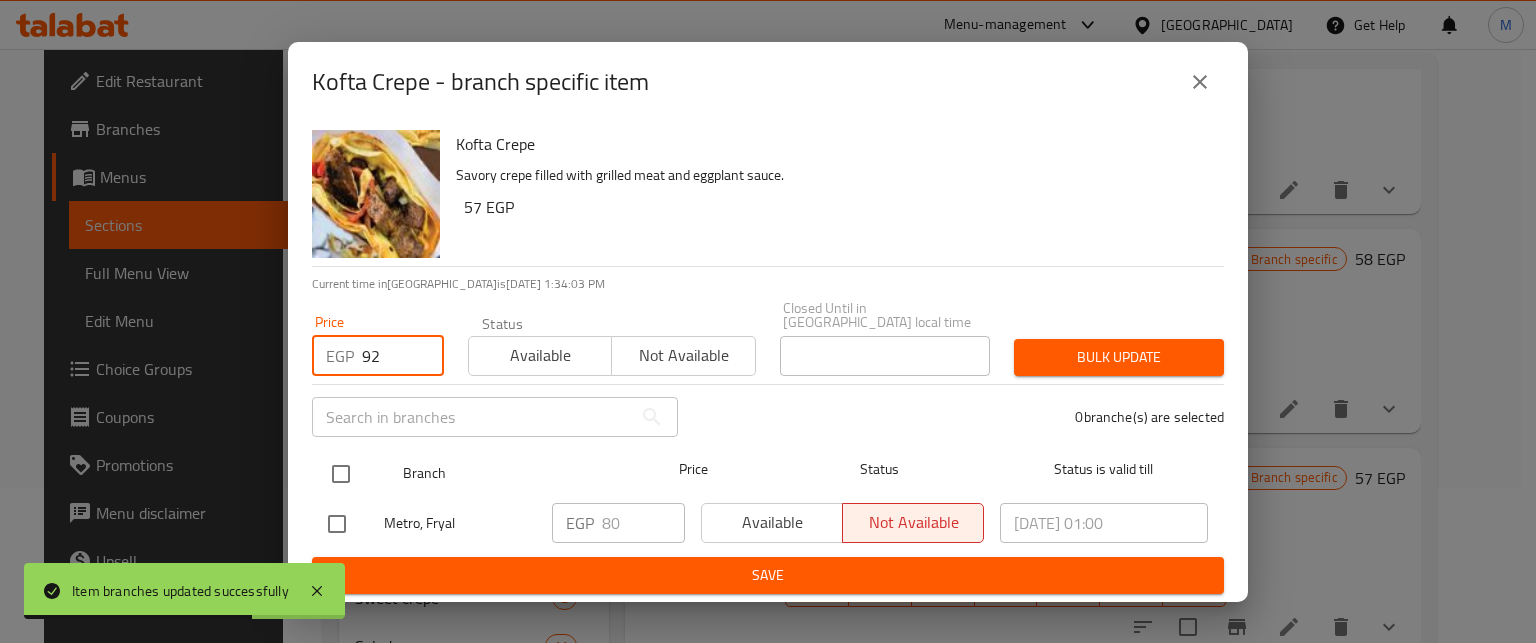 type on "92" 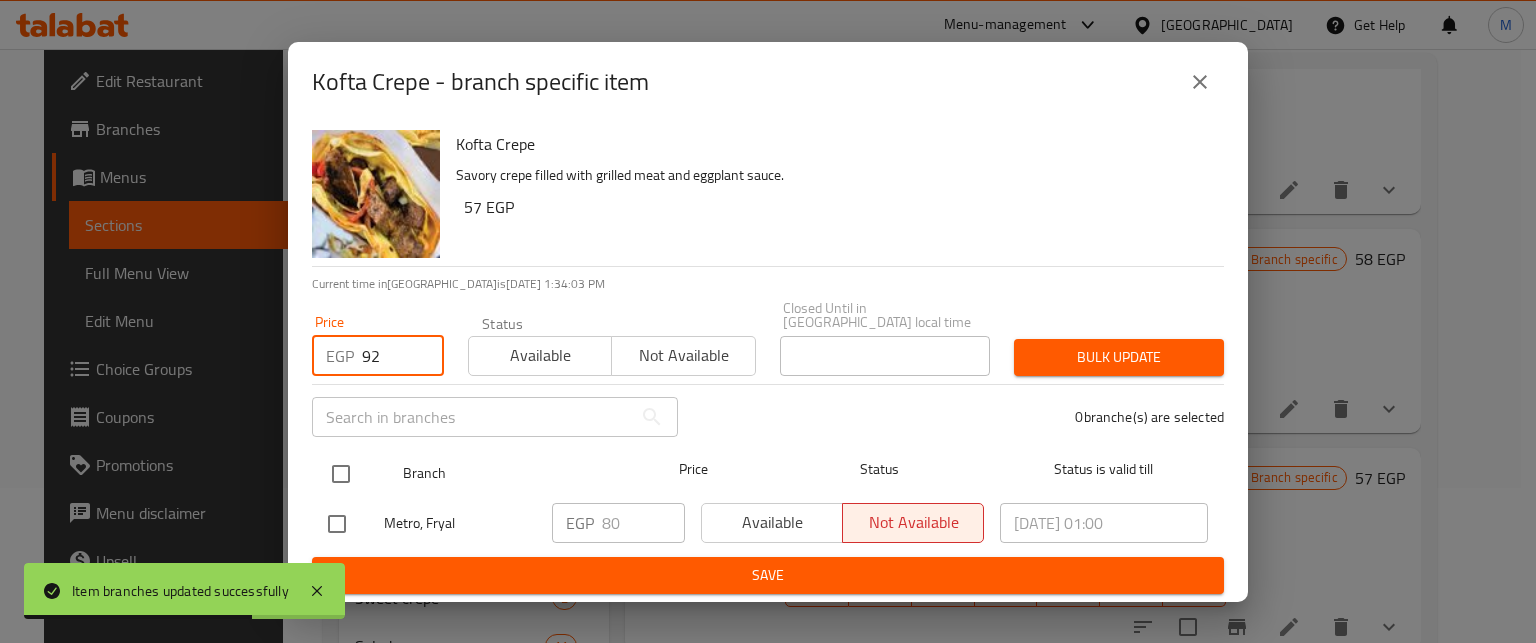 click at bounding box center (341, 474) 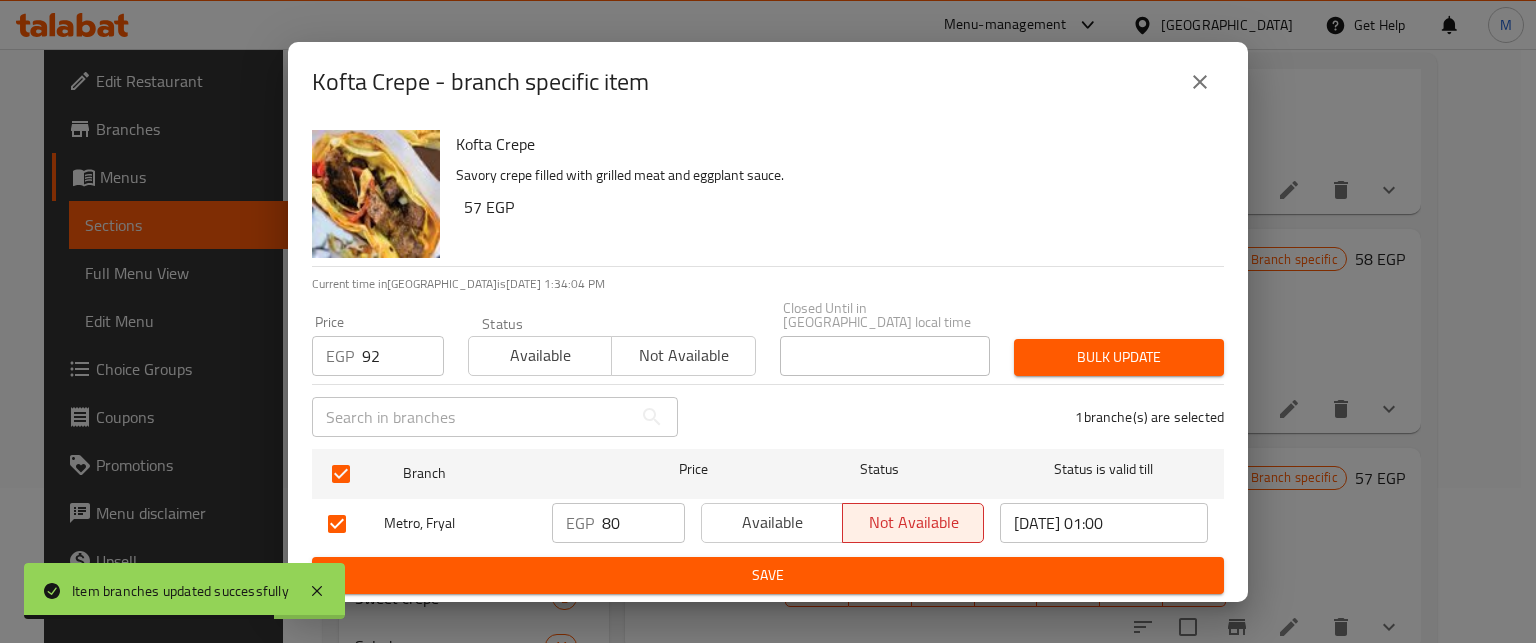 click on "Bulk update" at bounding box center [1119, 357] 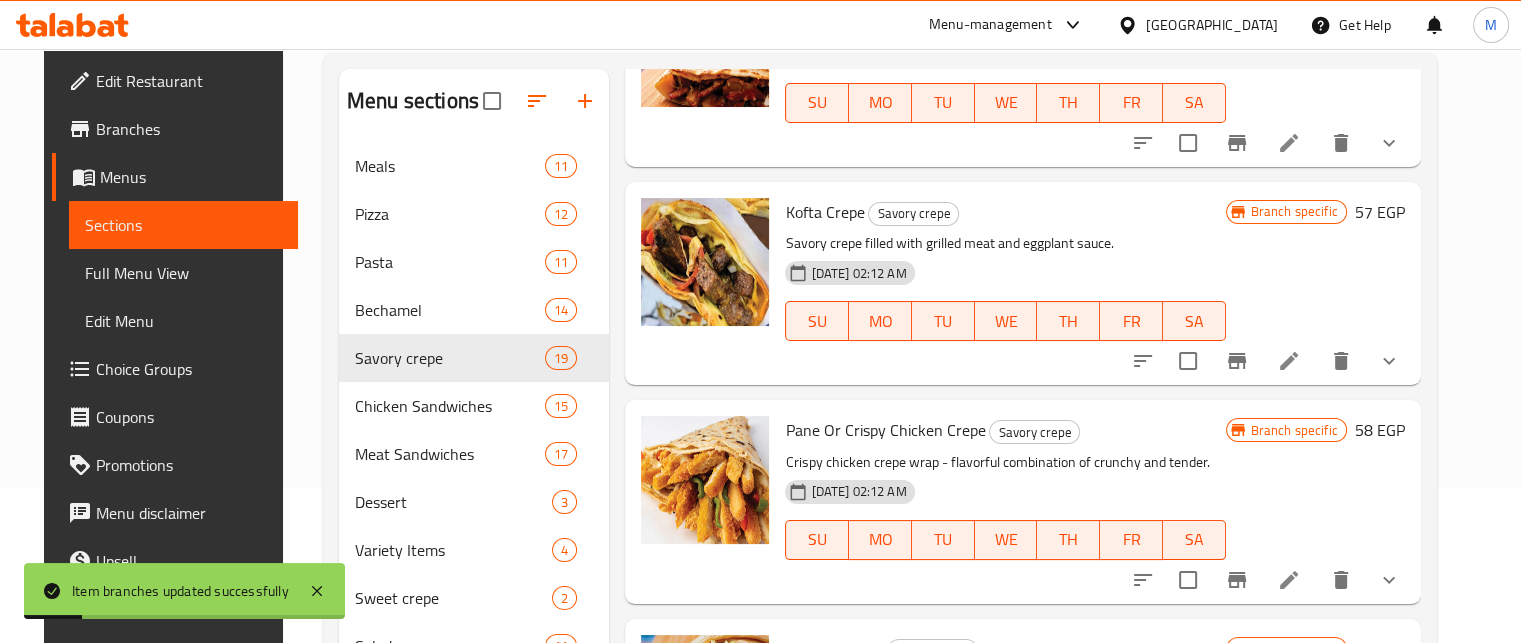 scroll, scrollTop: 1800, scrollLeft: 0, axis: vertical 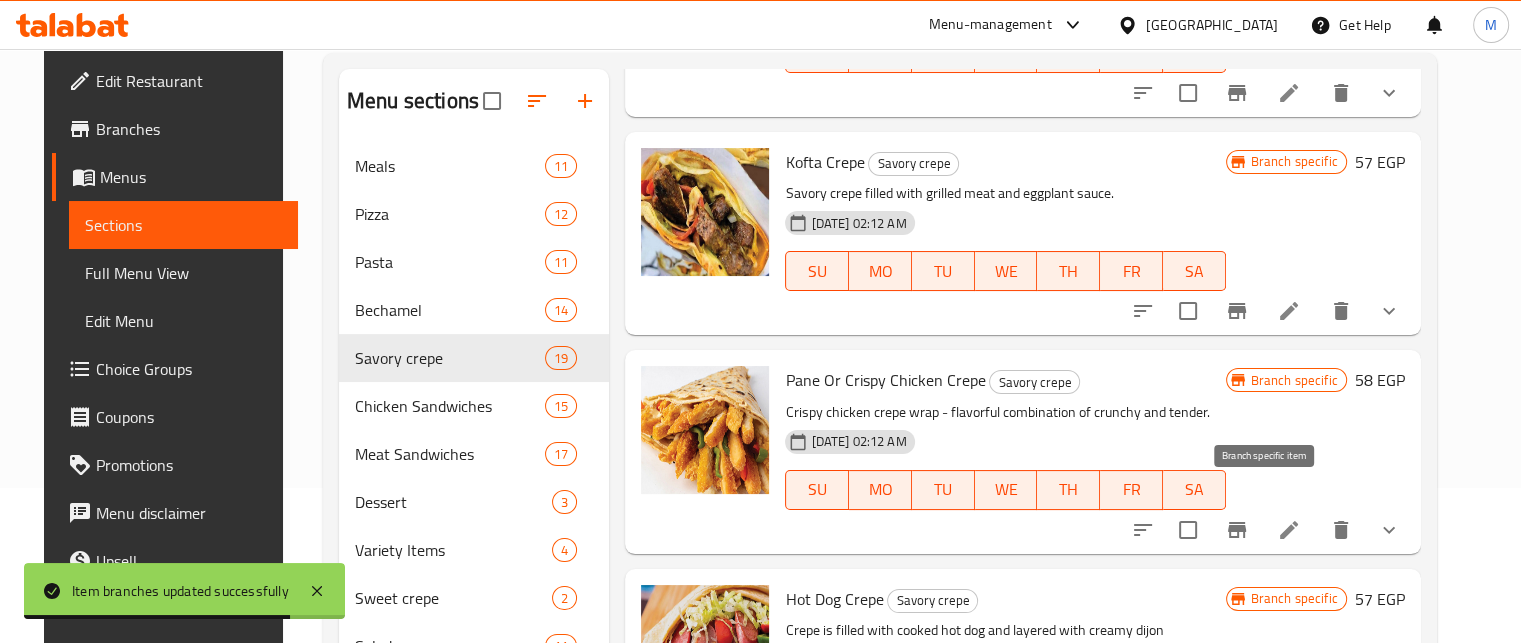 click at bounding box center [1237, 530] 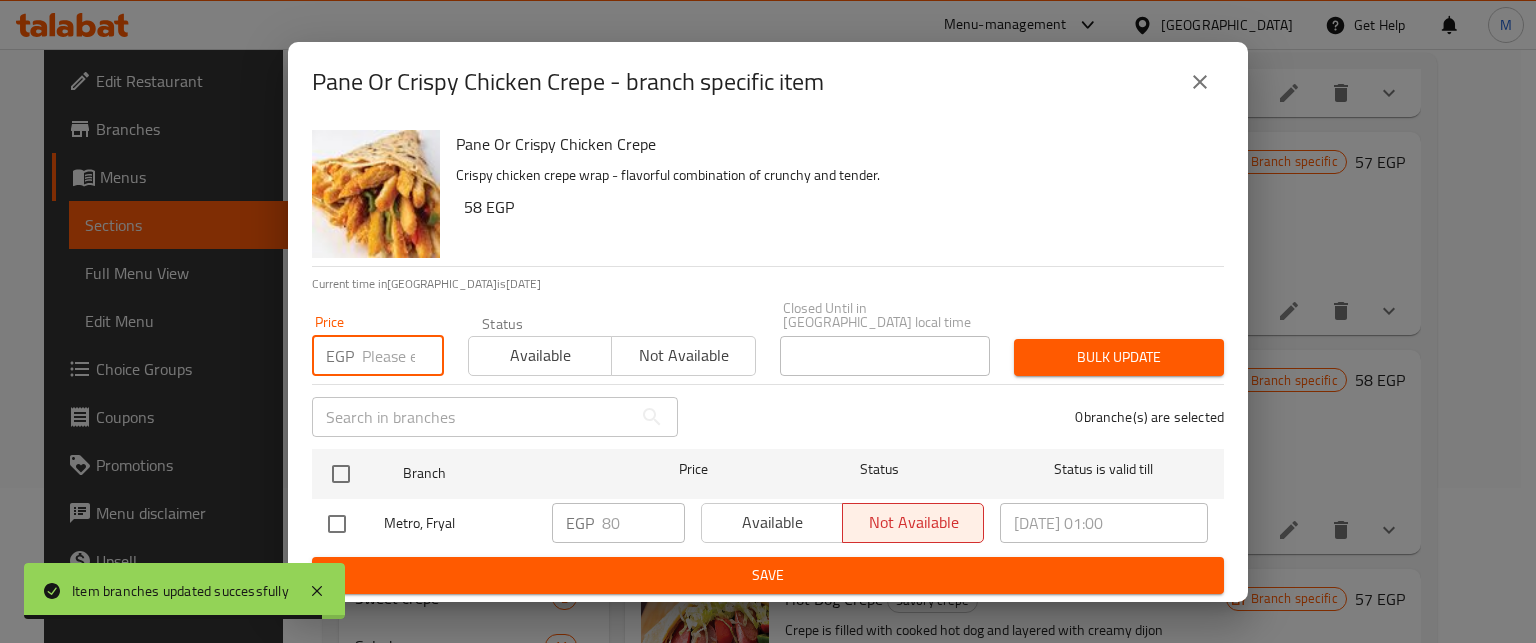 click at bounding box center [403, 356] 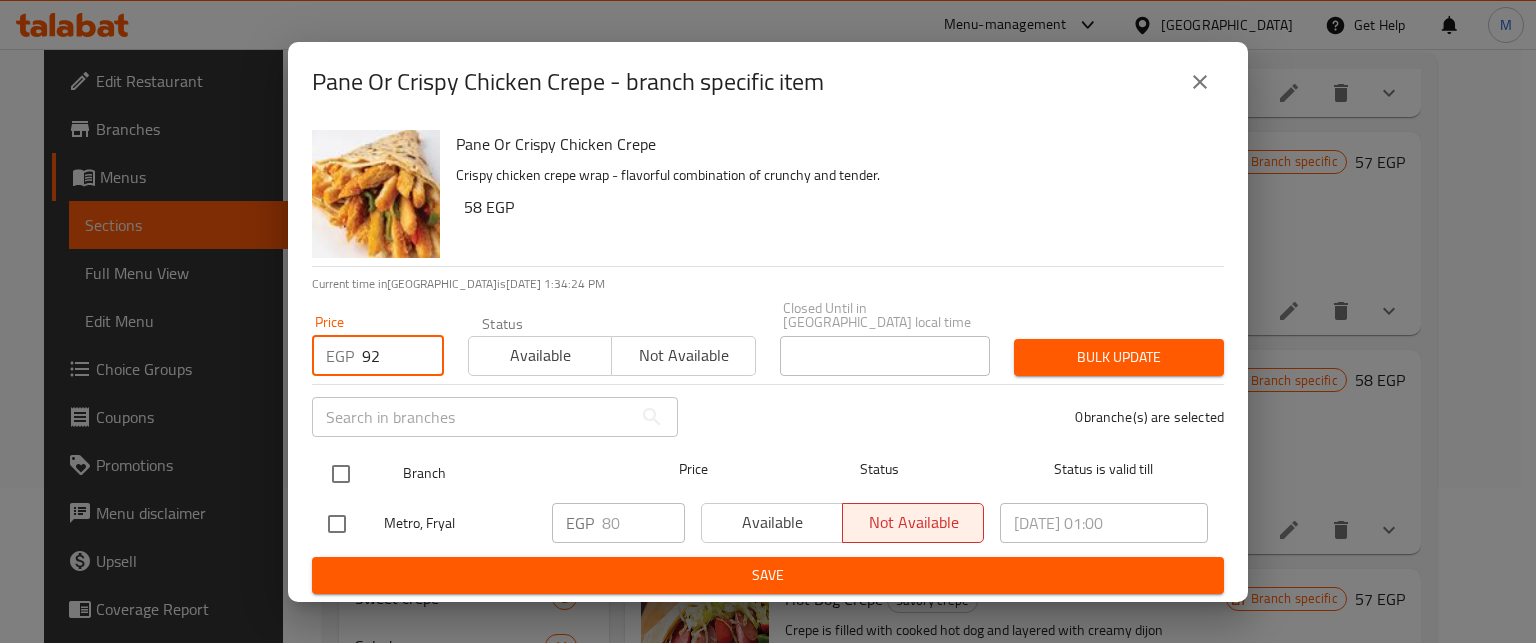 type on "92" 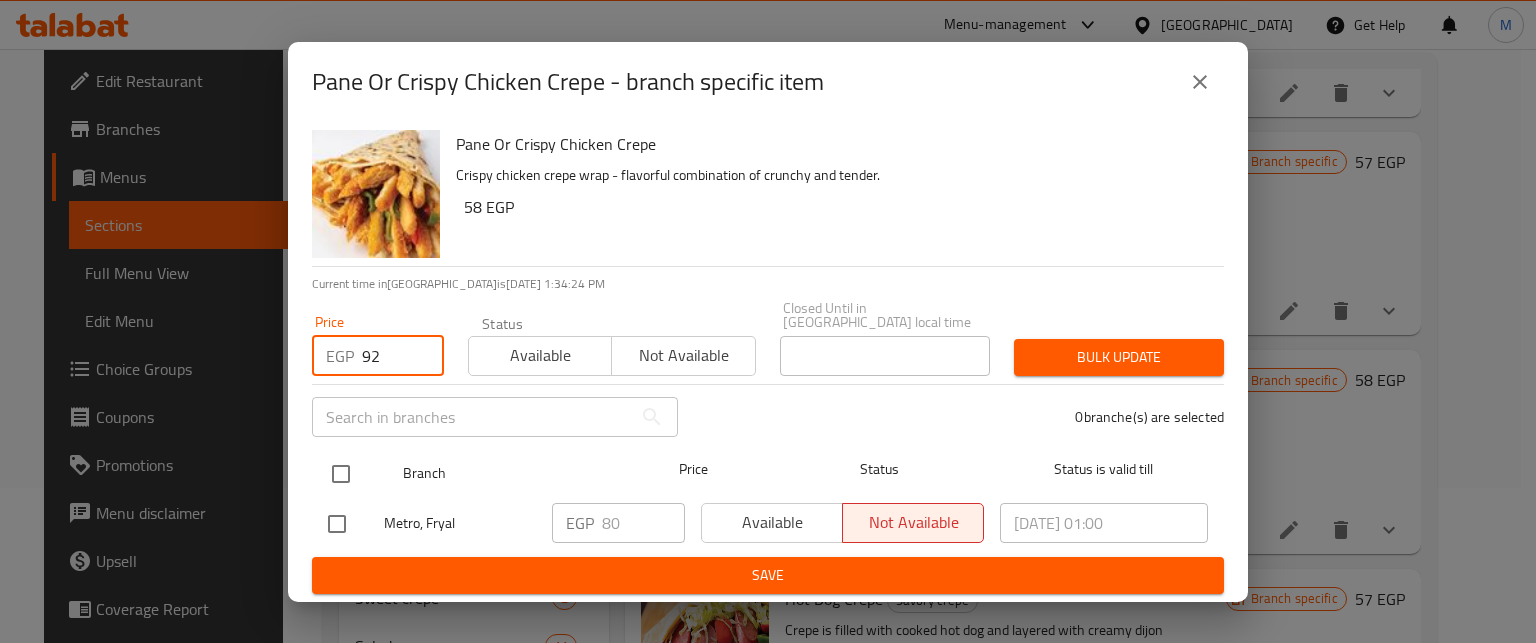 click at bounding box center (341, 474) 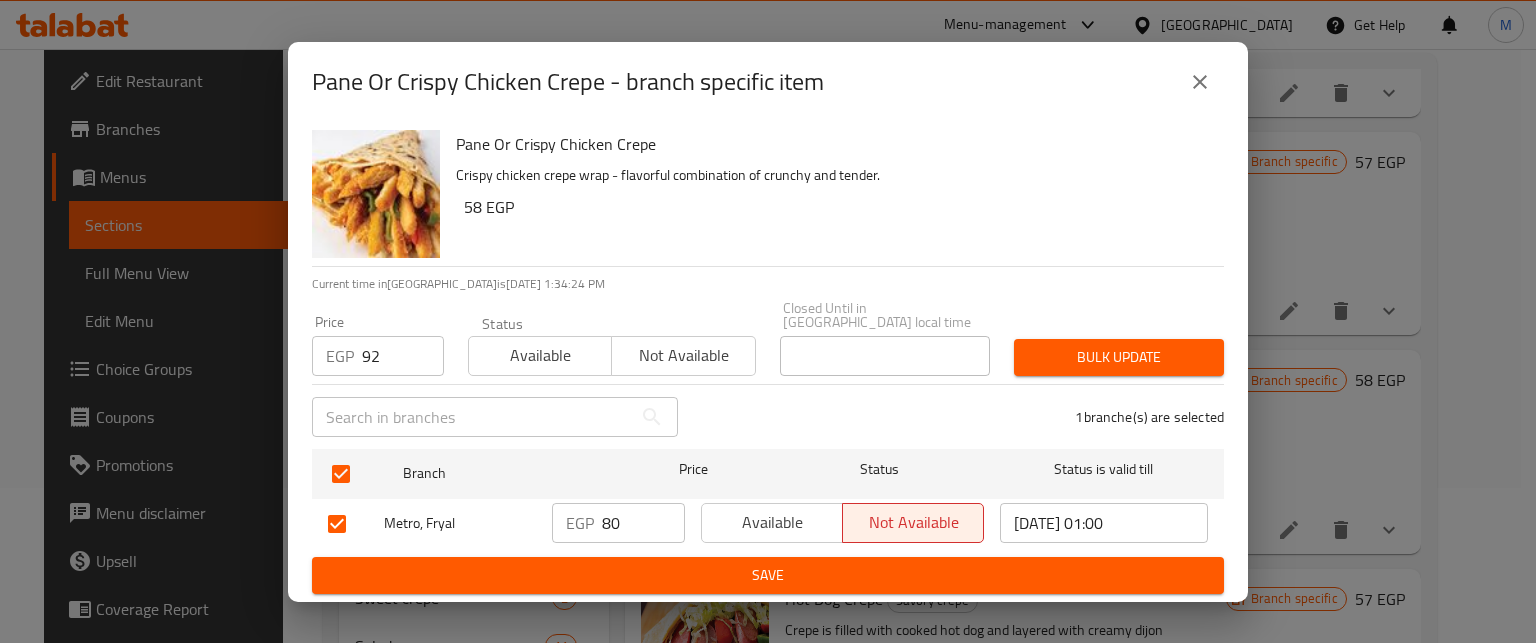 click on "Bulk update" at bounding box center (1119, 357) 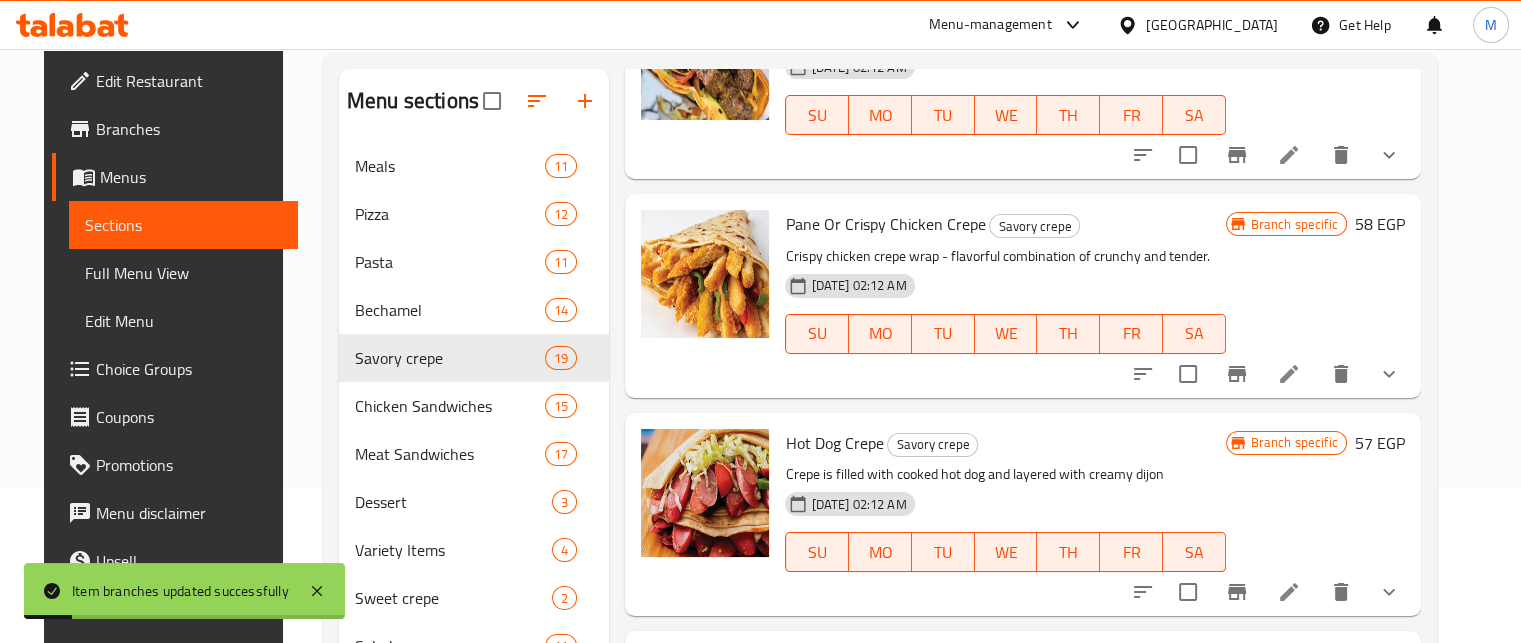 scroll, scrollTop: 1972, scrollLeft: 0, axis: vertical 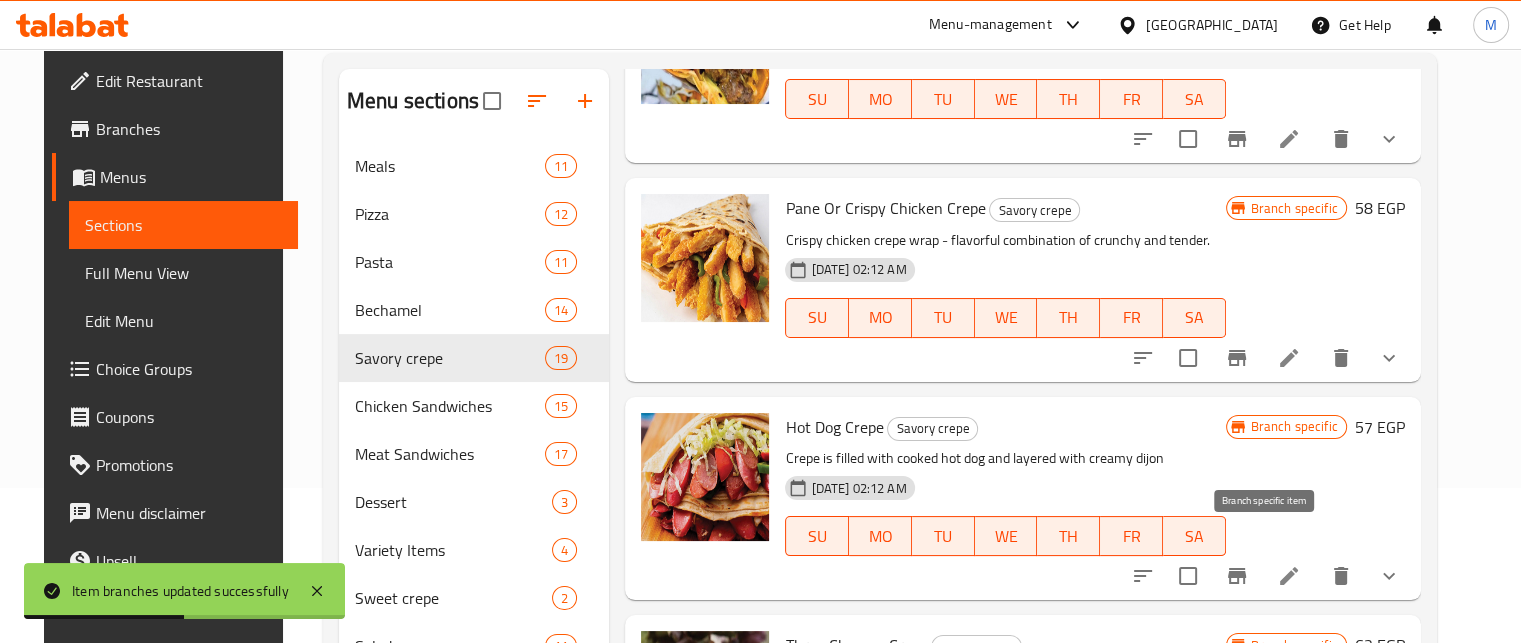 click 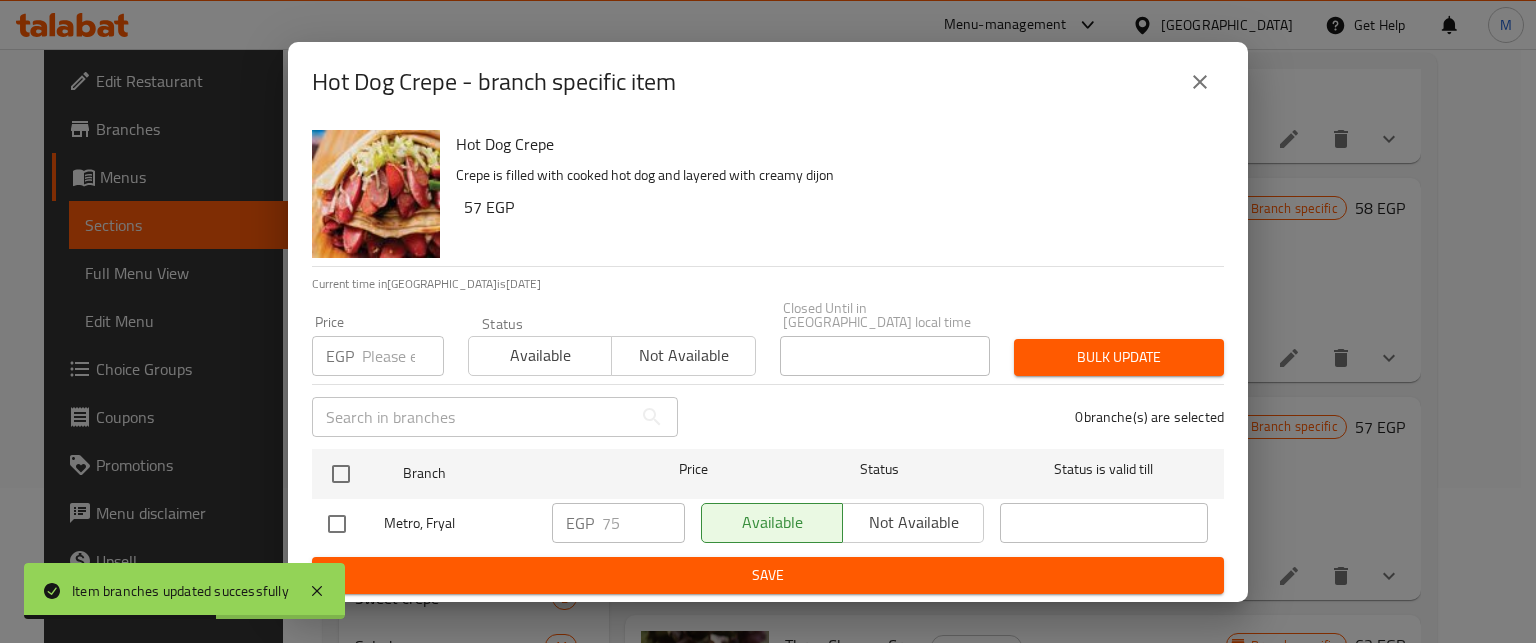click at bounding box center (403, 356) 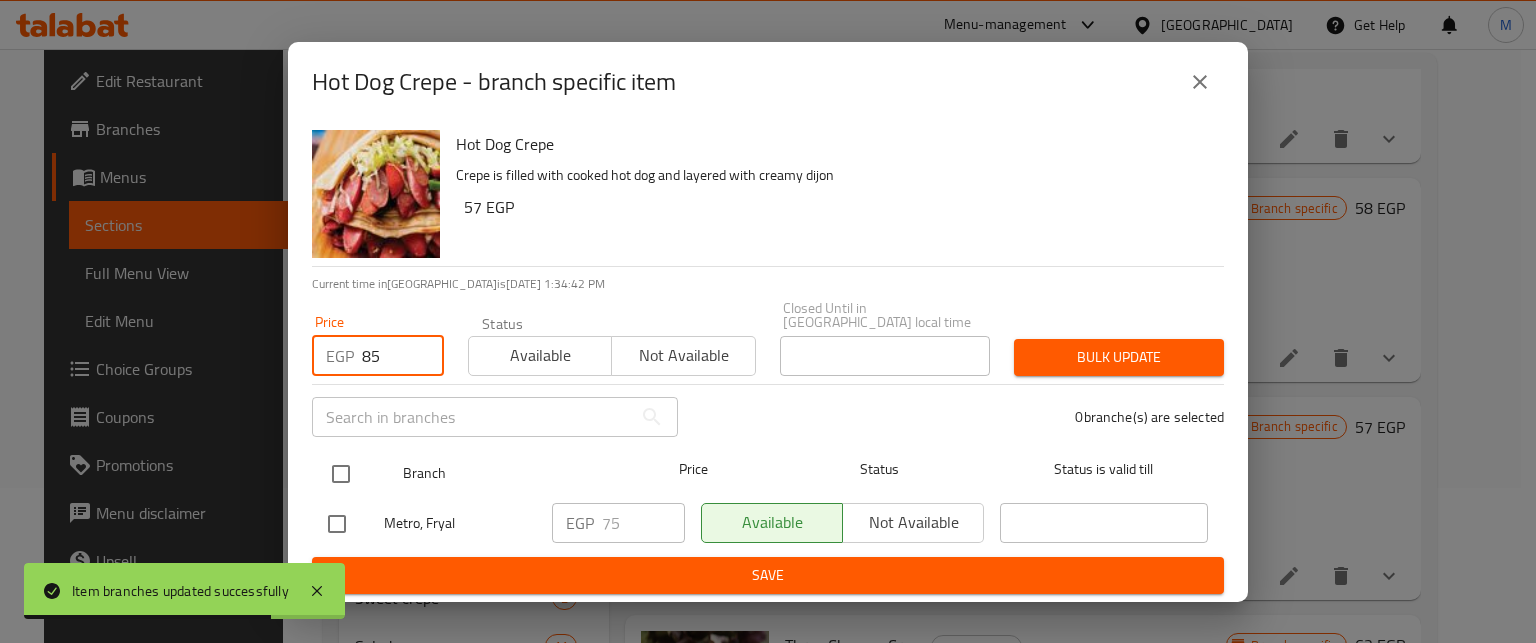 type on "85" 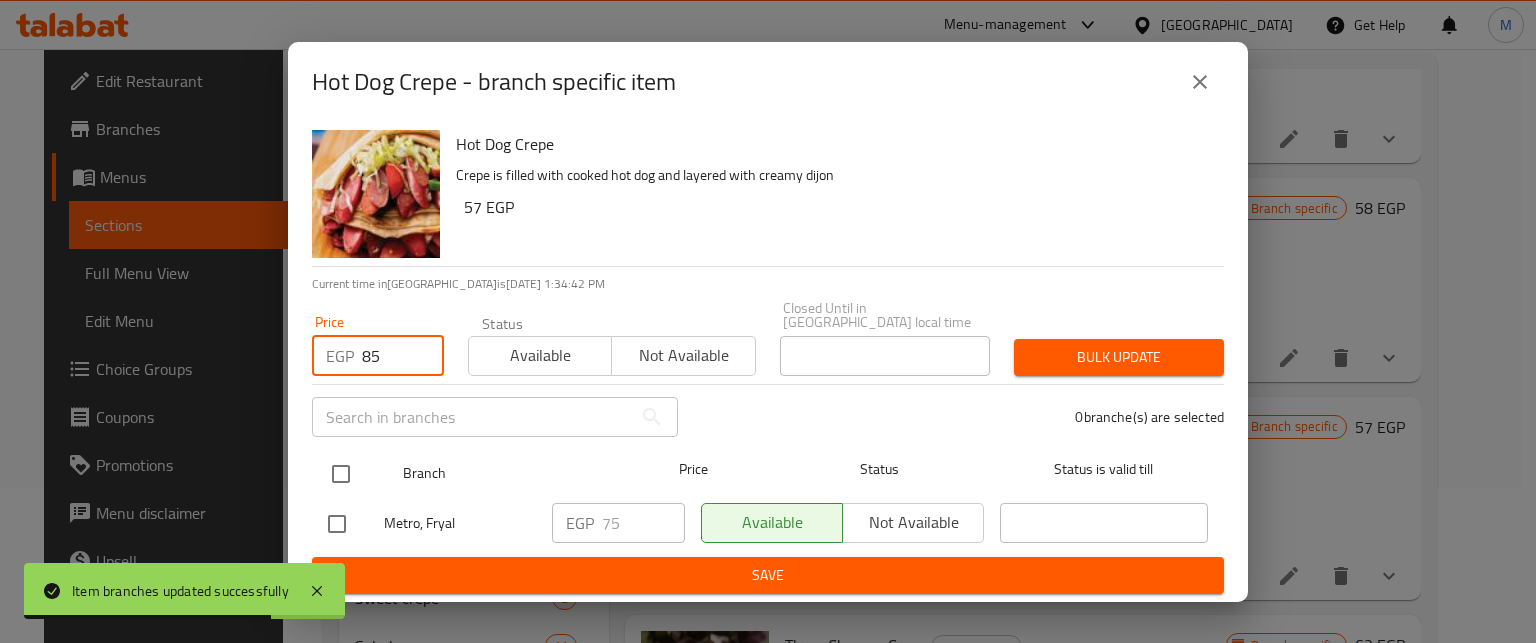 click at bounding box center [341, 474] 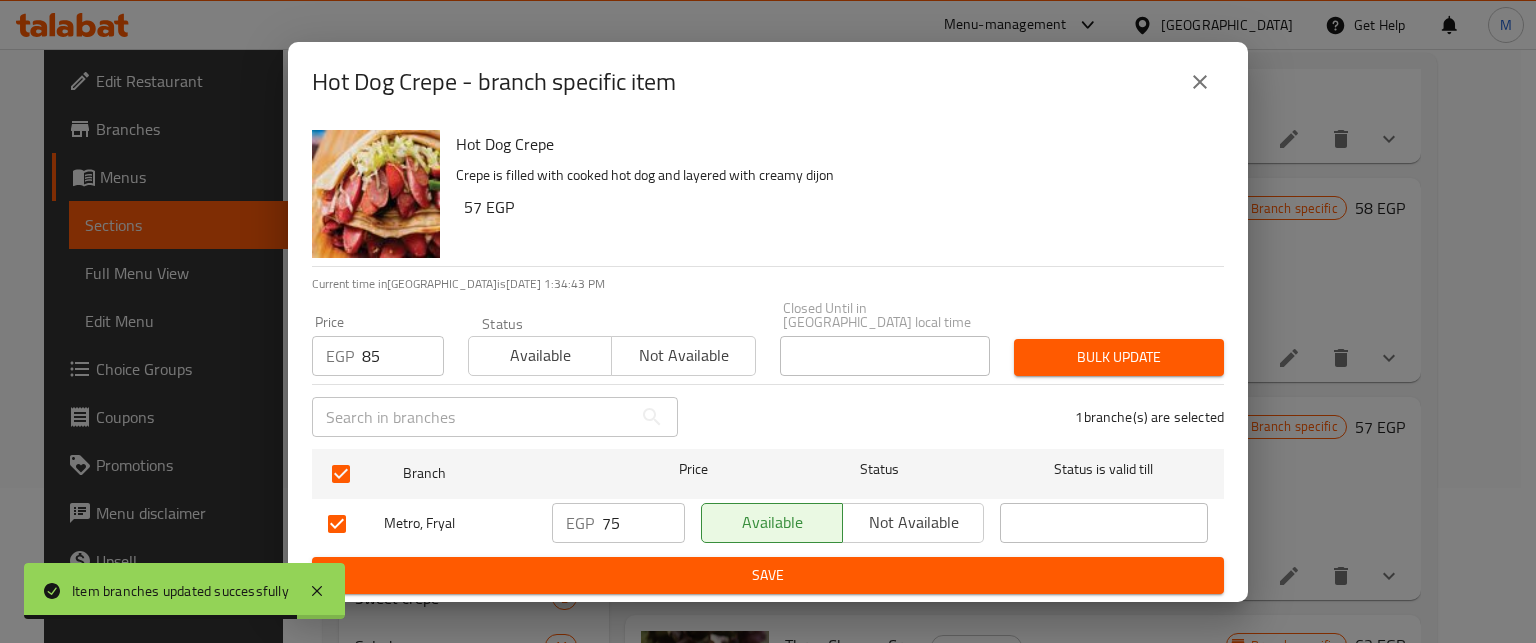 click on "Bulk update" at bounding box center [1119, 357] 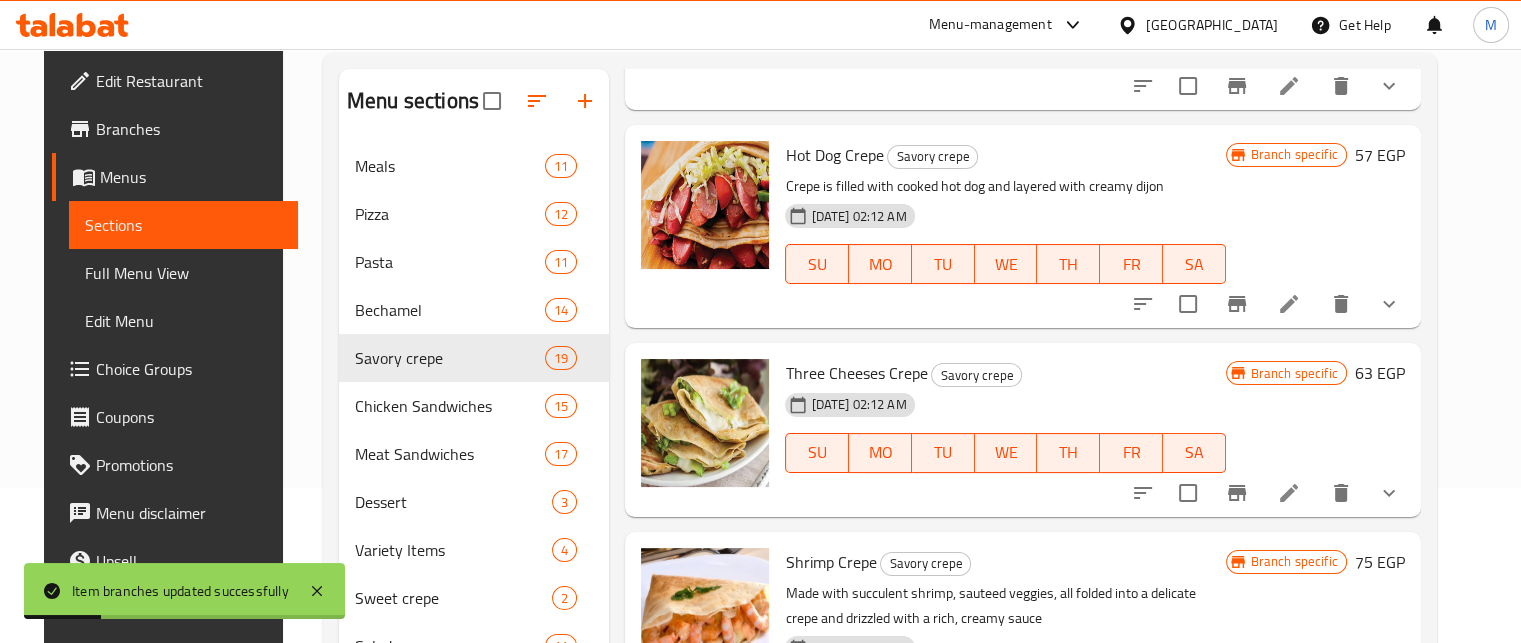 scroll, scrollTop: 2250, scrollLeft: 0, axis: vertical 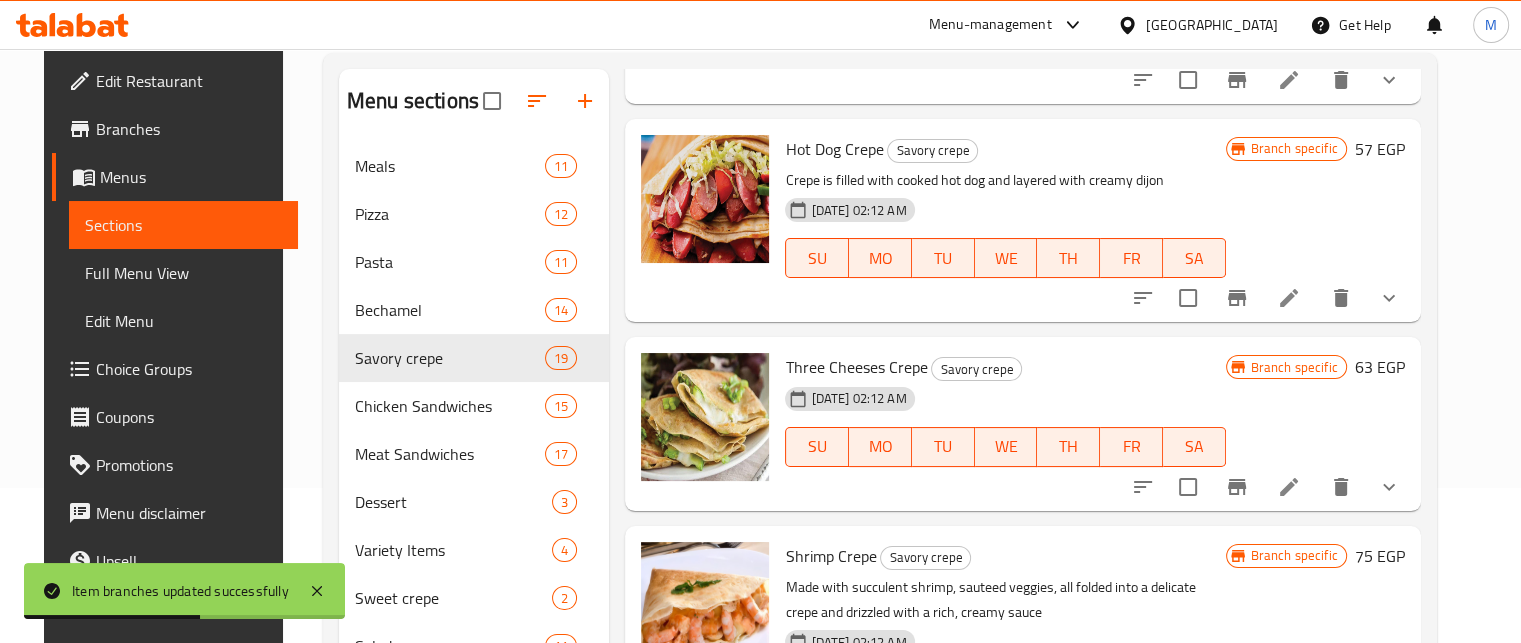 click 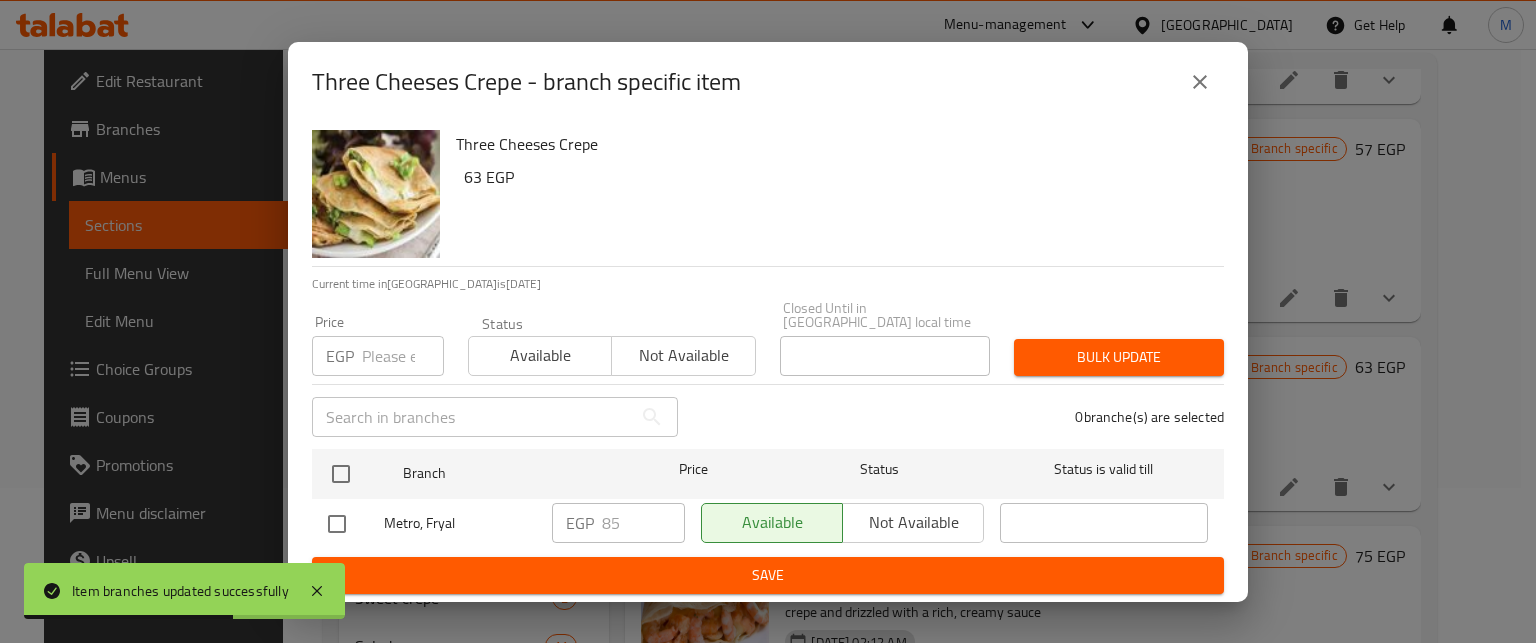 click at bounding box center [403, 356] 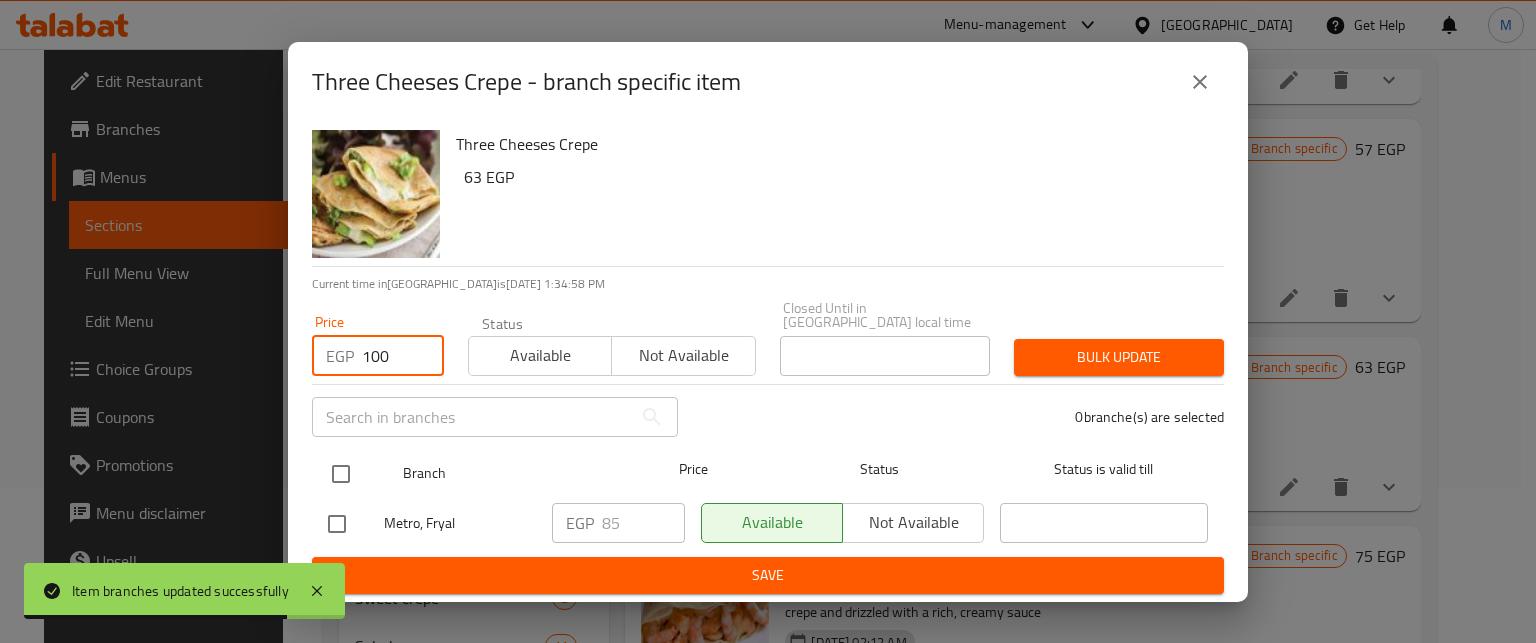 type on "100" 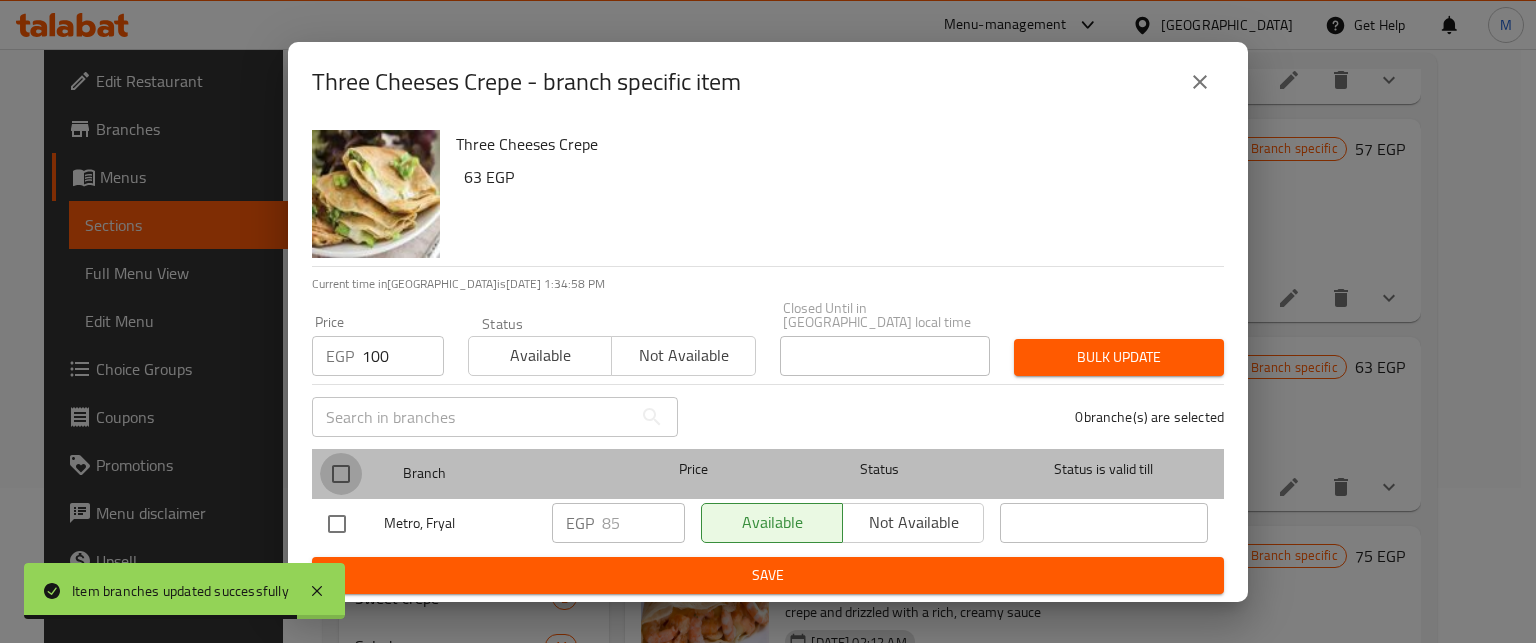 click at bounding box center [341, 474] 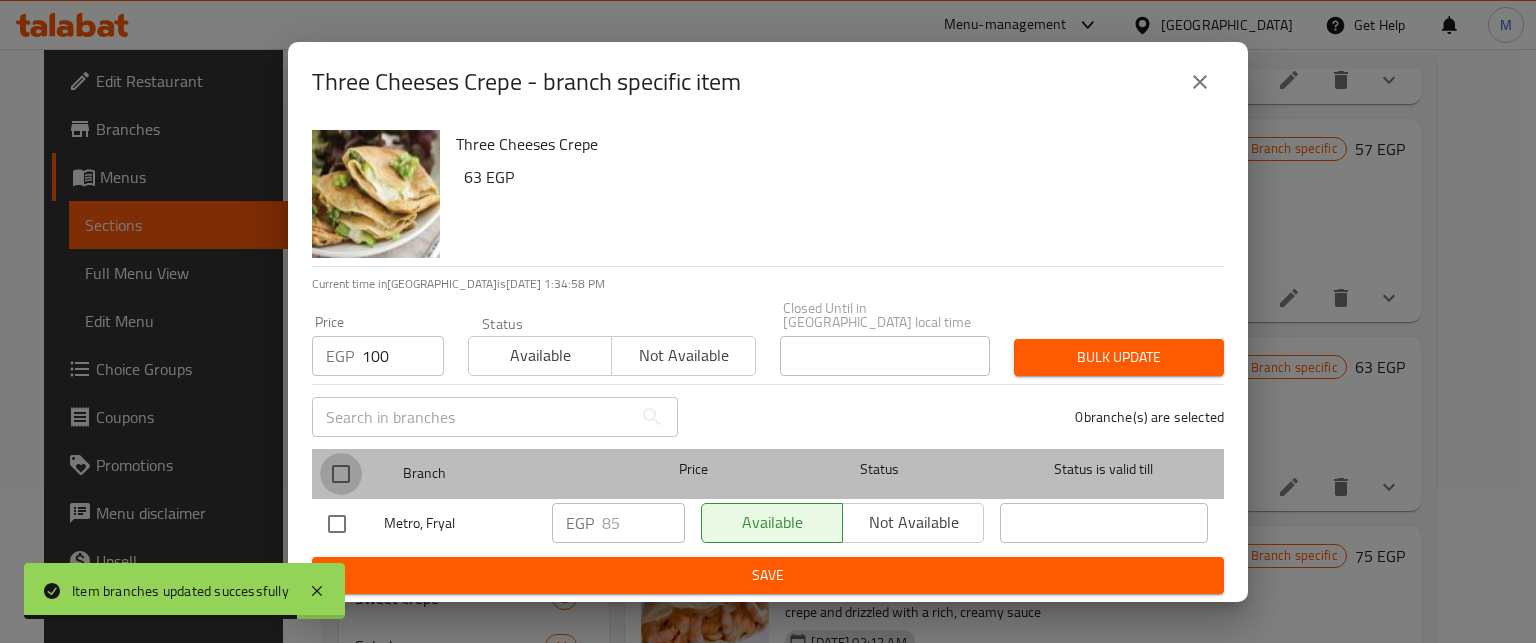 checkbox on "true" 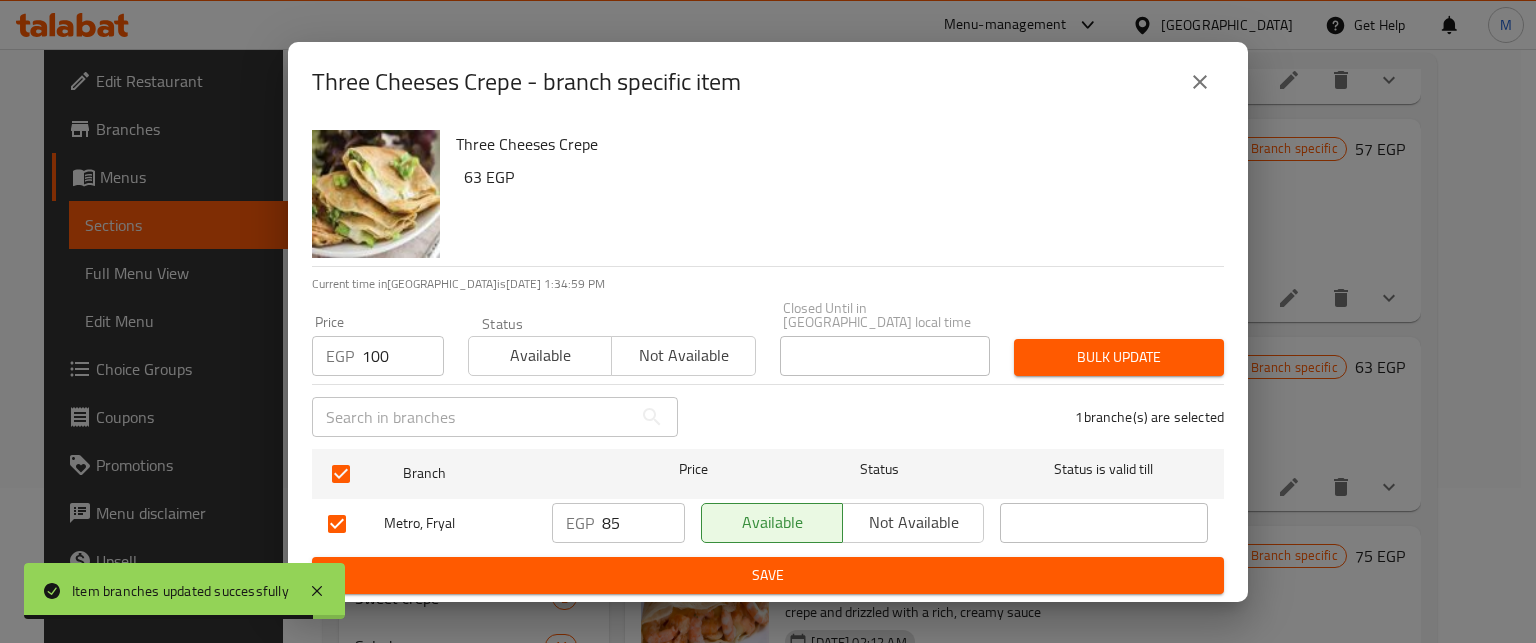 click on "Bulk update" at bounding box center [1119, 357] 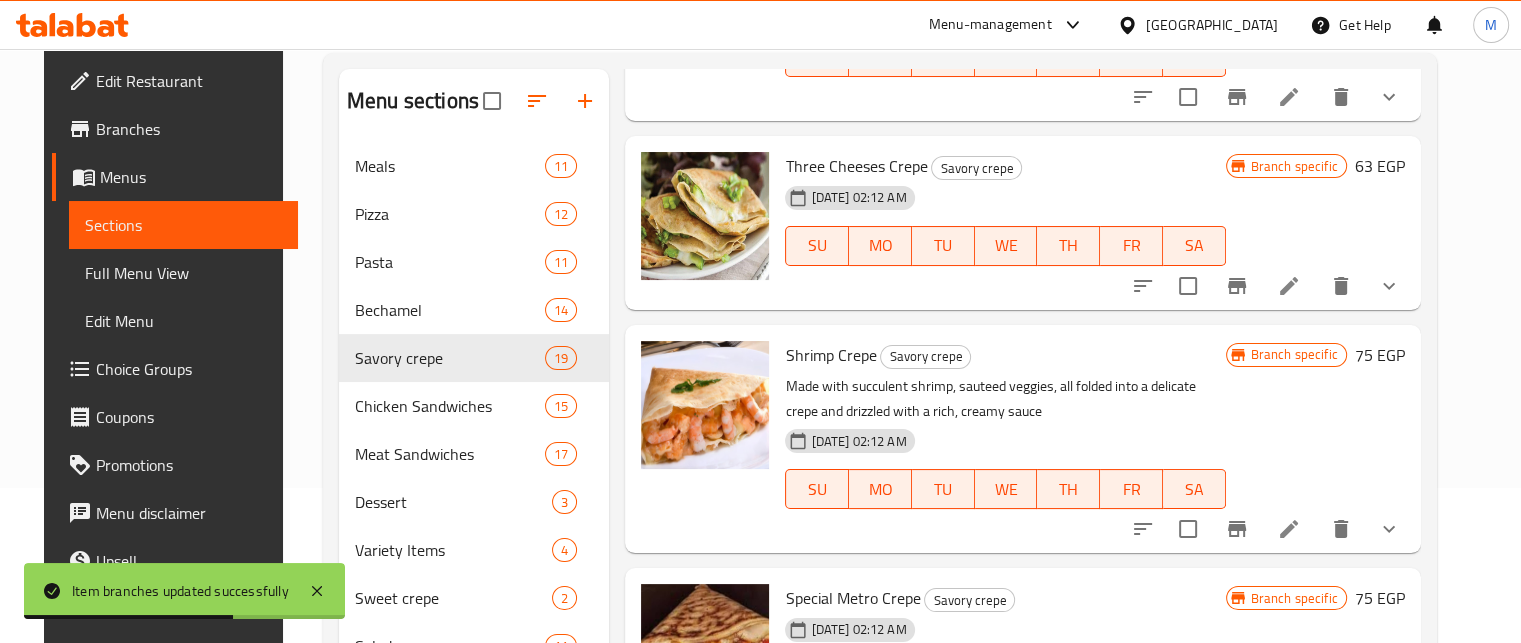 scroll, scrollTop: 2467, scrollLeft: 0, axis: vertical 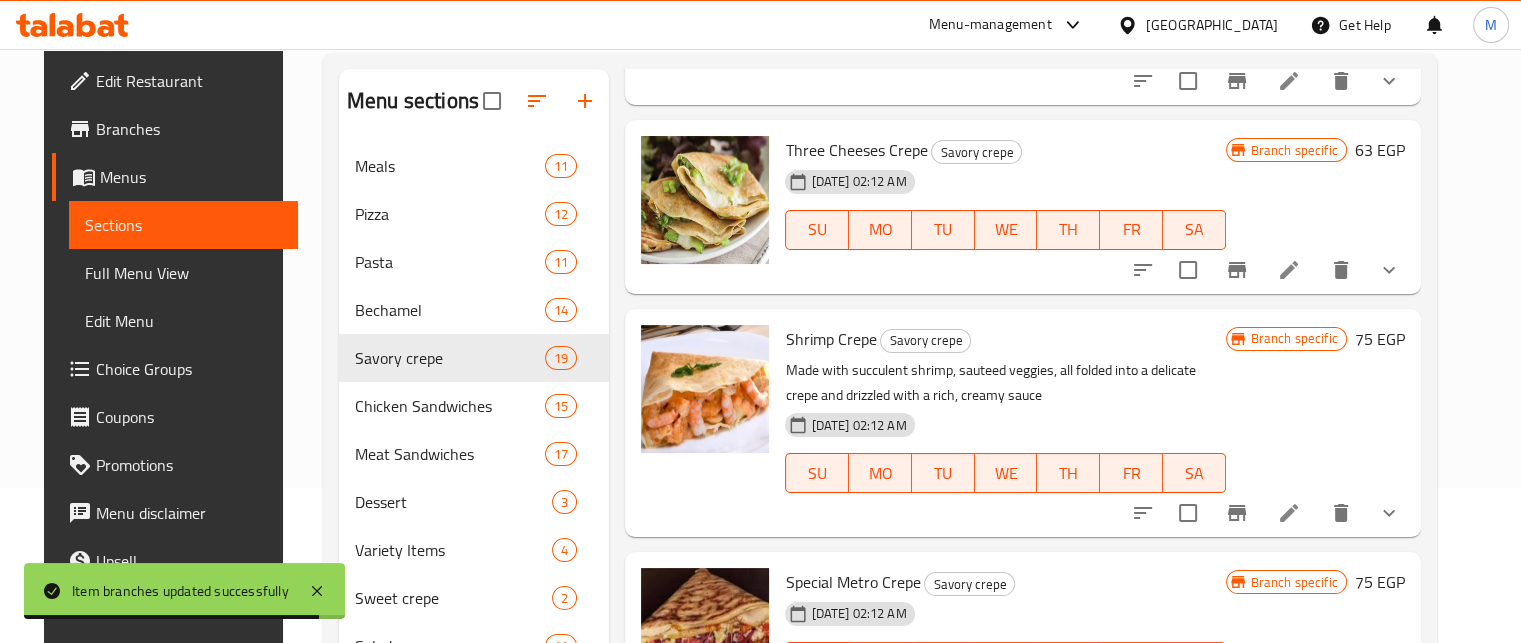 click 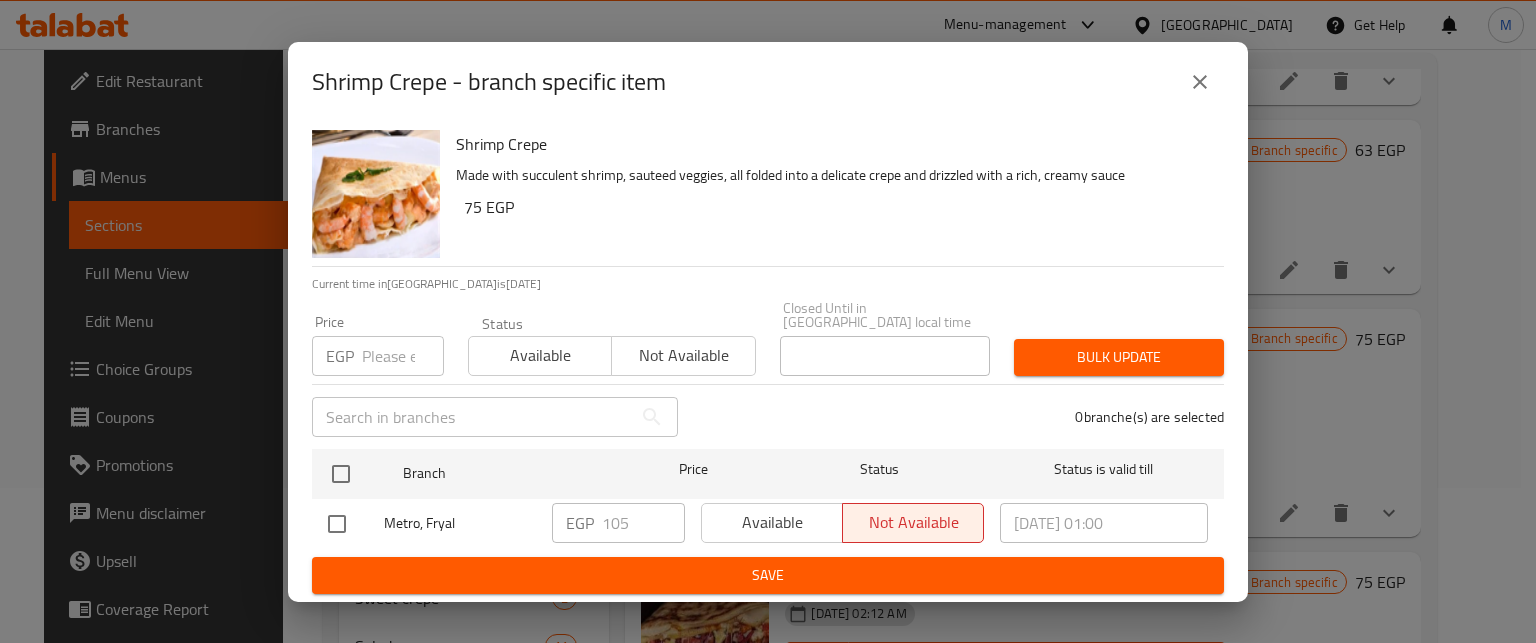 click at bounding box center [403, 356] 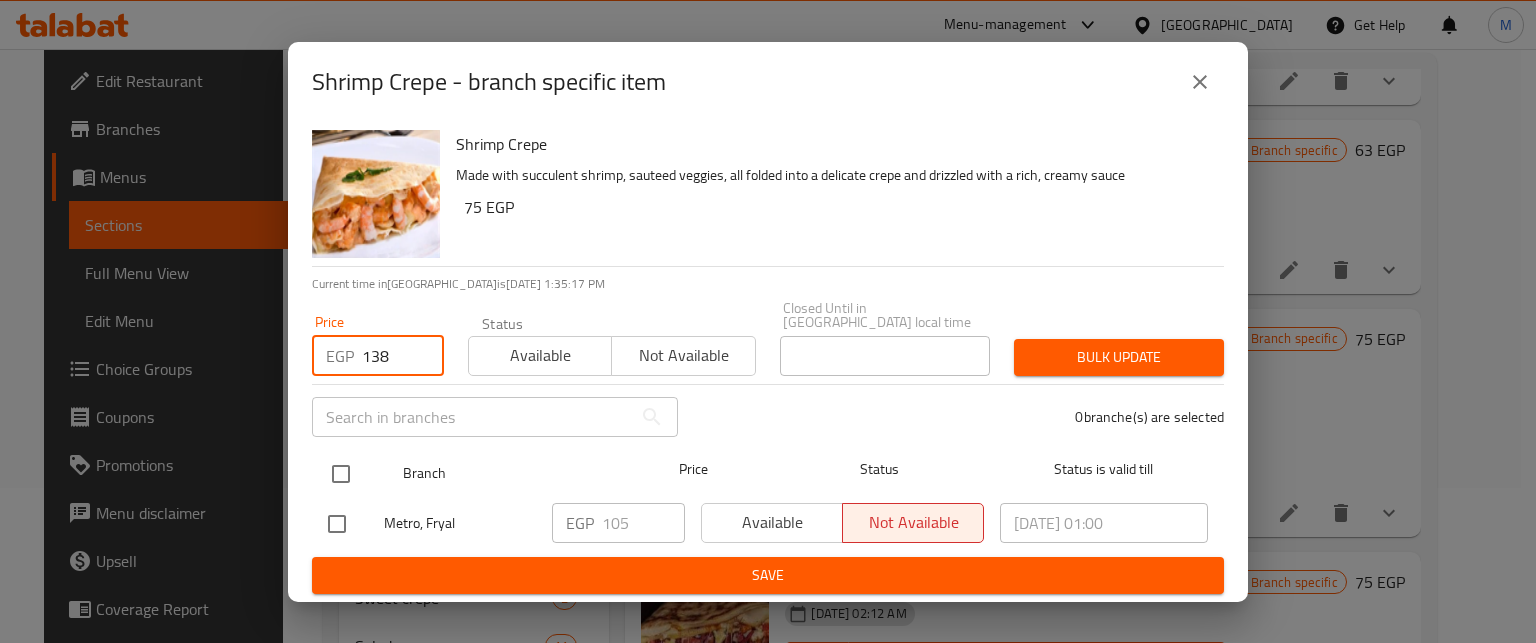 type on "138" 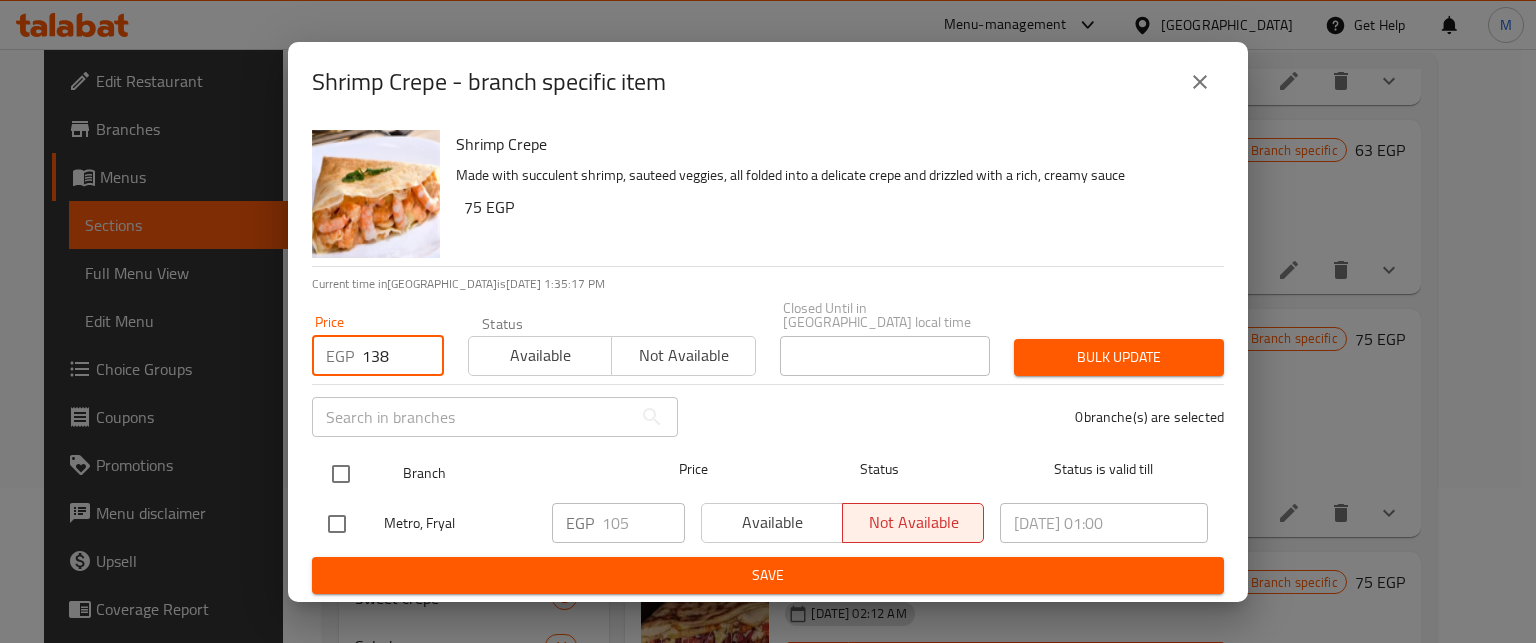 click at bounding box center [341, 474] 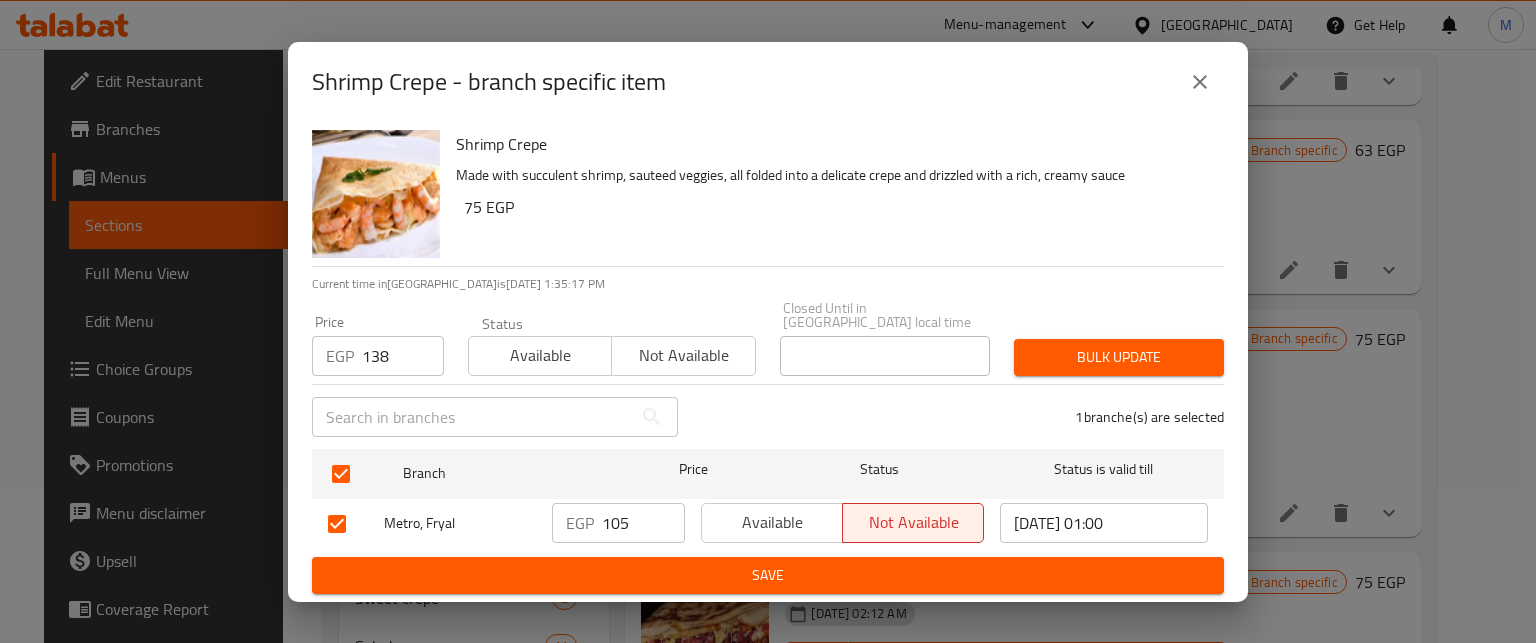 click on "Bulk update" at bounding box center (1119, 357) 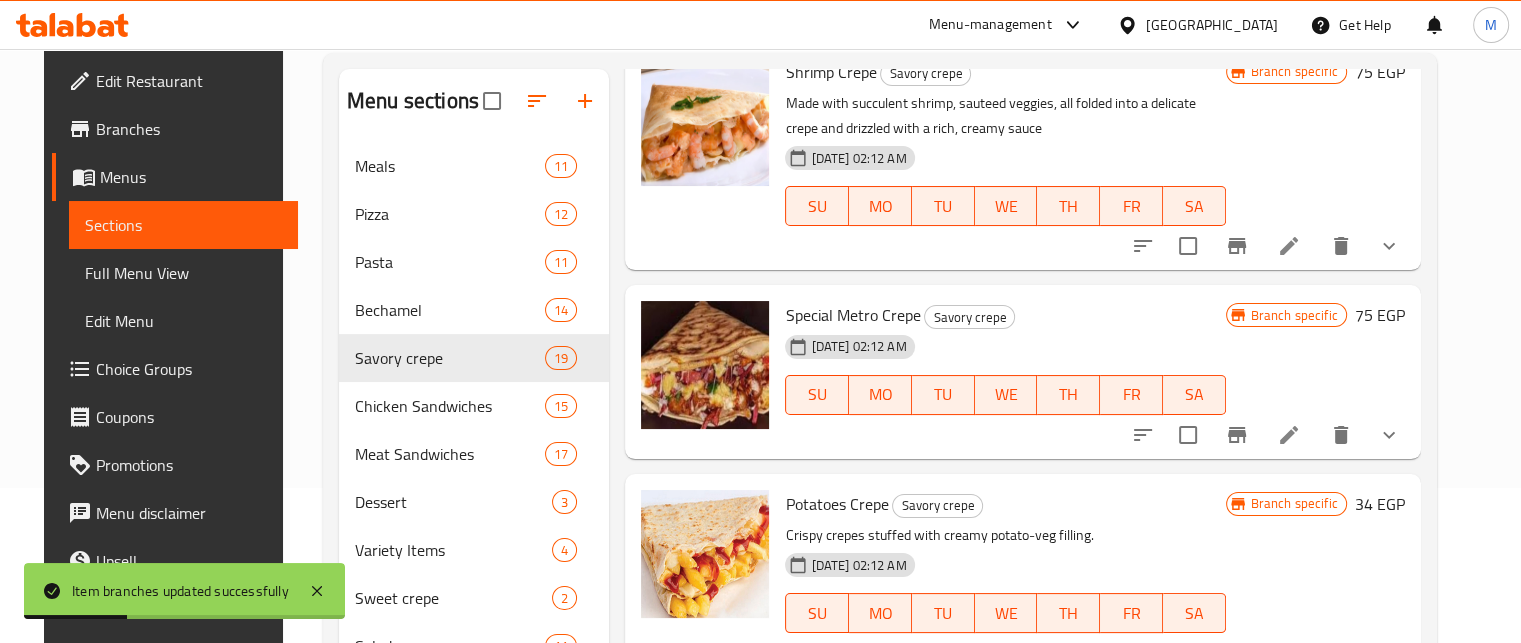 scroll, scrollTop: 2756, scrollLeft: 0, axis: vertical 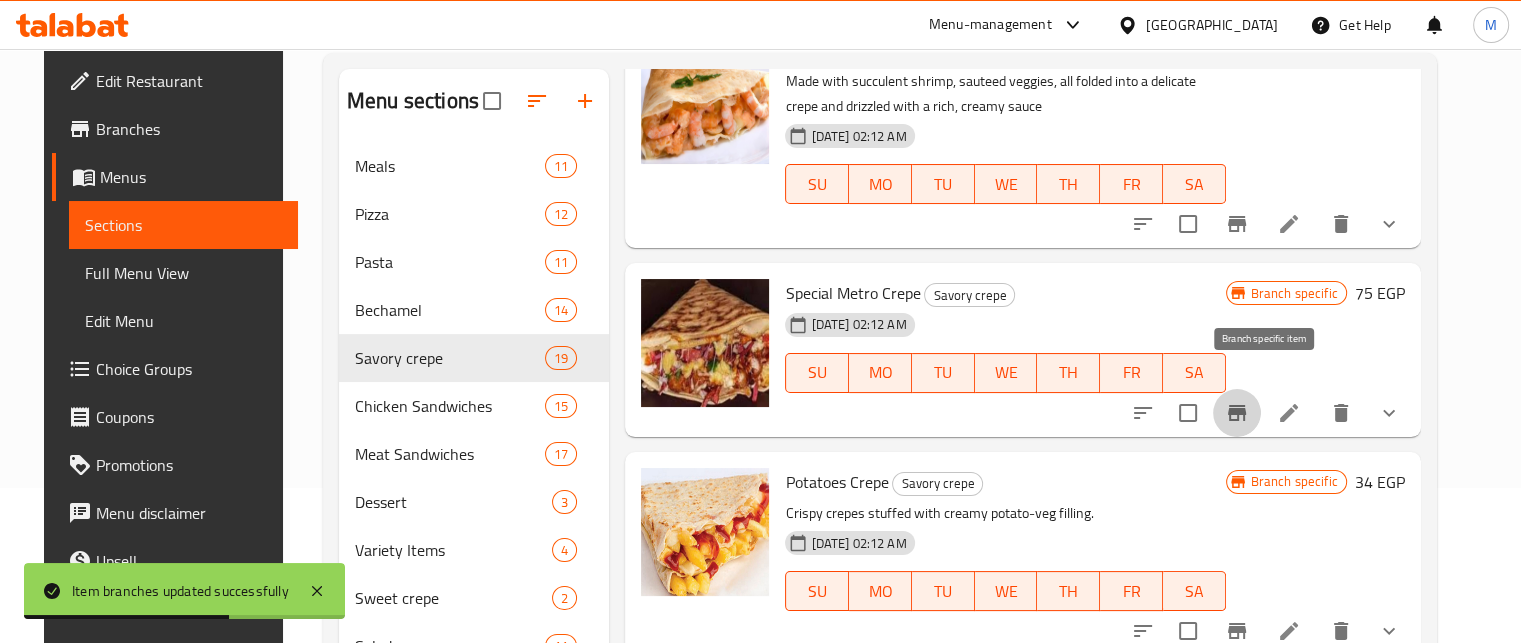 click 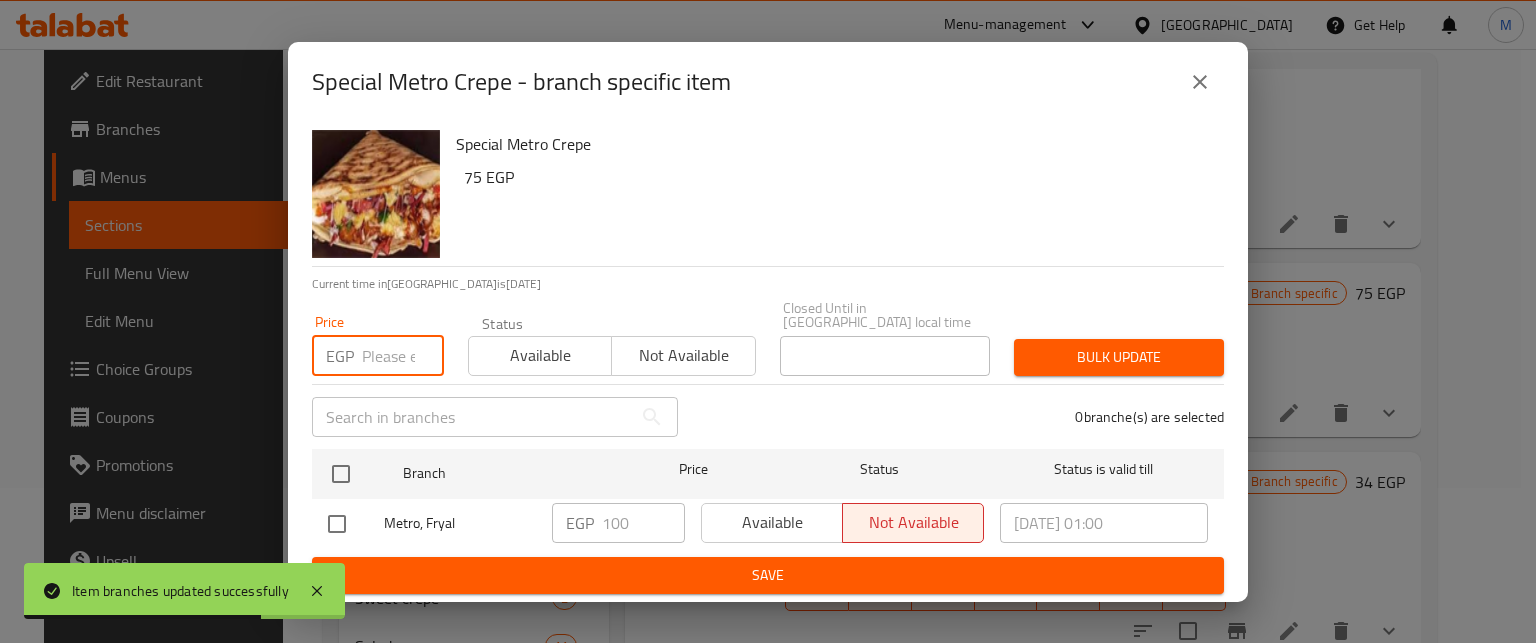 click at bounding box center [403, 356] 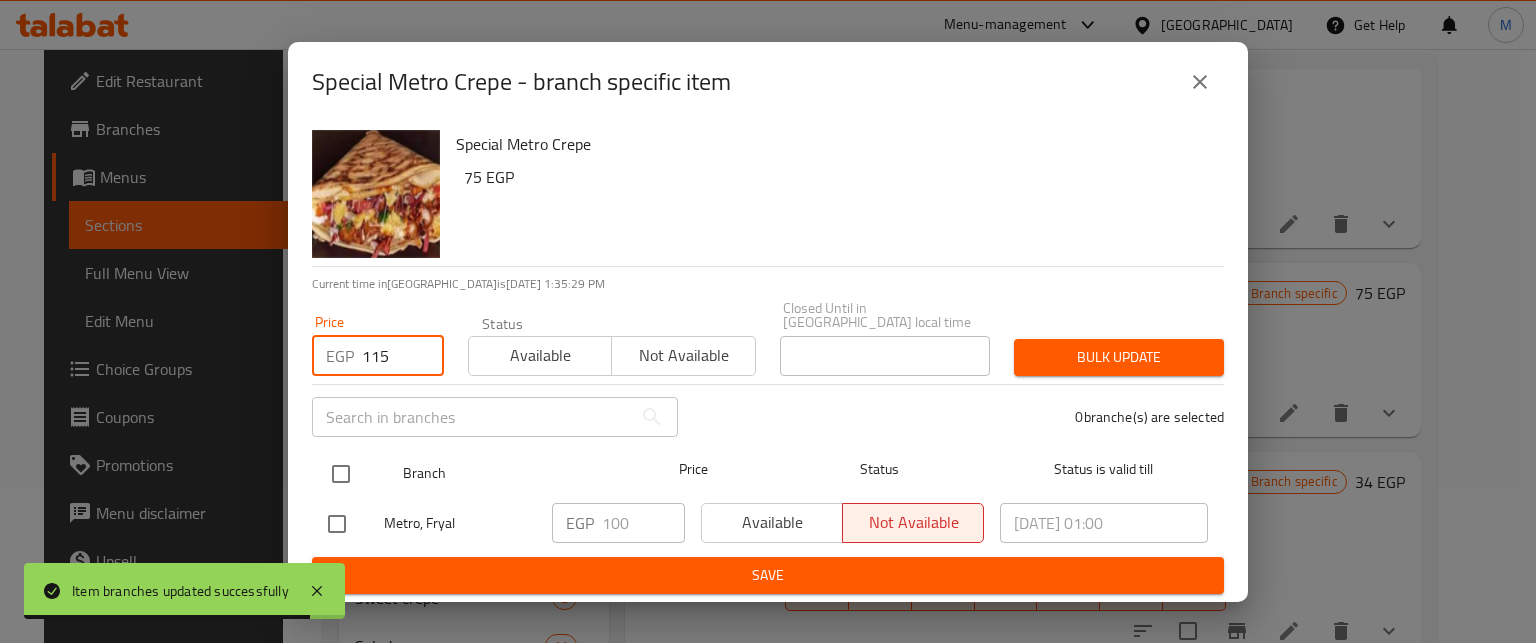 type on "115" 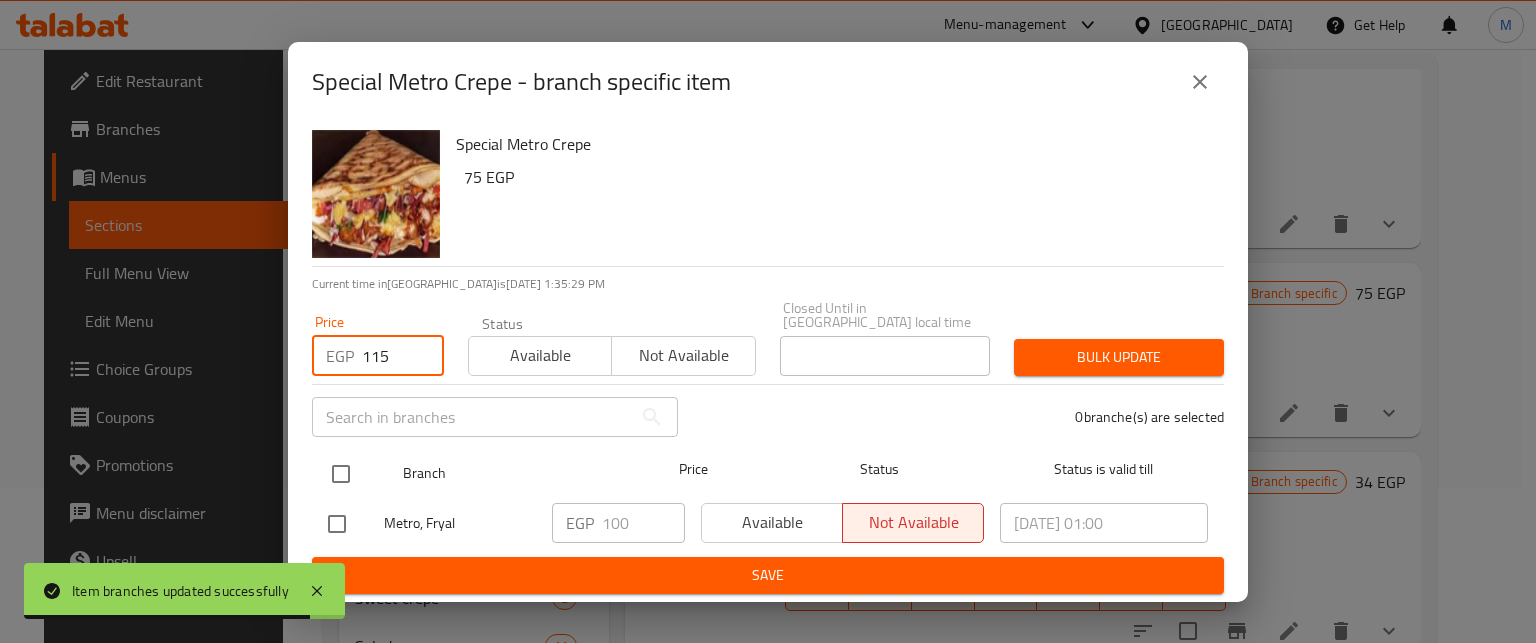 click at bounding box center (341, 474) 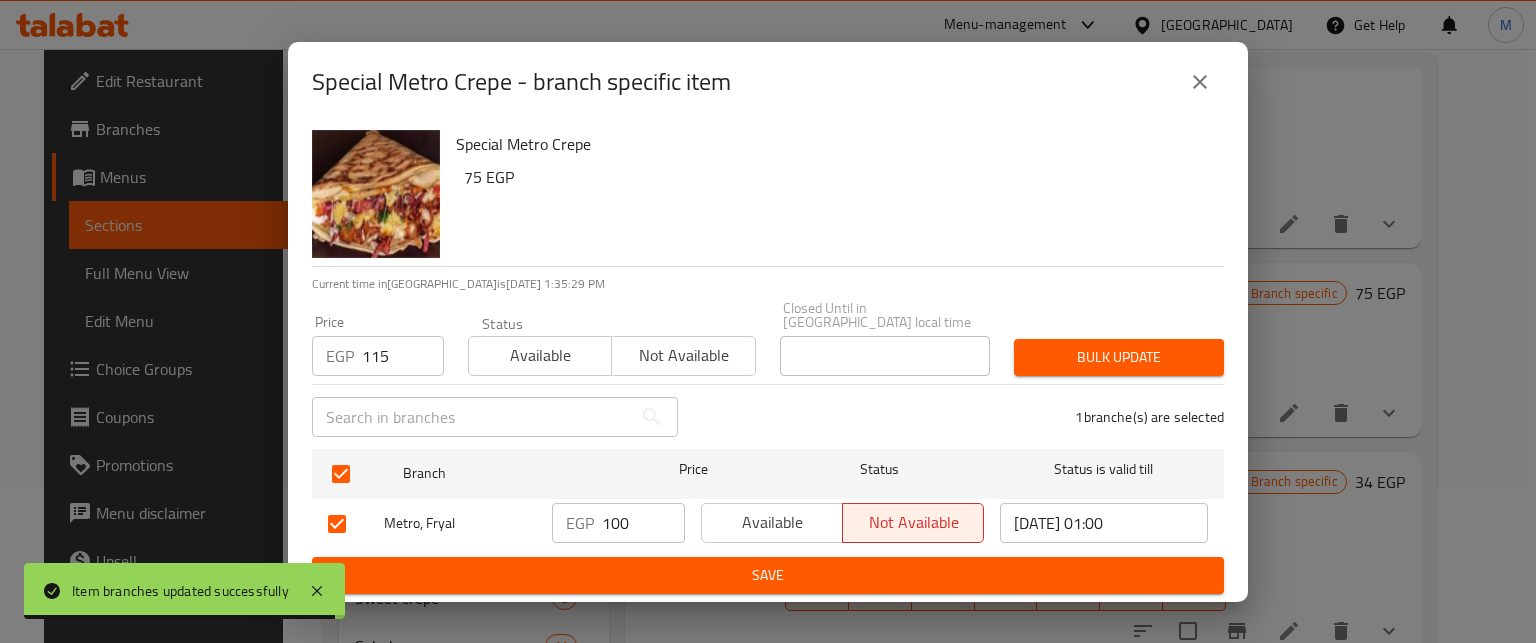 click on "Bulk update" at bounding box center (1119, 357) 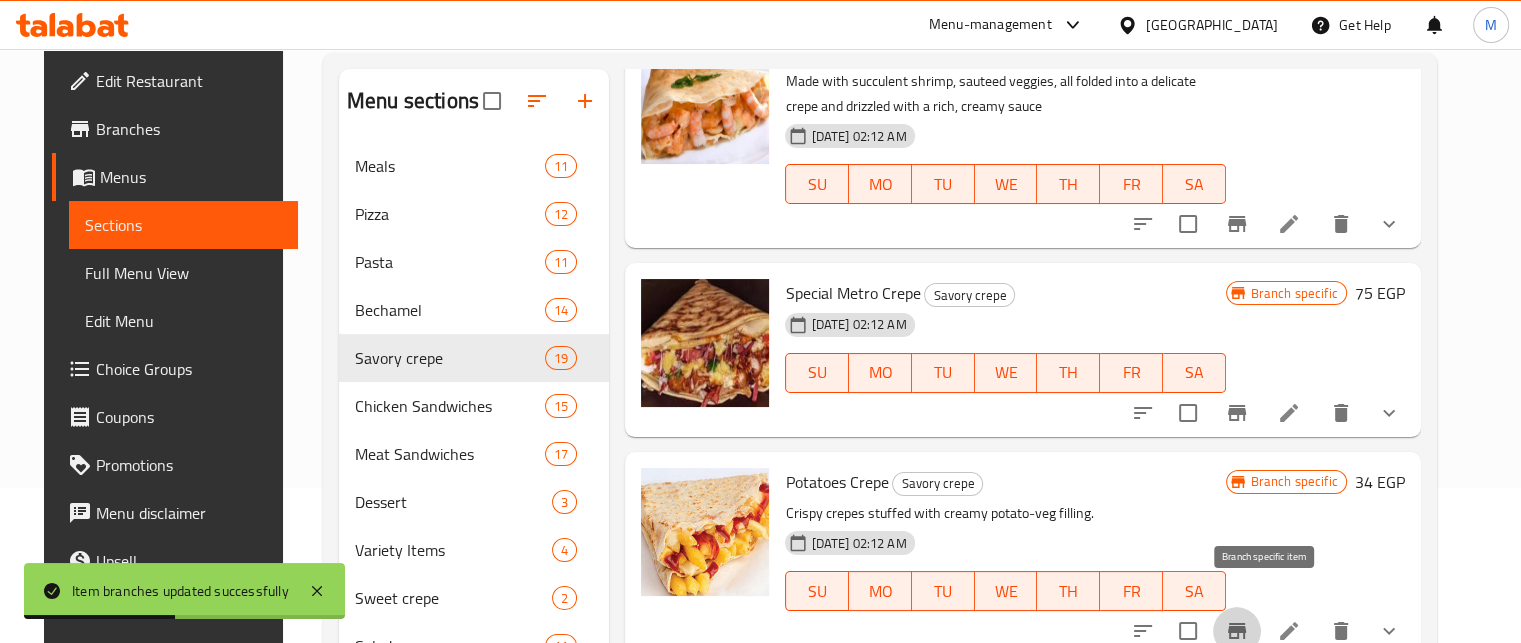 click at bounding box center [1237, 631] 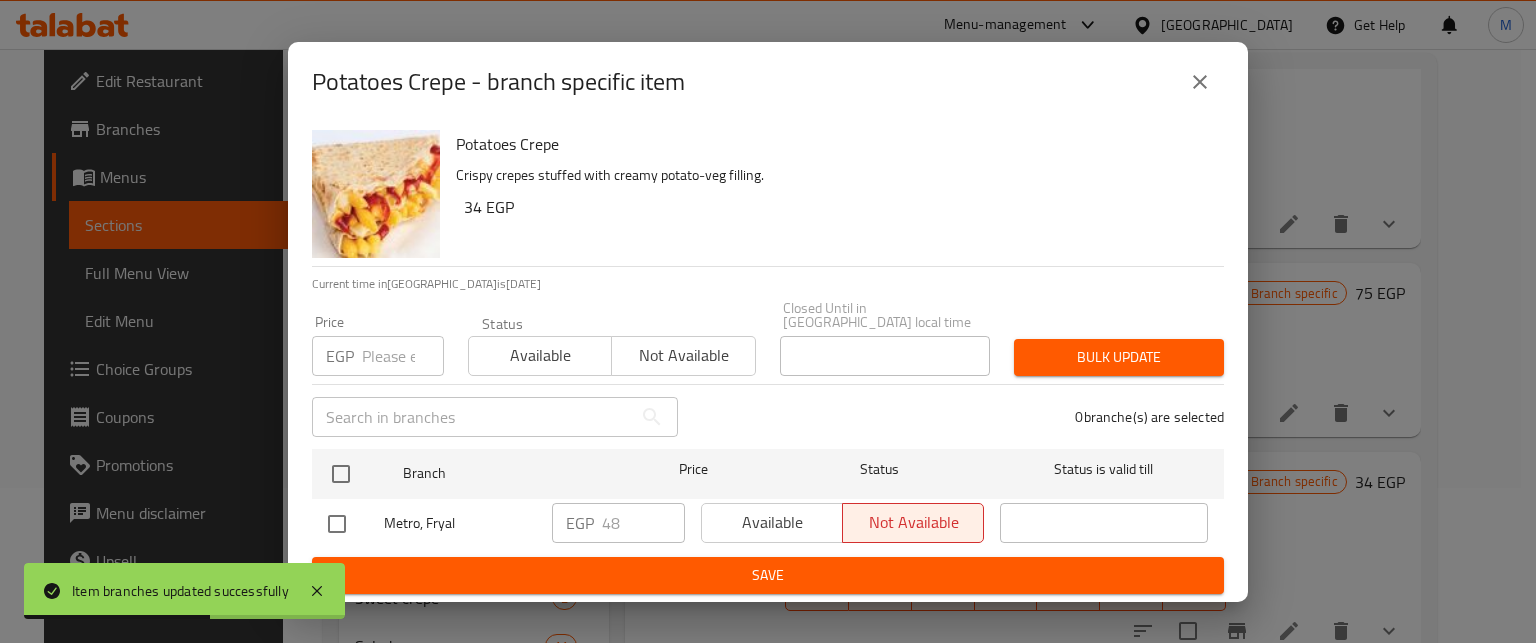 click at bounding box center [403, 356] 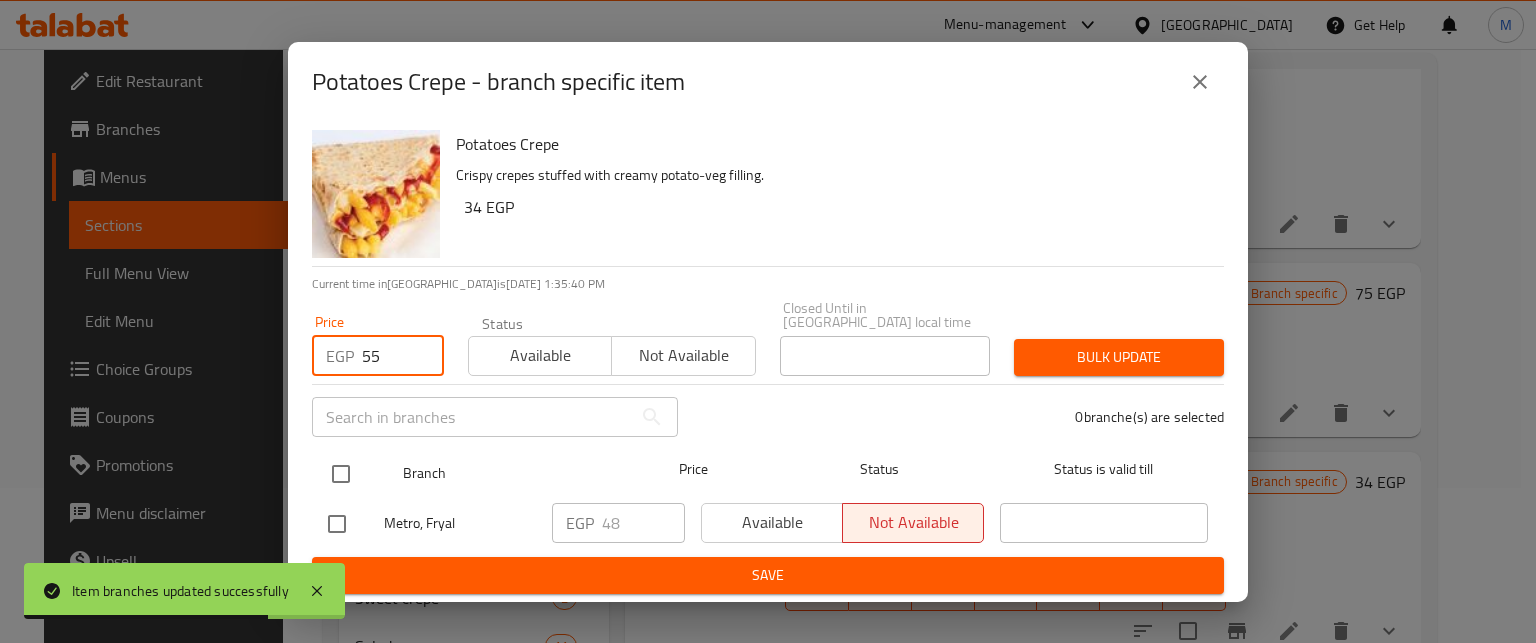 type on "55" 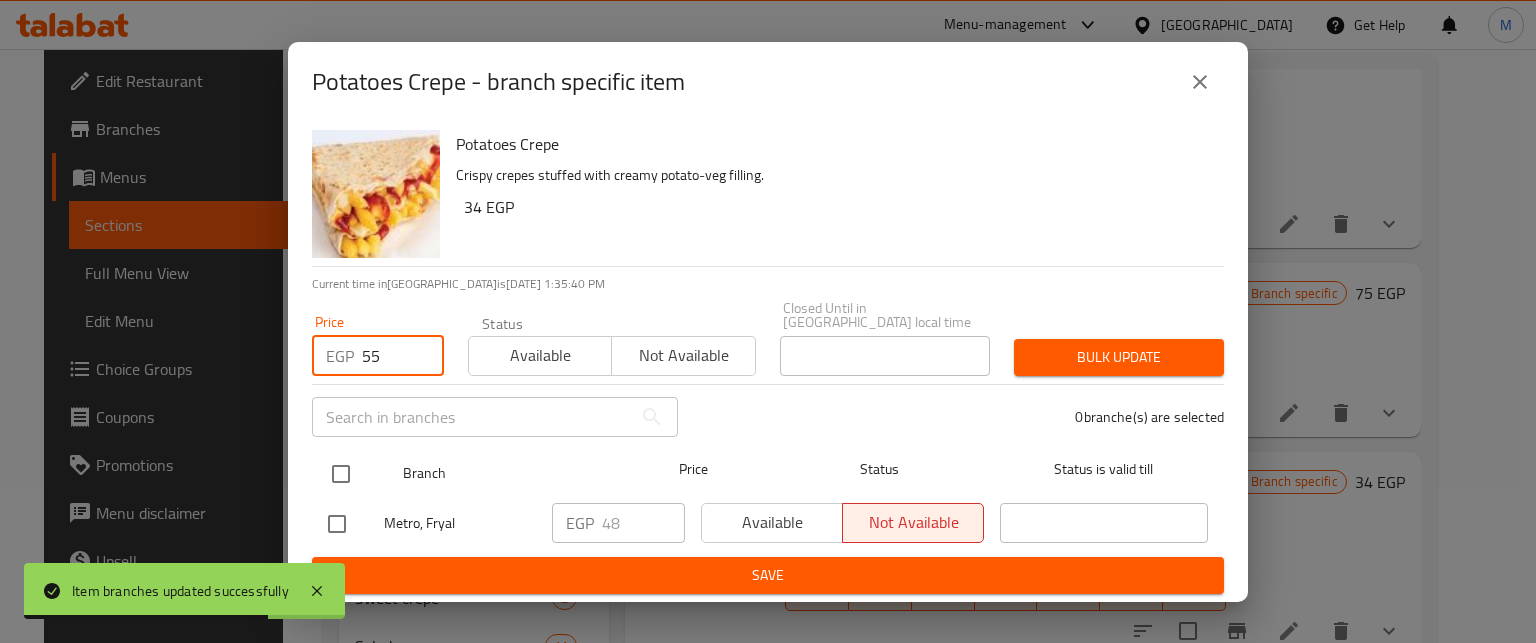 click at bounding box center (341, 474) 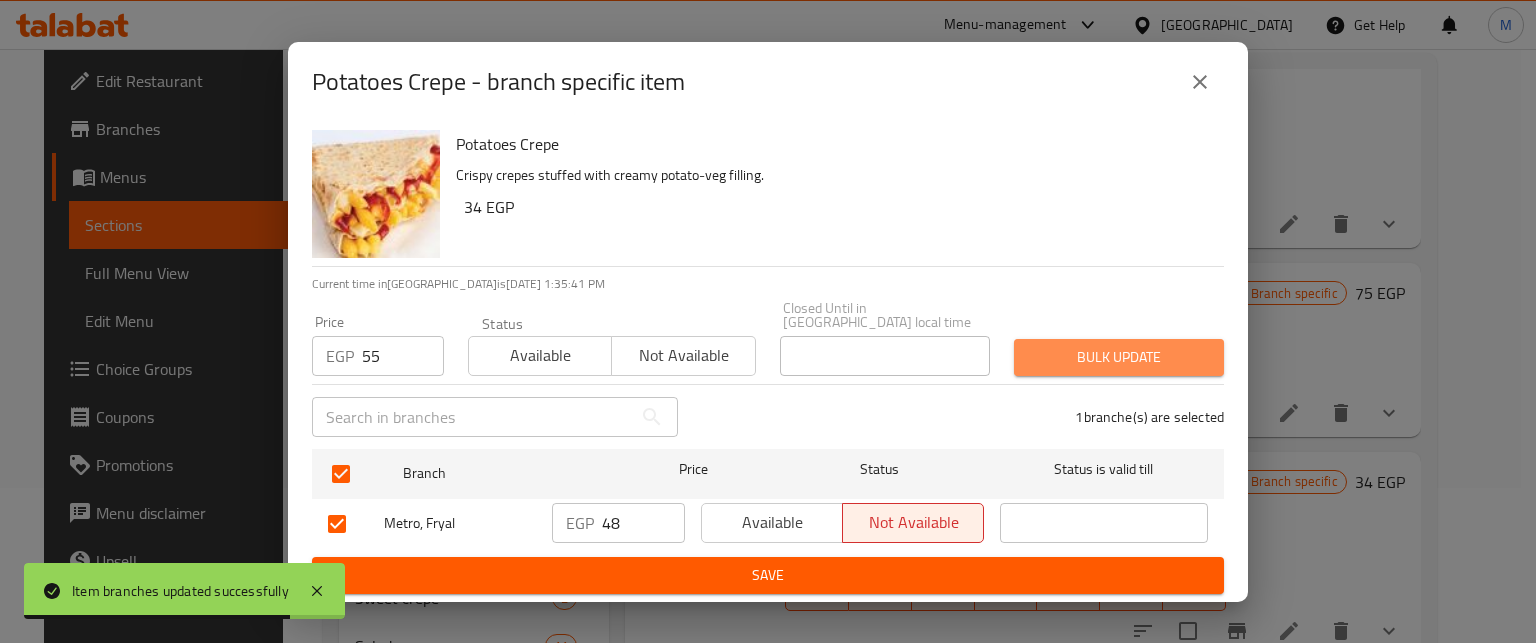 click on "Bulk update" at bounding box center [1119, 357] 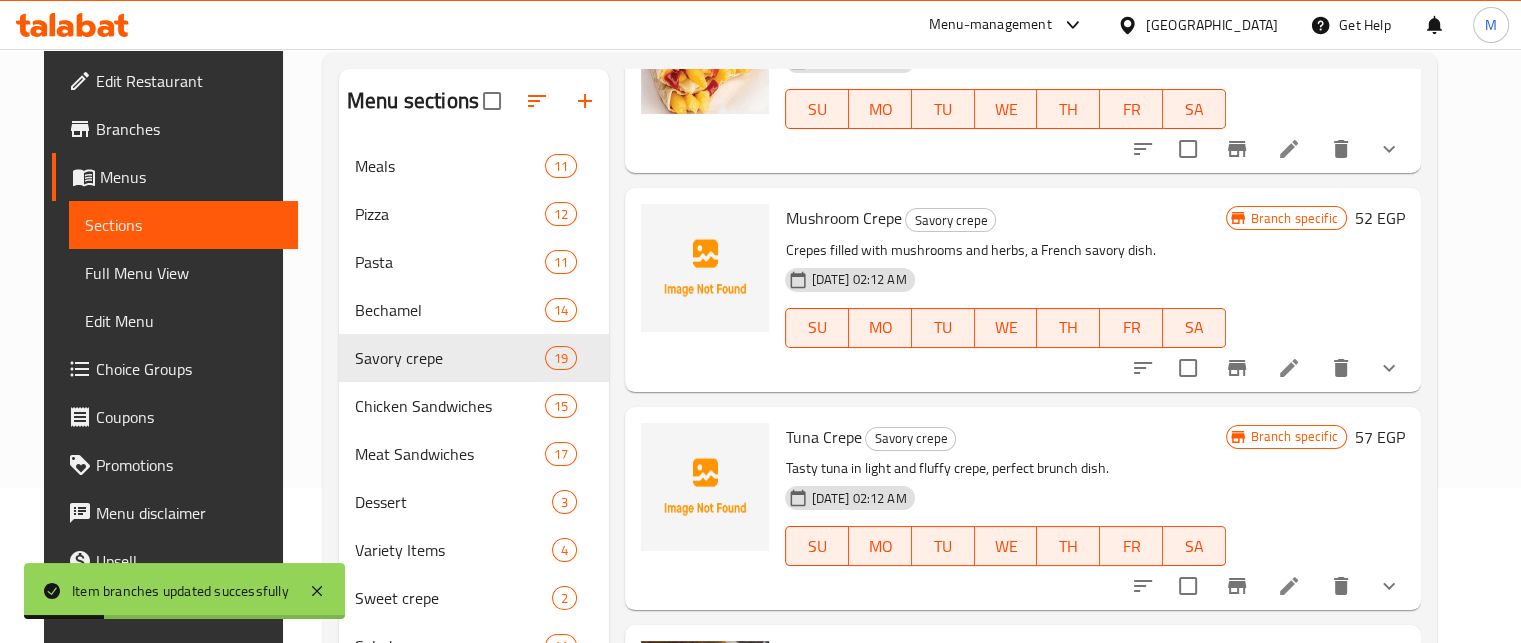 scroll, scrollTop: 3249, scrollLeft: 0, axis: vertical 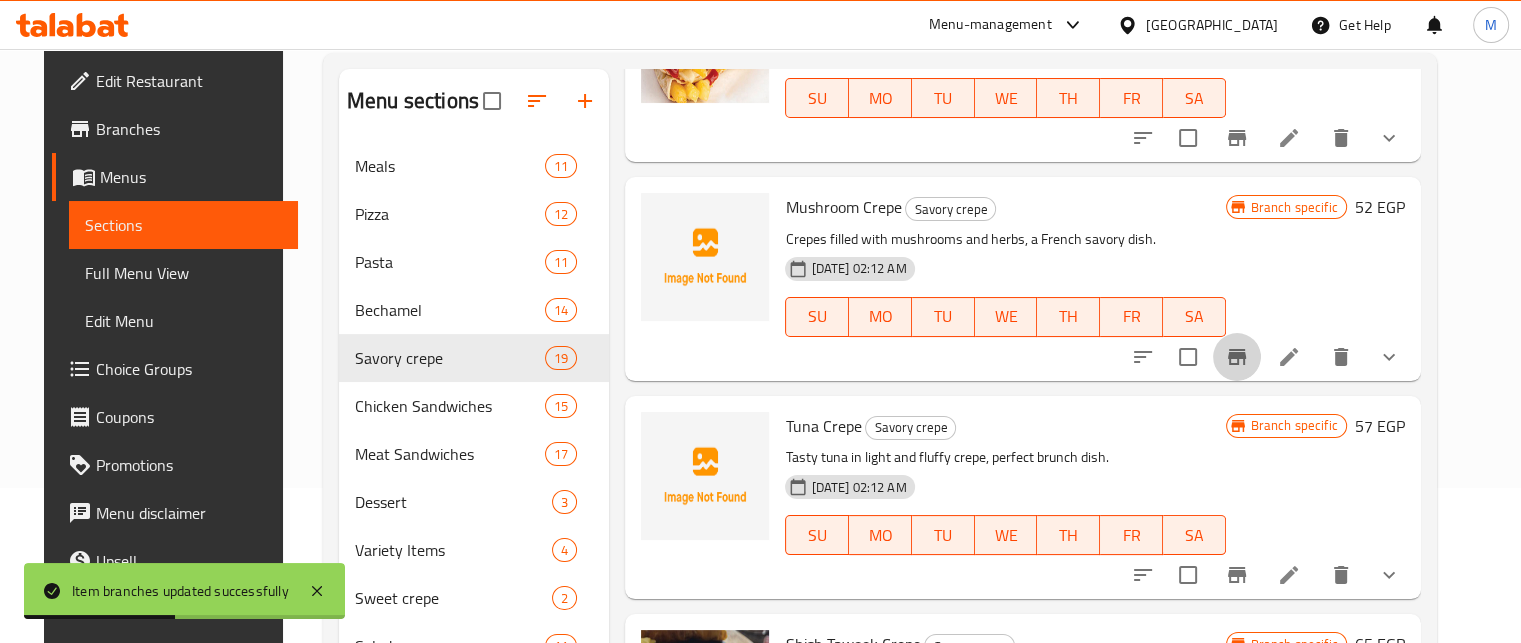 click 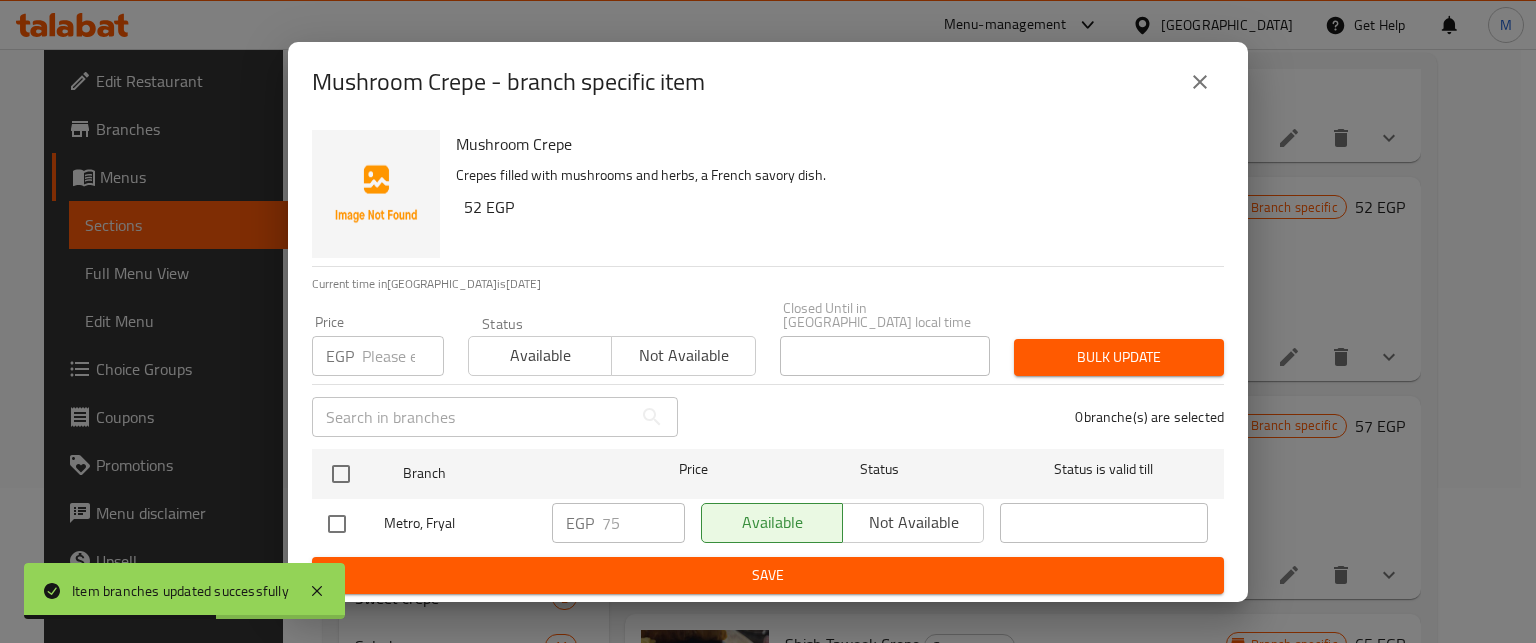 click at bounding box center [403, 356] 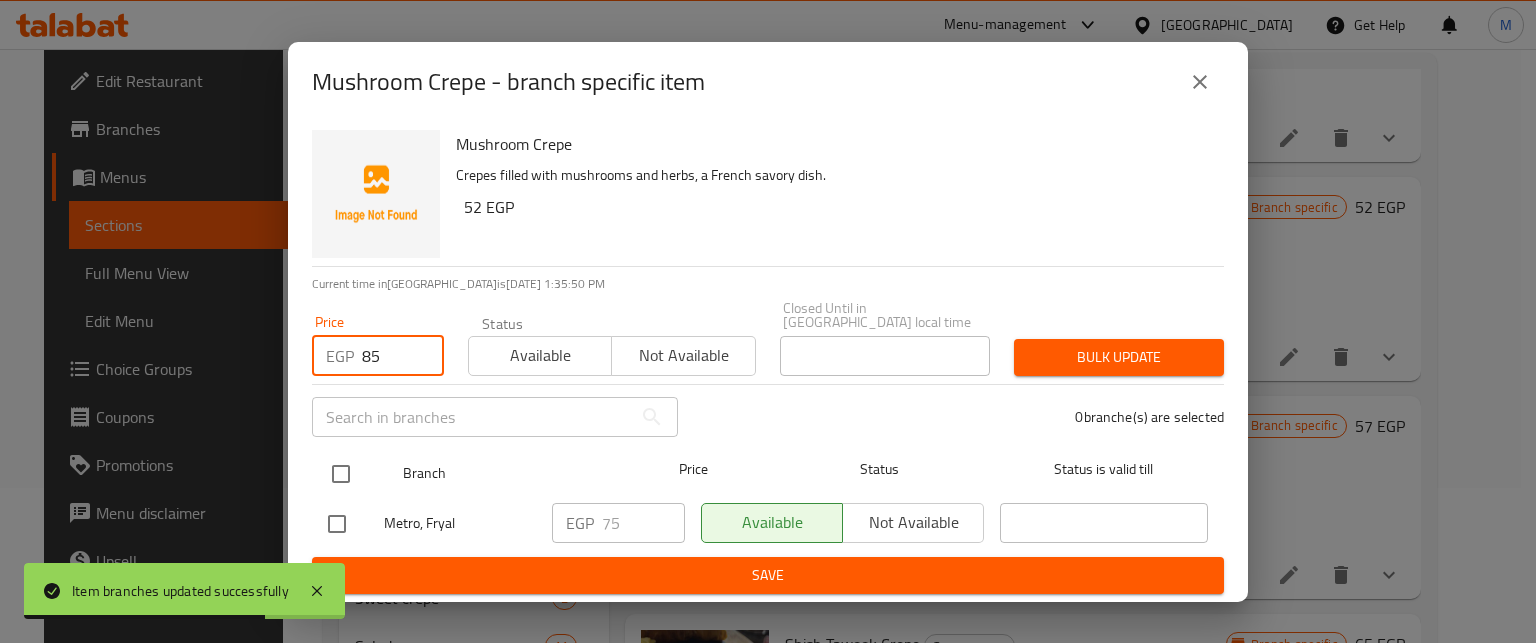 type on "85" 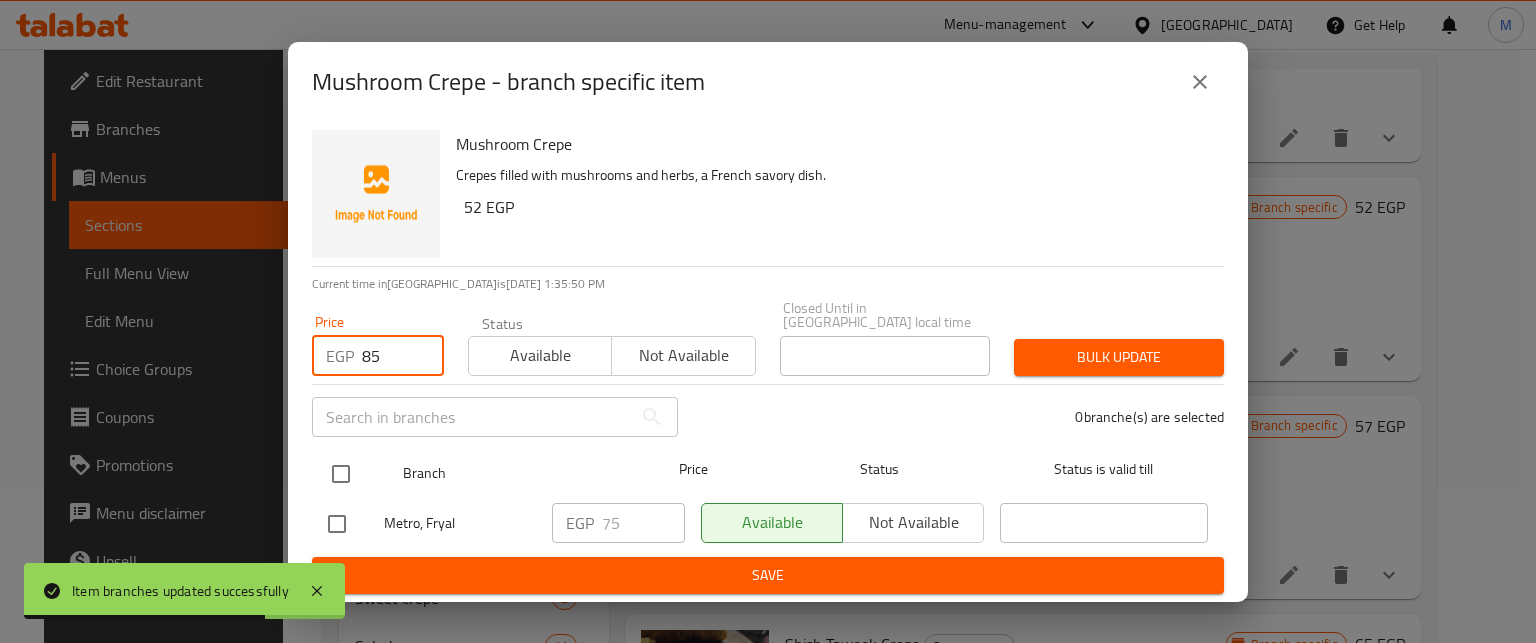 click at bounding box center [341, 474] 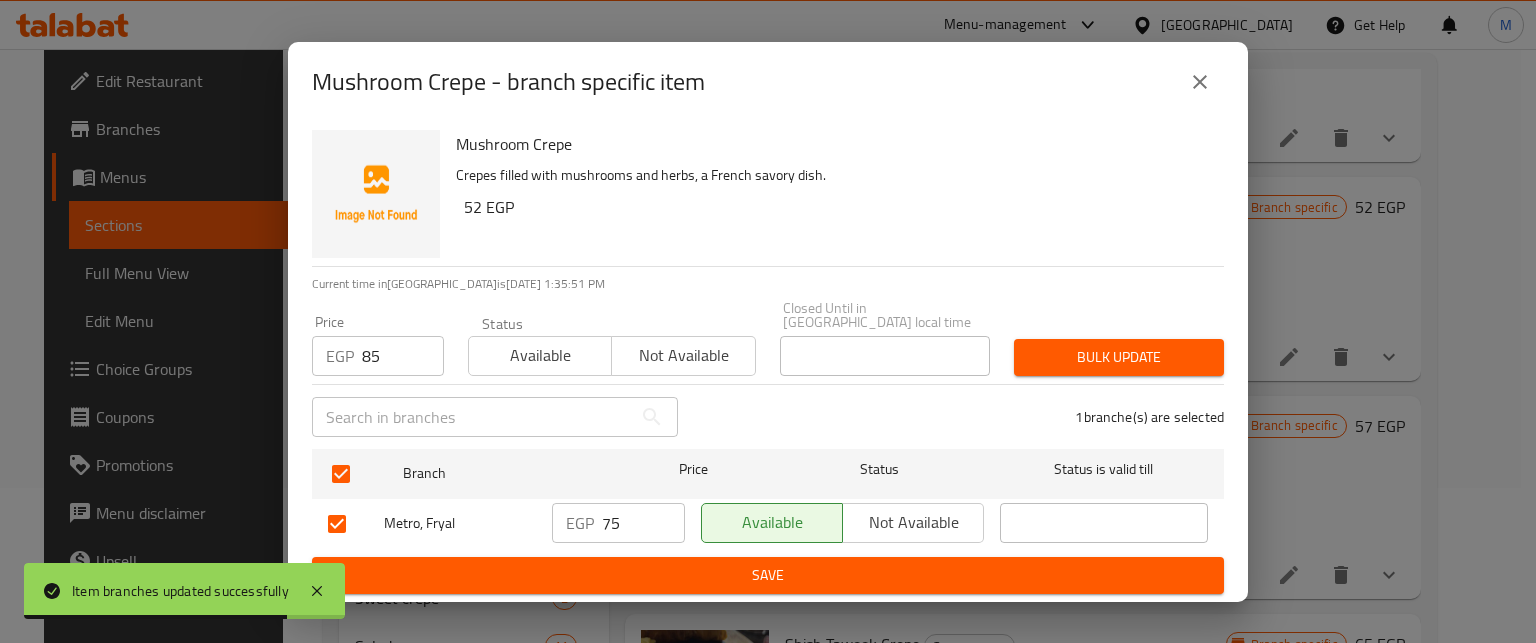 click on "Bulk update" at bounding box center (1119, 357) 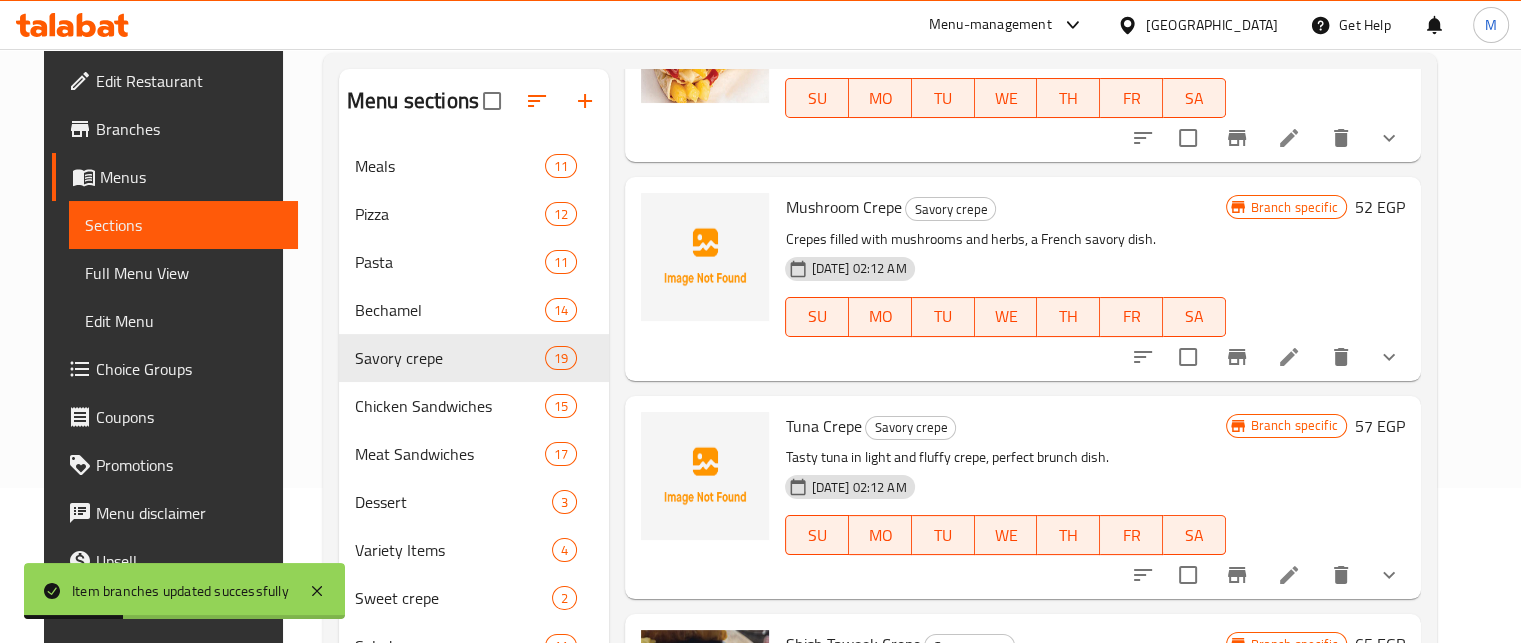 click 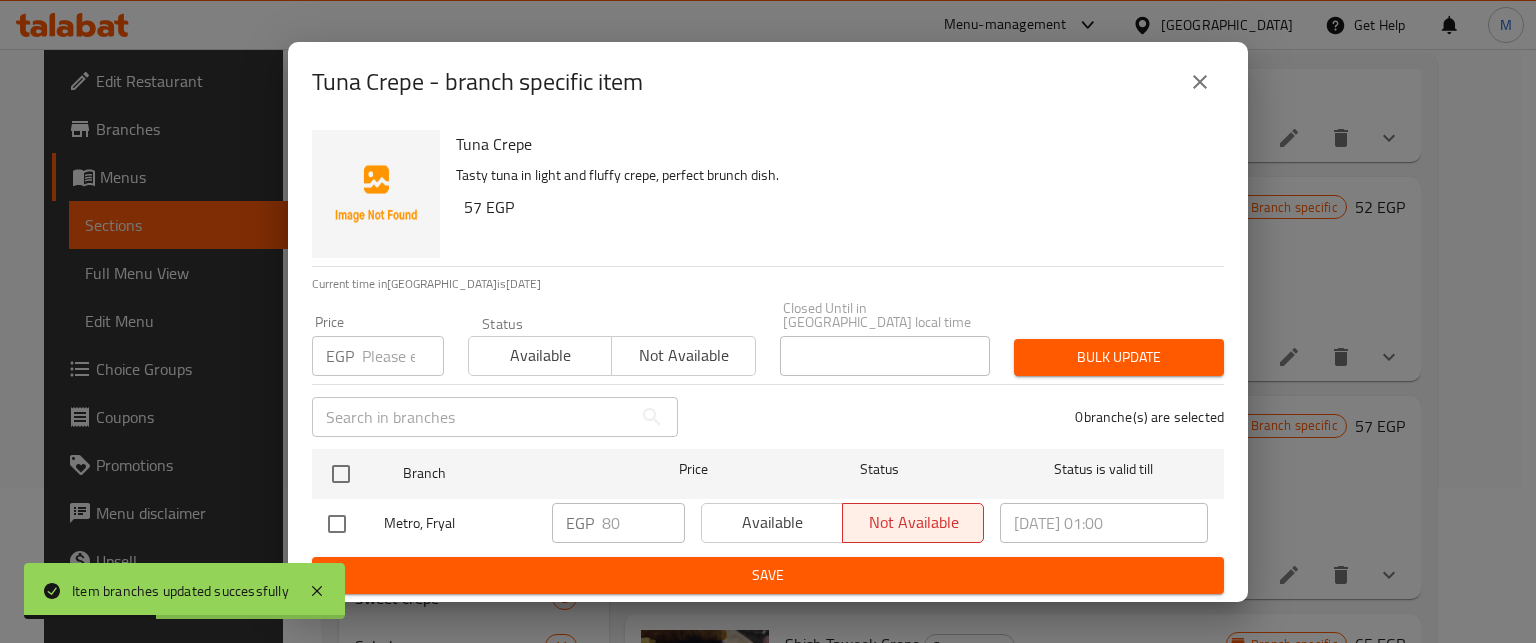 click at bounding box center (403, 356) 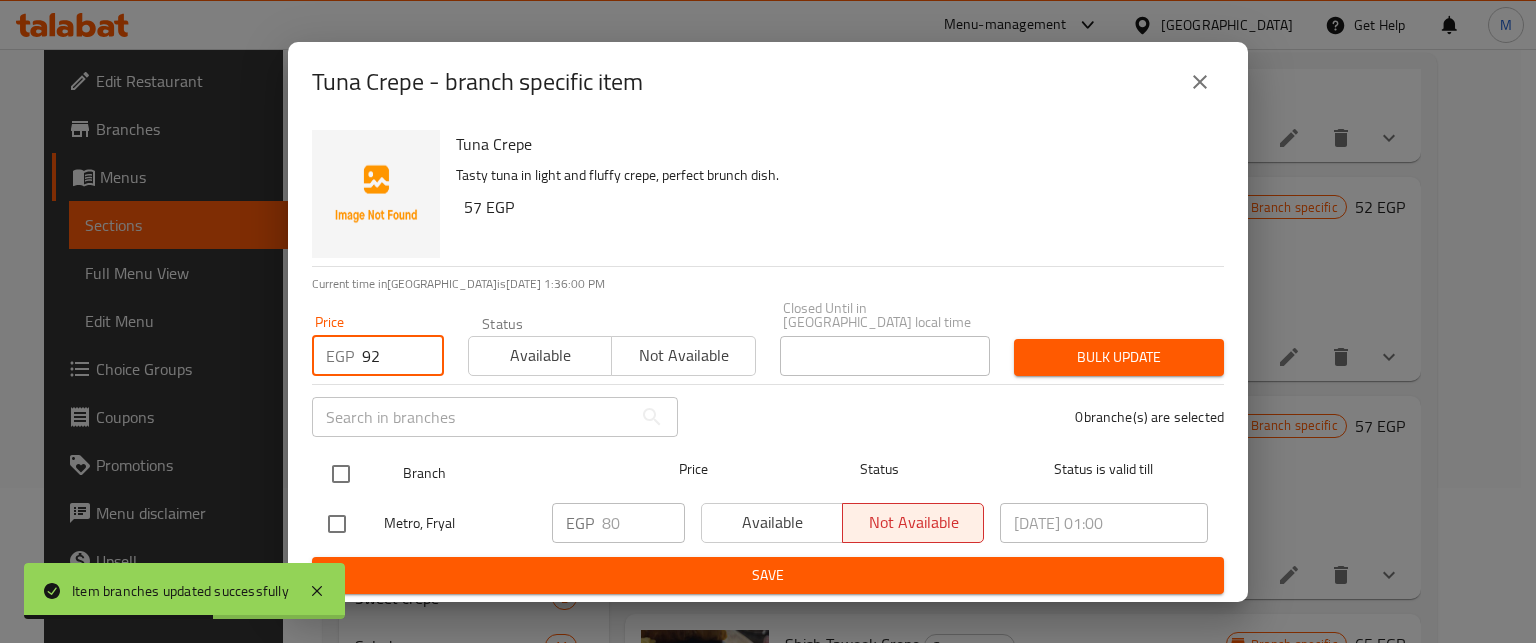 type on "92" 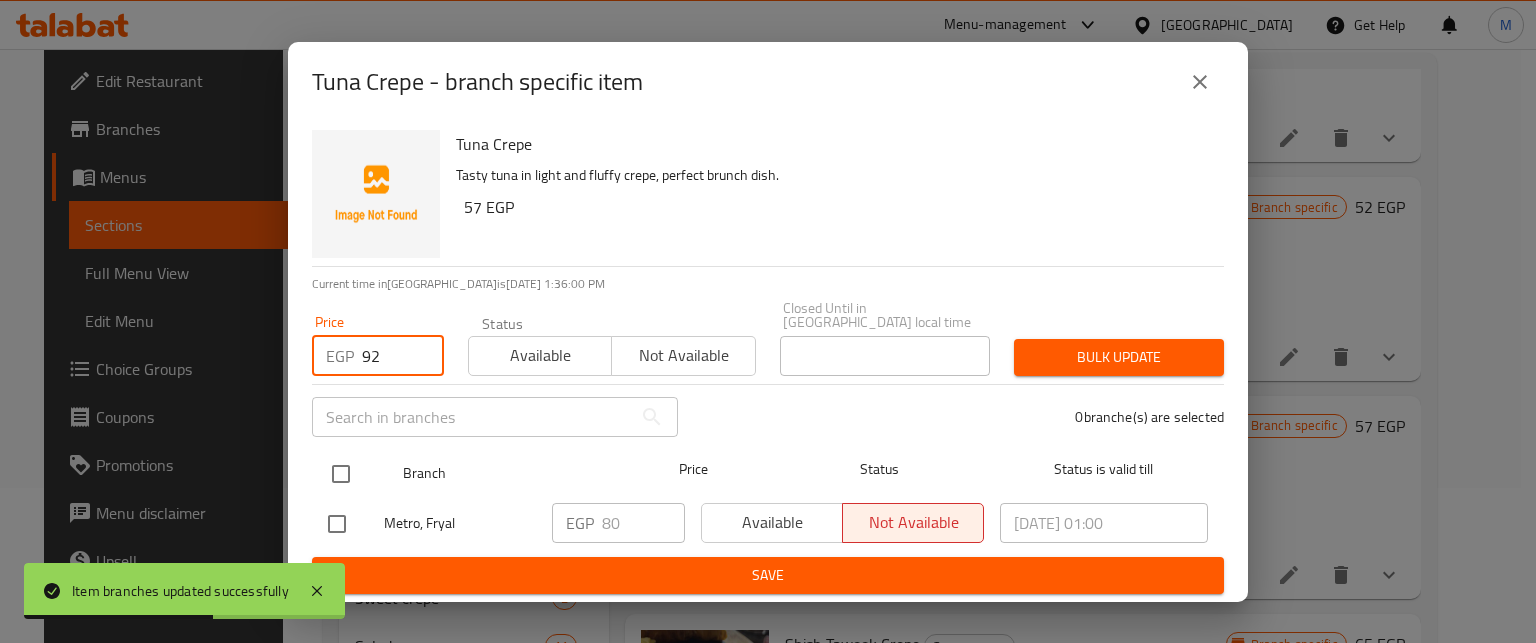 click at bounding box center (341, 474) 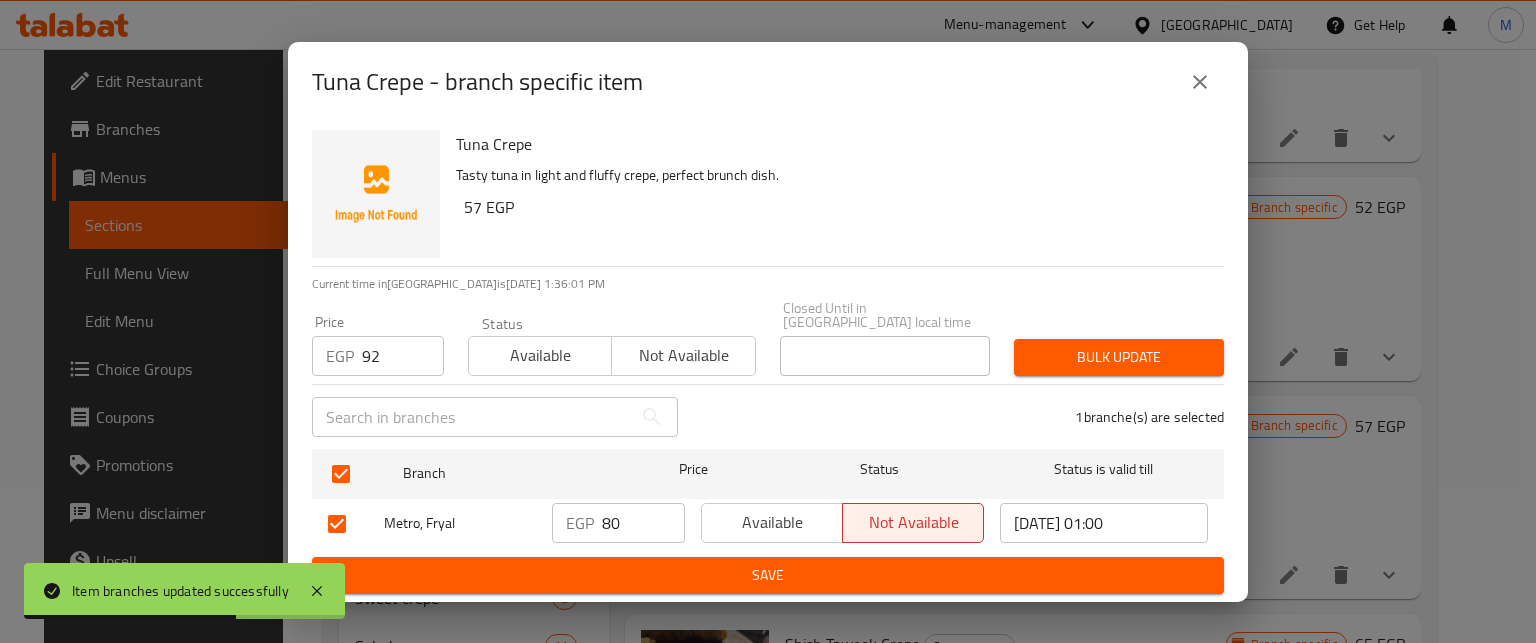 click on "Bulk update" at bounding box center [1119, 357] 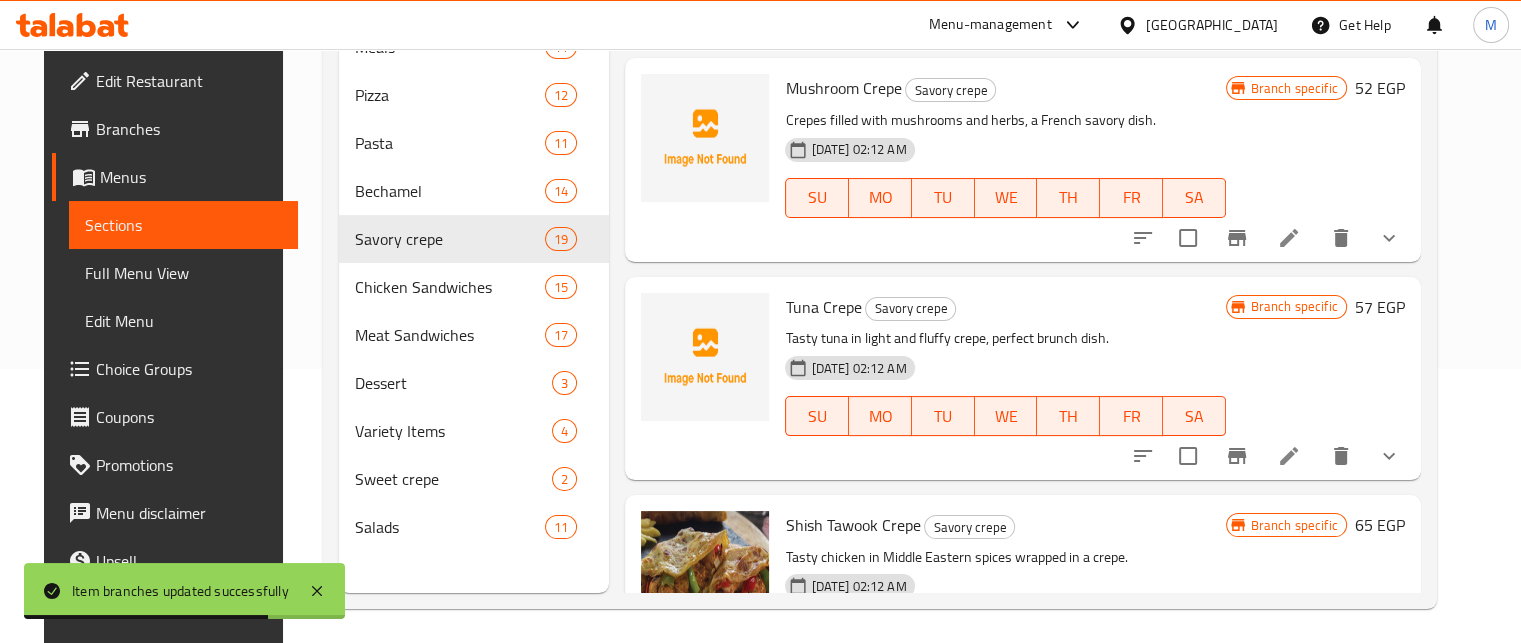 scroll, scrollTop: 280, scrollLeft: 0, axis: vertical 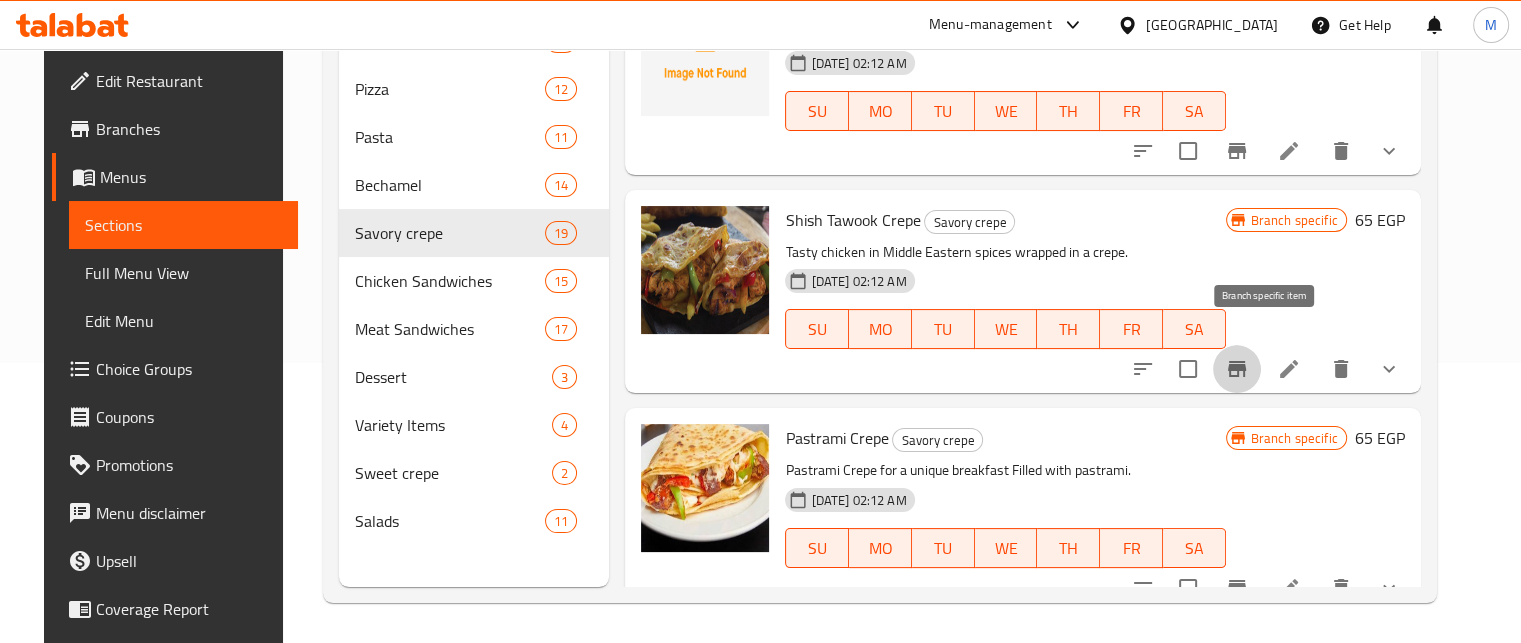 click 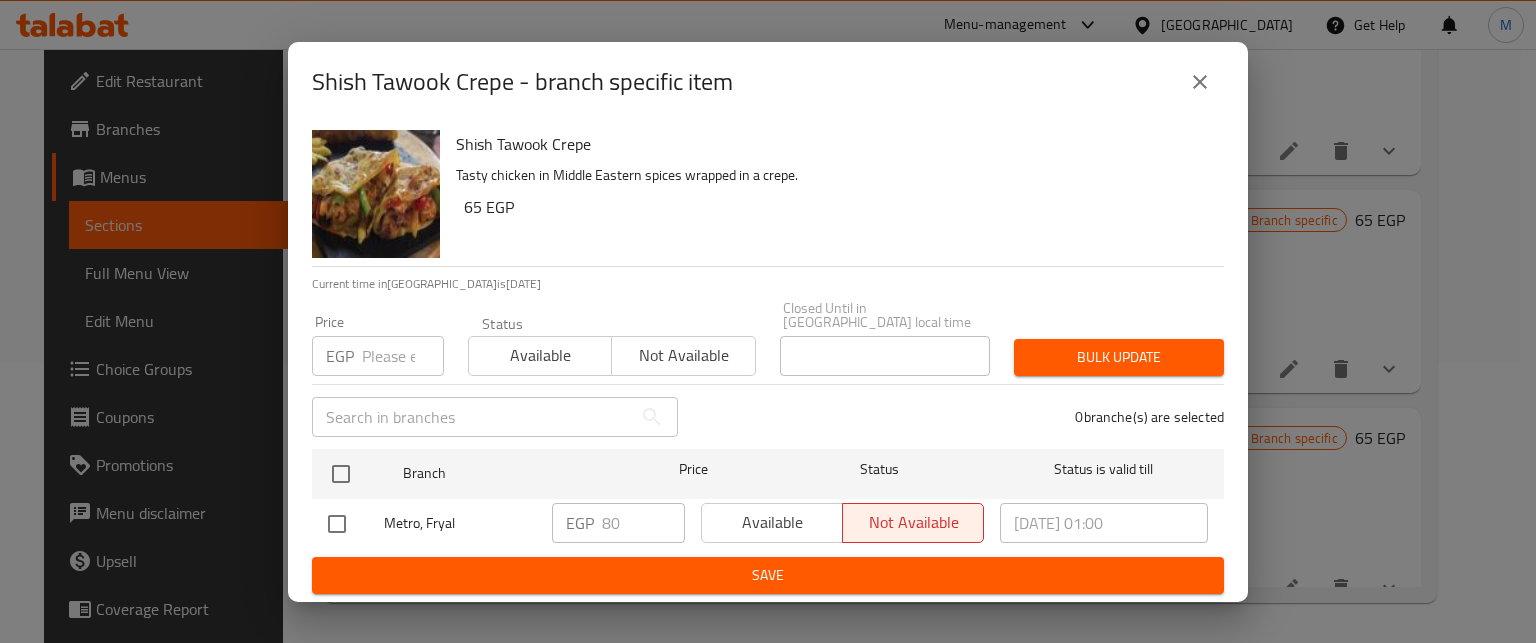 click at bounding box center (403, 356) 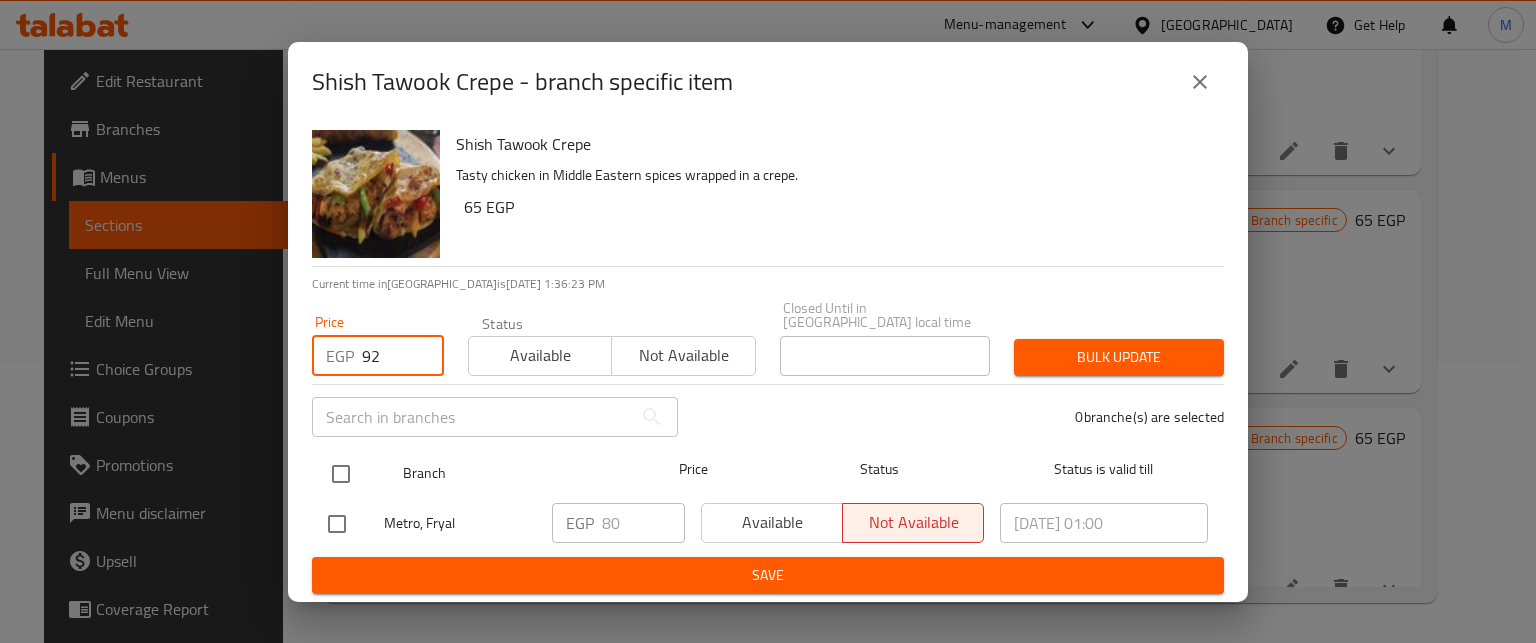 type on "92" 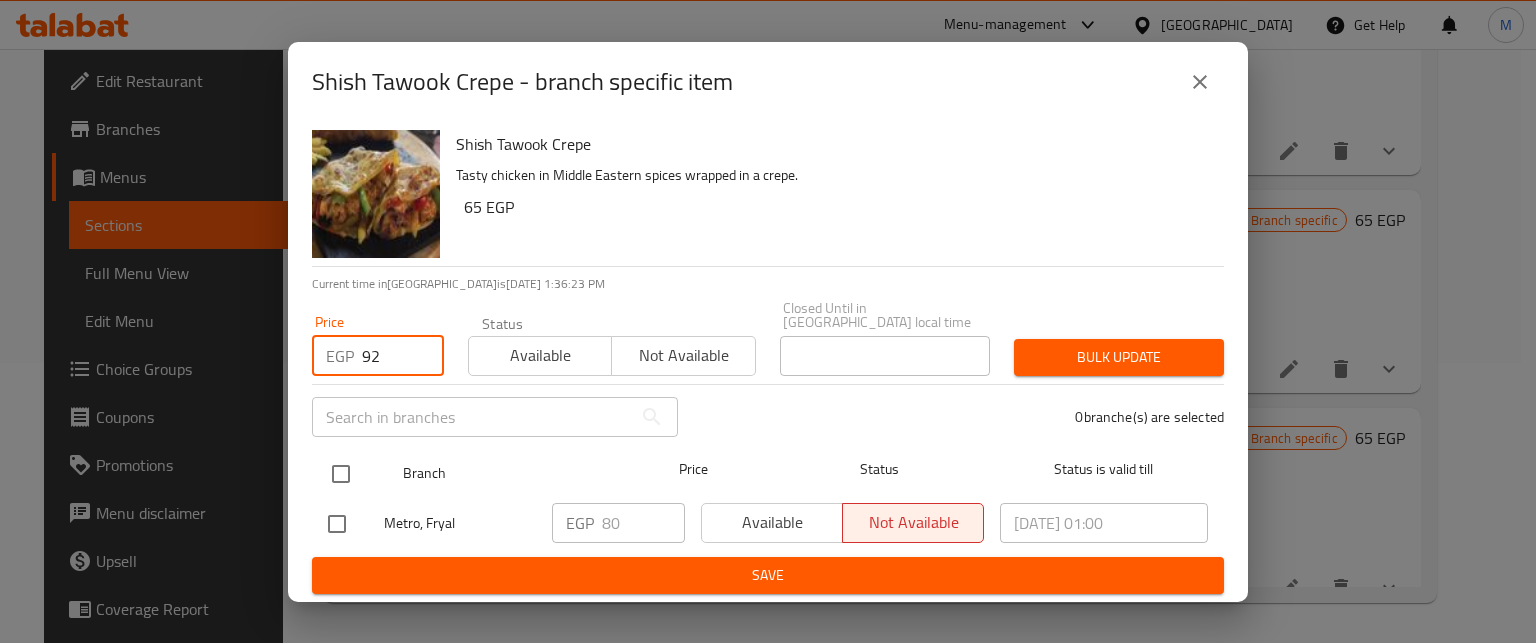 click at bounding box center (341, 474) 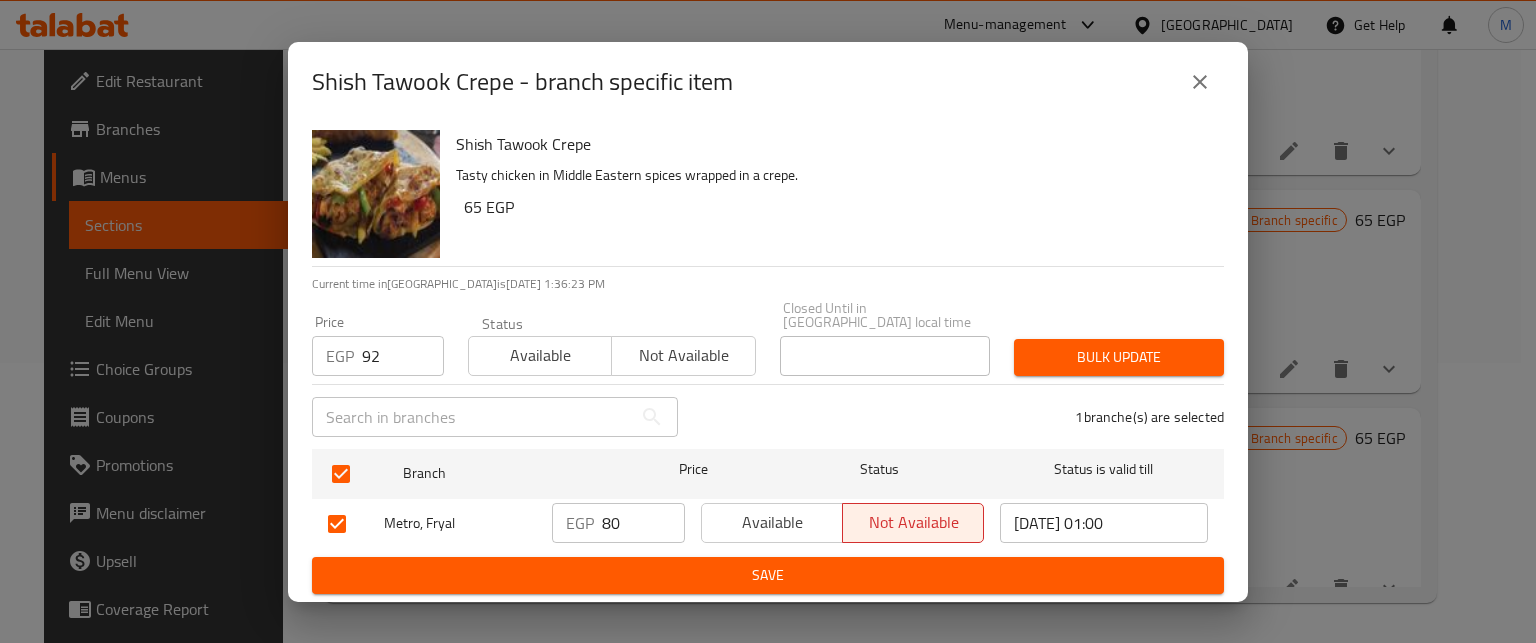 click on "Bulk update" at bounding box center [1119, 357] 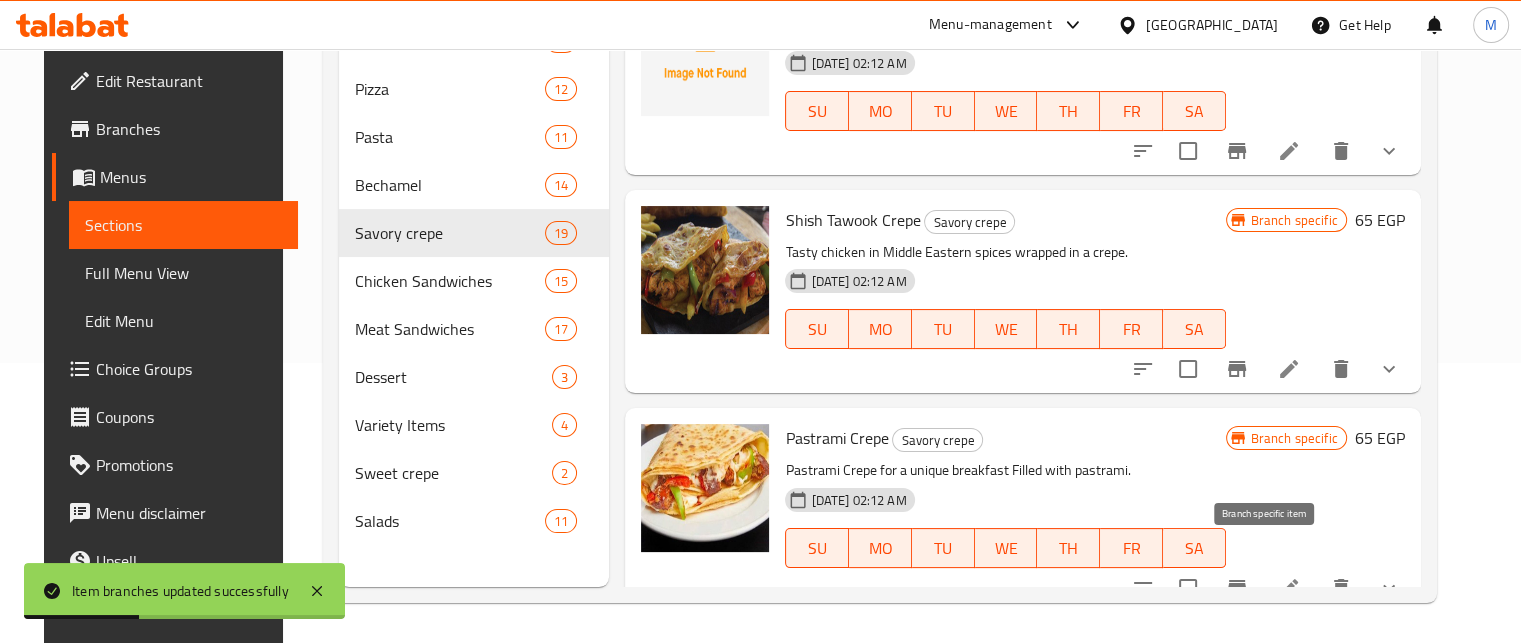 click 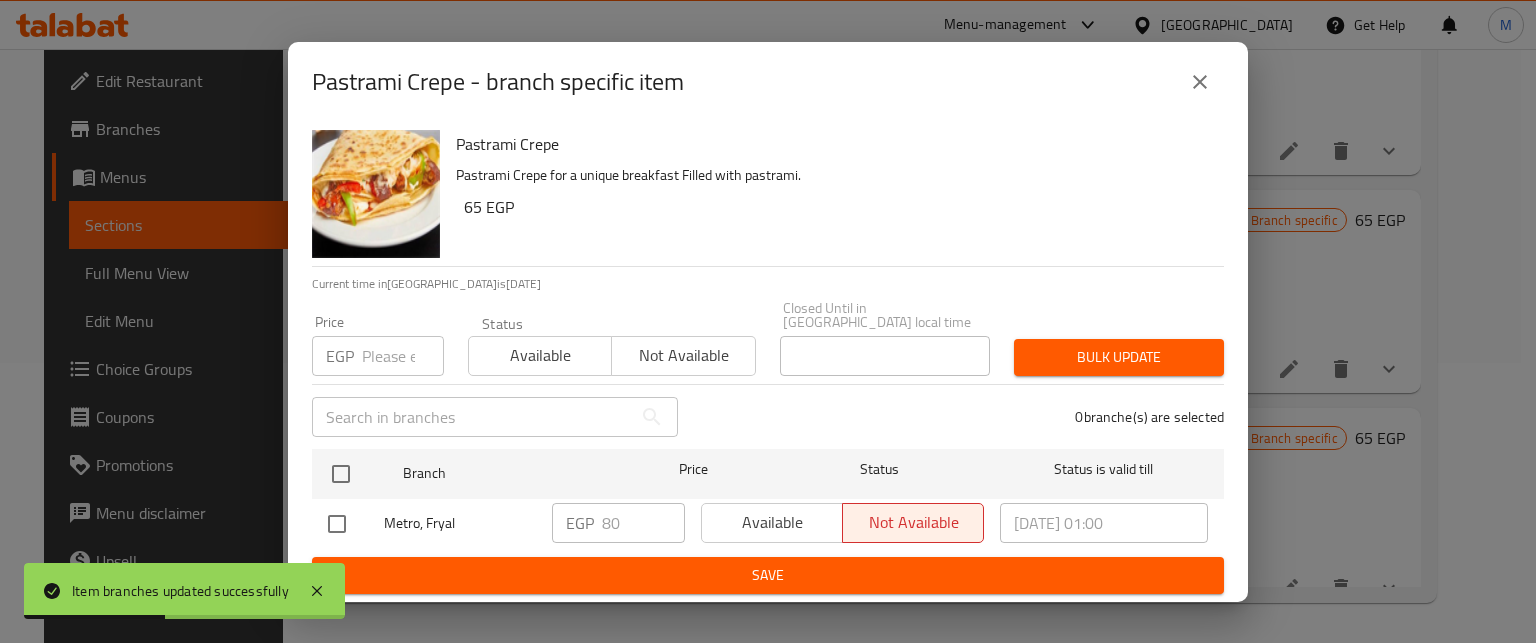 click at bounding box center (403, 356) 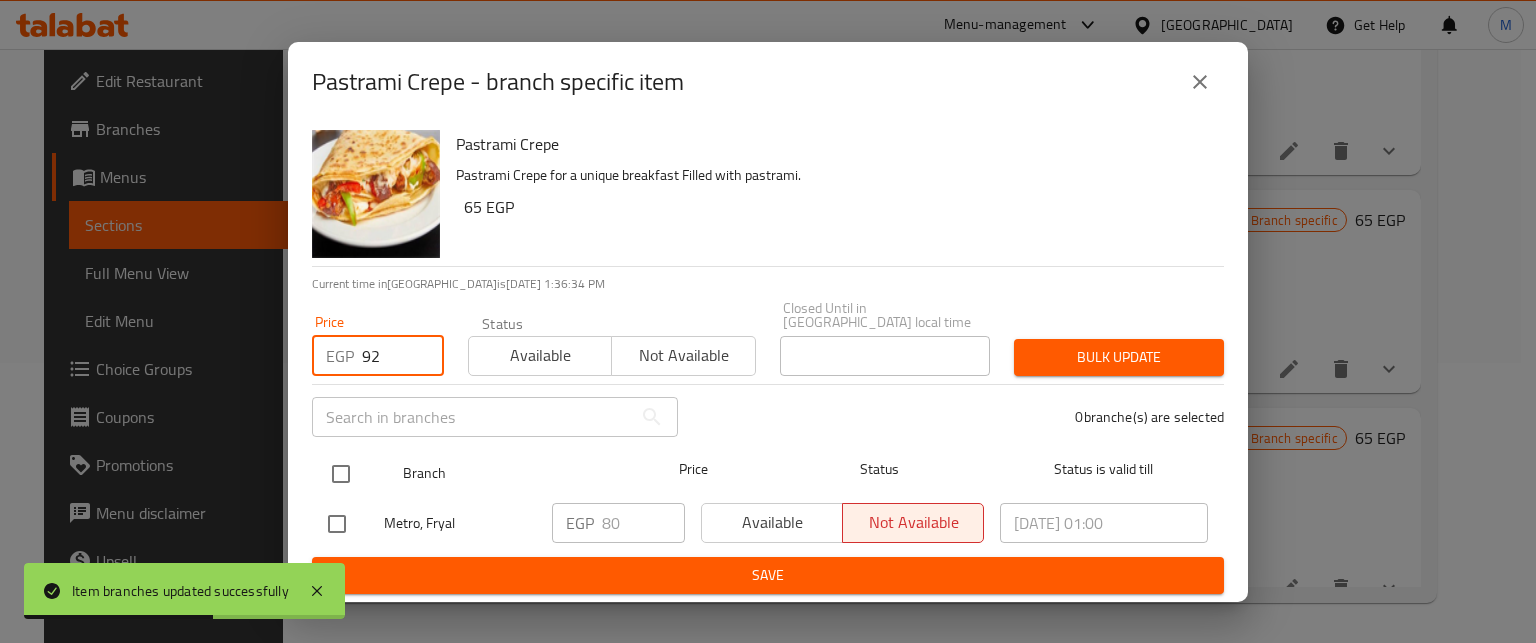 type on "92" 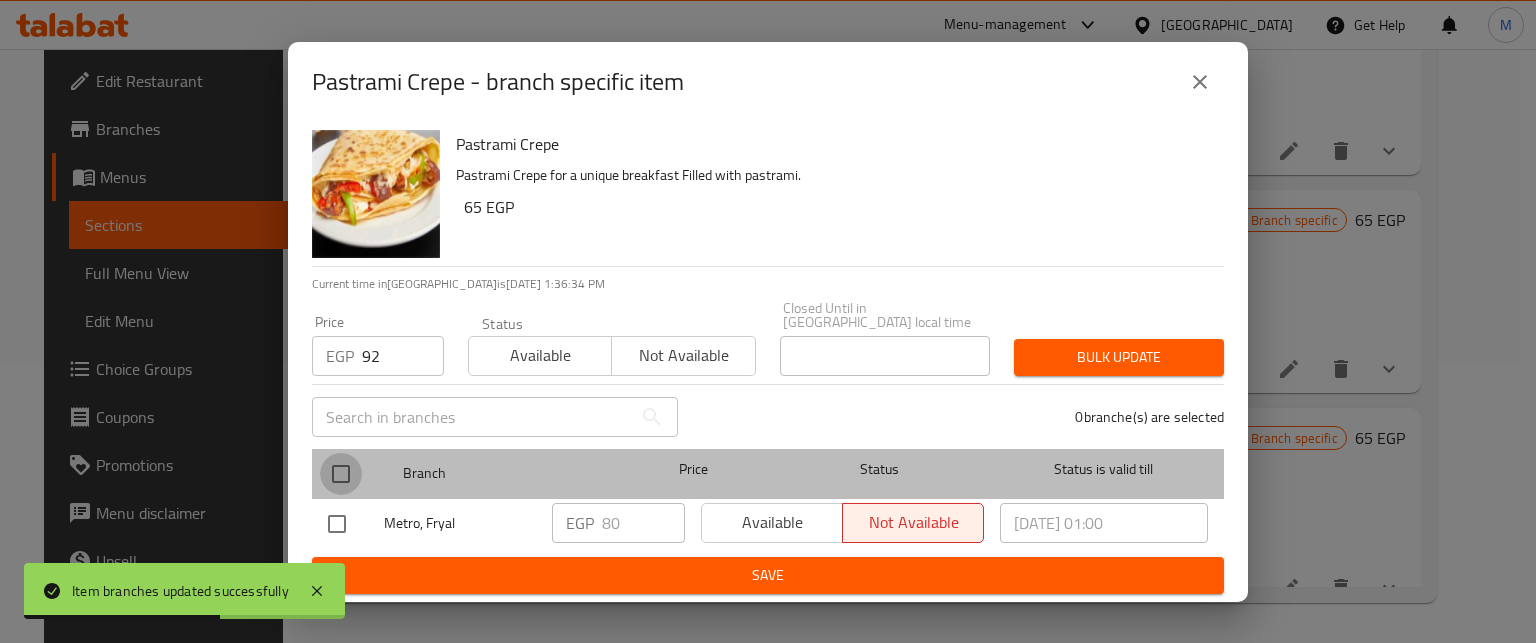 click at bounding box center (341, 474) 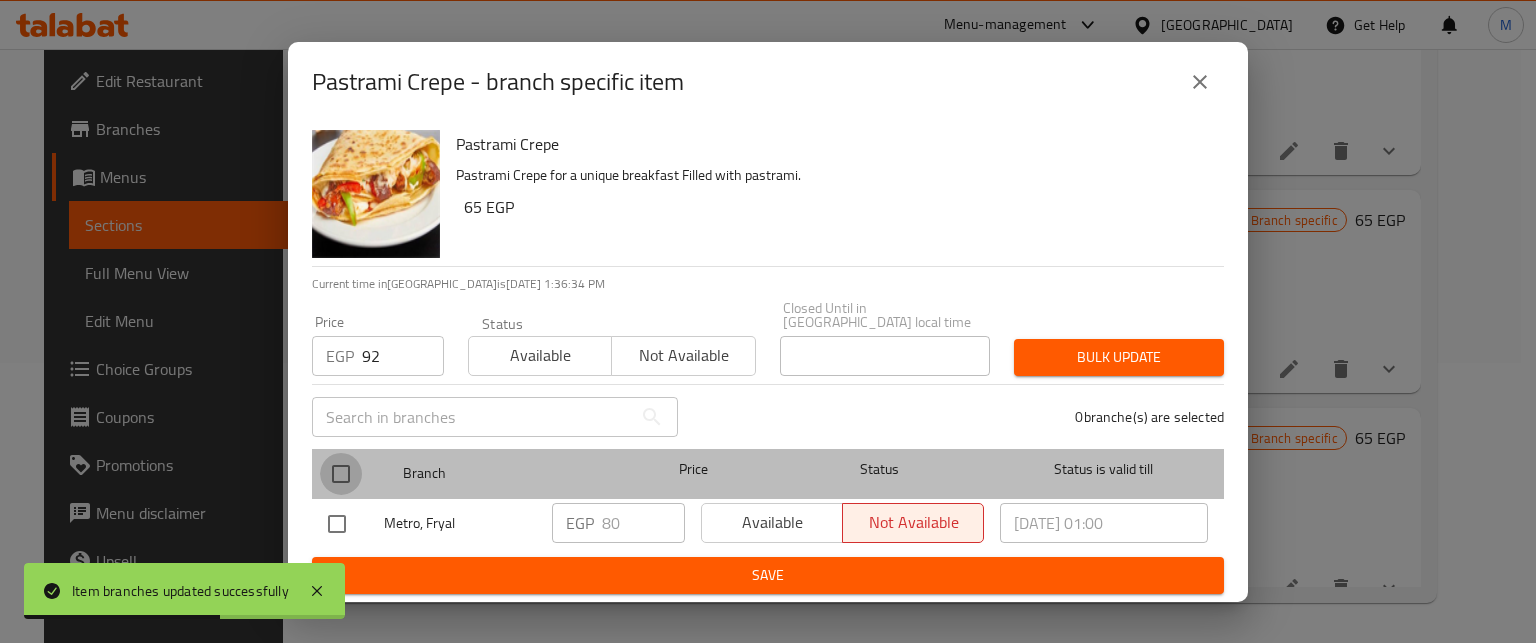 checkbox on "true" 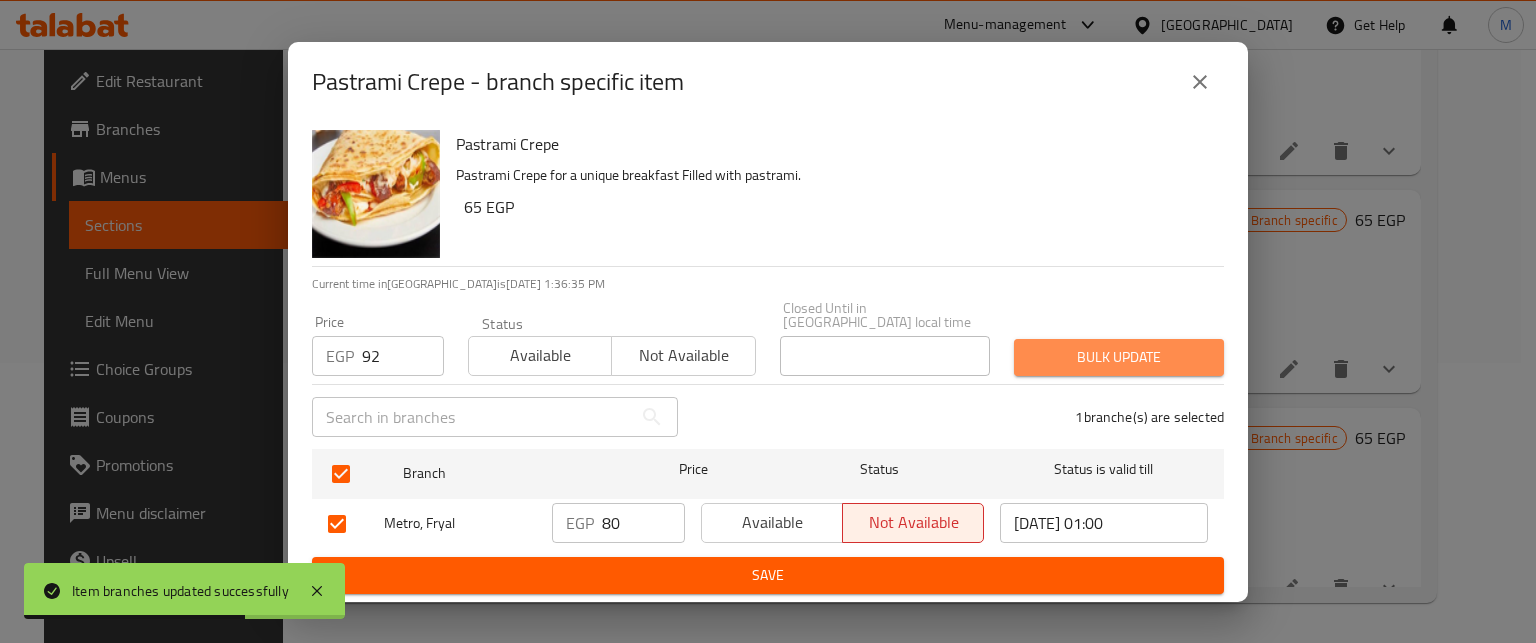 click on "Bulk update" at bounding box center [1119, 357] 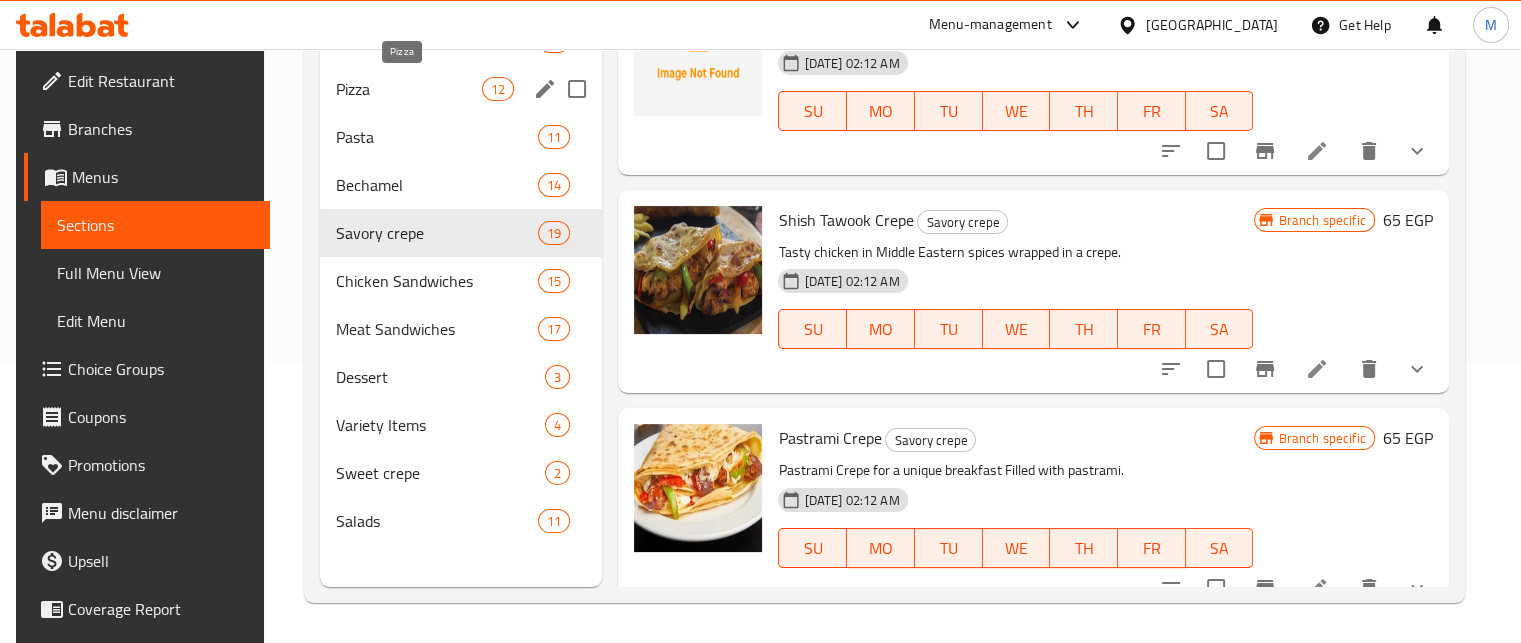 click on "Pizza" at bounding box center (409, 89) 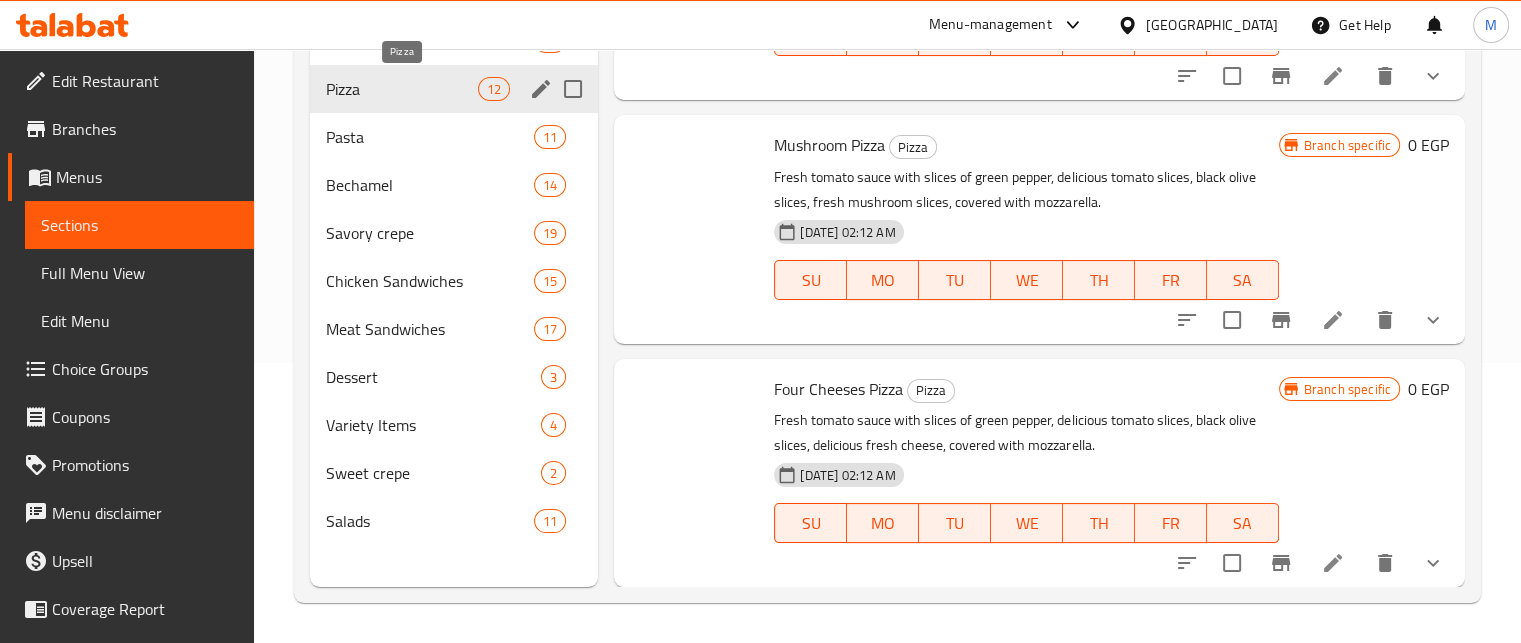 scroll, scrollTop: 2303, scrollLeft: 0, axis: vertical 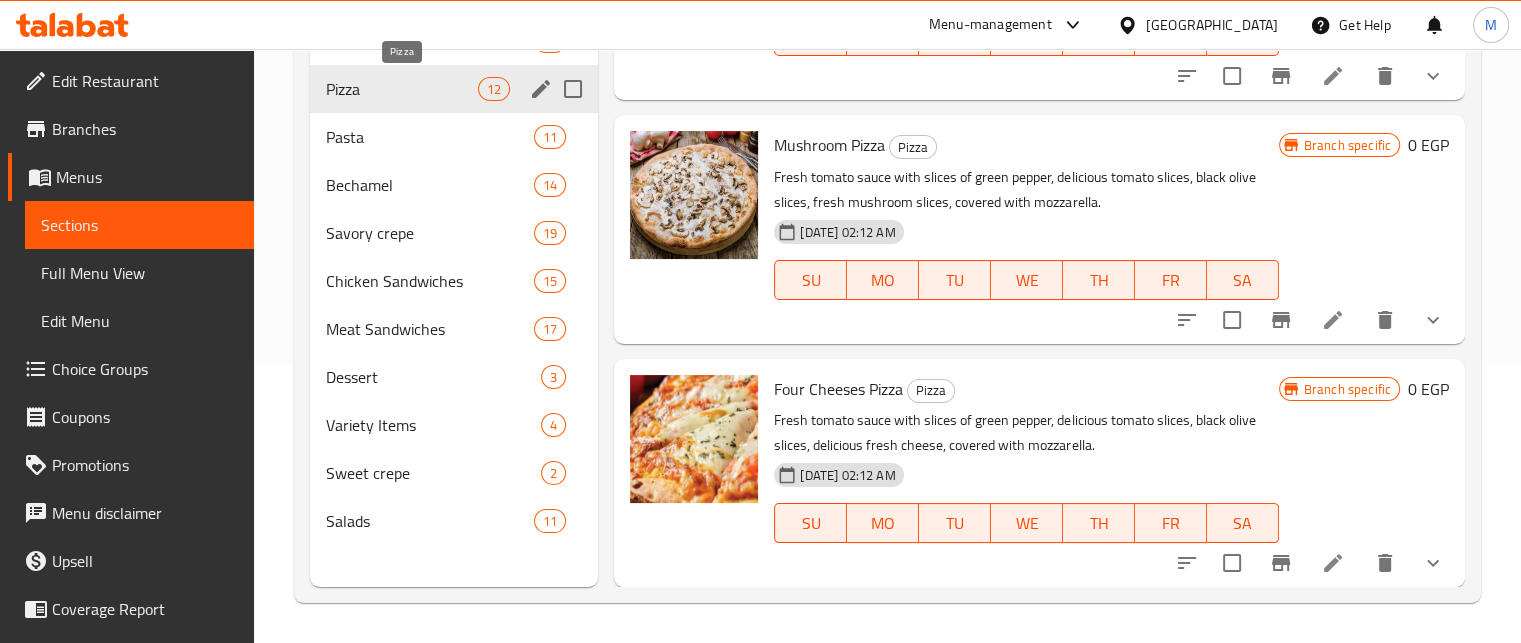 click on "Pizza" at bounding box center [402, 89] 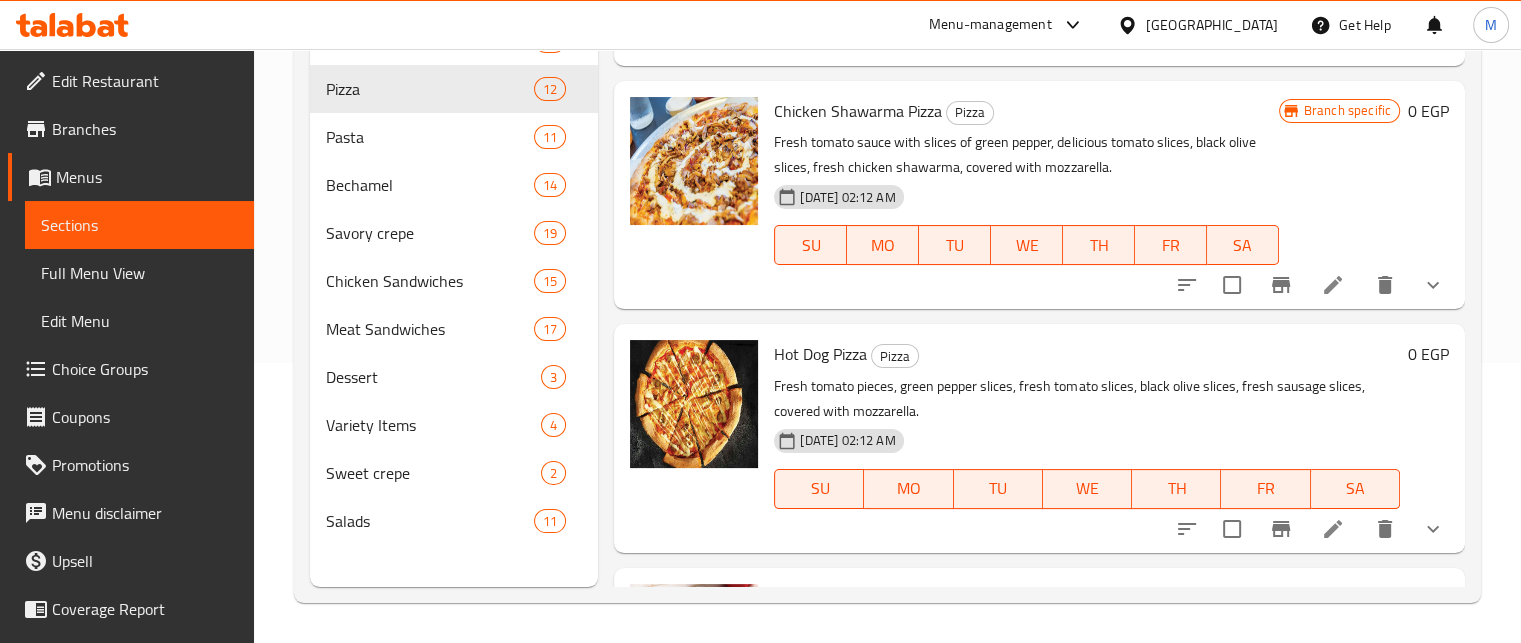 scroll, scrollTop: 0, scrollLeft: 0, axis: both 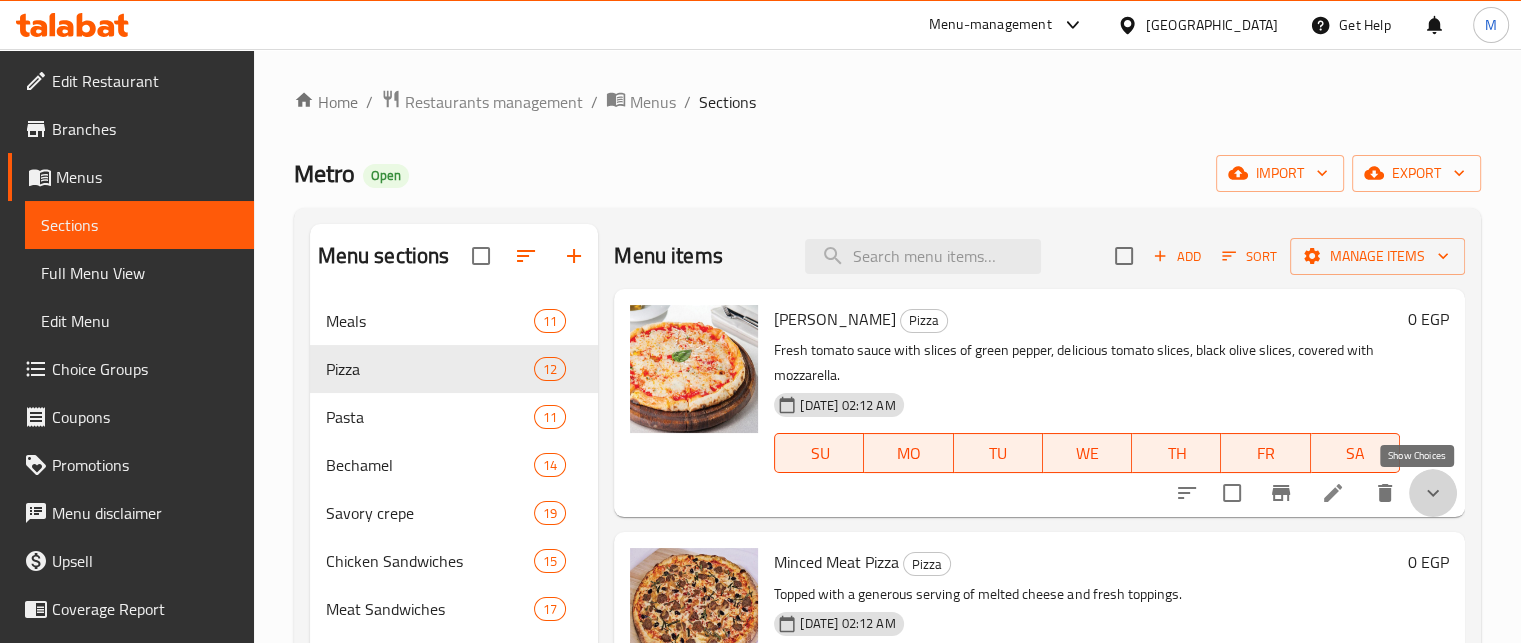click 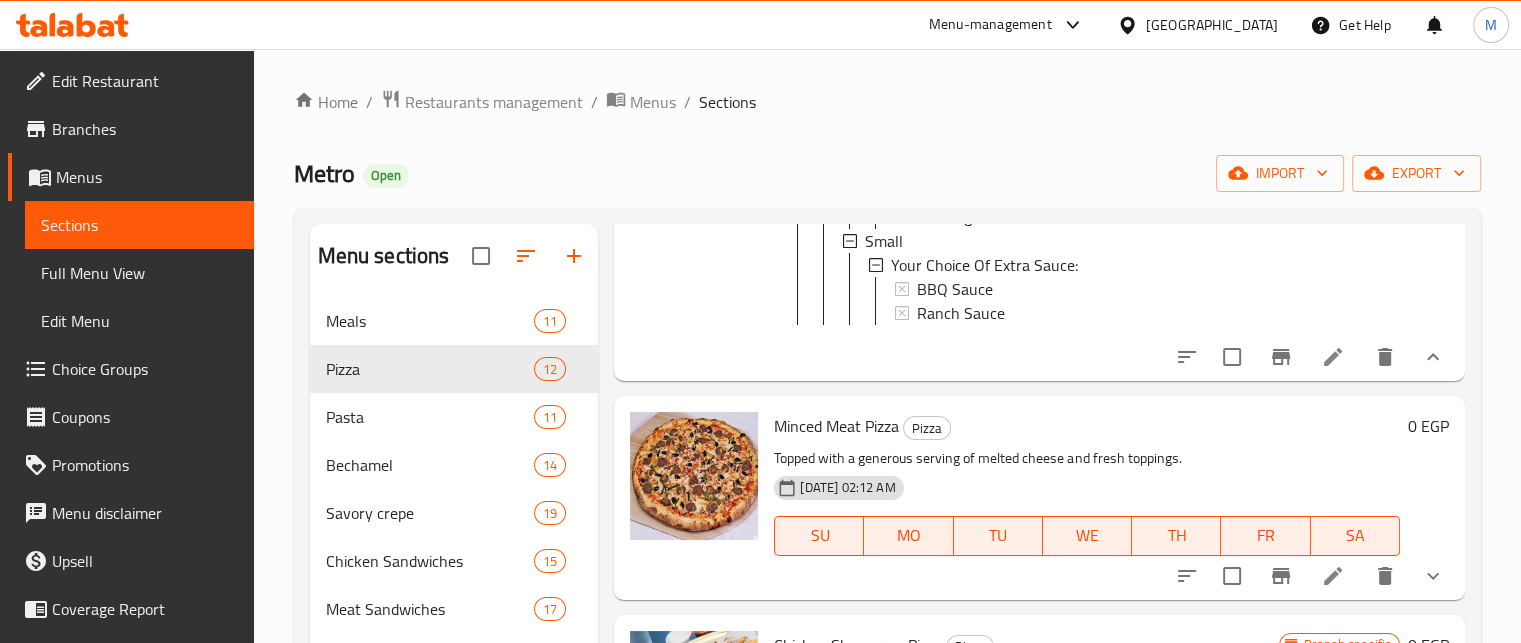 scroll, scrollTop: 628, scrollLeft: 0, axis: vertical 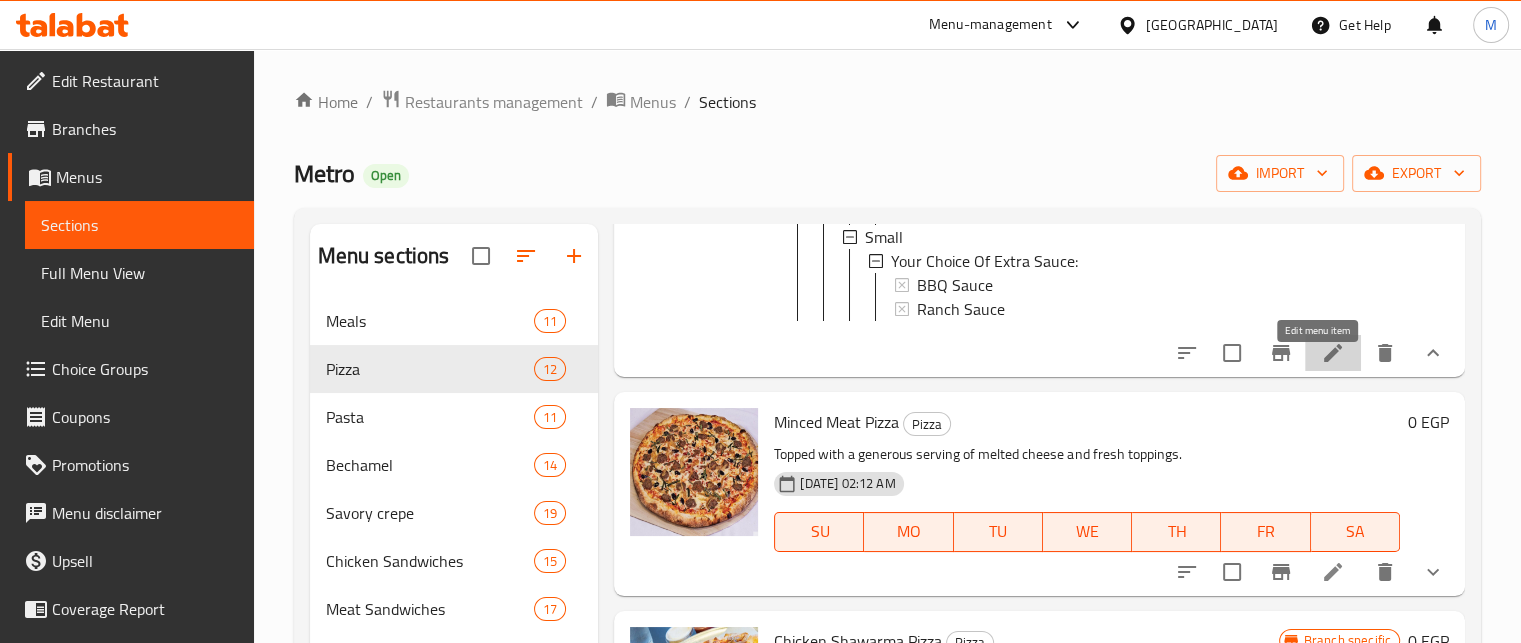 click 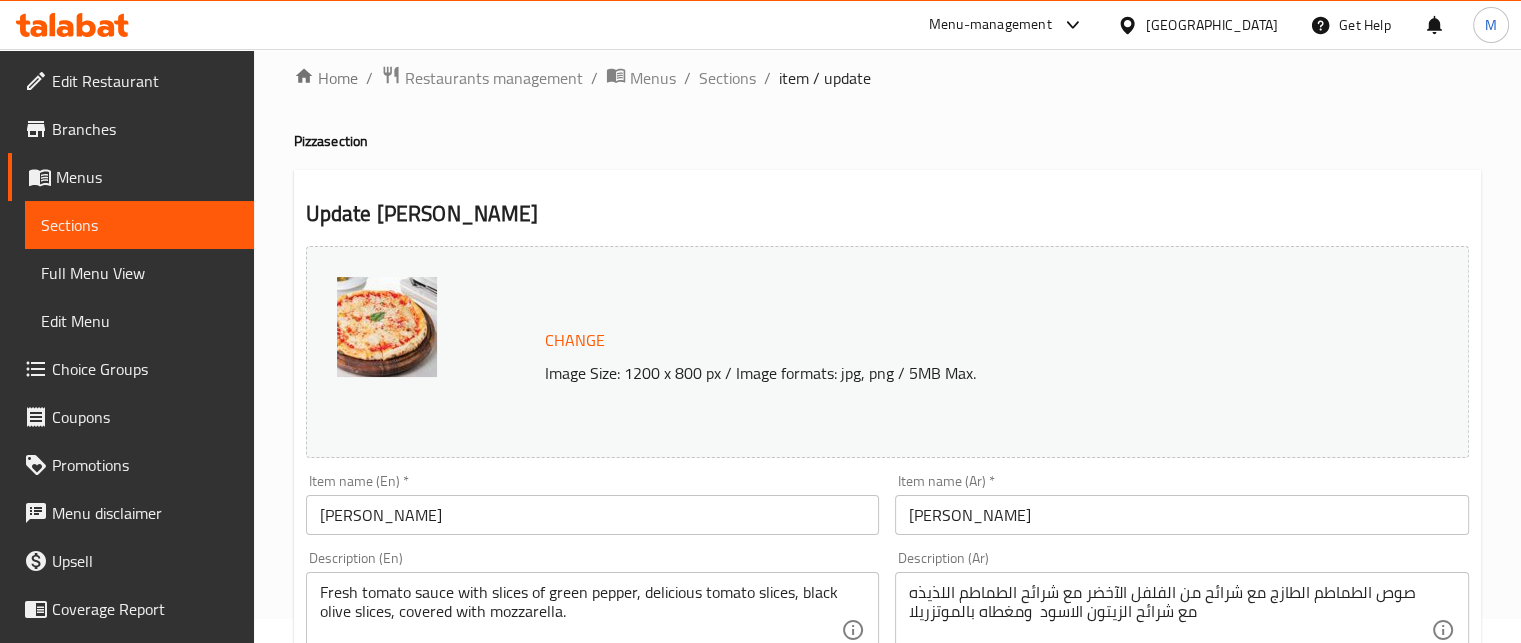 scroll, scrollTop: 0, scrollLeft: 0, axis: both 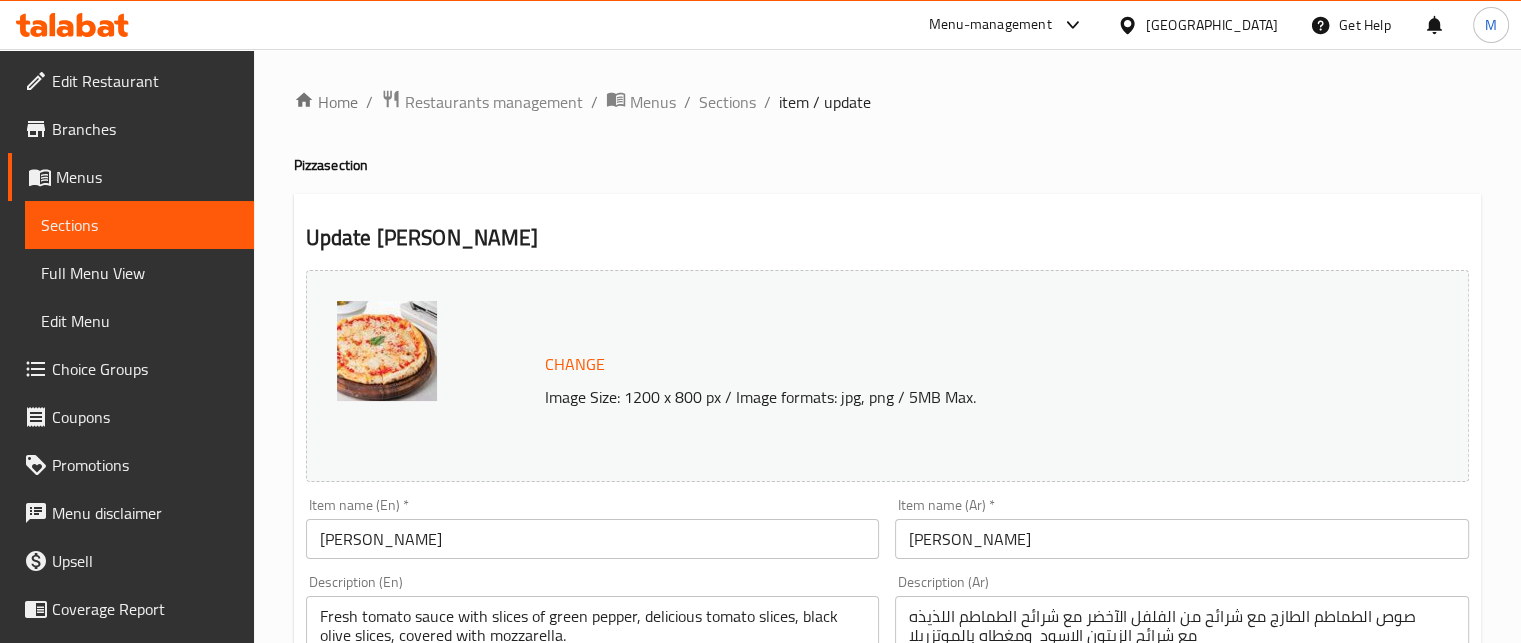 click on "Home / Restaurants management / Menus / Sections / item / update Pizza  section Update Margherita Pizza Change Image Size: 1200 x 800 px / Image formats: jpg, png / 5MB Max. Item name (En)   * Margherita Pizza Item name (En)  * Item name (Ar)   * بيتزا مارجريتا Item name (Ar)  * Description (En) Fresh tomato sauce with slices of green pepper, delicious tomato slices, black olive slices, covered with mozzarella. Description (En) Description (Ar) صوص الطماطم الطازج مع شرائح من الفلفل الآخضر مع شرائح الطماطم اللذيذه مع شرائح الزيتون الاسود  ومغطاه بالموتزريلا Description (Ar) Product barcode Product barcode Product sku Product sku Price   * EGP 0 Price  * Price on selection Free item Start Date Start Date End Date End Date Available Days SU MO TU WE TH FR SA Available from ​ ​ Available to ​ ​ Status Active Inactive Exclude from GEM Variations & Choices Your Choice of: (ID: 789565959) Min" at bounding box center (887, 944) 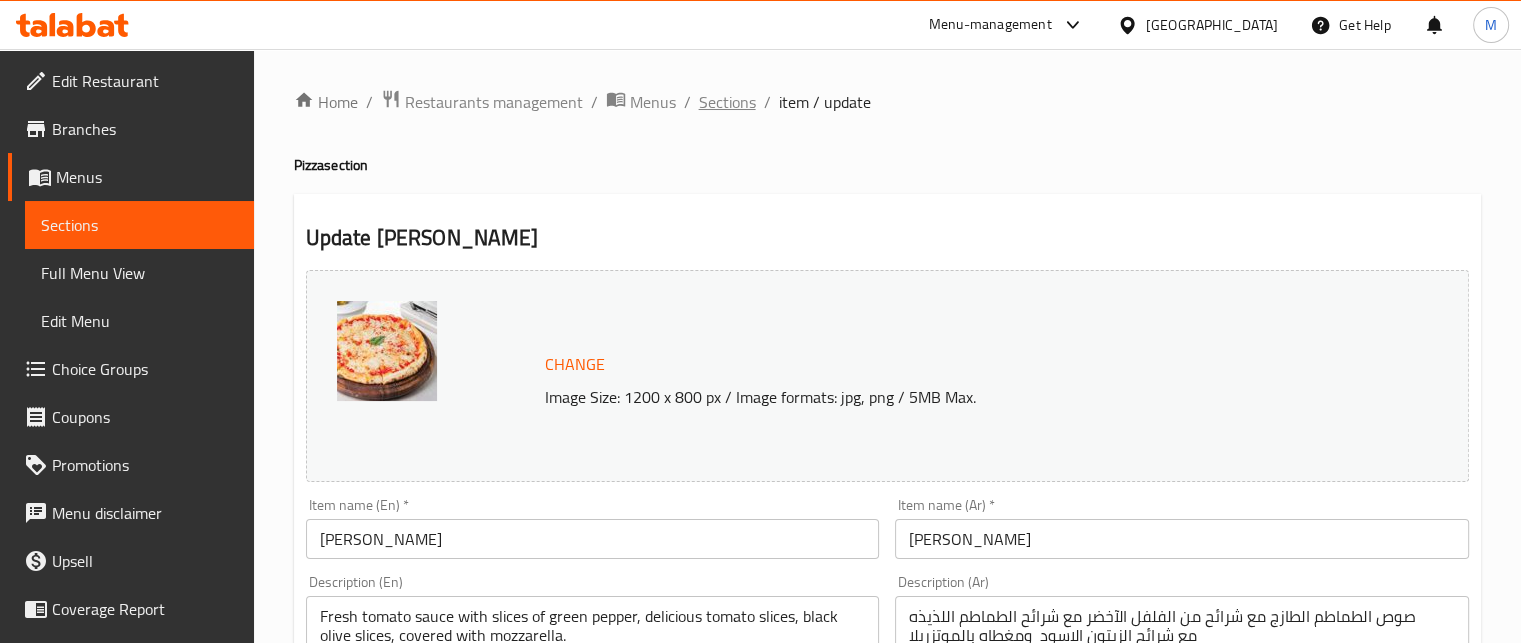 click on "Sections" at bounding box center [727, 102] 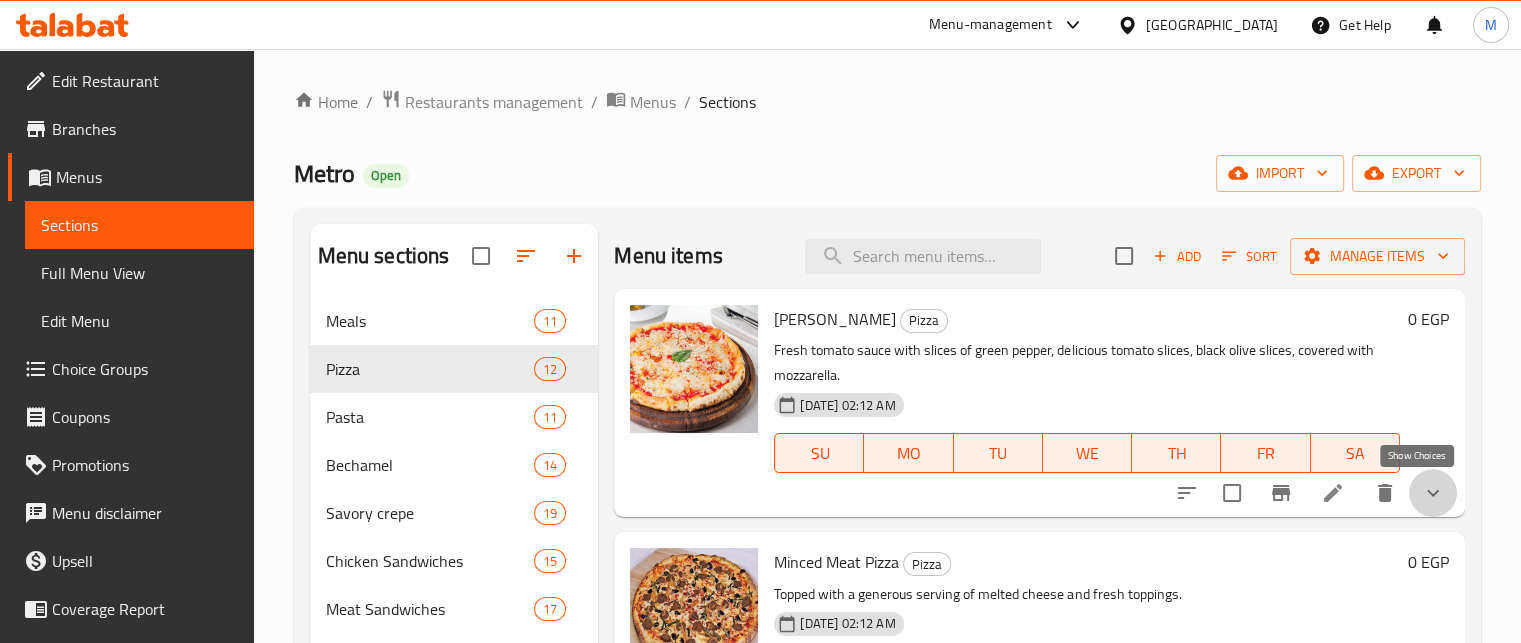 click 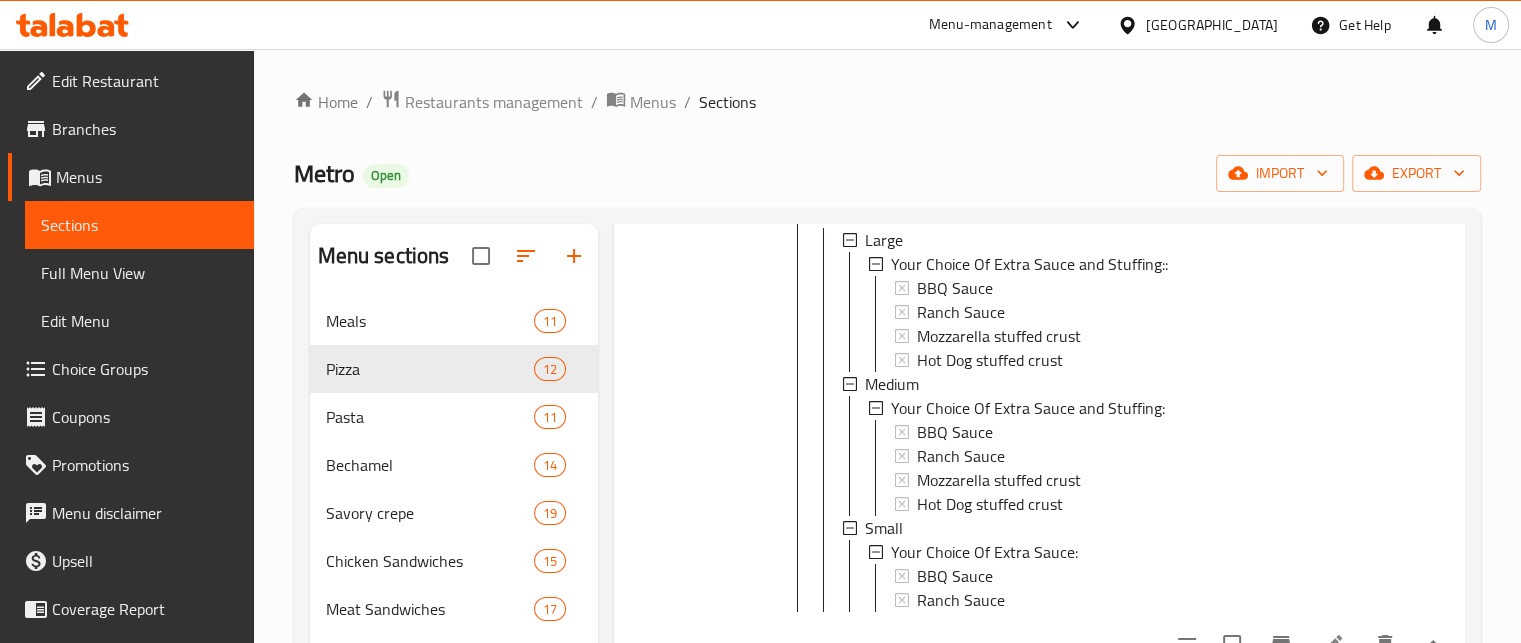 scroll, scrollTop: 347, scrollLeft: 0, axis: vertical 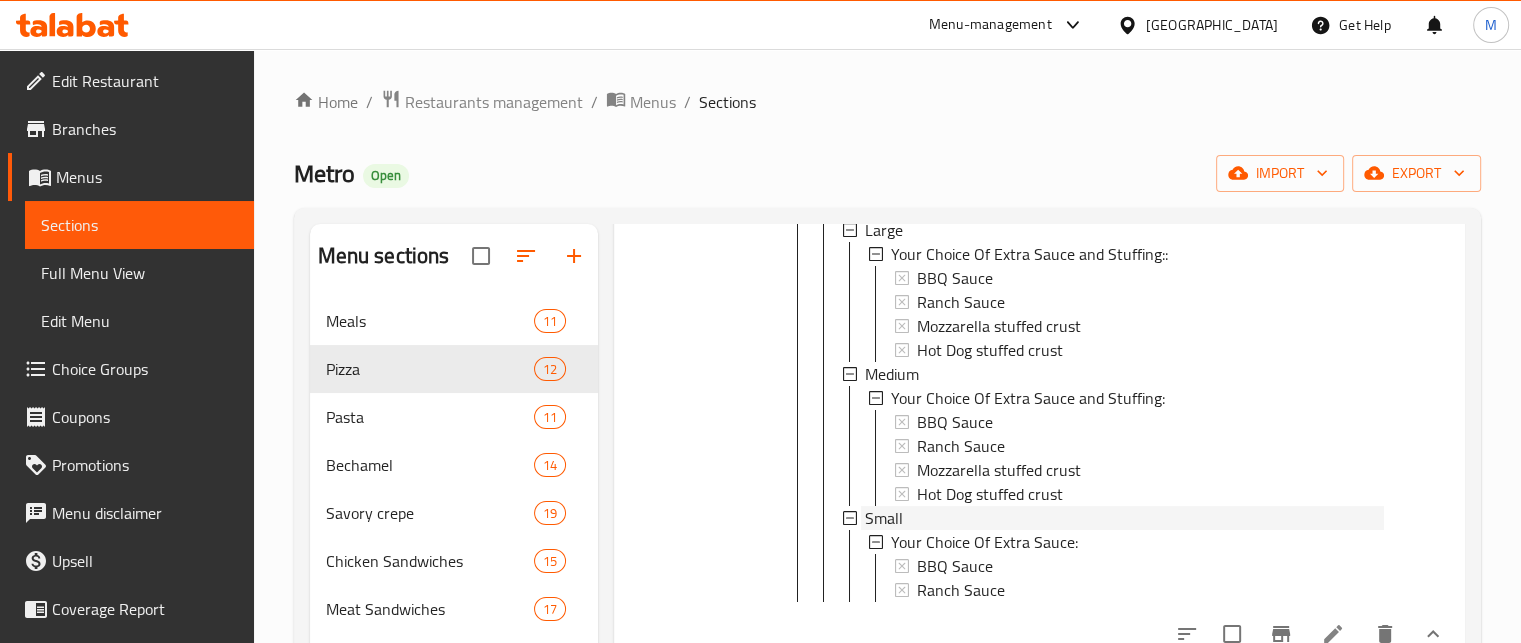 click on "Small" at bounding box center [1124, 518] 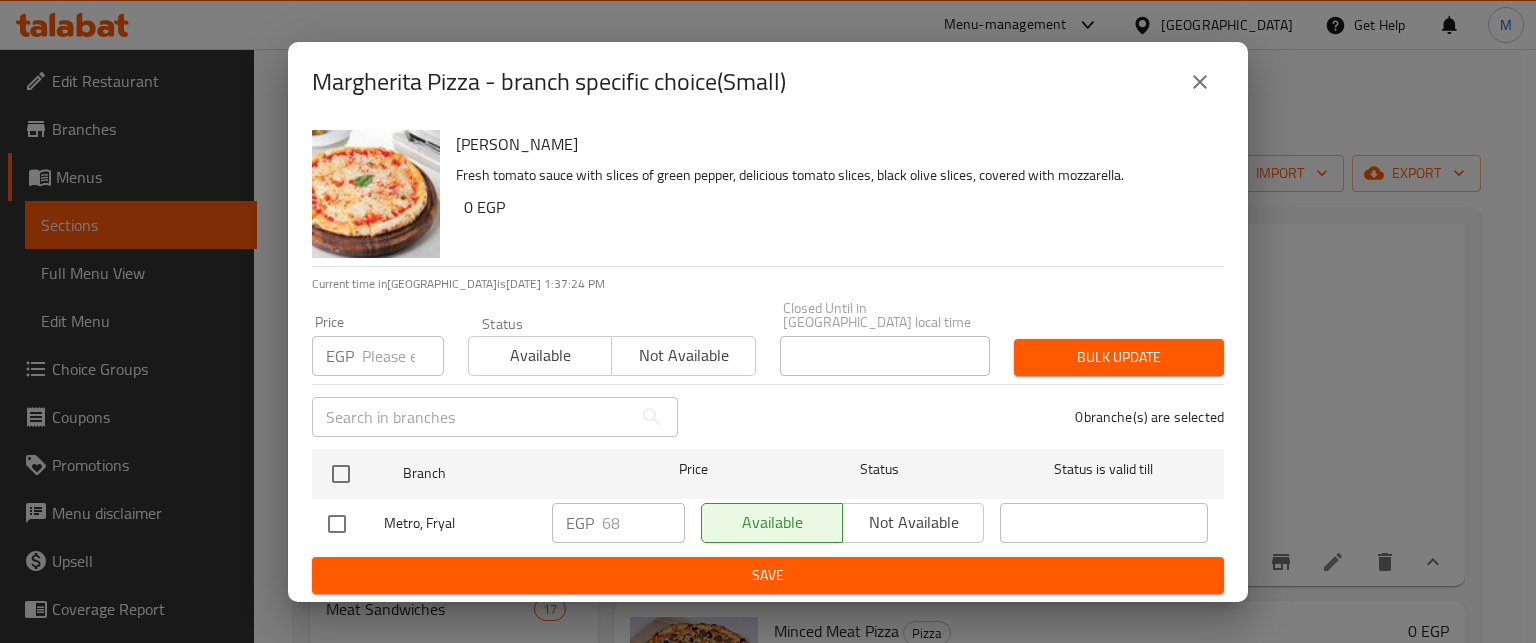 click at bounding box center [403, 356] 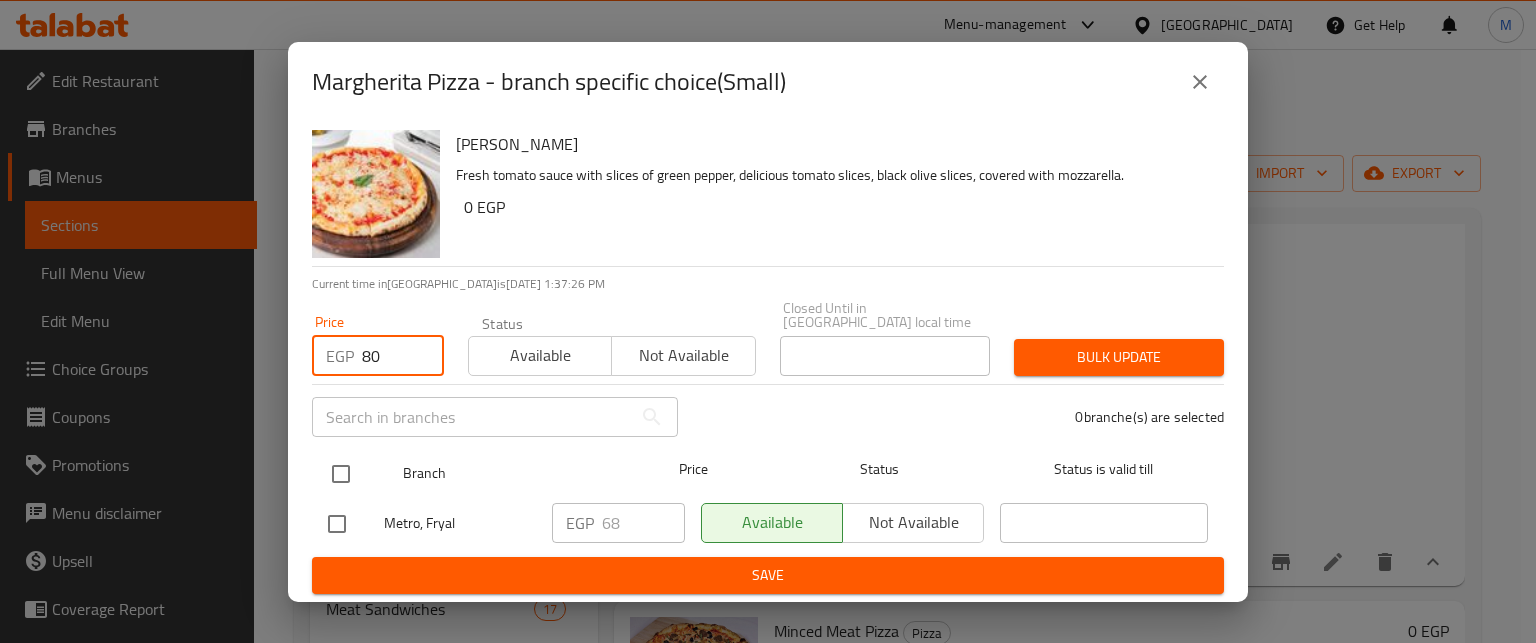 type on "80" 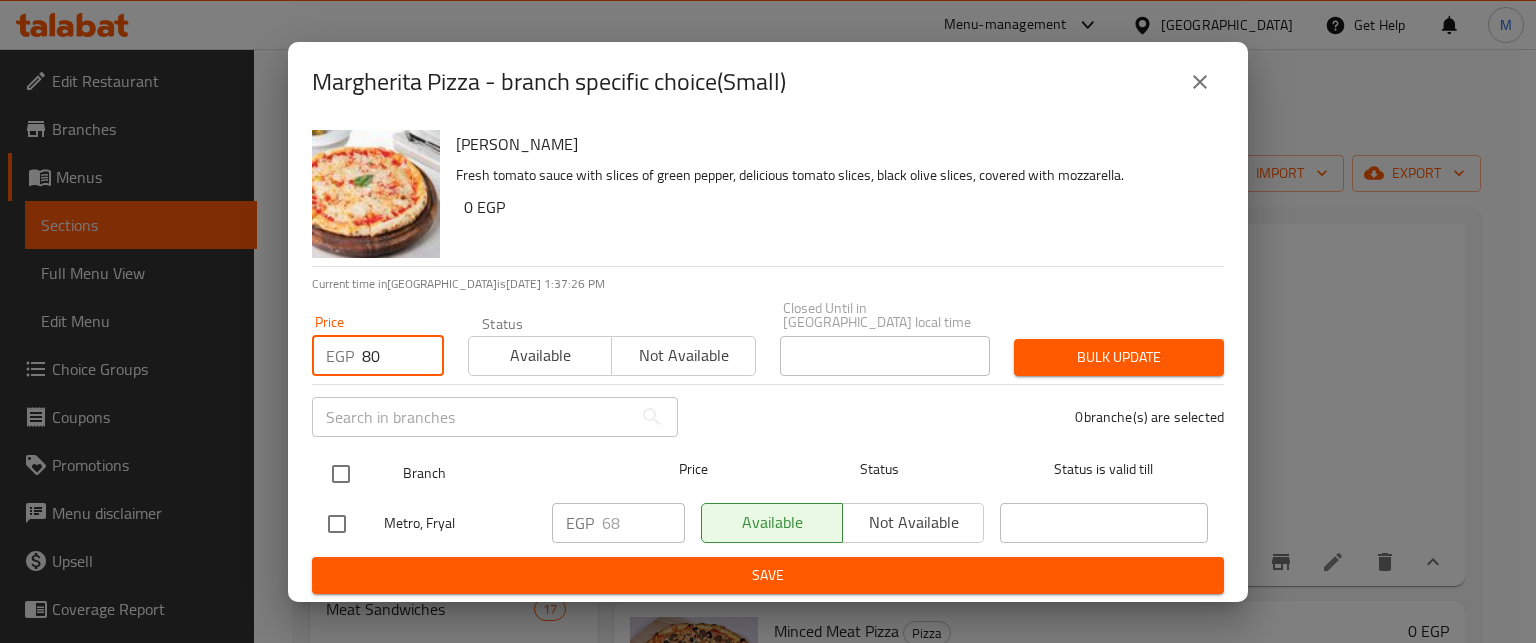 click at bounding box center (341, 474) 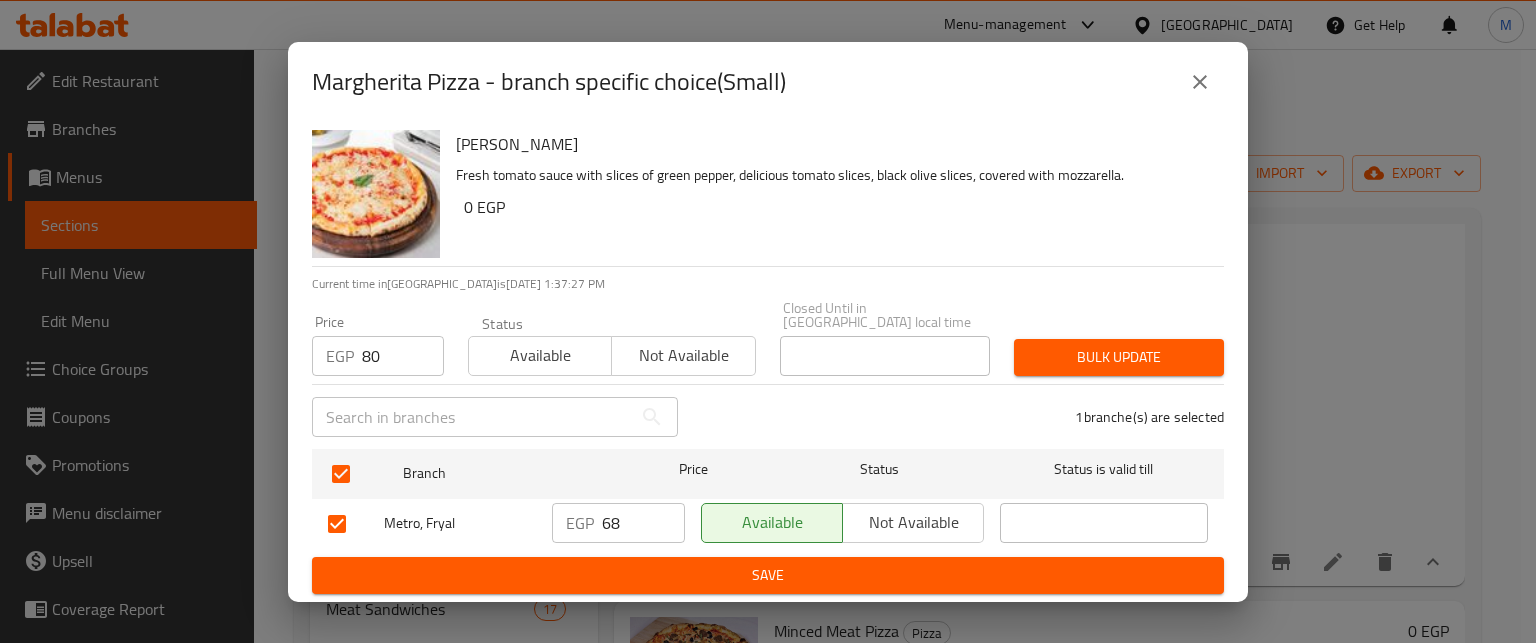 click on "Bulk update" at bounding box center [1119, 357] 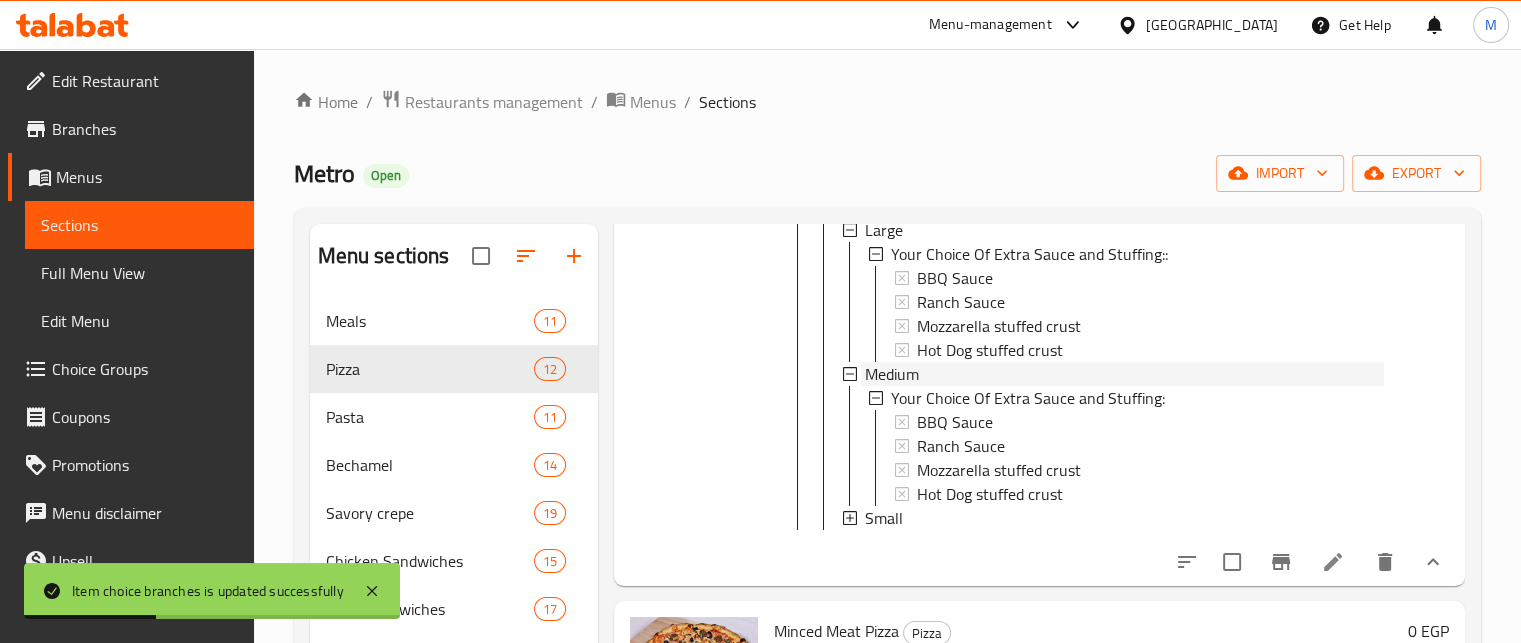 click on "Medium" at bounding box center (892, 374) 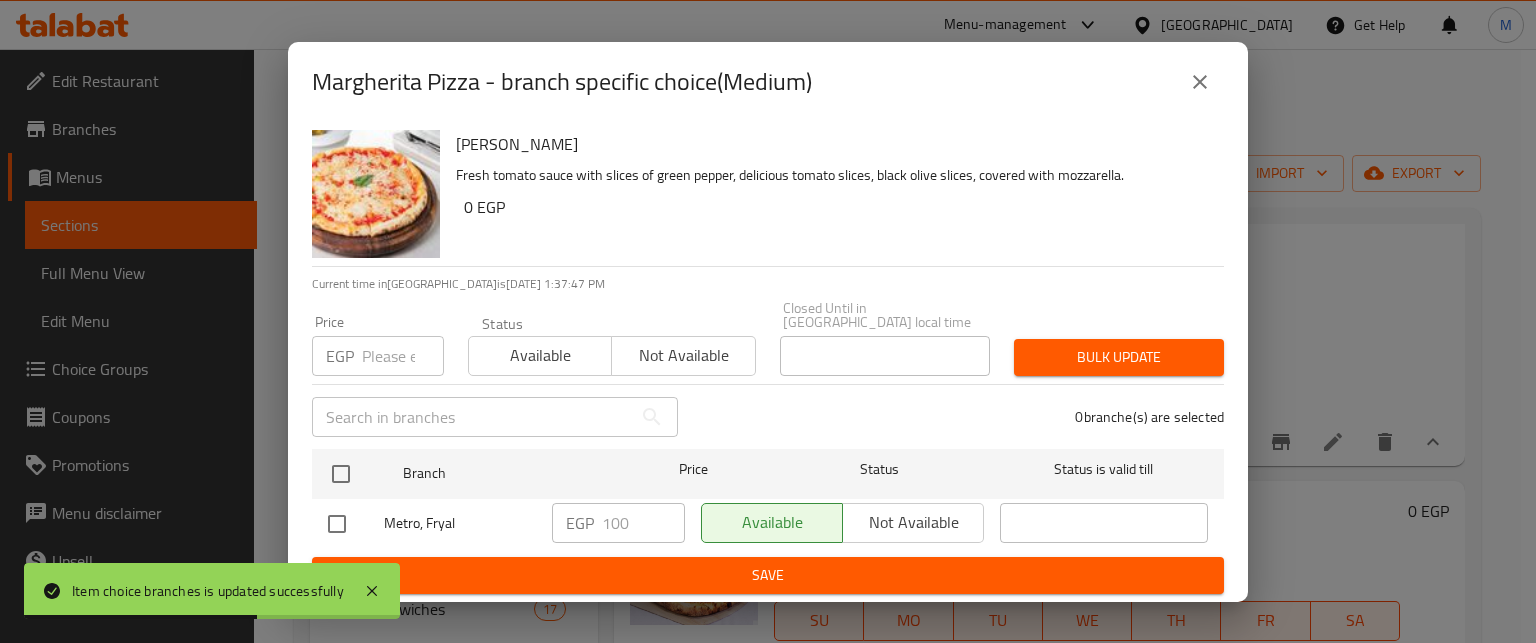click at bounding box center (403, 356) 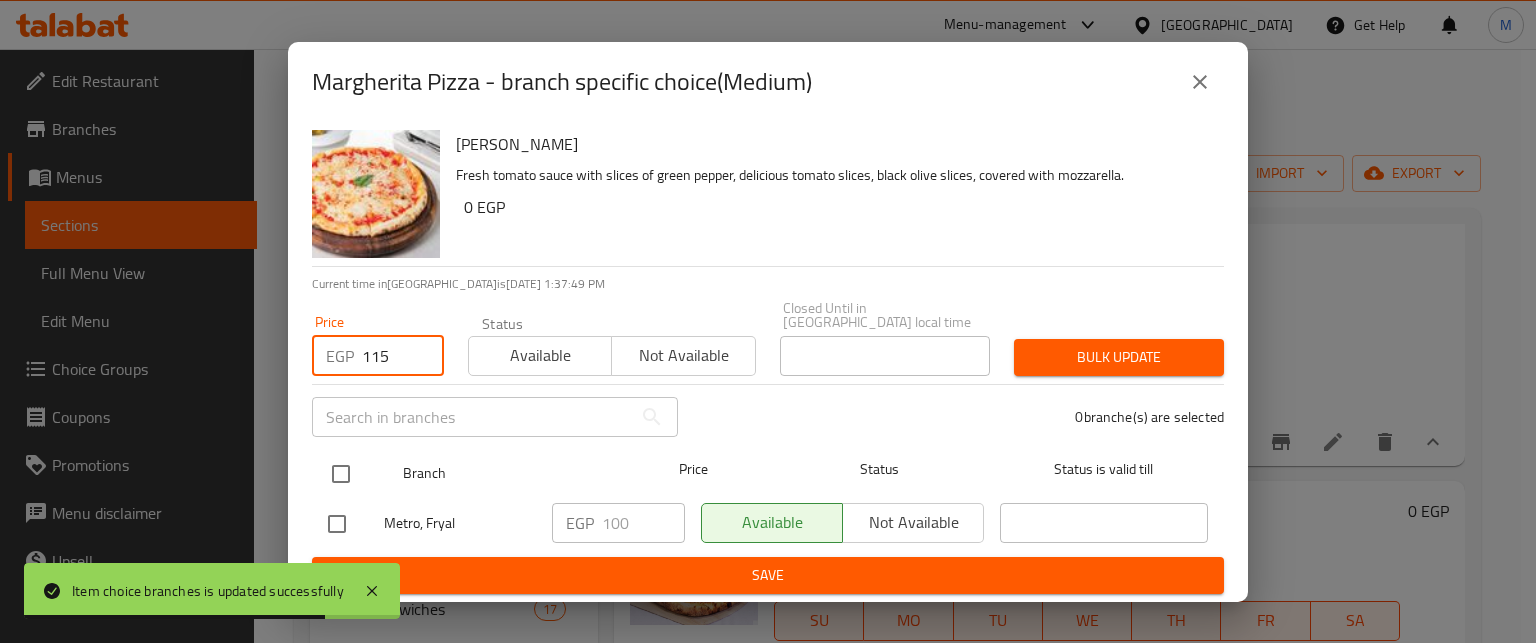 type on "115" 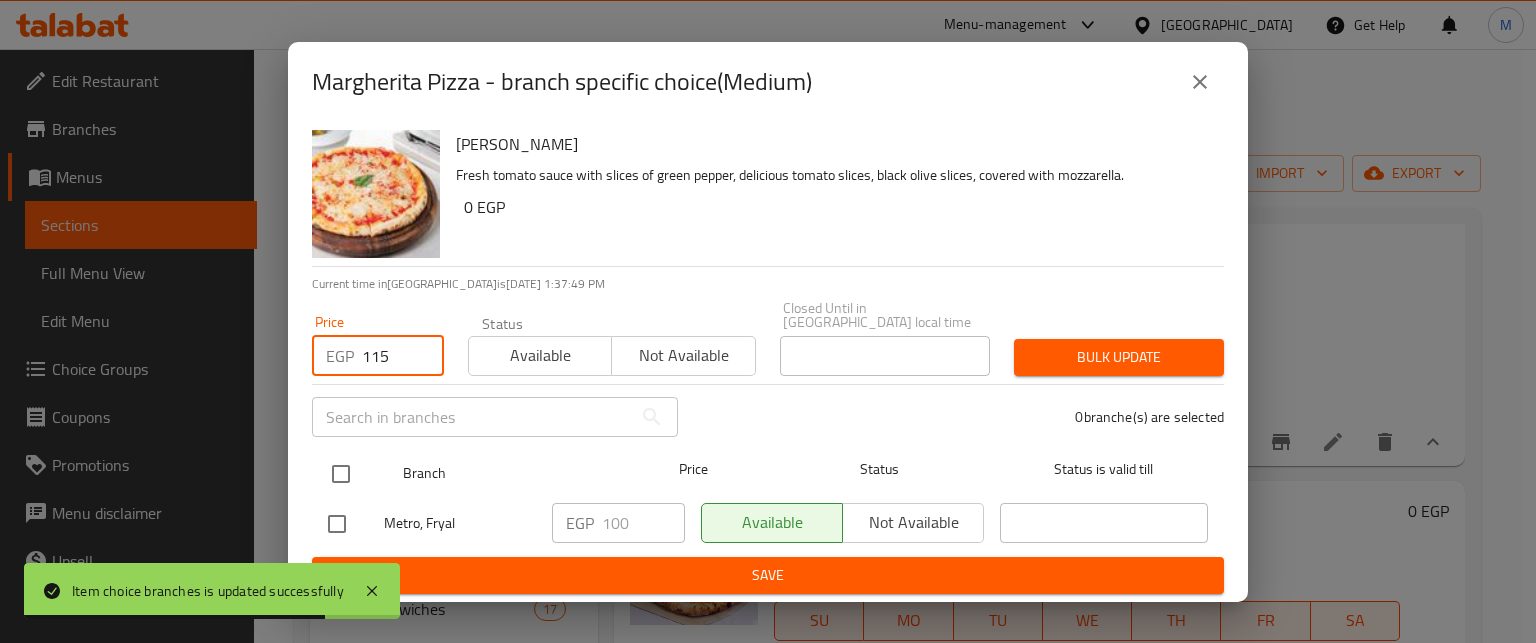 click at bounding box center (341, 474) 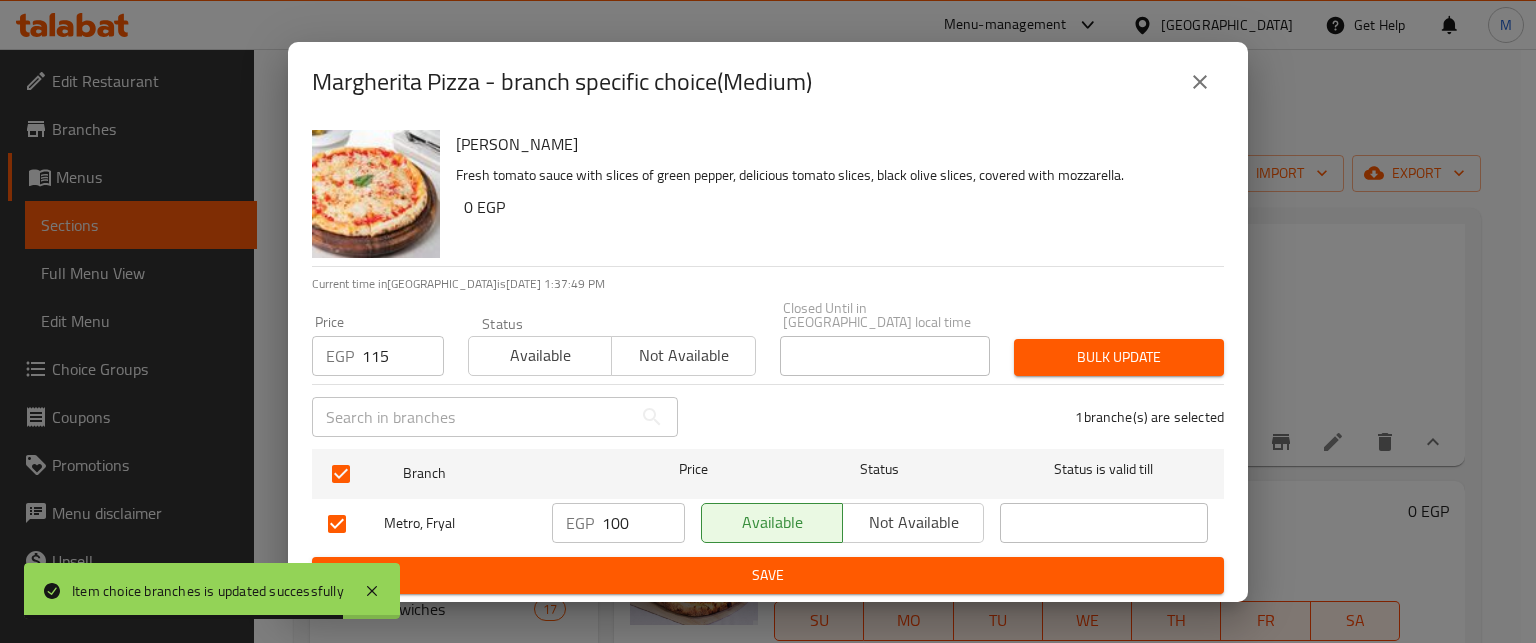 click on "Bulk update" at bounding box center (1119, 357) 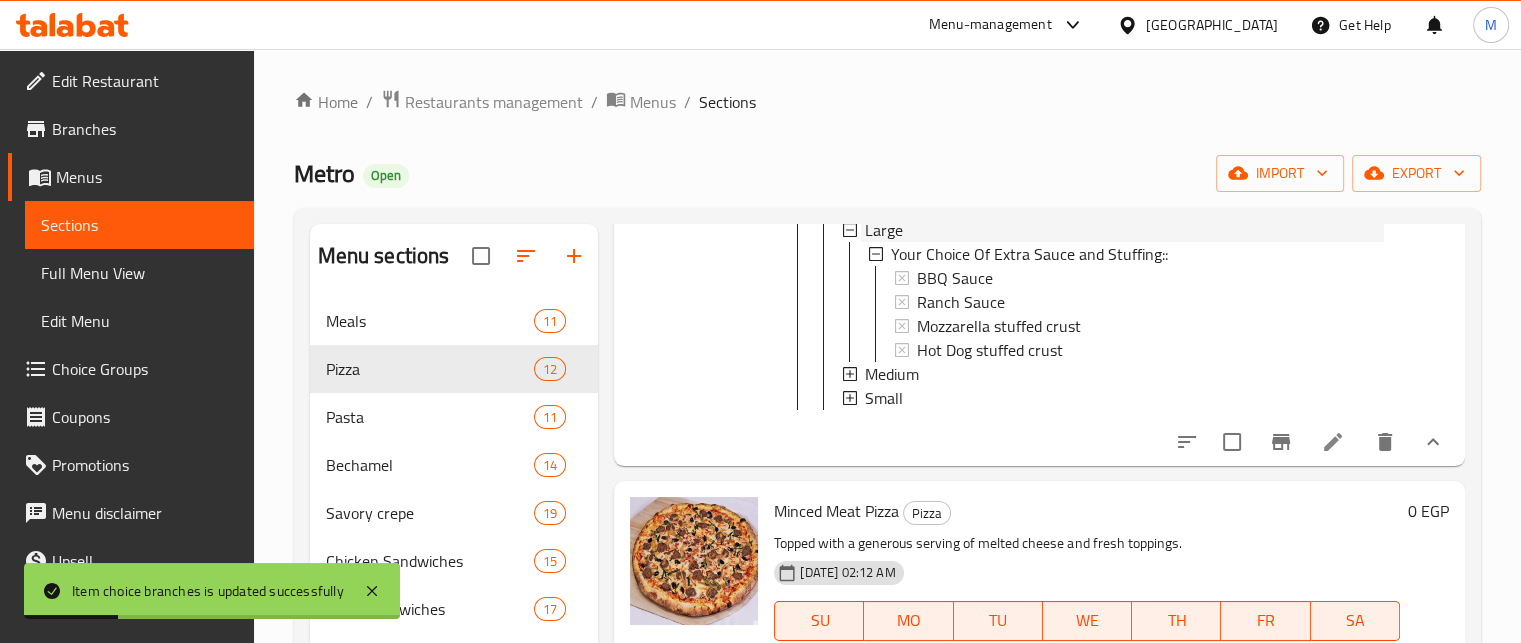 click on "Large" at bounding box center (1124, 230) 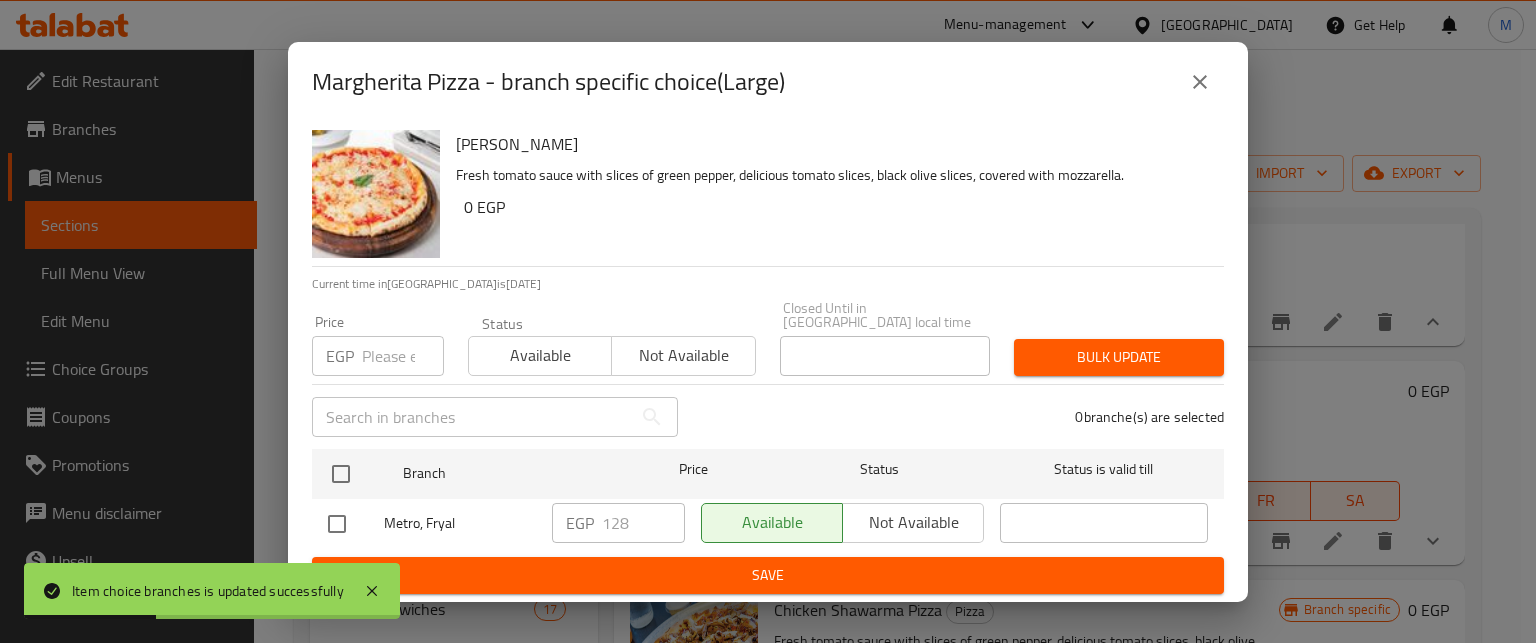 click at bounding box center [403, 356] 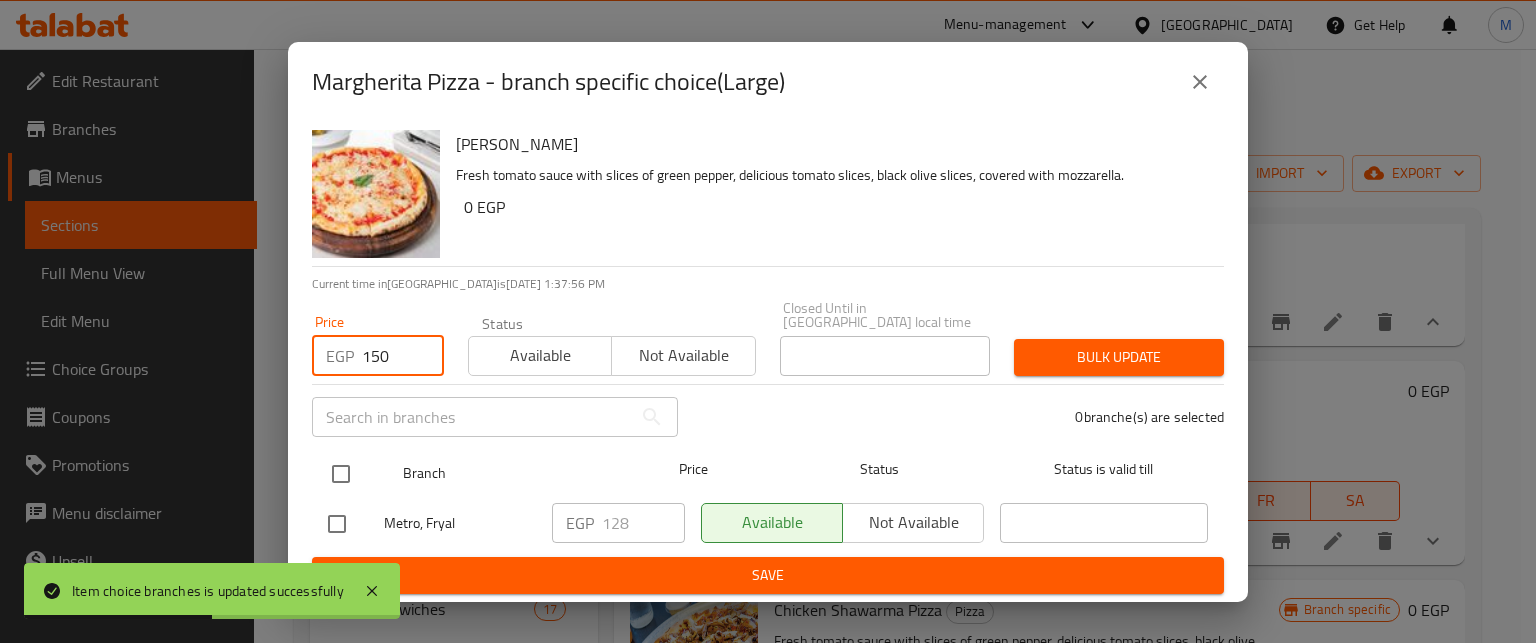type on "150" 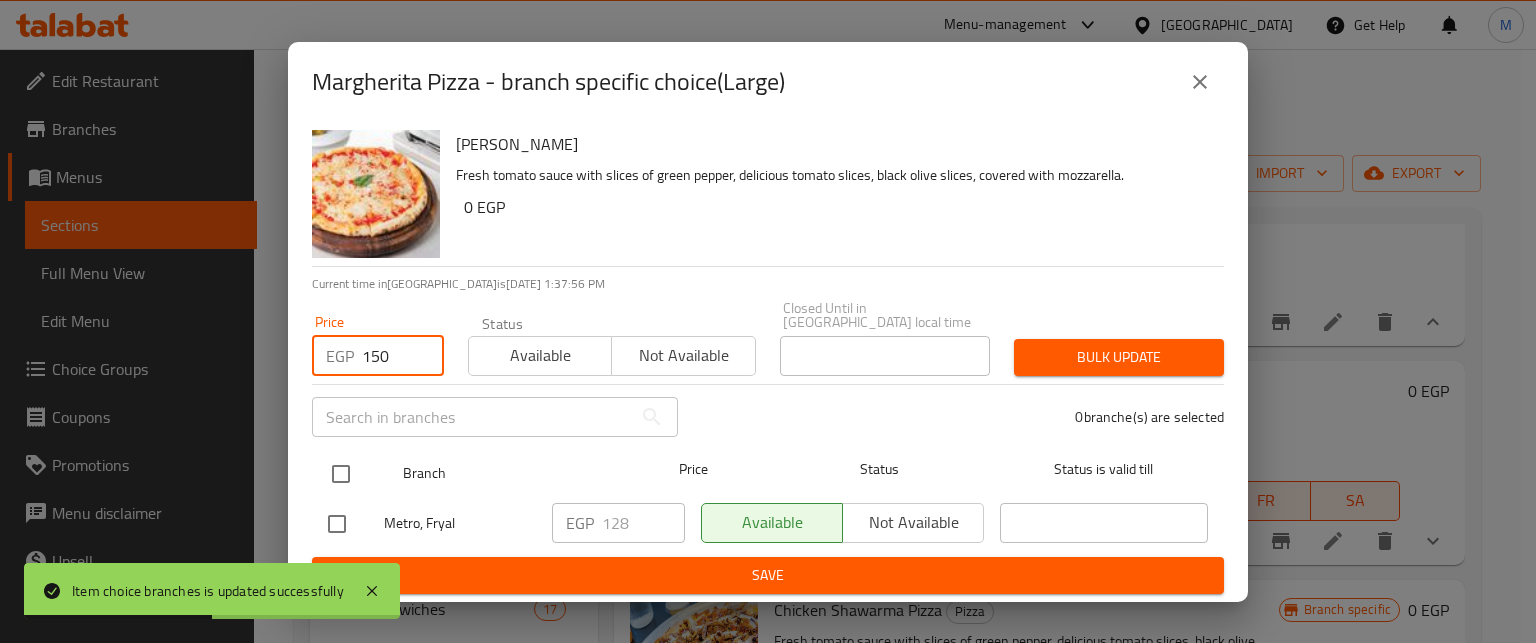 click at bounding box center [341, 474] 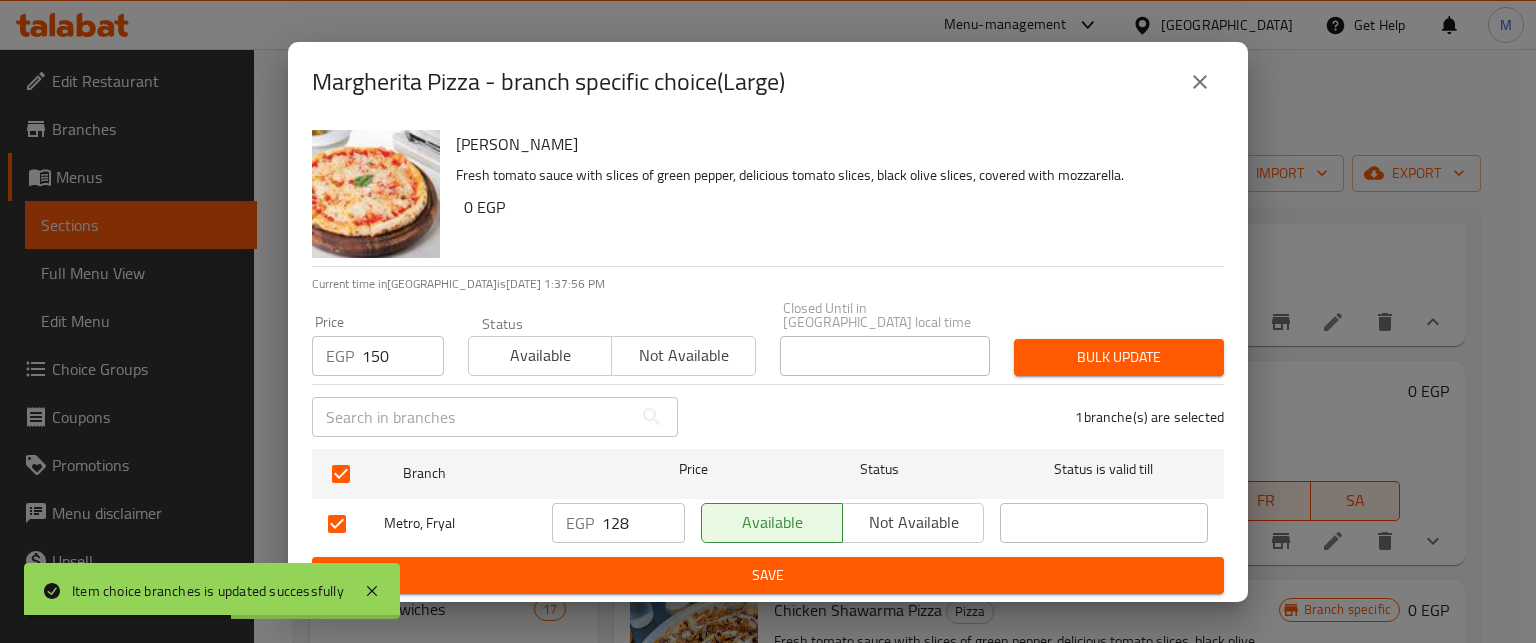 click on "Bulk update" at bounding box center [1119, 357] 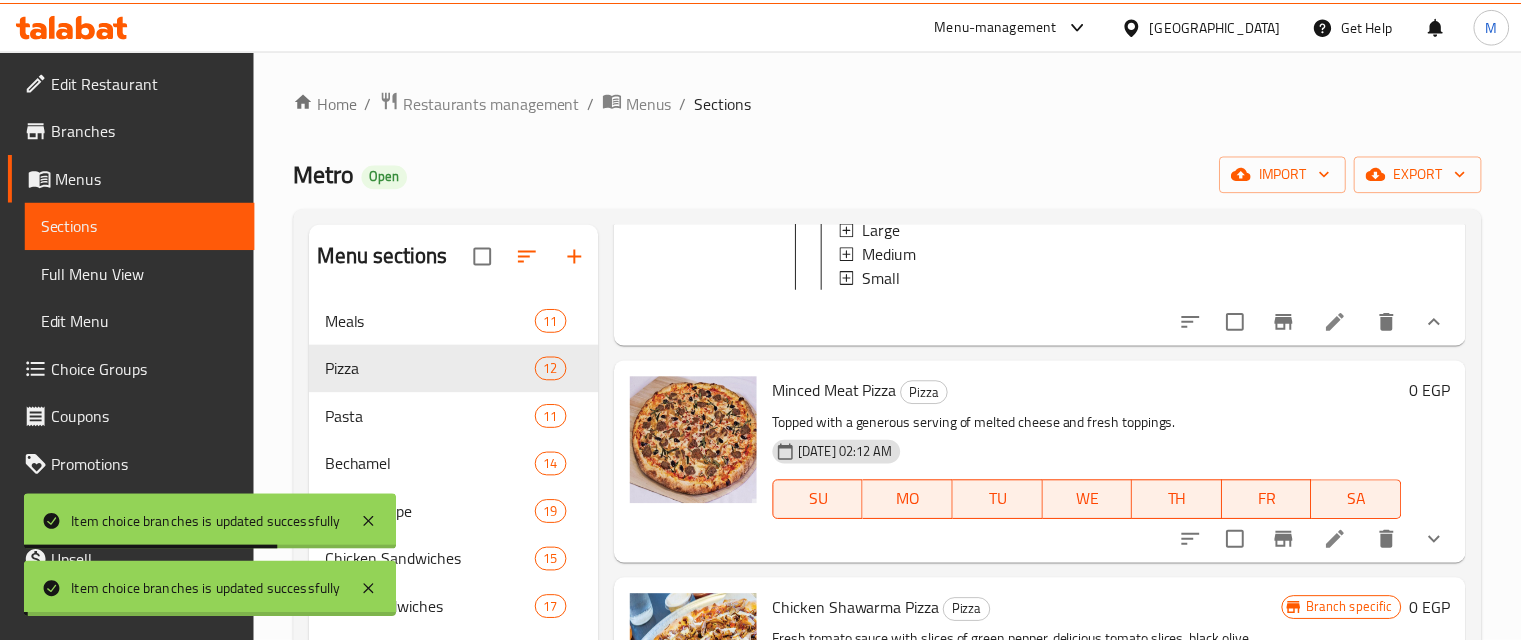 scroll, scrollTop: 341, scrollLeft: 0, axis: vertical 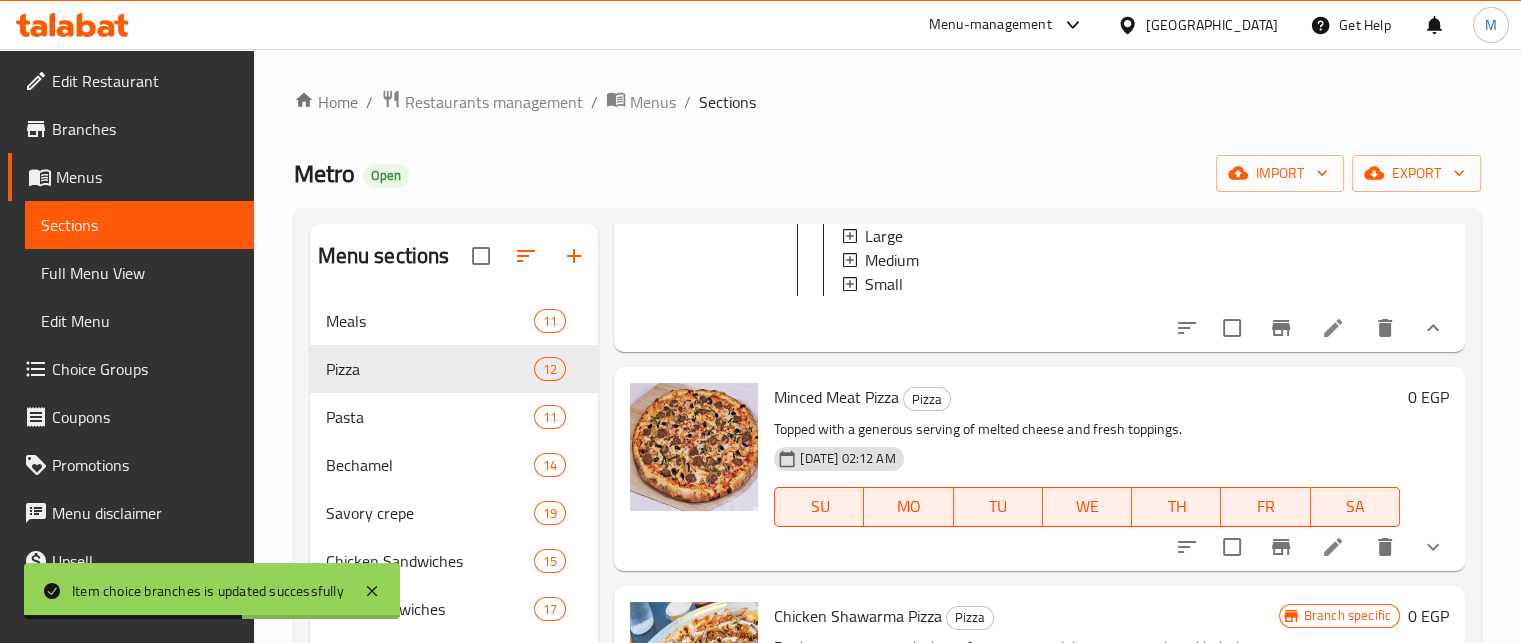 click 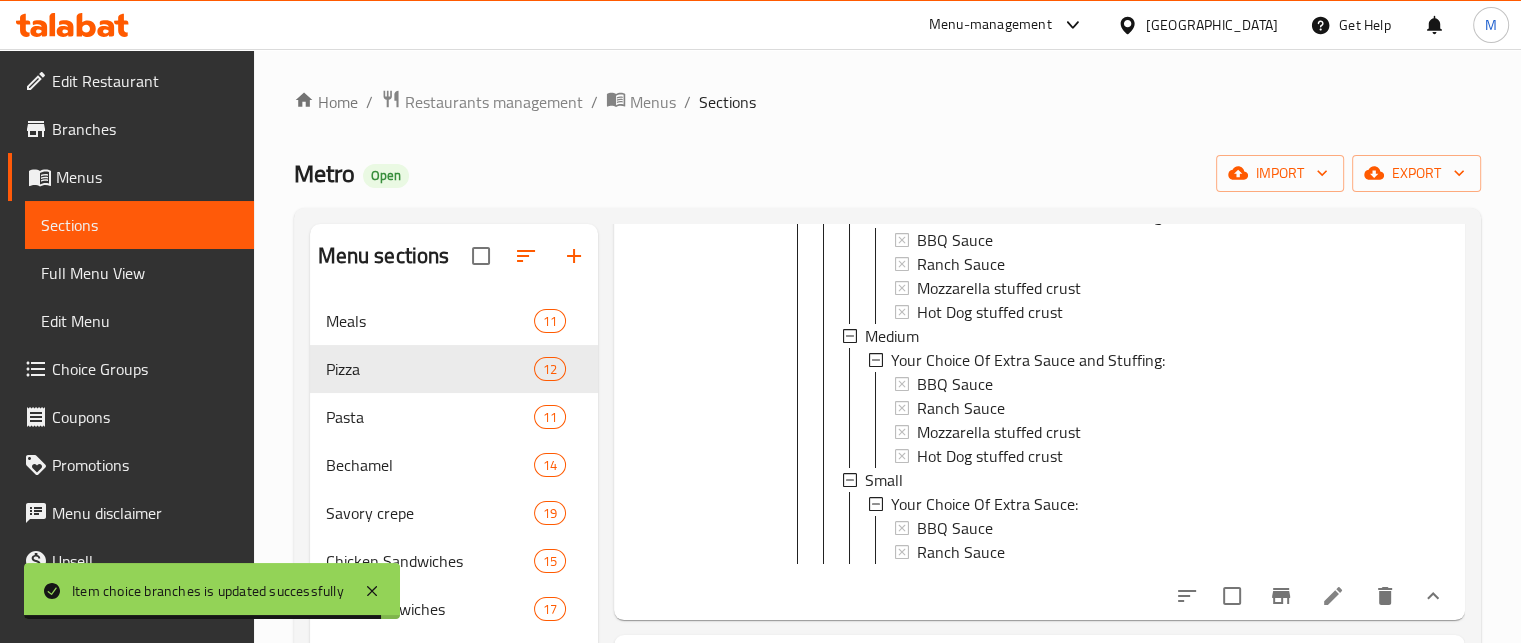 scroll, scrollTop: 795, scrollLeft: 0, axis: vertical 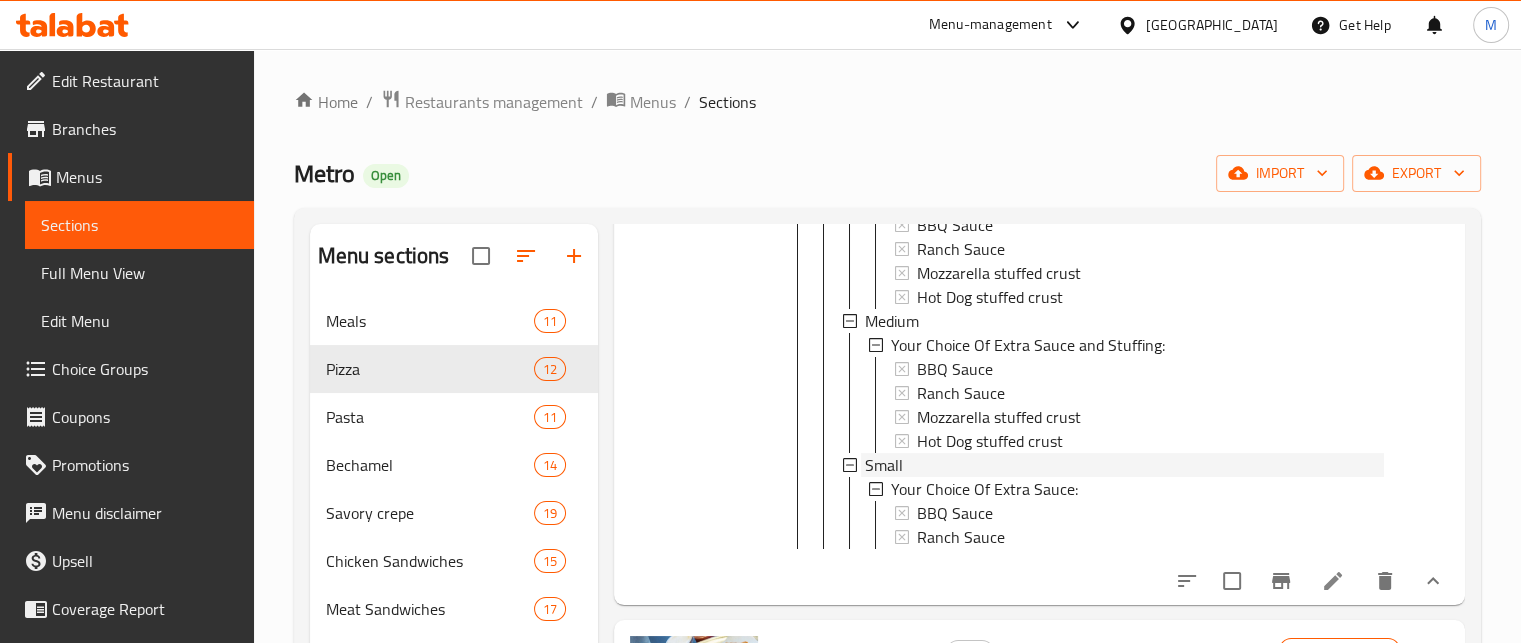 click on "Small" at bounding box center [884, 465] 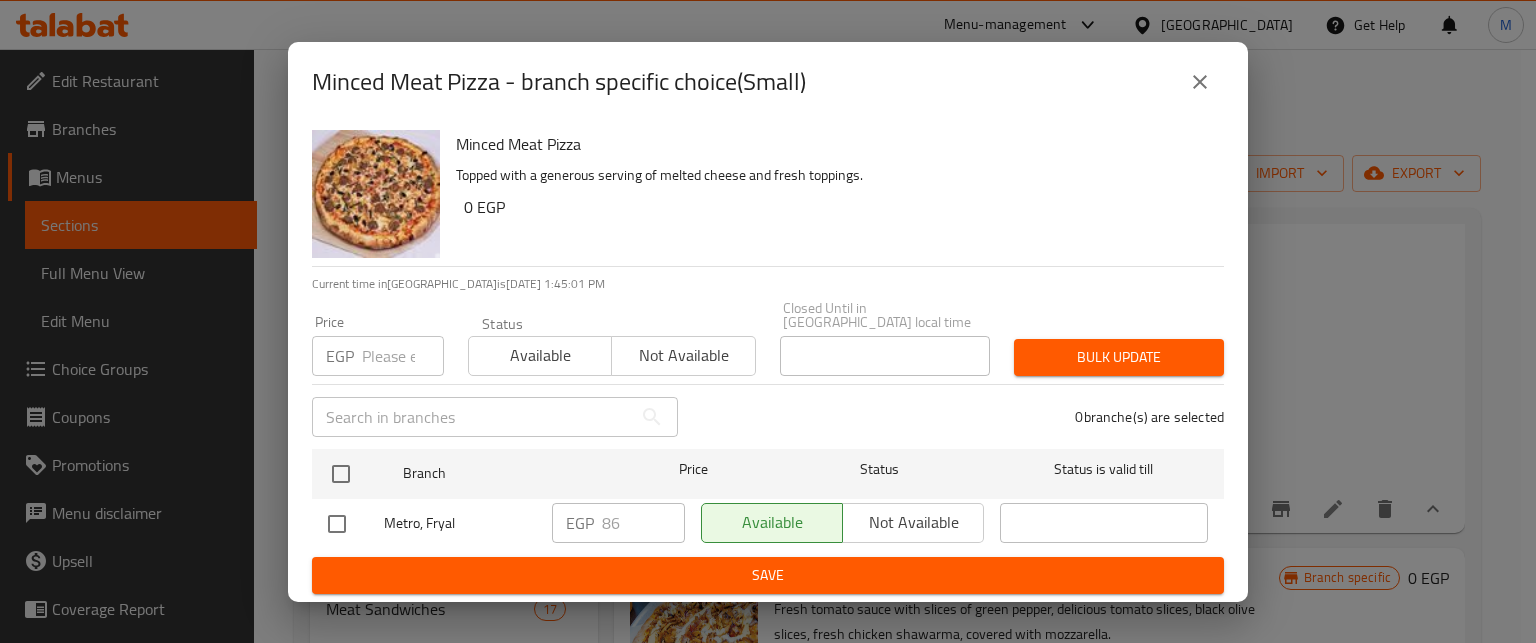 click at bounding box center (403, 356) 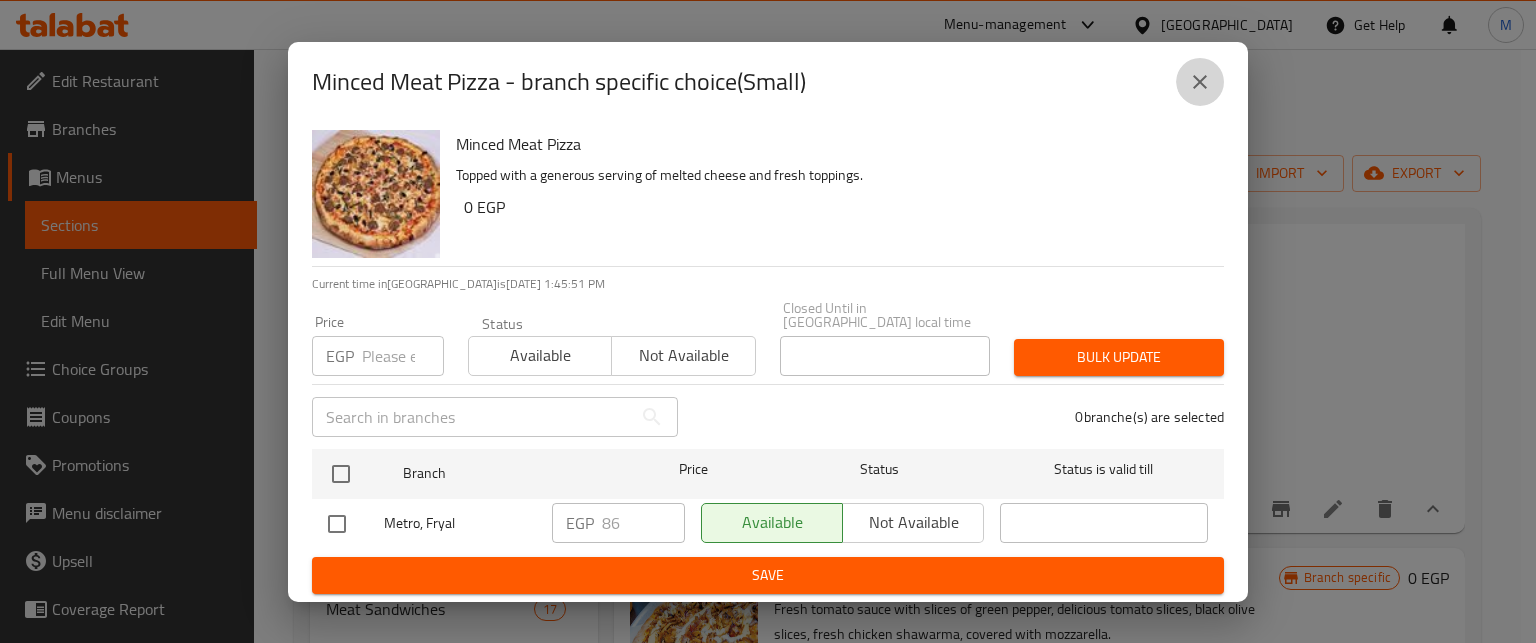click 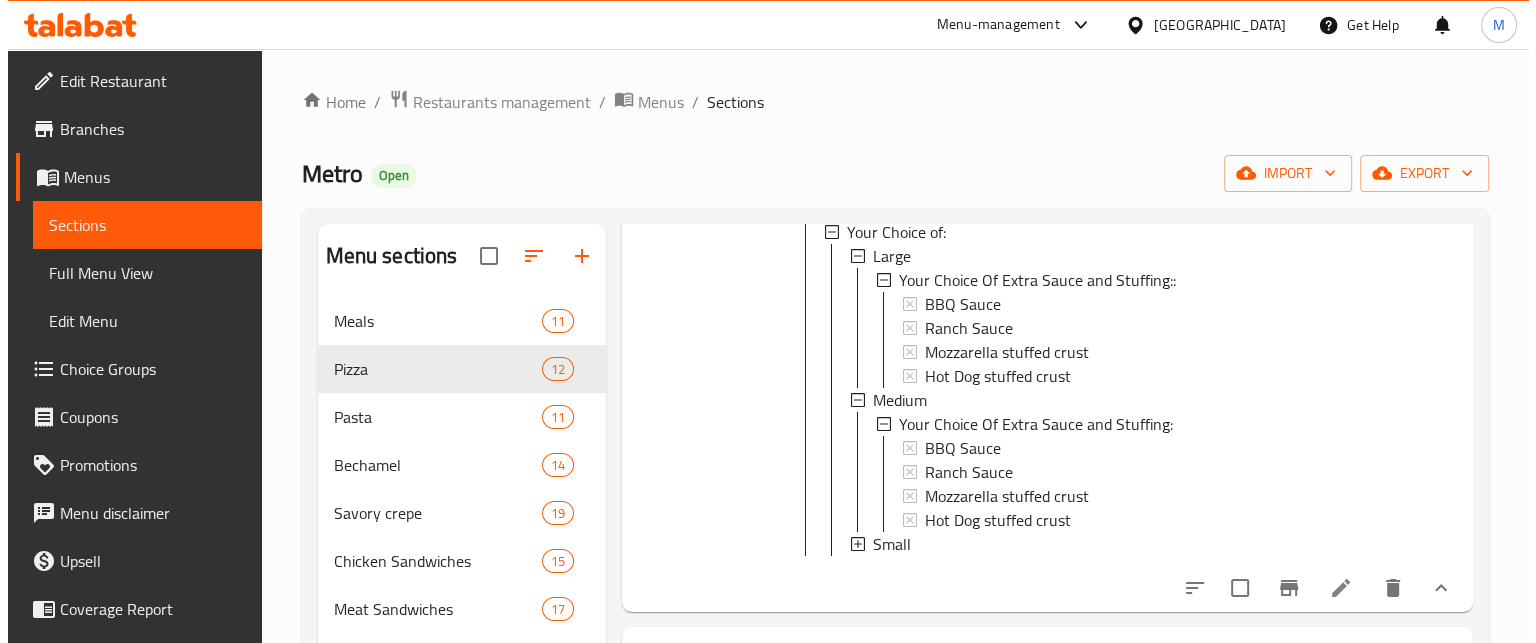 scroll, scrollTop: 707, scrollLeft: 0, axis: vertical 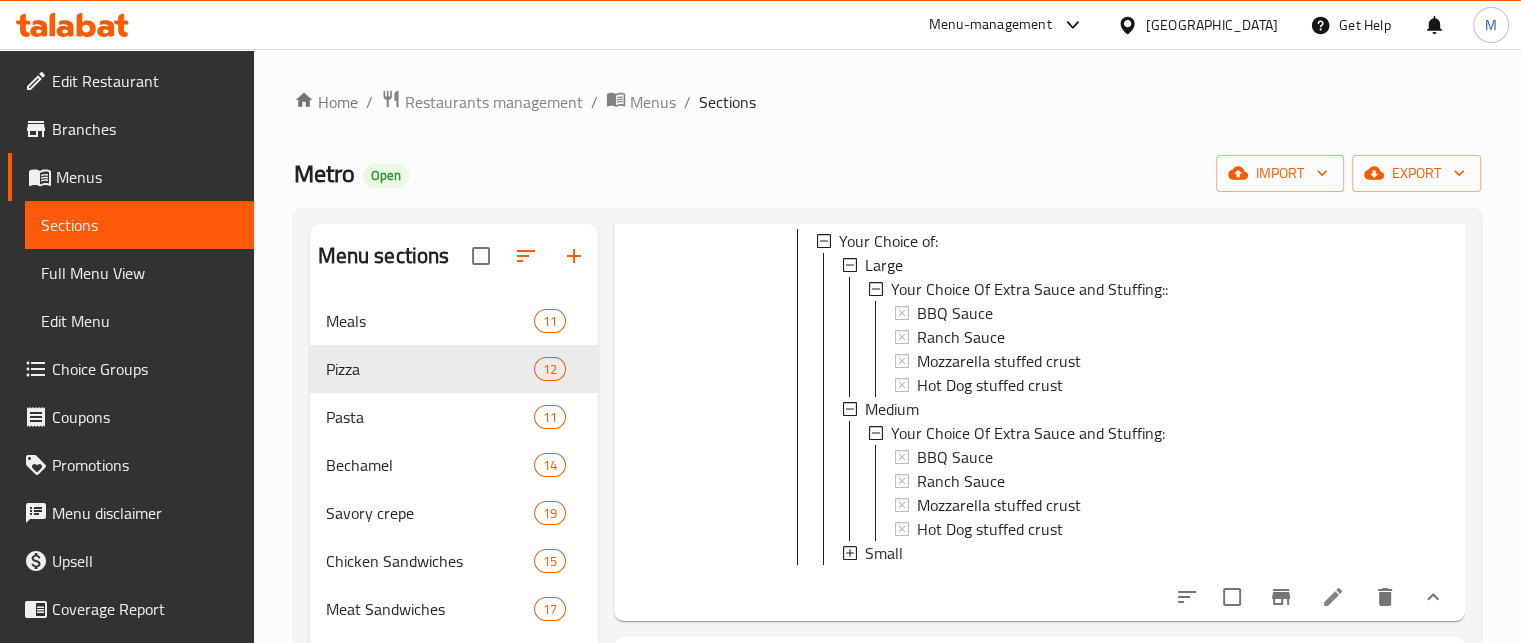 click on "Small" at bounding box center (884, 553) 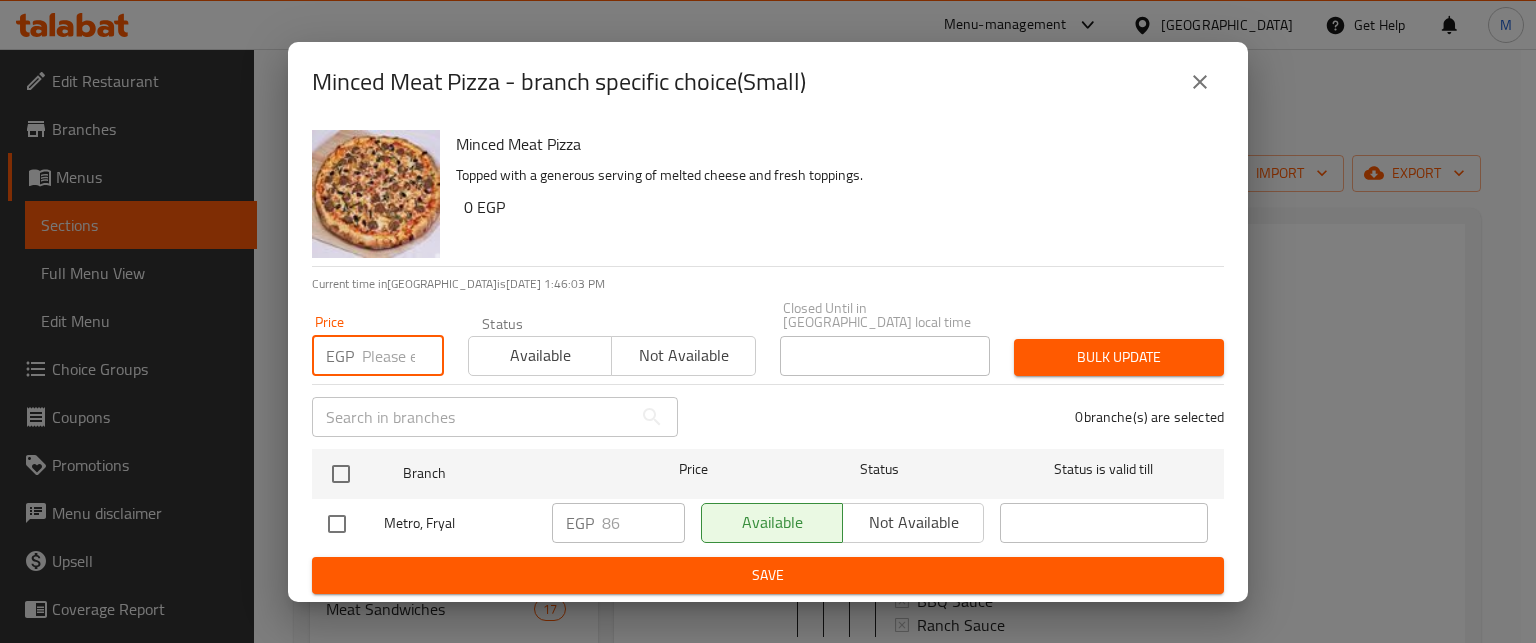 click at bounding box center (403, 356) 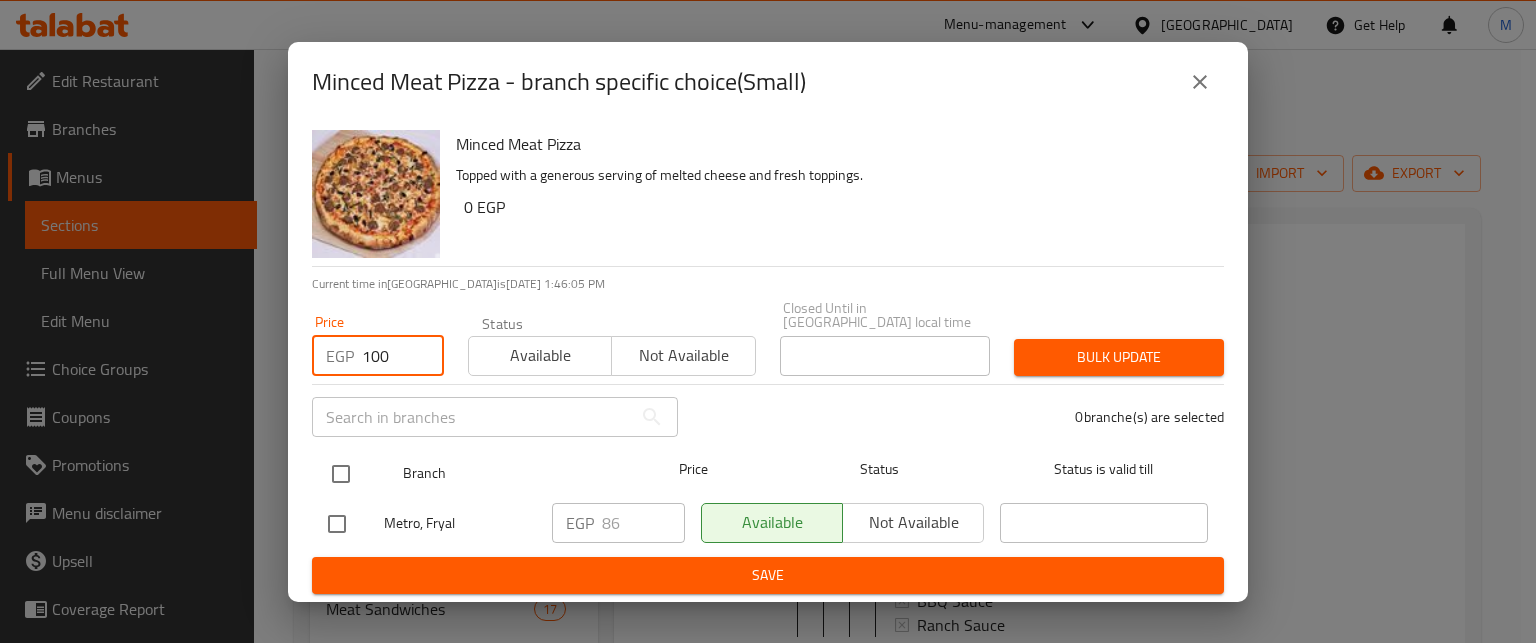 type on "100" 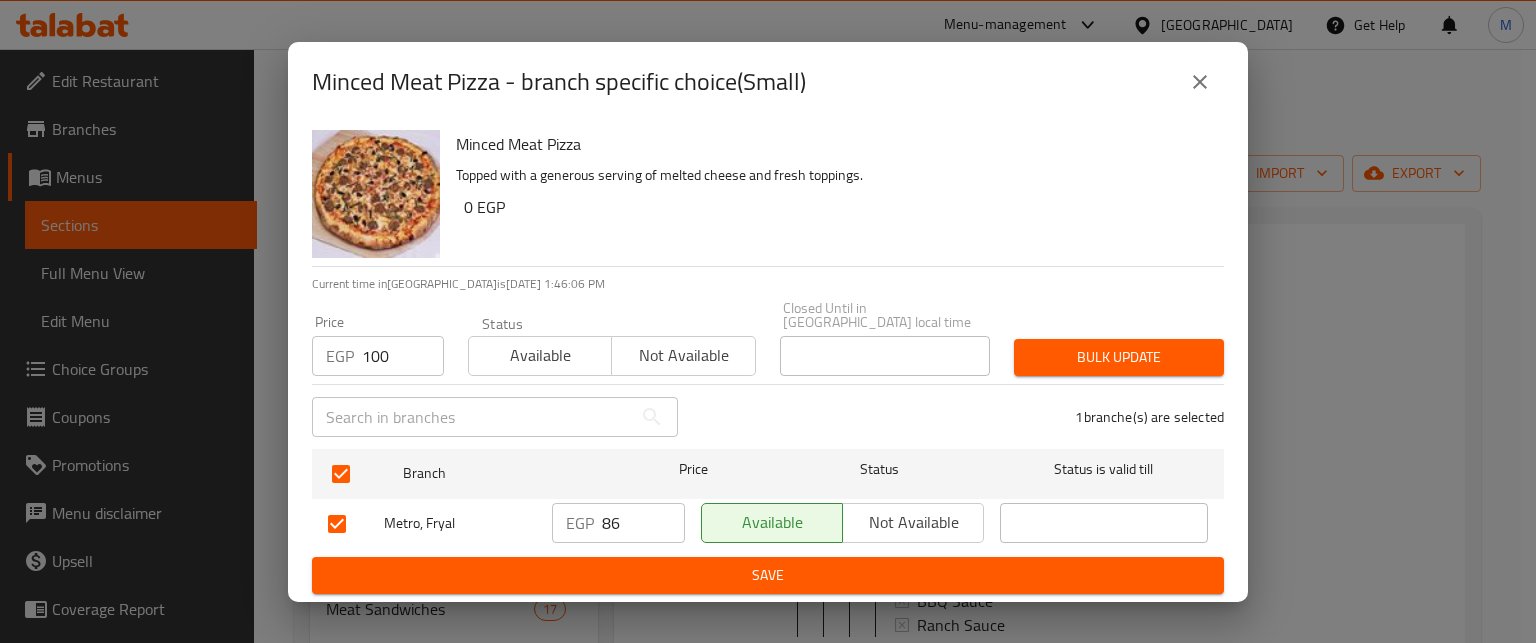 click on "Bulk update" at bounding box center [1119, 357] 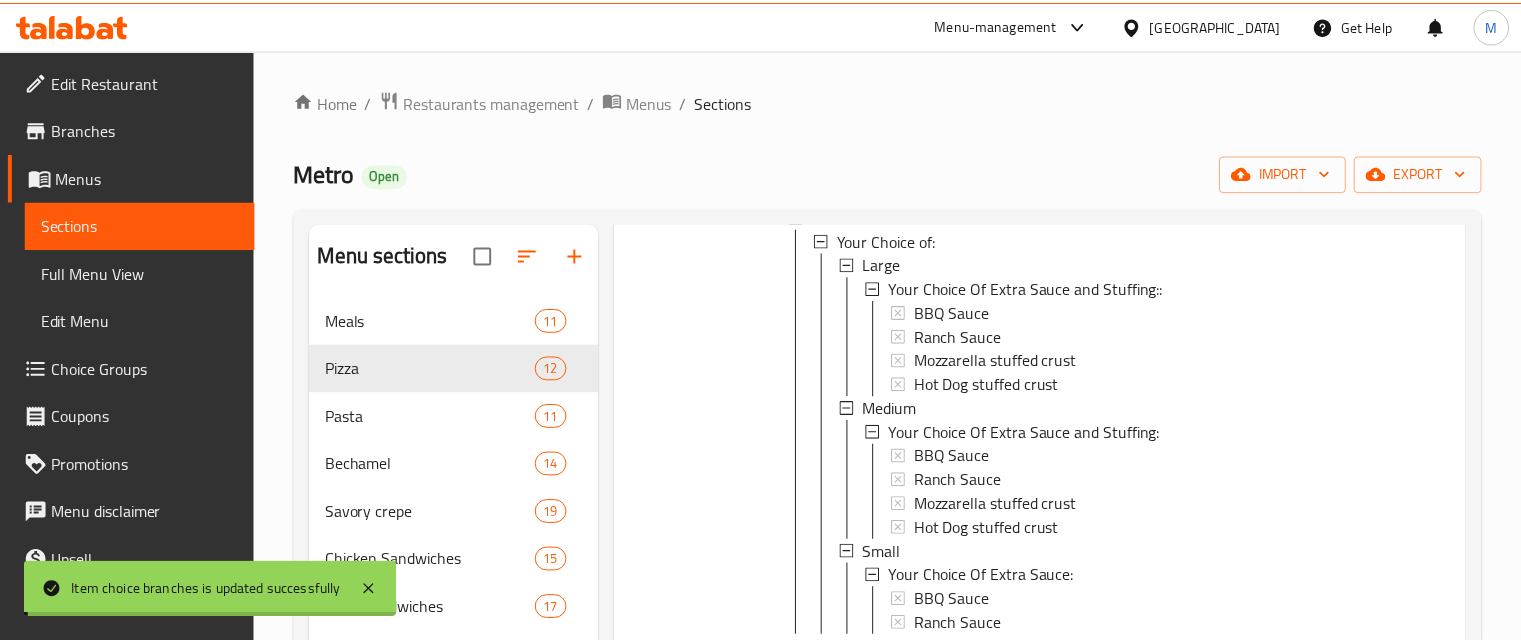 scroll, scrollTop: 8, scrollLeft: 0, axis: vertical 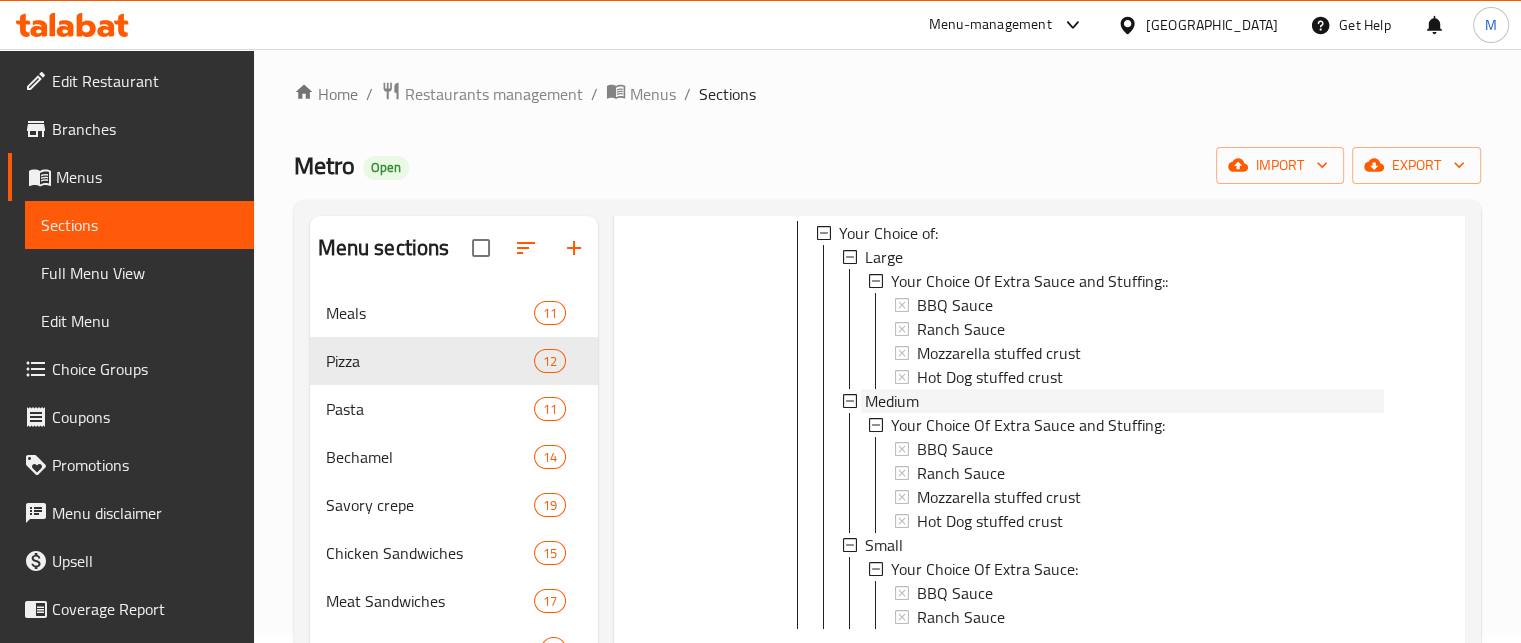 click on "Medium" at bounding box center [892, 401] 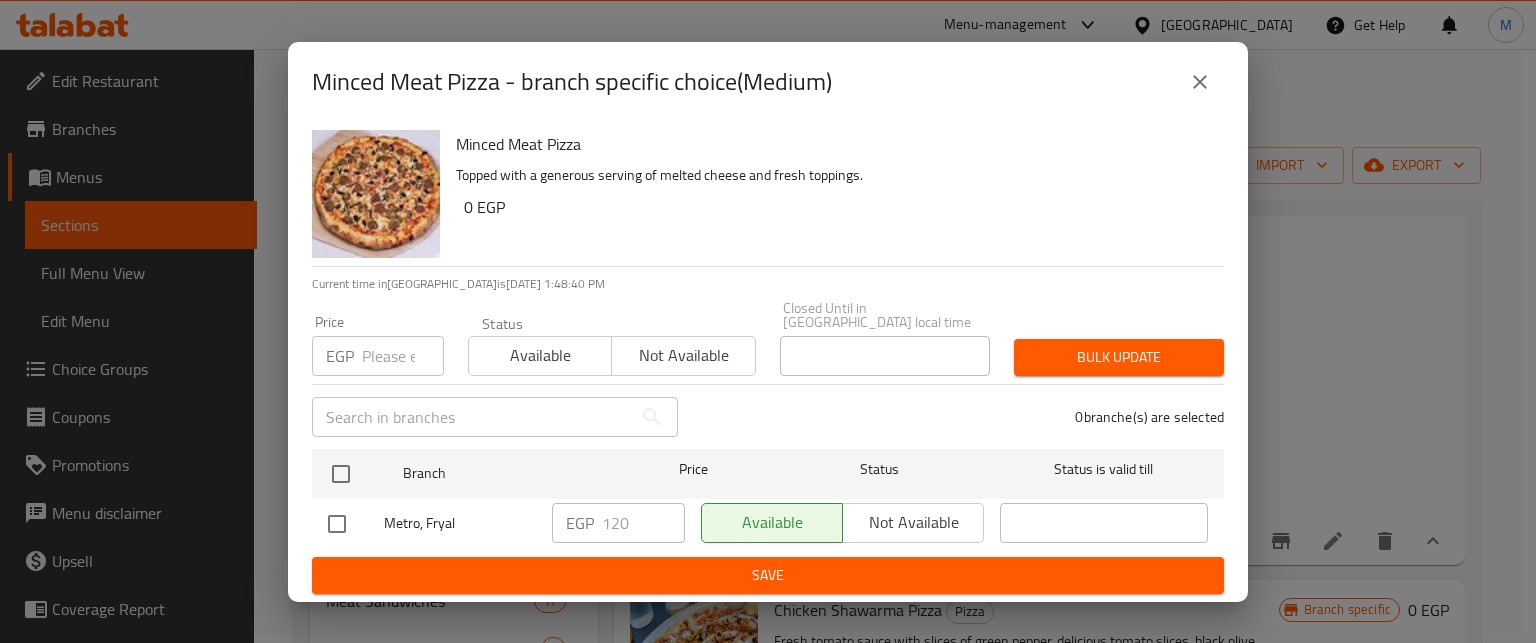 click at bounding box center [403, 356] 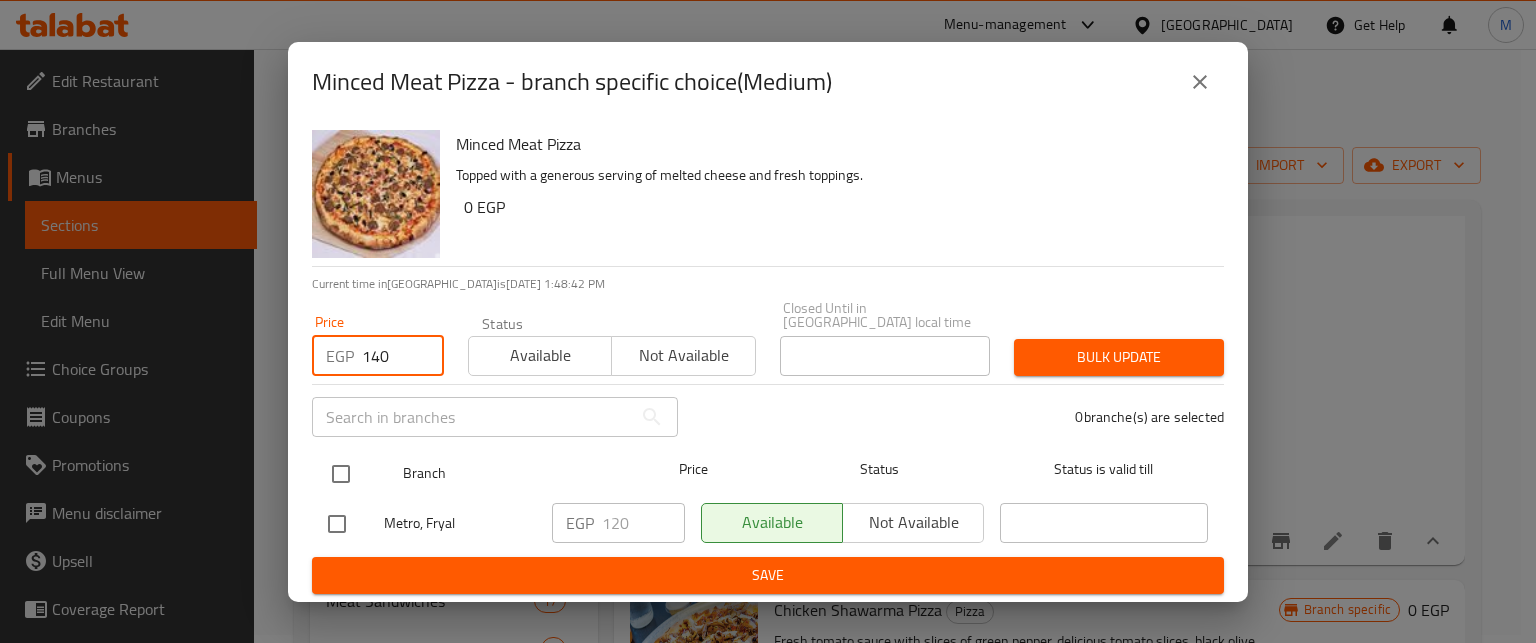 type on "140" 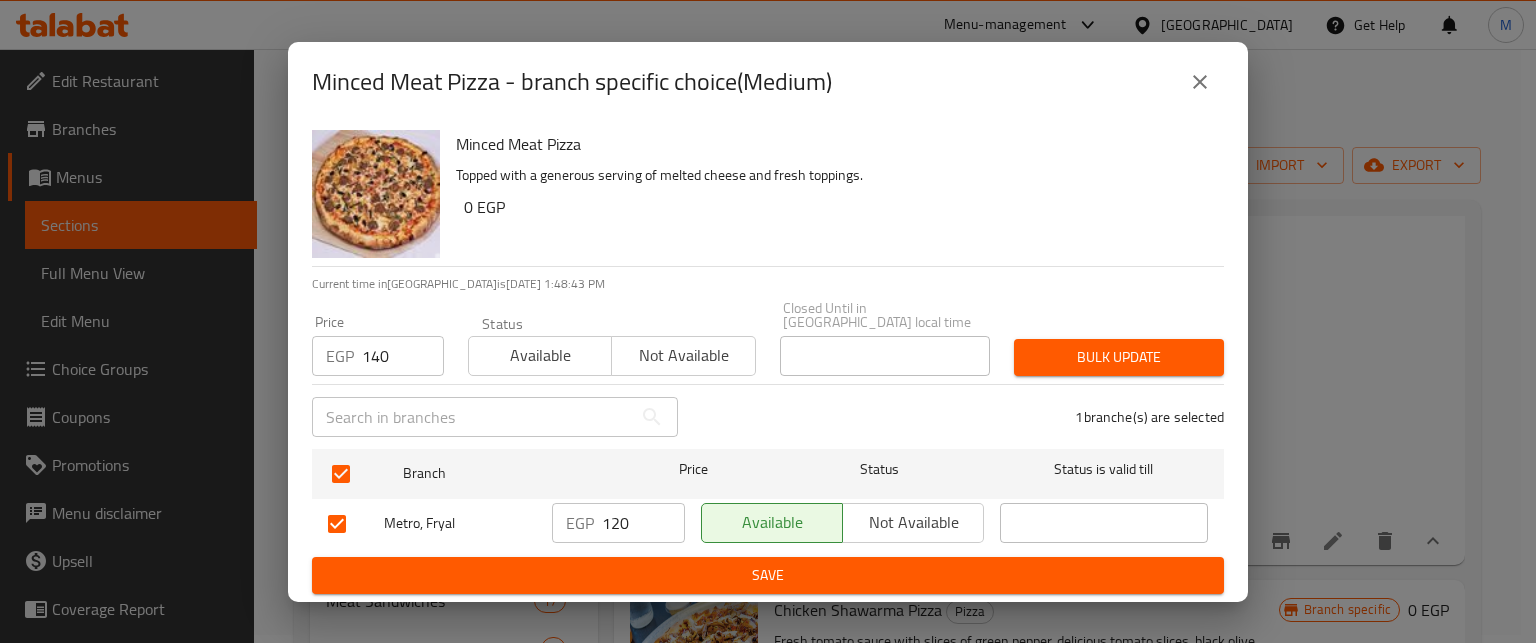 click on "Bulk update" at bounding box center [1119, 357] 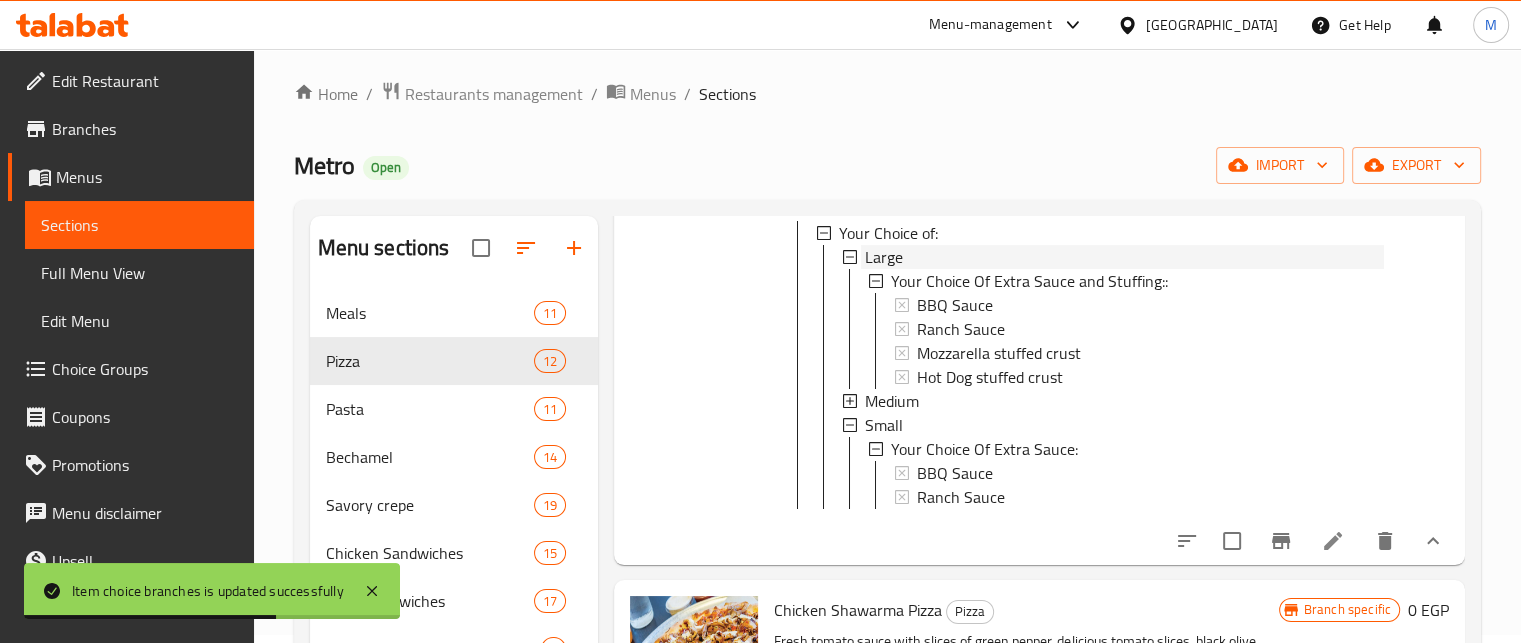 click on "Large" at bounding box center [884, 257] 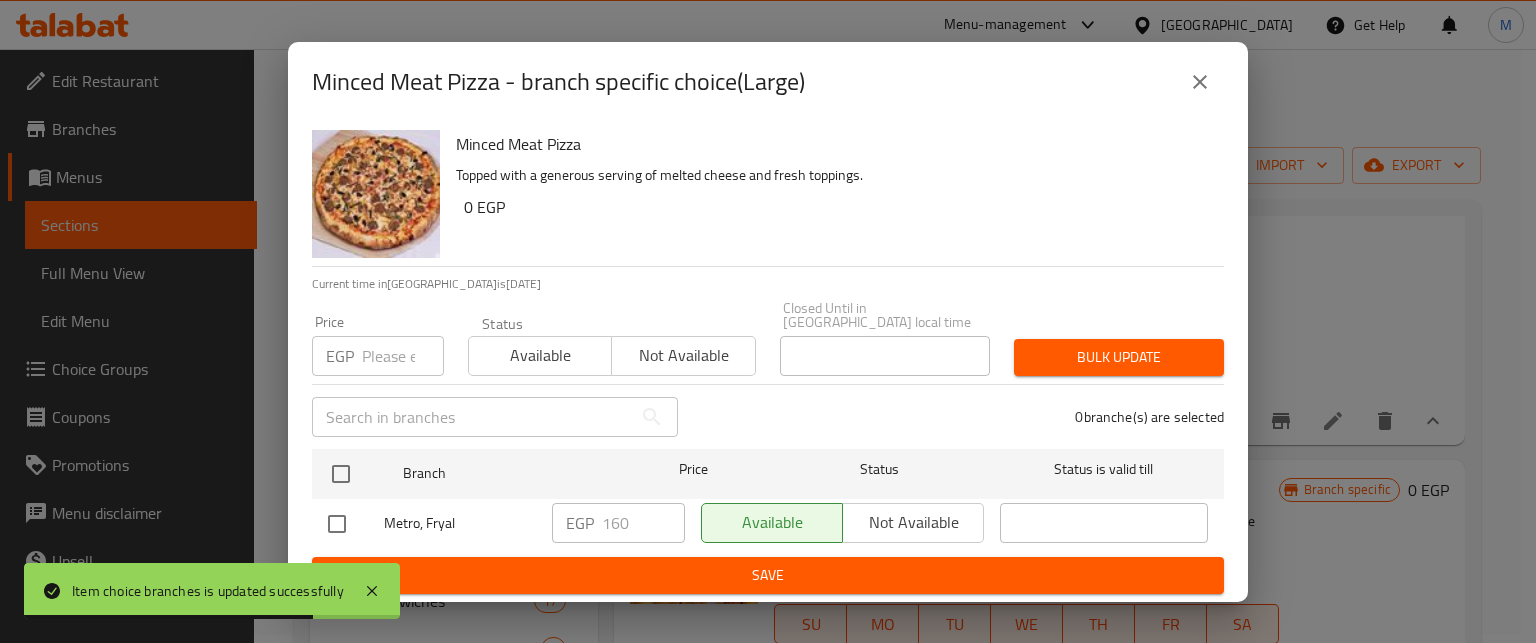 click at bounding box center (403, 356) 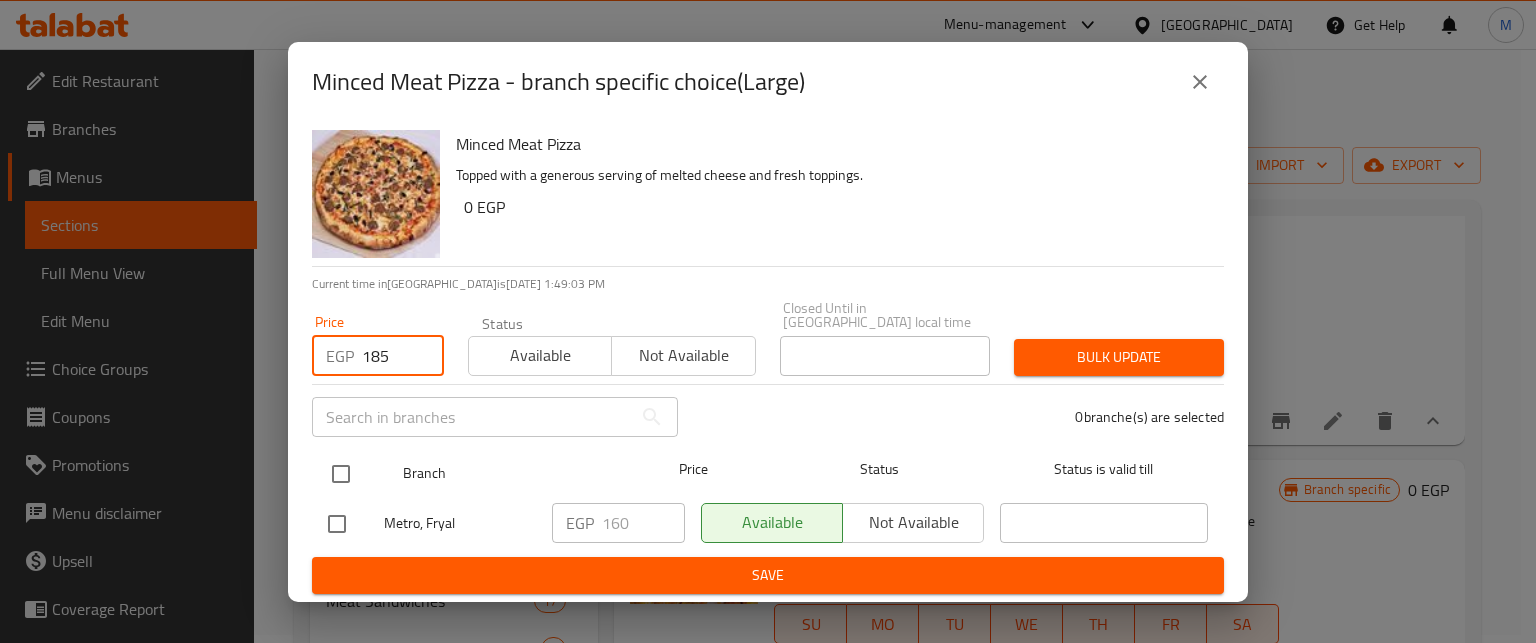 type on "185" 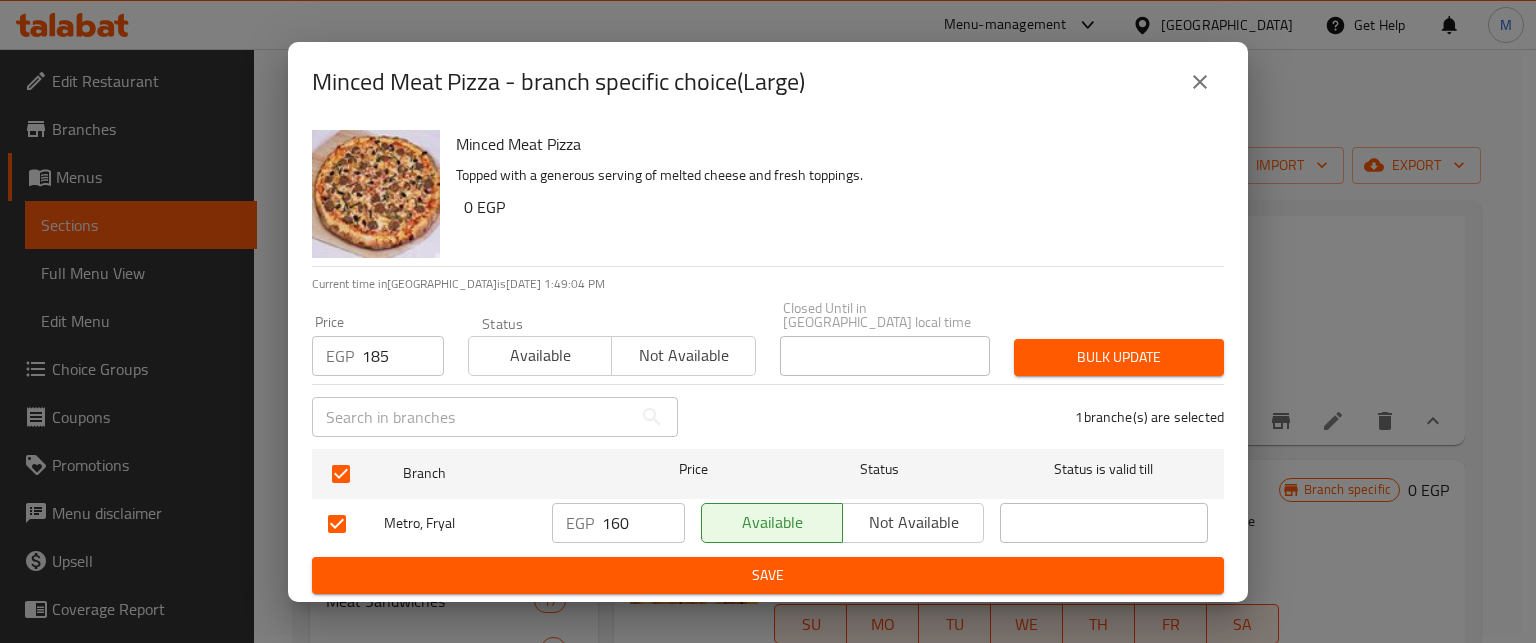 click on "Bulk update" at bounding box center (1119, 357) 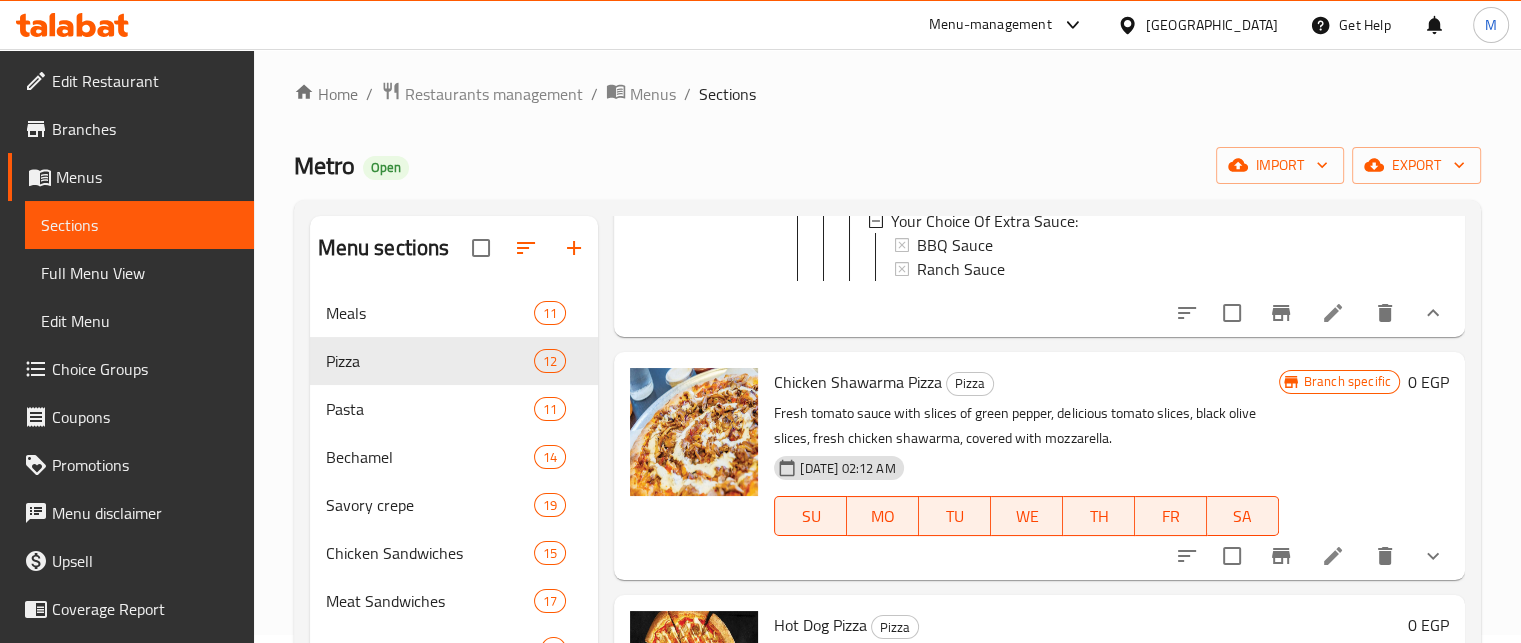scroll, scrollTop: 820, scrollLeft: 0, axis: vertical 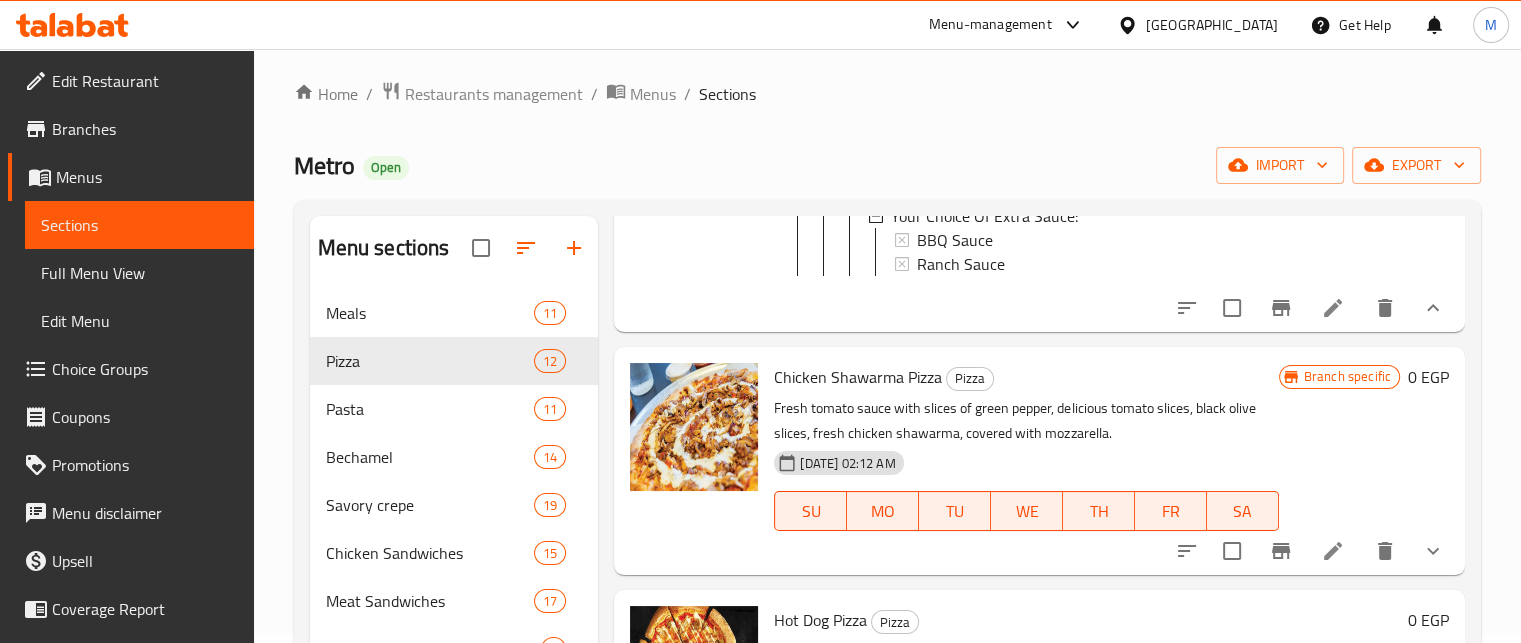 click 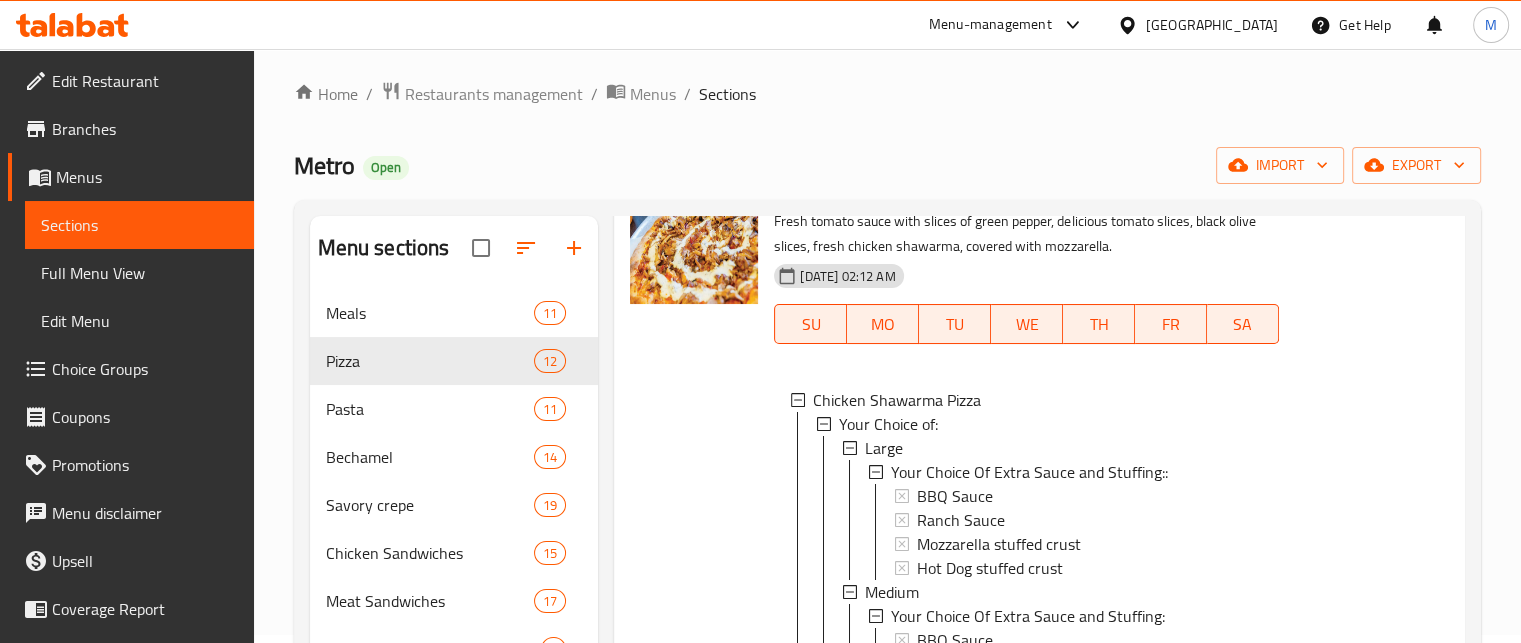 scroll, scrollTop: 1027, scrollLeft: 0, axis: vertical 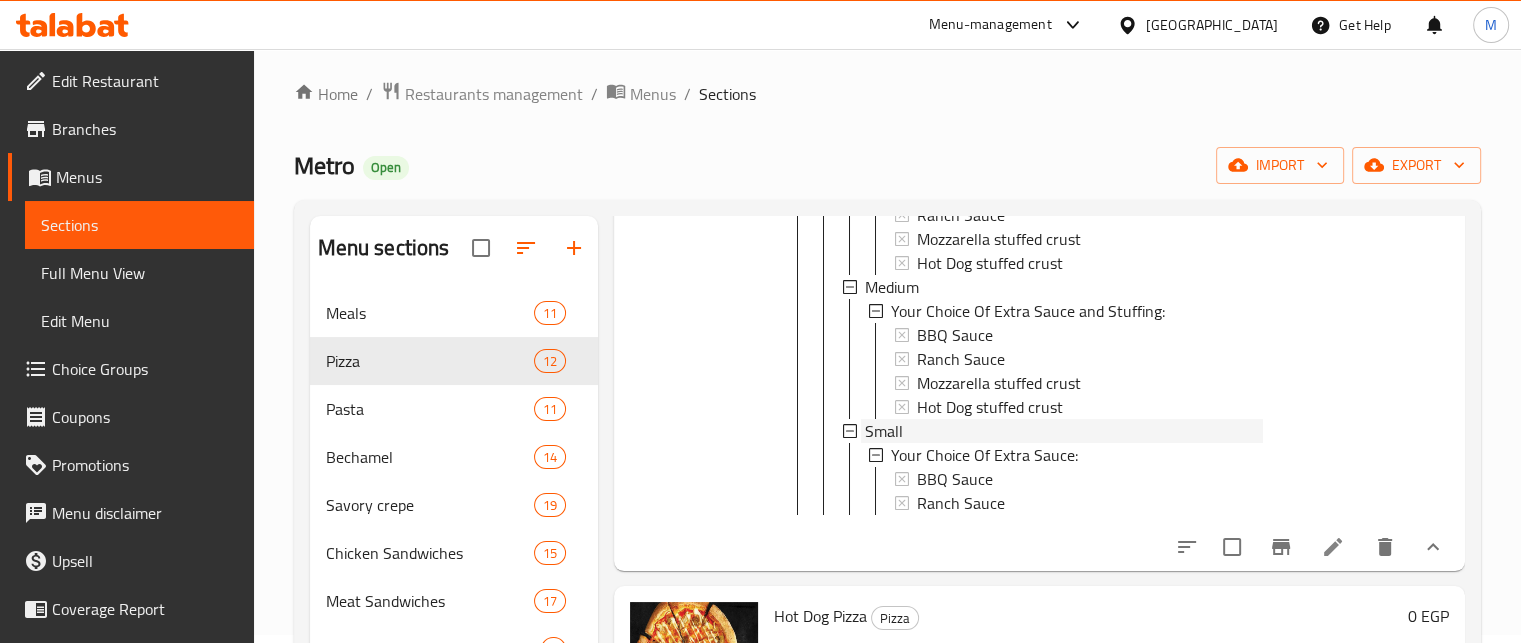 click on "Small" at bounding box center (1063, 431) 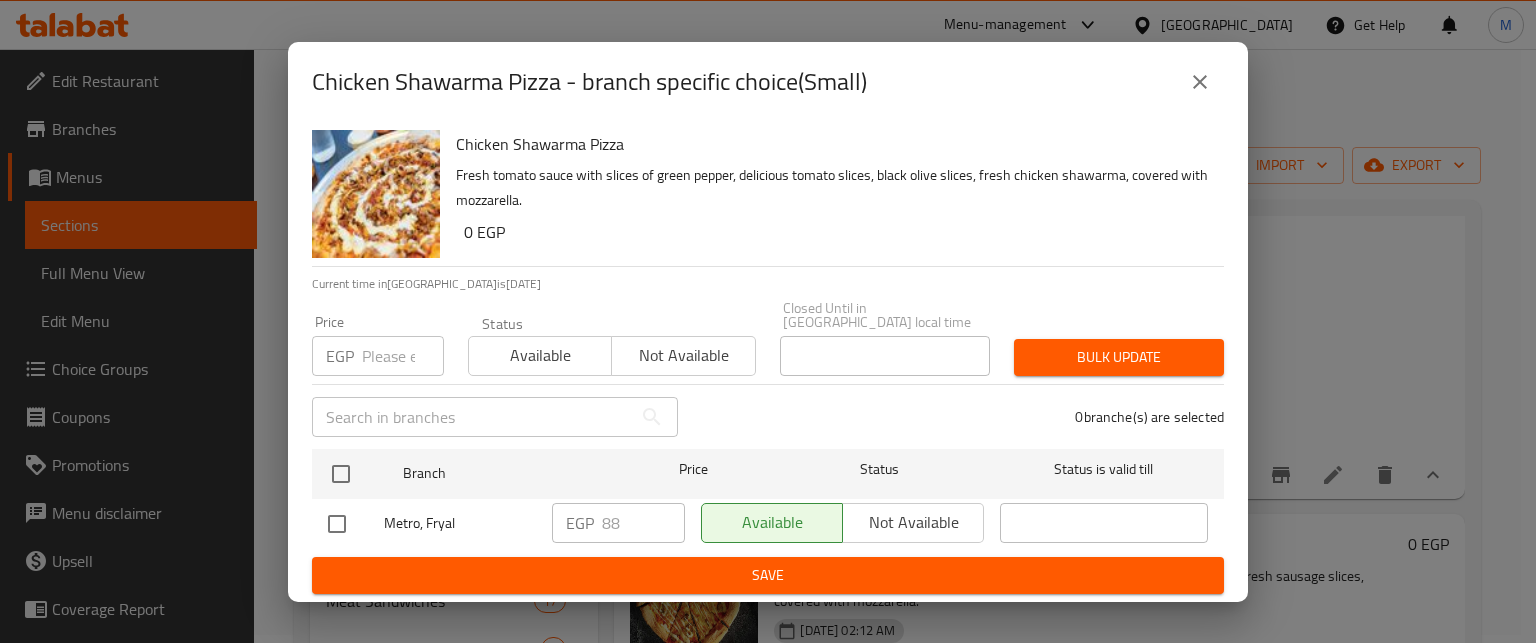 click at bounding box center (403, 356) 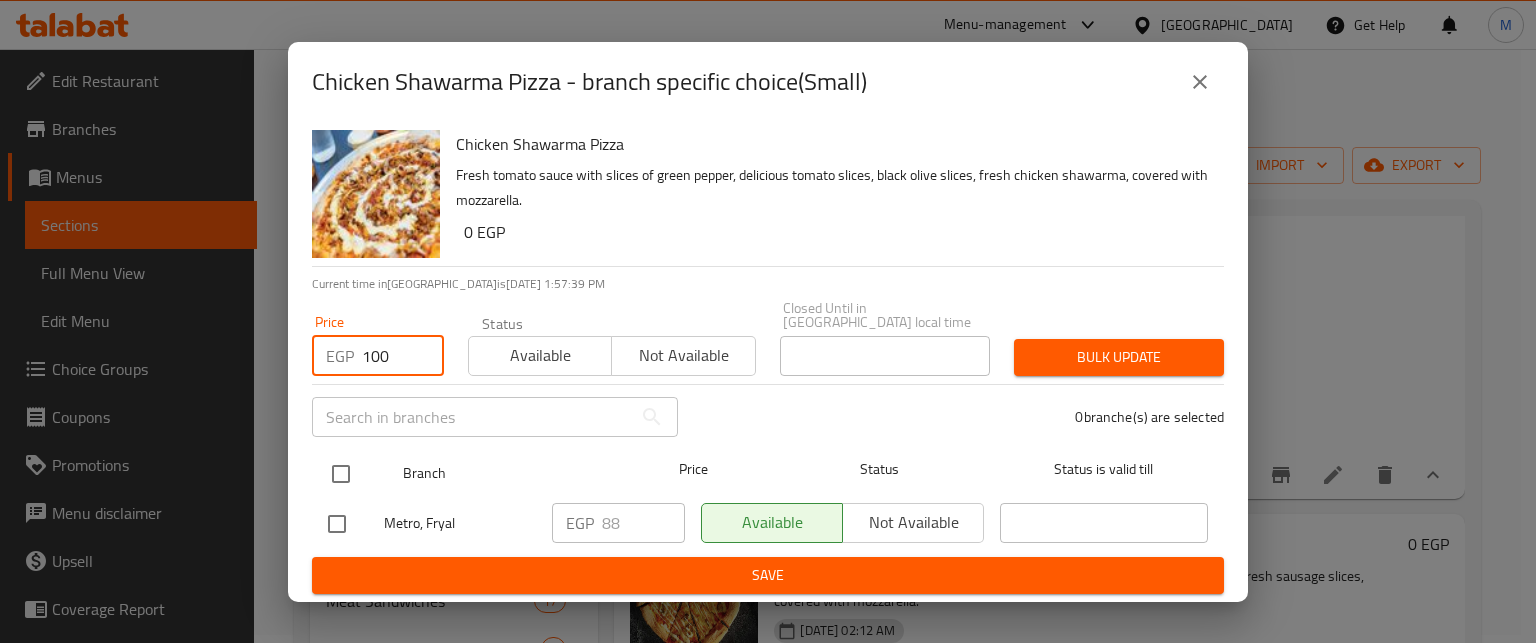 type on "100" 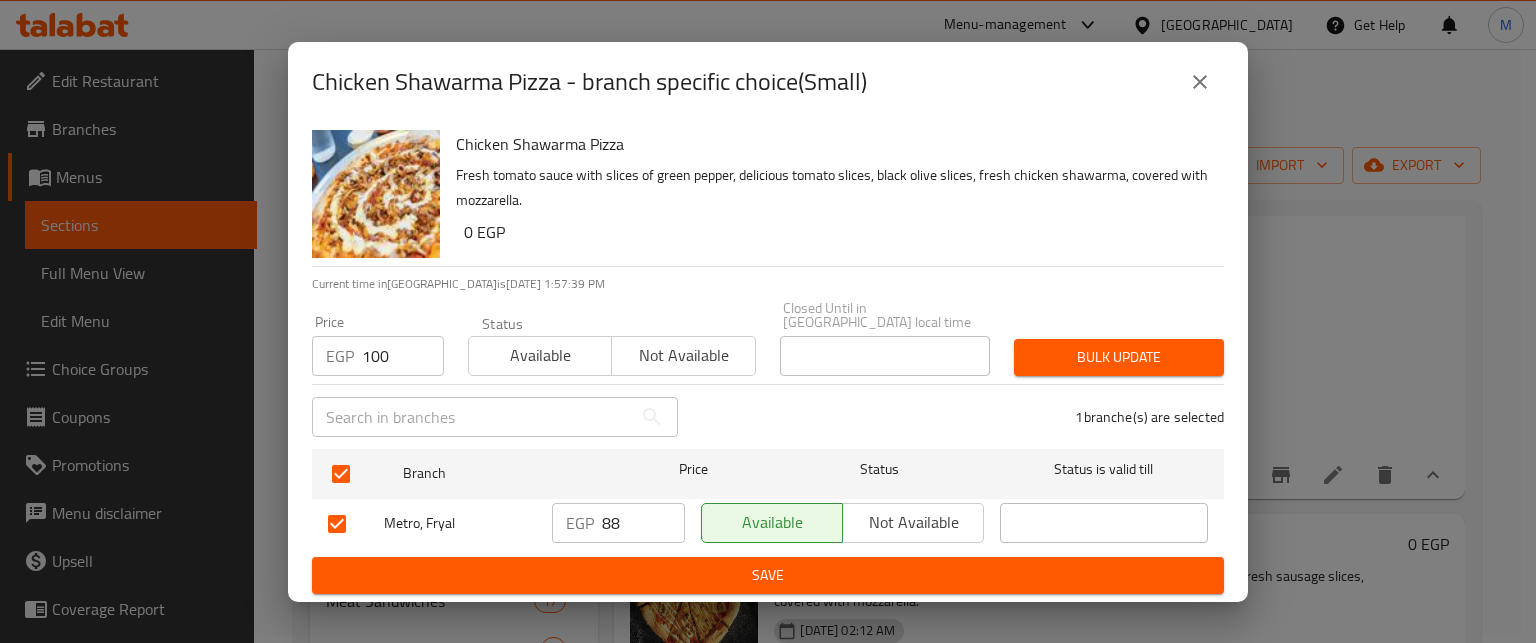 click on "Bulk update" at bounding box center [1119, 357] 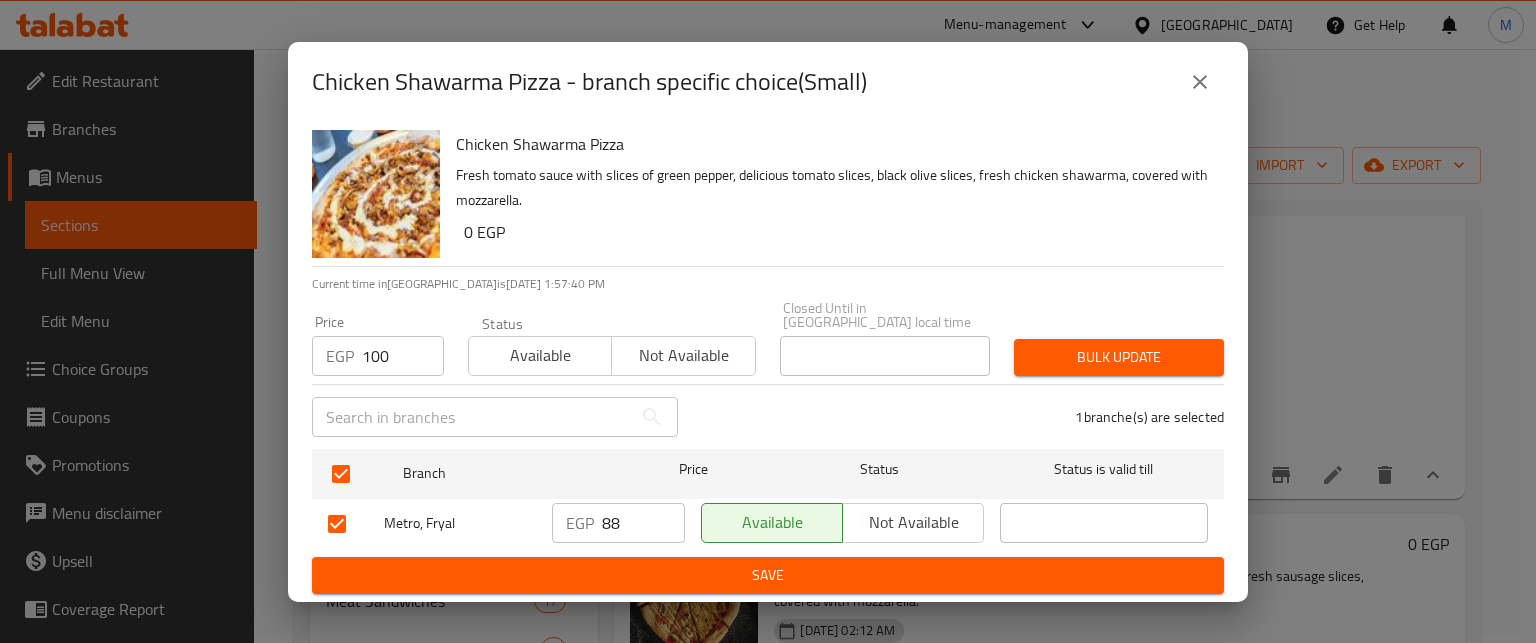 click on "Bulk update" at bounding box center (1119, 357) 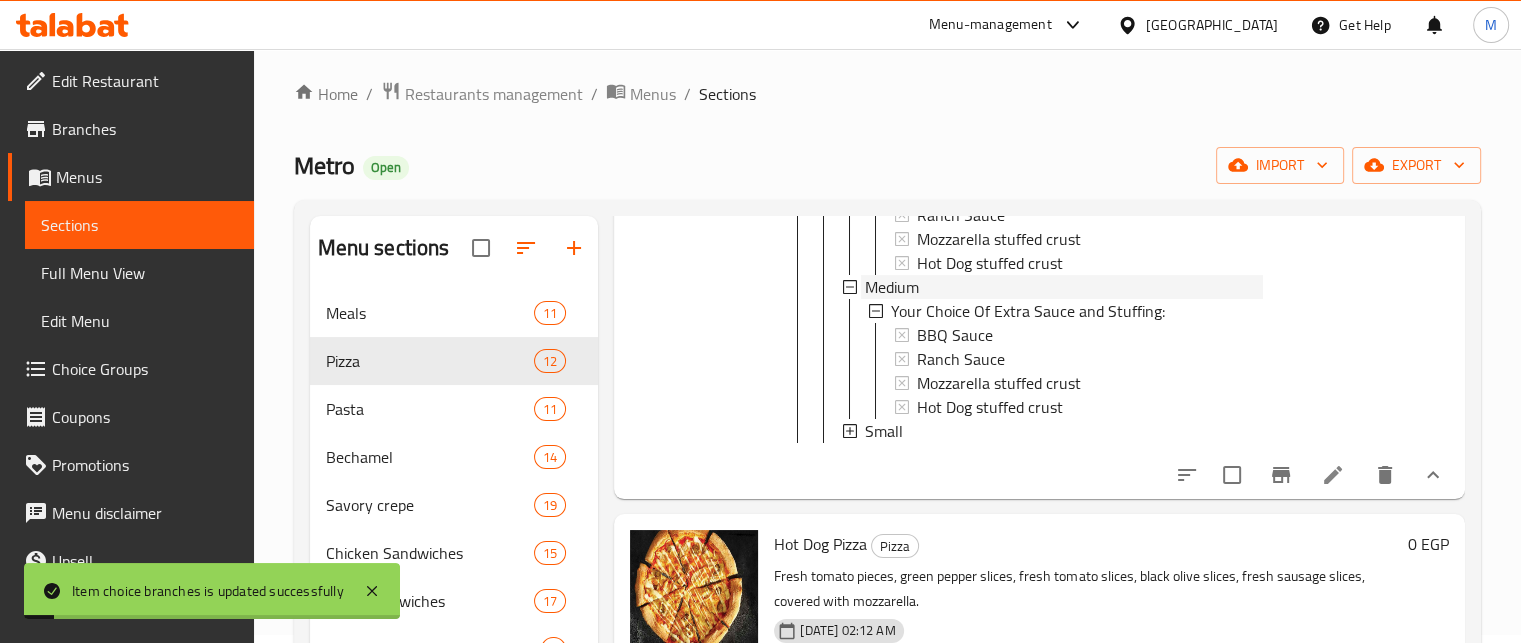 click on "Medium" at bounding box center [892, 287] 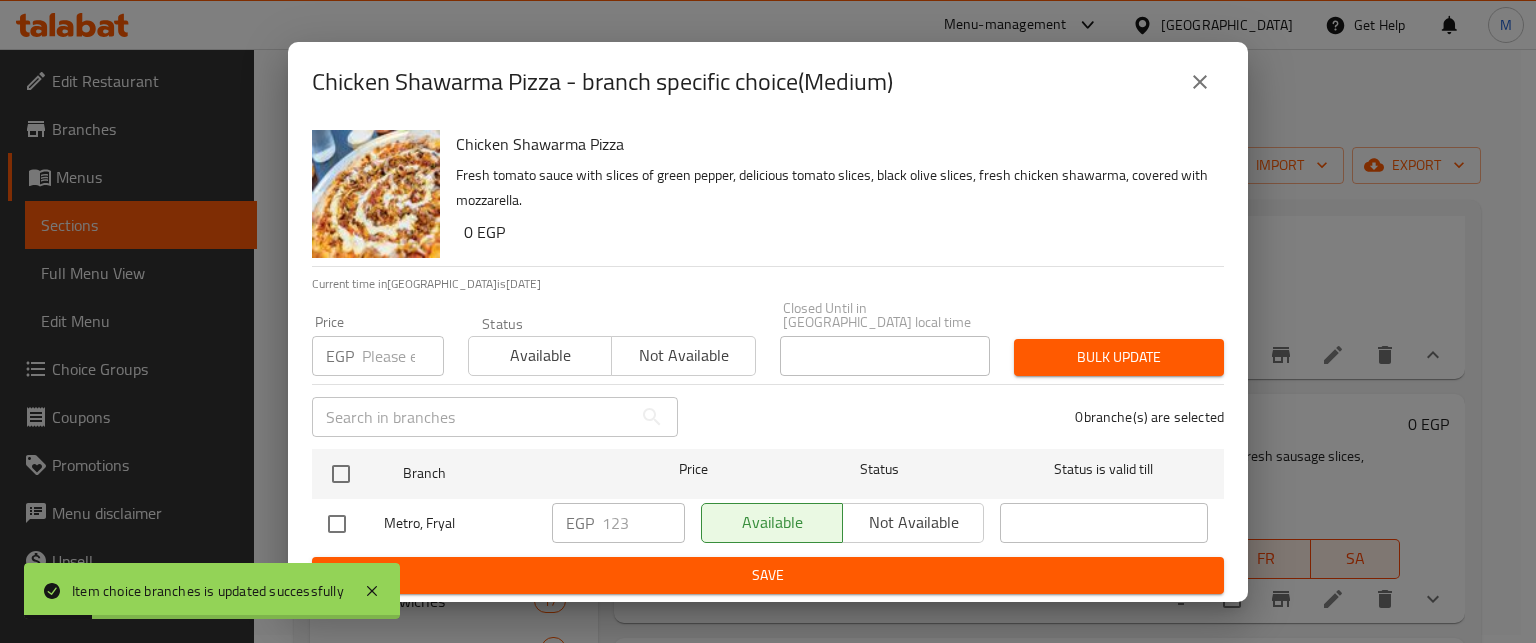 click at bounding box center [403, 356] 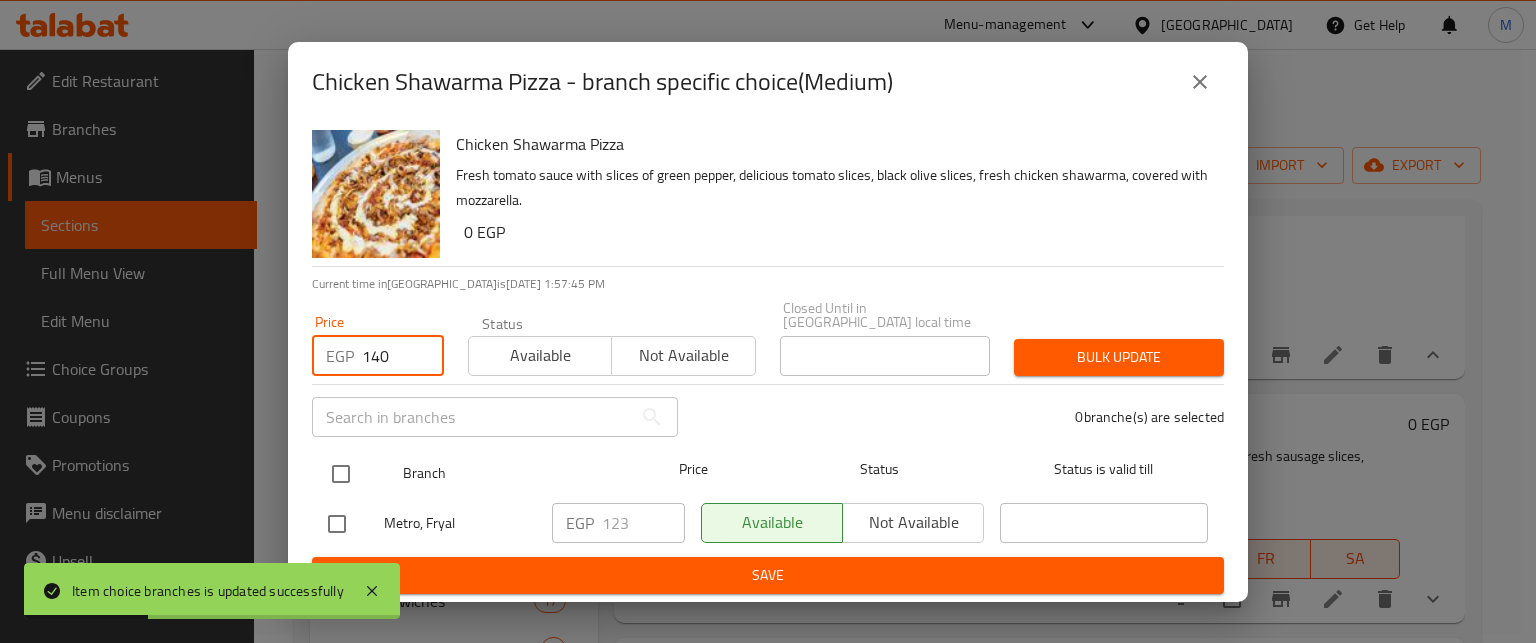 type on "140" 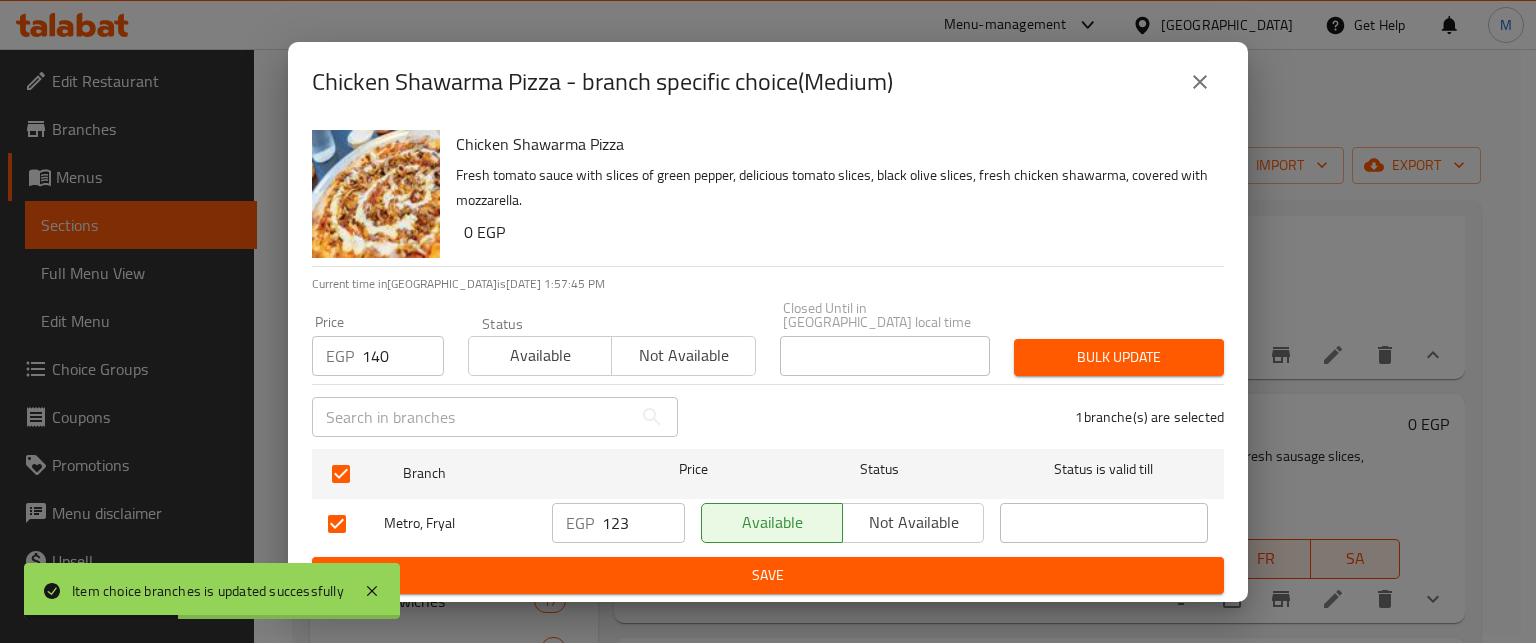 click on "Bulk update" at bounding box center (1119, 357) 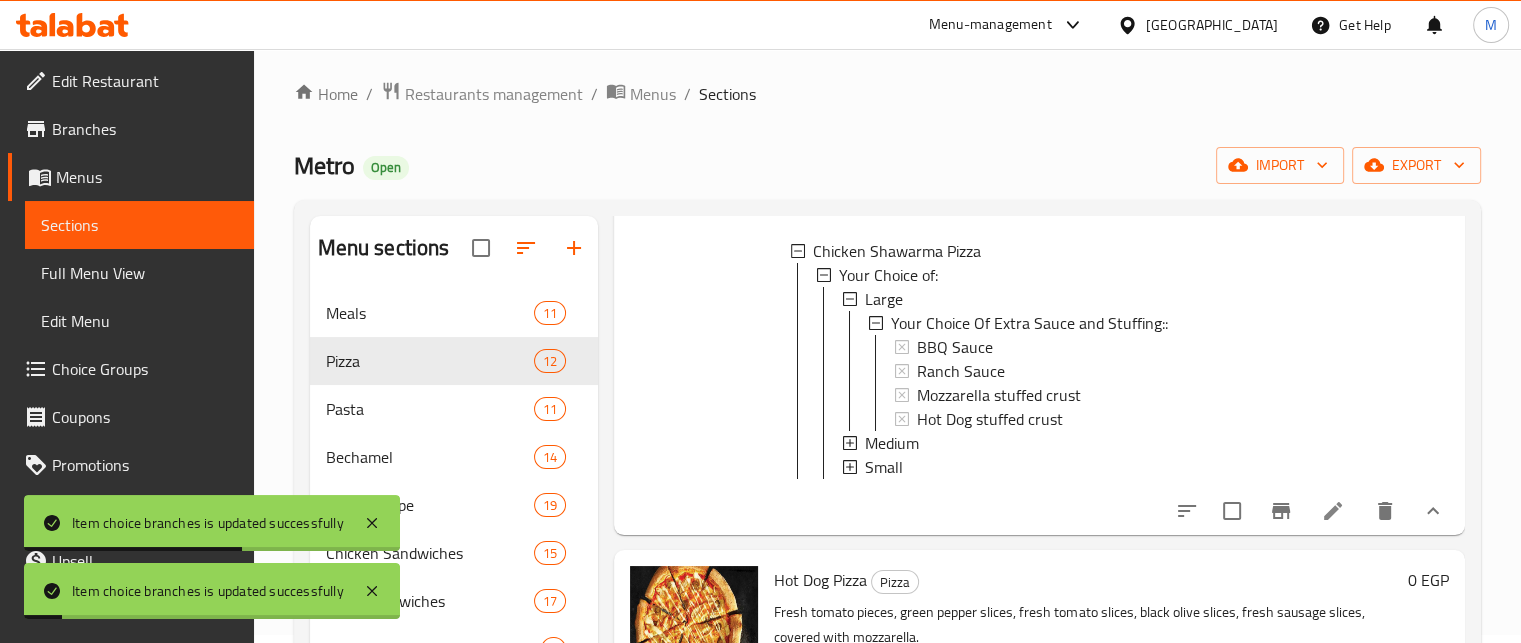 scroll, scrollTop: 1141, scrollLeft: 0, axis: vertical 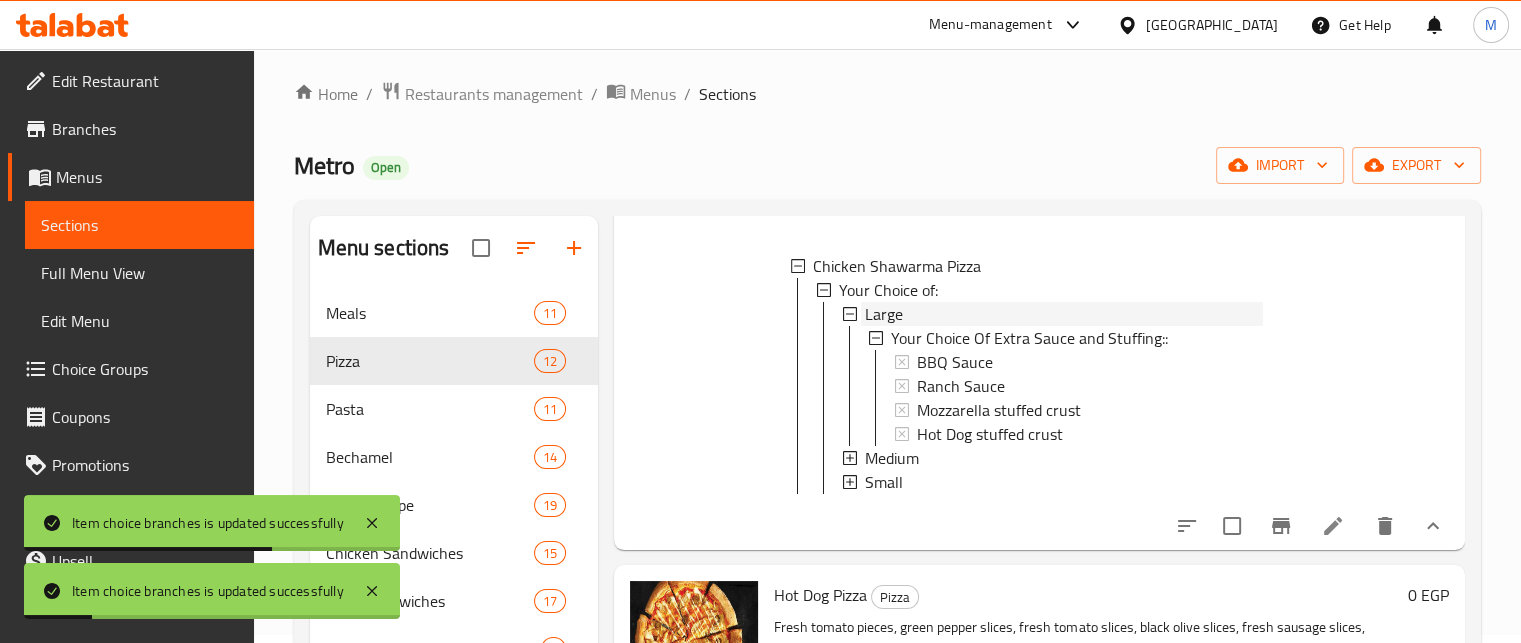 click on "Large" at bounding box center [884, 314] 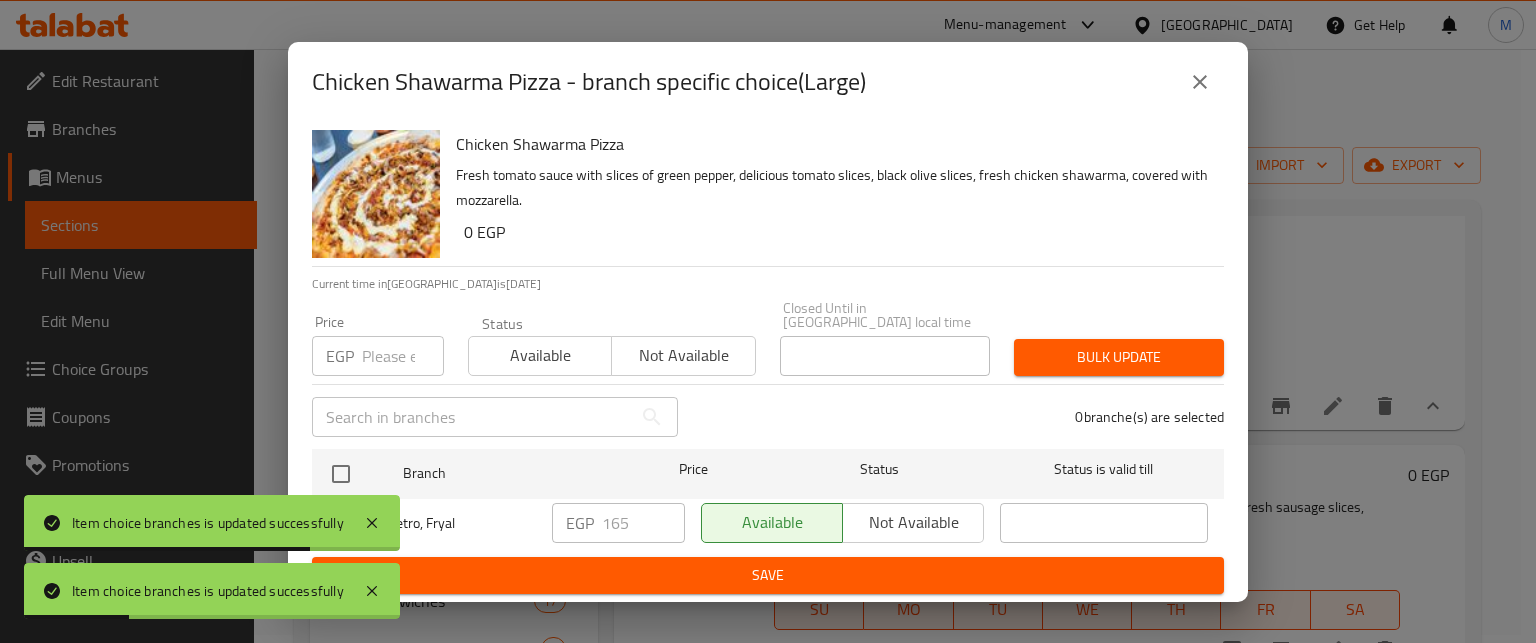 click at bounding box center (403, 356) 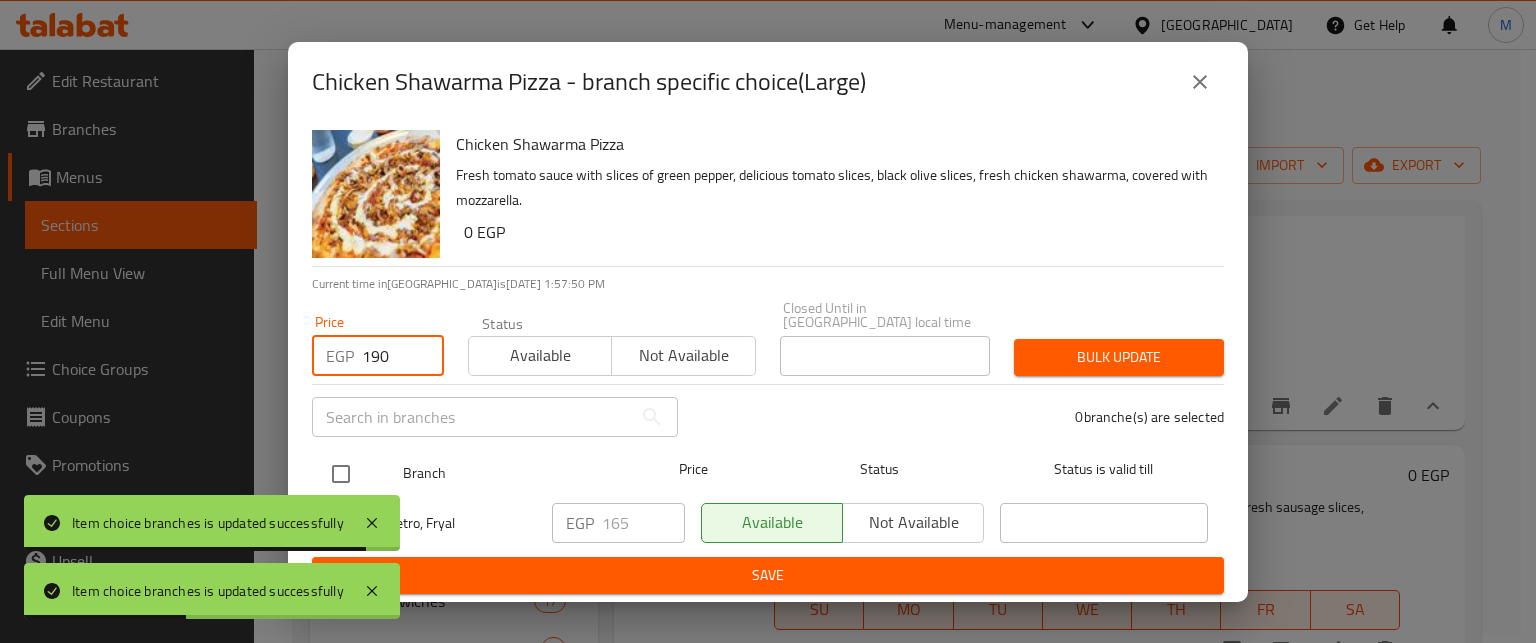 type on "190" 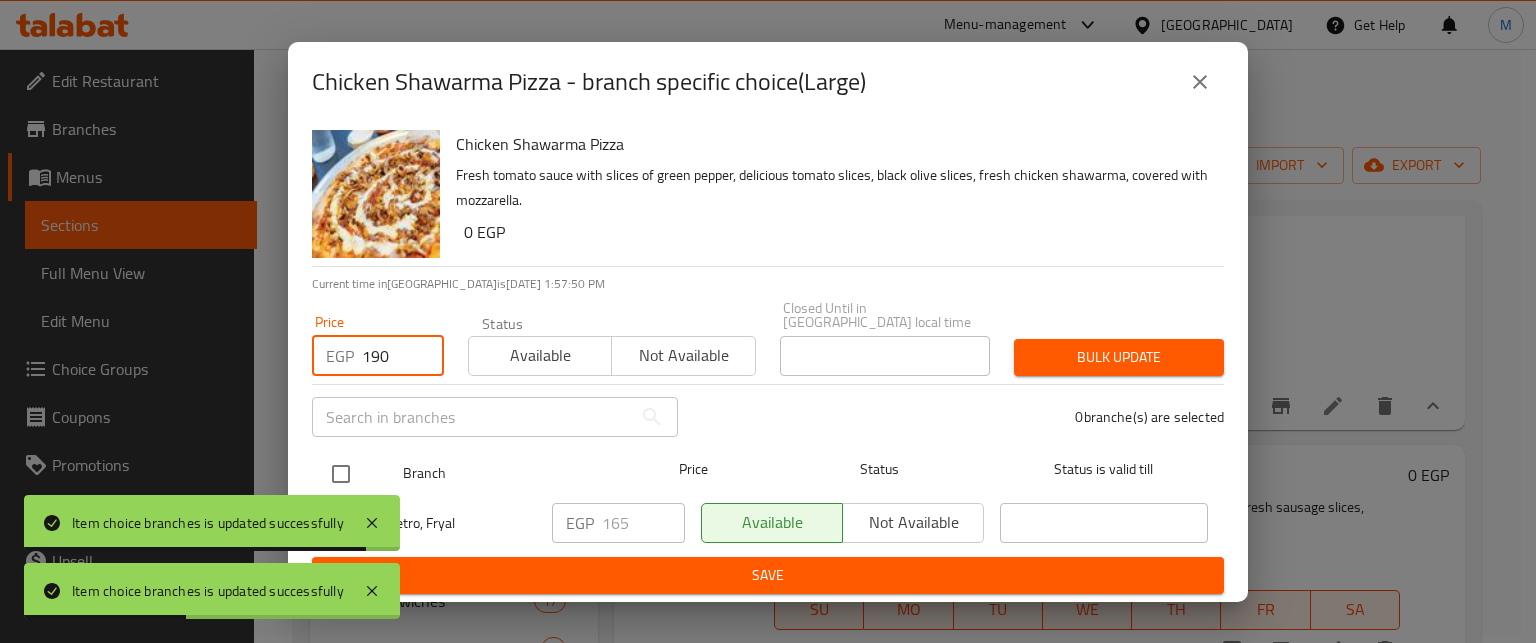 click at bounding box center [341, 474] 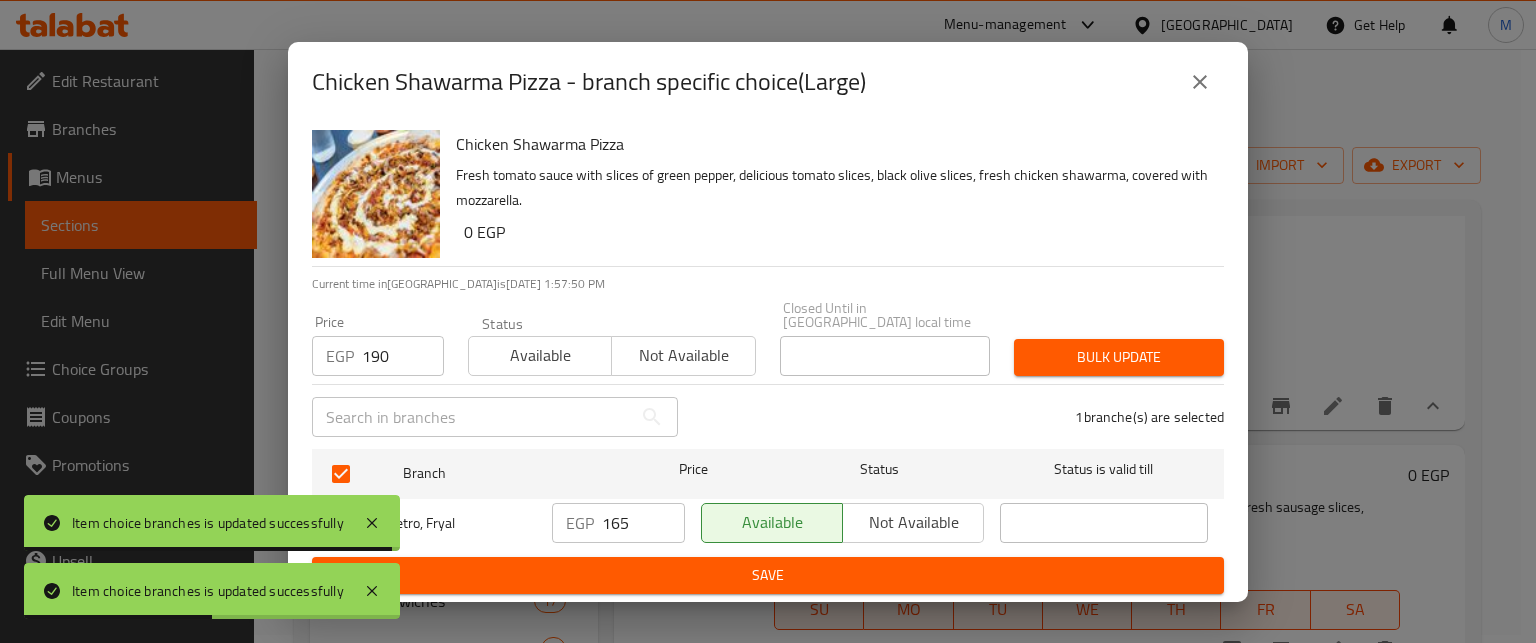 click on "Bulk update" at bounding box center (1119, 357) 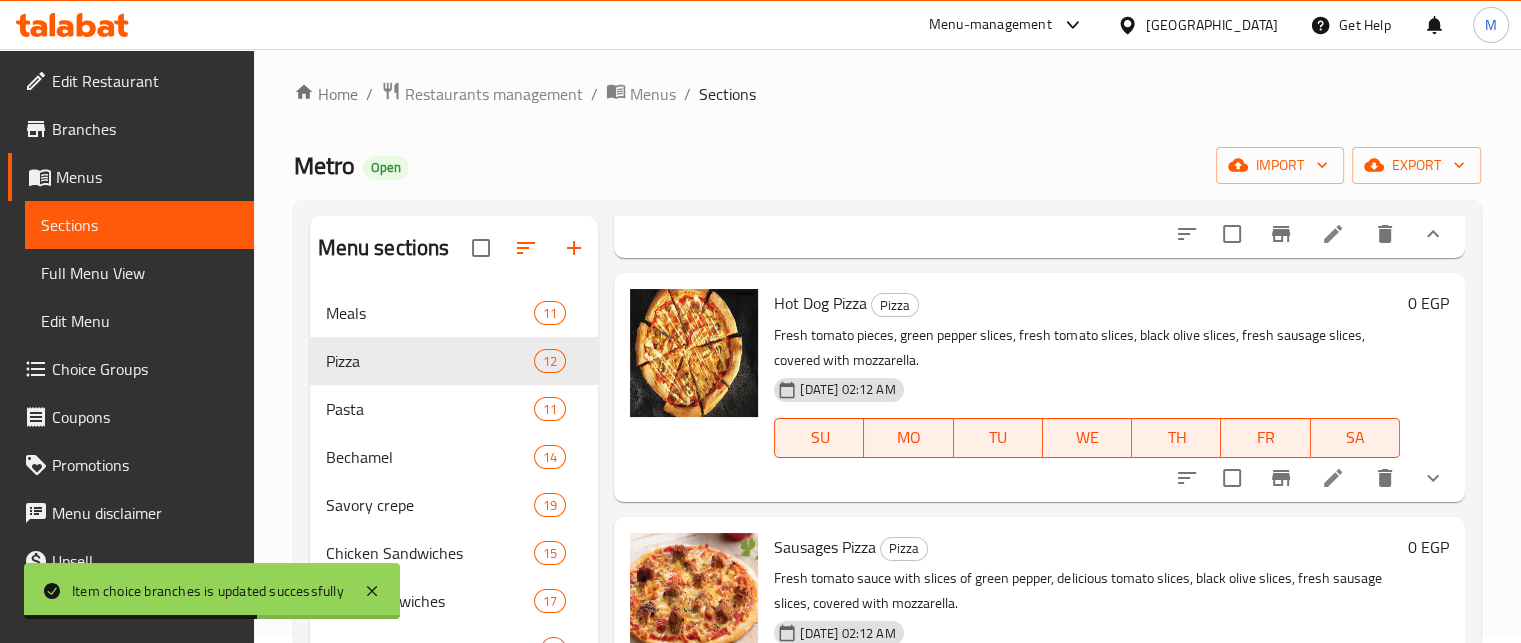 scroll, scrollTop: 1337, scrollLeft: 0, axis: vertical 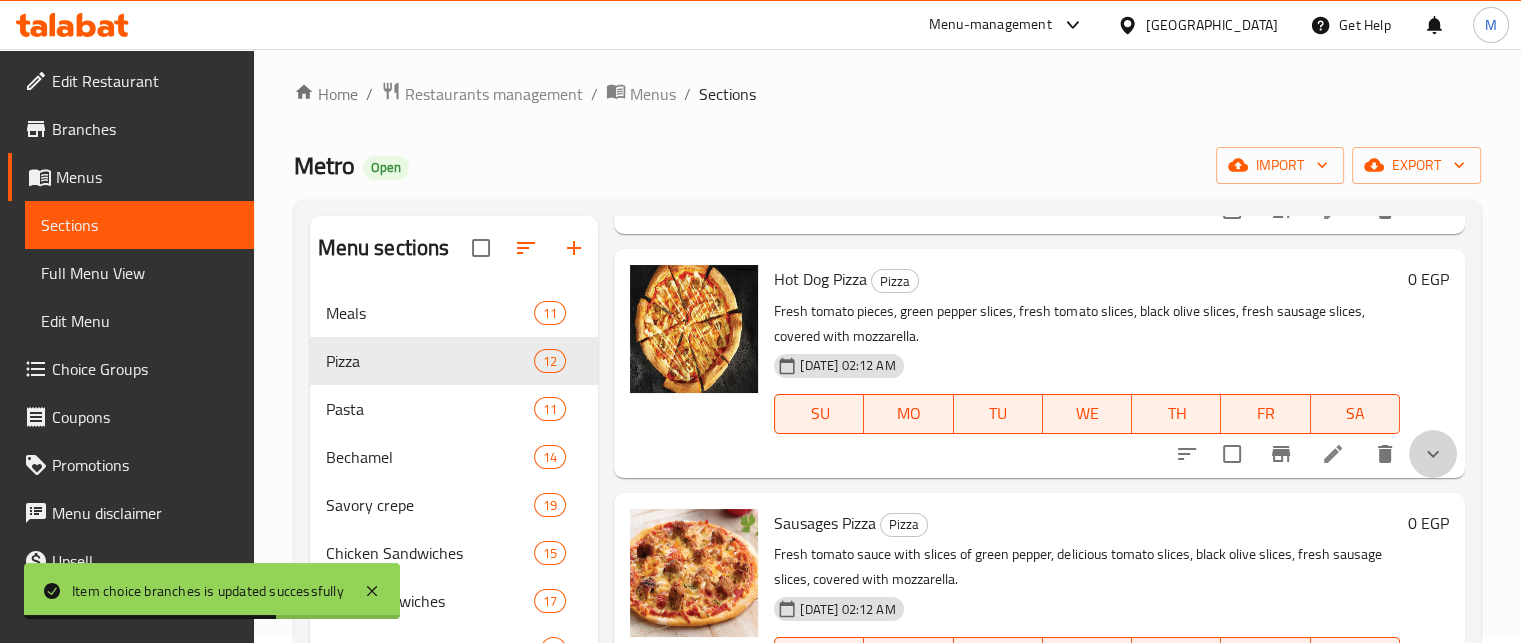 click 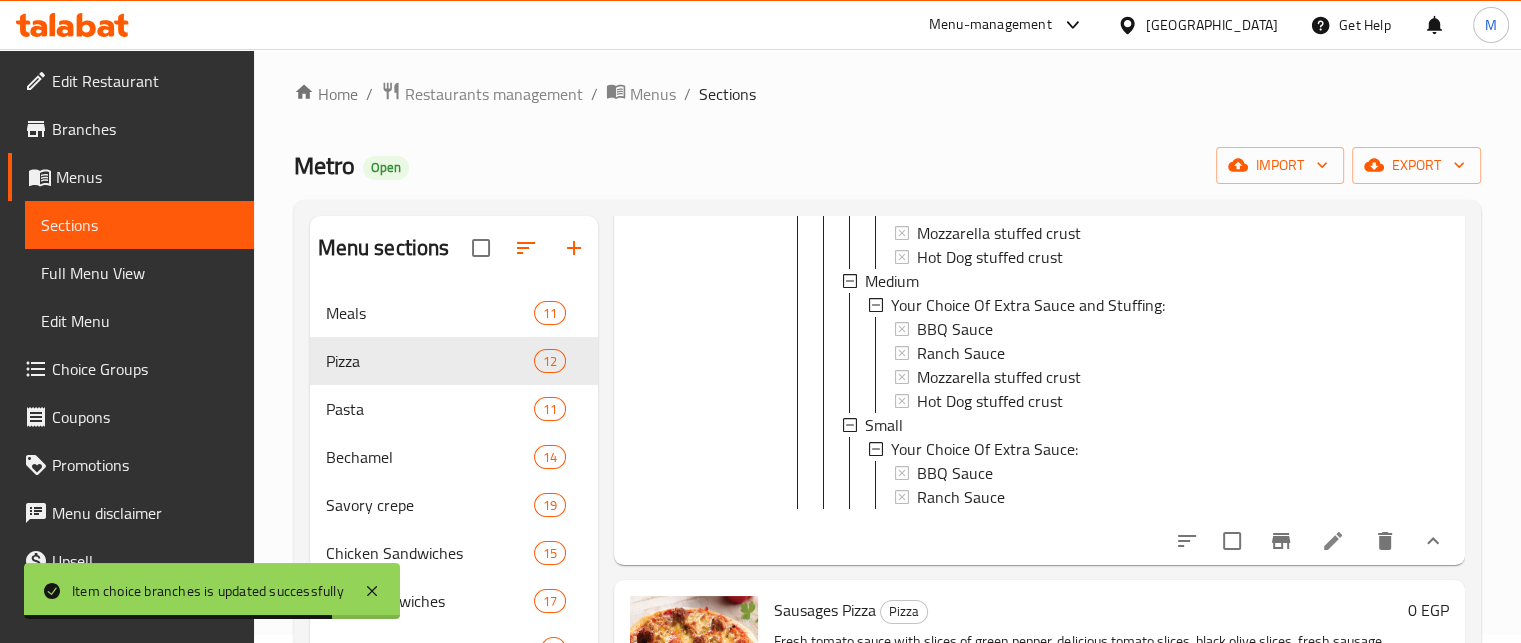 scroll, scrollTop: 1765, scrollLeft: 0, axis: vertical 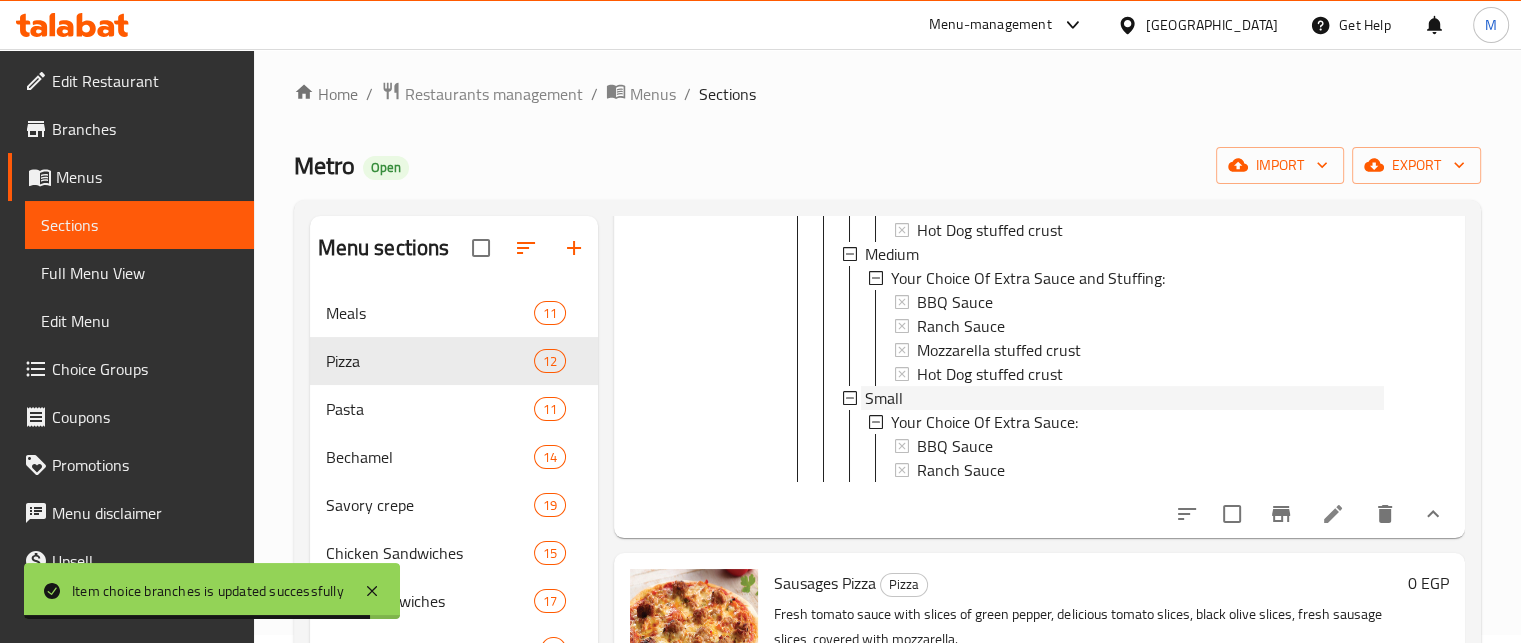 click on "Small" at bounding box center (884, 398) 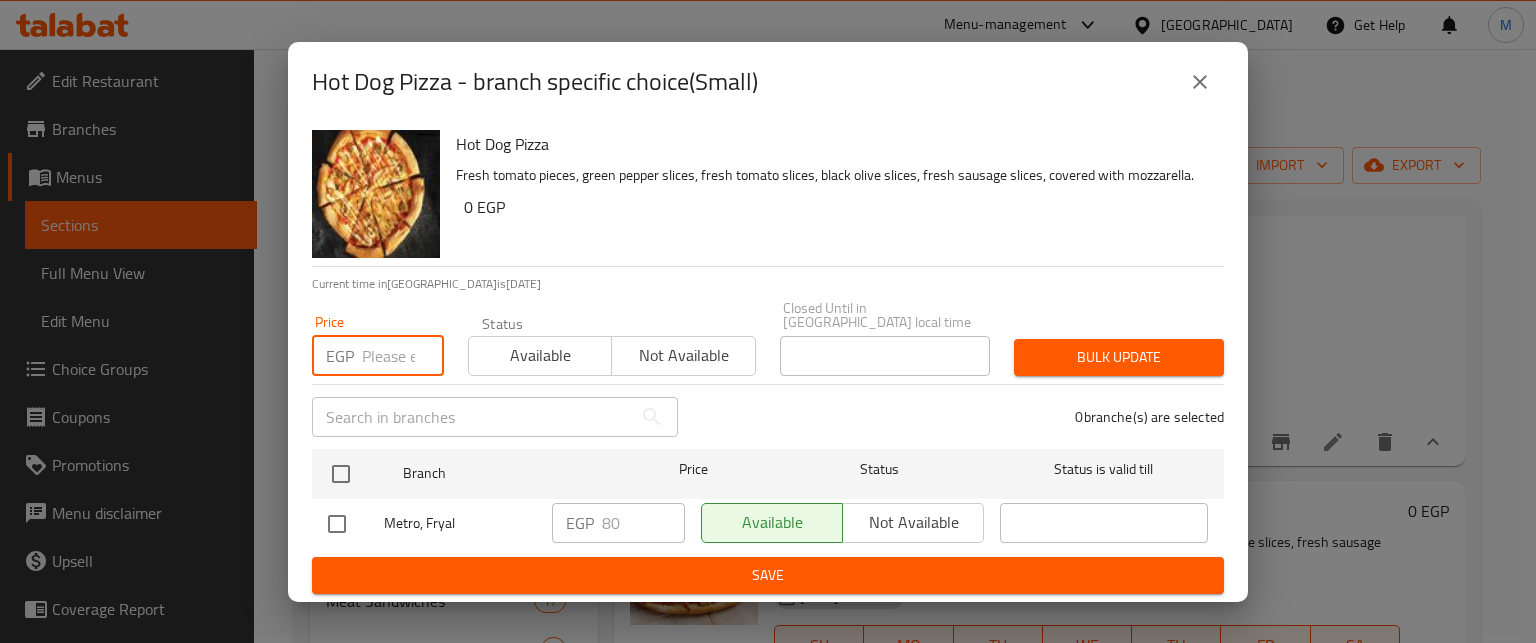 click at bounding box center (403, 356) 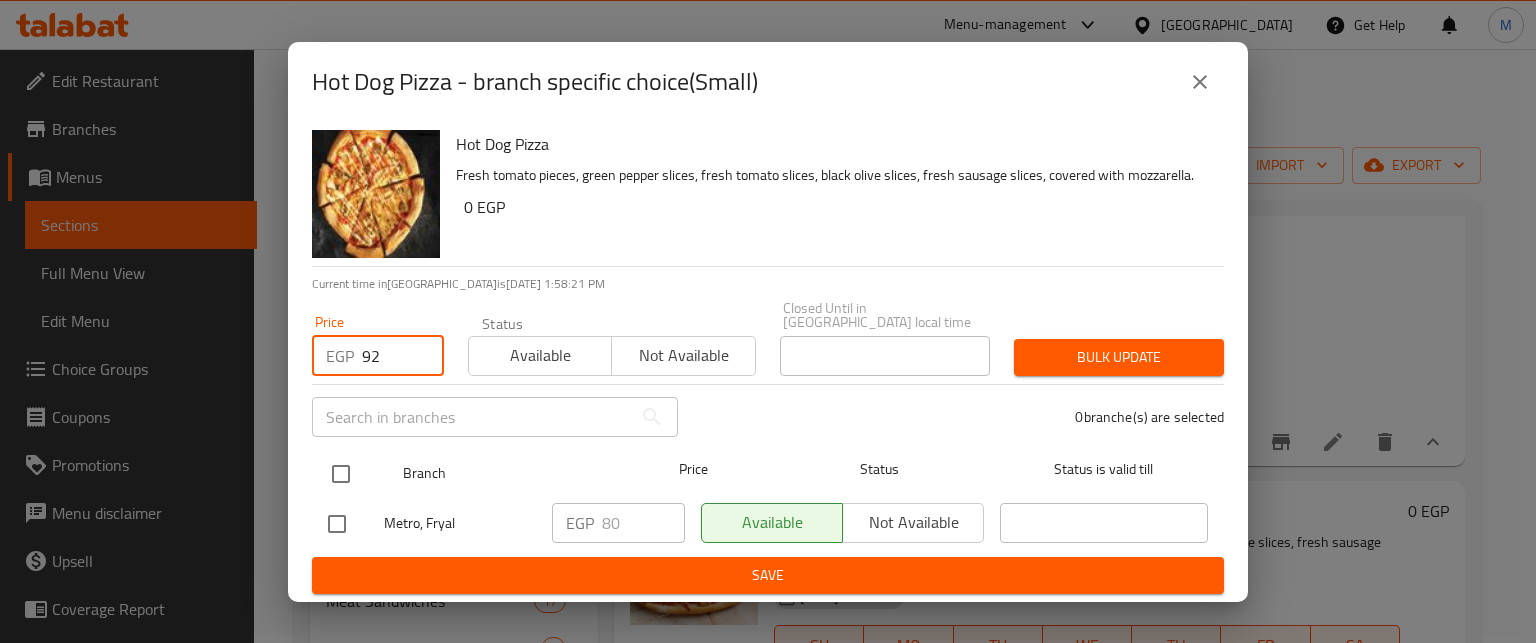 type on "92" 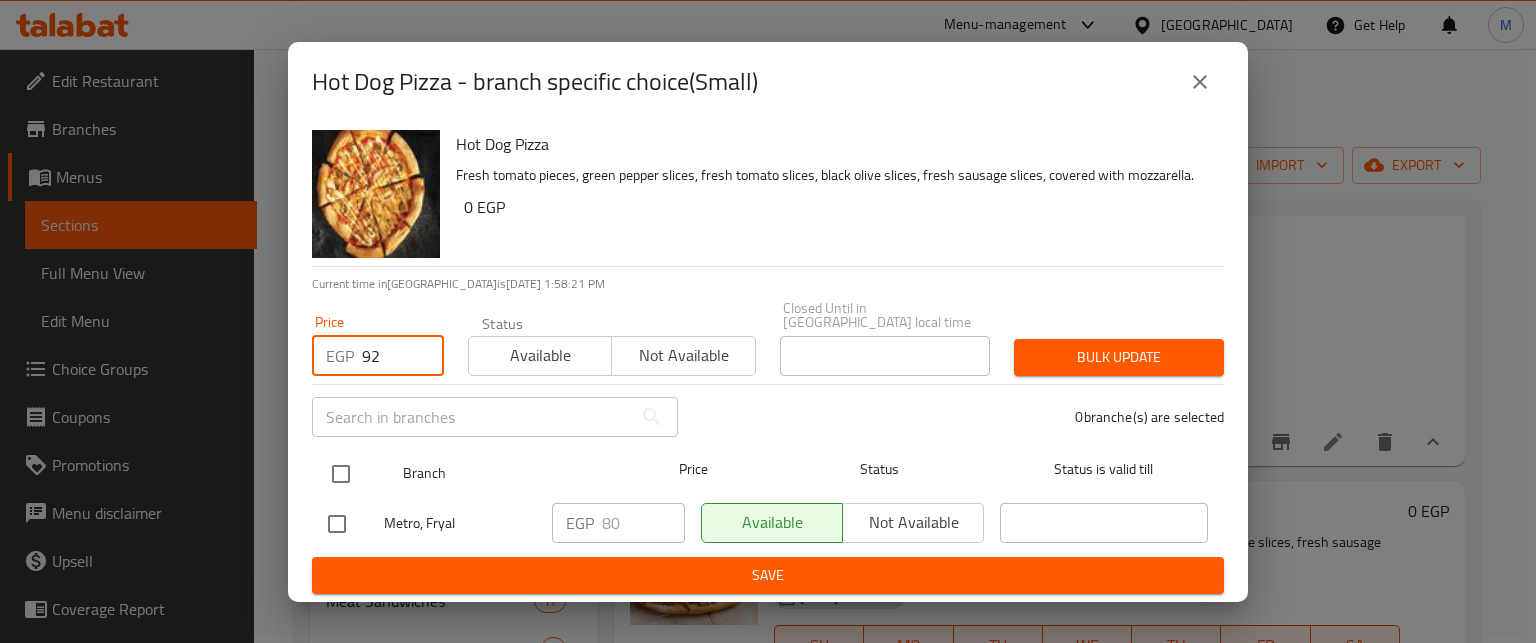click at bounding box center (341, 474) 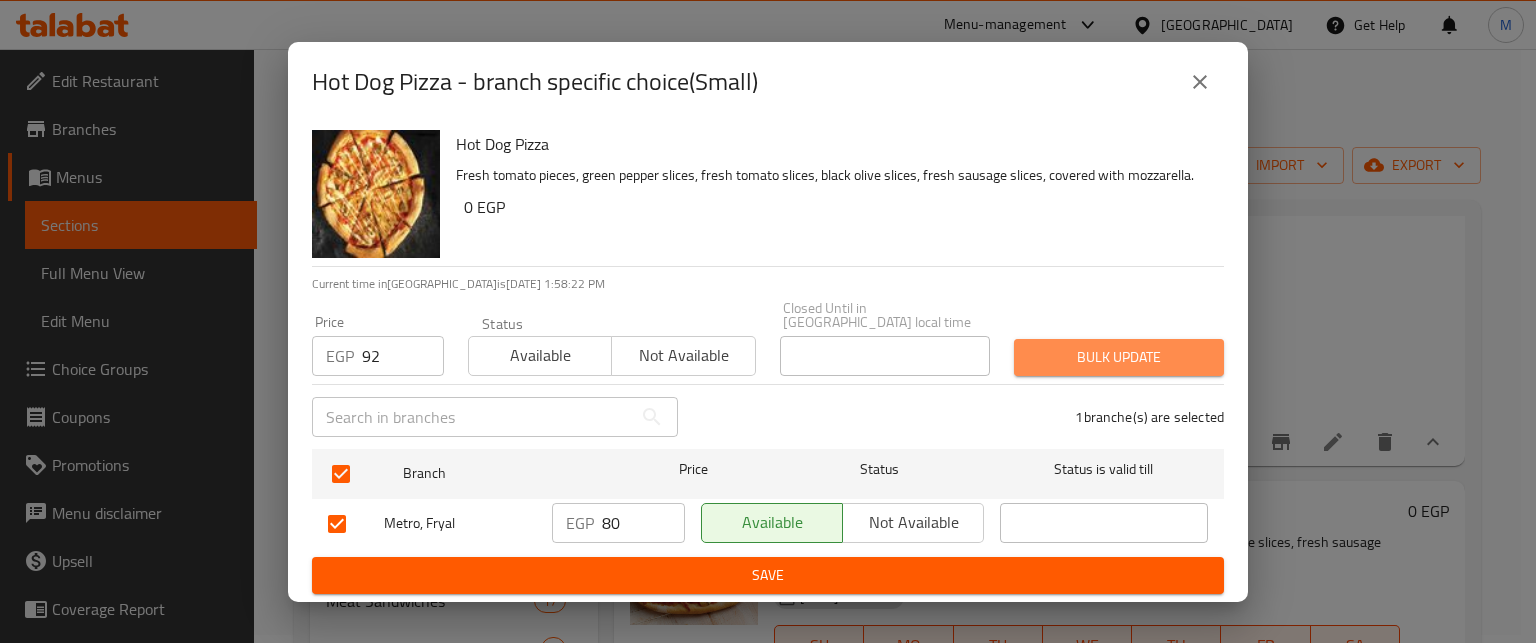 click on "Bulk update" at bounding box center [1119, 357] 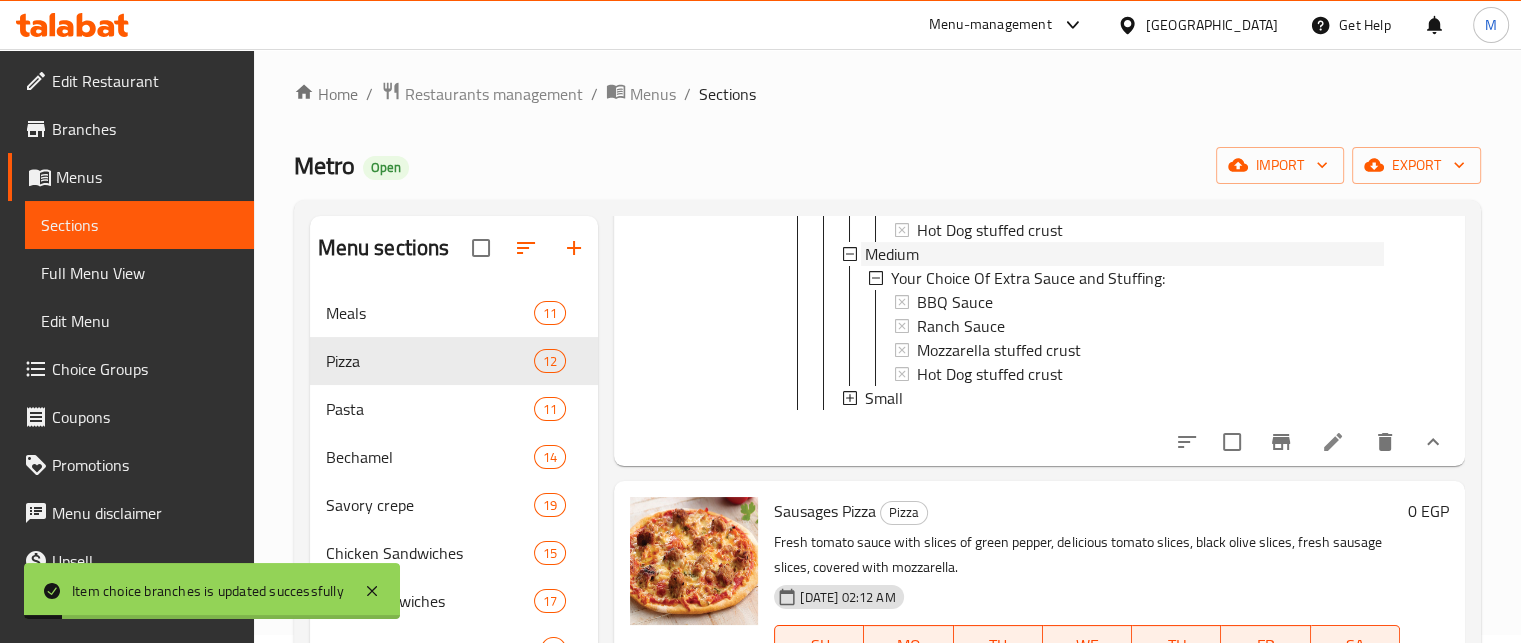 click on "Medium" at bounding box center [892, 254] 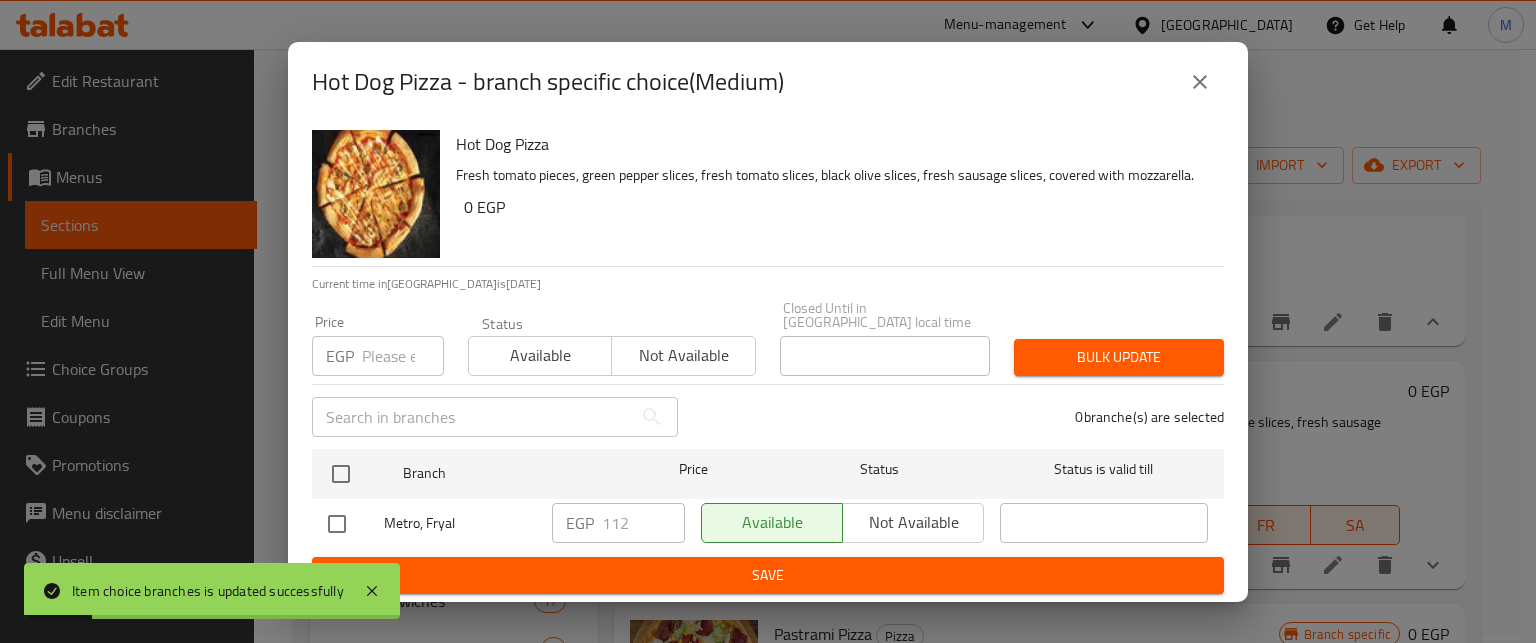 click at bounding box center [403, 356] 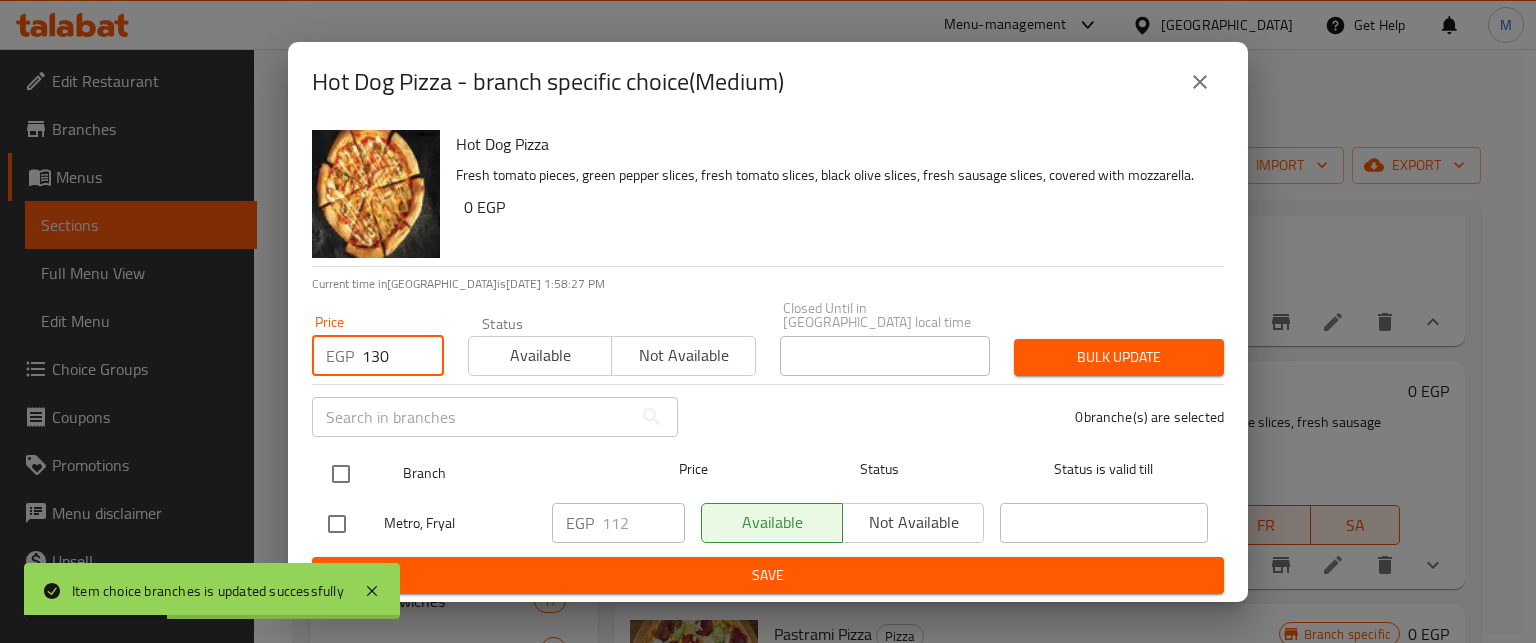 type on "130" 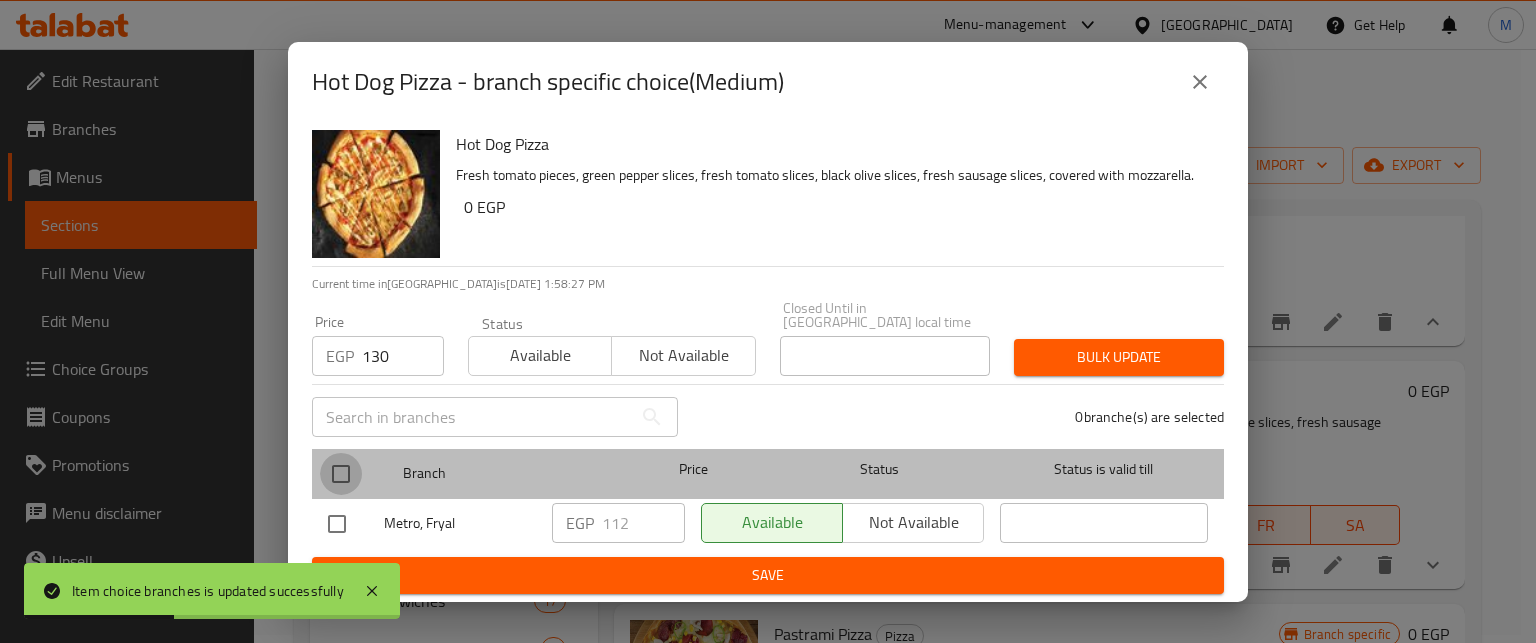 click at bounding box center (341, 474) 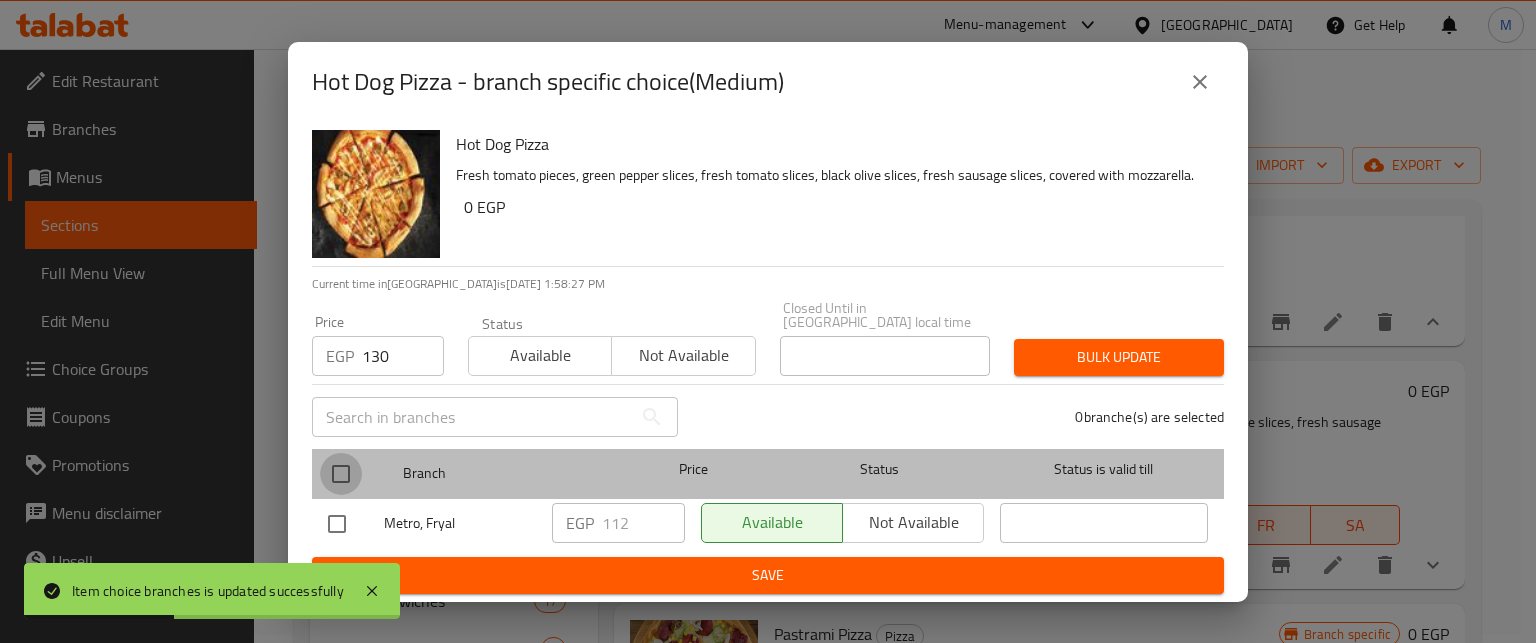 checkbox on "true" 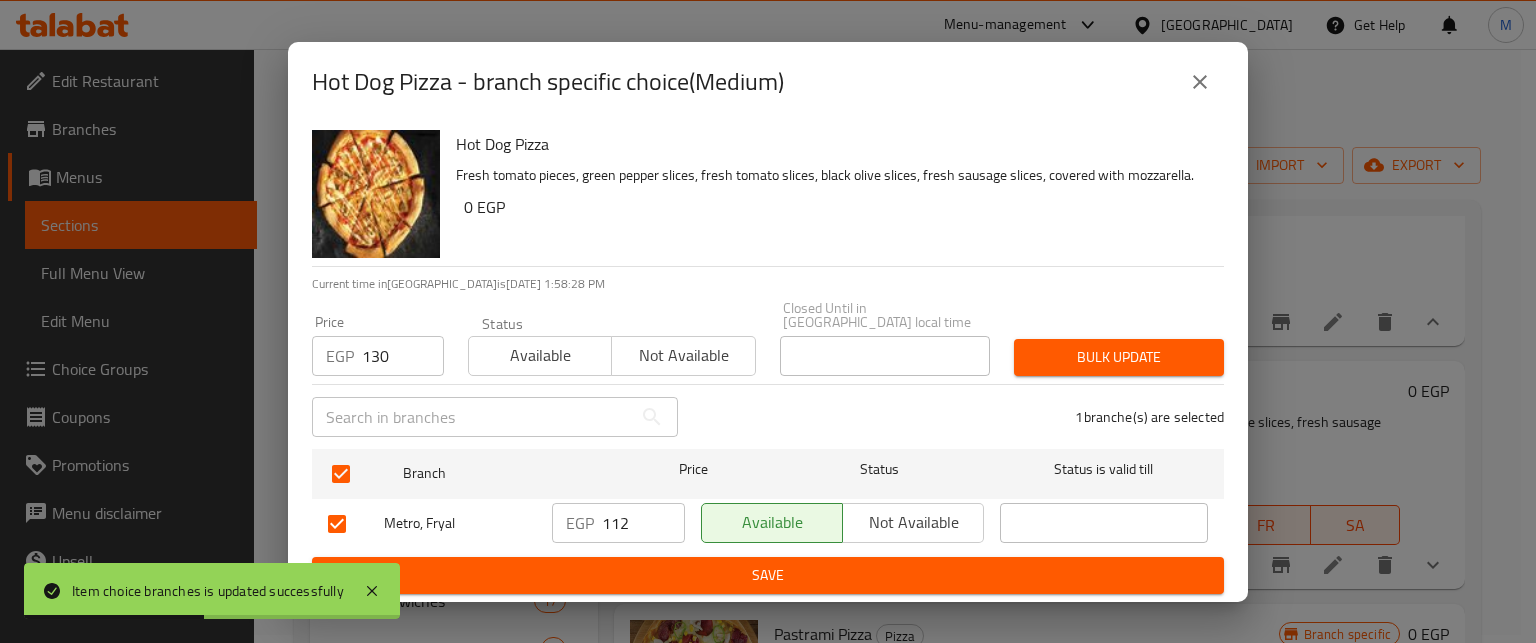 click on "Bulk update" at bounding box center (1119, 357) 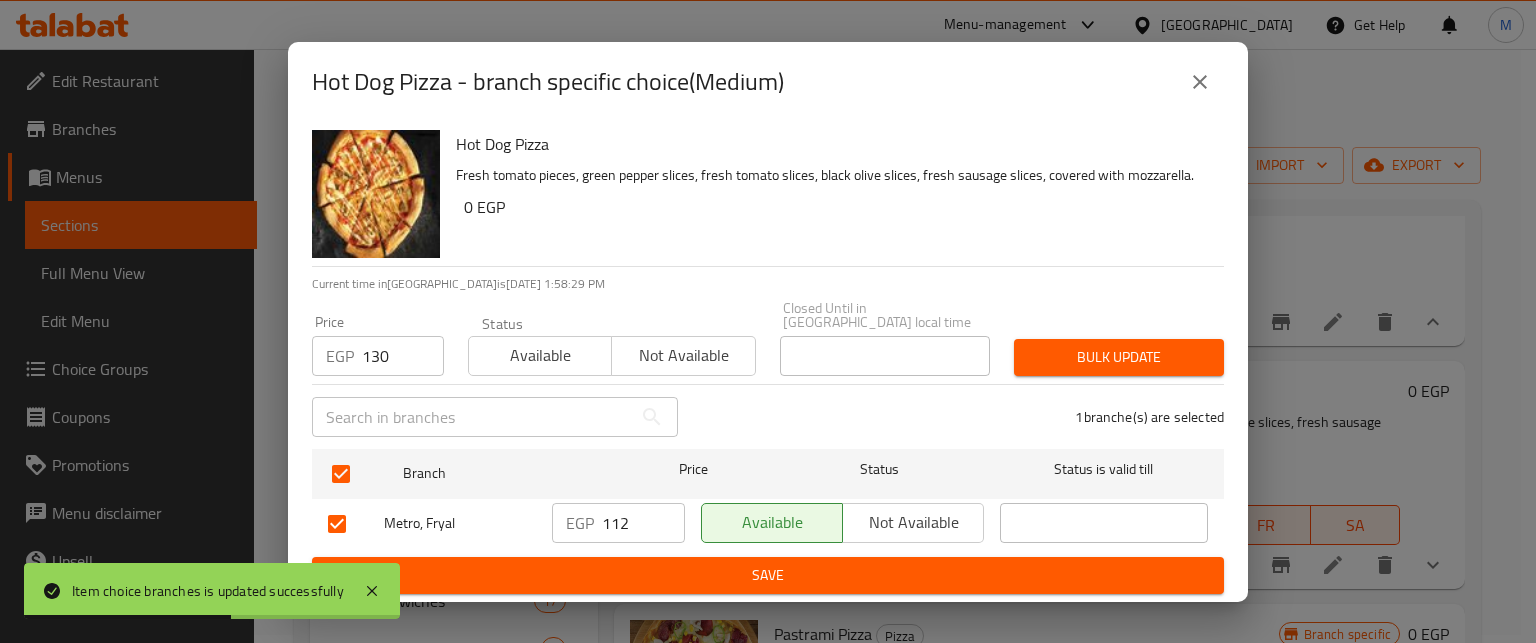 click on "Hot Dog Pizza Fresh tomato pieces, green pepper slices, fresh tomato slices, black olive slices, fresh sausage slices, covered with mozzarella. 0   EGP" at bounding box center [832, 194] 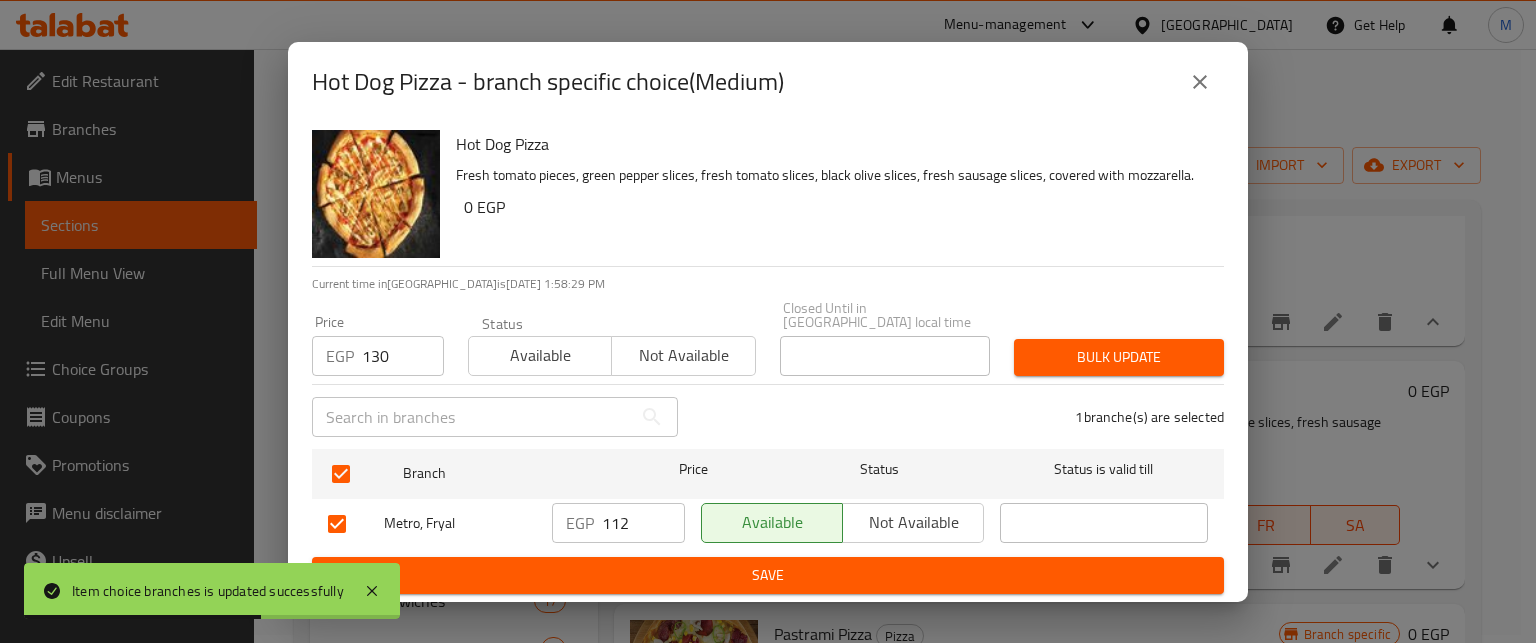 click on "Bulk update" at bounding box center [1119, 357] 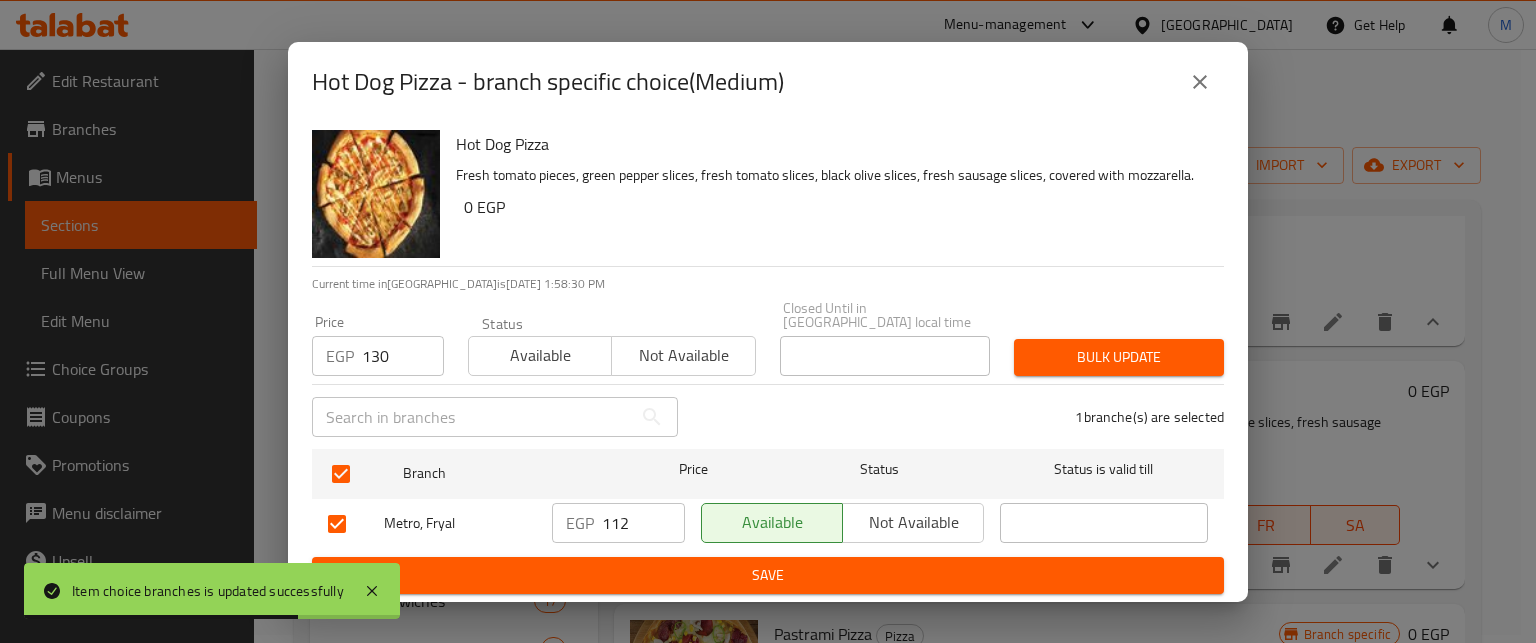 click on "Bulk update" at bounding box center (1119, 357) 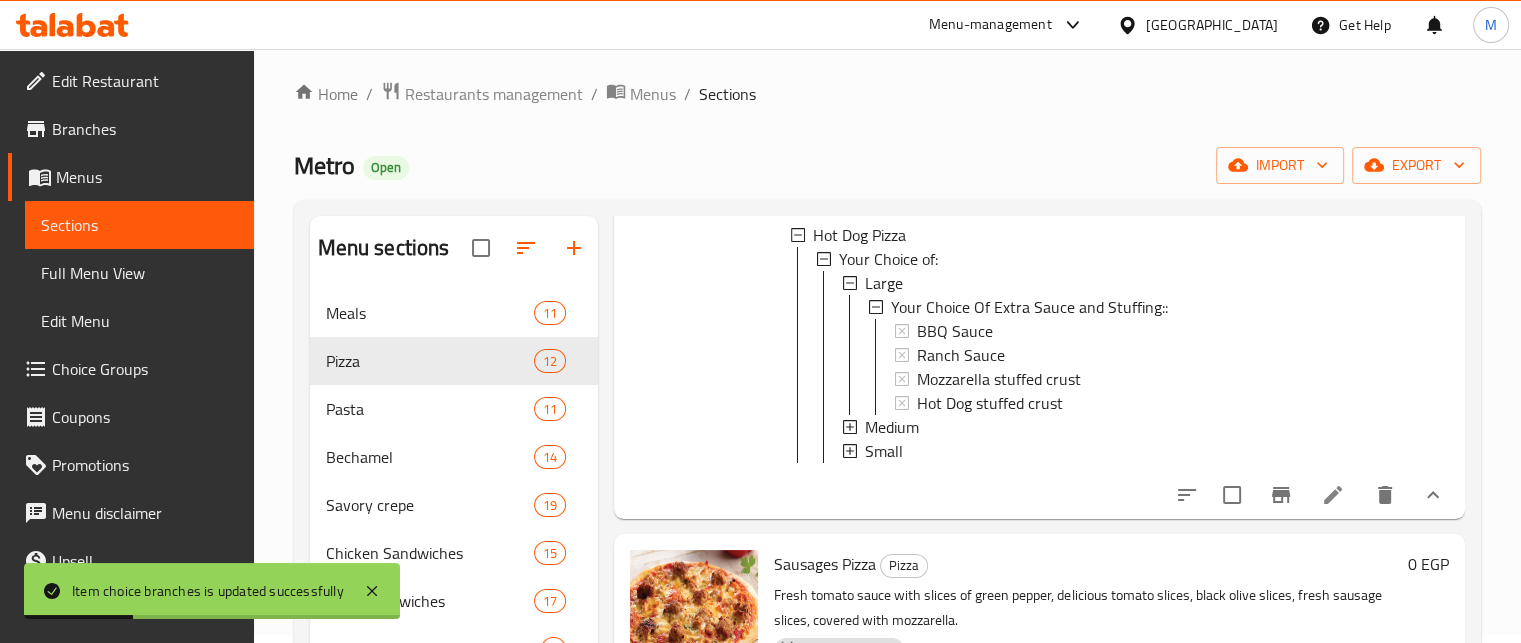 scroll, scrollTop: 1571, scrollLeft: 0, axis: vertical 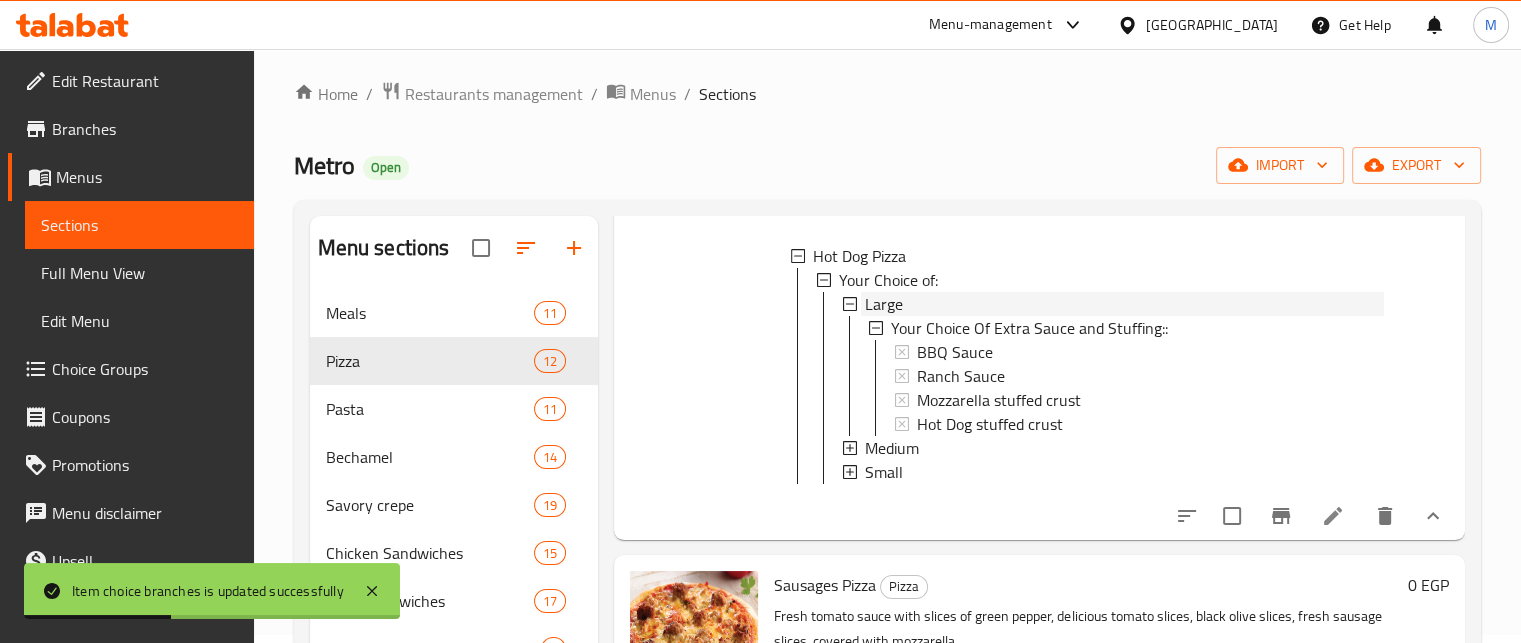 click on "Large" at bounding box center (884, 304) 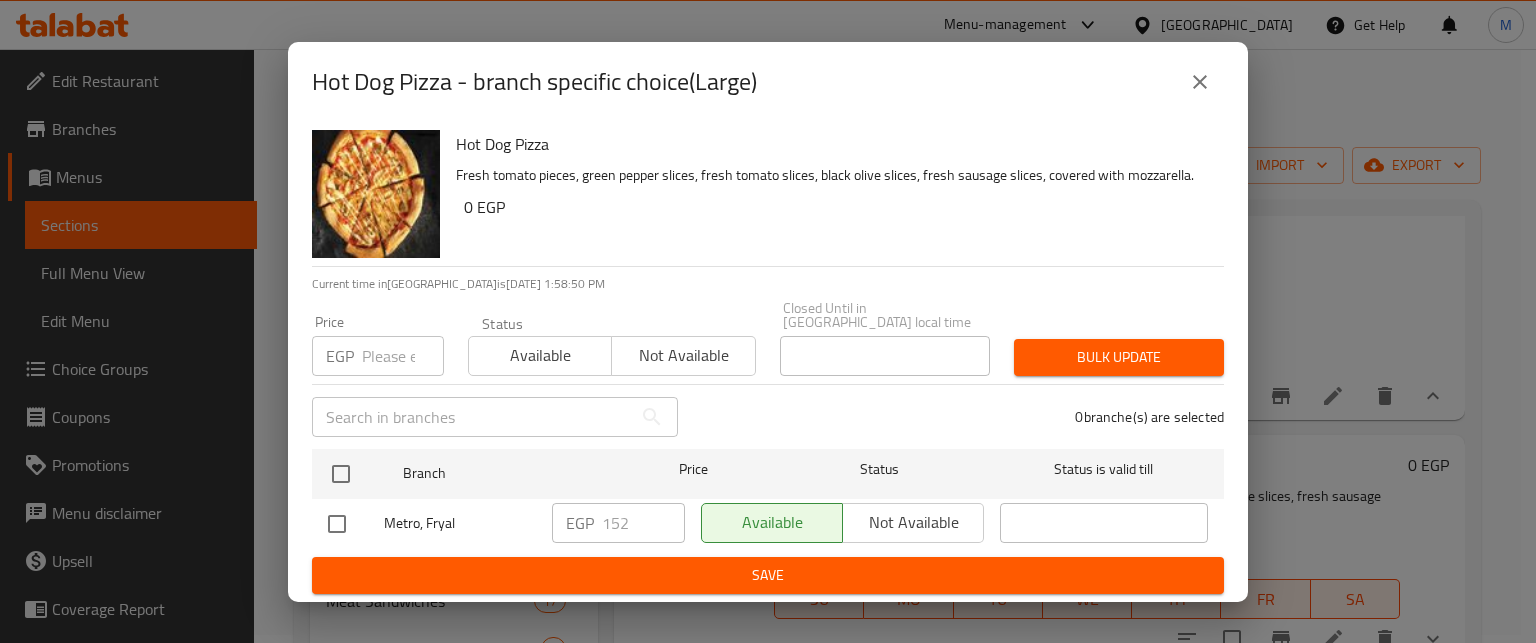 click at bounding box center [403, 356] 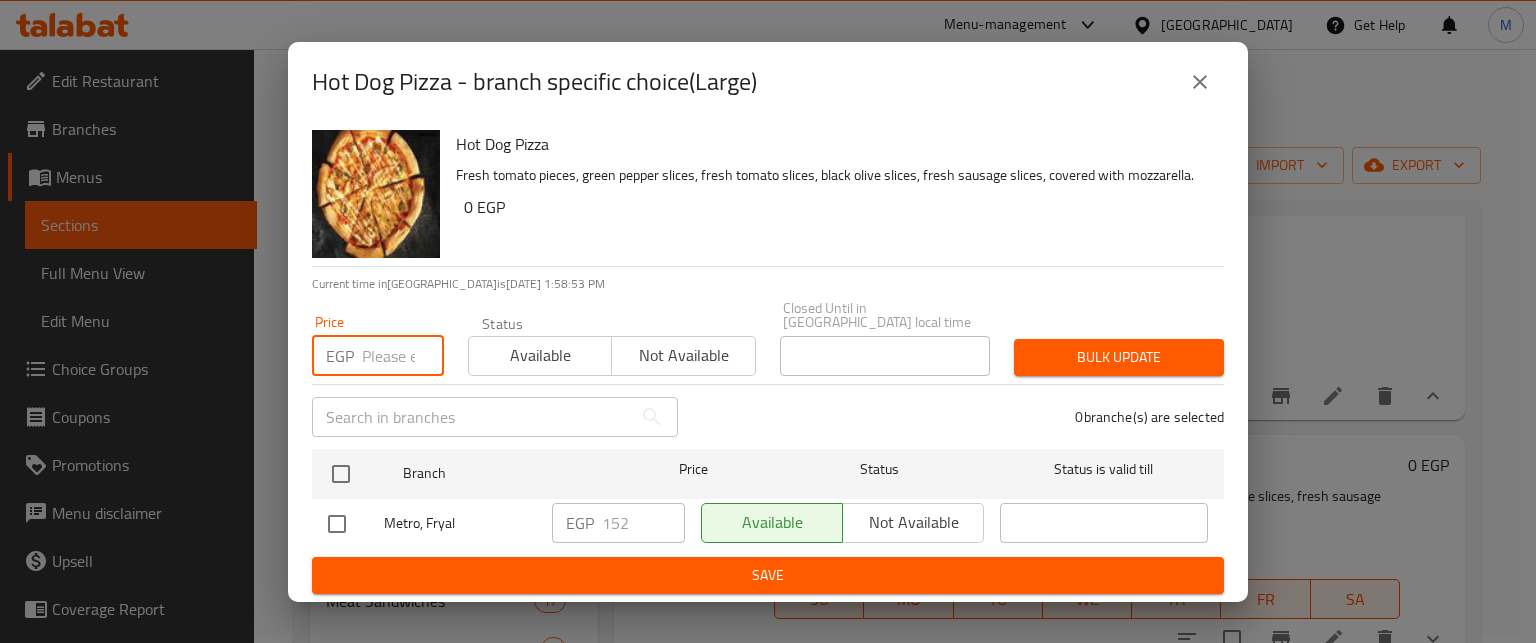 click at bounding box center (403, 356) 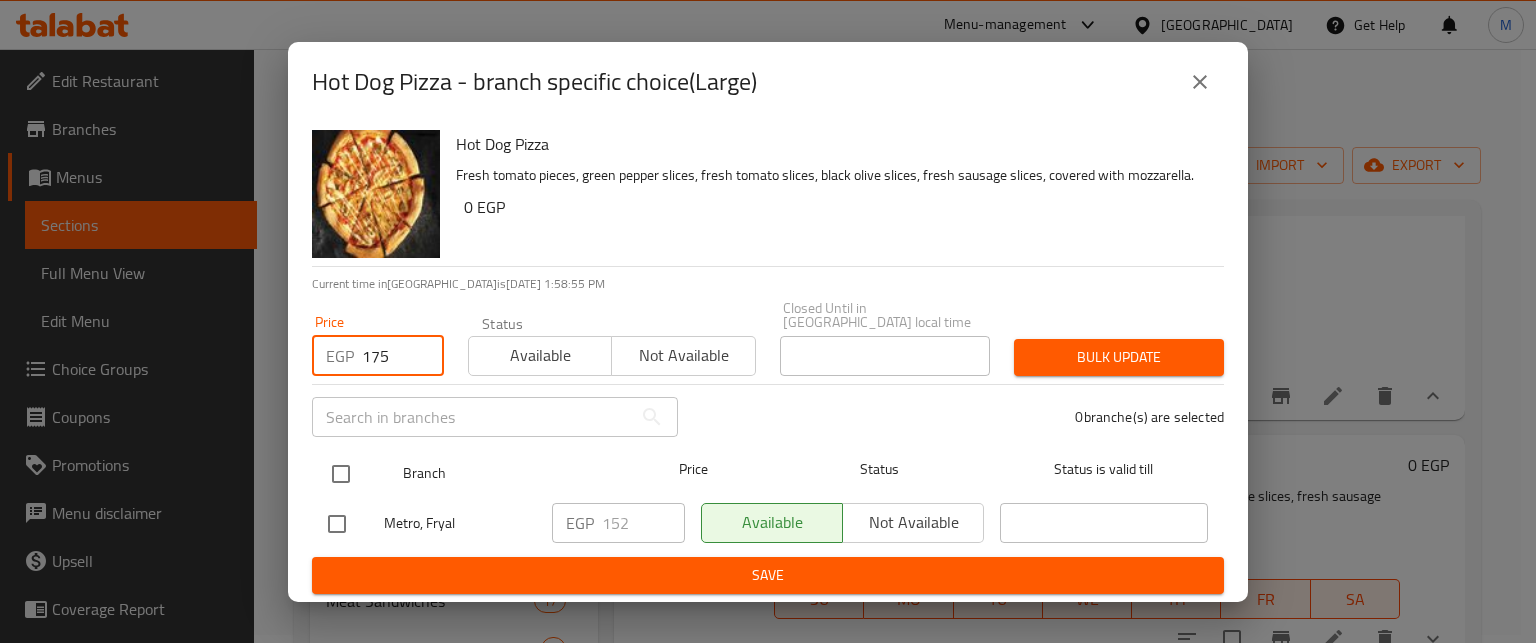 type on "175" 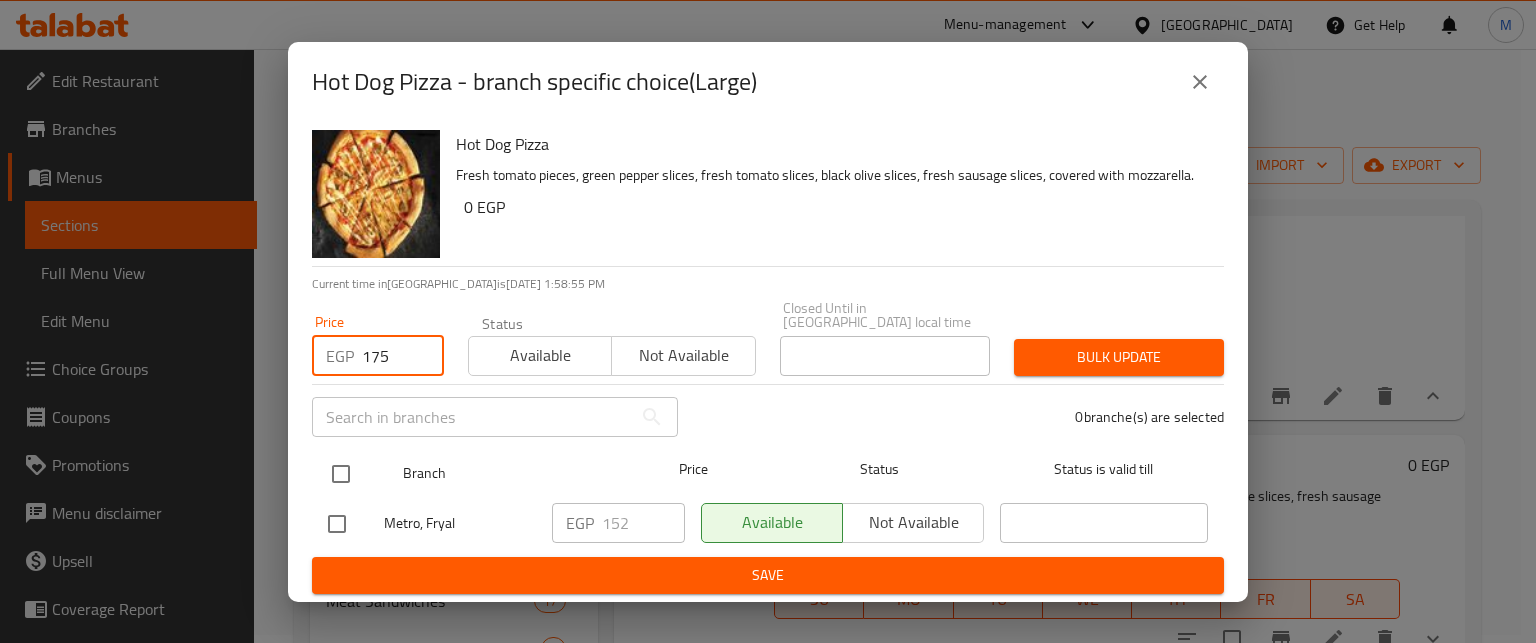 click at bounding box center (341, 474) 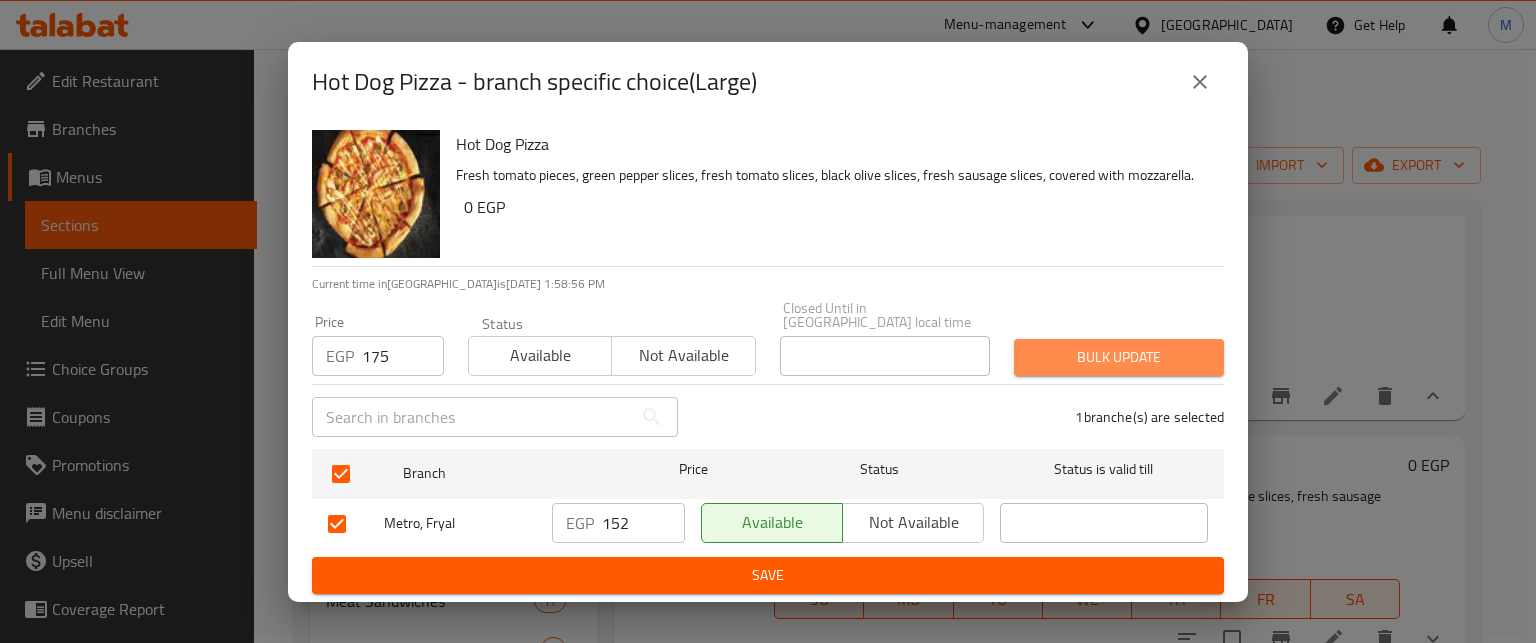 click on "Bulk update" at bounding box center (1119, 357) 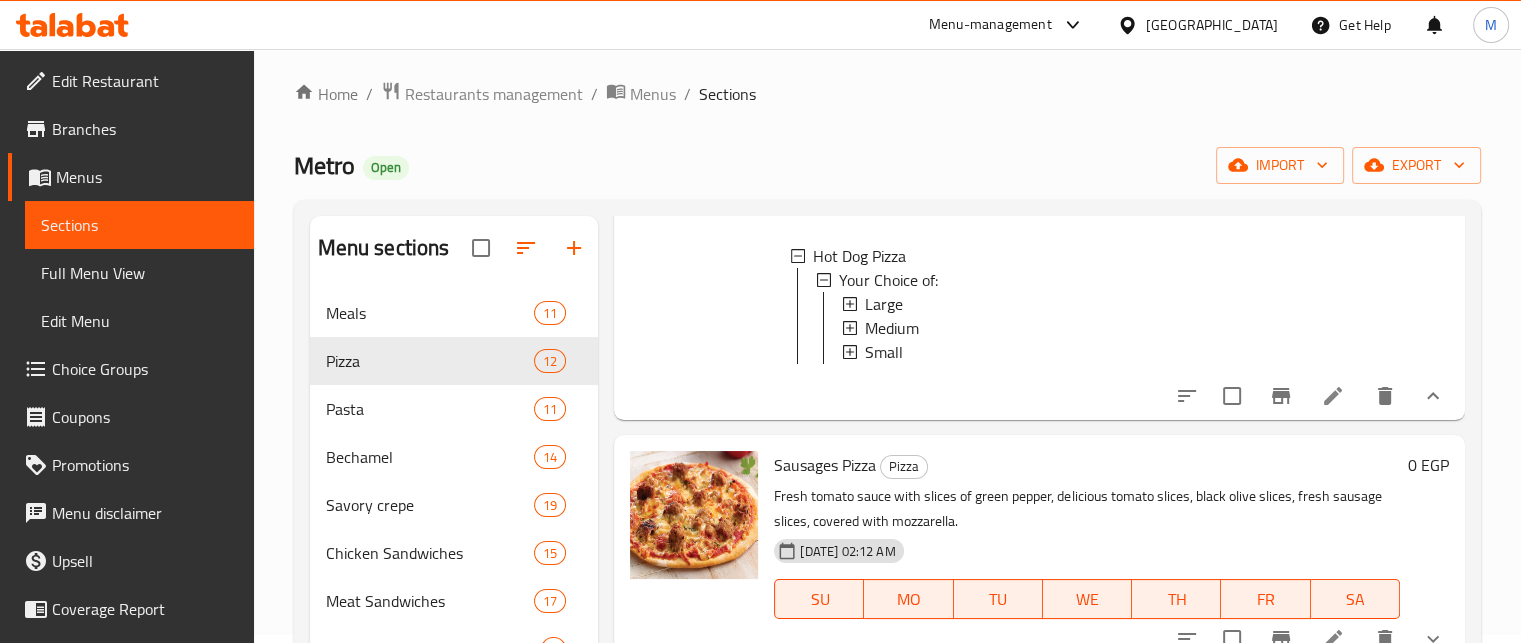 click on "Large" at bounding box center (884, 304) 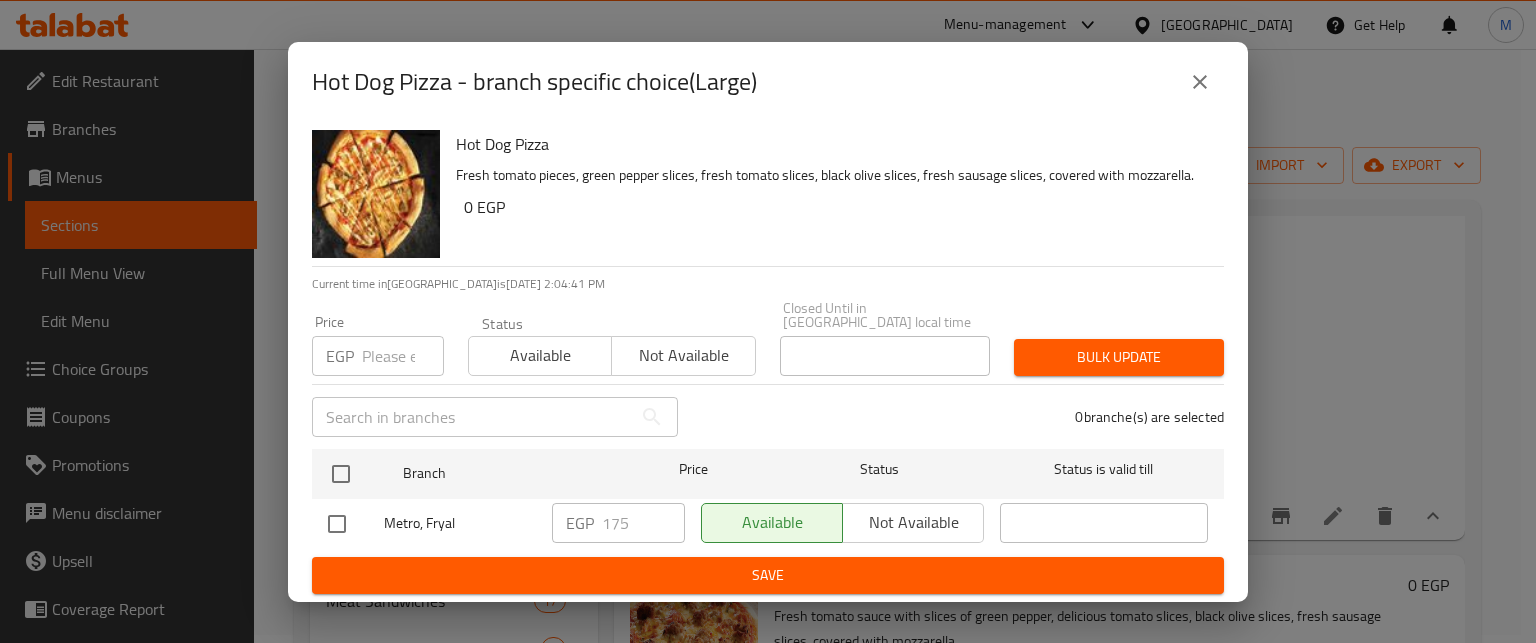 click 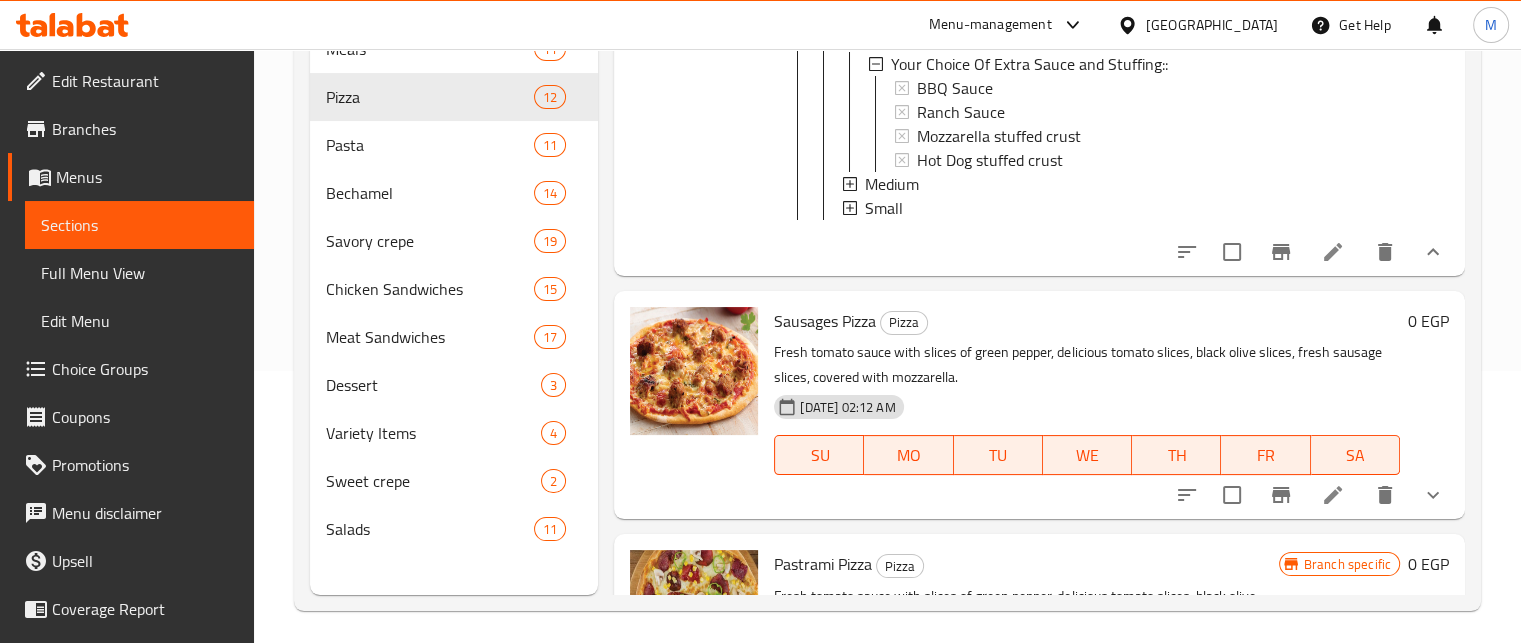 scroll, scrollTop: 280, scrollLeft: 0, axis: vertical 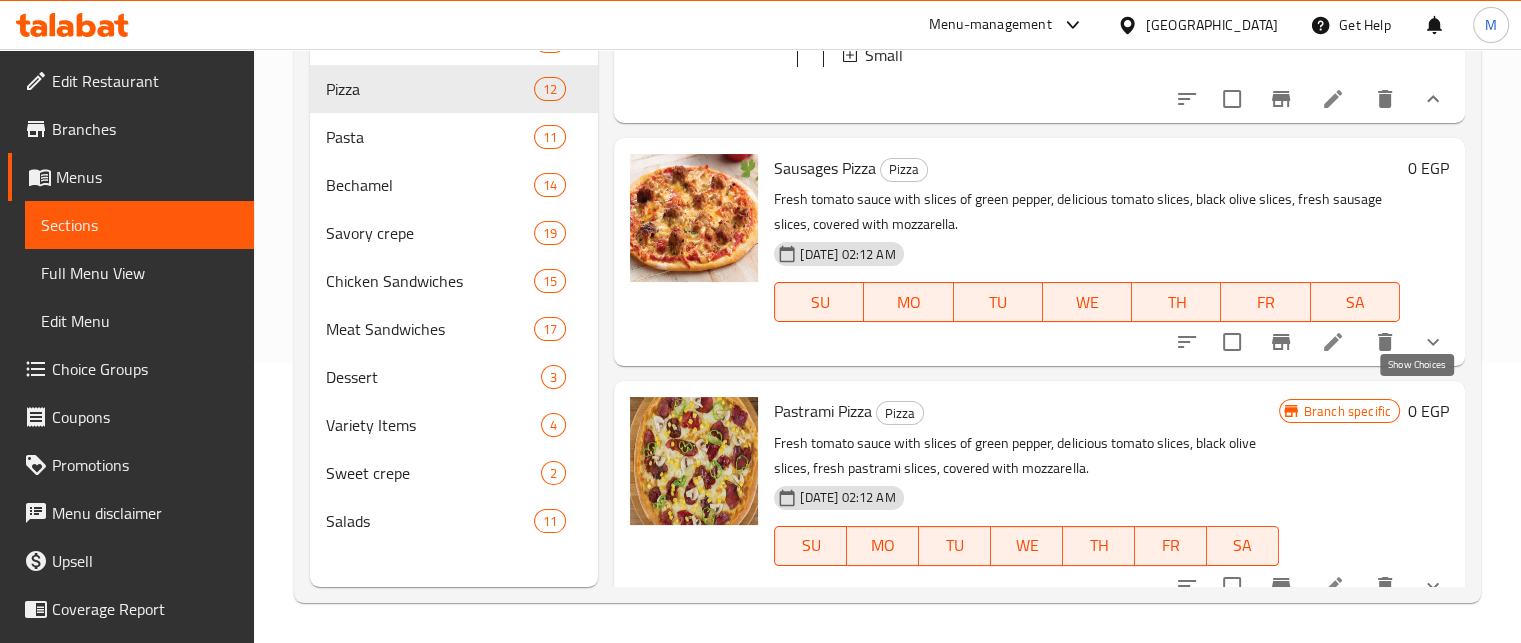 click 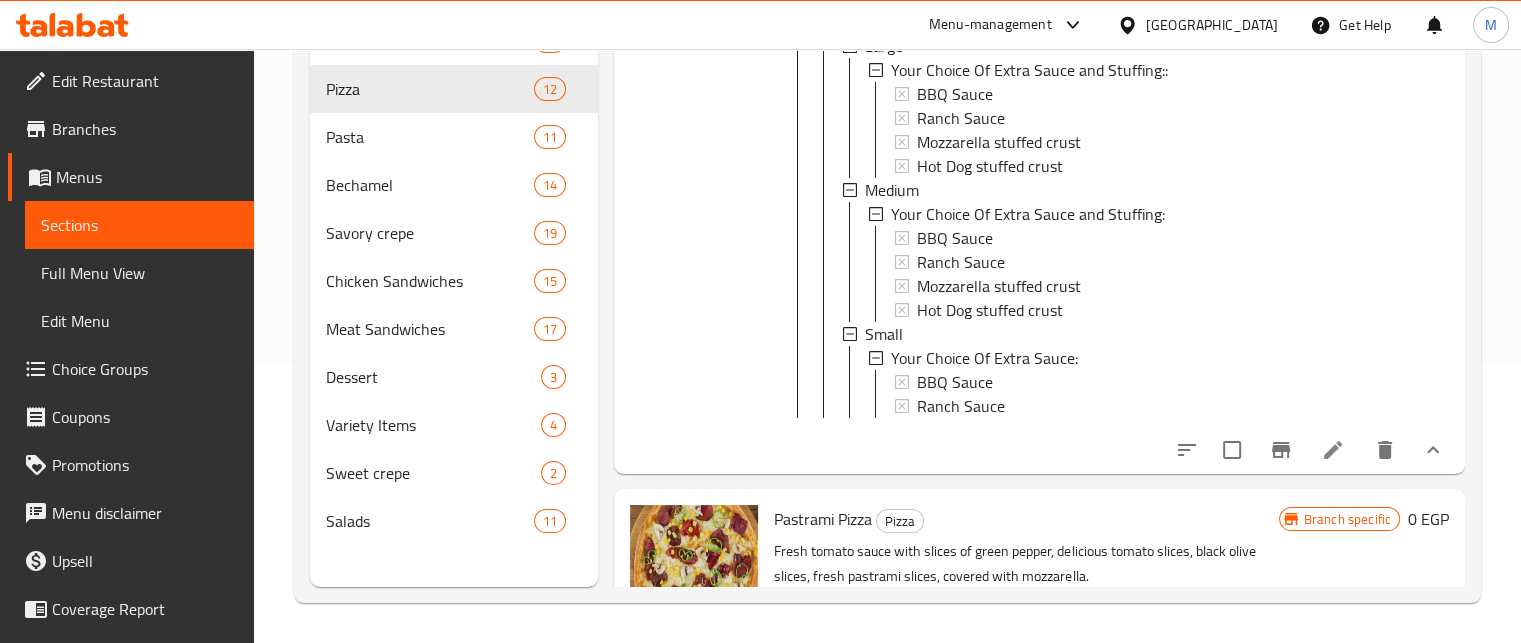 scroll, scrollTop: 2206, scrollLeft: 0, axis: vertical 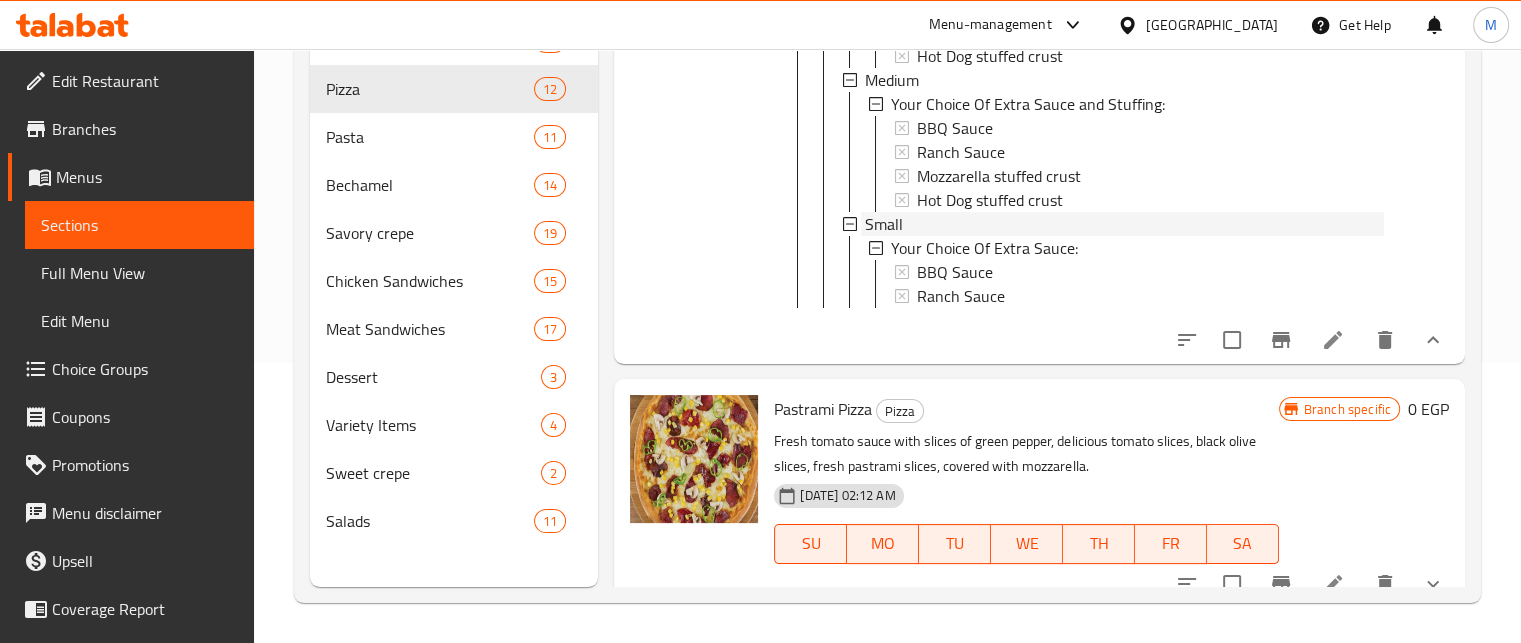 click on "Small" at bounding box center (1124, 224) 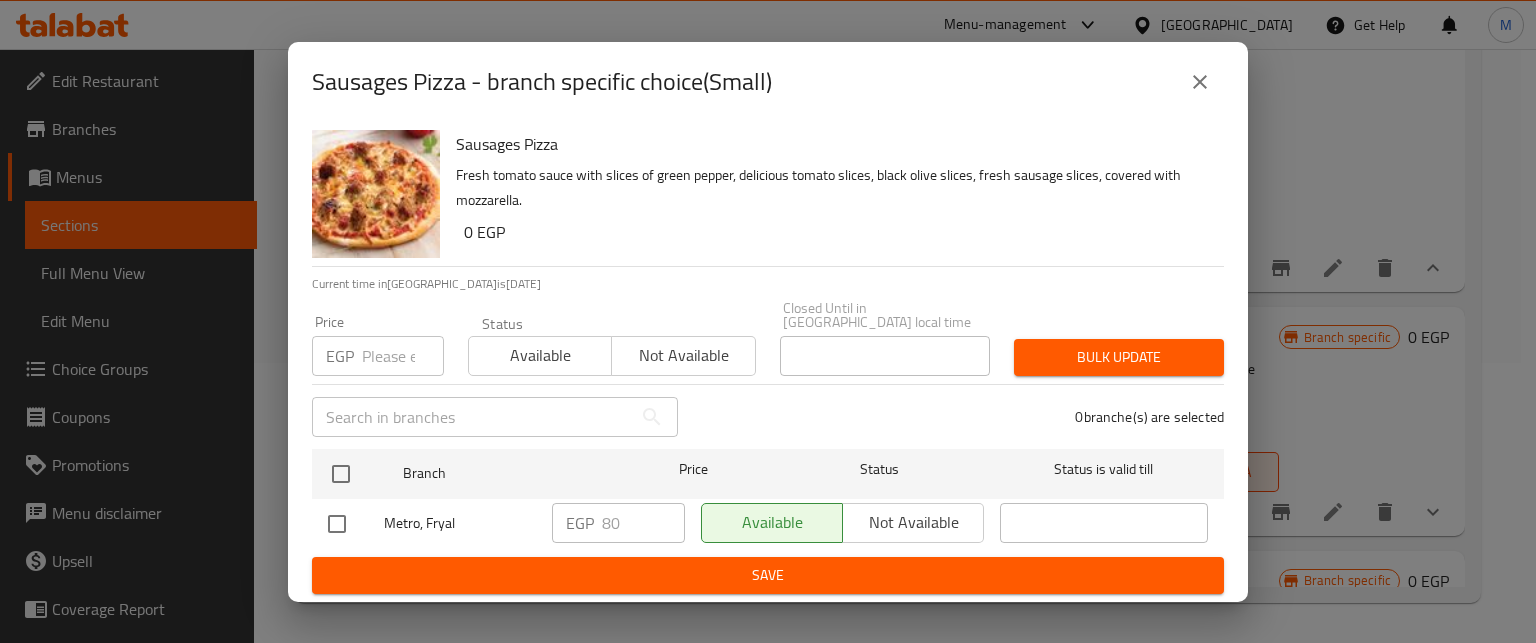 click at bounding box center (403, 356) 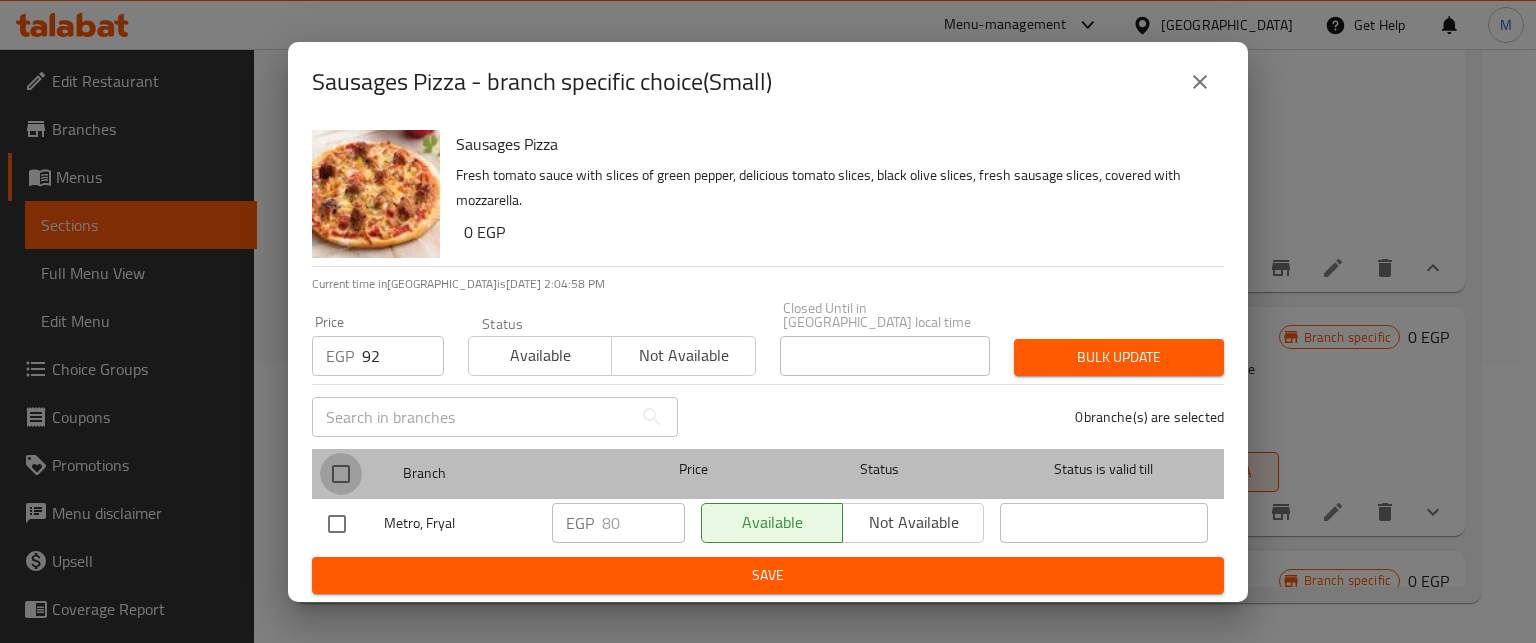 click at bounding box center [341, 474] 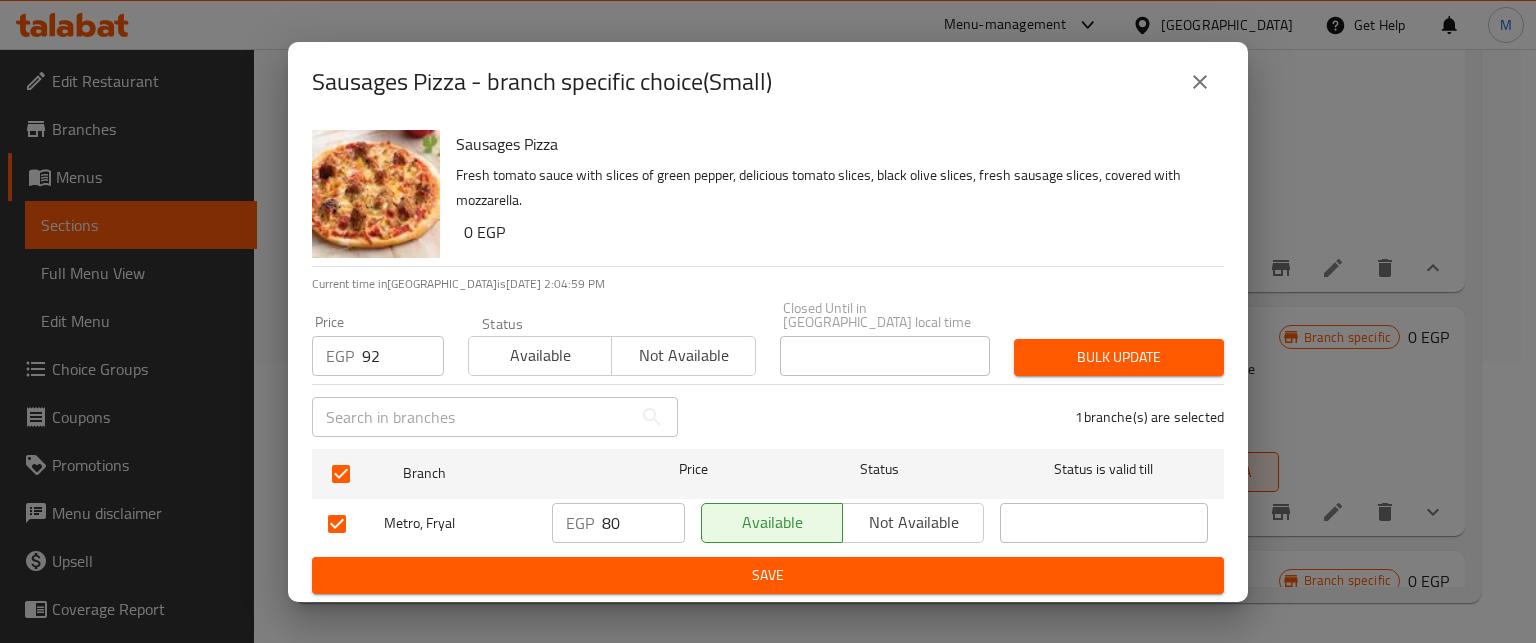 click on "Bulk update" at bounding box center (1119, 357) 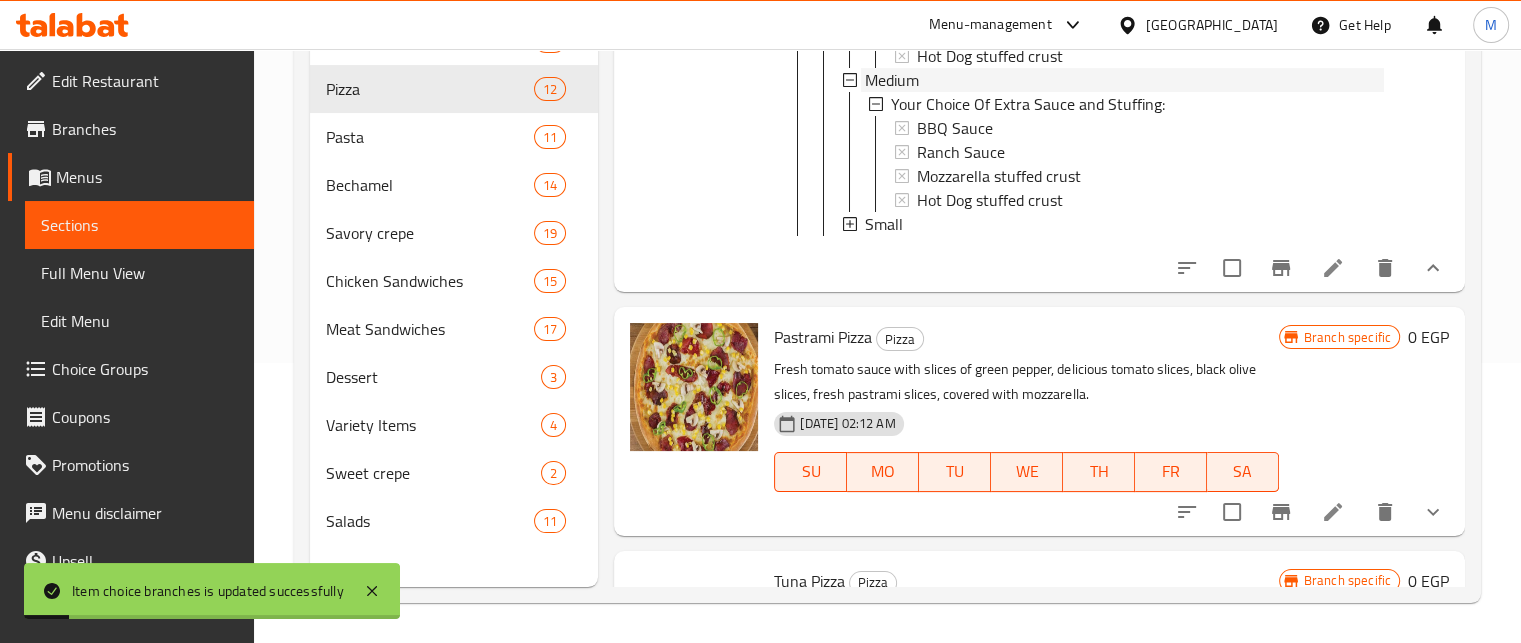 click on "Medium" at bounding box center (1124, 80) 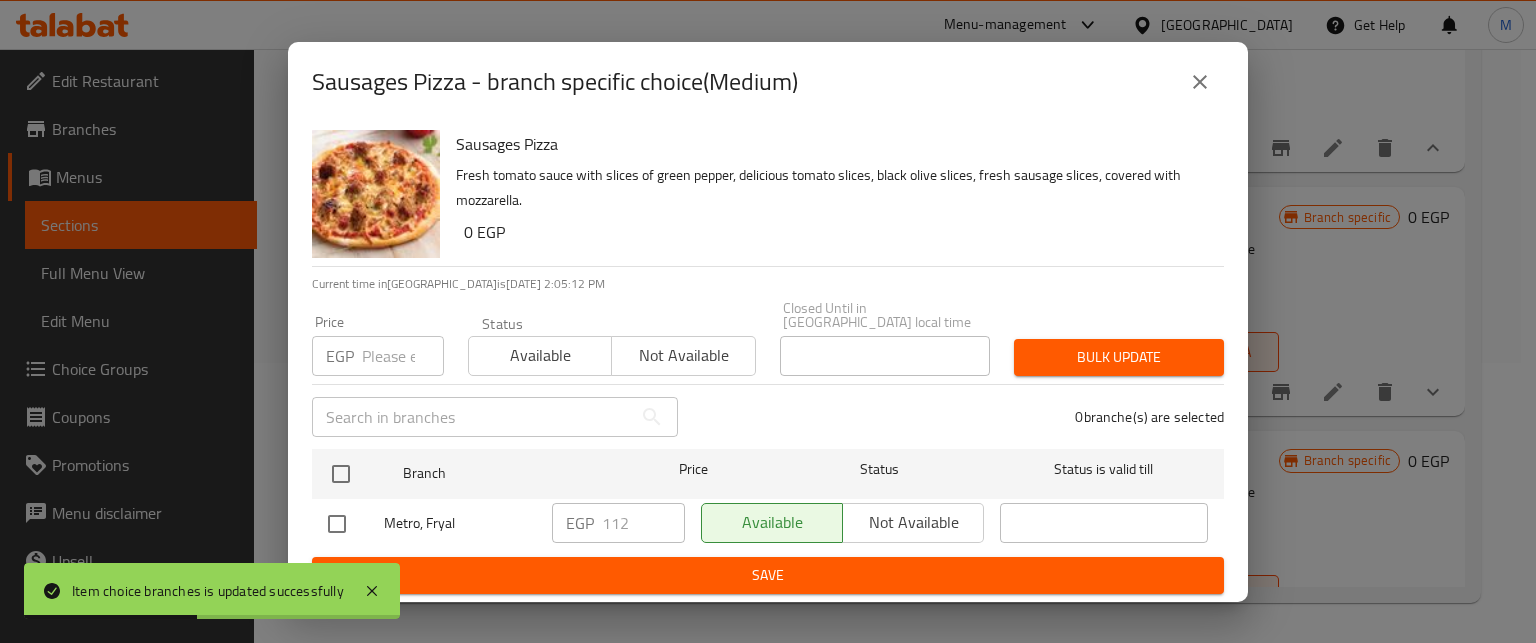 click at bounding box center [403, 356] 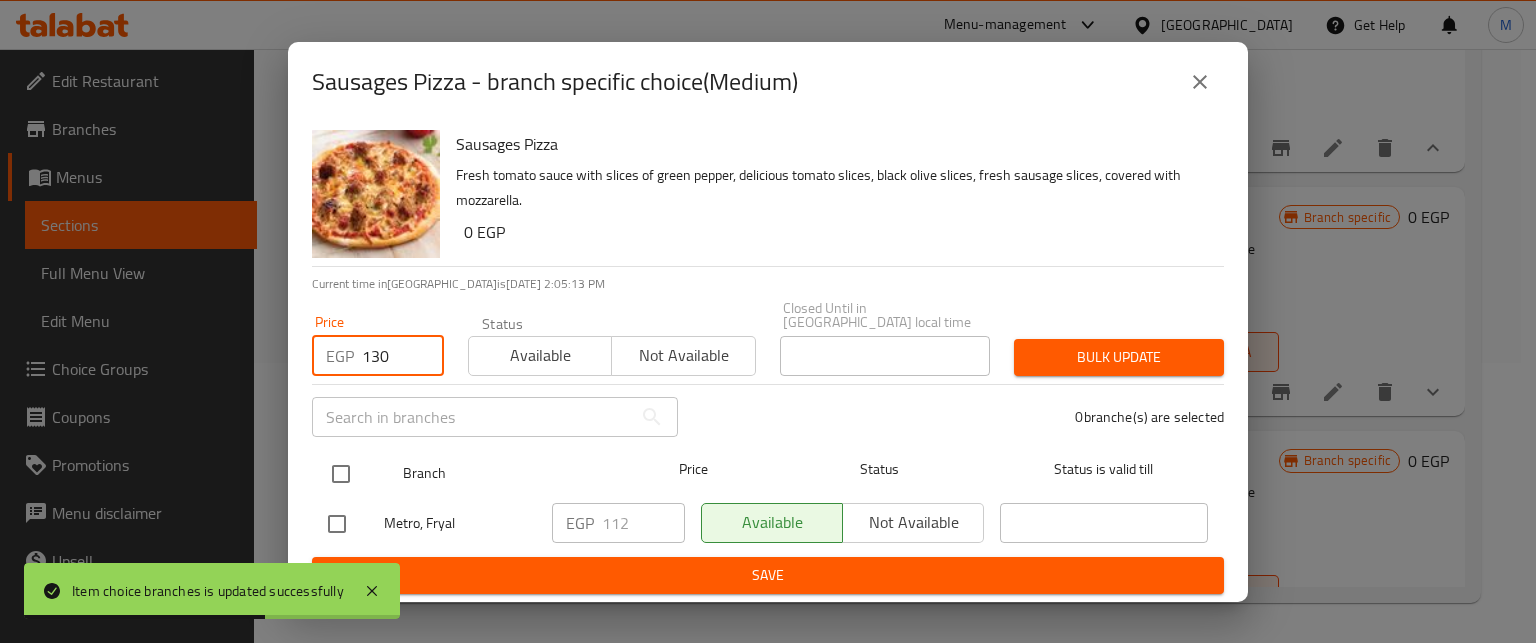 click at bounding box center [341, 474] 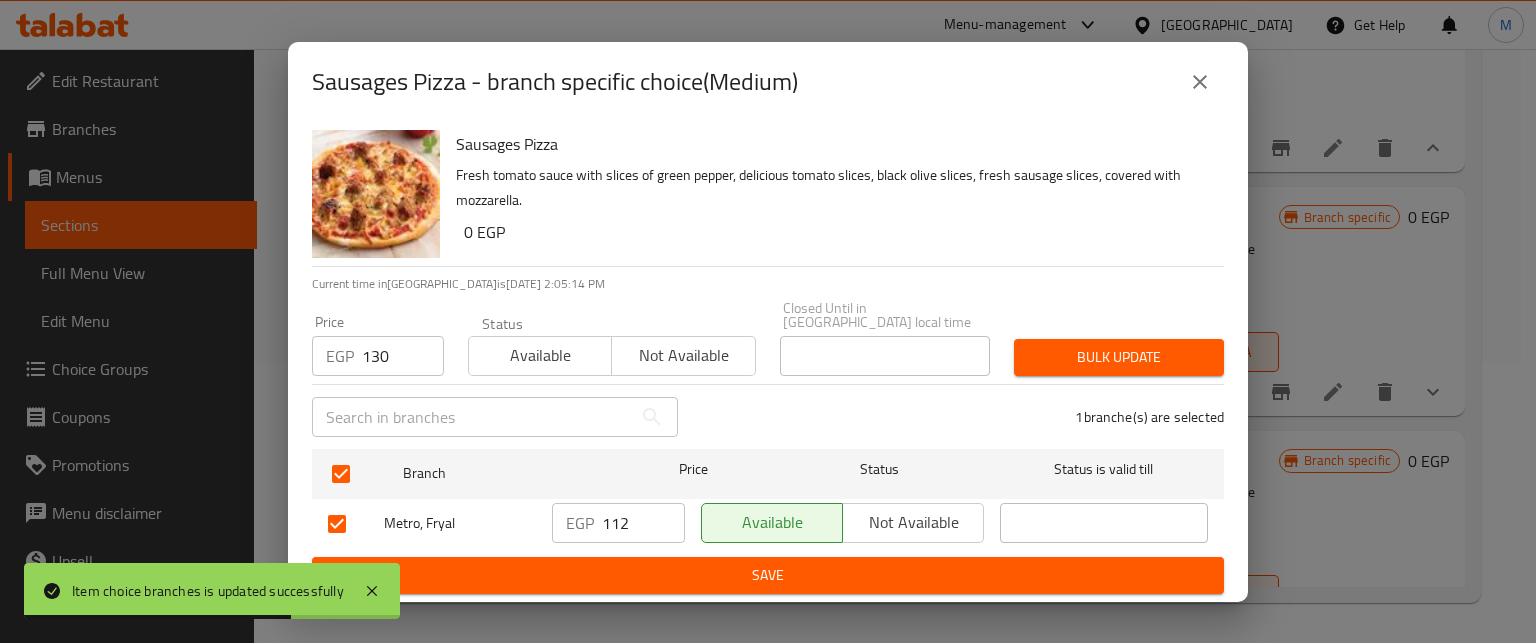 click on "Bulk update" at bounding box center [1119, 357] 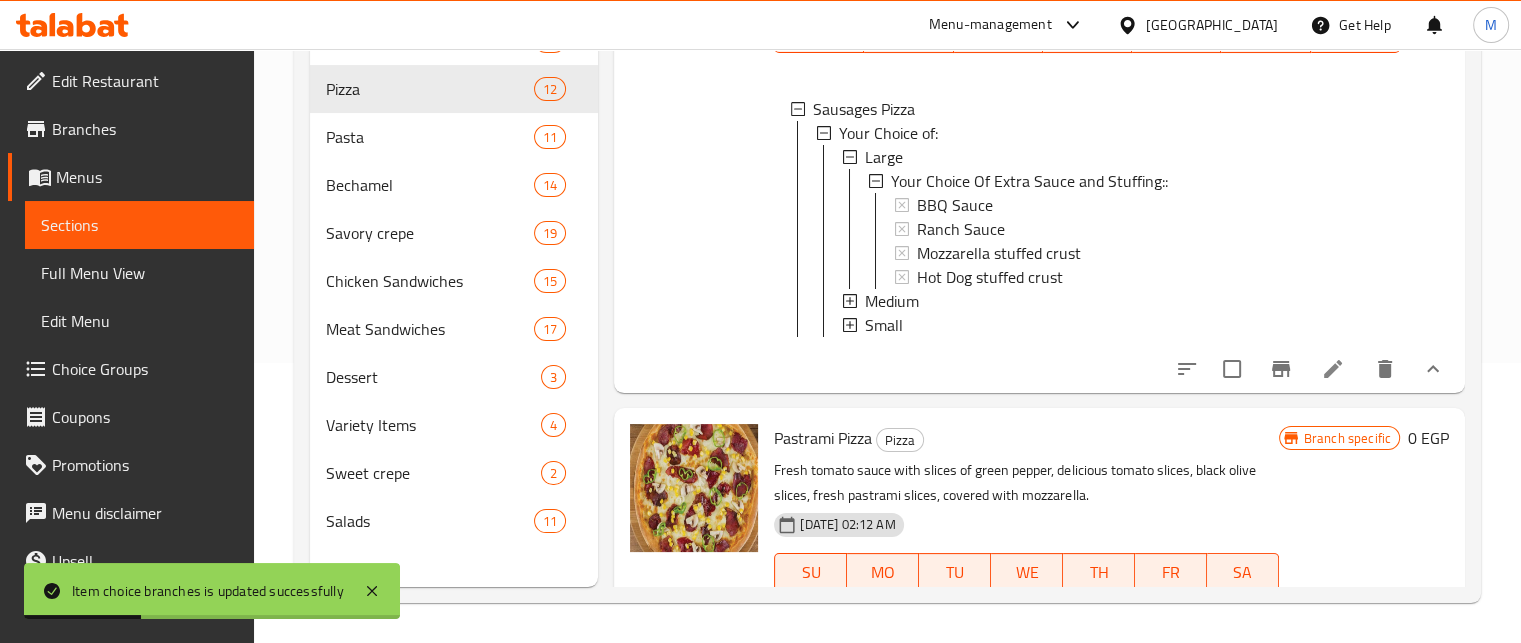 scroll, scrollTop: 1968, scrollLeft: 0, axis: vertical 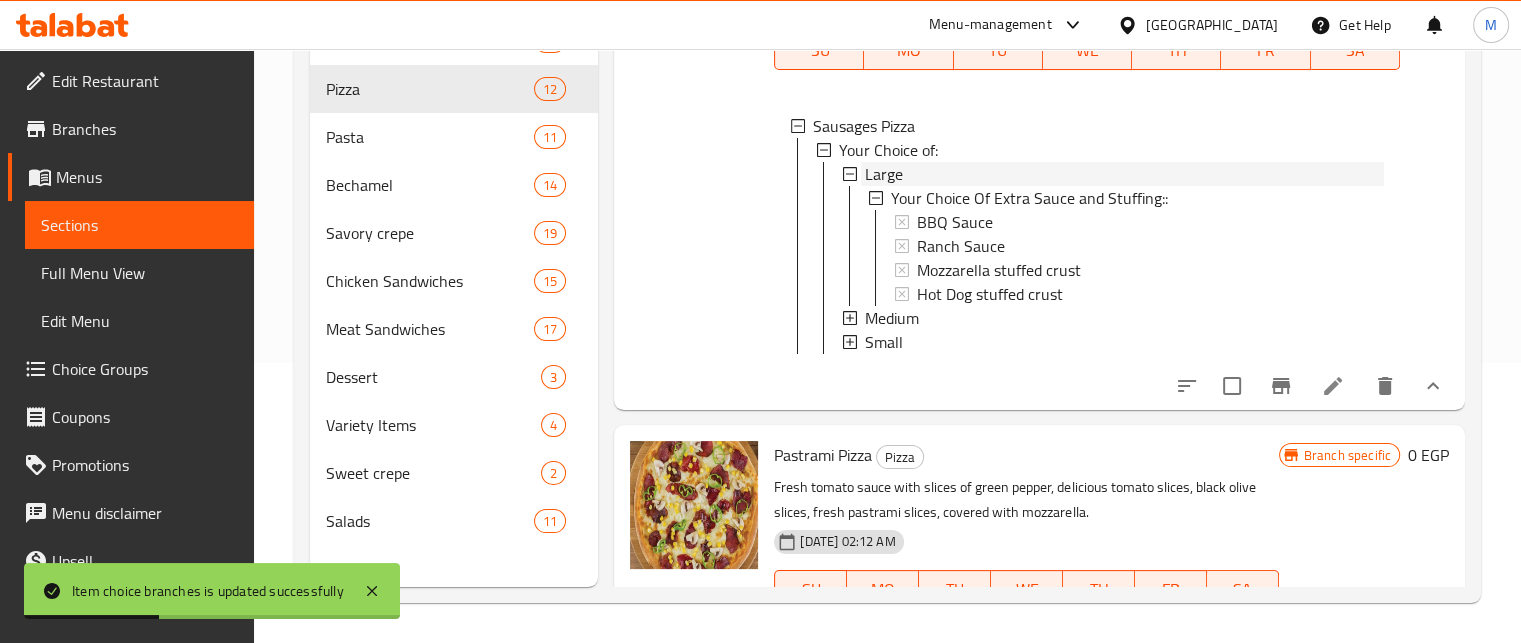click on "Large" at bounding box center (884, 174) 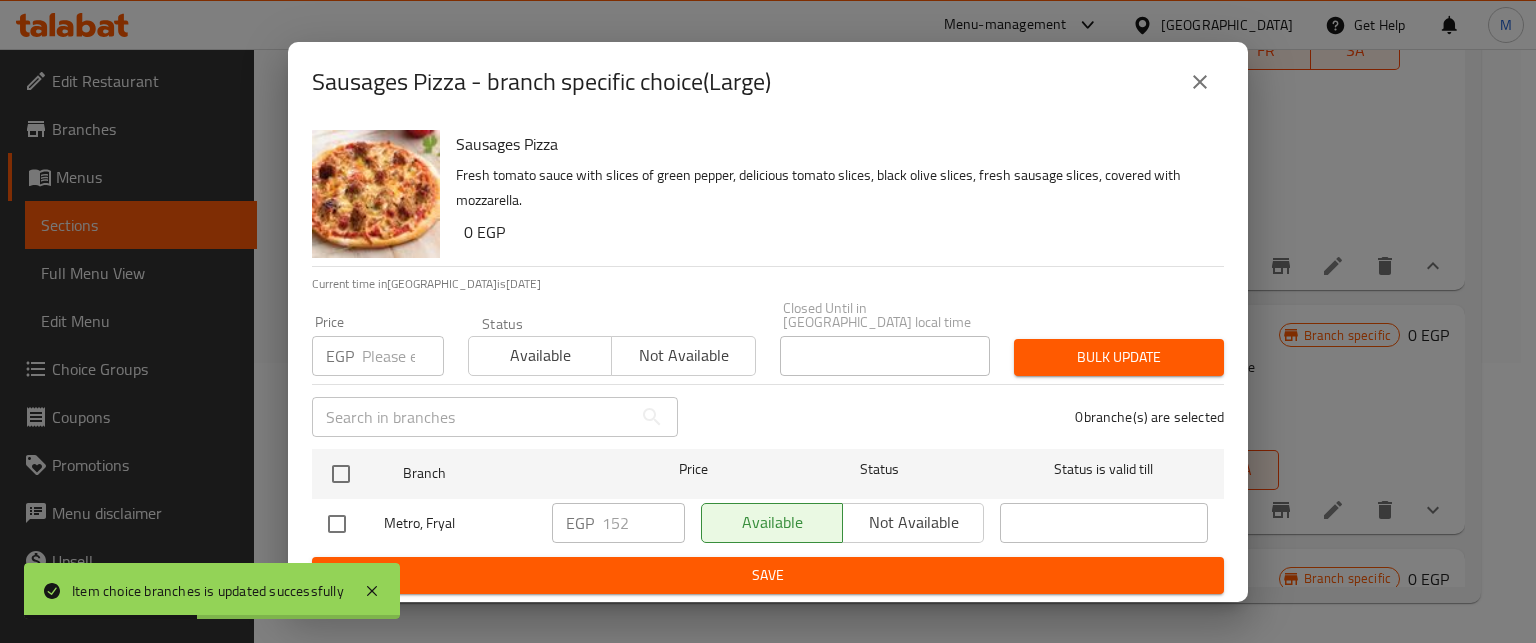 click at bounding box center (403, 356) 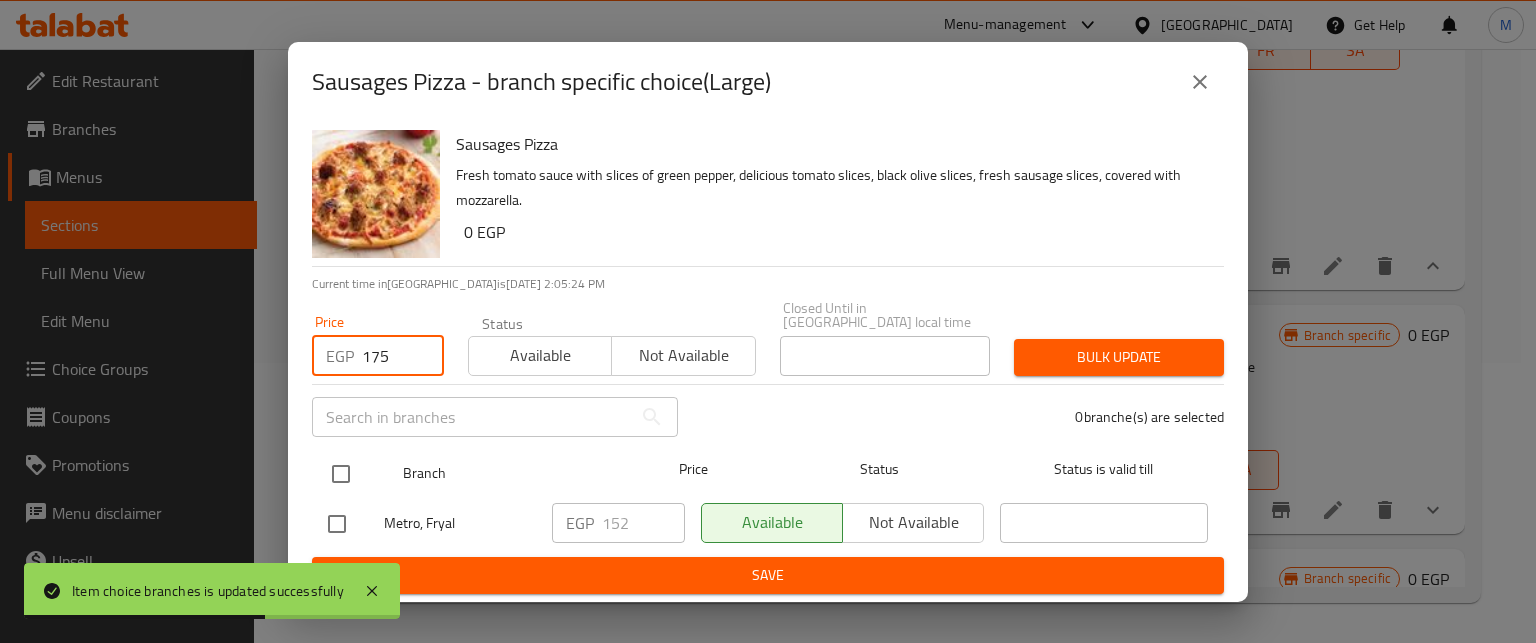 click at bounding box center (341, 474) 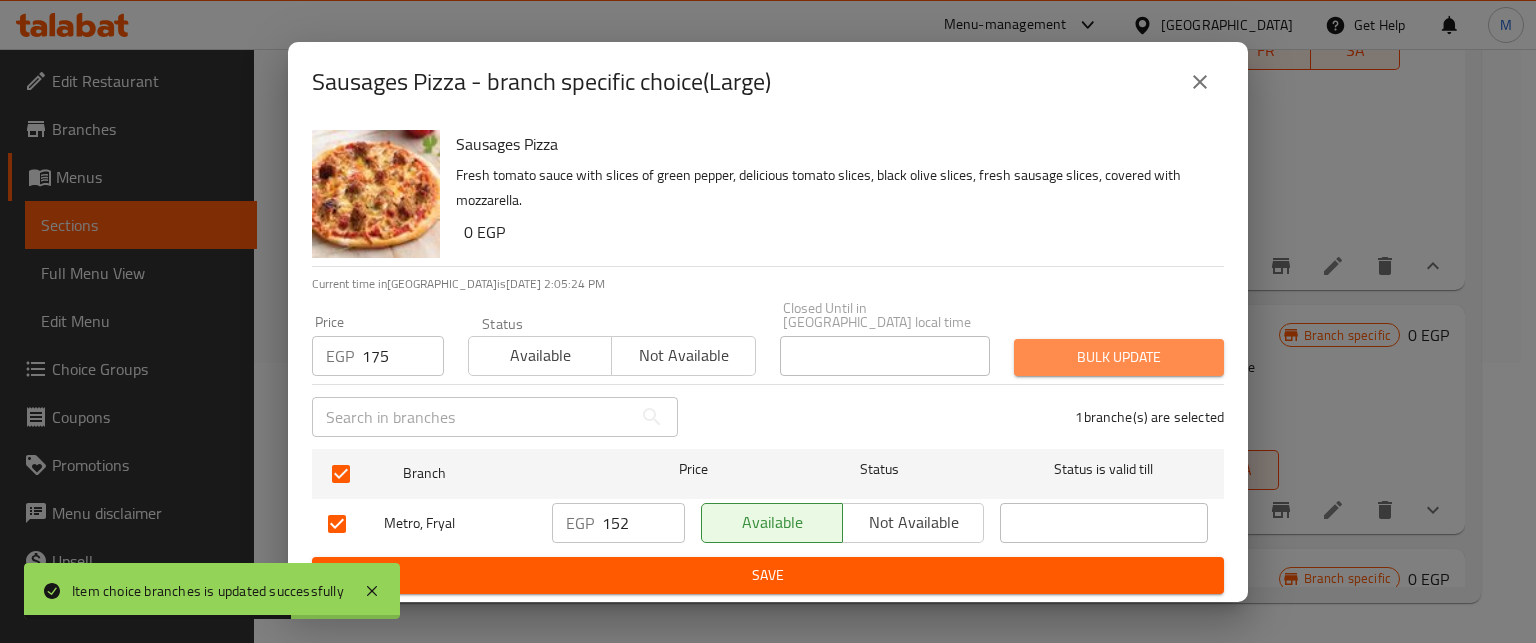click on "Bulk update" at bounding box center (1119, 357) 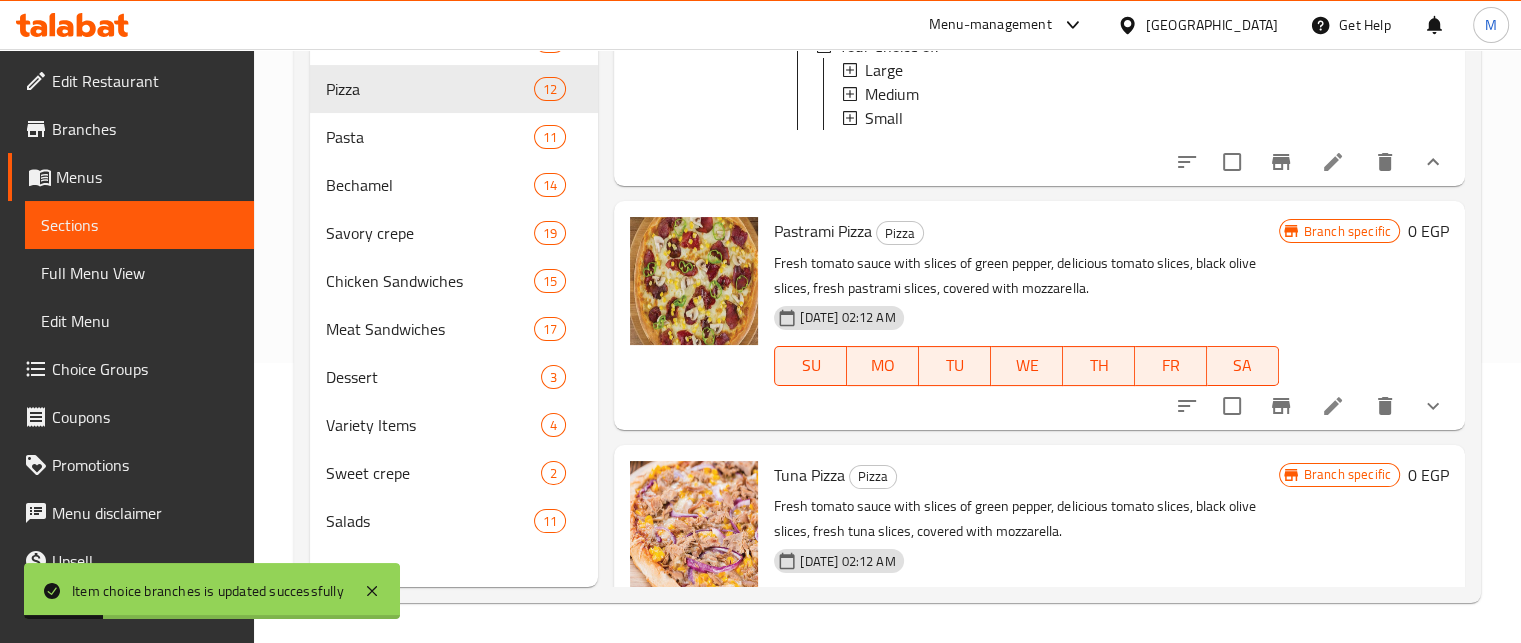 scroll, scrollTop: 2094, scrollLeft: 0, axis: vertical 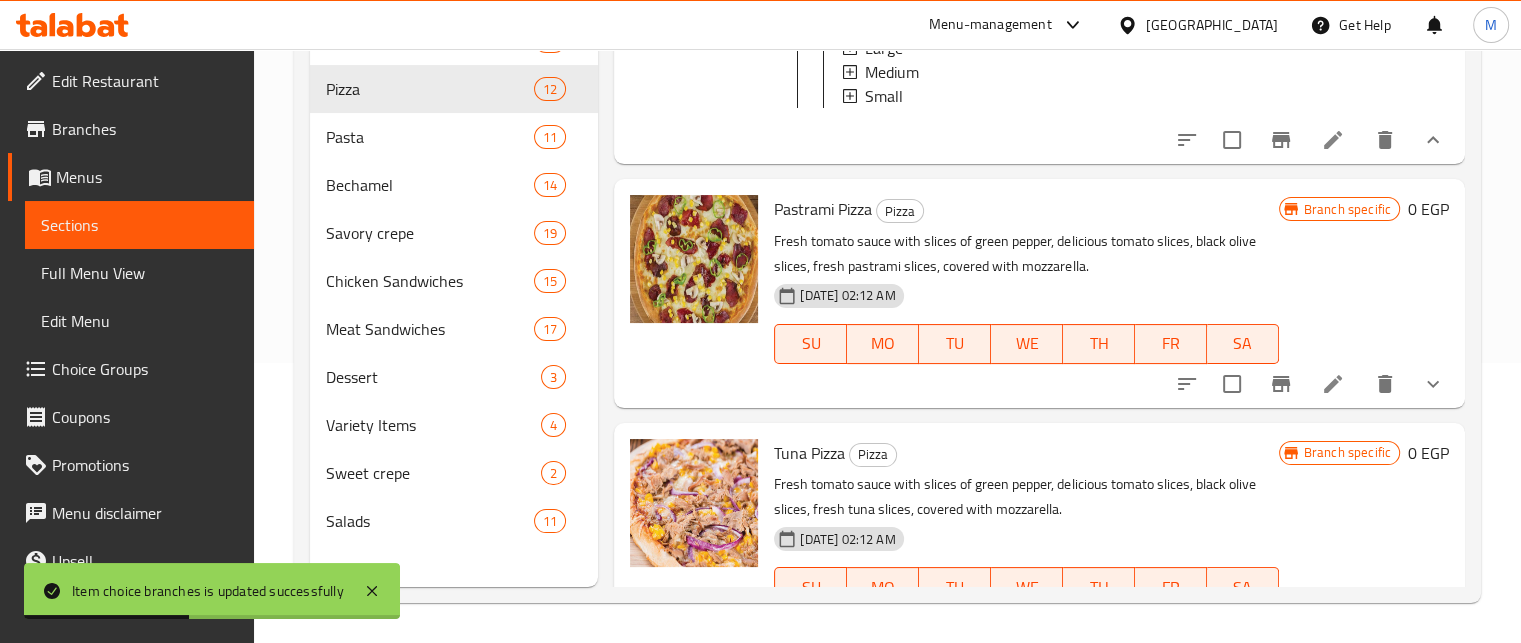 click 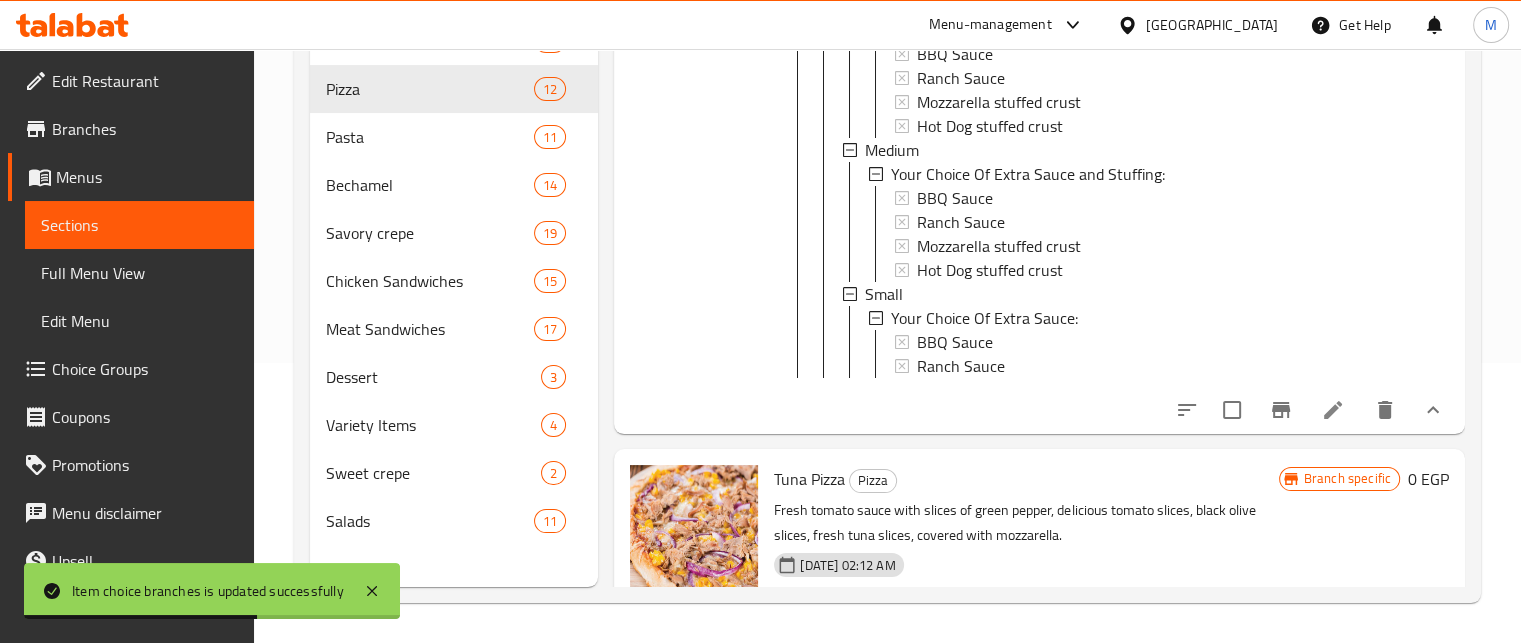 scroll, scrollTop: 2581, scrollLeft: 0, axis: vertical 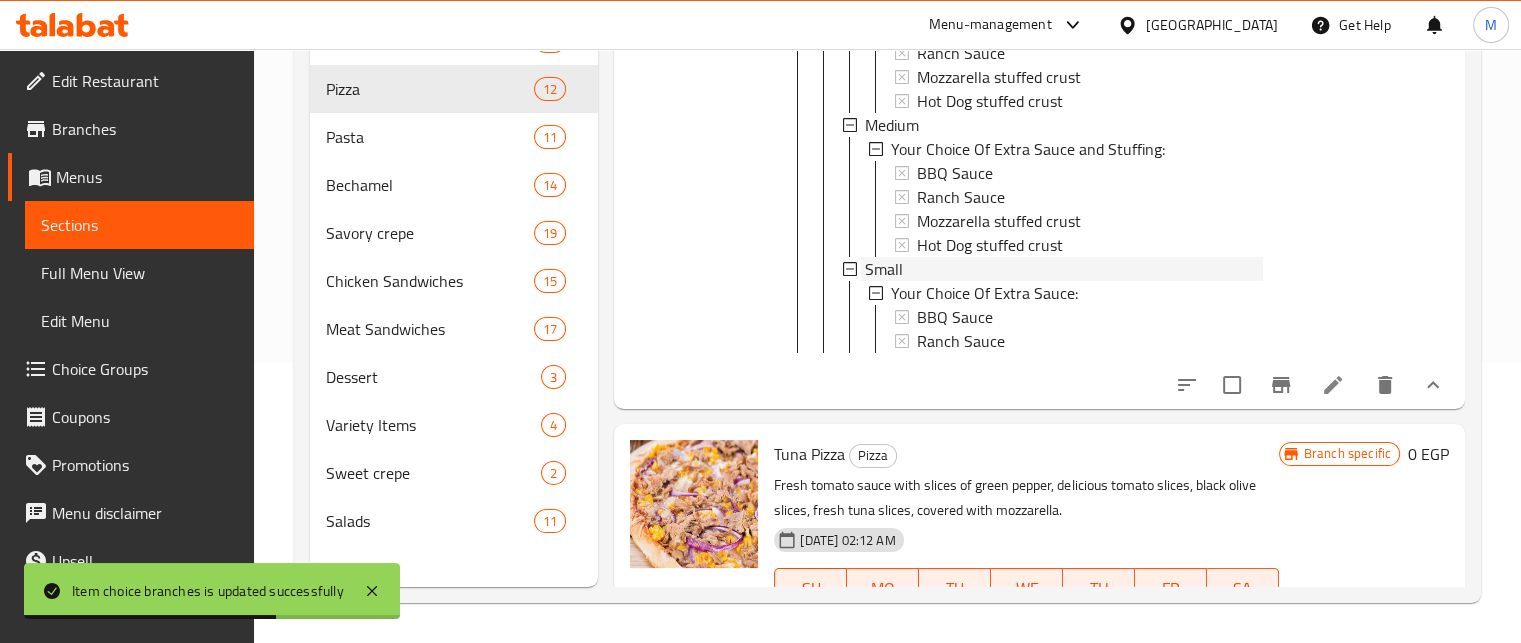 click on "Small" at bounding box center (884, 269) 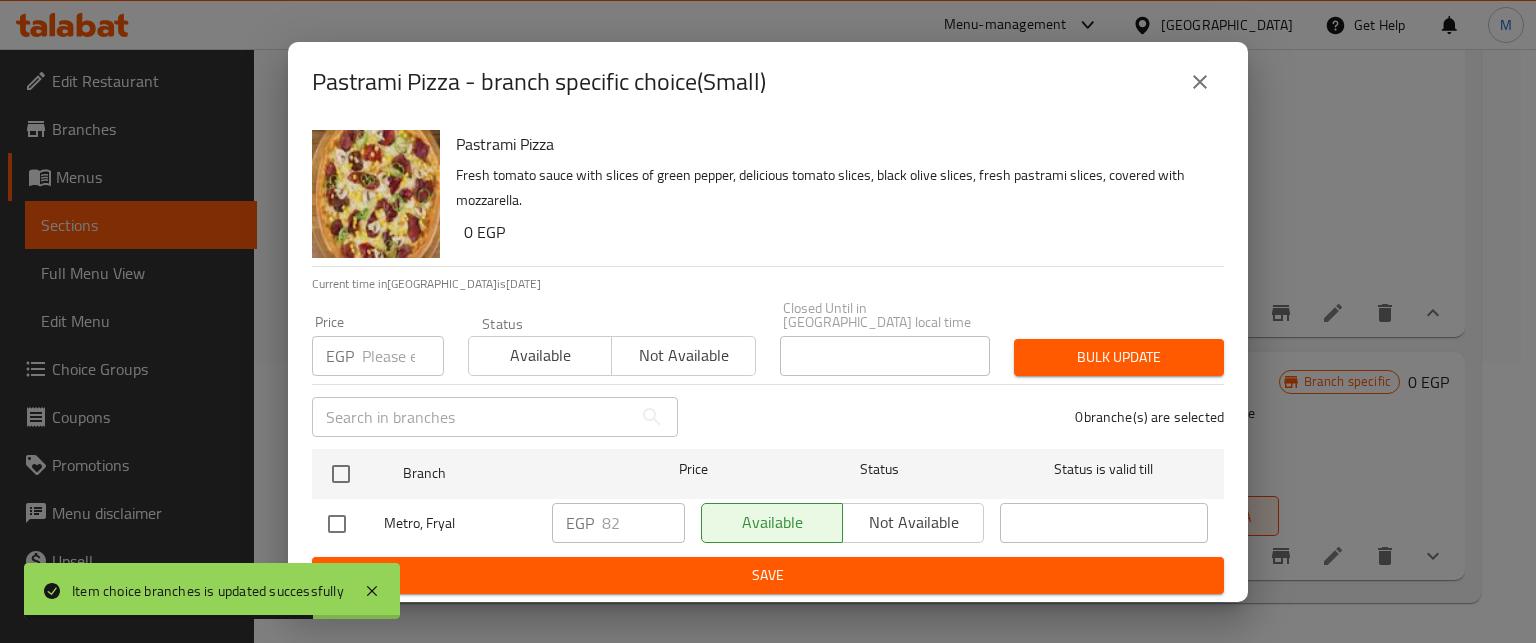 click at bounding box center (403, 356) 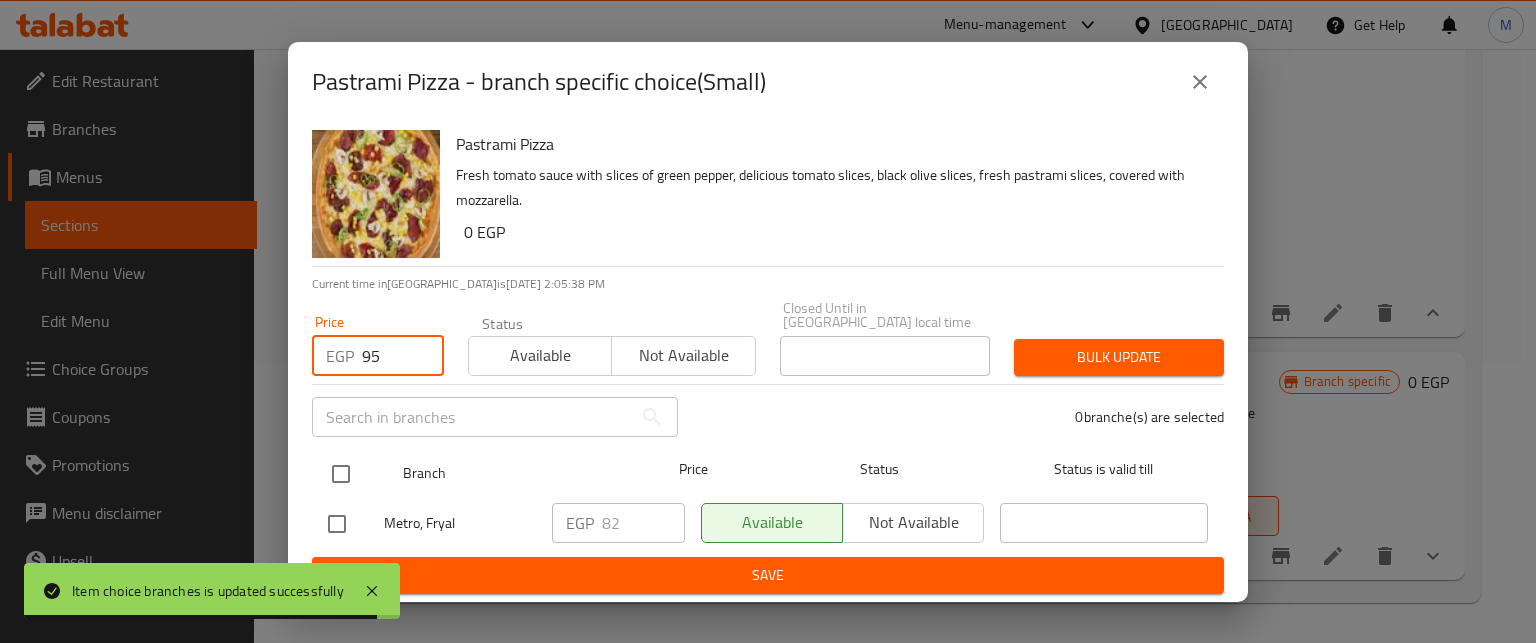 click at bounding box center (341, 474) 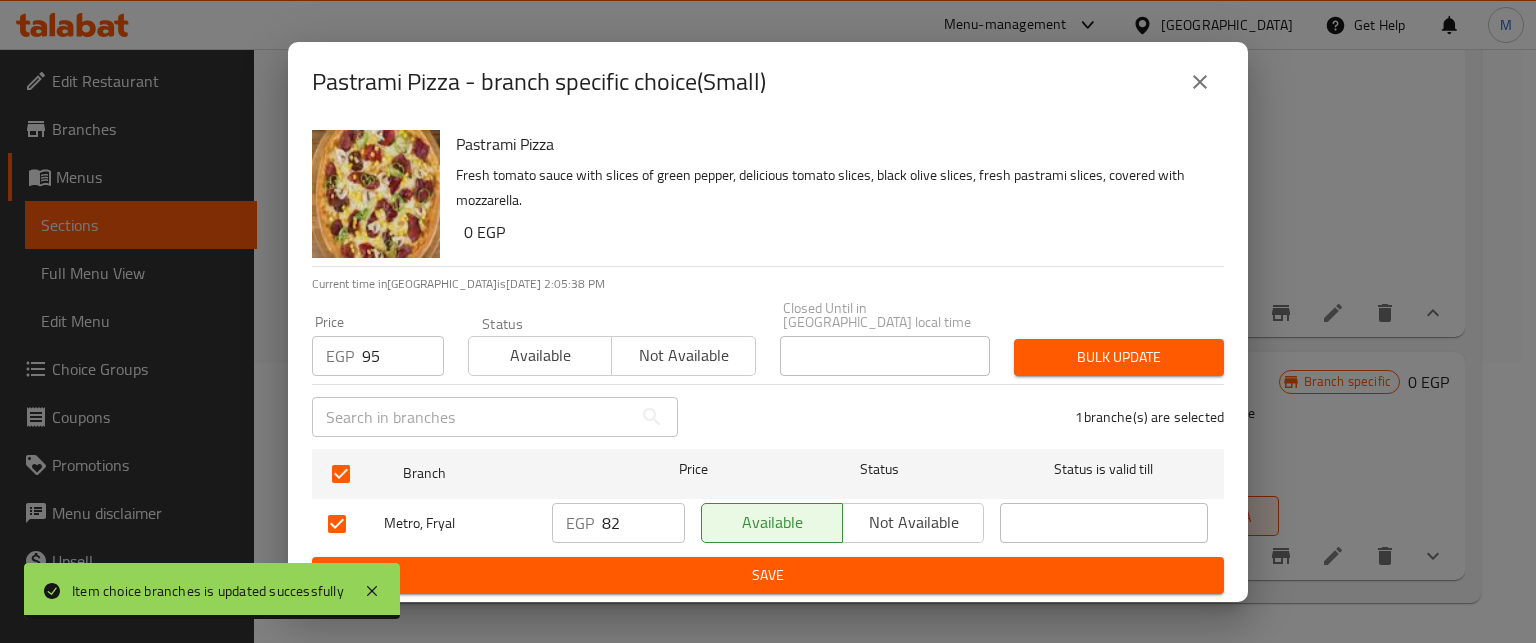 click on "Bulk update" at bounding box center (1119, 357) 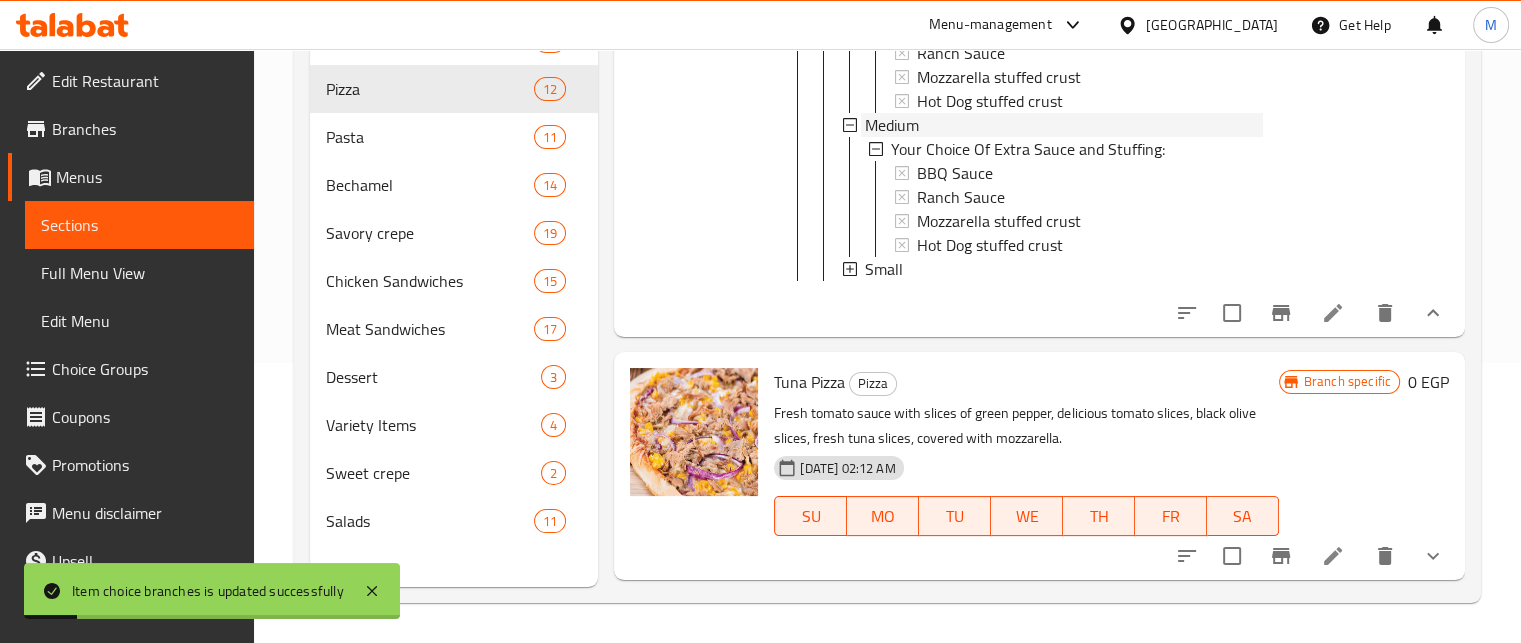click on "Medium" at bounding box center (892, 125) 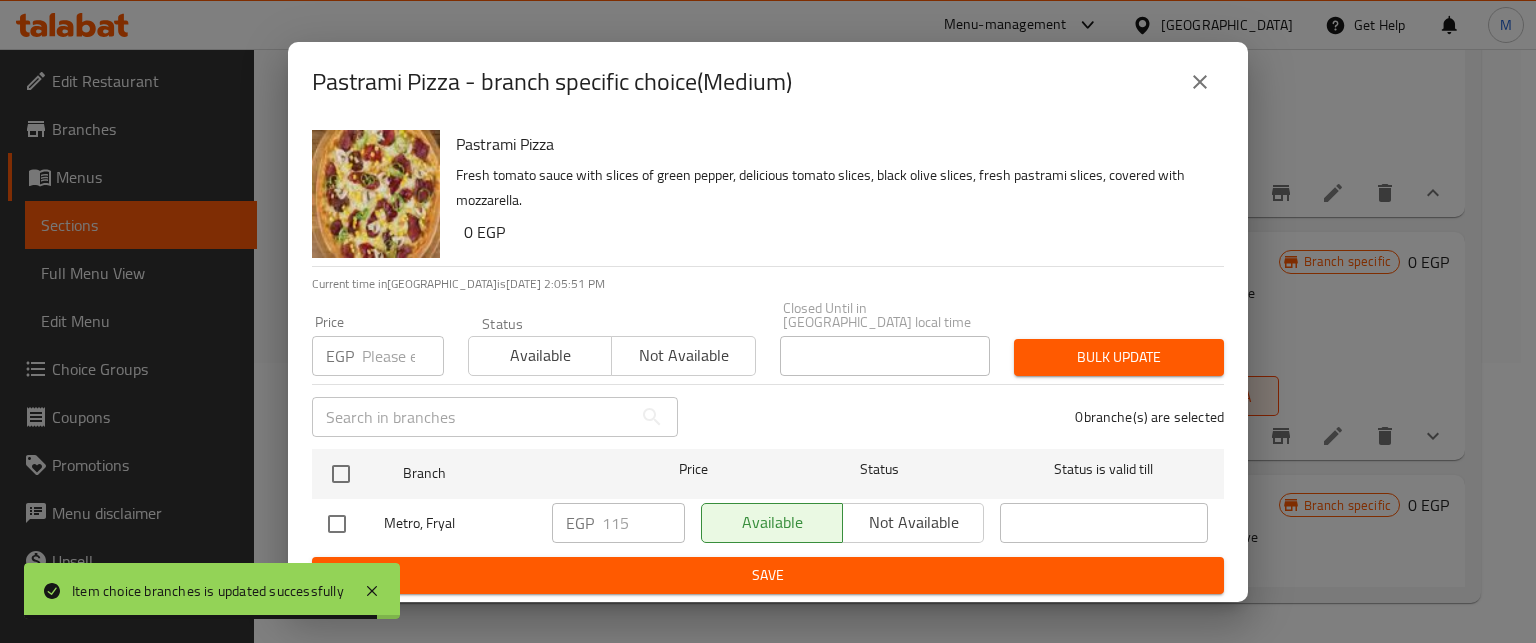 click at bounding box center [403, 356] 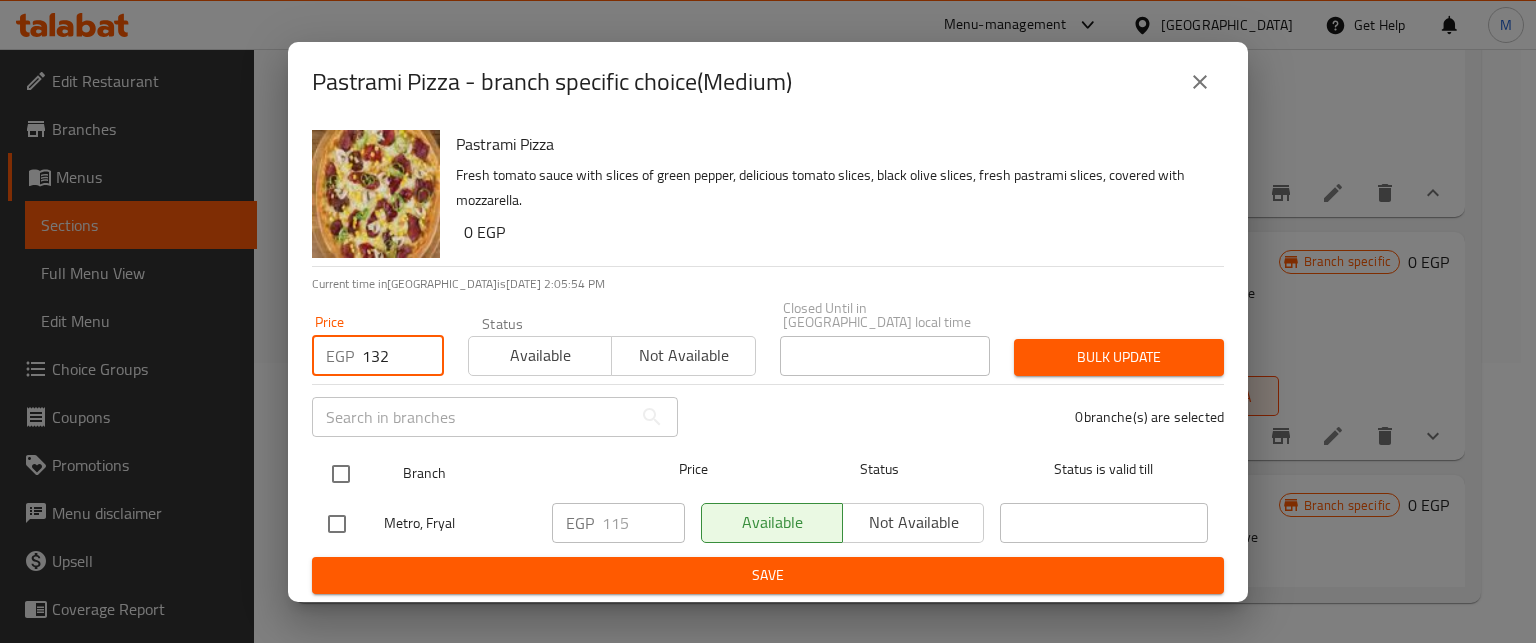click at bounding box center [341, 474] 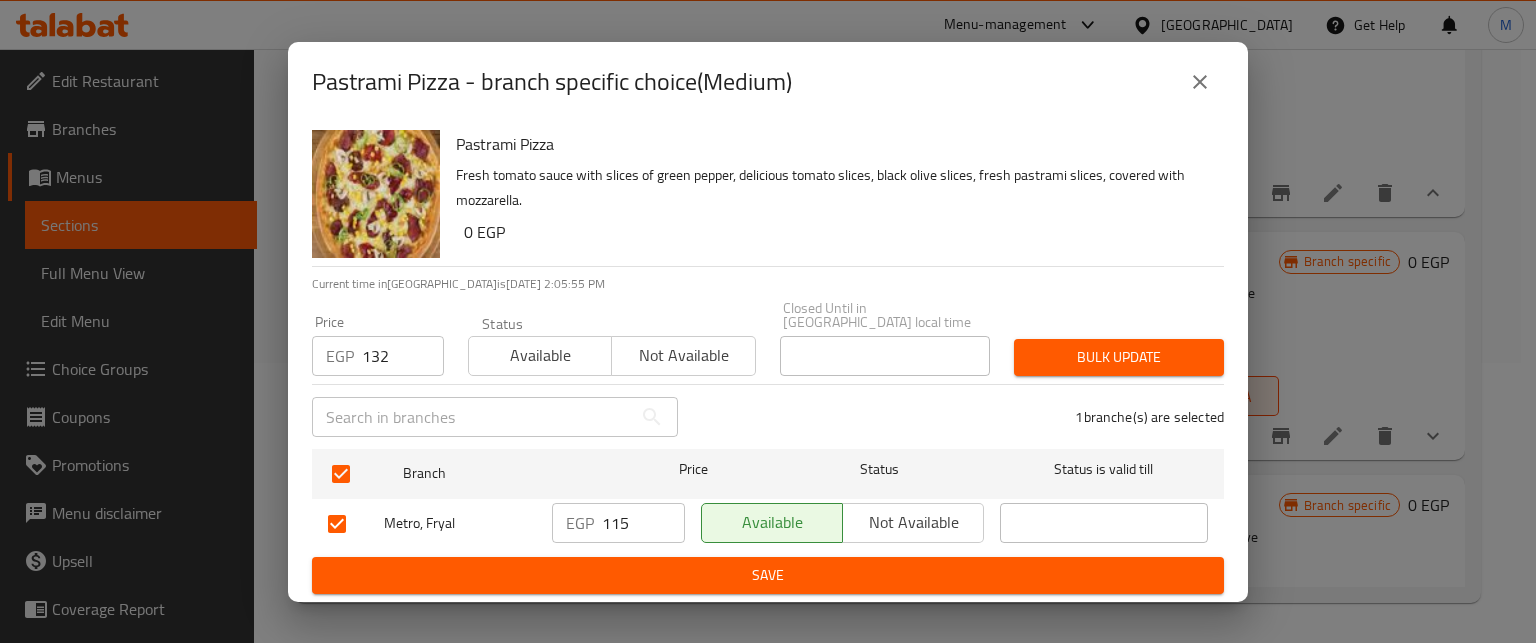 click on "Bulk update" at bounding box center (1119, 357) 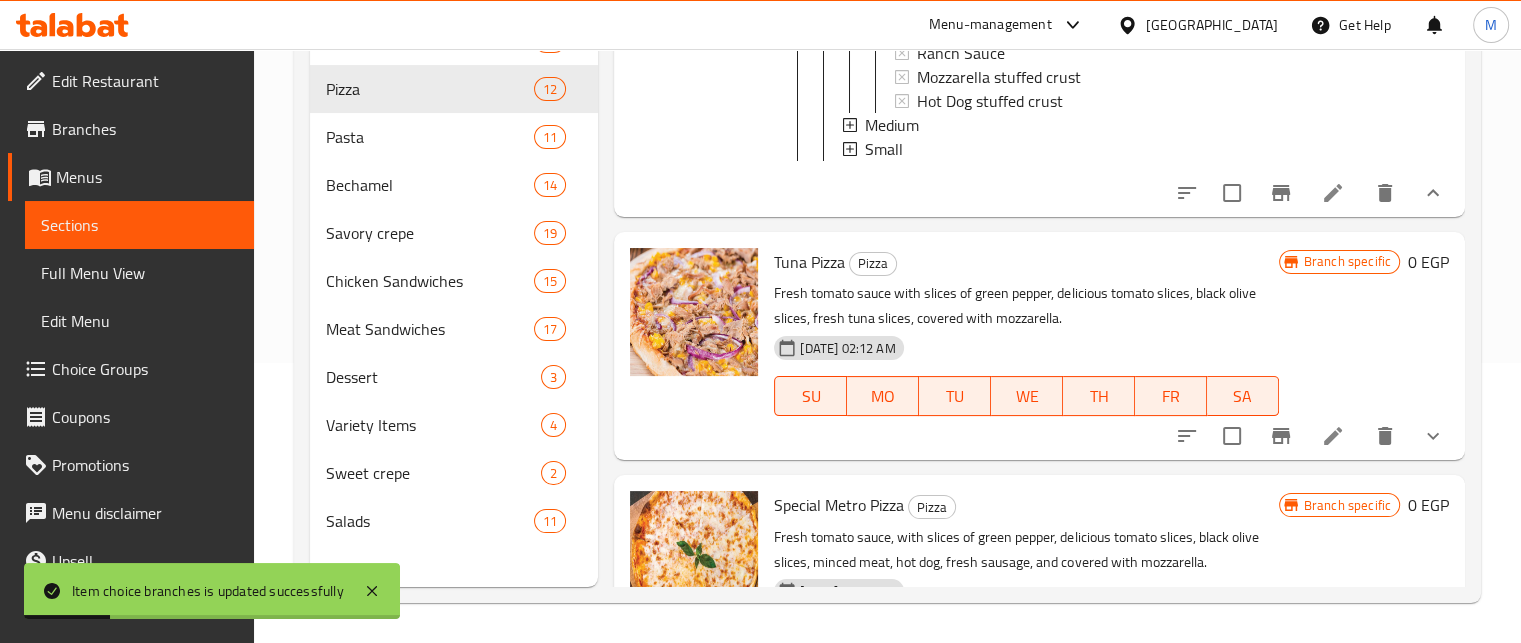click on "Large" at bounding box center (1063, -19) 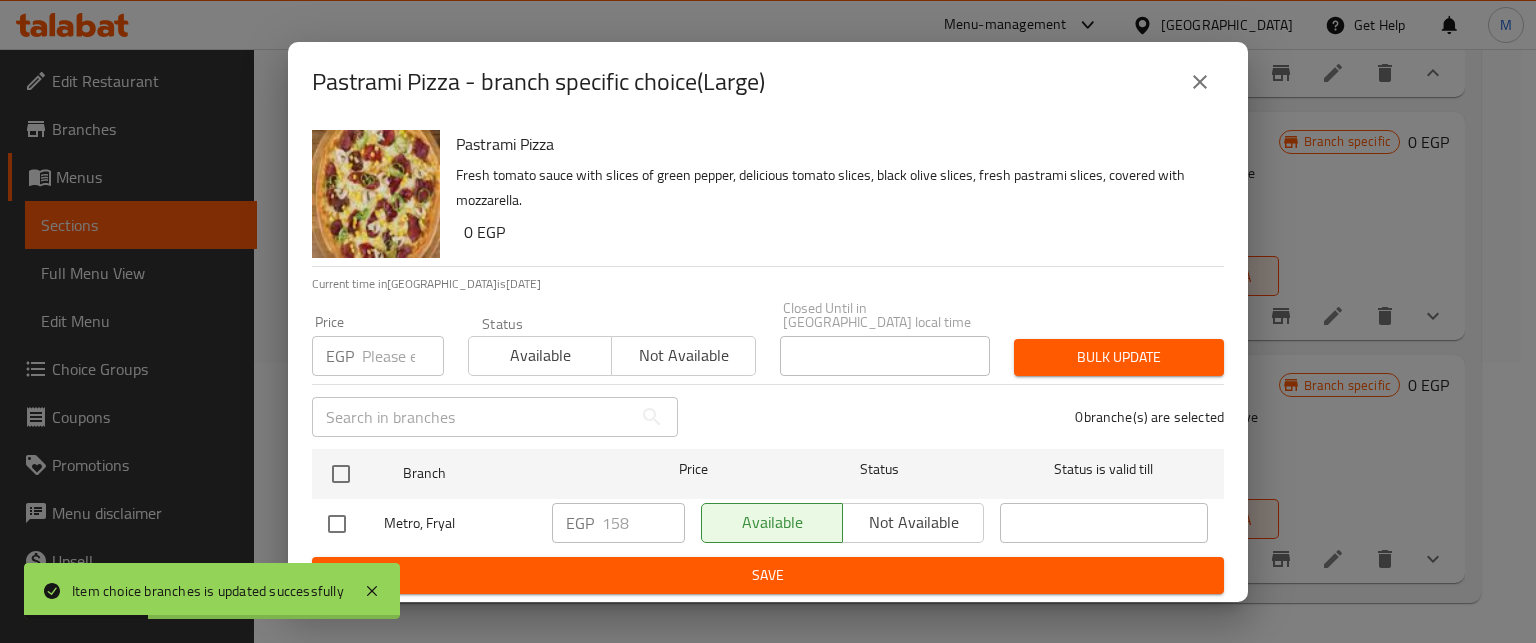 click at bounding box center (403, 356) 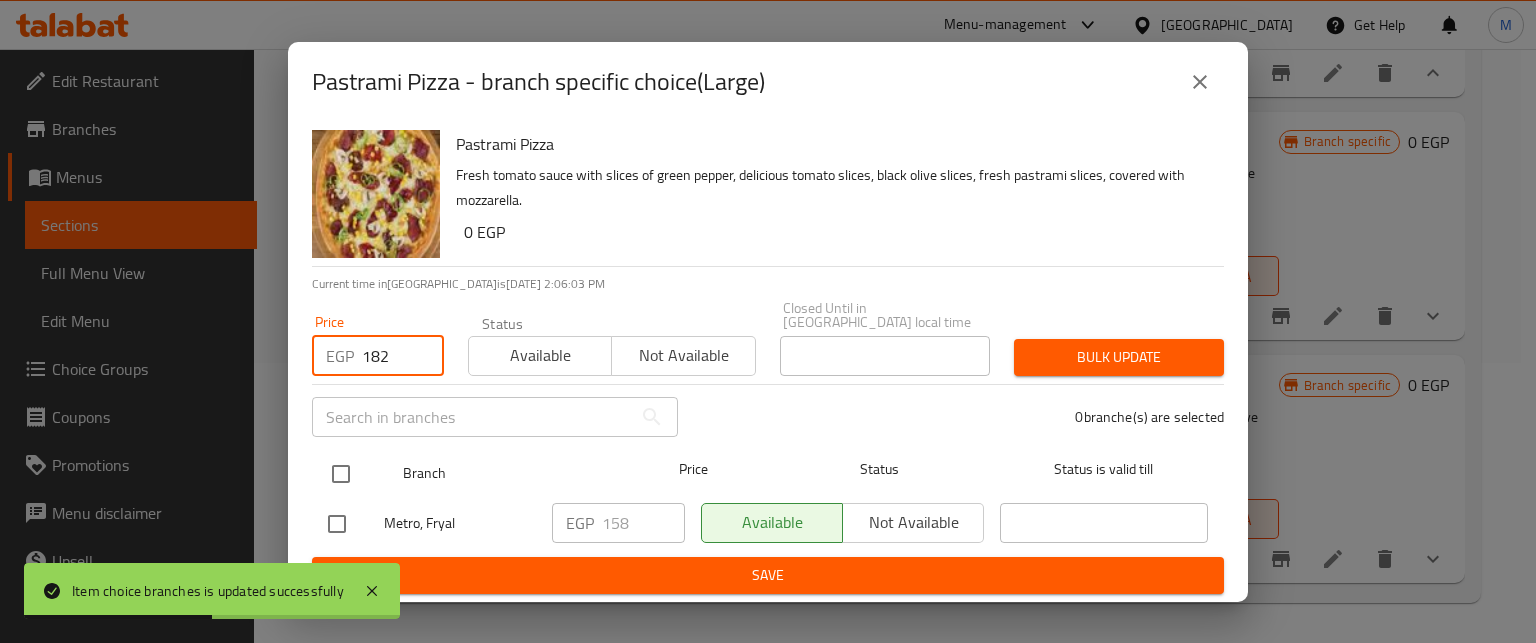 click at bounding box center [341, 474] 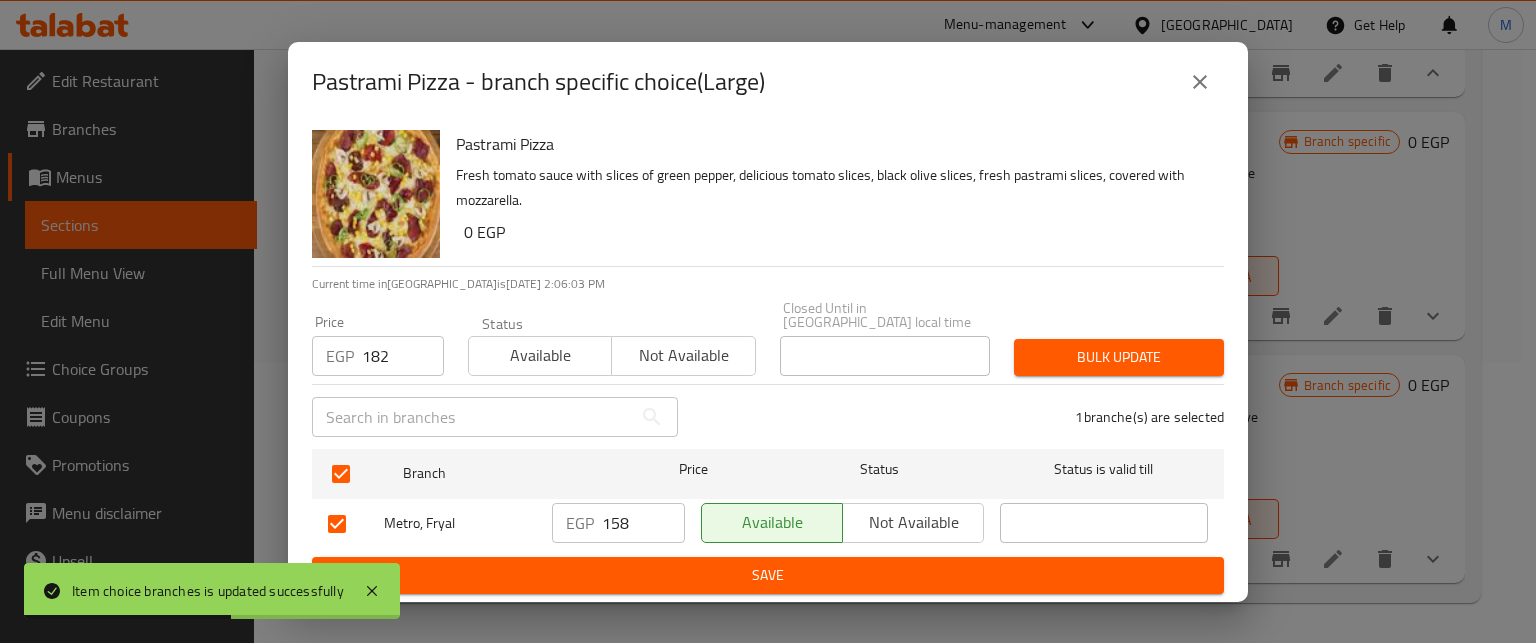 click on "Bulk update" at bounding box center (1119, 357) 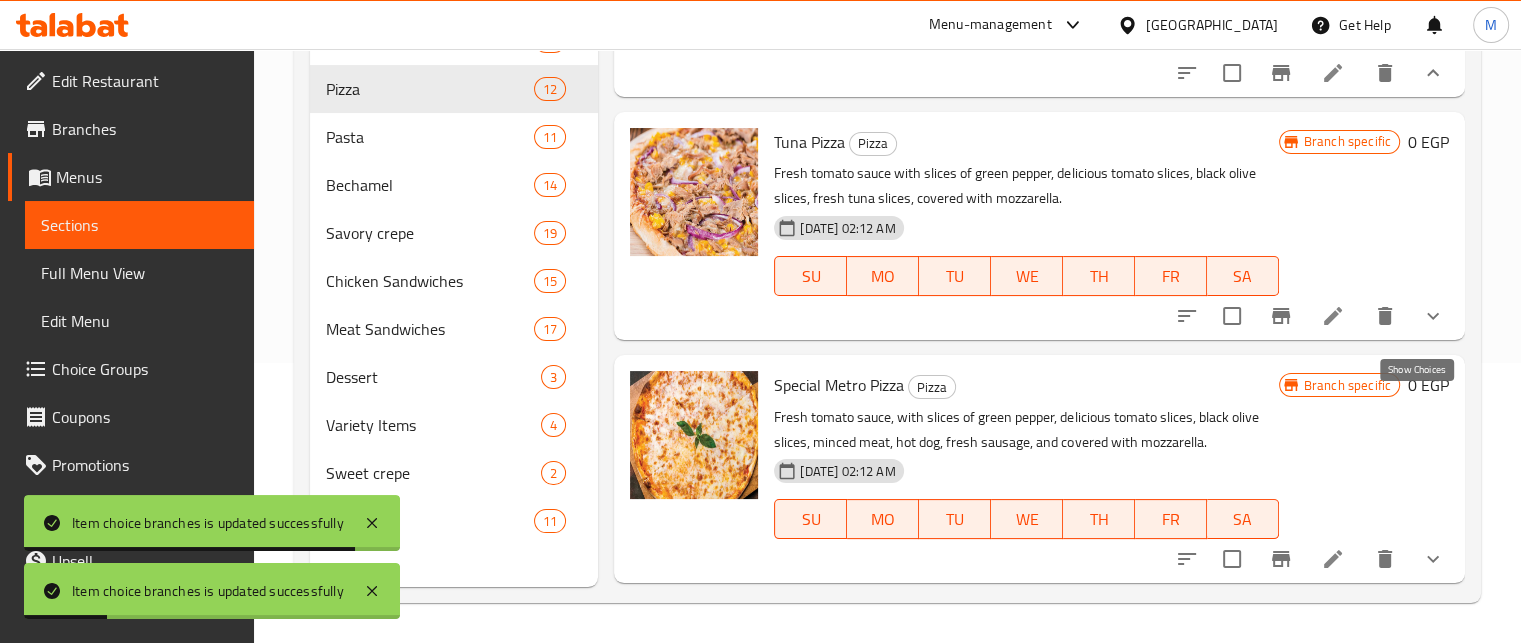click 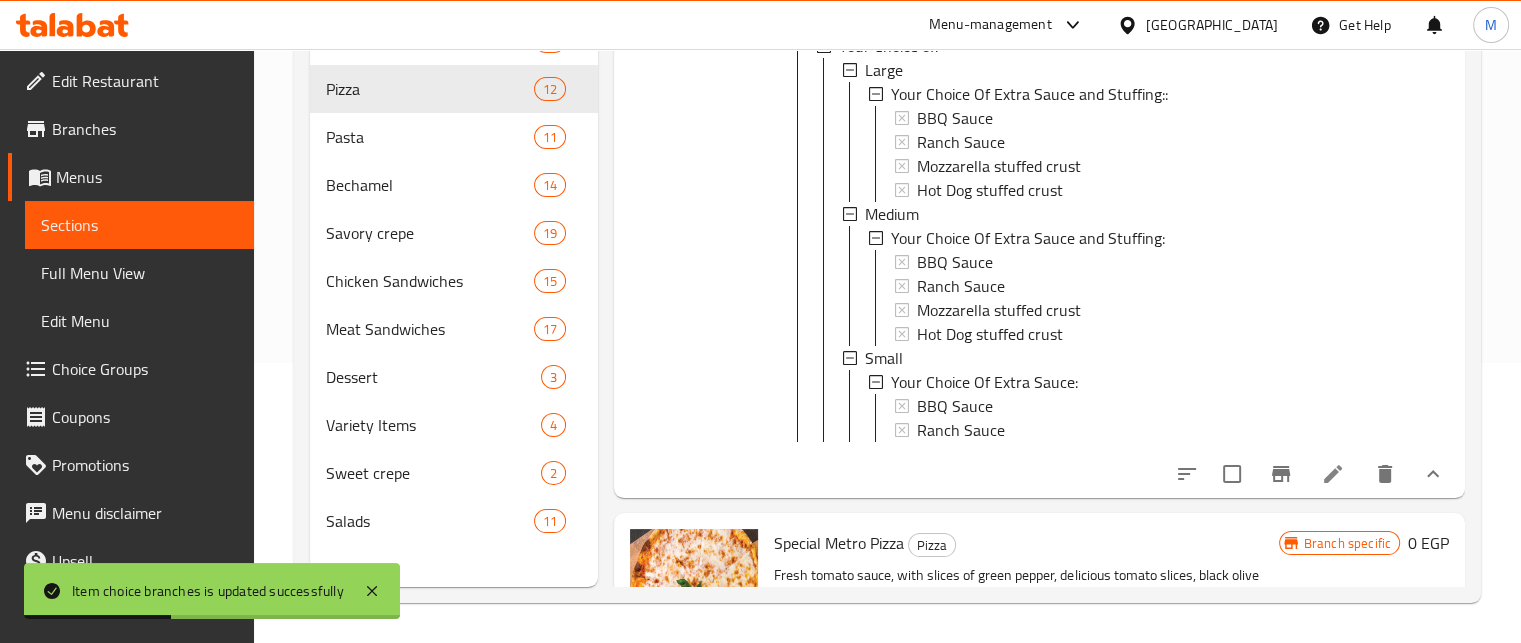 scroll, scrollTop: 2956, scrollLeft: 0, axis: vertical 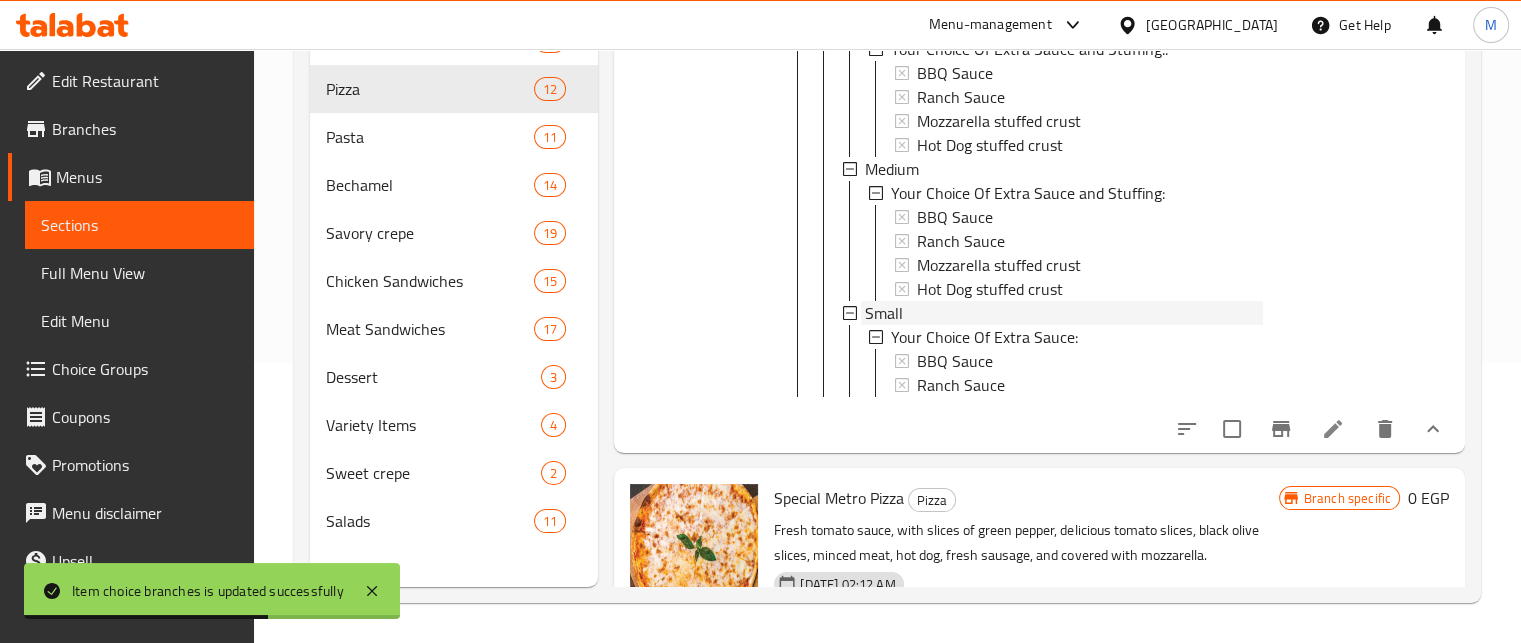 click on "Small" at bounding box center [1063, 313] 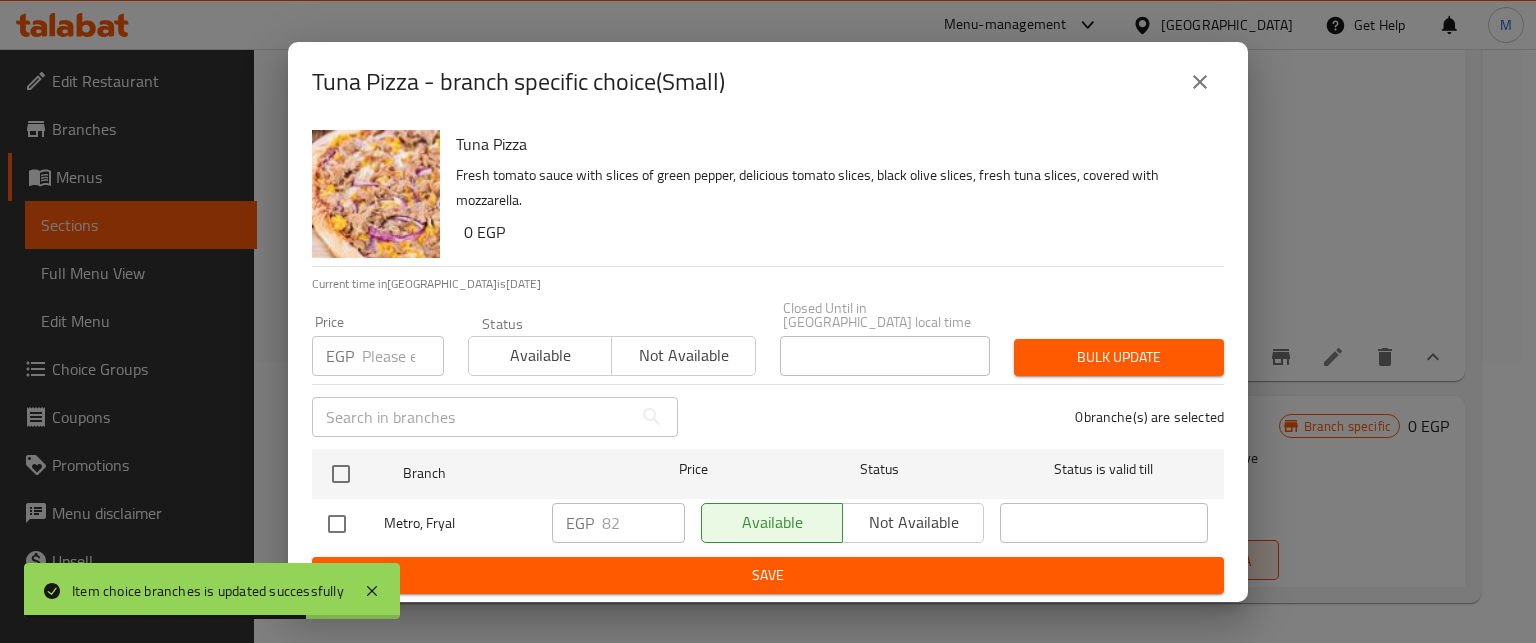 click at bounding box center [403, 356] 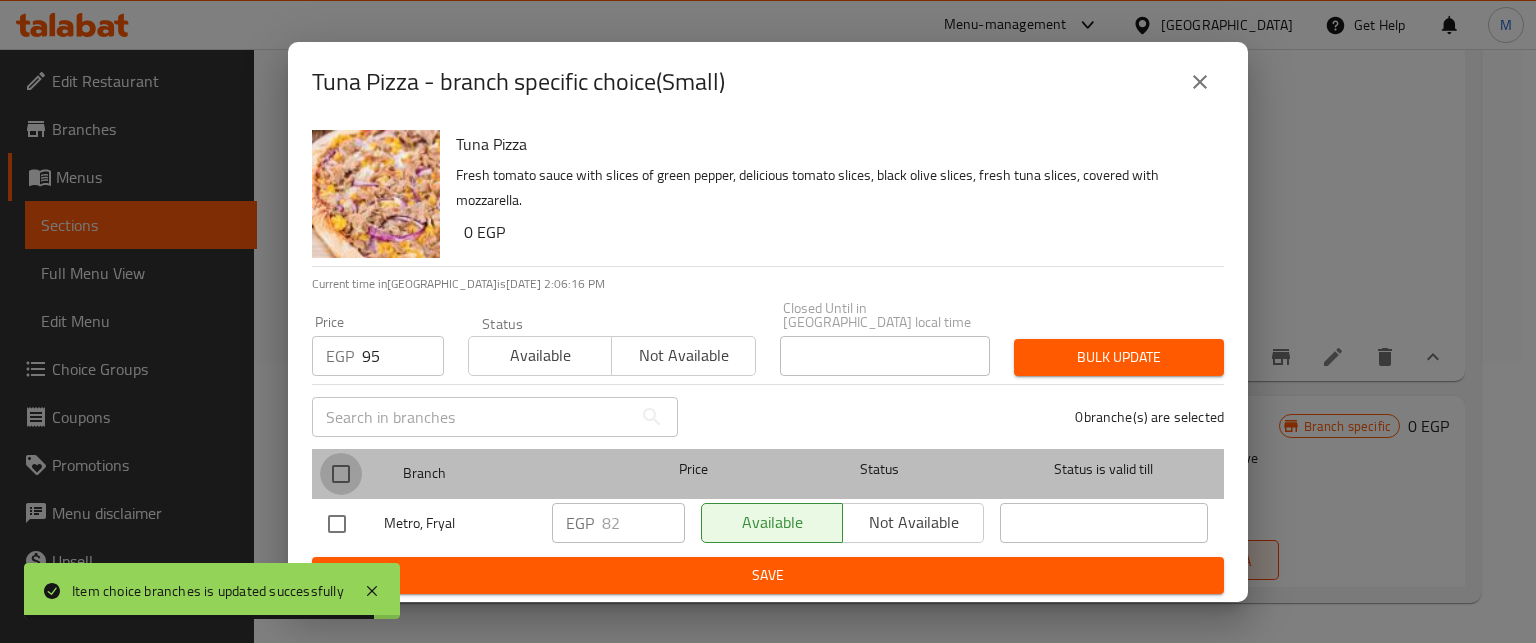 click at bounding box center (341, 474) 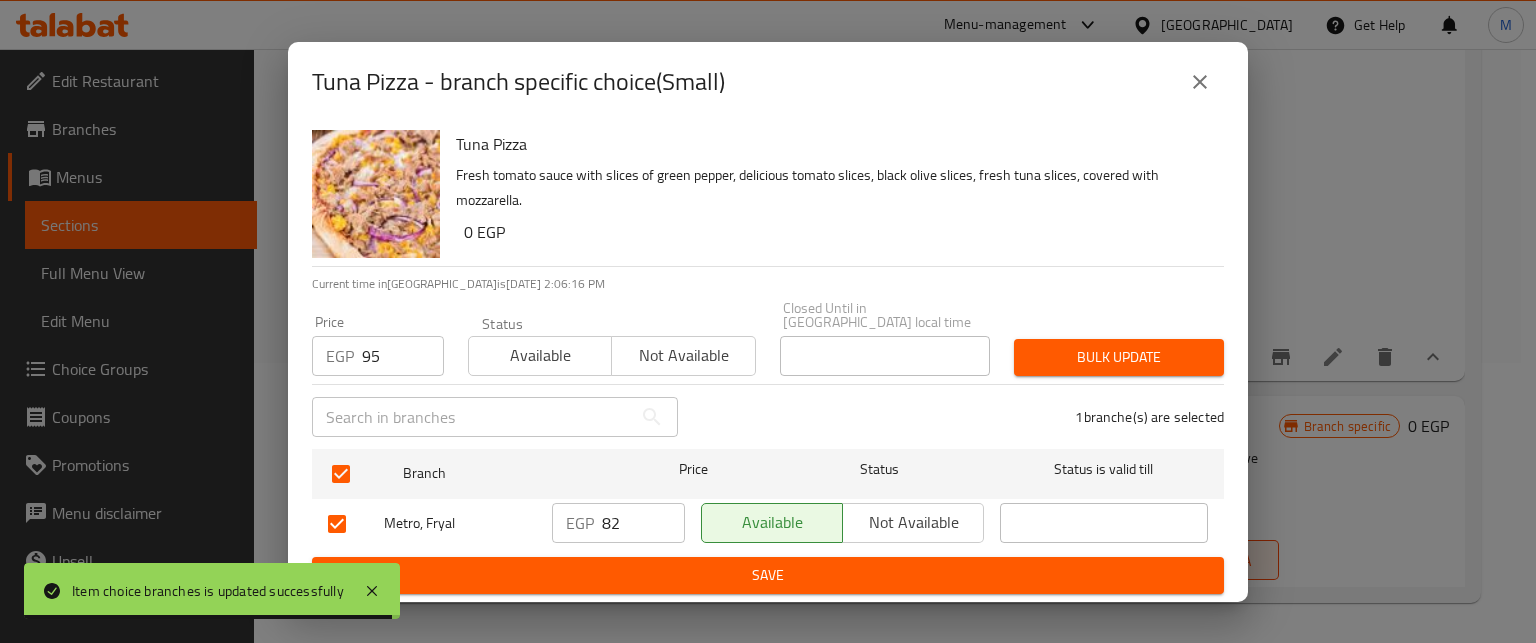 click on "Bulk update" at bounding box center (1119, 357) 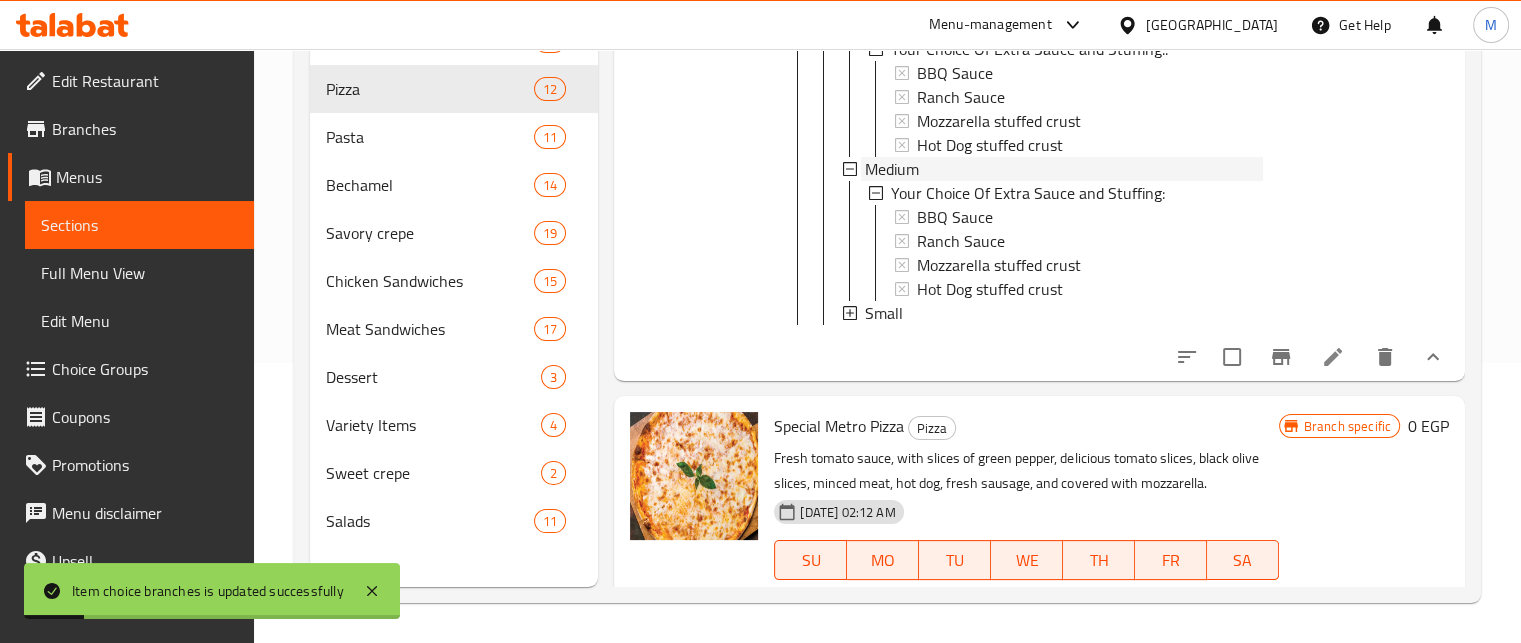 click on "Medium" at bounding box center [892, 169] 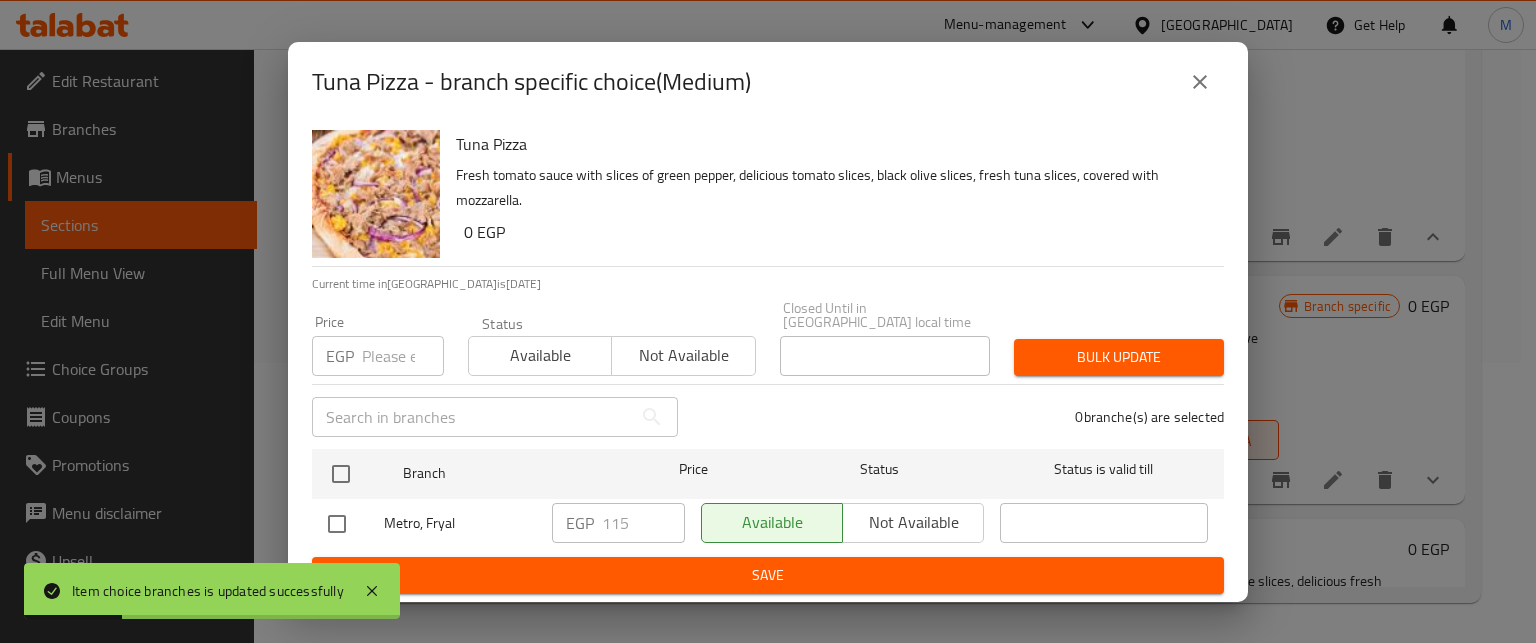 click at bounding box center (403, 356) 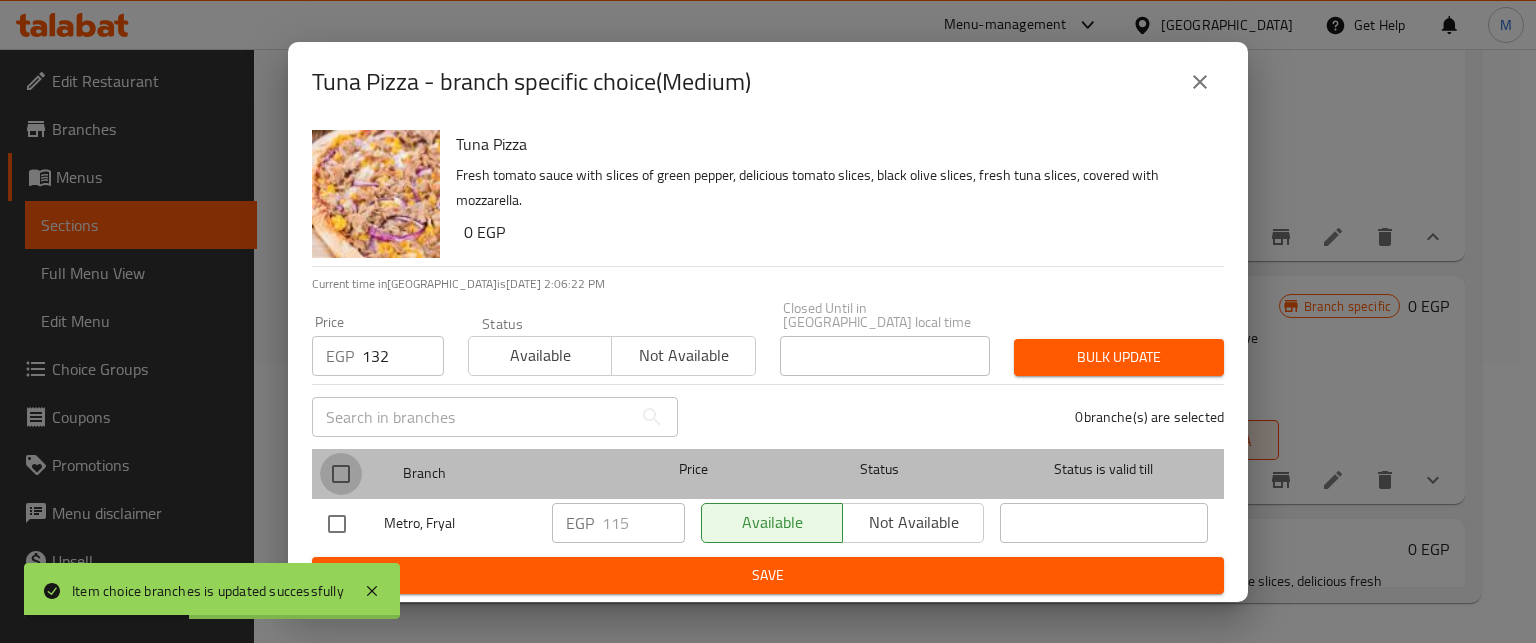click at bounding box center (341, 474) 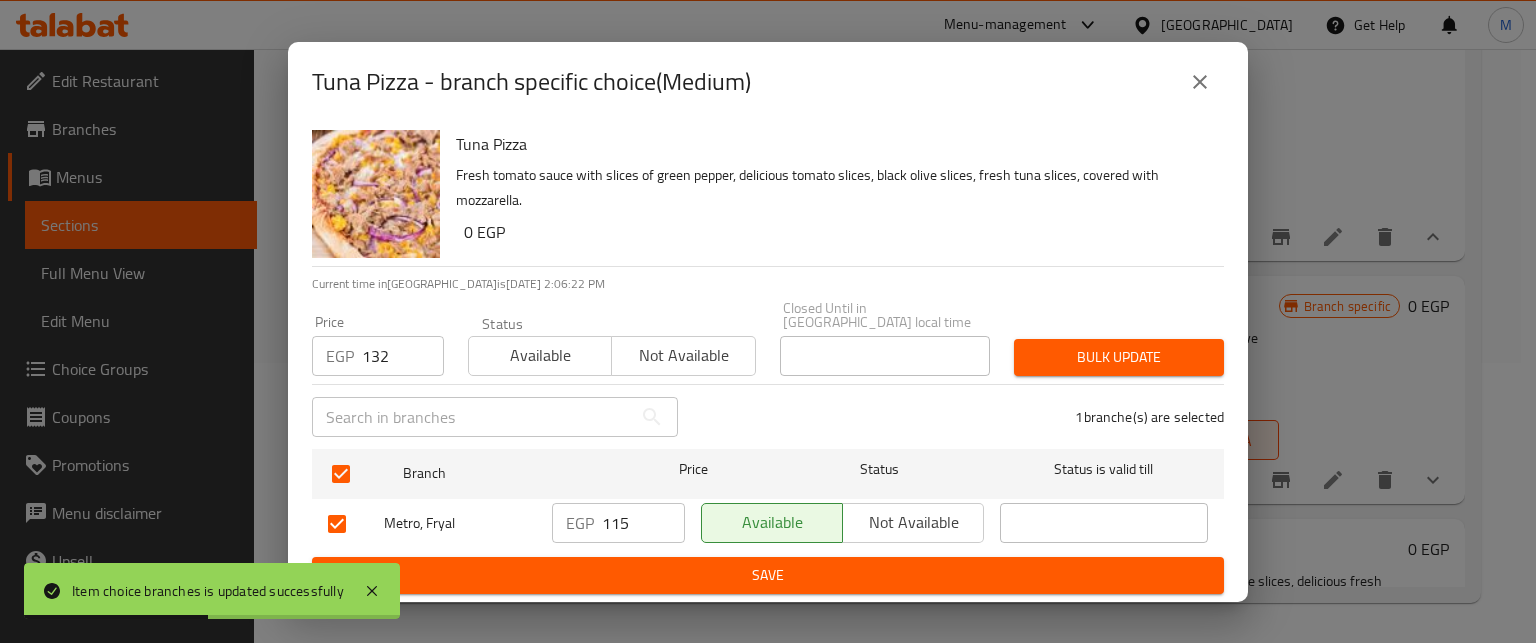 click on "Bulk update" at bounding box center (1119, 357) 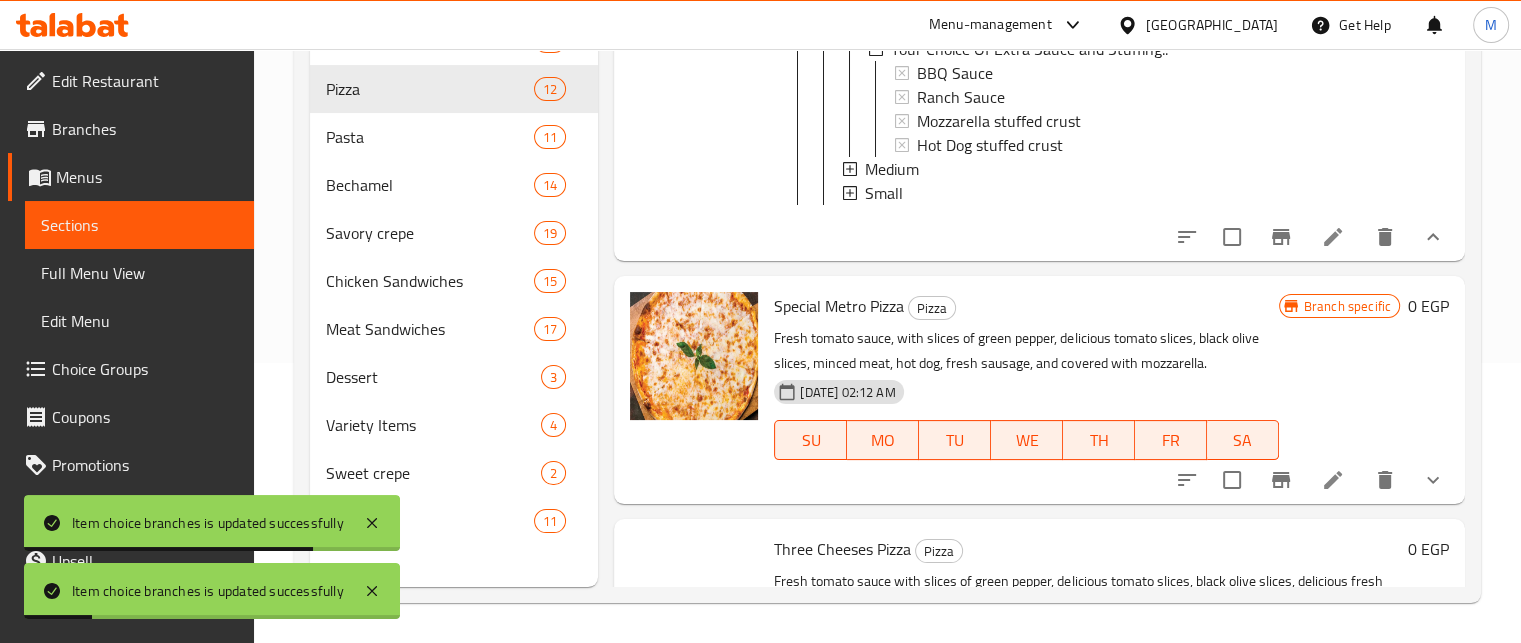 click on "Large" at bounding box center [884, 25] 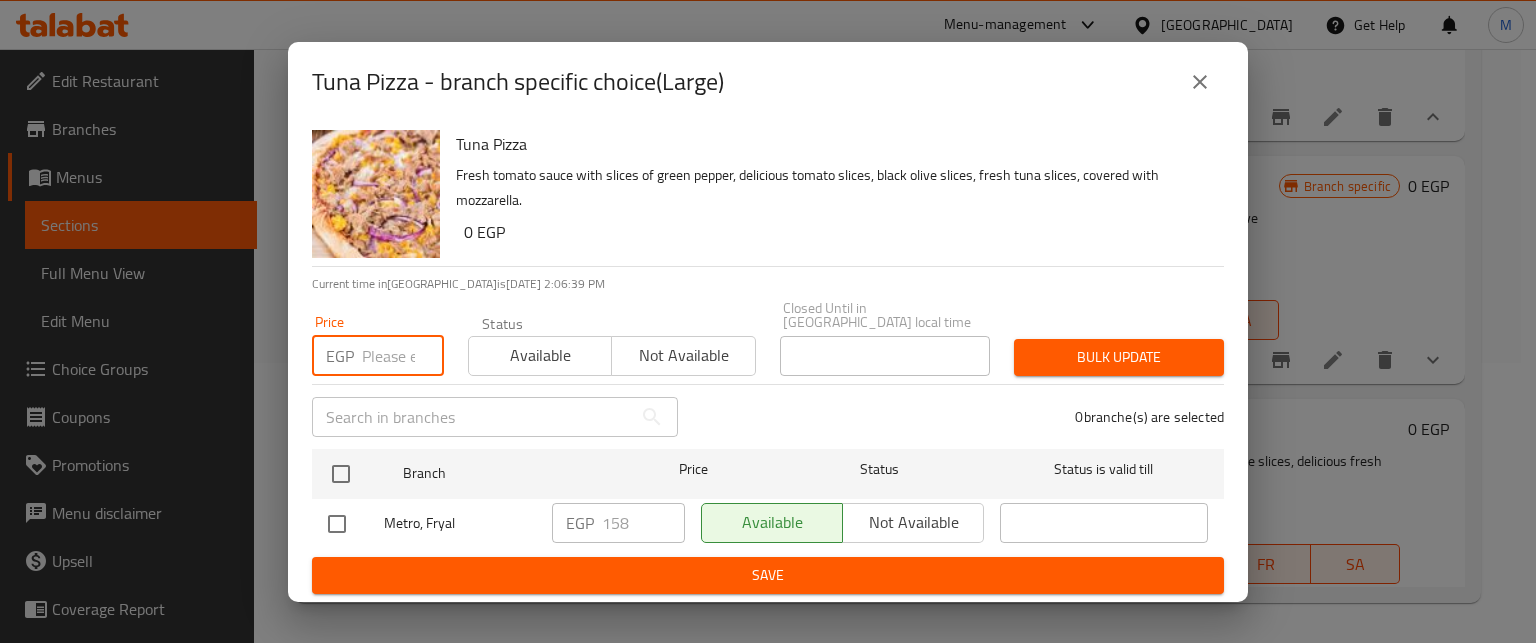 click at bounding box center [403, 356] 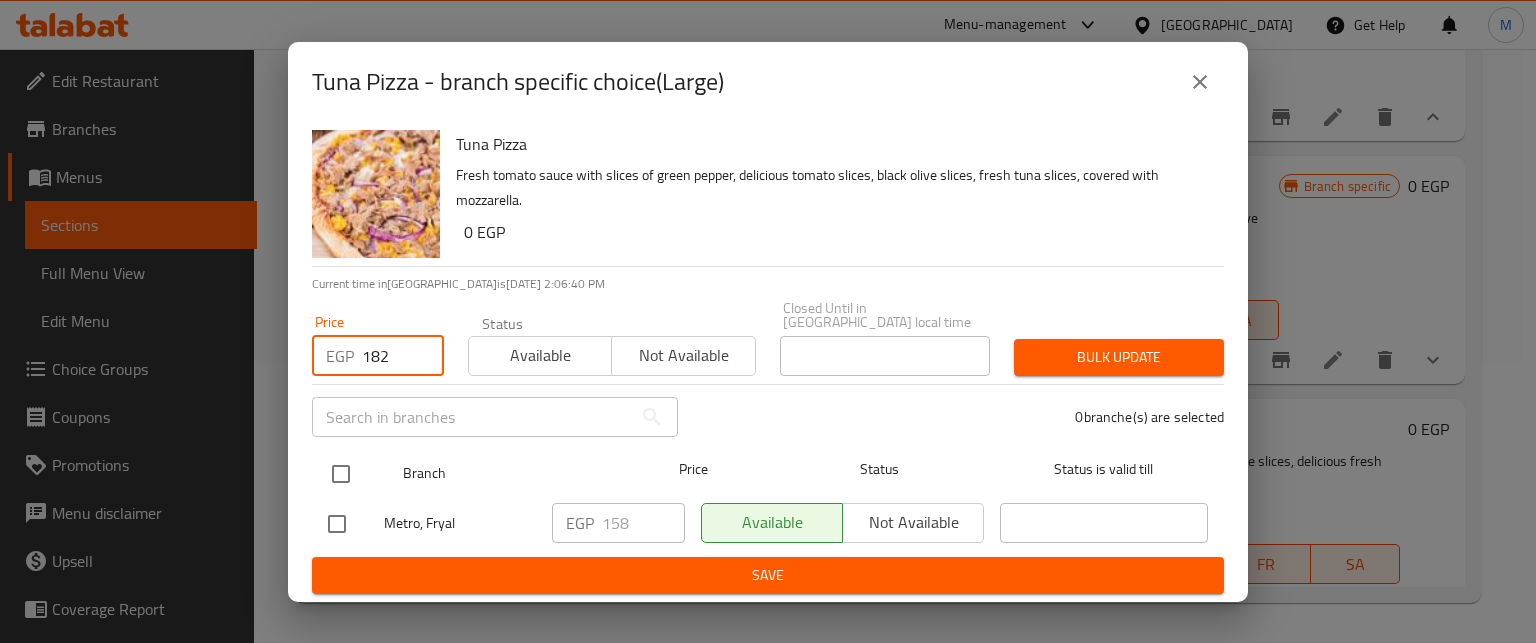 click at bounding box center [341, 474] 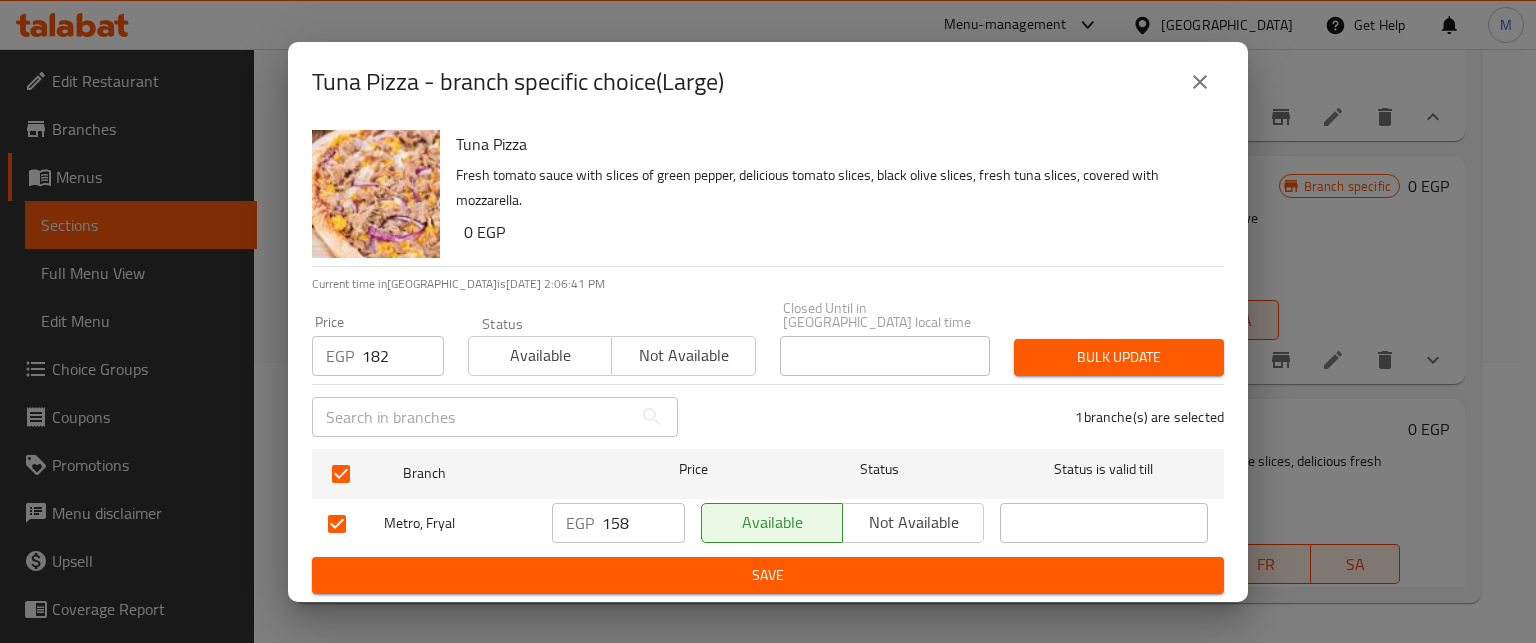 click on "Bulk update" at bounding box center [1119, 357] 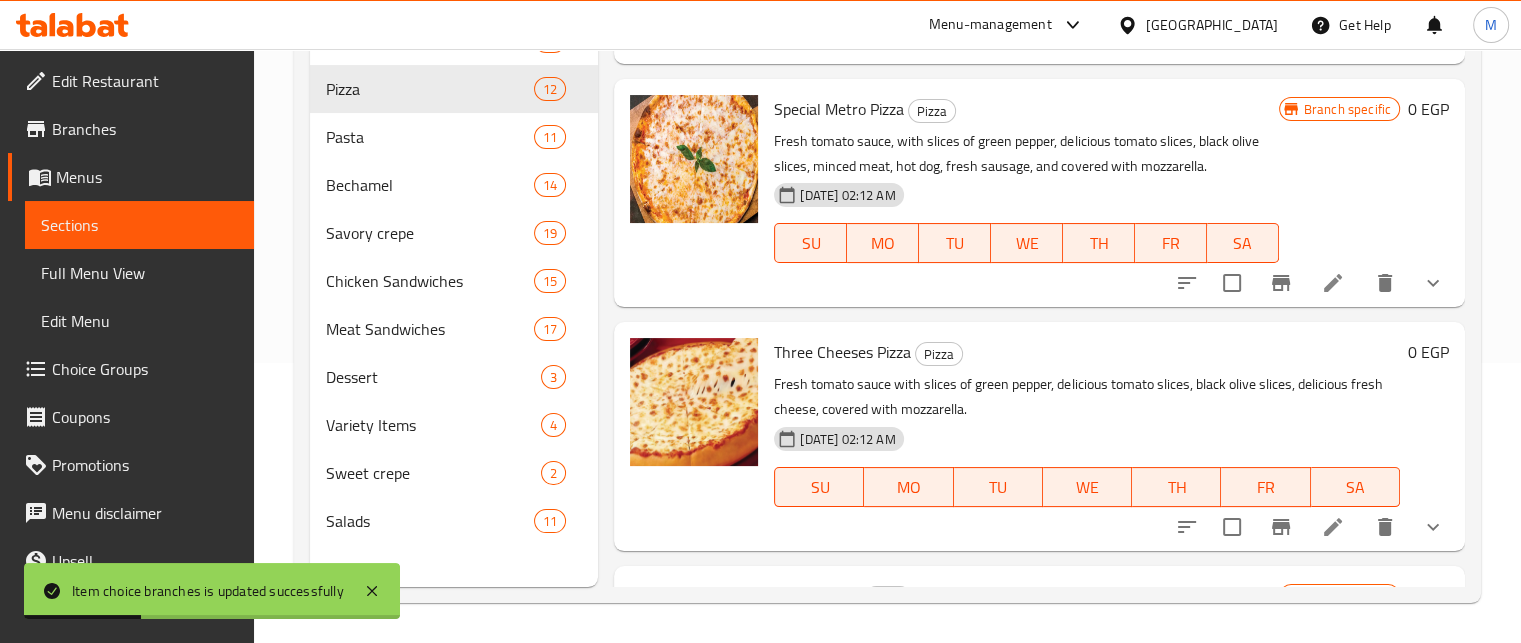 scroll, scrollTop: 3040, scrollLeft: 0, axis: vertical 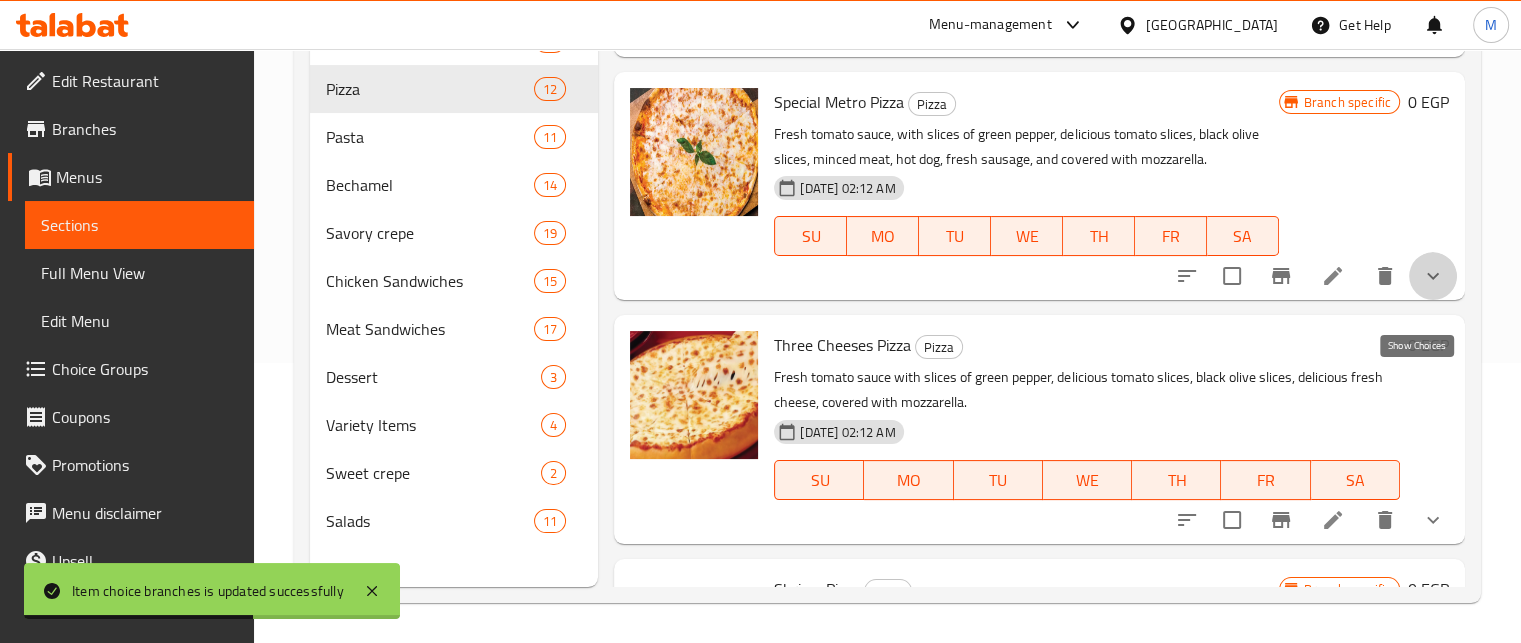 click 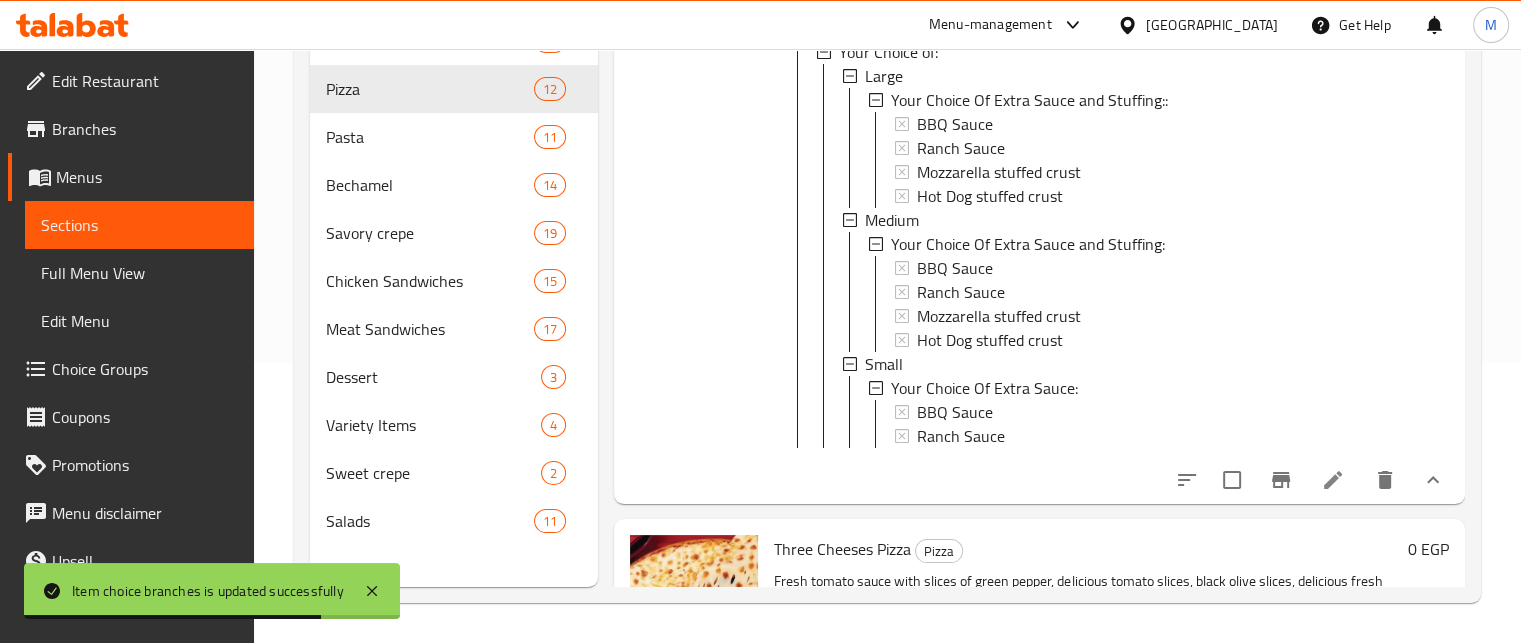 scroll, scrollTop: 3344, scrollLeft: 0, axis: vertical 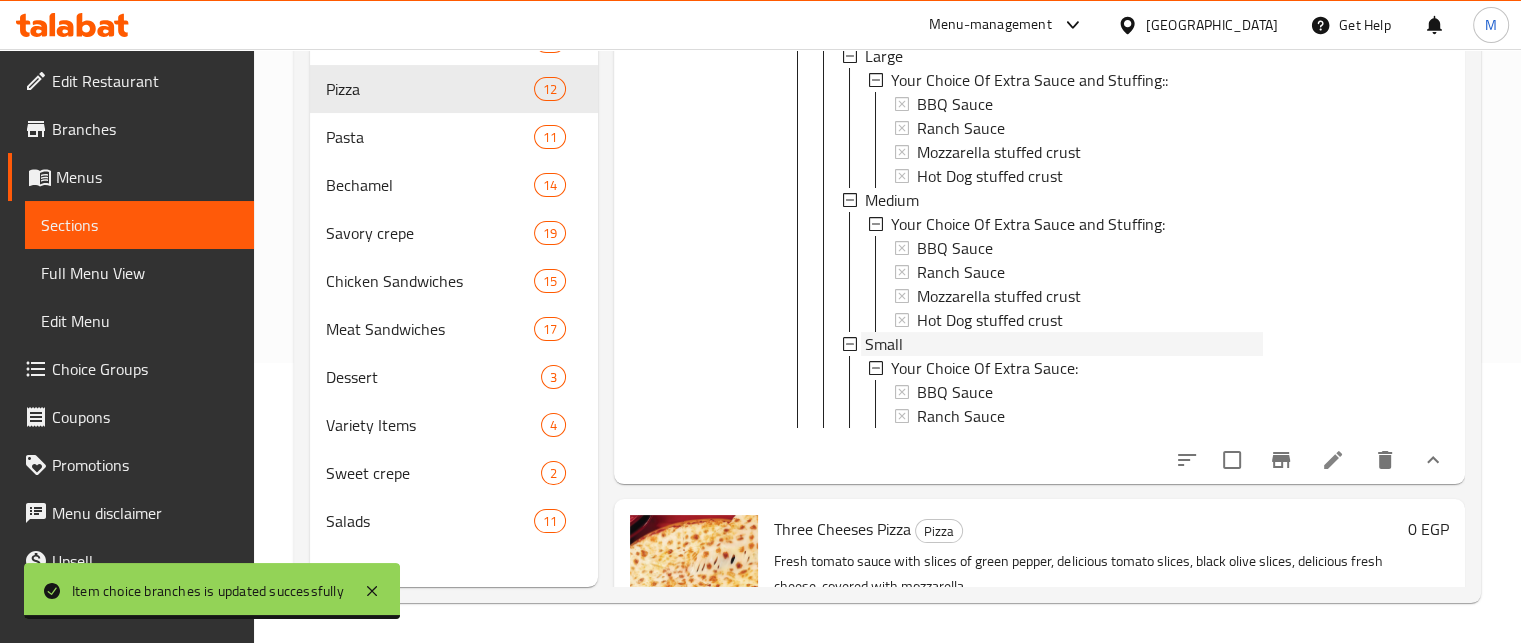 click on "Small" at bounding box center [884, 344] 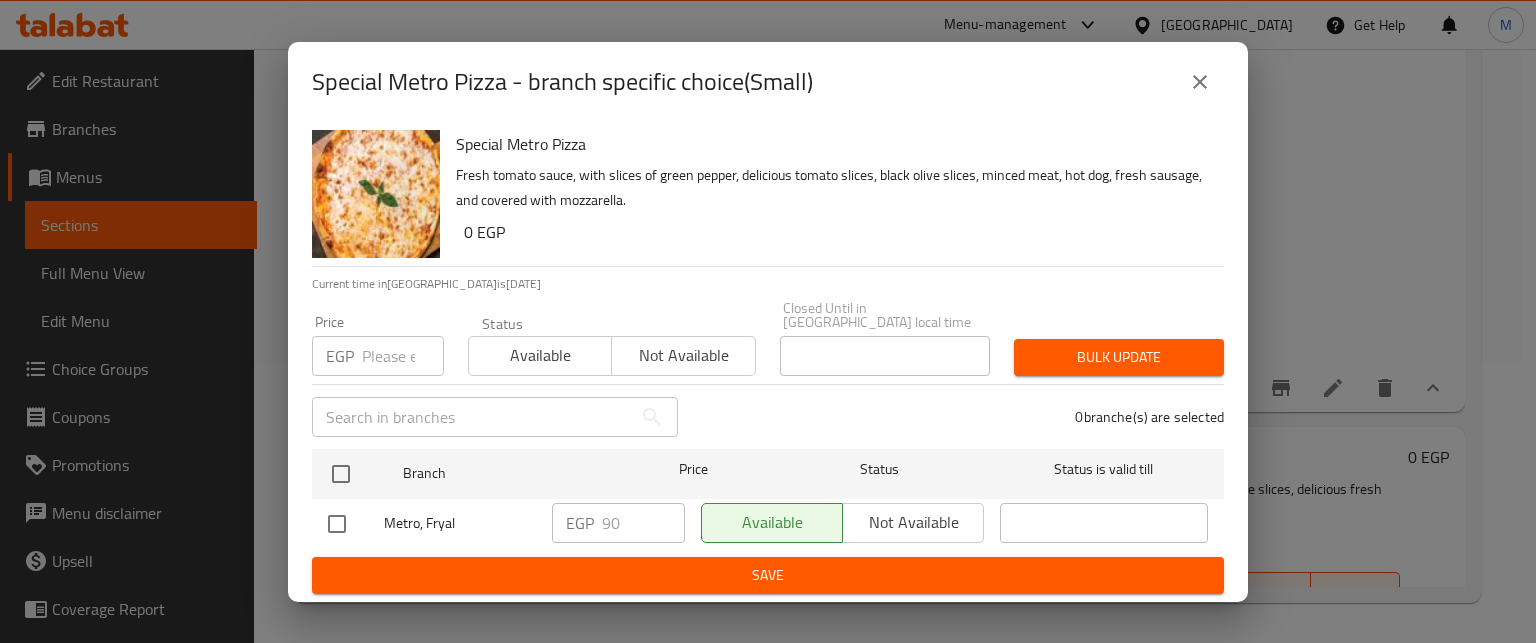 click at bounding box center [403, 356] 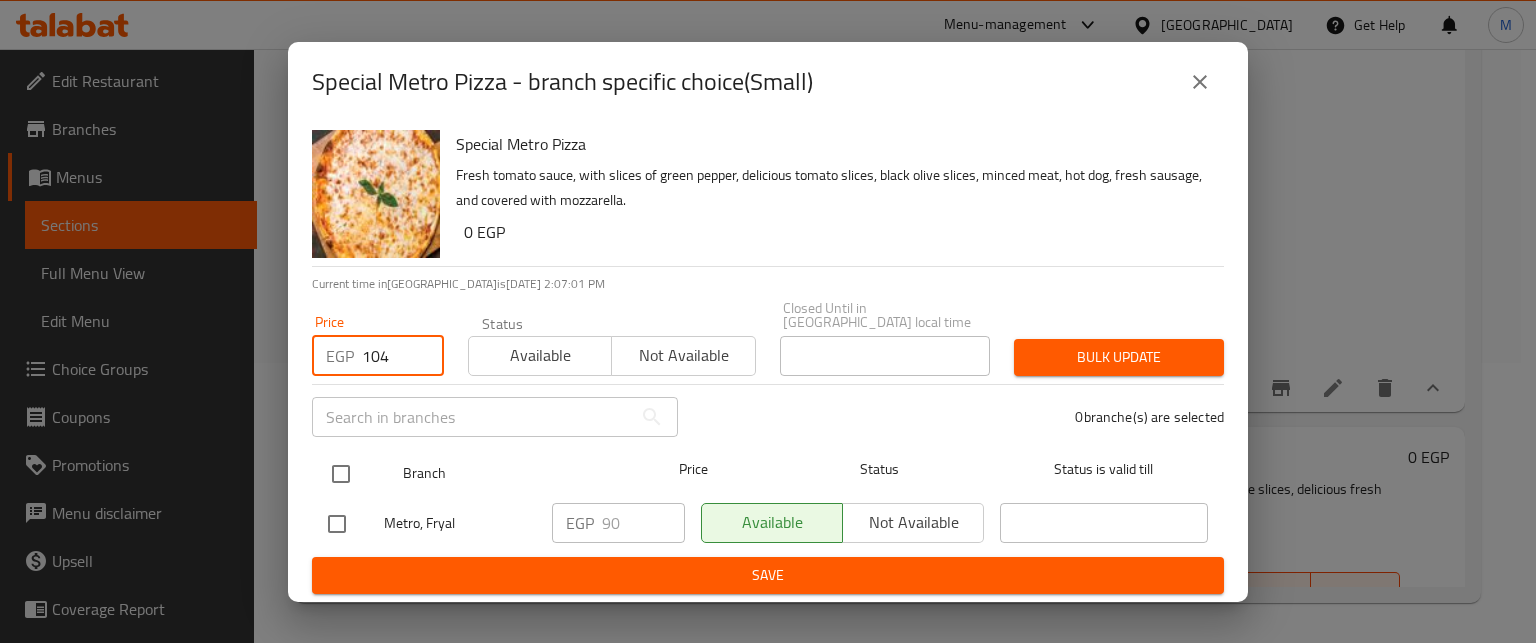 click at bounding box center [341, 474] 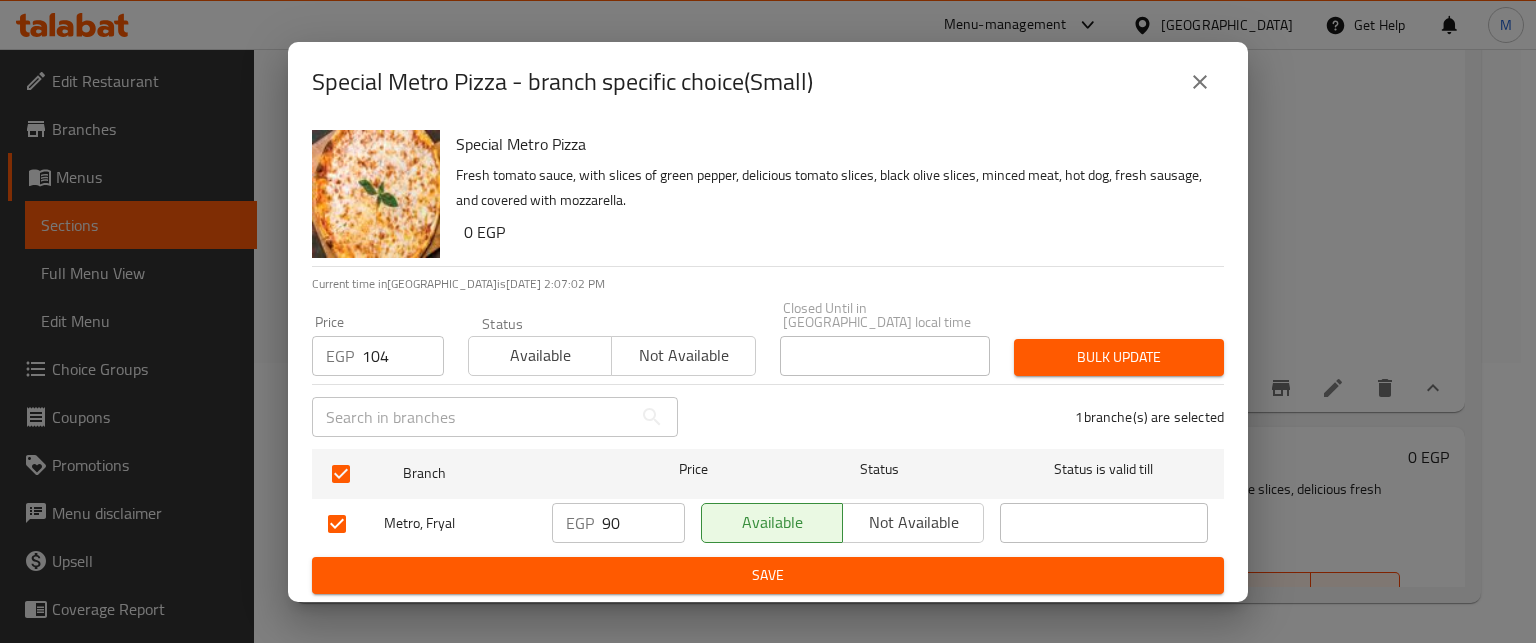 click on "Bulk update" at bounding box center [1119, 357] 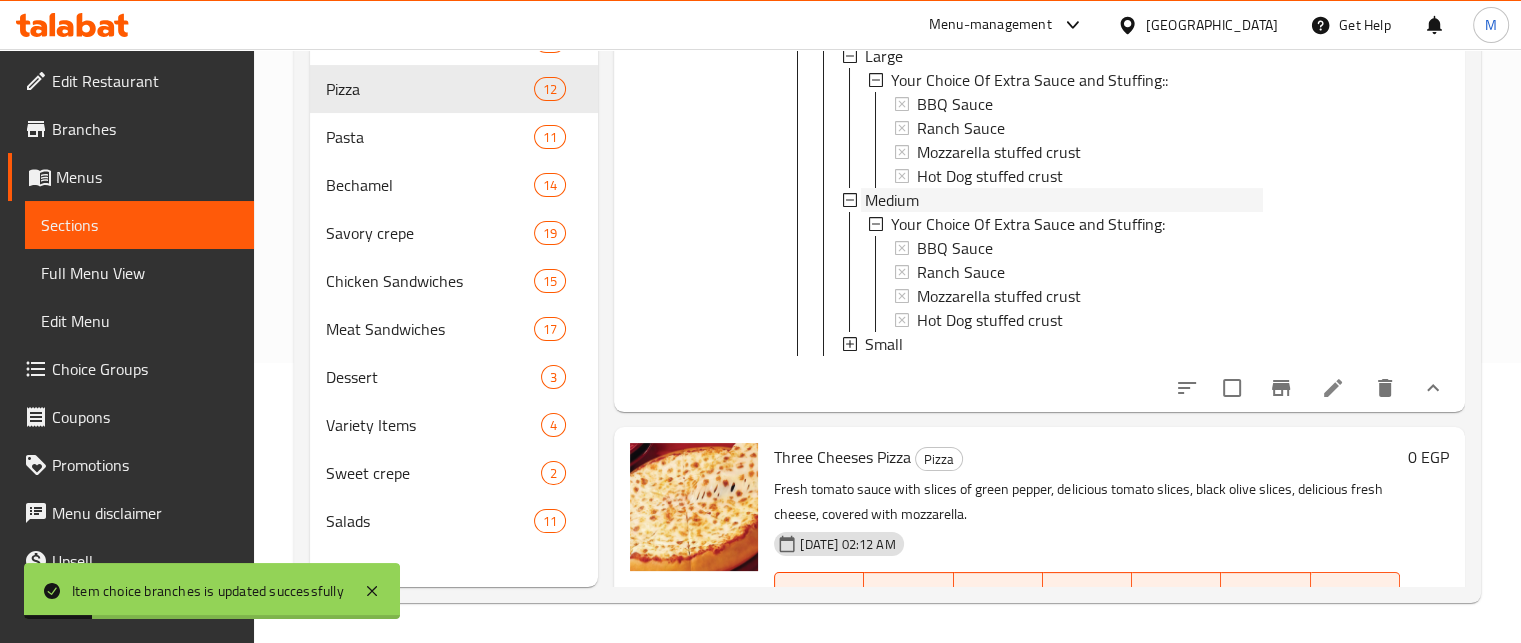 click on "Medium" at bounding box center [892, 200] 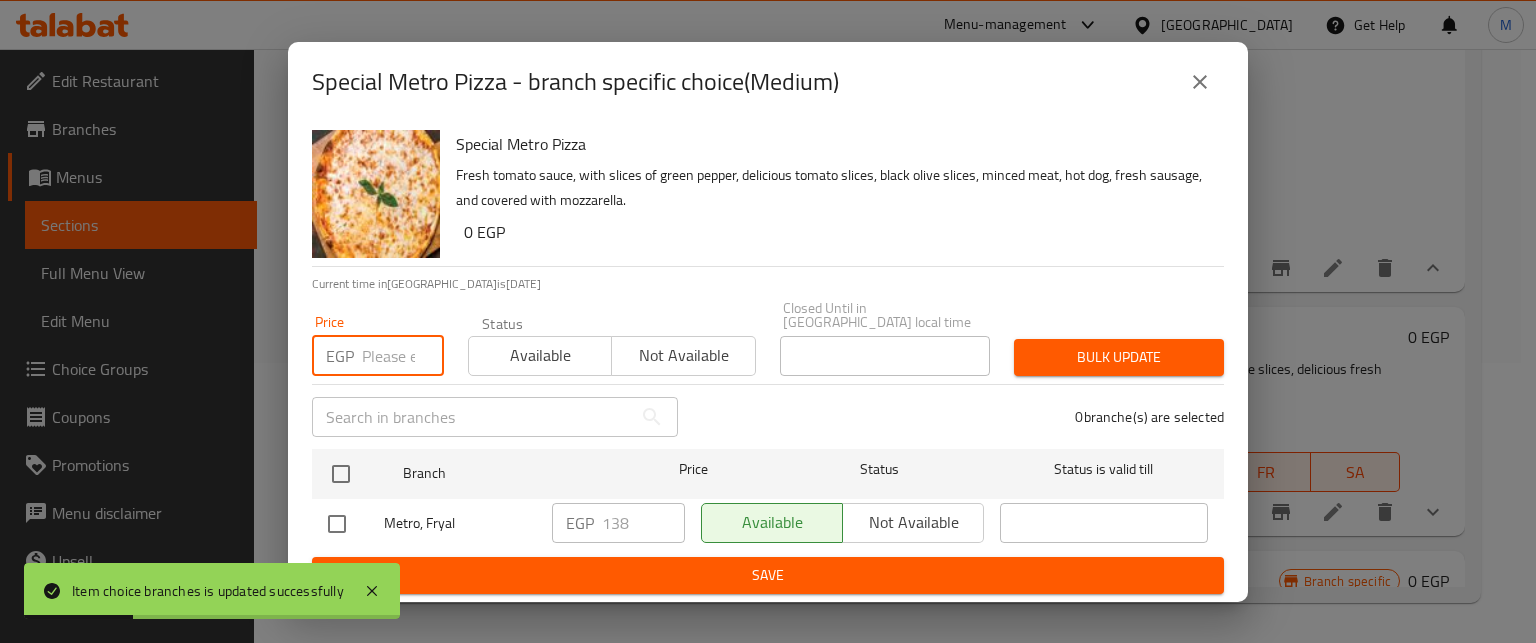 click at bounding box center (403, 356) 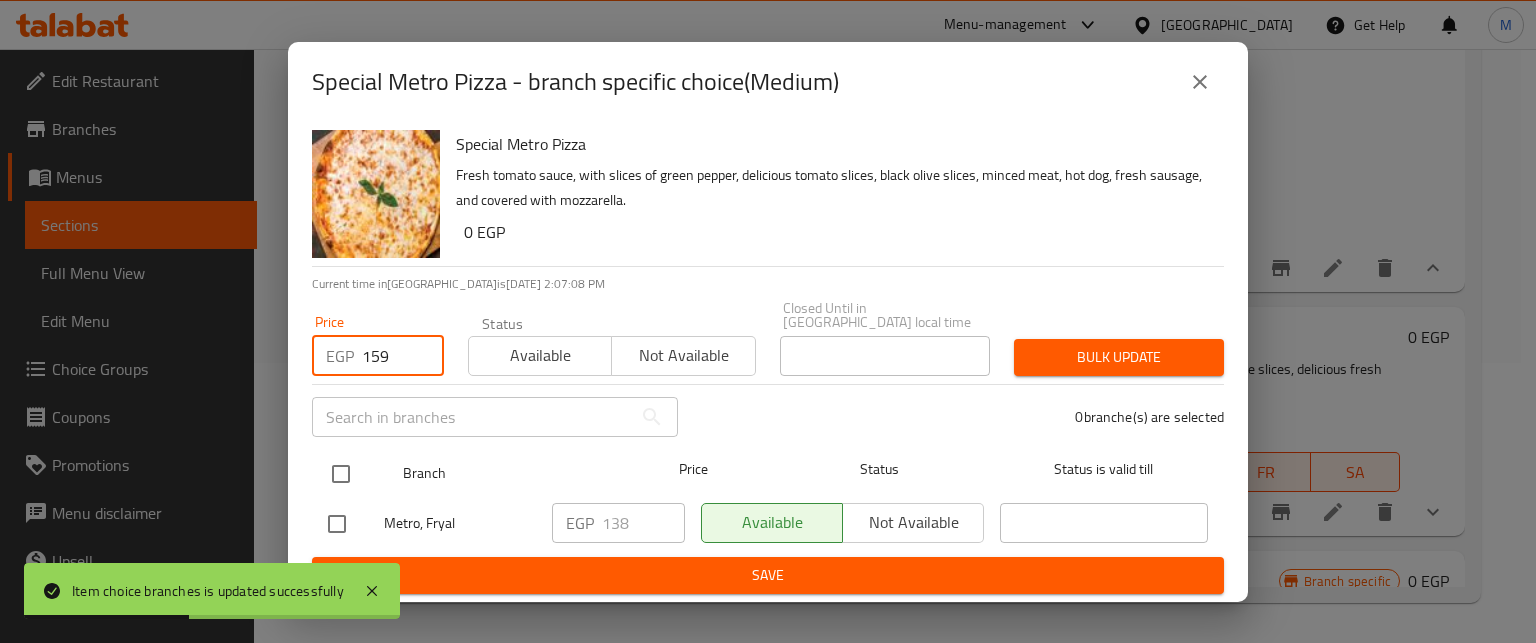 click at bounding box center (341, 474) 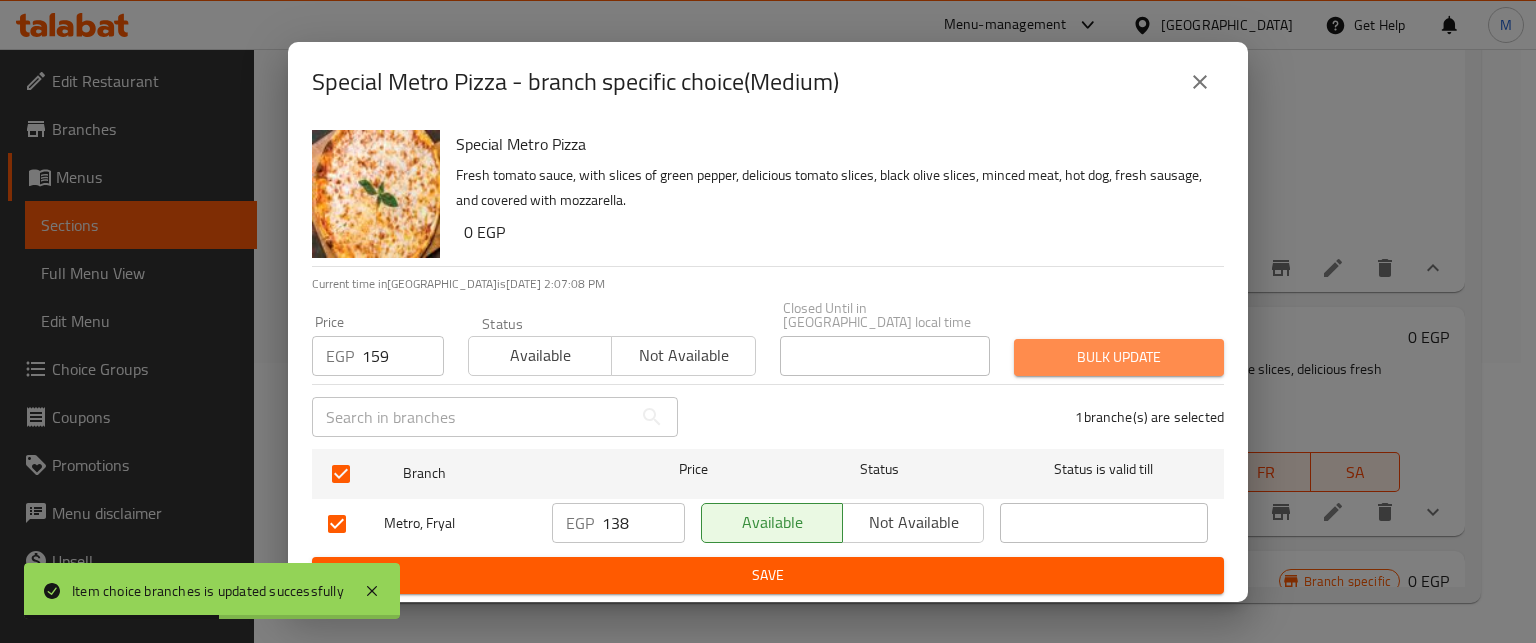 click on "Bulk update" at bounding box center (1119, 357) 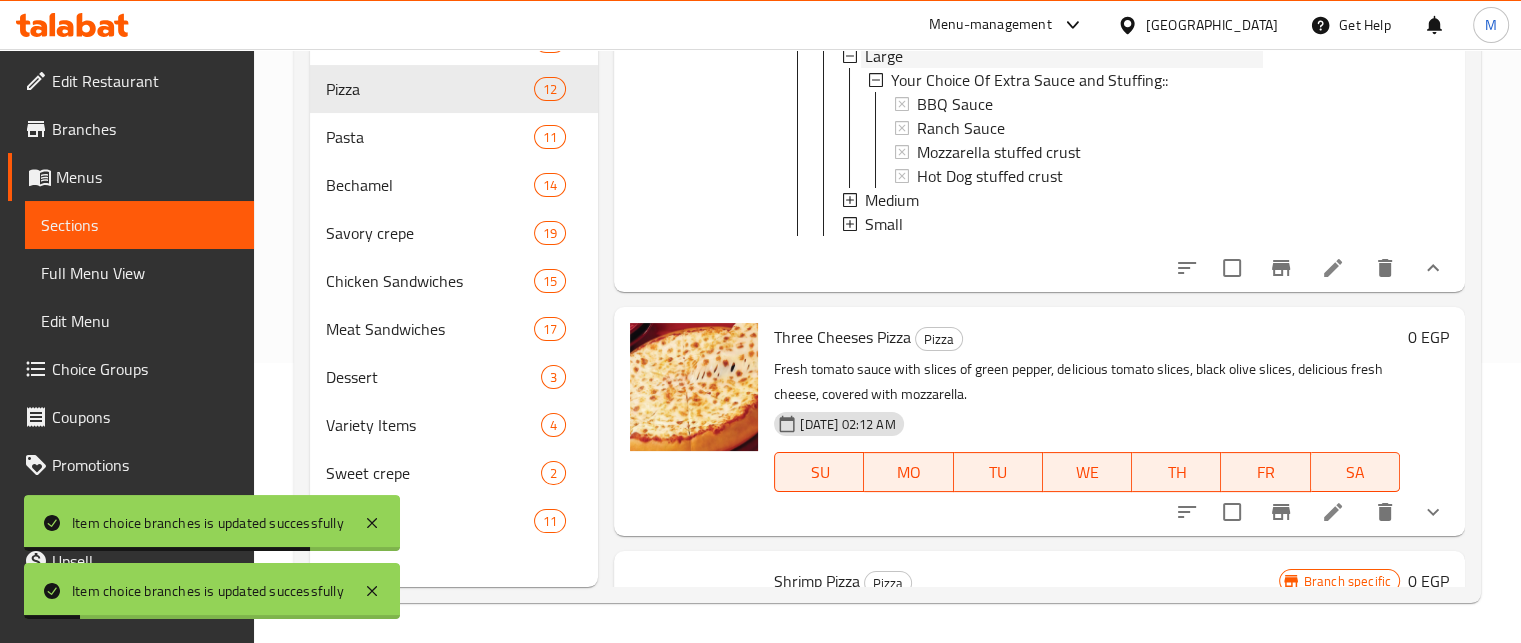 click on "Large" at bounding box center [884, 56] 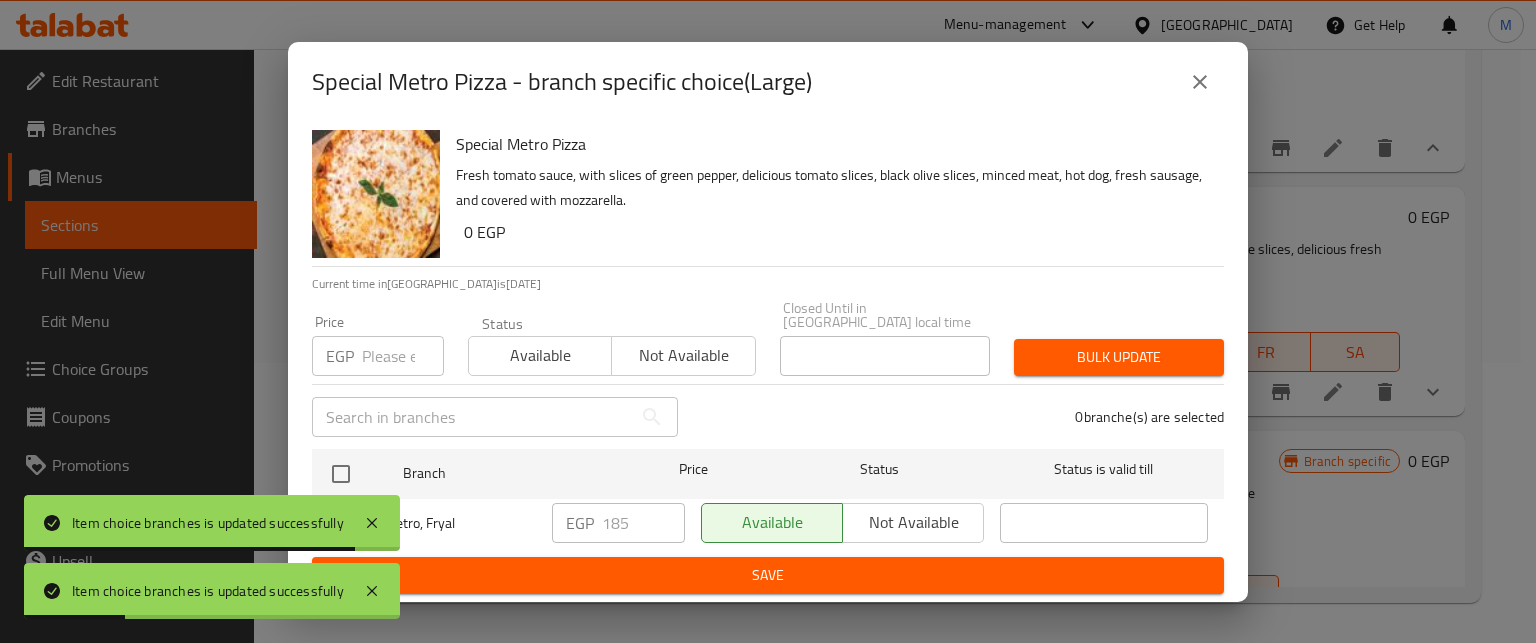 click at bounding box center (403, 356) 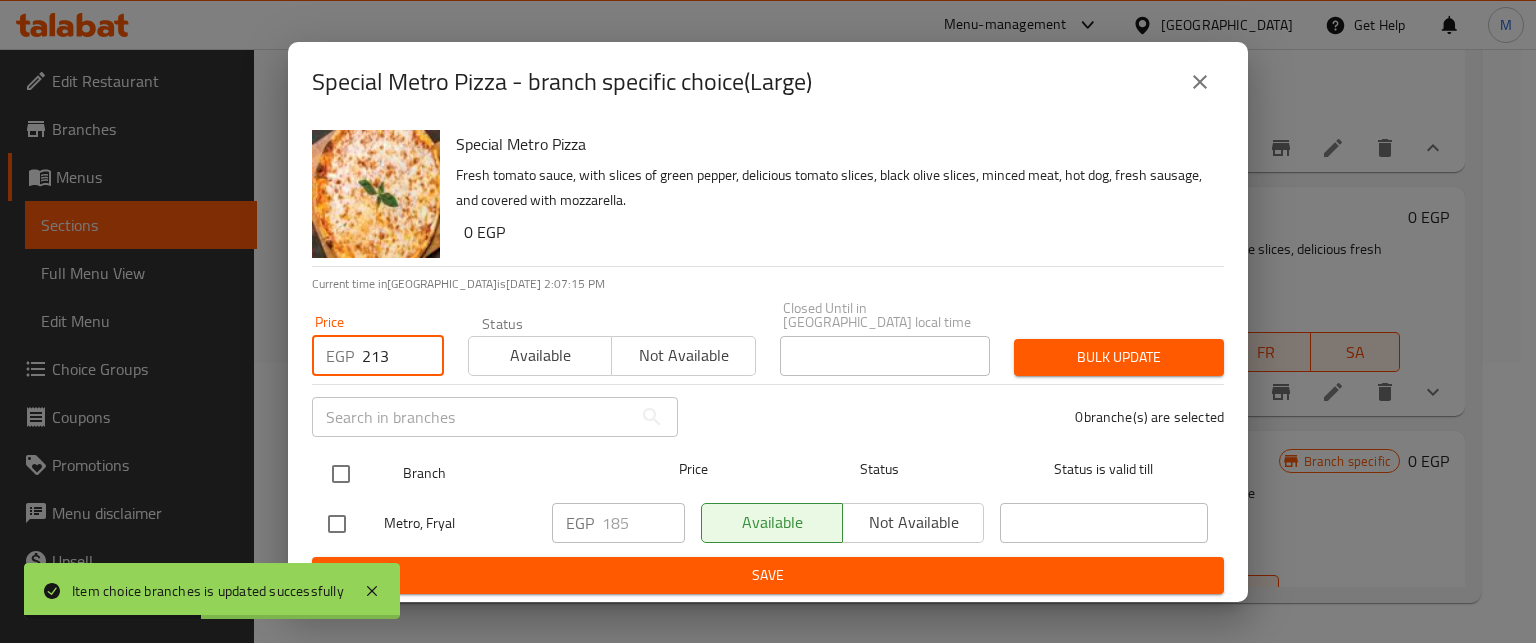 drag, startPoint x: 348, startPoint y: 472, endPoint x: 540, endPoint y: 397, distance: 206.1286 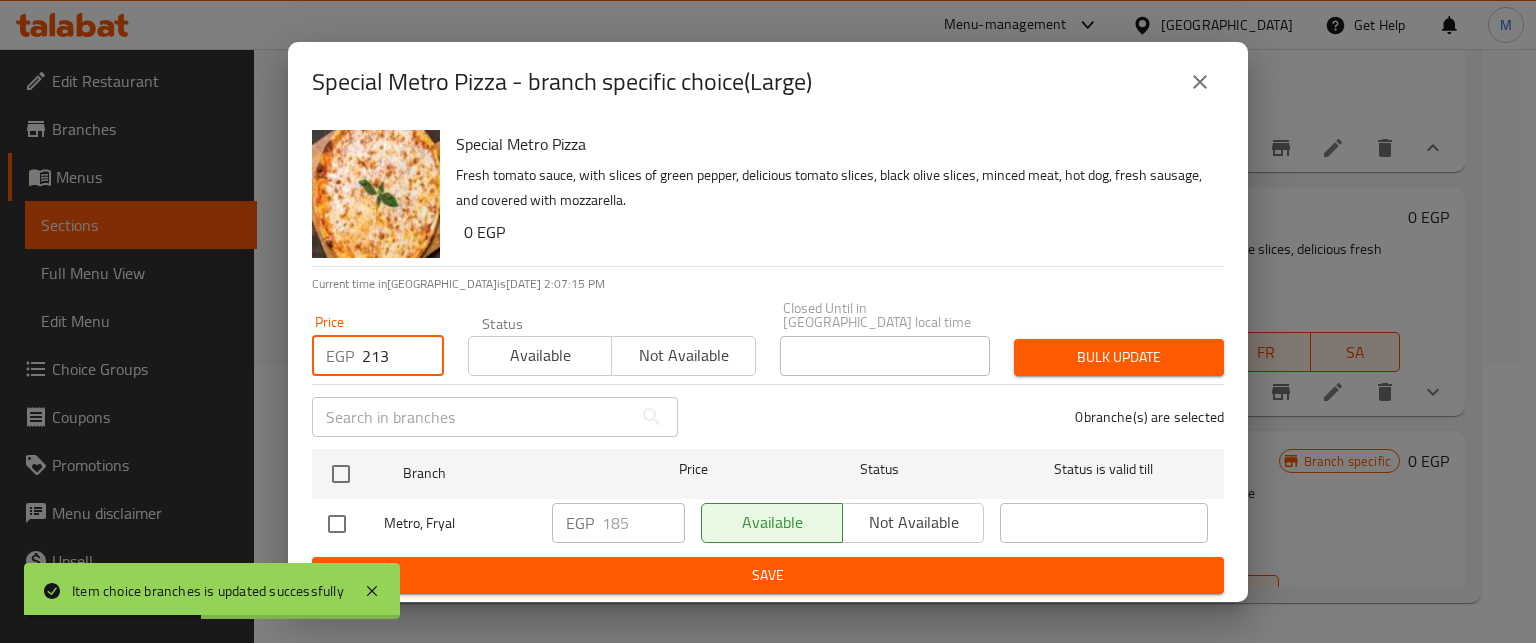 click at bounding box center [341, 474] 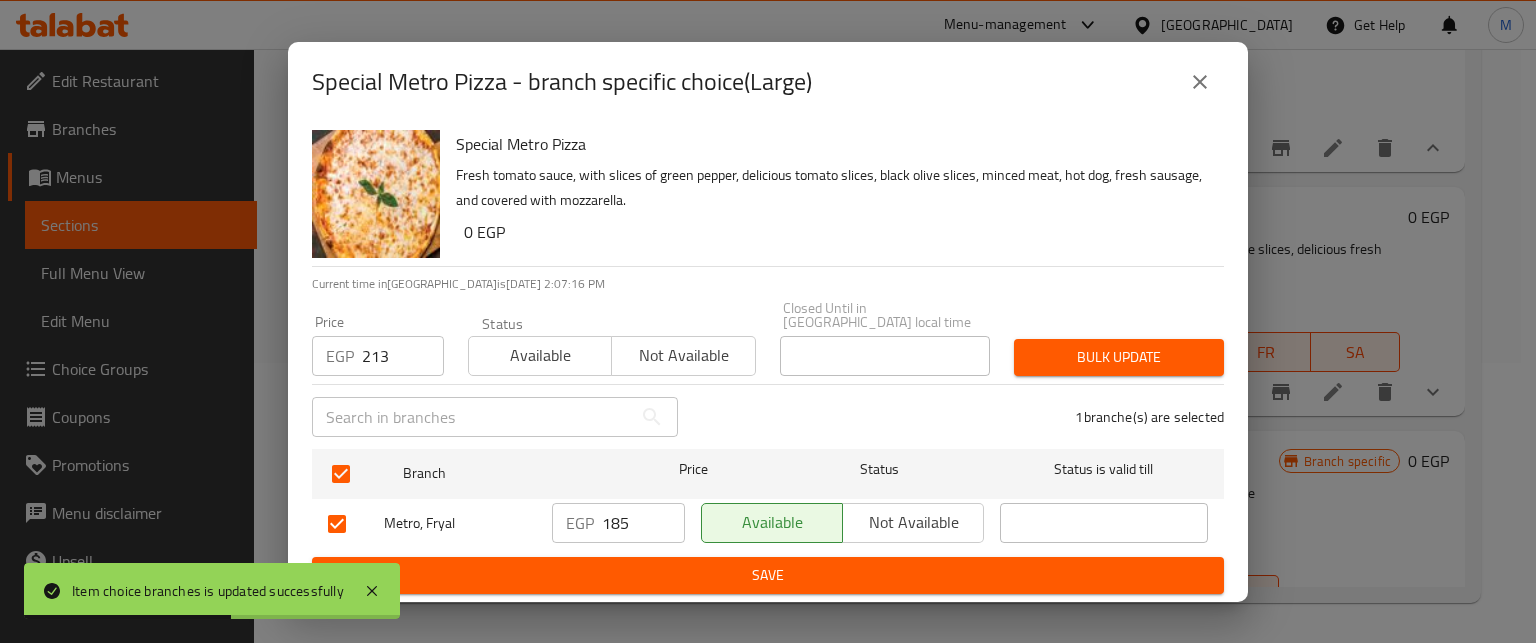 click on "Bulk update" at bounding box center (1119, 357) 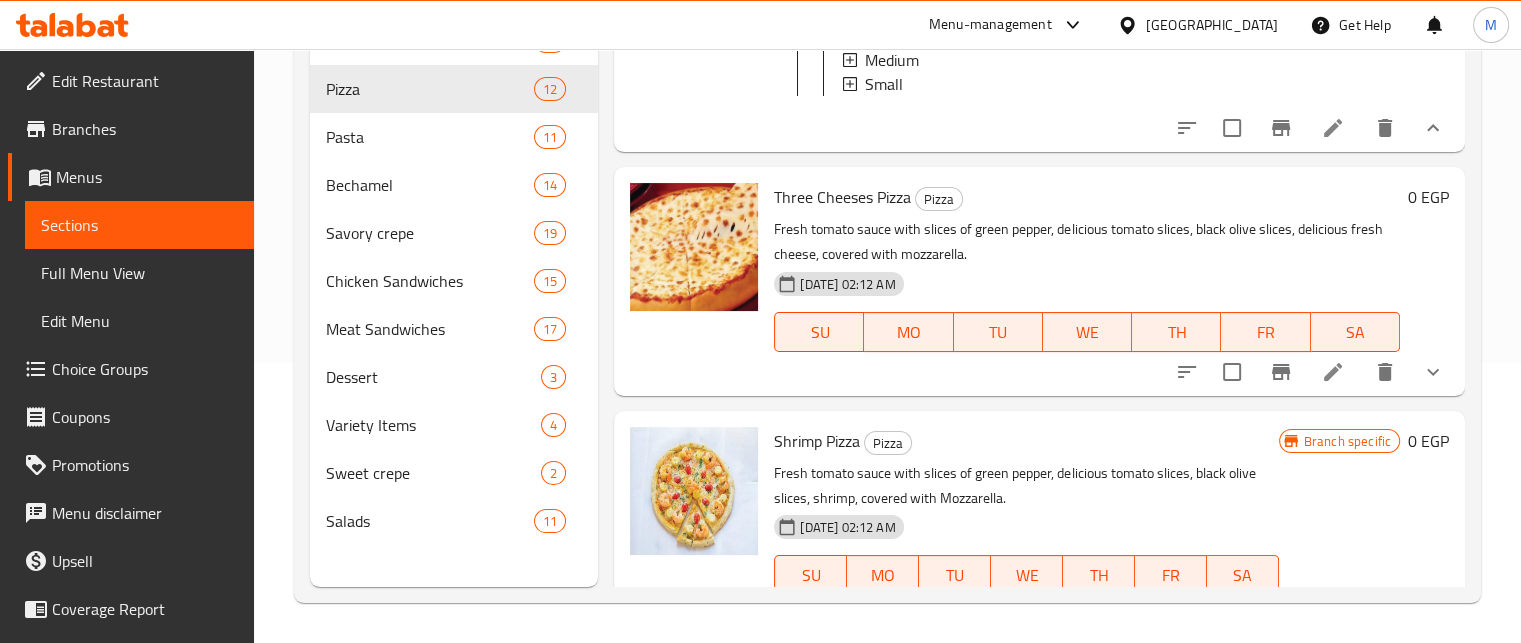 scroll, scrollTop: 3407, scrollLeft: 0, axis: vertical 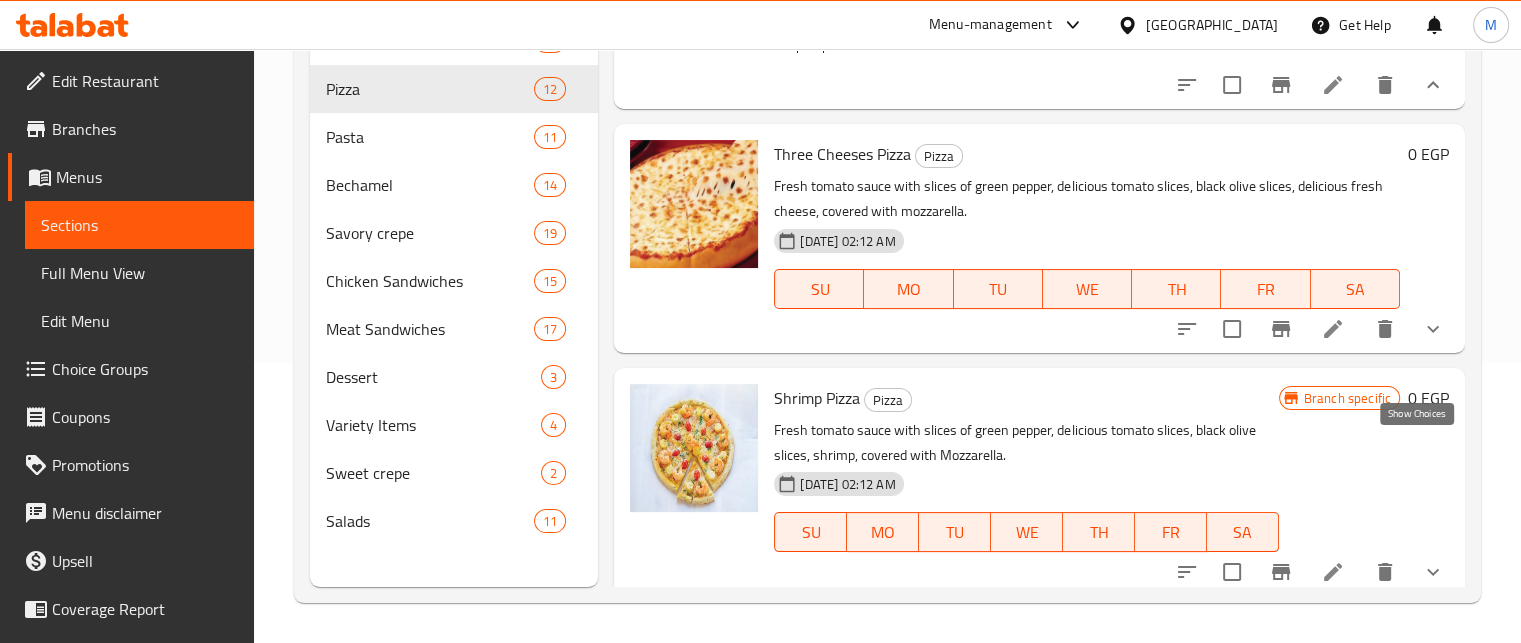 click 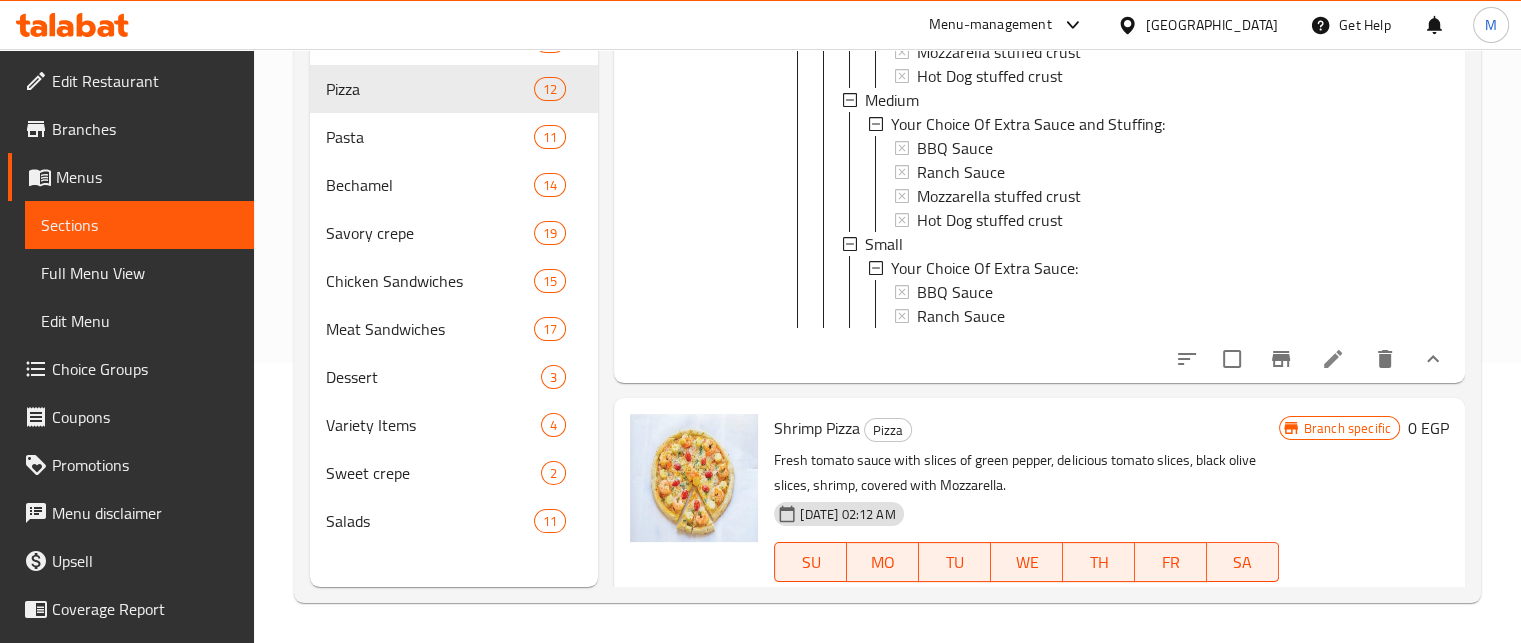 scroll, scrollTop: 3879, scrollLeft: 0, axis: vertical 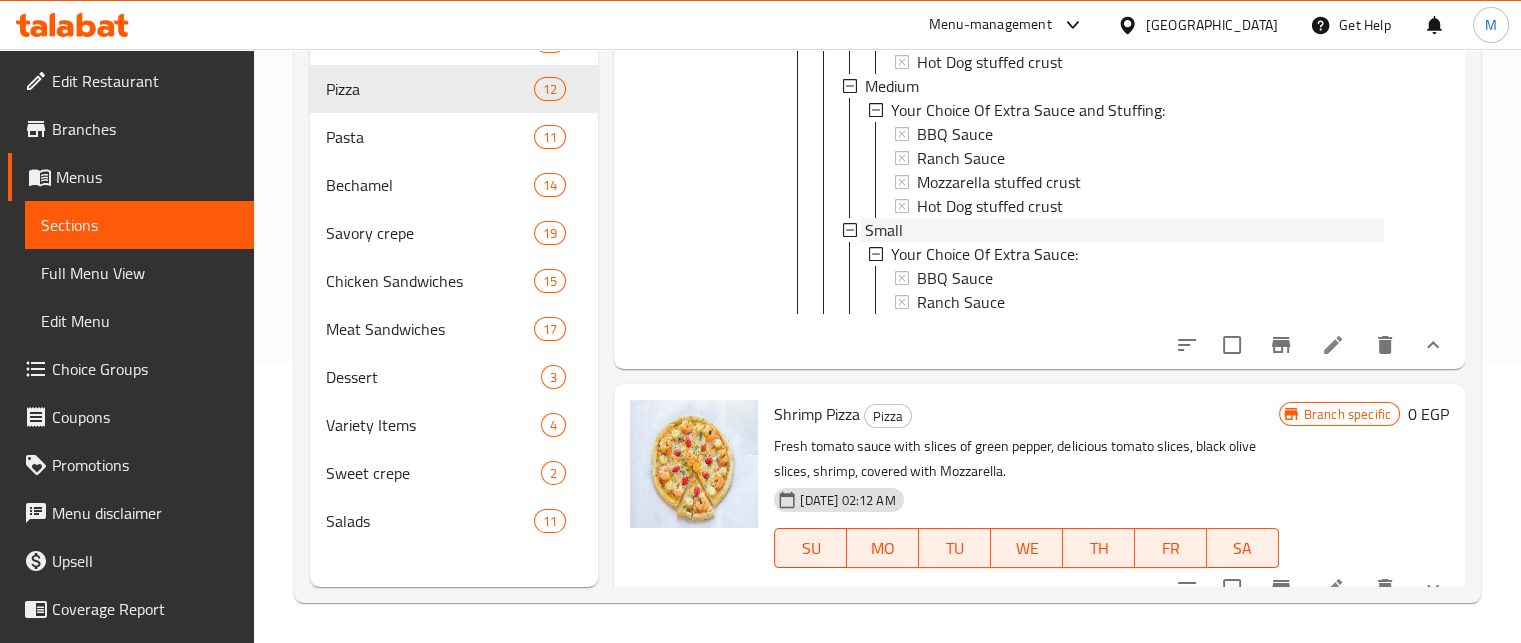 click on "Small" at bounding box center [884, 229] 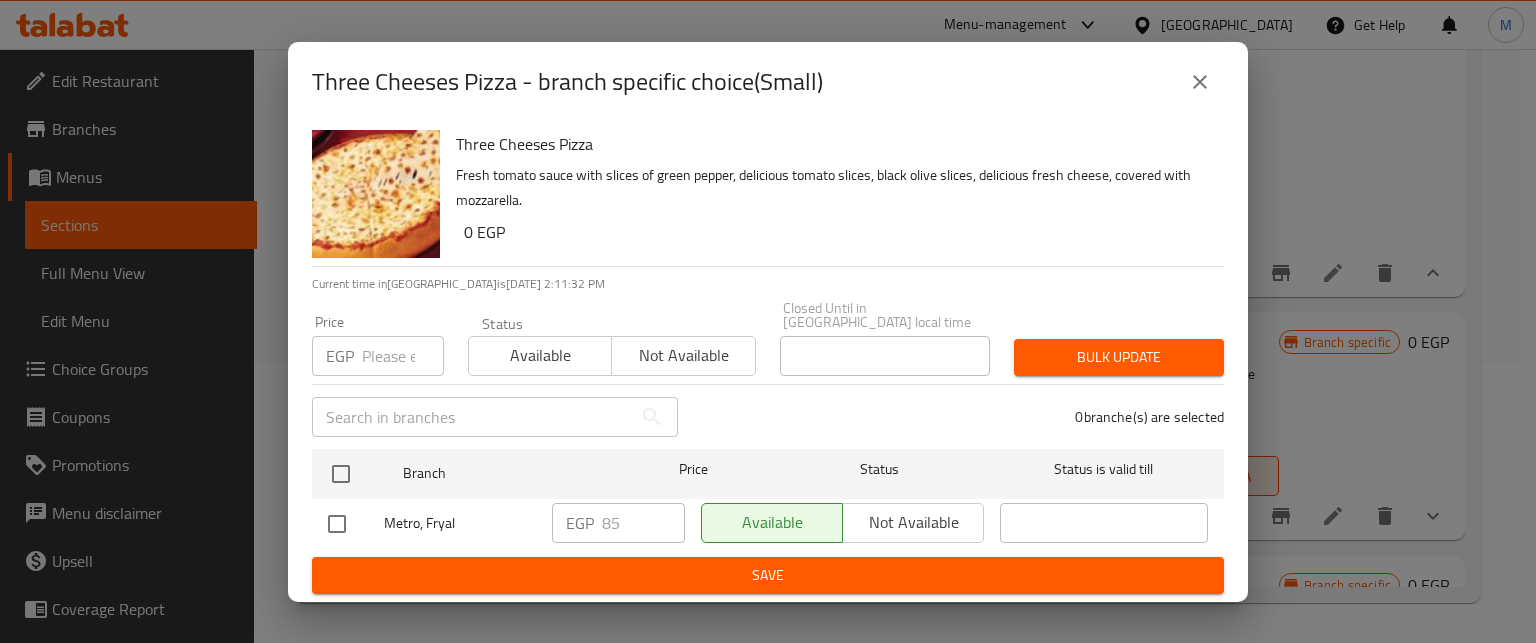 click at bounding box center [403, 356] 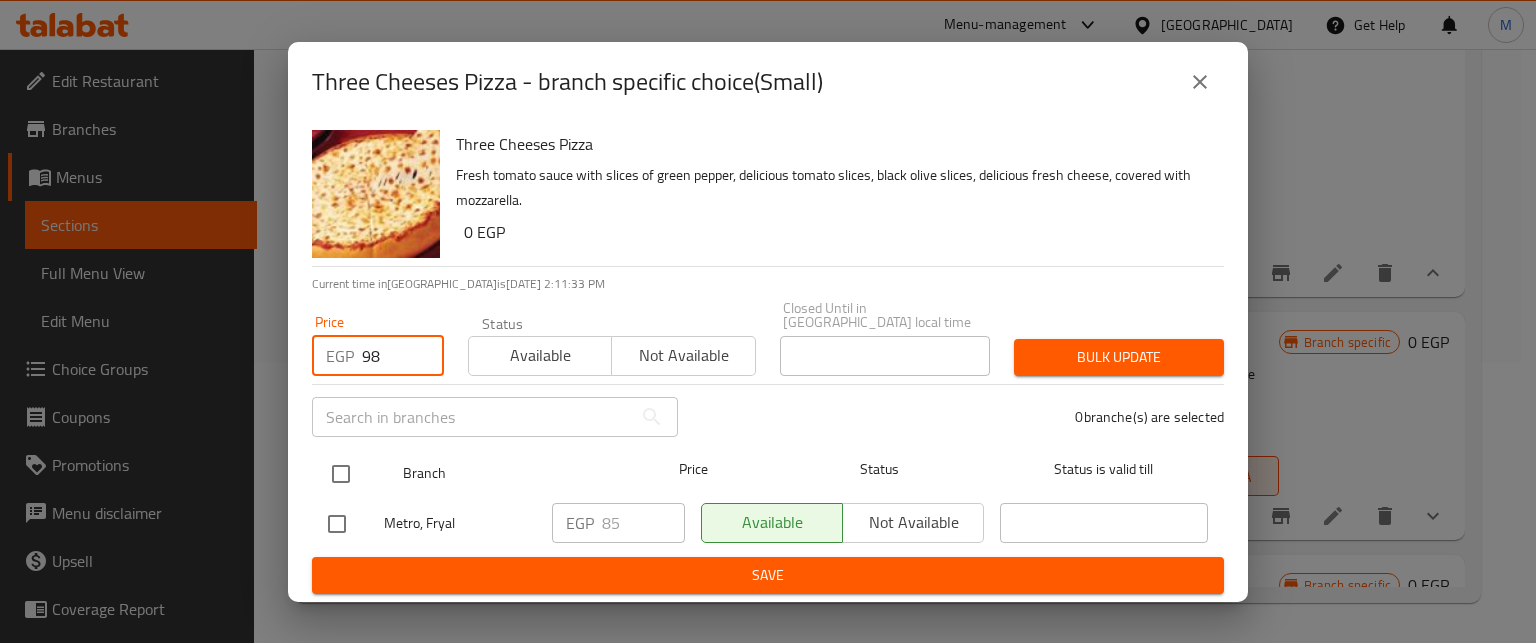 click at bounding box center (341, 474) 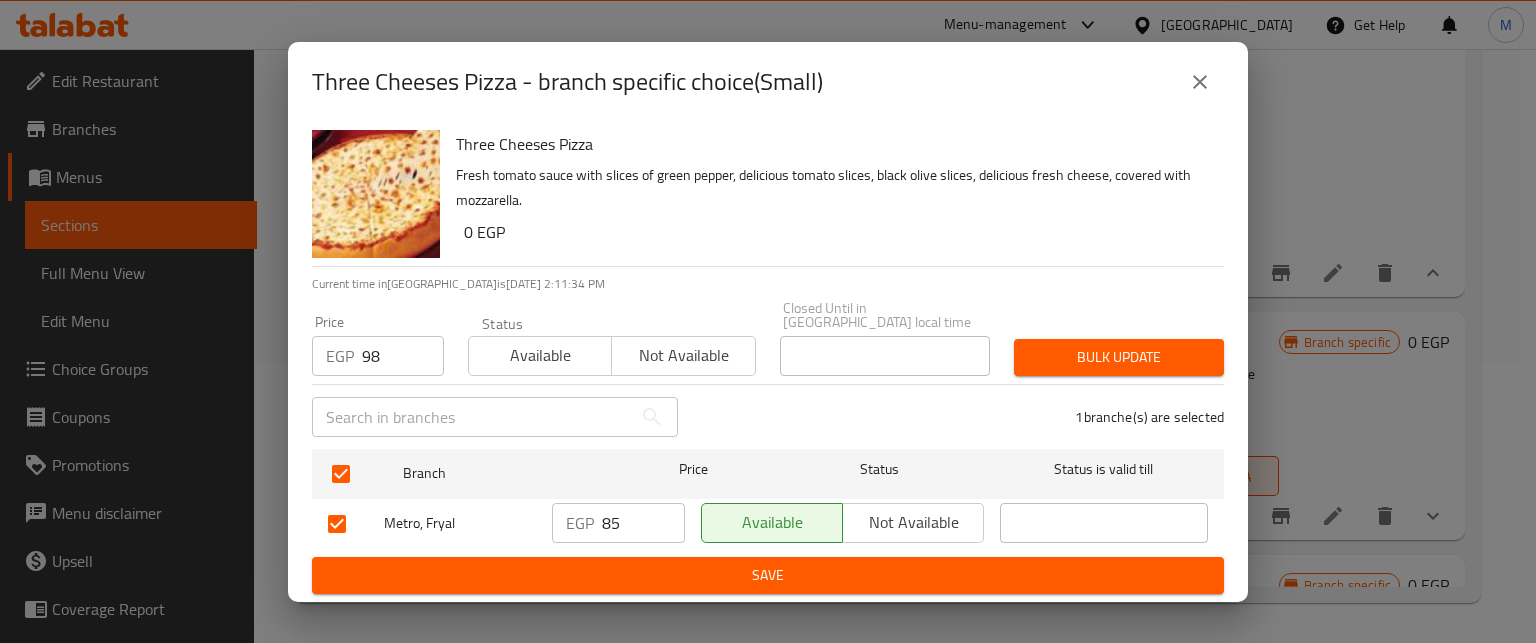 click on "Bulk update" at bounding box center (1119, 357) 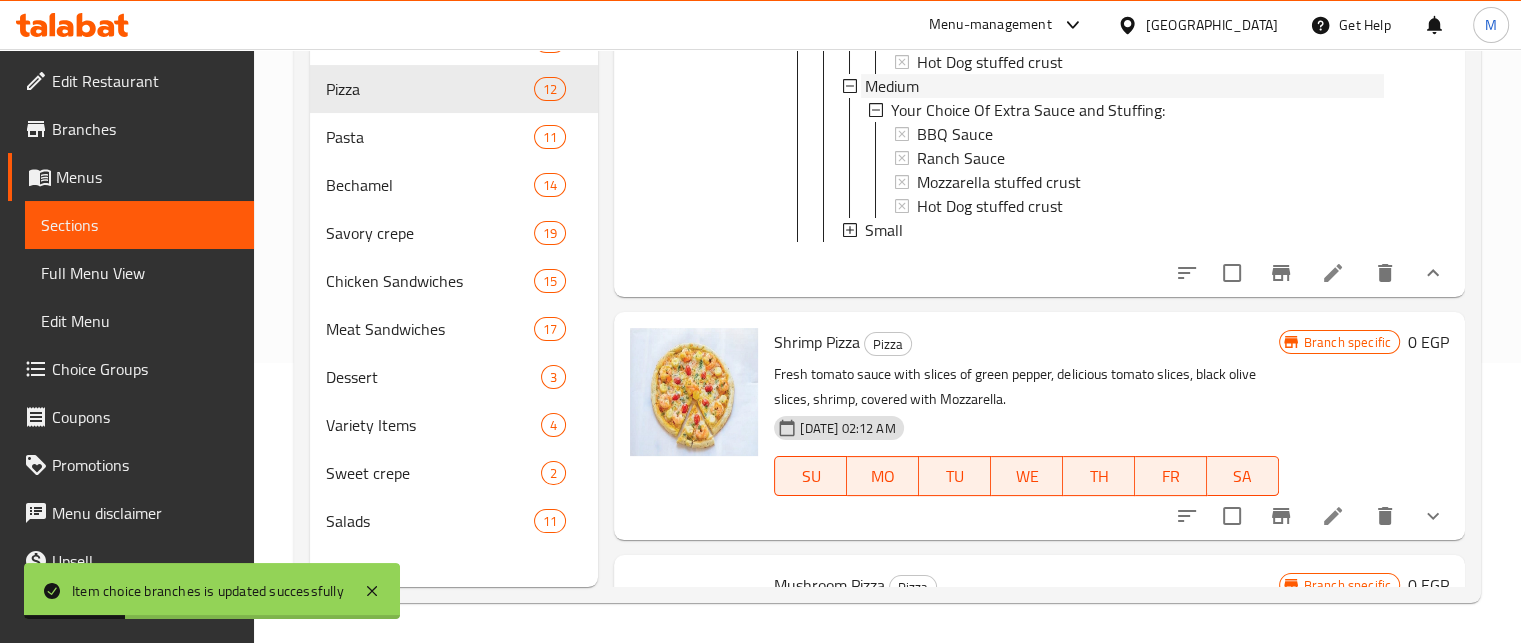 click on "Medium" at bounding box center (892, 85) 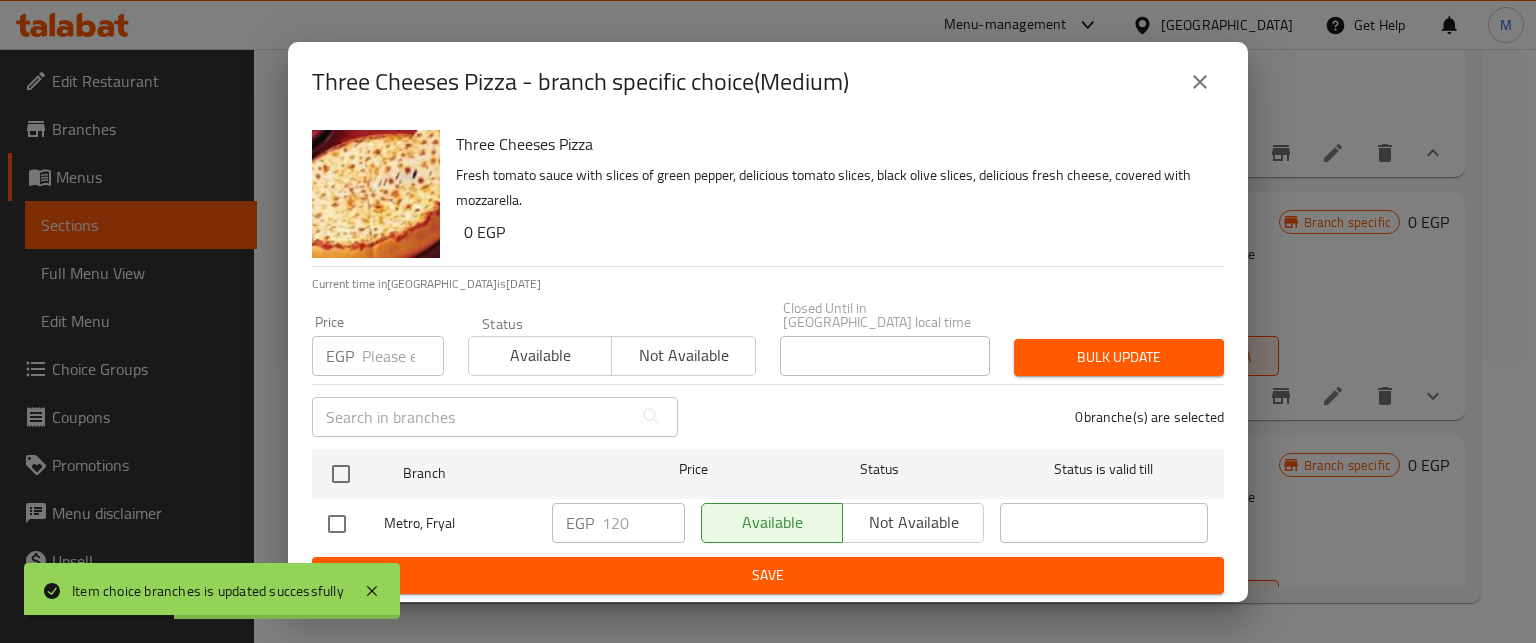 click at bounding box center (403, 356) 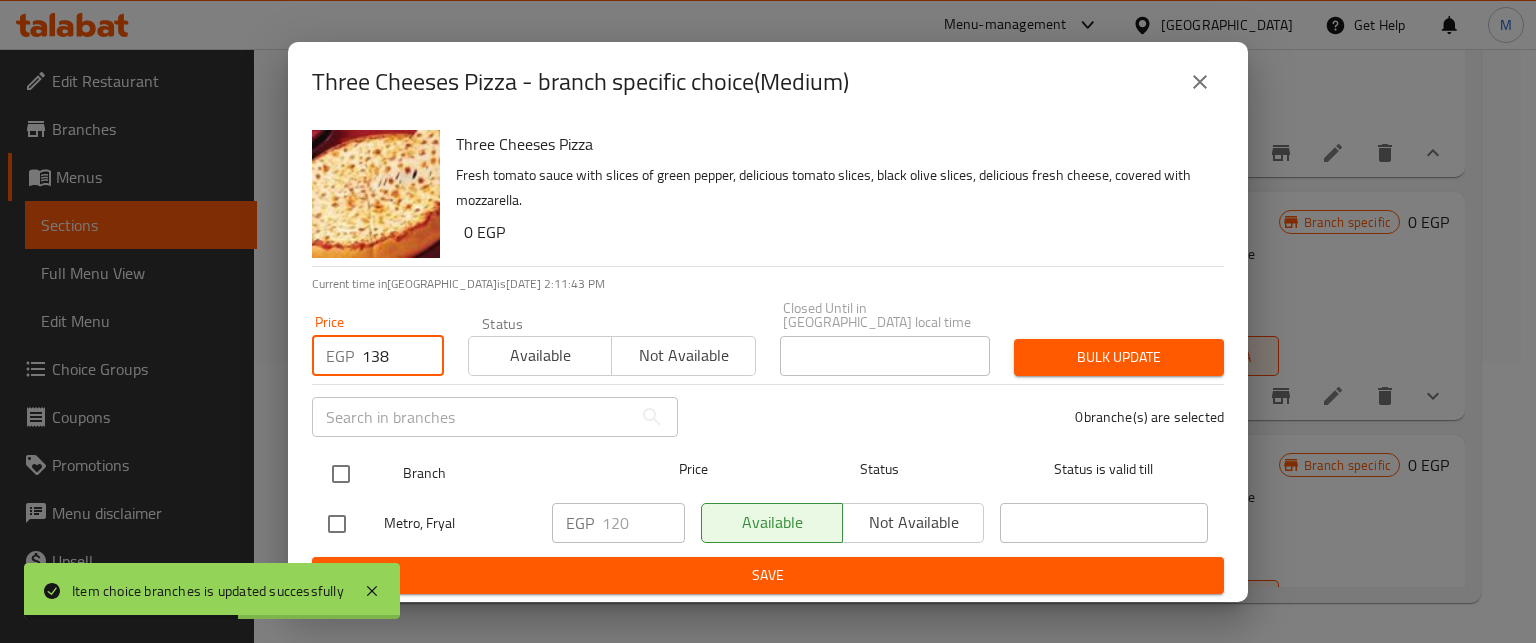 click at bounding box center [341, 474] 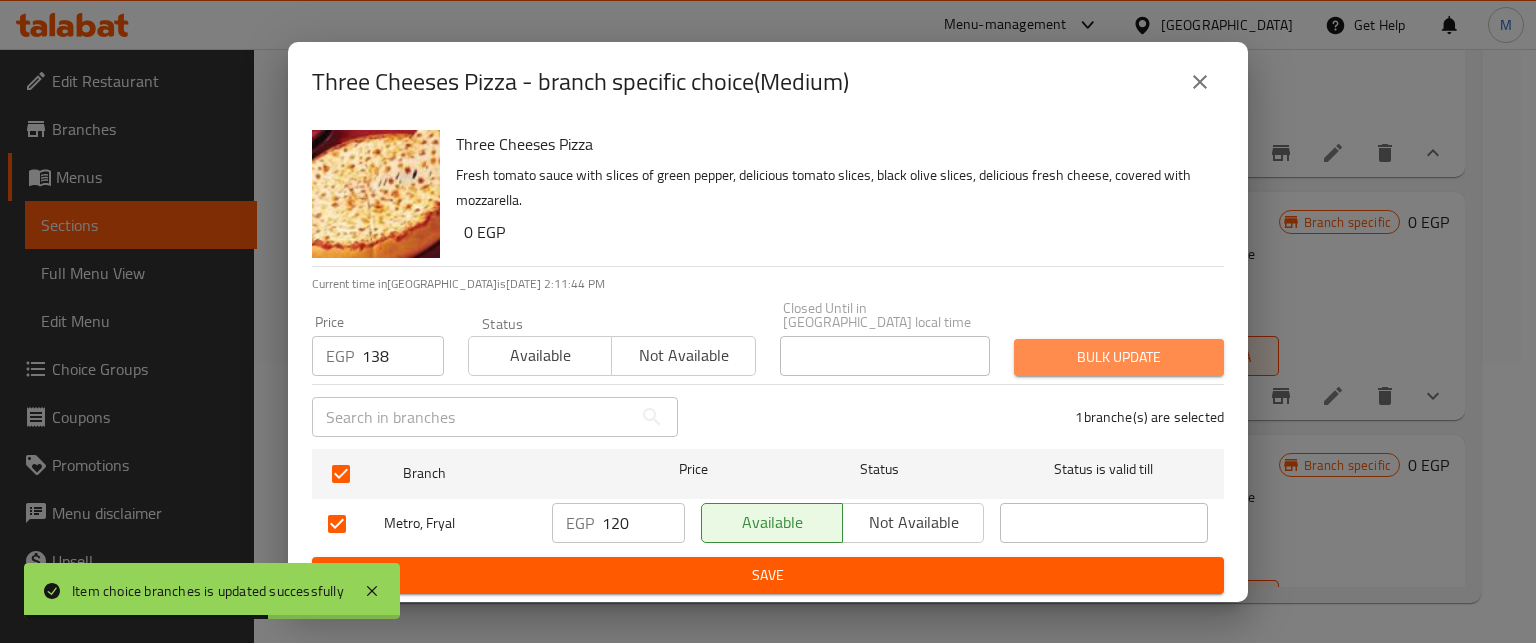 click on "Bulk update" at bounding box center (1119, 357) 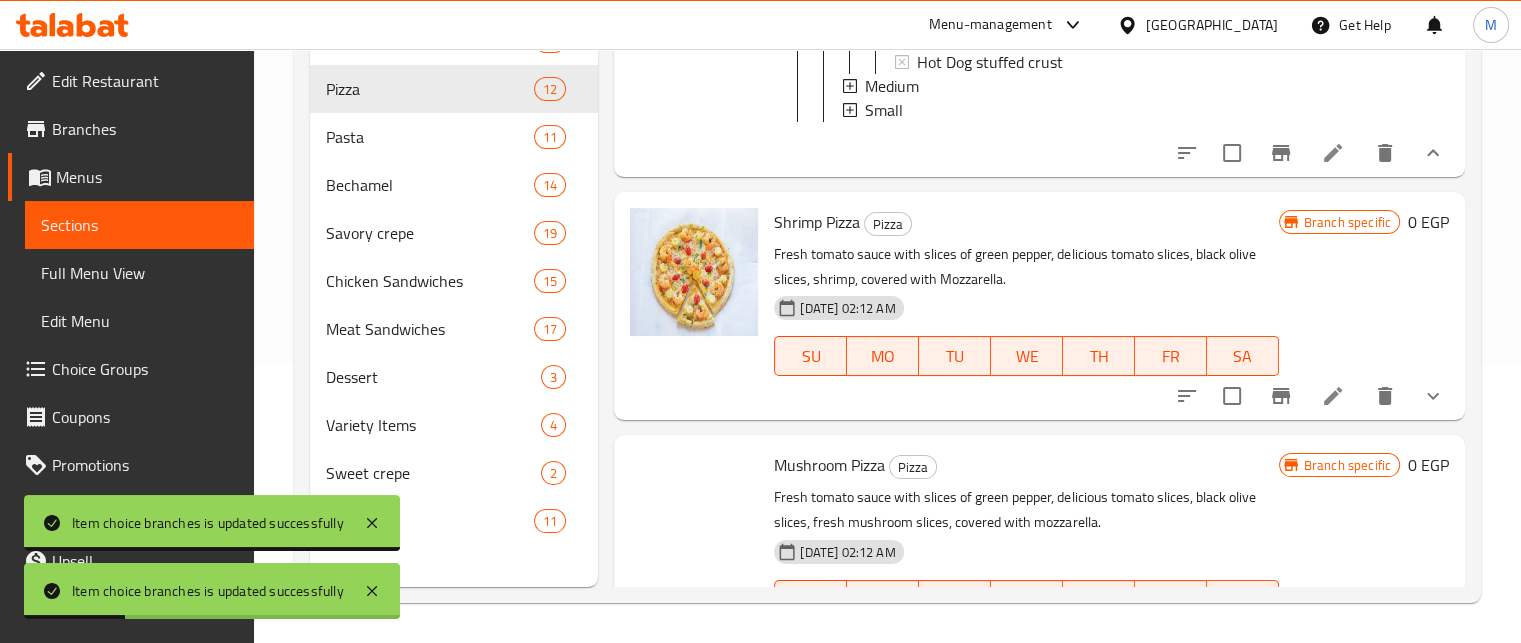 click on "Large" at bounding box center [1124, -59] 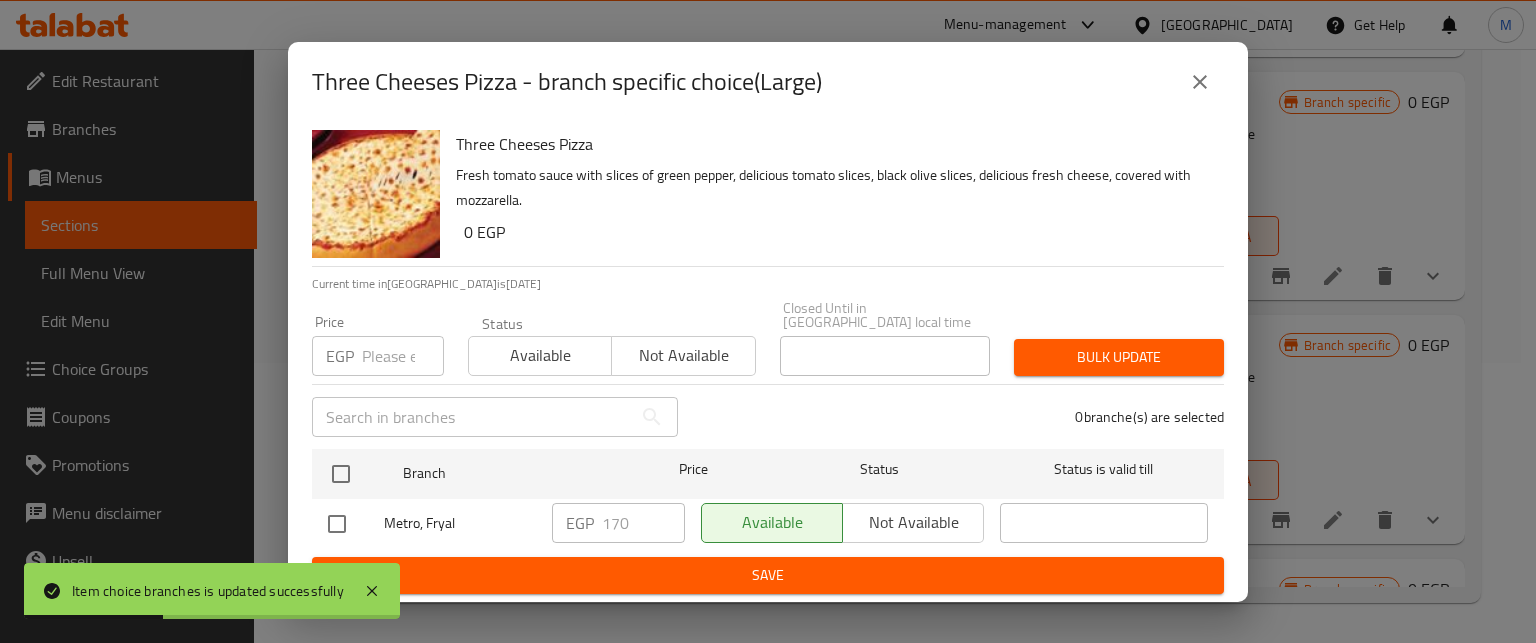 click at bounding box center (403, 356) 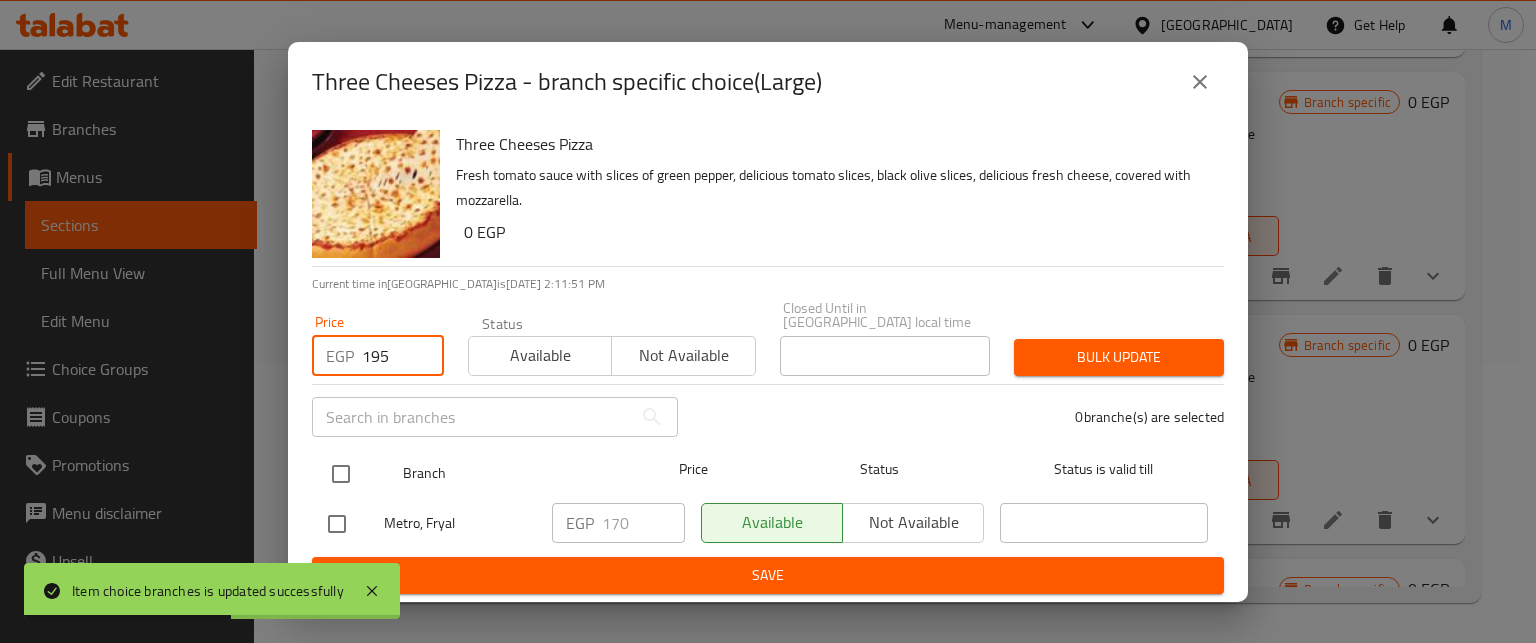 click at bounding box center (341, 474) 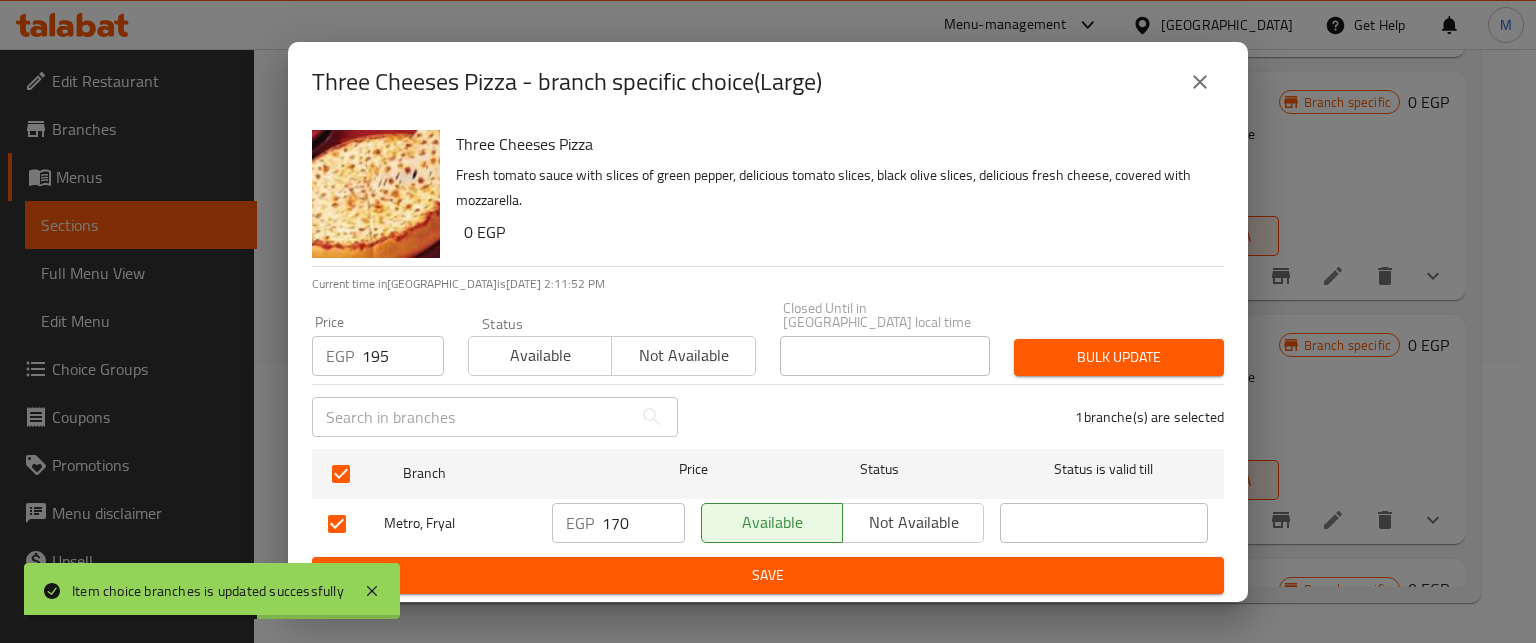 click on "Bulk update" at bounding box center (1119, 357) 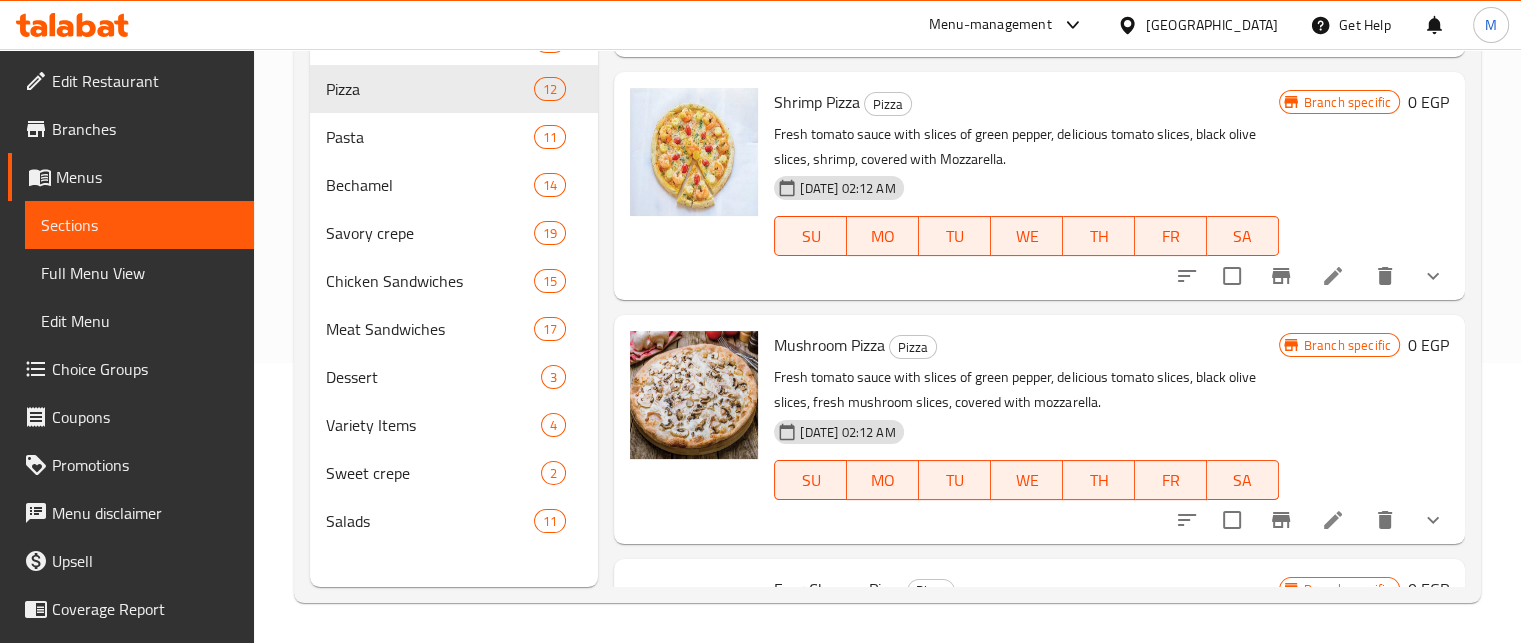 click 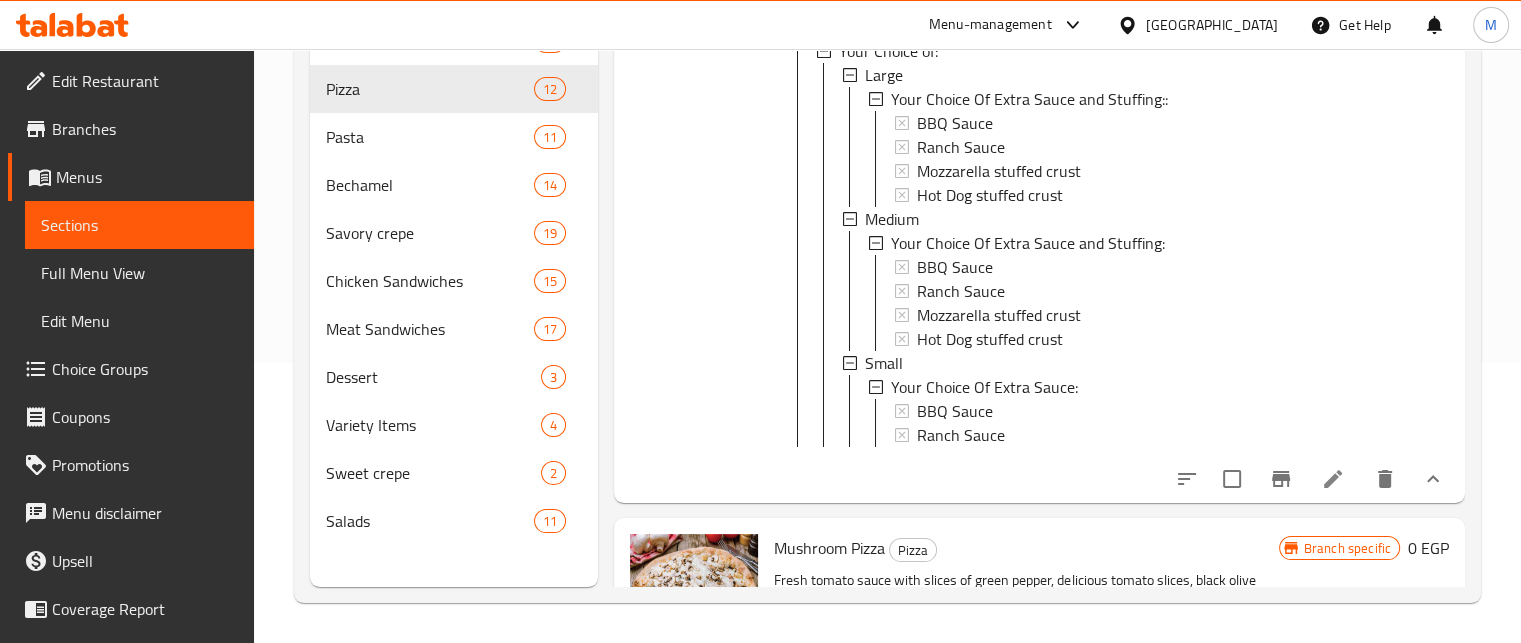 scroll, scrollTop: 4220, scrollLeft: 0, axis: vertical 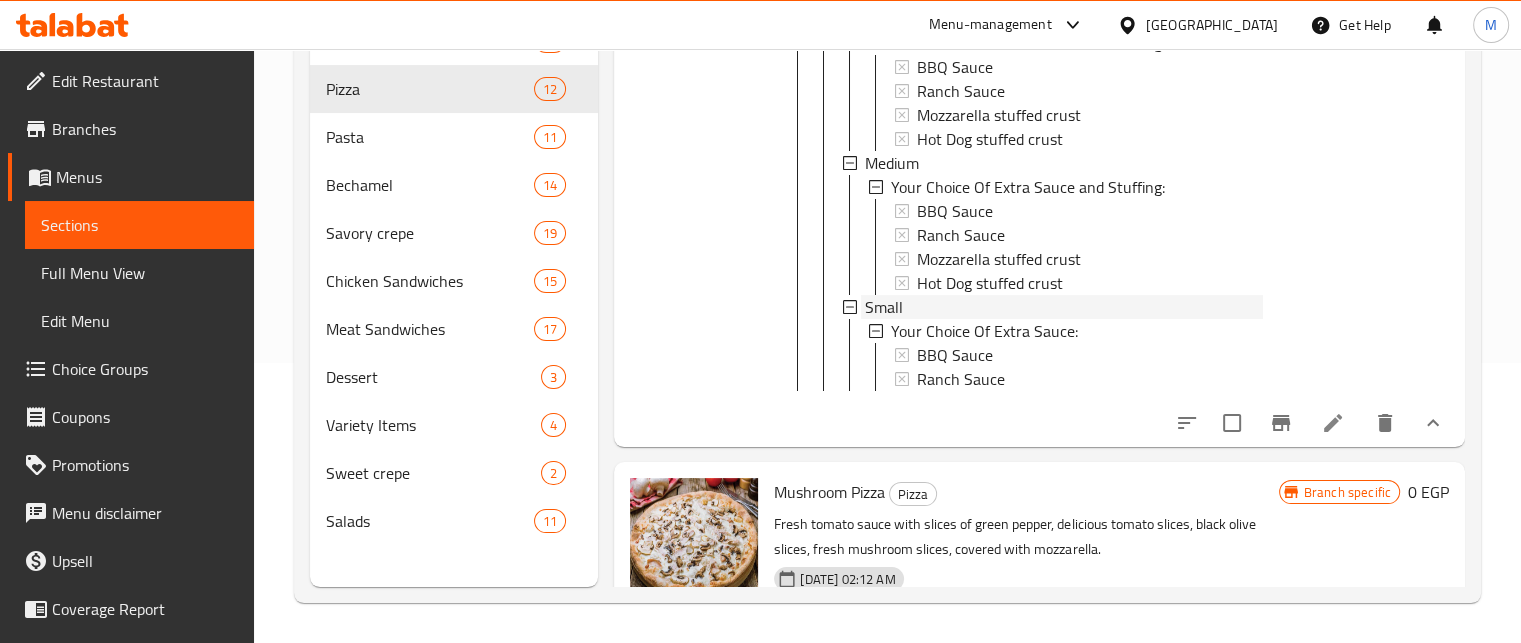 click on "Small" at bounding box center [1063, 307] 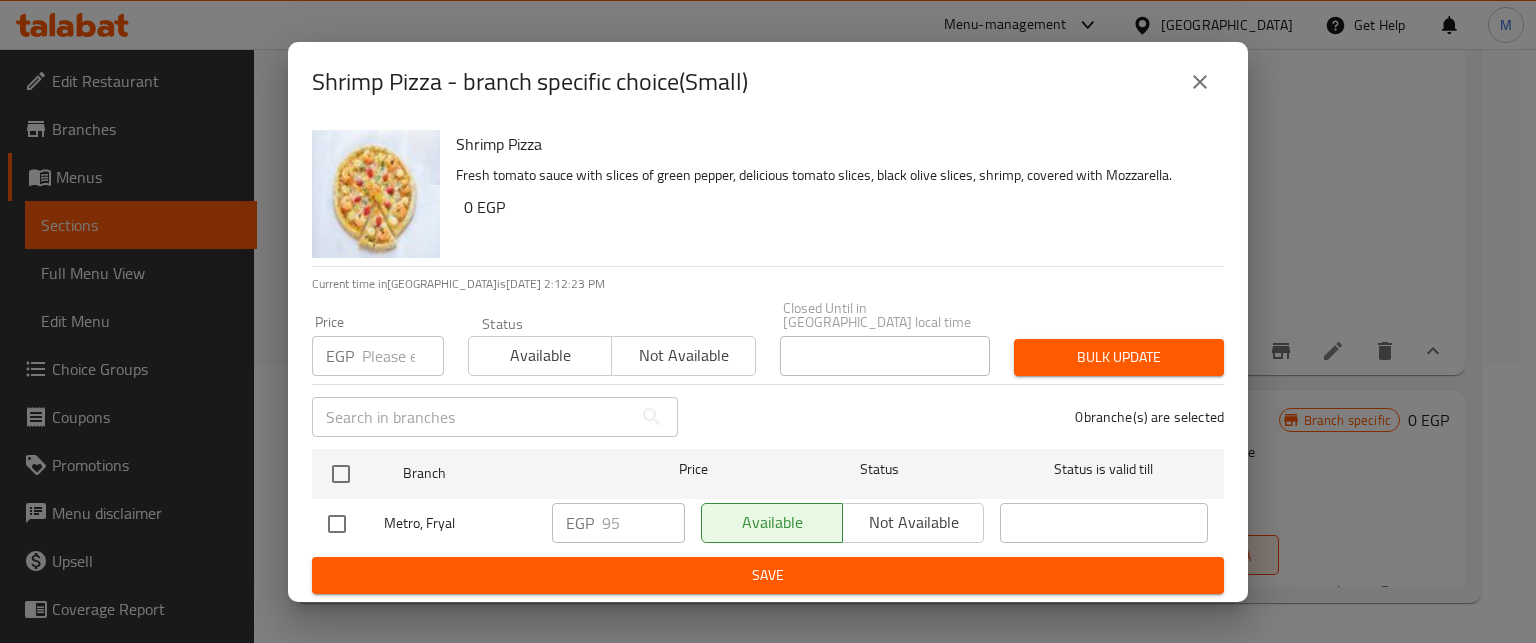 click at bounding box center (403, 356) 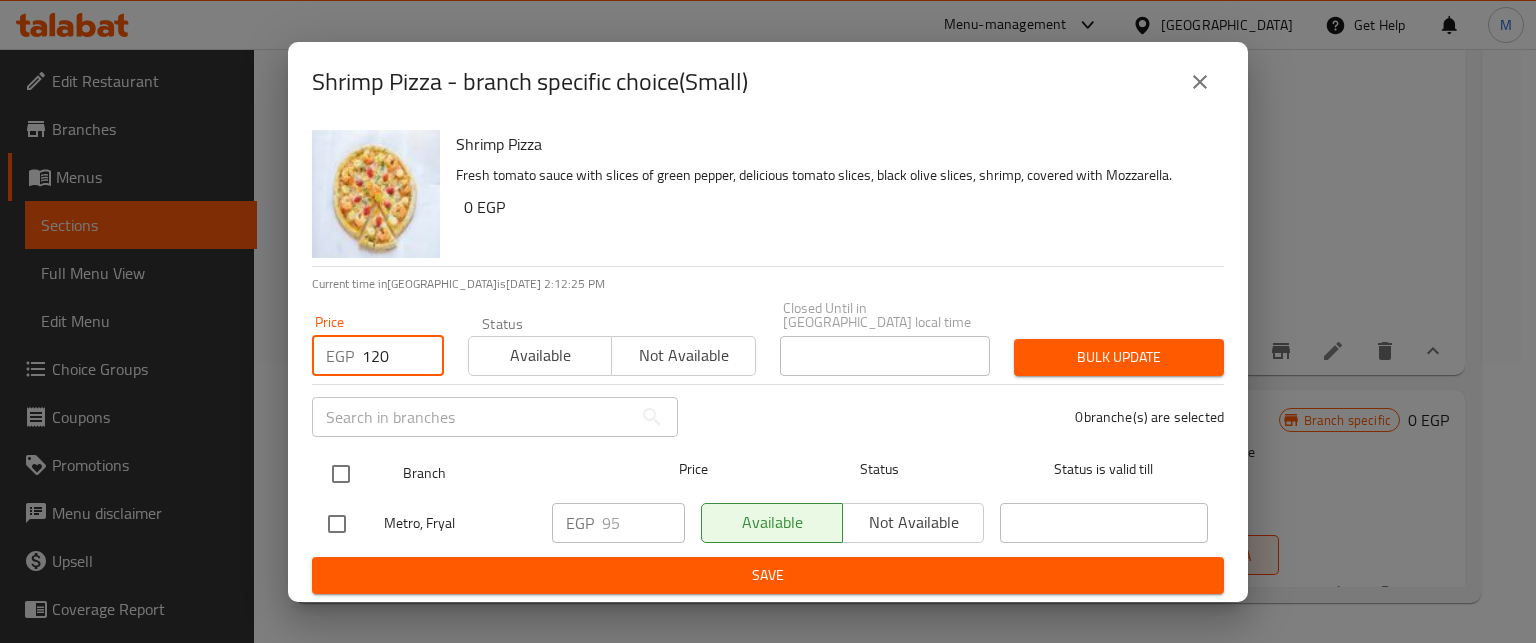 click at bounding box center [341, 474] 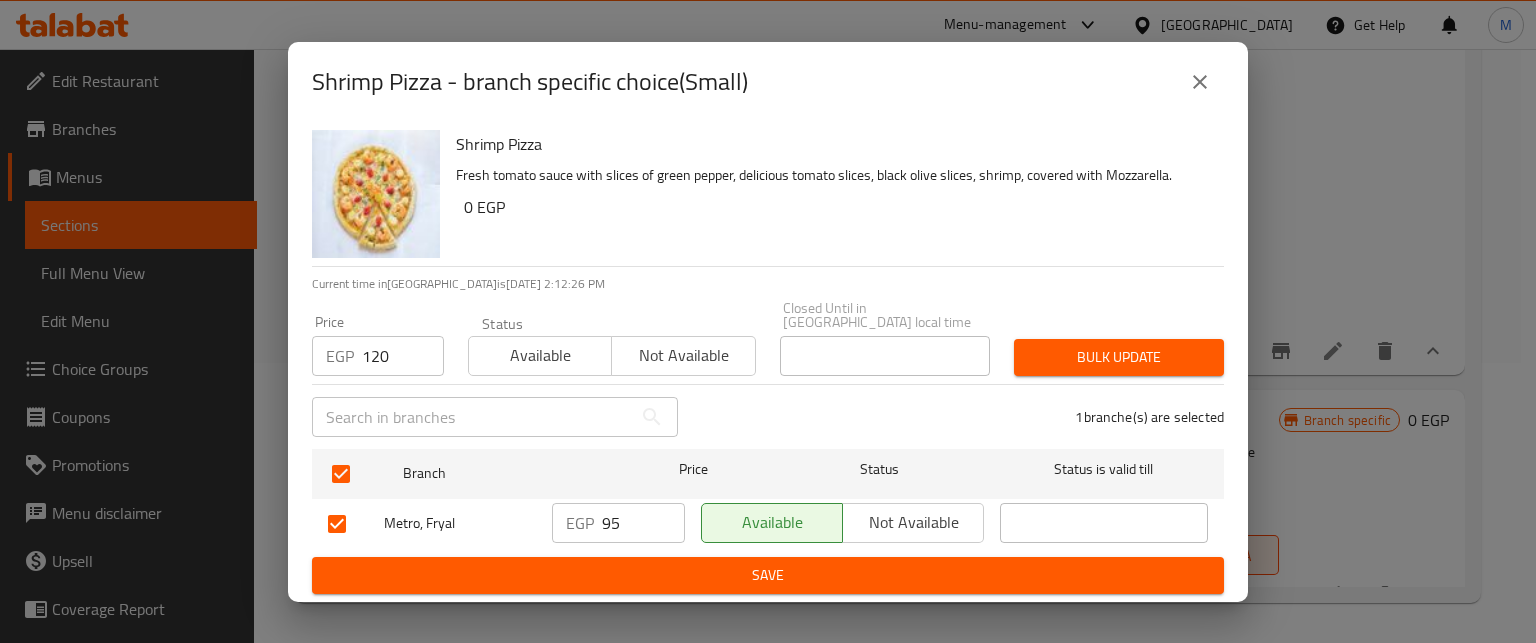 click on "Bulk update" at bounding box center [1119, 357] 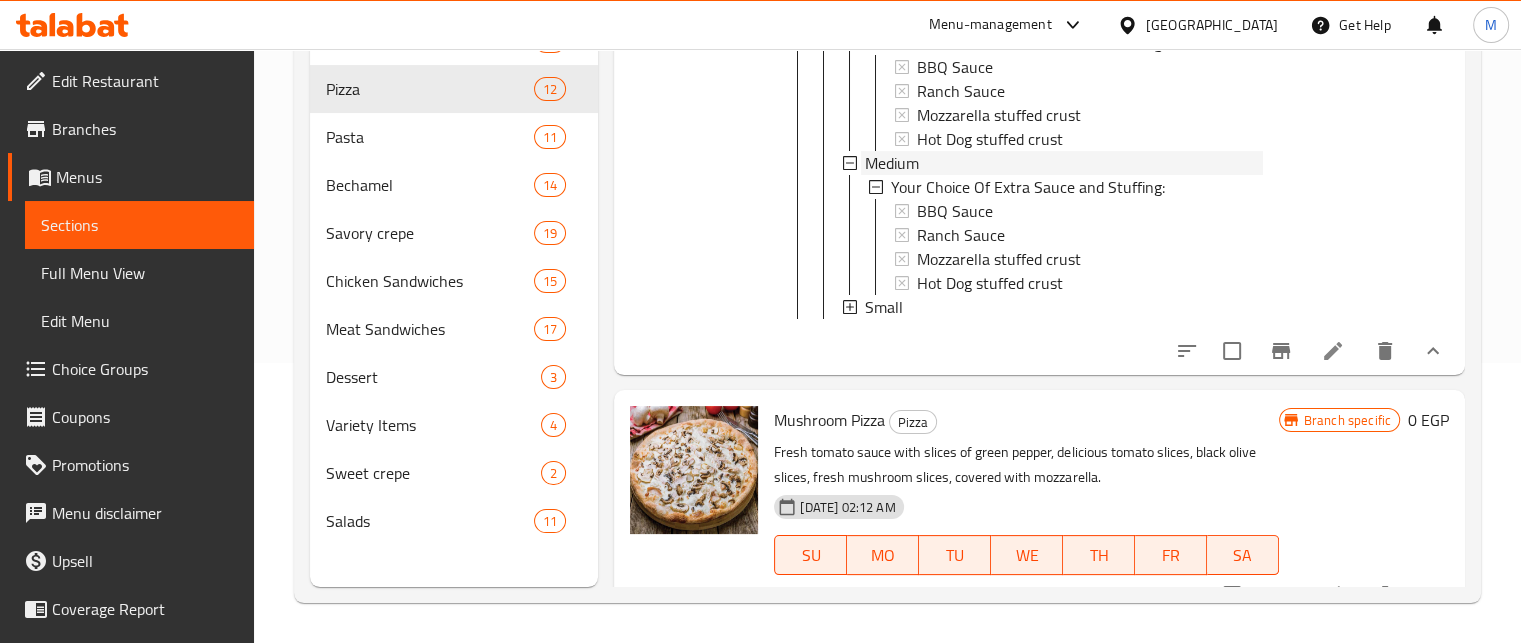 click on "Medium" at bounding box center (892, 163) 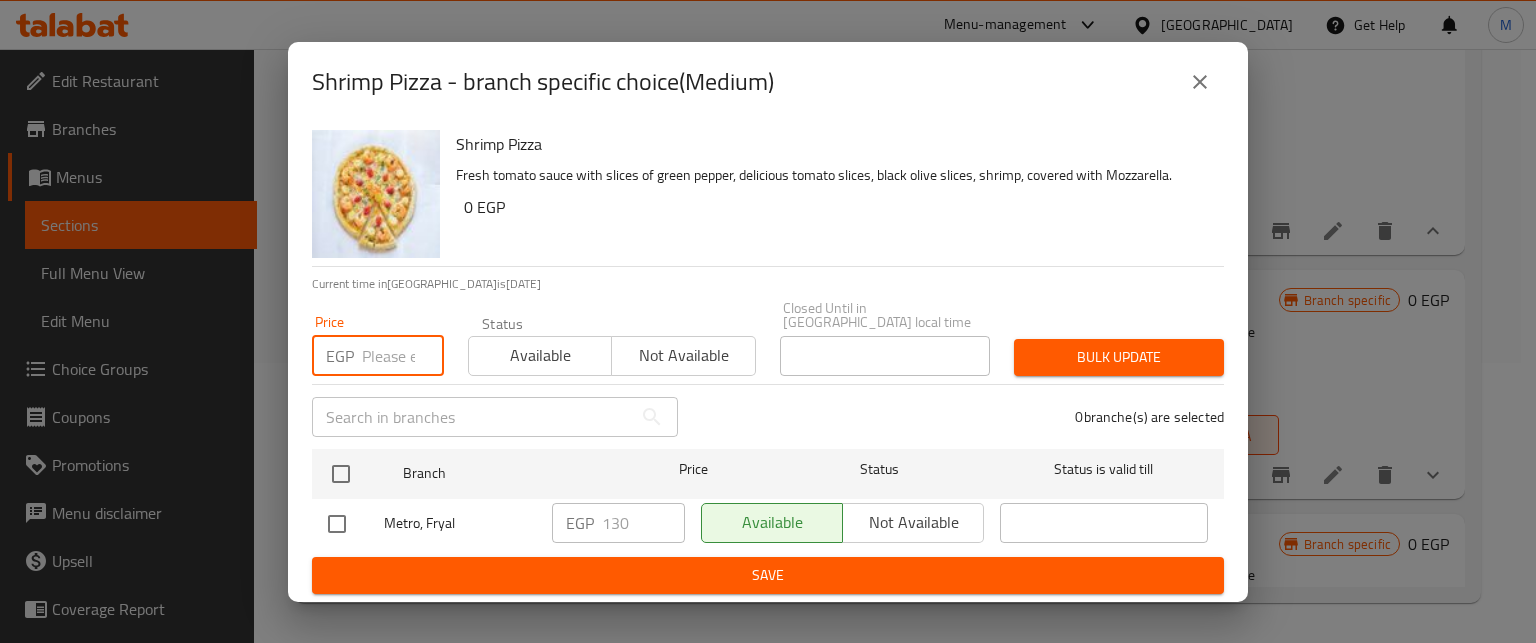click at bounding box center [403, 356] 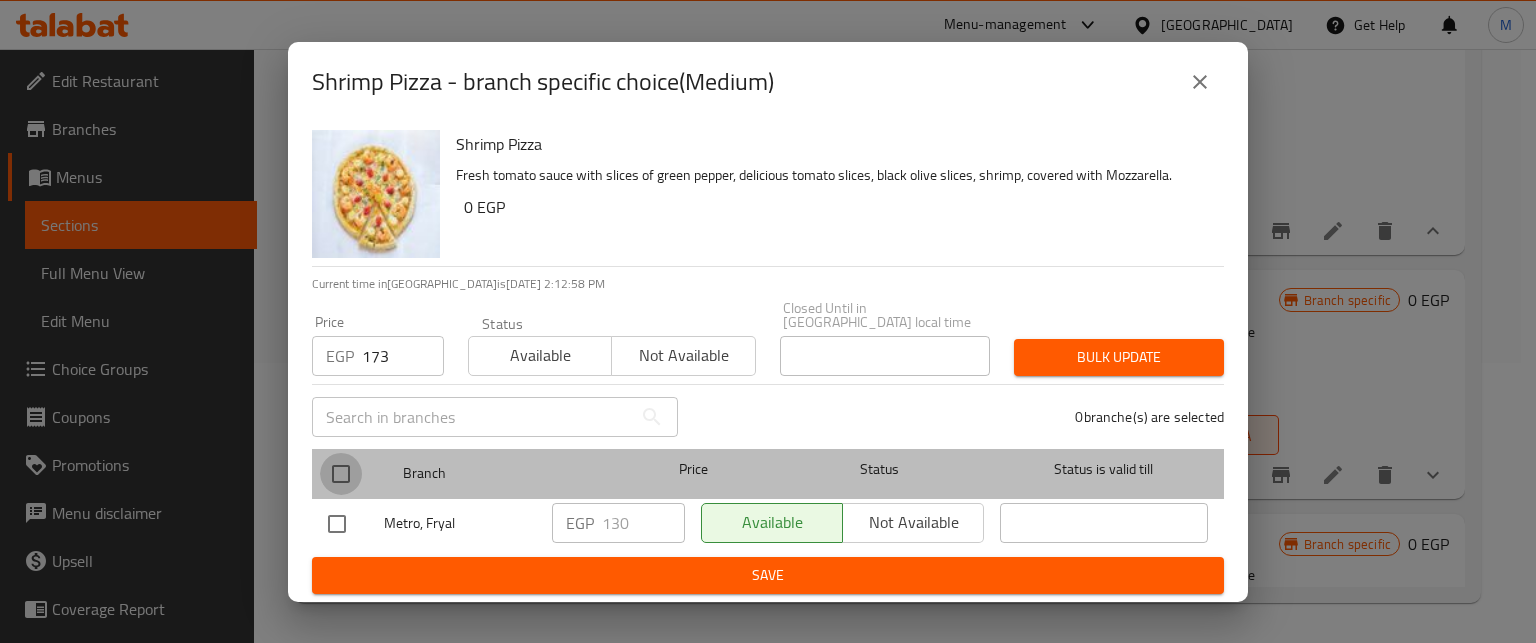 click at bounding box center [341, 474] 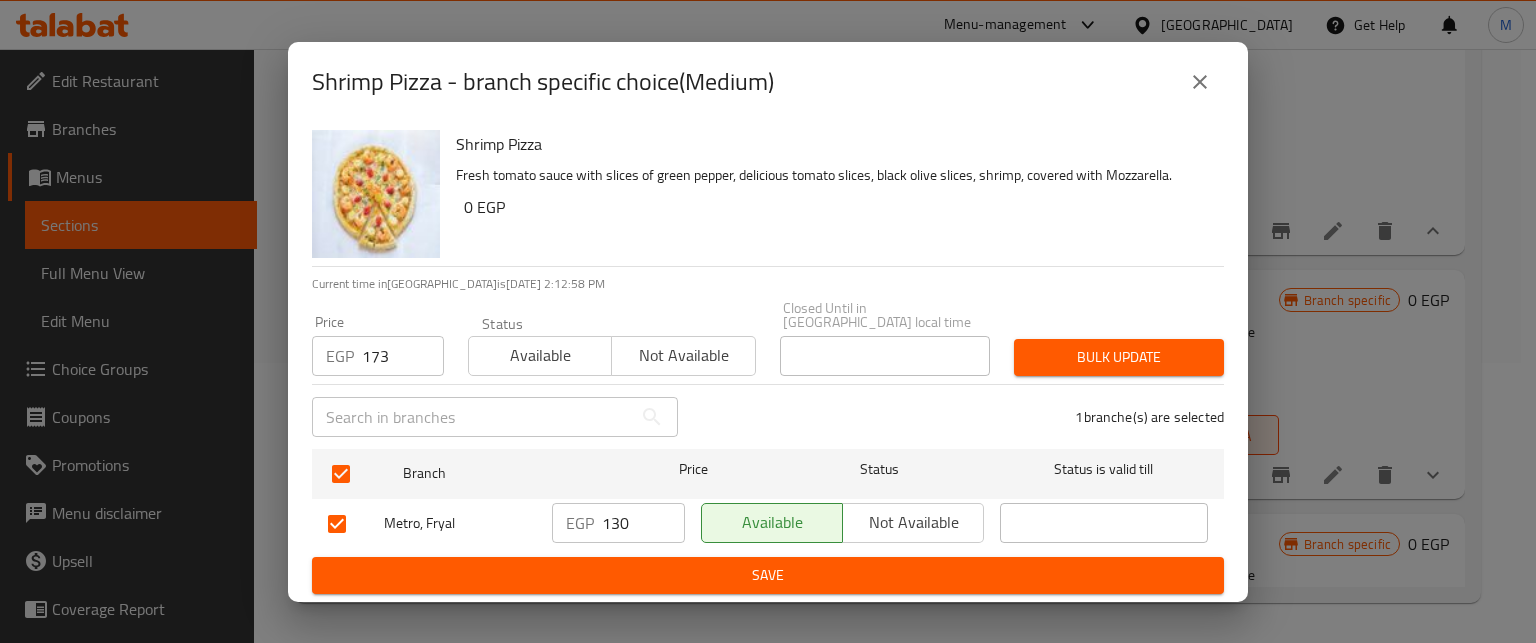 click on "Bulk update" at bounding box center [1119, 357] 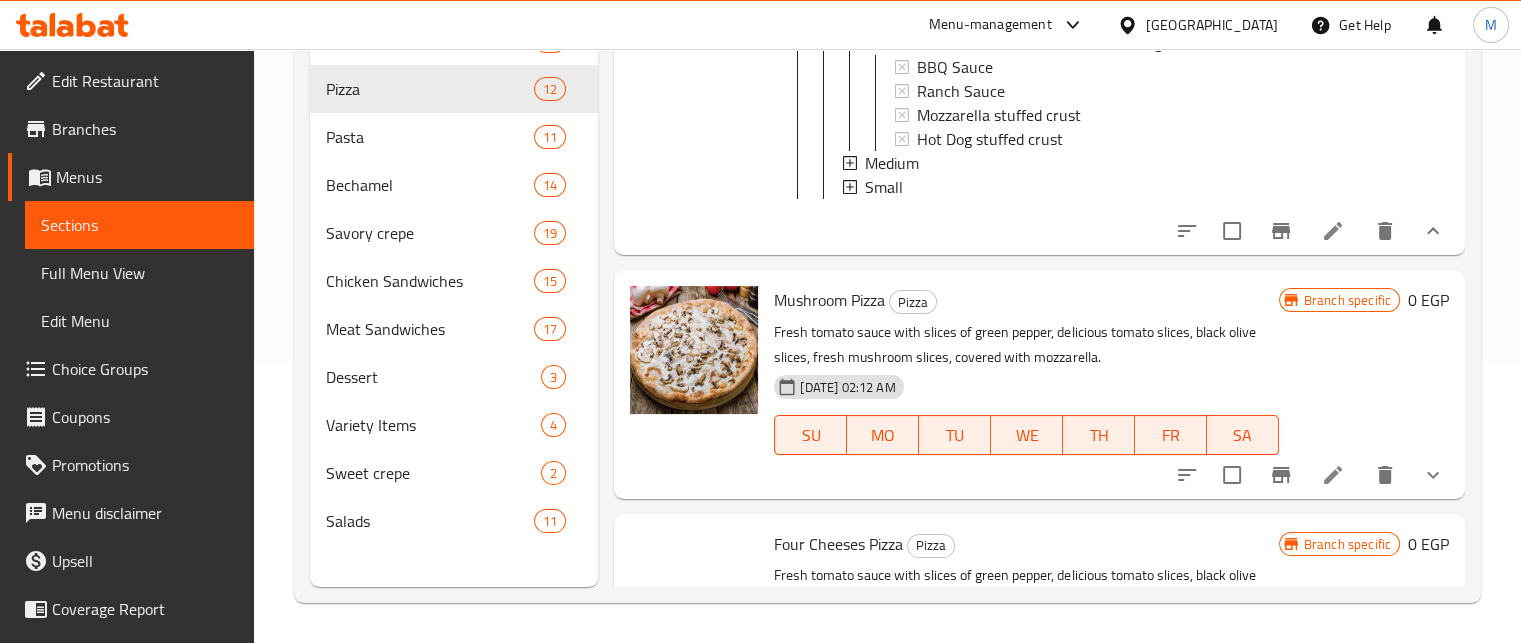 click on "Large" at bounding box center [884, 19] 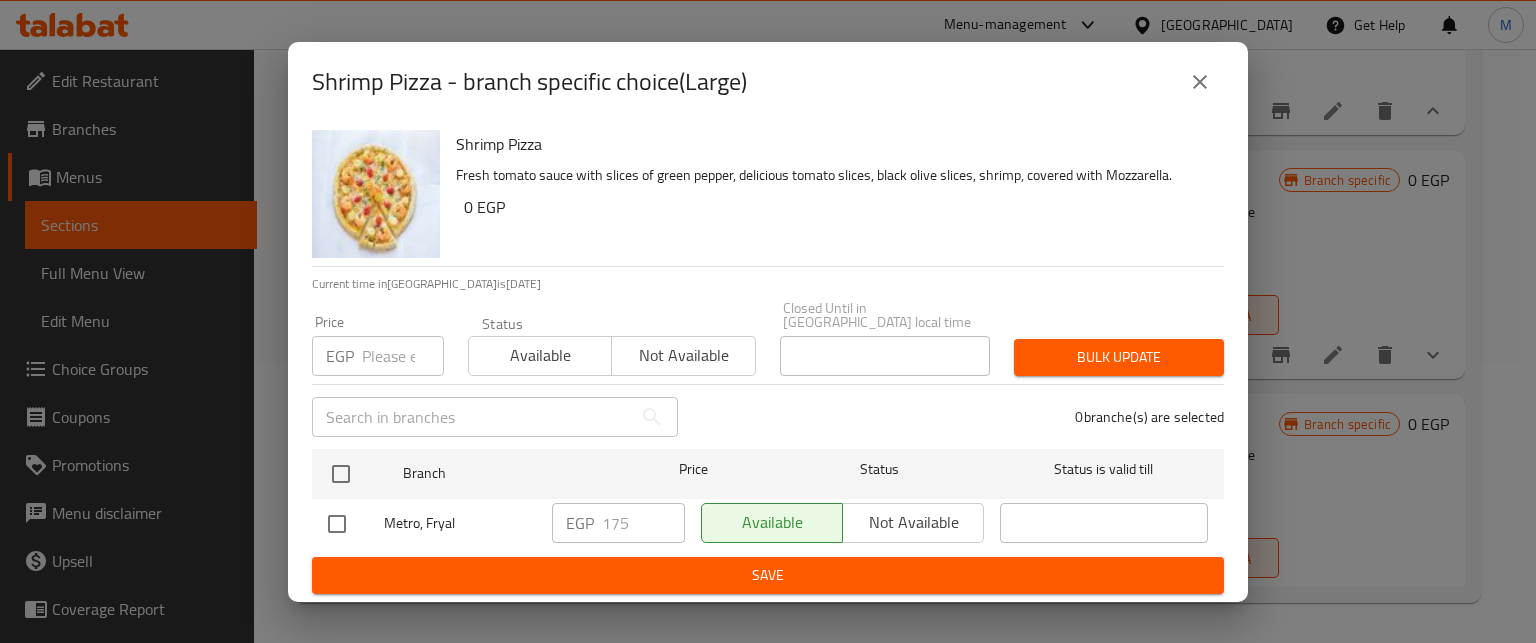 click at bounding box center (403, 356) 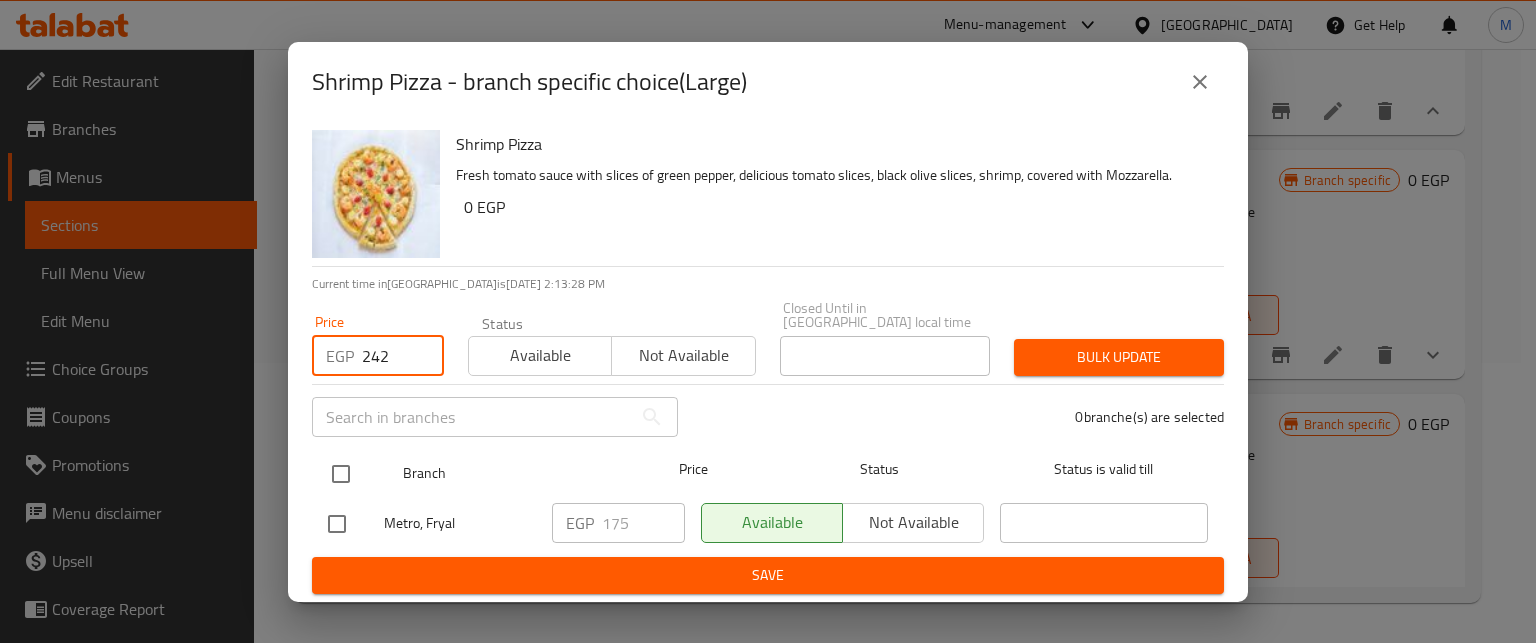 click at bounding box center (341, 474) 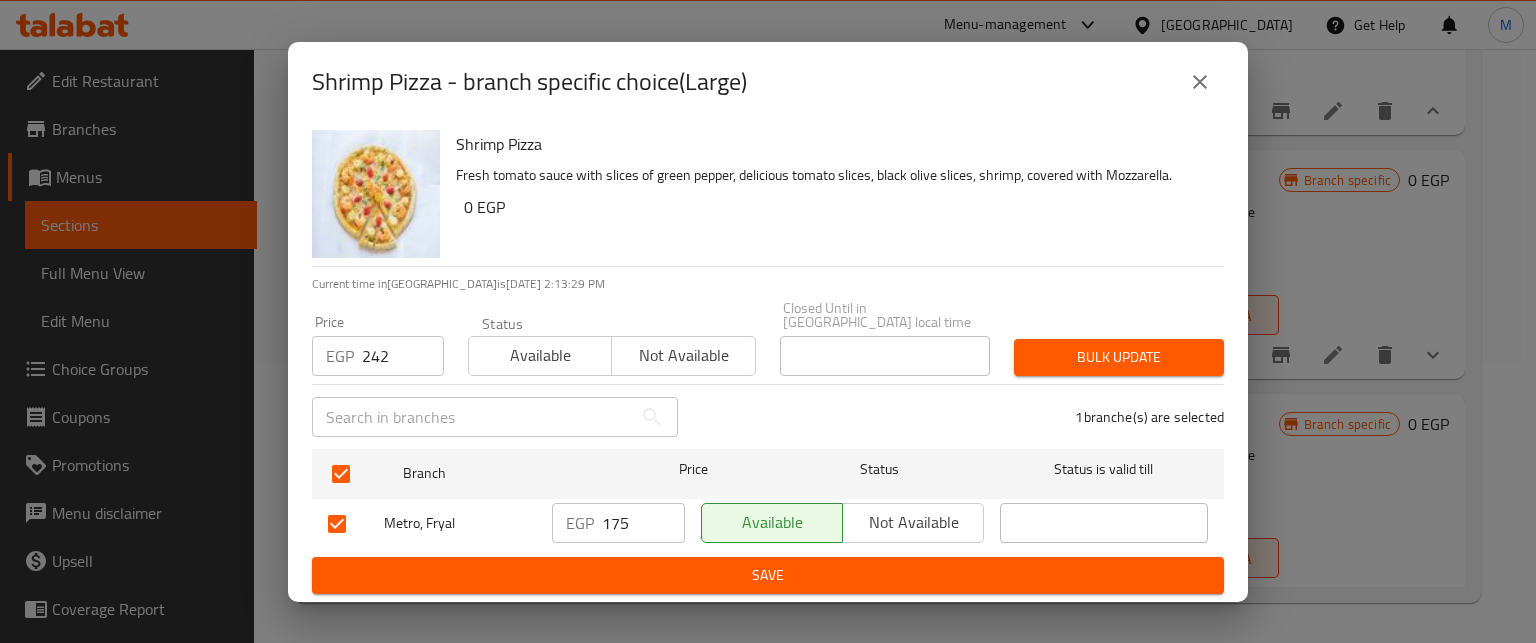 click on "Bulk update" at bounding box center (1119, 357) 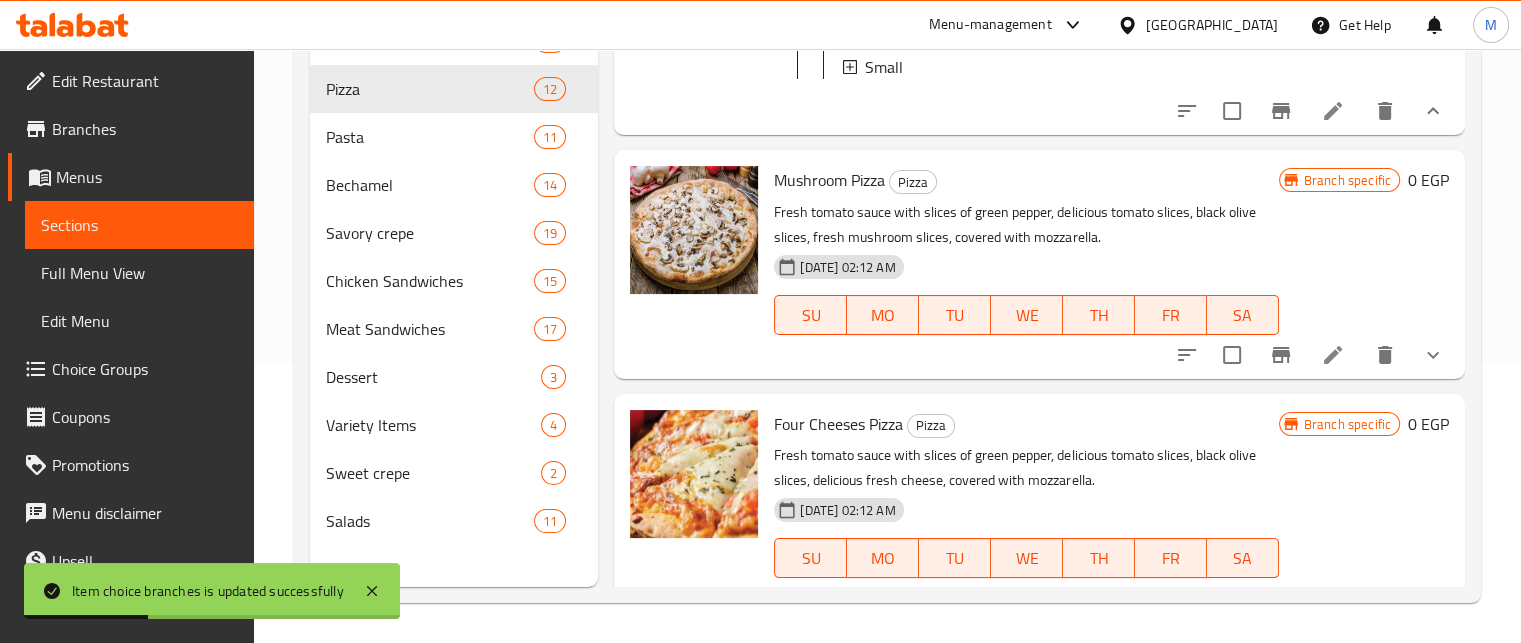scroll, scrollTop: 4362, scrollLeft: 0, axis: vertical 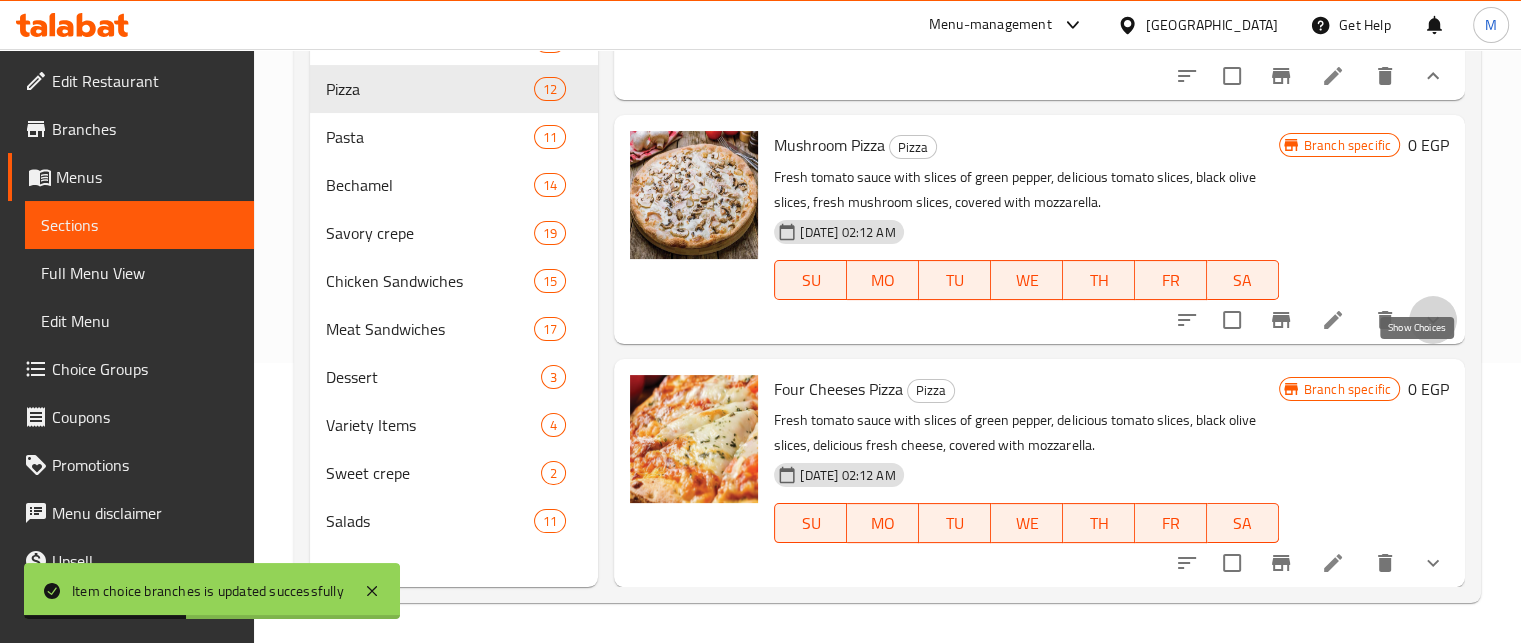 click 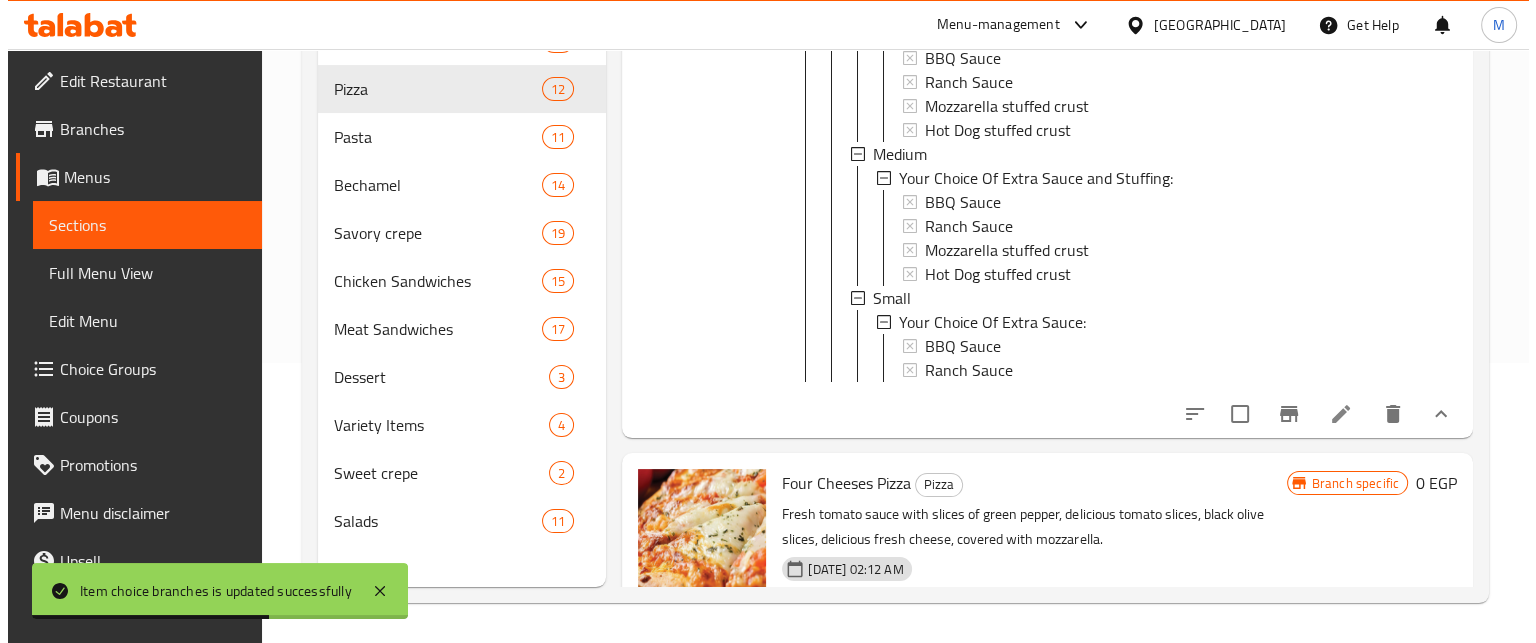 scroll, scrollTop: 4656, scrollLeft: 0, axis: vertical 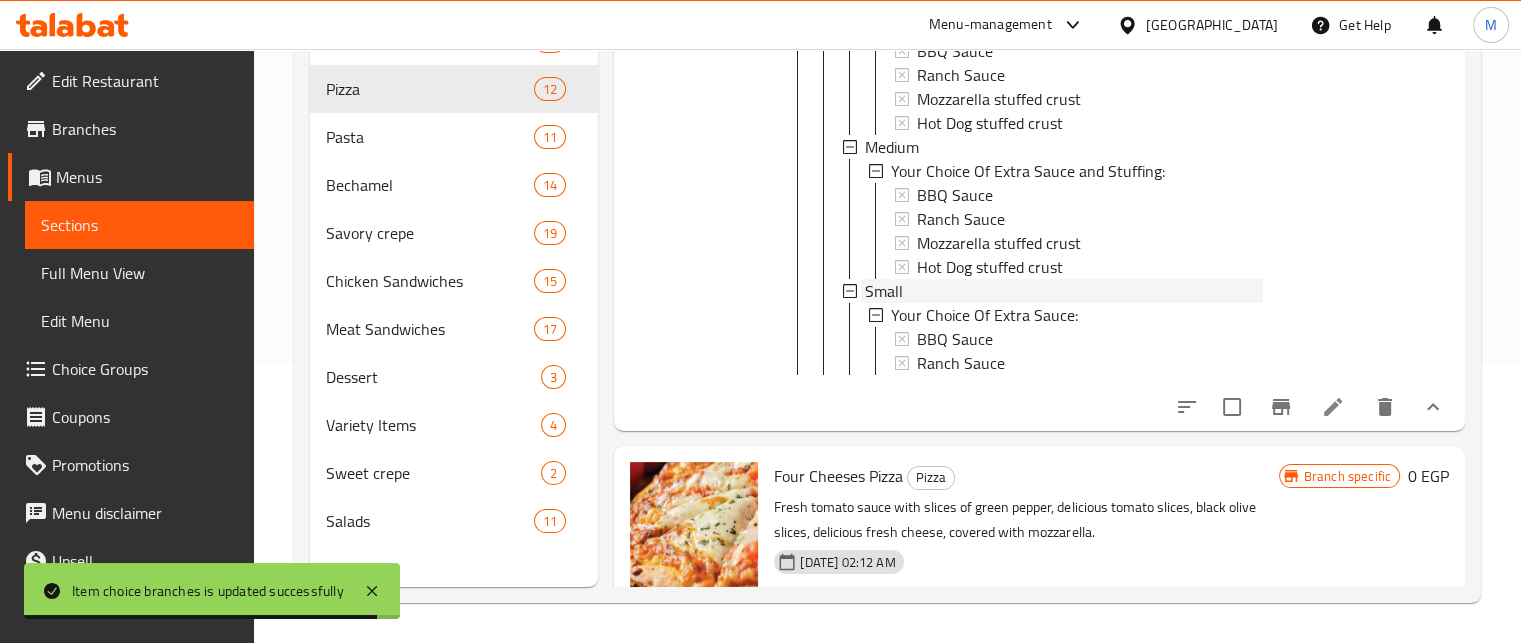 click on "Small" at bounding box center (1063, 291) 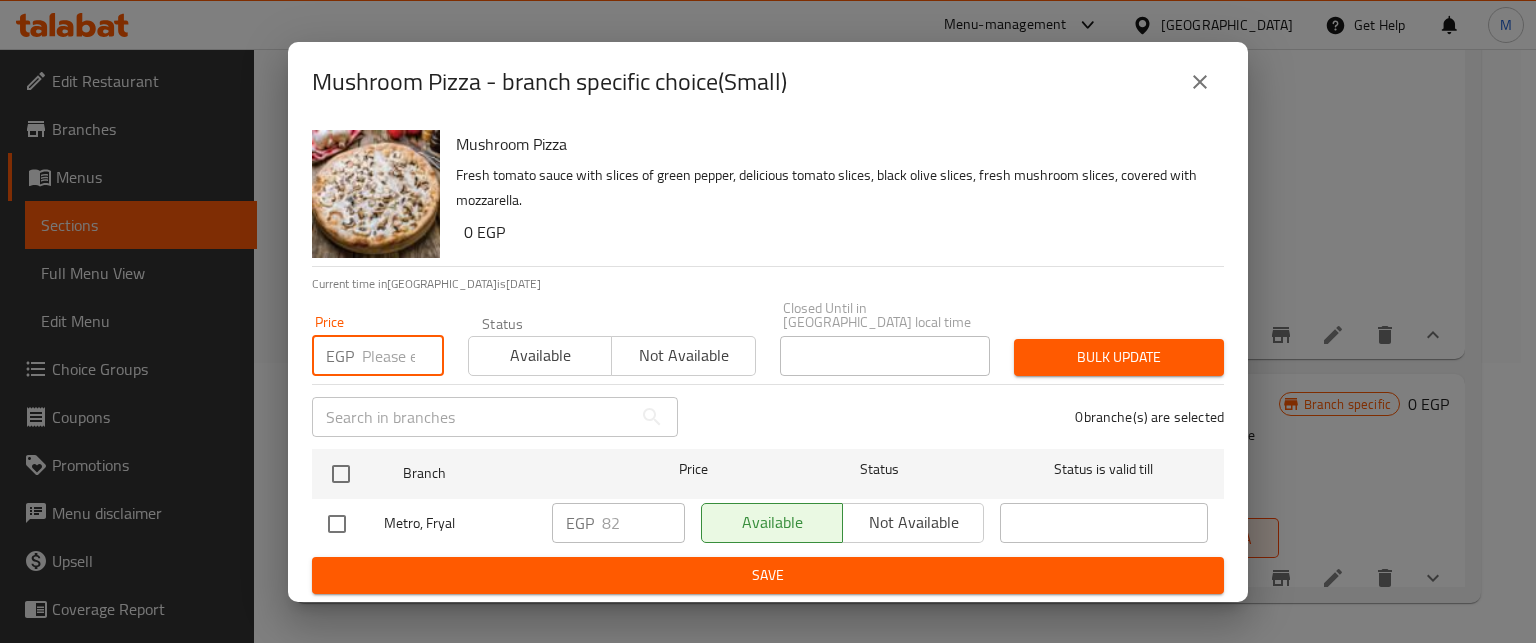 click at bounding box center [403, 356] 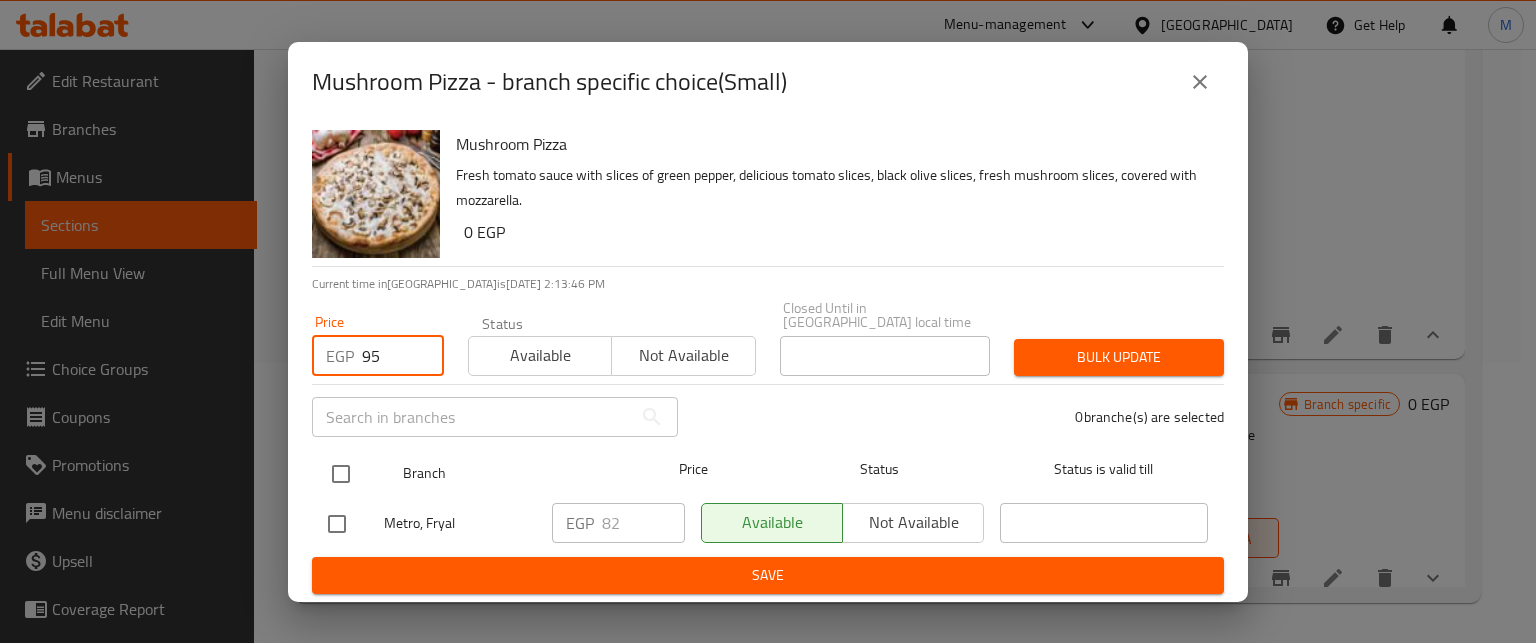 drag, startPoint x: 357, startPoint y: 463, endPoint x: 409, endPoint y: 450, distance: 53.600372 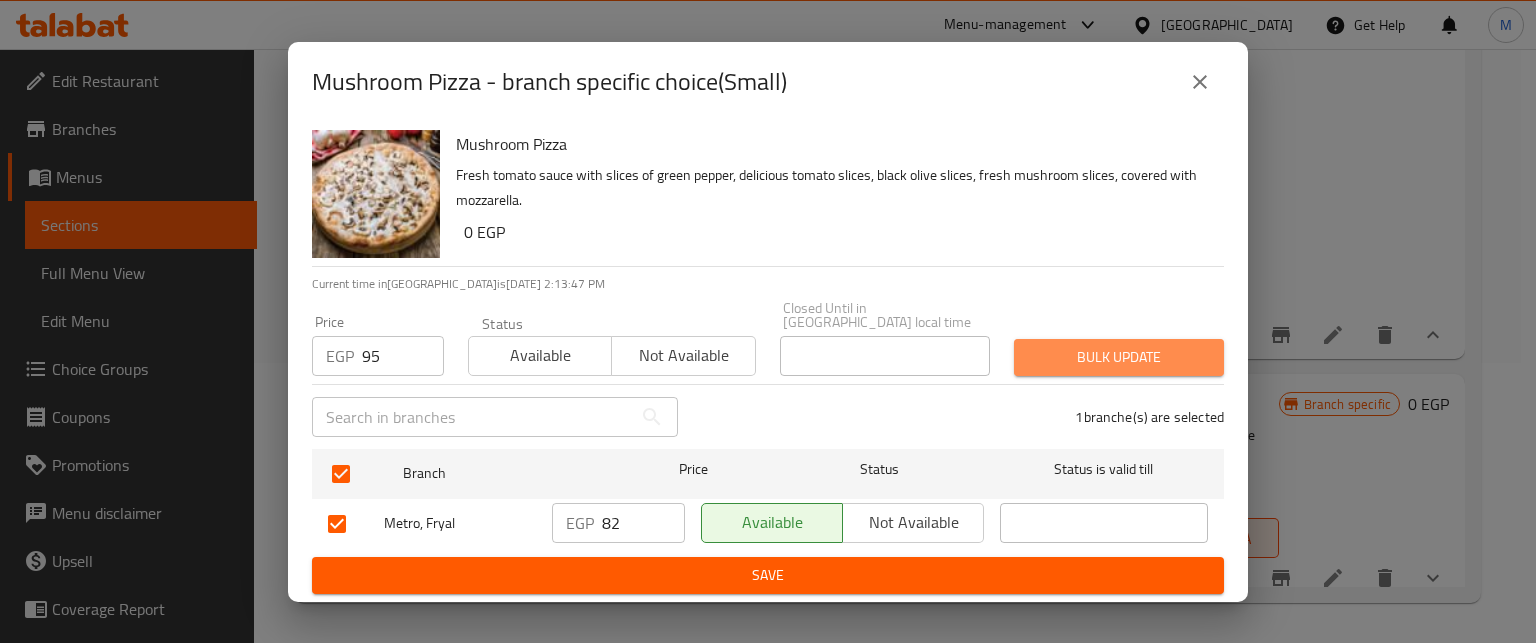 click on "Bulk update" at bounding box center [1119, 357] 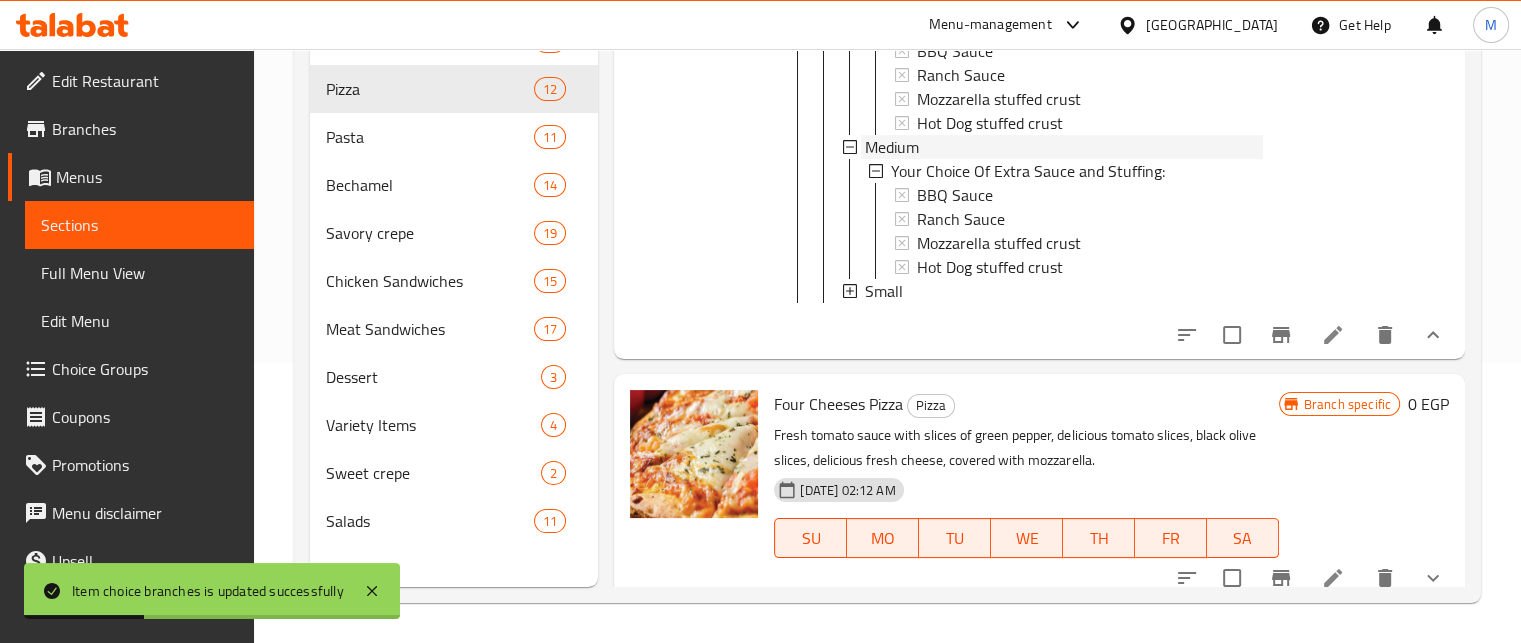 click on "Medium" at bounding box center (892, 147) 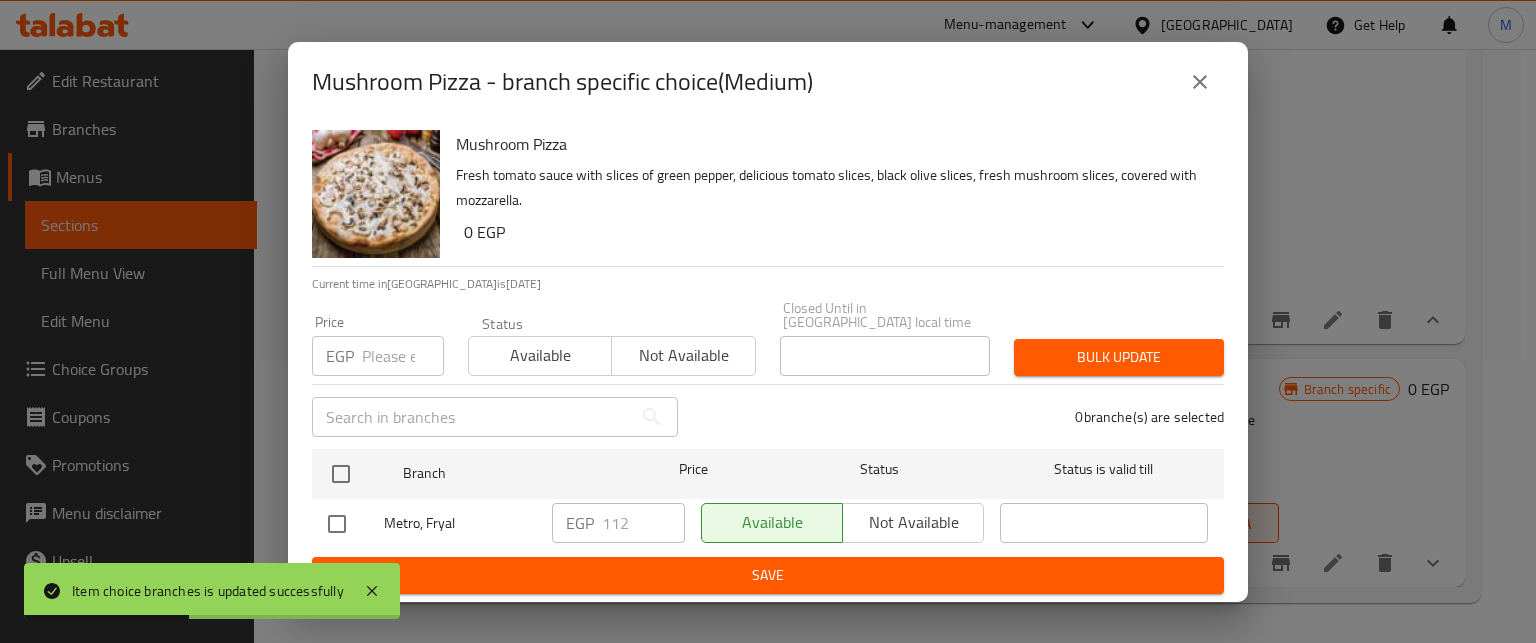 click at bounding box center [403, 356] 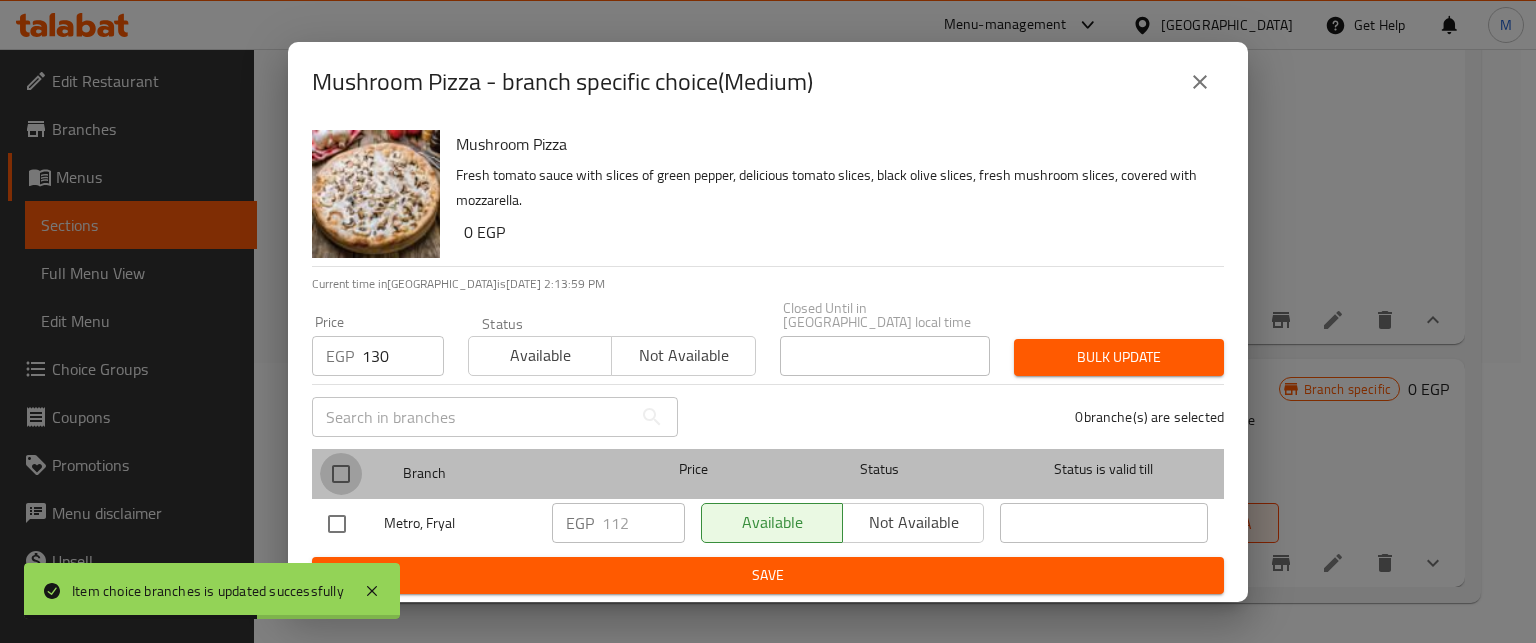 click at bounding box center [341, 474] 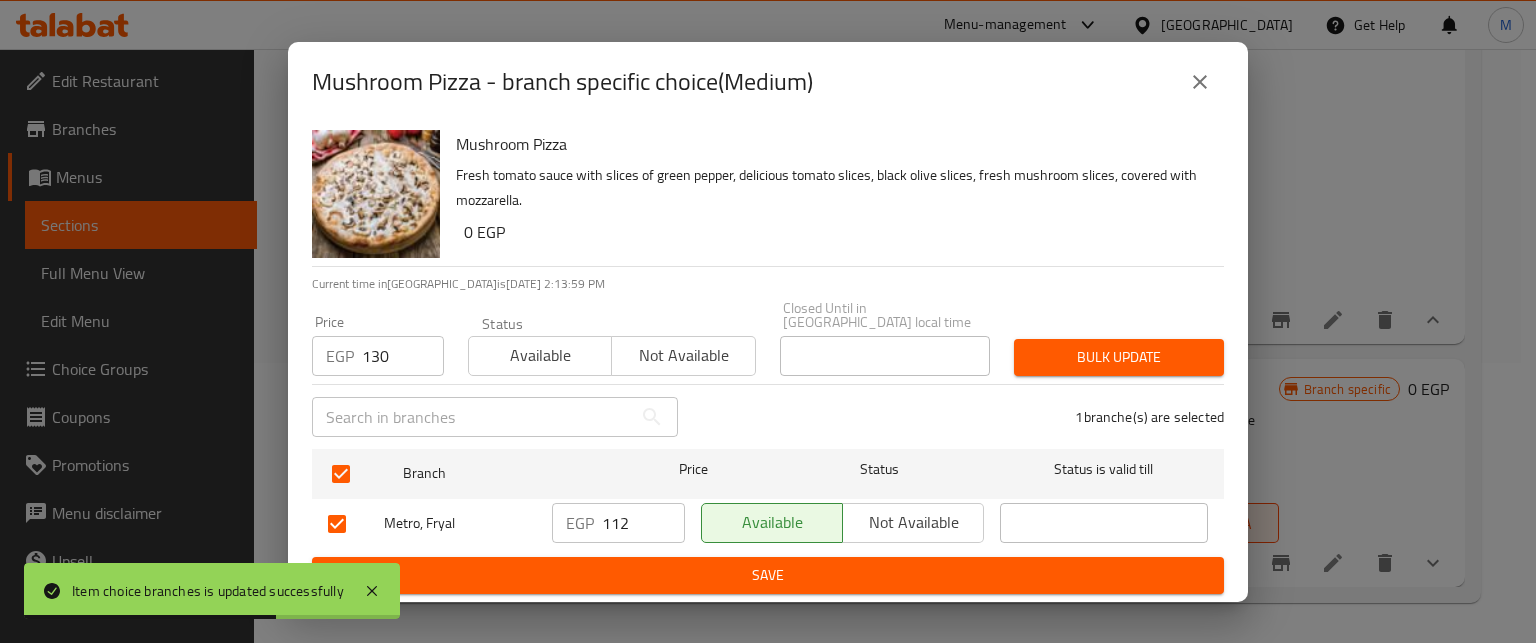 click on "Bulk update" at bounding box center (1119, 357) 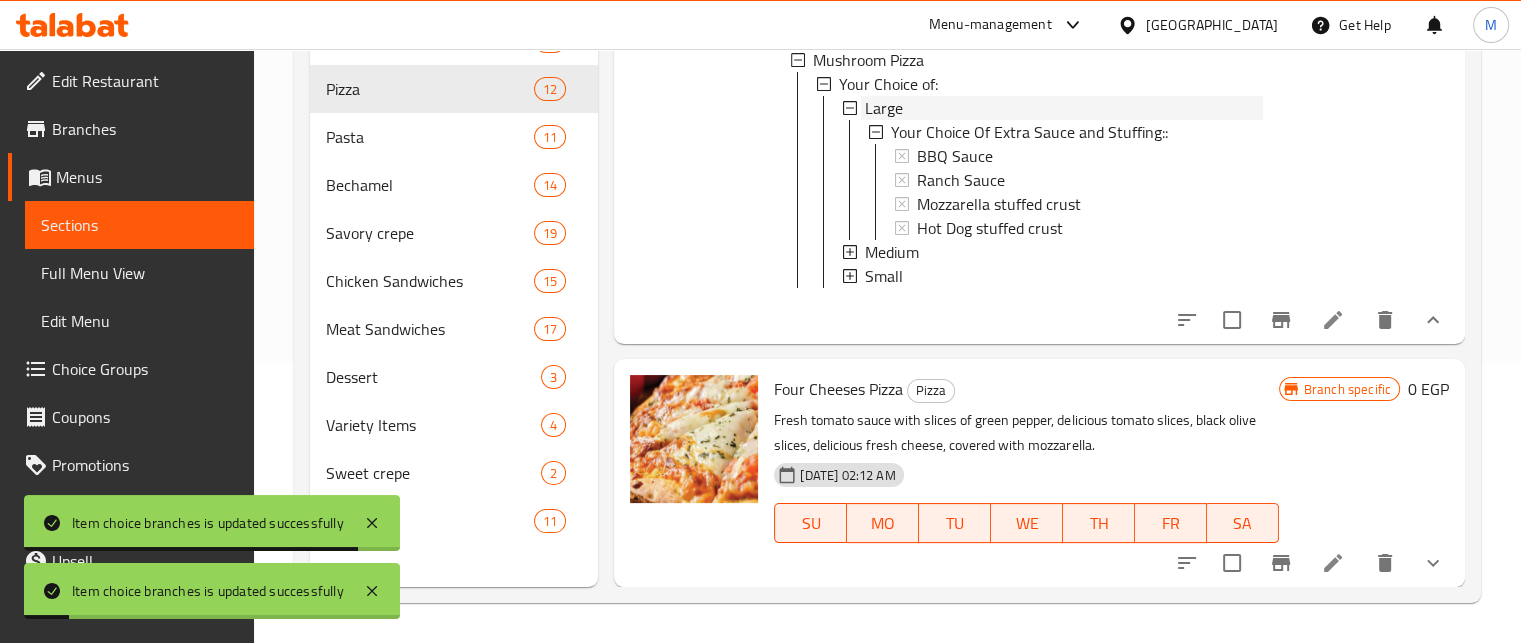 click on "Large" at bounding box center (884, 108) 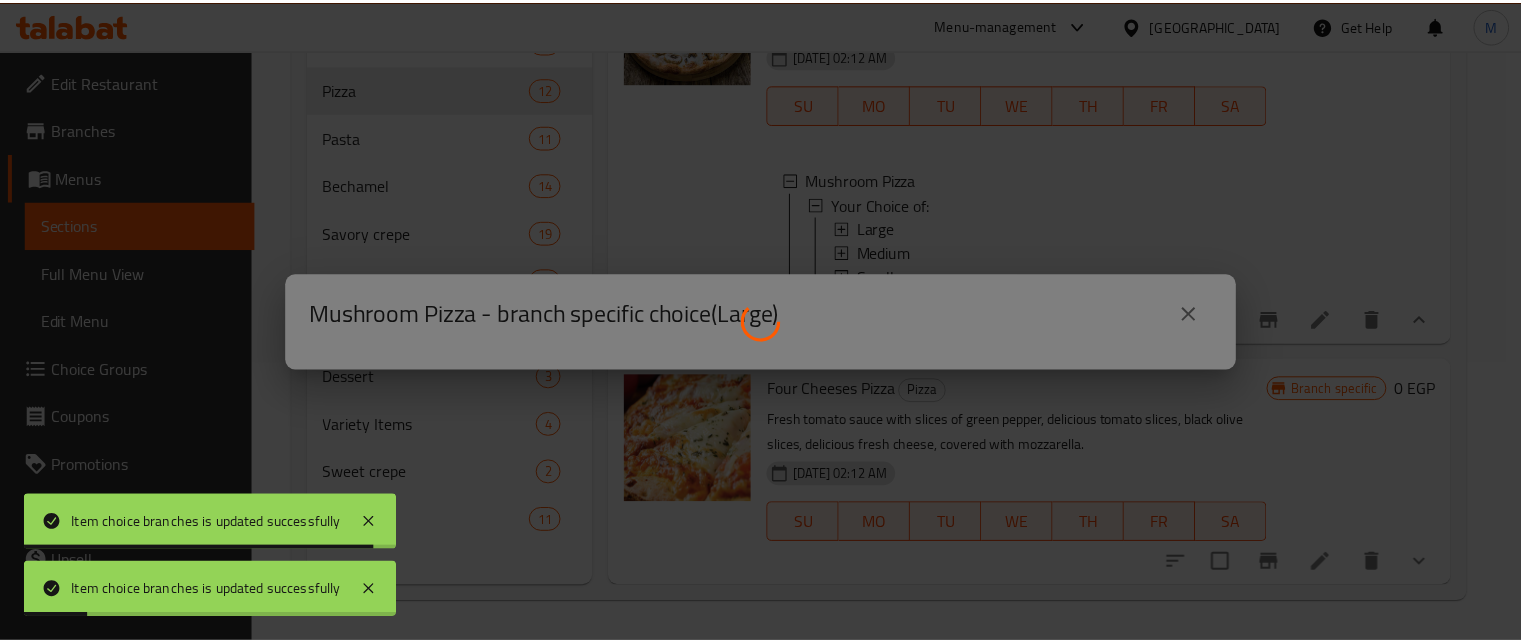 scroll, scrollTop: 4598, scrollLeft: 0, axis: vertical 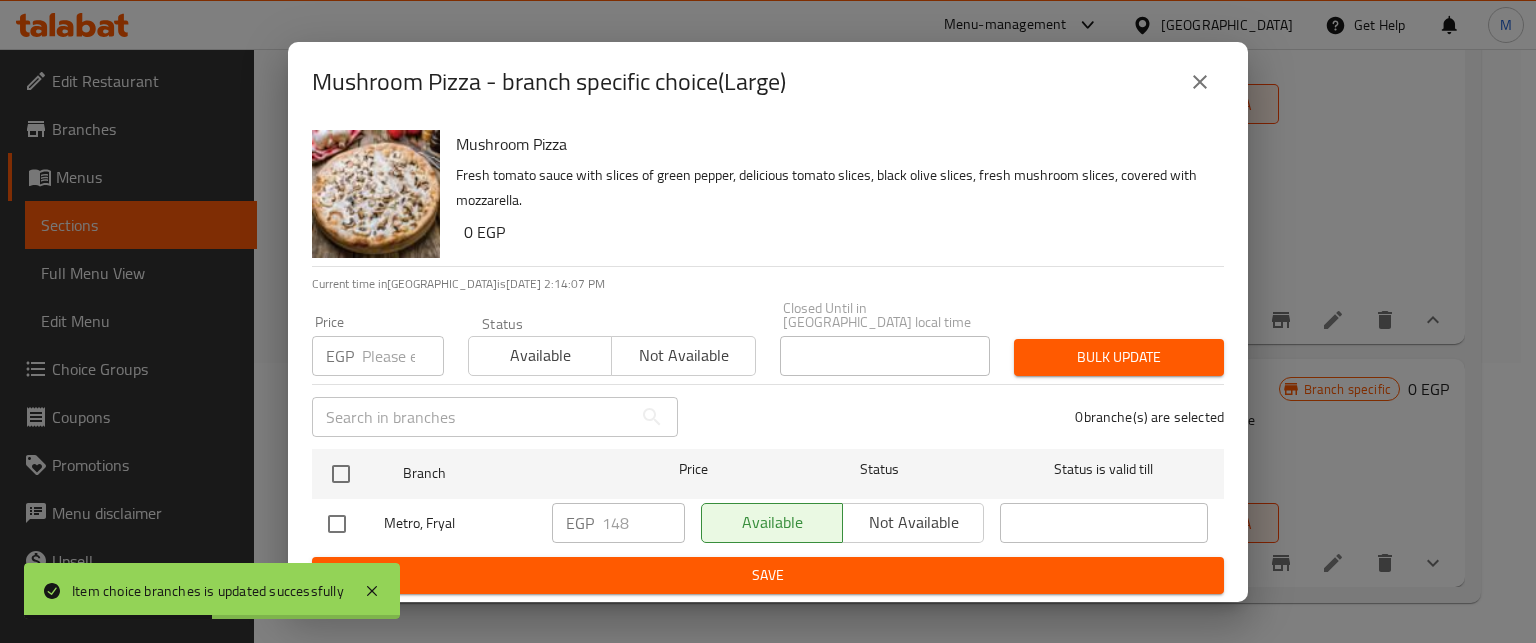 click at bounding box center [403, 356] 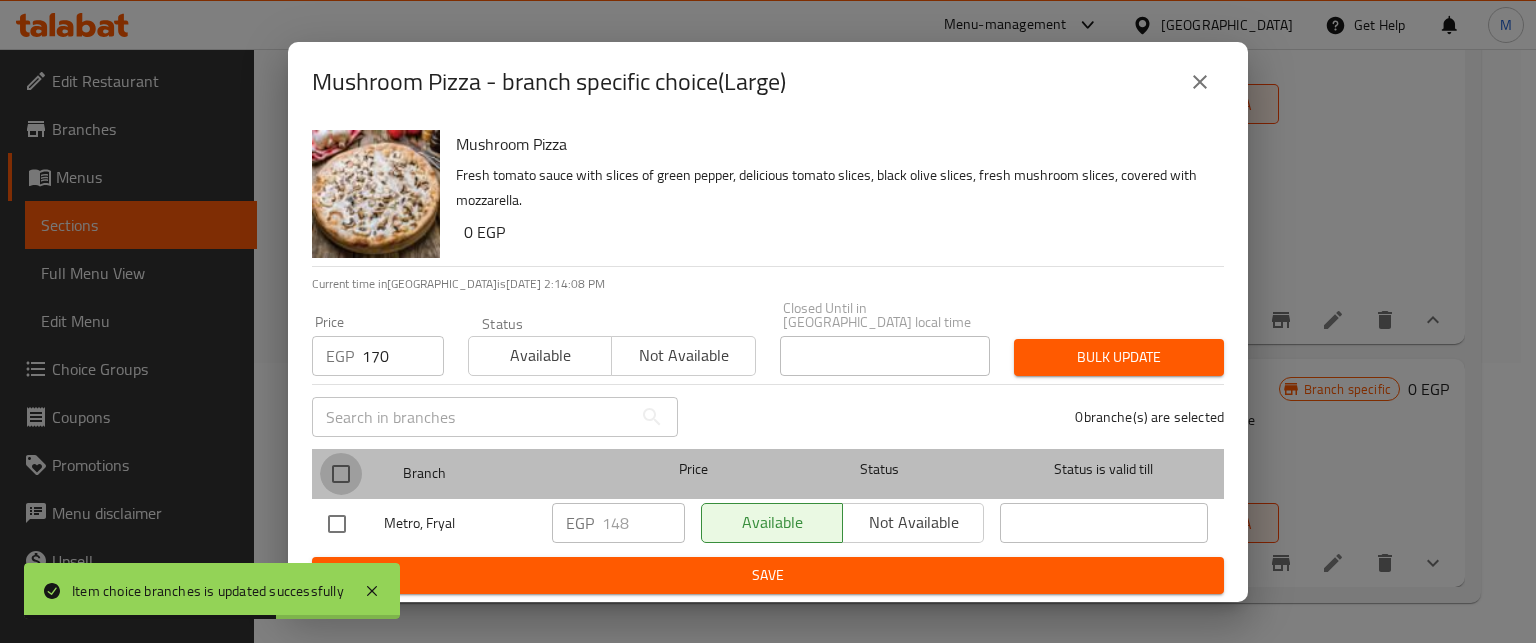 click at bounding box center (341, 474) 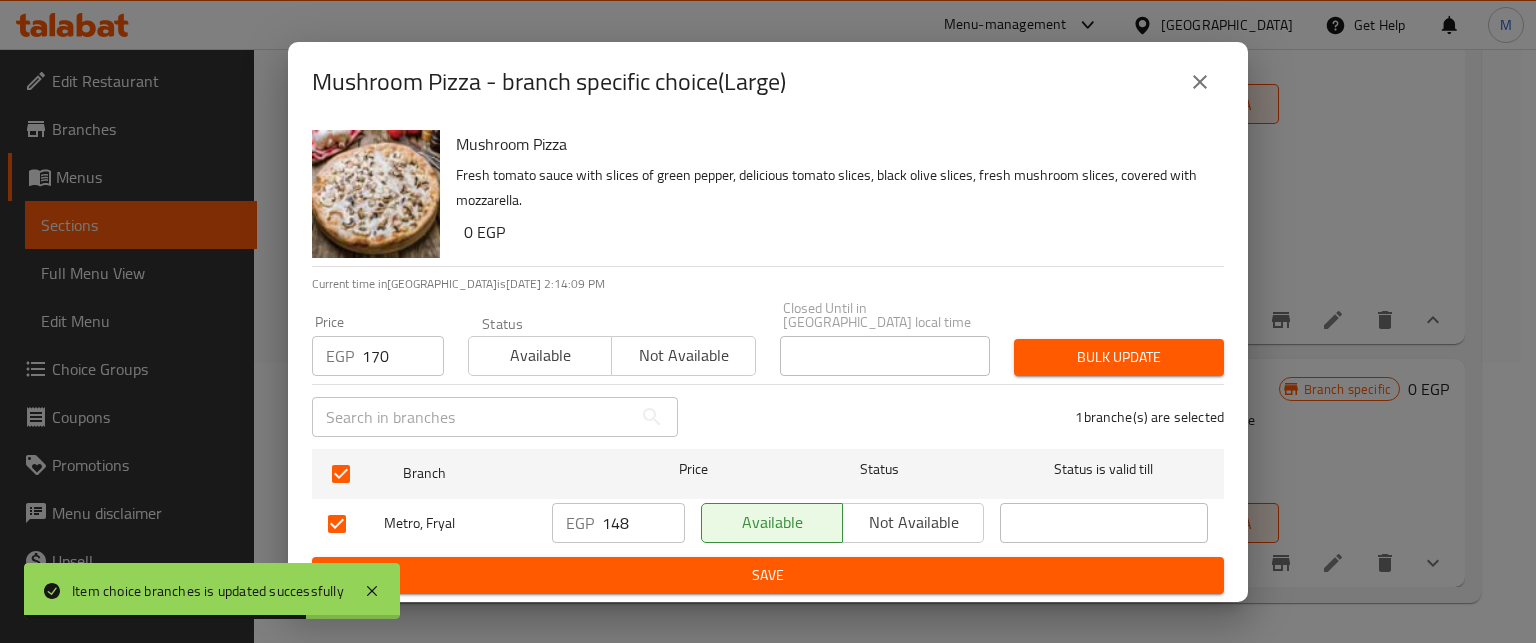 click on "Bulk update" at bounding box center [1119, 357] 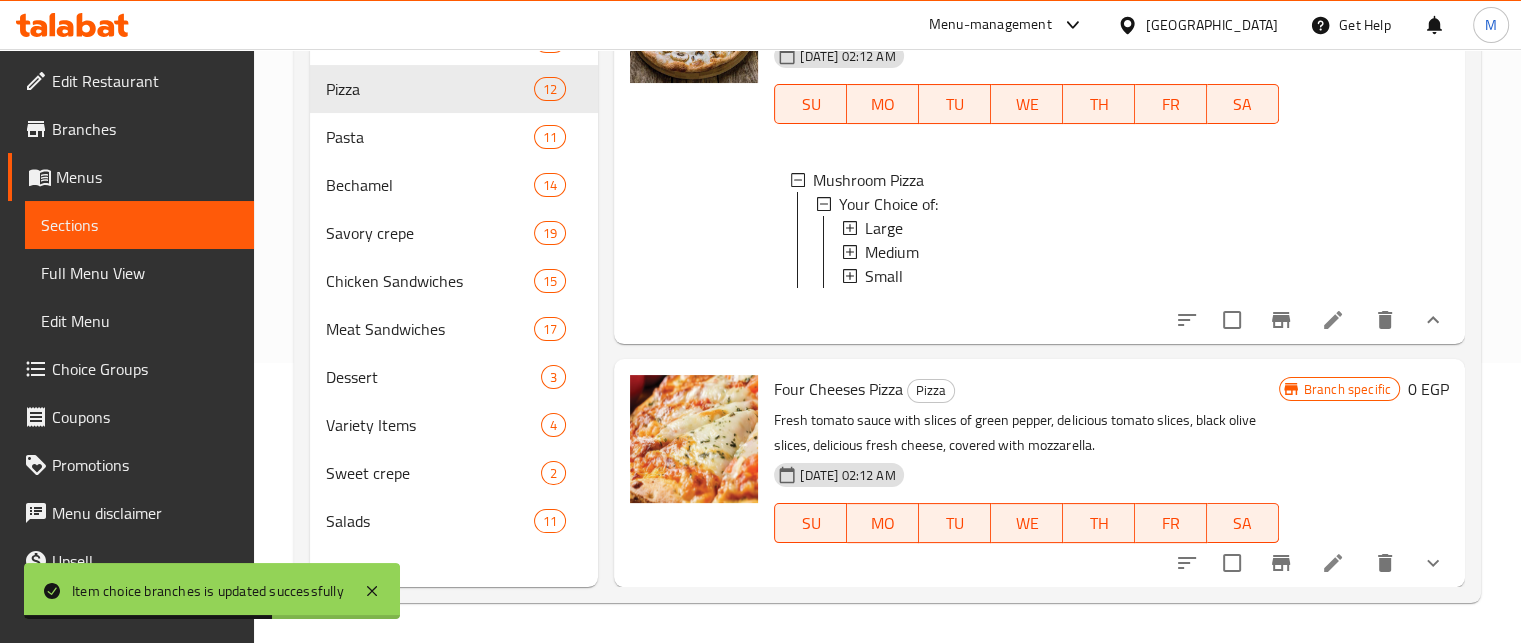 click 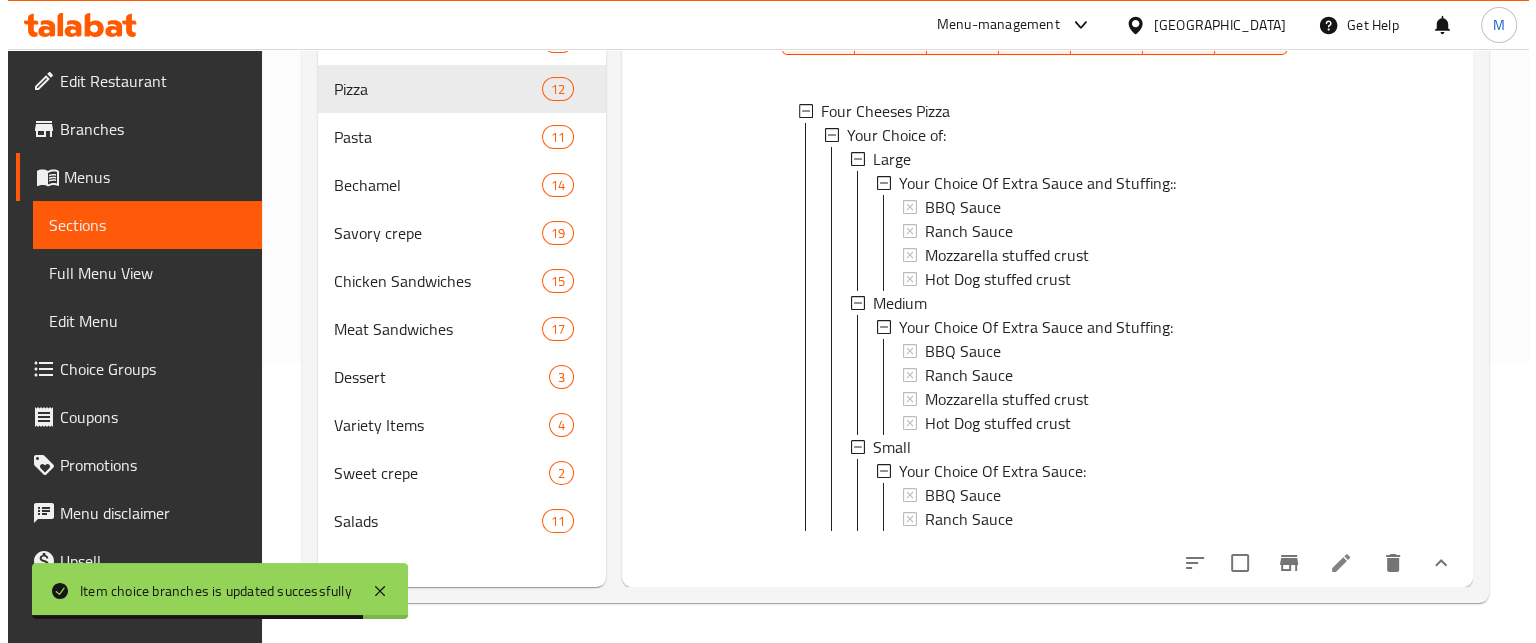 scroll, scrollTop: 5100, scrollLeft: 0, axis: vertical 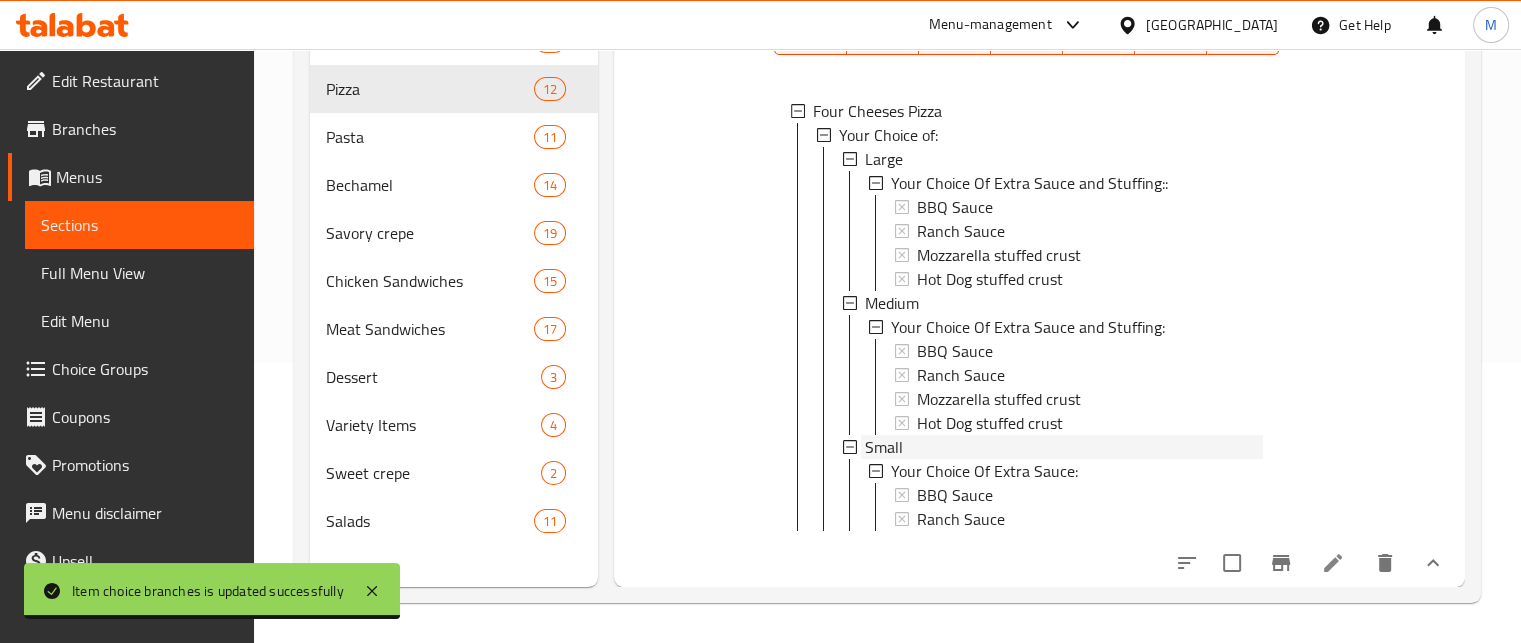 click on "Small" at bounding box center [1063, 447] 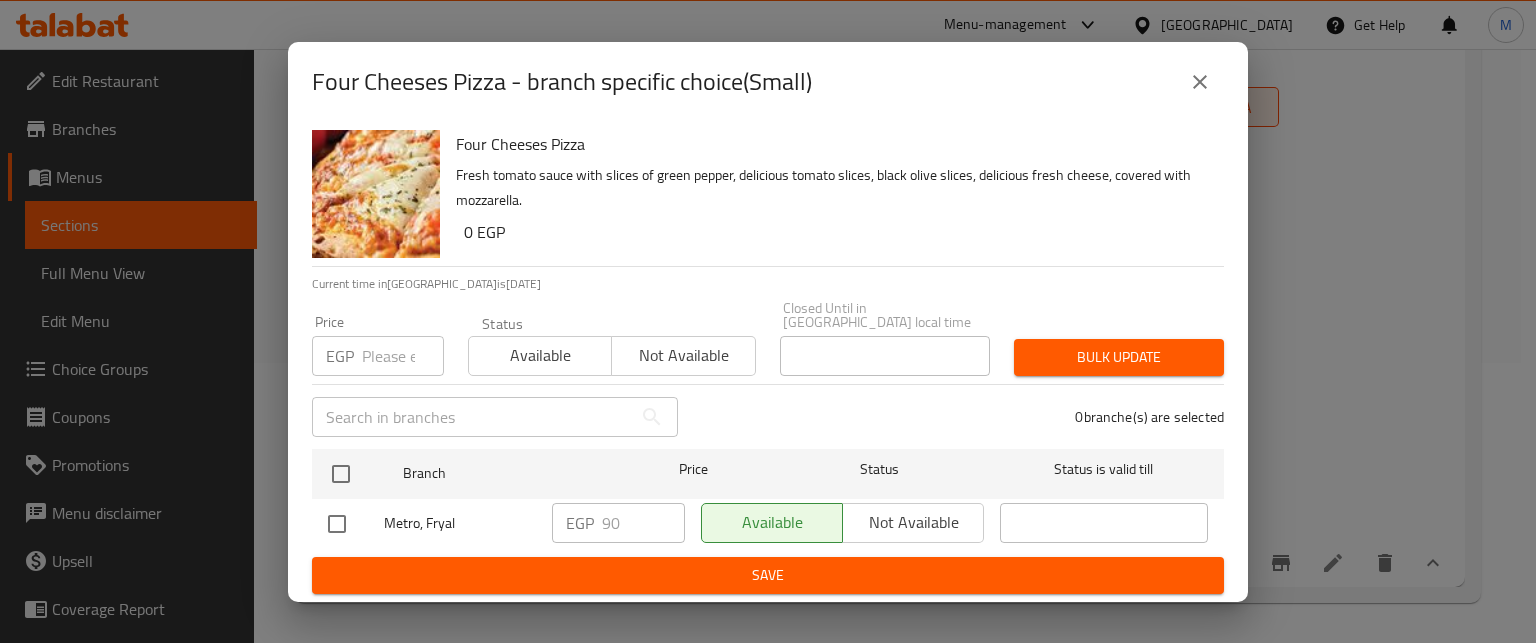 scroll, scrollTop: 5029, scrollLeft: 0, axis: vertical 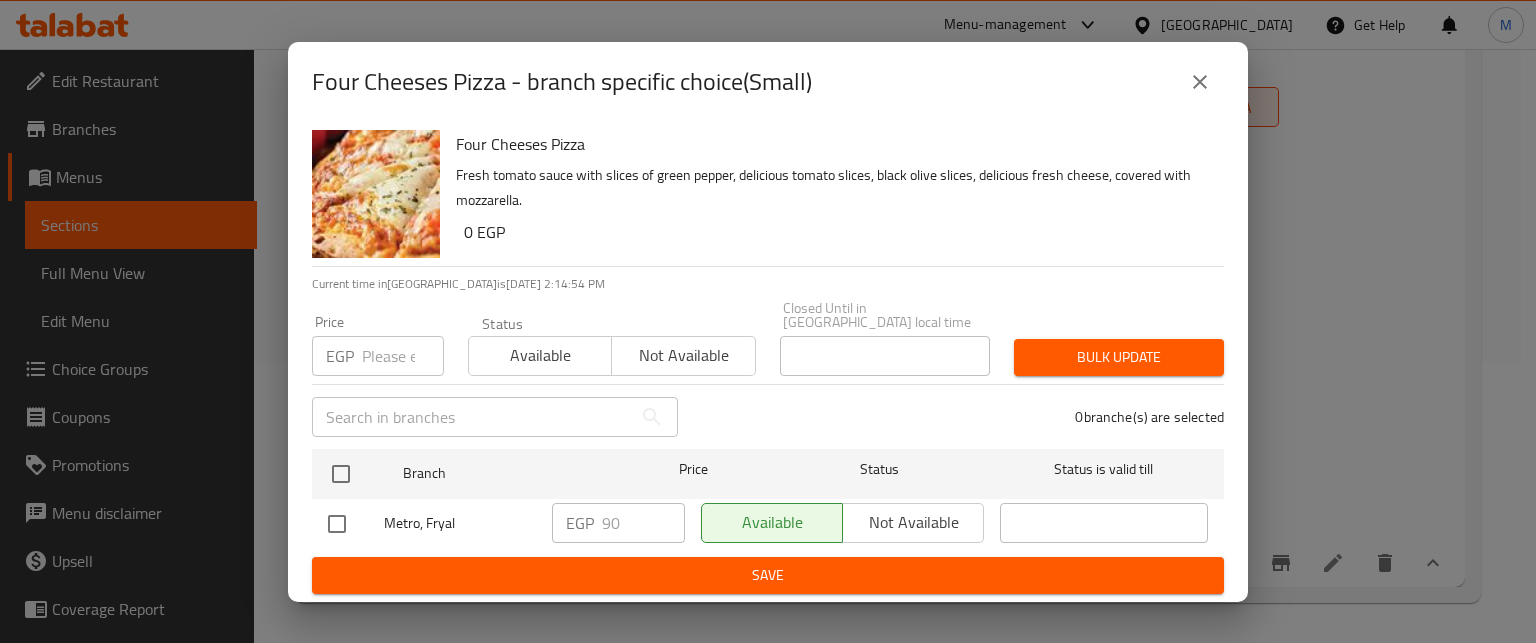 click at bounding box center [403, 356] 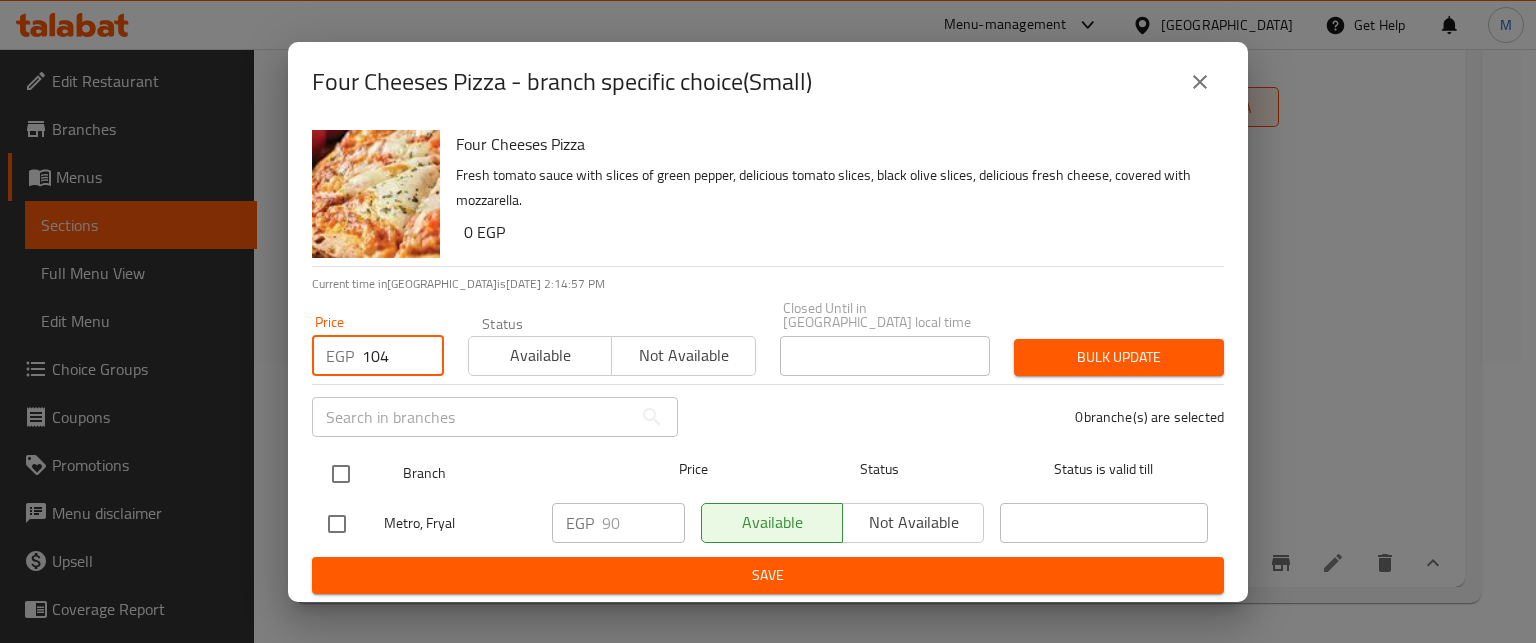 click at bounding box center (357, 474) 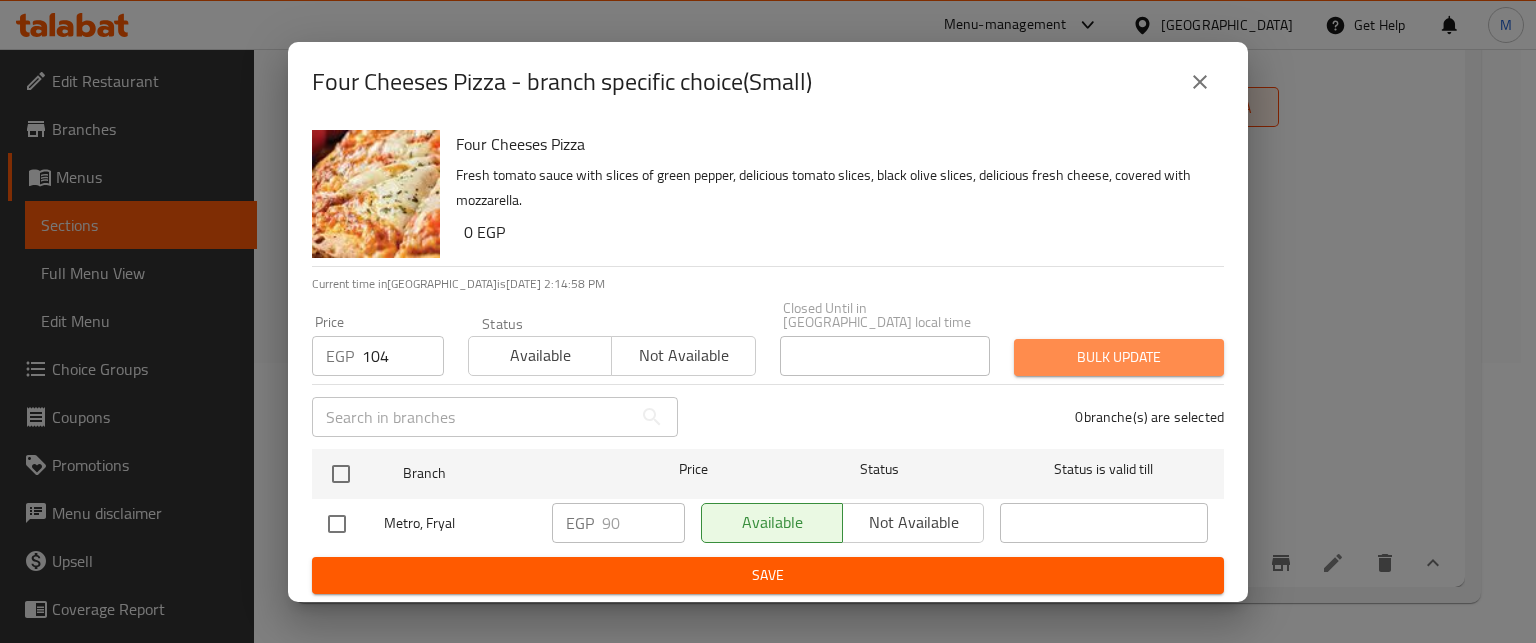 click on "Bulk update" at bounding box center (1119, 357) 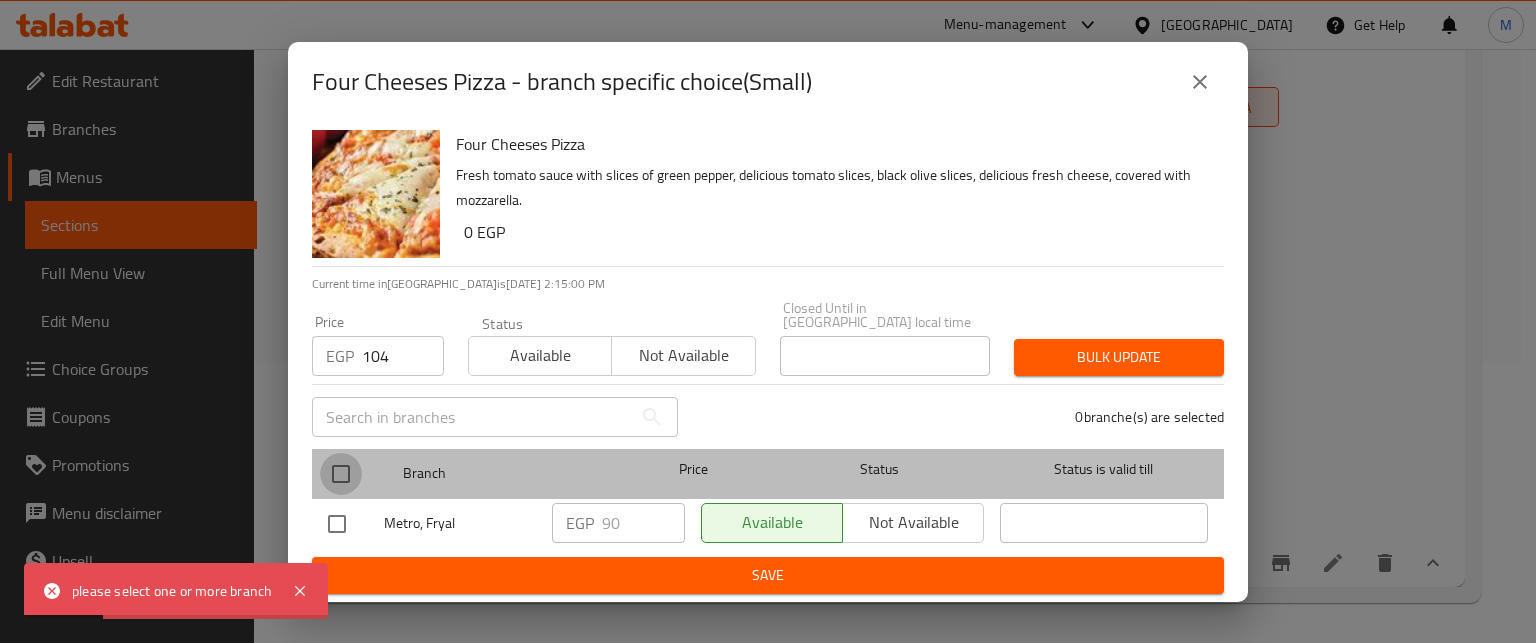 click at bounding box center [341, 474] 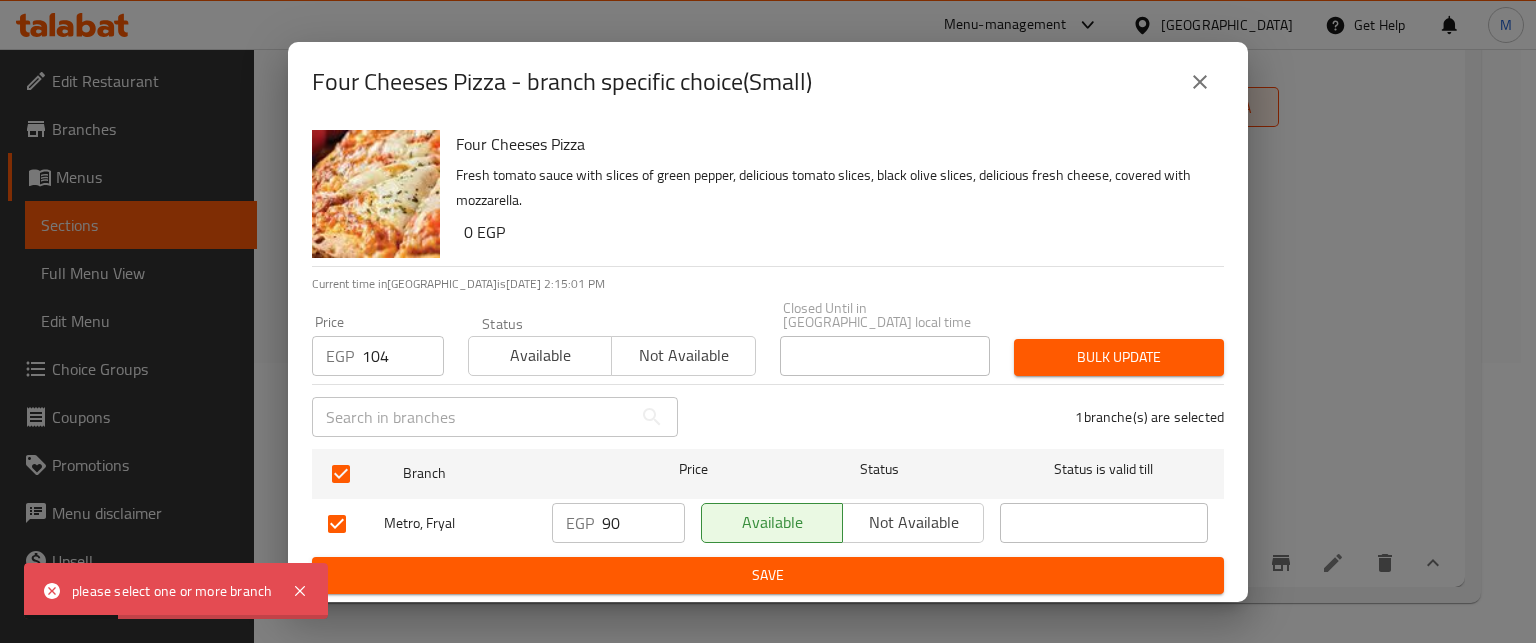 click on "Price EGP 104 Price Status Available Not available Closed Until in Egypt local time Closed Until in Egypt local time Bulk update" at bounding box center (768, 338) 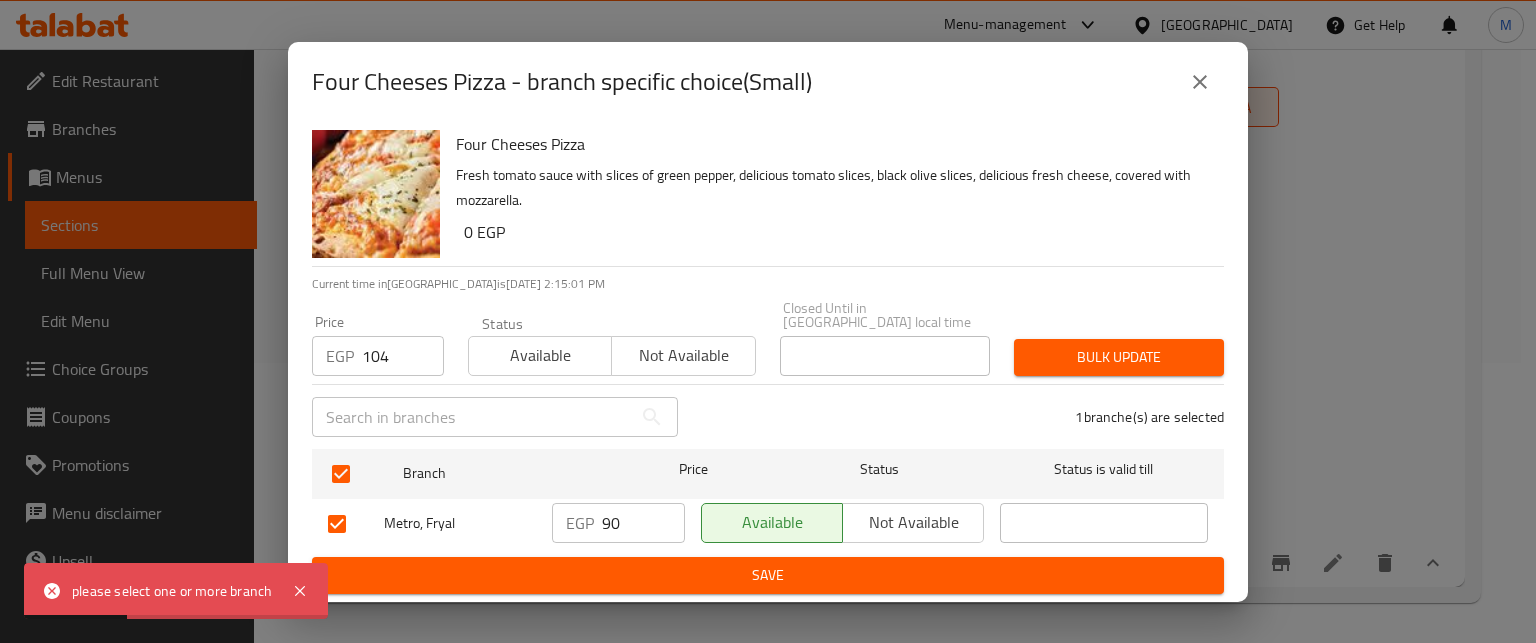 click on "Bulk update" at bounding box center [1119, 357] 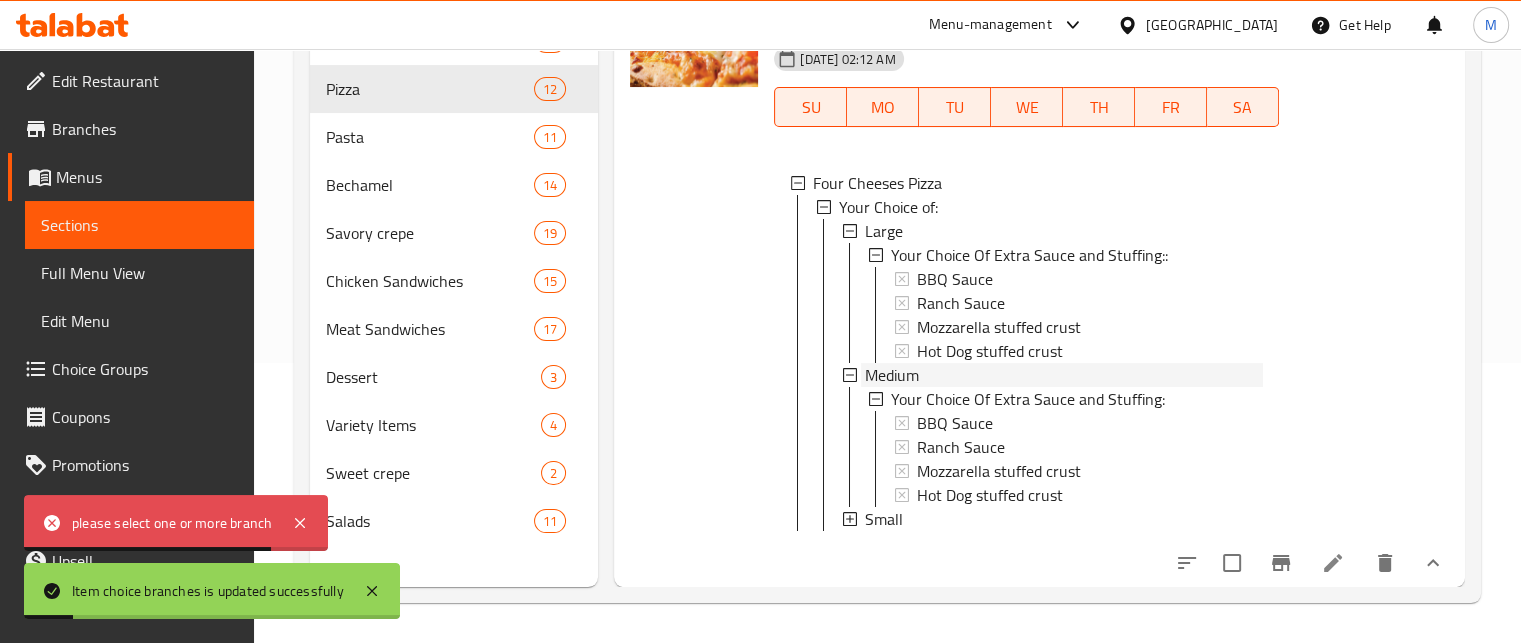 click on "Medium" at bounding box center [892, 375] 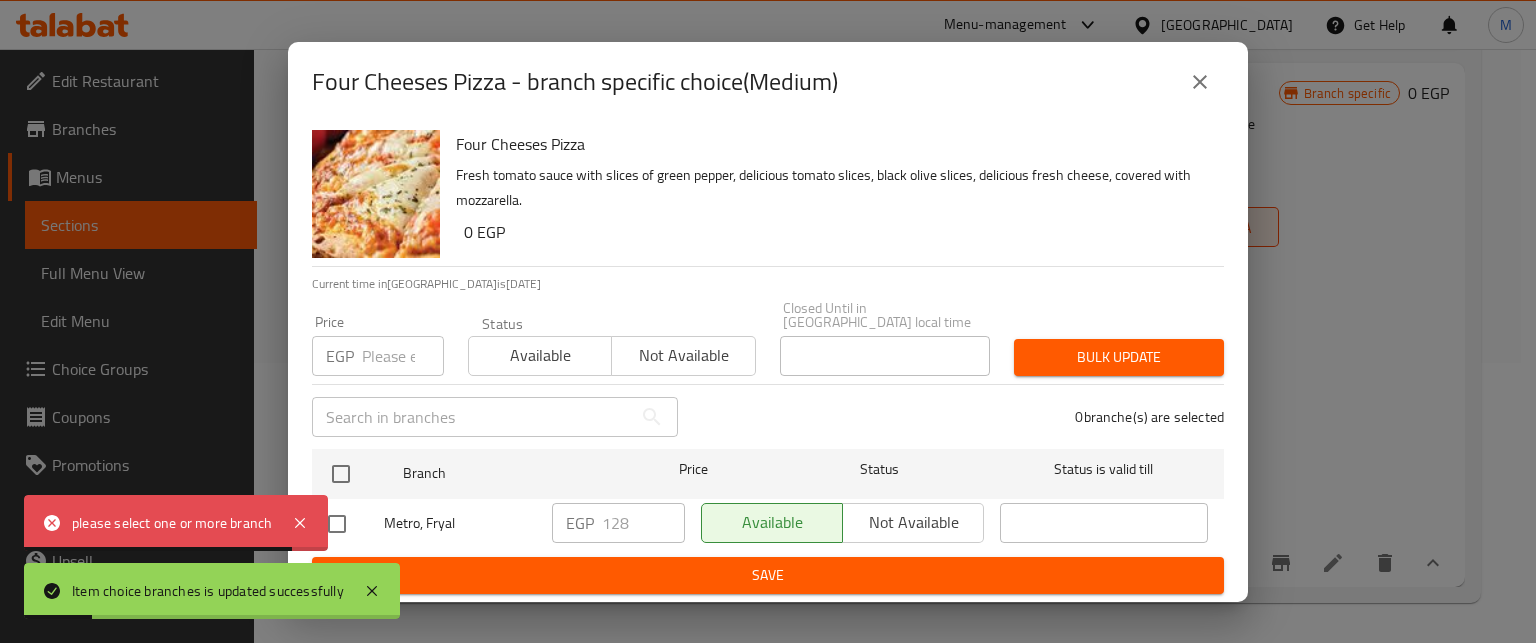 scroll, scrollTop: 4909, scrollLeft: 0, axis: vertical 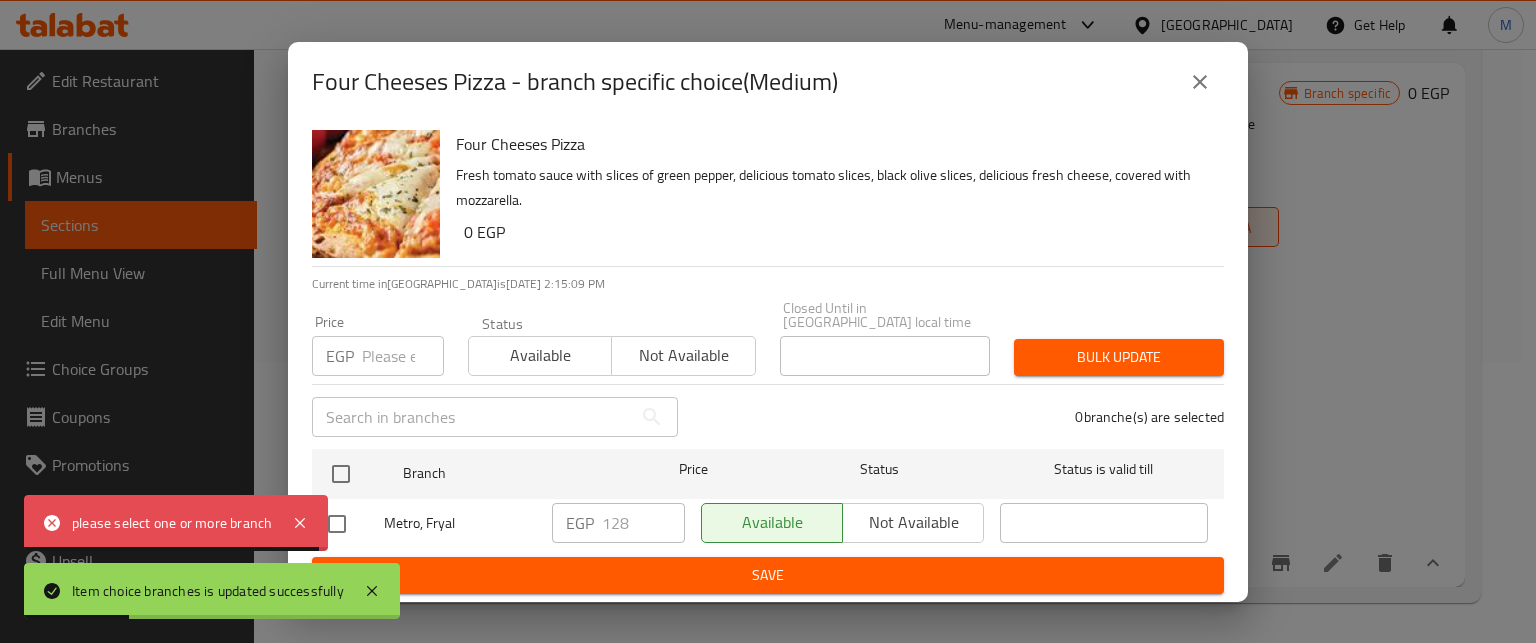 click at bounding box center (403, 356) 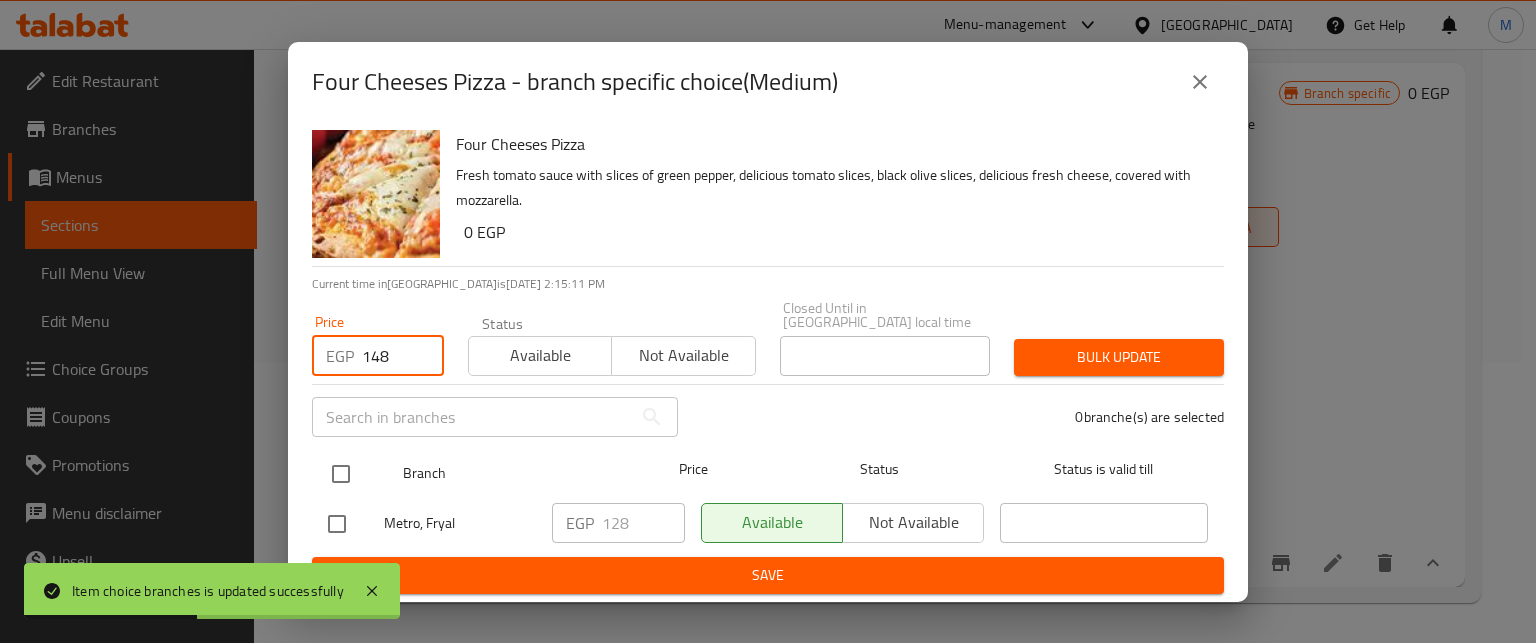 click at bounding box center [341, 474] 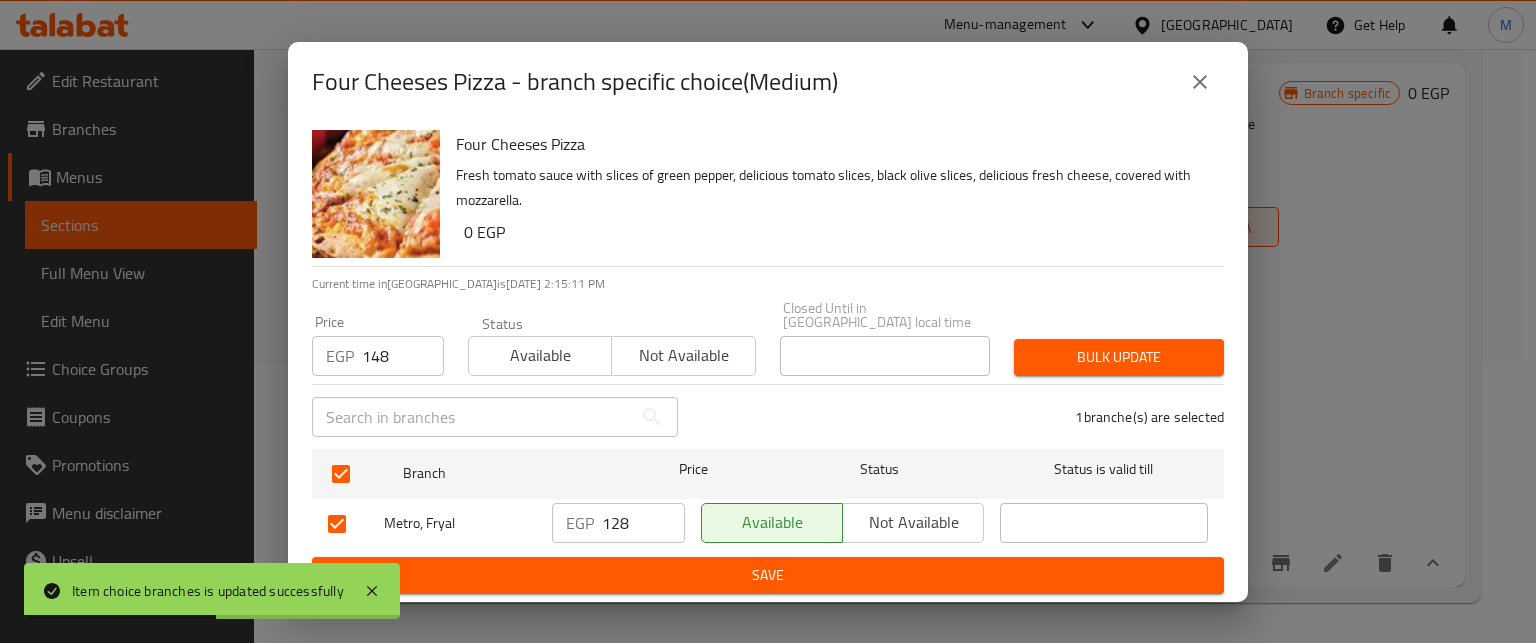 click on "Bulk update" at bounding box center (1119, 357) 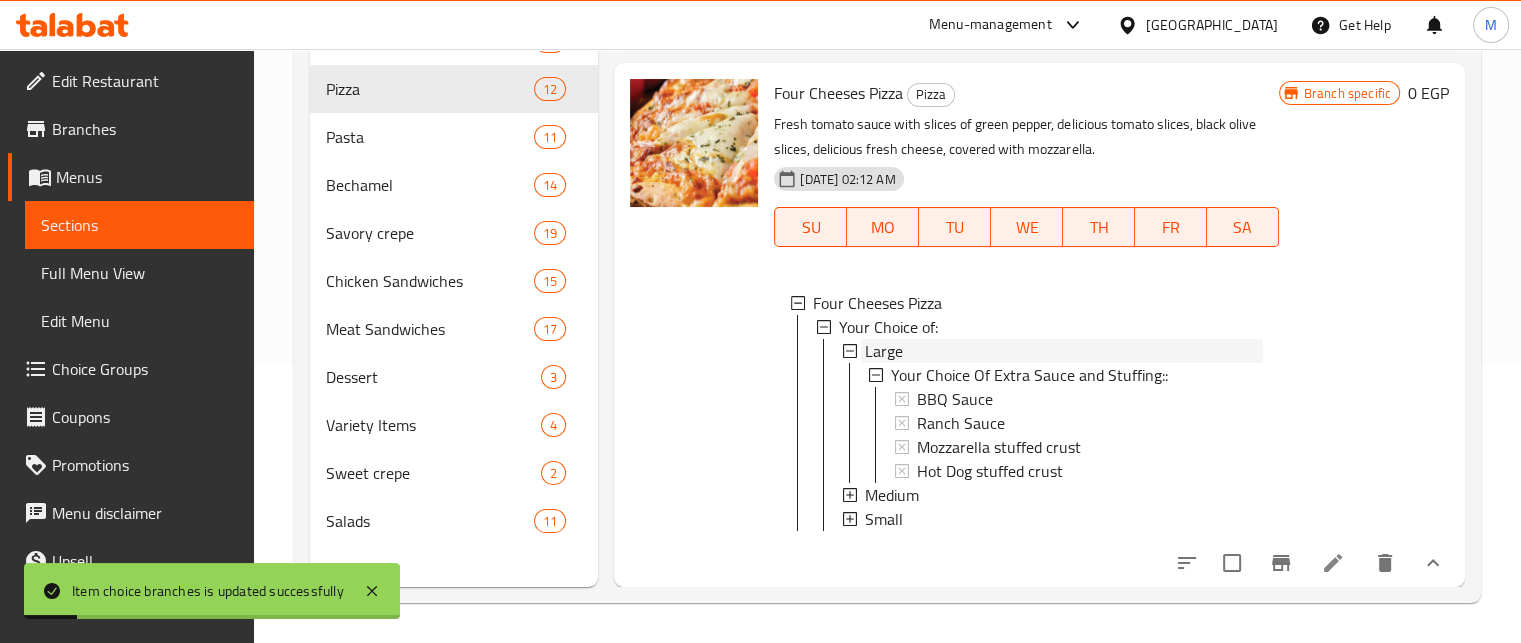 click on "Large" at bounding box center [1063, 351] 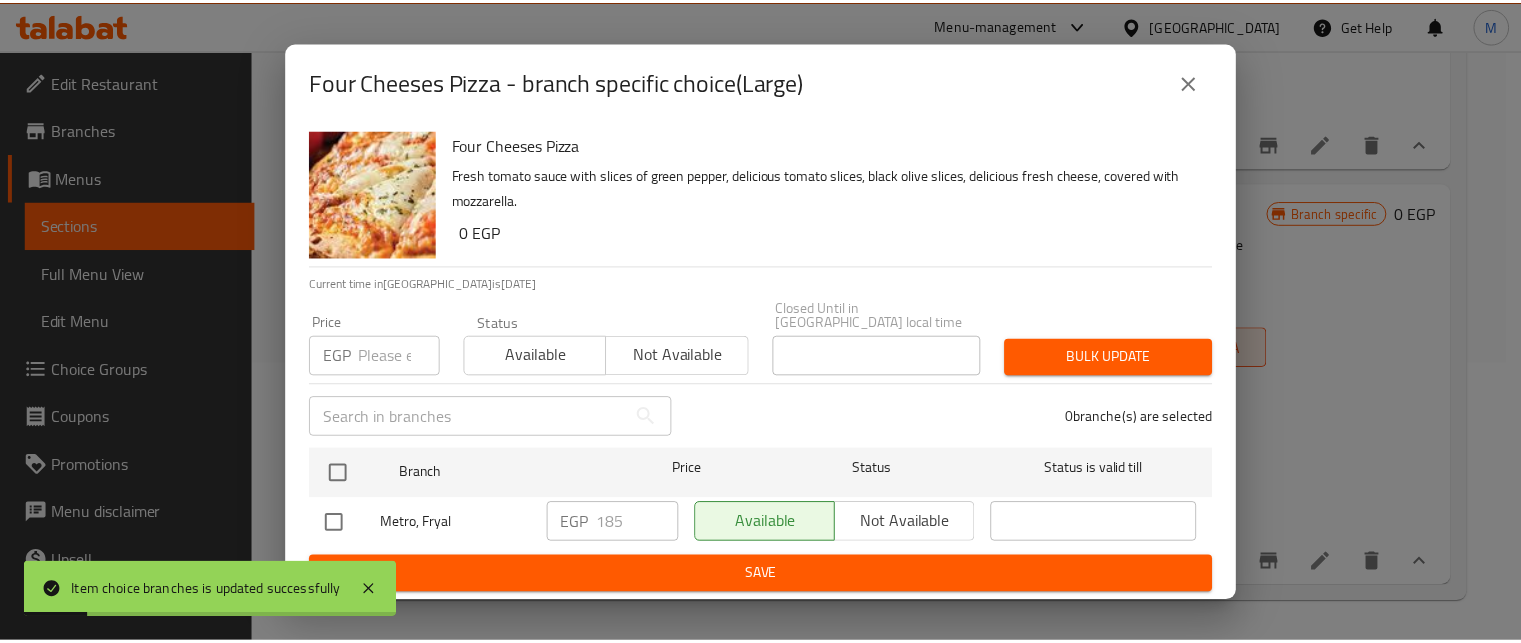 scroll, scrollTop: 4789, scrollLeft: 0, axis: vertical 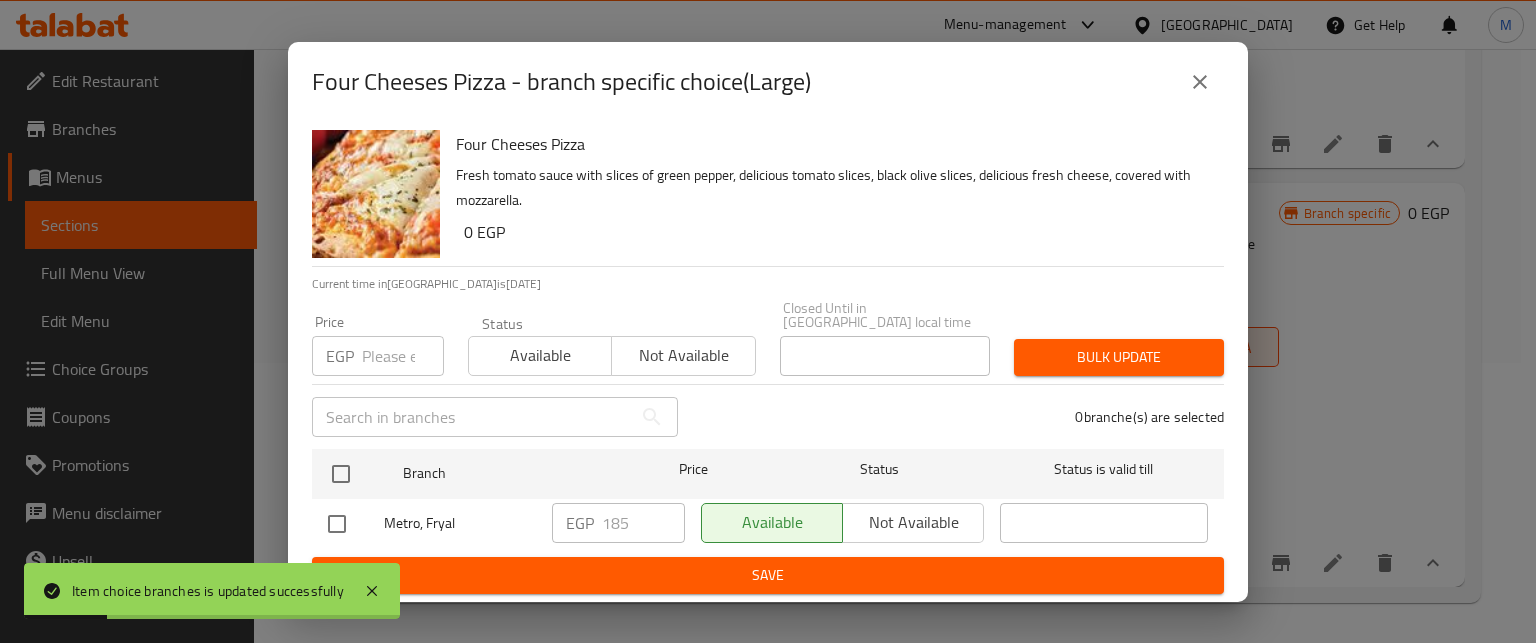 click at bounding box center [403, 356] 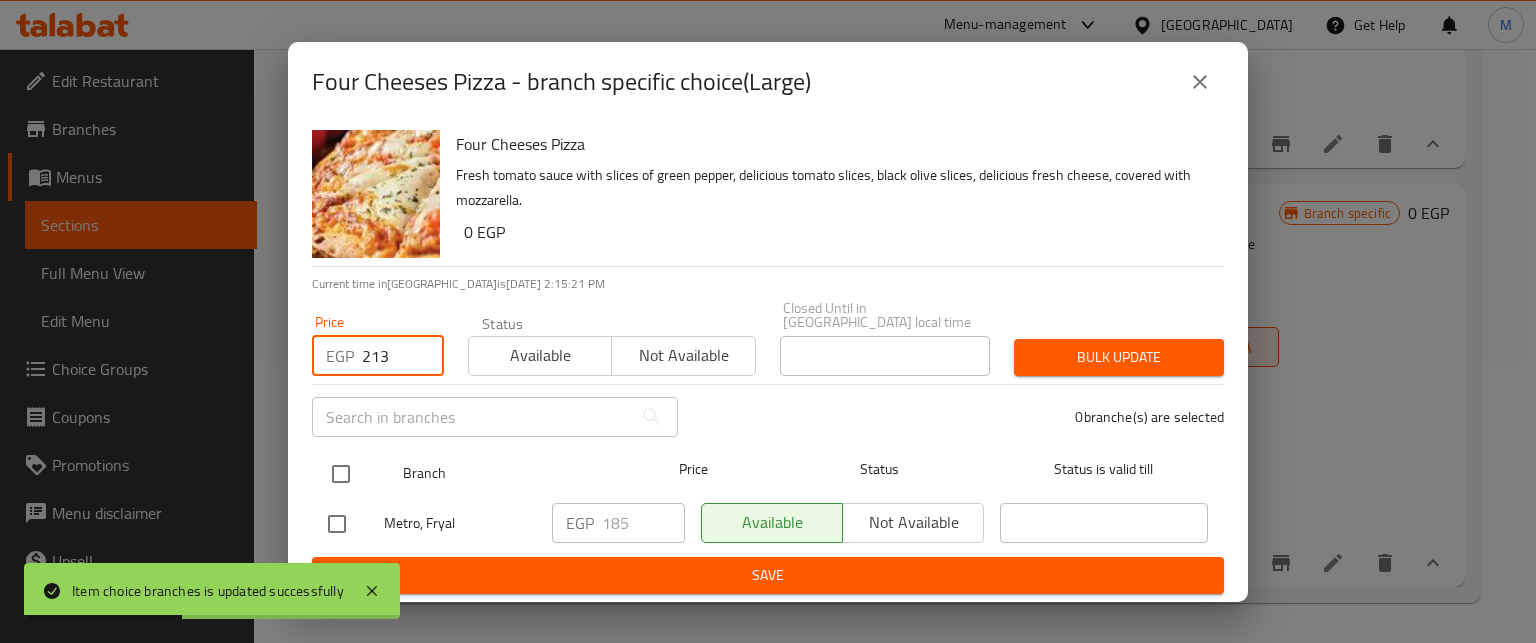 drag, startPoint x: 348, startPoint y: 457, endPoint x: 396, endPoint y: 431, distance: 54.589375 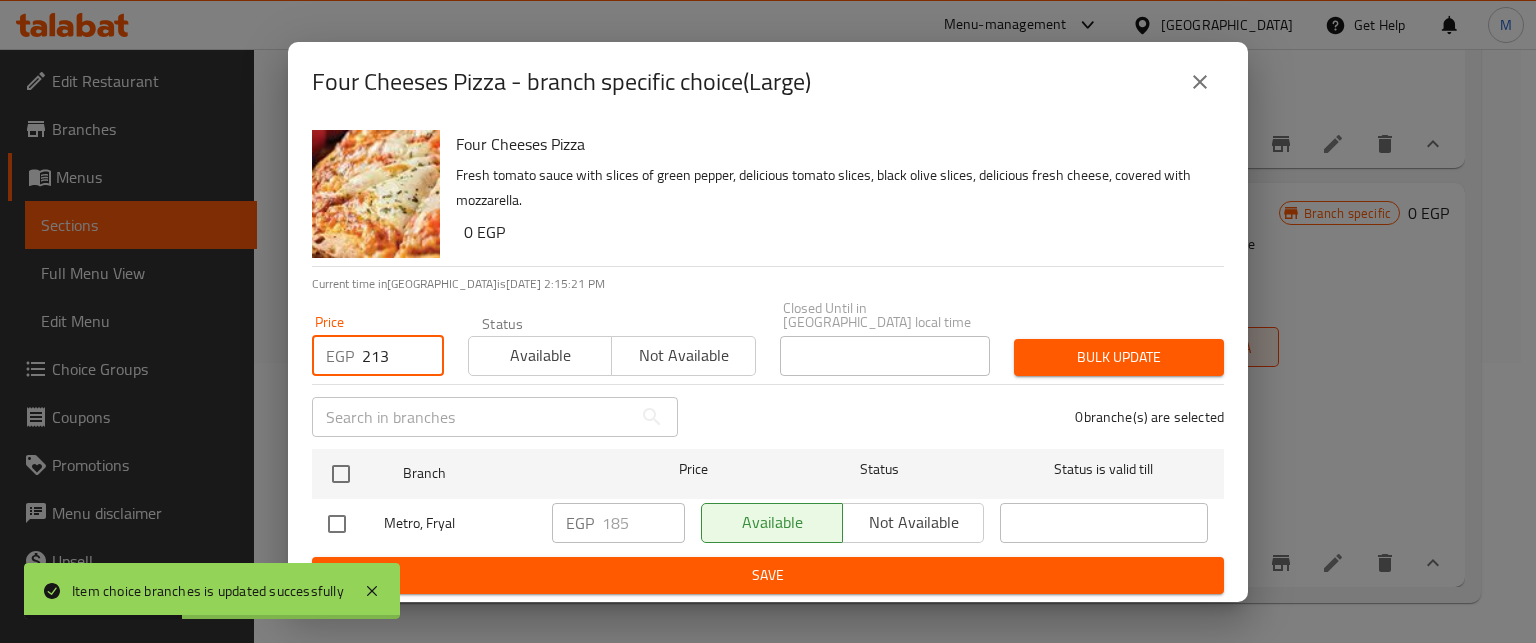 click at bounding box center (341, 474) 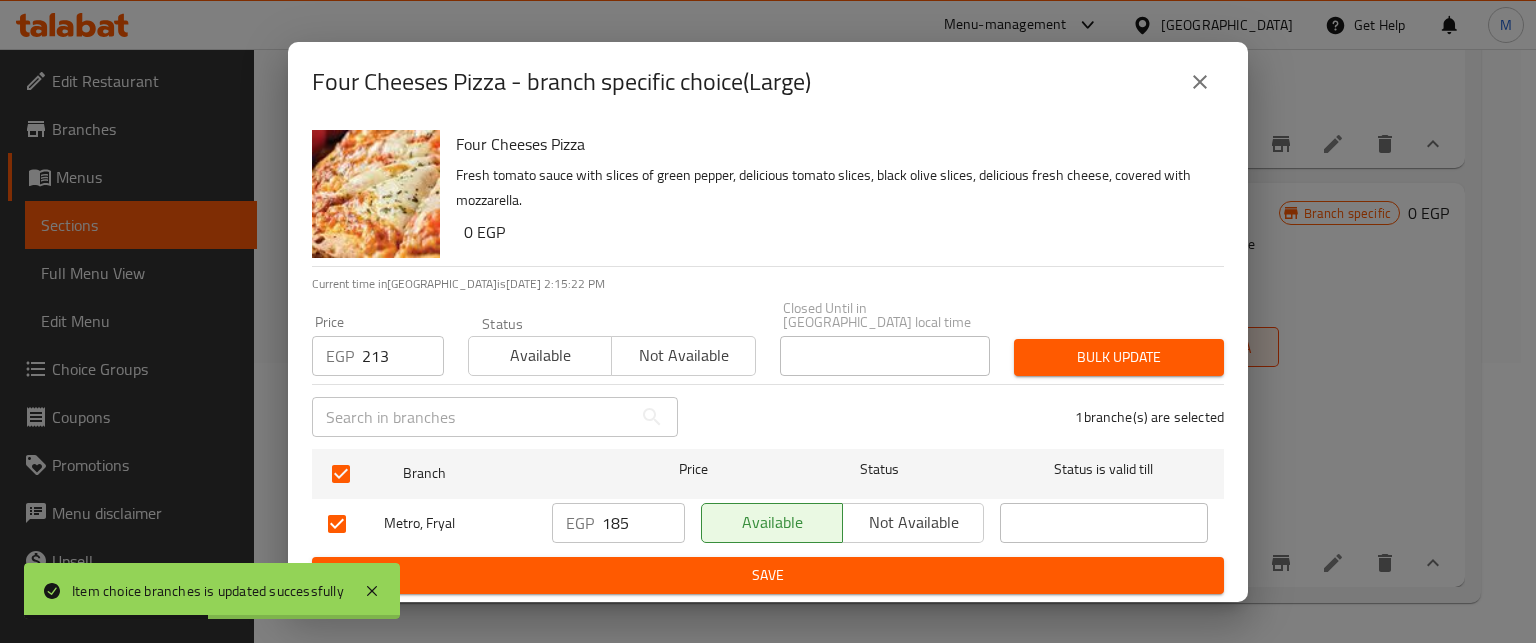 click on "Bulk update" at bounding box center (1119, 357) 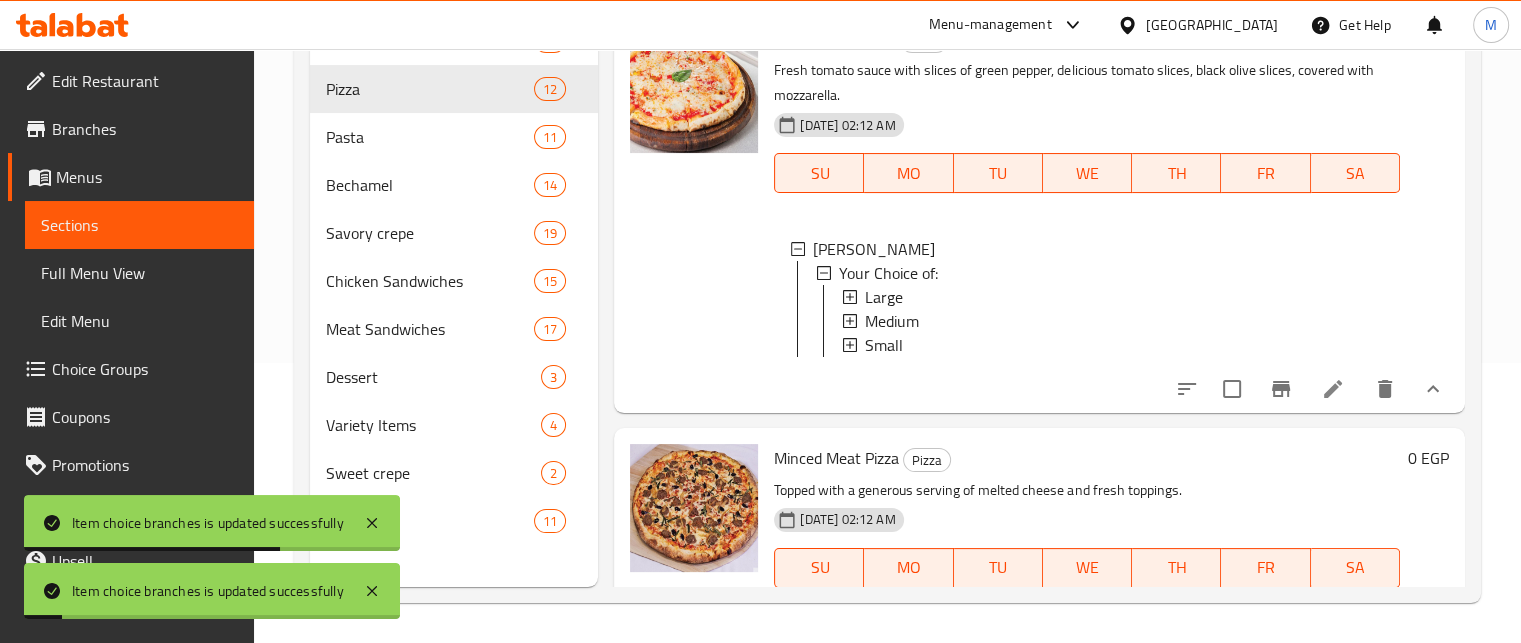 scroll, scrollTop: 280, scrollLeft: 0, axis: vertical 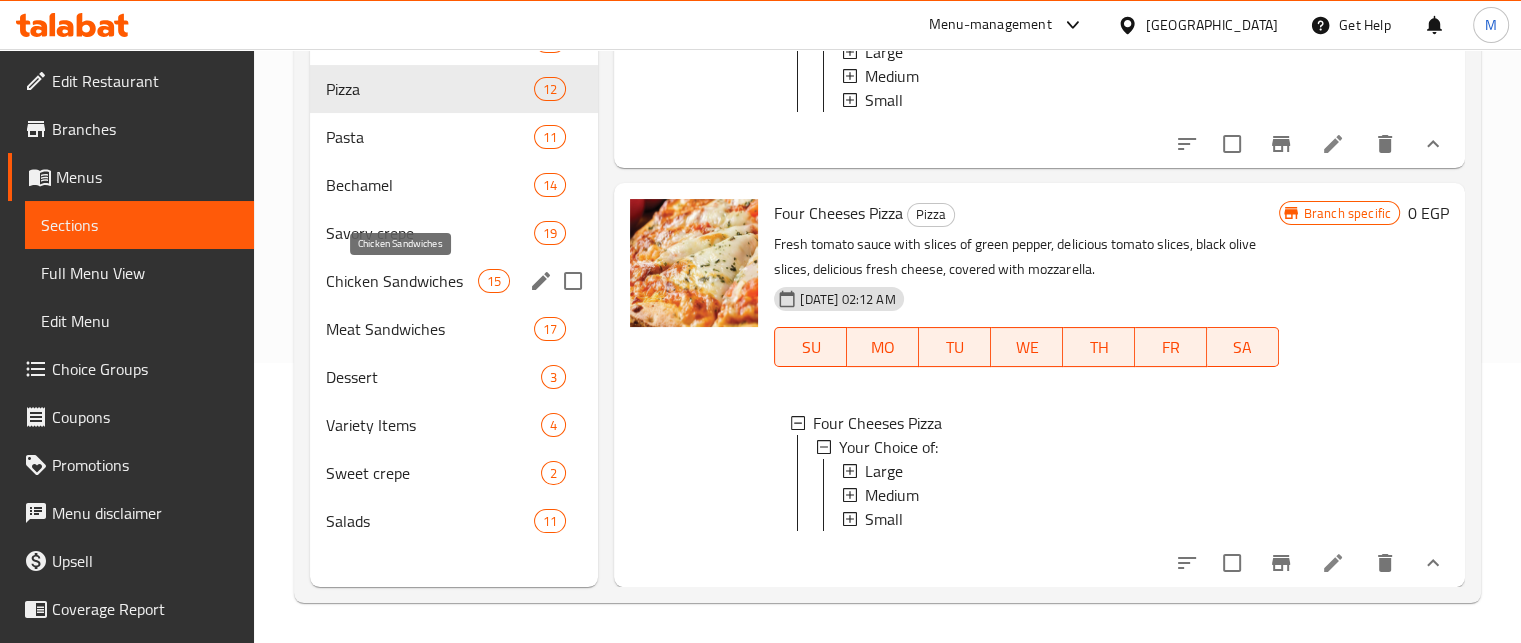click on "Chicken Sandwiches" at bounding box center [402, 281] 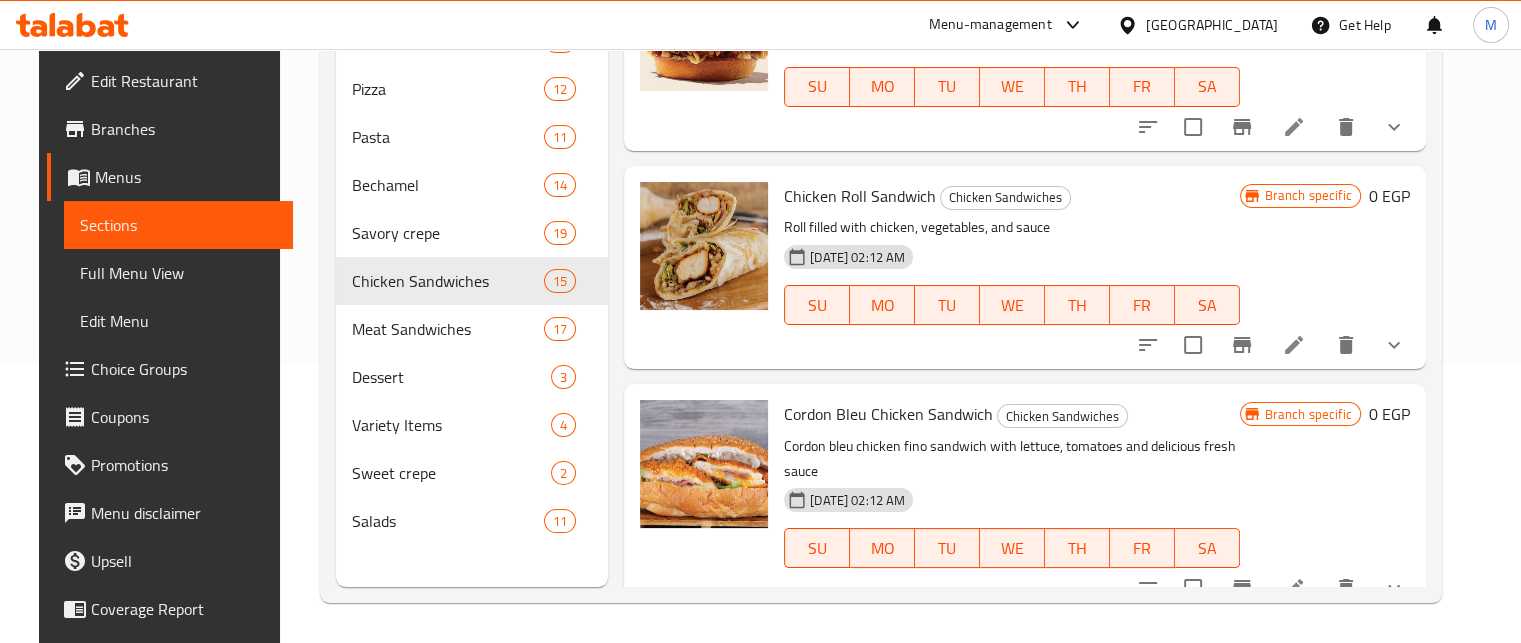 scroll, scrollTop: 0, scrollLeft: 0, axis: both 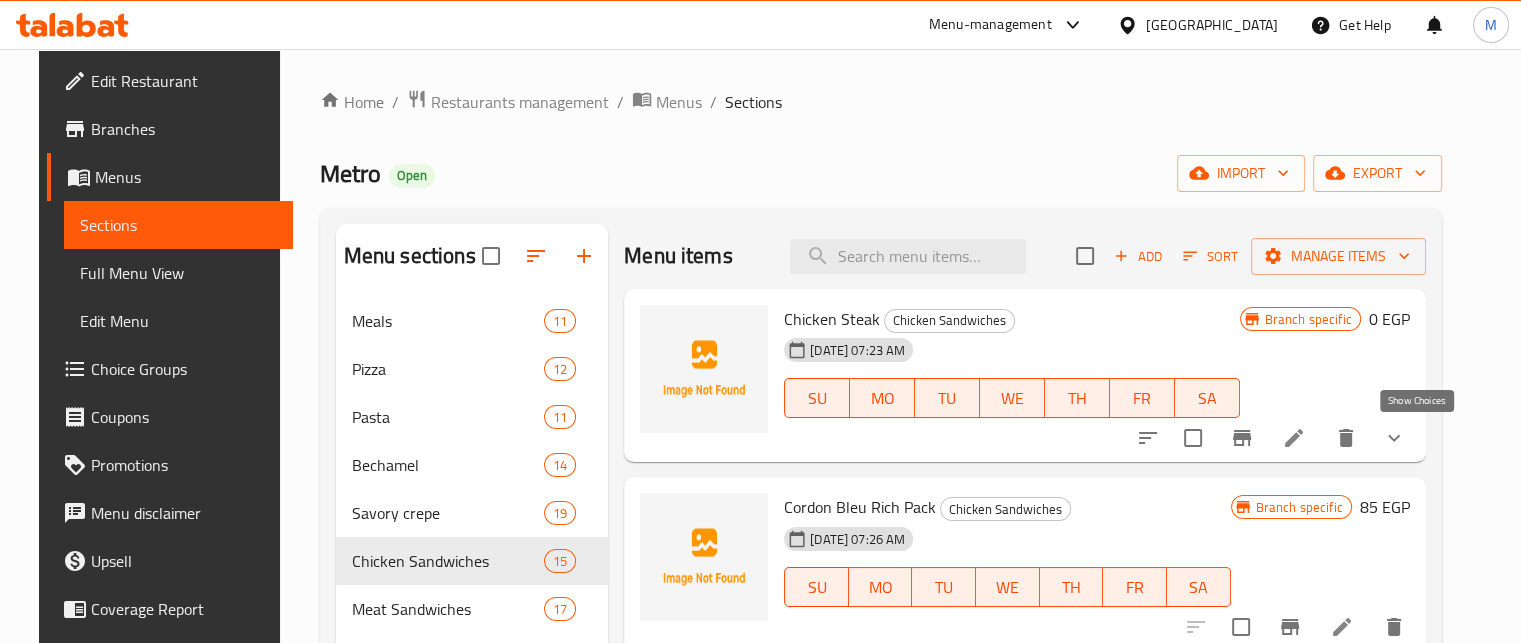 click 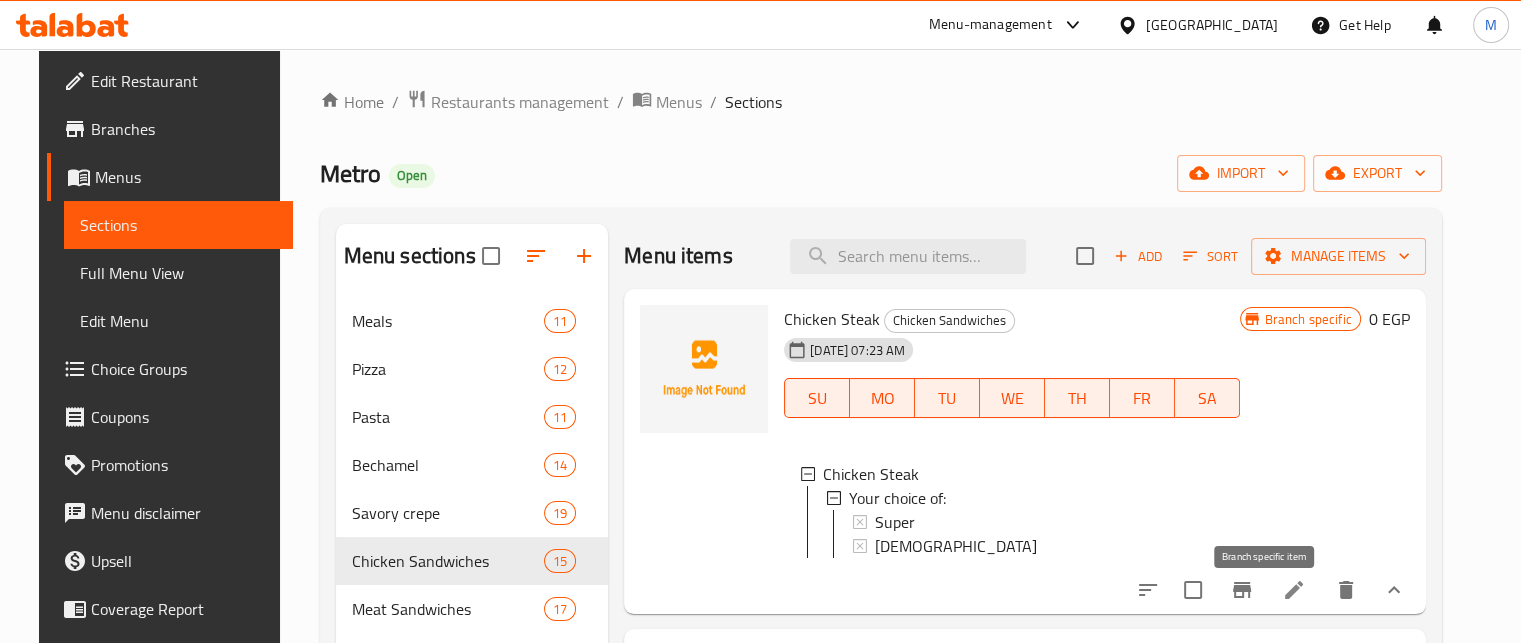 click 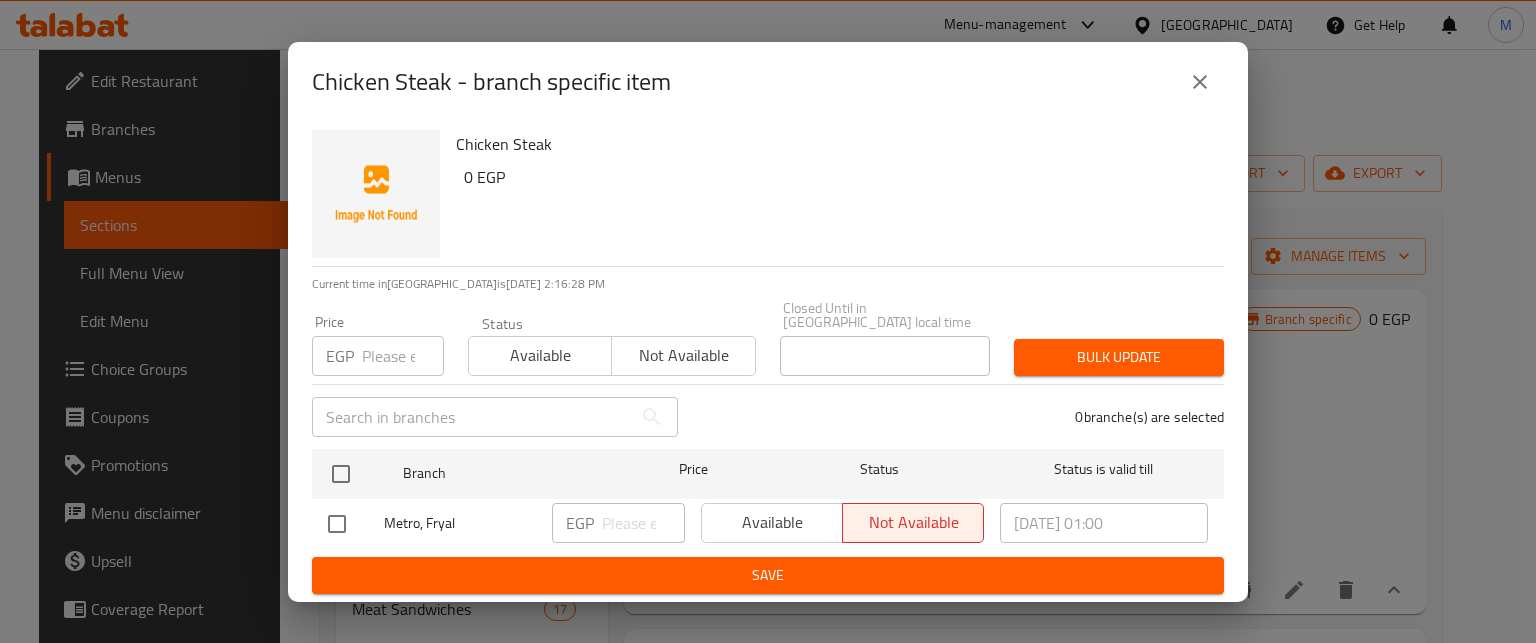 click 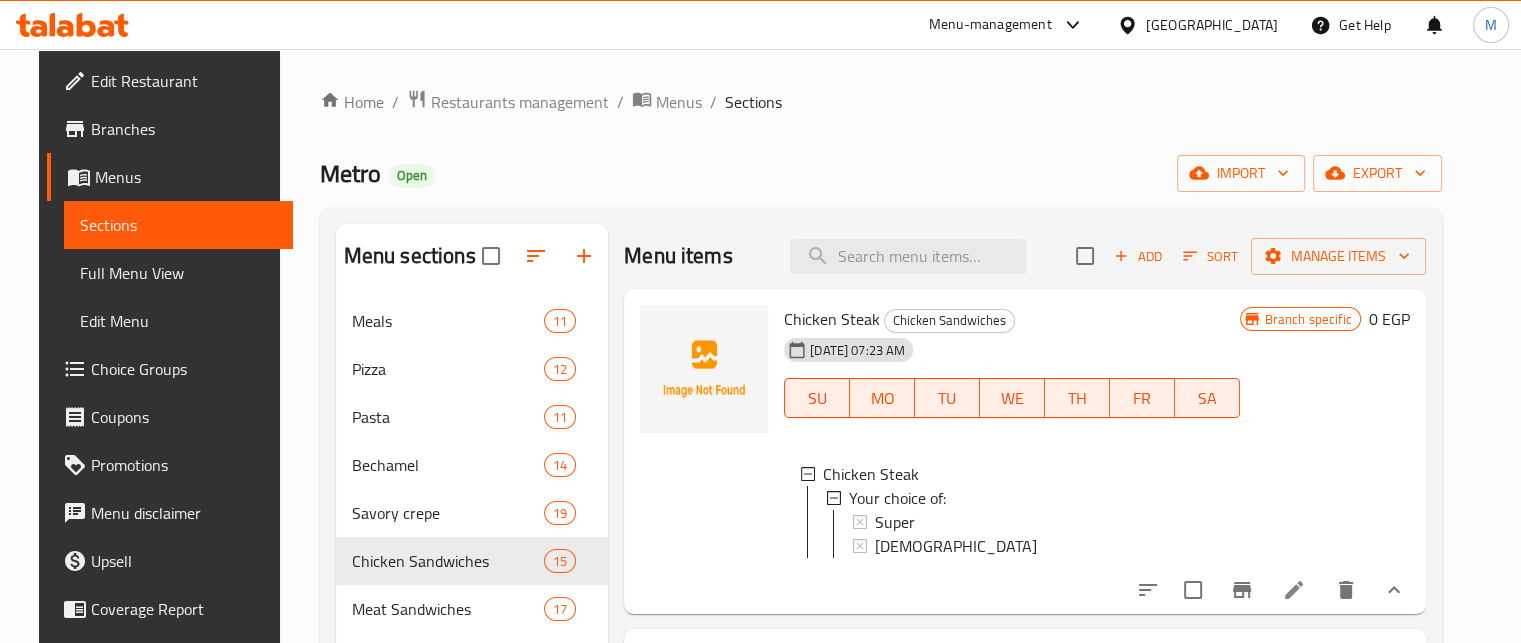 click 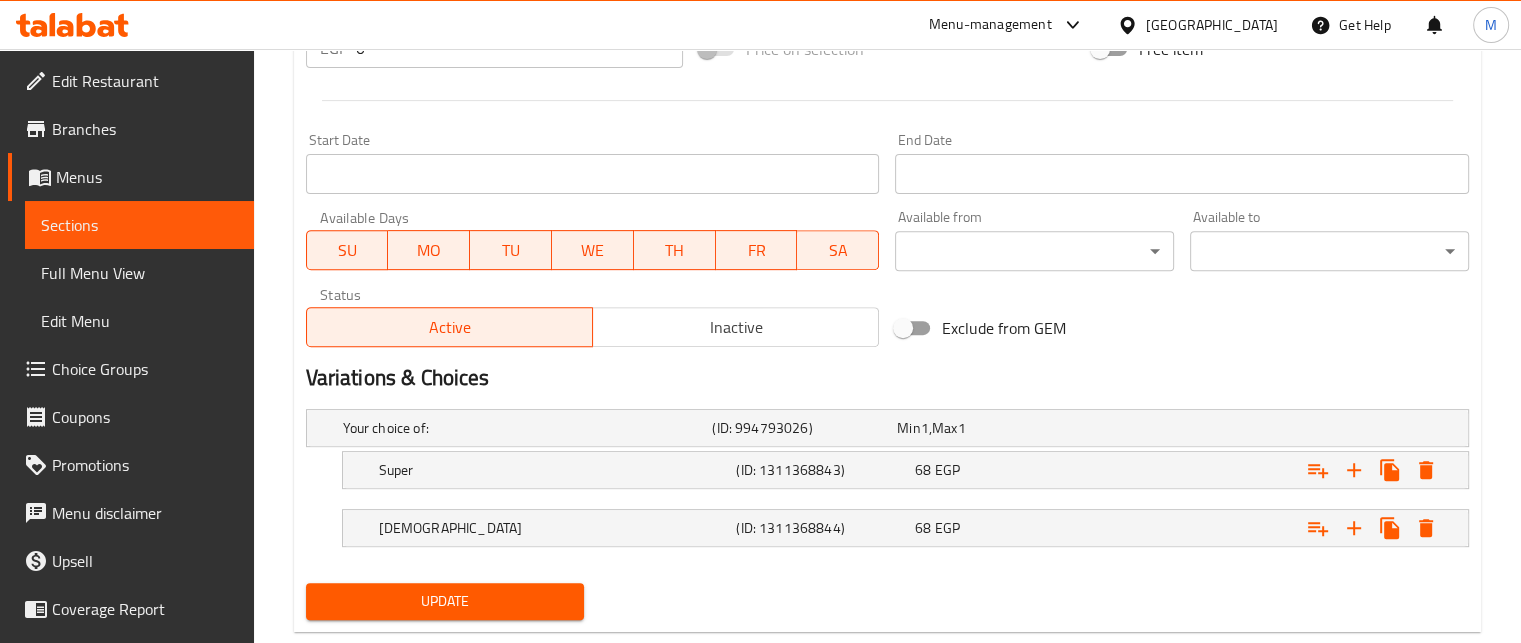scroll, scrollTop: 800, scrollLeft: 0, axis: vertical 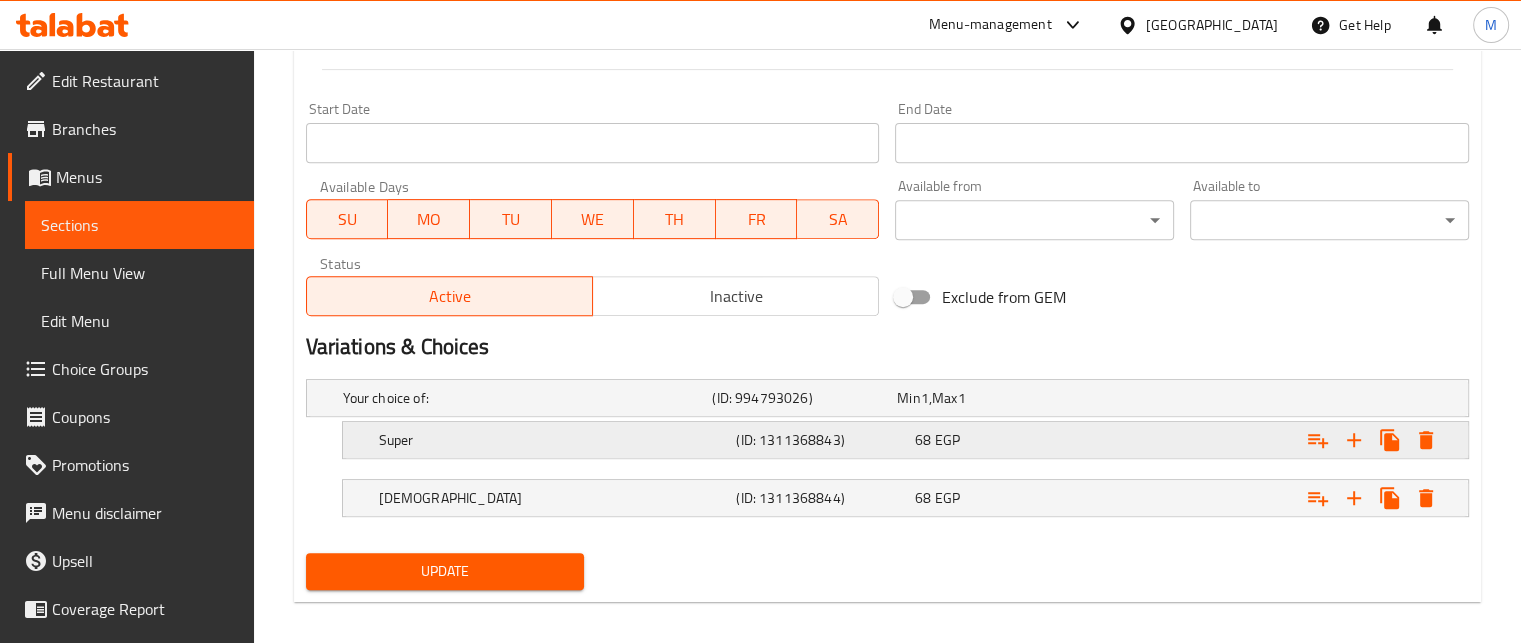 click on "68   EGP" at bounding box center [985, 398] 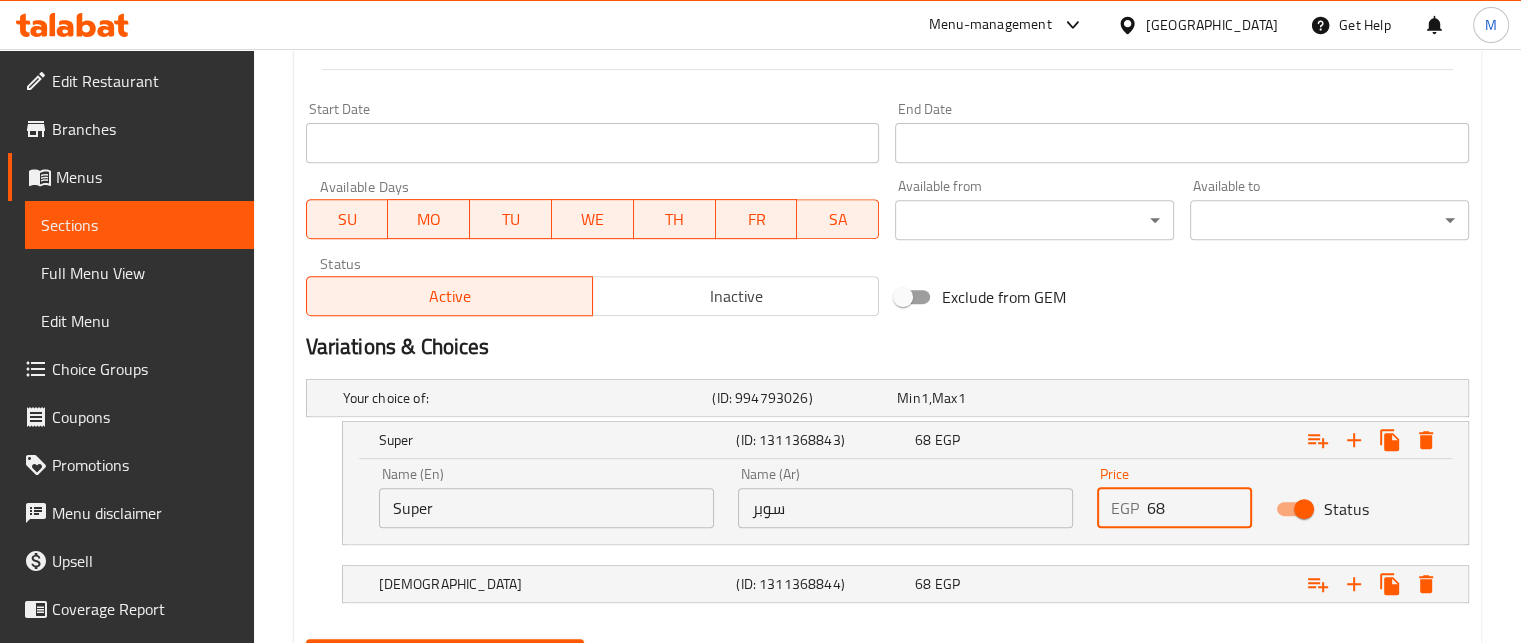 drag, startPoint x: 1182, startPoint y: 501, endPoint x: 1132, endPoint y: 515, distance: 51.92302 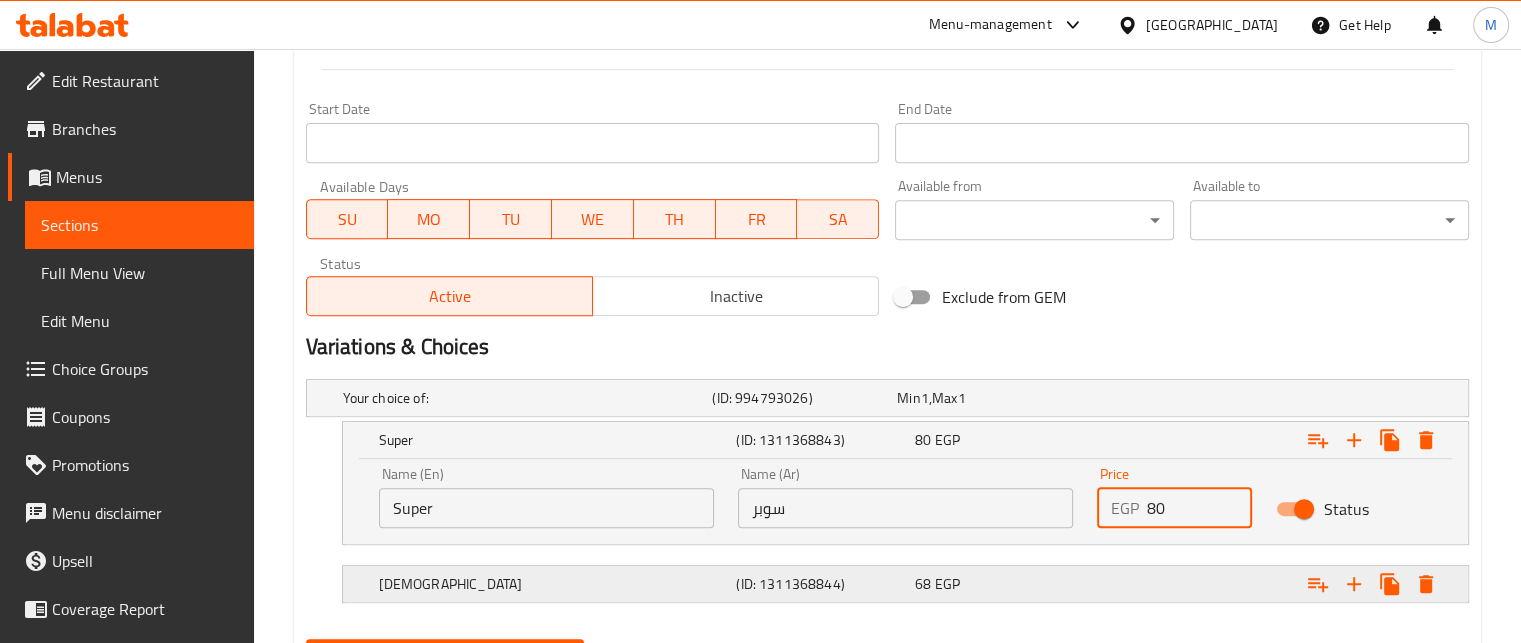 type on "80" 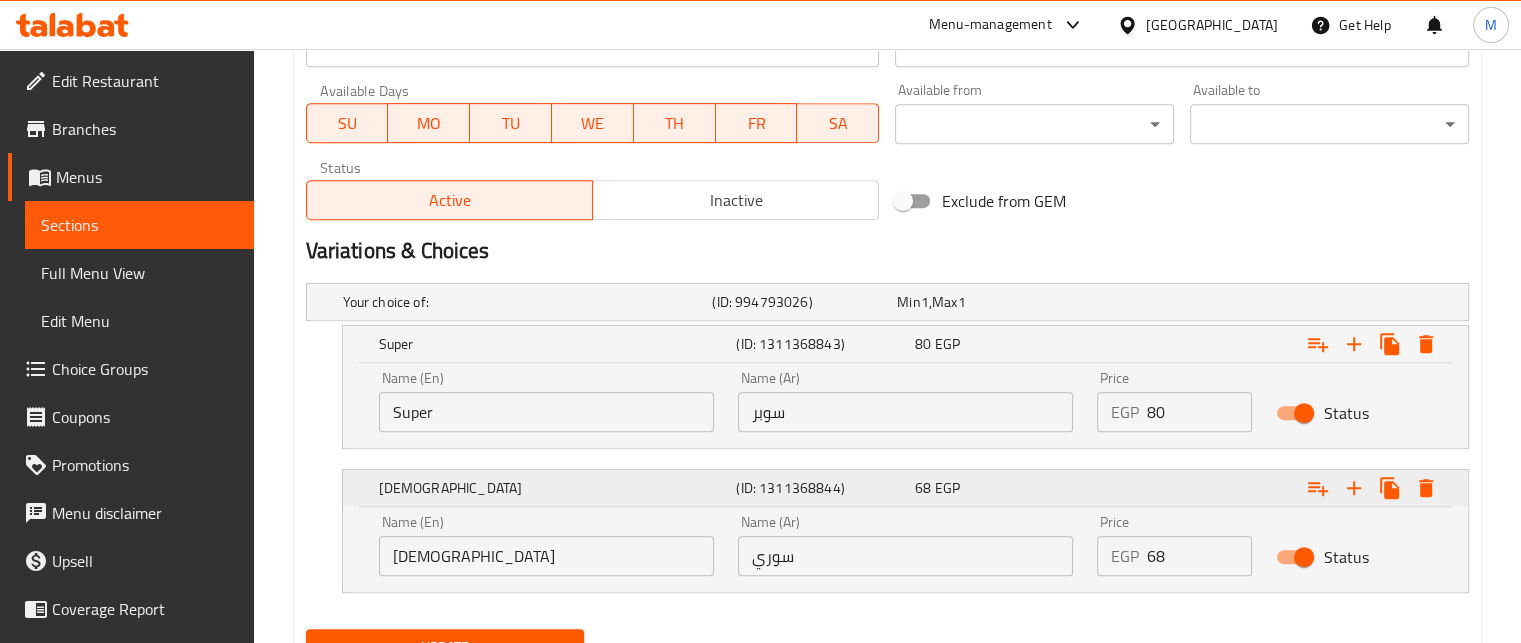 scroll, scrollTop: 985, scrollLeft: 0, axis: vertical 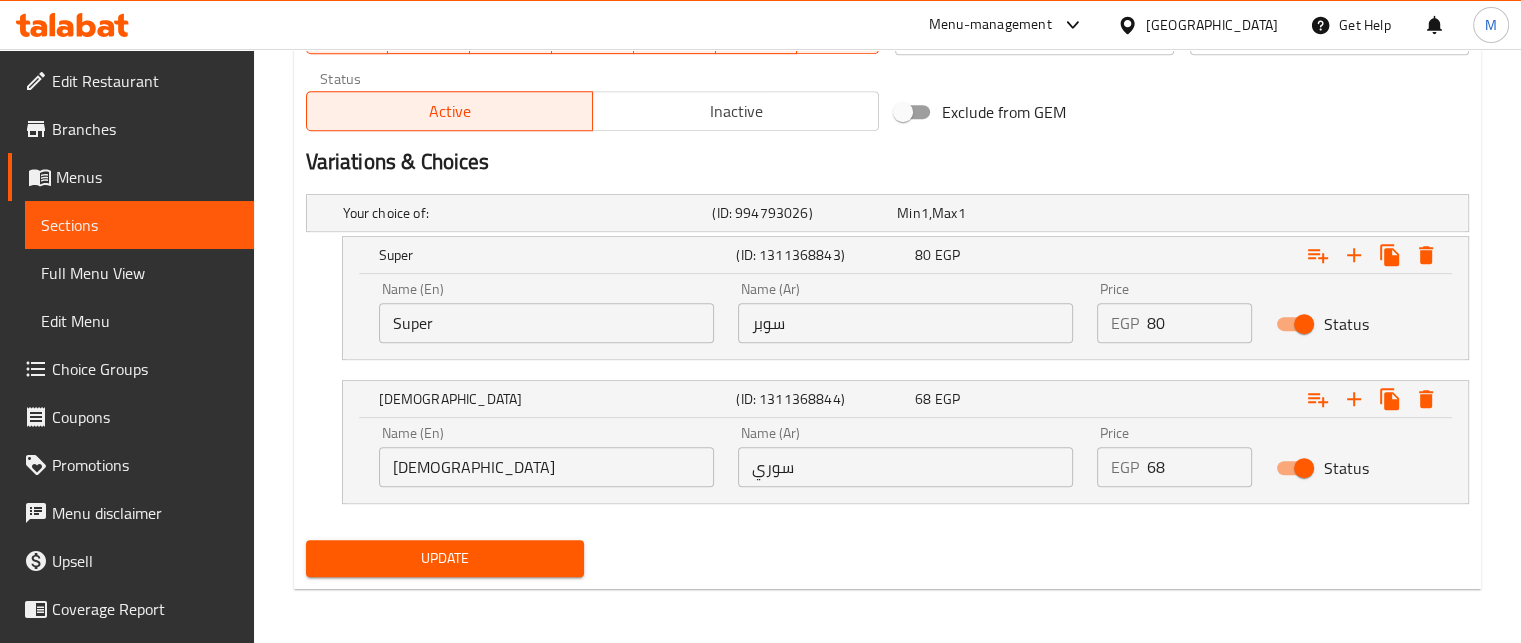 click on "Price EGP 68 Price" at bounding box center (1175, 456) 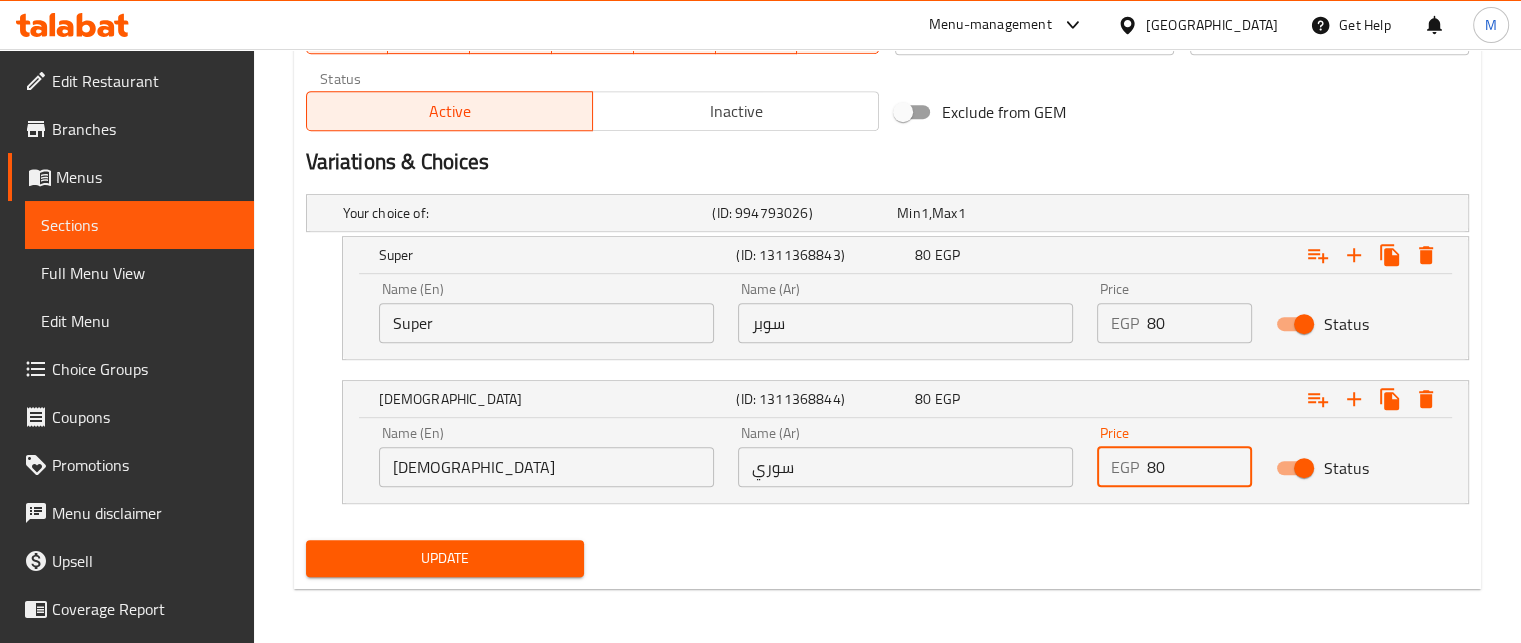 type on "80" 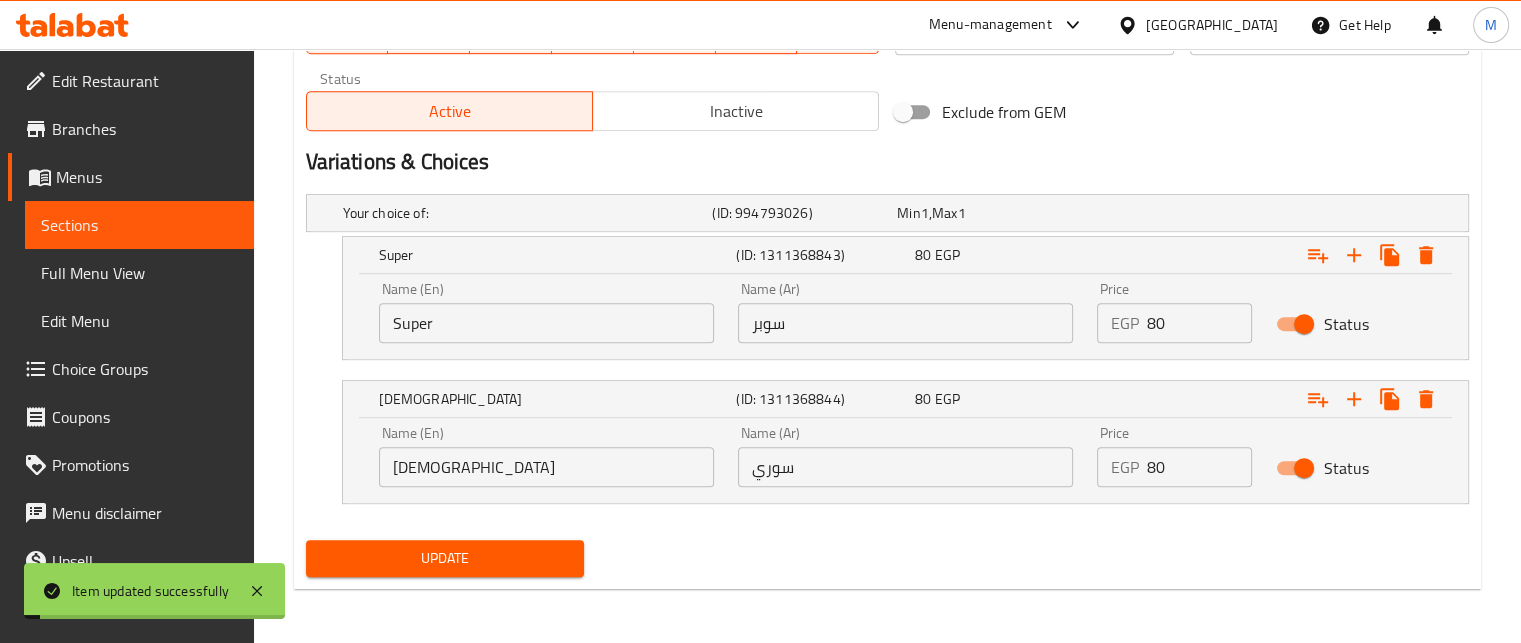scroll, scrollTop: 0, scrollLeft: 0, axis: both 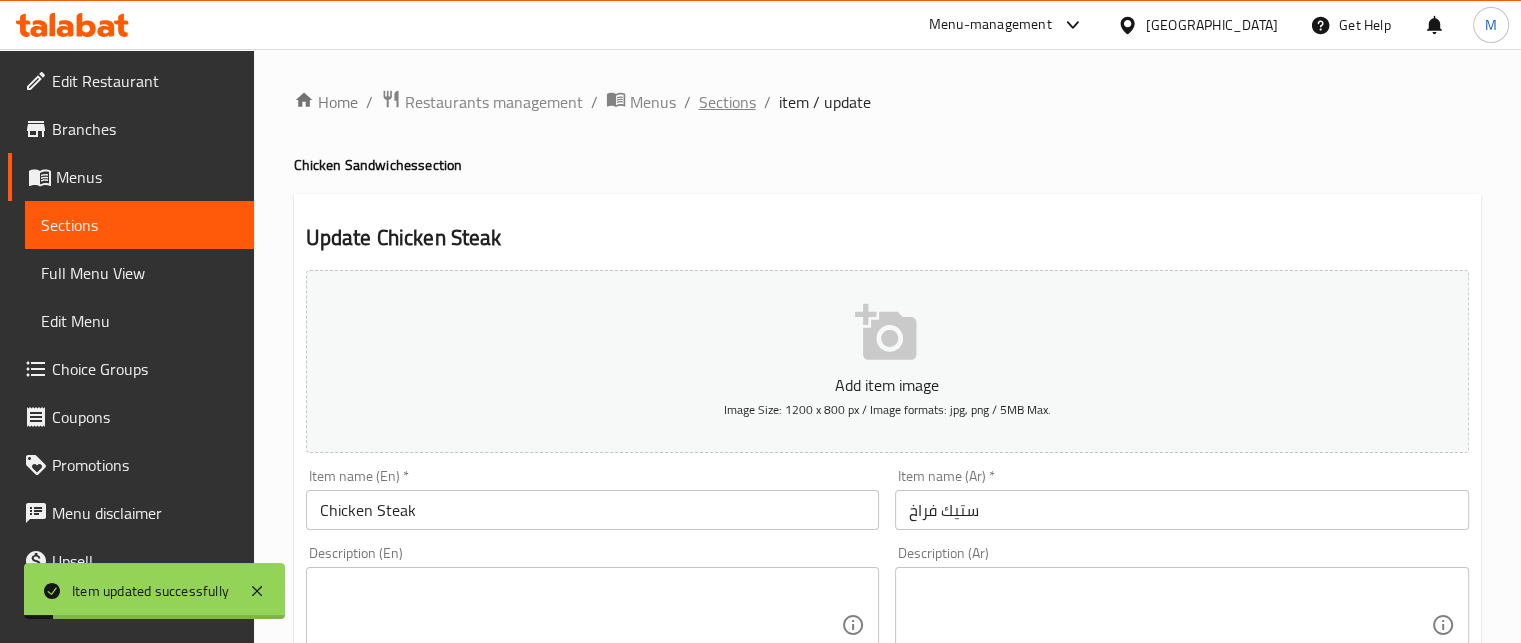 click on "Sections" at bounding box center (727, 102) 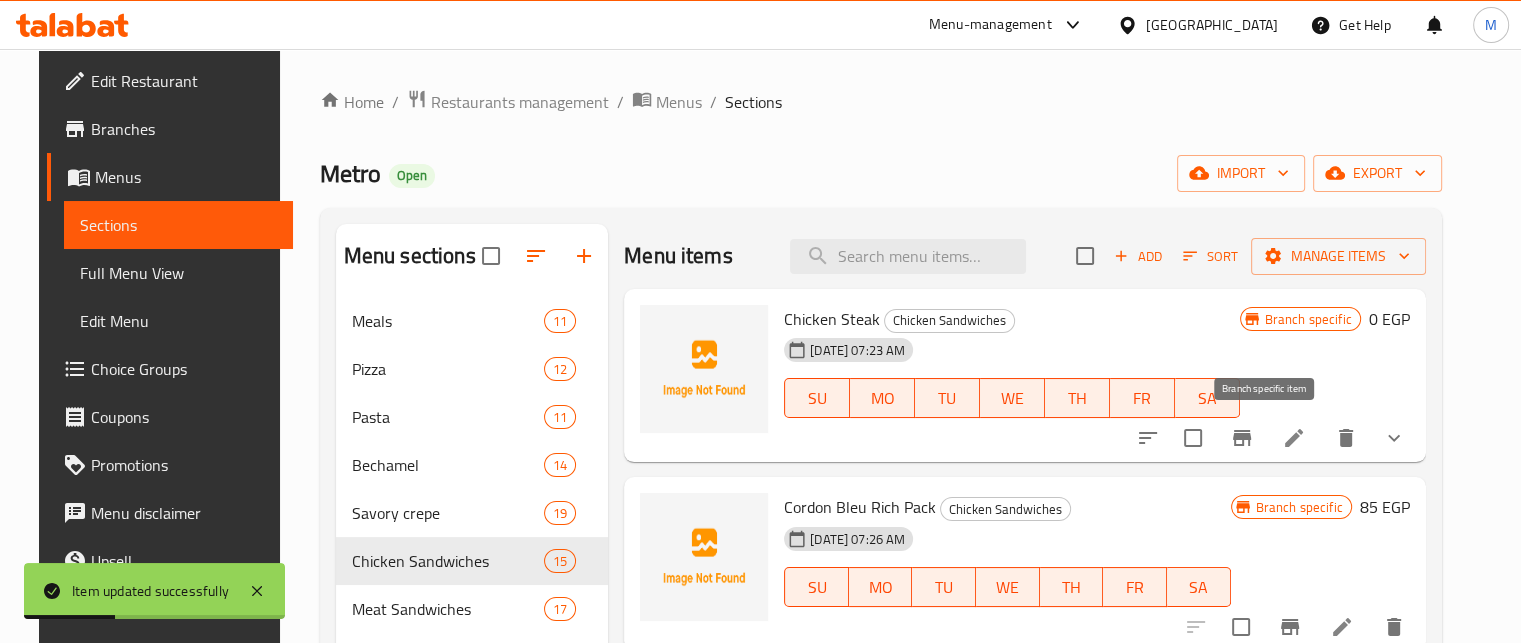 click 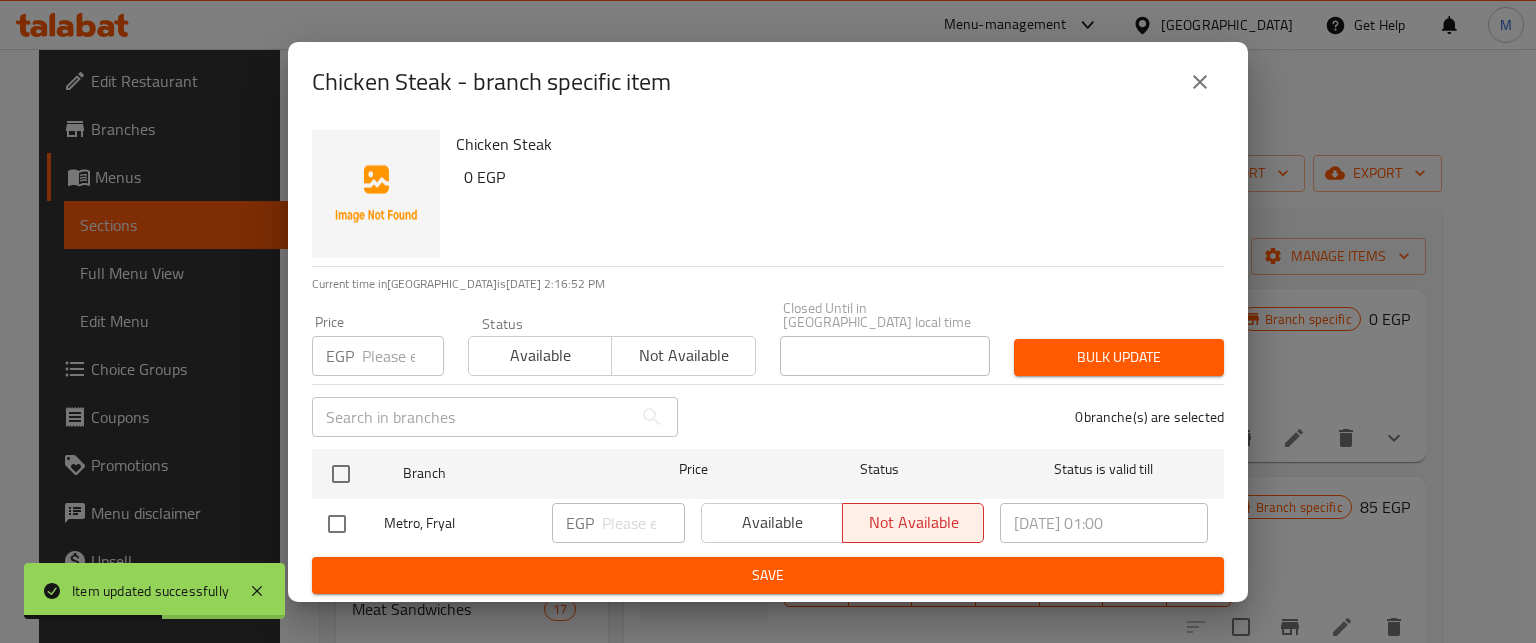 click at bounding box center [1200, 82] 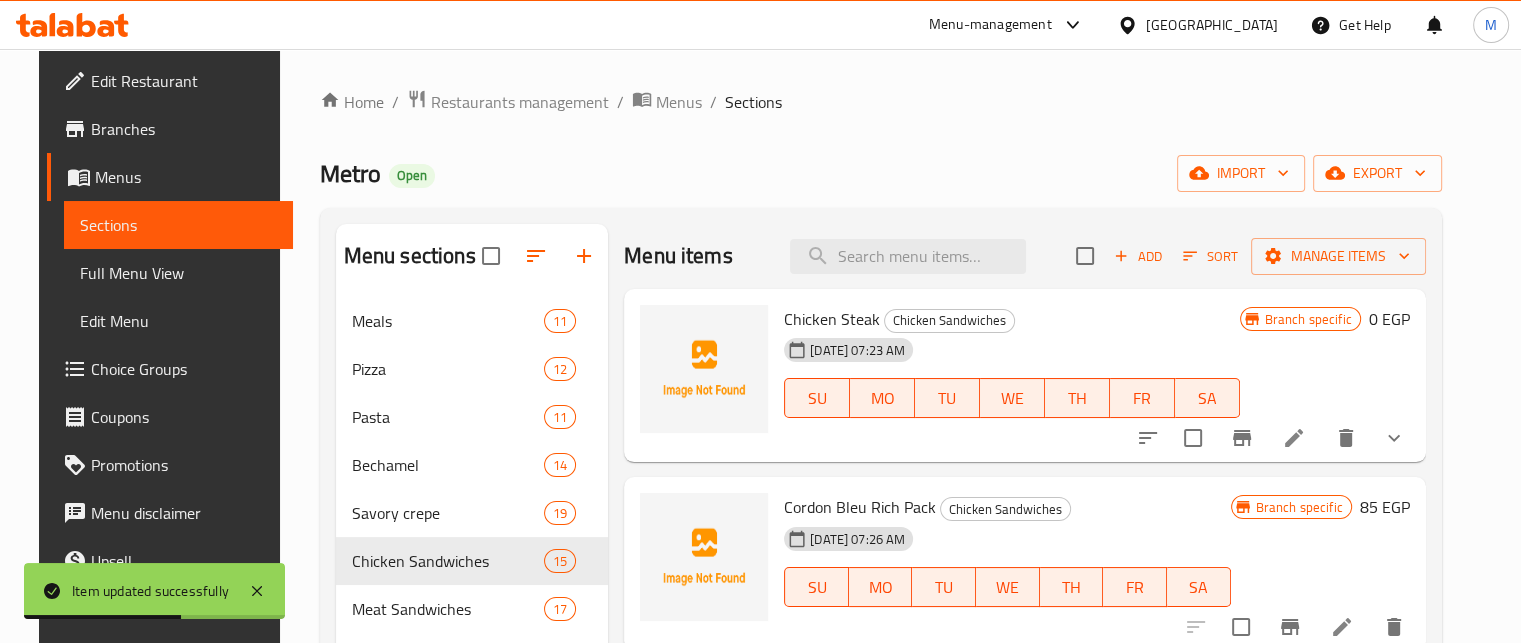 click 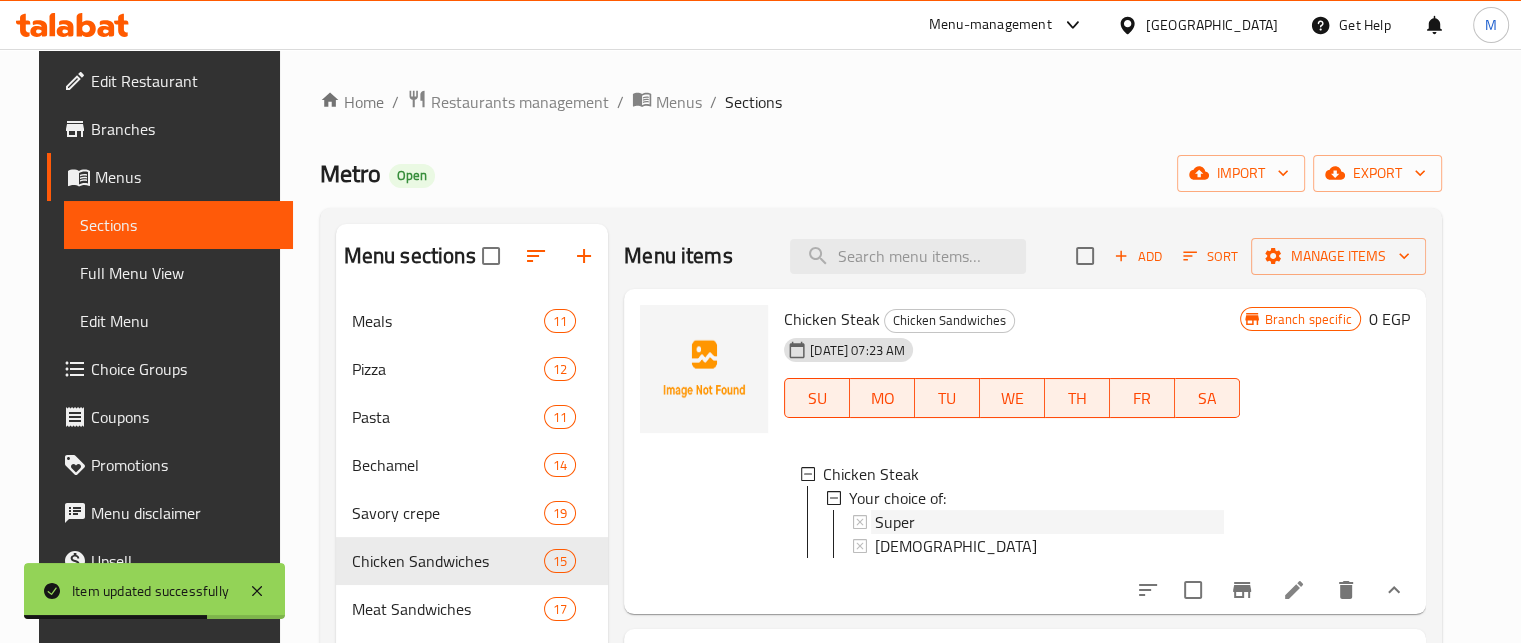 click on "Super" at bounding box center [895, 522] 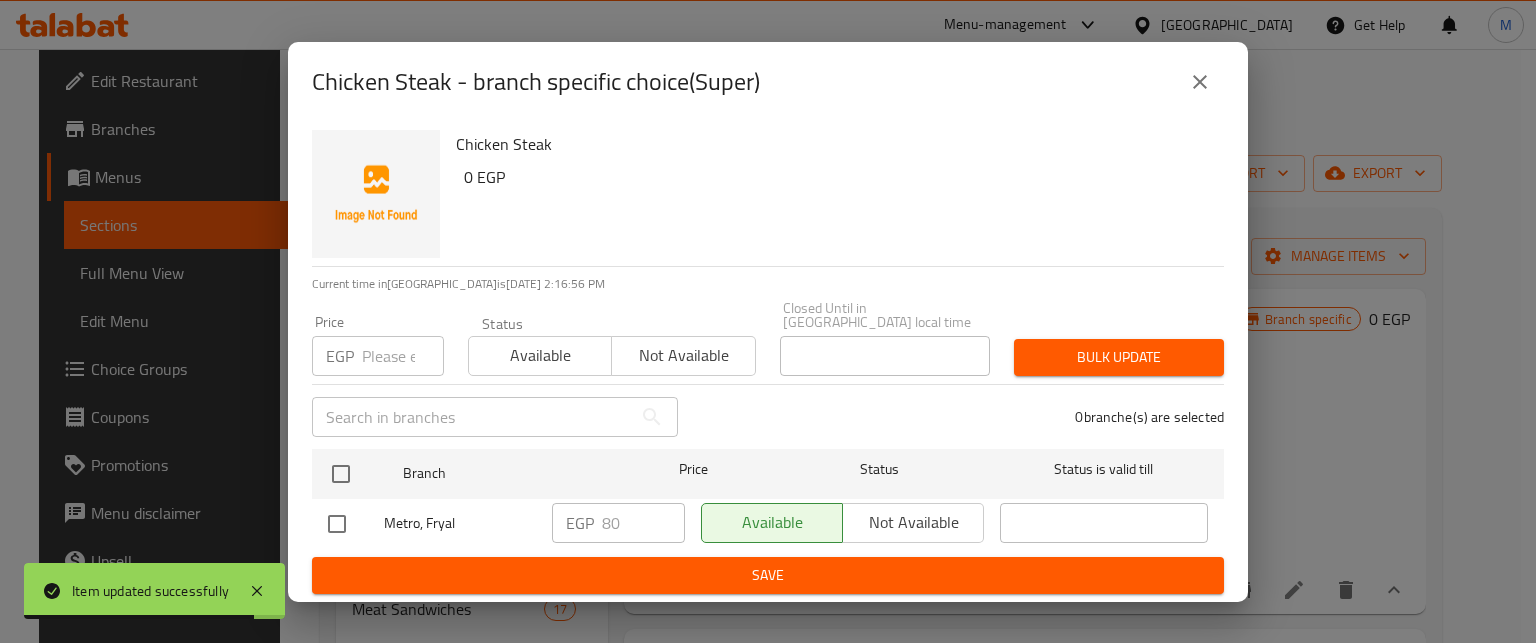 click 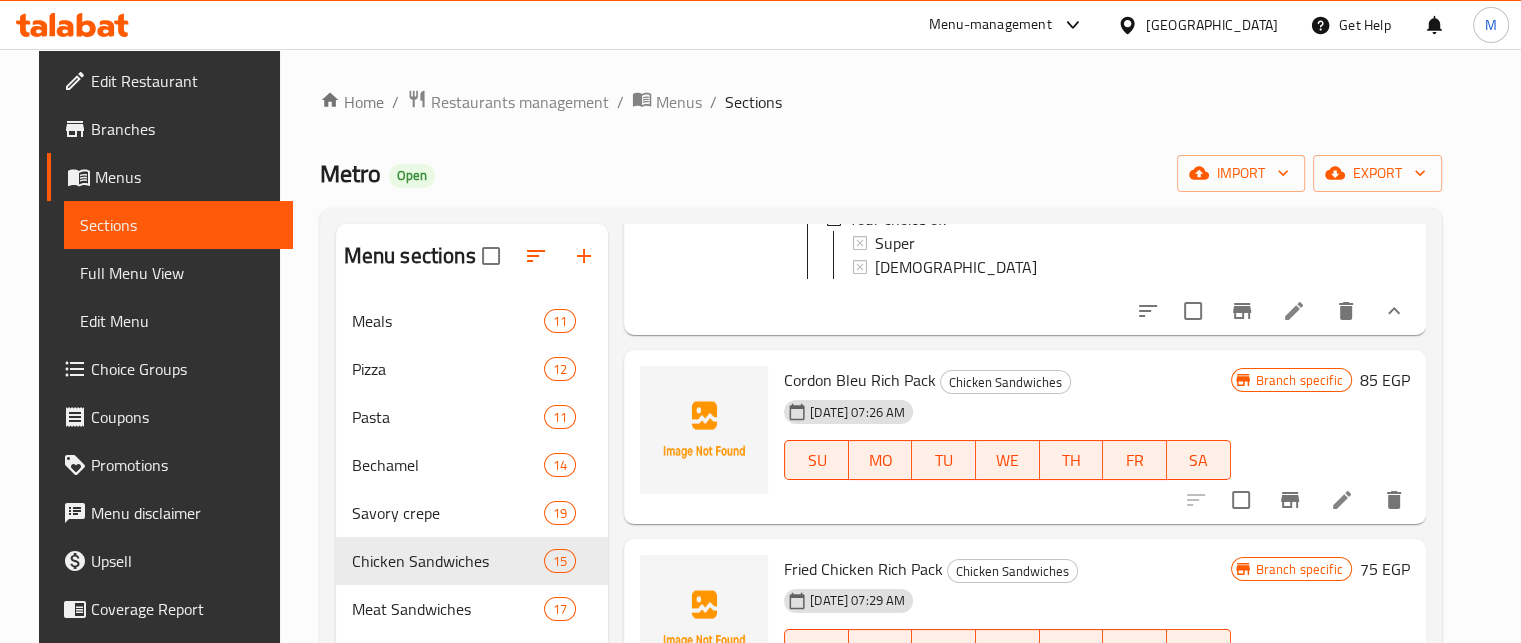 scroll, scrollTop: 305, scrollLeft: 0, axis: vertical 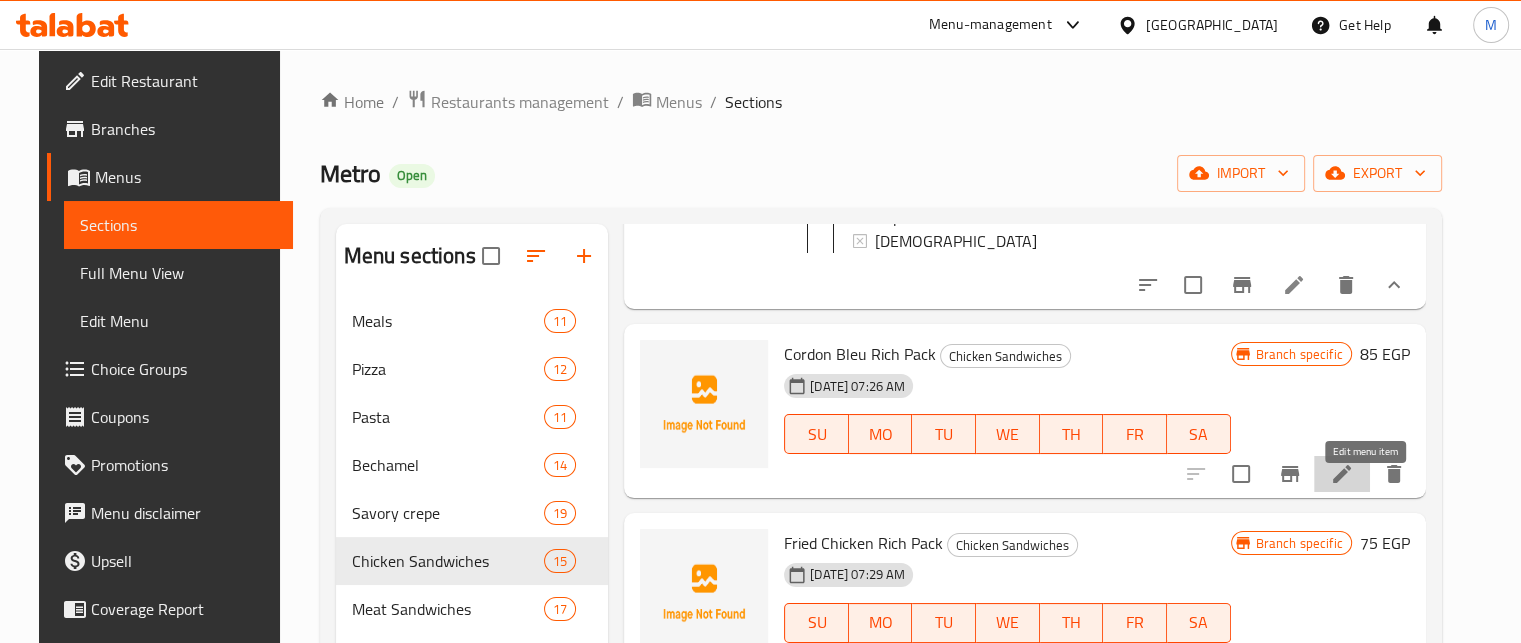 click 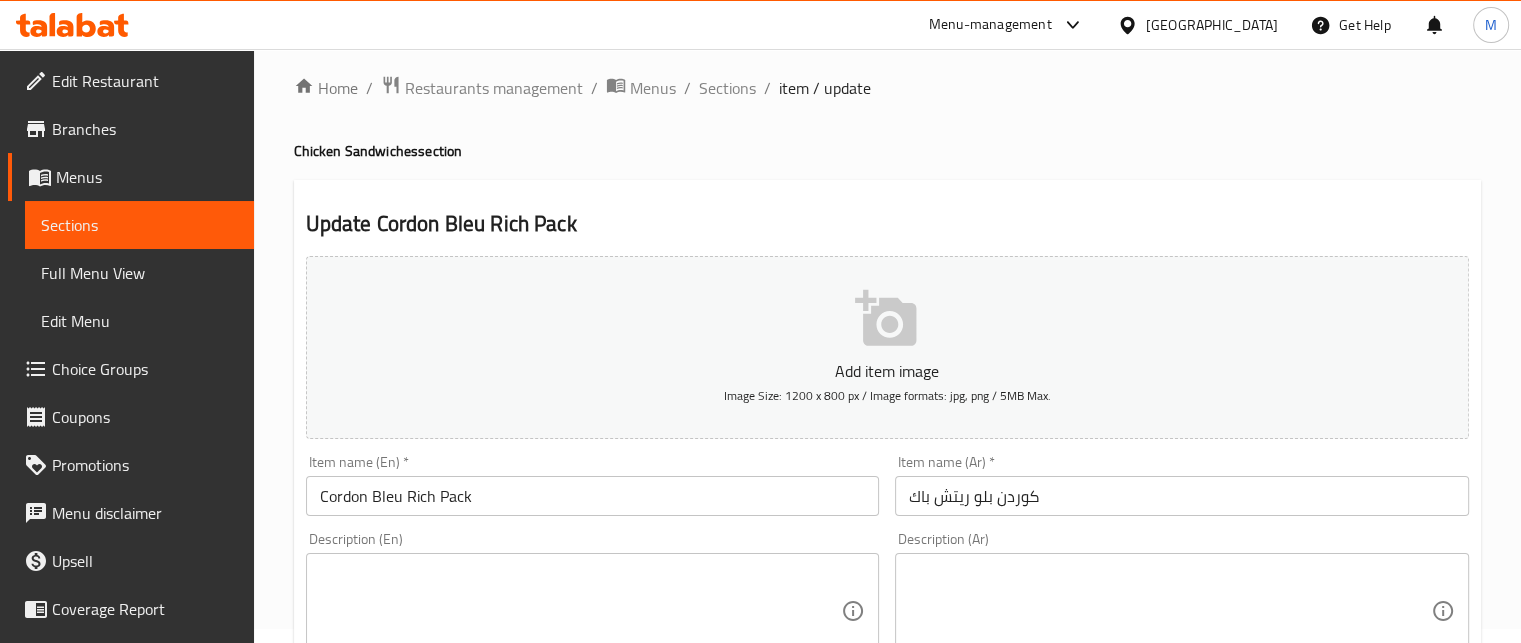 scroll, scrollTop: 0, scrollLeft: 0, axis: both 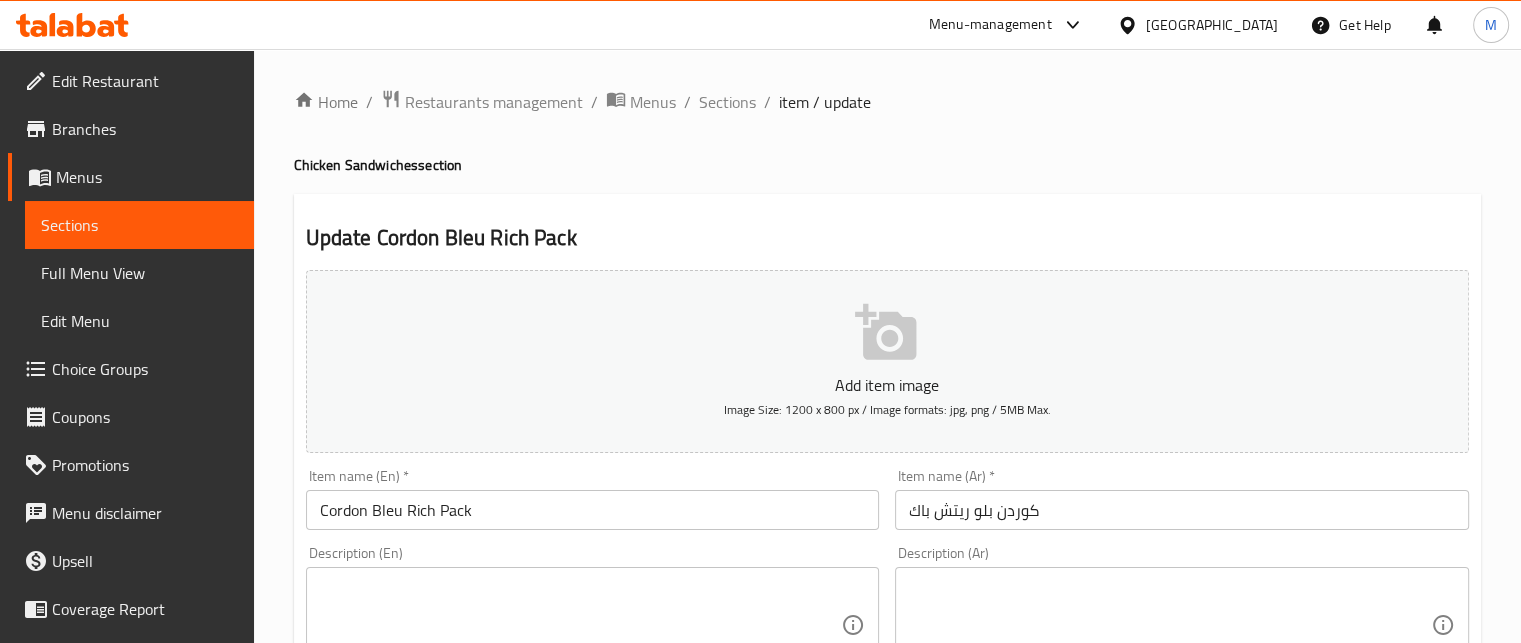 click on "Home / Restaurants management / Menus / Sections / item / update Chicken Sandwiches  section Update Cordon Bleu Rich Pack Add item image Image Size: 1200 x 800 px / Image formats: jpg, png / 5MB Max. Item name (En)   * Cordon Bleu Rich Pack Item name (En)  * Item name (Ar)   * كوردن بلو ريتش باك Item name (Ar)  * Description (En) Description (En) Description (Ar) Description (Ar) Product barcode Product barcode Product sku Product sku Price   * EGP 85 Price  * Price on selection Free item Start Date Start Date End Date End Date Available Days SU MO TU WE TH FR SA Available from ​ ​ Available to ​ ​ Status Active Inactive Exclude from GEM Variations & Choices Add variant ASSIGN CHOICE GROUP Update" at bounding box center (887, 731) 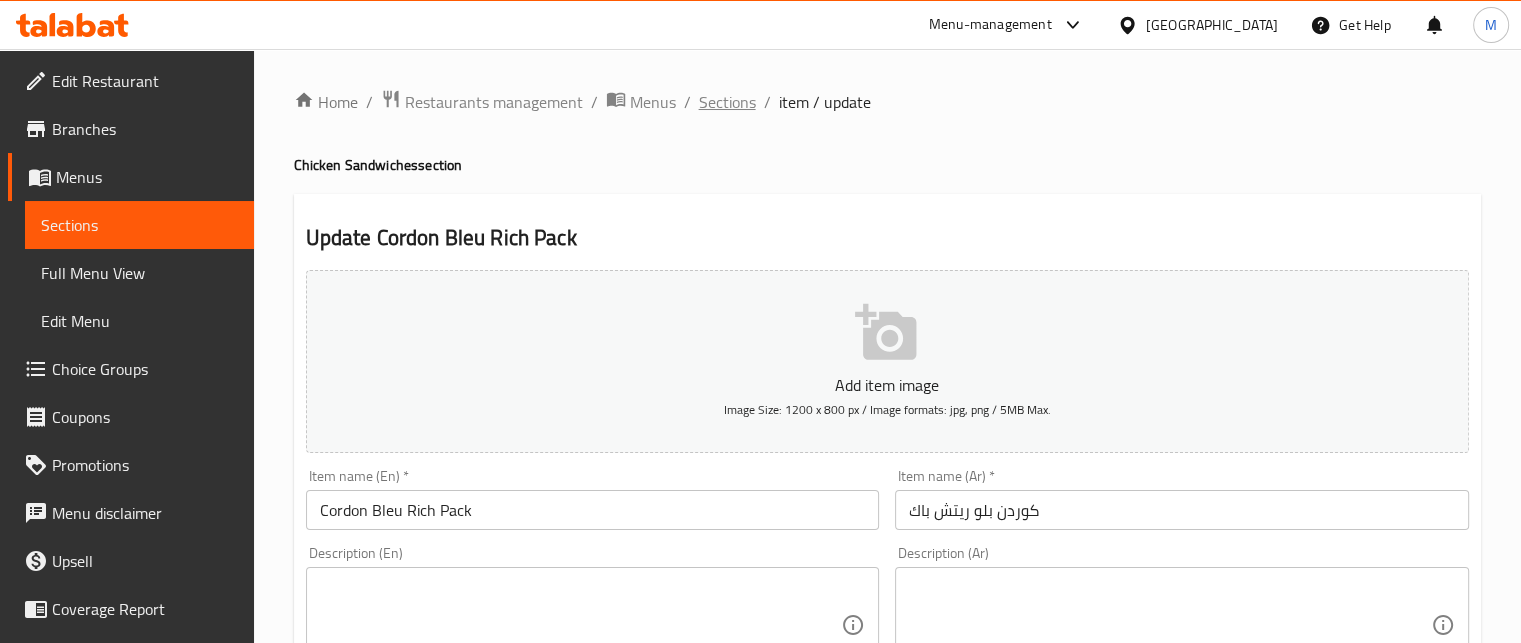 click on "Sections" at bounding box center [727, 102] 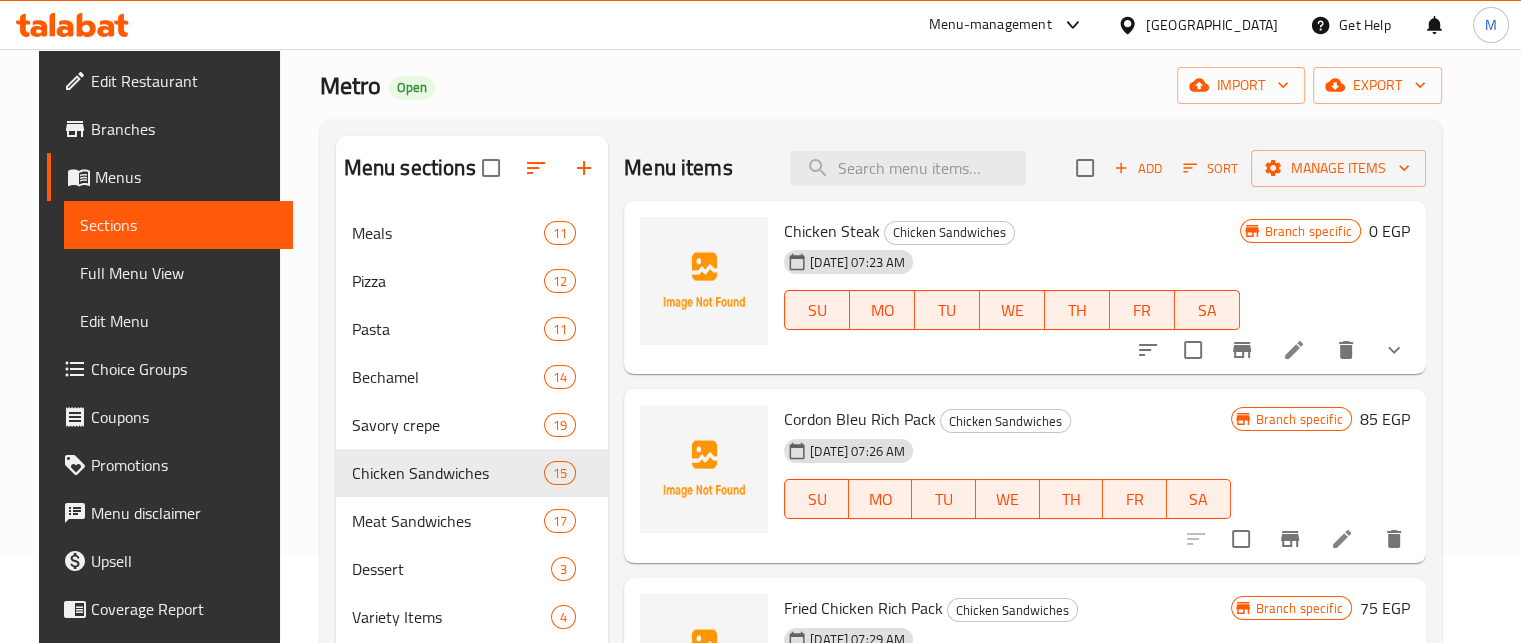 scroll, scrollTop: 99, scrollLeft: 0, axis: vertical 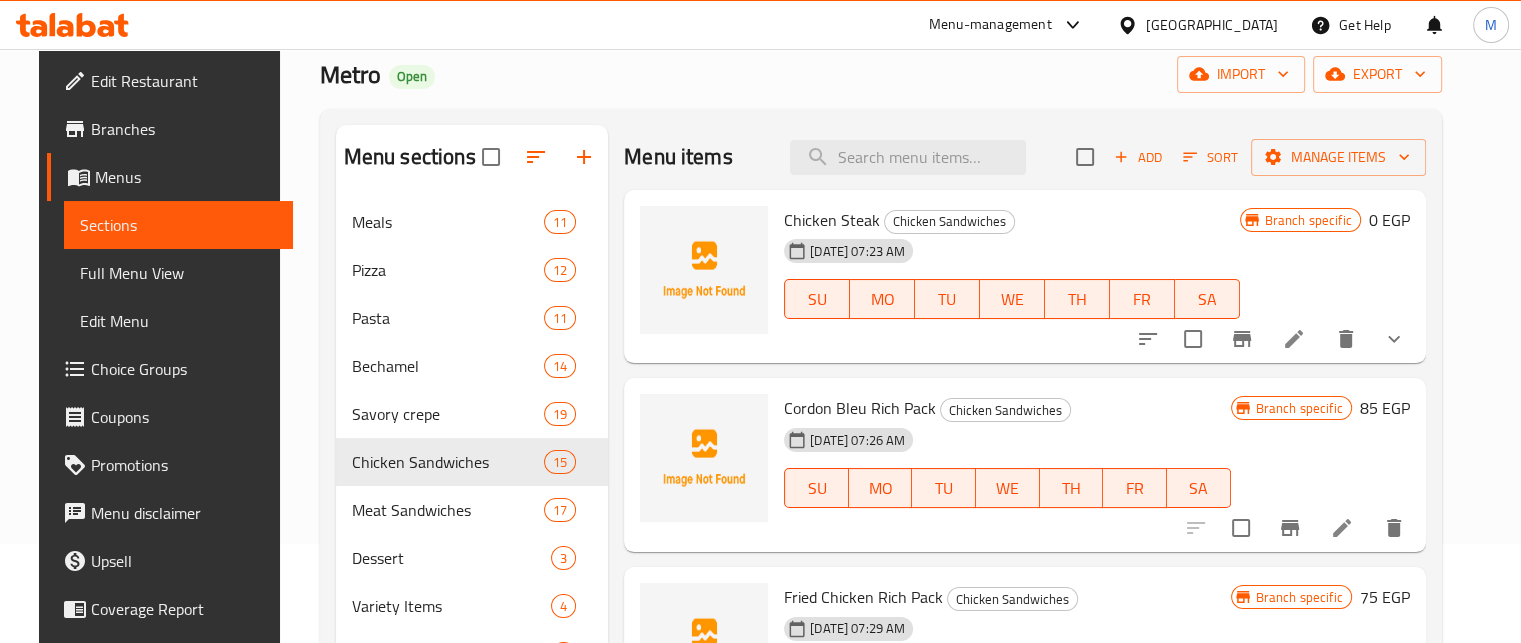 click 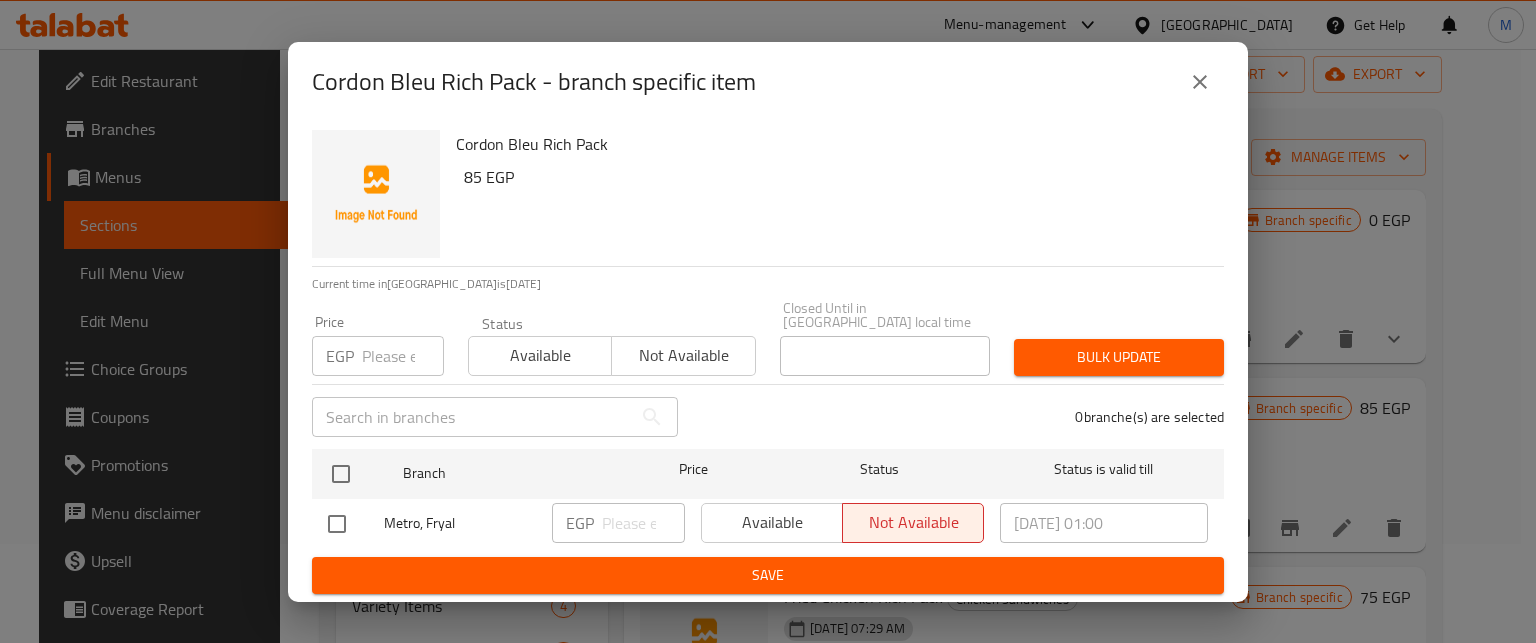 click at bounding box center (403, 356) 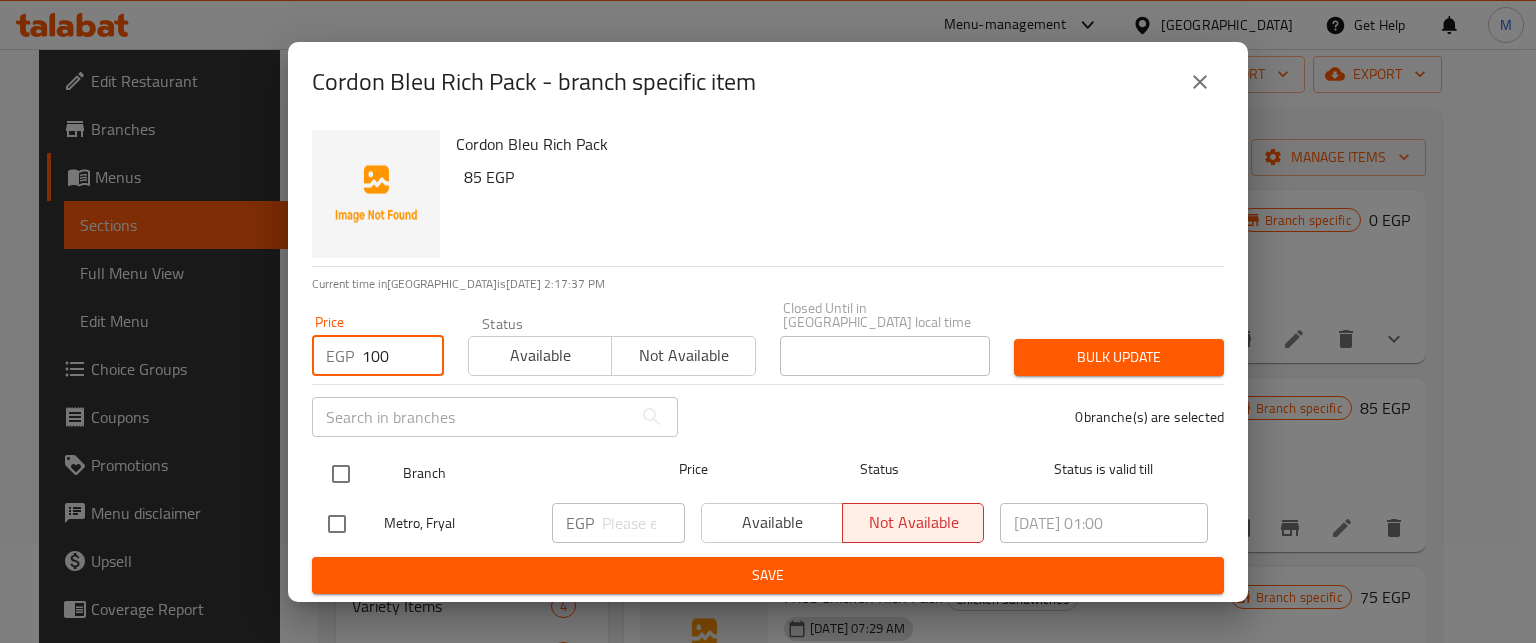type on "100" 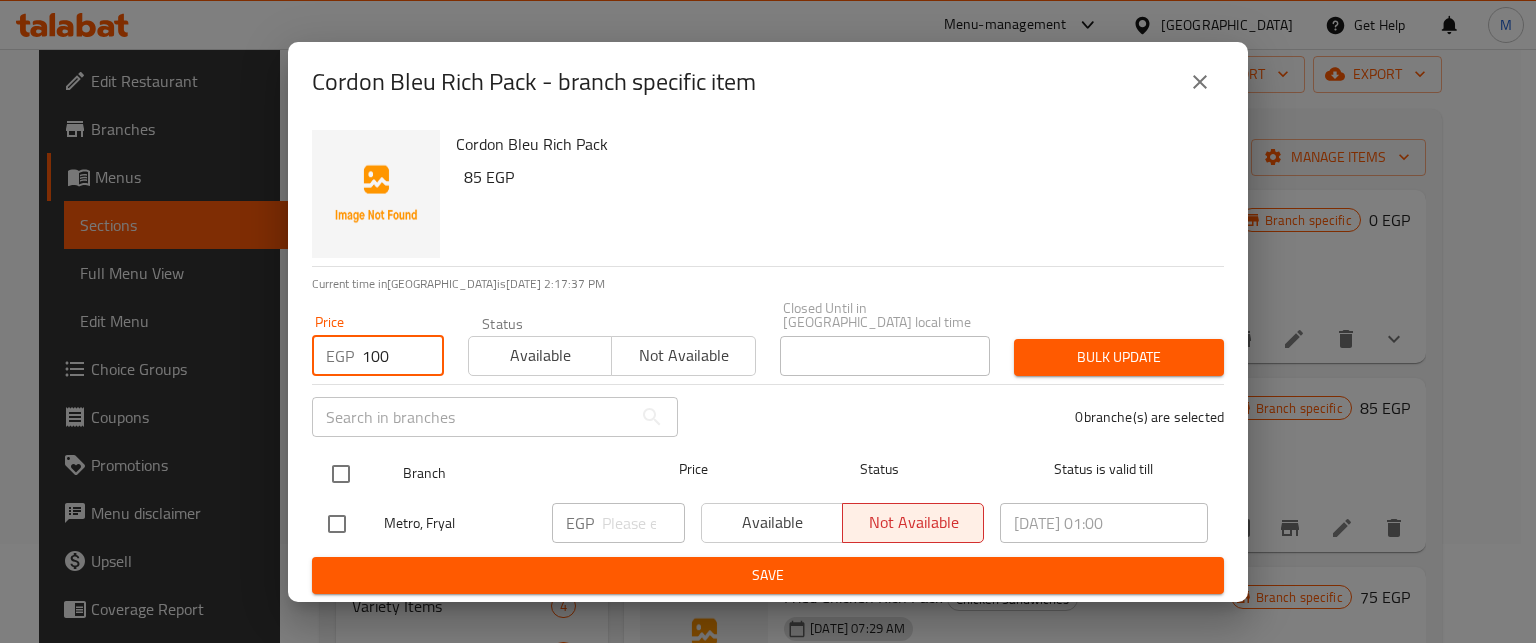 click at bounding box center (341, 474) 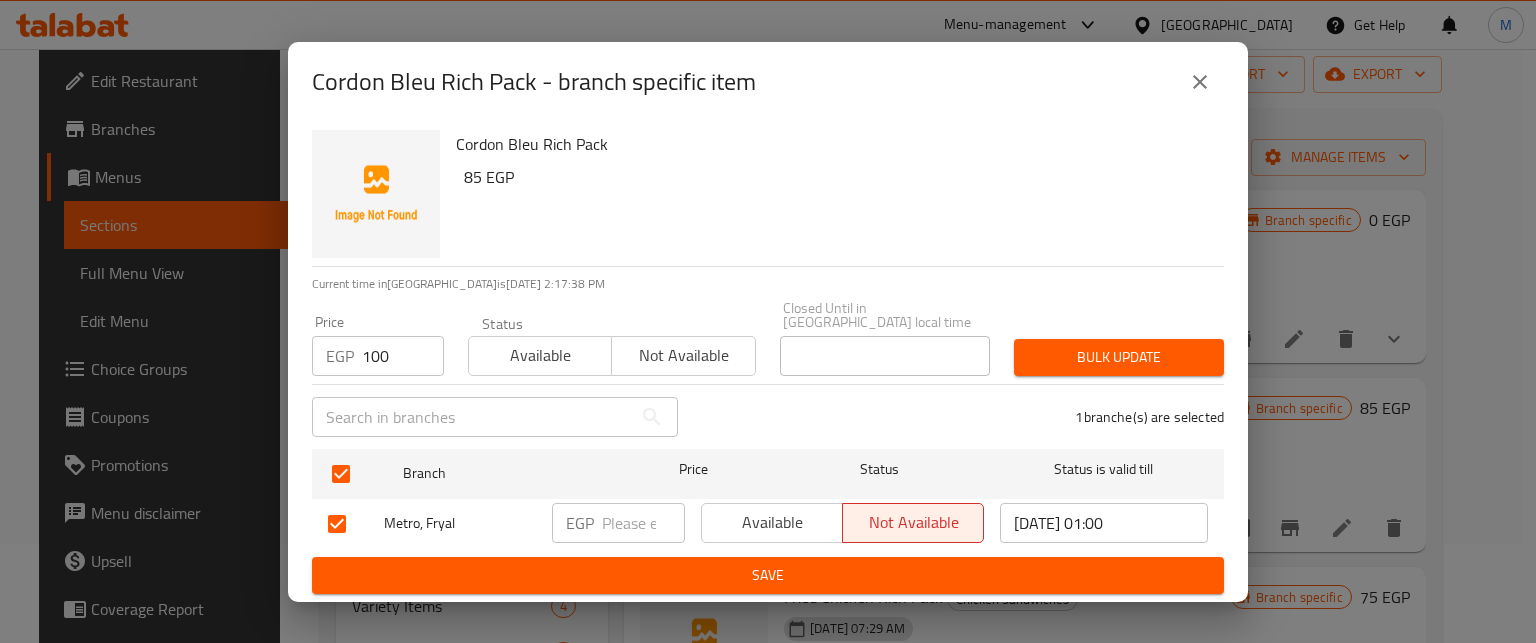 click on "Bulk update" at bounding box center (1119, 357) 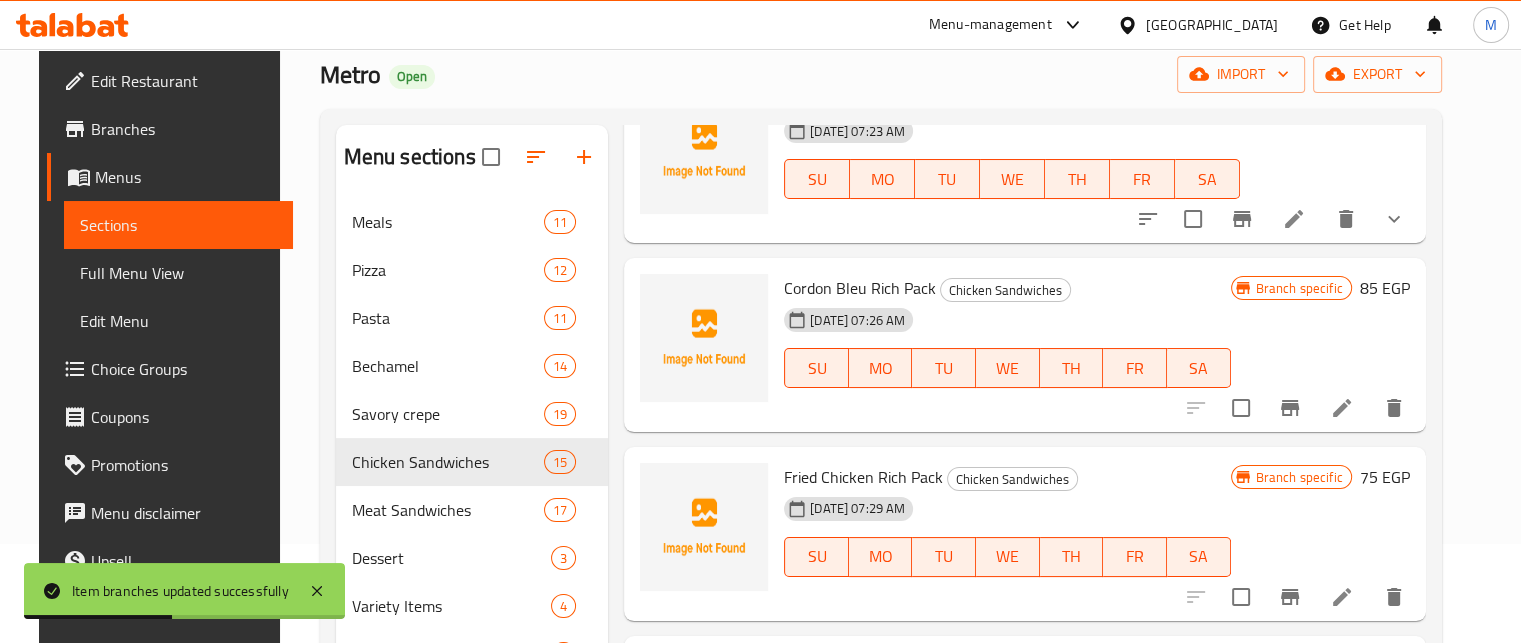 scroll, scrollTop: 137, scrollLeft: 0, axis: vertical 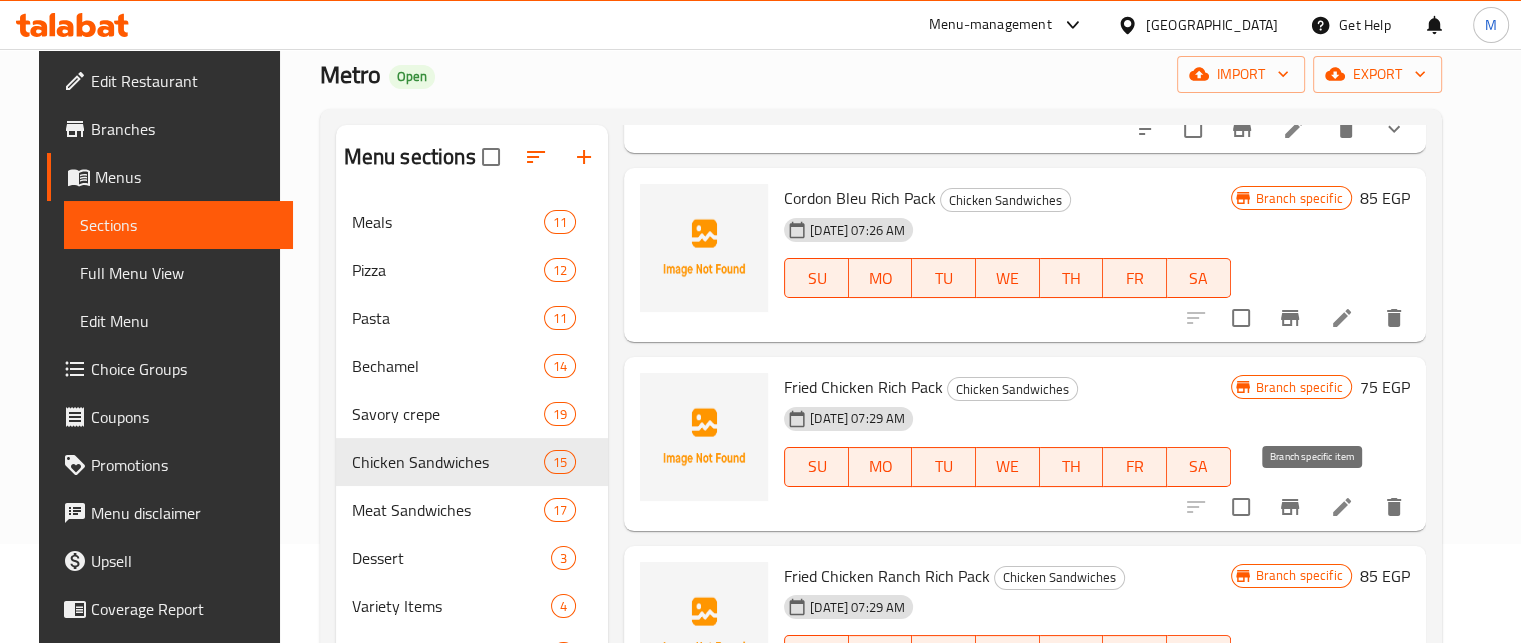 click 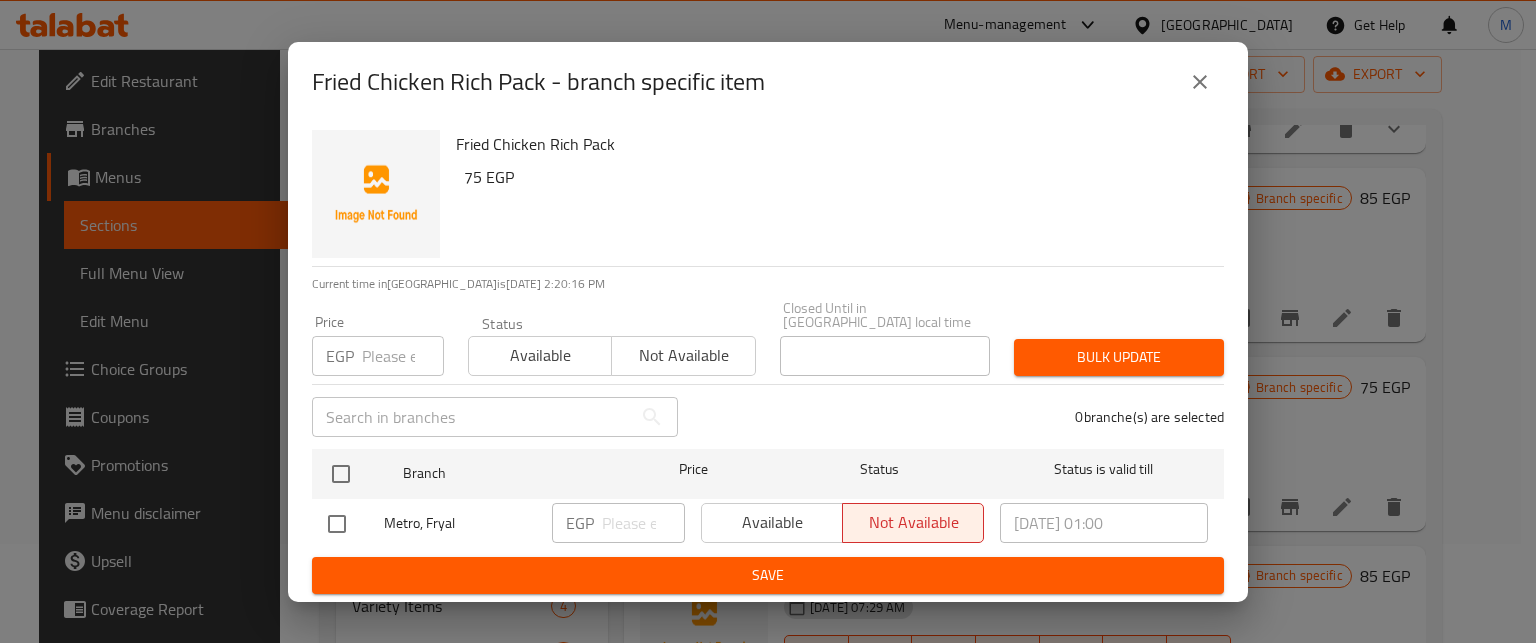 click at bounding box center (403, 356) 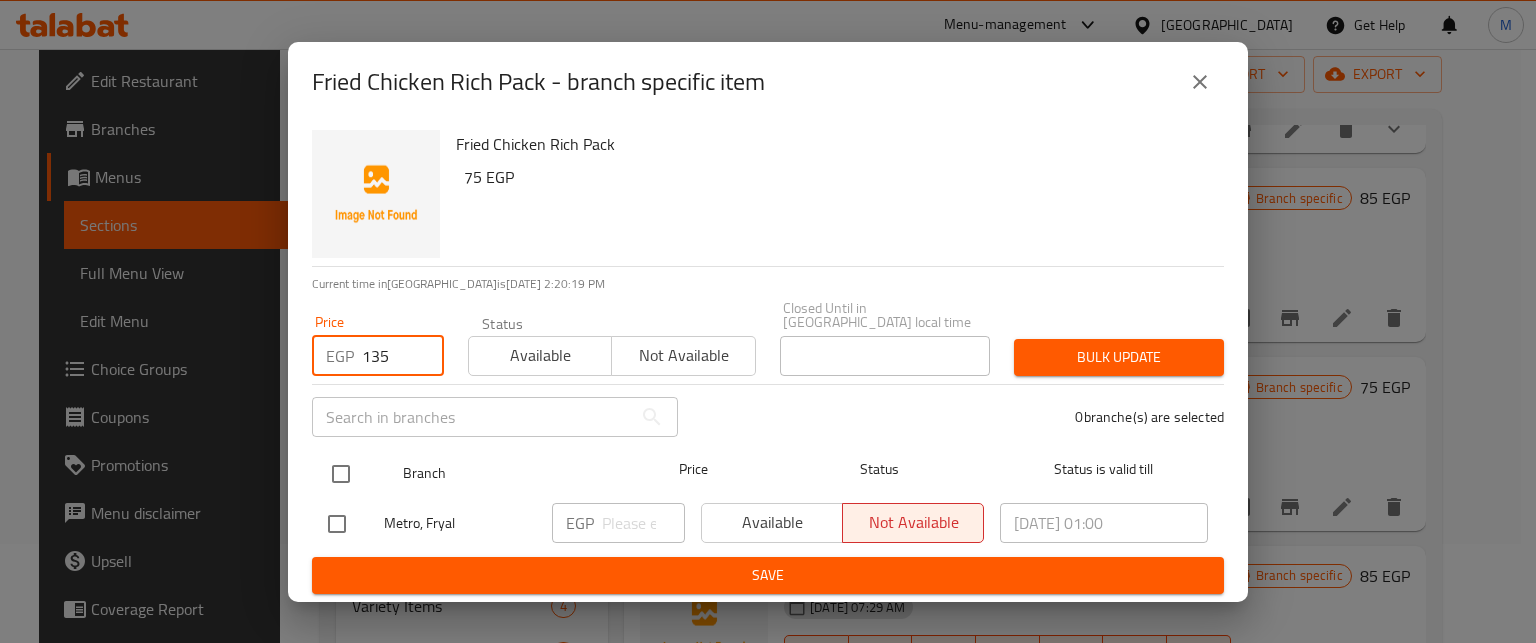type on "135" 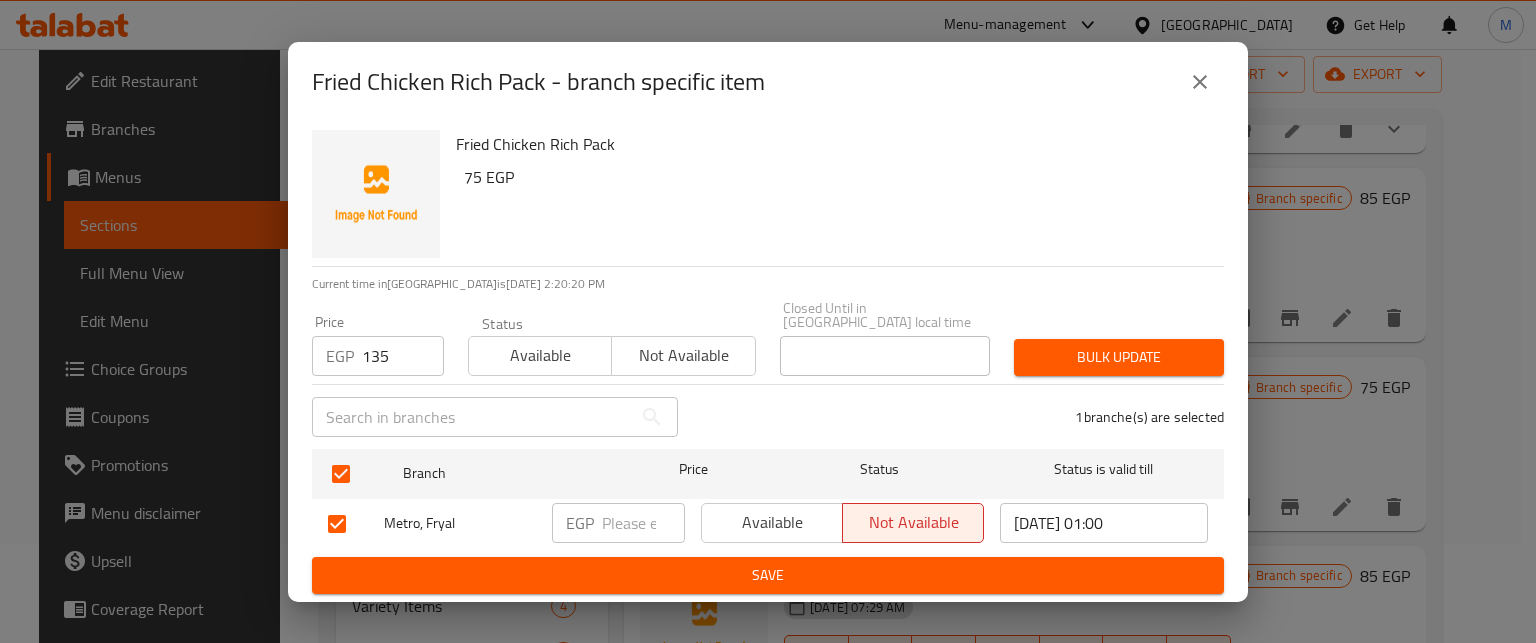 drag, startPoint x: 1088, startPoint y: 345, endPoint x: 1072, endPoint y: 320, distance: 29.681644 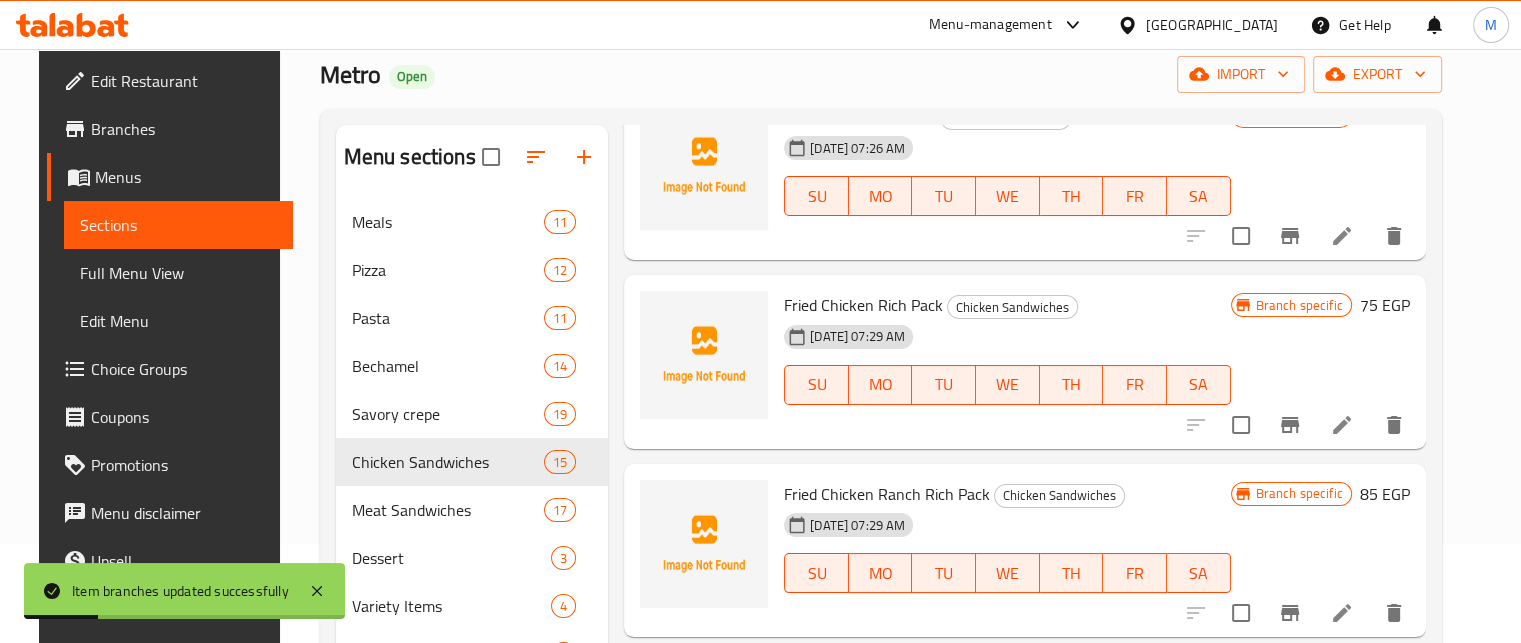 scroll, scrollTop: 335, scrollLeft: 0, axis: vertical 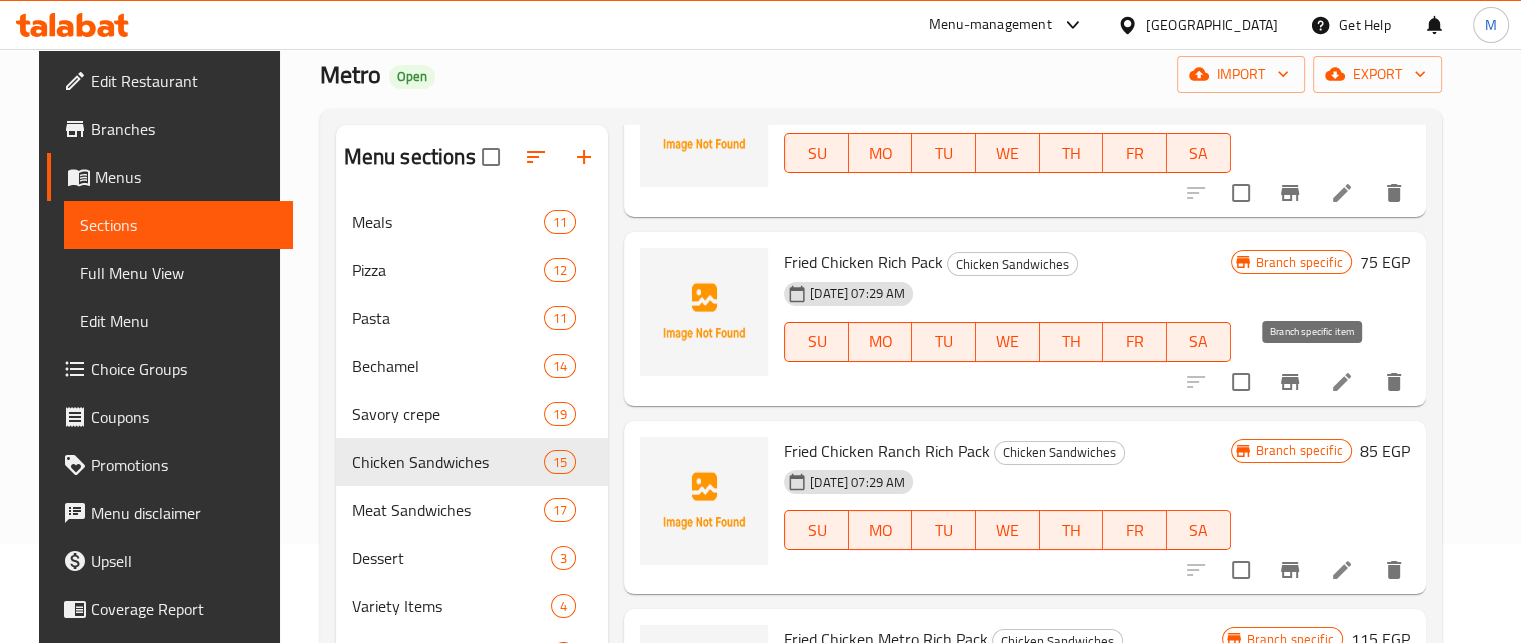 click 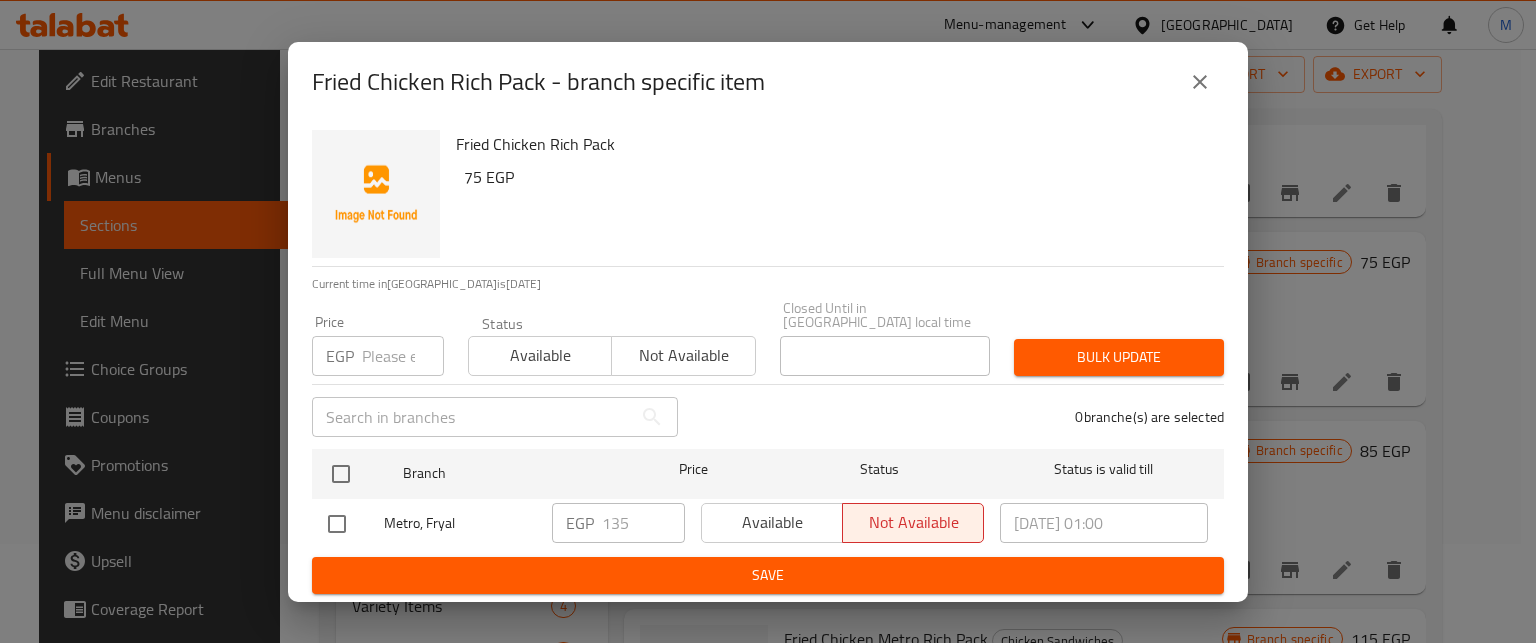 click at bounding box center (403, 356) 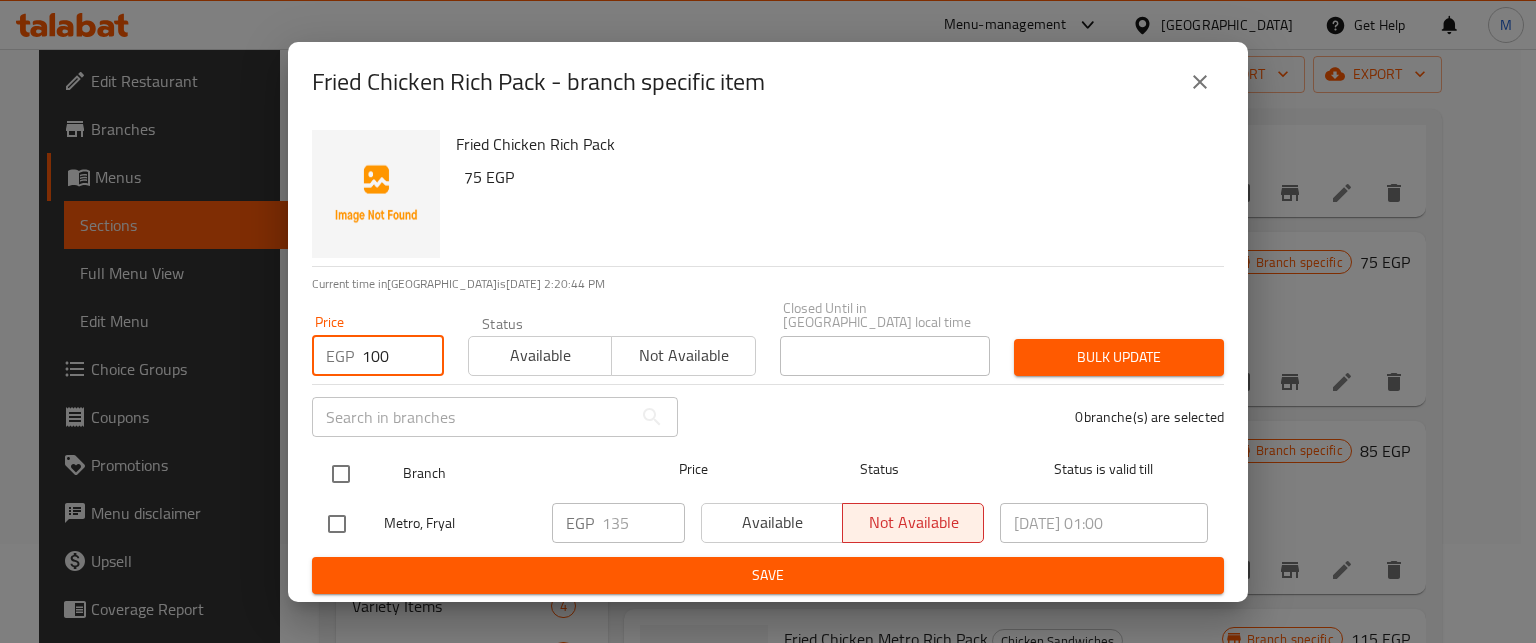 type on "100" 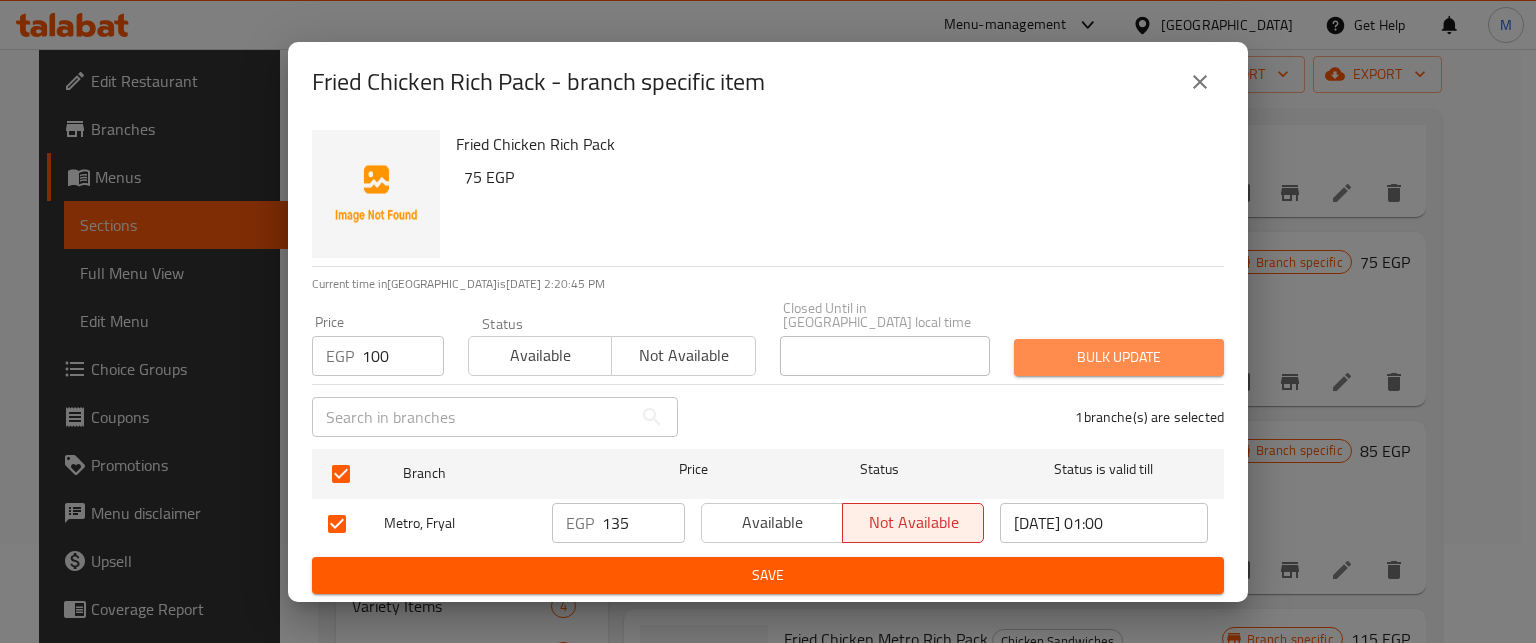 click on "Bulk update" at bounding box center [1119, 357] 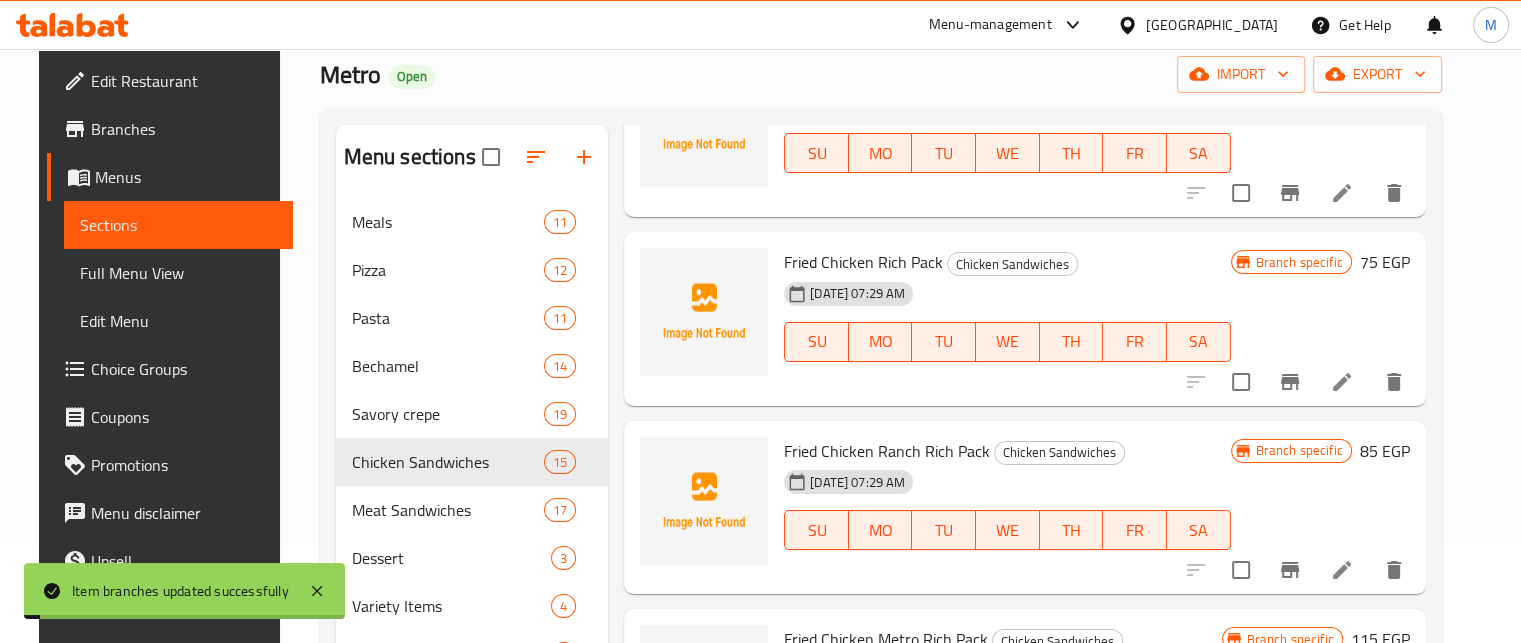 click 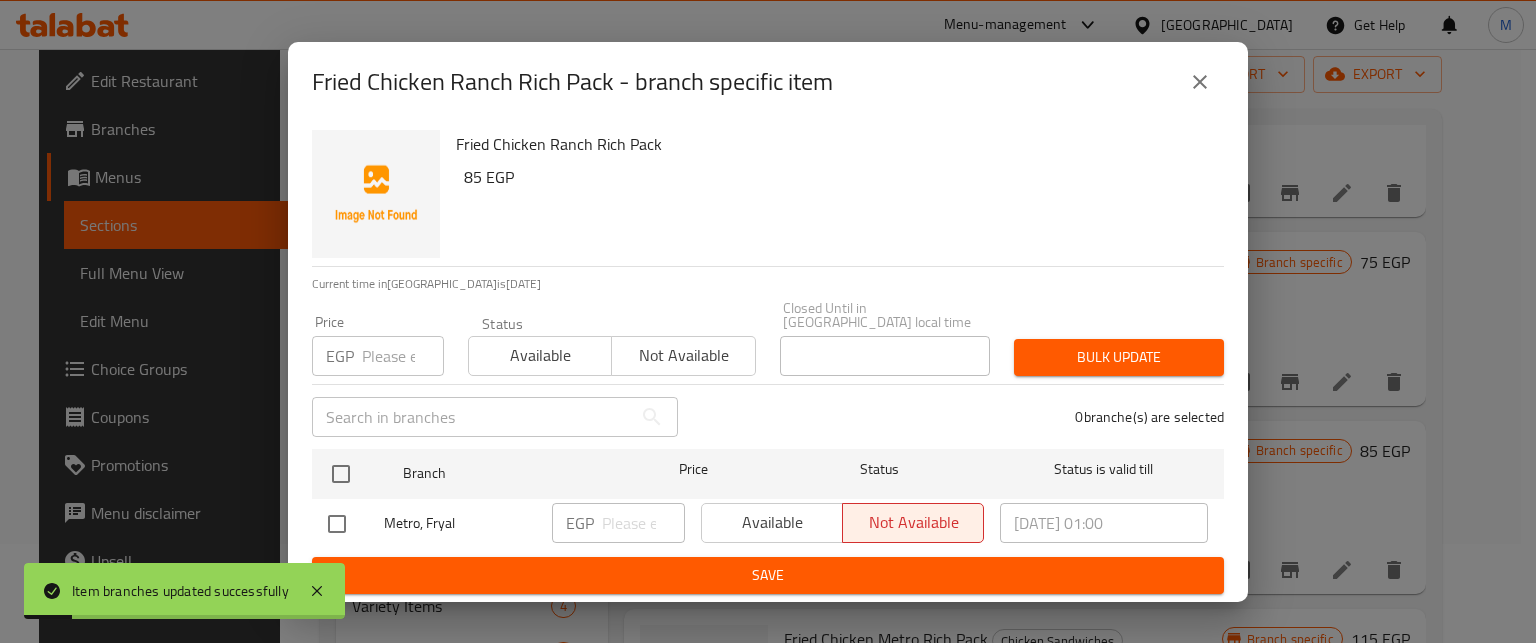 click at bounding box center [403, 356] 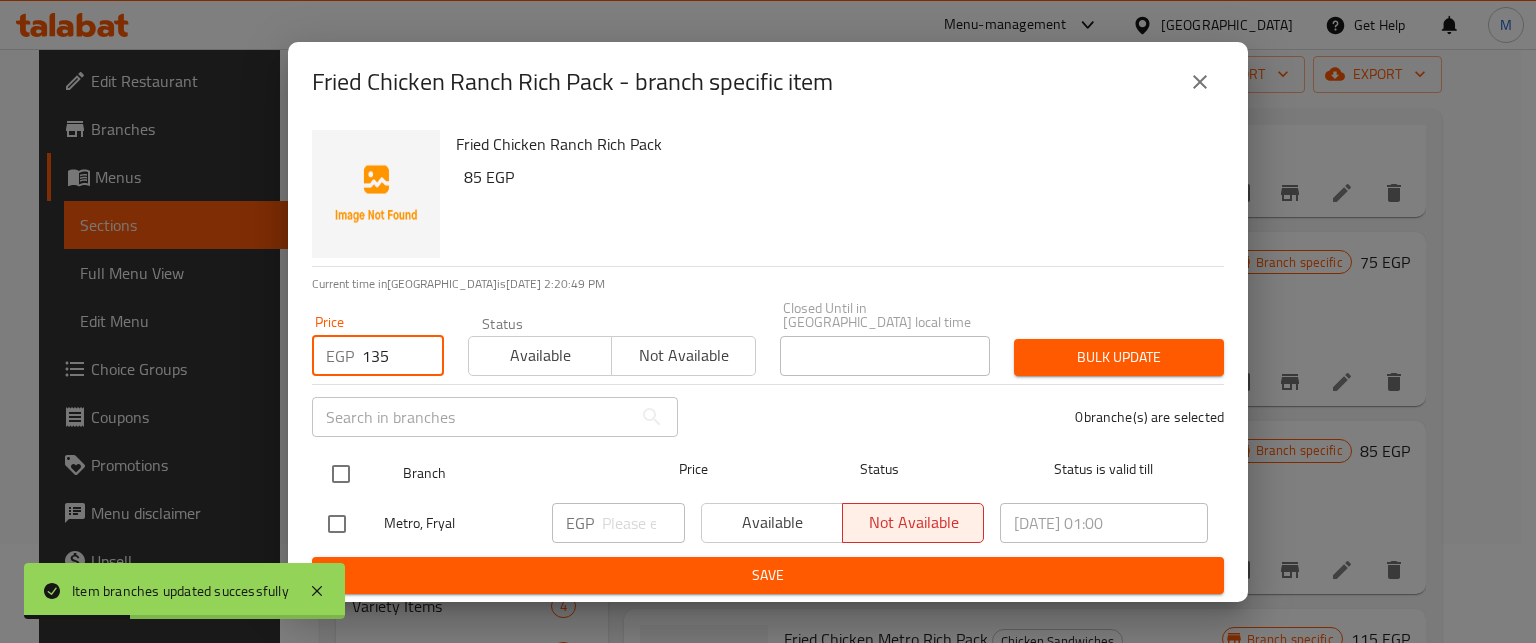 type on "135" 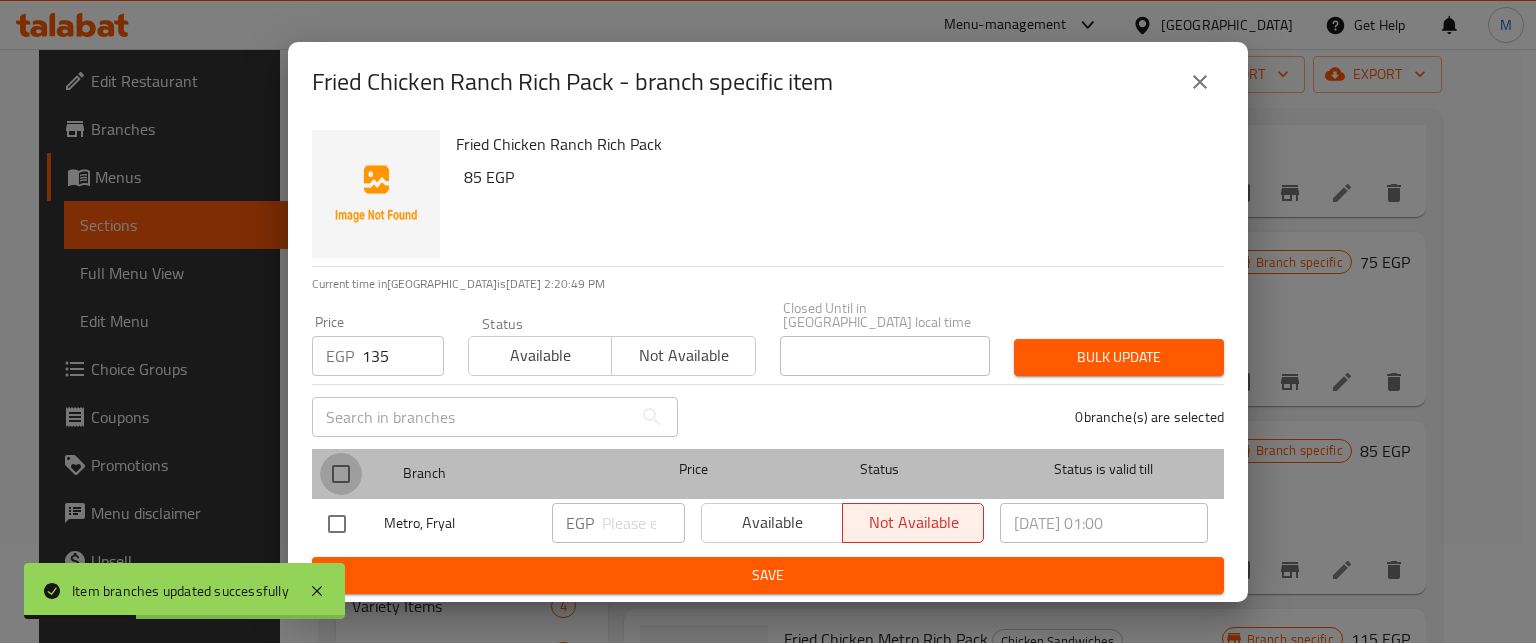 click at bounding box center [341, 474] 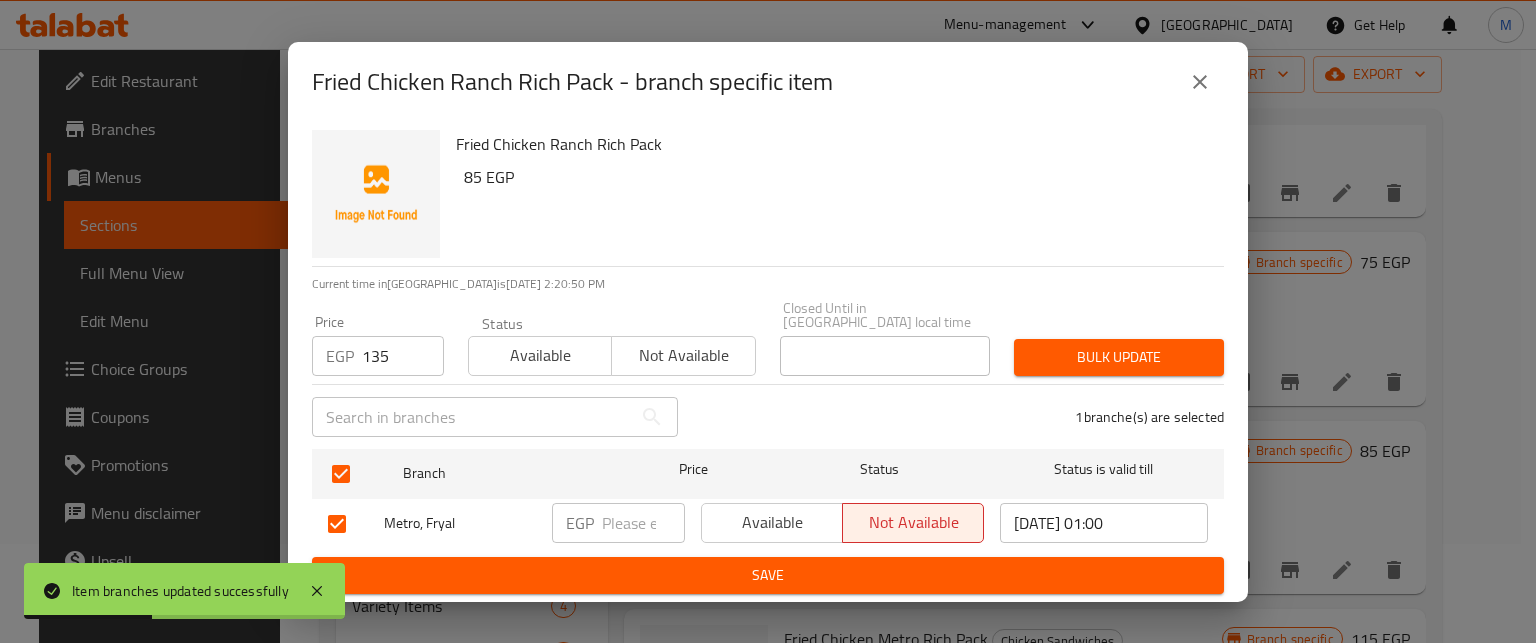 click on "Bulk update" at bounding box center (1119, 357) 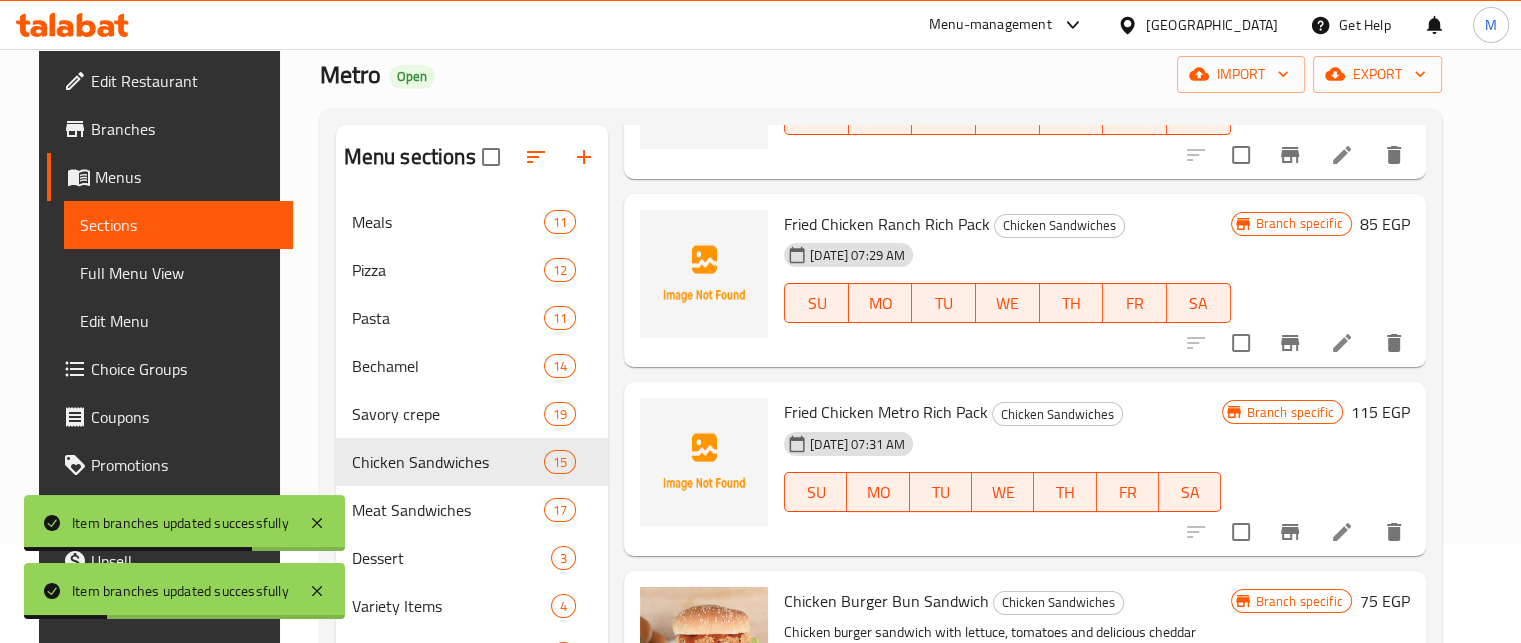 scroll, scrollTop: 566, scrollLeft: 0, axis: vertical 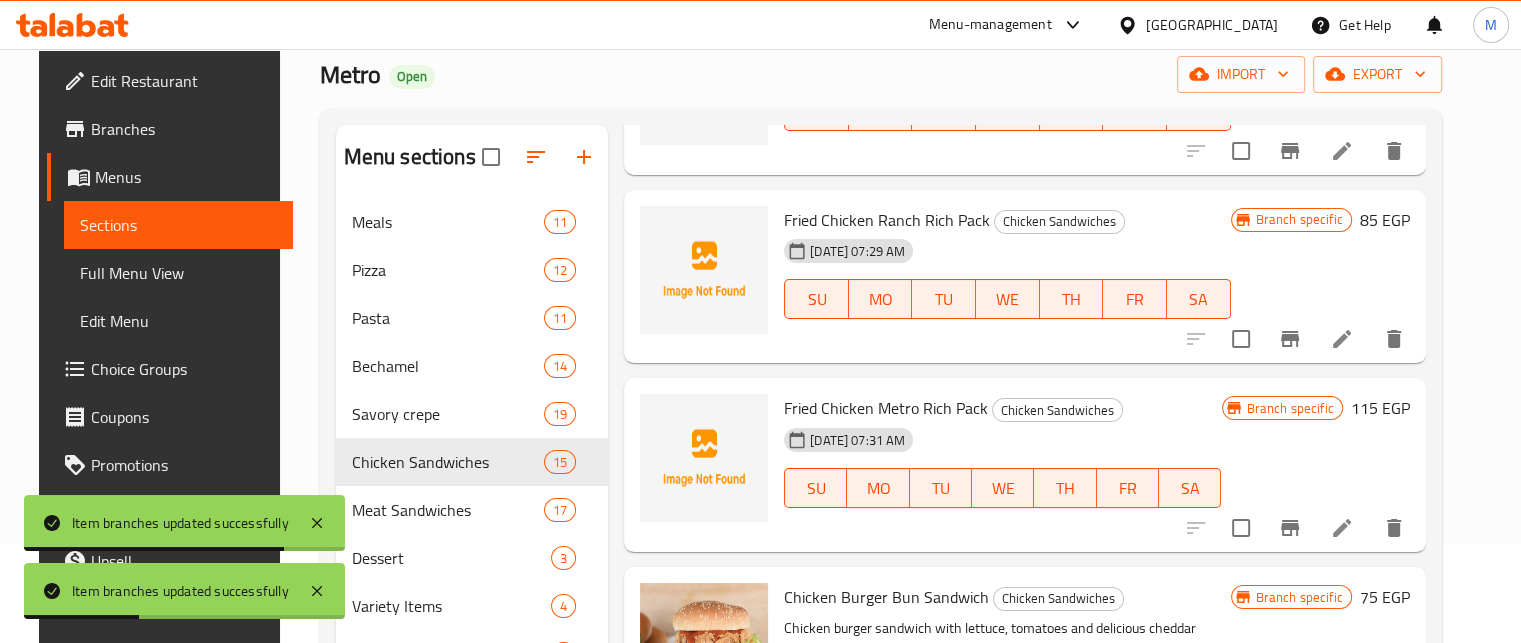click 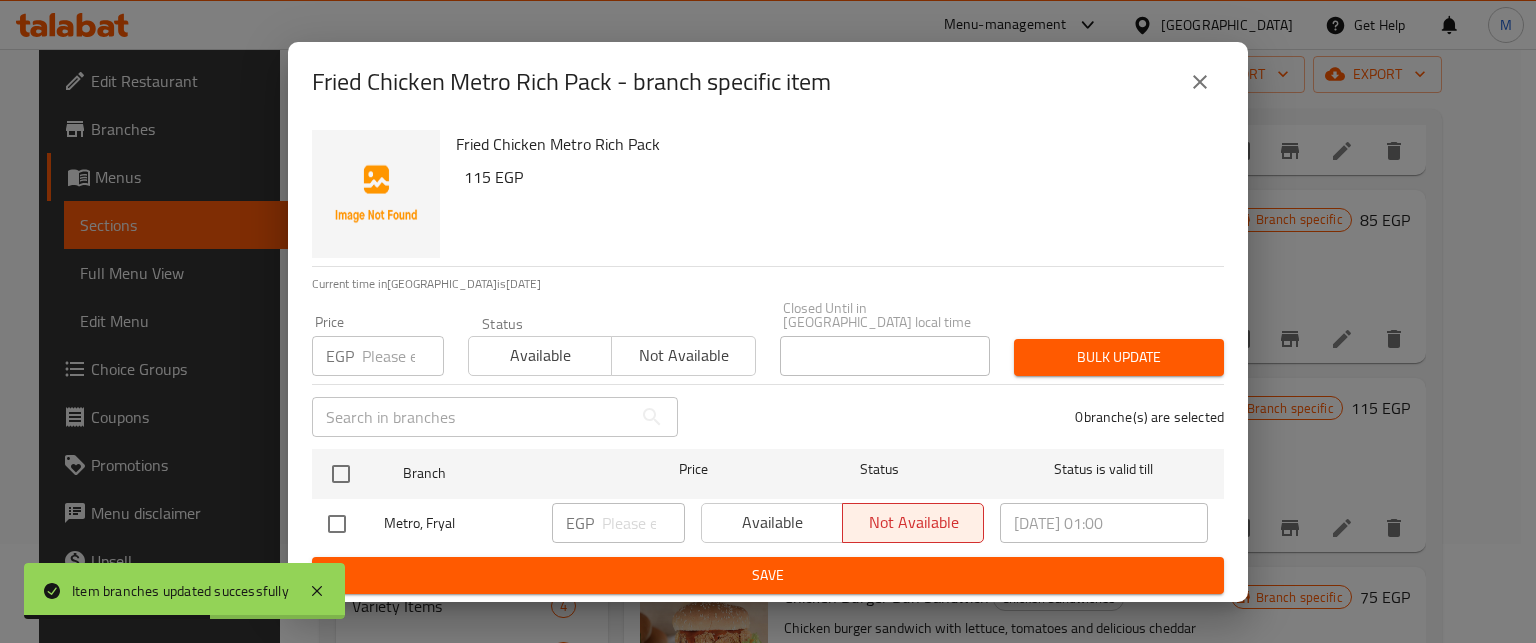 click at bounding box center (403, 356) 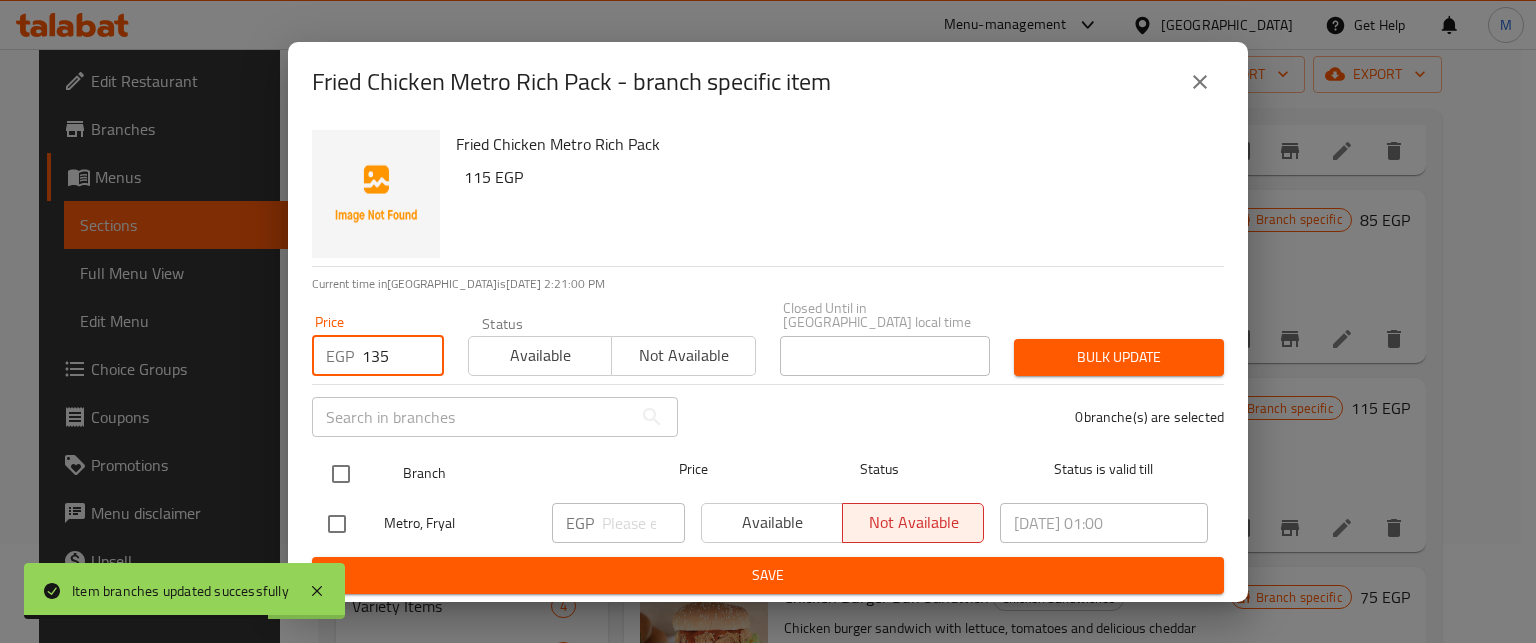 type on "135" 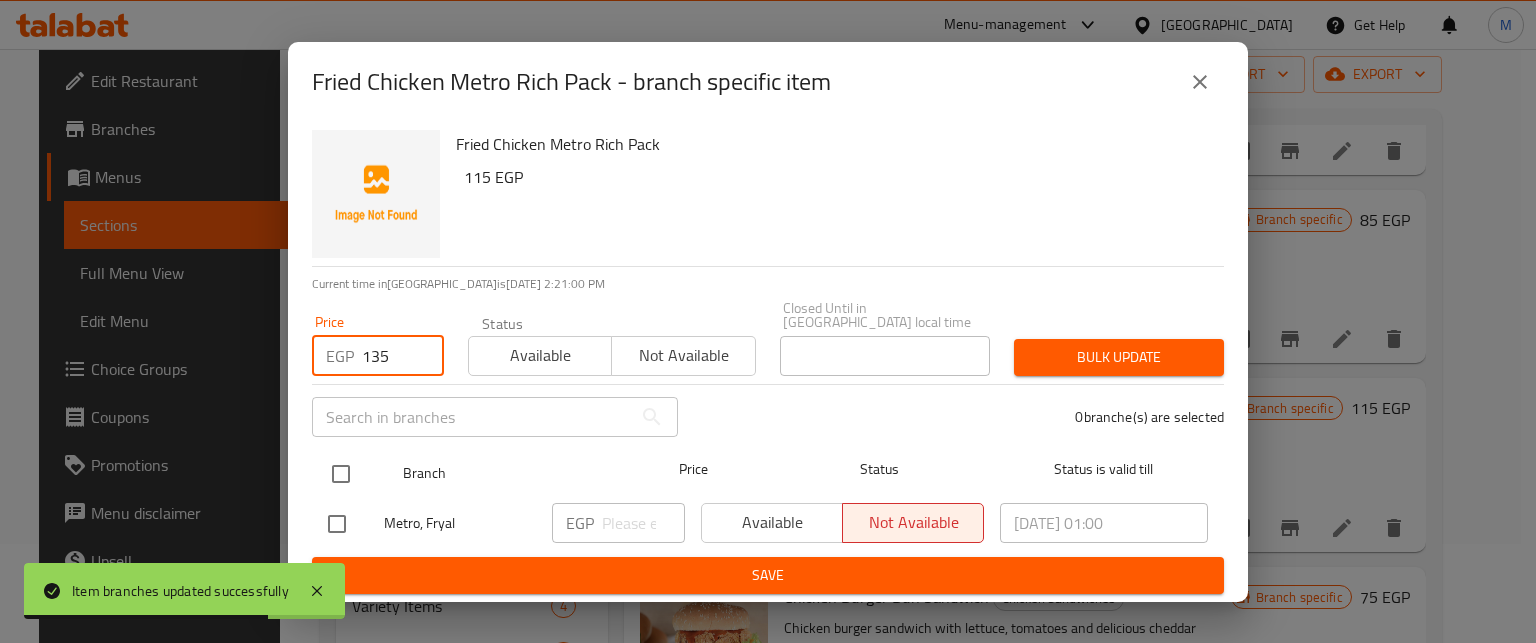 click at bounding box center [341, 474] 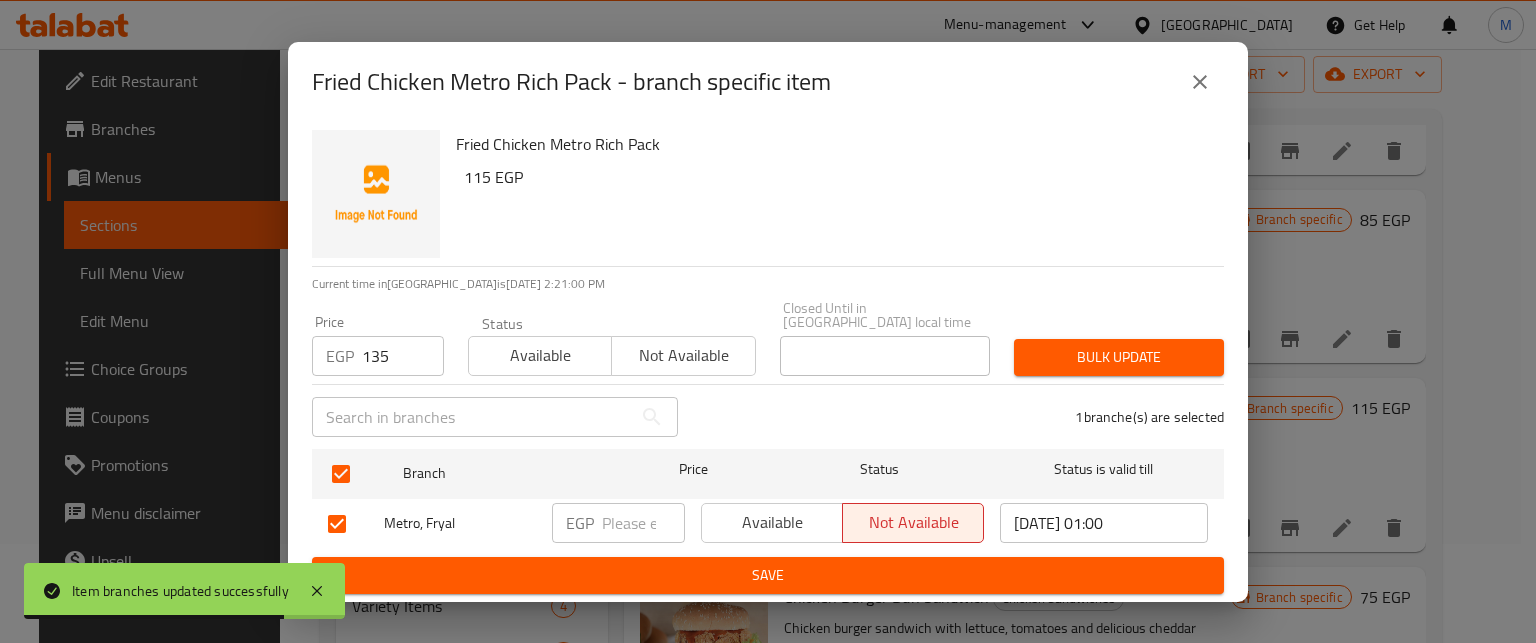 click on "Bulk update" at bounding box center (1119, 357) 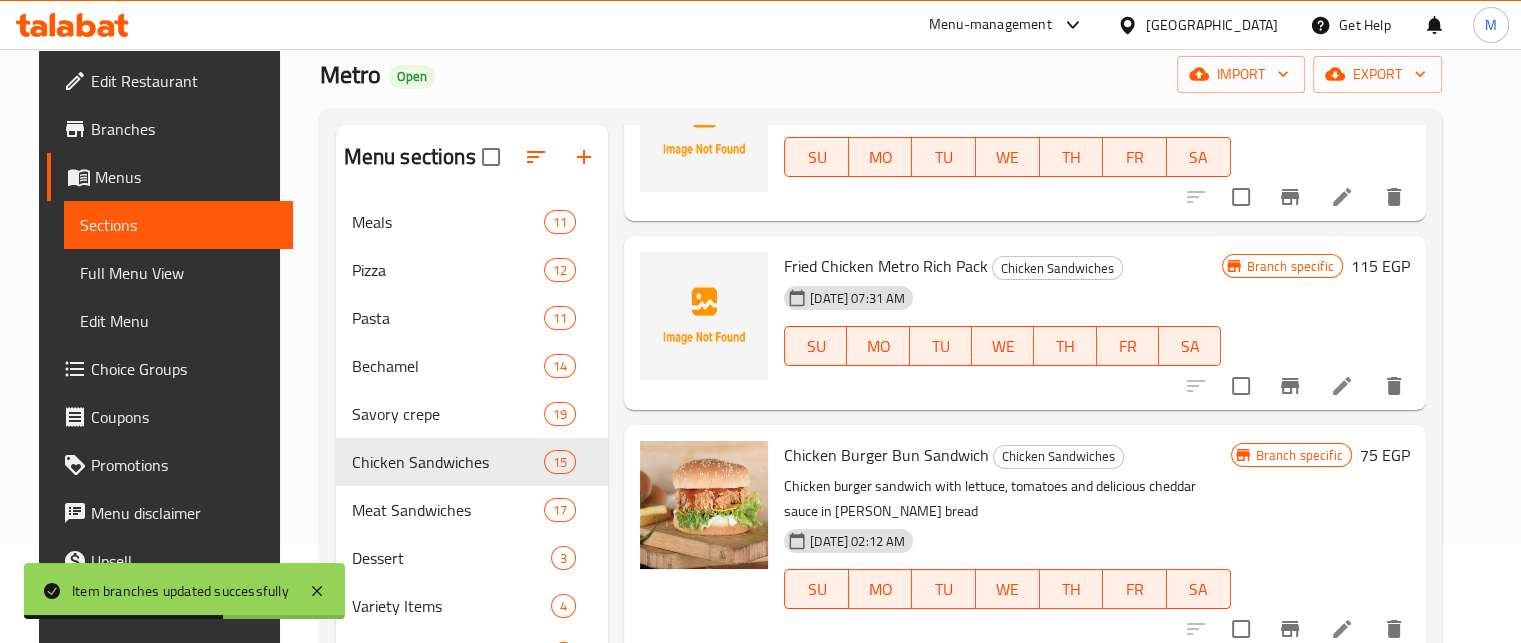 scroll, scrollTop: 754, scrollLeft: 0, axis: vertical 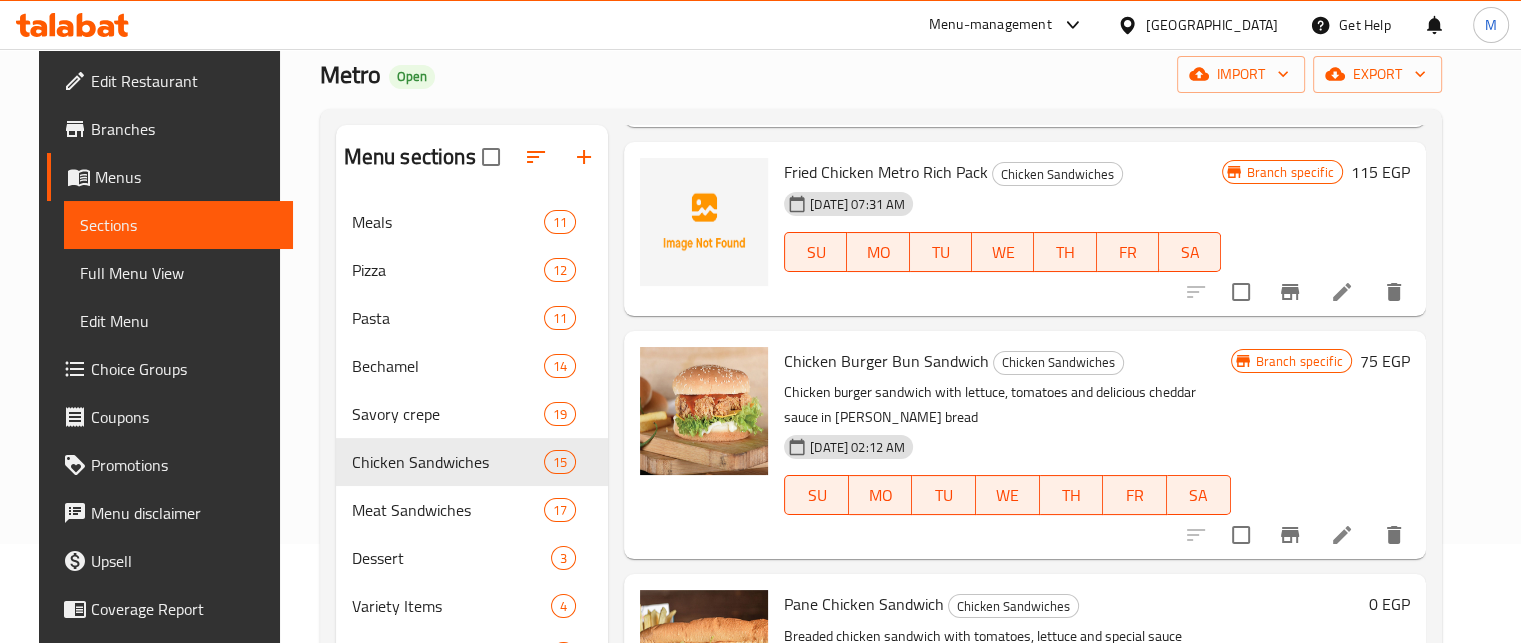 click 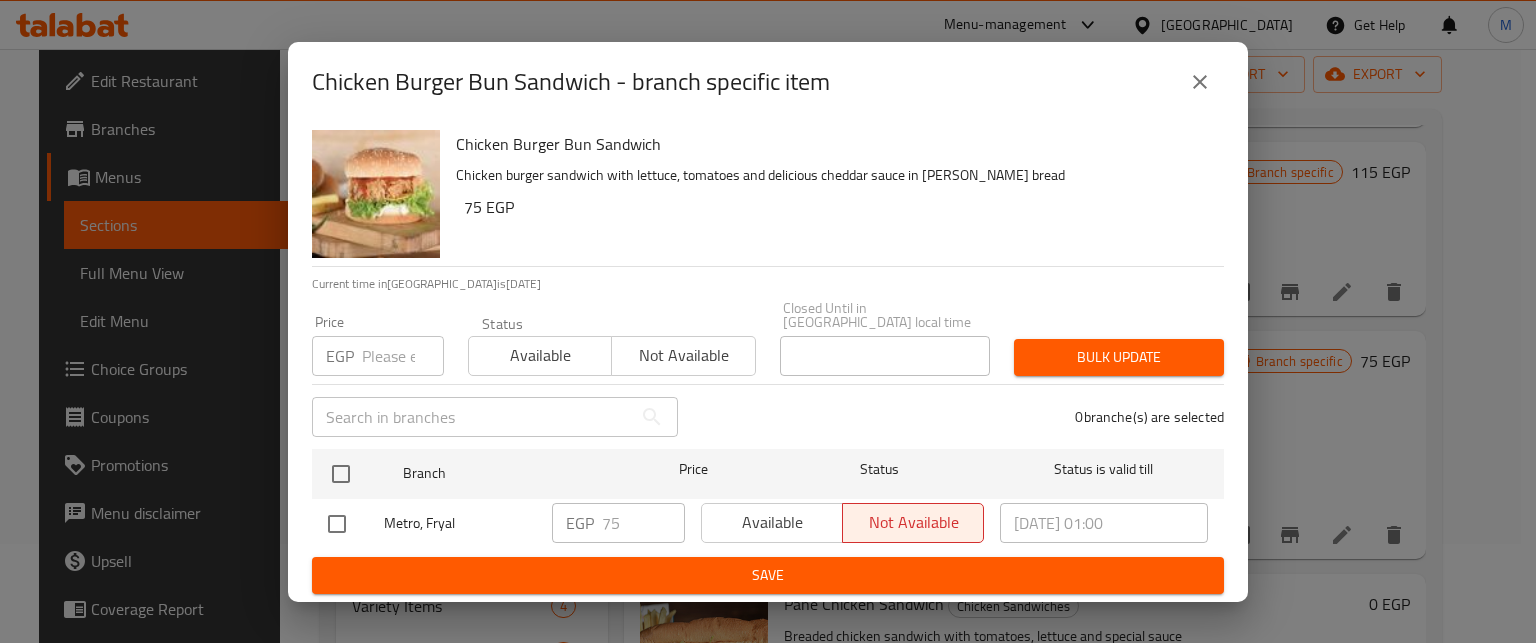 click at bounding box center [403, 356] 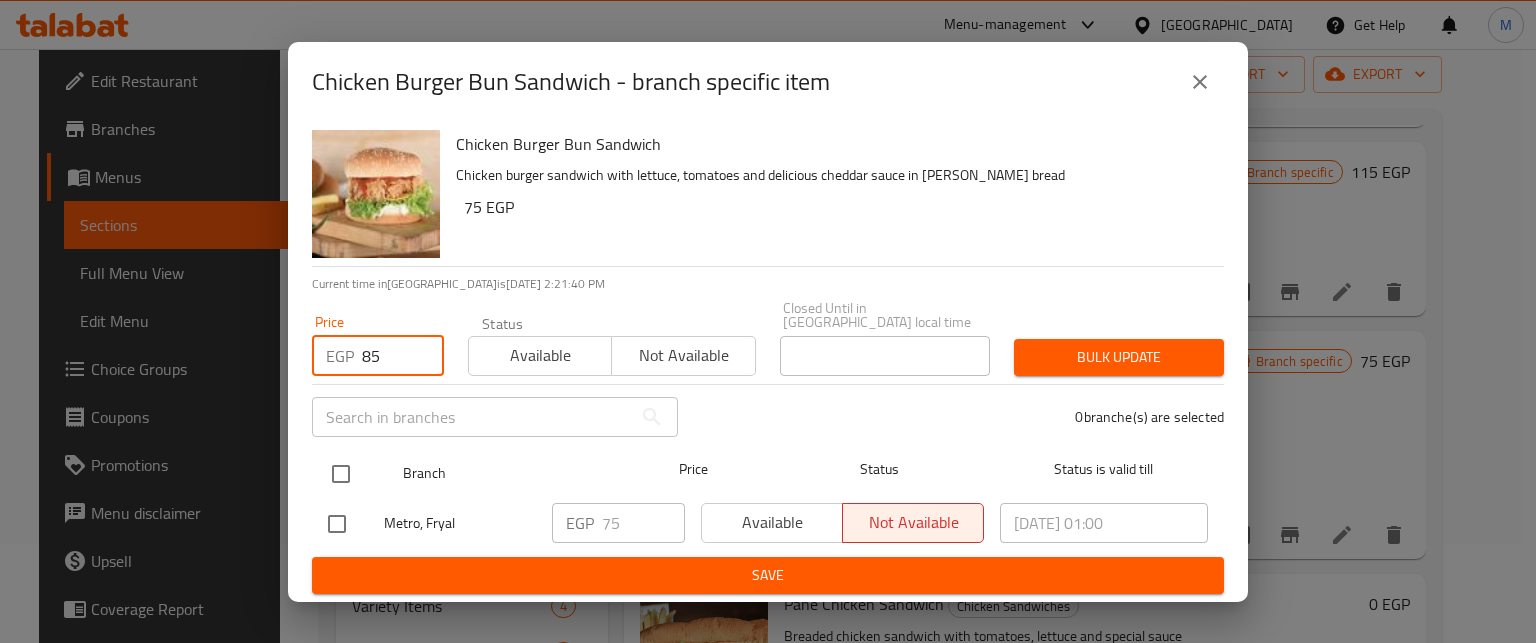 type on "85" 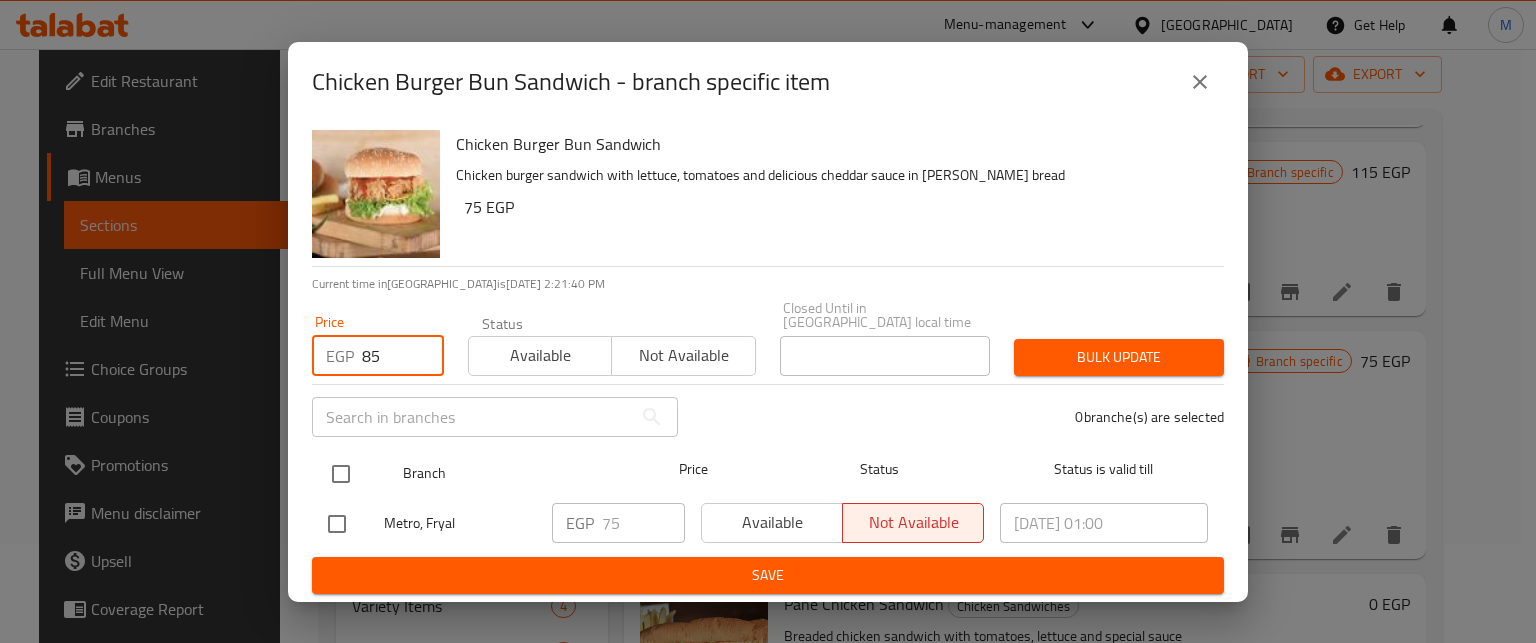 click at bounding box center [341, 474] 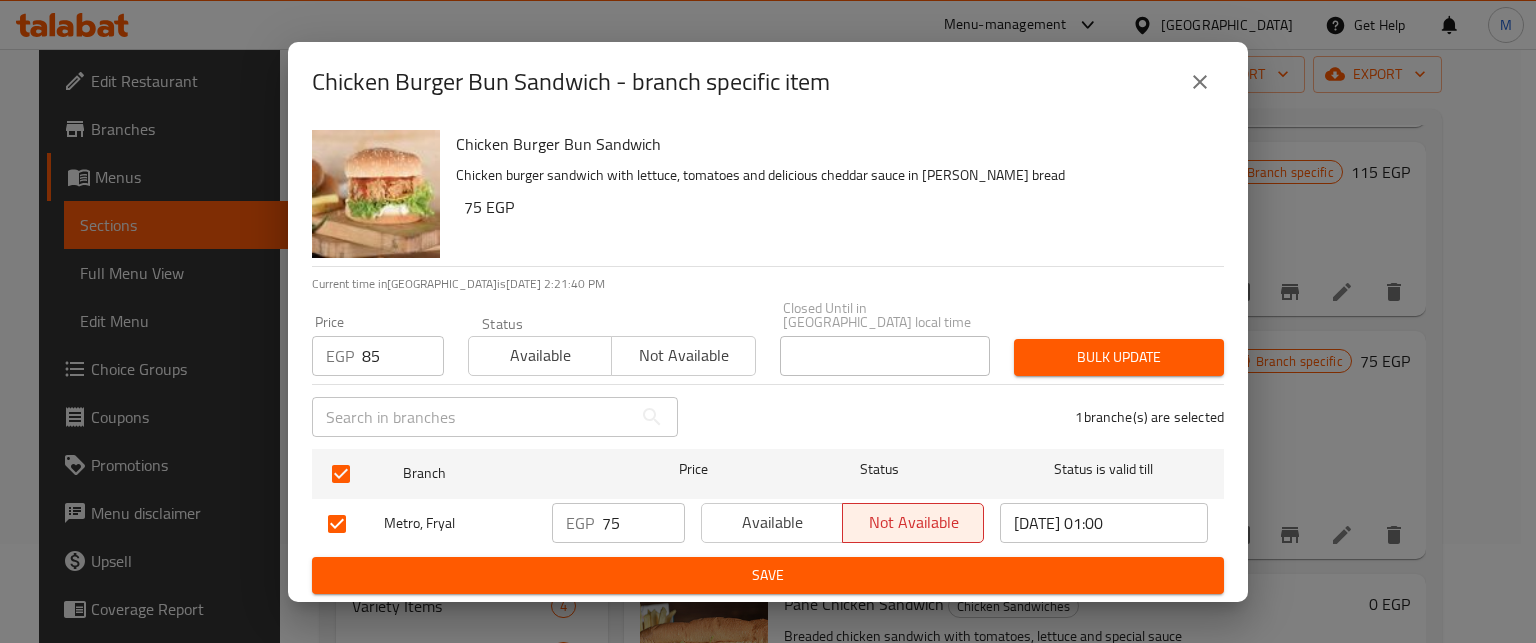 click on "Bulk update" at bounding box center [1119, 357] 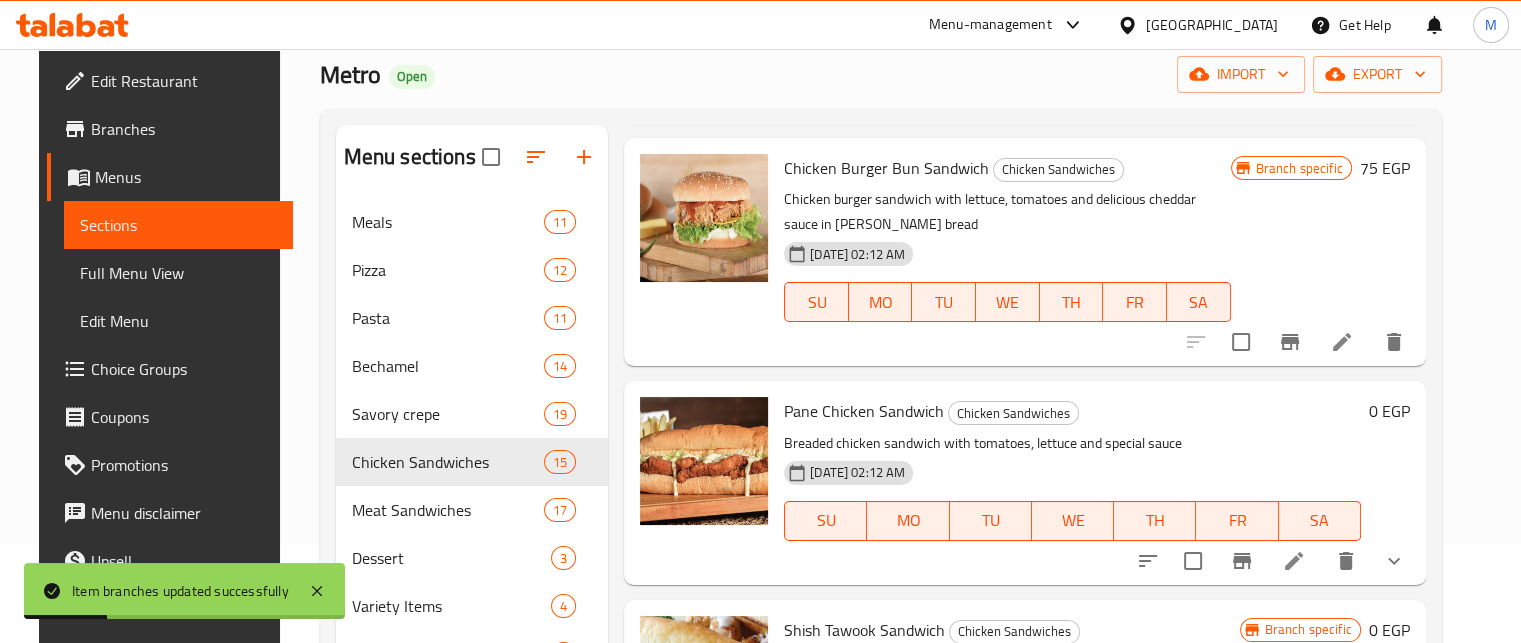 scroll, scrollTop: 1000, scrollLeft: 0, axis: vertical 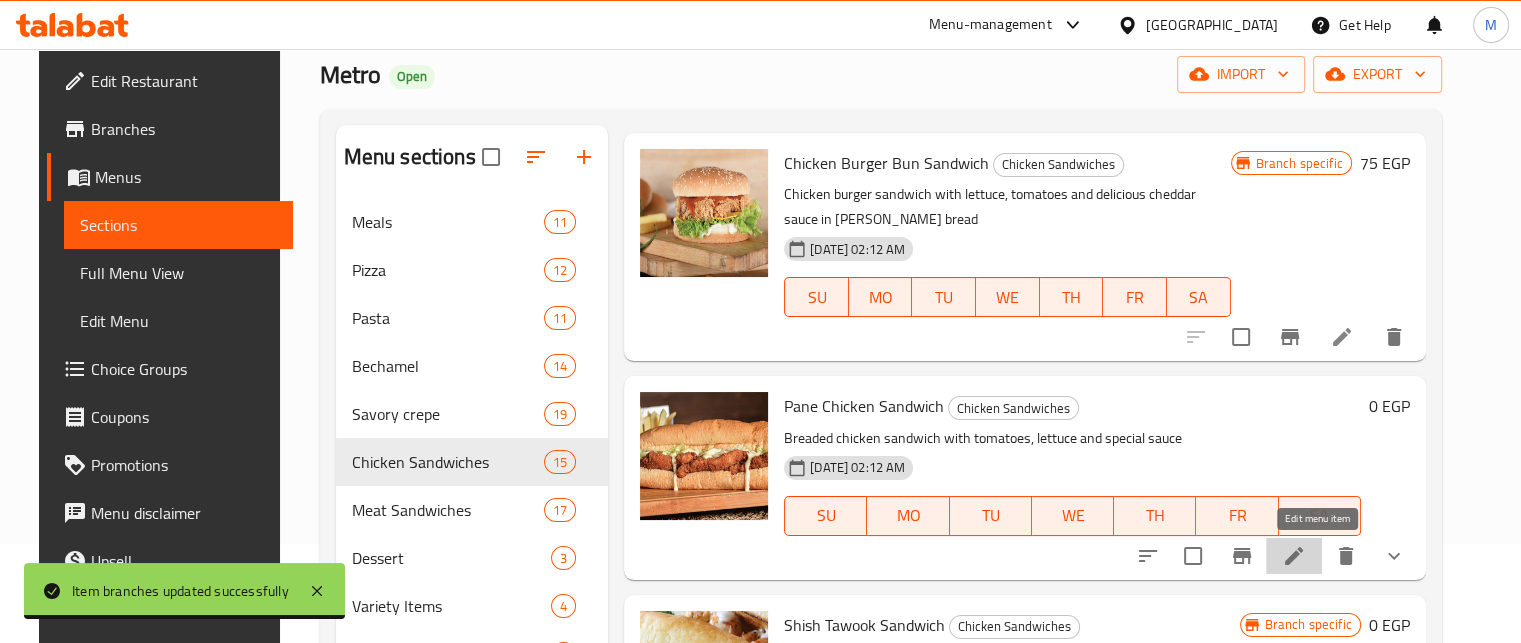 click 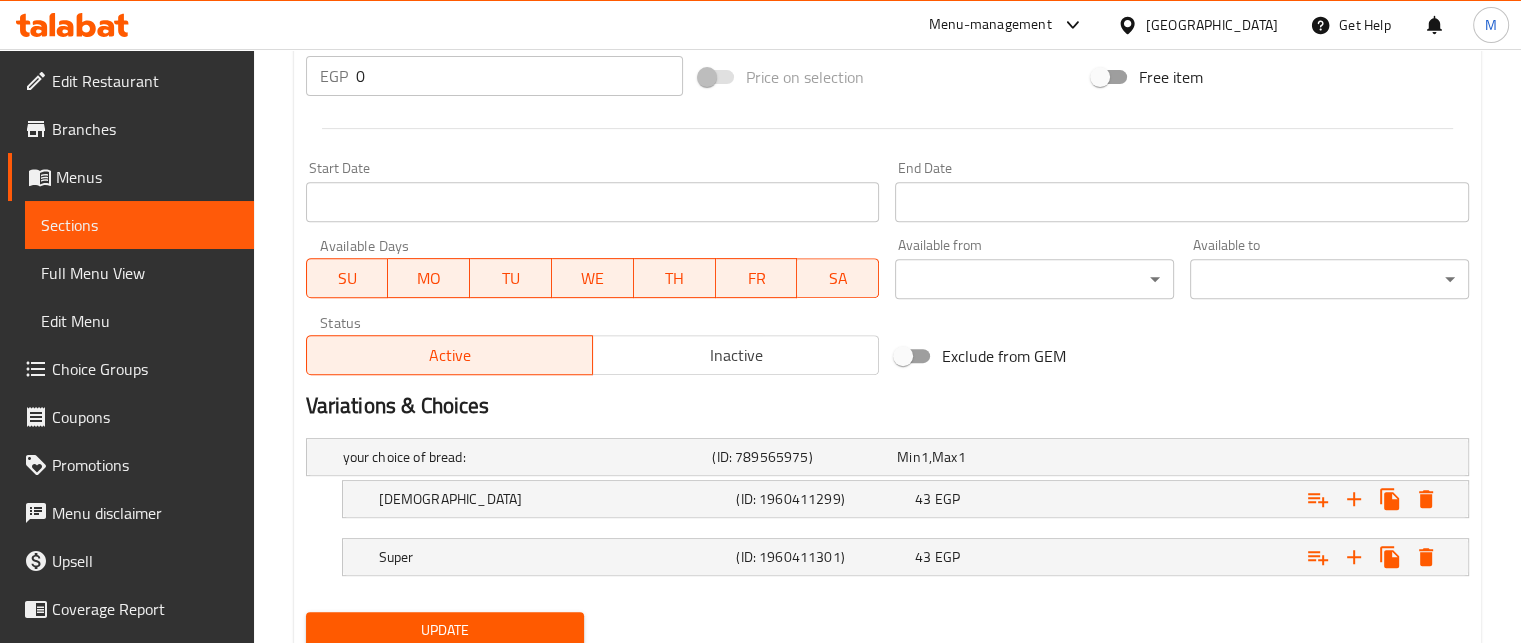 scroll, scrollTop: 842, scrollLeft: 0, axis: vertical 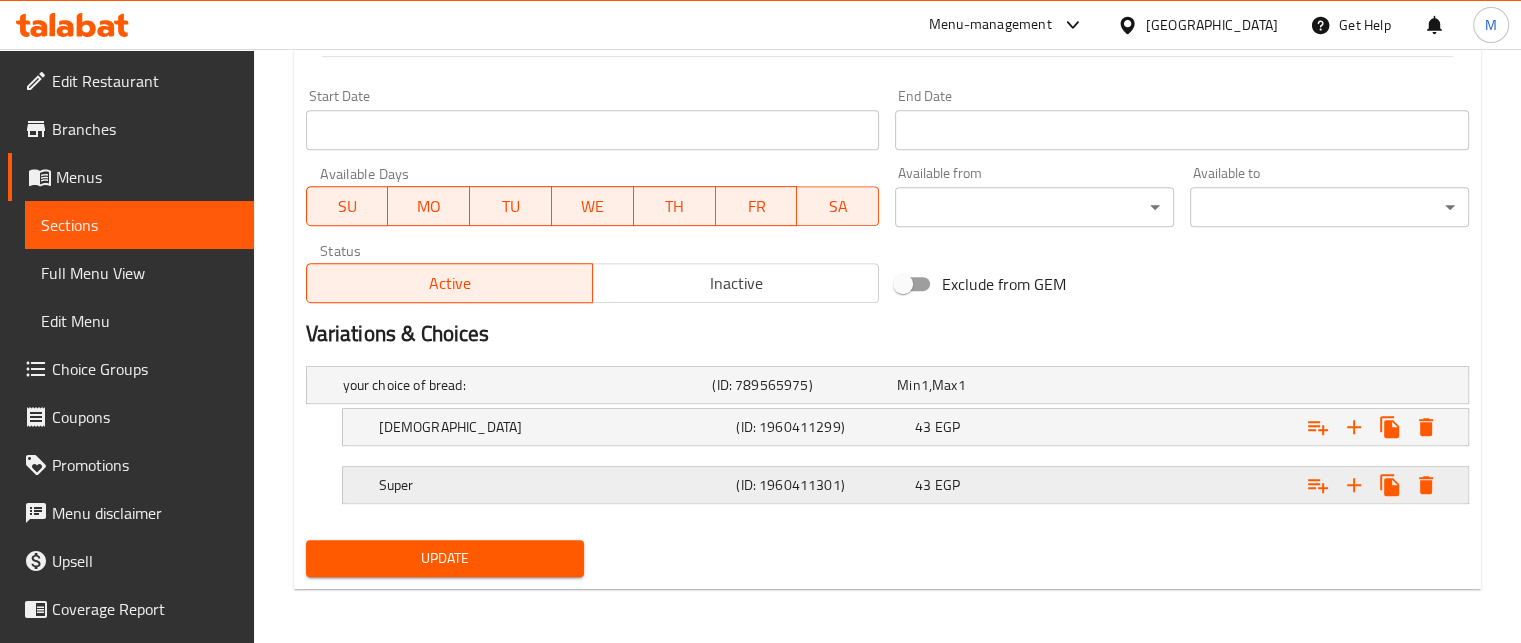 click on "43   EGP" at bounding box center (985, 385) 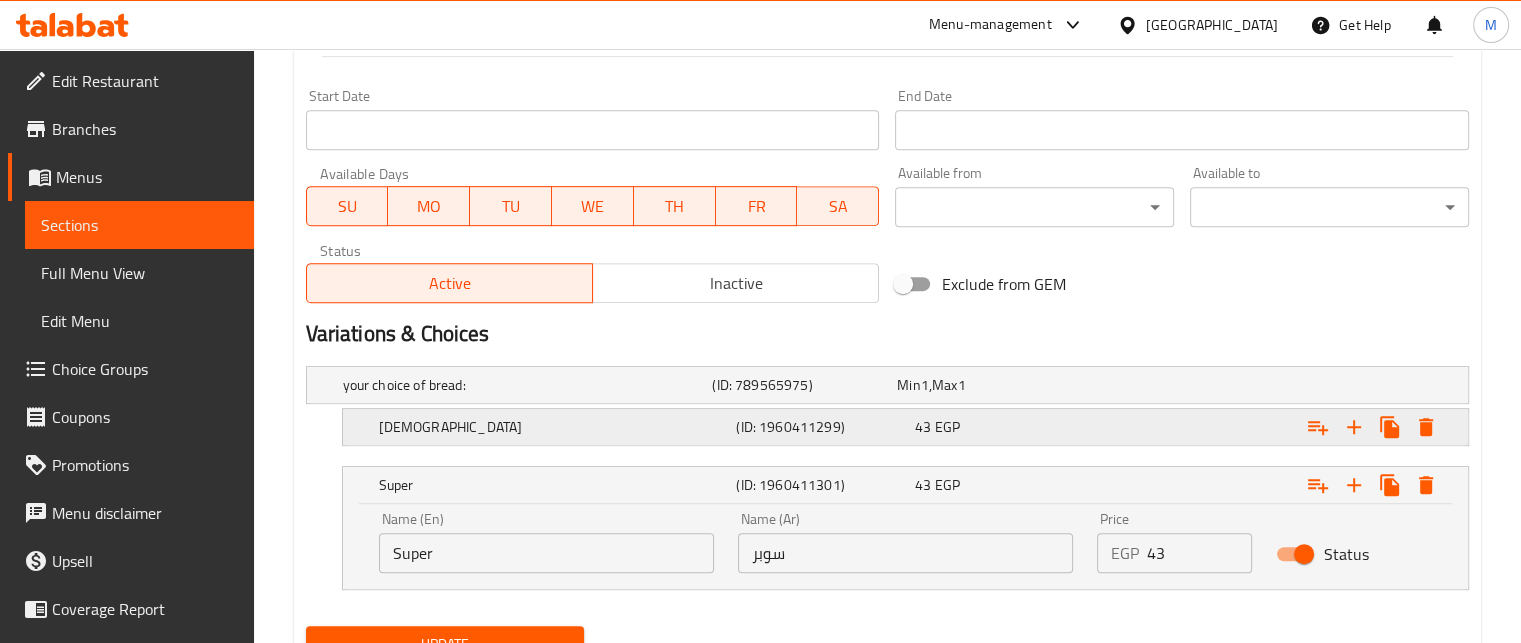 click on "43   EGP" at bounding box center (985, 385) 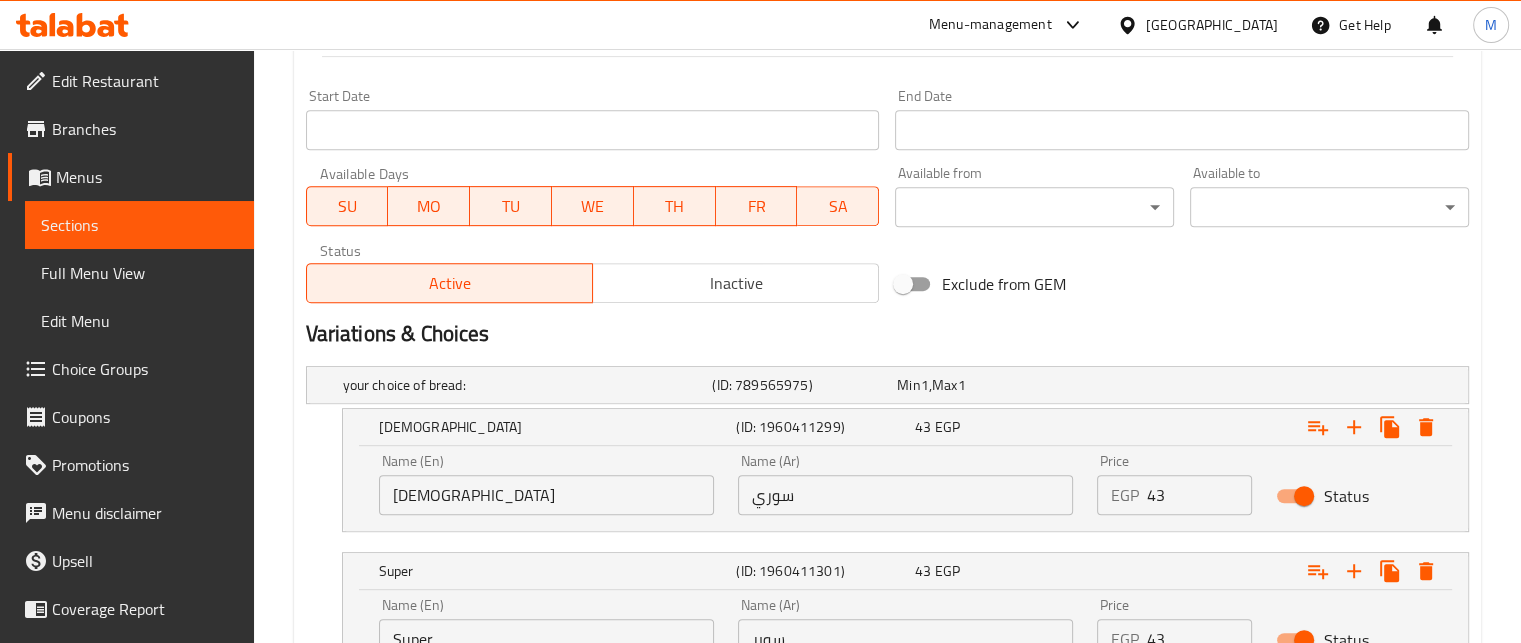 drag, startPoint x: 1164, startPoint y: 494, endPoint x: 1140, endPoint y: 495, distance: 24.020824 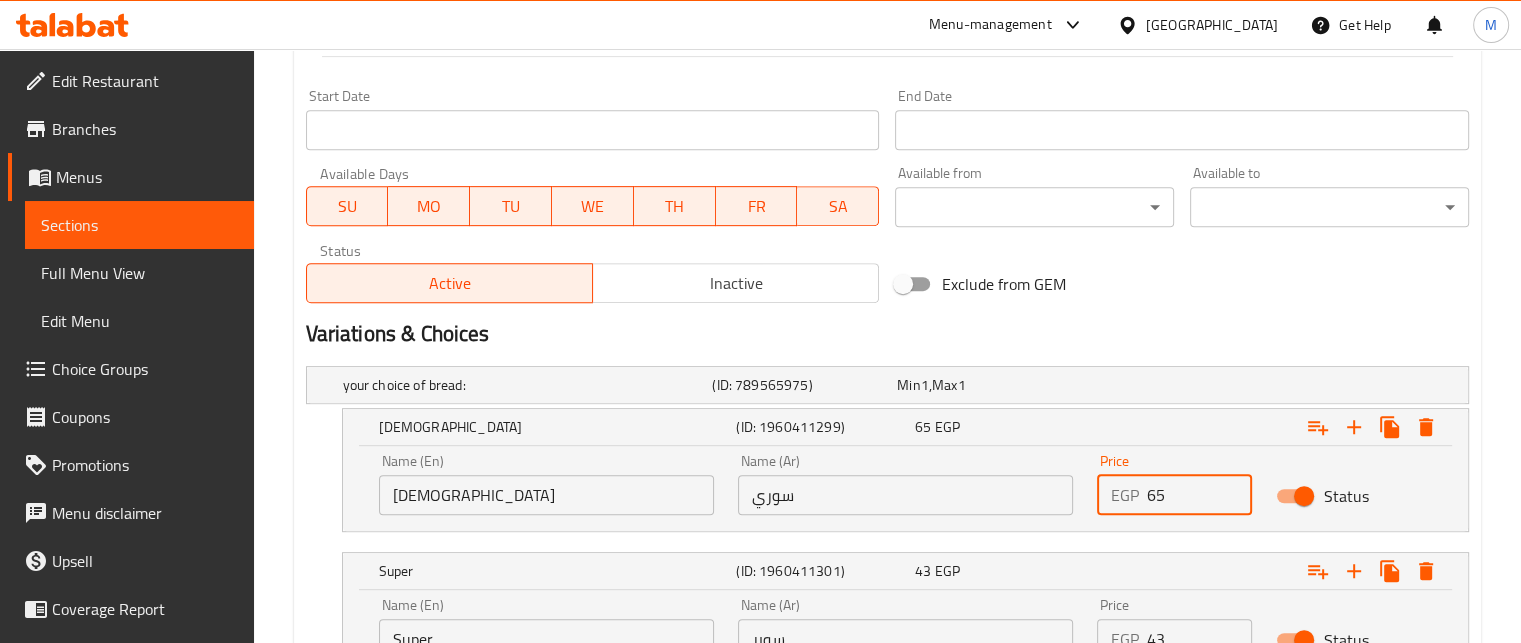 type on "65" 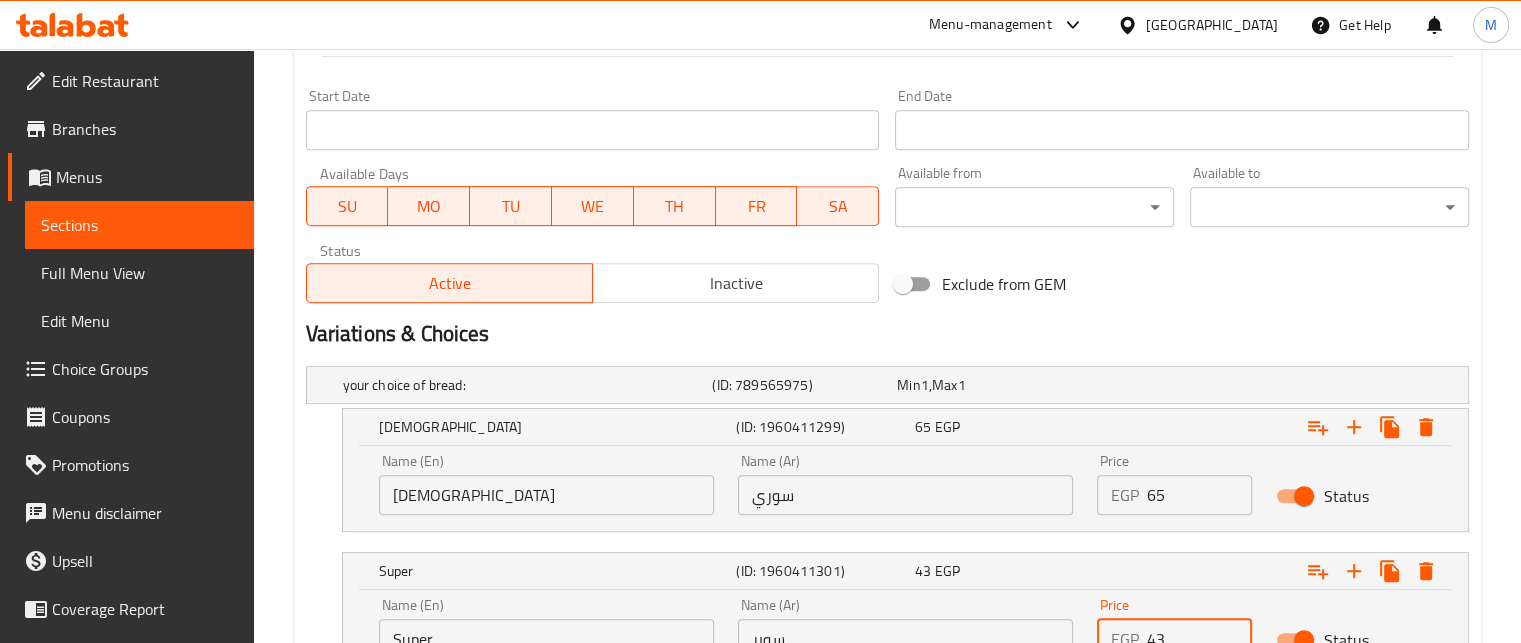drag, startPoint x: 1152, startPoint y: 634, endPoint x: 1125, endPoint y: 628, distance: 27.658634 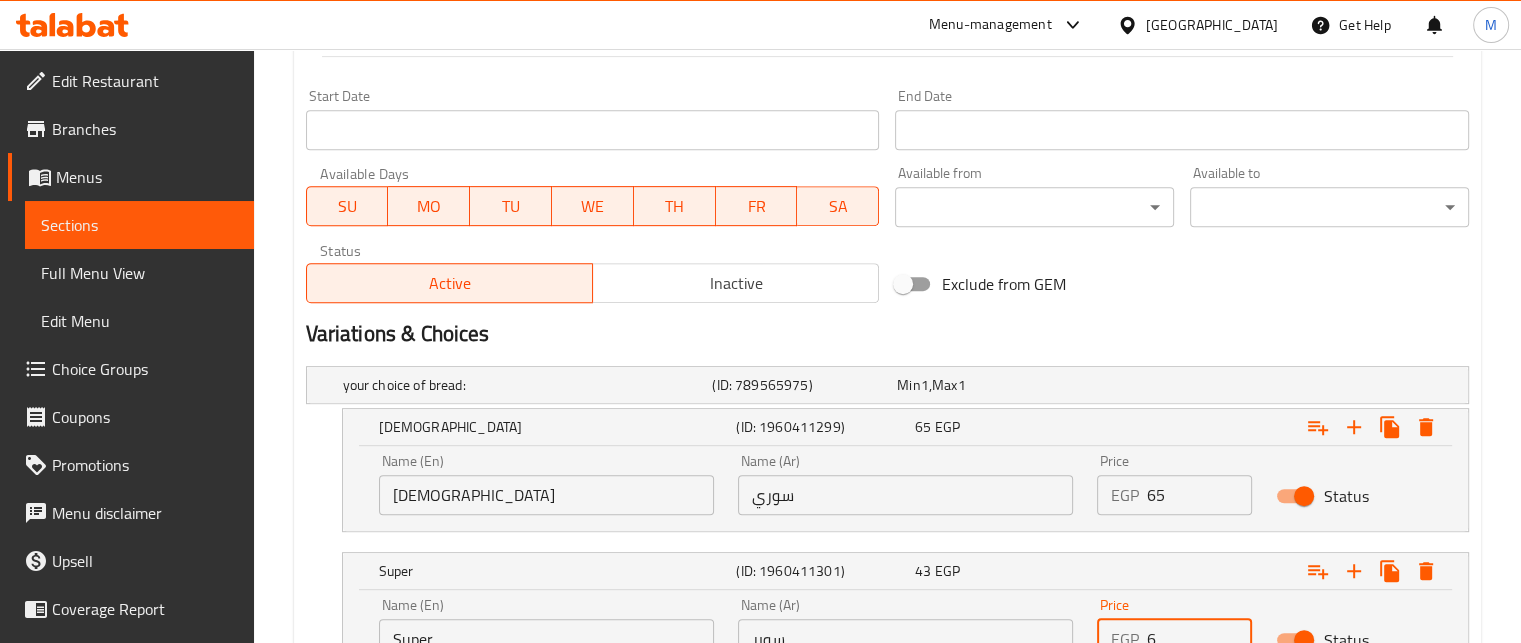 scroll, scrollTop: 860, scrollLeft: 0, axis: vertical 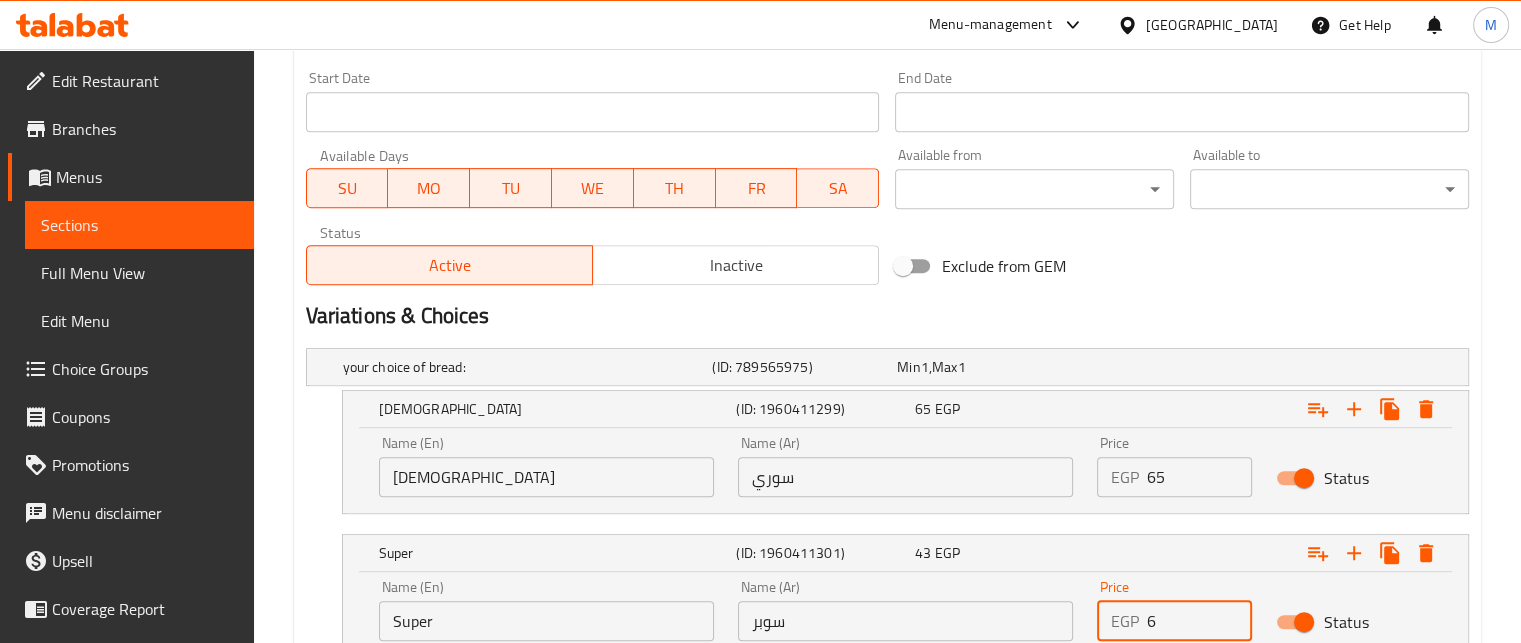 type on "5" 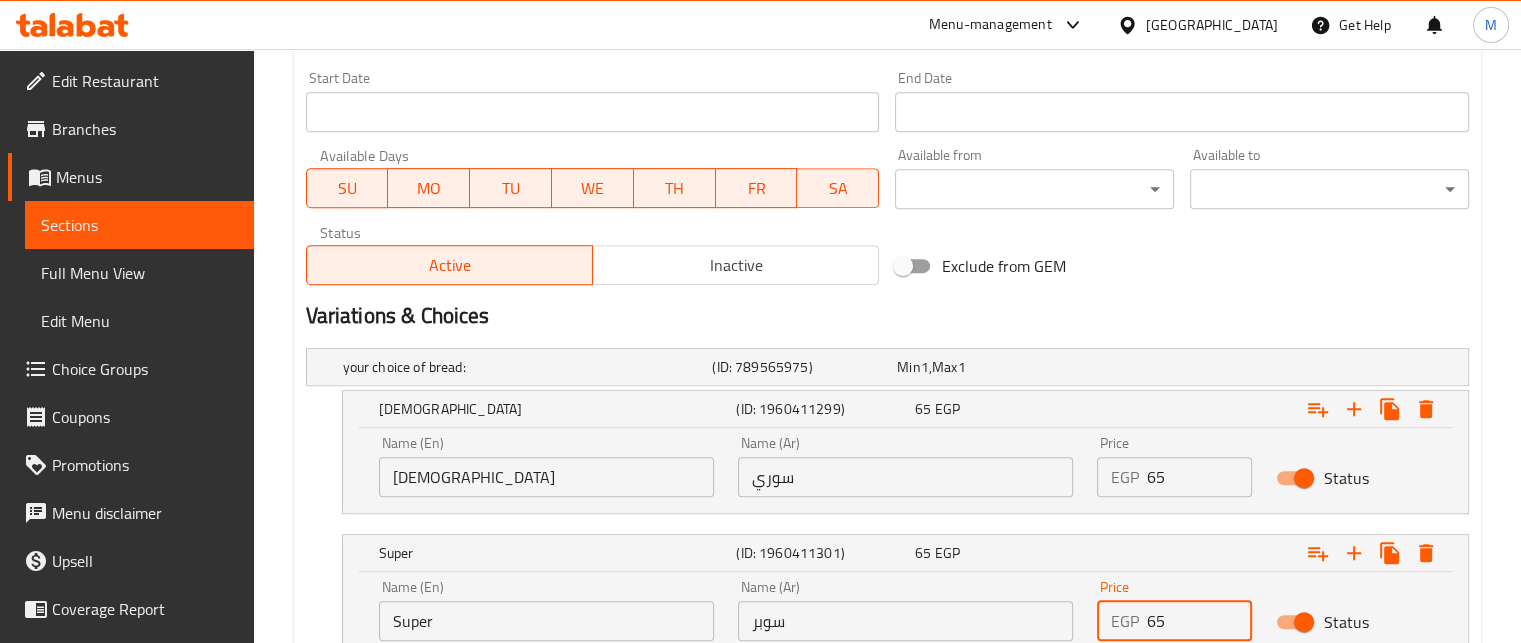 scroll, scrollTop: 1014, scrollLeft: 0, axis: vertical 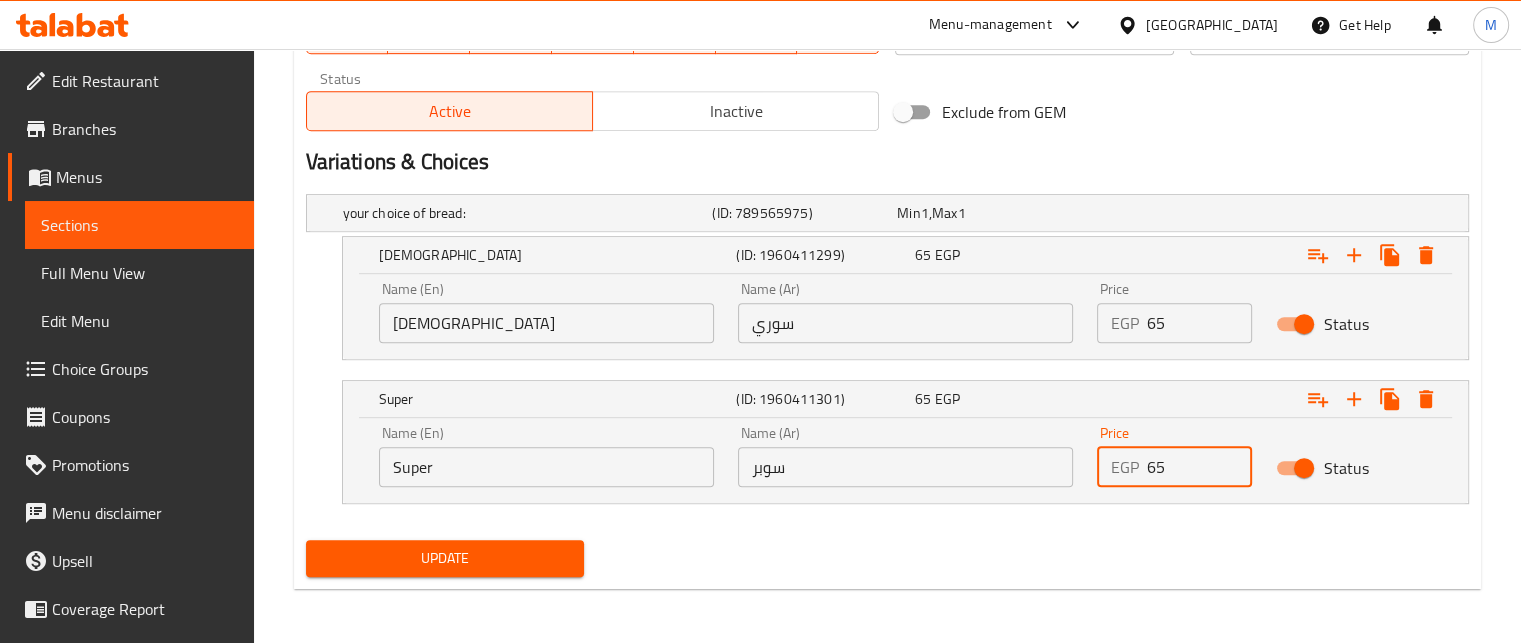 type on "65" 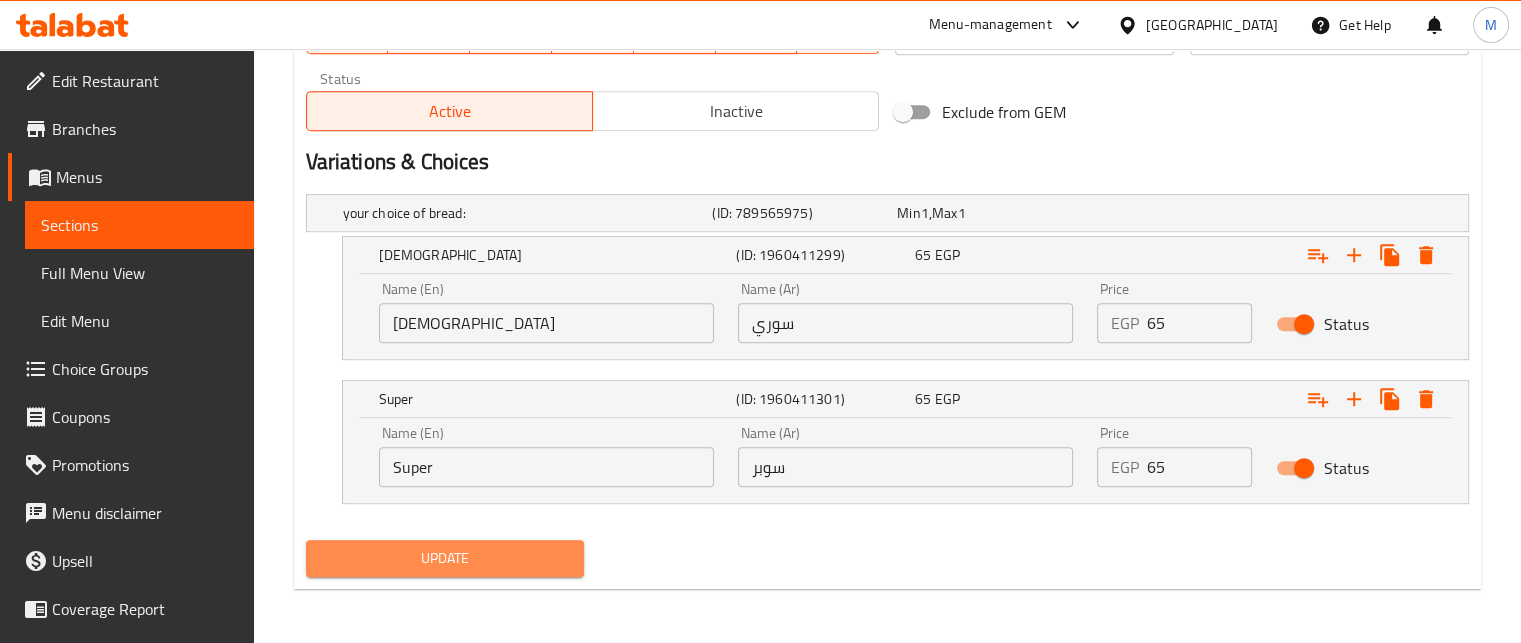 click on "Update" at bounding box center [445, 558] 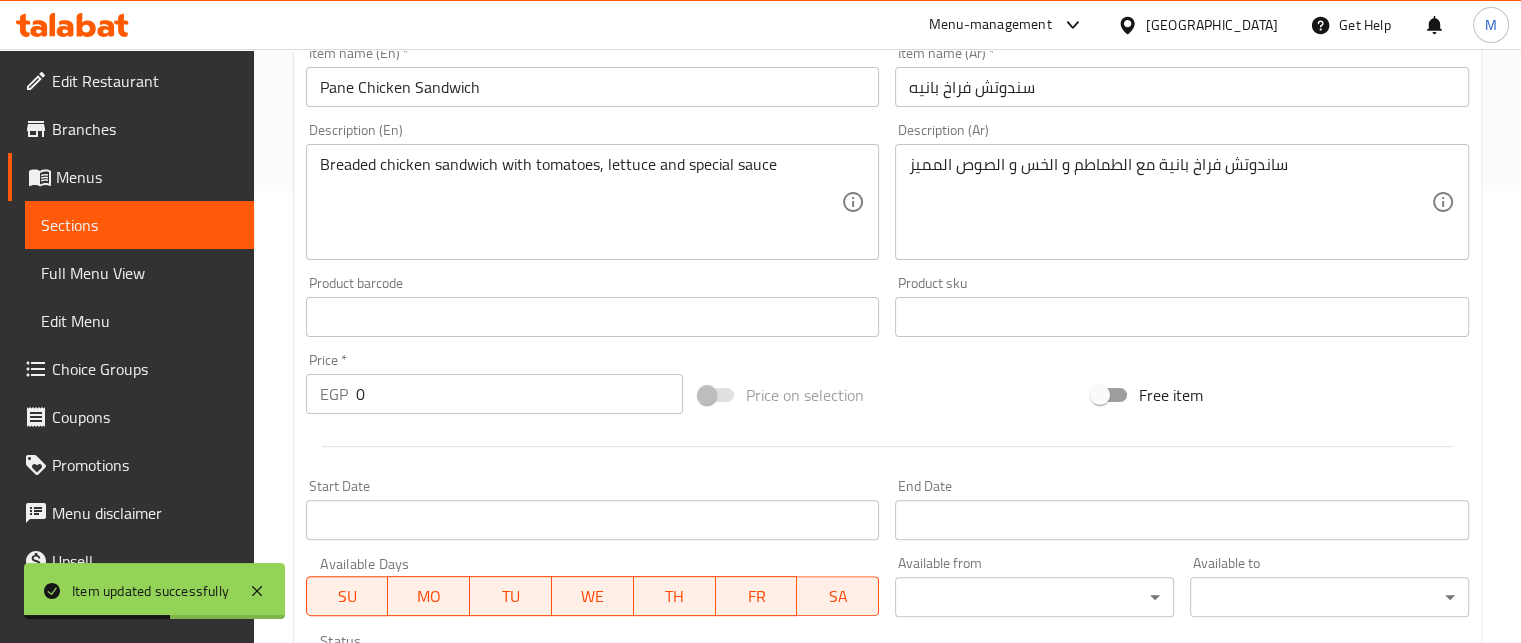 scroll, scrollTop: 0, scrollLeft: 0, axis: both 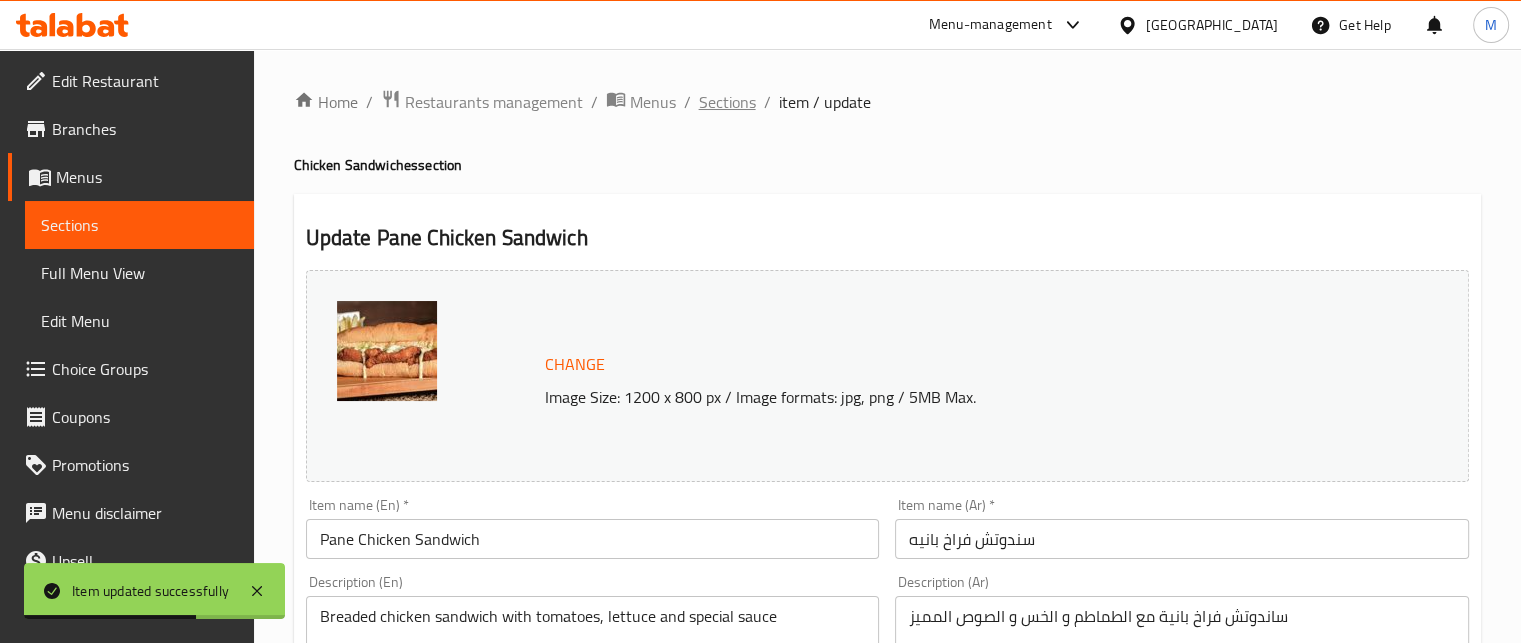 click on "Sections" at bounding box center [727, 102] 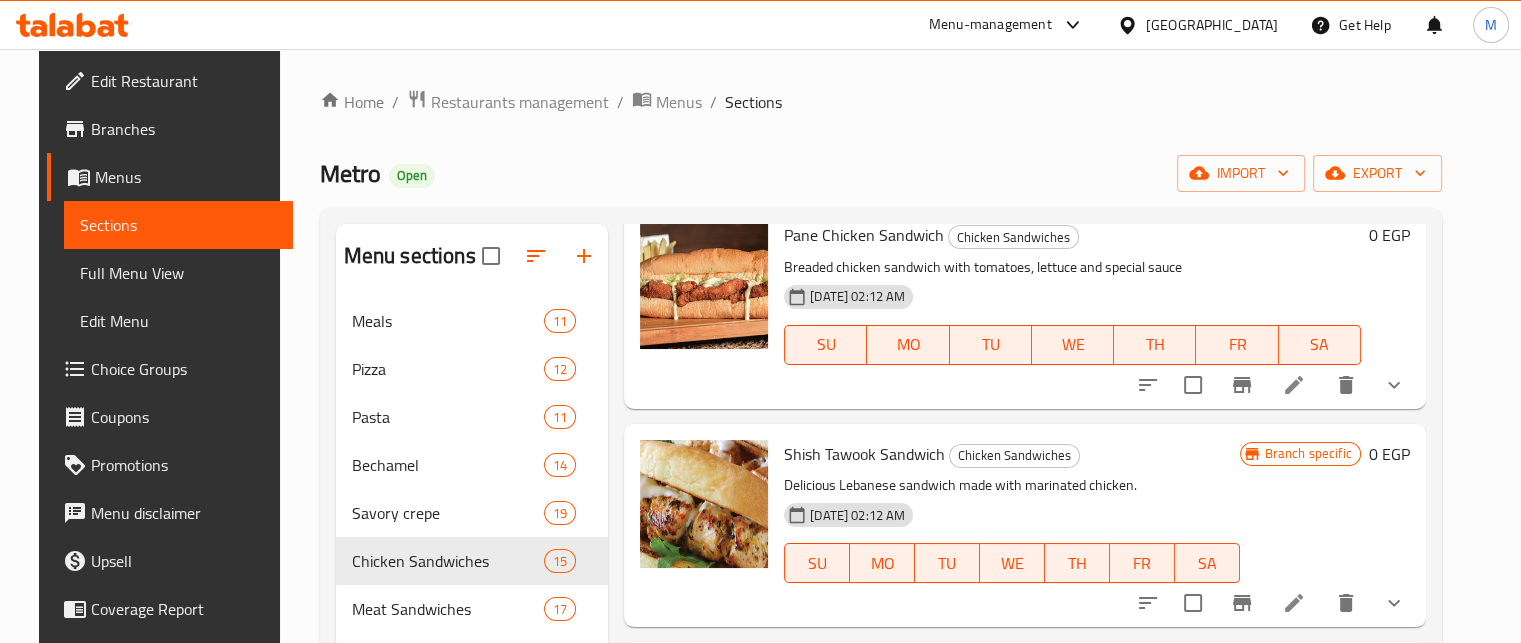 scroll, scrollTop: 1287, scrollLeft: 0, axis: vertical 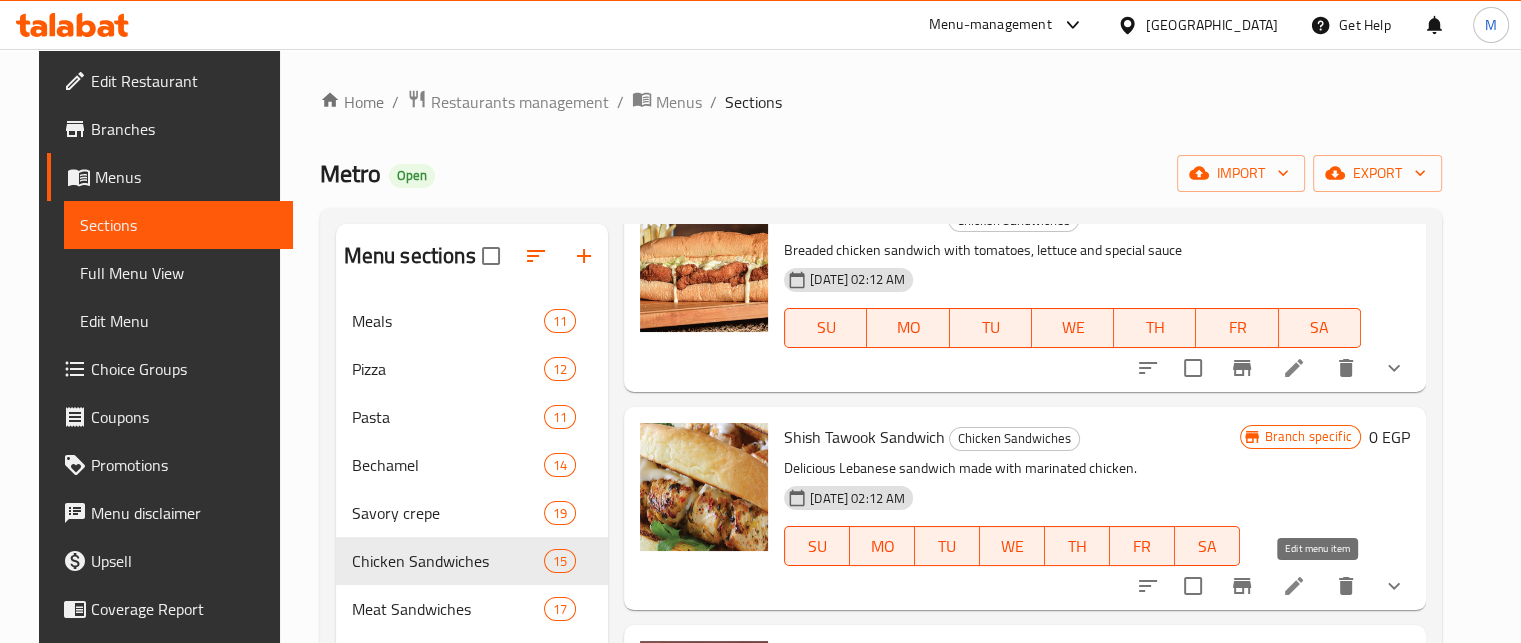 click 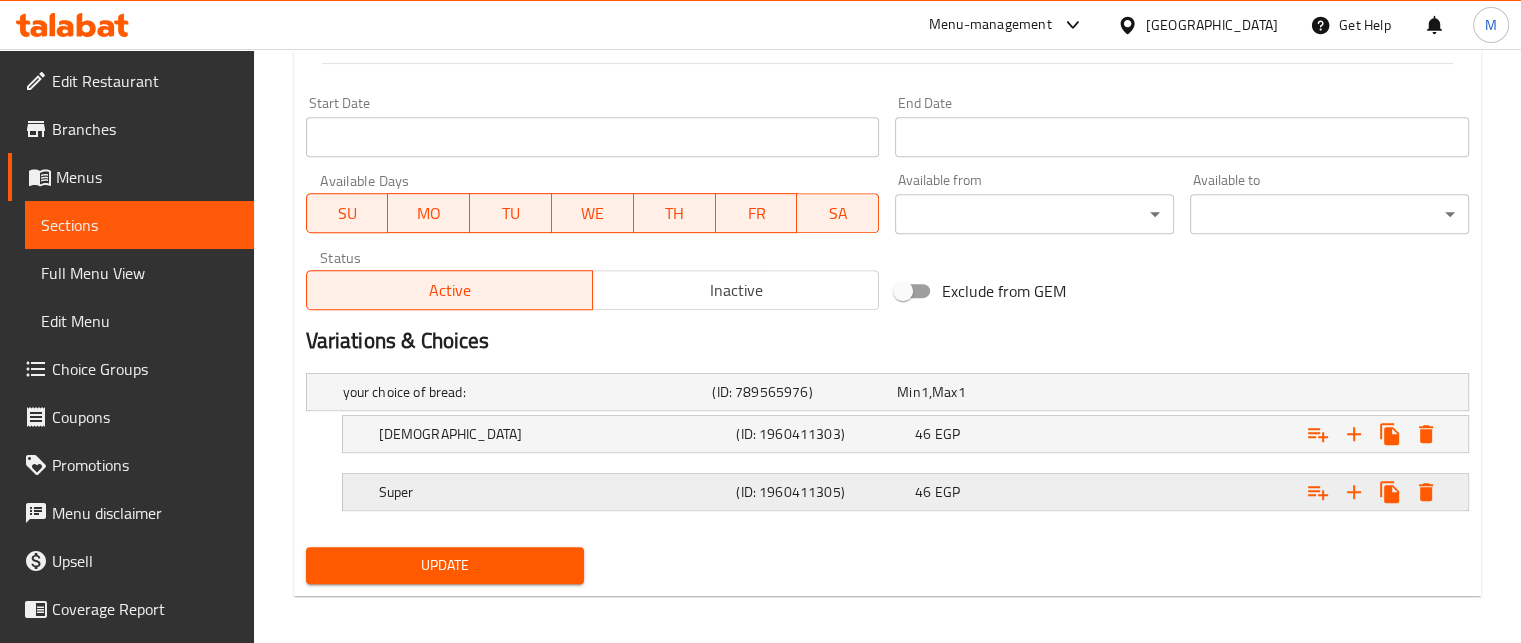 scroll, scrollTop: 842, scrollLeft: 0, axis: vertical 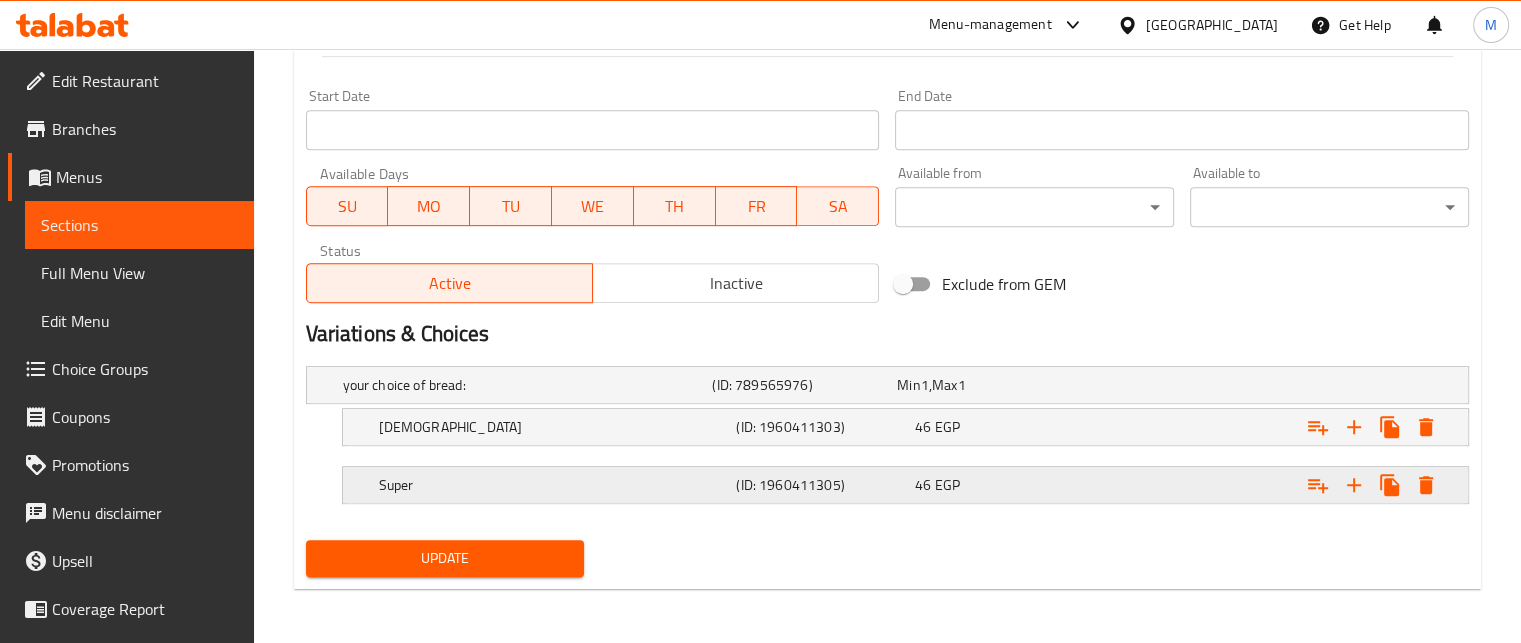 click on "46   EGP" at bounding box center [985, 385] 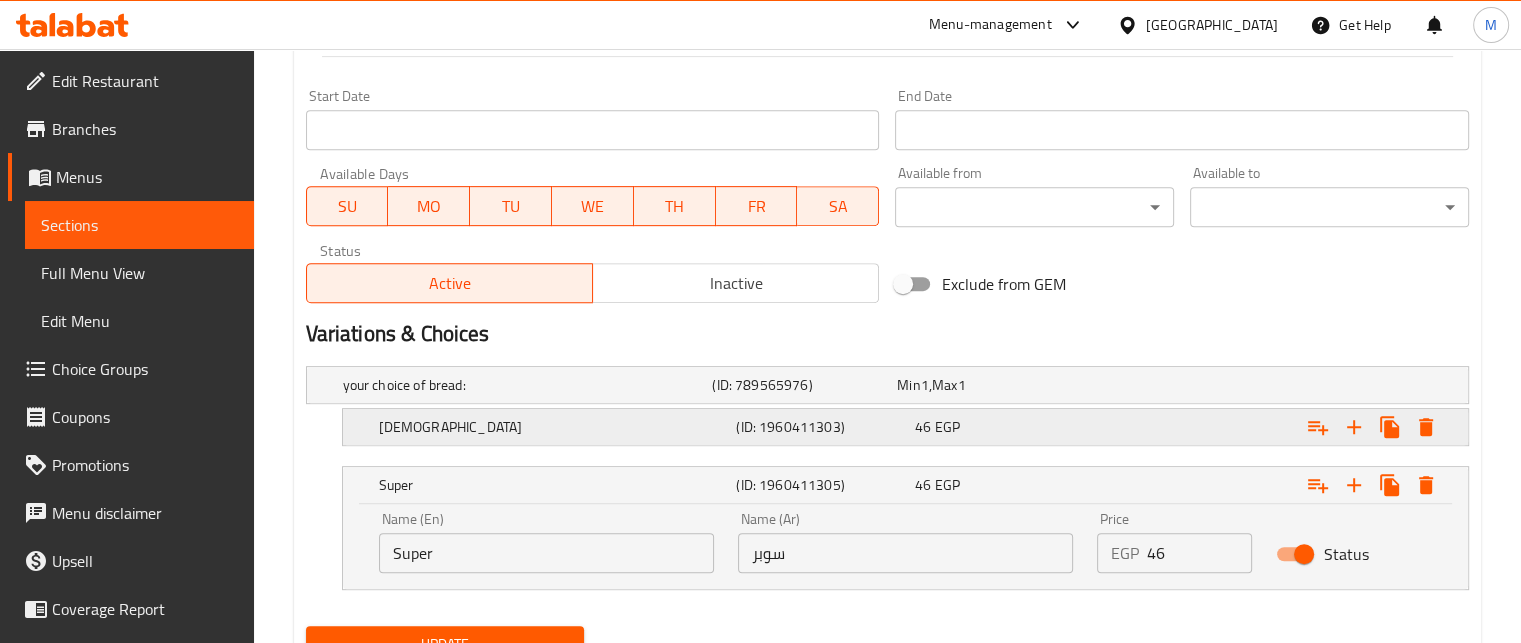 click at bounding box center (1263, 385) 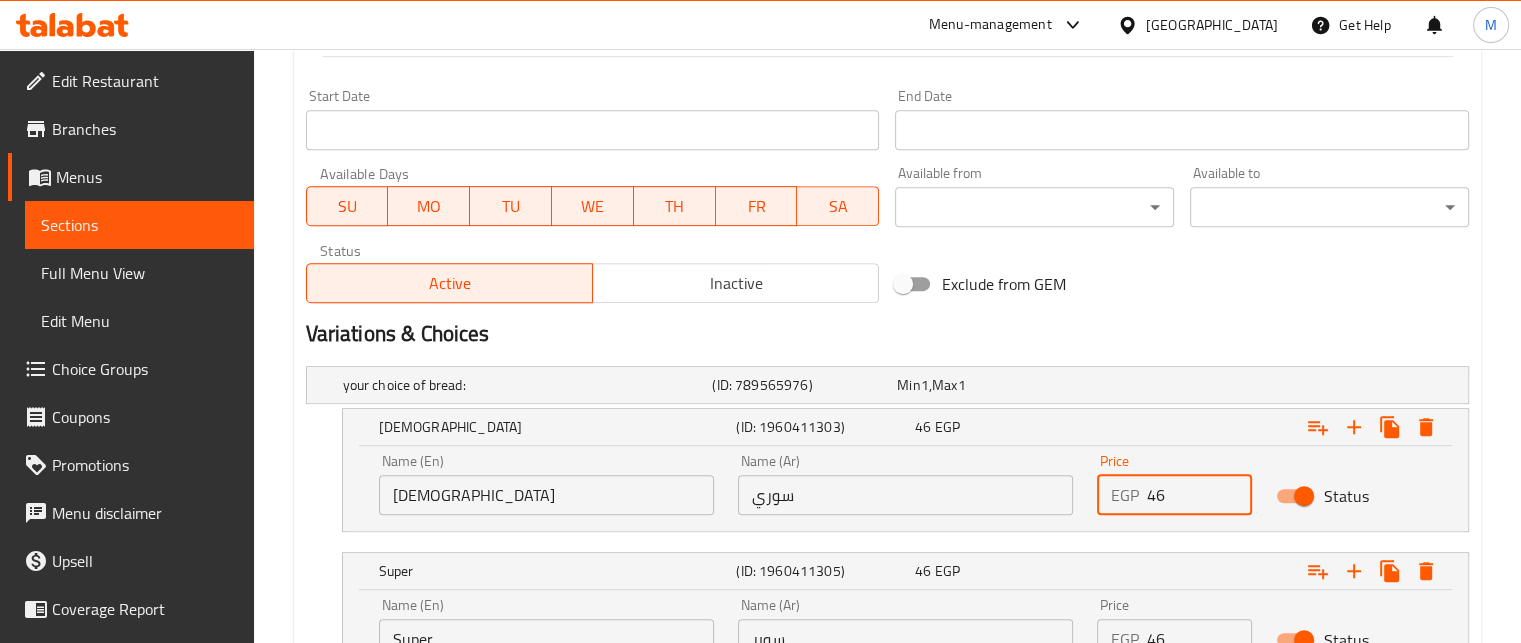 drag, startPoint x: 1169, startPoint y: 496, endPoint x: 1106, endPoint y: 488, distance: 63.505905 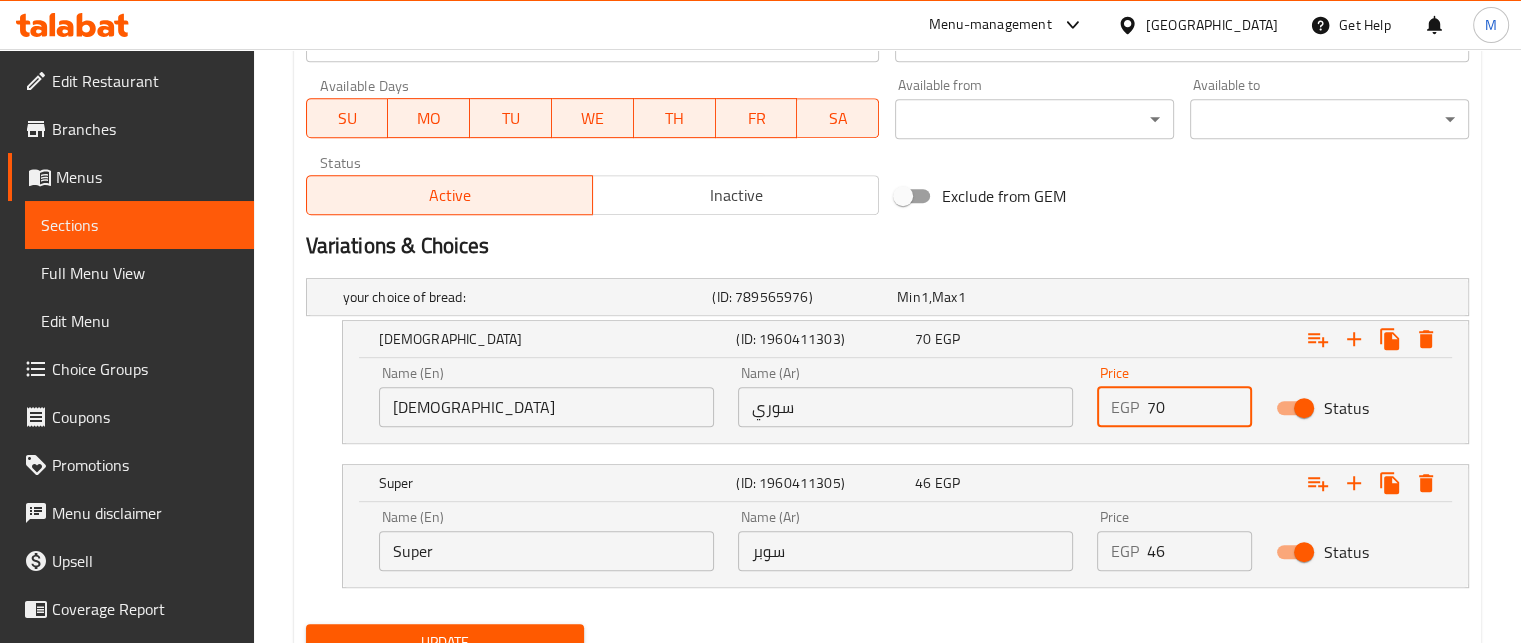 scroll, scrollTop: 969, scrollLeft: 0, axis: vertical 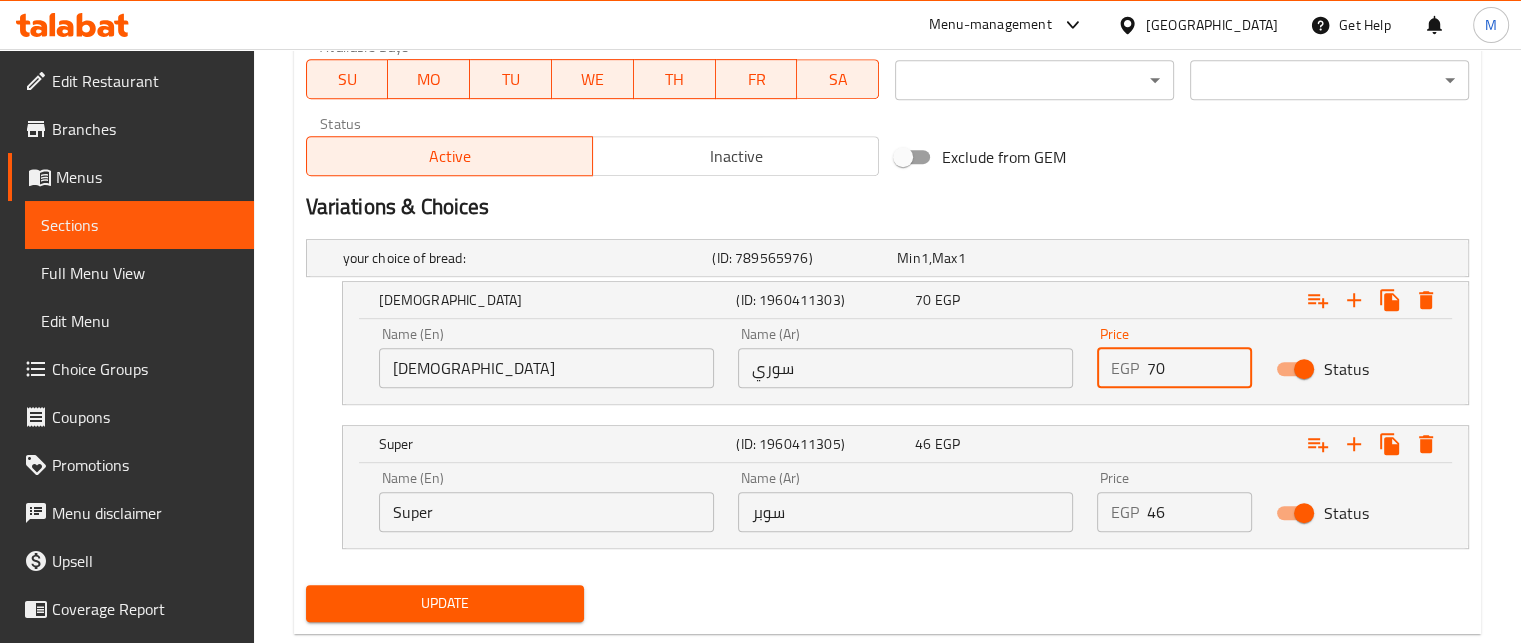 type on "70" 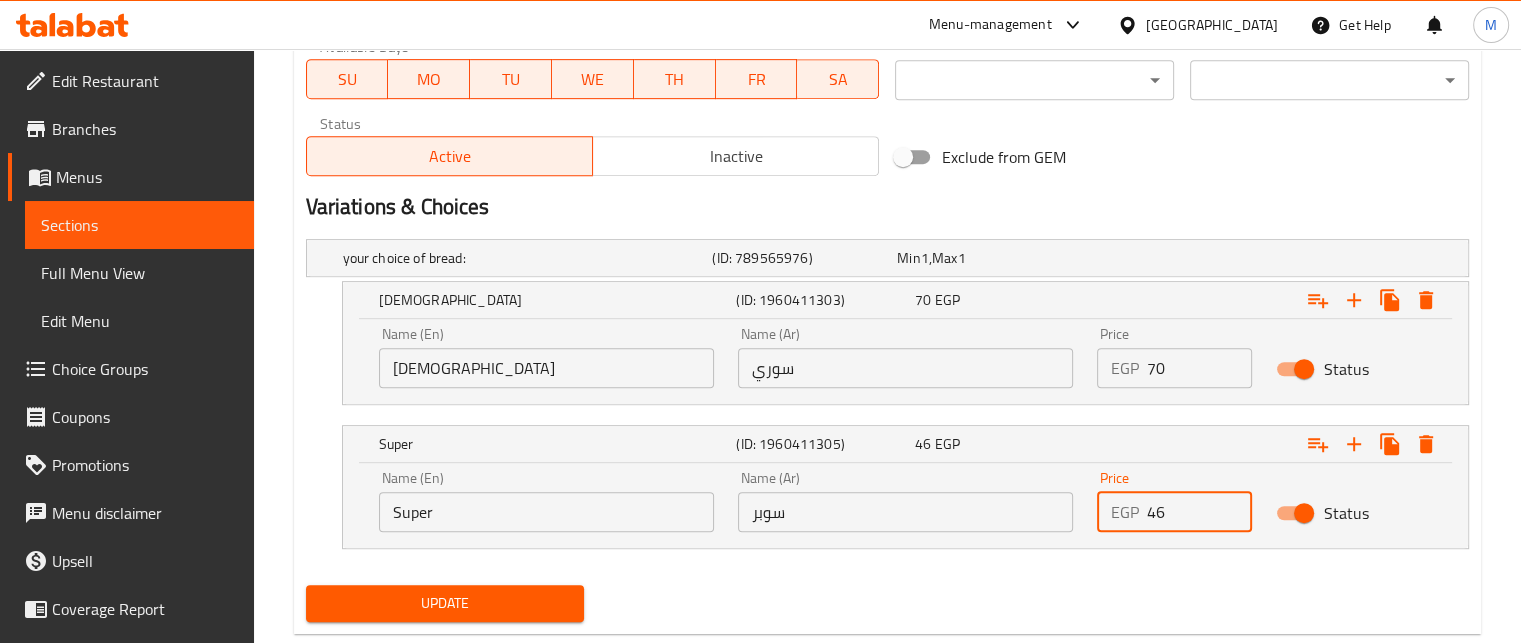 click on "EGP 46 Price" at bounding box center (1175, 512) 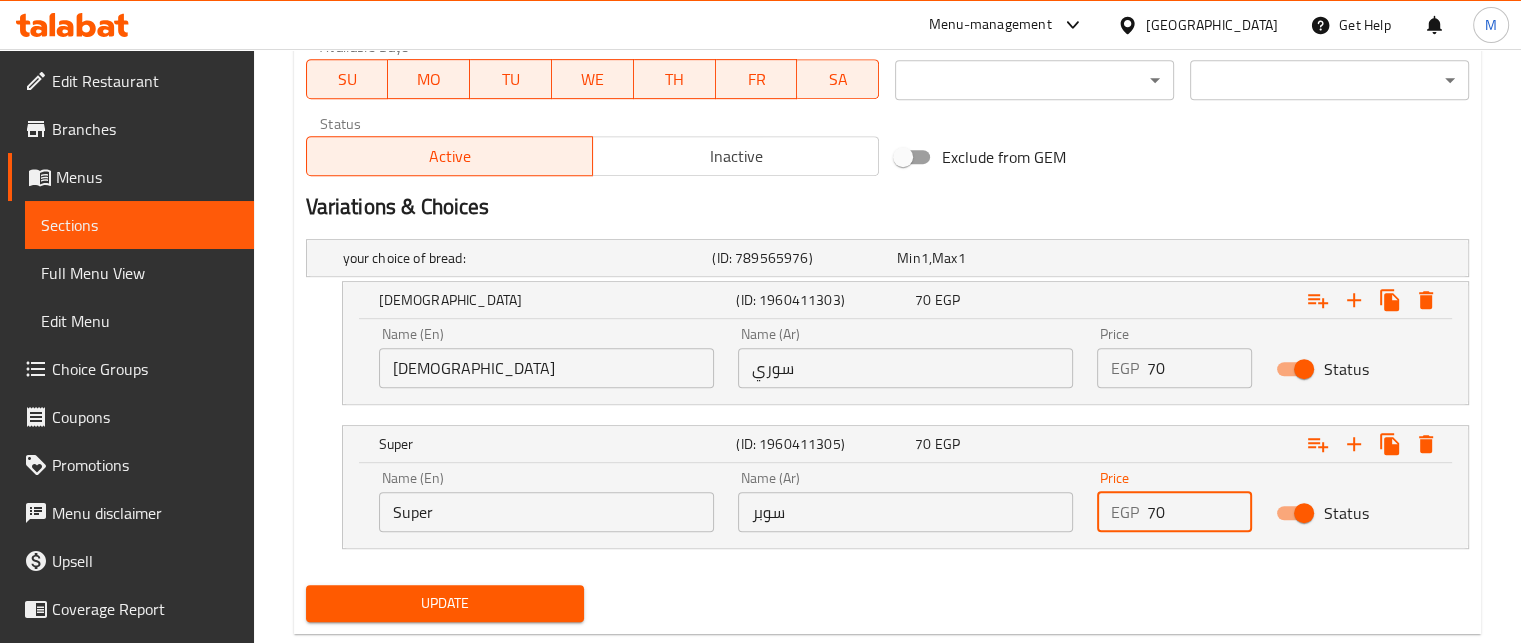 type on "70" 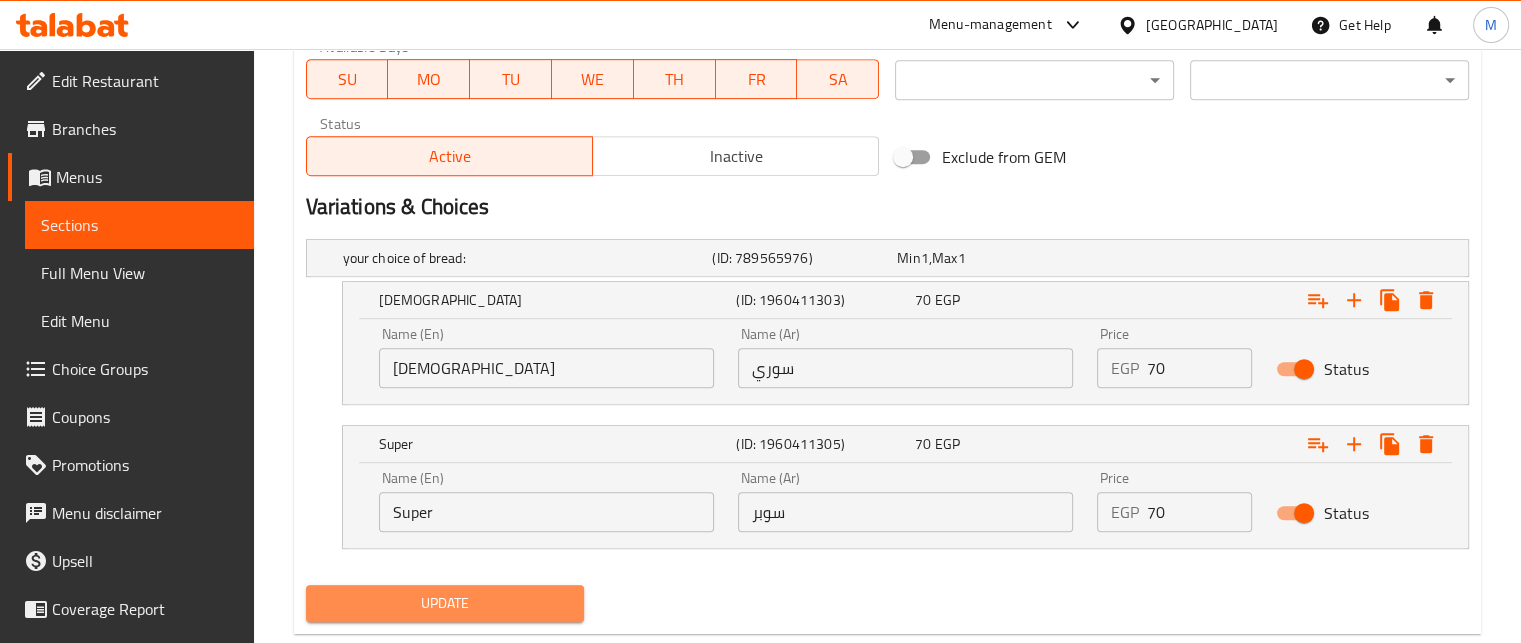 click on "Update" at bounding box center [445, 603] 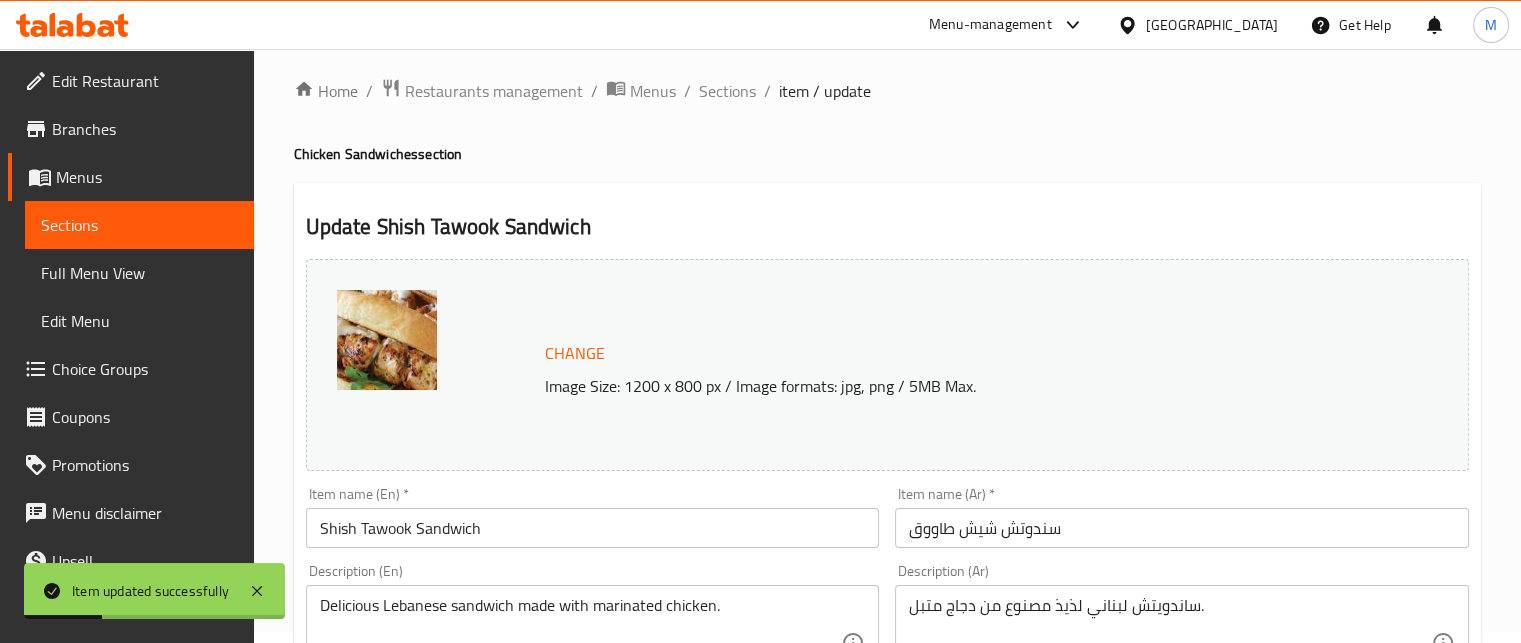 scroll, scrollTop: 0, scrollLeft: 0, axis: both 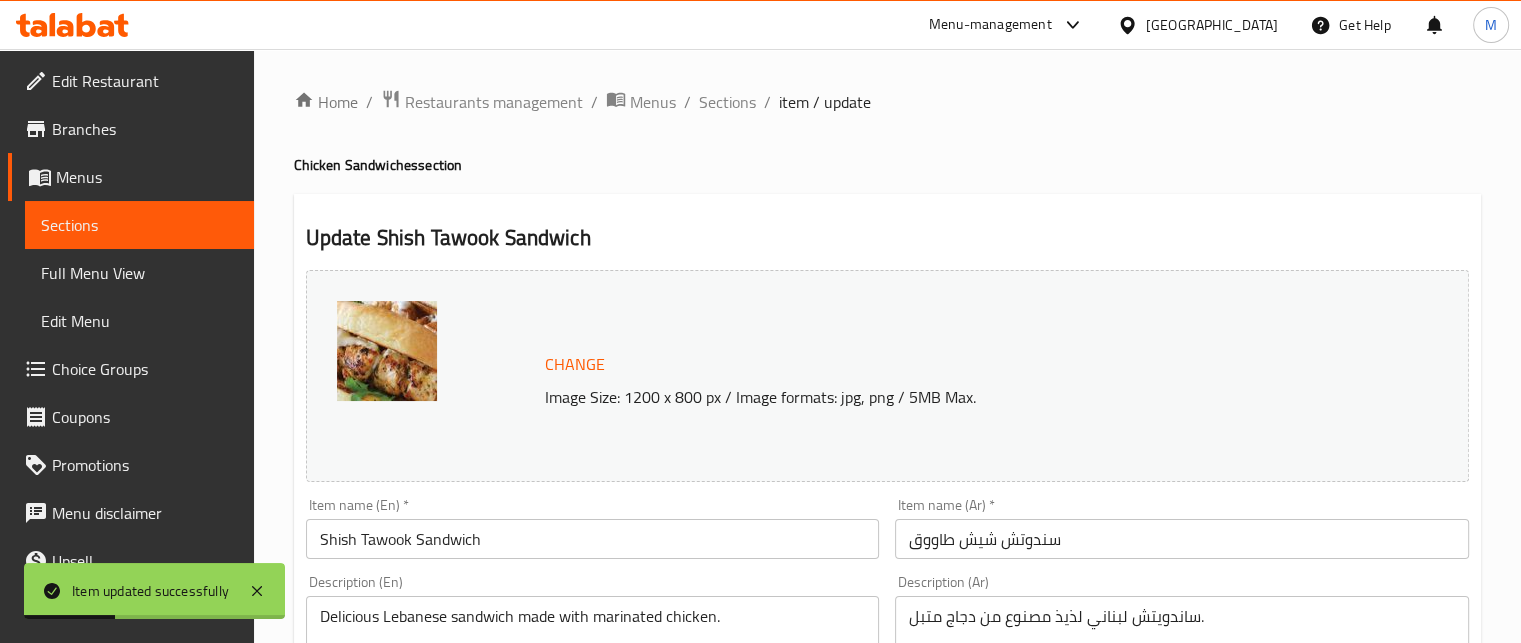 click on "Home / Restaurants management / Menus / Sections / item / update Chicken Sandwiches  section Update Shish Tawook Sandwich Change Image Size: 1200 x 800 px / Image formats: jpg, png / 5MB Max. Item name (En)   * [PERSON_NAME] Sandwich Item name (En)  * Item name (Ar)   * سندوتش شيش طاووق Item name (Ar)  * Description (En) Delicious Lebanese sandwich made with marinated chicken. Description (En) Description (Ar) ساندويتش [DEMOGRAPHIC_DATA] لذيذ مصنوع من دجاج متبل. Description (Ar) Product barcode Product barcode Product sku Product sku Price   * EGP 0 Price  * Price on selection Free item Start Date Start Date End Date End Date Available Days SU MO TU WE TH FR SA Available from ​ ​ Available to ​ ​ Status Active Inactive Exclude from GEM Variations & Choices your choice of bread: (ID: 789565976) Min 1  ,  Max 1 Name (En) your choice of bread: Name (En) Name (Ar) إختيارك من الخبز: Name (Ar) Min 1 Min Max 1 [PERSON_NAME] (ID: 1960411303) 70   EGP Price" at bounding box center (887, 854) 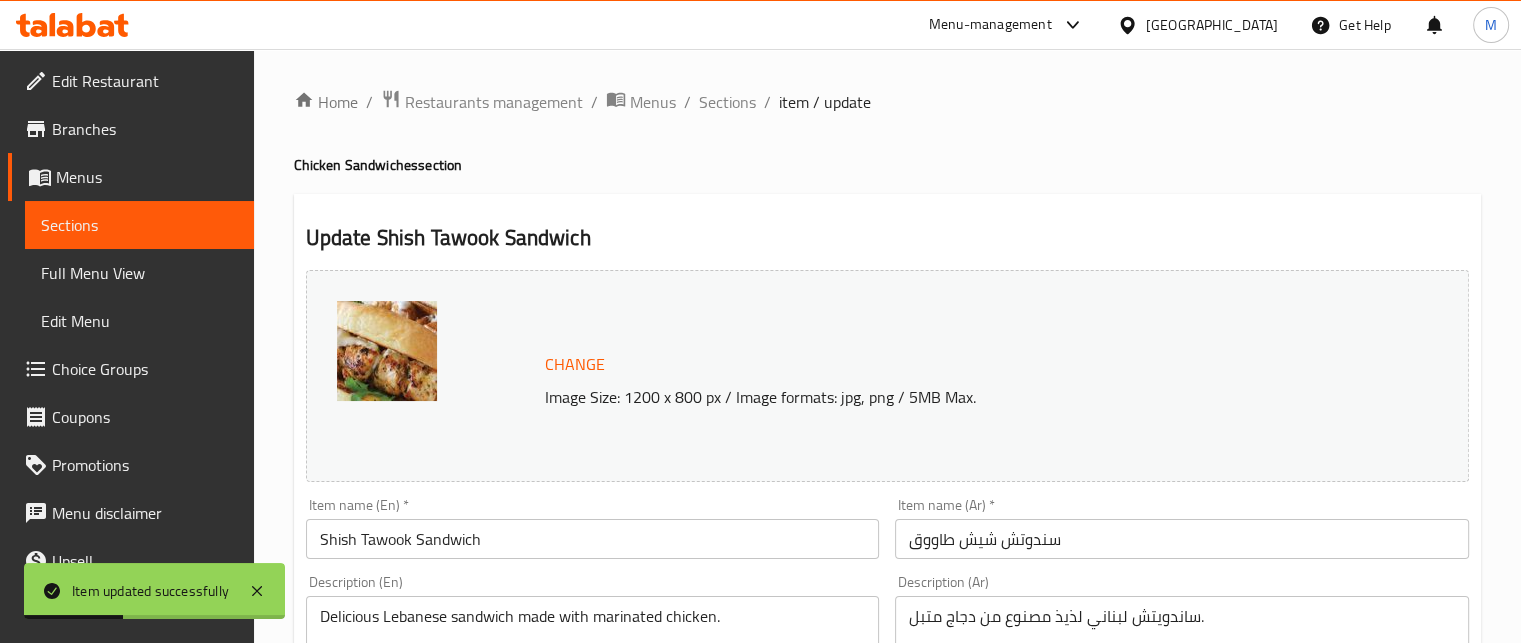 drag, startPoint x: 731, startPoint y: 95, endPoint x: 781, endPoint y: 131, distance: 61.611687 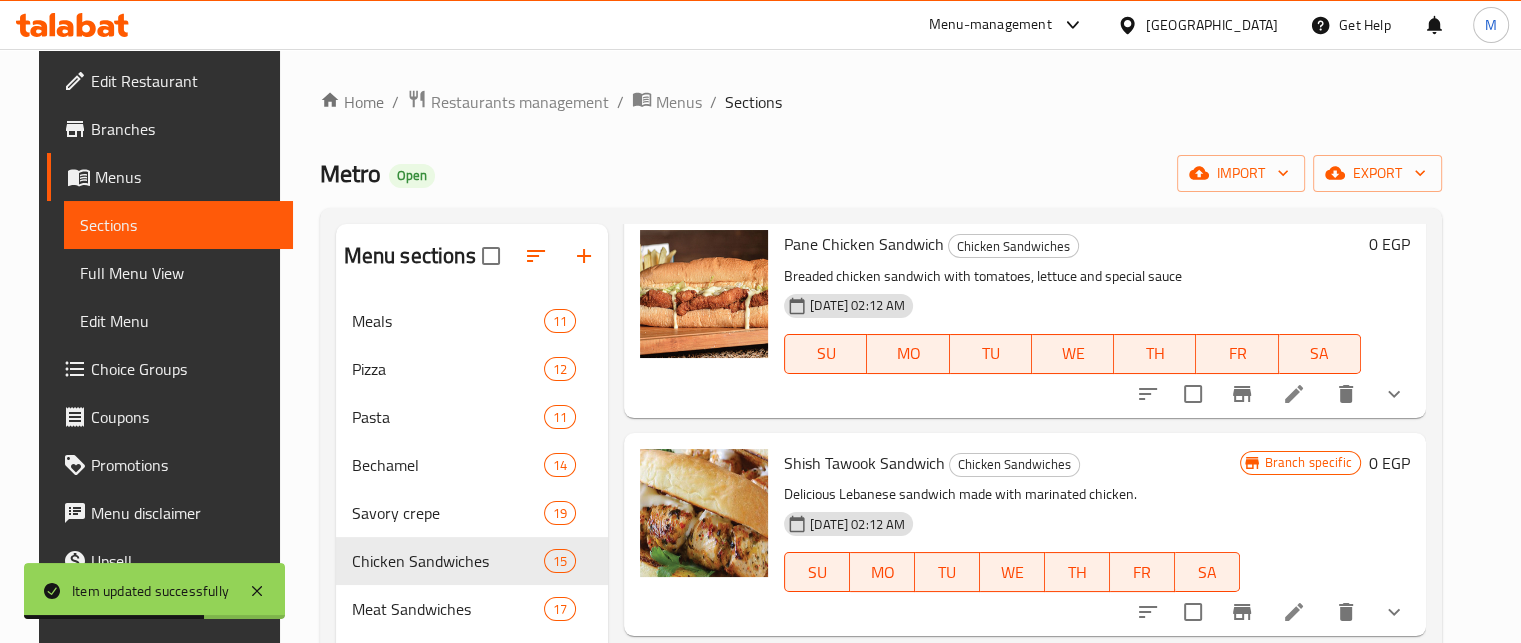 scroll, scrollTop: 1304, scrollLeft: 0, axis: vertical 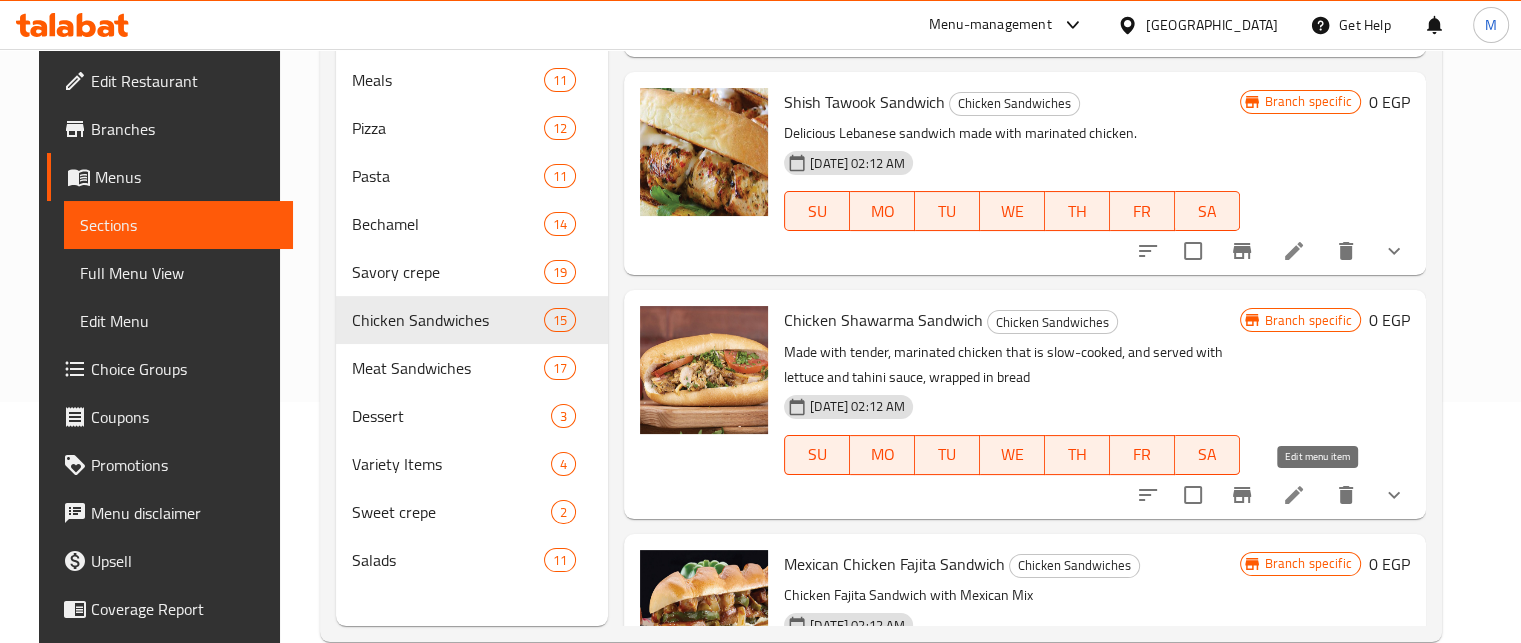 click 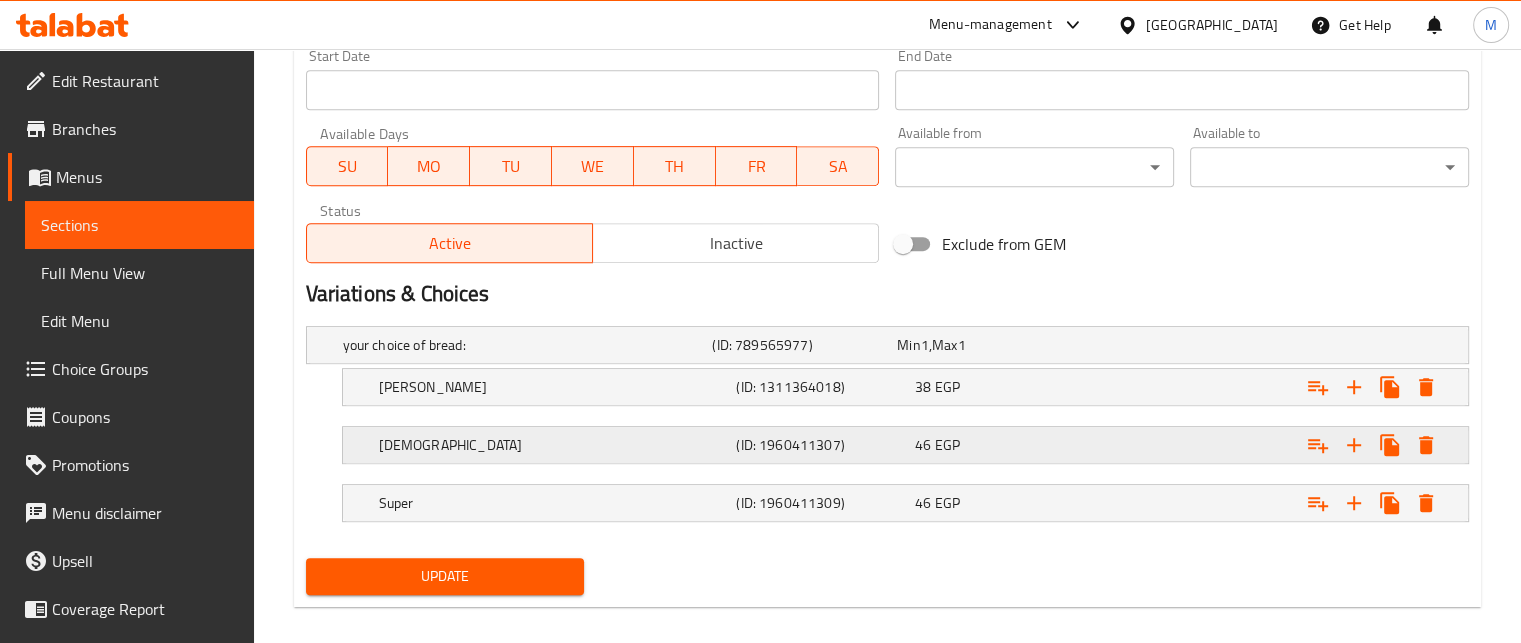 scroll, scrollTop: 900, scrollLeft: 0, axis: vertical 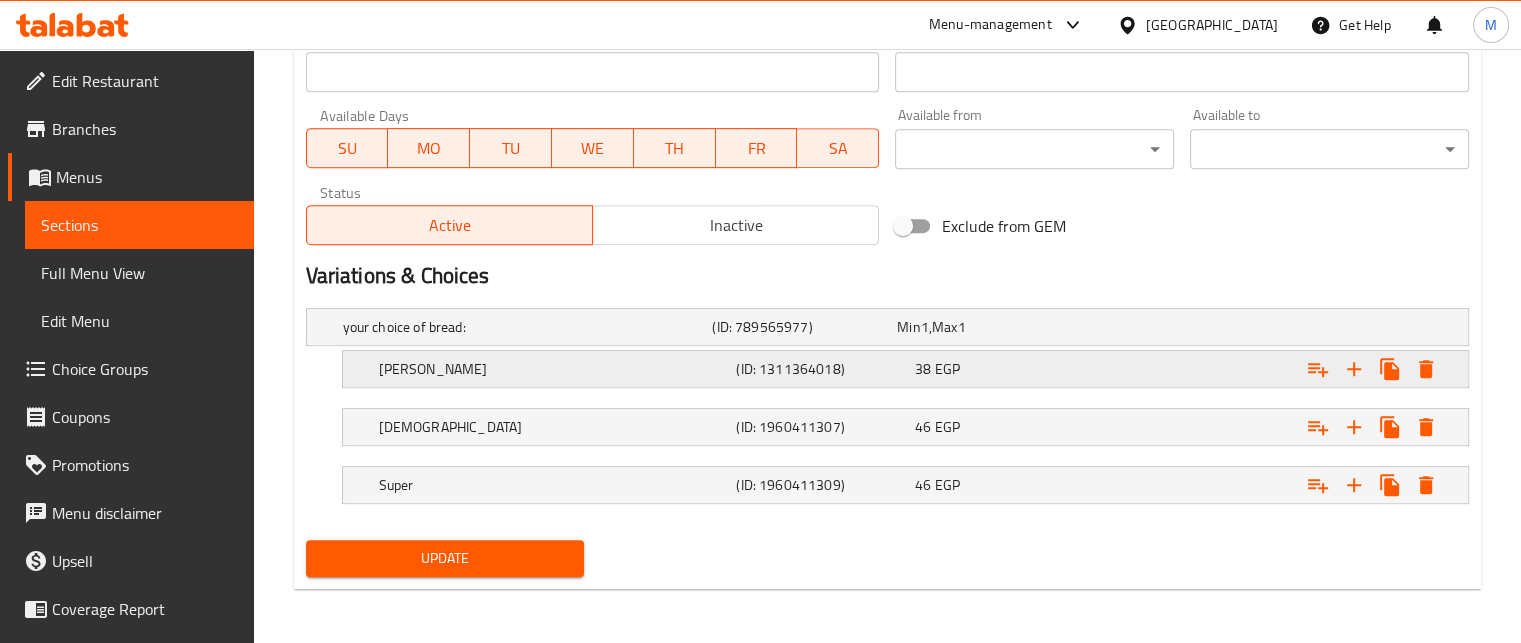 click at bounding box center (1263, 327) 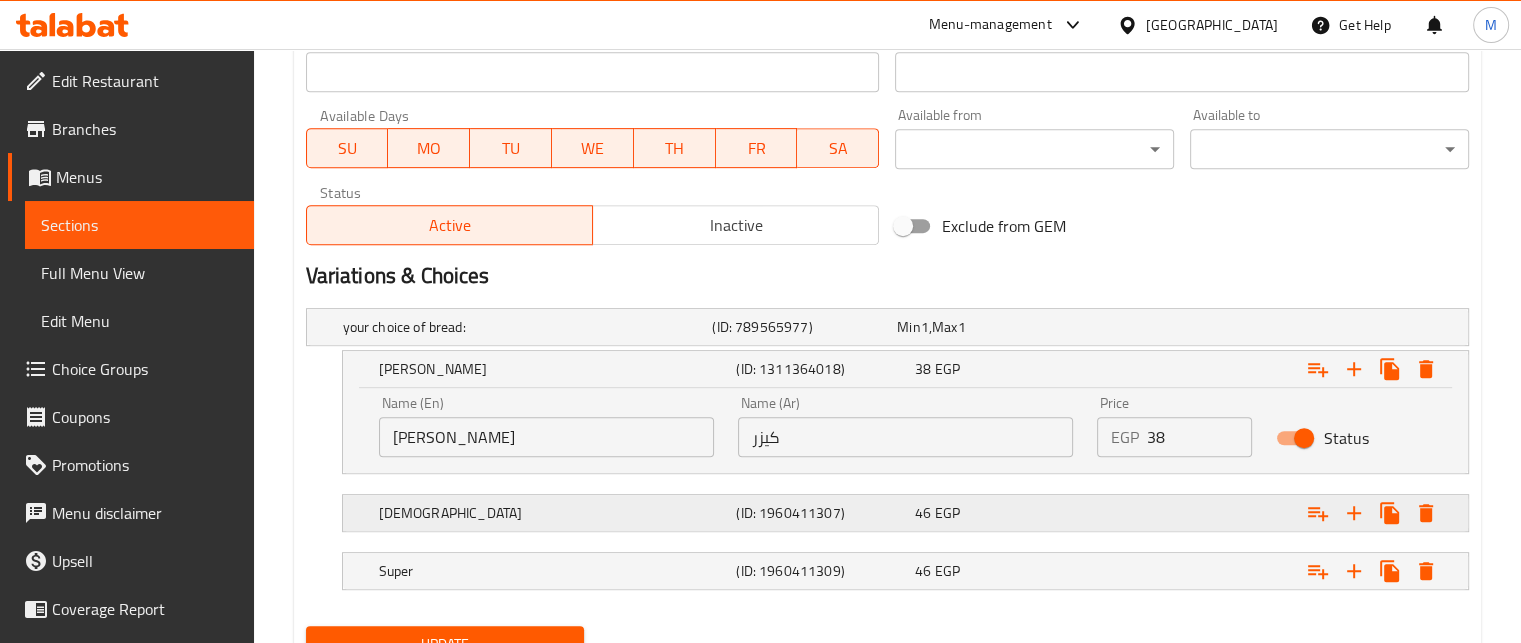 click at bounding box center [1263, 327] 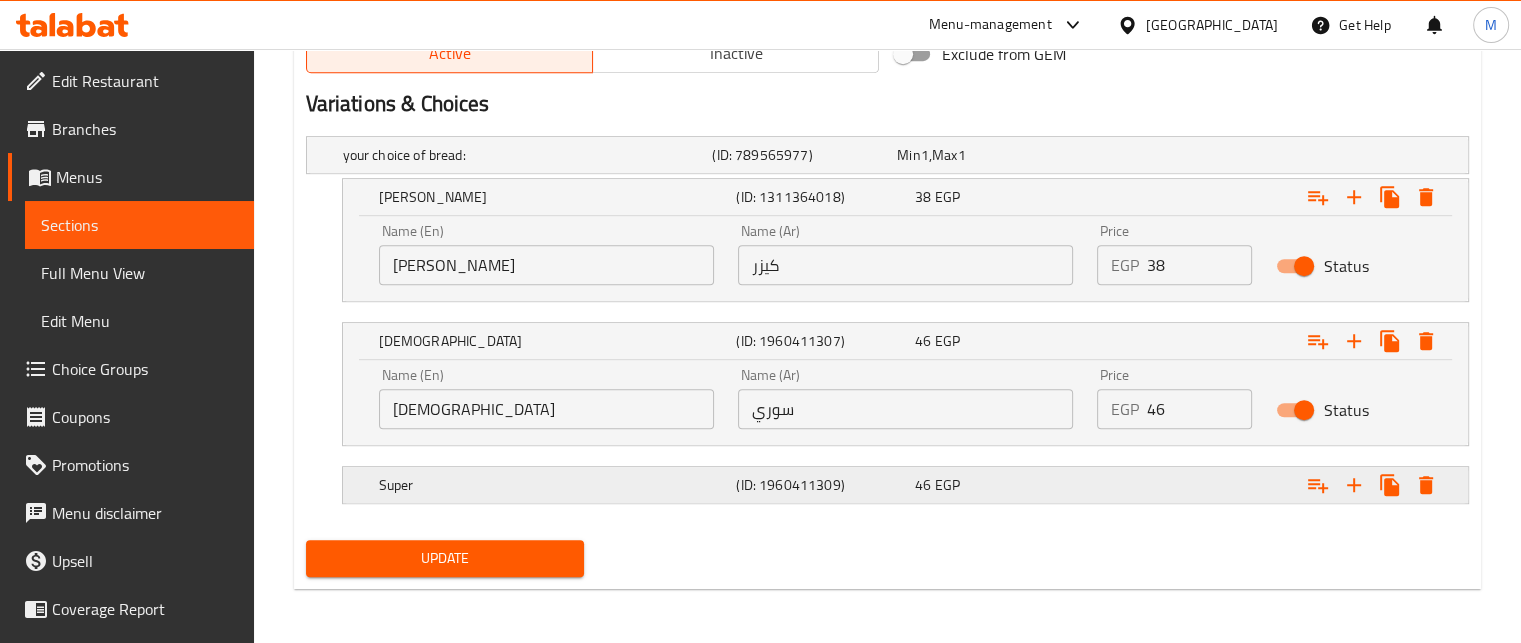 click at bounding box center (1263, 155) 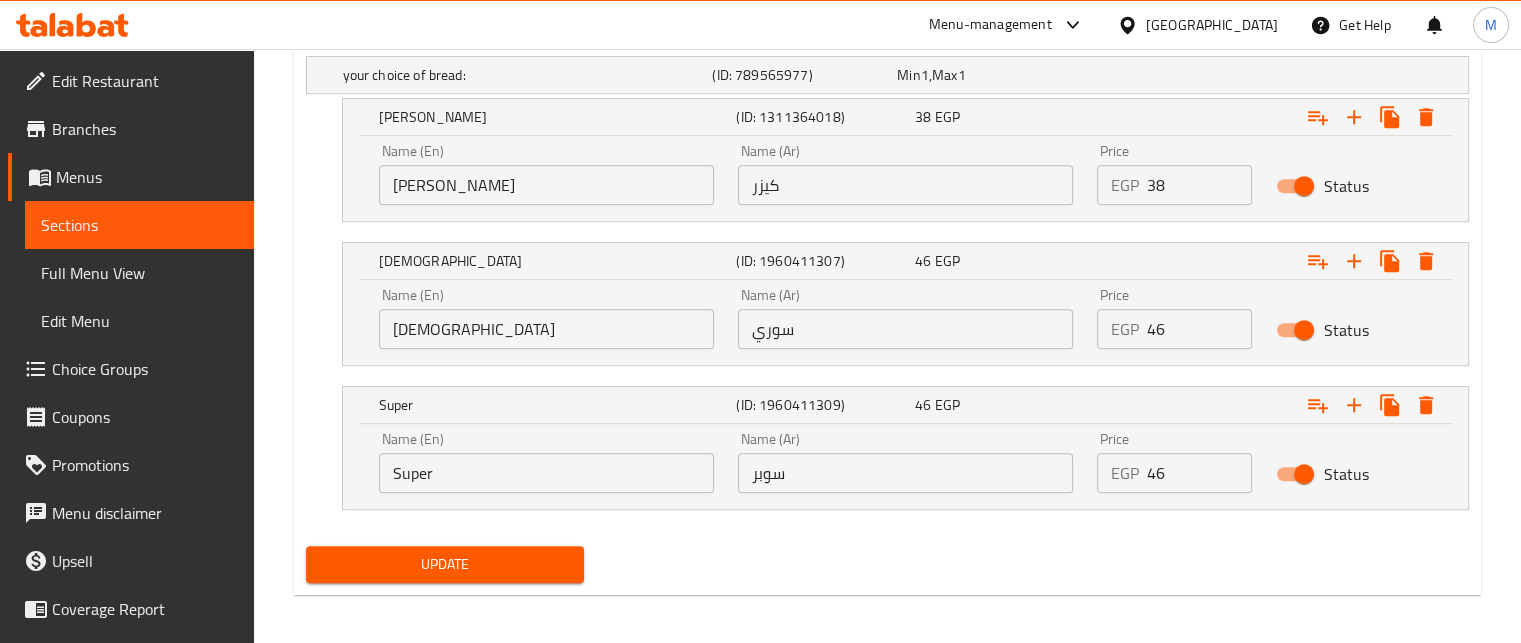 scroll, scrollTop: 1157, scrollLeft: 0, axis: vertical 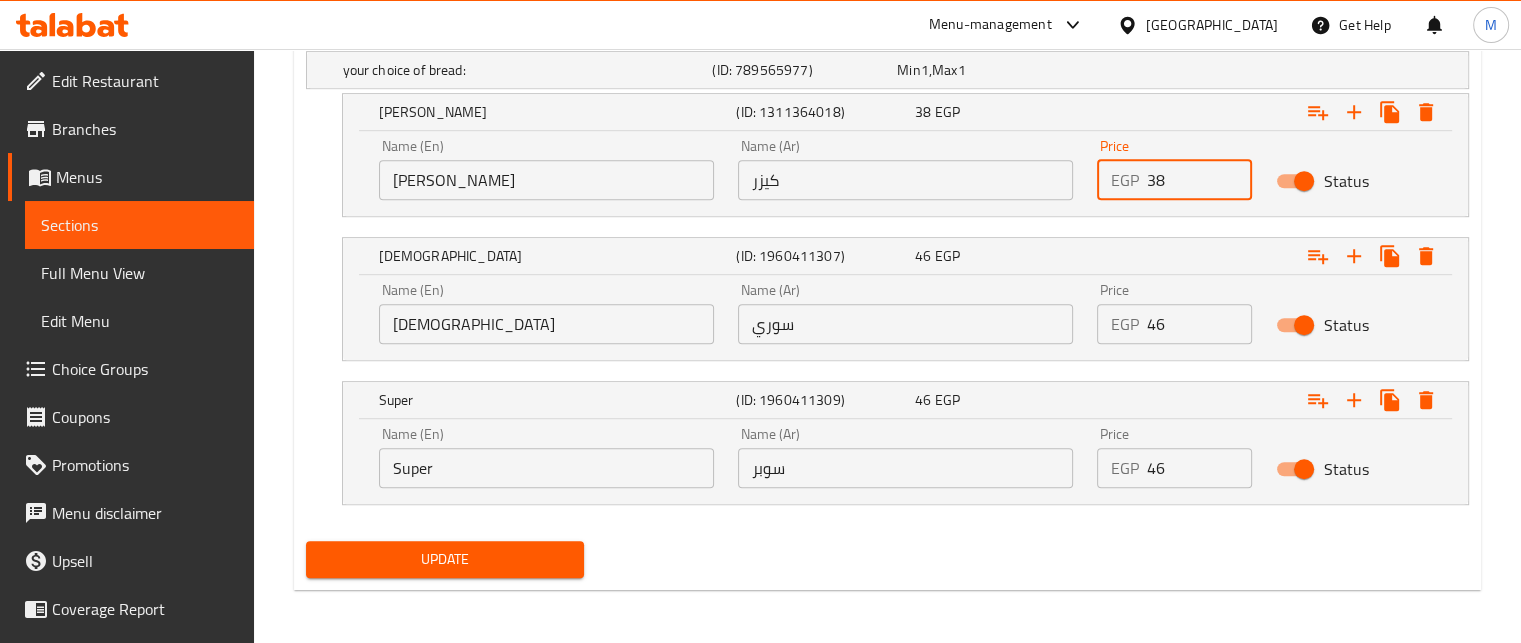 drag, startPoint x: 1165, startPoint y: 173, endPoint x: 1117, endPoint y: 178, distance: 48.259712 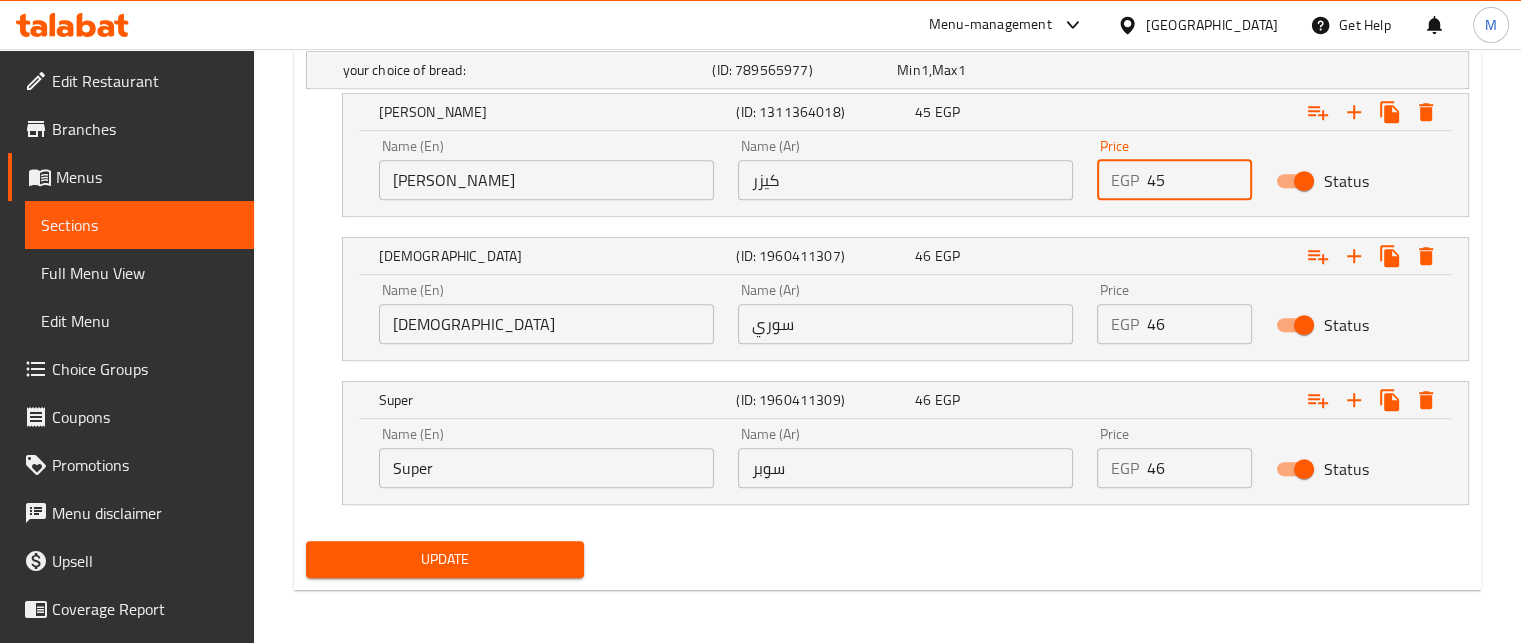 type on "45" 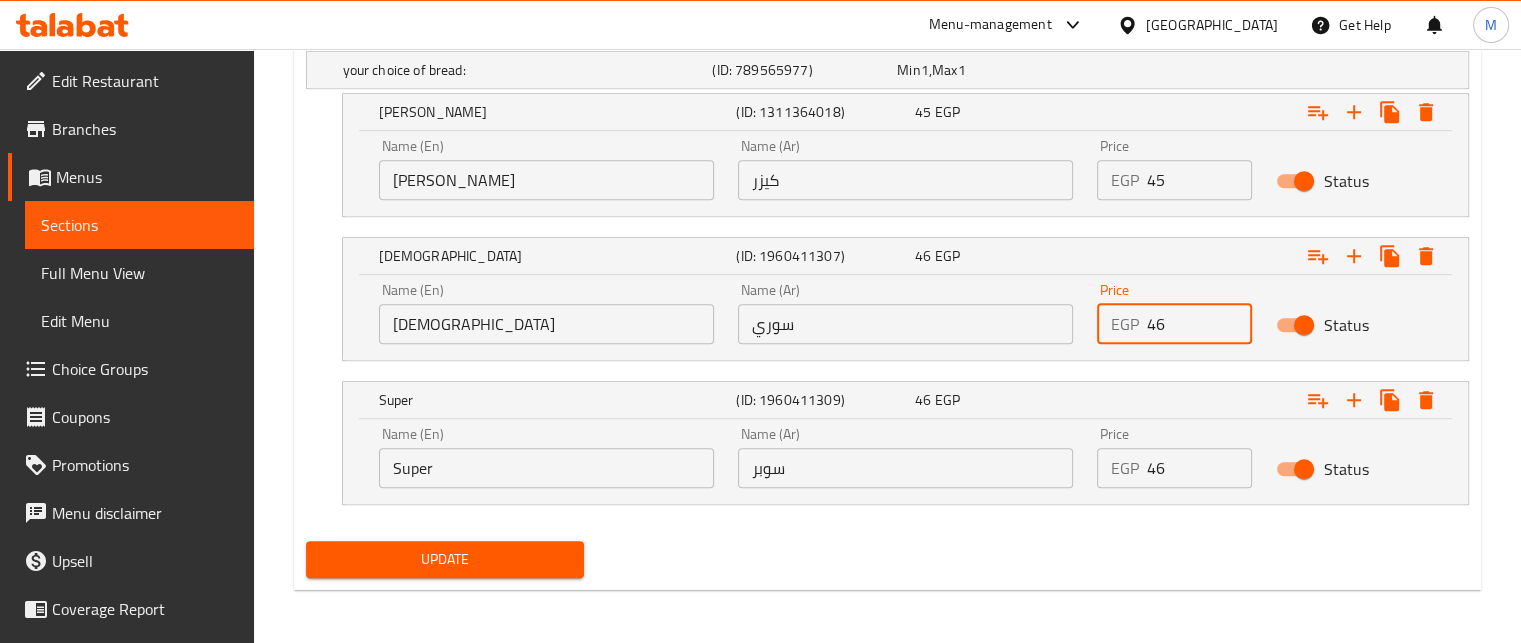 drag, startPoint x: 1176, startPoint y: 313, endPoint x: 1104, endPoint y: 323, distance: 72.691124 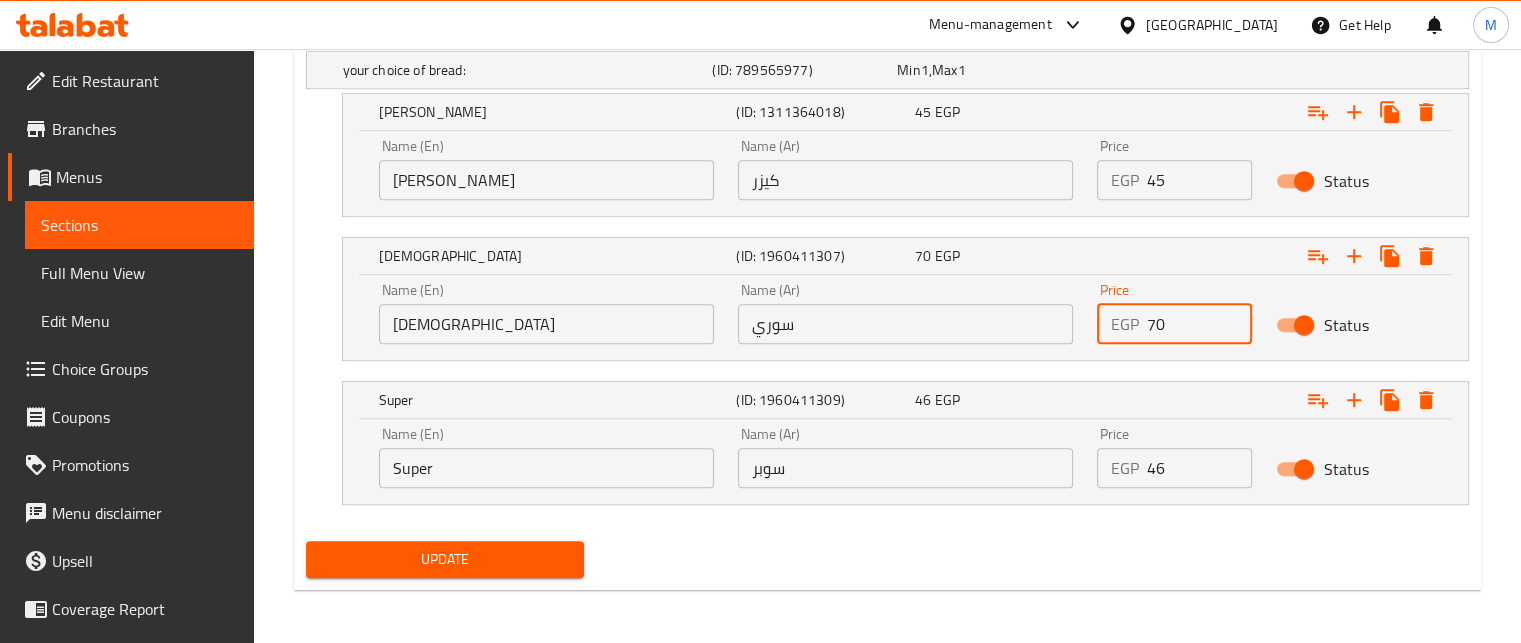 type on "70" 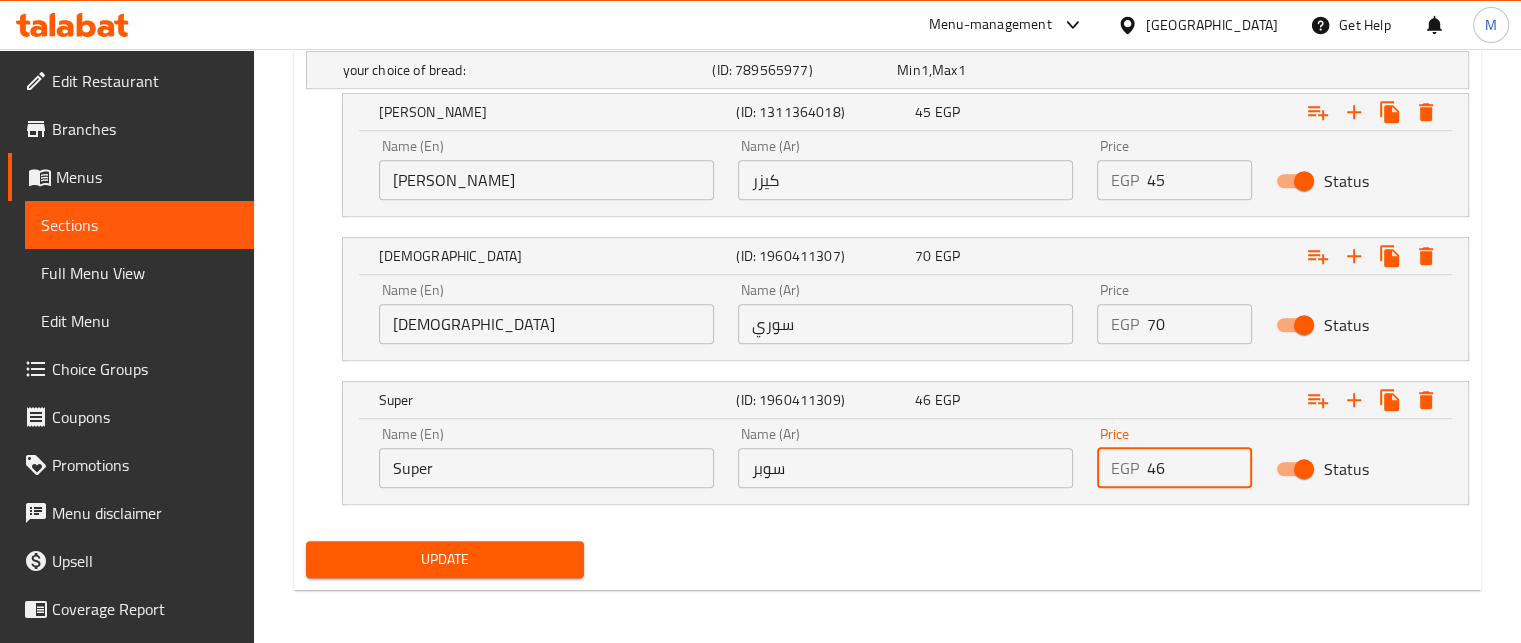 drag, startPoint x: 1143, startPoint y: 474, endPoint x: 1131, endPoint y: 476, distance: 12.165525 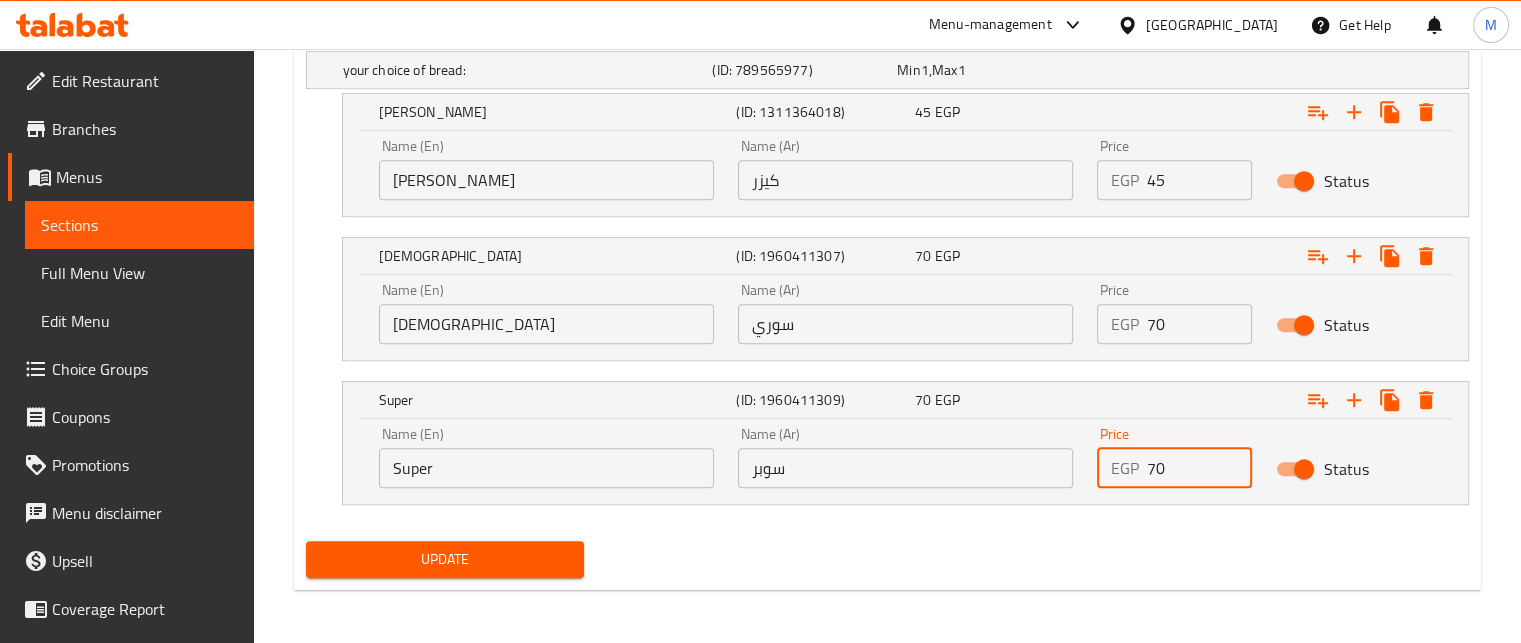 type on "70" 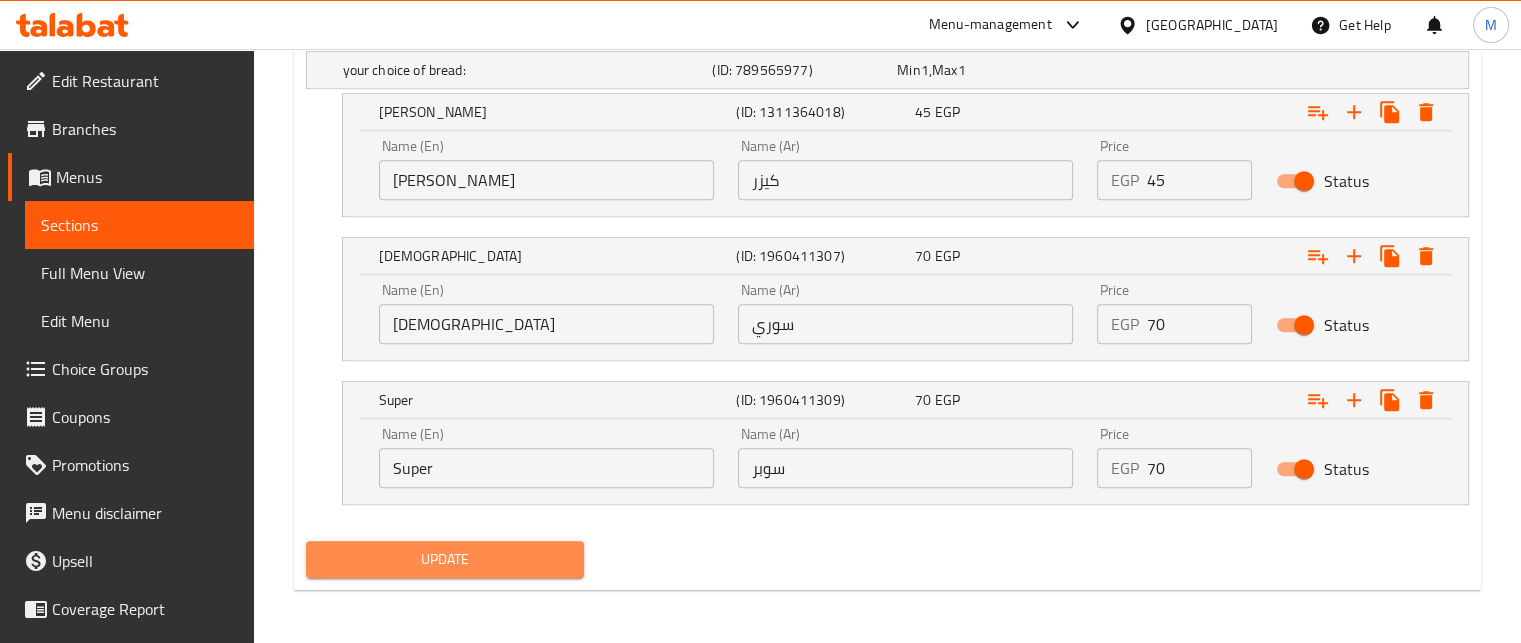 click on "Update" at bounding box center (445, 559) 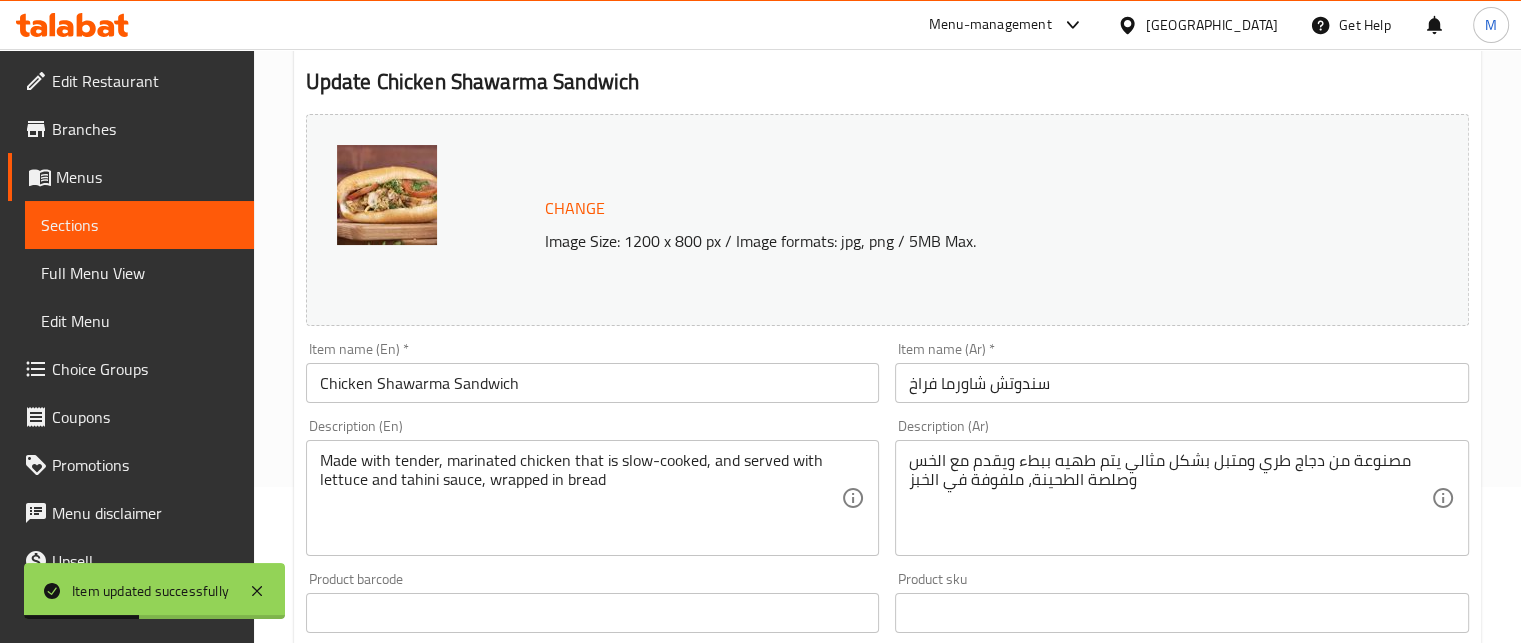 scroll, scrollTop: 0, scrollLeft: 0, axis: both 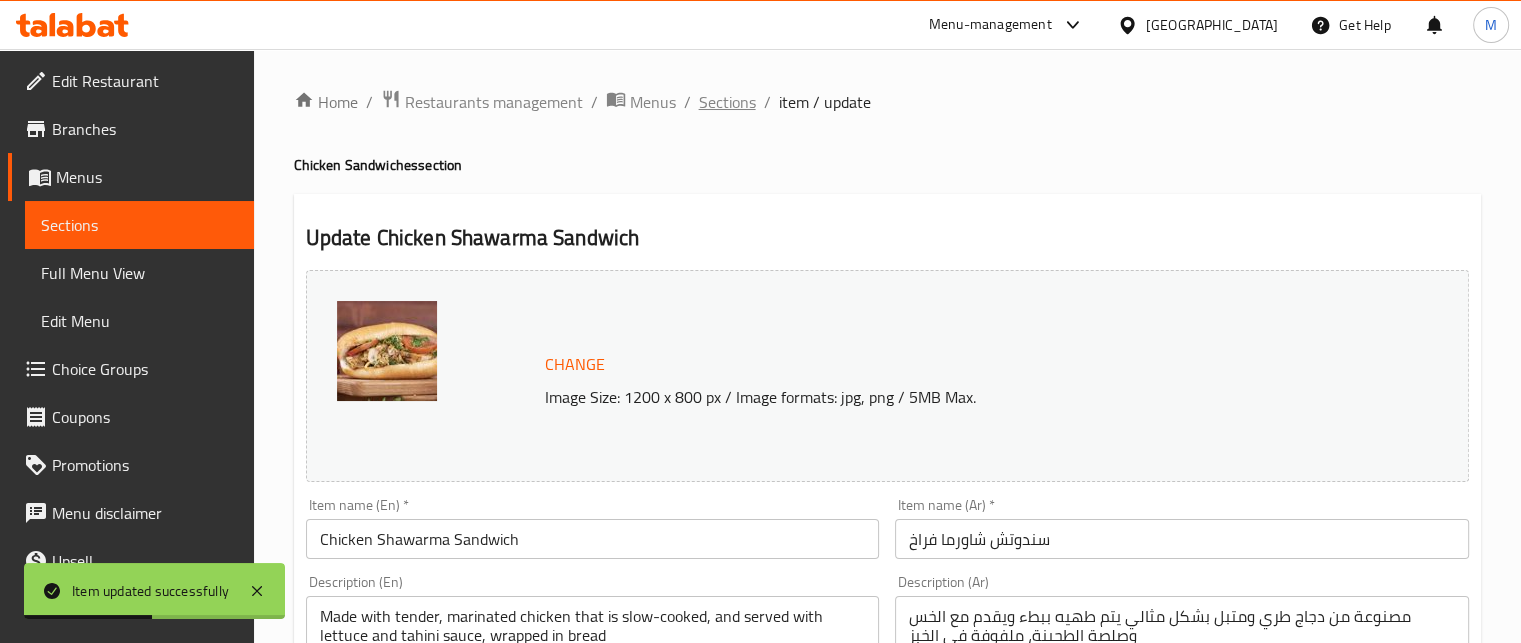 click on "Sections" at bounding box center (727, 102) 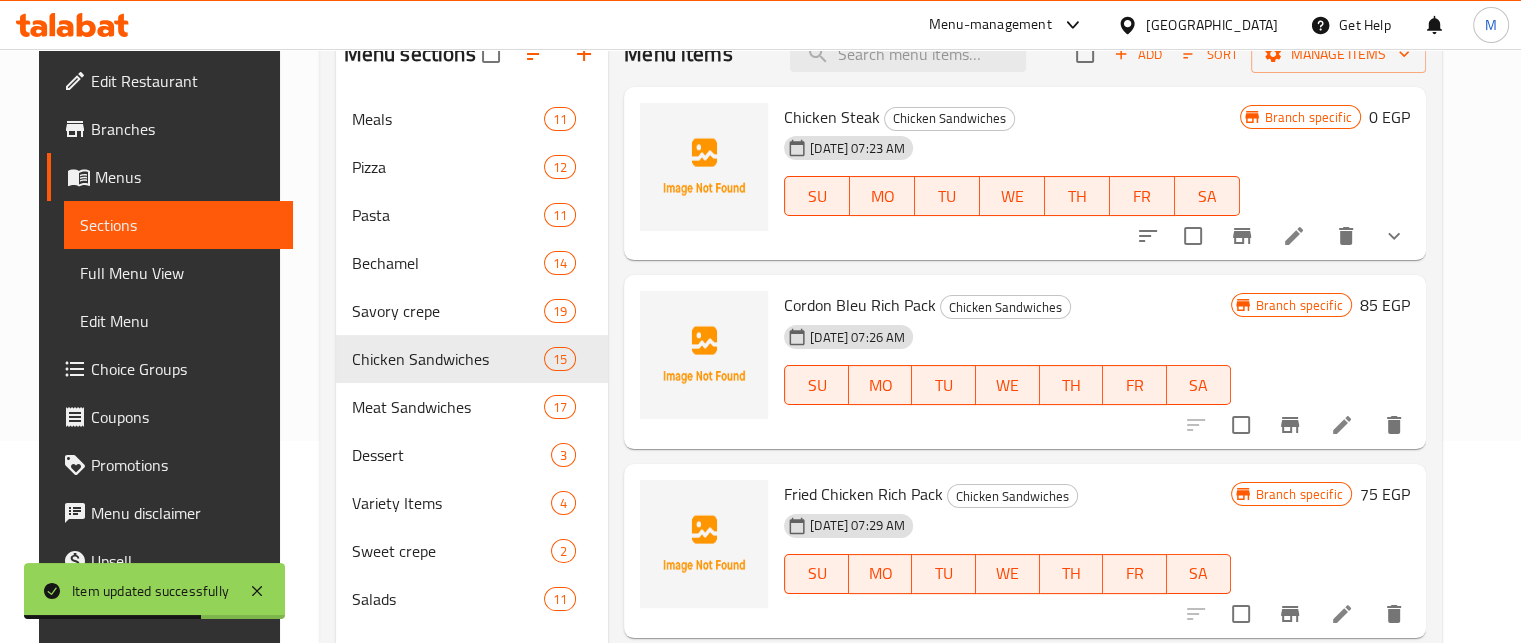 scroll, scrollTop: 280, scrollLeft: 0, axis: vertical 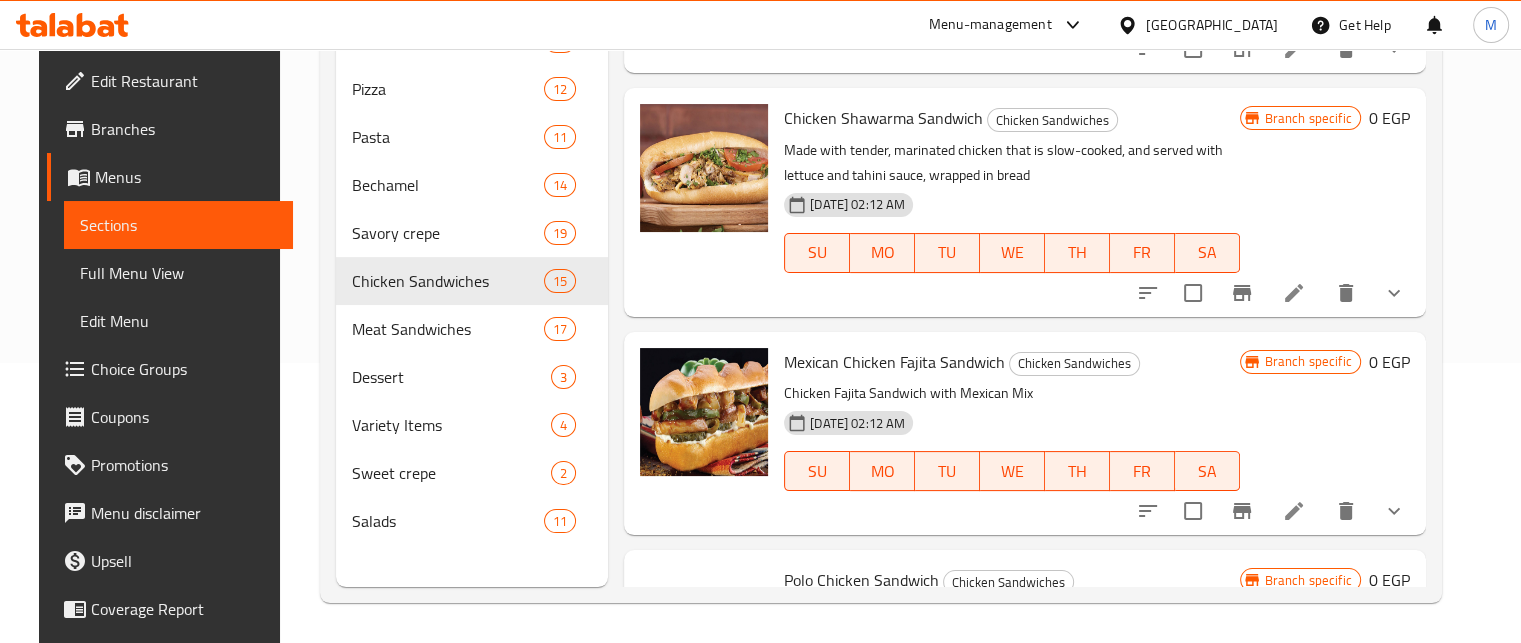 click 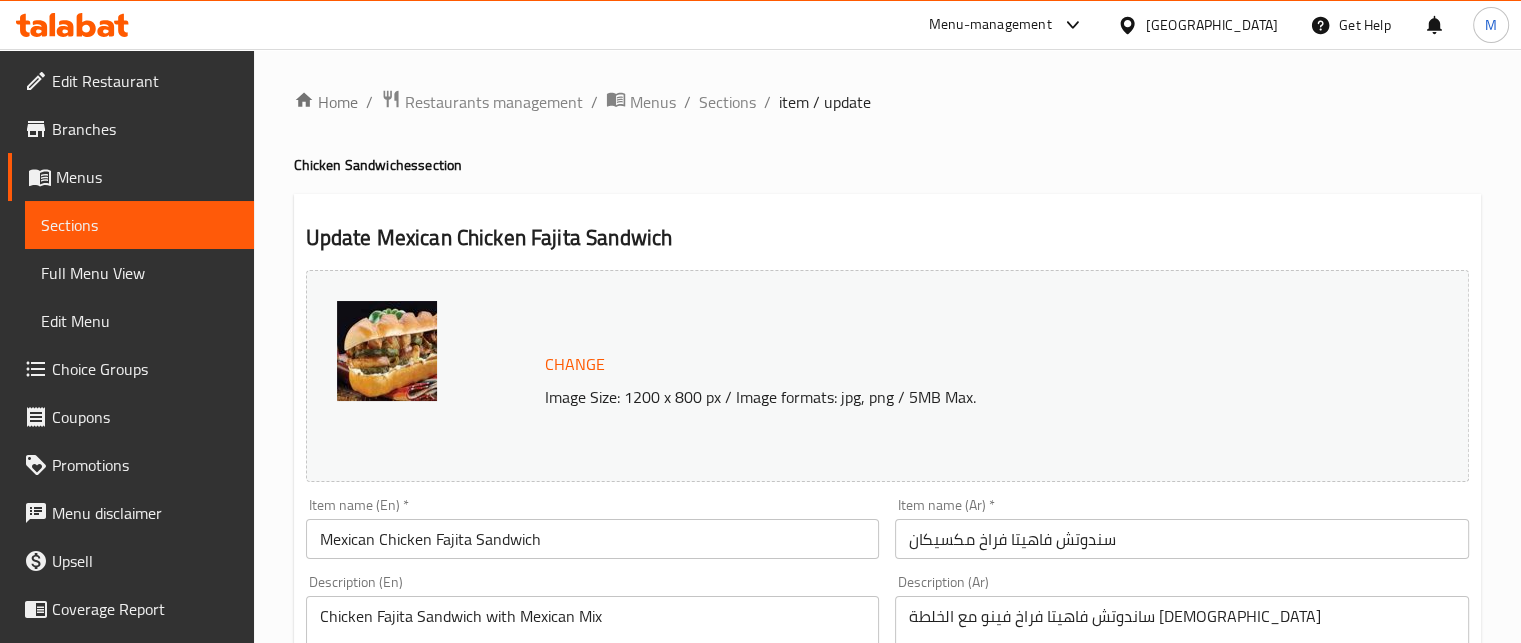 scroll, scrollTop: 842, scrollLeft: 0, axis: vertical 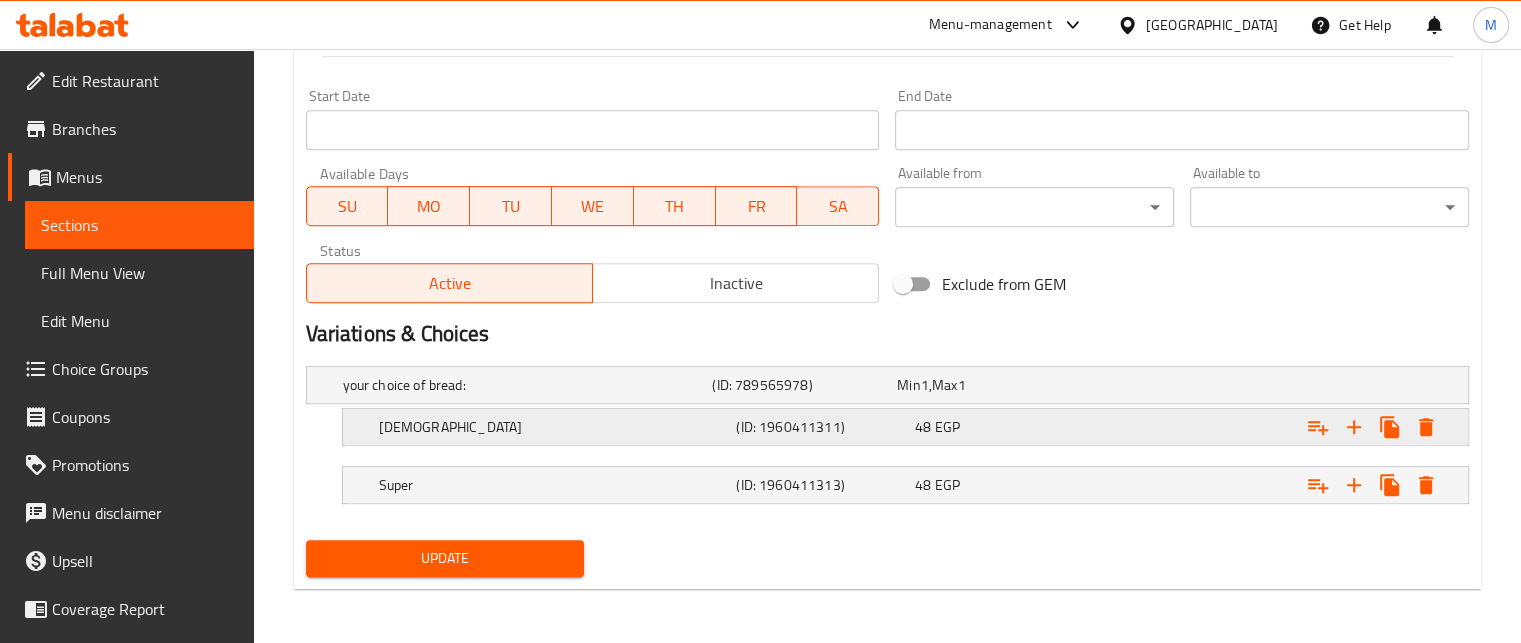 click on "48   EGP" at bounding box center (985, 385) 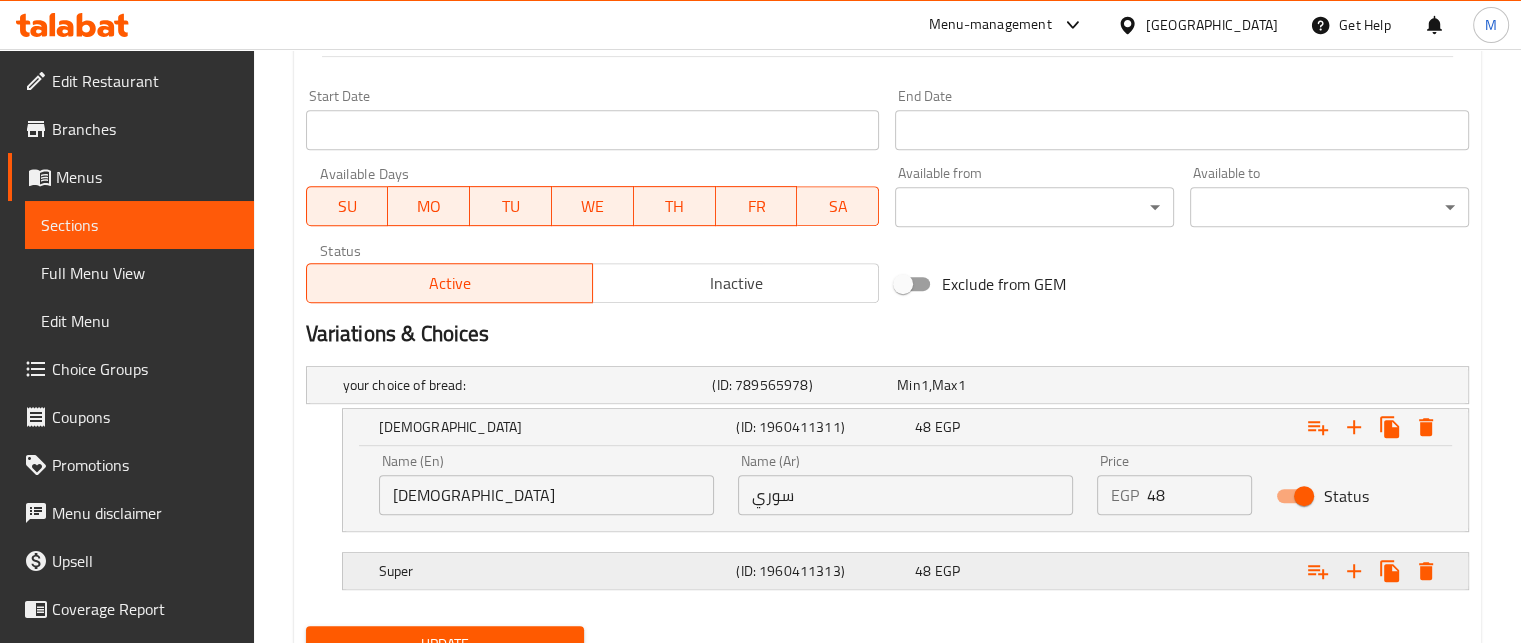 click on "48   EGP" at bounding box center (985, 385) 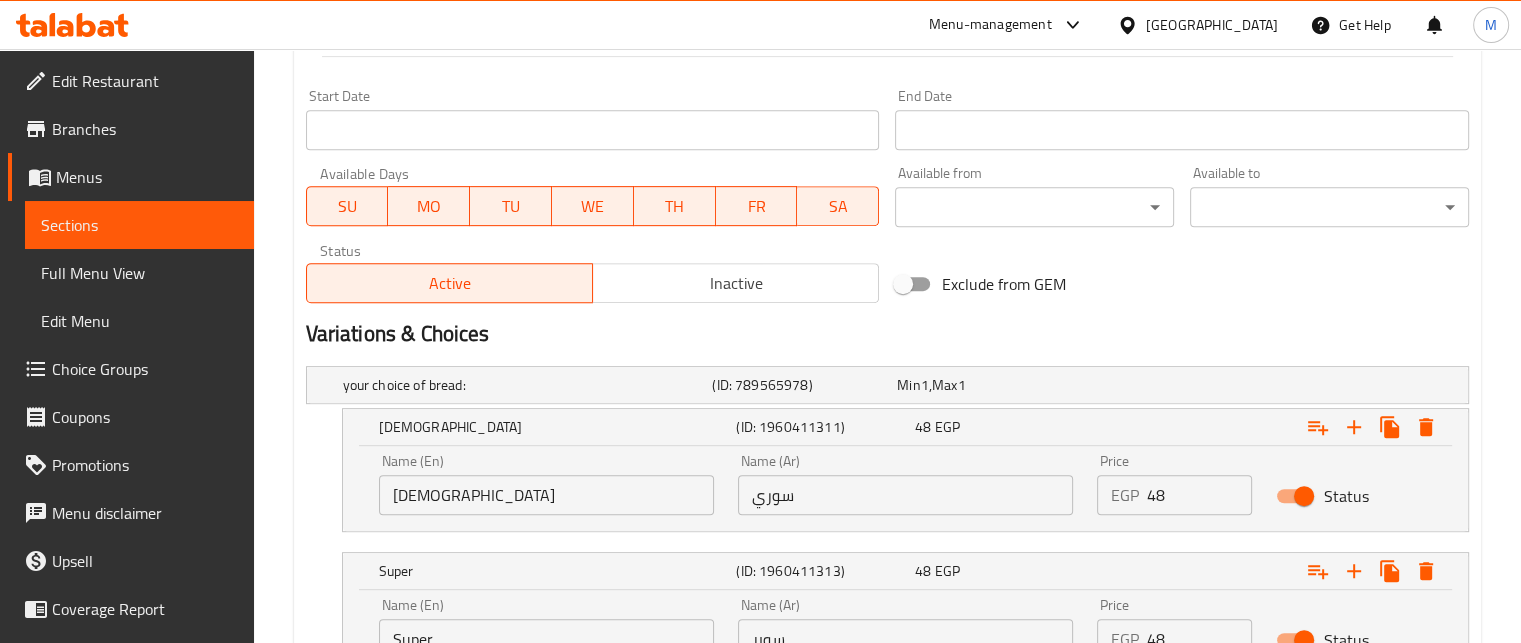 click on "EGP 48 Price" at bounding box center (1175, 495) 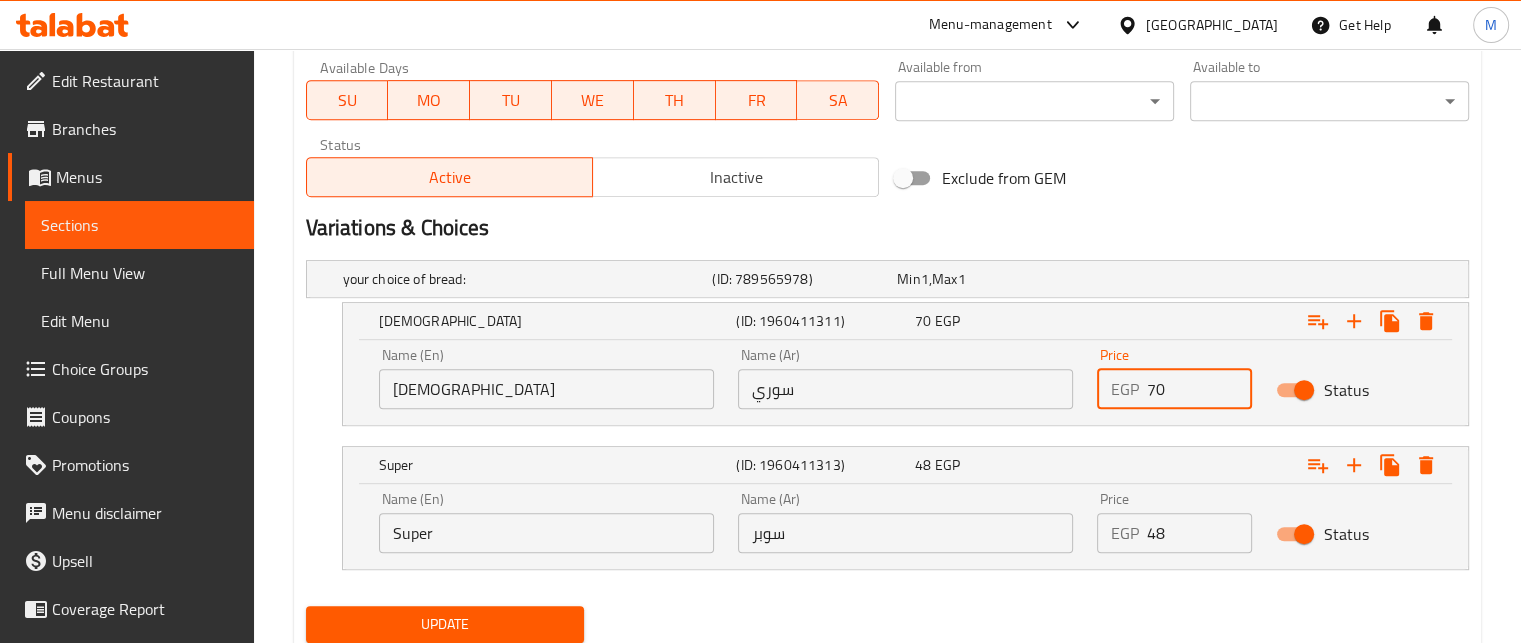 scroll, scrollTop: 1014, scrollLeft: 0, axis: vertical 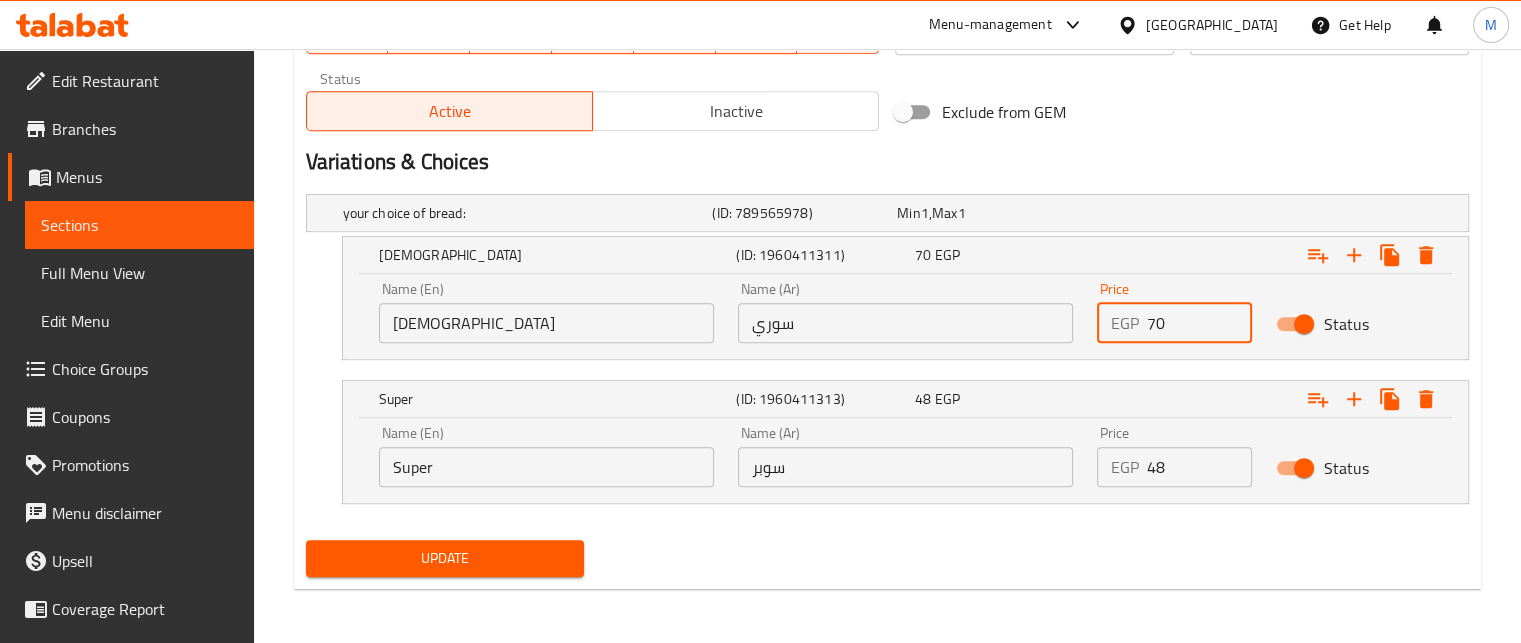 type on "70" 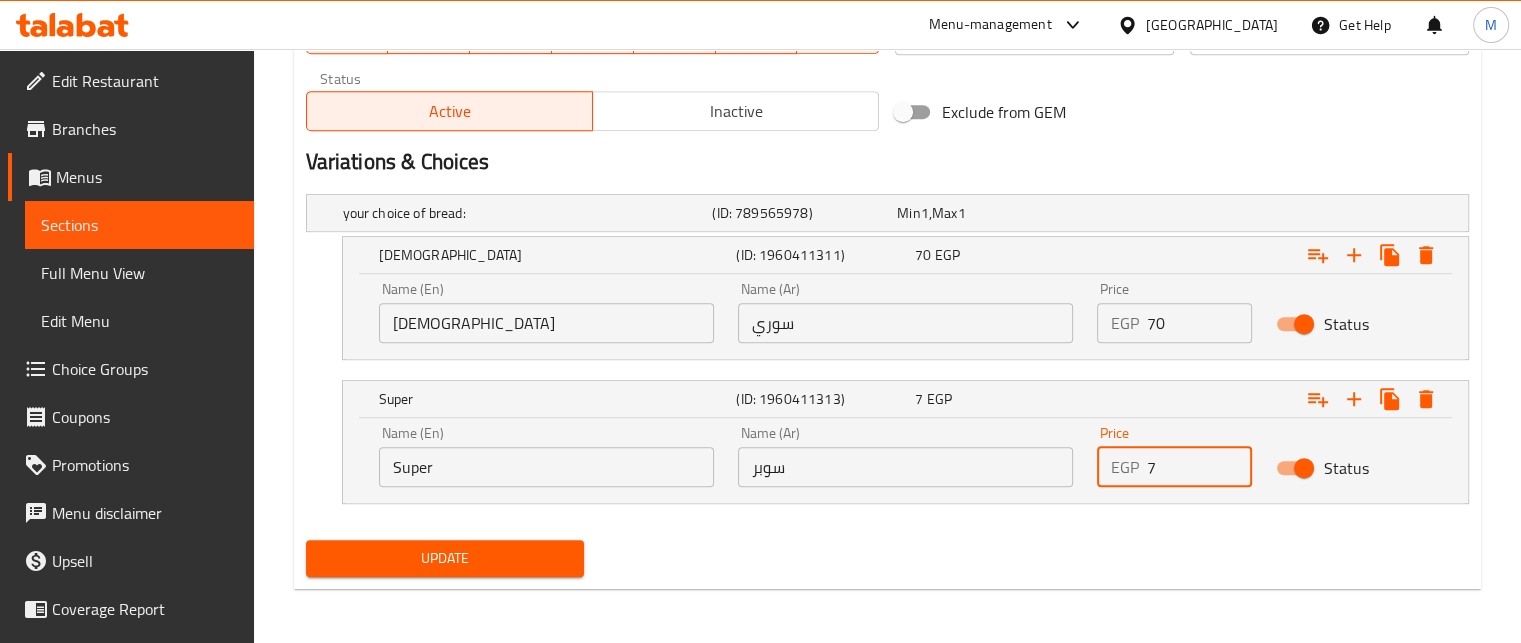 drag, startPoint x: 1172, startPoint y: 467, endPoint x: 1123, endPoint y: 479, distance: 50.447994 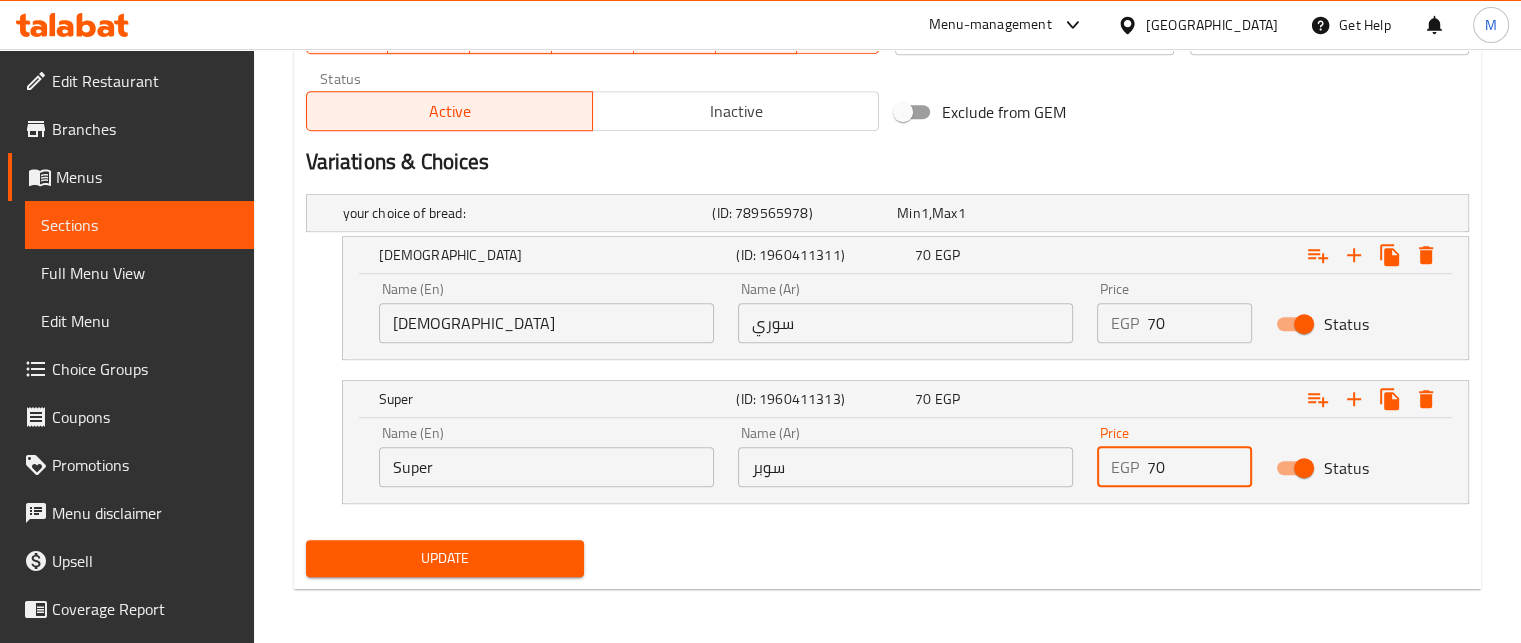 type on "70" 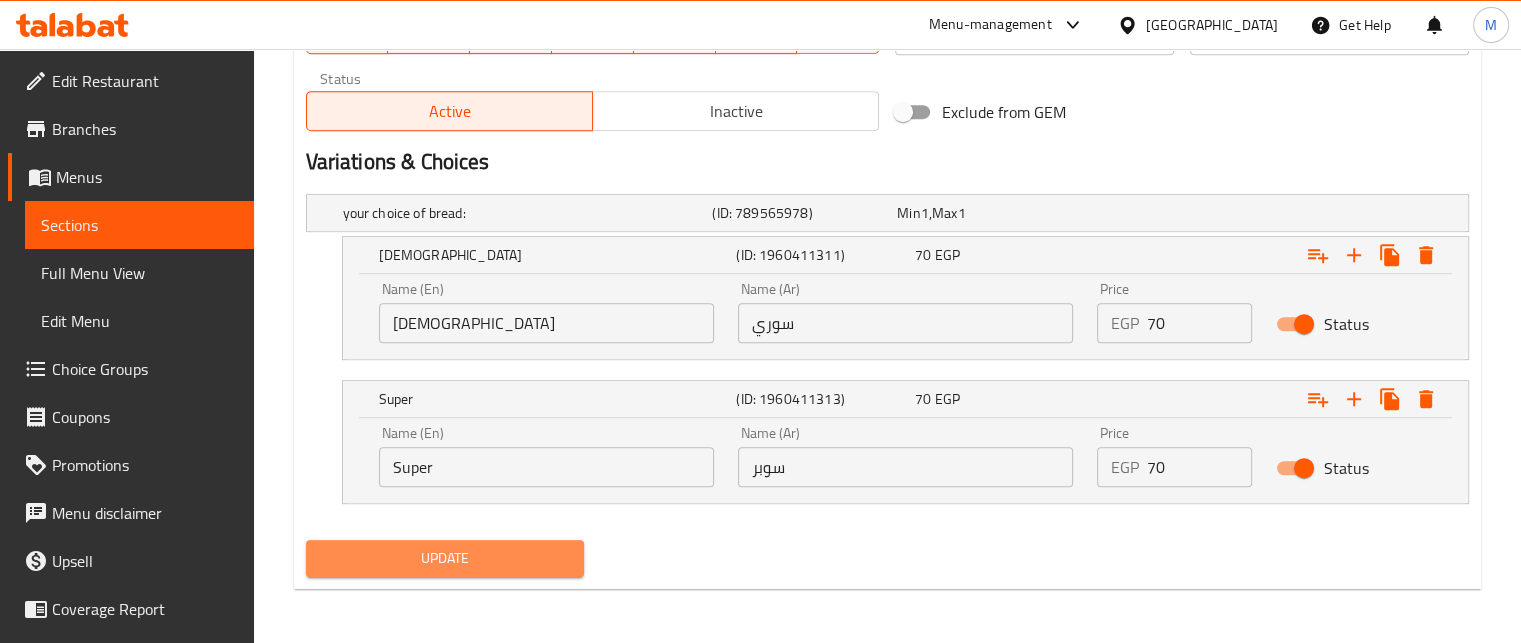click on "Update" at bounding box center [445, 558] 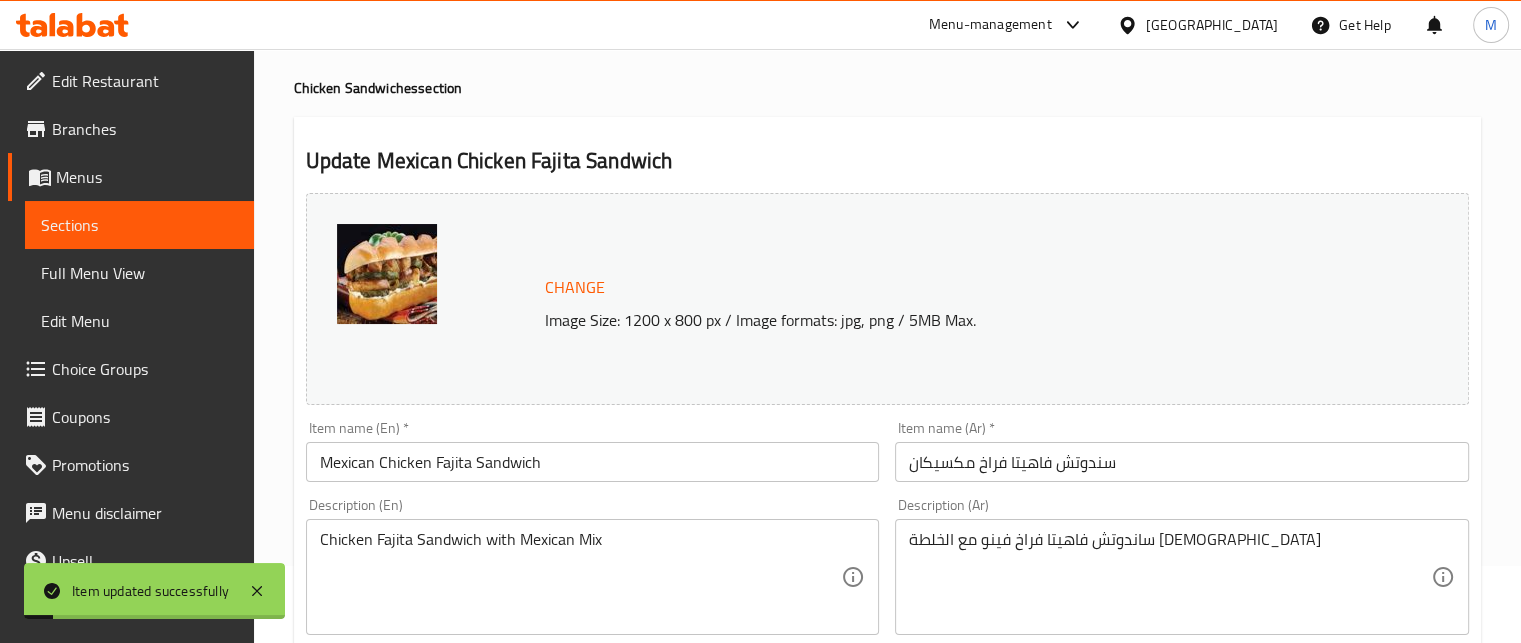 scroll, scrollTop: 0, scrollLeft: 0, axis: both 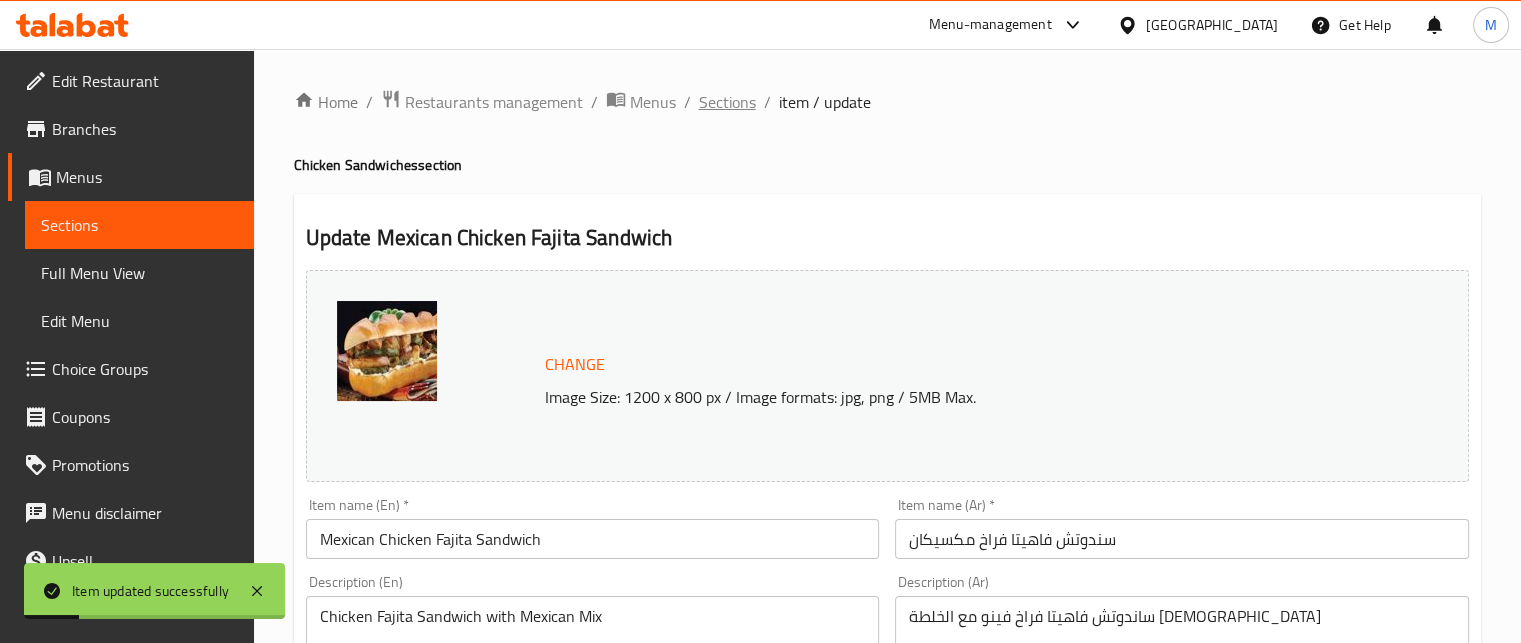 click on "Sections" at bounding box center (727, 102) 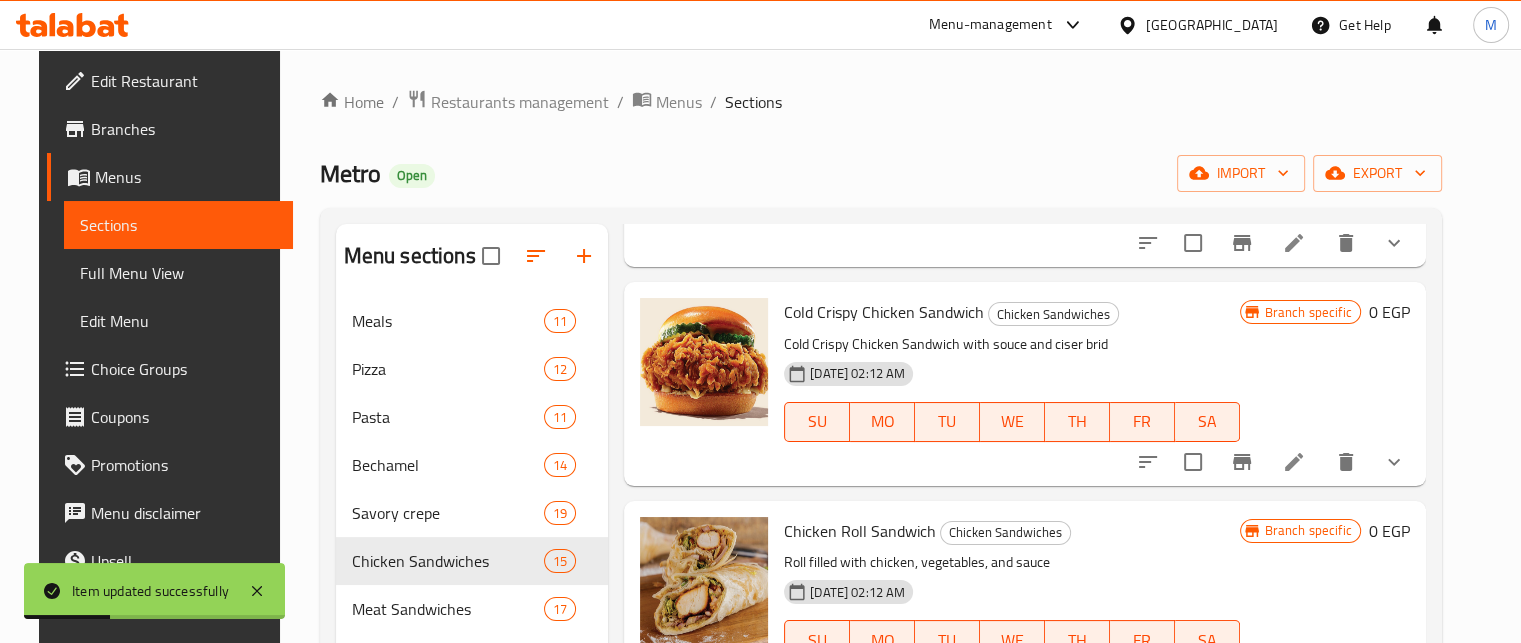 scroll, scrollTop: 2584, scrollLeft: 0, axis: vertical 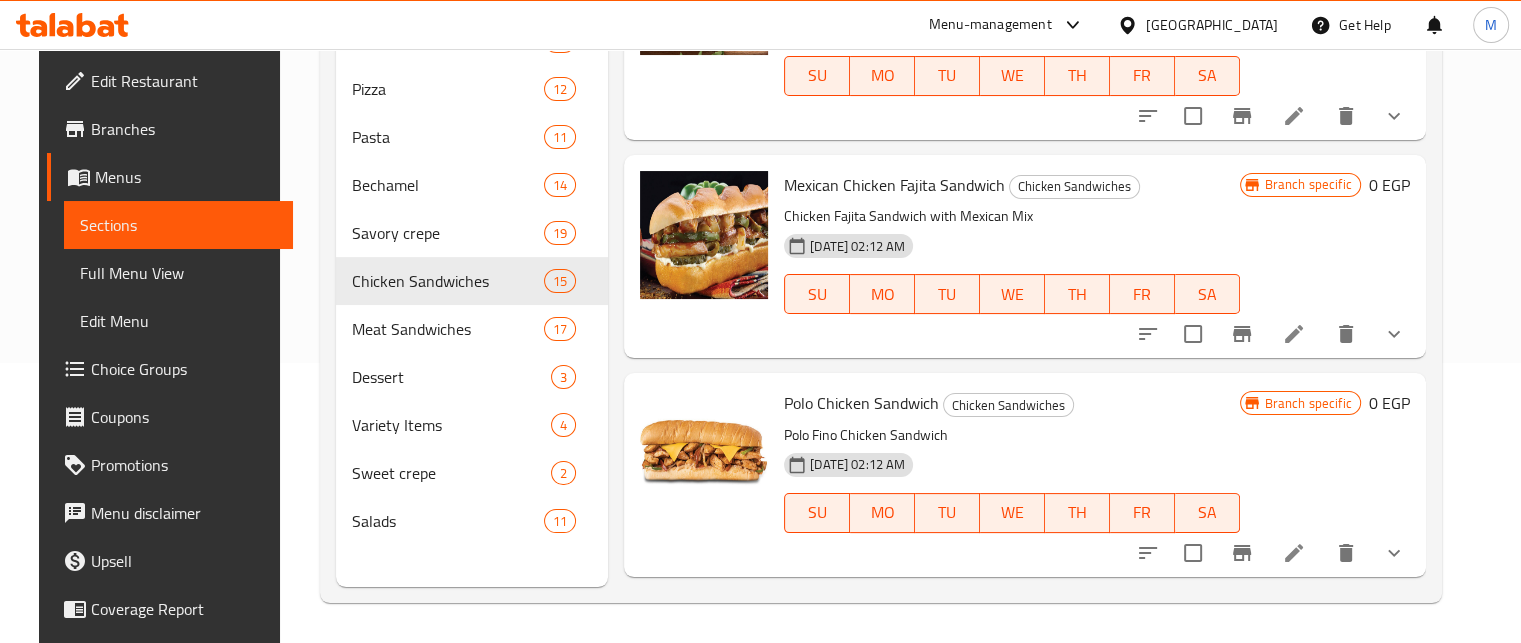 click 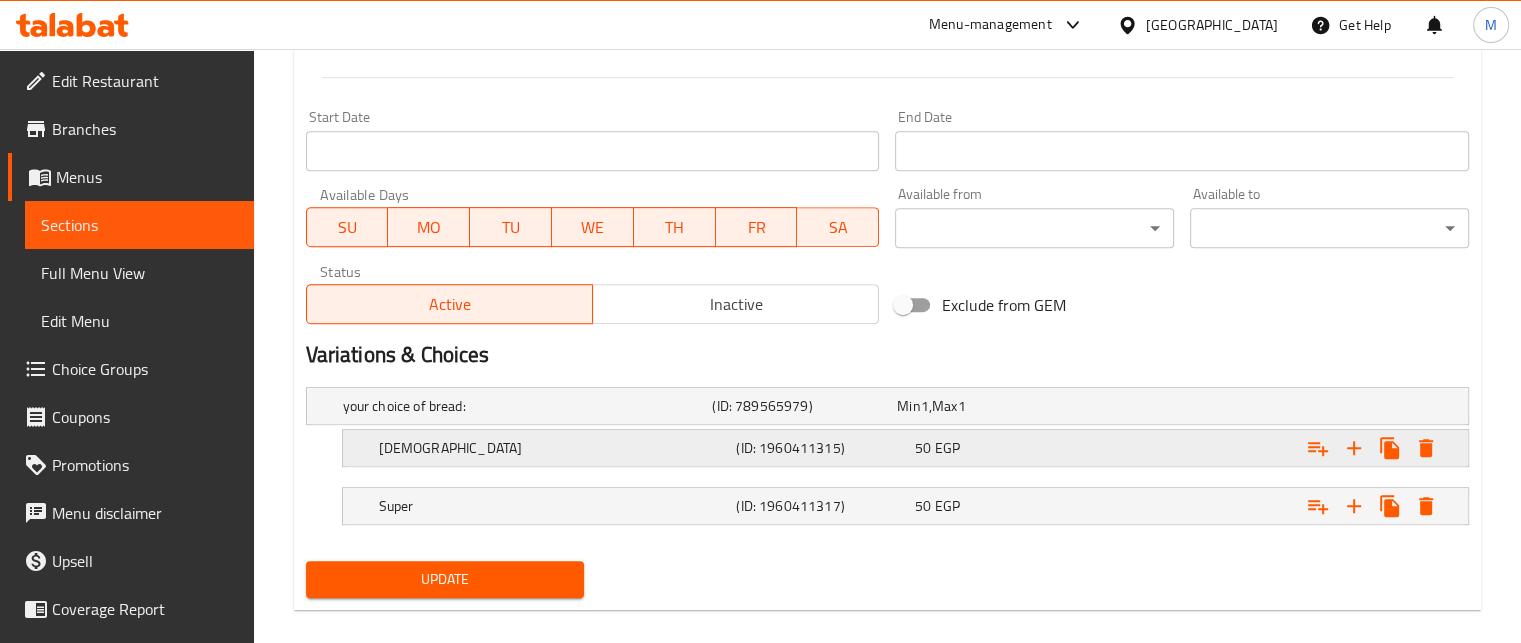 scroll, scrollTop: 842, scrollLeft: 0, axis: vertical 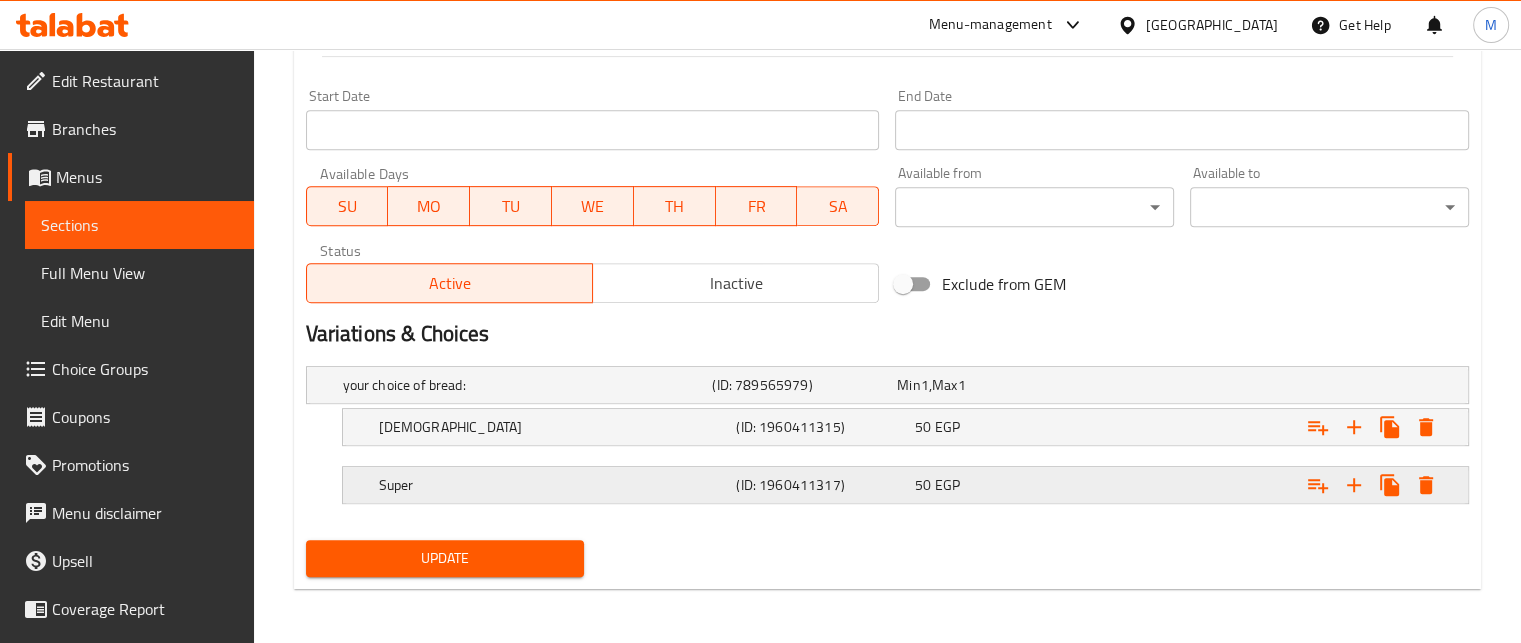 click on "50   EGP" at bounding box center [985, 385] 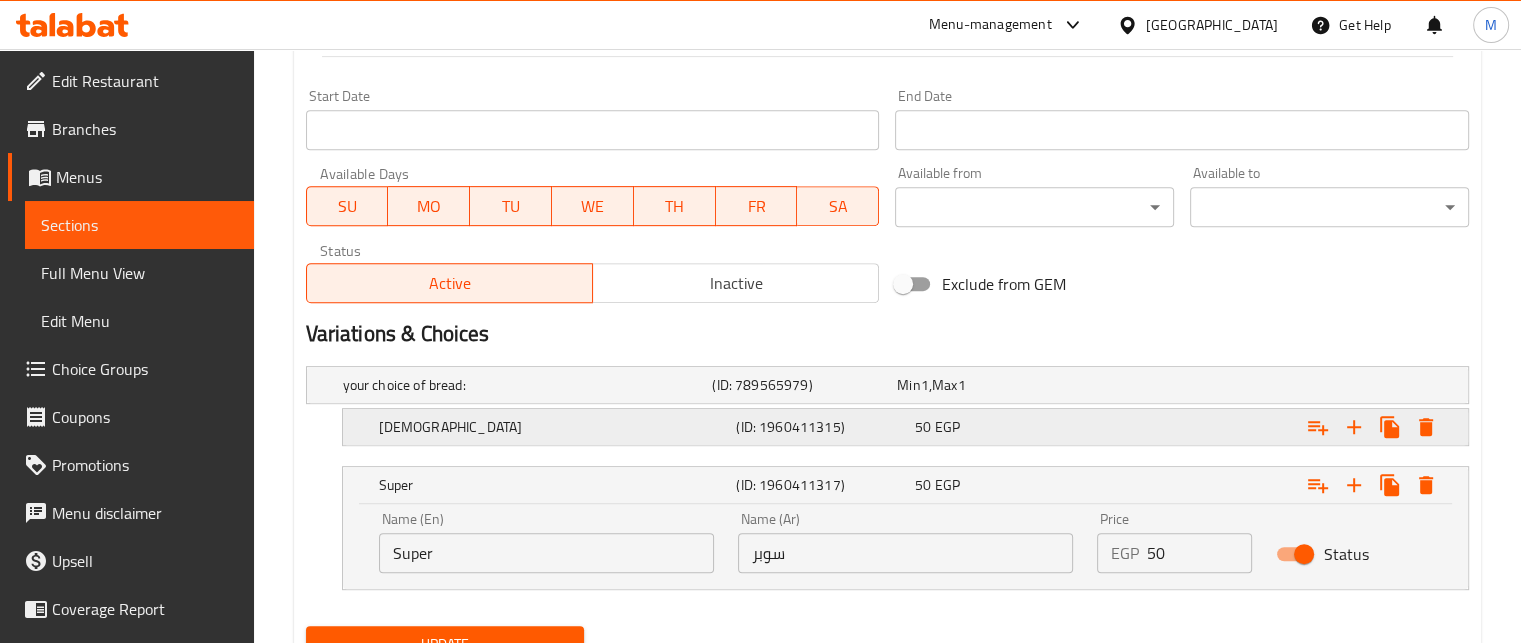 click on "50   EGP" at bounding box center (985, 385) 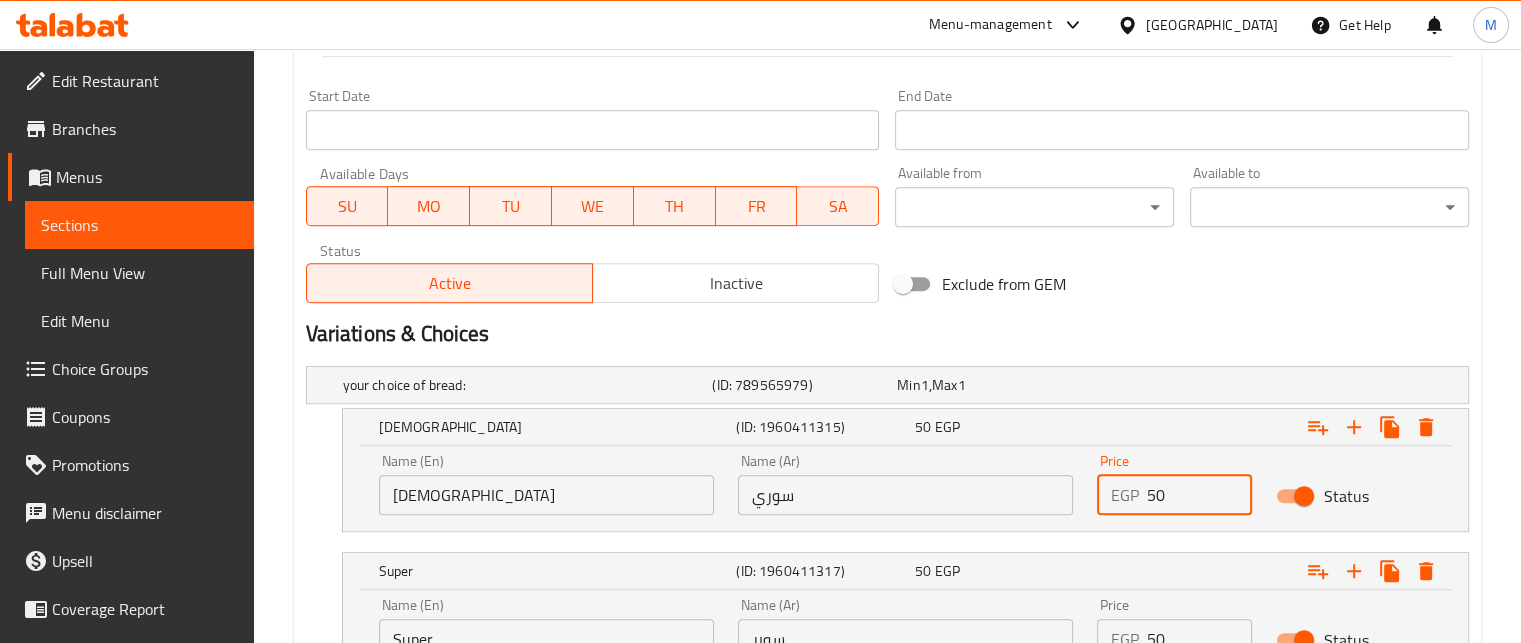 drag, startPoint x: 1152, startPoint y: 491, endPoint x: 1127, endPoint y: 490, distance: 25.019993 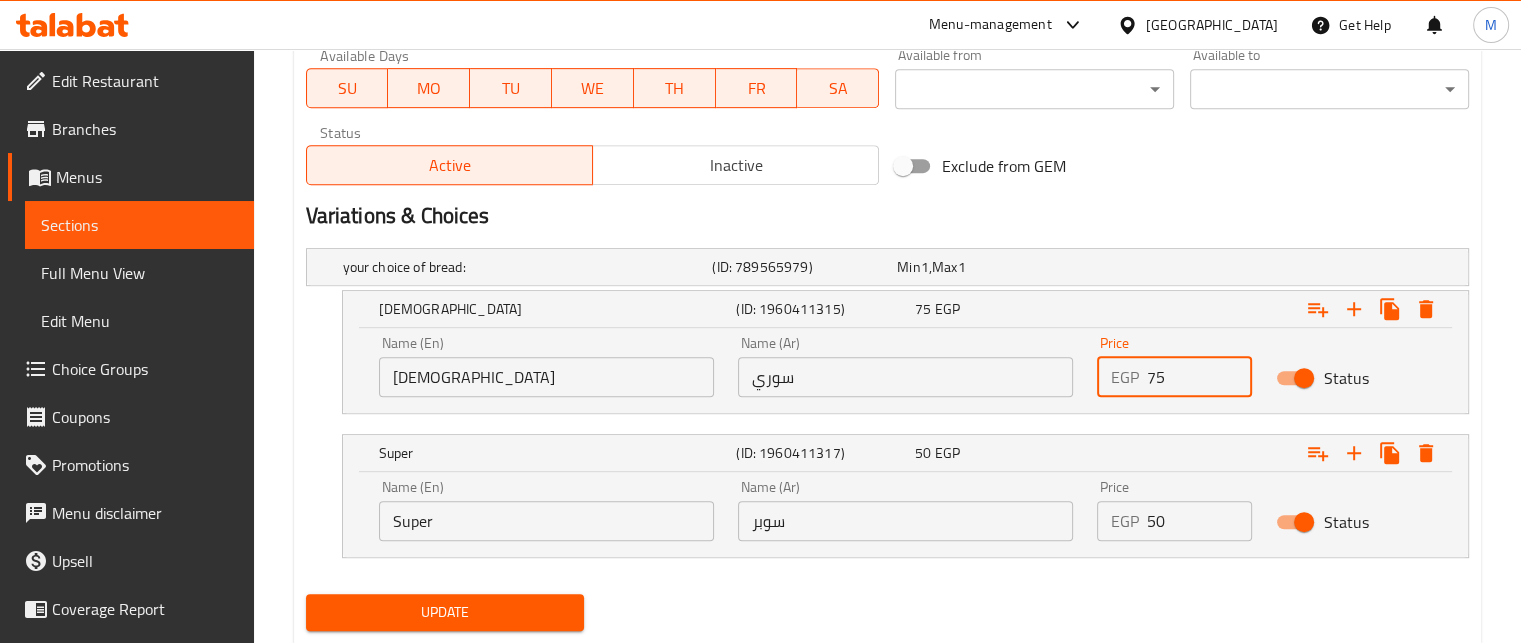 scroll, scrollTop: 1014, scrollLeft: 0, axis: vertical 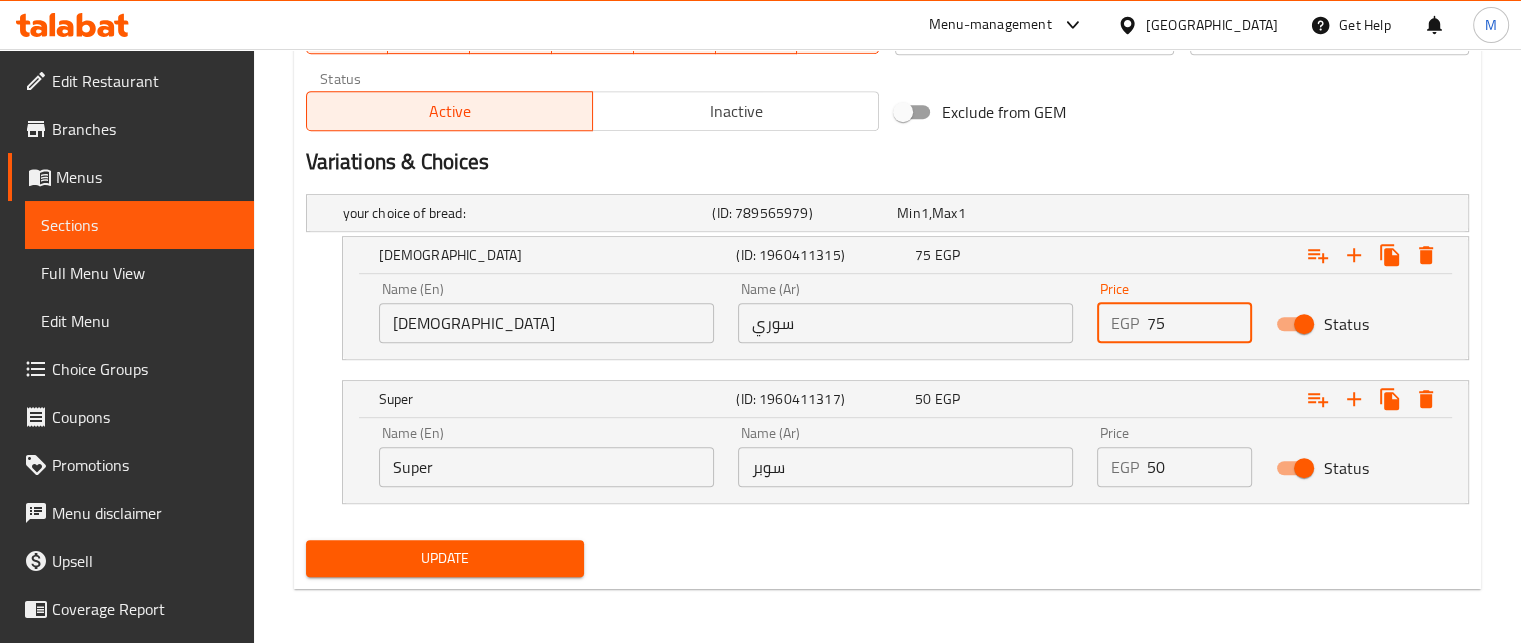 type on "75" 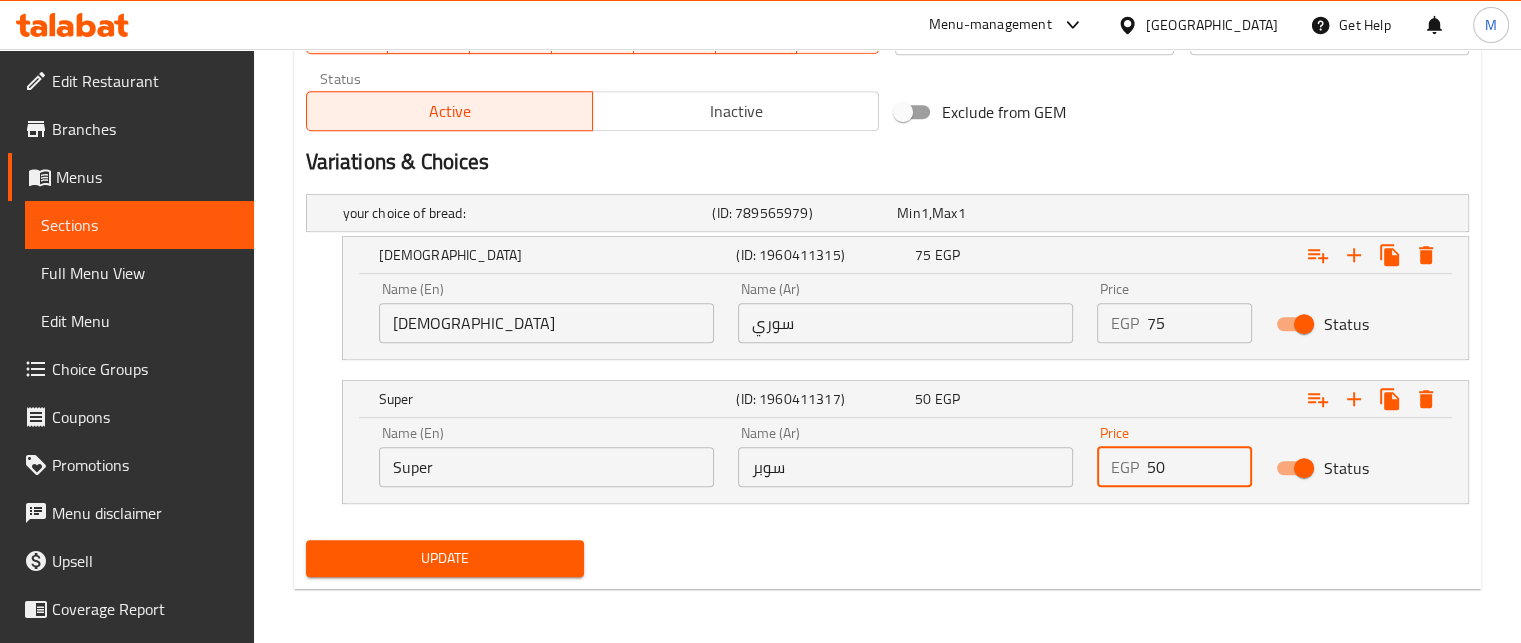 drag, startPoint x: 1178, startPoint y: 463, endPoint x: 1085, endPoint y: 463, distance: 93 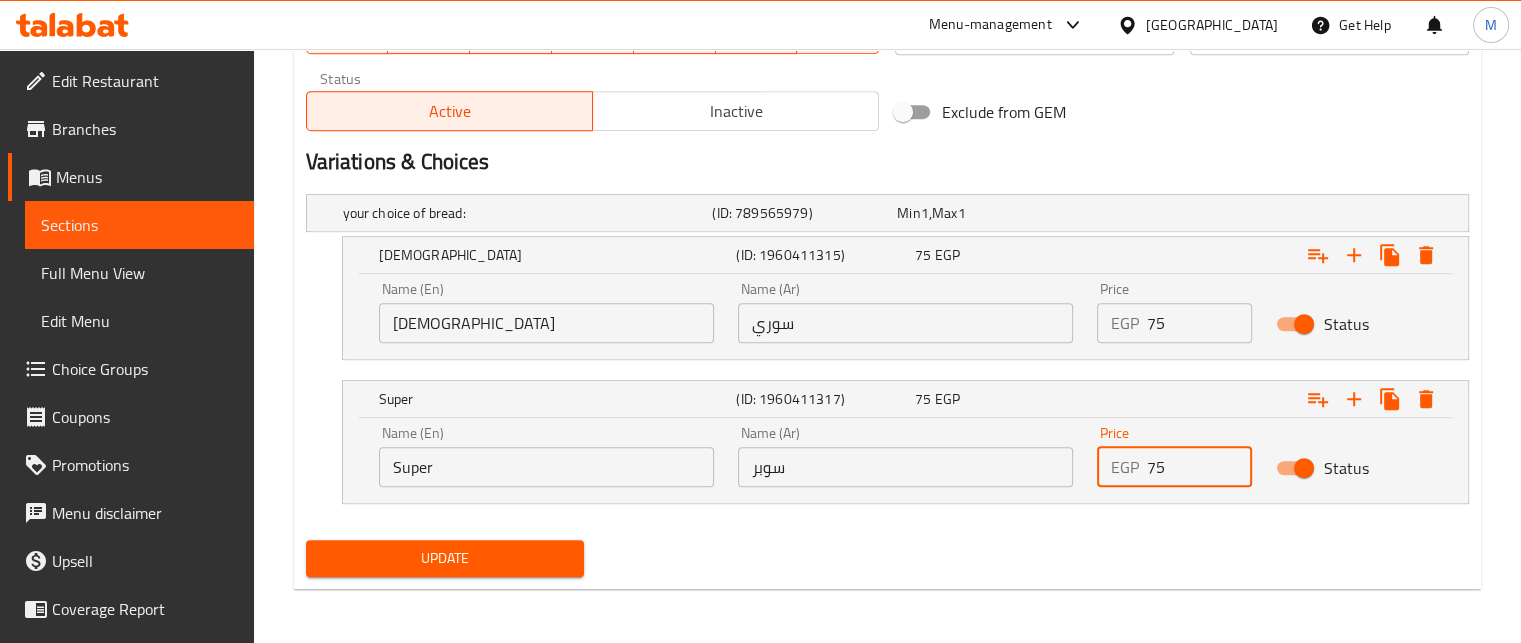 type on "75" 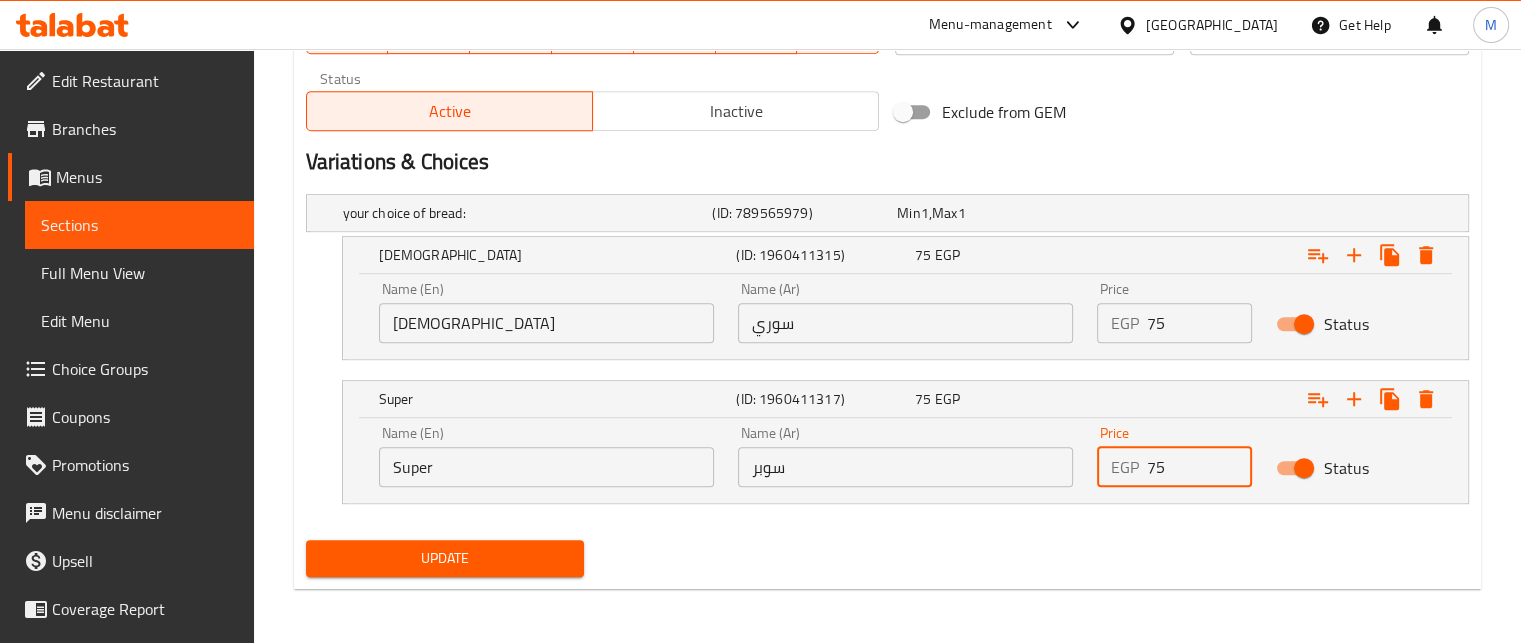 click on "Update" at bounding box center (445, 558) 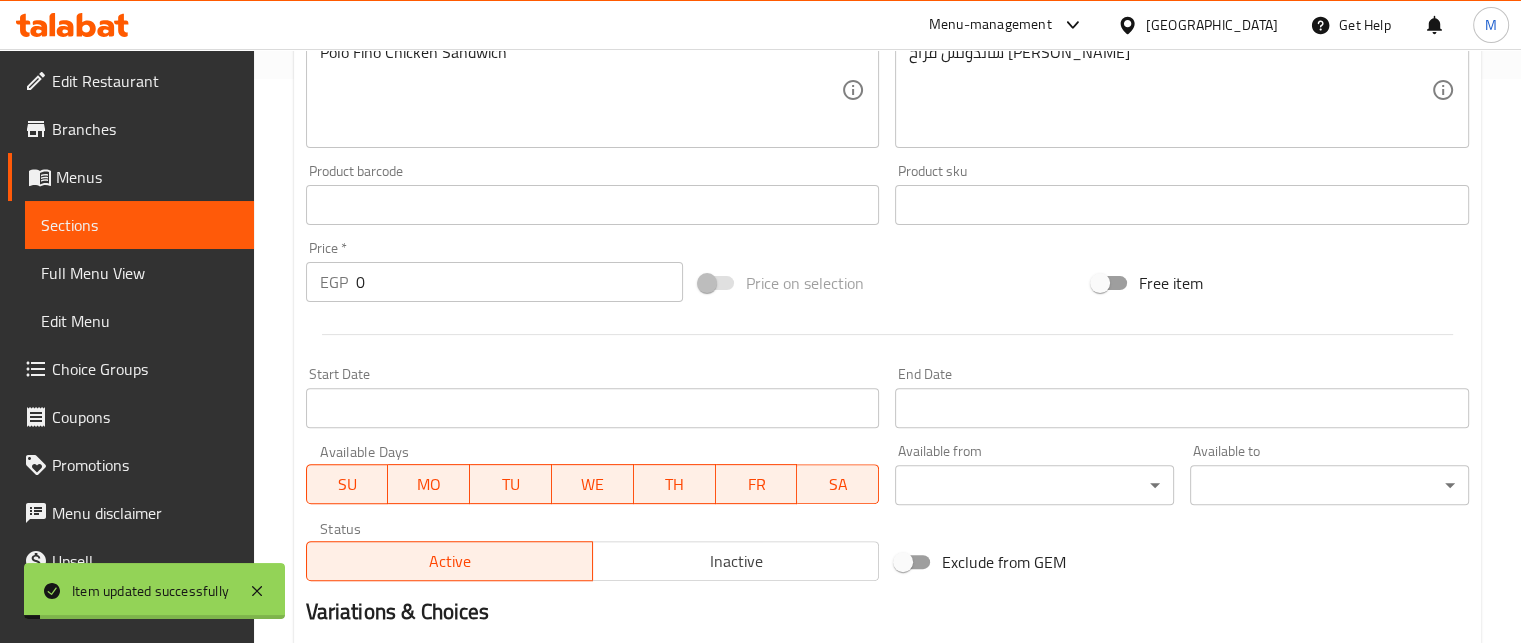 scroll, scrollTop: 0, scrollLeft: 0, axis: both 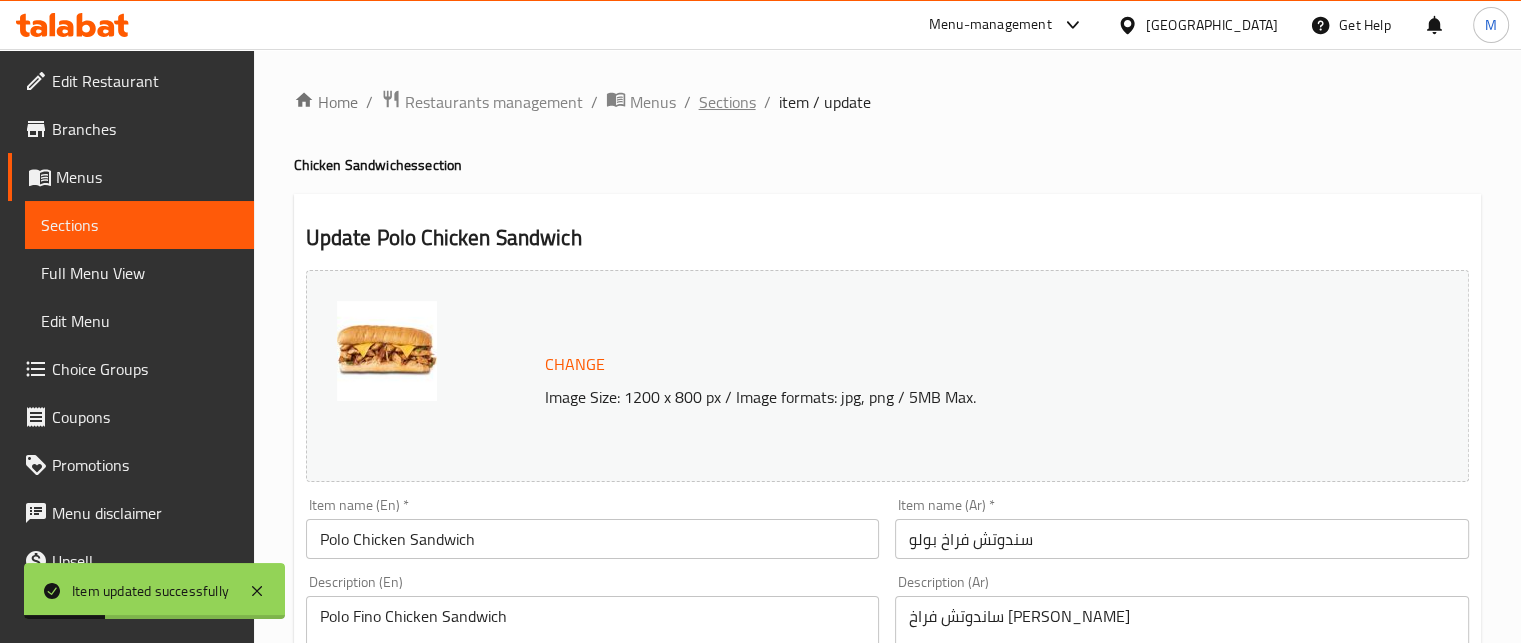 click on "Sections" at bounding box center [727, 102] 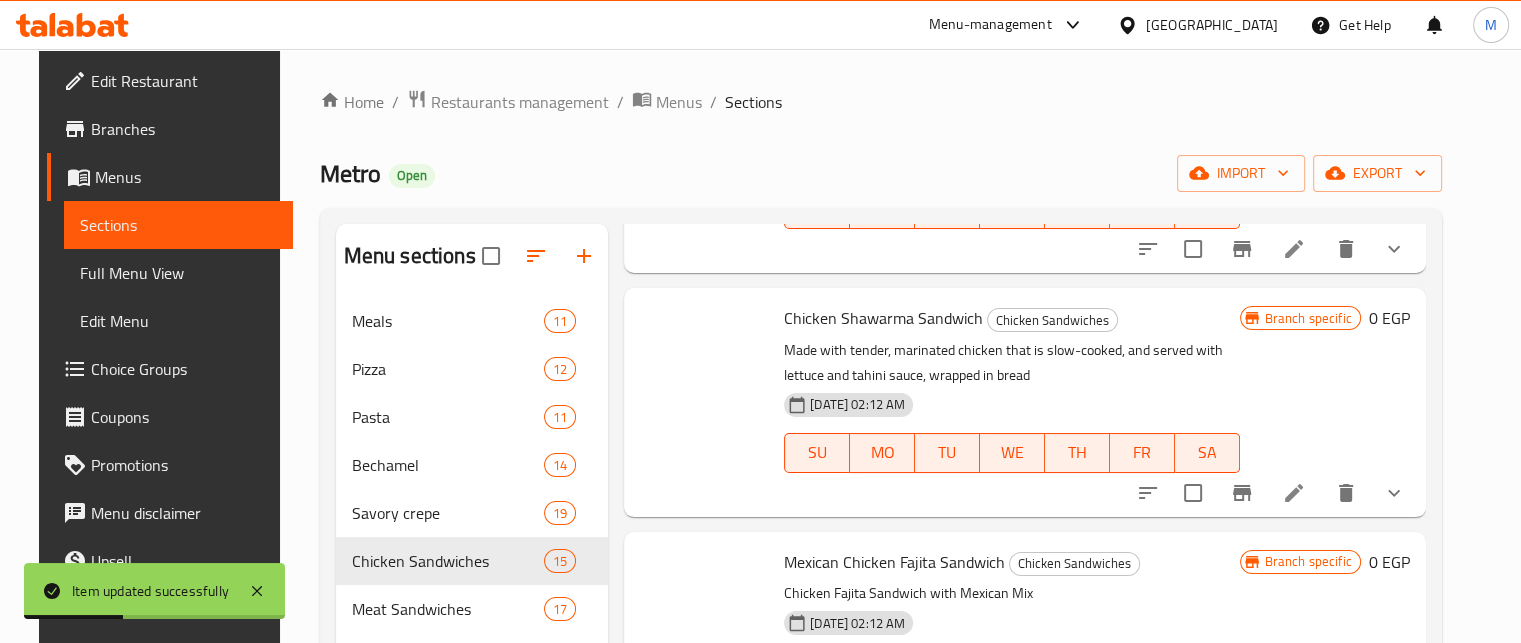 scroll, scrollTop: 2584, scrollLeft: 0, axis: vertical 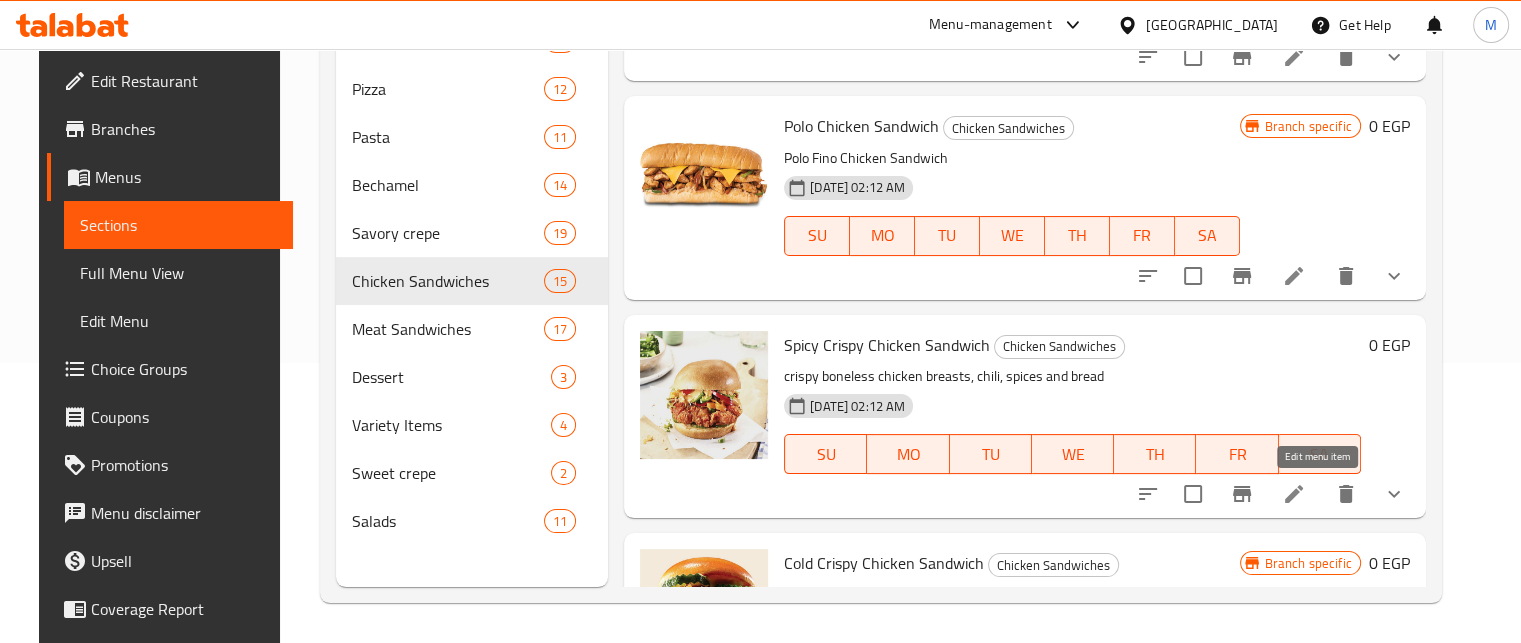 click 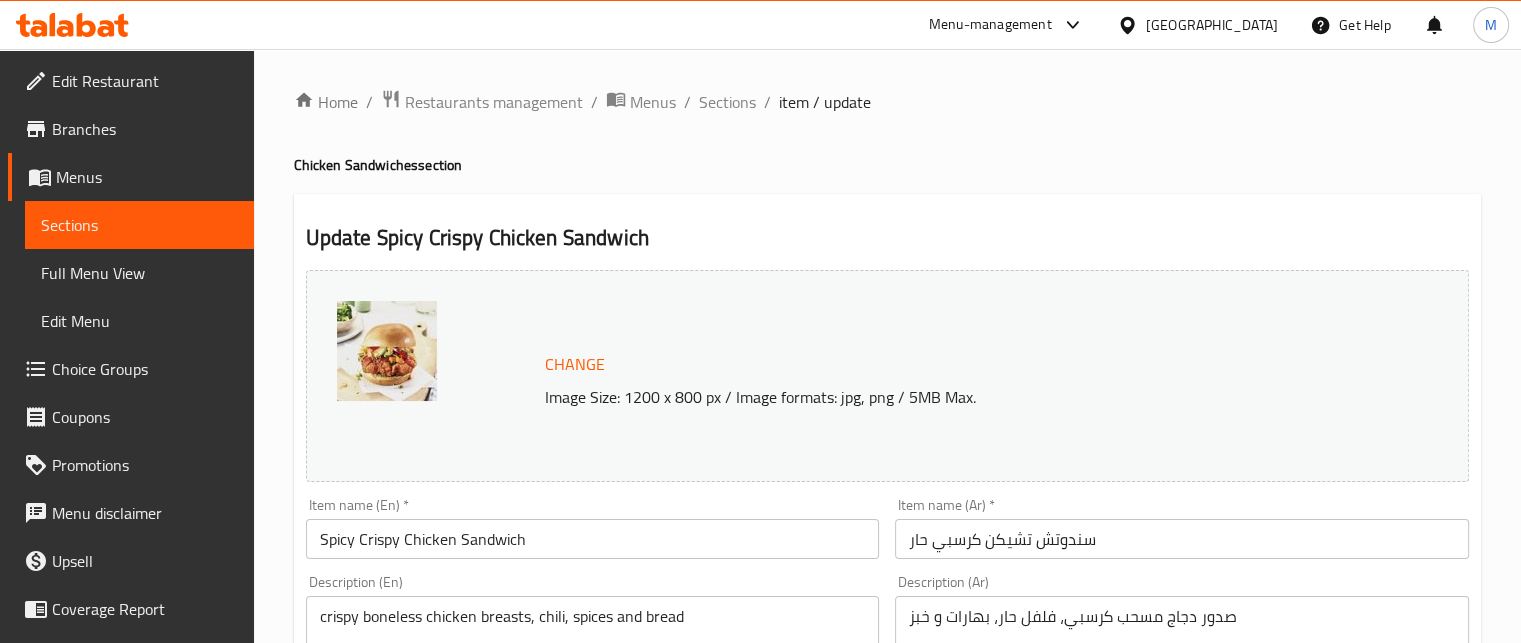 scroll, scrollTop: 842, scrollLeft: 0, axis: vertical 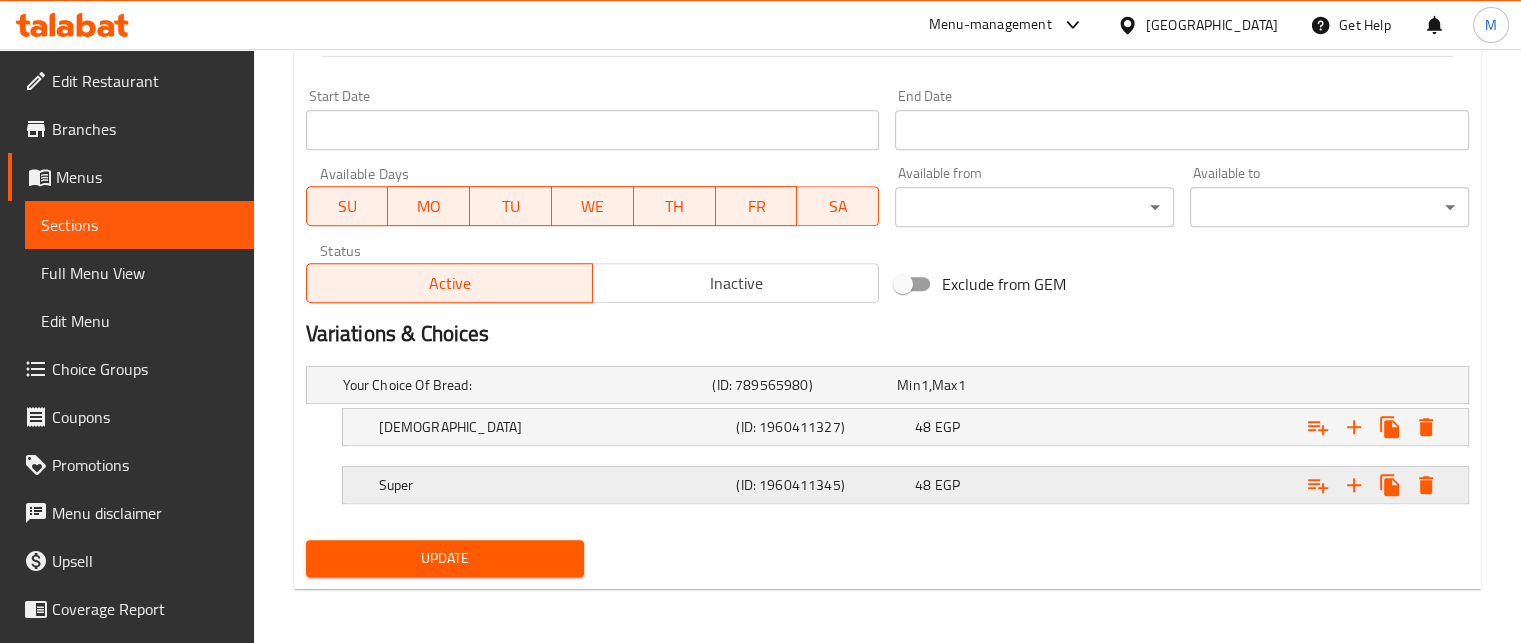 click on "48   EGP" at bounding box center (985, 385) 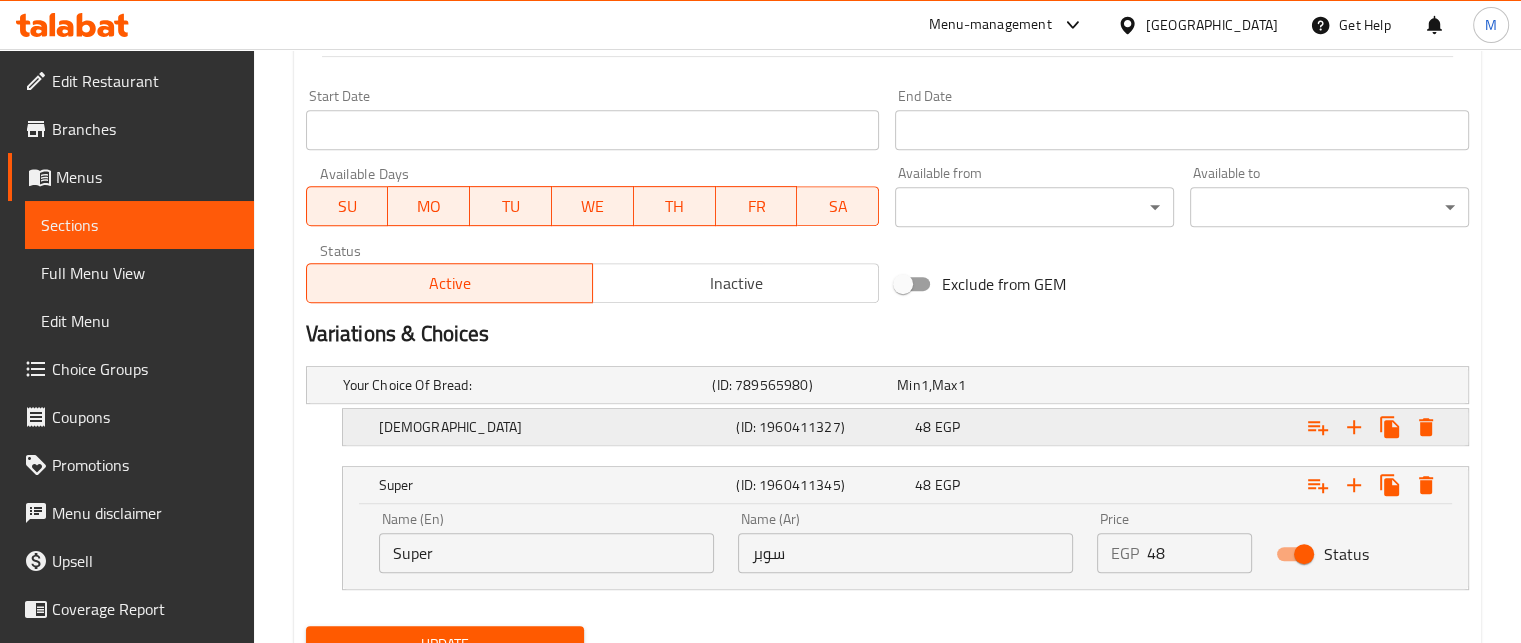 click on "48   EGP" at bounding box center (985, 385) 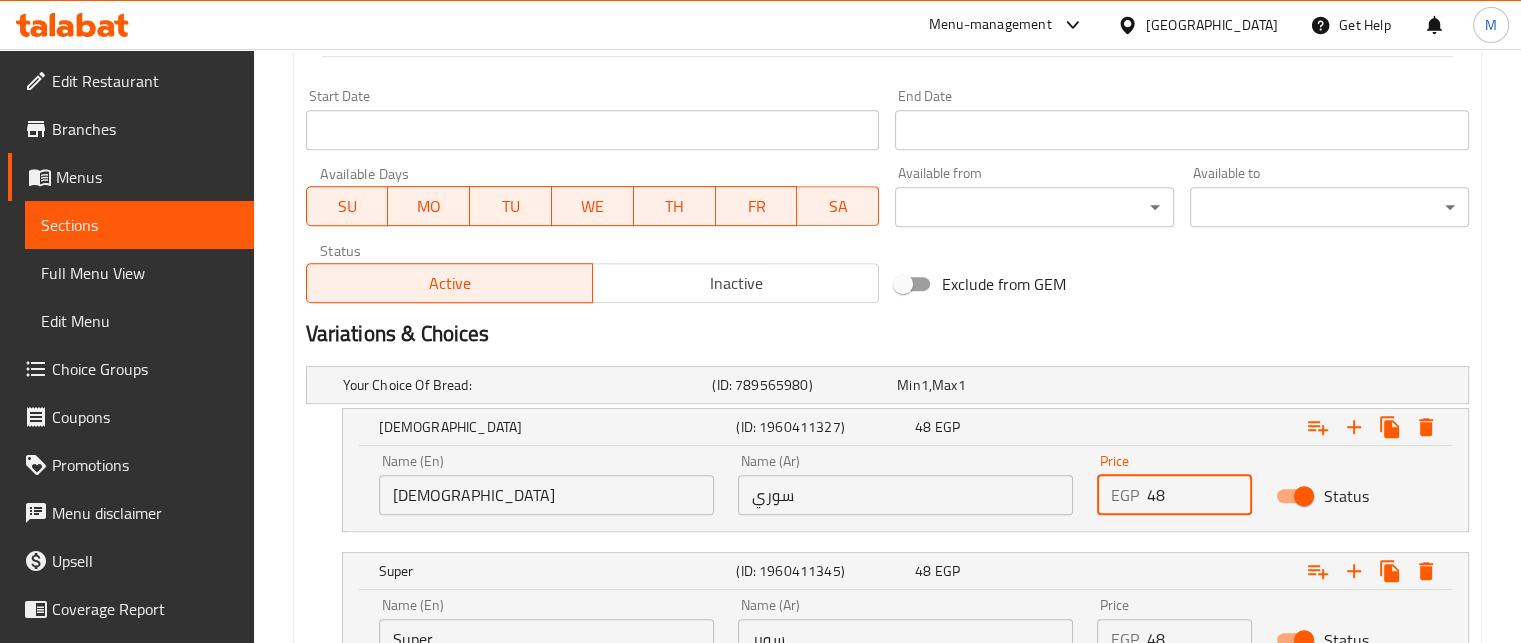 drag, startPoint x: 1179, startPoint y: 489, endPoint x: 1112, endPoint y: 499, distance: 67.74216 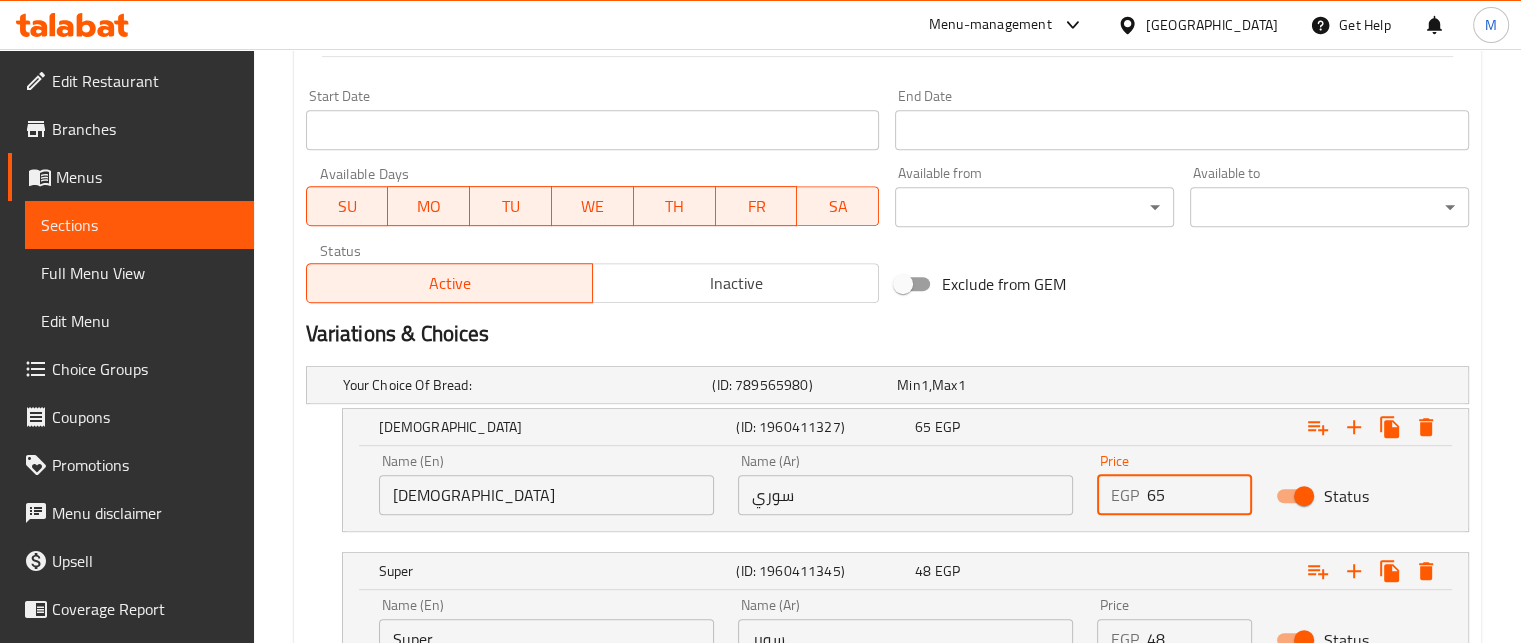 type on "65" 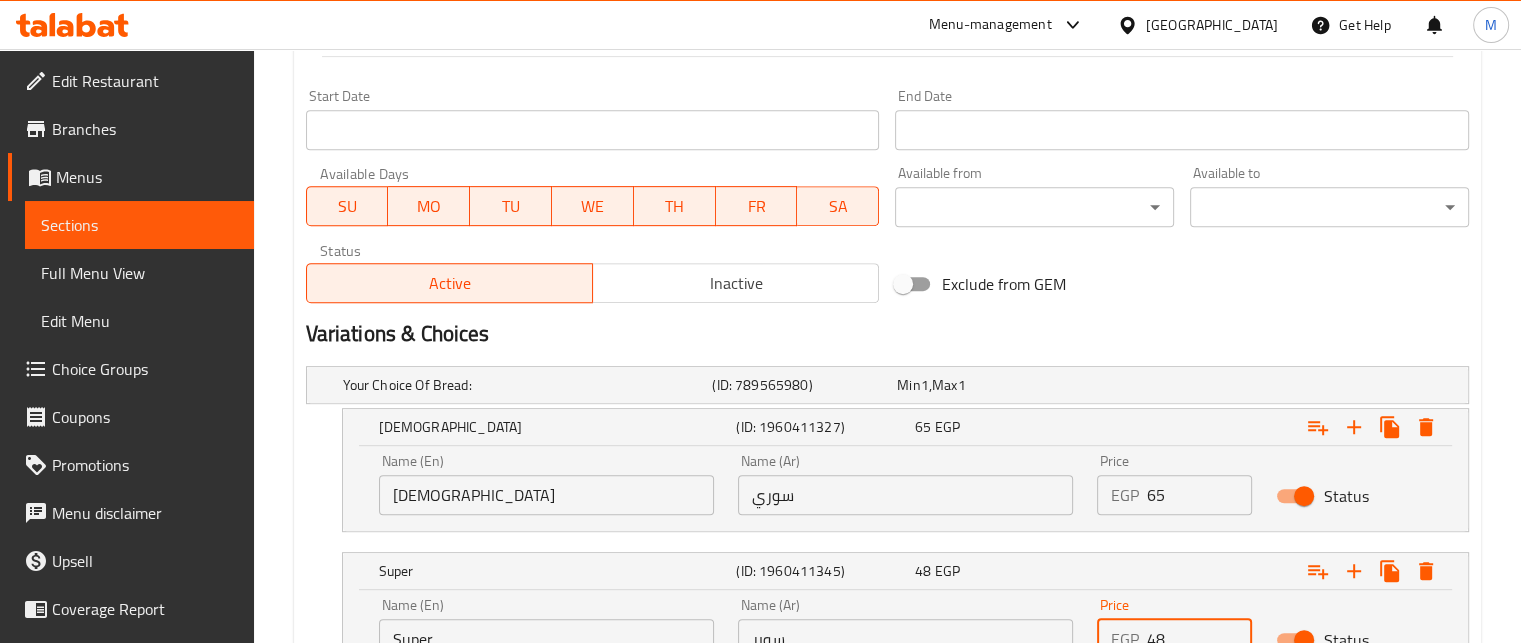 scroll, scrollTop: 943, scrollLeft: 0, axis: vertical 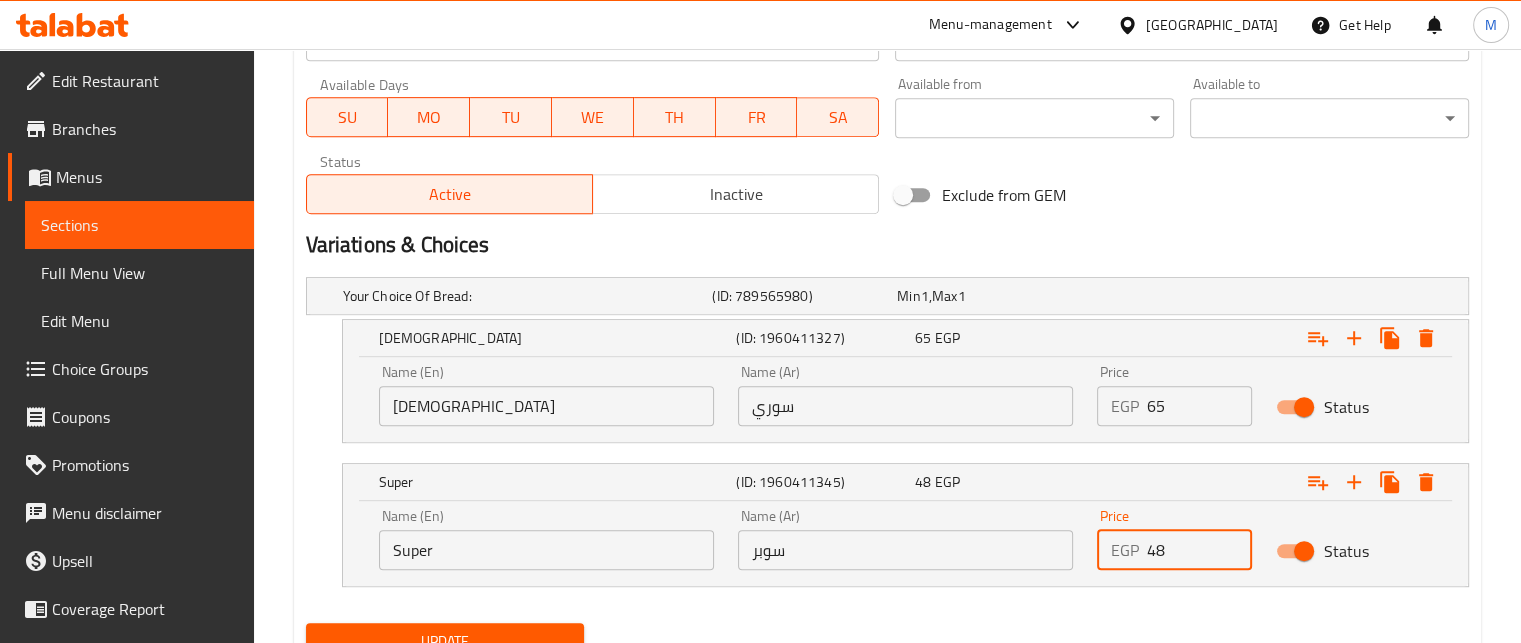 click on "Change Image Size: 1200 x 800 px / Image formats: jpg, png / 5MB Max. Item name (En)   * Spicy Crispy Chicken Sandwich Item name (En)  * Item name (Ar)   * سندوتش تشيكن كرسبي حار Item name (Ar)  * Description (En) crispy boneless chicken breasts, chili, spices and bread Description (En) Description (Ar) صدور دجاج مسحب كرسبي، فلفل حار، بهارات و خبز Description (Ar) Product barcode Product barcode Product sku Product sku Price   * EGP 0 Price  * Price on selection Free item Start Date Start Date End Date End Date Available Days SU MO TU WE TH FR SA Available from ​ ​ Available to ​ ​ Status Active Inactive Exclude from GEM Variations & Choices Your Choice Of Bread: (ID: 789565980) Min 1  ,  Max 1 Name (En) Your Choice Of Bread: Name (En) Name (Ar) إختيارك من الخبز: Name (Ar) Min 1 Min Max 1 [PERSON_NAME] (ID: 1960411327) 65   EGP Name (En) Syrian Name (En) Name (Ar) سوري Name (Ar) Price EGP 65 Price Status Super 48   EGP EGP" at bounding box center [887, -1] 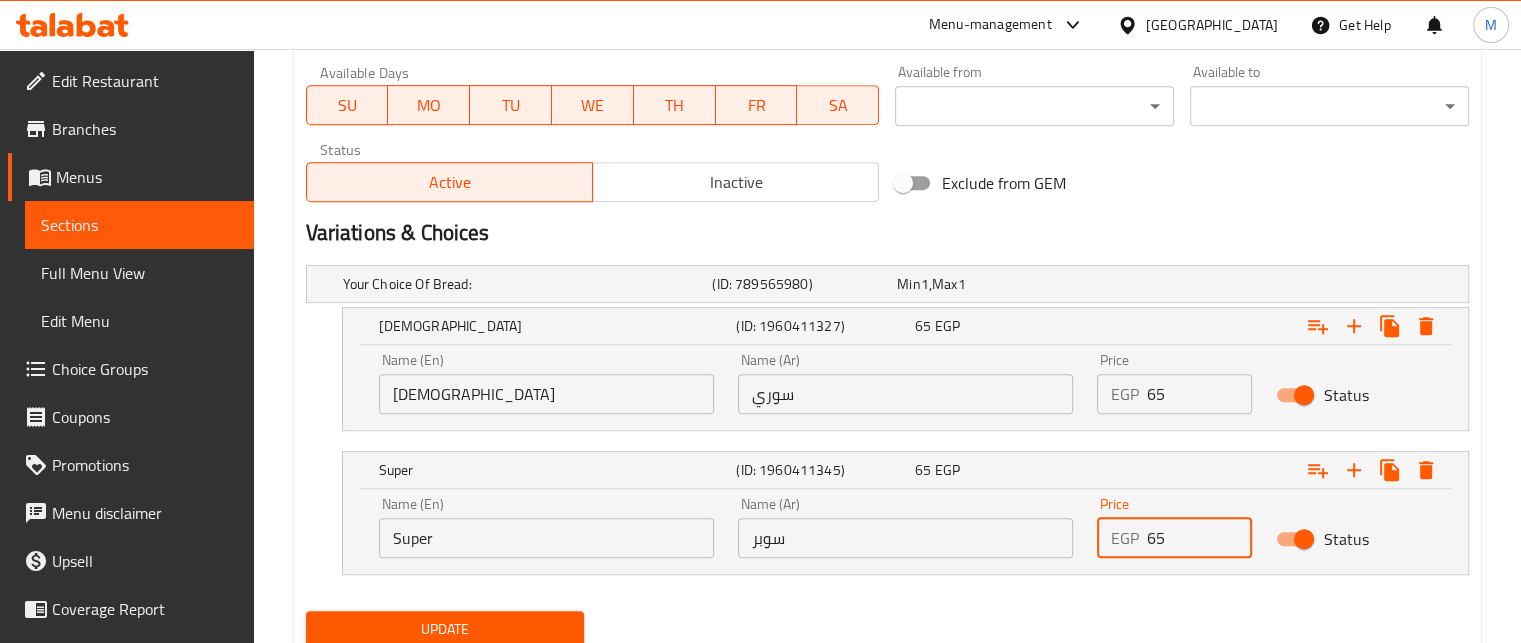 type on "65" 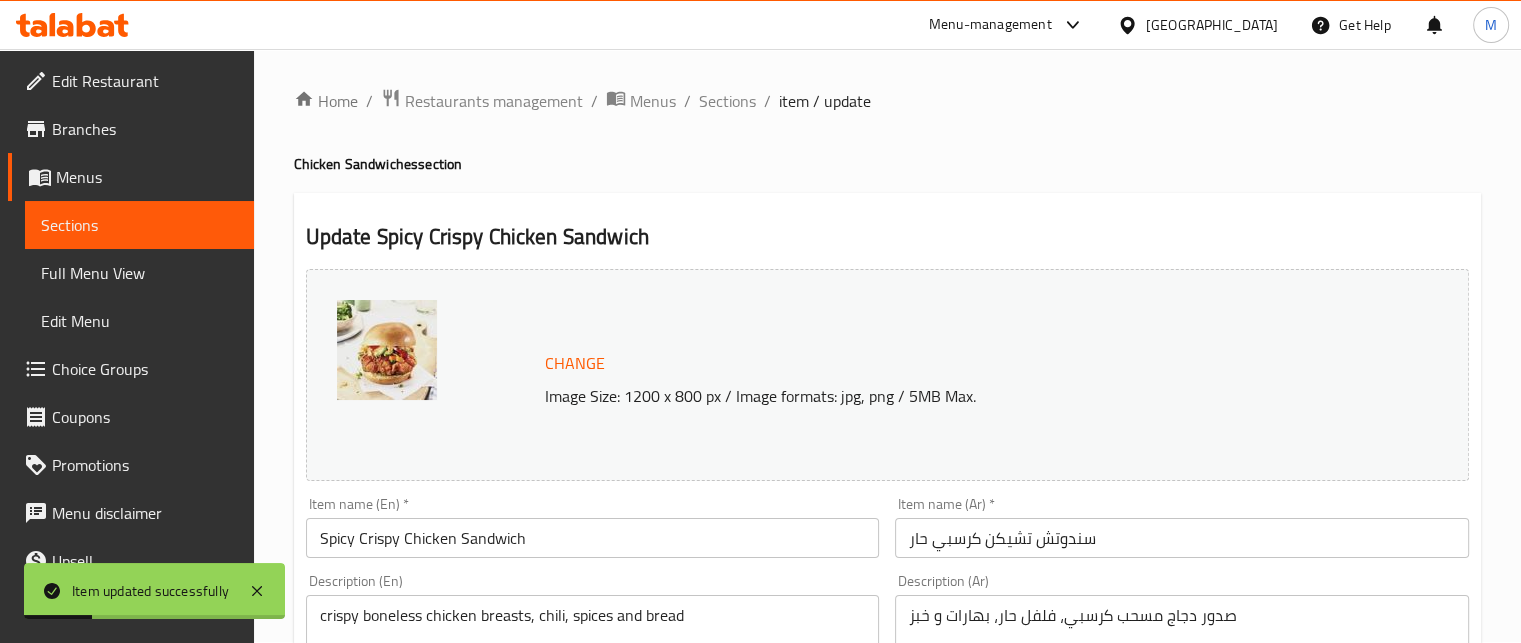 scroll, scrollTop: 0, scrollLeft: 0, axis: both 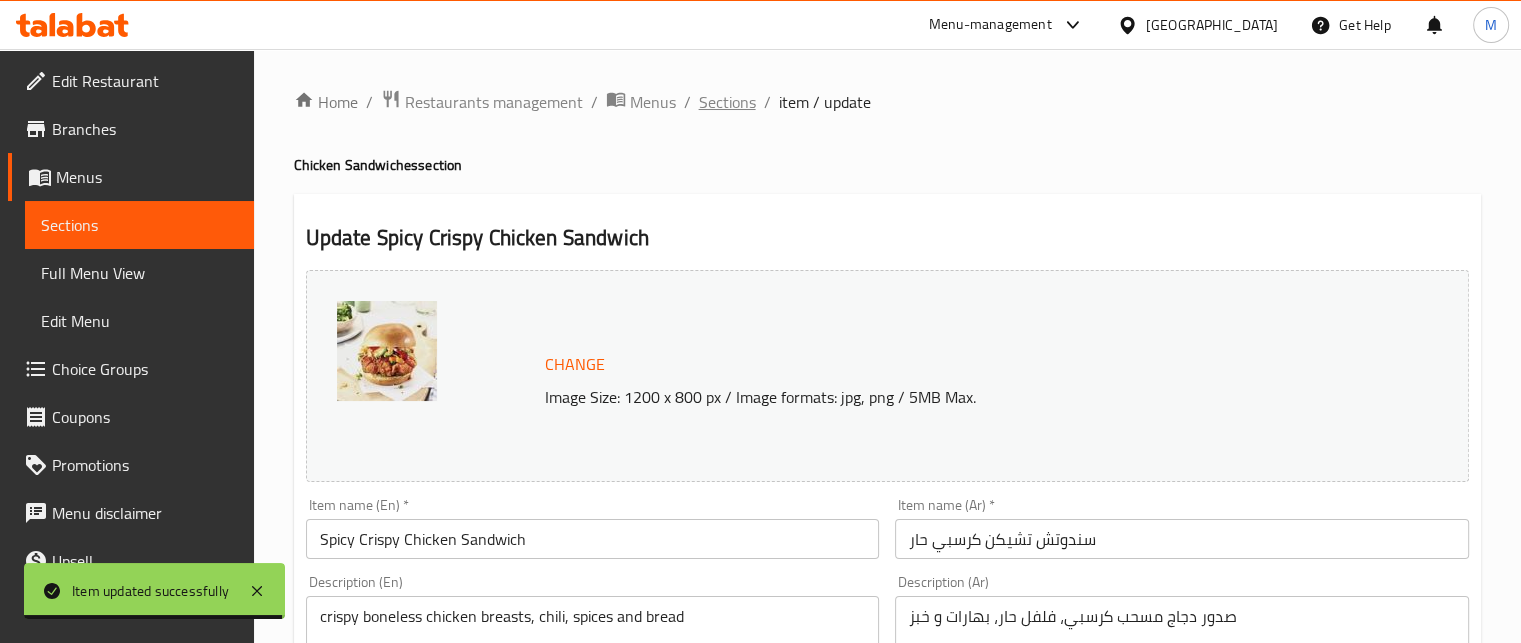 click on "Sections" at bounding box center [727, 102] 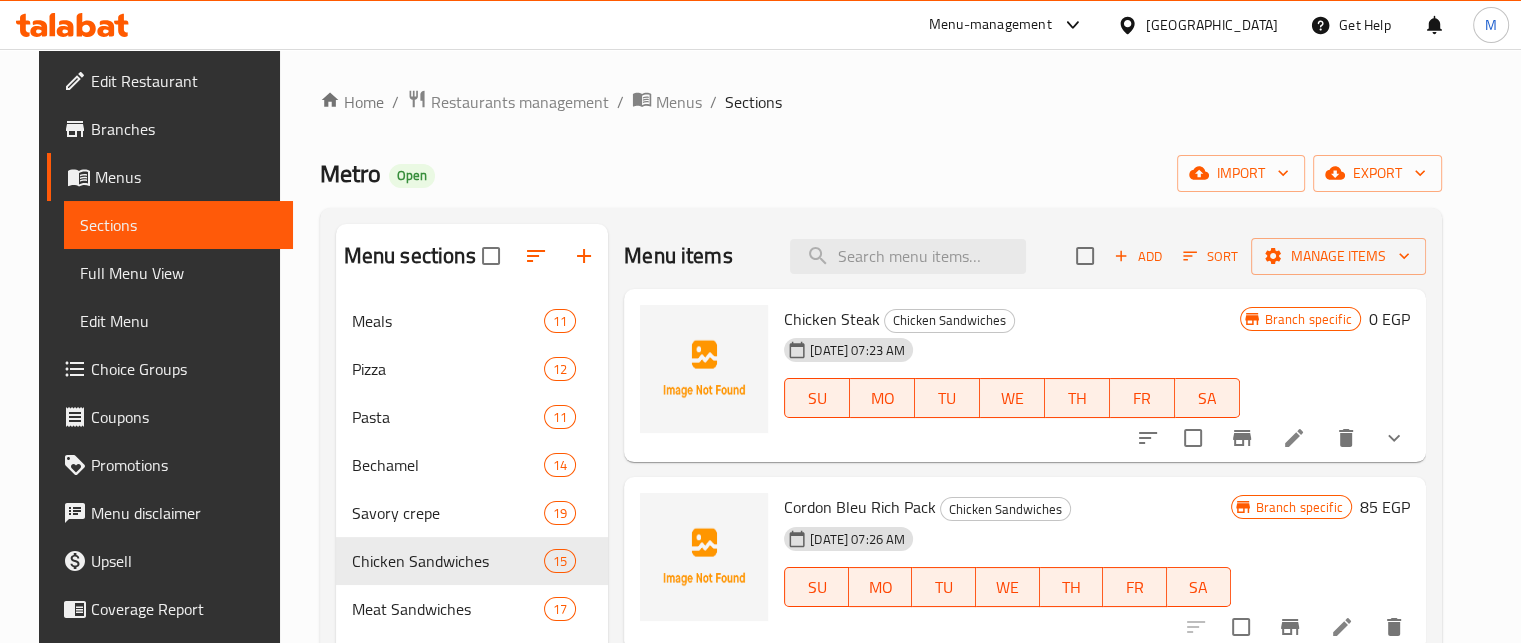scroll, scrollTop: 2584, scrollLeft: 0, axis: vertical 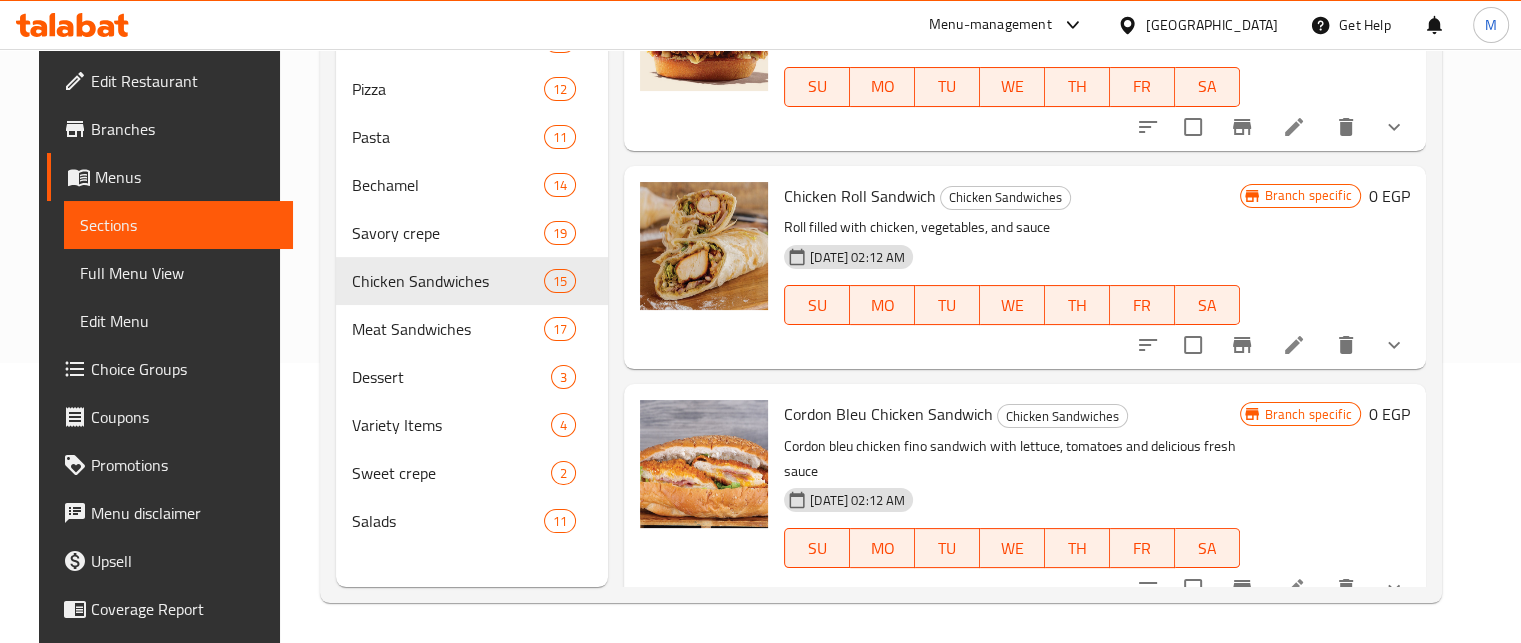 drag, startPoint x: 1467, startPoint y: 497, endPoint x: 1463, endPoint y: 440, distance: 57.14018 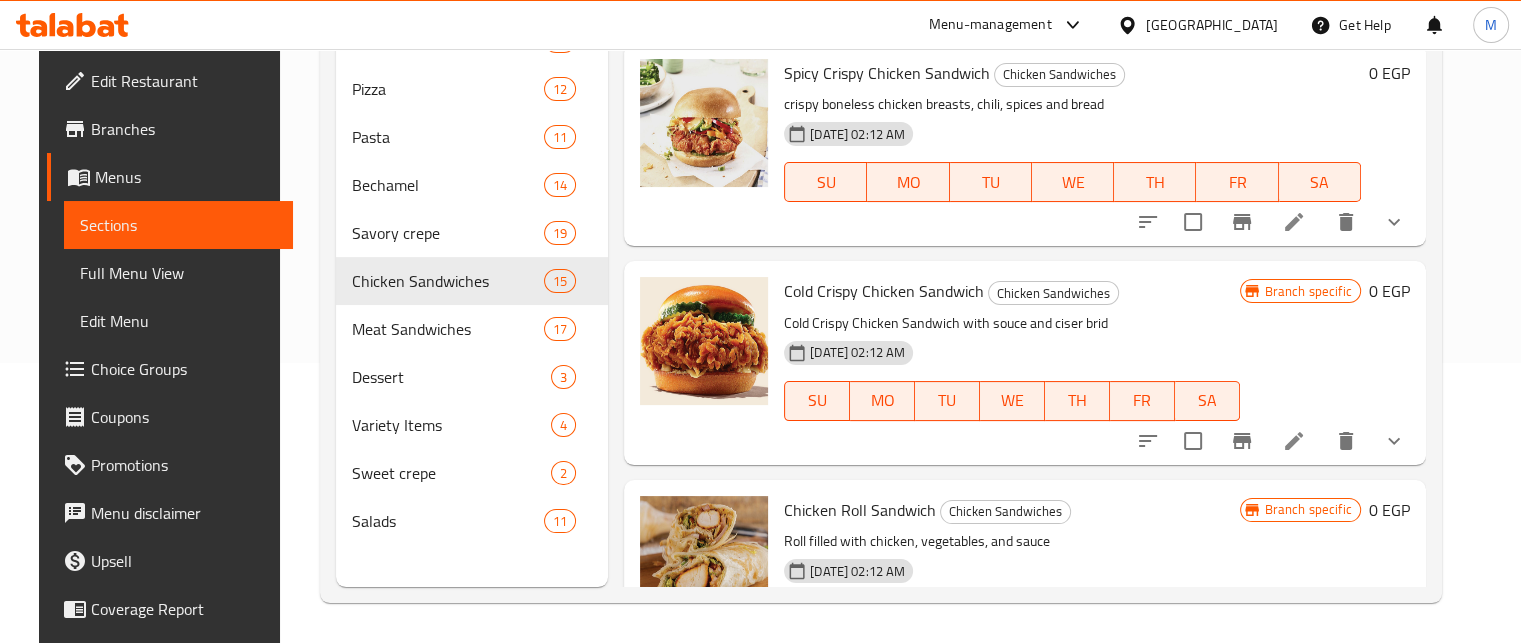 scroll, scrollTop: 2288, scrollLeft: 0, axis: vertical 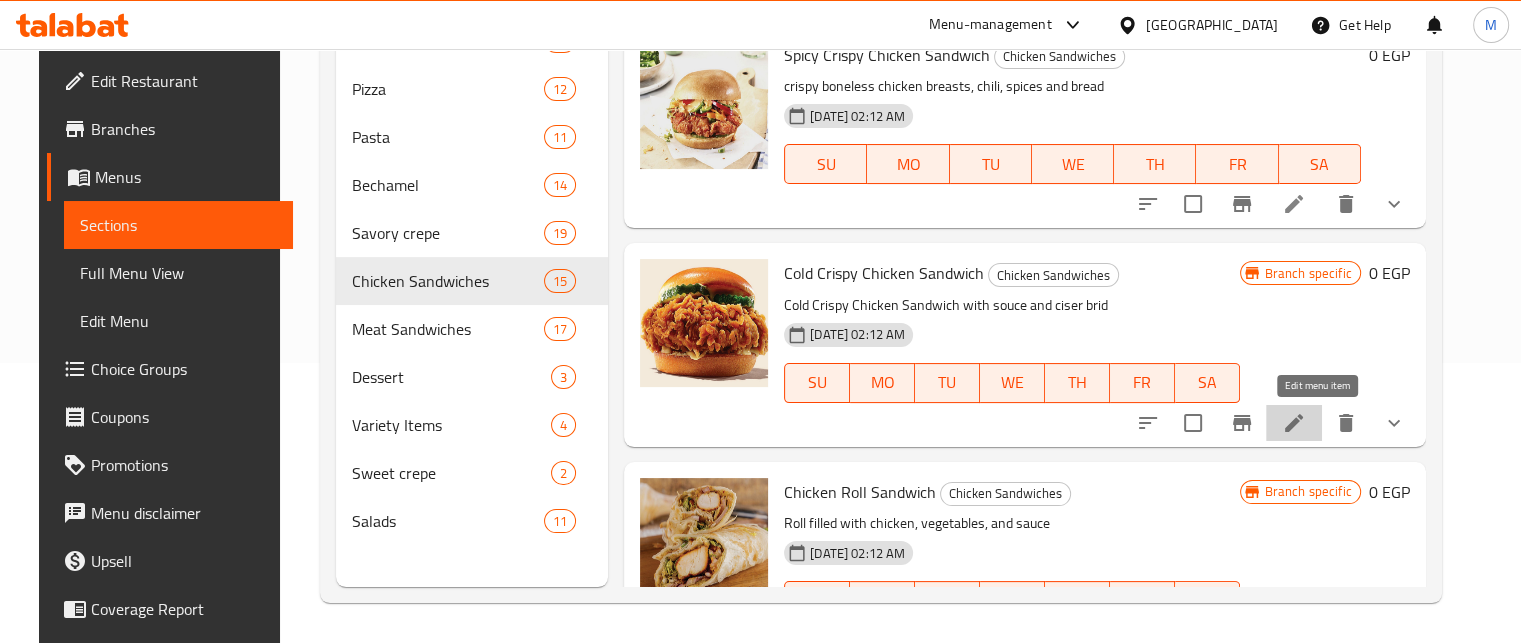 click 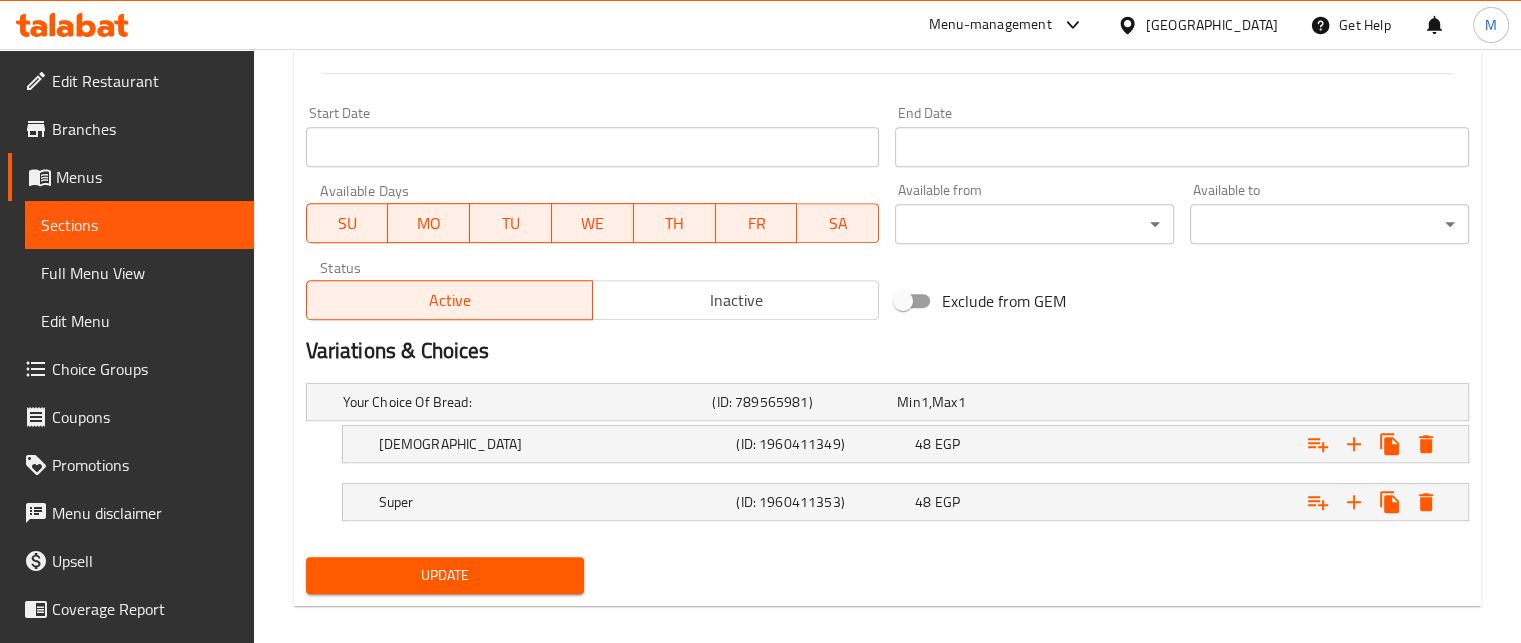 scroll, scrollTop: 842, scrollLeft: 0, axis: vertical 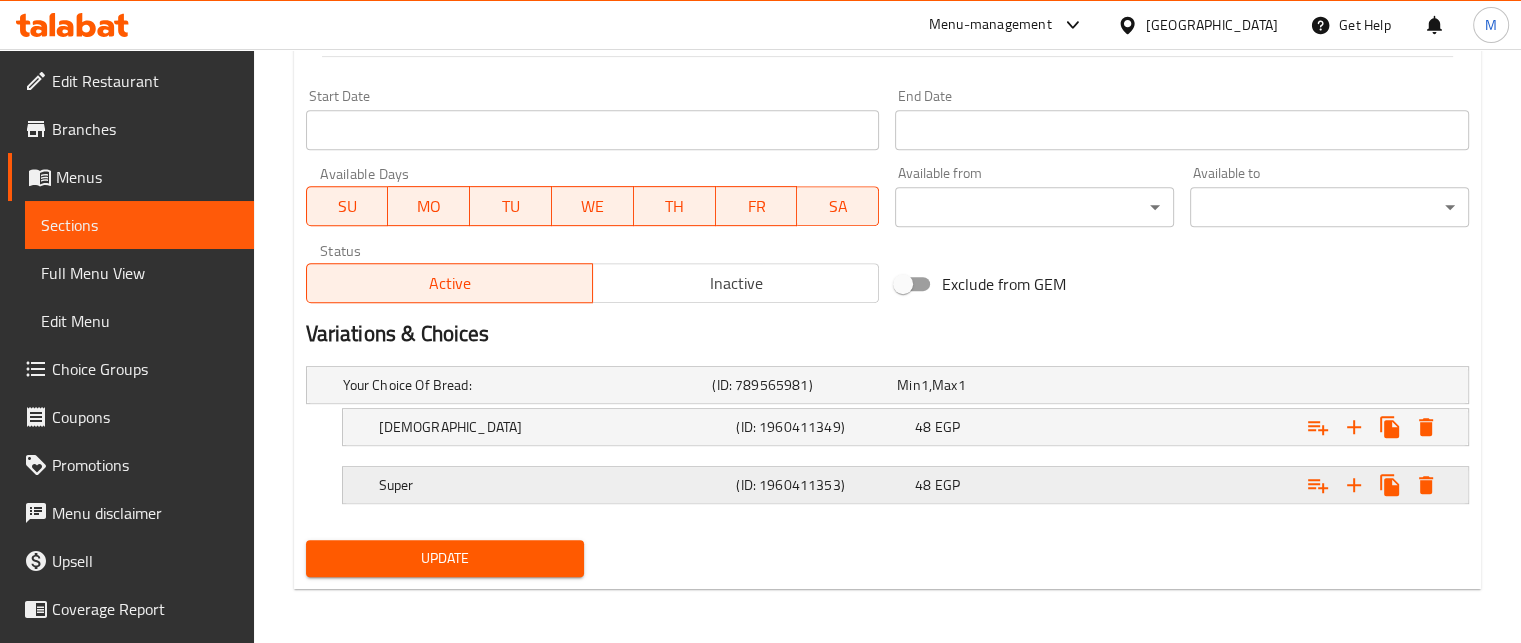 click on "48   EGP" at bounding box center [985, 385] 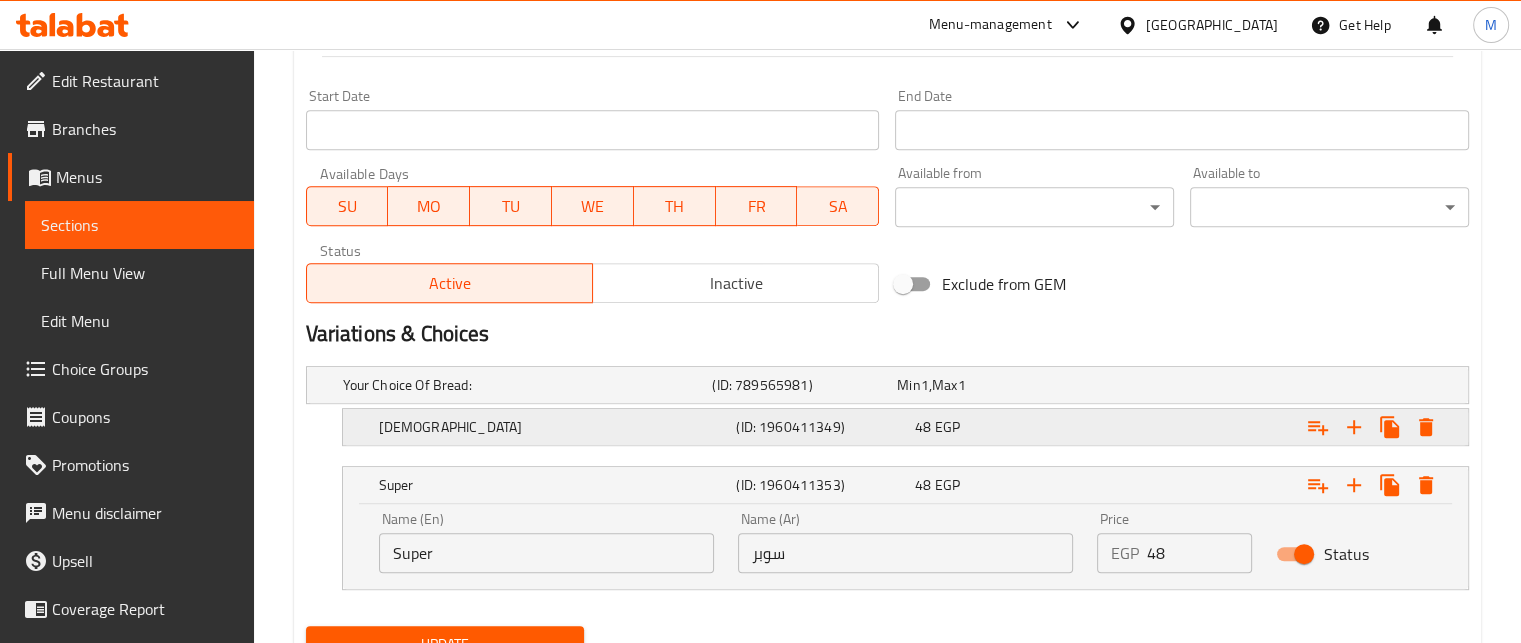 click on "48   EGP" at bounding box center [985, 385] 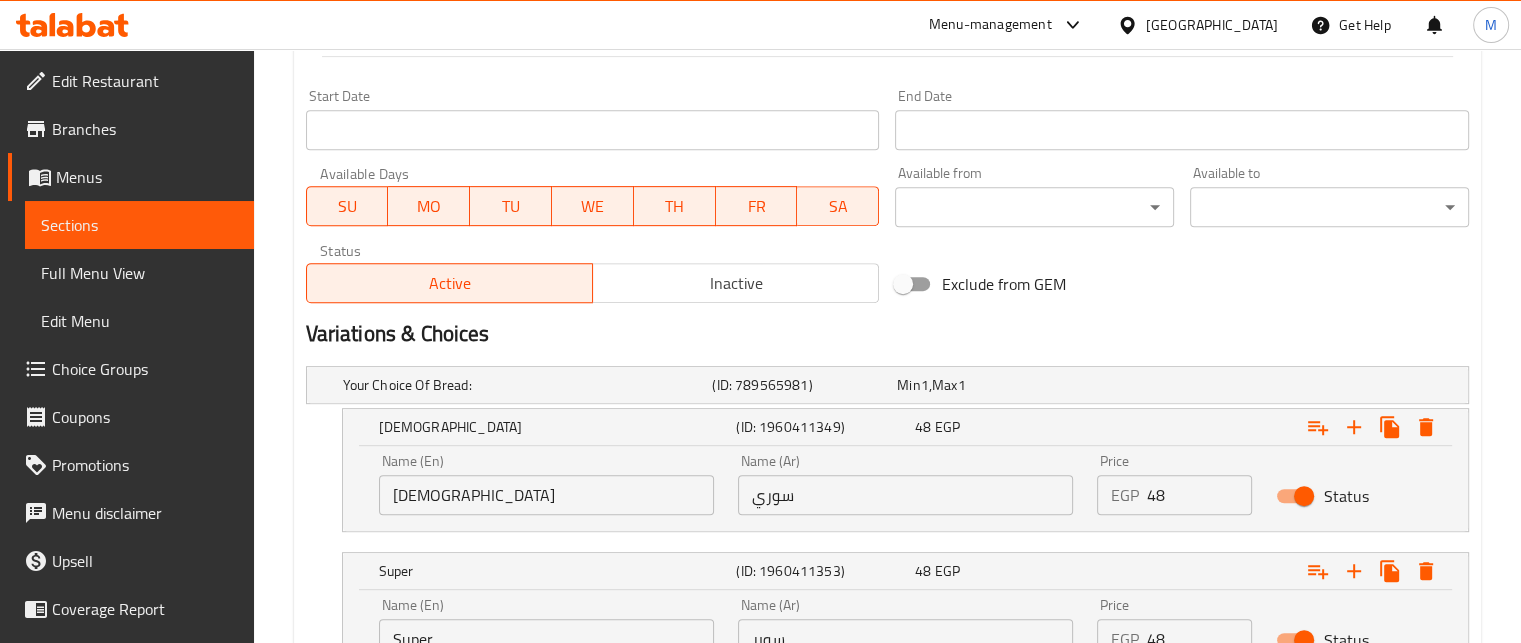 click on "EGP 48 Price" at bounding box center [1175, 495] 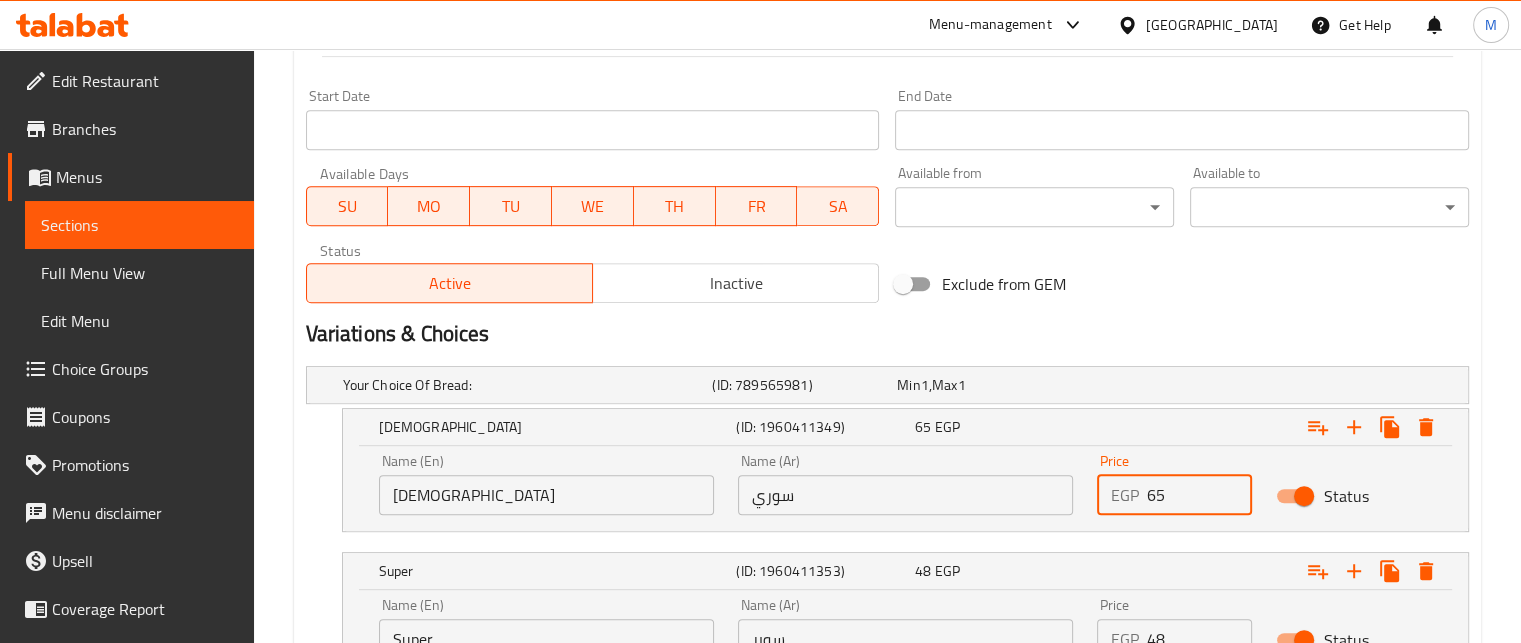 type on "65" 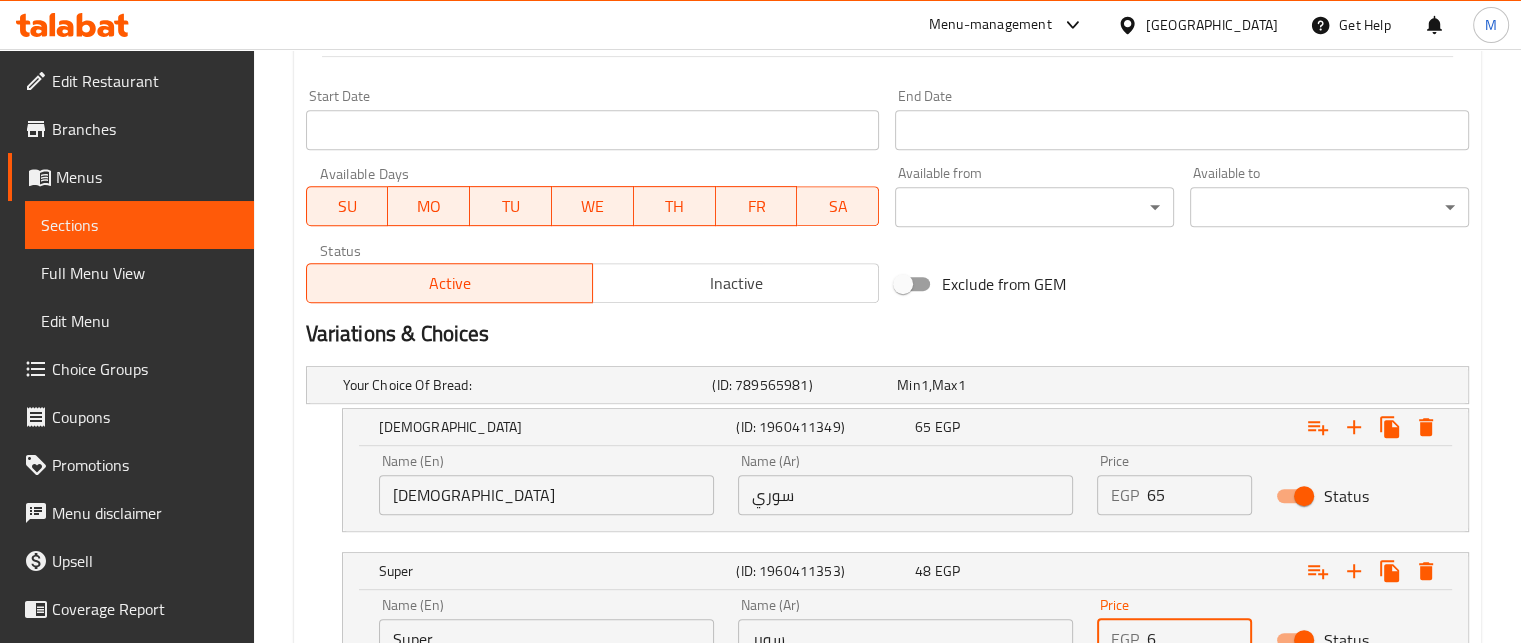 drag, startPoint x: 1169, startPoint y: 635, endPoint x: 1140, endPoint y: 632, distance: 29.15476 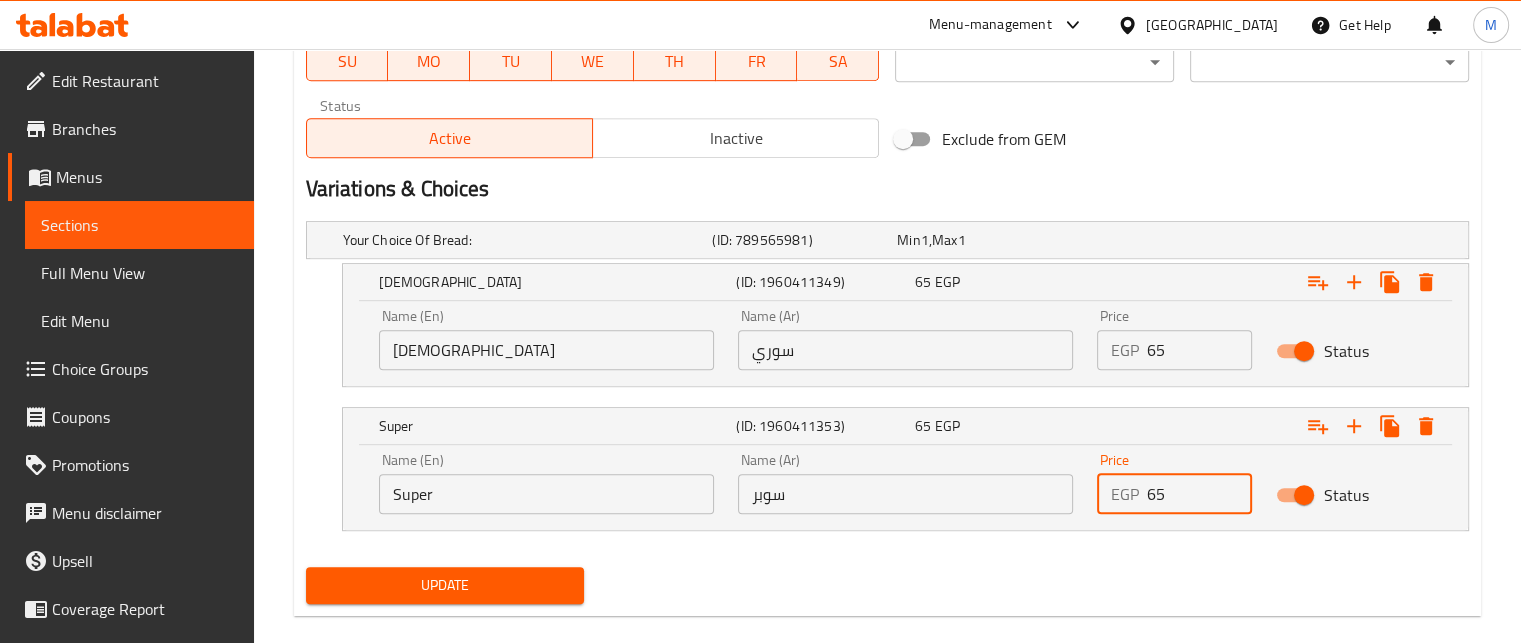 scroll, scrollTop: 1014, scrollLeft: 0, axis: vertical 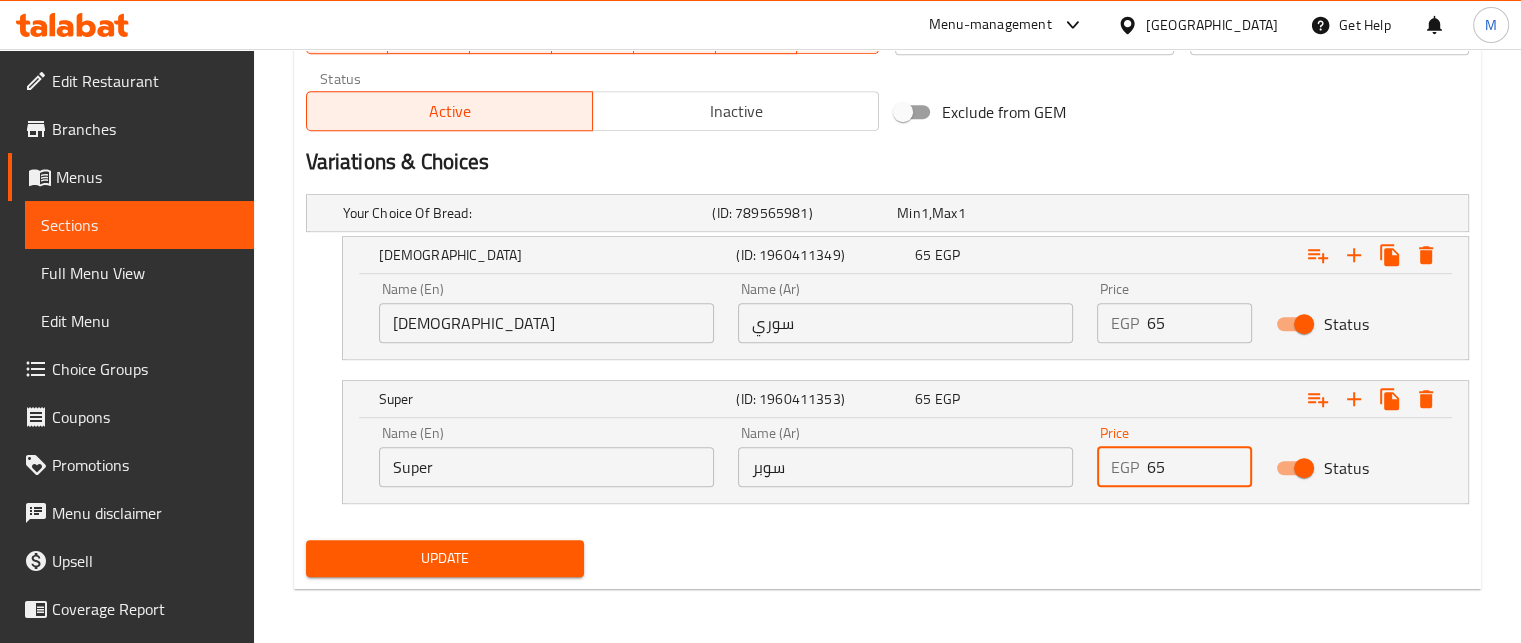 type on "65" 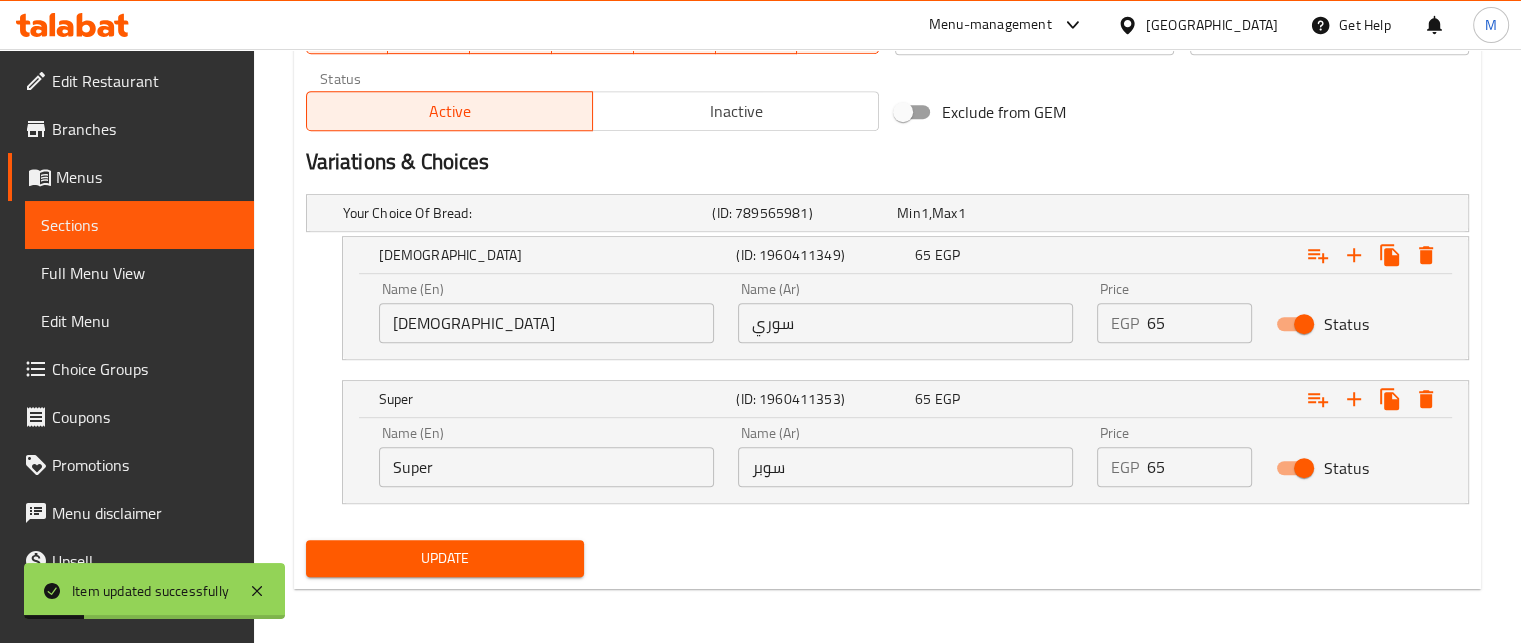 scroll, scrollTop: 0, scrollLeft: 0, axis: both 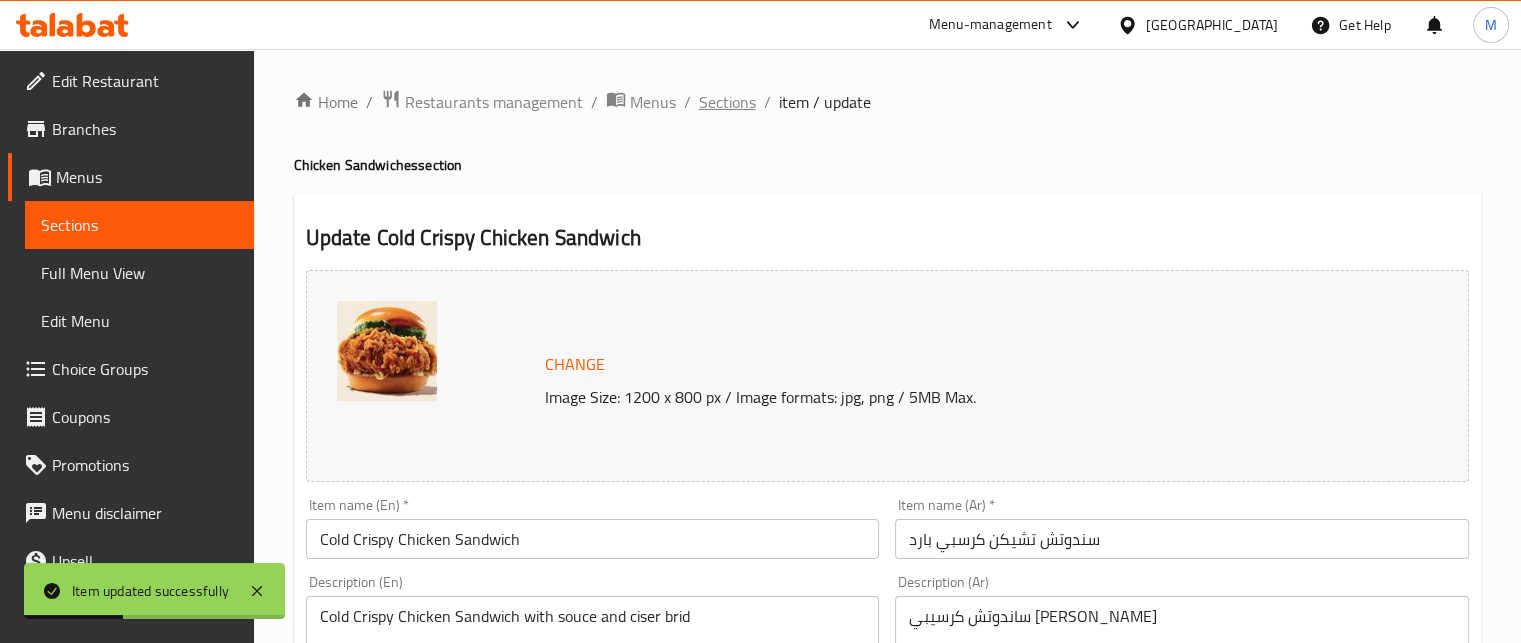 click on "Sections" at bounding box center [727, 102] 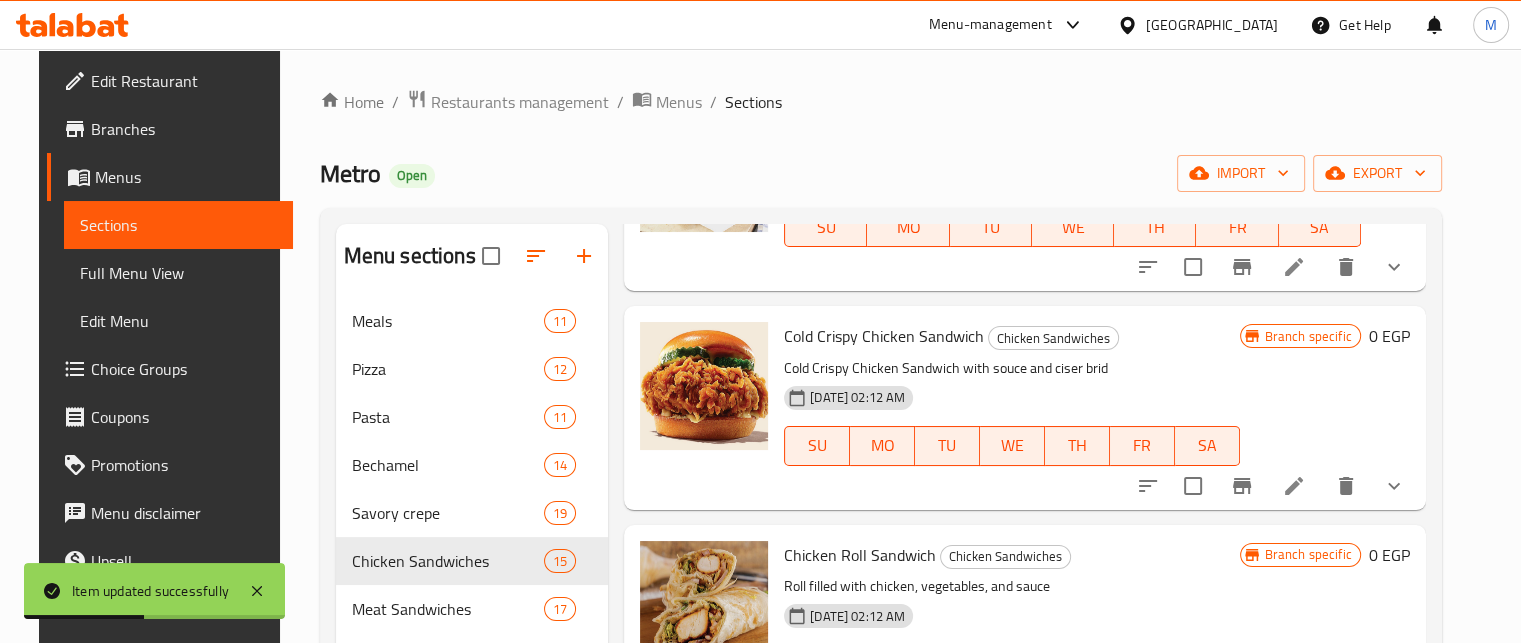 scroll, scrollTop: 2584, scrollLeft: 0, axis: vertical 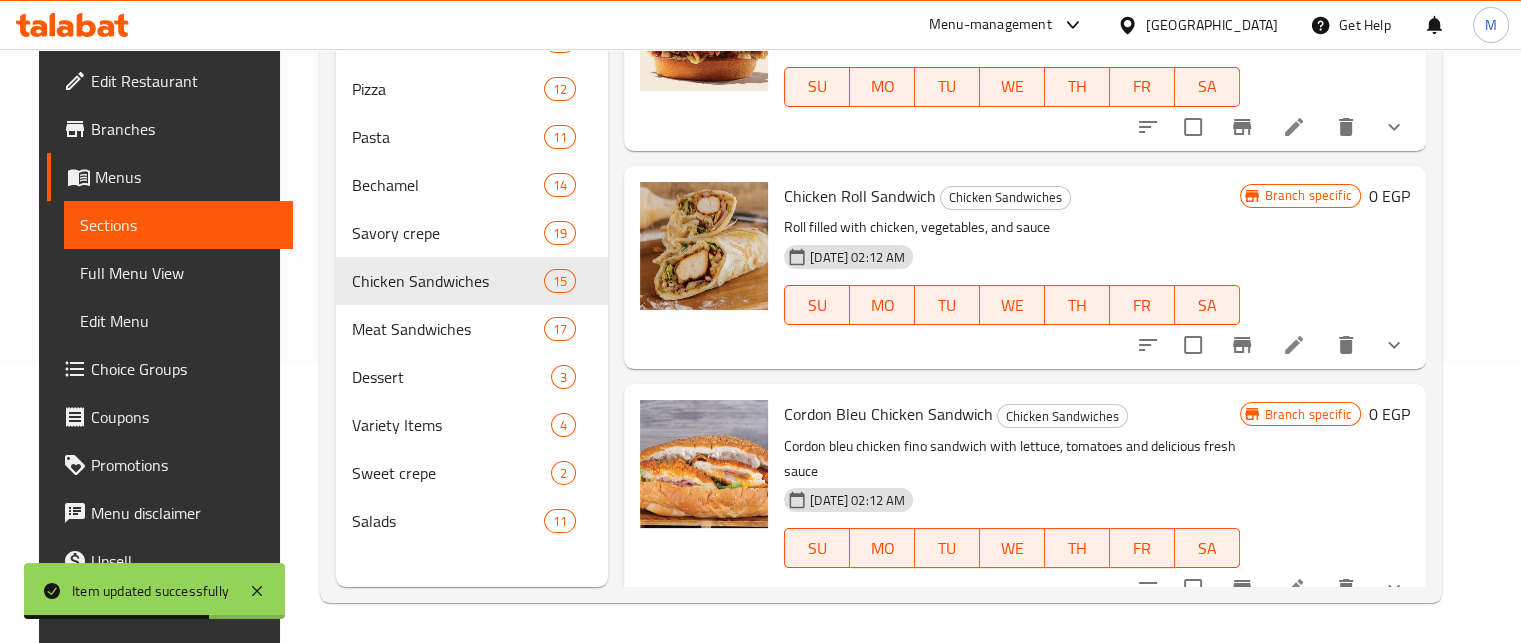 drag, startPoint x: 1464, startPoint y: 496, endPoint x: 1479, endPoint y: 443, distance: 55.081757 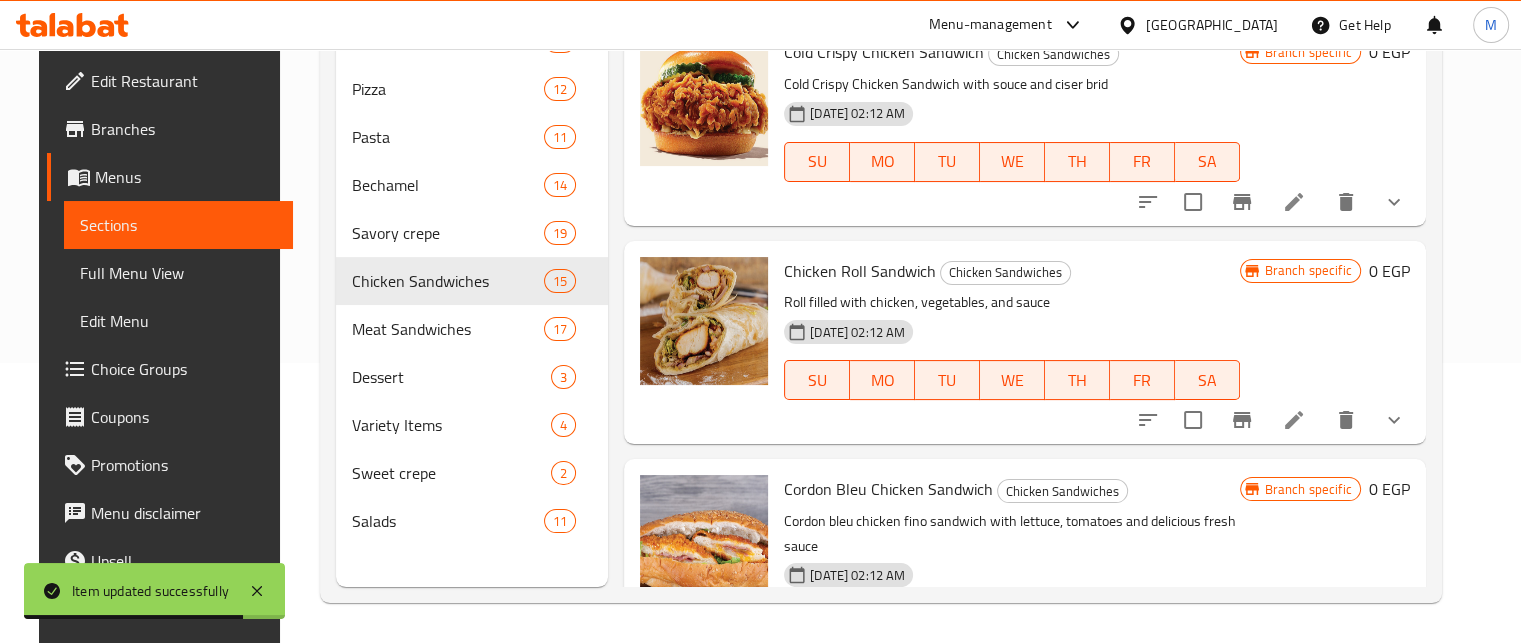 scroll, scrollTop: 2584, scrollLeft: 0, axis: vertical 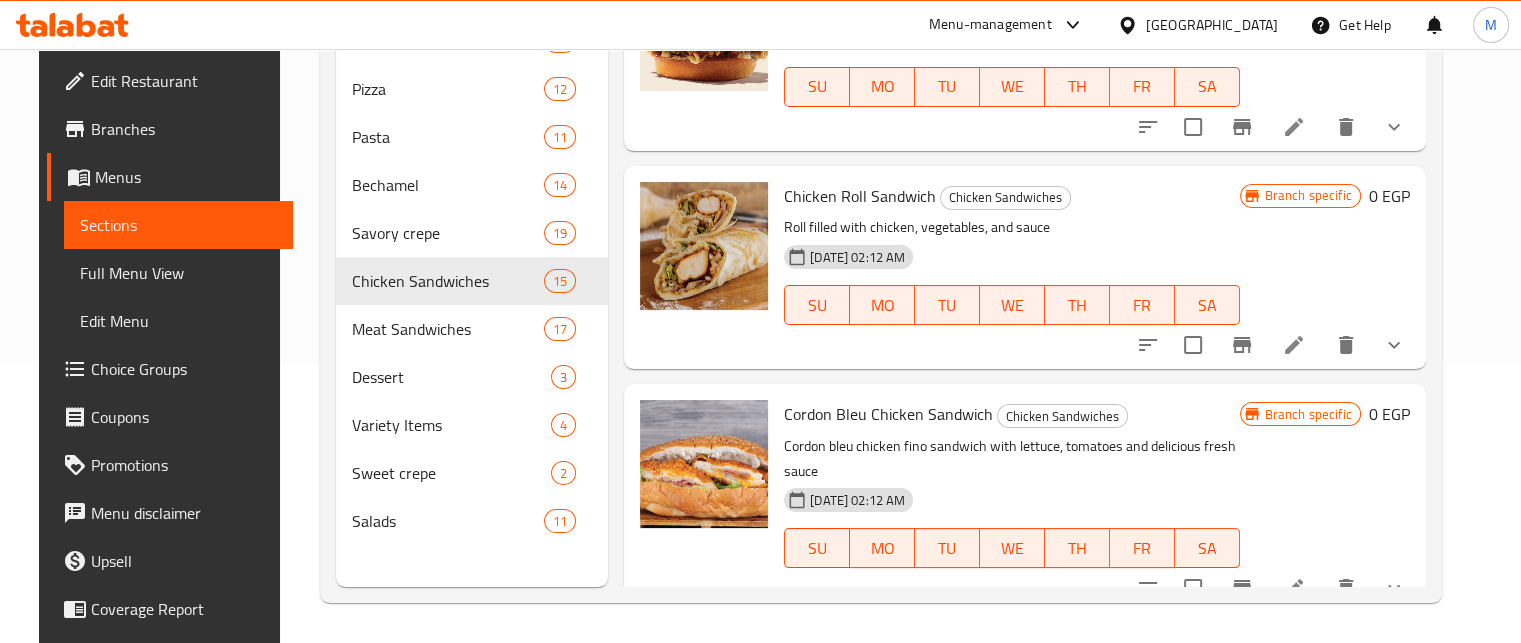 click 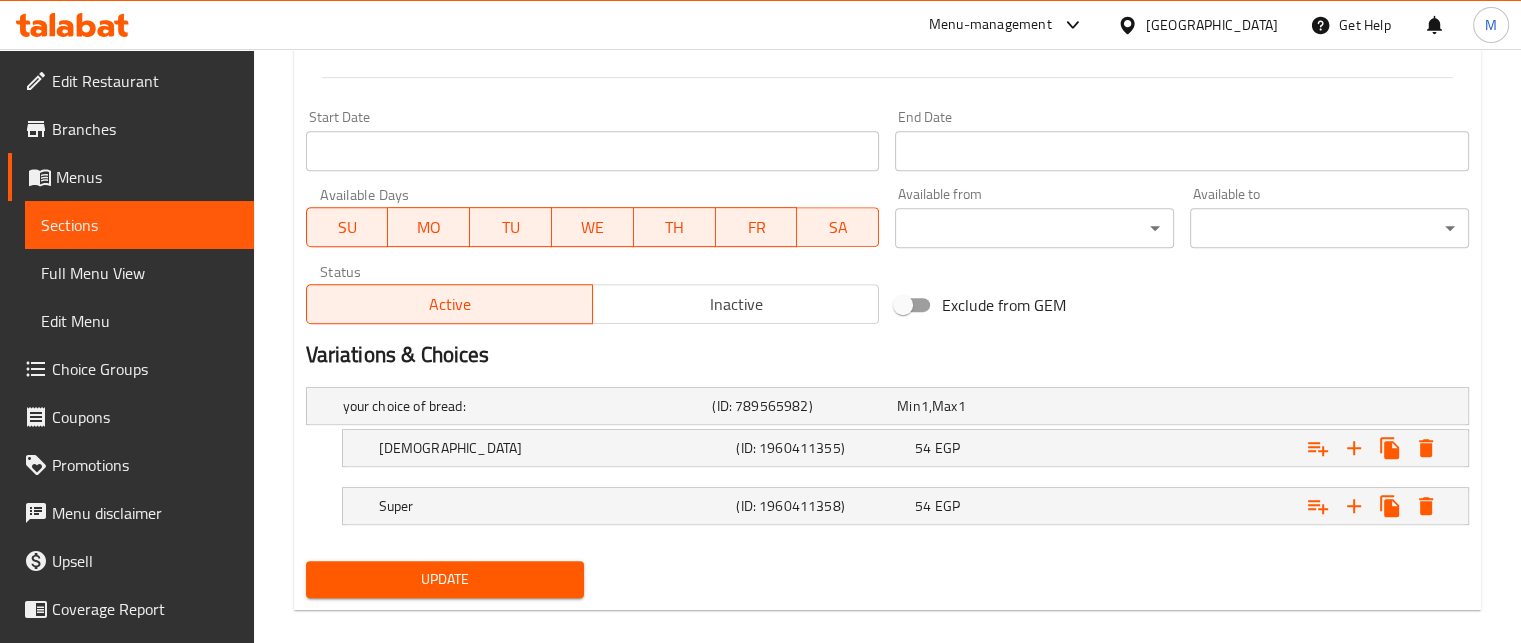 scroll, scrollTop: 842, scrollLeft: 0, axis: vertical 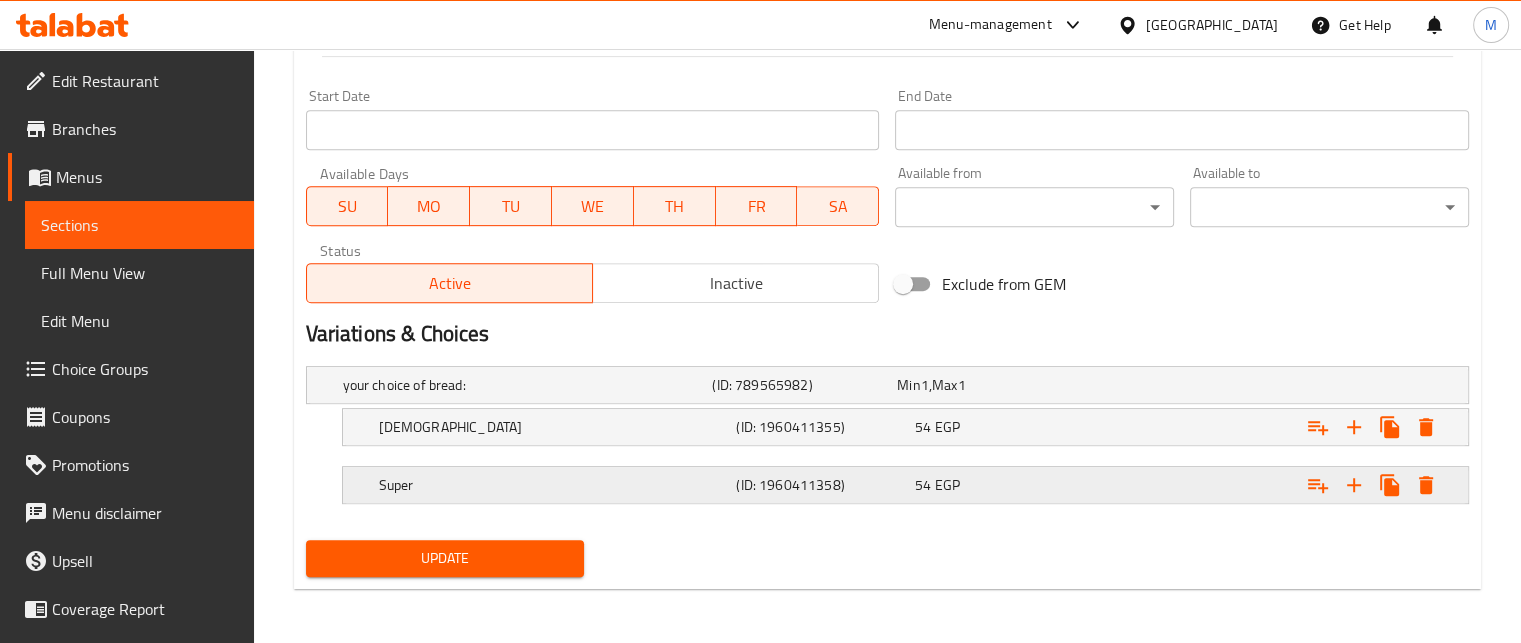 click on "54   EGP" at bounding box center [985, 385] 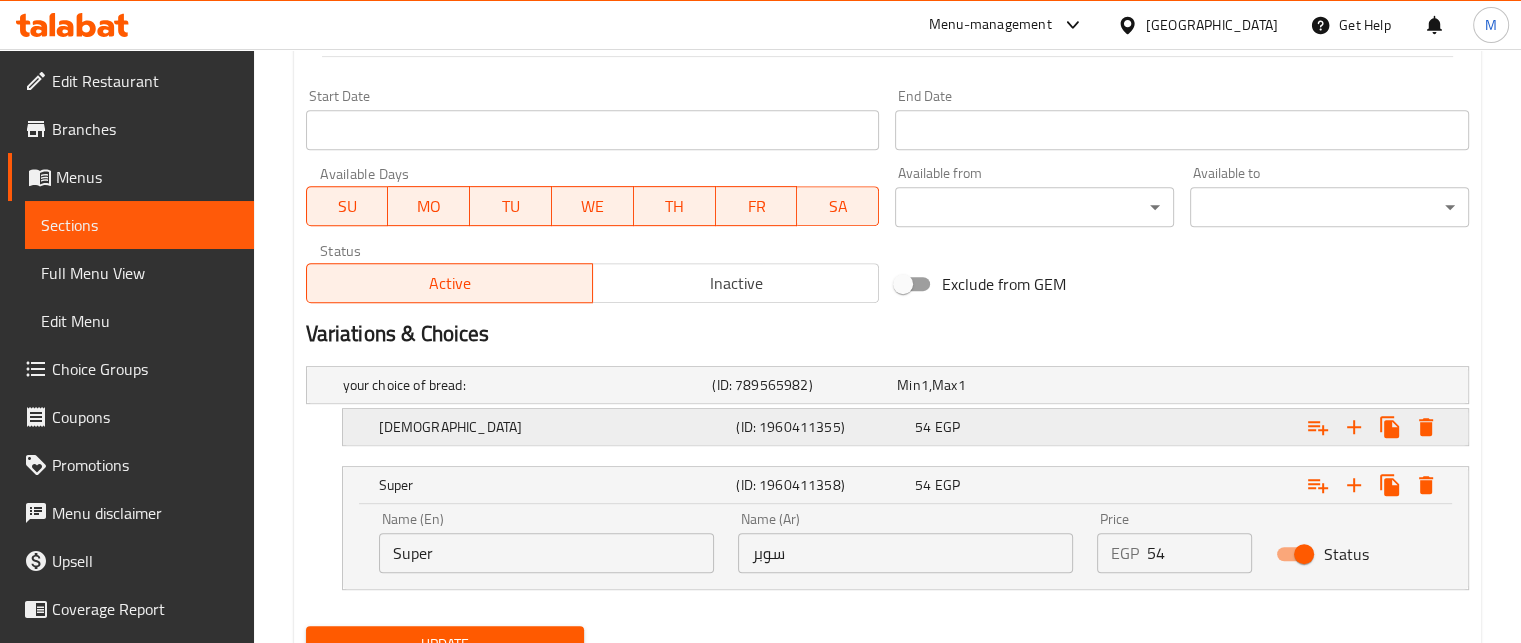 click on "54   EGP" at bounding box center [985, 385] 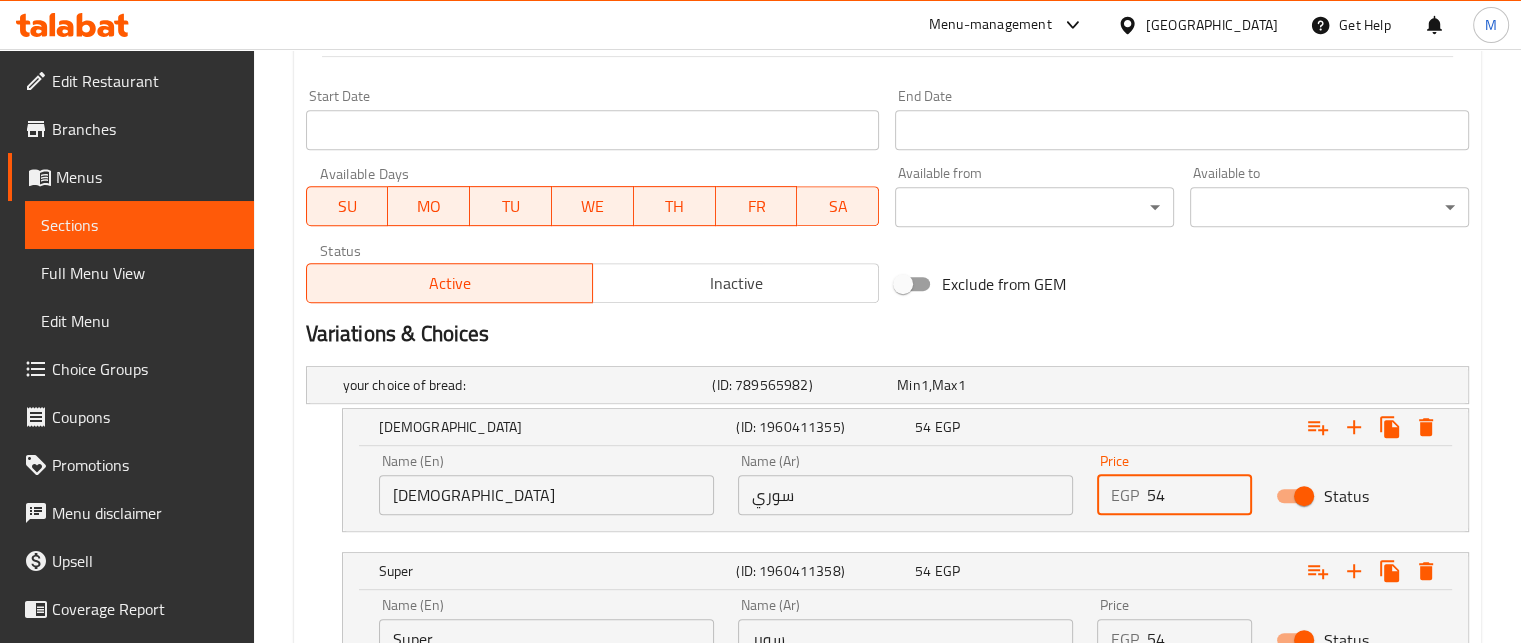 drag, startPoint x: 1166, startPoint y: 491, endPoint x: 1124, endPoint y: 489, distance: 42.047592 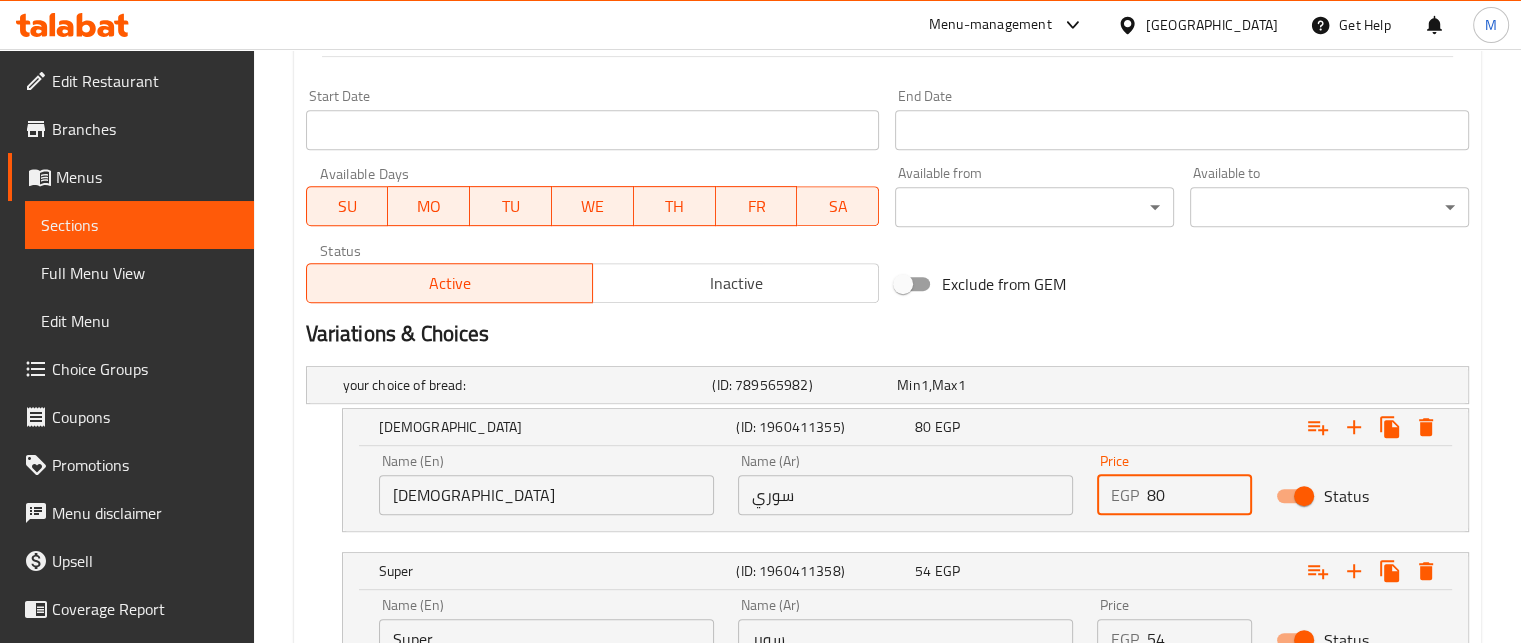 type on "80" 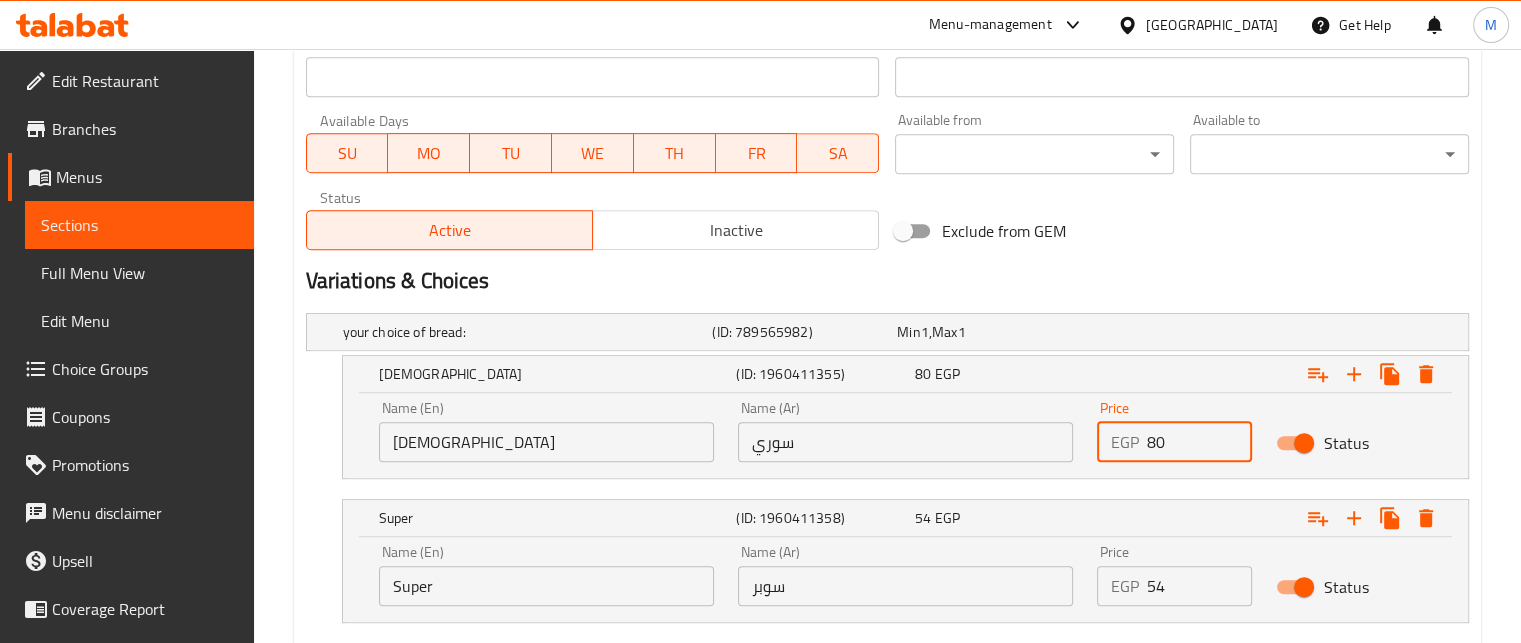 drag, startPoint x: 1151, startPoint y: 636, endPoint x: 1131, endPoint y: 635, distance: 20.024984 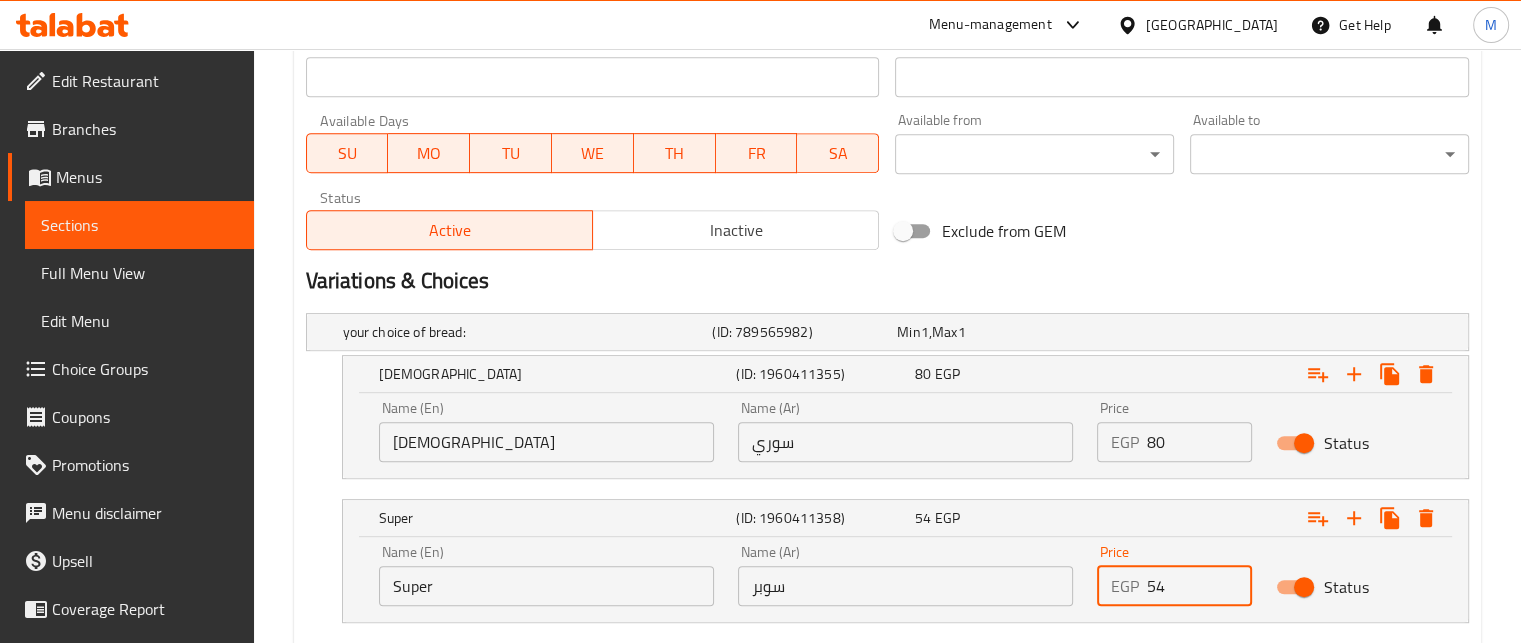 scroll, scrollTop: 926, scrollLeft: 0, axis: vertical 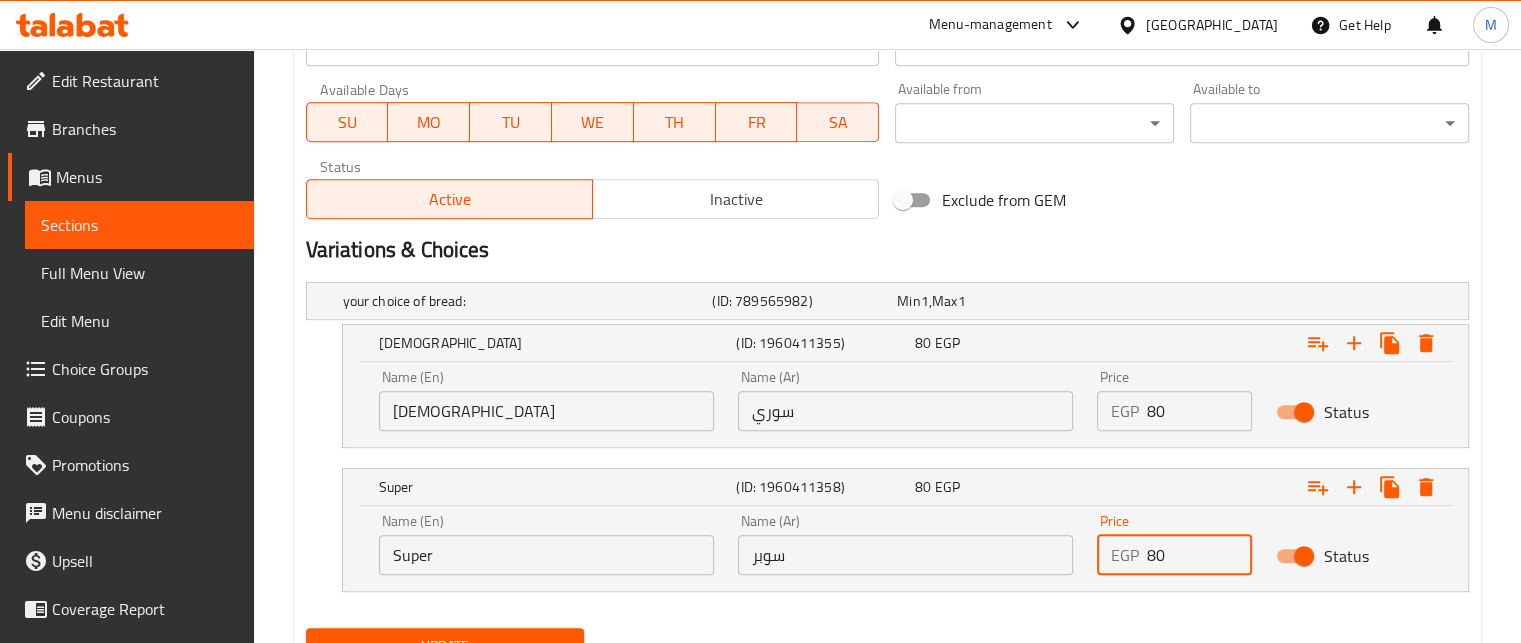 type on "80" 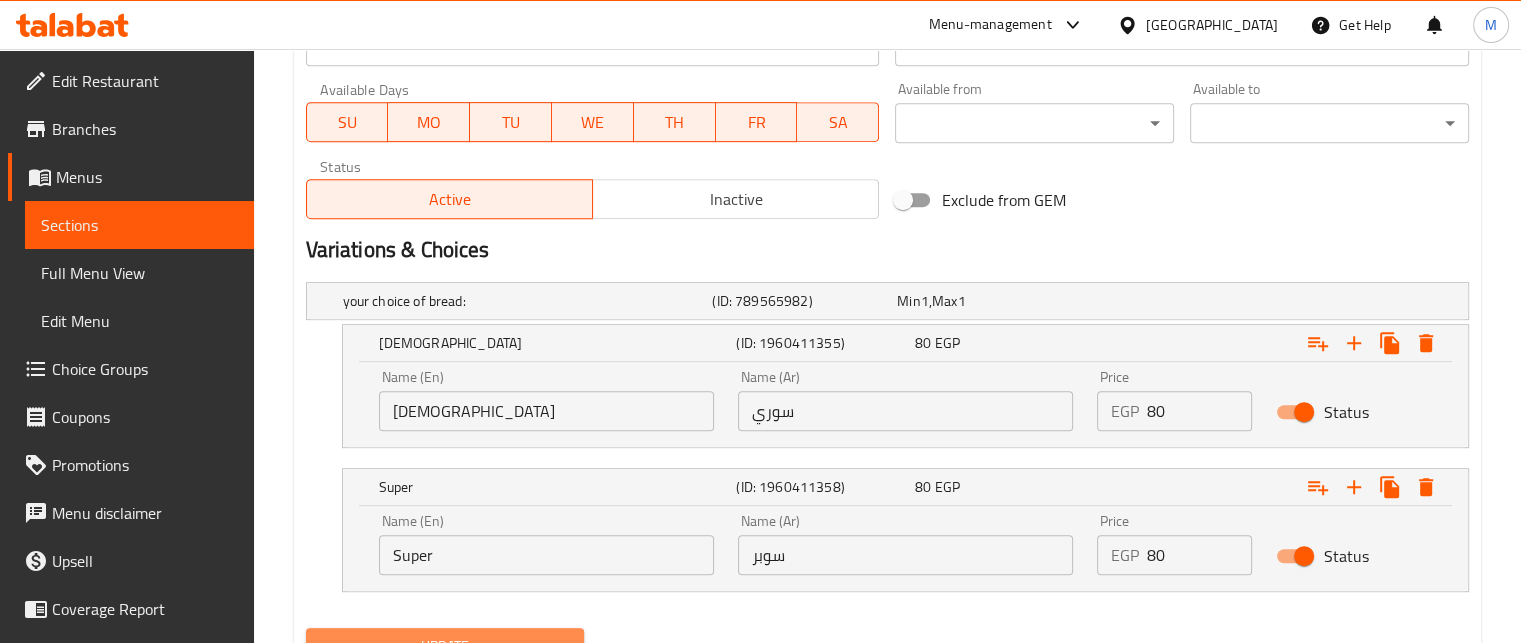 click on "Update" at bounding box center [445, 646] 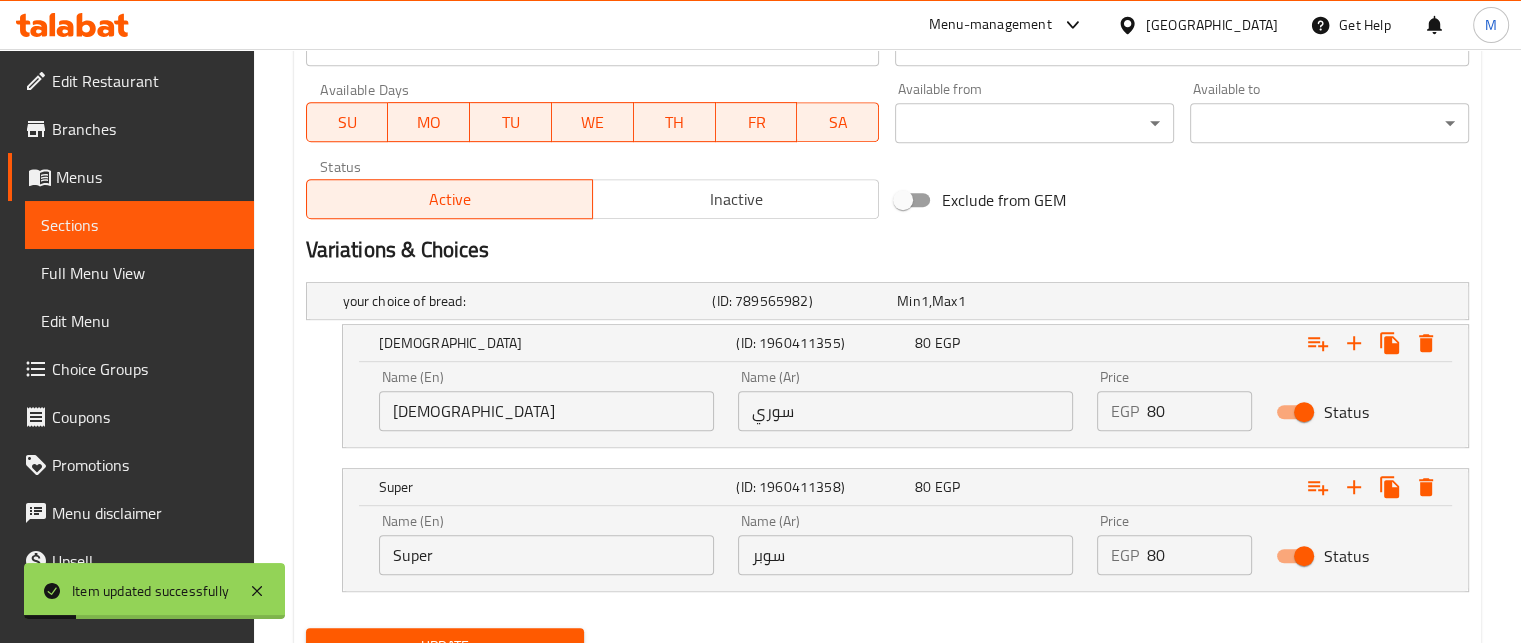 scroll, scrollTop: 0, scrollLeft: 0, axis: both 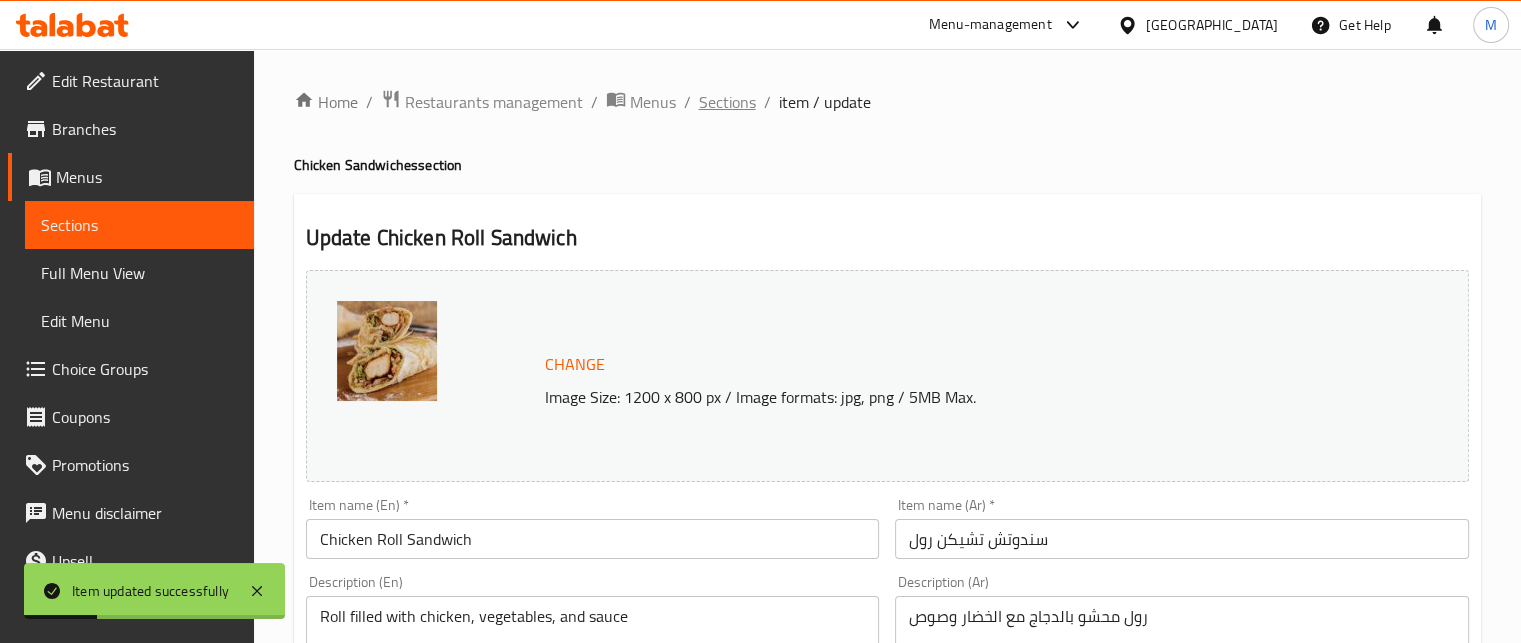 click on "Sections" at bounding box center [727, 102] 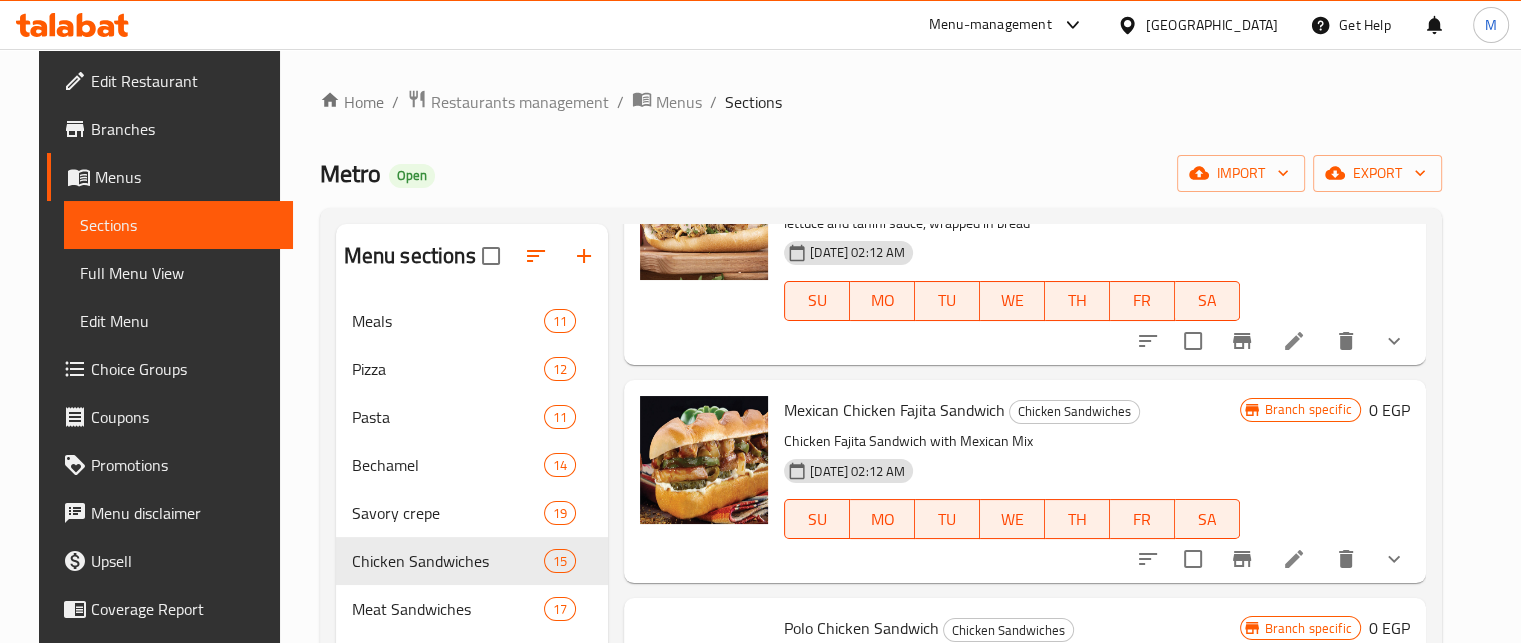 scroll, scrollTop: 2584, scrollLeft: 0, axis: vertical 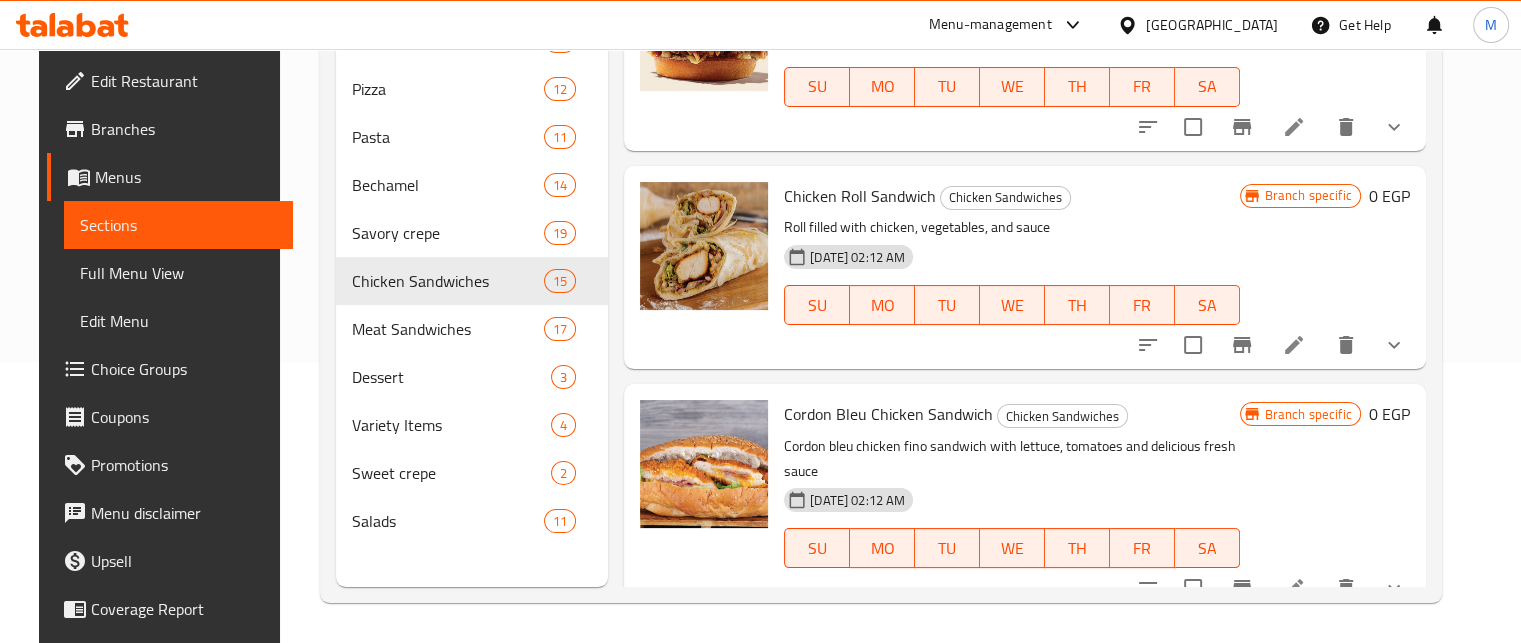 click 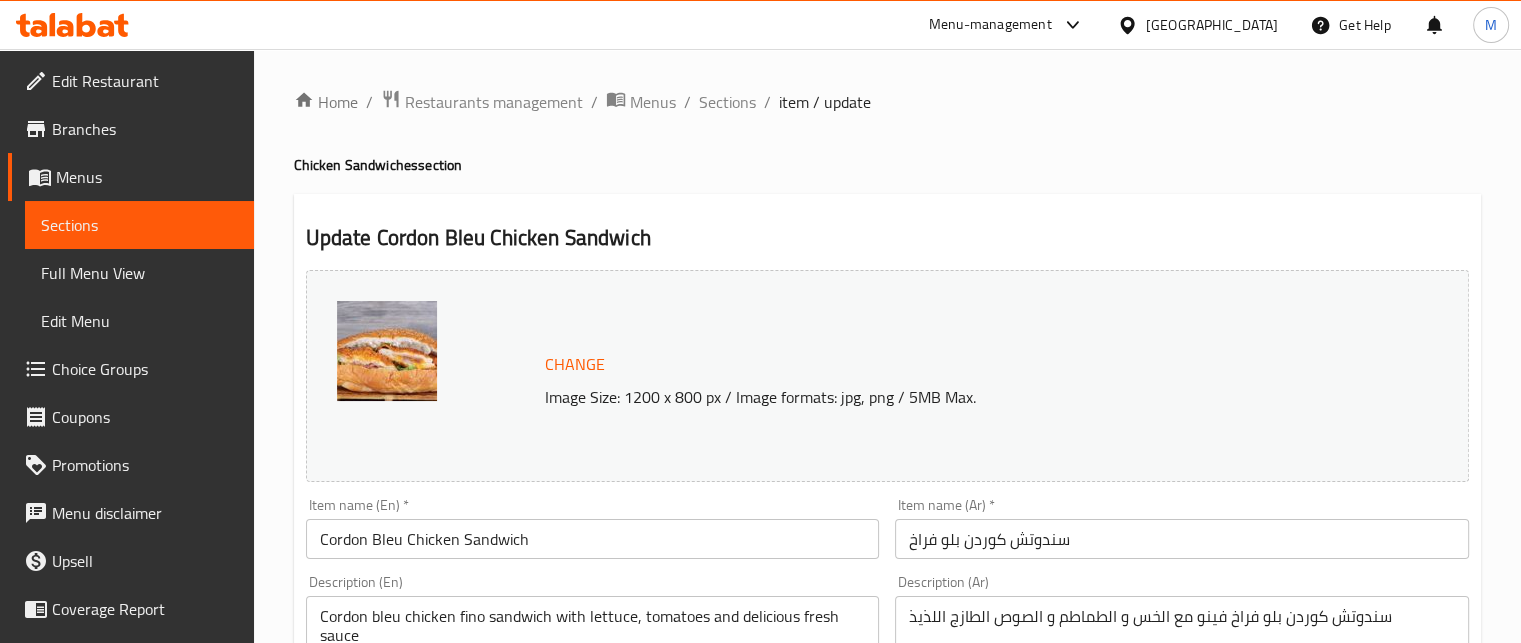 scroll, scrollTop: 842, scrollLeft: 0, axis: vertical 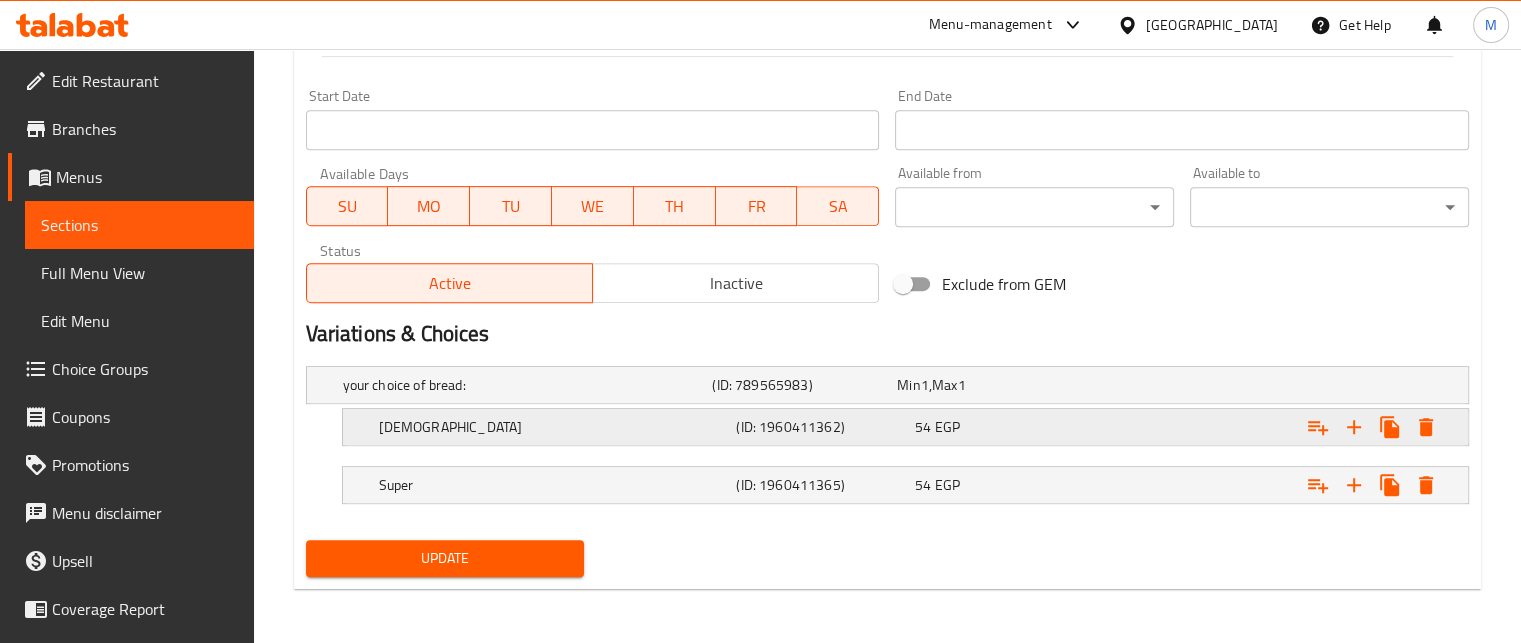 click on "54   EGP" at bounding box center (985, 385) 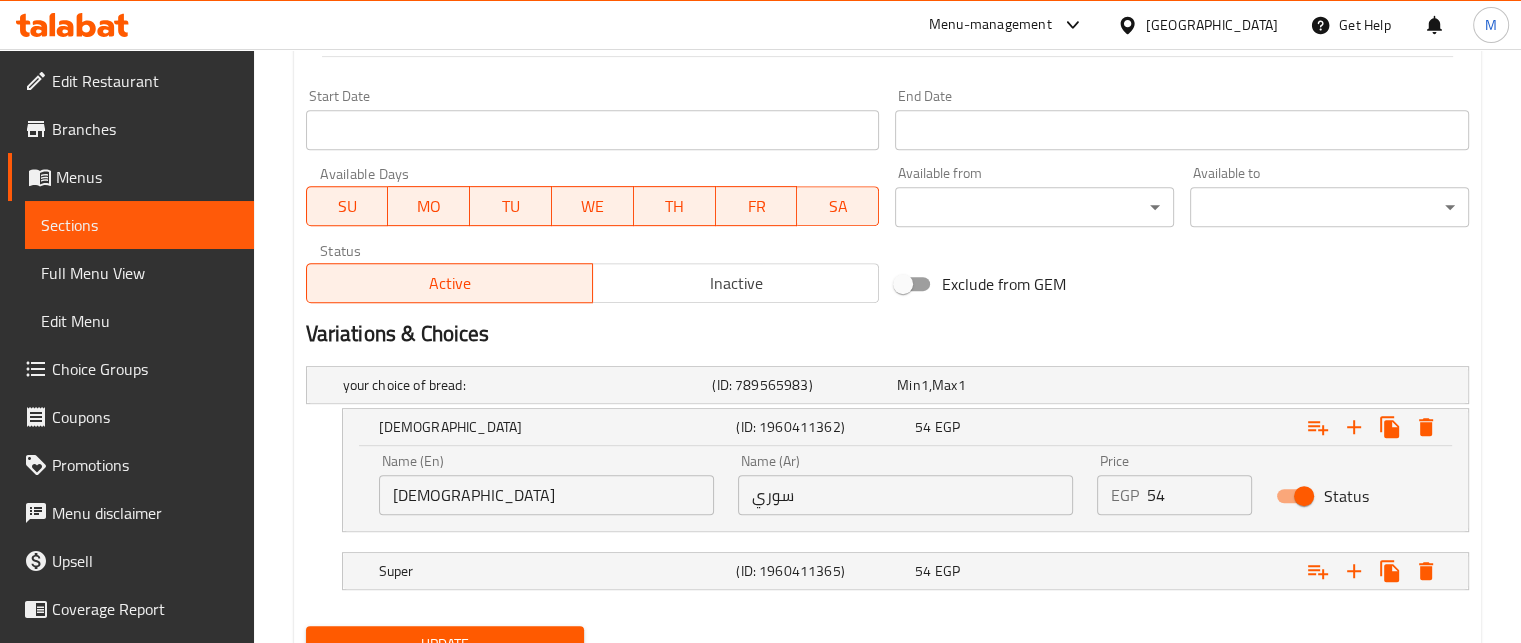 drag, startPoint x: 1164, startPoint y: 495, endPoint x: 1130, endPoint y: 499, distance: 34.234486 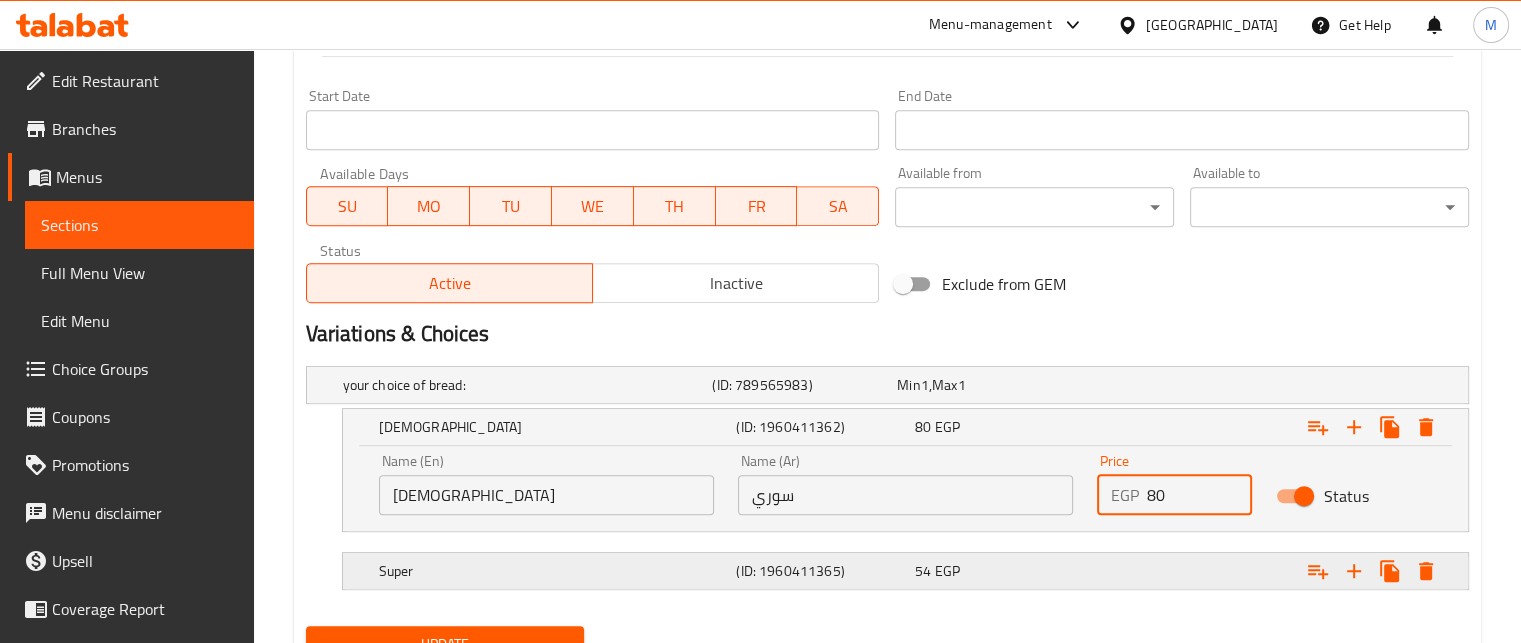 type on "80" 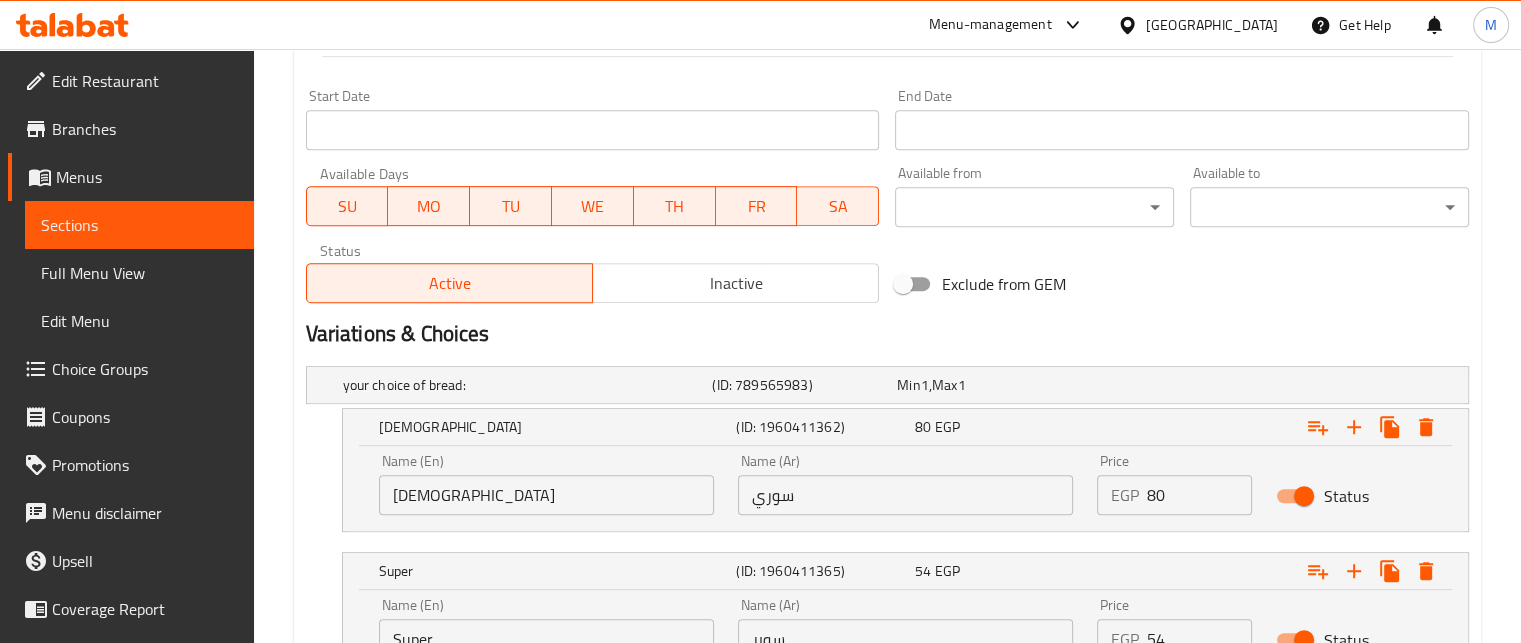 click on "your choice of bread:
(ID: 789565983) Min 1  ,  Max 1 Name (En) your choice of bread: Name (En) Name (Ar) إختيارك من الخبز: Name (Ar) Min 1 Min Max 1 [PERSON_NAME] (ID: 1960411362) 80   EGP Name (En) Syrian Name (En) Name (Ar) سوري Name (Ar) Price EGP 80 Price Status Super (ID: 1960411365) 54   EGP Name (En) Super Name (En) Name (Ar) سوبر Name (Ar) Price EGP 54 Price Status" at bounding box center [887, 531] 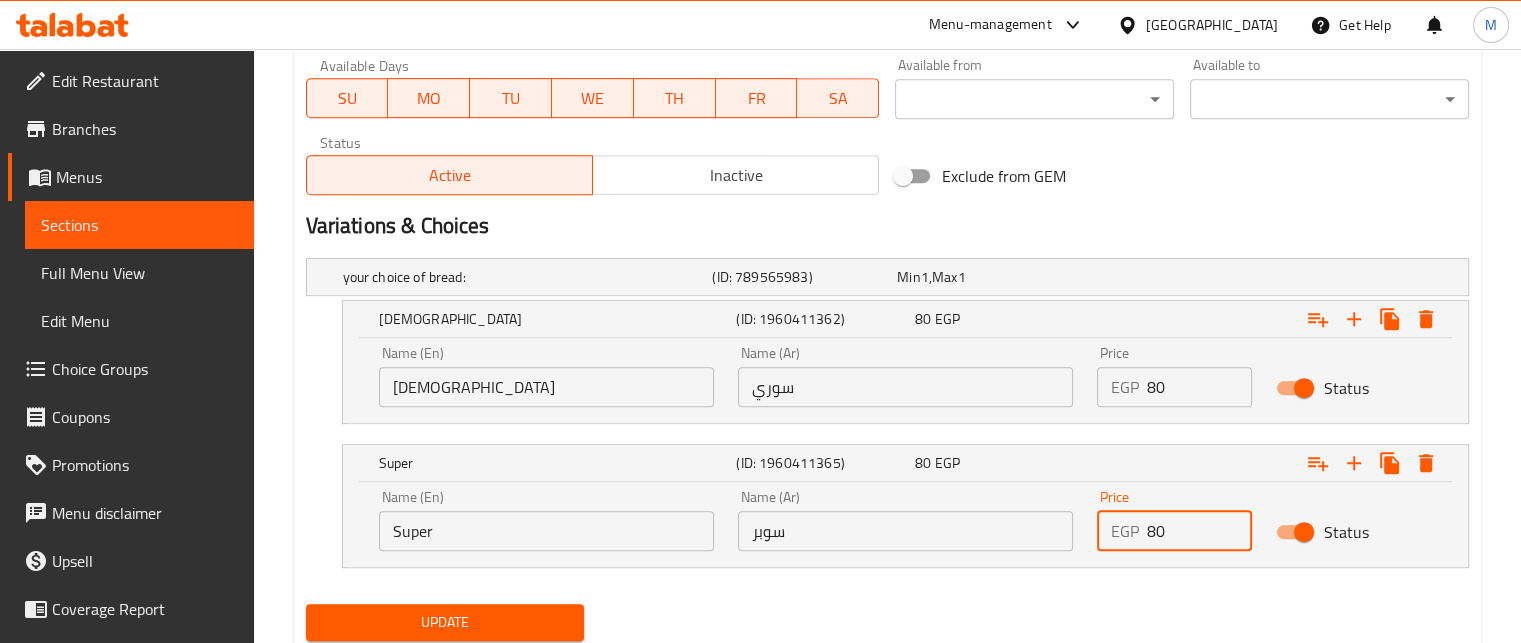 scroll, scrollTop: 1014, scrollLeft: 0, axis: vertical 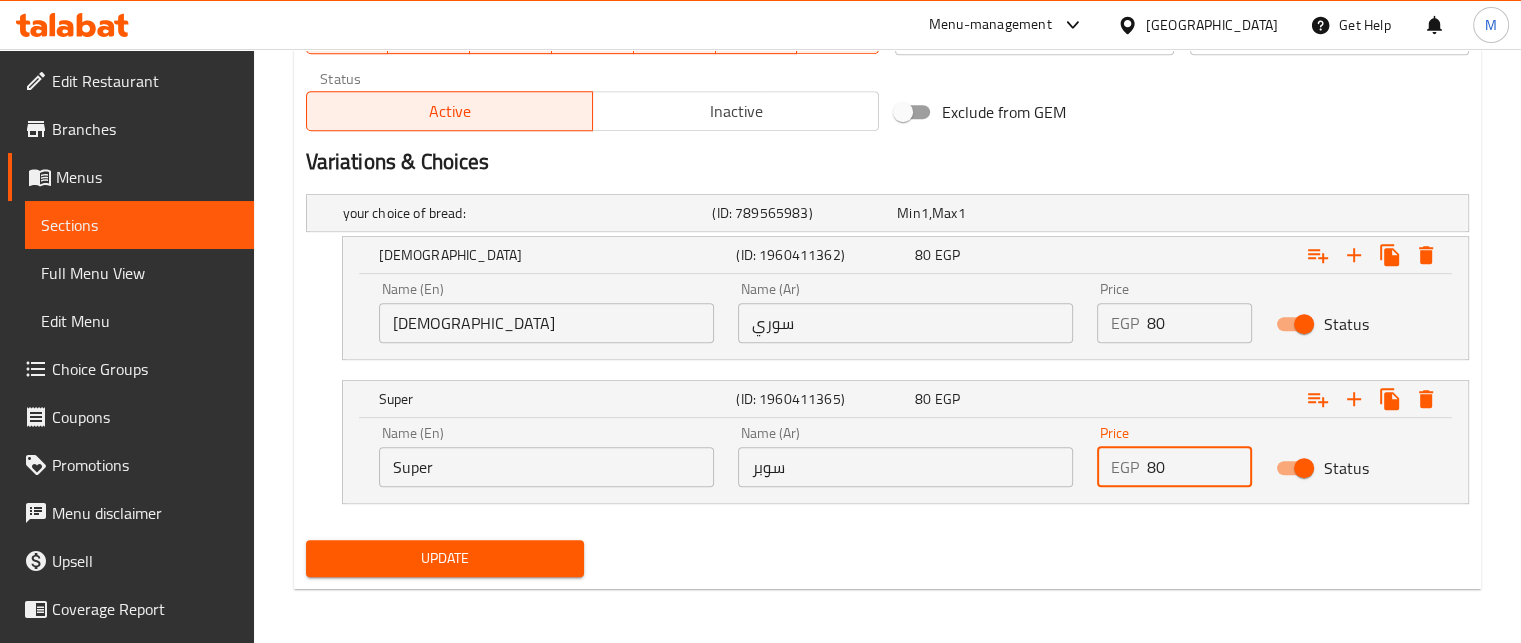 type on "80" 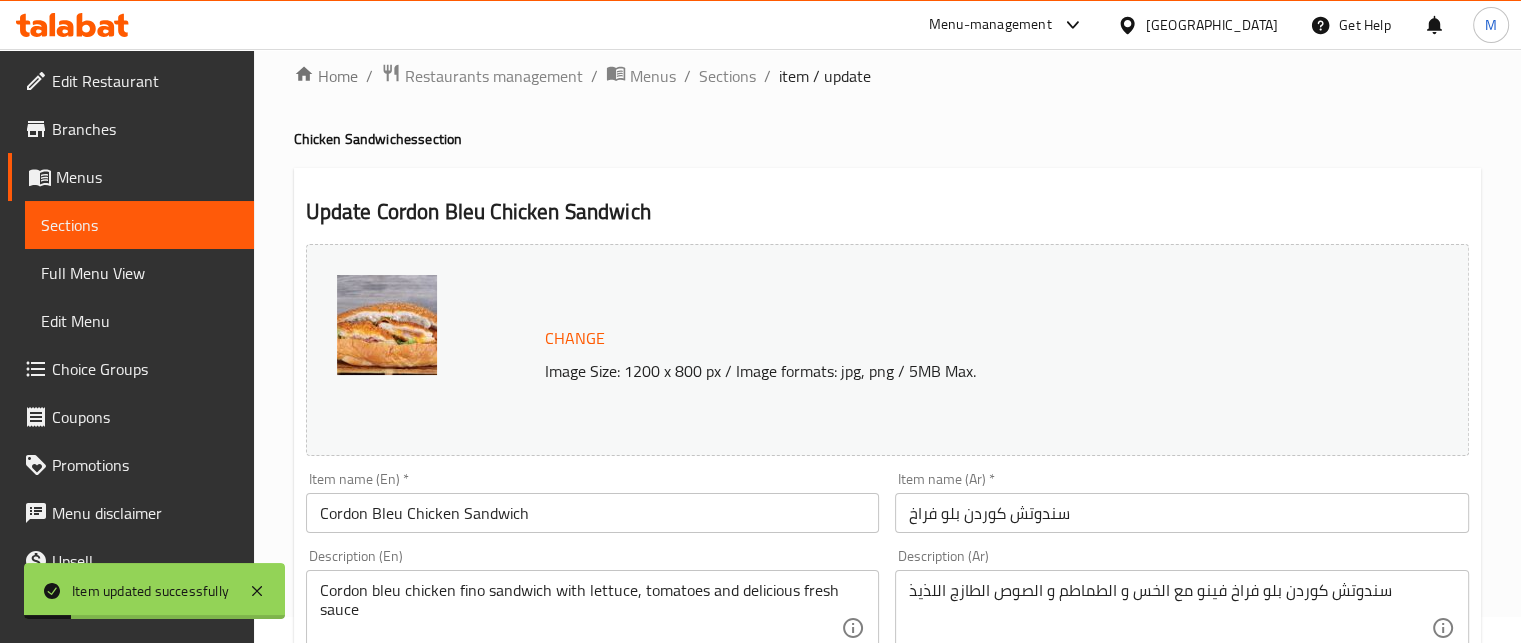 scroll, scrollTop: 0, scrollLeft: 0, axis: both 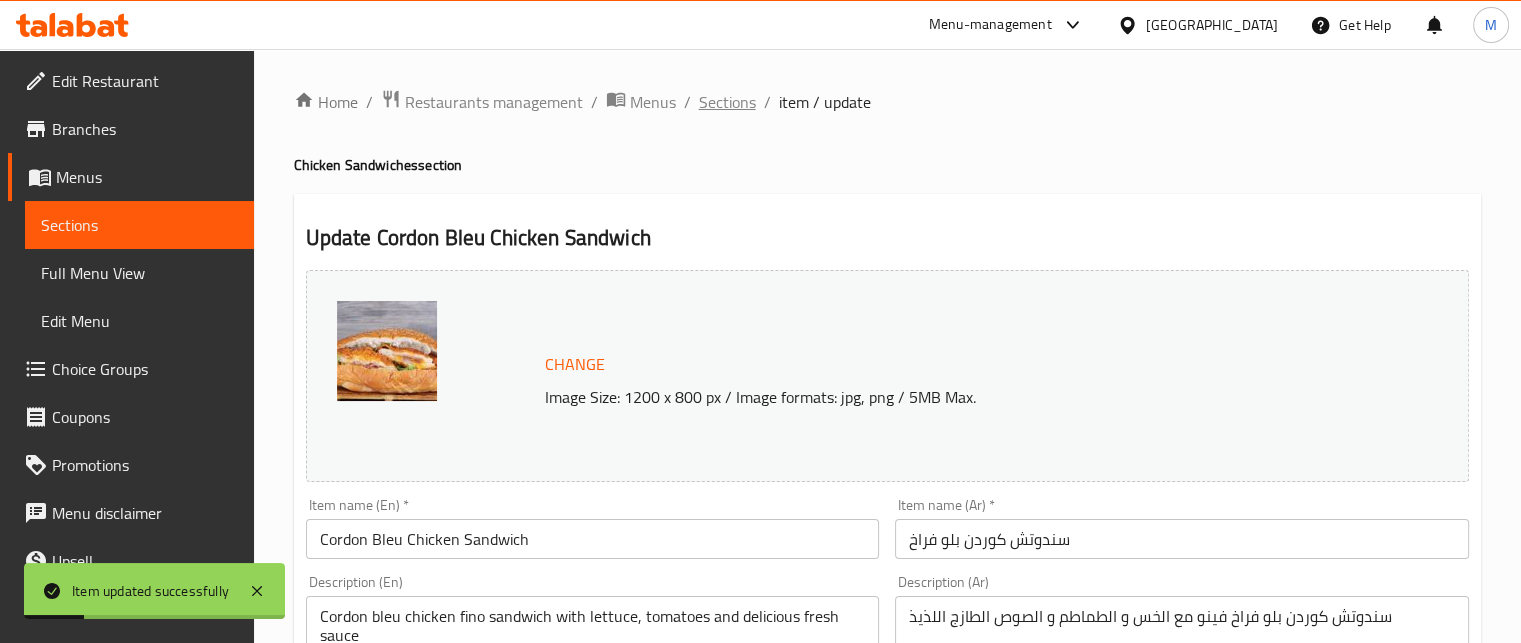 click on "Sections" at bounding box center (727, 102) 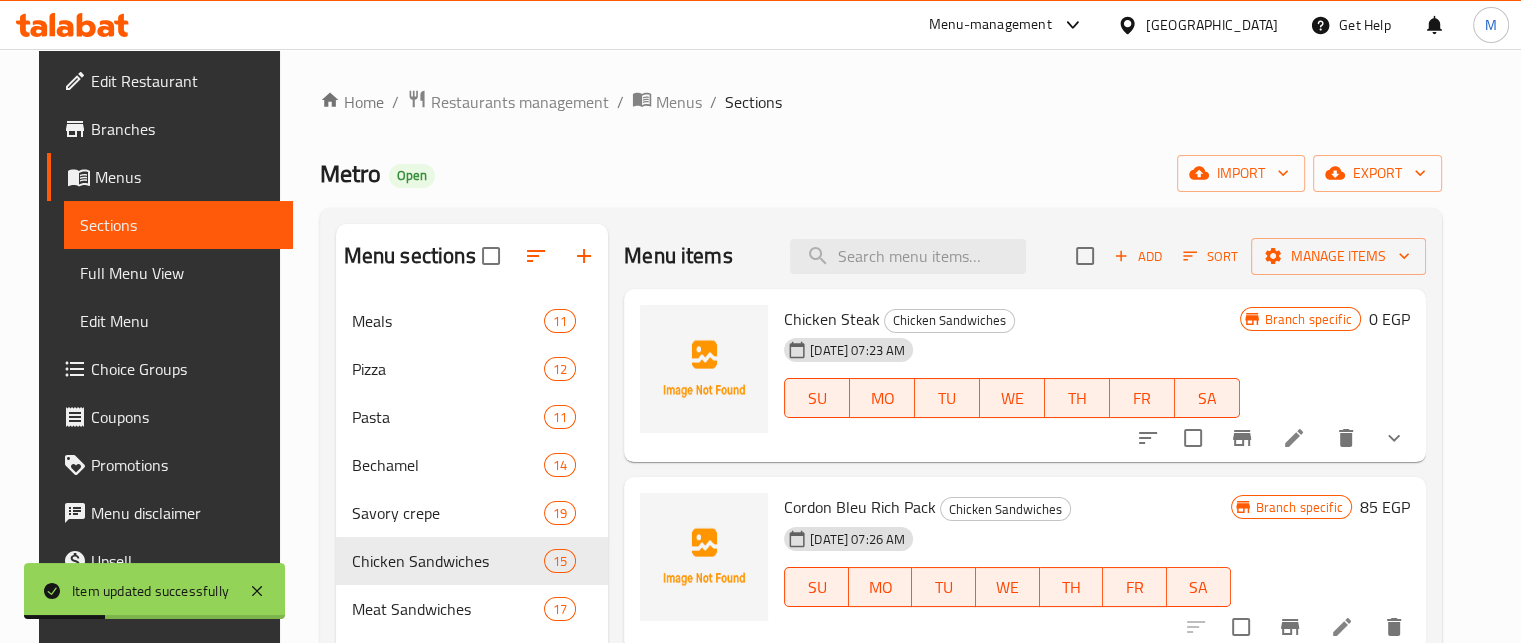 scroll, scrollTop: 563, scrollLeft: 0, axis: vertical 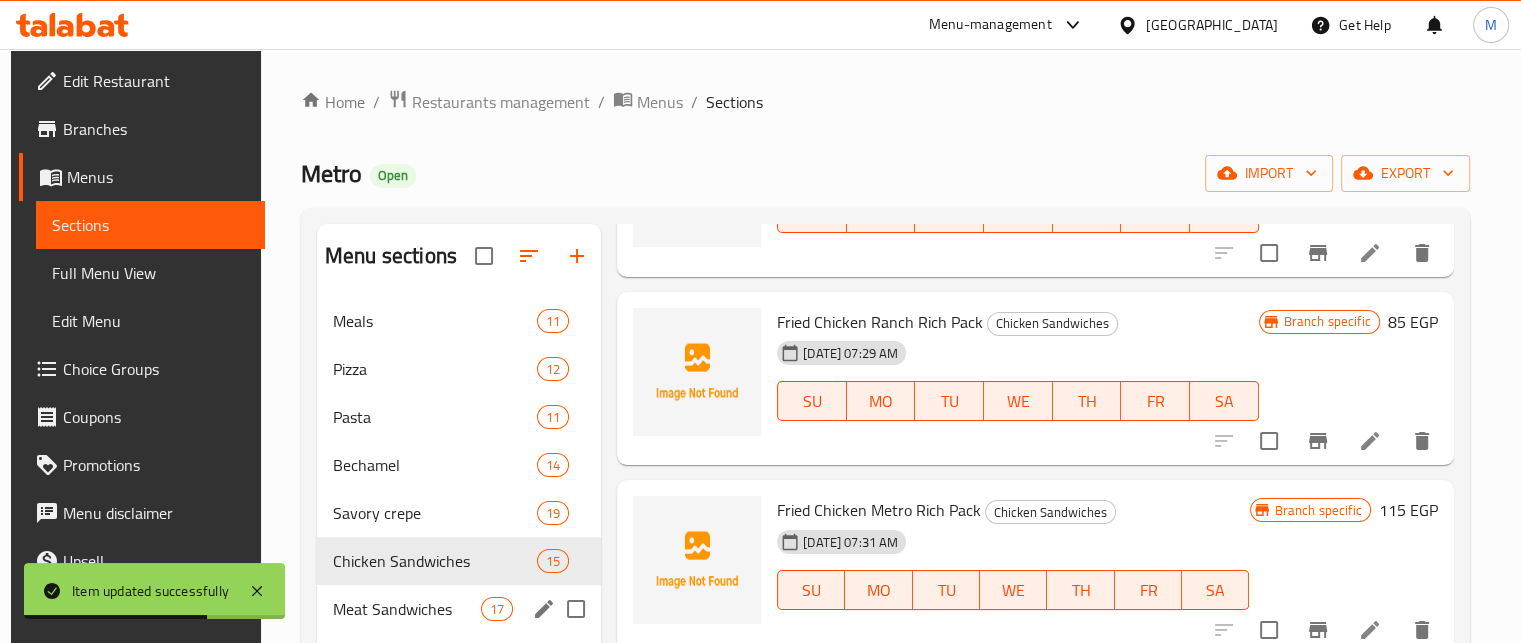 click on "Meat Sandwiches 17" at bounding box center (459, 609) 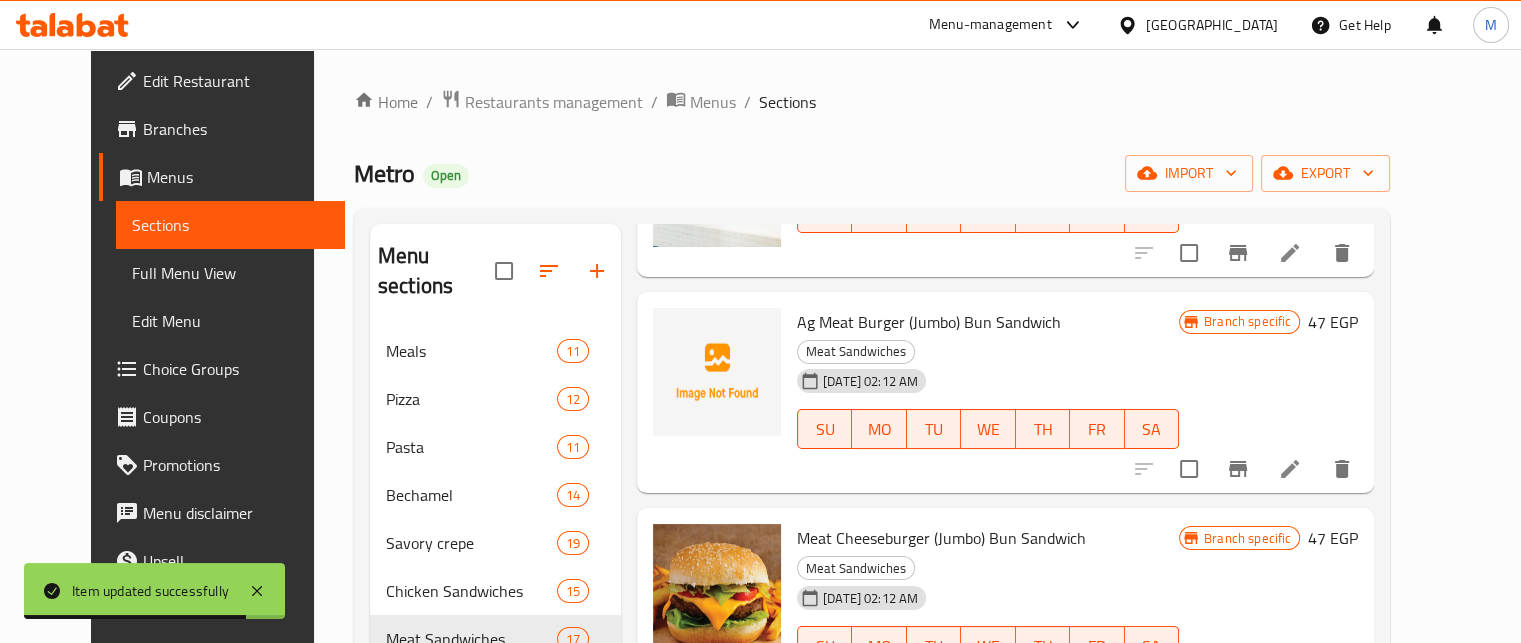 scroll, scrollTop: 0, scrollLeft: 0, axis: both 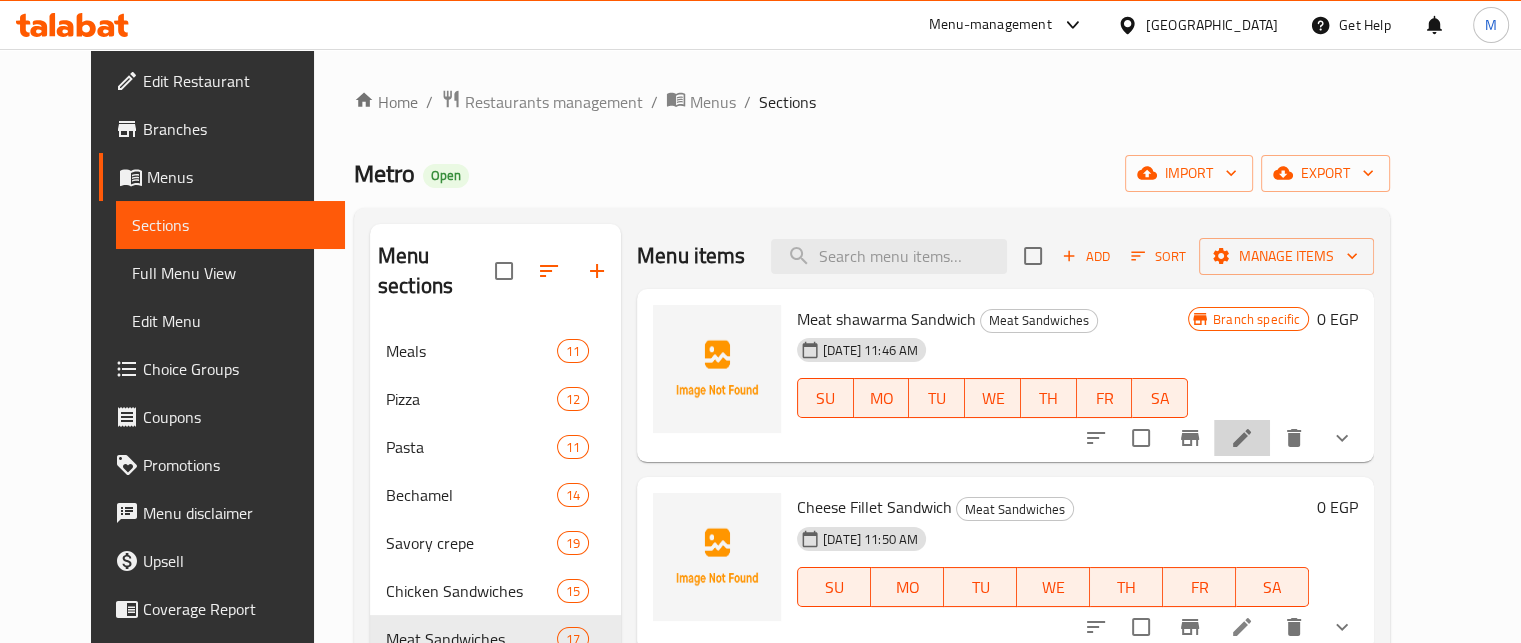 click at bounding box center (1242, 438) 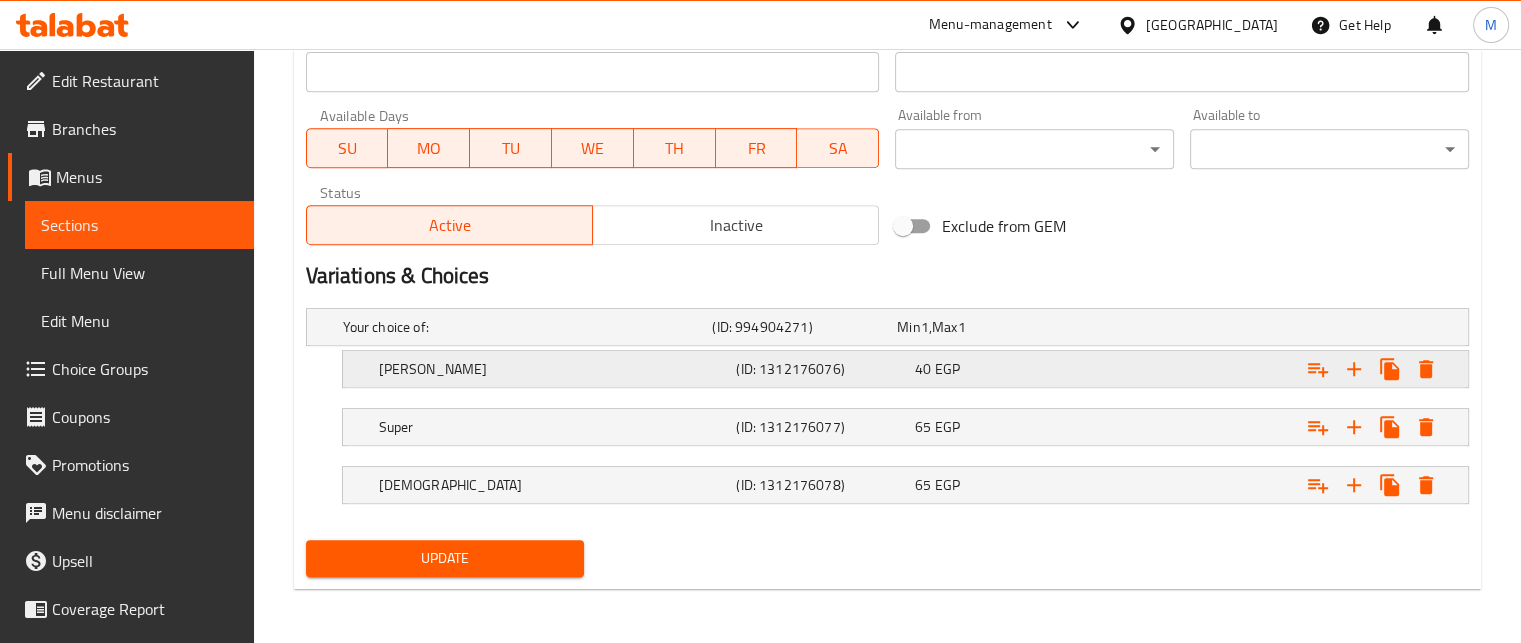 click on "40   EGP" at bounding box center (985, 327) 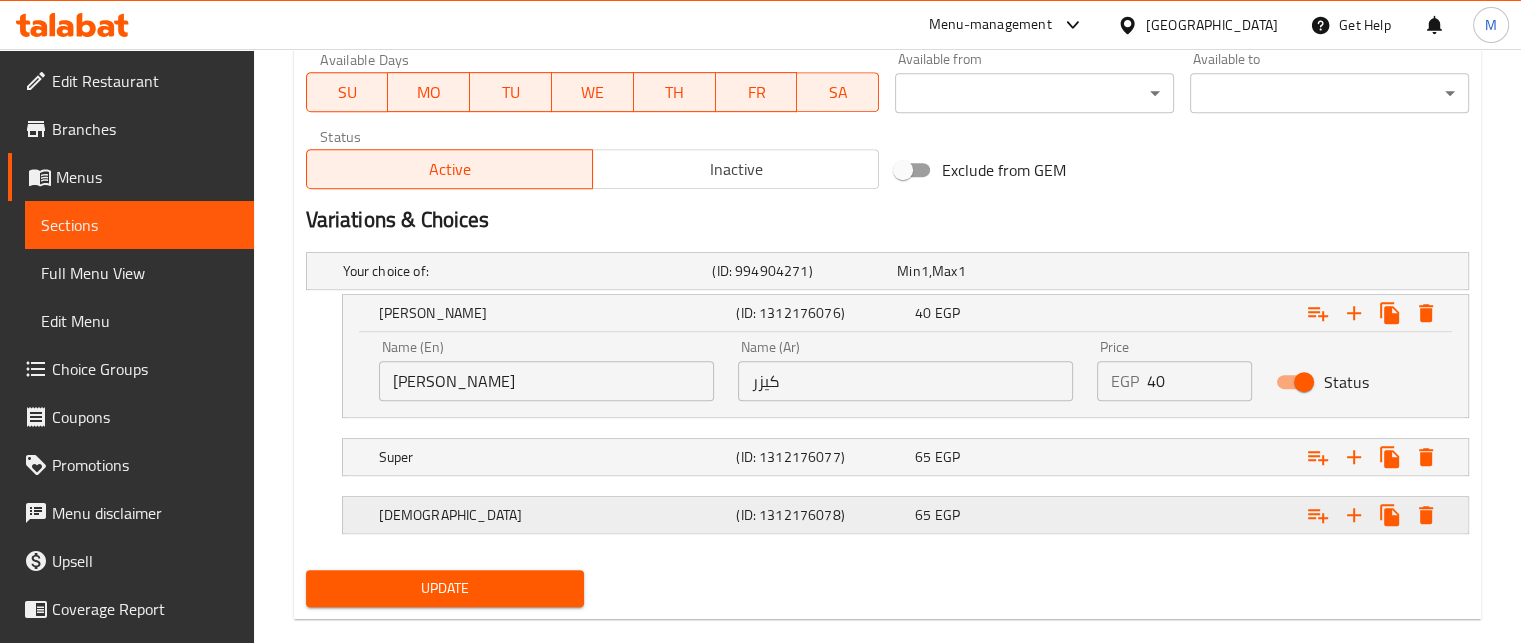 scroll, scrollTop: 957, scrollLeft: 0, axis: vertical 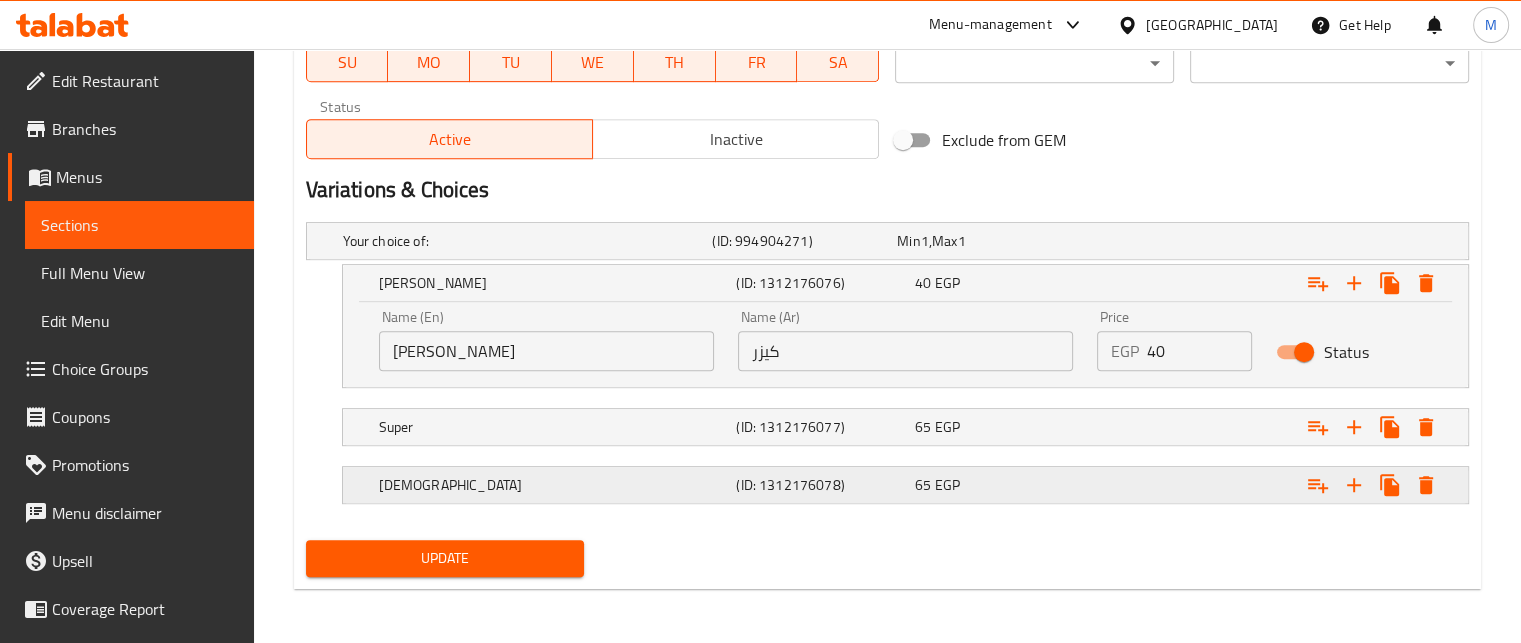 click at bounding box center [1263, 241] 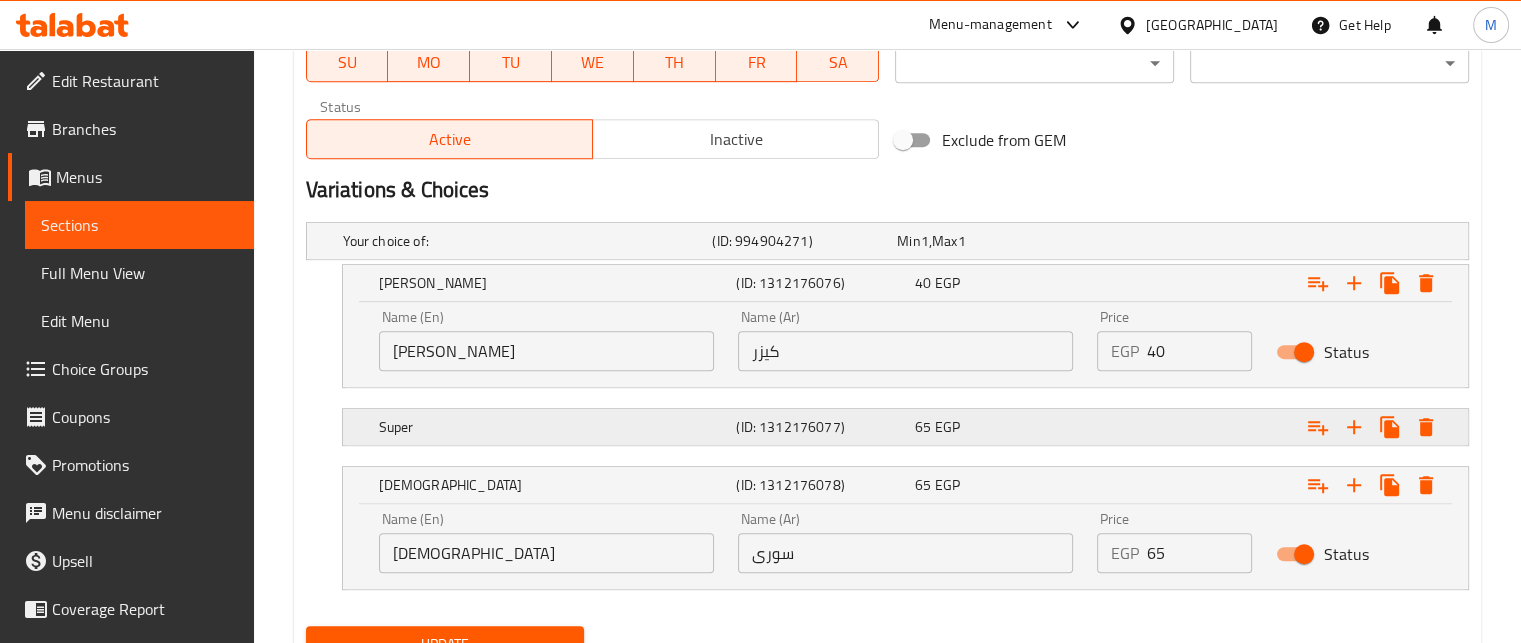 click at bounding box center (1263, 241) 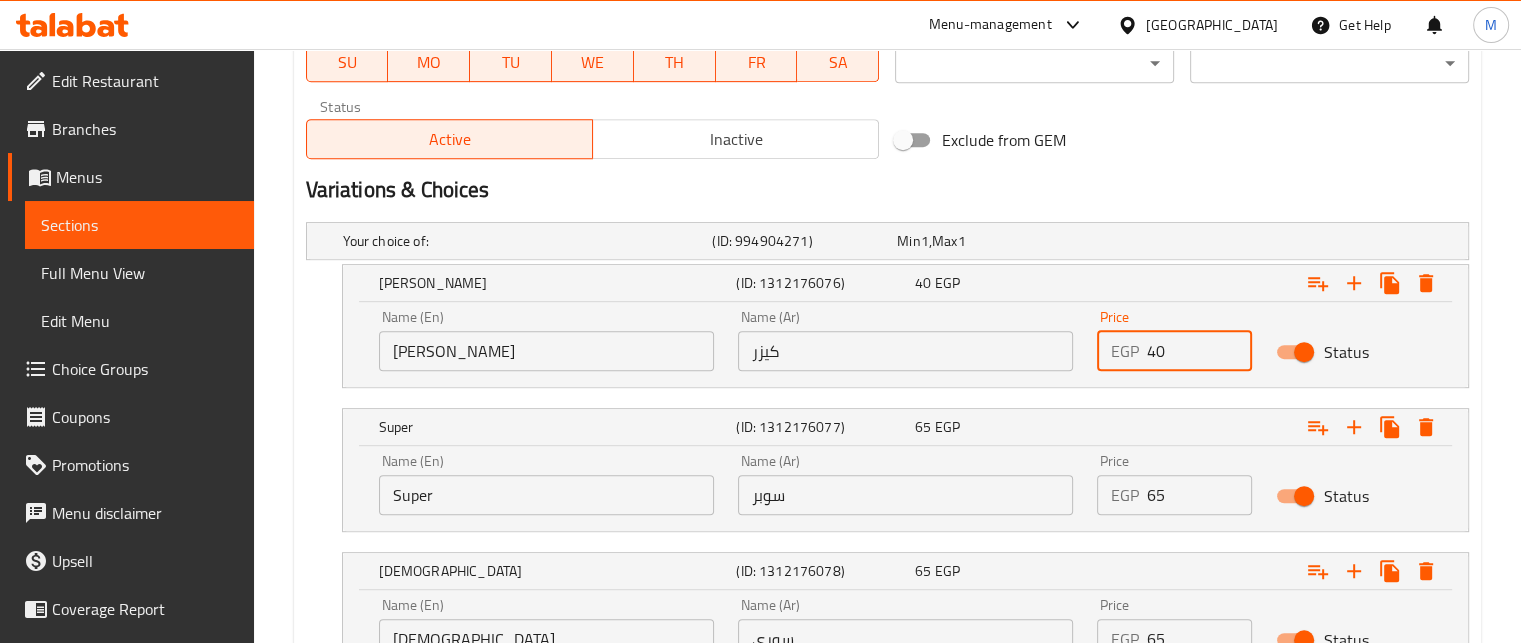 drag, startPoint x: 1178, startPoint y: 348, endPoint x: 1106, endPoint y: 361, distance: 73.1642 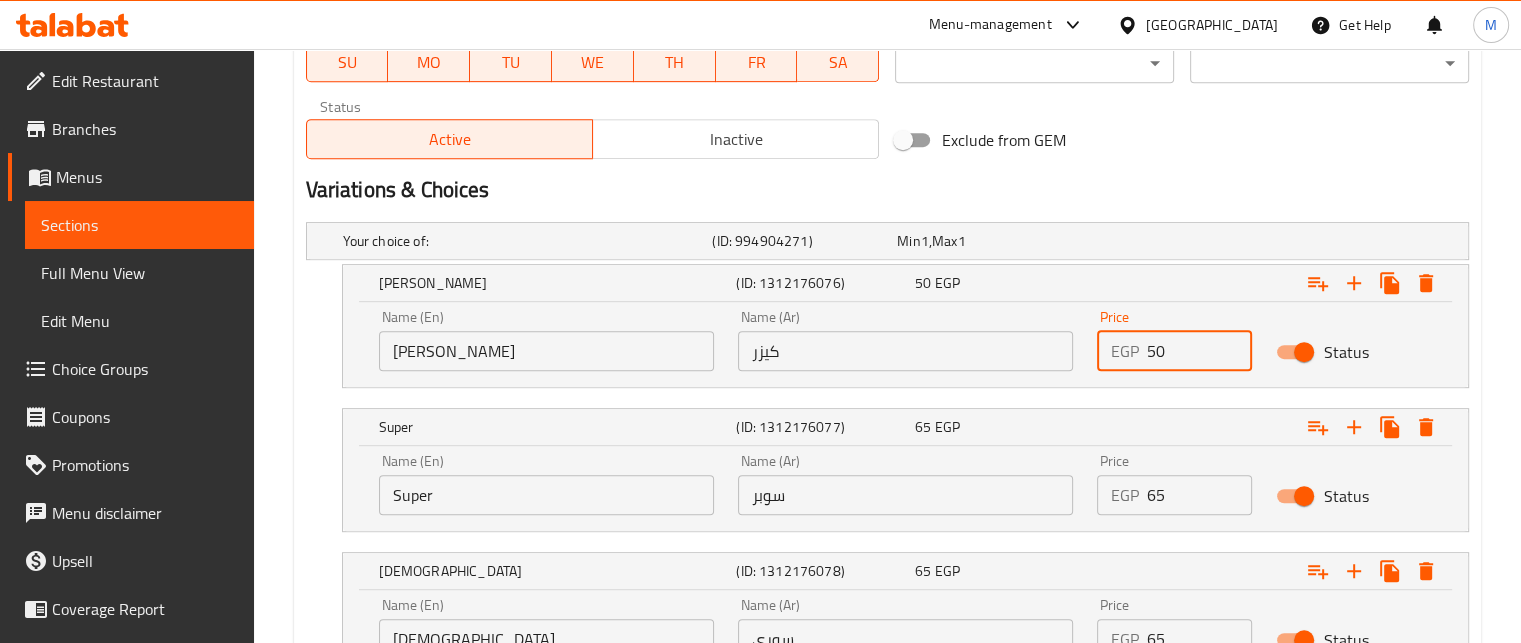 type on "50" 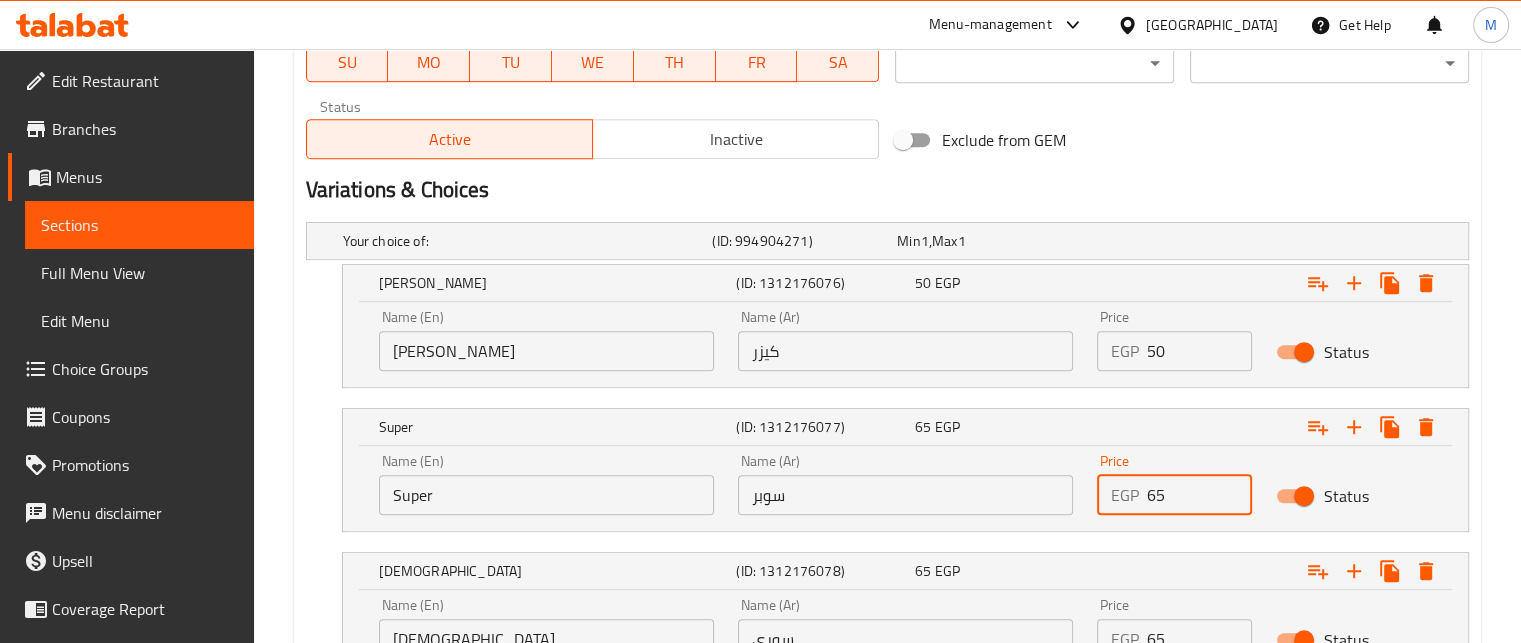 drag, startPoint x: 1144, startPoint y: 501, endPoint x: 1130, endPoint y: 501, distance: 14 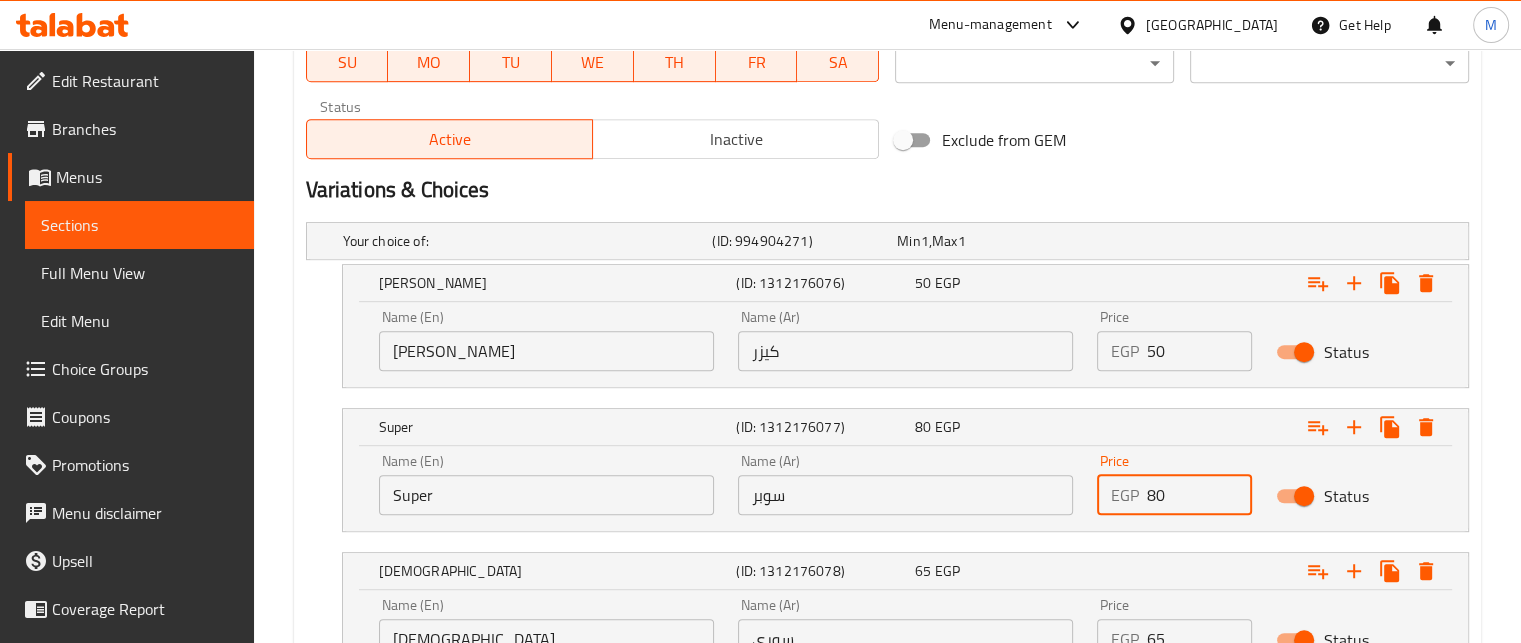 type on "80" 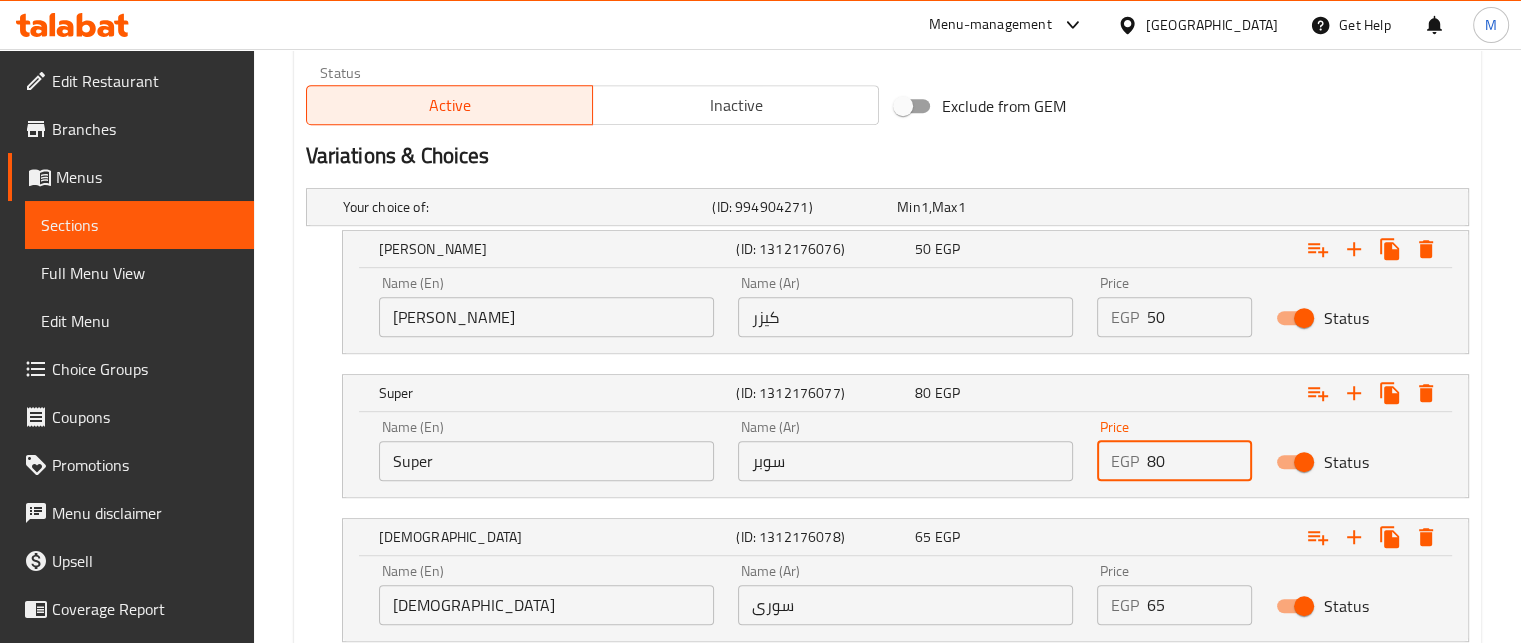 drag, startPoint x: 1132, startPoint y: 631, endPoint x: 1117, endPoint y: 627, distance: 15.524175 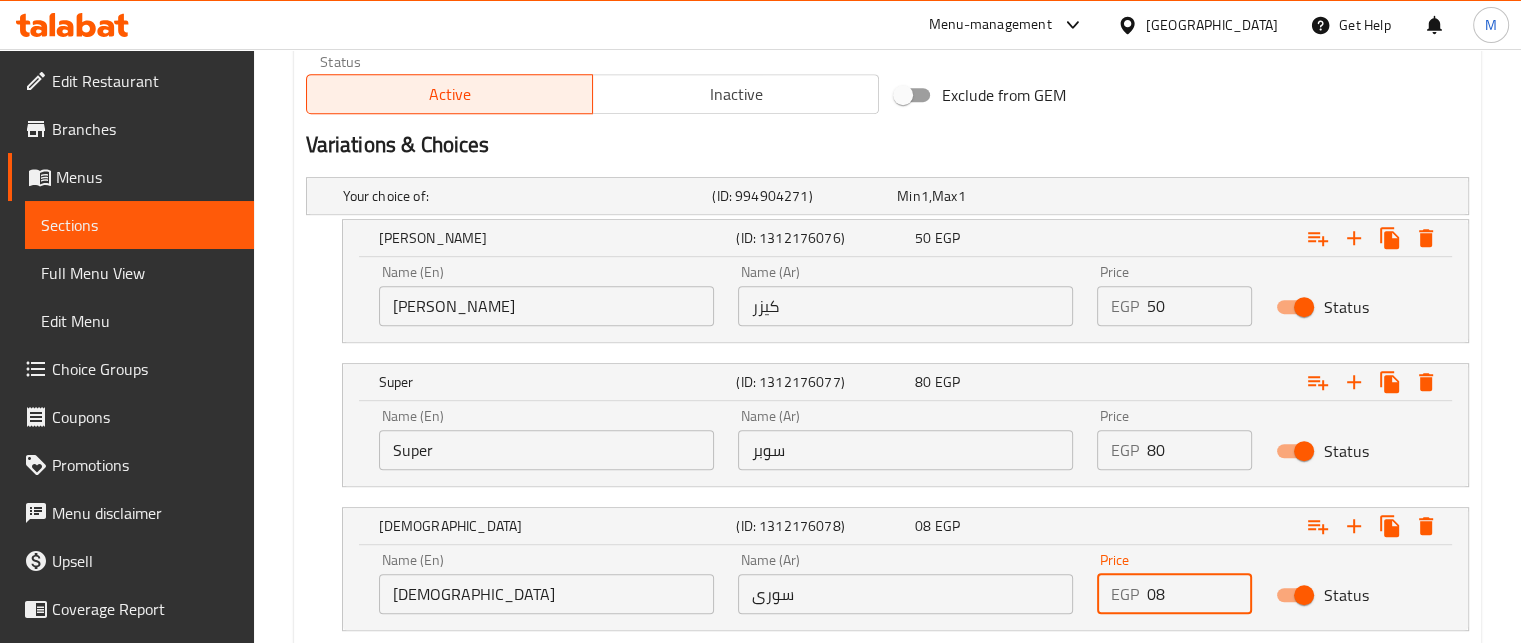 type on "0" 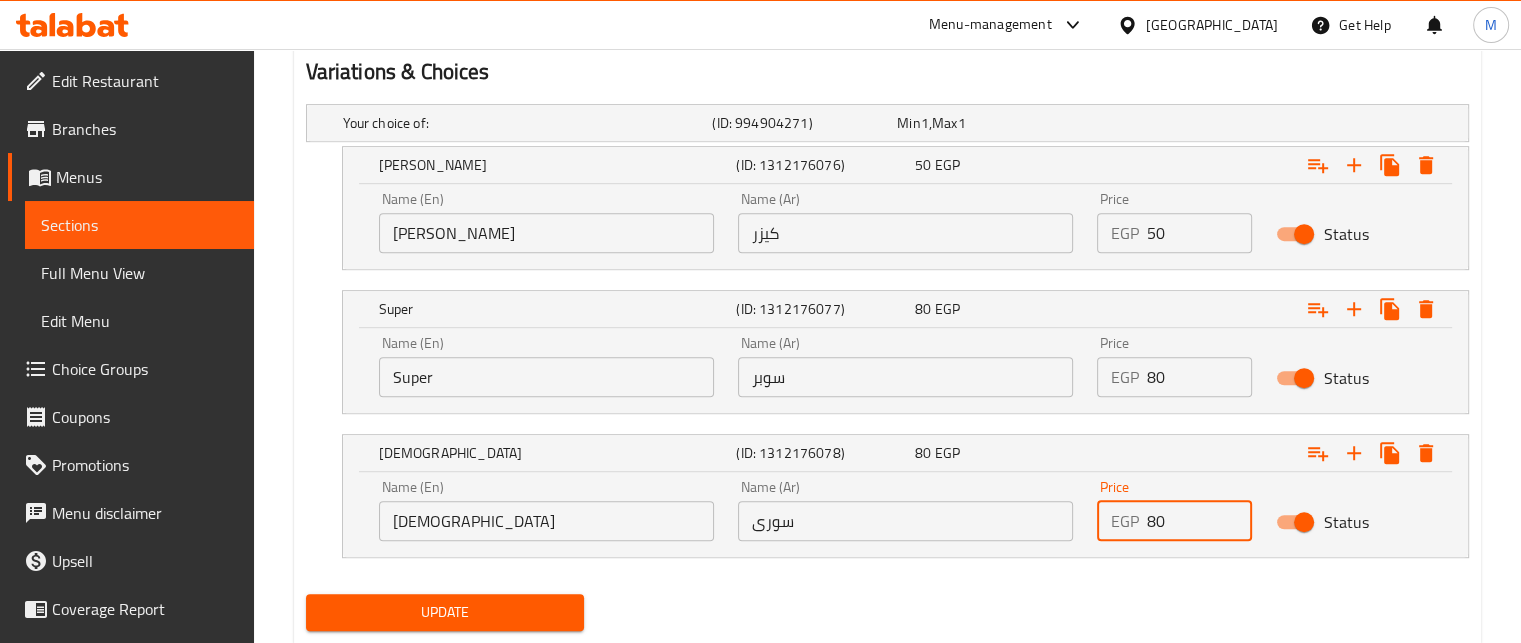 scroll, scrollTop: 1129, scrollLeft: 0, axis: vertical 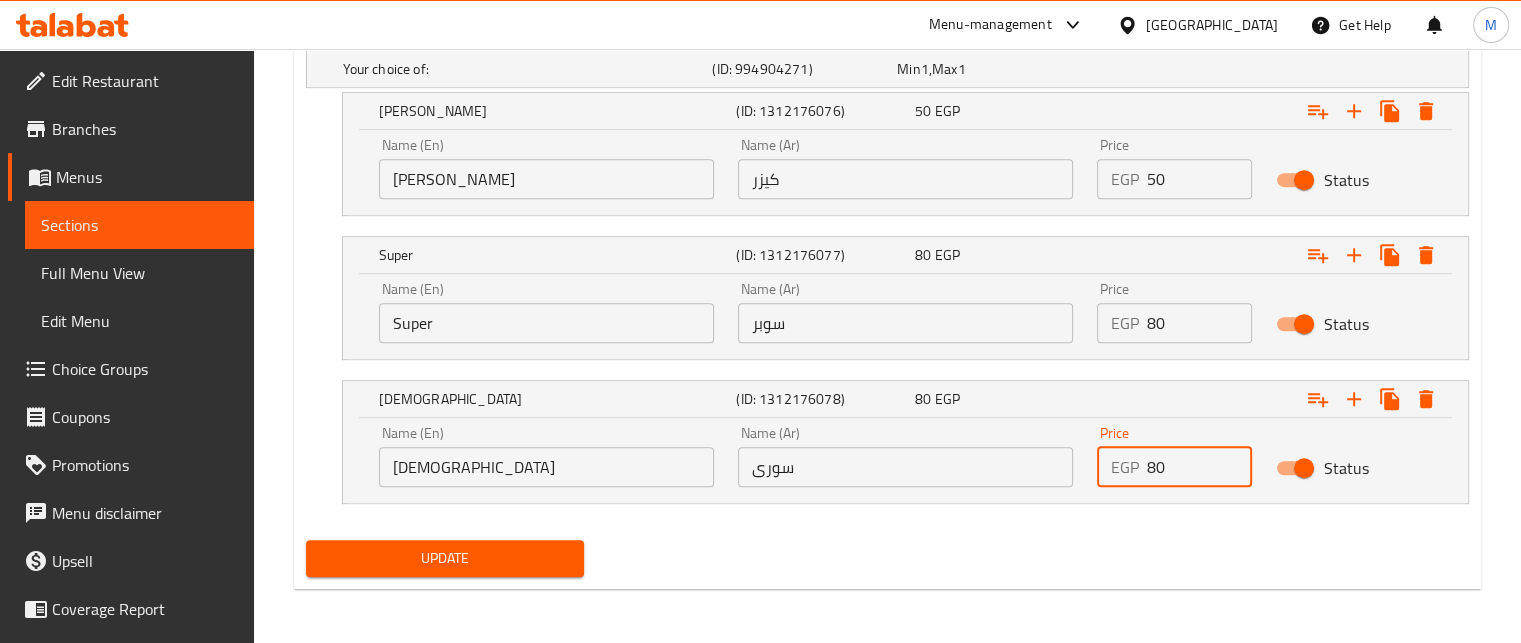 type on "80" 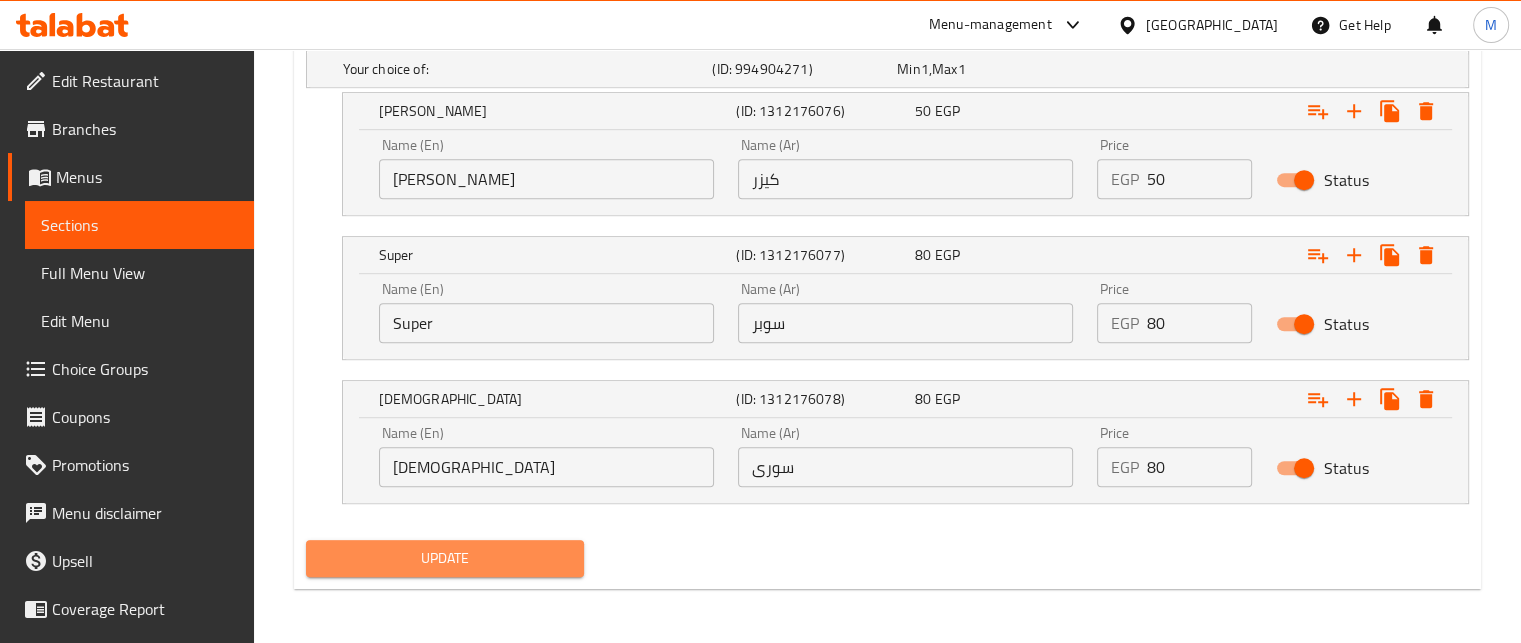 click on "Update" at bounding box center (445, 558) 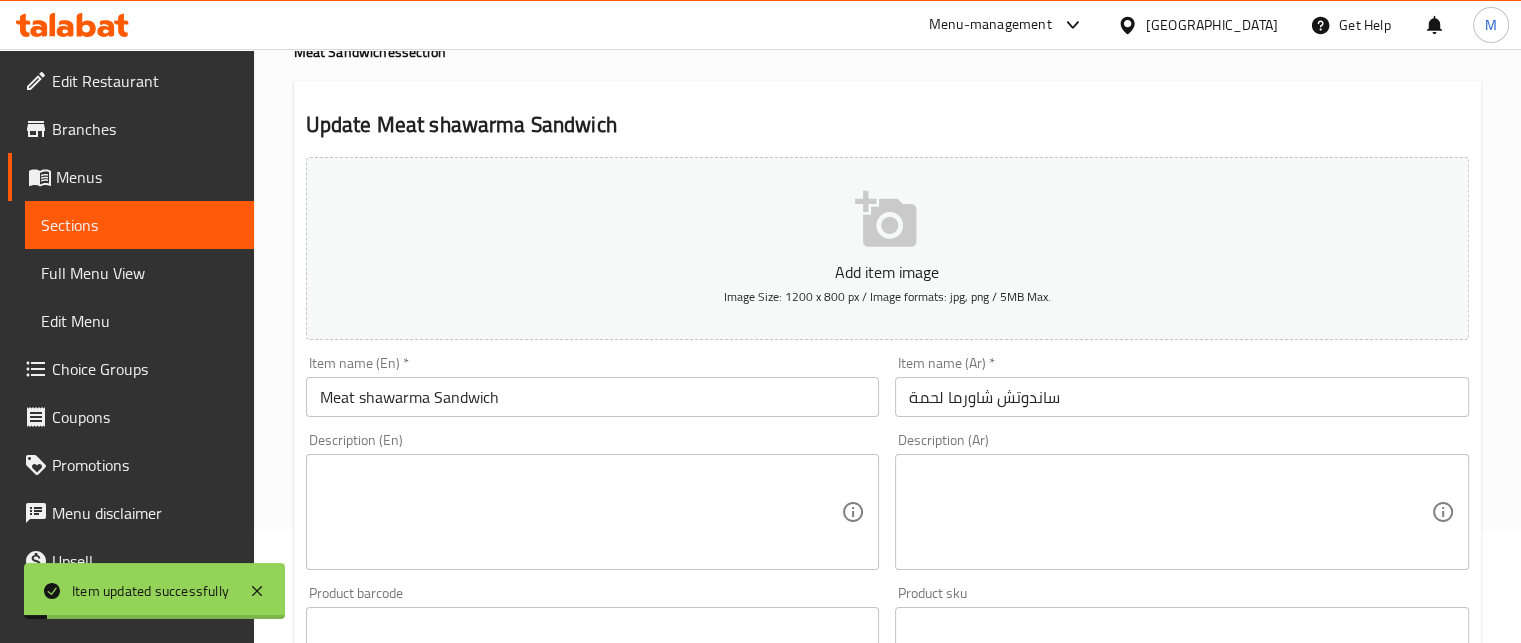 scroll, scrollTop: 4, scrollLeft: 0, axis: vertical 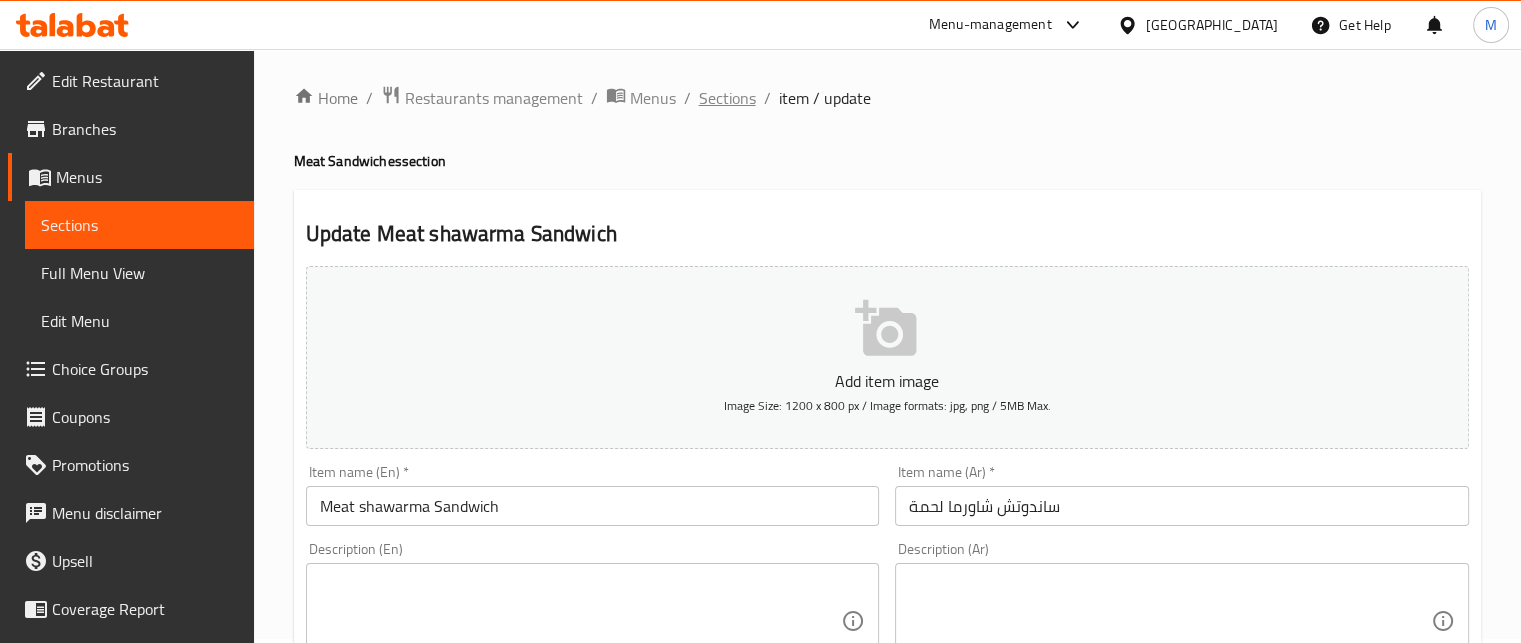 click on "Sections" at bounding box center (727, 98) 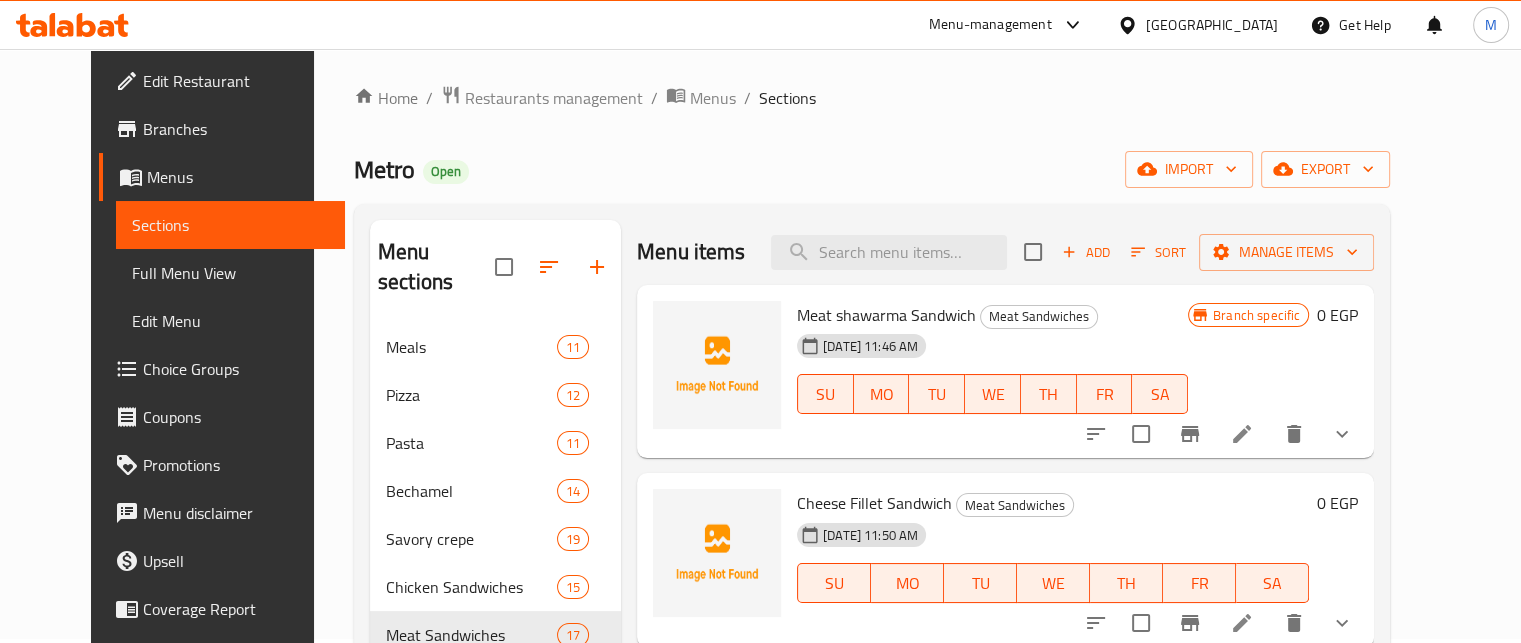 click 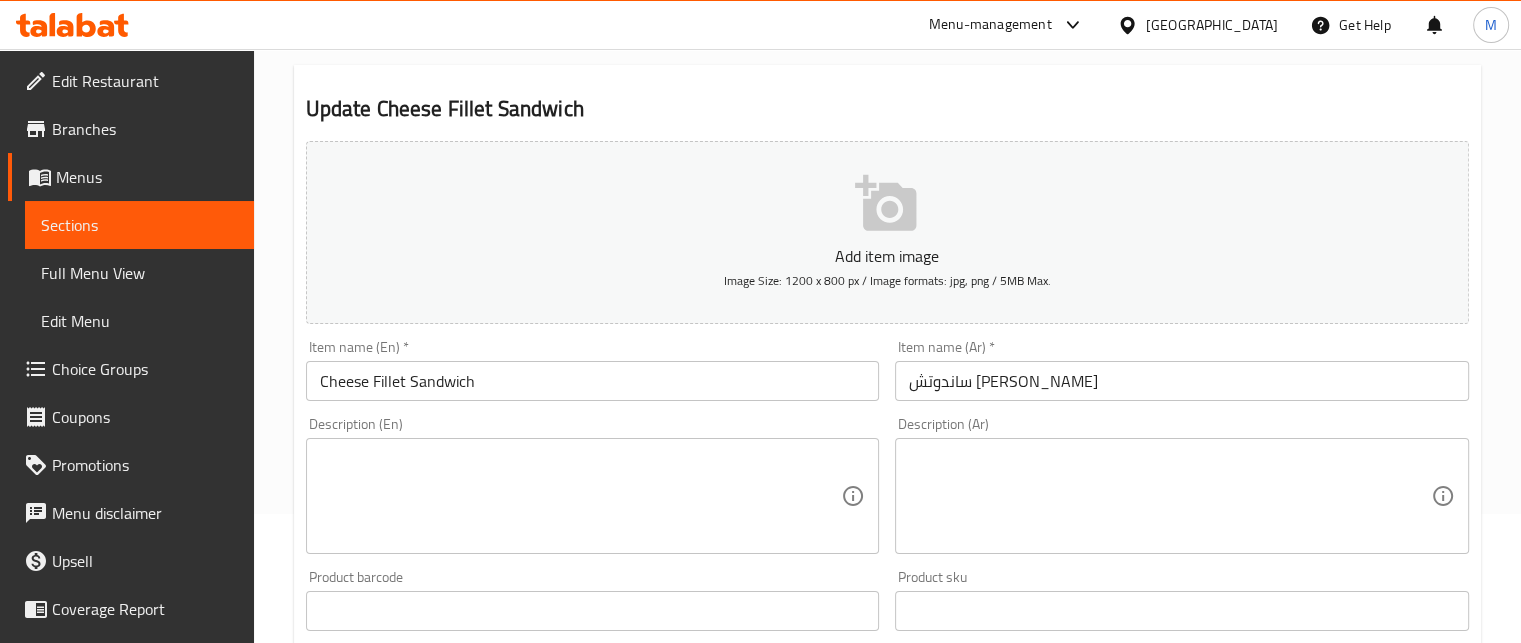 scroll, scrollTop: 813, scrollLeft: 0, axis: vertical 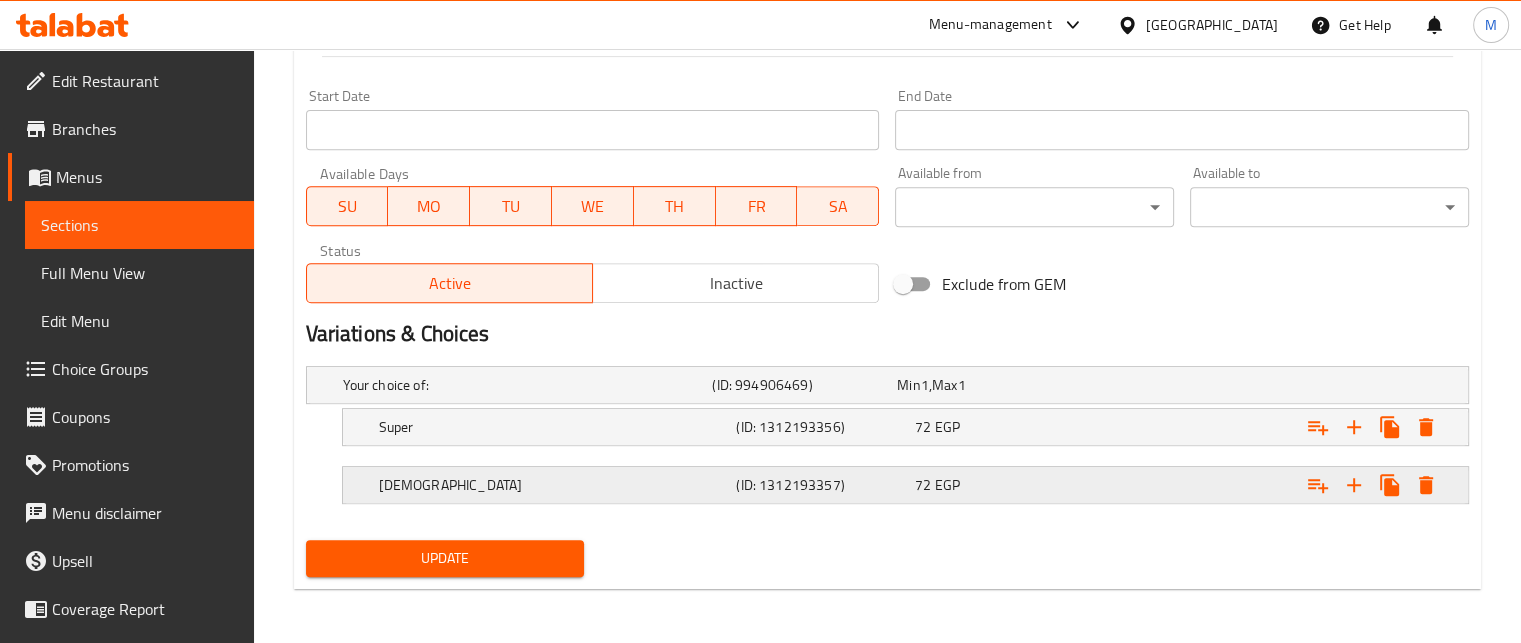 click on "[DEMOGRAPHIC_DATA] (ID: 1312193357) 72   EGP" at bounding box center (893, 385) 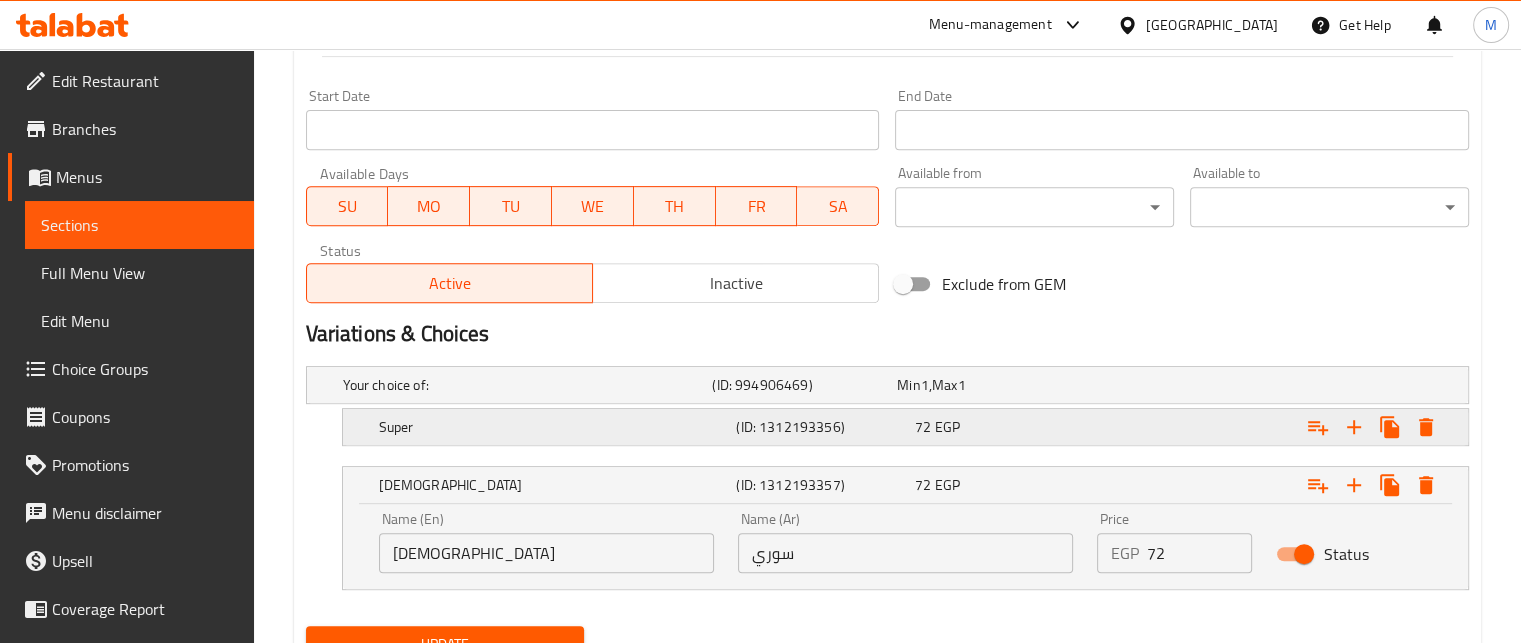 click on "72   EGP" at bounding box center [985, 385] 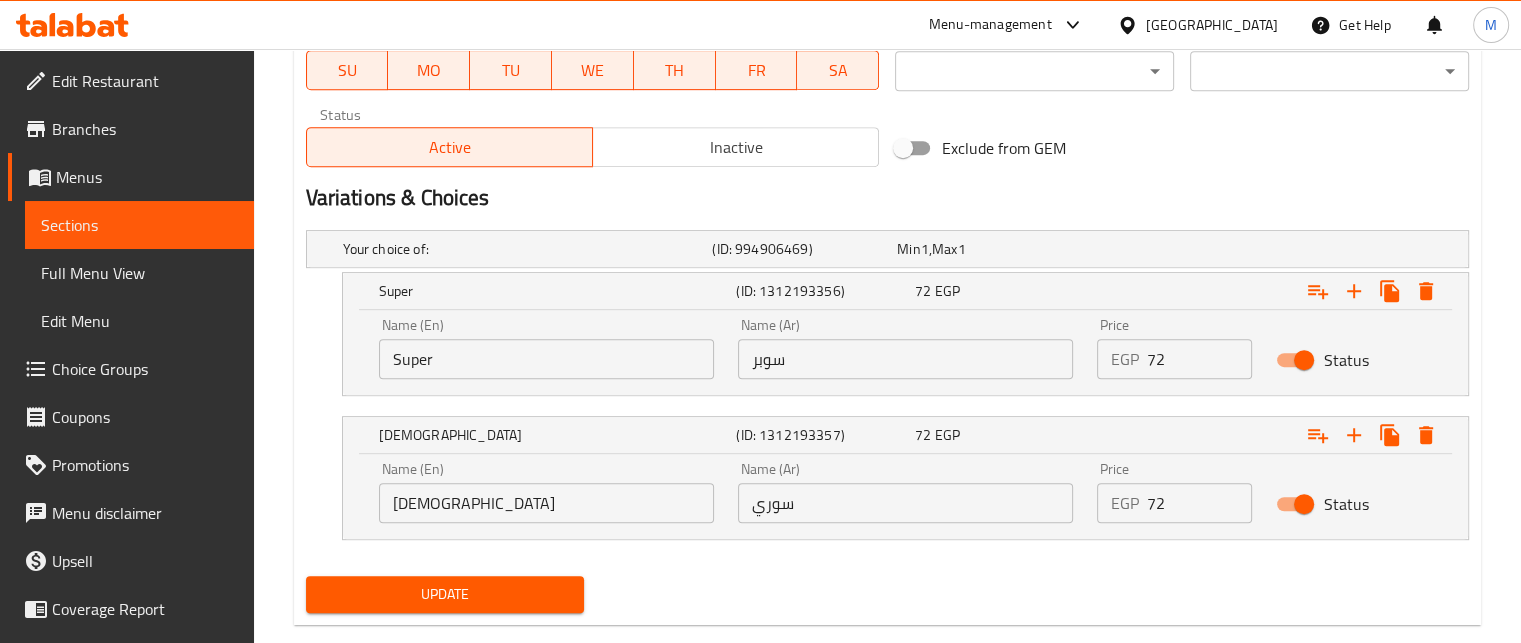 scroll, scrollTop: 985, scrollLeft: 0, axis: vertical 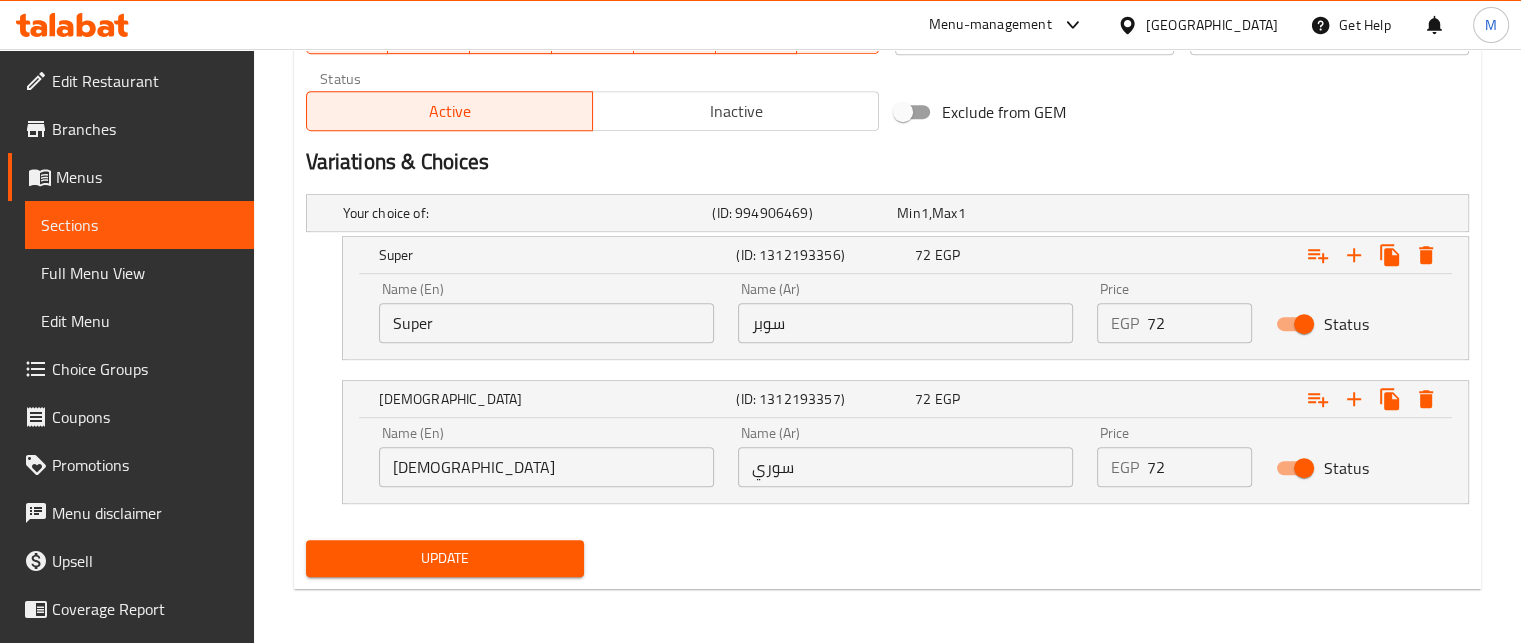 drag, startPoint x: 1168, startPoint y: 321, endPoint x: 1116, endPoint y: 321, distance: 52 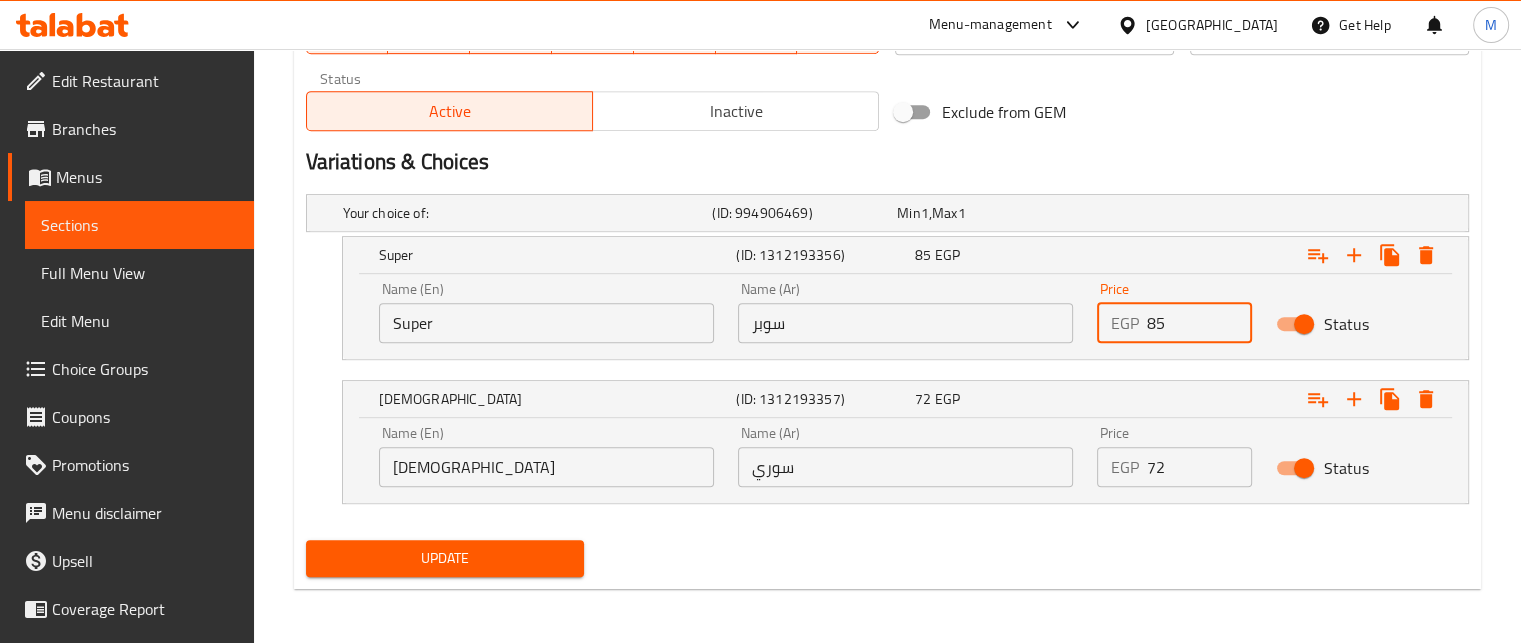 type on "85" 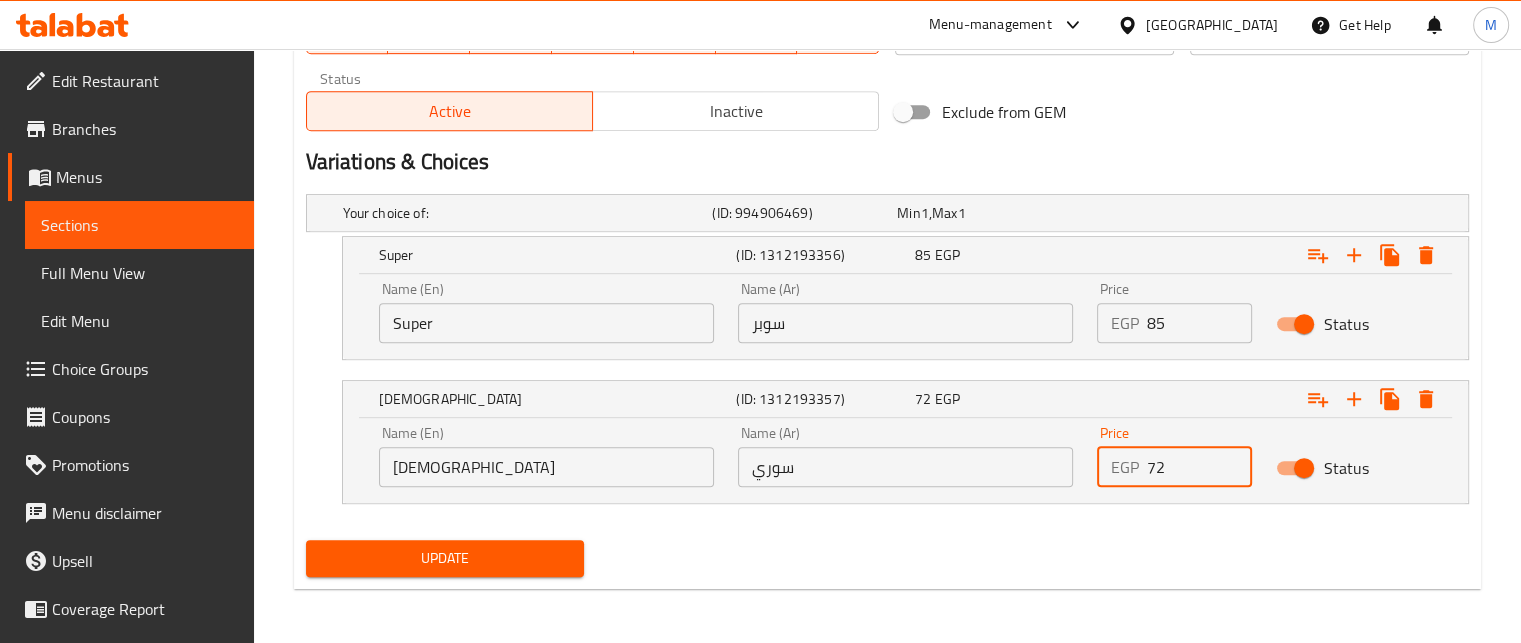 drag, startPoint x: 1152, startPoint y: 475, endPoint x: 1124, endPoint y: 475, distance: 28 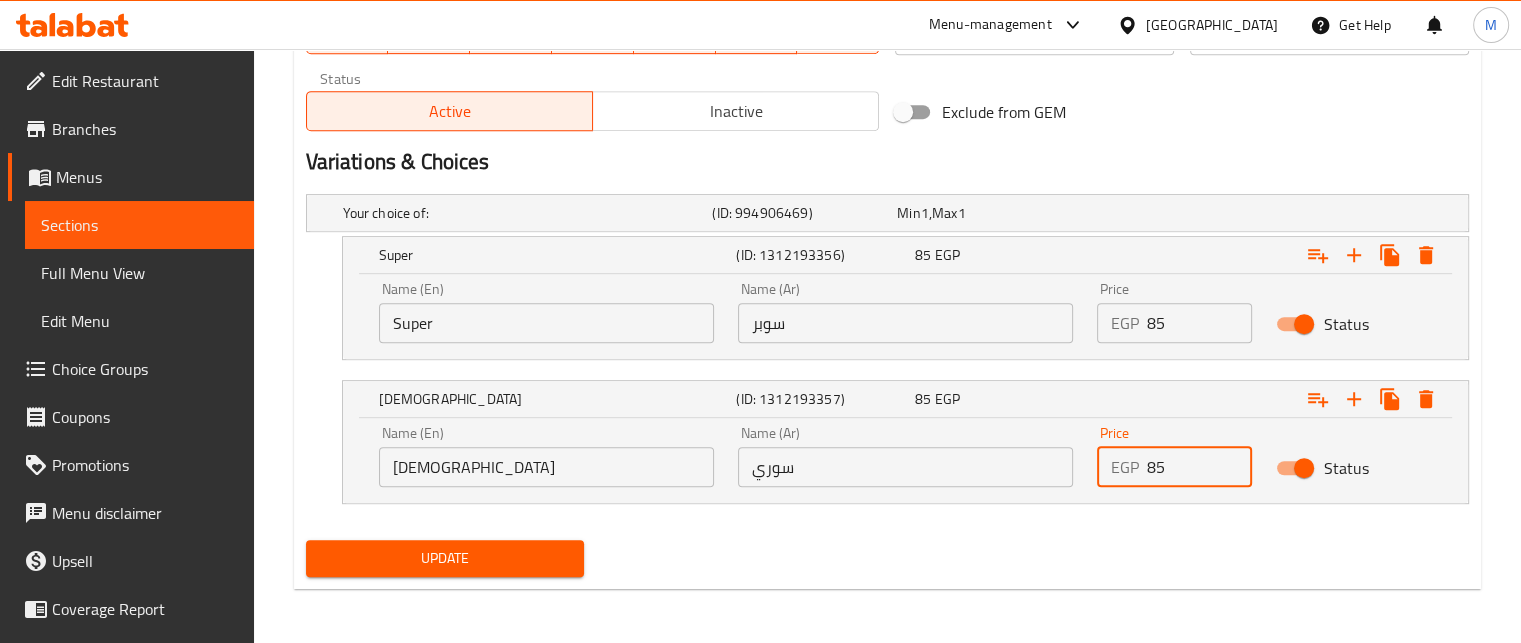 type on "85" 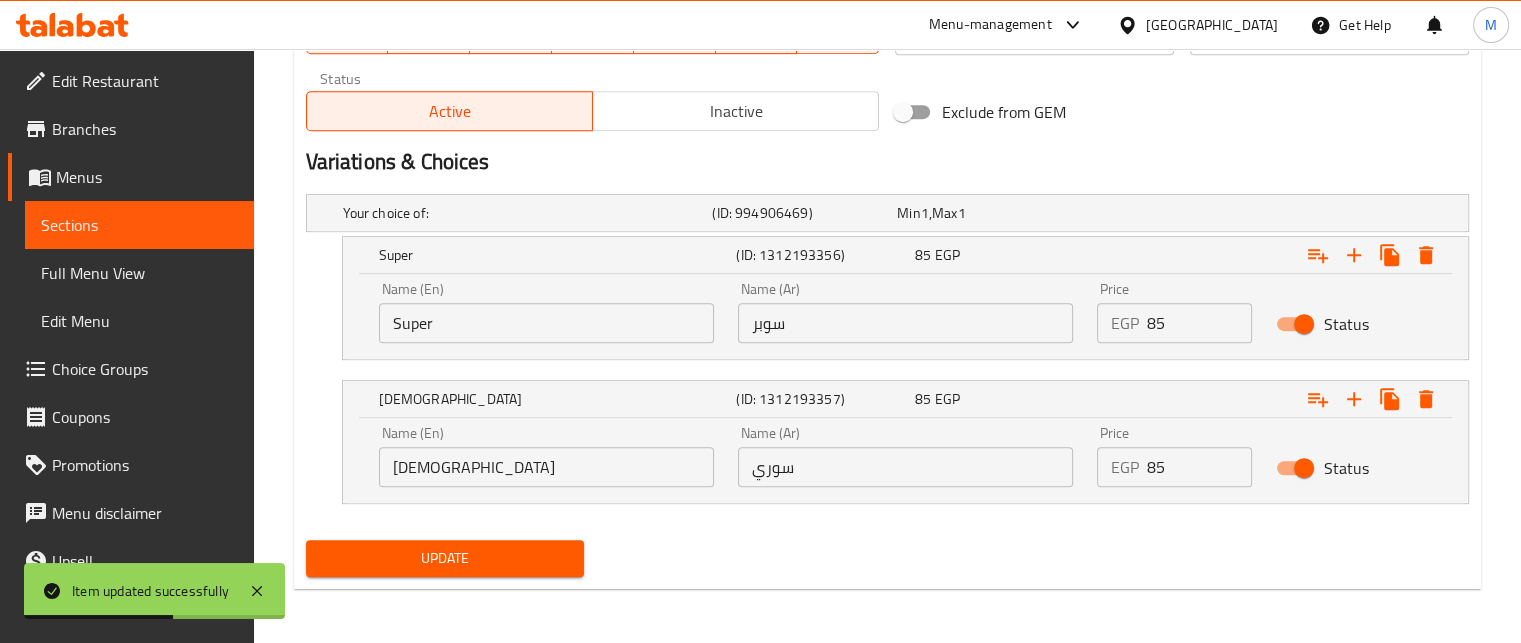 scroll, scrollTop: 0, scrollLeft: 0, axis: both 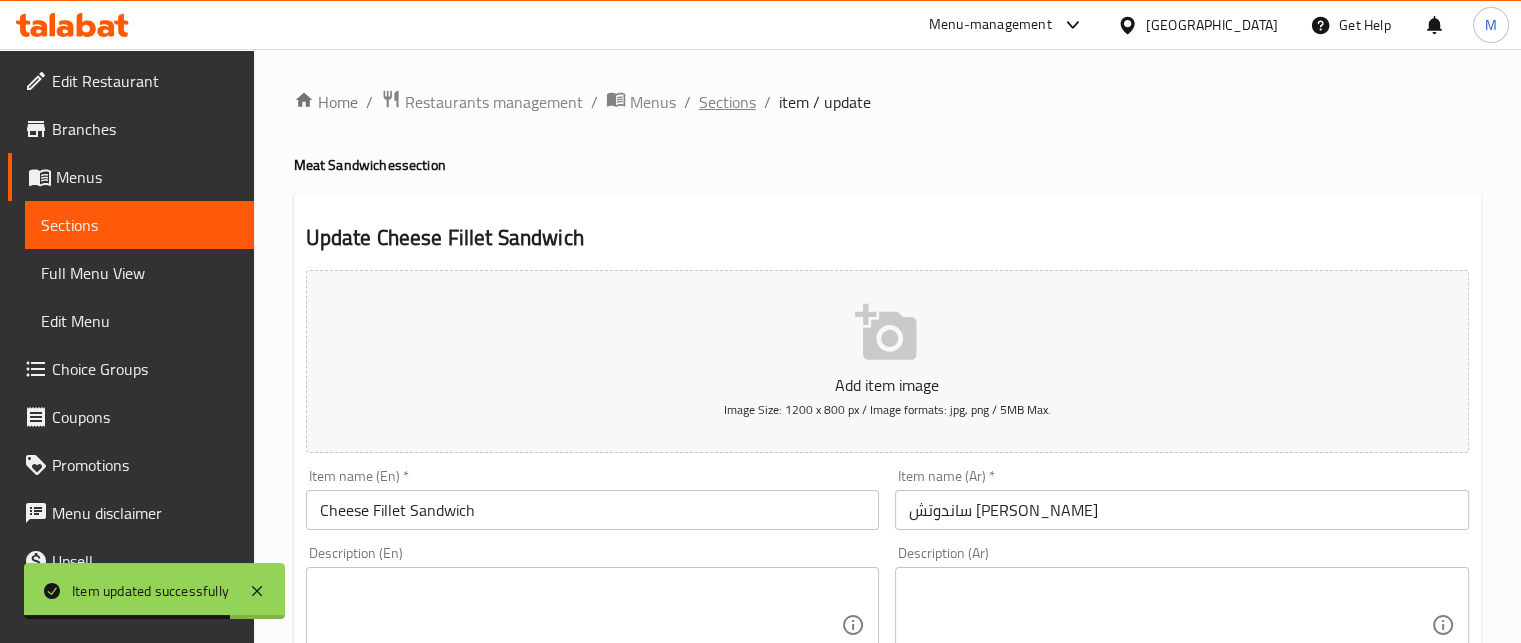 click on "Sections" at bounding box center [727, 102] 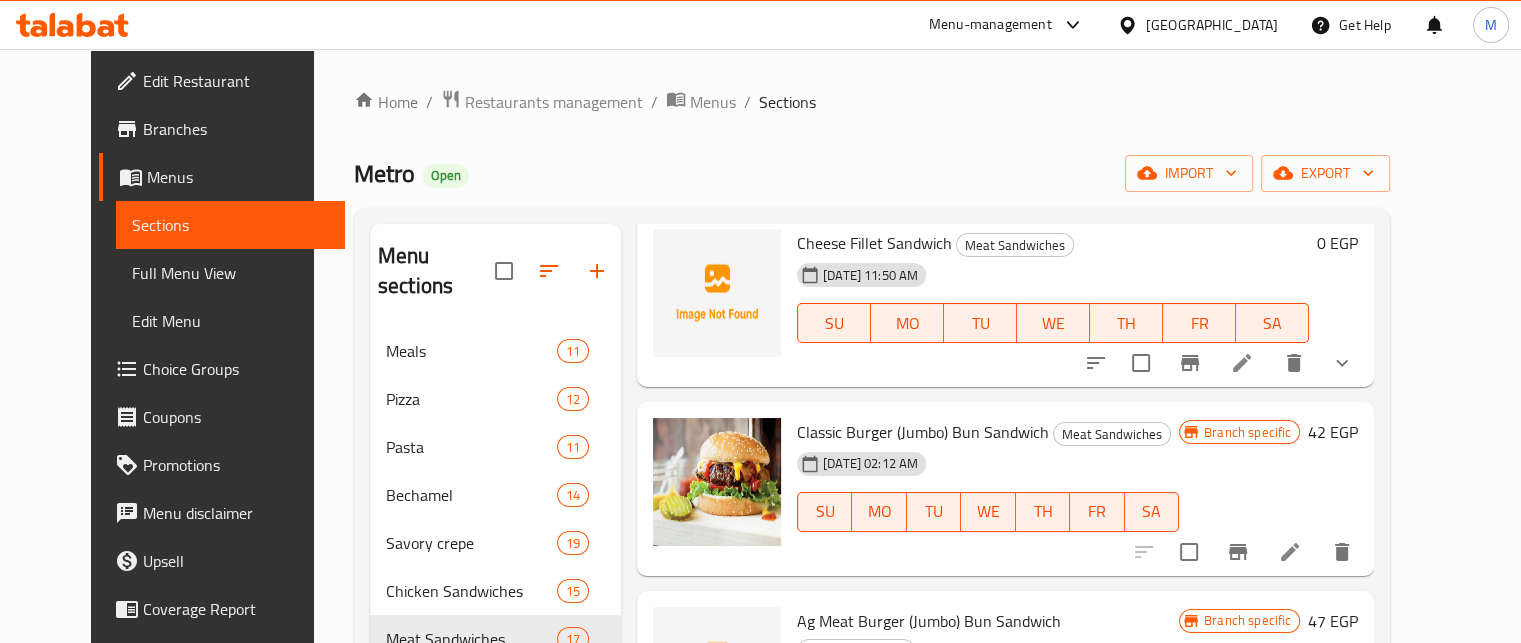 scroll, scrollTop: 374, scrollLeft: 0, axis: vertical 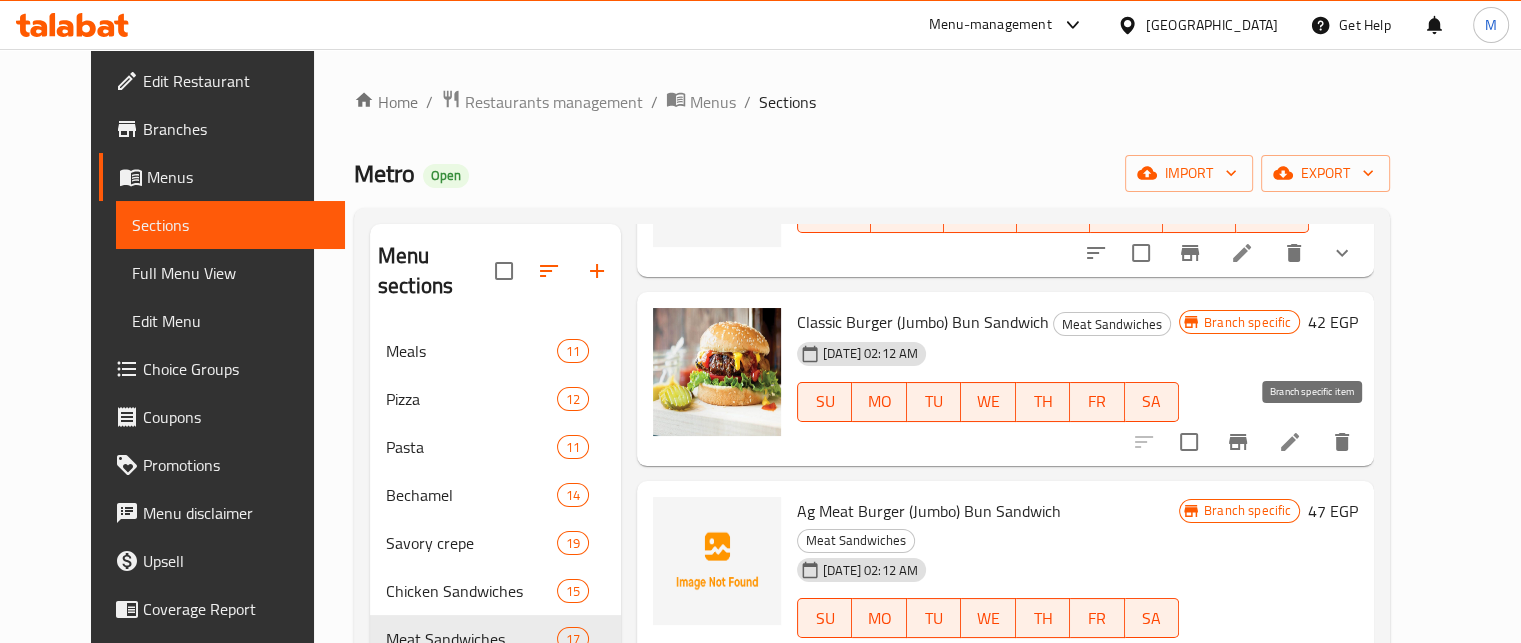 click 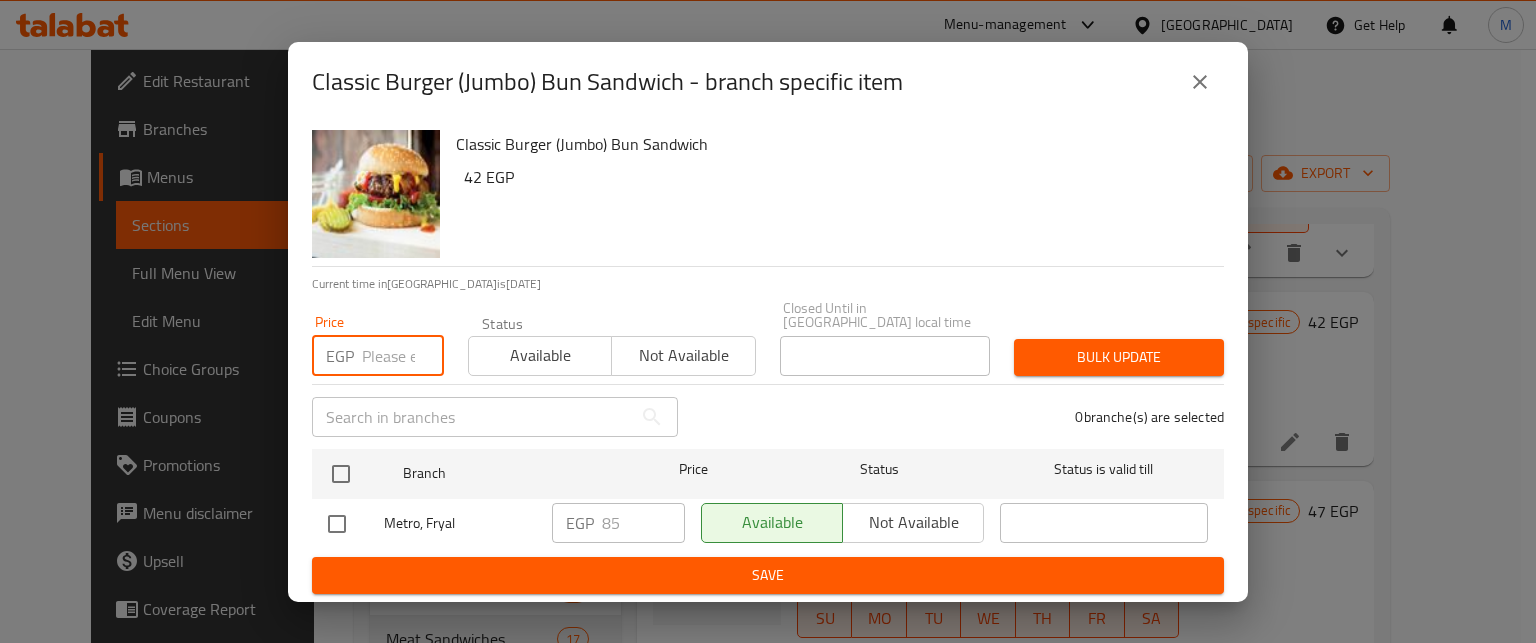 click at bounding box center (403, 356) 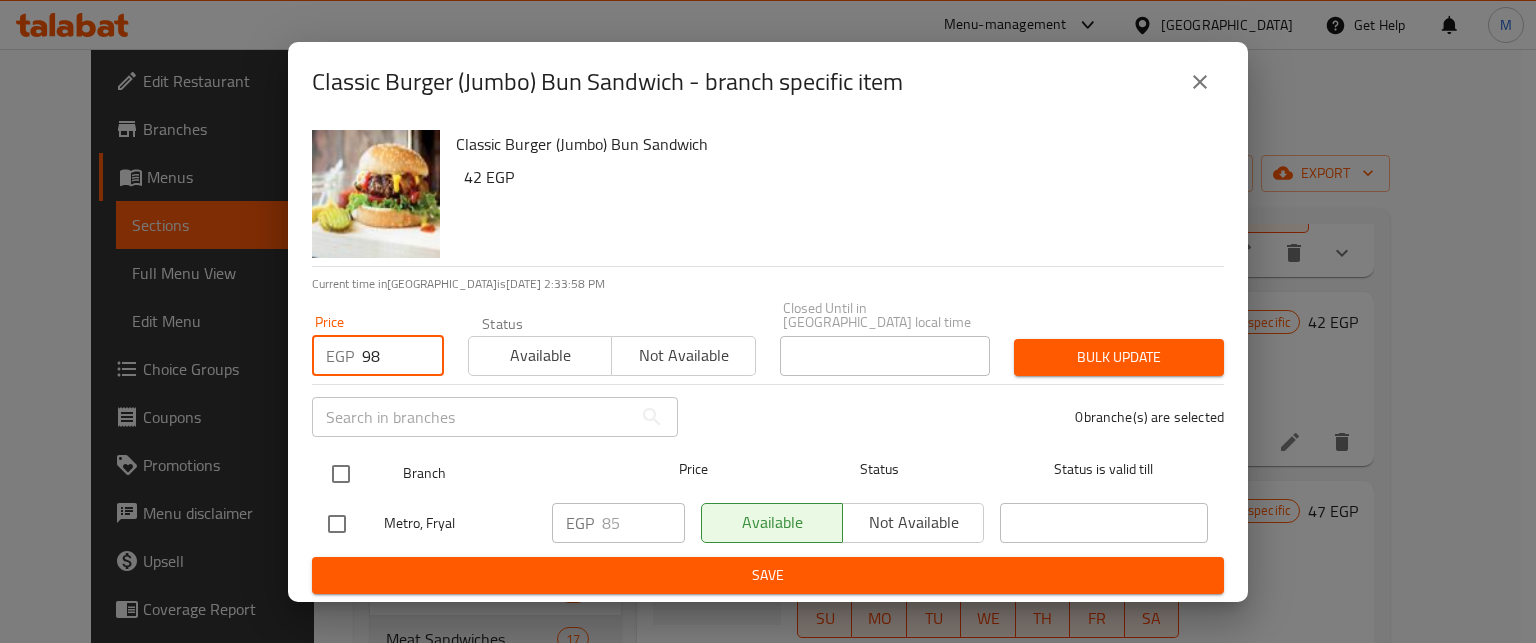 type on "98" 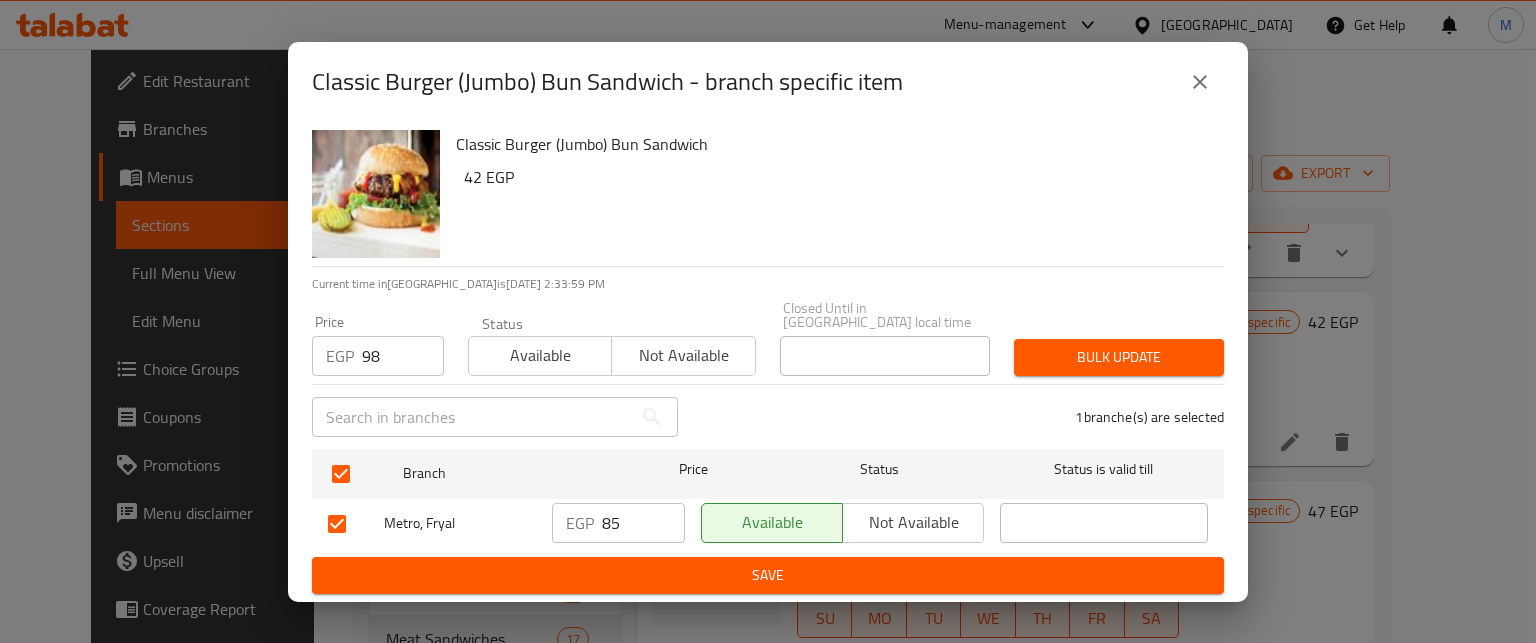 click on "Bulk update" at bounding box center (1119, 357) 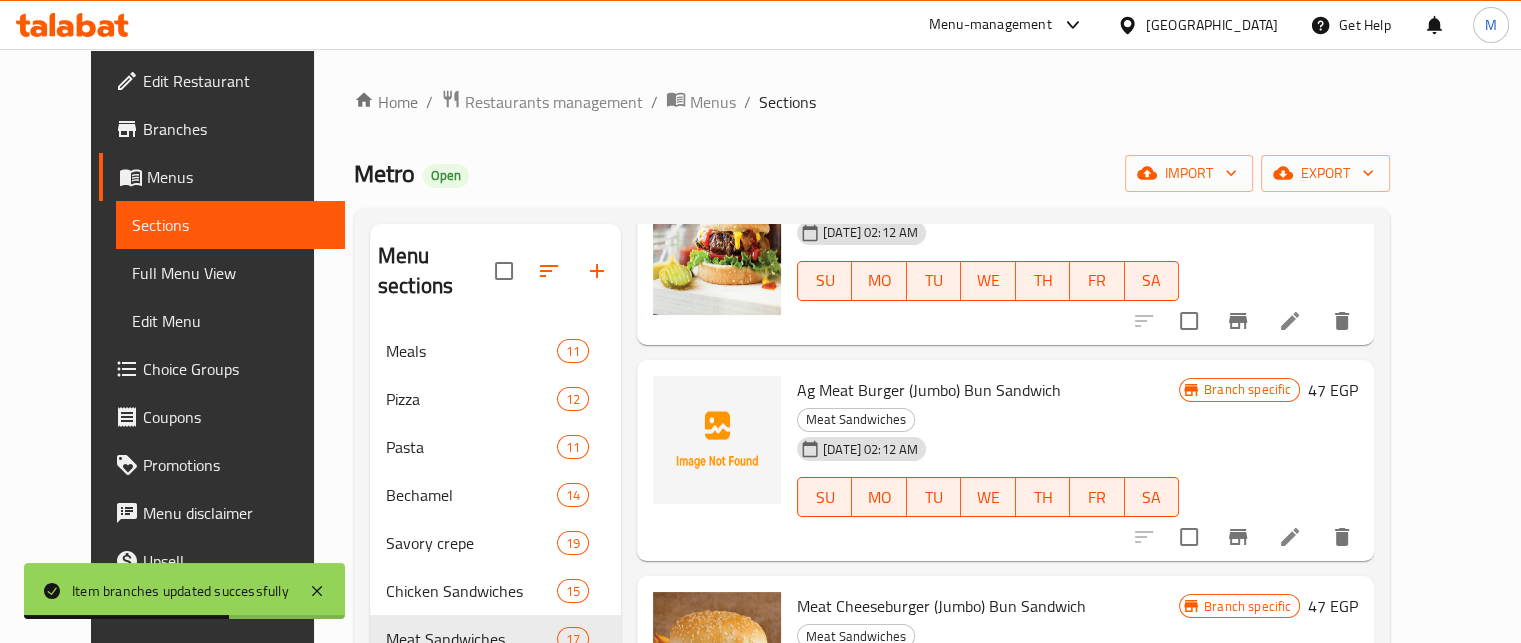scroll, scrollTop: 509, scrollLeft: 0, axis: vertical 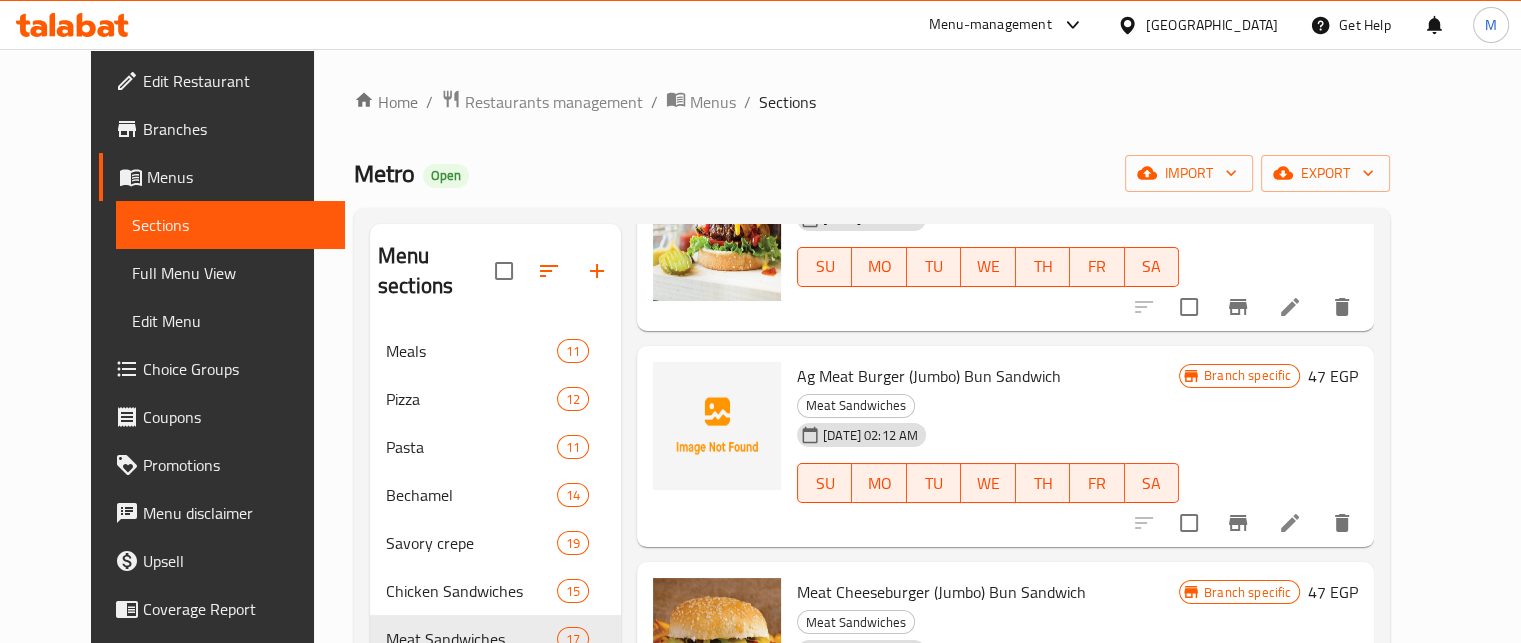 click 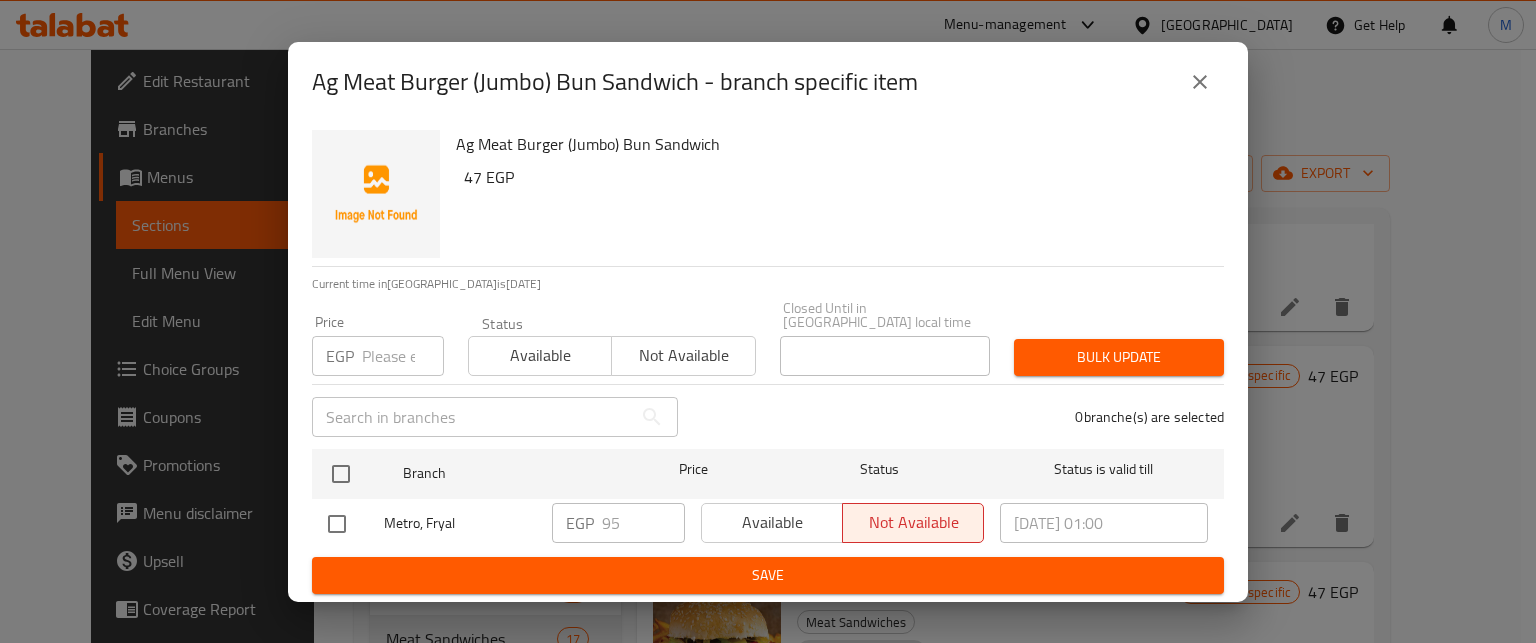 click at bounding box center (403, 356) 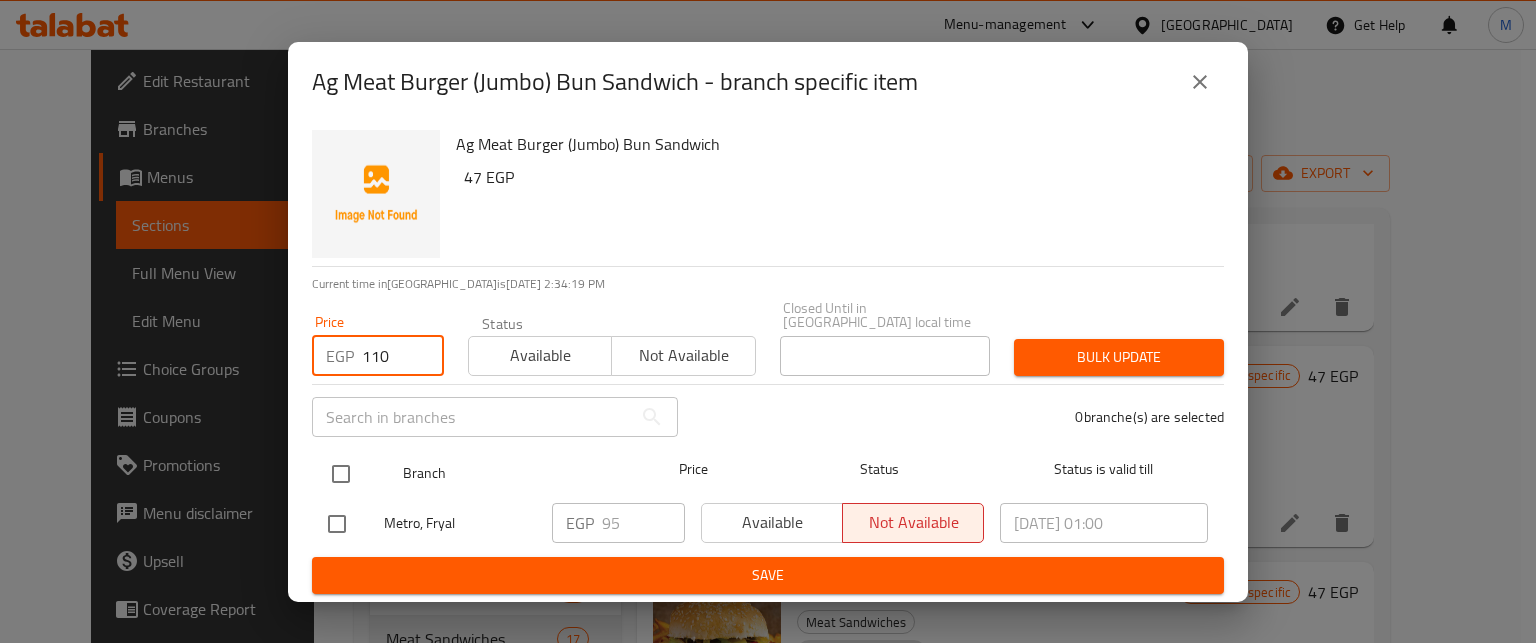 type on "110" 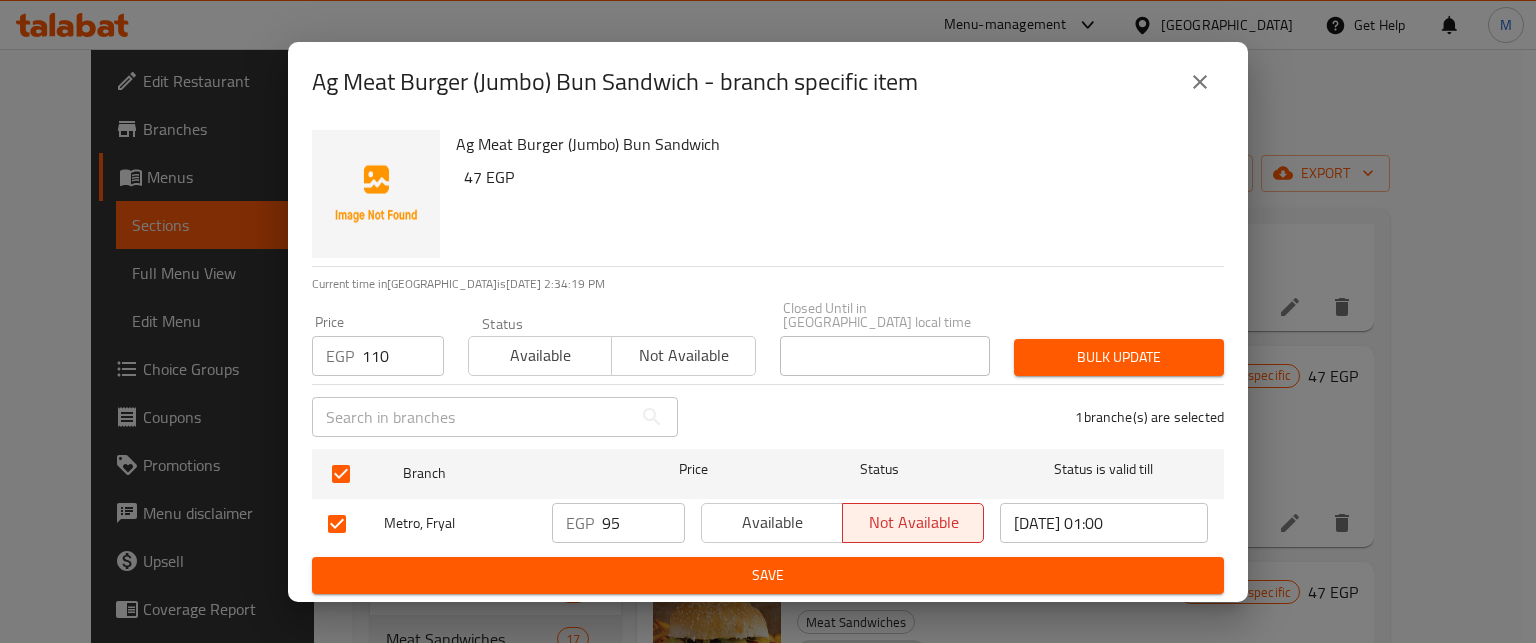 click on "Bulk update" at bounding box center [1119, 357] 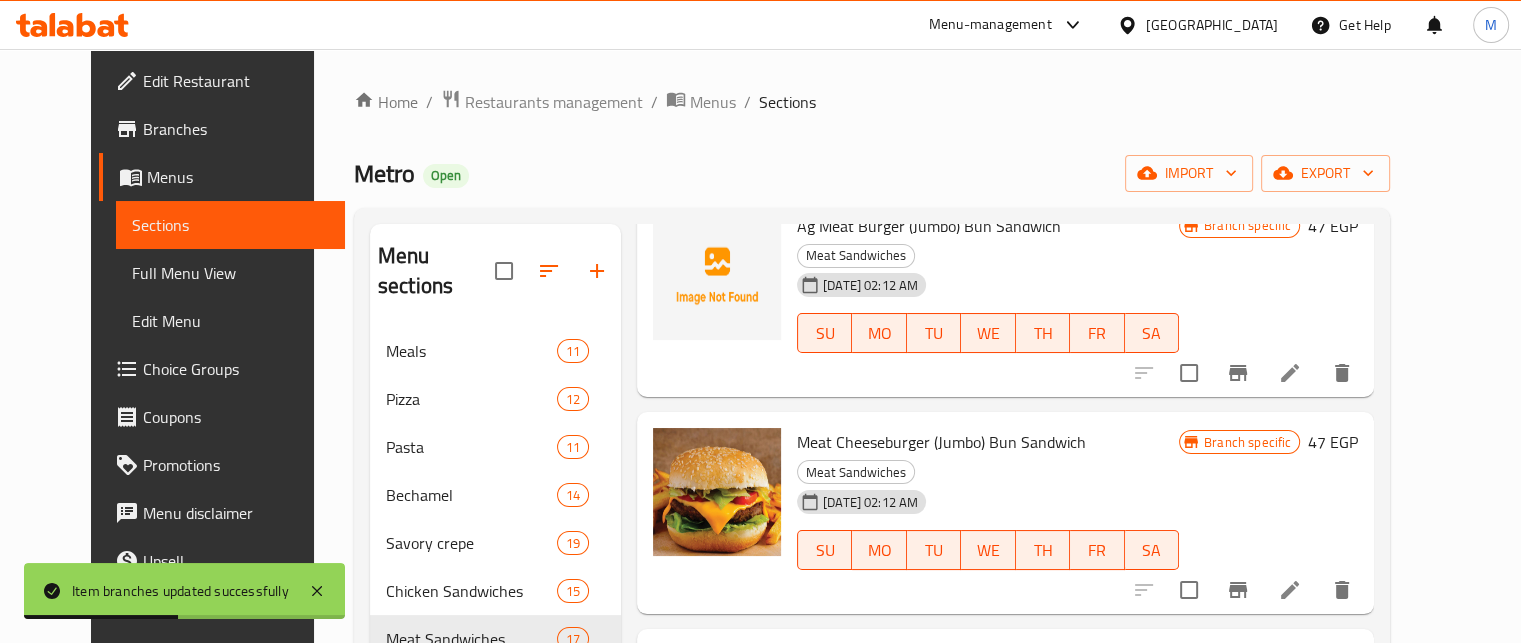 scroll, scrollTop: 668, scrollLeft: 0, axis: vertical 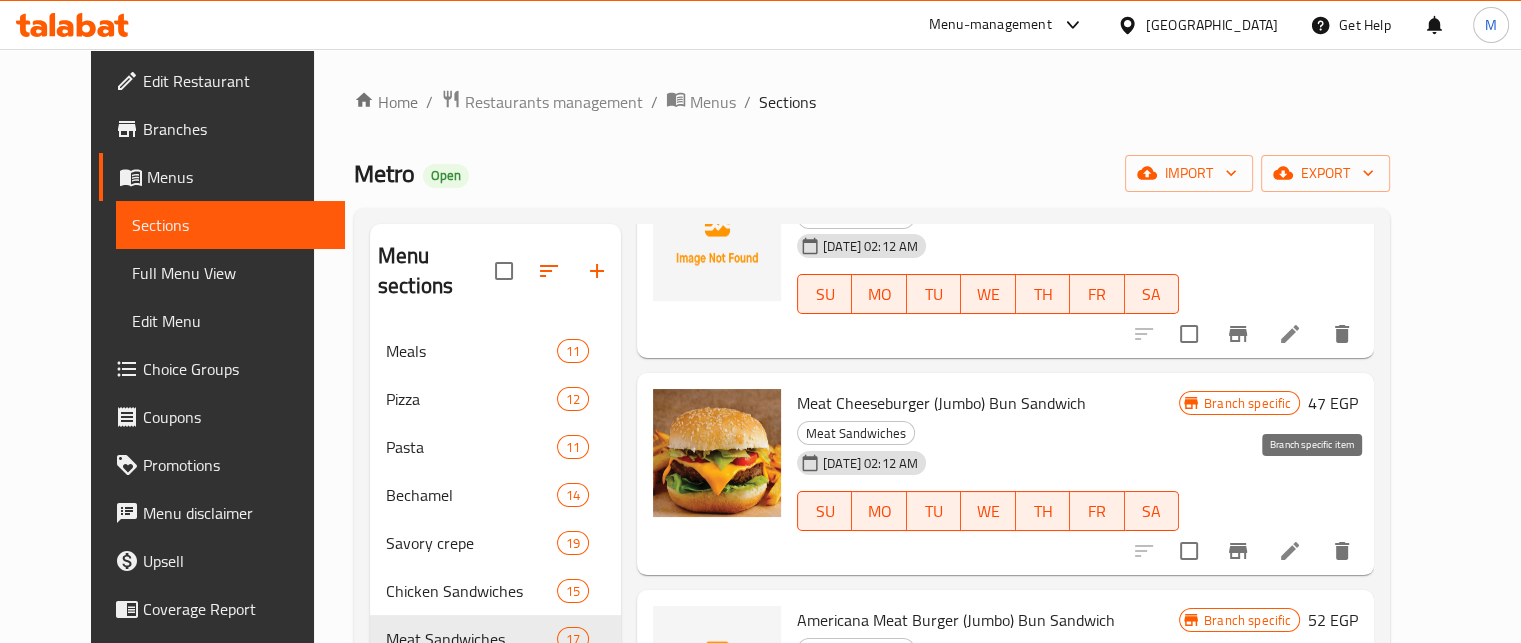 click 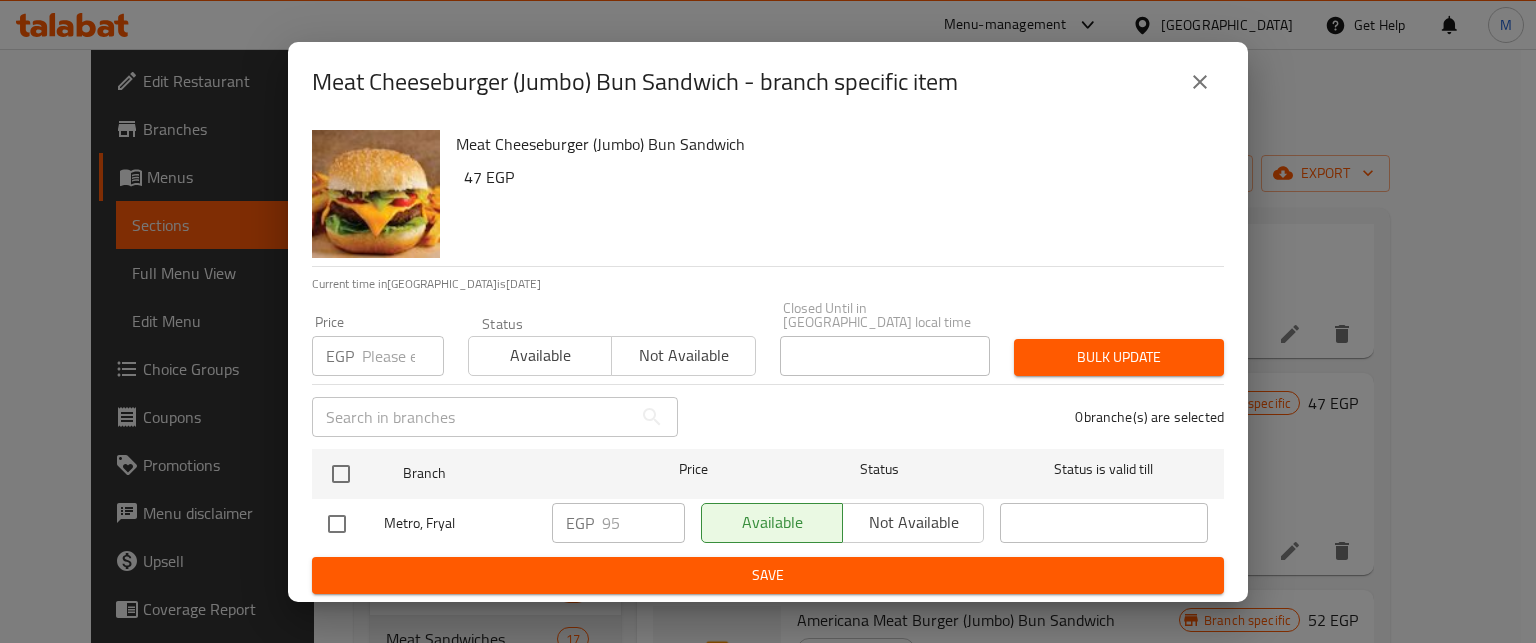 click at bounding box center [403, 356] 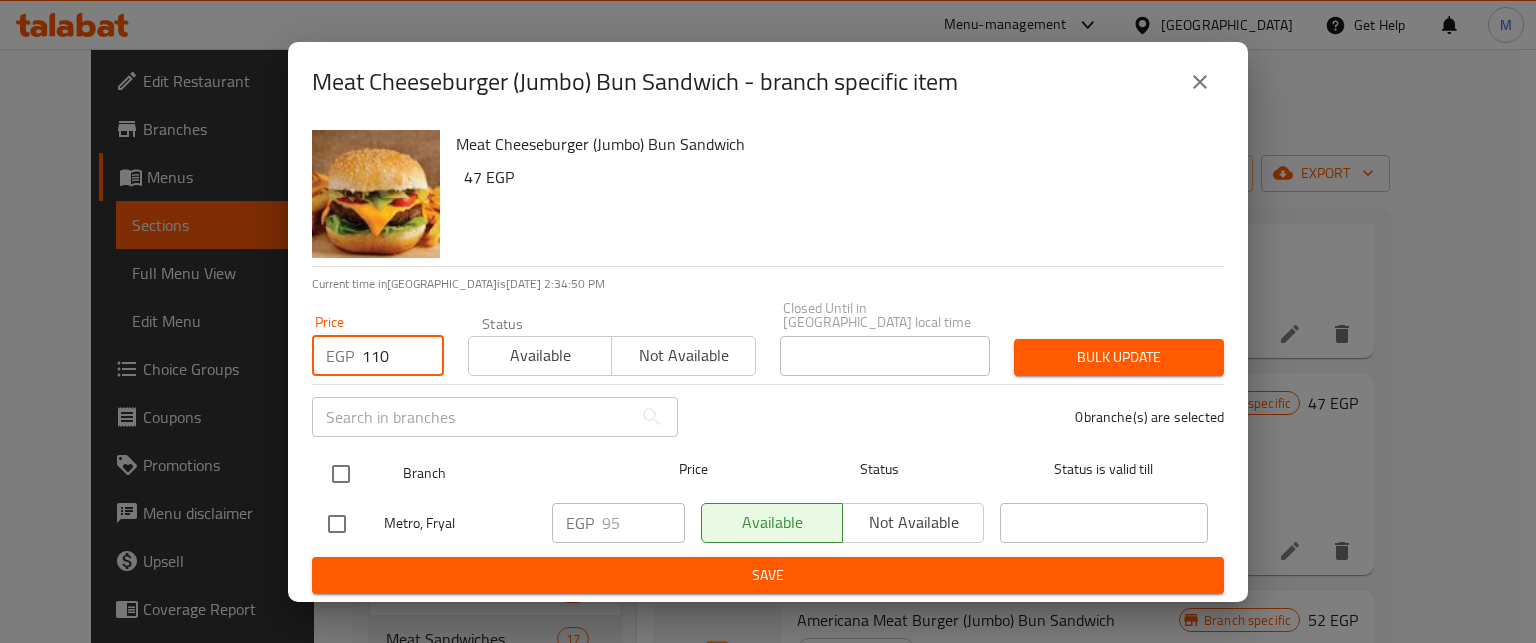 type on "110" 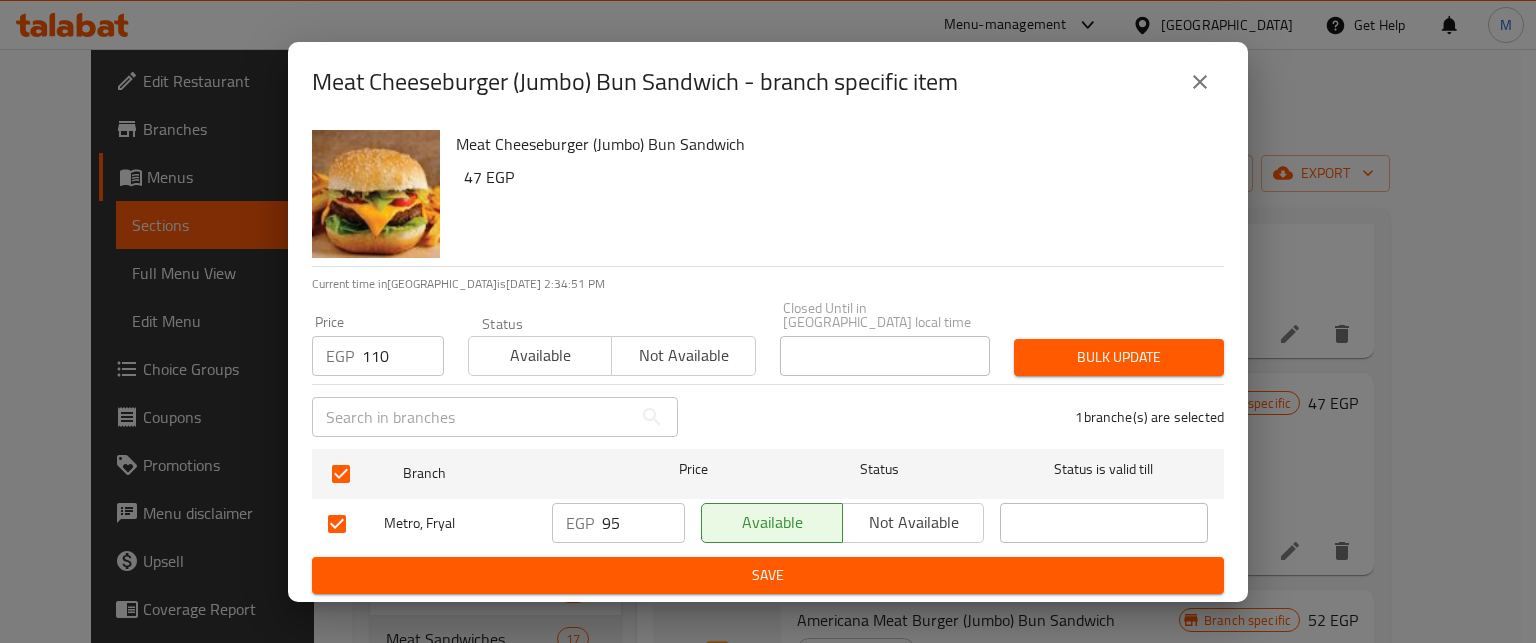 click on "Bulk update" at bounding box center (1119, 357) 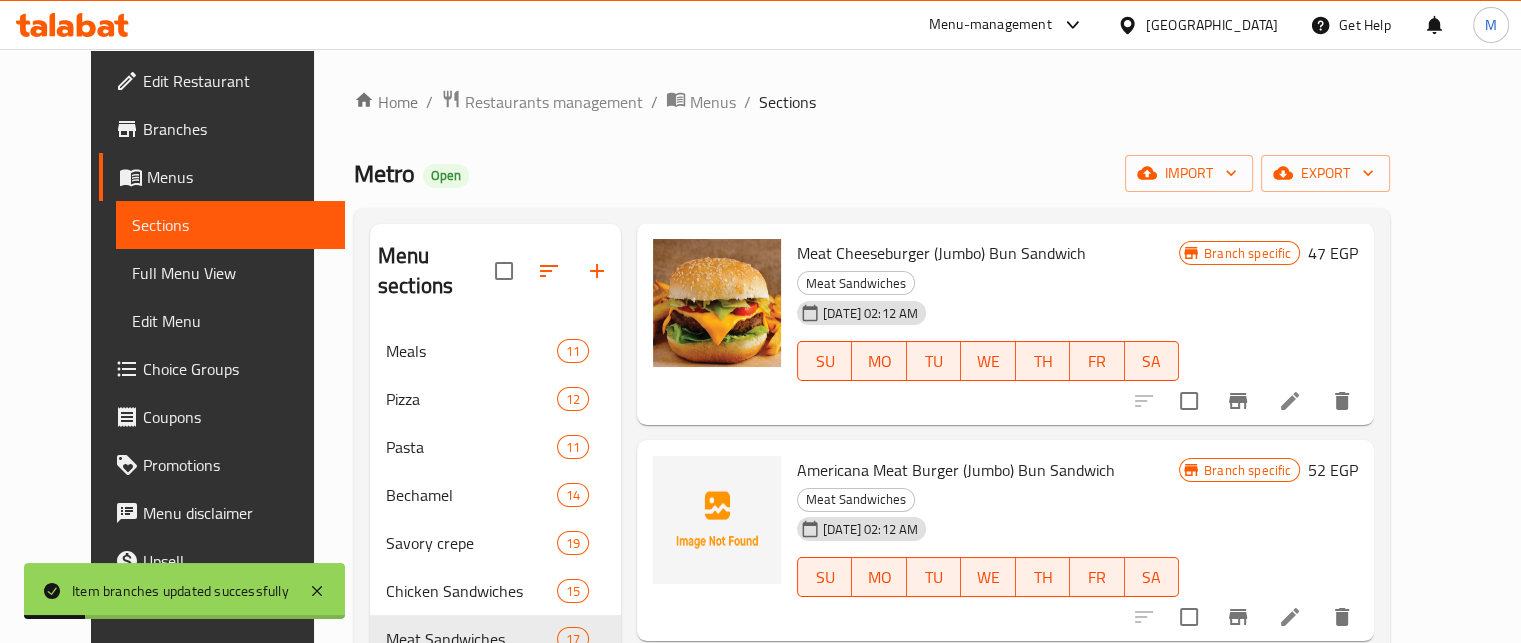 scroll, scrollTop: 867, scrollLeft: 0, axis: vertical 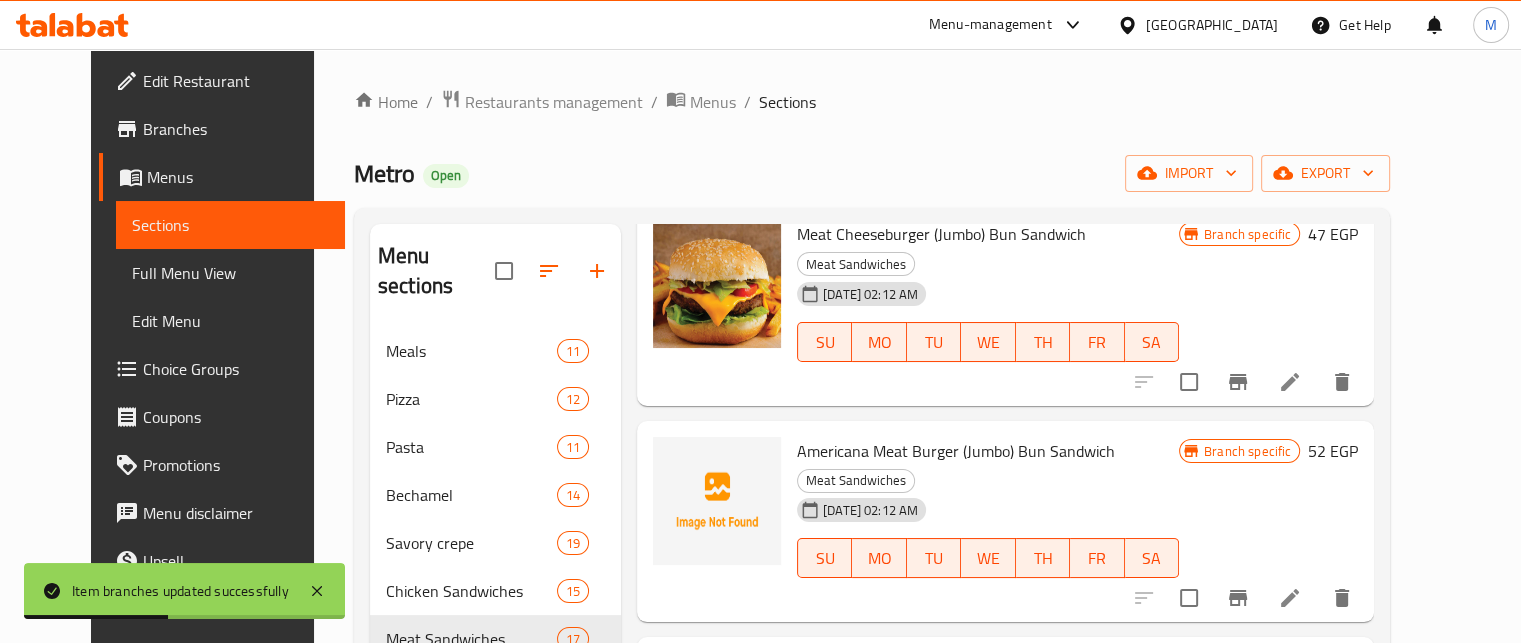 click 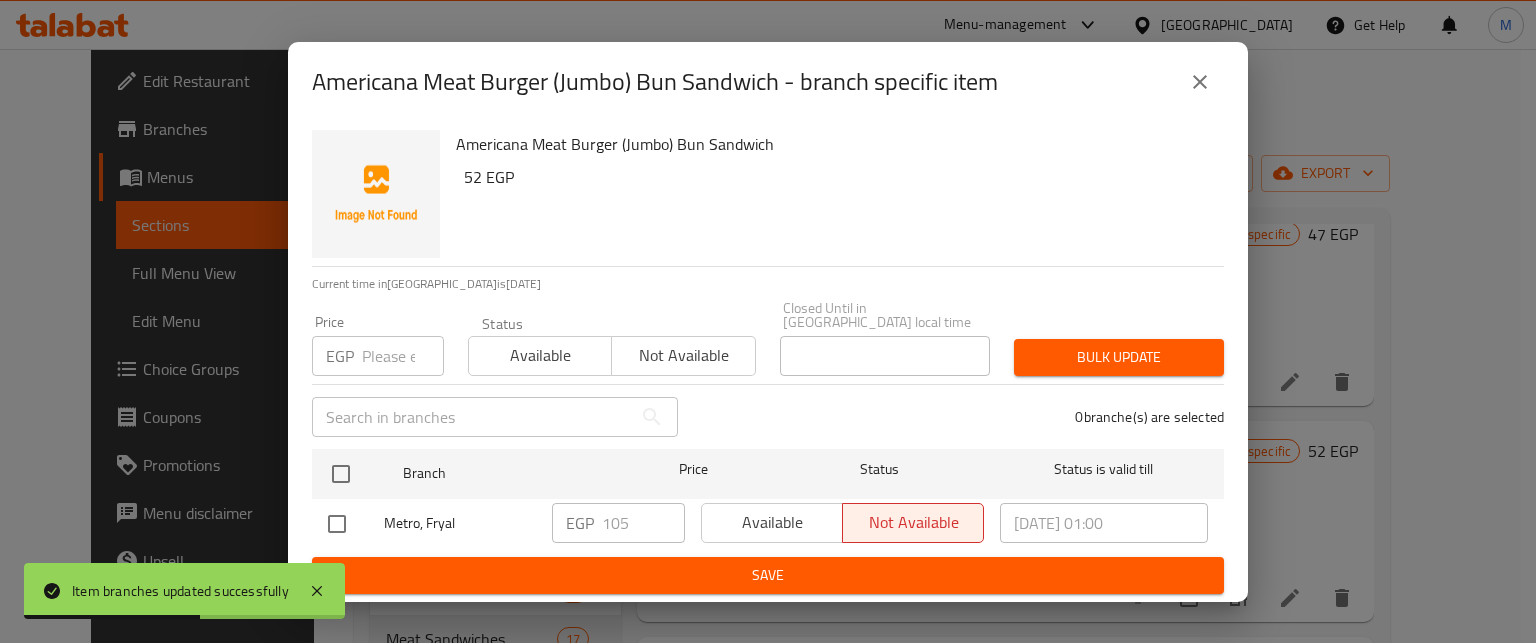 click at bounding box center [403, 356] 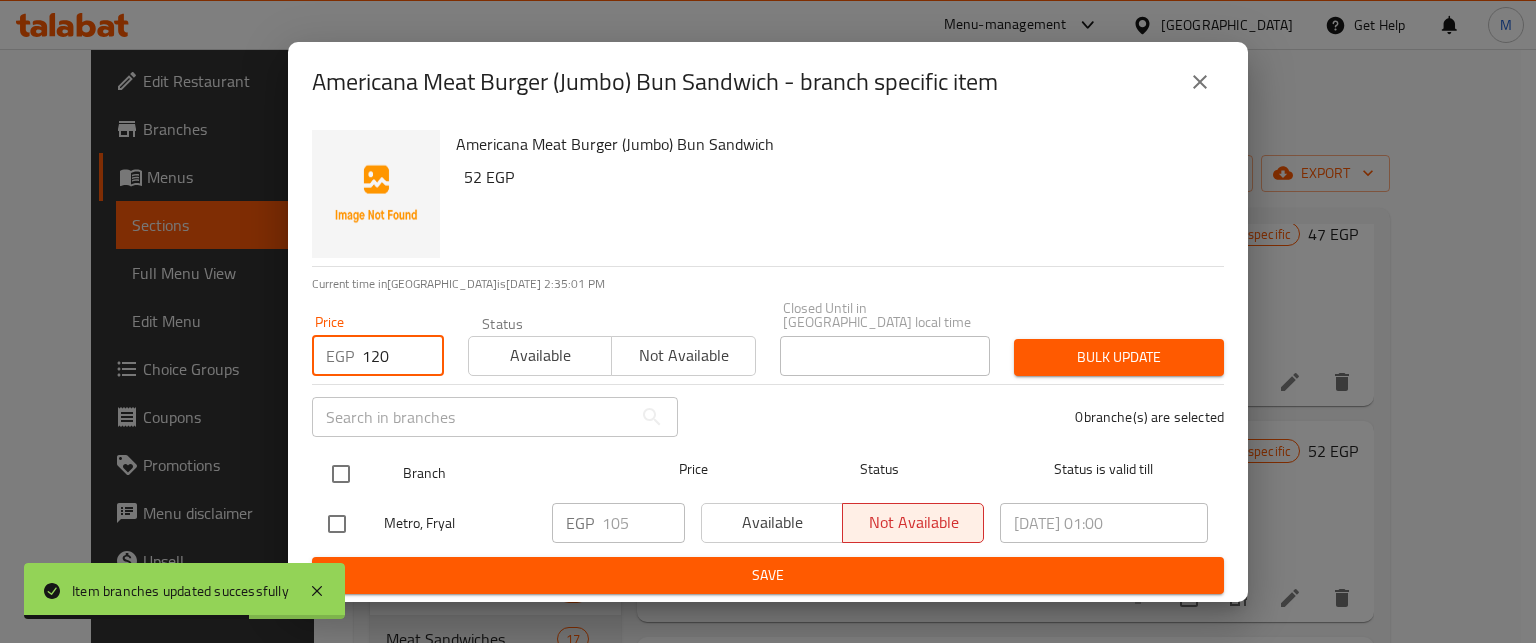 type on "120" 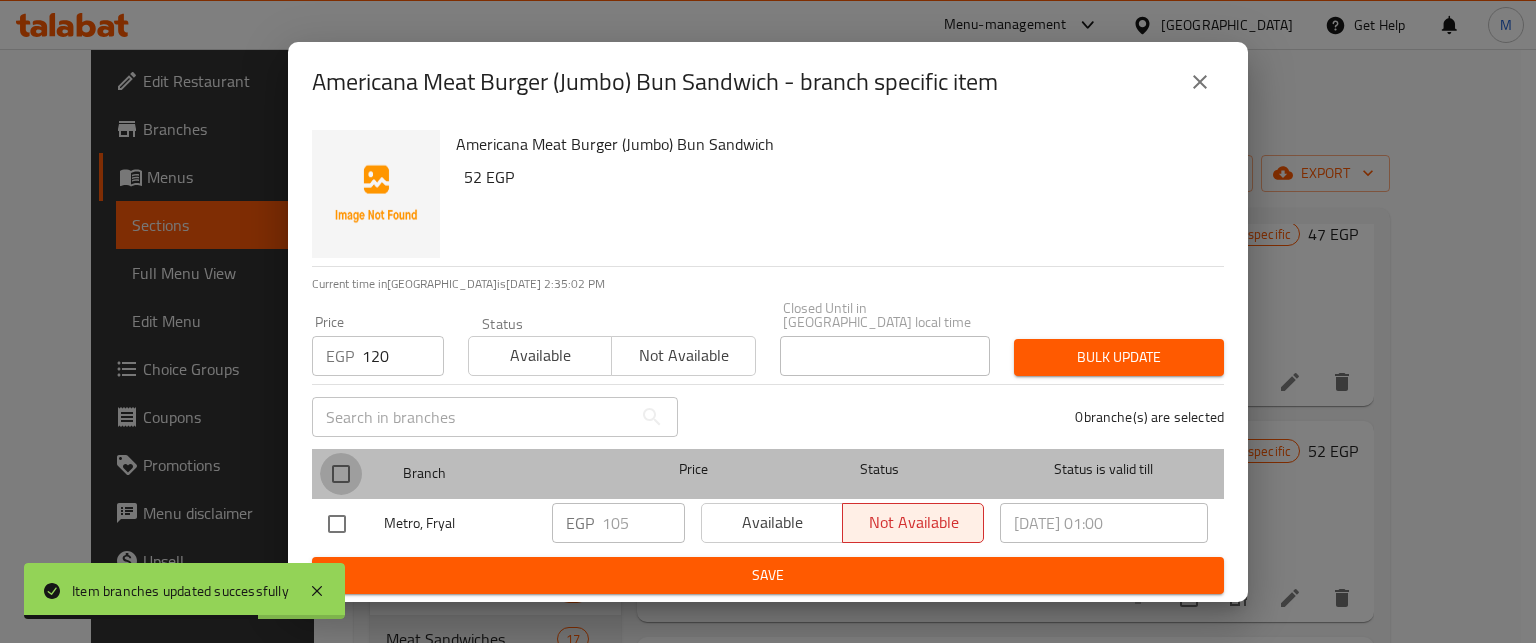 click at bounding box center (341, 474) 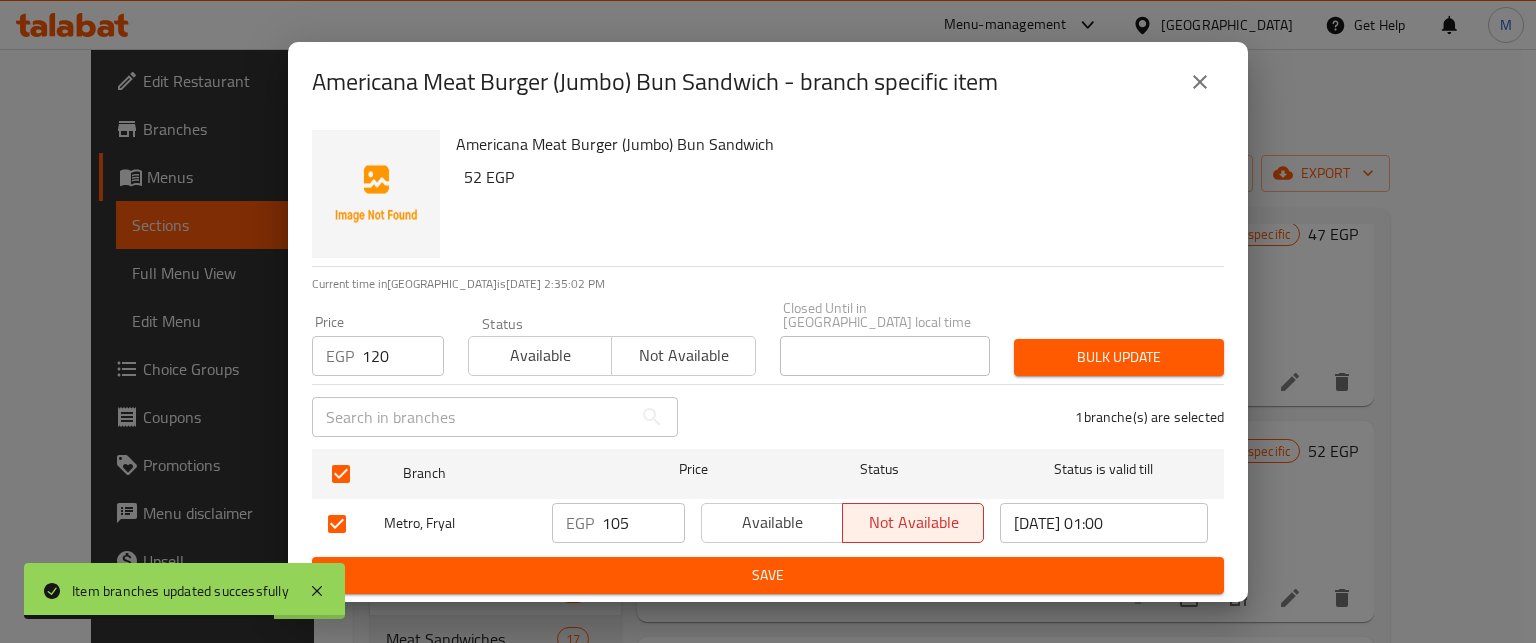 click on "Bulk update" at bounding box center (1119, 357) 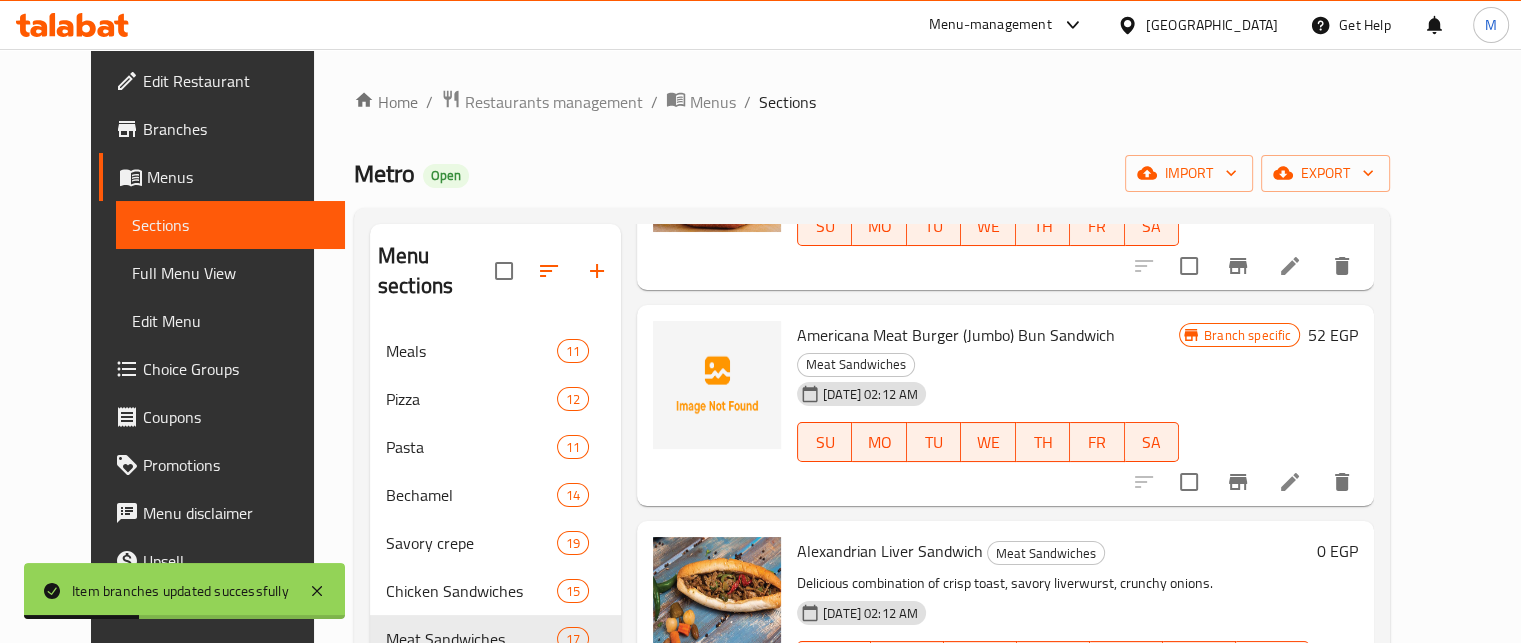 scroll, scrollTop: 992, scrollLeft: 0, axis: vertical 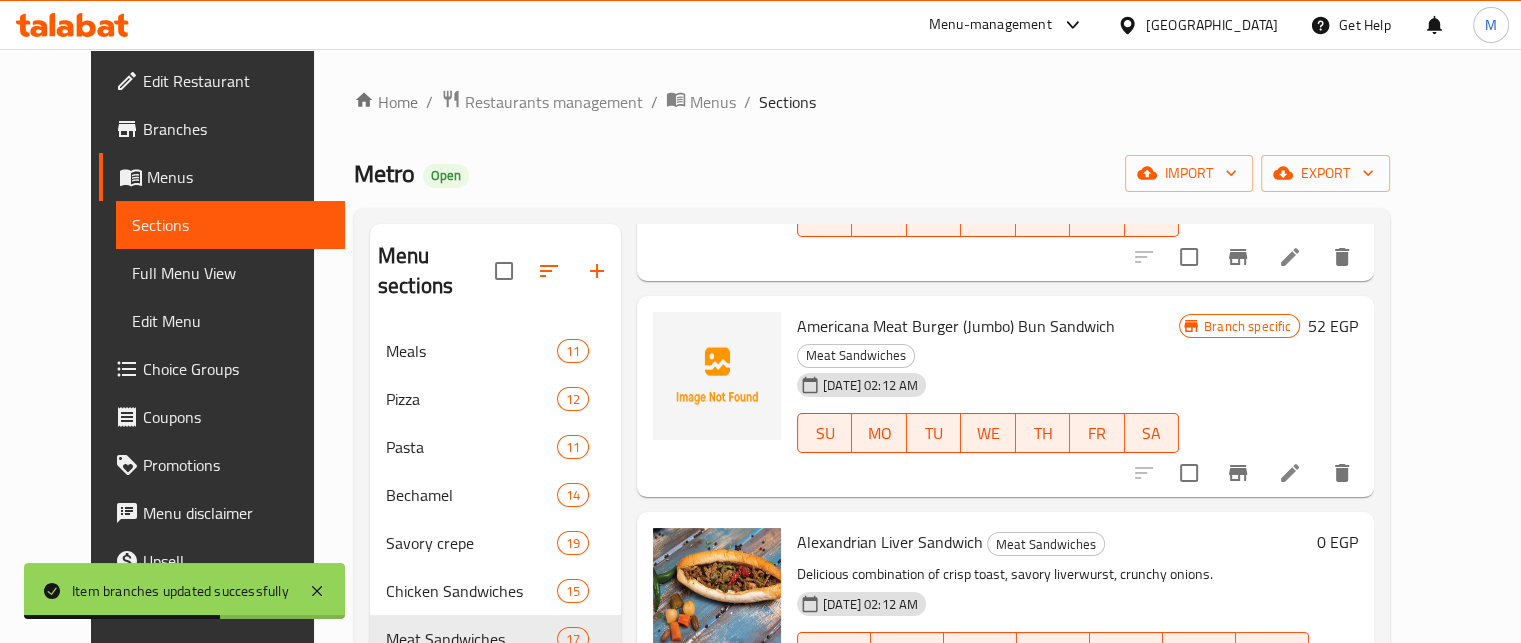 click 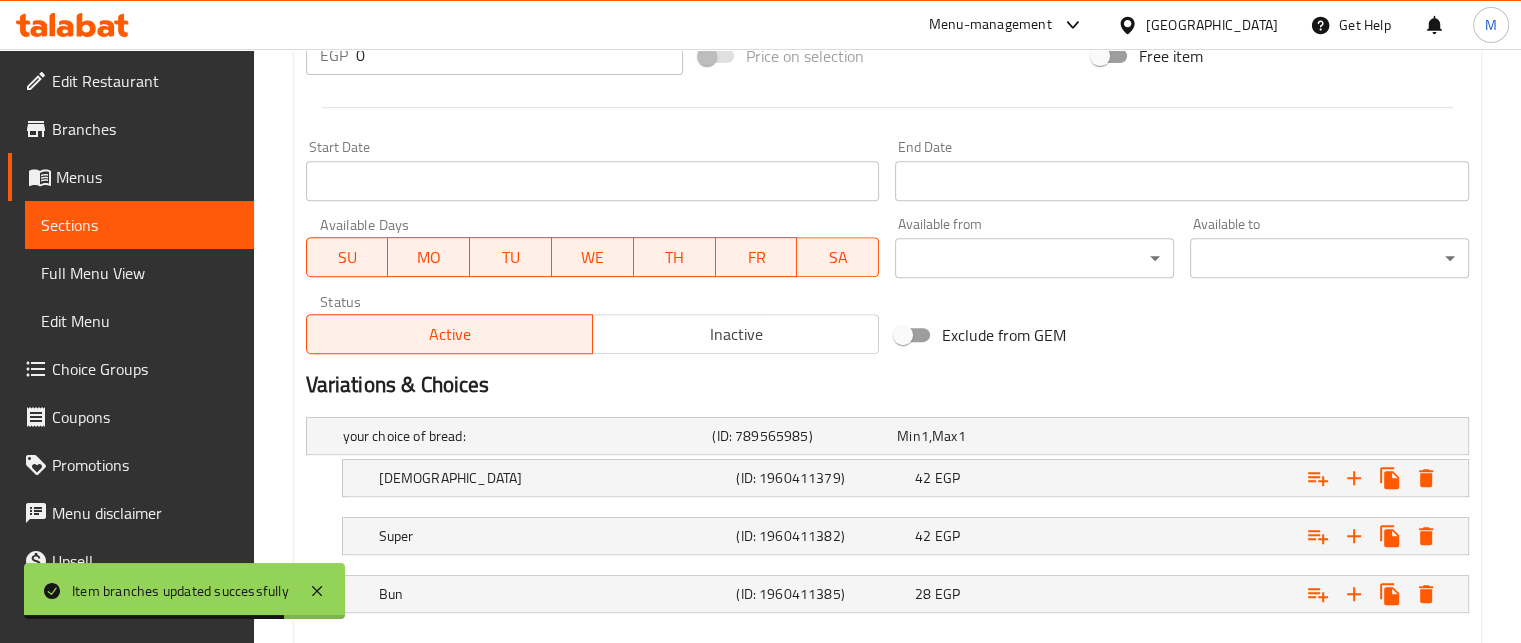scroll, scrollTop: 900, scrollLeft: 0, axis: vertical 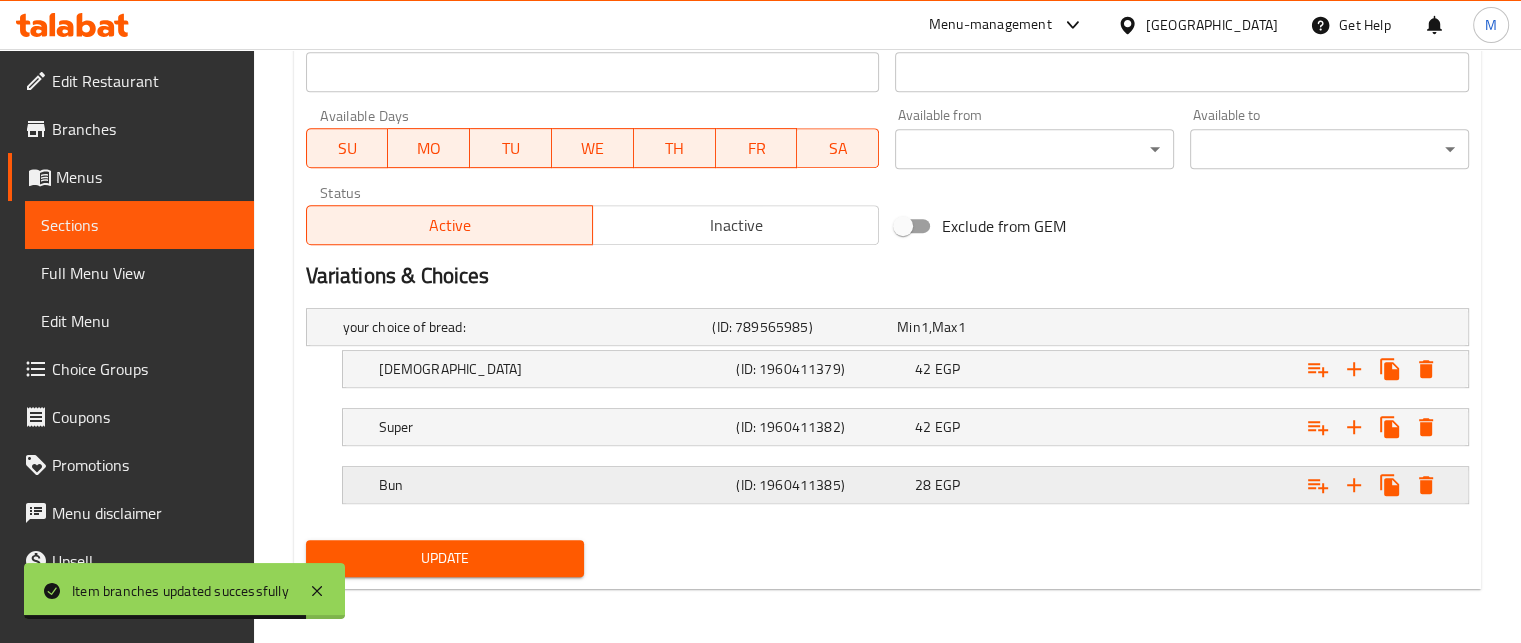 click on "28   EGP" at bounding box center [985, 327] 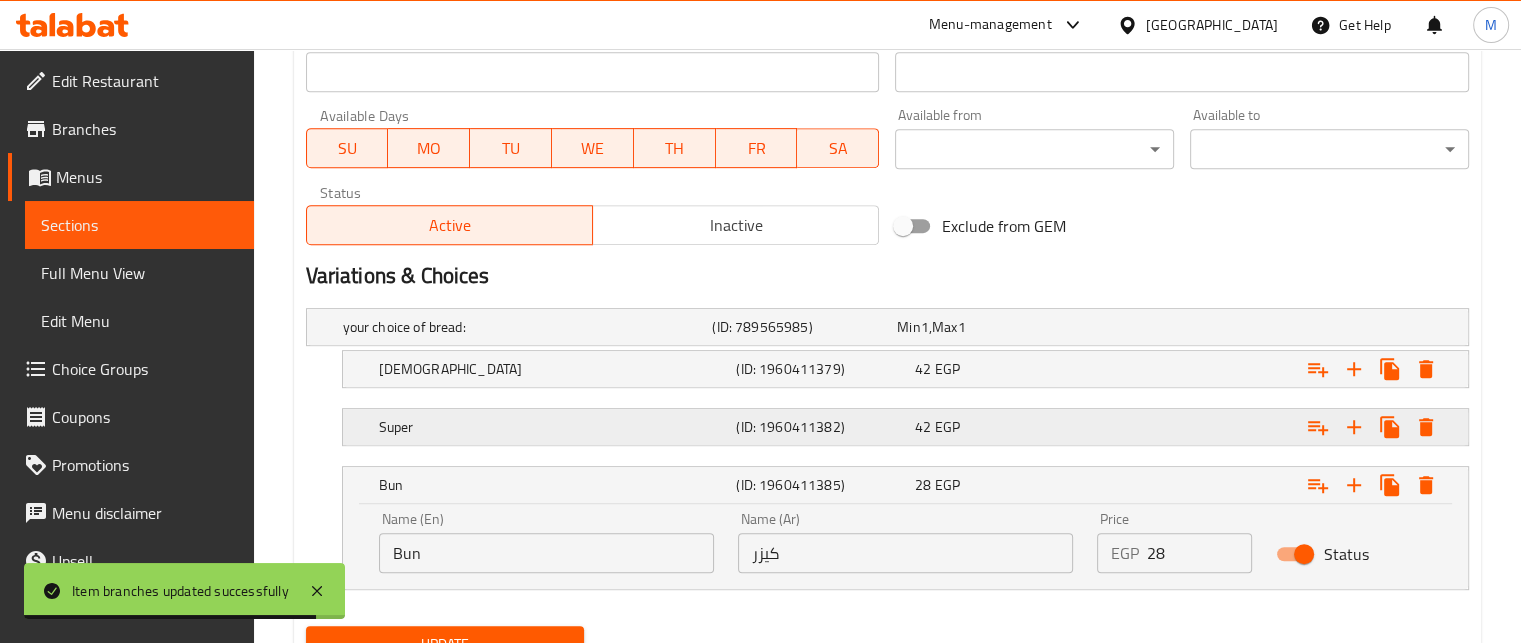click on "42   EGP" at bounding box center (985, 327) 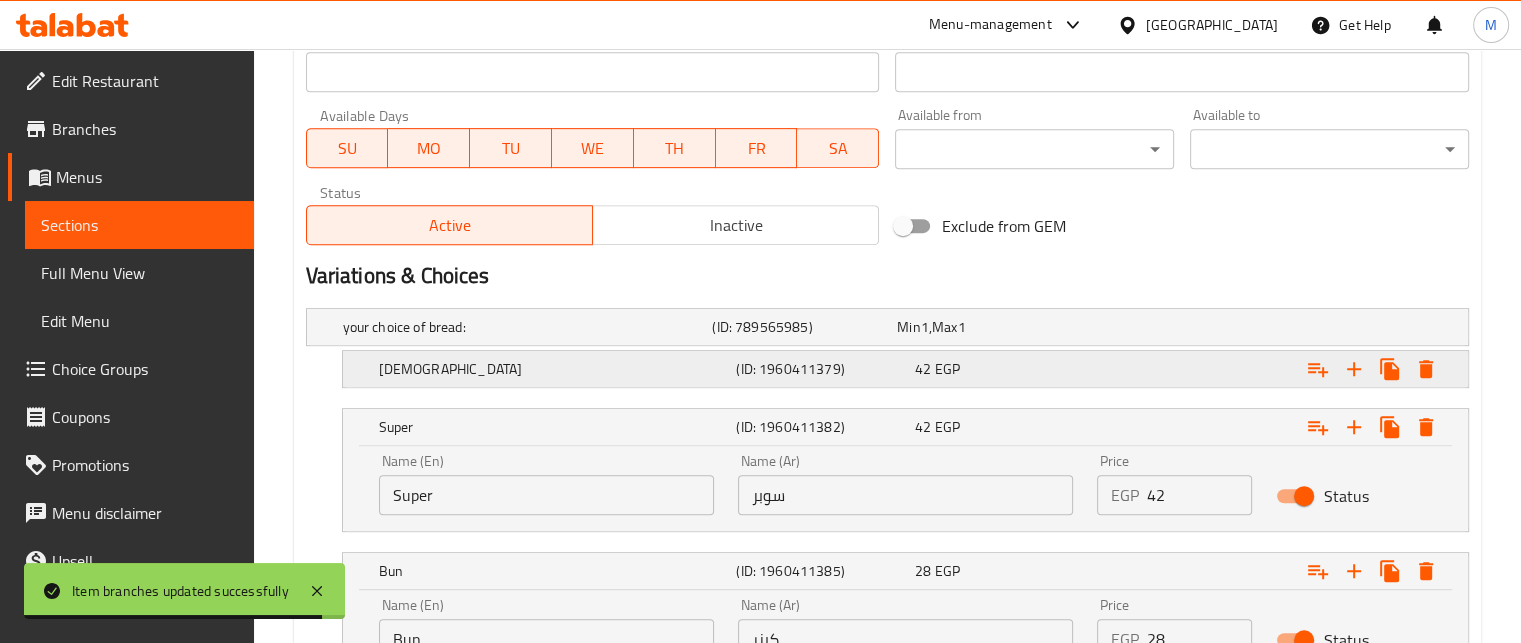 click at bounding box center (1263, 327) 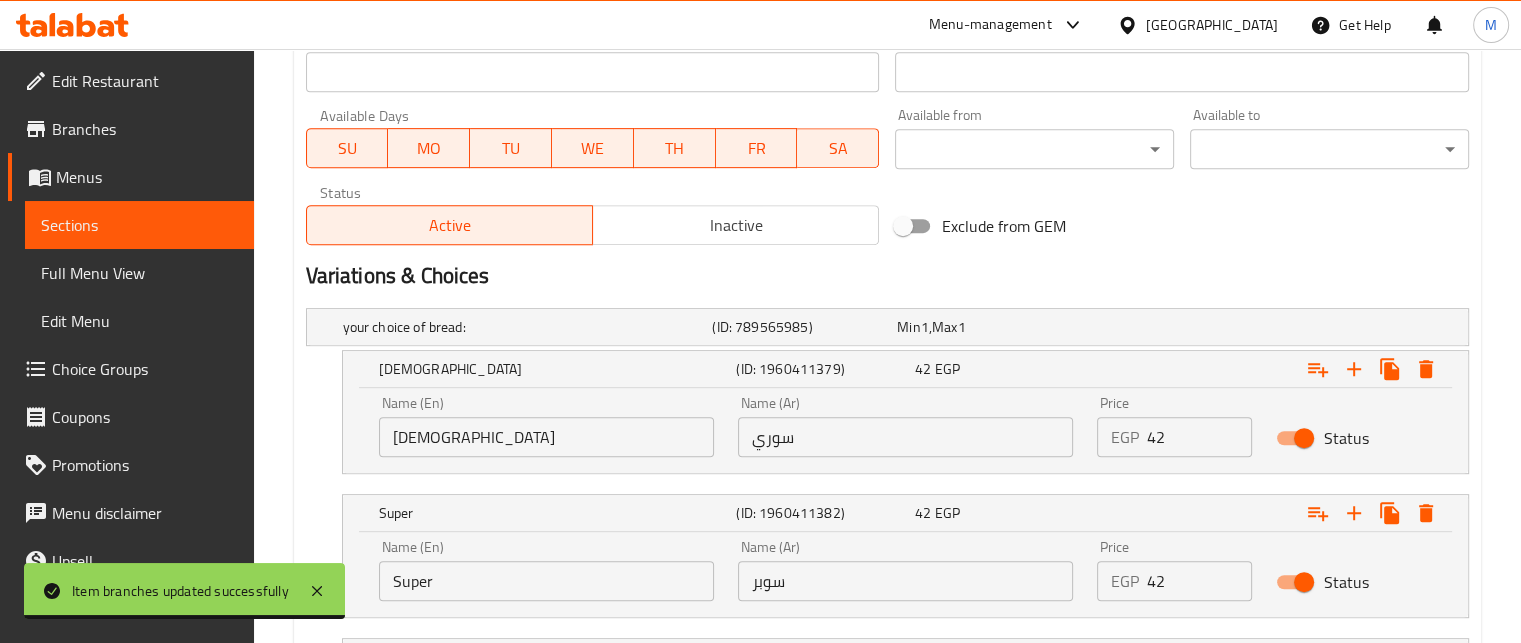 drag, startPoint x: 1136, startPoint y: 443, endPoint x: 1096, endPoint y: 436, distance: 40.60788 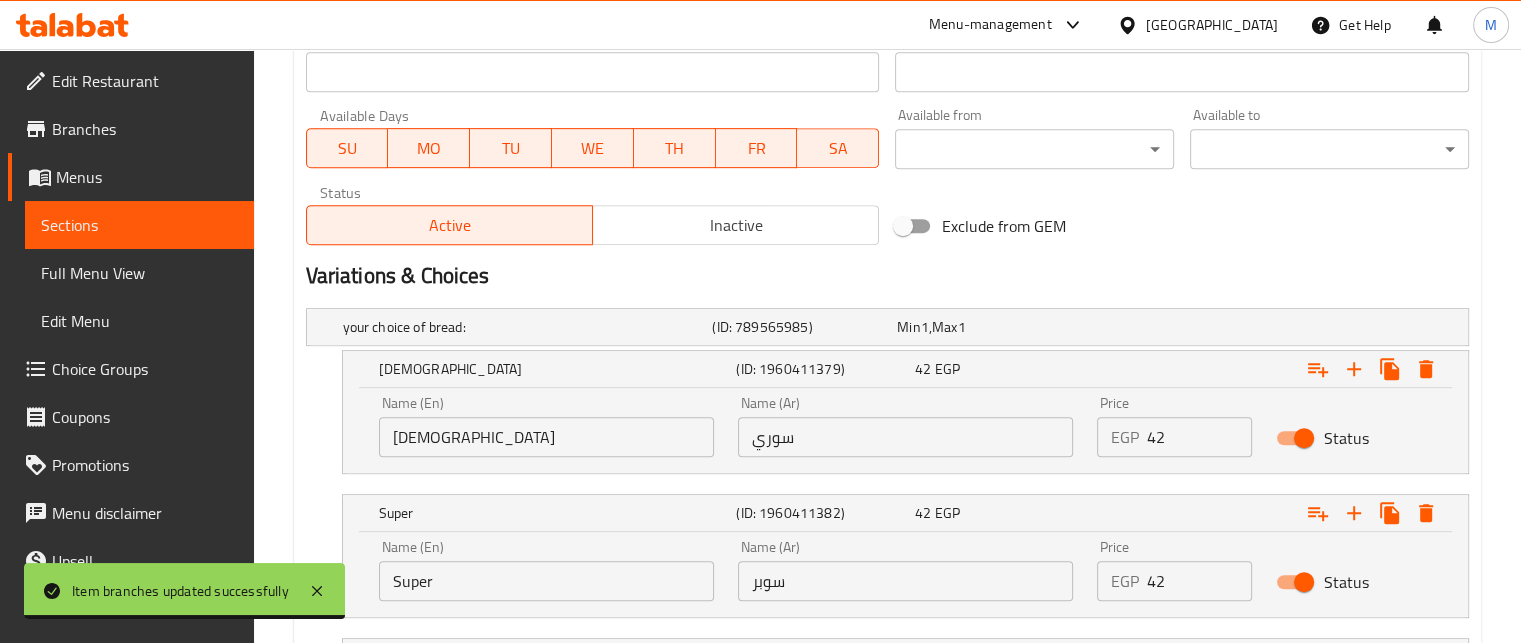 click on "EGP 42 Price" at bounding box center [1175, 437] 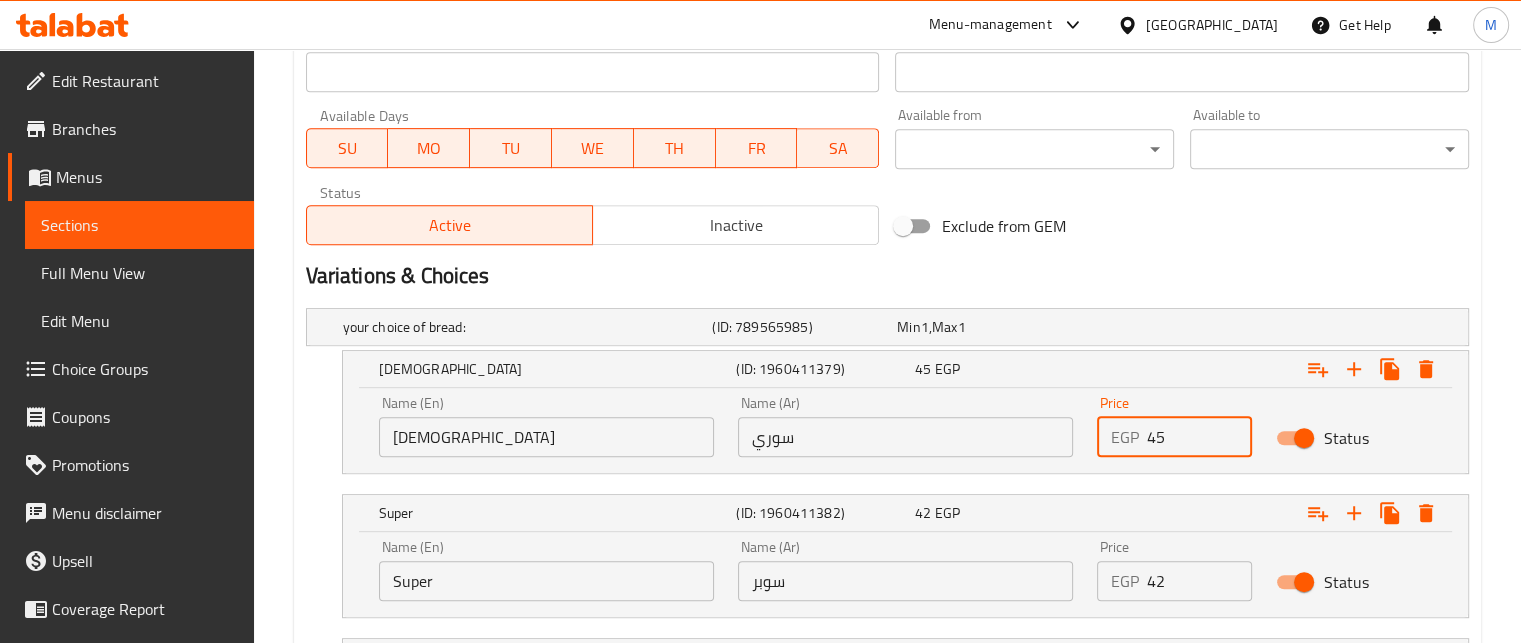 type on "45" 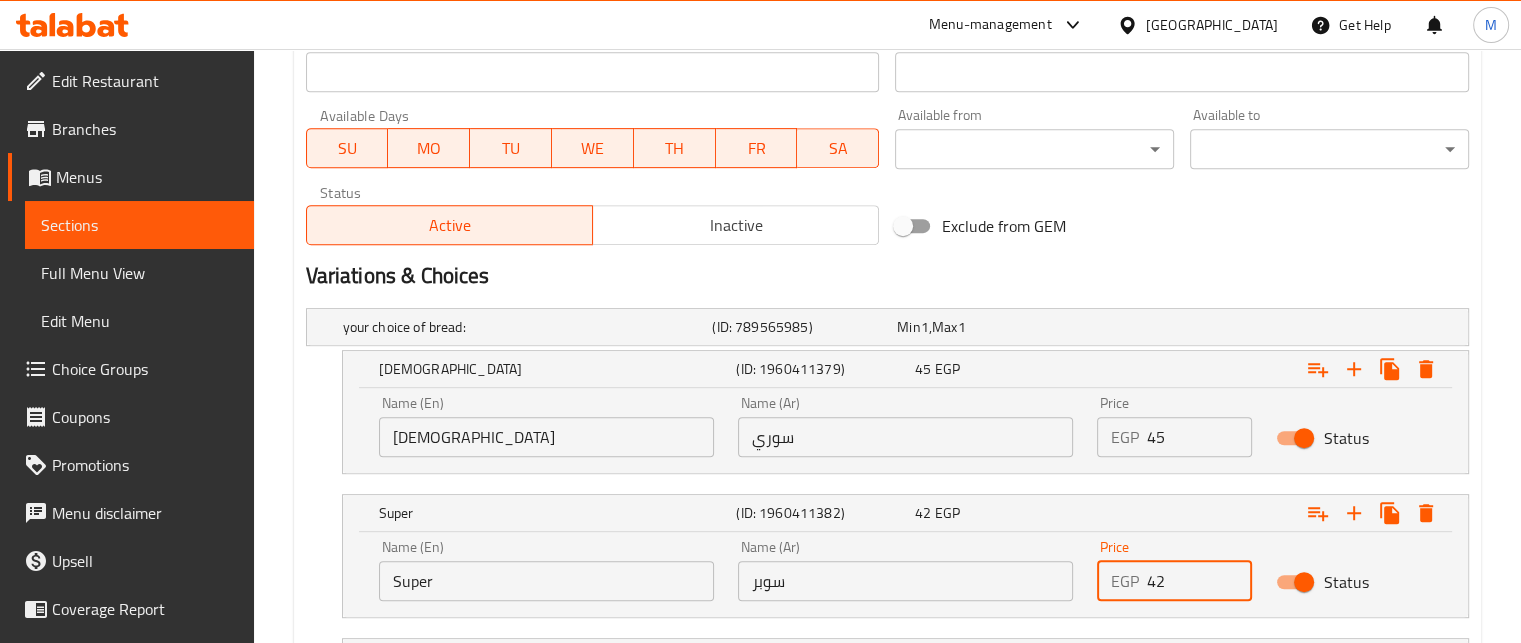 drag, startPoint x: 1137, startPoint y: 583, endPoint x: 1064, endPoint y: 572, distance: 73.82411 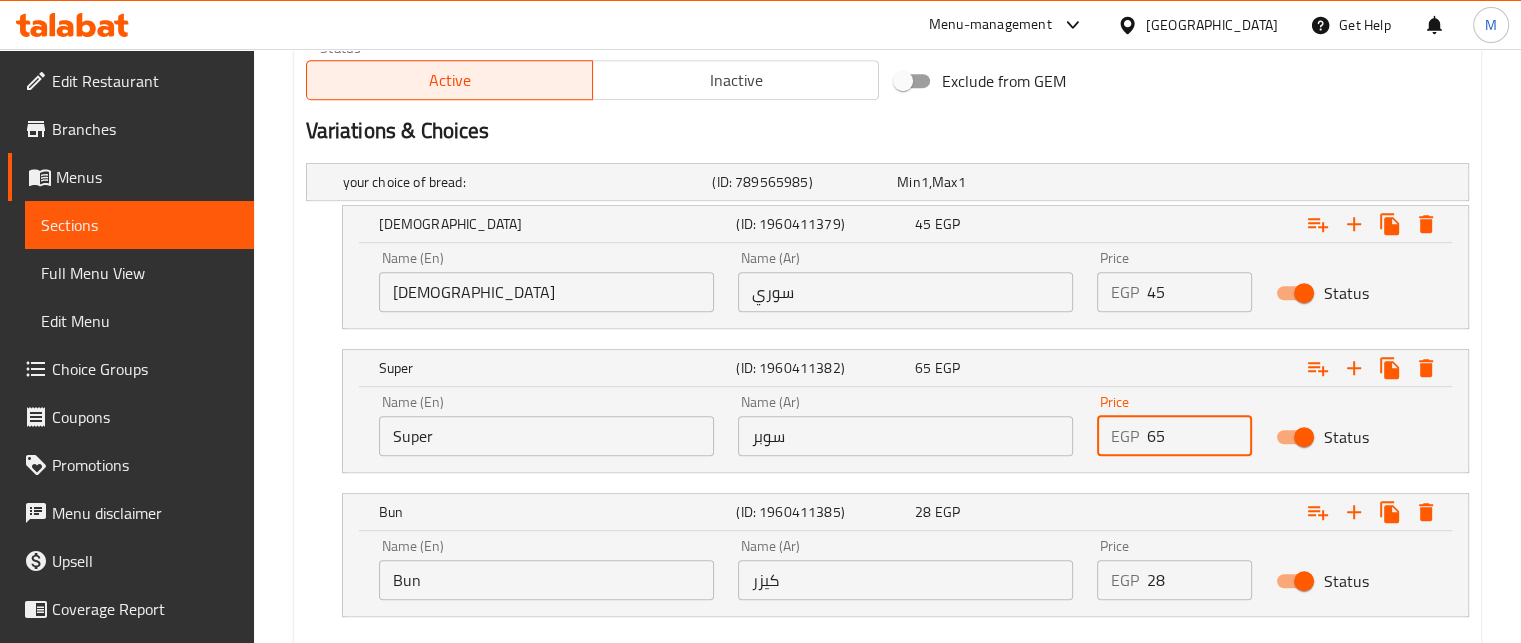scroll, scrollTop: 1157, scrollLeft: 0, axis: vertical 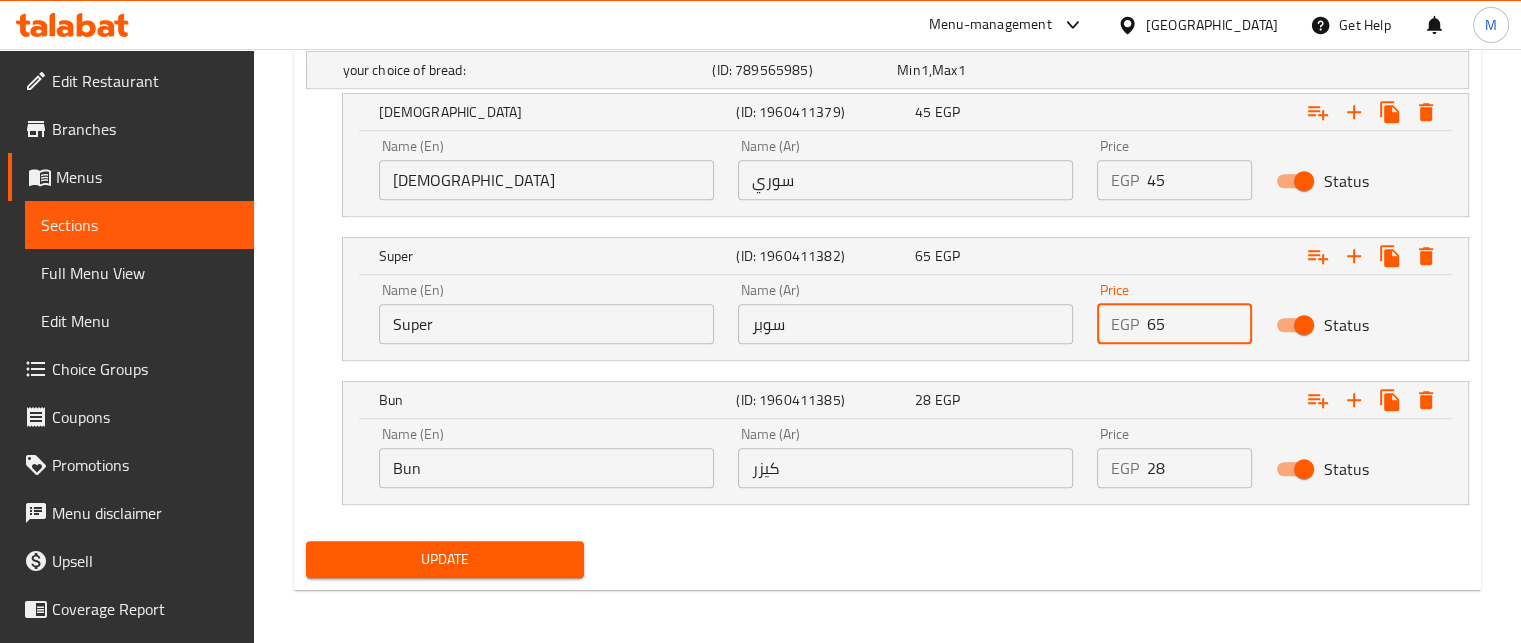 type on "65" 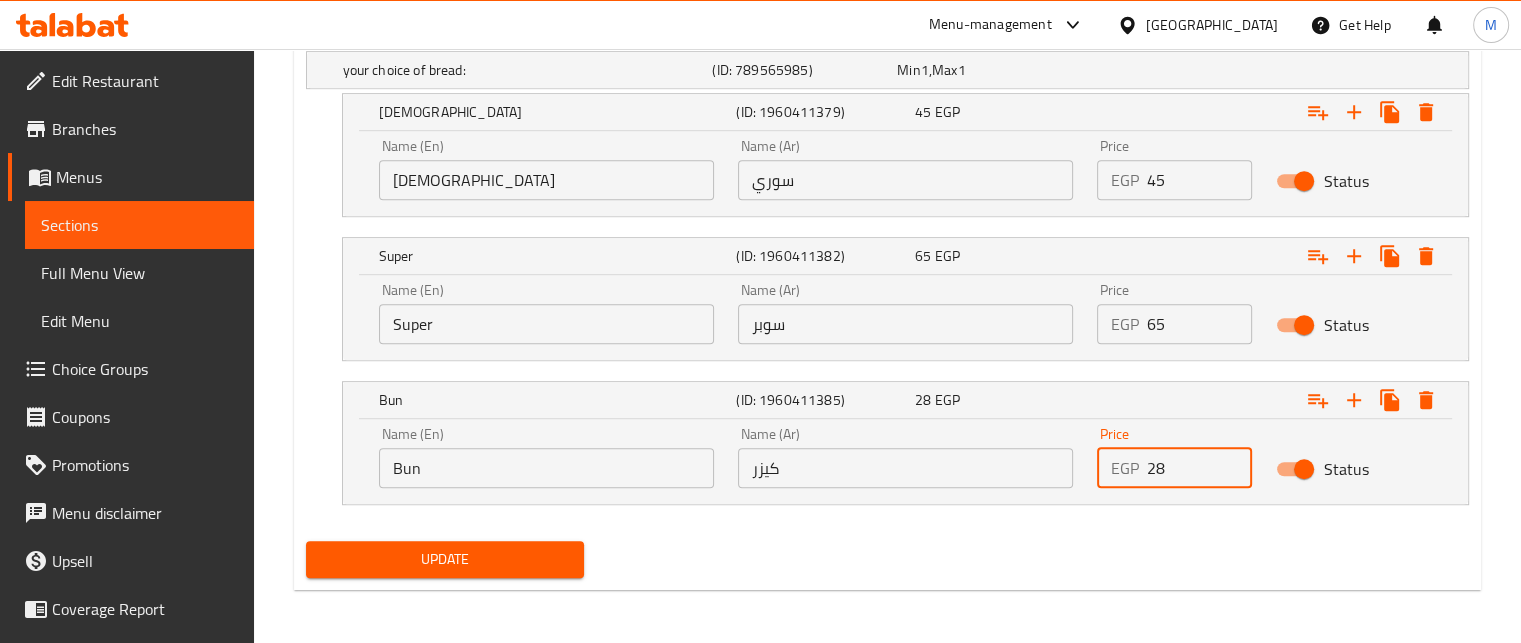 drag, startPoint x: 1152, startPoint y: 471, endPoint x: 1103, endPoint y: 459, distance: 50.447994 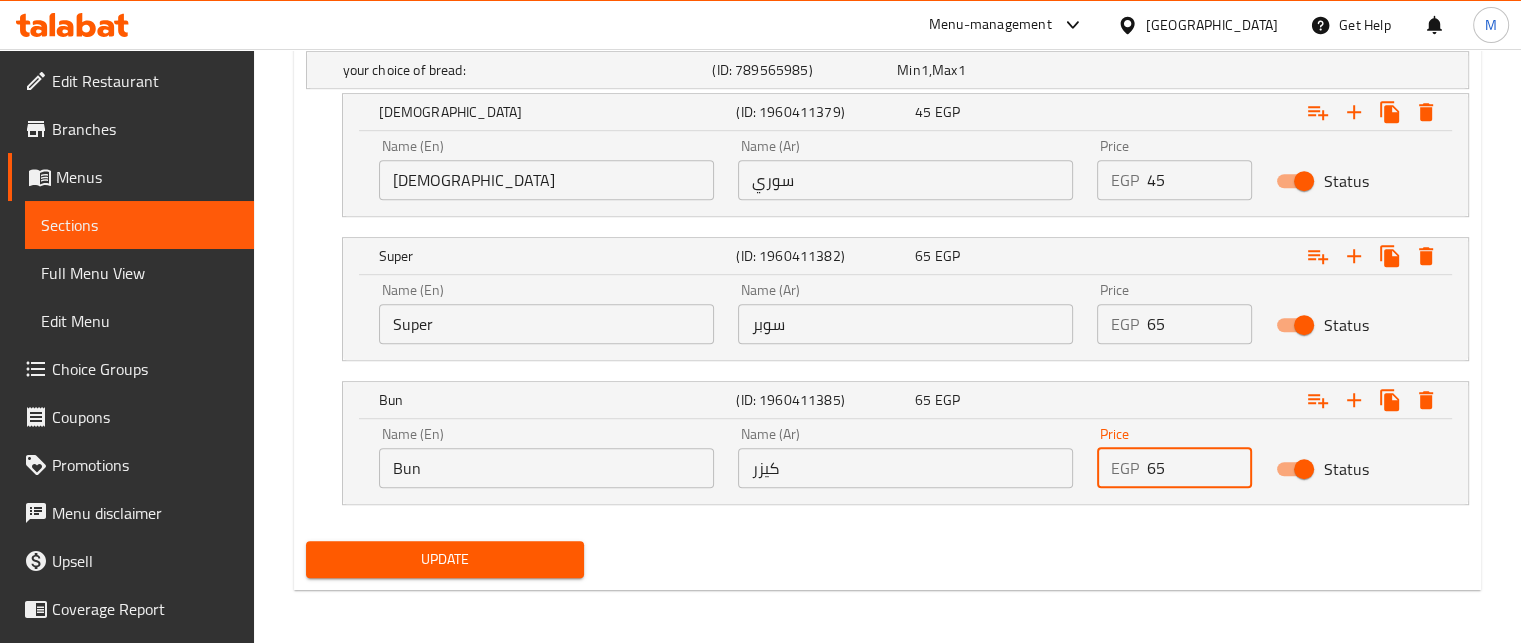 type on "65" 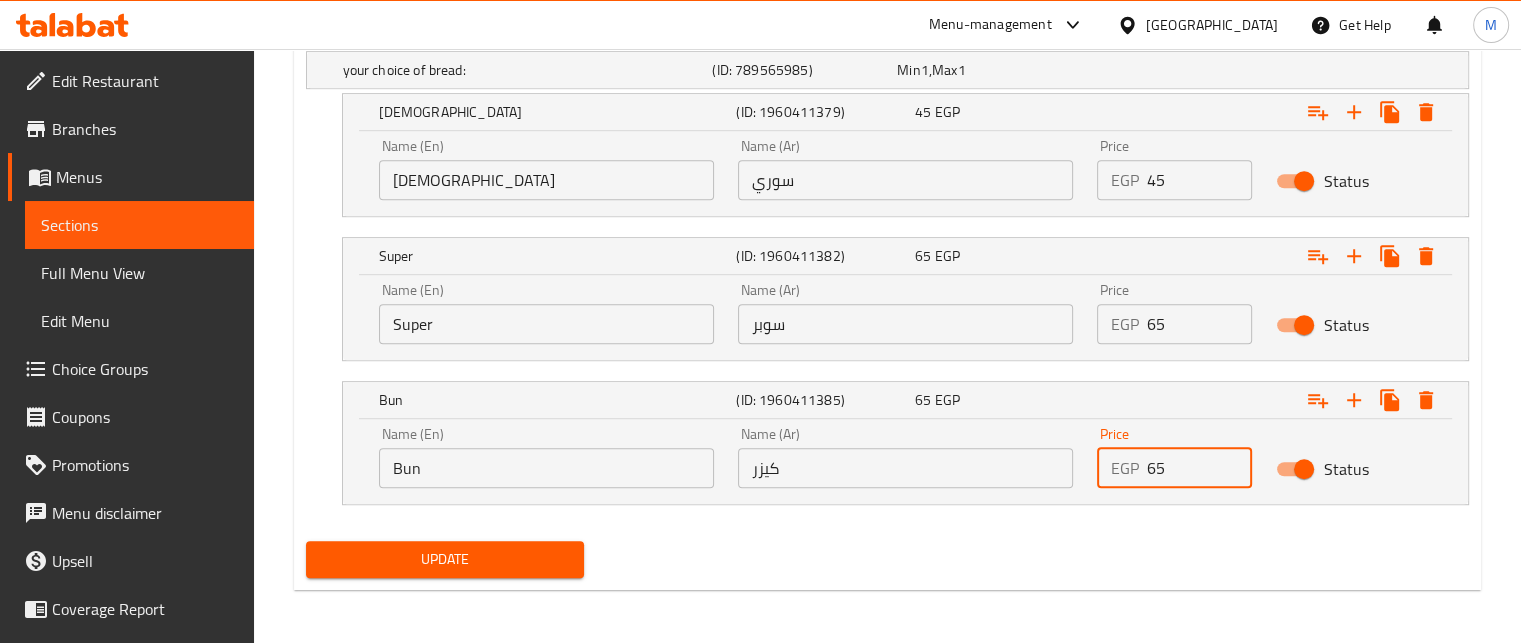 click on "Update" at bounding box center (445, 559) 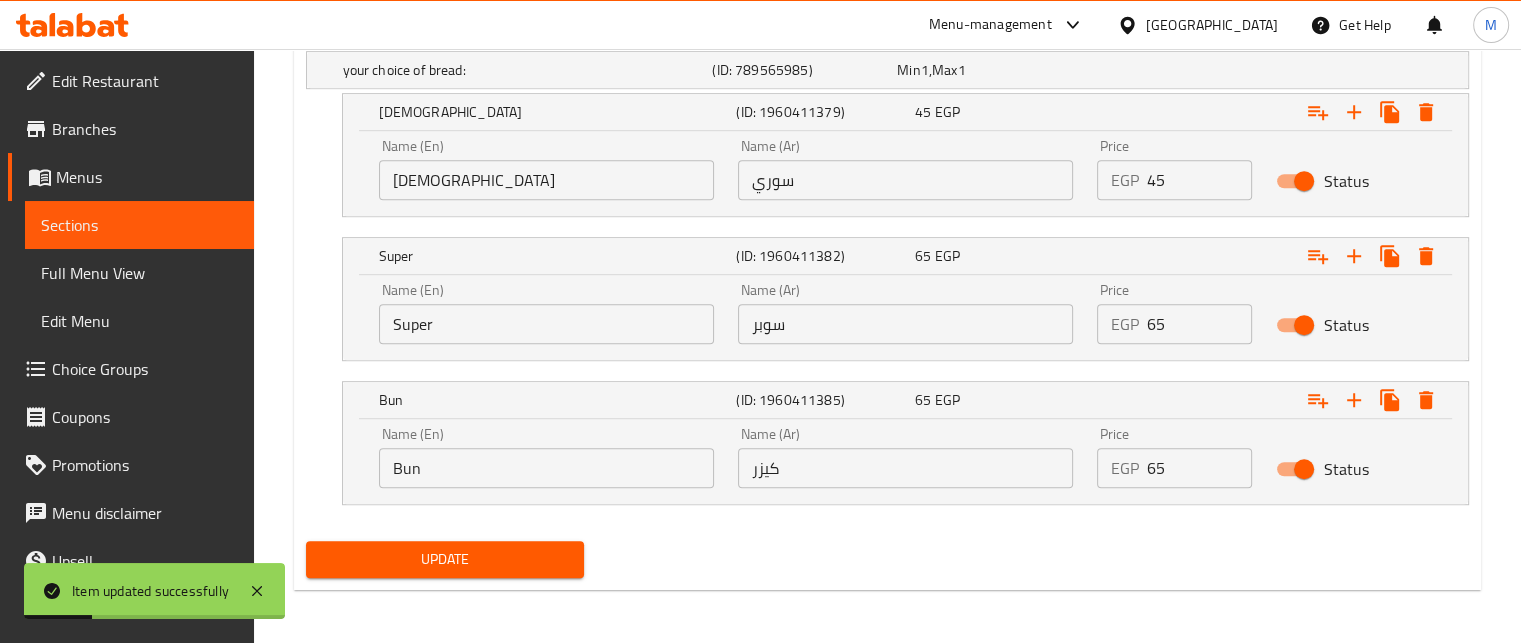 scroll, scrollTop: 0, scrollLeft: 0, axis: both 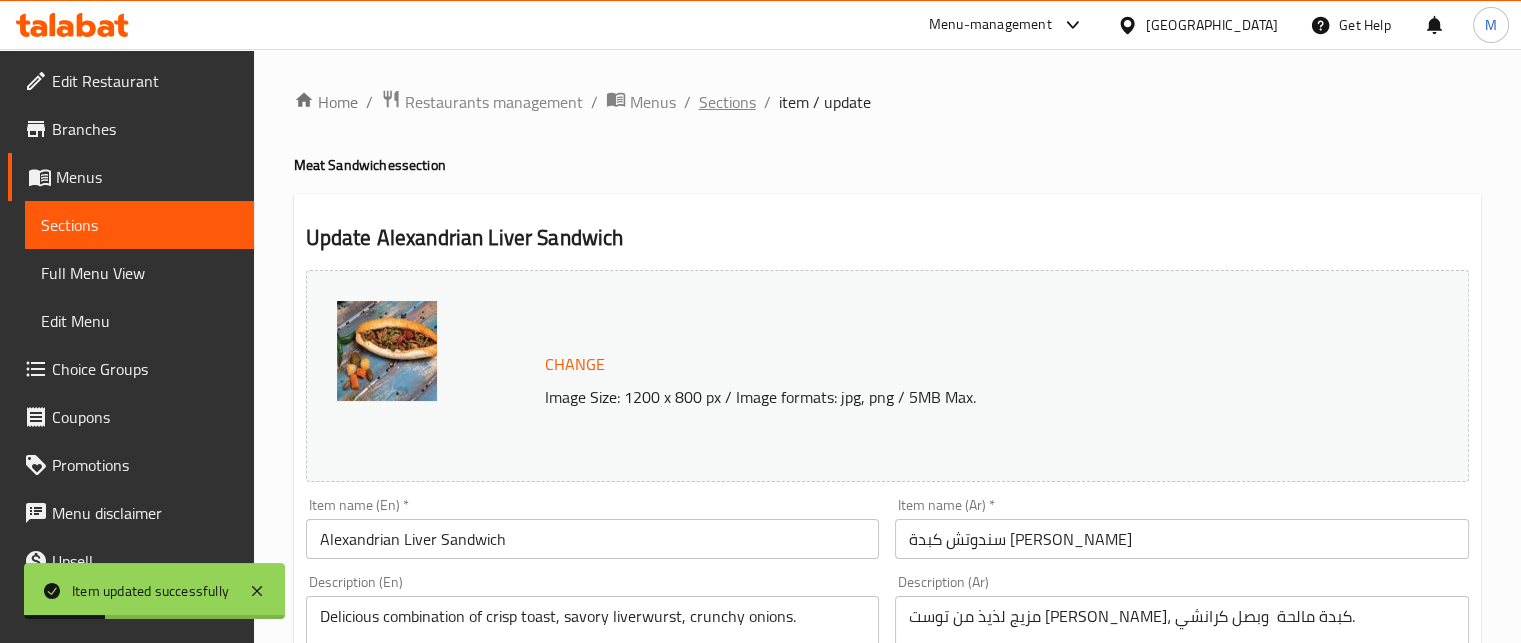 click on "Sections" at bounding box center (727, 102) 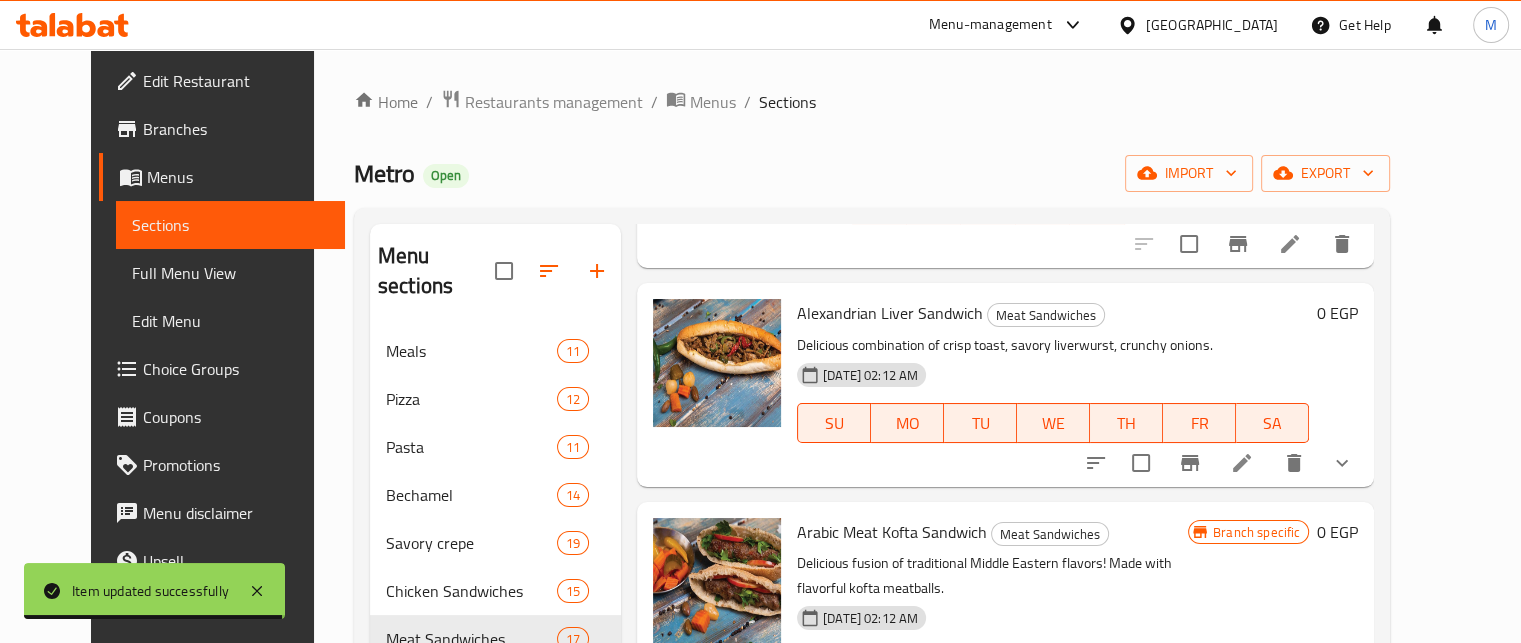 scroll, scrollTop: 1236, scrollLeft: 0, axis: vertical 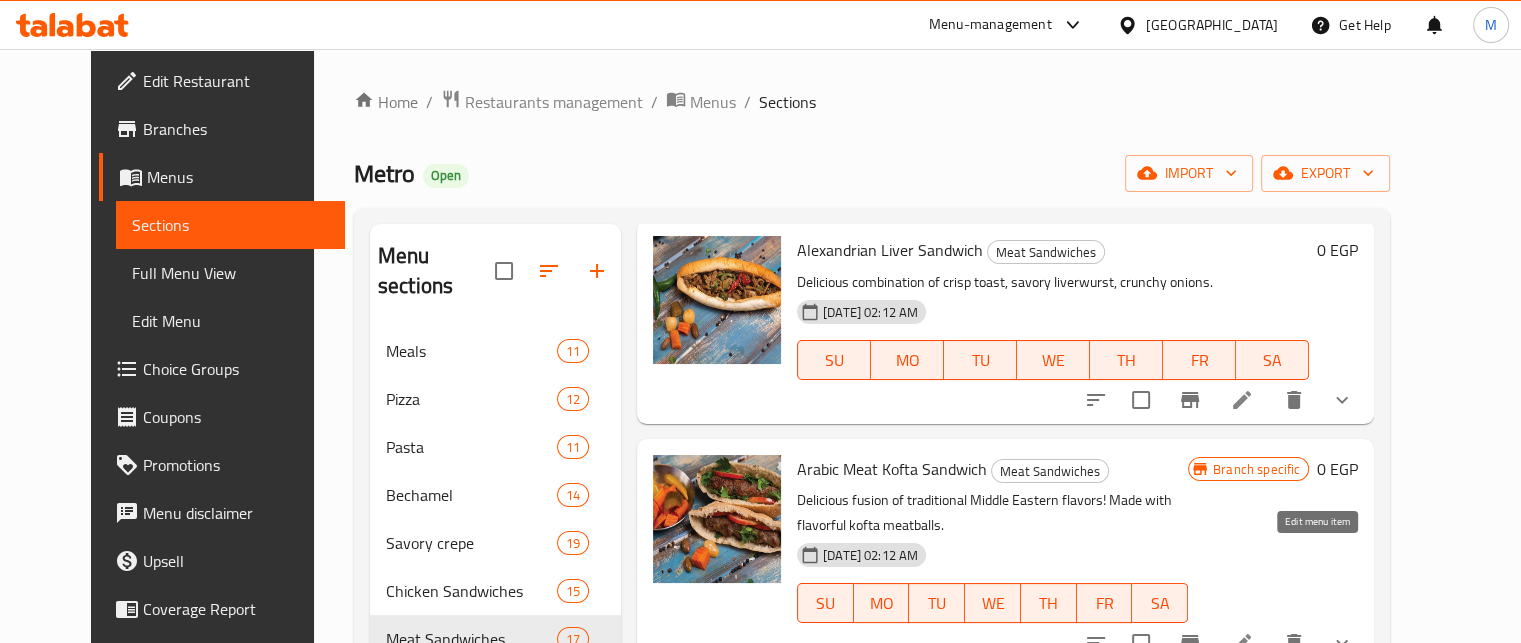 click 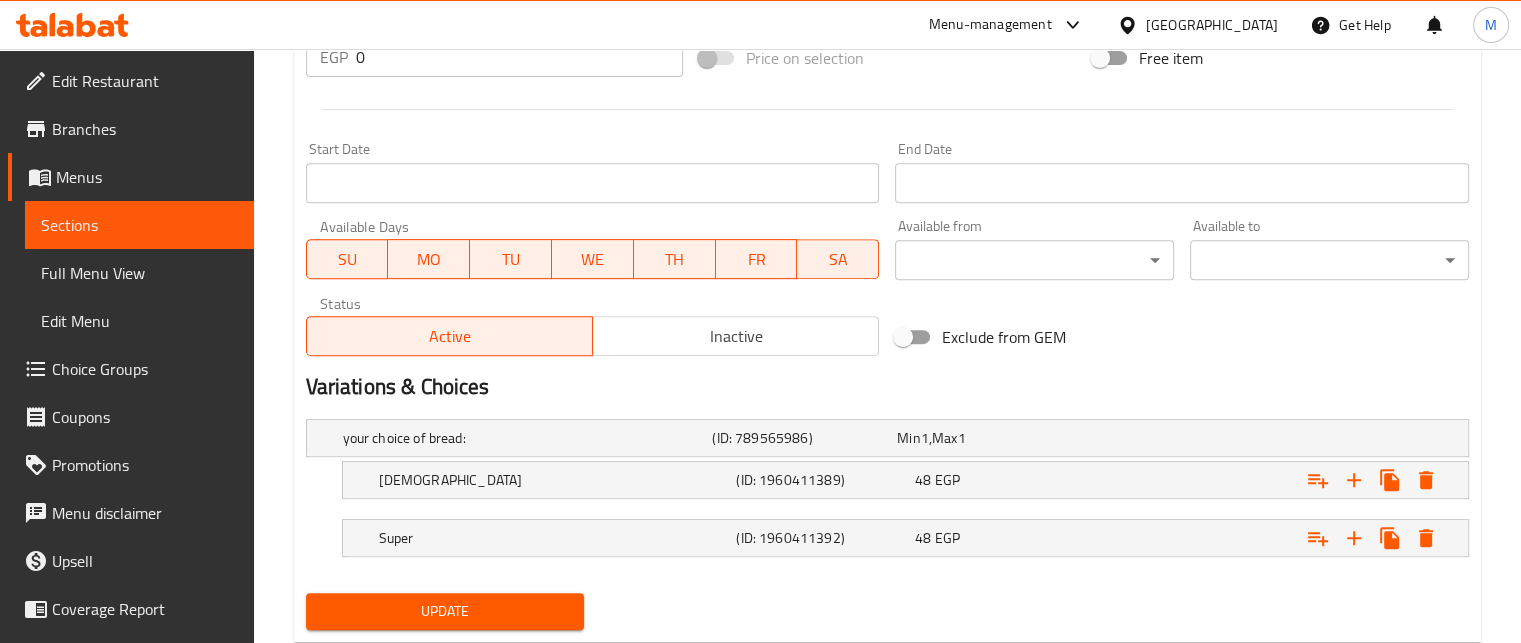 scroll, scrollTop: 842, scrollLeft: 0, axis: vertical 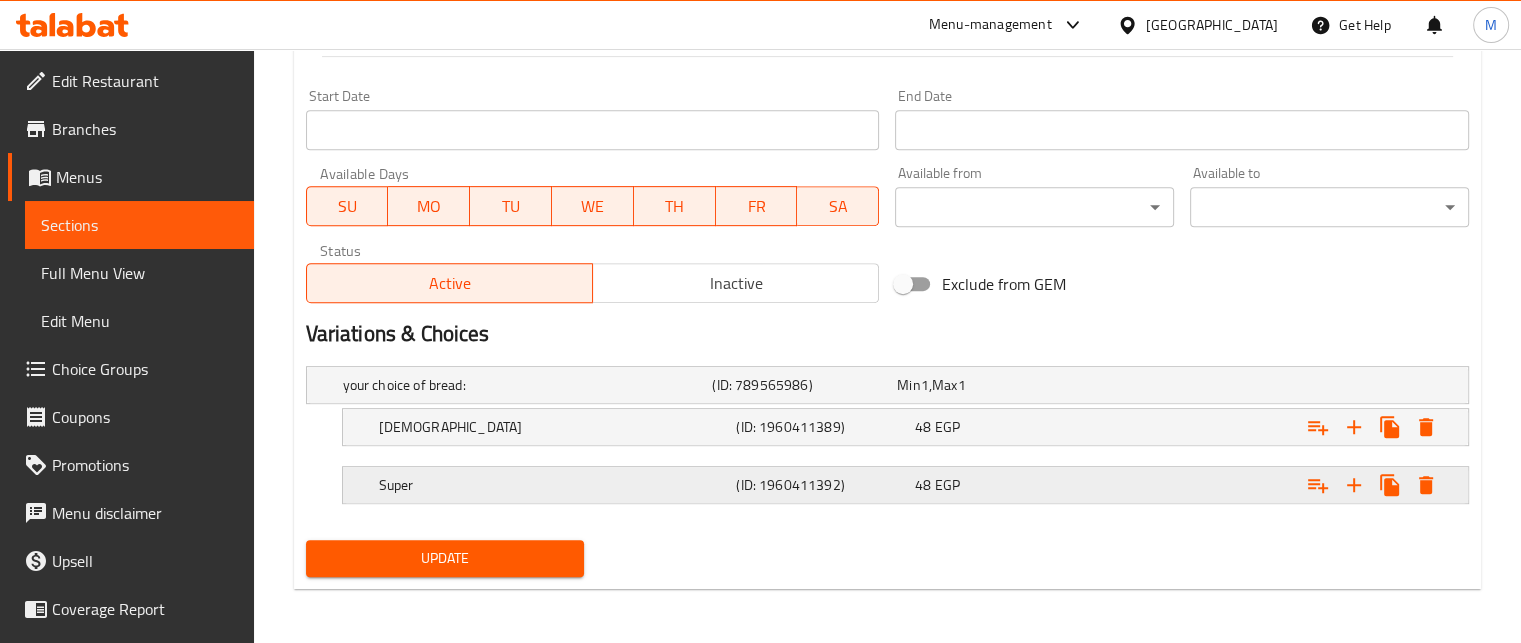 click on "48   EGP" at bounding box center [985, 385] 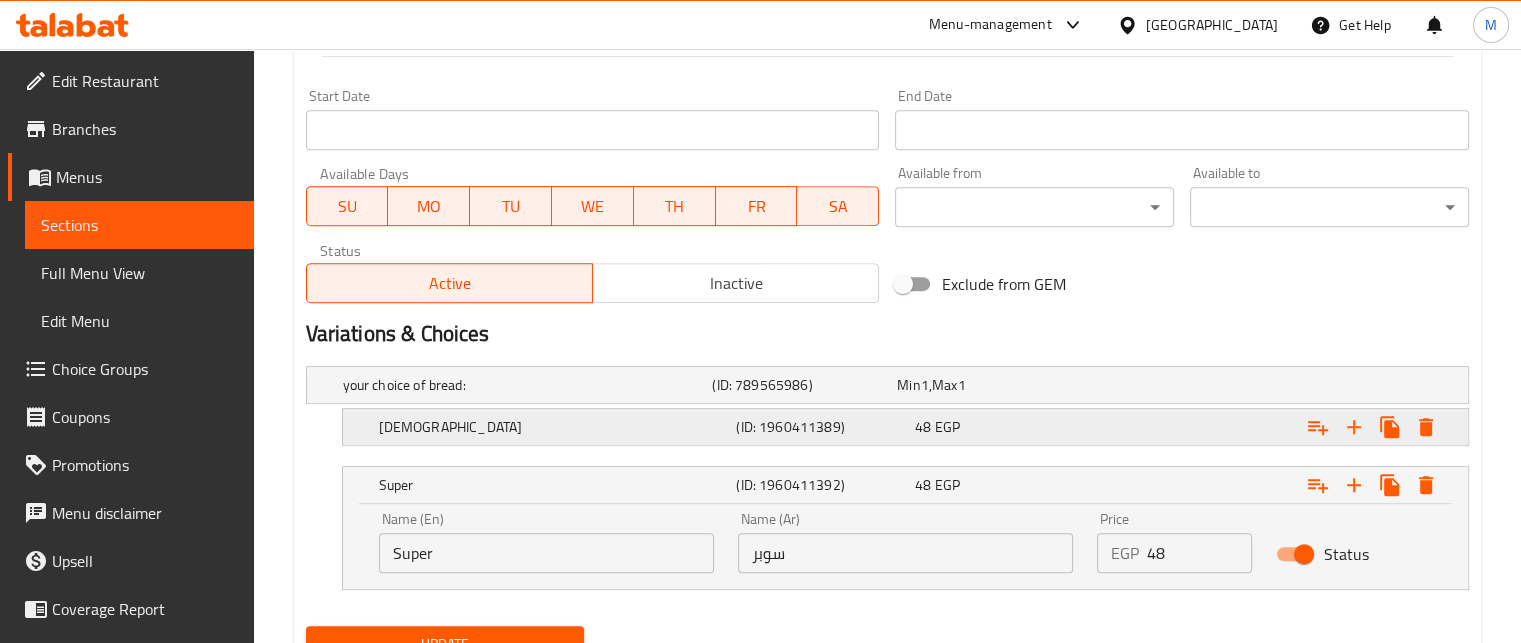 click on "48   EGP" at bounding box center (985, 385) 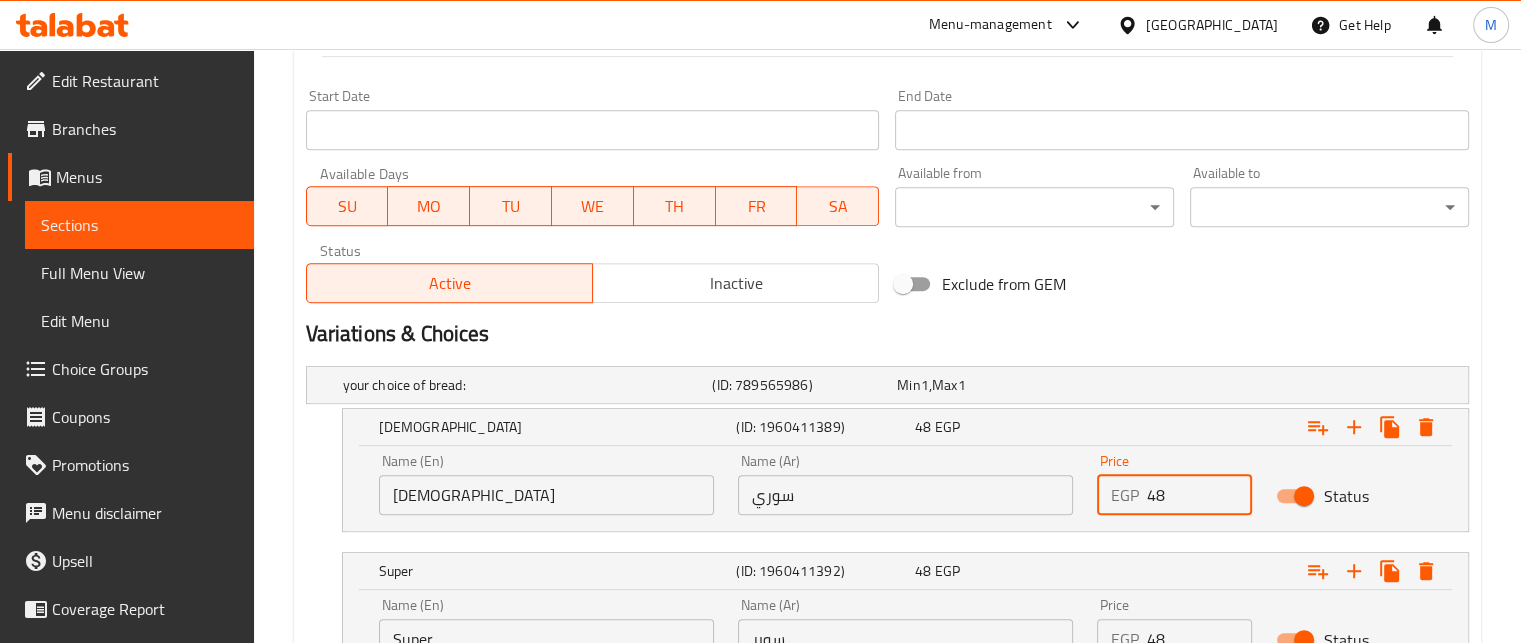 drag, startPoint x: 1132, startPoint y: 485, endPoint x: 1102, endPoint y: 478, distance: 30.805843 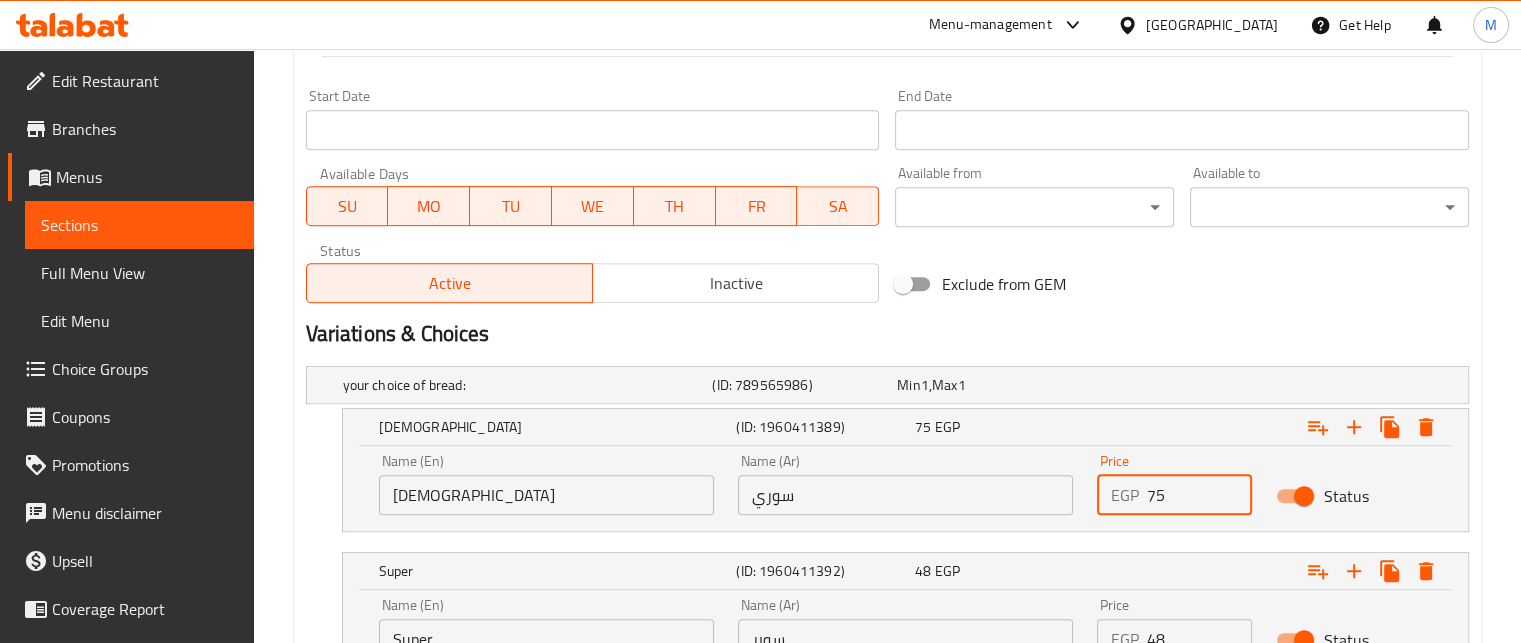 scroll, scrollTop: 1014, scrollLeft: 0, axis: vertical 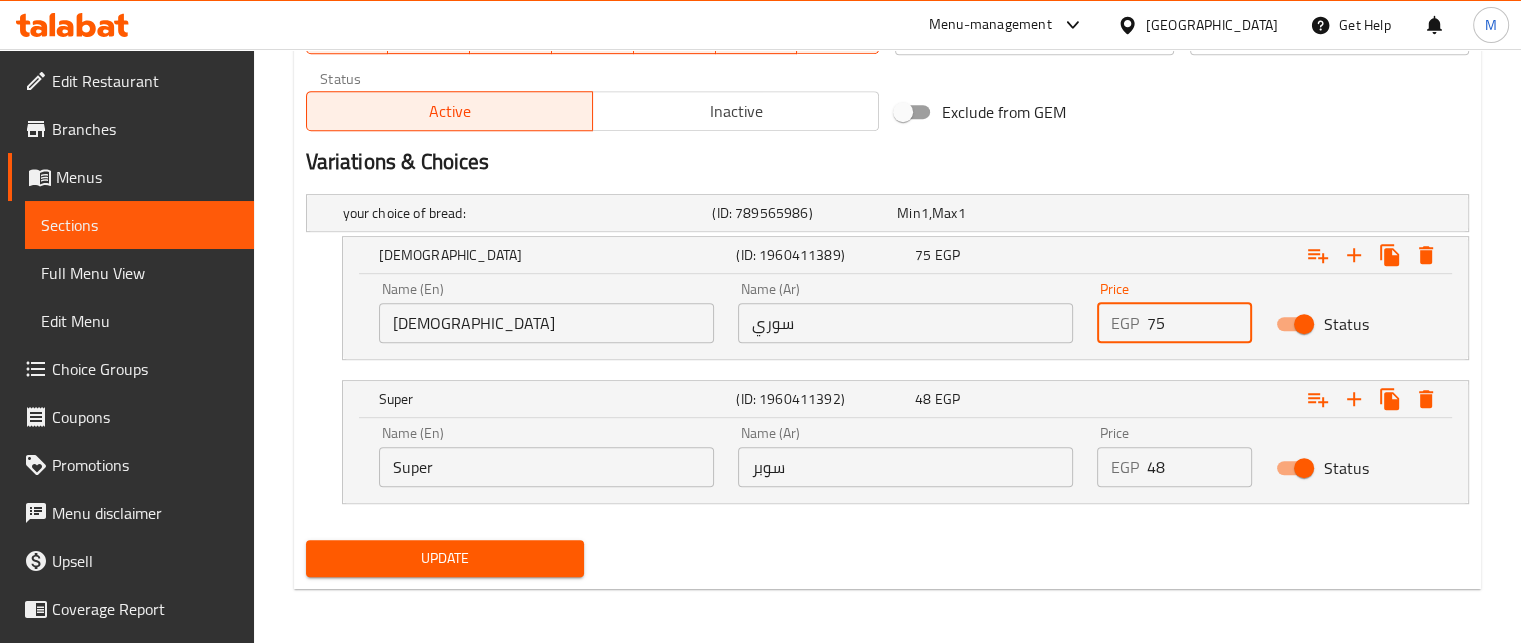 type on "75" 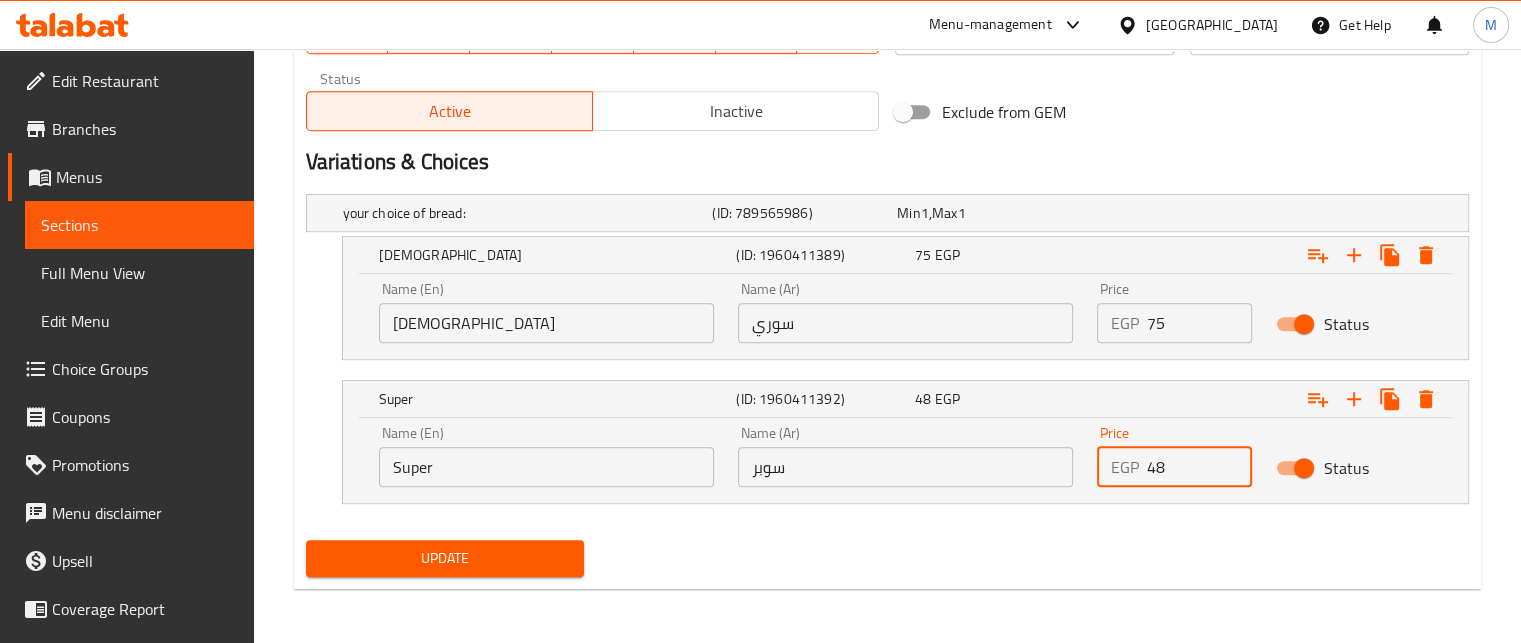 drag, startPoint x: 1179, startPoint y: 467, endPoint x: 1058, endPoint y: 453, distance: 121.80723 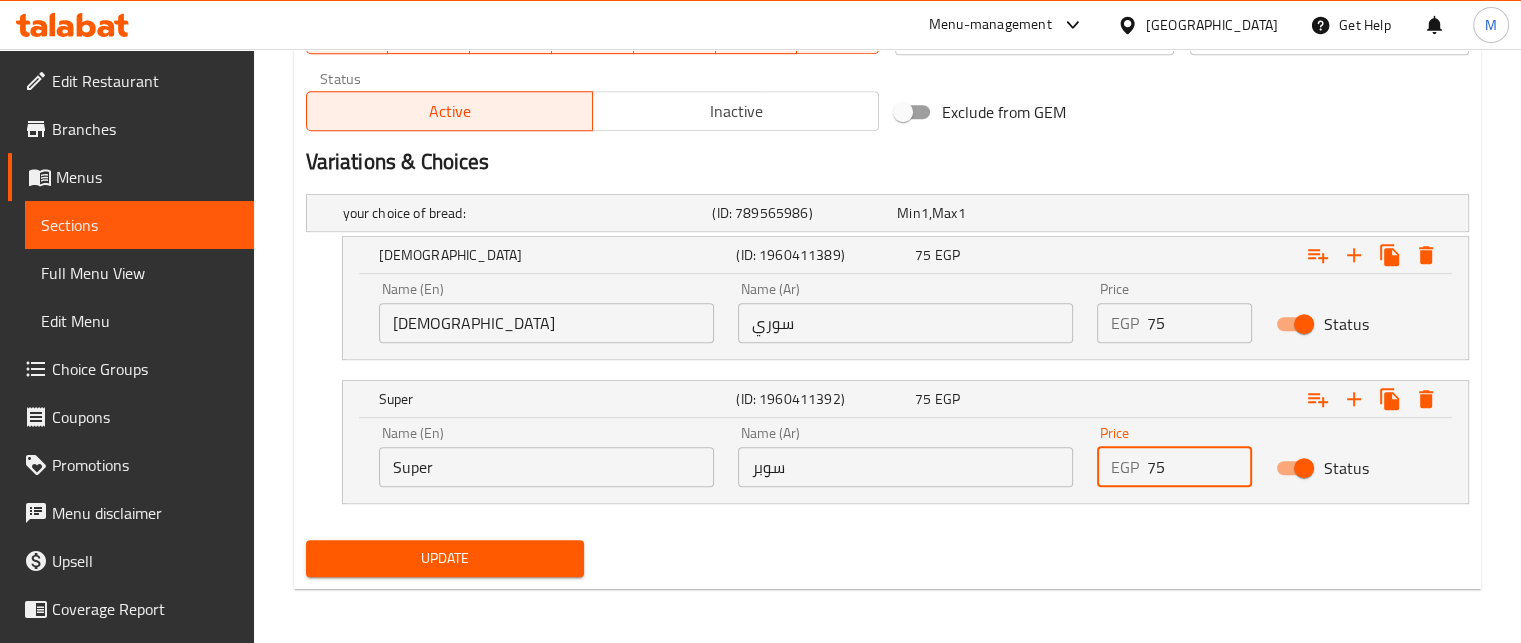 type on "75" 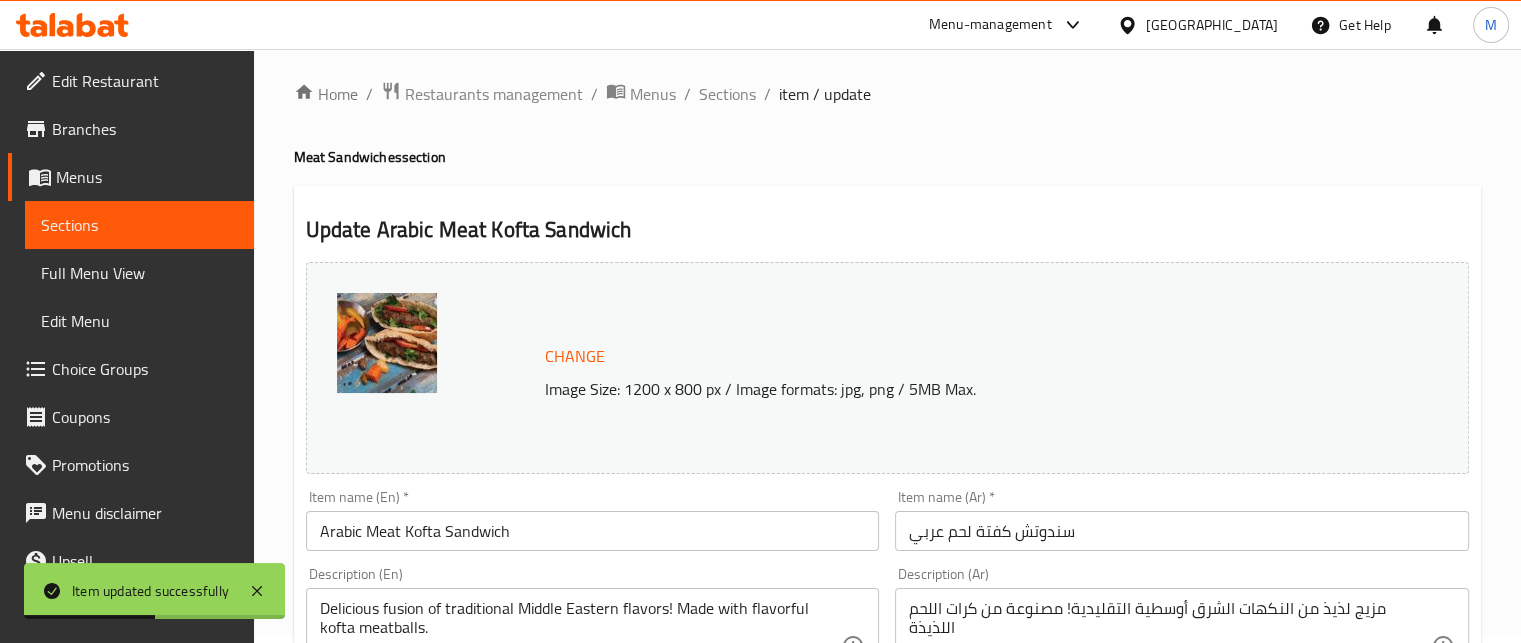 scroll, scrollTop: 0, scrollLeft: 0, axis: both 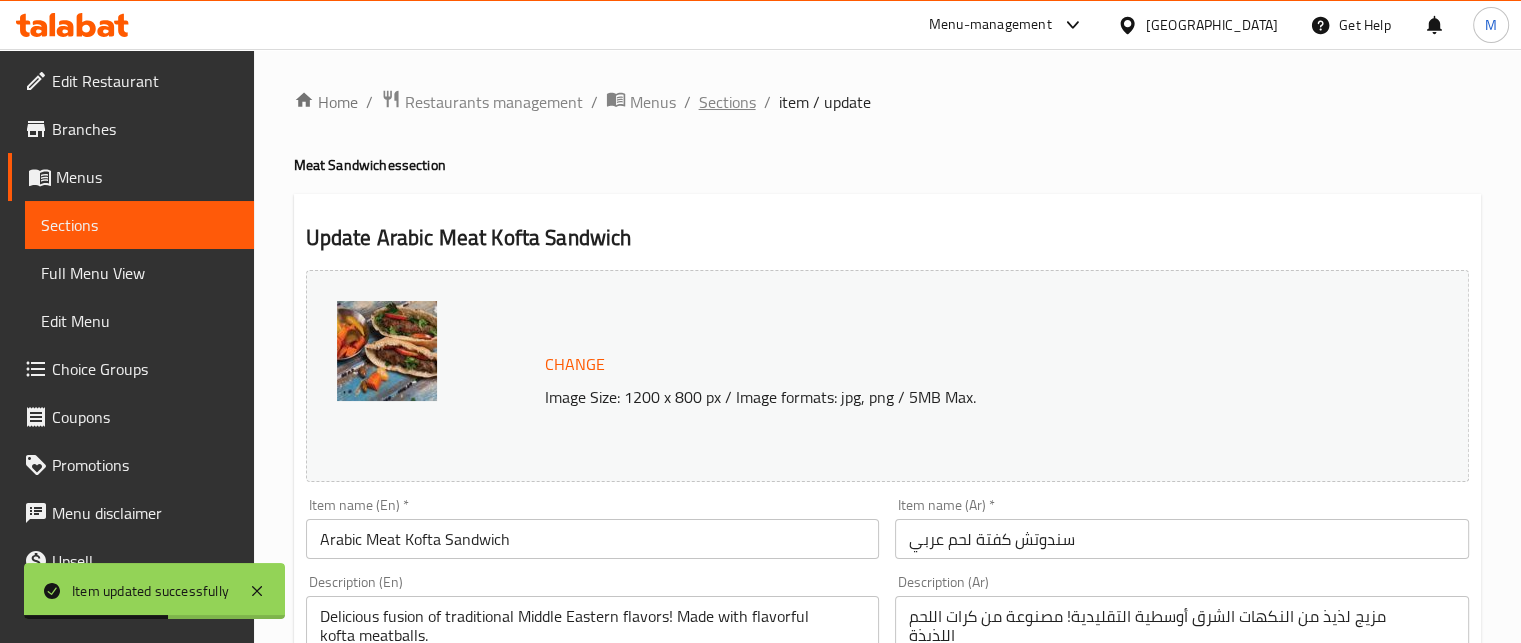 click on "Sections" at bounding box center (727, 102) 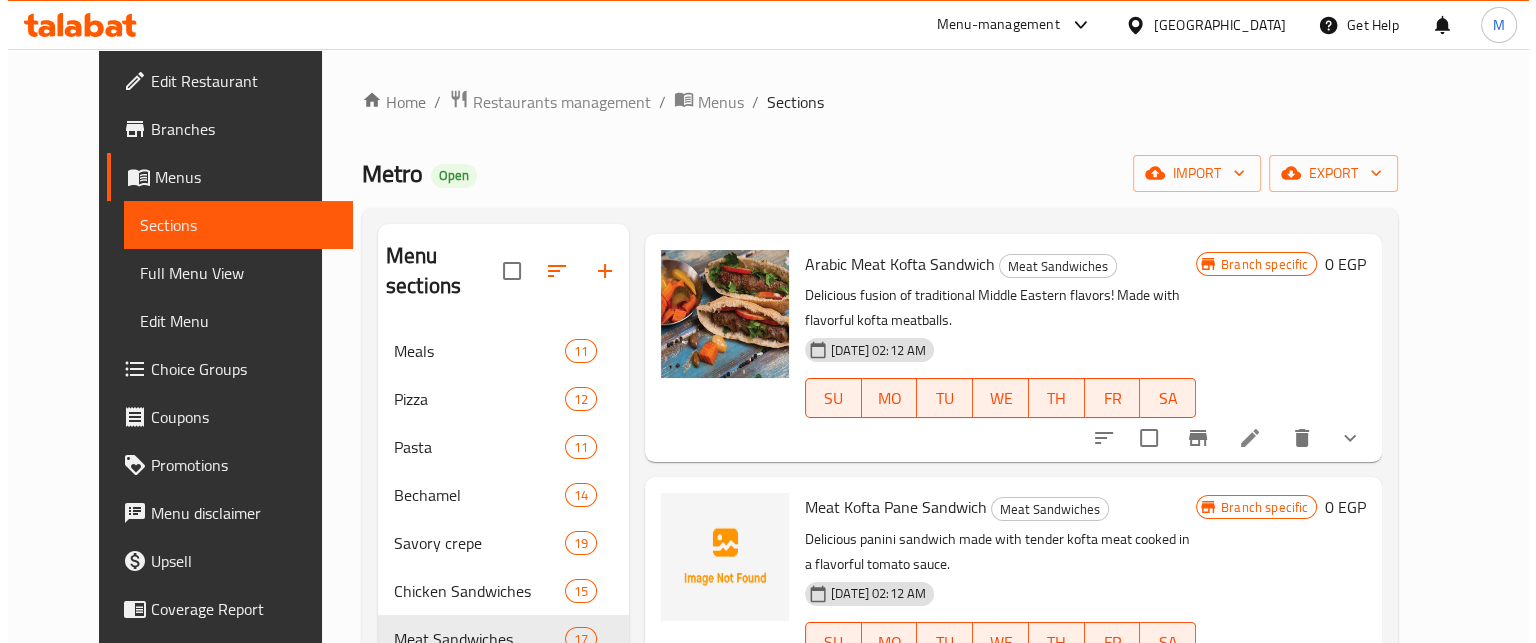 scroll, scrollTop: 1504, scrollLeft: 0, axis: vertical 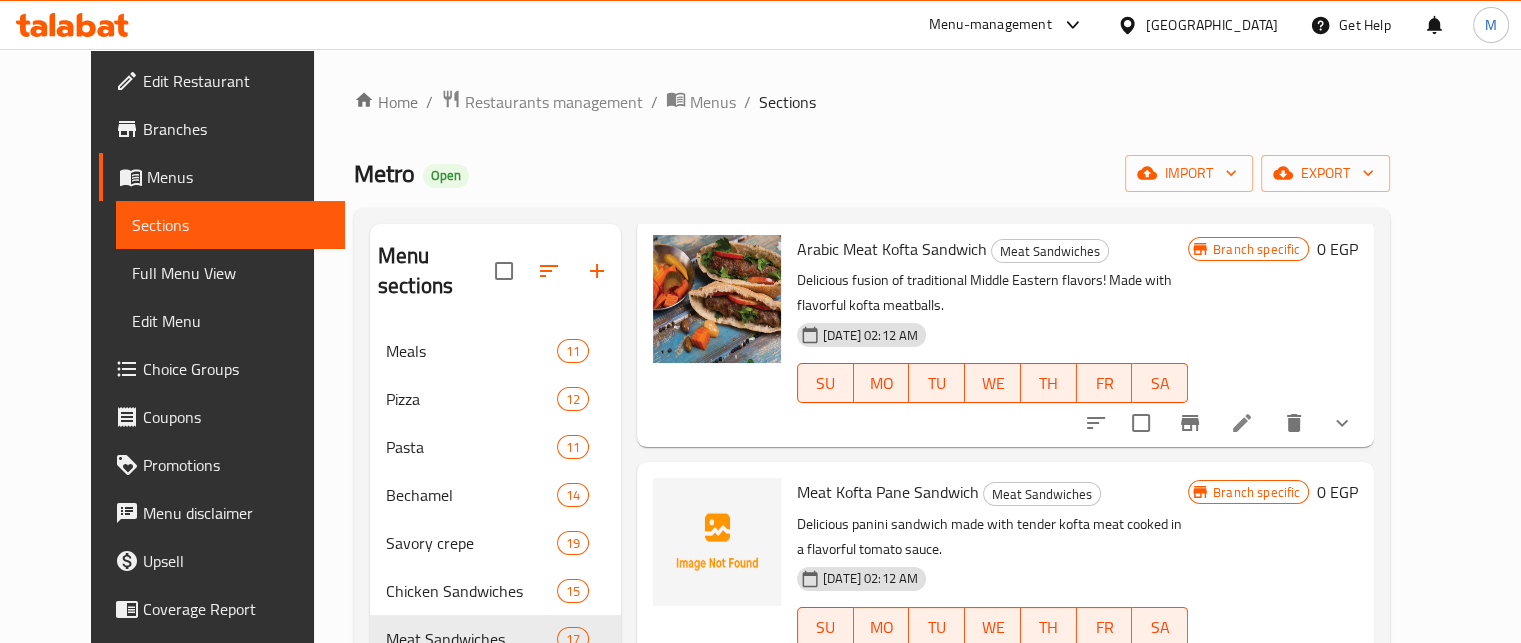 click 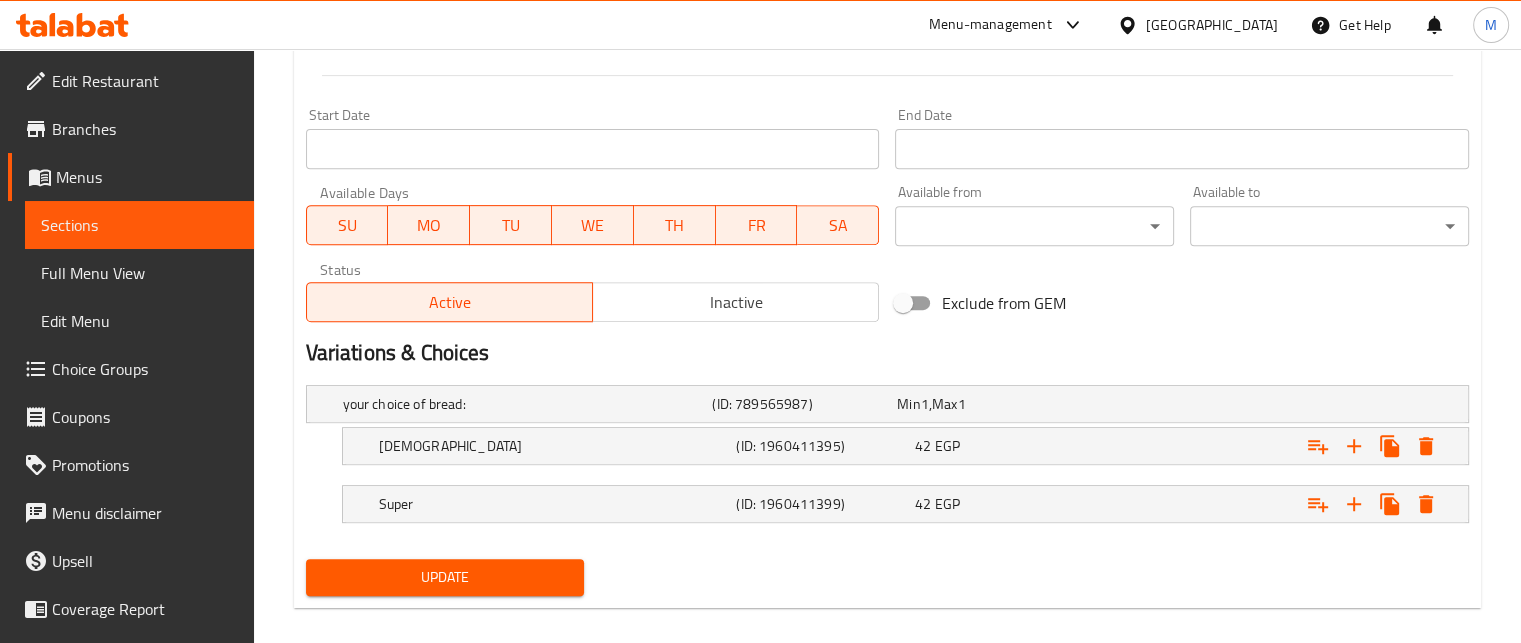 scroll, scrollTop: 813, scrollLeft: 0, axis: vertical 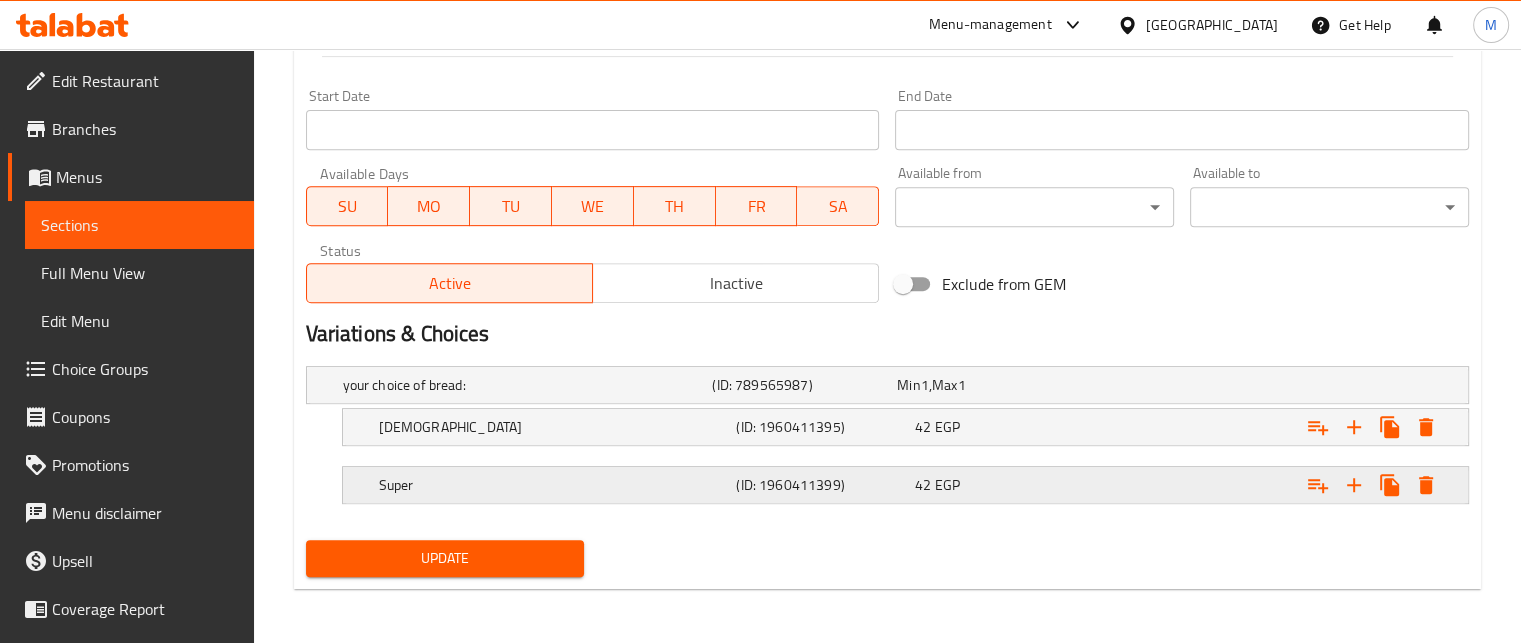 click at bounding box center (1263, 385) 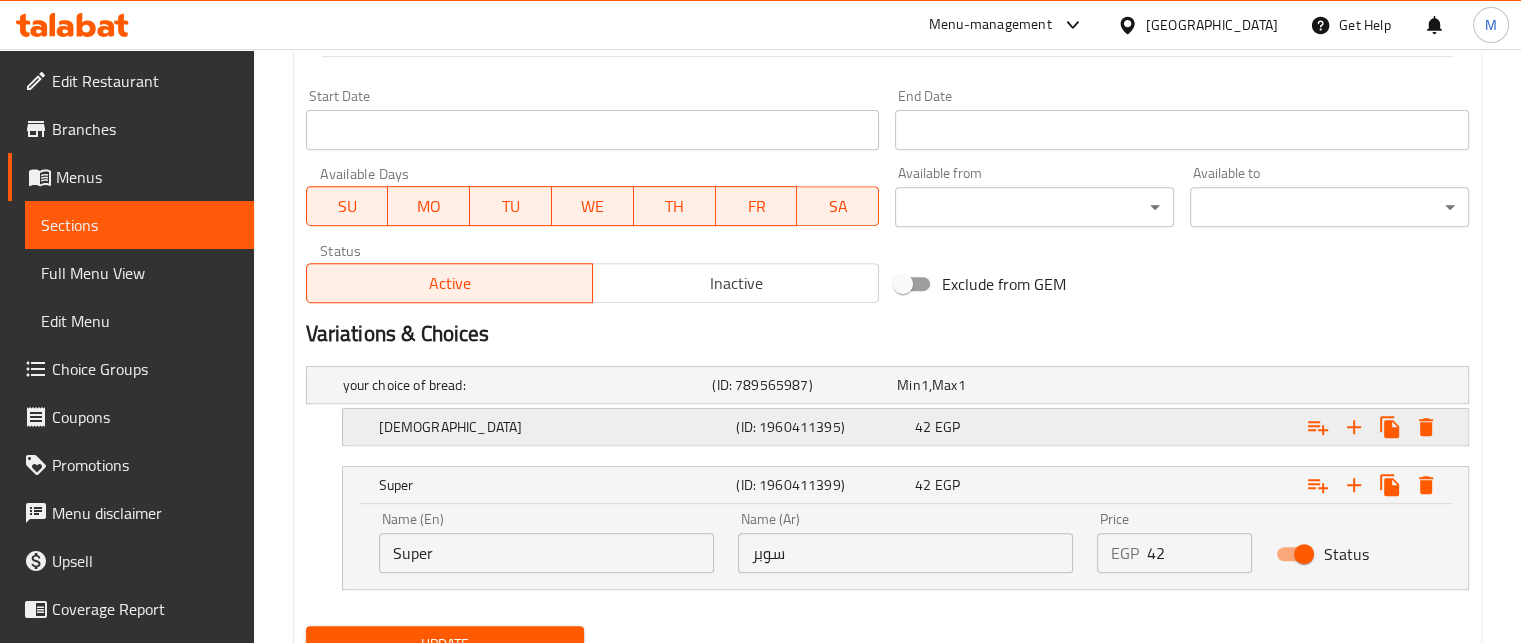 click at bounding box center [1263, 385] 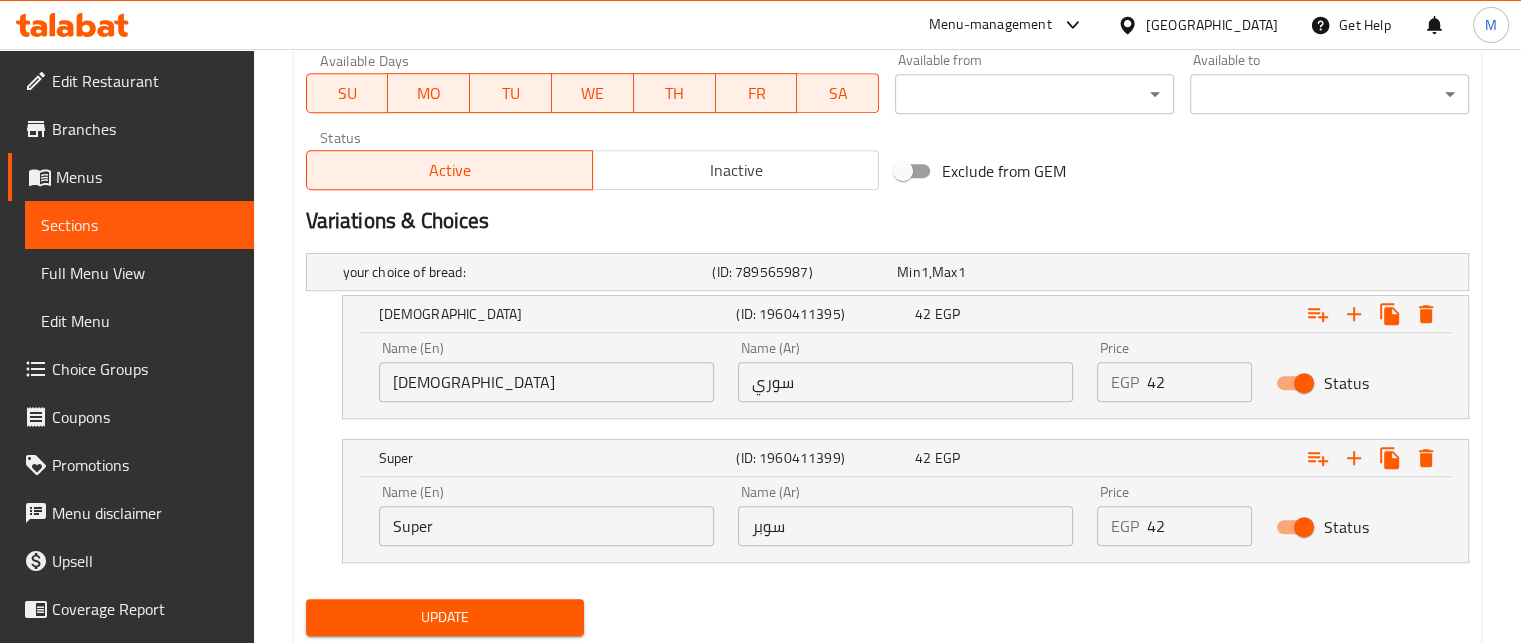 scroll, scrollTop: 985, scrollLeft: 0, axis: vertical 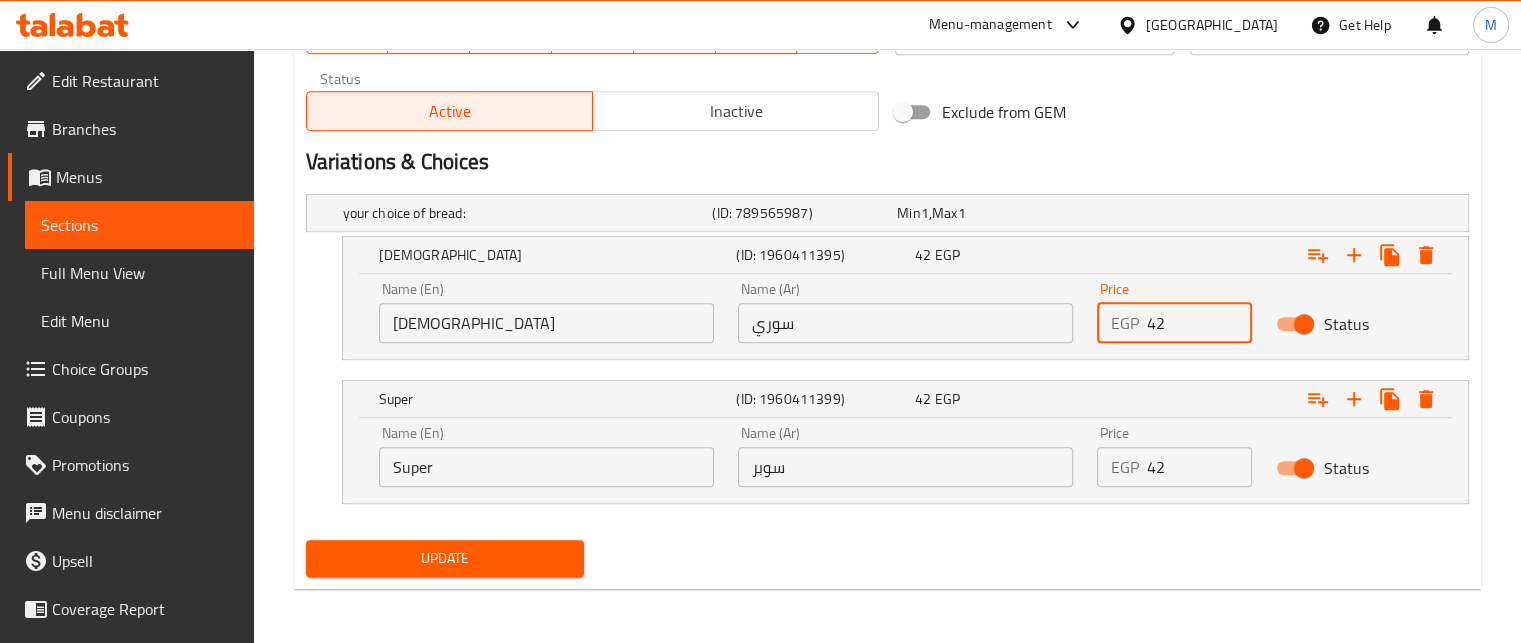 drag, startPoint x: 1185, startPoint y: 315, endPoint x: 1071, endPoint y: 303, distance: 114.62984 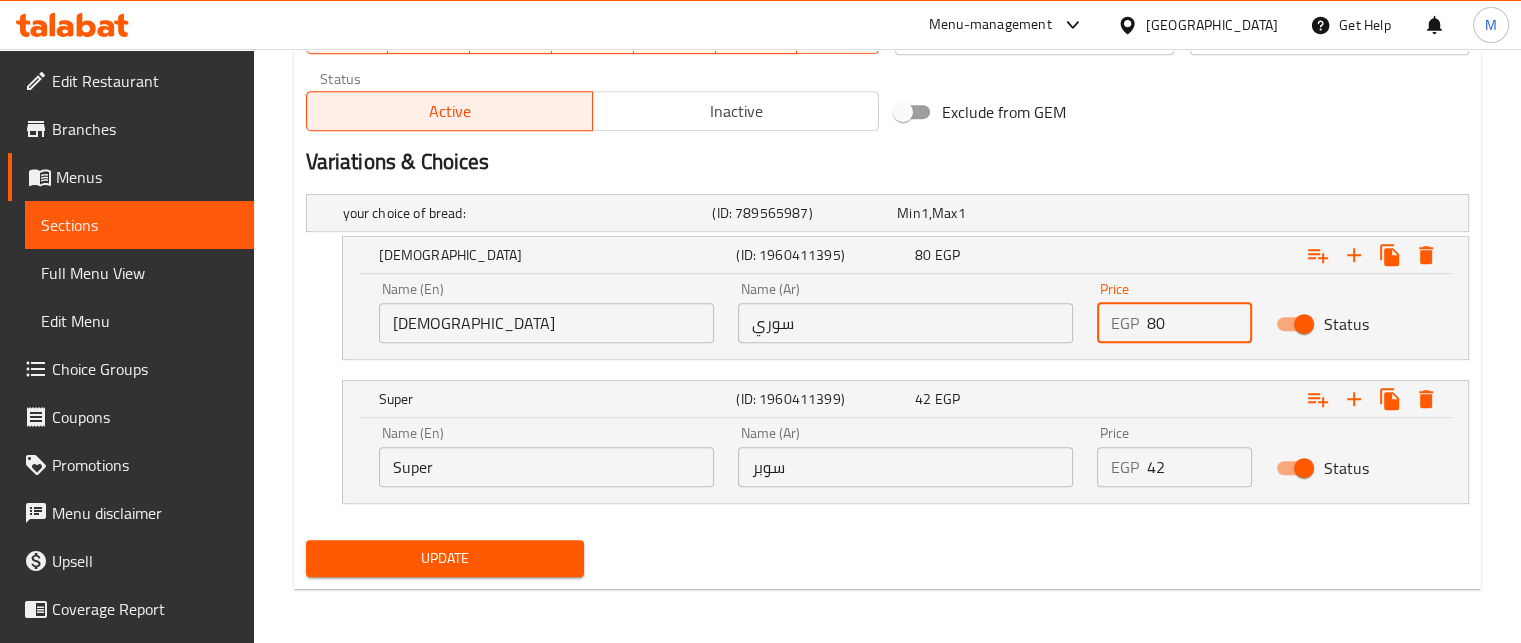 type on "80" 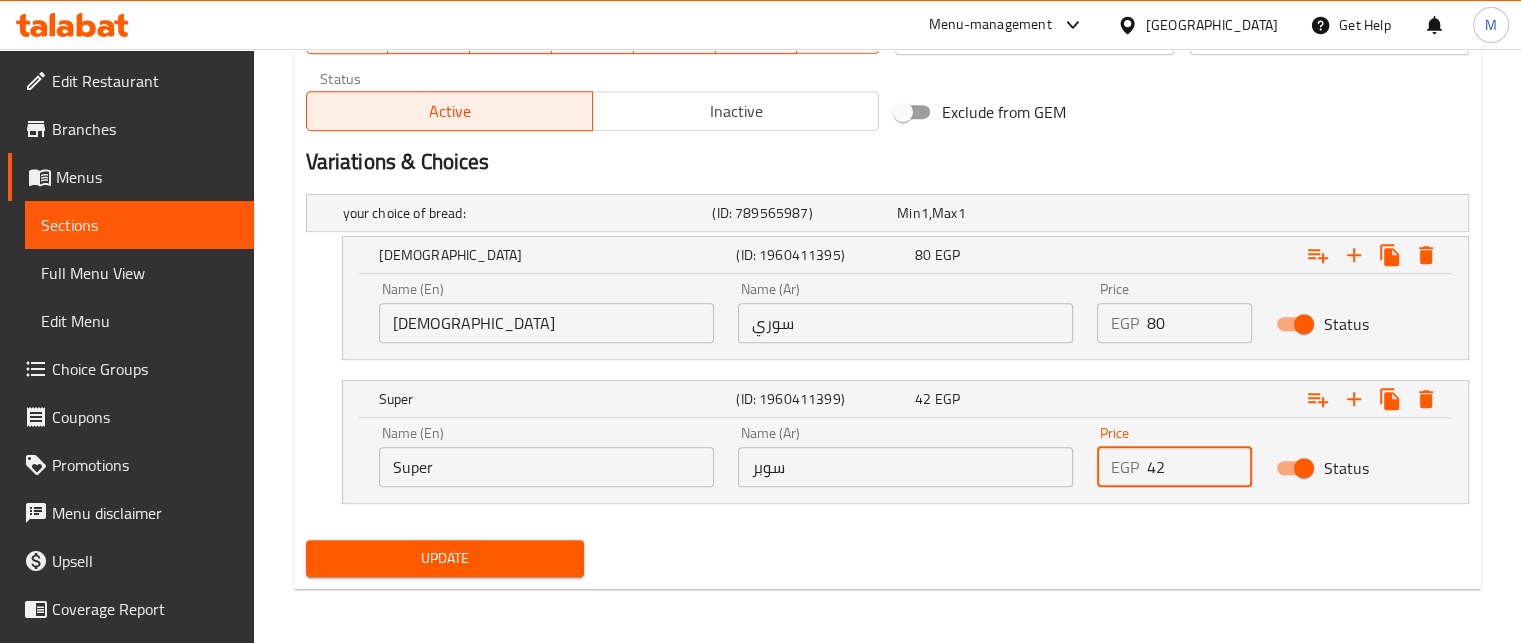drag, startPoint x: 1168, startPoint y: 471, endPoint x: 1072, endPoint y: 464, distance: 96.25487 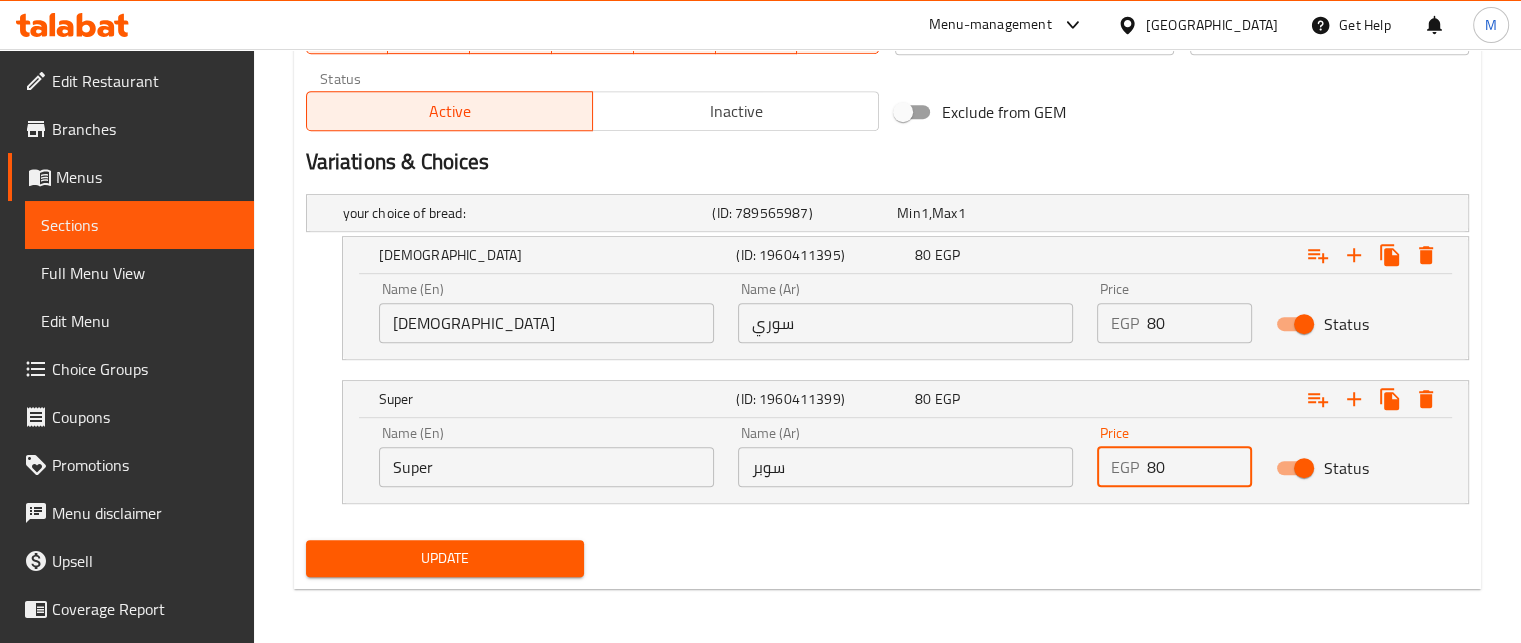 type on "80" 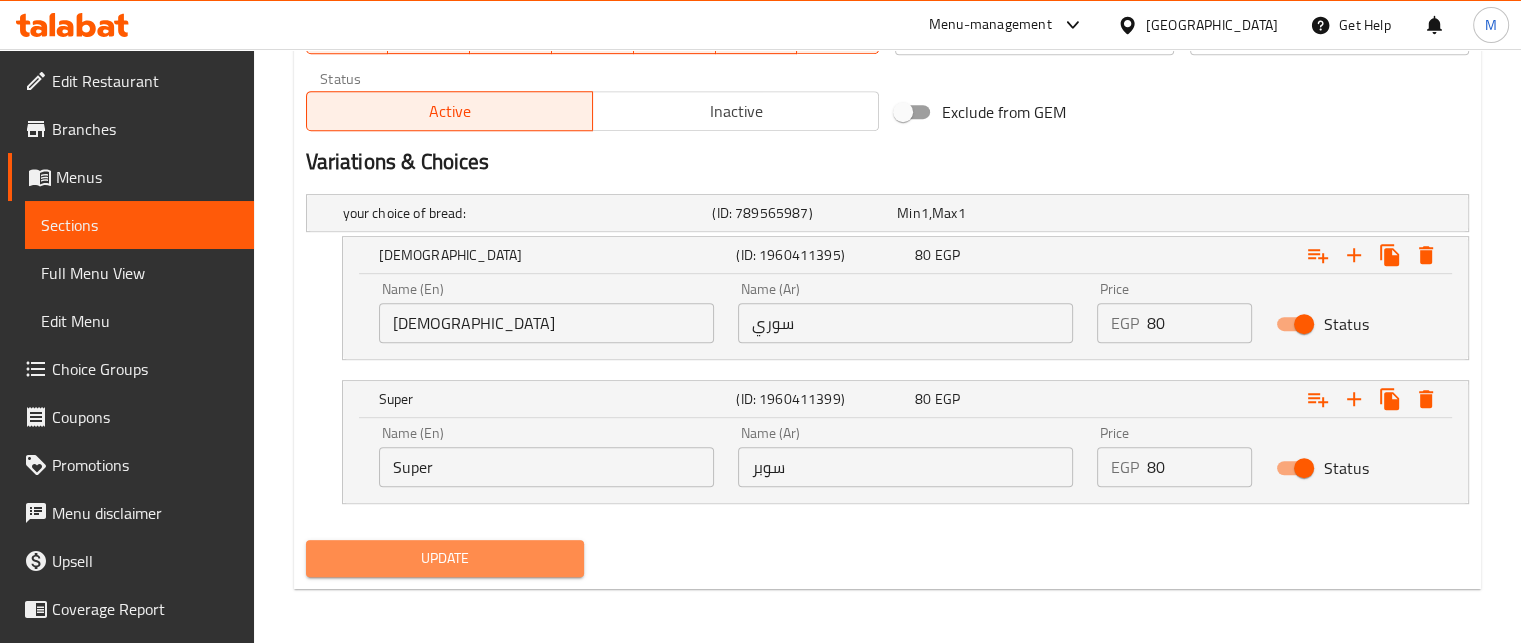 click on "Update" at bounding box center [445, 558] 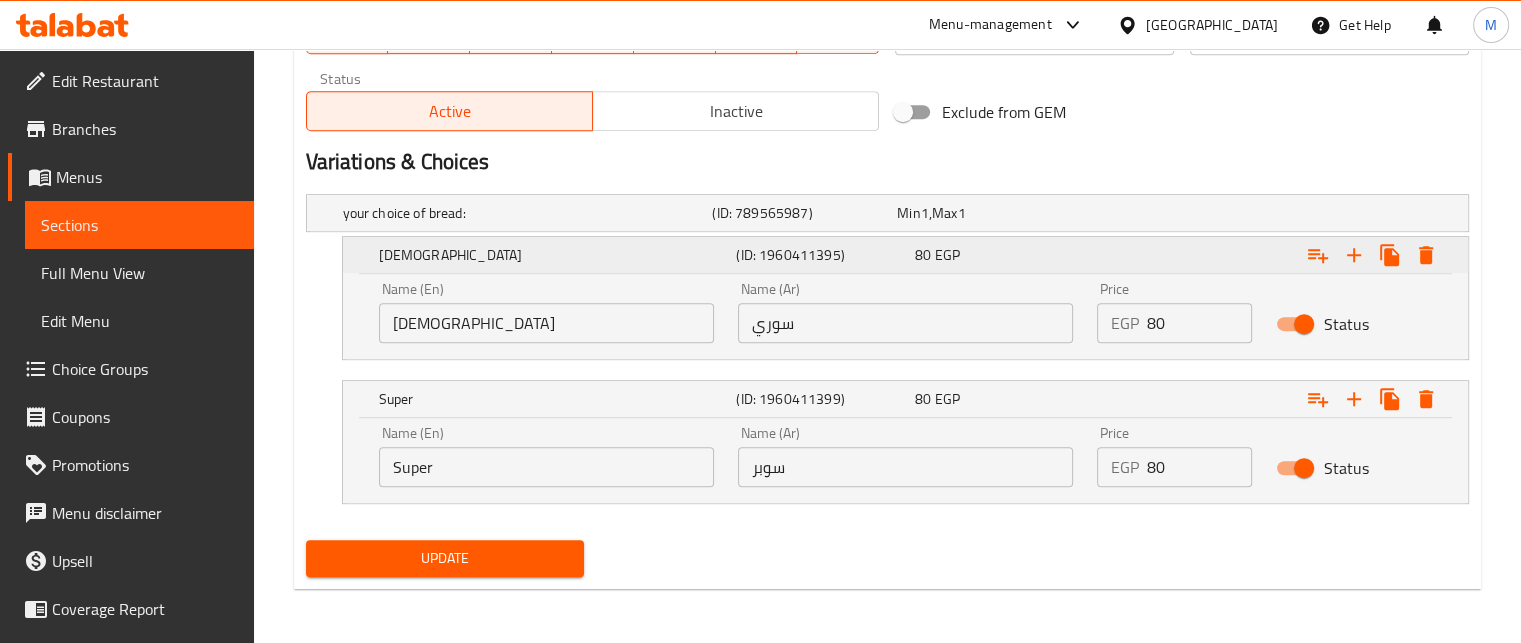 scroll, scrollTop: 0, scrollLeft: 0, axis: both 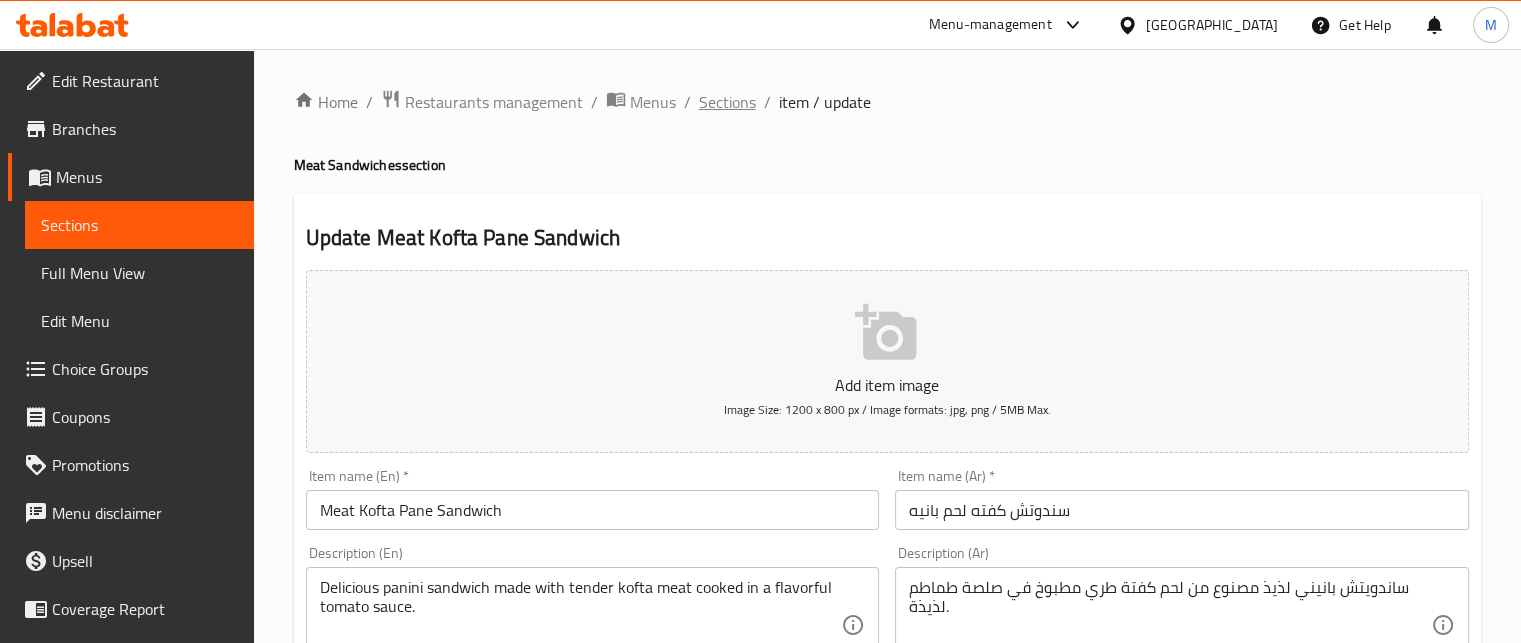click on "Sections" at bounding box center (727, 102) 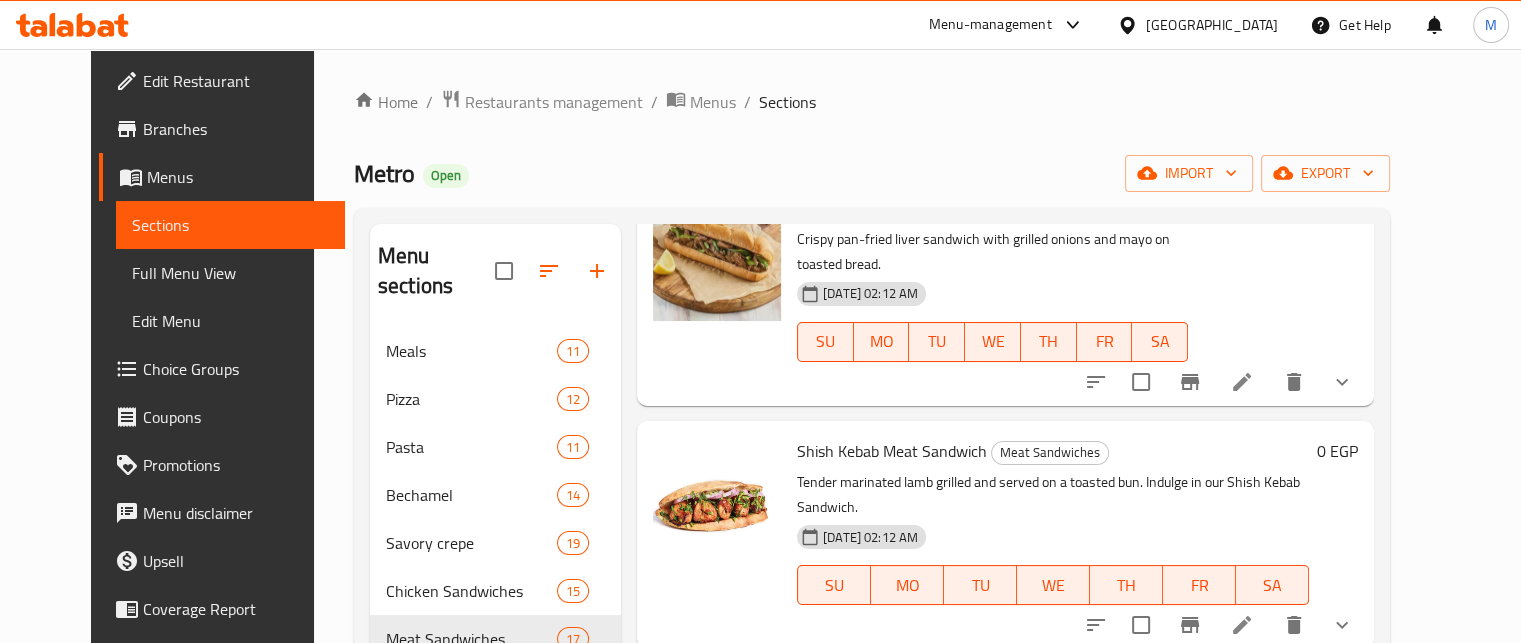 scroll, scrollTop: 1688, scrollLeft: 0, axis: vertical 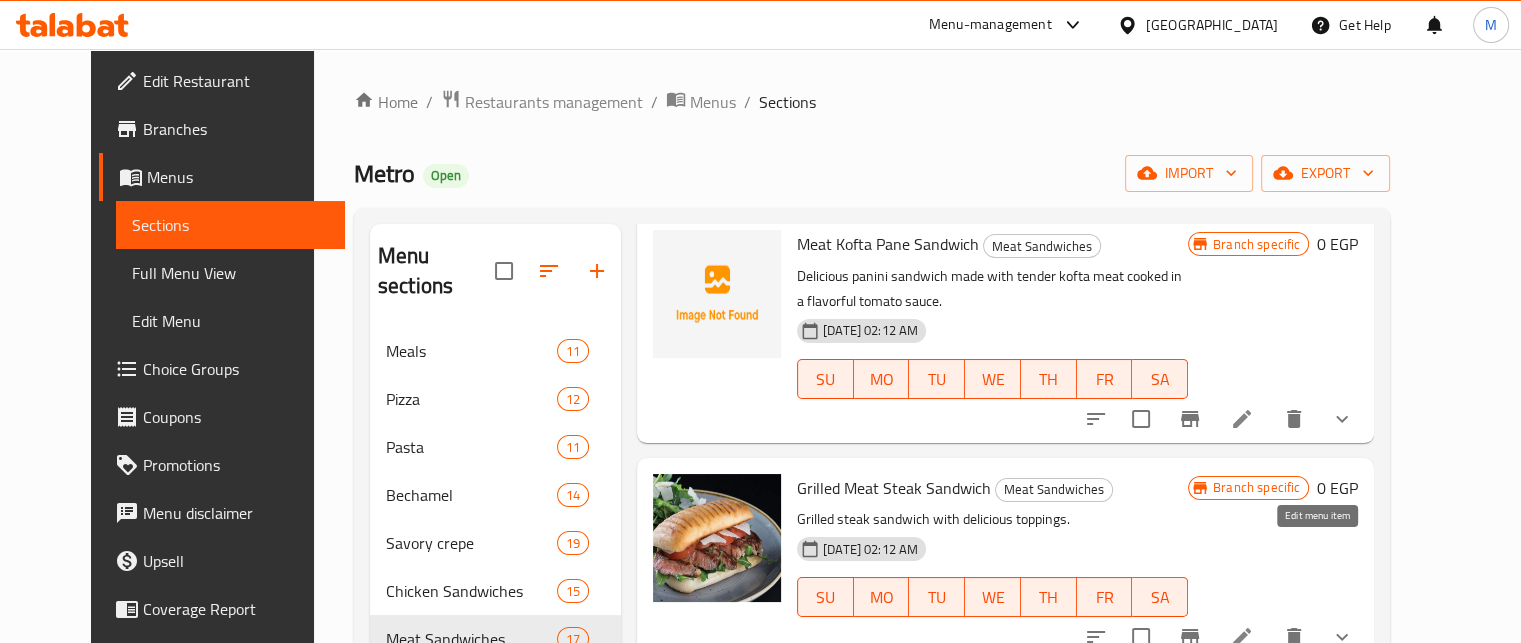 click 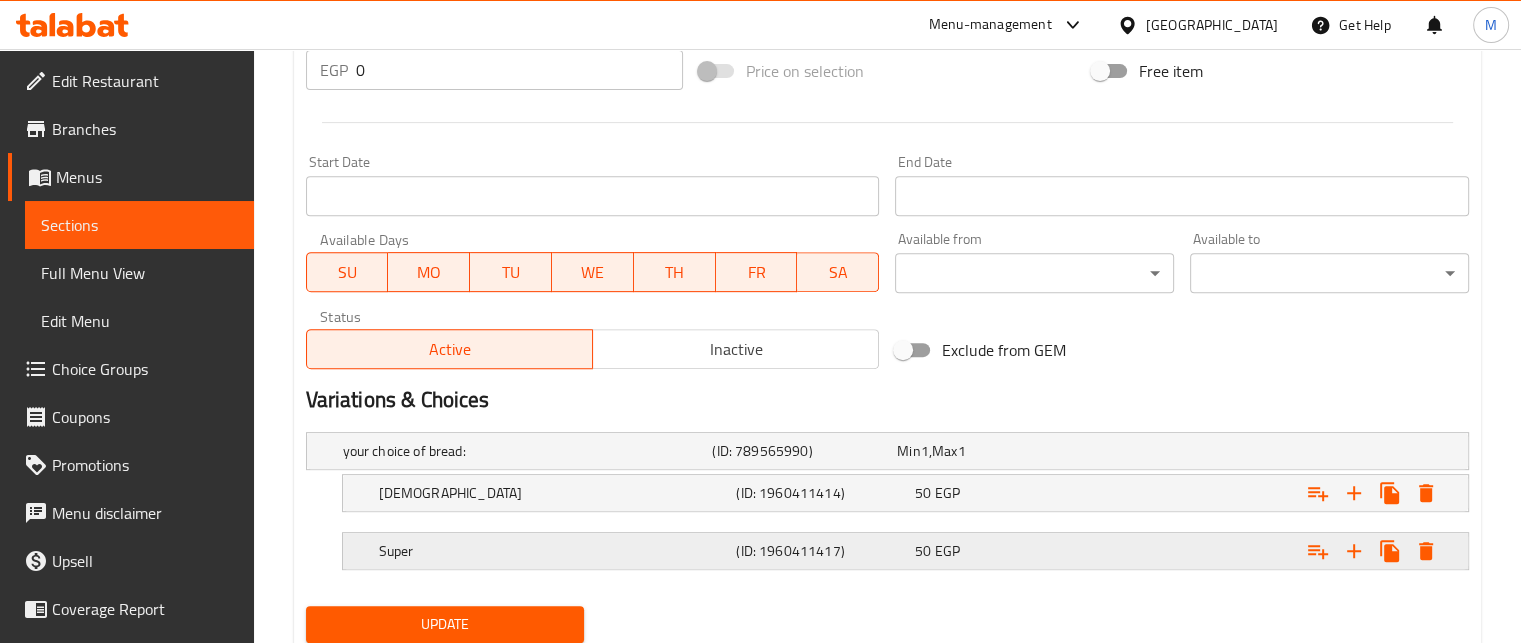 scroll, scrollTop: 842, scrollLeft: 0, axis: vertical 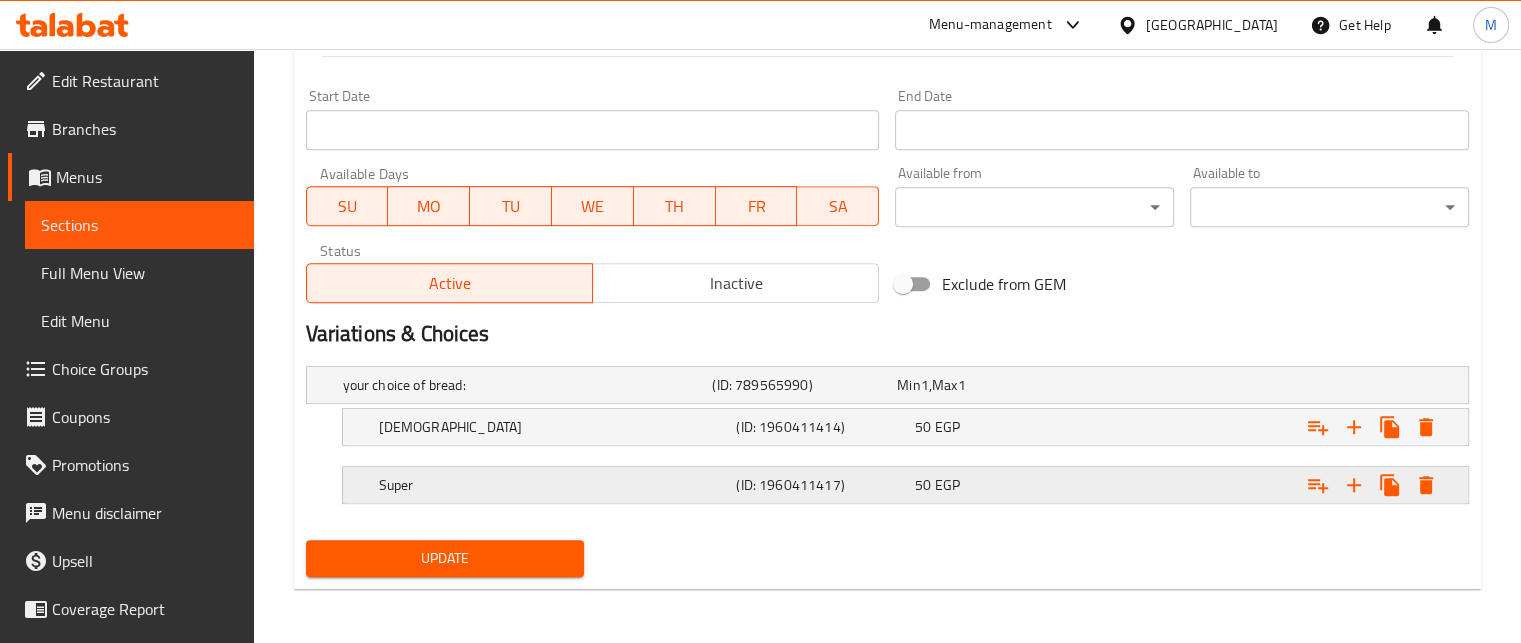 click on "50   EGP" at bounding box center [985, 385] 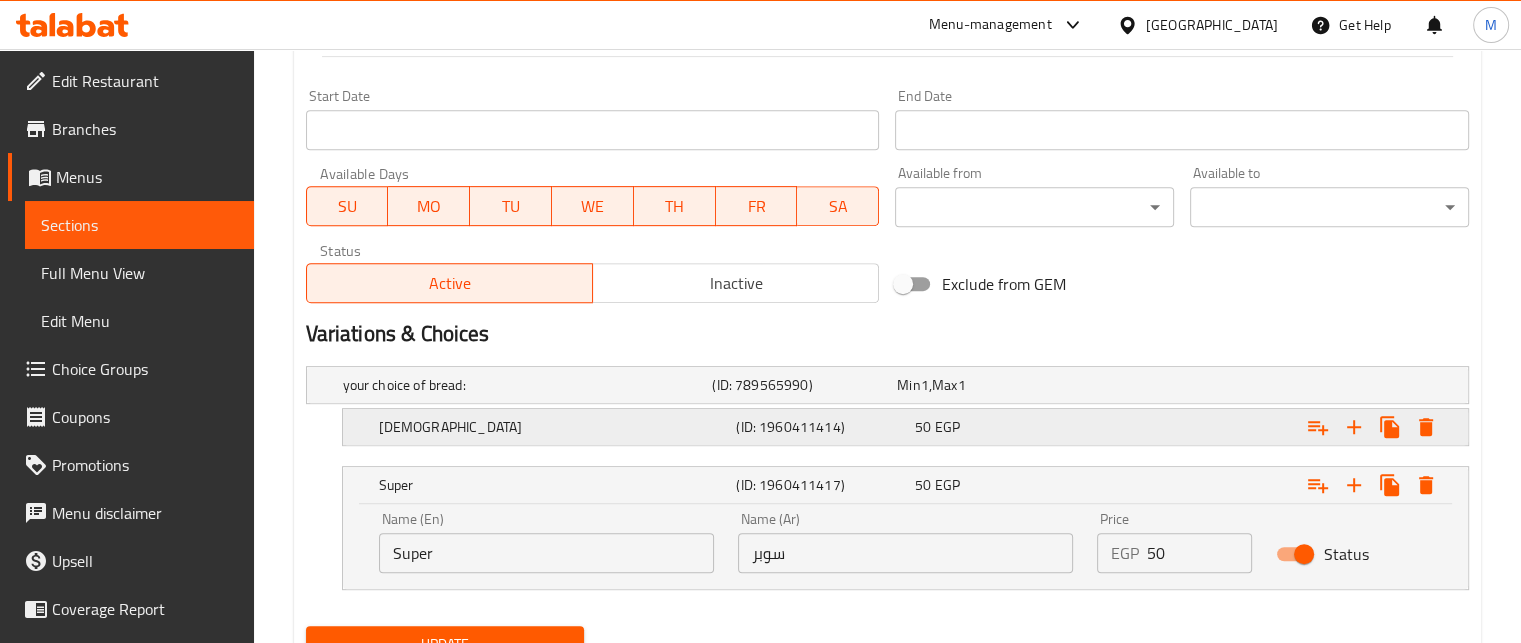 click on "50   EGP" at bounding box center [985, 385] 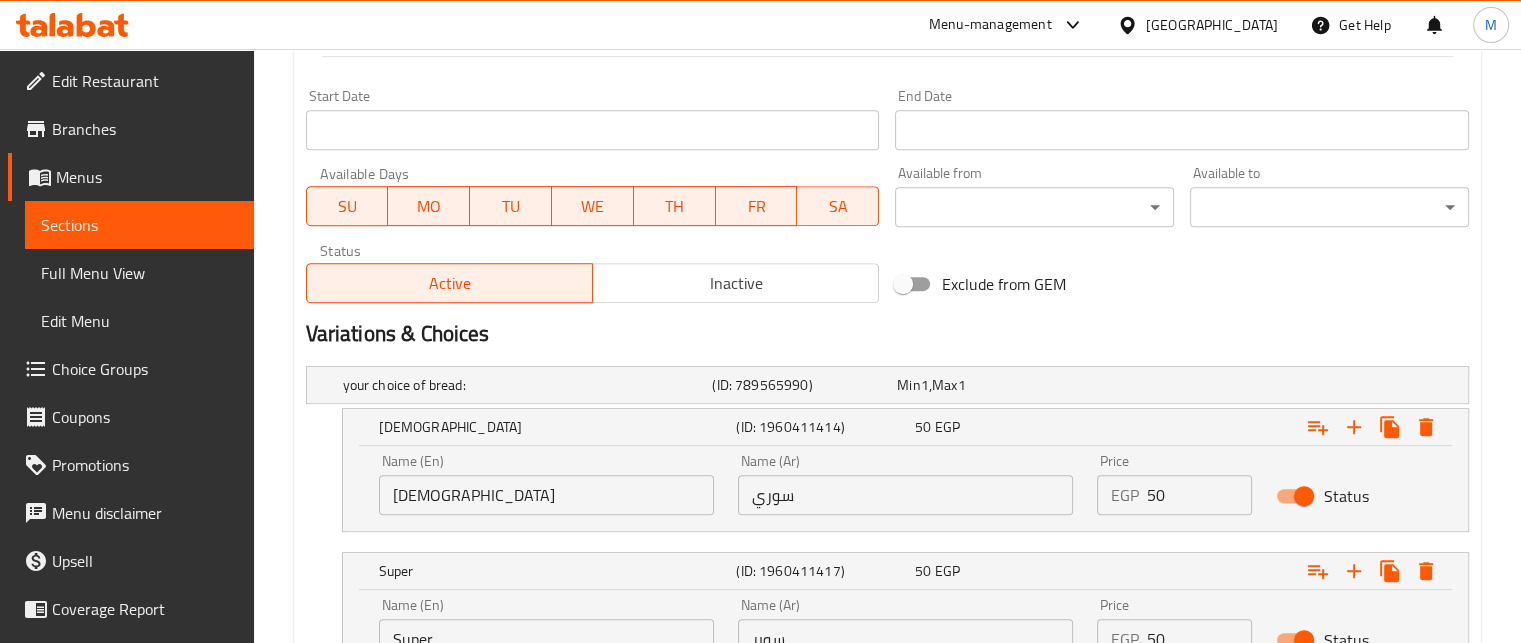 drag, startPoint x: 1183, startPoint y: 493, endPoint x: 1108, endPoint y: 492, distance: 75.00667 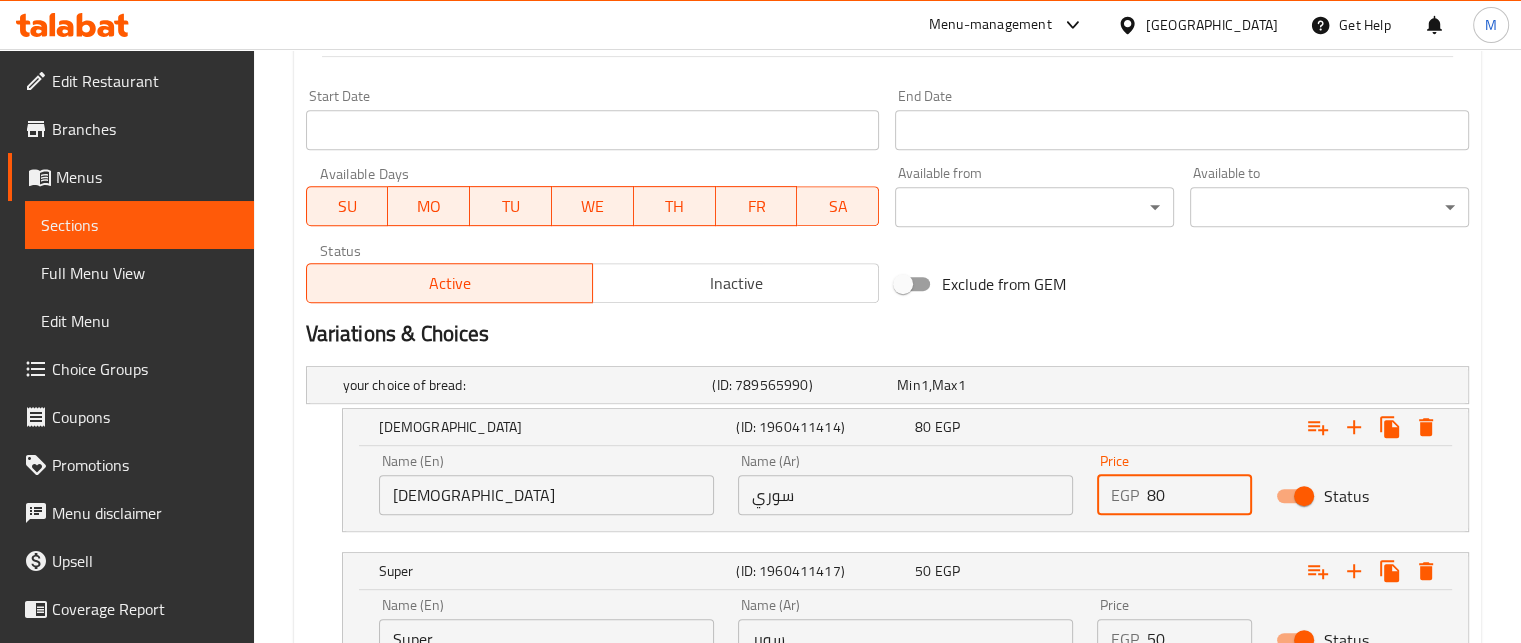 type on "80" 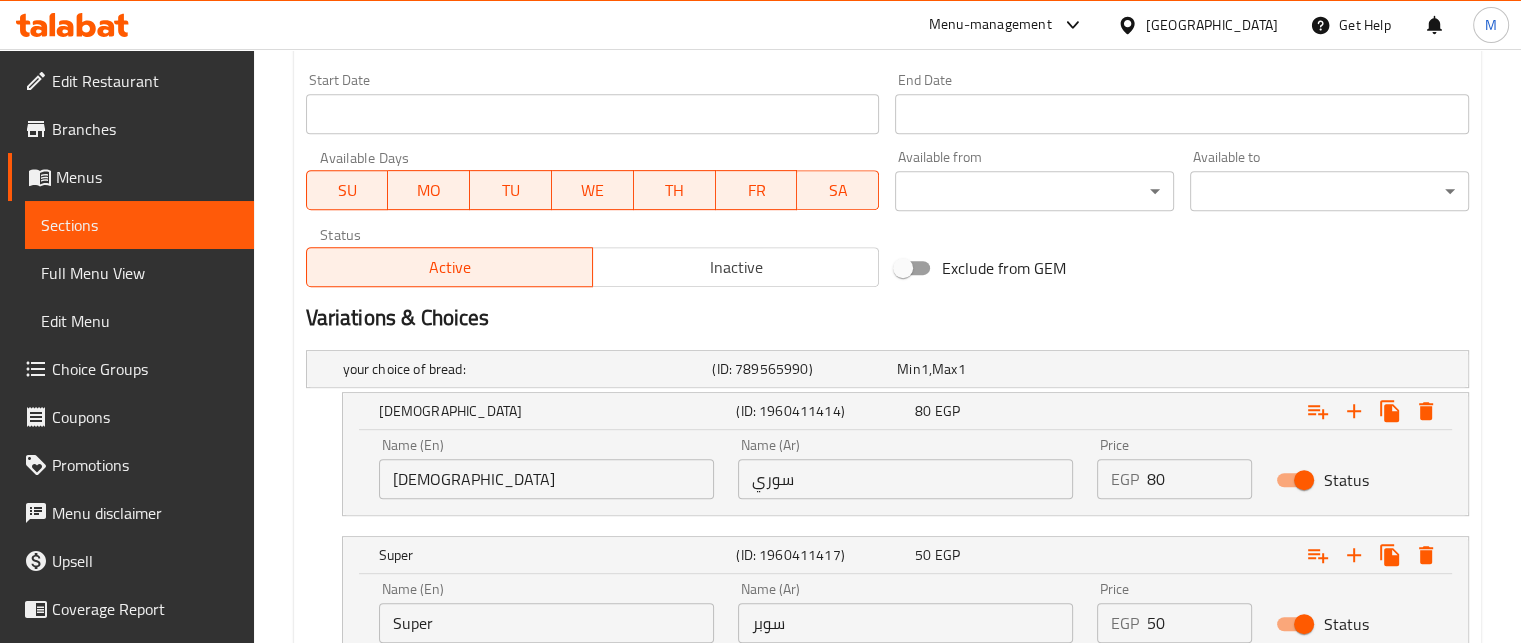 scroll, scrollTop: 1014, scrollLeft: 0, axis: vertical 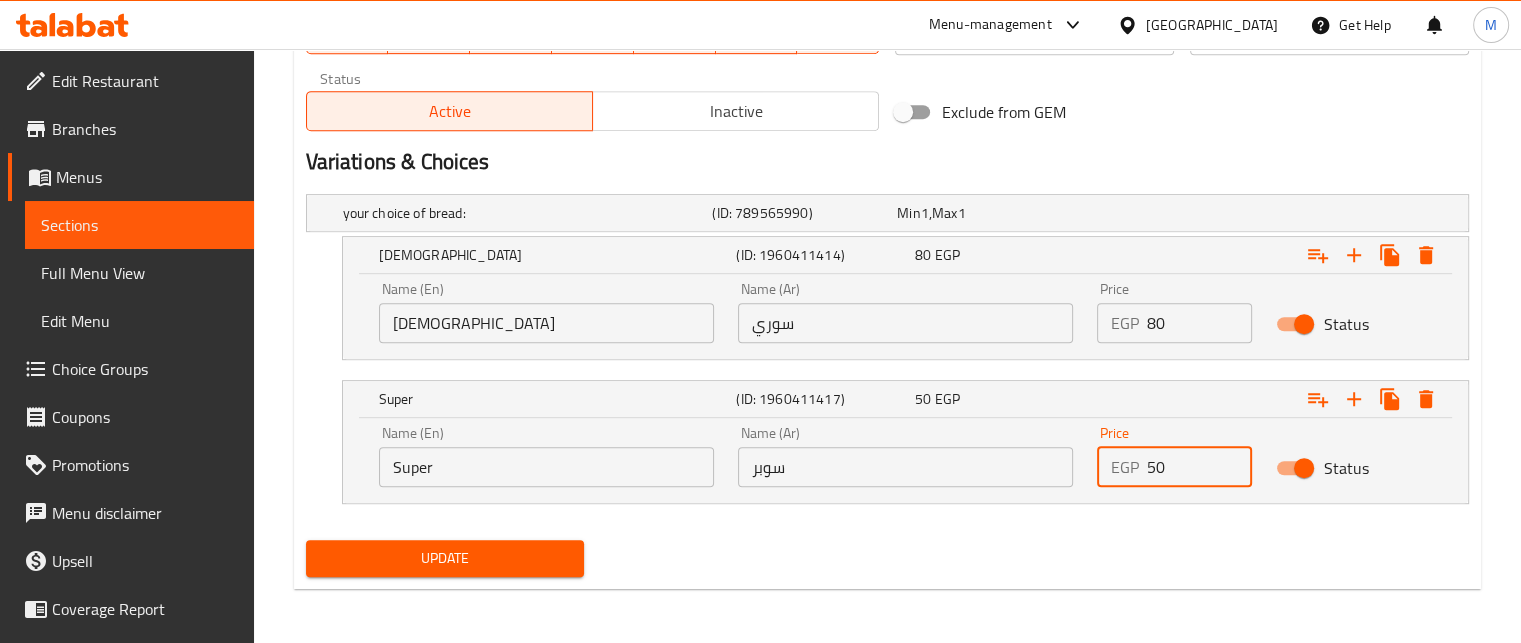 drag, startPoint x: 1140, startPoint y: 467, endPoint x: 1092, endPoint y: 463, distance: 48.166378 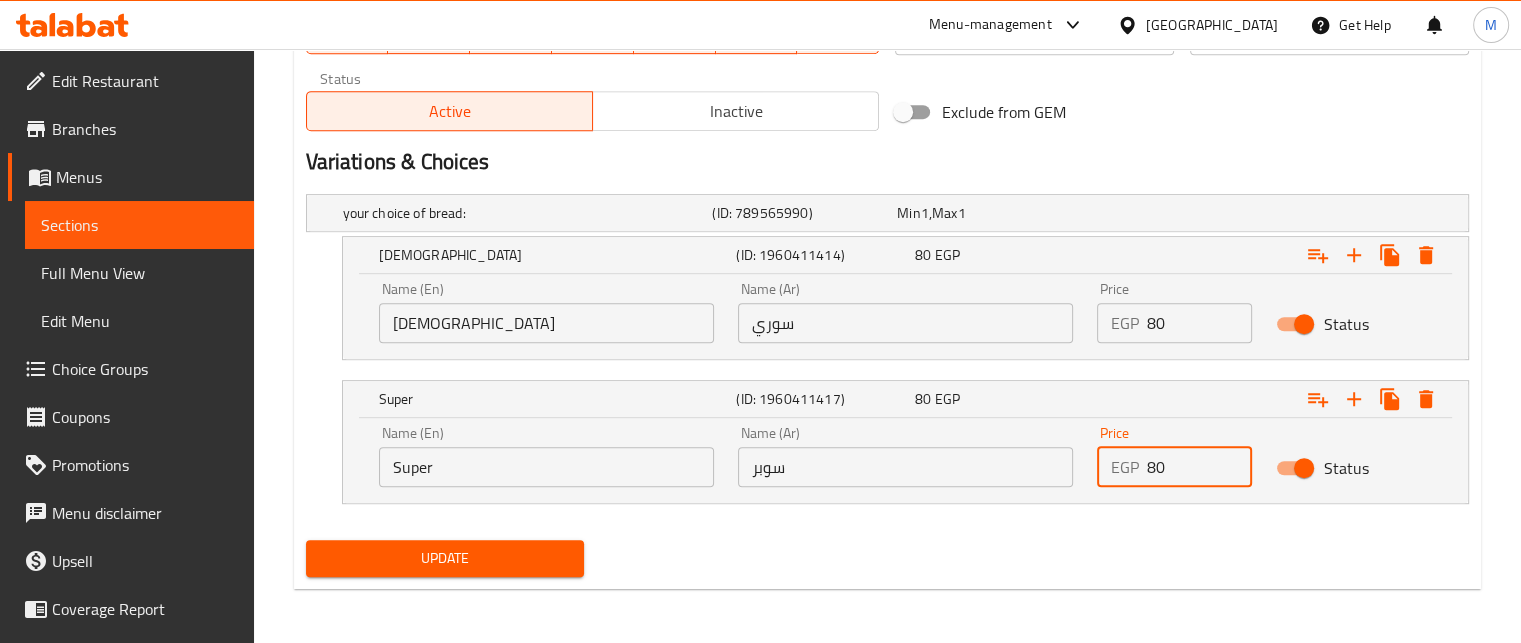 type on "80" 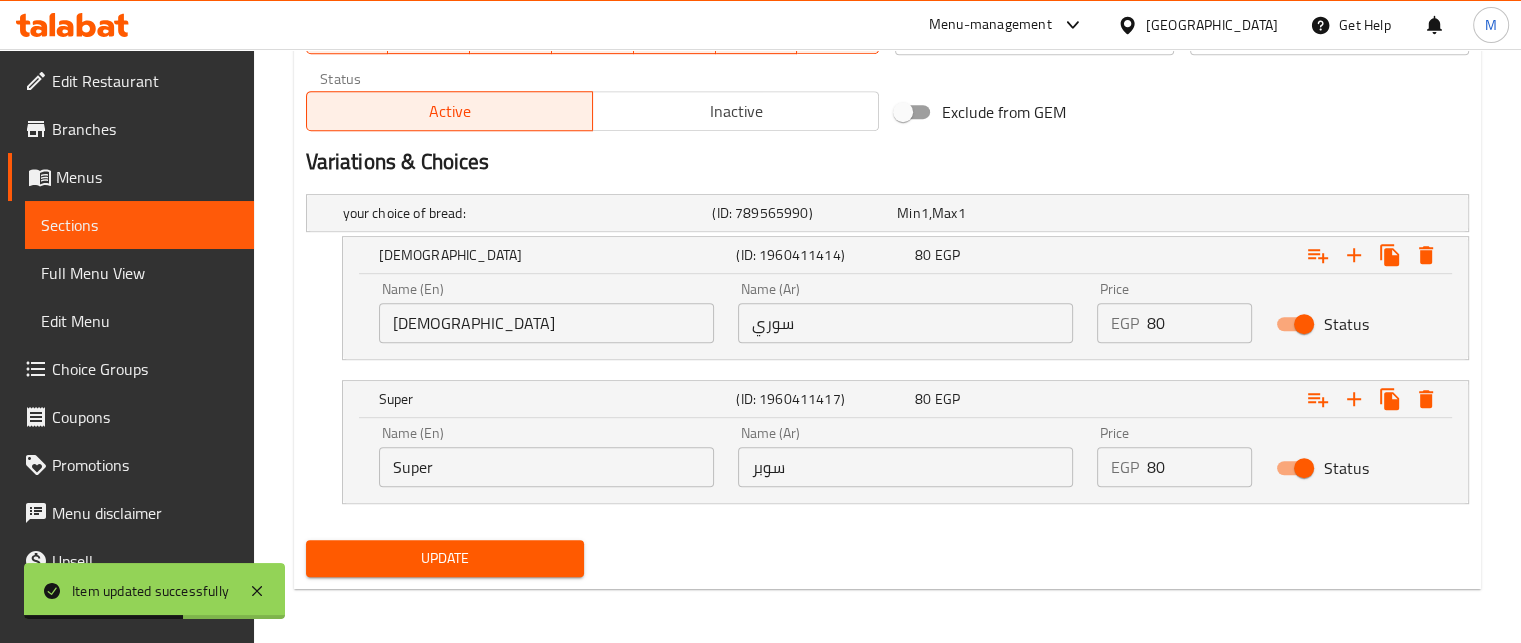 scroll, scrollTop: 0, scrollLeft: 0, axis: both 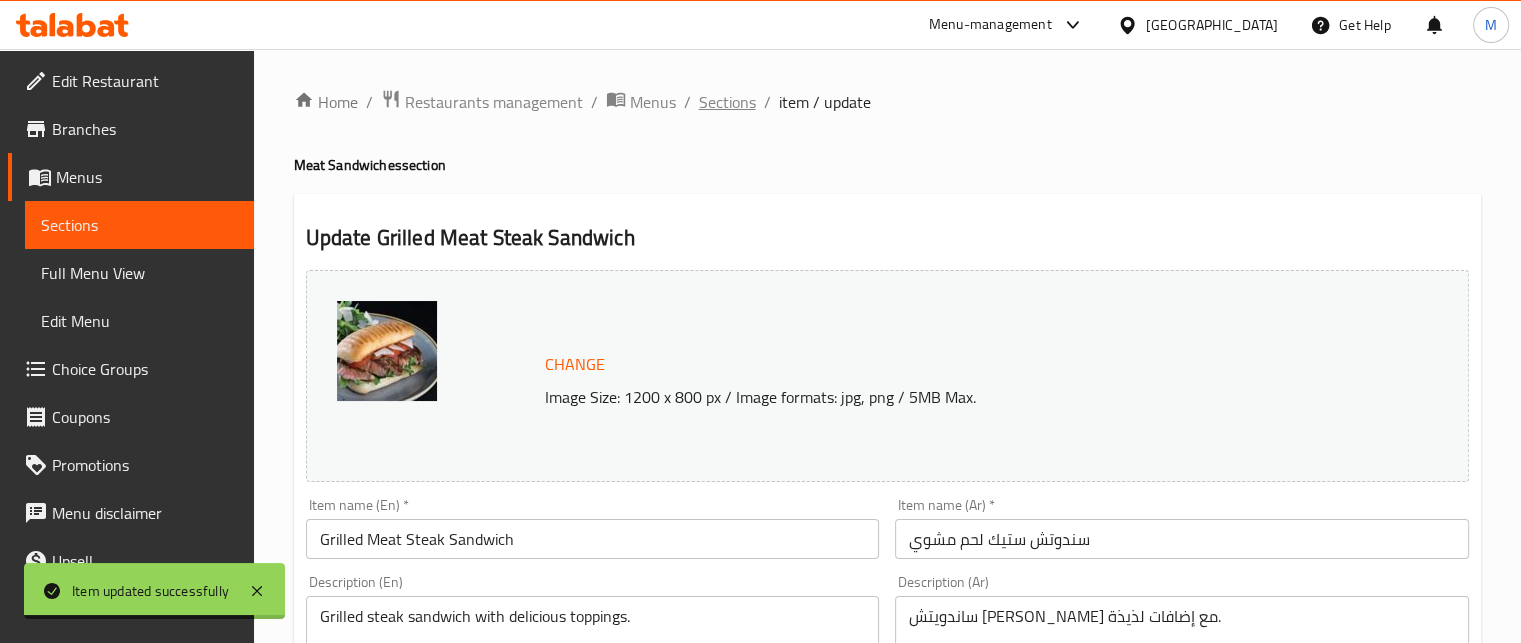 click on "Sections" at bounding box center [727, 102] 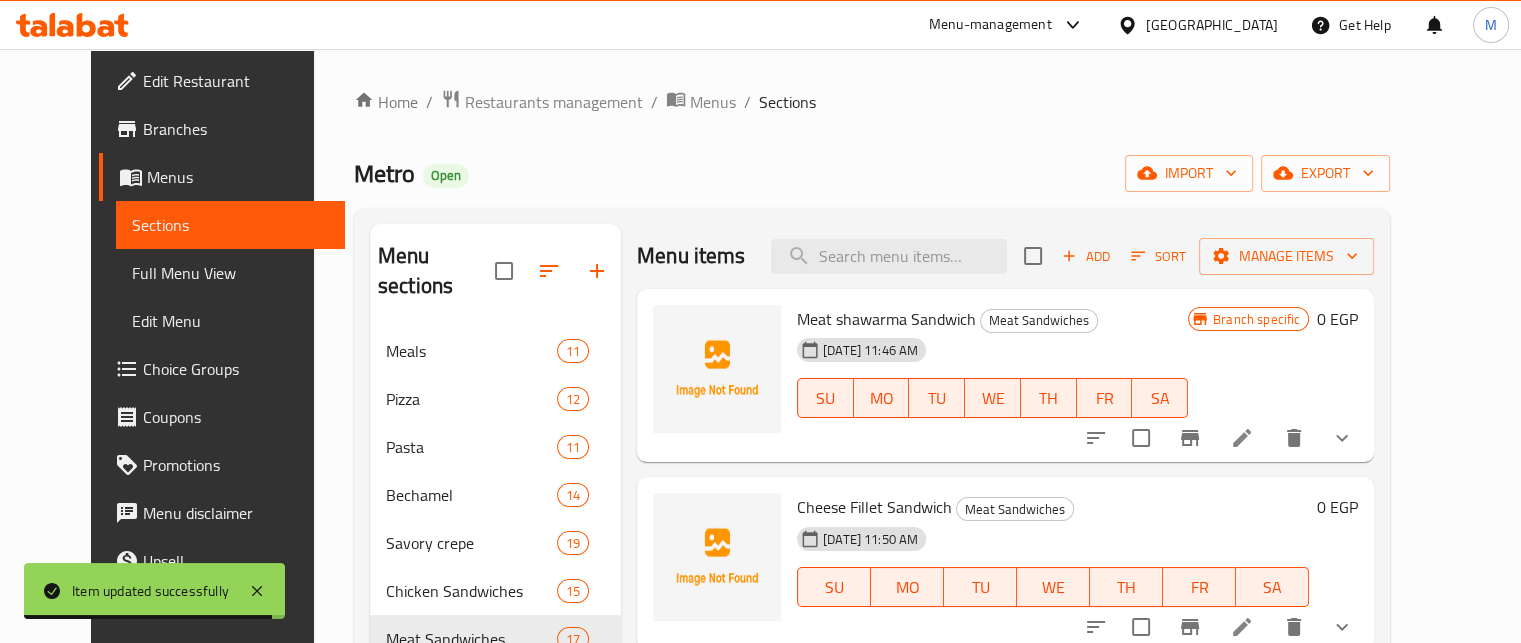 scroll, scrollTop: 1125, scrollLeft: 0, axis: vertical 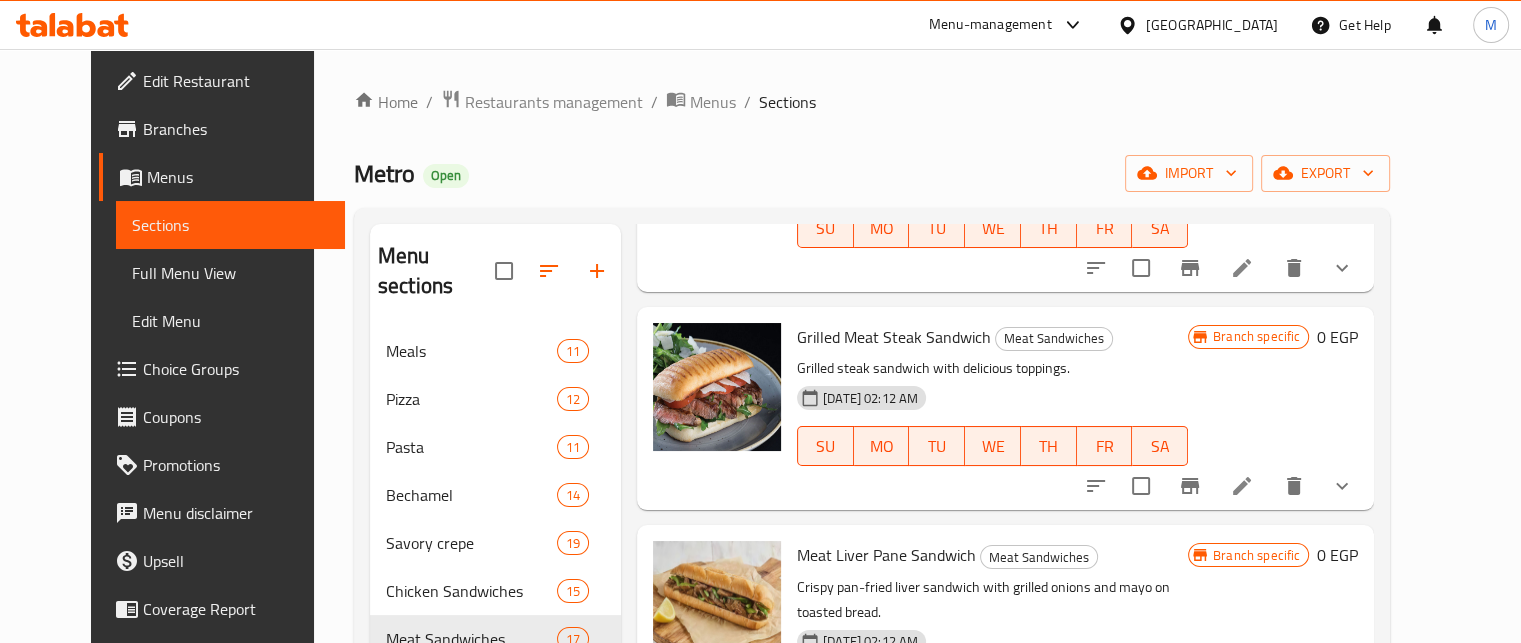click 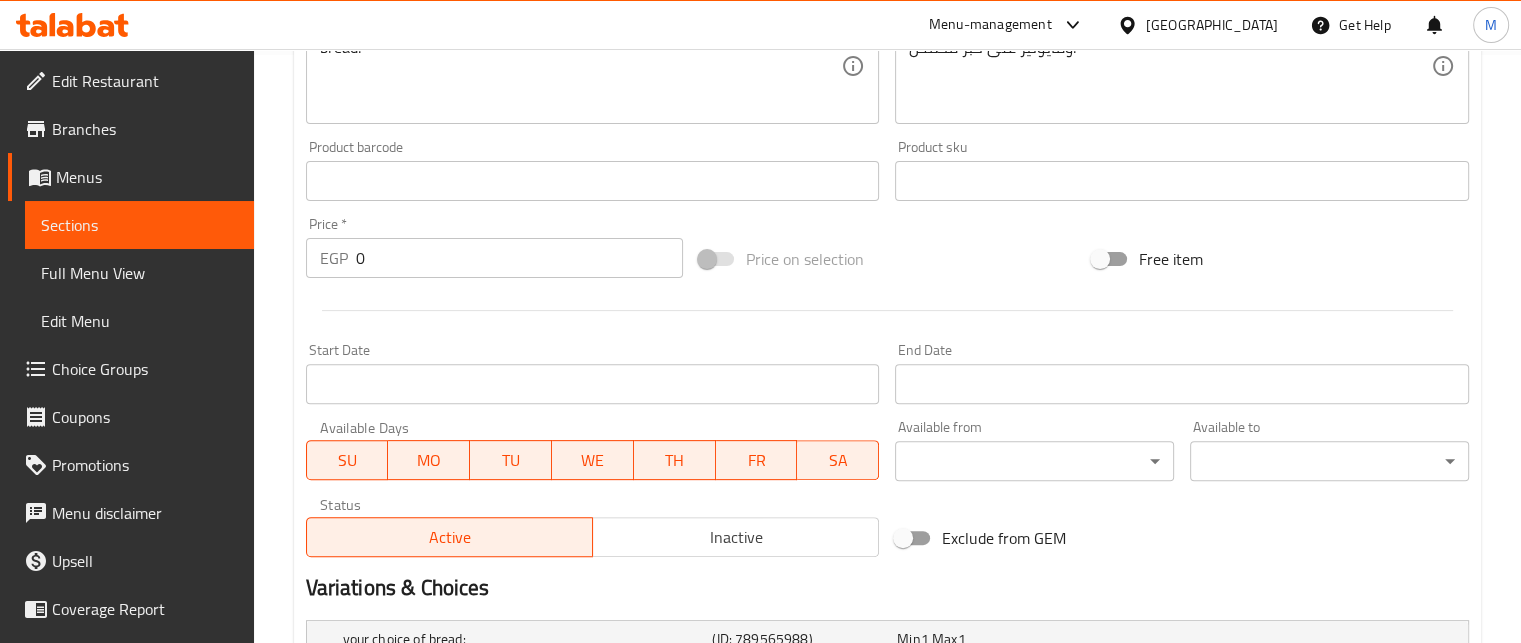scroll, scrollTop: 842, scrollLeft: 0, axis: vertical 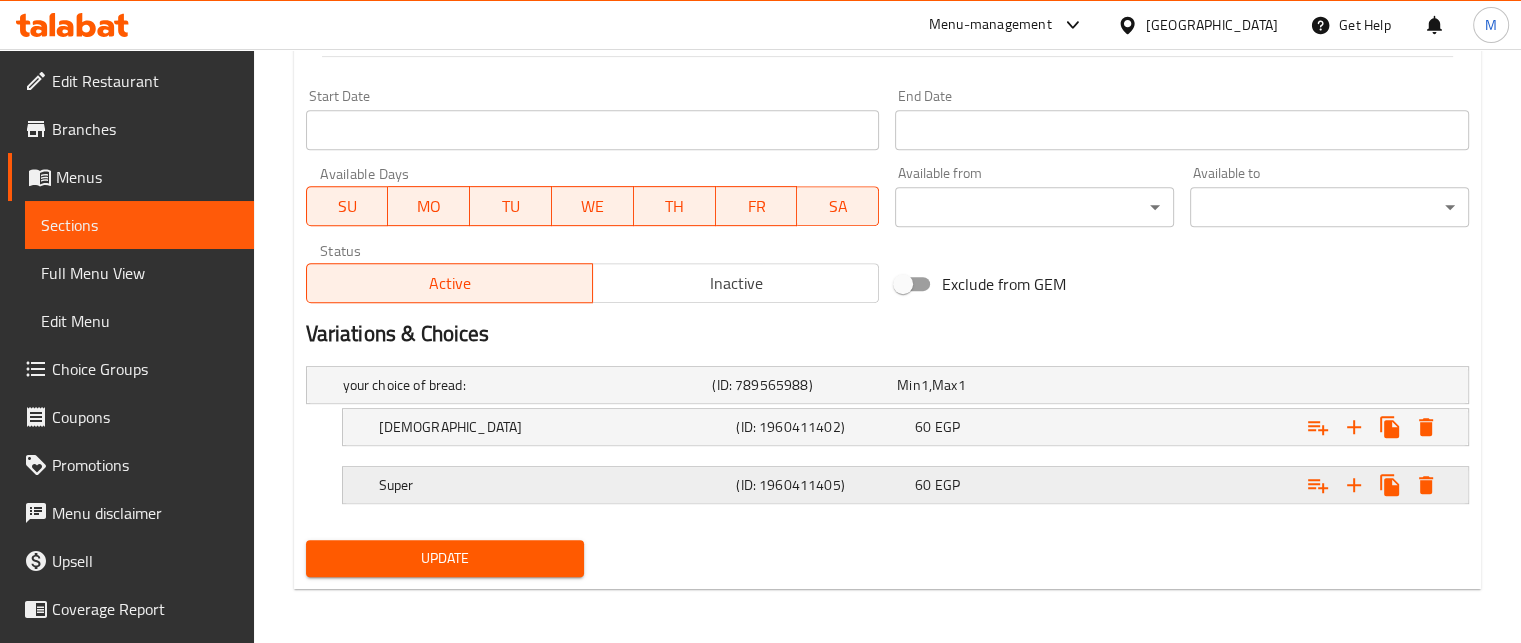 click on "(ID: 1960411405)" at bounding box center [800, 385] 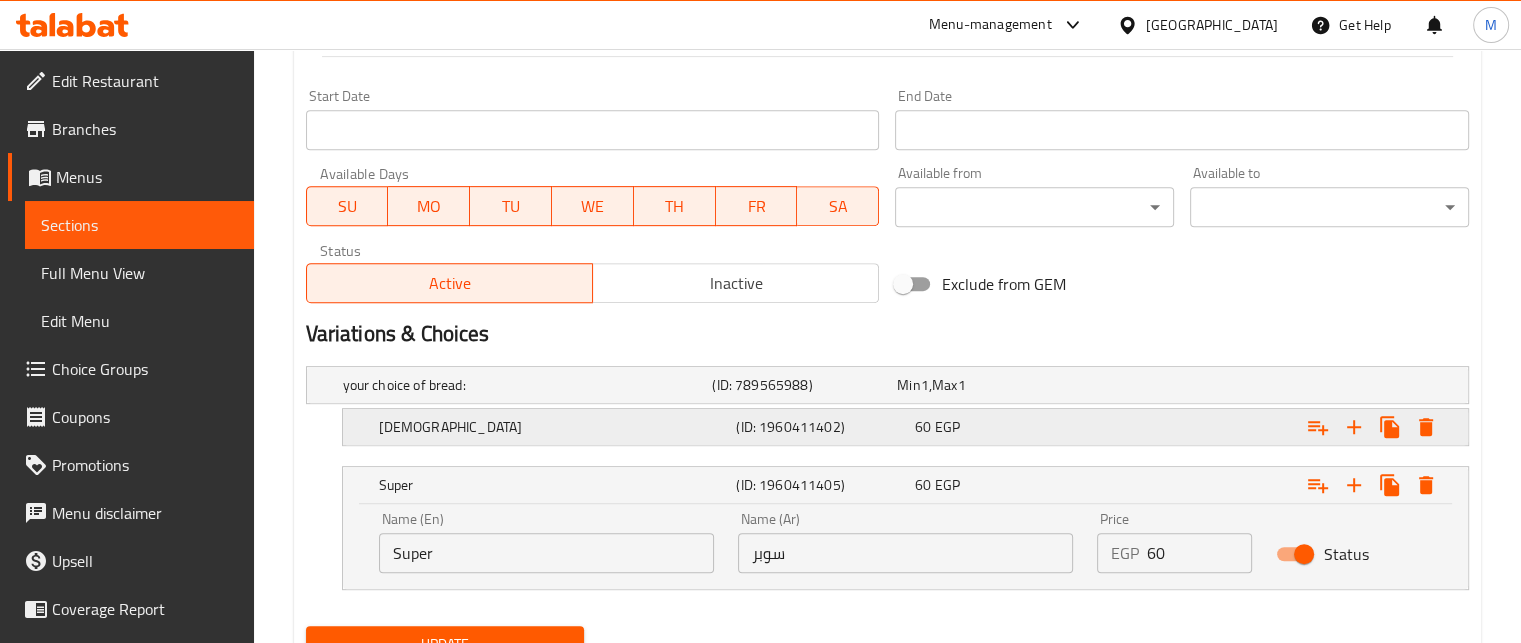 click on "EGP" at bounding box center [925, 385] 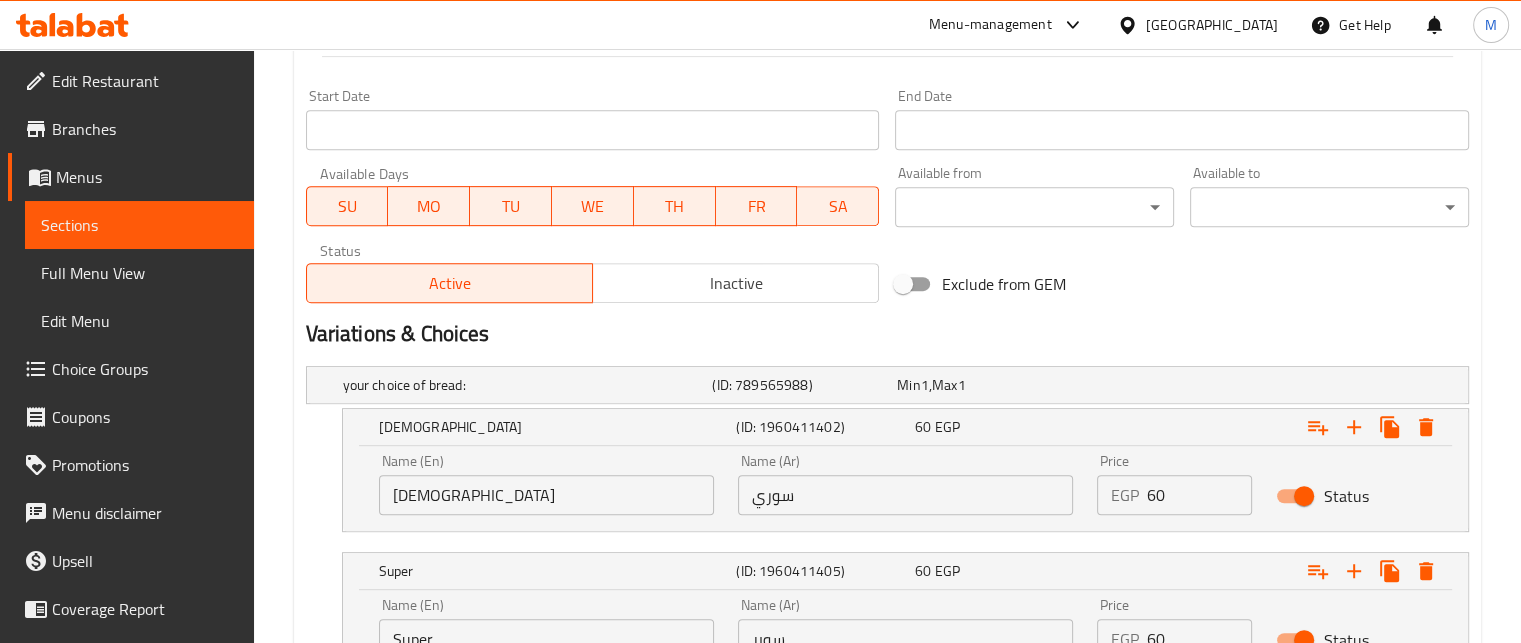 click on "EGP 60 Price" at bounding box center [1175, 495] 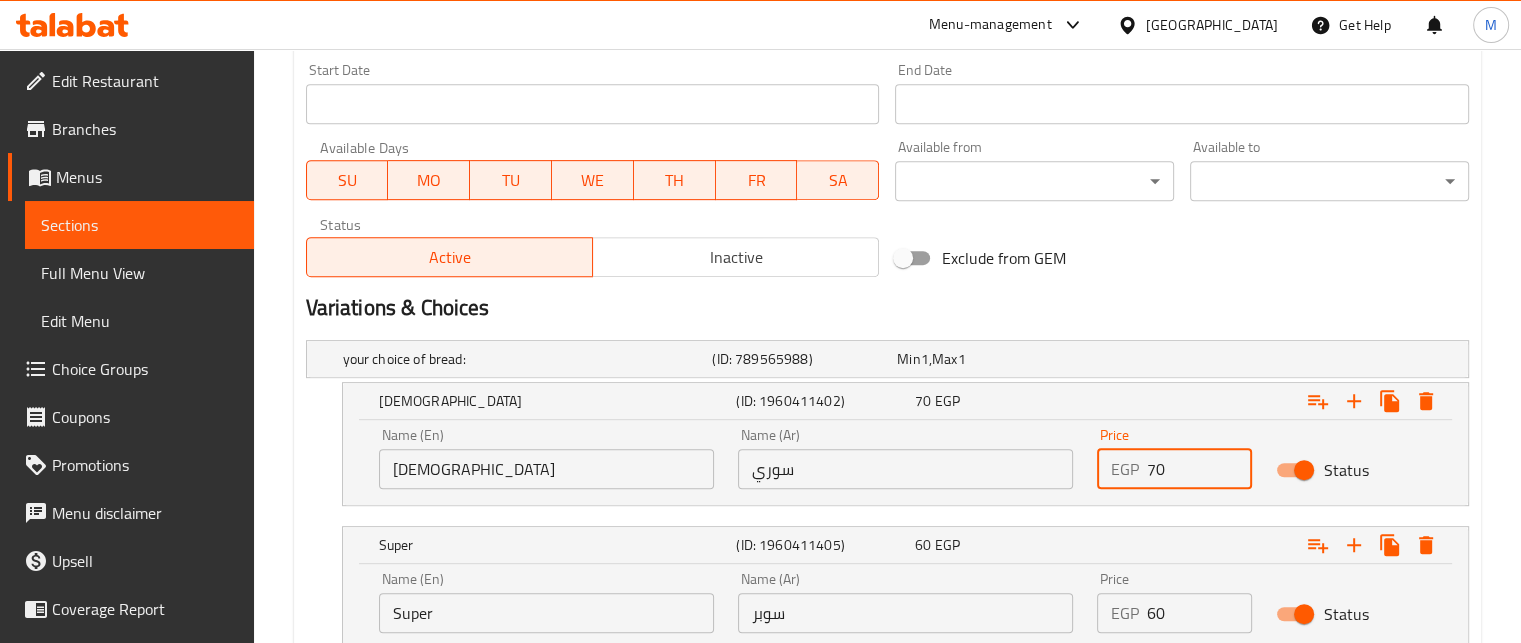 scroll, scrollTop: 1014, scrollLeft: 0, axis: vertical 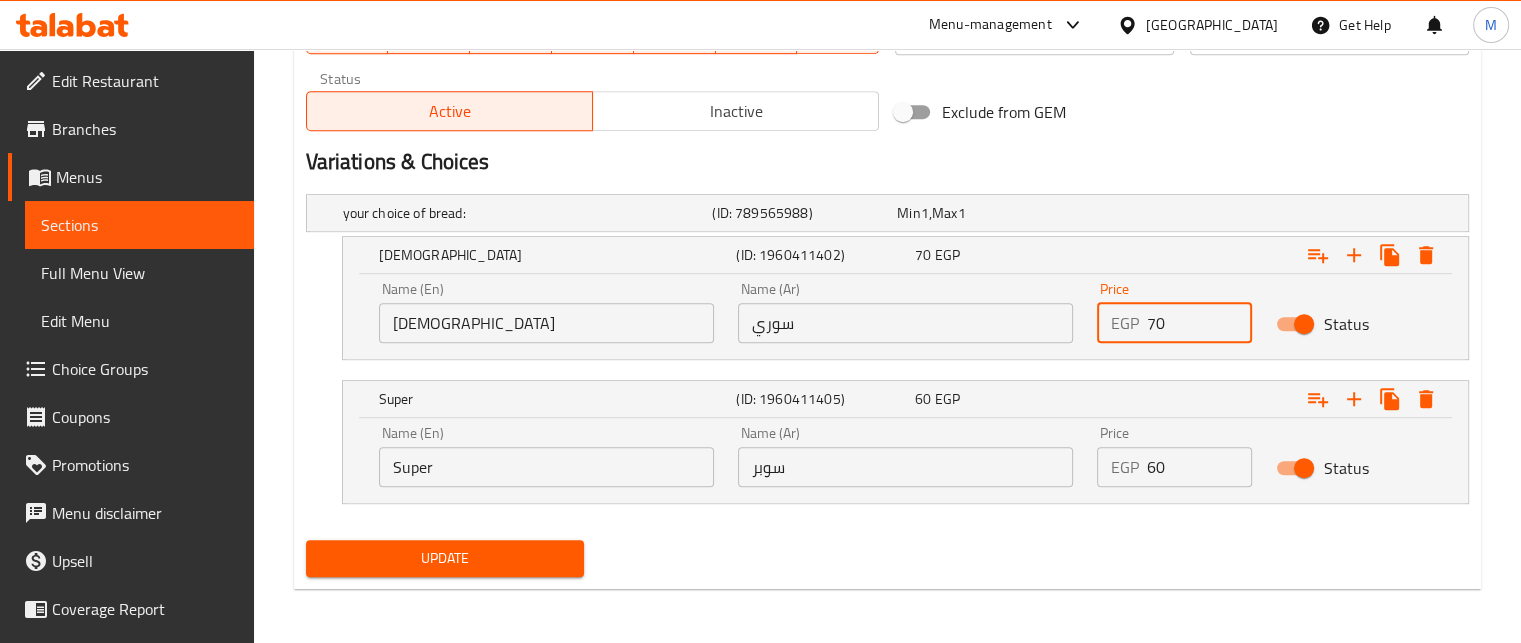 type on "70" 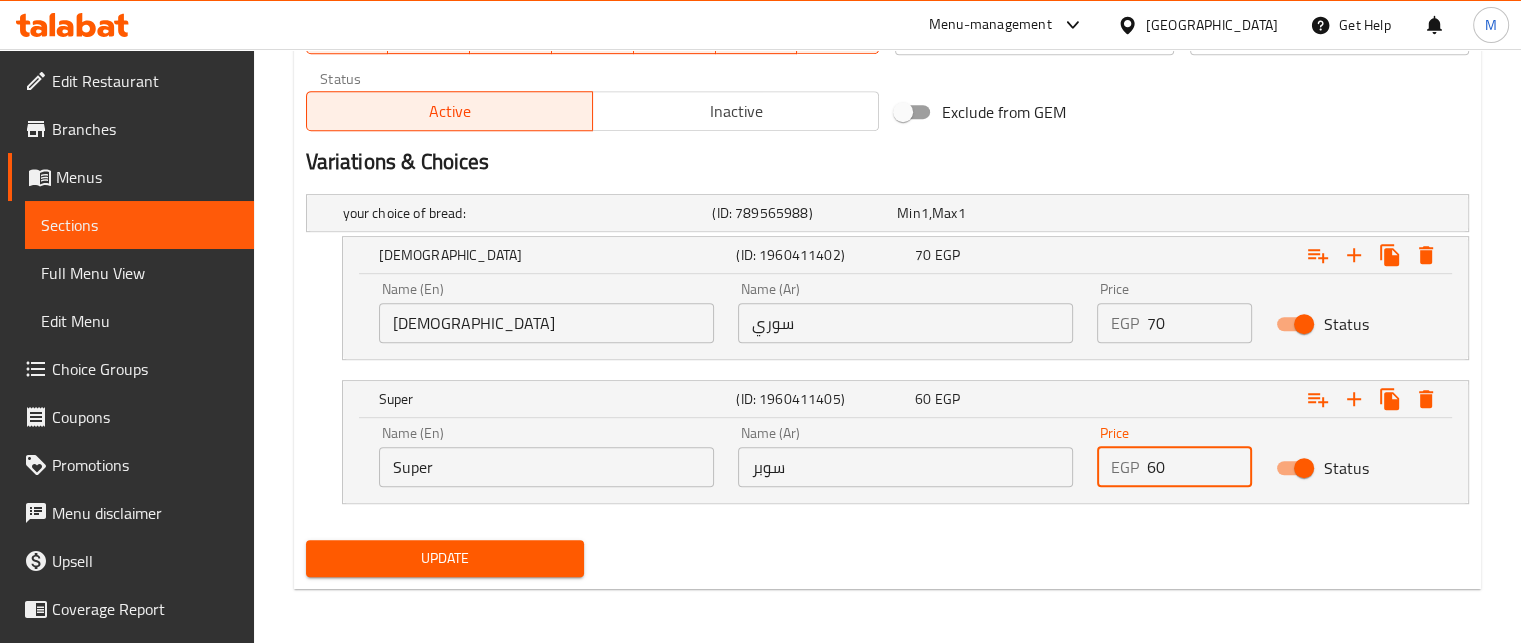 drag, startPoint x: 1177, startPoint y: 468, endPoint x: 1091, endPoint y: 462, distance: 86.209045 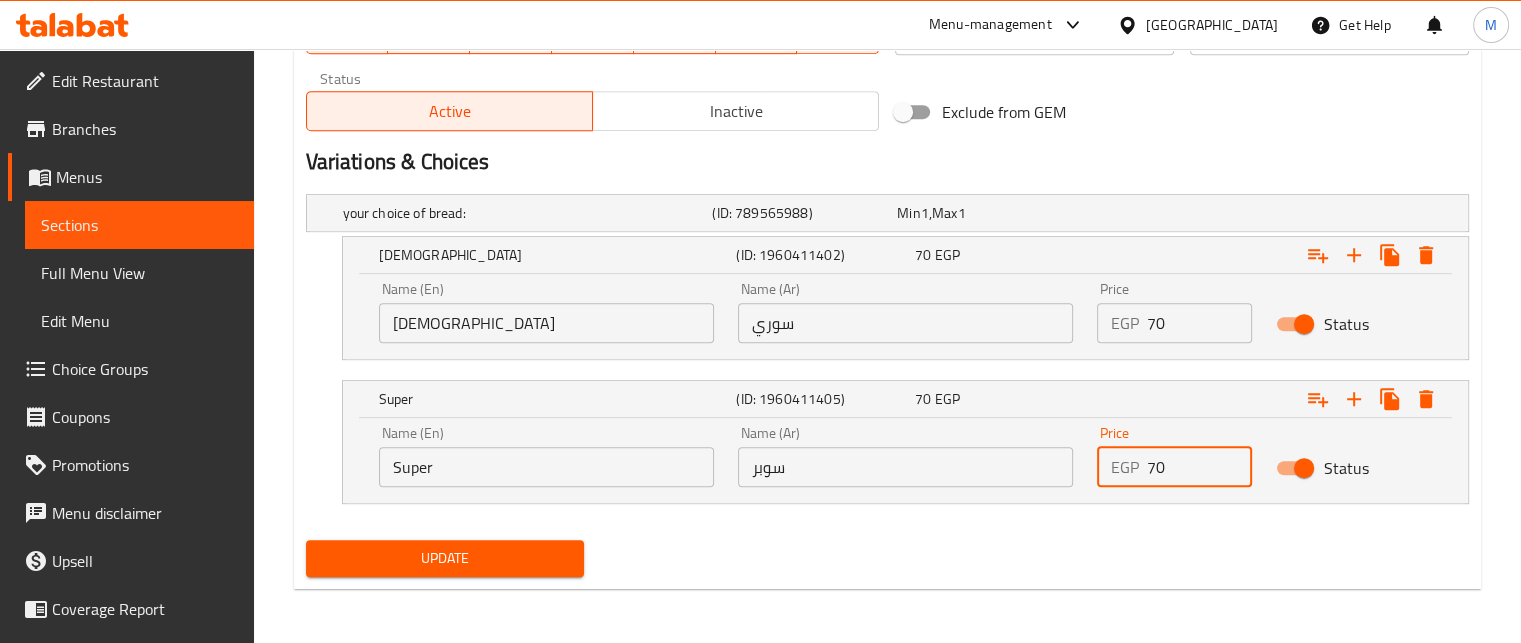 type on "70" 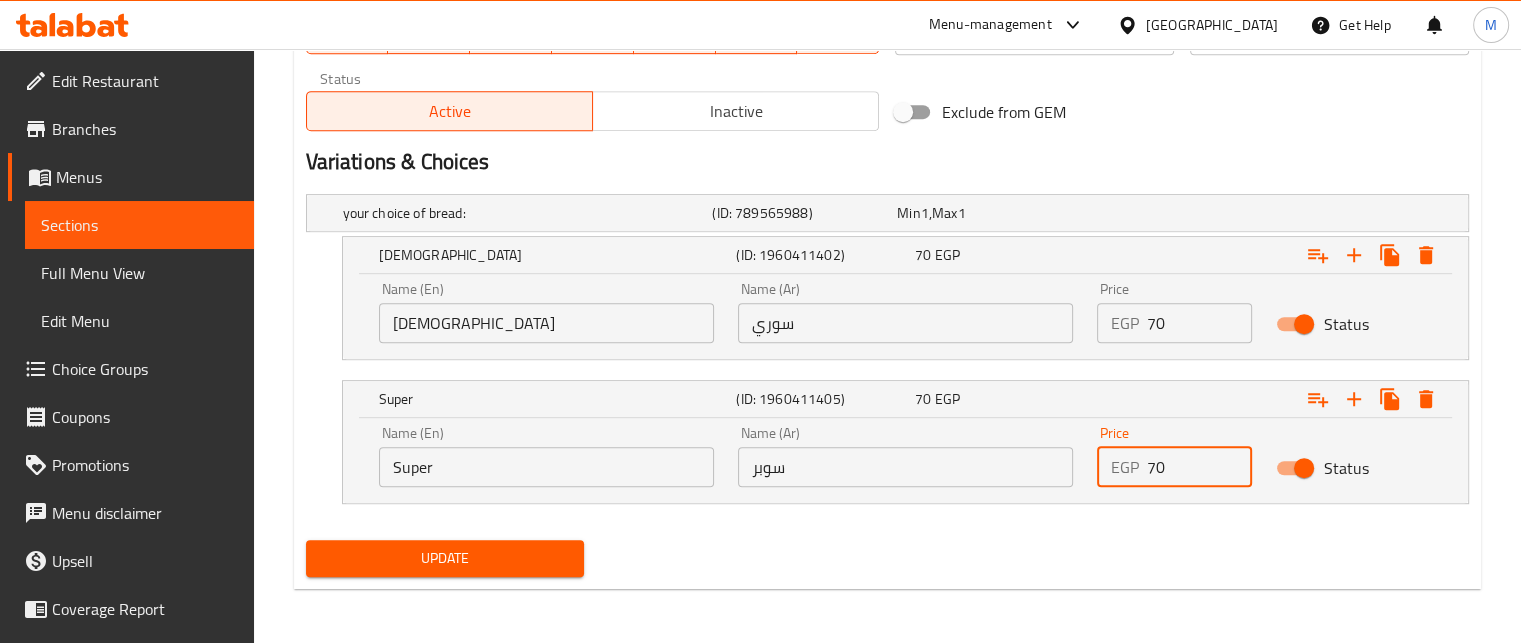 click on "Update" at bounding box center [445, 558] 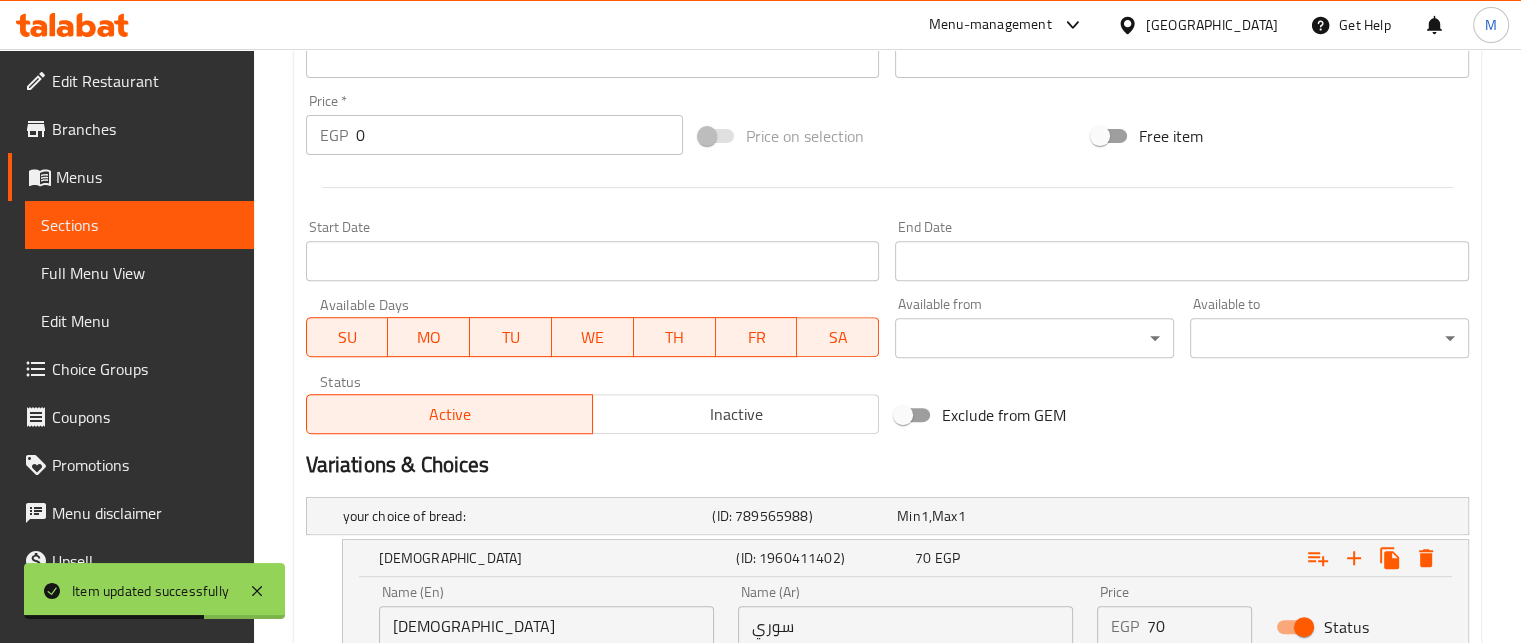 scroll, scrollTop: 0, scrollLeft: 0, axis: both 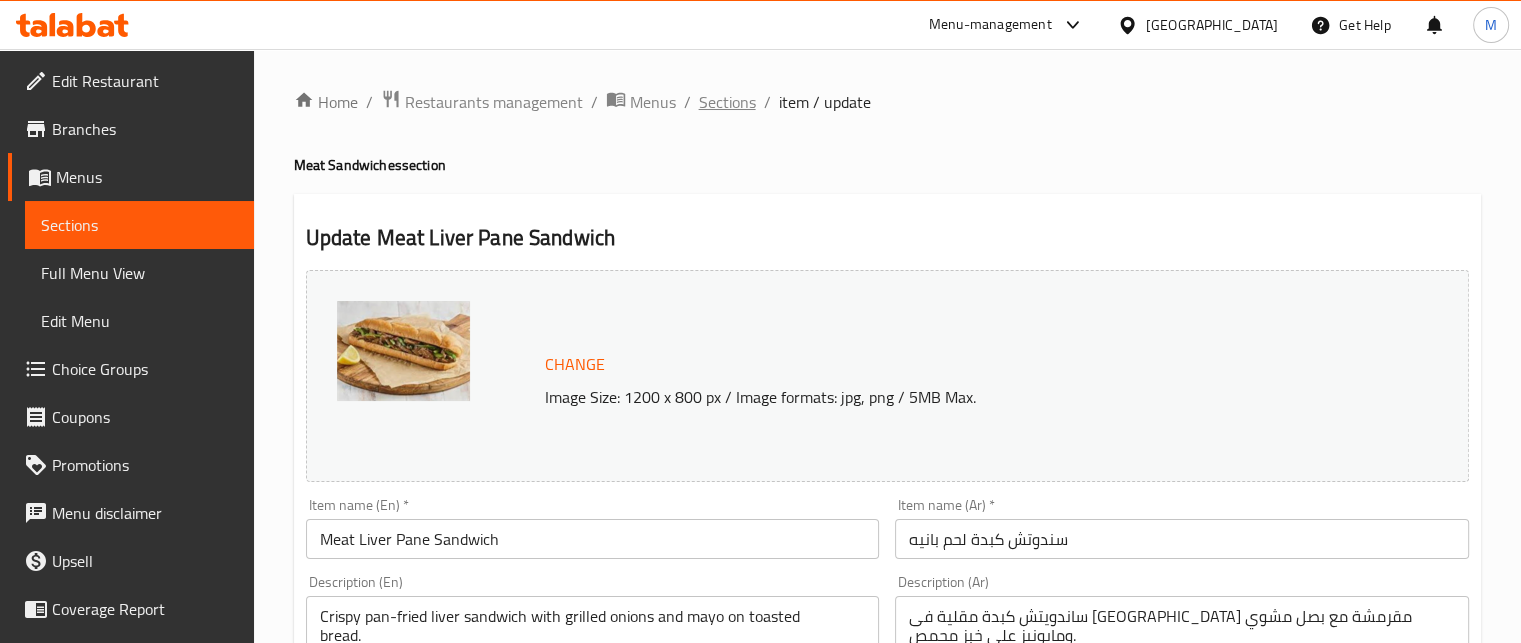 click on "Sections" at bounding box center (727, 102) 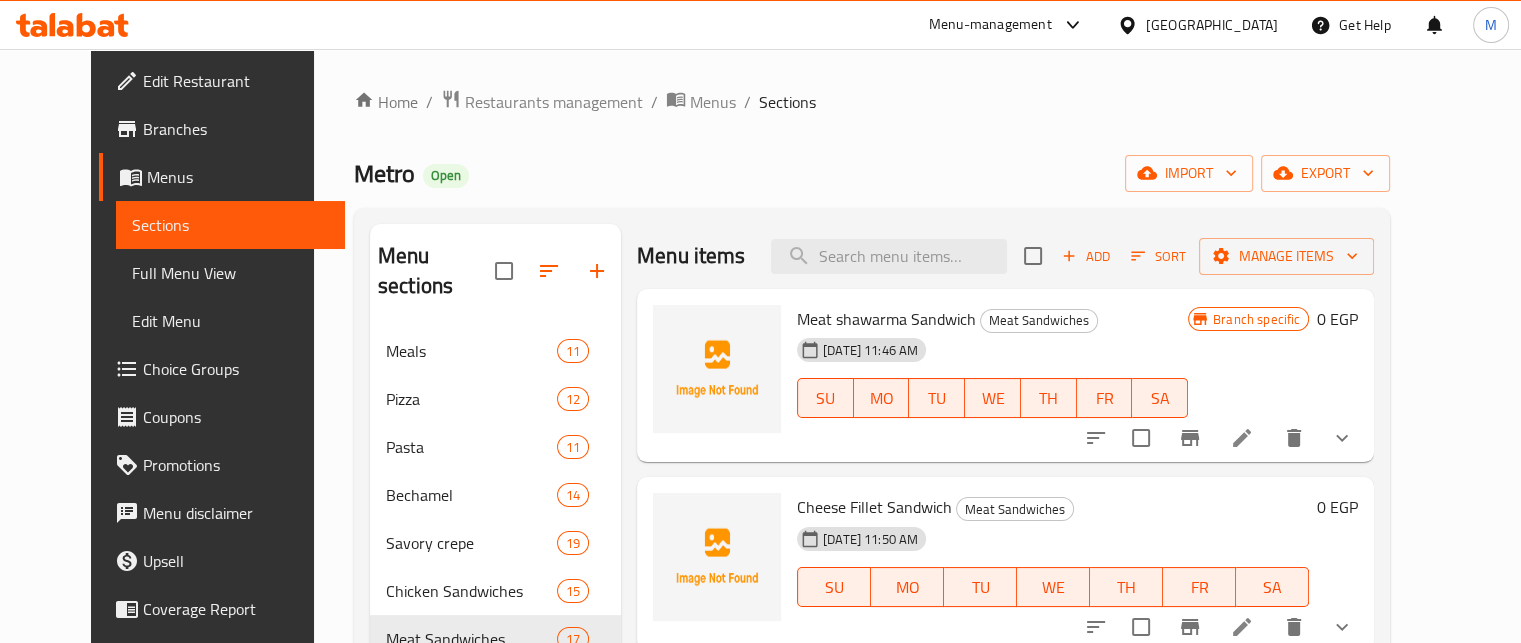 scroll, scrollTop: 280, scrollLeft: 0, axis: vertical 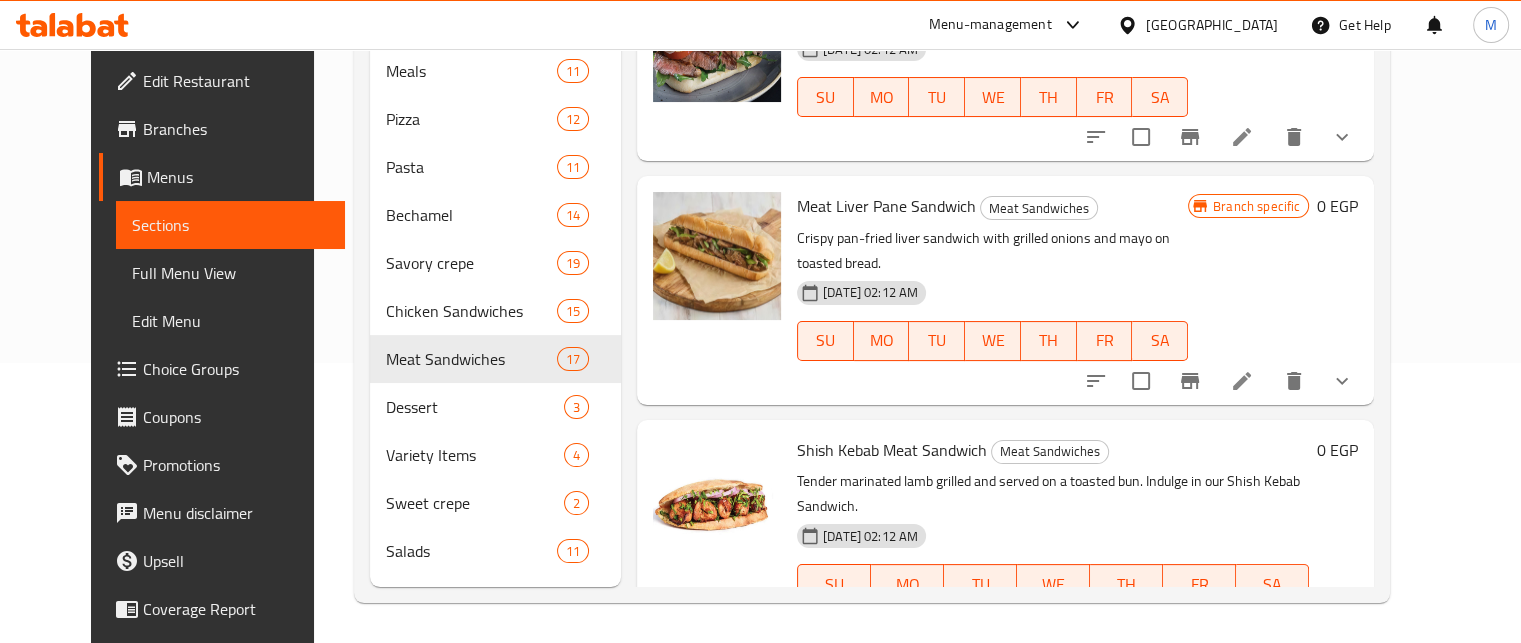 click 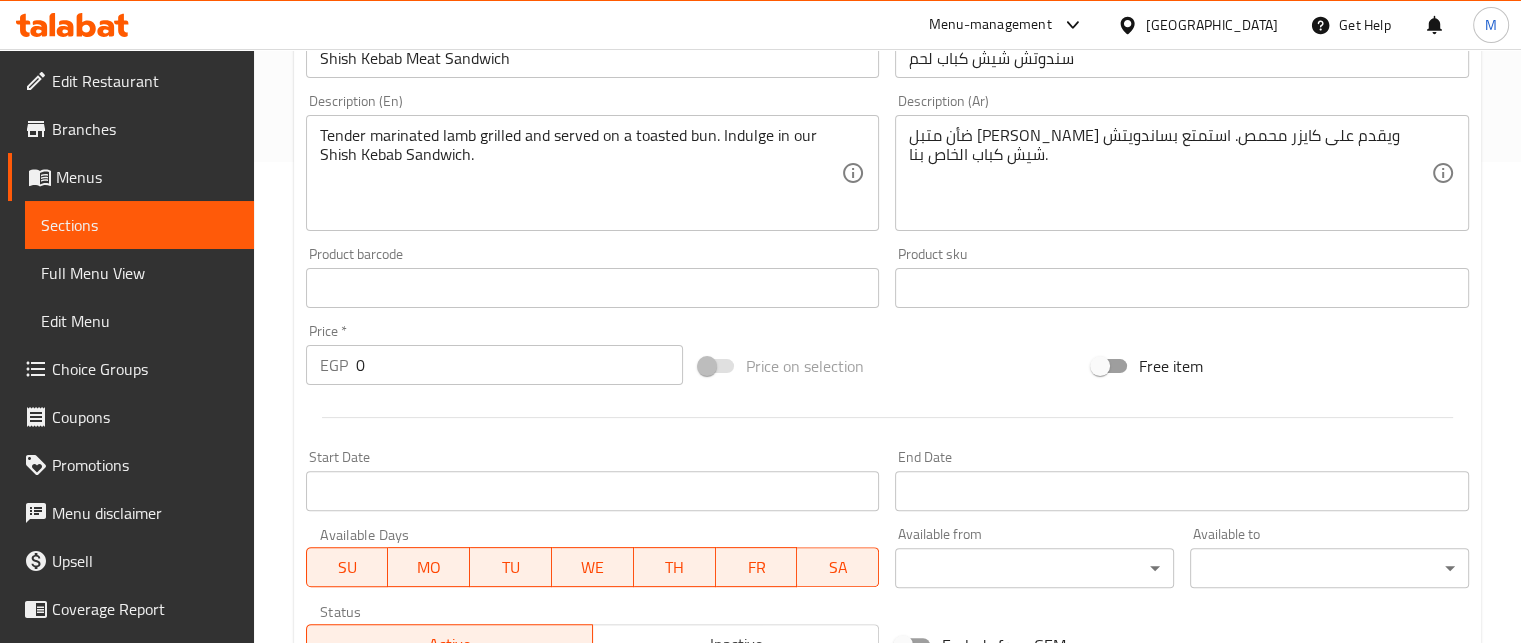 scroll, scrollTop: 842, scrollLeft: 0, axis: vertical 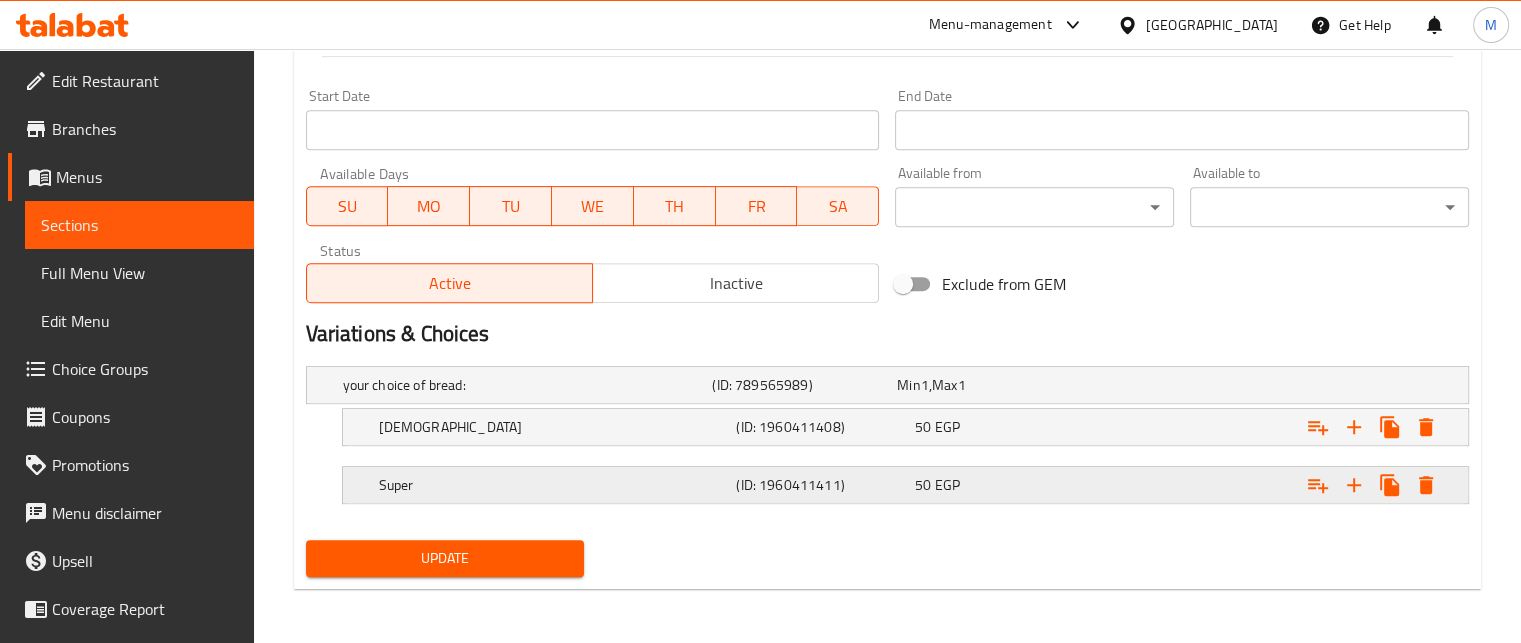 click on "50   EGP" at bounding box center [985, 385] 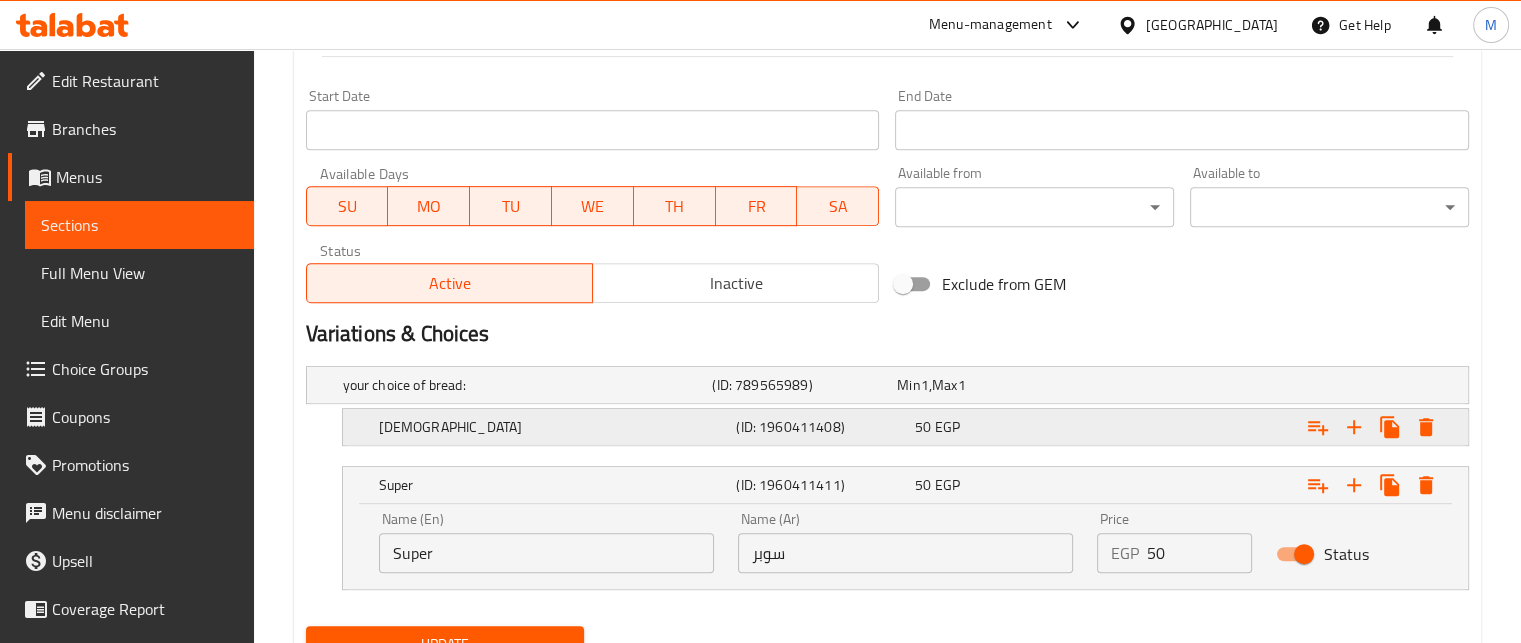 click on "Syrian (ID: 1960411408) 50   EGP" at bounding box center (893, 385) 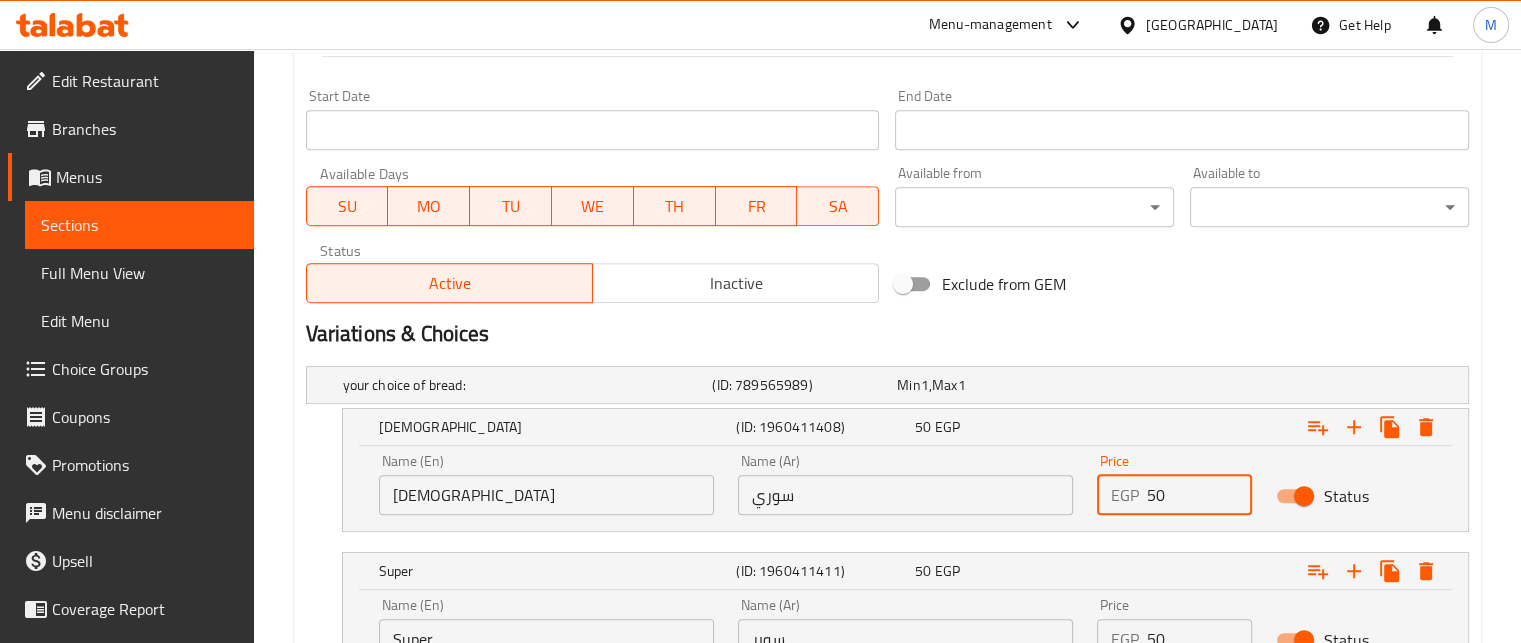 drag, startPoint x: 1160, startPoint y: 490, endPoint x: 1122, endPoint y: 498, distance: 38.832977 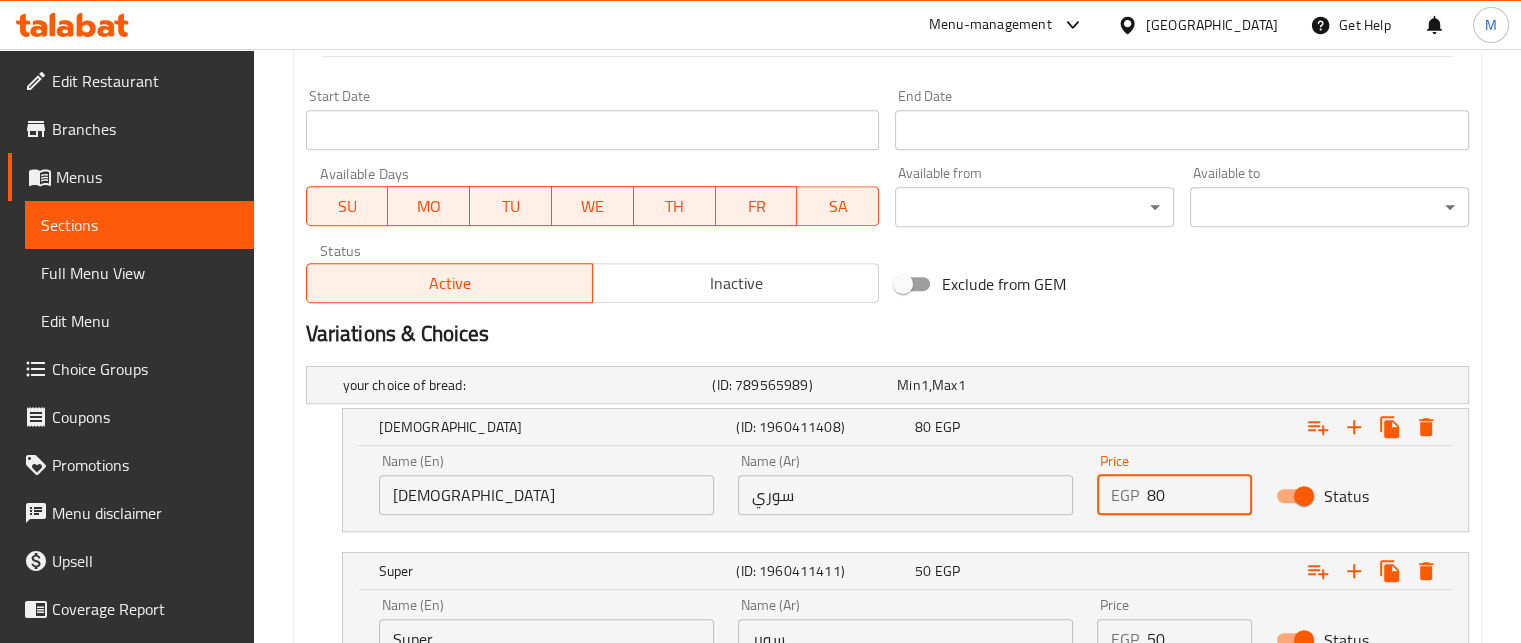 scroll, scrollTop: 1014, scrollLeft: 0, axis: vertical 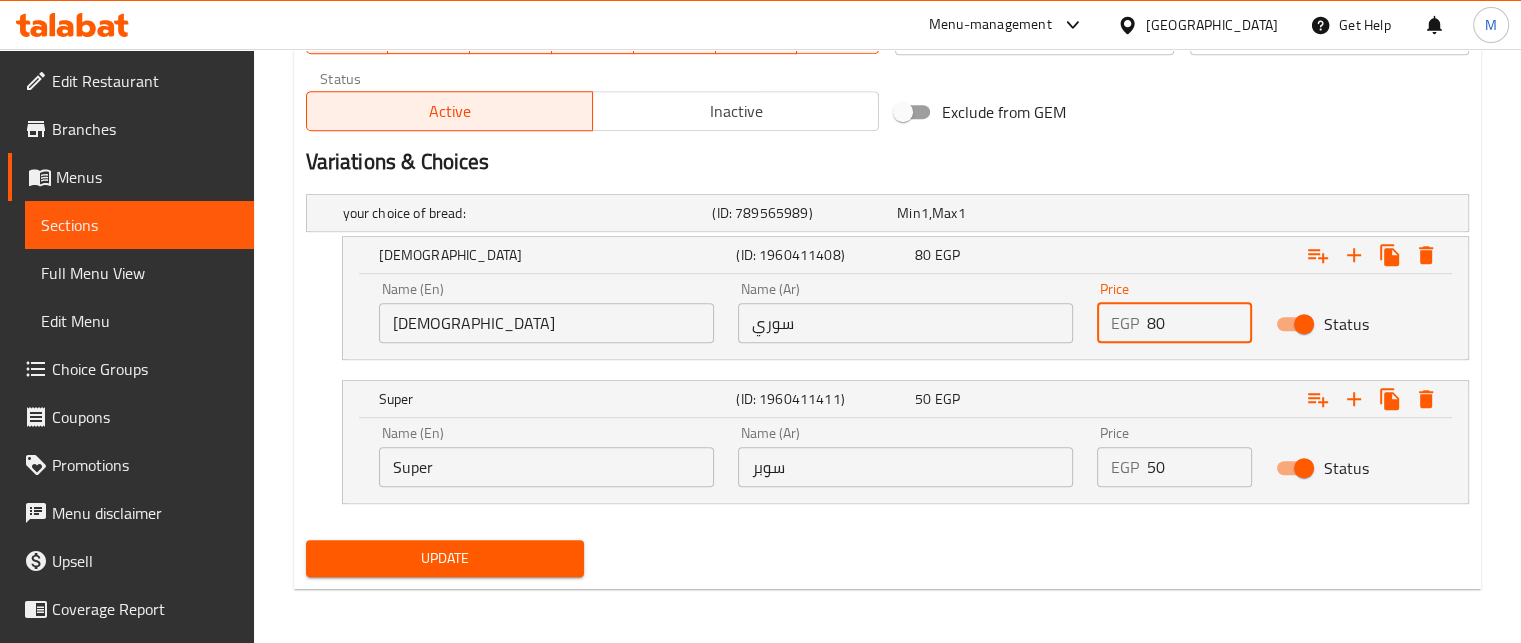 type on "80" 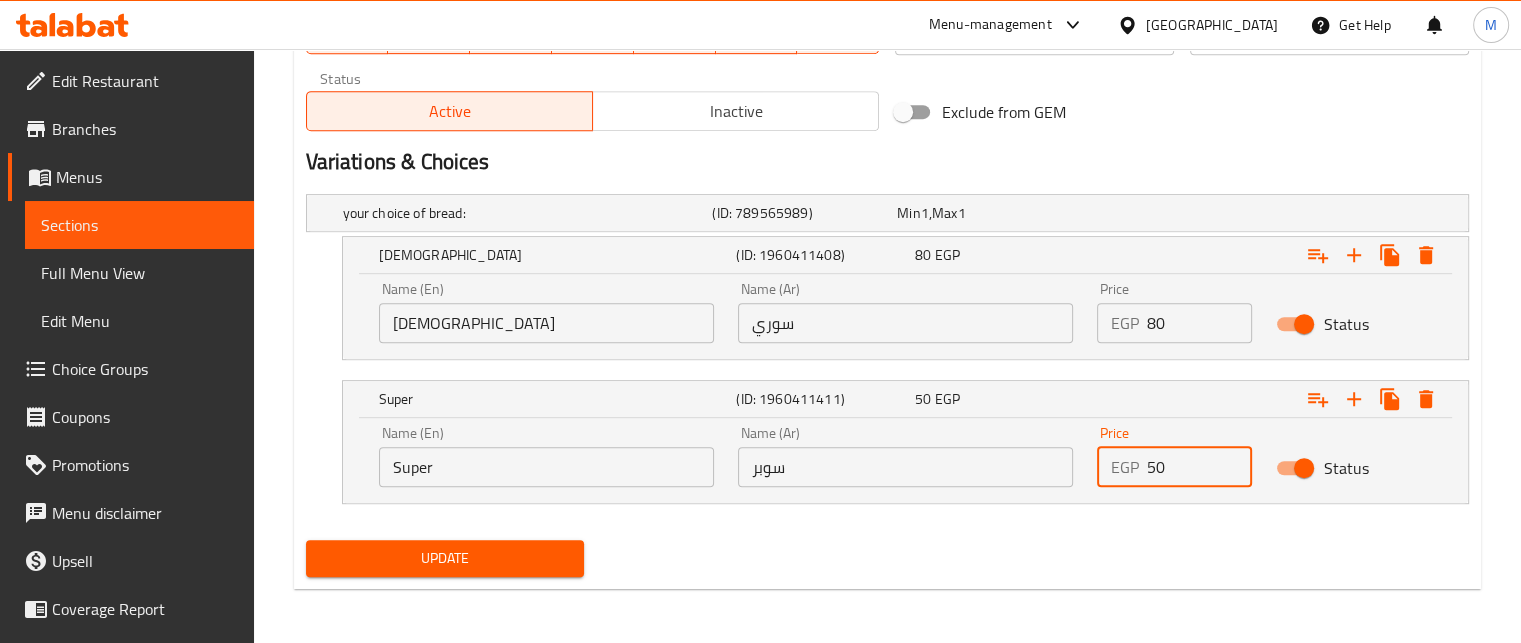 drag, startPoint x: 1157, startPoint y: 445, endPoint x: 1126, endPoint y: 464, distance: 36.359318 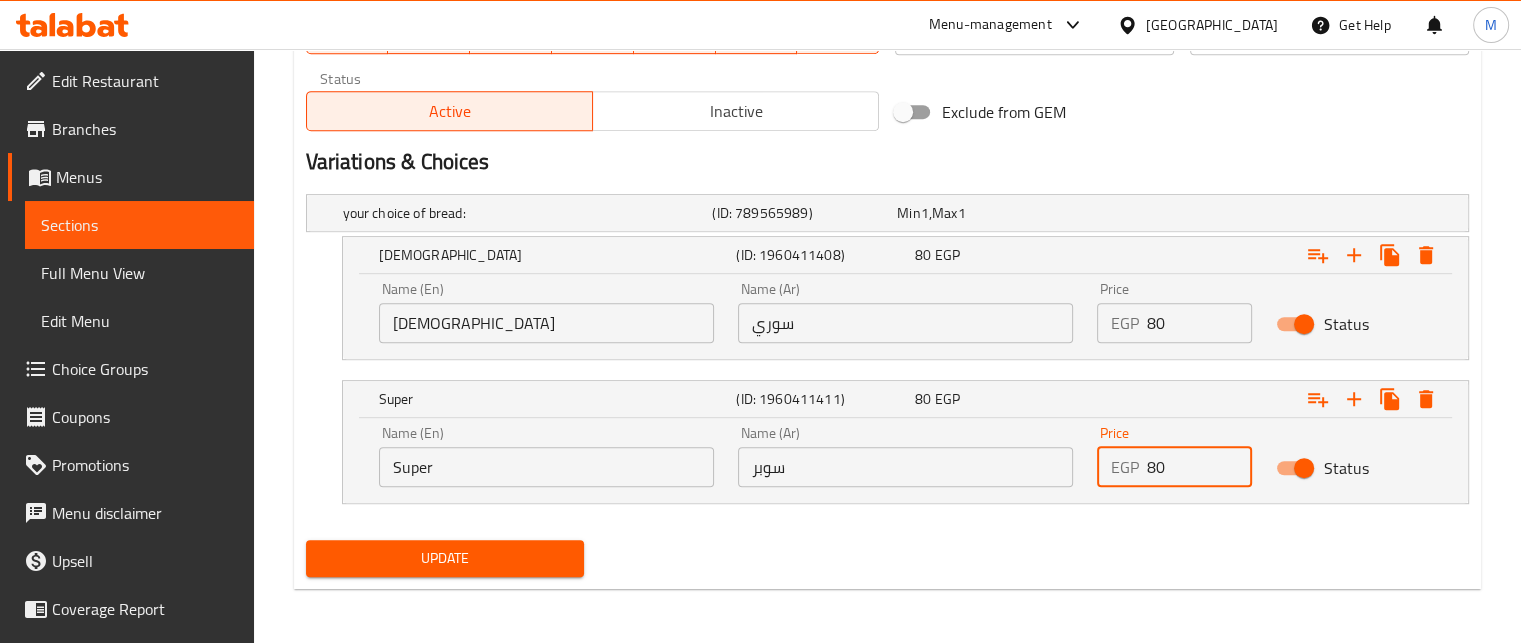 type on "80" 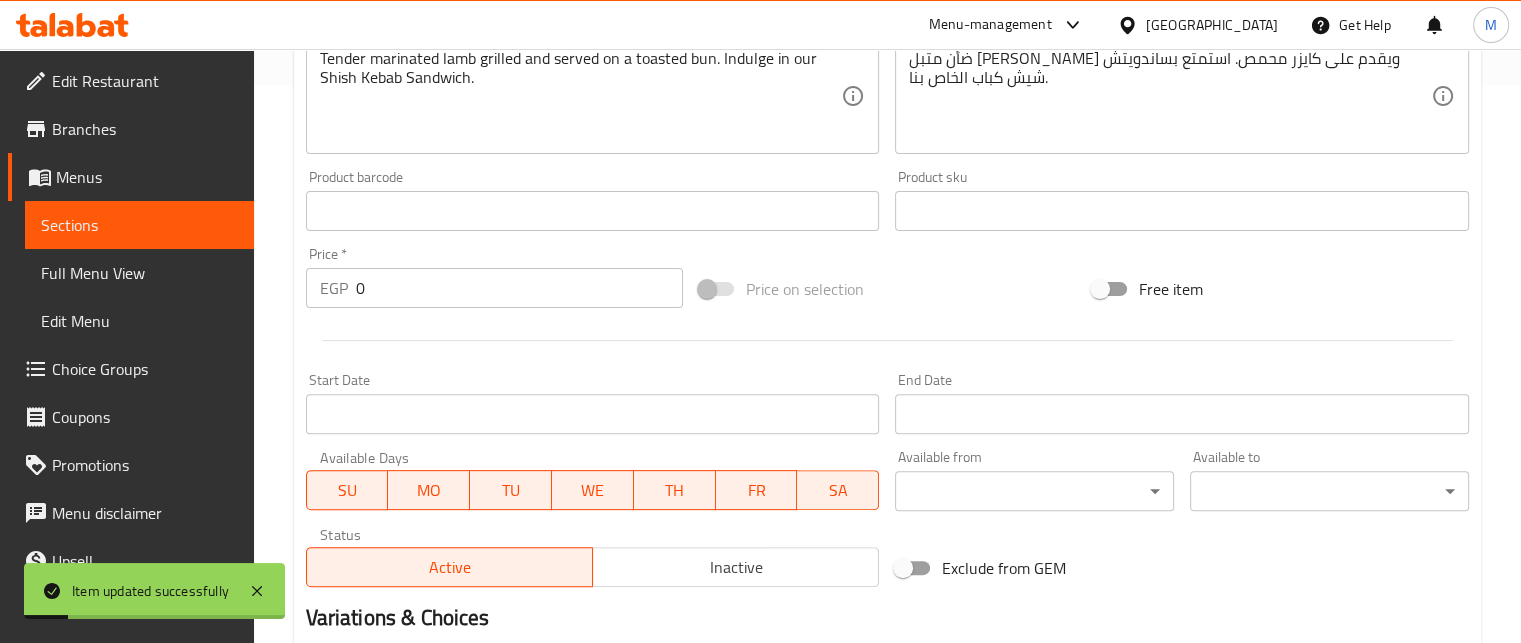 scroll, scrollTop: 0, scrollLeft: 0, axis: both 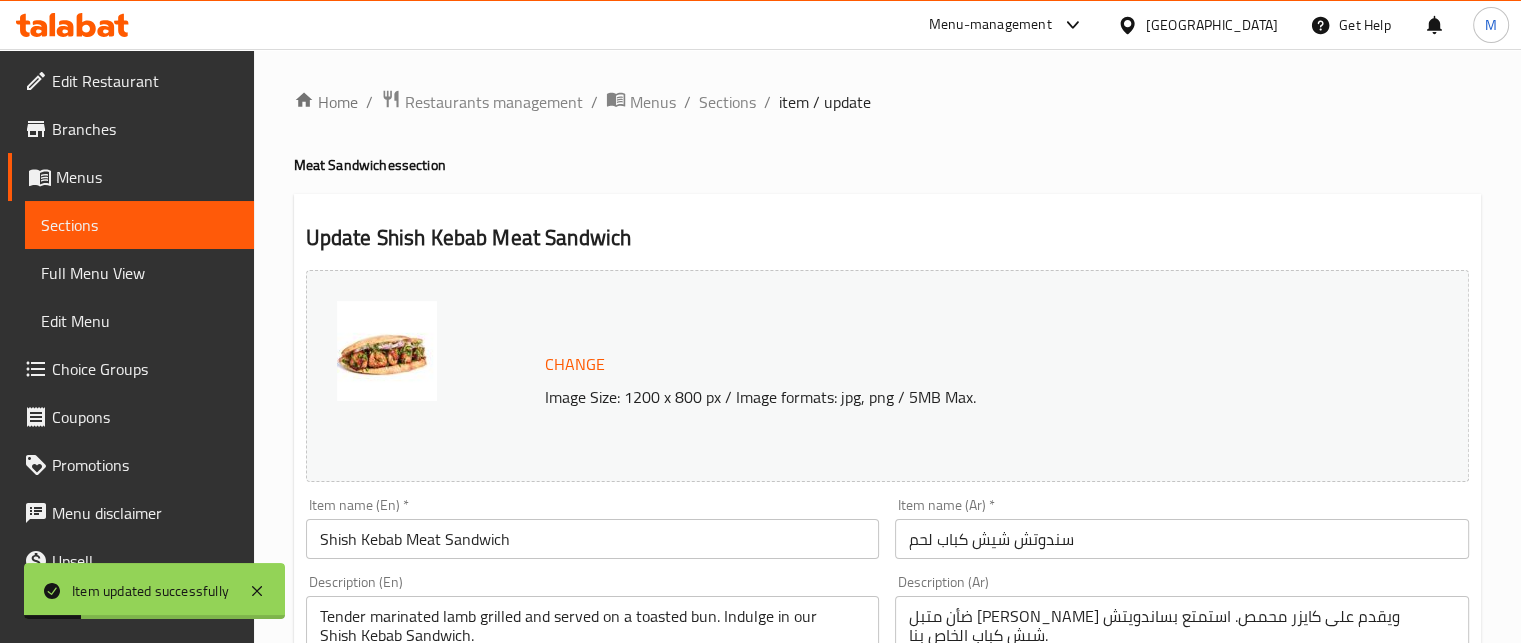 click on "Sections" at bounding box center [727, 102] 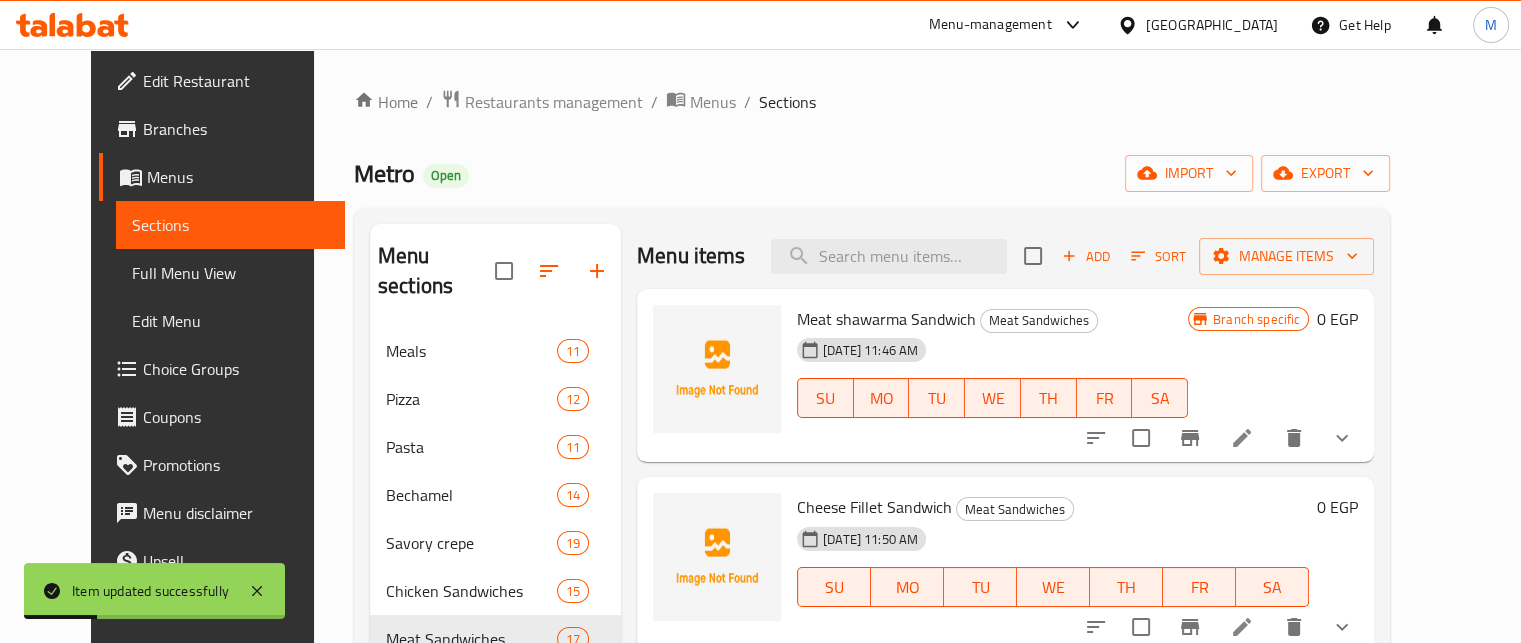 scroll, scrollTop: 2986, scrollLeft: 0, axis: vertical 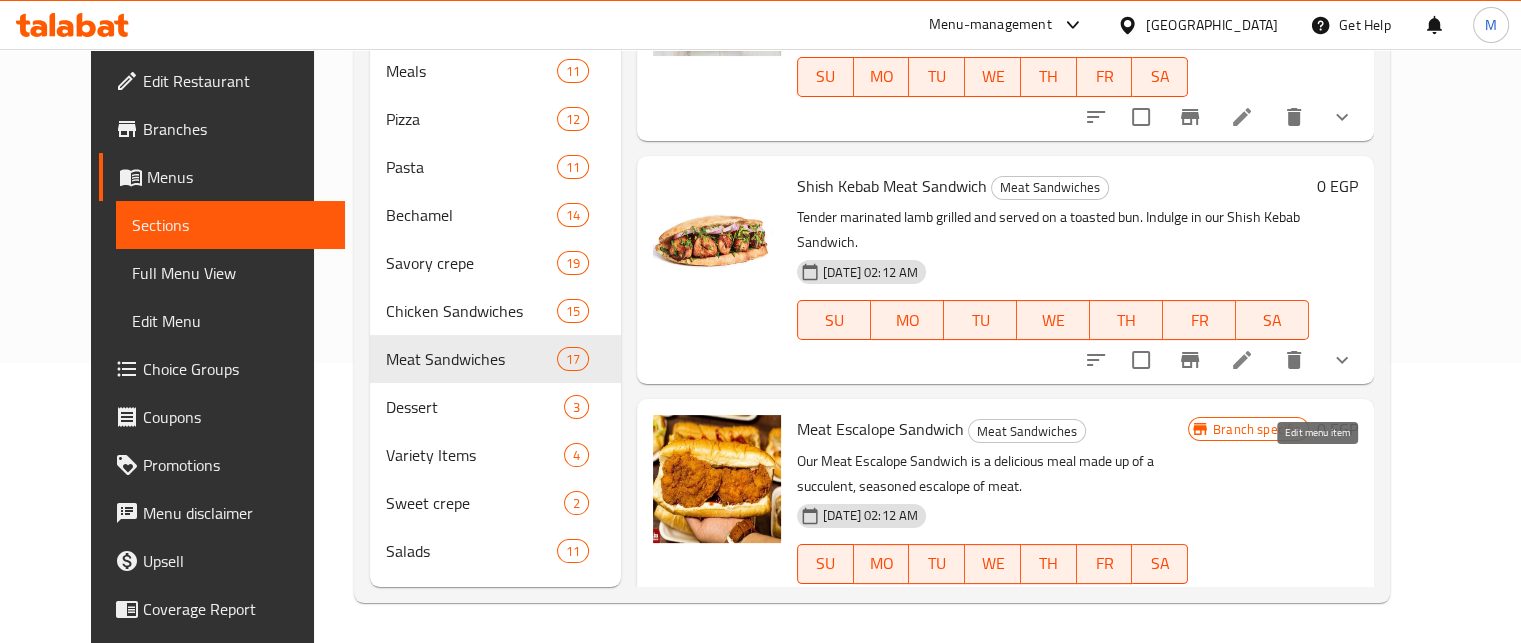 click 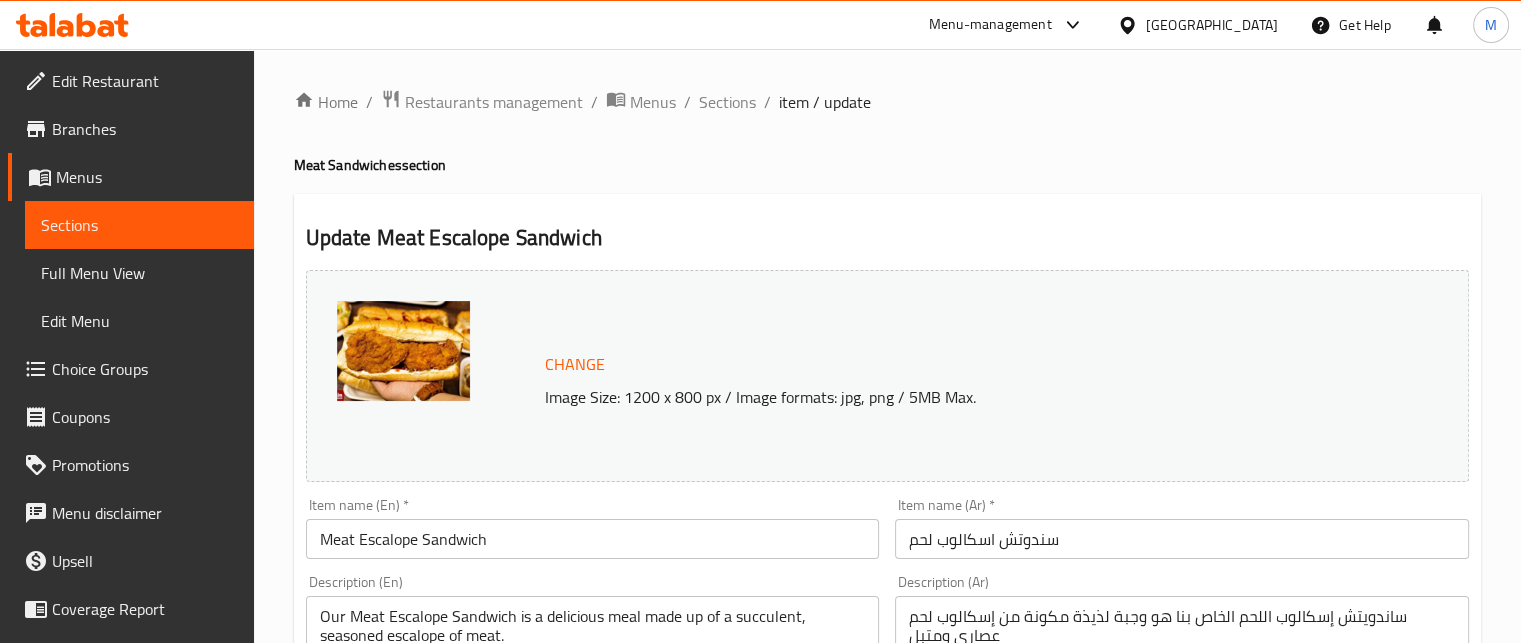 scroll, scrollTop: 842, scrollLeft: 0, axis: vertical 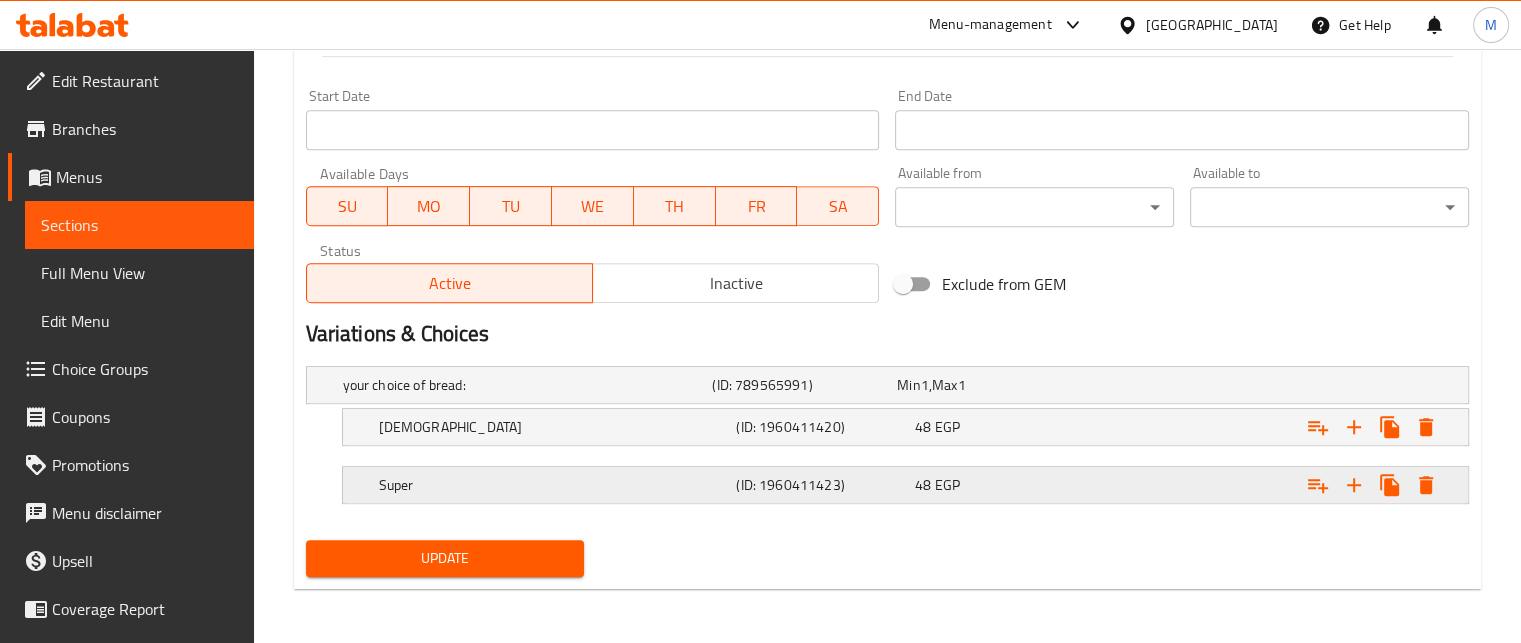 click on "48   EGP" at bounding box center [985, 385] 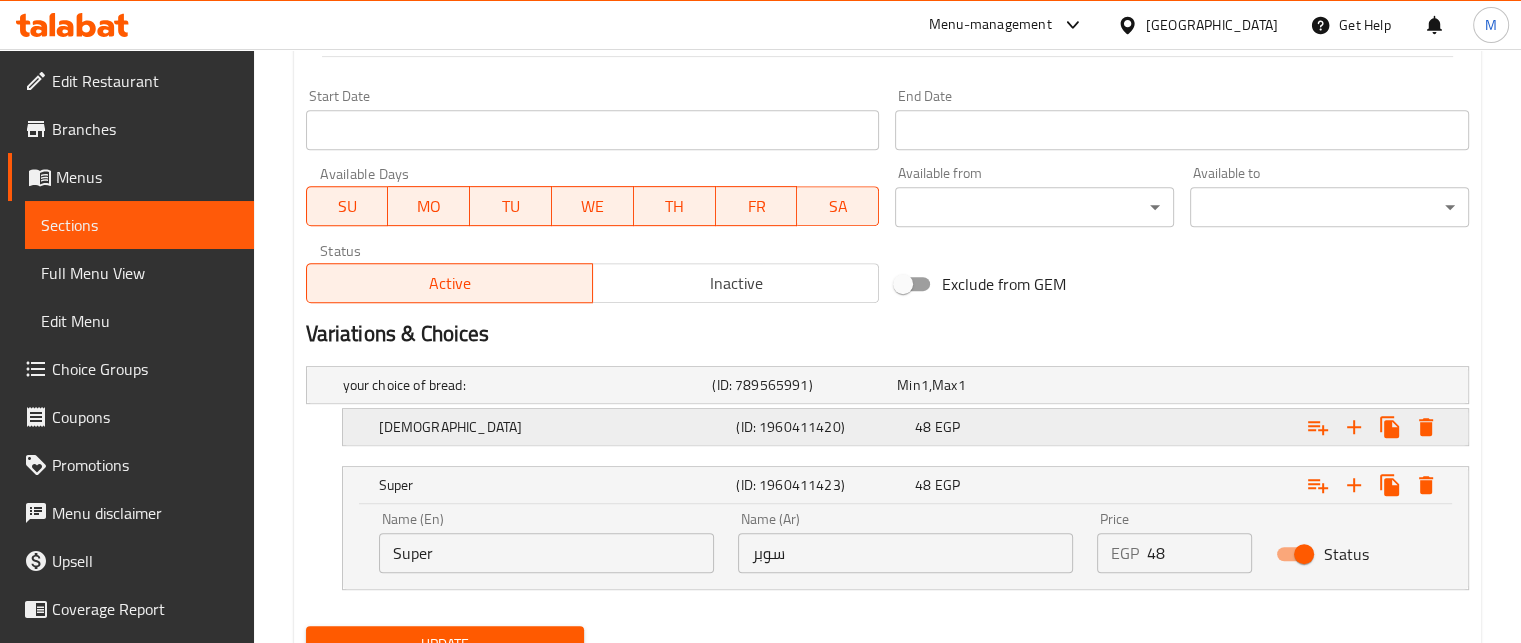 click on "48   EGP" at bounding box center (985, 385) 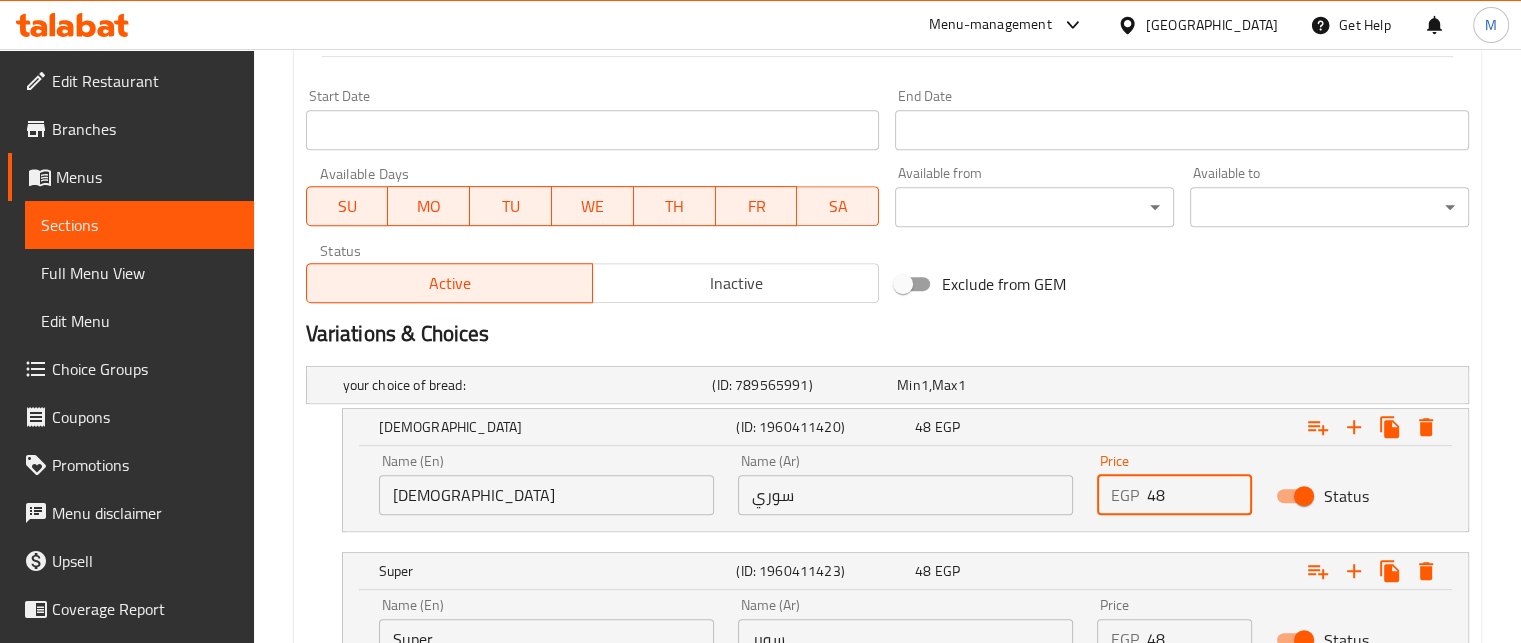 drag, startPoint x: 1172, startPoint y: 490, endPoint x: 1104, endPoint y: 500, distance: 68.73136 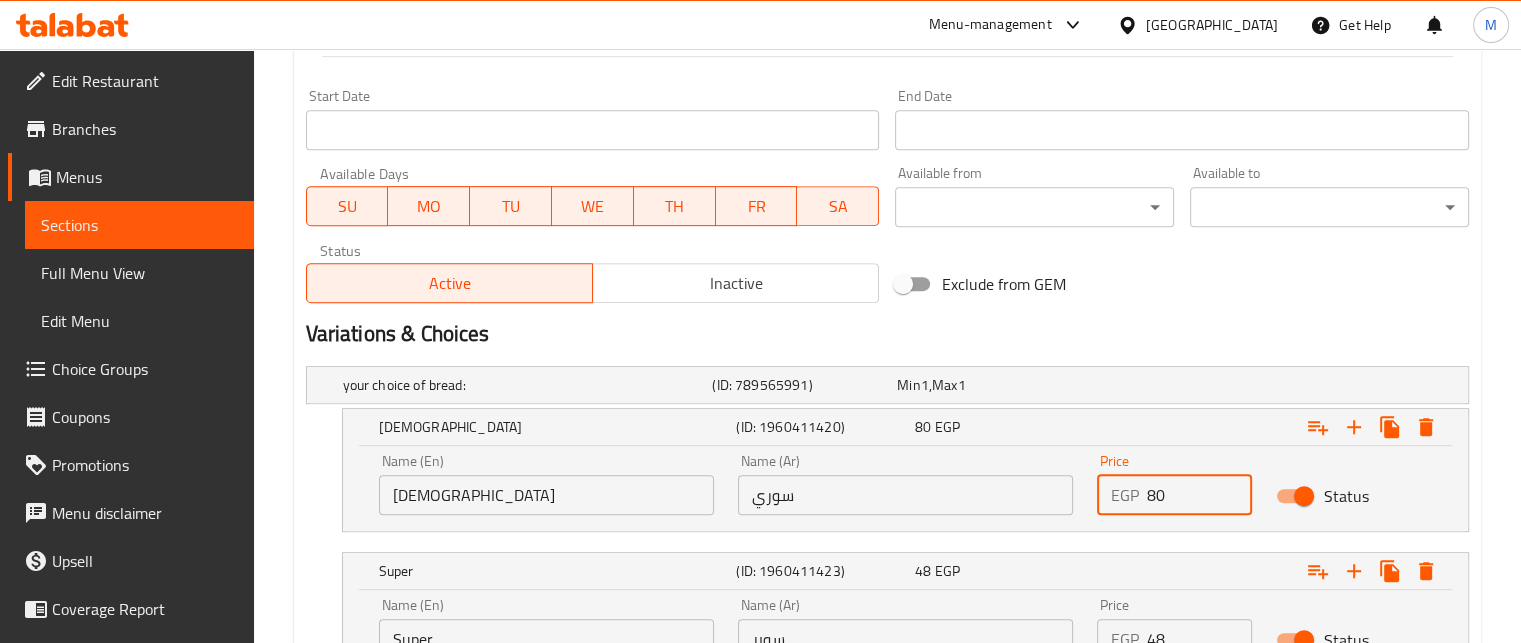 type on "80" 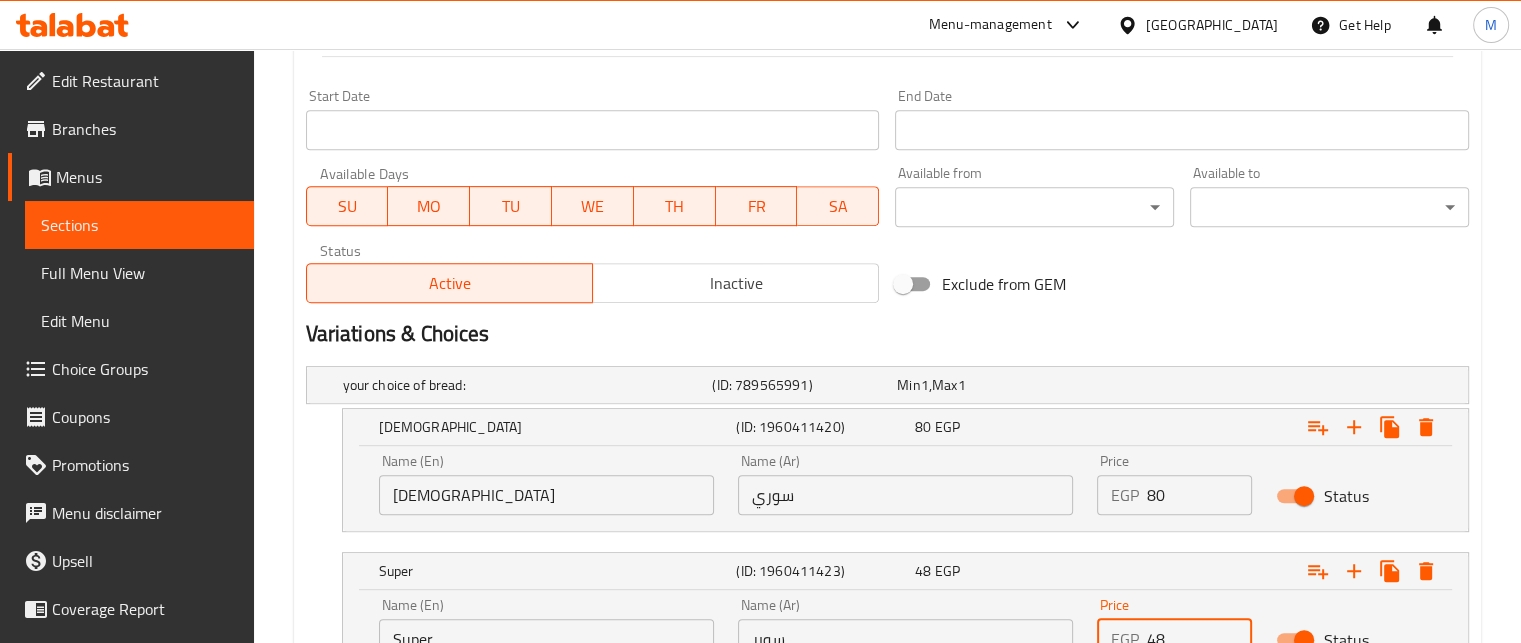 scroll, scrollTop: 909, scrollLeft: 0, axis: vertical 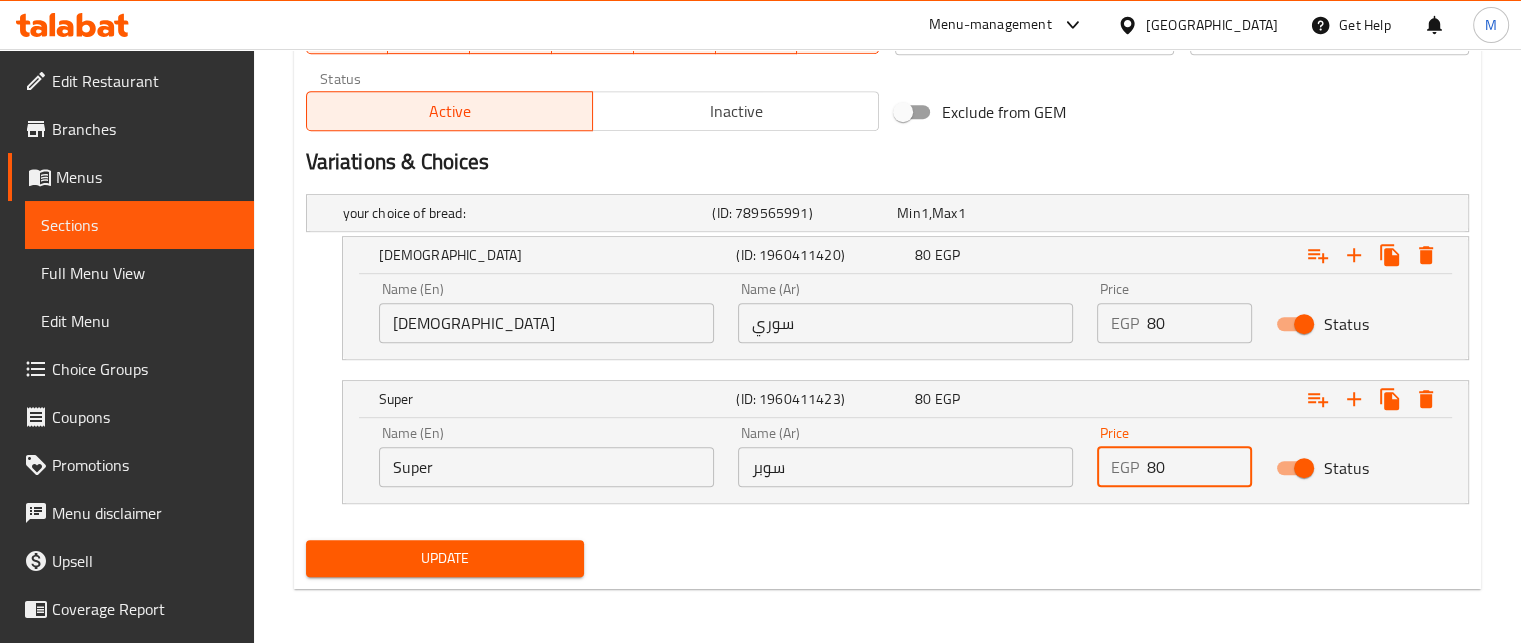 type on "80" 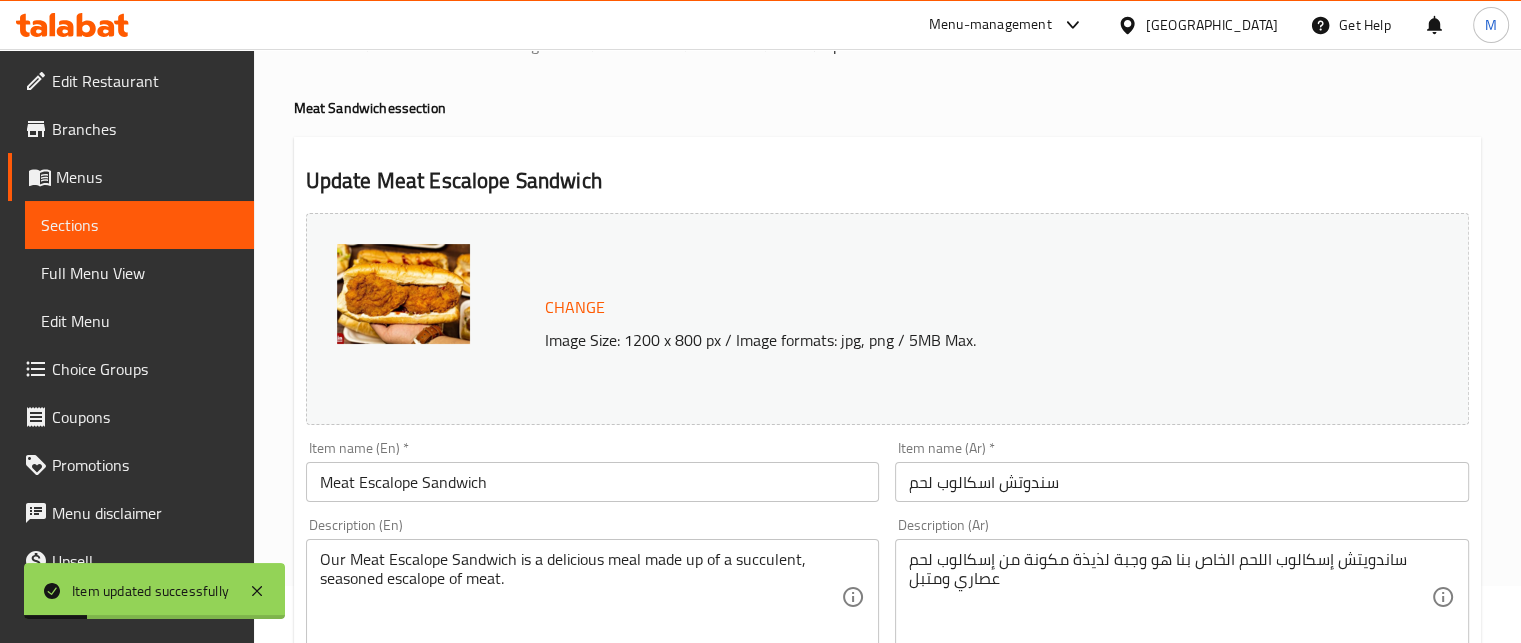scroll, scrollTop: 0, scrollLeft: 0, axis: both 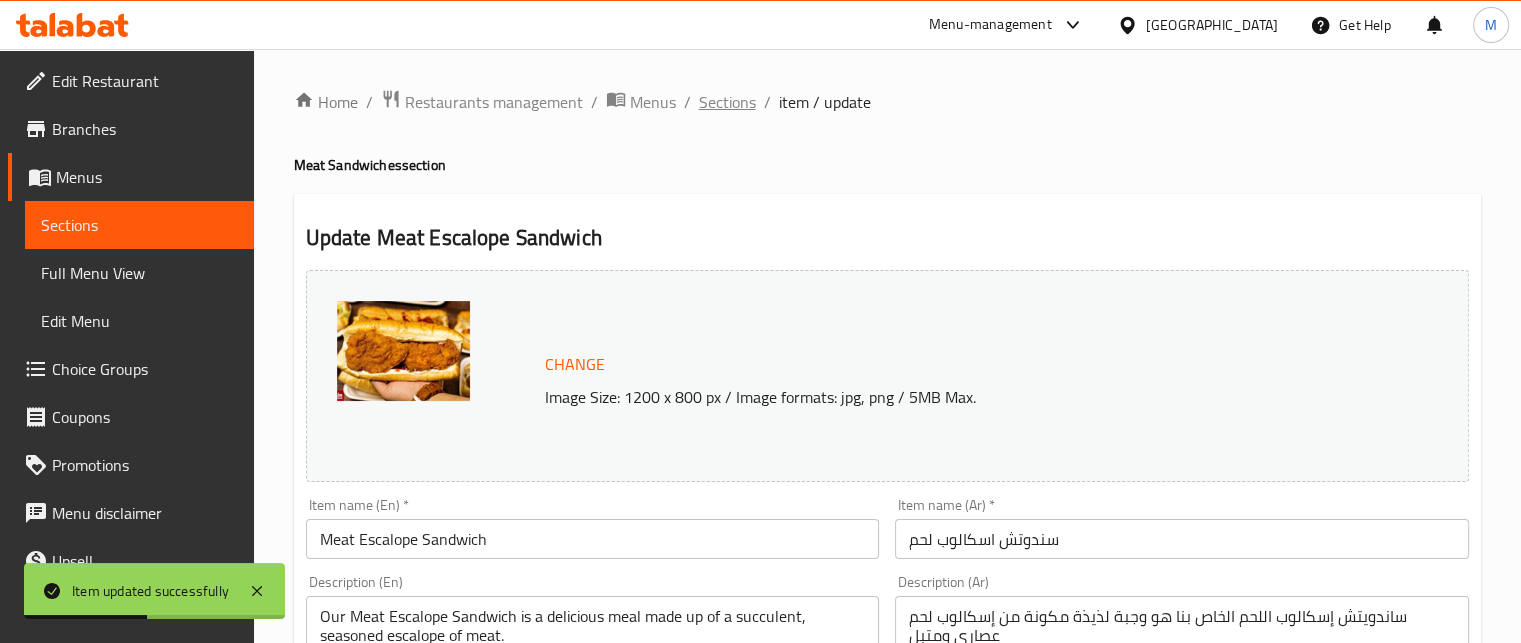 click on "Sections" at bounding box center (727, 102) 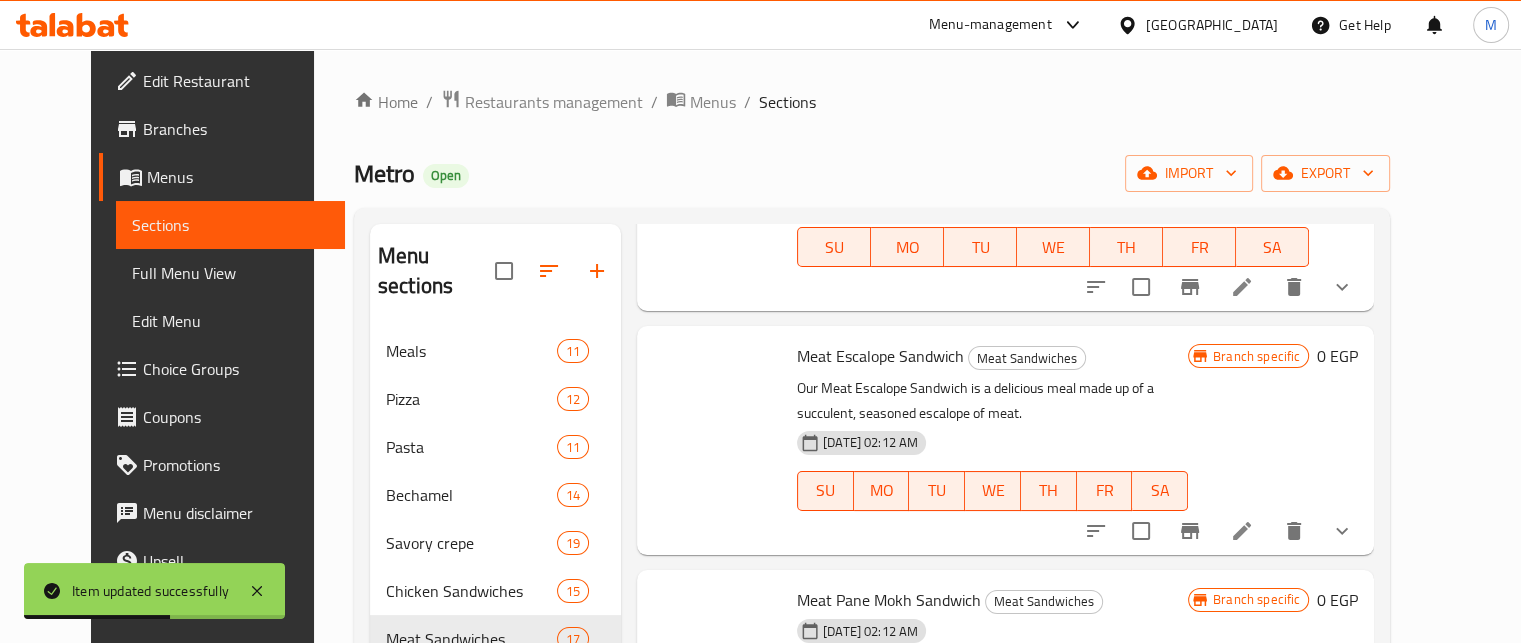 scroll, scrollTop: 2986, scrollLeft: 0, axis: vertical 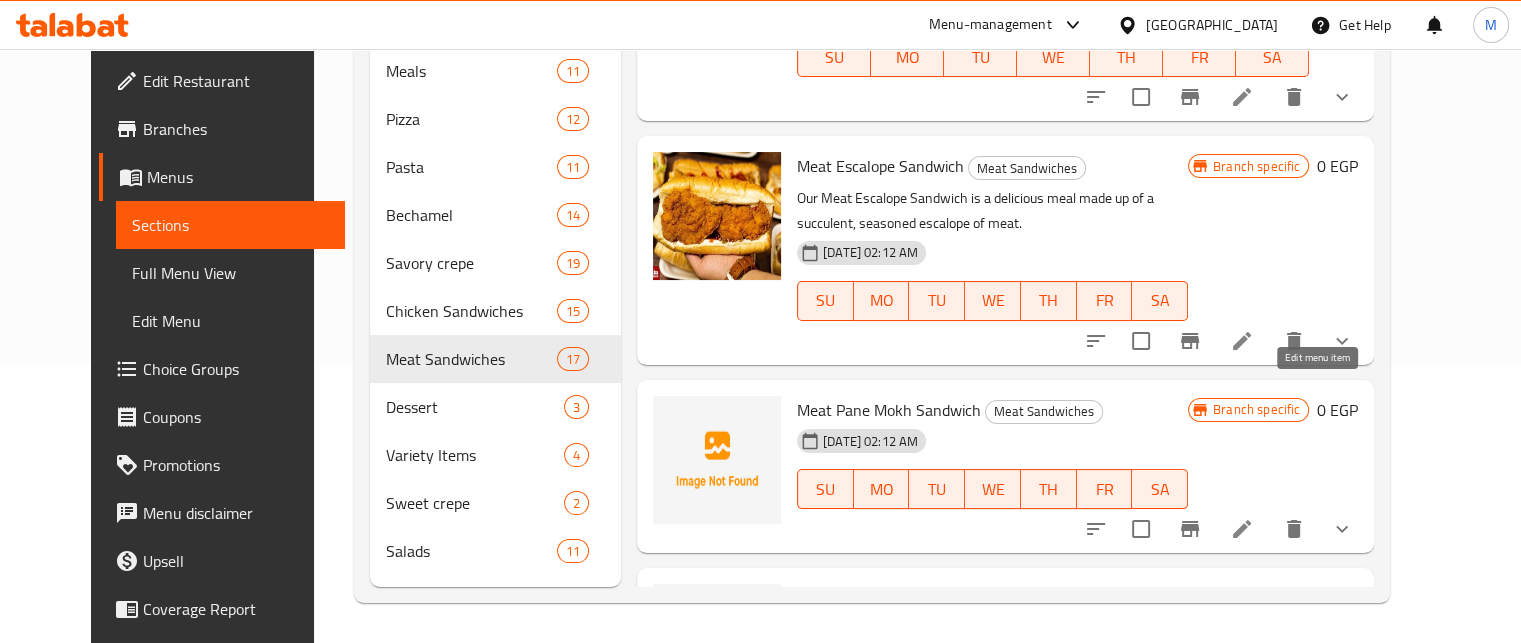 click 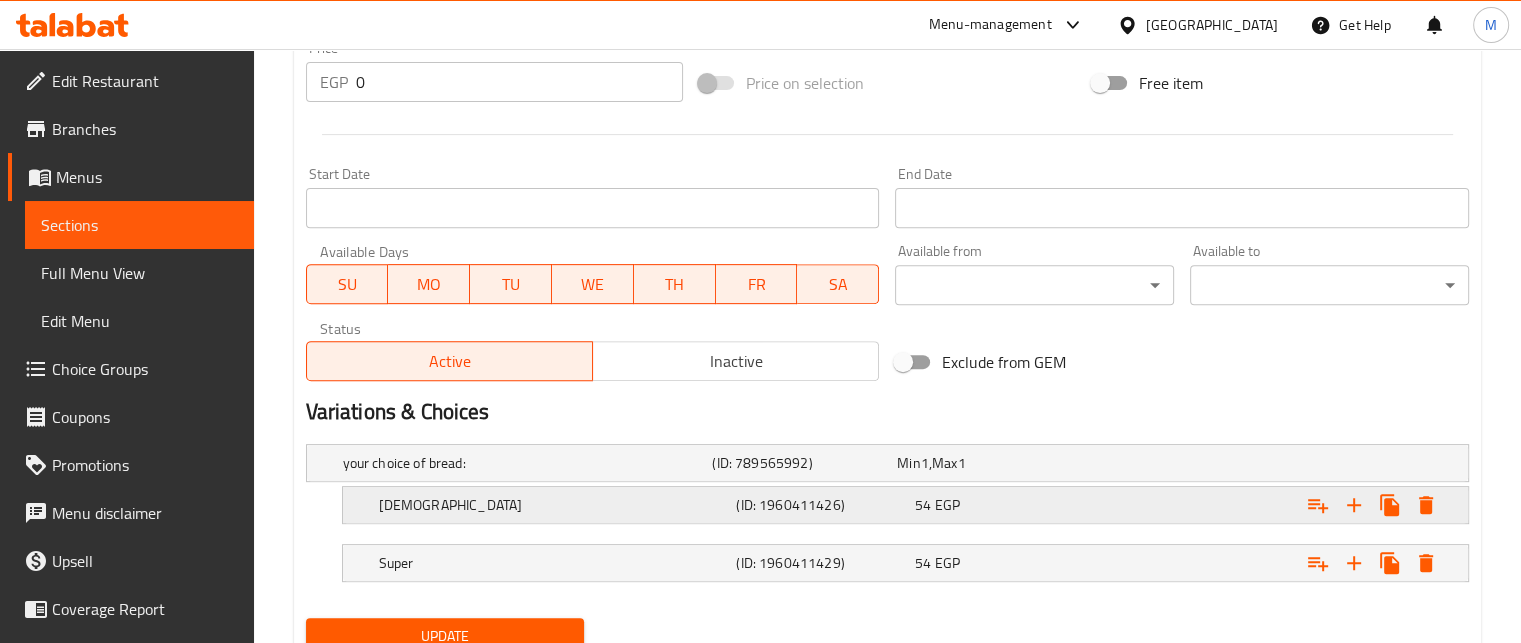 scroll, scrollTop: 813, scrollLeft: 0, axis: vertical 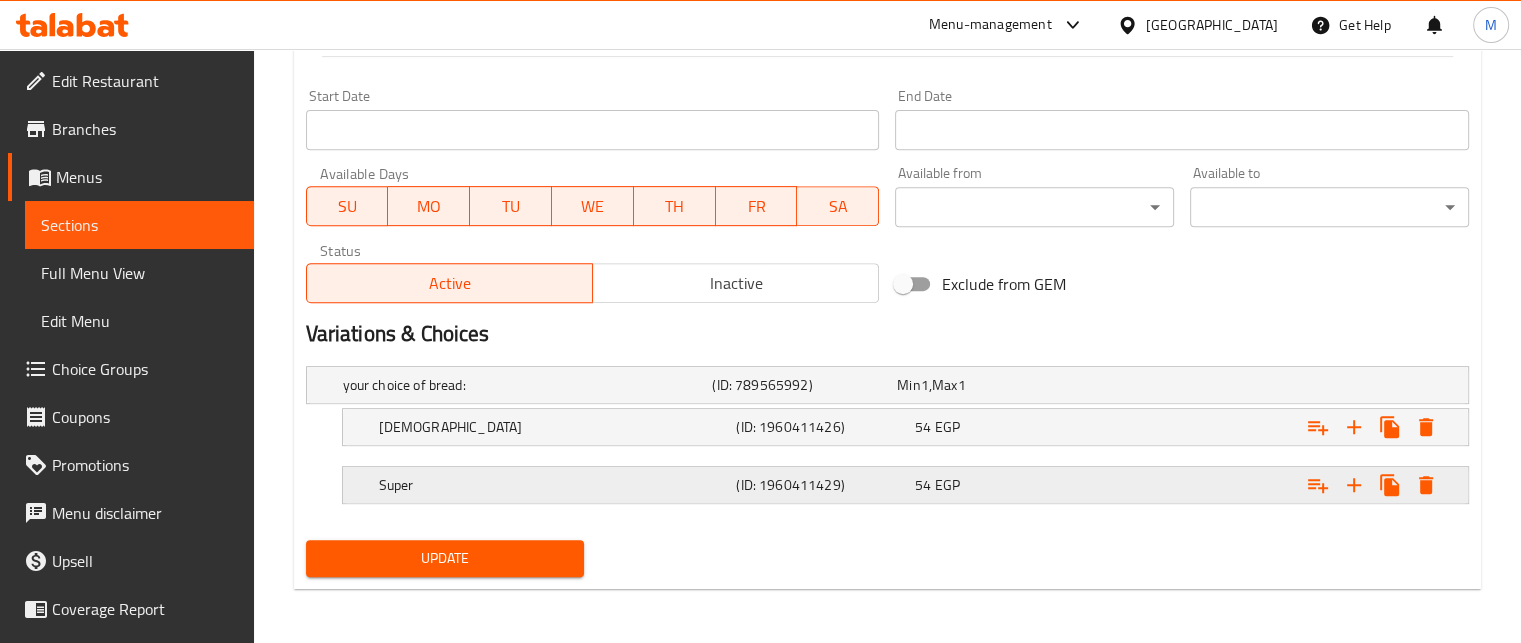click on "54   EGP" at bounding box center [985, 385] 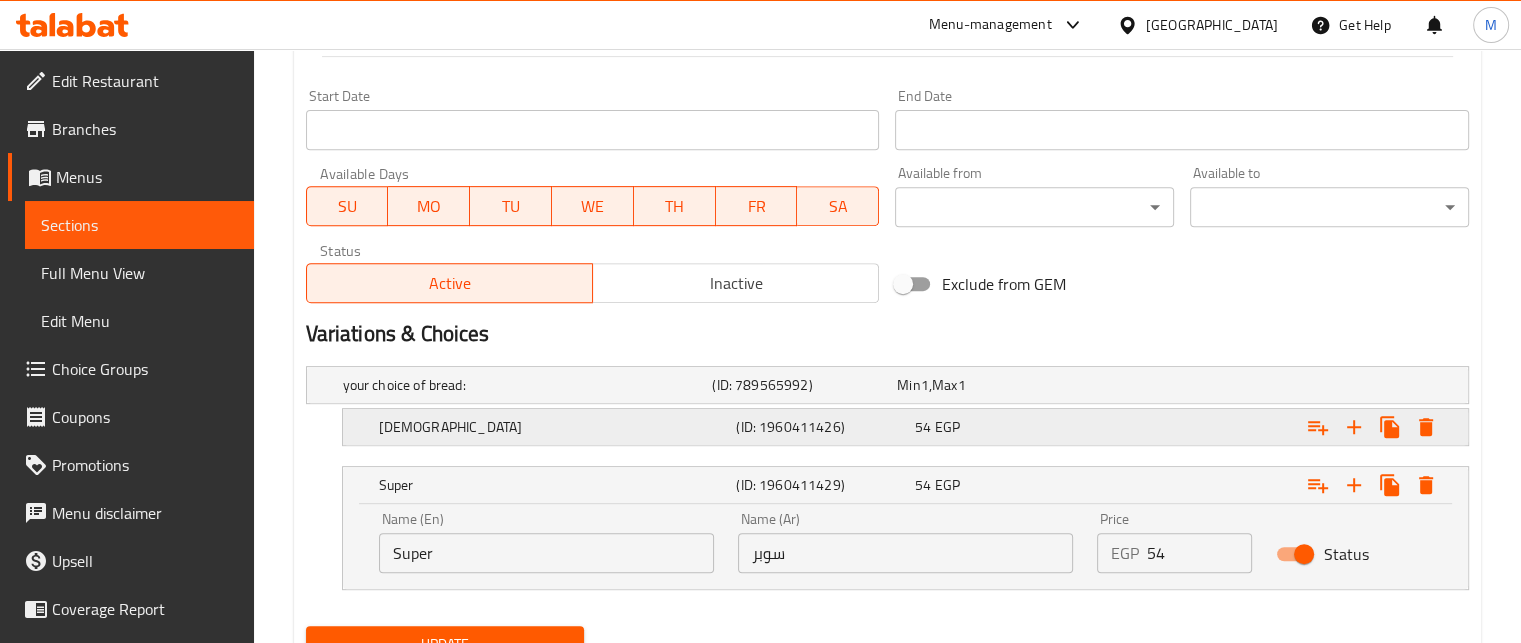 click on "54   EGP" at bounding box center (985, 385) 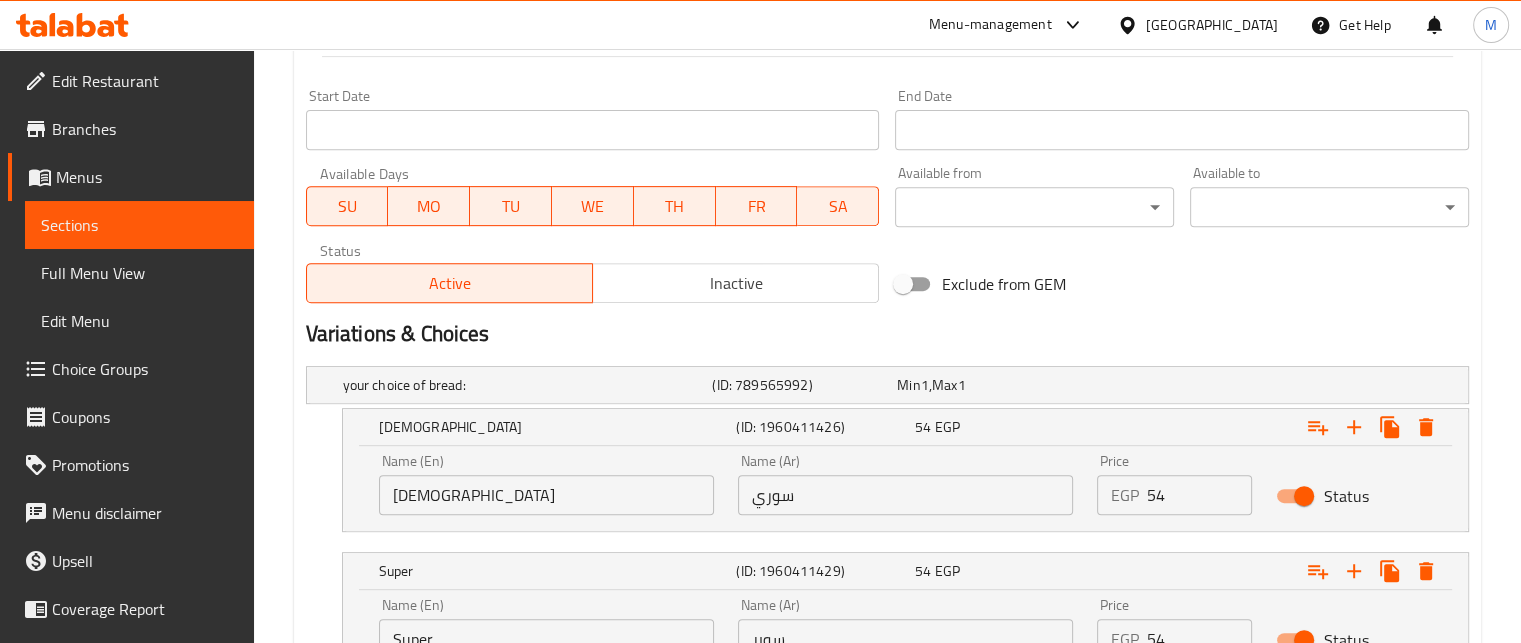 click on "54" at bounding box center [1200, 495] 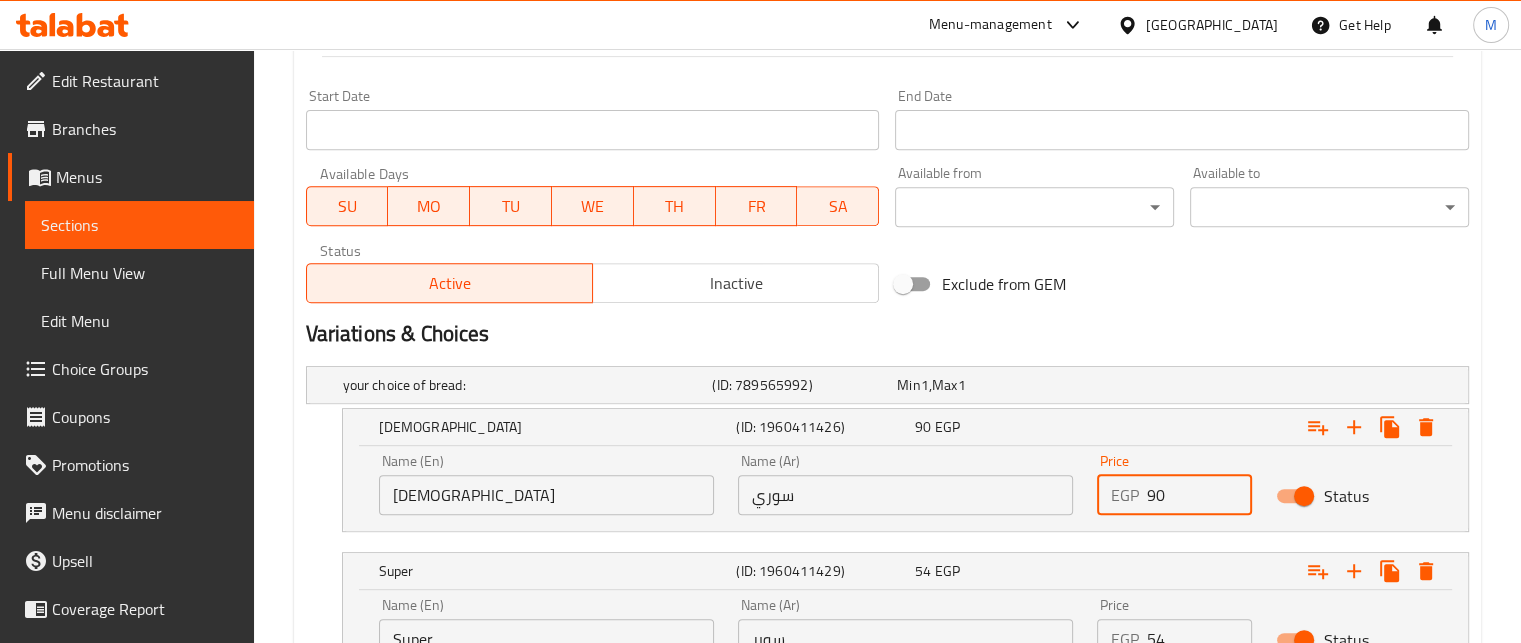 type on "90" 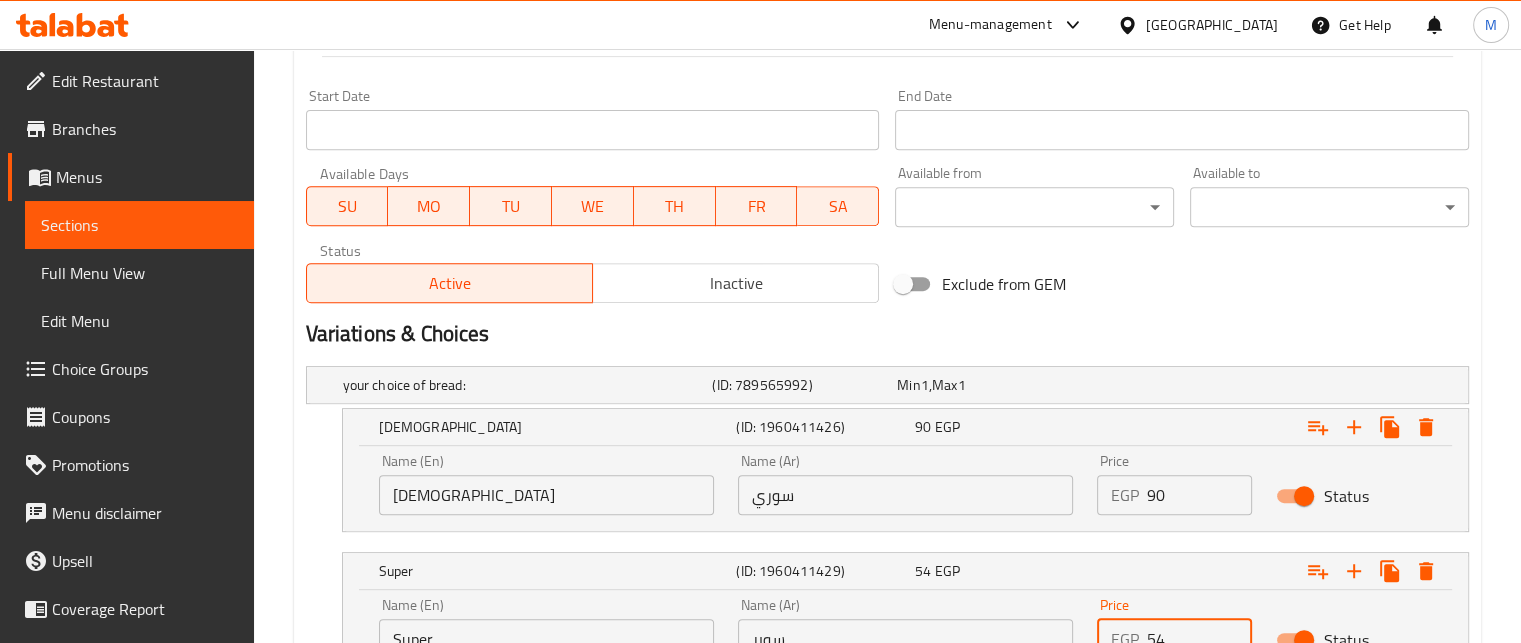 scroll, scrollTop: 933, scrollLeft: 0, axis: vertical 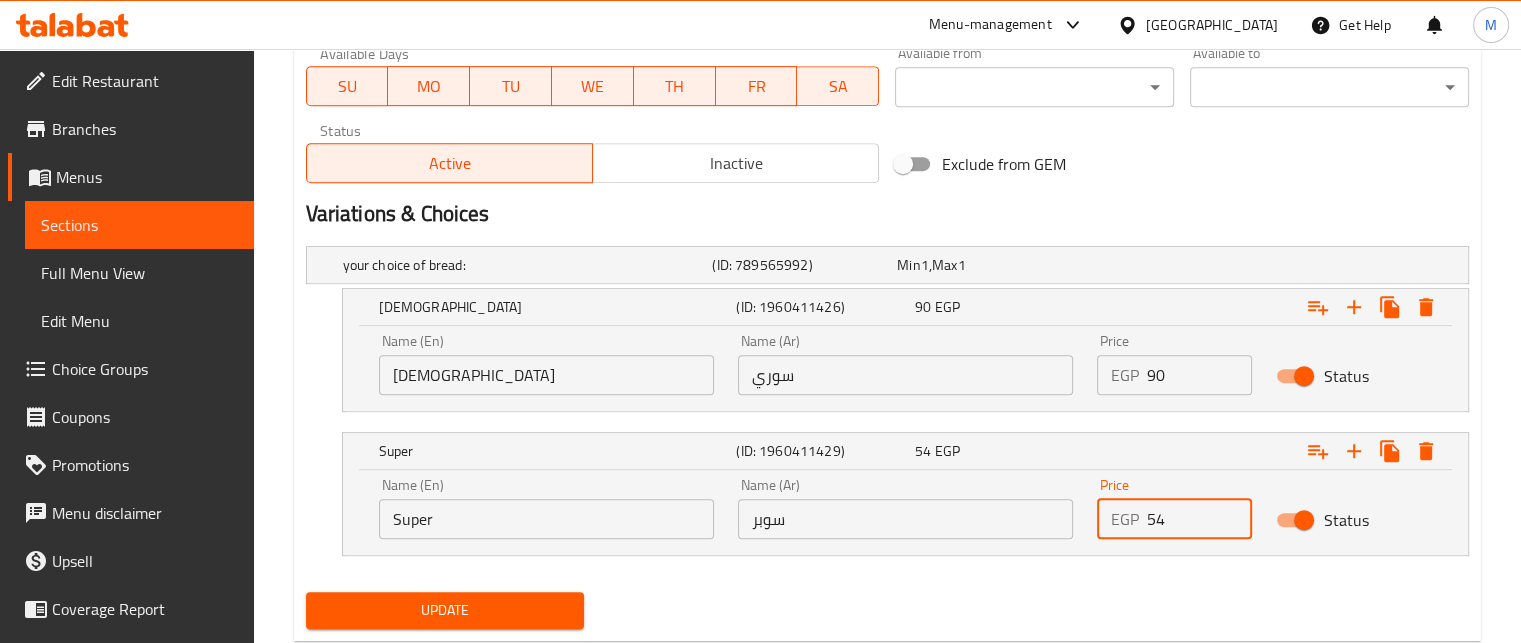 drag, startPoint x: 1162, startPoint y: 638, endPoint x: 1123, endPoint y: 639, distance: 39.012817 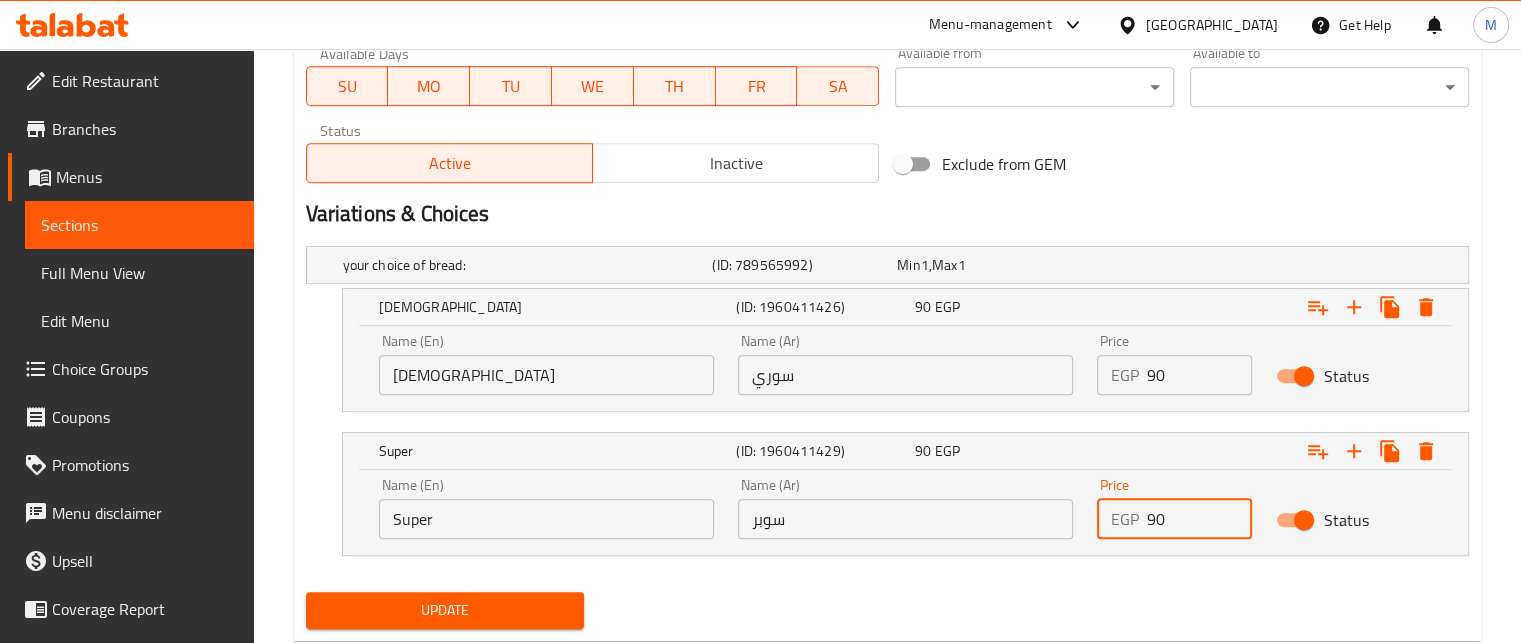 type on "90" 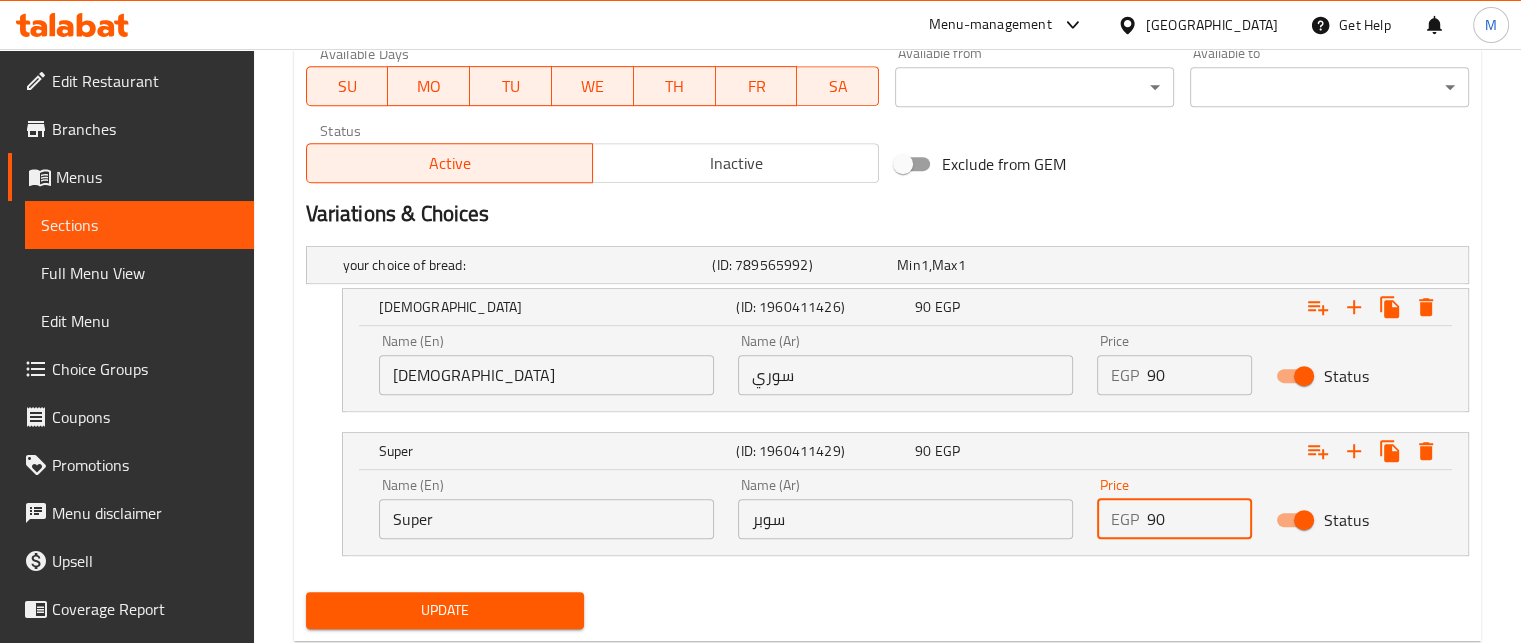 click on "Update" at bounding box center (445, 610) 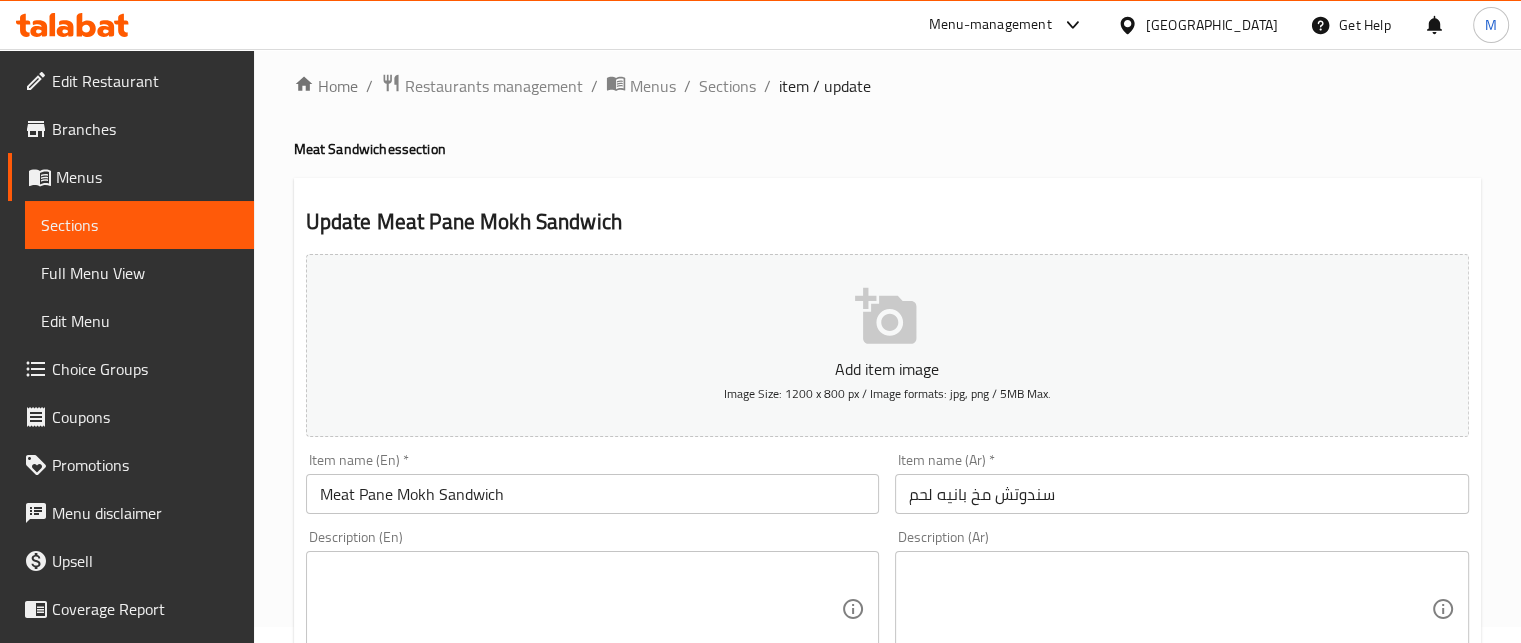 scroll, scrollTop: 0, scrollLeft: 0, axis: both 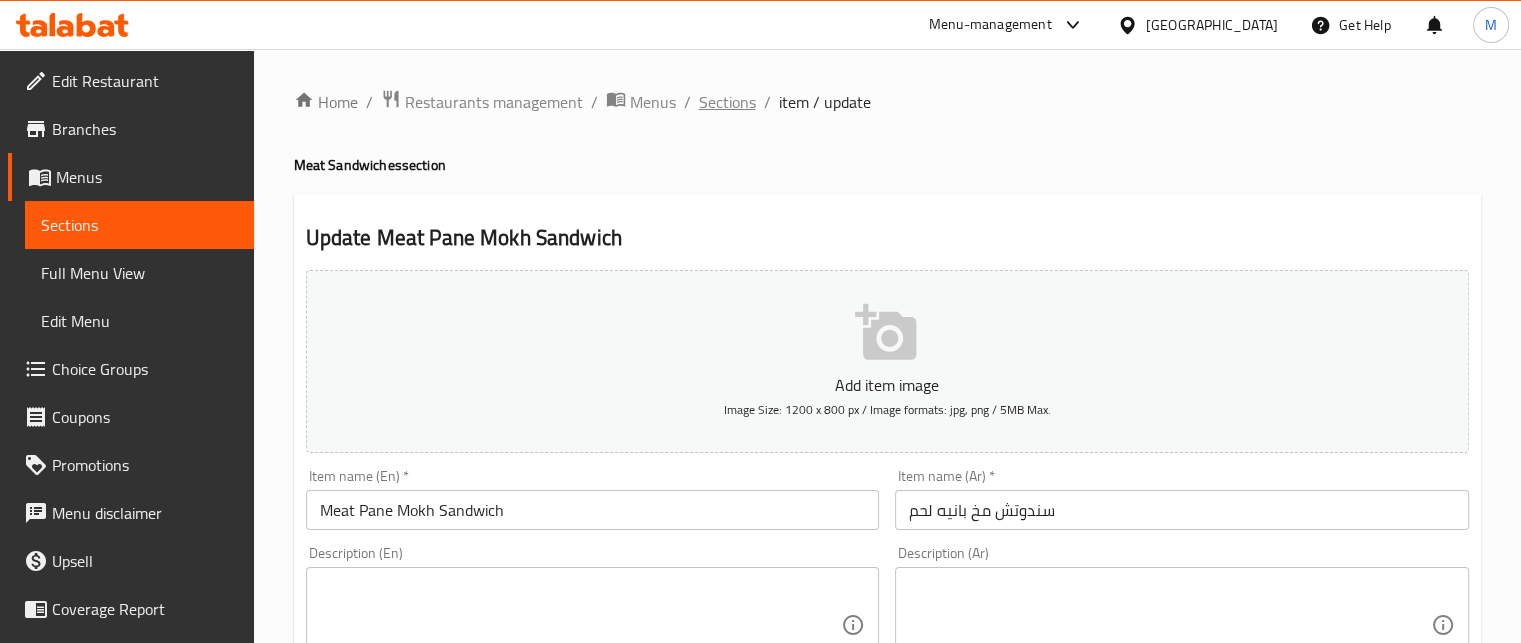 click on "Sections" at bounding box center [727, 102] 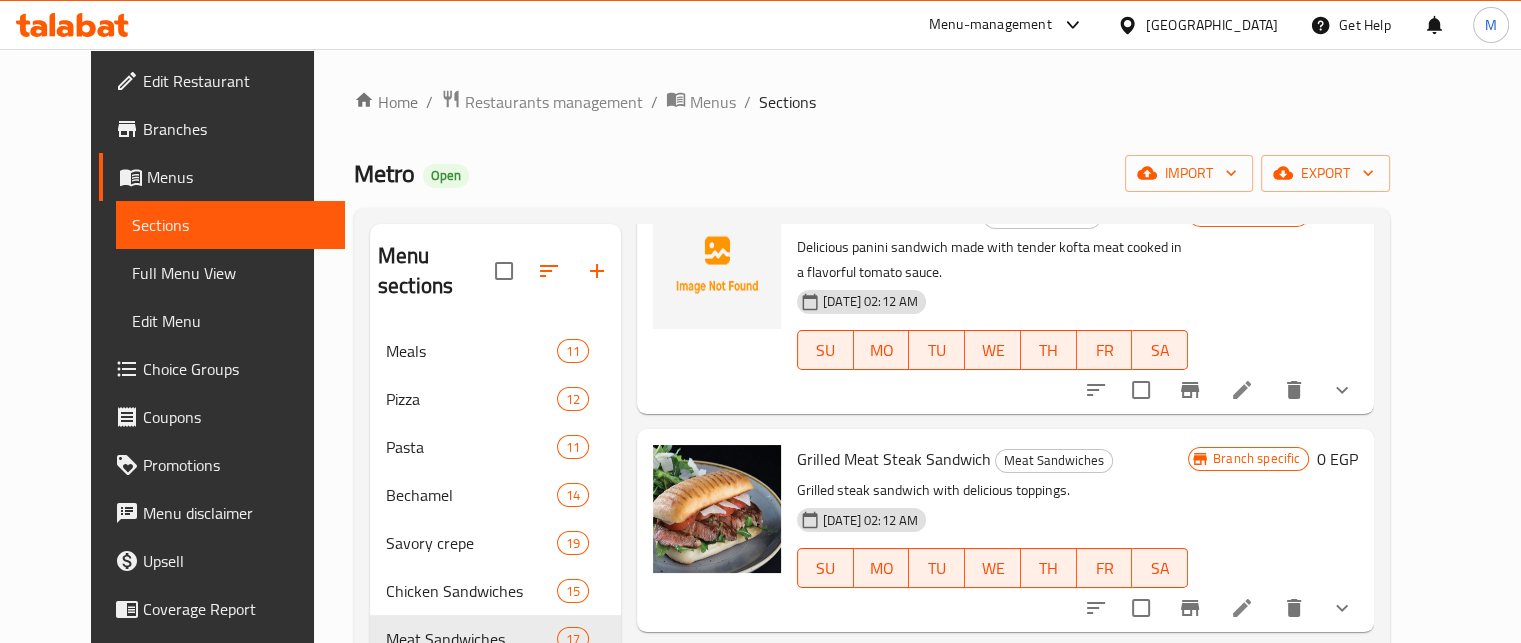 scroll, scrollTop: 2097, scrollLeft: 0, axis: vertical 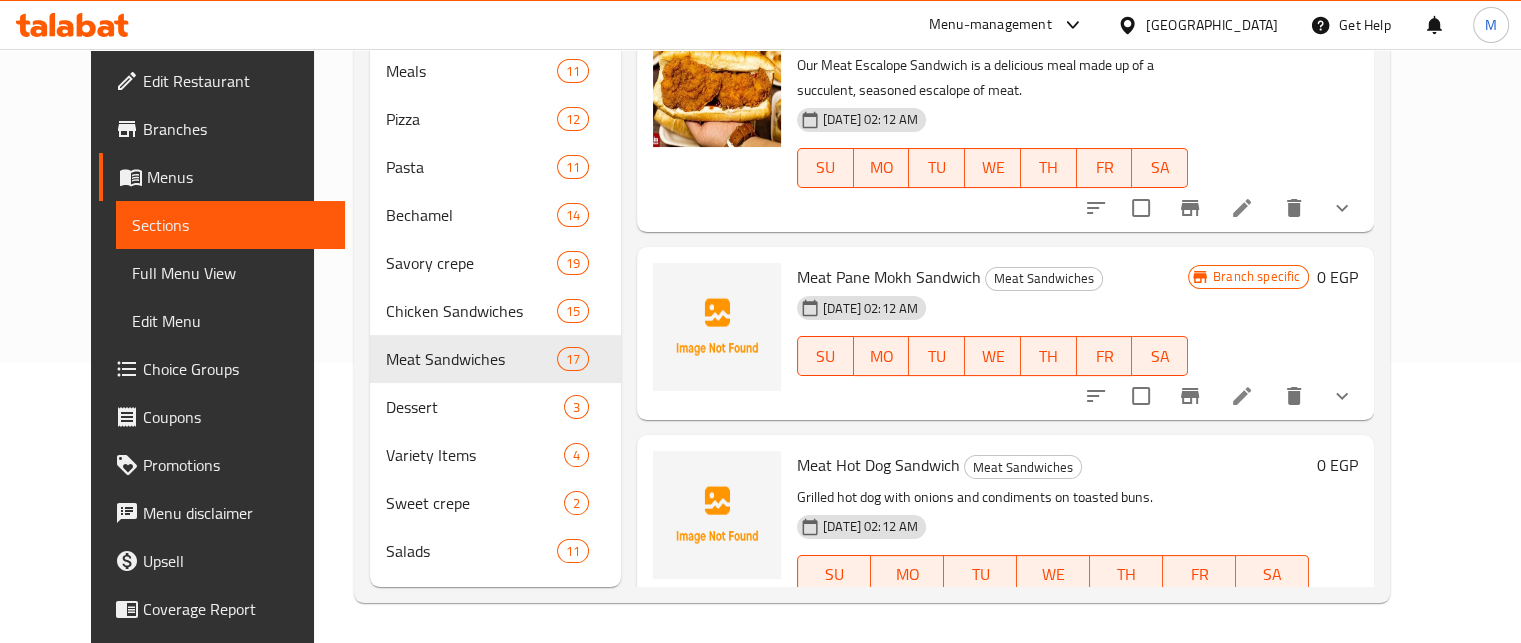 click 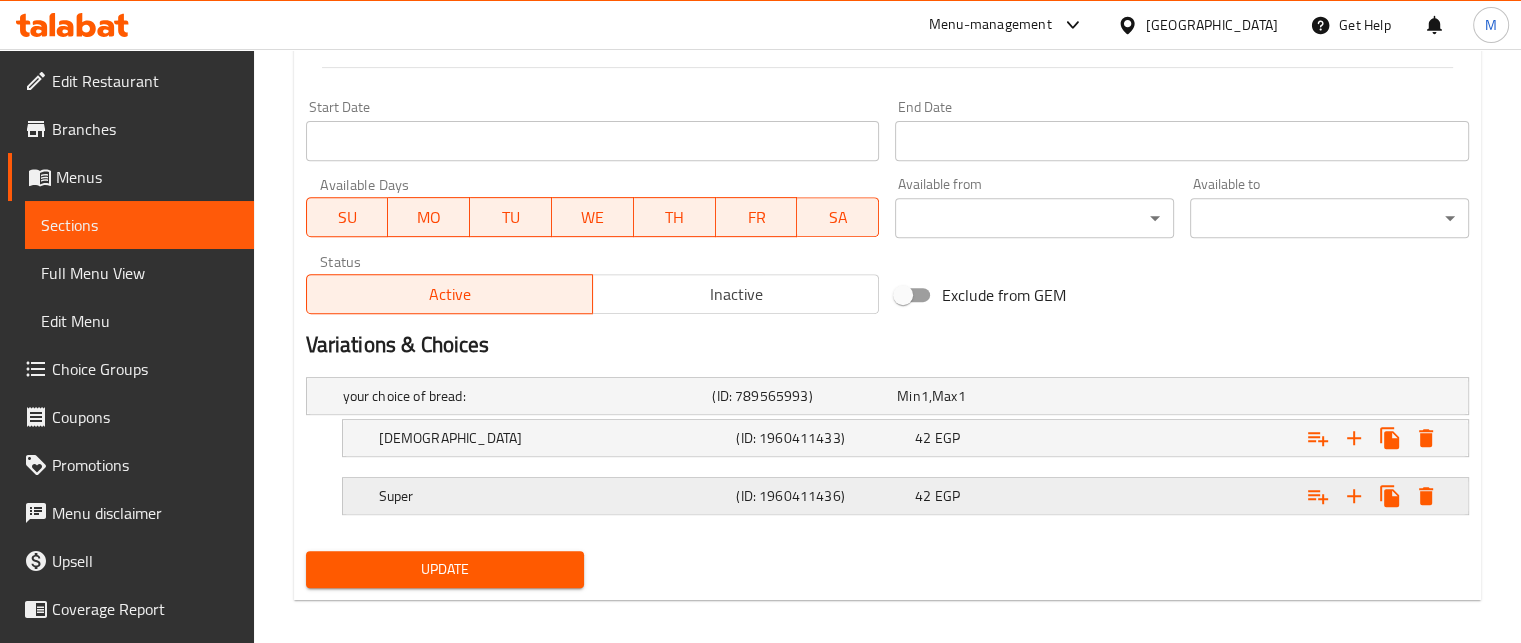 scroll, scrollTop: 813, scrollLeft: 0, axis: vertical 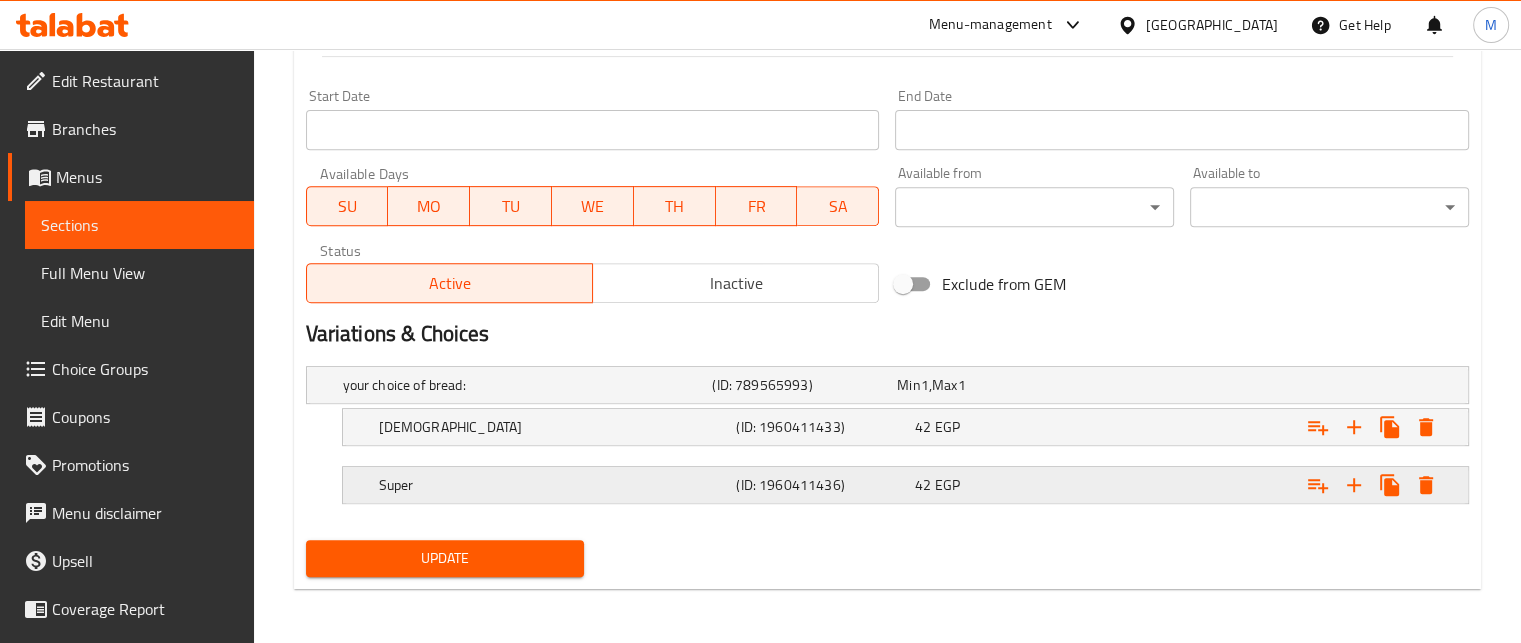 click on "42   EGP" at bounding box center (985, 385) 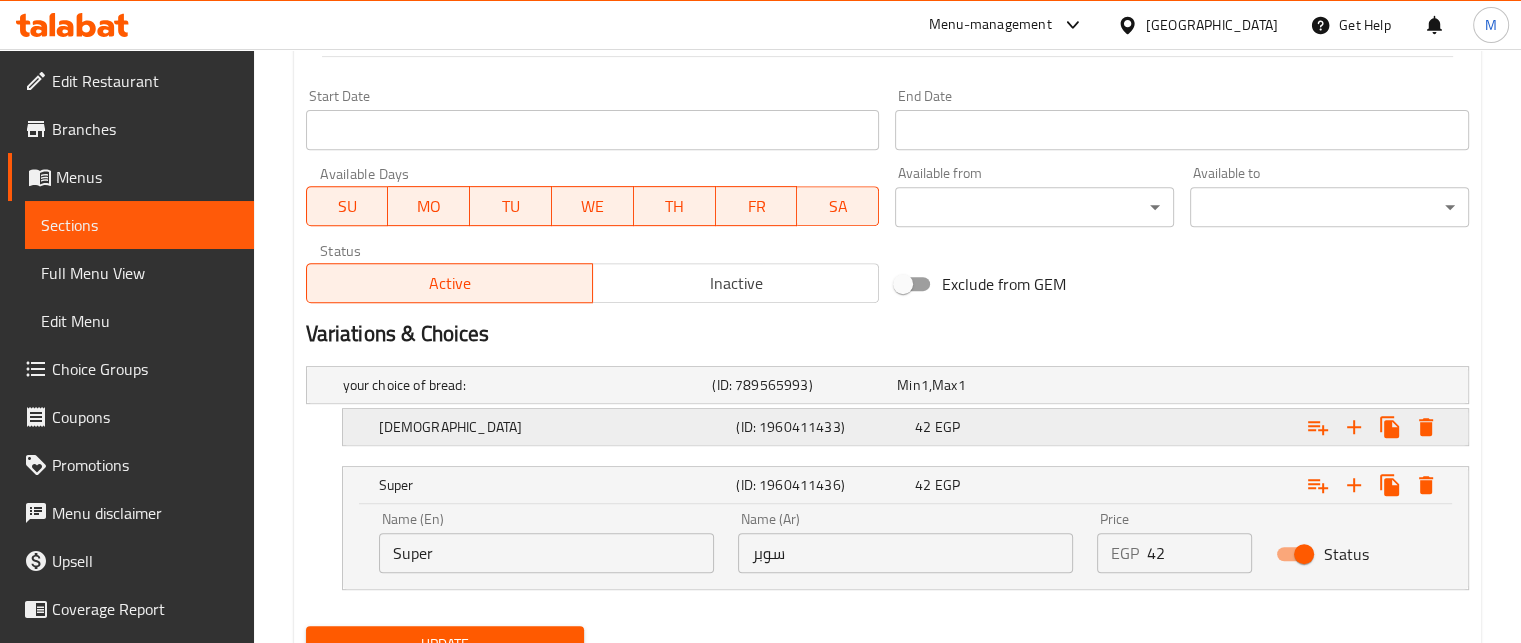 click on "42   EGP" at bounding box center (985, 385) 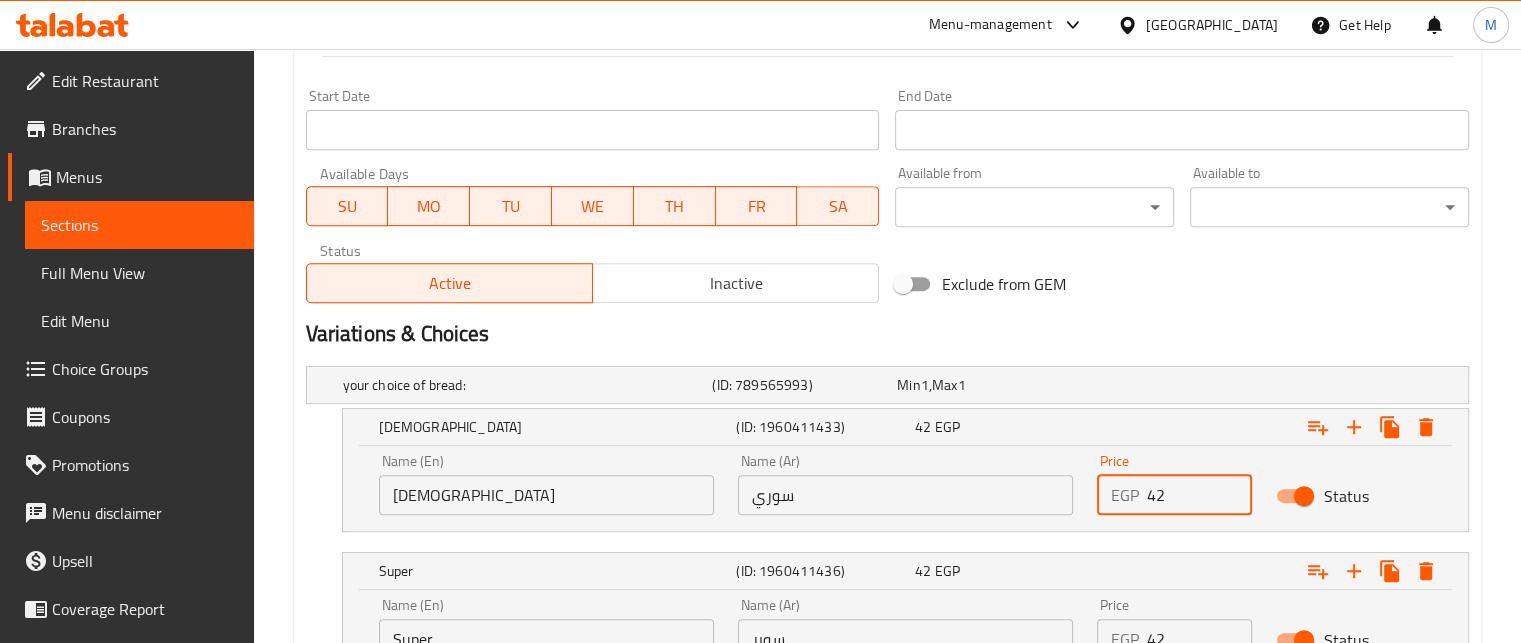 drag, startPoint x: 1170, startPoint y: 491, endPoint x: 1132, endPoint y: 491, distance: 38 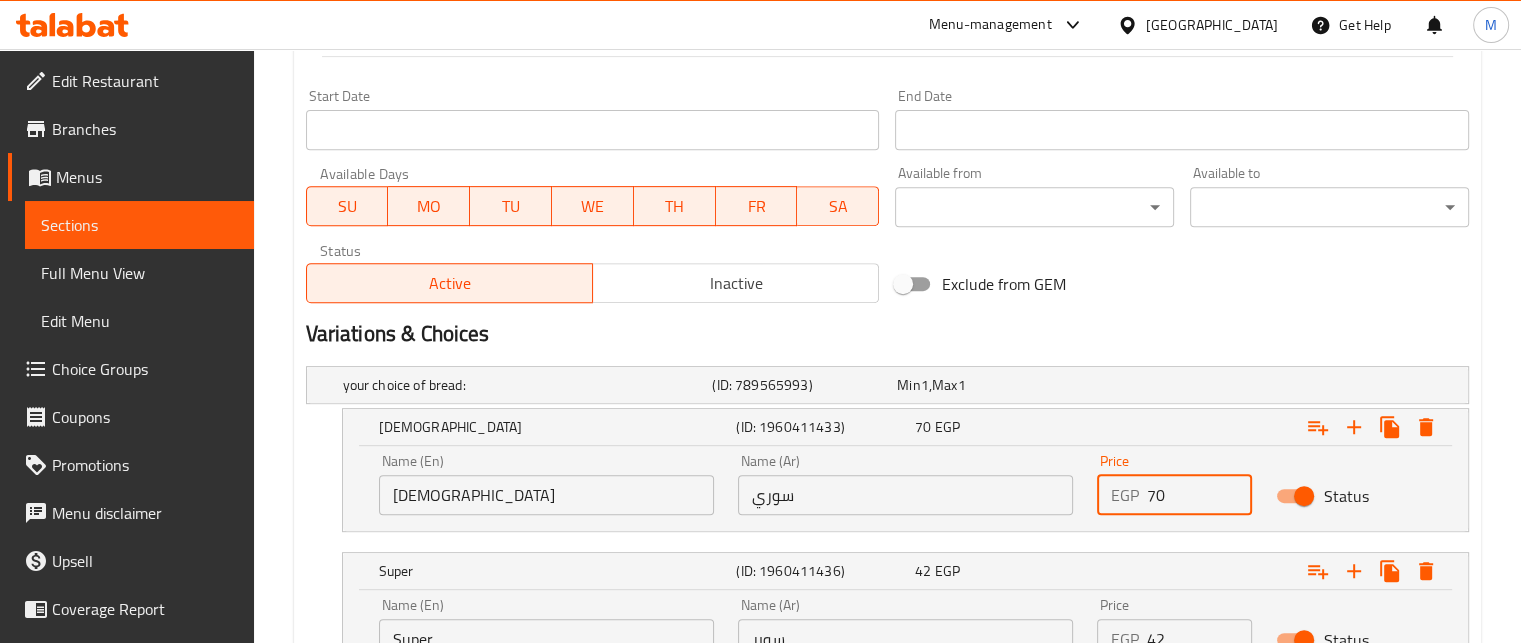 type on "70" 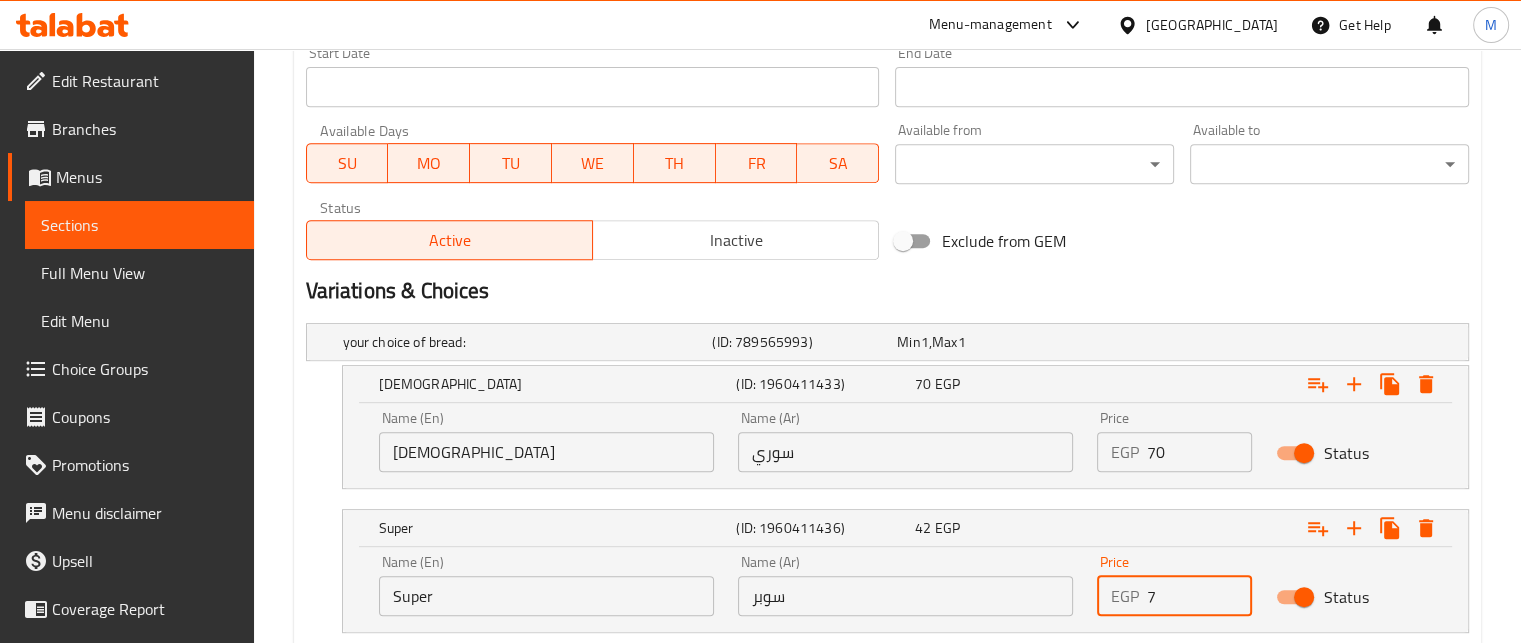 drag, startPoint x: 1163, startPoint y: 631, endPoint x: 1131, endPoint y: 634, distance: 32.140316 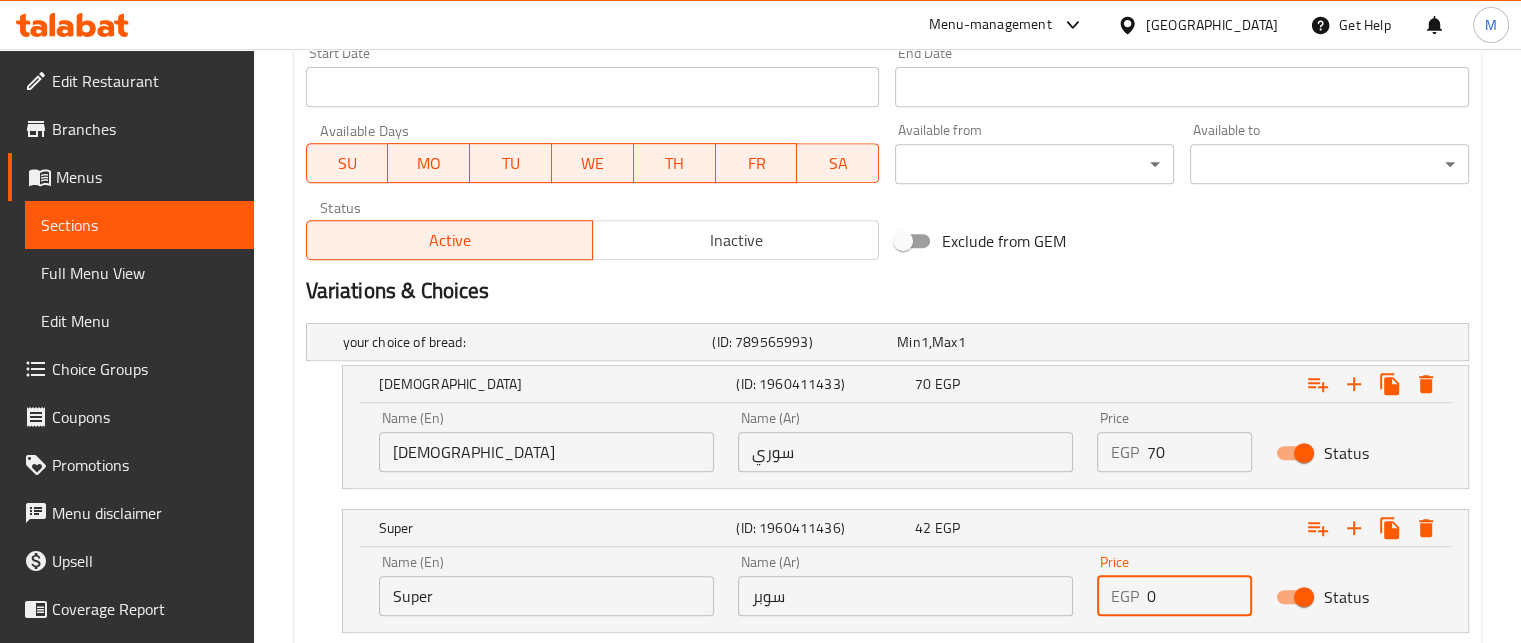 scroll, scrollTop: 864, scrollLeft: 0, axis: vertical 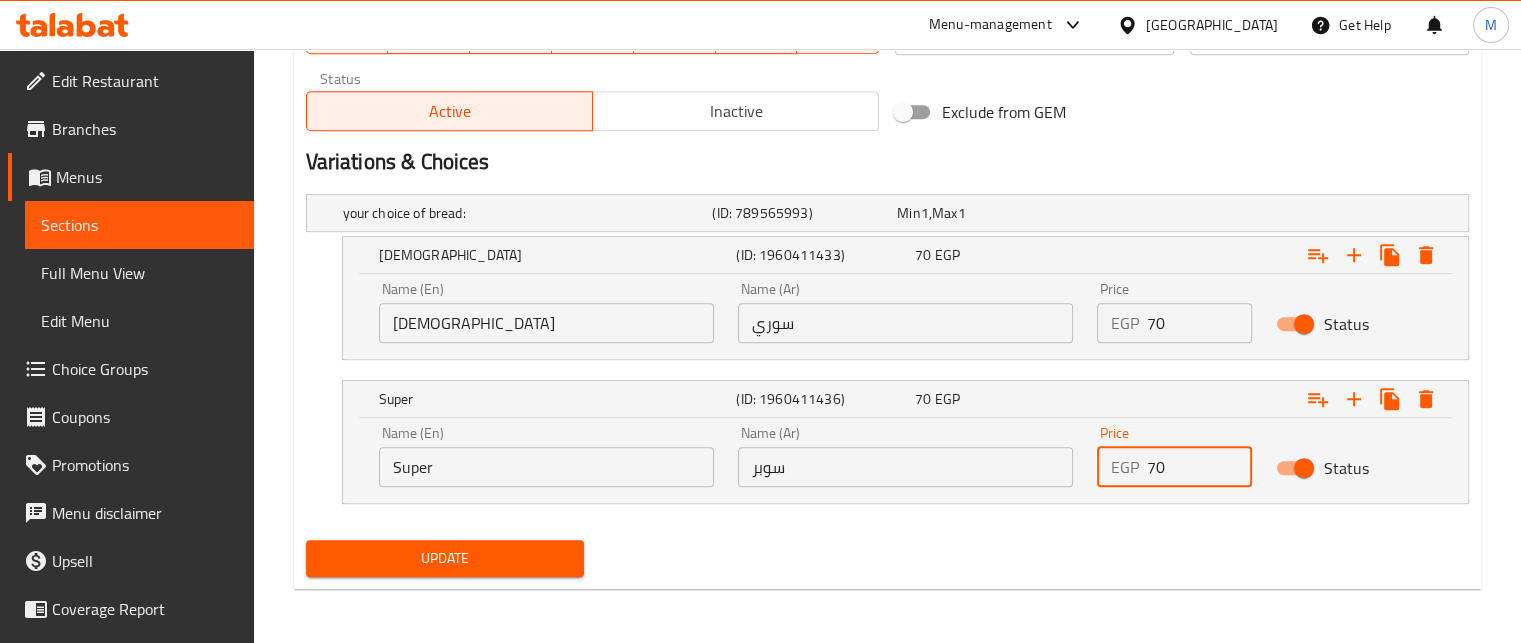 type on "70" 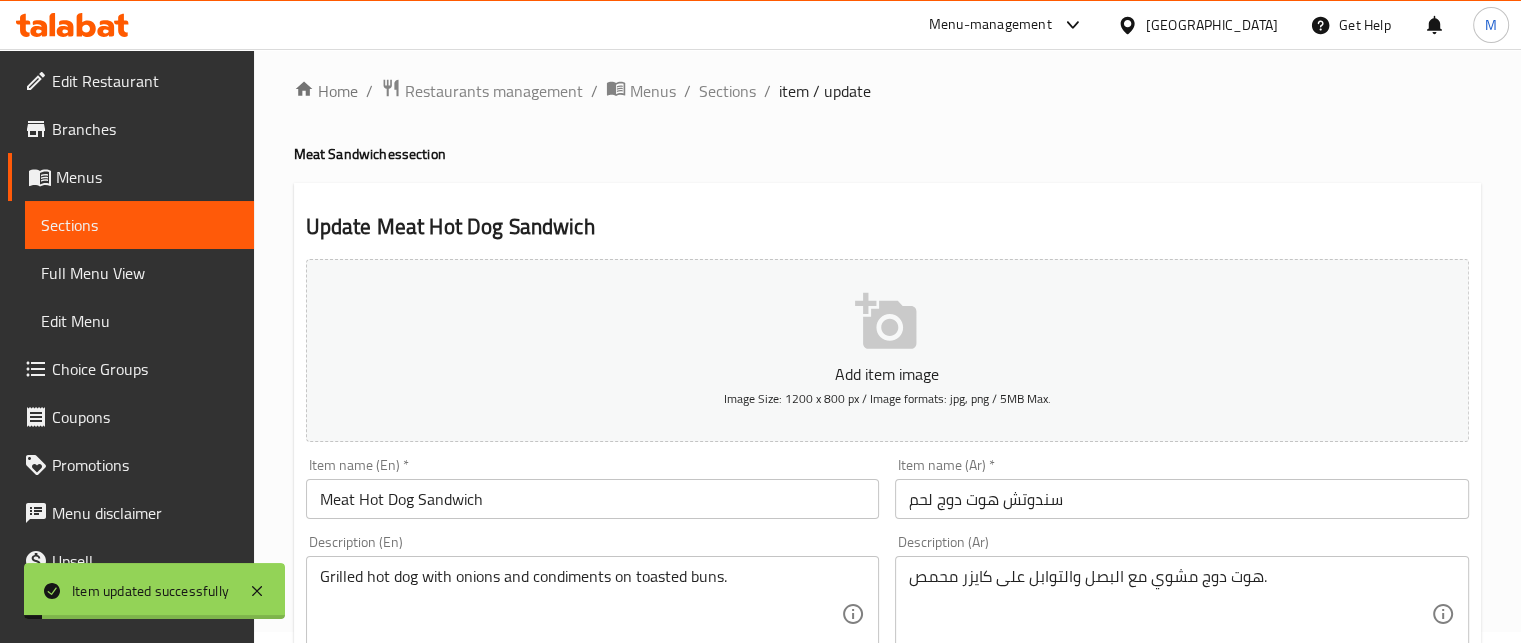 scroll, scrollTop: 0, scrollLeft: 0, axis: both 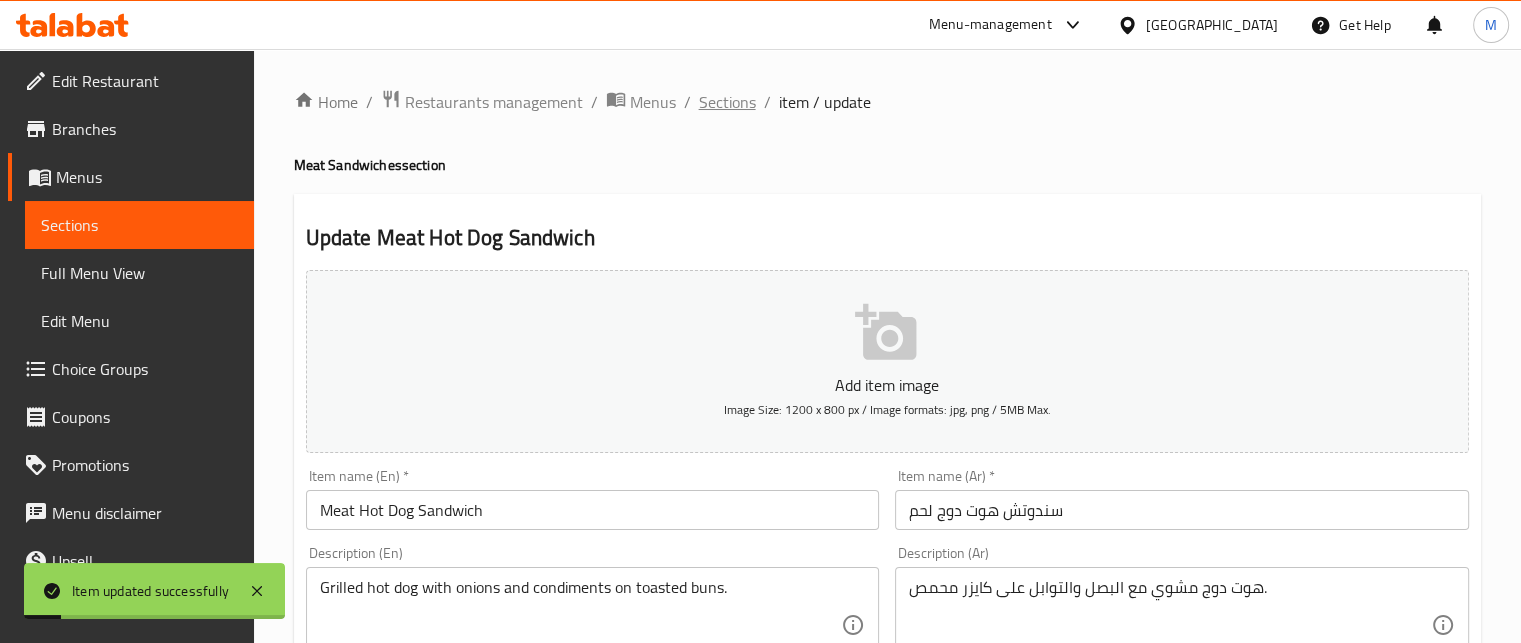 click on "Sections" at bounding box center [727, 102] 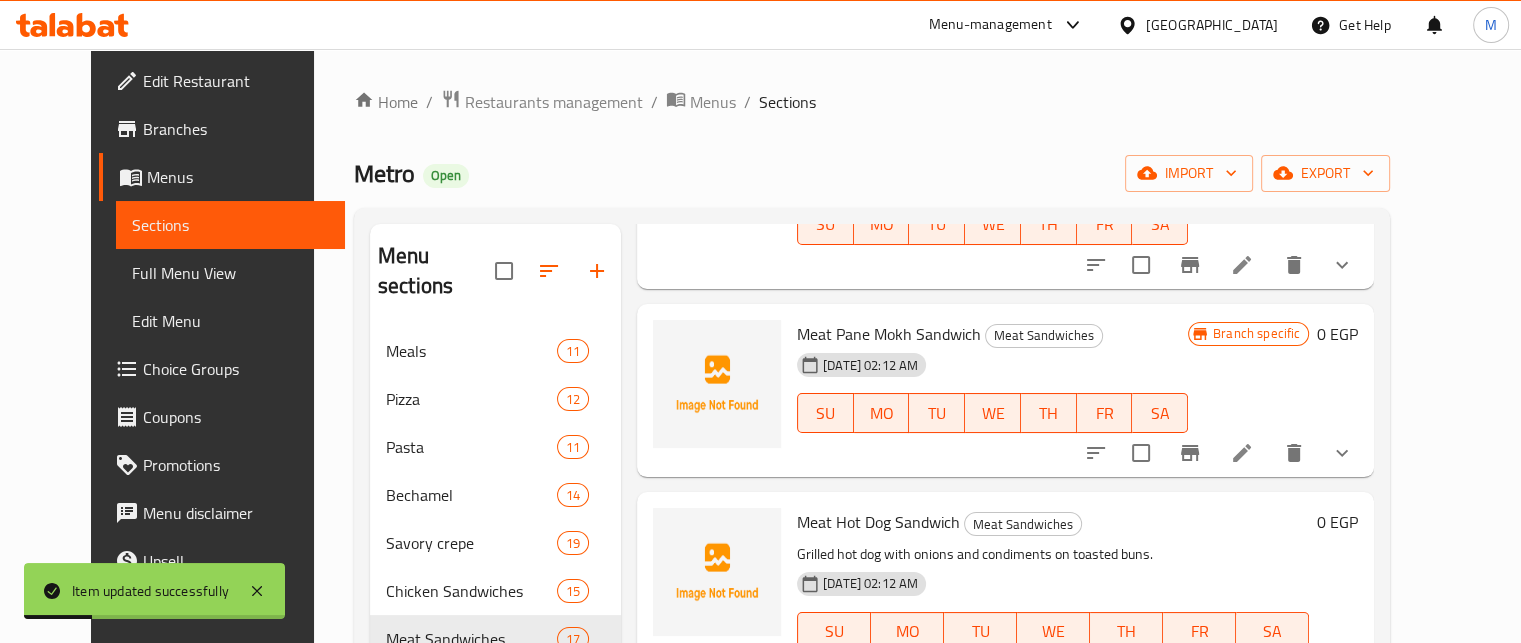 scroll, scrollTop: 2986, scrollLeft: 0, axis: vertical 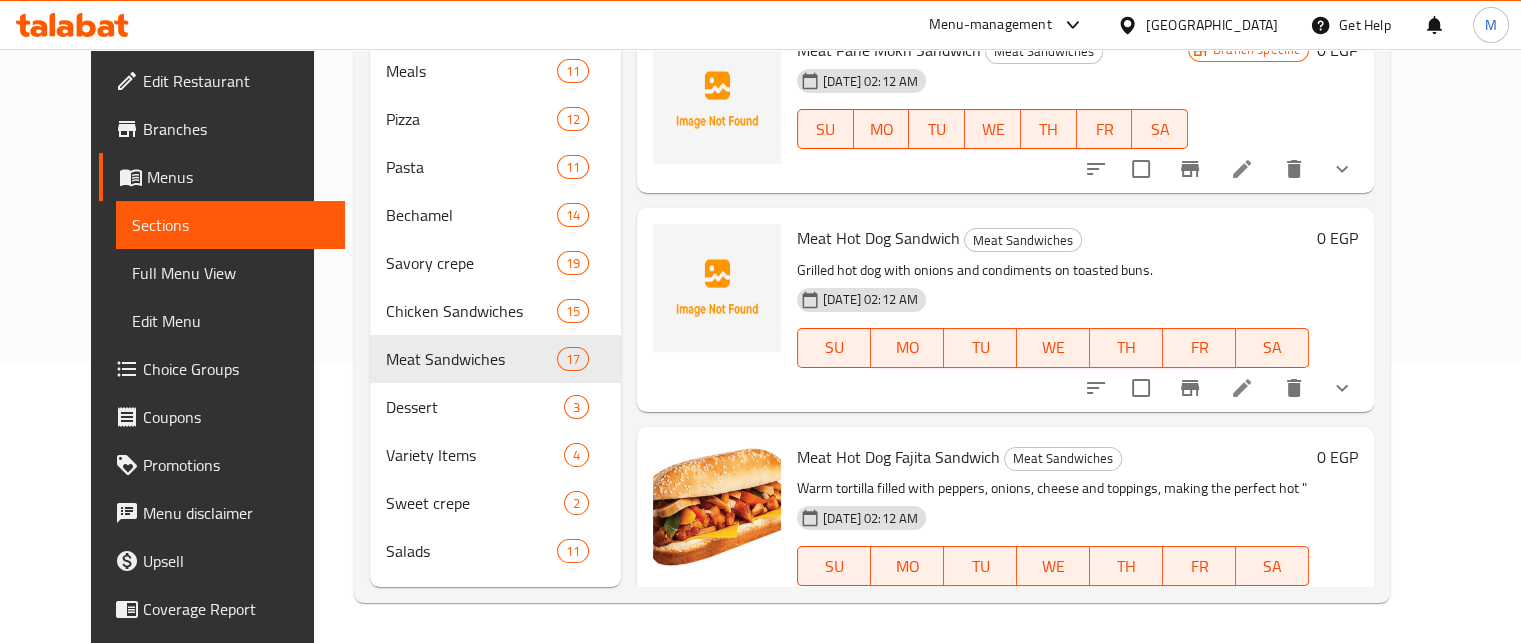 click 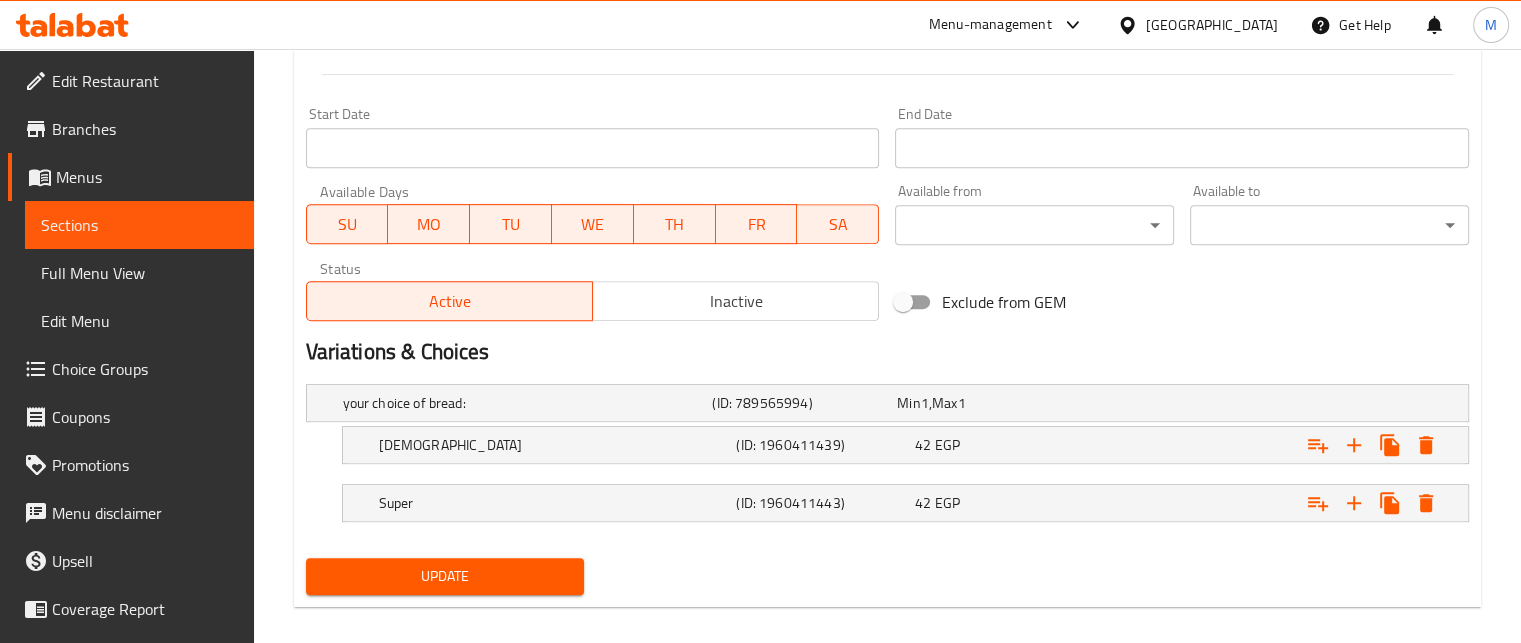 scroll, scrollTop: 842, scrollLeft: 0, axis: vertical 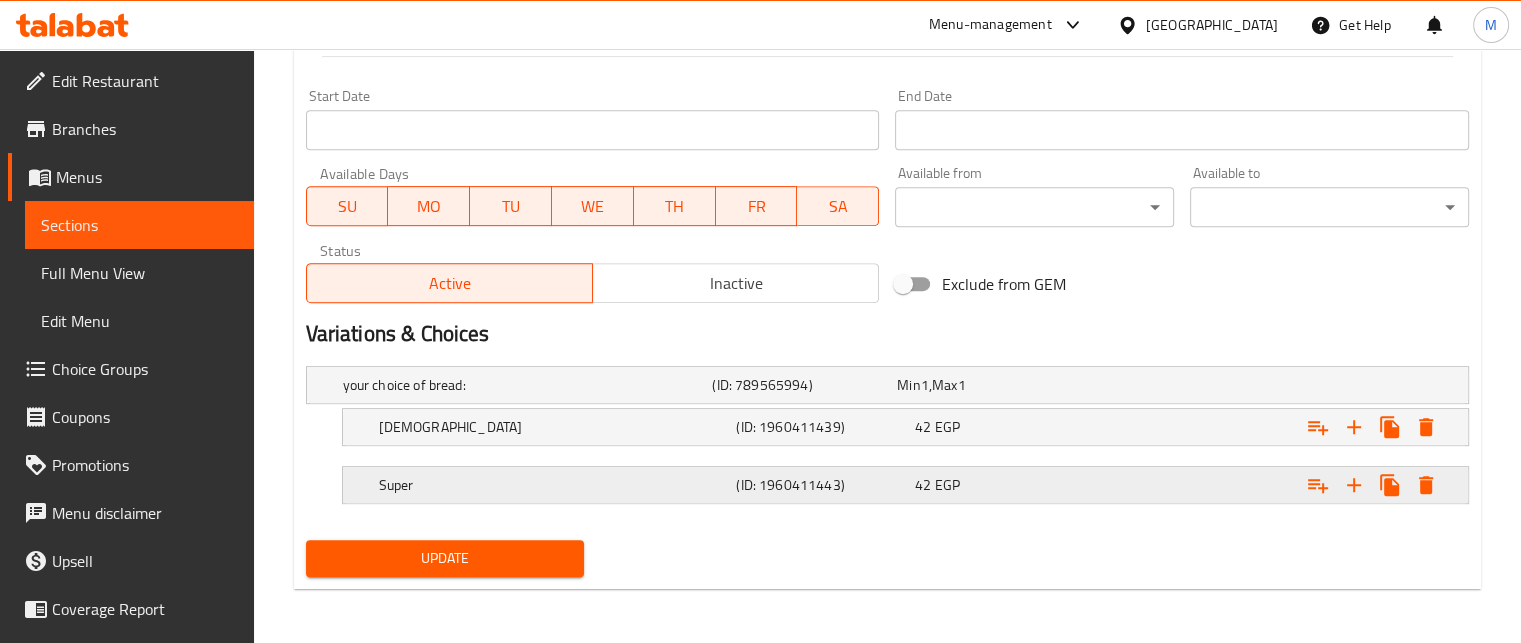 click on "42   EGP" at bounding box center (985, 385) 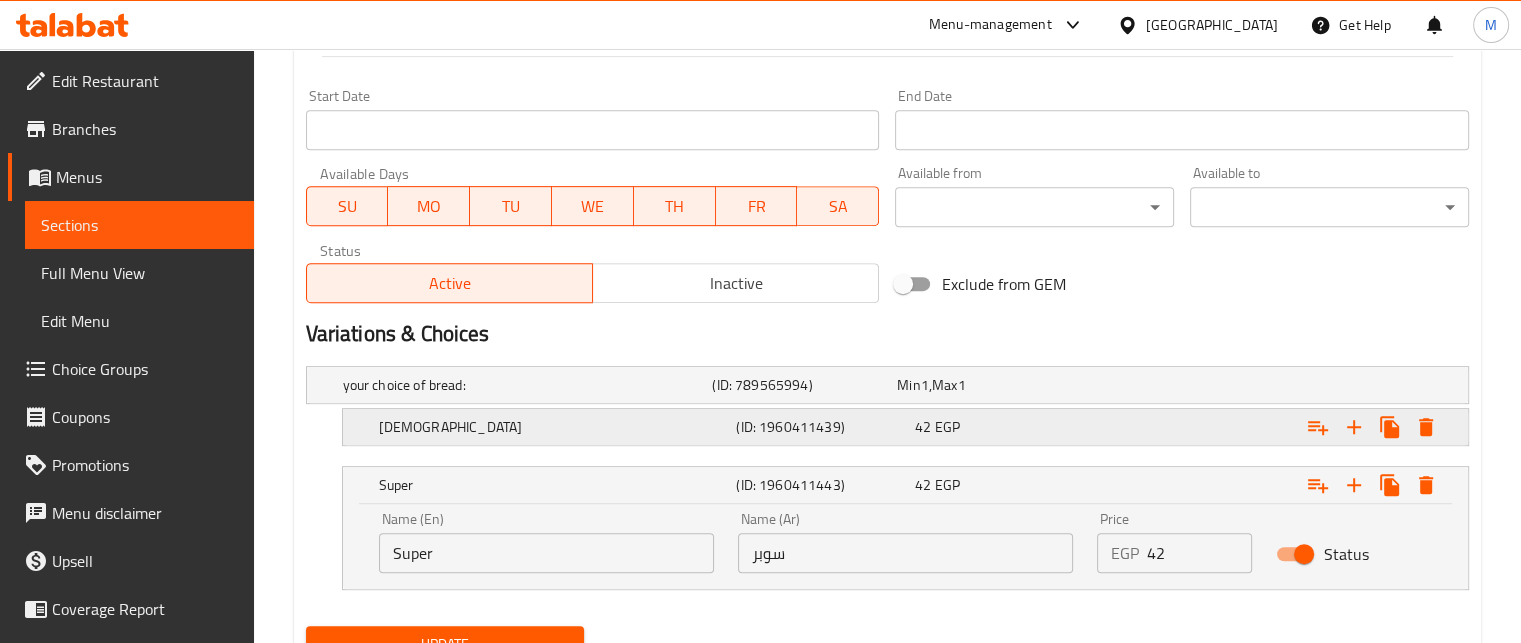 click on "42   EGP" at bounding box center [985, 385] 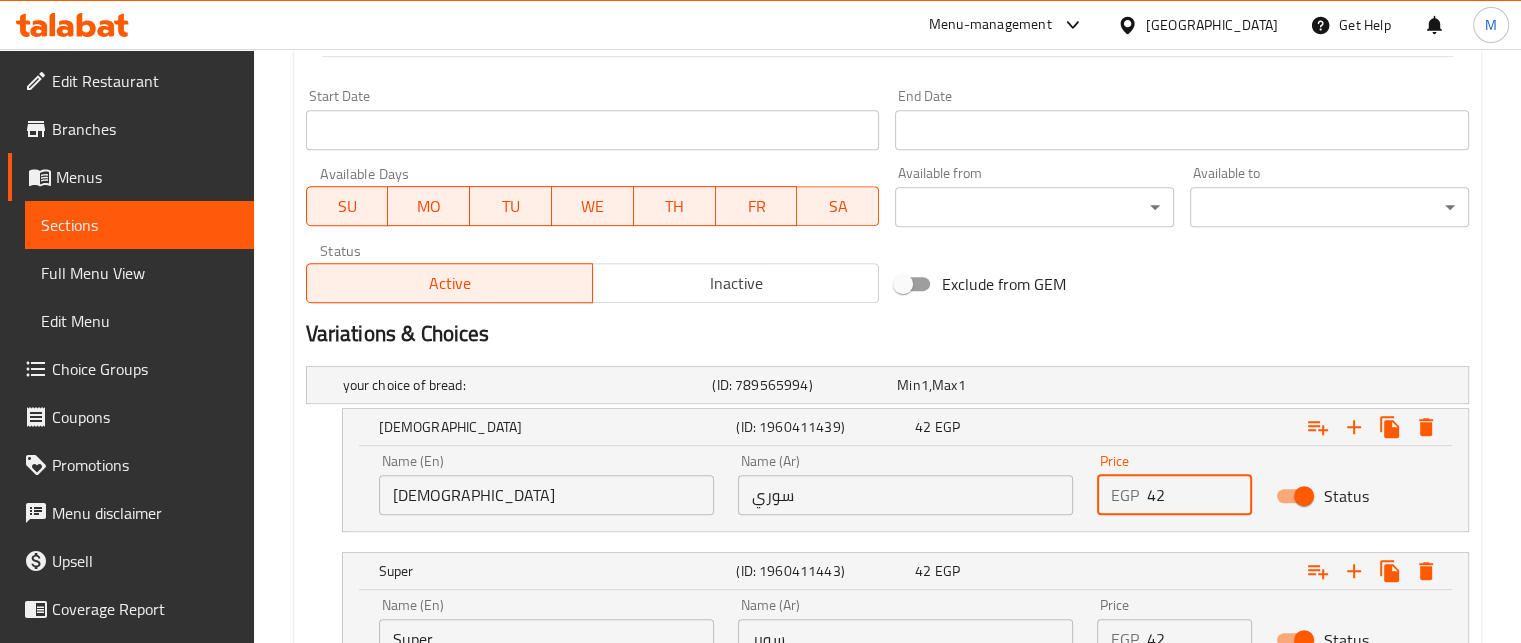 drag, startPoint x: 1141, startPoint y: 509, endPoint x: 1128, endPoint y: 507, distance: 13.152946 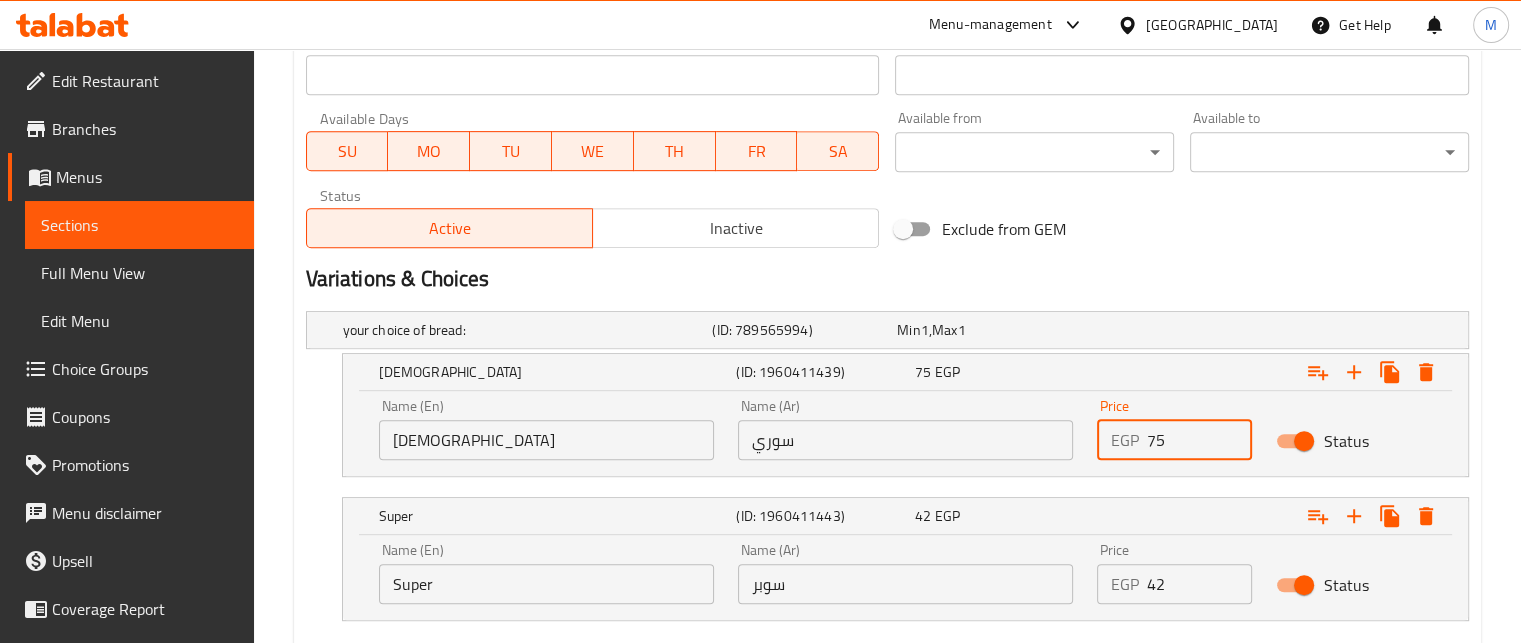 scroll, scrollTop: 980, scrollLeft: 0, axis: vertical 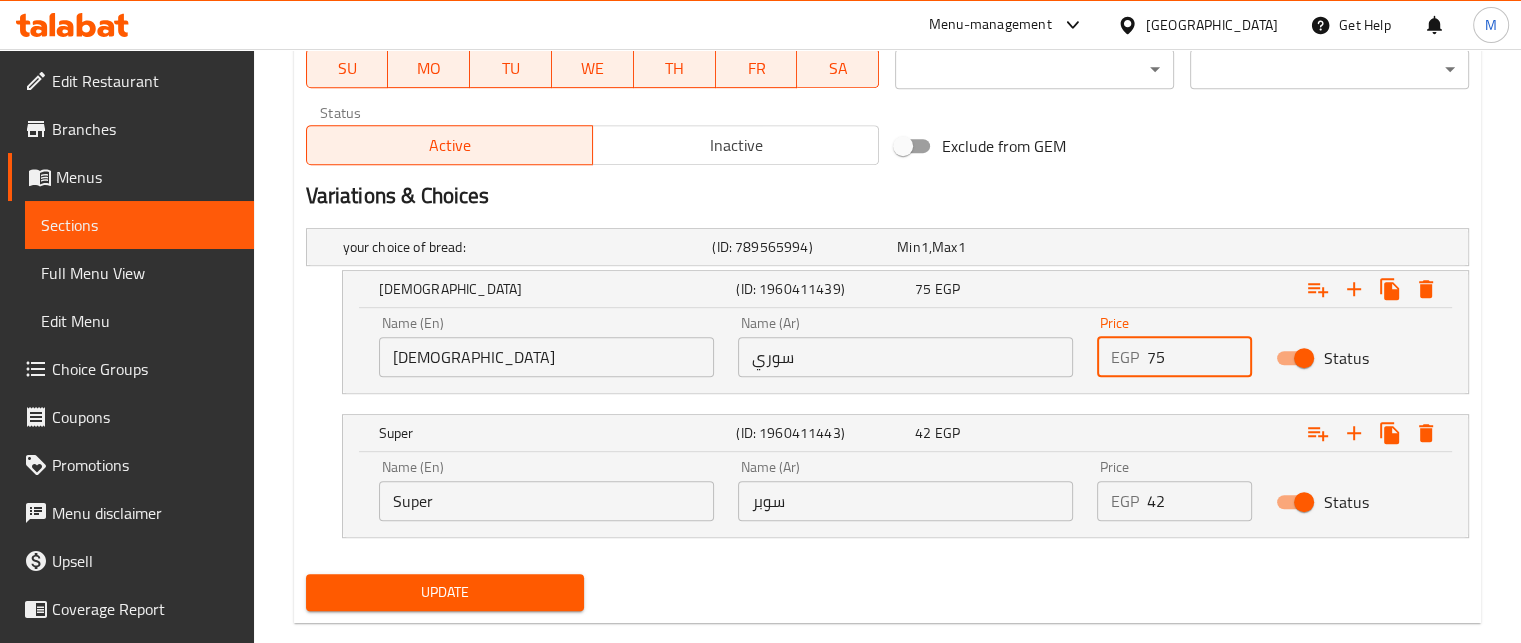 type on "75" 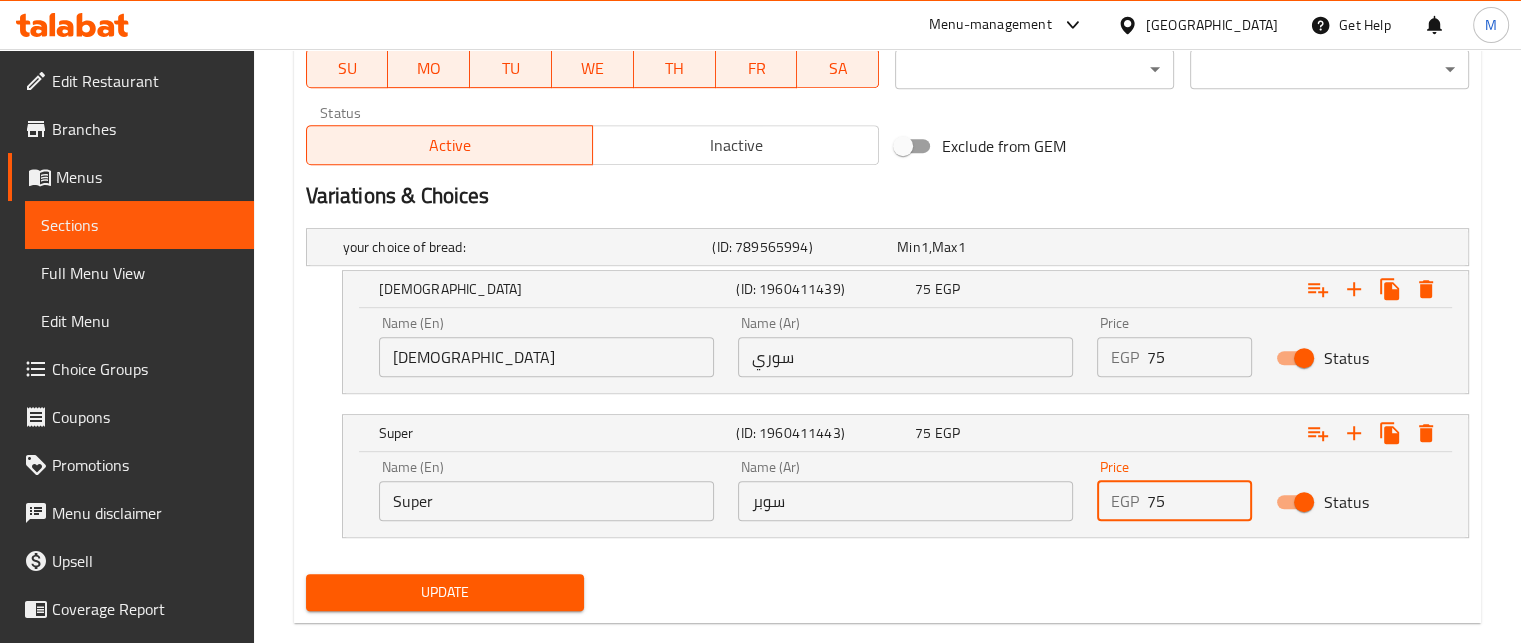 type on "75" 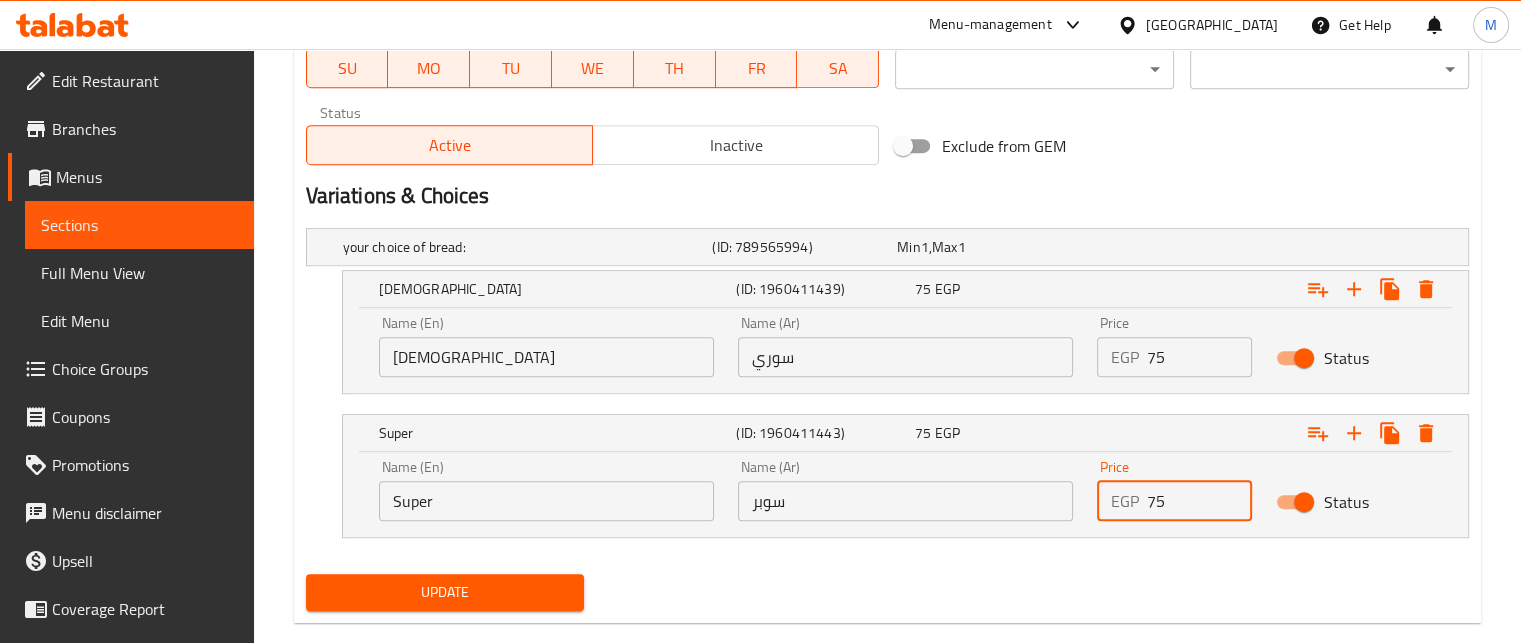 click on "Update" at bounding box center [445, 592] 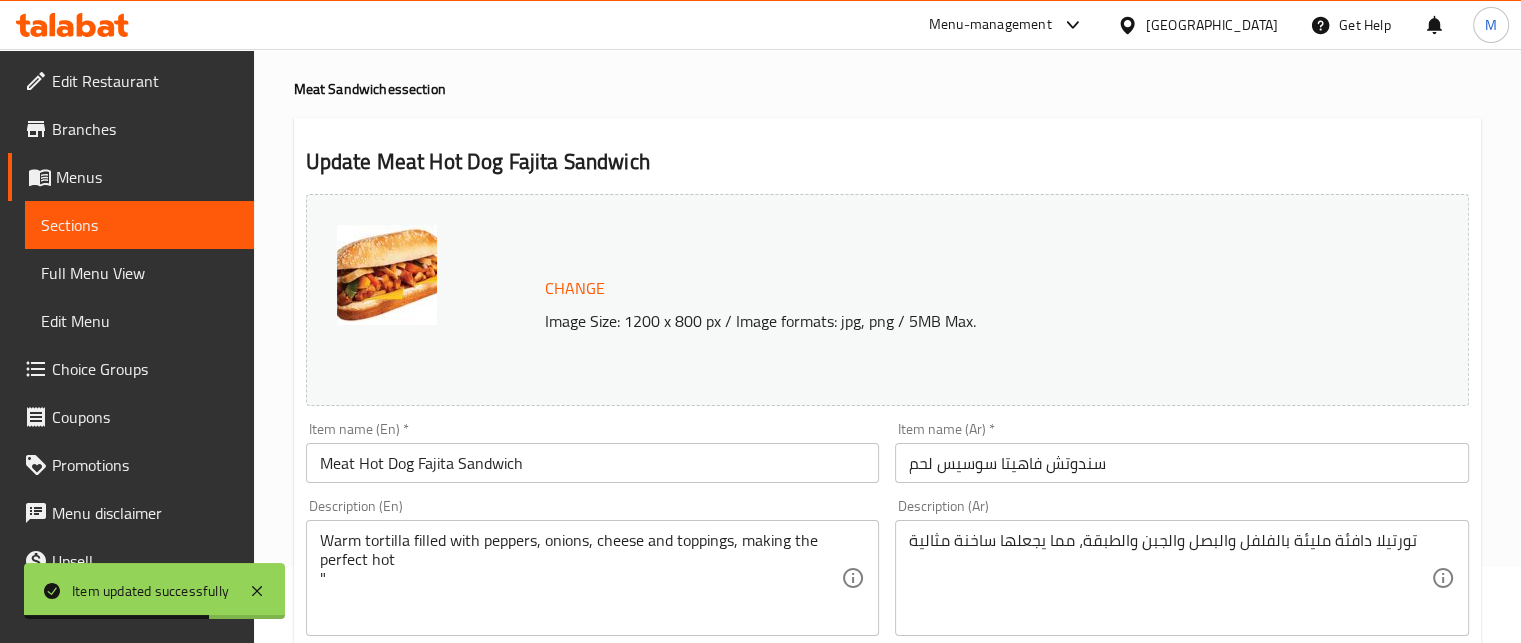 scroll, scrollTop: 0, scrollLeft: 0, axis: both 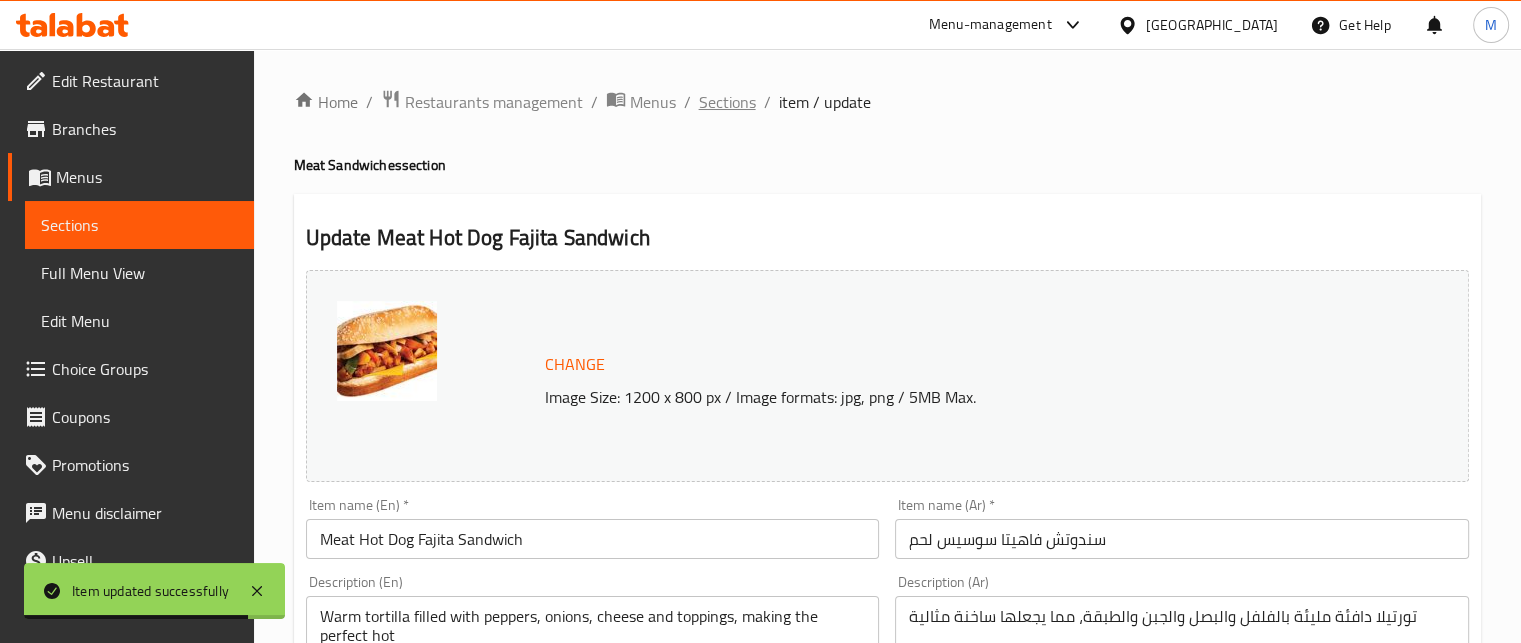 click on "Sections" at bounding box center (727, 102) 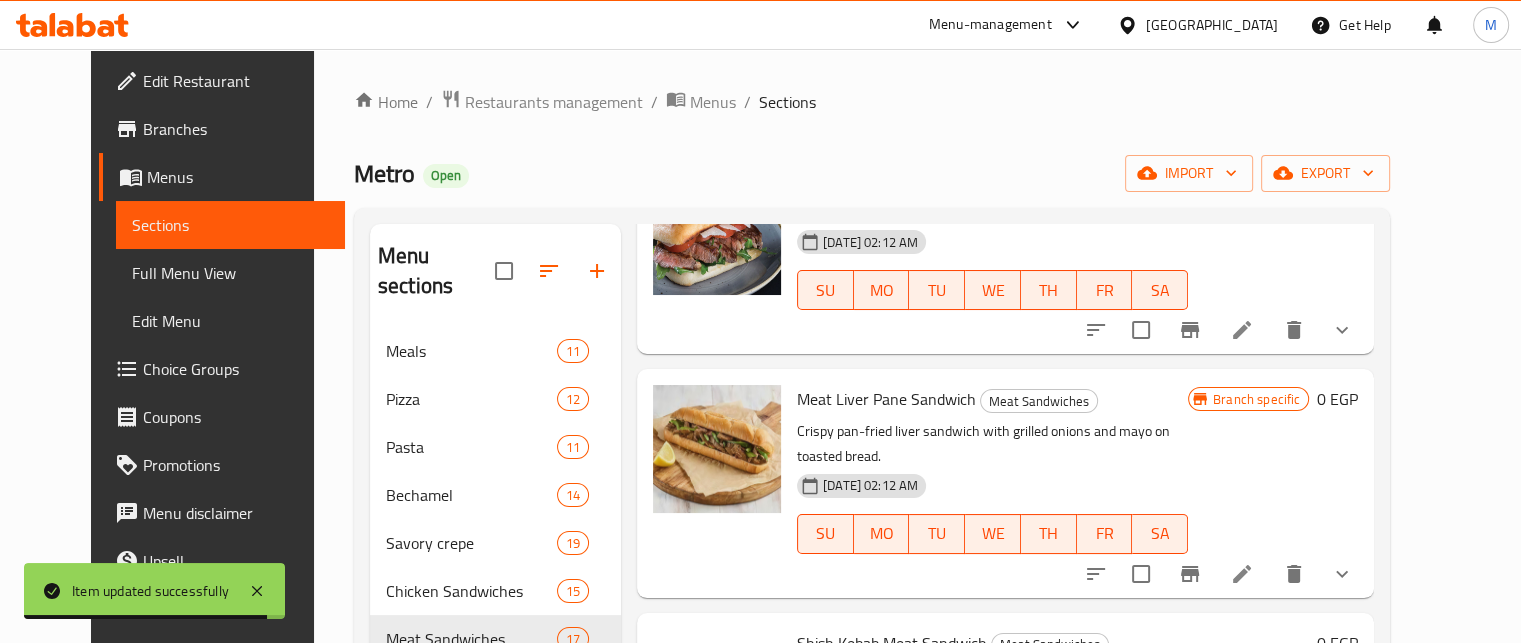 scroll, scrollTop: 2986, scrollLeft: 0, axis: vertical 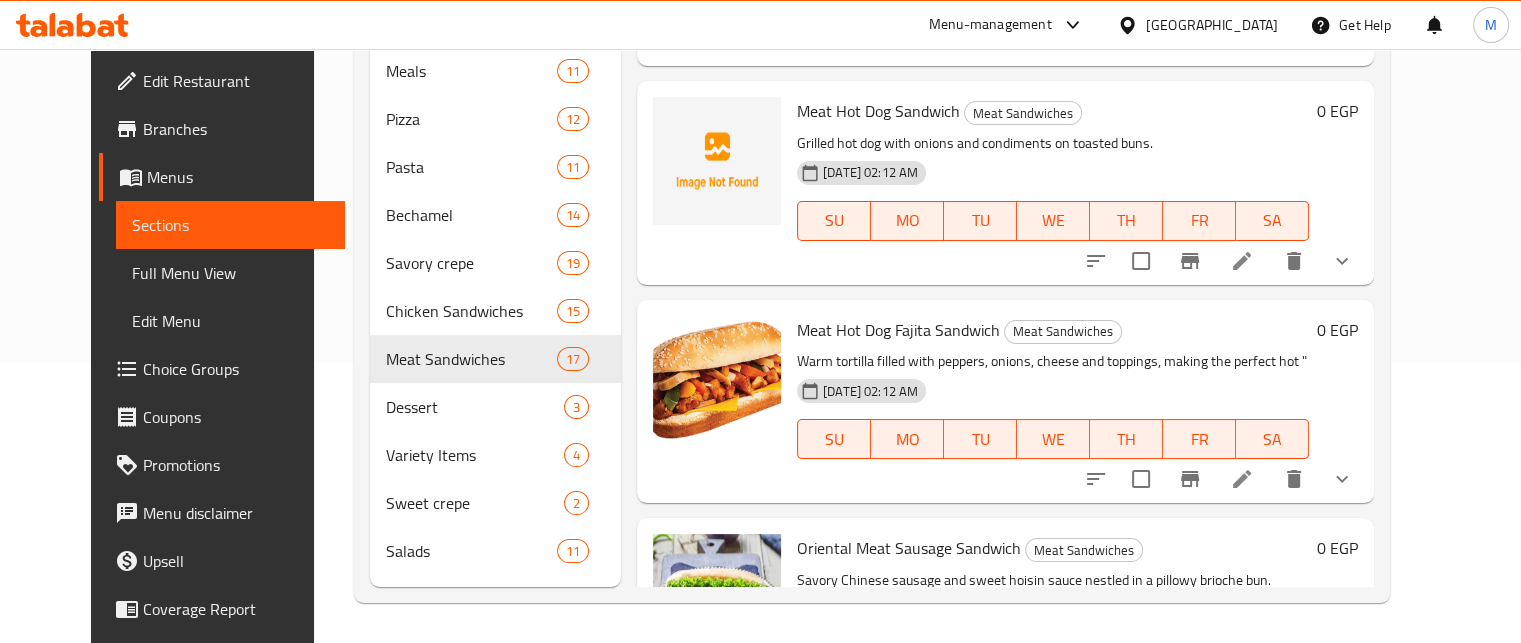 click at bounding box center [1242, 698] 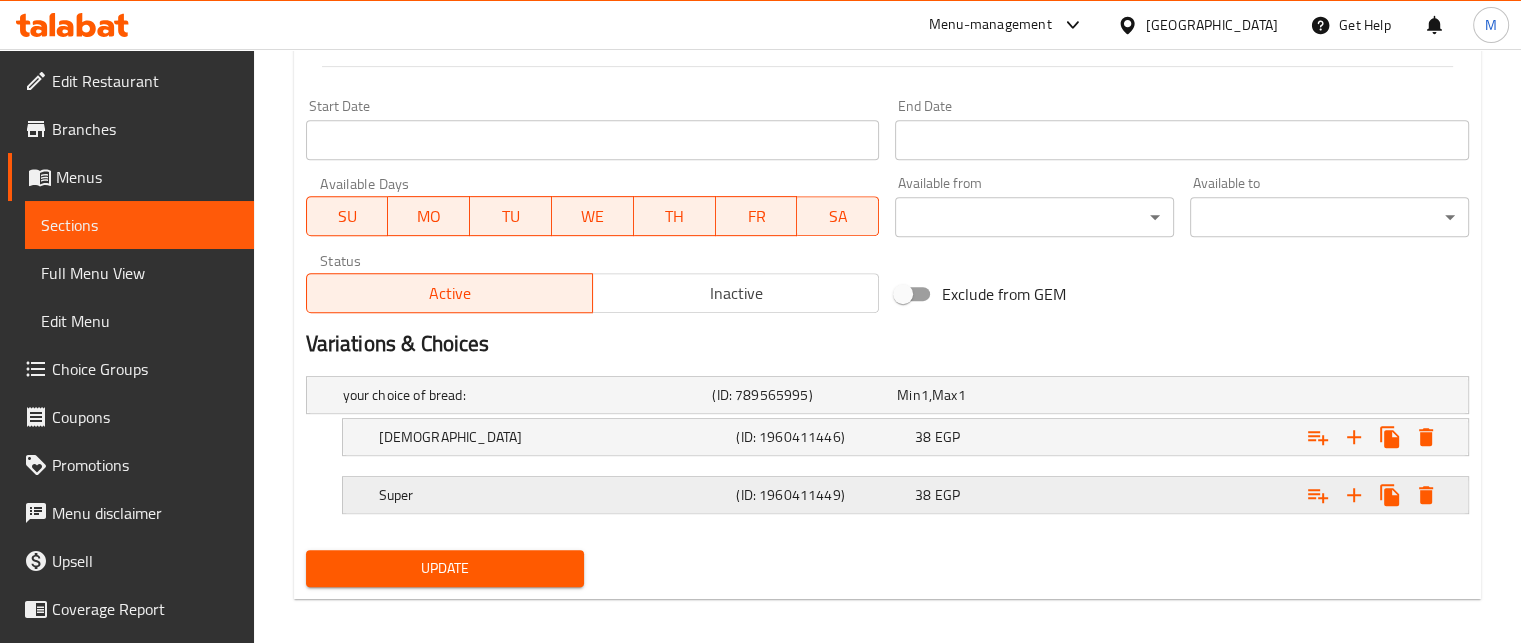 scroll, scrollTop: 842, scrollLeft: 0, axis: vertical 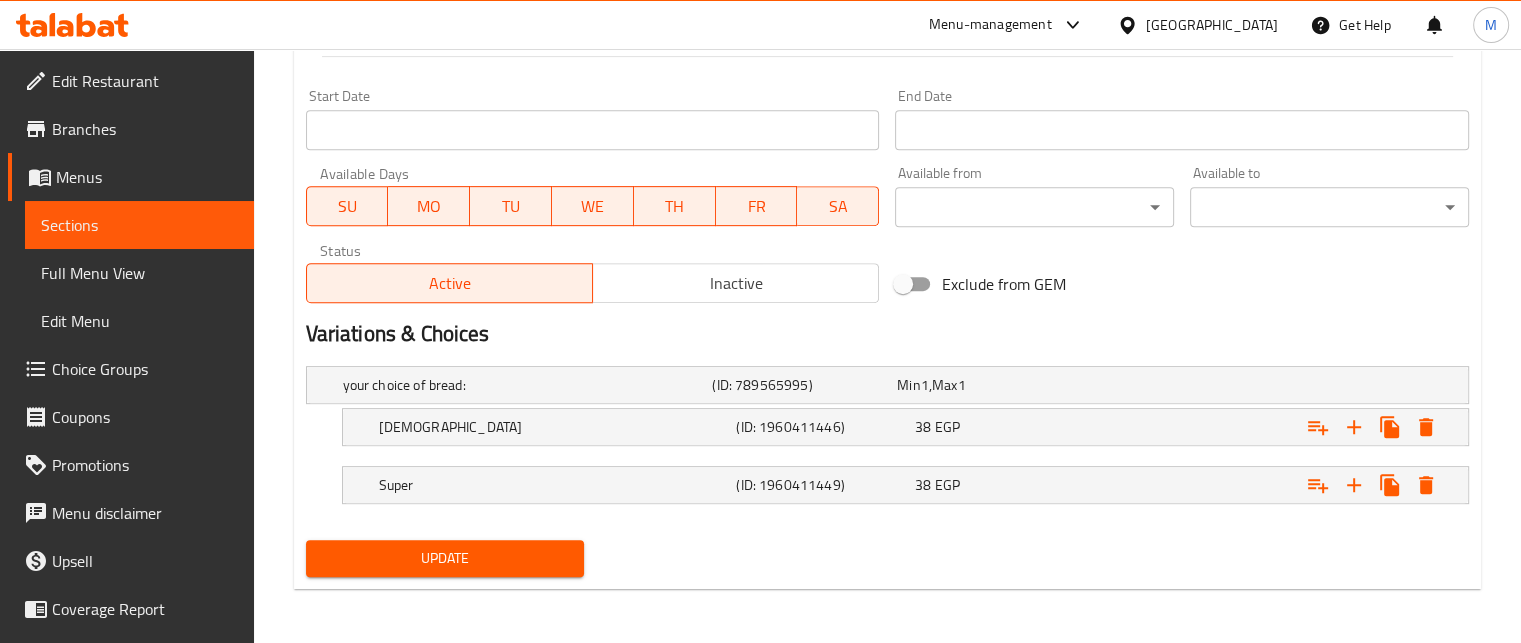 click at bounding box center (1263, 385) 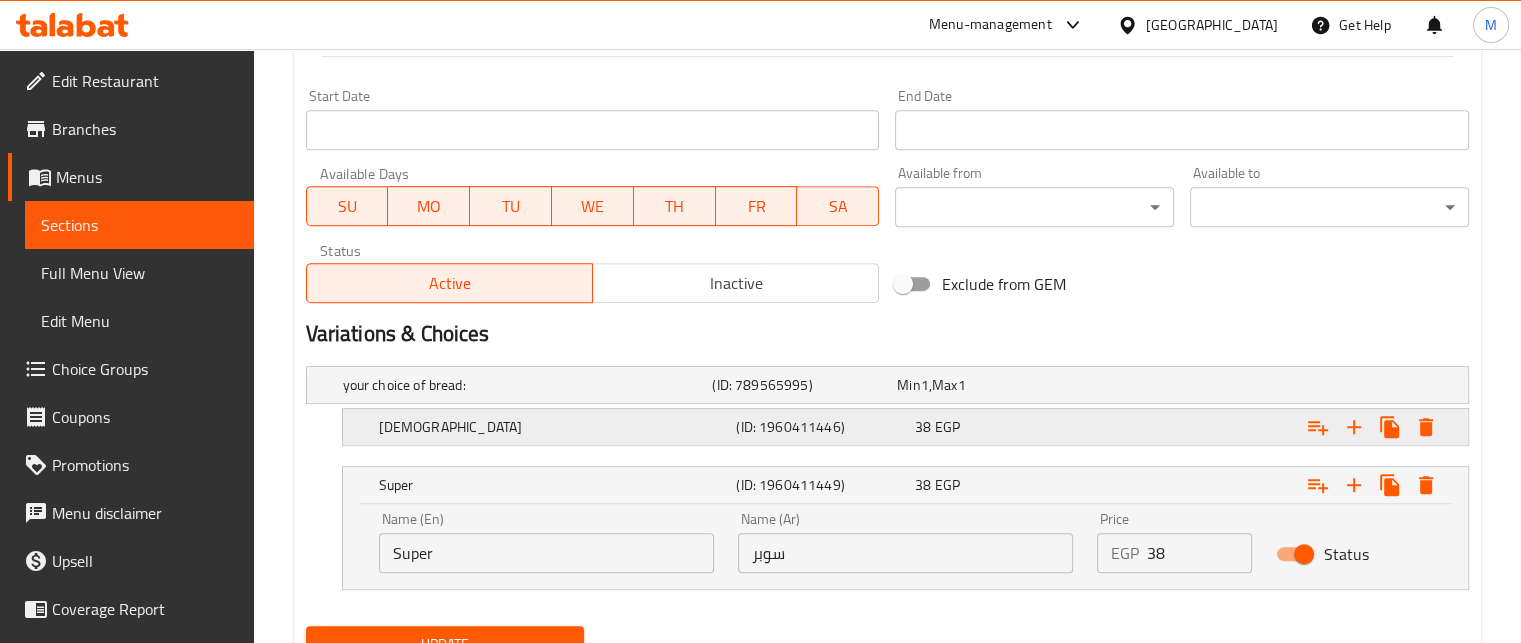 click on "38   EGP" at bounding box center (985, 385) 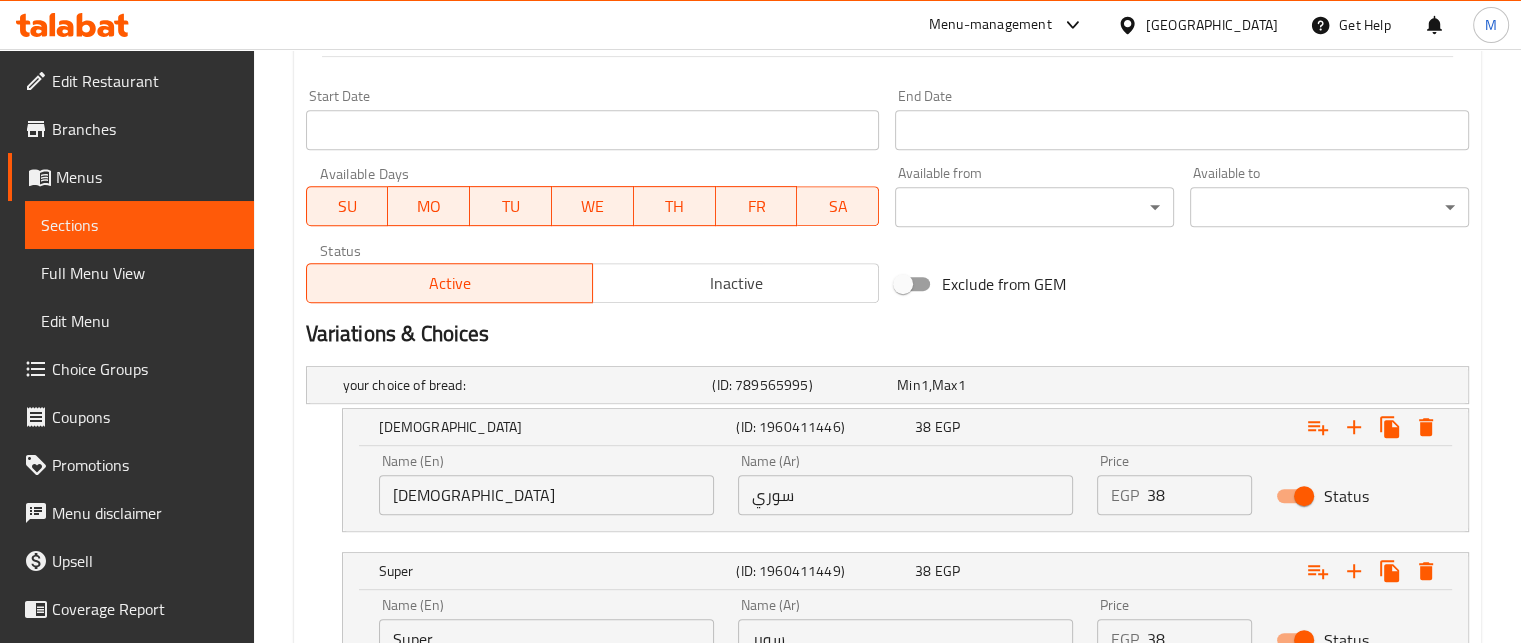 click on "EGP 38 Price" at bounding box center (1175, 495) 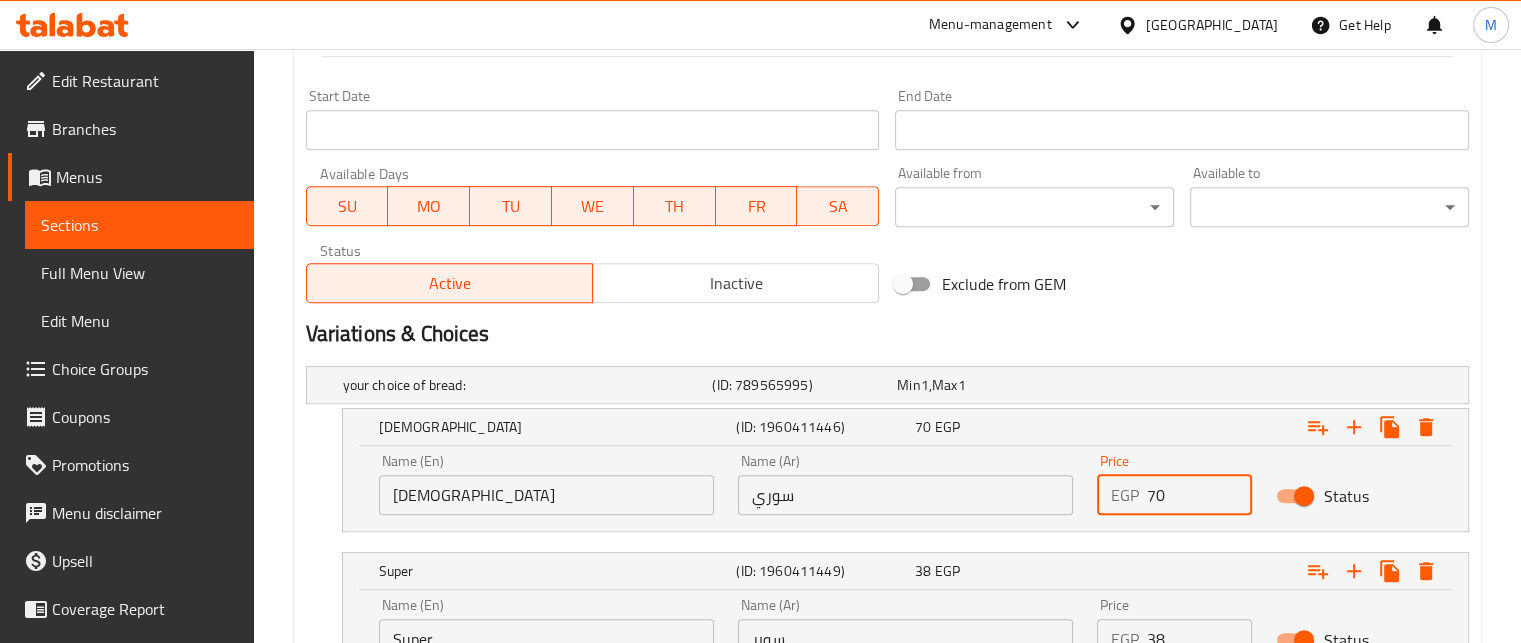 type on "70" 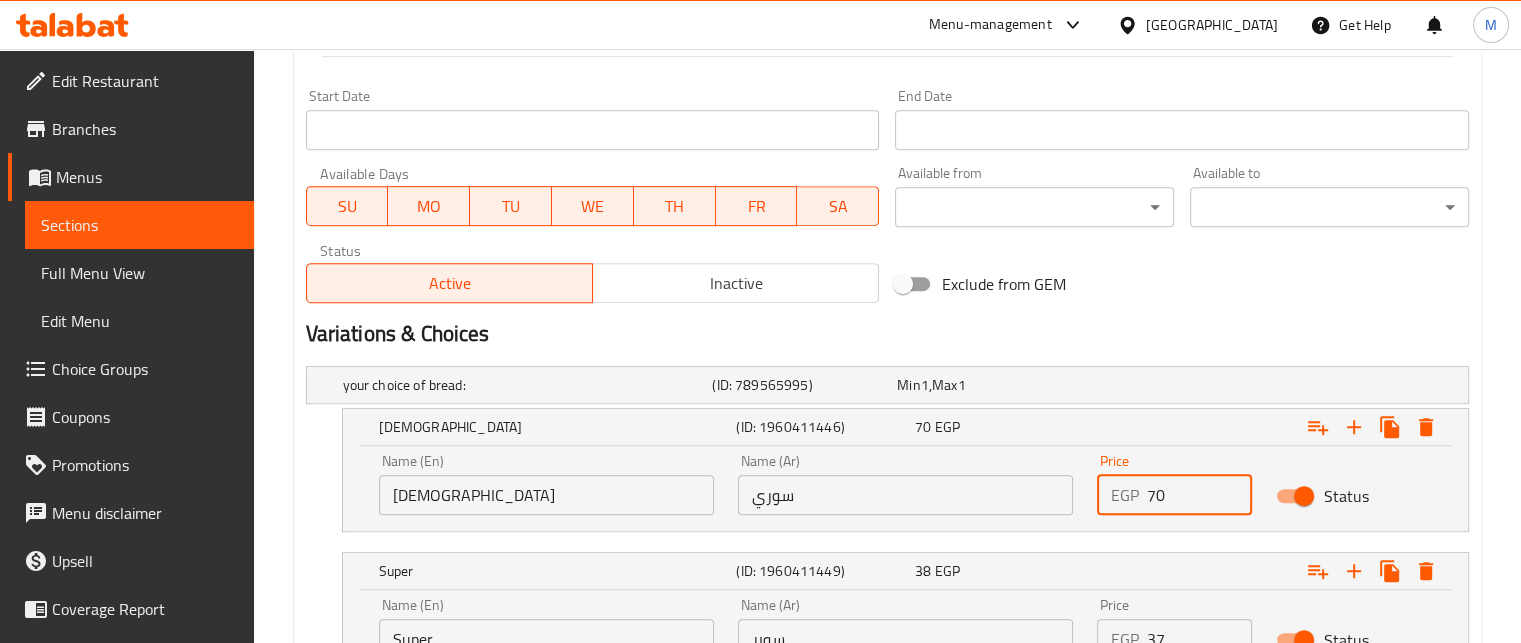 drag, startPoint x: 1169, startPoint y: 628, endPoint x: 1134, endPoint y: 631, distance: 35.128338 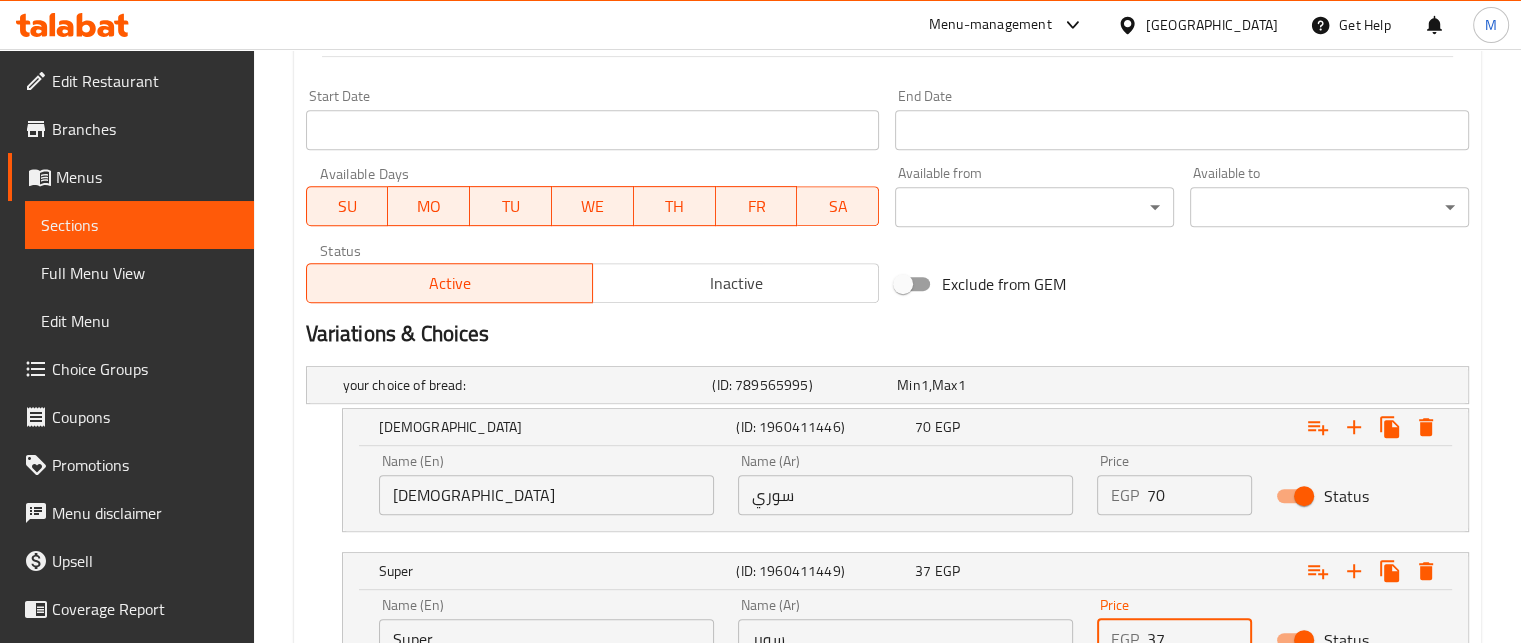 scroll, scrollTop: 870, scrollLeft: 0, axis: vertical 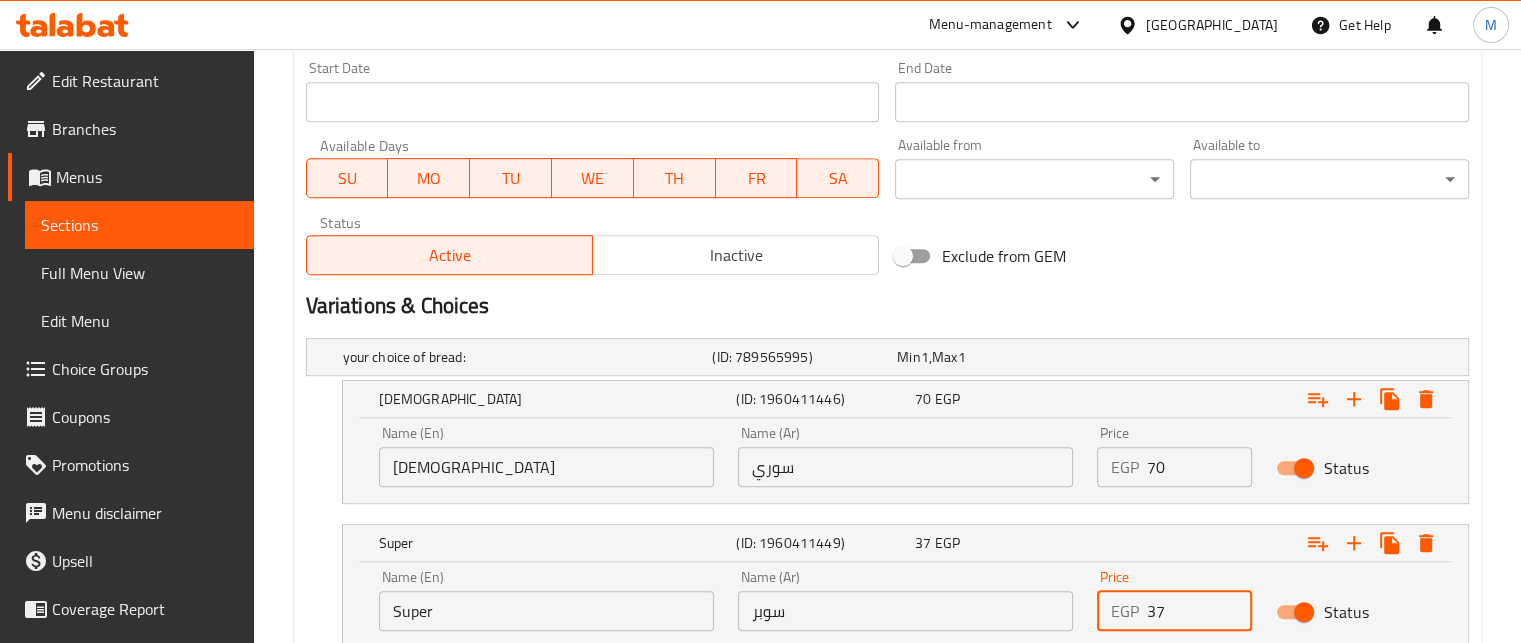 type on "0" 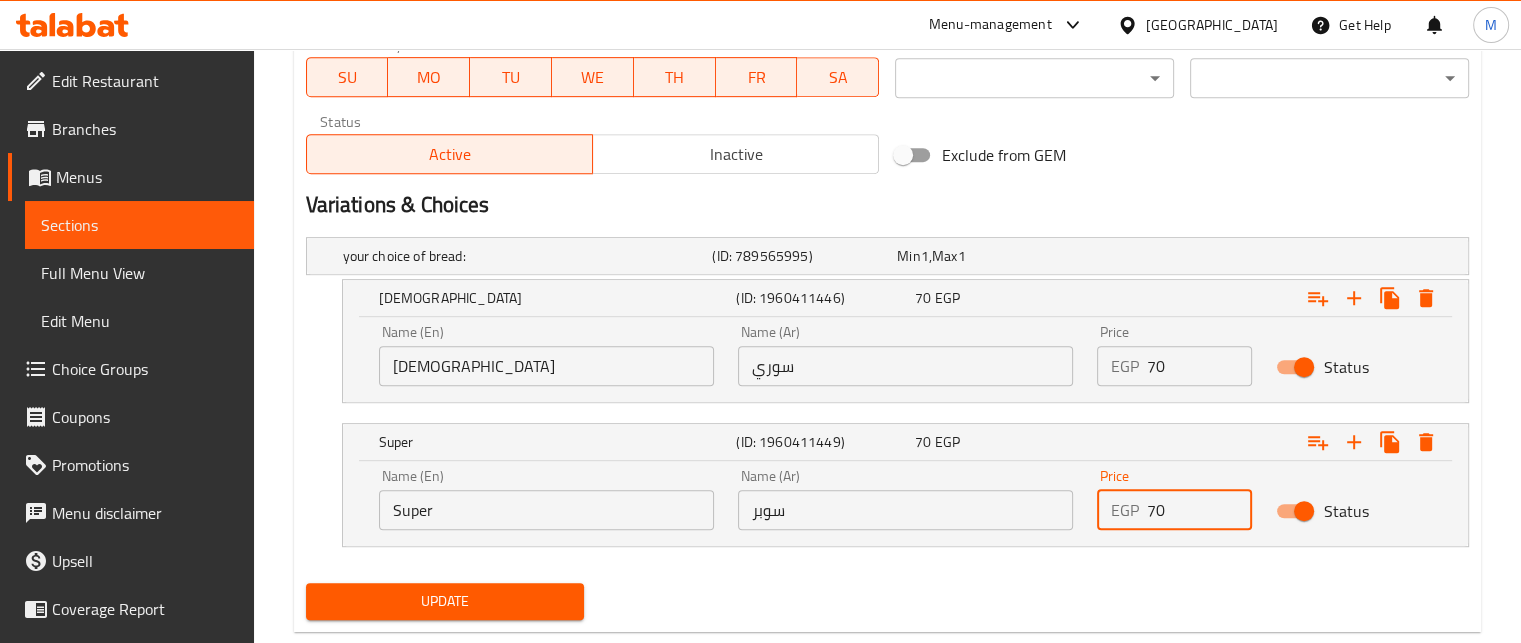 scroll, scrollTop: 1014, scrollLeft: 0, axis: vertical 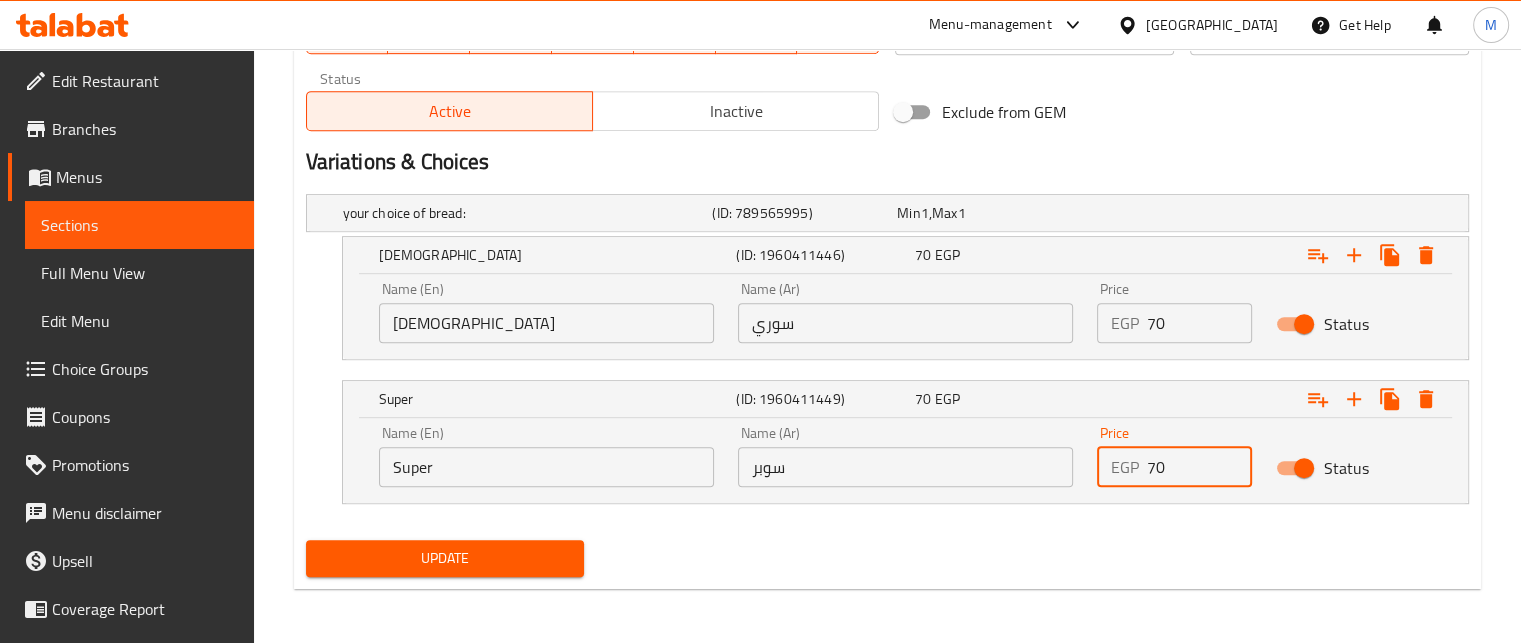 type on "70" 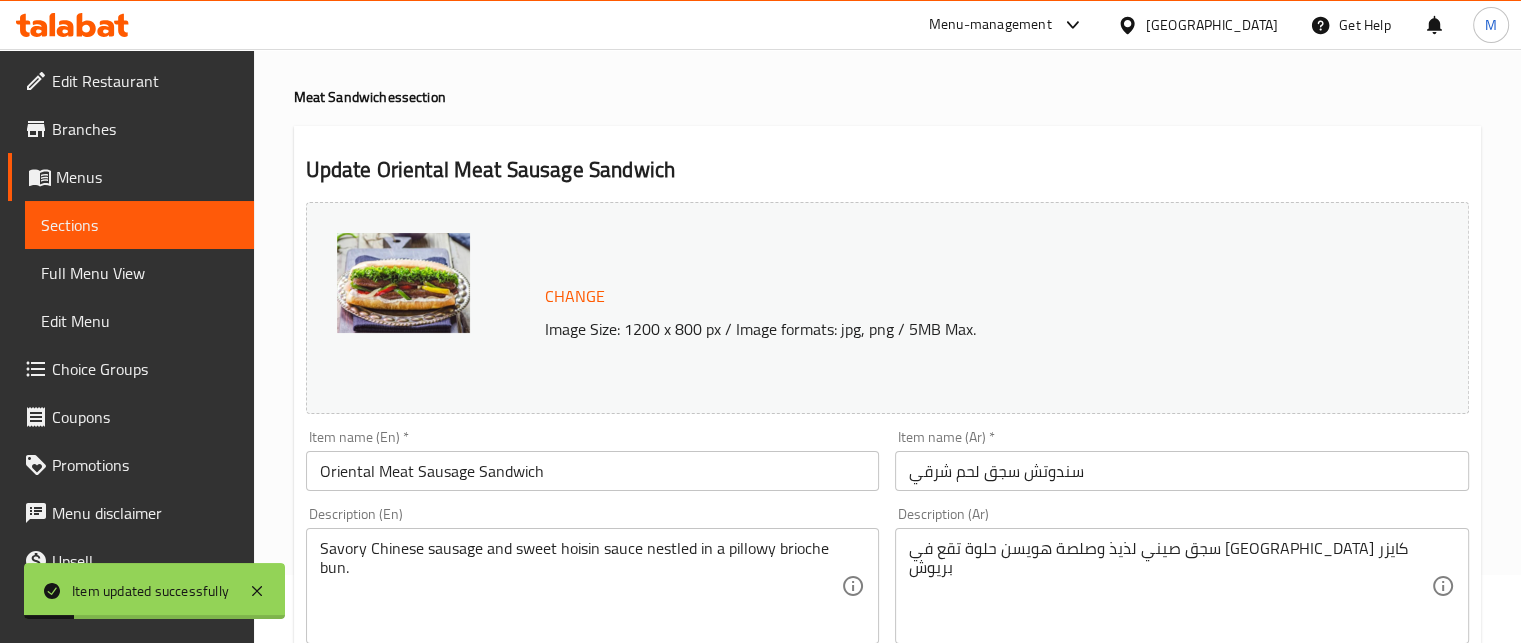 scroll, scrollTop: 0, scrollLeft: 0, axis: both 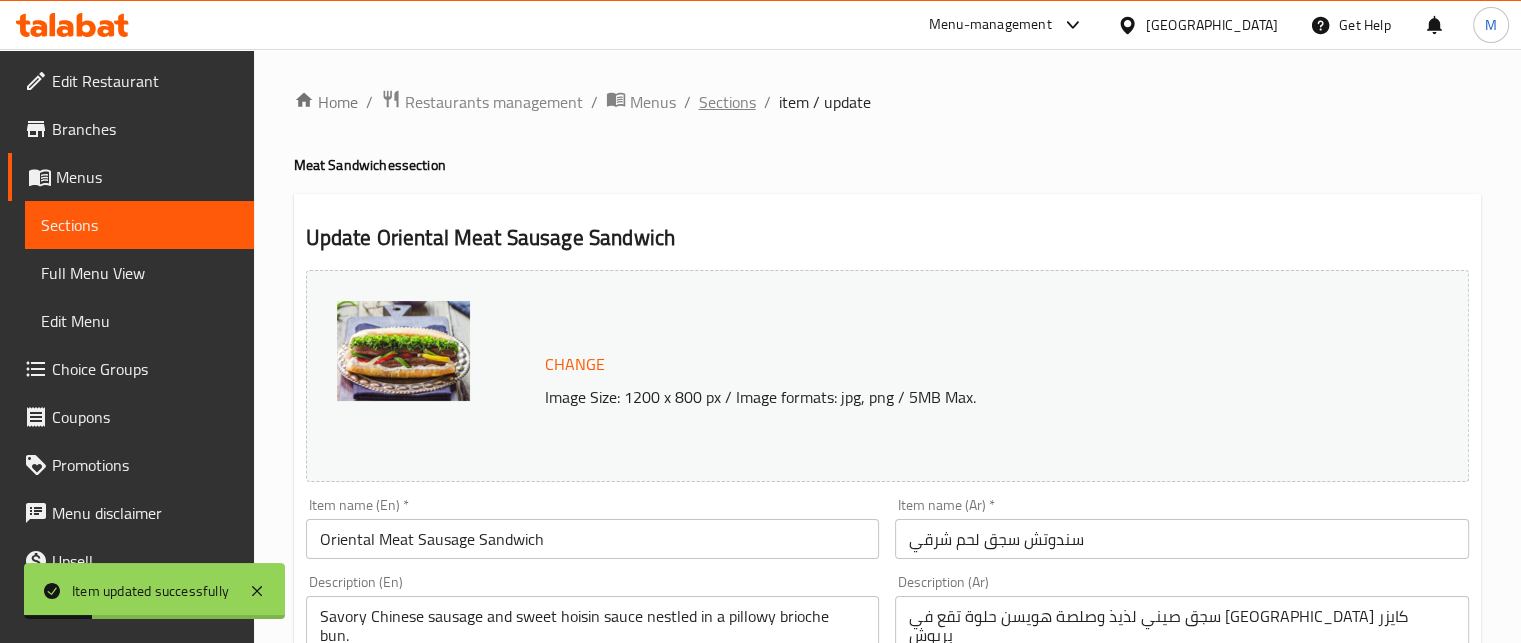 click on "Sections" at bounding box center [727, 102] 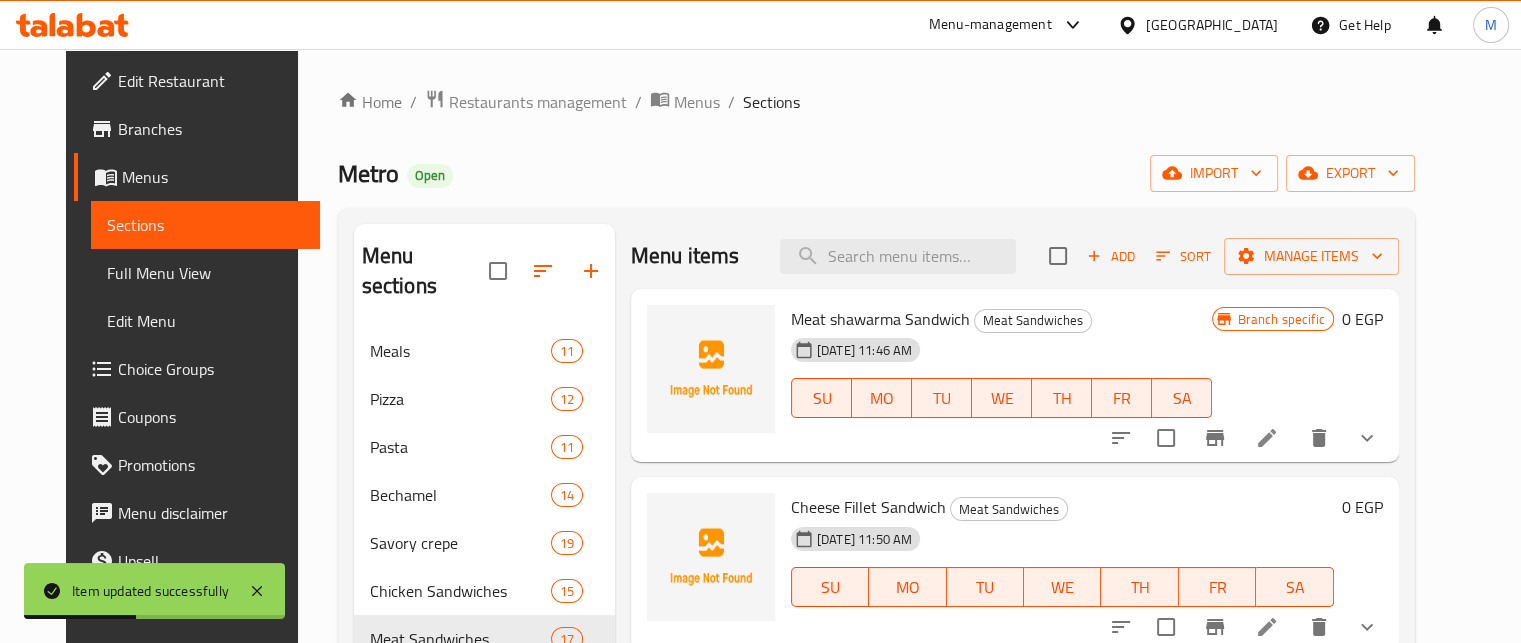 scroll, scrollTop: 280, scrollLeft: 0, axis: vertical 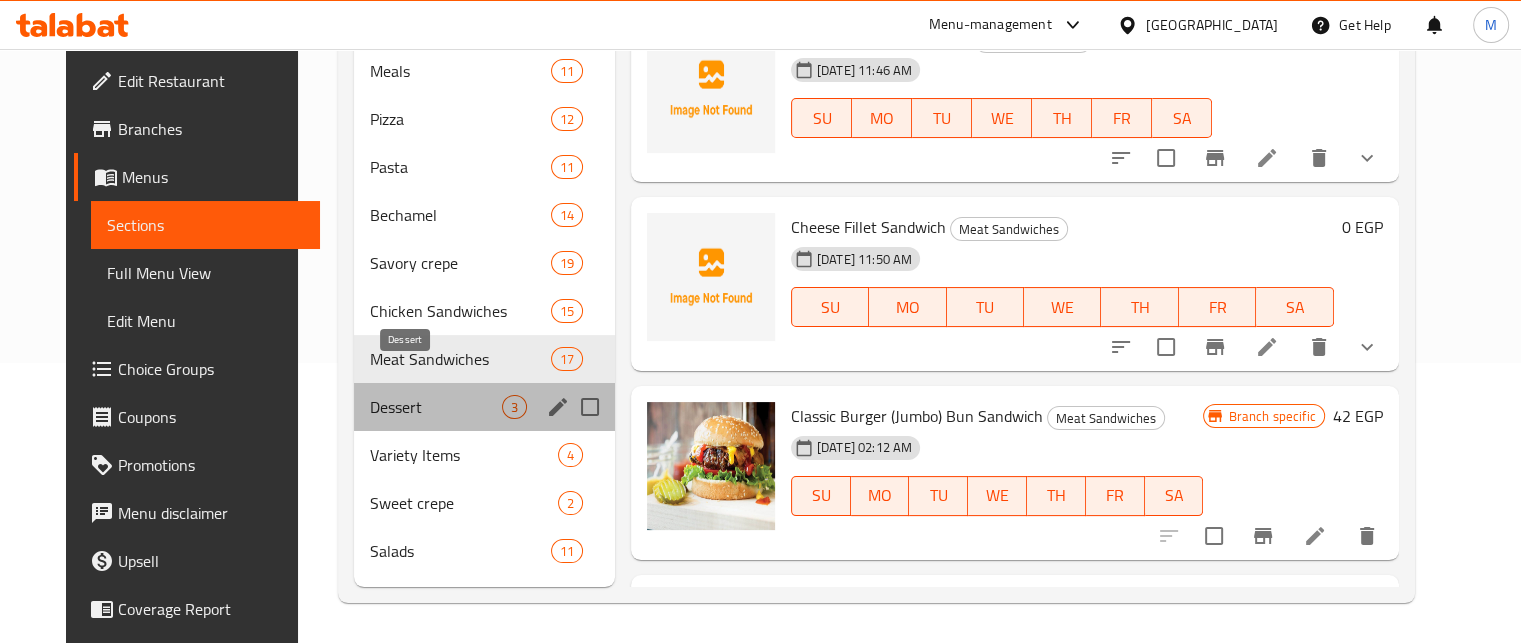 click on "Dessert" at bounding box center (436, 407) 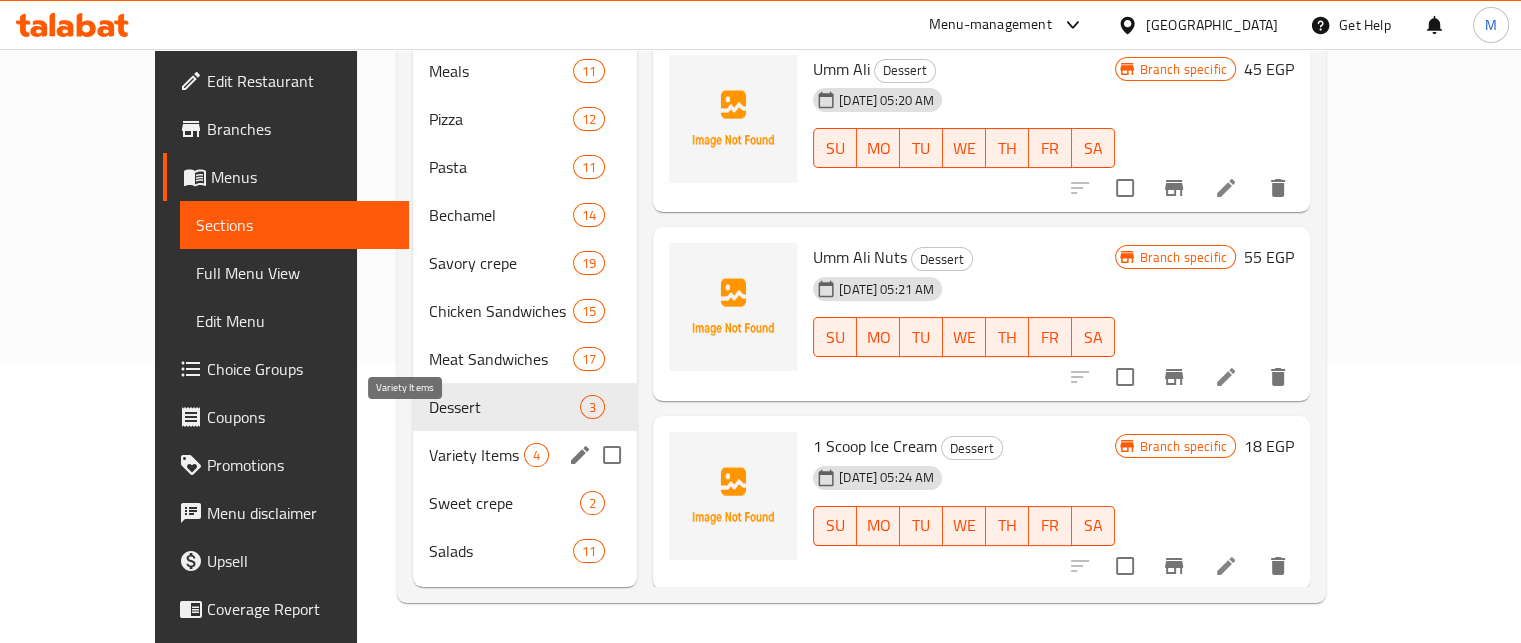 click on "Variety Items" at bounding box center (476, 455) 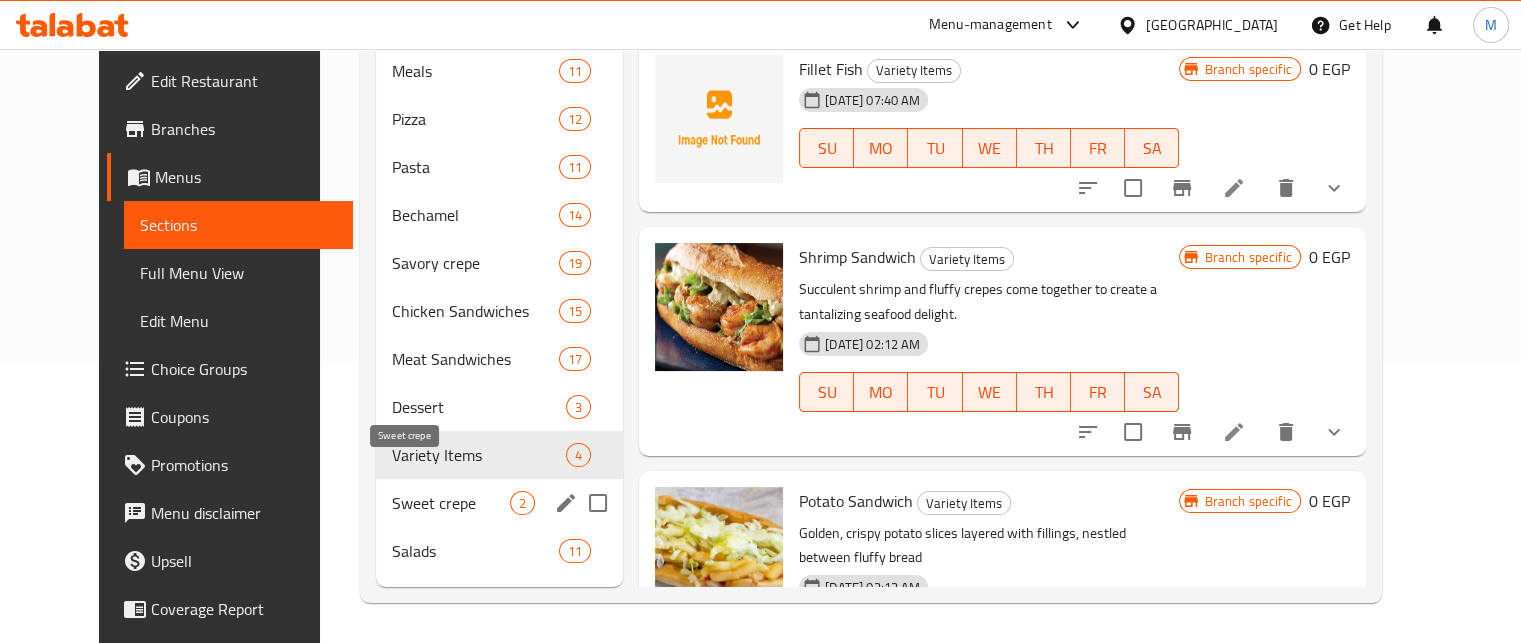 click on "Sweet crepe" at bounding box center (451, 503) 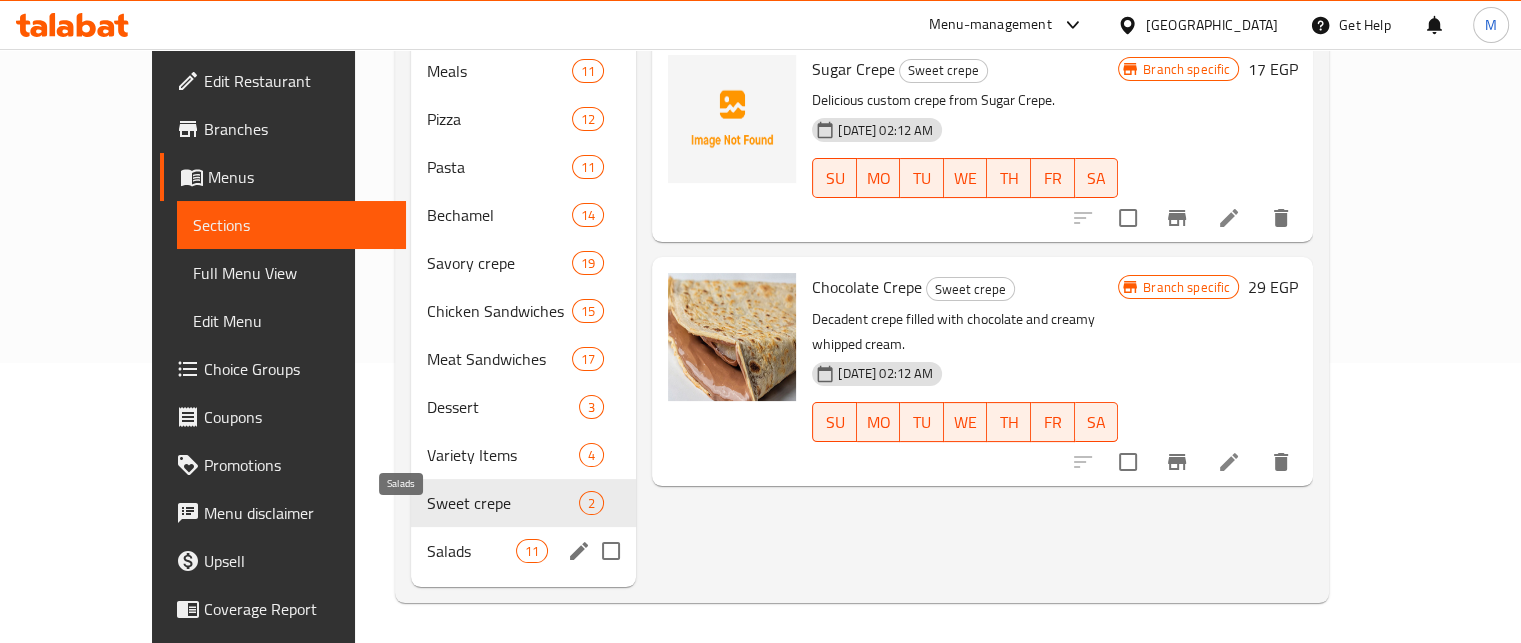 click on "Salads" at bounding box center [471, 551] 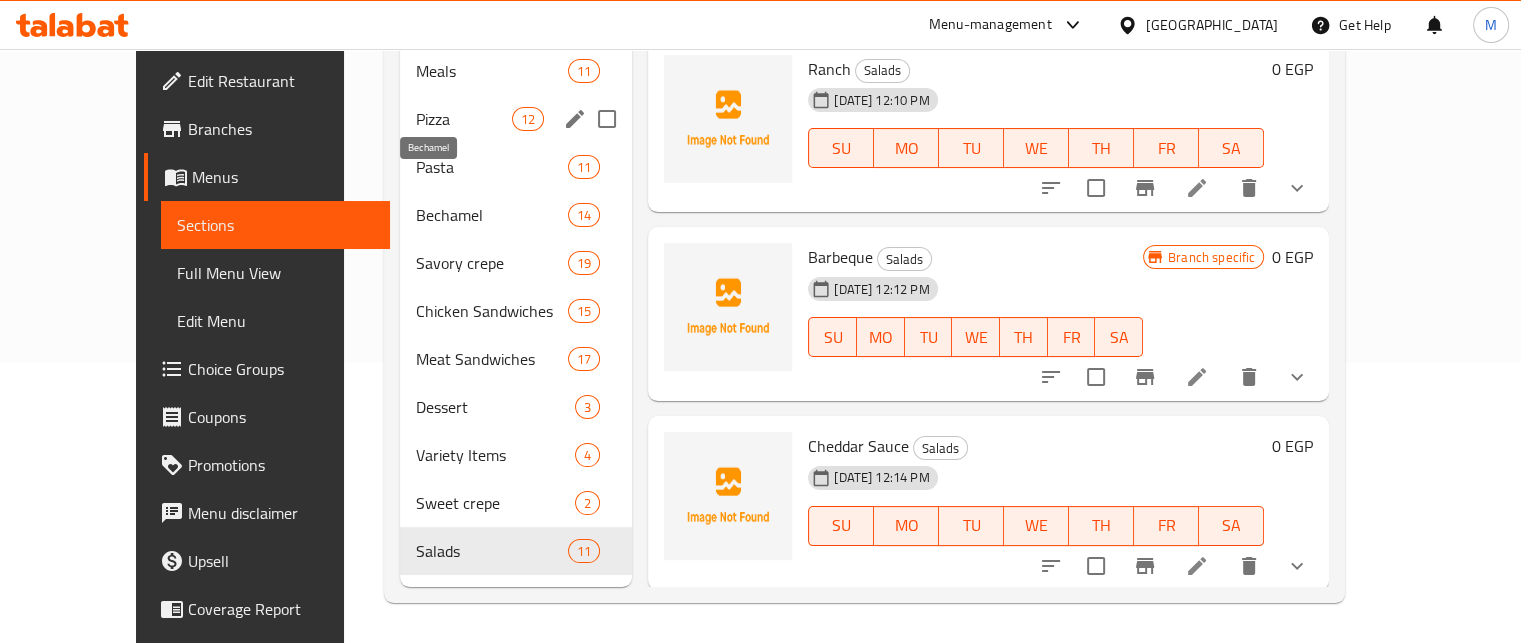 scroll, scrollTop: 0, scrollLeft: 0, axis: both 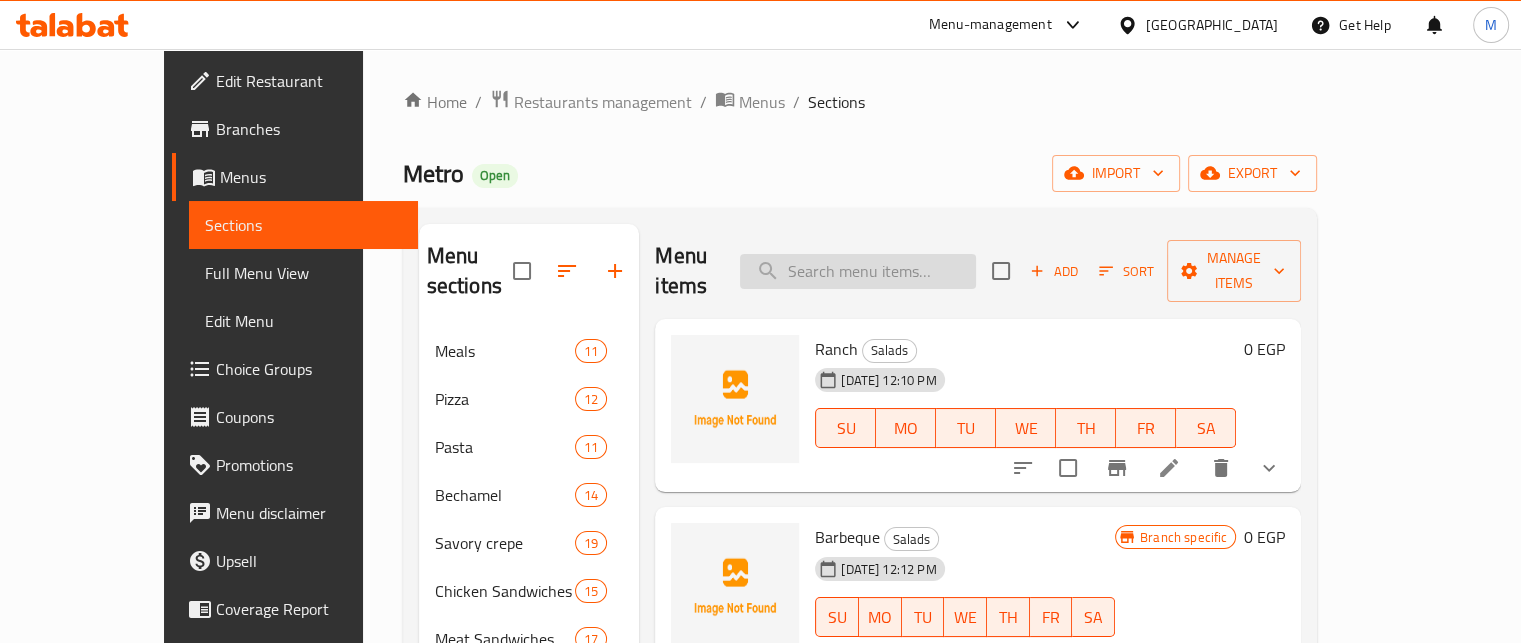 click at bounding box center [858, 271] 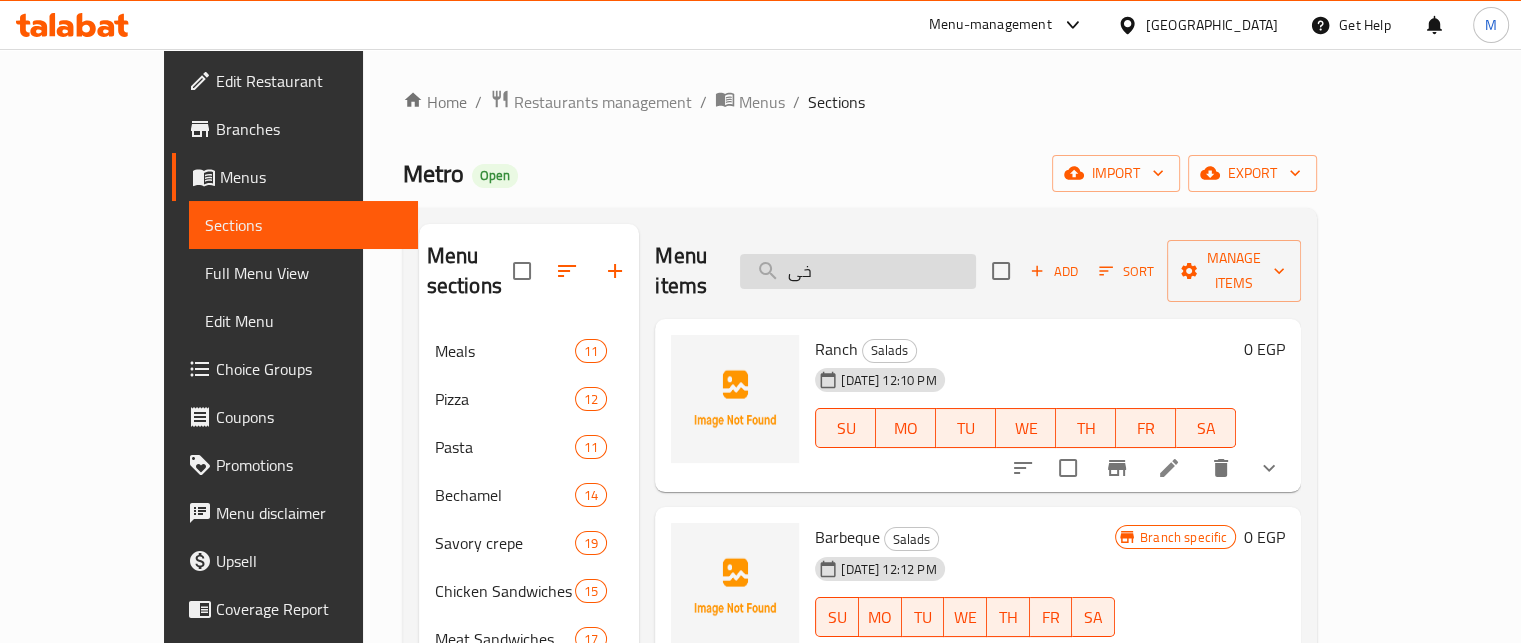type on "خ" 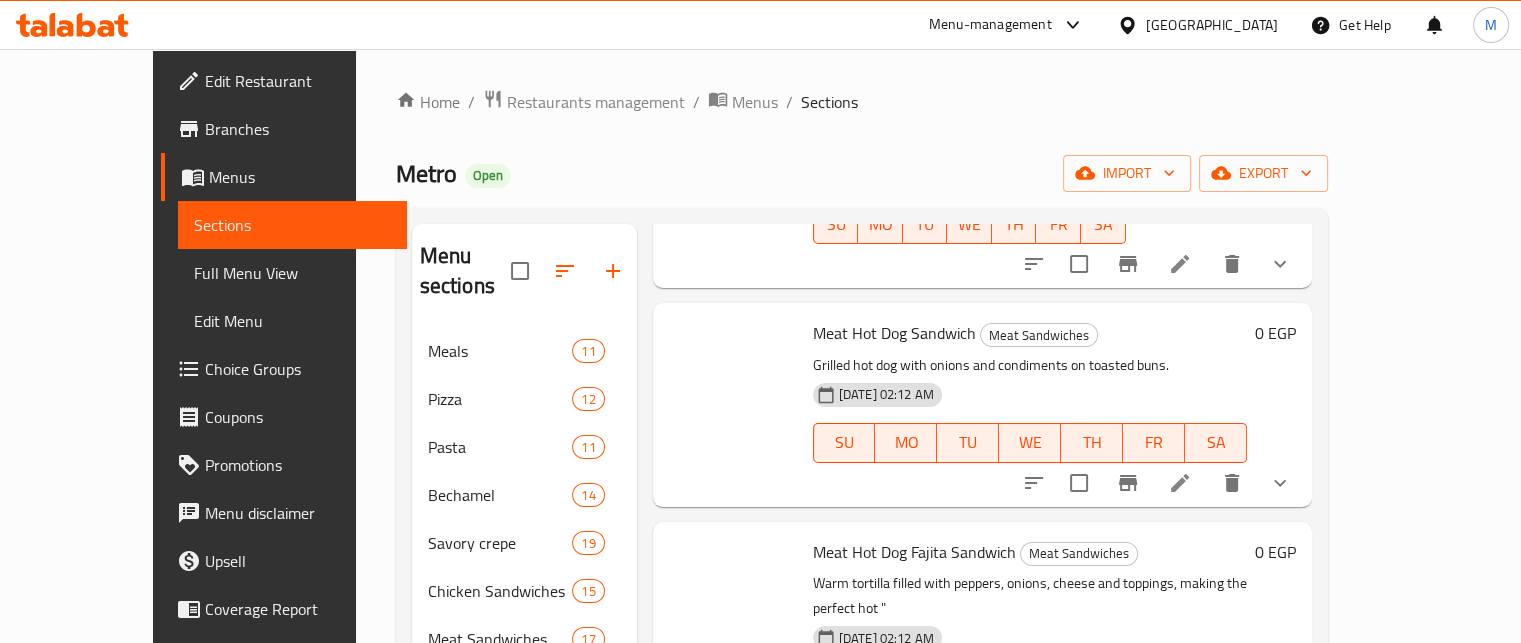 scroll, scrollTop: 1780, scrollLeft: 0, axis: vertical 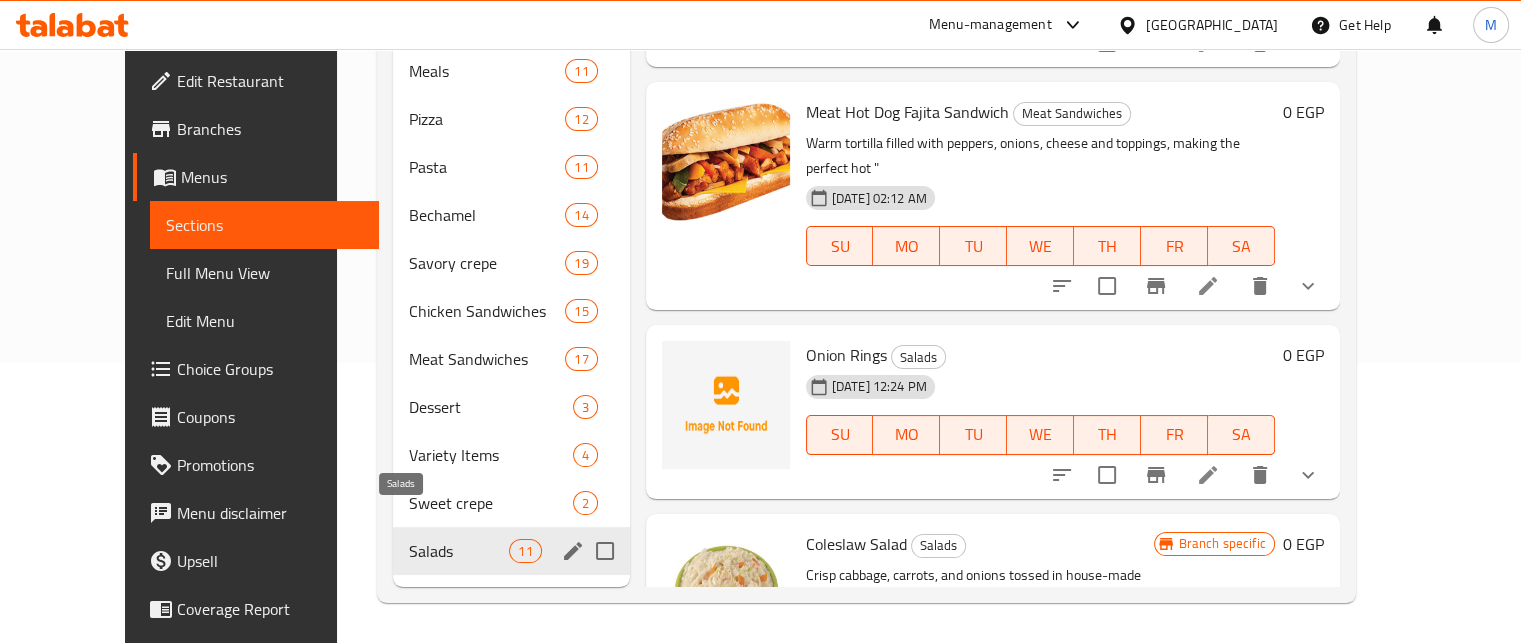 type on "oni" 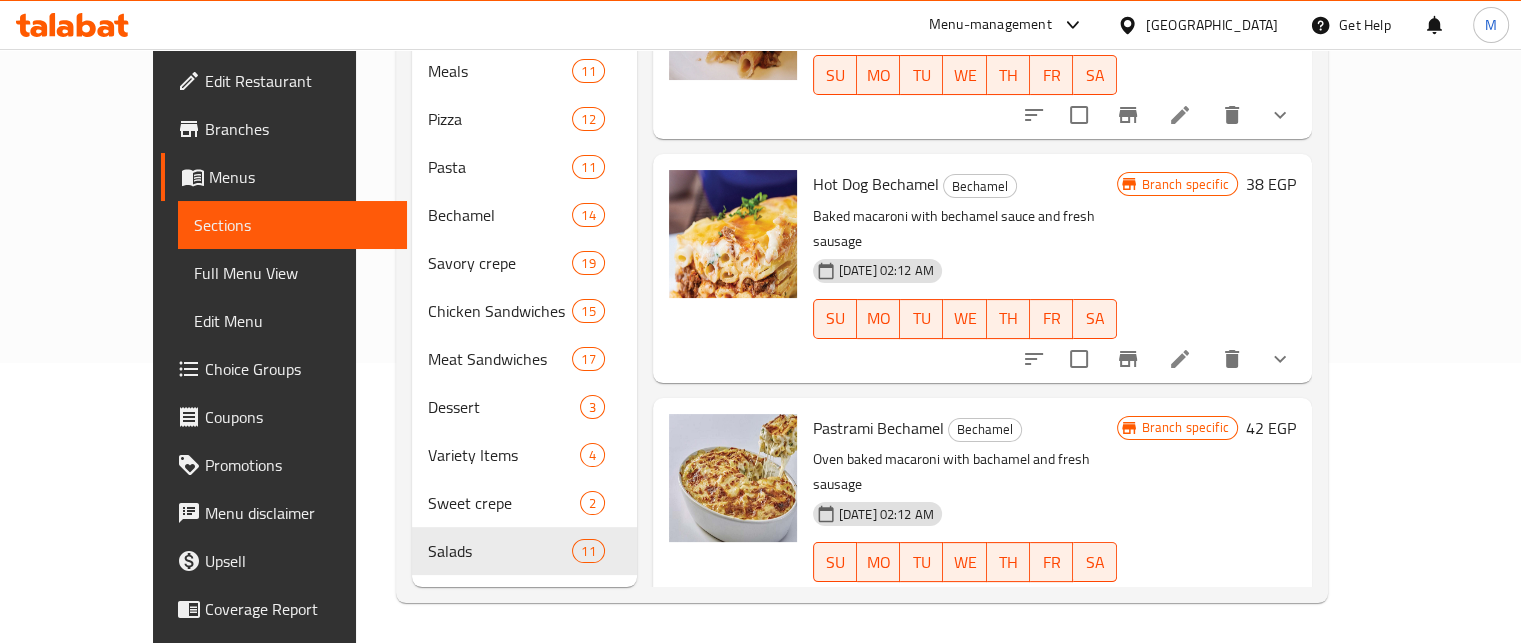 scroll, scrollTop: 0, scrollLeft: 0, axis: both 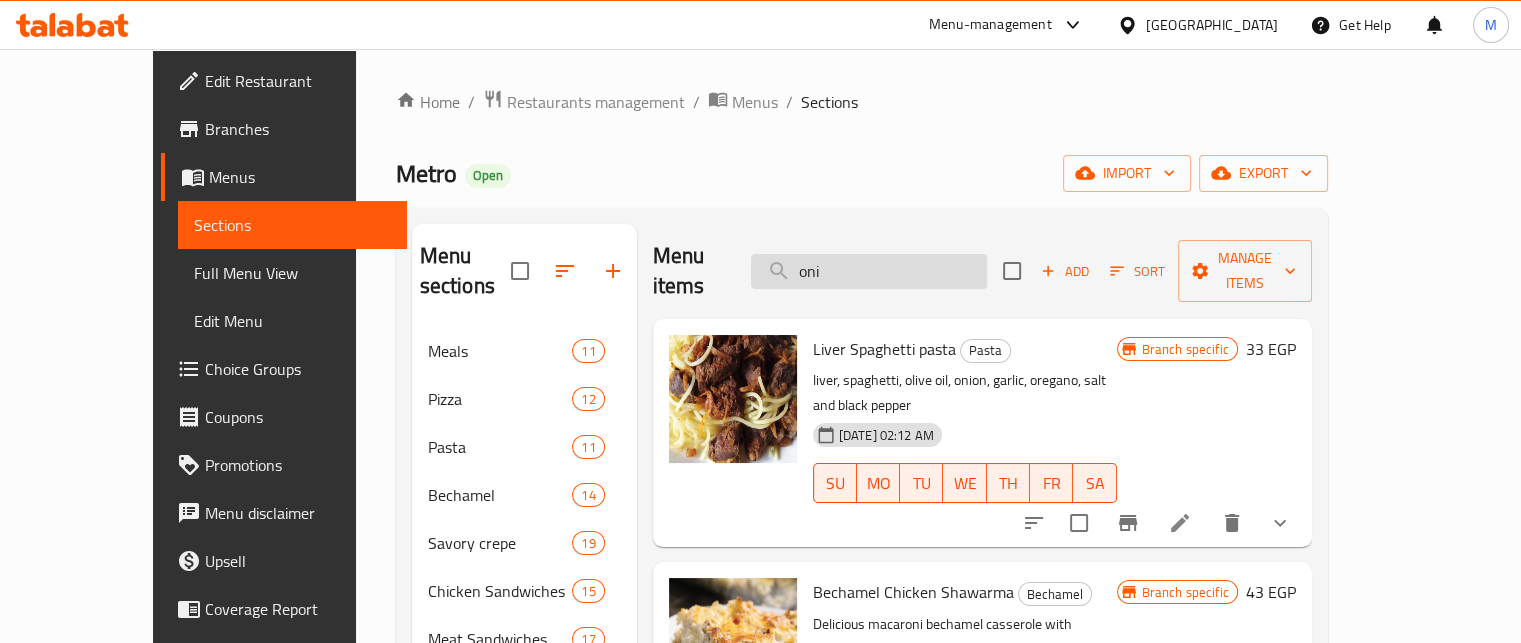 click on "oni" at bounding box center (869, 271) 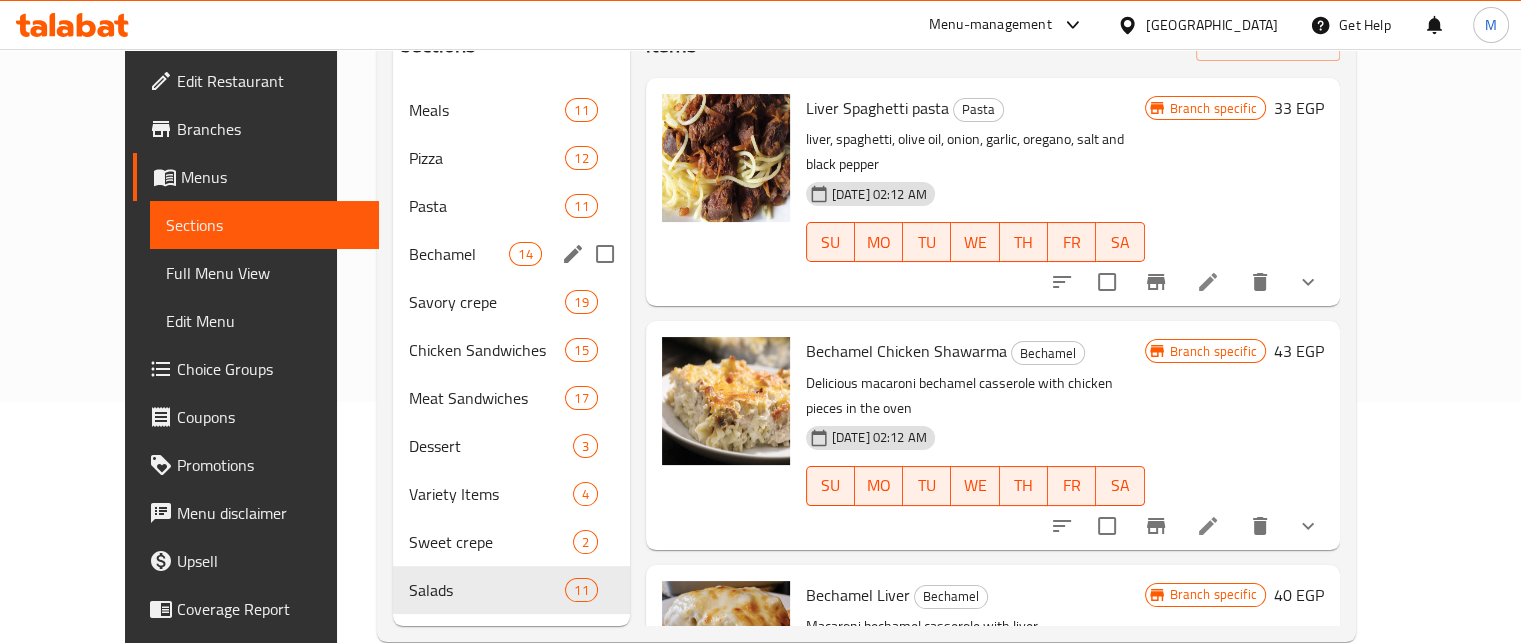 scroll, scrollTop: 280, scrollLeft: 0, axis: vertical 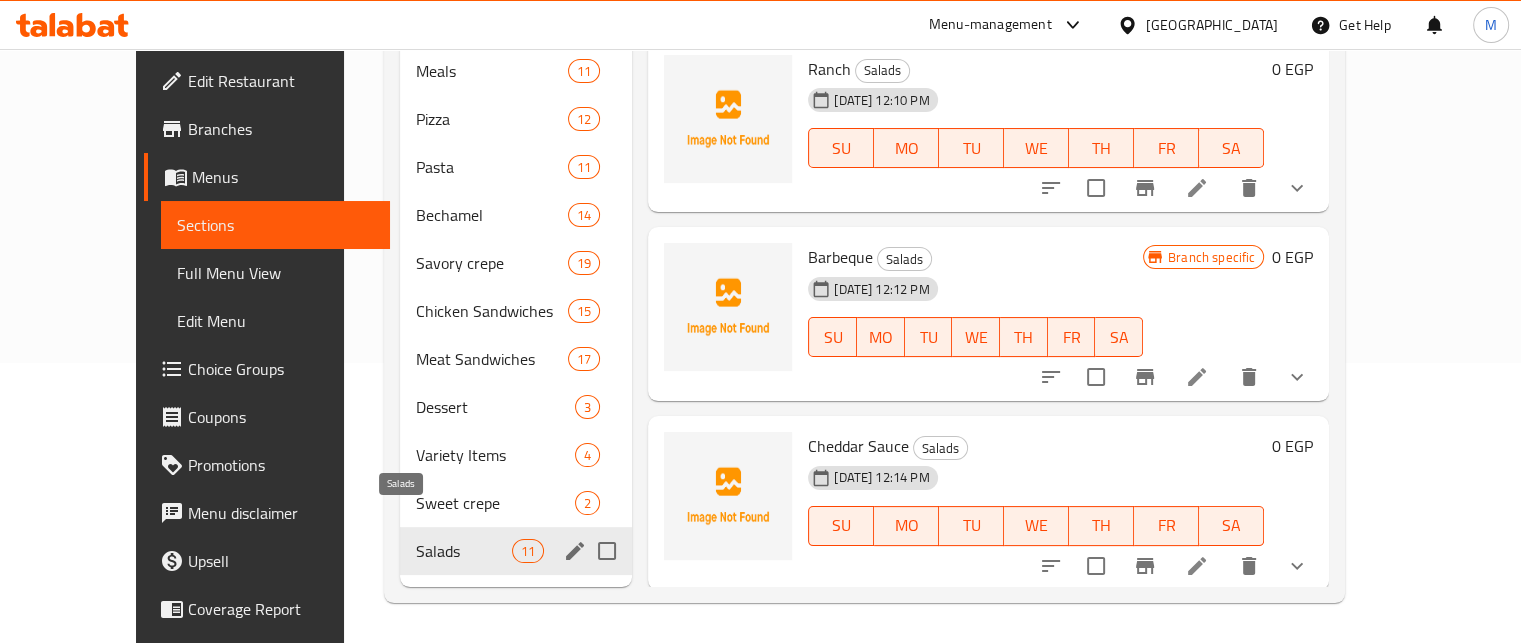 type 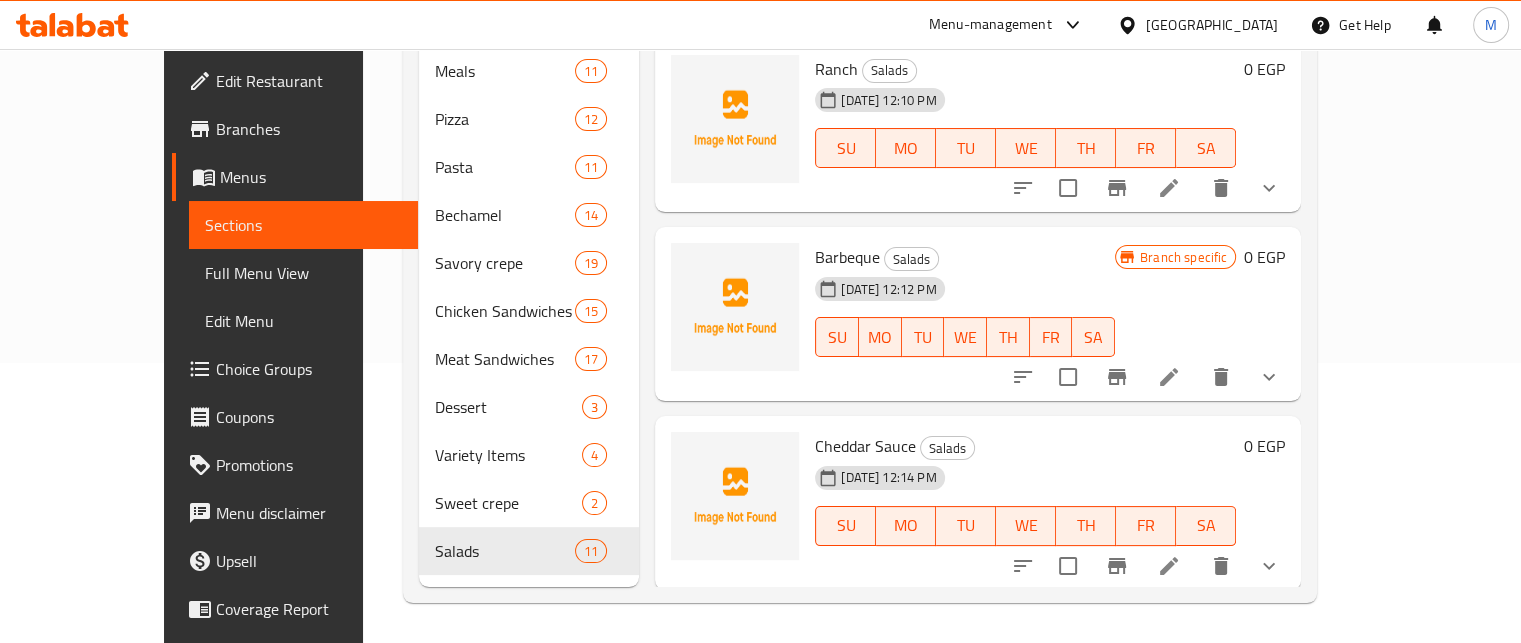 scroll, scrollTop: 0, scrollLeft: 0, axis: both 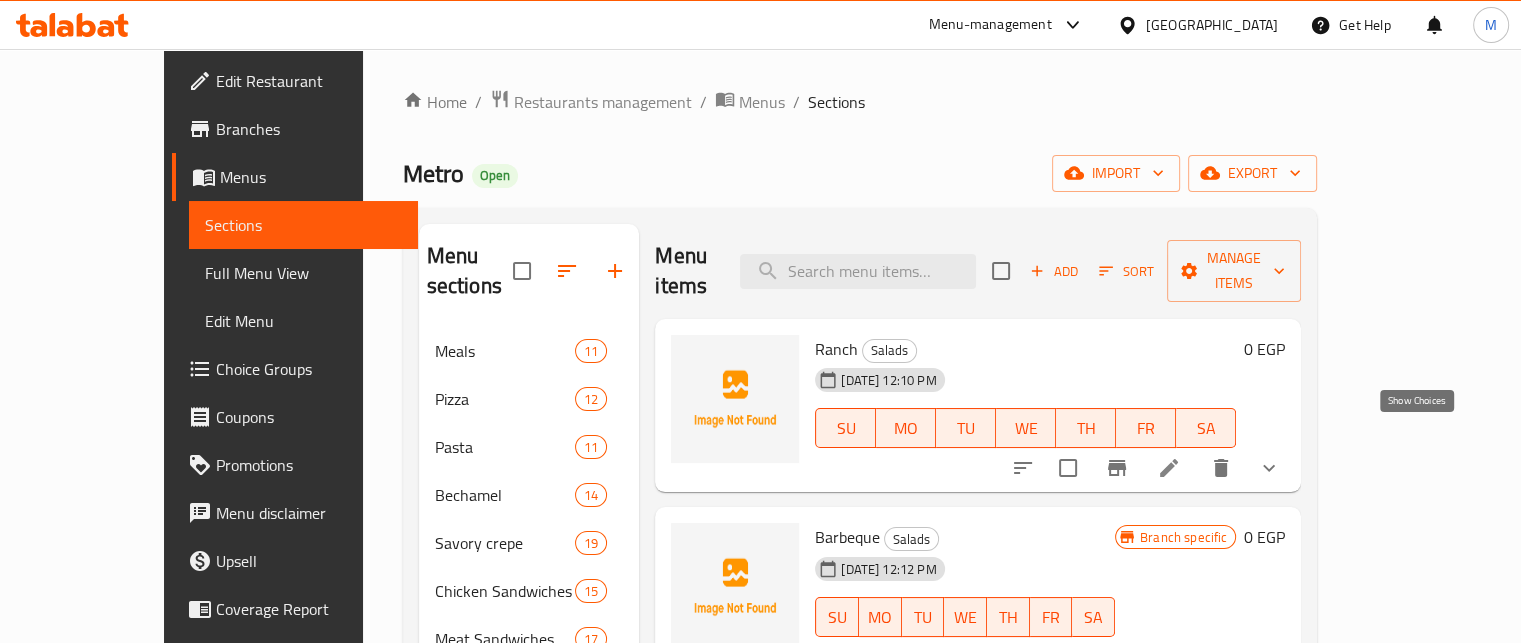 click 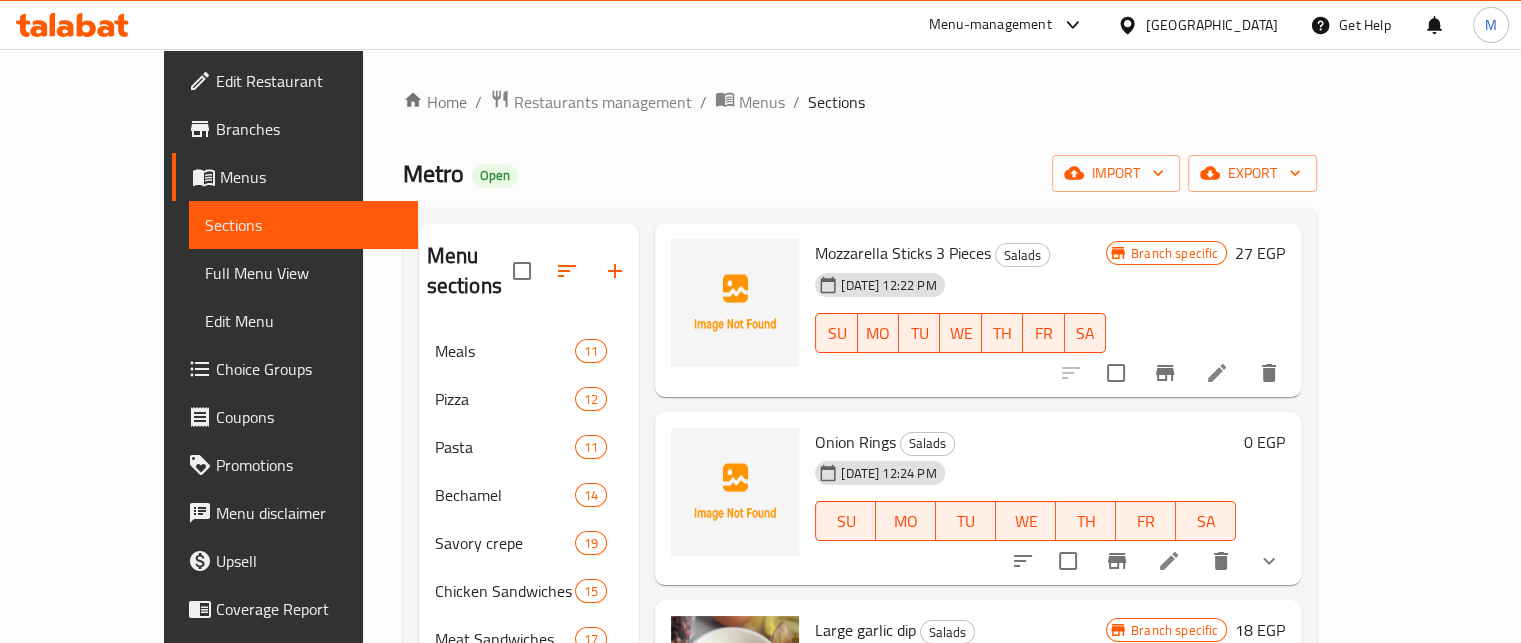 scroll, scrollTop: 1048, scrollLeft: 0, axis: vertical 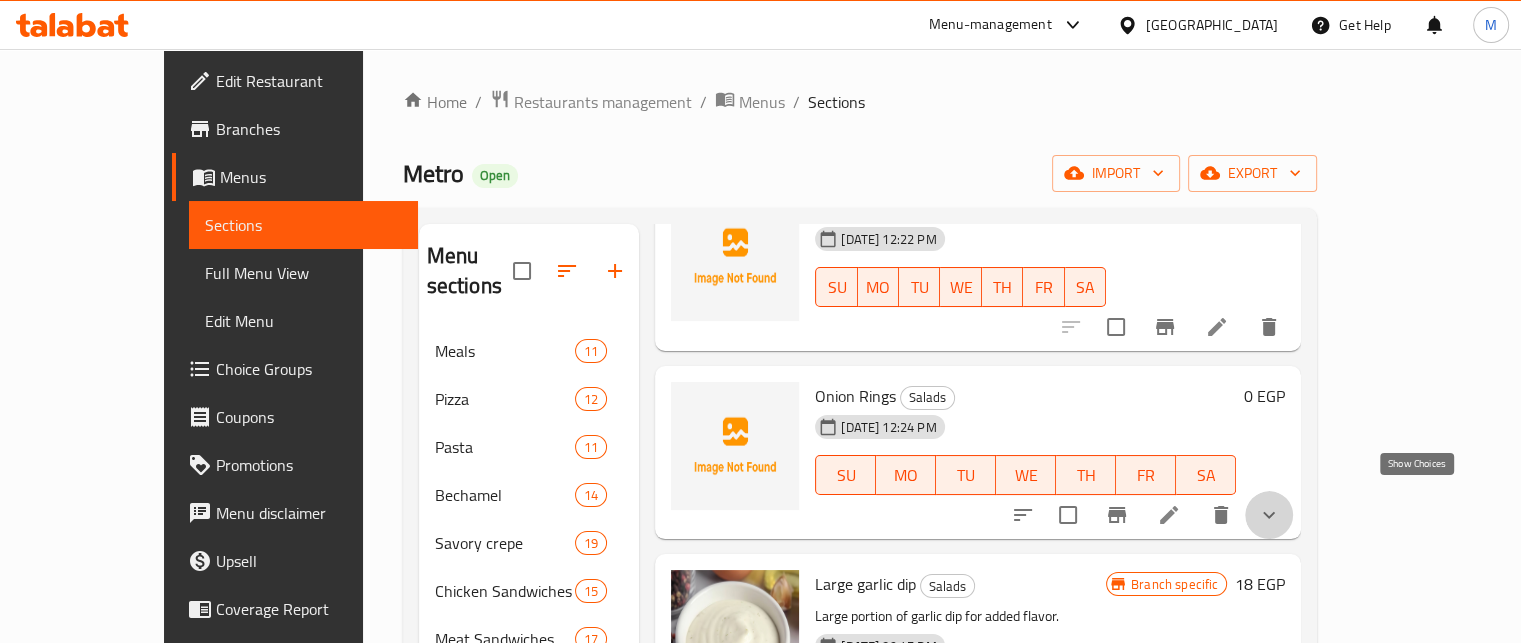 click 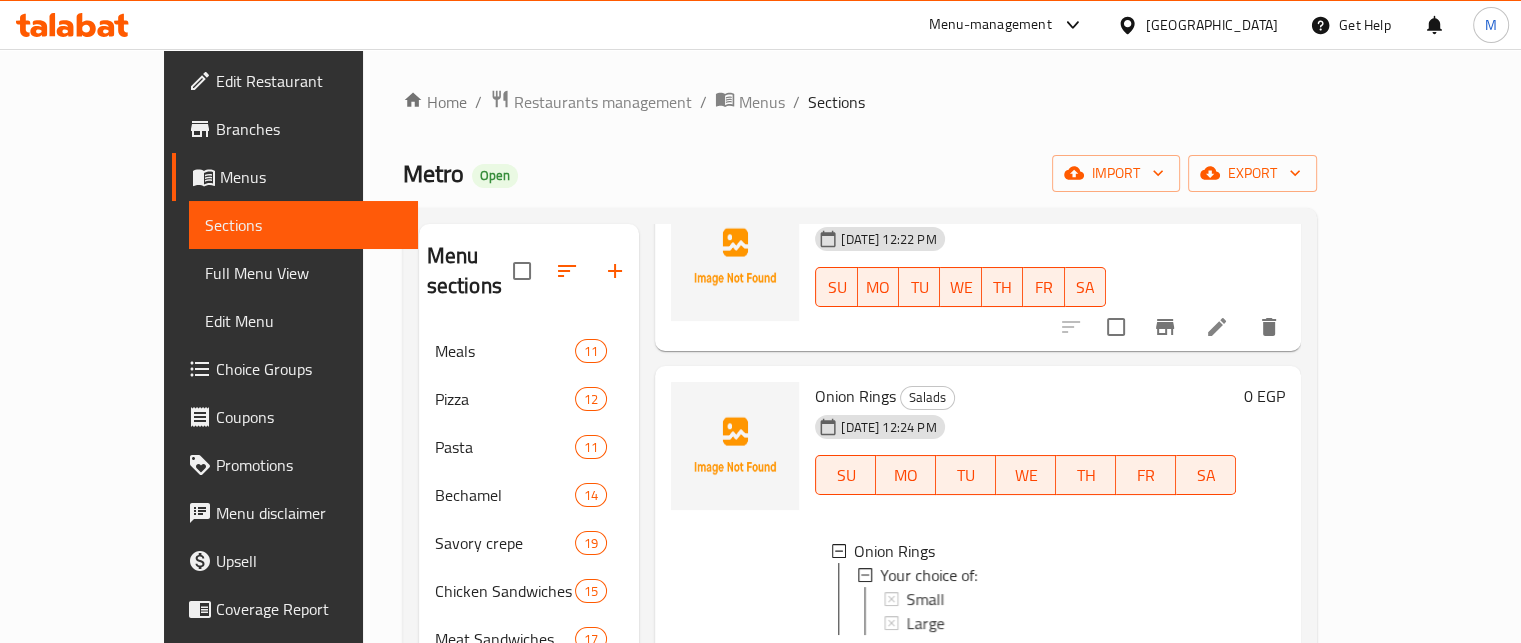 scroll, scrollTop: 2, scrollLeft: 0, axis: vertical 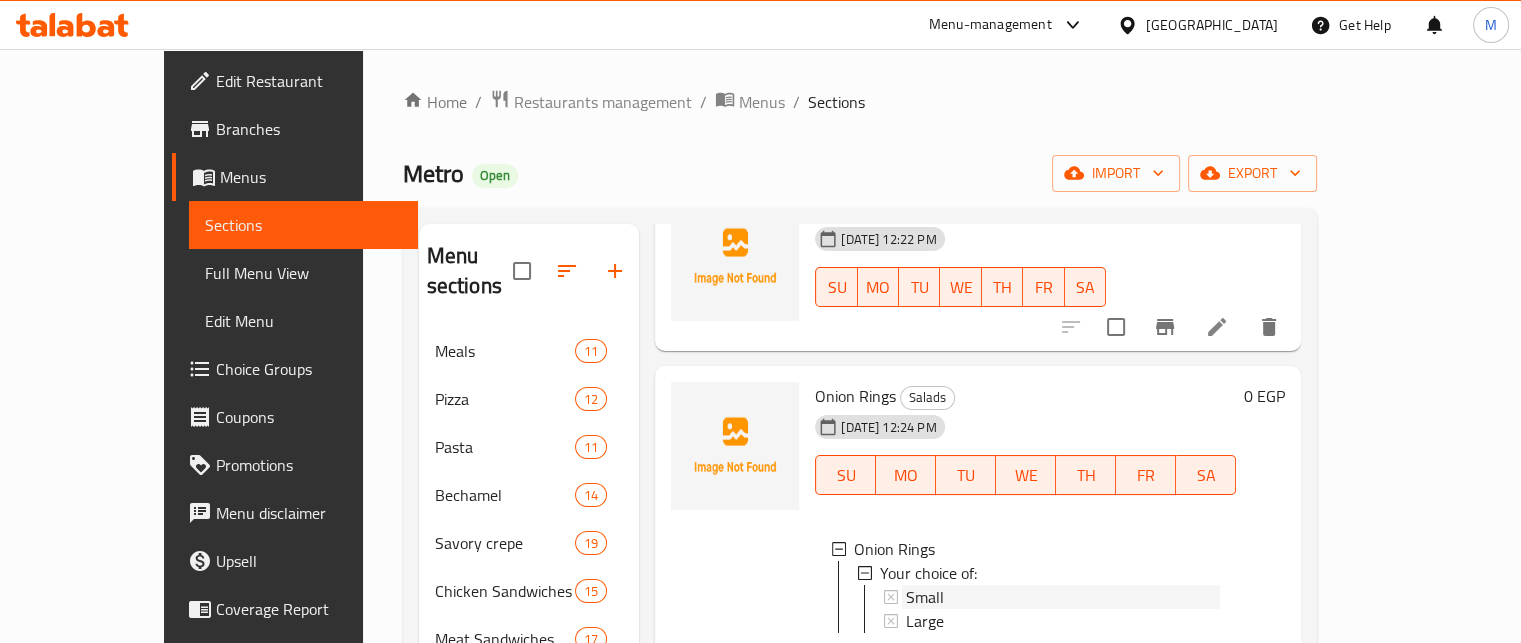 click on "Small" at bounding box center (1063, 597) 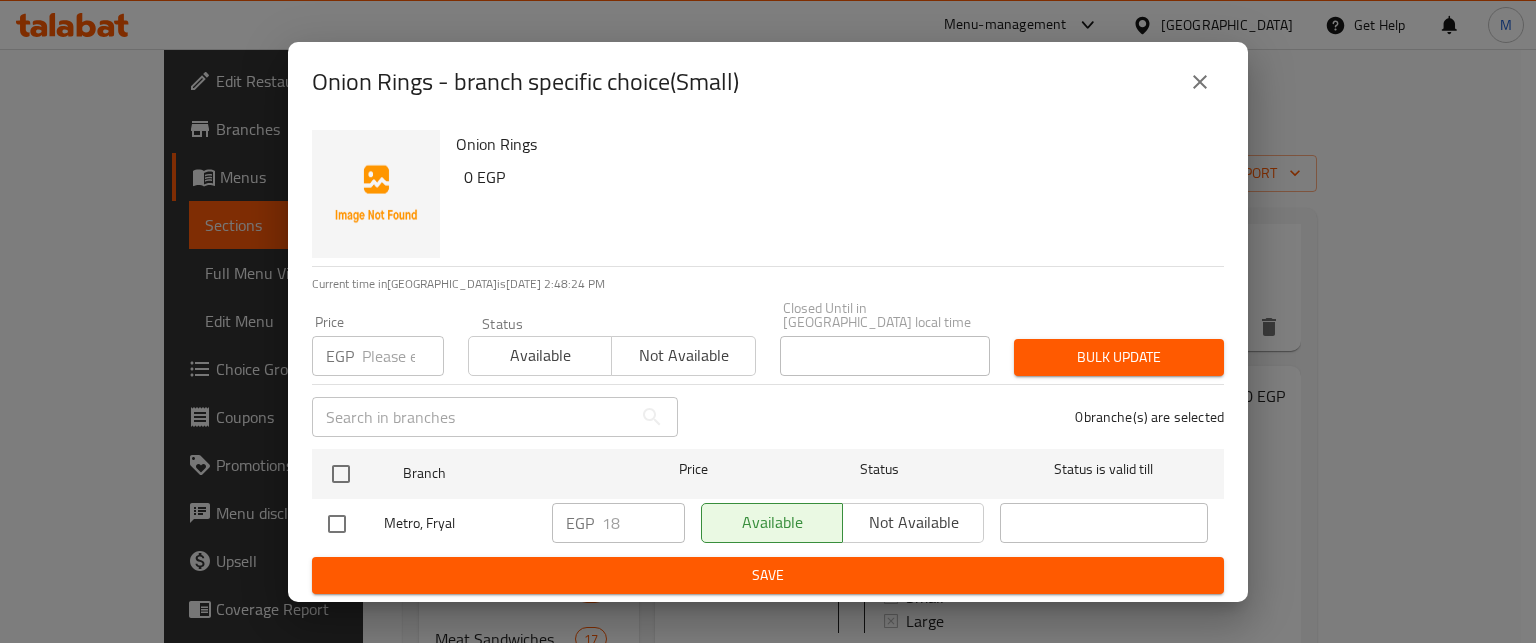 click 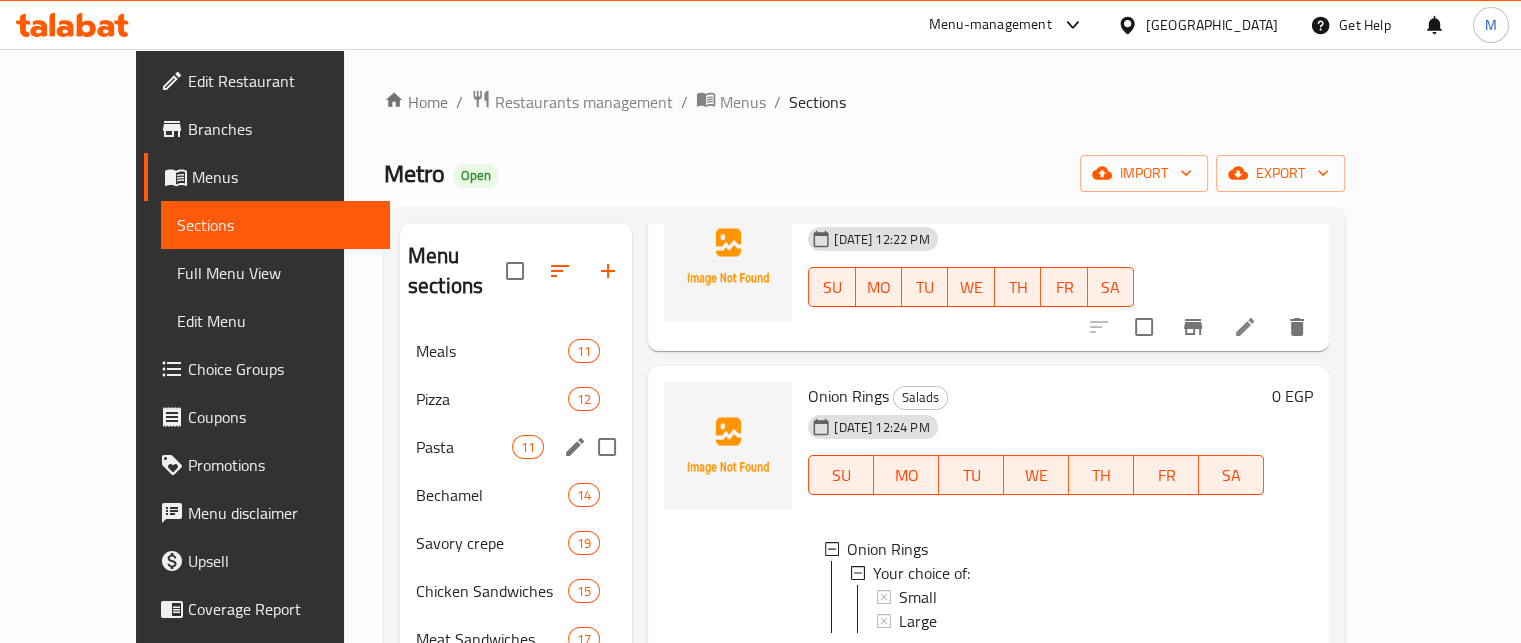 click on "Pasta" at bounding box center (464, 447) 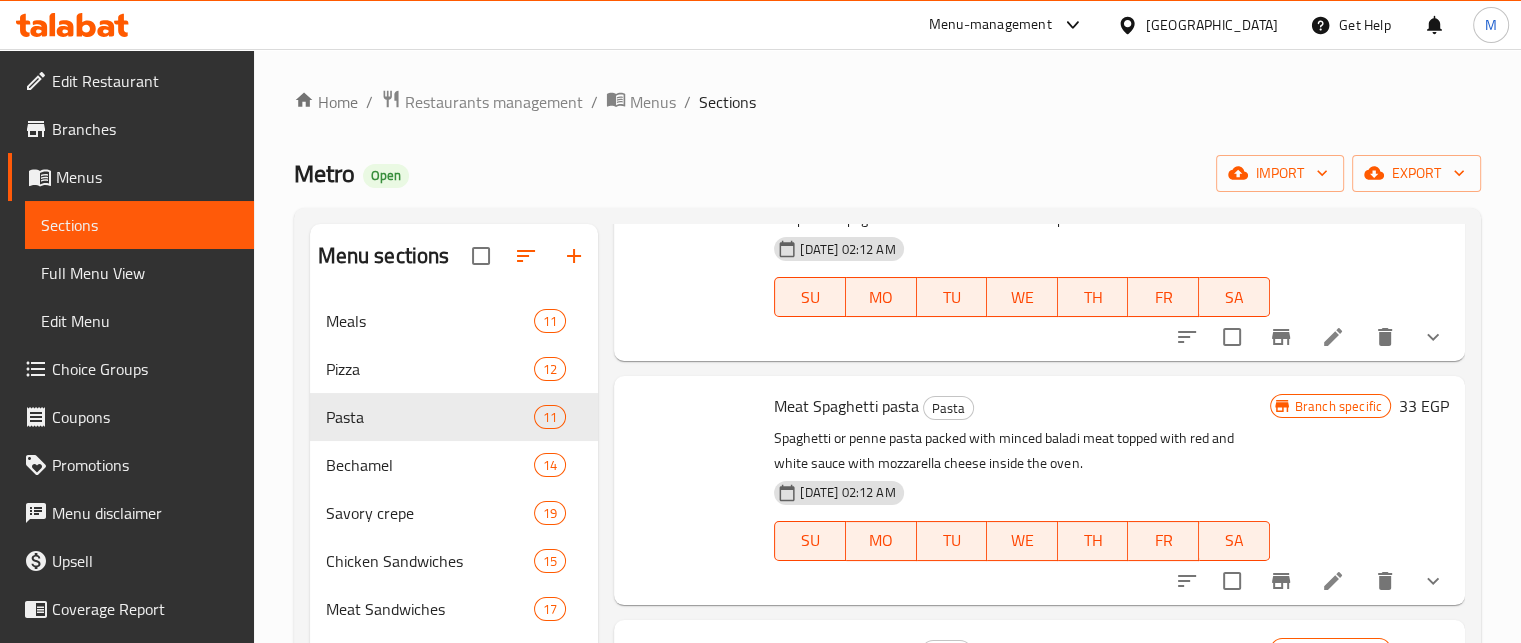 scroll, scrollTop: 0, scrollLeft: 0, axis: both 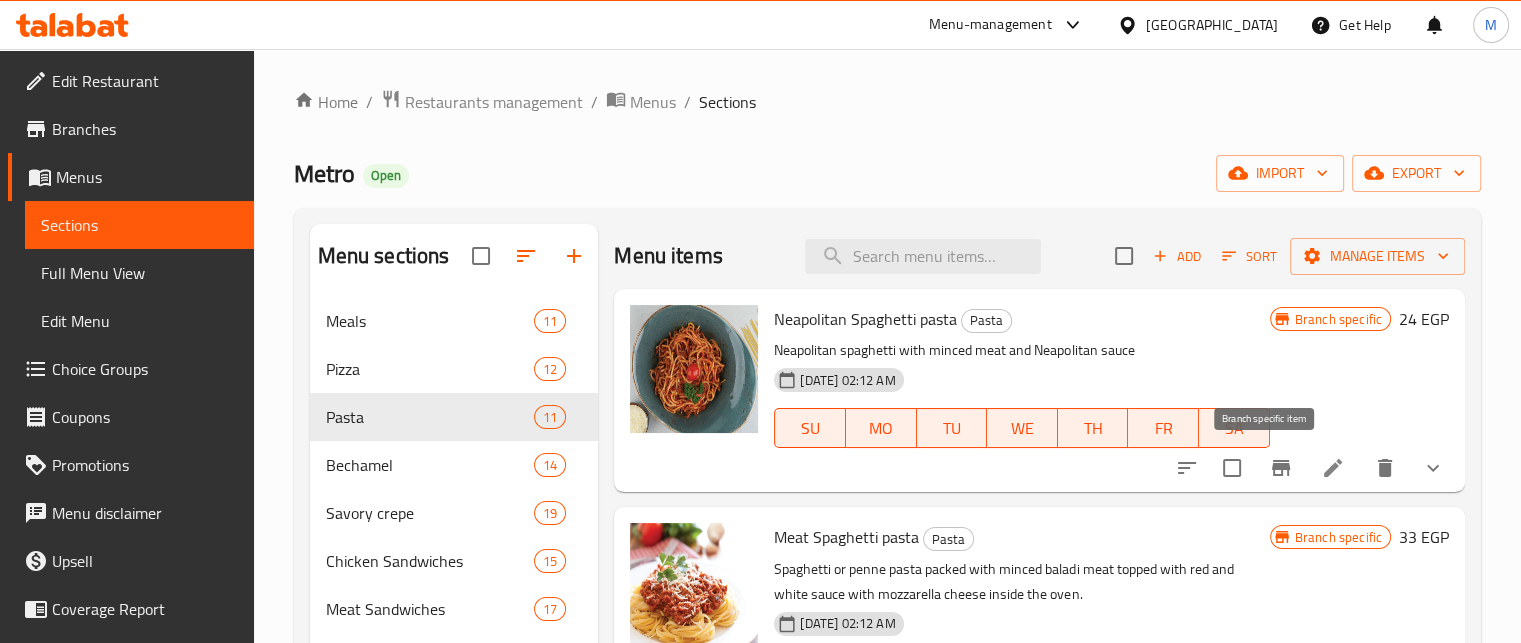 click 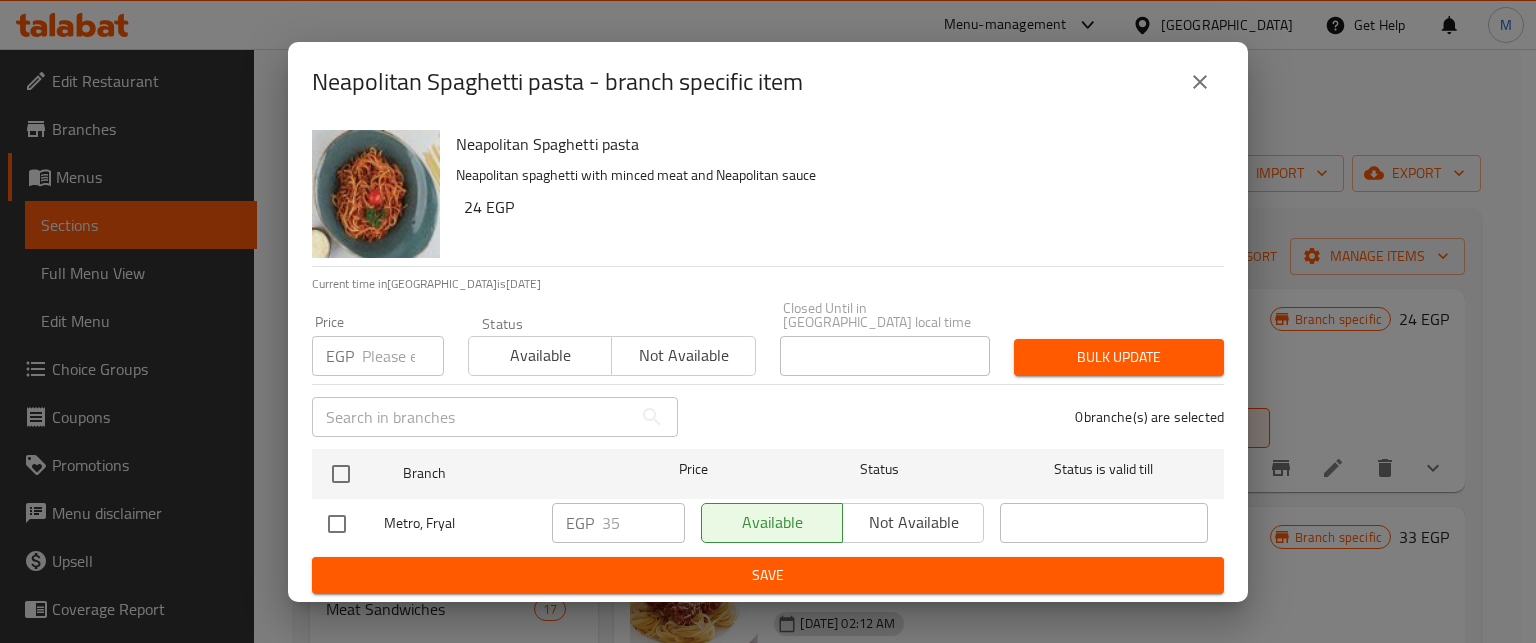 click at bounding box center [403, 356] 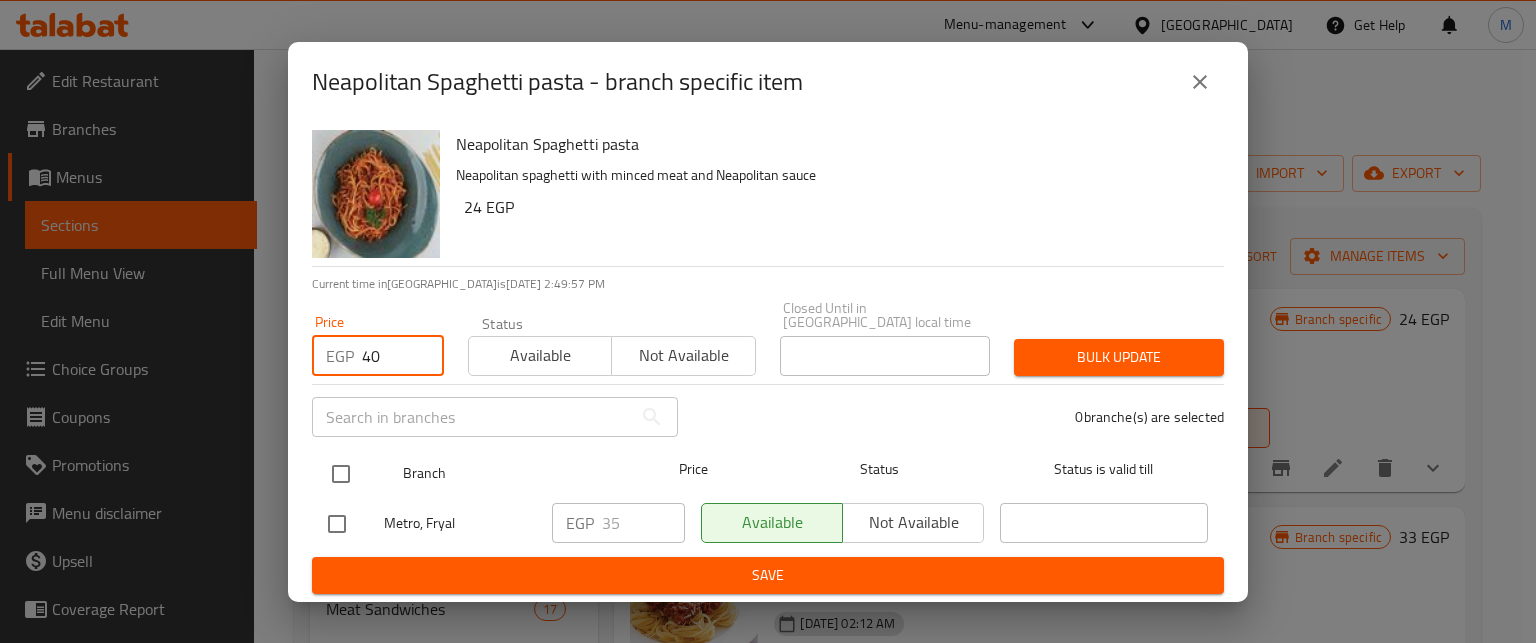 type on "40" 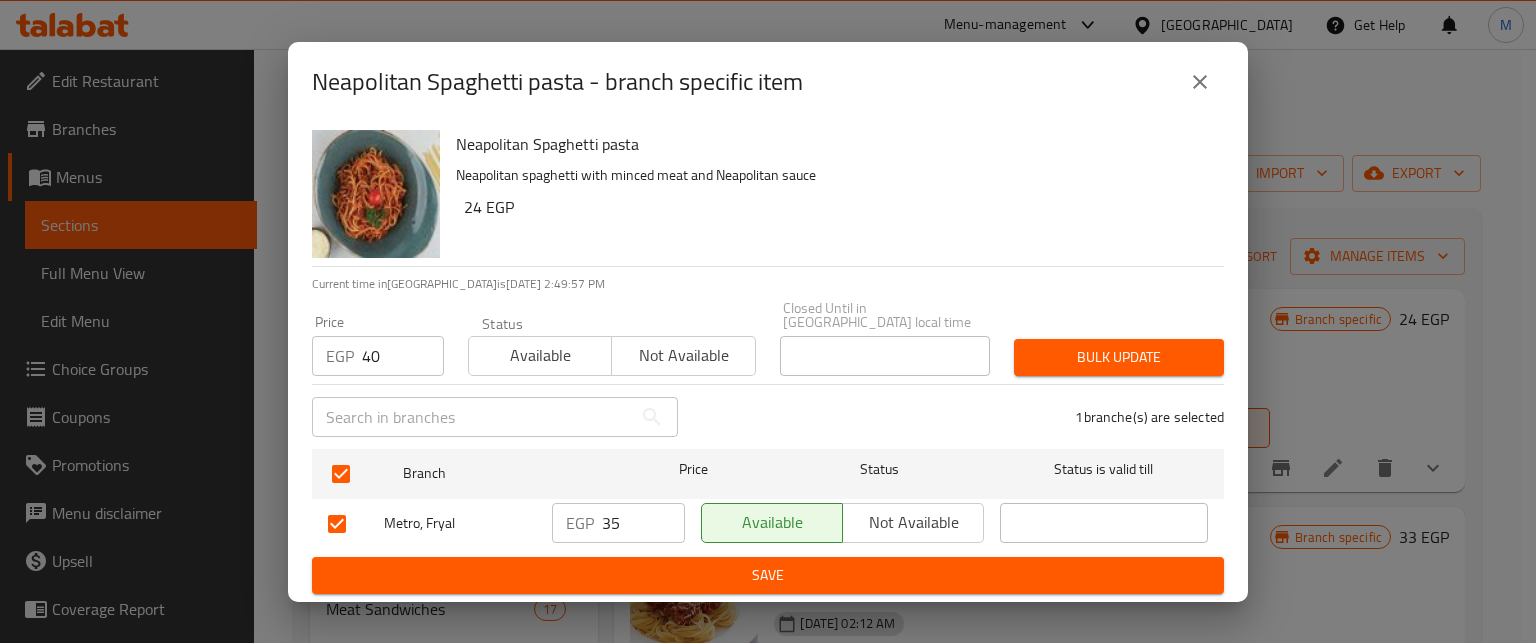 click on "Bulk update" at bounding box center [1119, 357] 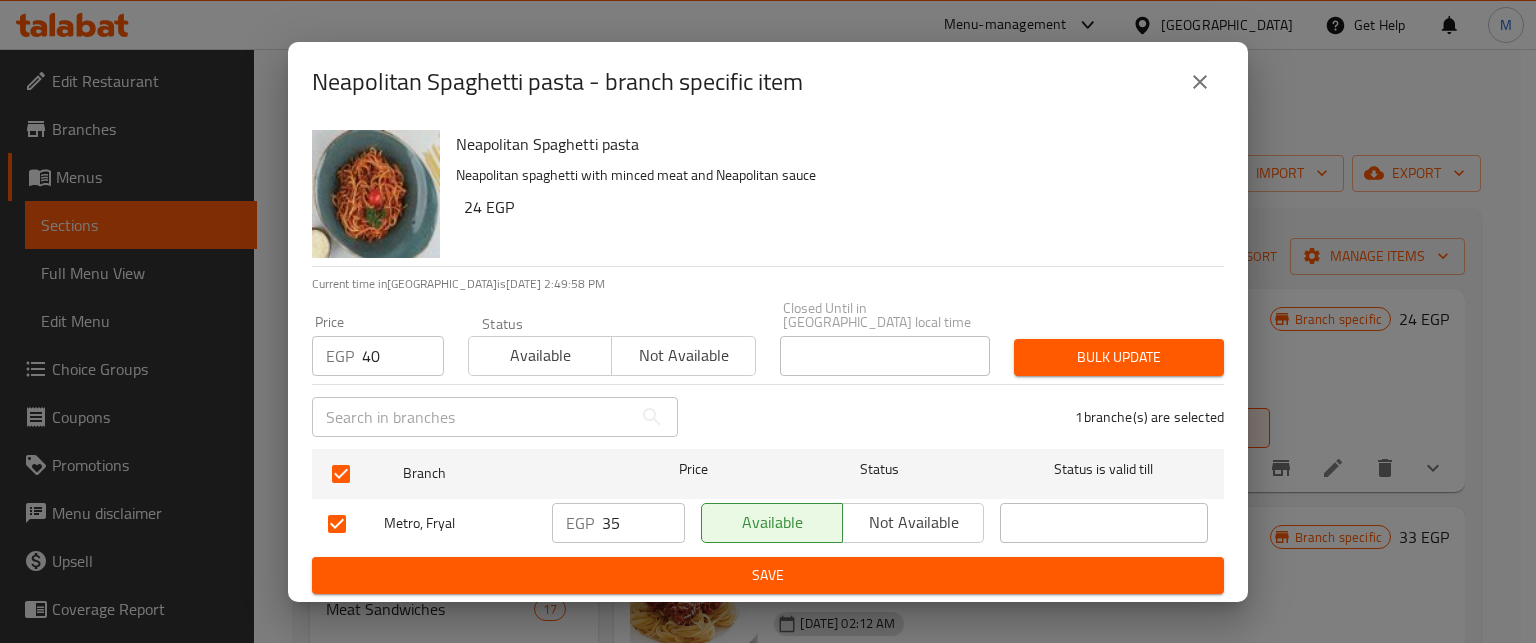 click on "Bulk update" at bounding box center (1119, 357) 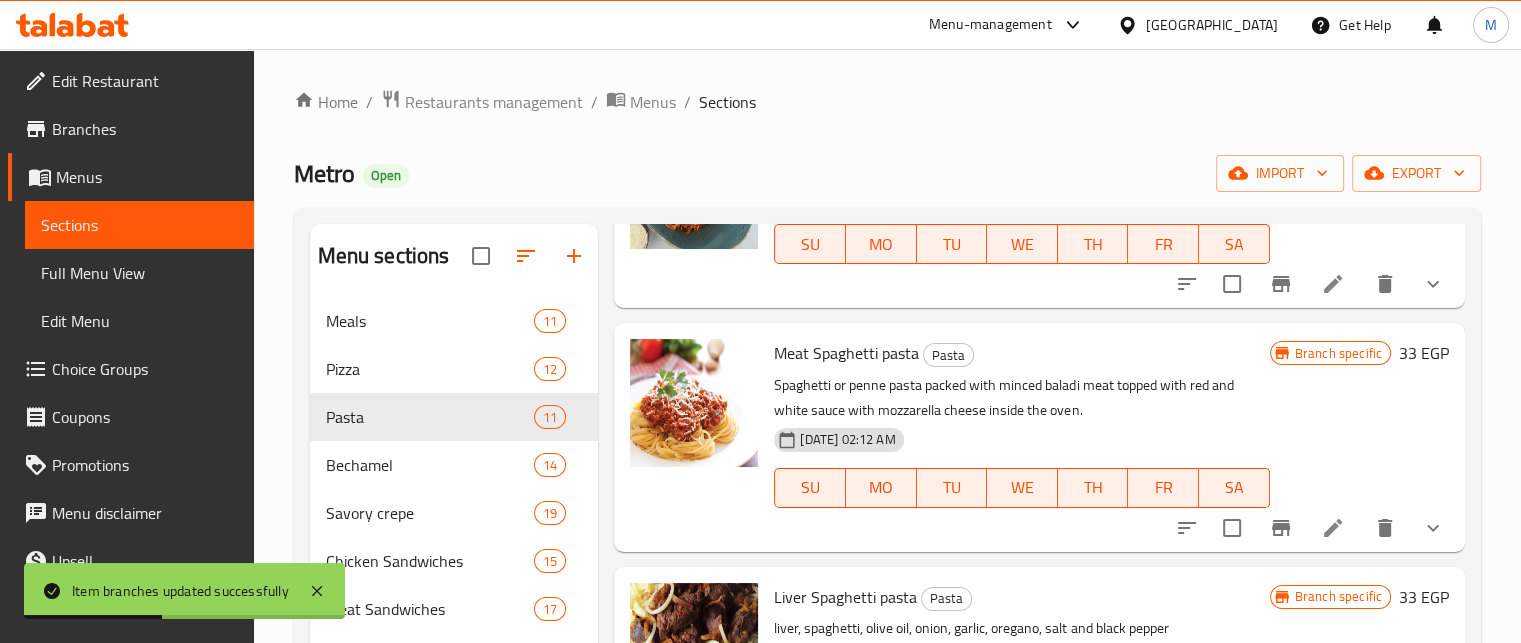 scroll, scrollTop: 230, scrollLeft: 0, axis: vertical 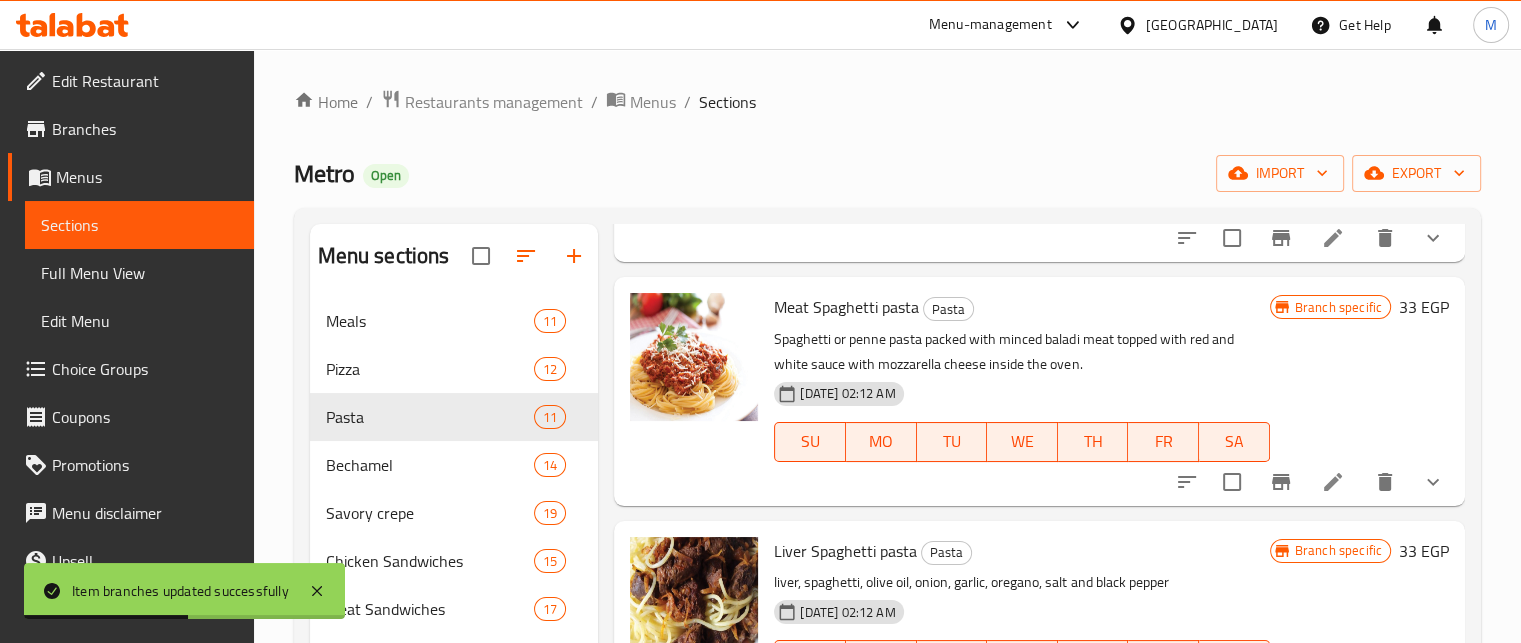 click 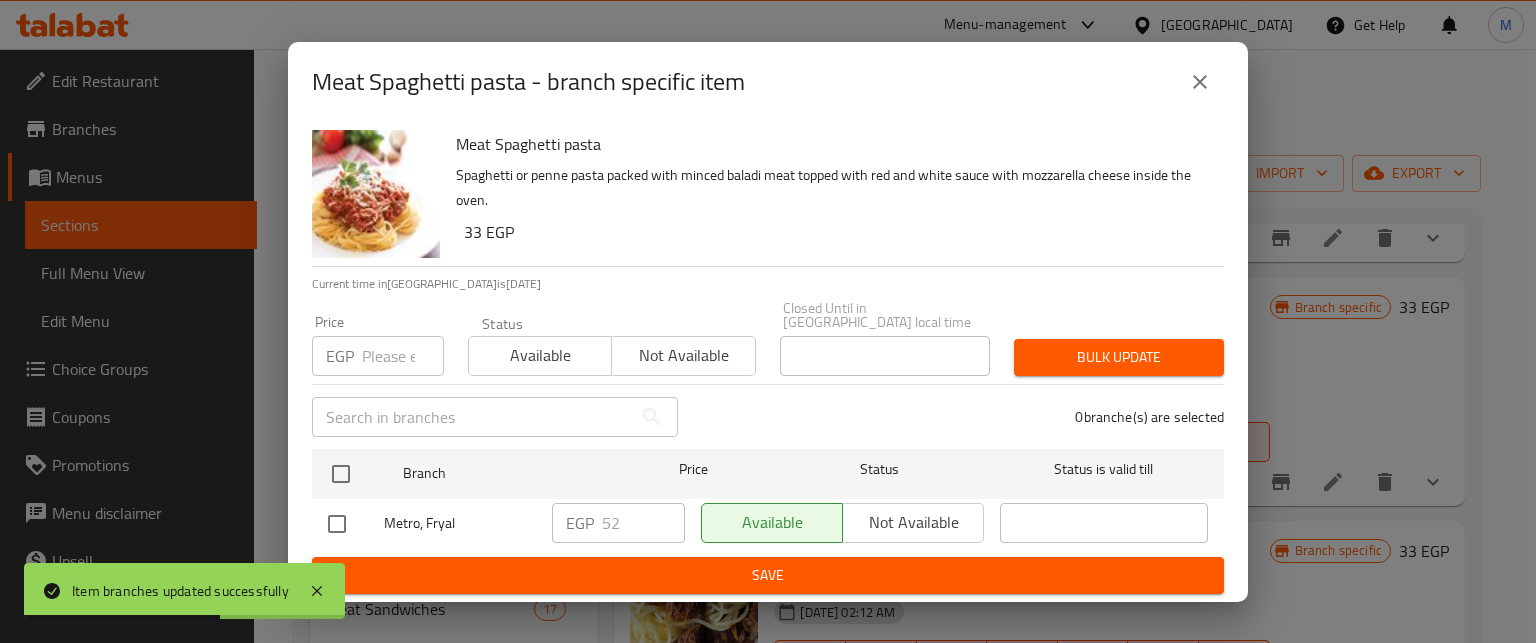 click at bounding box center (403, 356) 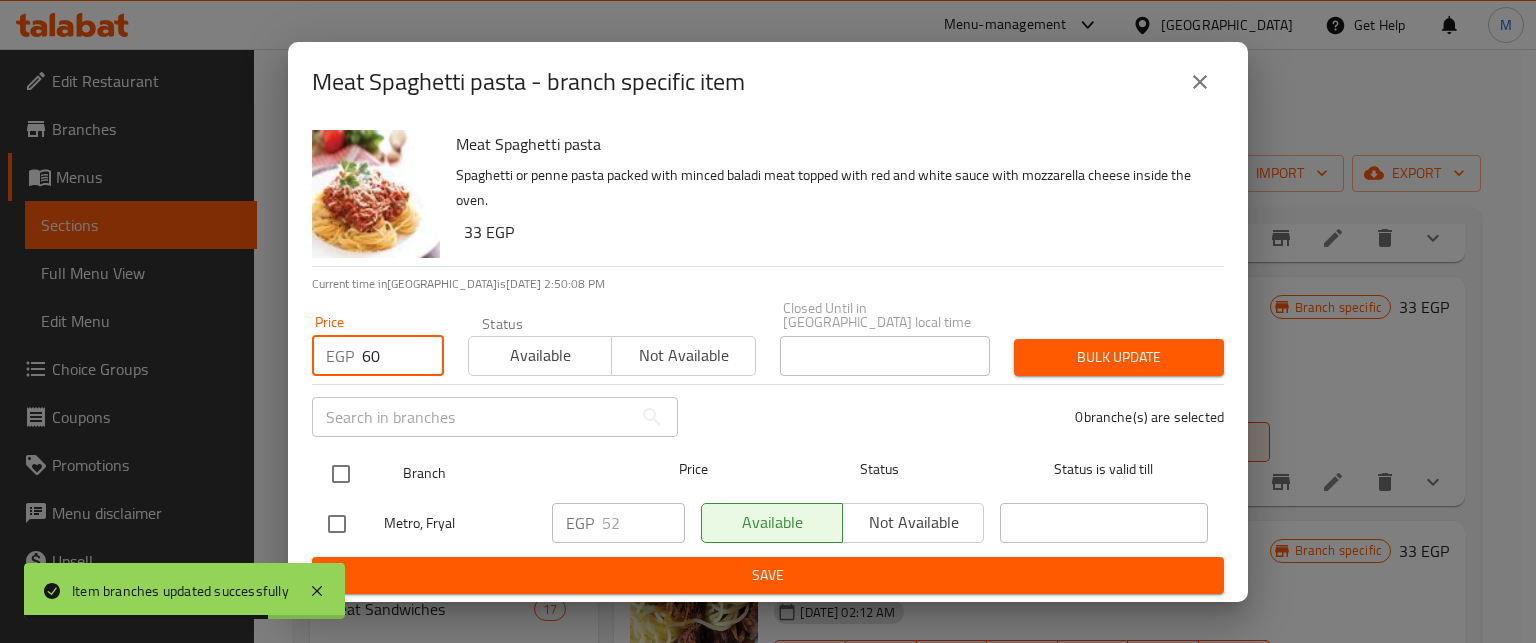 type on "60" 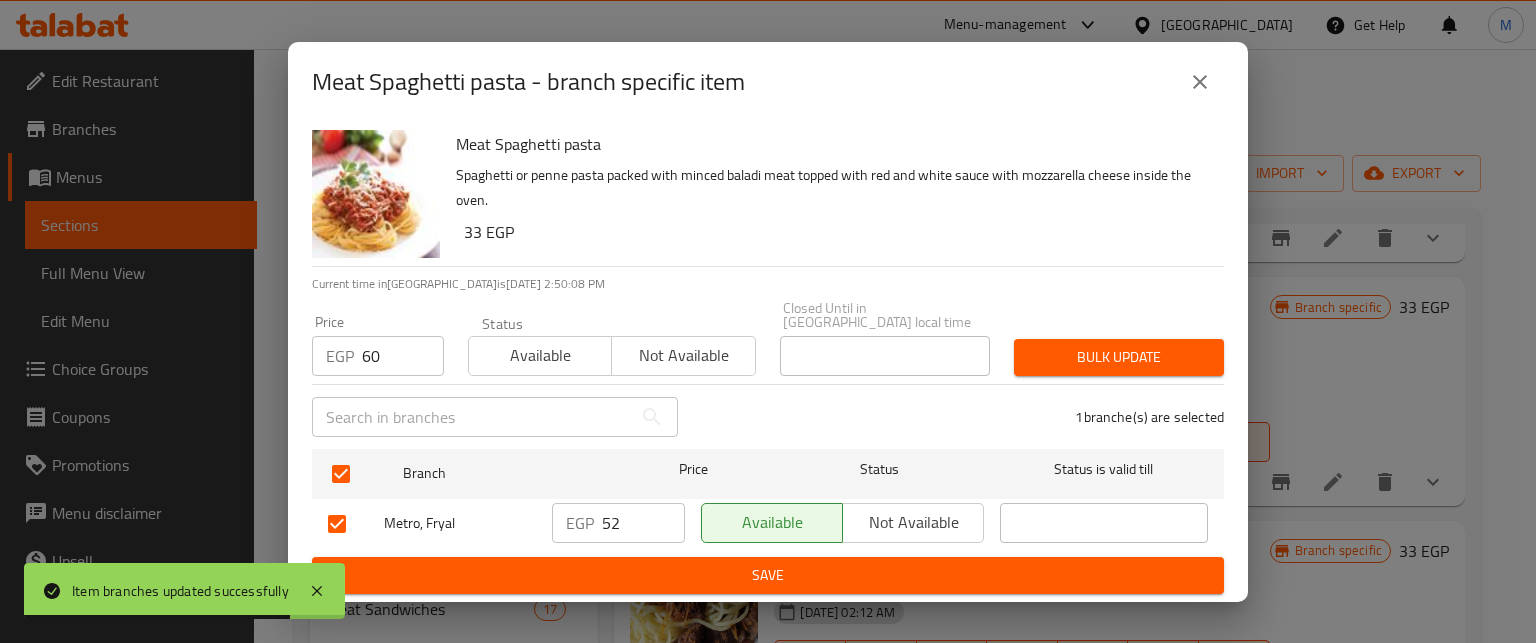 click on "Bulk update" at bounding box center (1119, 357) 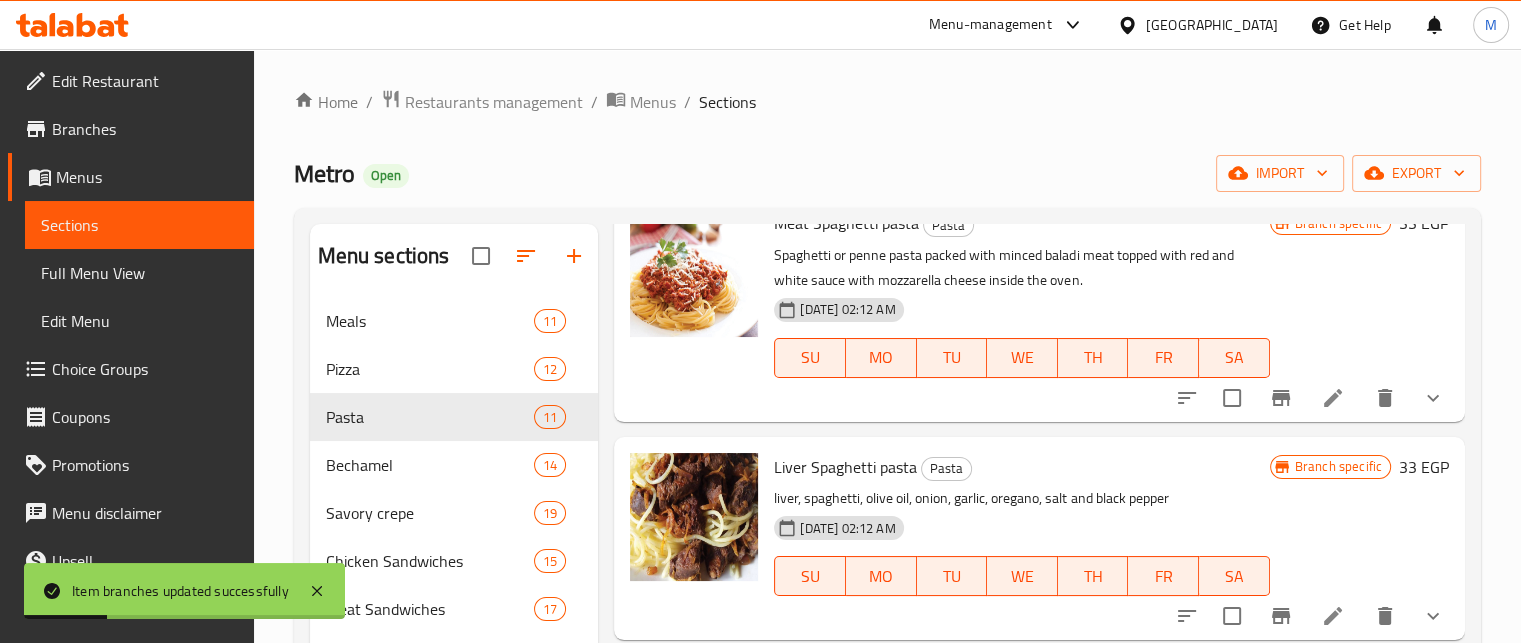 scroll, scrollTop: 320, scrollLeft: 0, axis: vertical 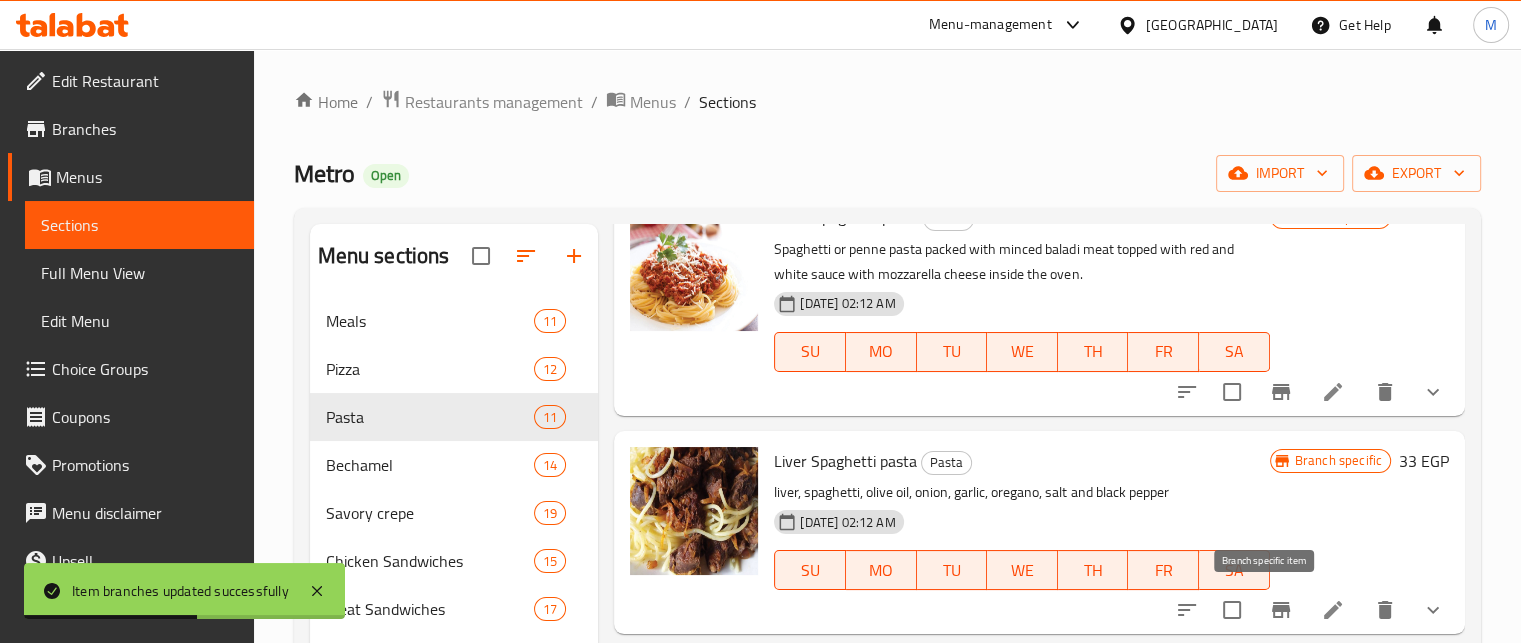 click 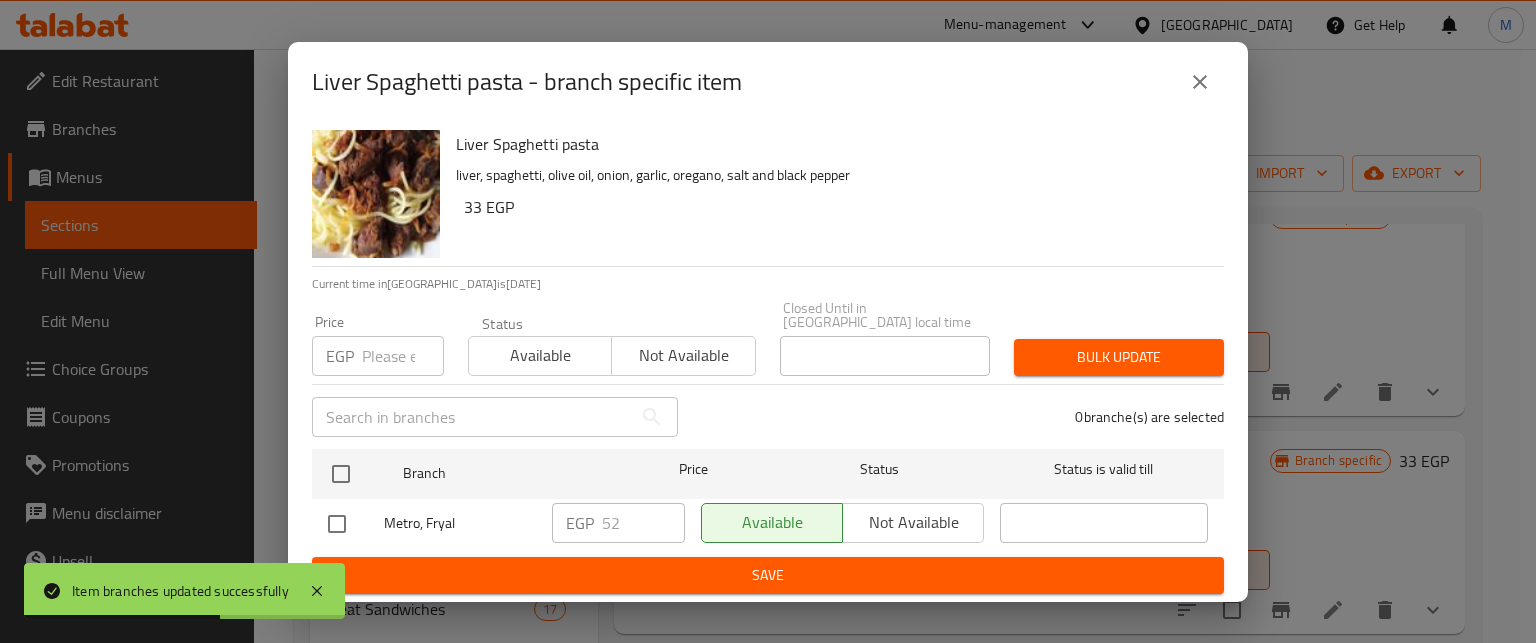 click at bounding box center [403, 356] 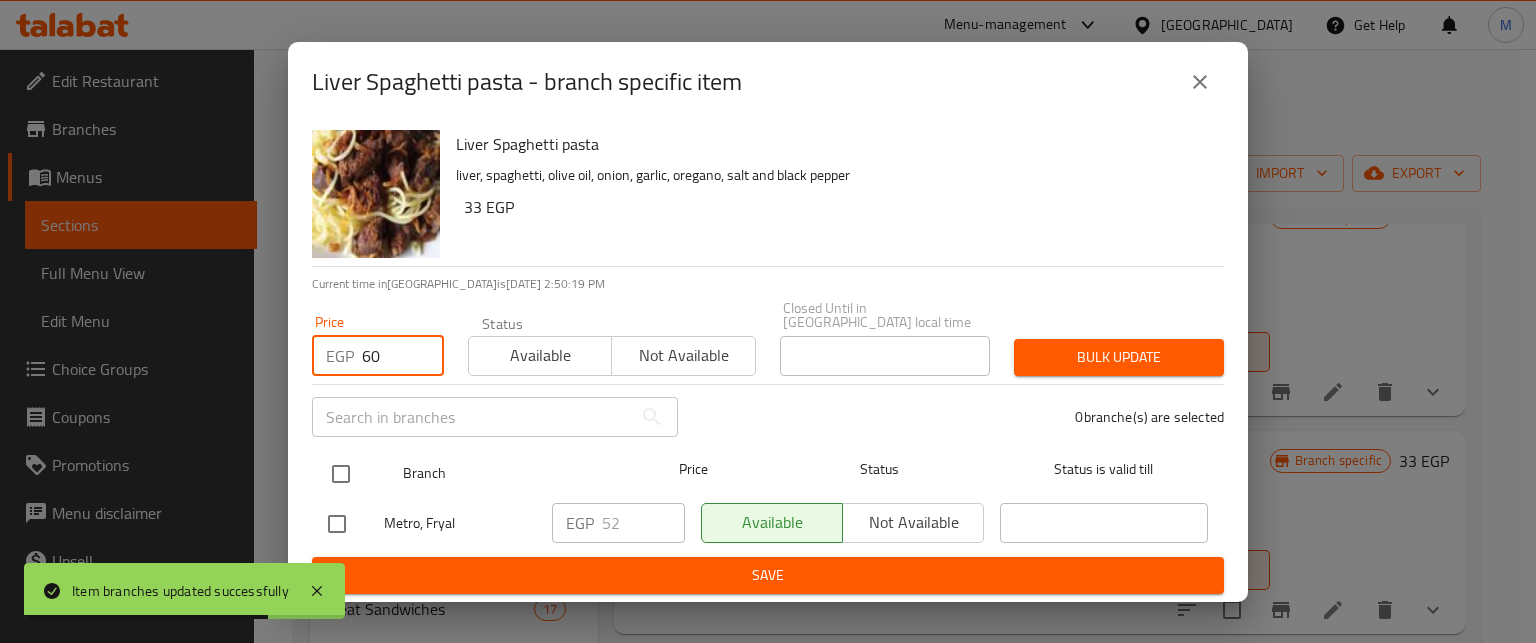 type on "60" 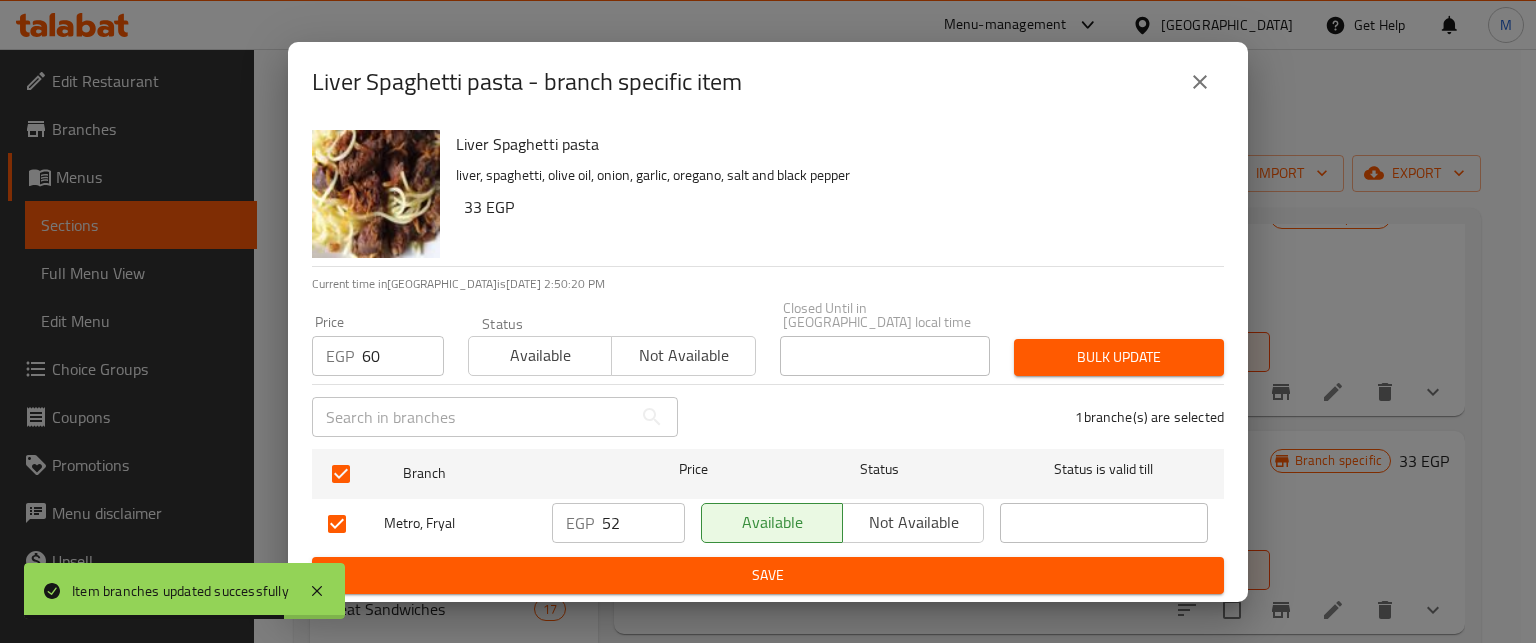 click on "Bulk update" at bounding box center [1119, 357] 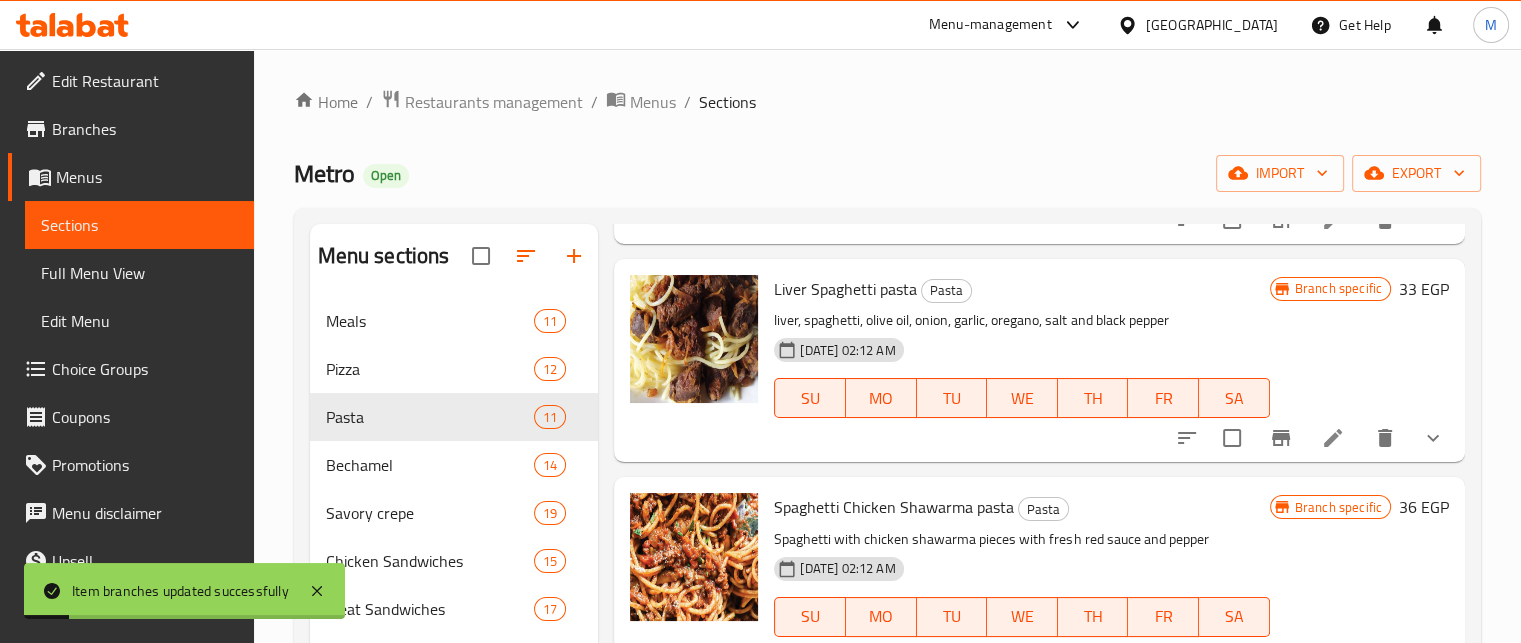scroll, scrollTop: 594, scrollLeft: 0, axis: vertical 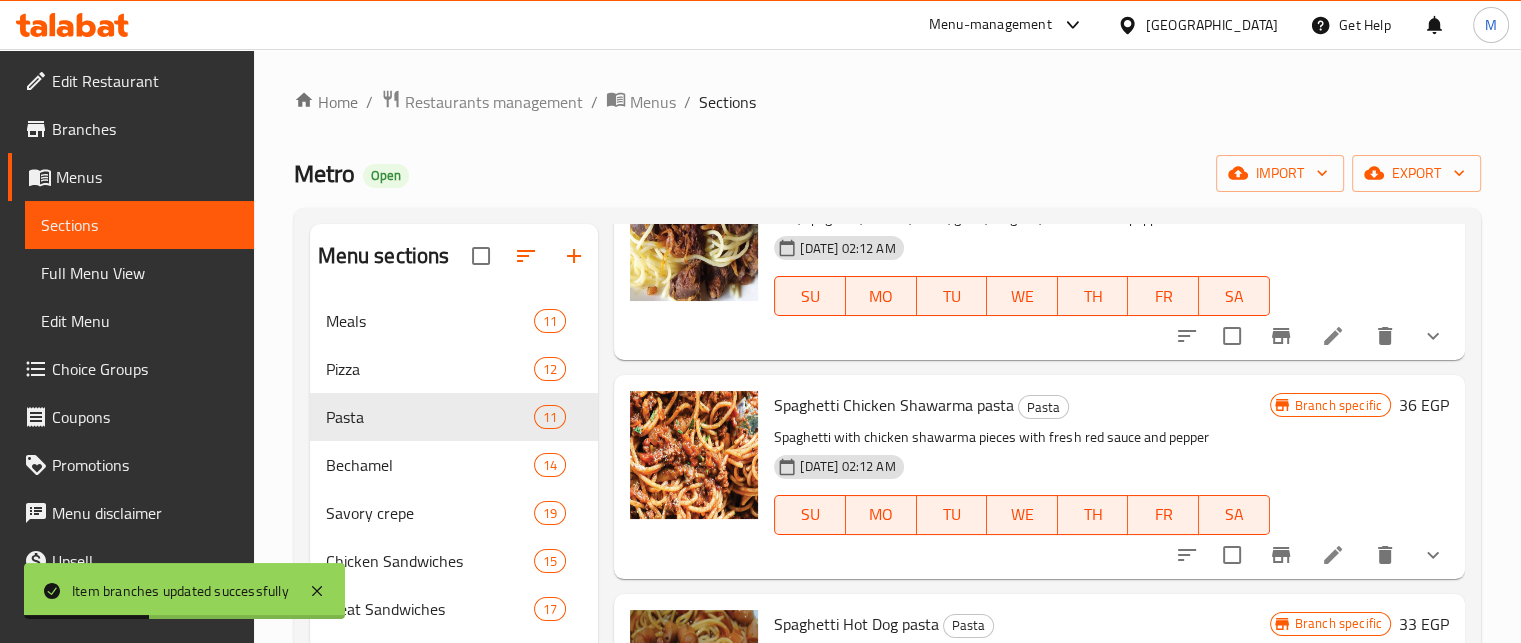 click 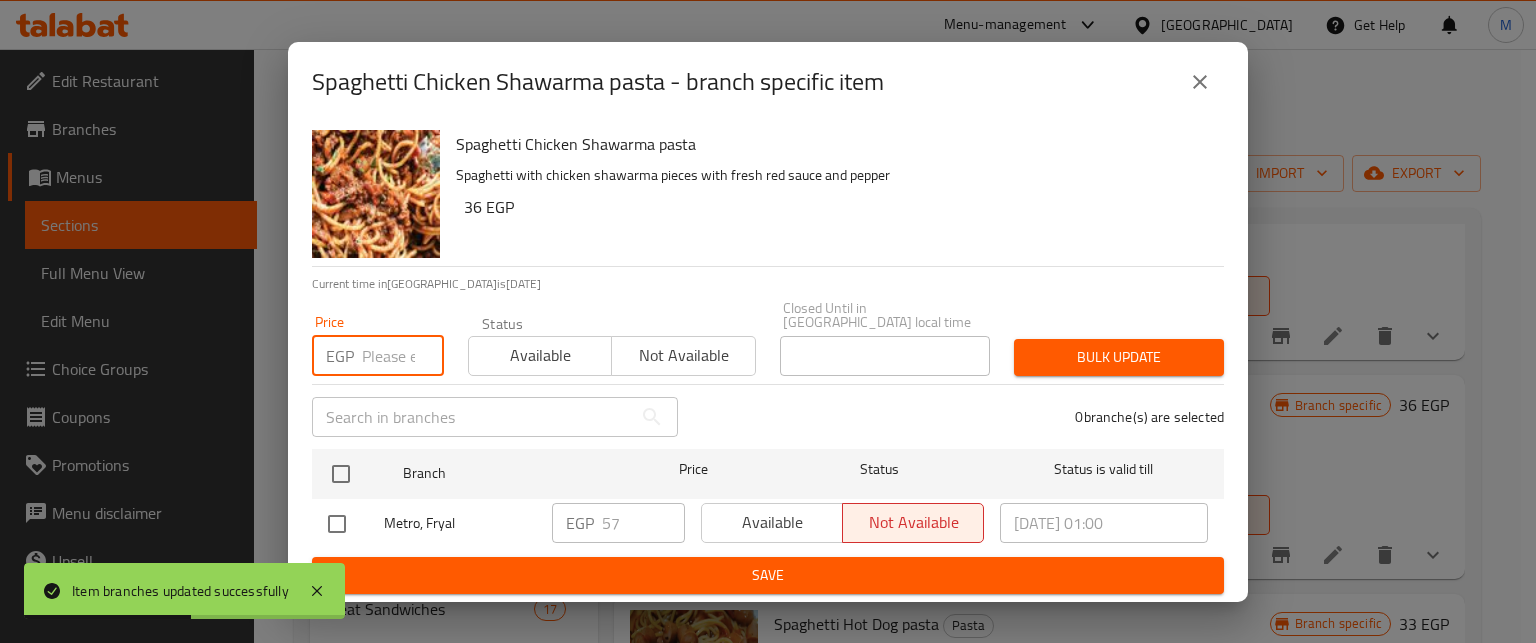 click at bounding box center (403, 356) 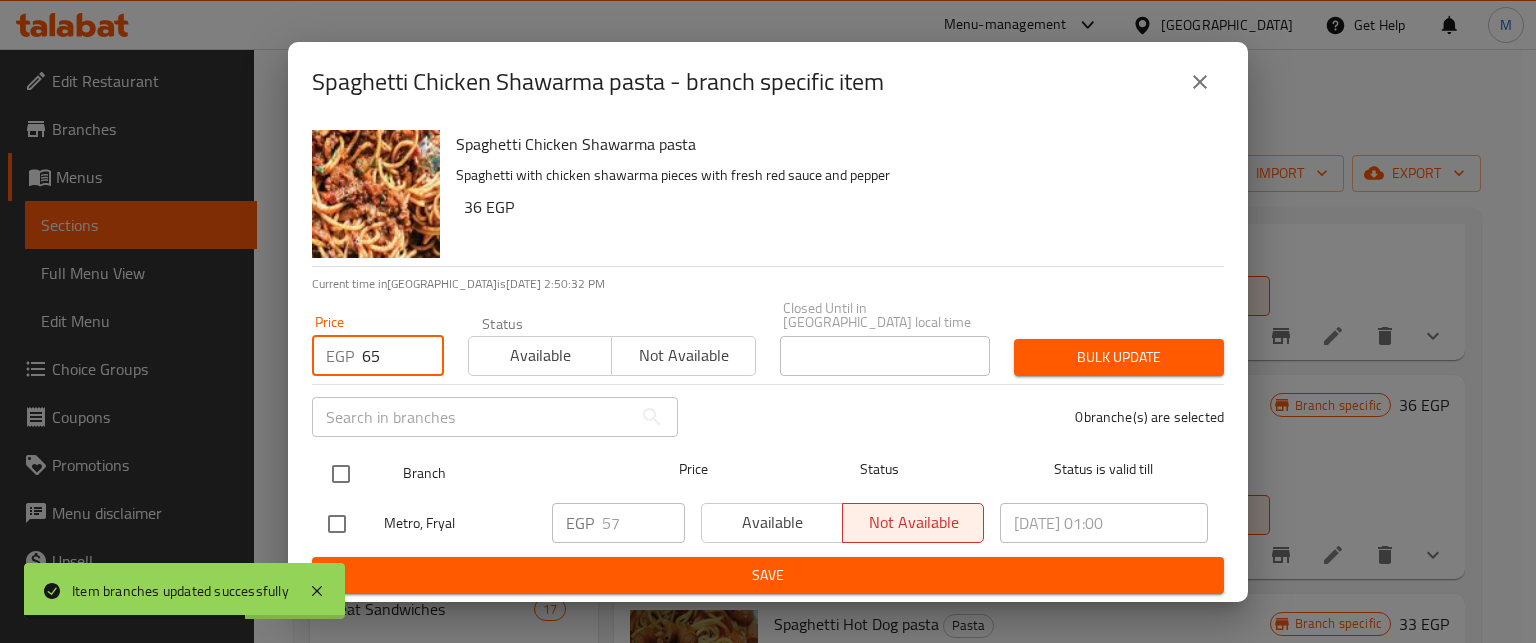type on "65" 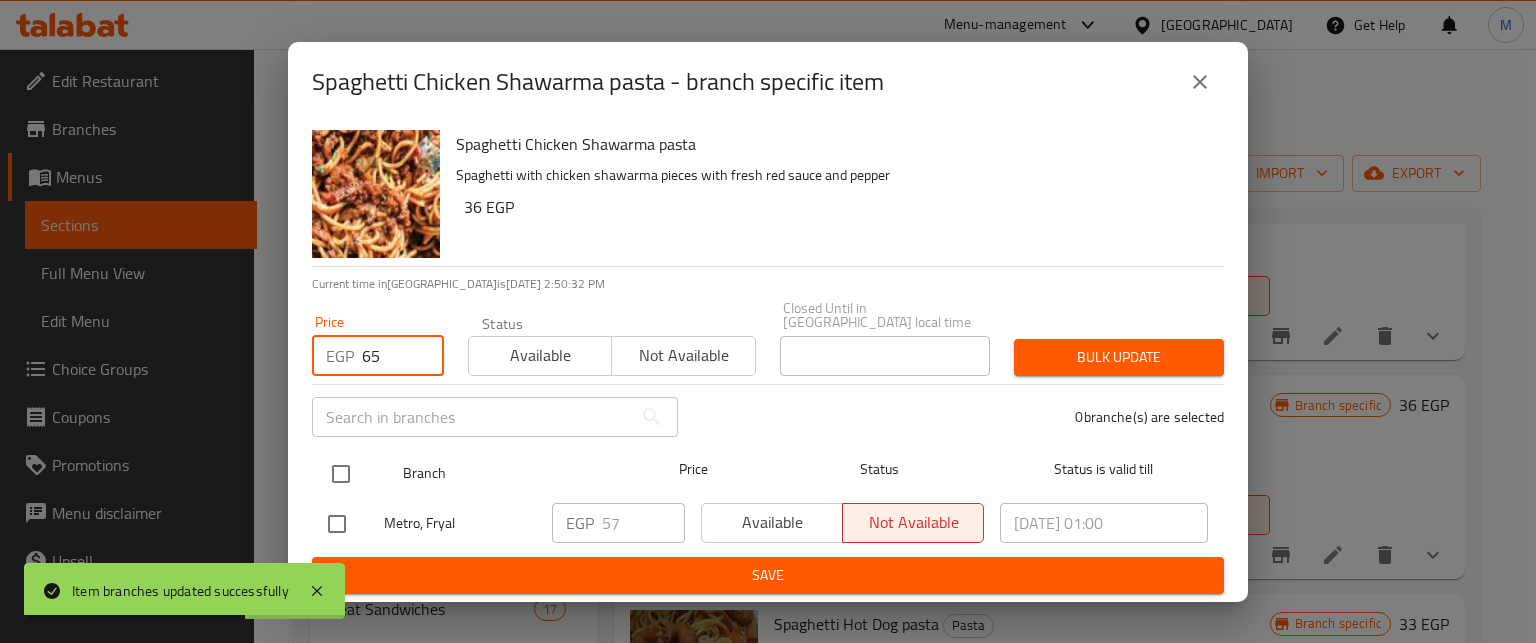 click at bounding box center (341, 474) 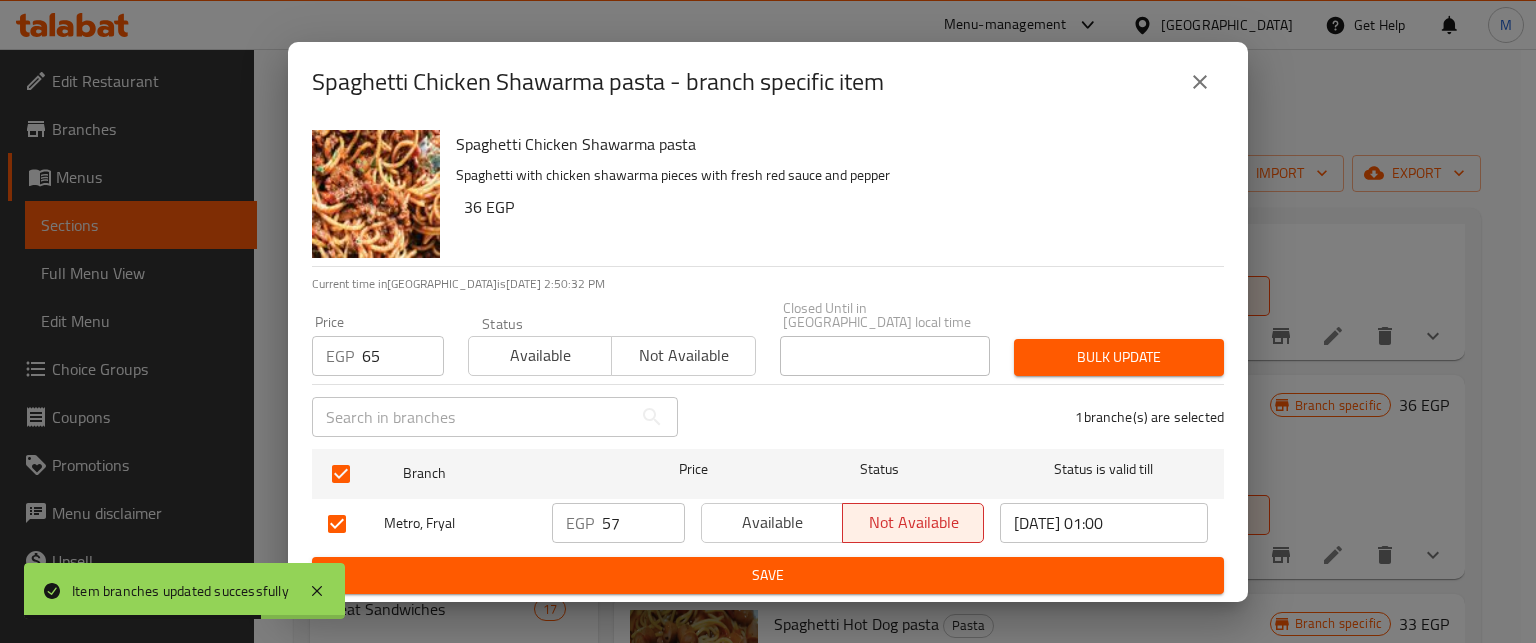 click on "Bulk update" at bounding box center [1119, 357] 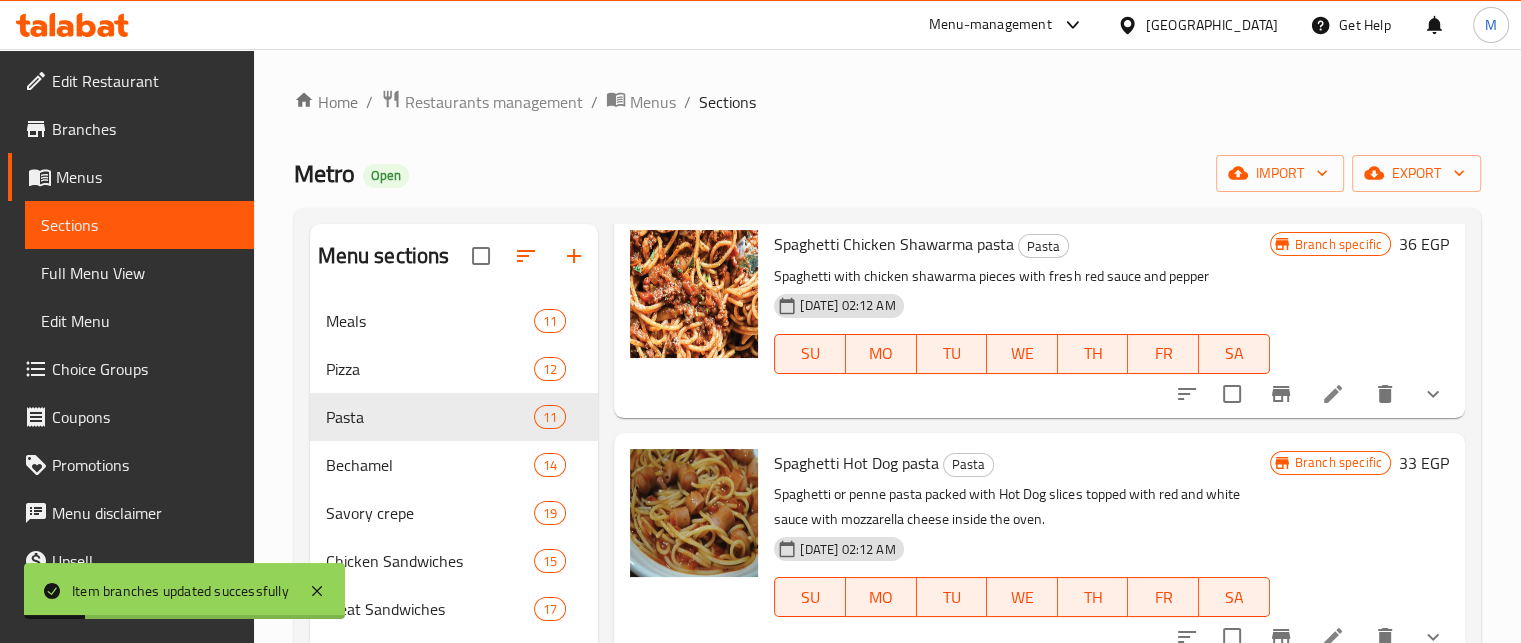 scroll, scrollTop: 778, scrollLeft: 0, axis: vertical 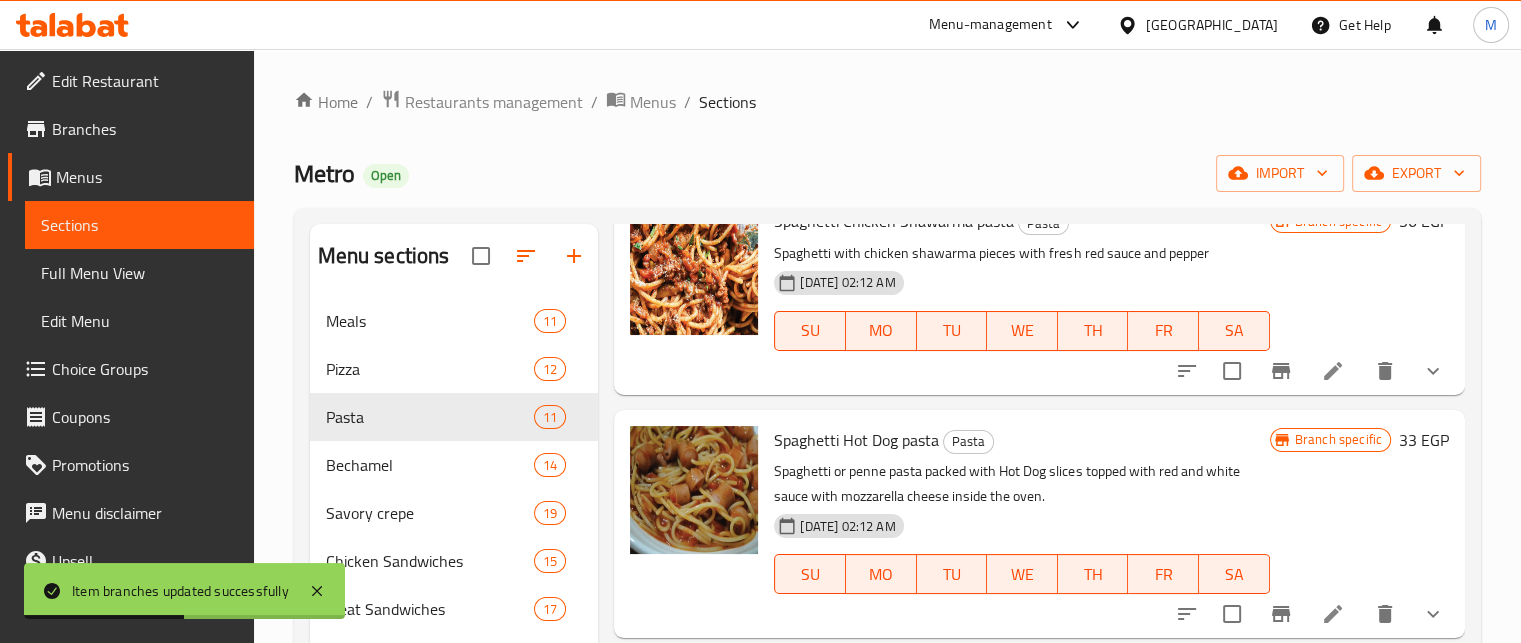 click 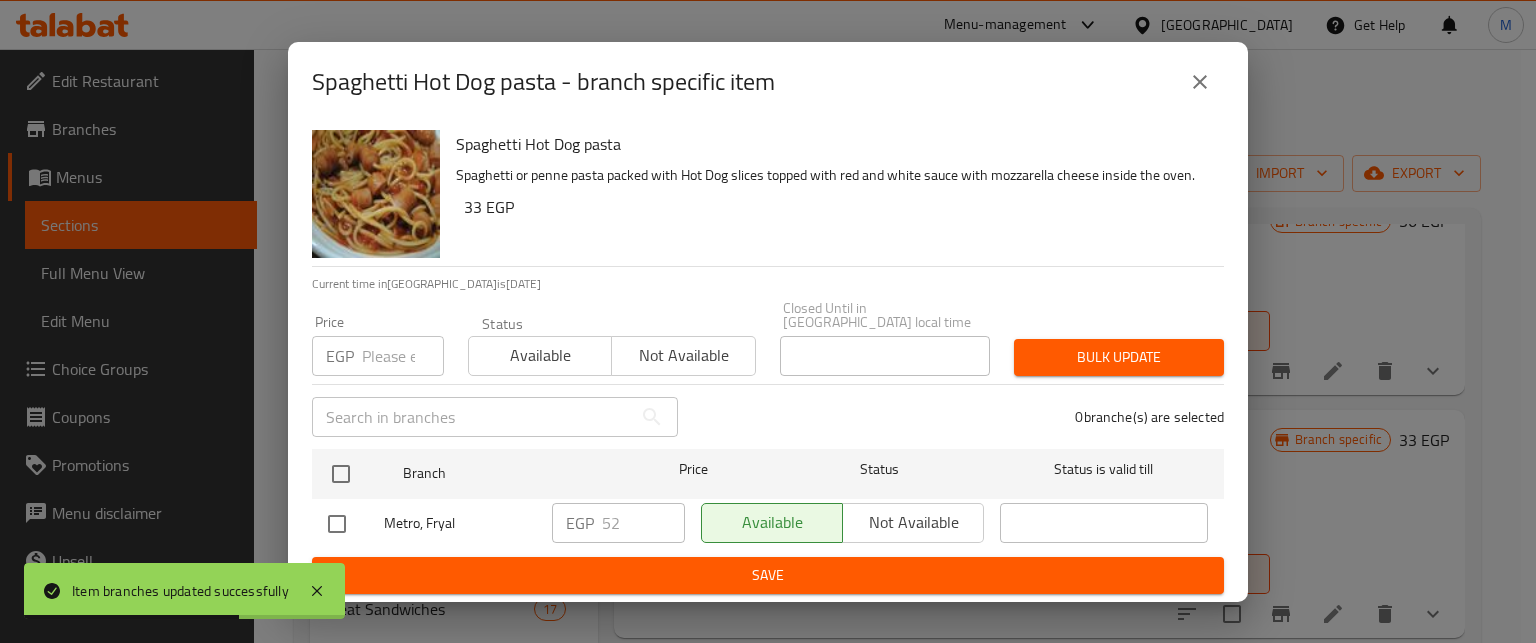 click at bounding box center [403, 356] 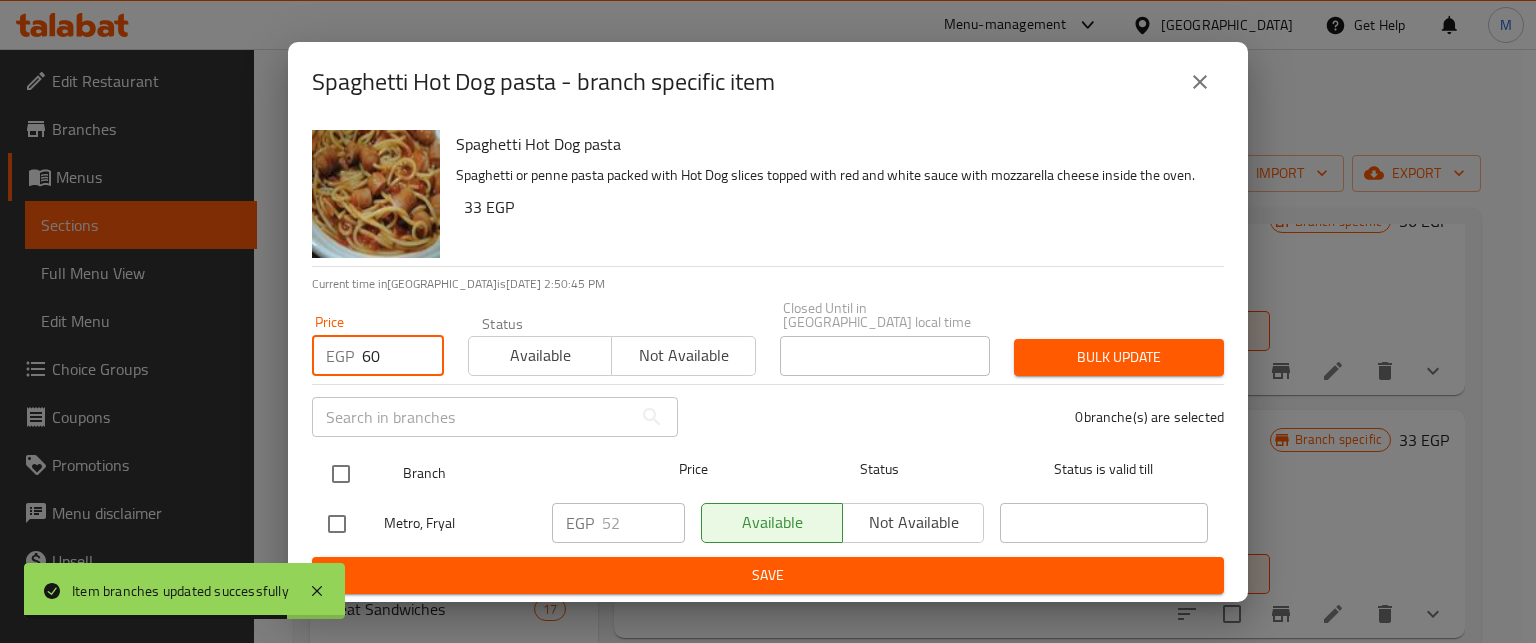 type on "60" 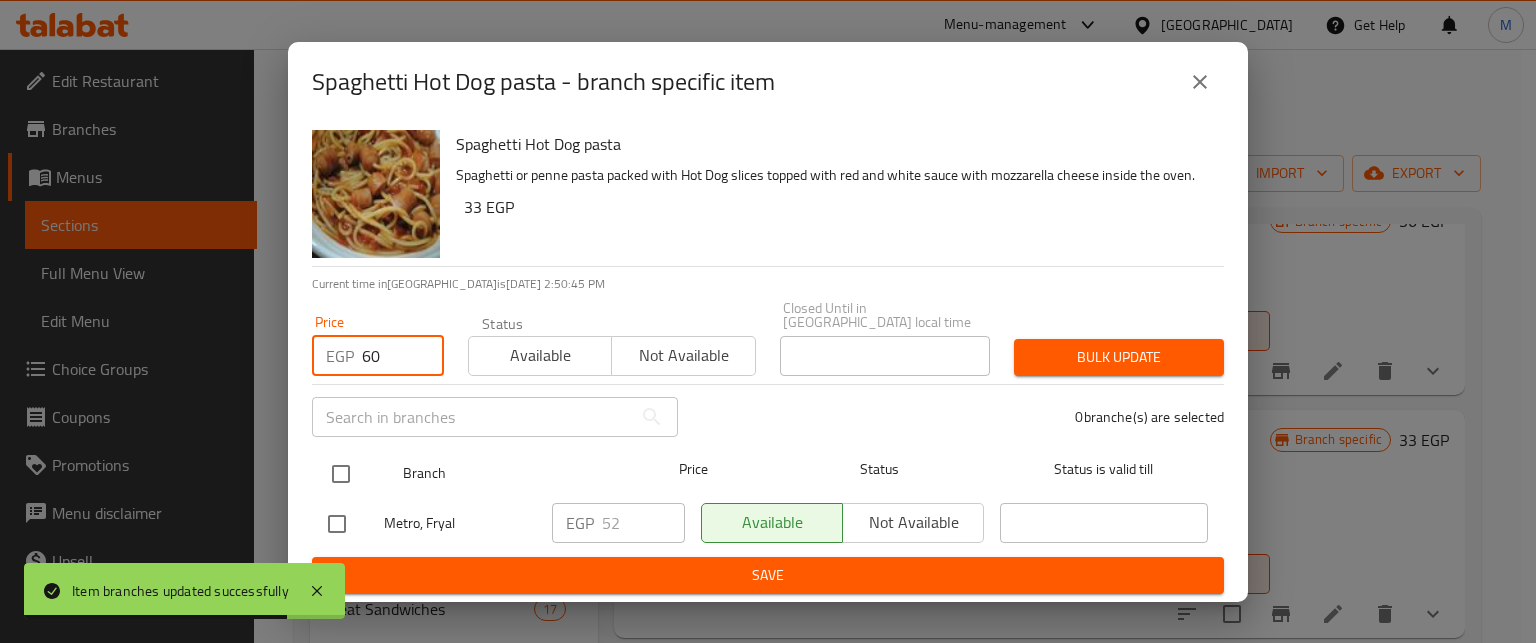 click at bounding box center (341, 474) 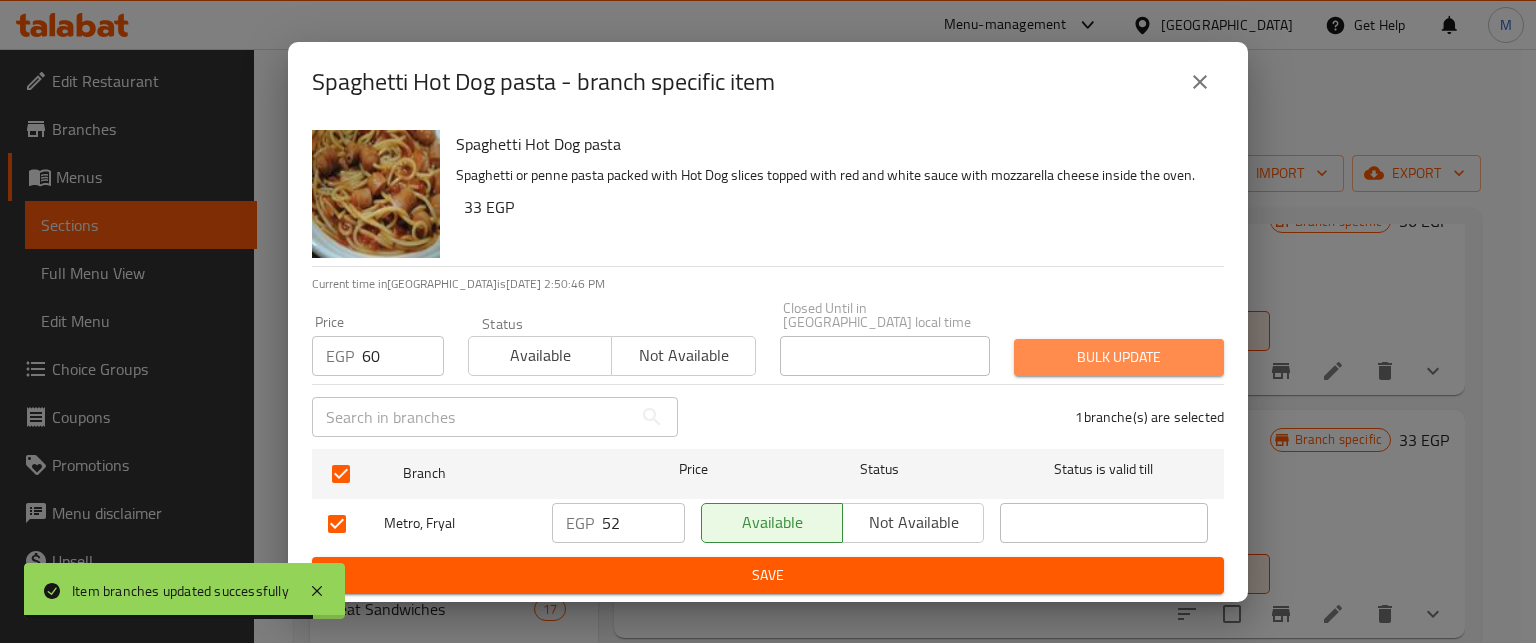 click on "Bulk update" at bounding box center (1119, 357) 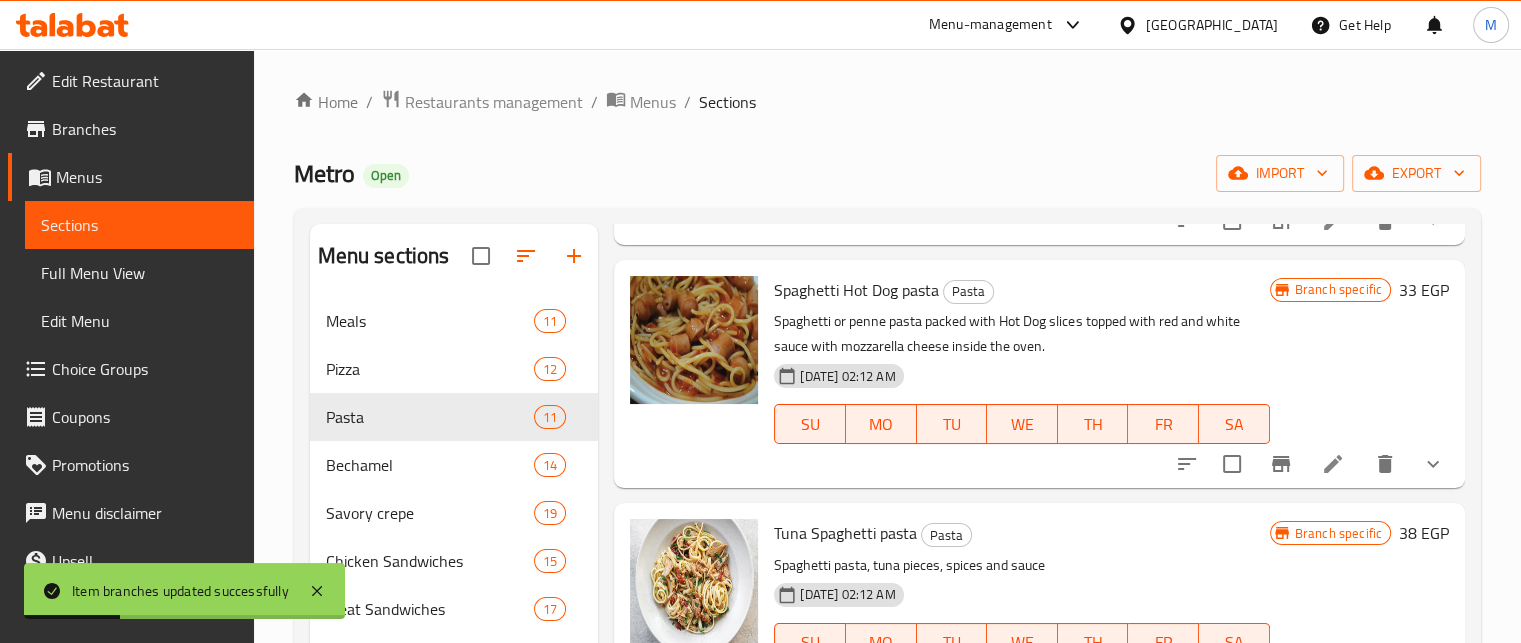 scroll, scrollTop: 942, scrollLeft: 0, axis: vertical 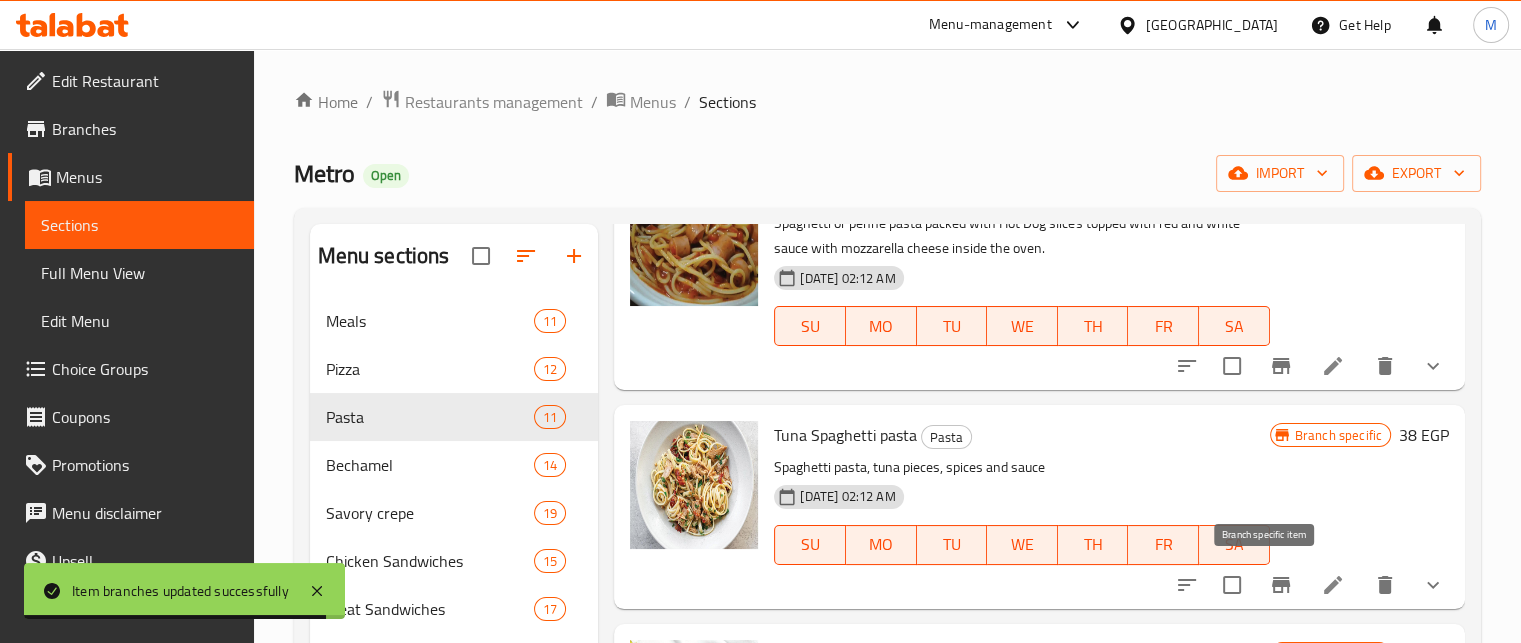 click 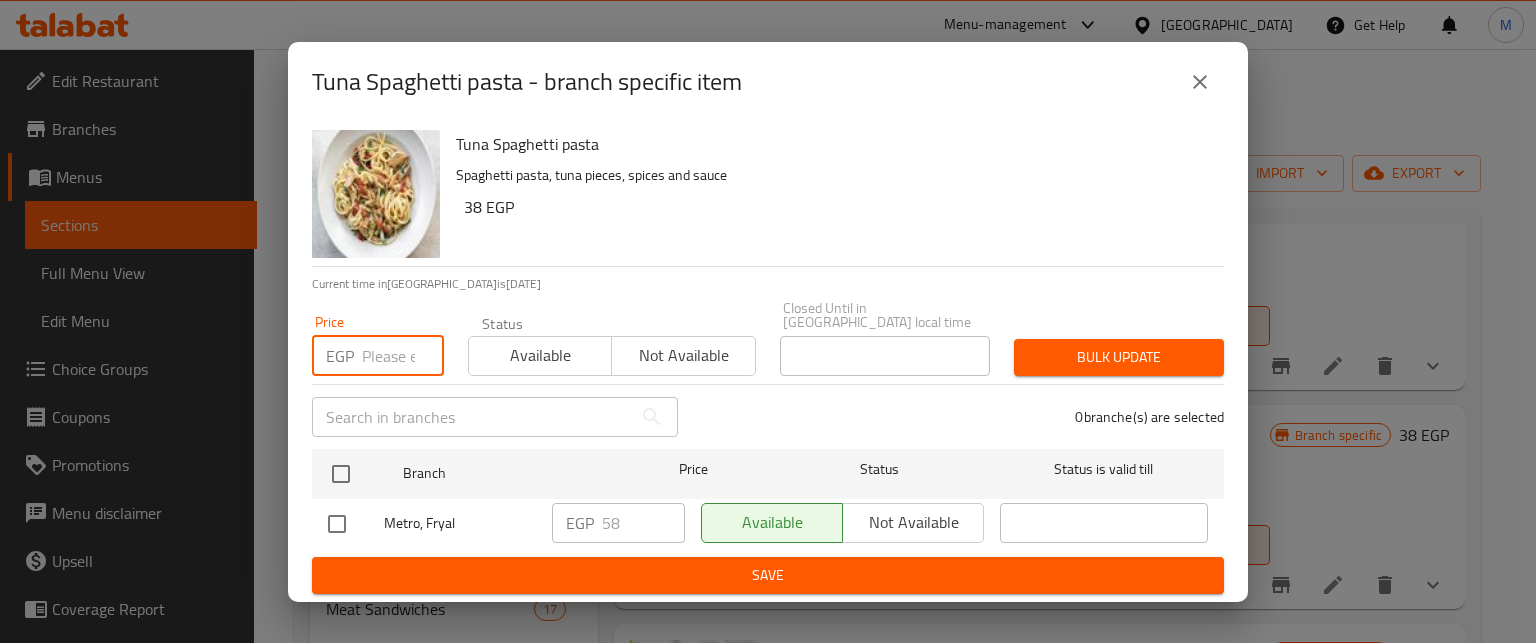 click at bounding box center [403, 356] 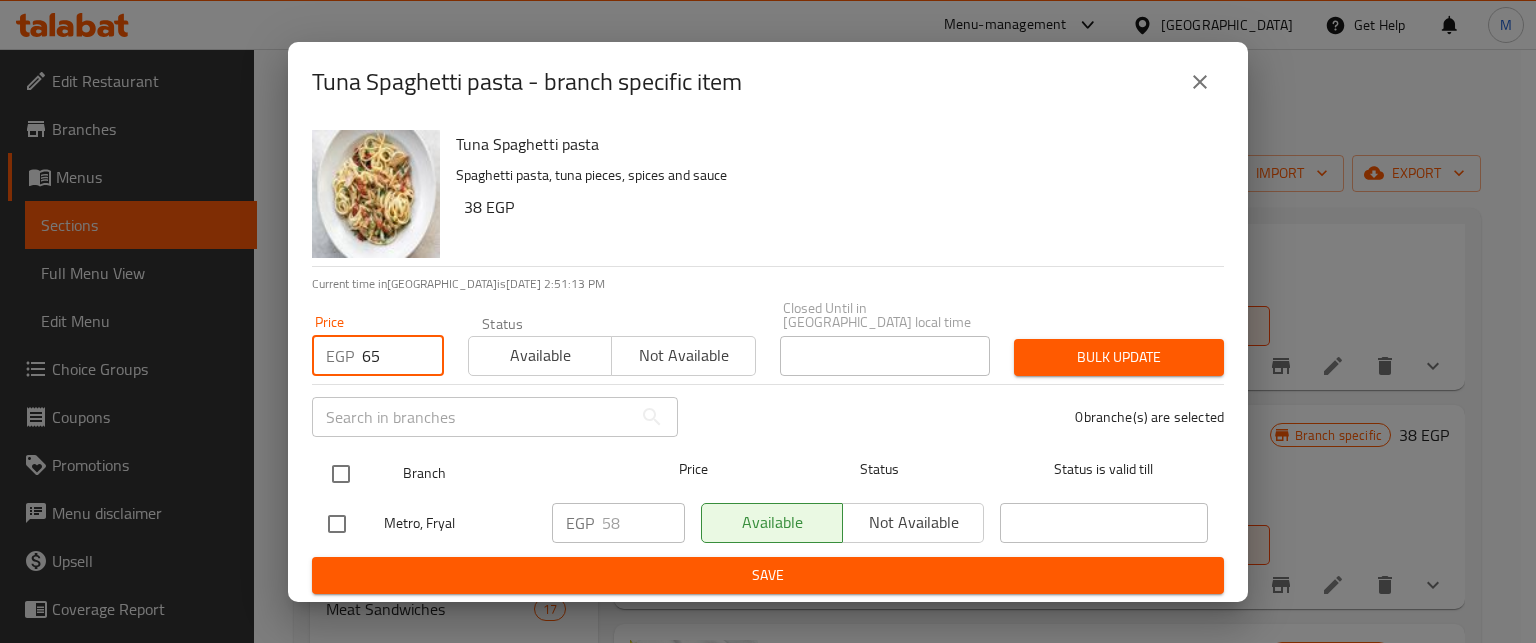 type on "65" 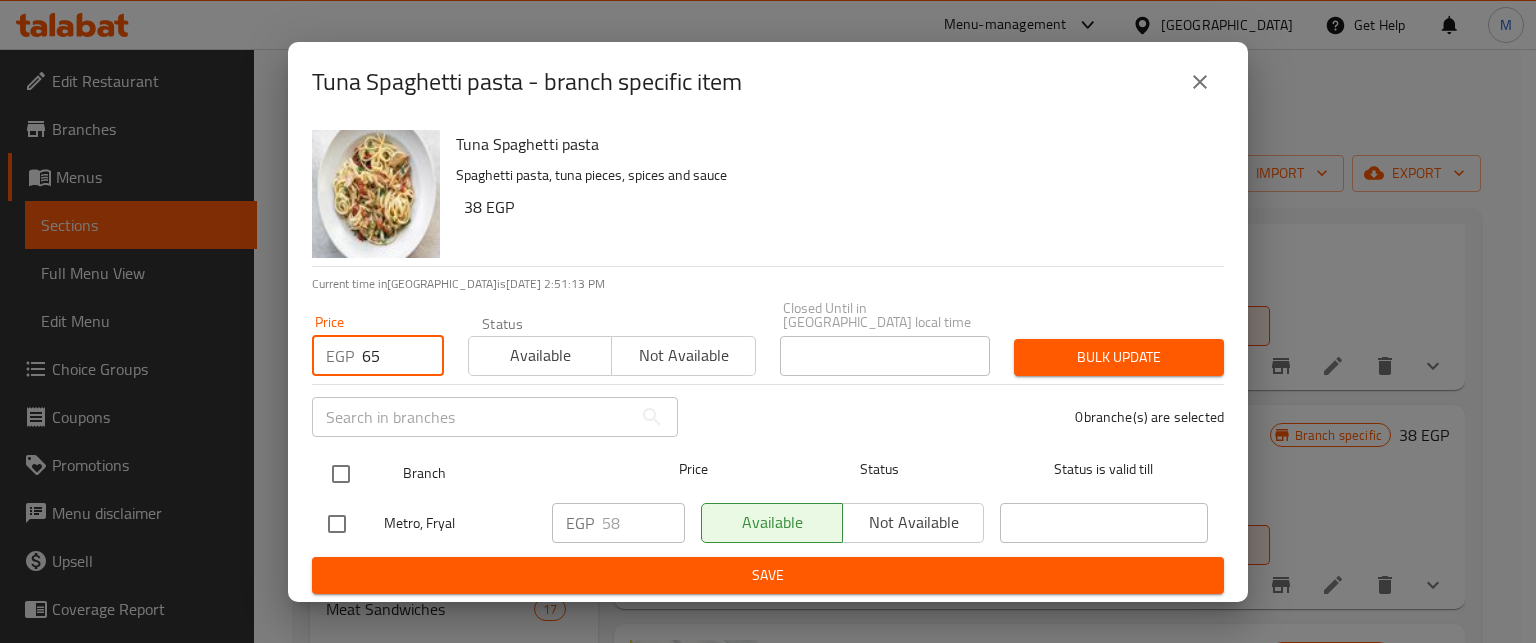 click at bounding box center [341, 474] 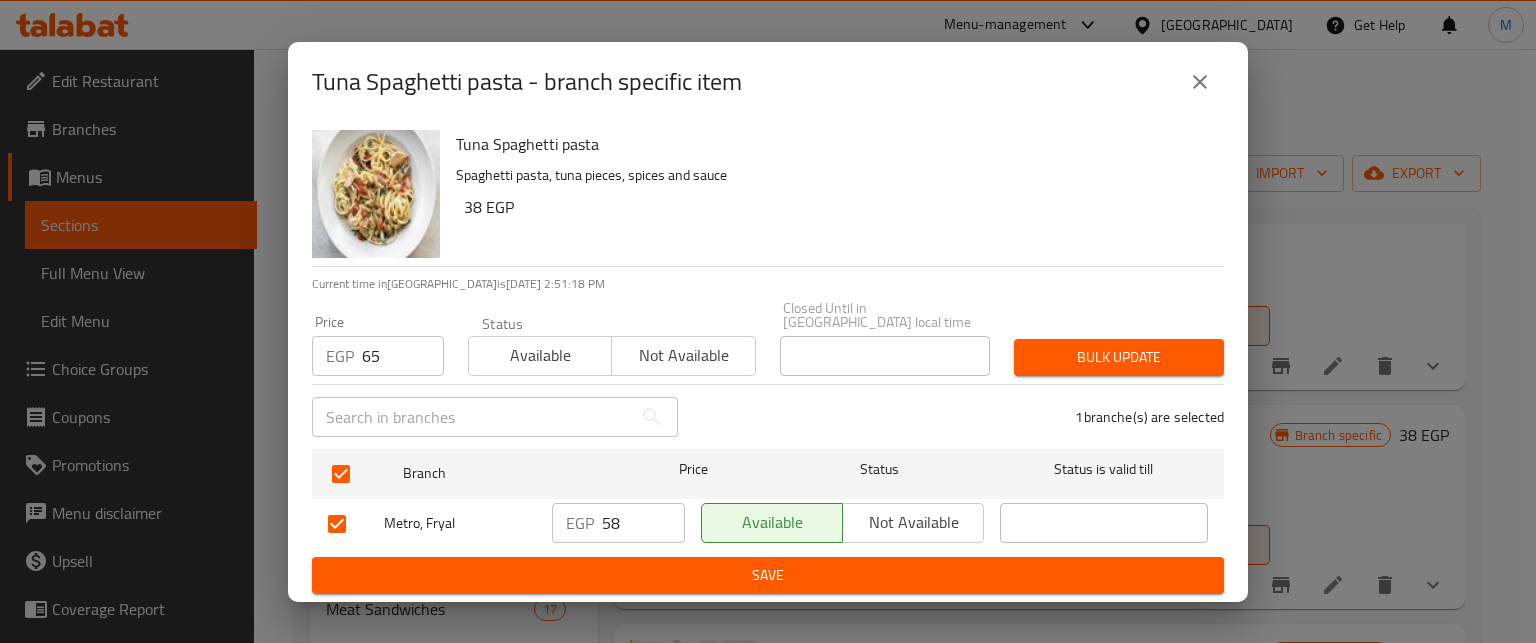 click on "Bulk update" at bounding box center [1119, 357] 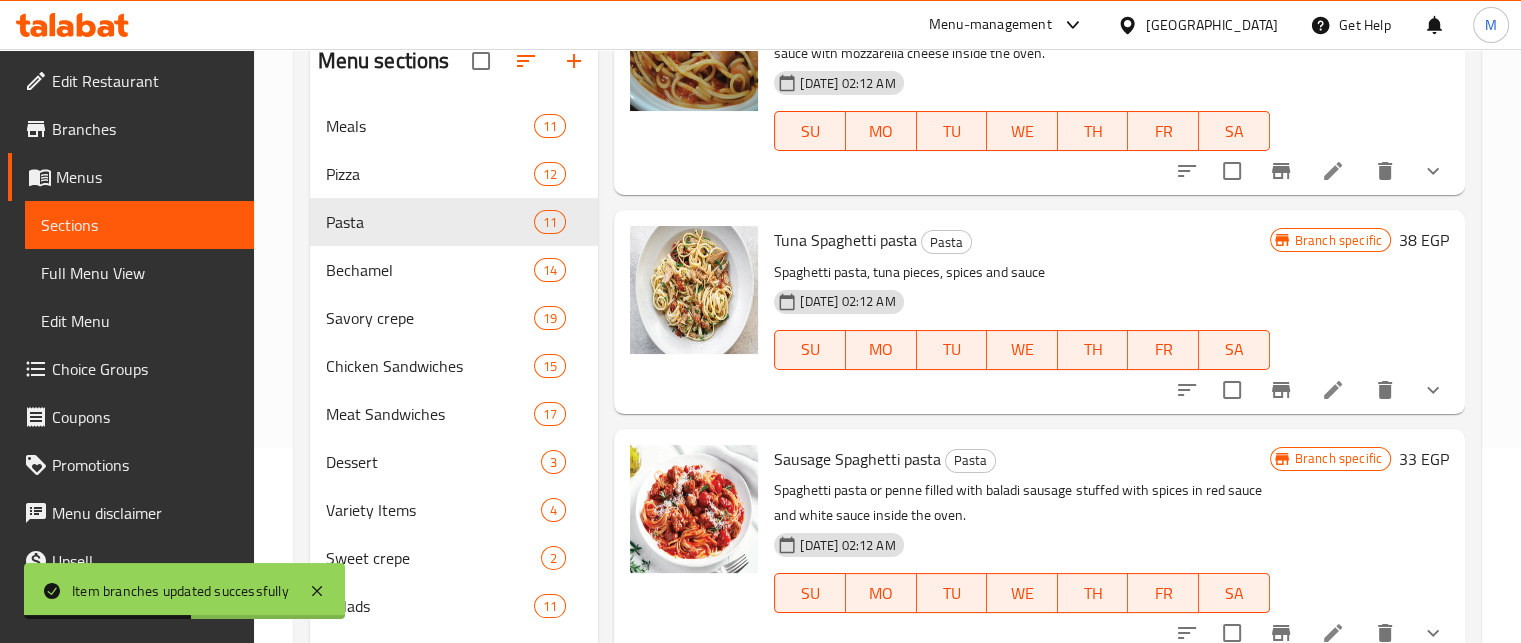 scroll, scrollTop: 240, scrollLeft: 0, axis: vertical 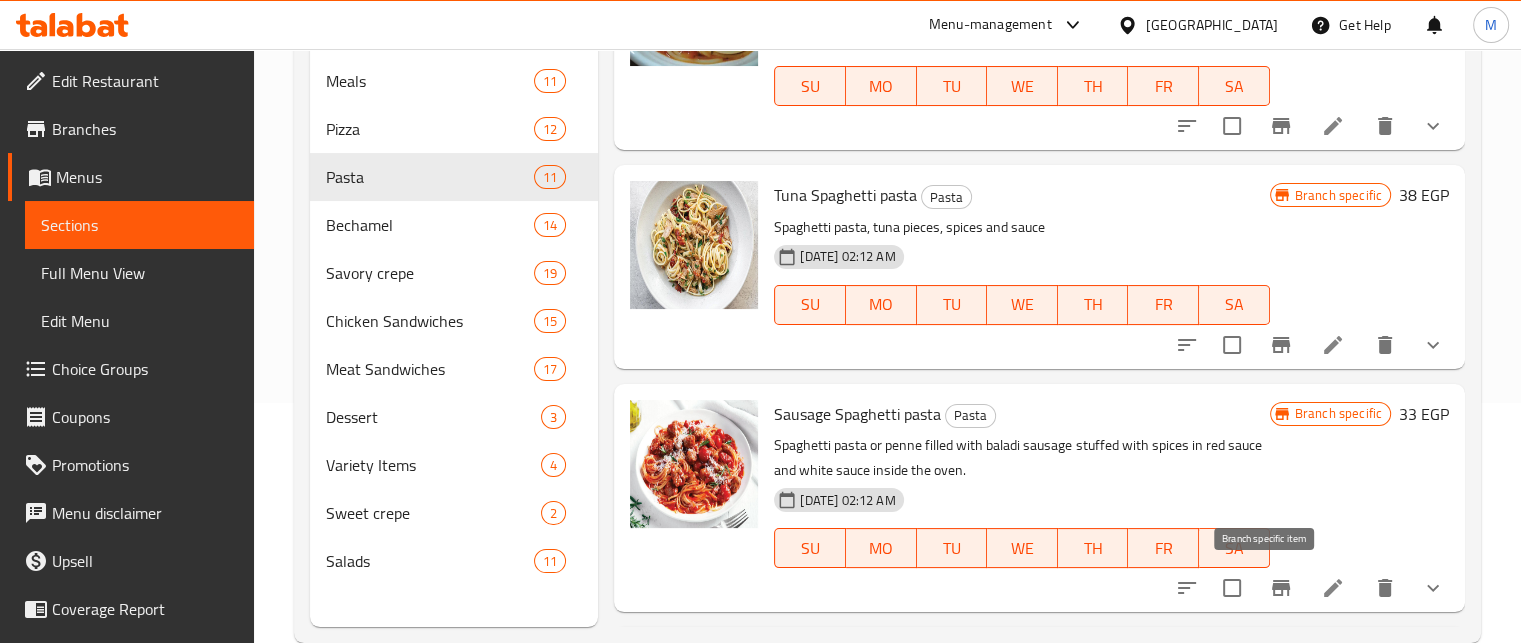 click 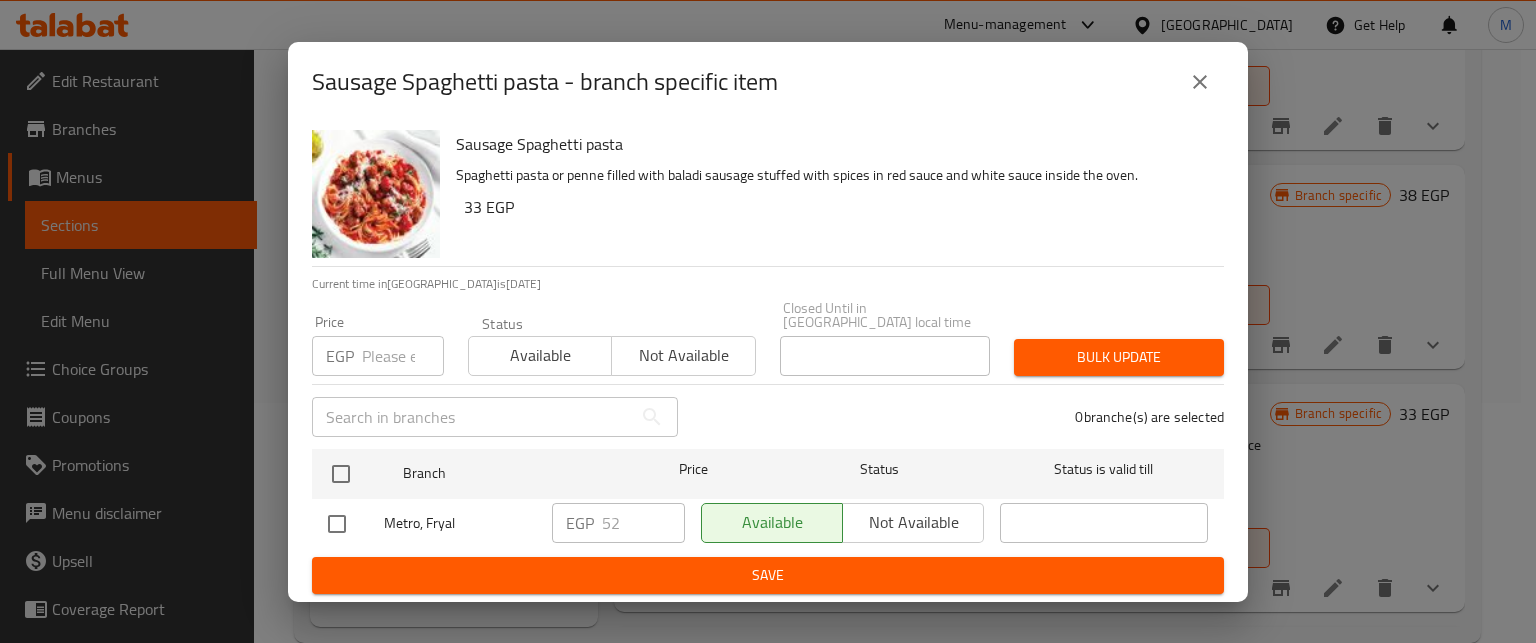 click at bounding box center (403, 356) 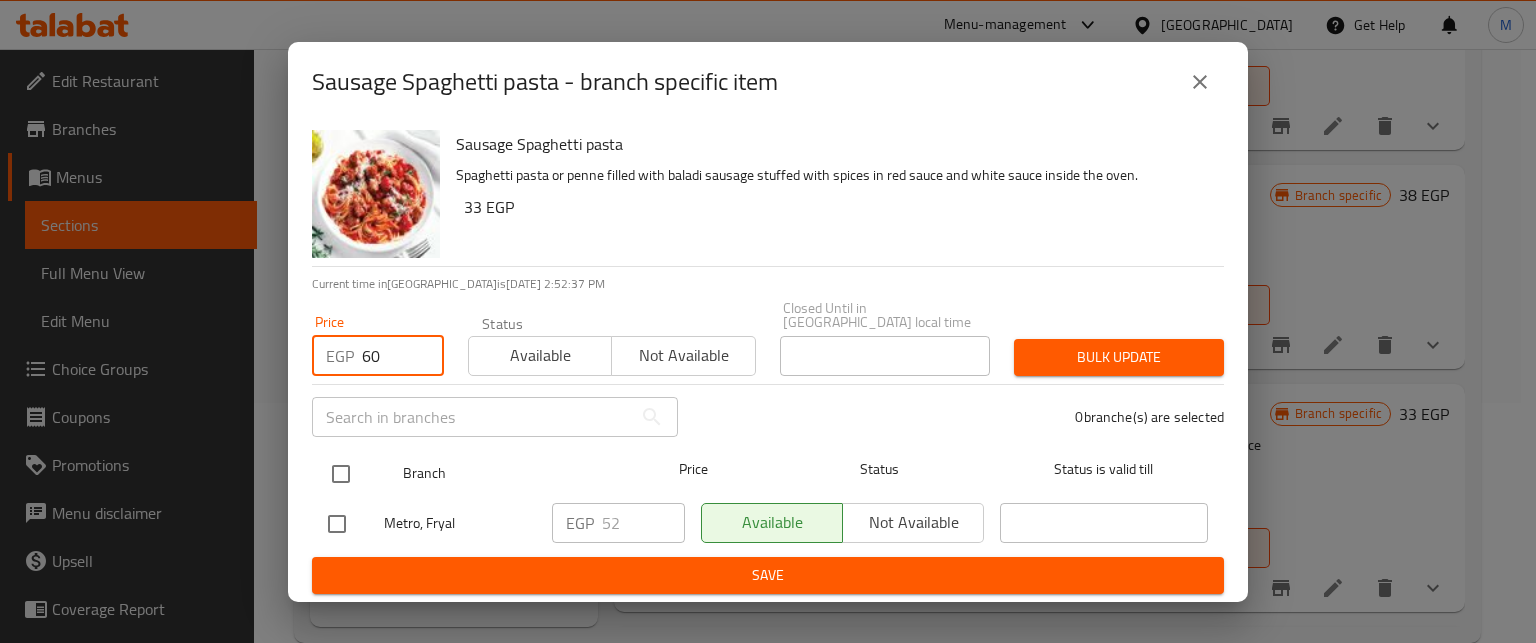 type on "60" 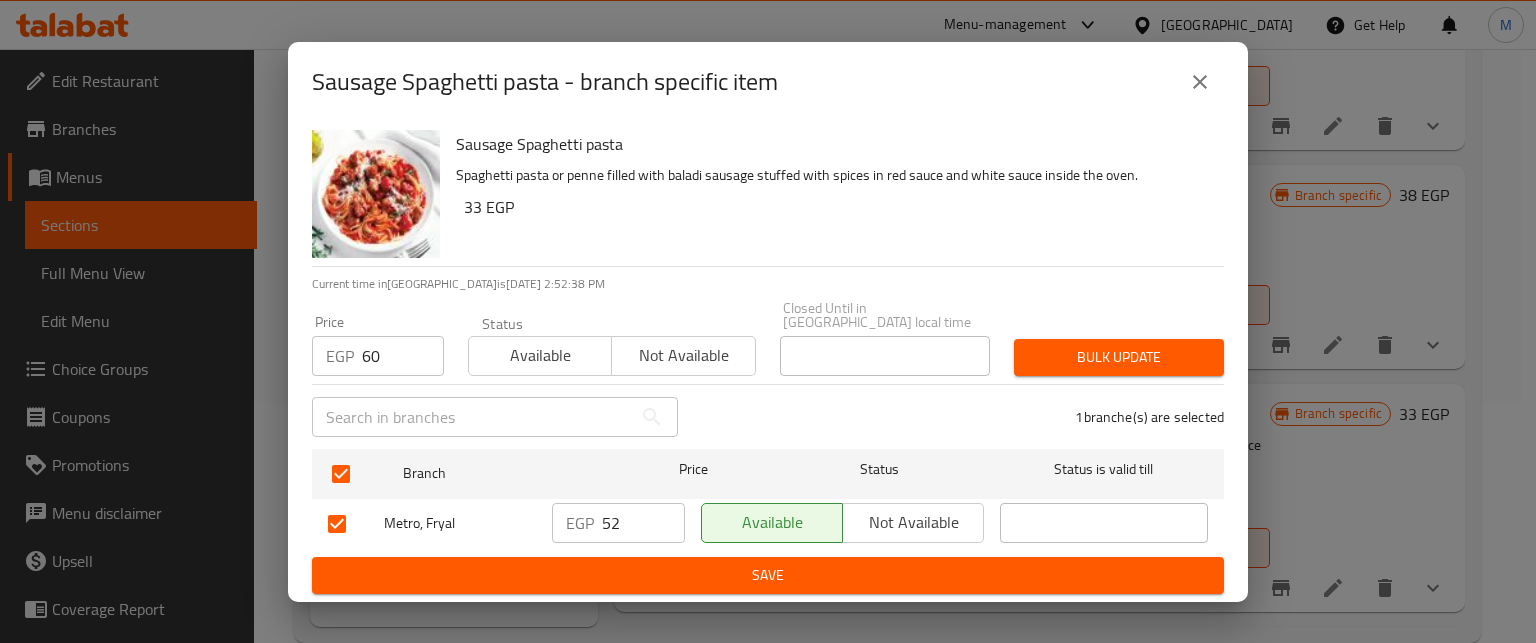 click on "Bulk update" at bounding box center (1119, 357) 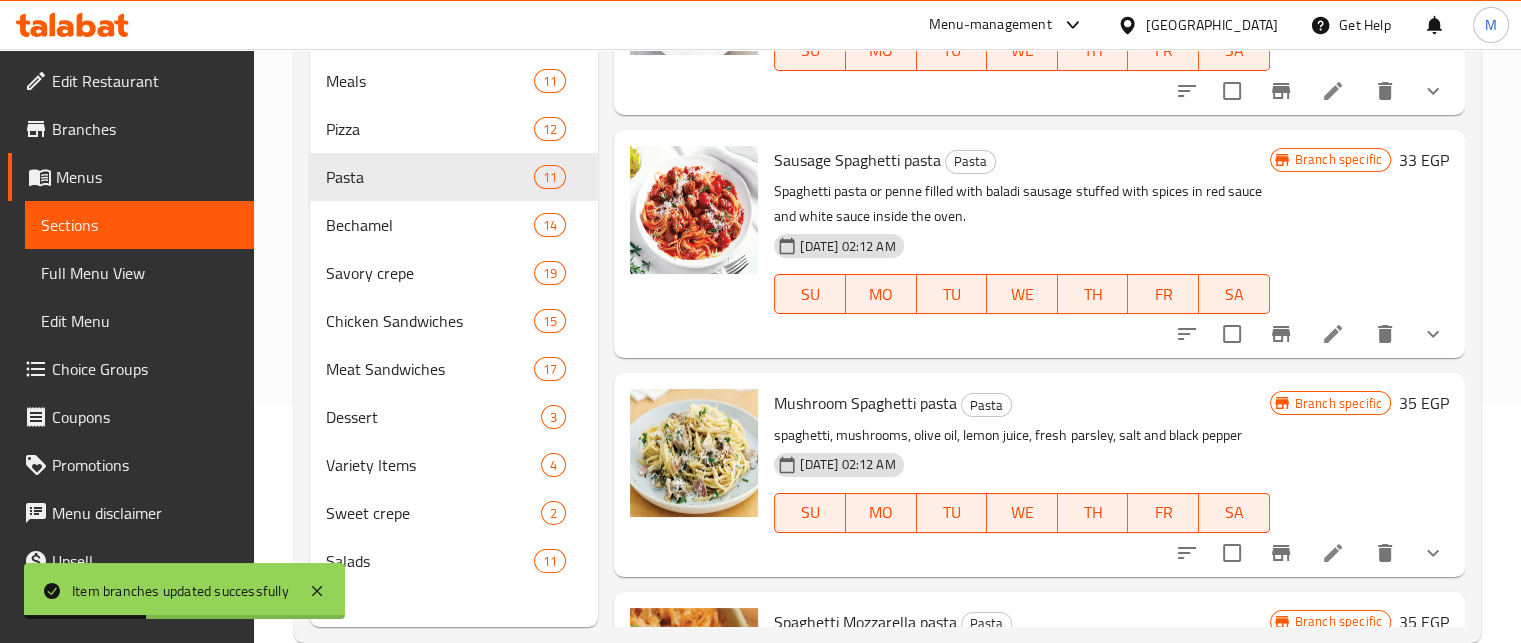 scroll, scrollTop: 1253, scrollLeft: 0, axis: vertical 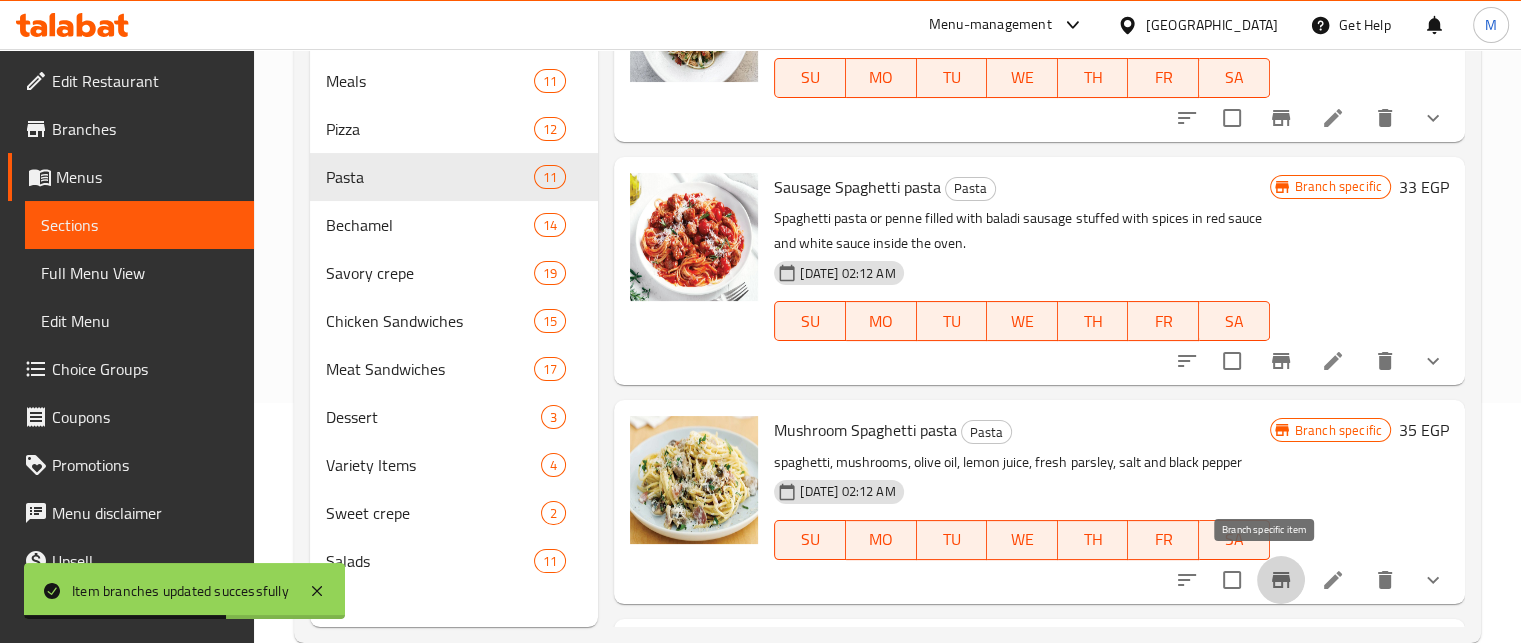 click 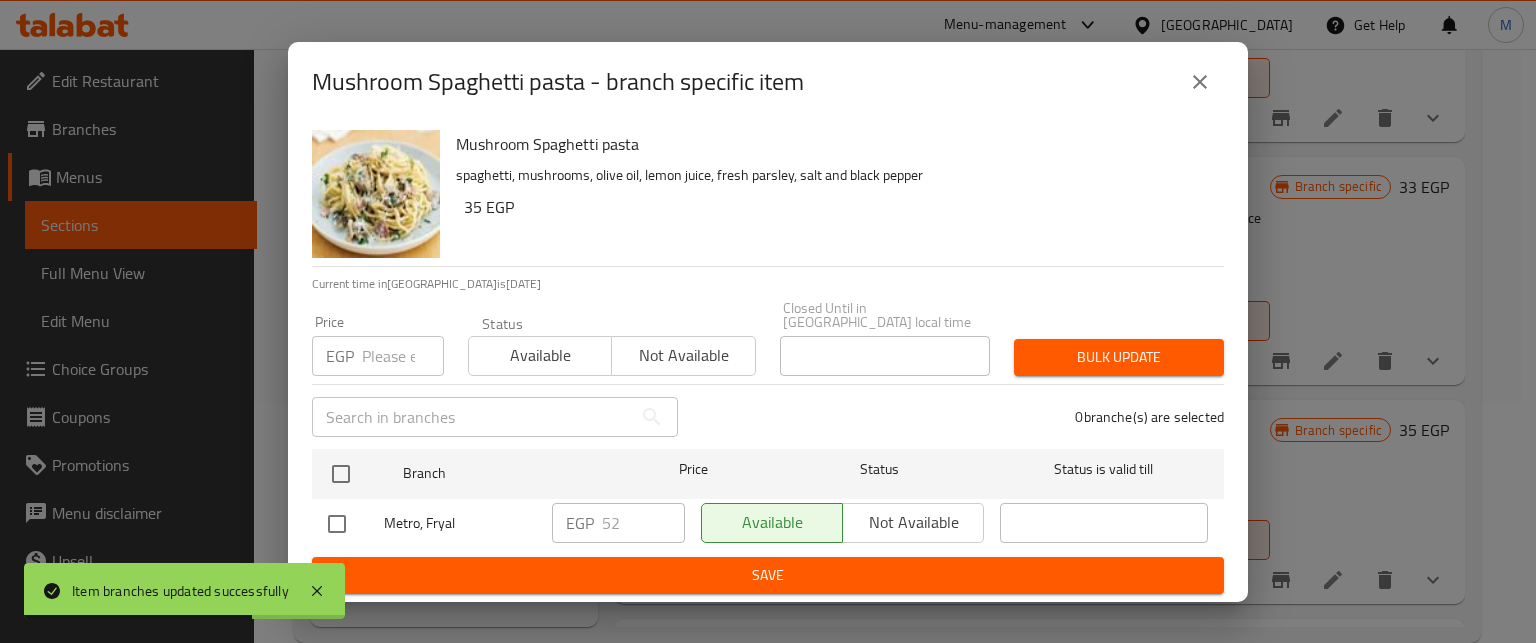 click at bounding box center (403, 356) 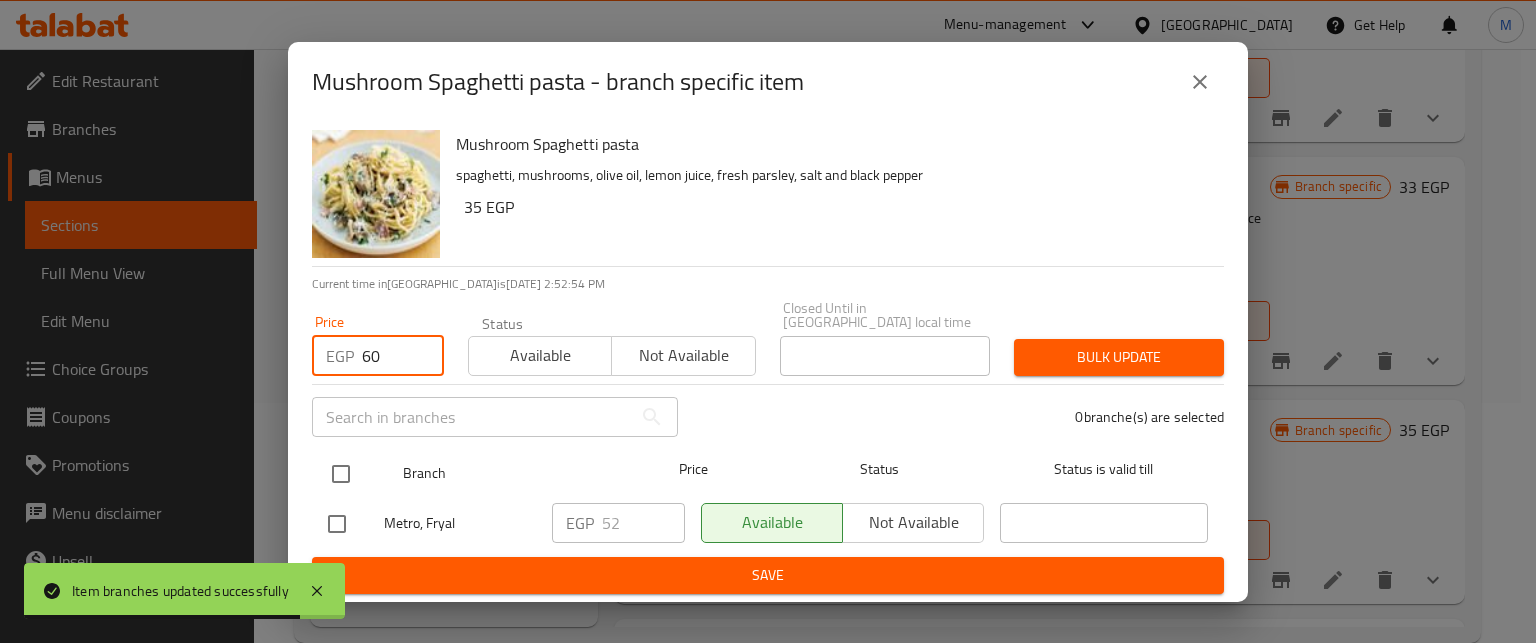 type on "60" 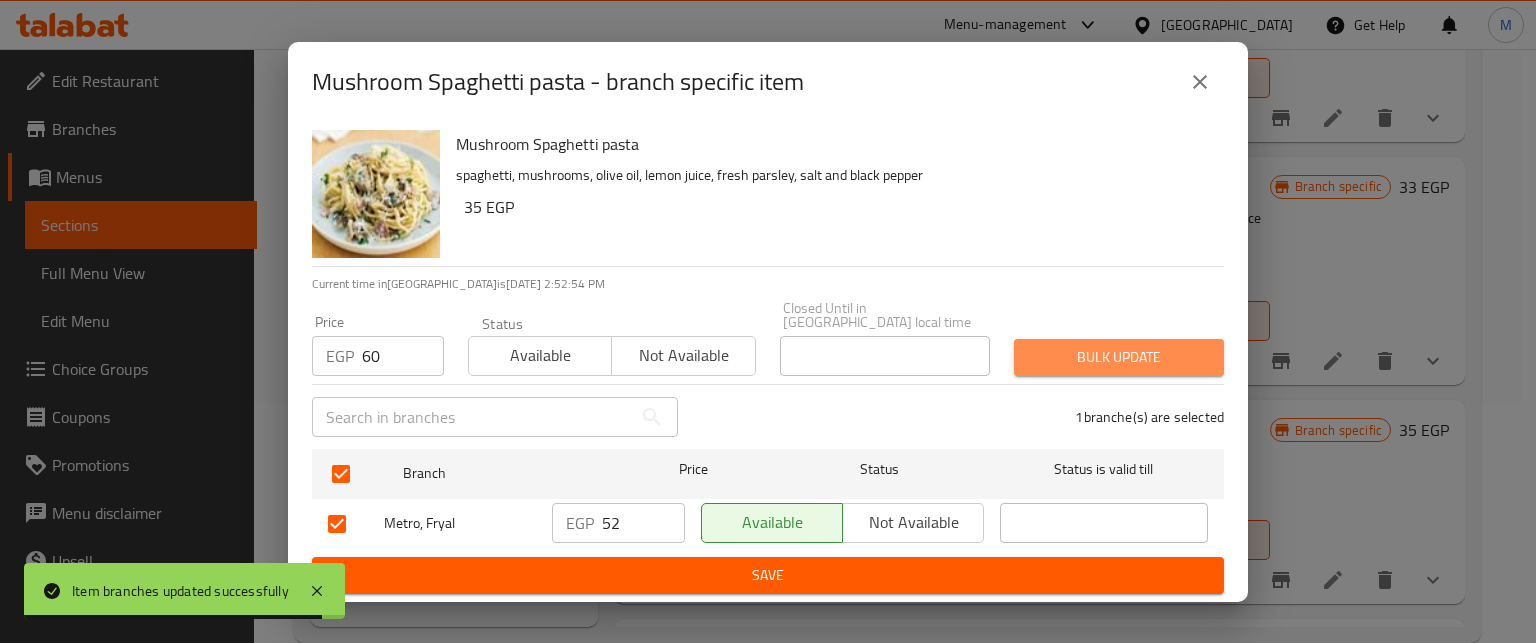 click on "Bulk update" at bounding box center (1119, 357) 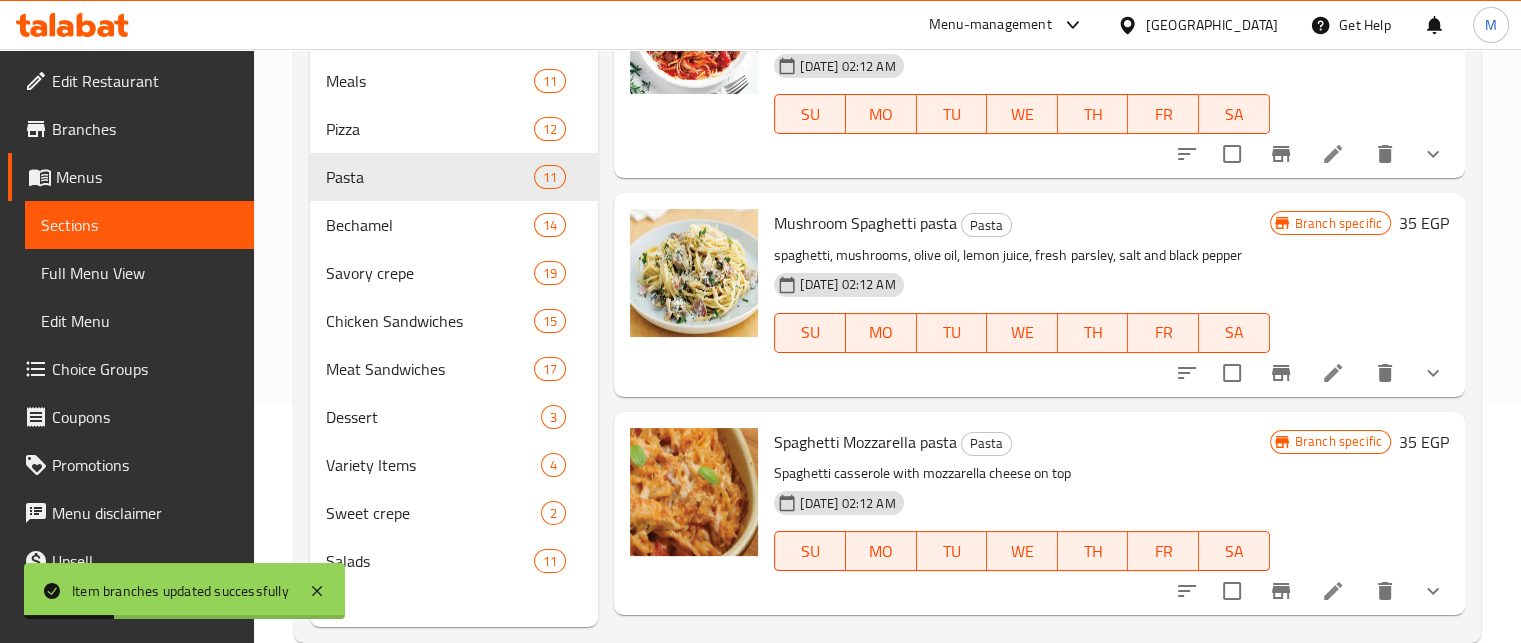 scroll, scrollTop: 1464, scrollLeft: 0, axis: vertical 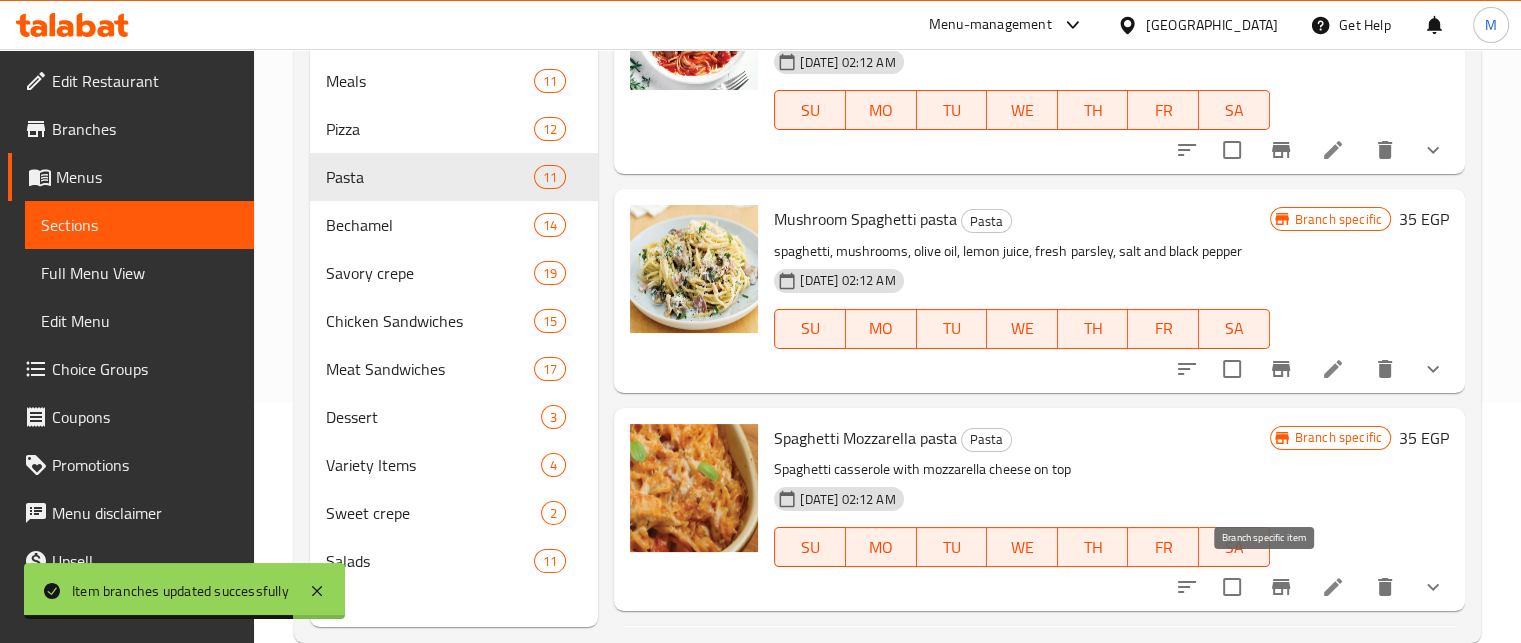 click 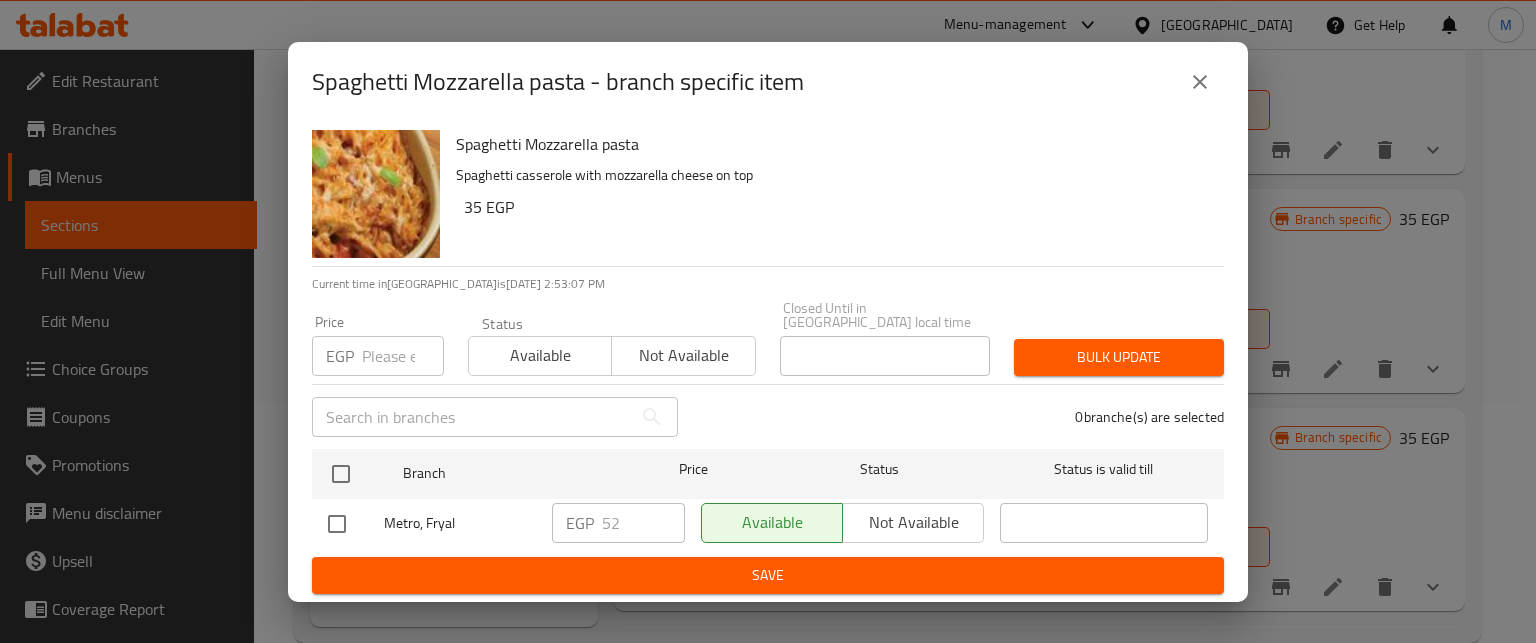 click at bounding box center (403, 356) 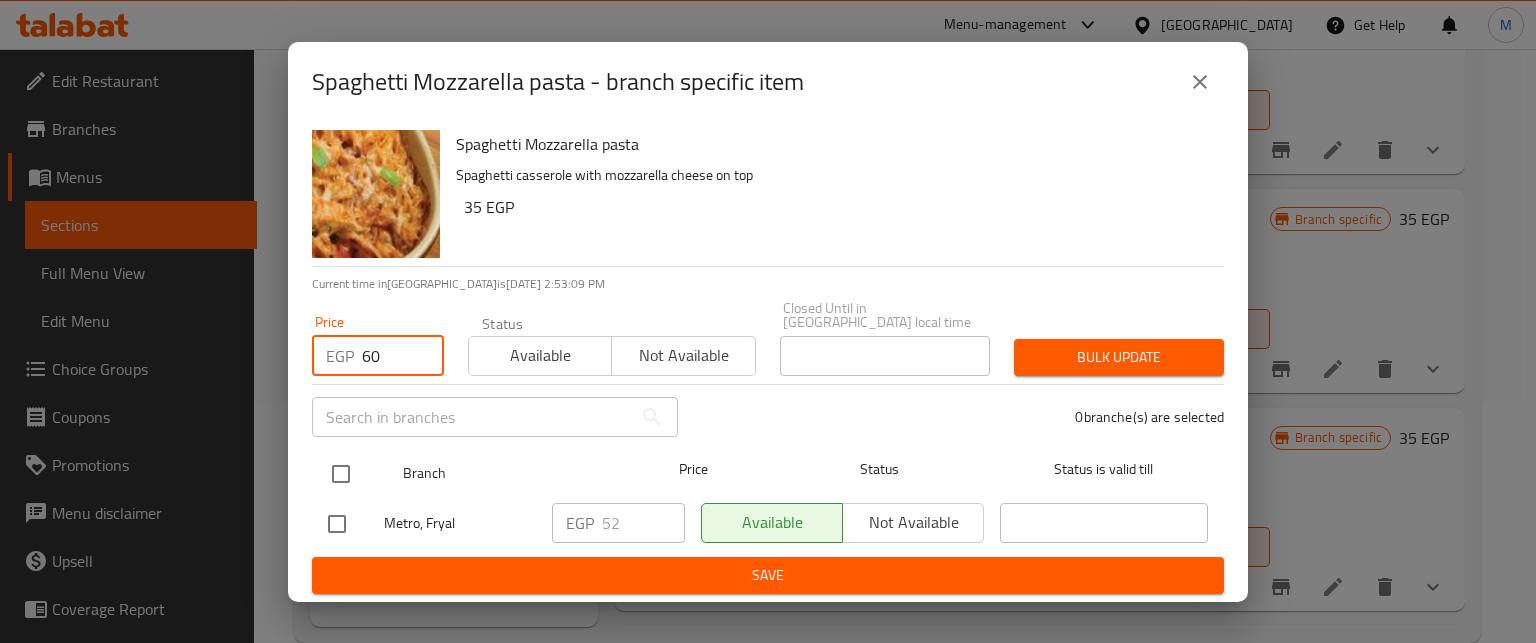type on "60" 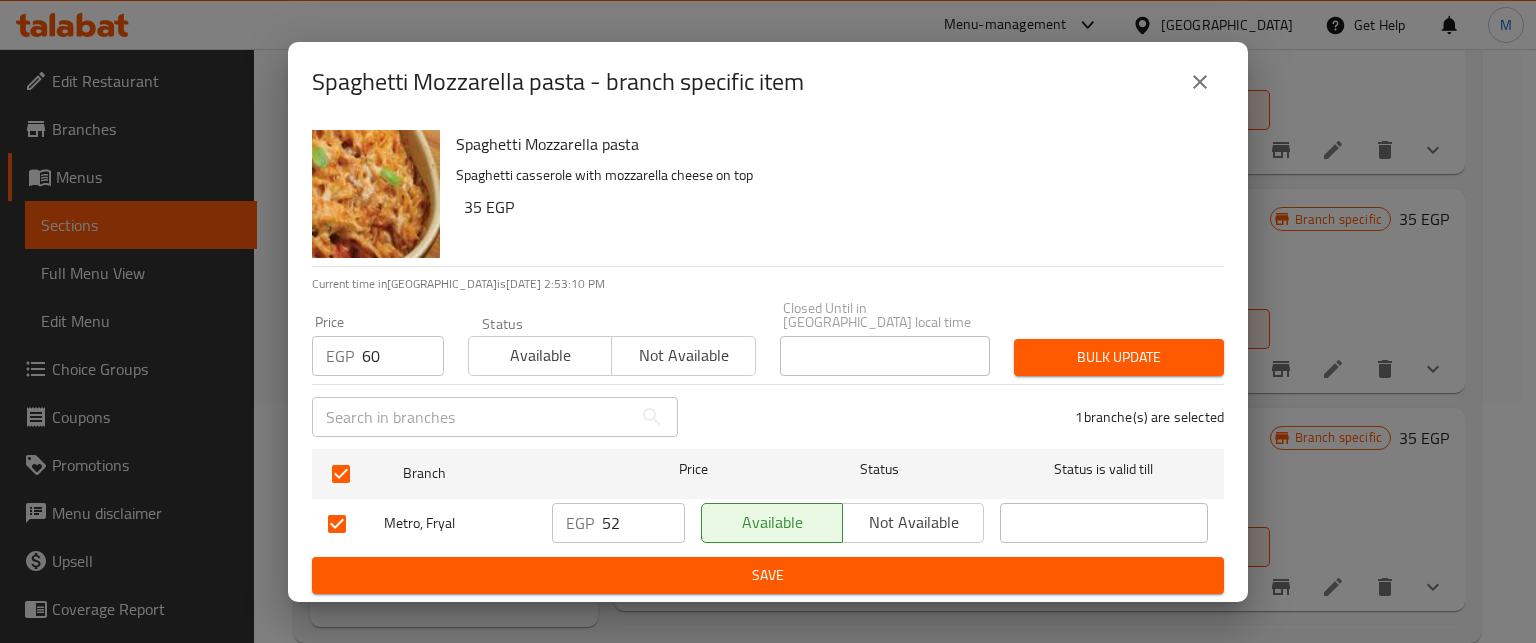 click on "Bulk update" at bounding box center [1119, 357] 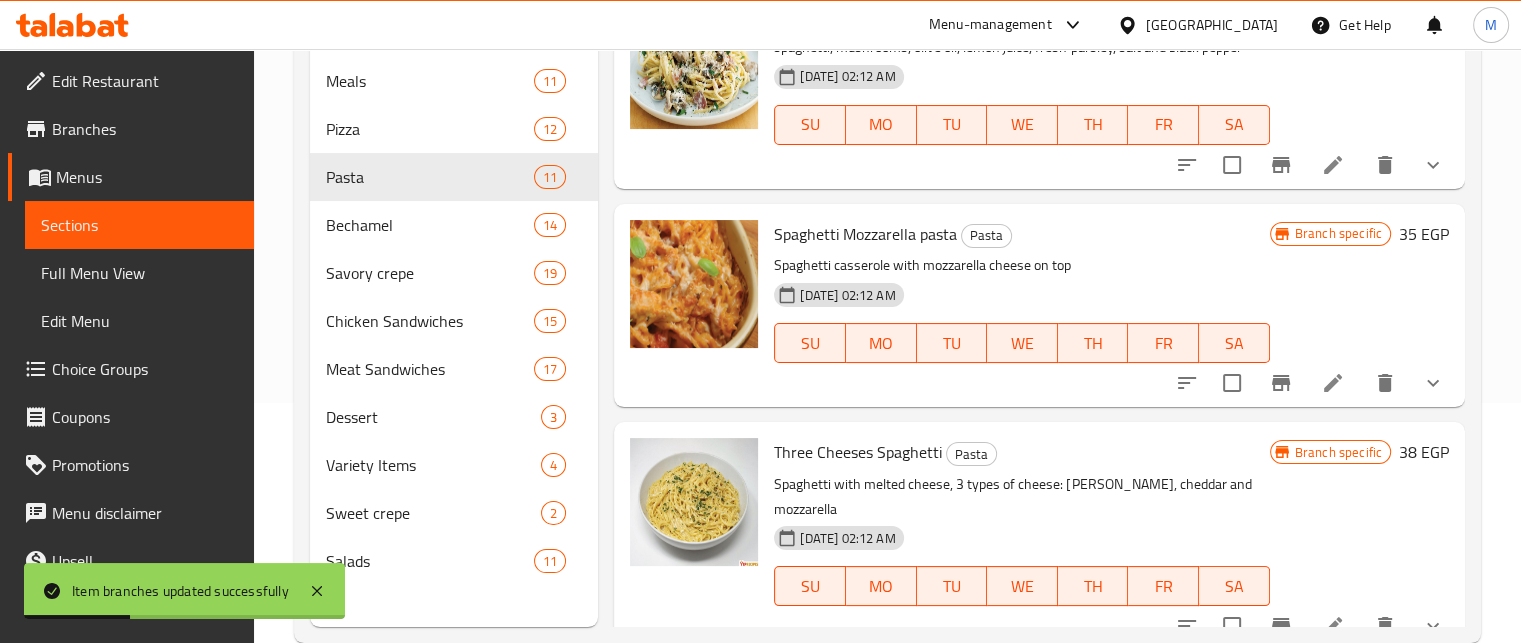scroll, scrollTop: 1700, scrollLeft: 0, axis: vertical 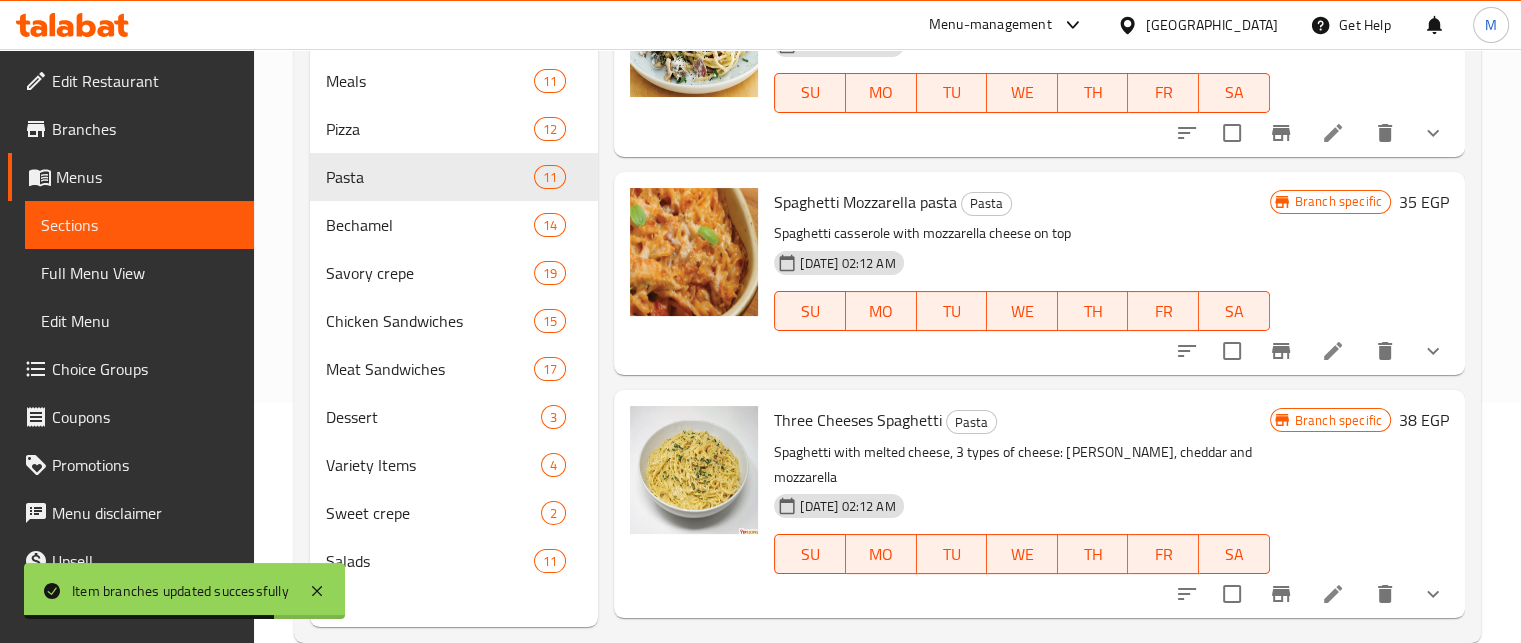 click 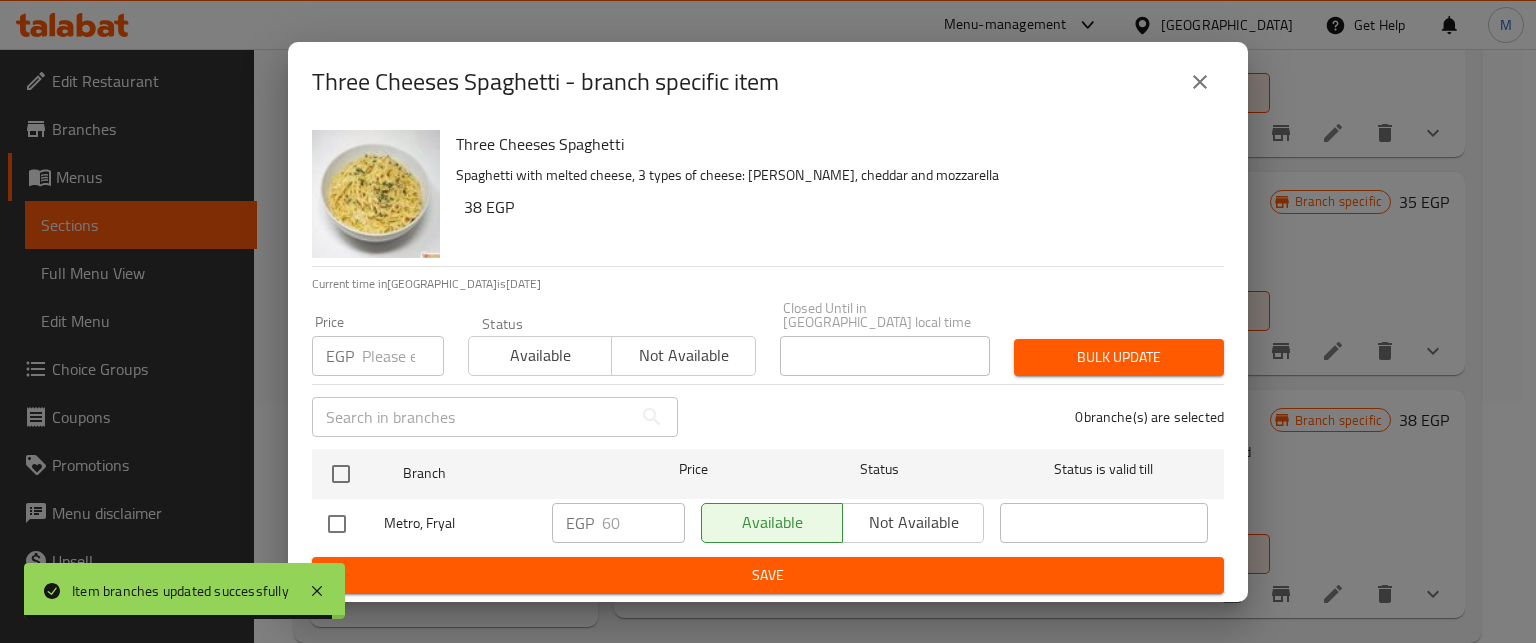 click at bounding box center (403, 356) 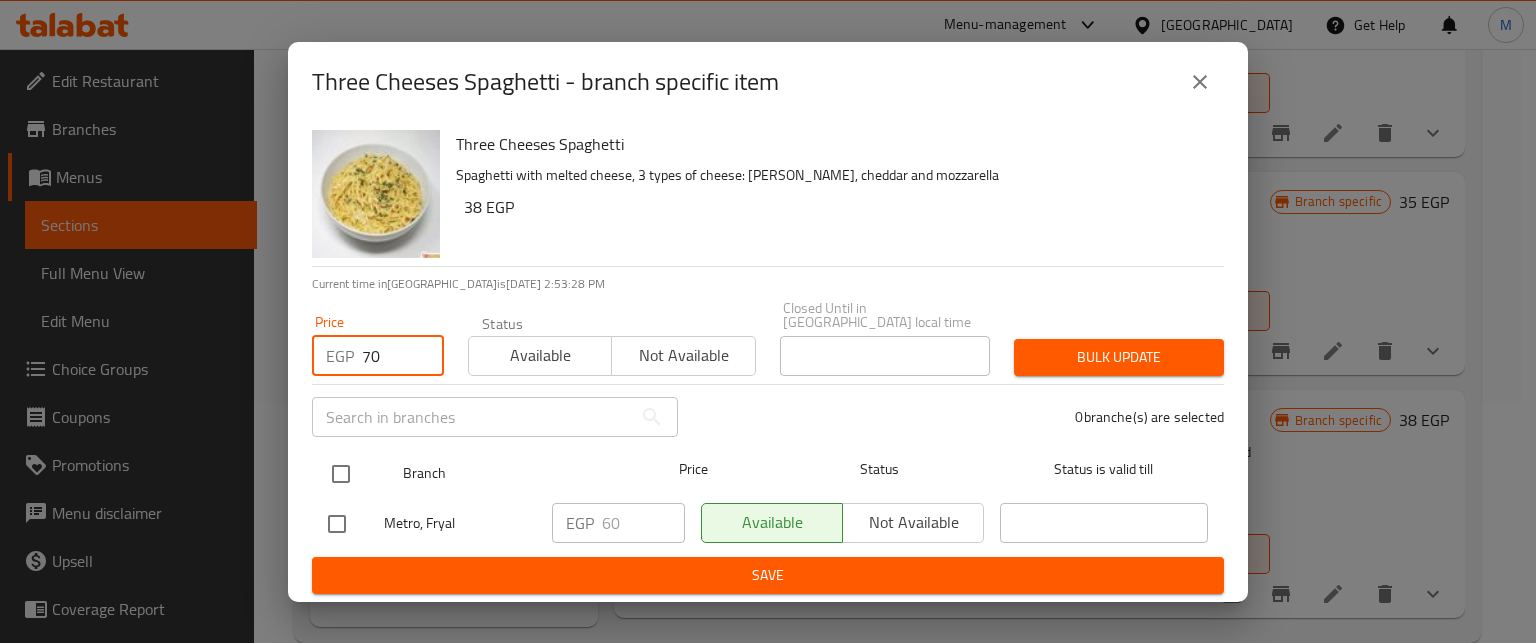 type on "70" 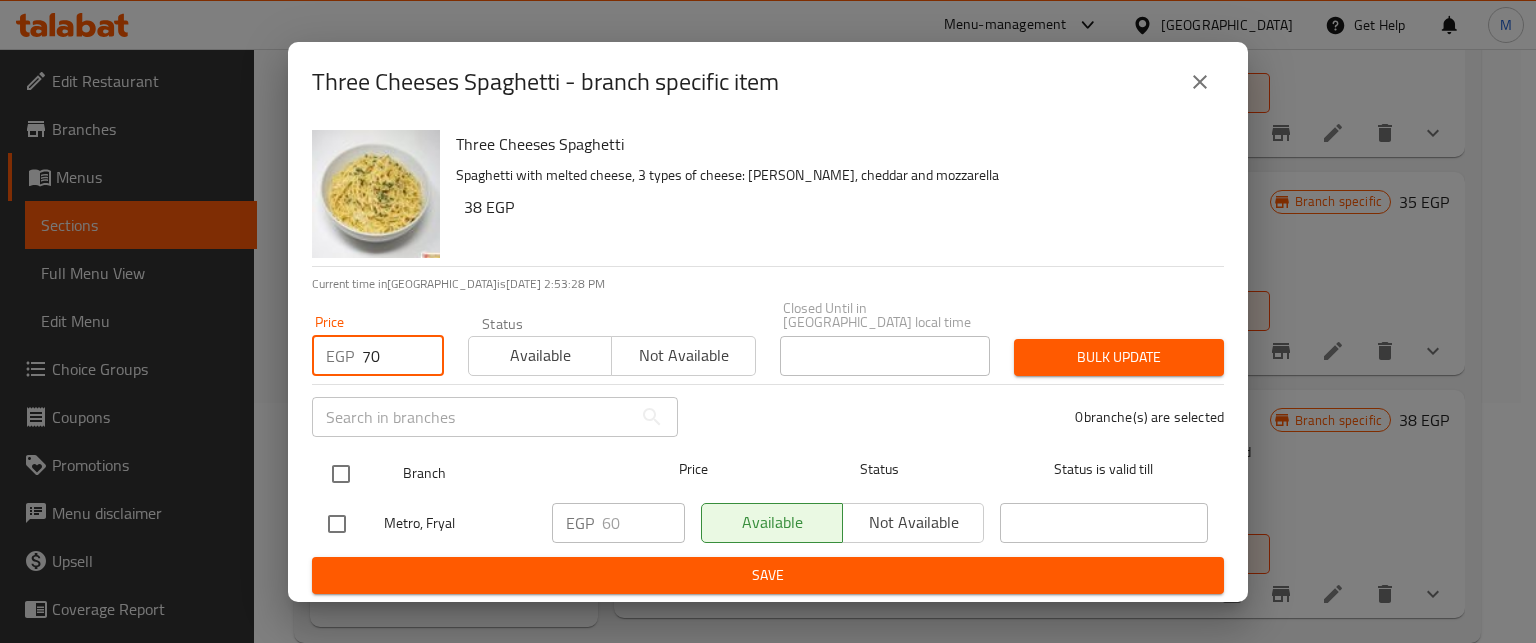 click at bounding box center (341, 474) 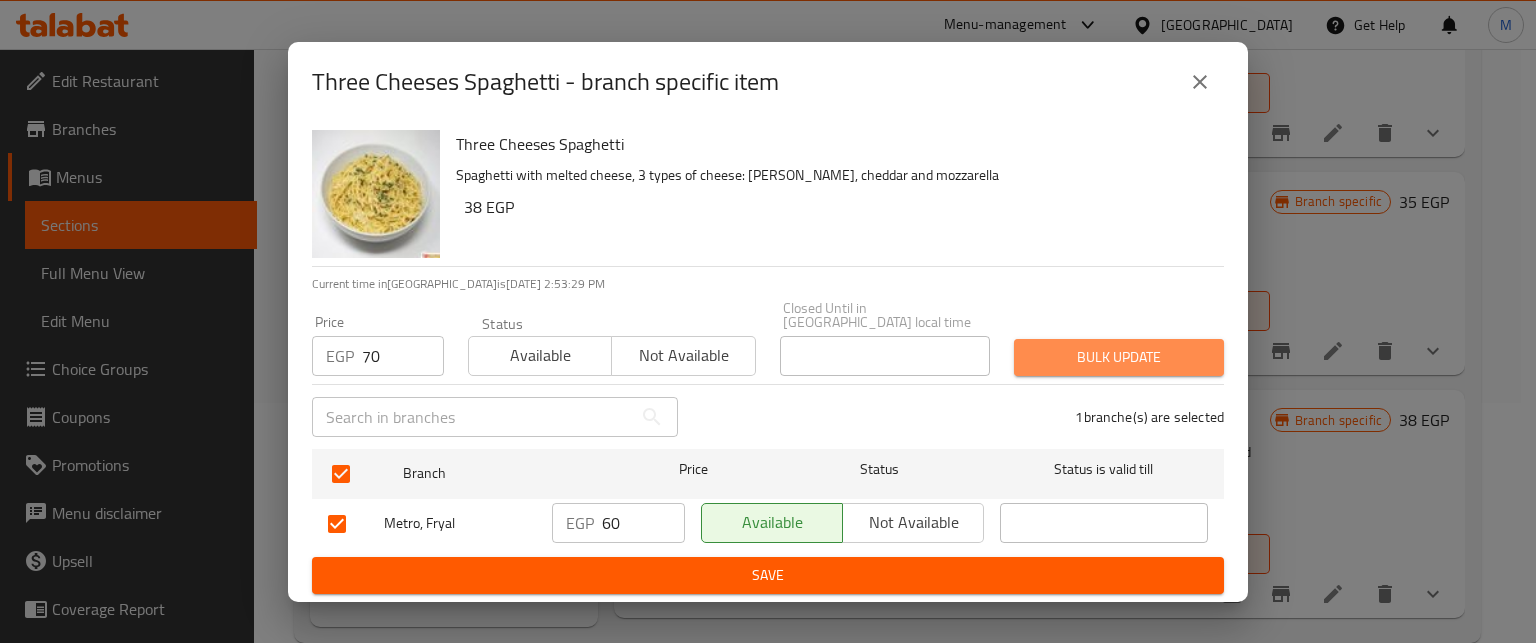 click on "Bulk update" at bounding box center (1119, 357) 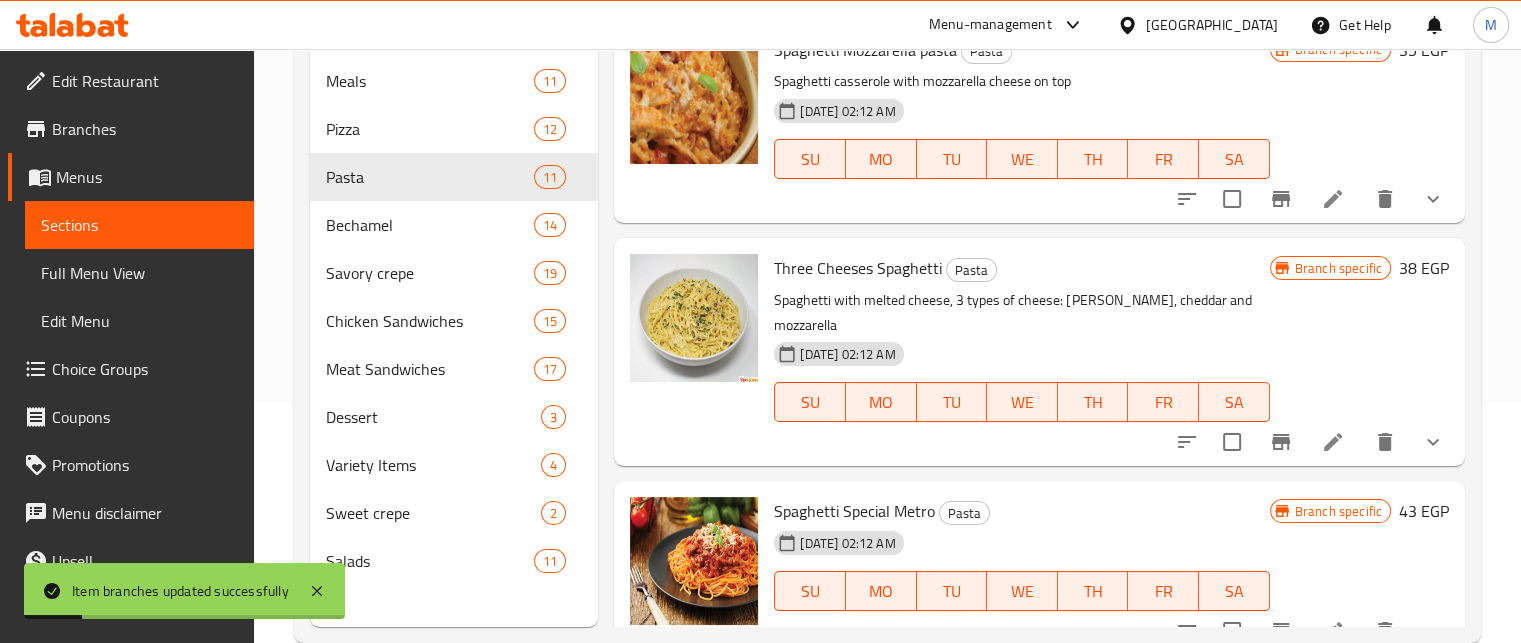 scroll, scrollTop: 1880, scrollLeft: 0, axis: vertical 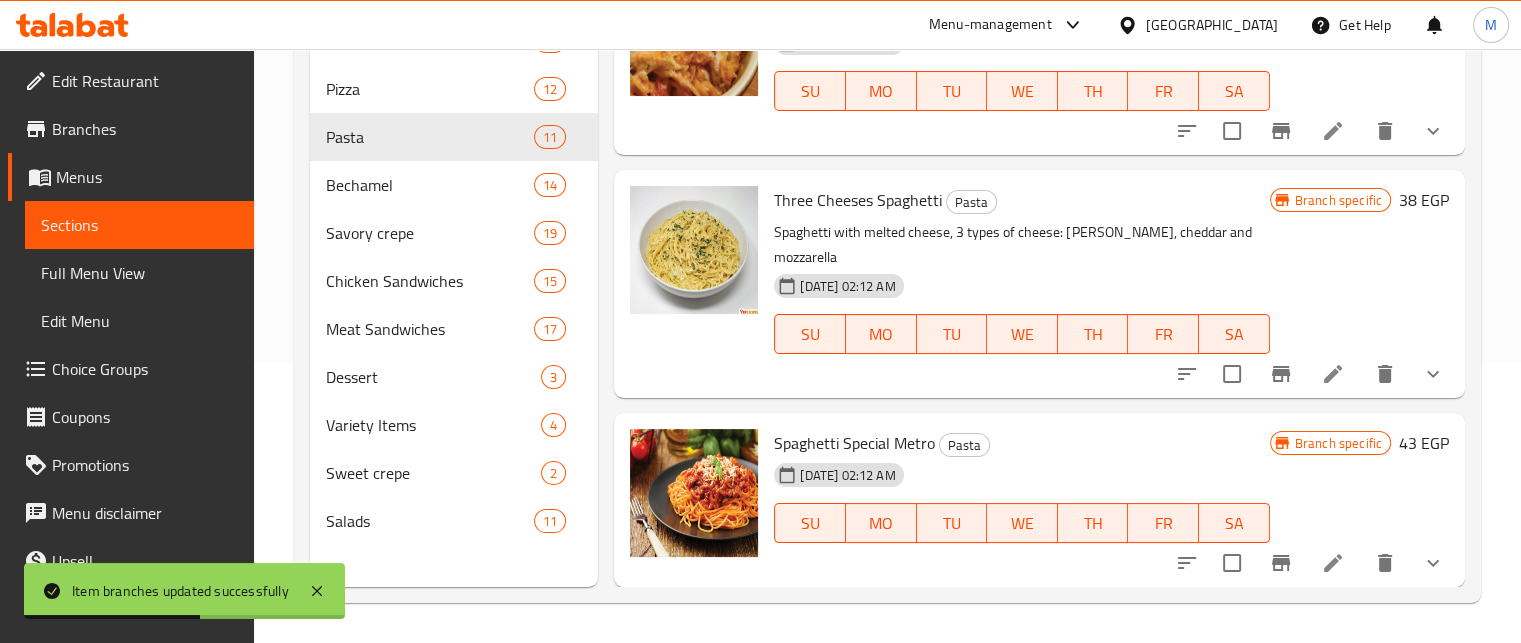click at bounding box center [1281, 563] 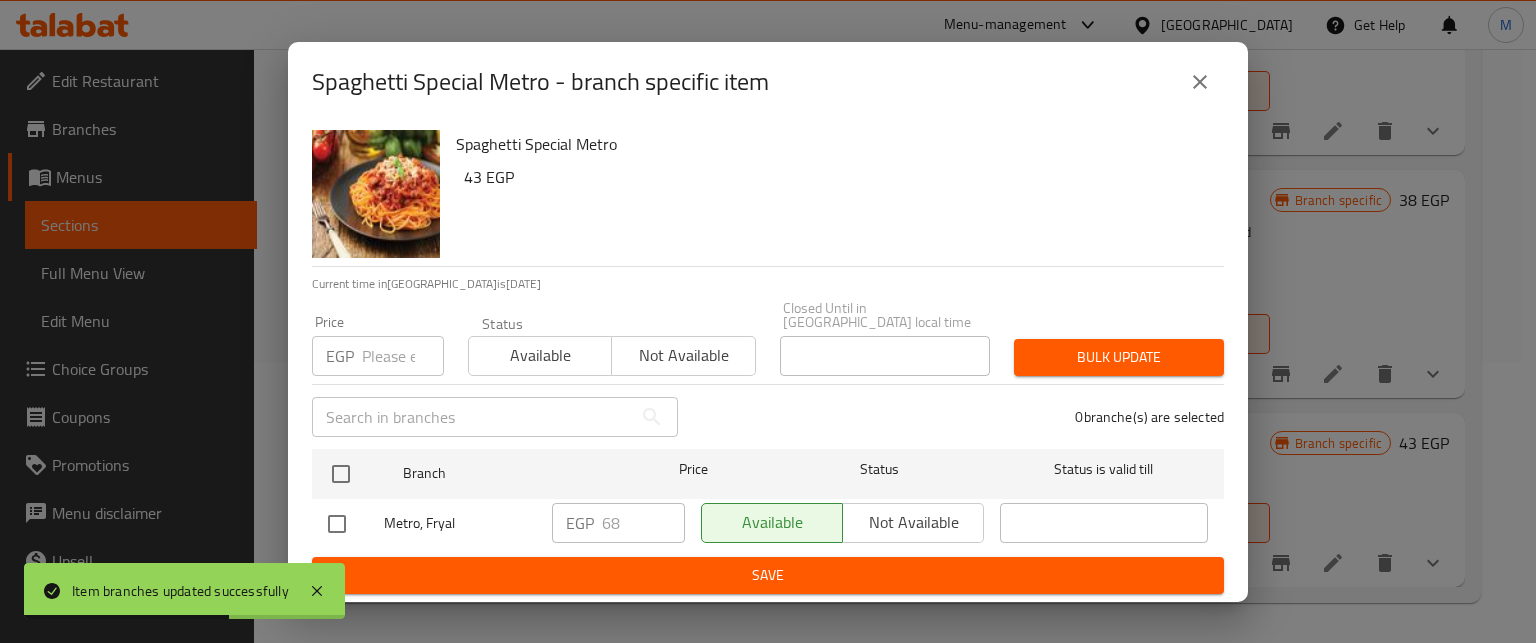 click at bounding box center [403, 356] 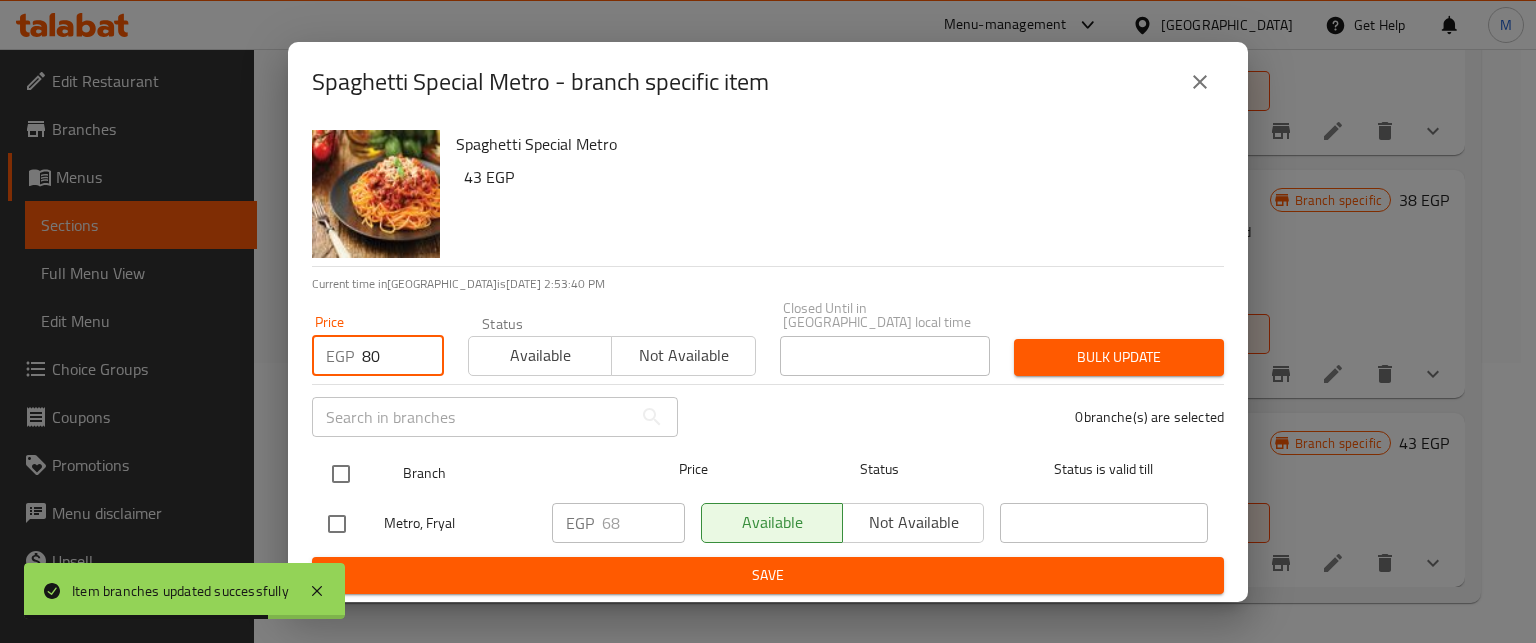 type on "80" 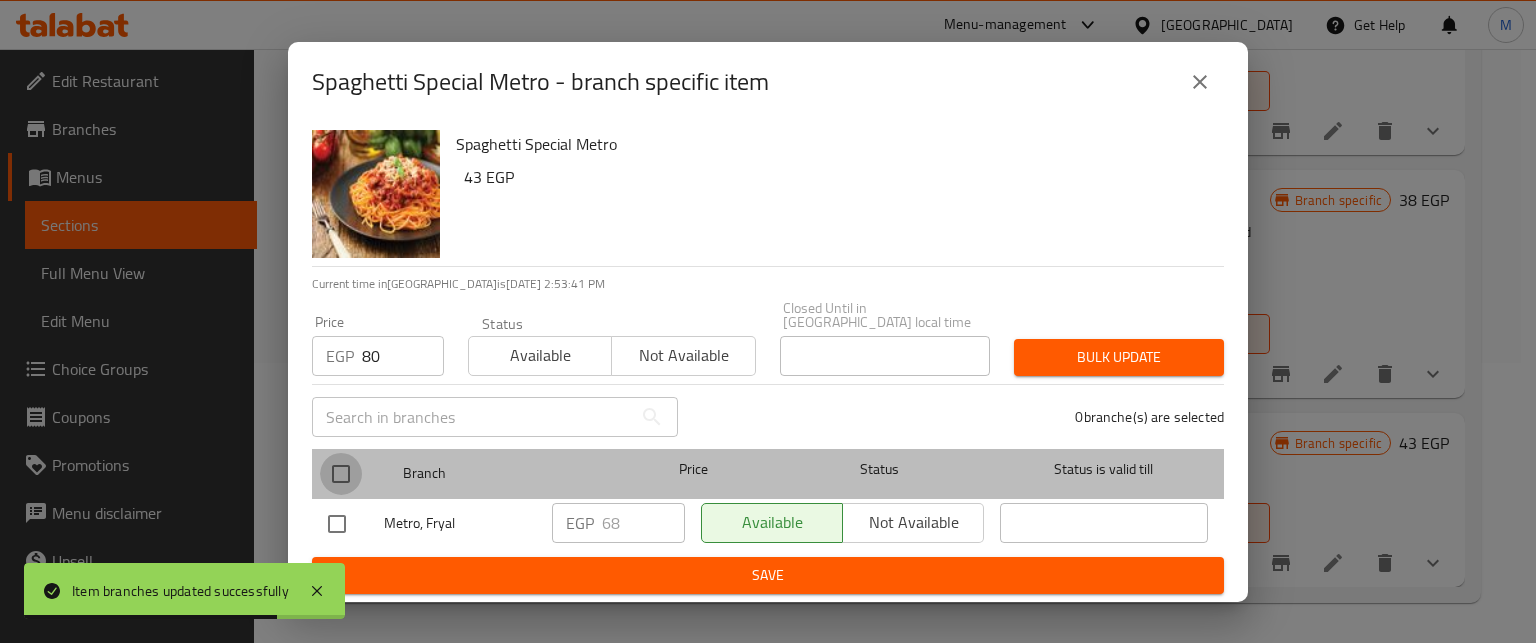 click at bounding box center [341, 474] 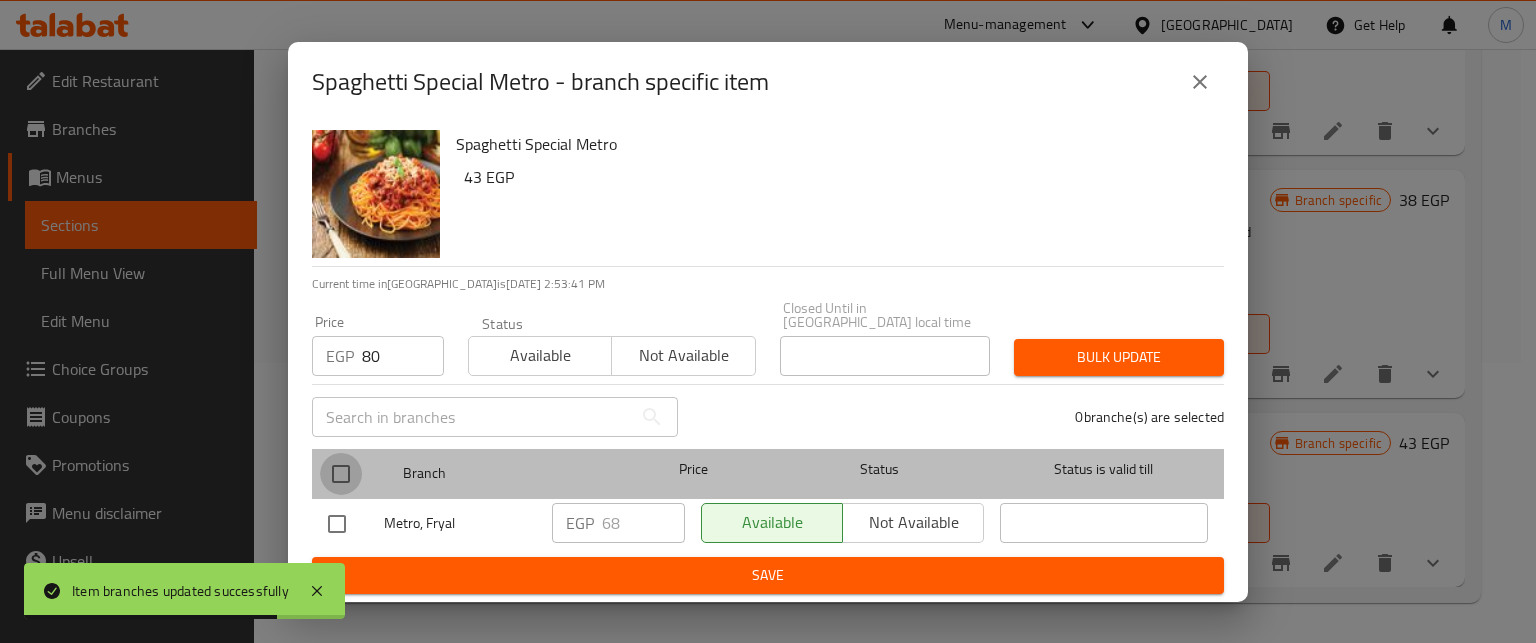 checkbox on "true" 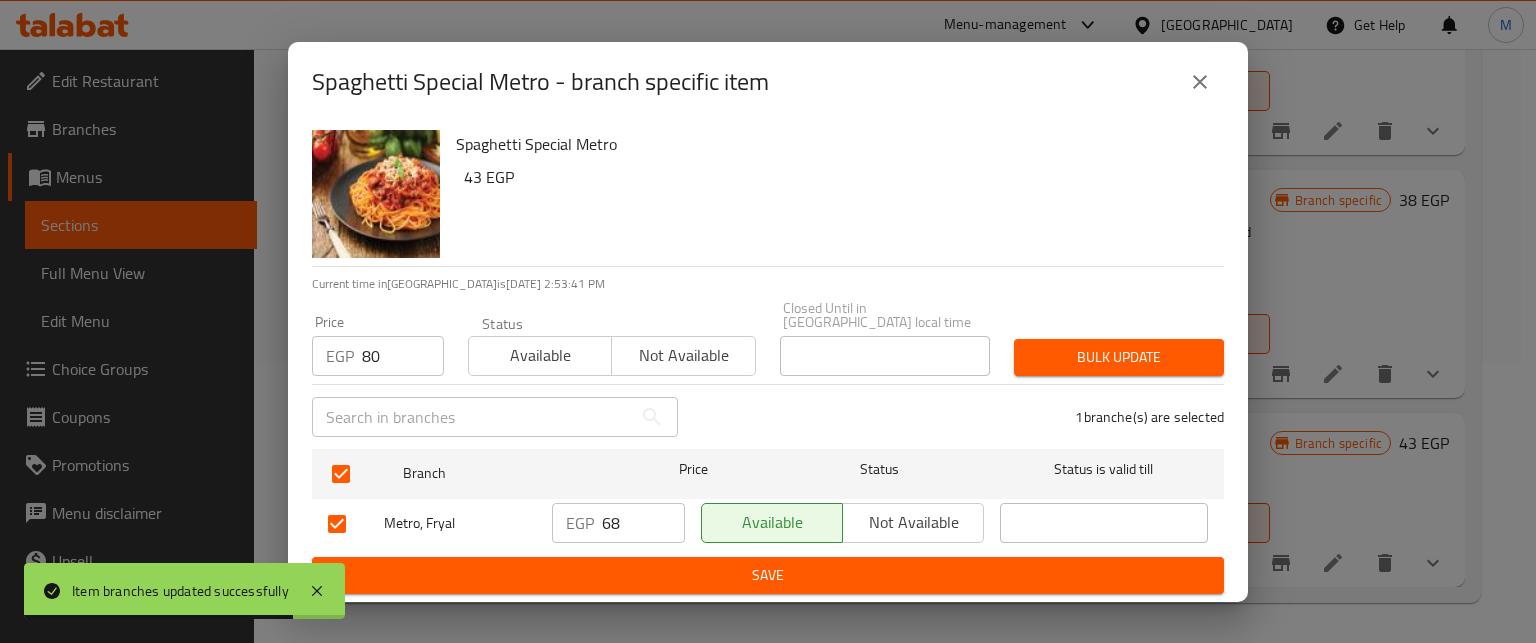 click on "Bulk update" at bounding box center [1119, 357] 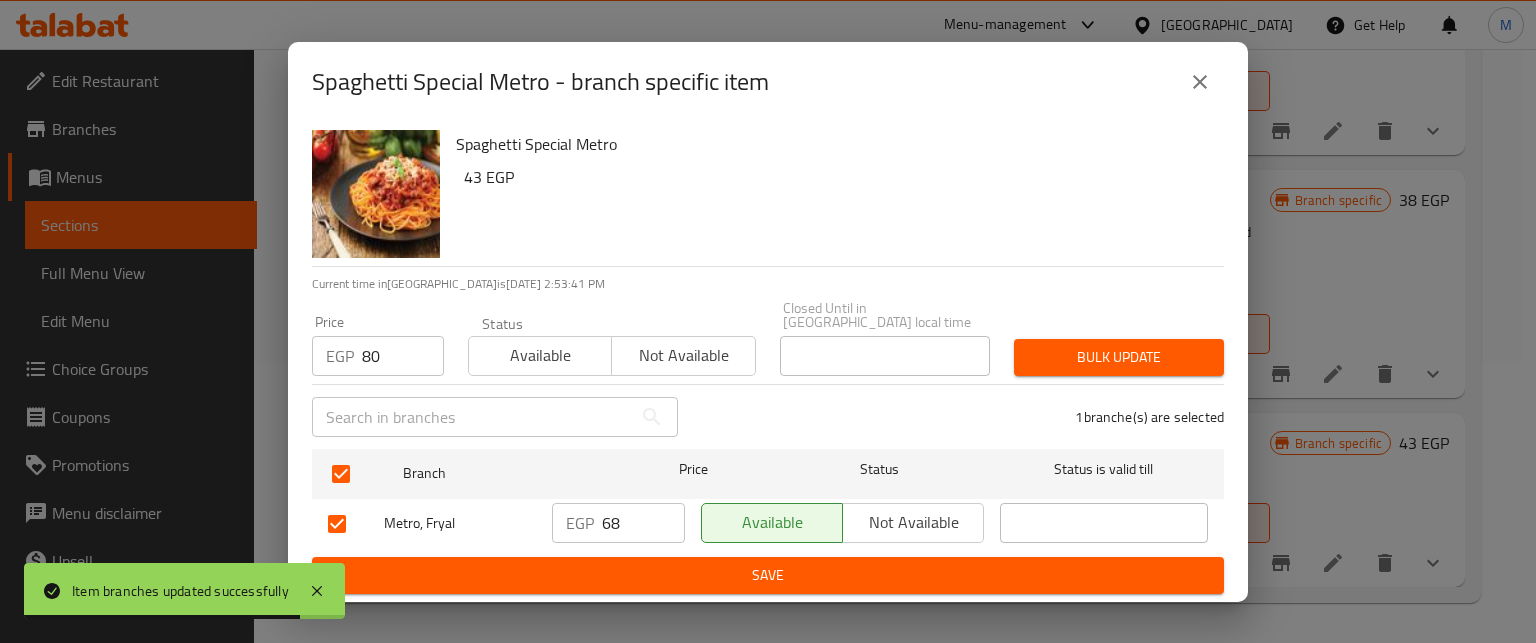 click on "Bulk update" at bounding box center (1119, 357) 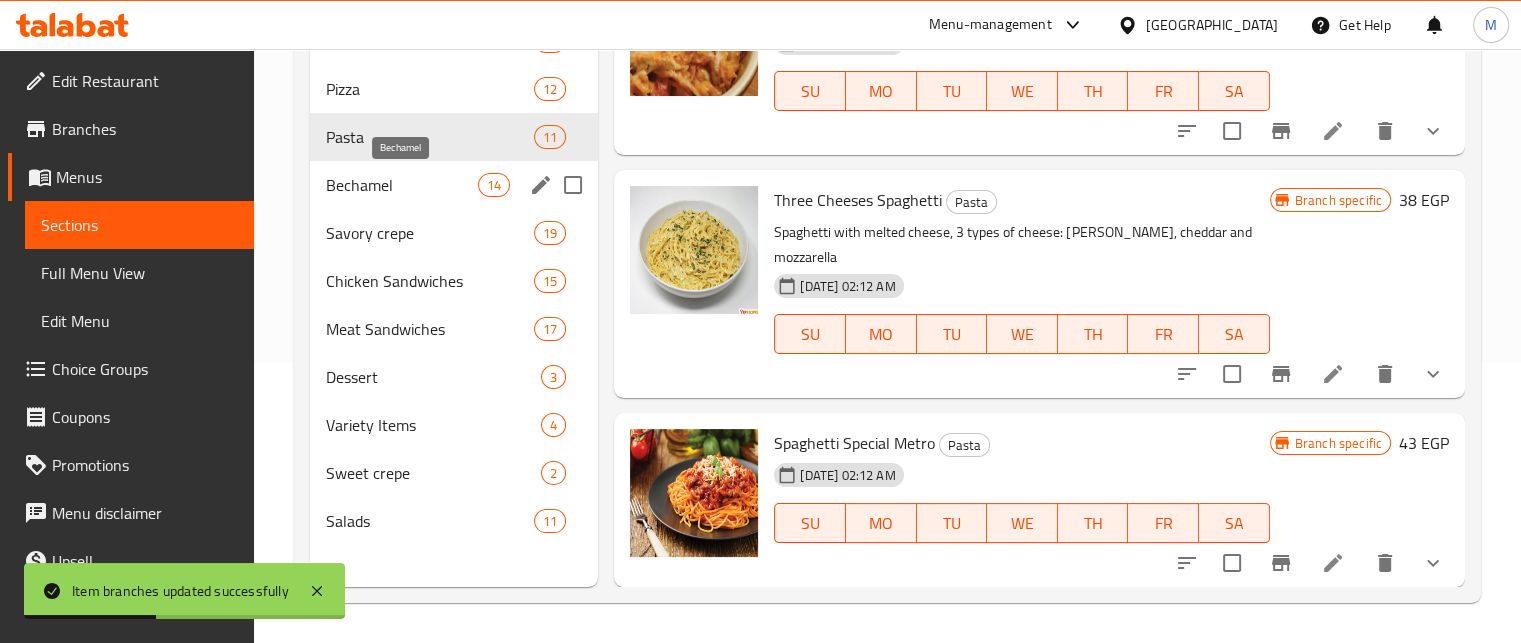 click on "Bechamel" at bounding box center [402, 185] 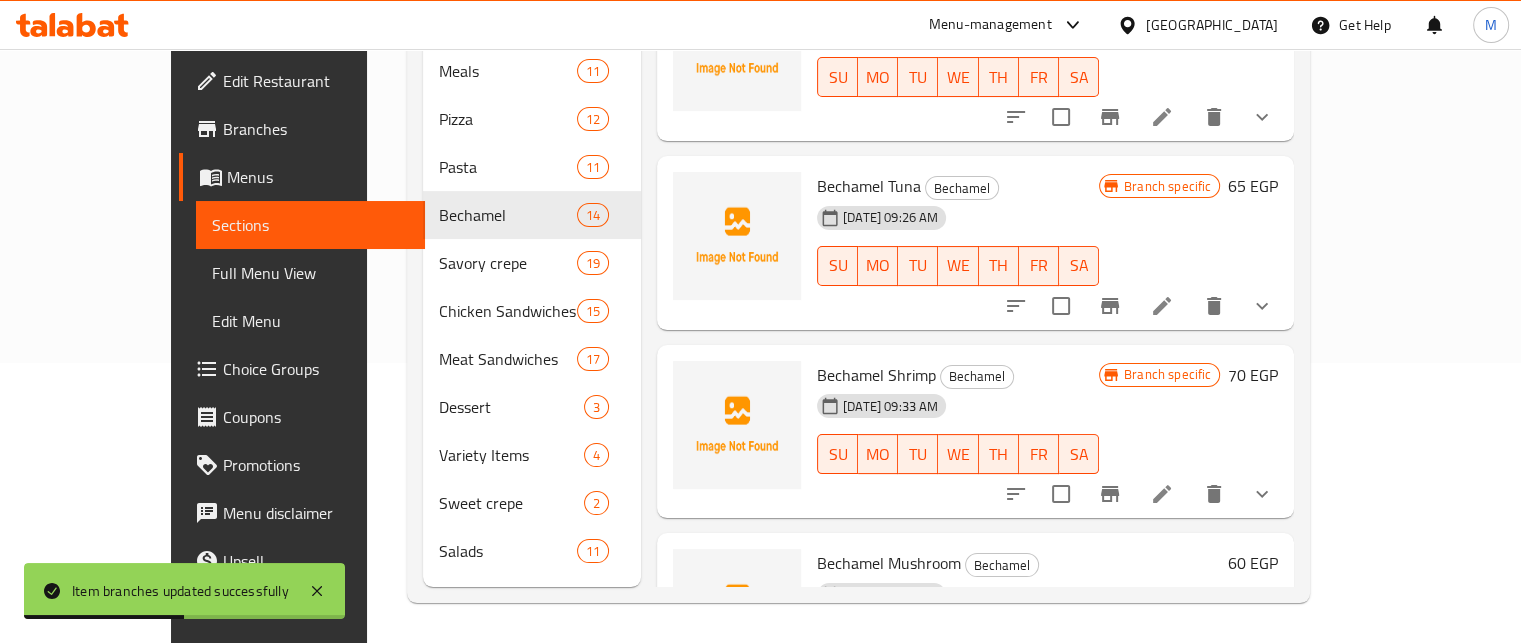 scroll, scrollTop: 0, scrollLeft: 0, axis: both 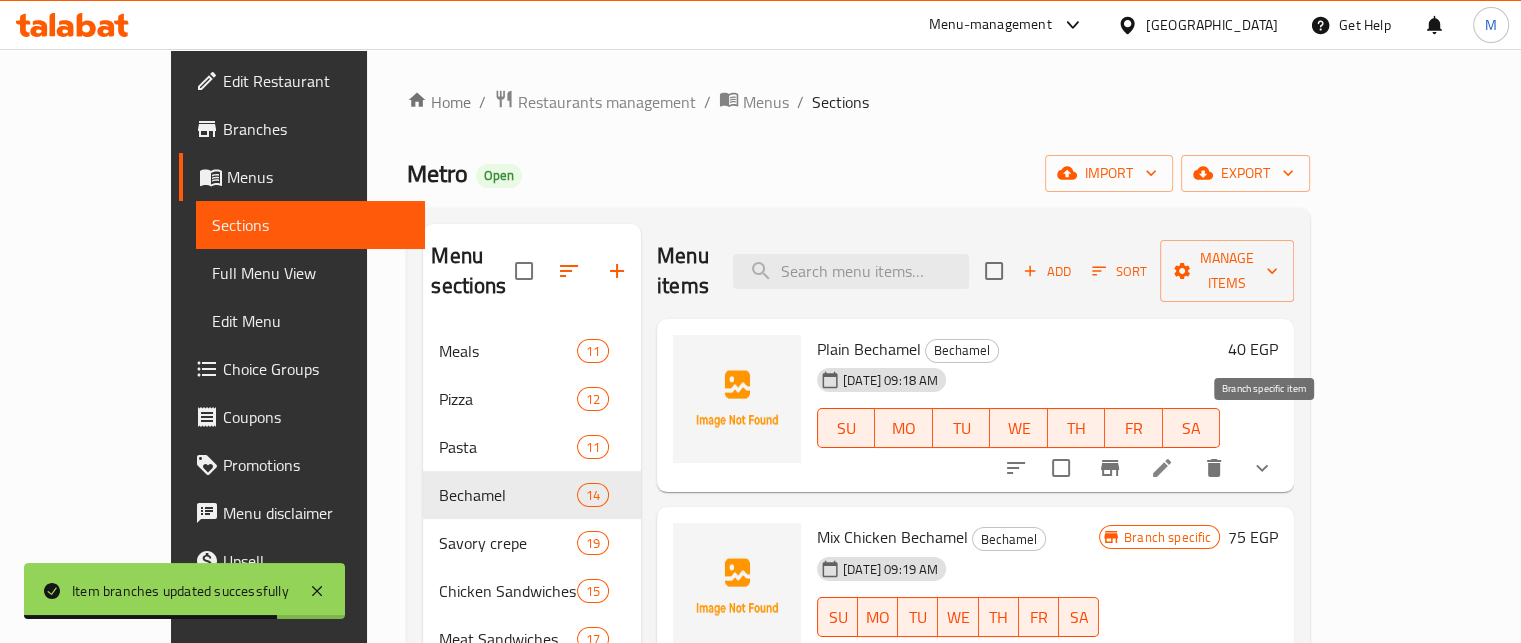 click 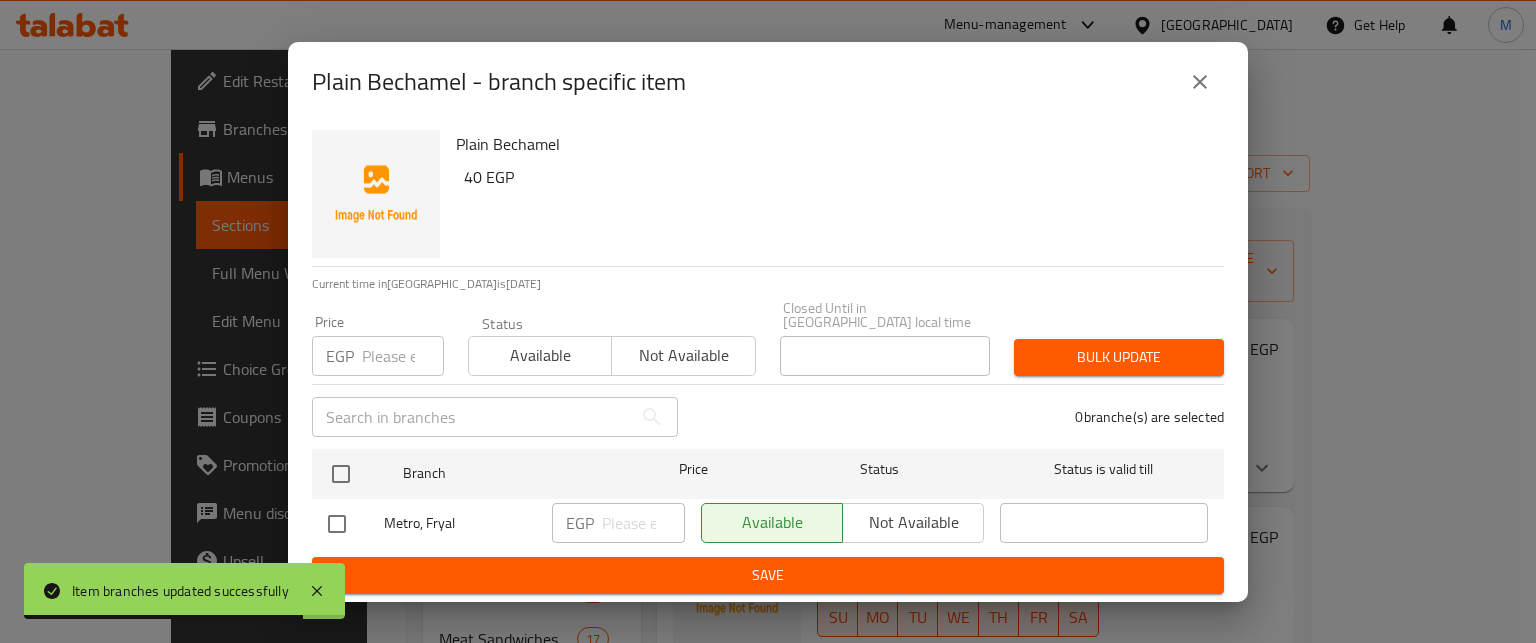 click at bounding box center [403, 356] 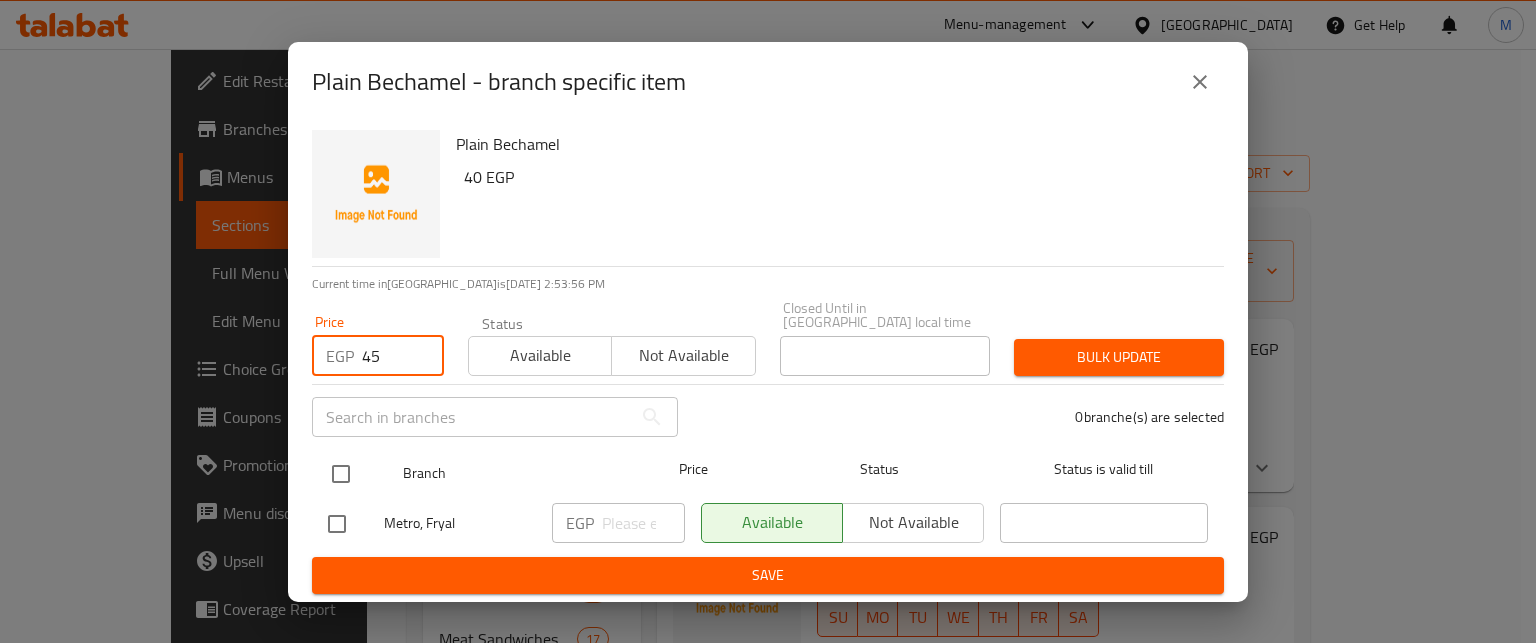 type on "45" 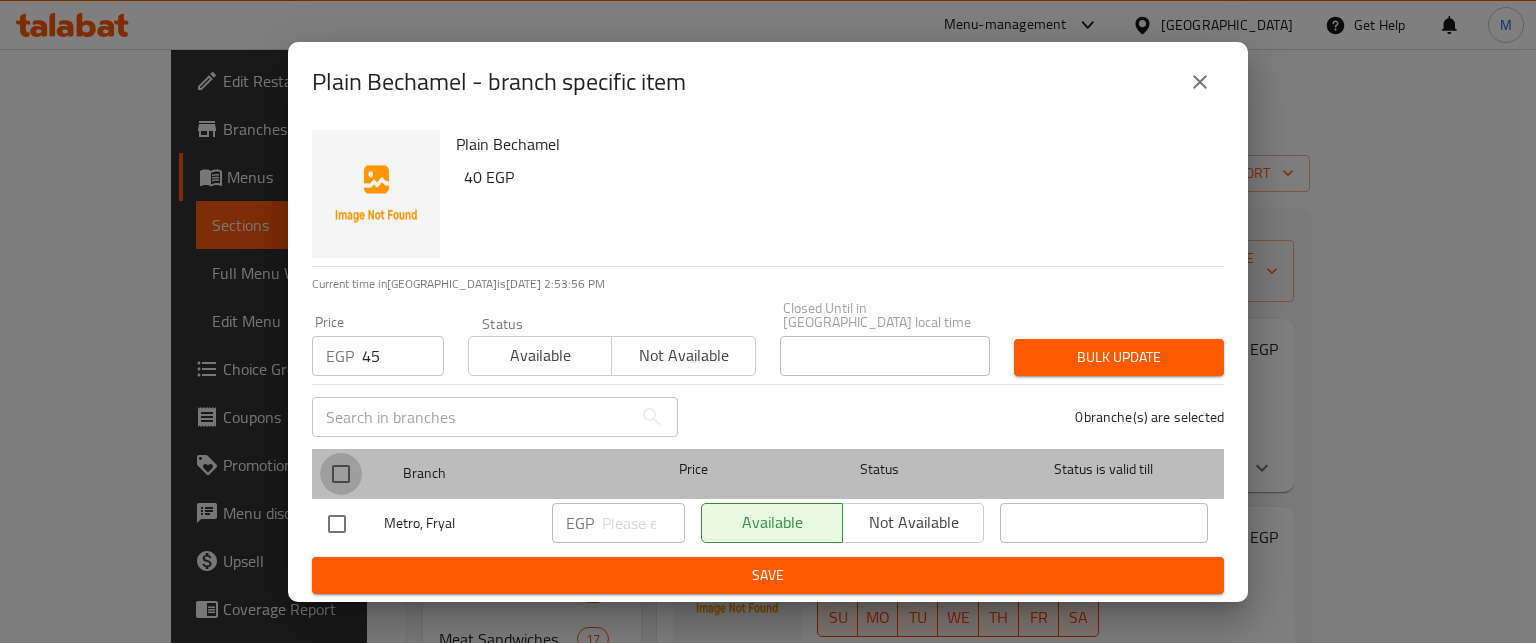 click at bounding box center (341, 474) 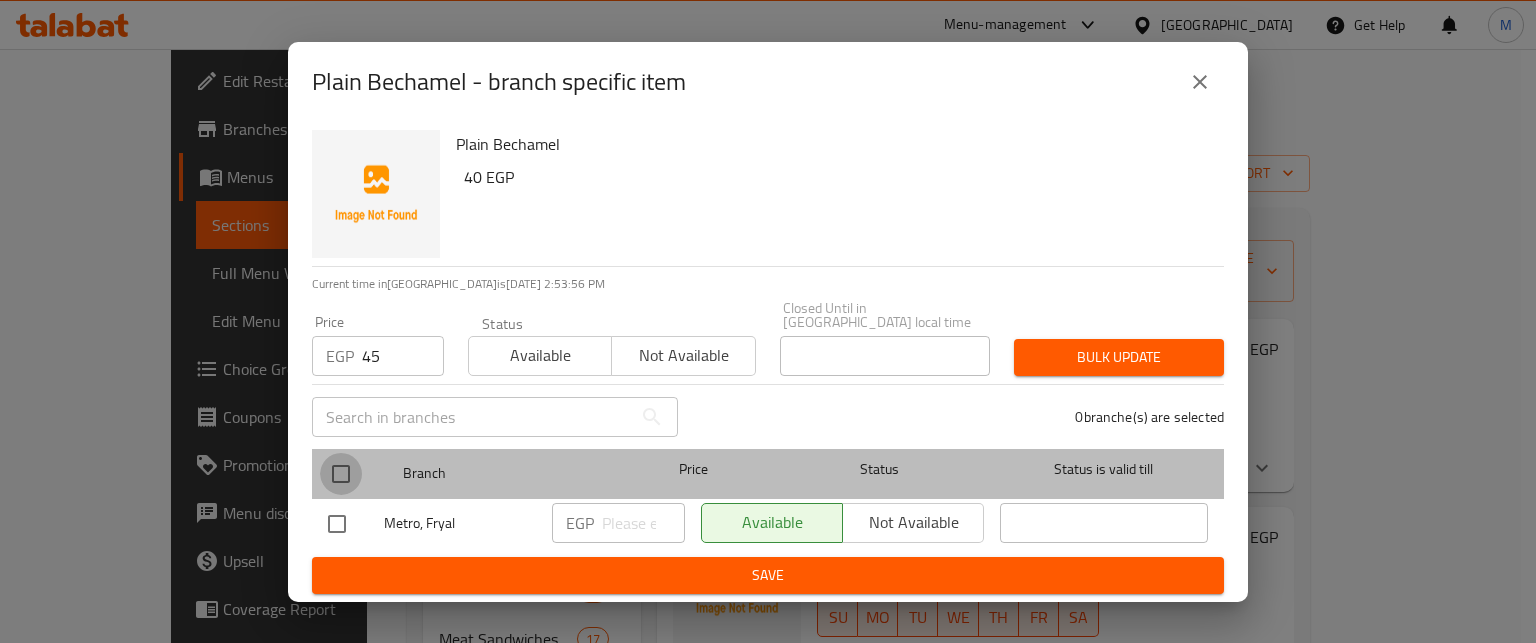 checkbox on "true" 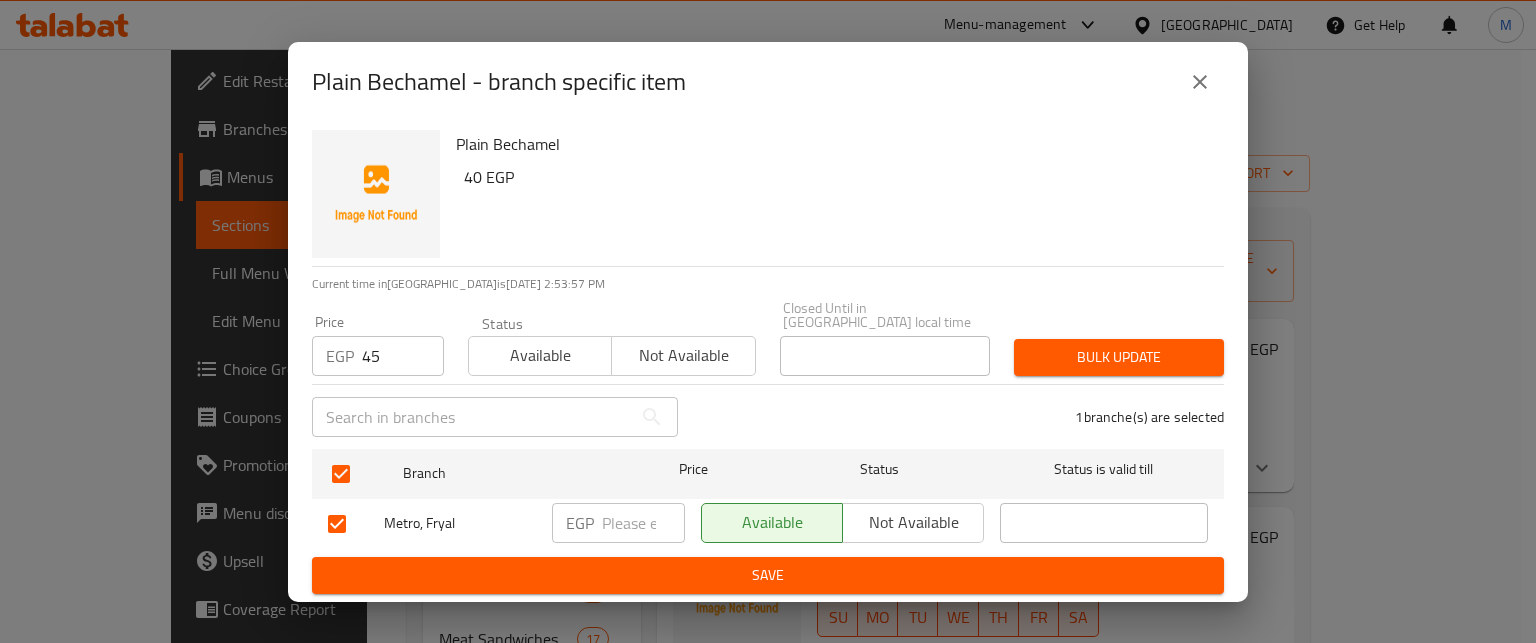 click on "Bulk update" at bounding box center [1119, 357] 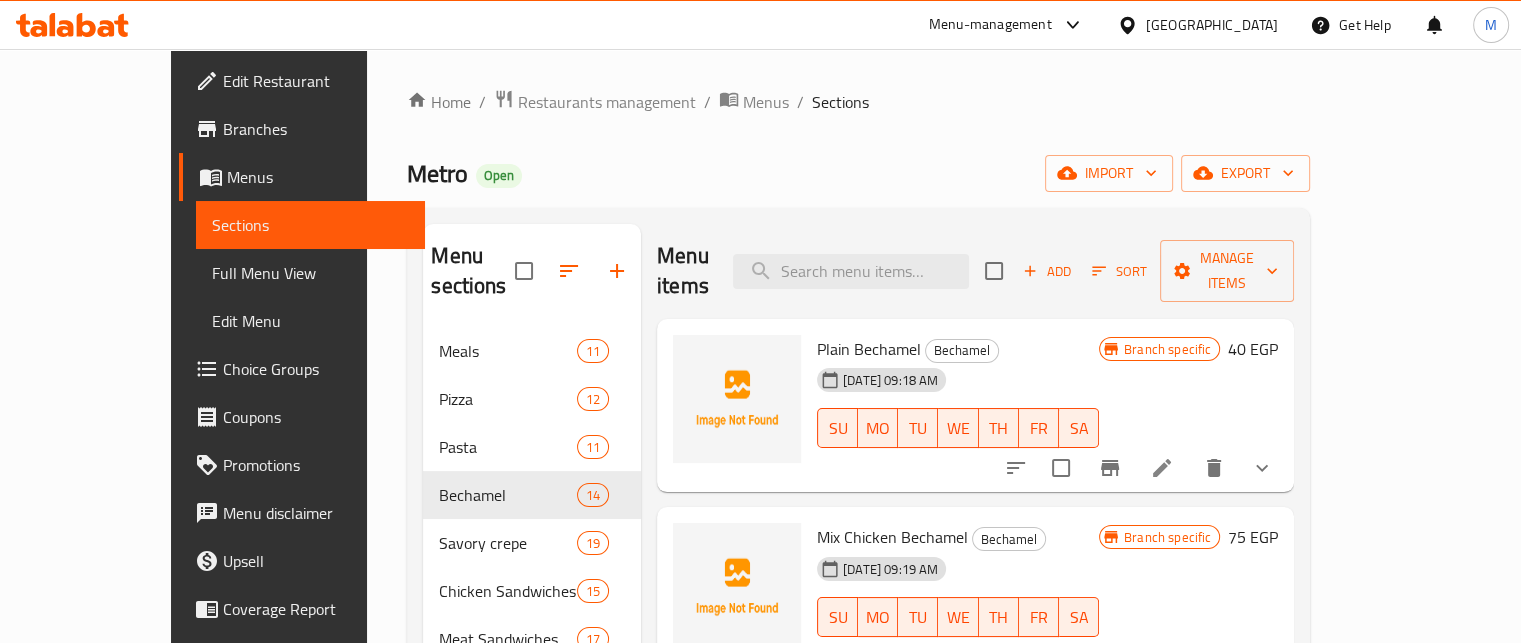 click 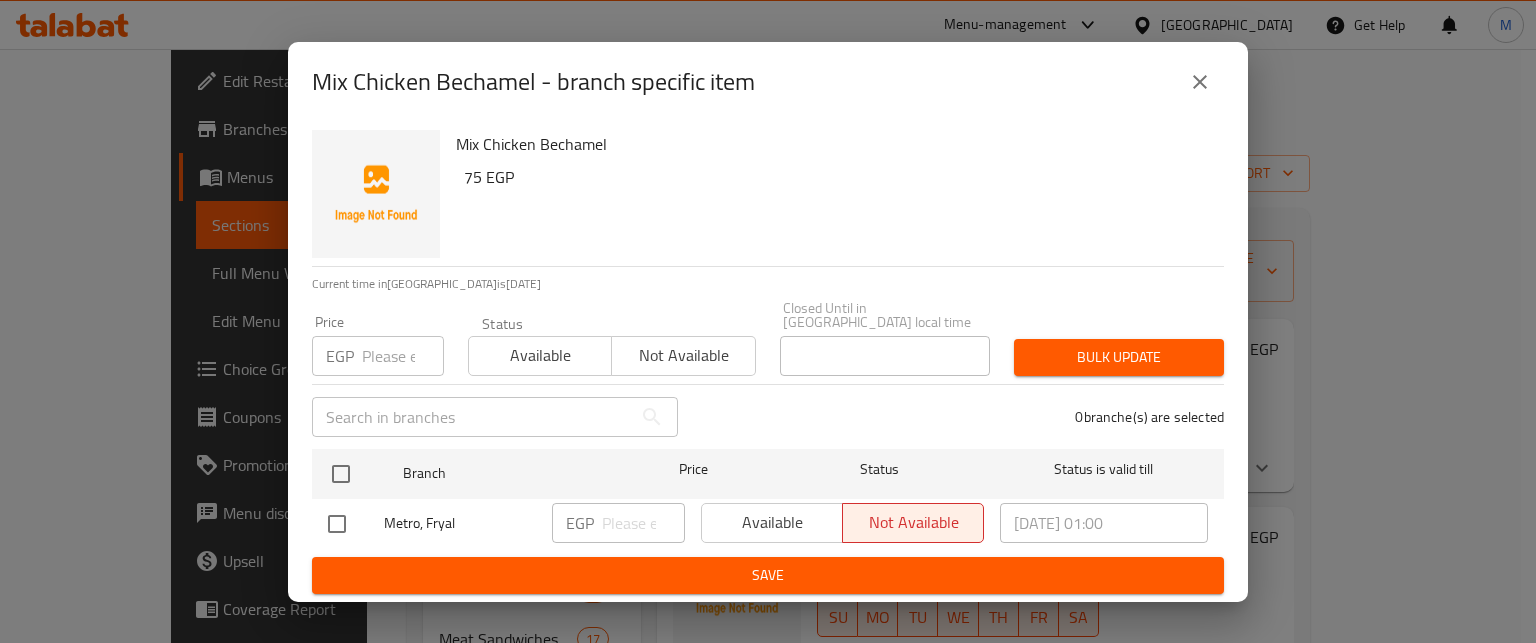 click at bounding box center (403, 356) 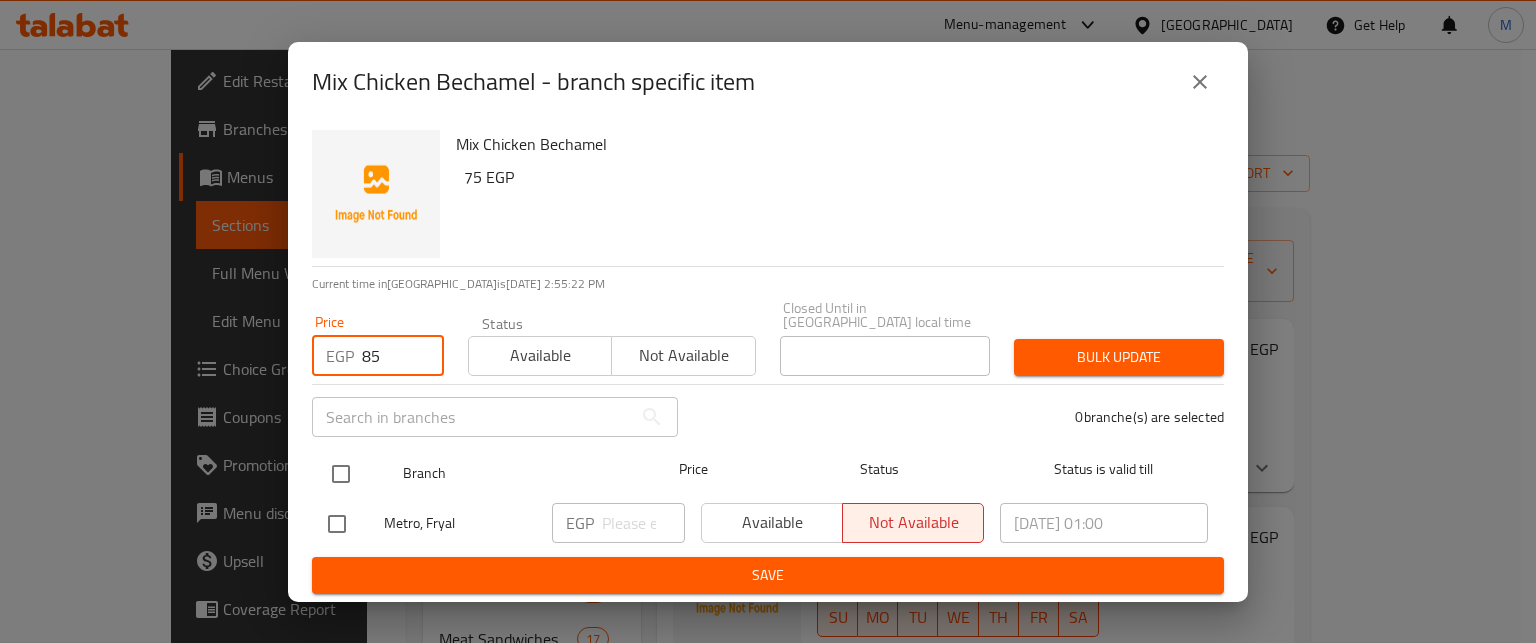 type on "85" 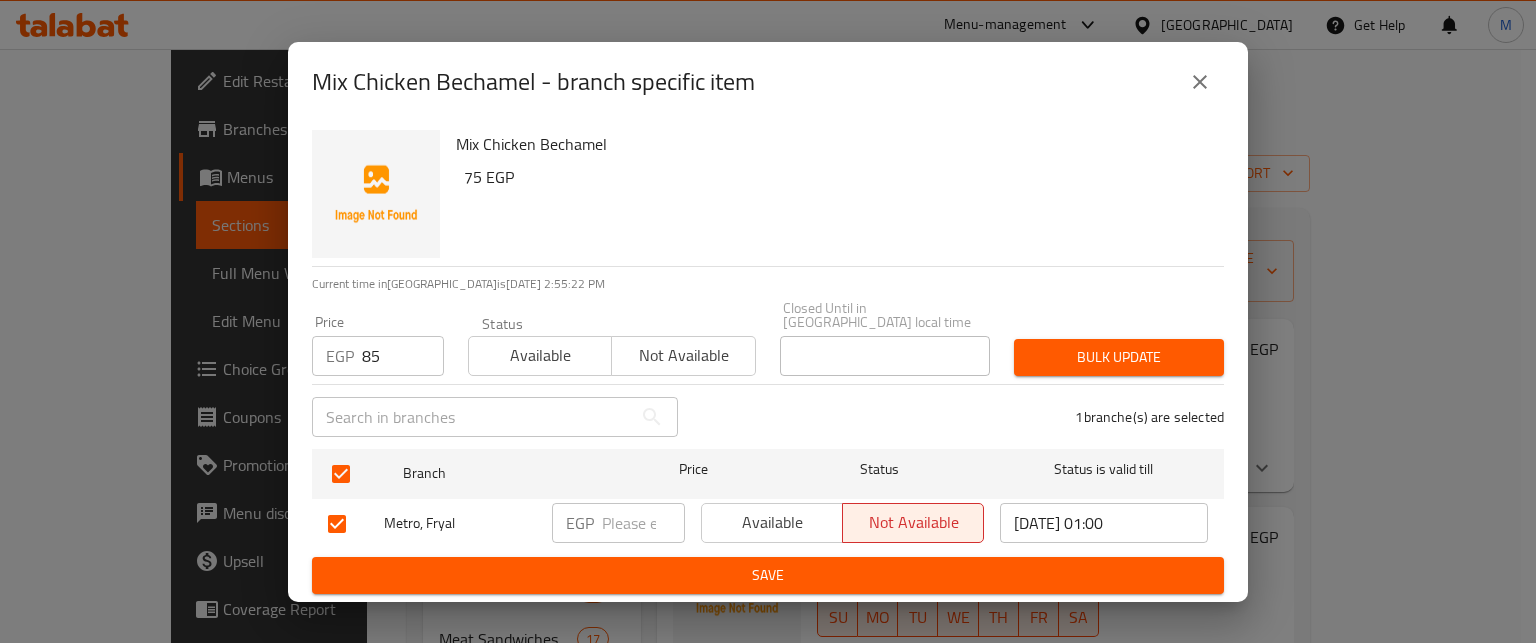 click on "Bulk update" at bounding box center [1119, 357] 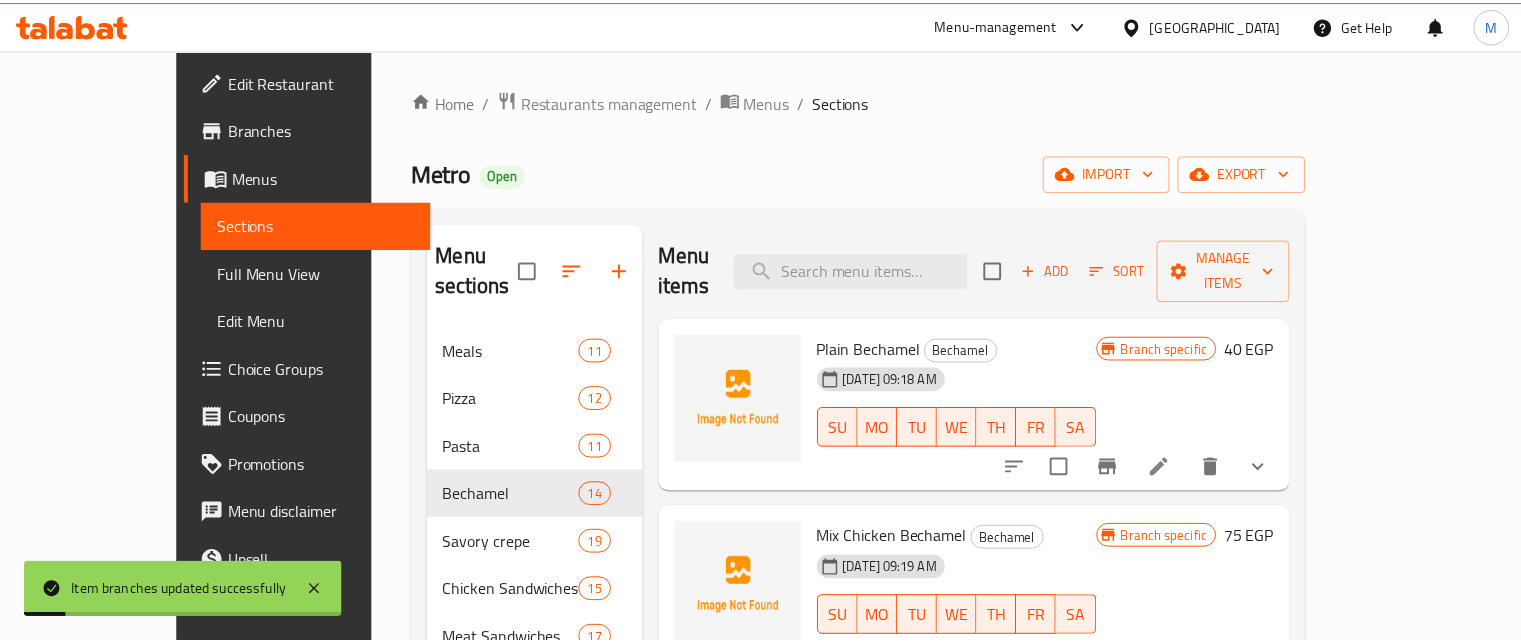 scroll, scrollTop: 8, scrollLeft: 0, axis: vertical 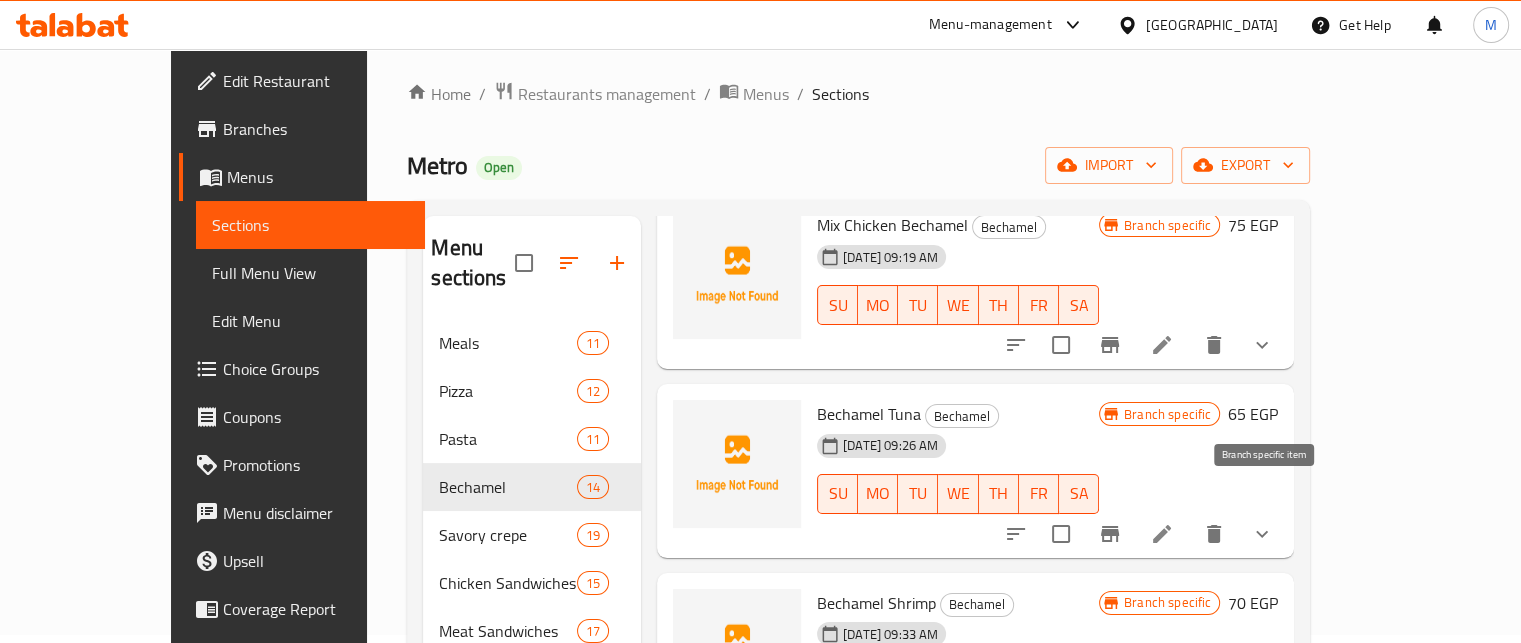 click at bounding box center (1110, 534) 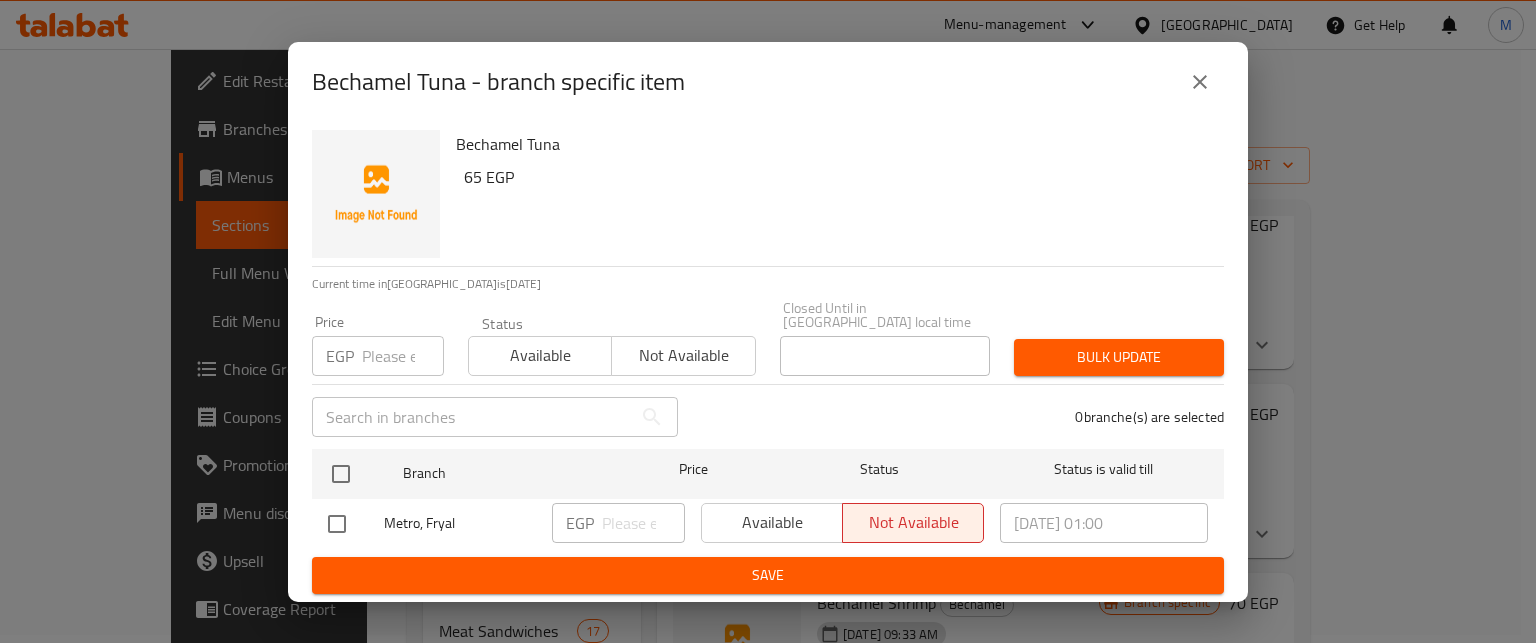 click on "EGP Price" at bounding box center (378, 356) 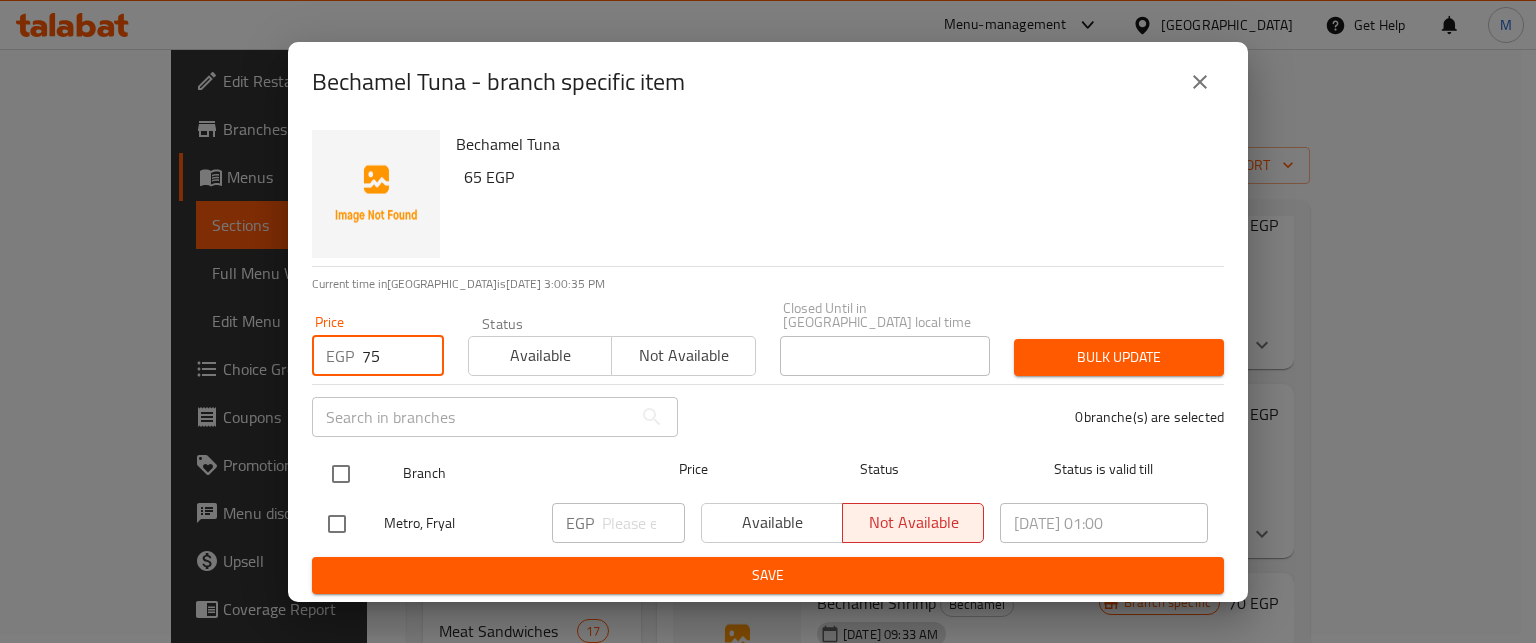 type on "75" 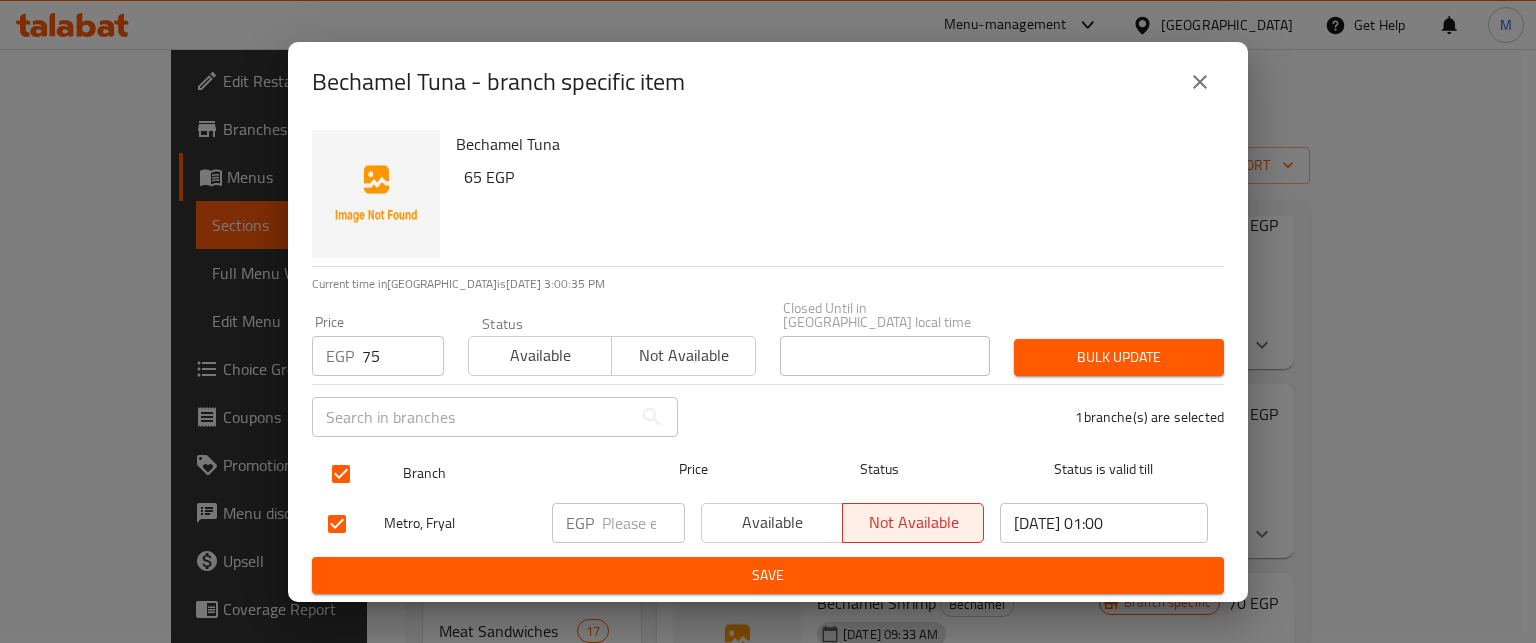 checkbox on "true" 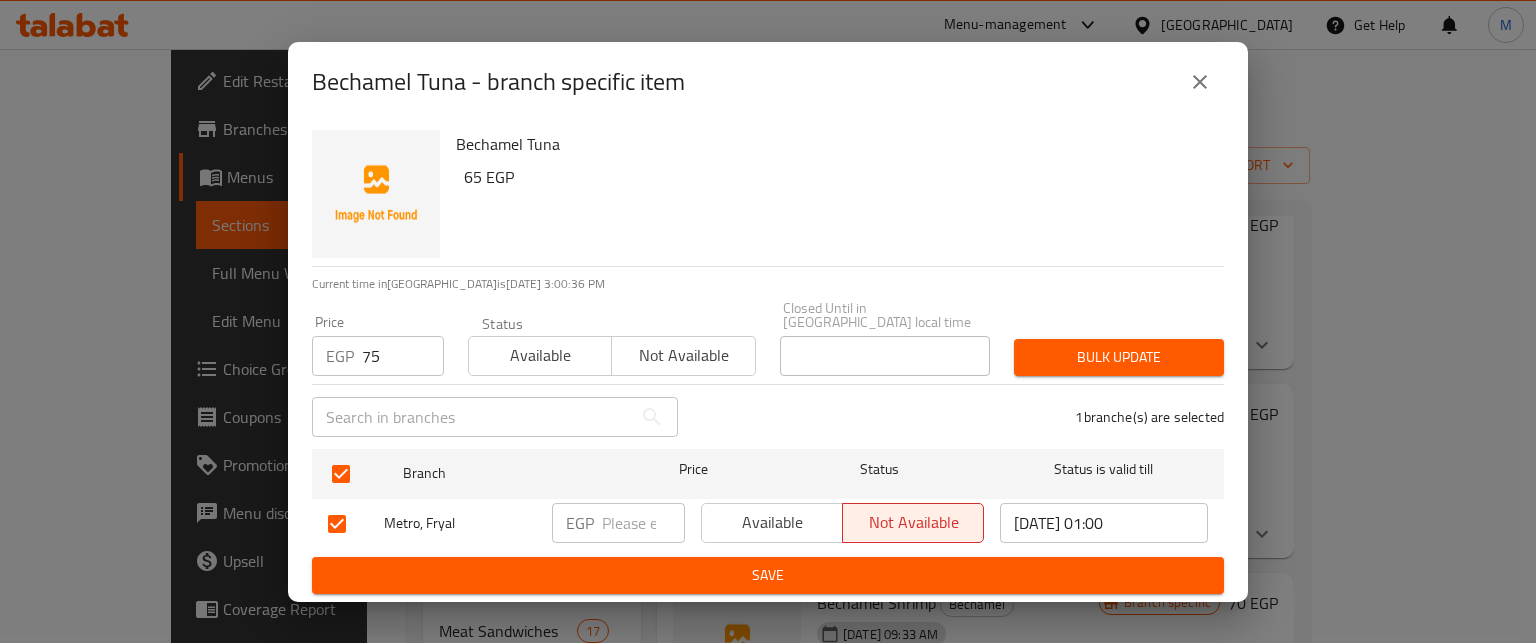 click on "Bulk update" at bounding box center (1119, 357) 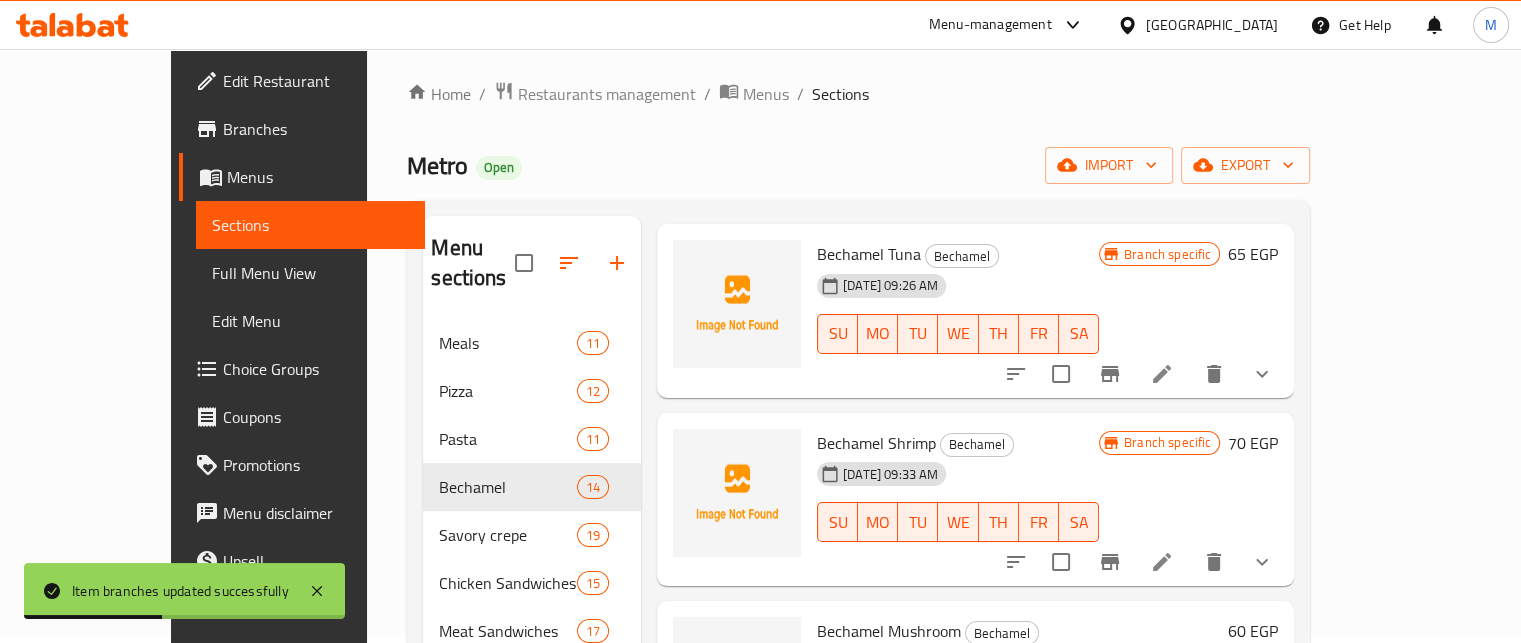 scroll, scrollTop: 468, scrollLeft: 0, axis: vertical 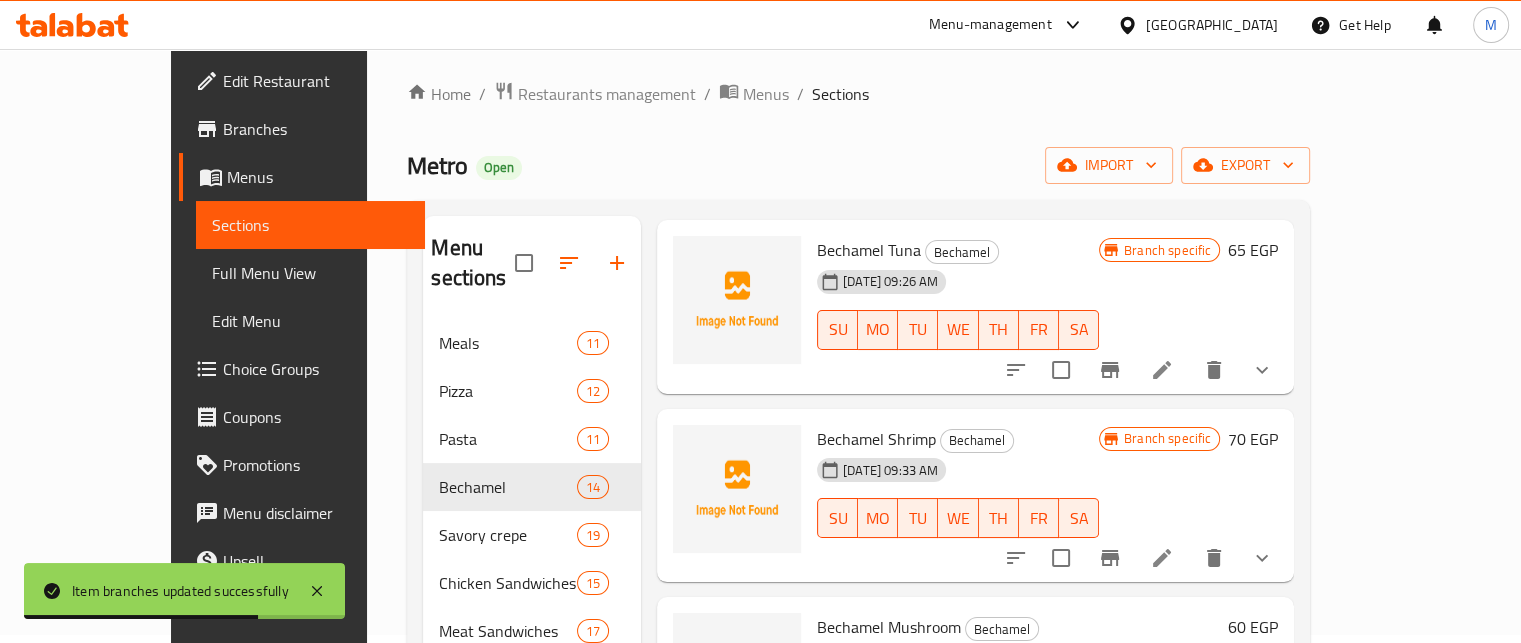 click 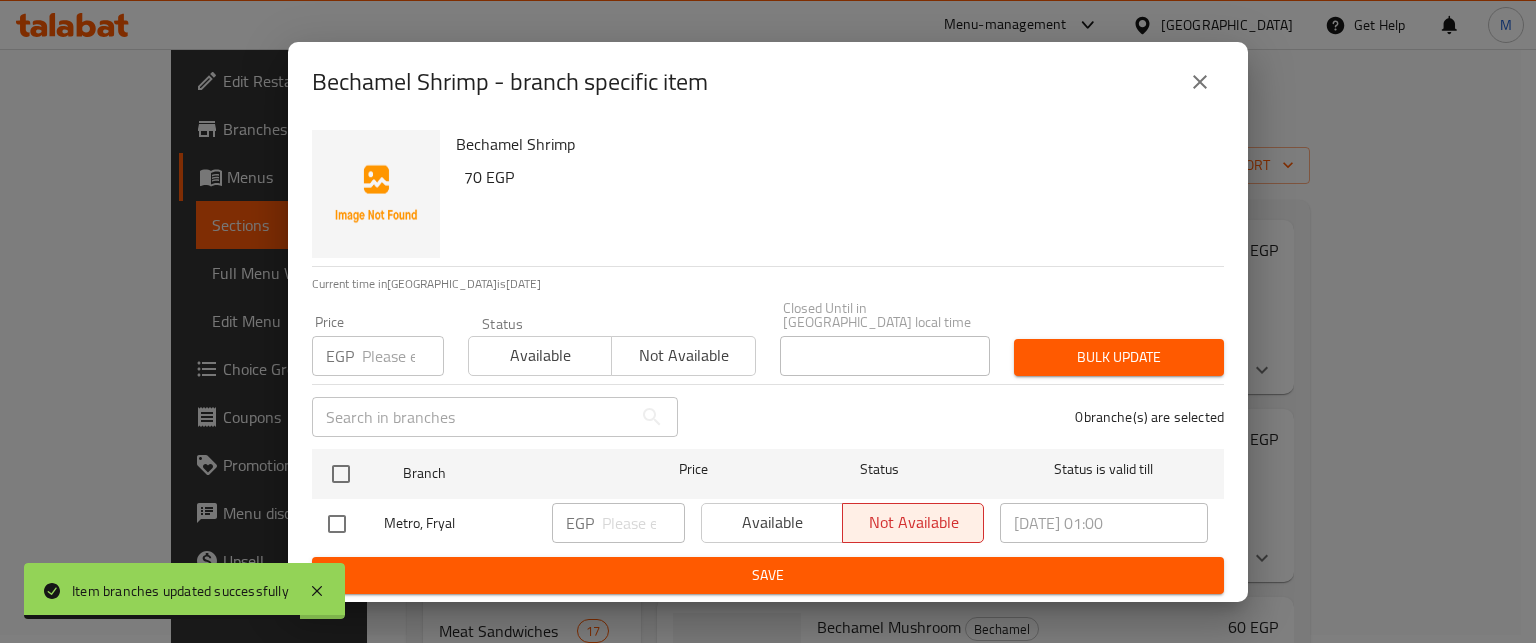 click at bounding box center (403, 356) 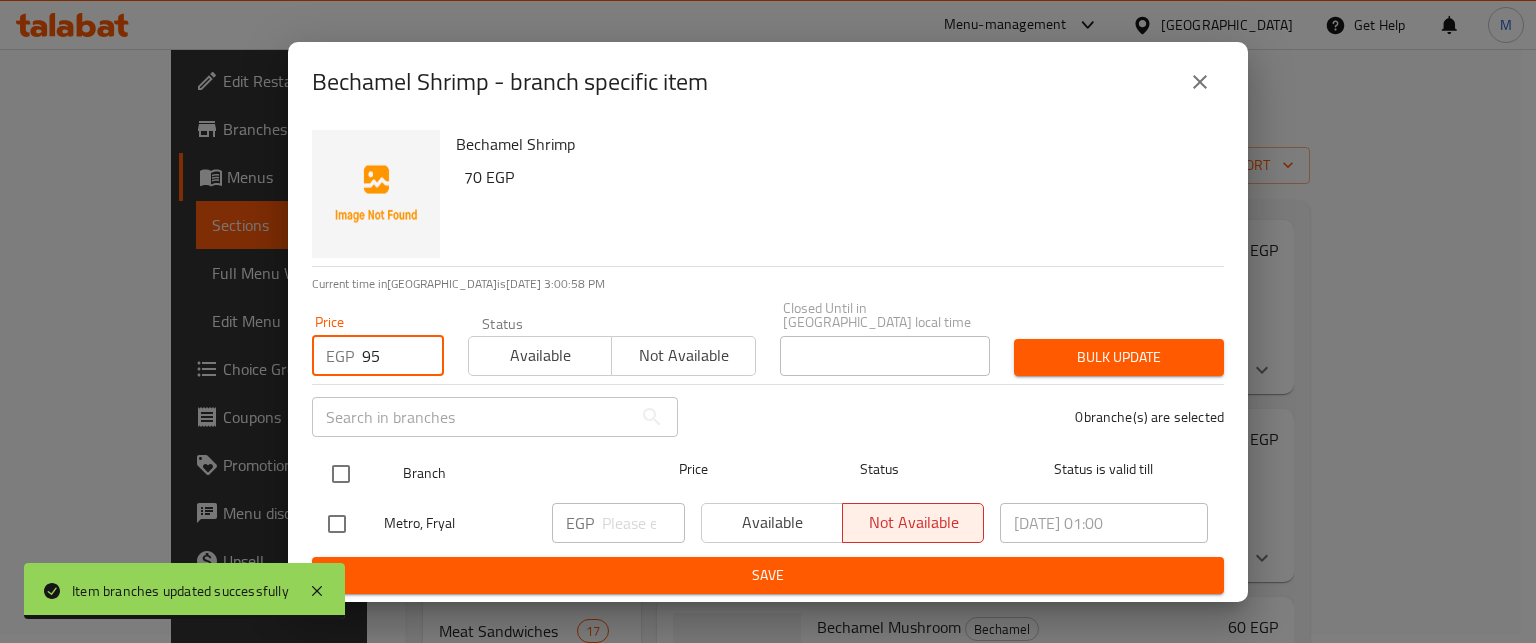 type on "95" 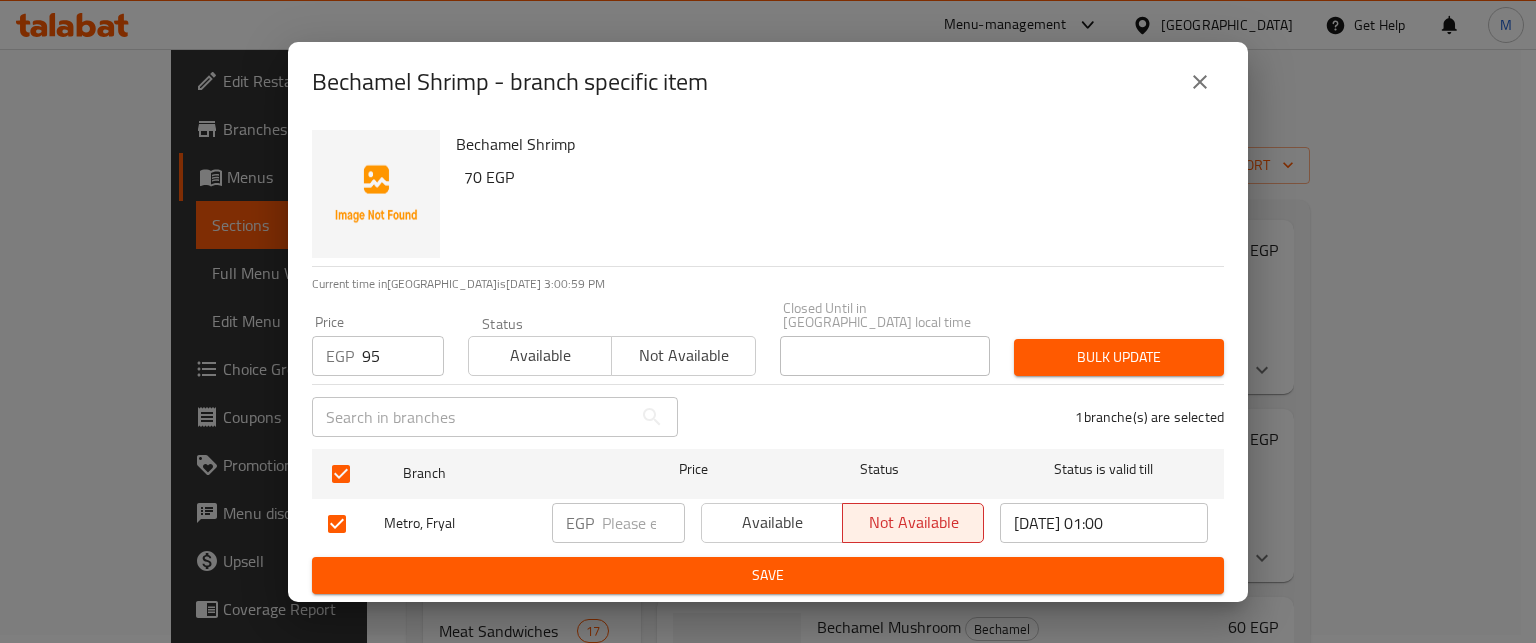 click on "Bulk update" at bounding box center [1119, 357] 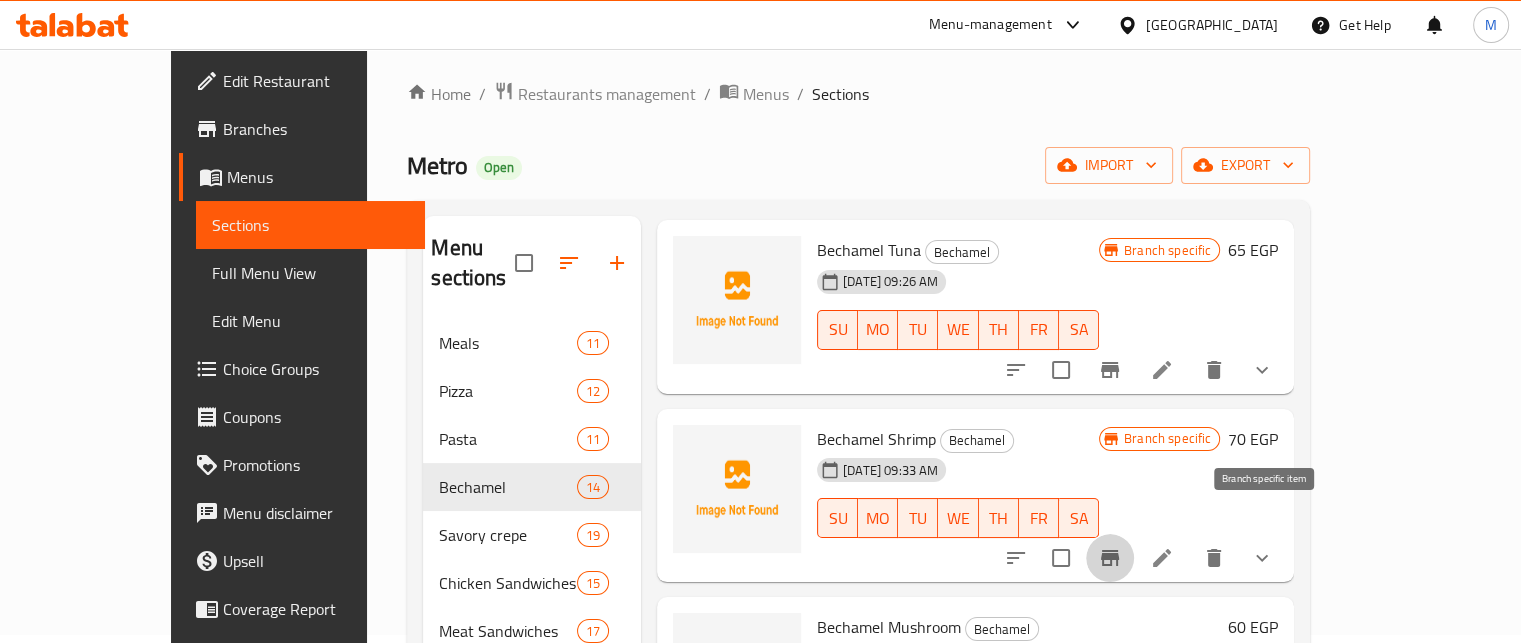 click at bounding box center [1110, 558] 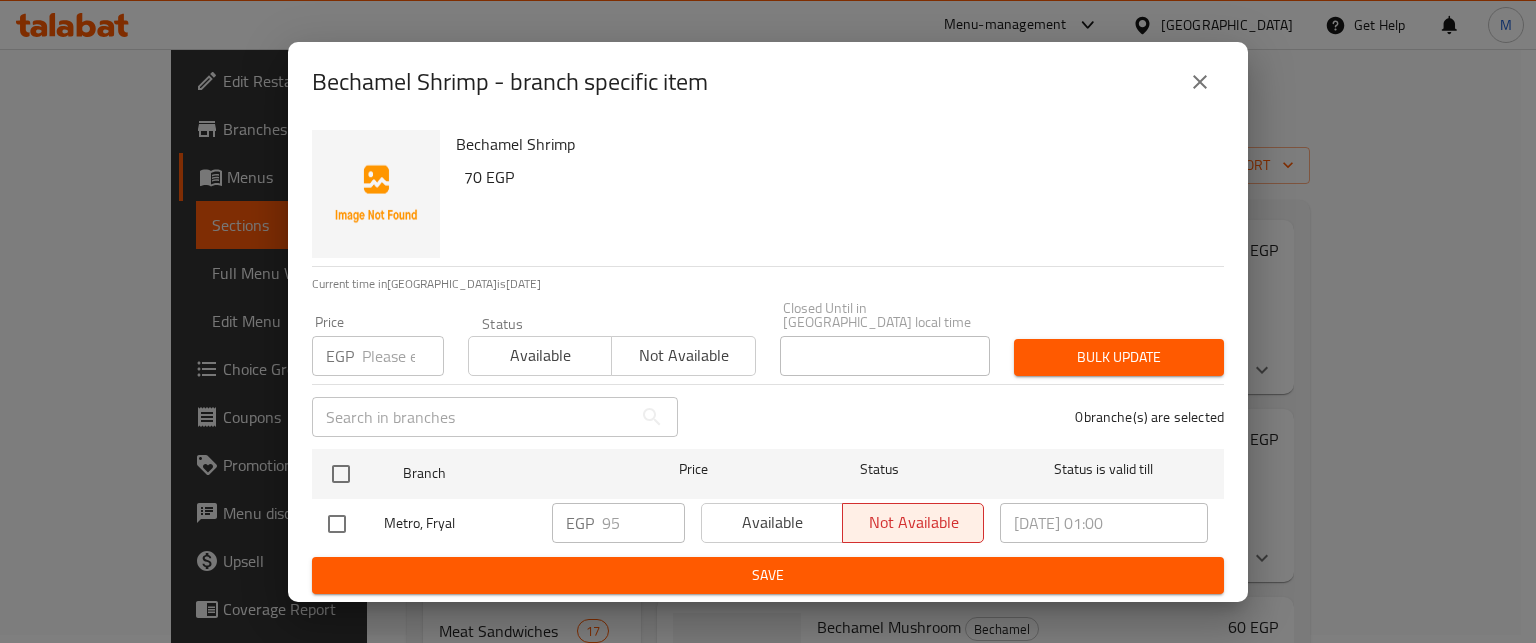 click at bounding box center (403, 356) 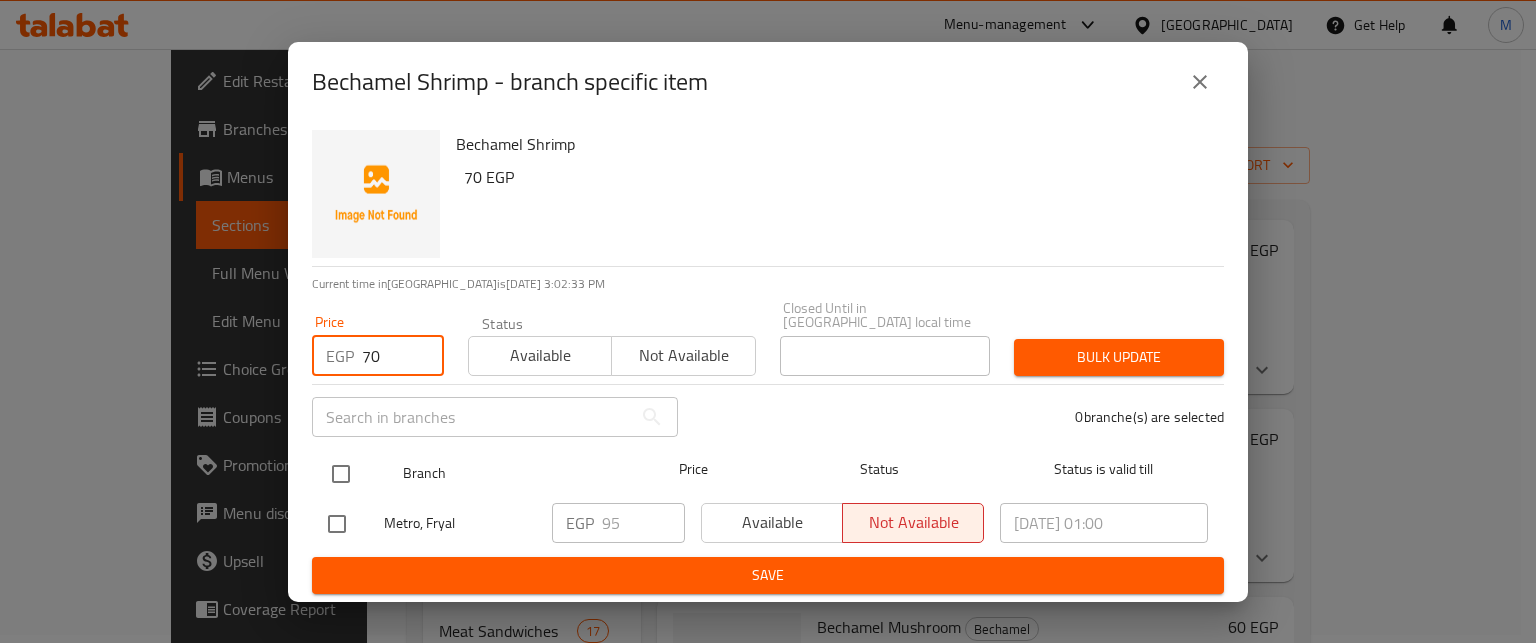 type on "70" 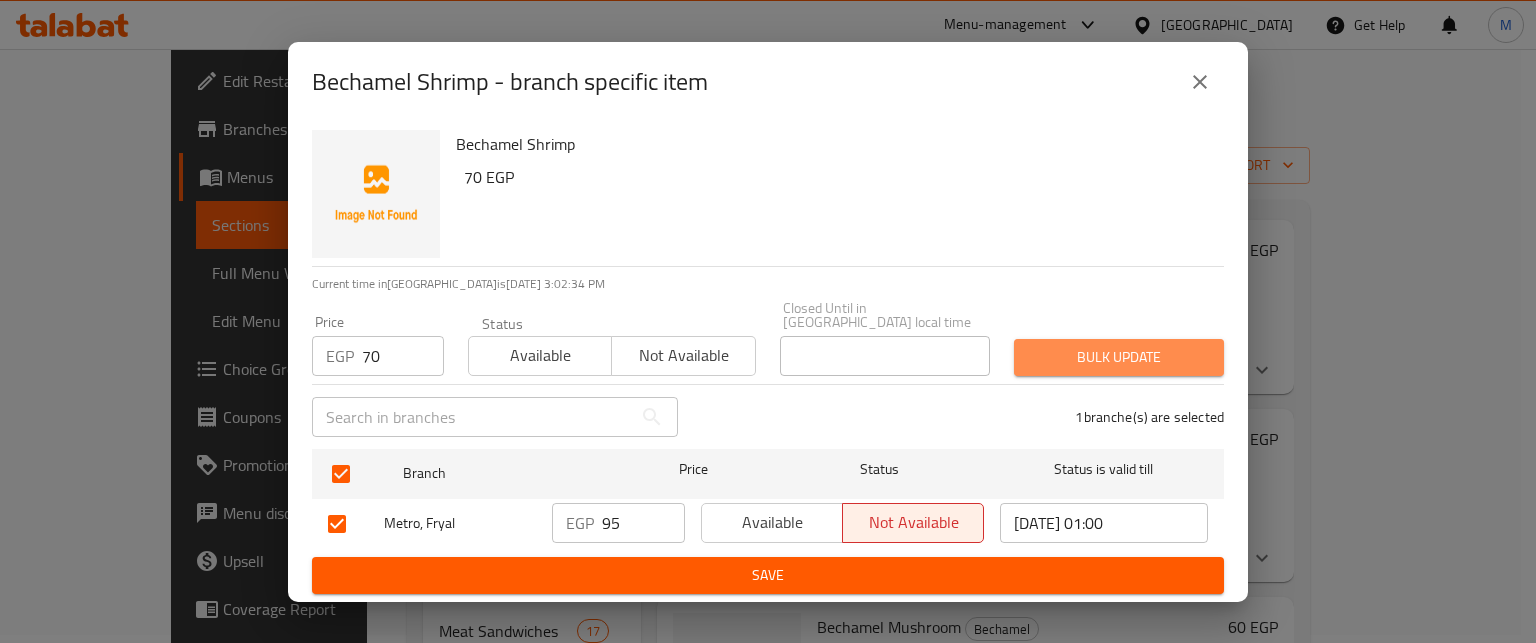 click on "Bulk update" at bounding box center (1119, 357) 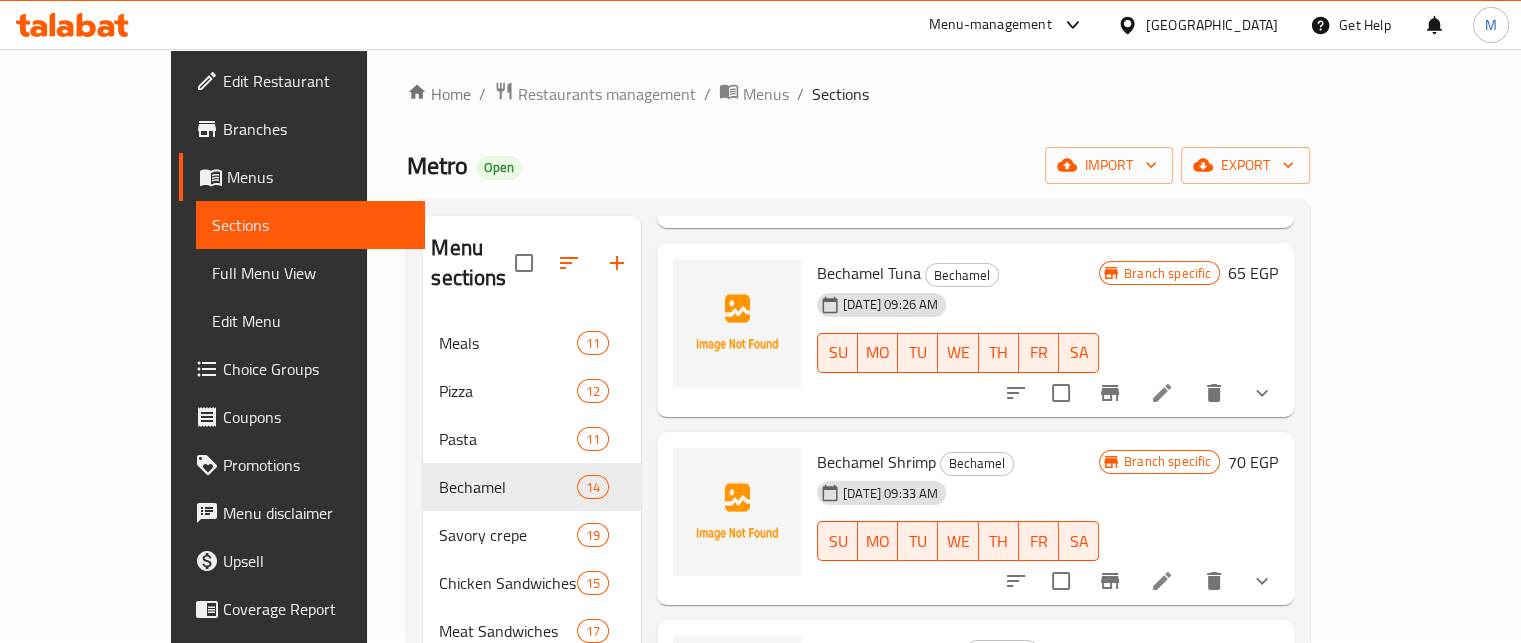 scroll, scrollTop: 442, scrollLeft: 0, axis: vertical 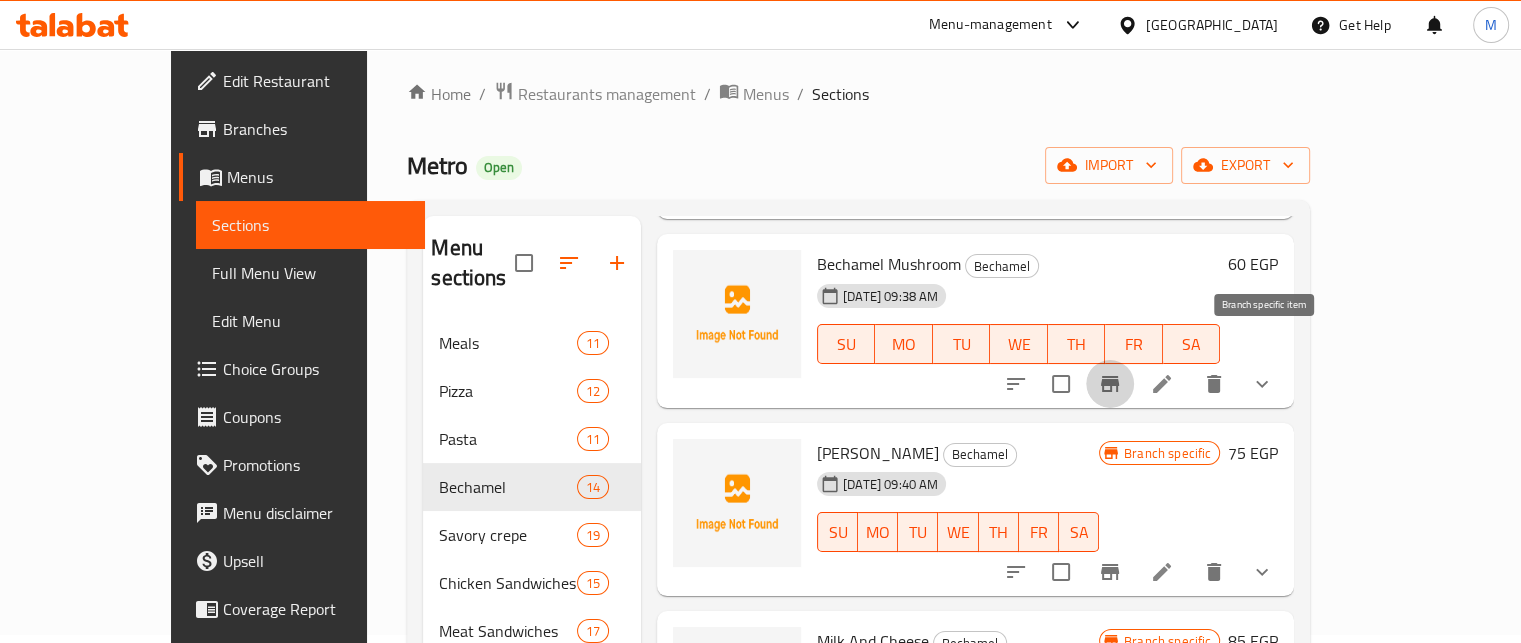 click 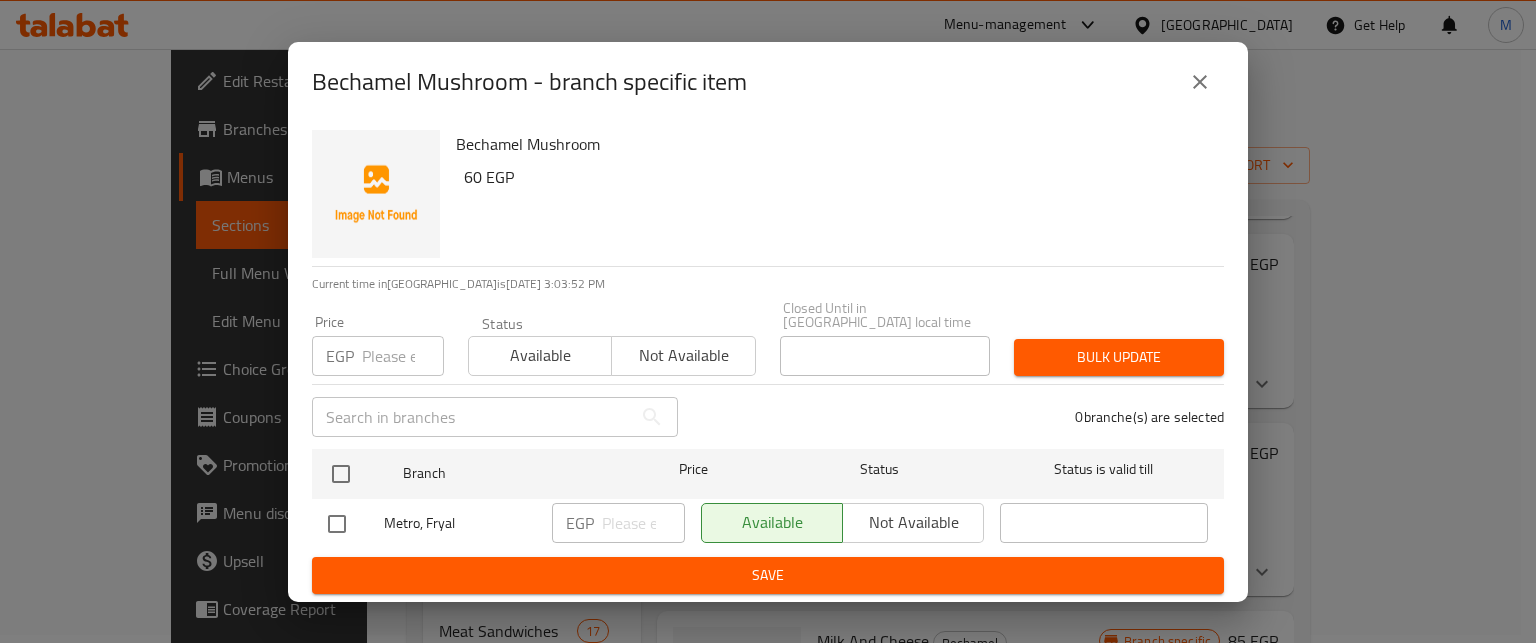 click 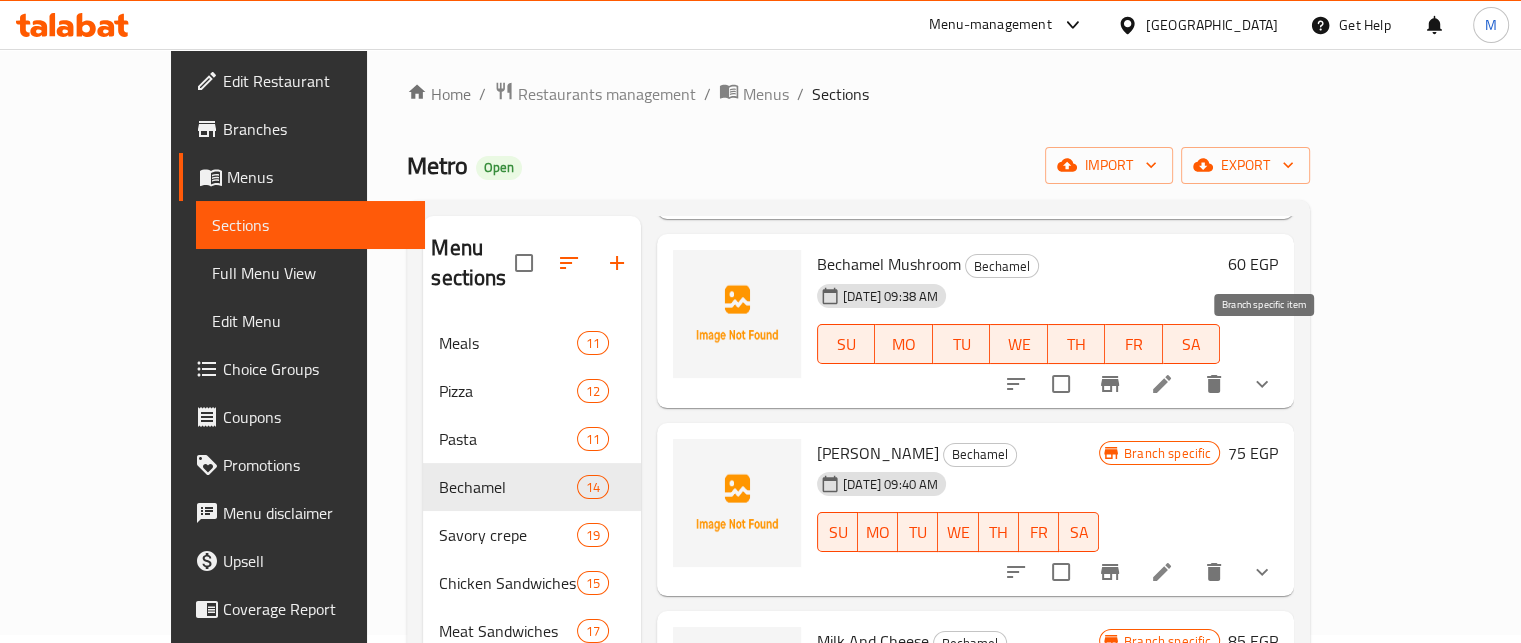 click 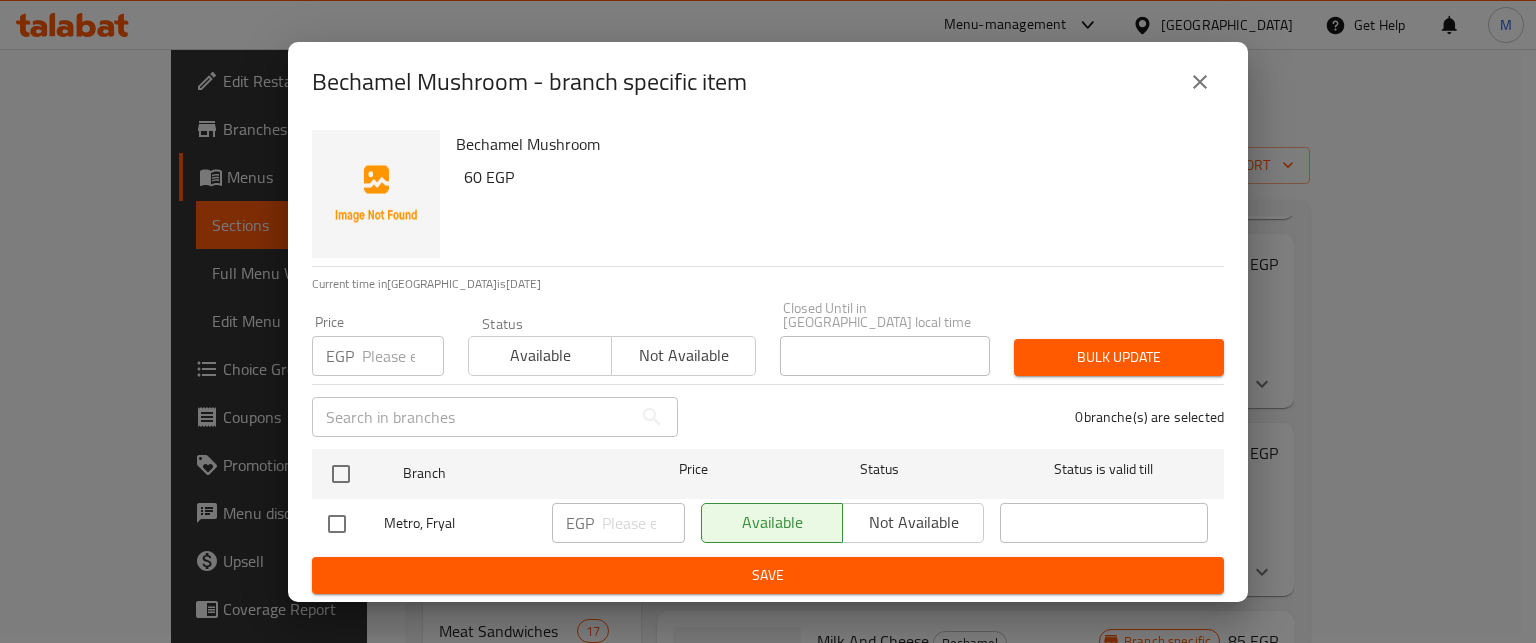 click at bounding box center (403, 356) 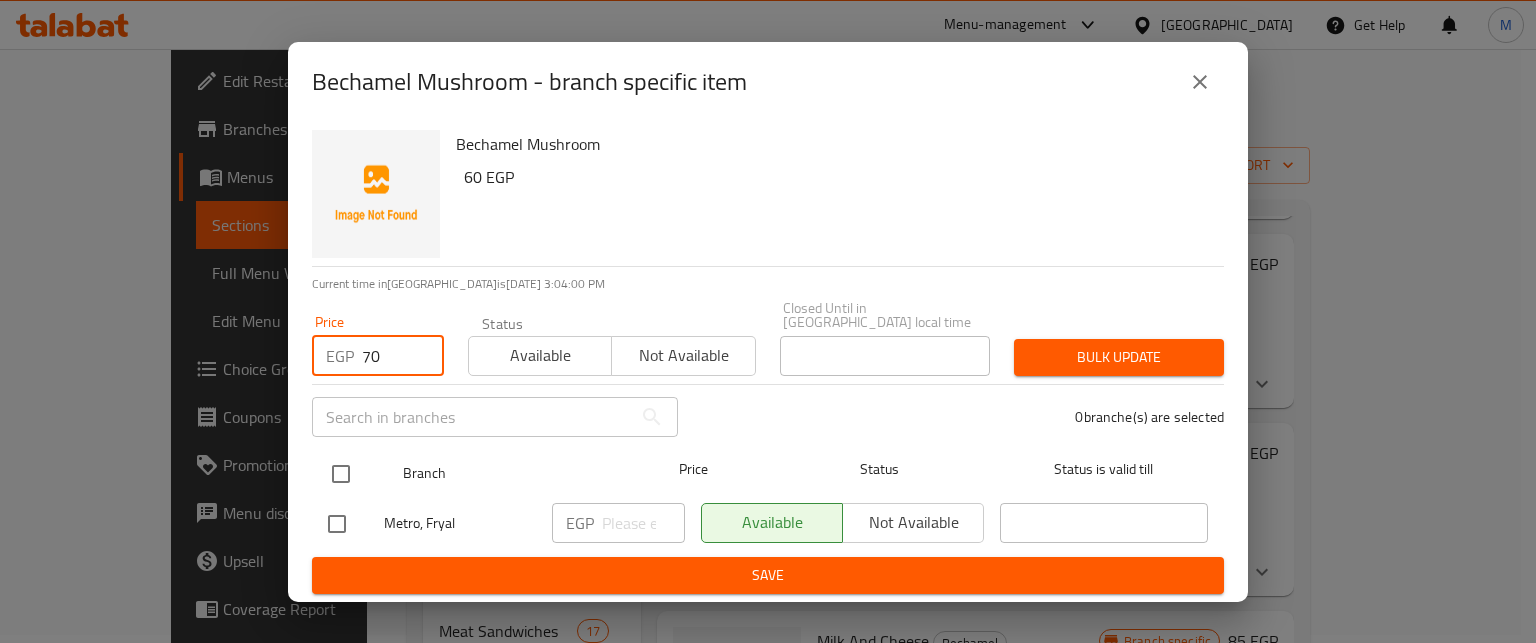 type on "70" 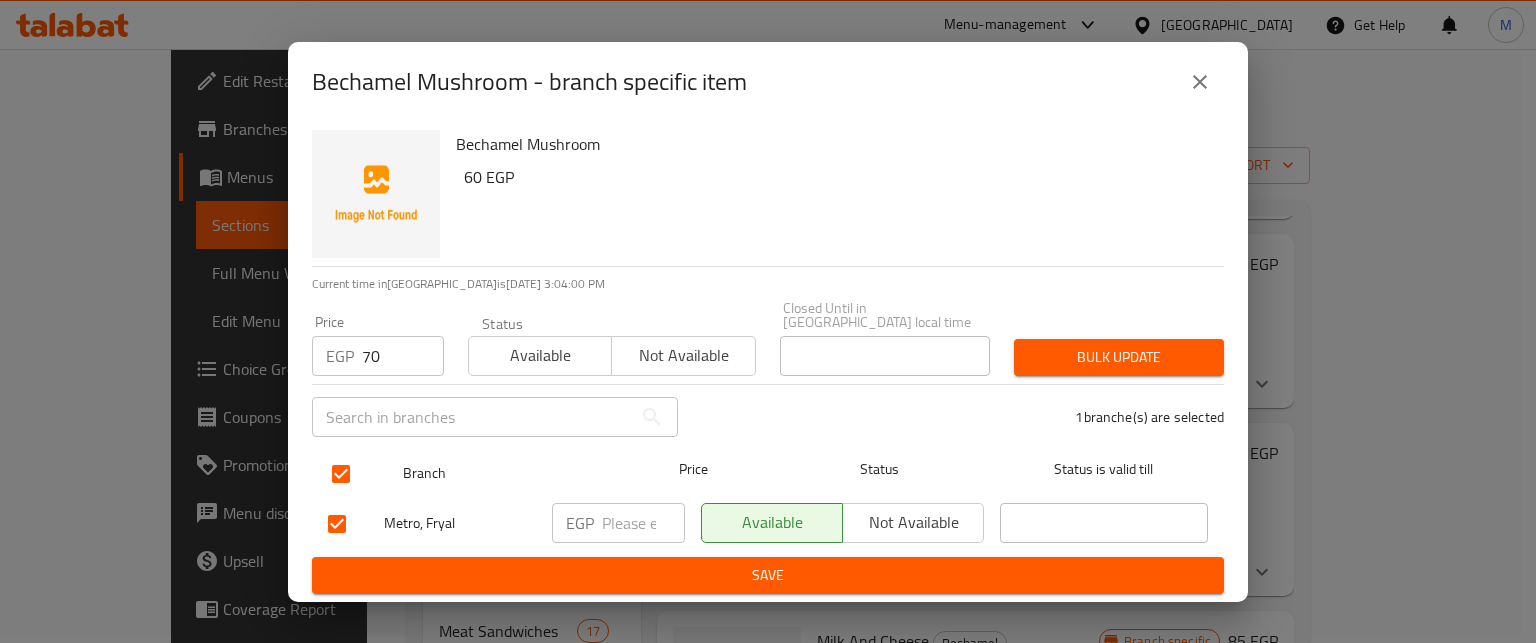 checkbox on "true" 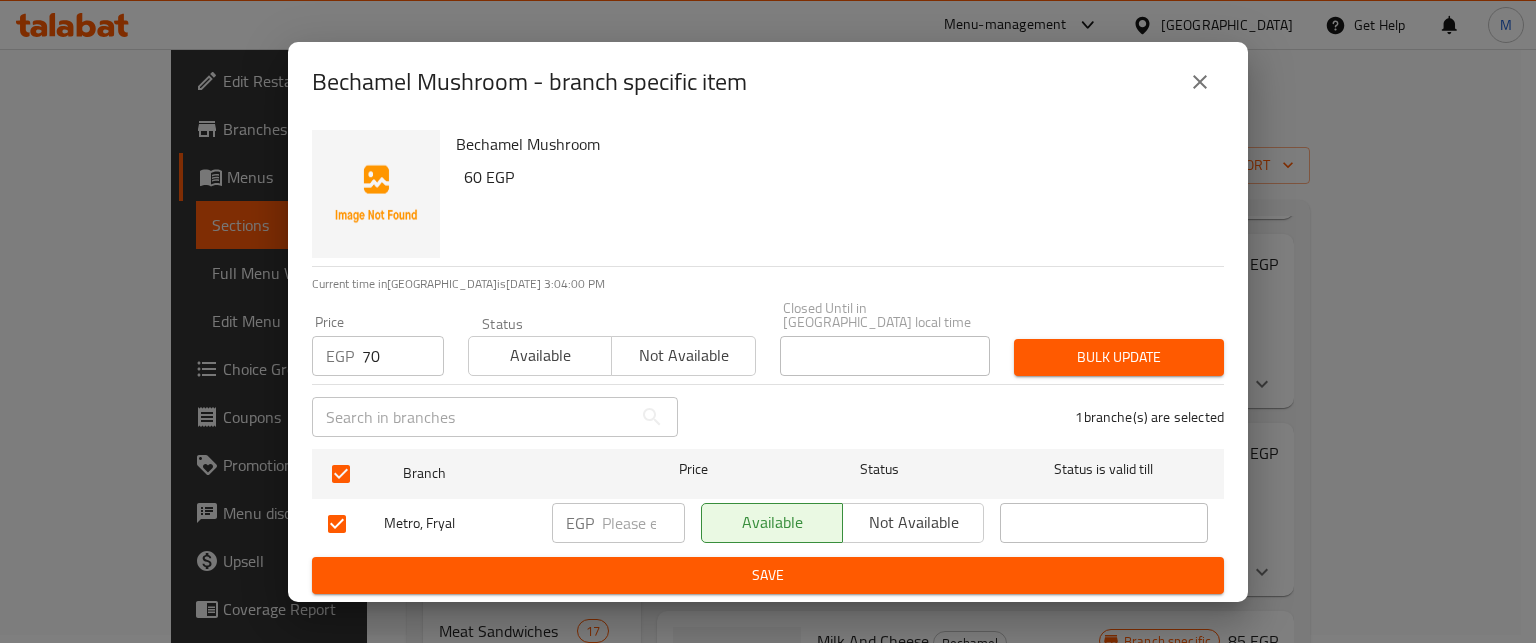 click on "Bulk update" at bounding box center [1119, 357] 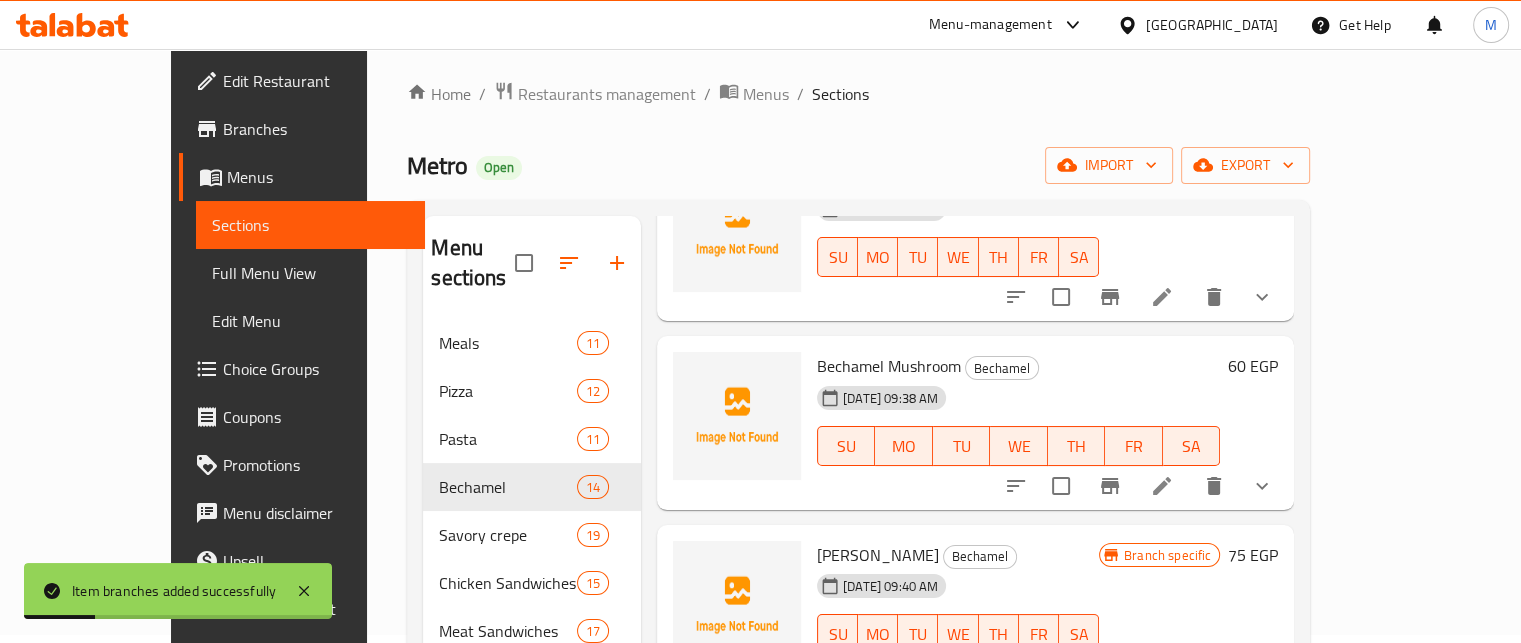 scroll, scrollTop: 582, scrollLeft: 0, axis: vertical 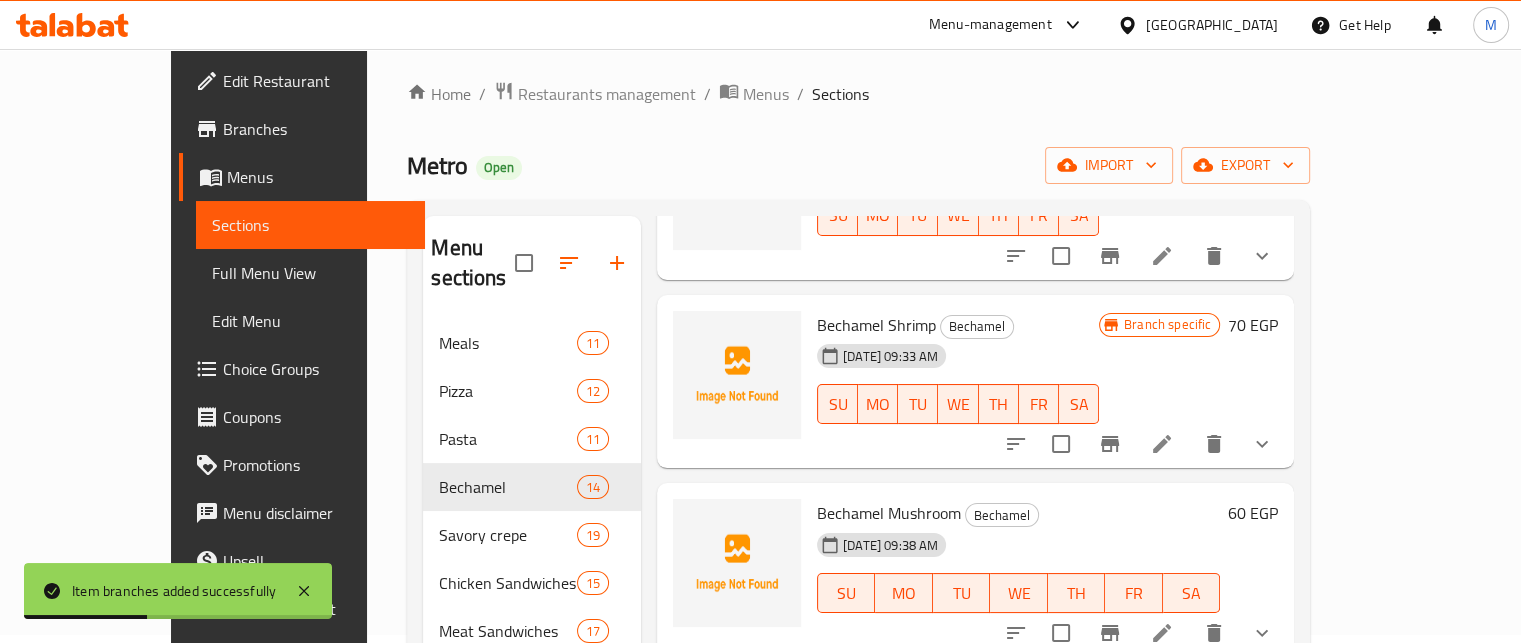 click 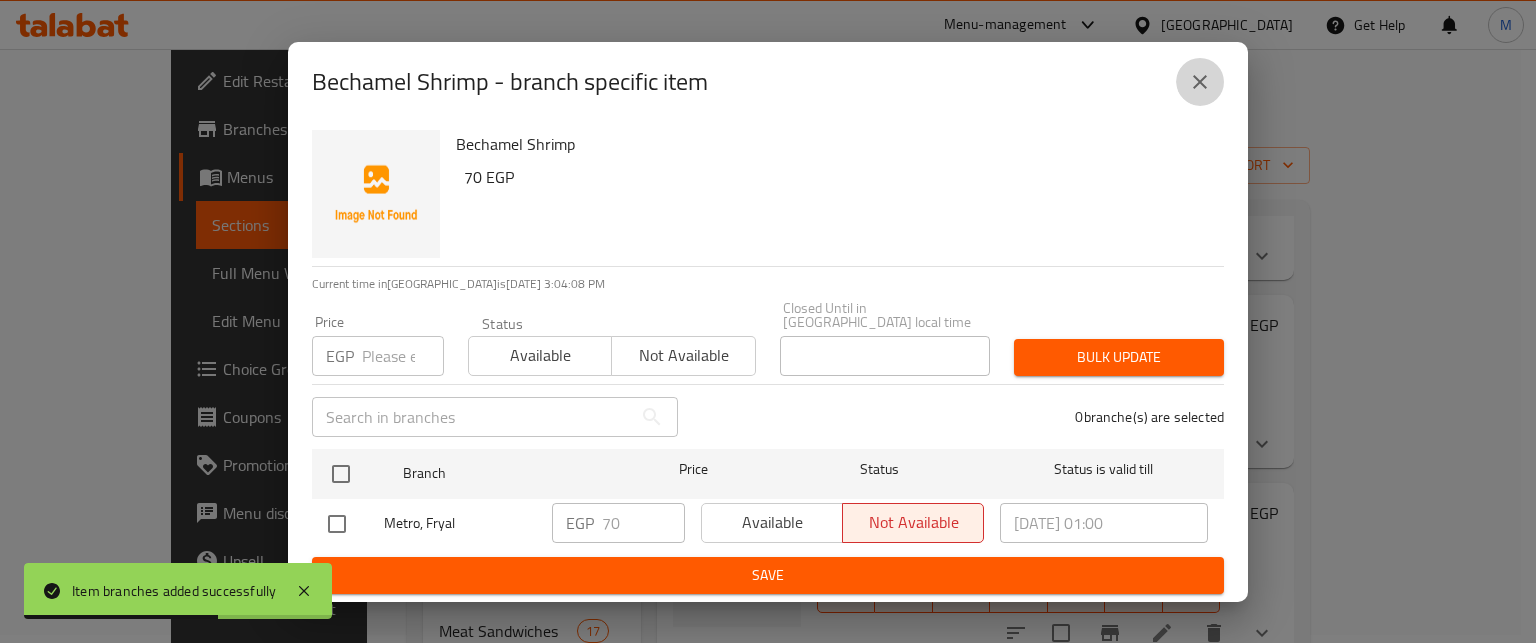 click 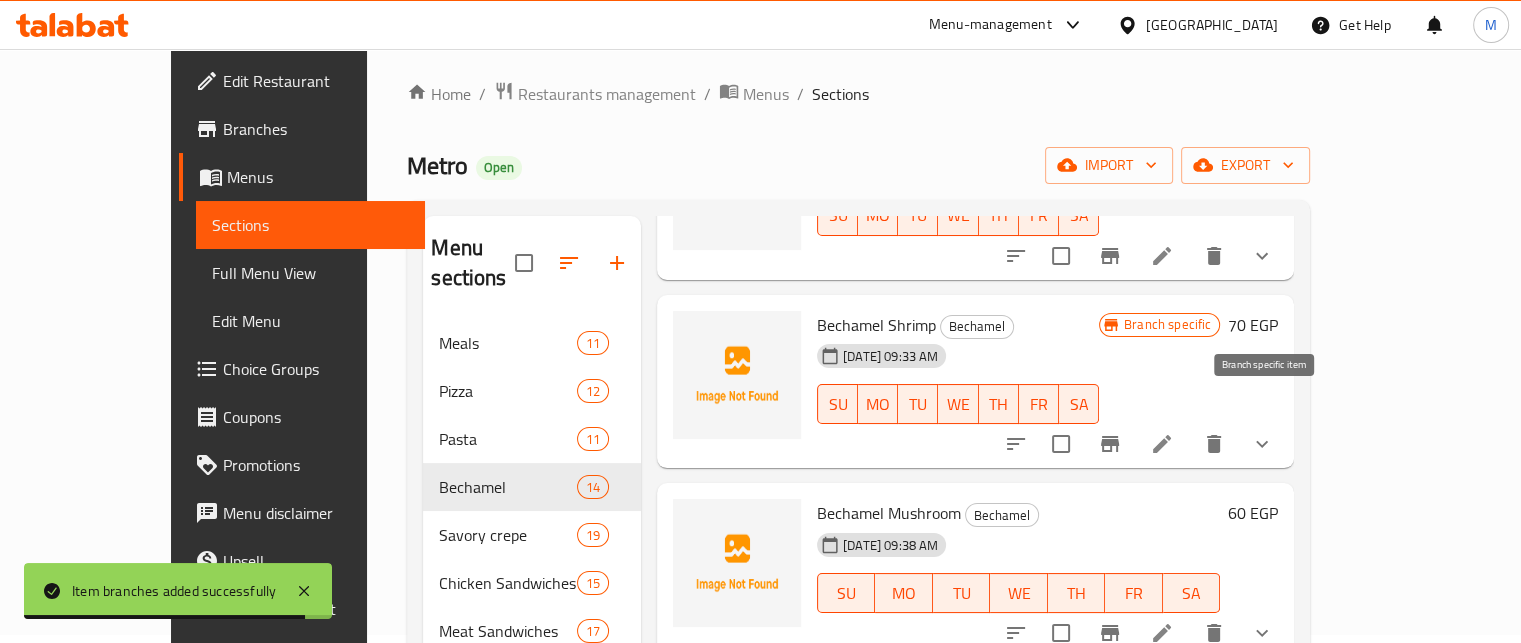 click 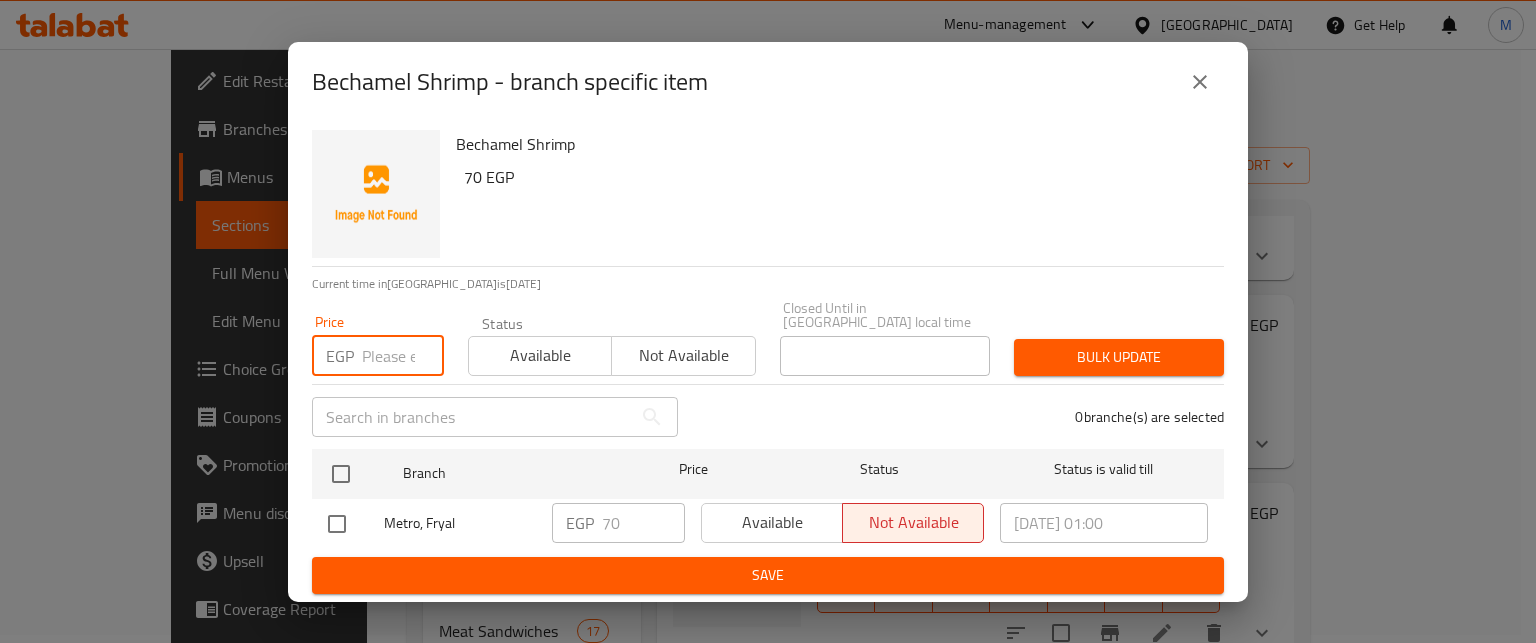 click at bounding box center (403, 356) 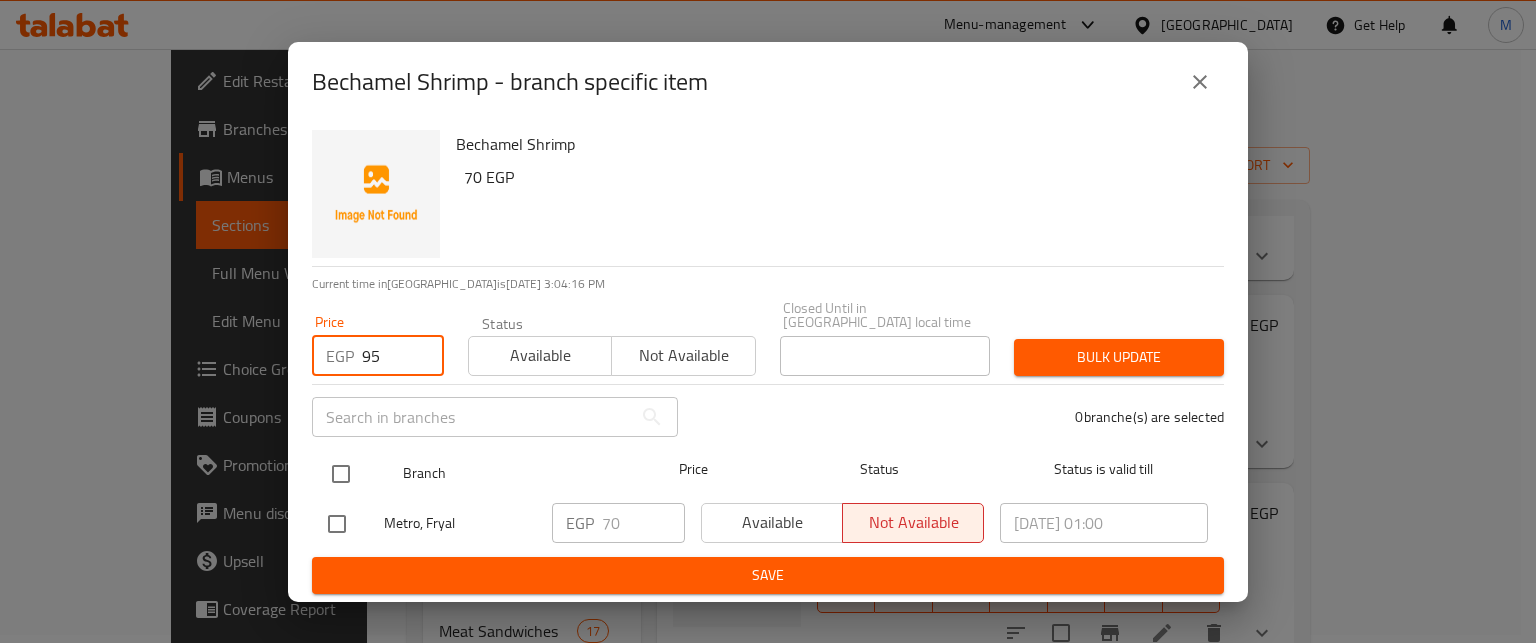 type on "95" 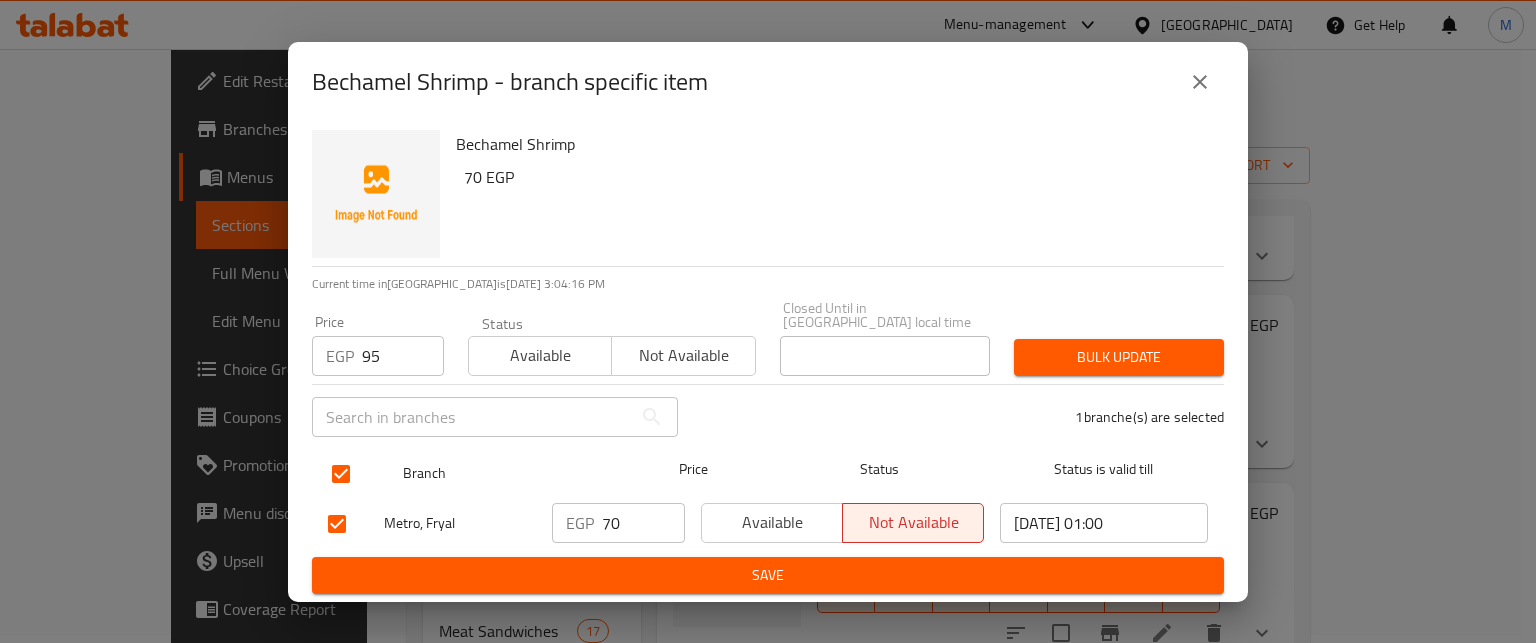 checkbox on "true" 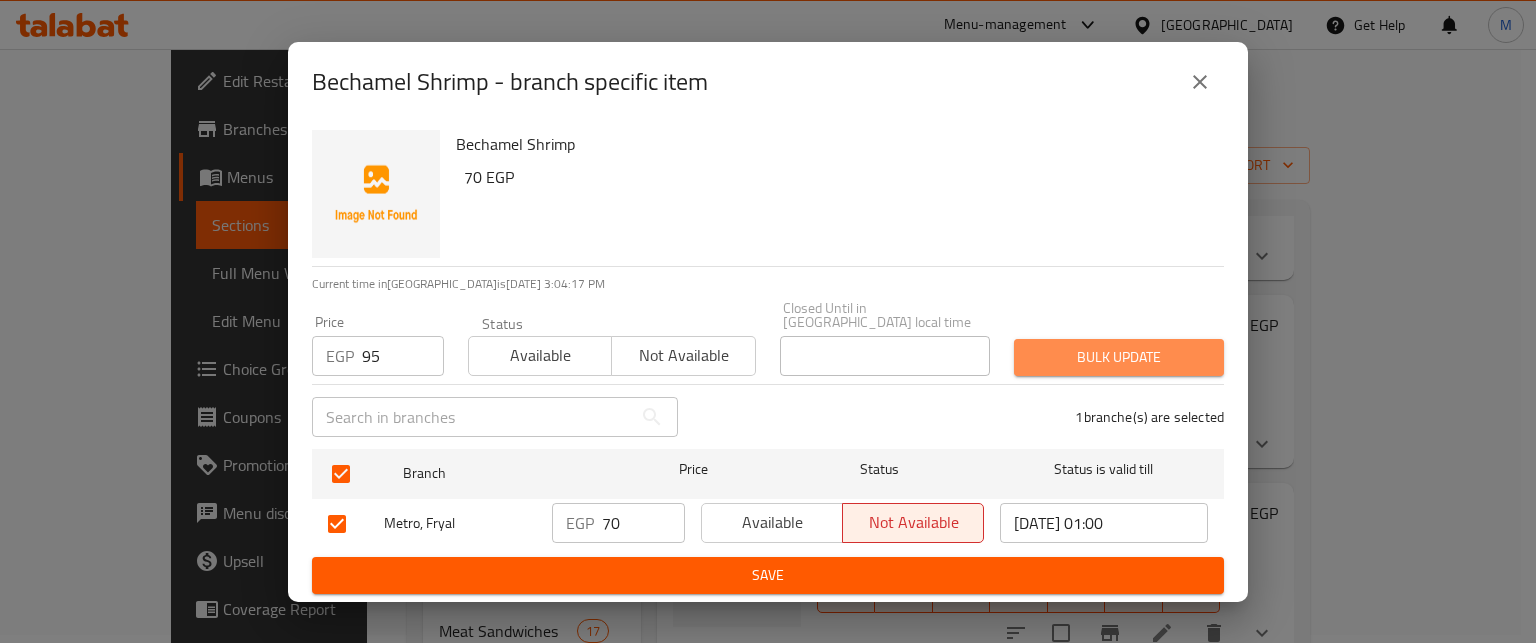 click on "Bulk update" at bounding box center [1119, 357] 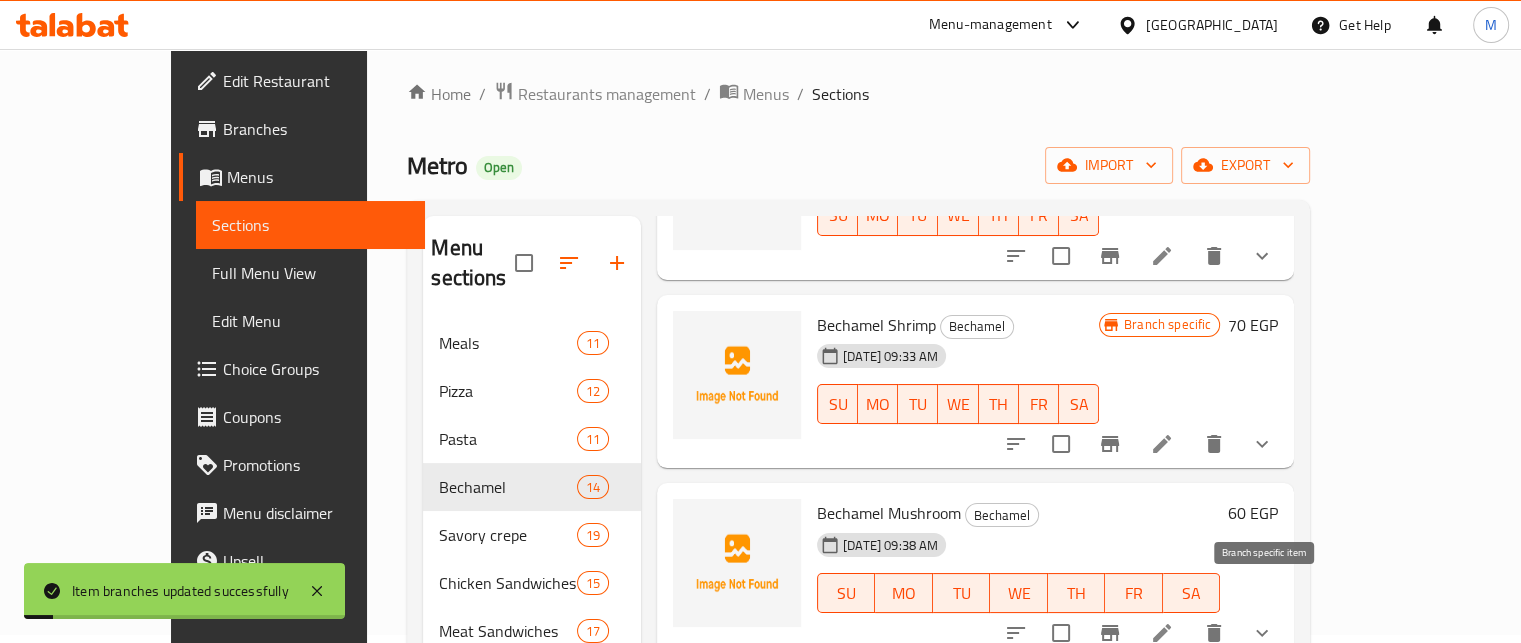 click 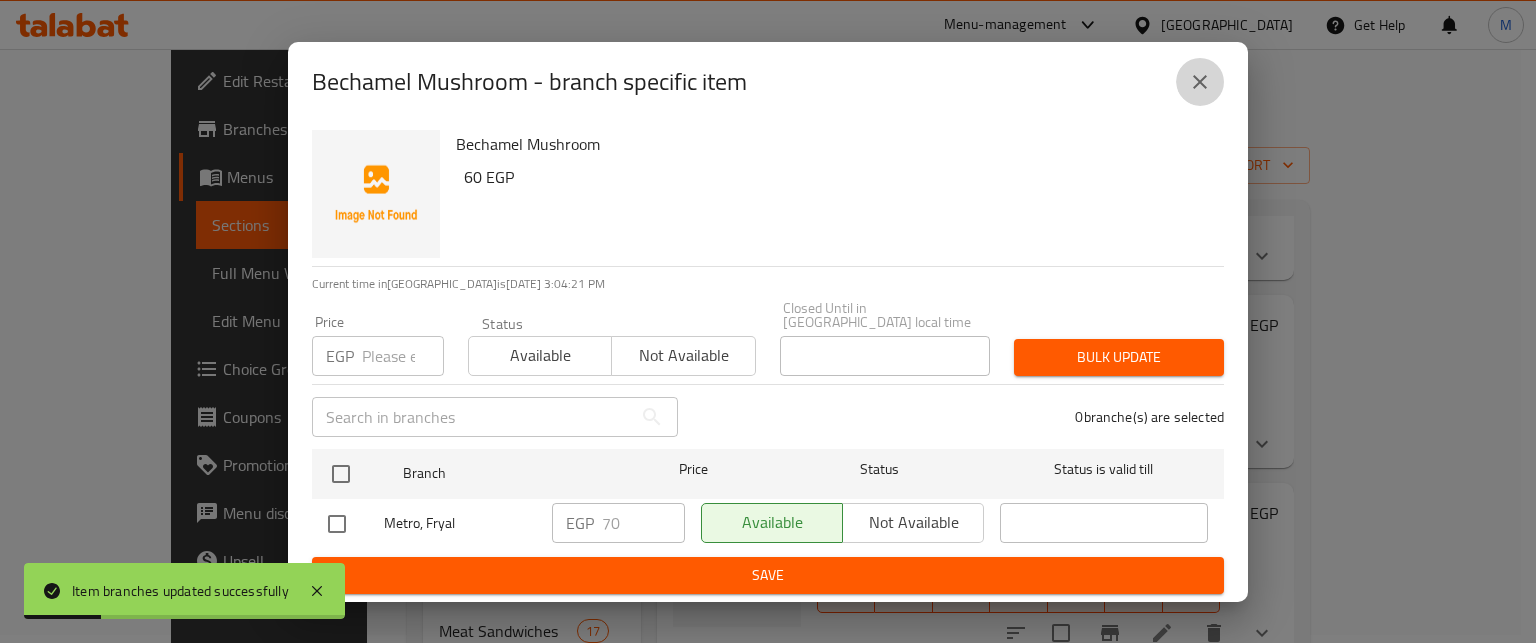 click at bounding box center (1200, 82) 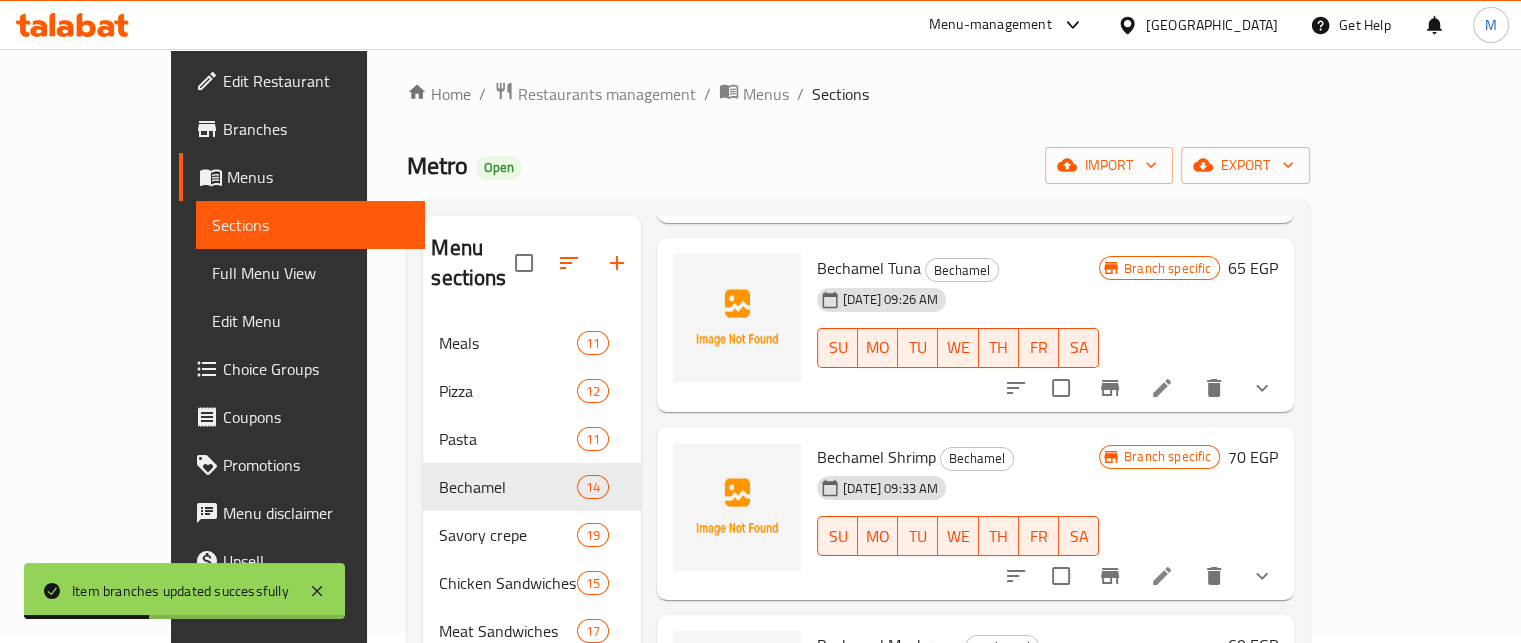 scroll, scrollTop: 428, scrollLeft: 0, axis: vertical 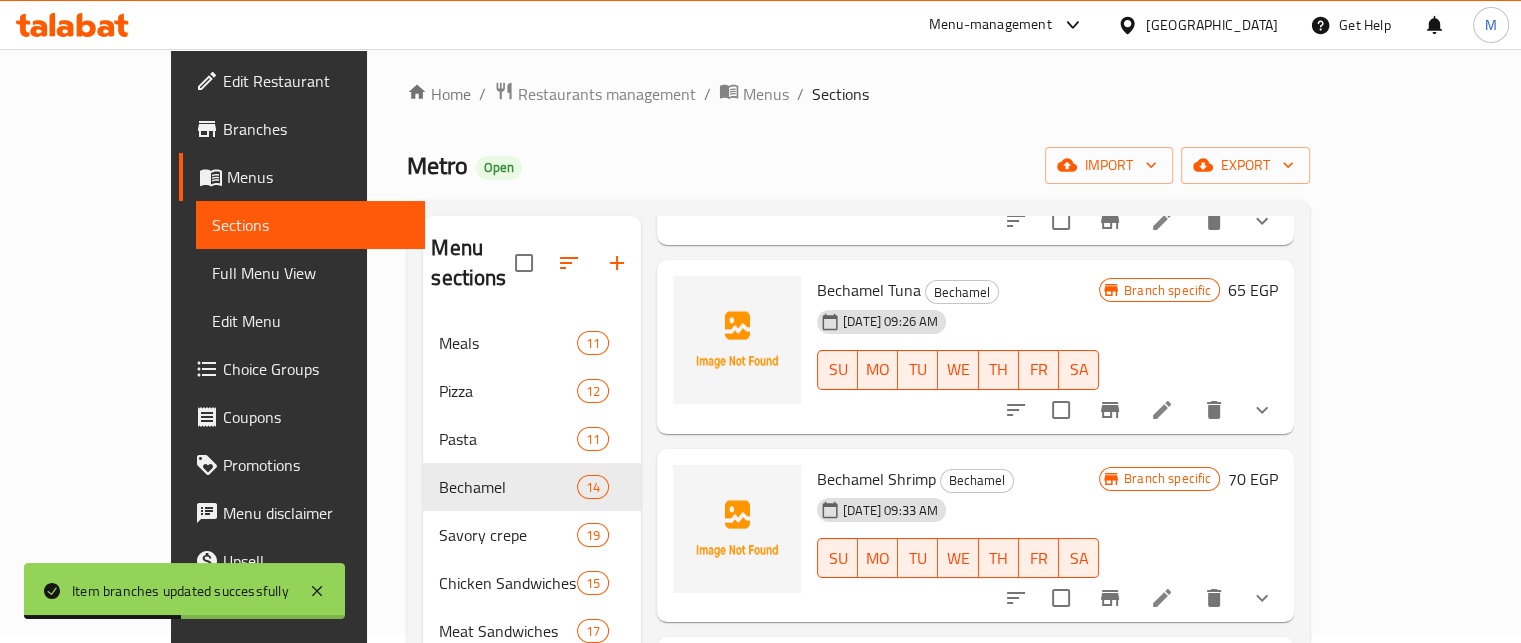 click 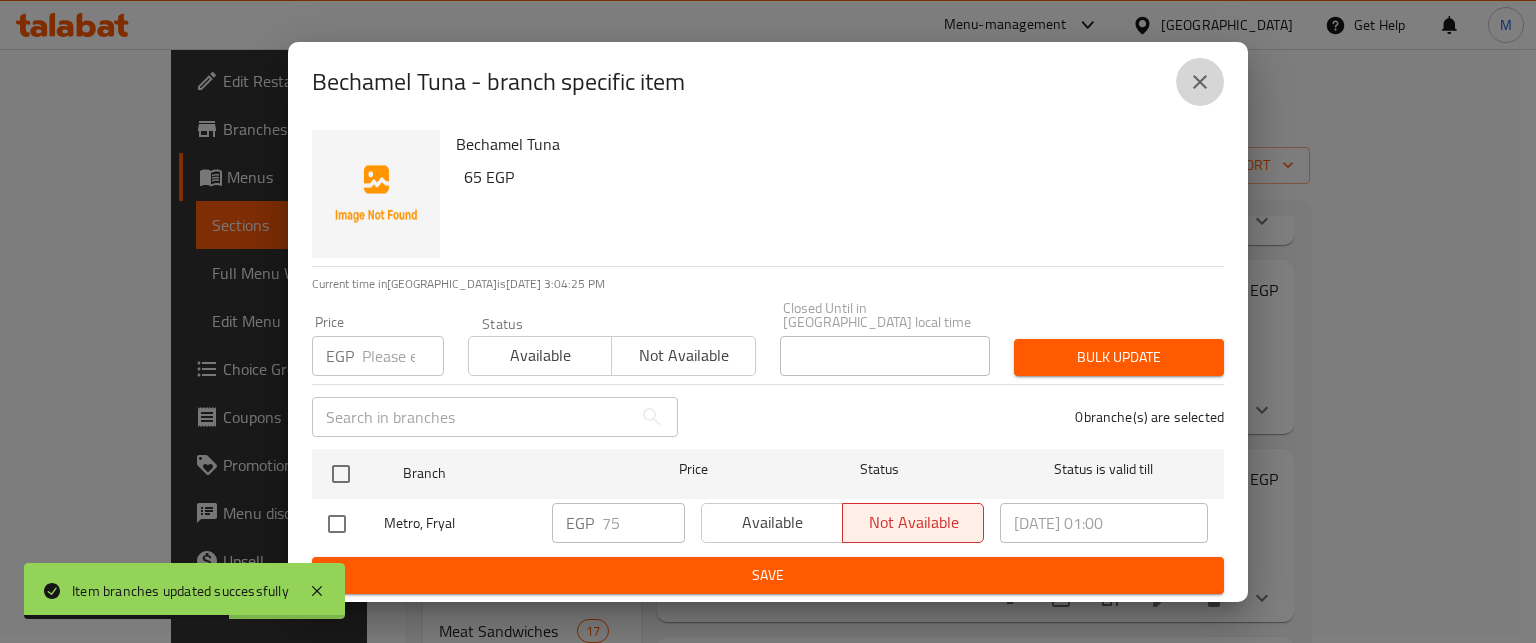 click 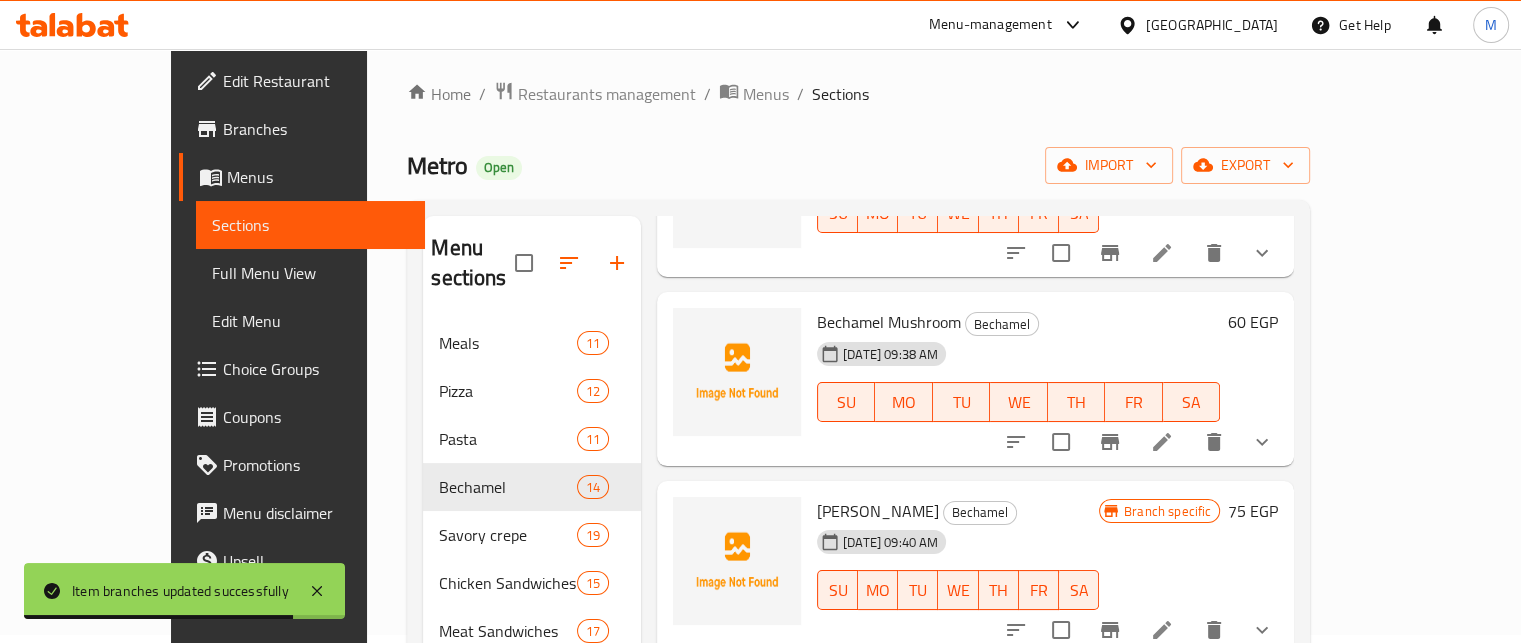 scroll, scrollTop: 776, scrollLeft: 0, axis: vertical 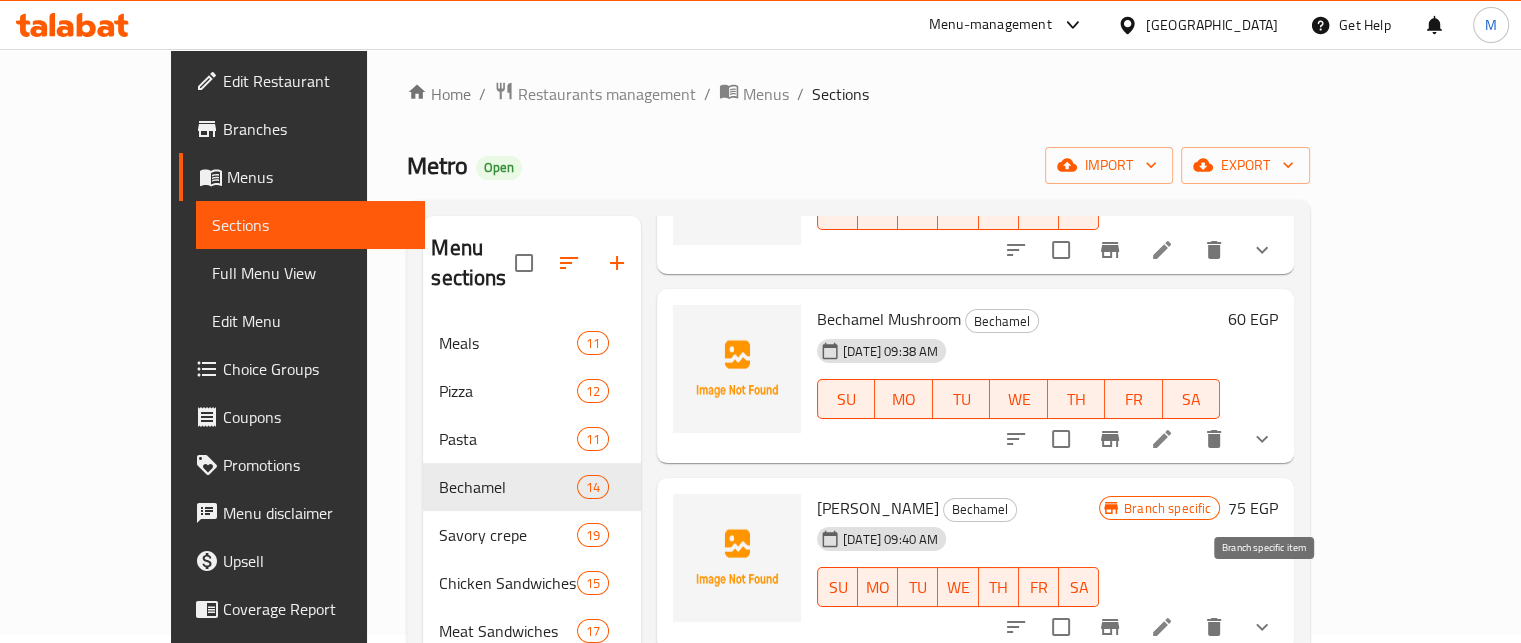 click 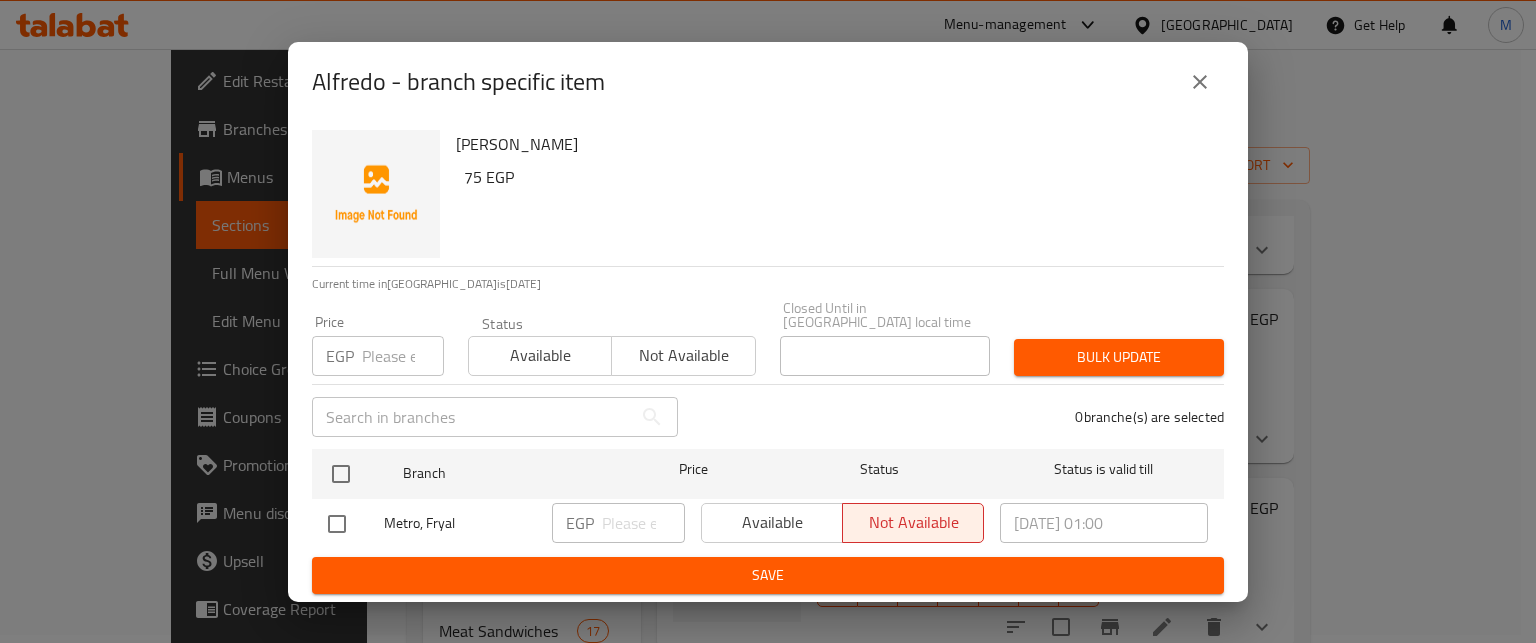 click at bounding box center [403, 356] 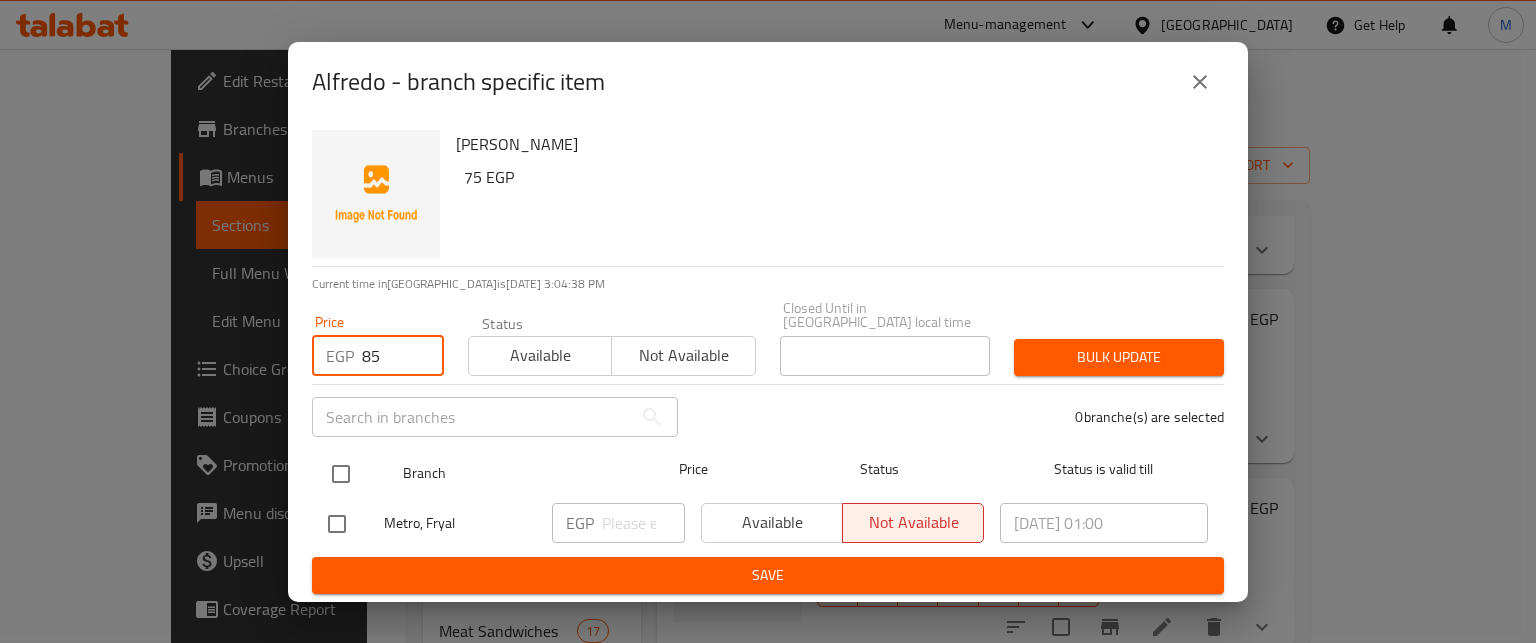 type on "85" 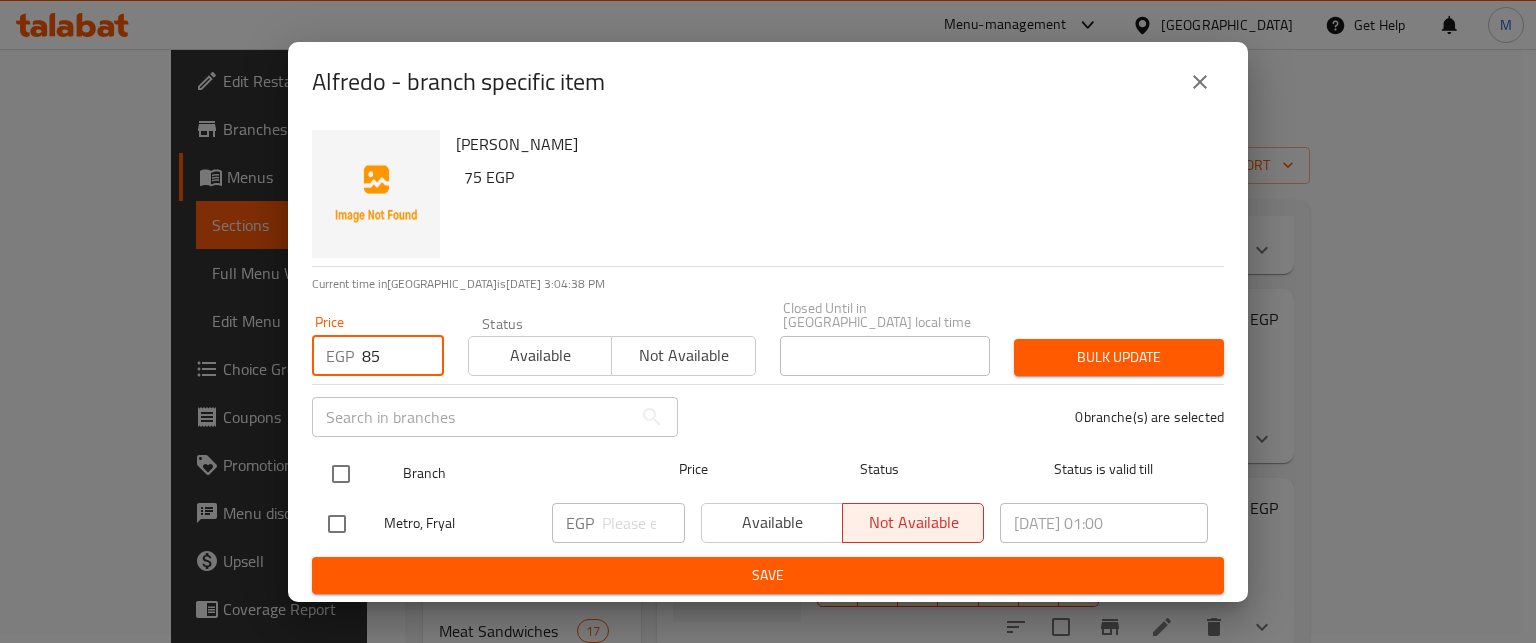 click at bounding box center (341, 474) 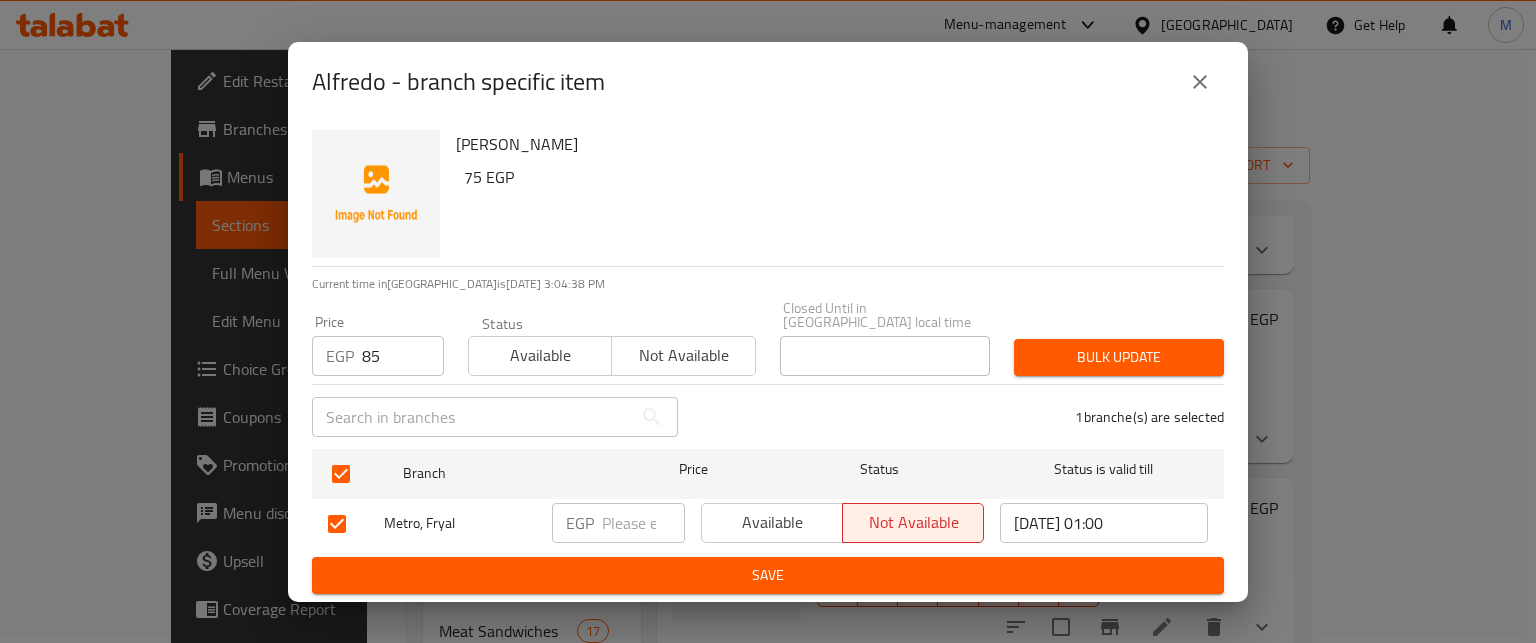 click on "Bulk update" at bounding box center (1119, 357) 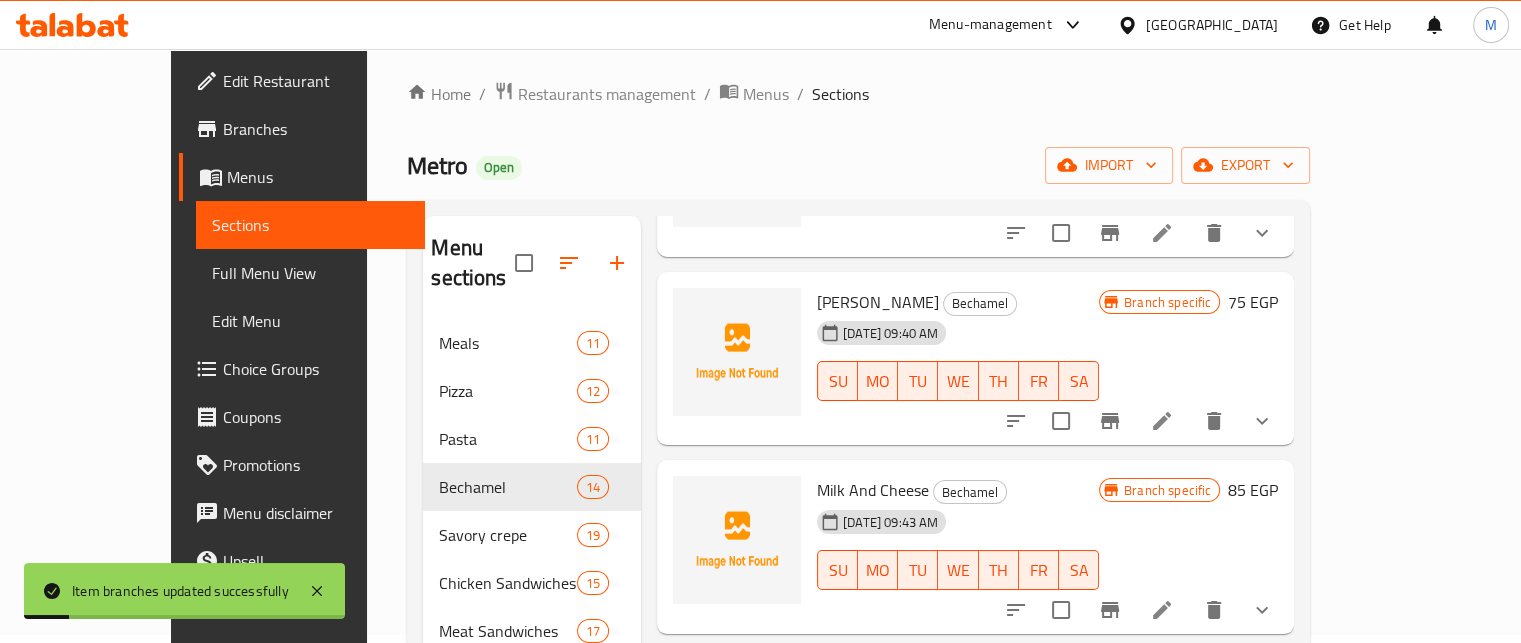 scroll, scrollTop: 1008, scrollLeft: 0, axis: vertical 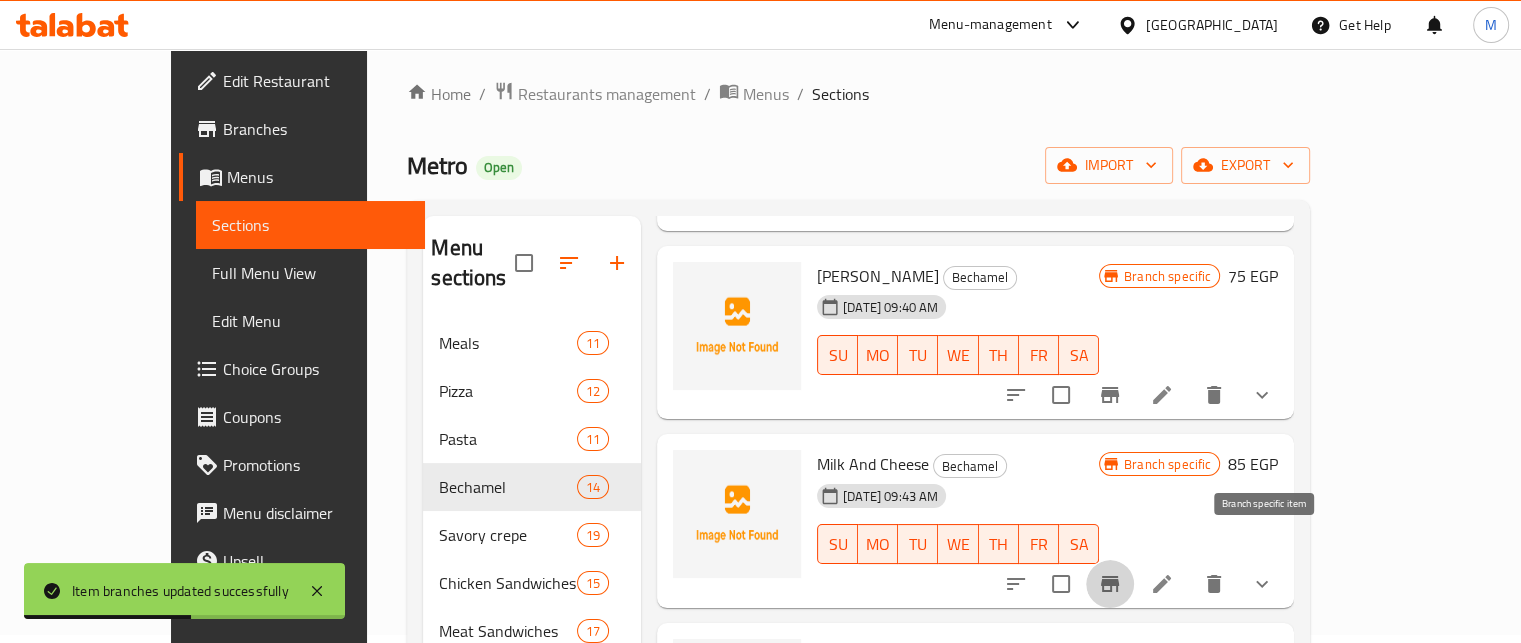 click 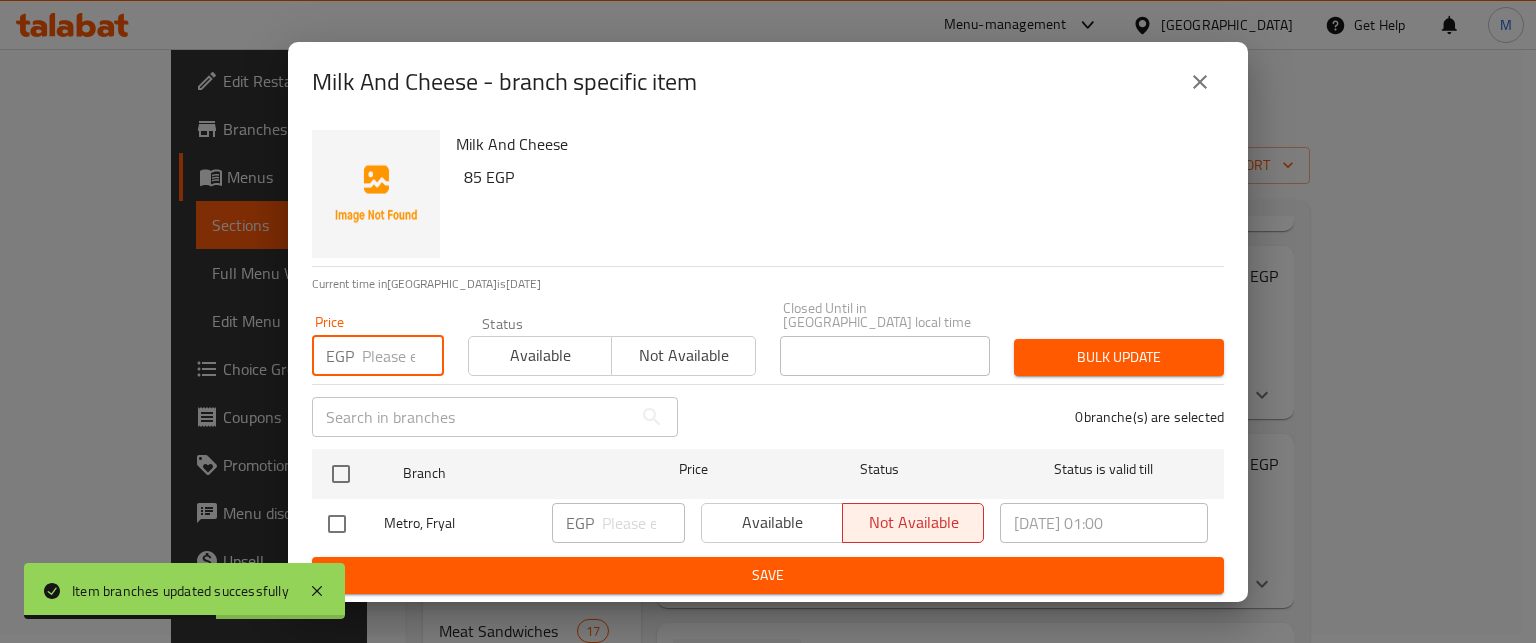 click at bounding box center (403, 356) 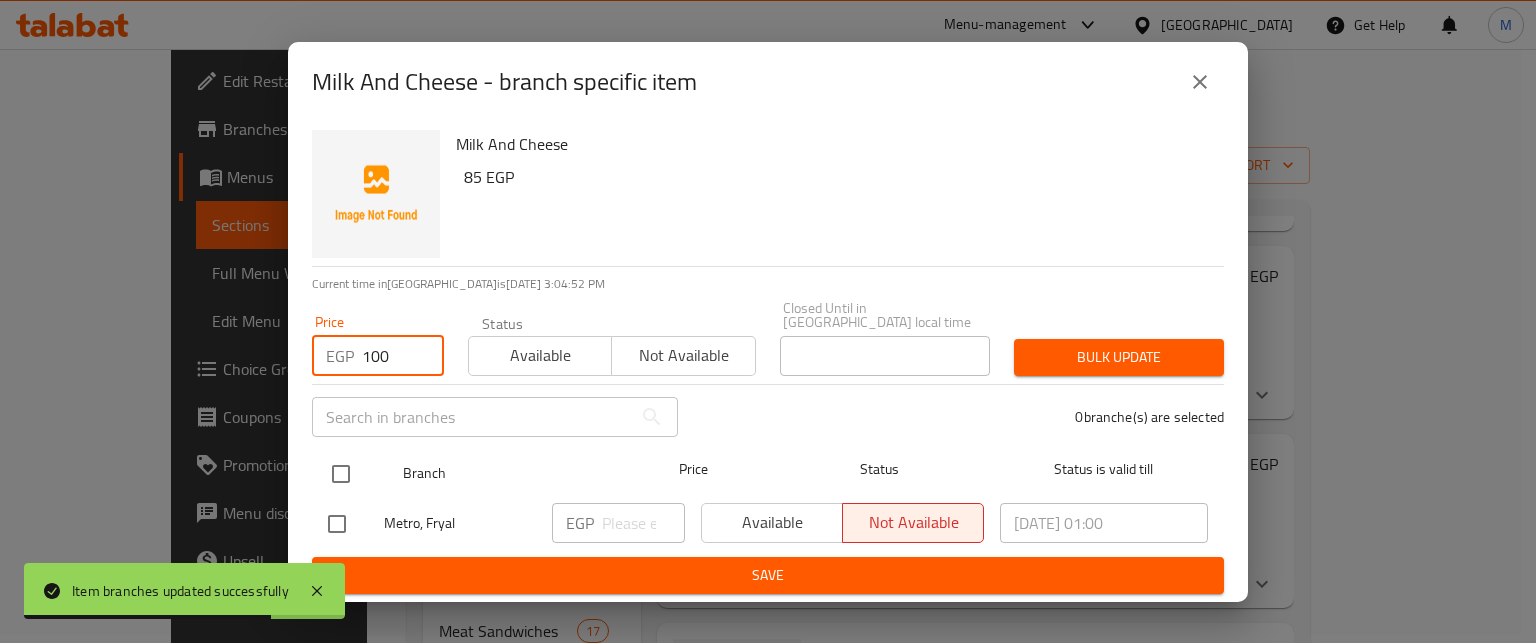type on "100" 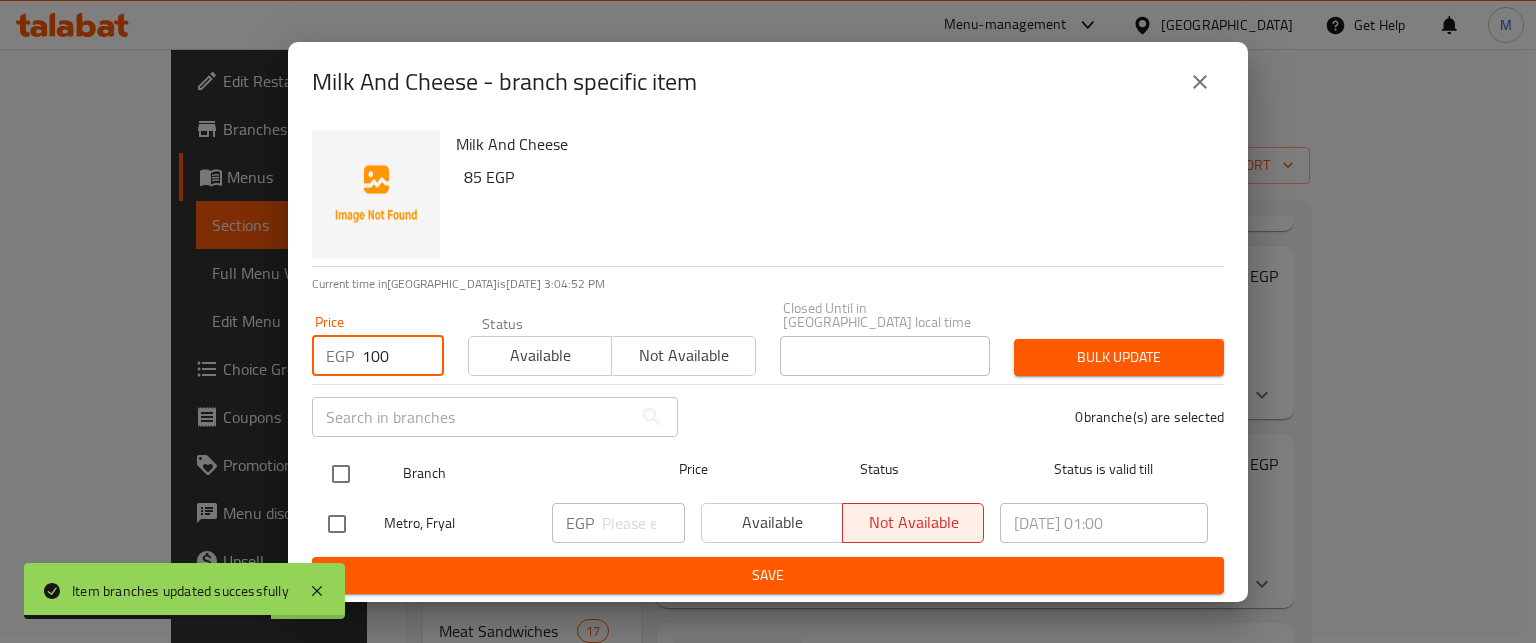 click at bounding box center [341, 474] 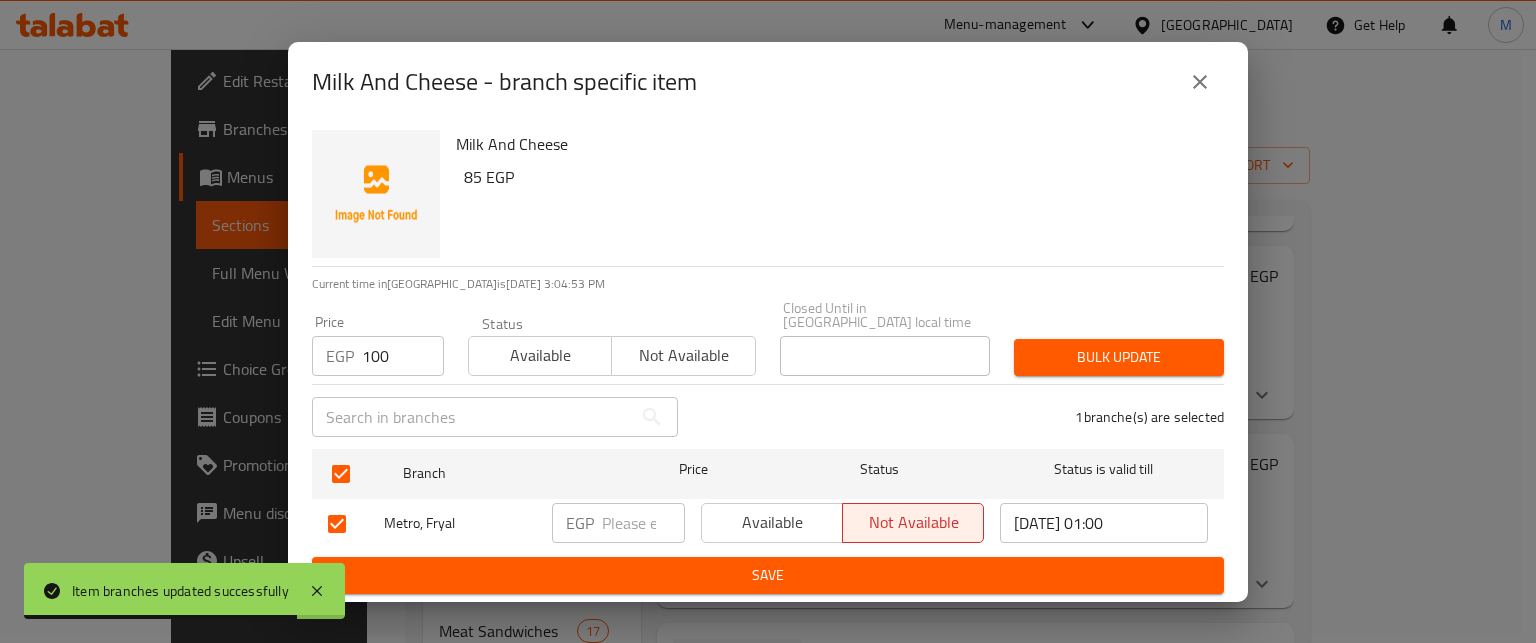 click on "Bulk update" at bounding box center [1119, 357] 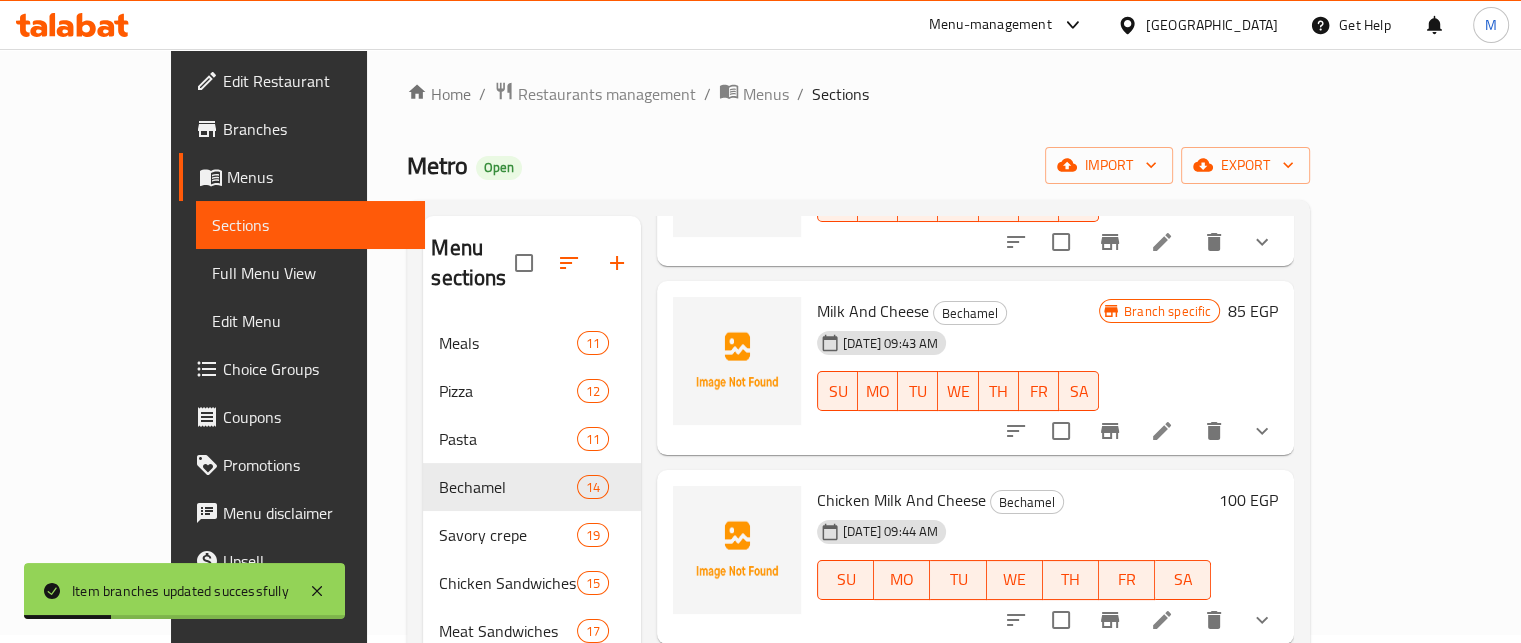 scroll, scrollTop: 1165, scrollLeft: 0, axis: vertical 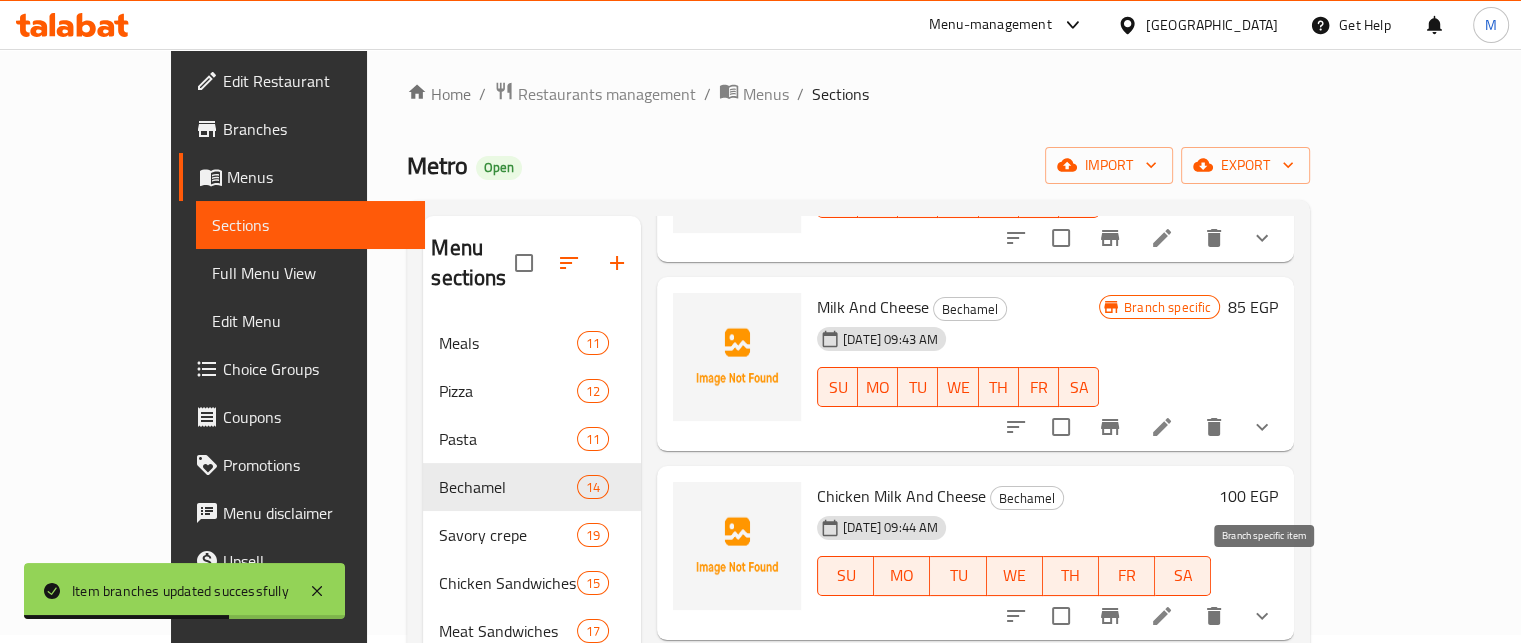 click 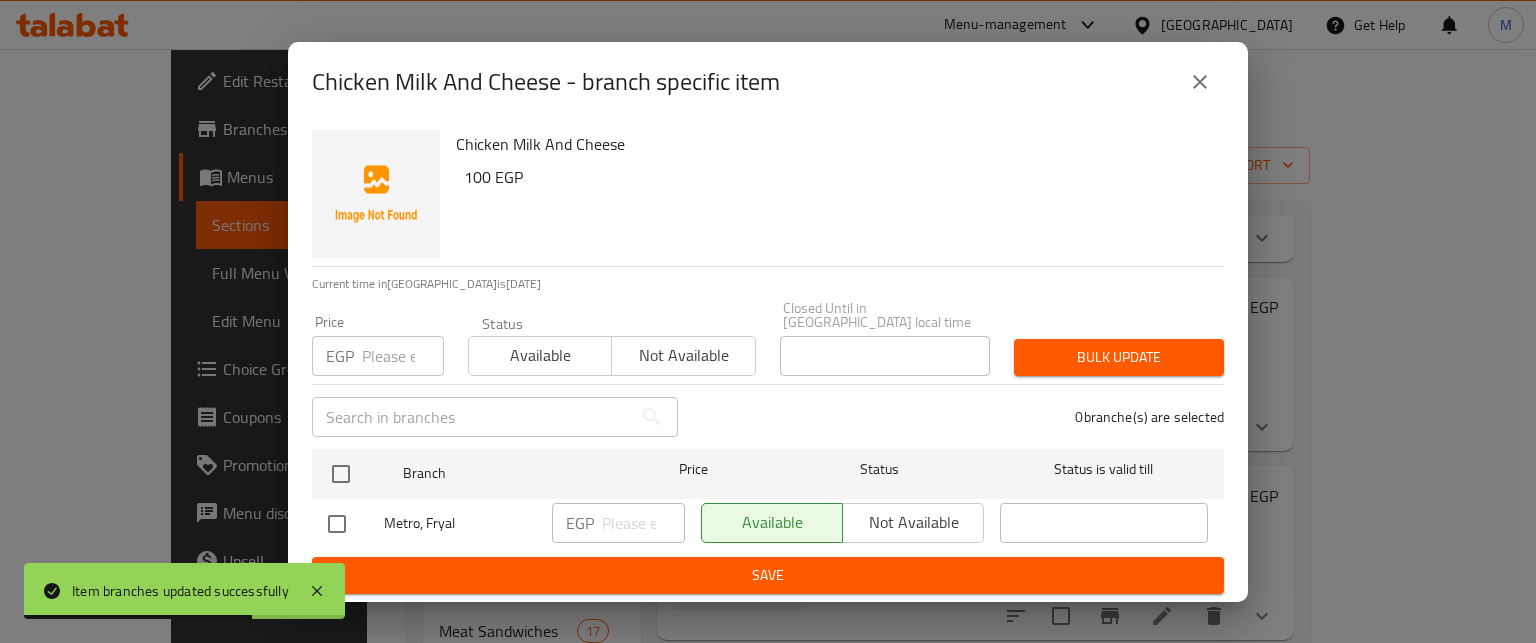 click at bounding box center (403, 356) 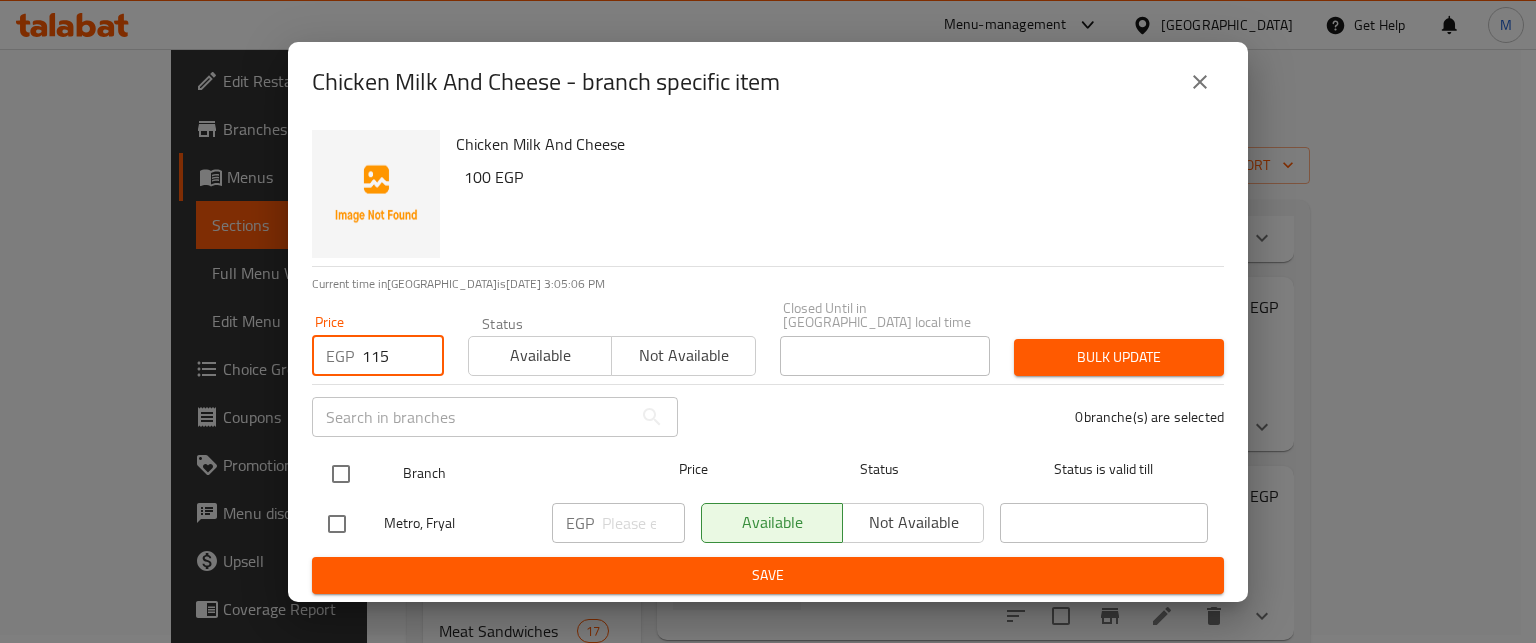 type on "115" 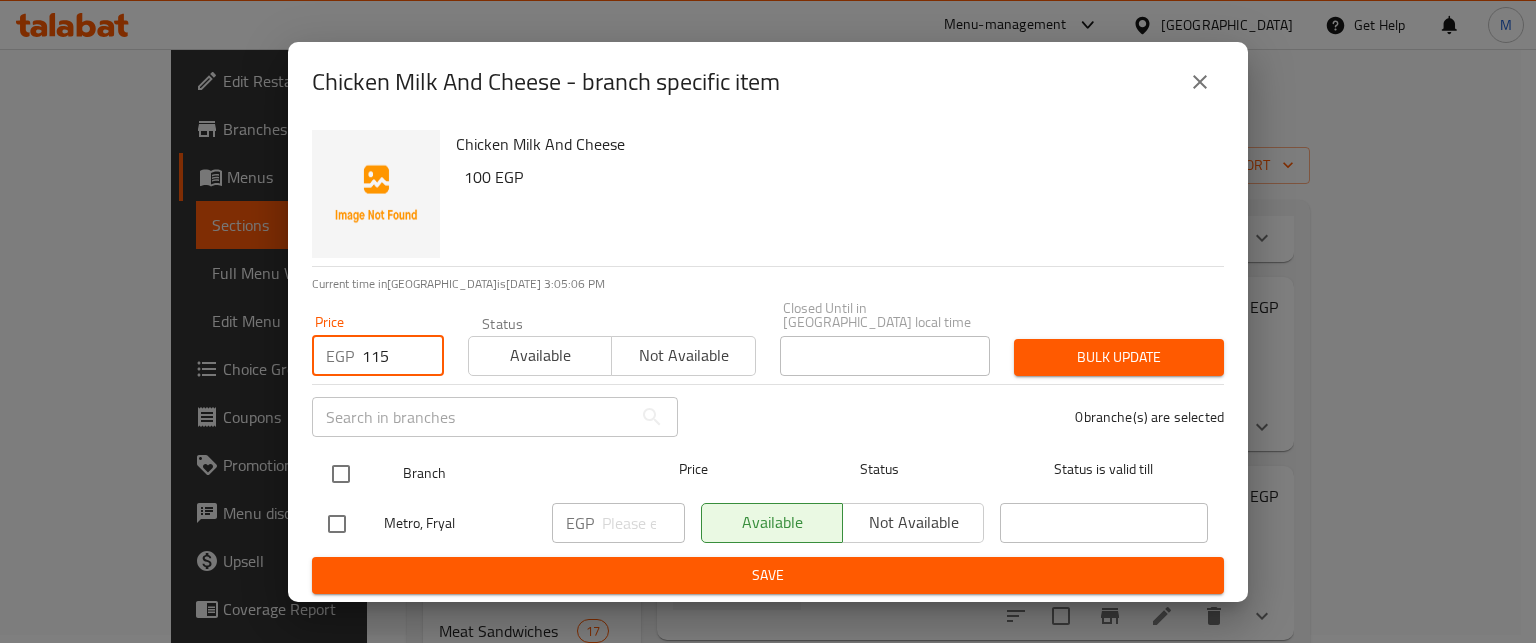drag, startPoint x: 344, startPoint y: 479, endPoint x: 412, endPoint y: 451, distance: 73.53911 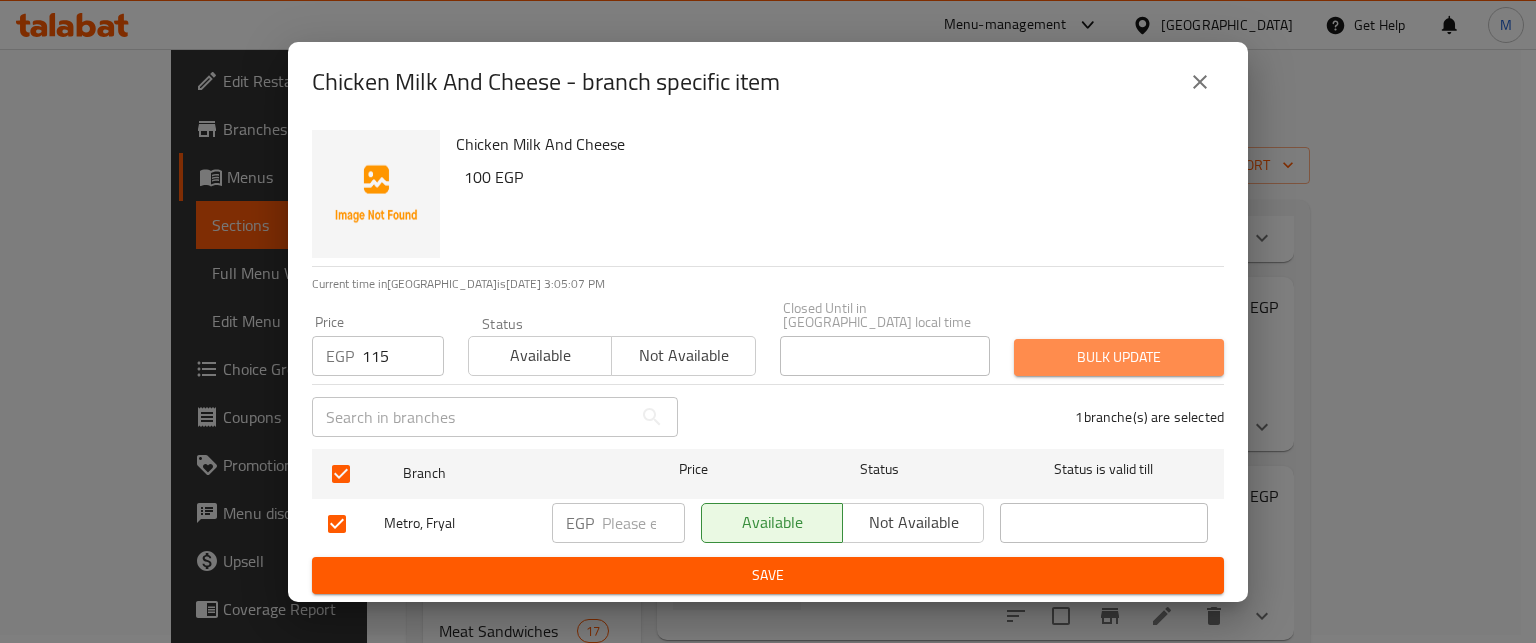 click on "Bulk update" at bounding box center (1119, 357) 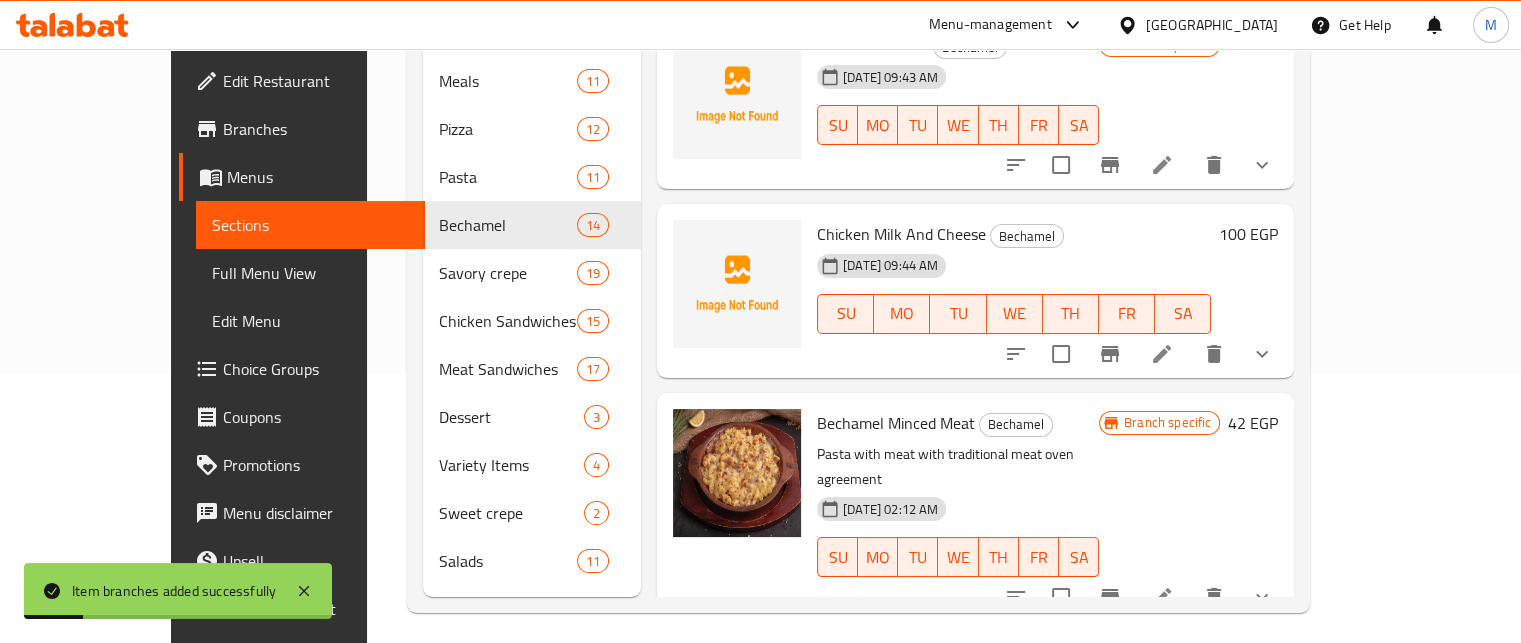 scroll, scrollTop: 280, scrollLeft: 0, axis: vertical 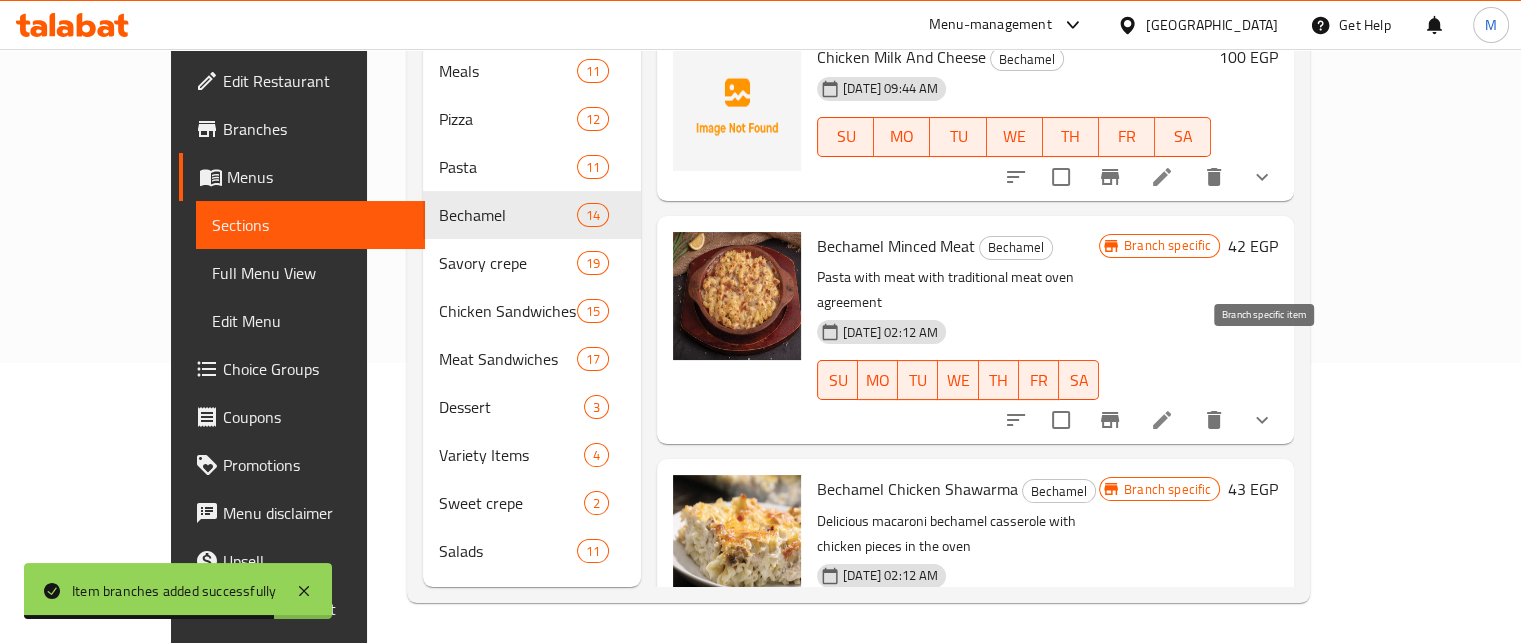 click 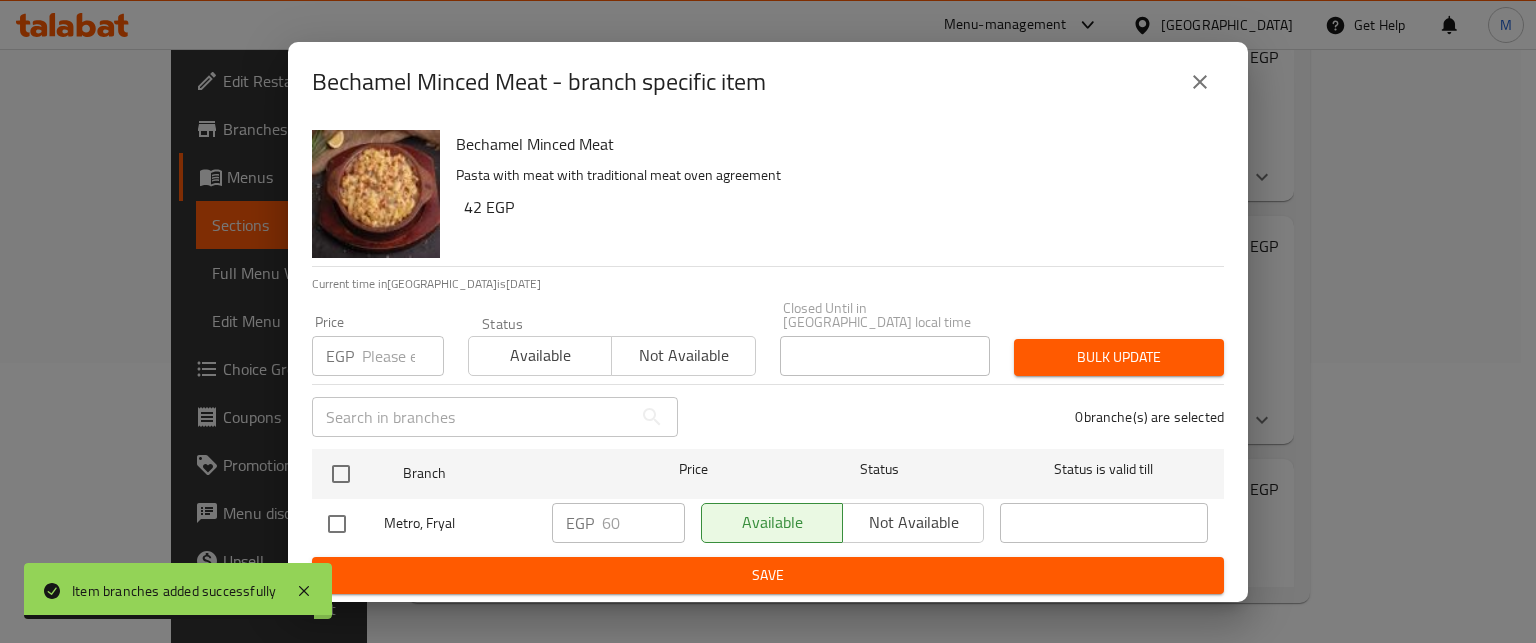 click at bounding box center (403, 356) 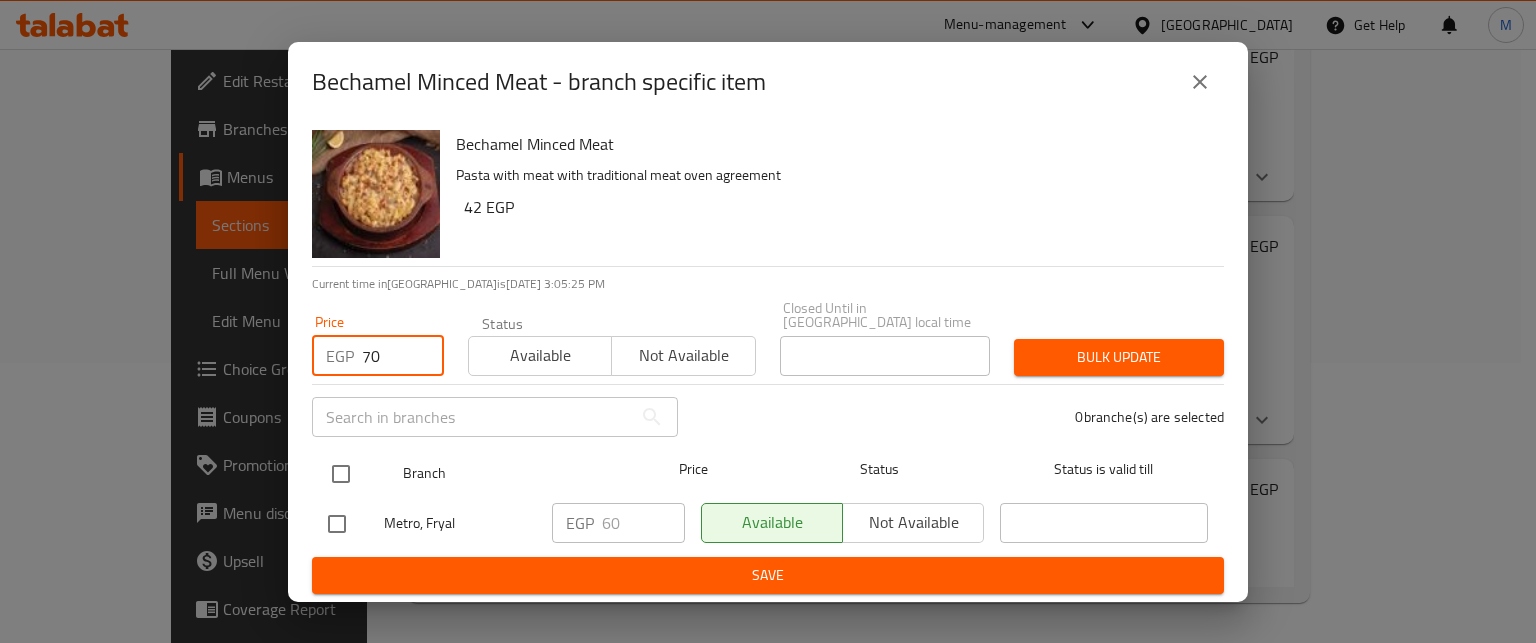 type on "70" 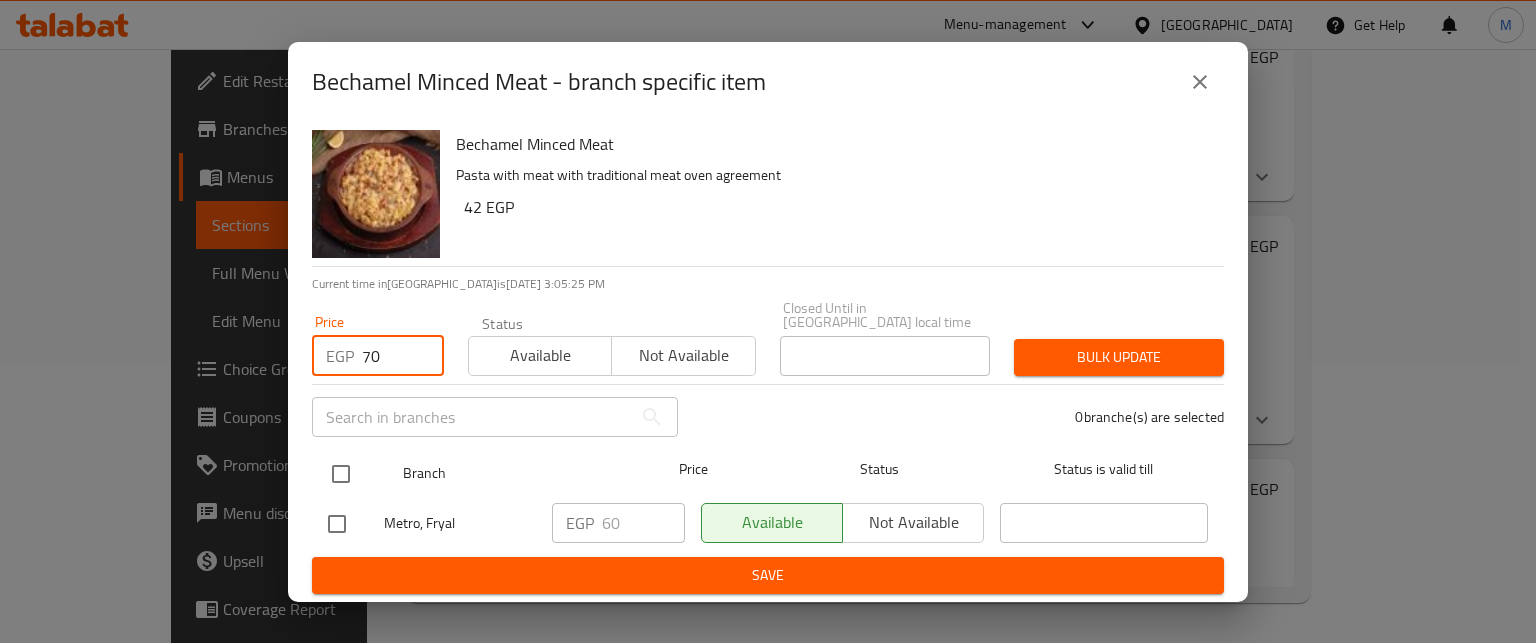 click at bounding box center [341, 474] 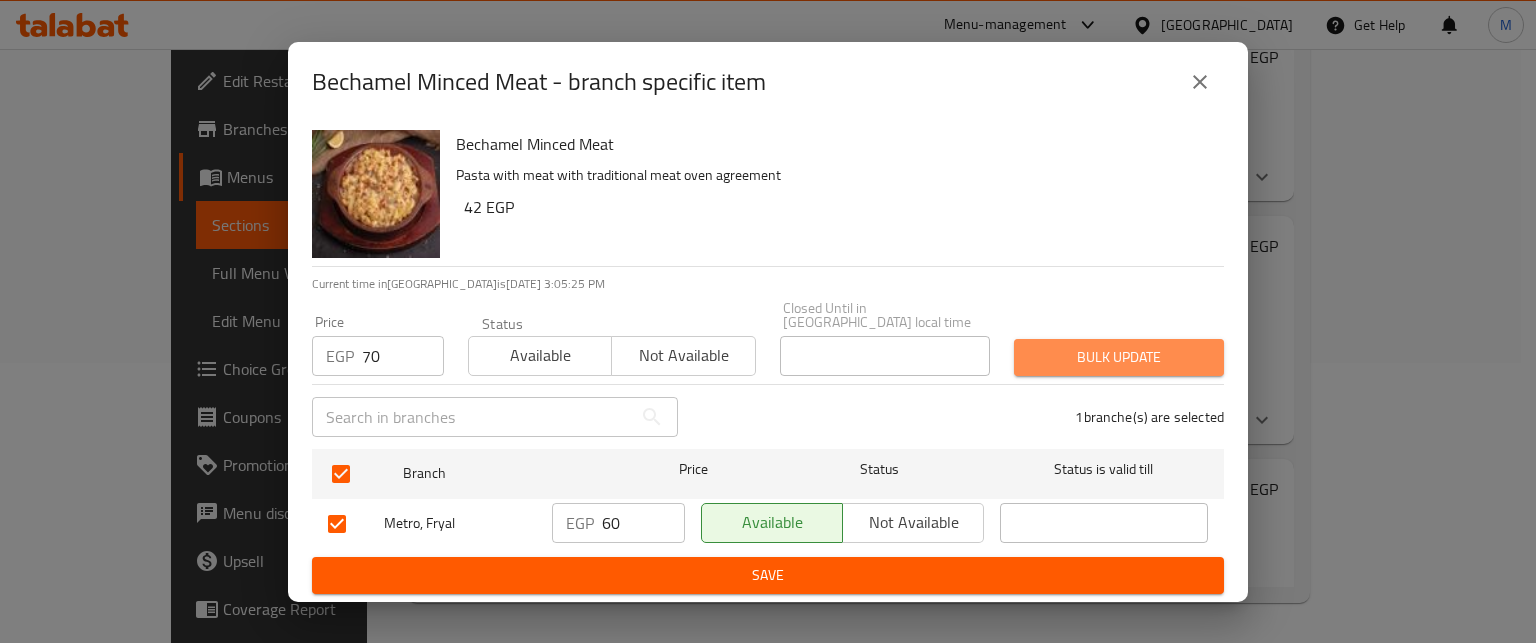 click on "Bulk update" at bounding box center (1119, 357) 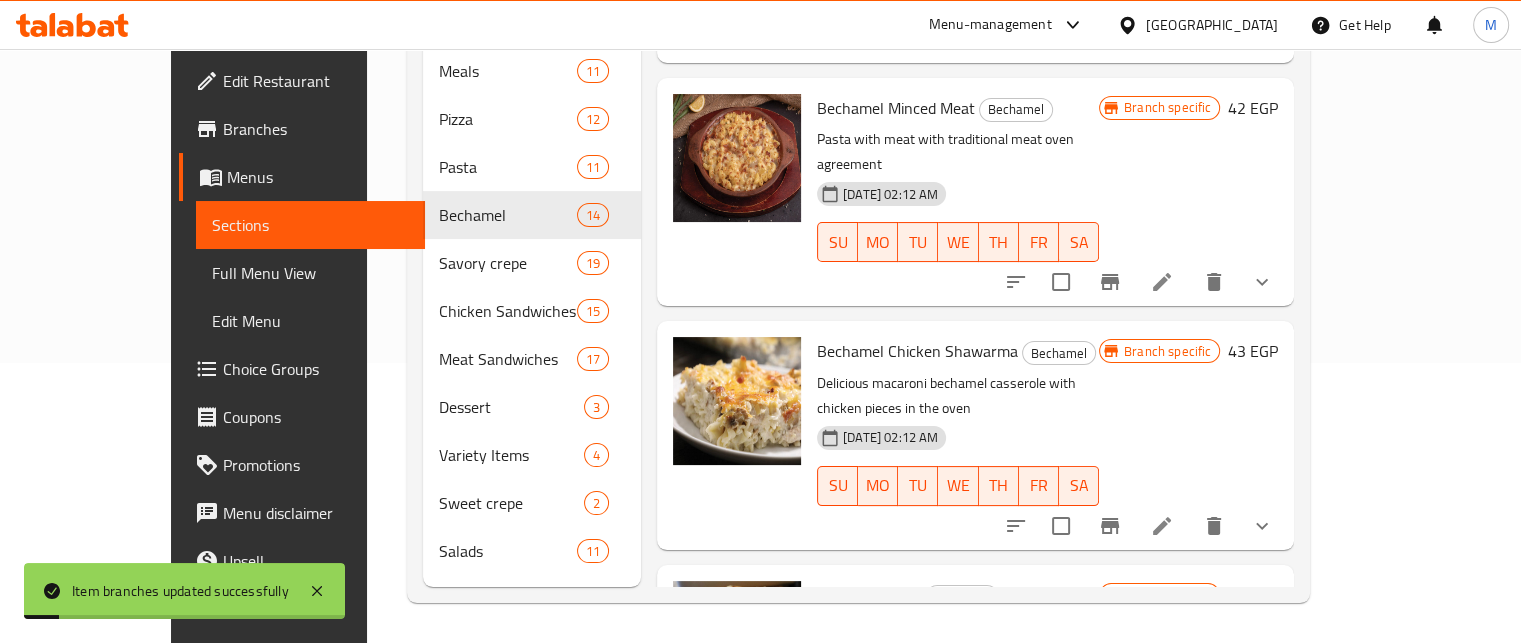 scroll, scrollTop: 1488, scrollLeft: 0, axis: vertical 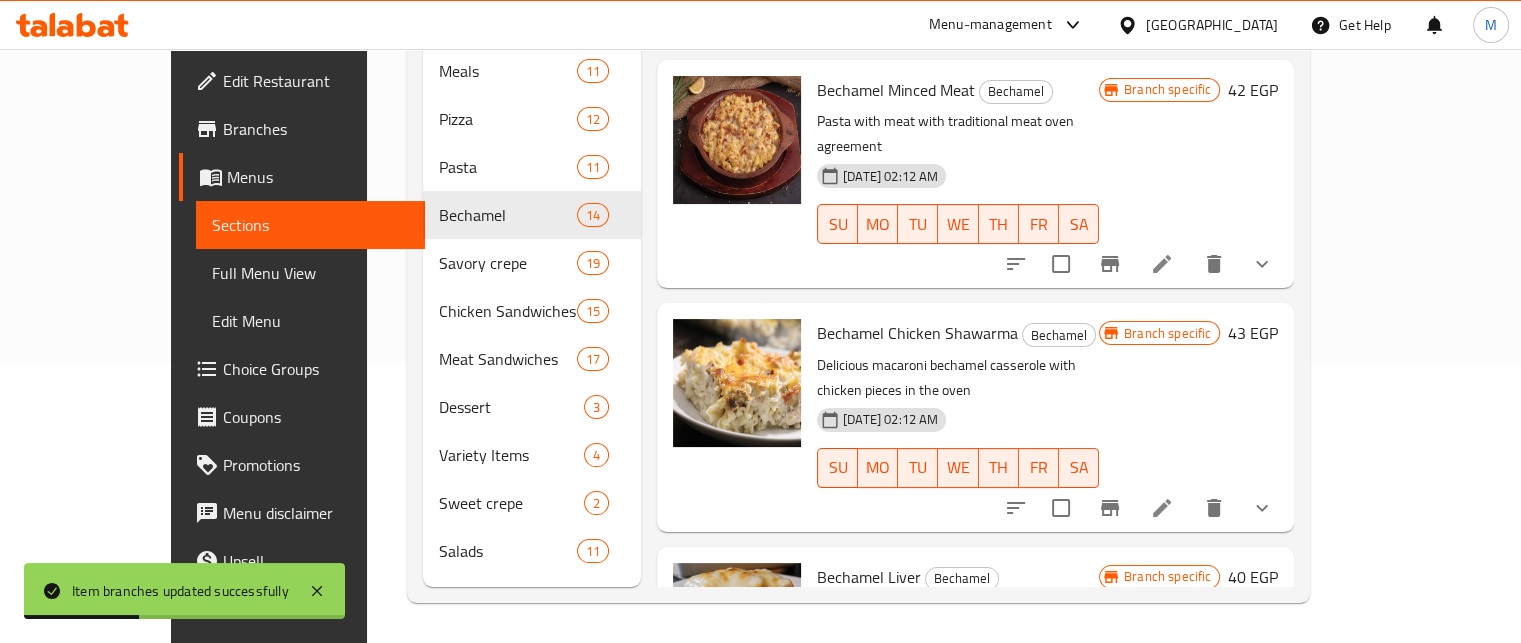 click 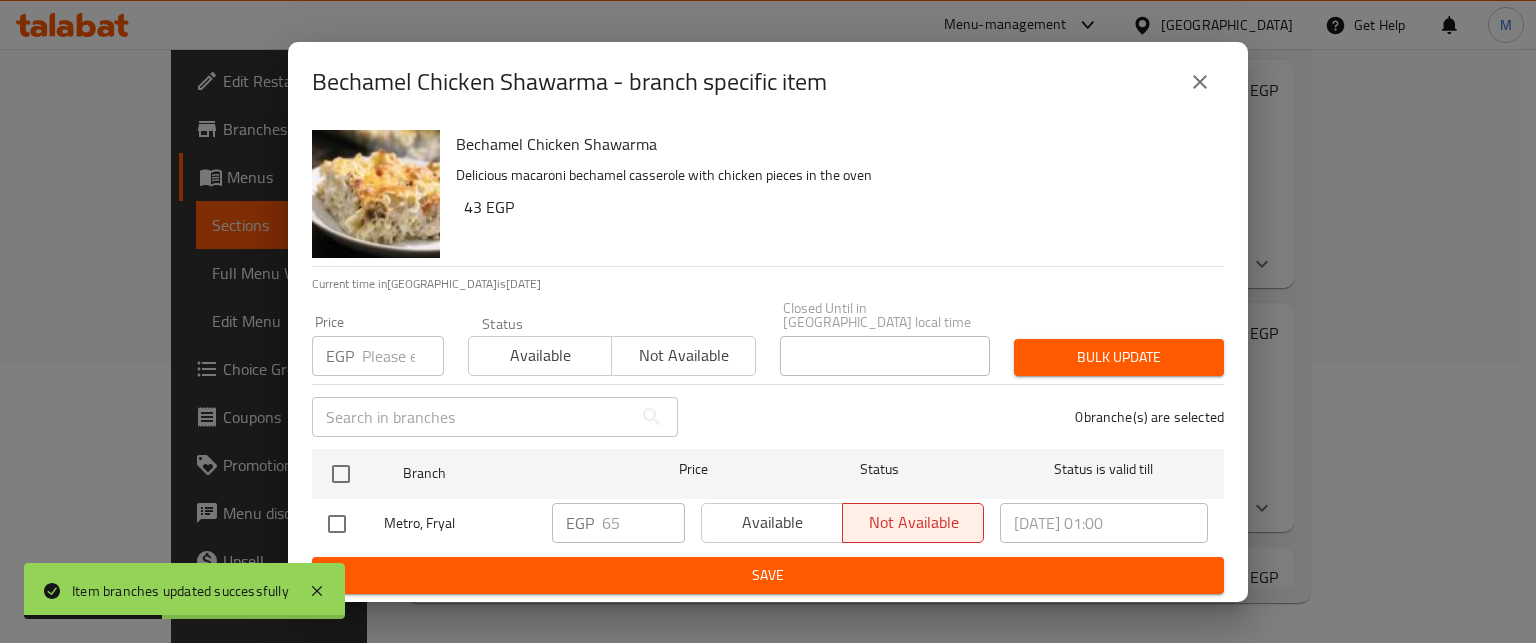 click at bounding box center (403, 356) 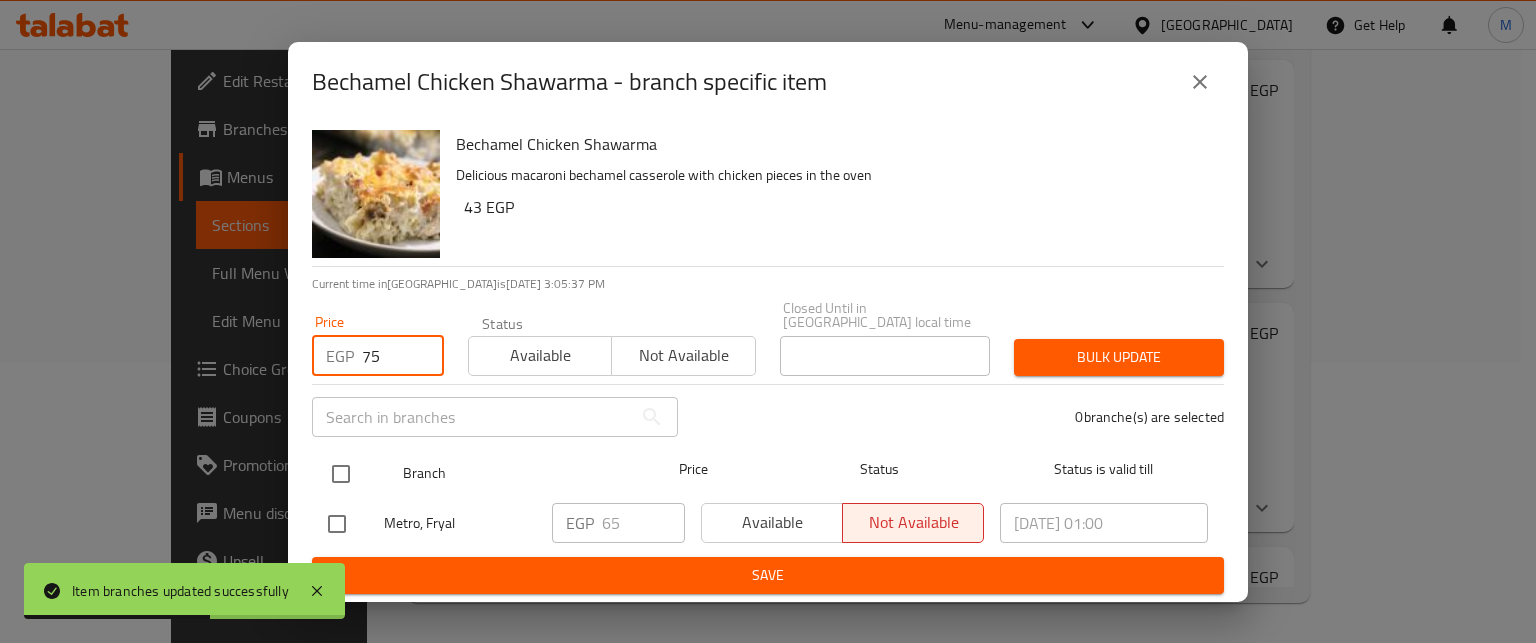 type on "75" 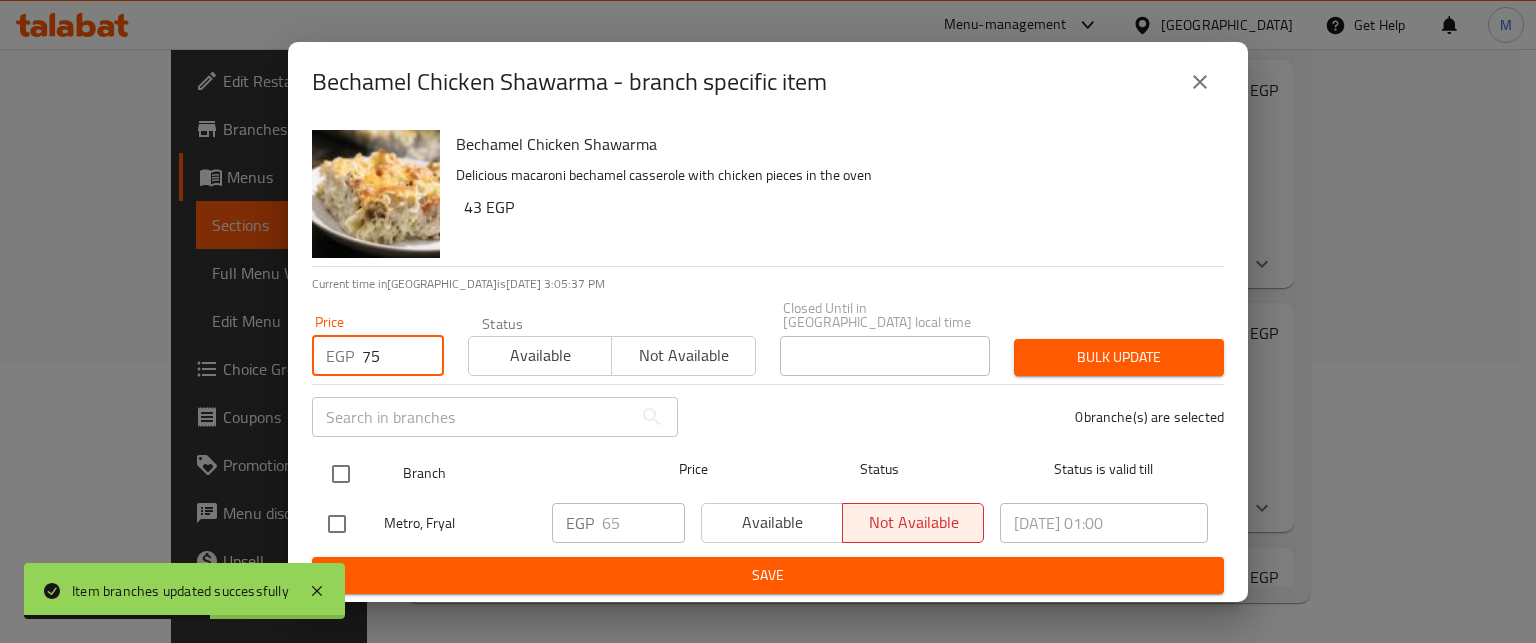 click at bounding box center [341, 474] 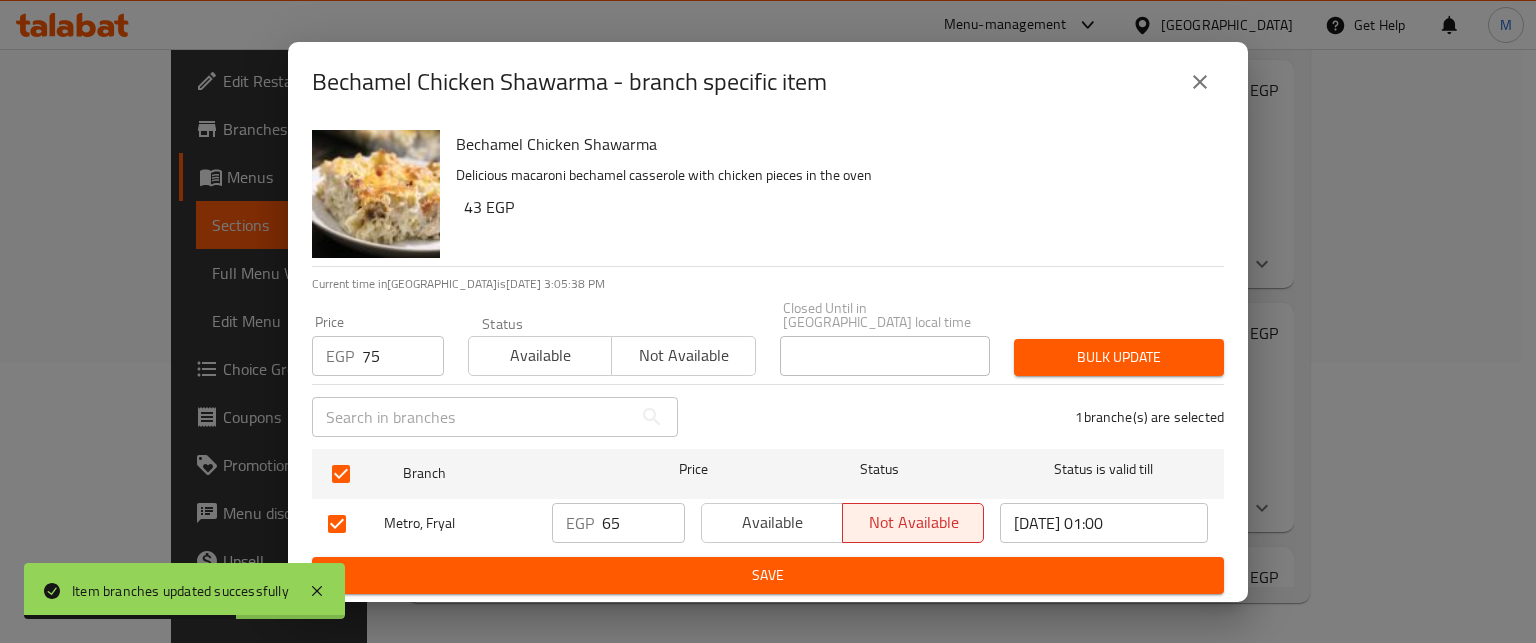 click on "Bulk update" at bounding box center [1119, 357] 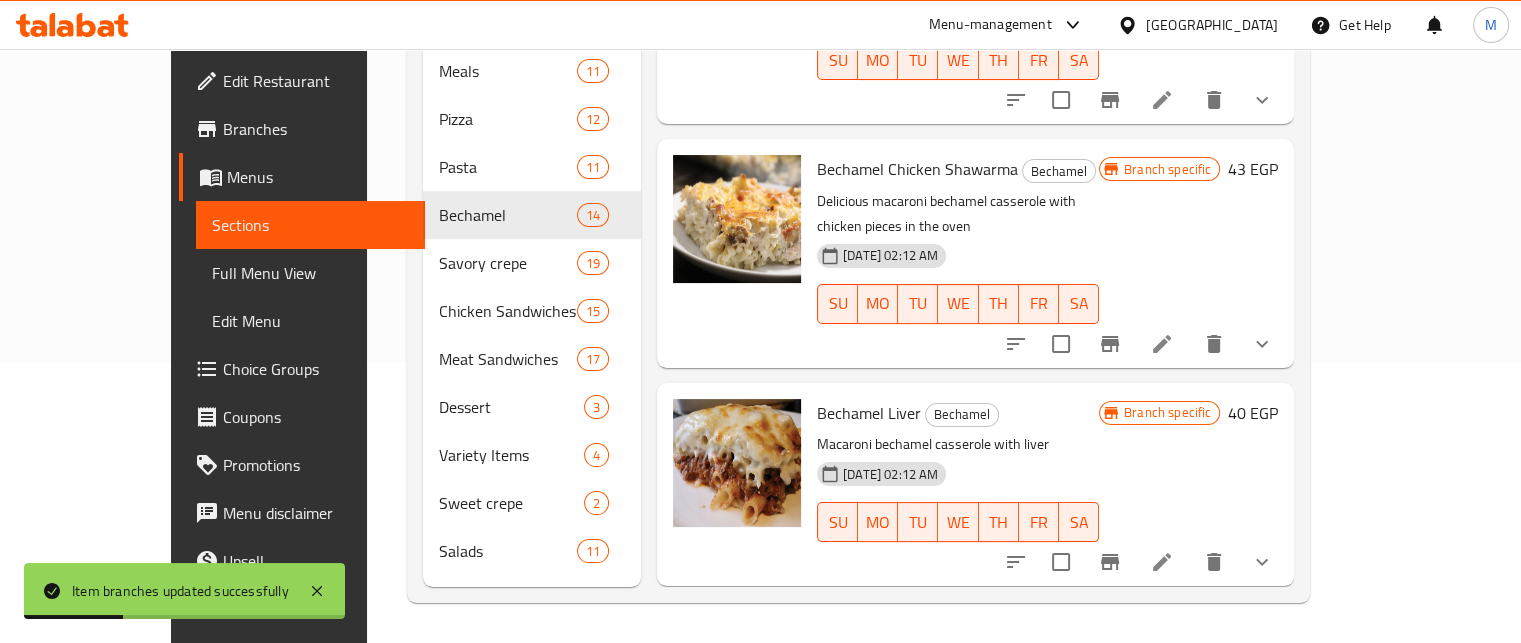 scroll, scrollTop: 1690, scrollLeft: 0, axis: vertical 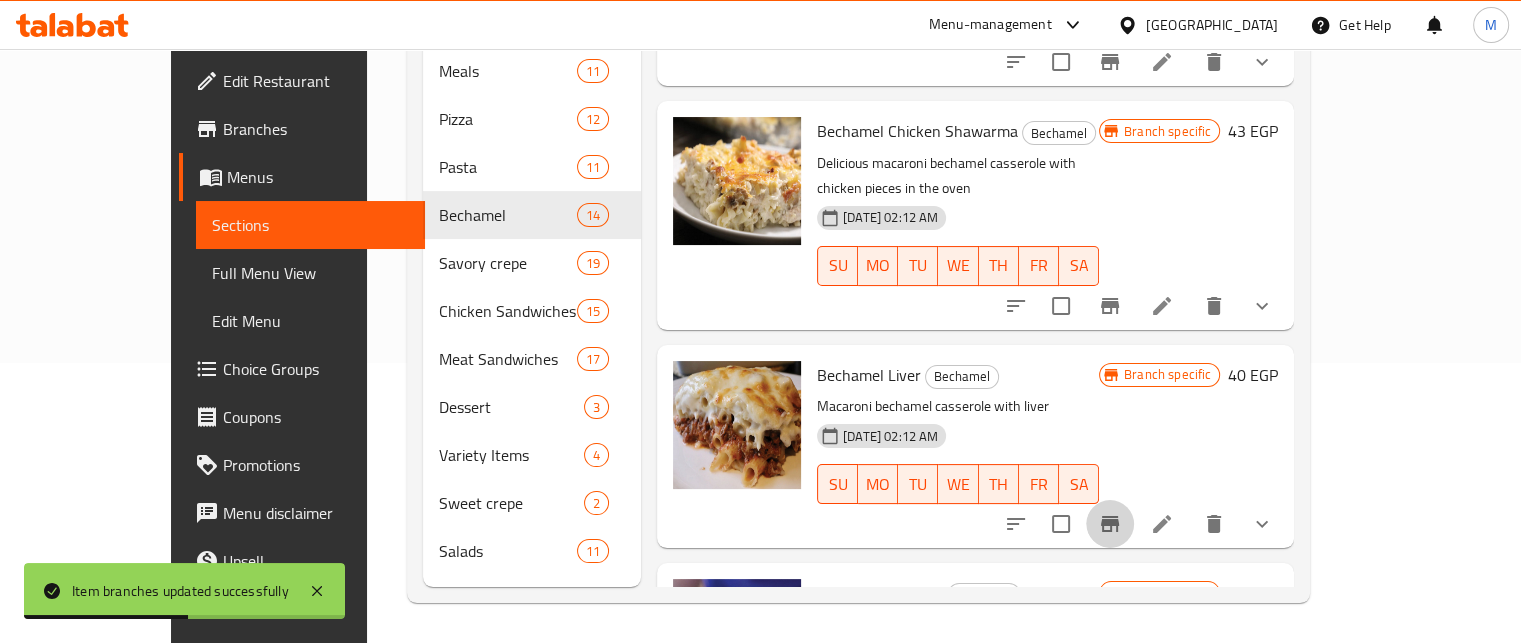 click 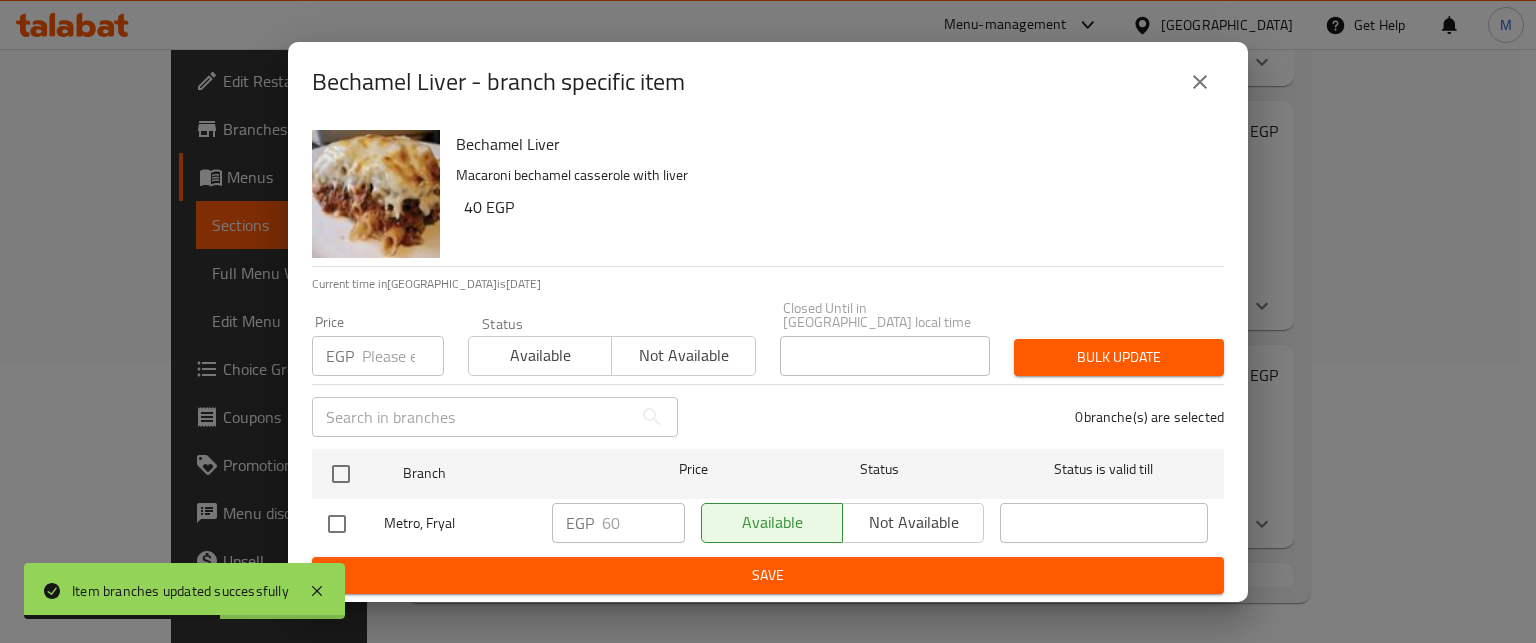 click at bounding box center (403, 356) 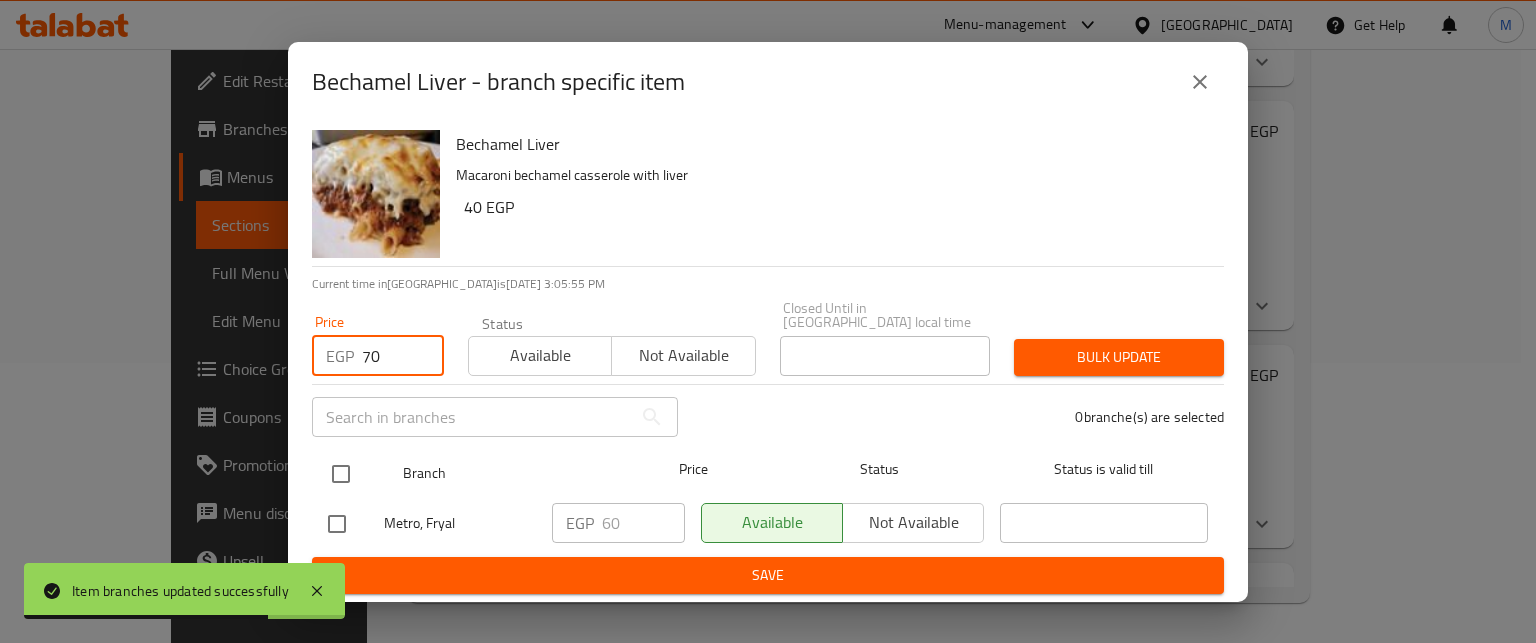 type on "70" 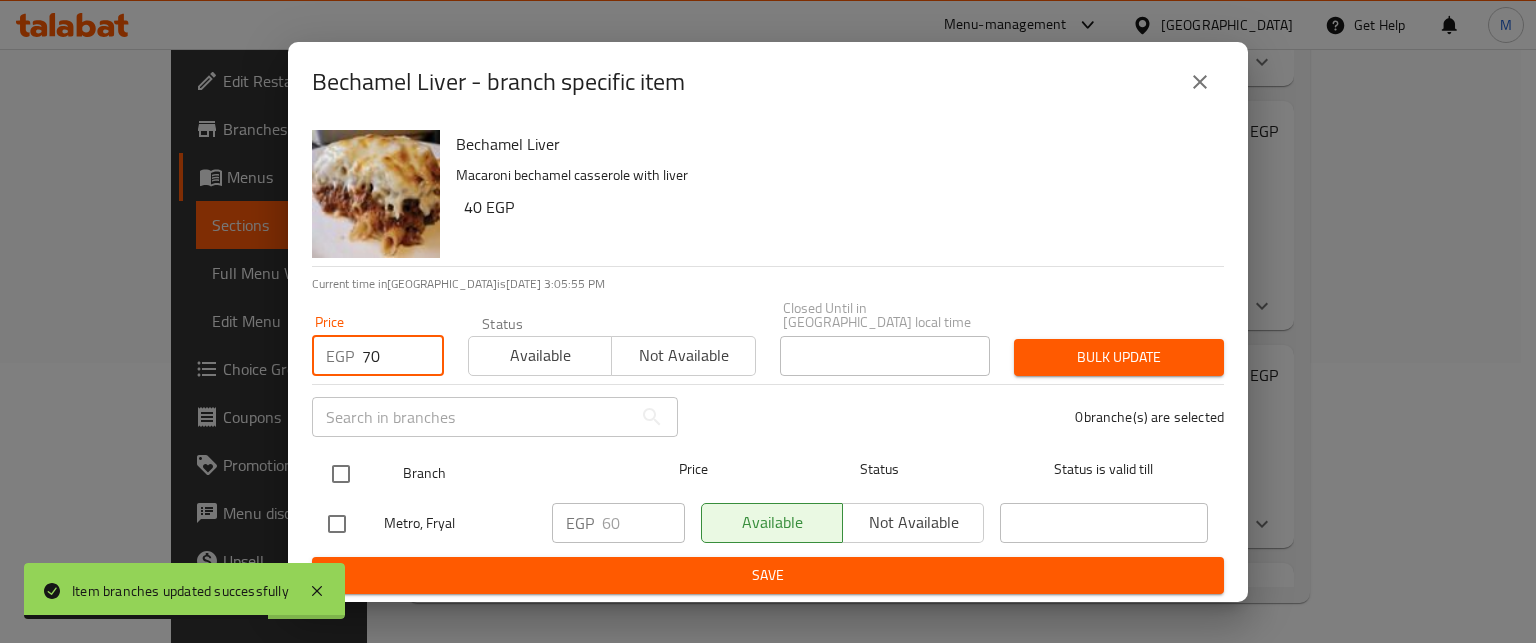 click at bounding box center [341, 474] 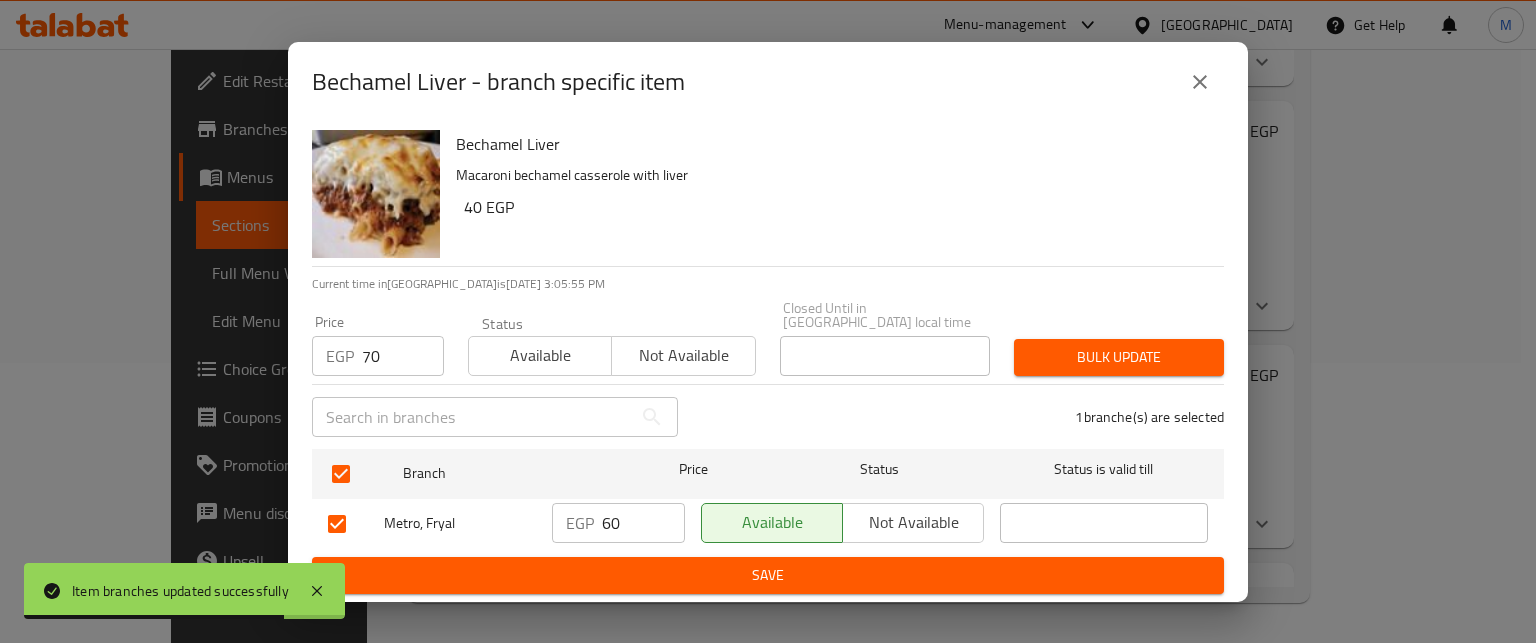 click on "Bulk update" at bounding box center [1119, 357] 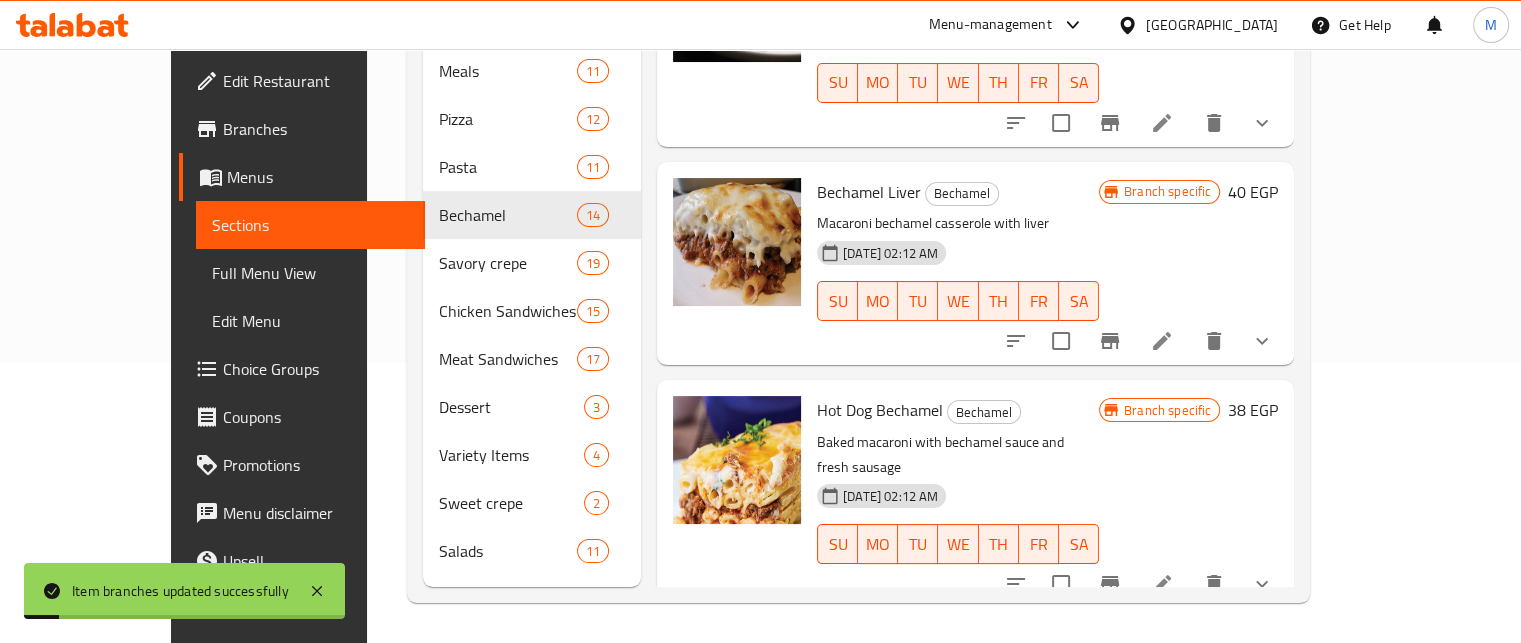 scroll, scrollTop: 1926, scrollLeft: 0, axis: vertical 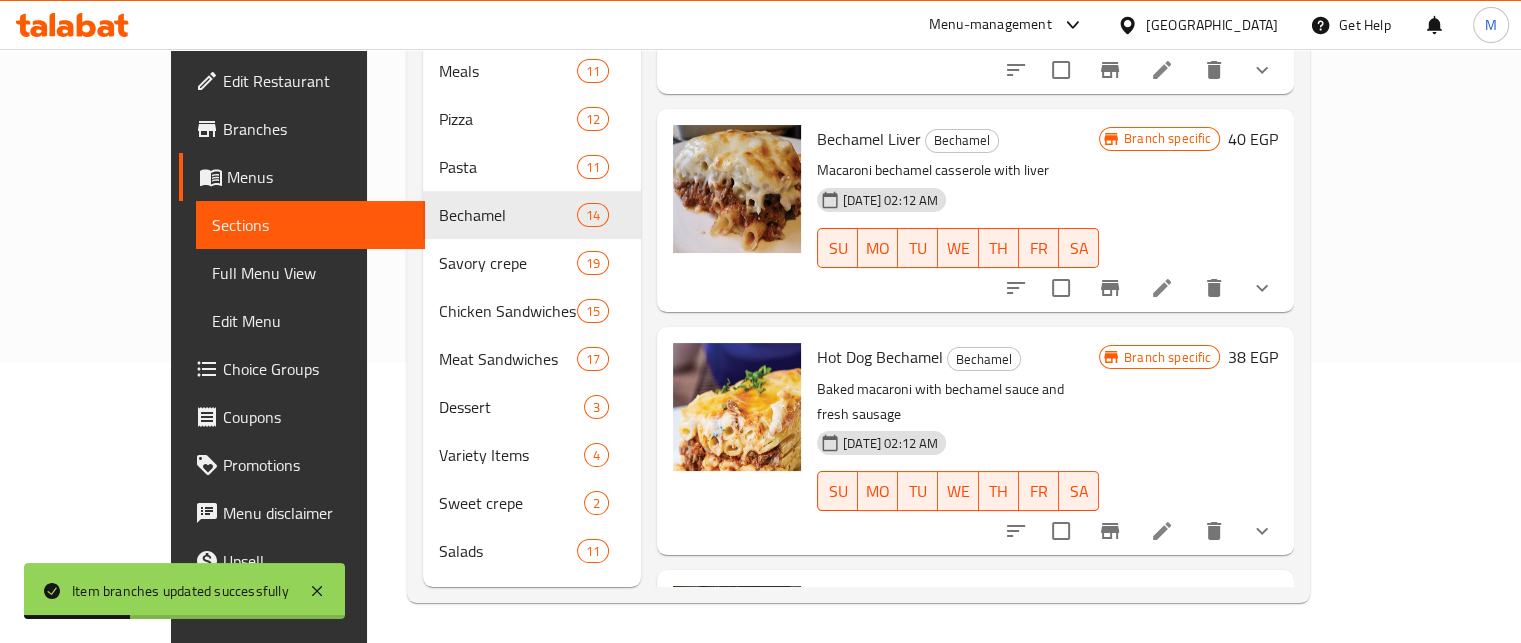 click 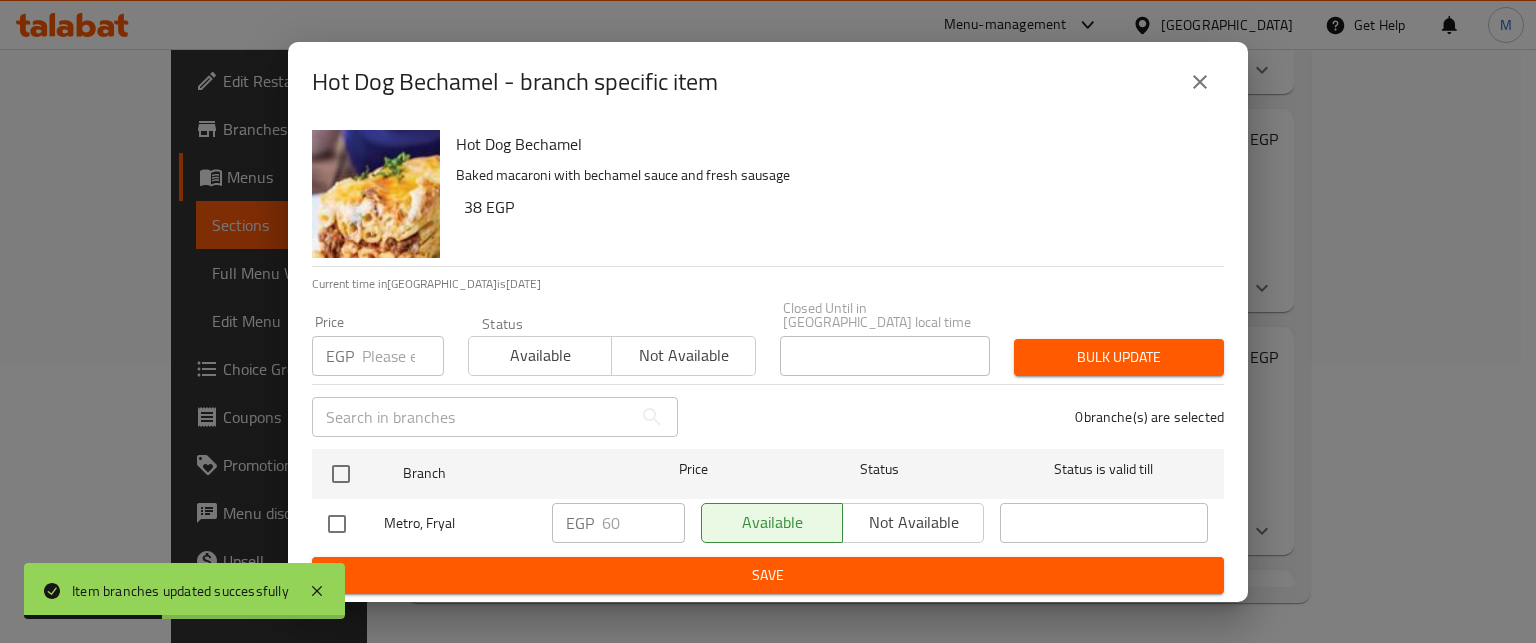 click at bounding box center (403, 356) 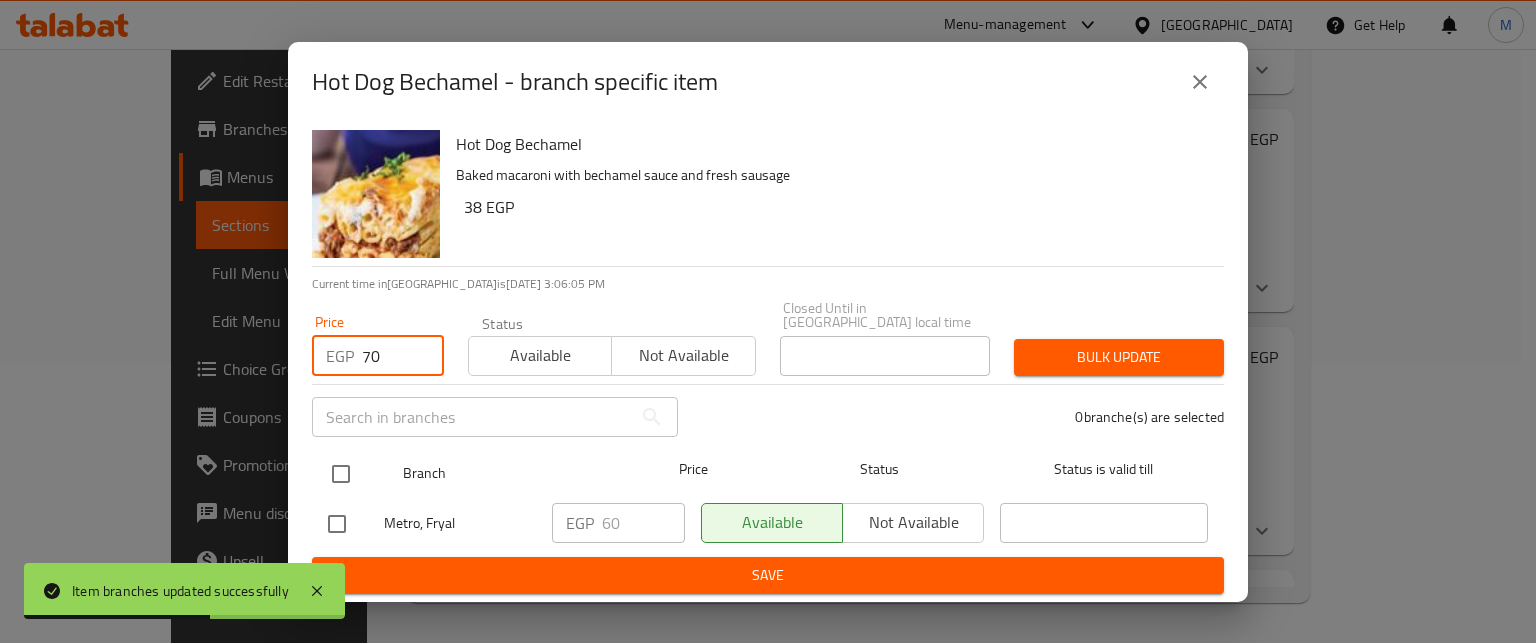 type on "70" 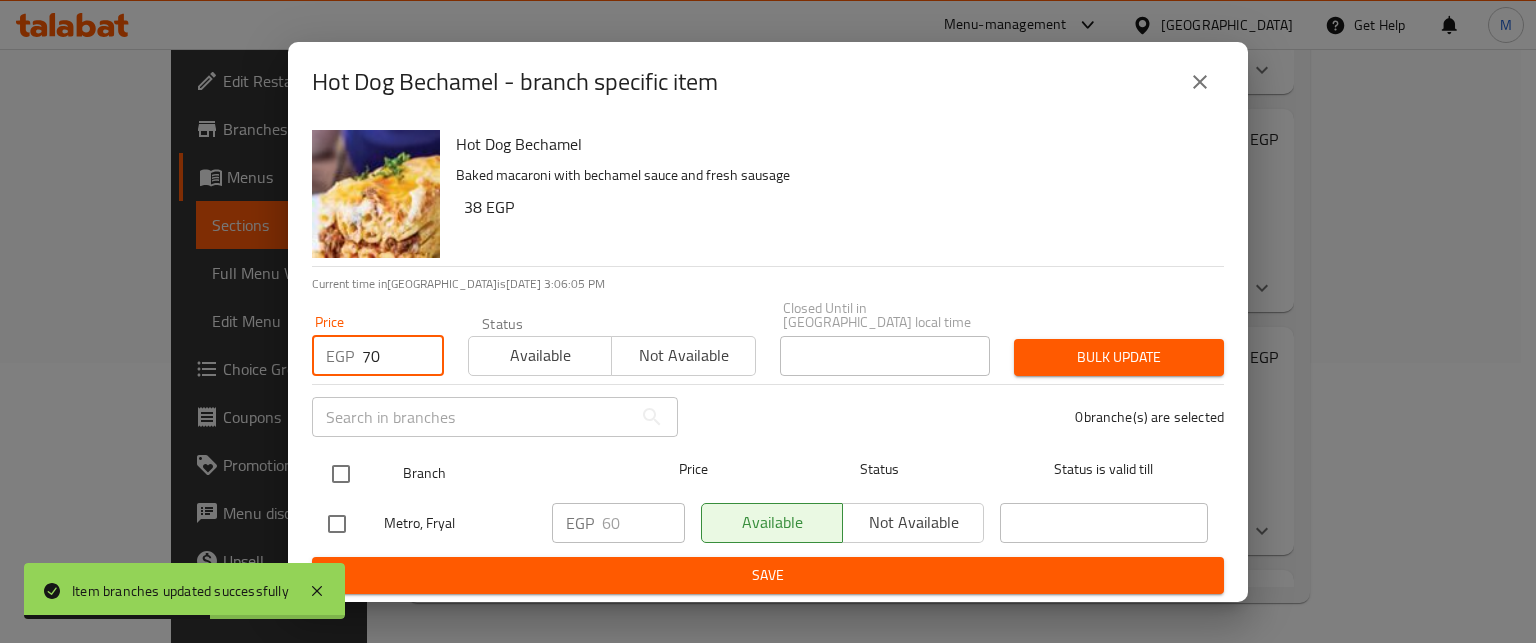 click at bounding box center (341, 474) 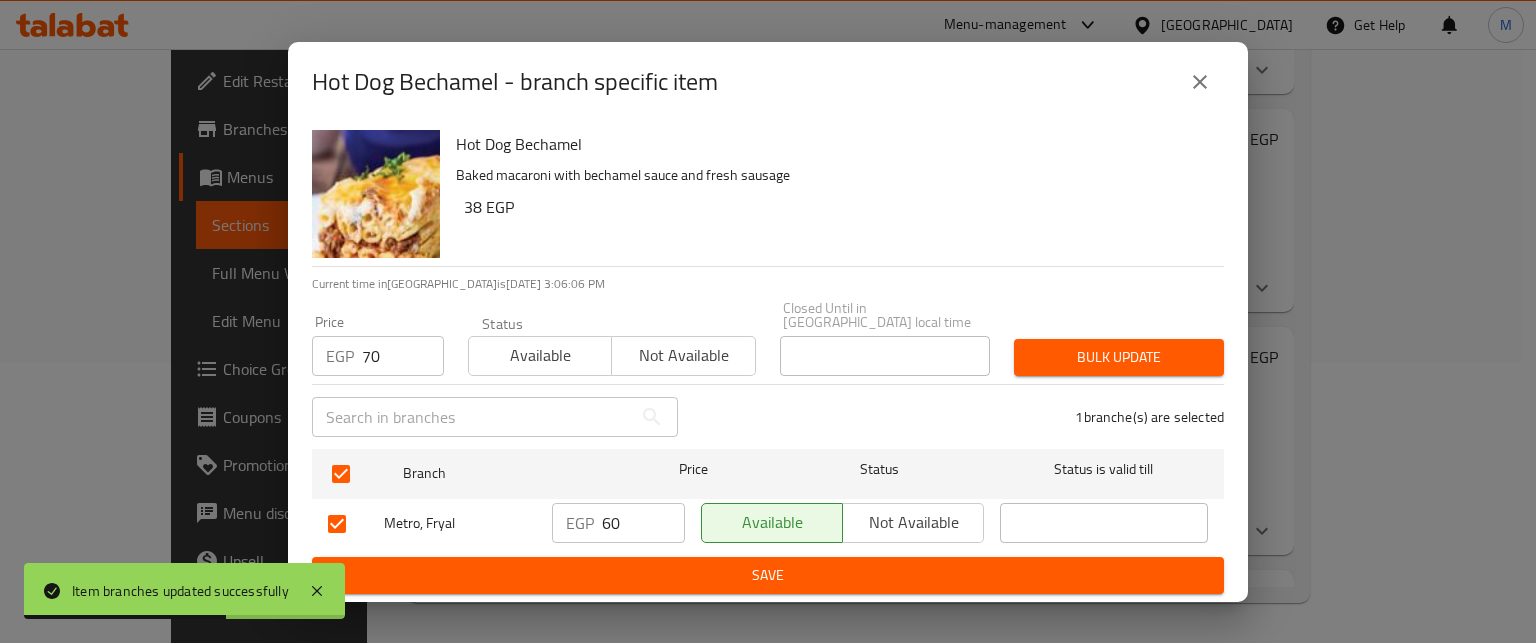 click on "Bulk update" at bounding box center [1119, 357] 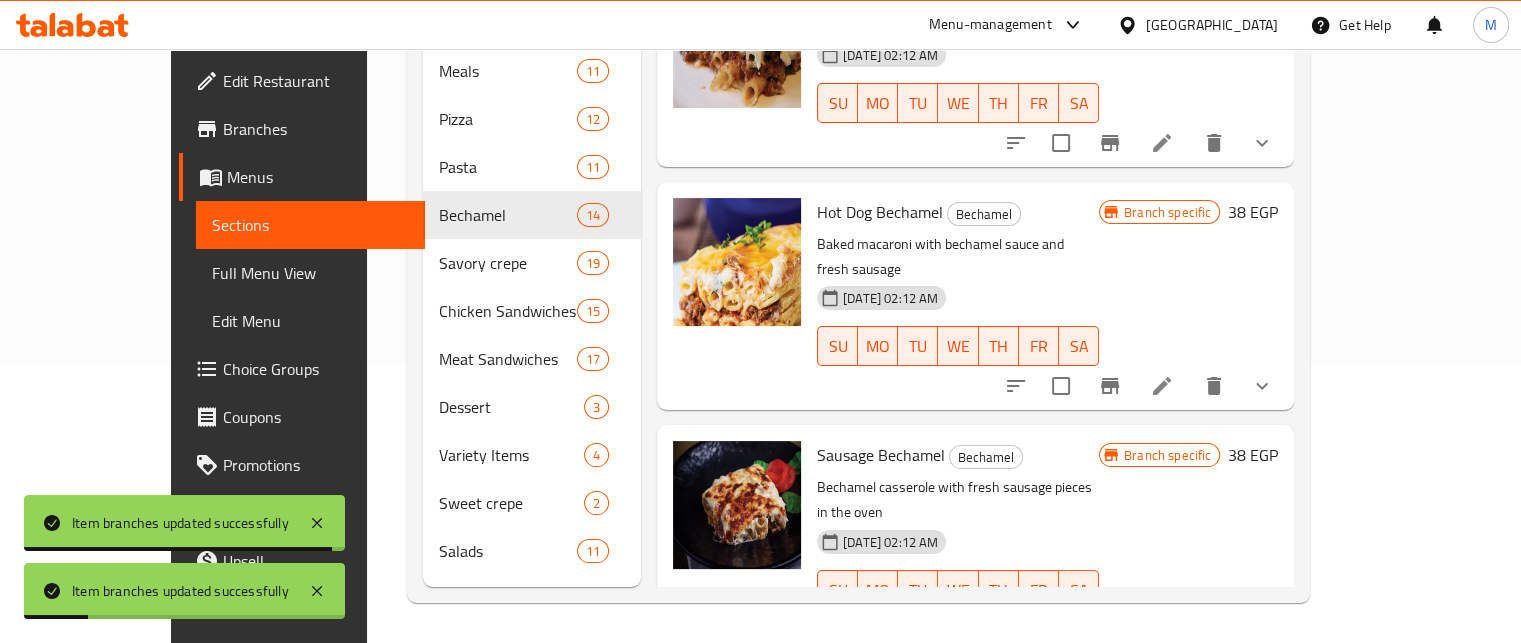 scroll, scrollTop: 2090, scrollLeft: 0, axis: vertical 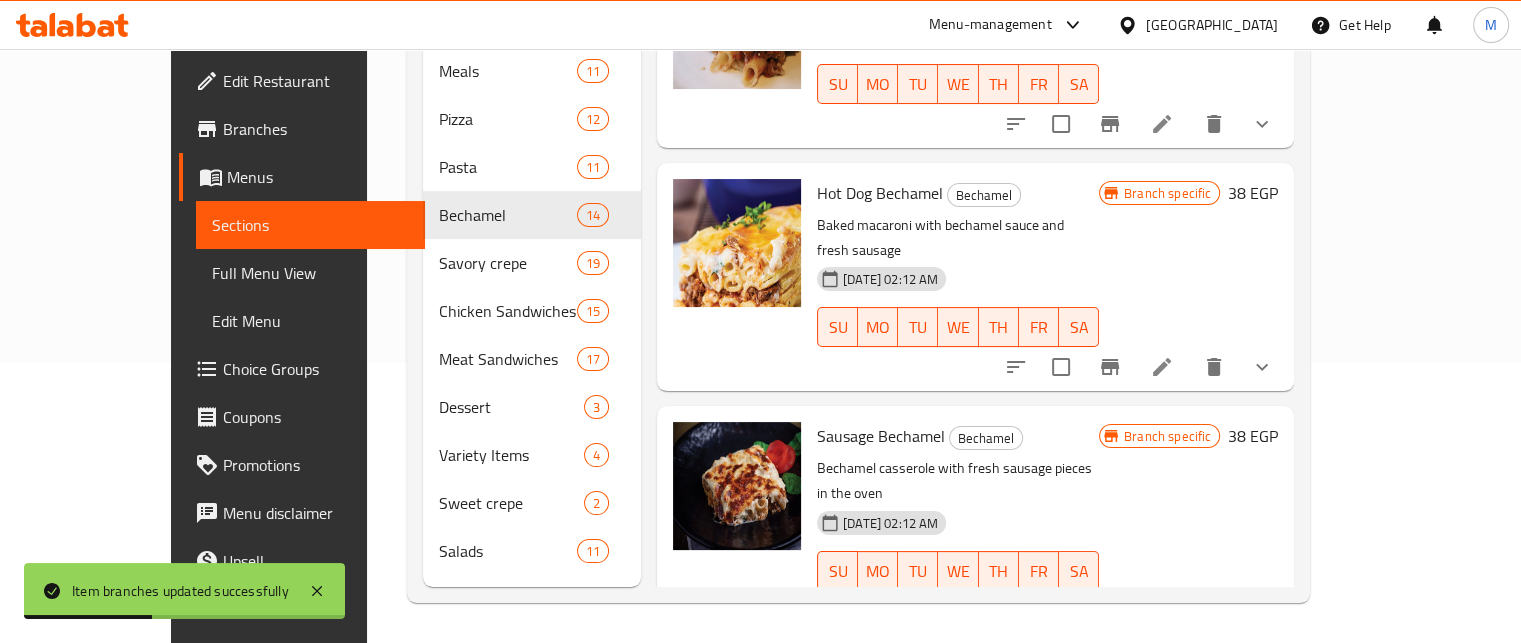 click 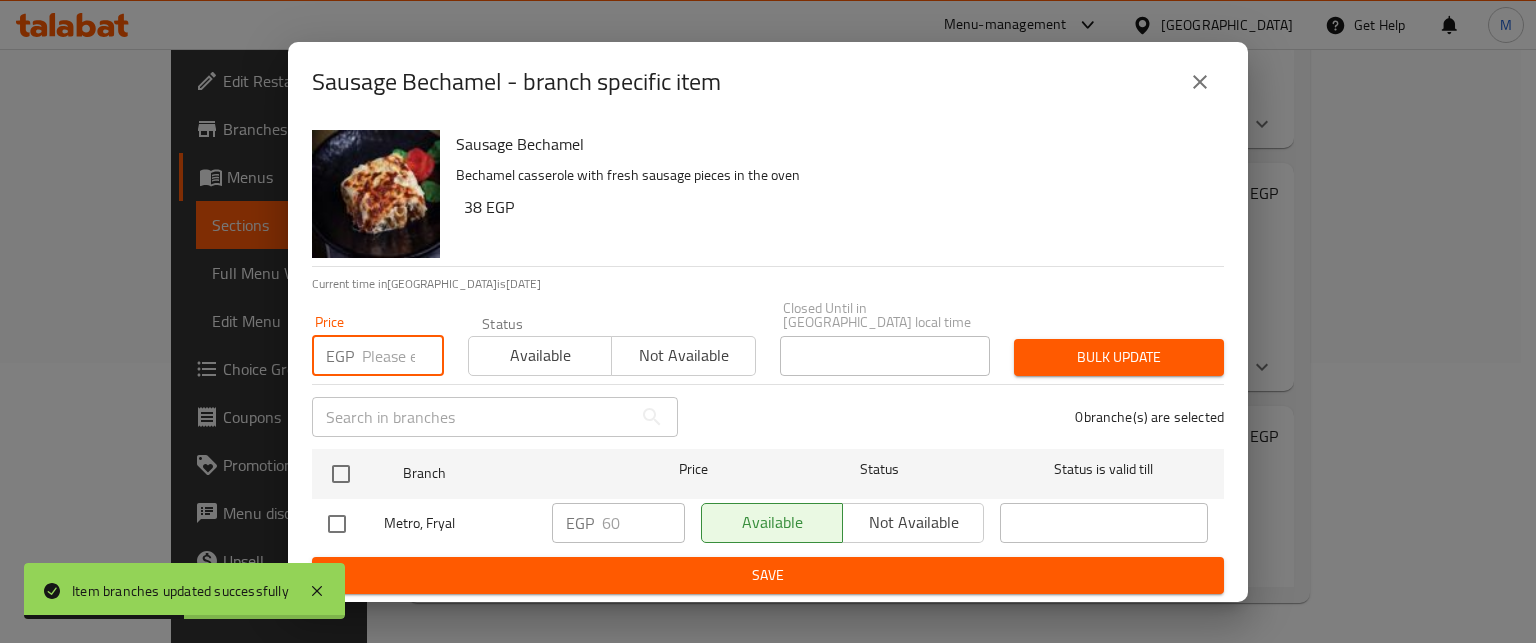 click at bounding box center (403, 356) 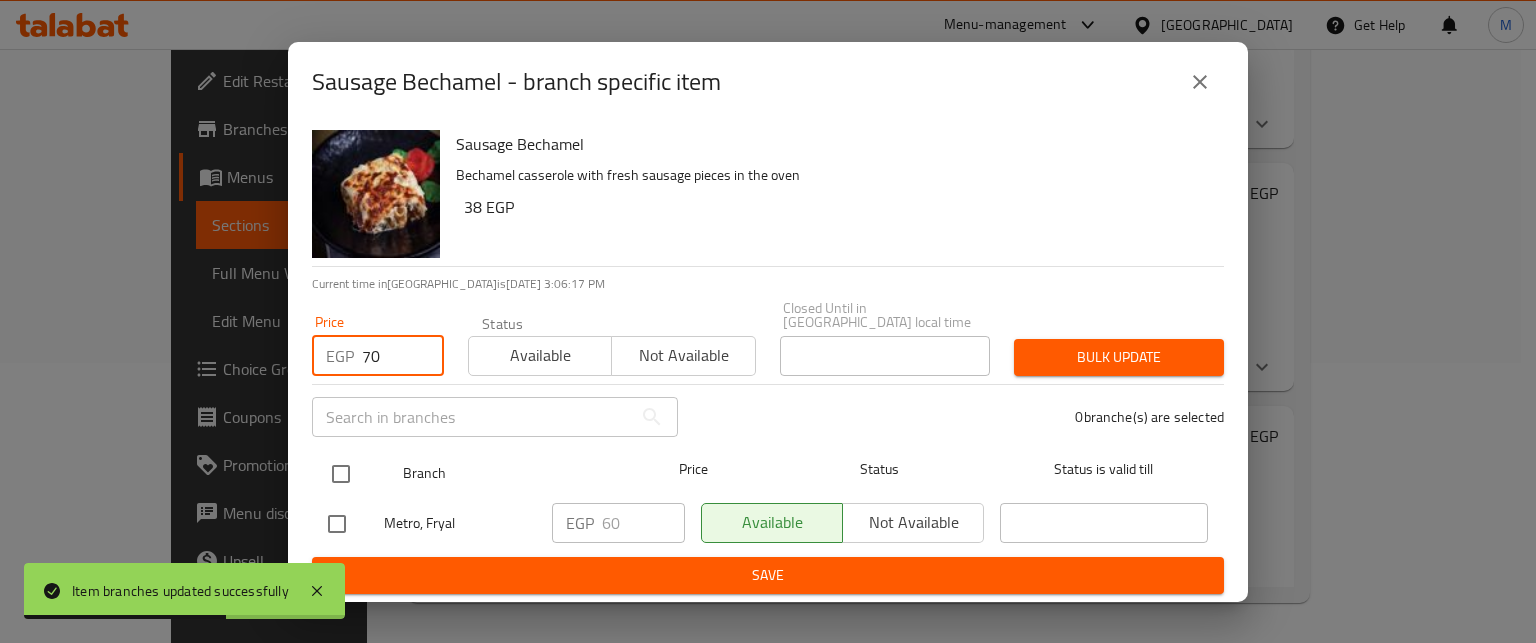 type on "70" 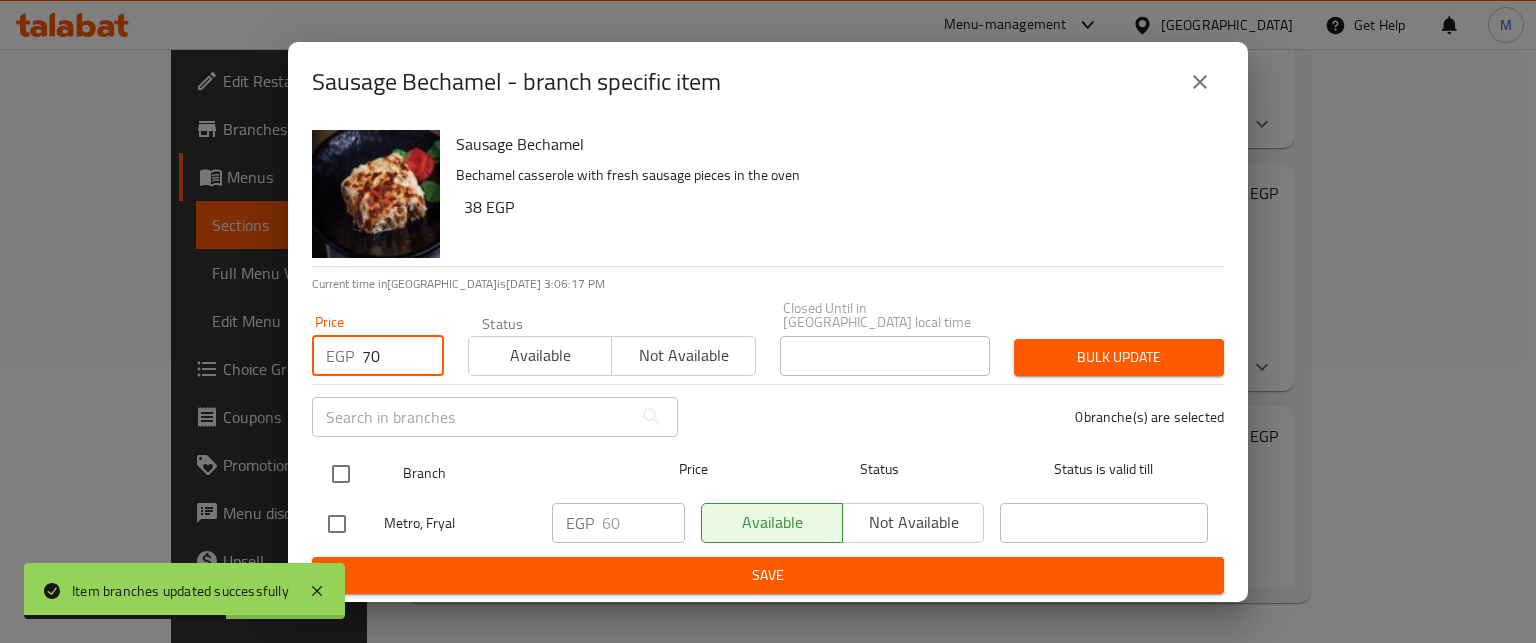click at bounding box center [341, 474] 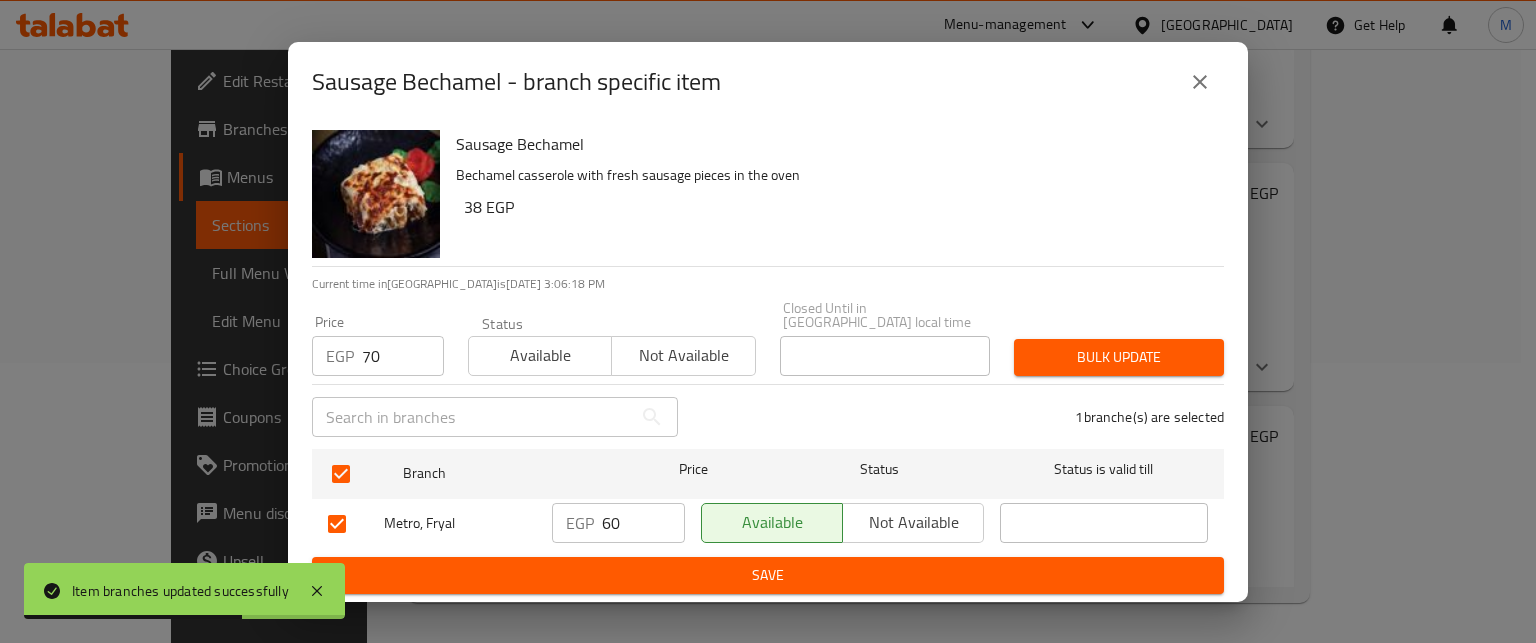 click on "Bulk update" at bounding box center (1119, 357) 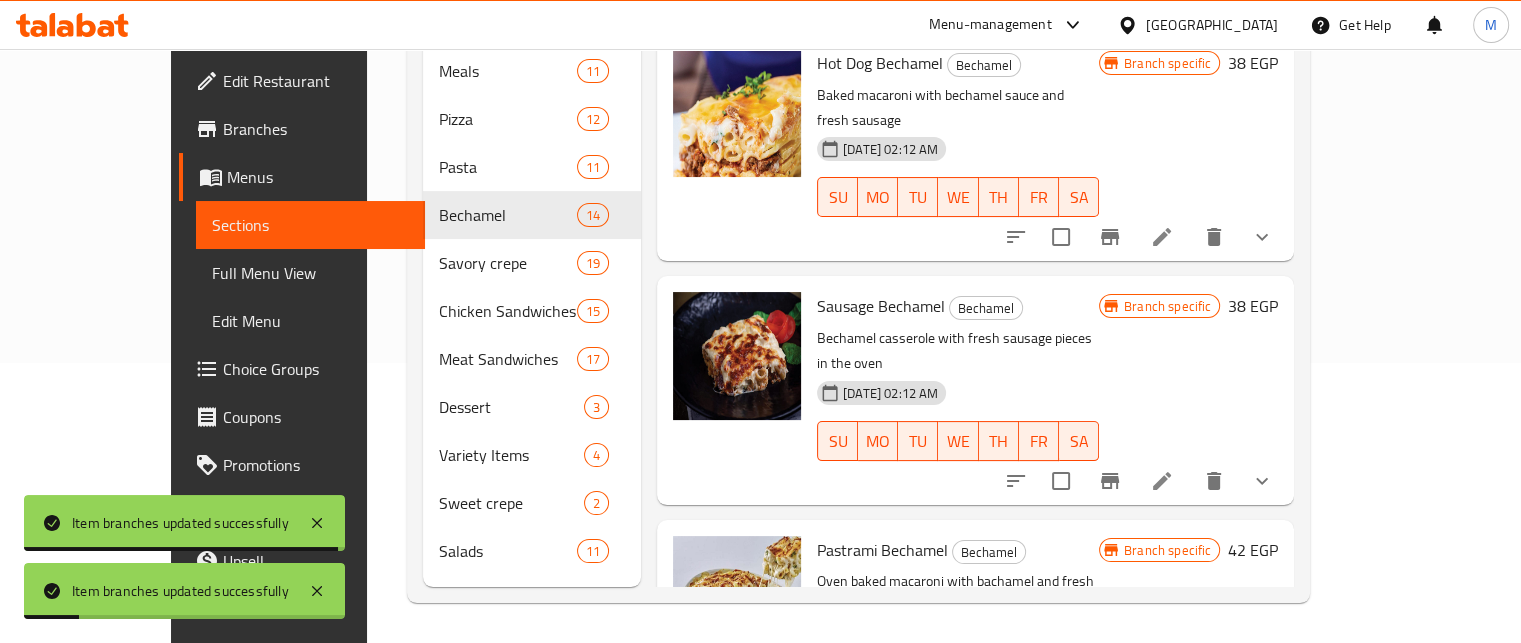 scroll, scrollTop: 2226, scrollLeft: 0, axis: vertical 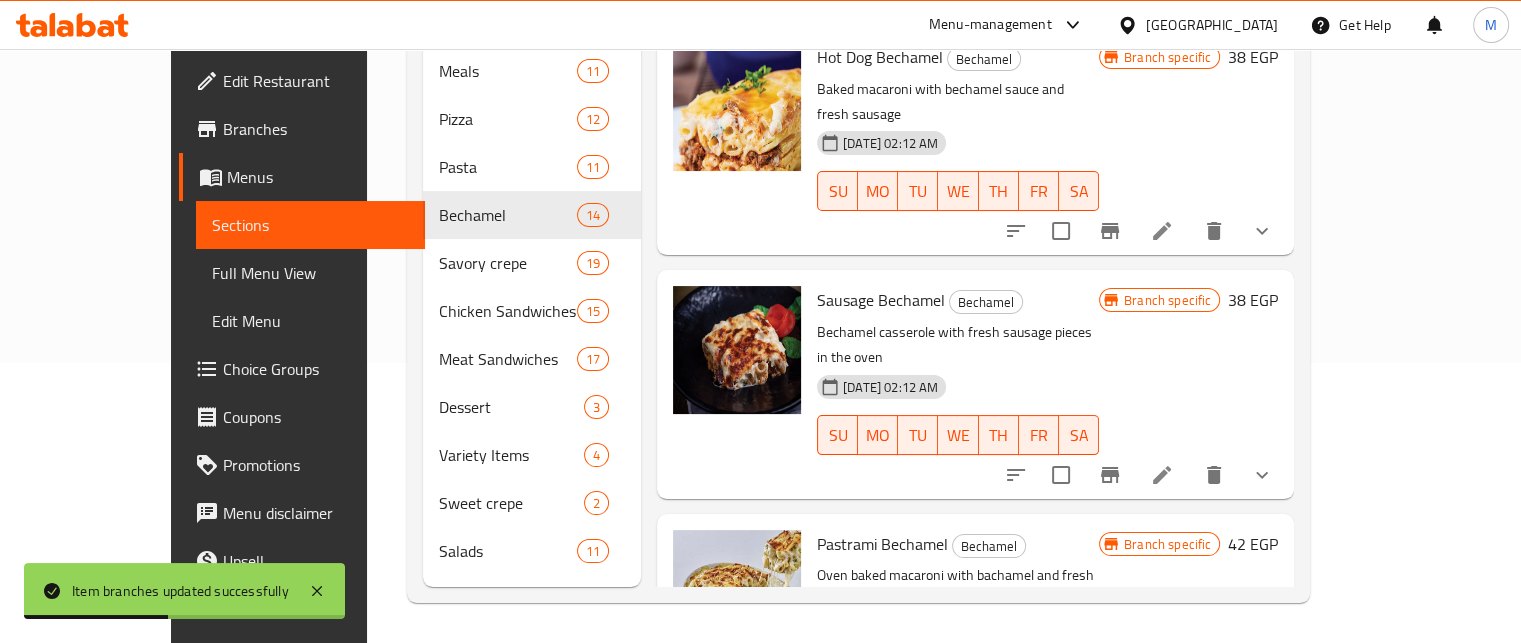 click 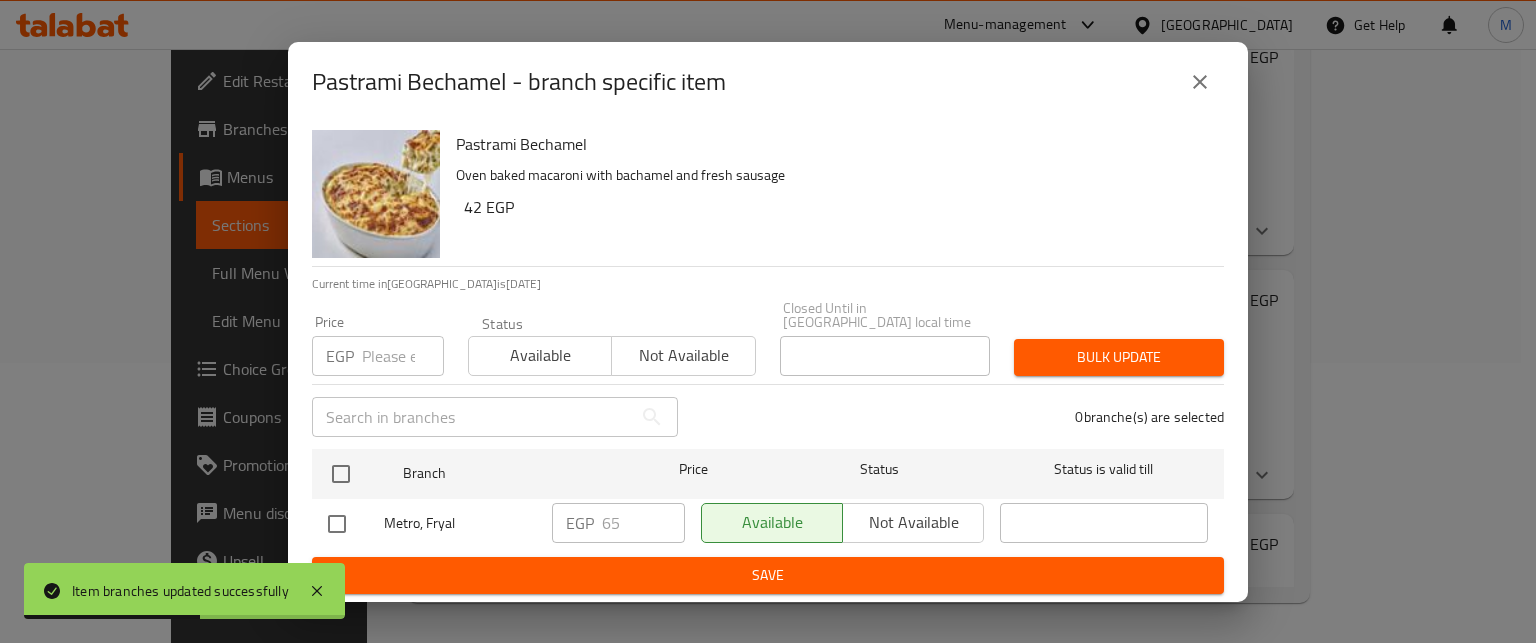 click at bounding box center (403, 356) 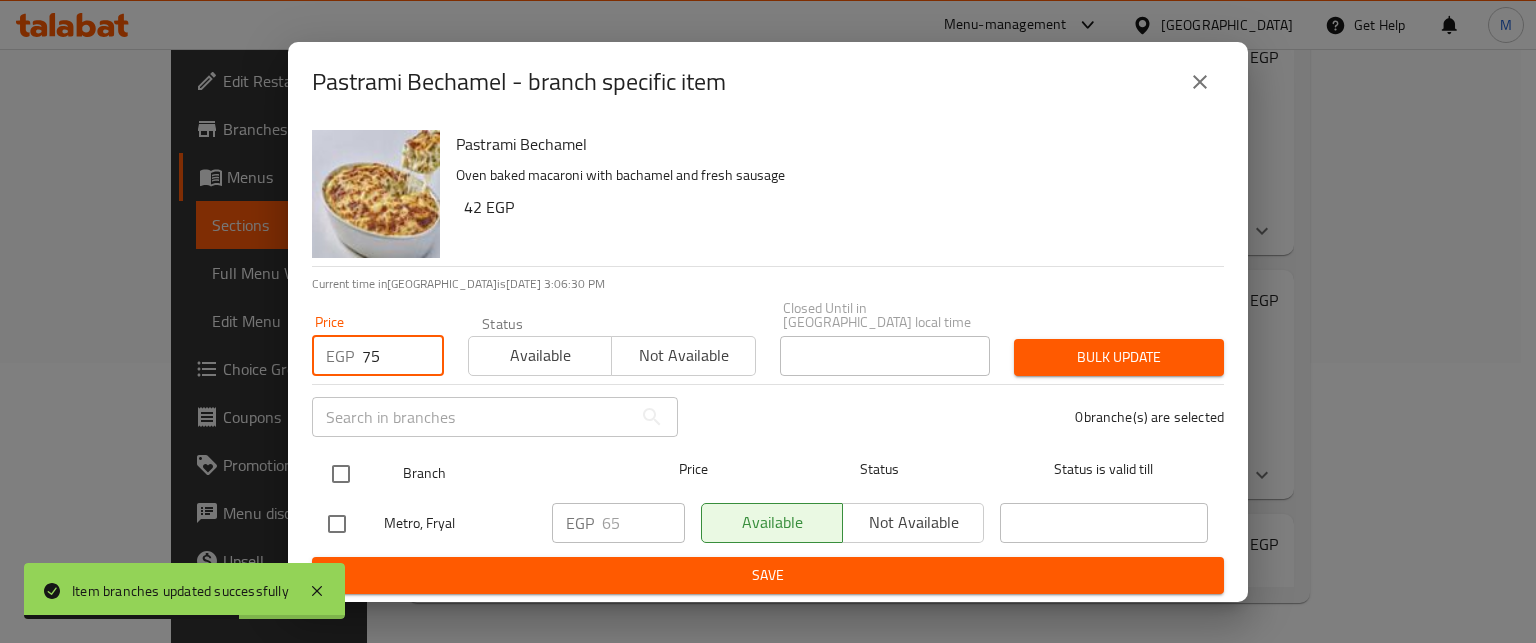 type on "75" 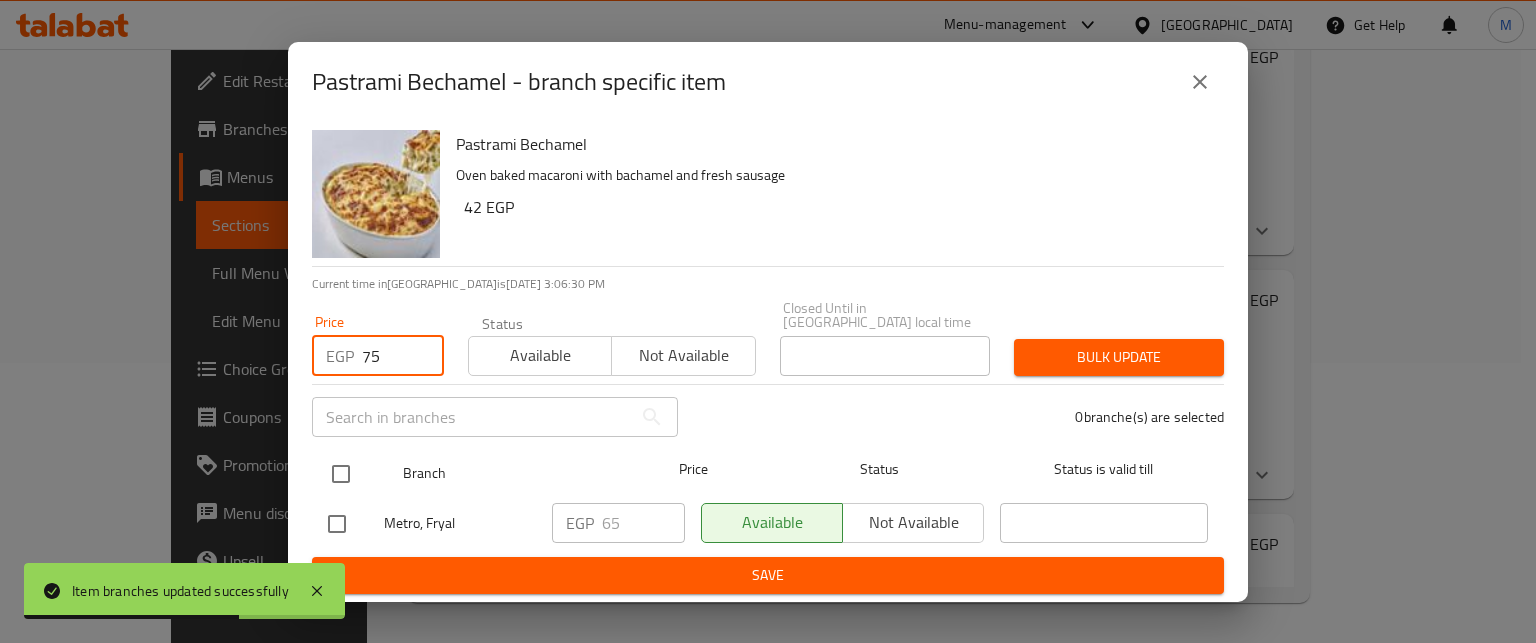 click at bounding box center [341, 474] 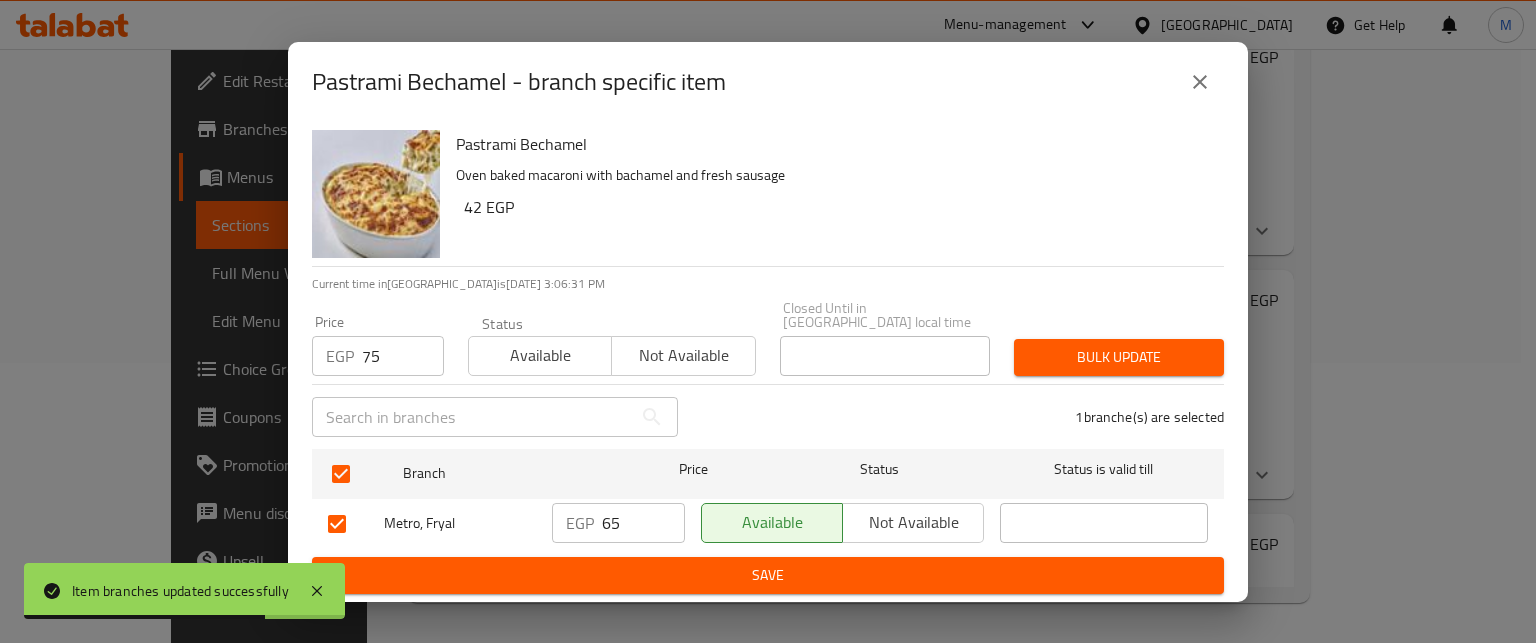 click on "Bulk update" at bounding box center [1119, 357] 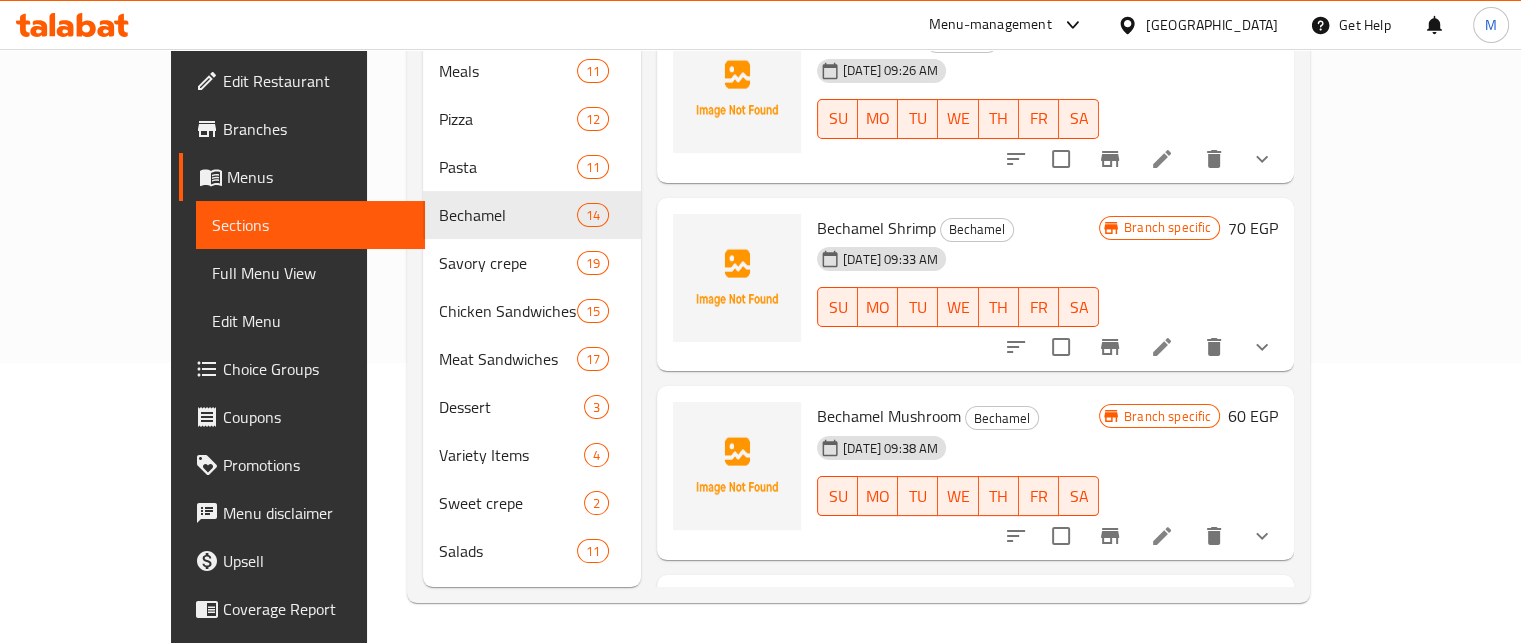 scroll, scrollTop: 0, scrollLeft: 0, axis: both 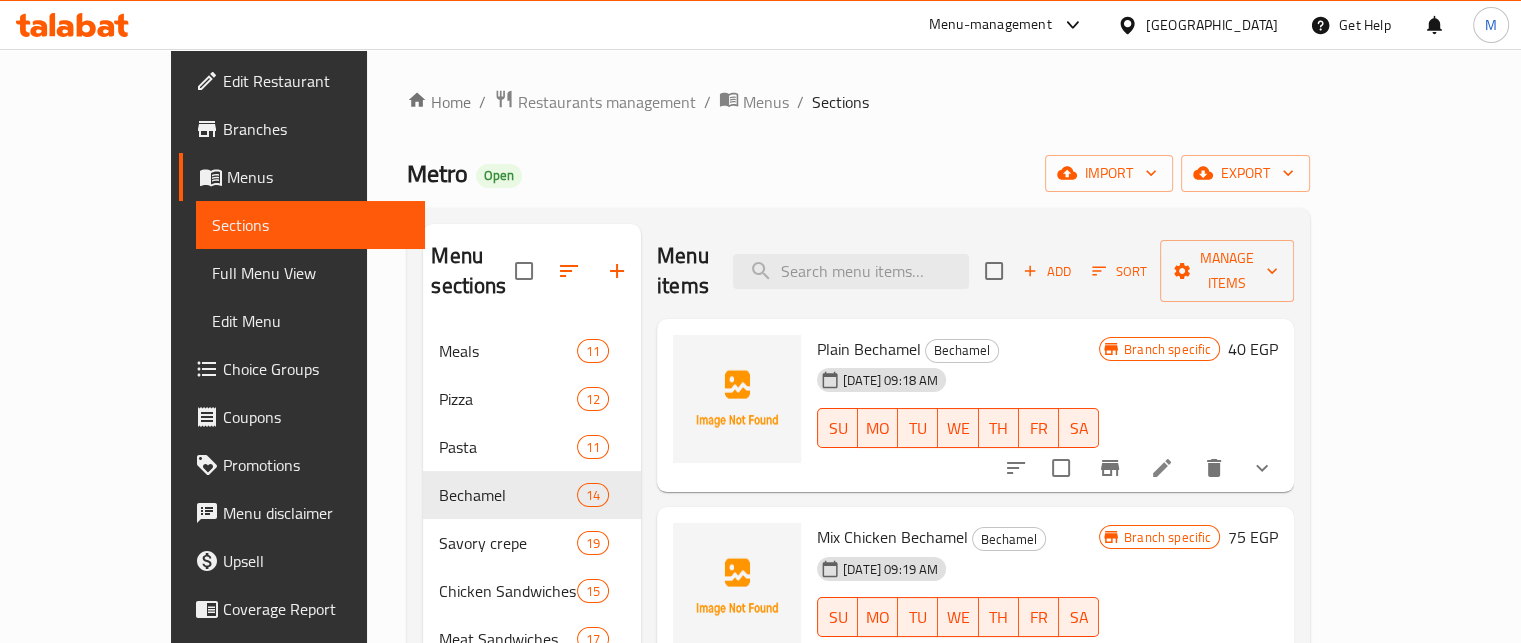 click on "Menu-management" at bounding box center [990, 25] 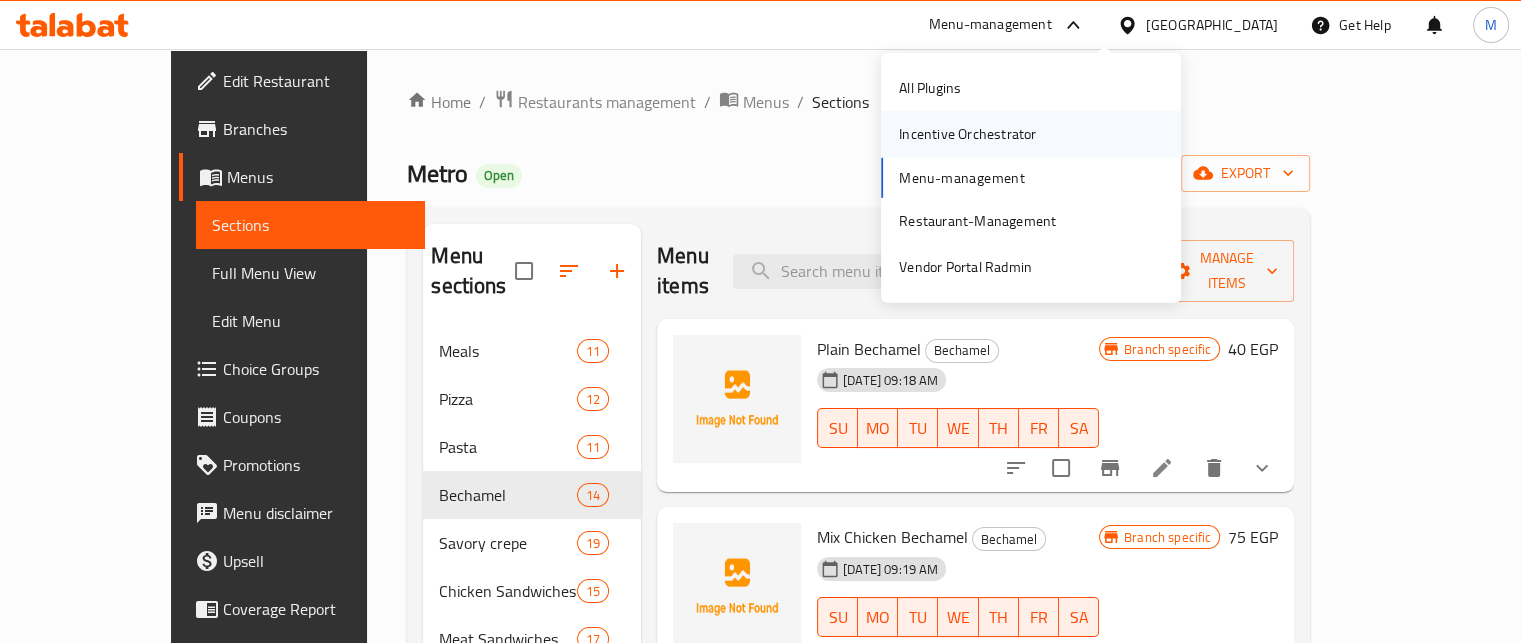 click on "Incentive Orchestrator" at bounding box center (967, 134) 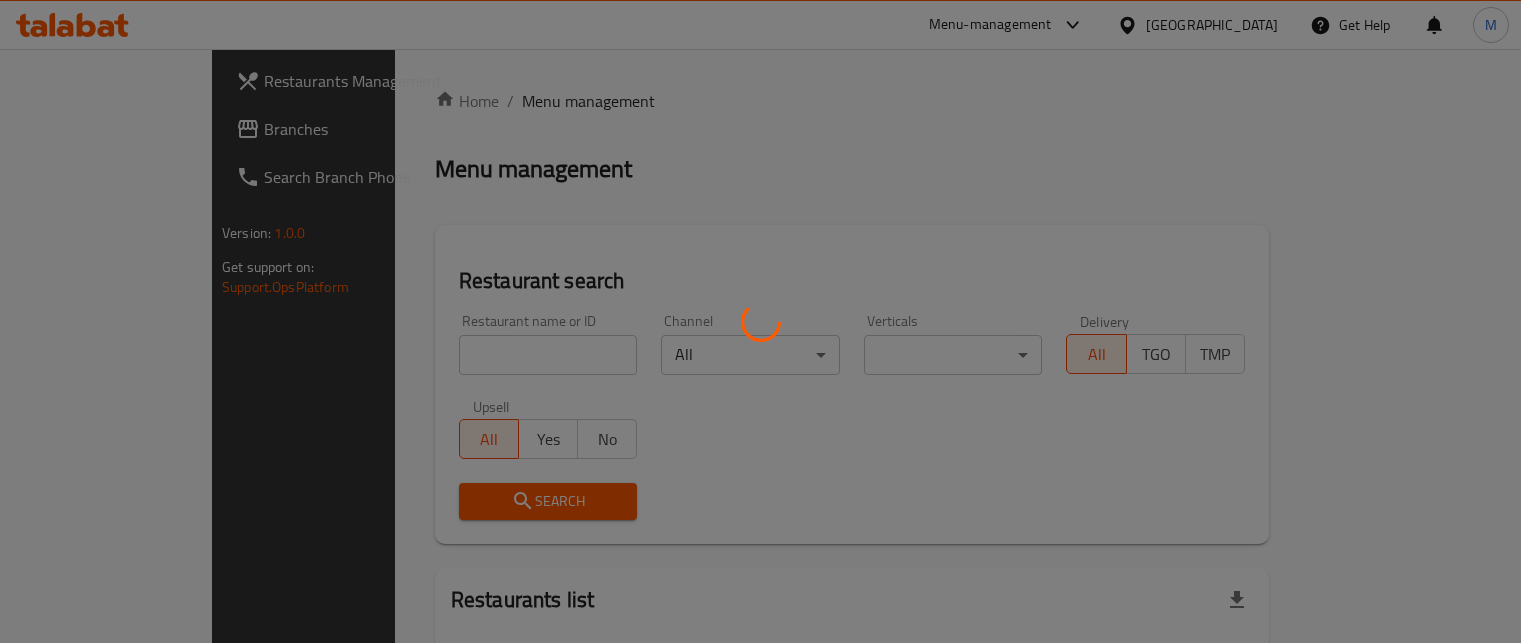 scroll, scrollTop: 0, scrollLeft: 0, axis: both 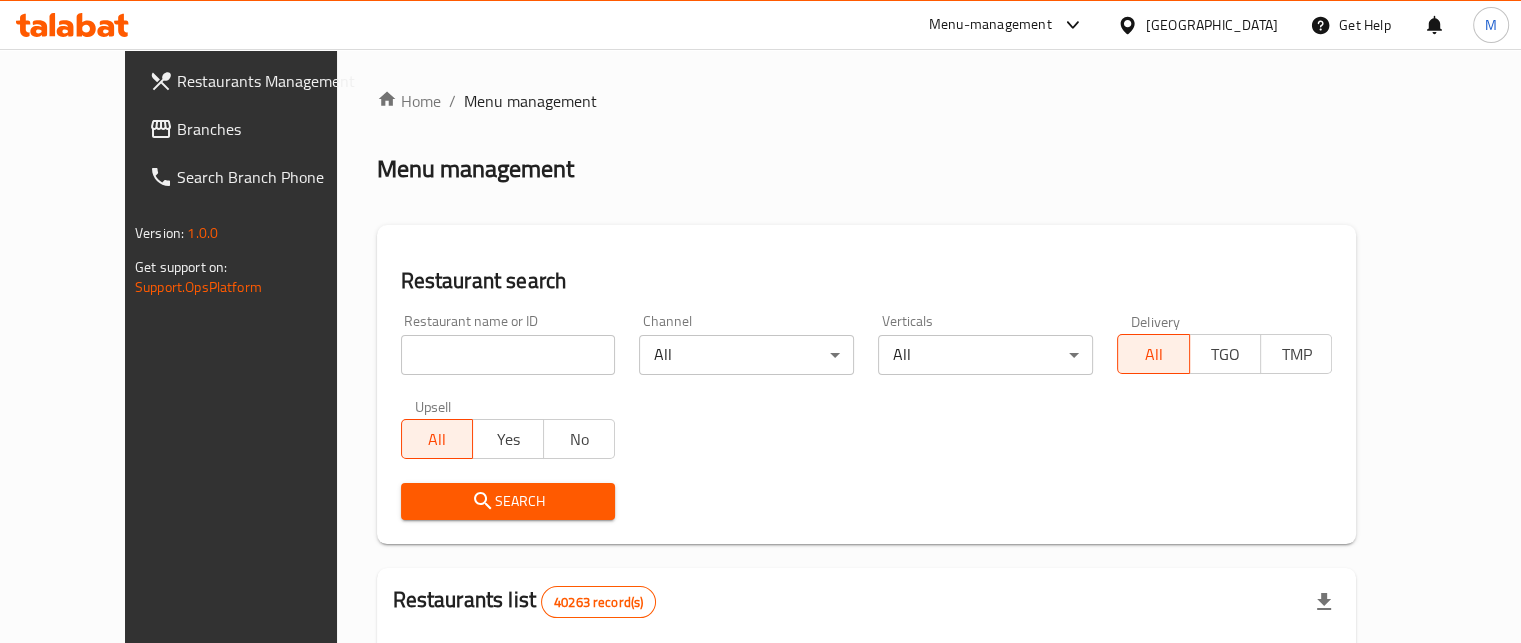 click at bounding box center (508, 355) 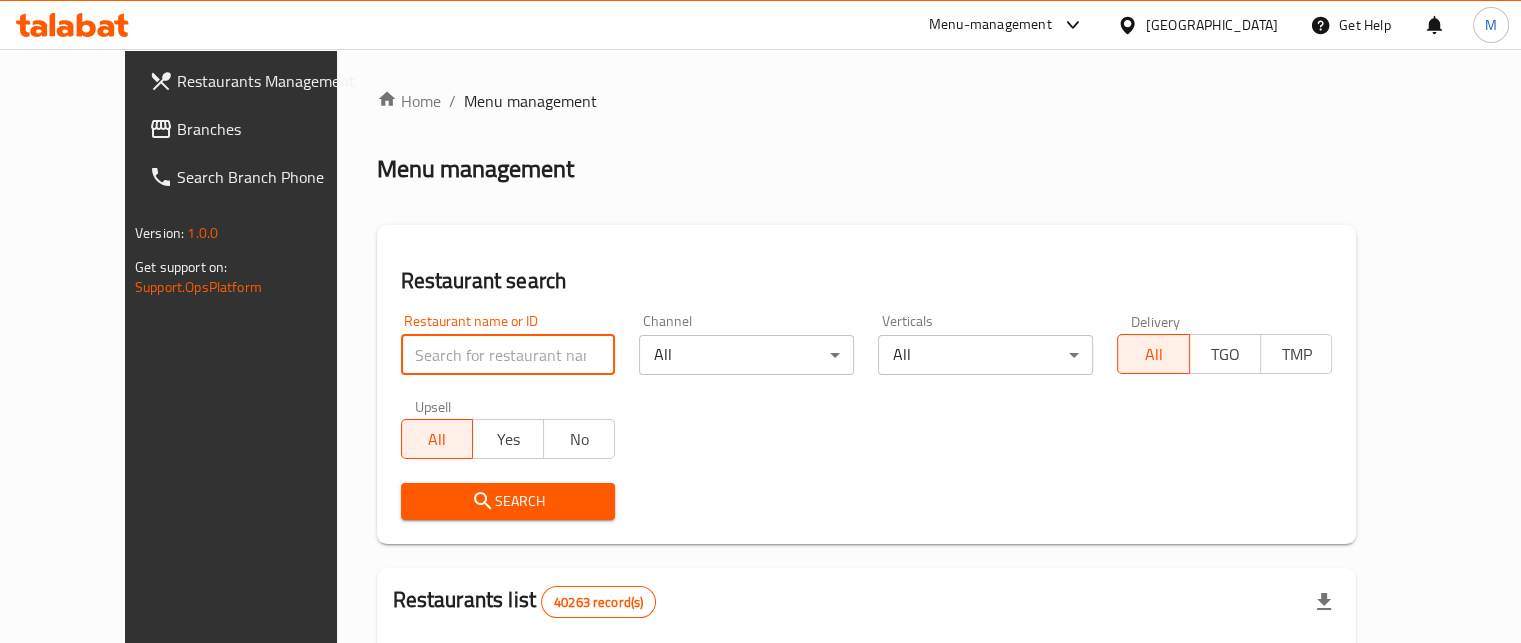 paste on "699243" 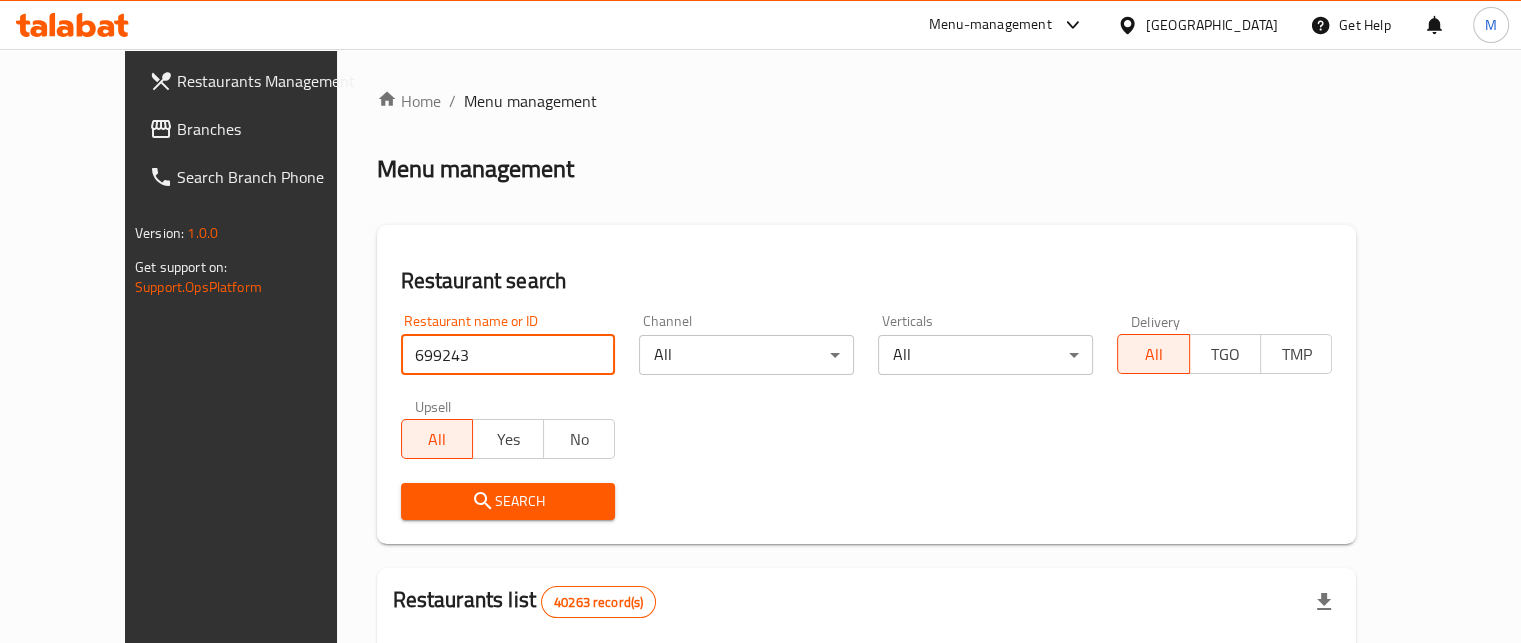 type on "699243" 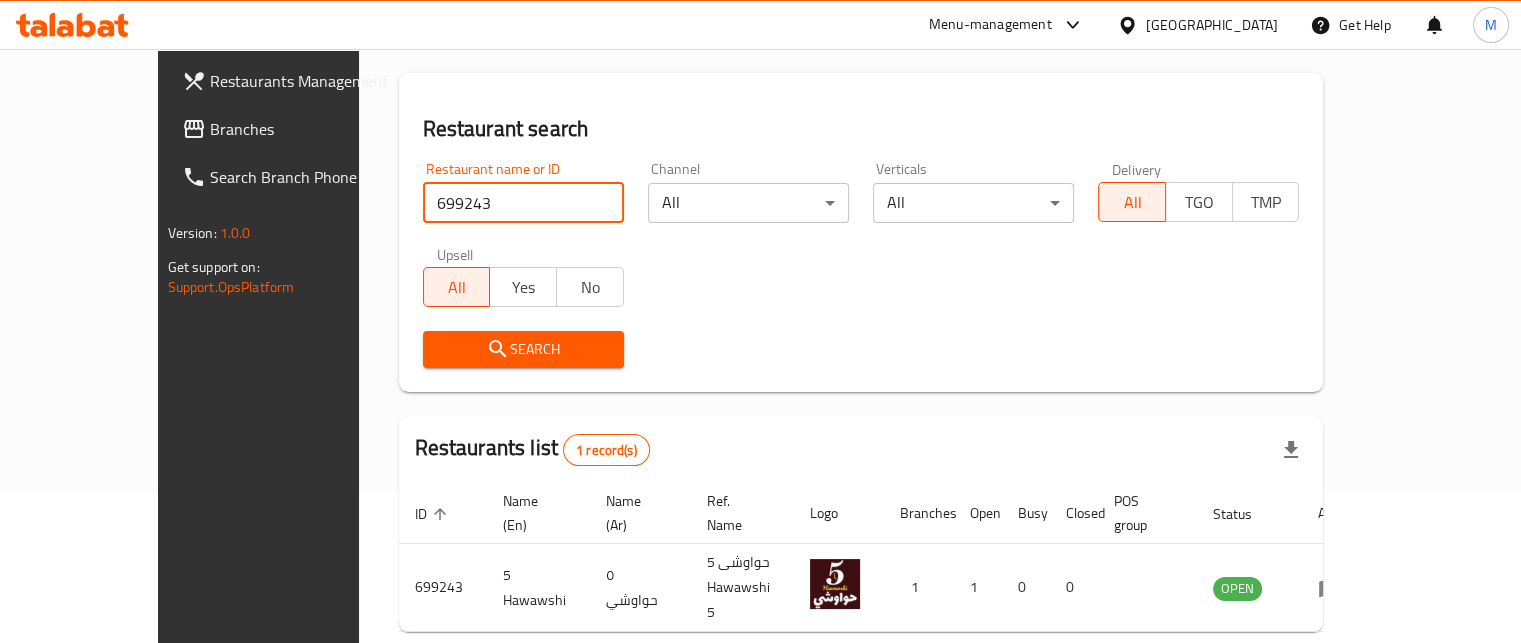 scroll, scrollTop: 208, scrollLeft: 0, axis: vertical 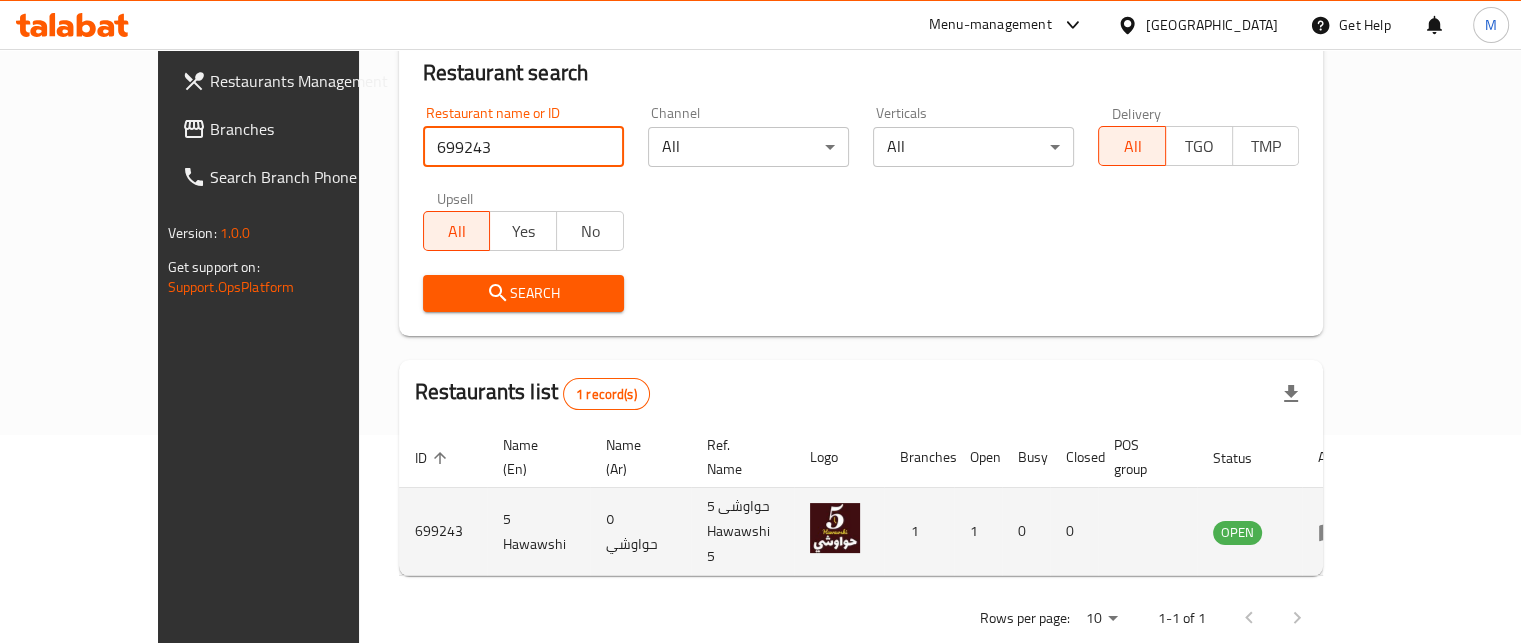 click at bounding box center [1336, 532] 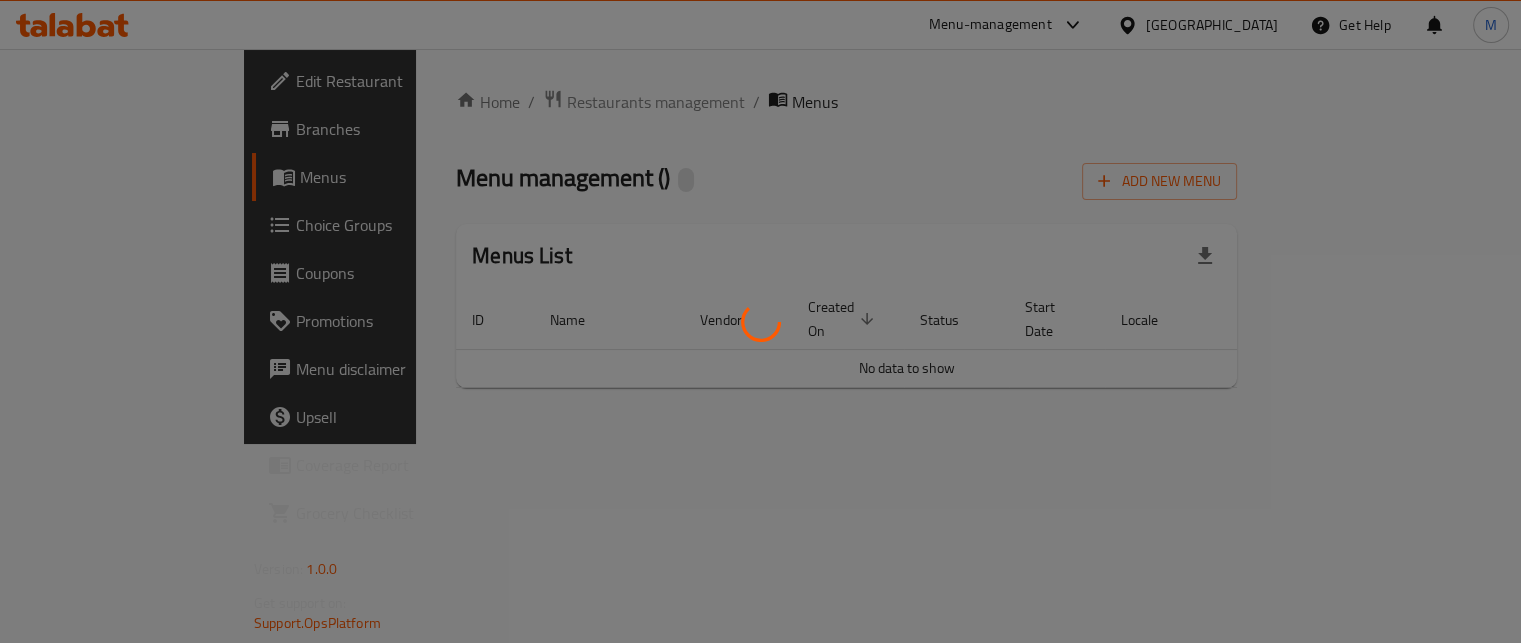scroll, scrollTop: 0, scrollLeft: 0, axis: both 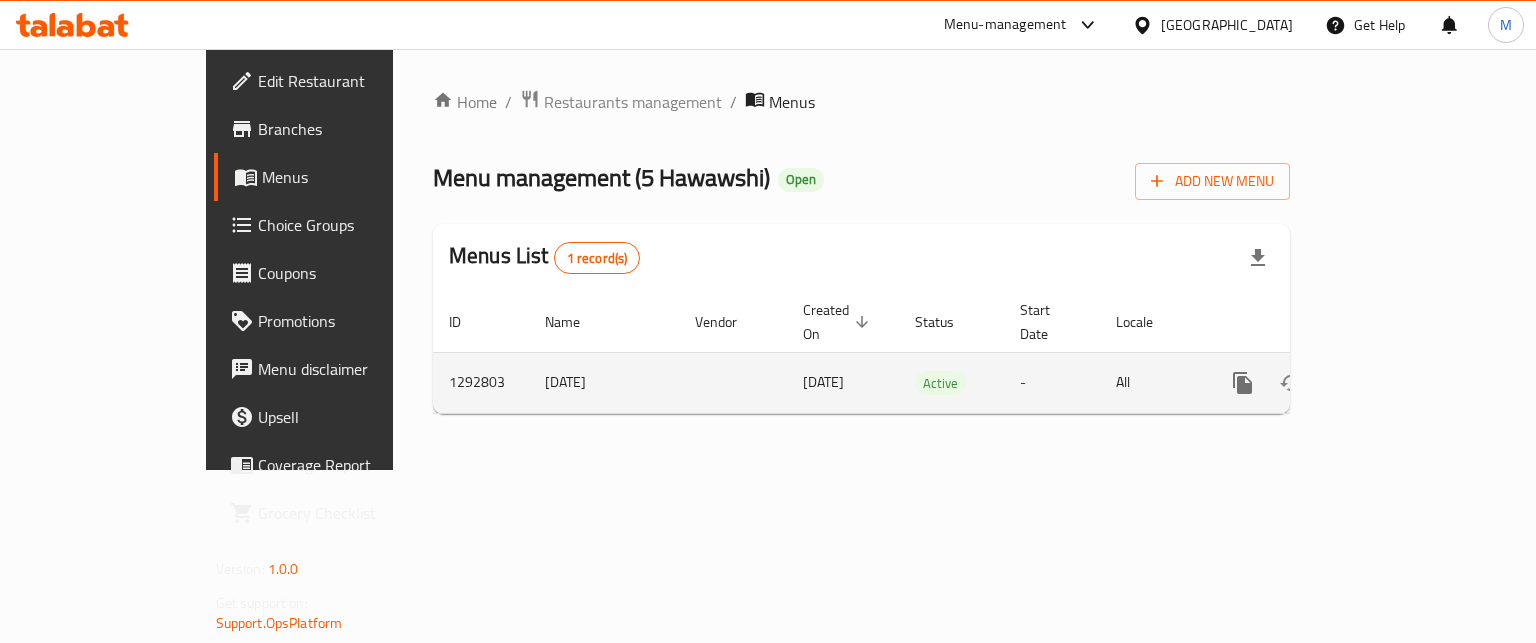 click 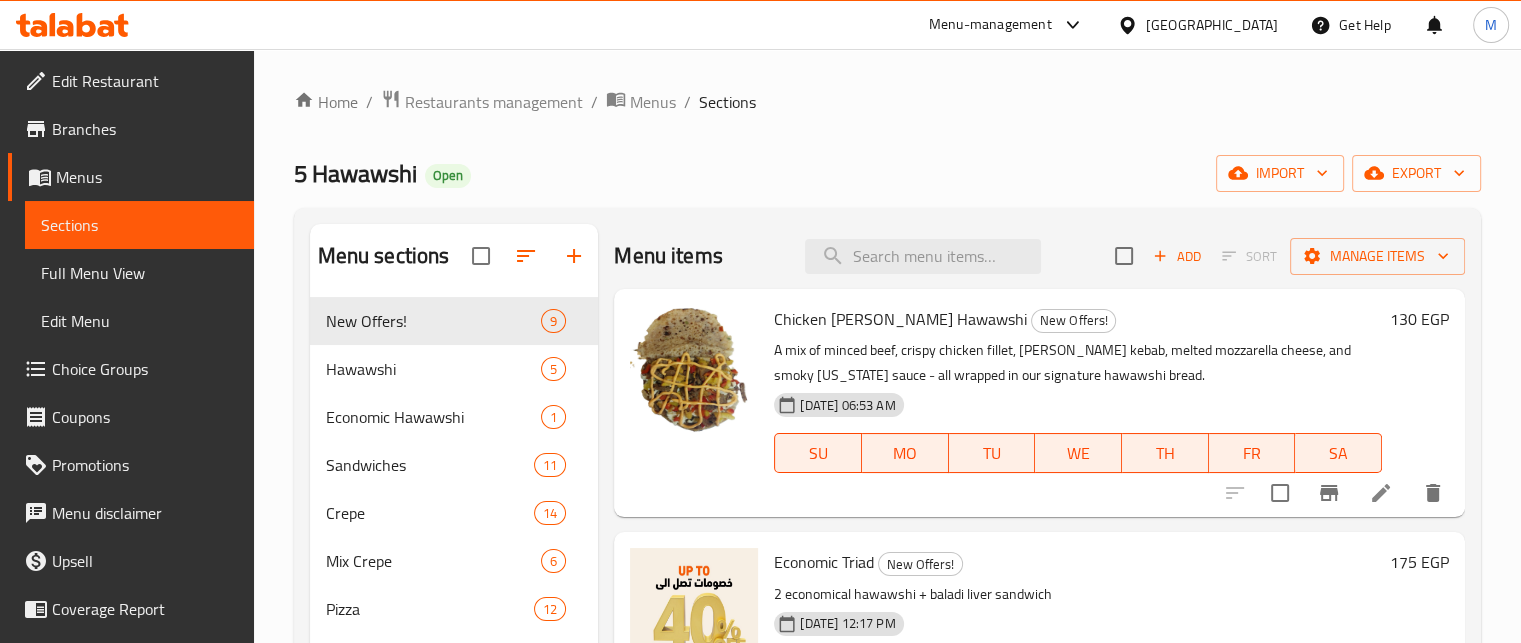 click on "5 Hawawshi" at bounding box center (355, 173) 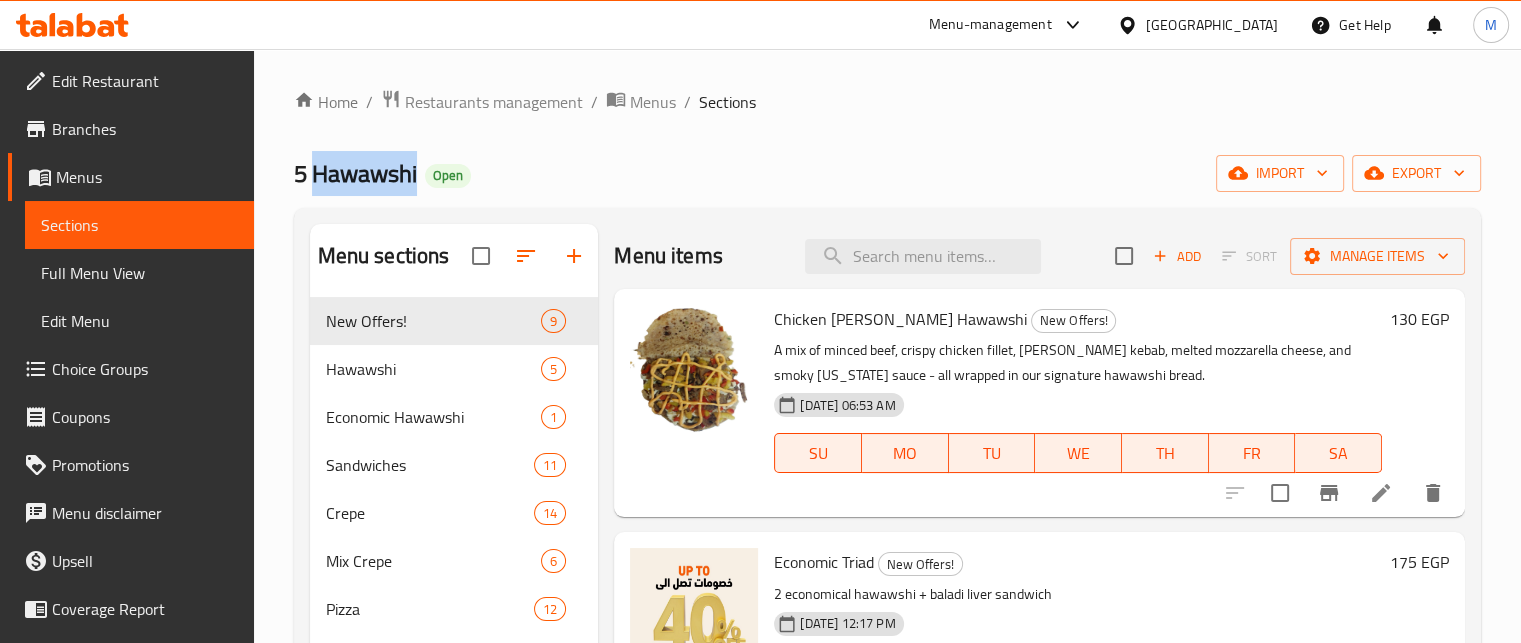 click on "5 Hawawshi" at bounding box center (355, 173) 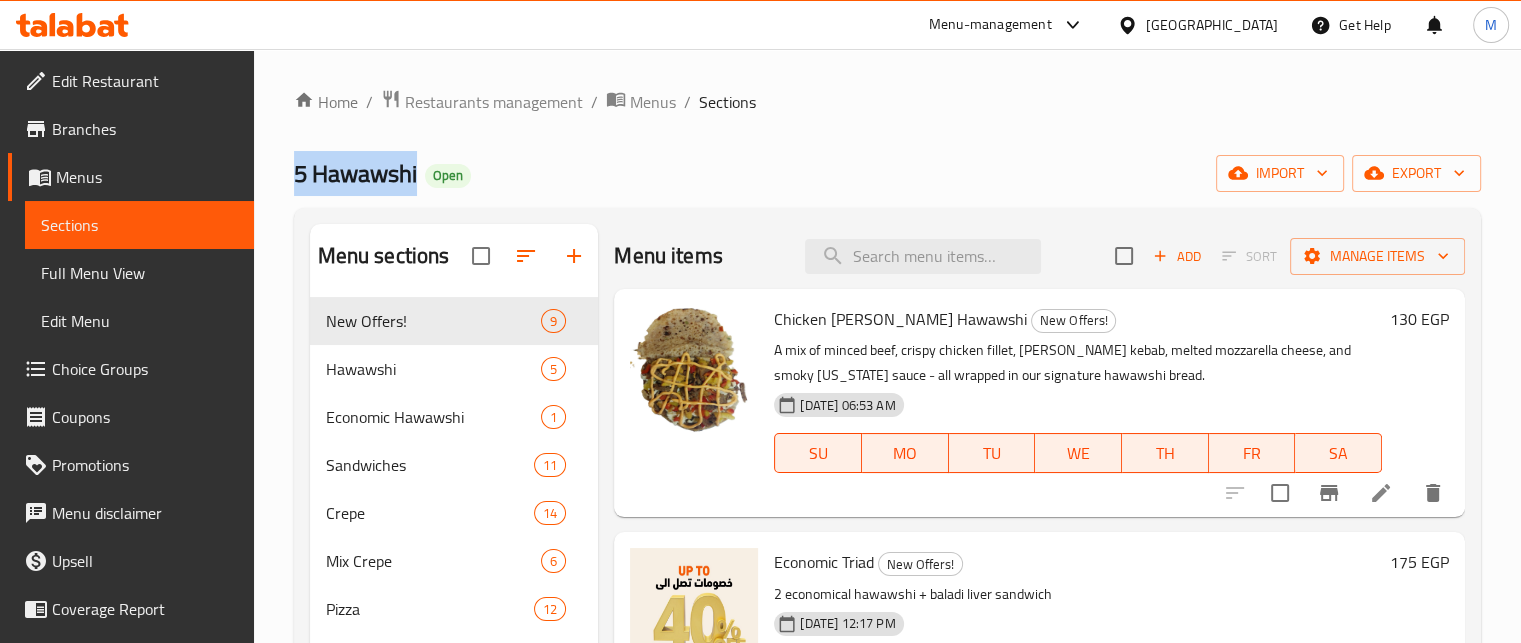 click on "5 Hawawshi" at bounding box center (355, 173) 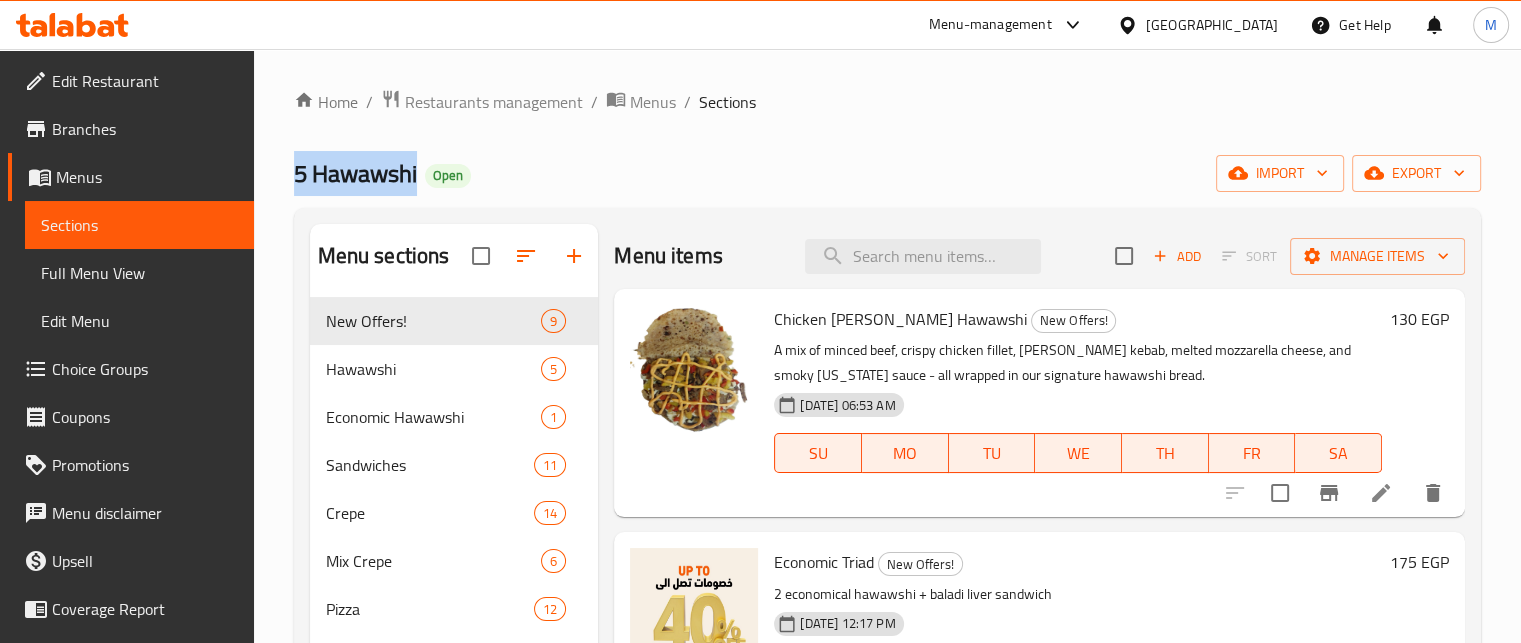 click on "Branches" at bounding box center (145, 129) 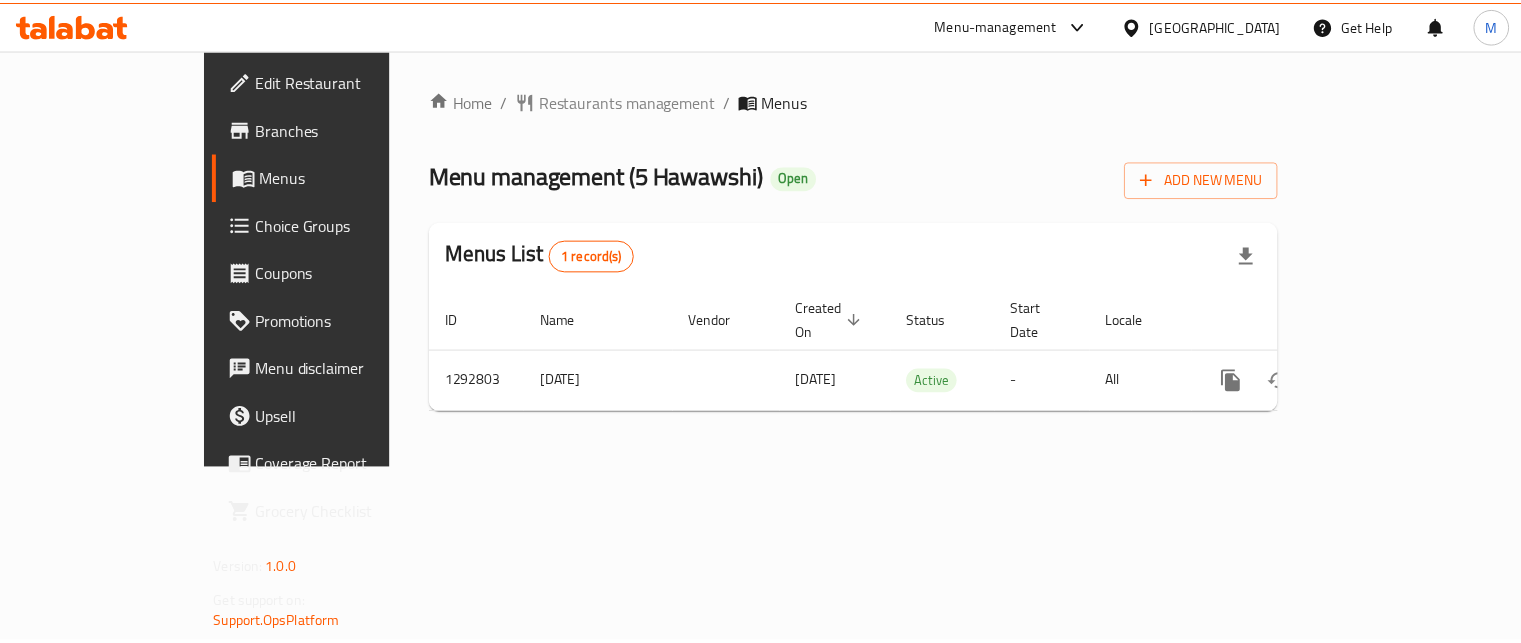 scroll, scrollTop: 0, scrollLeft: 0, axis: both 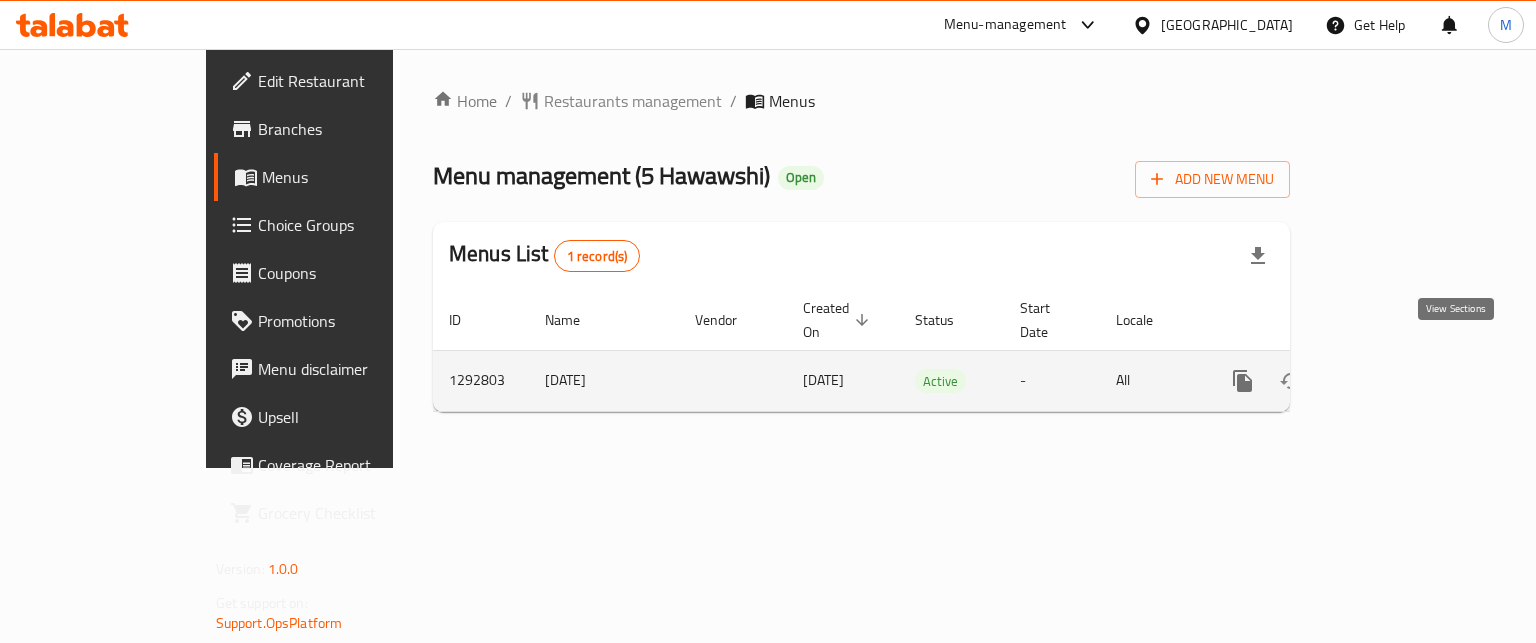 click 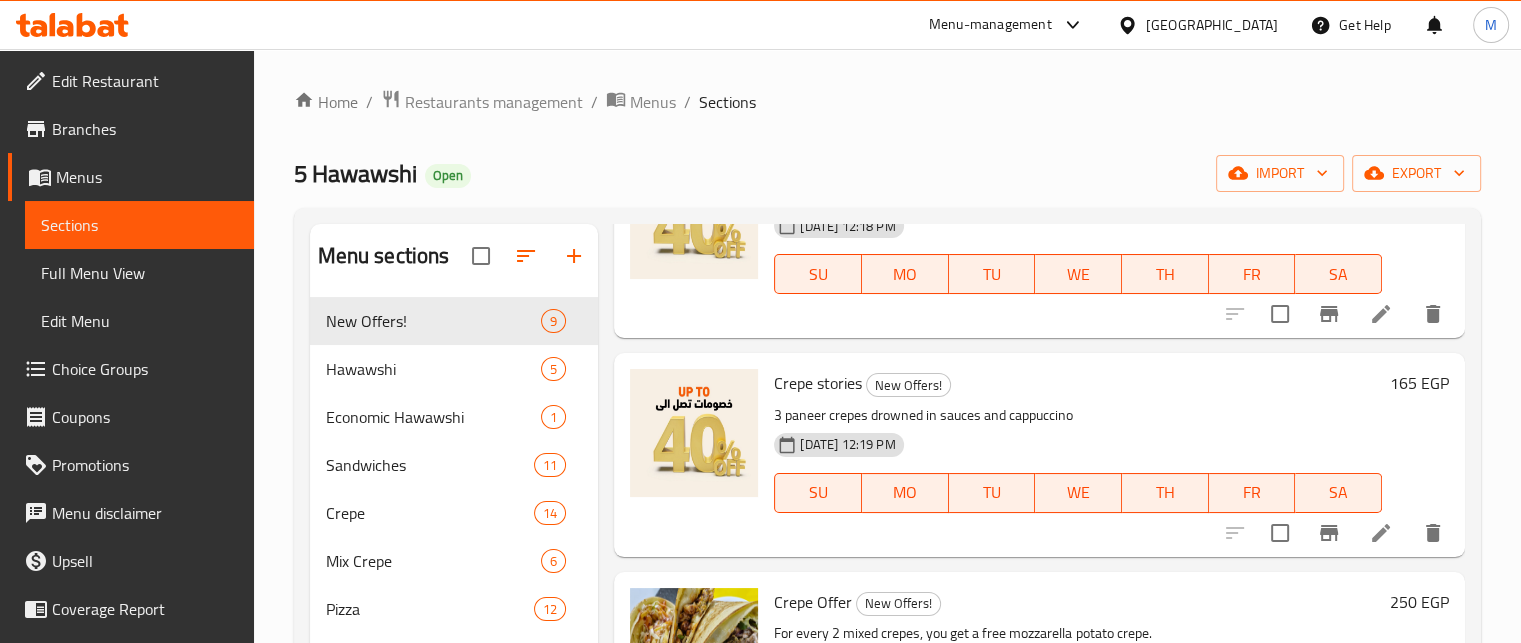 scroll, scrollTop: 1233, scrollLeft: 0, axis: vertical 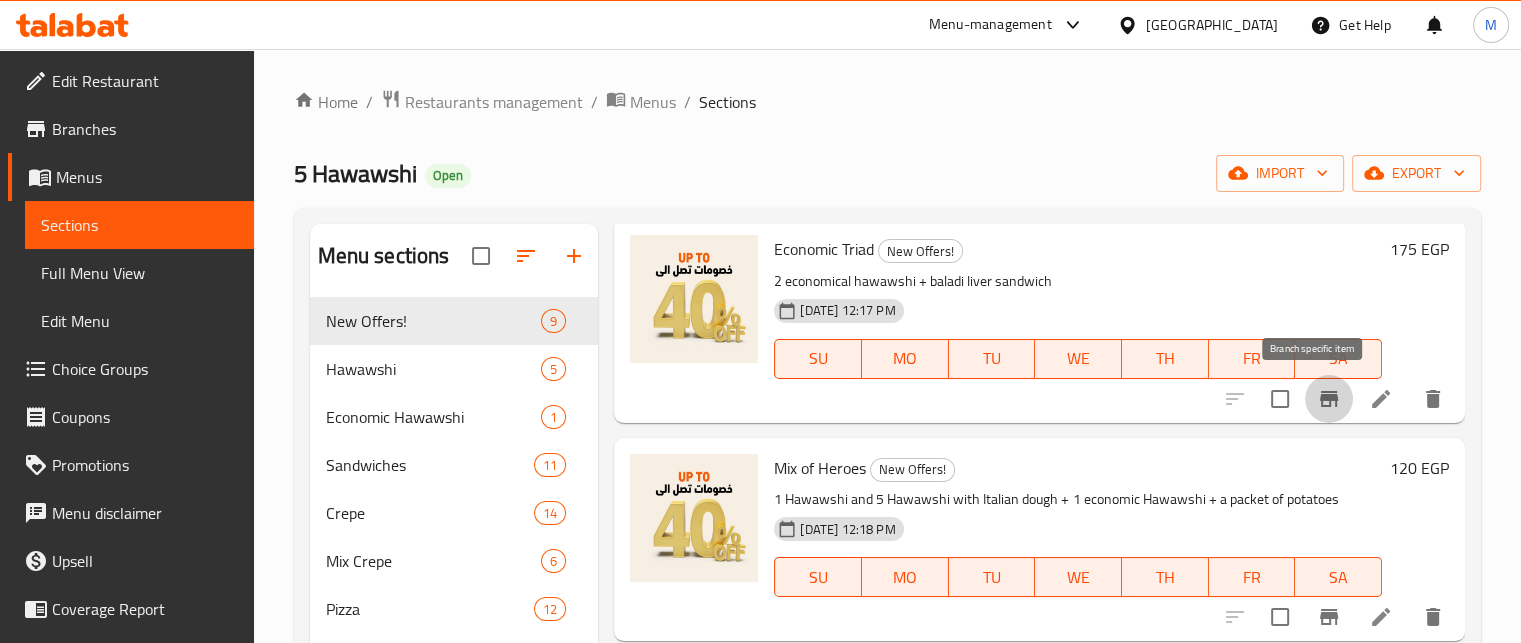 click 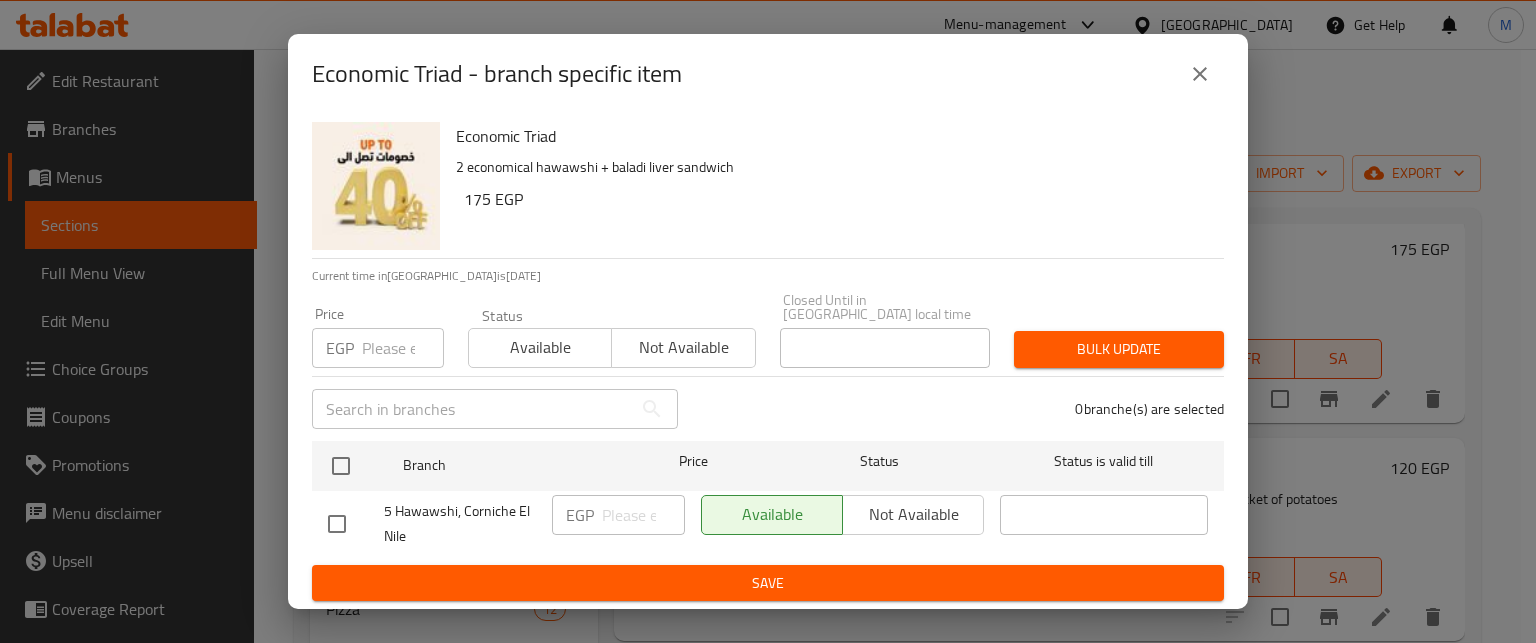 click at bounding box center [403, 348] 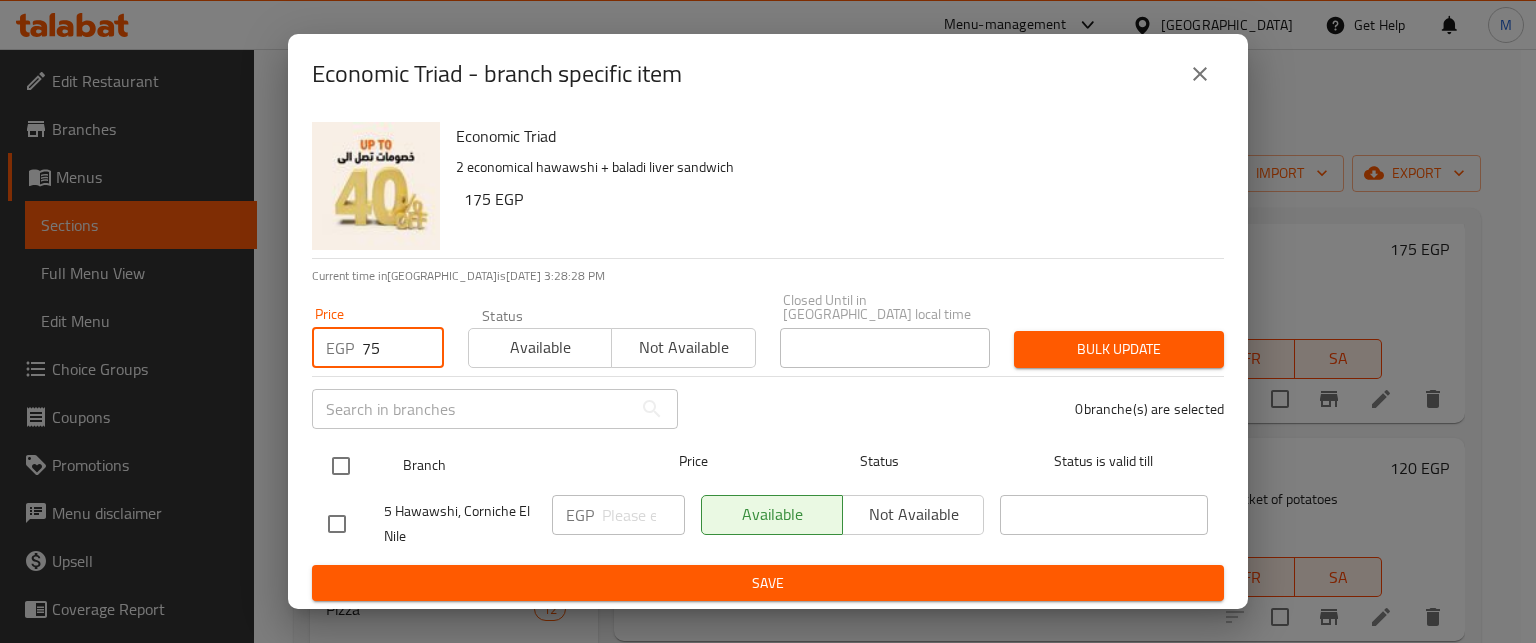type on "75" 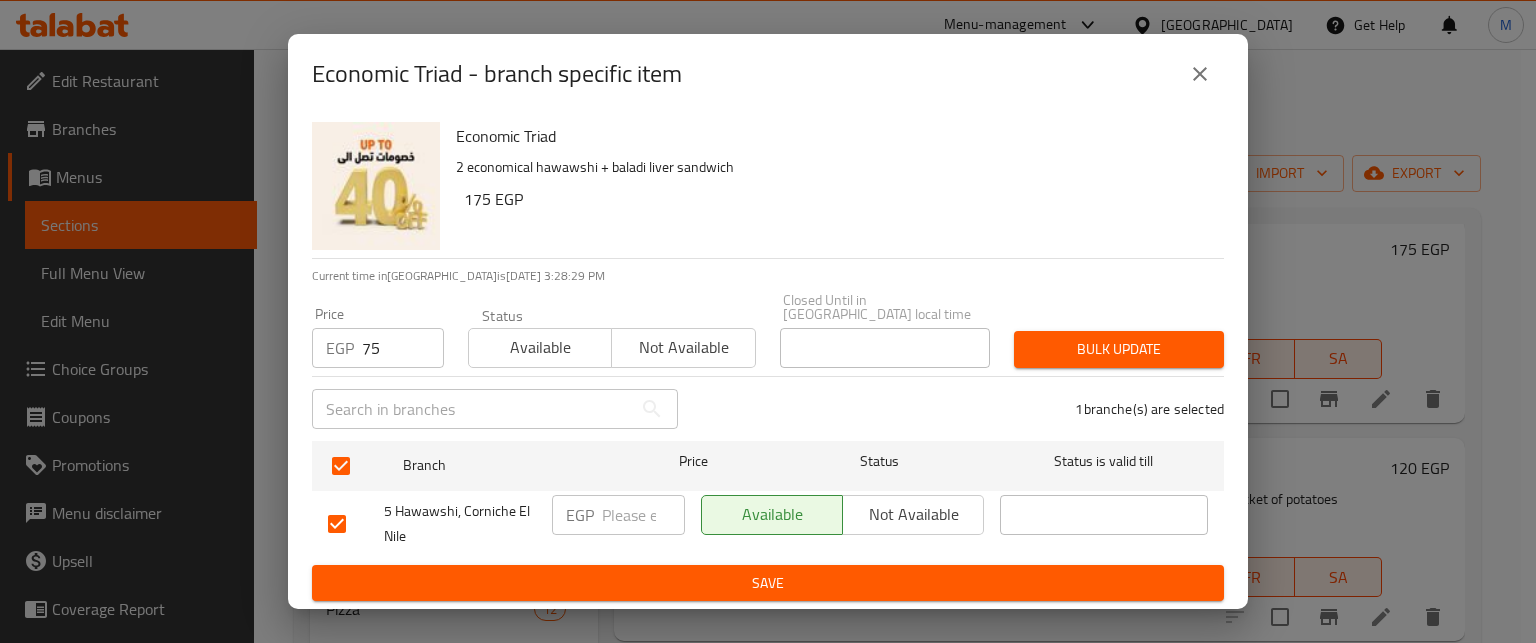 click on "Bulk update" at bounding box center [1119, 349] 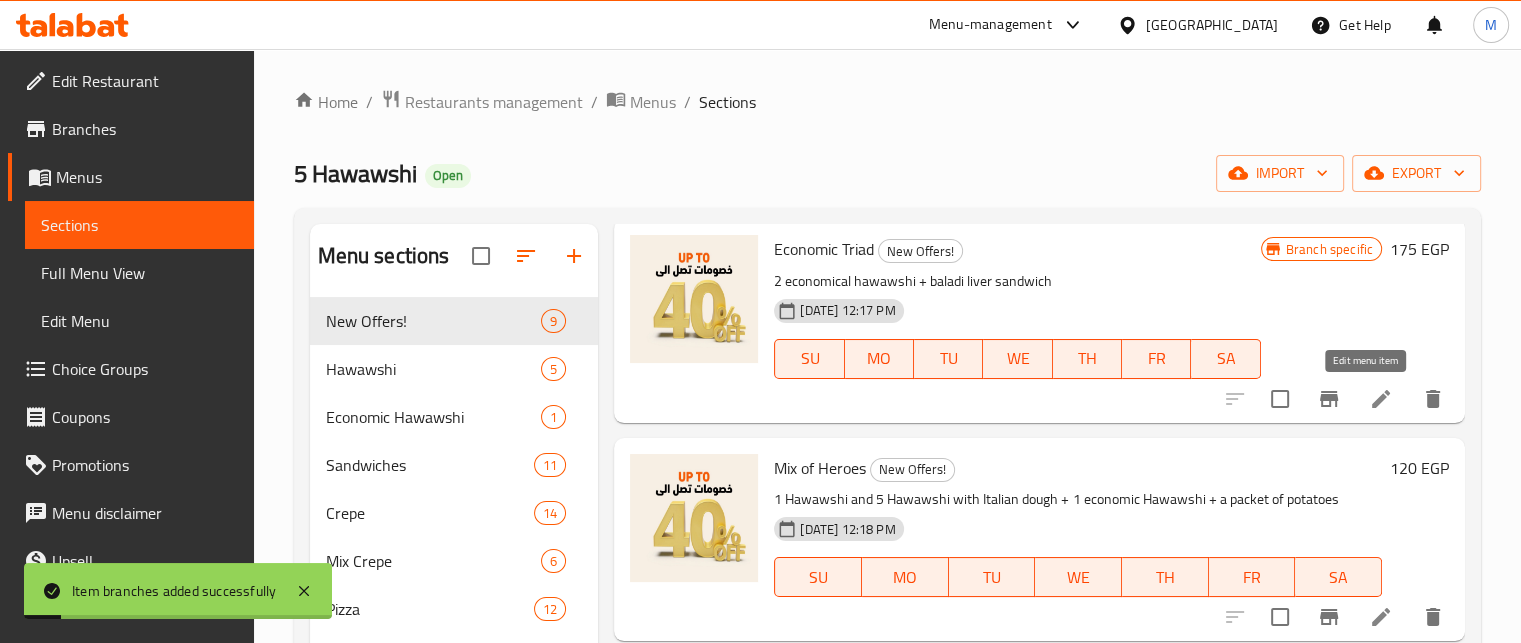 click 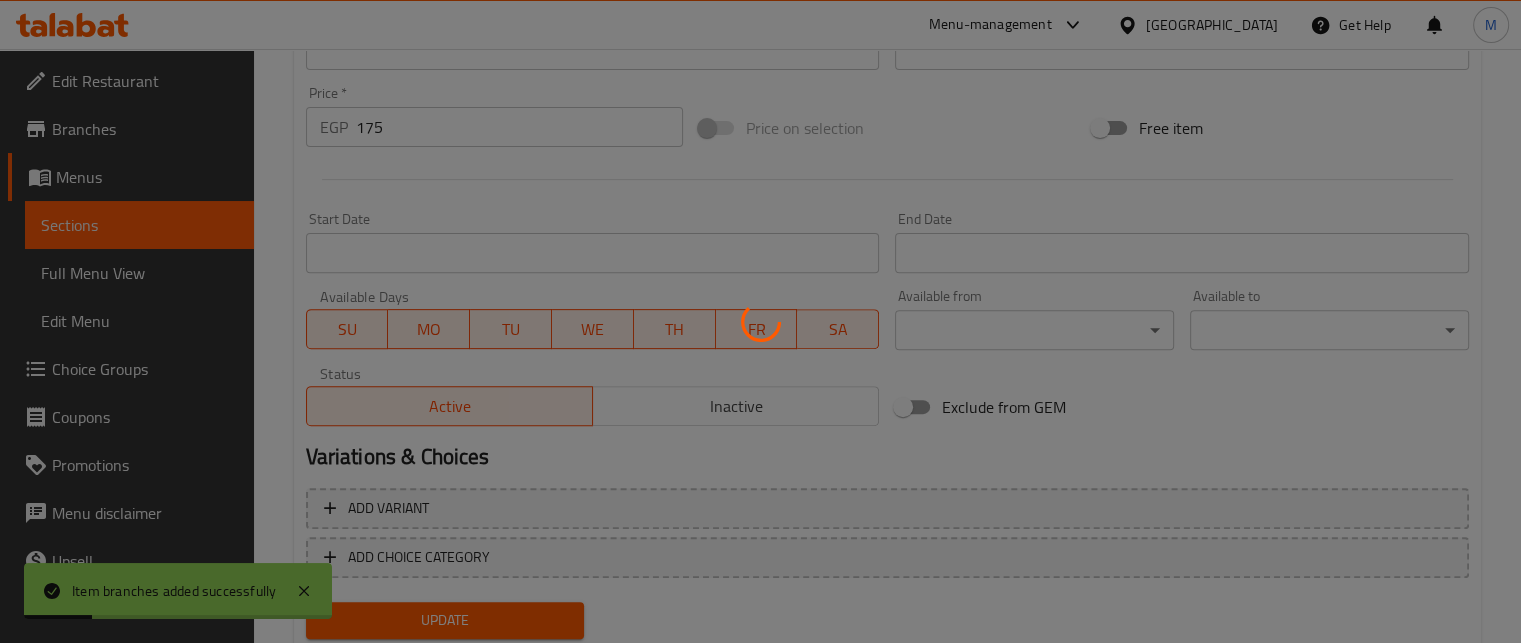 scroll, scrollTop: 768, scrollLeft: 0, axis: vertical 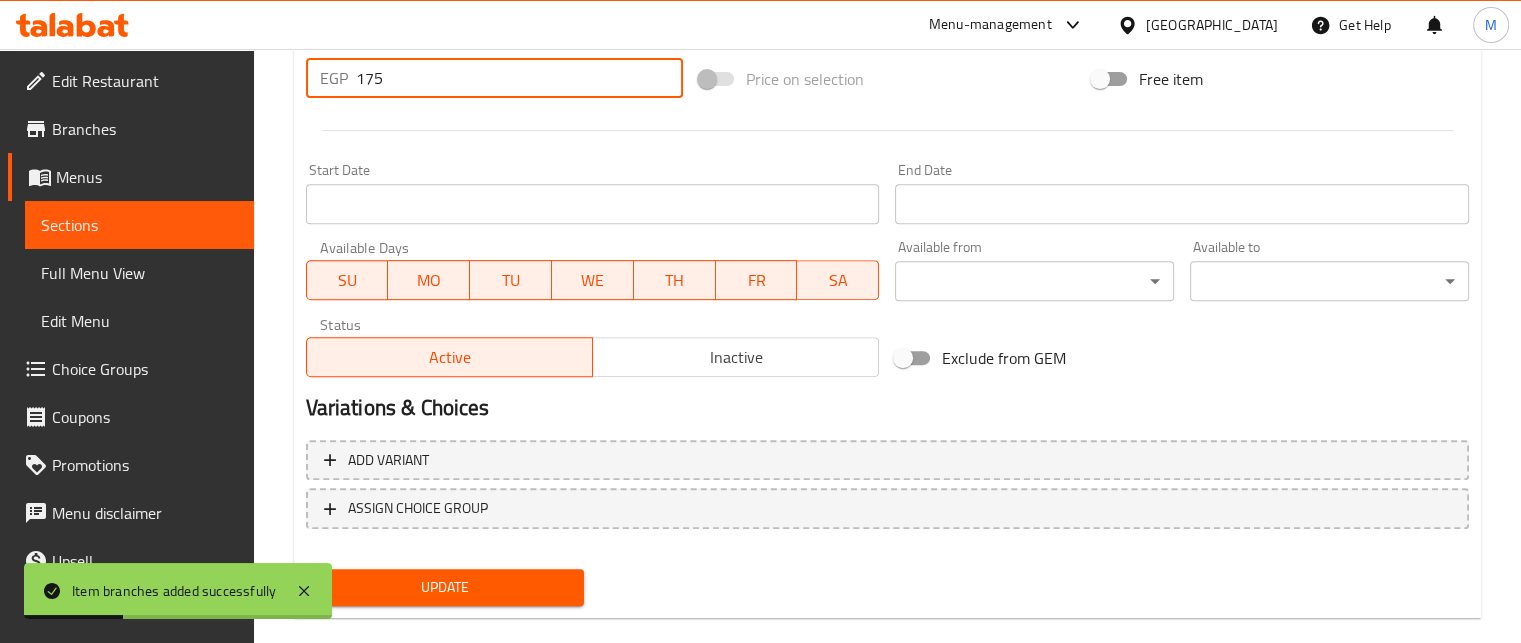 drag, startPoint x: 297, startPoint y: 62, endPoint x: 257, endPoint y: 60, distance: 40.04997 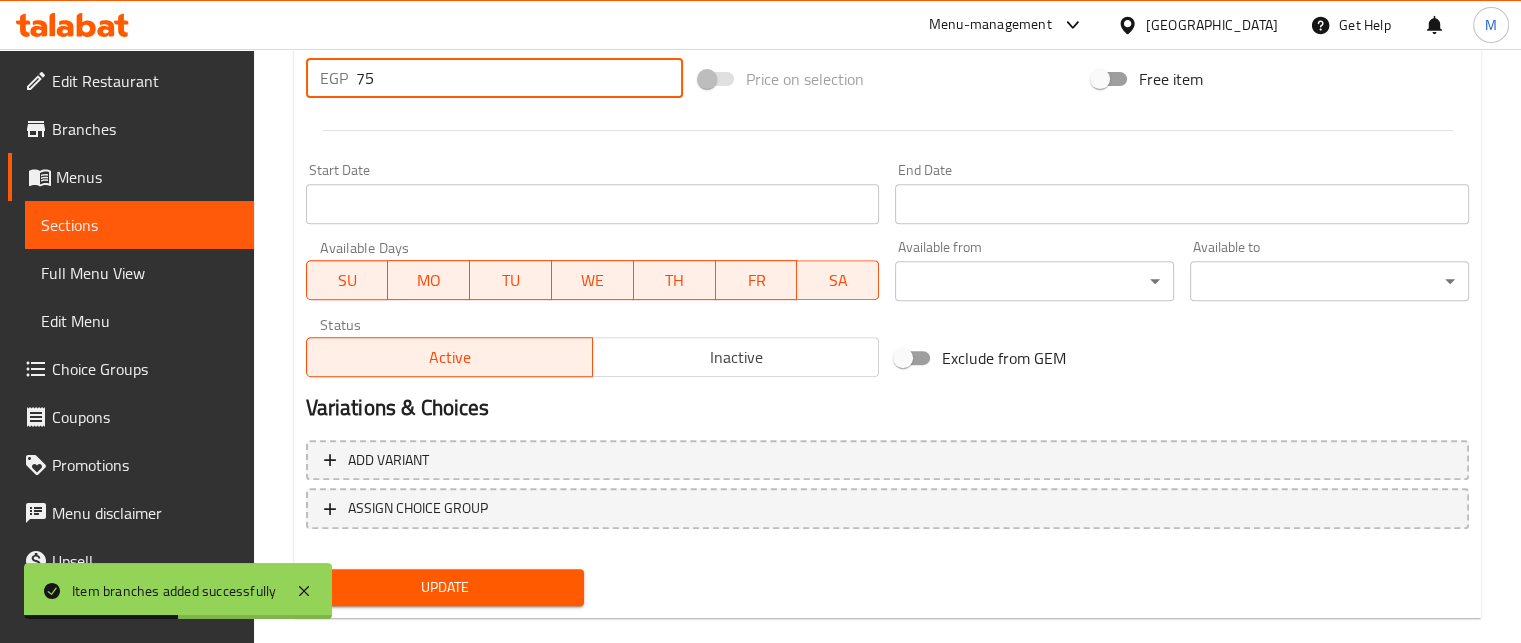 type on "75" 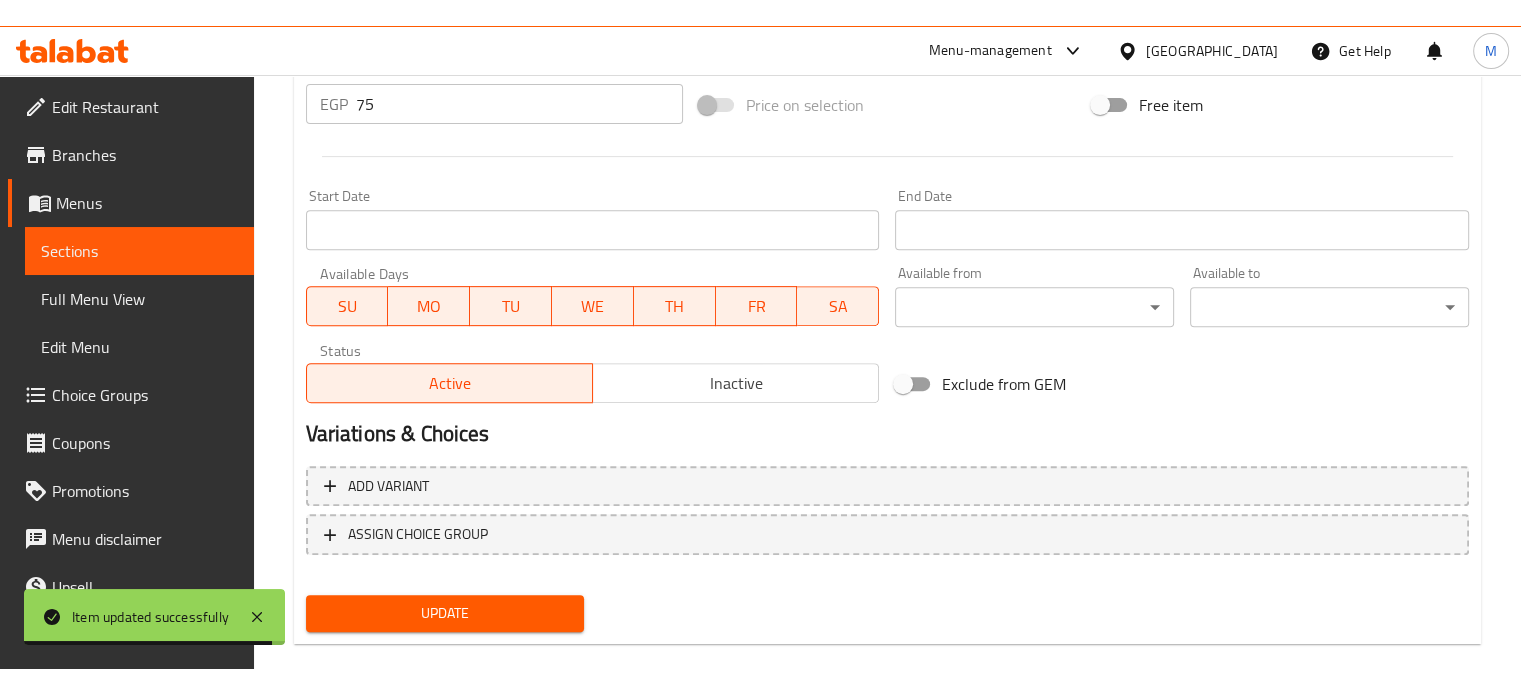 scroll, scrollTop: 745, scrollLeft: 0, axis: vertical 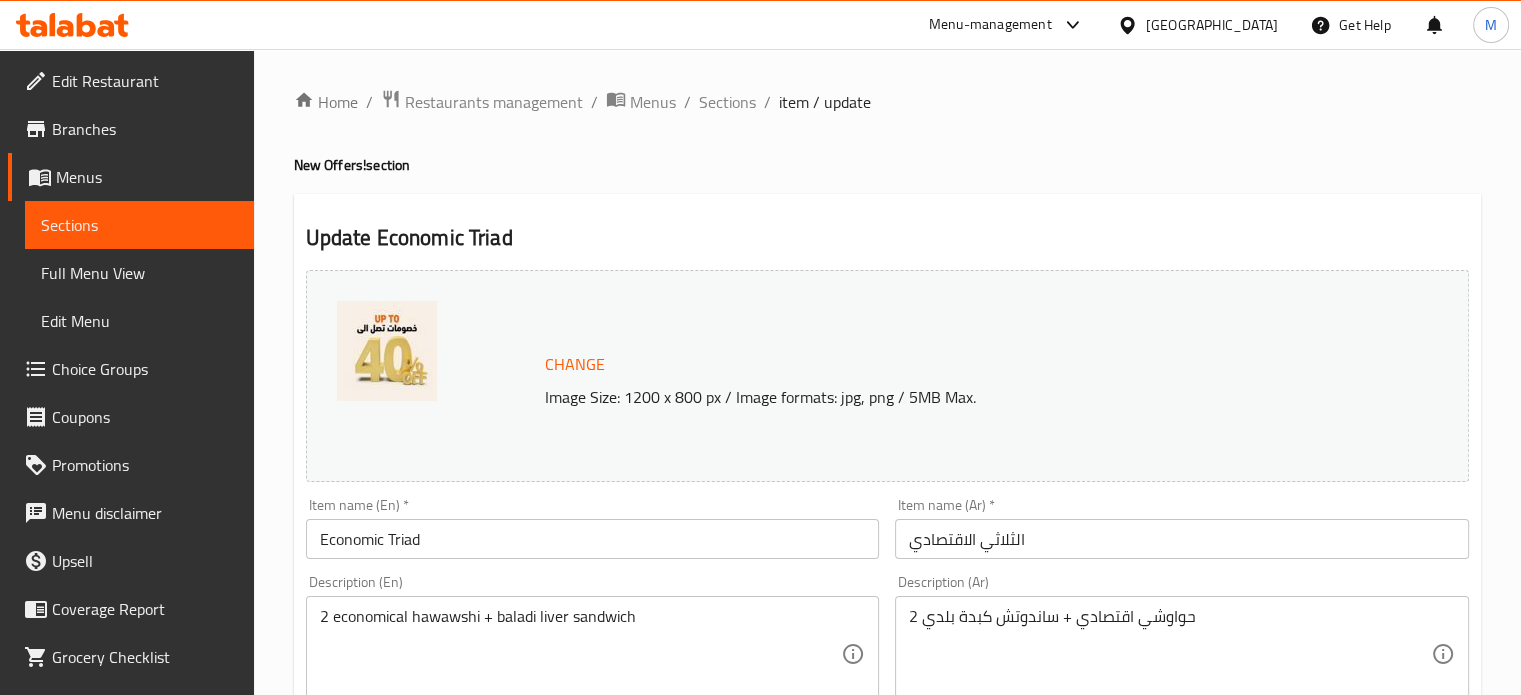 click on "Menu-management" at bounding box center (990, 25) 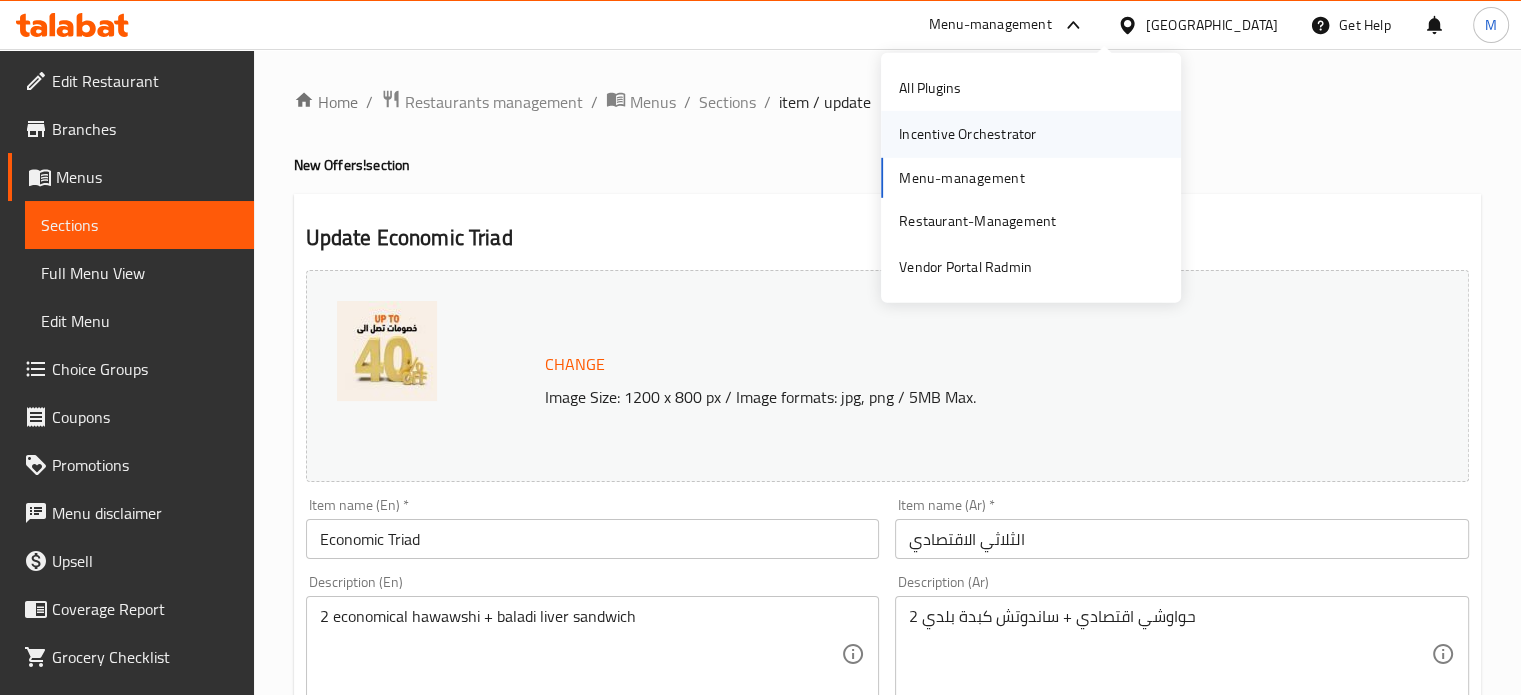 click on "Incentive Orchestrator" at bounding box center [967, 134] 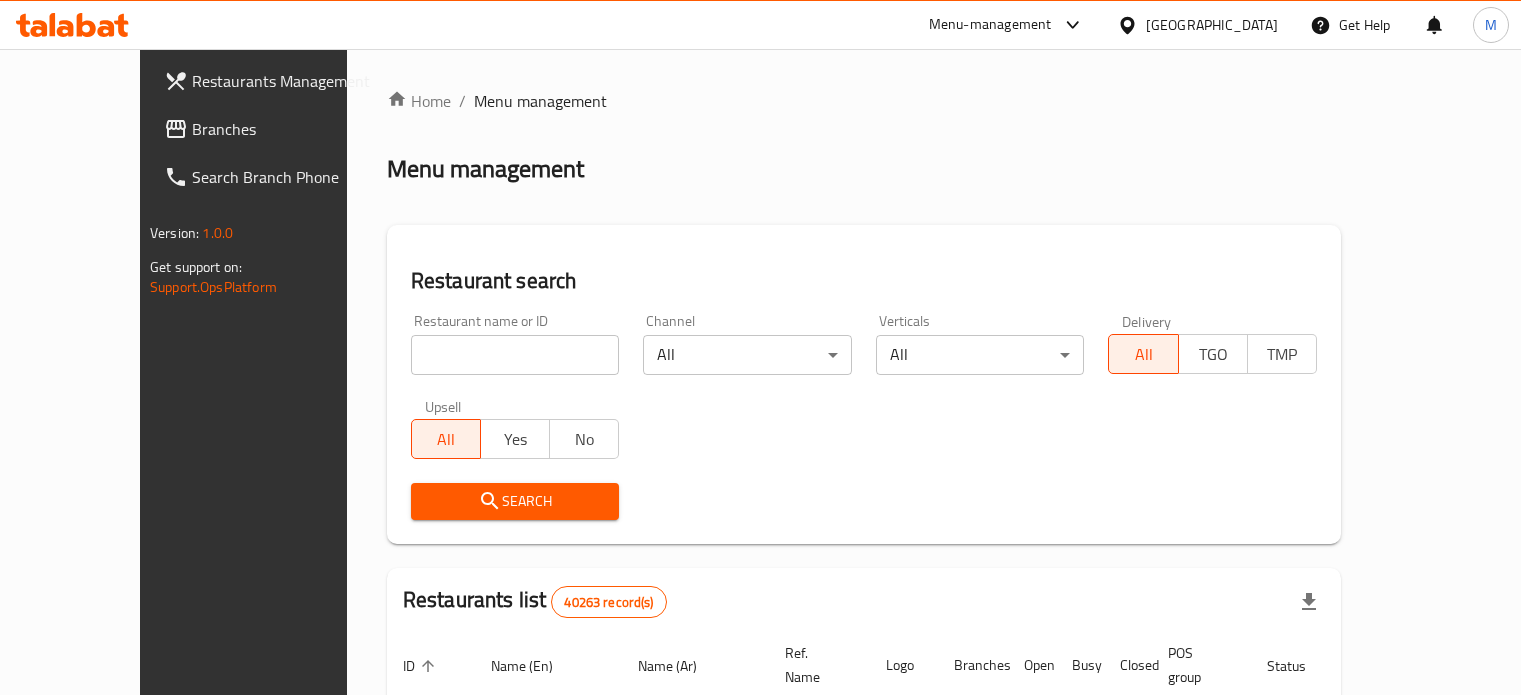 scroll, scrollTop: 0, scrollLeft: 0, axis: both 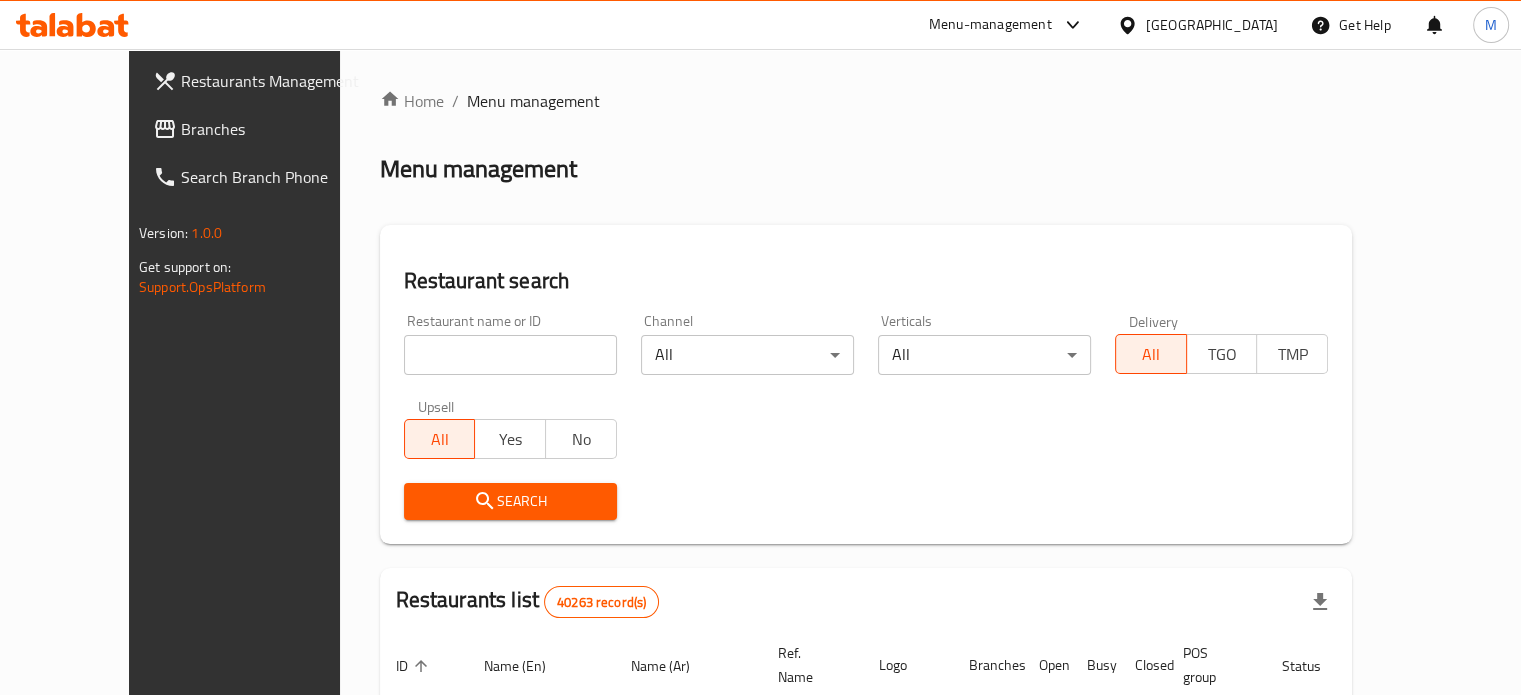 click at bounding box center (510, 355) 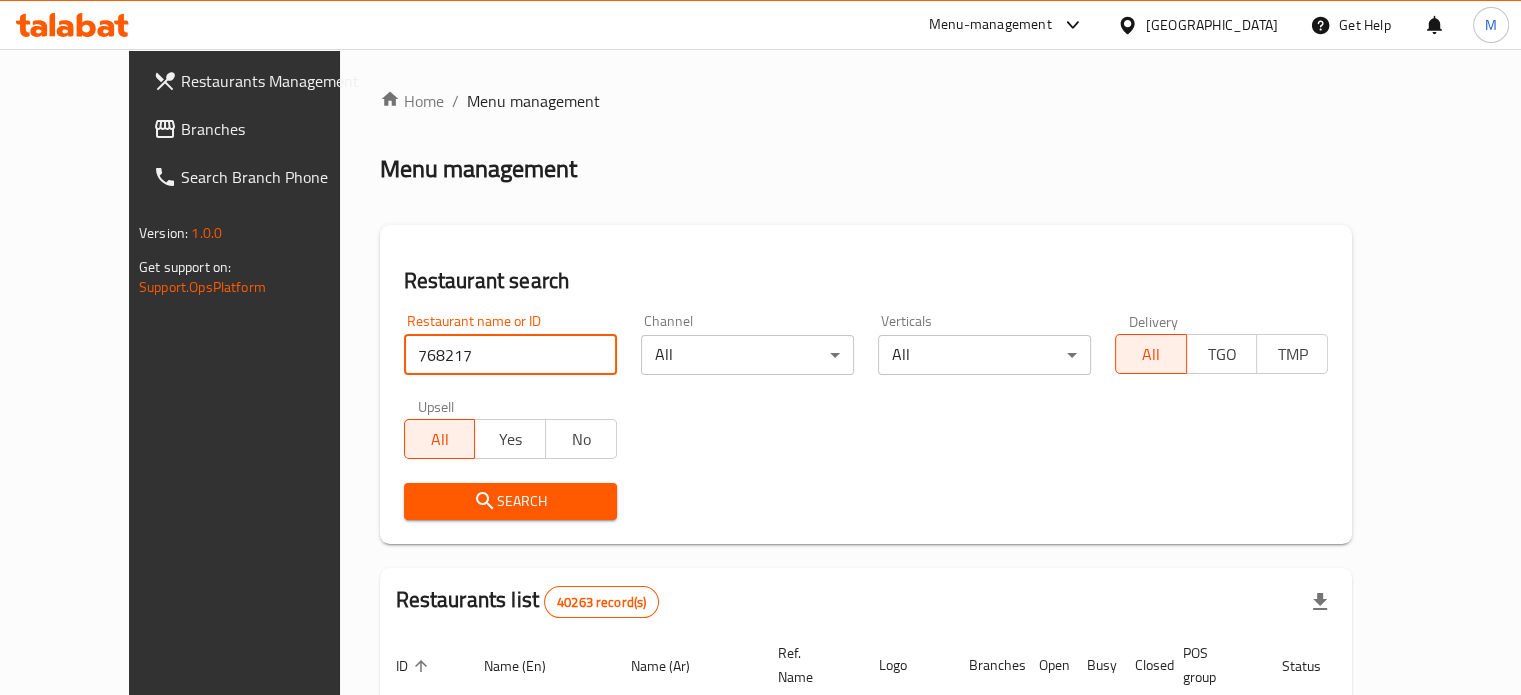 click on "Search" at bounding box center (510, 501) 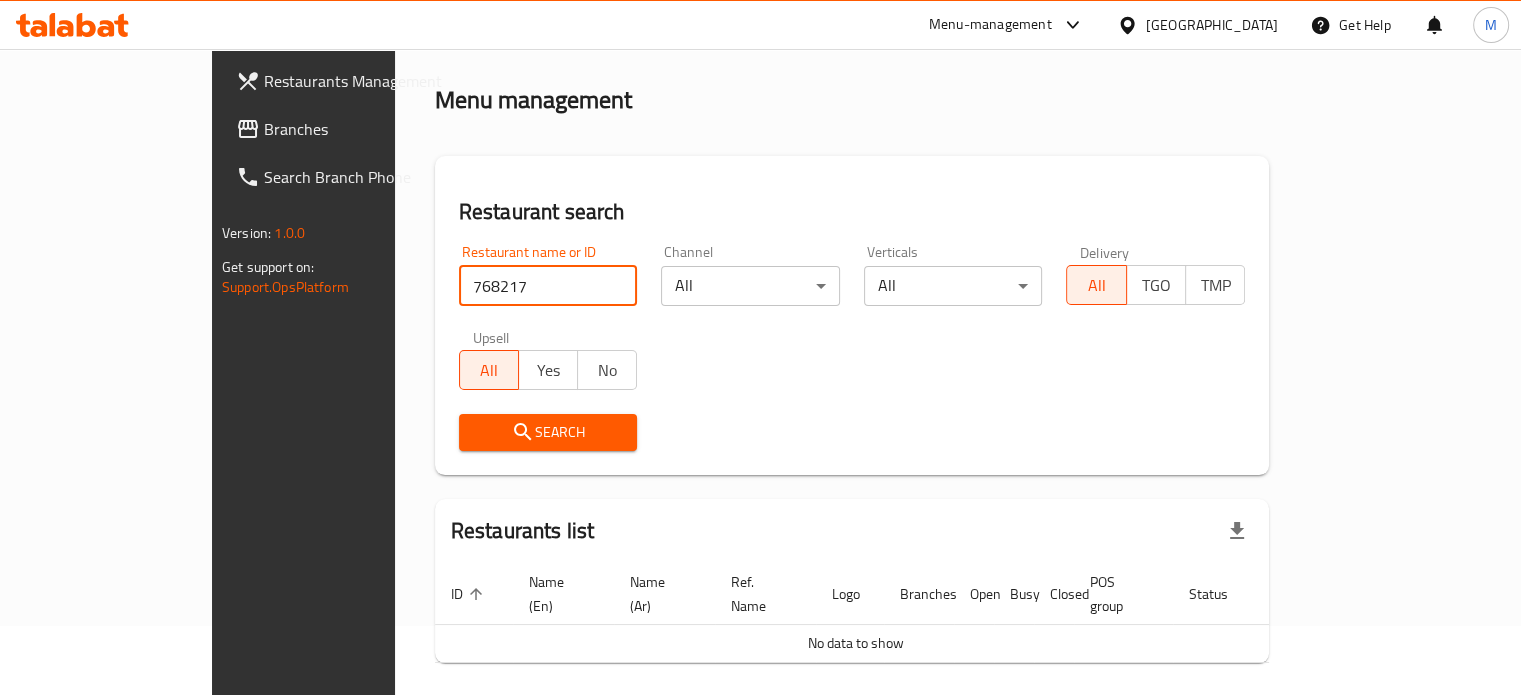 scroll, scrollTop: 121, scrollLeft: 0, axis: vertical 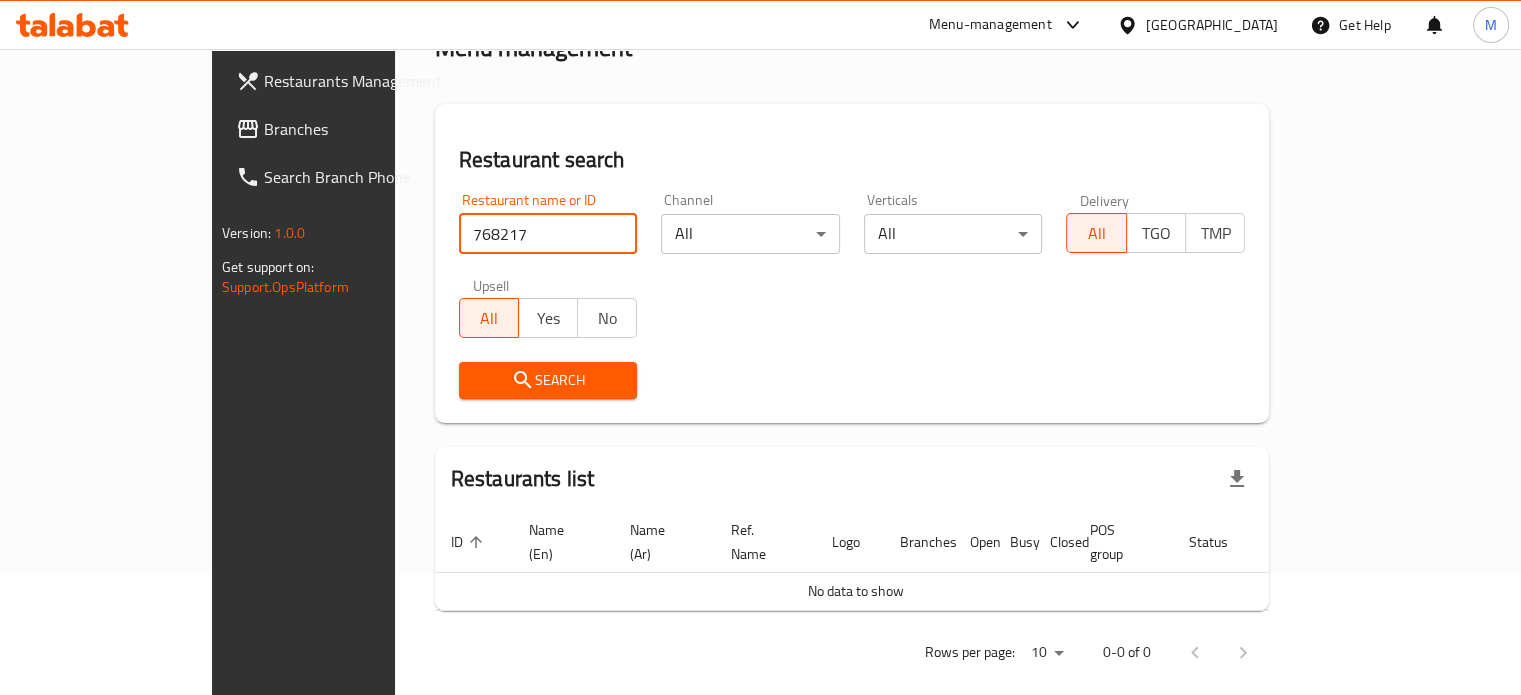 click on "768217" at bounding box center (548, 234) 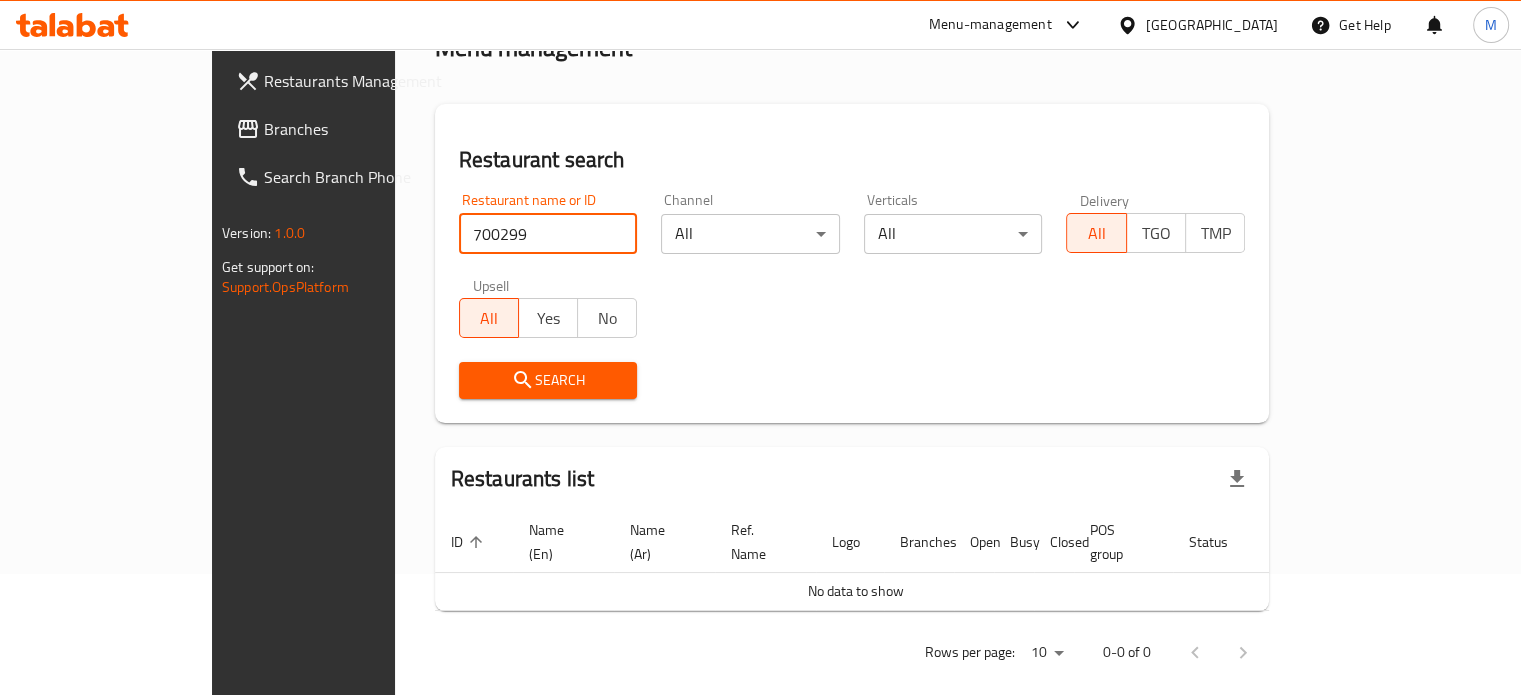 type on "700299" 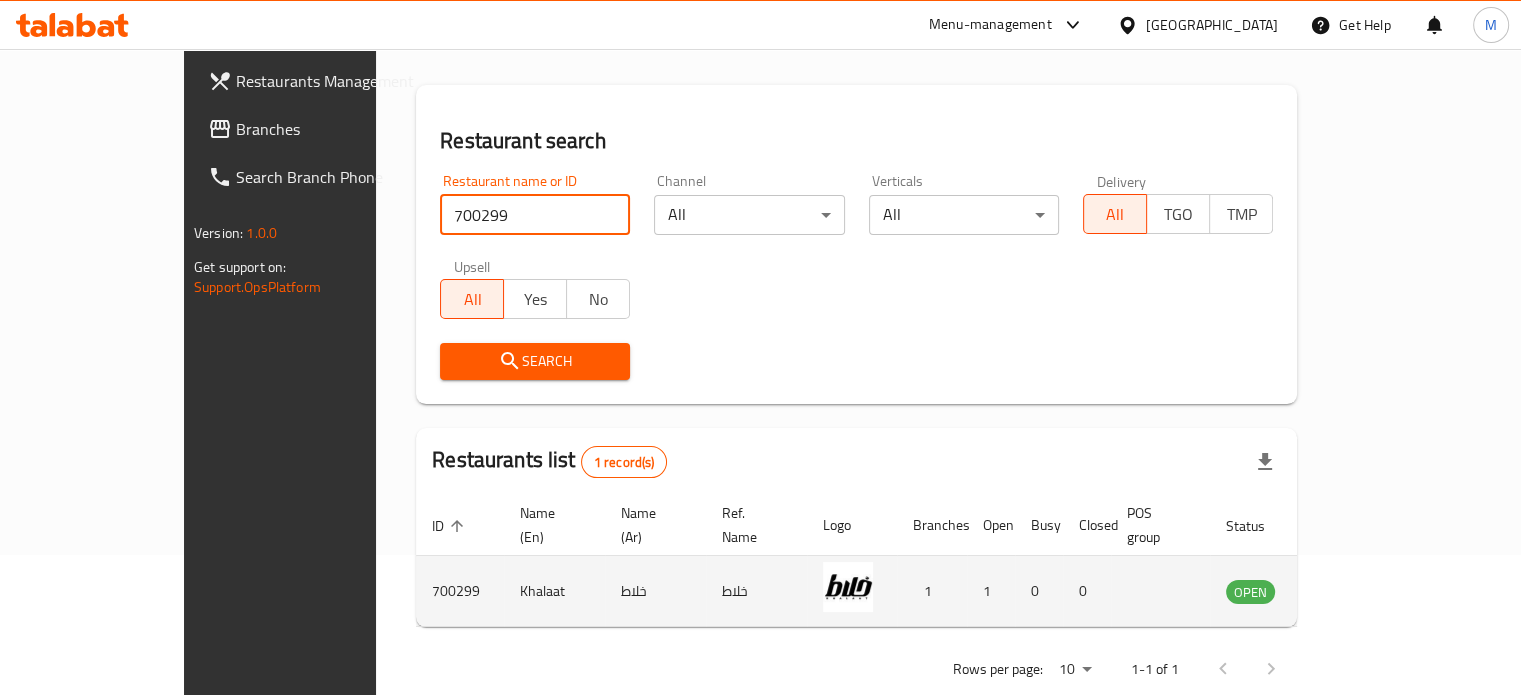 scroll, scrollTop: 156, scrollLeft: 0, axis: vertical 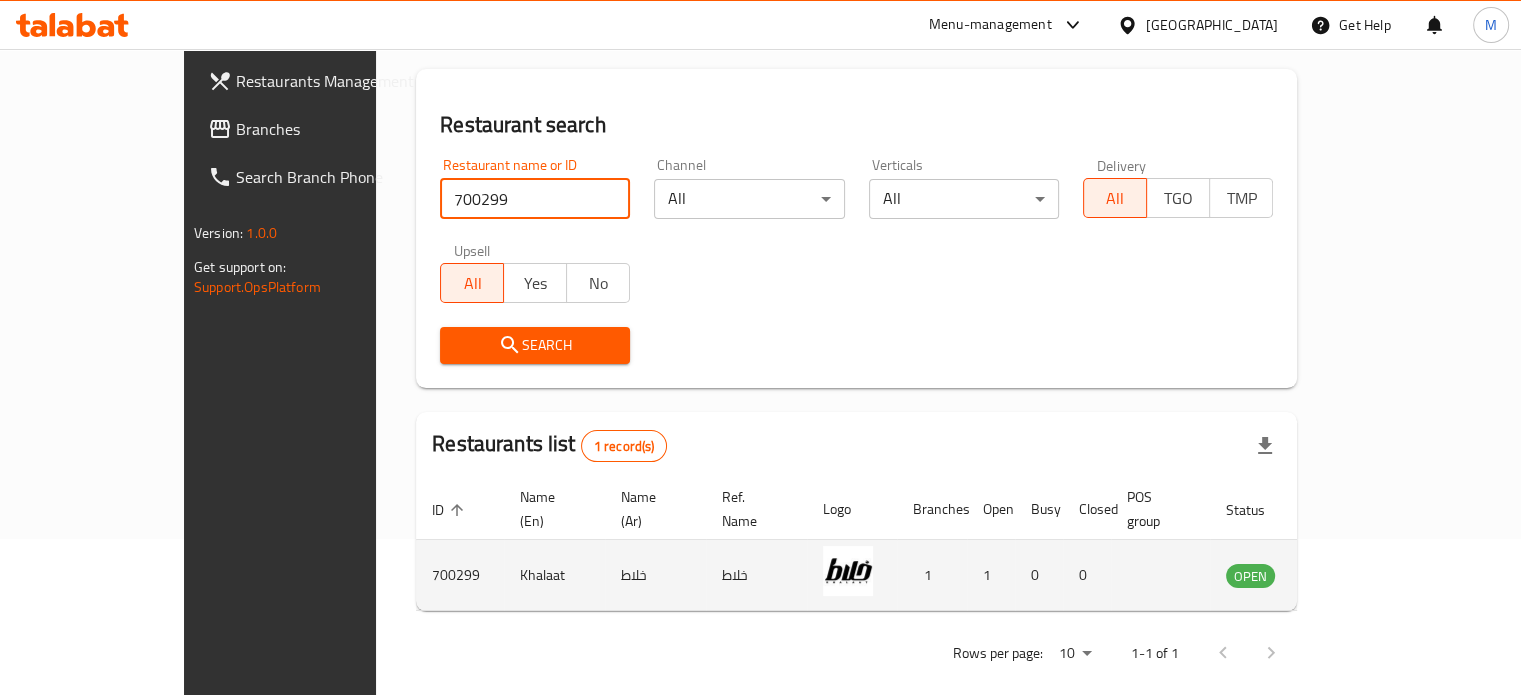 click 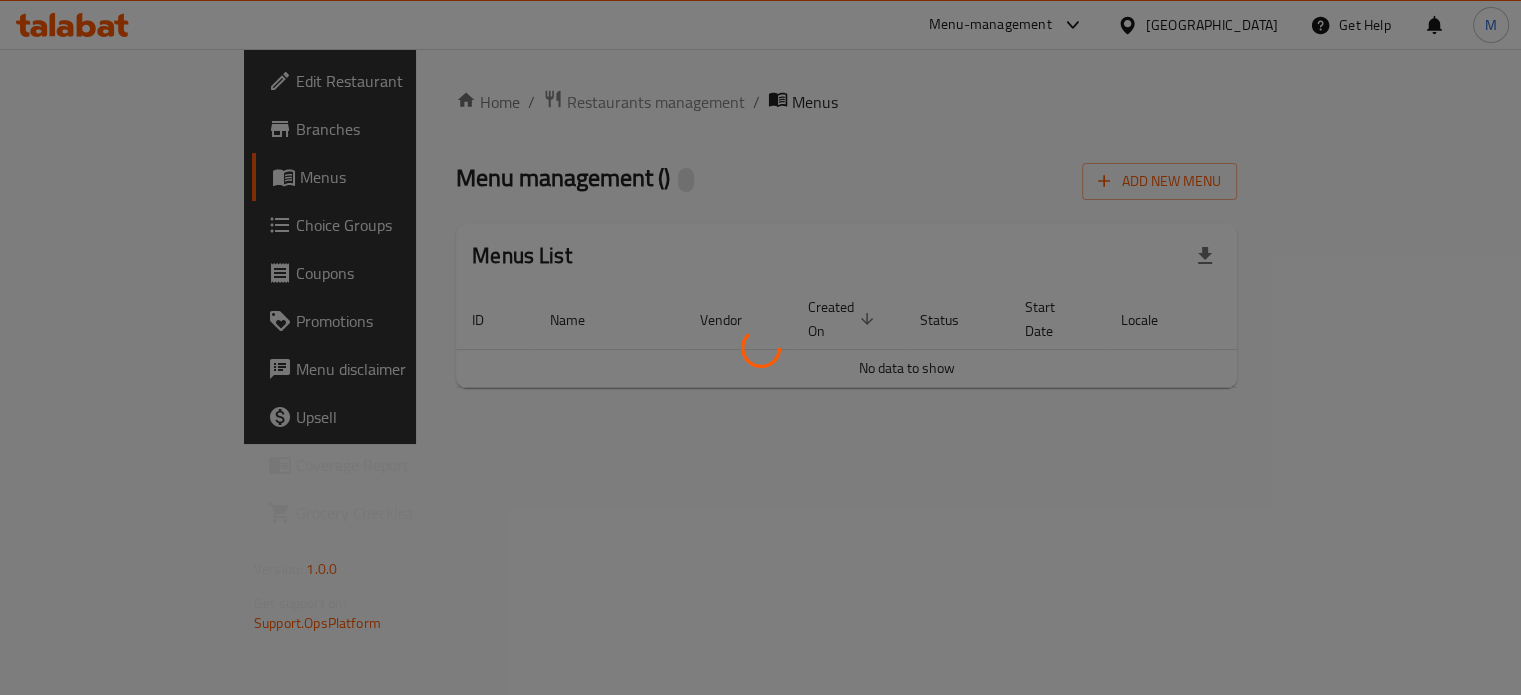 scroll, scrollTop: 0, scrollLeft: 0, axis: both 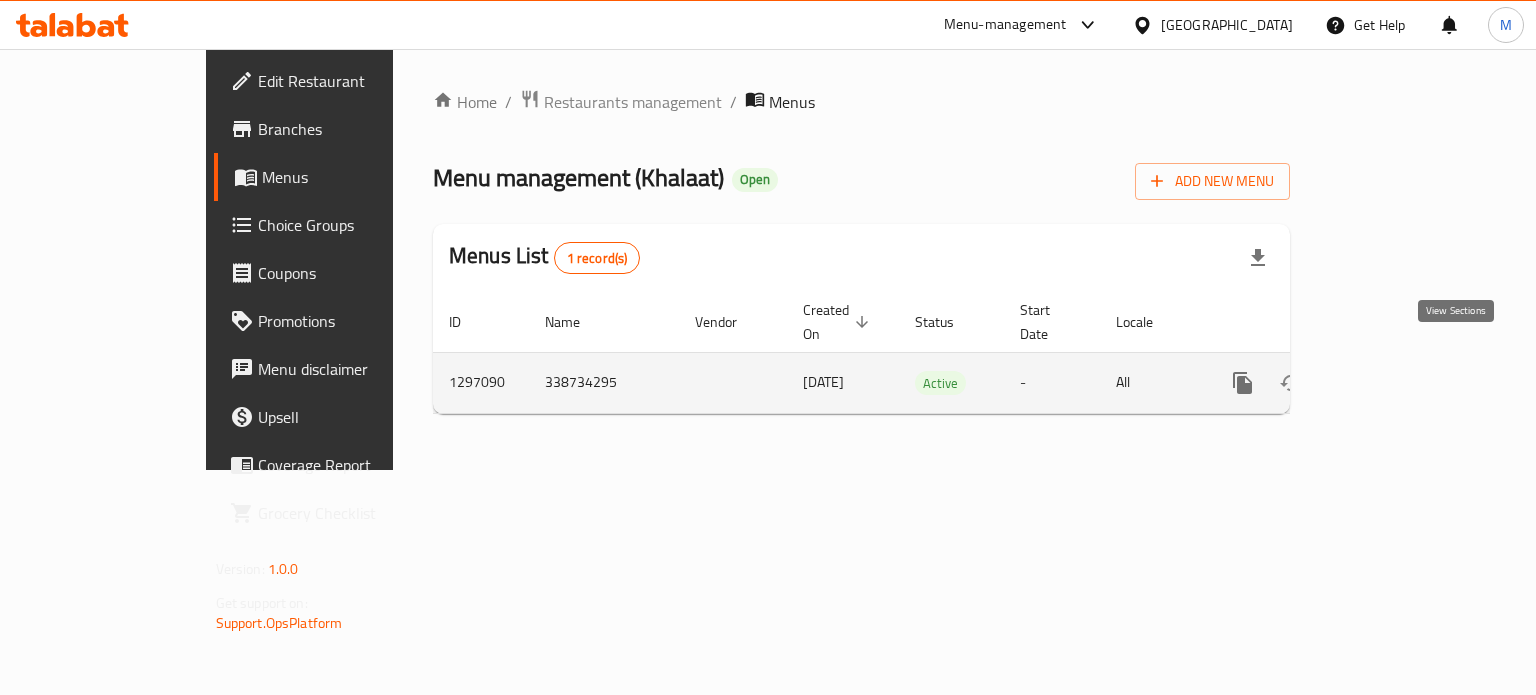 click 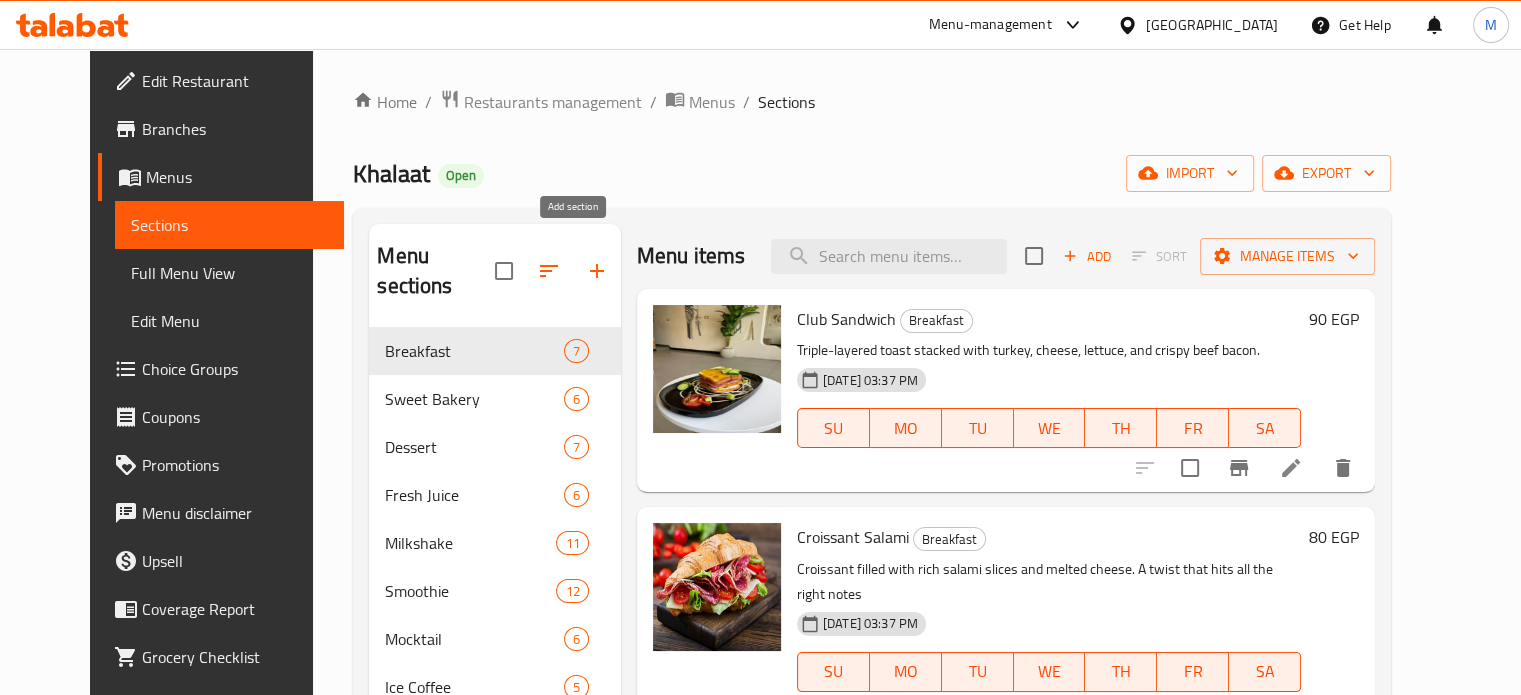 click 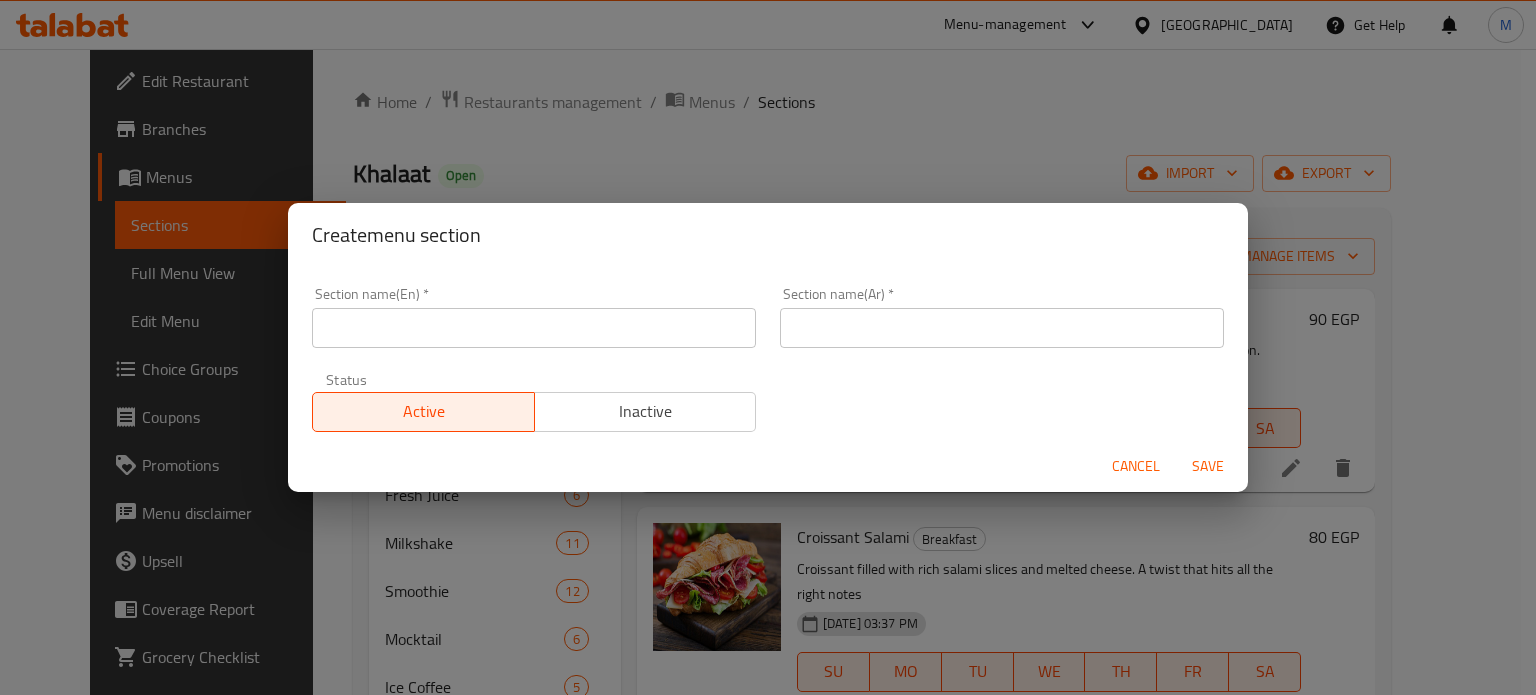 click at bounding box center (534, 328) 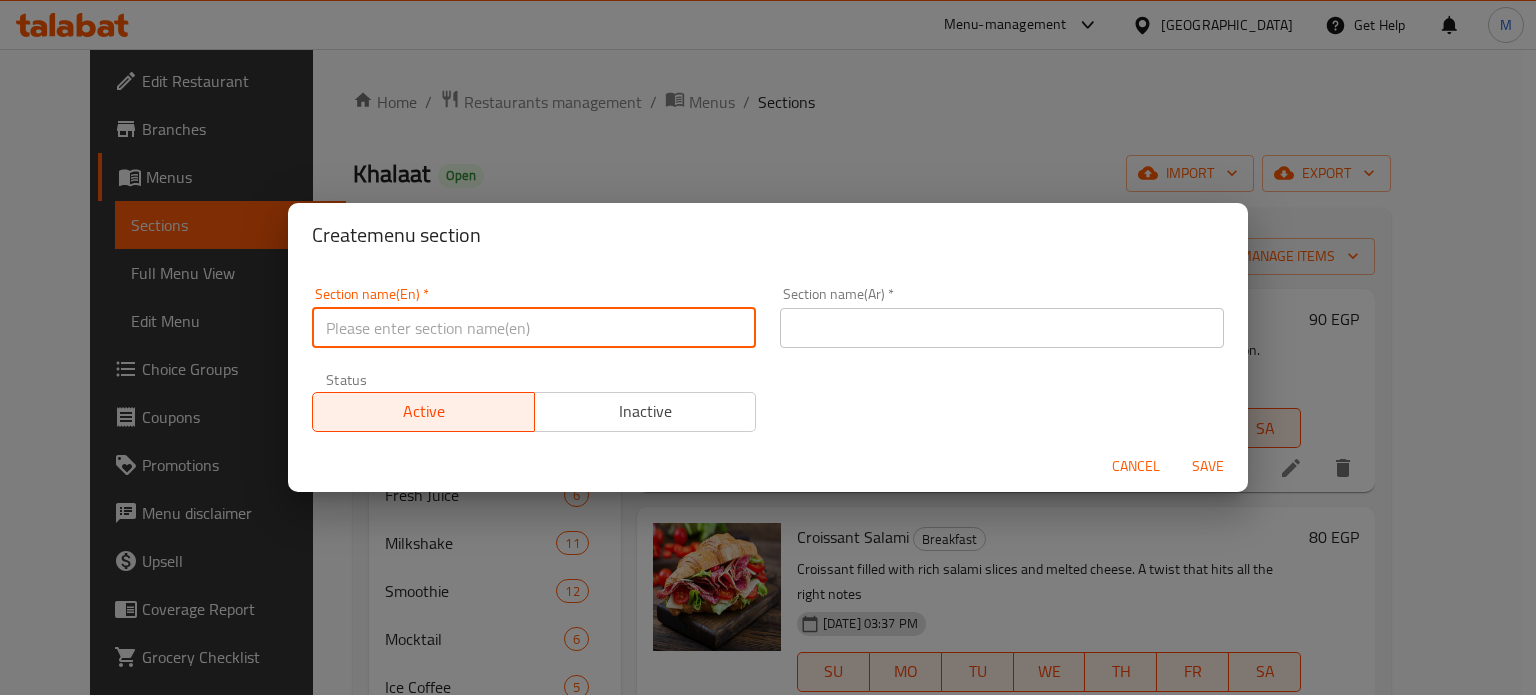 type on "Up To 40% Of" 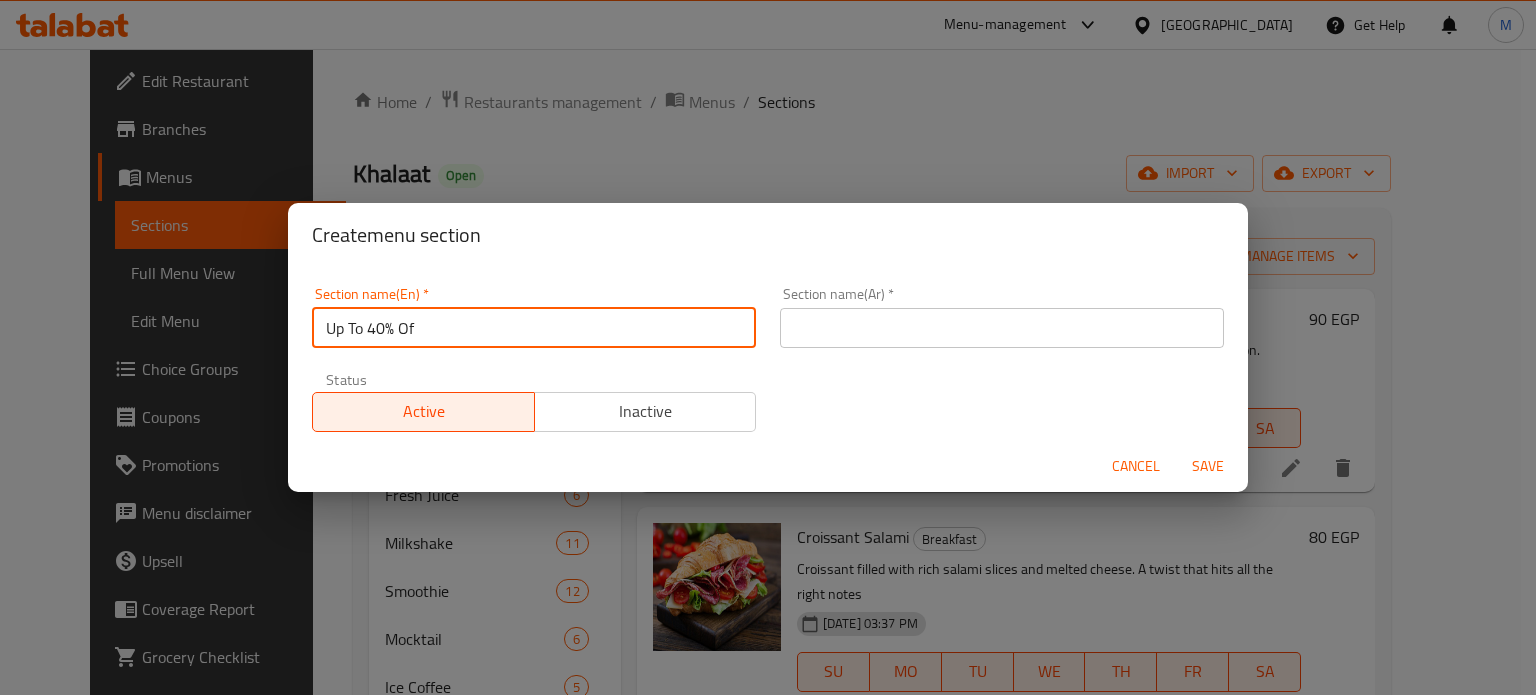click at bounding box center [1002, 328] 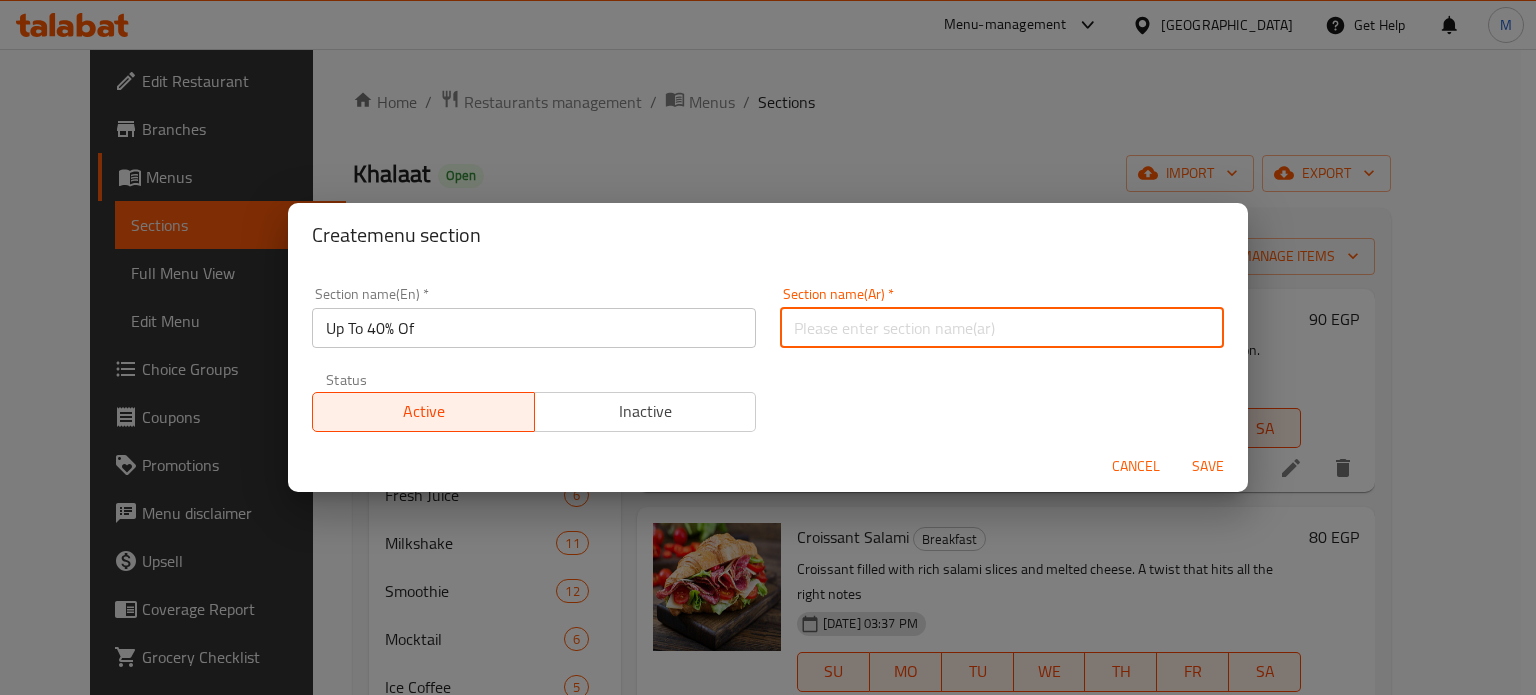 type on "خصومات تصل إلى 40%" 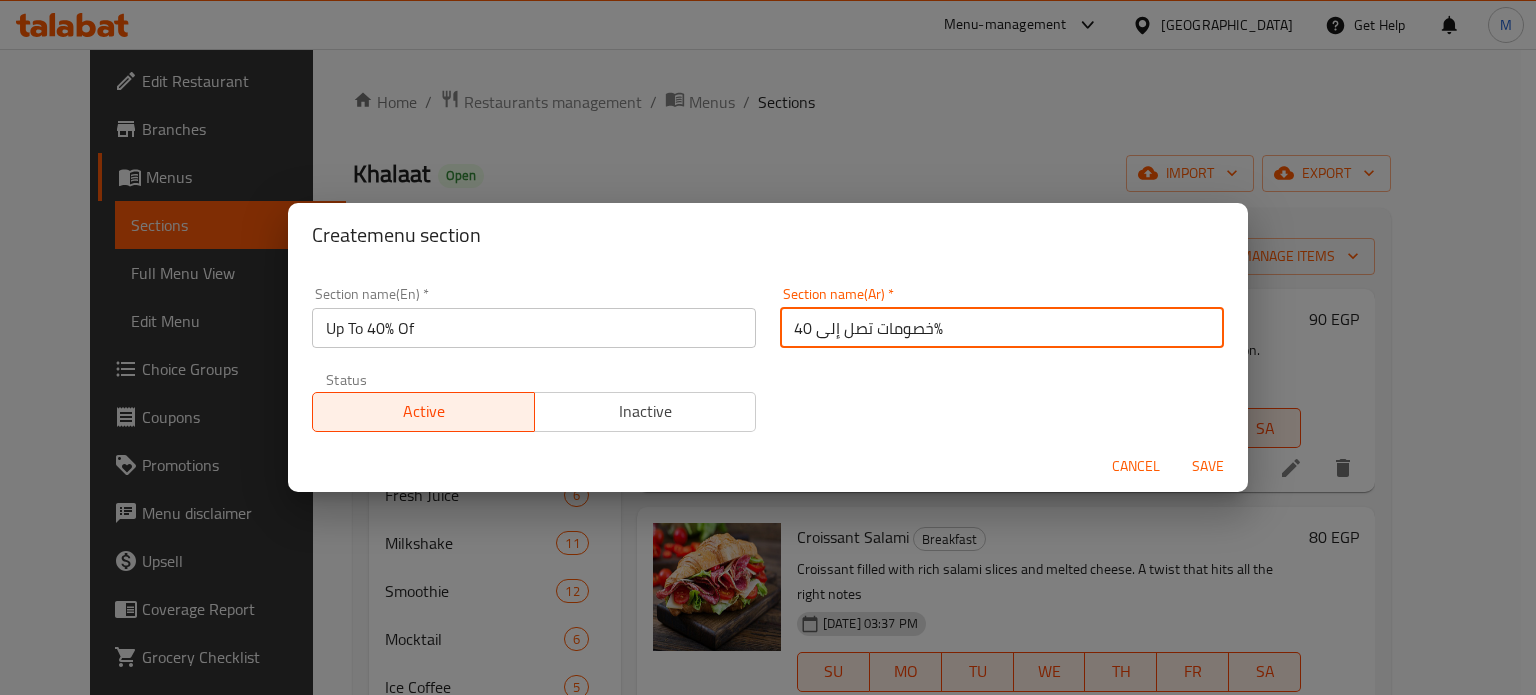 click on "Inactive" at bounding box center [646, 411] 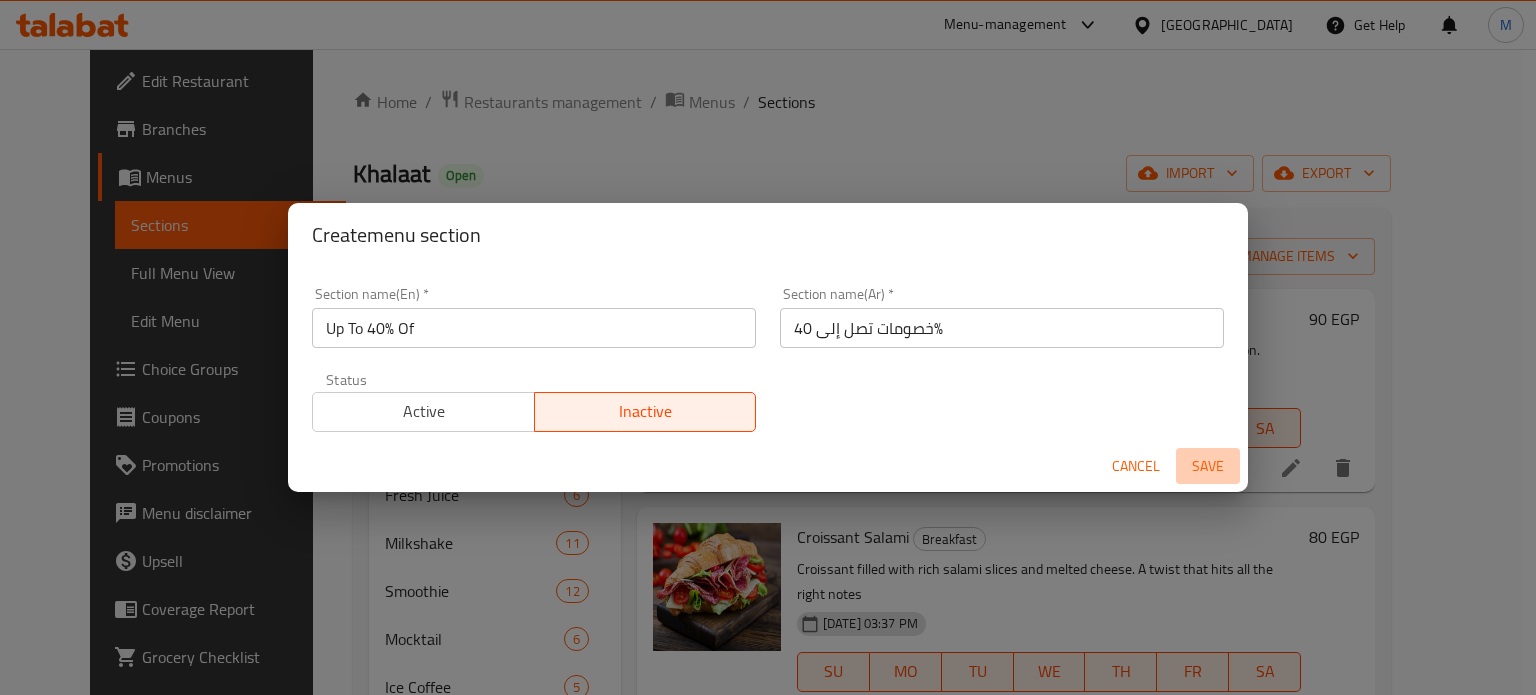 click on "Save" at bounding box center [1208, 466] 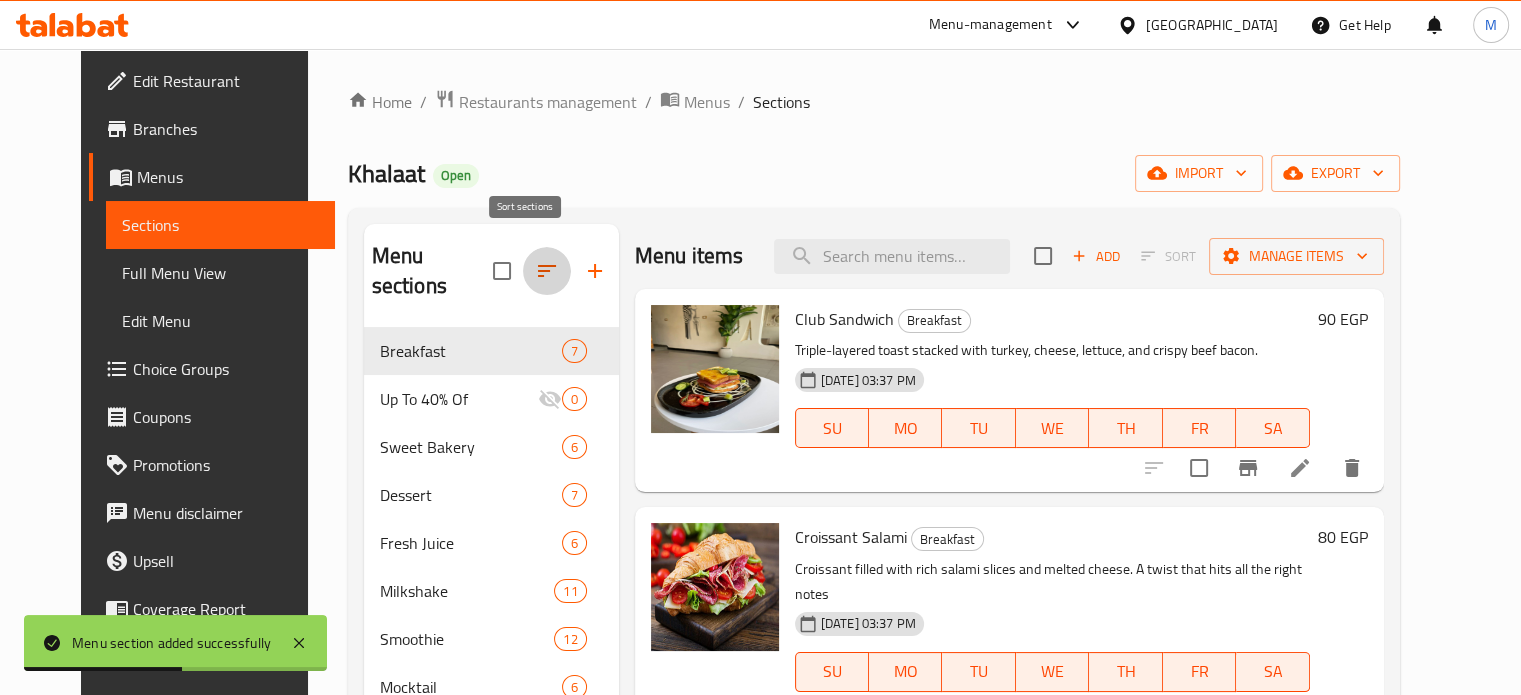 click 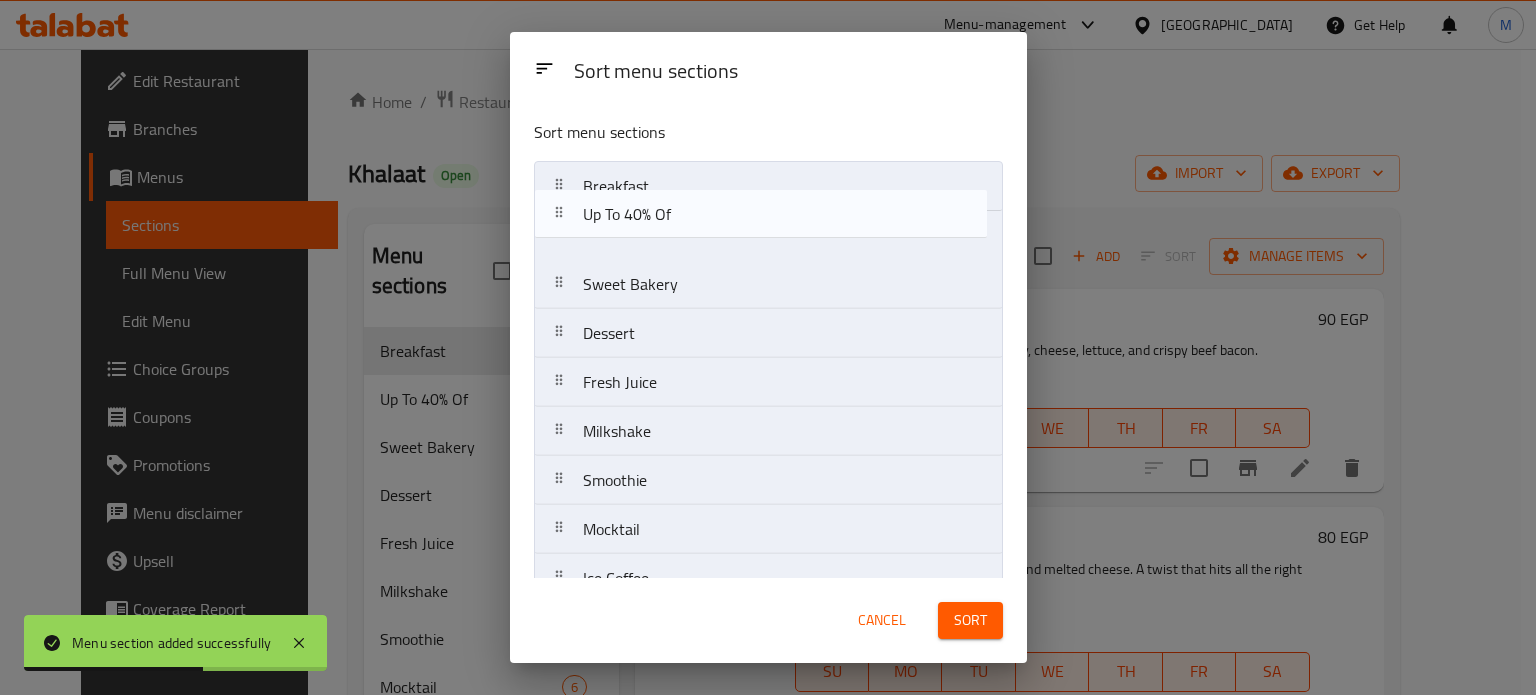 drag, startPoint x: 665, startPoint y: 216, endPoint x: 672, endPoint y: 193, distance: 24.04163 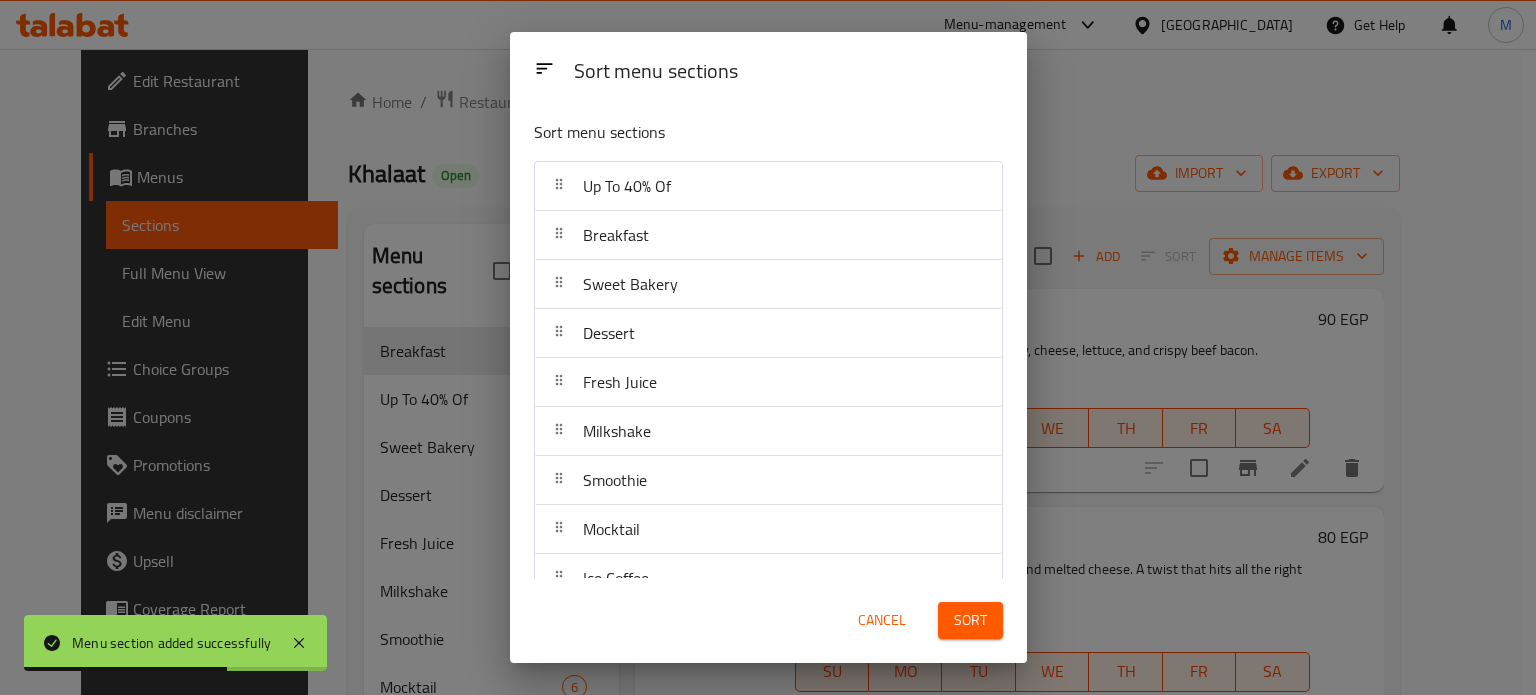 click on "Sort" at bounding box center (970, 620) 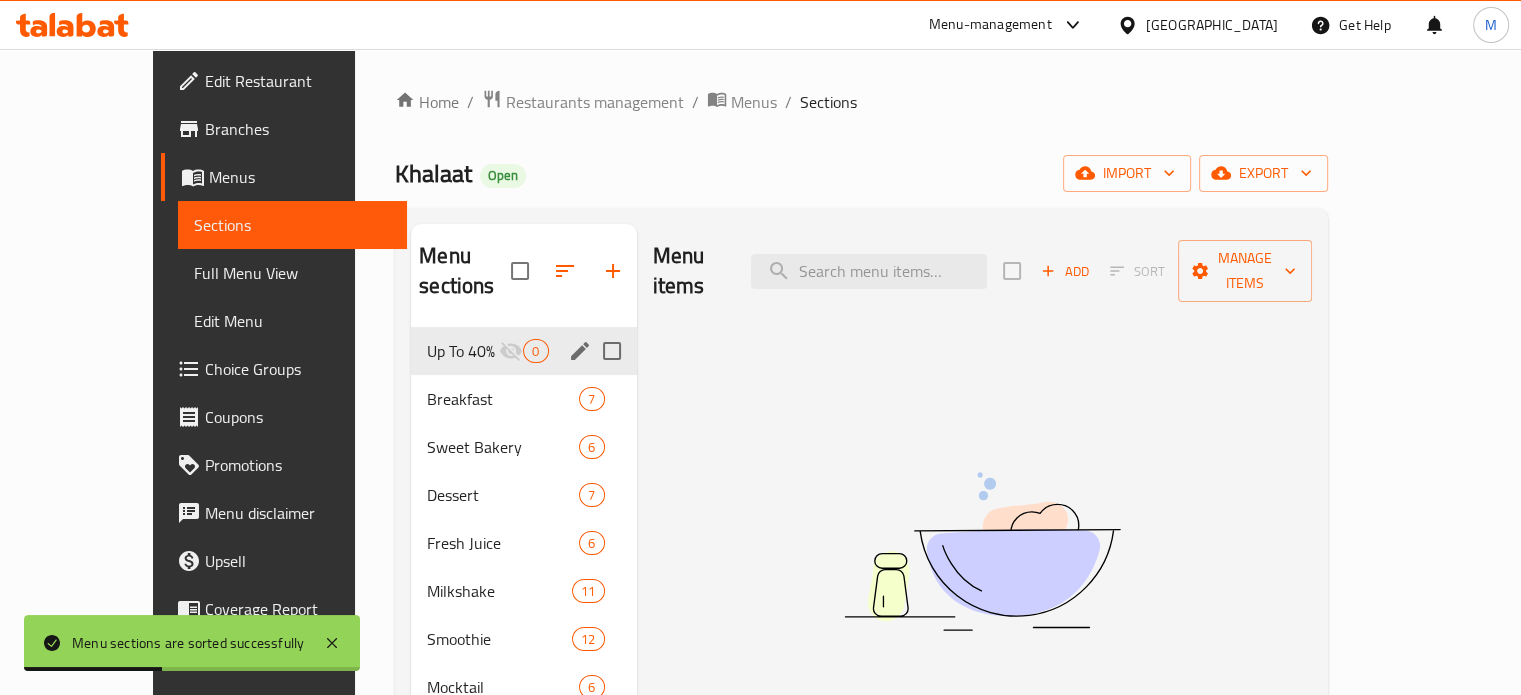 click 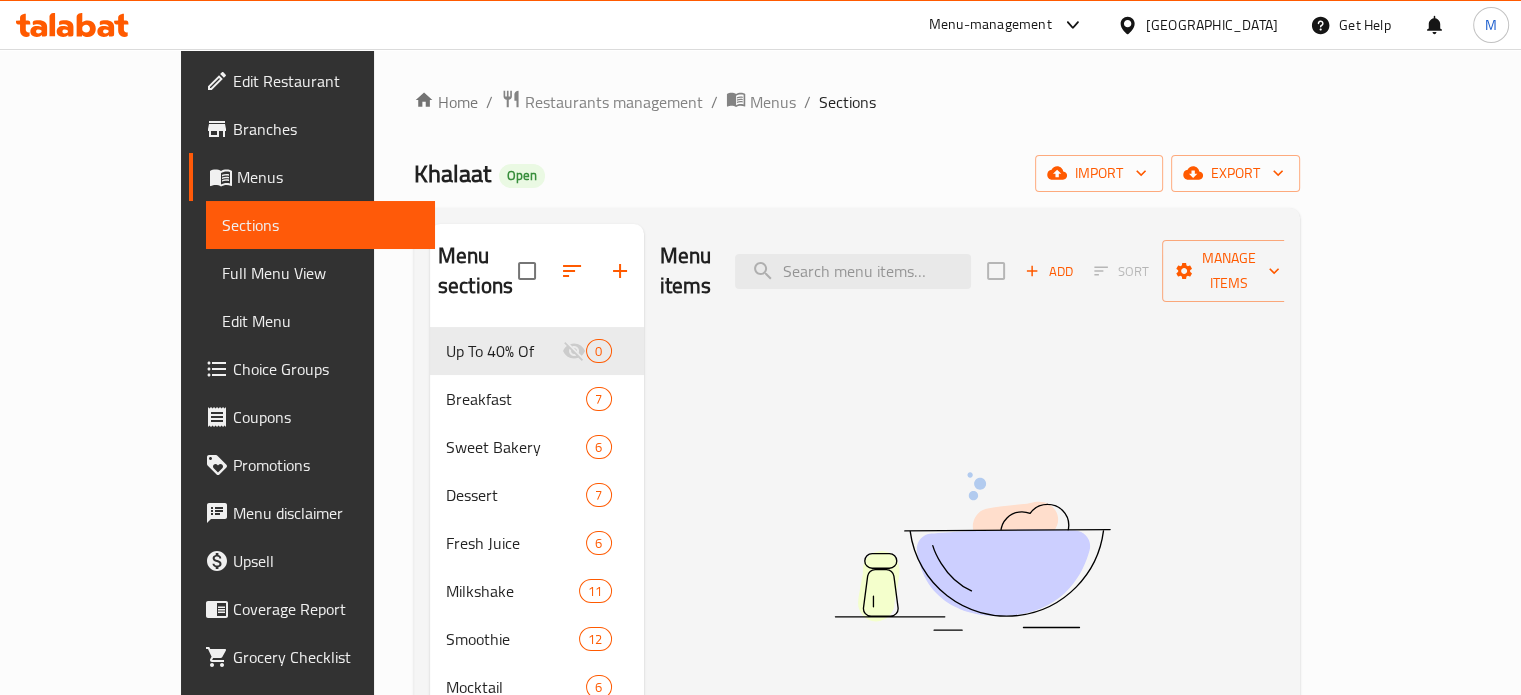 click on "Add" at bounding box center [1049, 271] 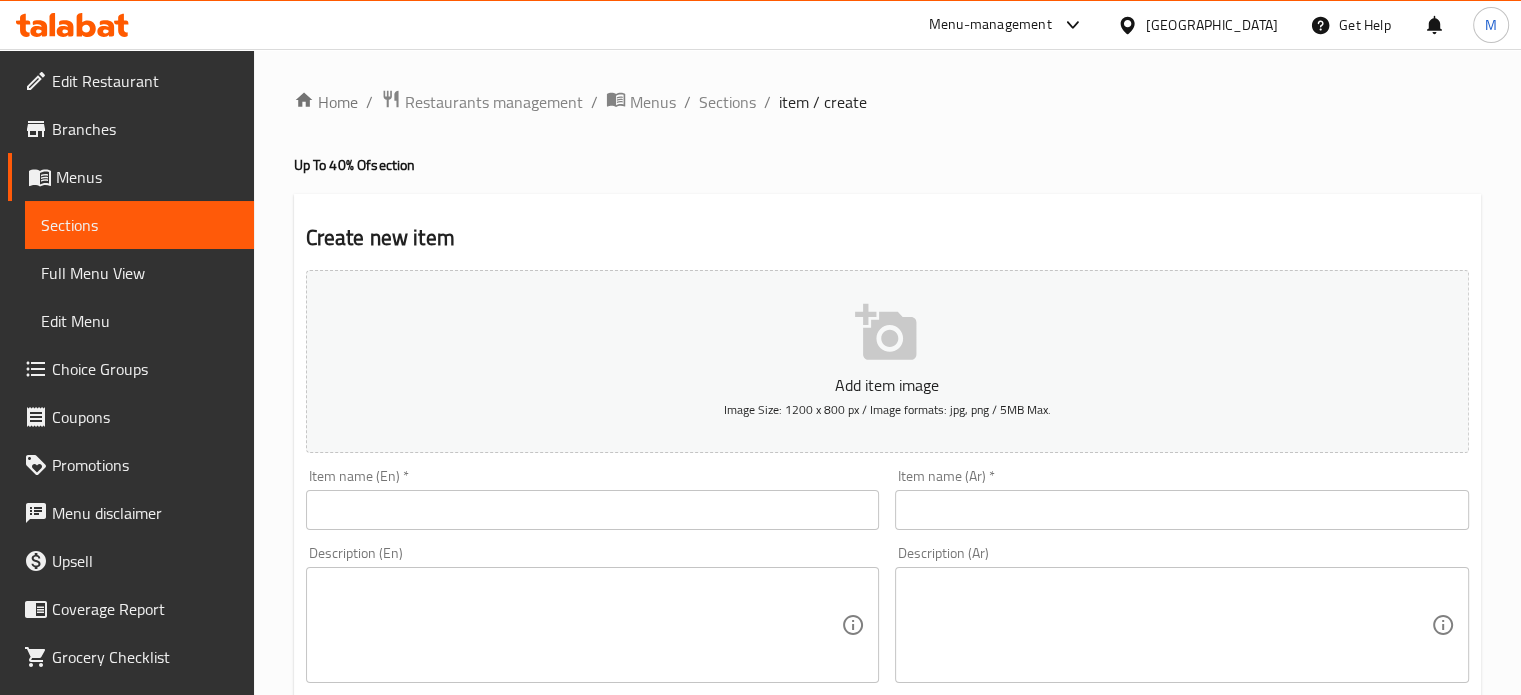 click at bounding box center (1182, 510) 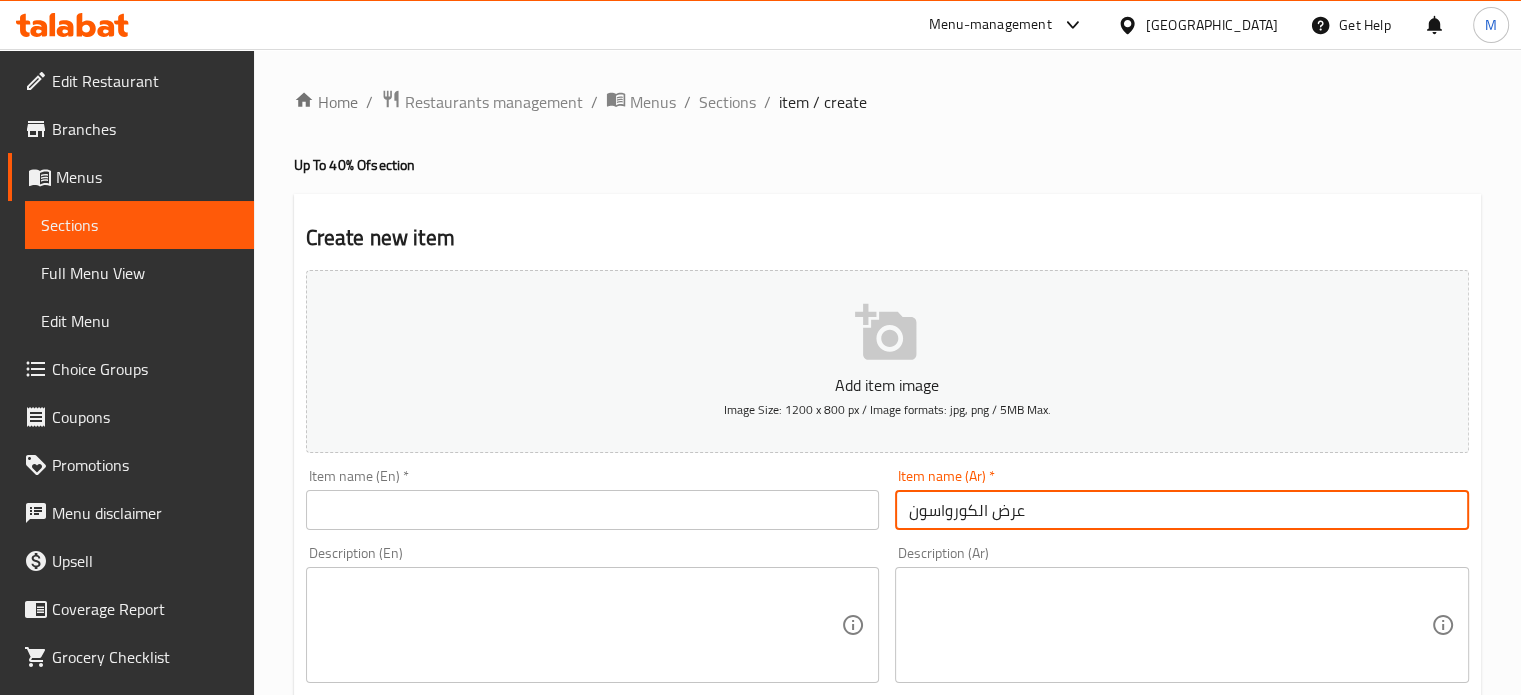 click on "عرض الكورواسون" at bounding box center [1182, 510] 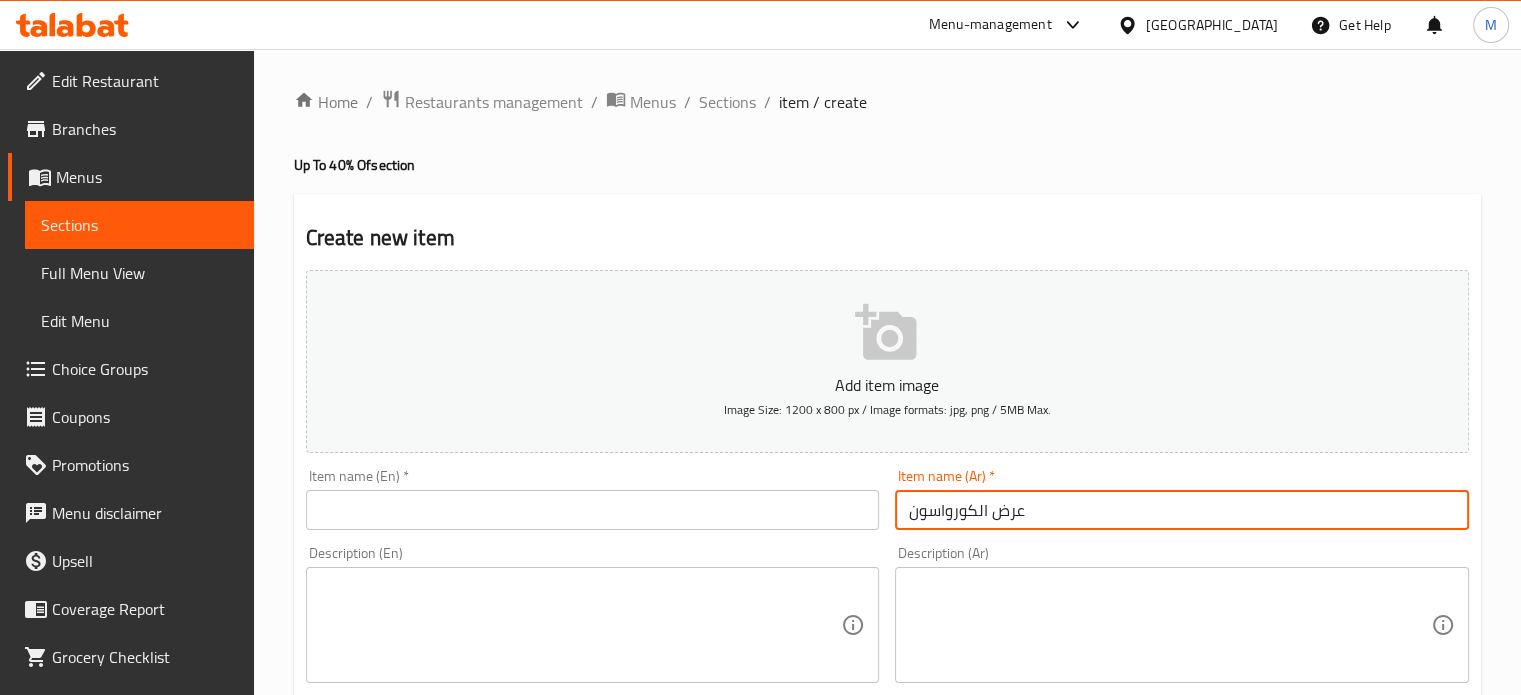 paste 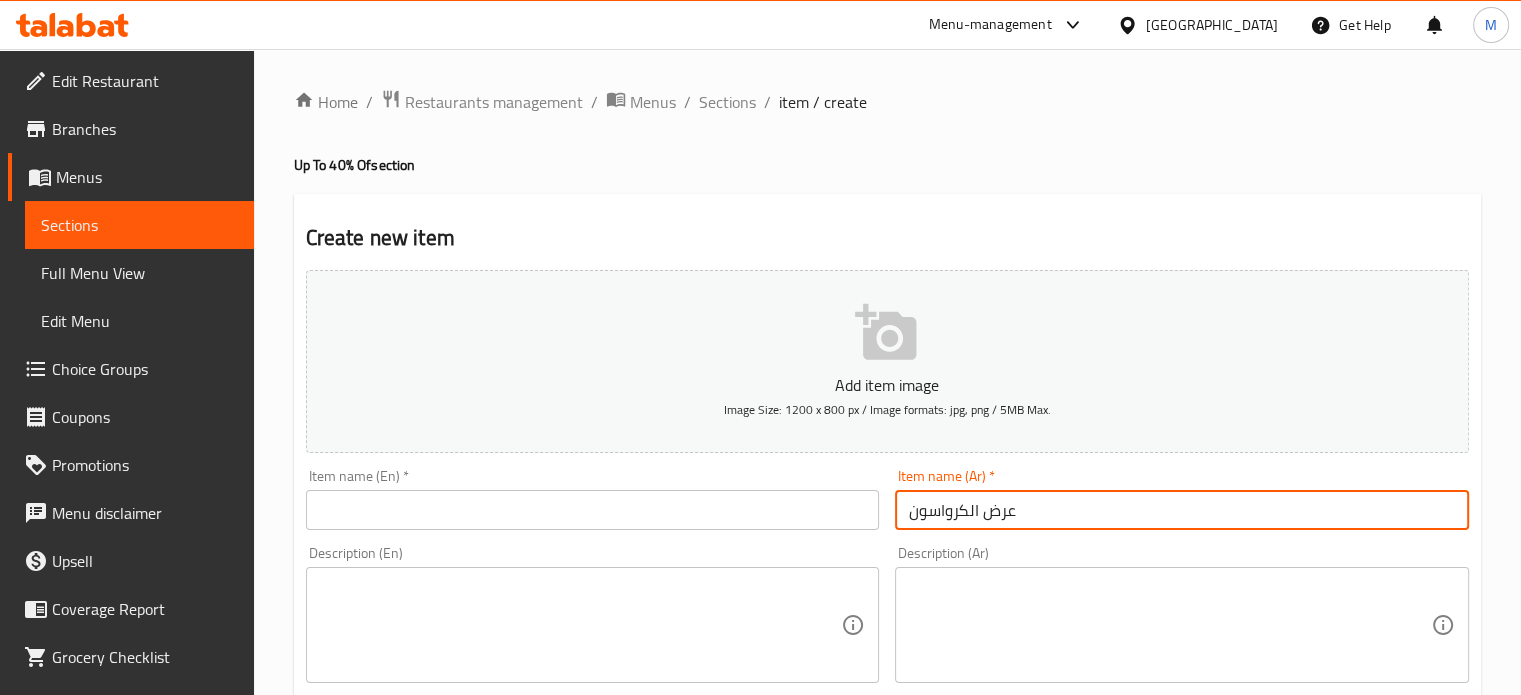 type on "عرض الكرواسون" 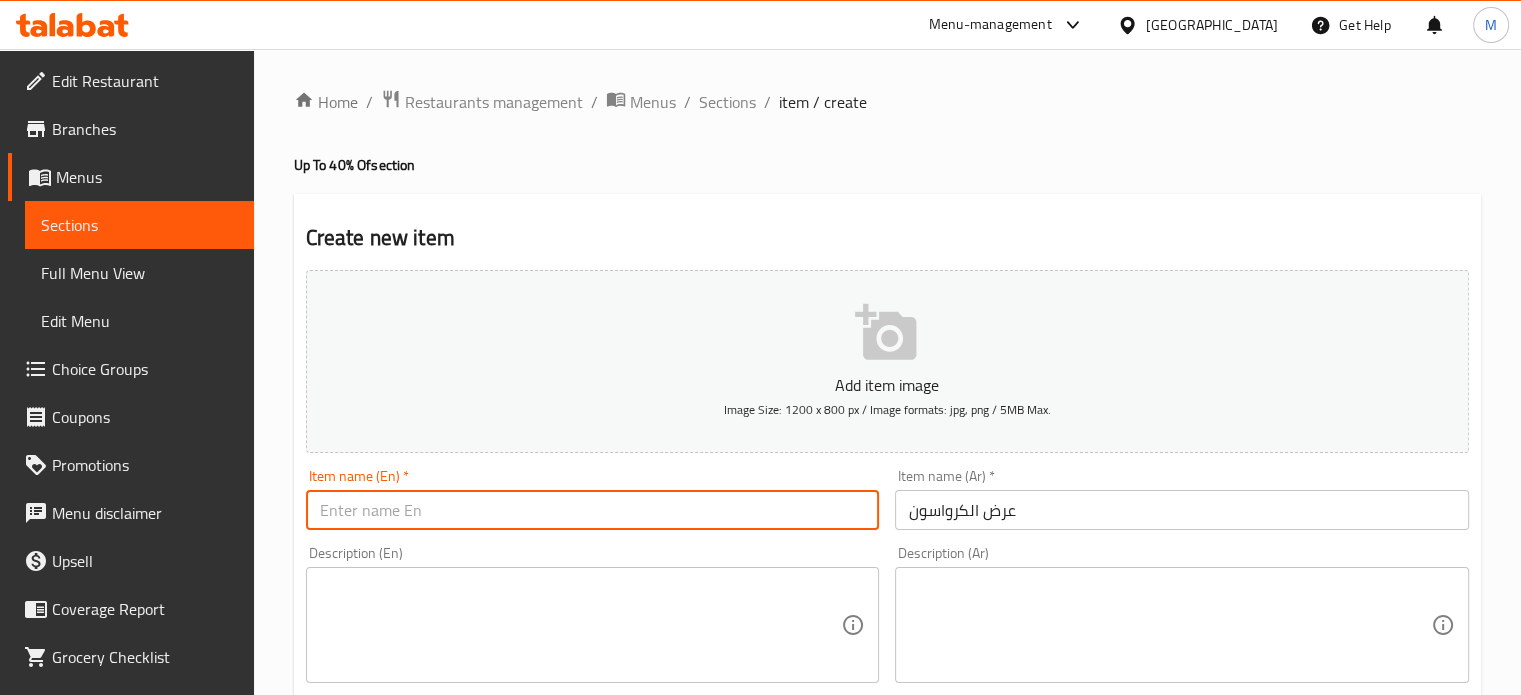 click at bounding box center (593, 510) 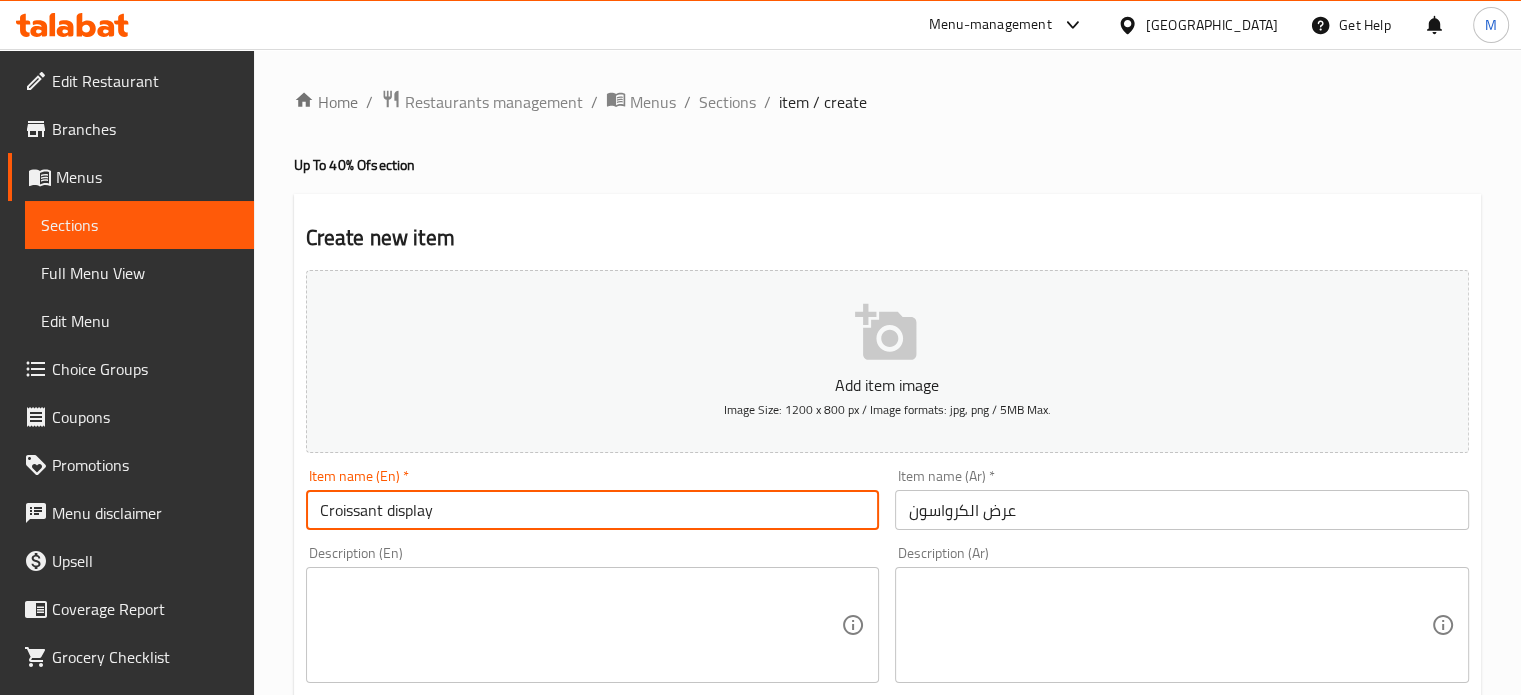 drag, startPoint x: 396, startPoint y: 511, endPoint x: 407, endPoint y: 605, distance: 94.641426 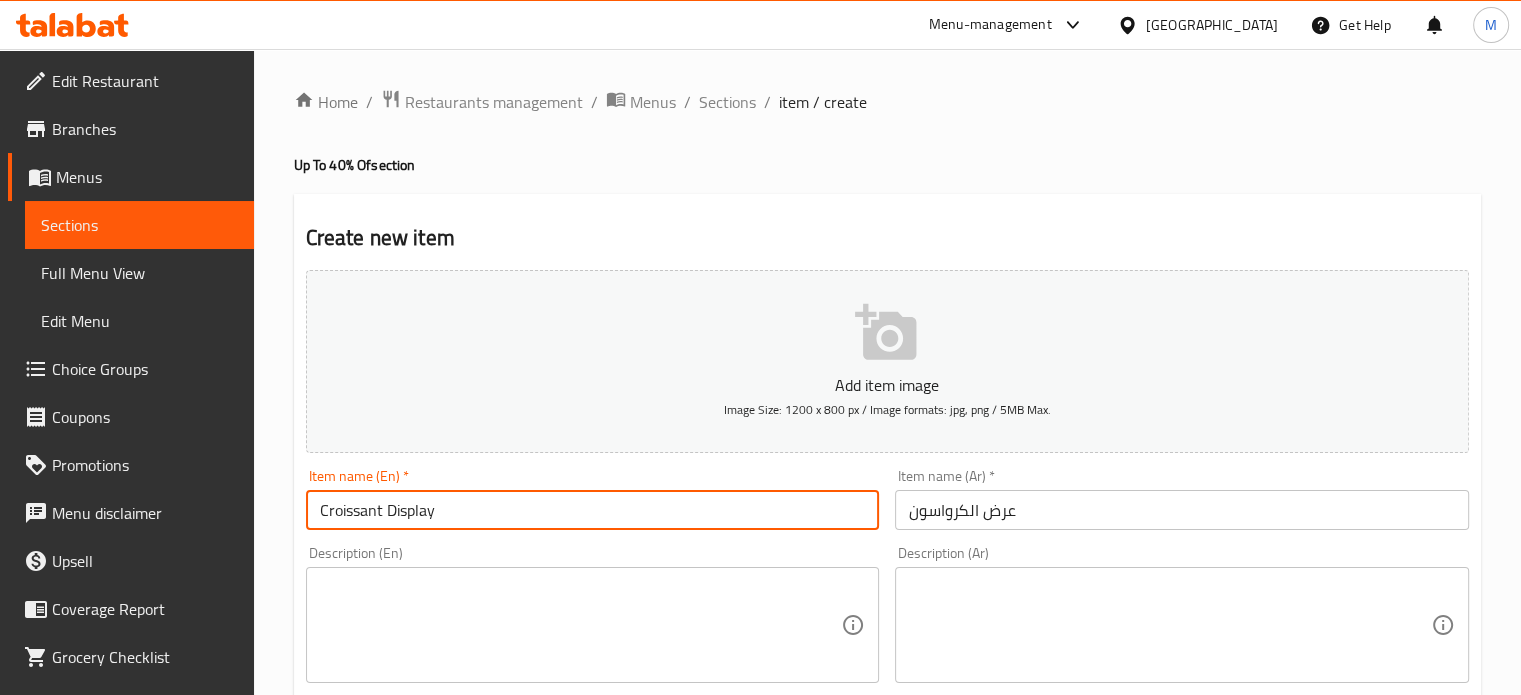 type on "Croissant Display" 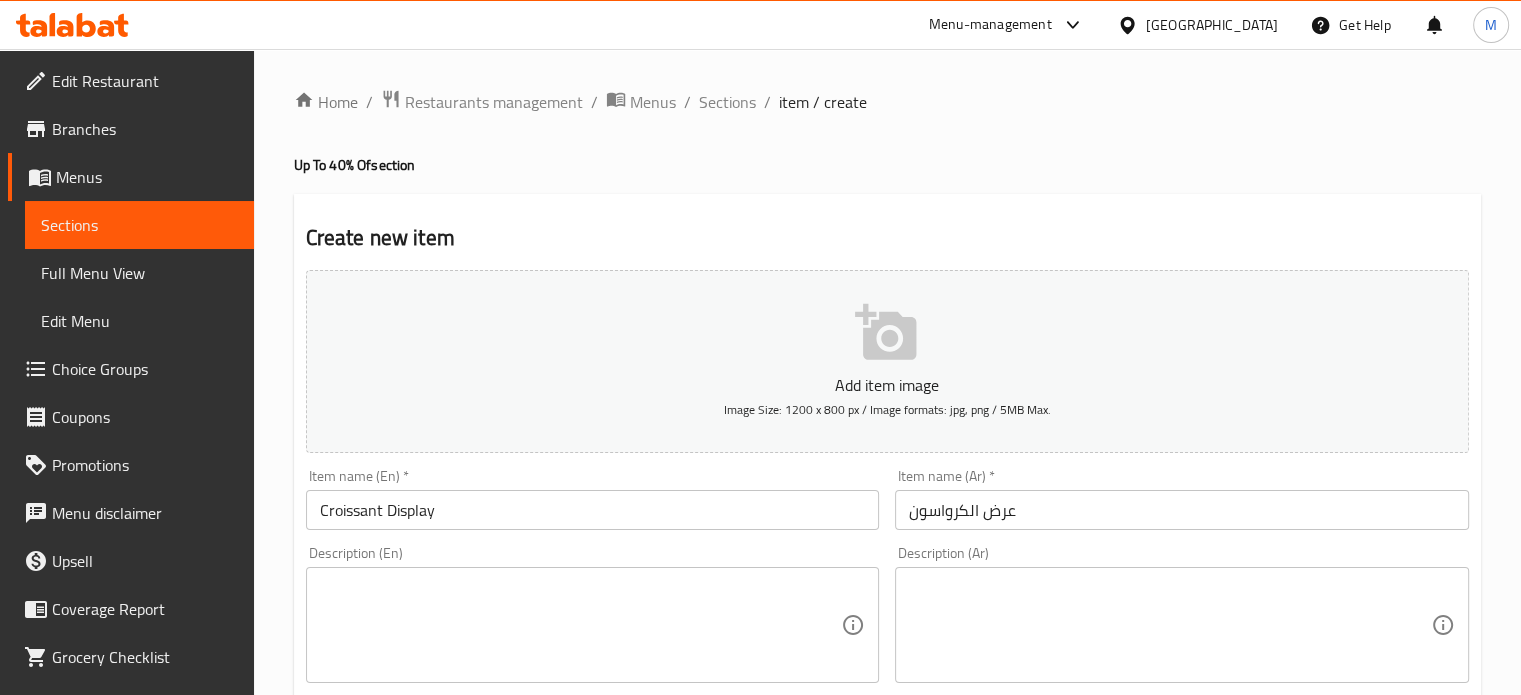 click at bounding box center [1170, 625] 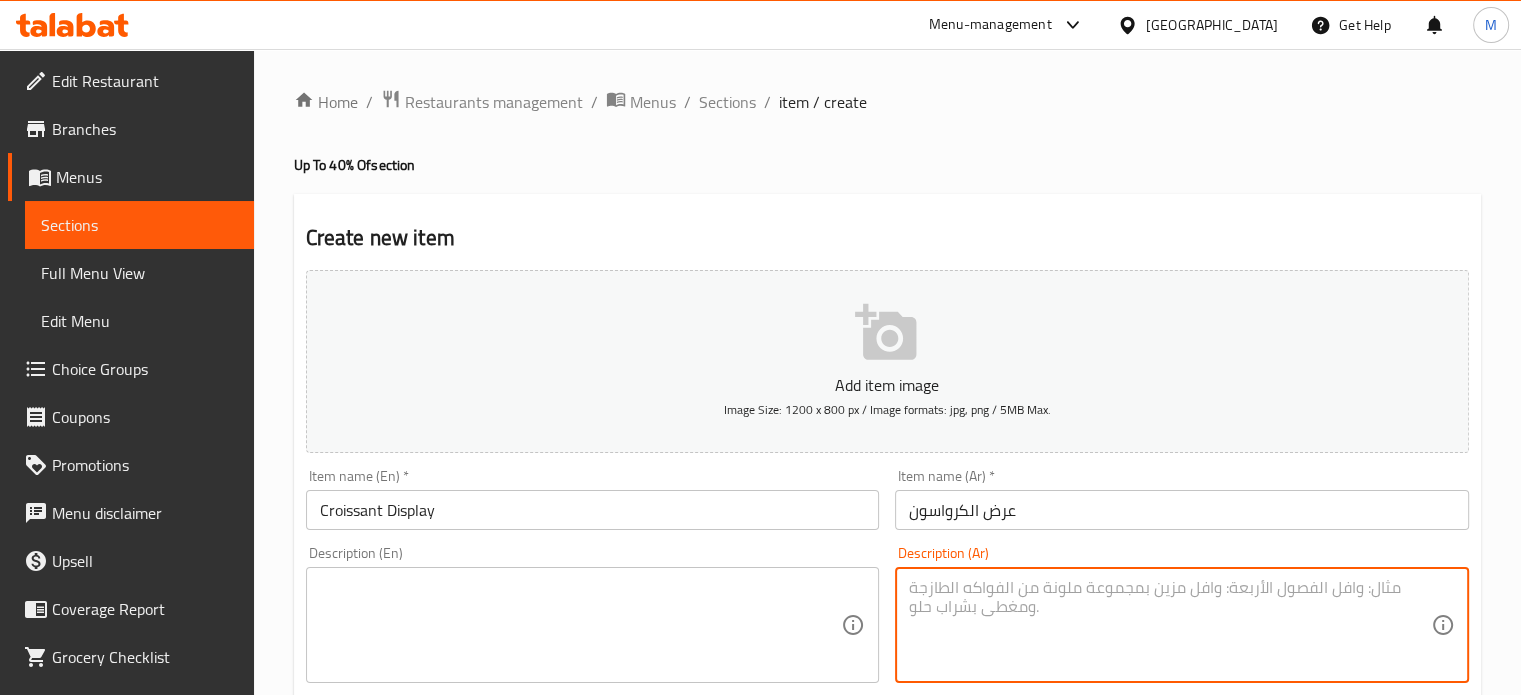 click at bounding box center (1170, 625) 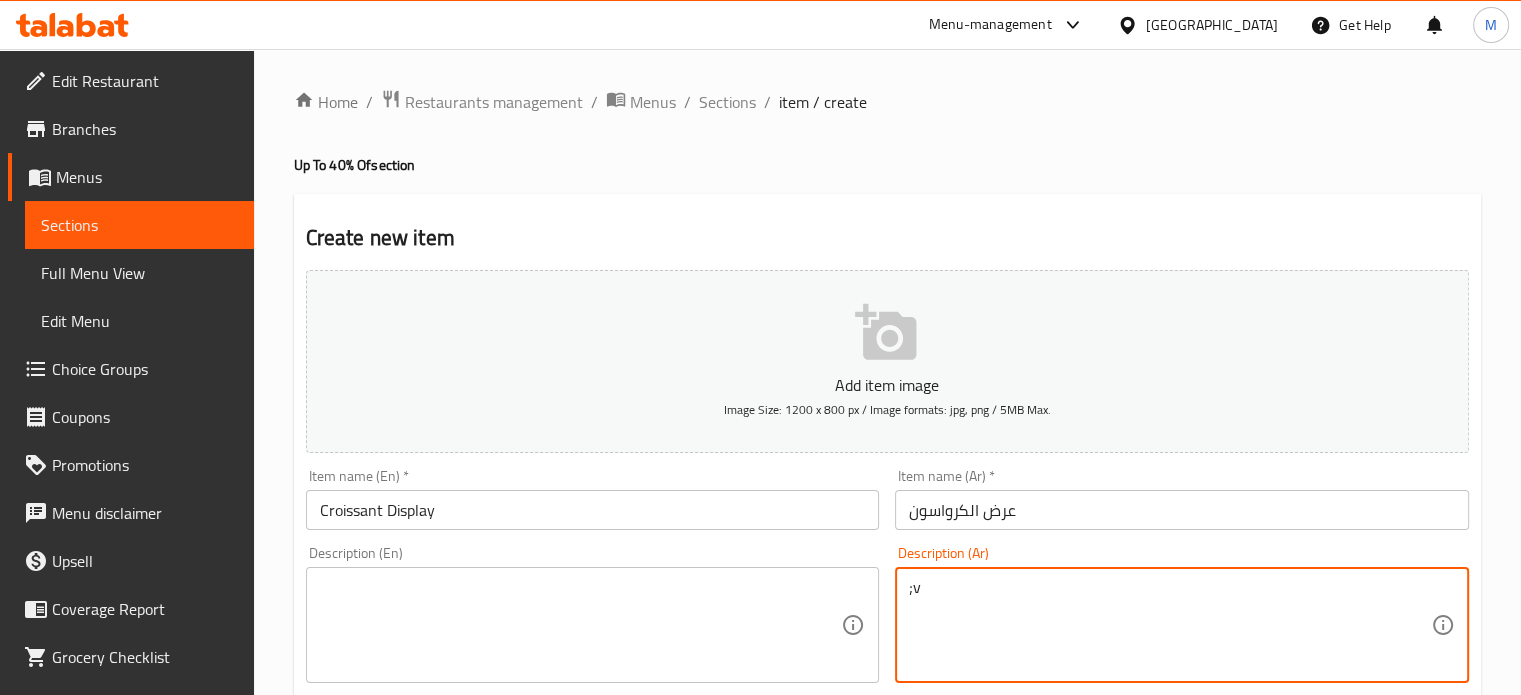 type on ";" 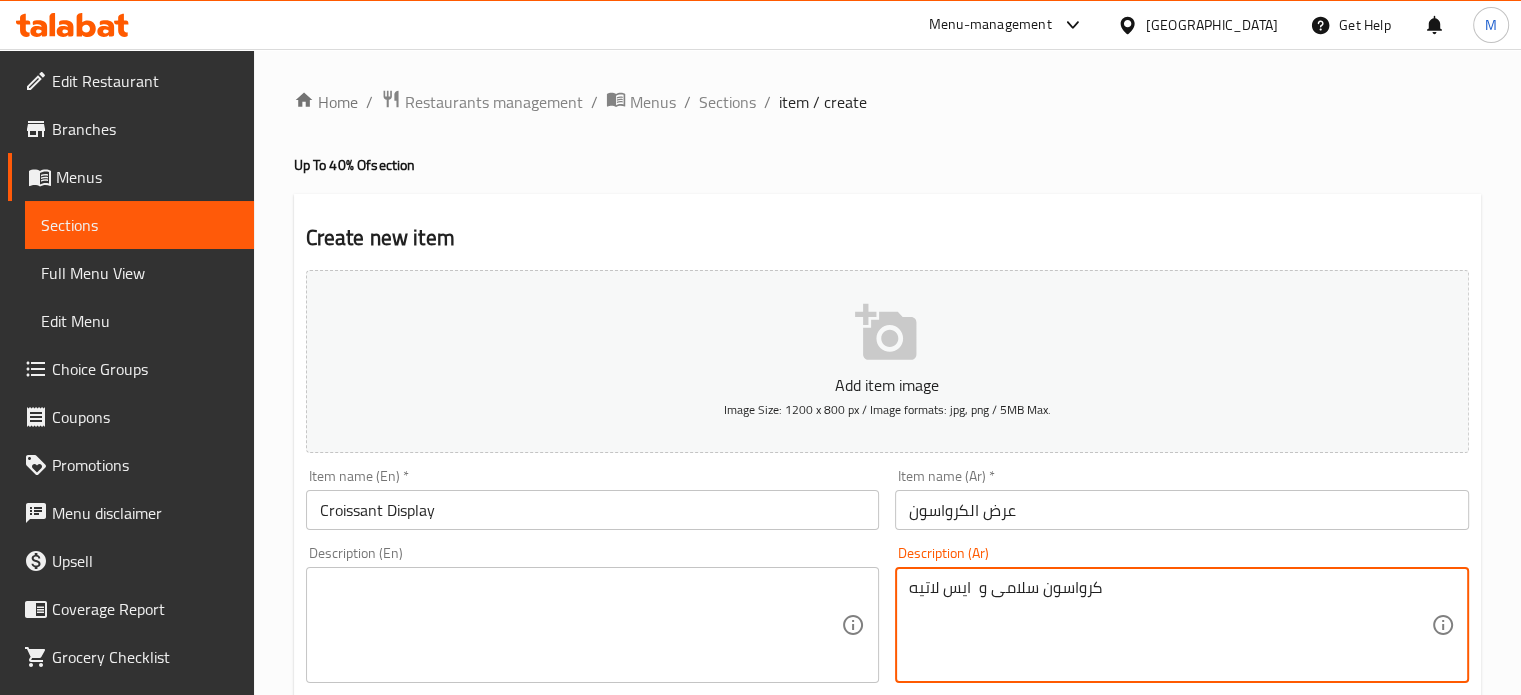 type on "كرواسون سلامى و  ايس لاتيه" 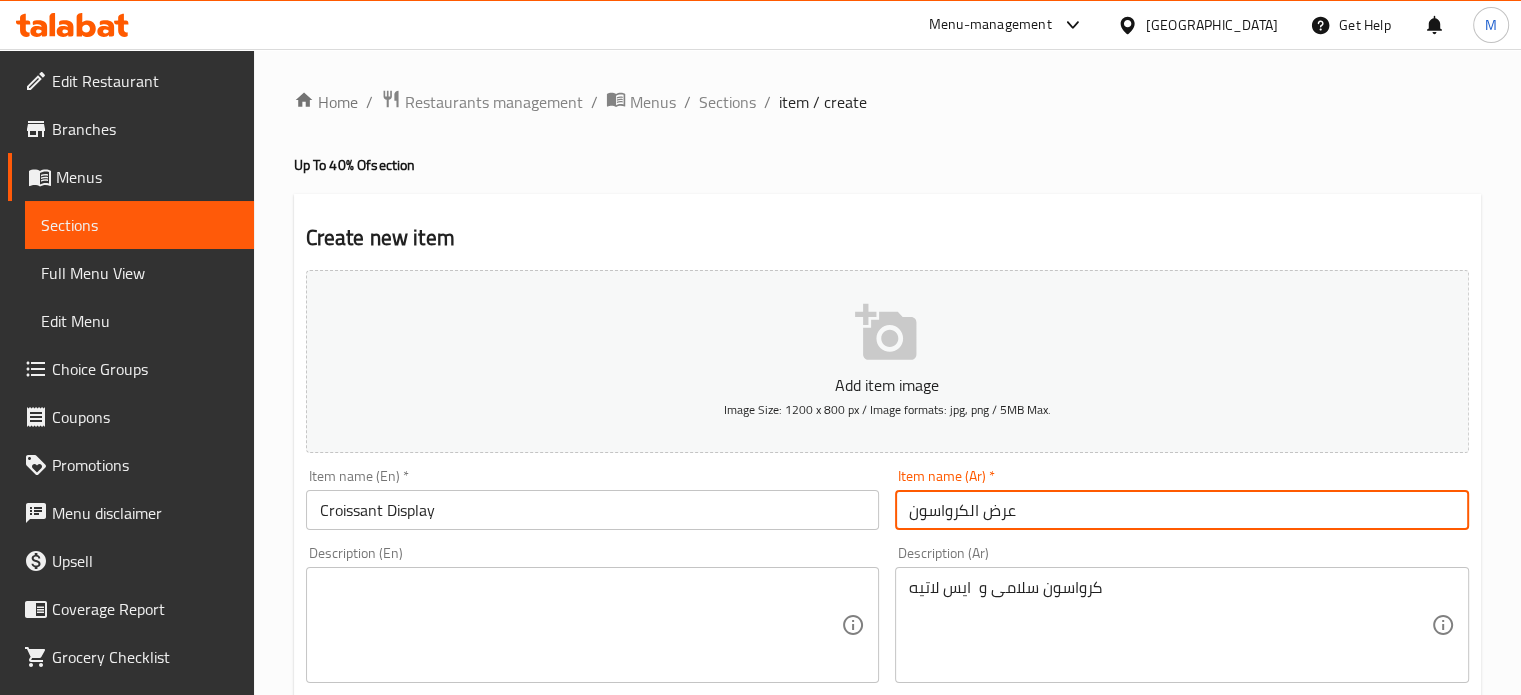 click on "عرض الكرواسون" at bounding box center [1182, 510] 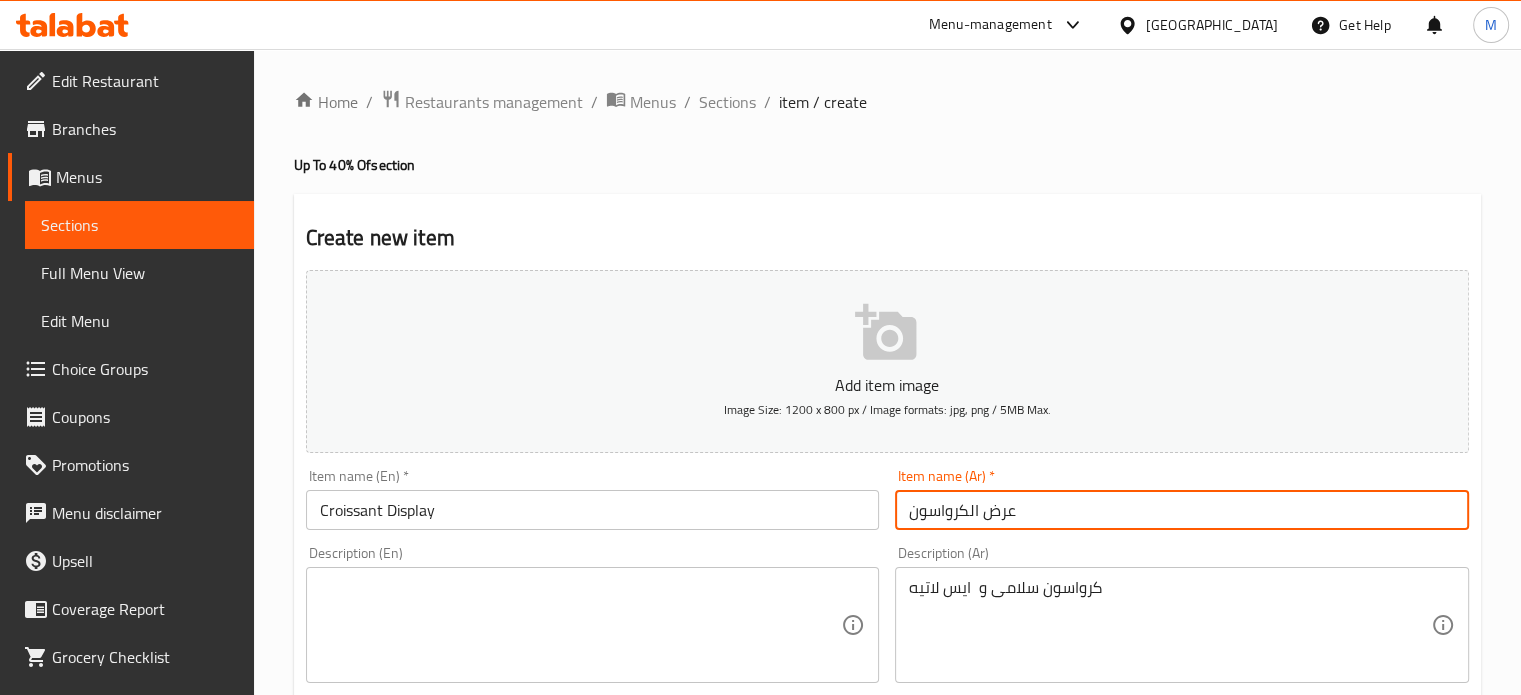 click on "Croissant Display" at bounding box center (593, 510) 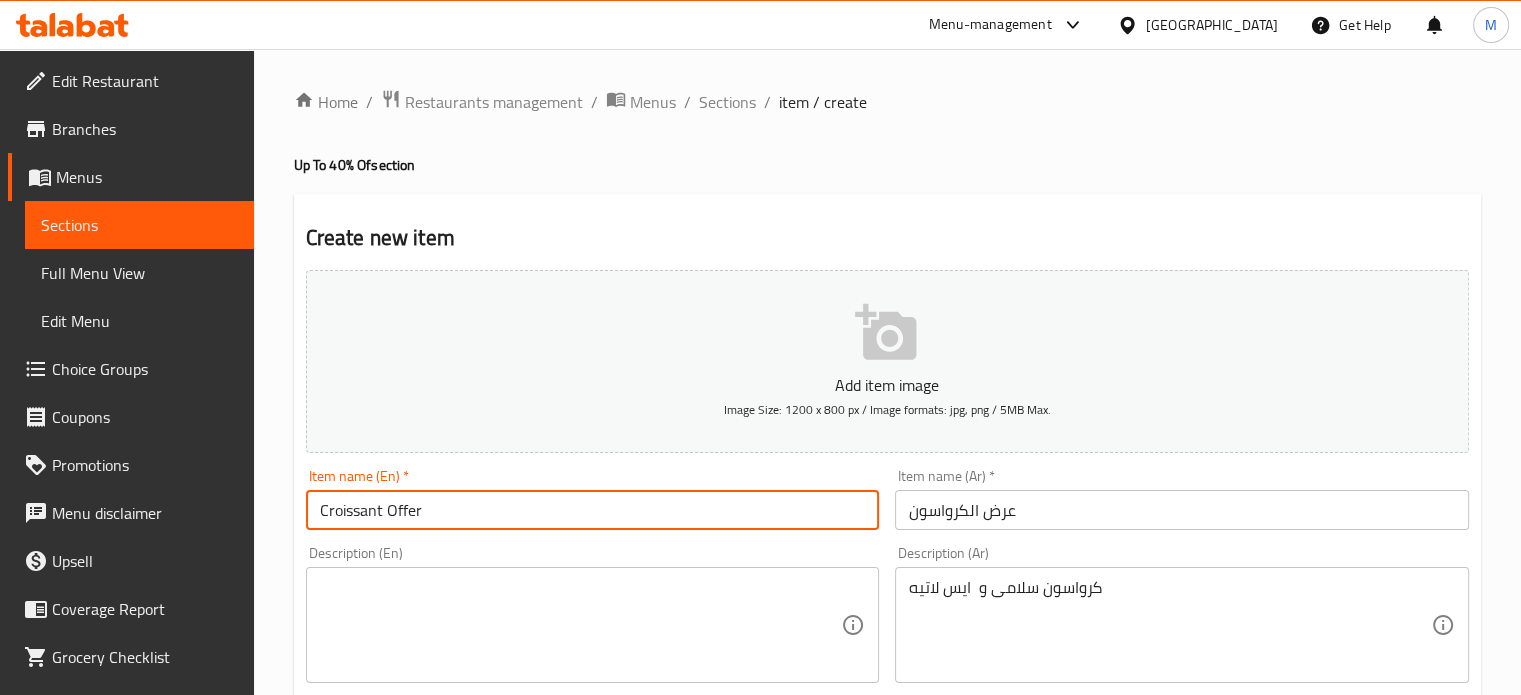 type on "Croissant Offer" 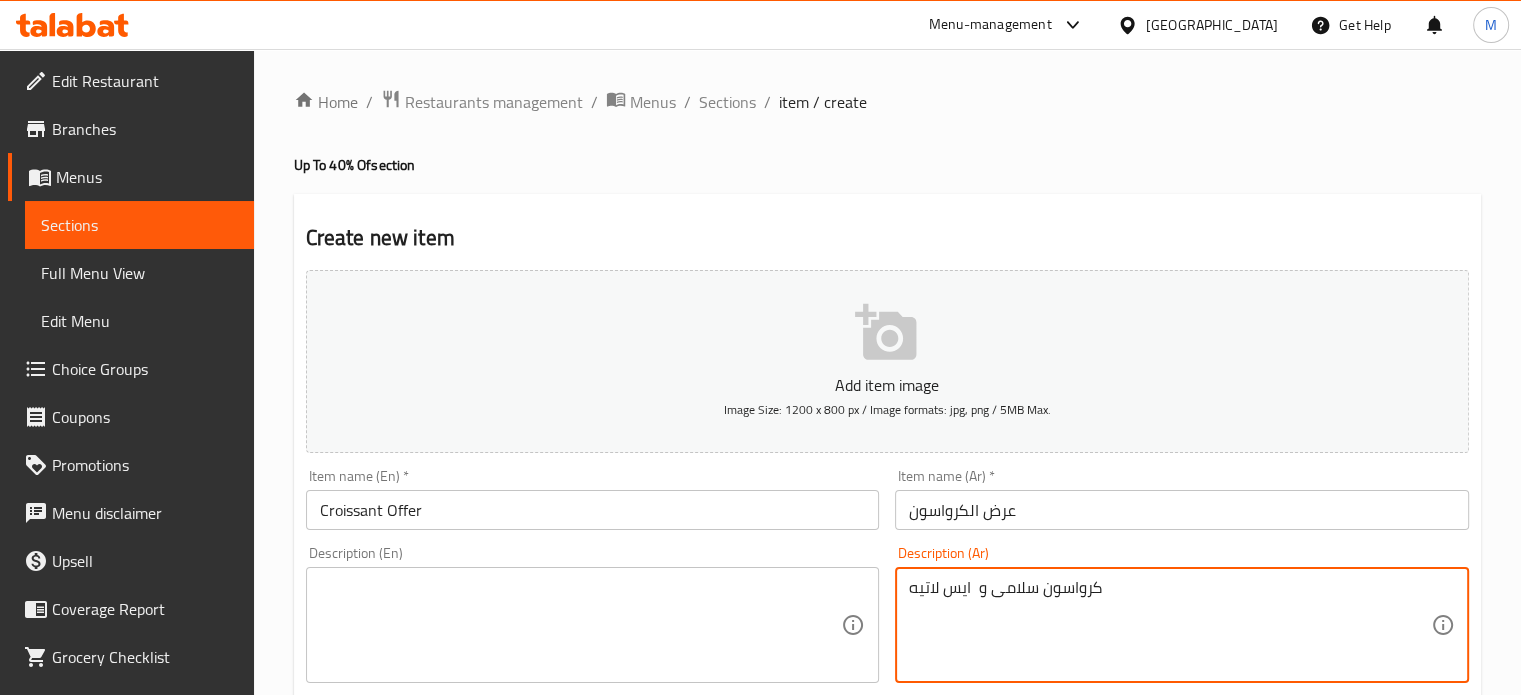 click on "كرواسون سلامى و  ايس لاتيه" at bounding box center (1170, 625) 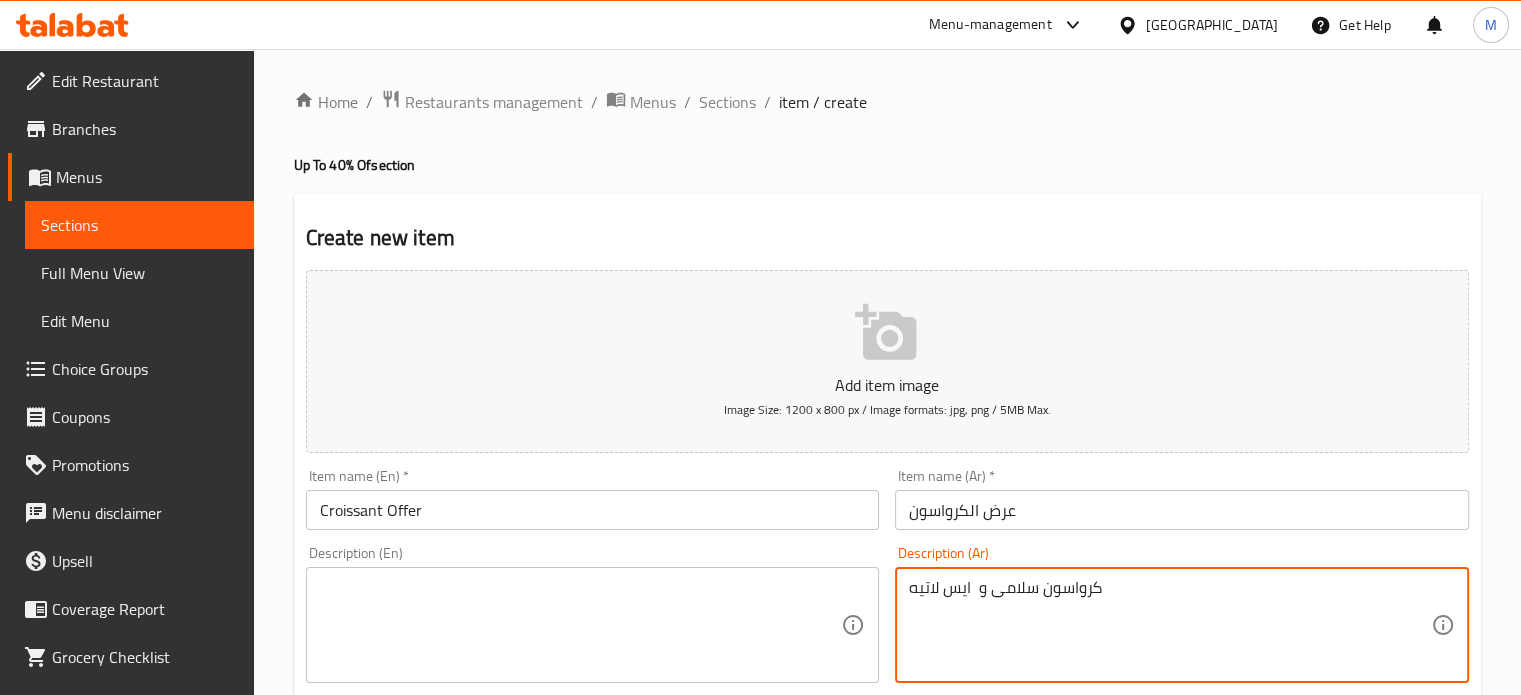 click at bounding box center (581, 625) 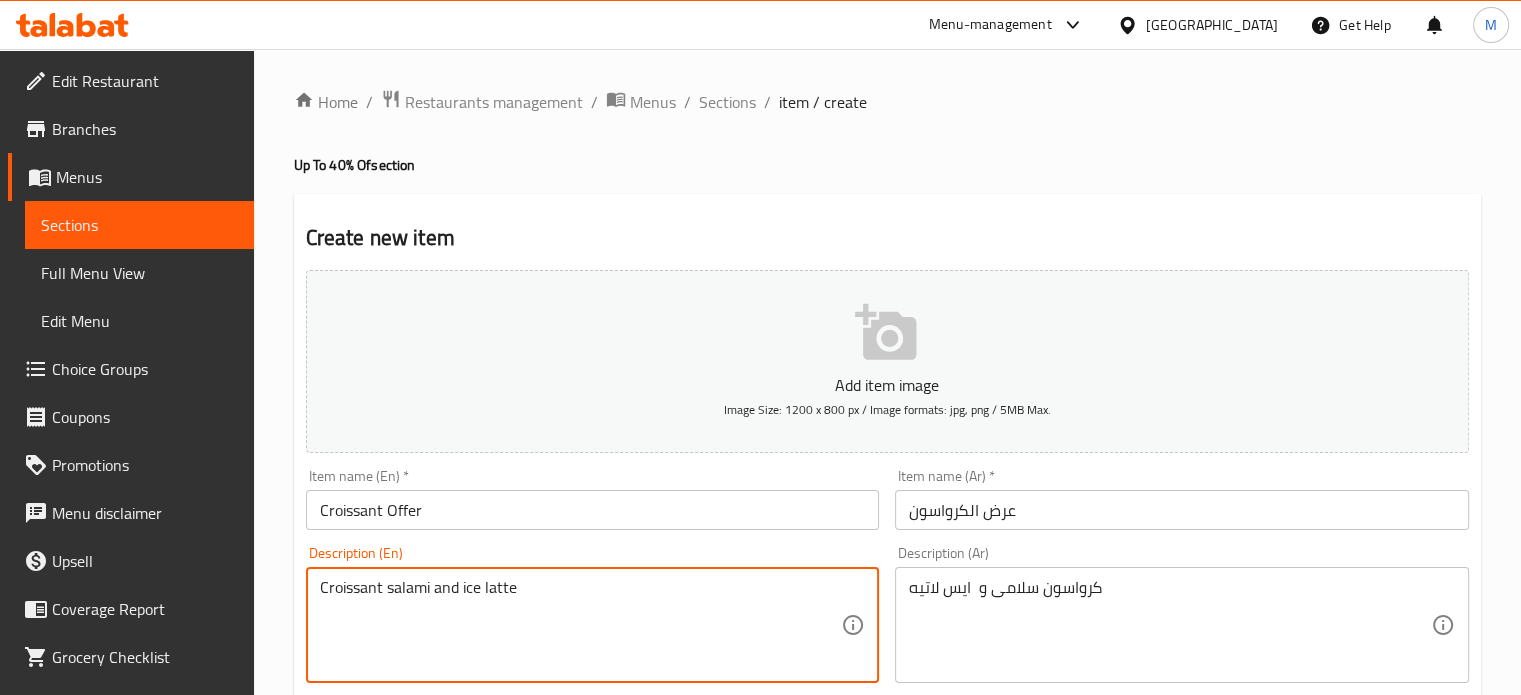 type on "Croissant salami and ice latte" 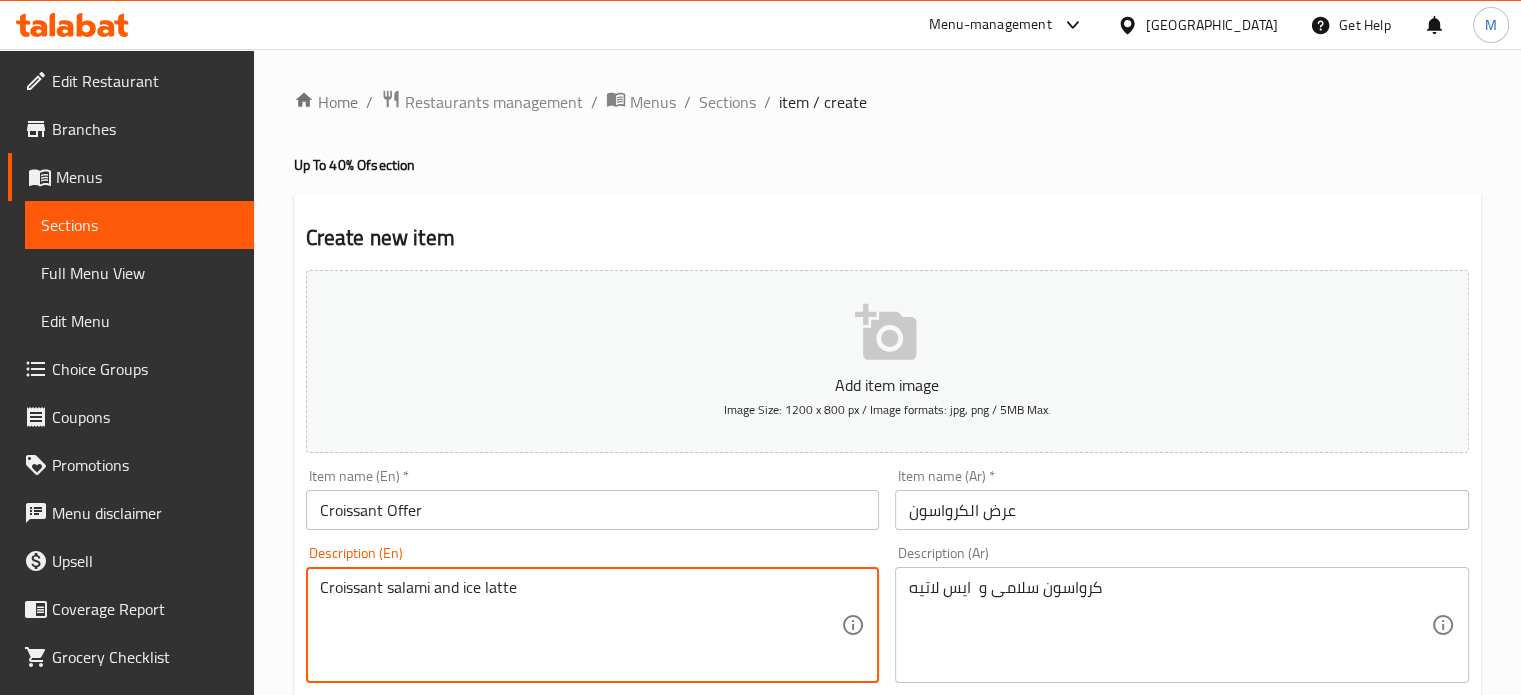 scroll, scrollTop: 608, scrollLeft: 0, axis: vertical 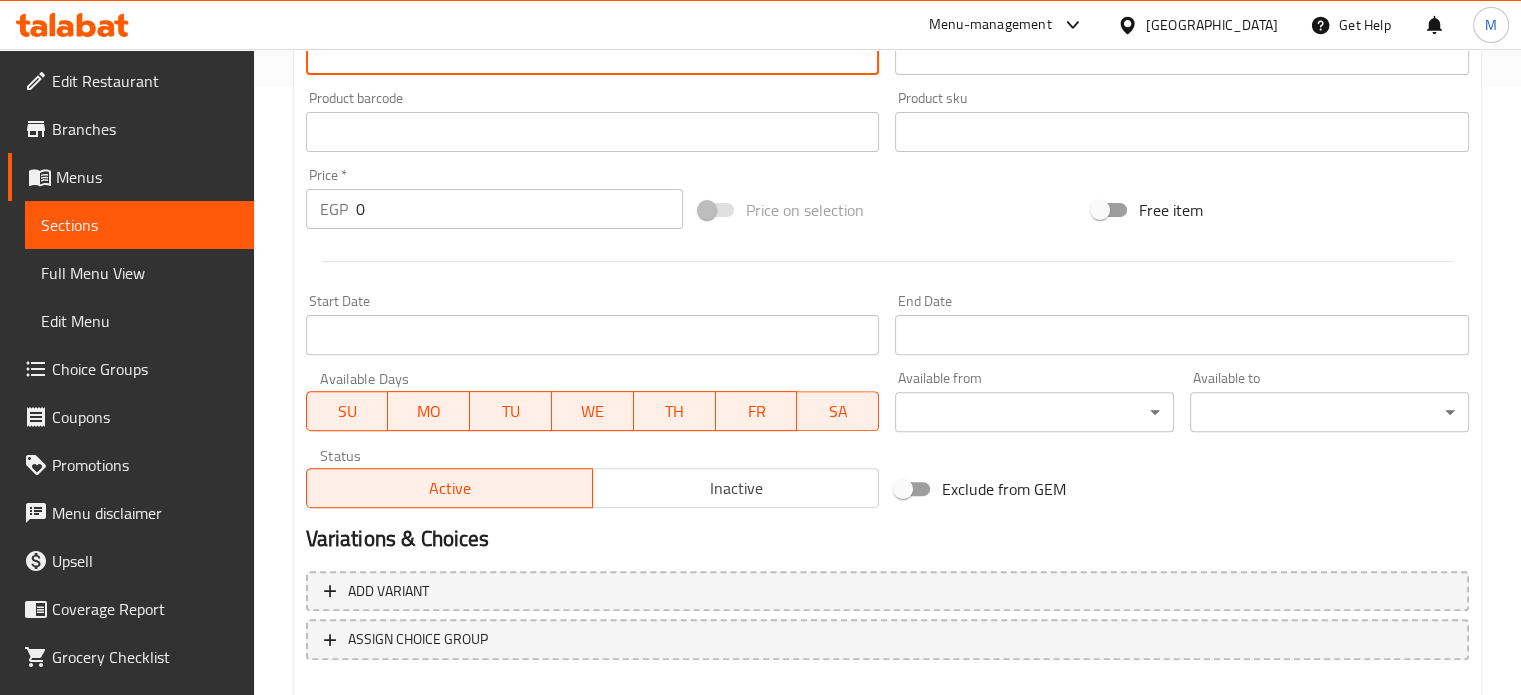 drag, startPoint x: 357, startPoint y: 219, endPoint x: 286, endPoint y: 191, distance: 76.321686 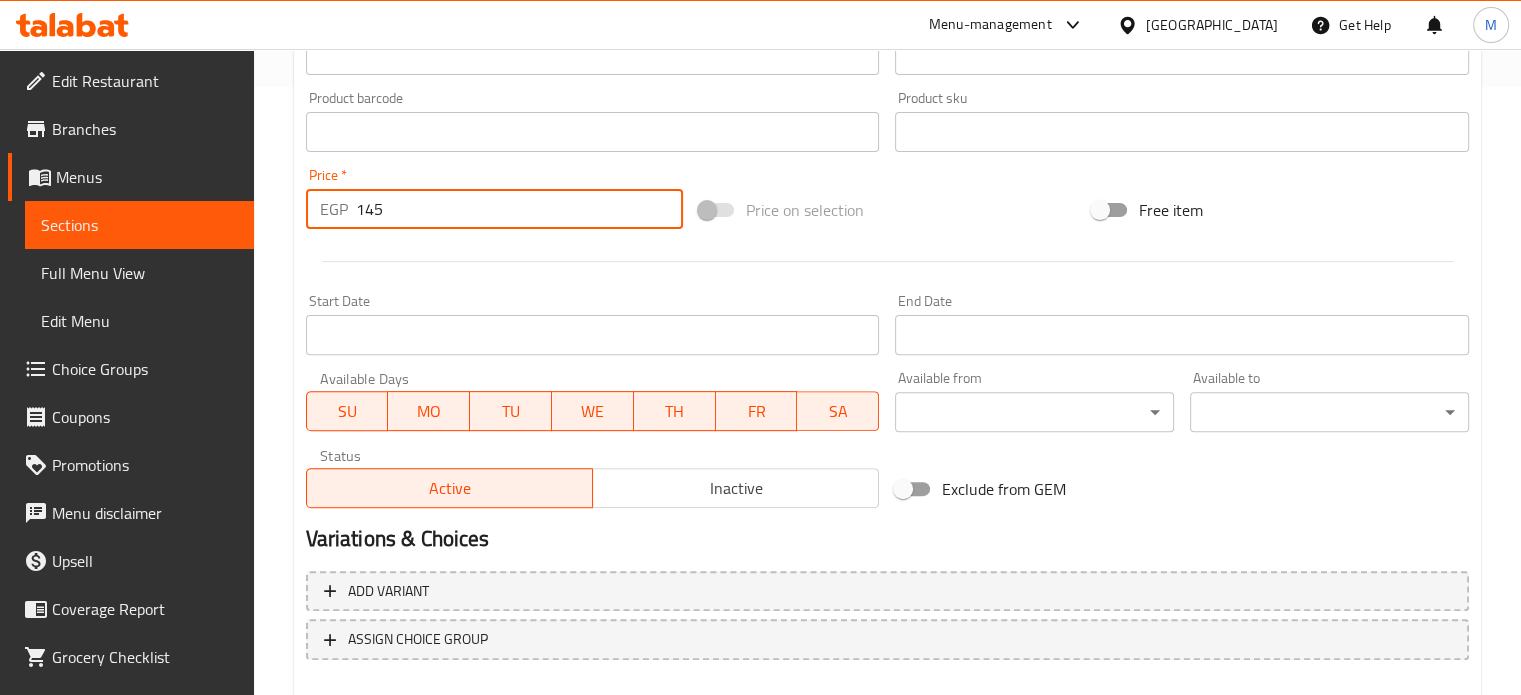 type on "145" 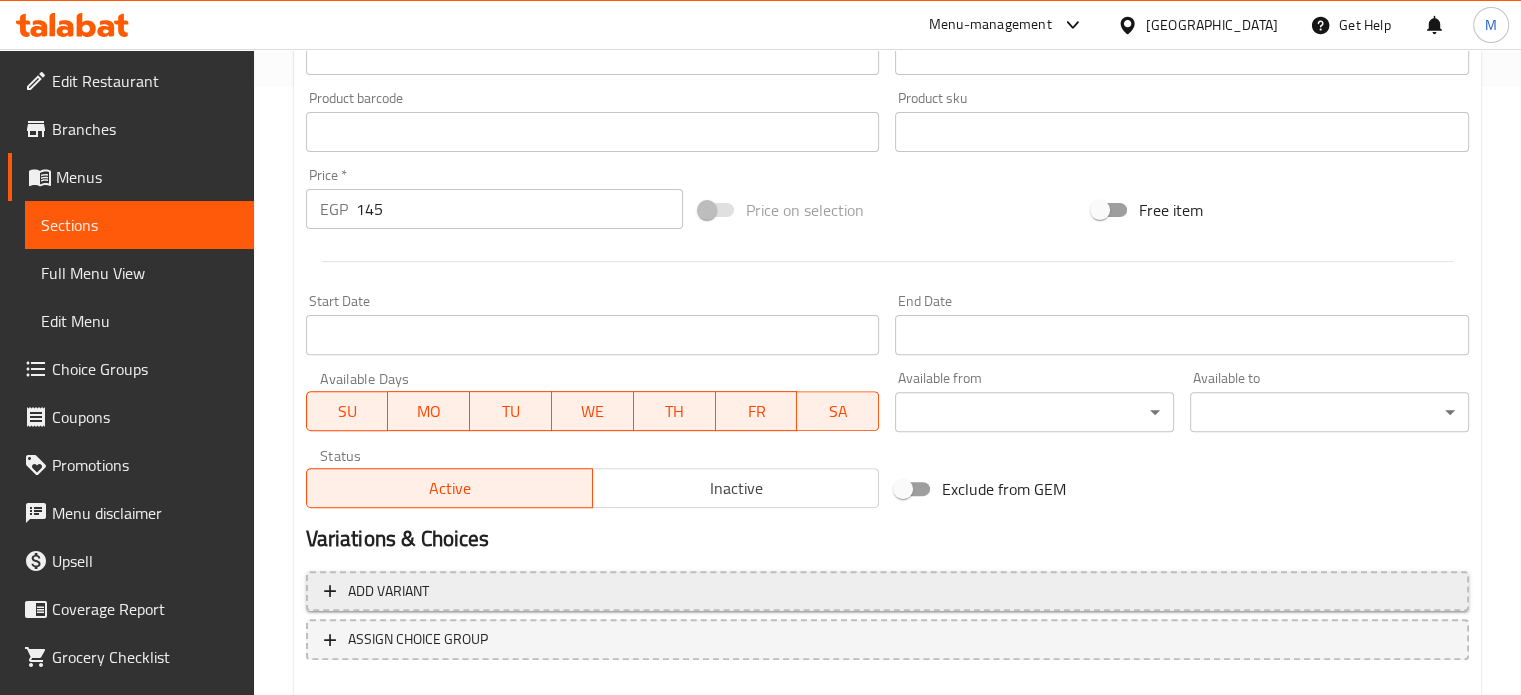 scroll, scrollTop: 717, scrollLeft: 0, axis: vertical 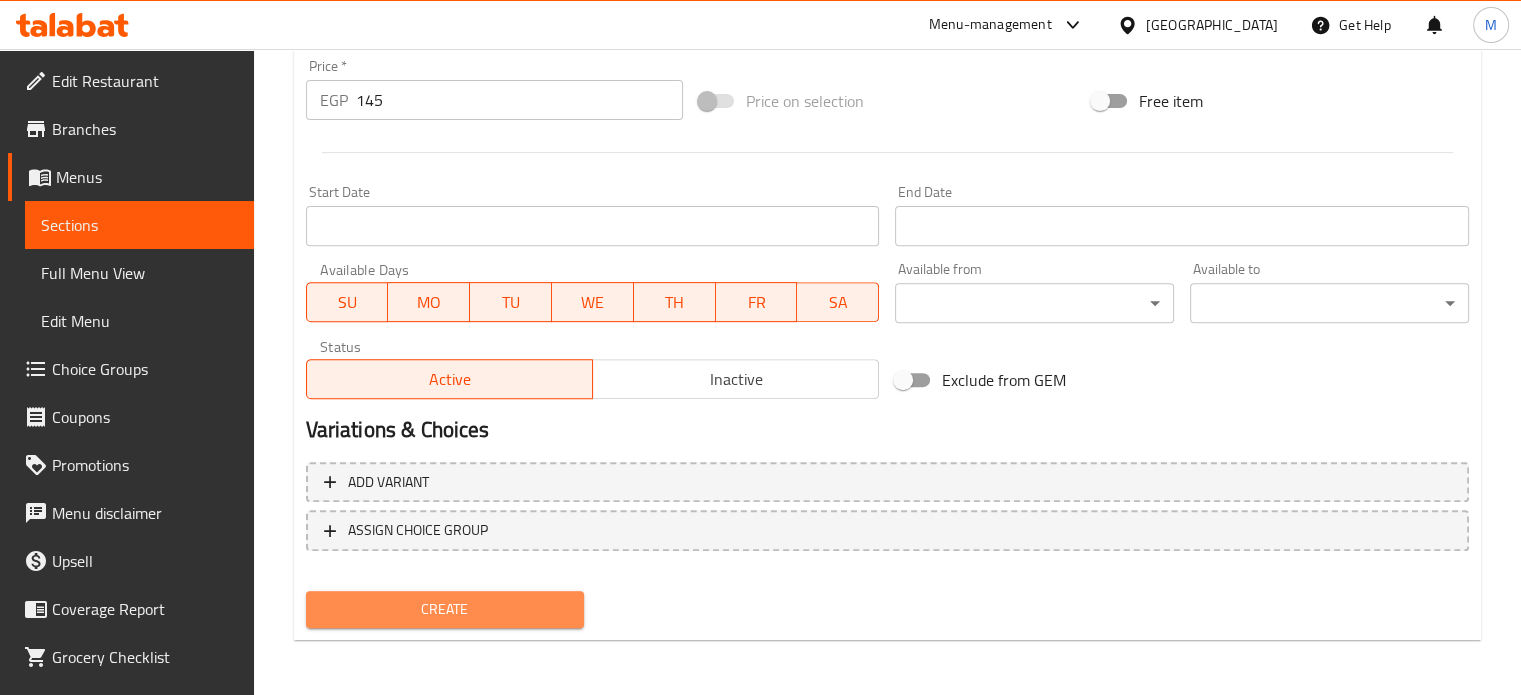 click on "Create" at bounding box center [445, 609] 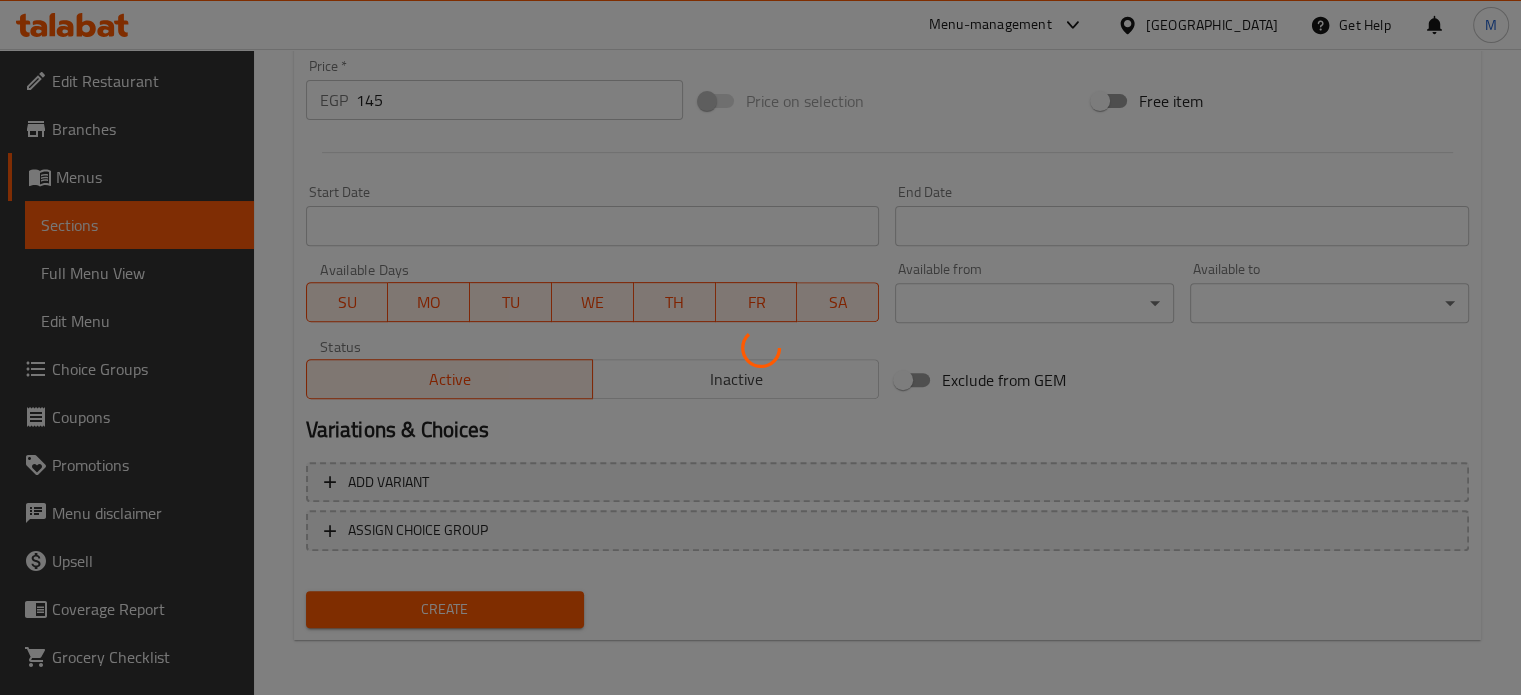 type 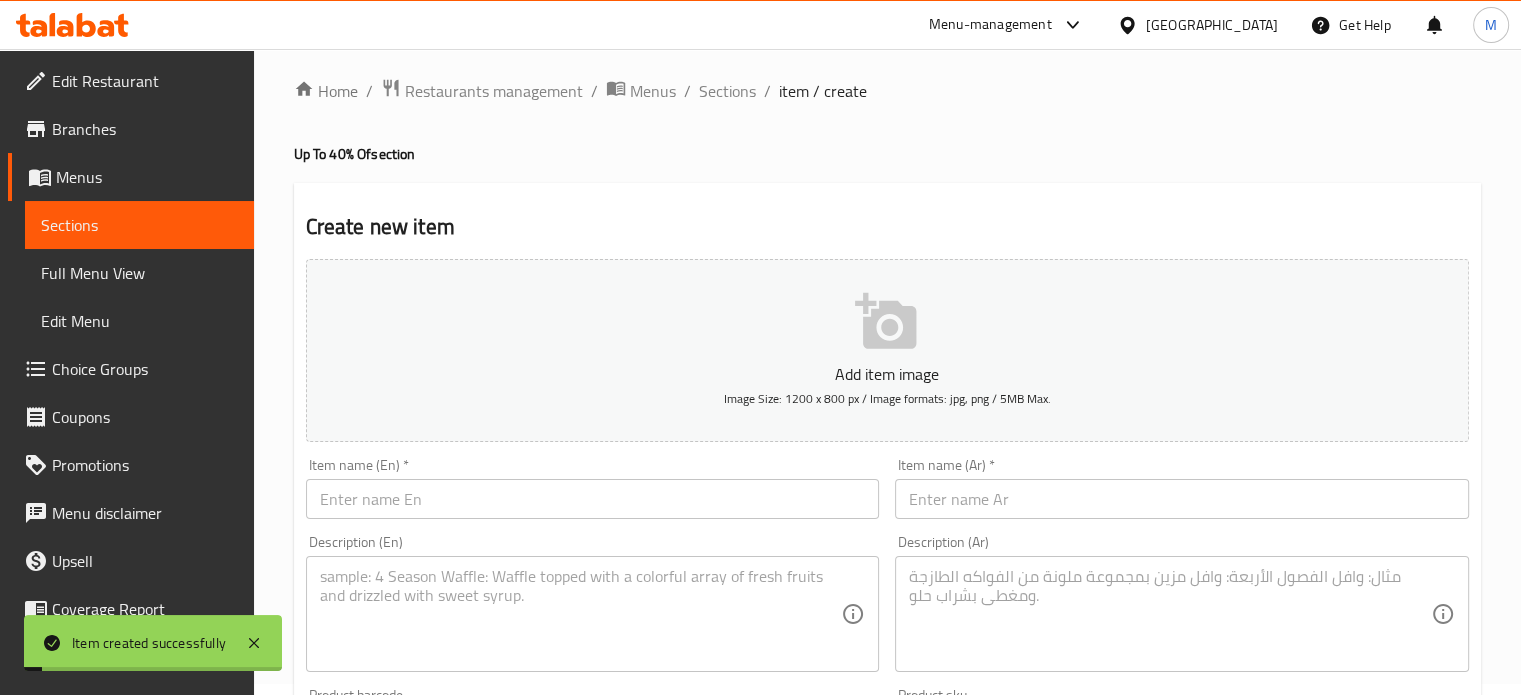 scroll, scrollTop: 0, scrollLeft: 0, axis: both 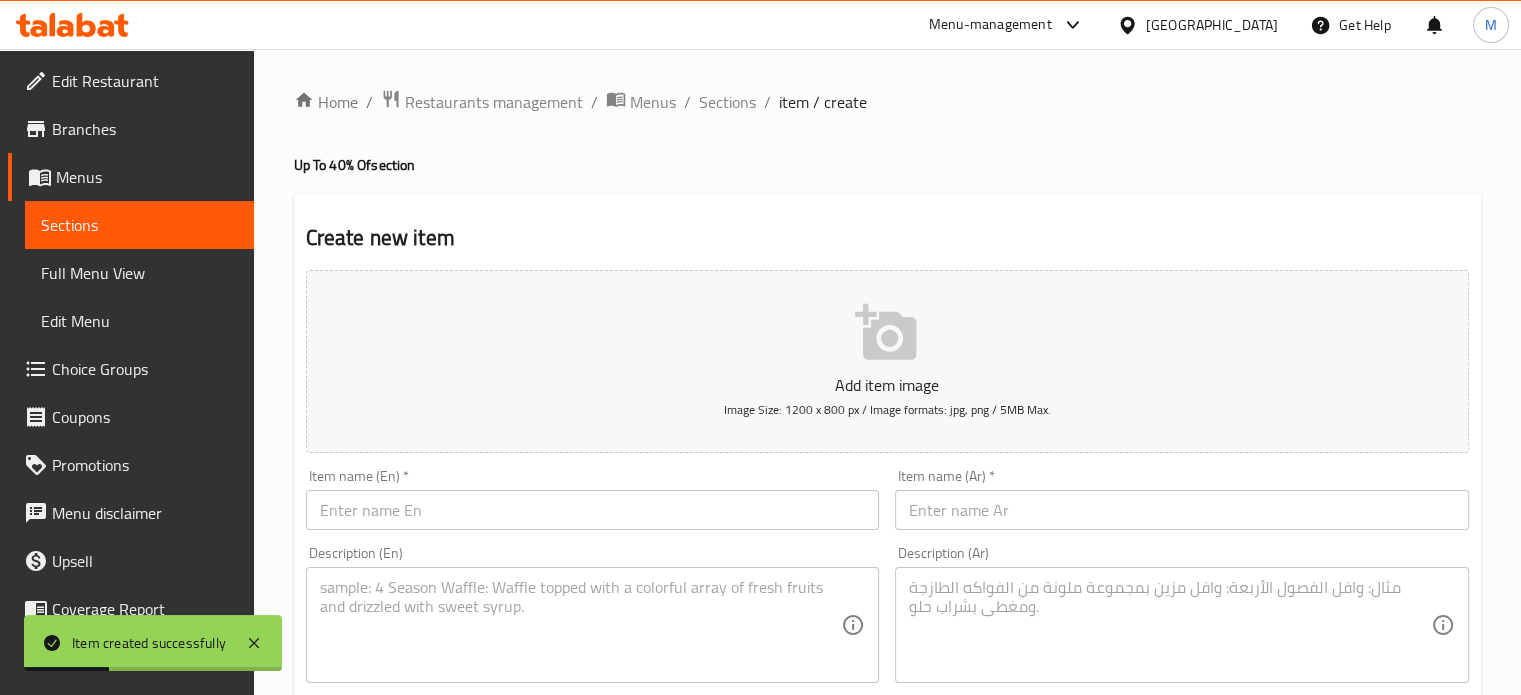 click at bounding box center [1182, 510] 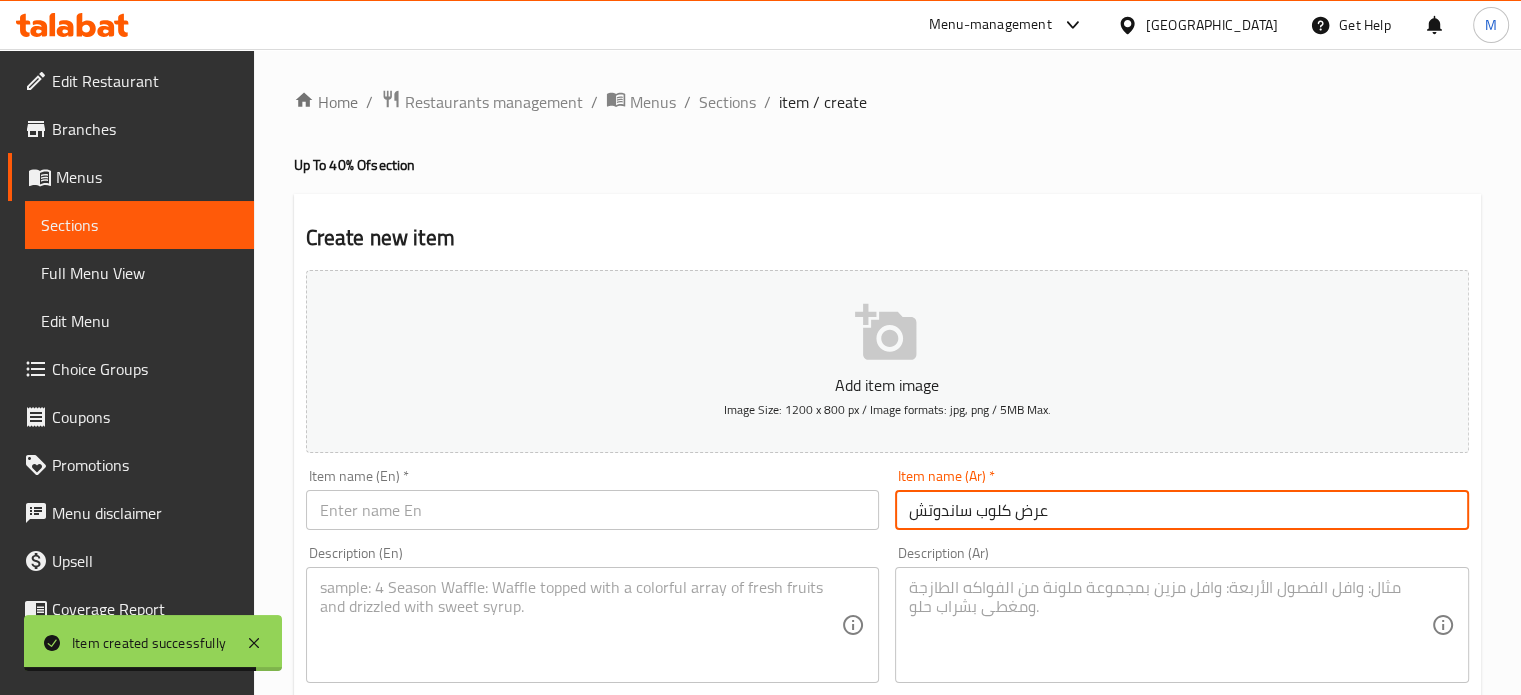 click on "عرض كلوب ساندوتش" at bounding box center (1182, 510) 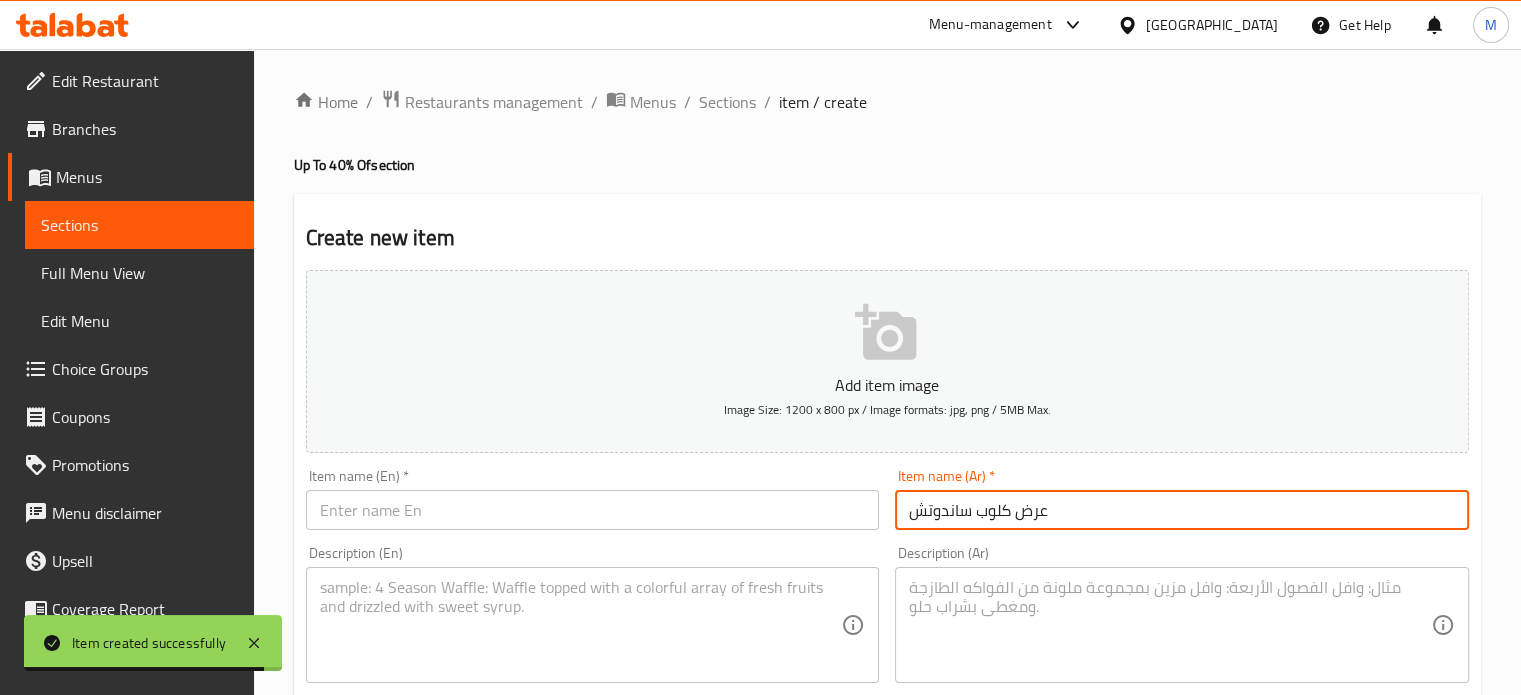 click on "عرض كلوب ساندوتش" at bounding box center (1182, 510) 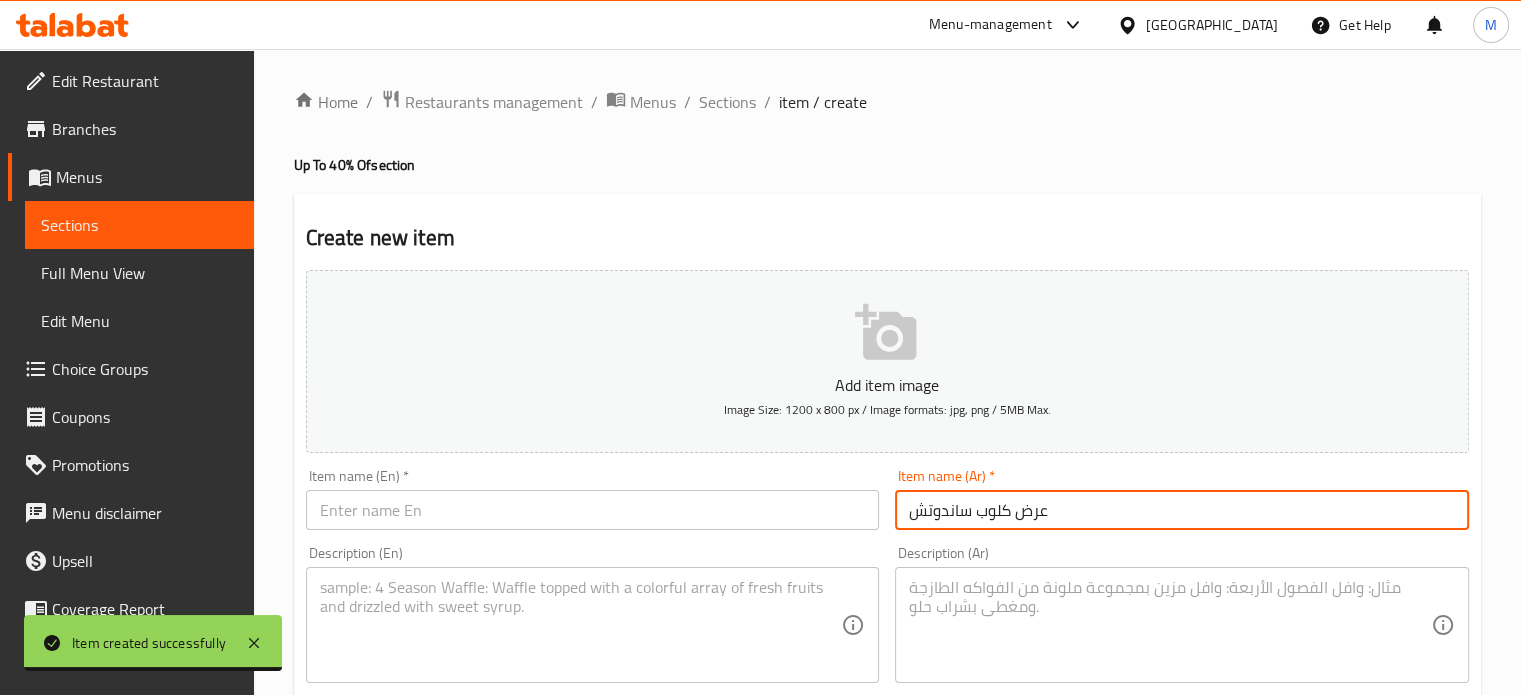 type on "عرض كلوب ساندوتش" 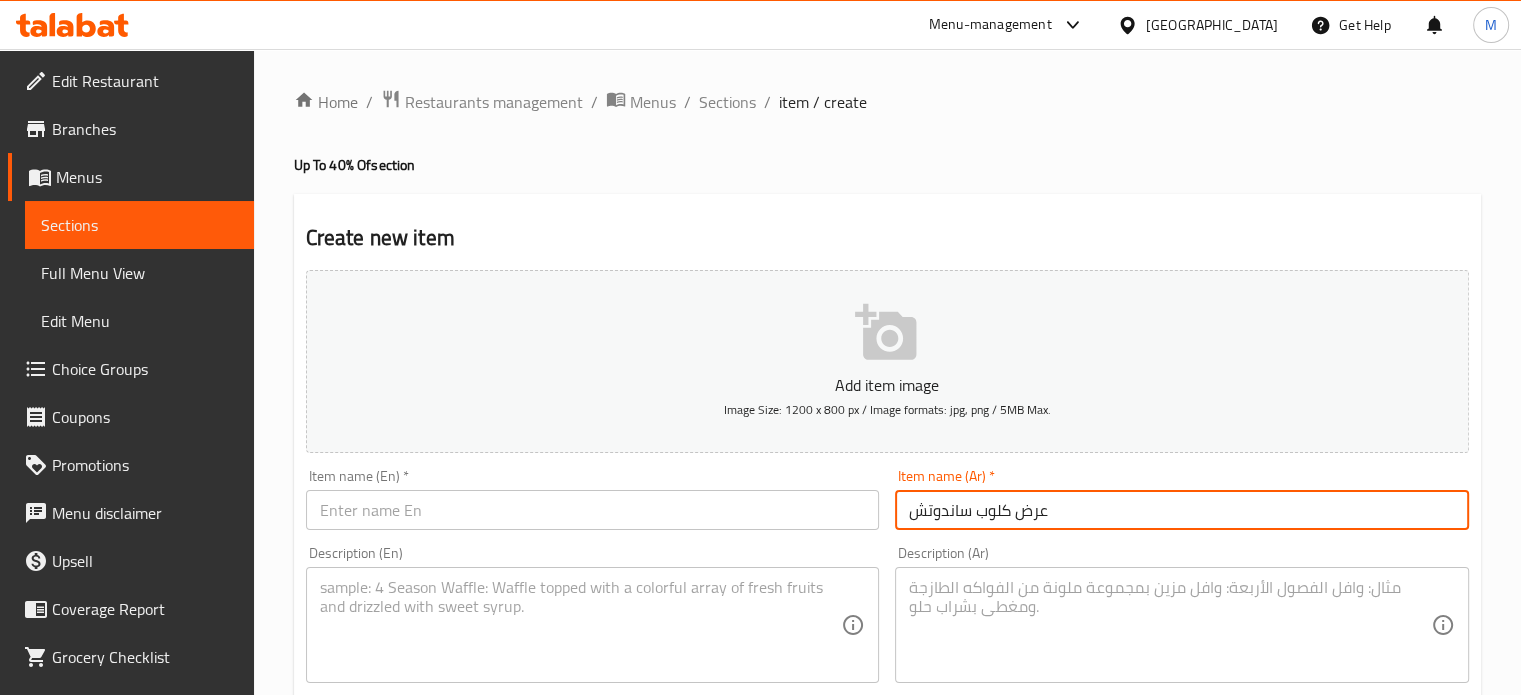 click on "Description (En) Description (En)" at bounding box center (593, 614) 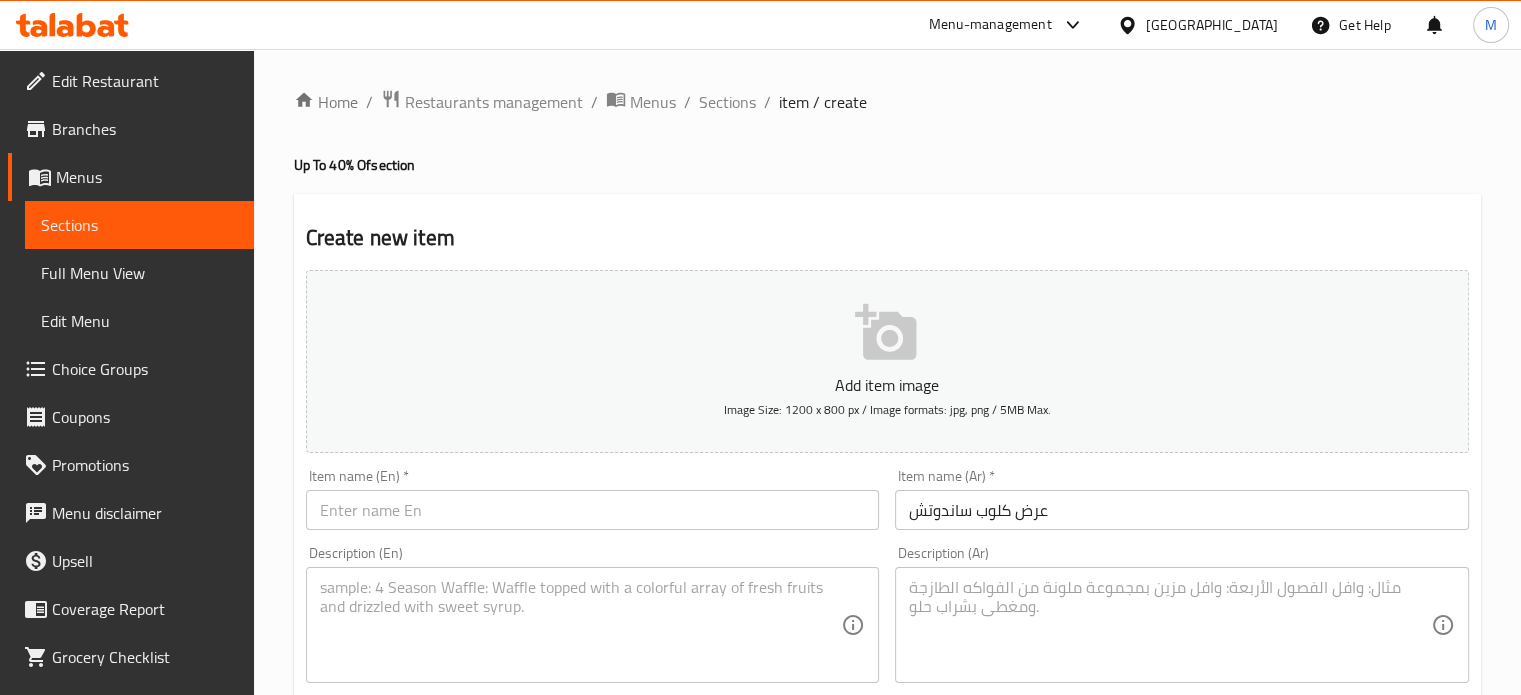 click at bounding box center (593, 510) 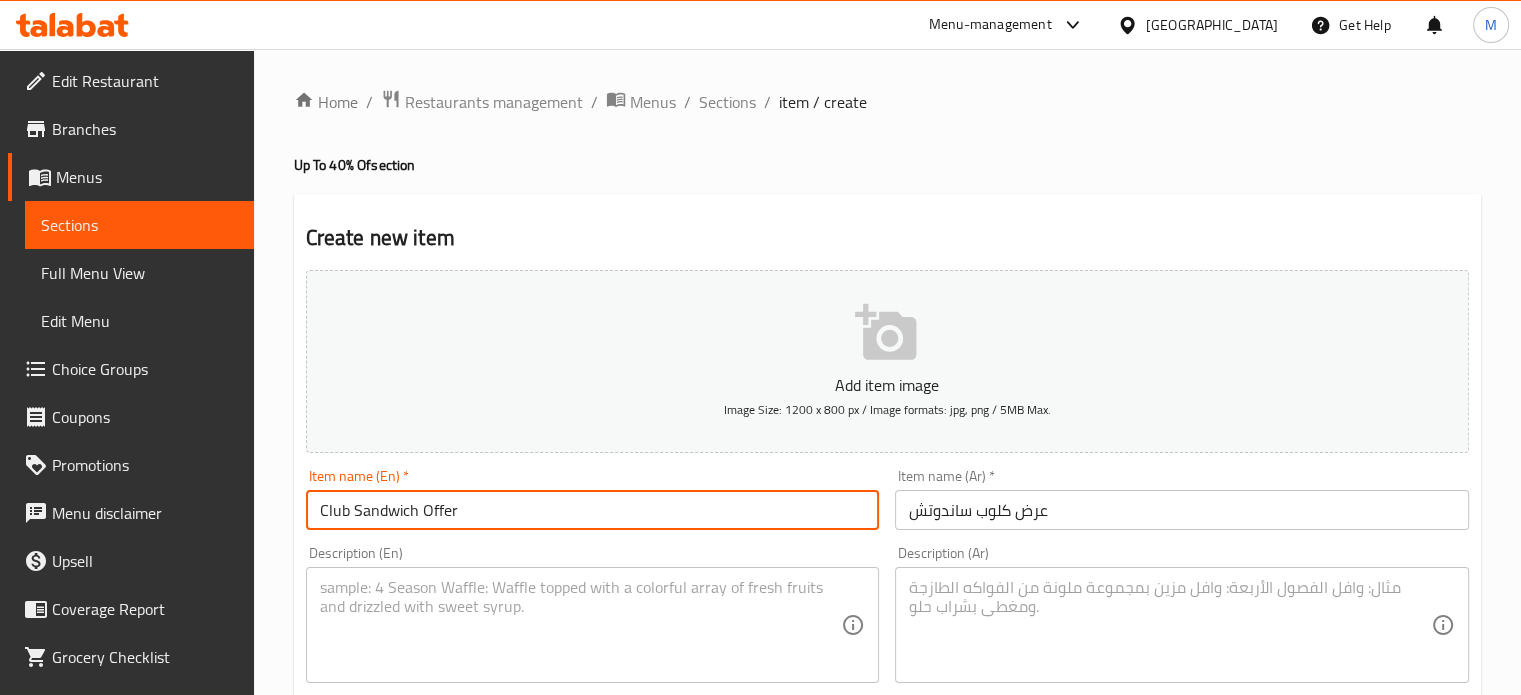 type on "Club Sandwich Offer" 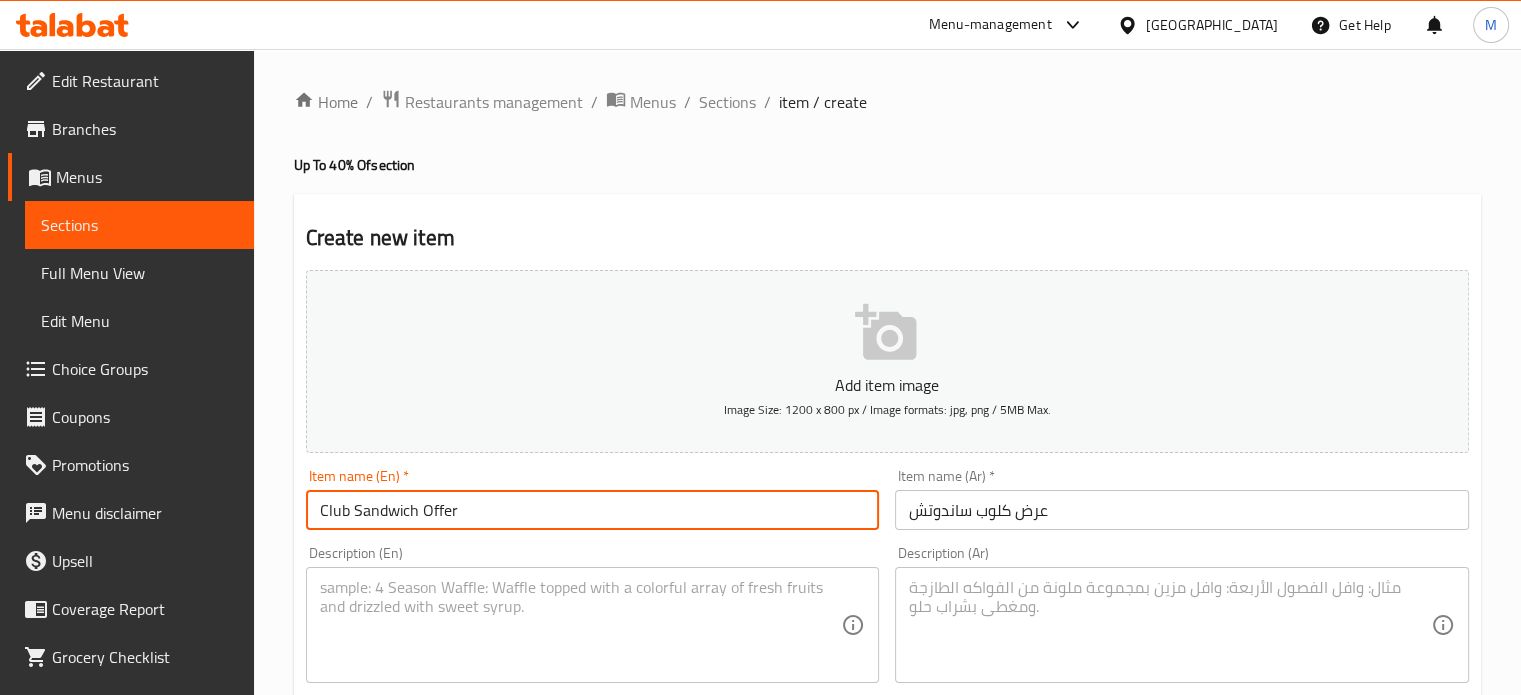 click at bounding box center [1170, 625] 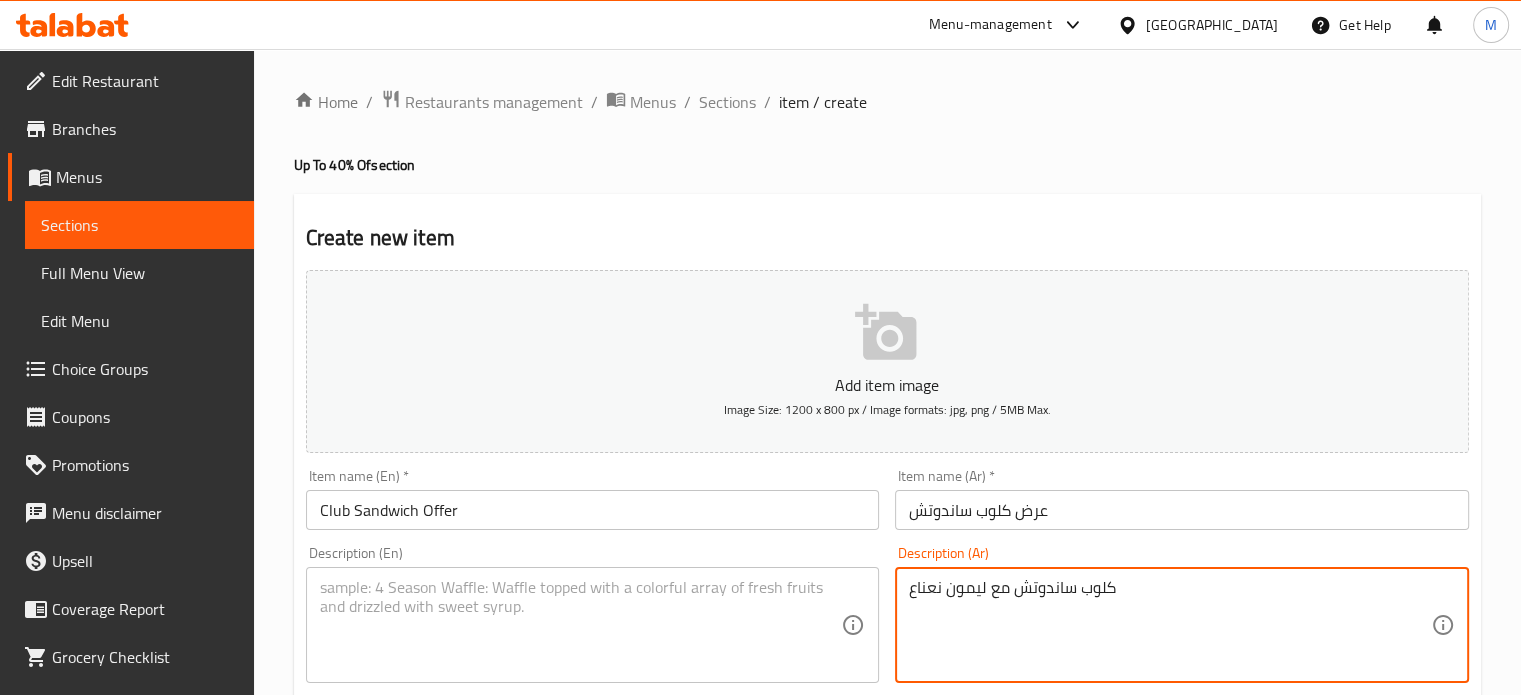 click on "كلوب ساندوتش مع ليمون نعناع" at bounding box center (1170, 625) 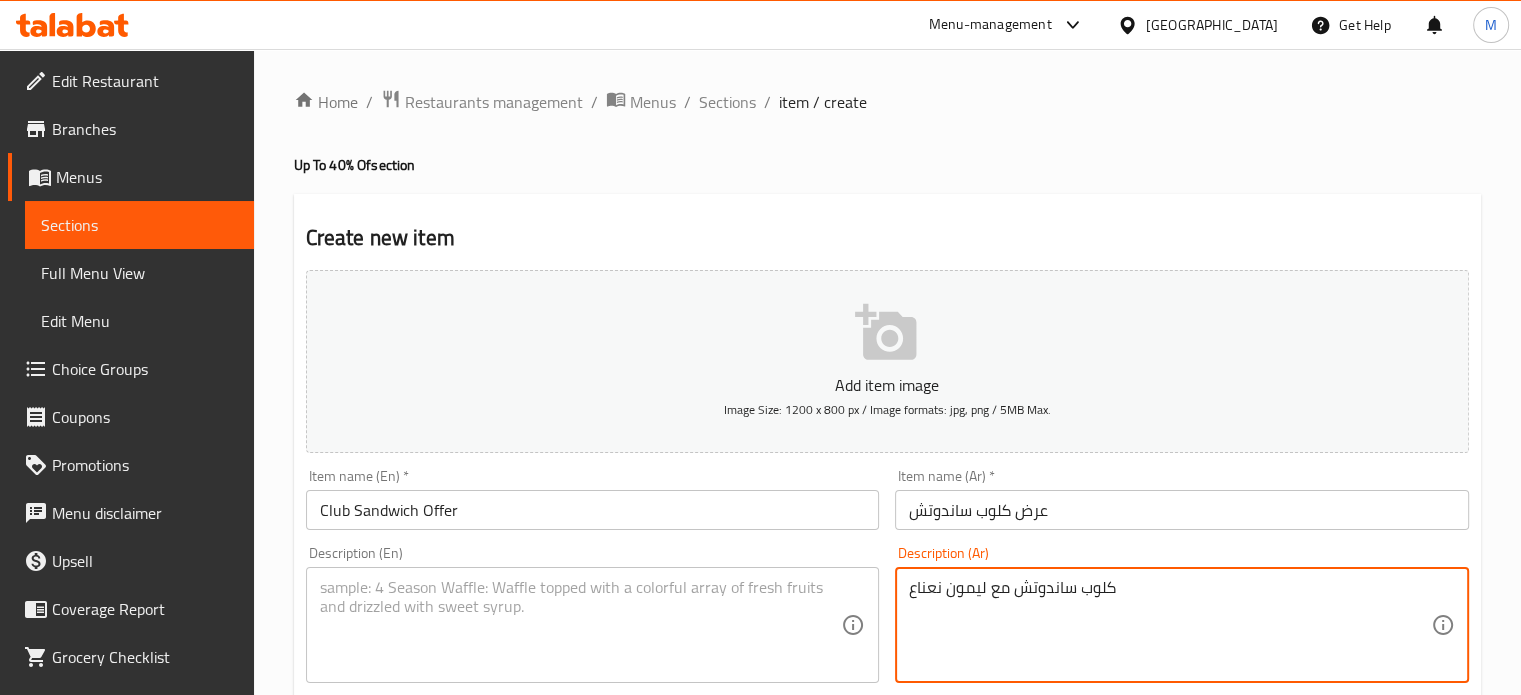 type on "كلوب ساندوتش مع ليمون نعناع" 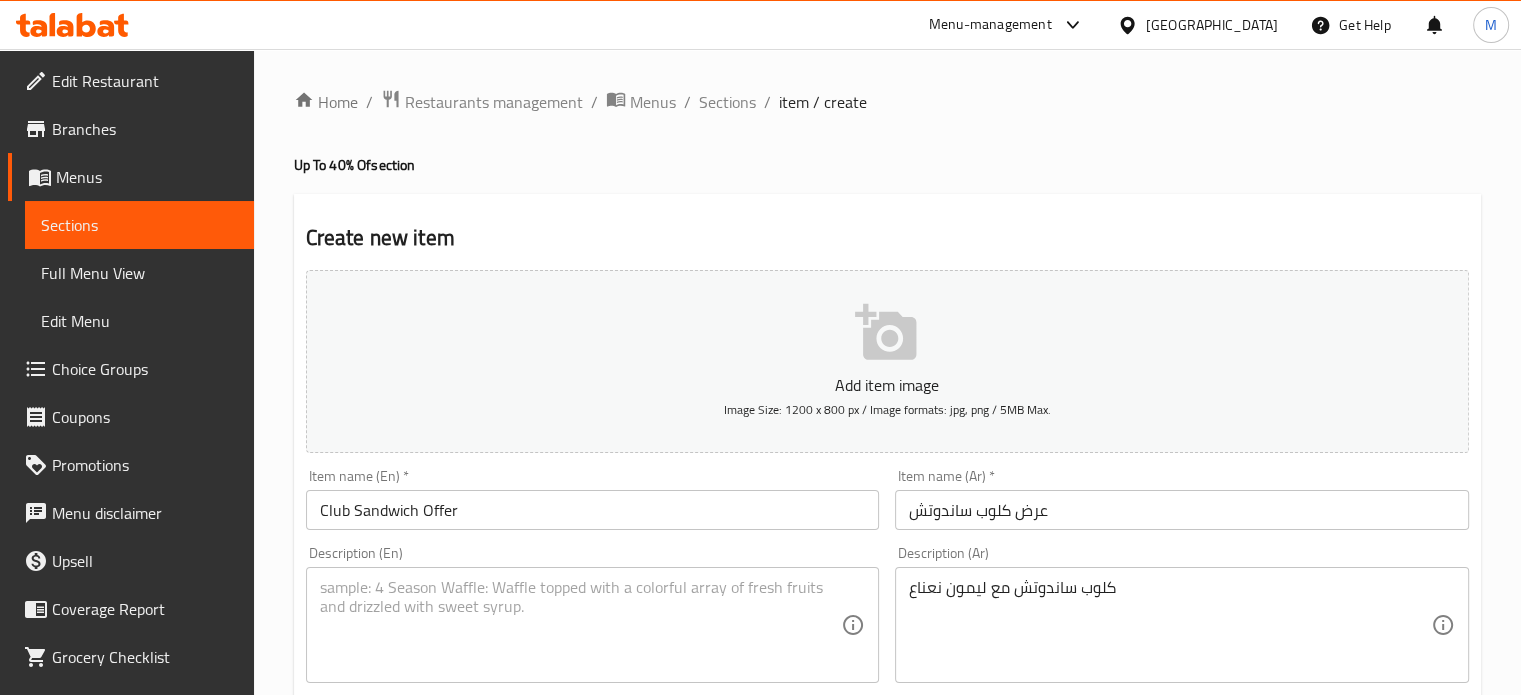 click on "Description (En)" at bounding box center [593, 625] 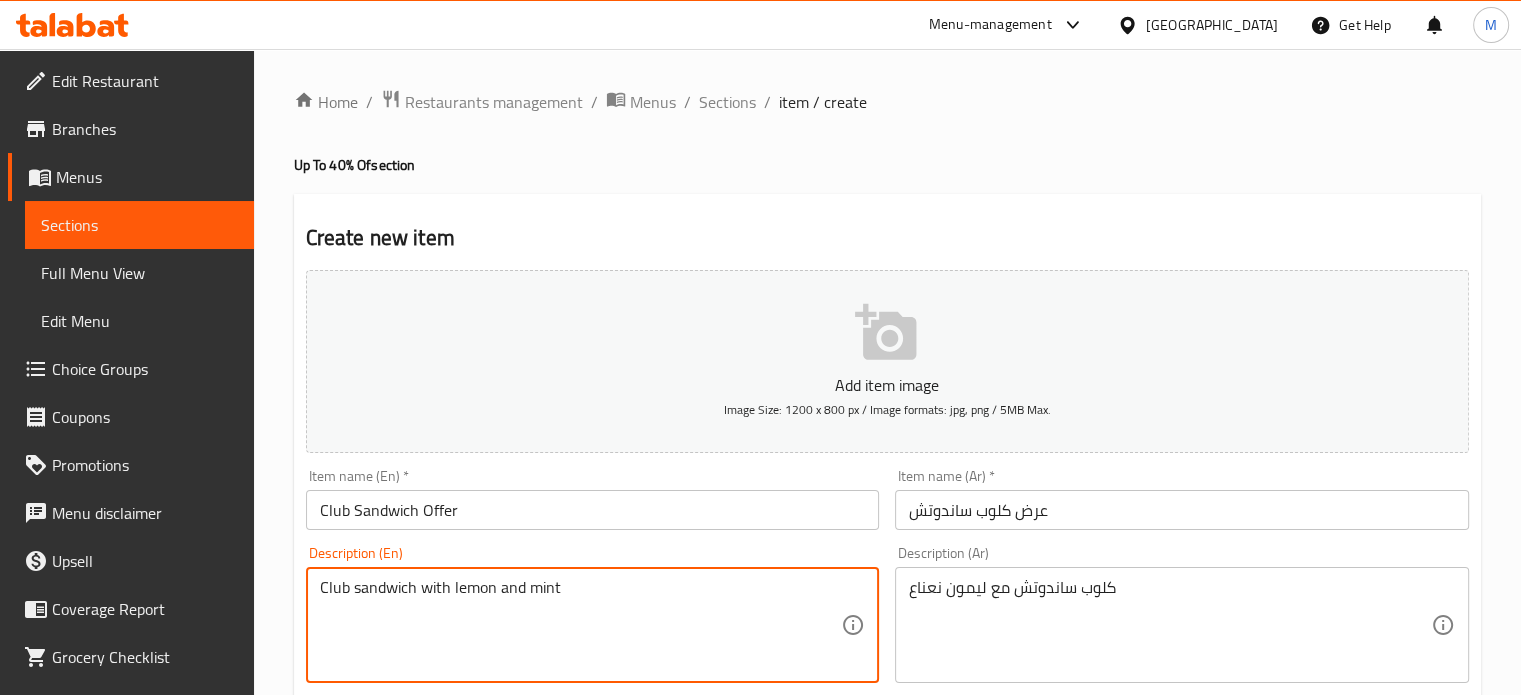 click on "Club sandwich with lemon and mint" at bounding box center (581, 625) 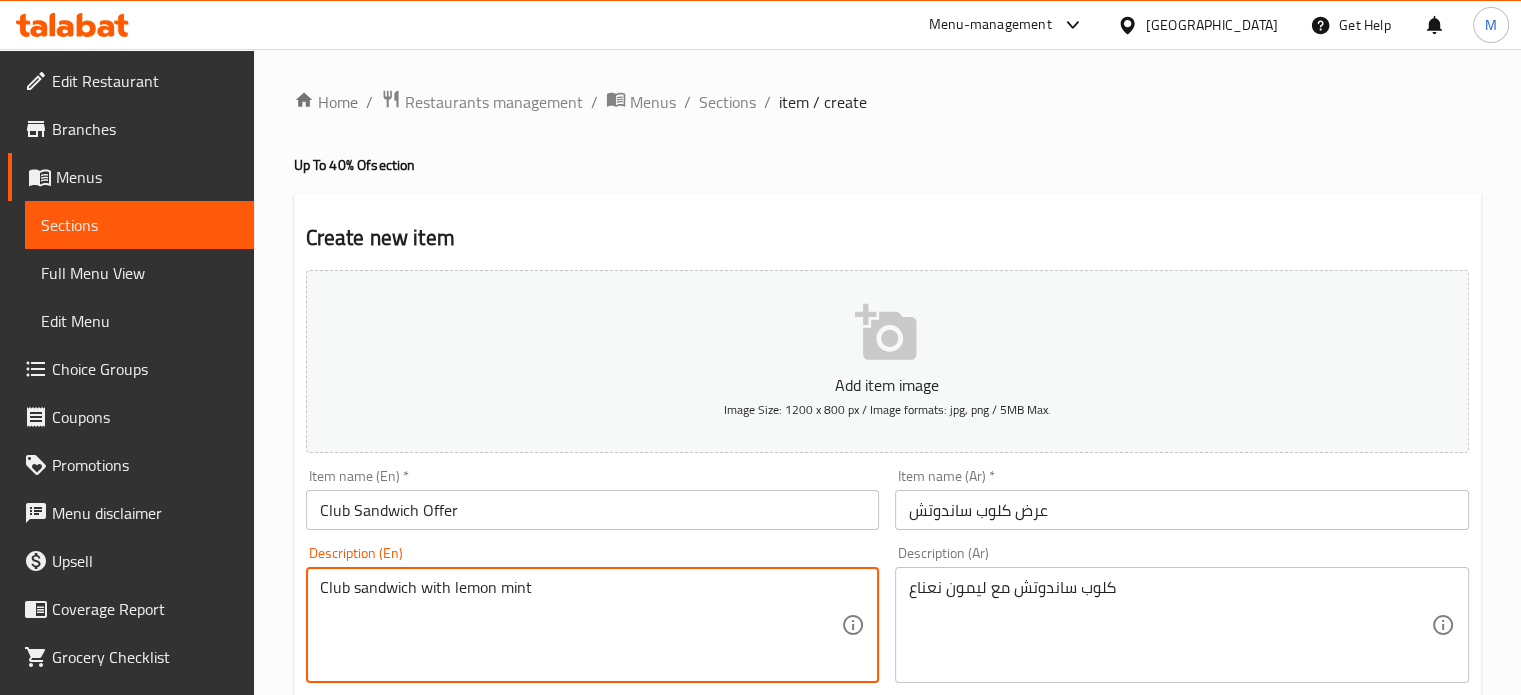 type on "Club sandwich with lemon mint" 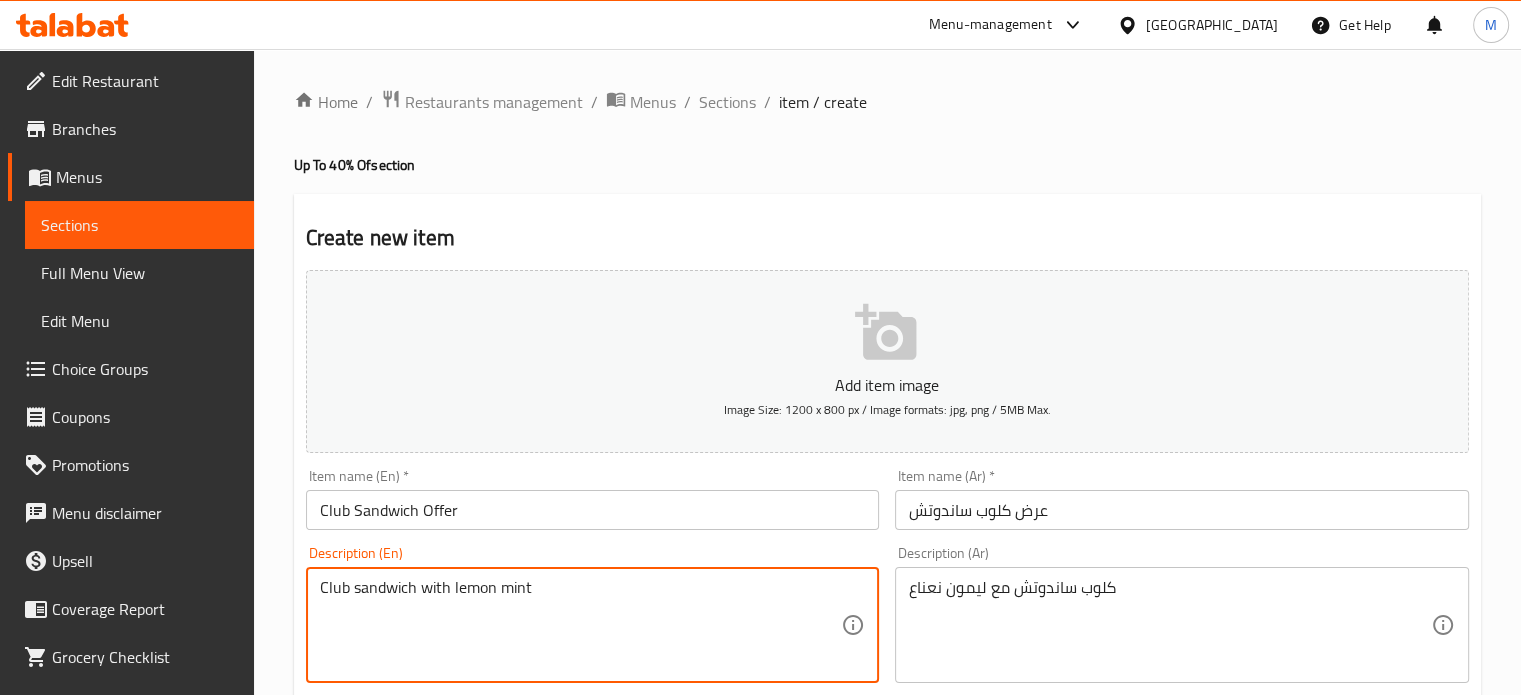 scroll, scrollTop: 717, scrollLeft: 0, axis: vertical 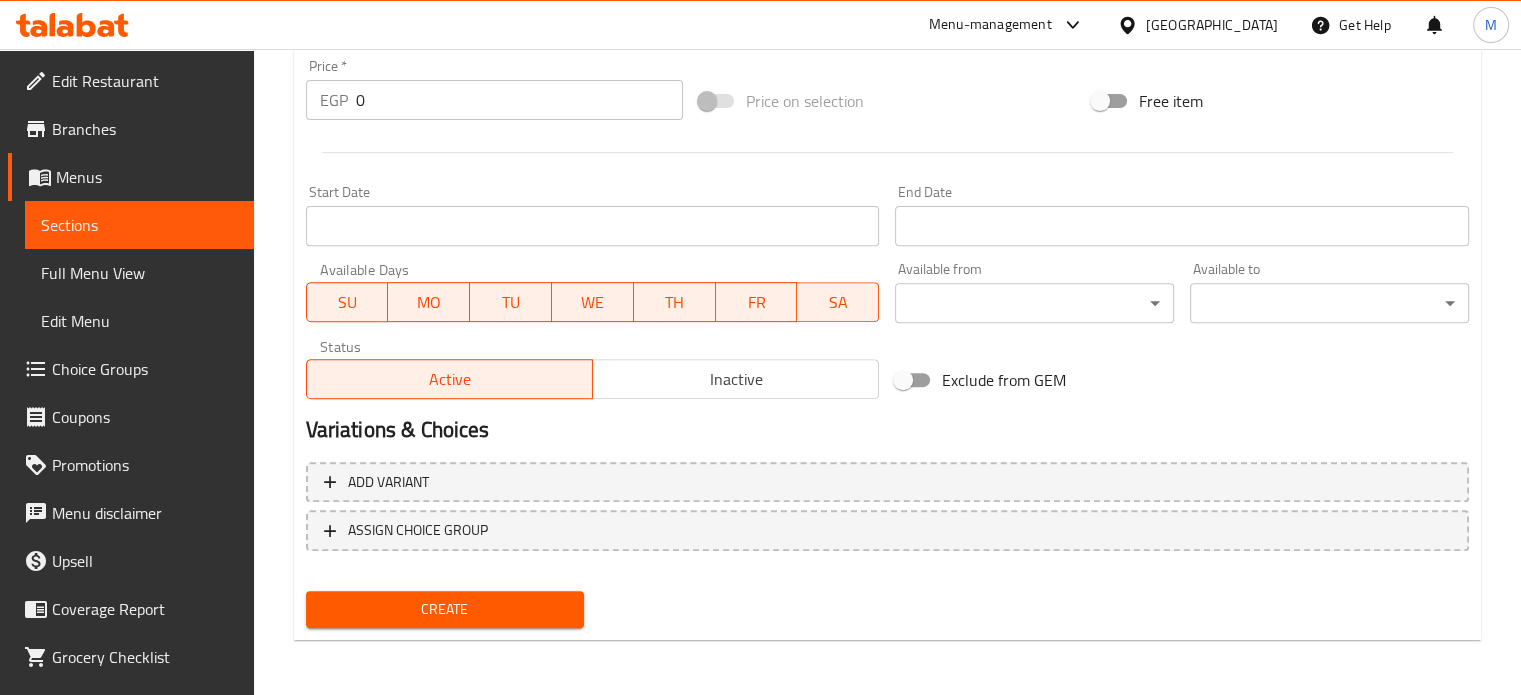 drag, startPoint x: 374, startPoint y: 107, endPoint x: 324, endPoint y: 85, distance: 54.626 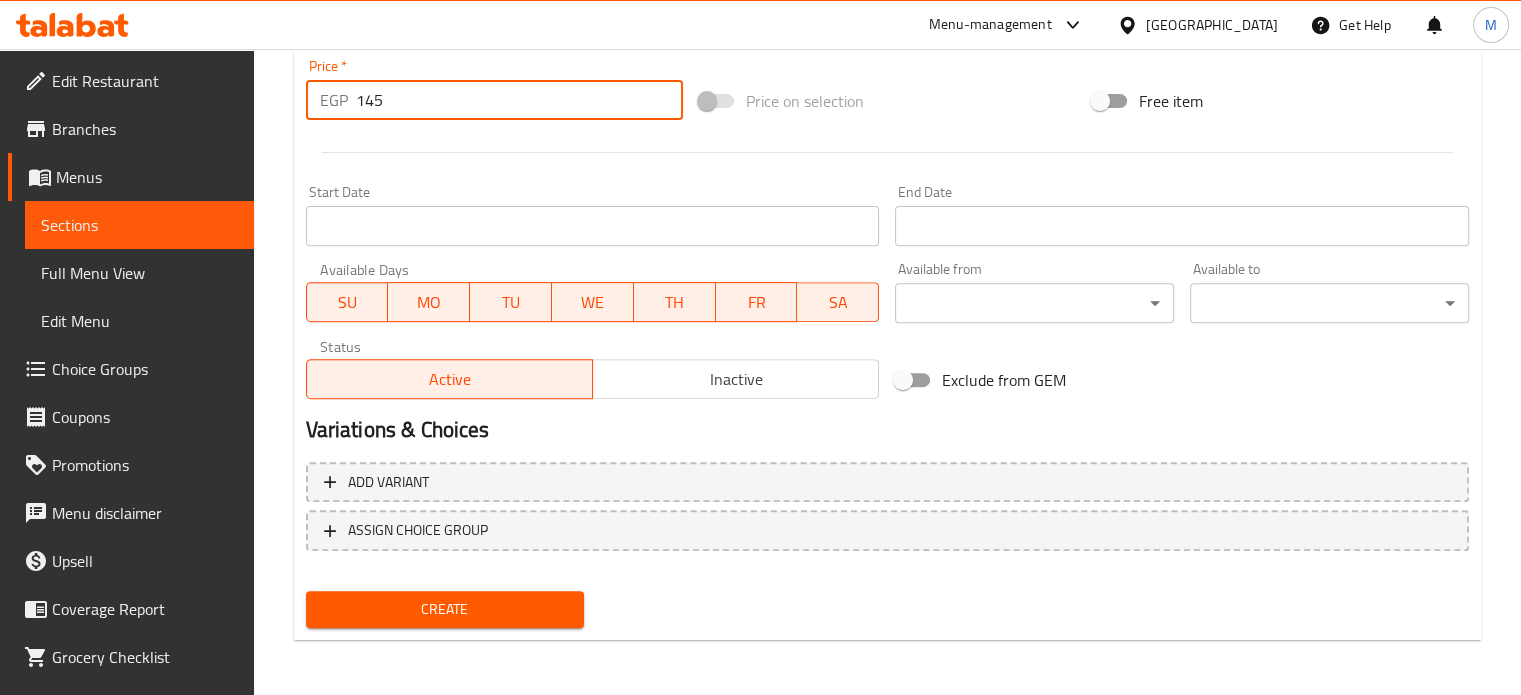 type on "145" 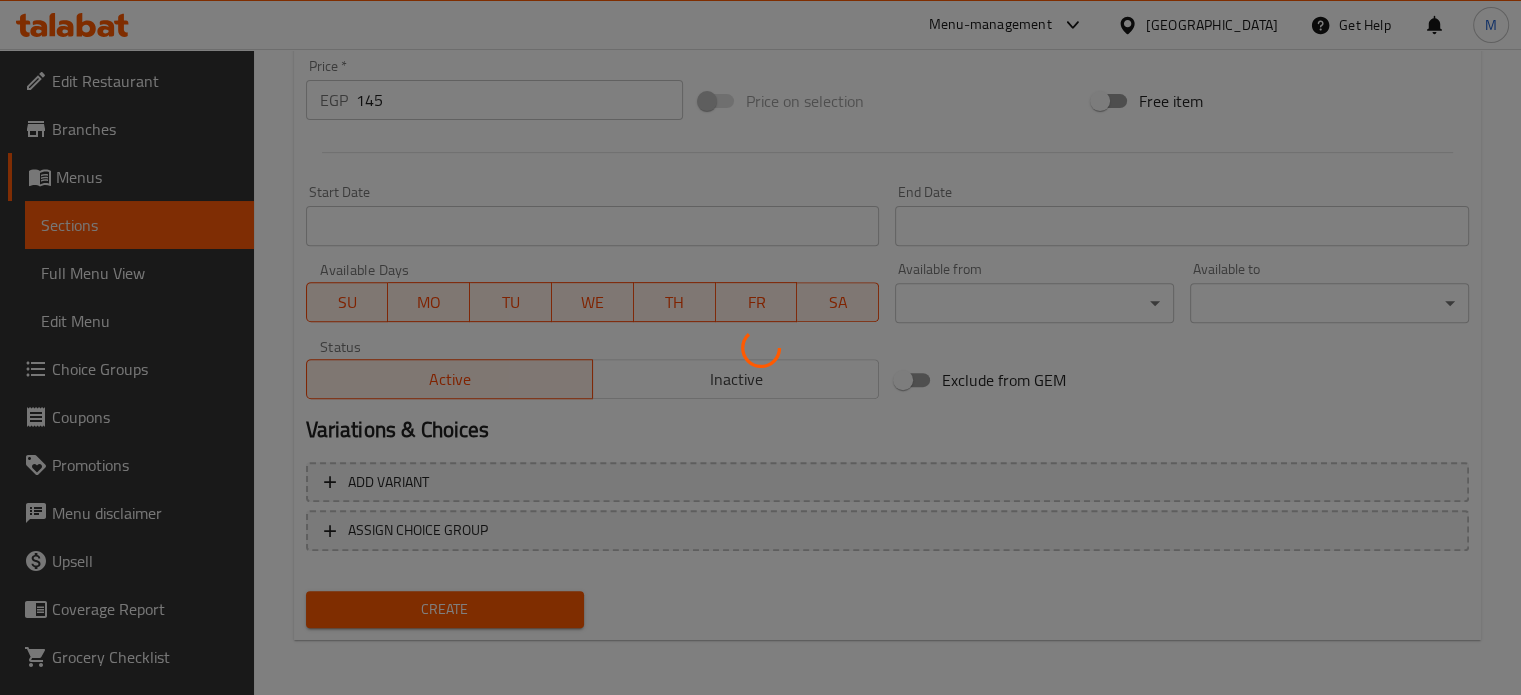 type 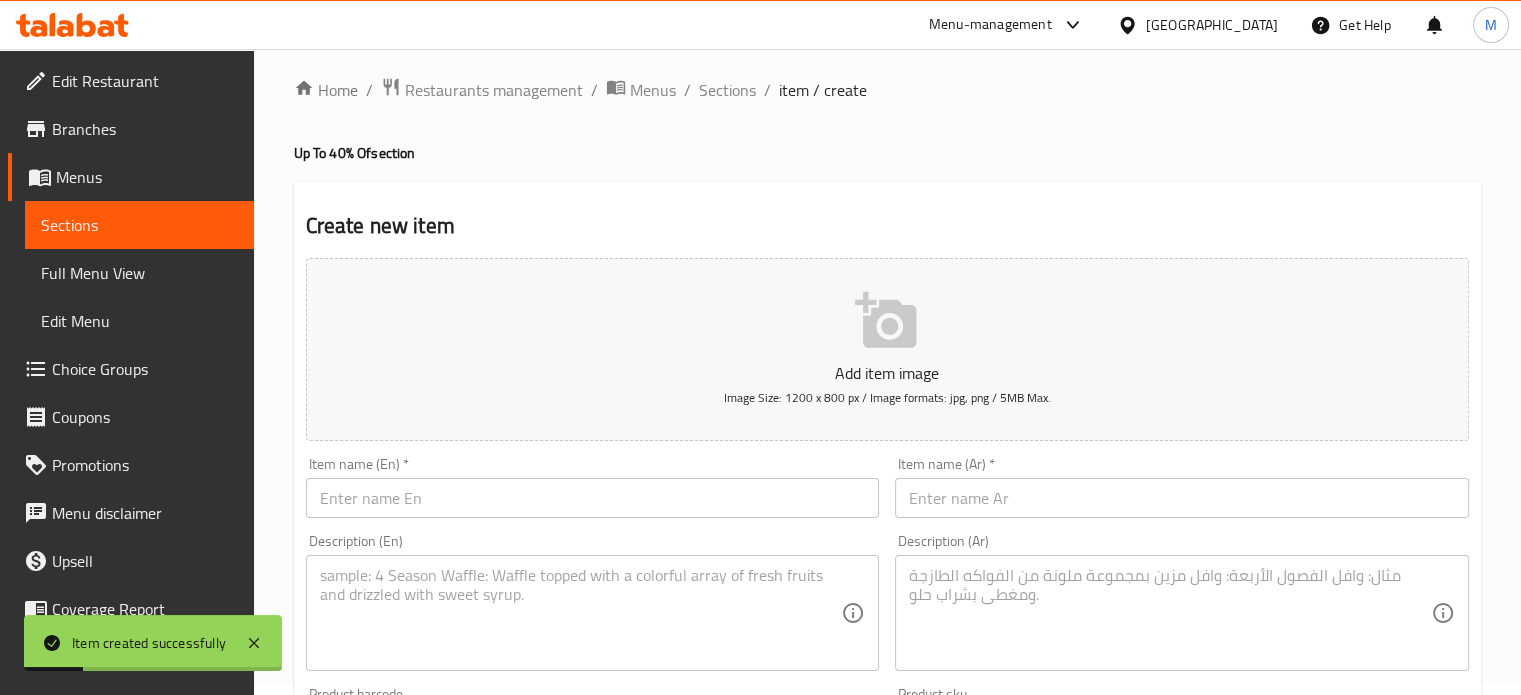 scroll, scrollTop: 0, scrollLeft: 0, axis: both 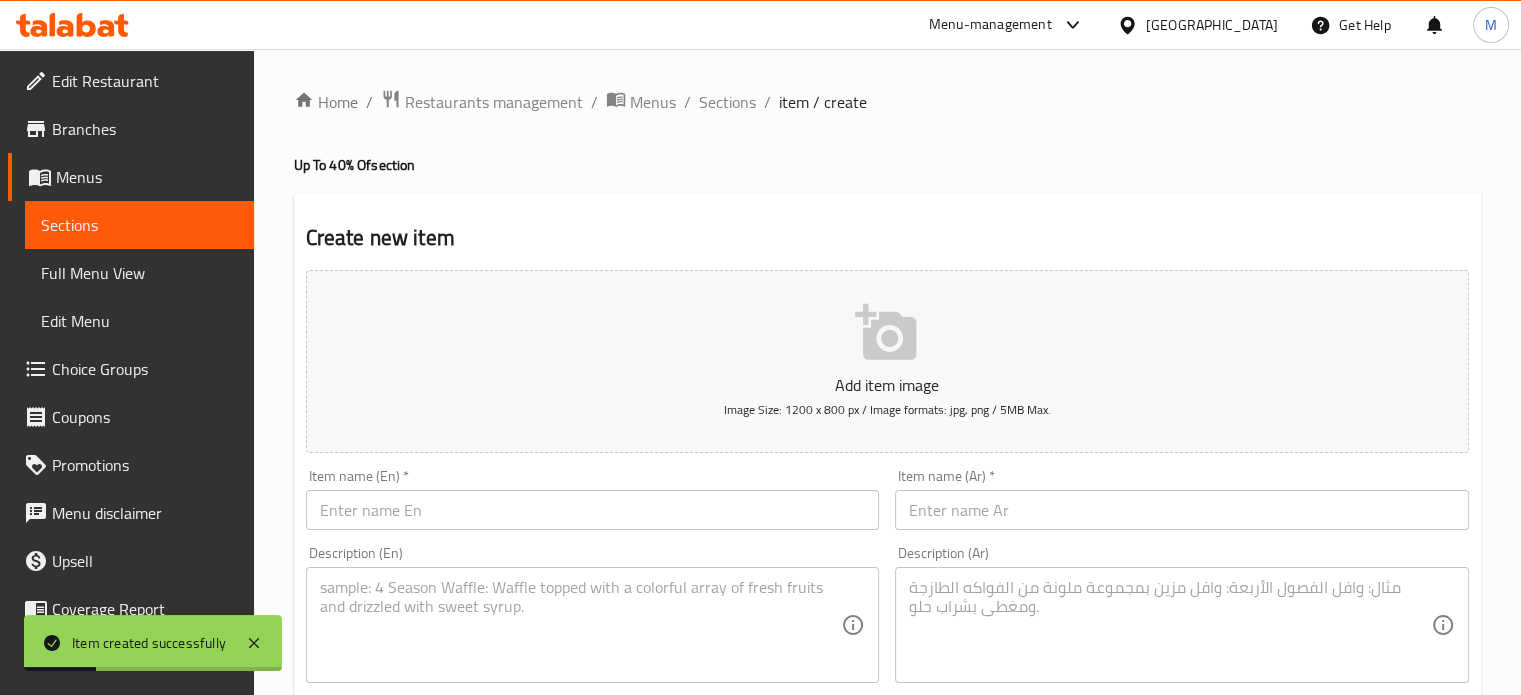 click at bounding box center [593, 510] 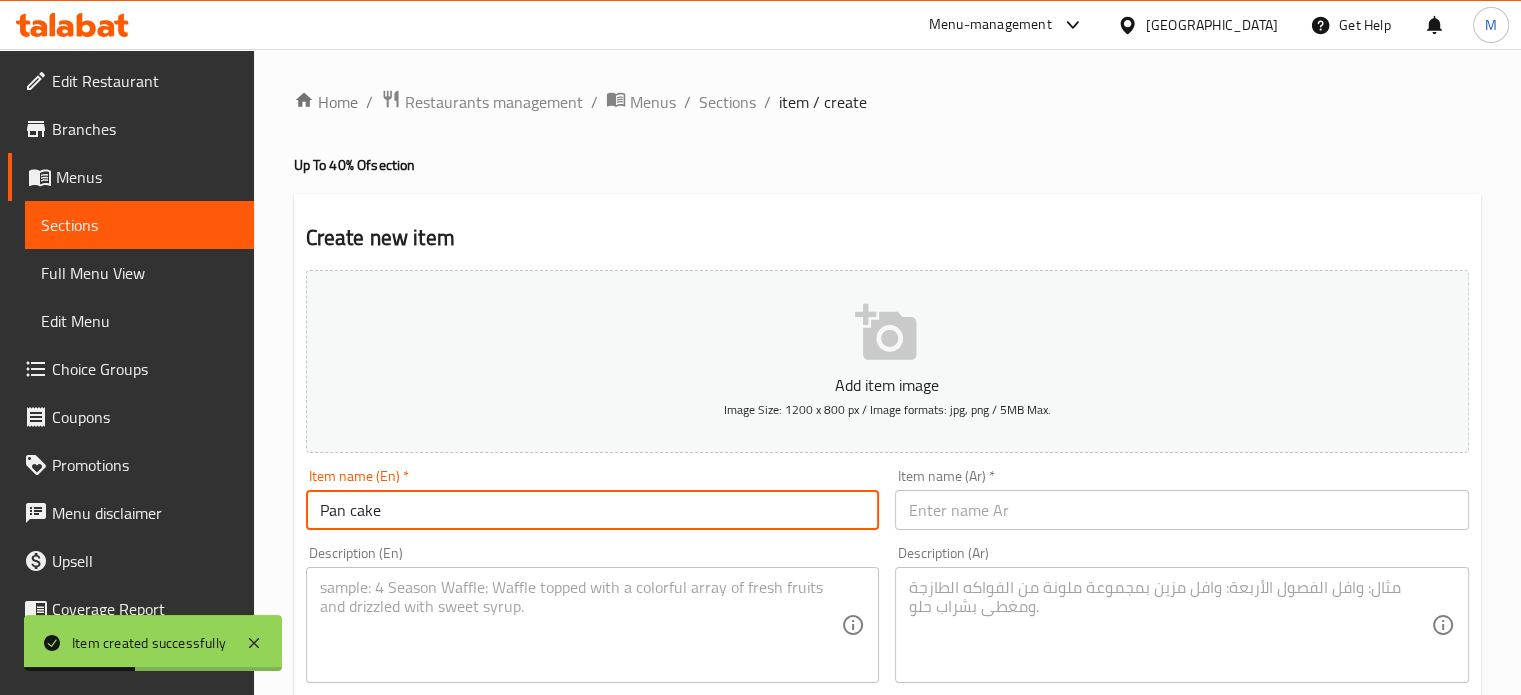click on "Pan cake" at bounding box center (593, 510) 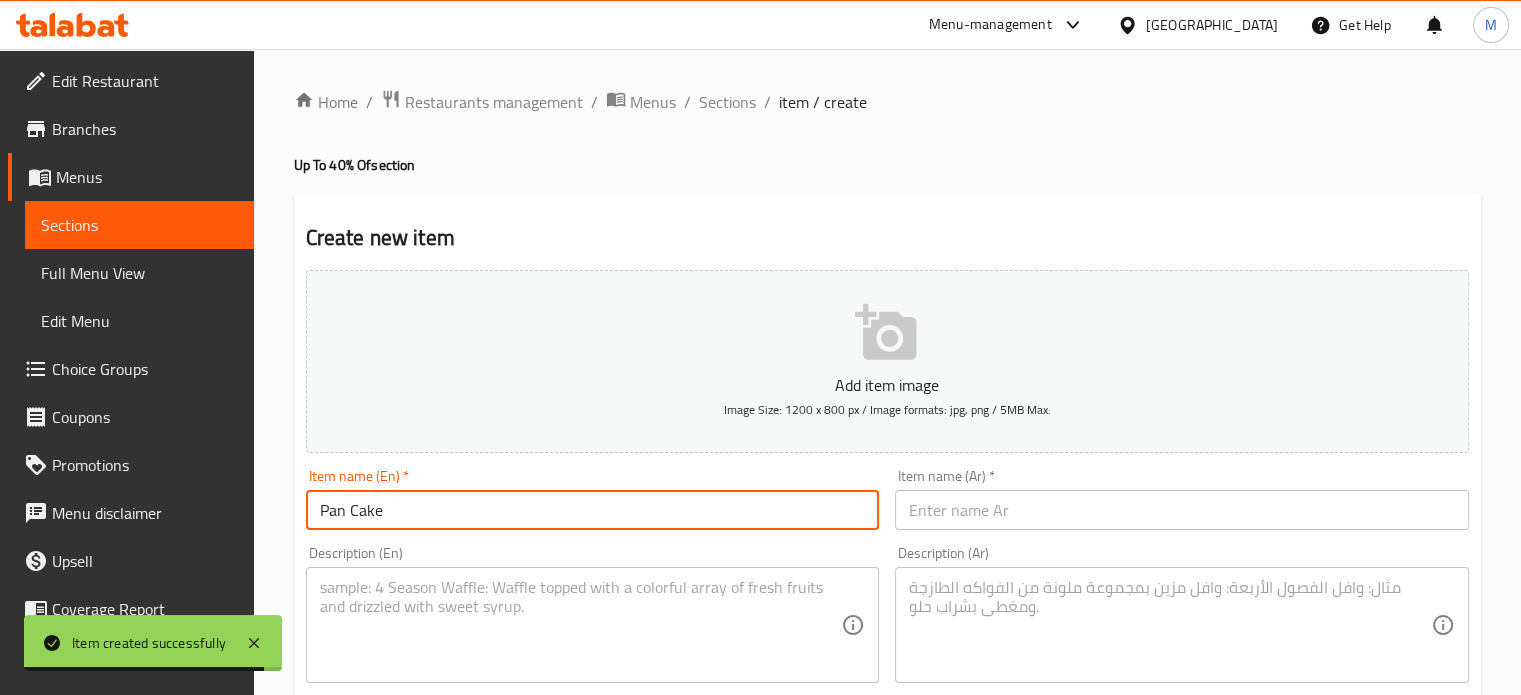 click on "Pan Cake" at bounding box center [593, 510] 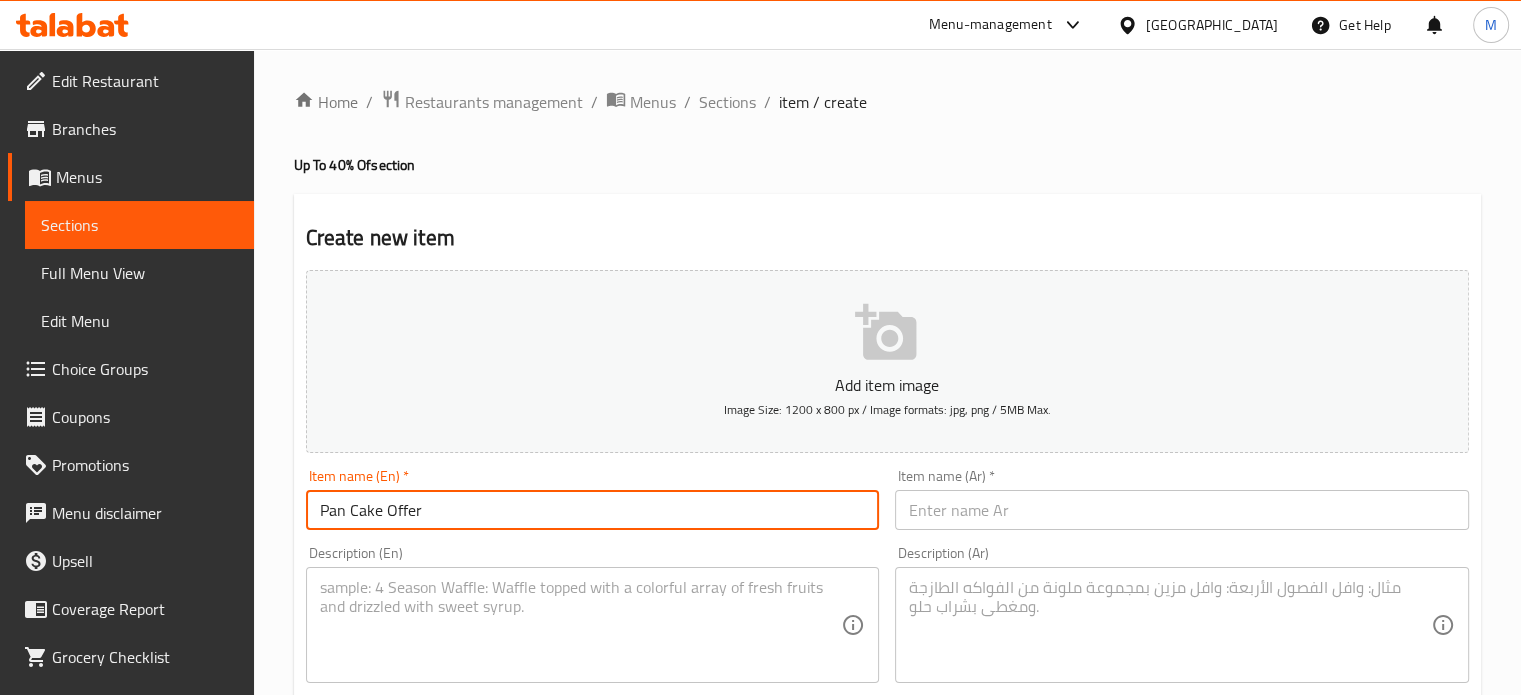 type on "Pan Cake Offer" 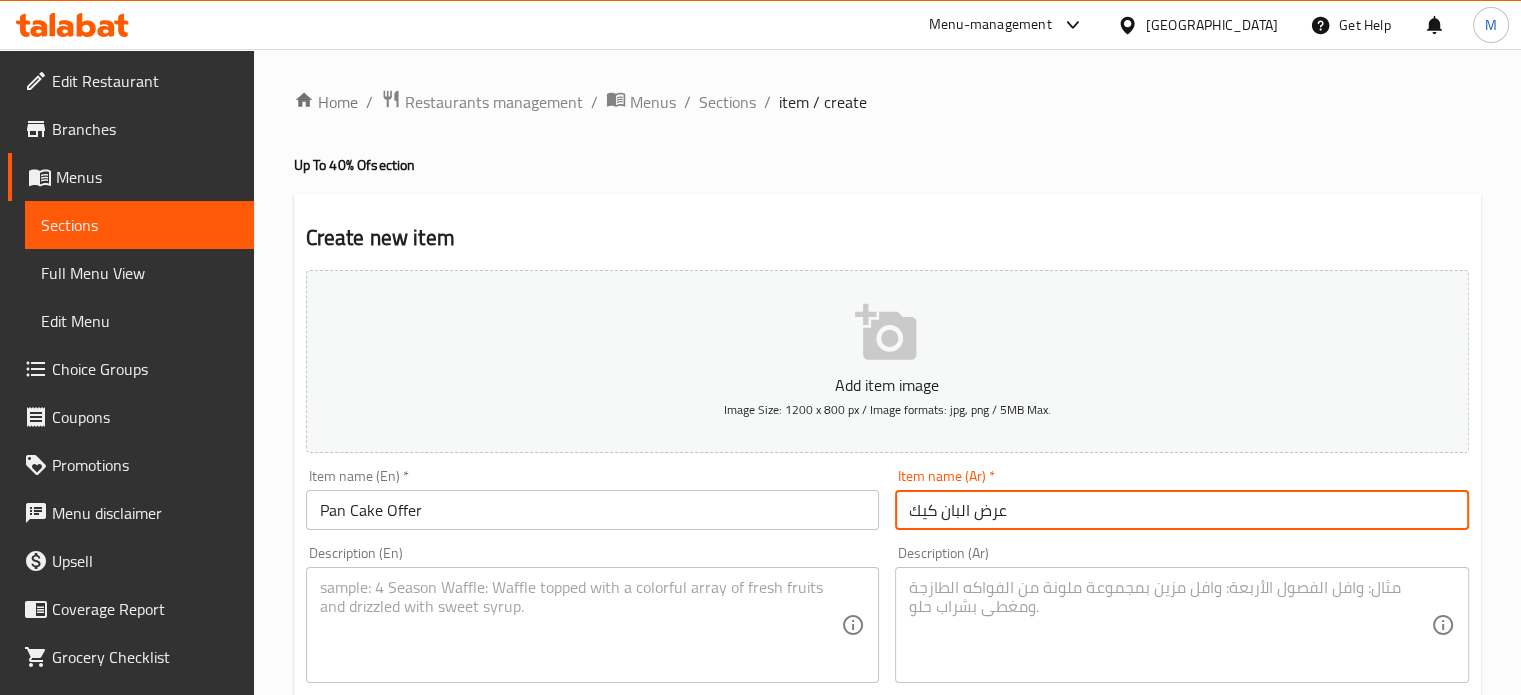type on "عرض البان كيك" 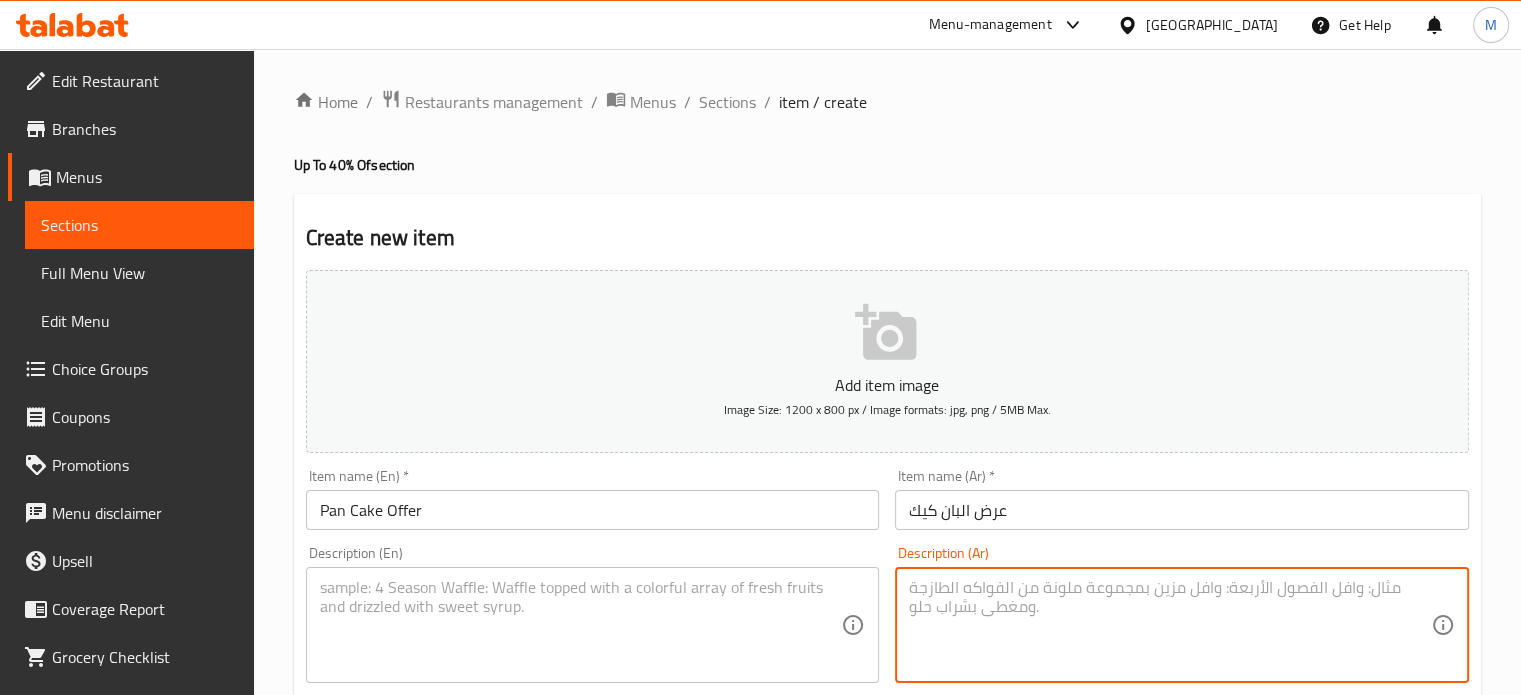 paste on "Pan cake caramel + strawberry coconut" 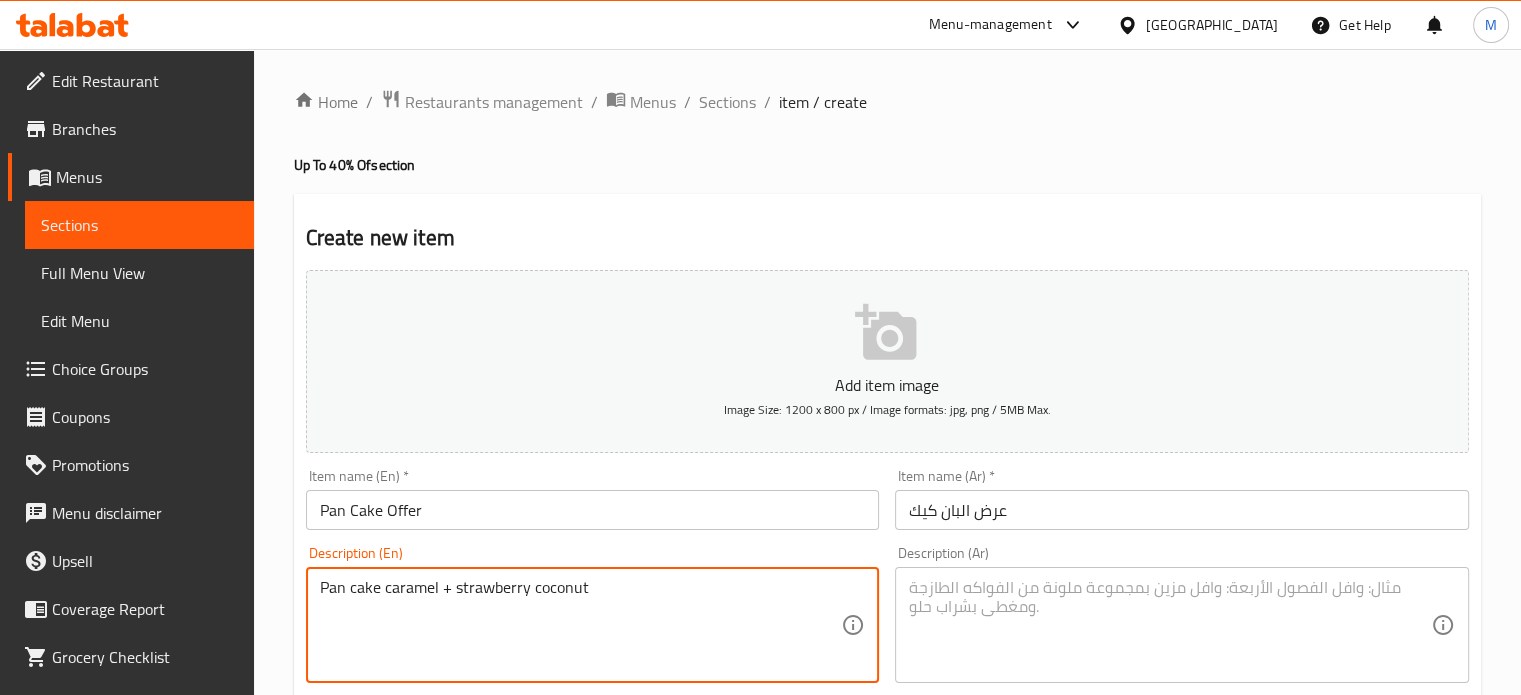 type on "Pan cake caramel + strawberry coconut" 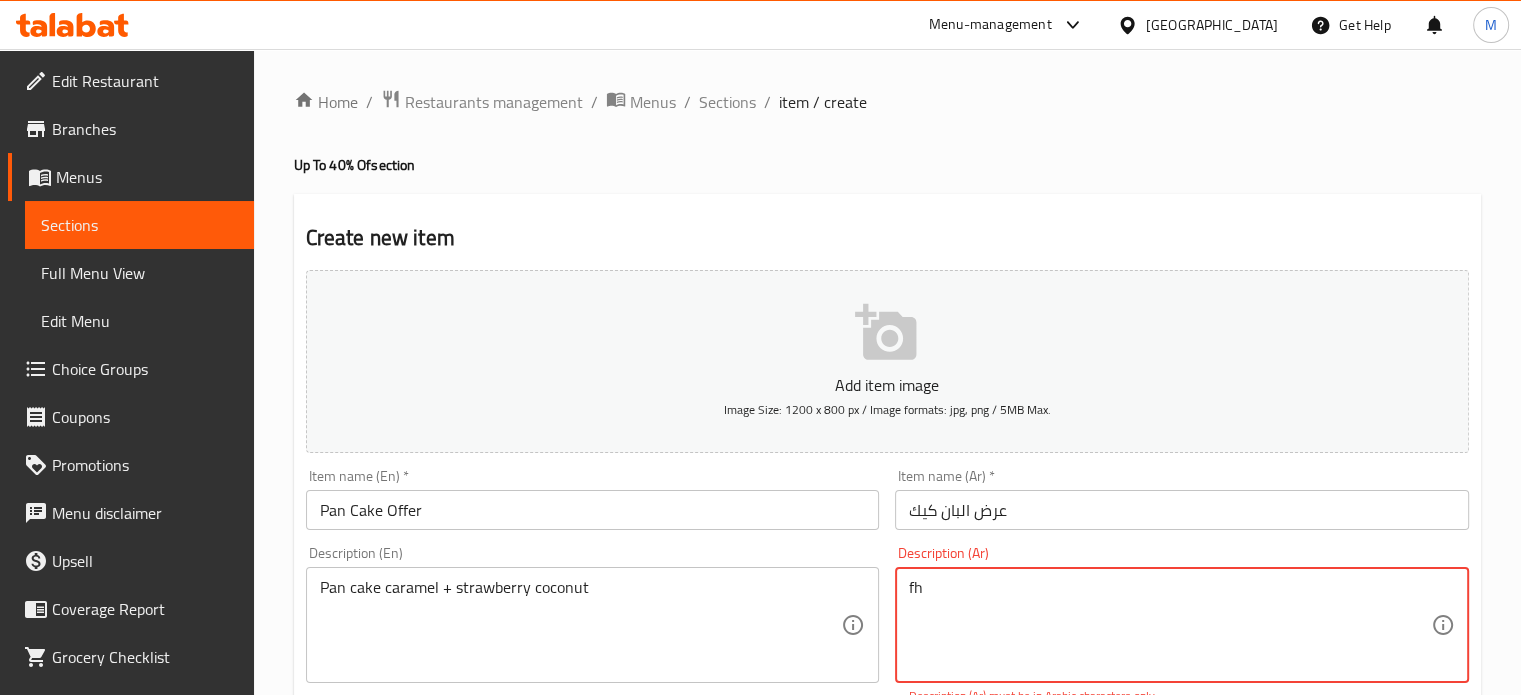 type on "f" 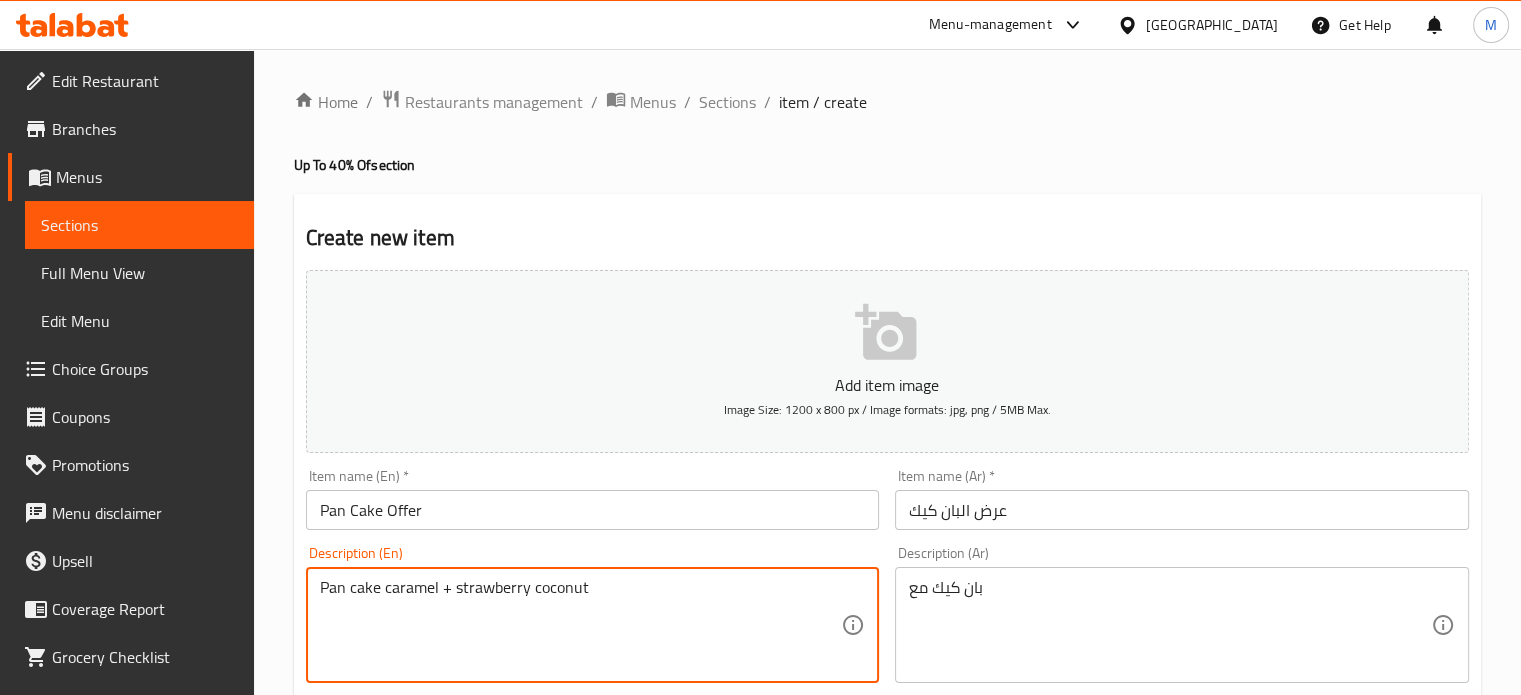 click on "Pan cake caramel + strawberry coconut" at bounding box center [581, 625] 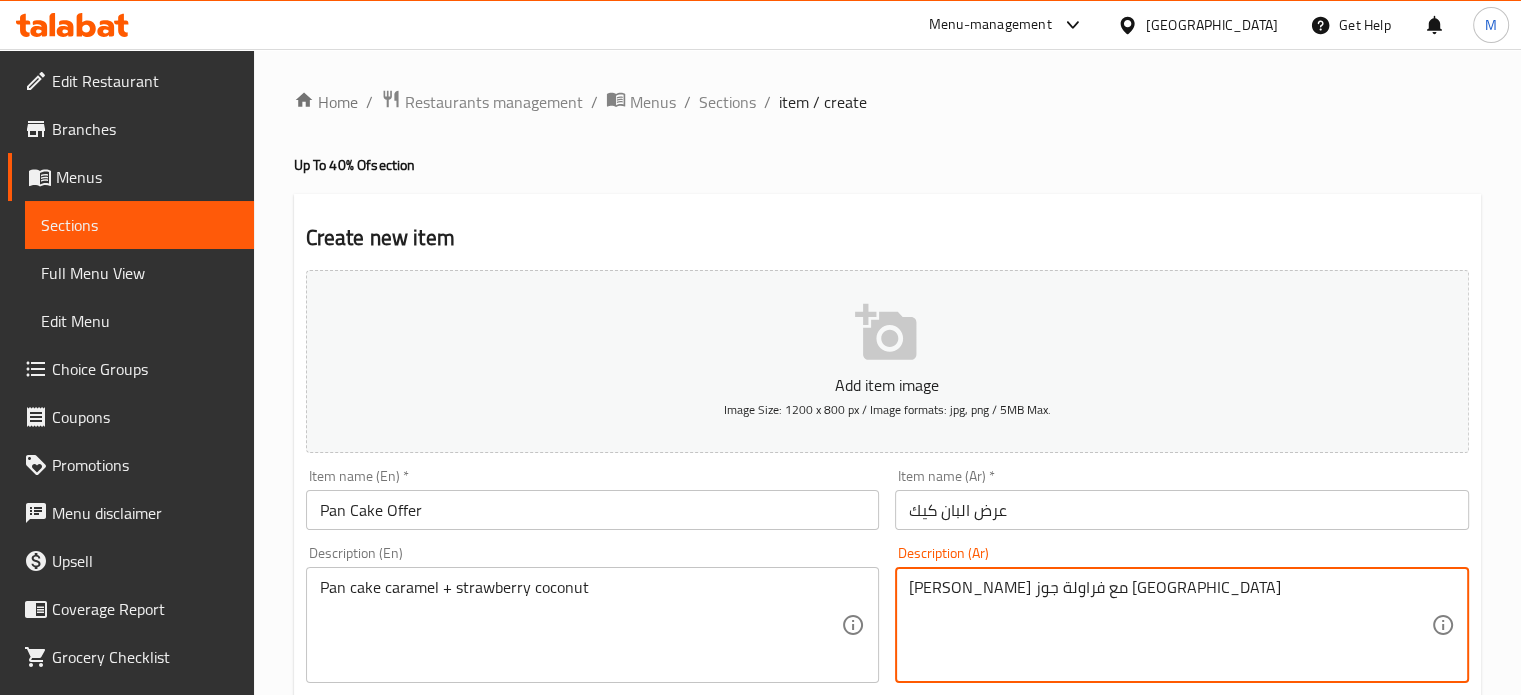 type on "[PERSON_NAME] مع فراولة جوز [GEOGRAPHIC_DATA]" 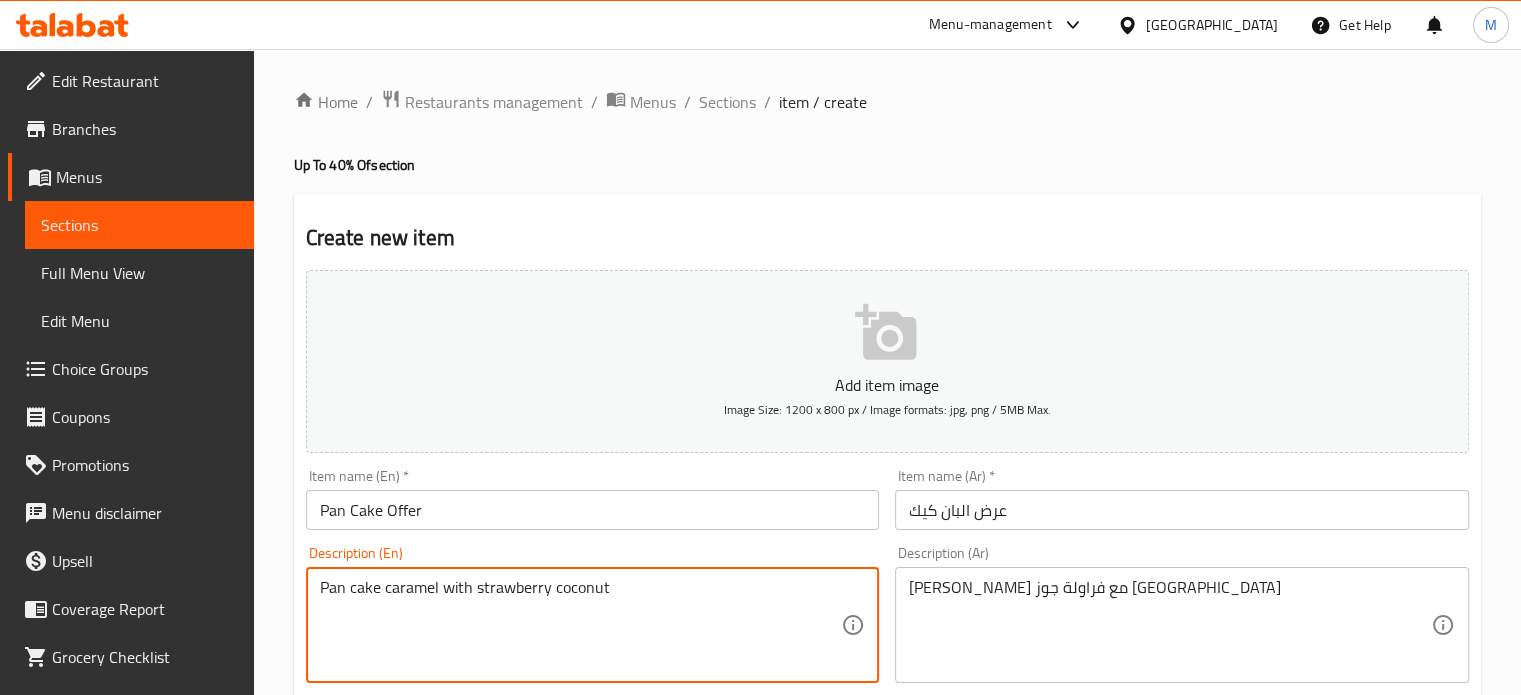 type on "Pan cake caramel with strawberry coconut" 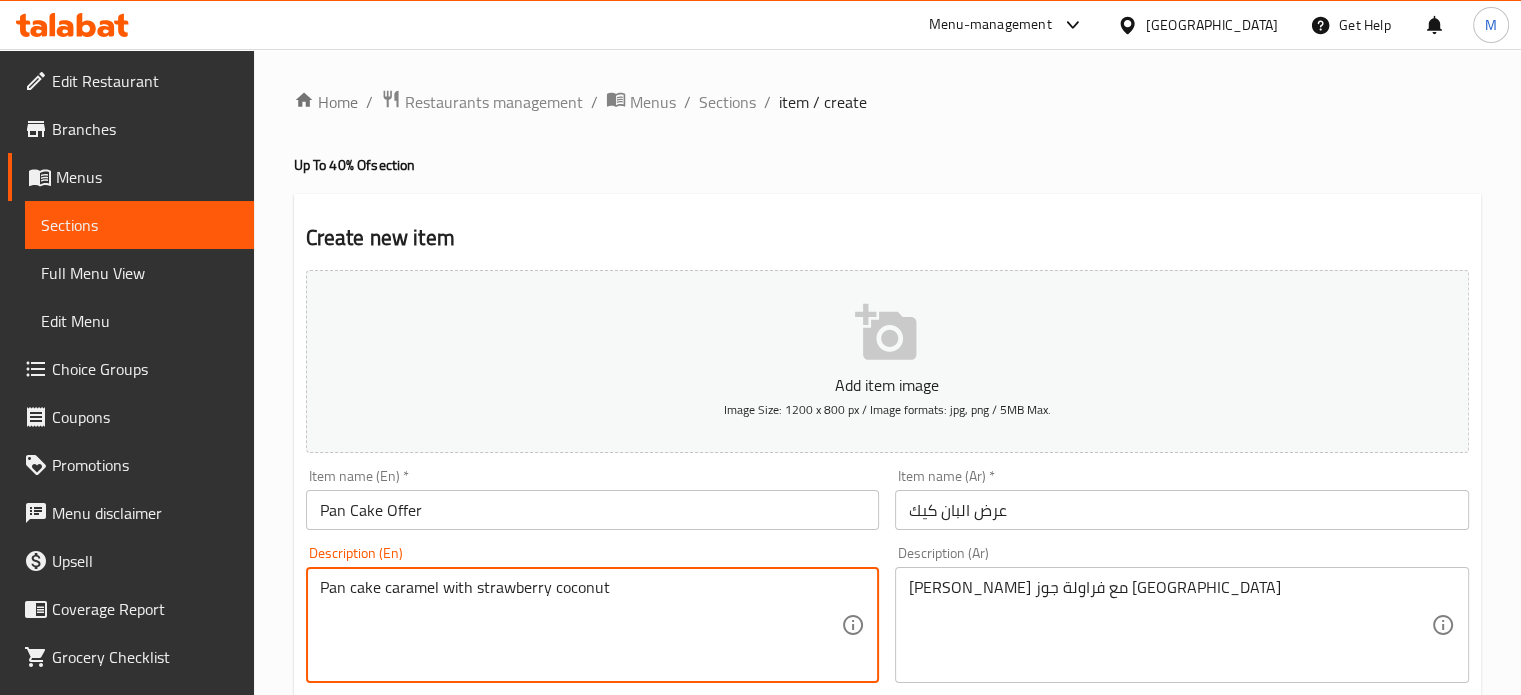 scroll, scrollTop: 608, scrollLeft: 0, axis: vertical 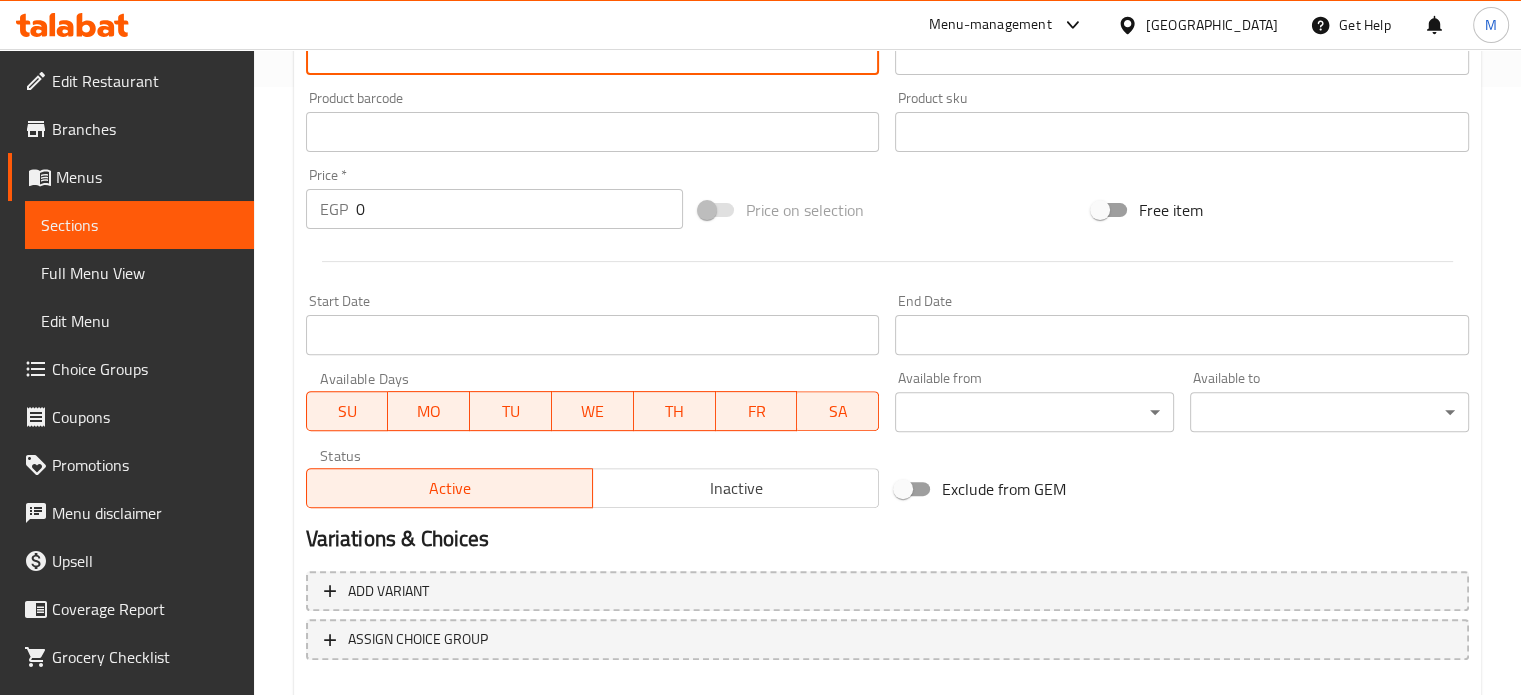 drag, startPoint x: 354, startPoint y: 216, endPoint x: 295, endPoint y: 228, distance: 60.207973 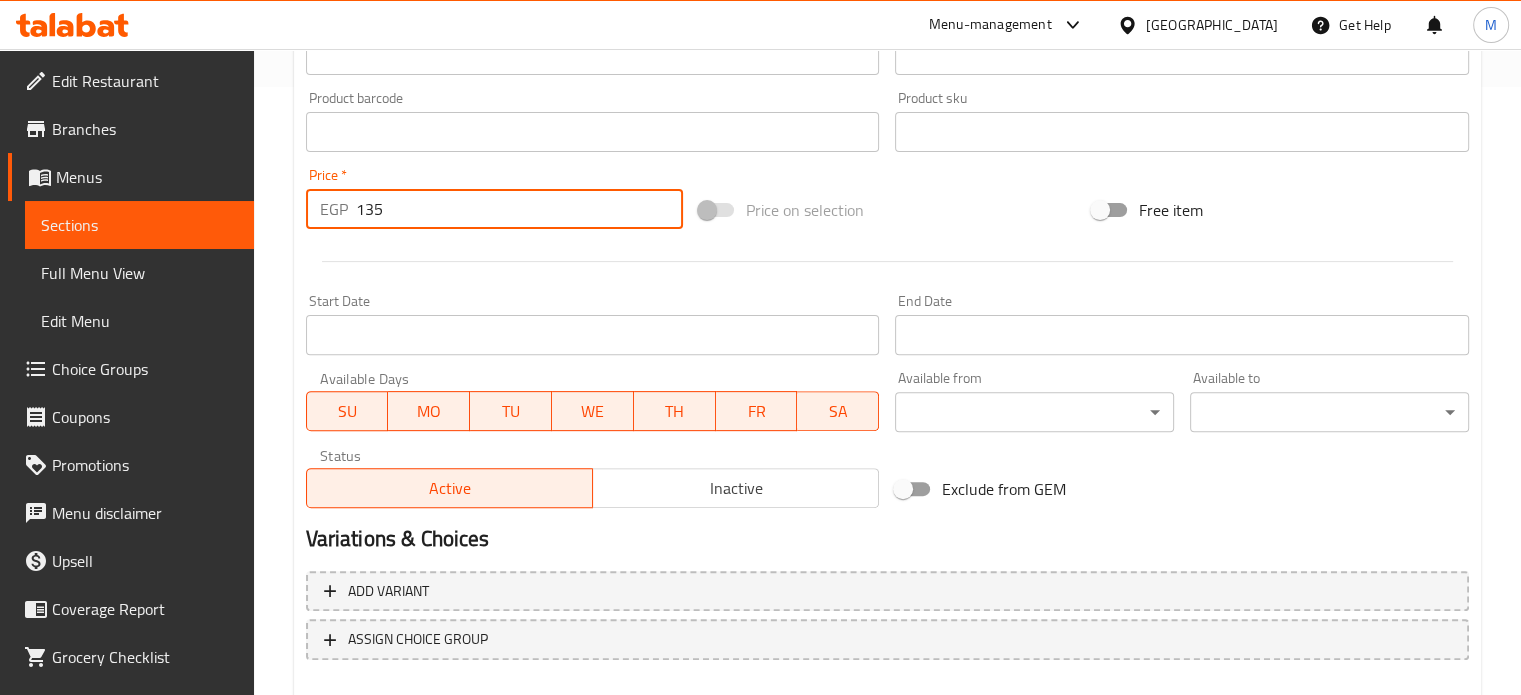 type on "135" 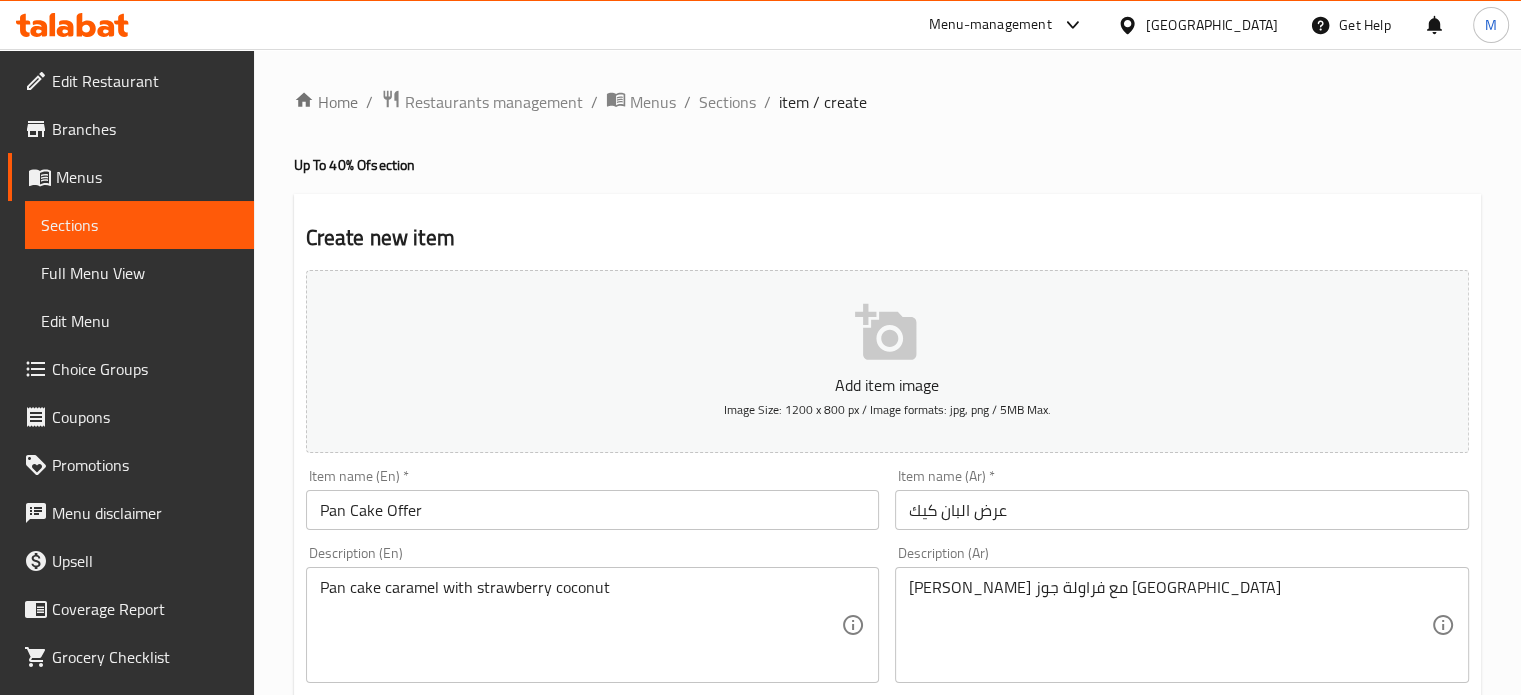 scroll, scrollTop: 717, scrollLeft: 0, axis: vertical 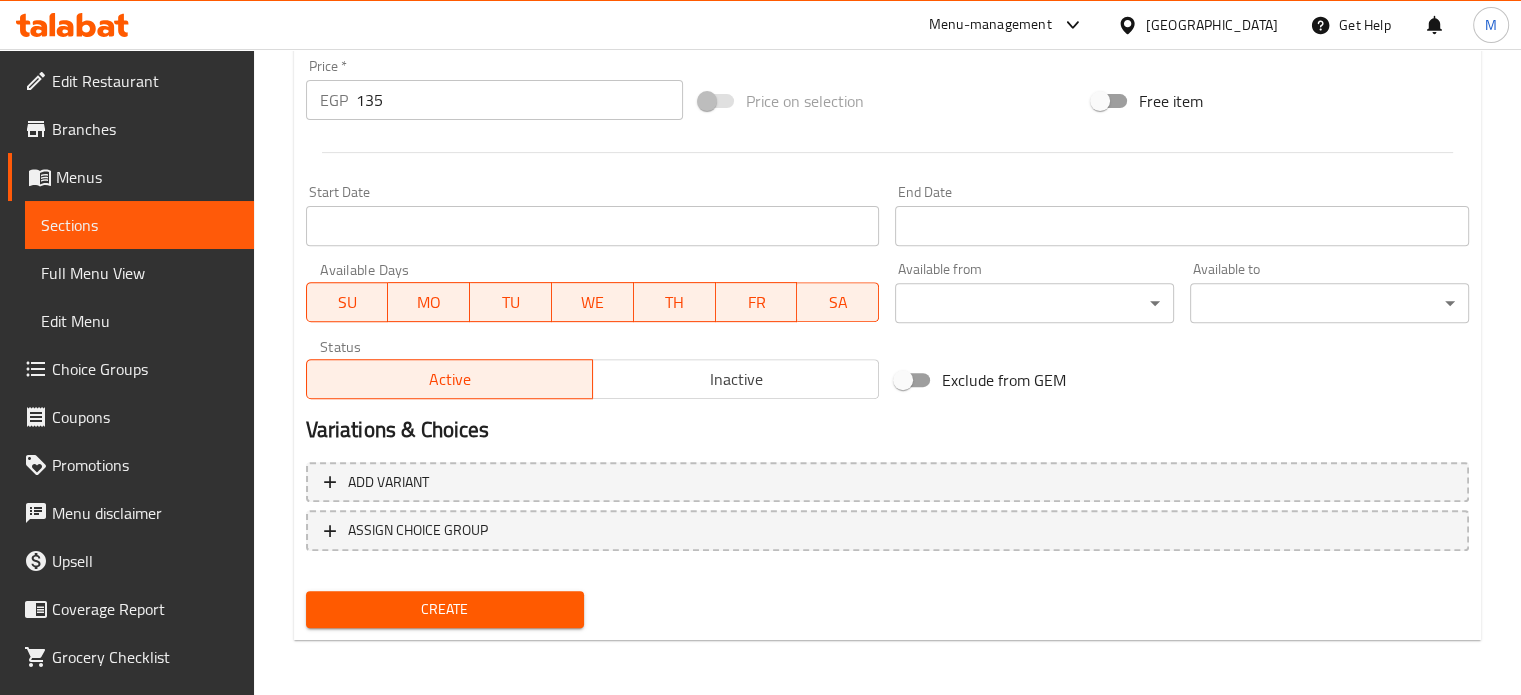 click on "Create" at bounding box center [445, 609] 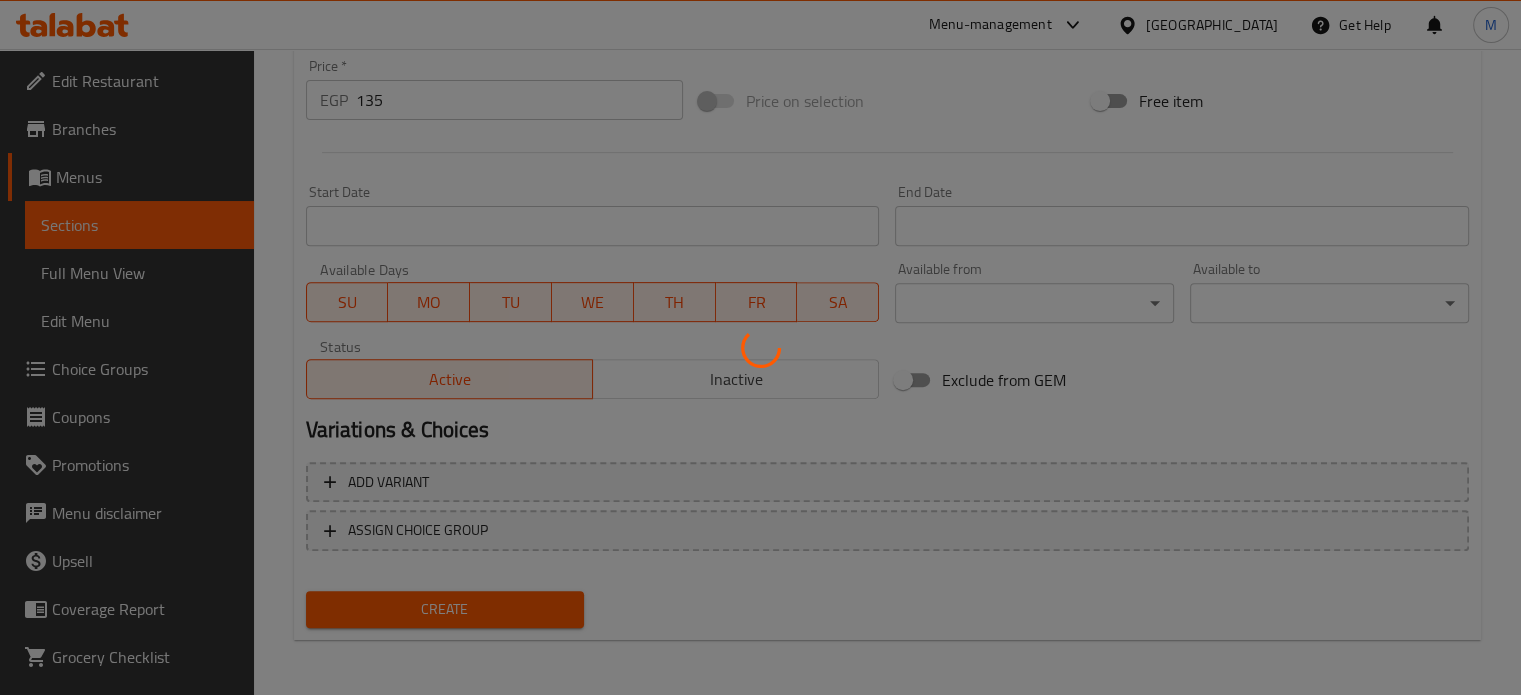 type 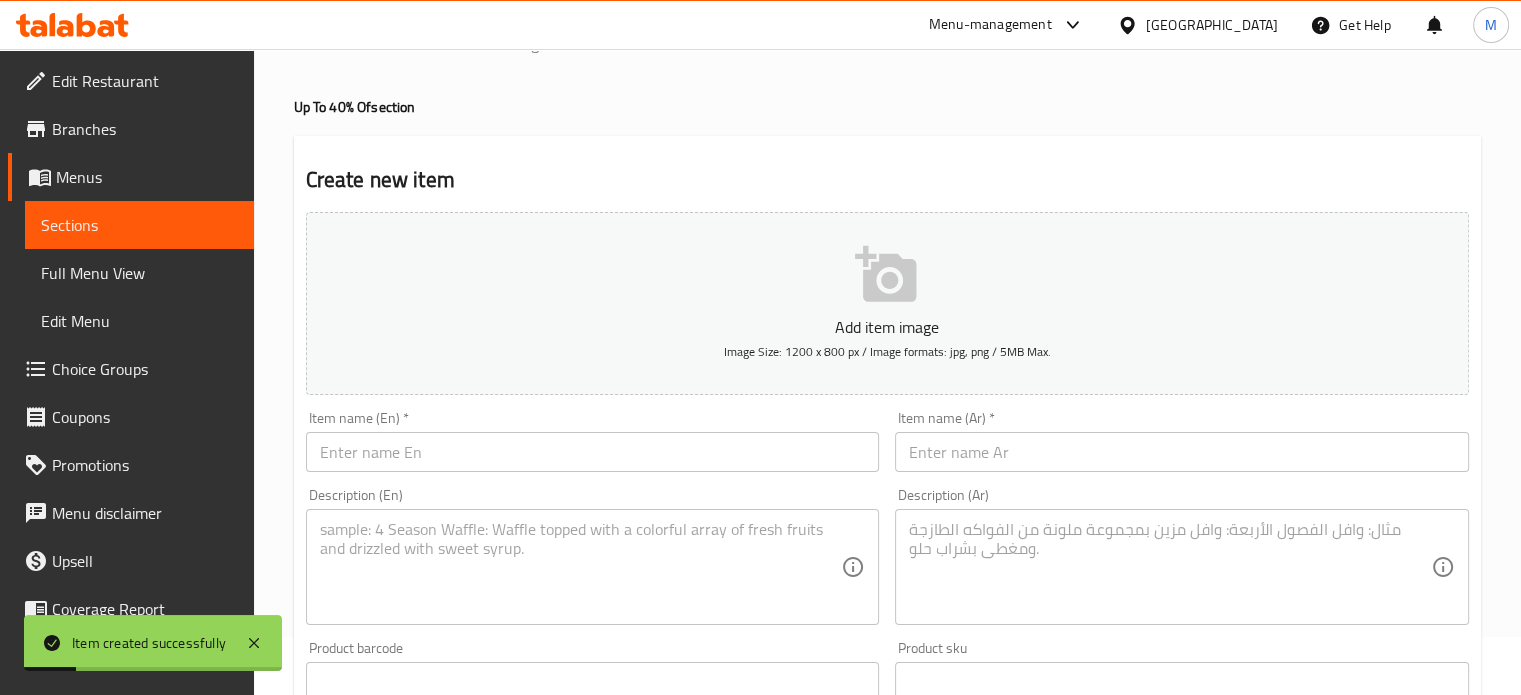 scroll, scrollTop: 0, scrollLeft: 0, axis: both 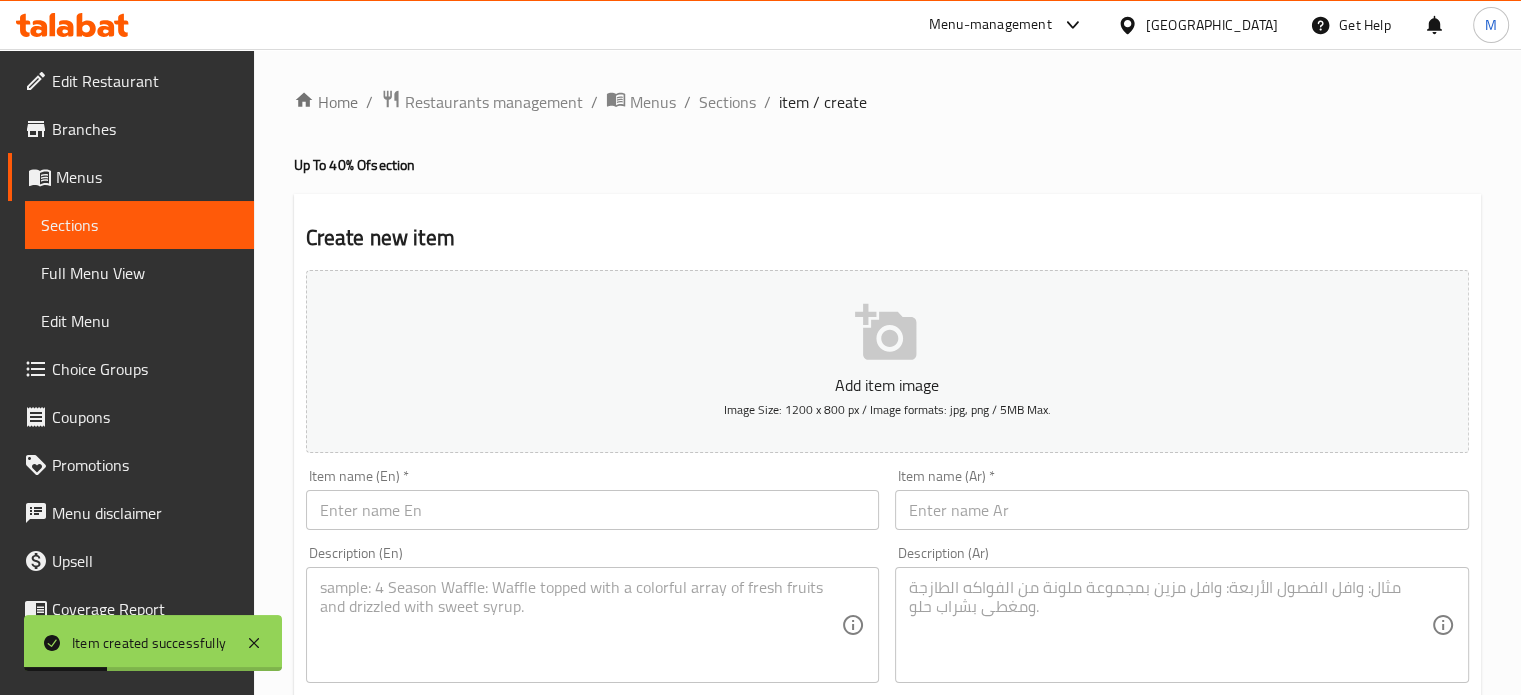 click at bounding box center [581, 625] 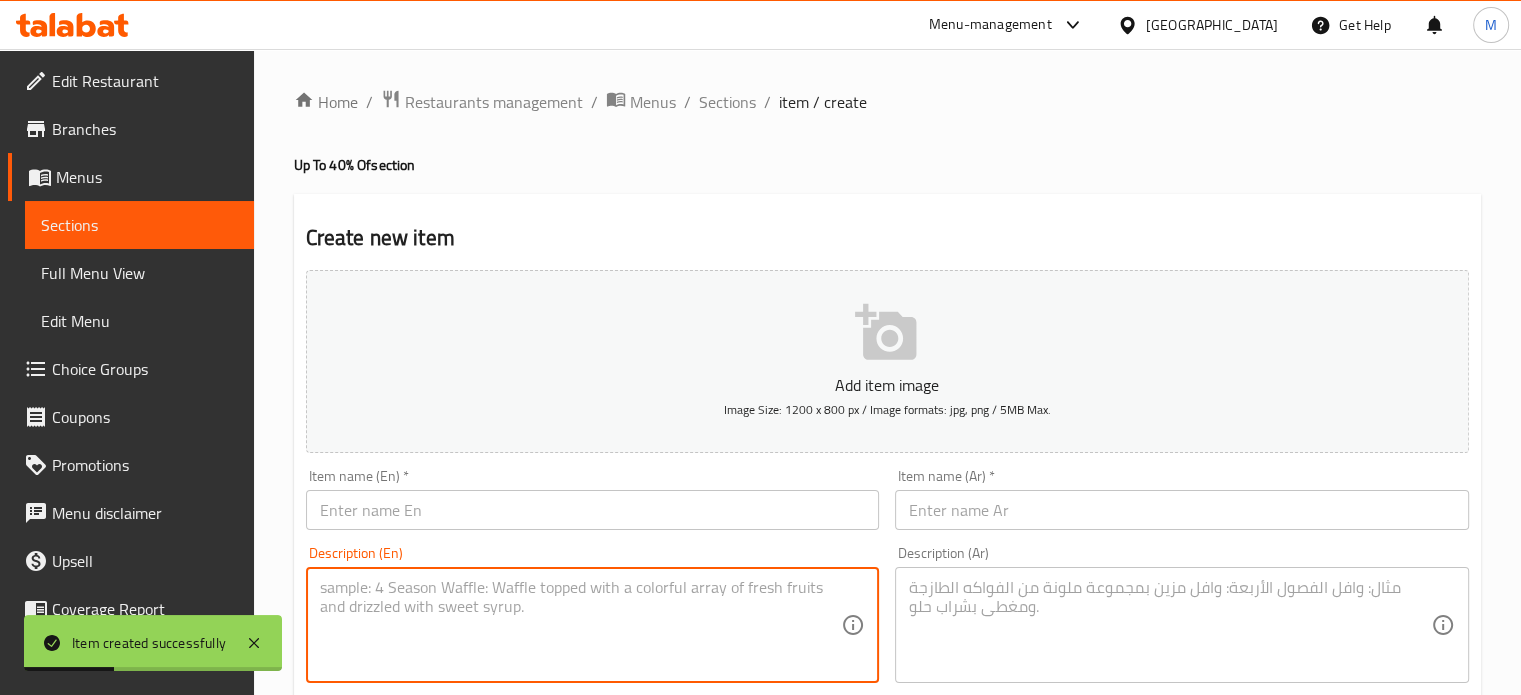 paste on "Waffle Nutella+pancake Nutella + passion fruit peach" 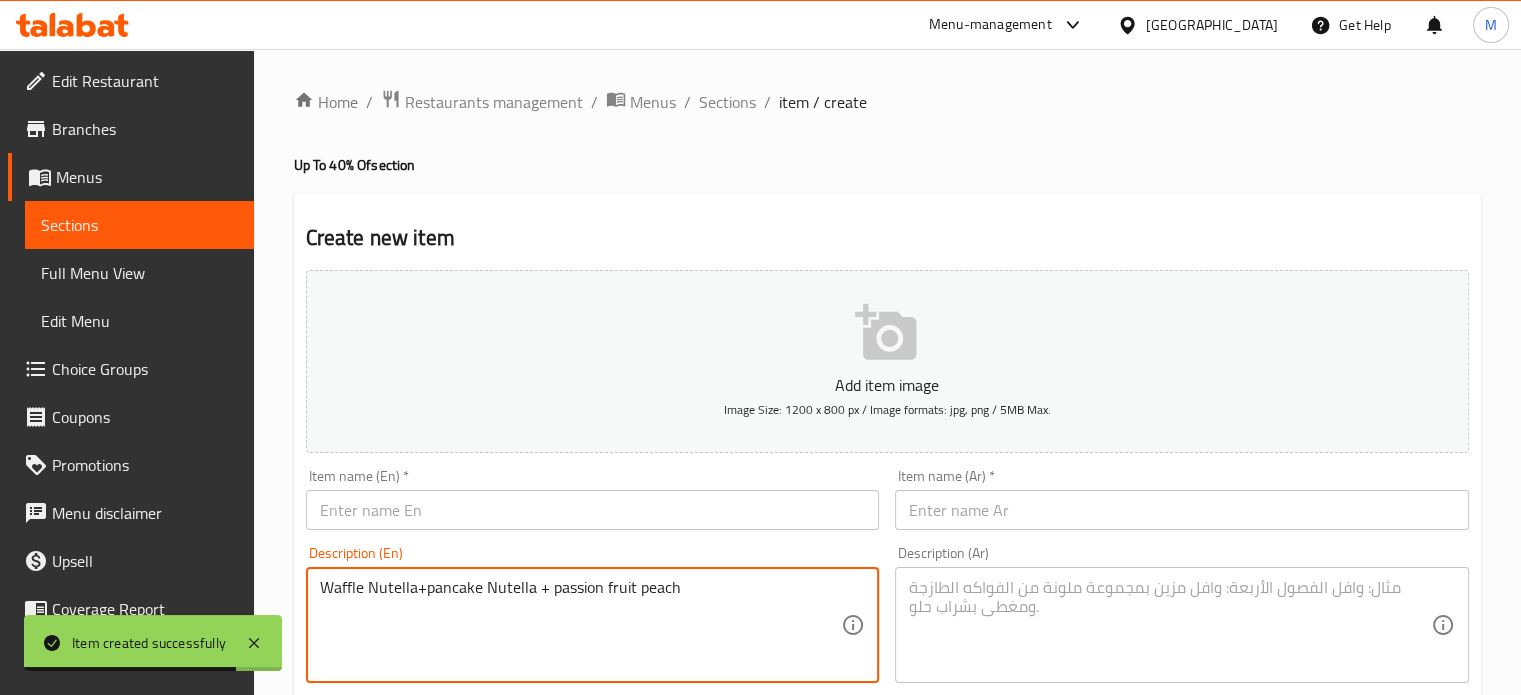 click on "Waffle Nutella+pancake Nutella + passion fruit peach" at bounding box center (581, 625) 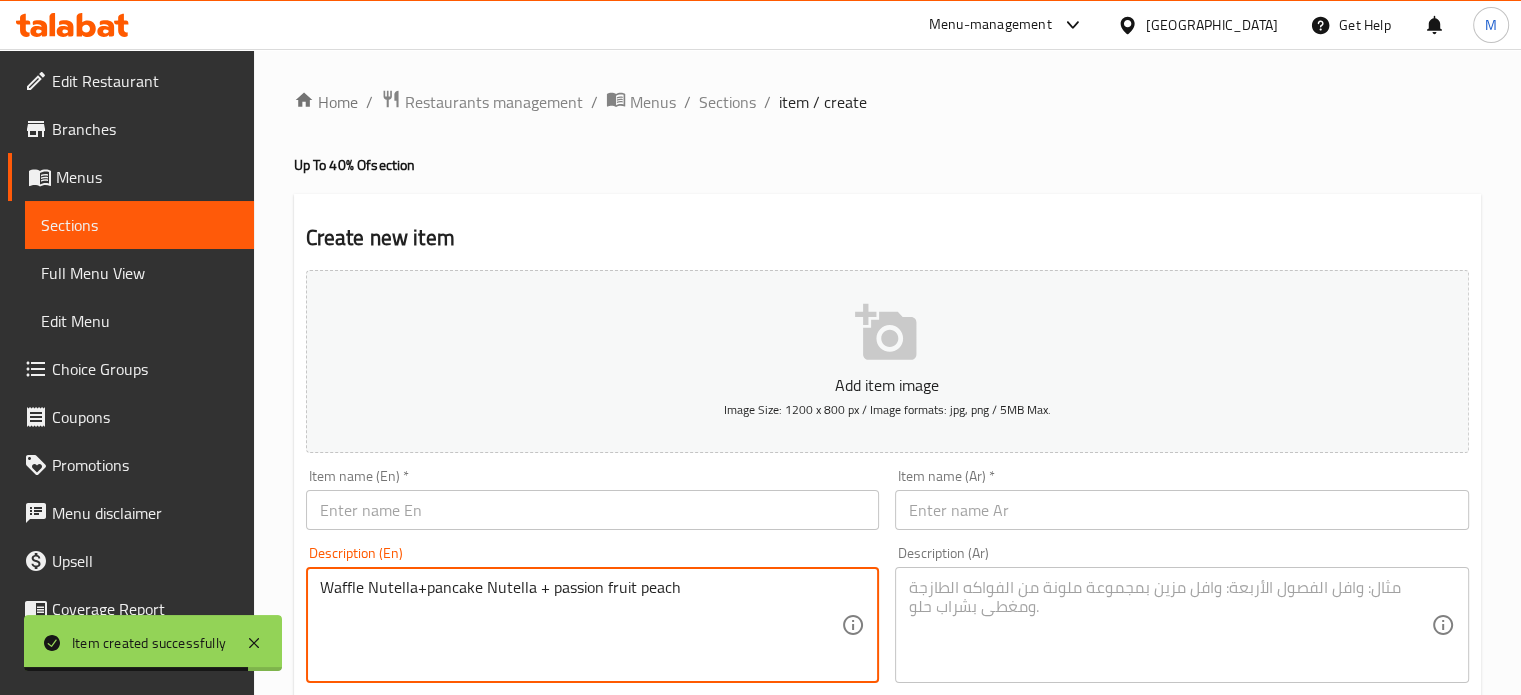 type on "Waffle Nutella+pancake Nutella + passion fruit peach" 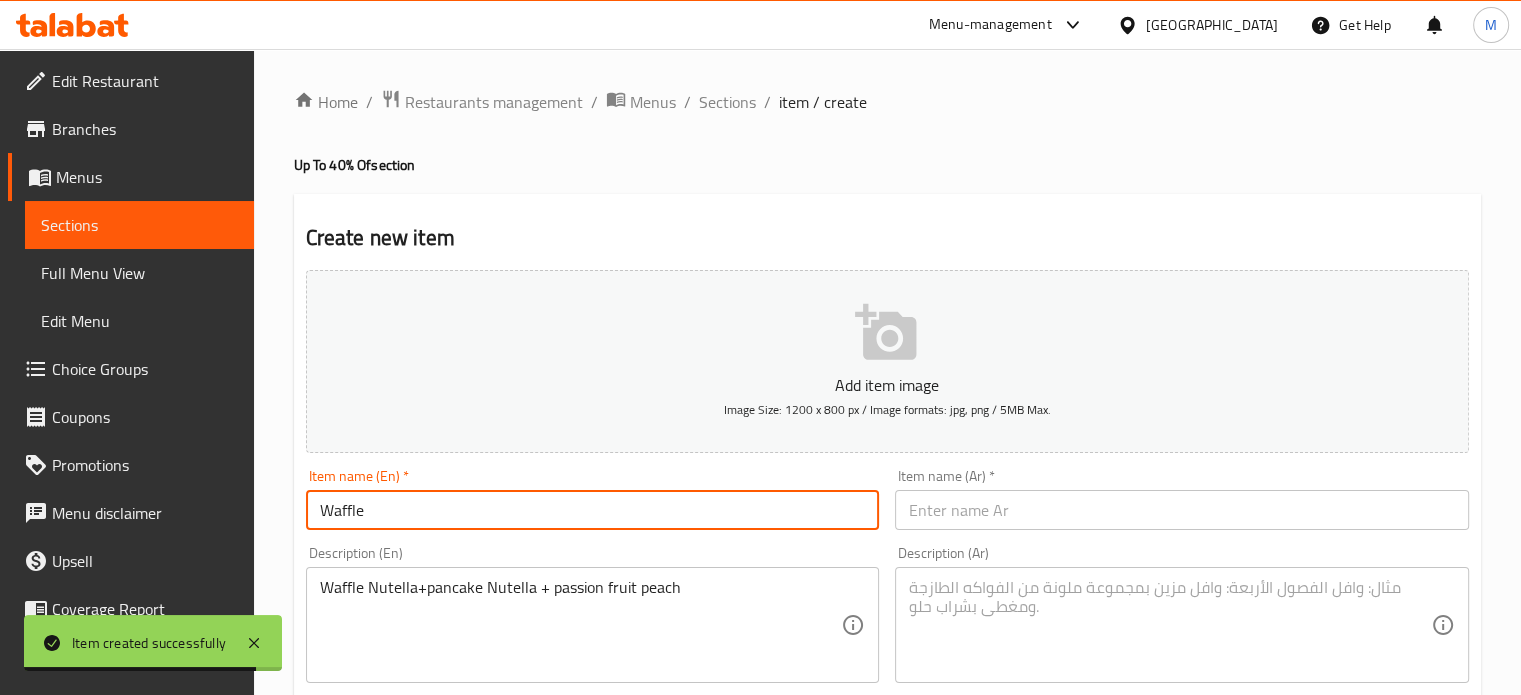 click on "Waffle" at bounding box center [593, 510] 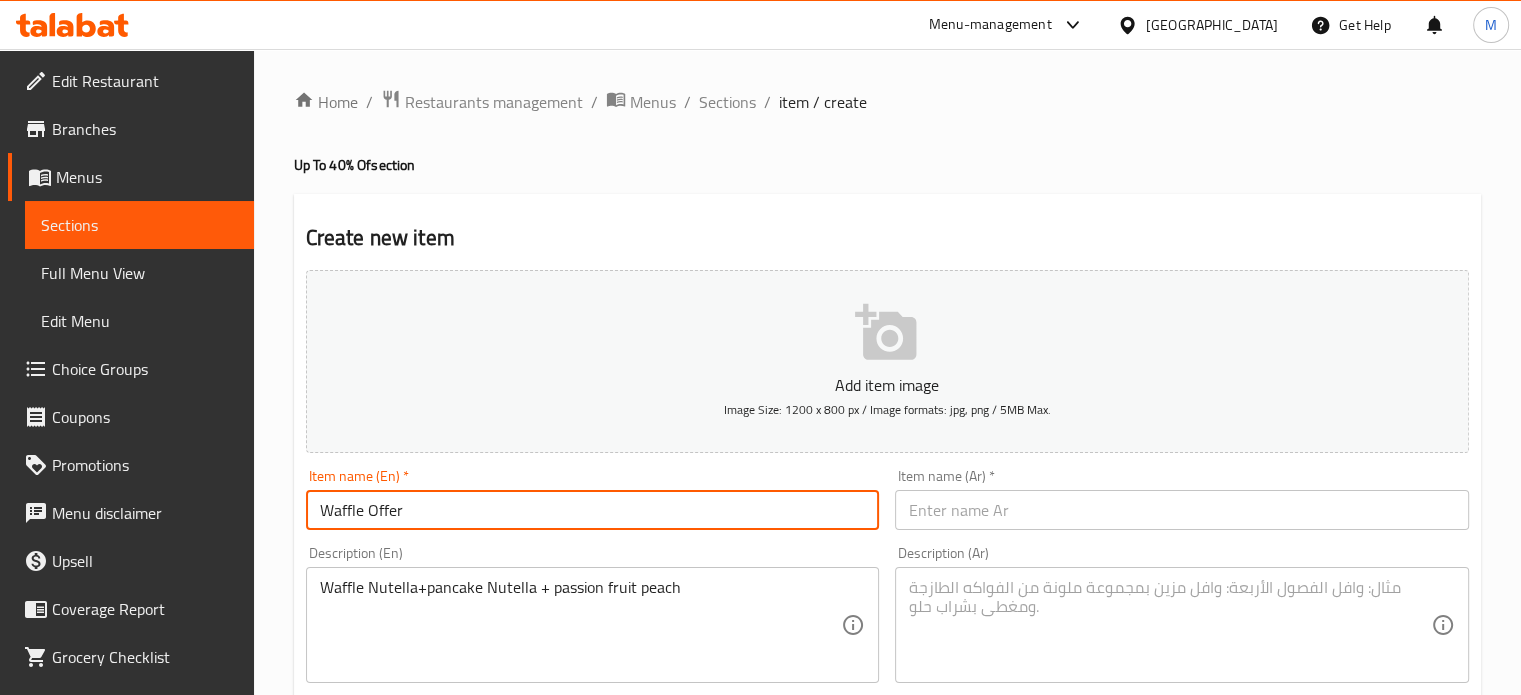 type on "Waffle Offer" 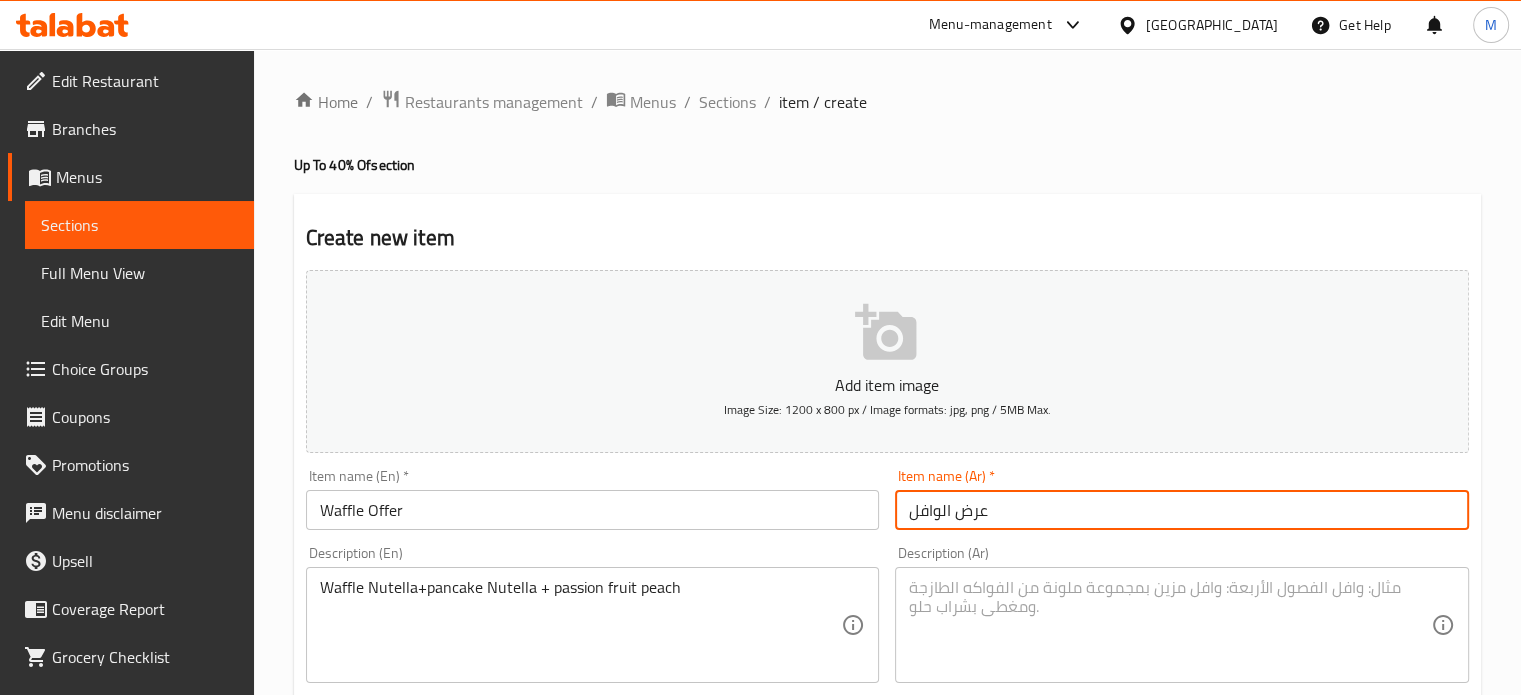 type on "عرض الوافل" 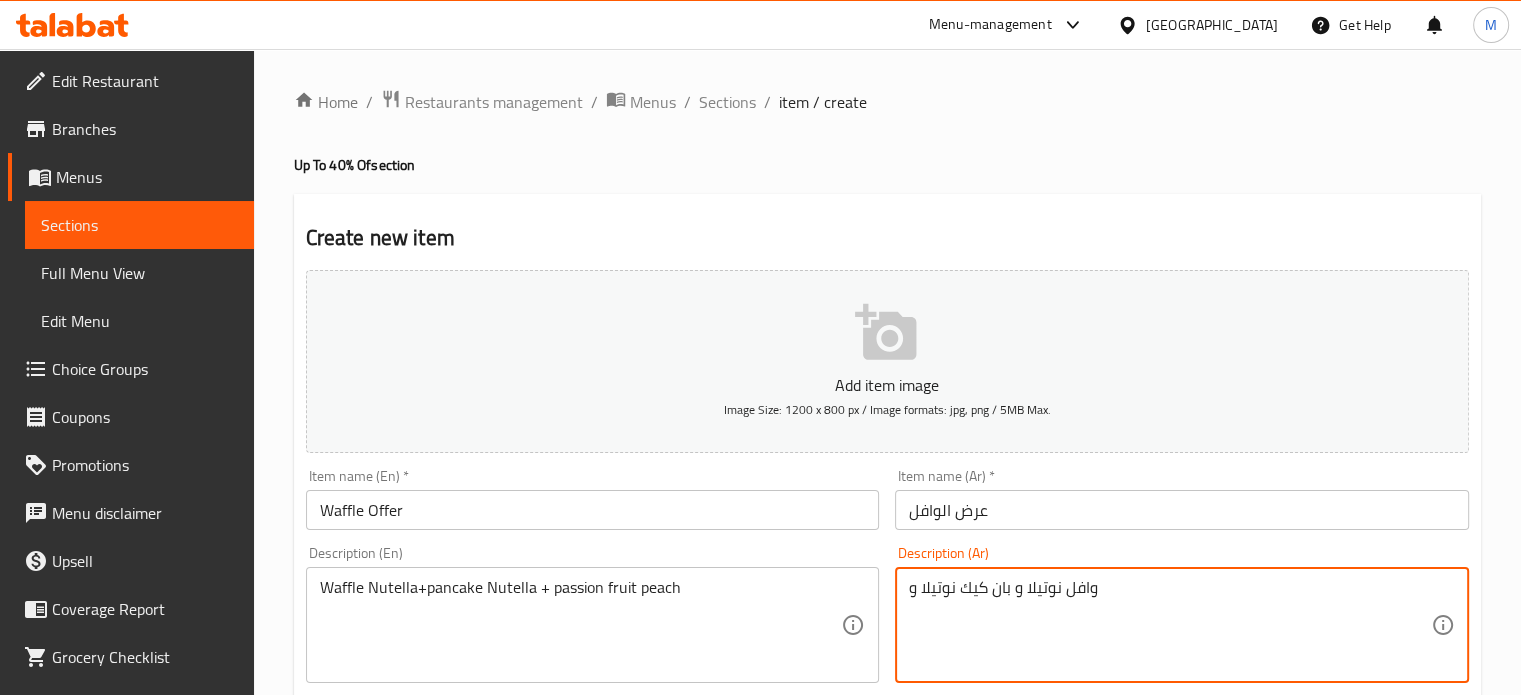 type on "وافل نوتيلا و بان كيك نوتيلا و" 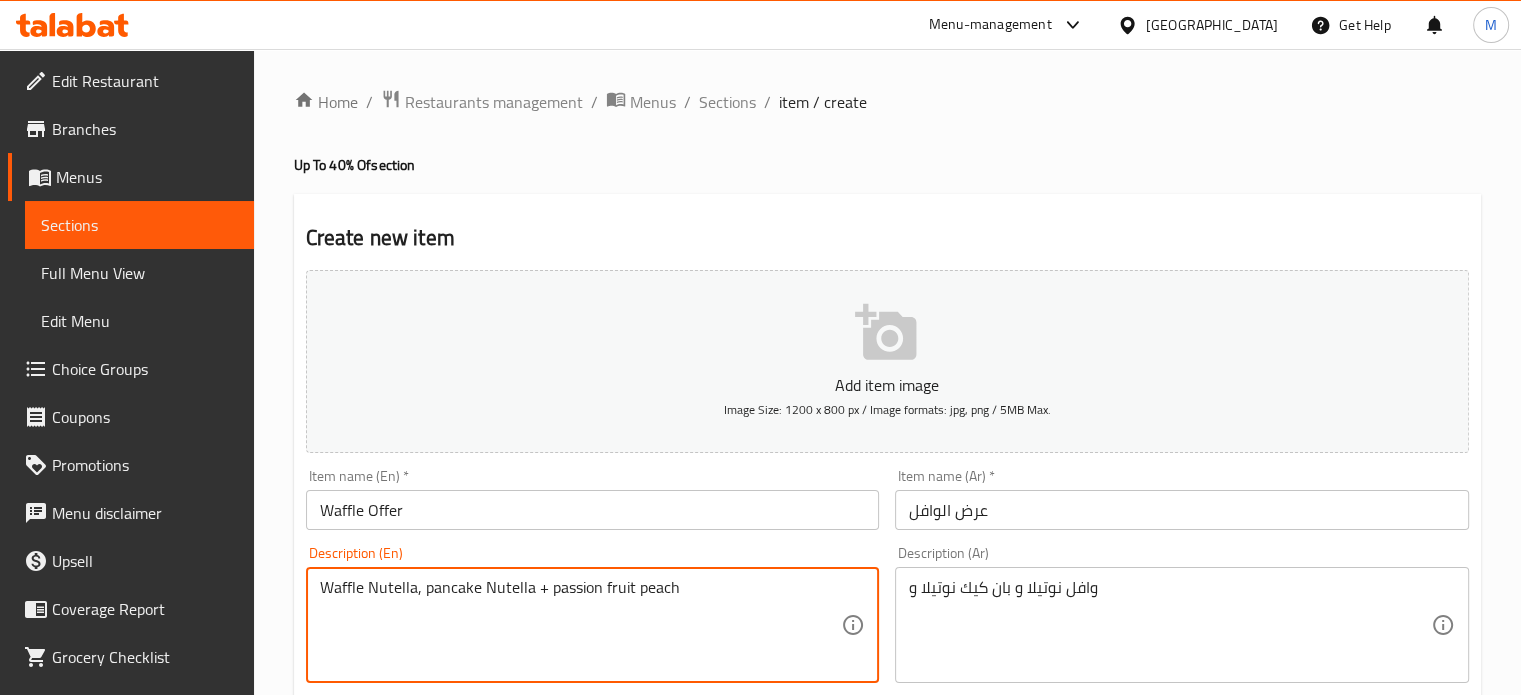 click on "Waffle Nutella, pancake Nutella + passion fruit peach" at bounding box center [581, 625] 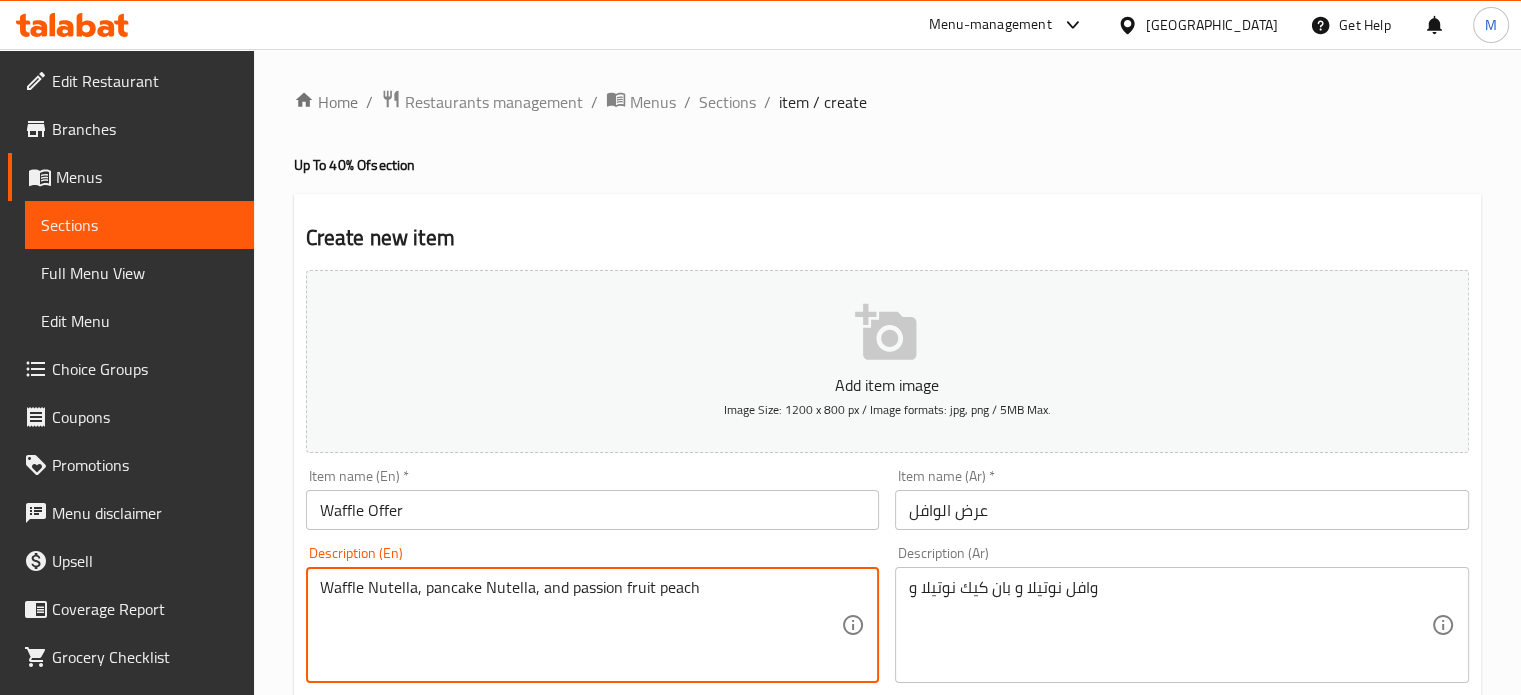 click on "Waffle Nutella, pancake Nutella, and passion fruit peach" at bounding box center [581, 625] 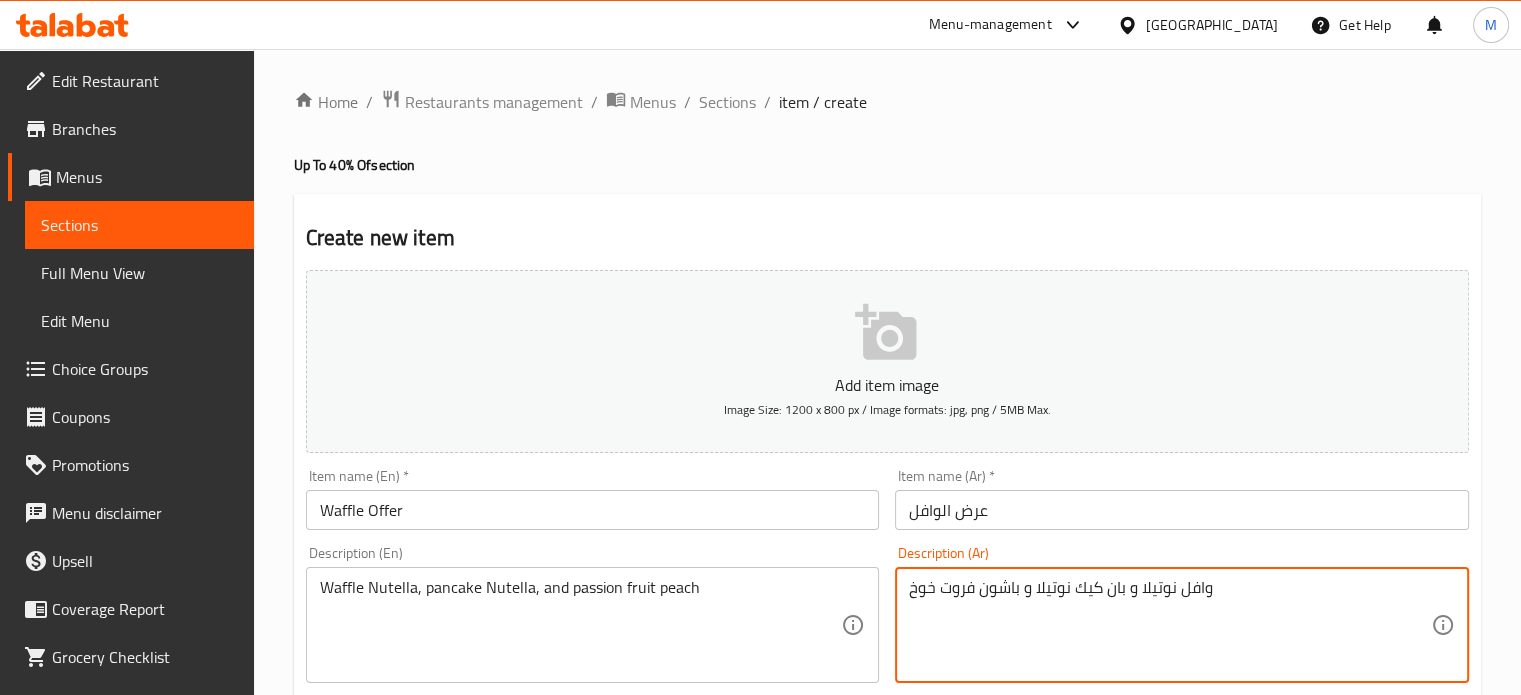 type on "وافل نوتيلا و بان كيك نوتيلا و باشون فروت خوخ" 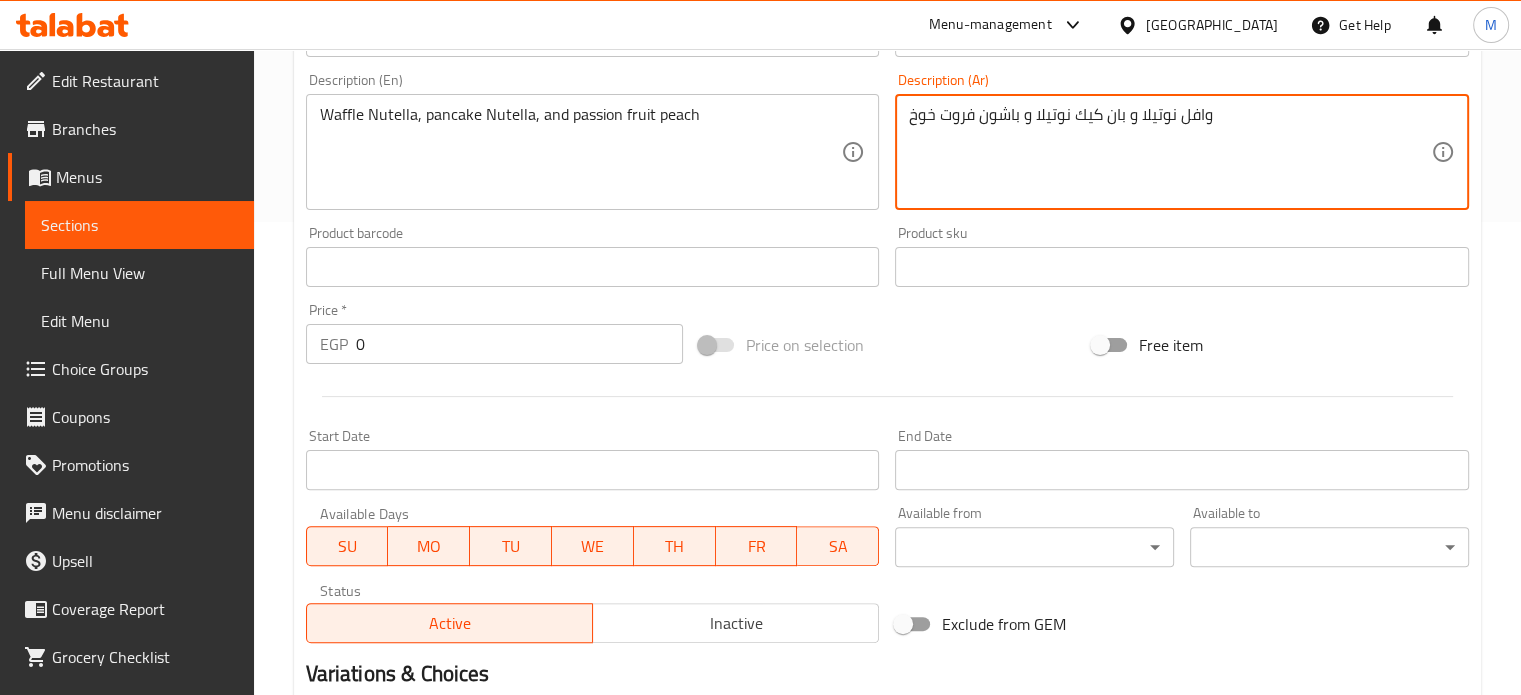 scroll, scrollTop: 608, scrollLeft: 0, axis: vertical 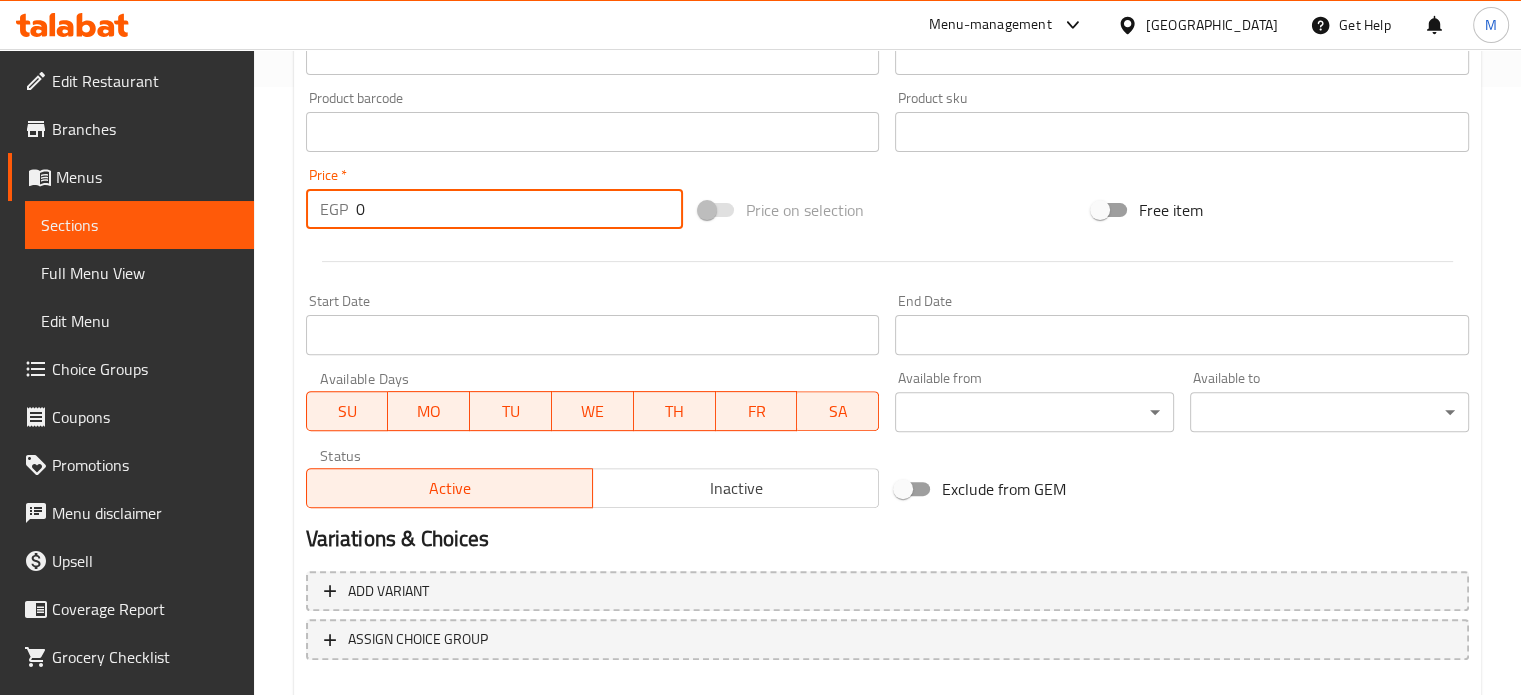 drag, startPoint x: 370, startPoint y: 205, endPoint x: 329, endPoint y: 207, distance: 41.04875 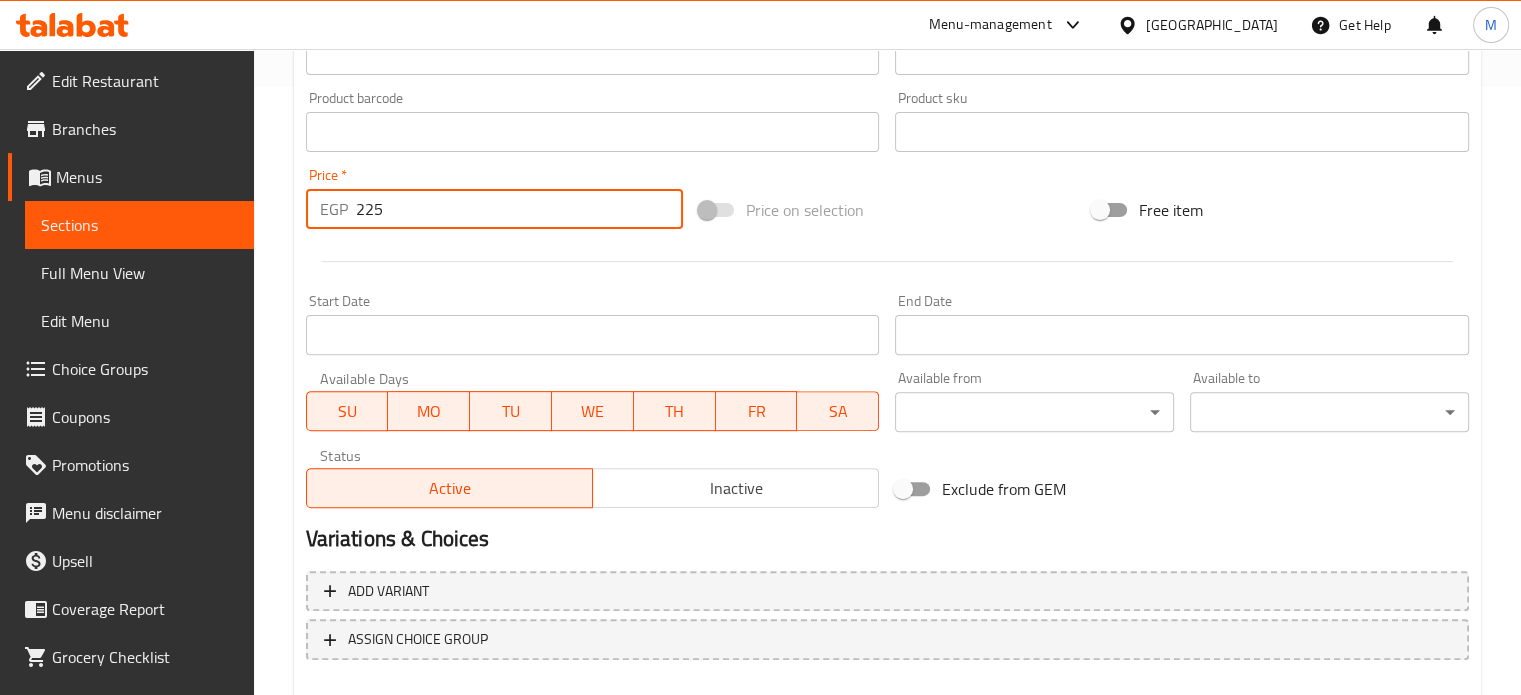 type on "225" 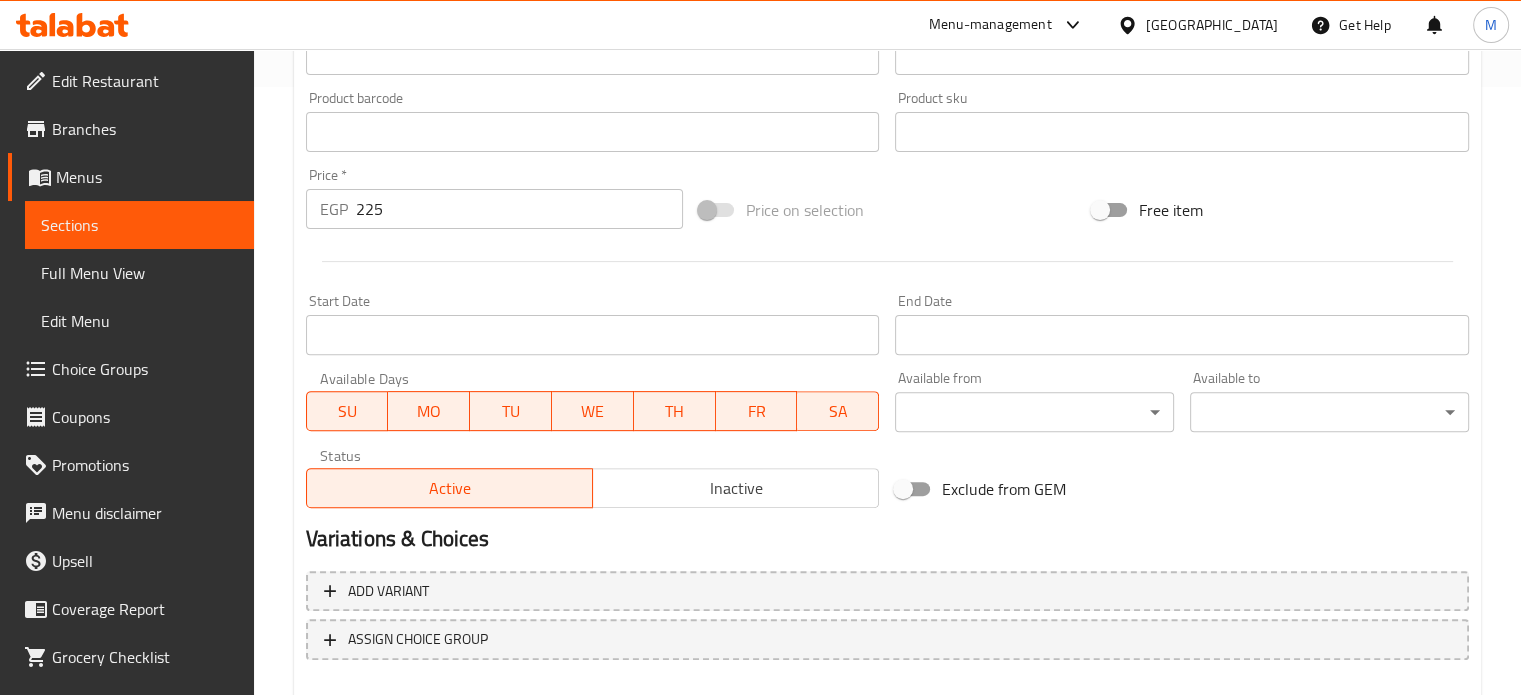 click on "Add item image Image Size: 1200 x 800 px / Image formats: jpg, png / 5MB Max. Item name (En)   * Waffle Offer Item name (En)  * Item name (Ar)   * عرض الوافل Item name (Ar)  * Description (En) Waffle Nutella, pancake Nutella, and passion fruit peach
Description (En) Description (Ar) وافل نوتيلا و بان كيك نوتيلا و باشون فروت خوخ Description (Ar) Product barcode Product barcode Product sku Product sku Price   * EGP 225 Price  * Price on selection Free item Start Date Start Date End Date End Date Available Days SU MO TU WE TH FR SA Available from ​ ​ Available to ​ ​ Status Active Inactive Exclude from GEM" at bounding box center [887, 85] 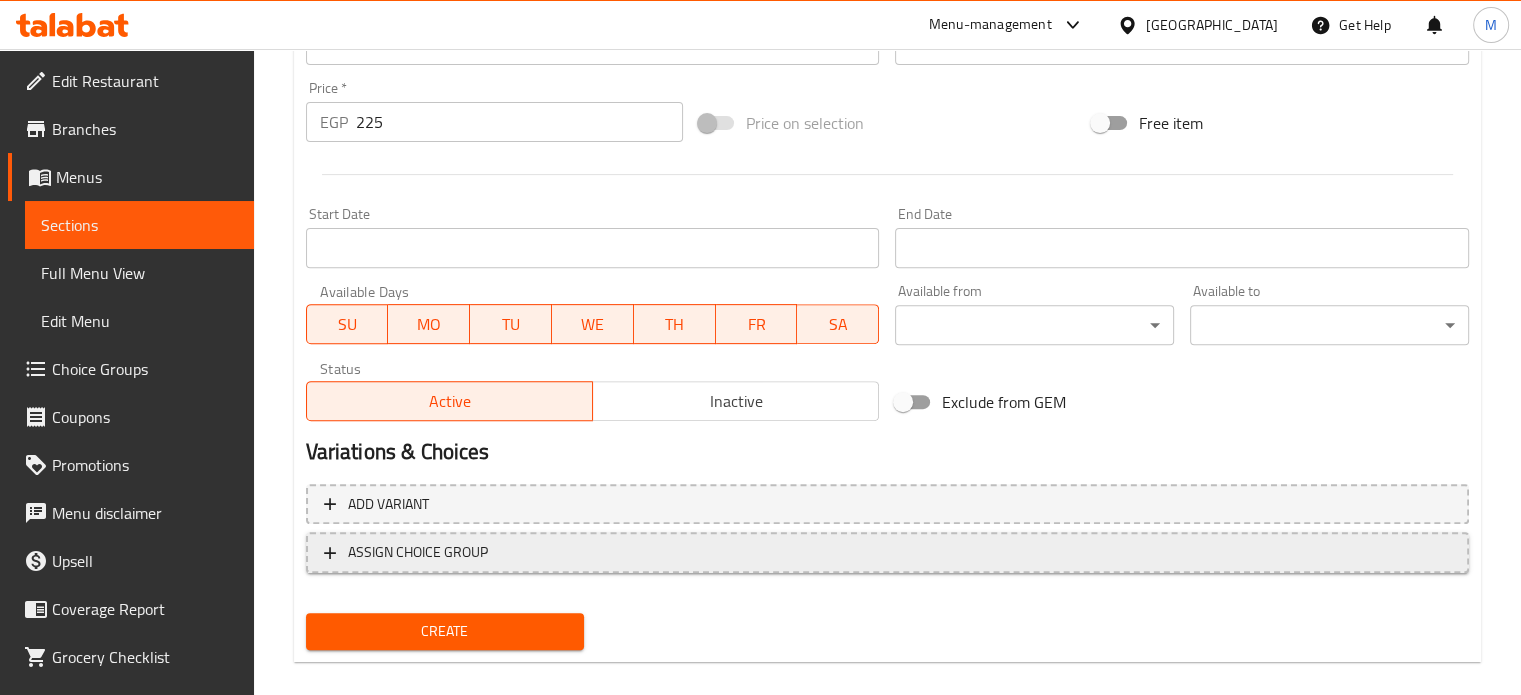 scroll, scrollTop: 717, scrollLeft: 0, axis: vertical 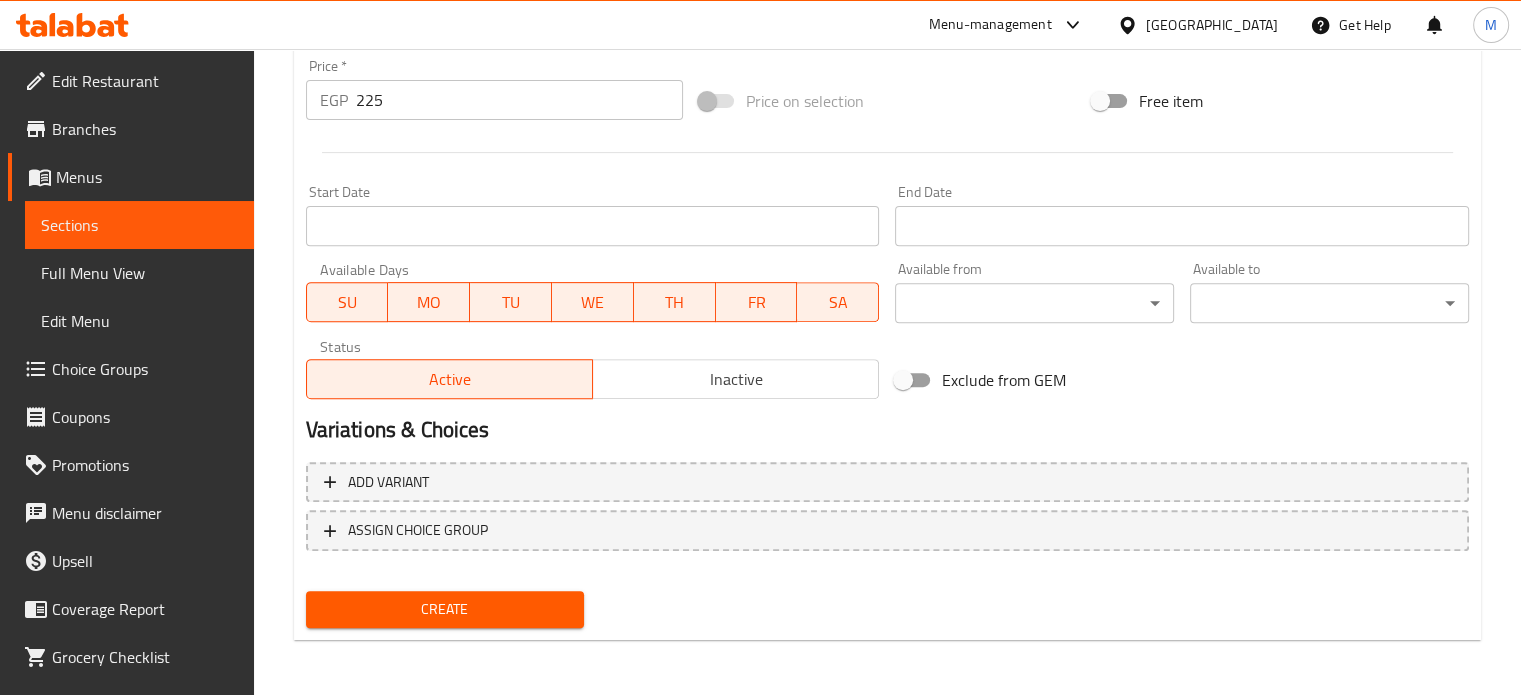 click on "Create" at bounding box center [445, 609] 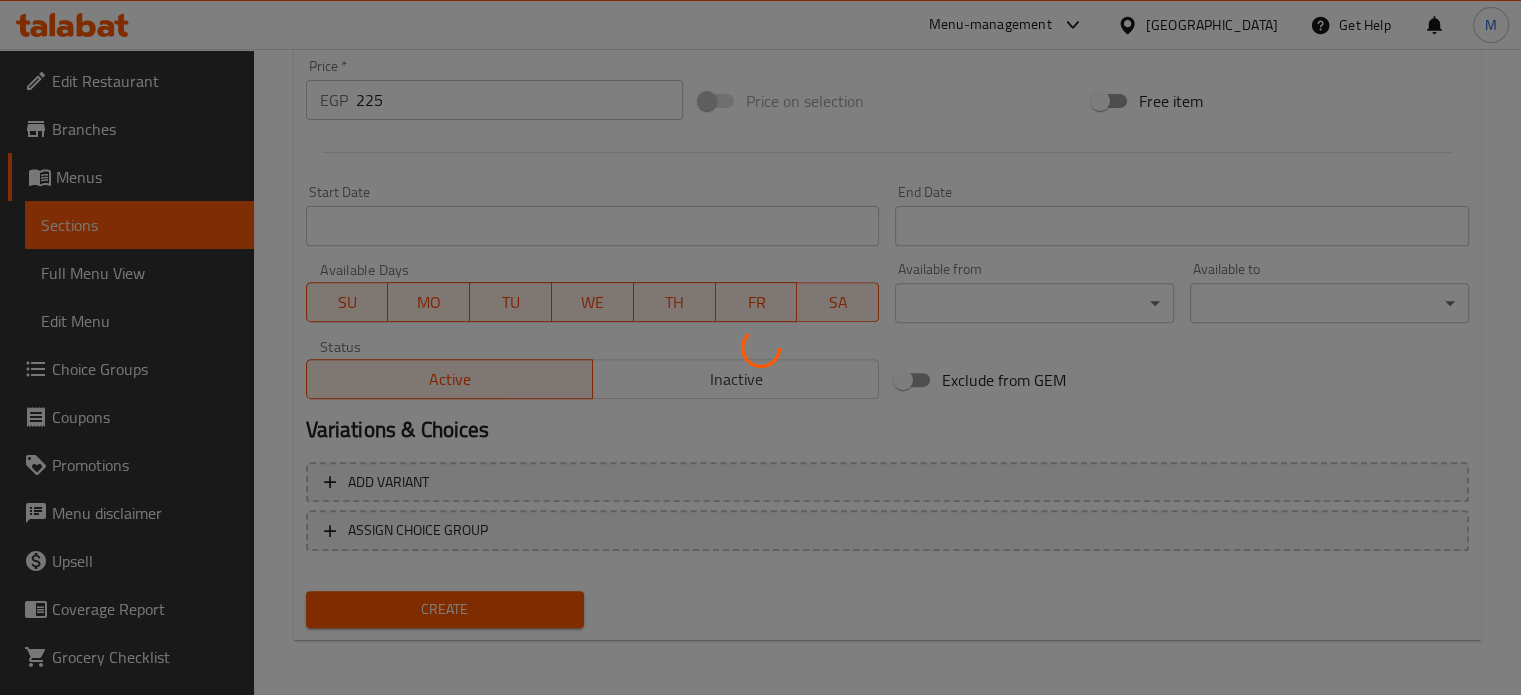 type 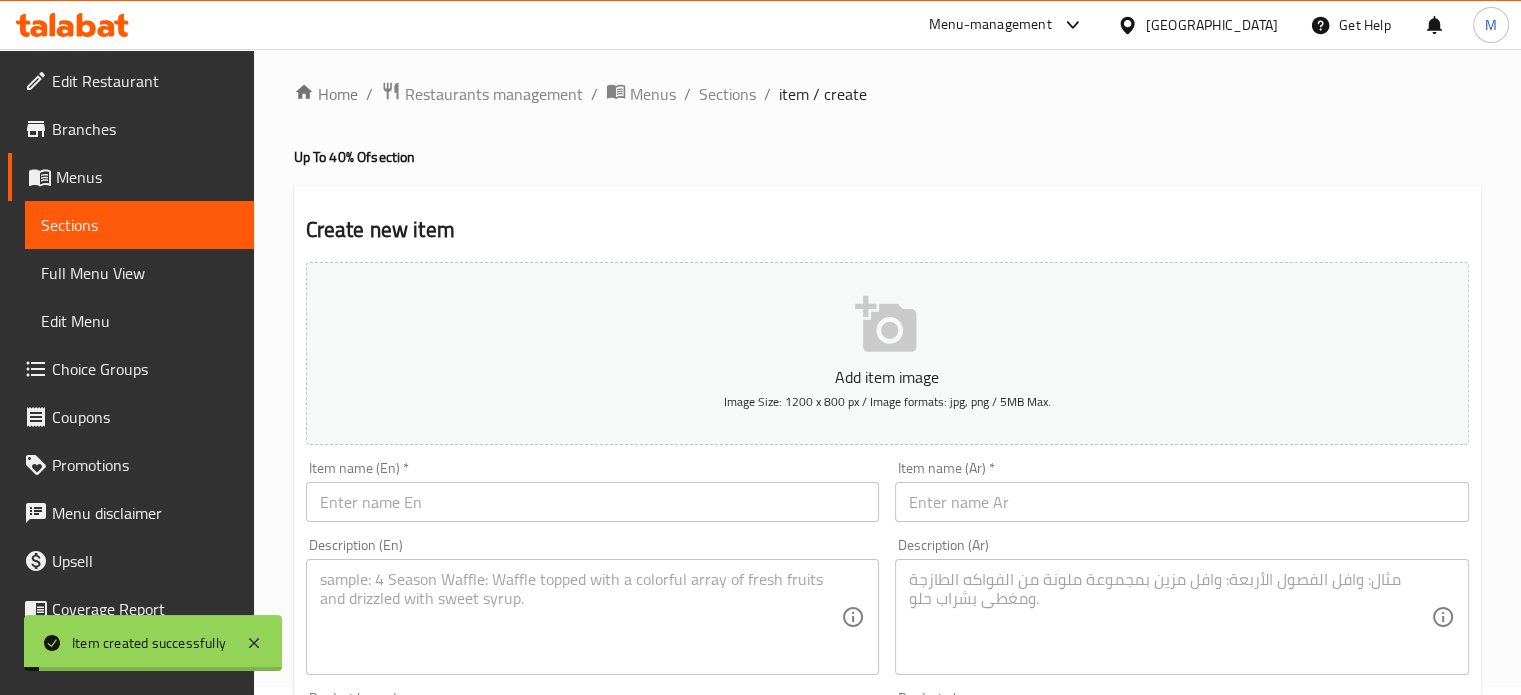 scroll, scrollTop: 0, scrollLeft: 0, axis: both 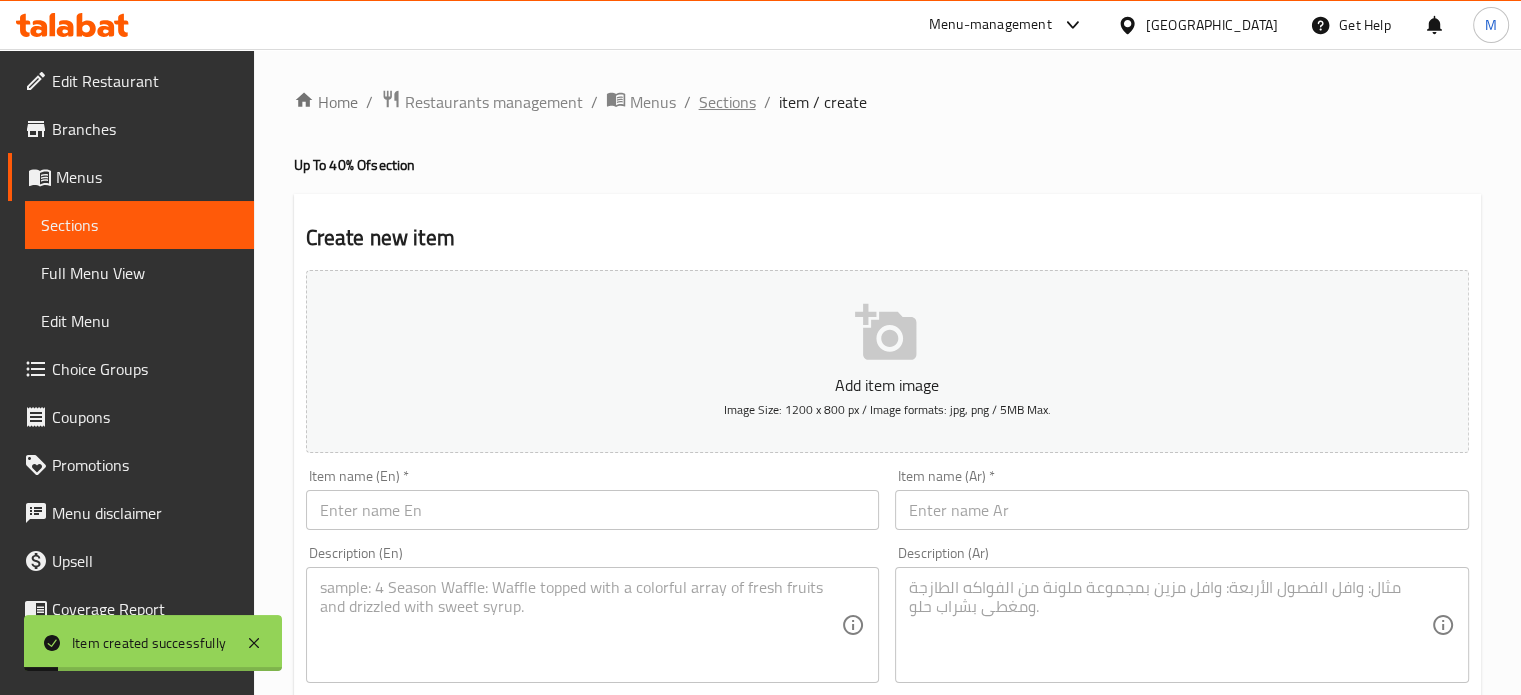 click on "Sections" at bounding box center (727, 102) 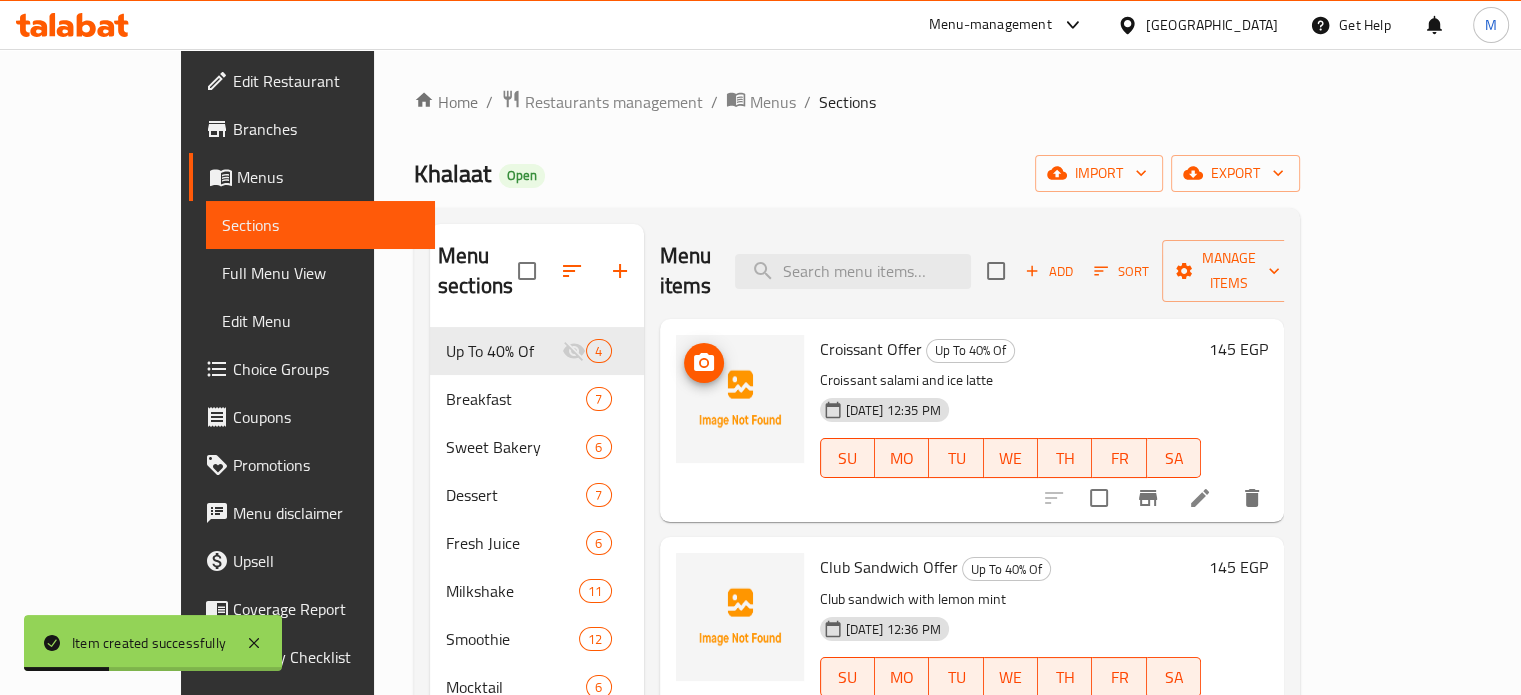 click 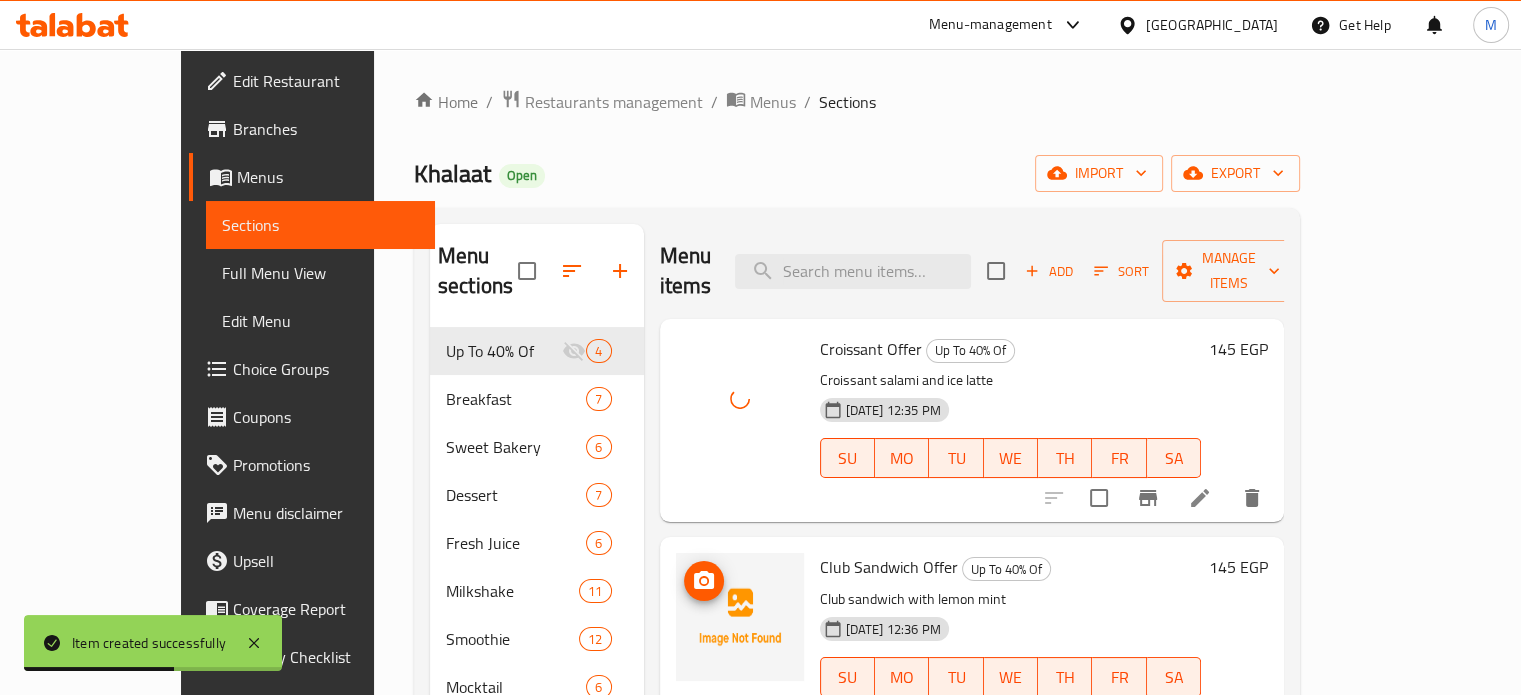 click 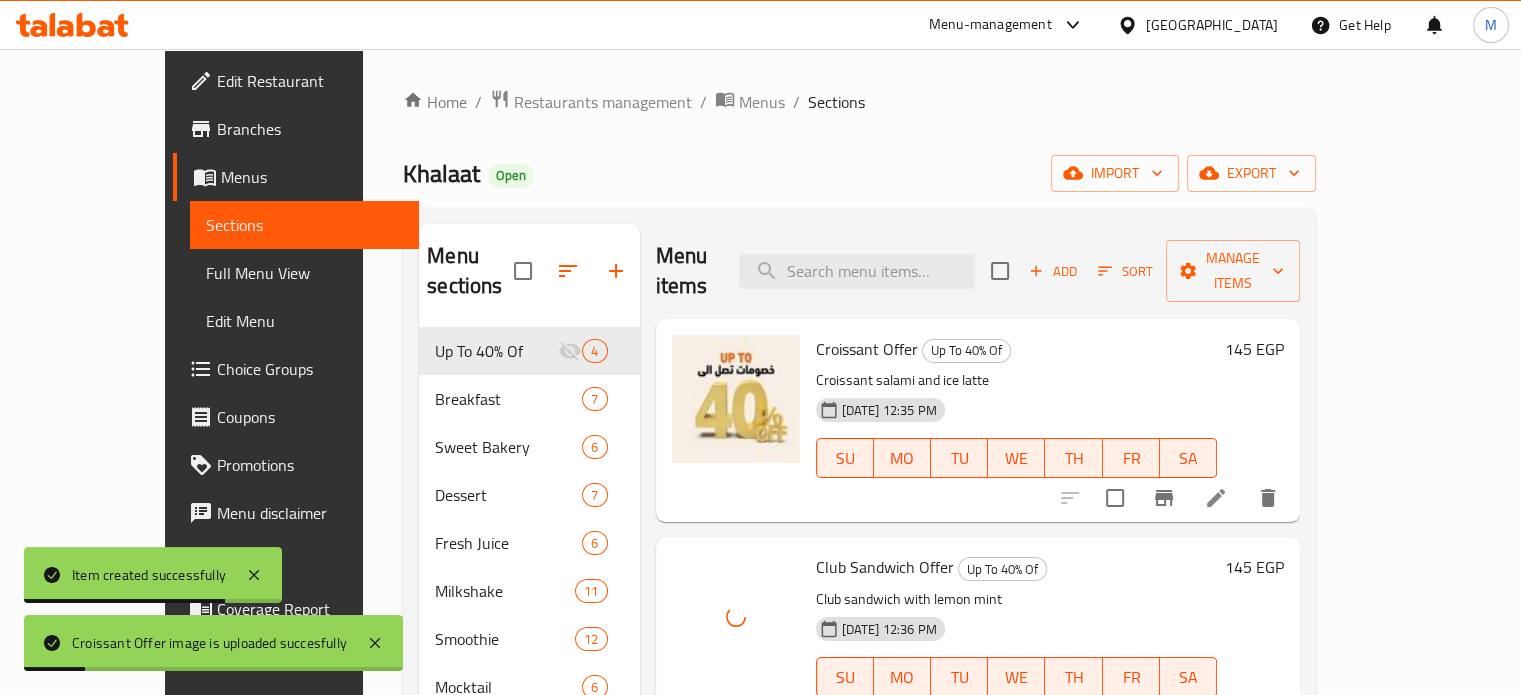 scroll, scrollTop: 337, scrollLeft: 0, axis: vertical 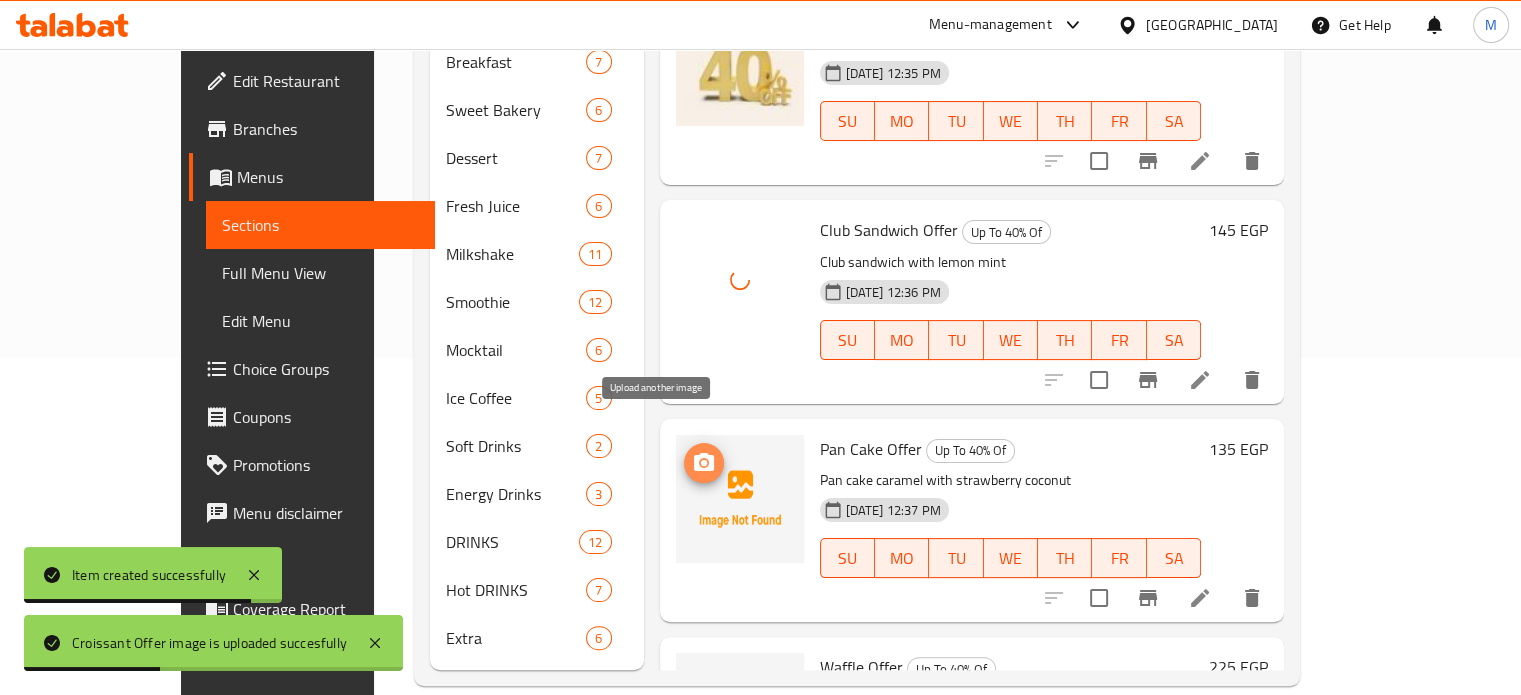 click 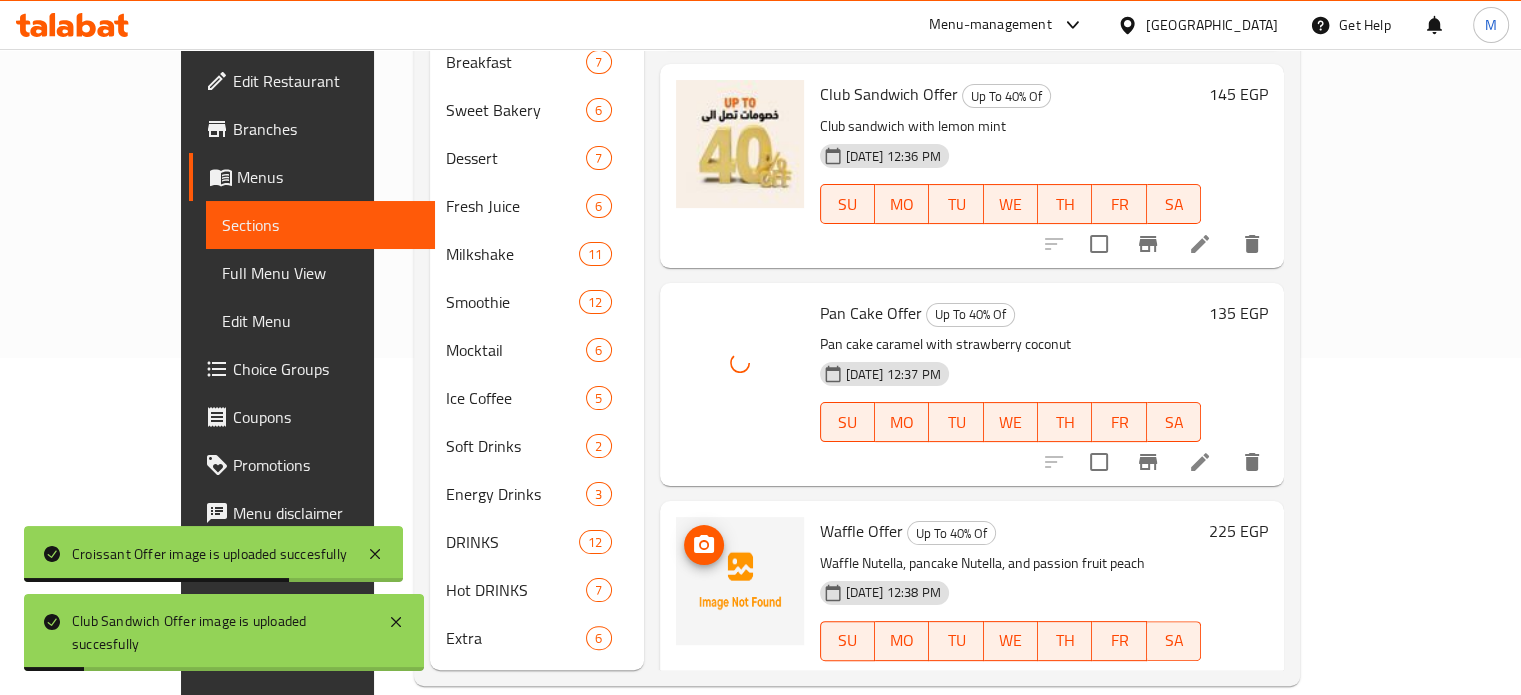 scroll, scrollTop: 171, scrollLeft: 0, axis: vertical 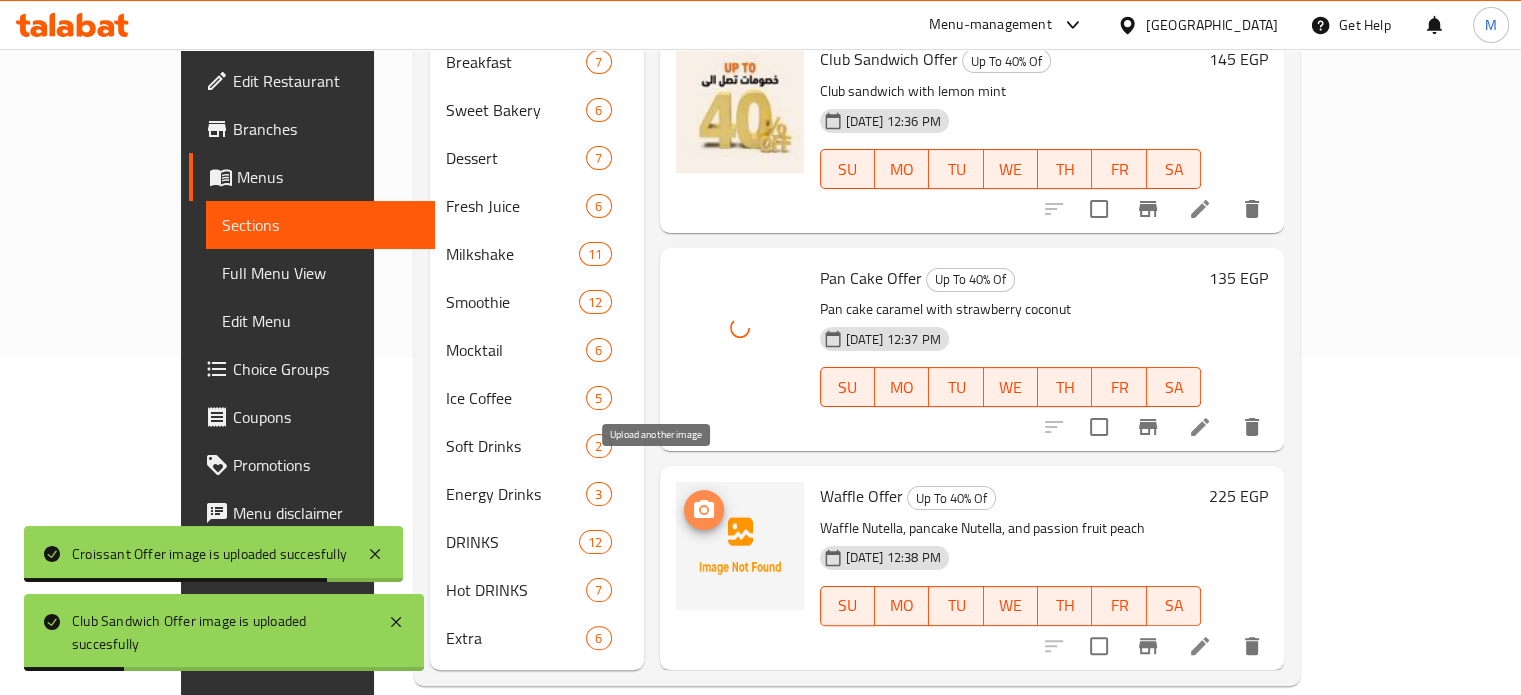 click 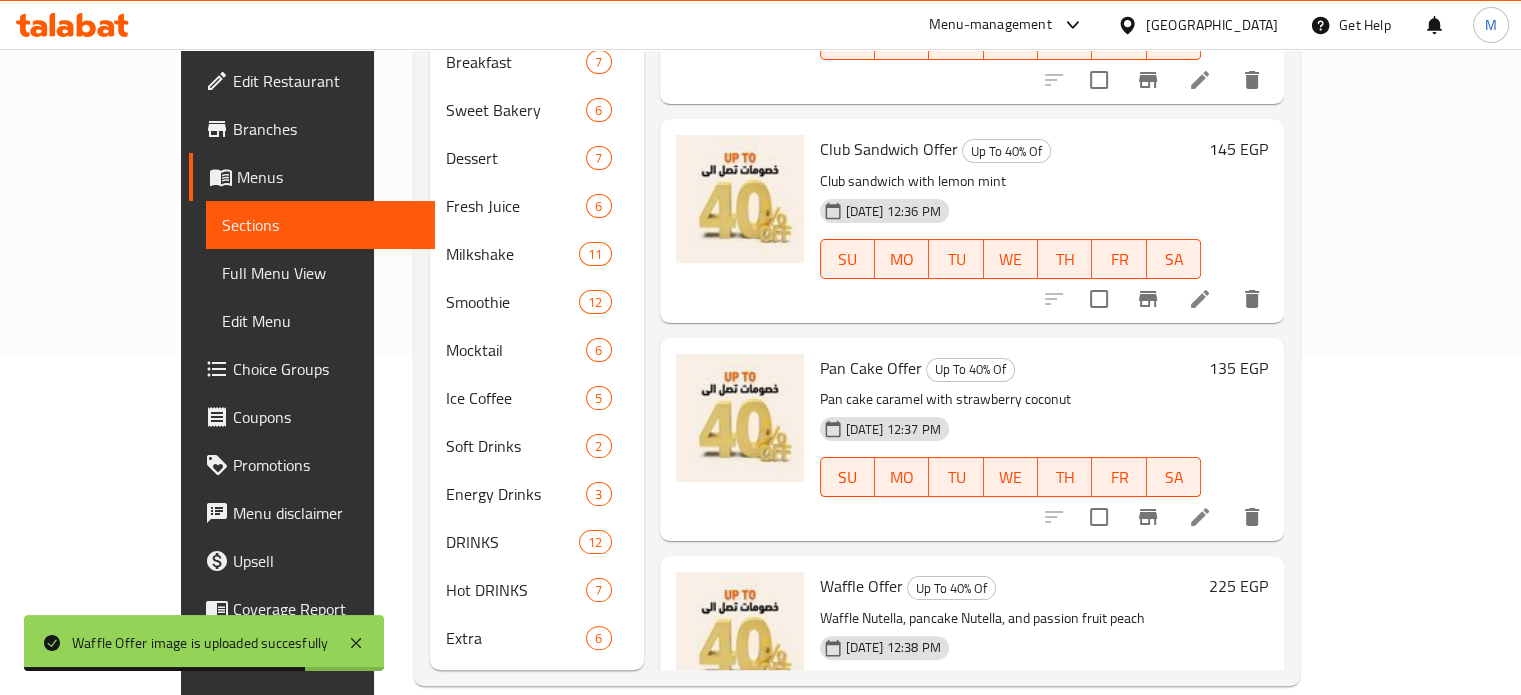 scroll, scrollTop: 0, scrollLeft: 0, axis: both 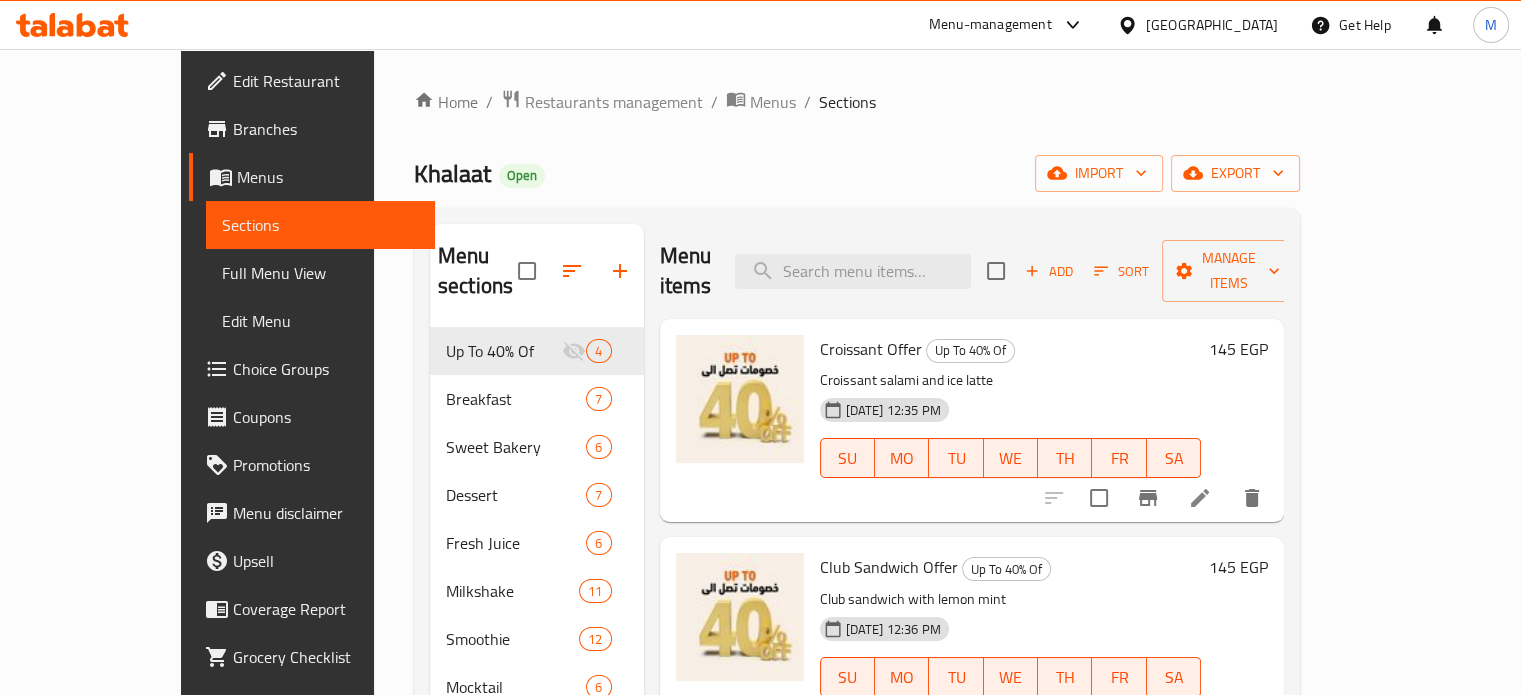 click on "Croissant Offer" at bounding box center (871, 349) 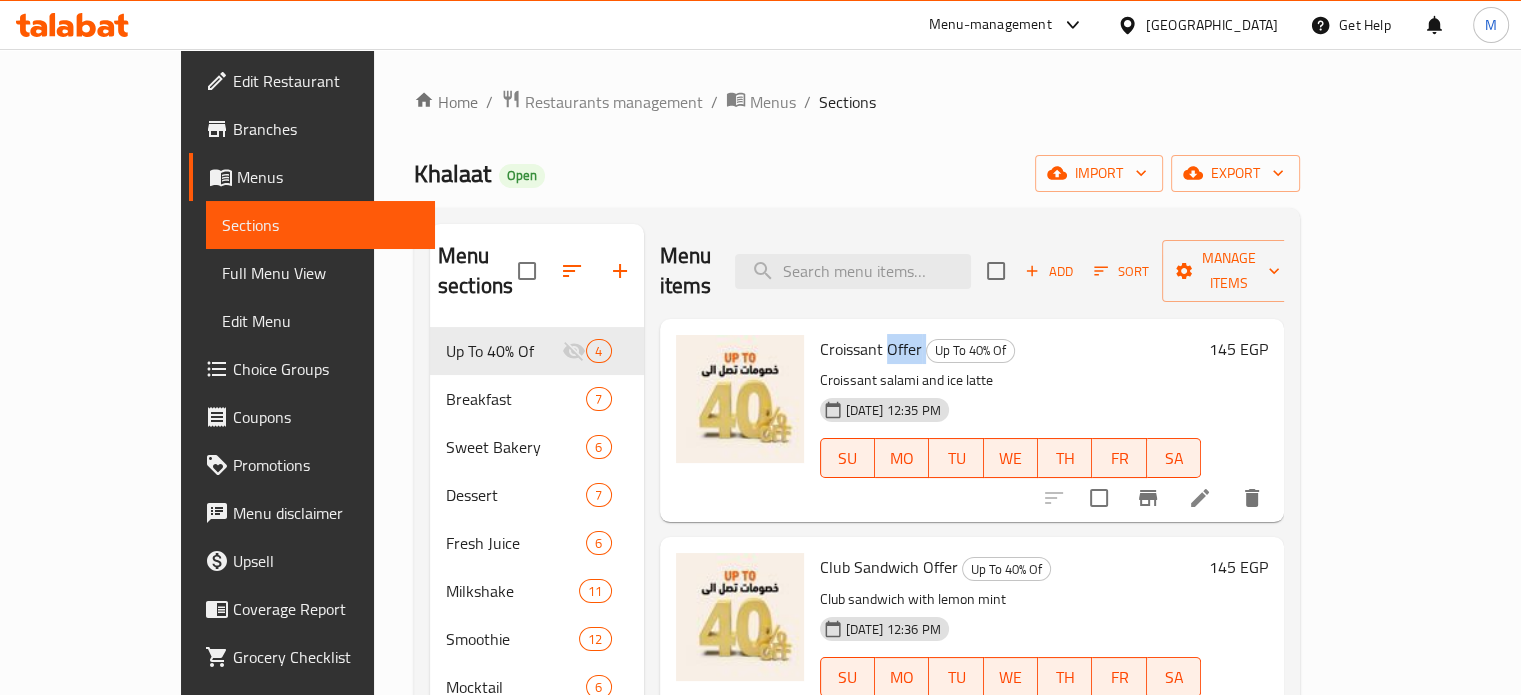 click on "Croissant Offer" at bounding box center (871, 349) 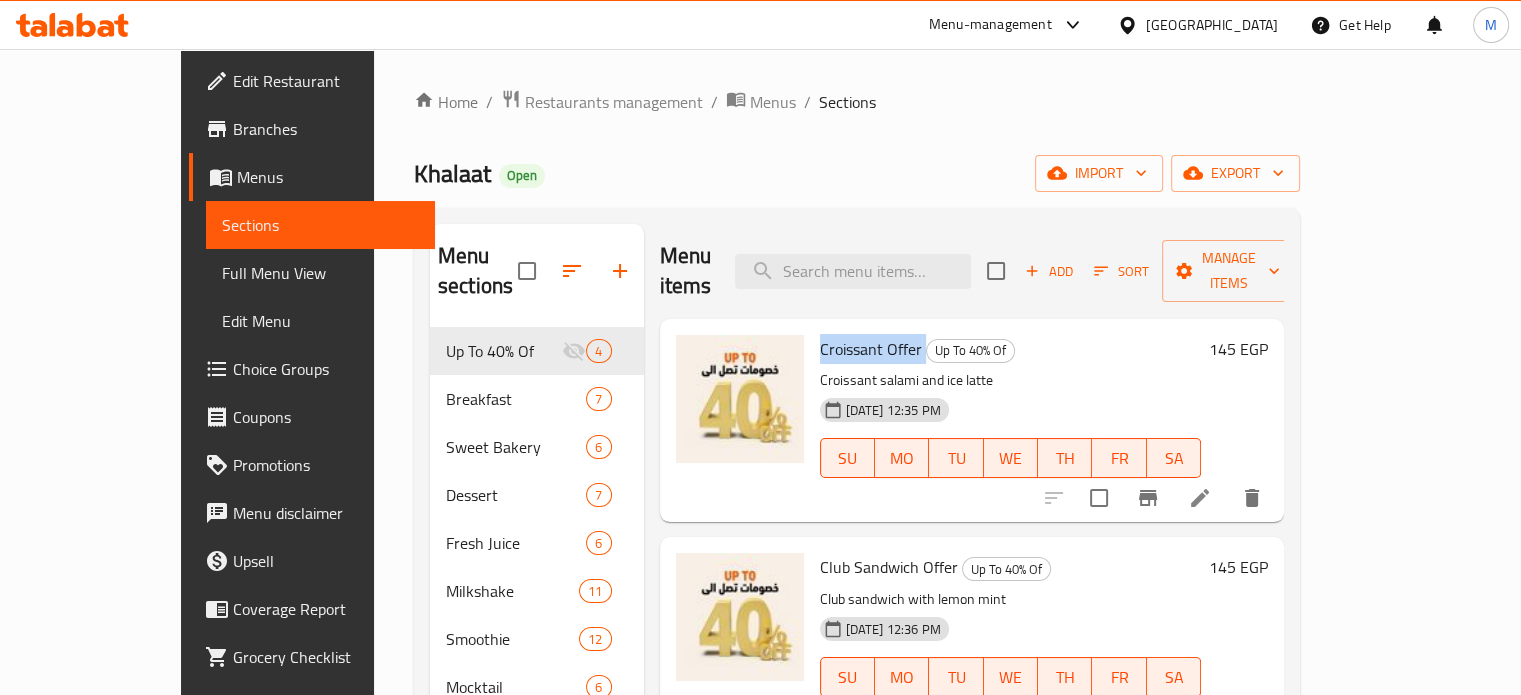 click on "Croissant Offer" at bounding box center [871, 349] 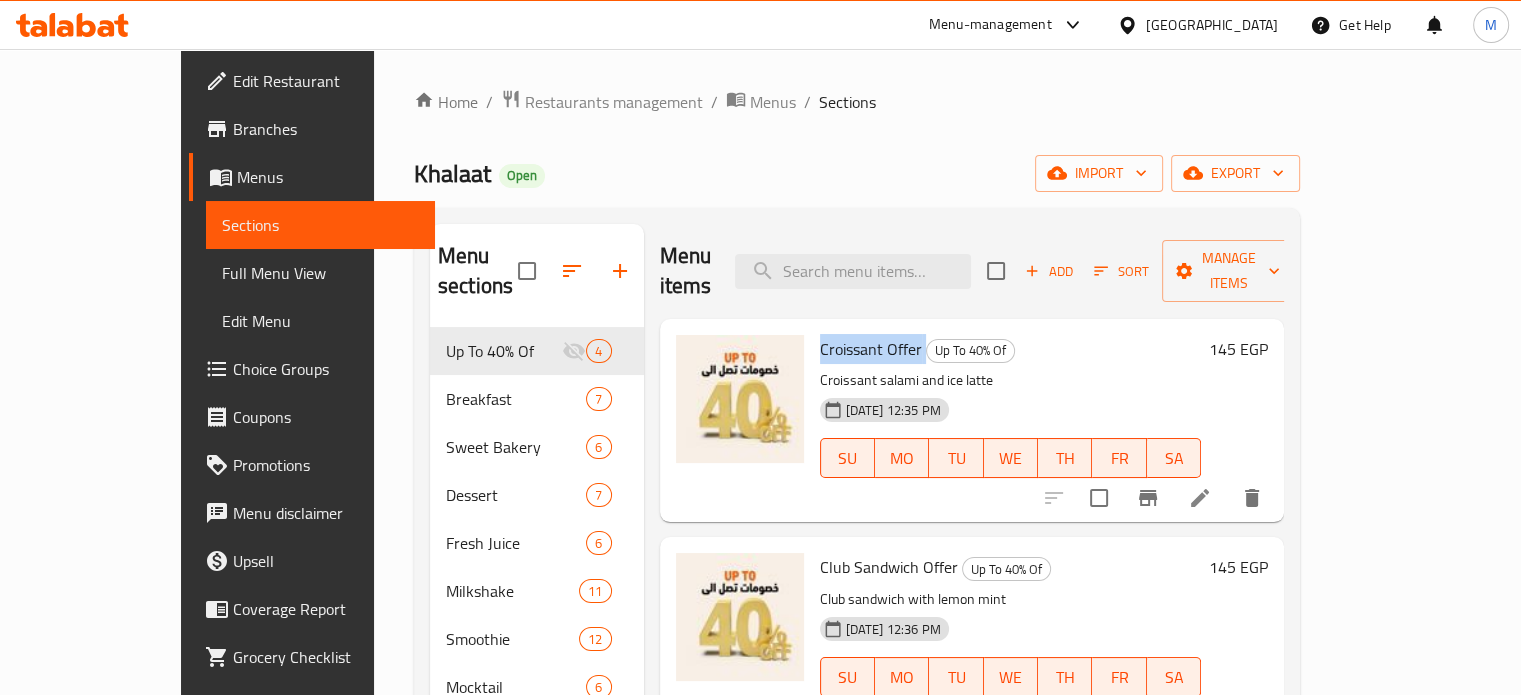 copy on "Croissant Offer" 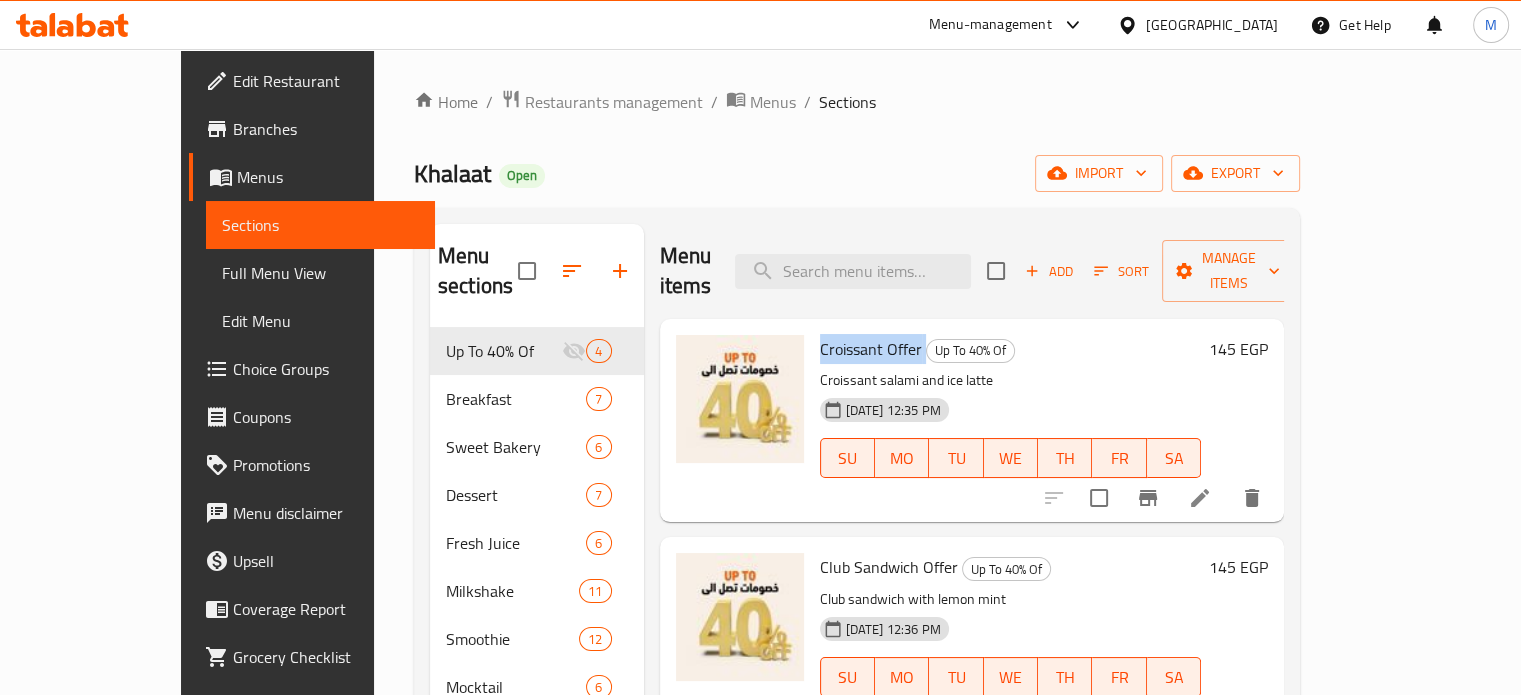 click on "Club Sandwich Offer" at bounding box center (889, 567) 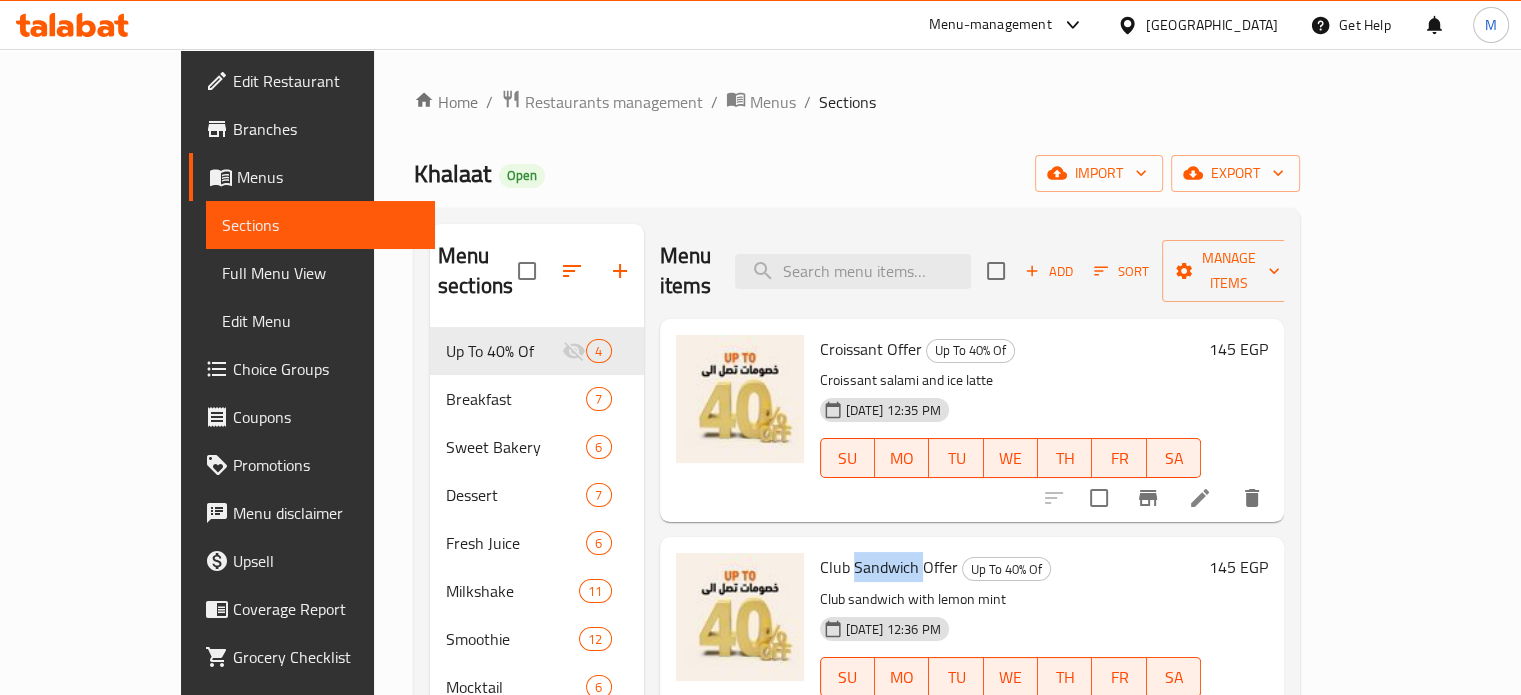 click on "Club Sandwich Offer" at bounding box center (889, 567) 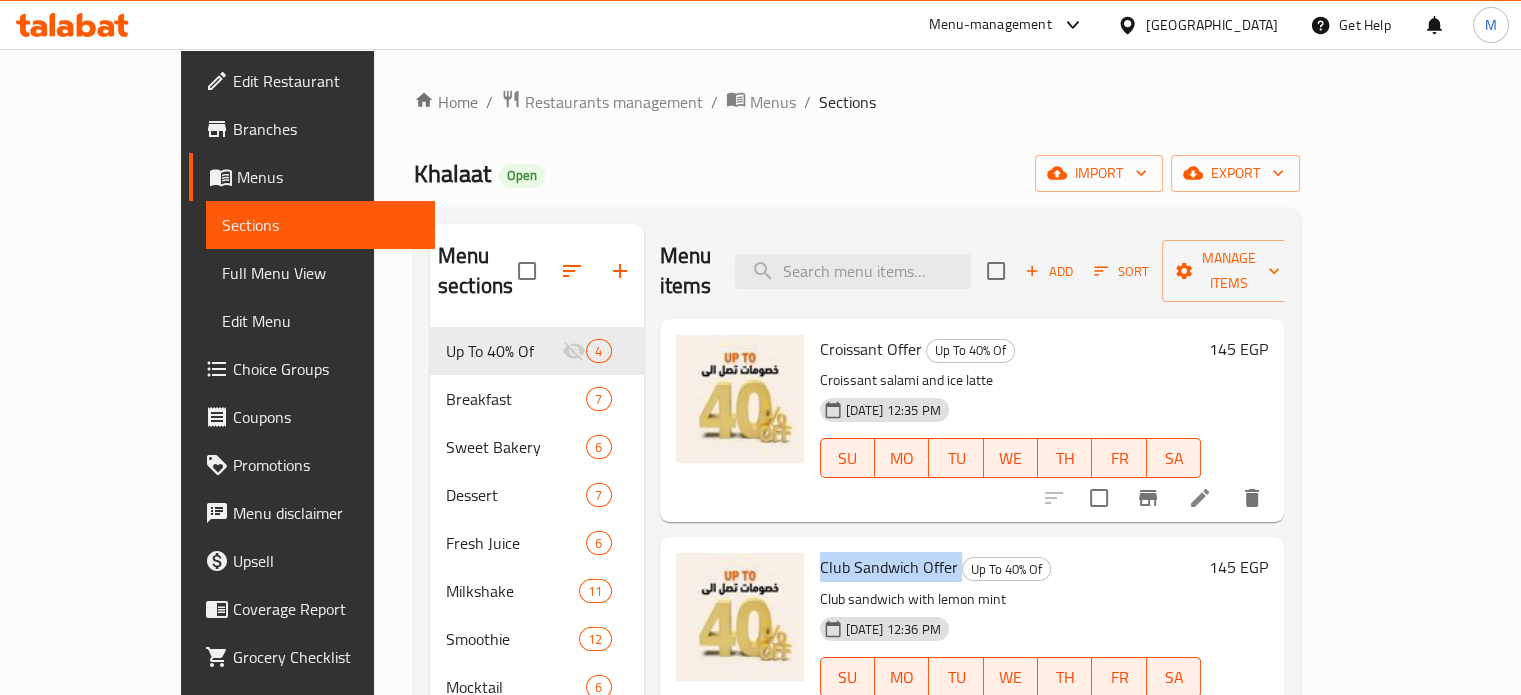 click on "Club Sandwich Offer" at bounding box center [889, 567] 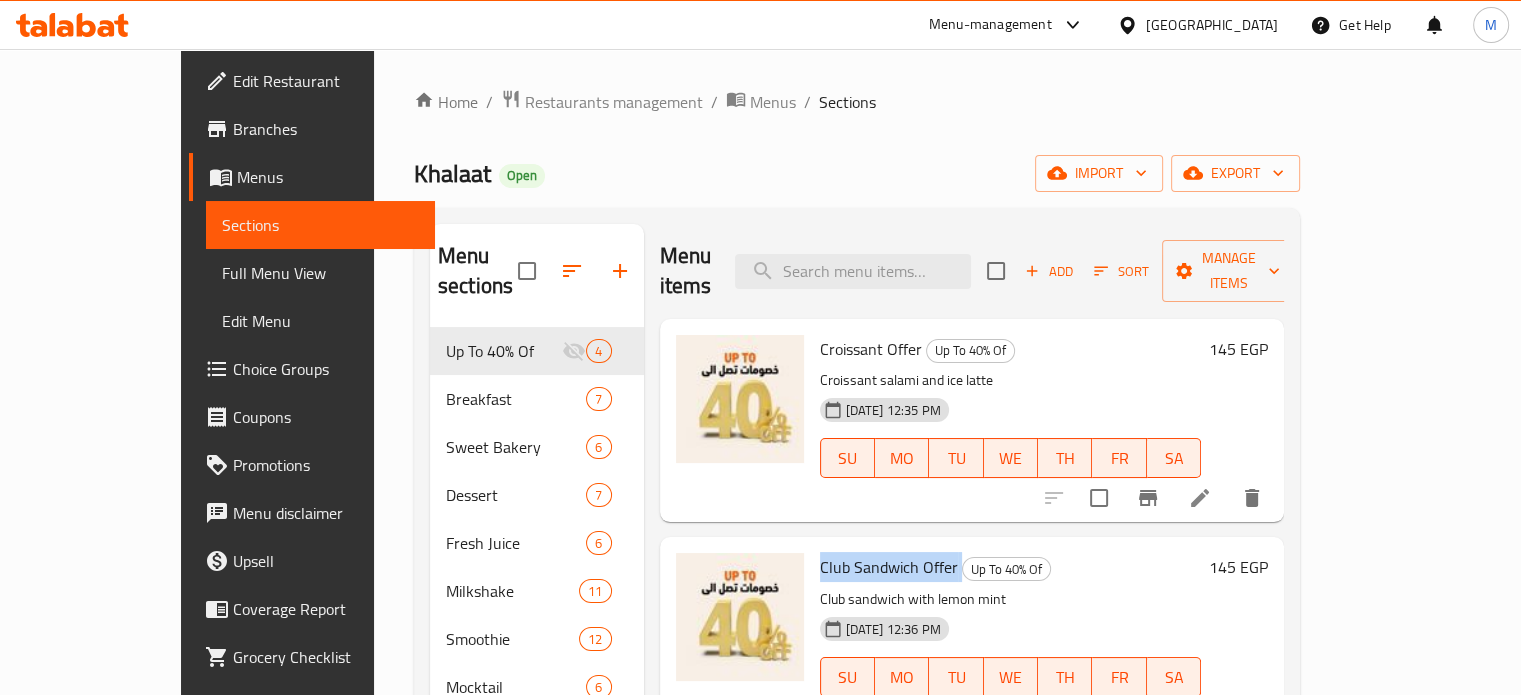 copy on "Club Sandwich Offer" 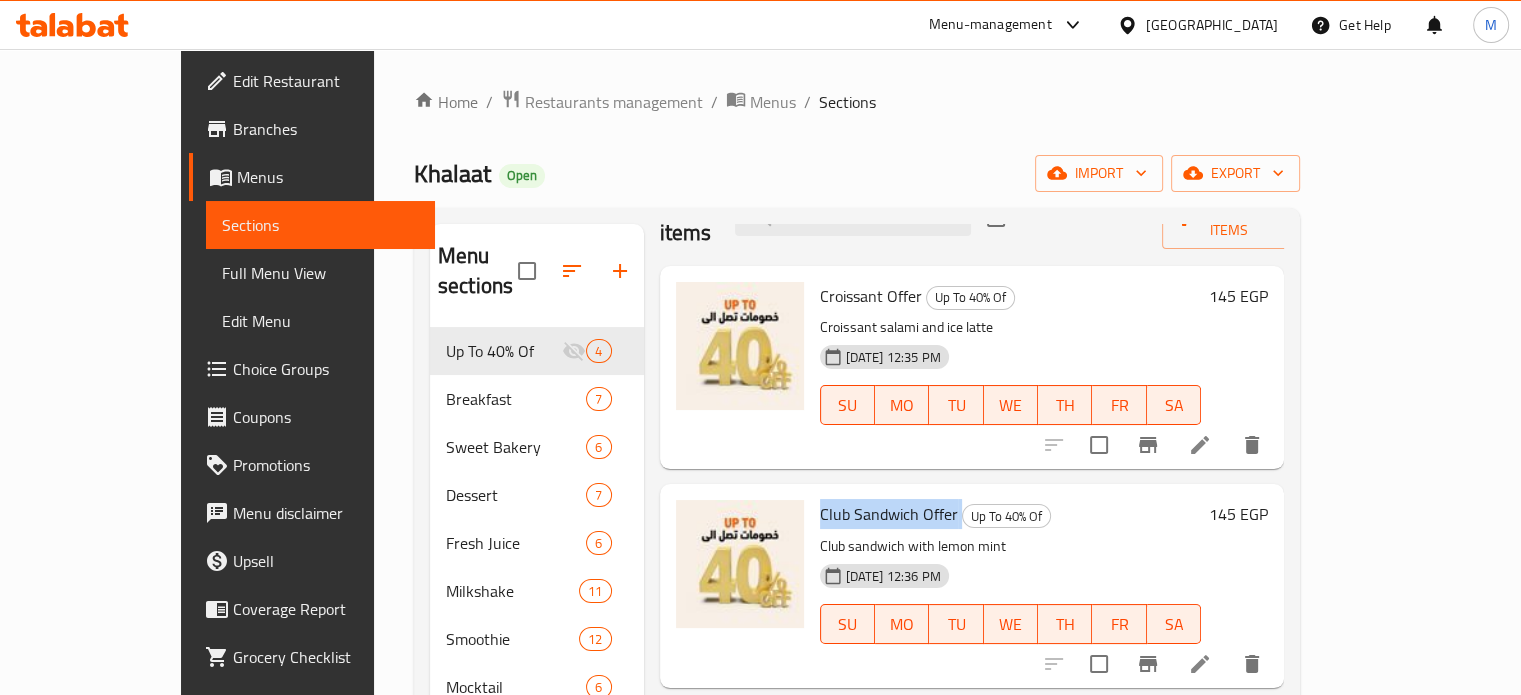 scroll, scrollTop: 84, scrollLeft: 0, axis: vertical 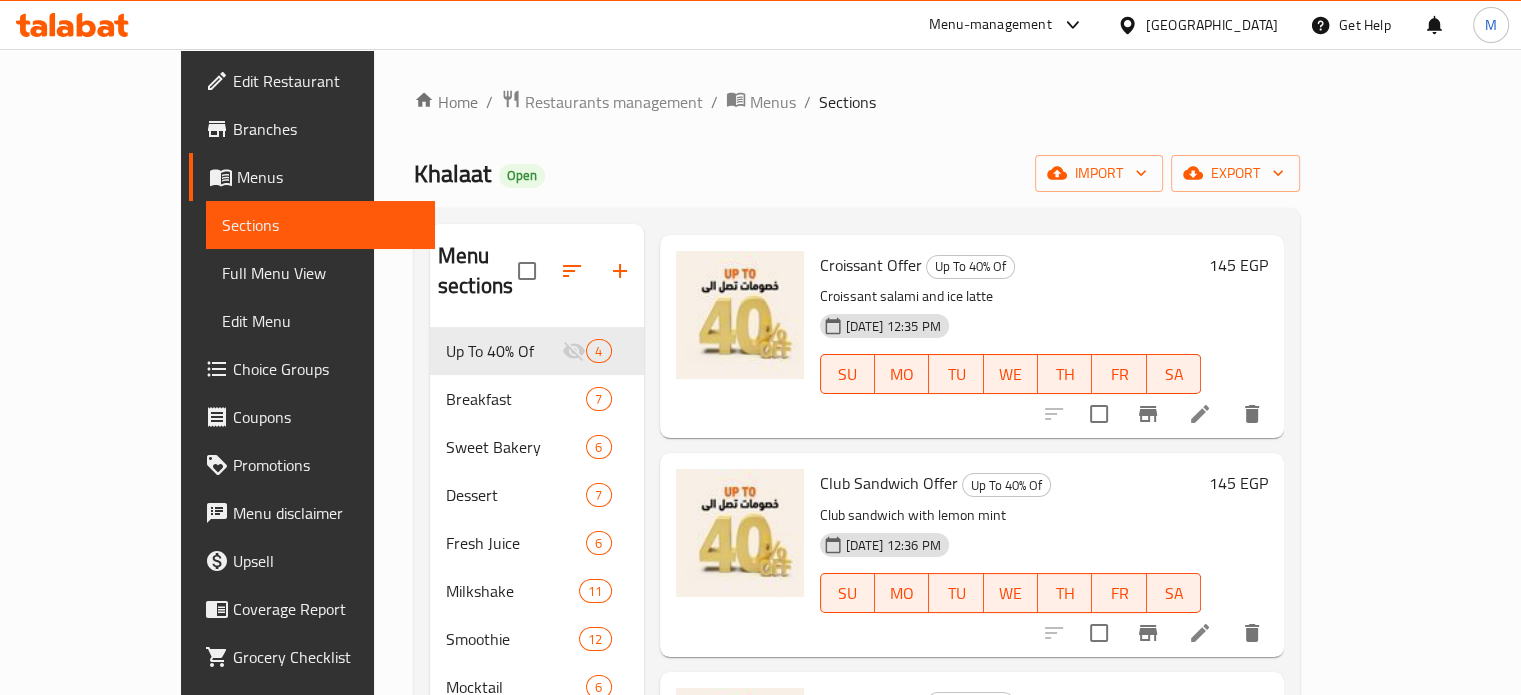 click on "Pan Cake Offer" at bounding box center (871, 702) 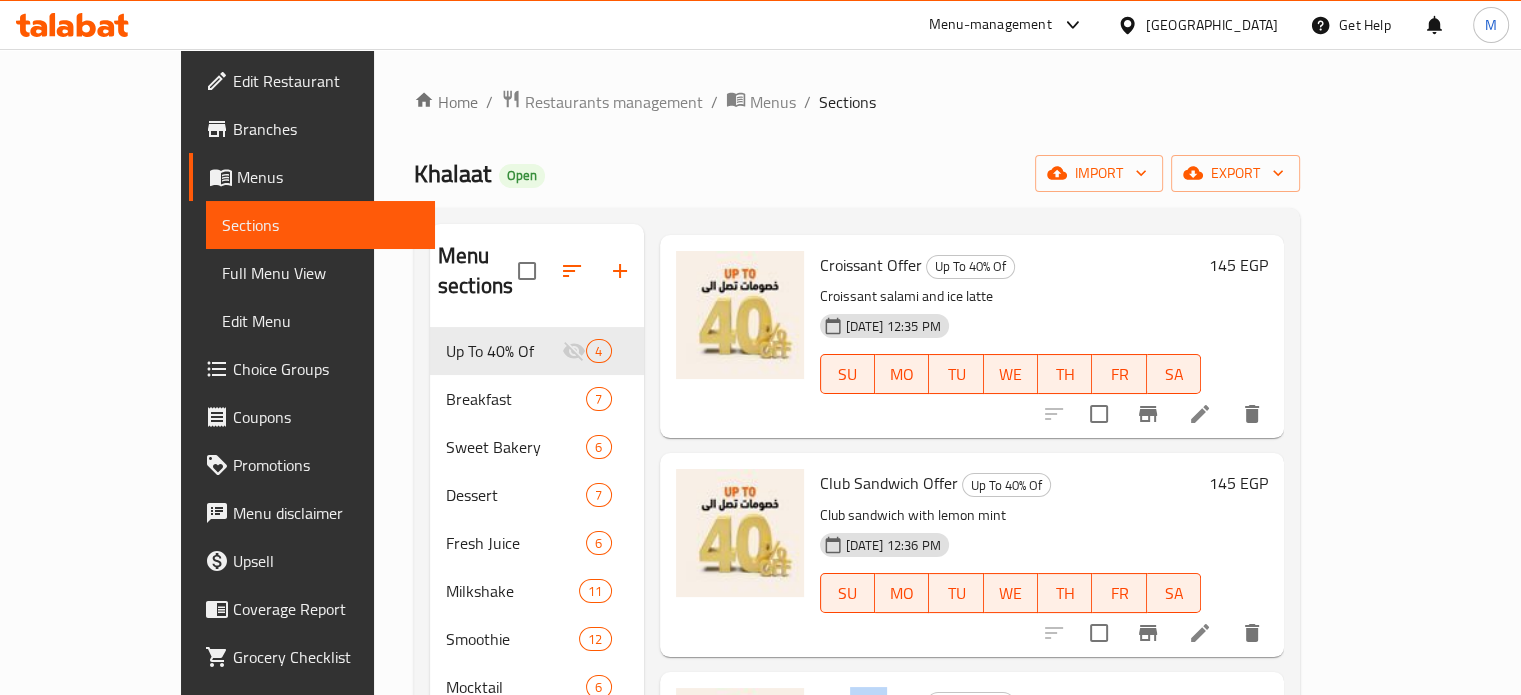 click on "Pan Cake Offer" at bounding box center [871, 702] 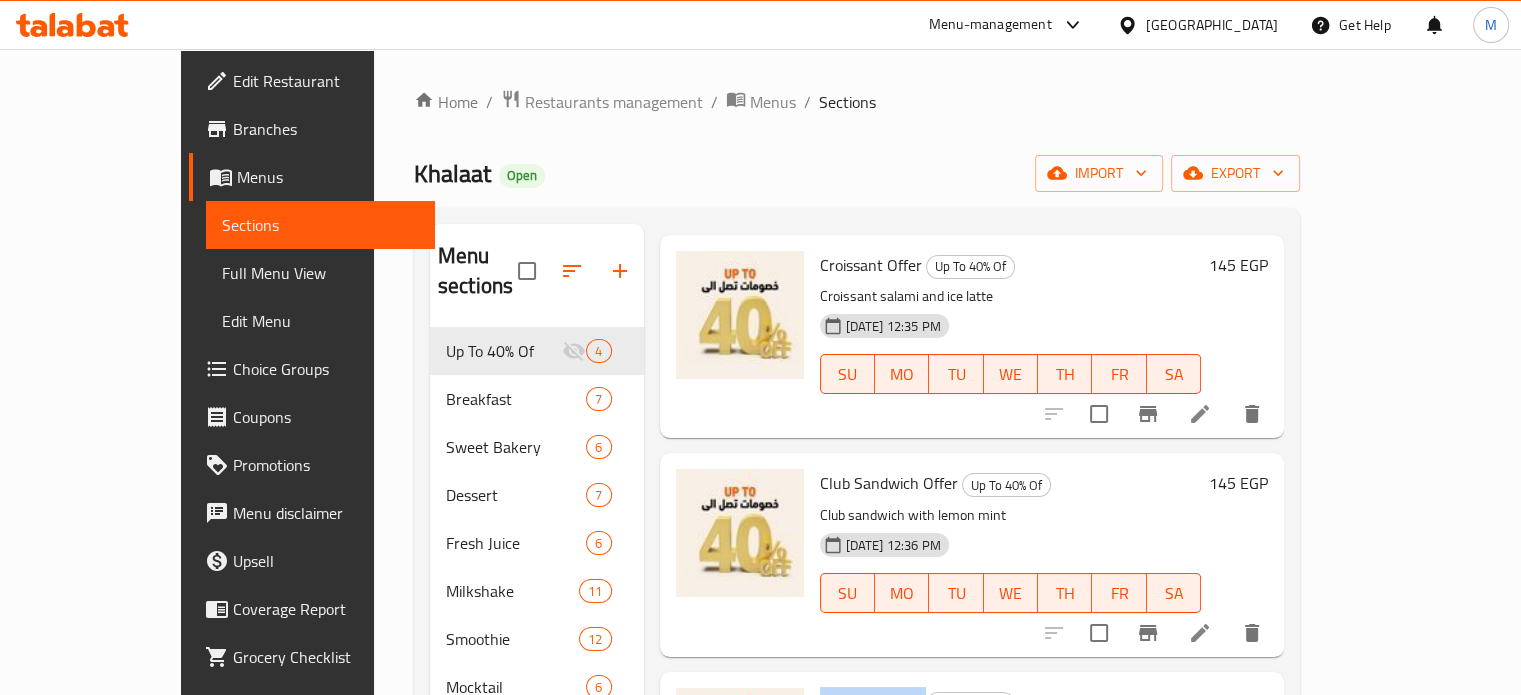 click on "Pan Cake Offer" at bounding box center (871, 702) 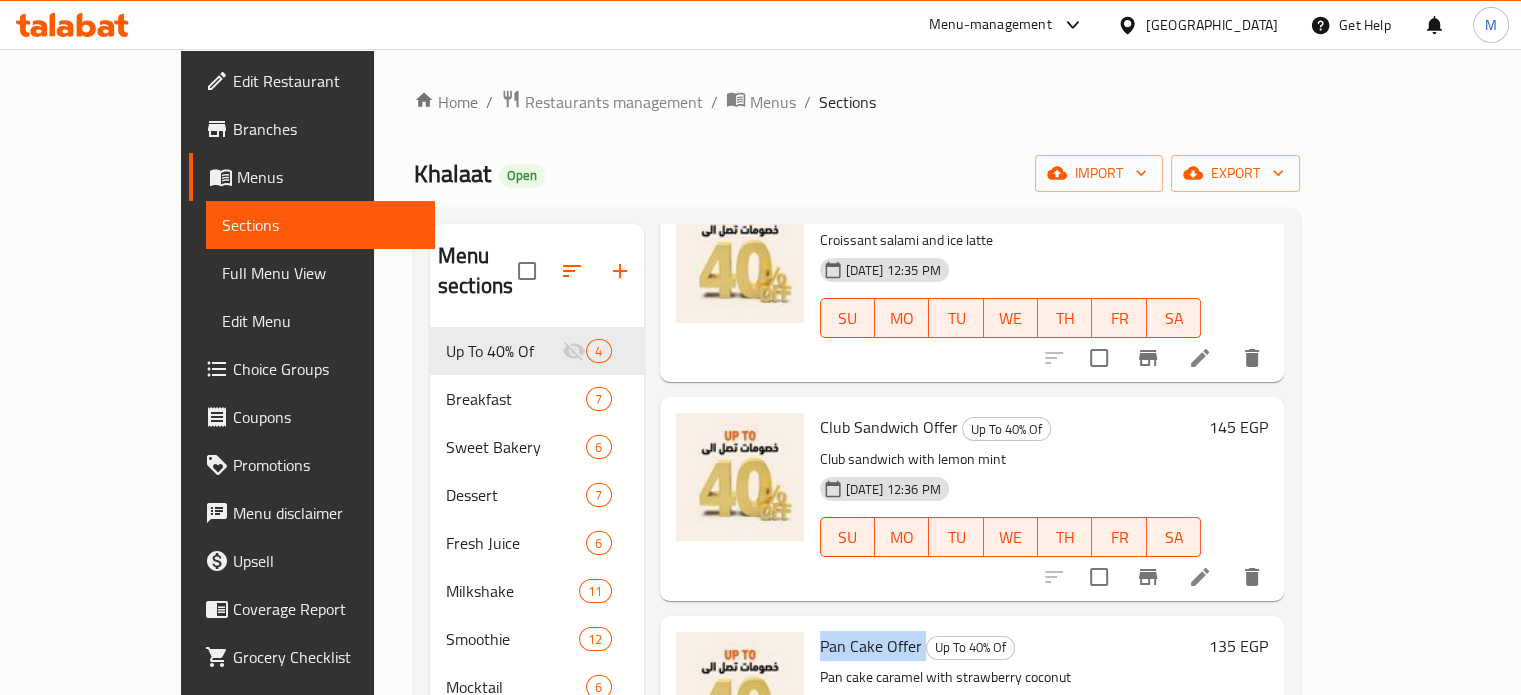 scroll, scrollTop: 171, scrollLeft: 0, axis: vertical 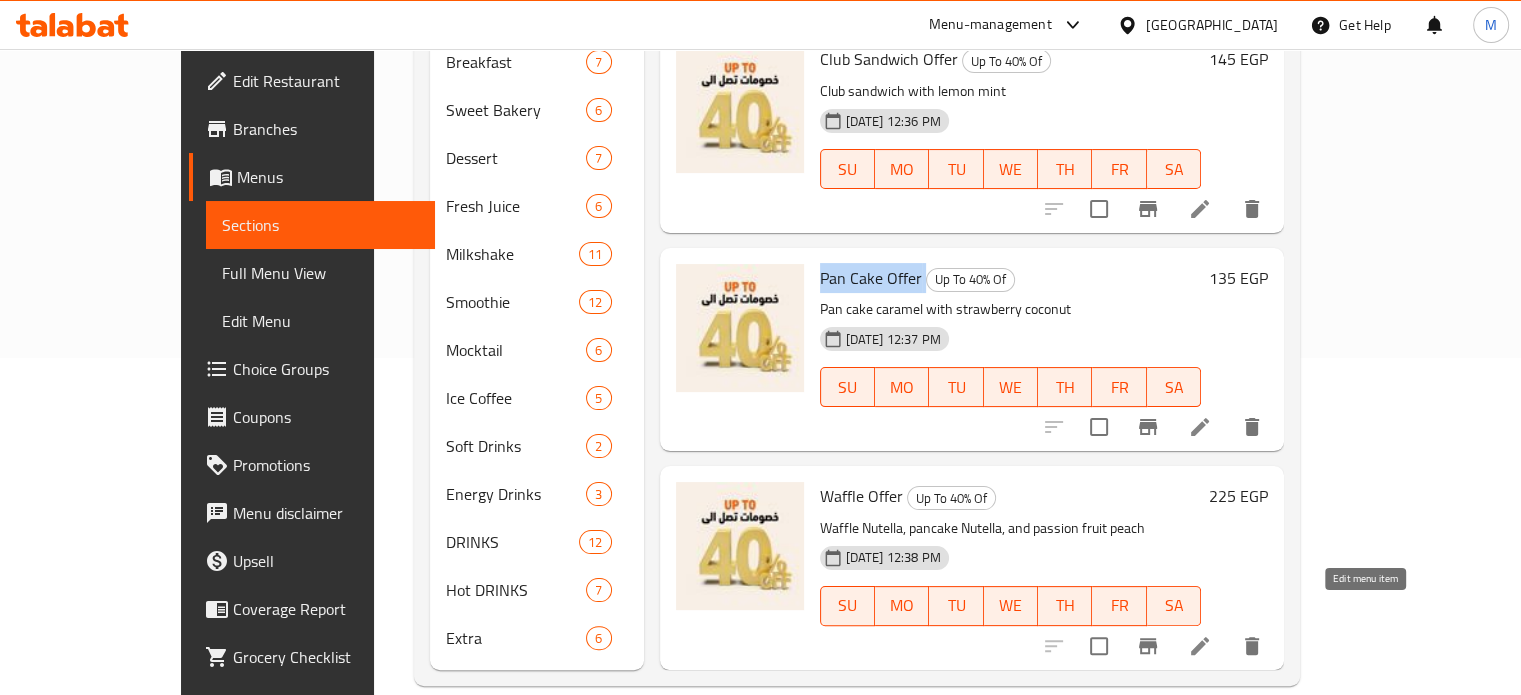 click 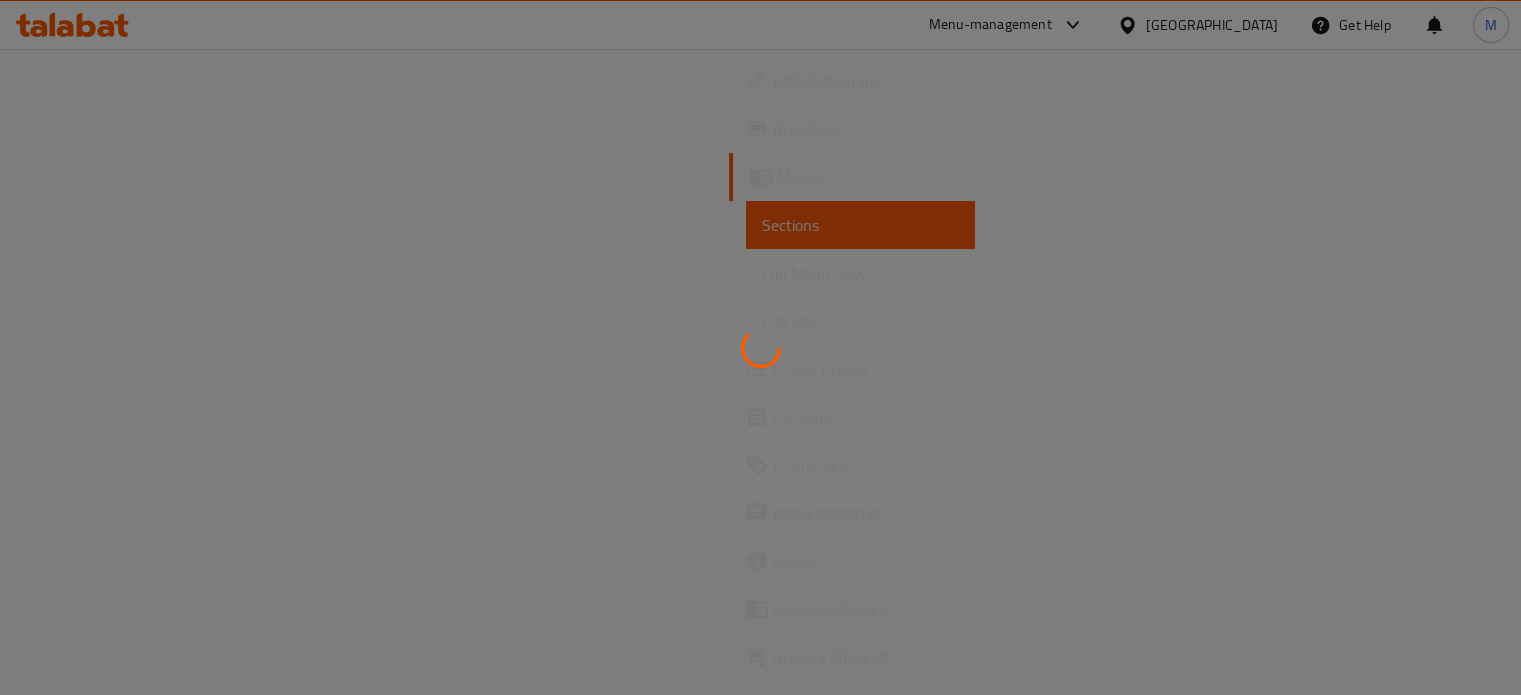 scroll, scrollTop: 0, scrollLeft: 0, axis: both 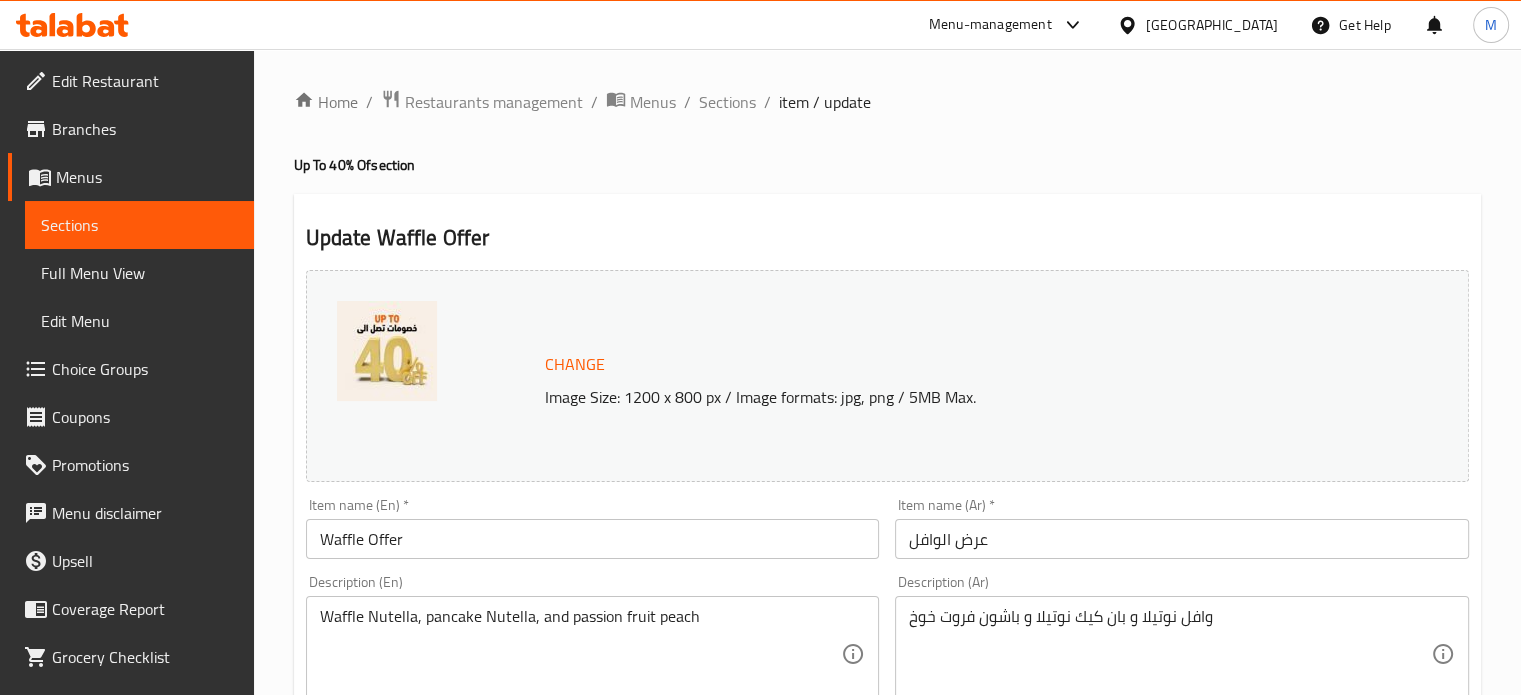 click on "عرض الوافل" at bounding box center [1182, 539] 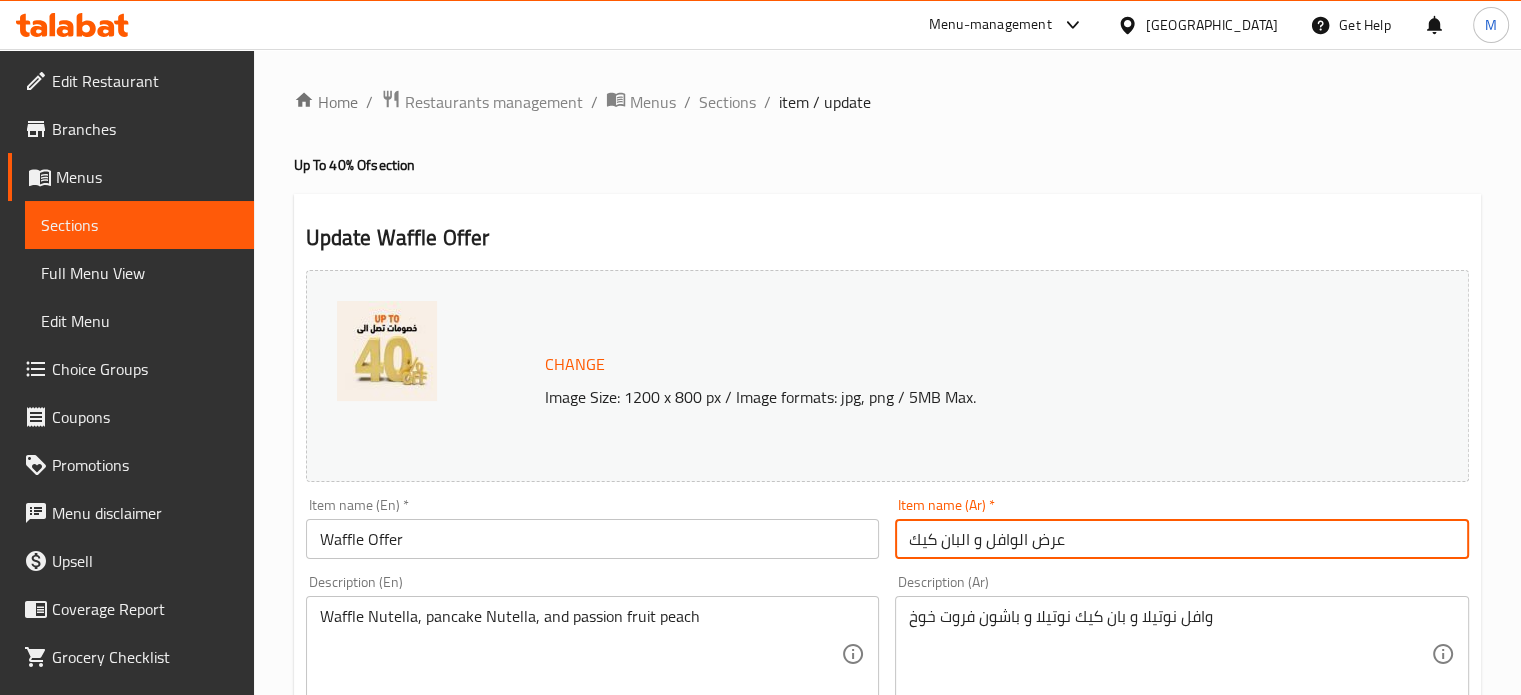 type on "عرض الوافل و البان كيك" 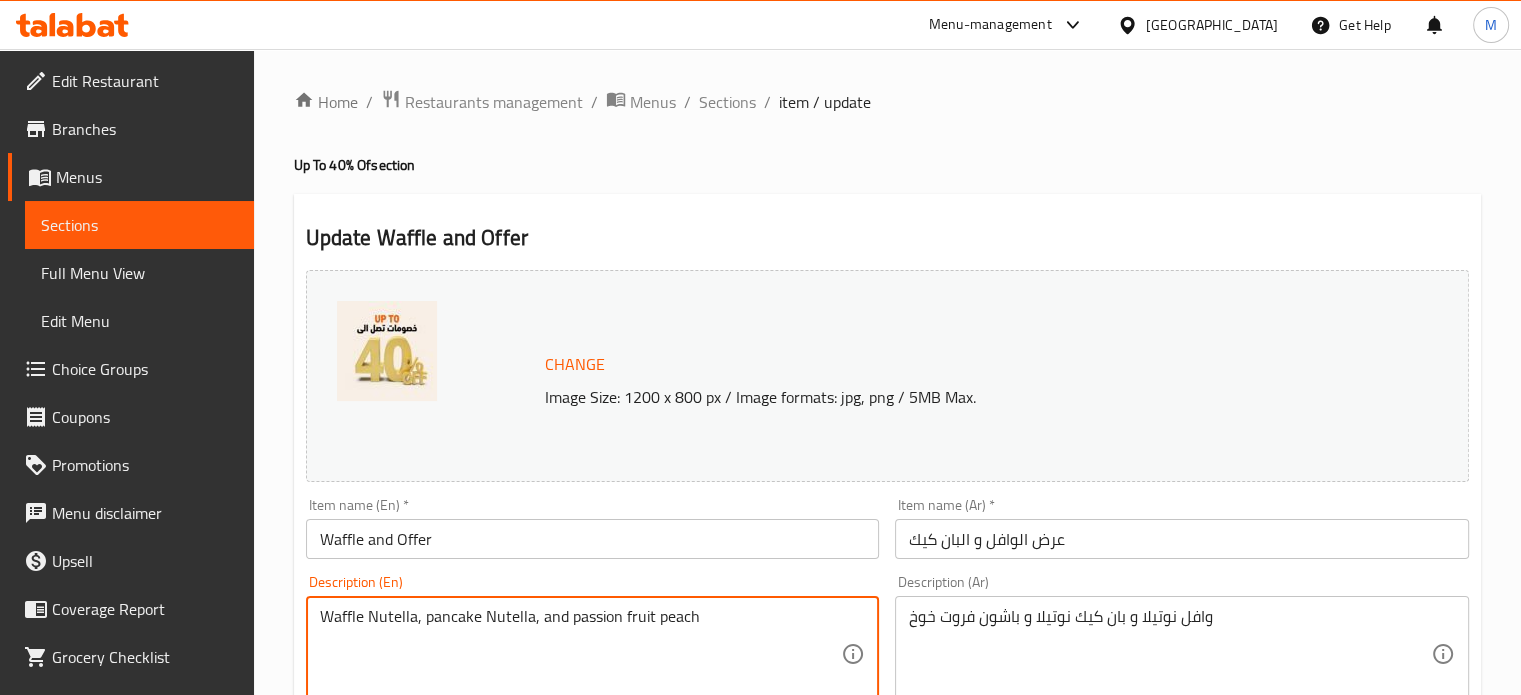 click on "Waffle Nutella, pancake Nutella, and passion fruit peach" at bounding box center (581, 654) 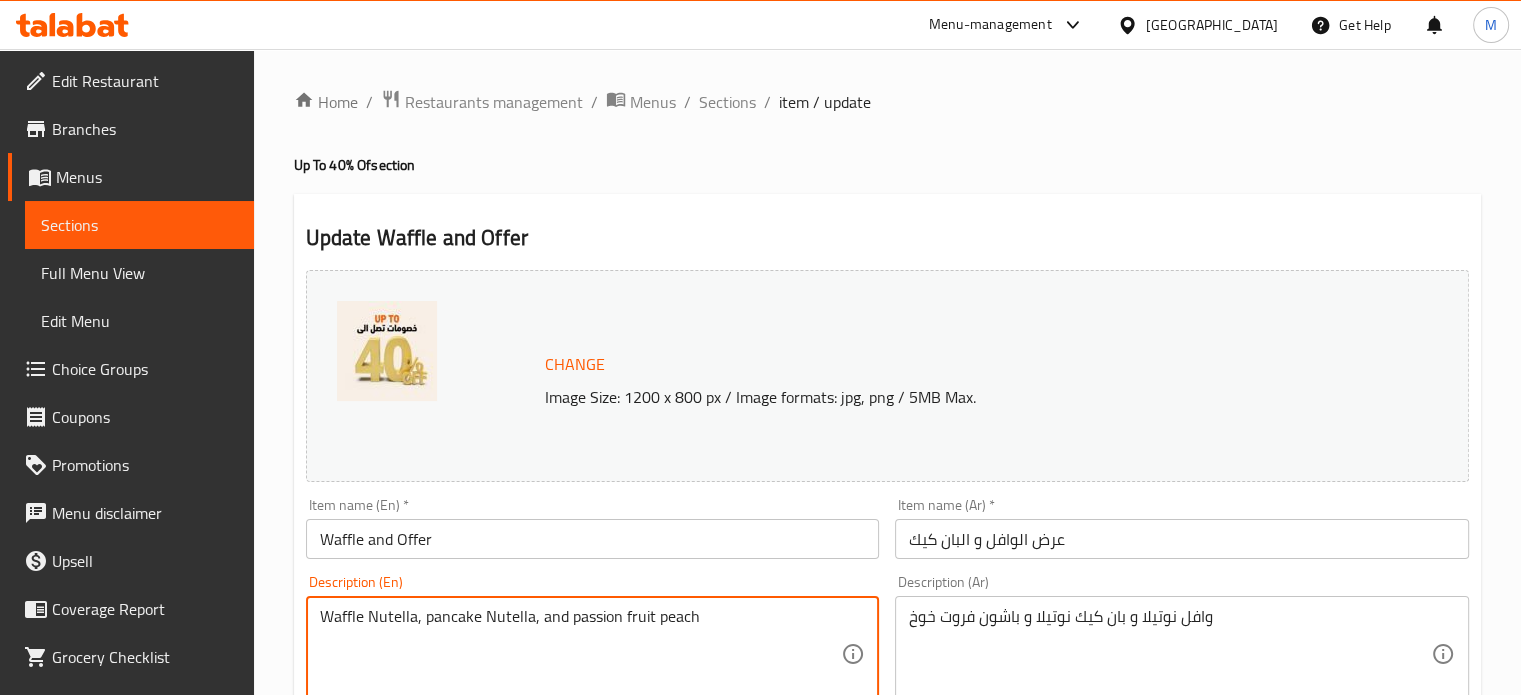 click on "Waffle and Offer" at bounding box center [593, 539] 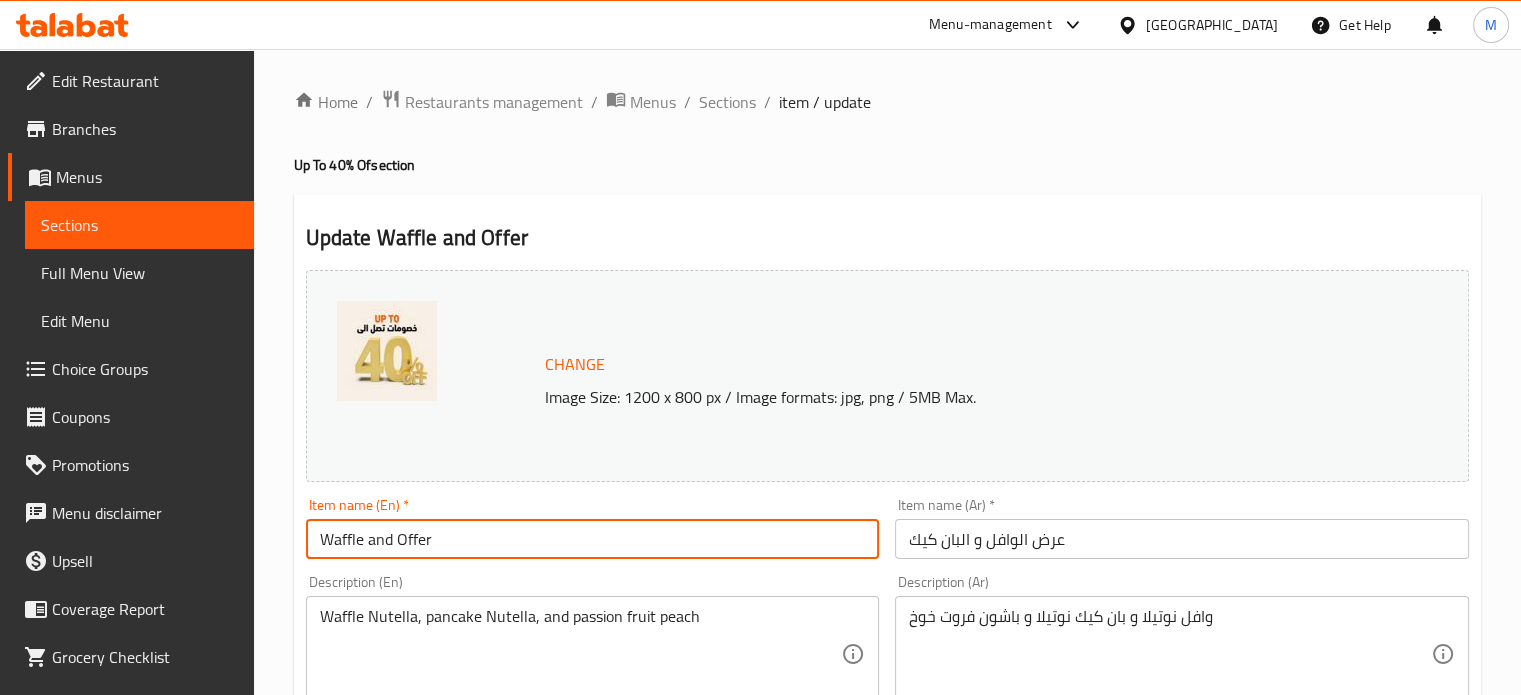 paste on "pancake" 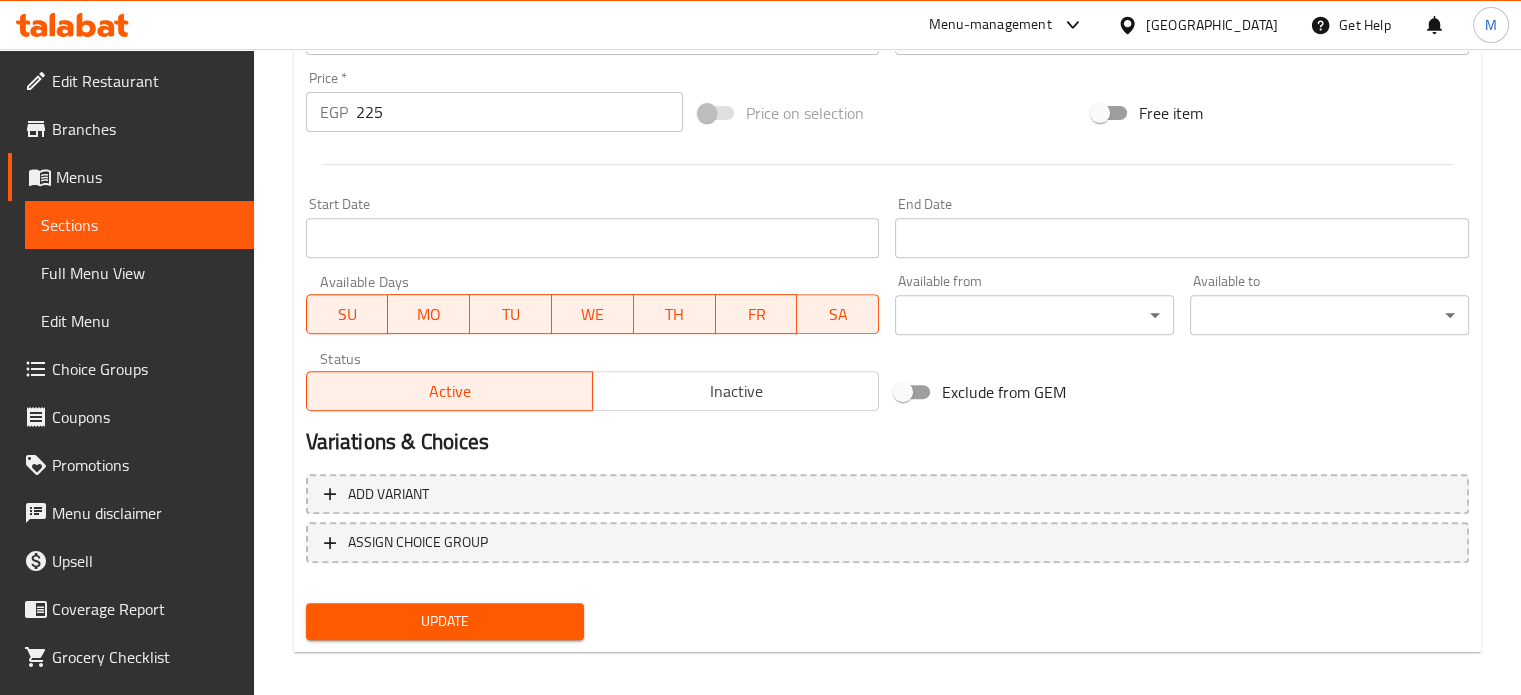 scroll, scrollTop: 745, scrollLeft: 0, axis: vertical 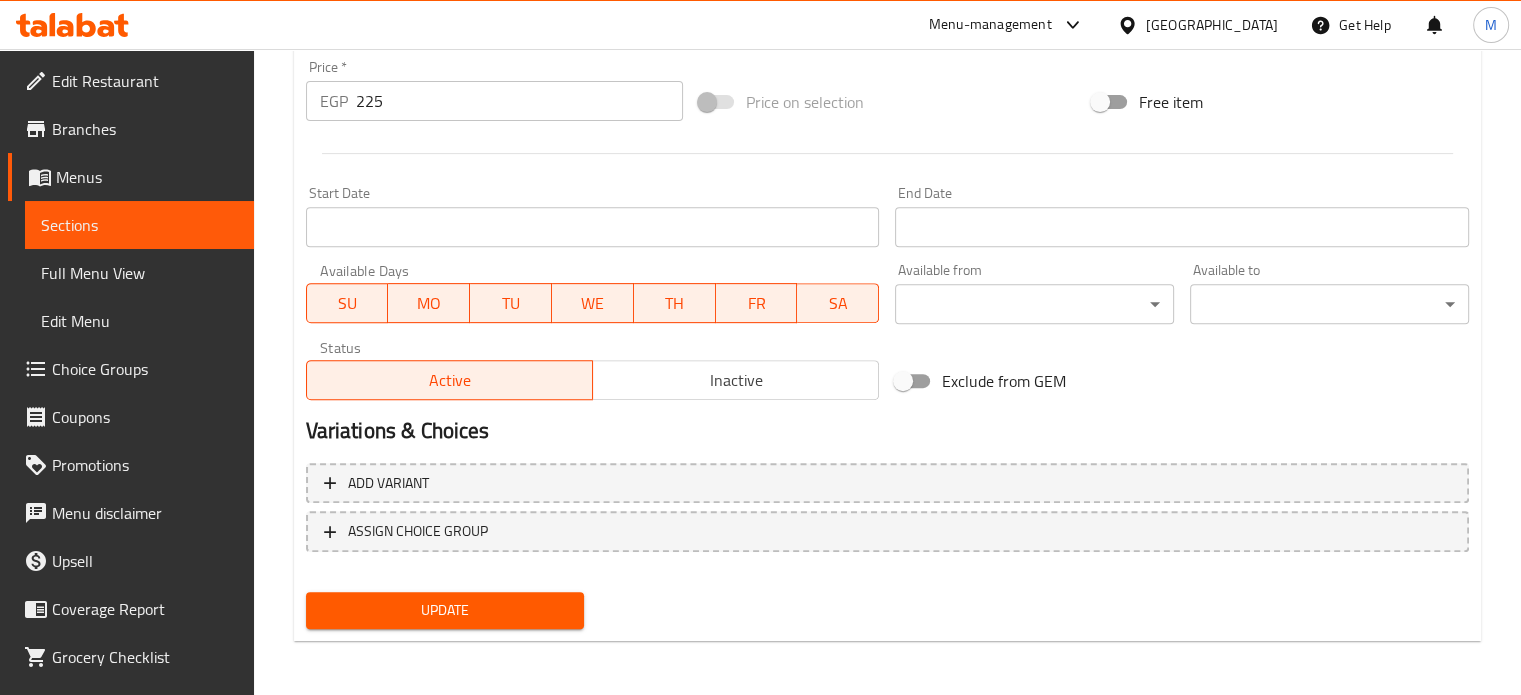 type on "Waffle and pancake Offer" 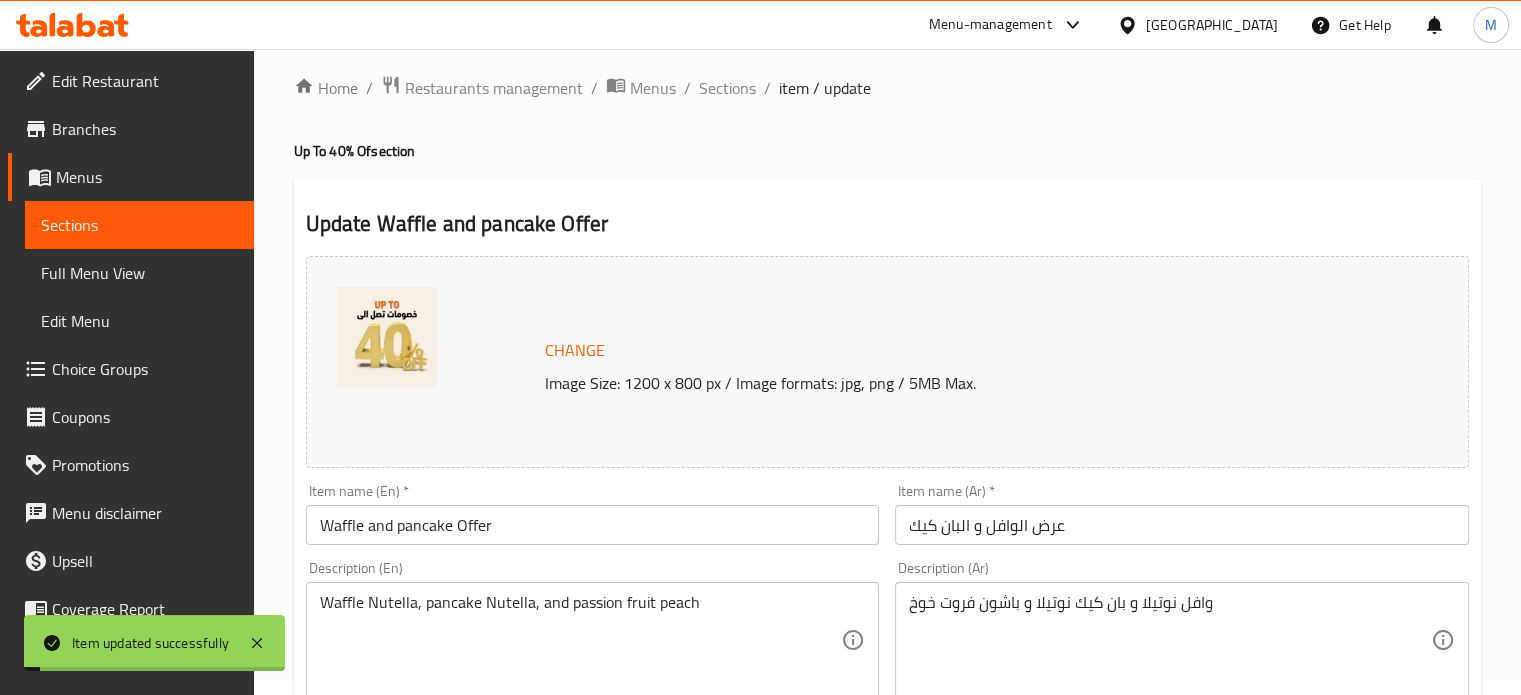 scroll, scrollTop: 0, scrollLeft: 0, axis: both 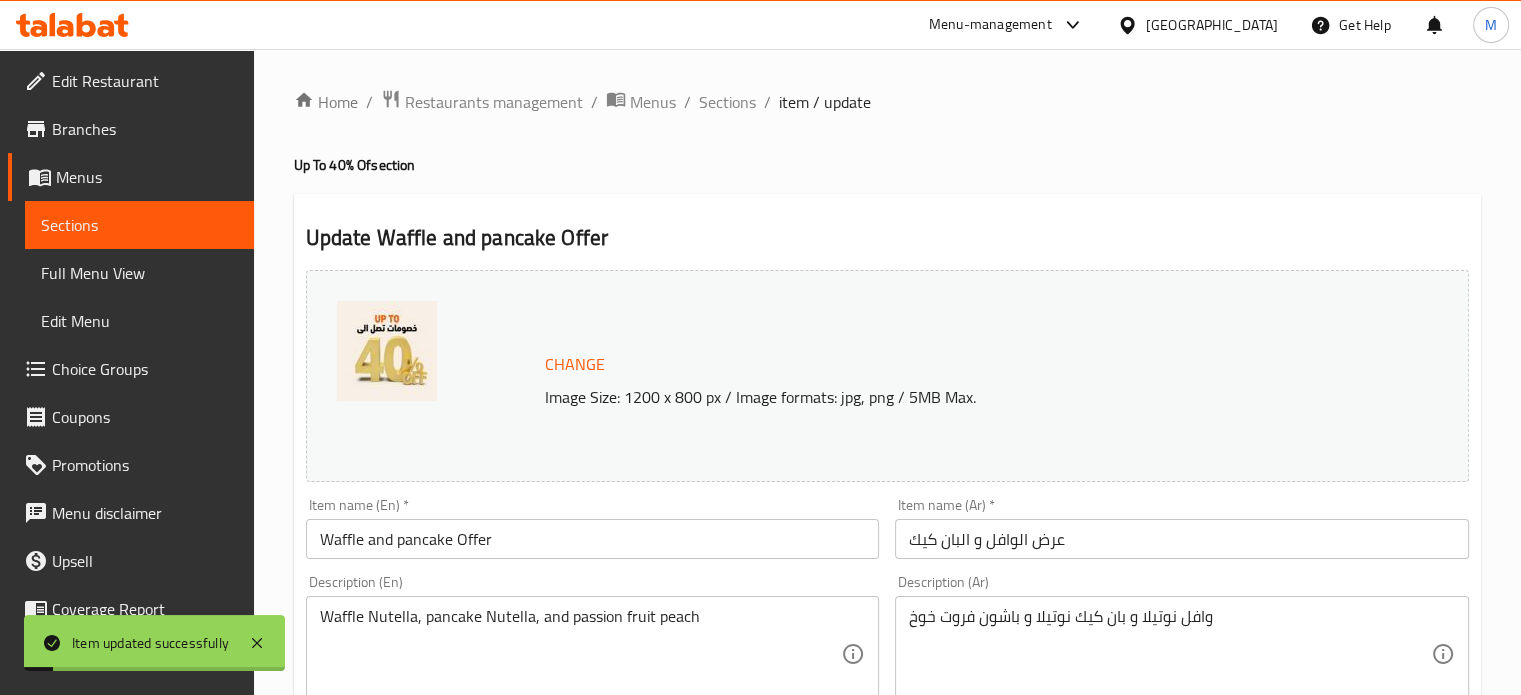click on "Waffle and pancake Offer" at bounding box center [593, 539] 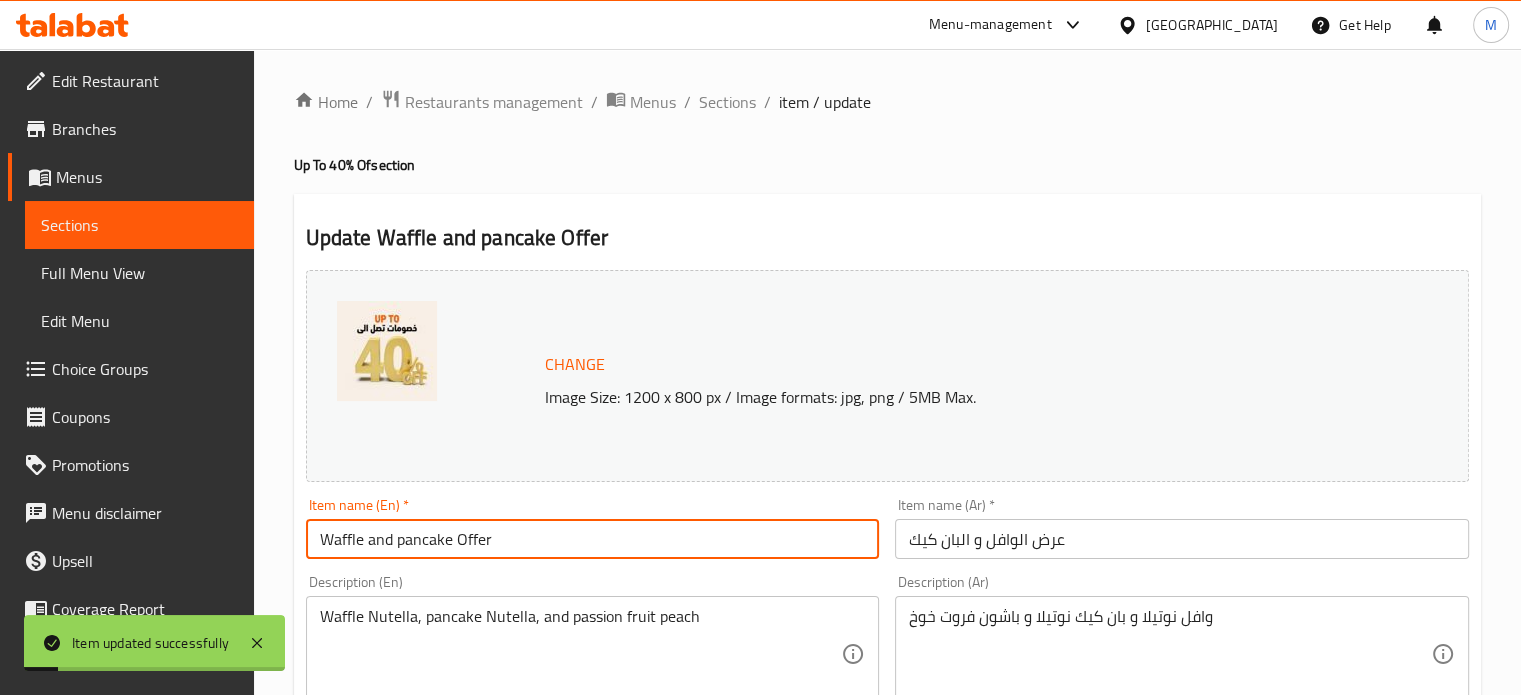 click on "Waffle and pancake Offer" at bounding box center (593, 539) 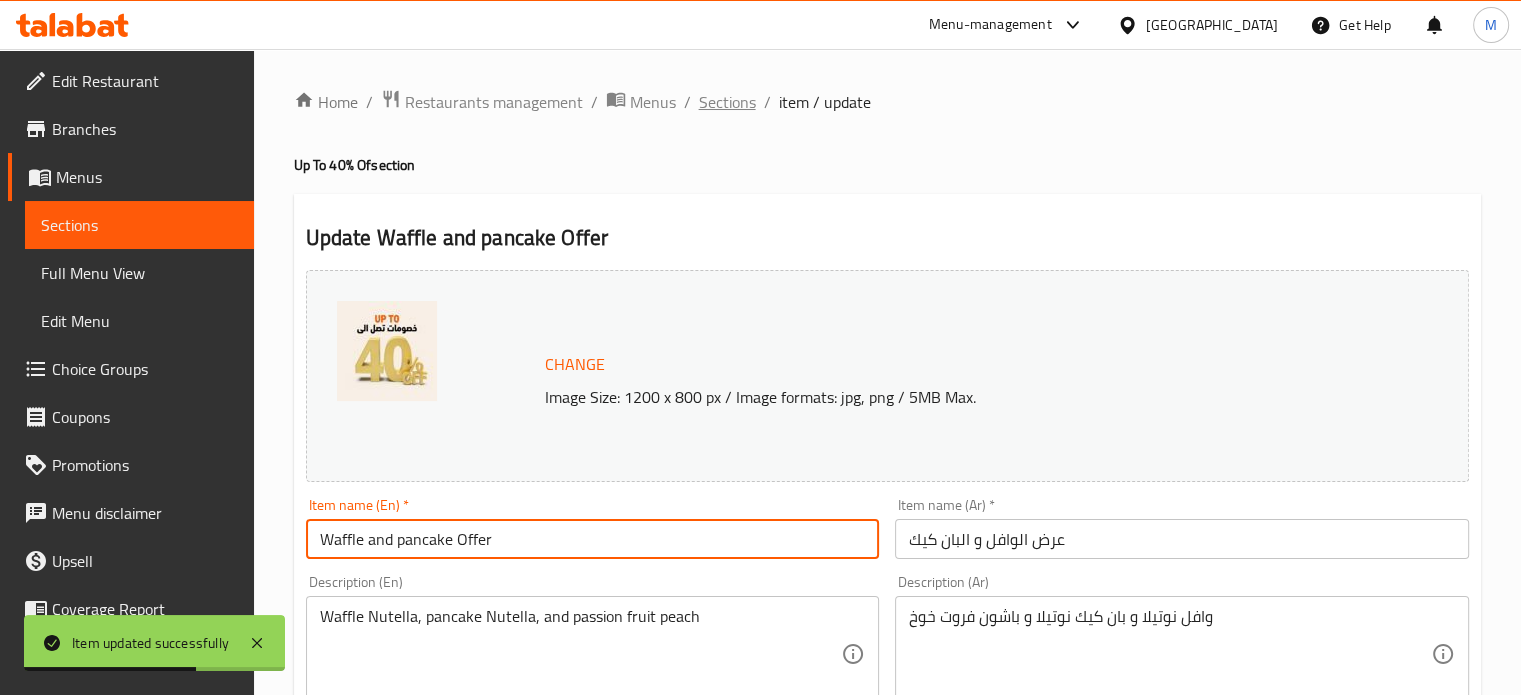 click on "Sections" at bounding box center [727, 102] 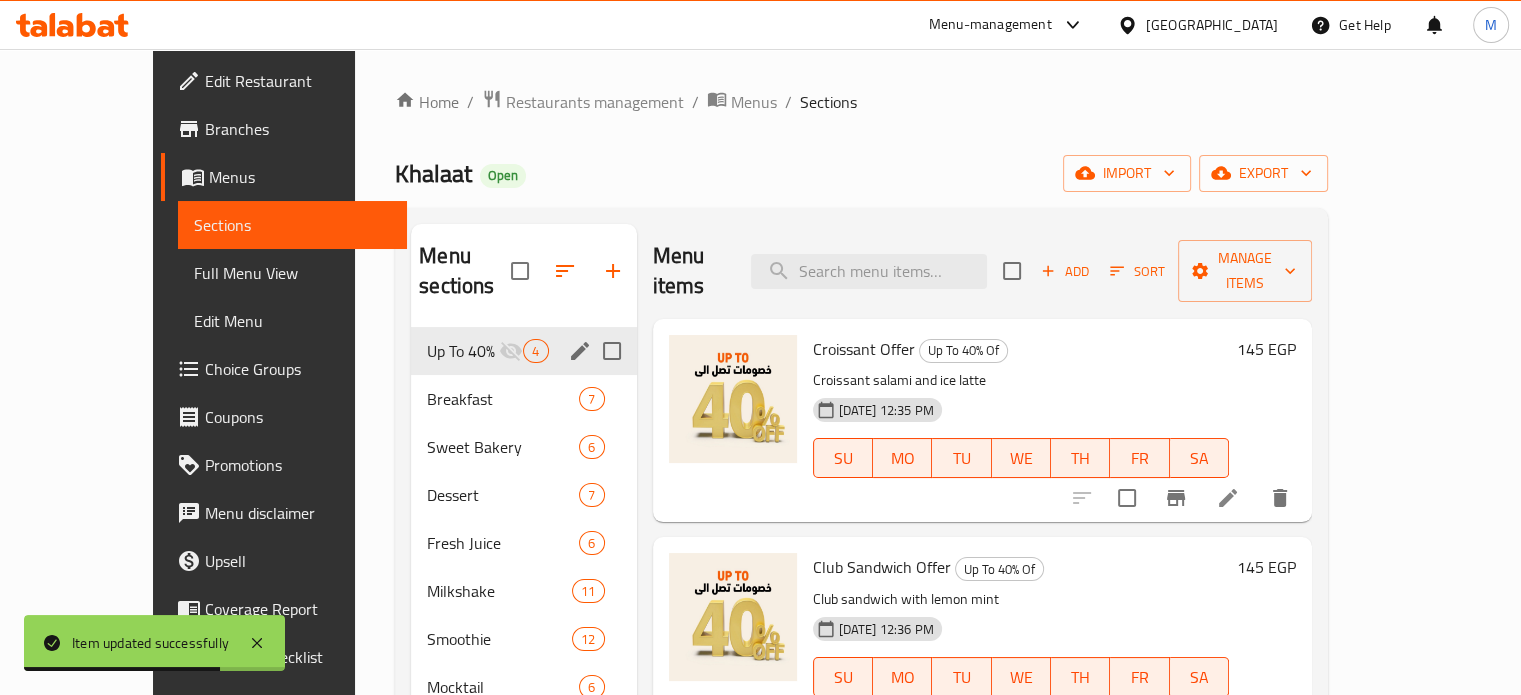 click 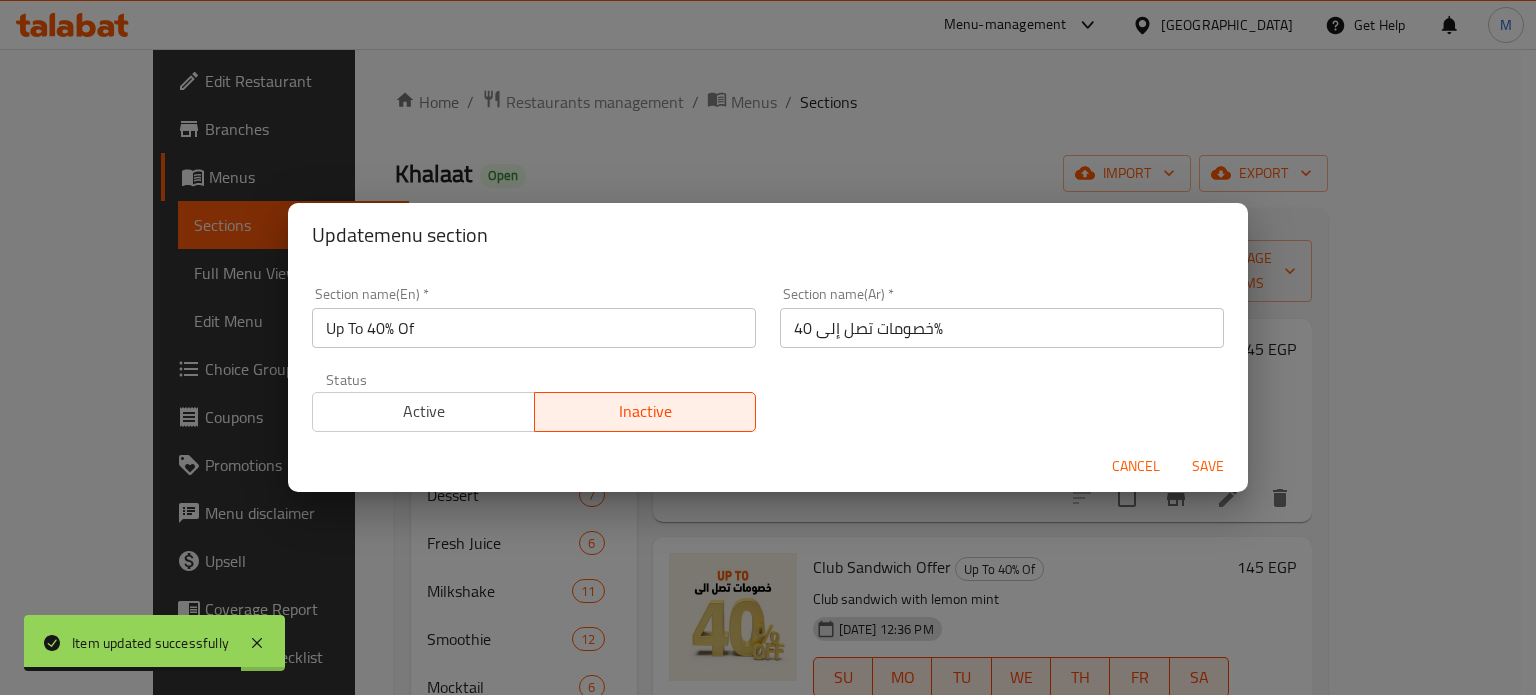 click on "Active" at bounding box center (424, 411) 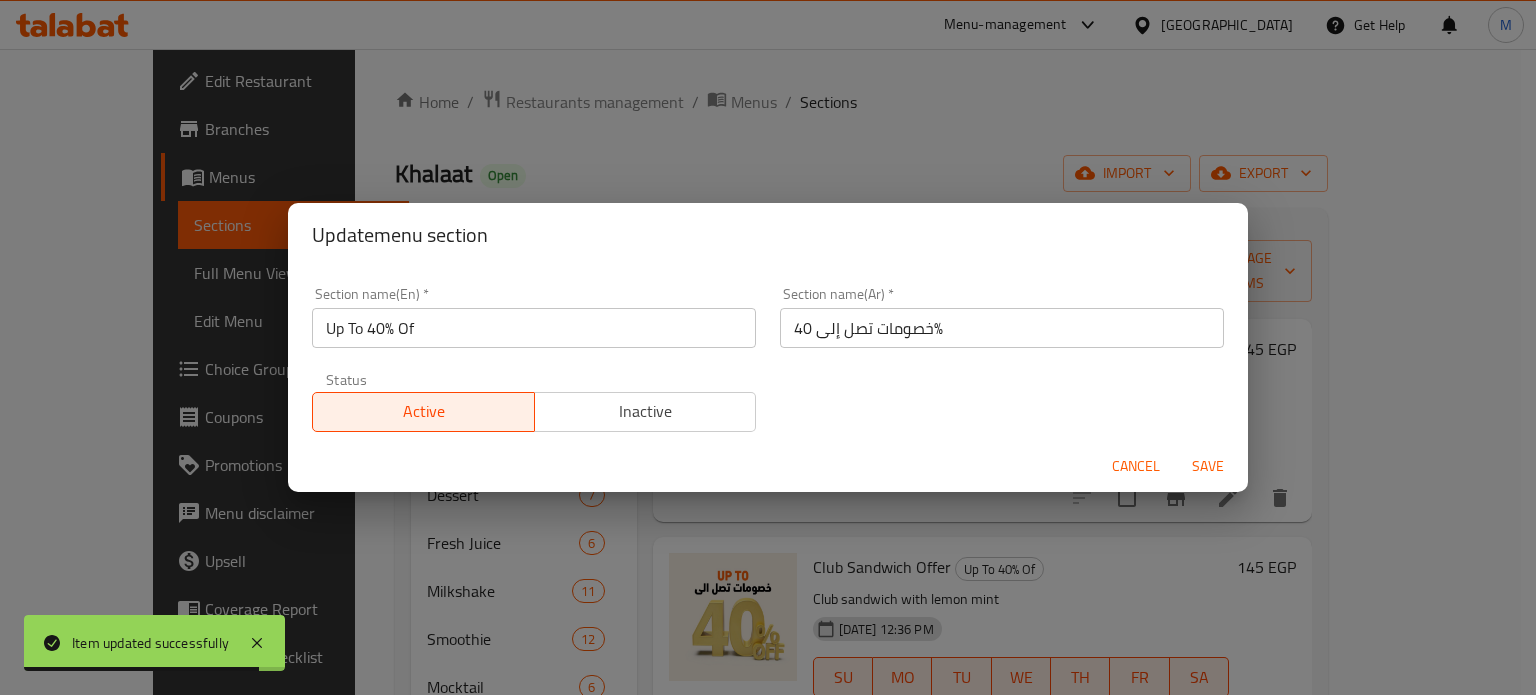 click on "Save" at bounding box center (1208, 466) 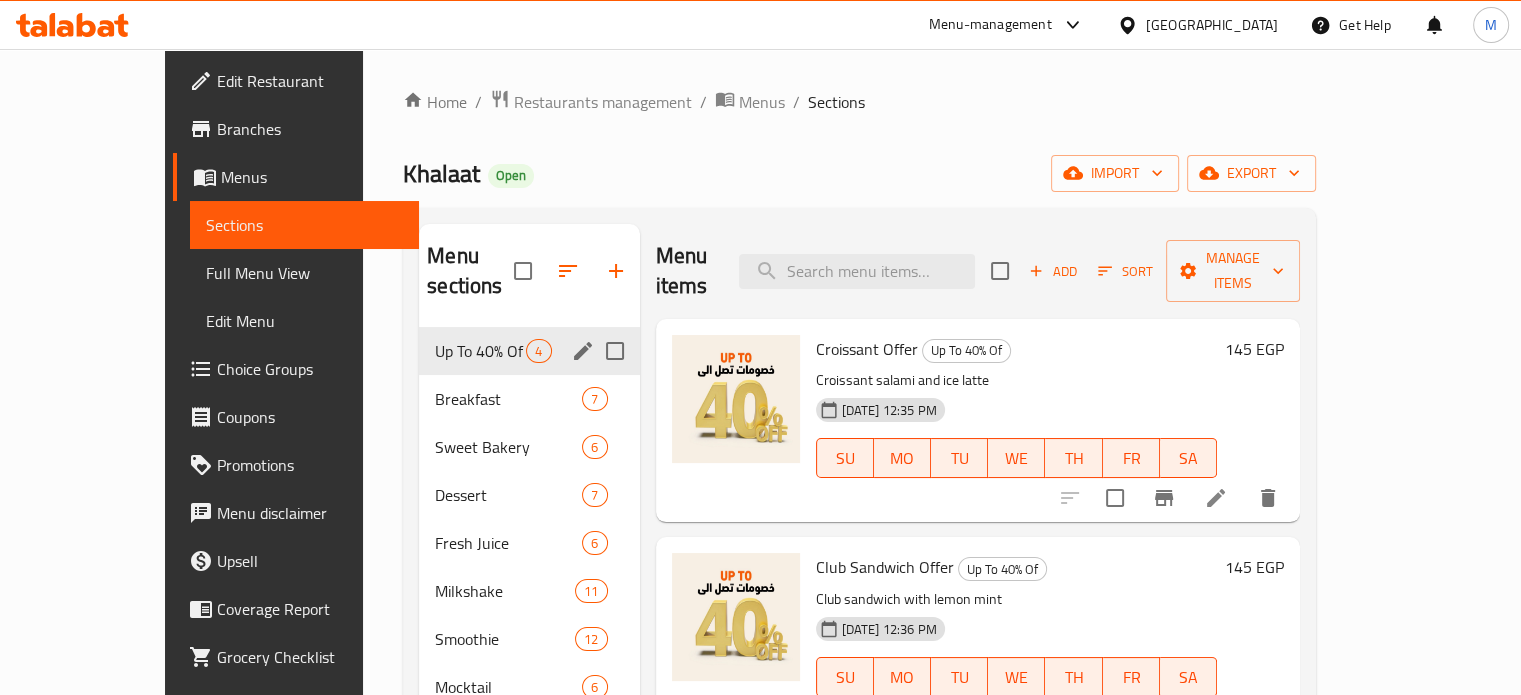click on "Menu-management" at bounding box center [990, 25] 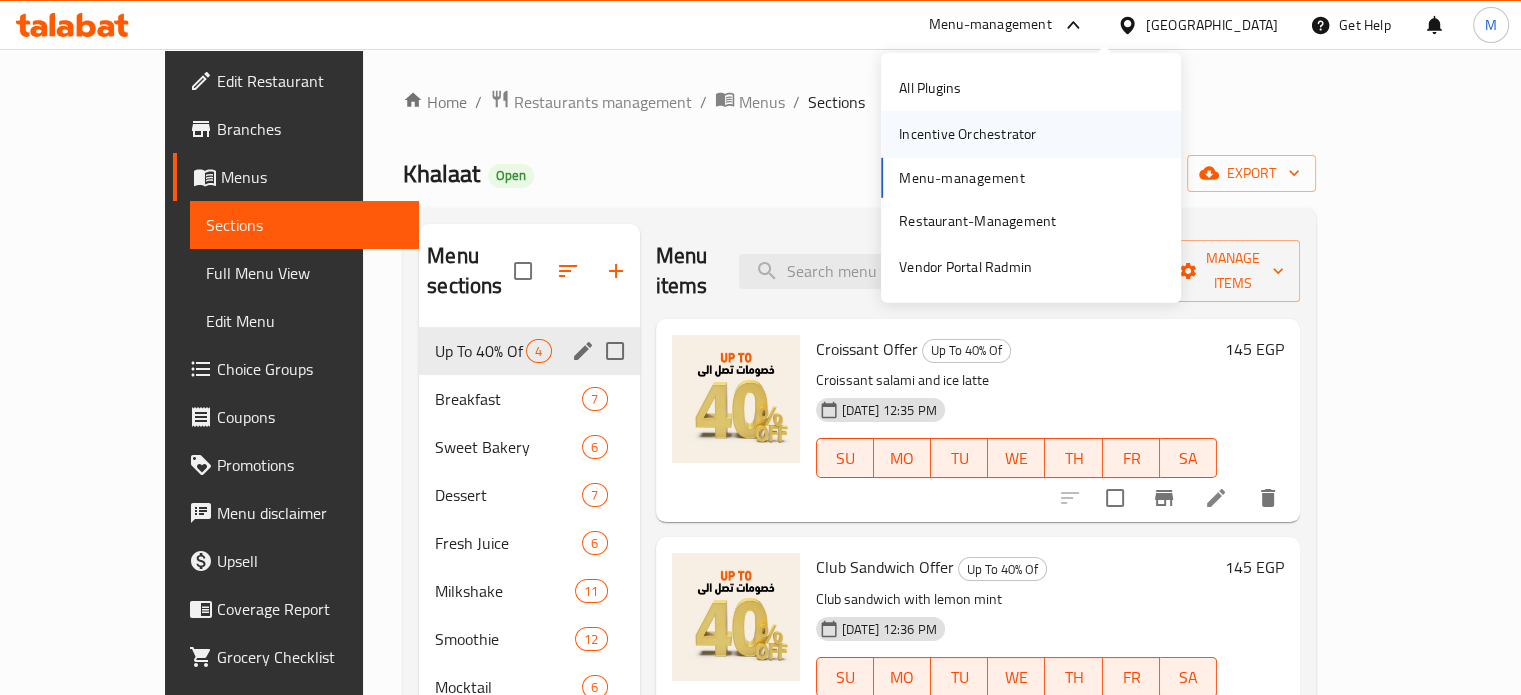 click on "Incentive Orchestrator" at bounding box center (967, 134) 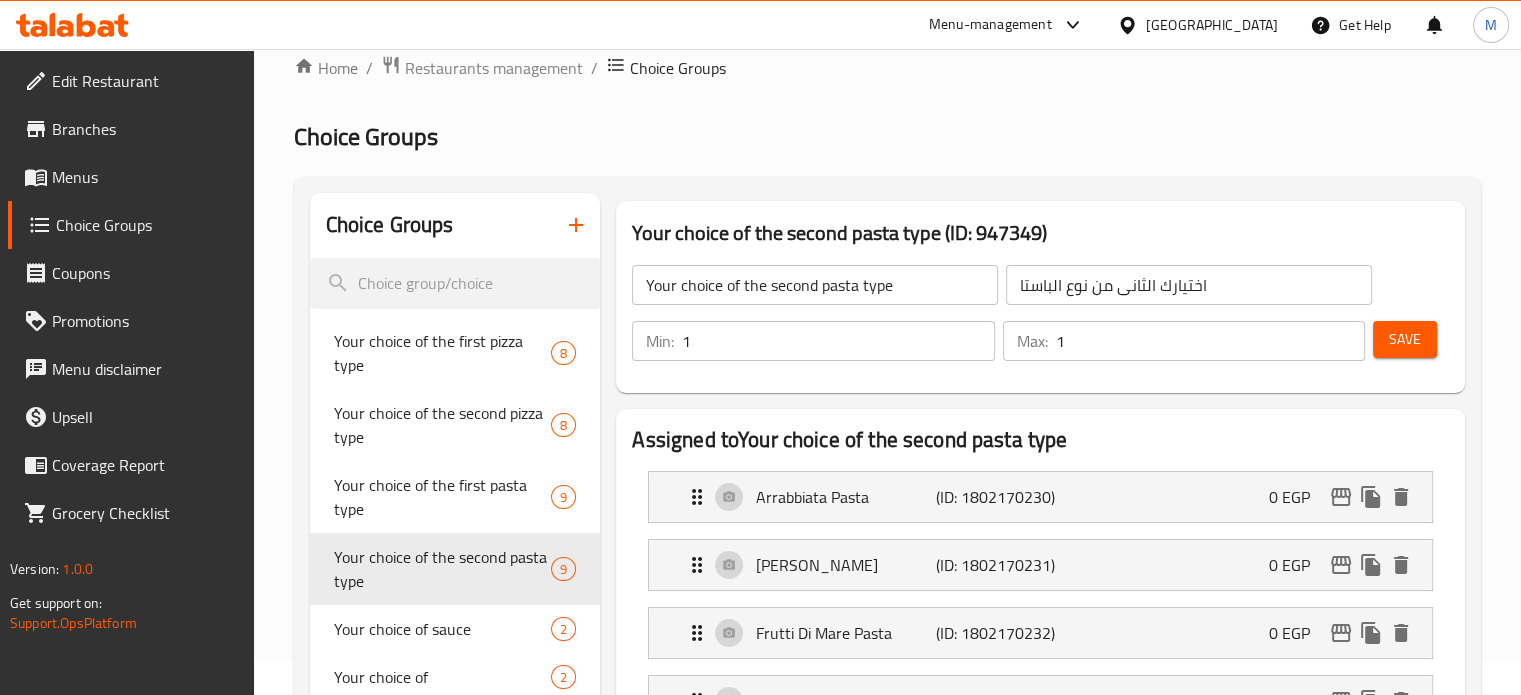 scroll, scrollTop: 0, scrollLeft: 0, axis: both 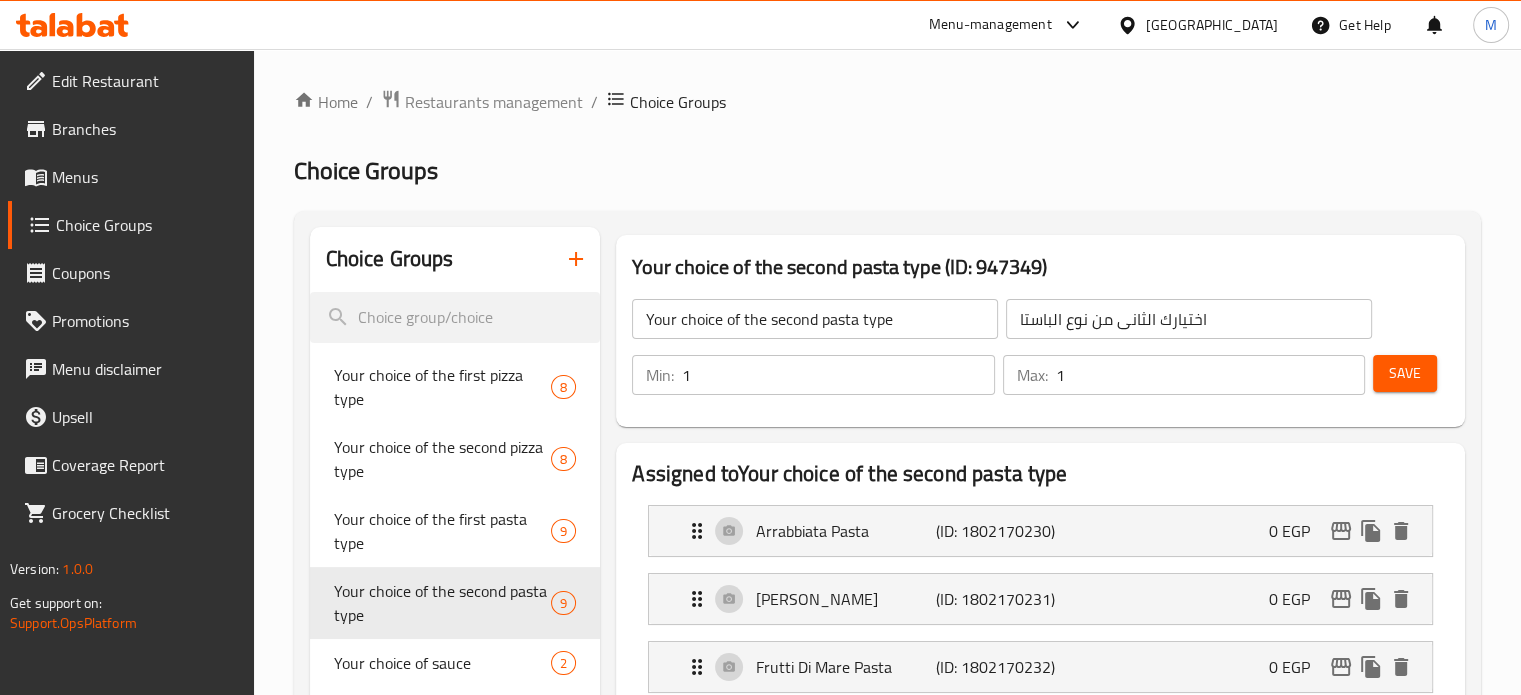 click on "Menu-management" at bounding box center [990, 25] 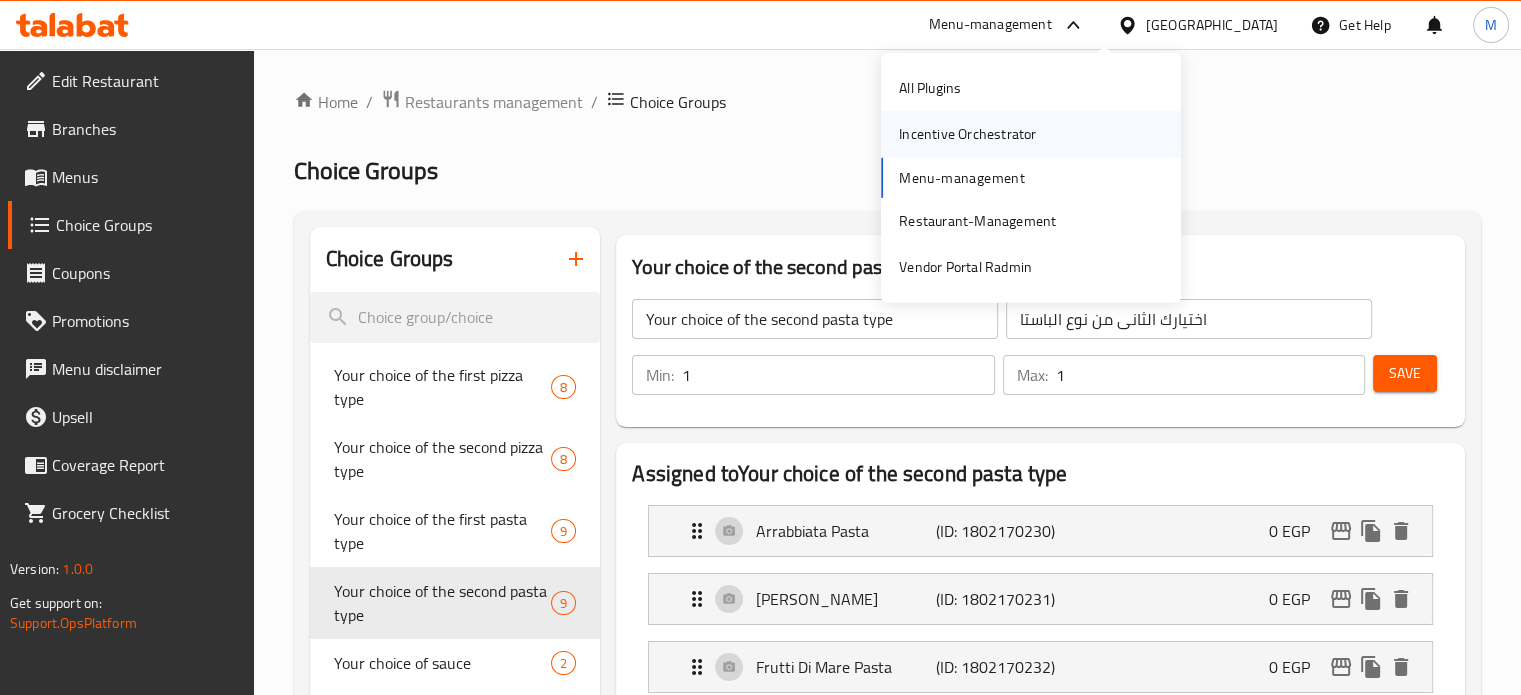 click on "Incentive Orchestrator" at bounding box center (967, 134) 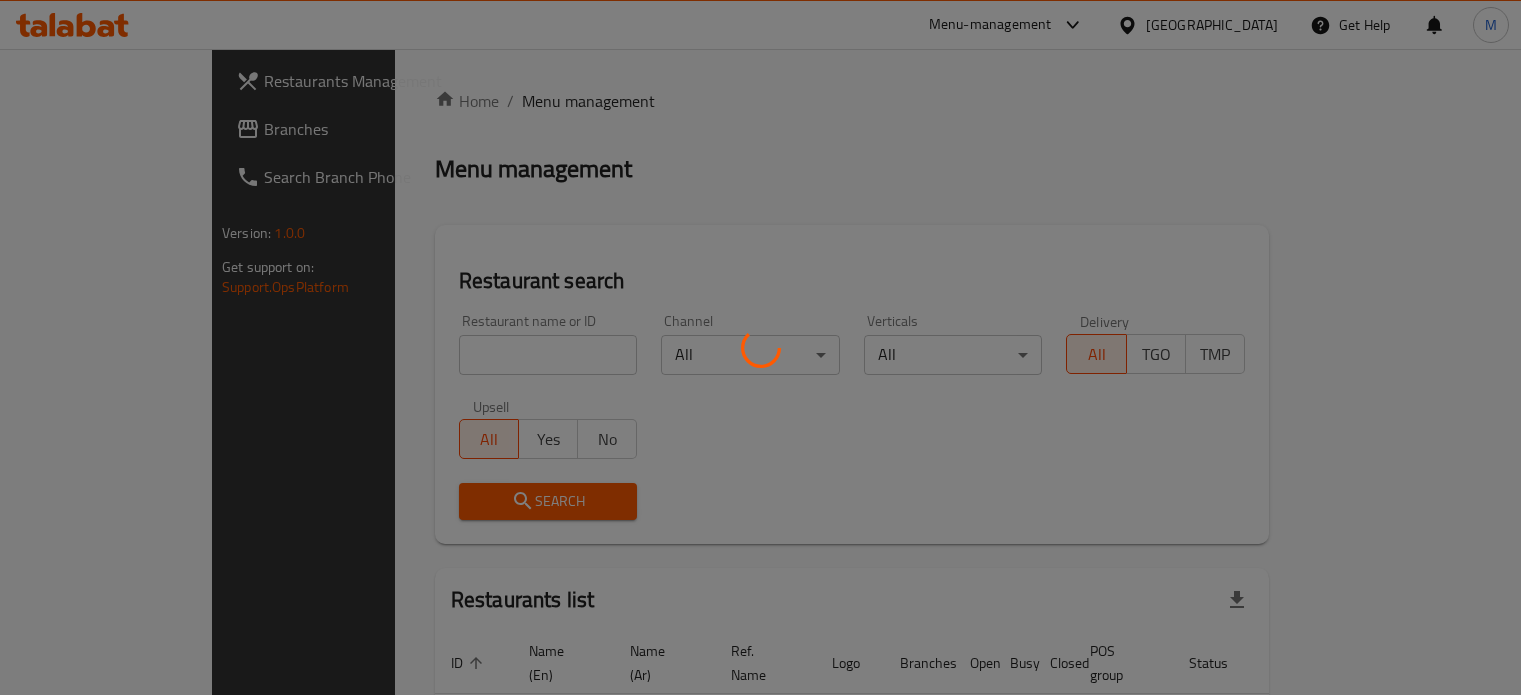 scroll, scrollTop: 0, scrollLeft: 0, axis: both 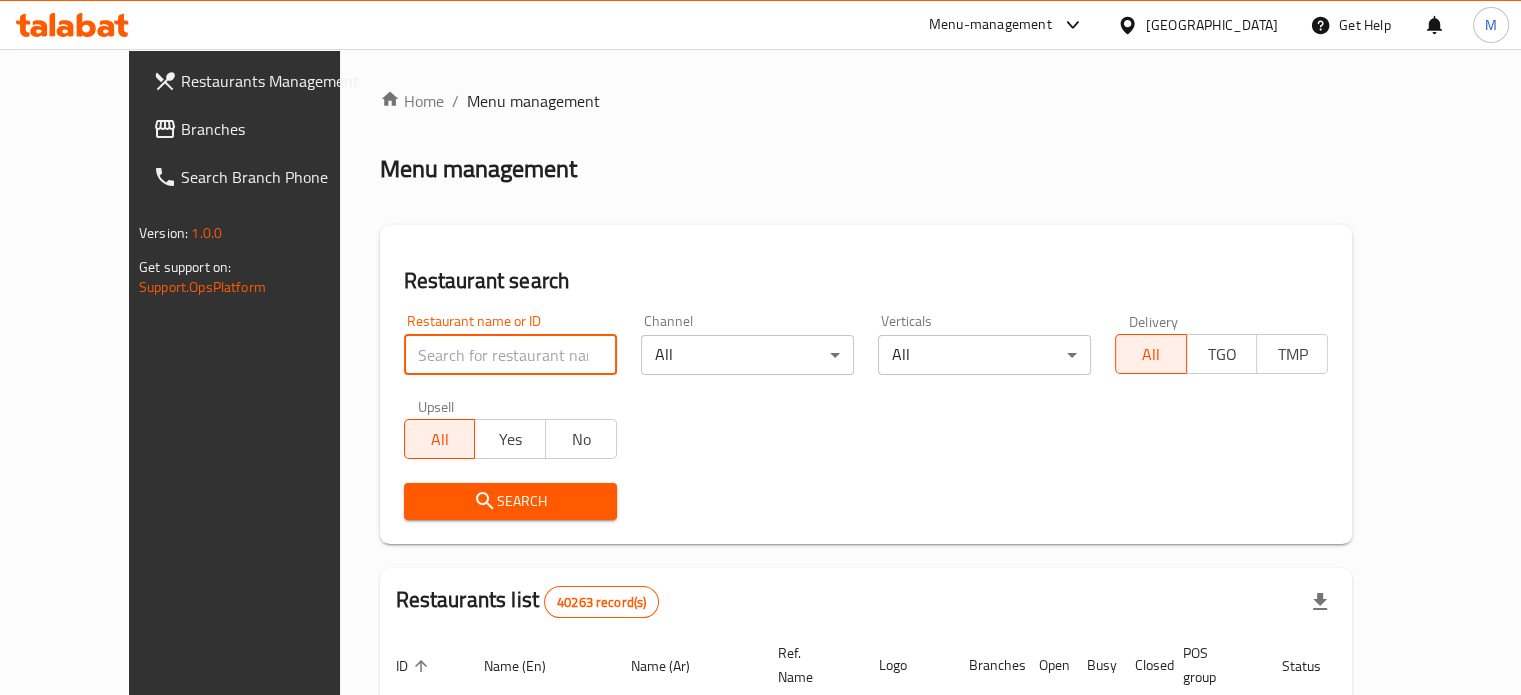 click at bounding box center [510, 355] 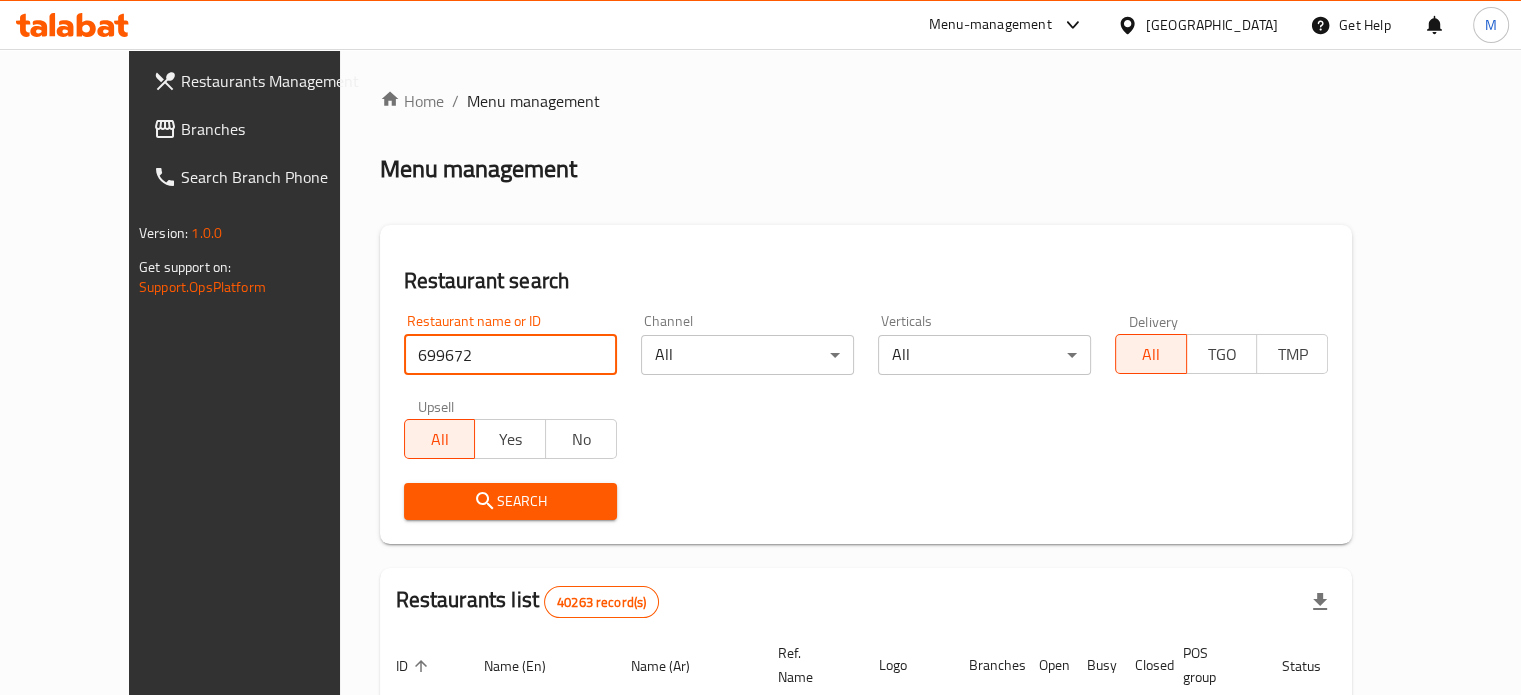 type on "699672" 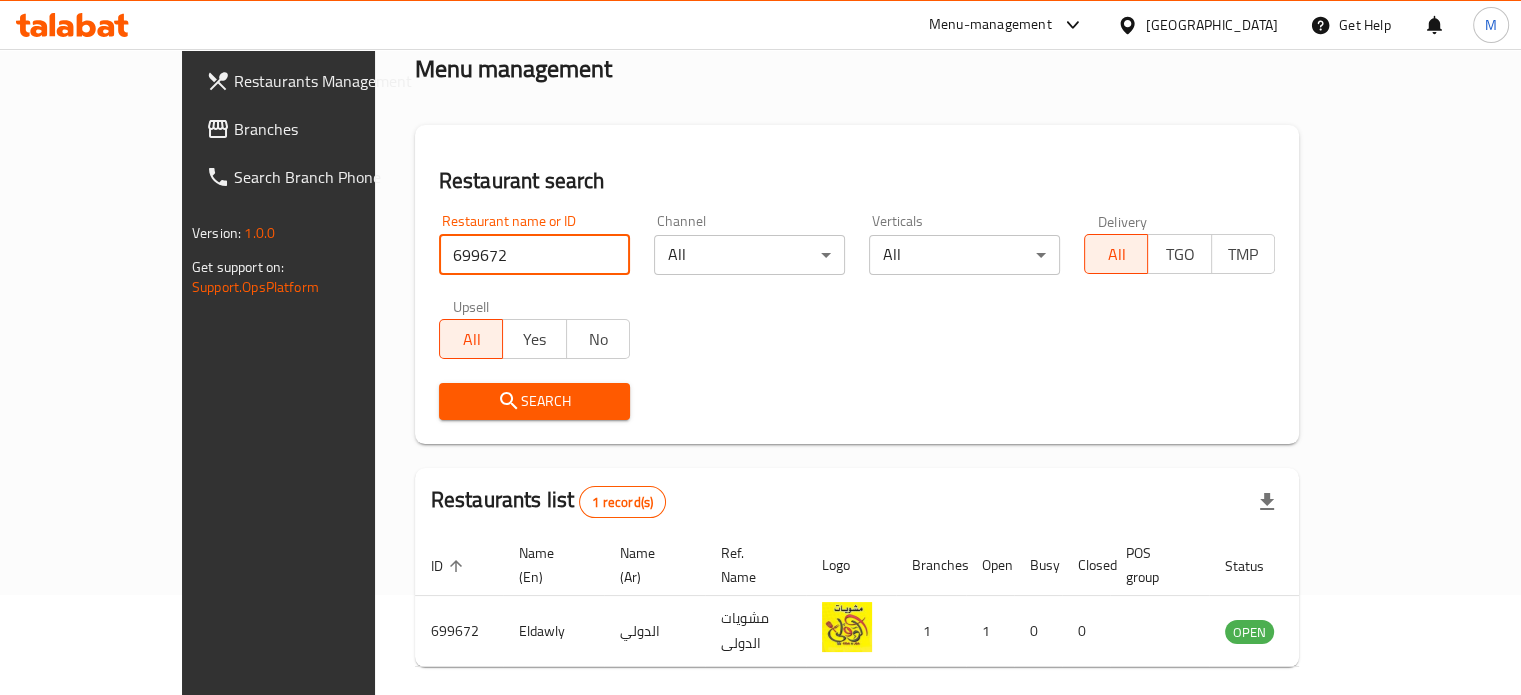 scroll, scrollTop: 156, scrollLeft: 0, axis: vertical 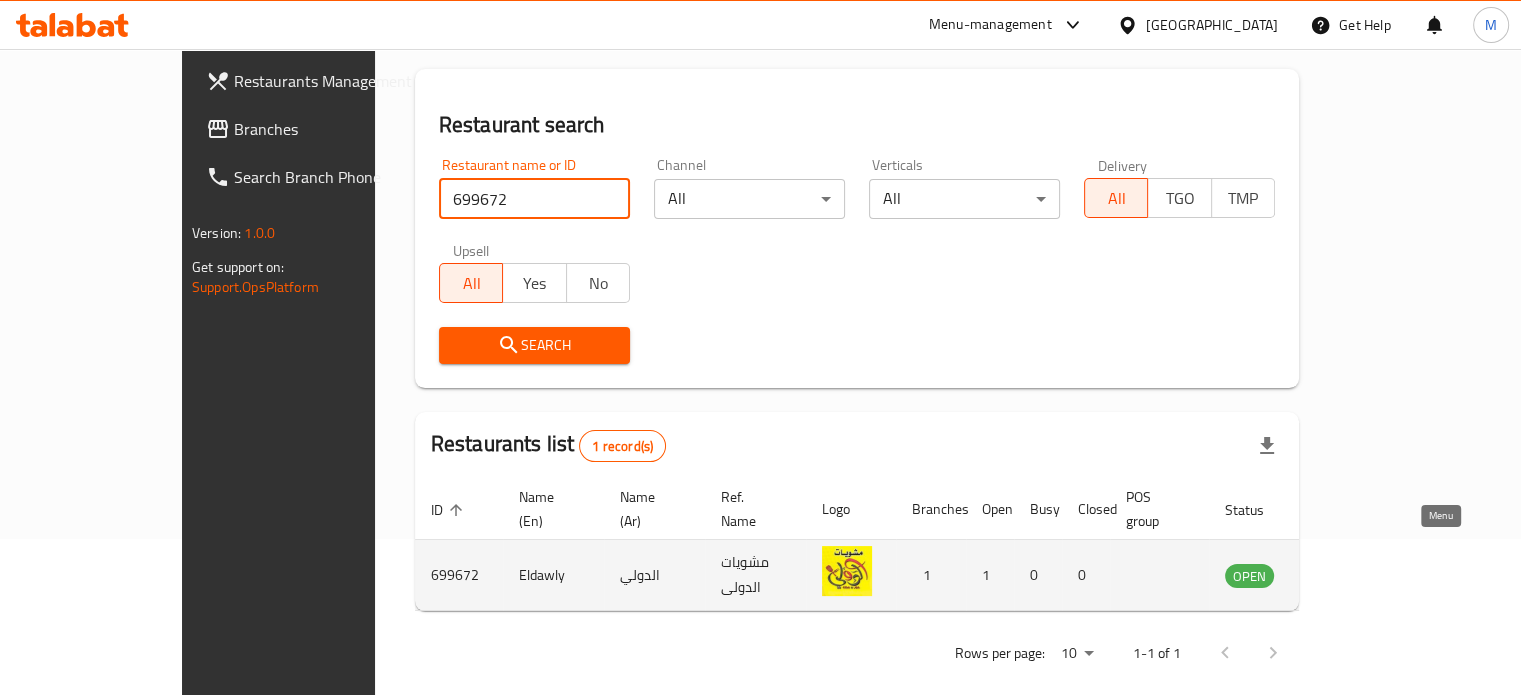 click 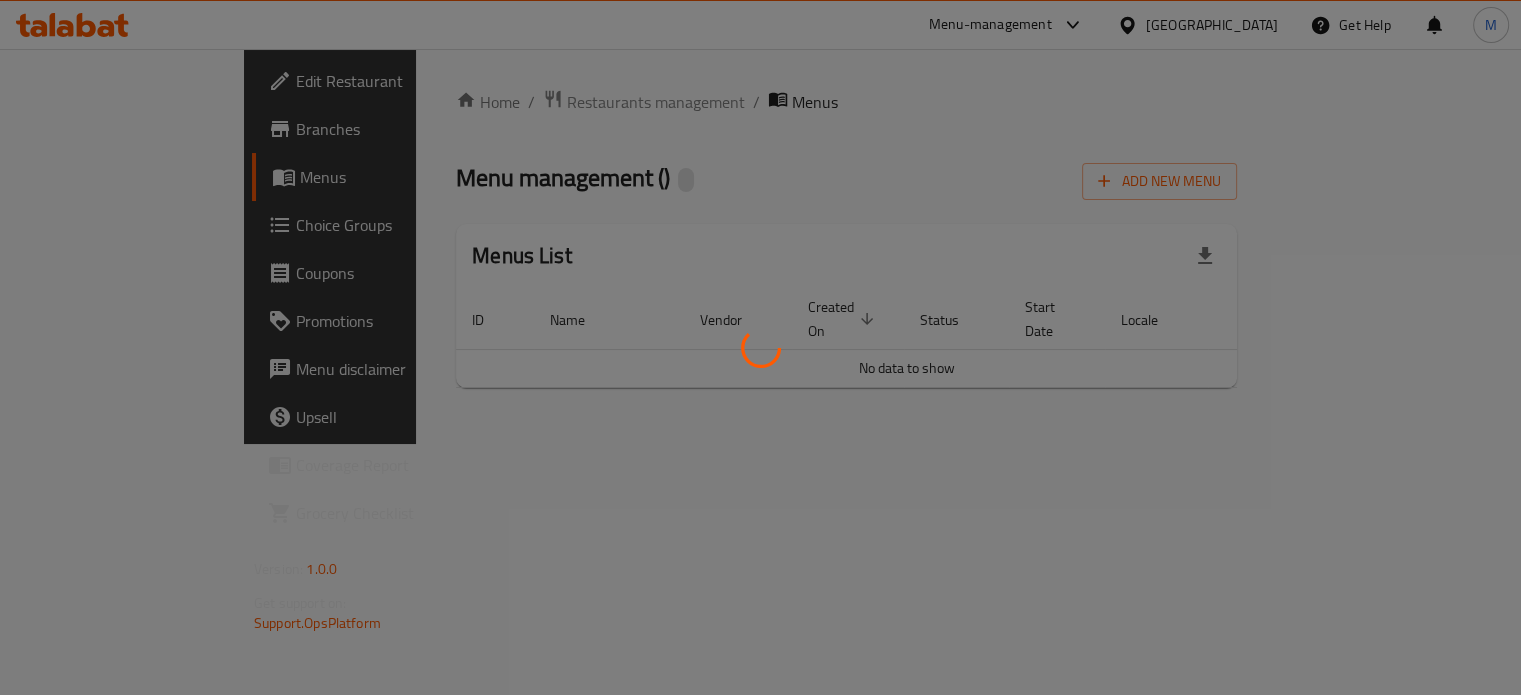 scroll, scrollTop: 0, scrollLeft: 0, axis: both 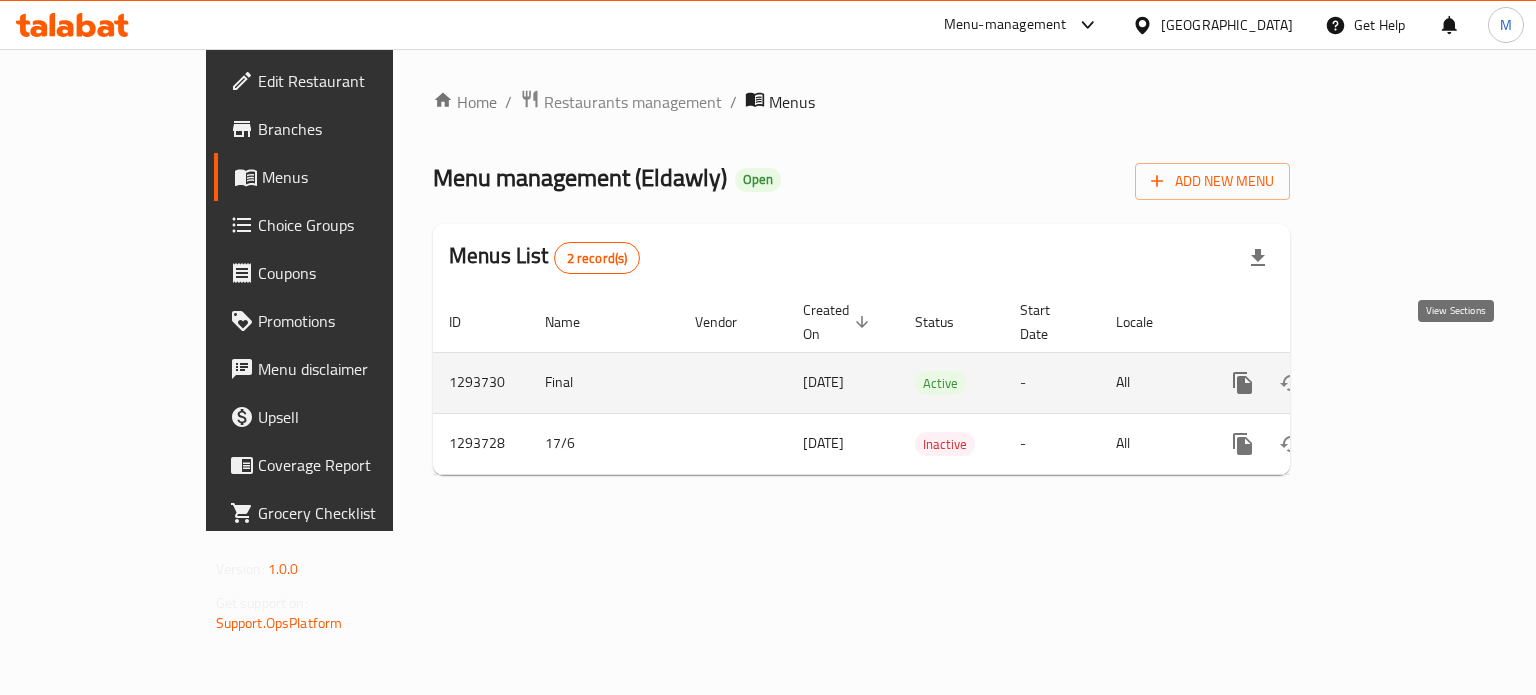 click 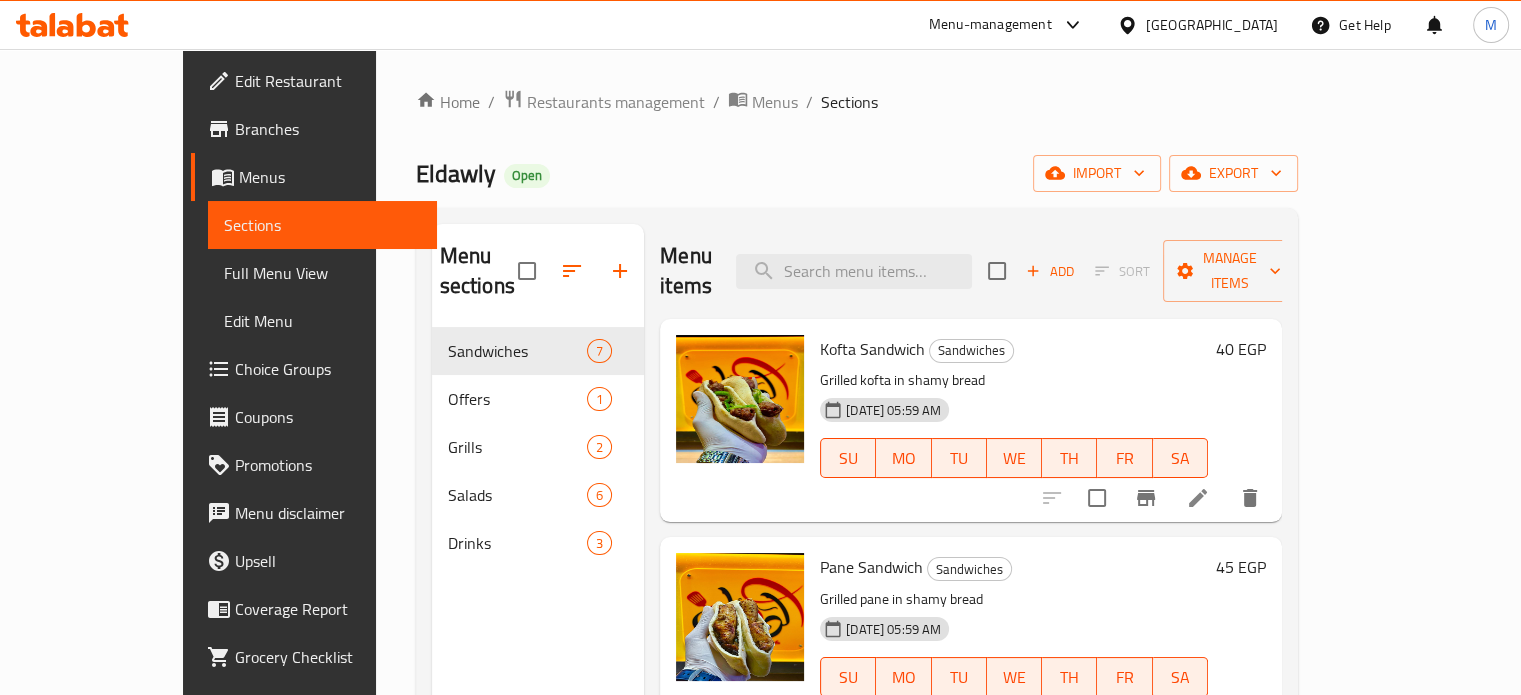 click at bounding box center [620, 271] 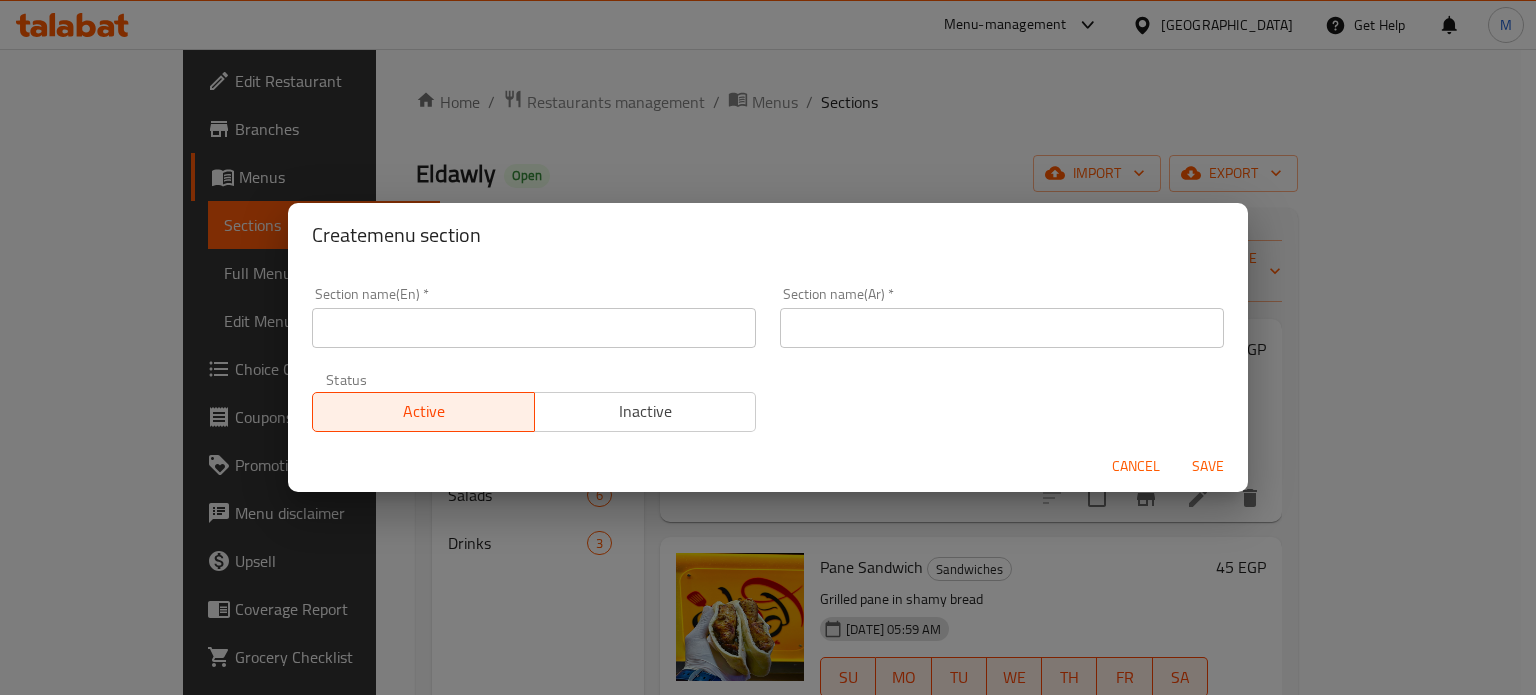 click at bounding box center (534, 328) 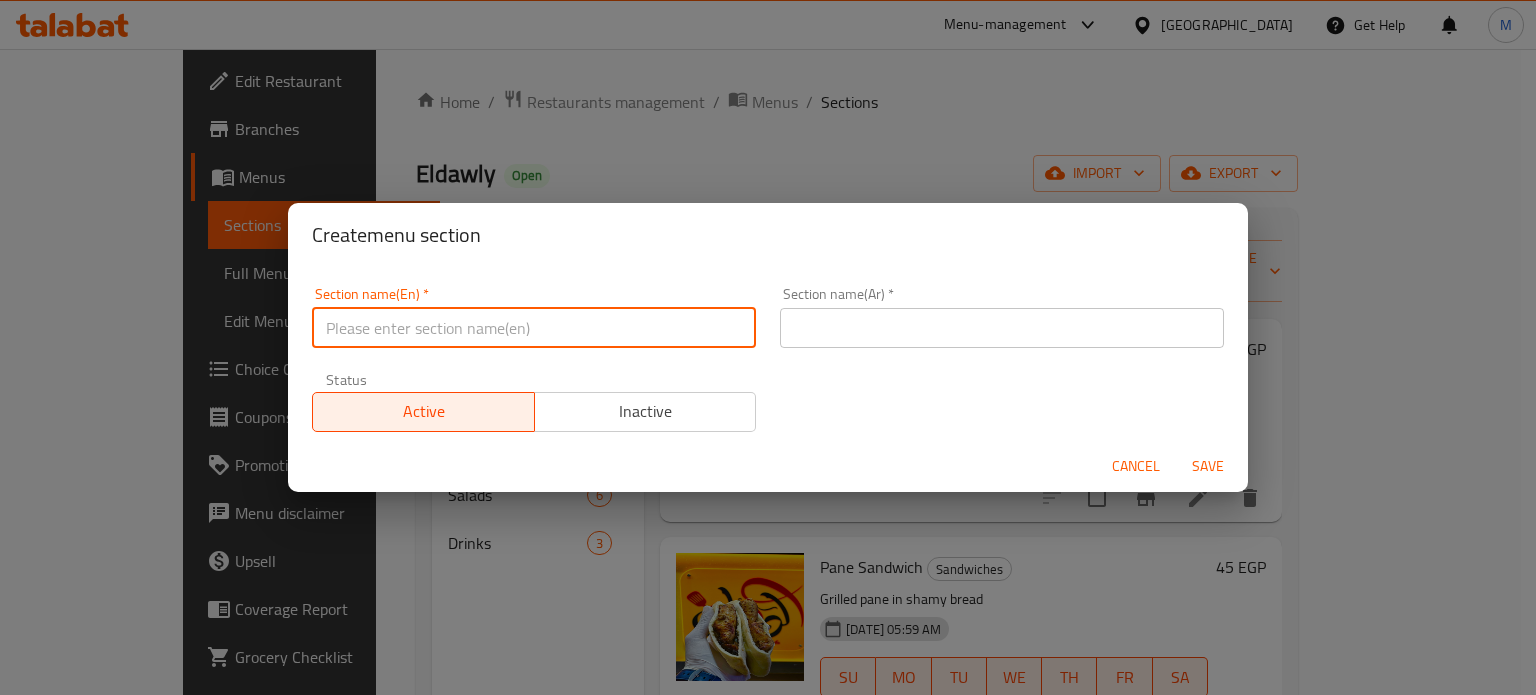 type on "Up To 40% Of" 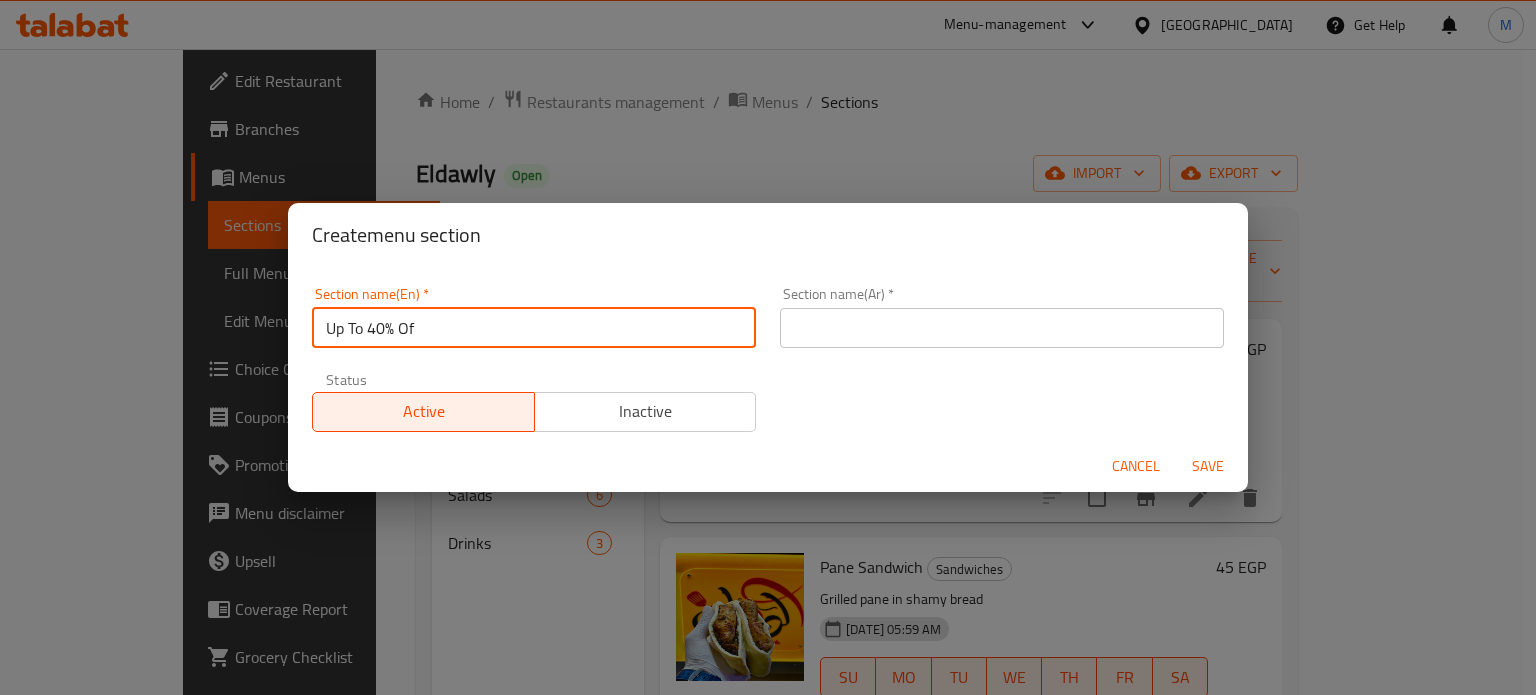 click at bounding box center (1002, 328) 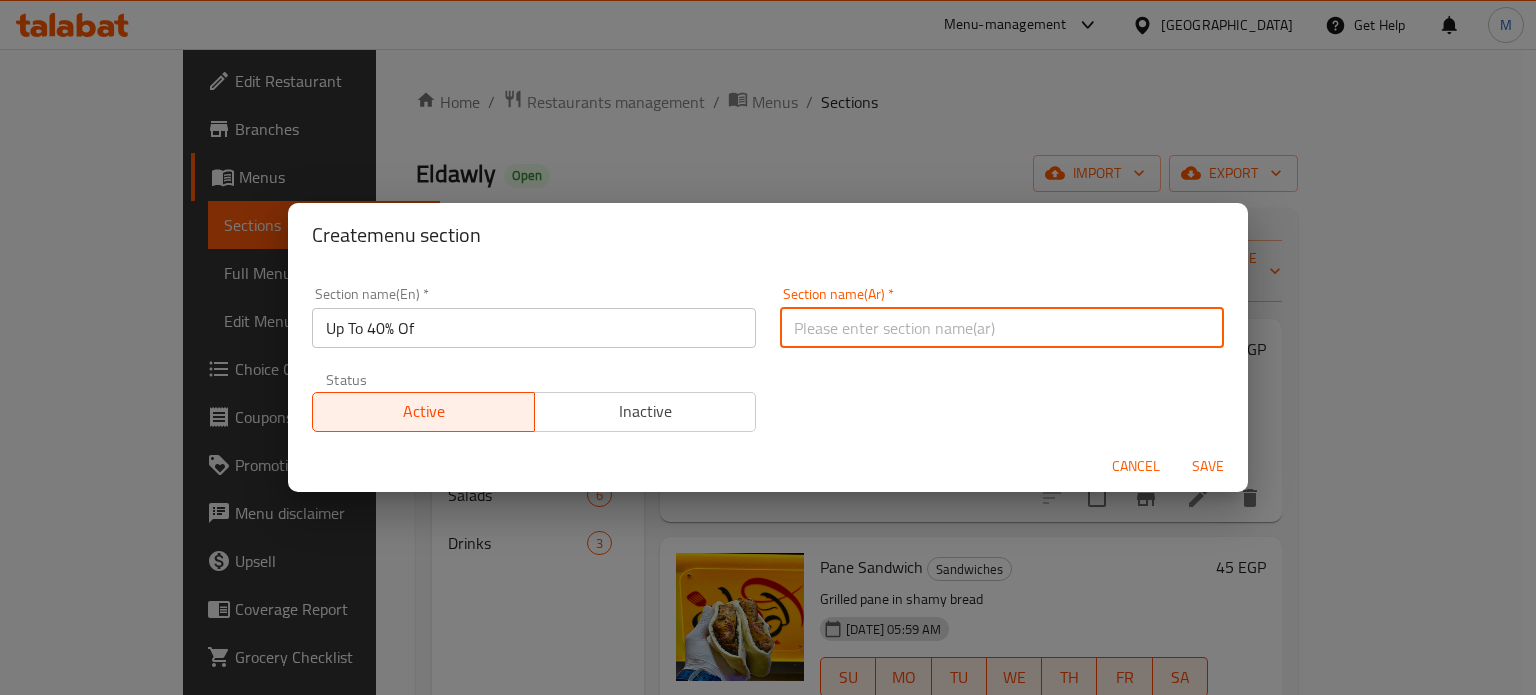 type on "خصومات تصل إلى 40%" 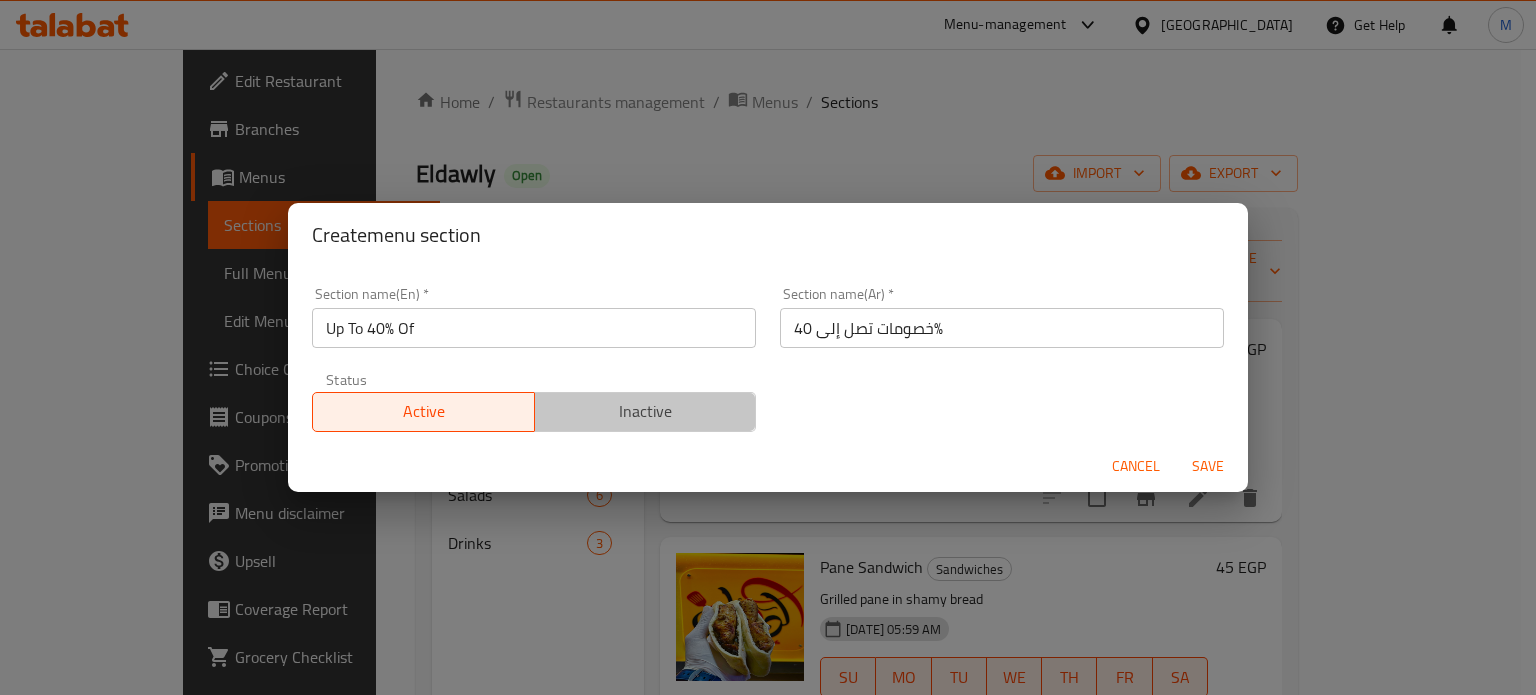 click on "Inactive" at bounding box center (646, 411) 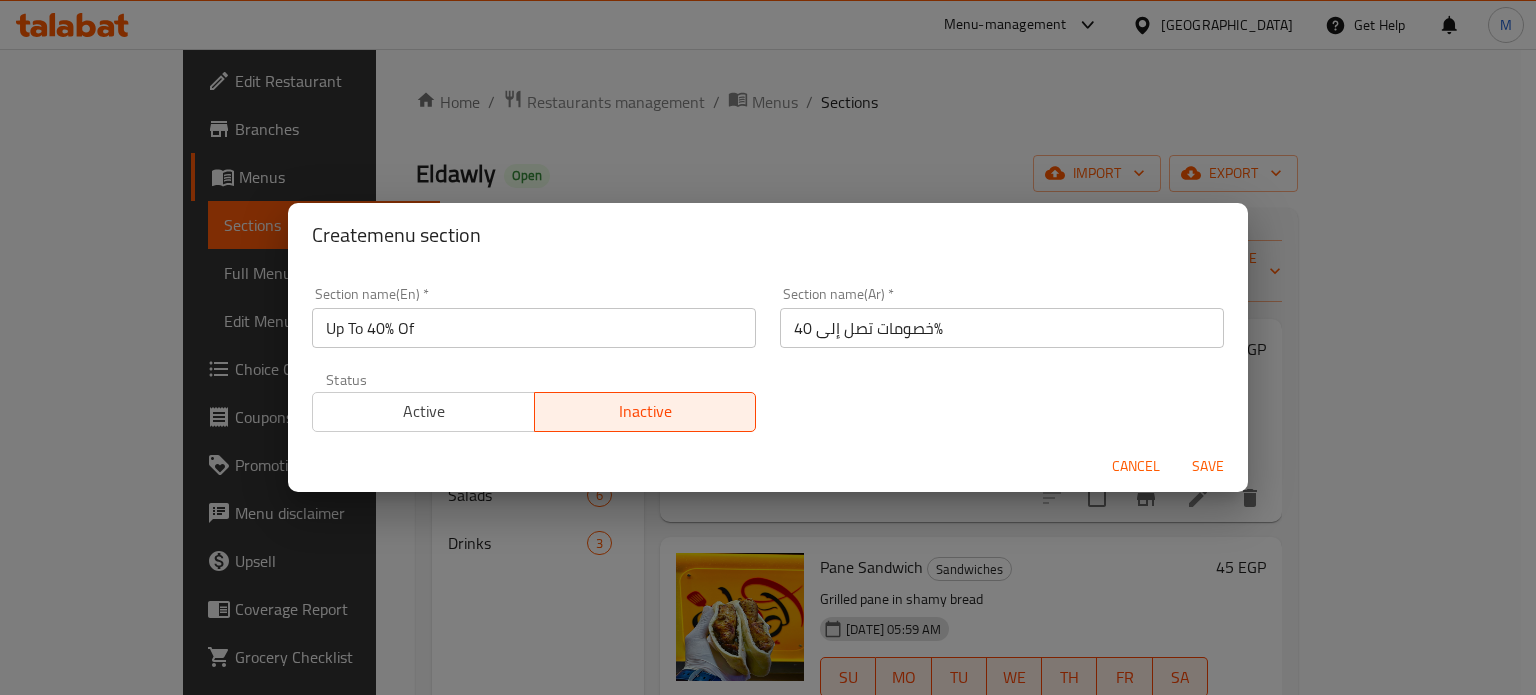 click on "Save" at bounding box center [1208, 466] 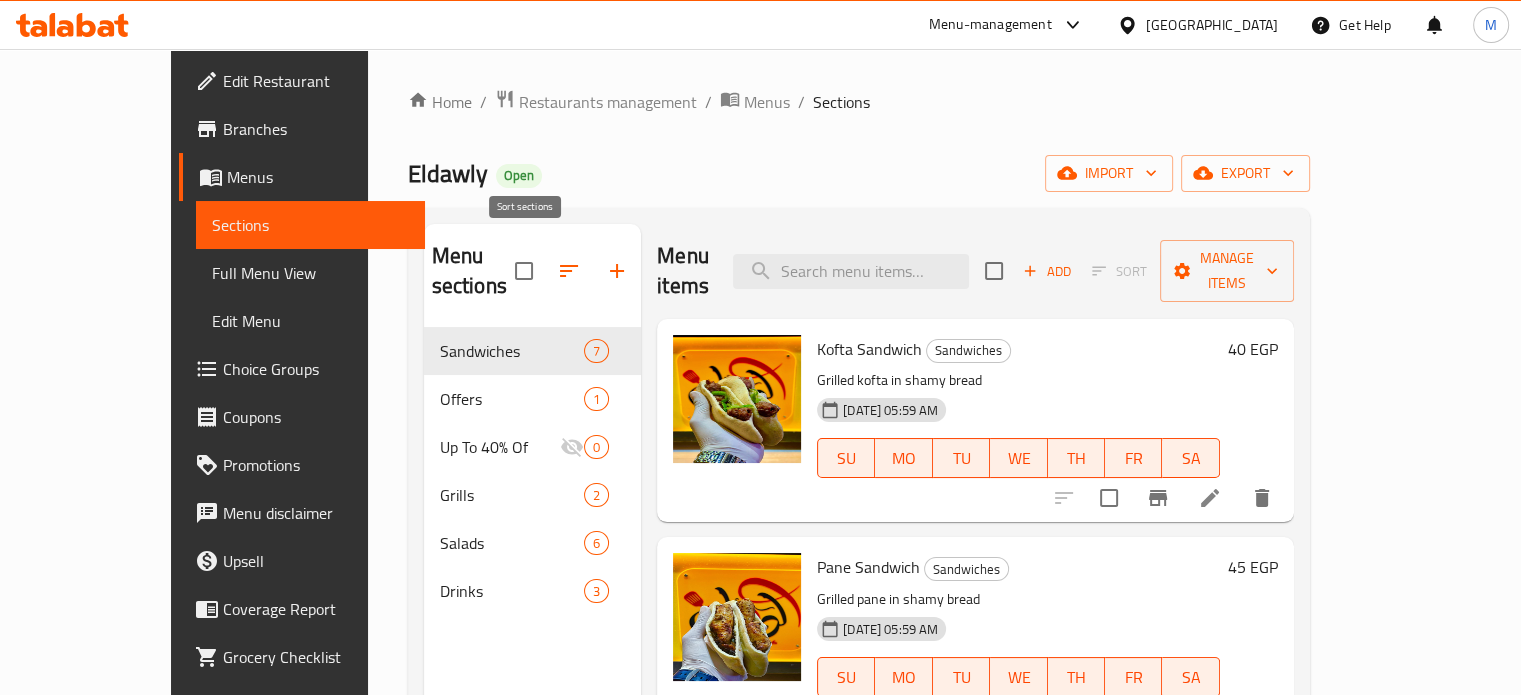 click 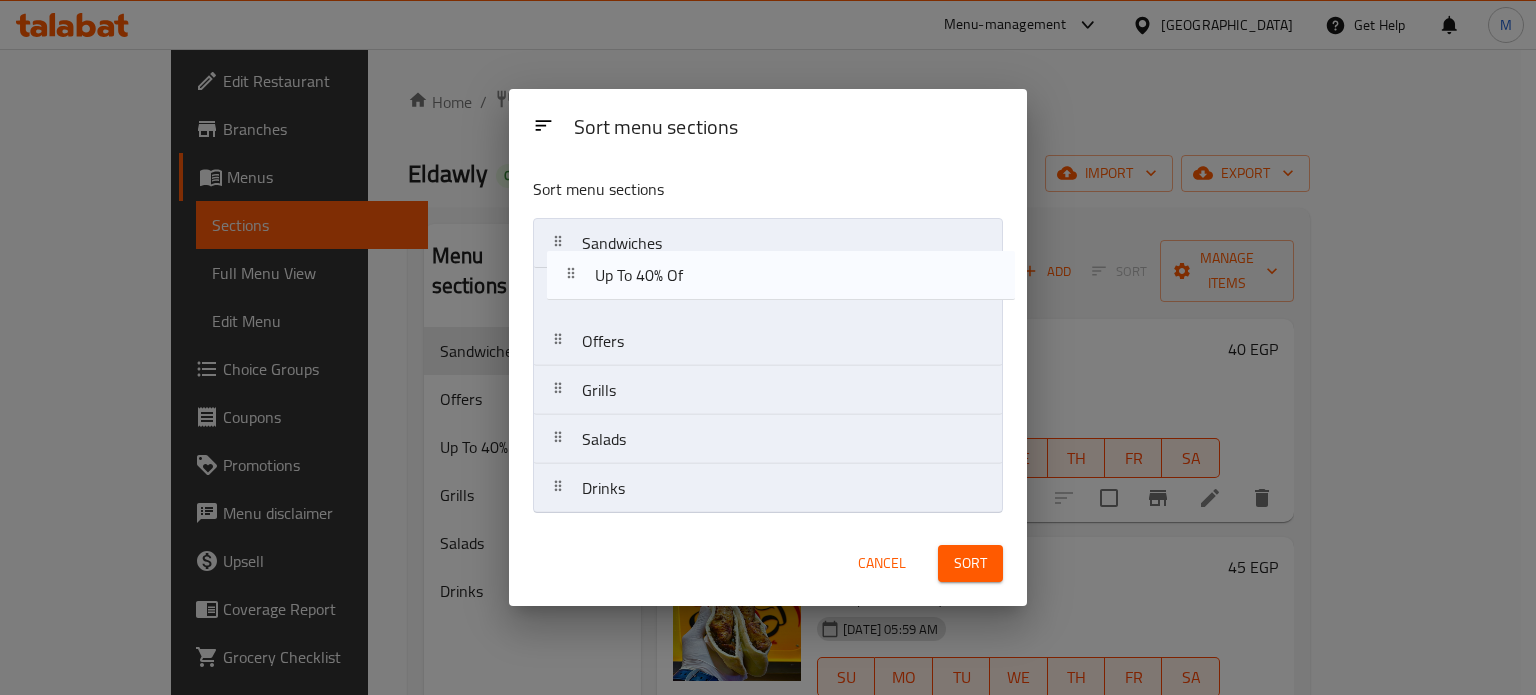 drag, startPoint x: 651, startPoint y: 339, endPoint x: 675, endPoint y: 227, distance: 114.54257 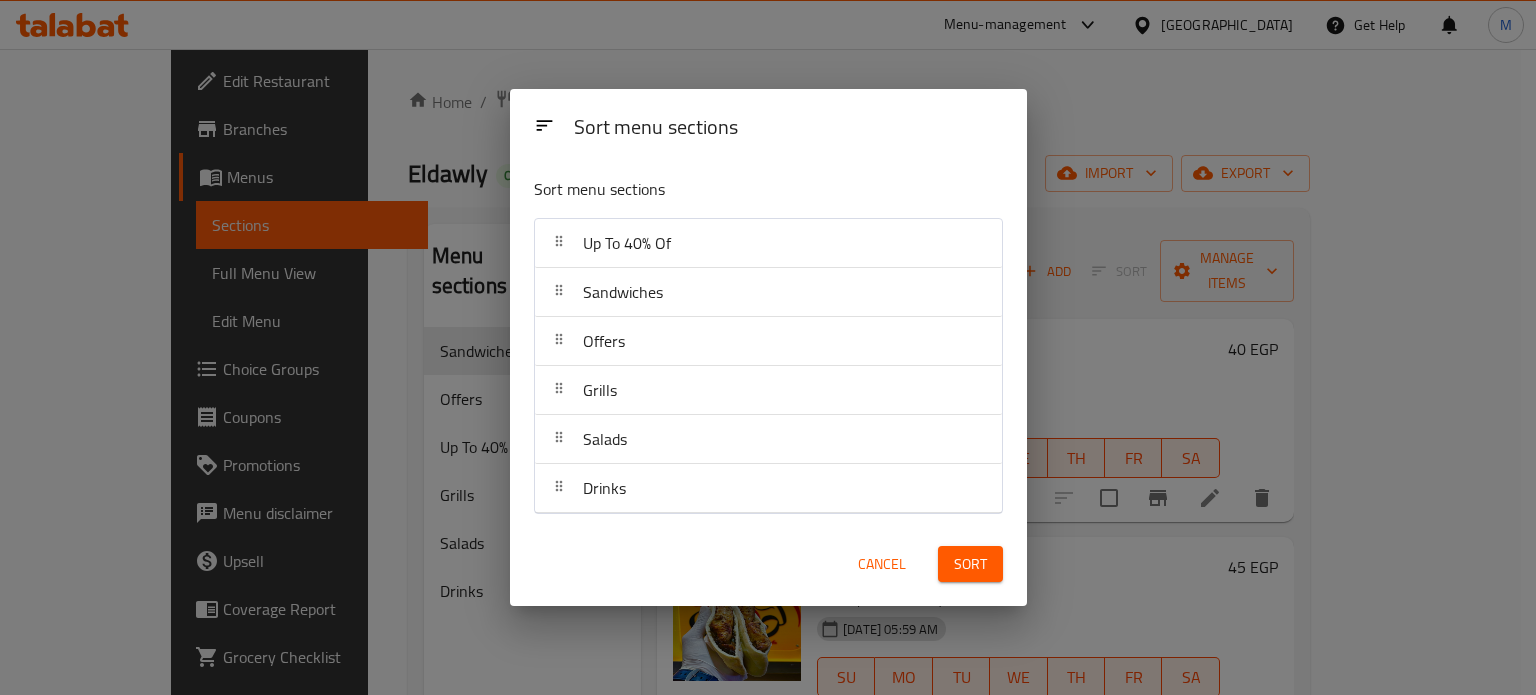 click on "Sort" at bounding box center (970, 564) 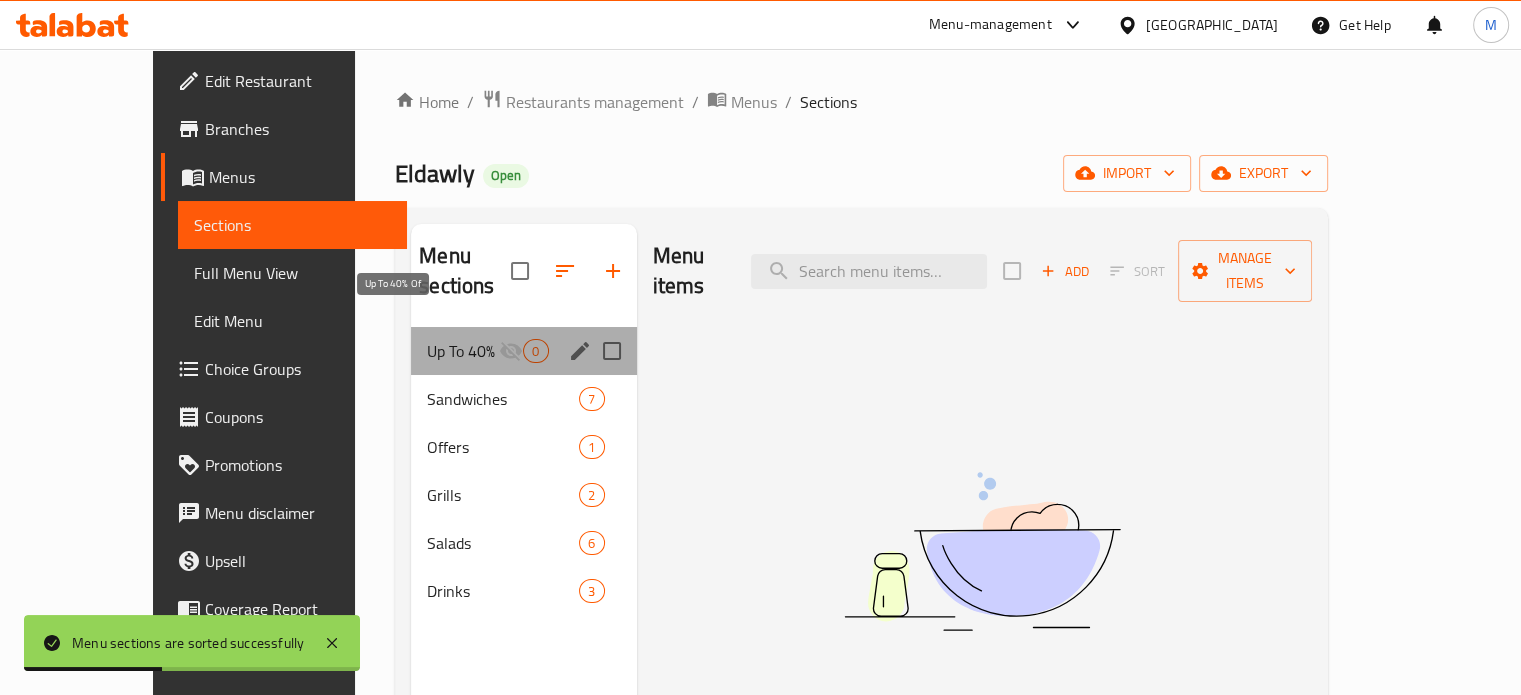 click on "Up To 40% Of" at bounding box center (463, 351) 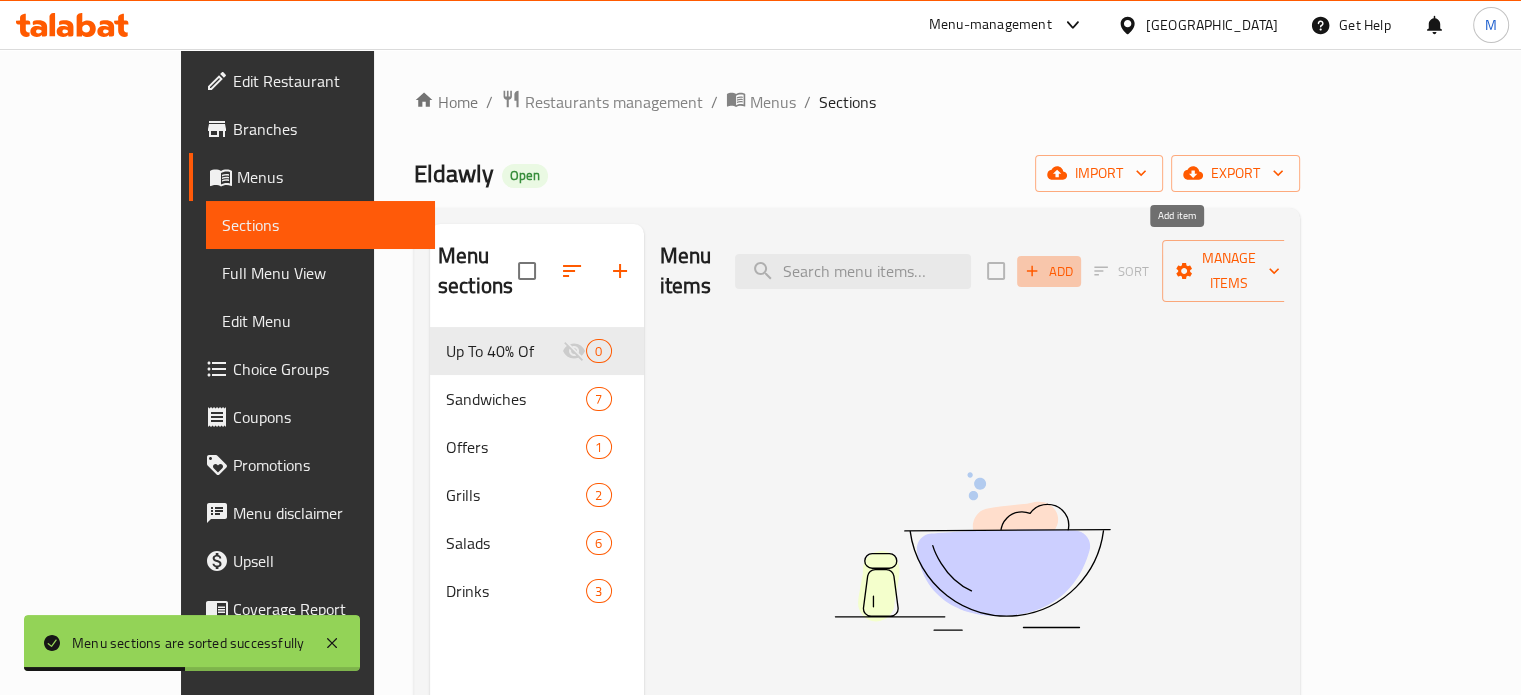click on "Add" at bounding box center (1049, 271) 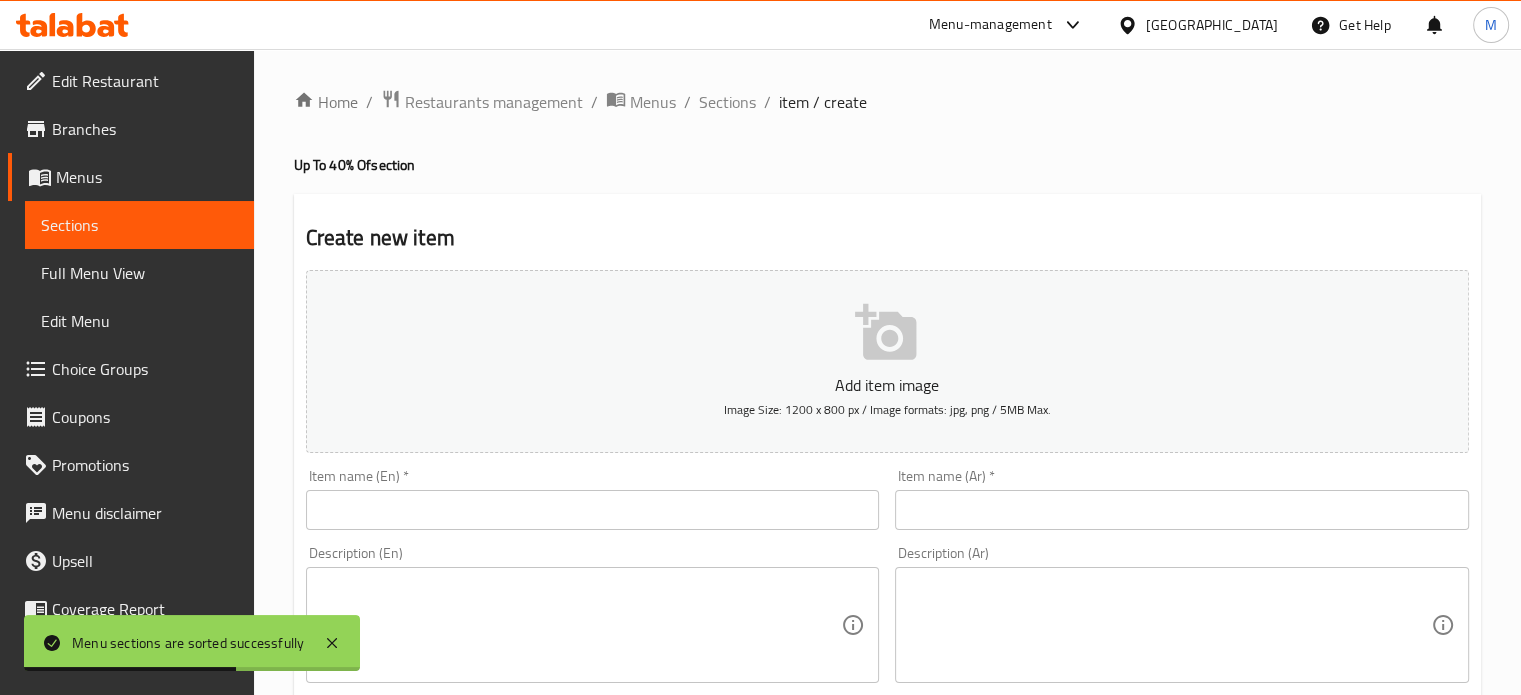 click at bounding box center [593, 510] 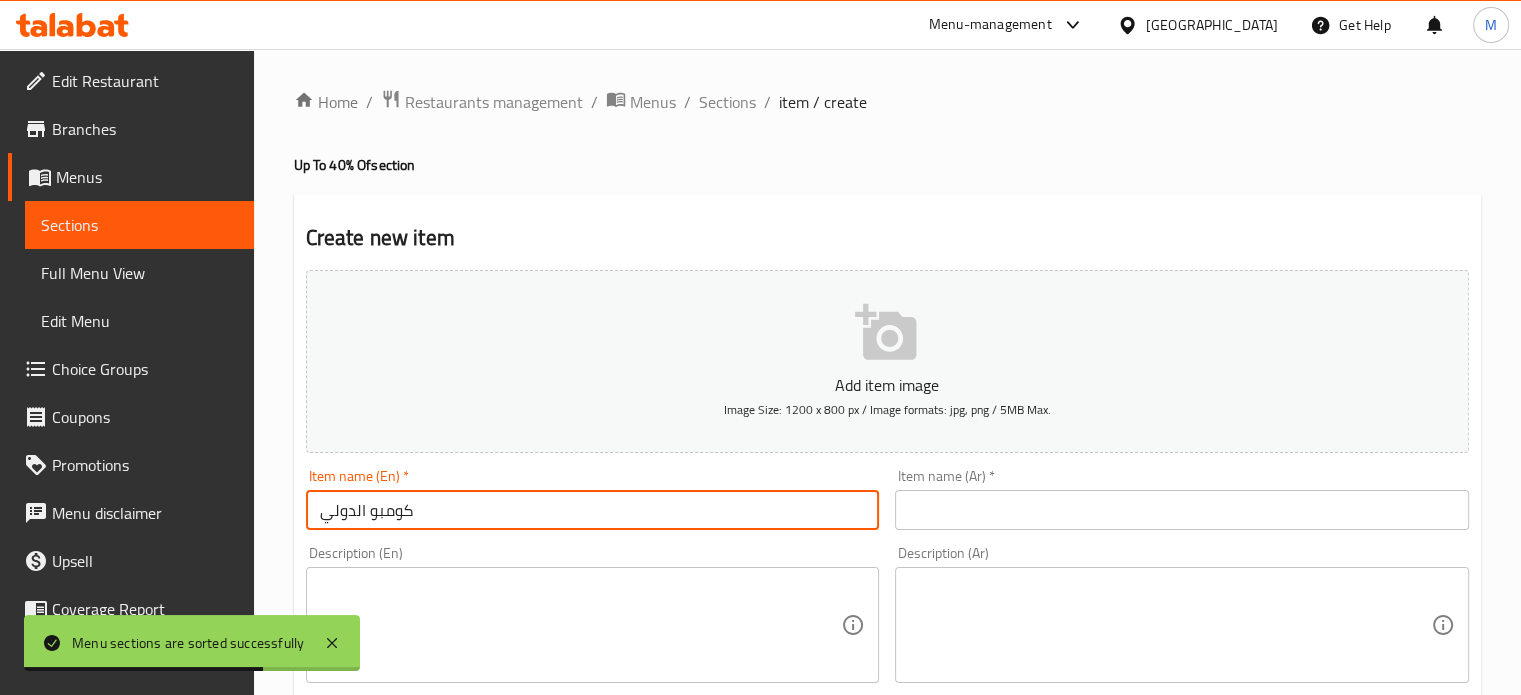 type on "كومبو الدولي" 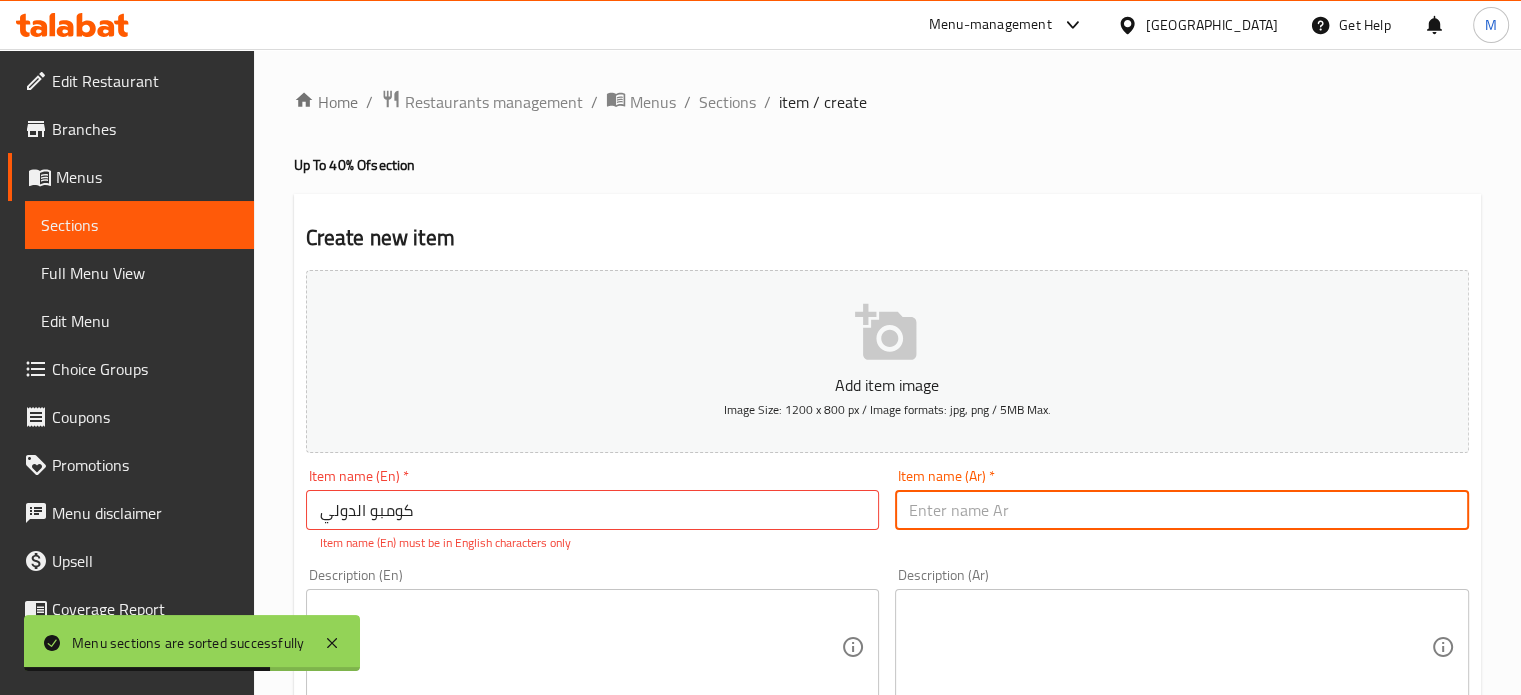 paste on "كومبو الدولي" 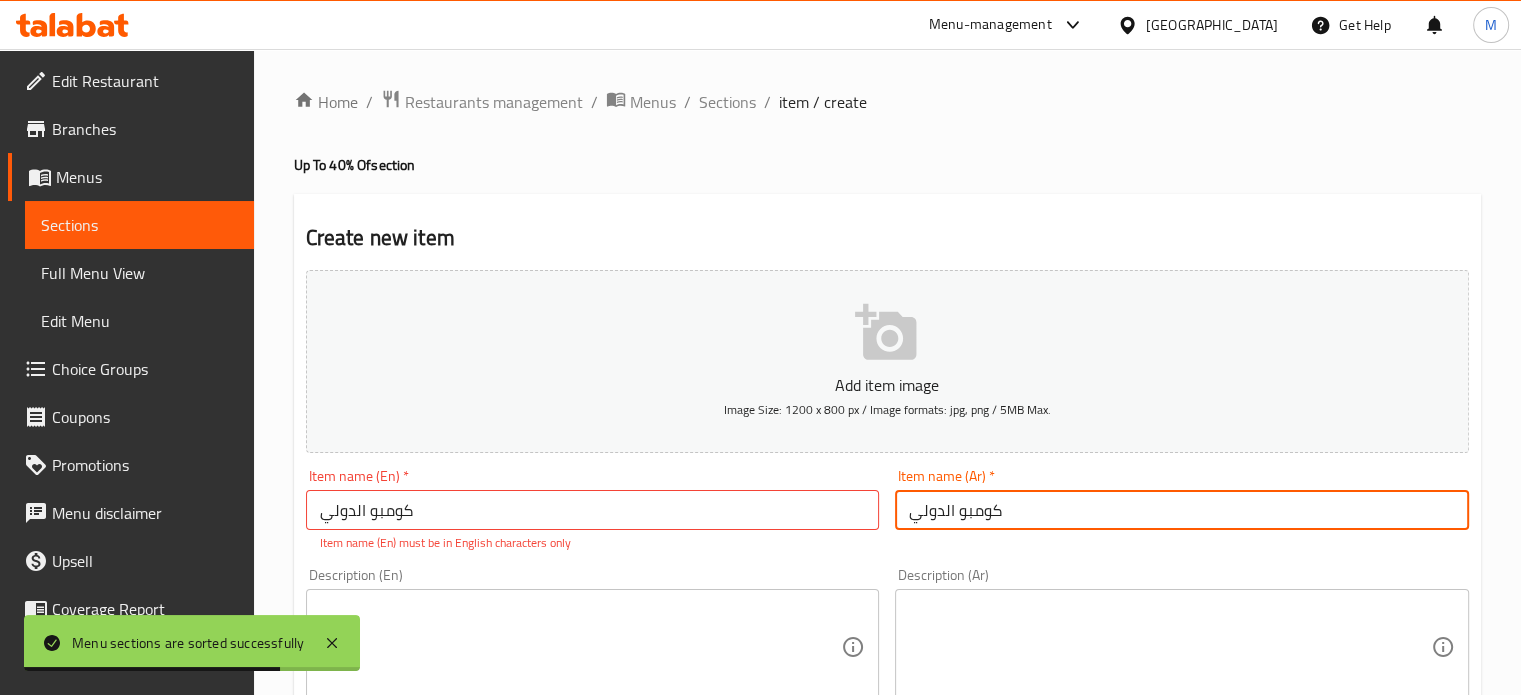 type on "كومبو الدولي" 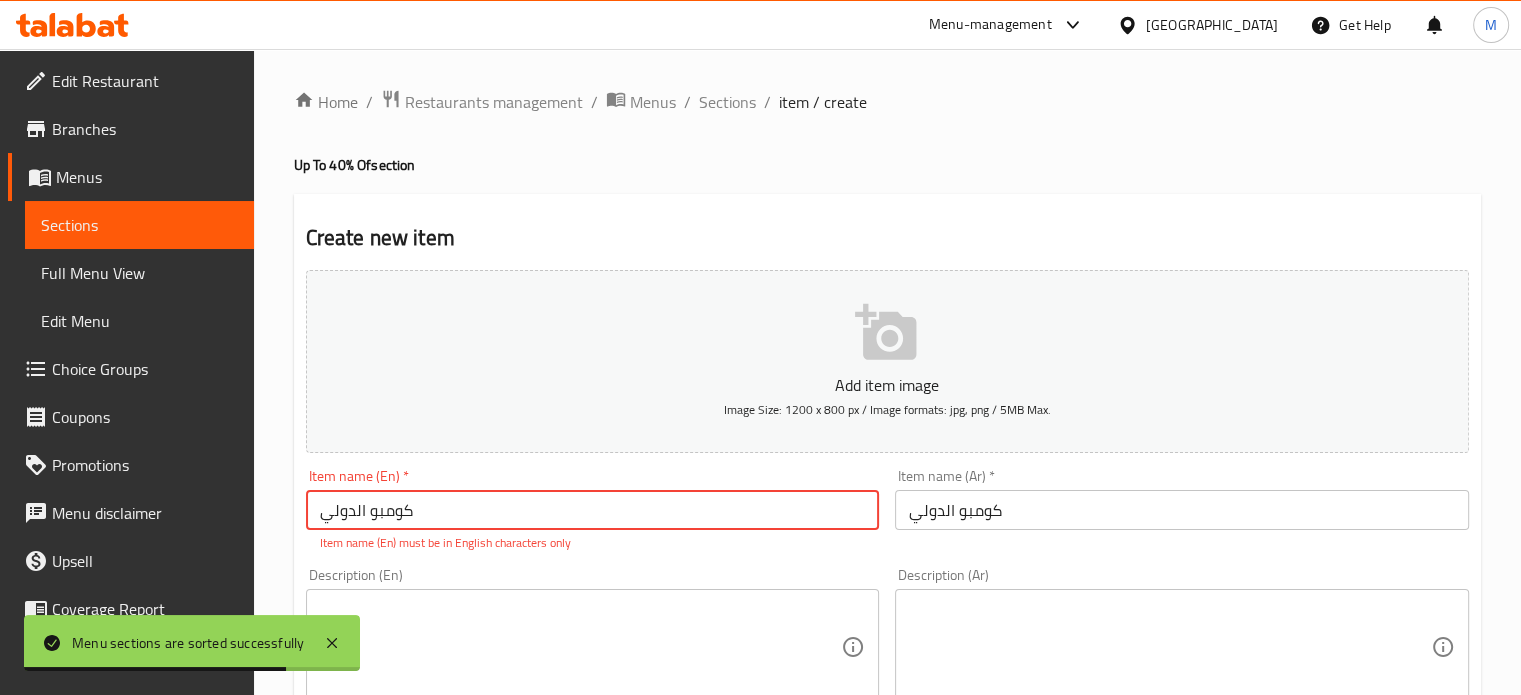 click on "كومبو الدولي" at bounding box center (593, 510) 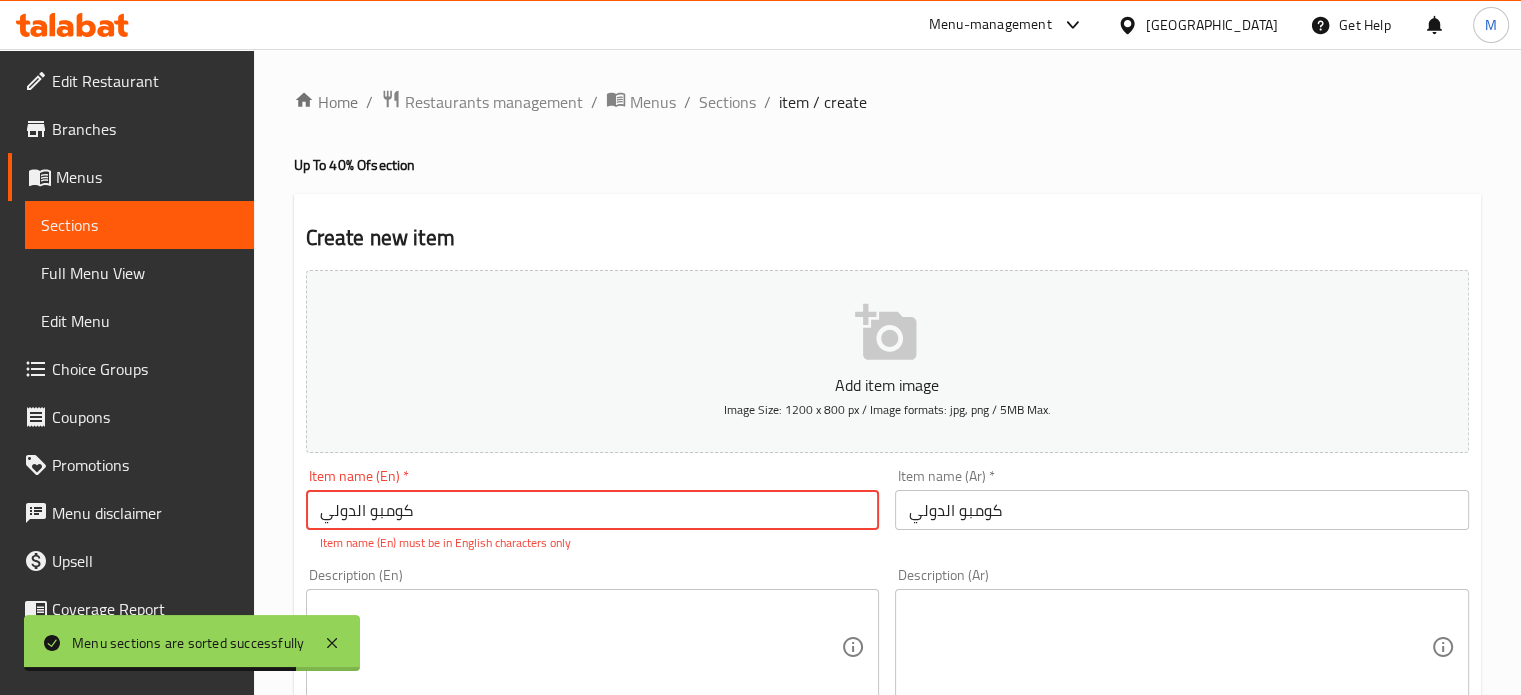 click on "كومبو الدولي" at bounding box center (593, 510) 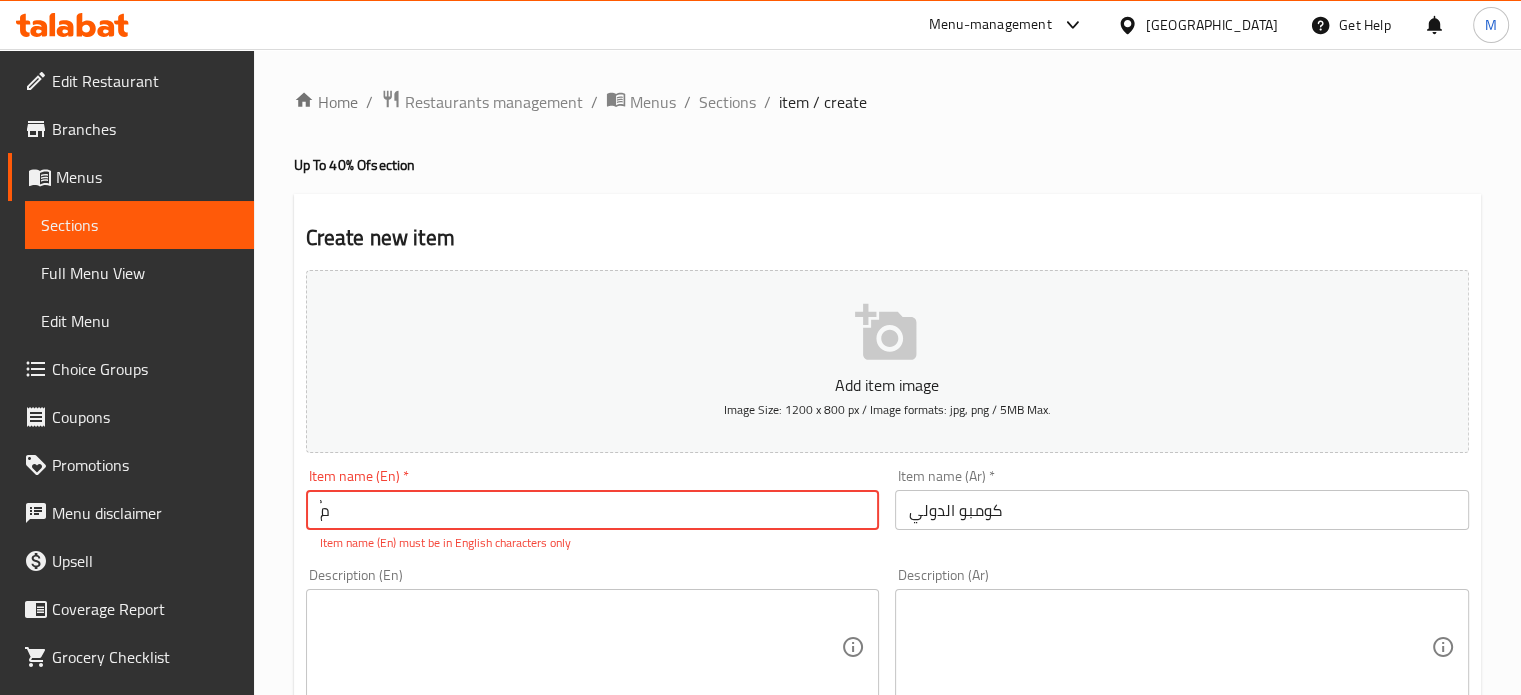 type on "ُ" 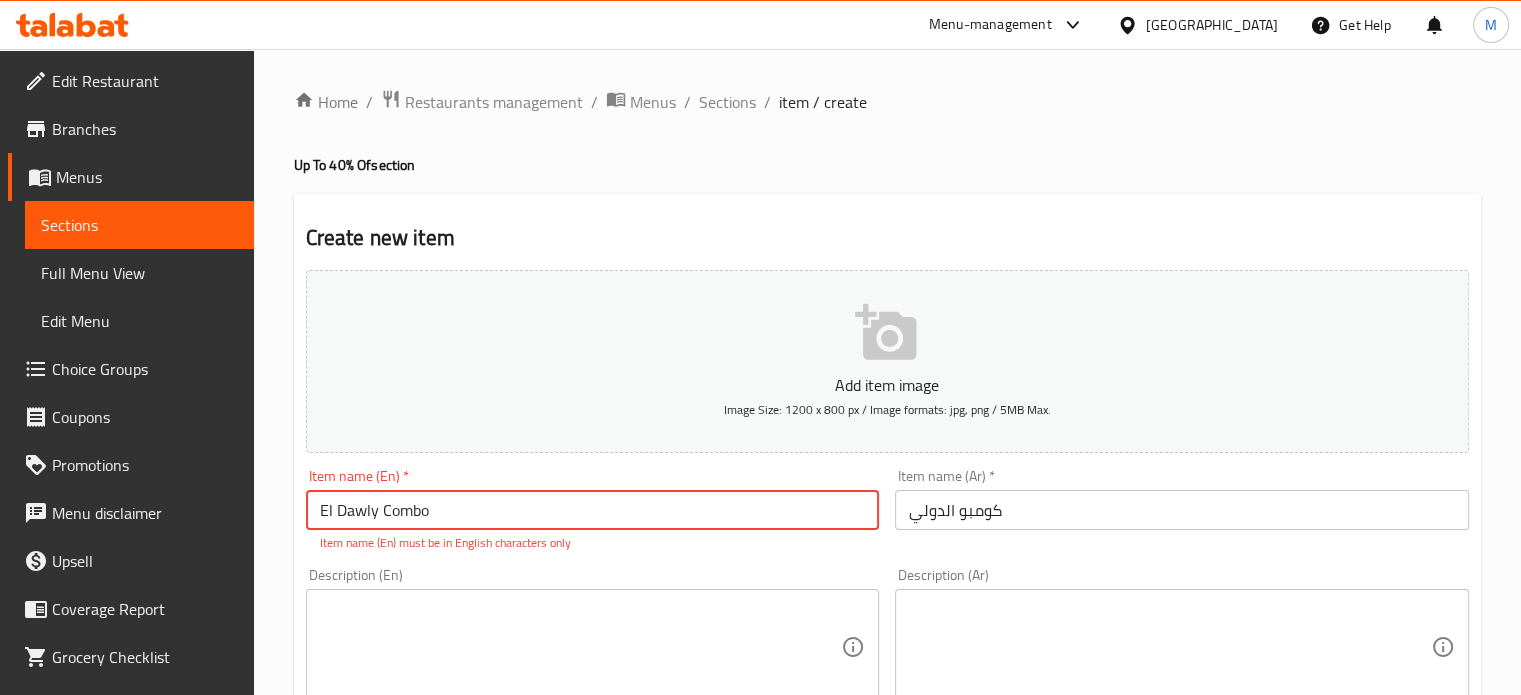 type on "El Dawly Combo" 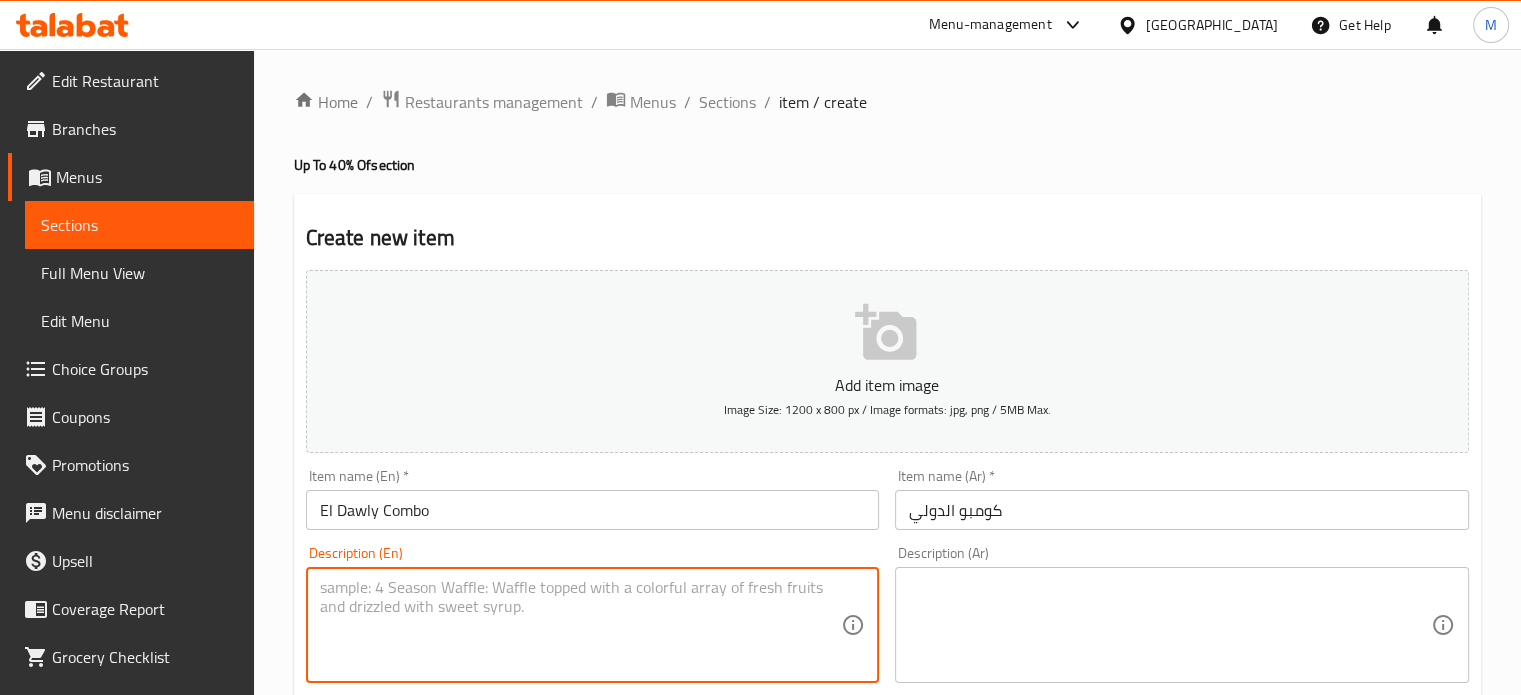 click at bounding box center [1170, 625] 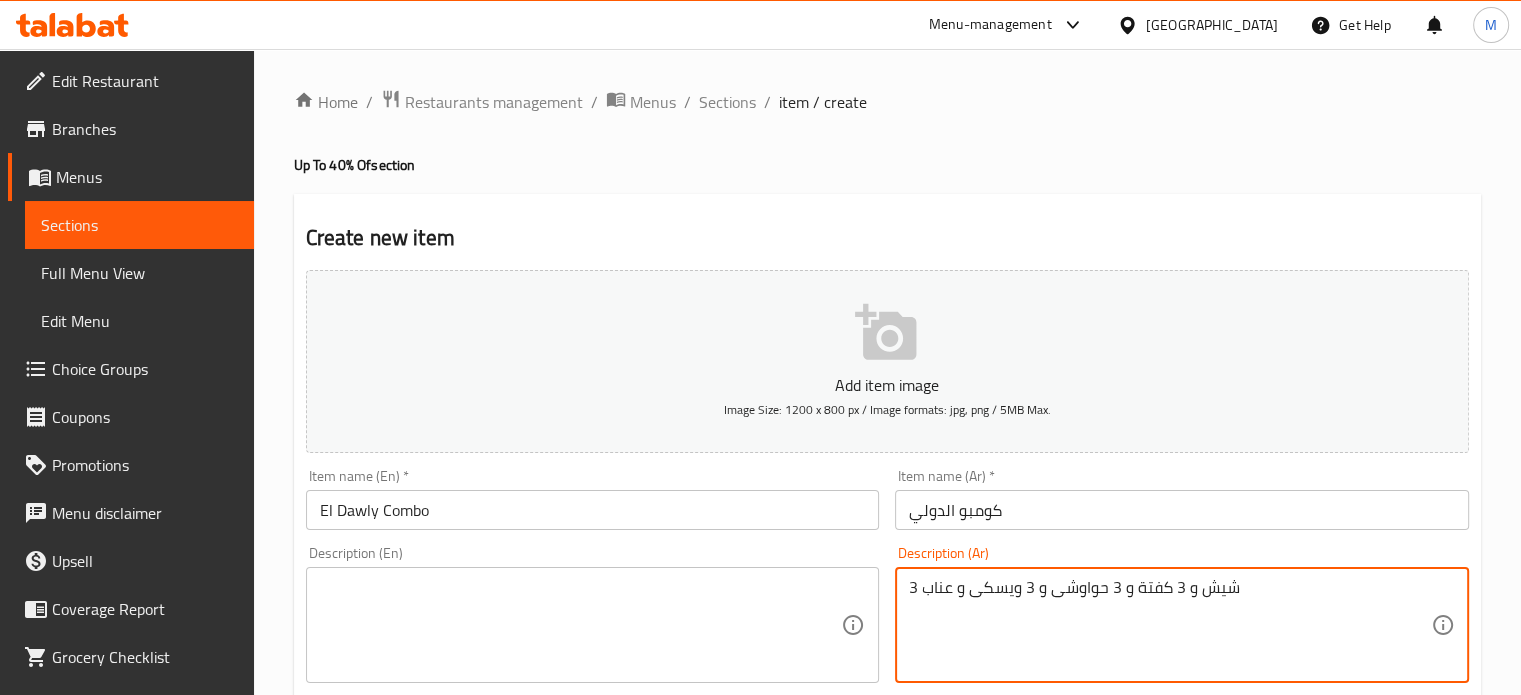 click on "3 شيش و 3 كفتة و 3 حواوشى و 3 ويسكى و عناب" at bounding box center (1170, 625) 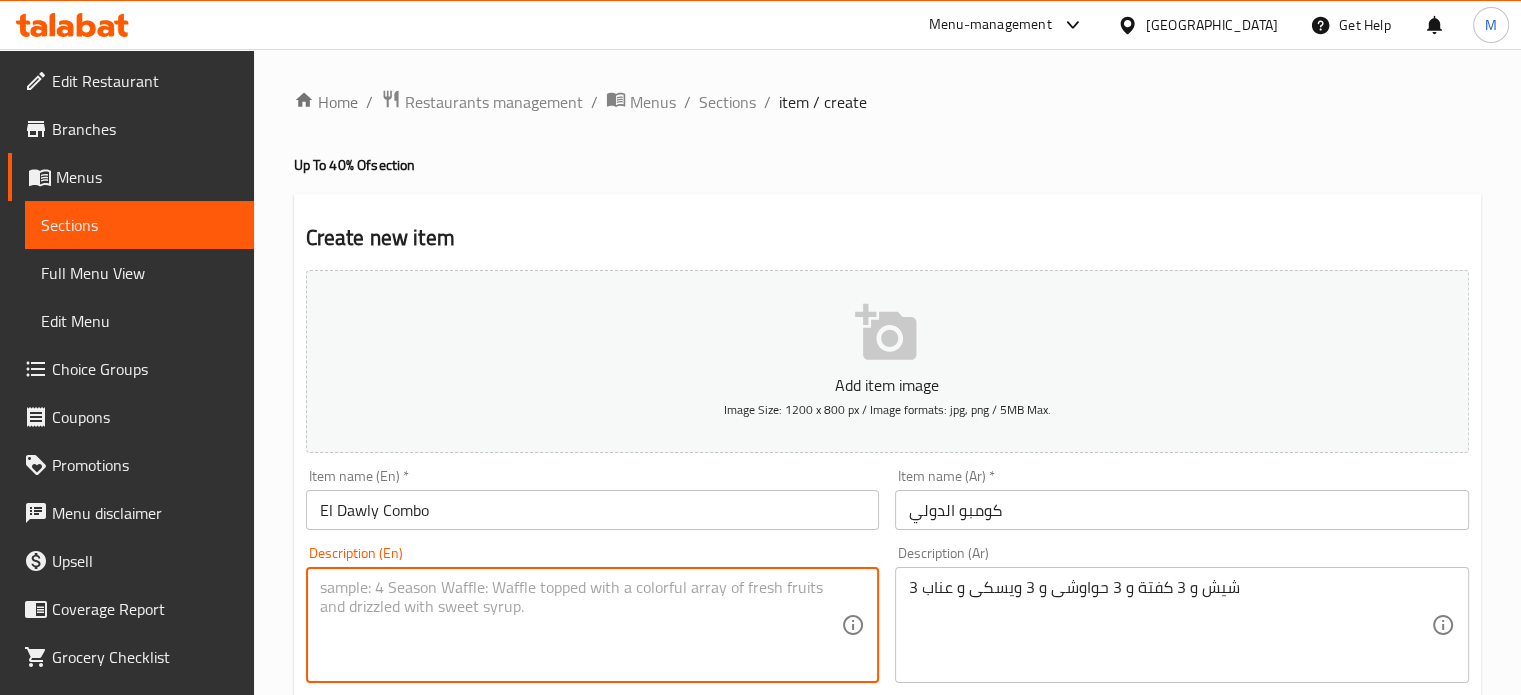 click at bounding box center [581, 625] 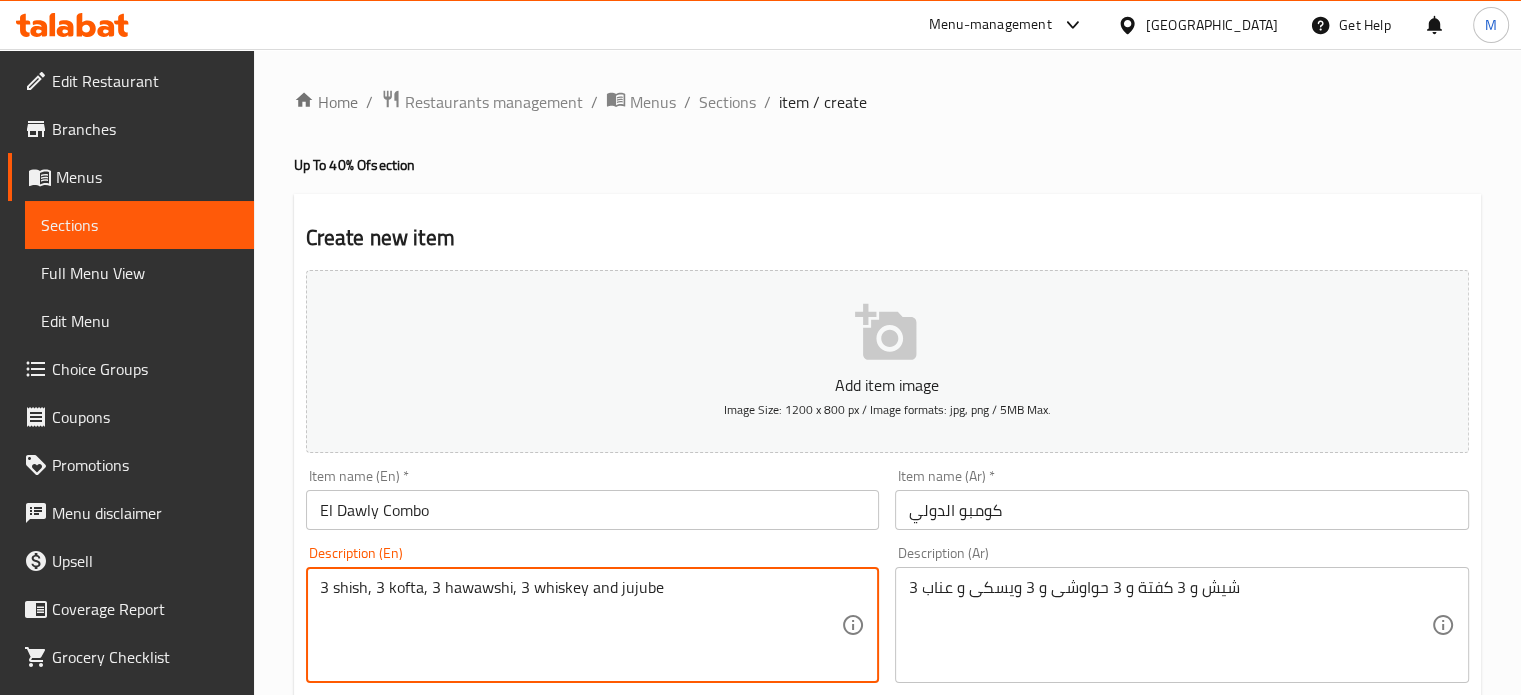type on "3 shish, 3 kofta, 3 hawawshi, 3 whiskey and jujube" 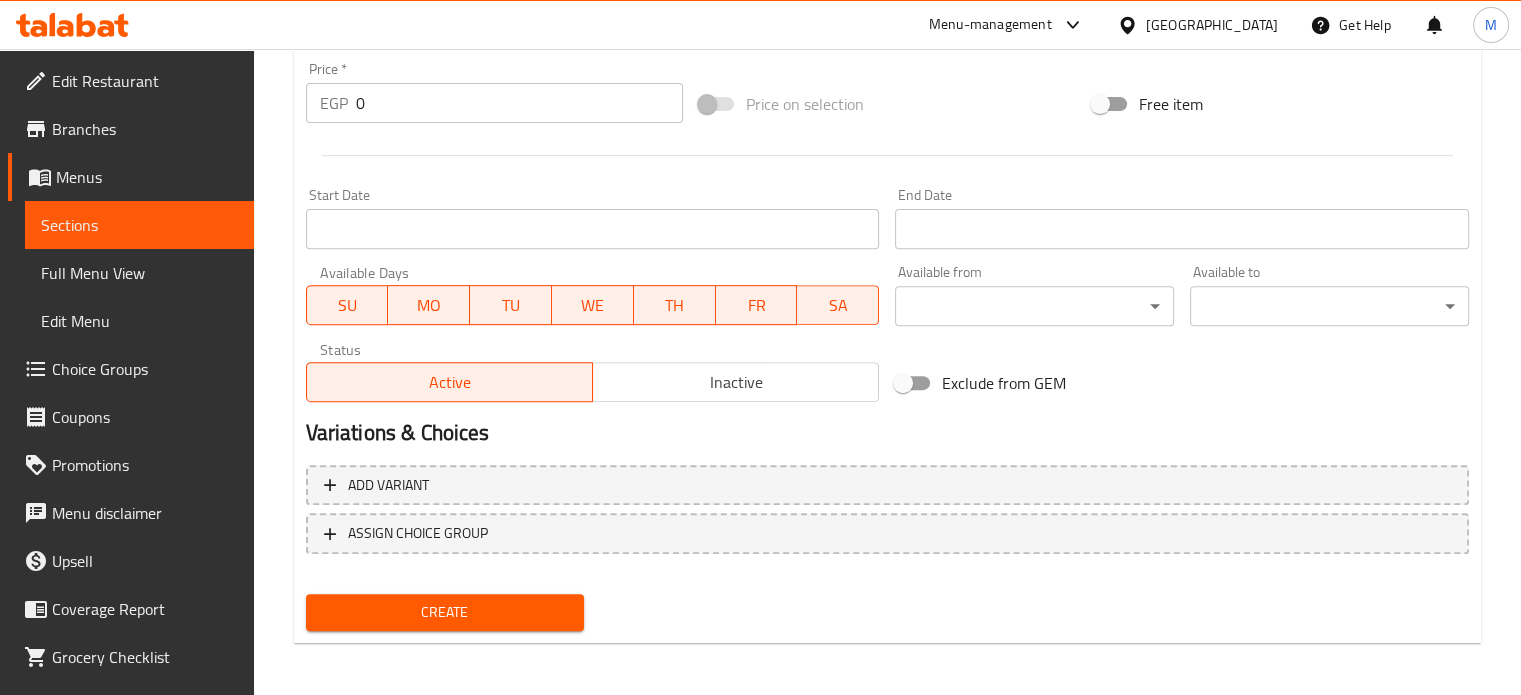 scroll, scrollTop: 717, scrollLeft: 0, axis: vertical 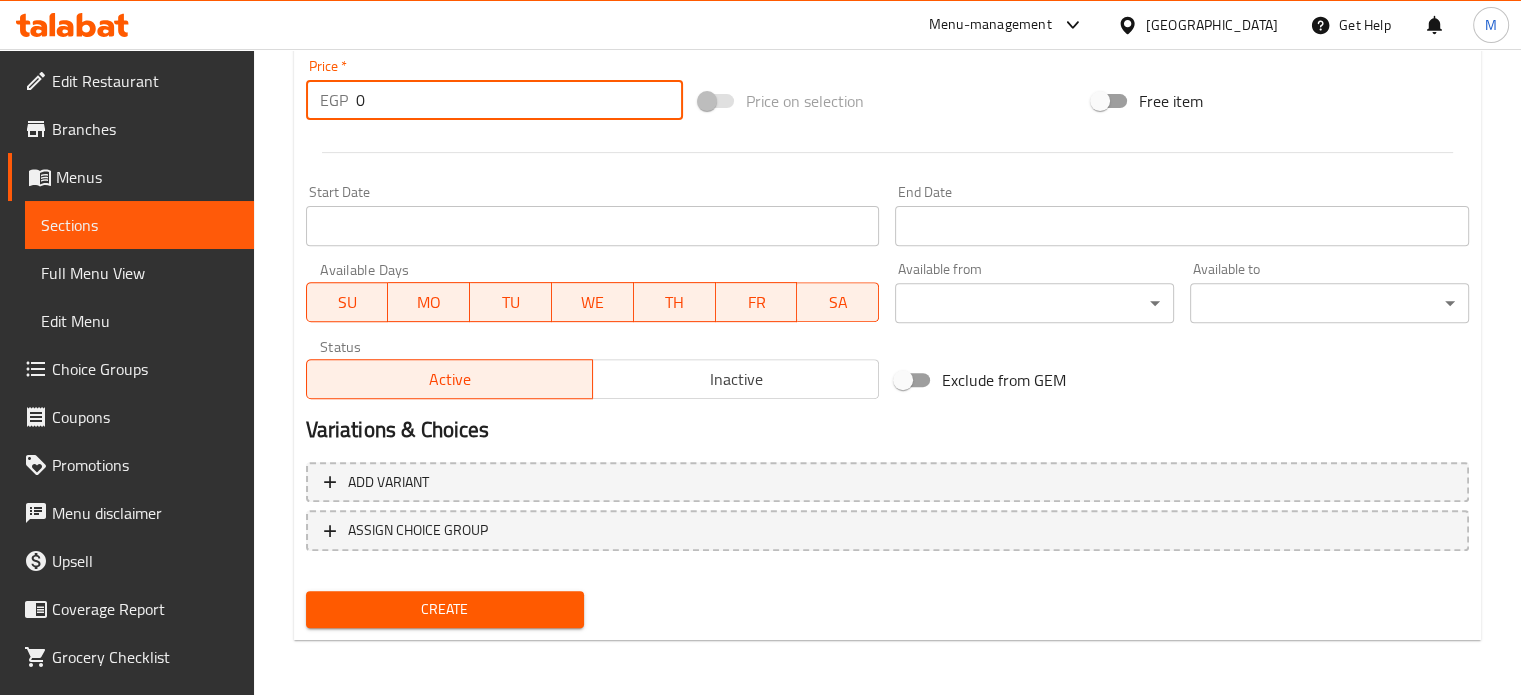 drag, startPoint x: 377, startPoint y: 105, endPoint x: 300, endPoint y: 91, distance: 78.26238 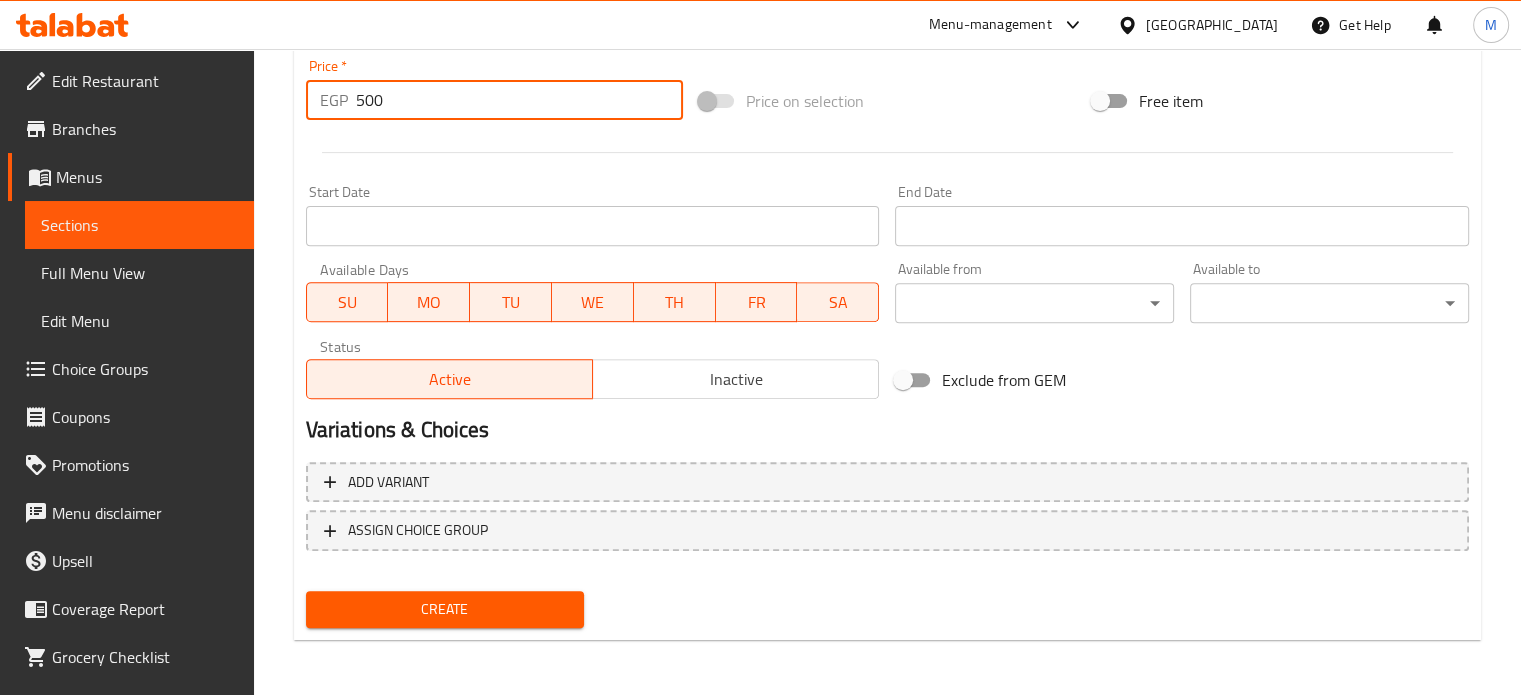 type on "500" 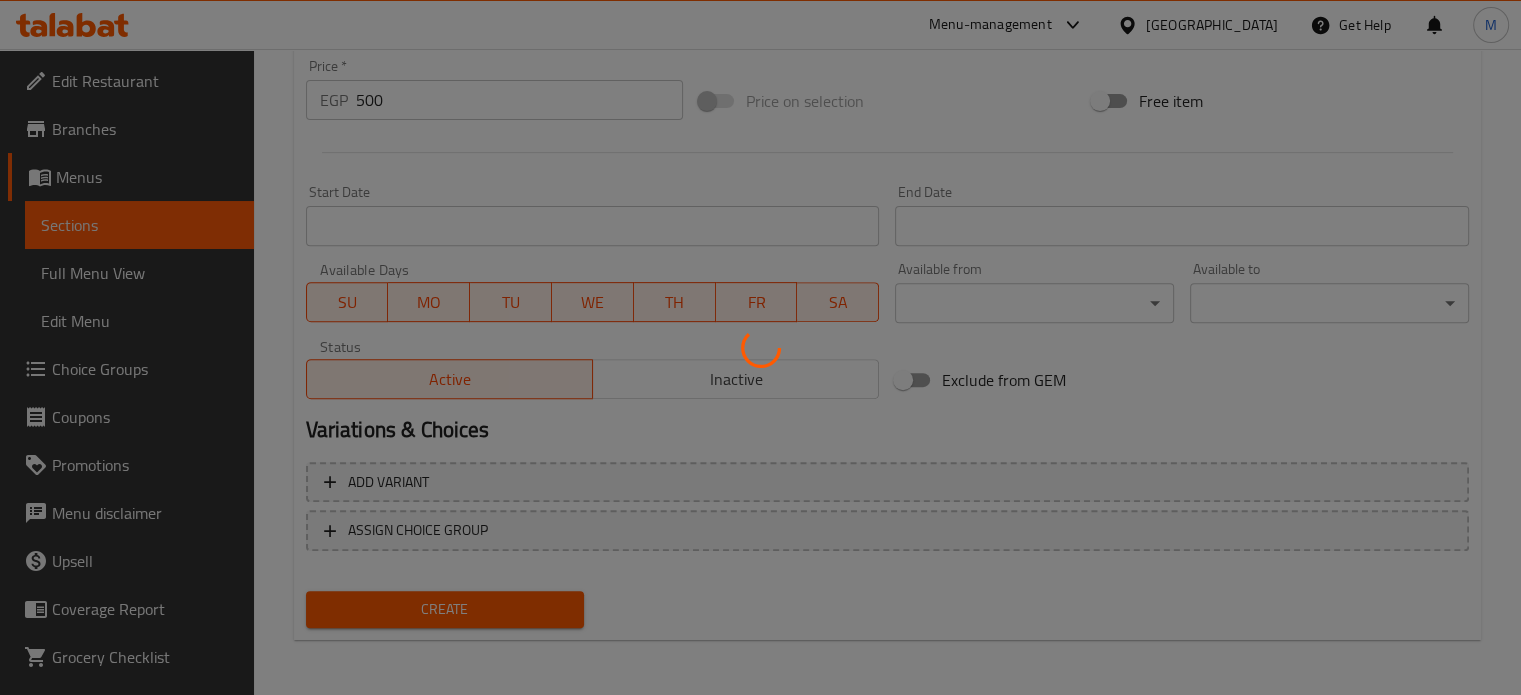 type 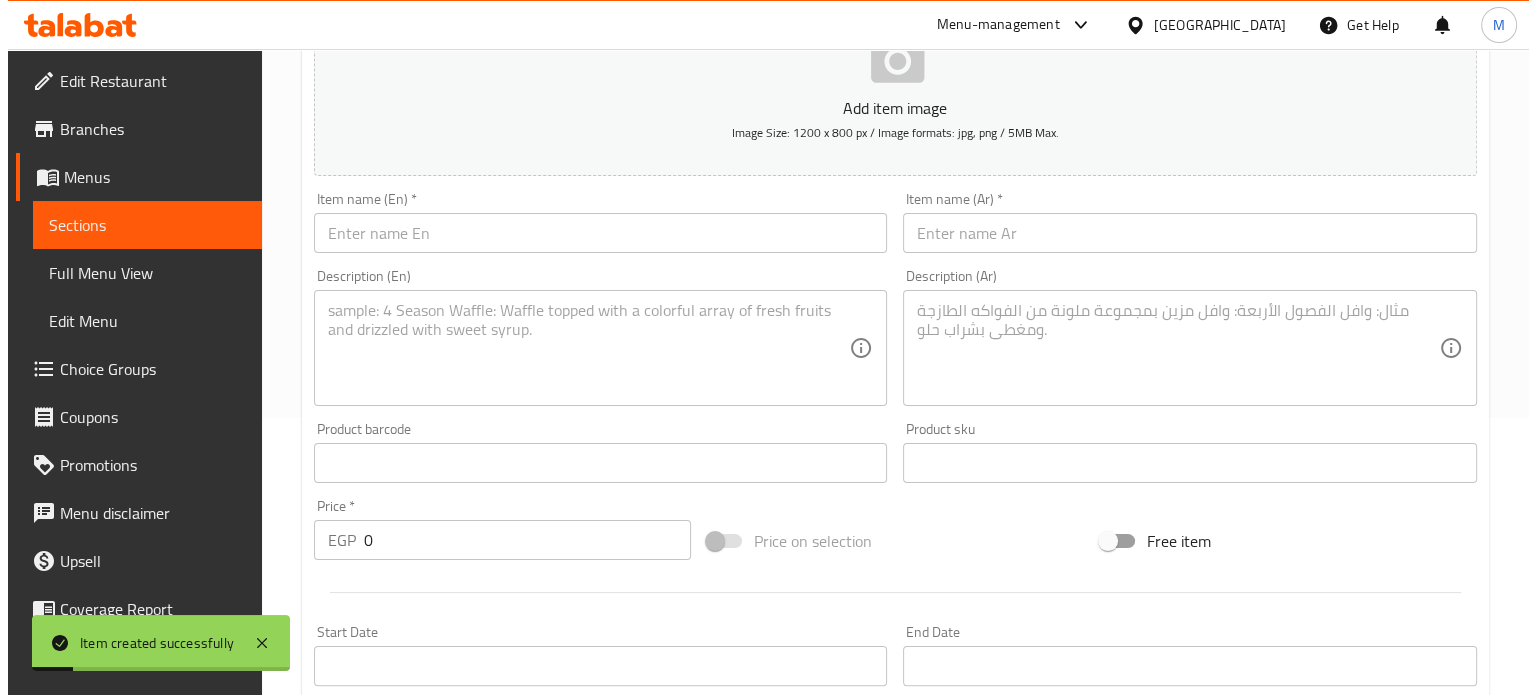 scroll, scrollTop: 0, scrollLeft: 0, axis: both 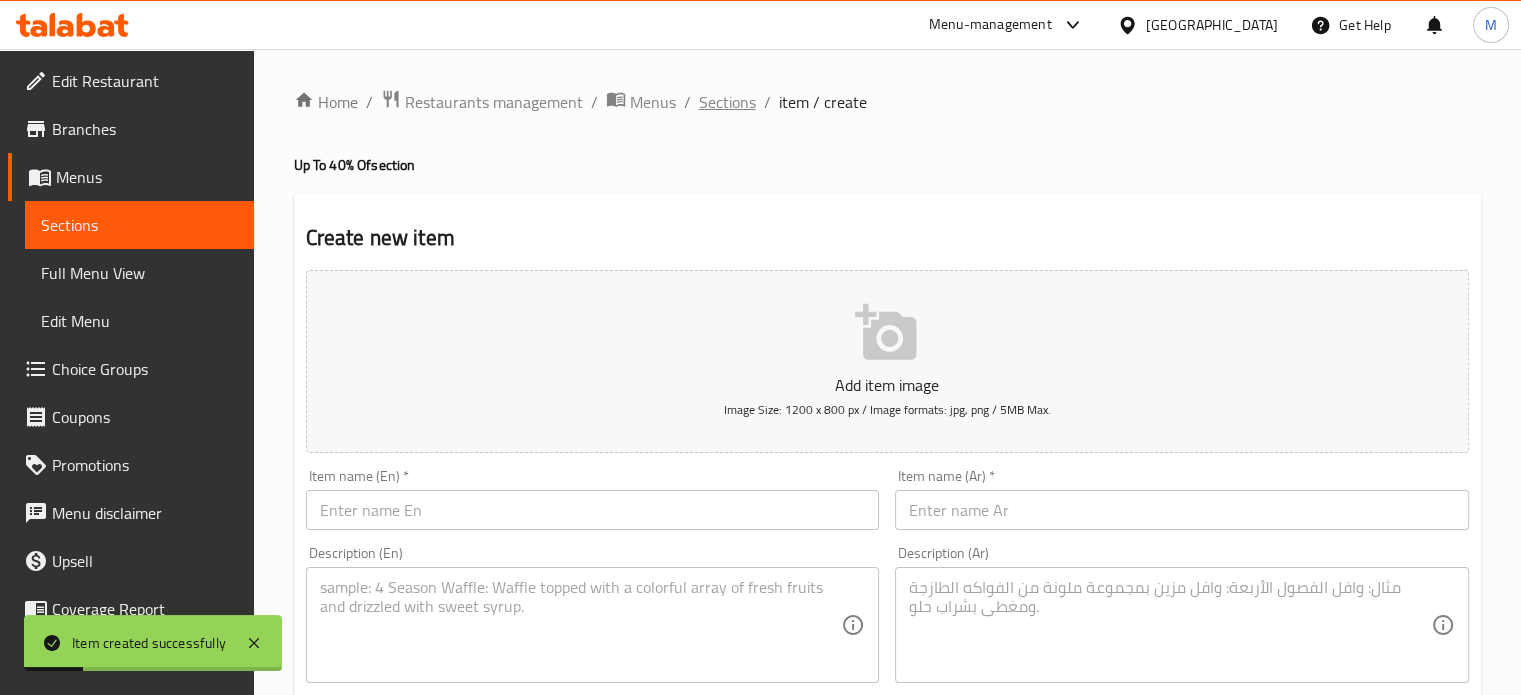 click on "Sections" at bounding box center [727, 102] 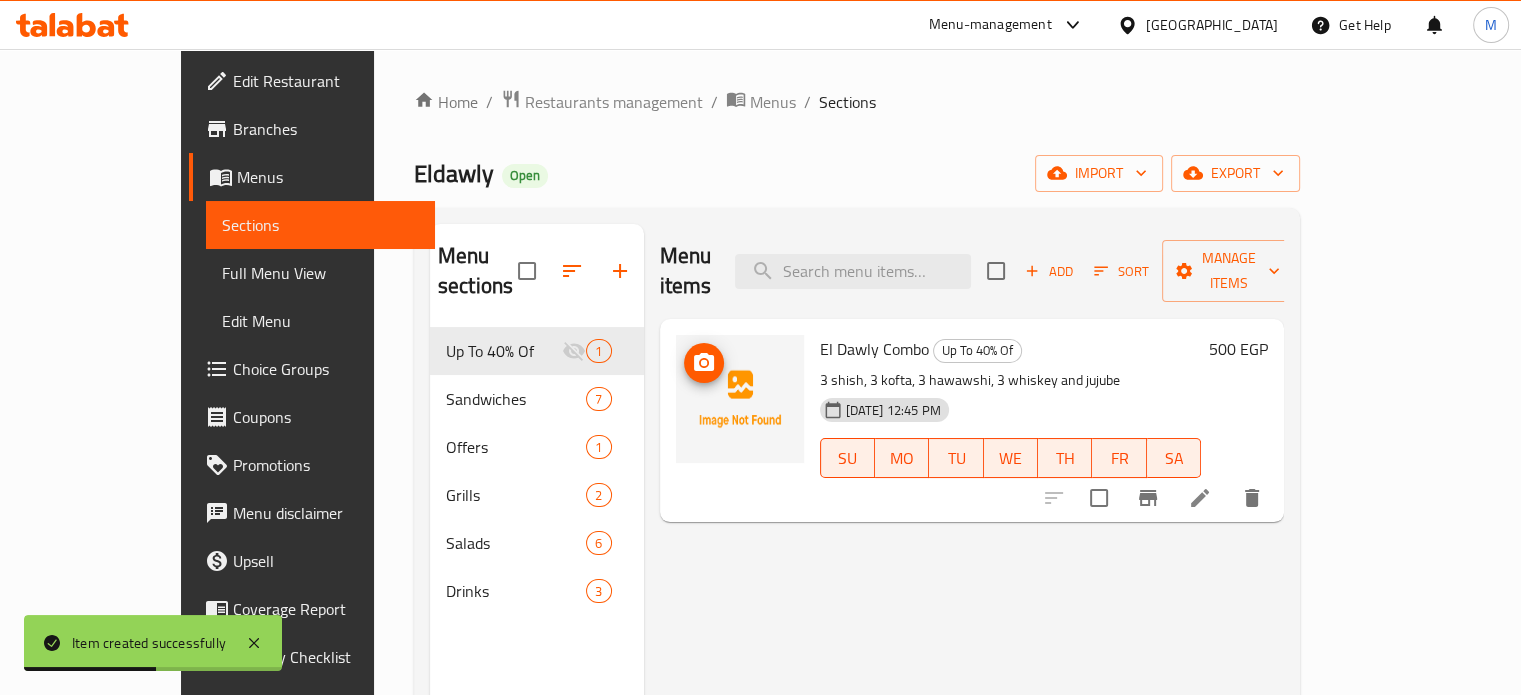 click on "El Dawly Combo" at bounding box center (874, 349) 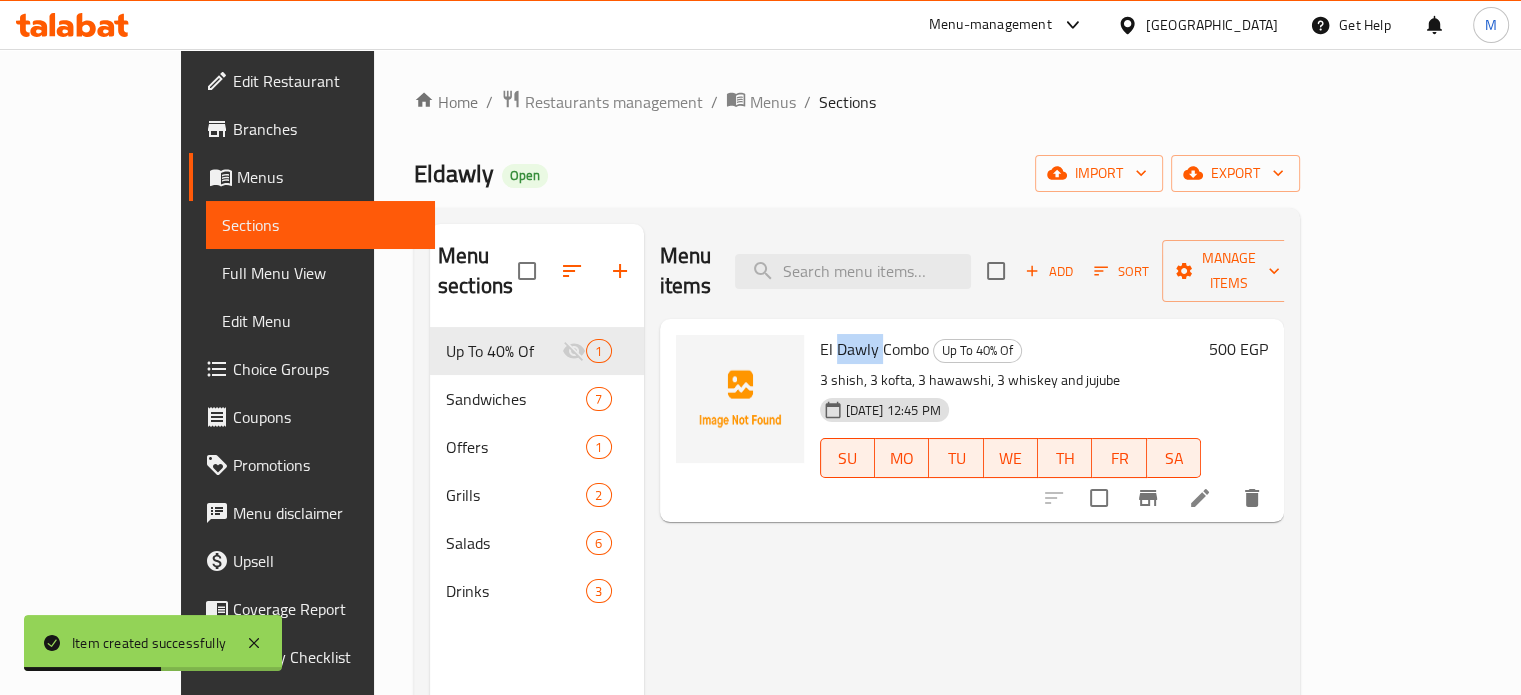 click on "El Dawly Combo" at bounding box center (874, 349) 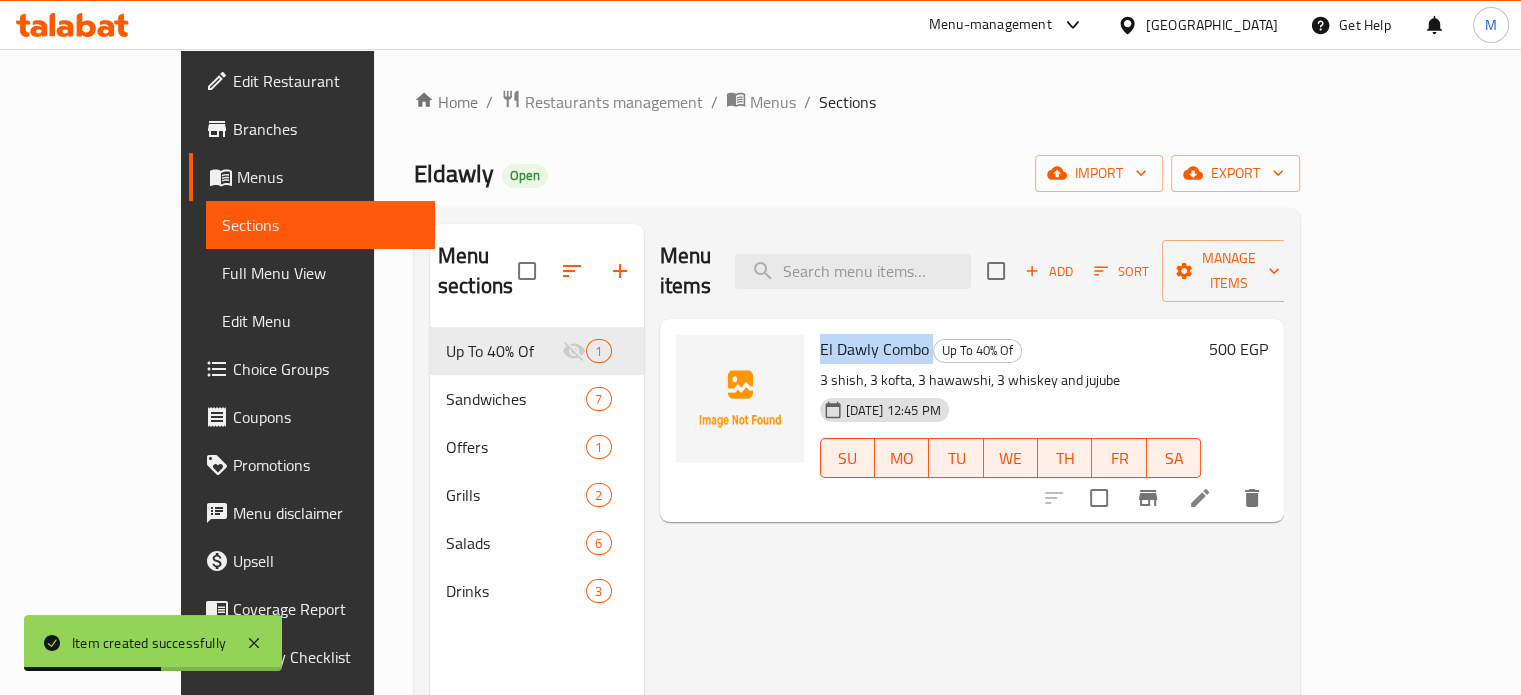 click on "El Dawly Combo" at bounding box center [874, 349] 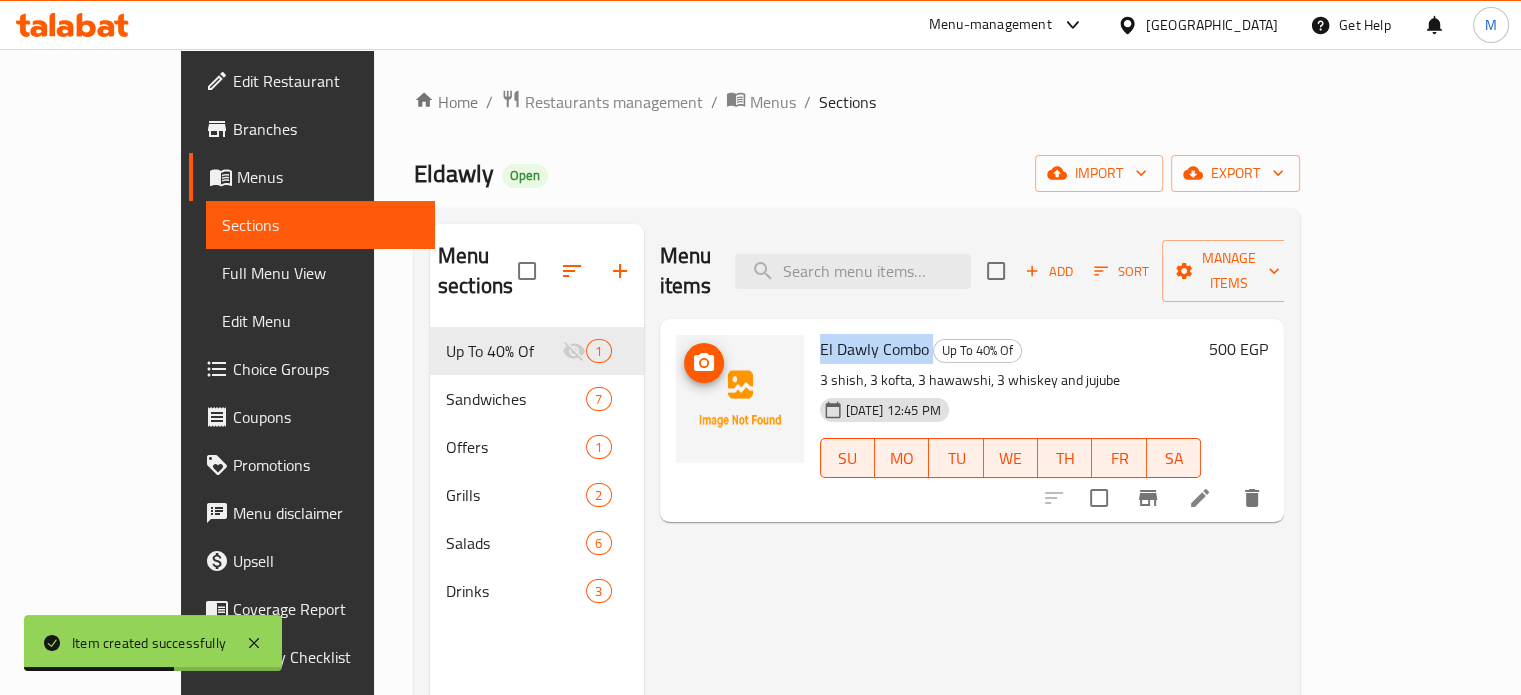 copy on "El Dawly Combo" 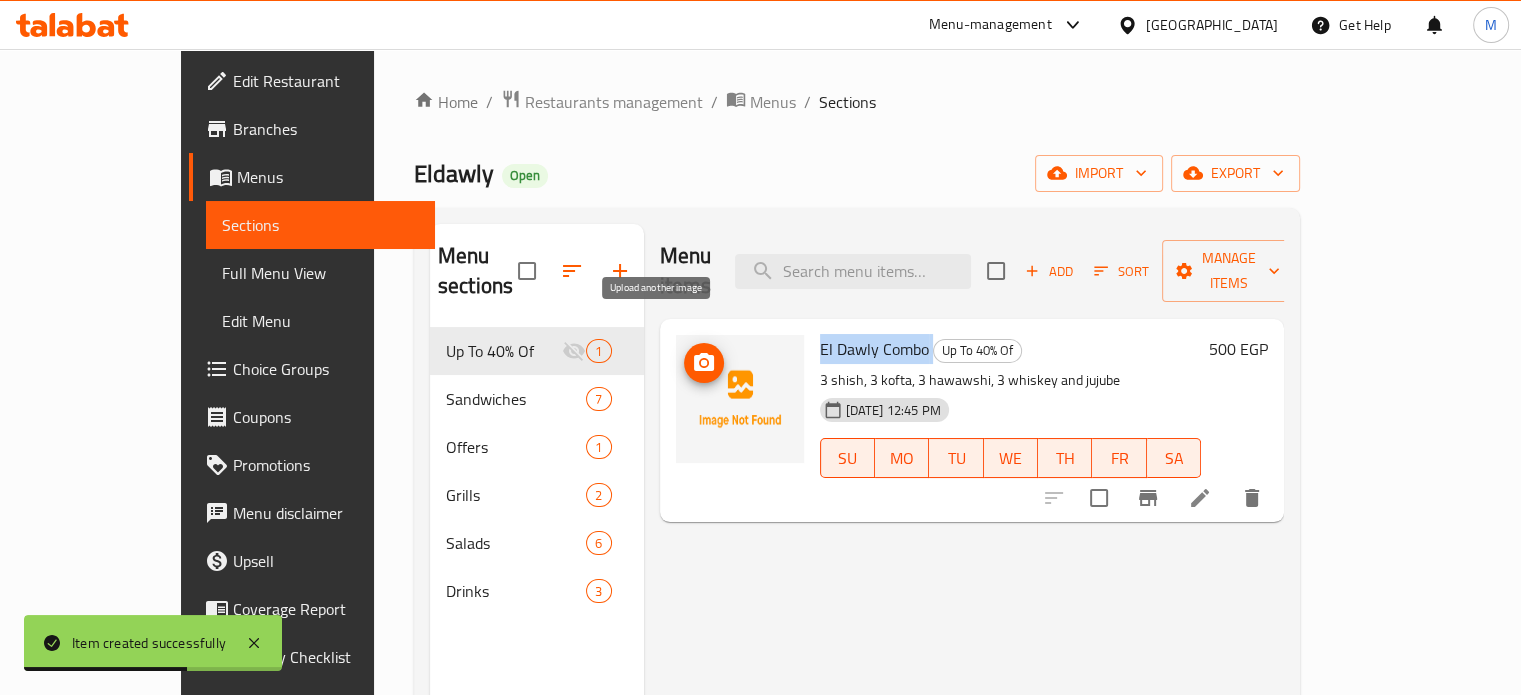 click 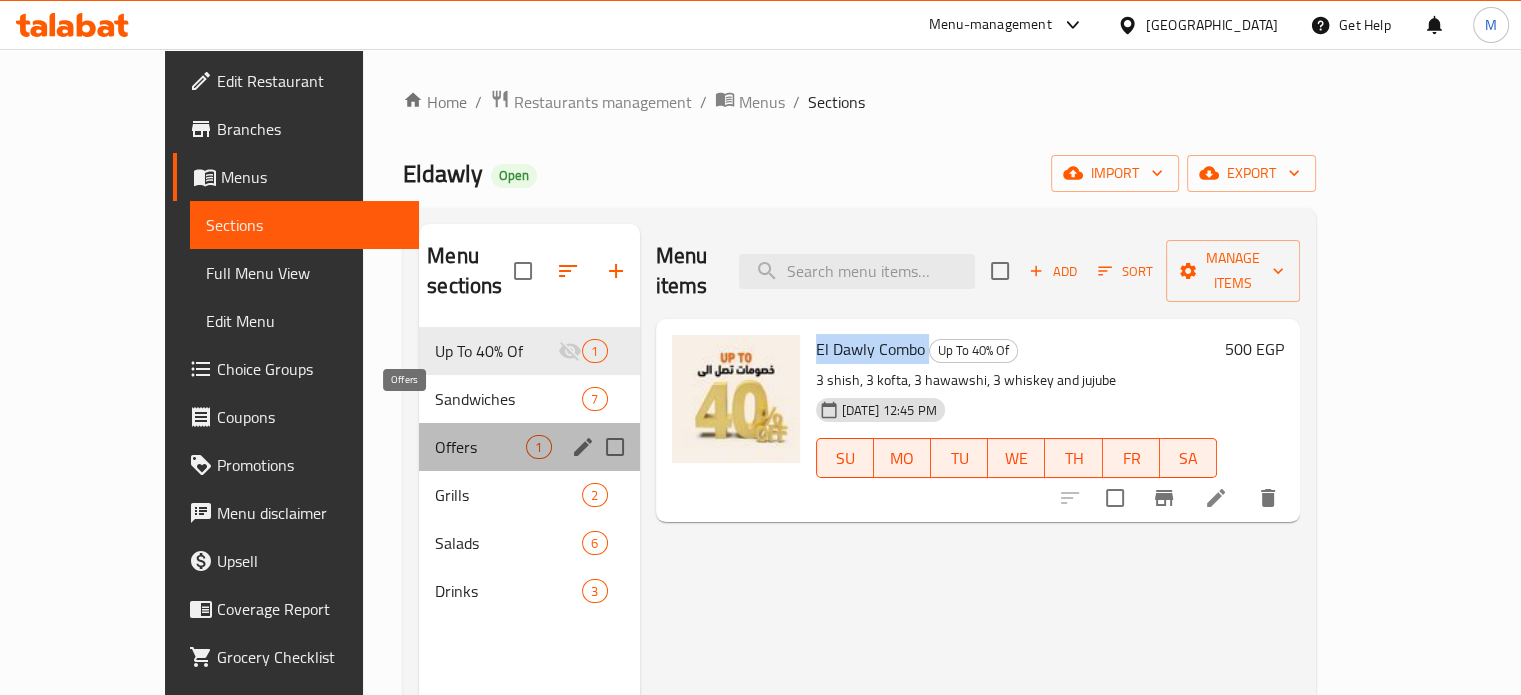 click on "Offers" at bounding box center (480, 447) 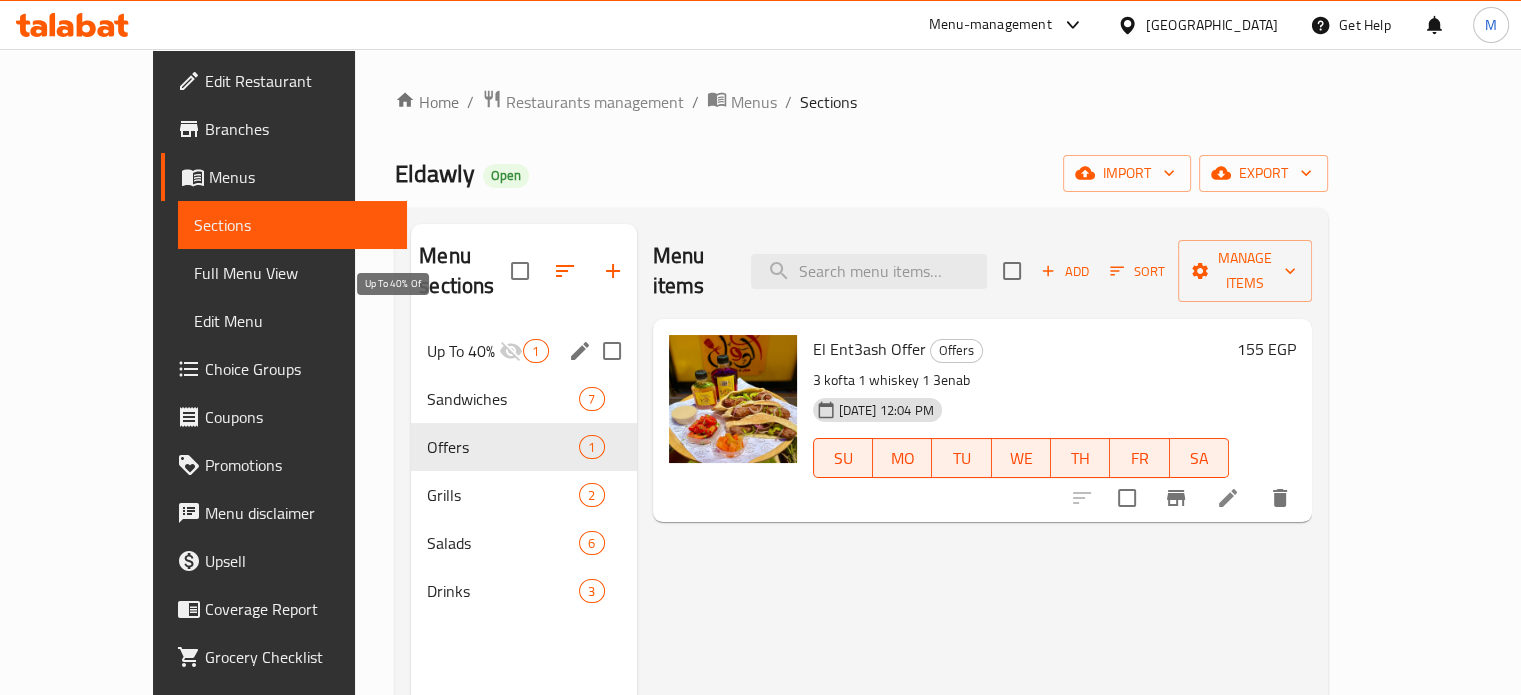 click on "Up To 40% Of" at bounding box center [463, 351] 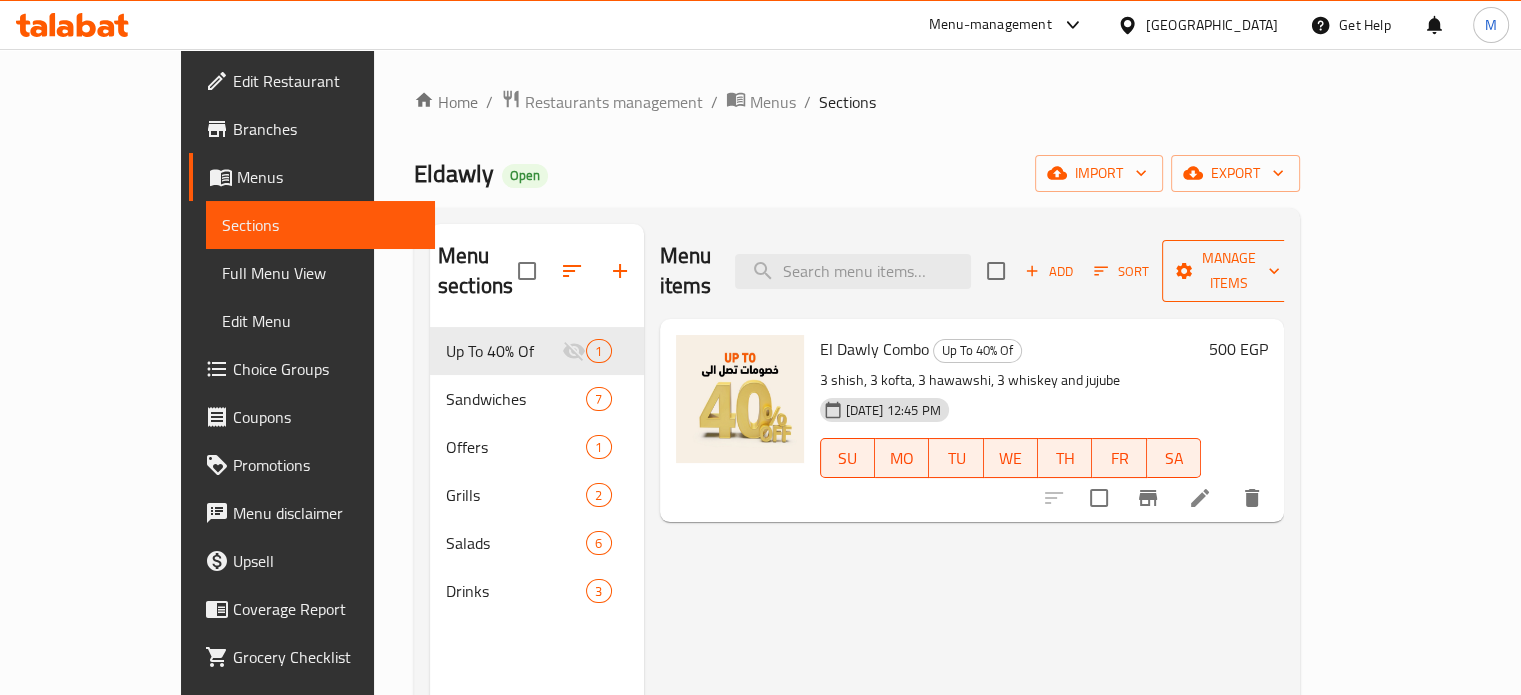 click on "Manage items" at bounding box center [1229, 271] 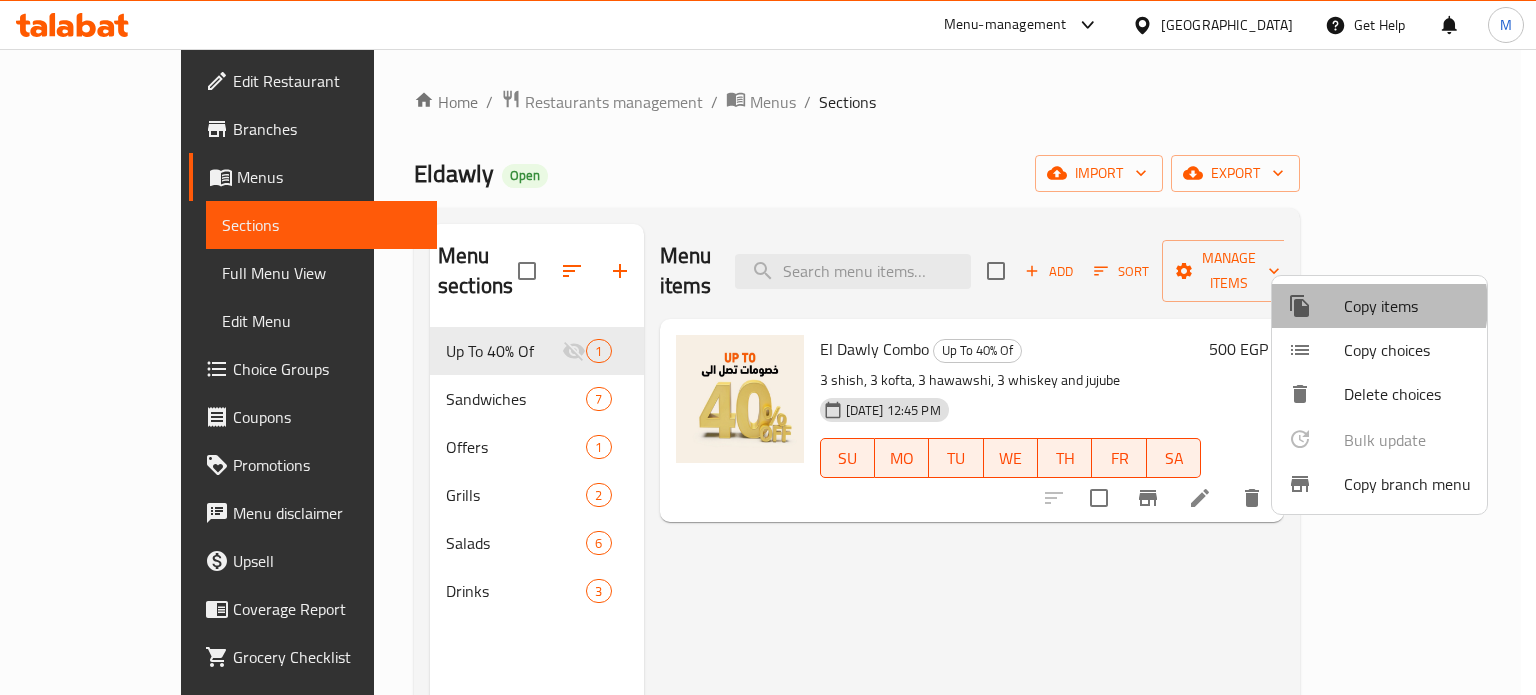 click on "Copy items" at bounding box center (1407, 306) 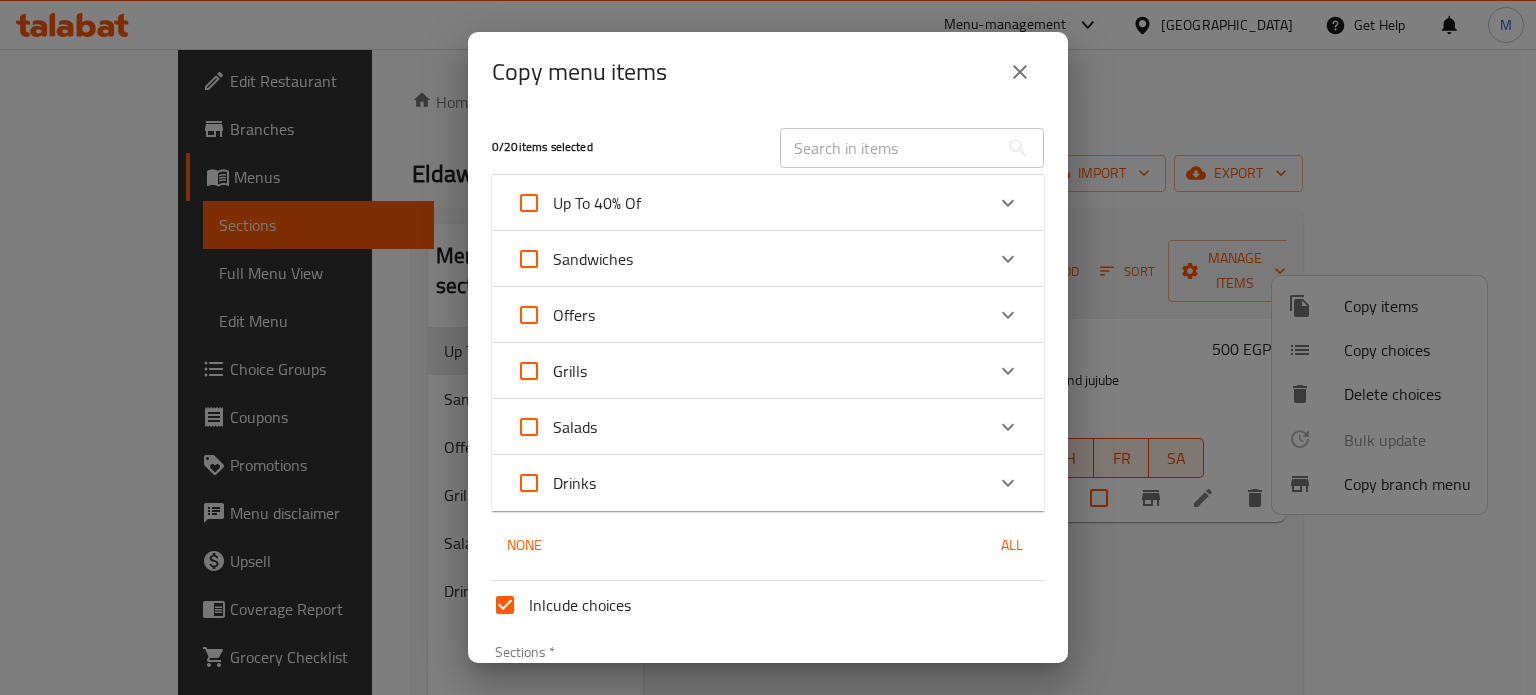 click on "Up To 40% Of" at bounding box center (529, 203) 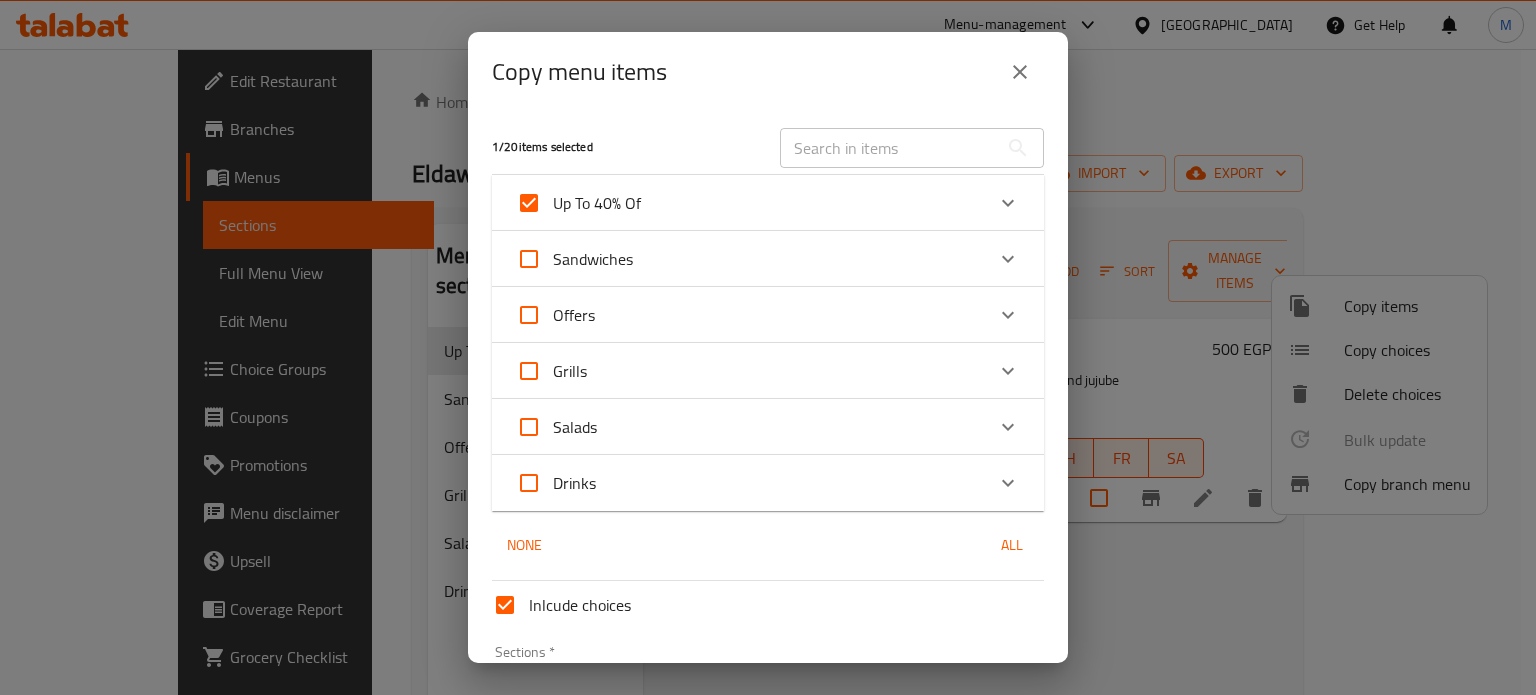 checkbox on "true" 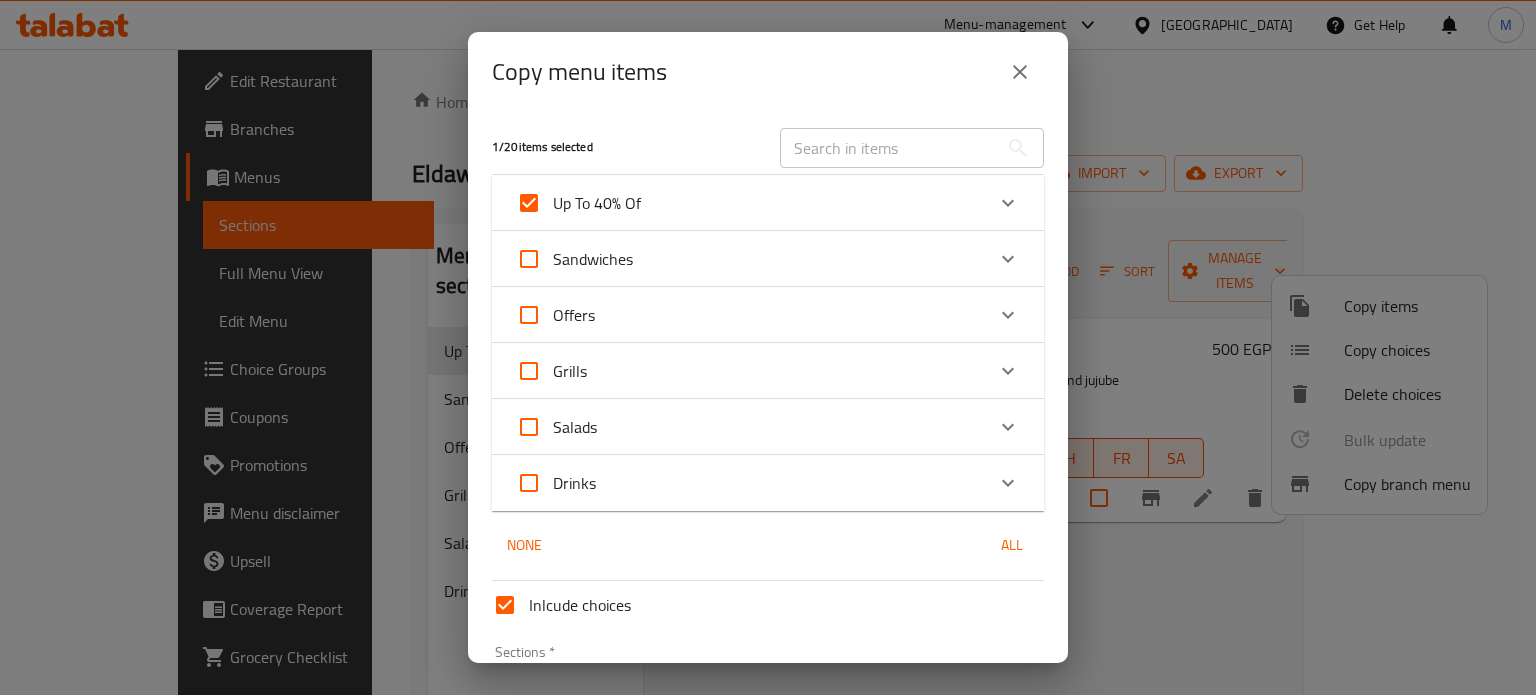 click on "Up To 40% Of" at bounding box center [750, 203] 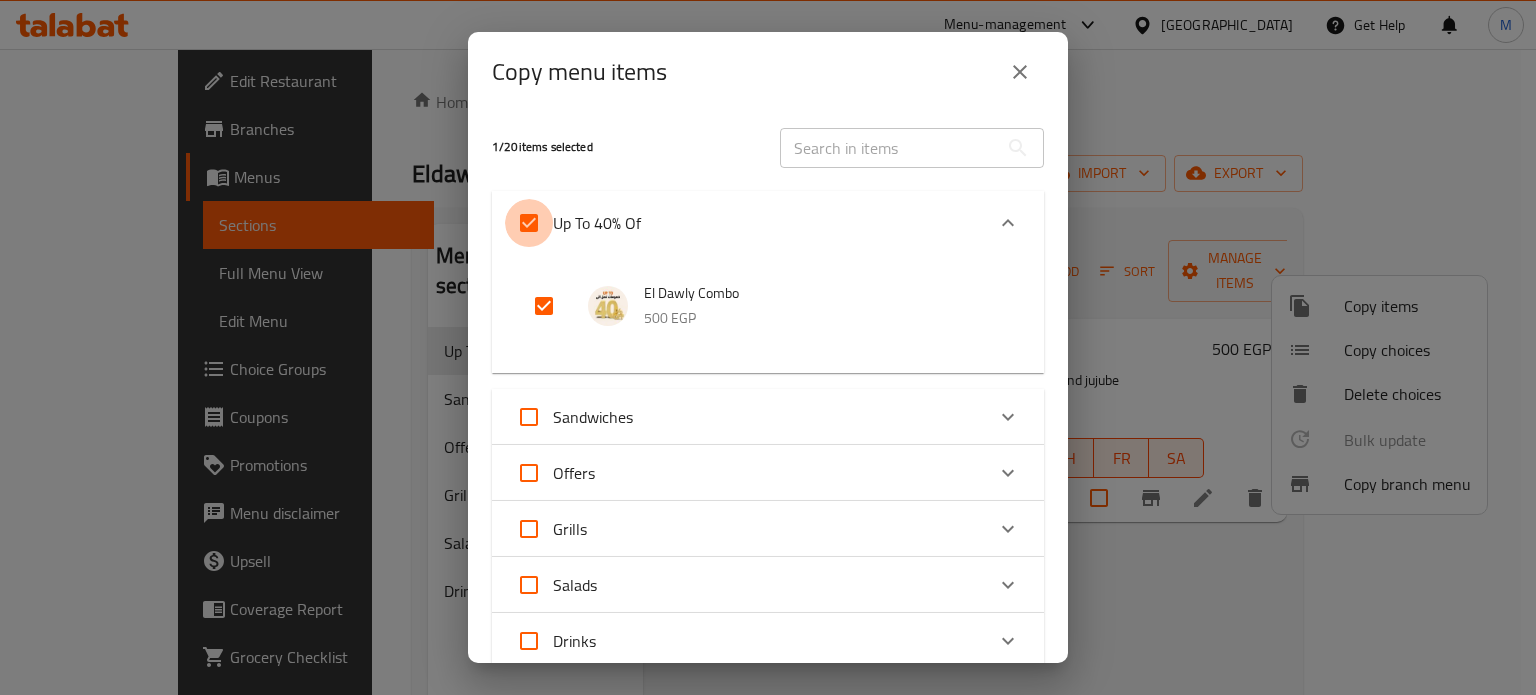 click on "Up To 40% Of" at bounding box center (529, 223) 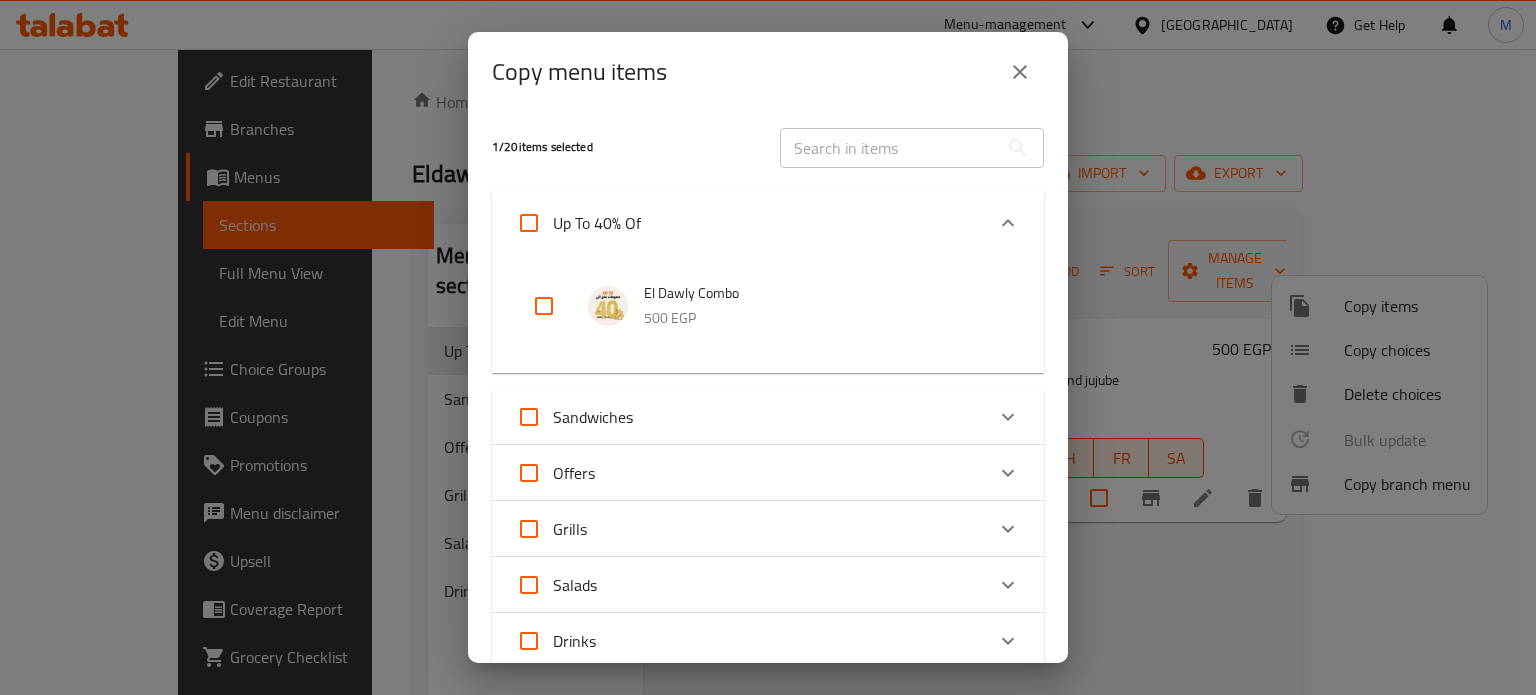 click at bounding box center (544, 306) 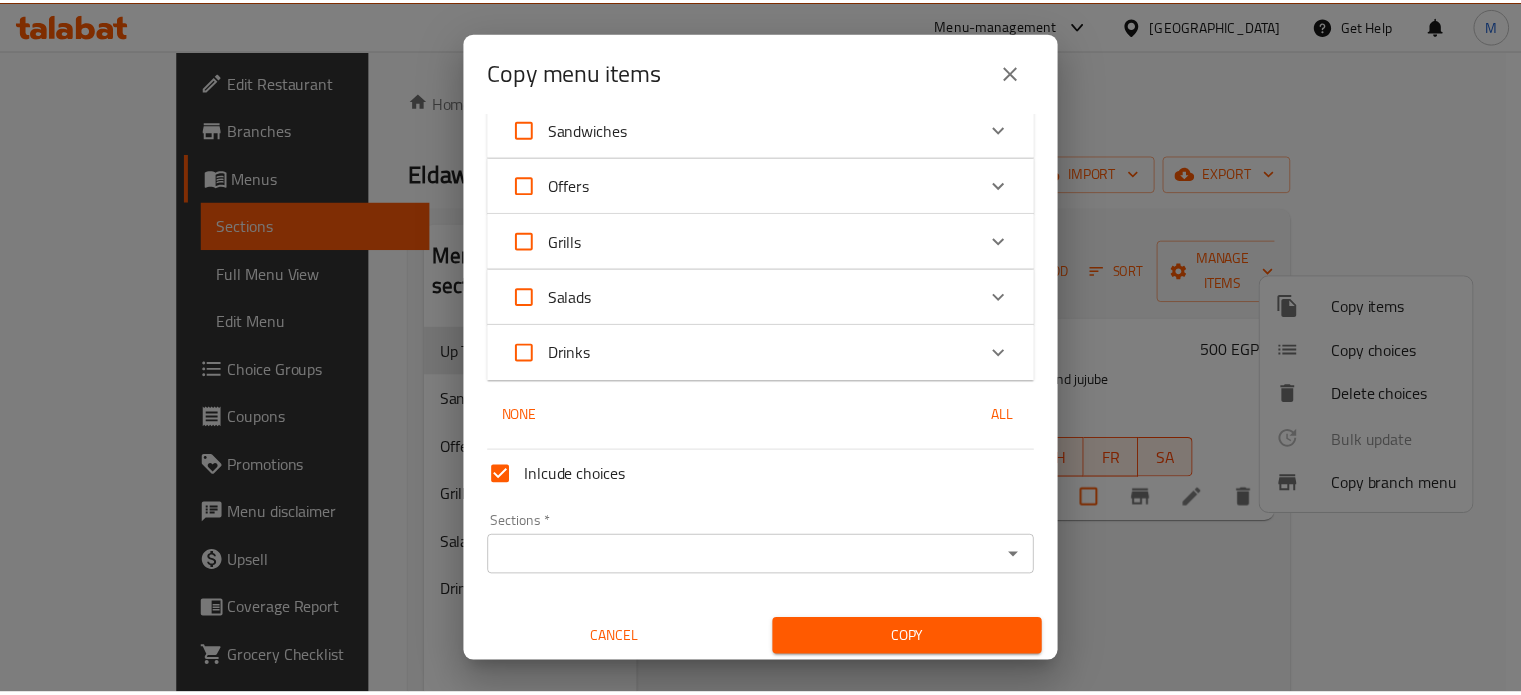 scroll, scrollTop: 294, scrollLeft: 0, axis: vertical 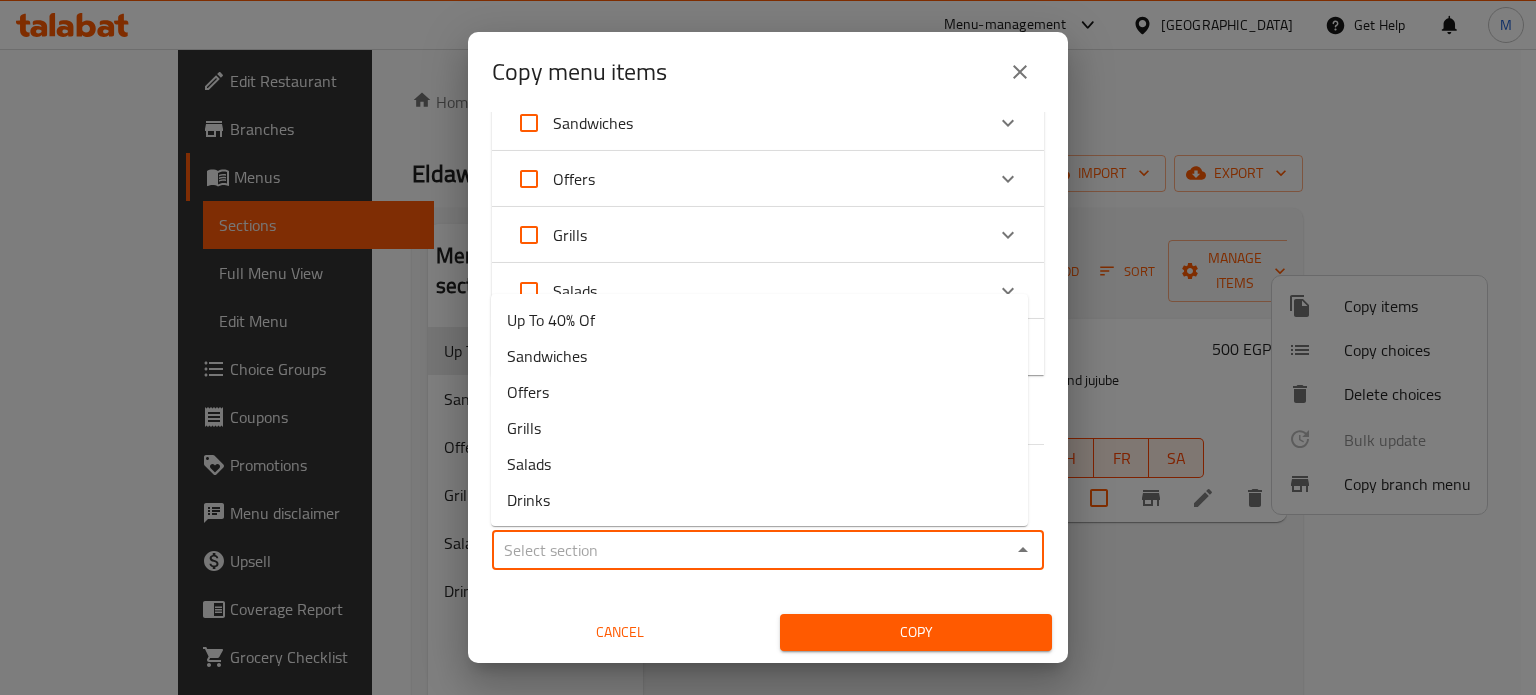 click on "Sections   *" at bounding box center (751, 550) 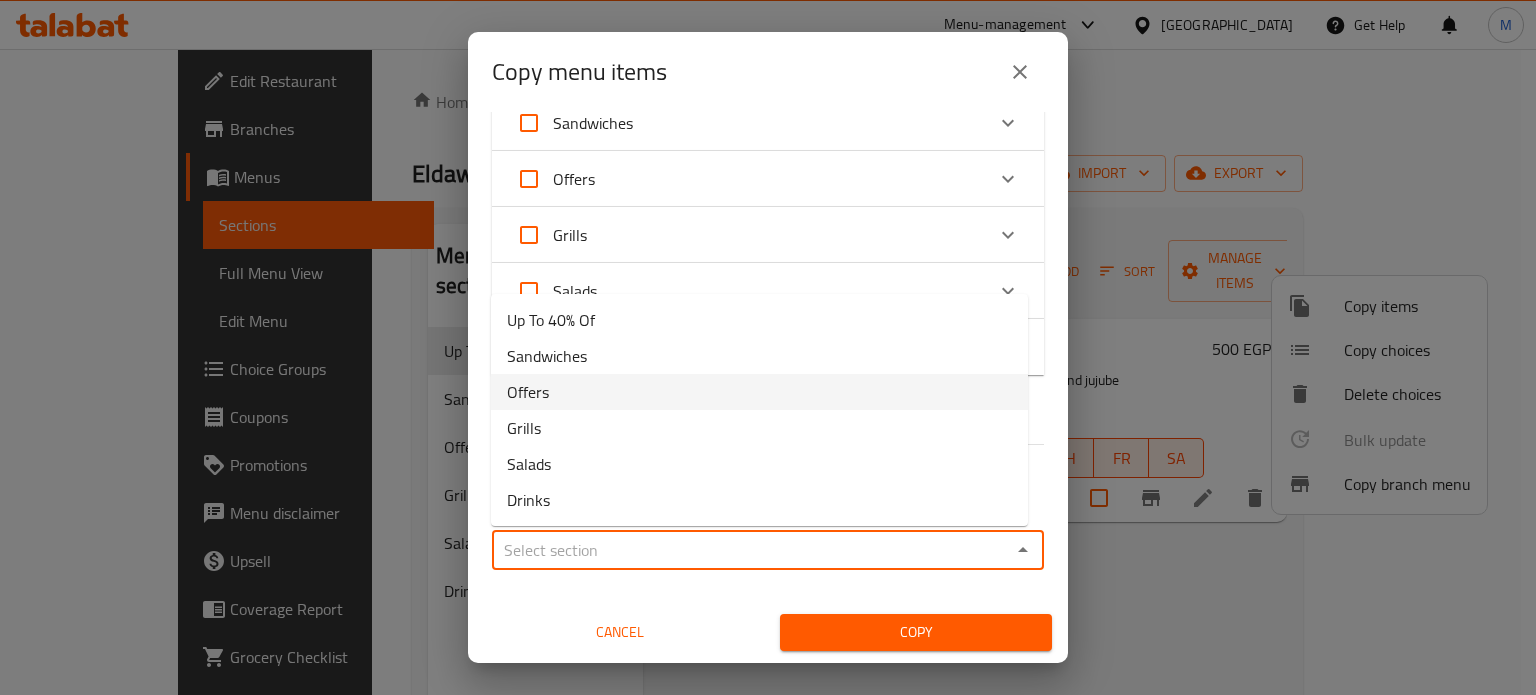 click on "Offers" at bounding box center (759, 392) 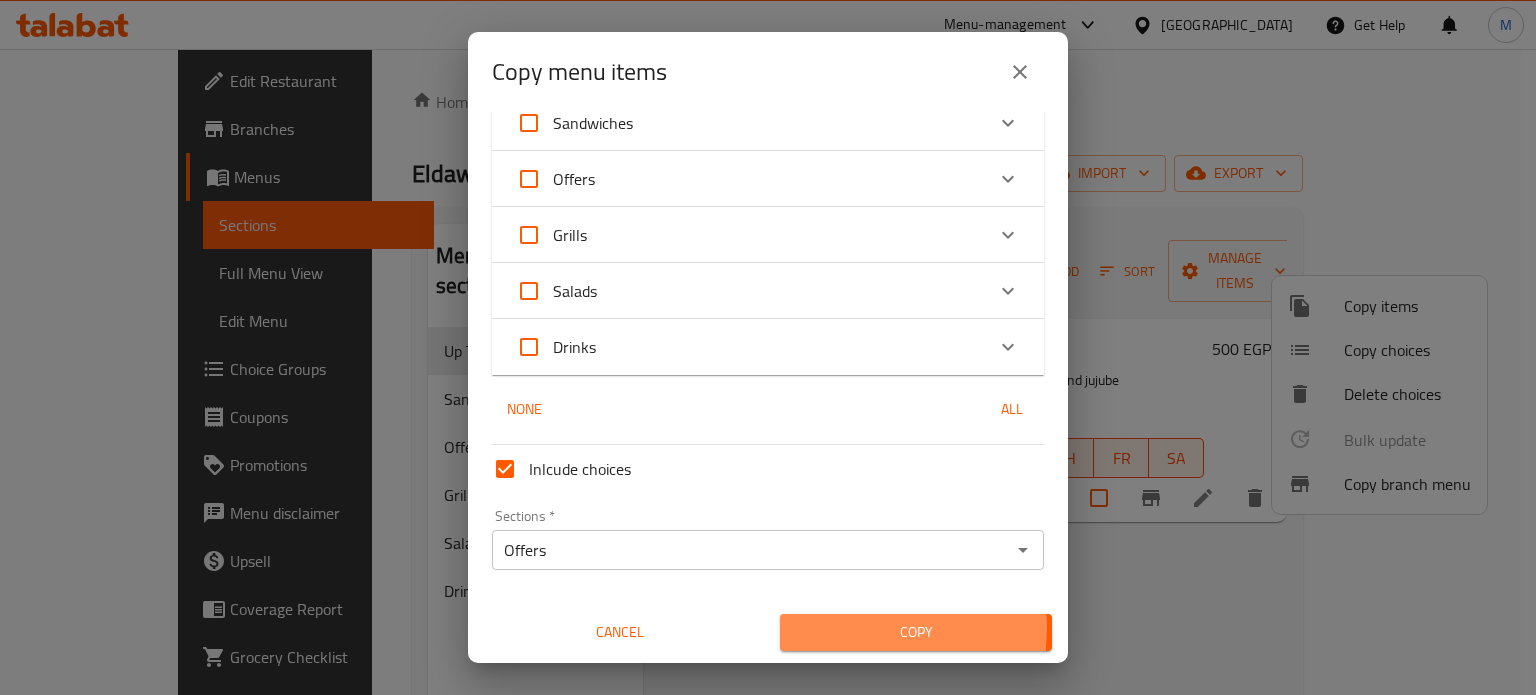 click on "Copy" at bounding box center (916, 632) 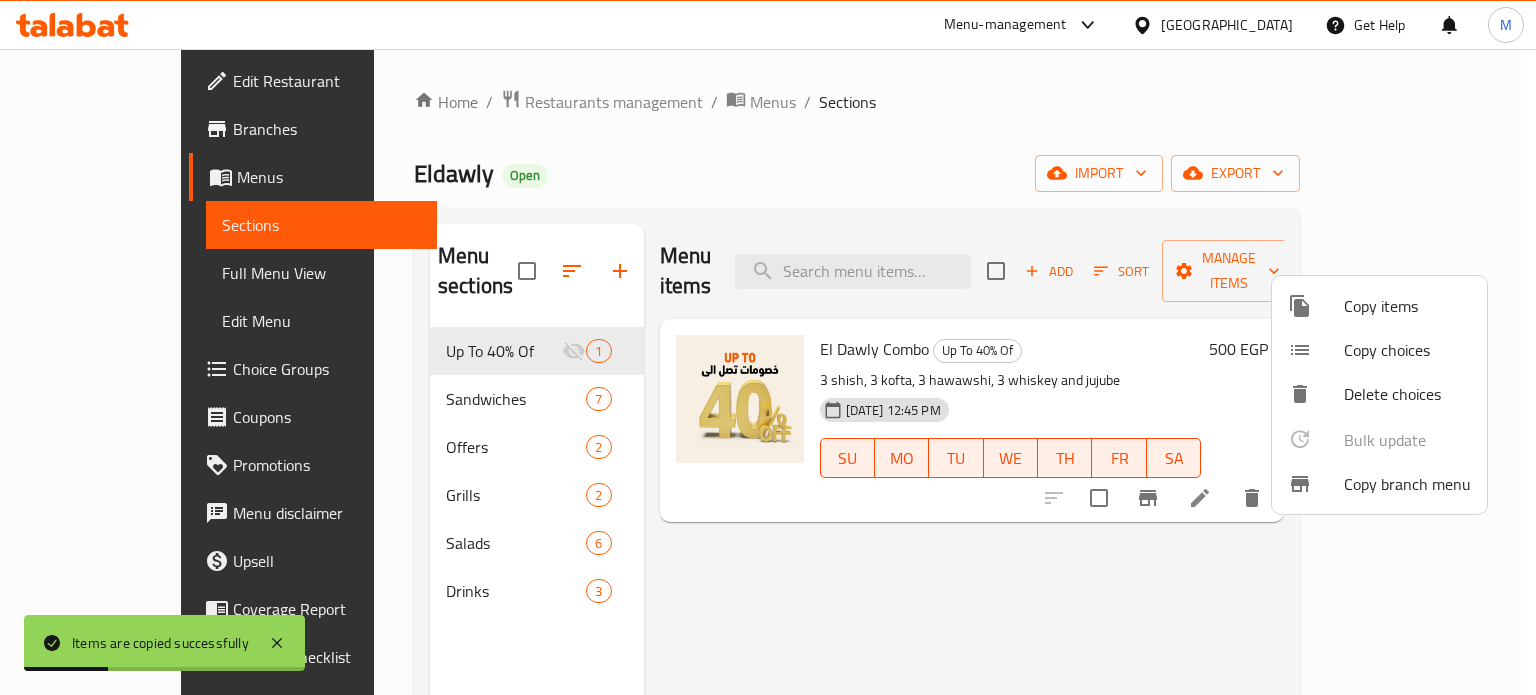 click at bounding box center (768, 347) 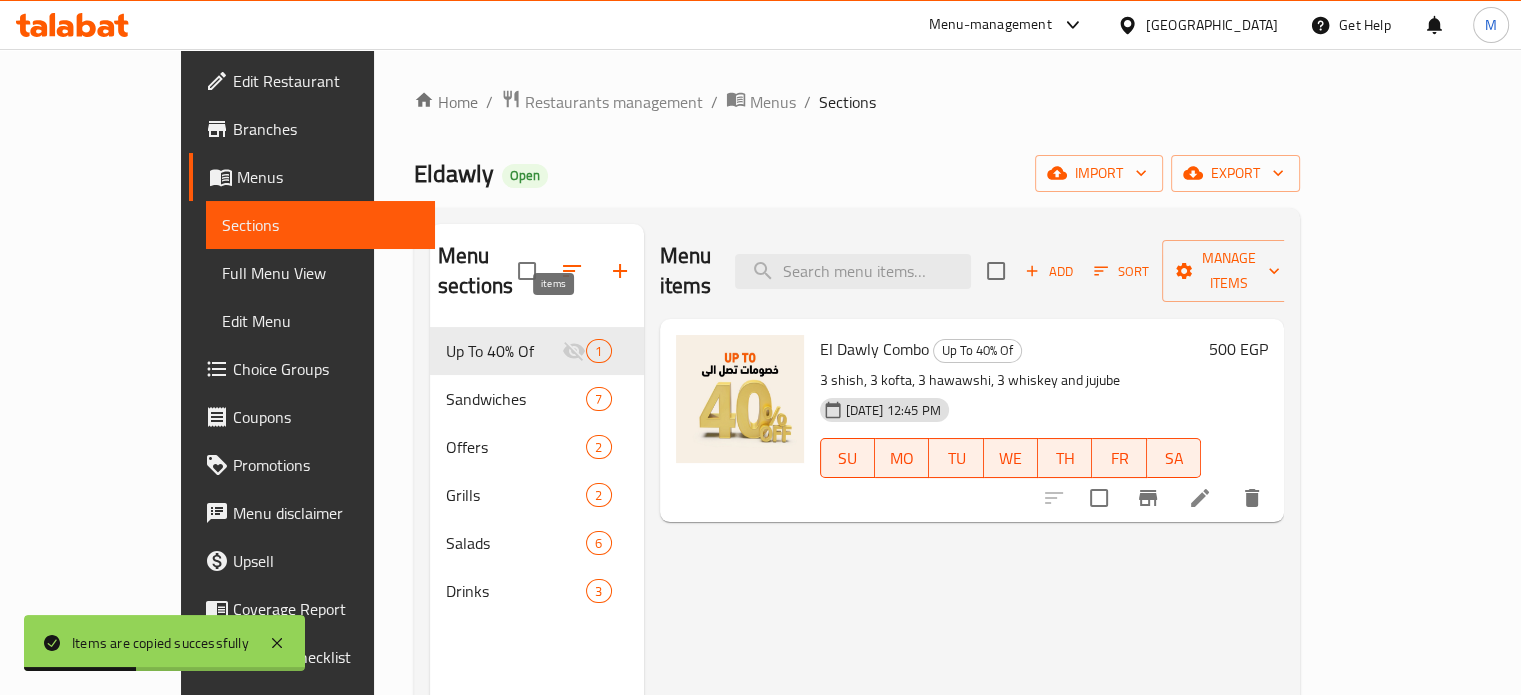 click on "1" at bounding box center (598, 351) 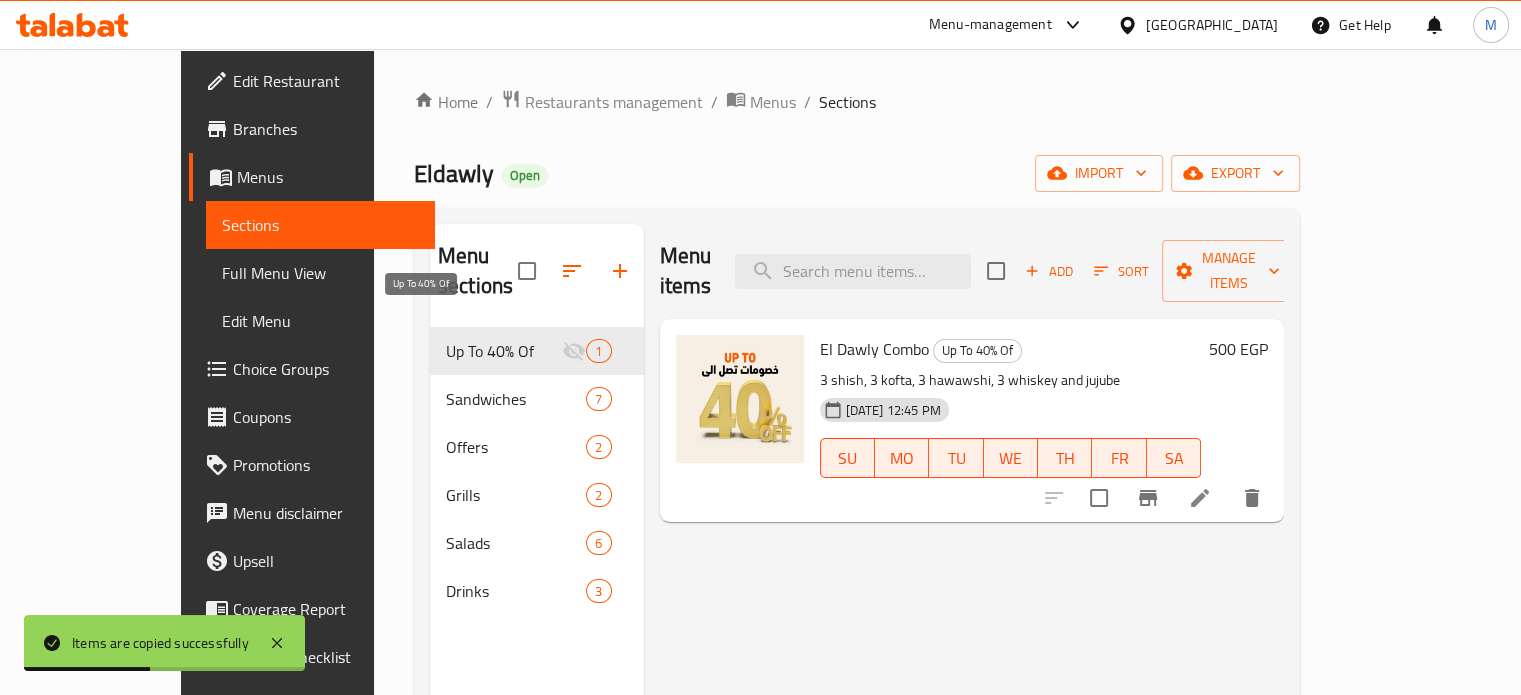 click on "Up To 40% Of" at bounding box center (504, 351) 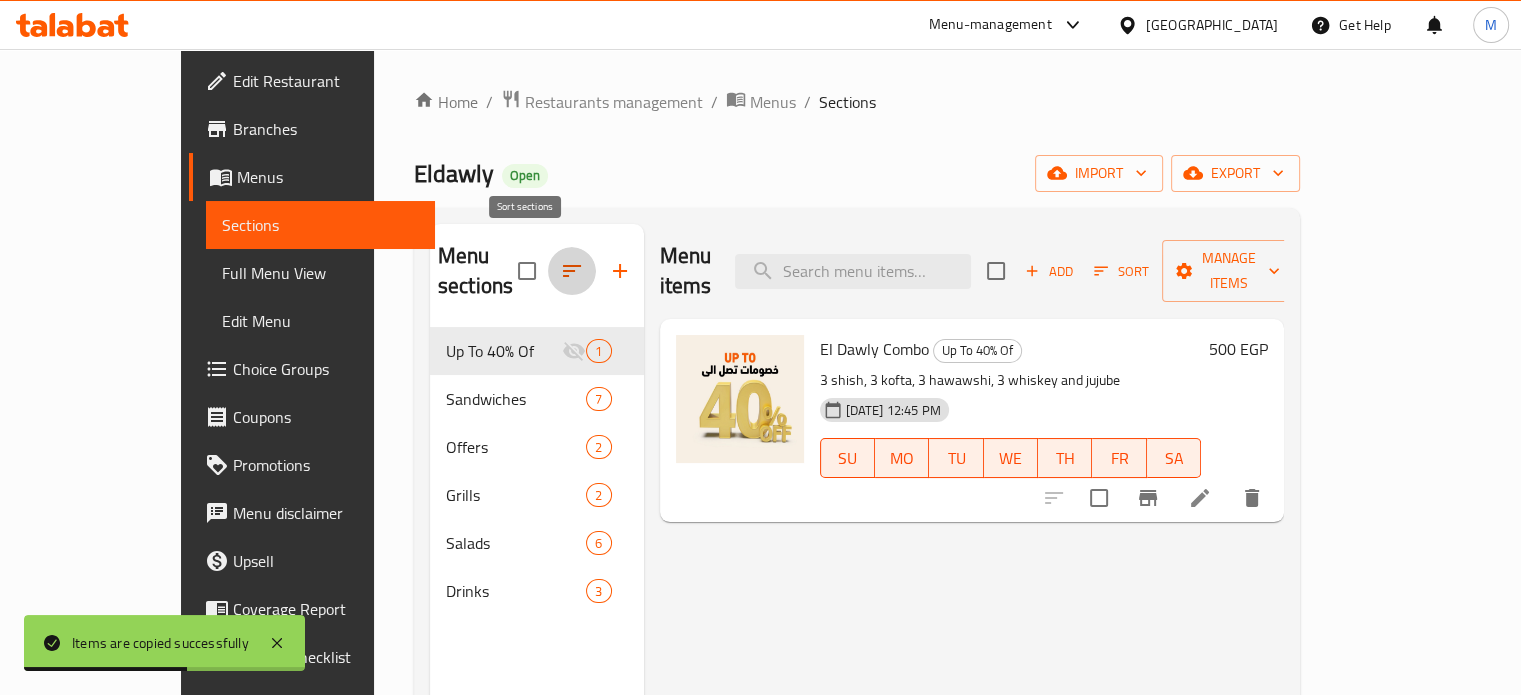 click 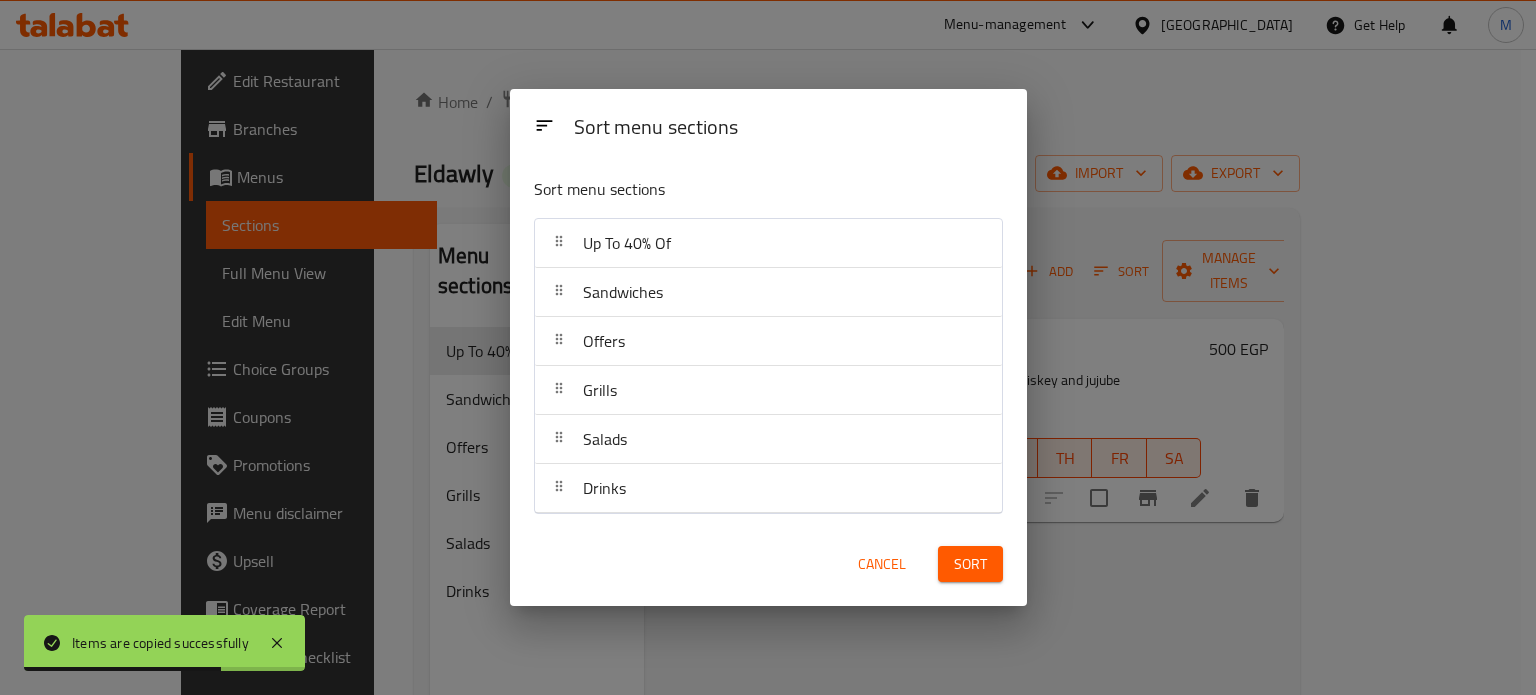 click on "Cancel" at bounding box center [882, 564] 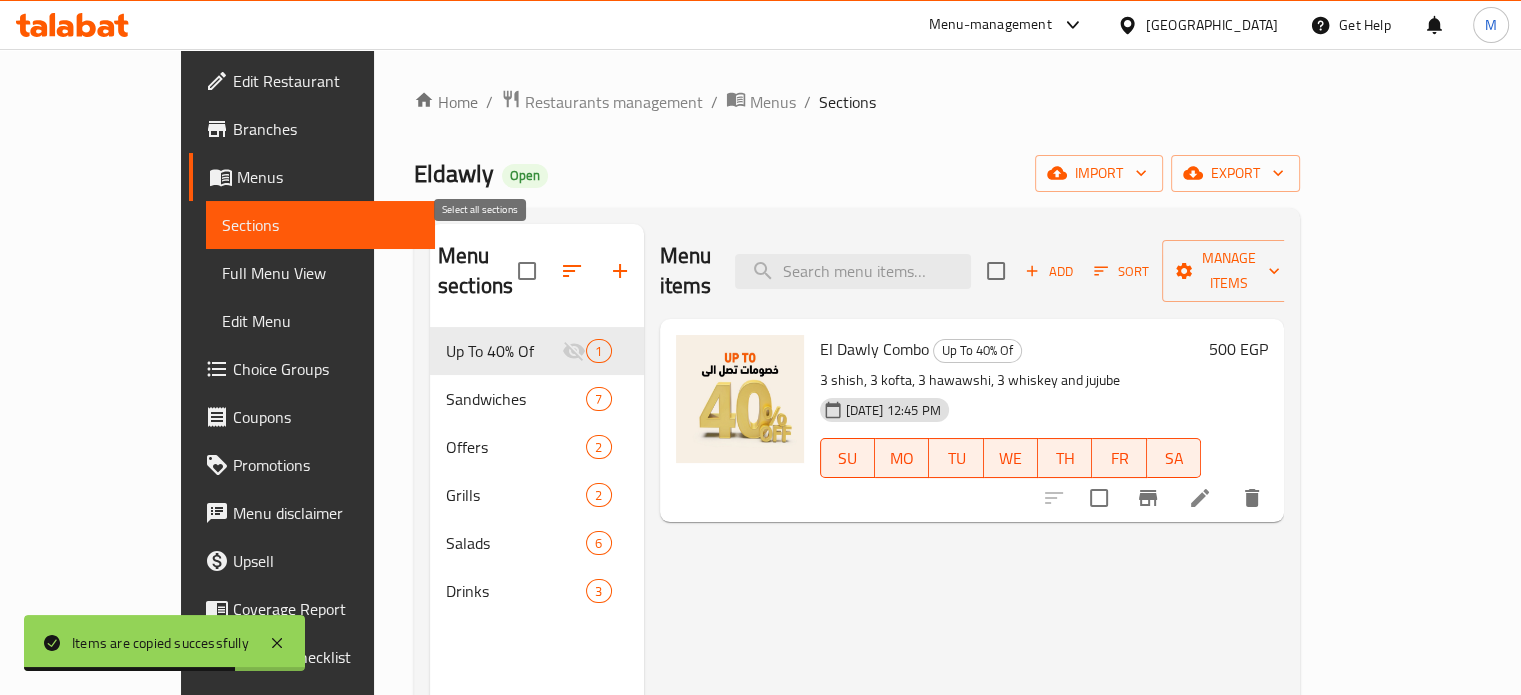 click at bounding box center [527, 271] 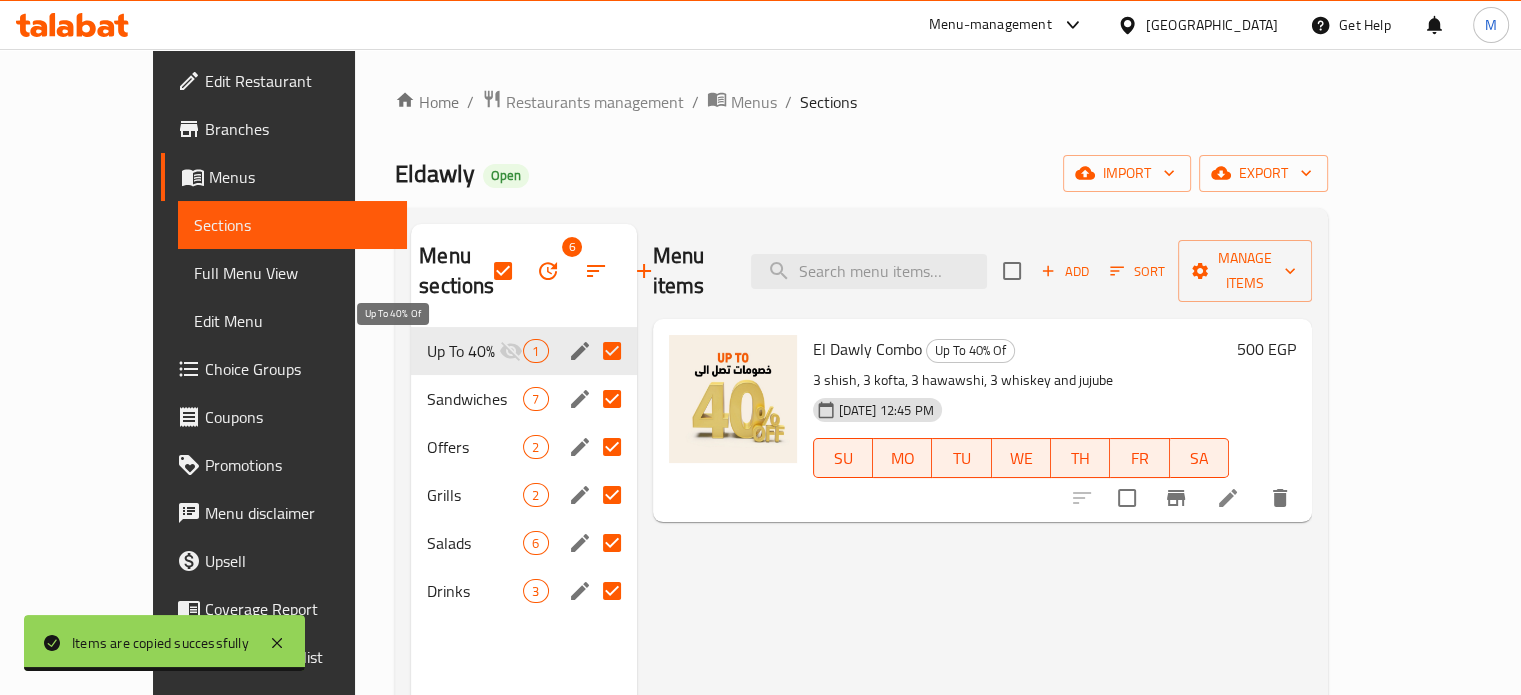 click on "Up To 40% Of" at bounding box center [463, 351] 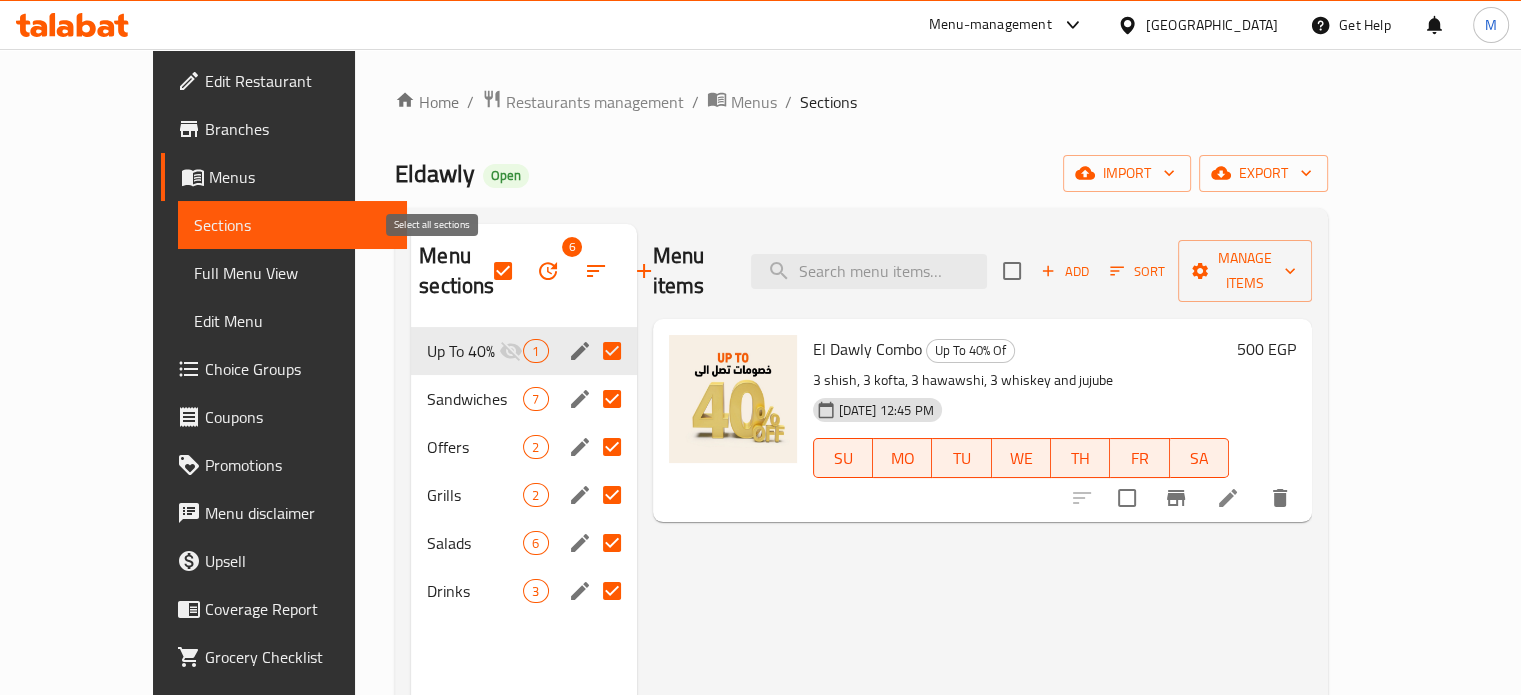 click at bounding box center (503, 271) 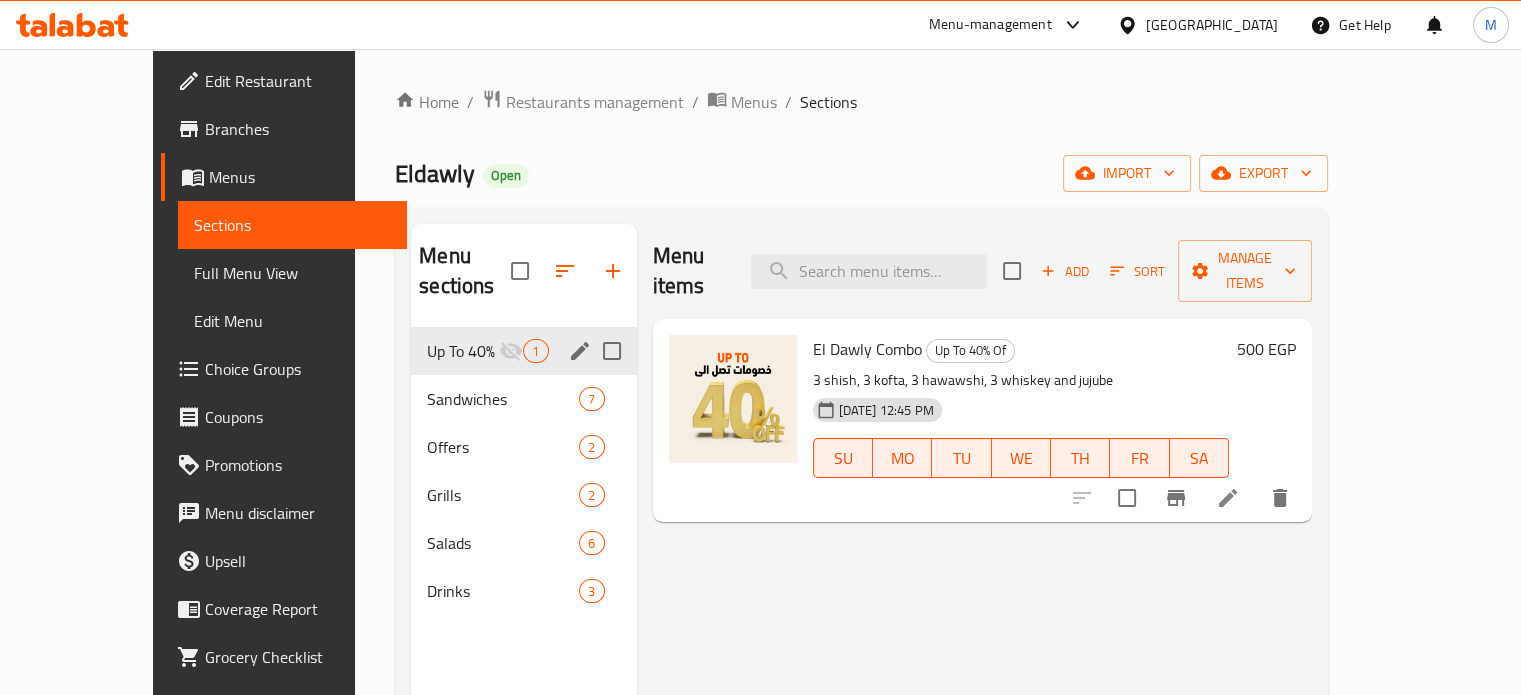 click at bounding box center [612, 351] 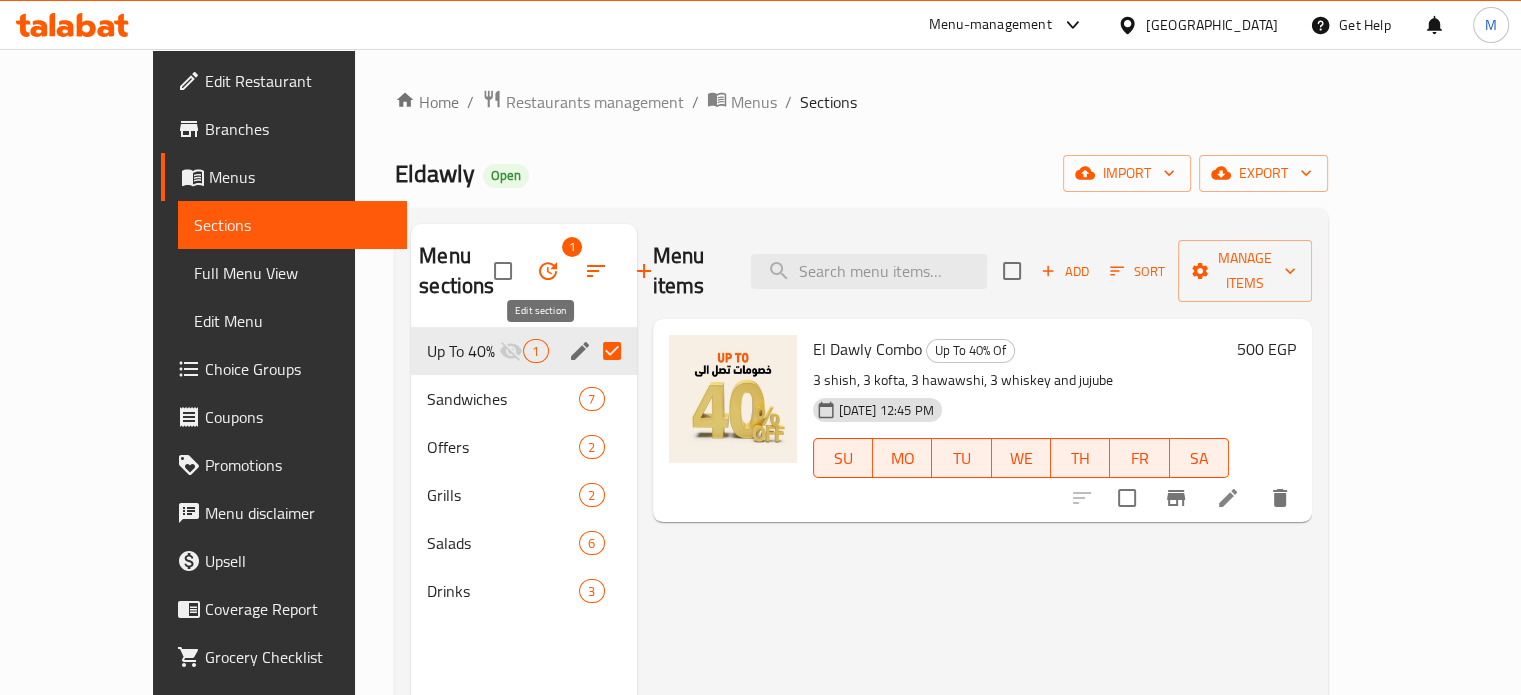 click 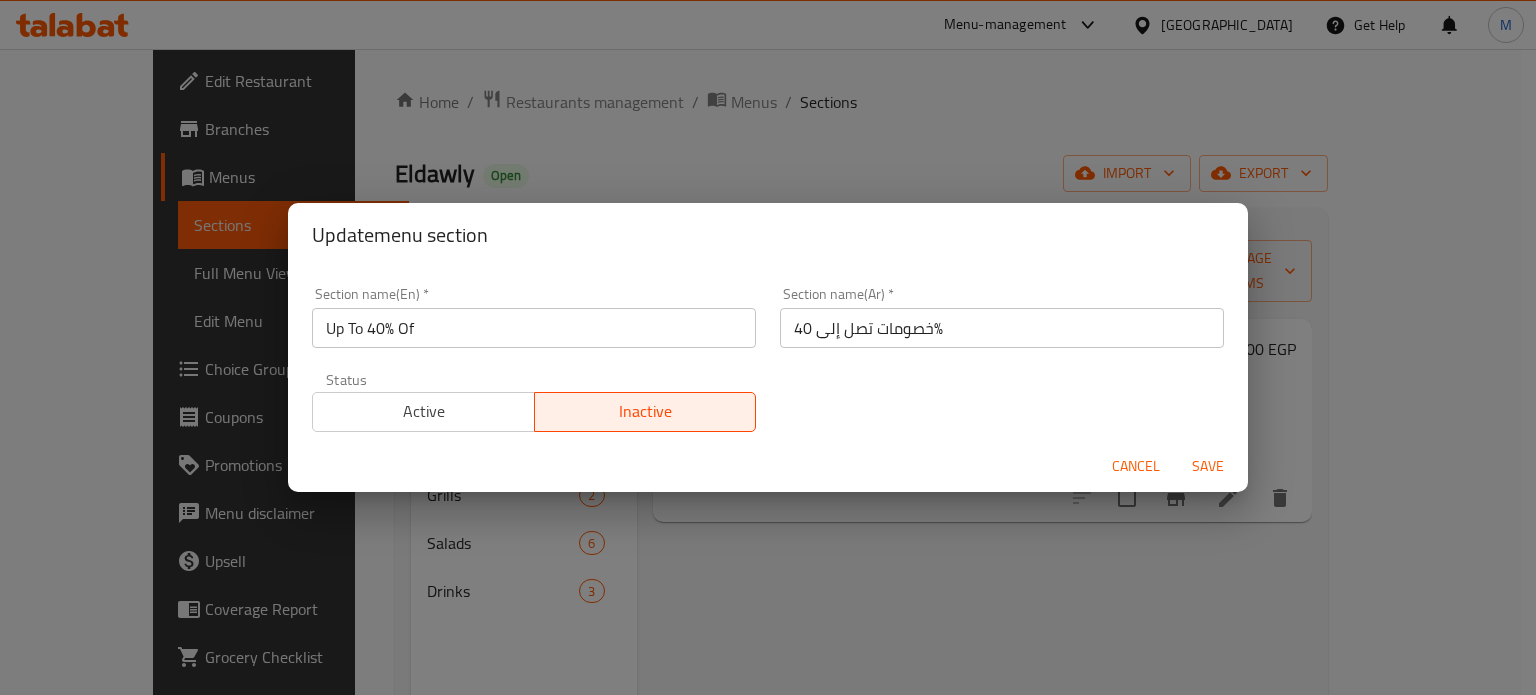 click on "Cancel" at bounding box center [1136, 466] 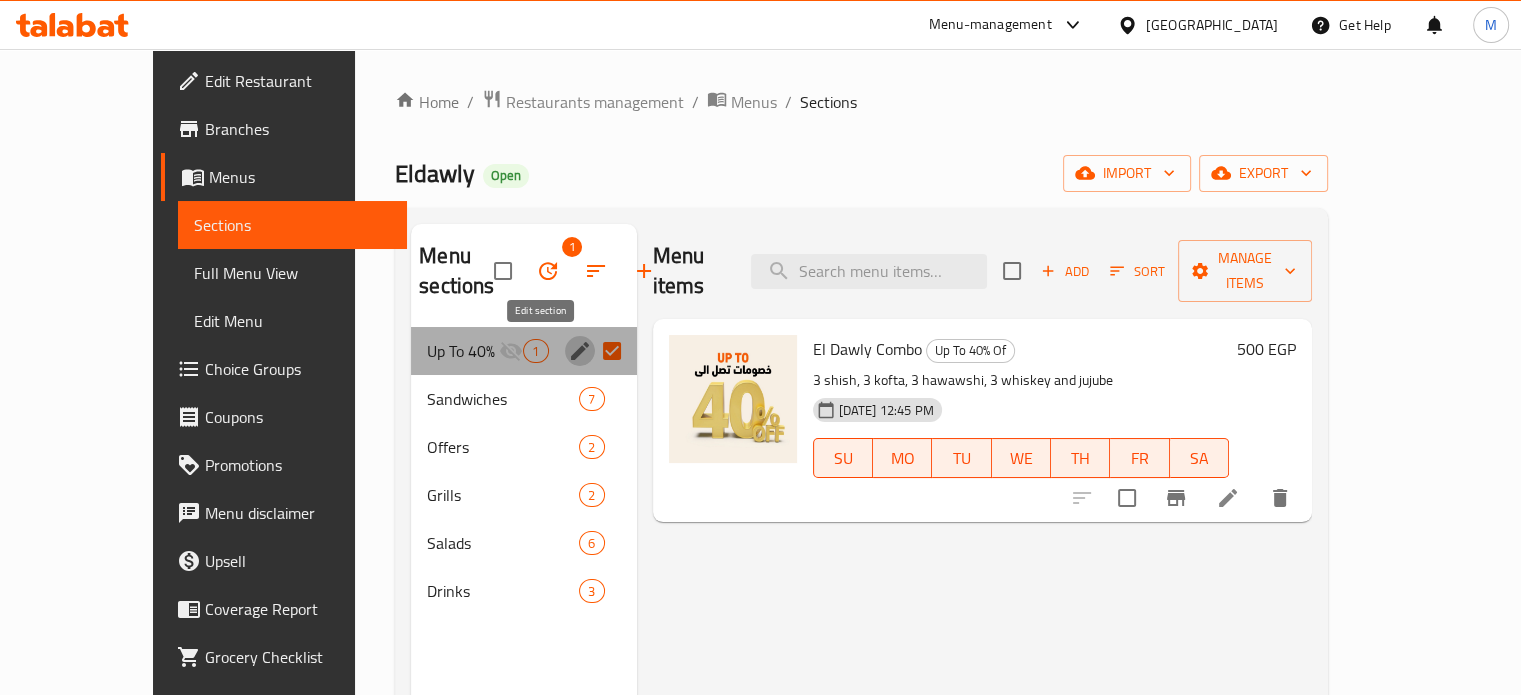 click 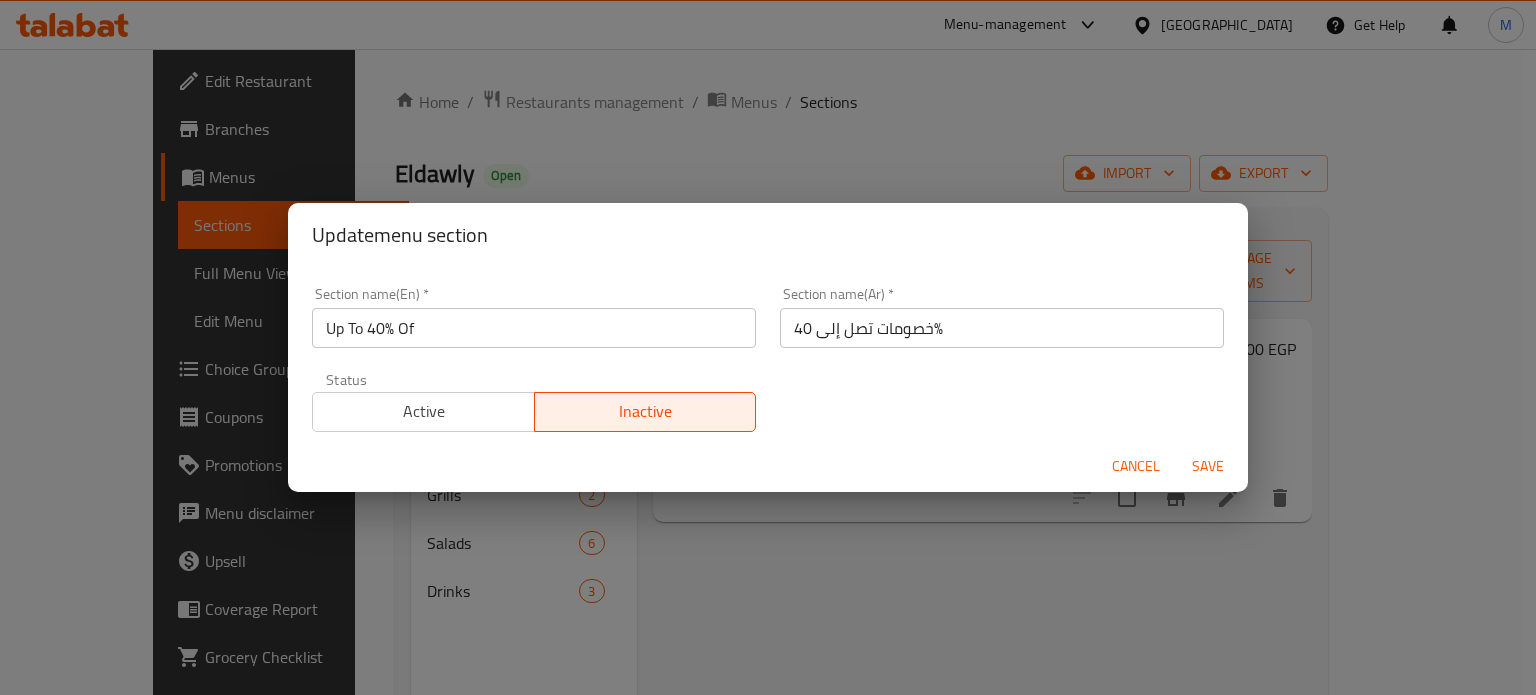 click on "Cancel" at bounding box center (1136, 466) 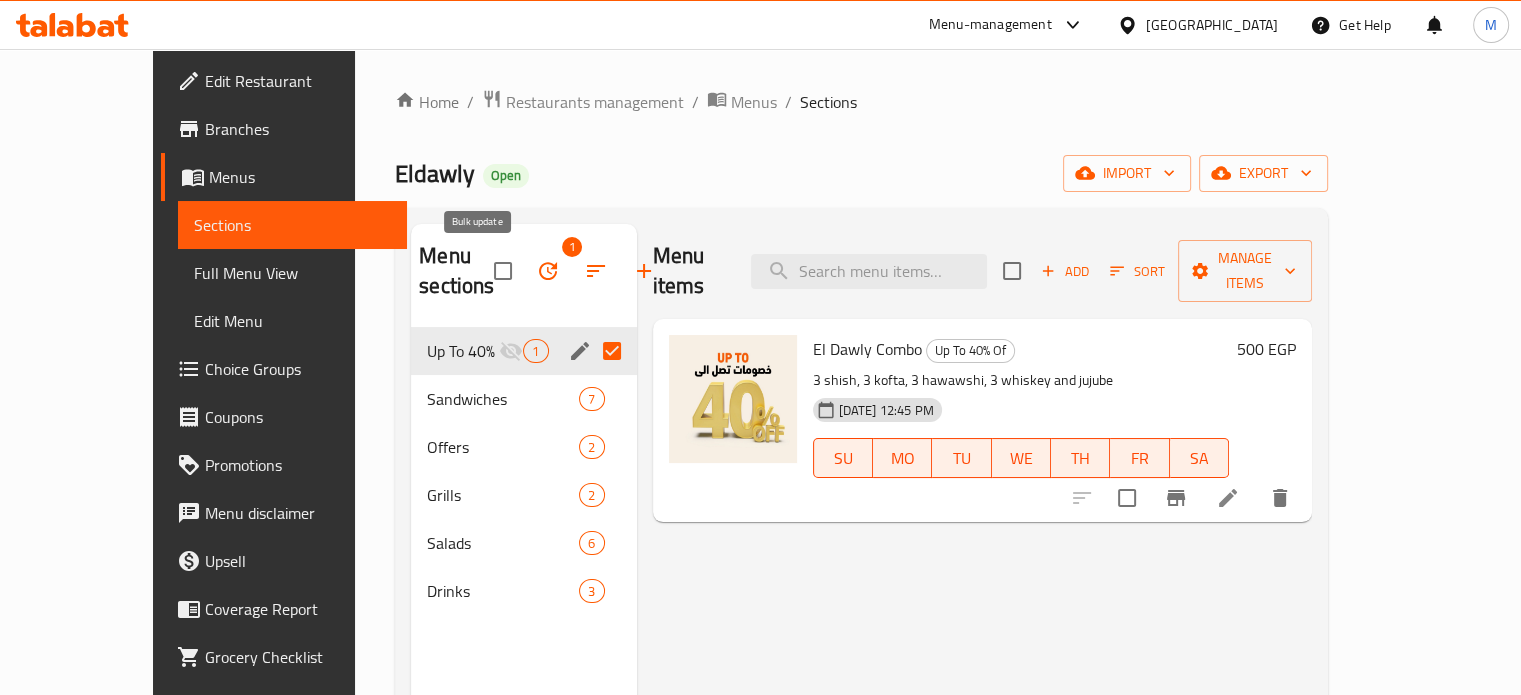 click 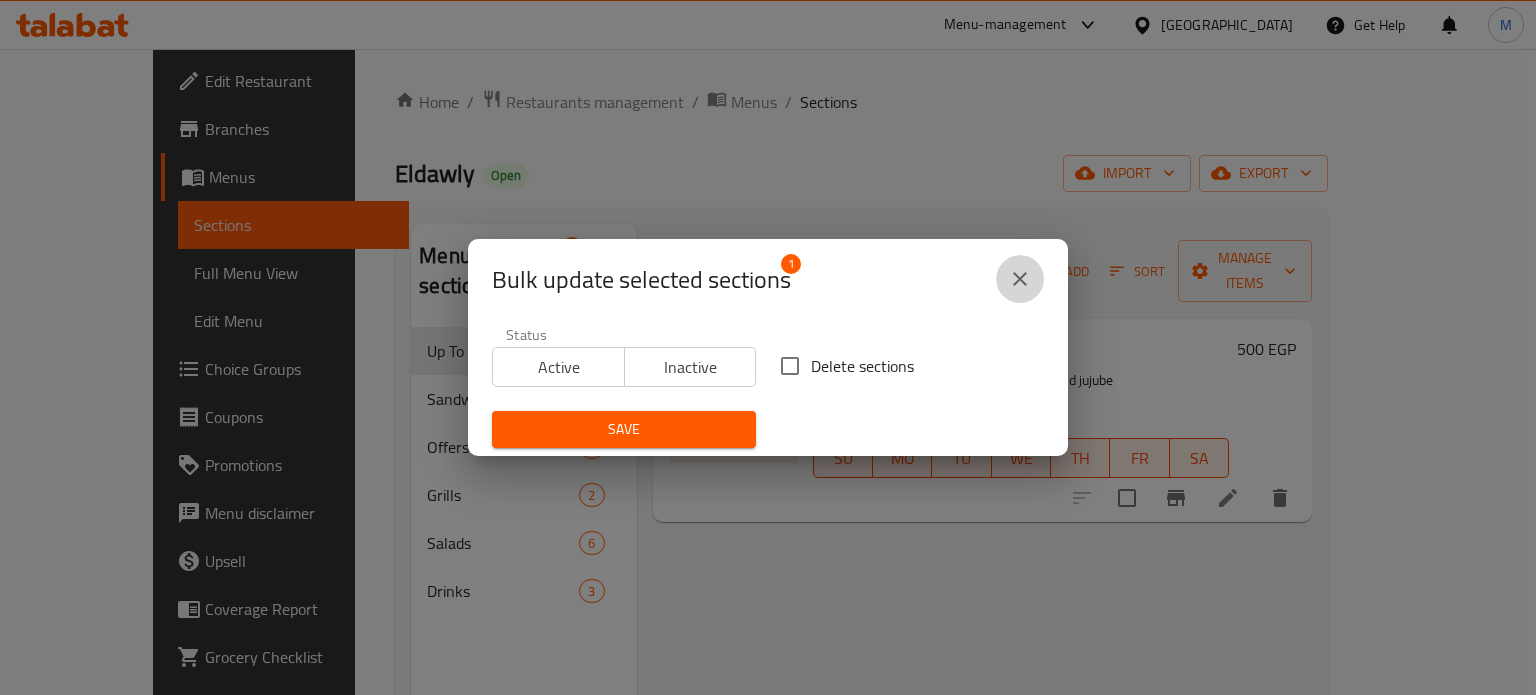 click 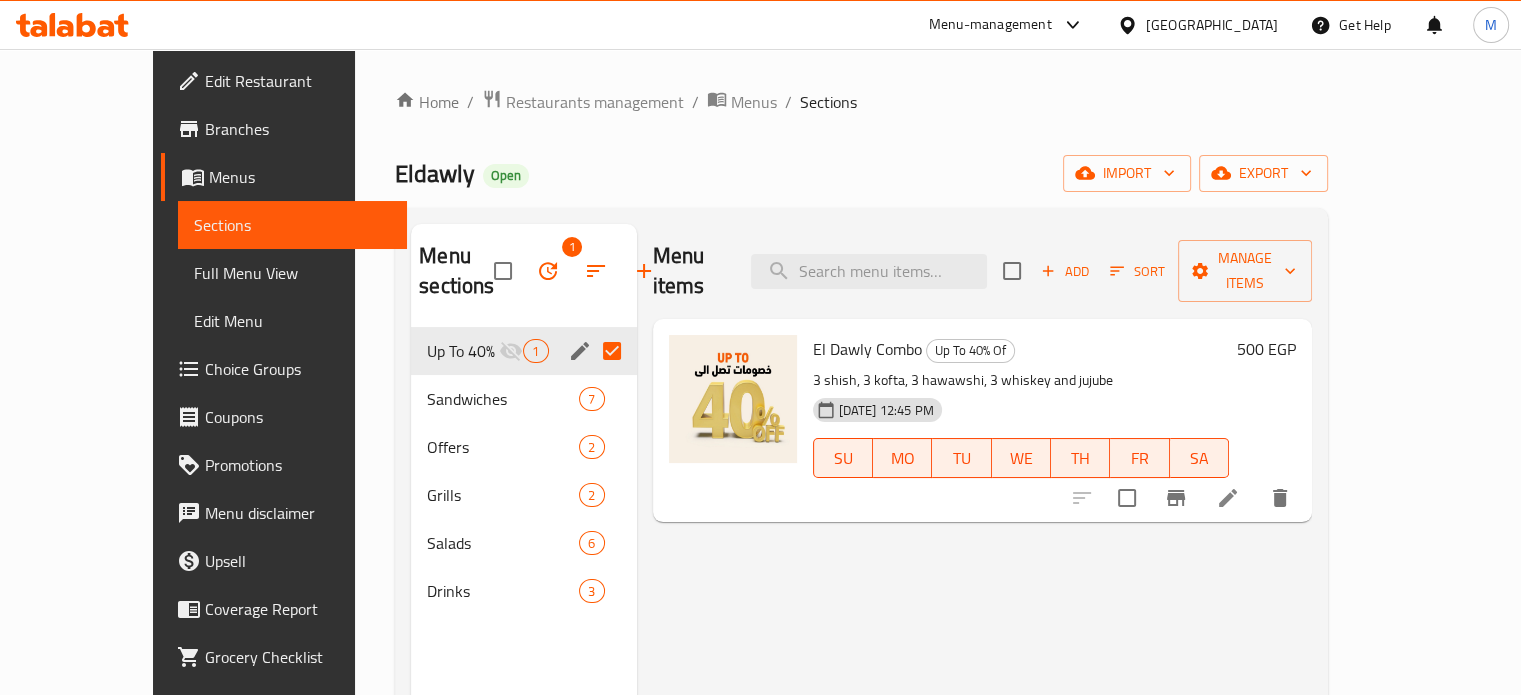 click at bounding box center [612, 351] 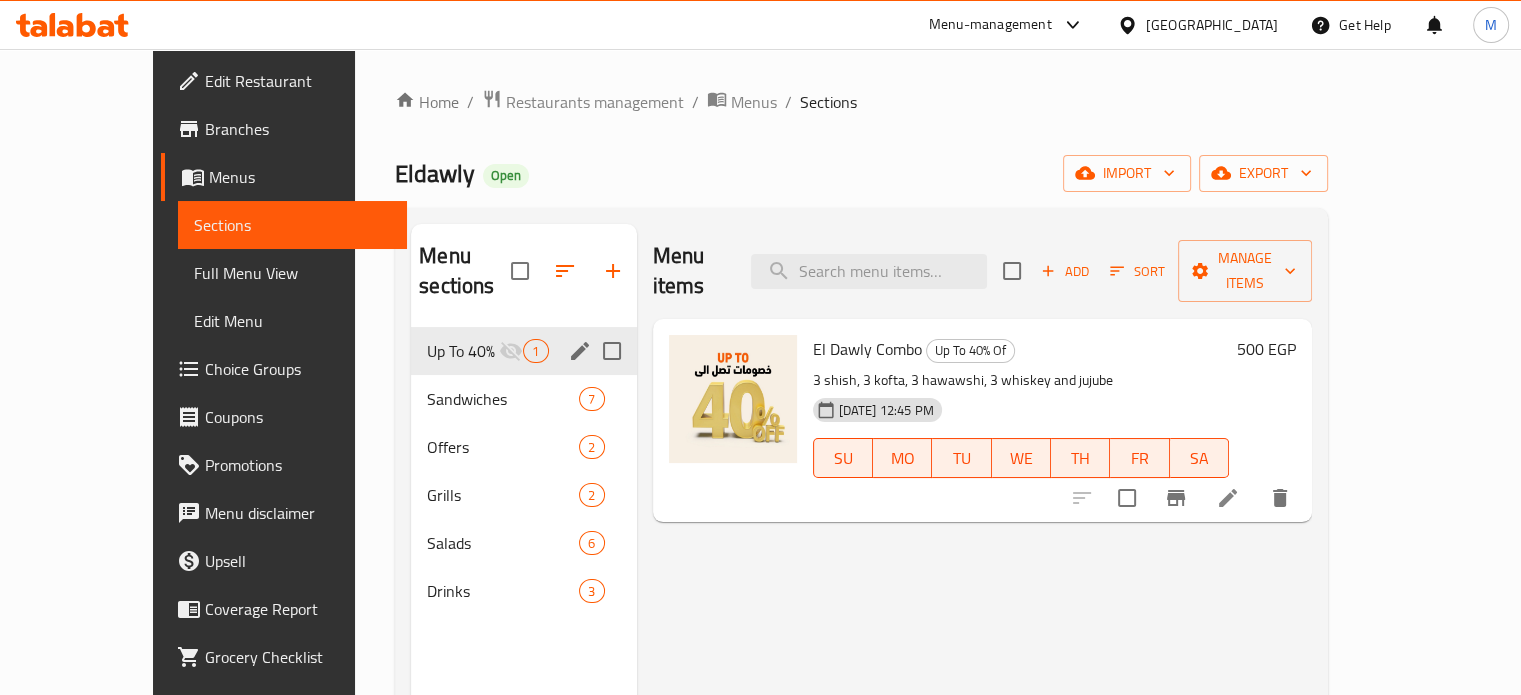 click at bounding box center (612, 351) 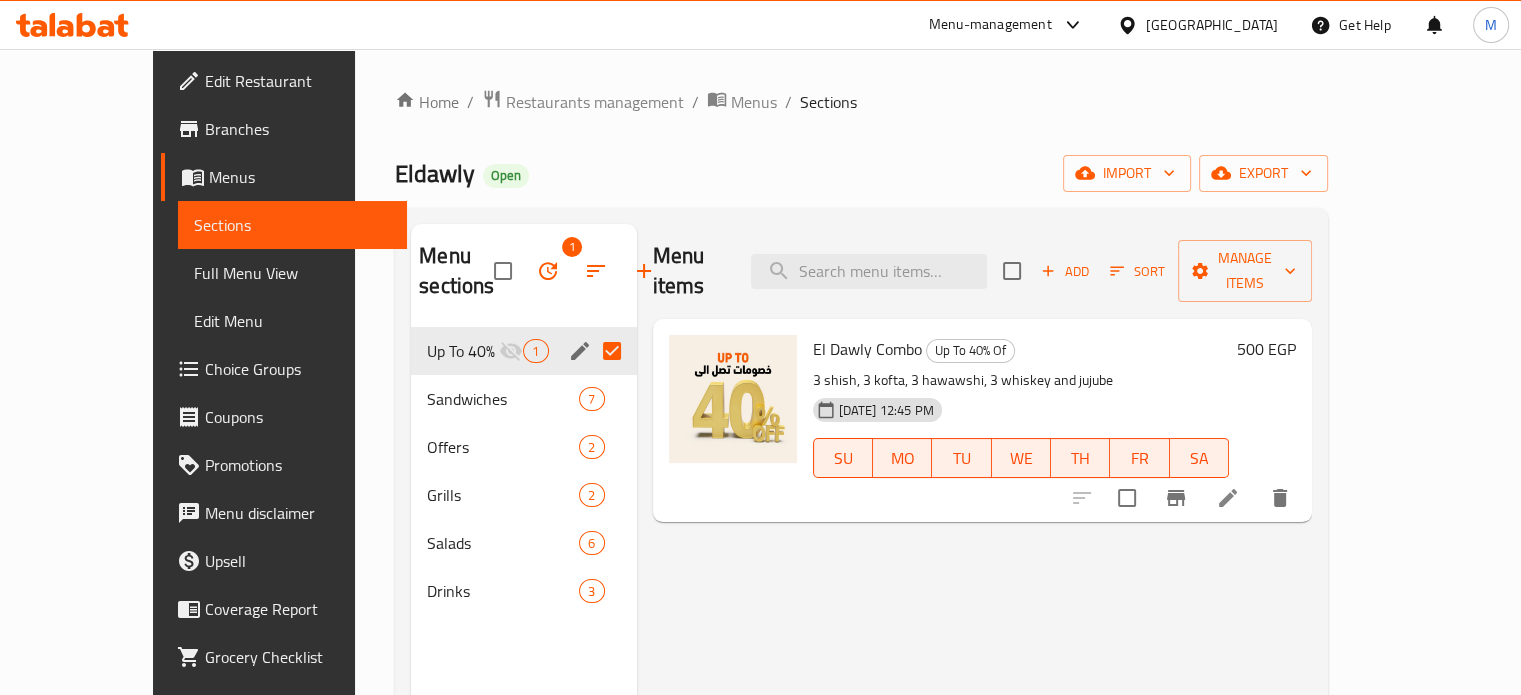click 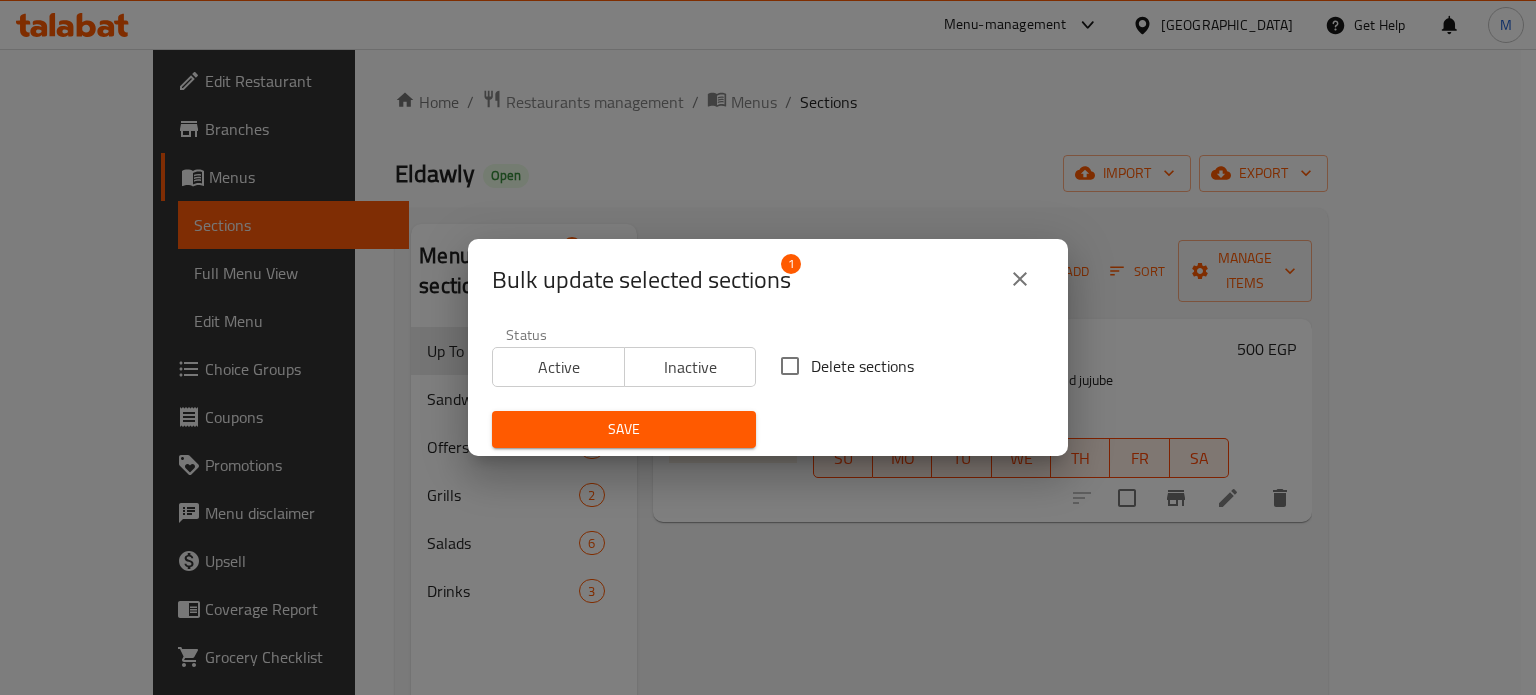 click on "Delete sections" at bounding box center [790, 366] 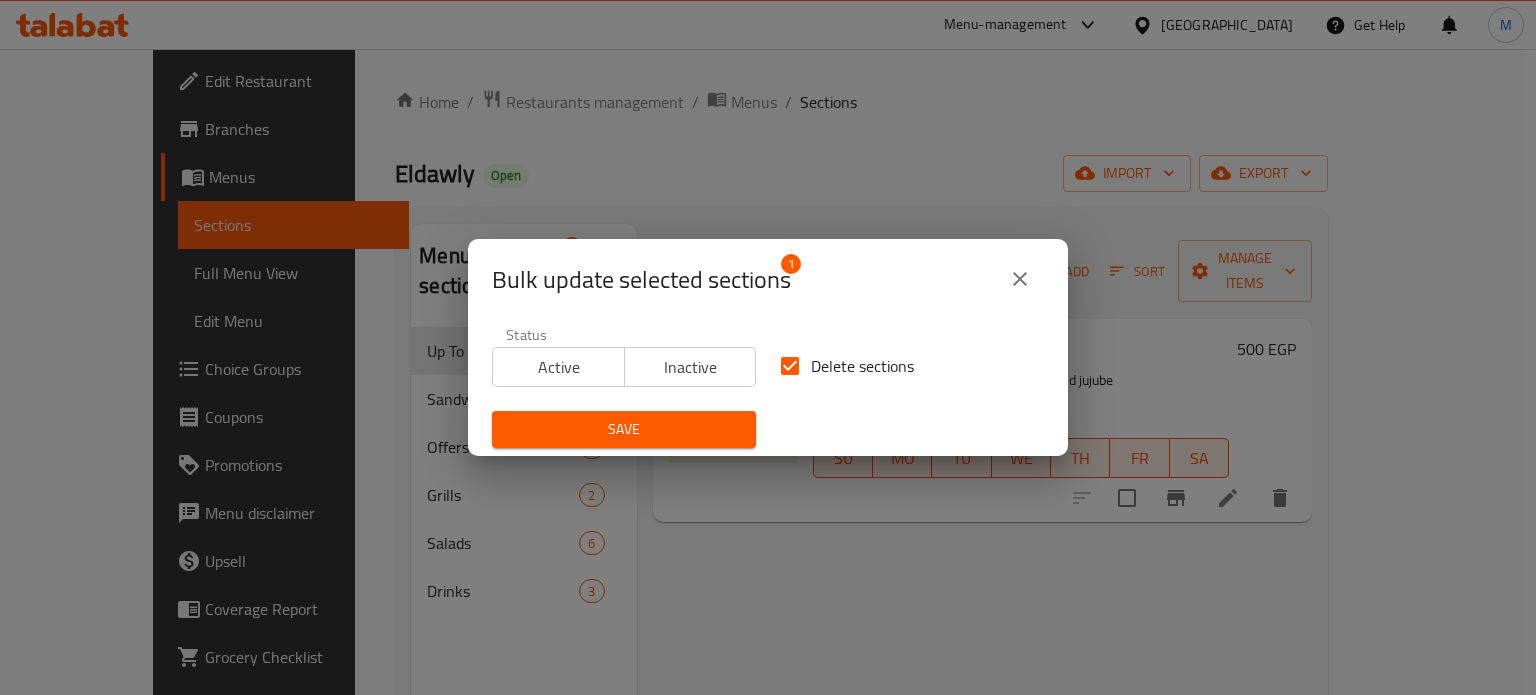 click on "Save" at bounding box center [624, 429] 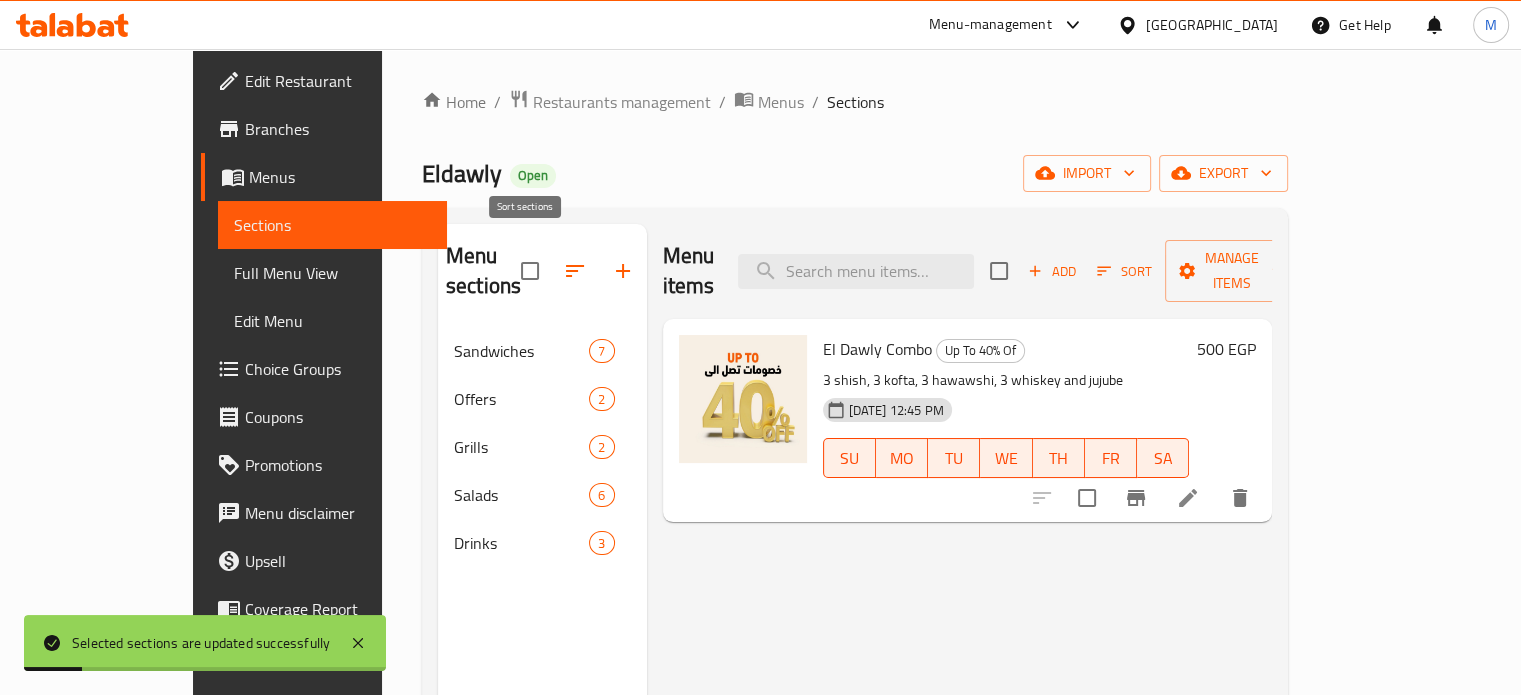 click 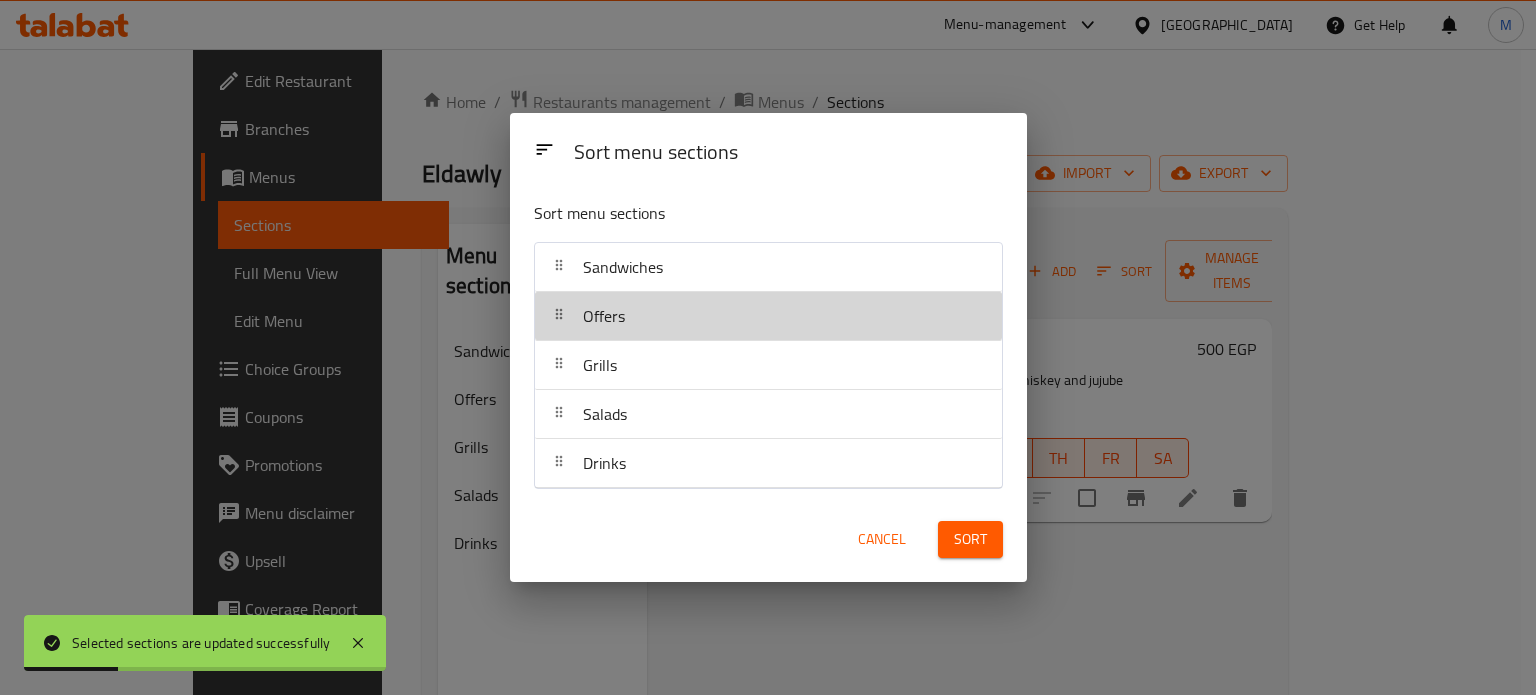 drag, startPoint x: 628, startPoint y: 322, endPoint x: 641, endPoint y: 277, distance: 46.840153 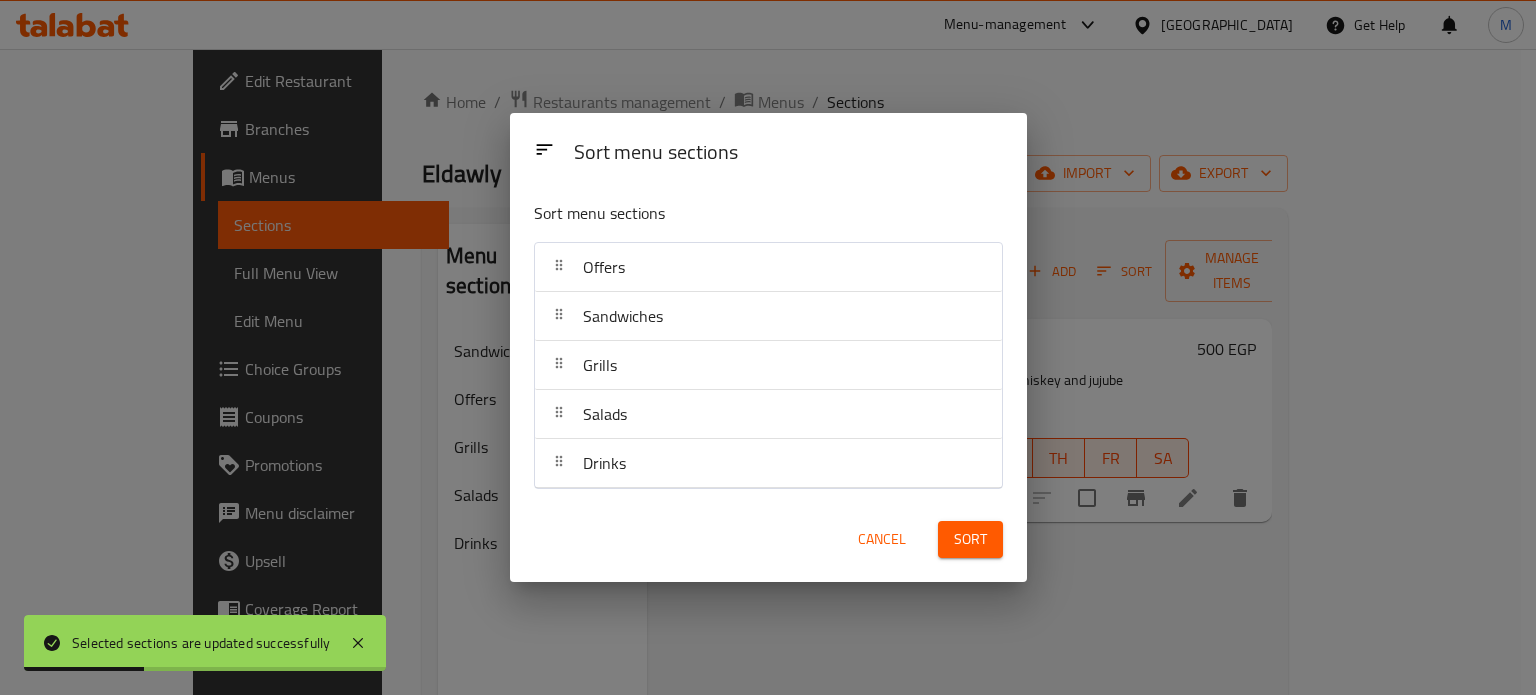 click on "Sort" at bounding box center [970, 539] 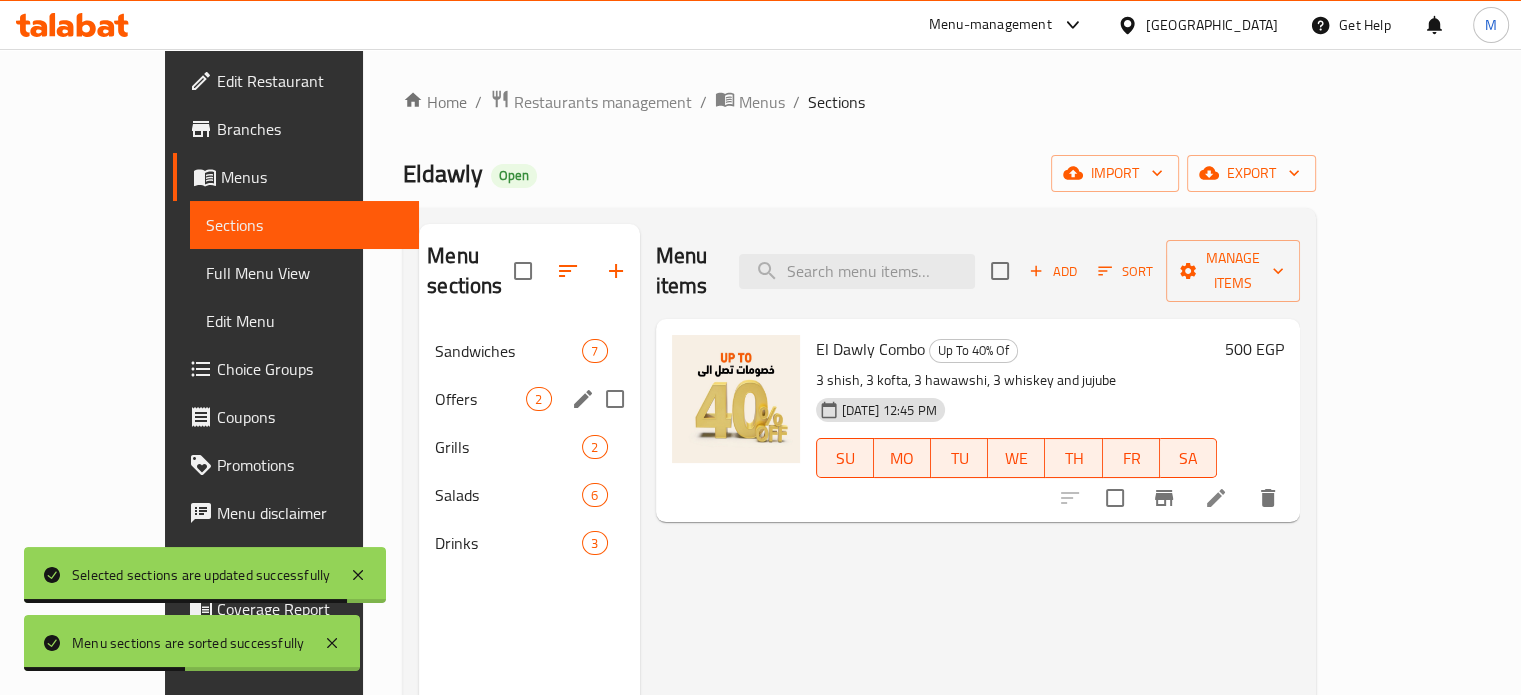 click on "Offers" at bounding box center (480, 399) 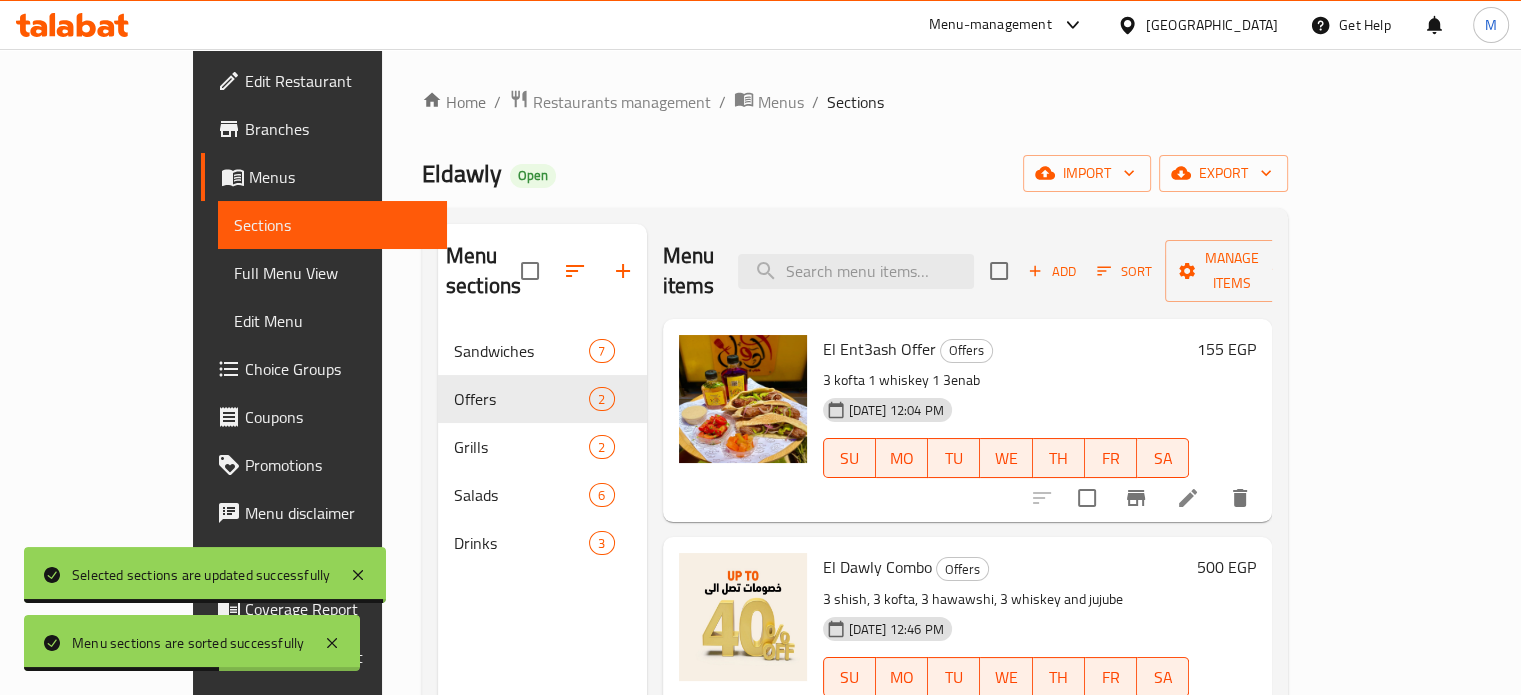 click on "El Dawly Combo" at bounding box center (877, 567) 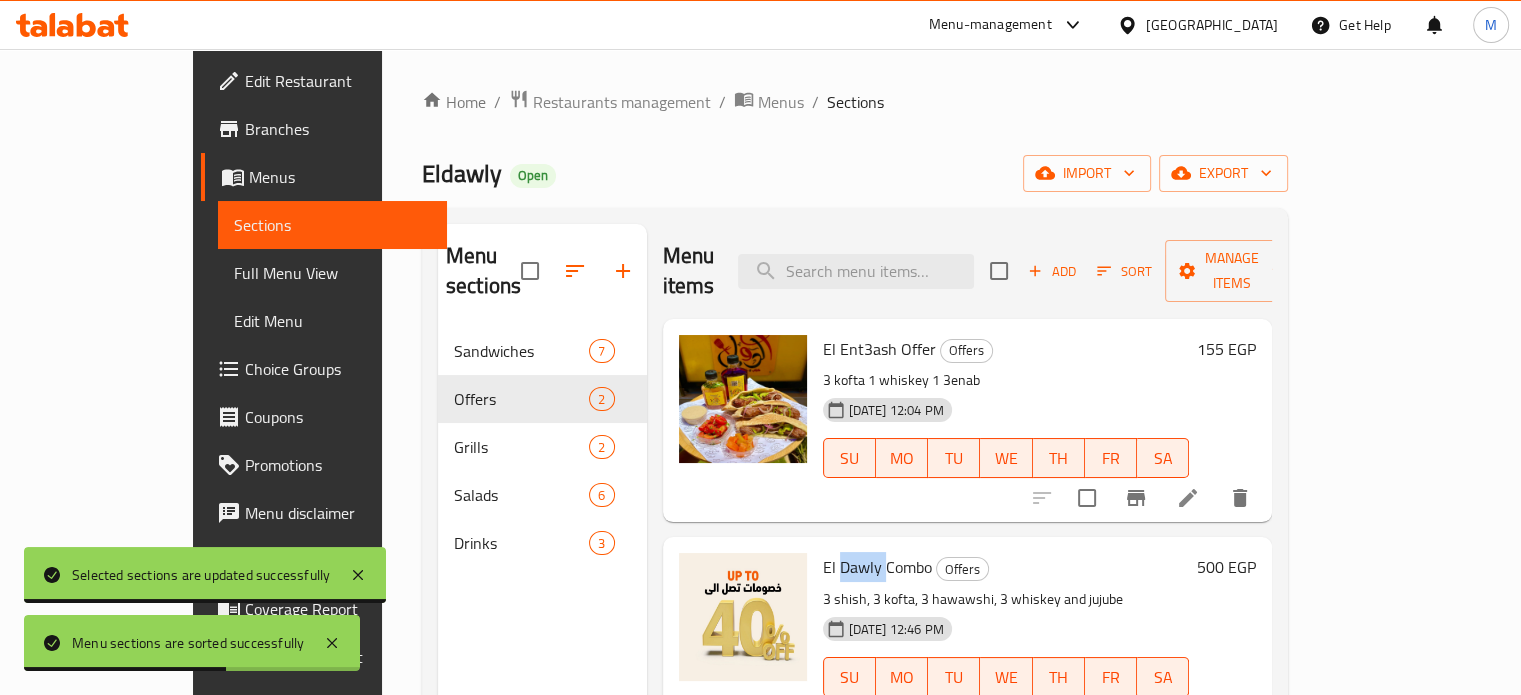 click on "El Dawly Combo" at bounding box center (877, 567) 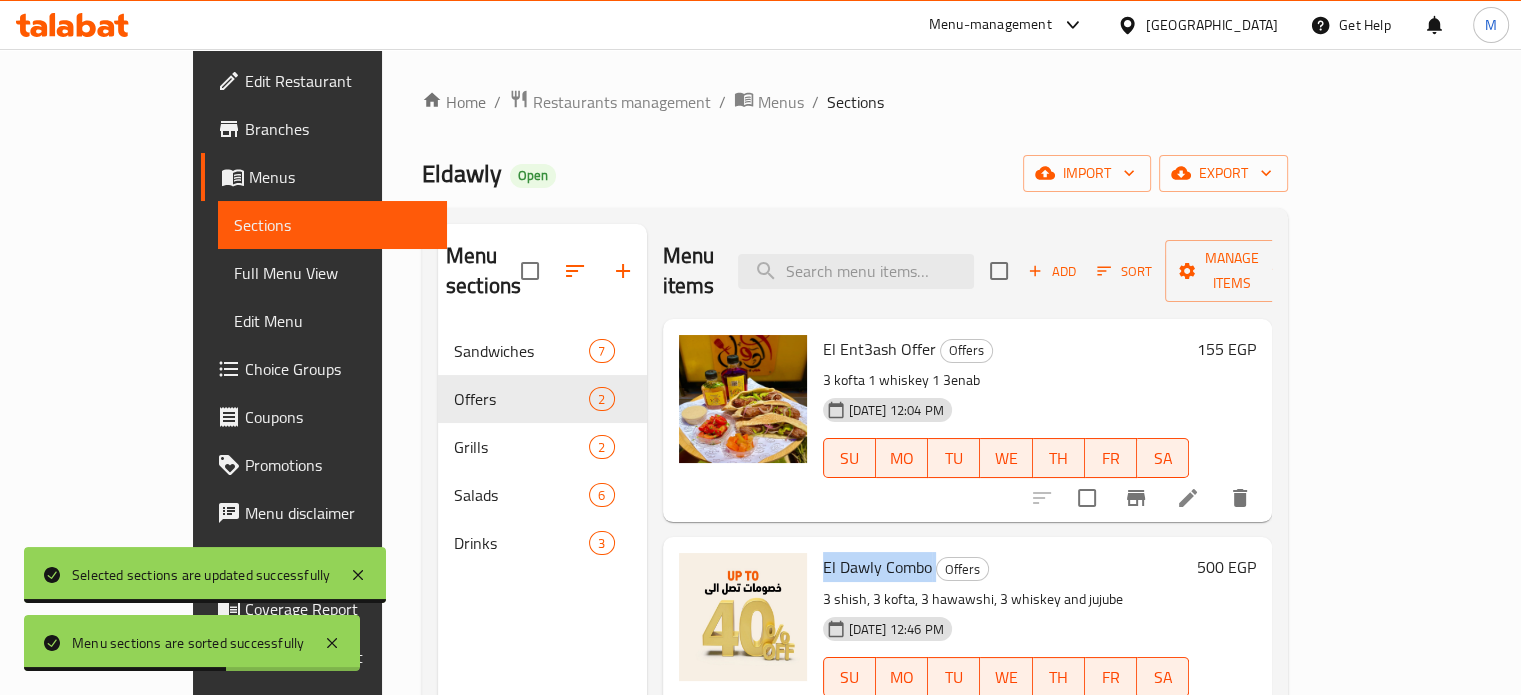 click on "El Dawly Combo" at bounding box center [877, 567] 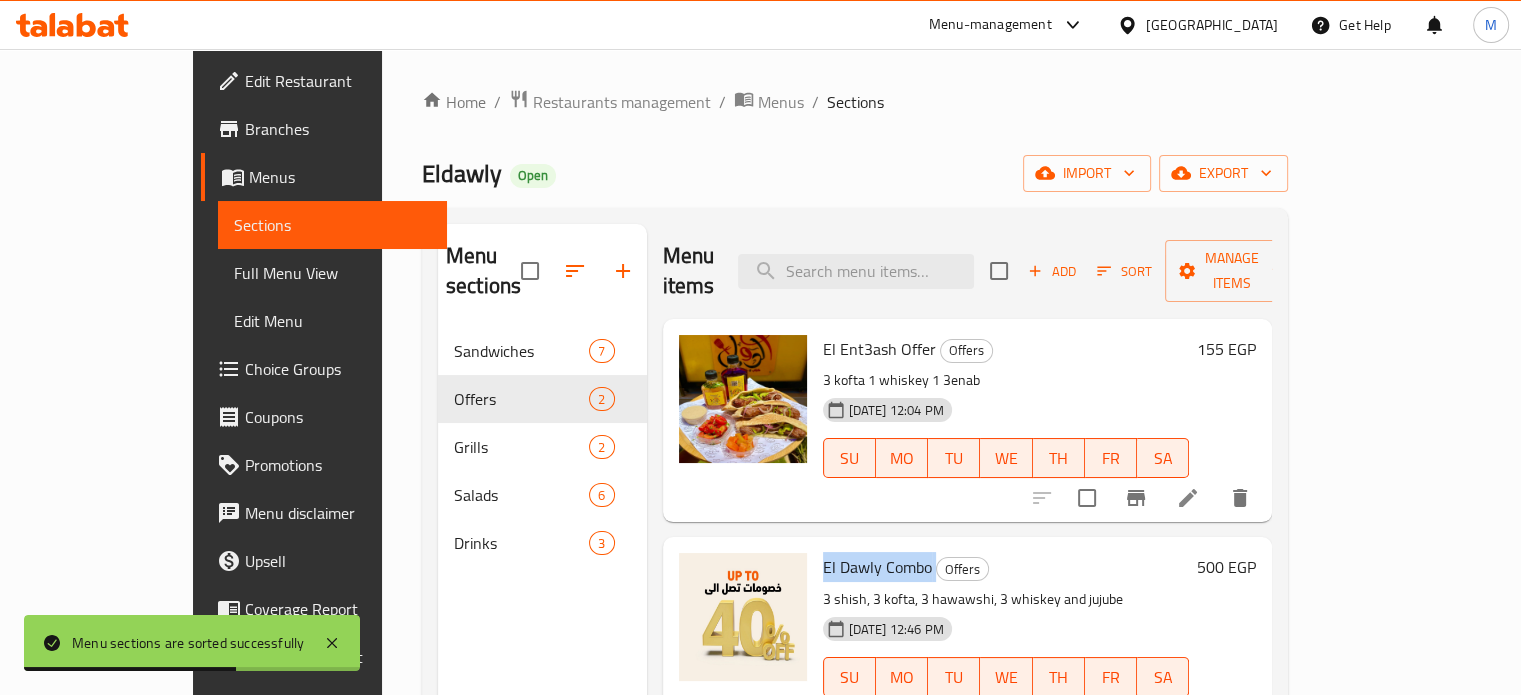 copy on "El Dawly Combo" 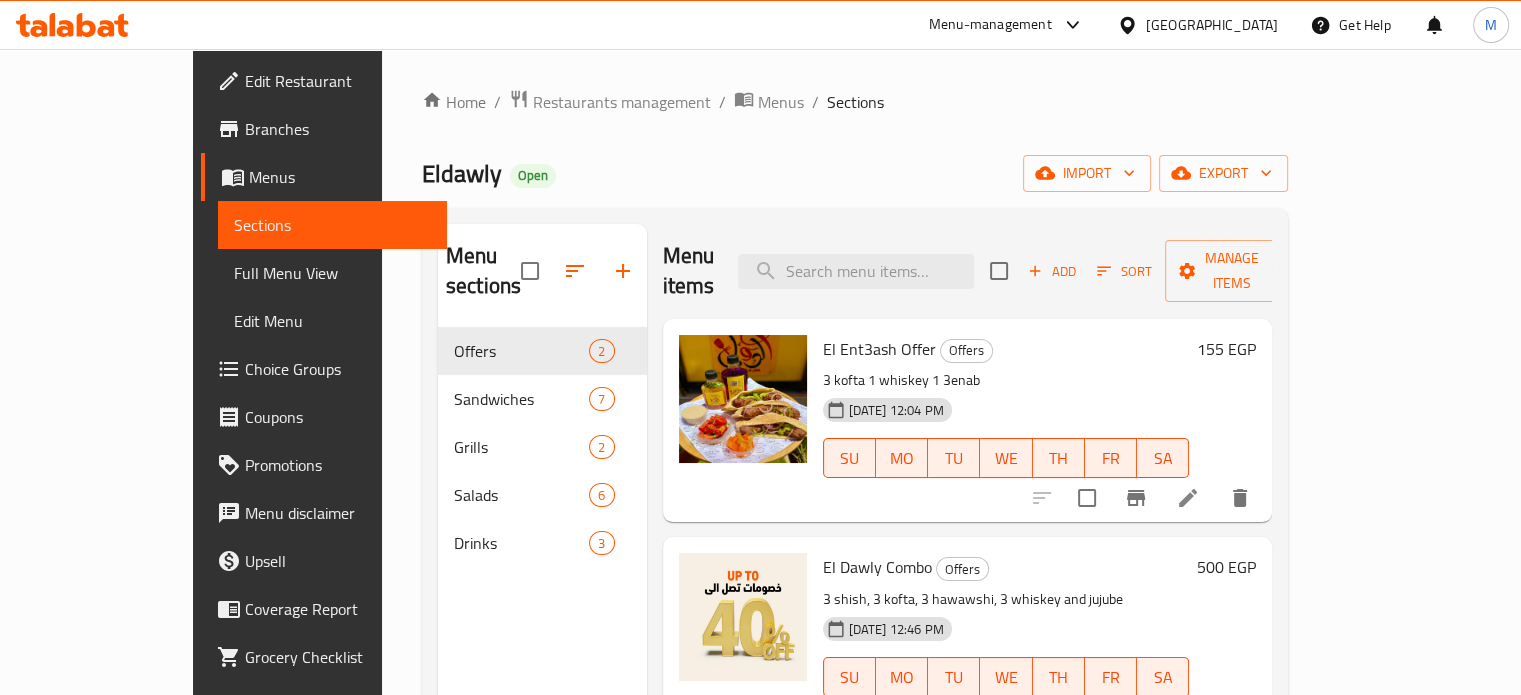 click on "Eldawly" at bounding box center [462, 173] 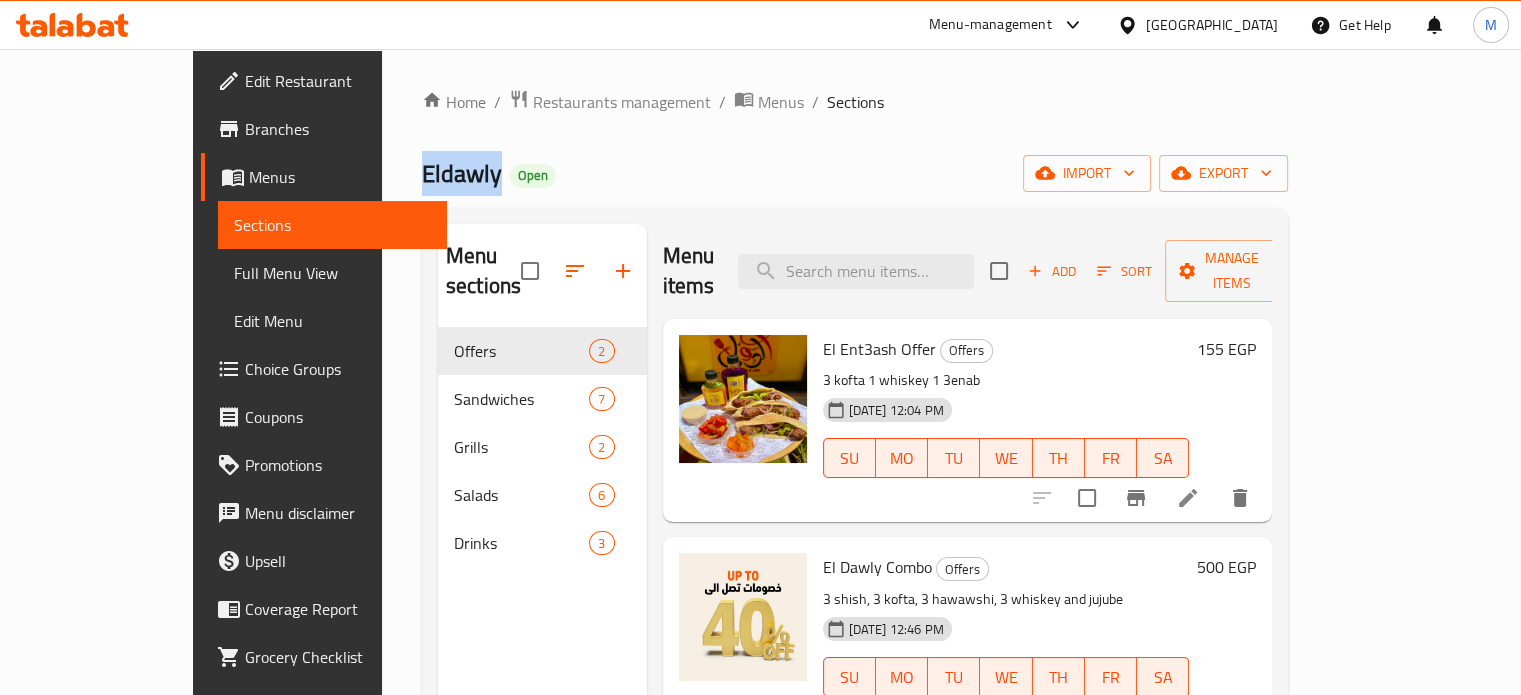 click on "Eldawly" at bounding box center [462, 173] 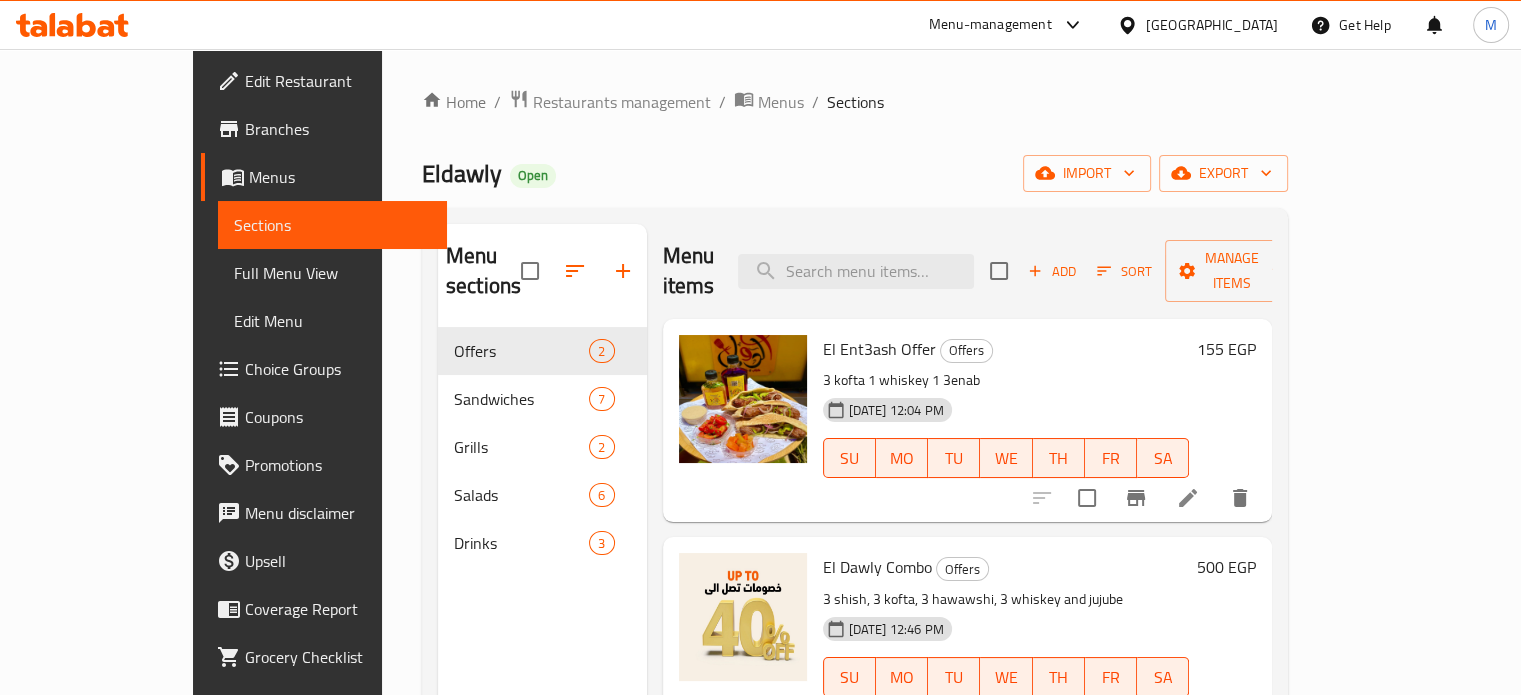 click on "Menu-management" at bounding box center [990, 25] 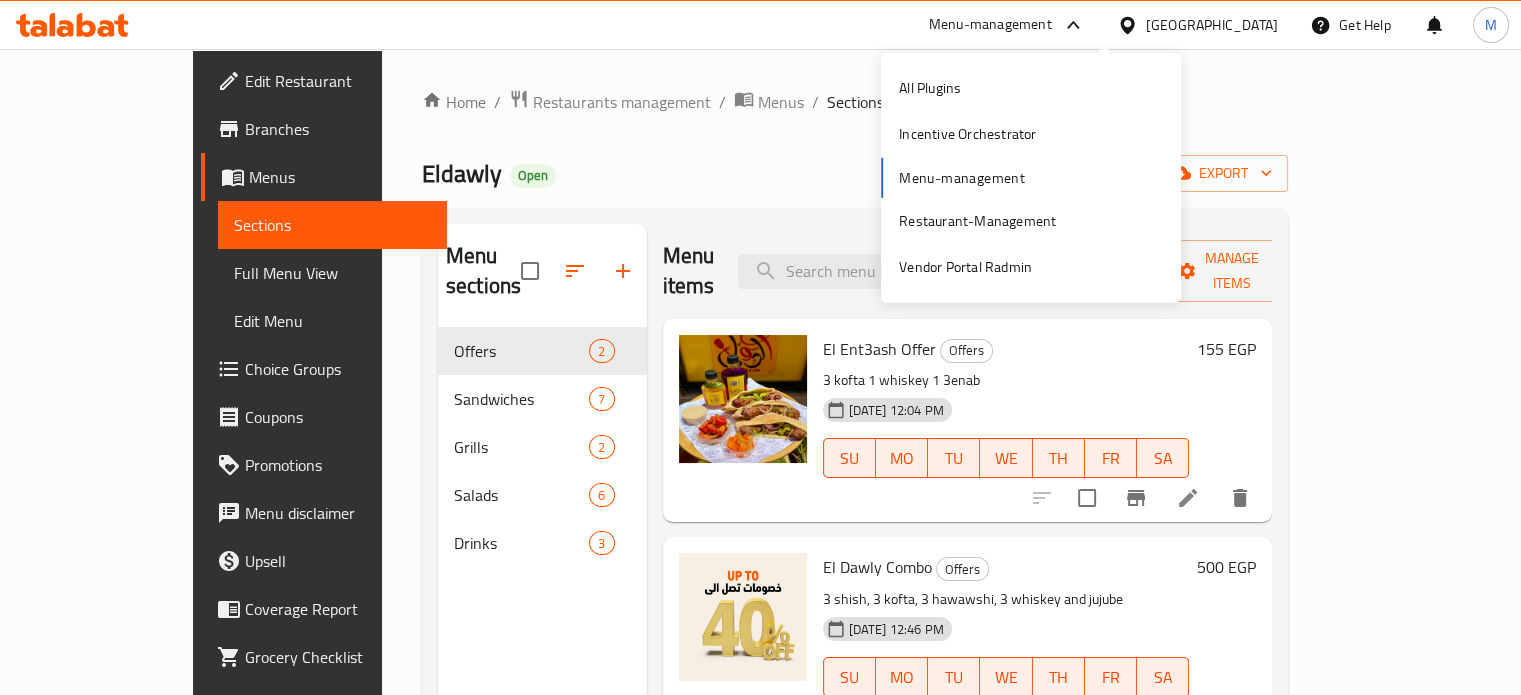 click on "All Plugins Incentive Orchestrator Menu-management Restaurant-Management Vendor Portal Radmin" at bounding box center (1031, 178) 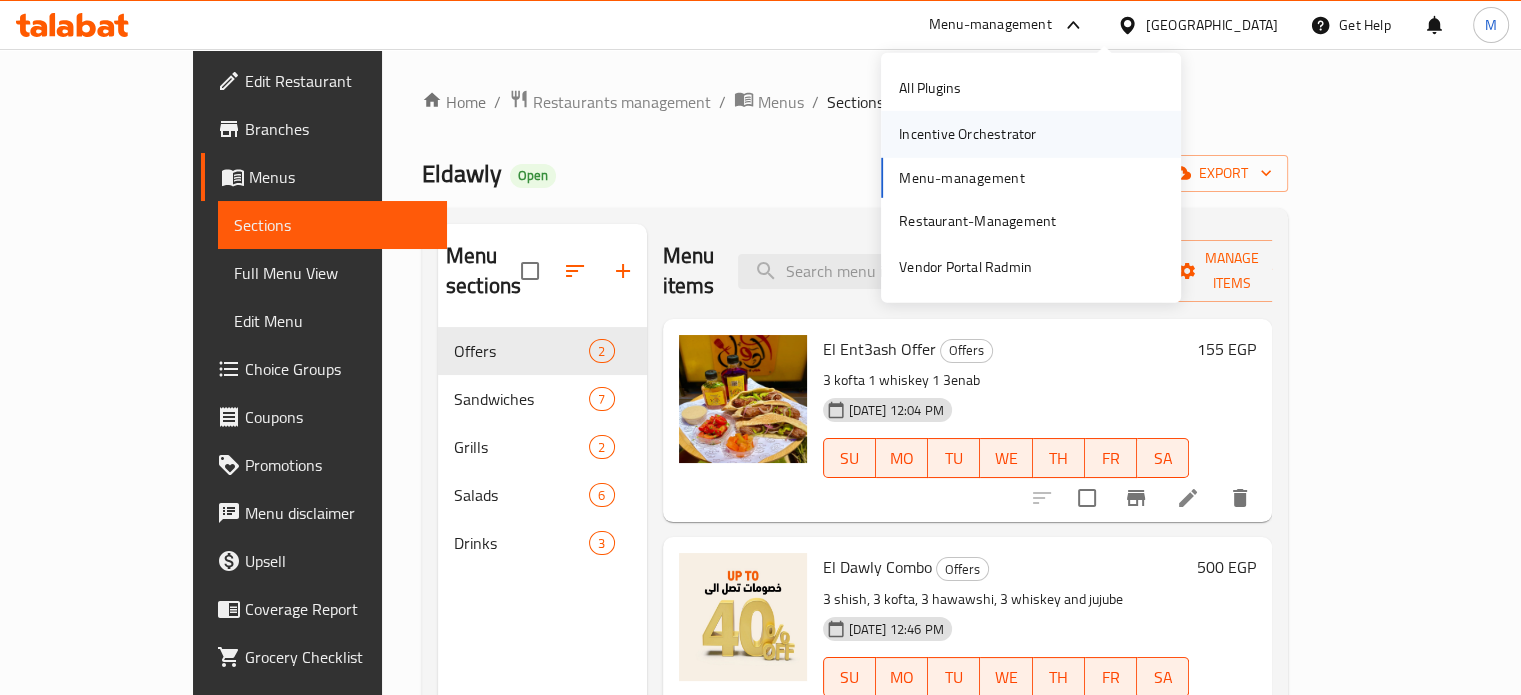 click on "Incentive Orchestrator" at bounding box center (967, 134) 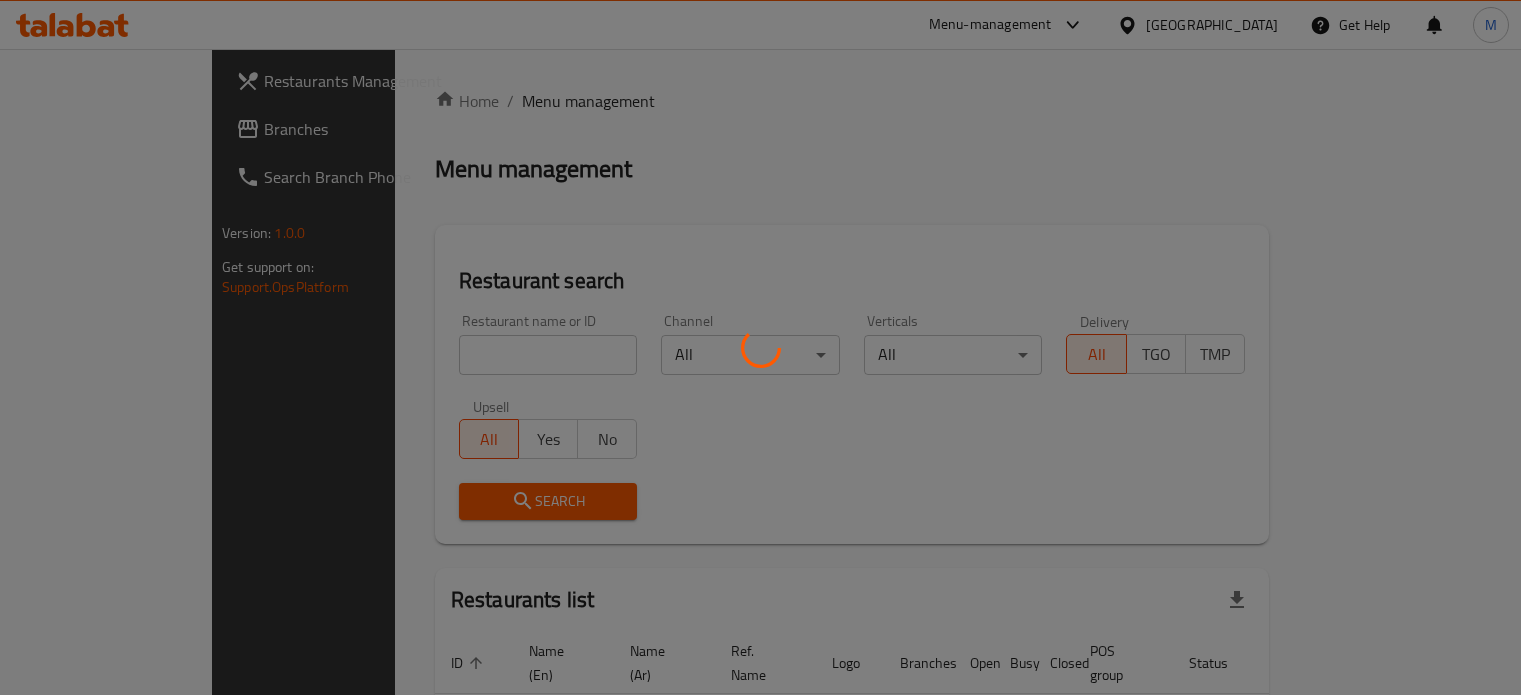 scroll, scrollTop: 0, scrollLeft: 0, axis: both 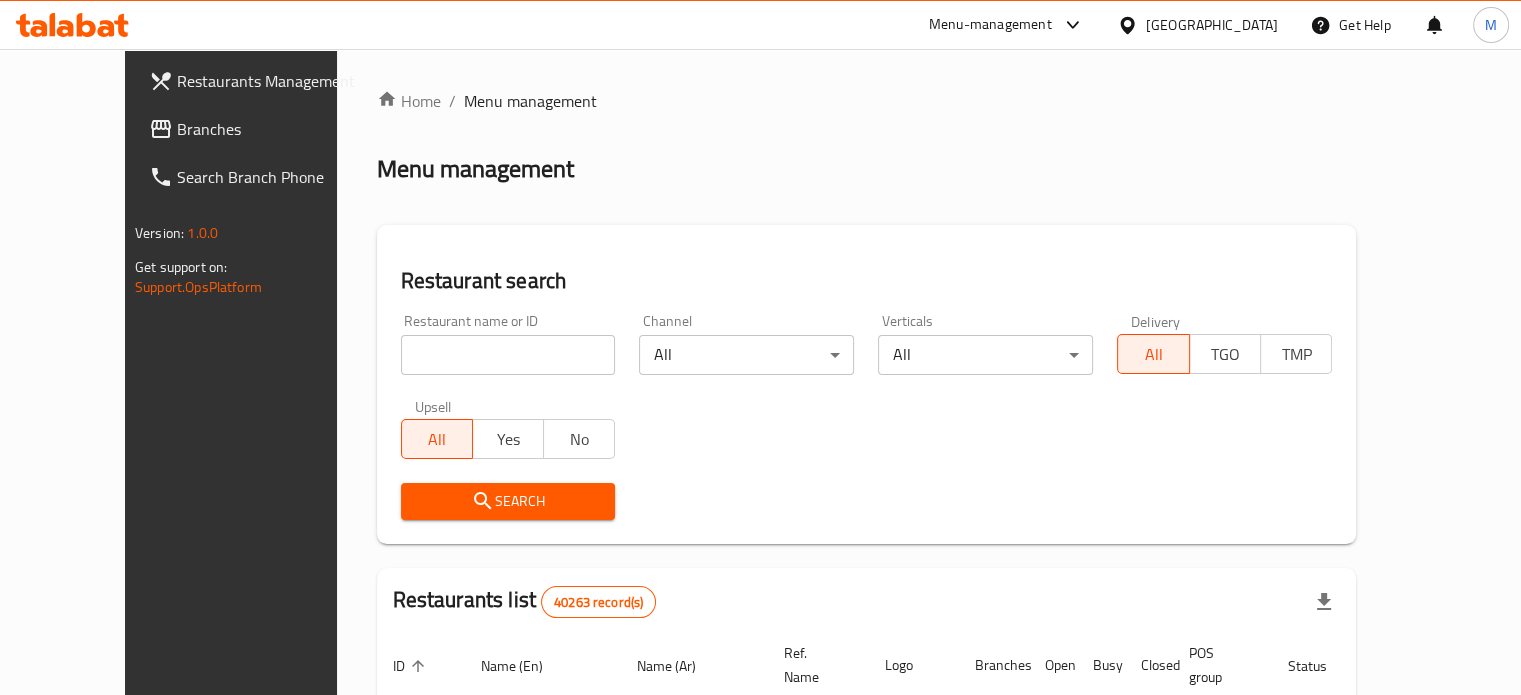 click at bounding box center [508, 355] 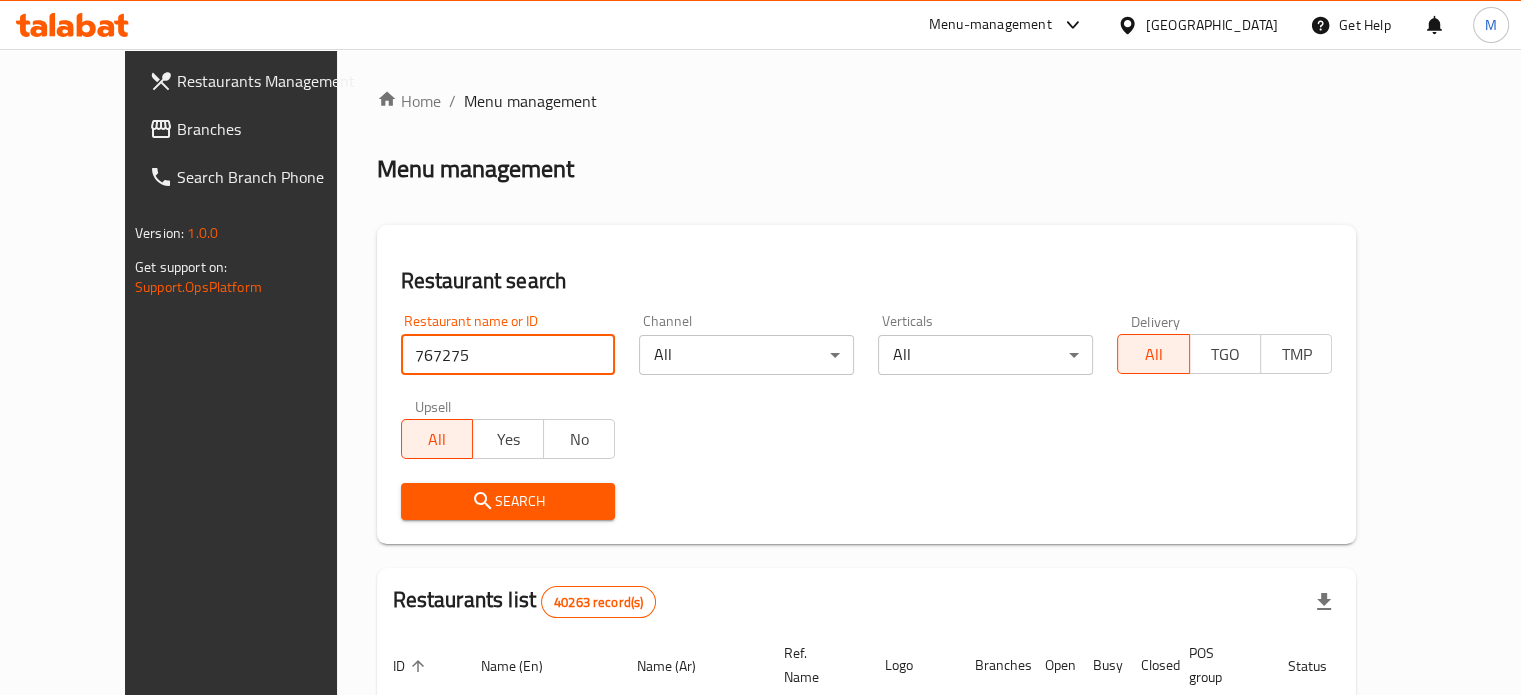 click on "Search" at bounding box center (508, 501) 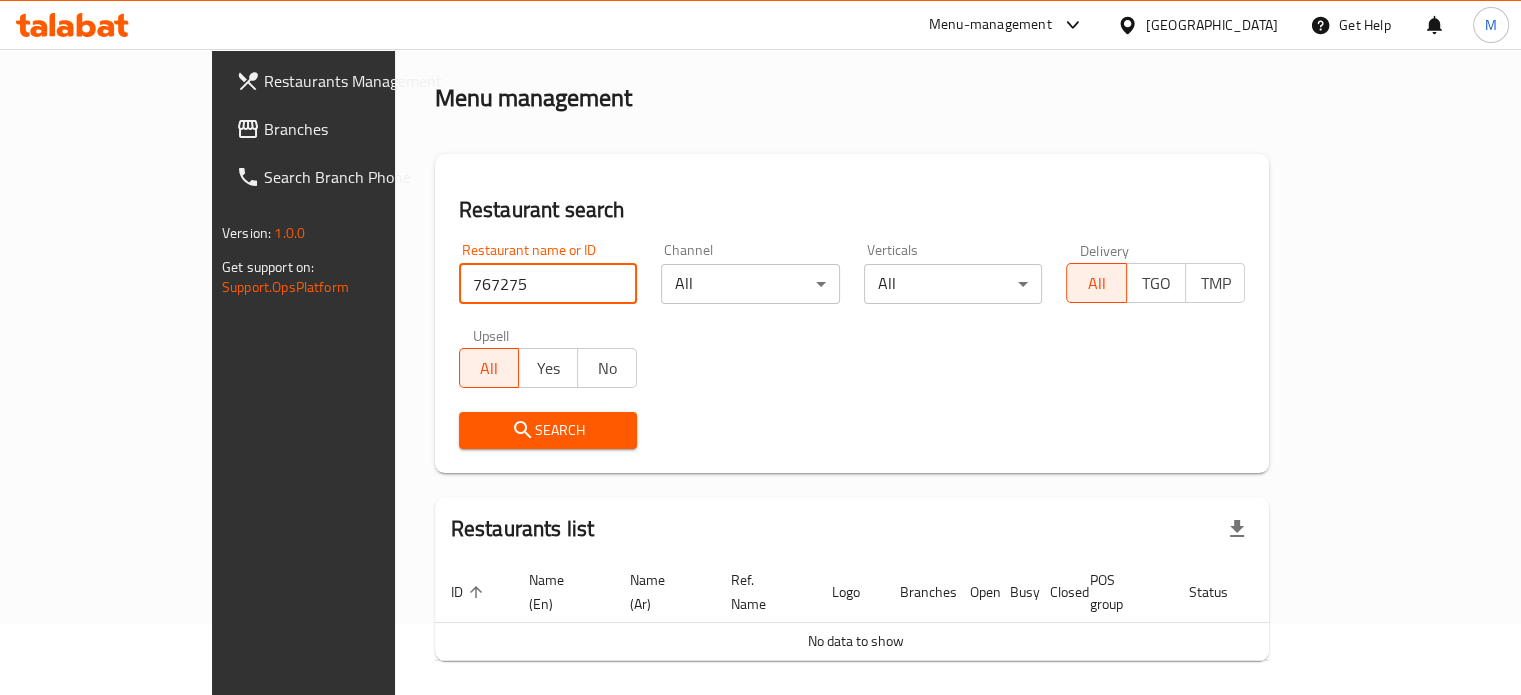 scroll, scrollTop: 121, scrollLeft: 0, axis: vertical 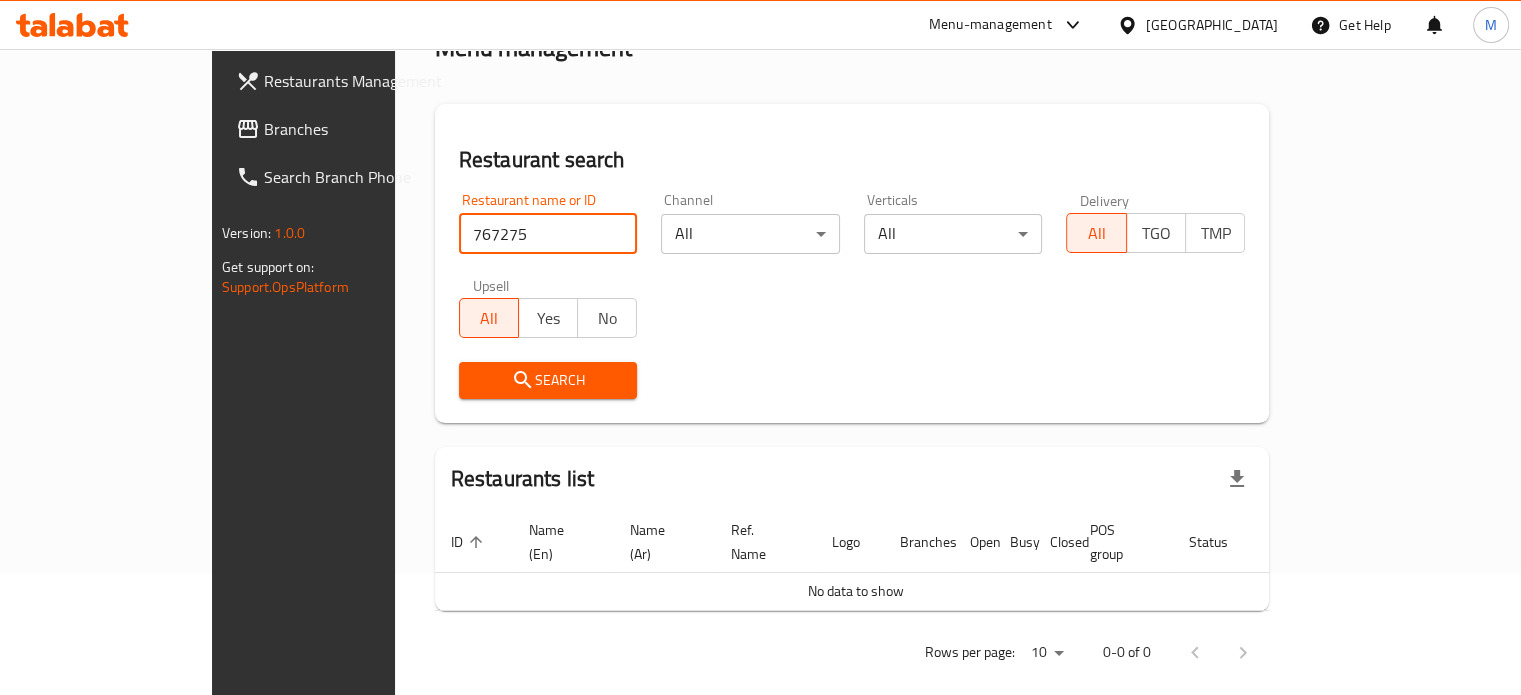 click on "767275" at bounding box center (548, 234) 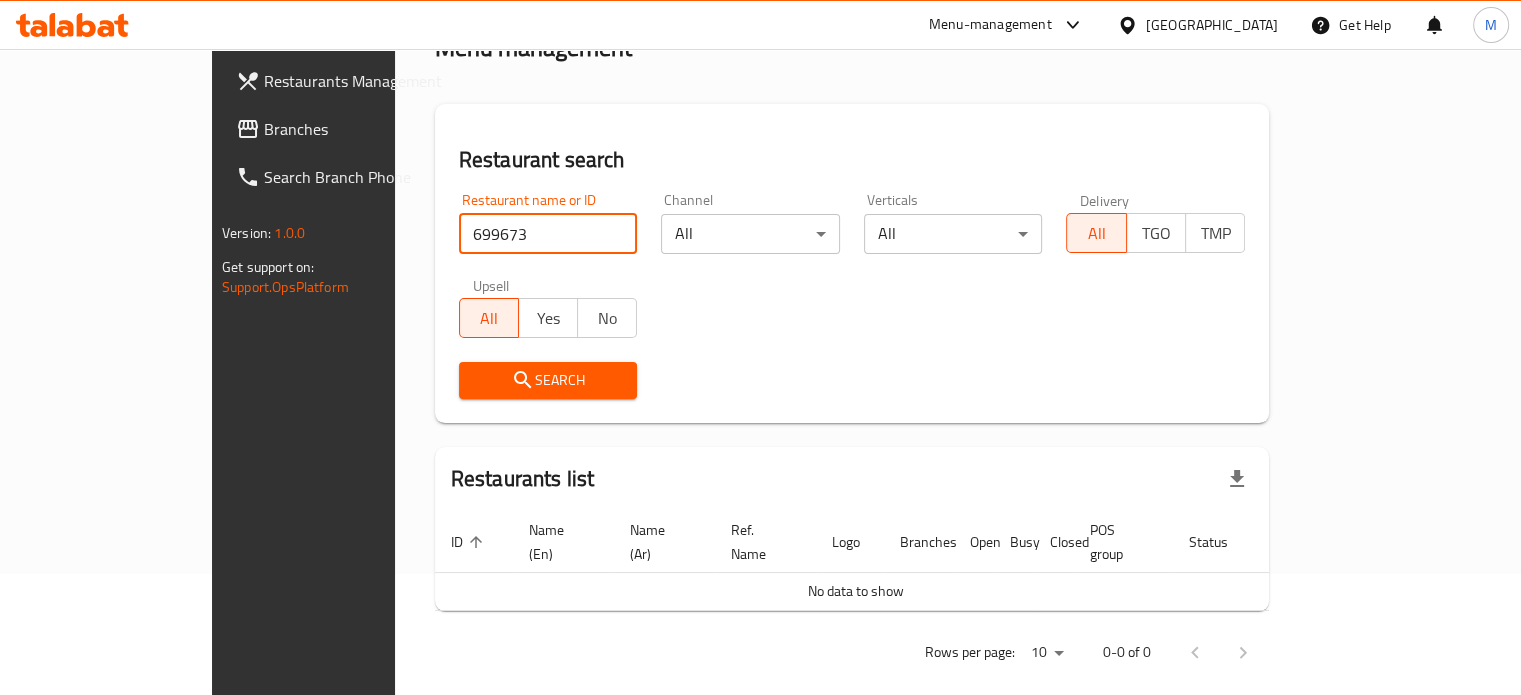 type on "699673" 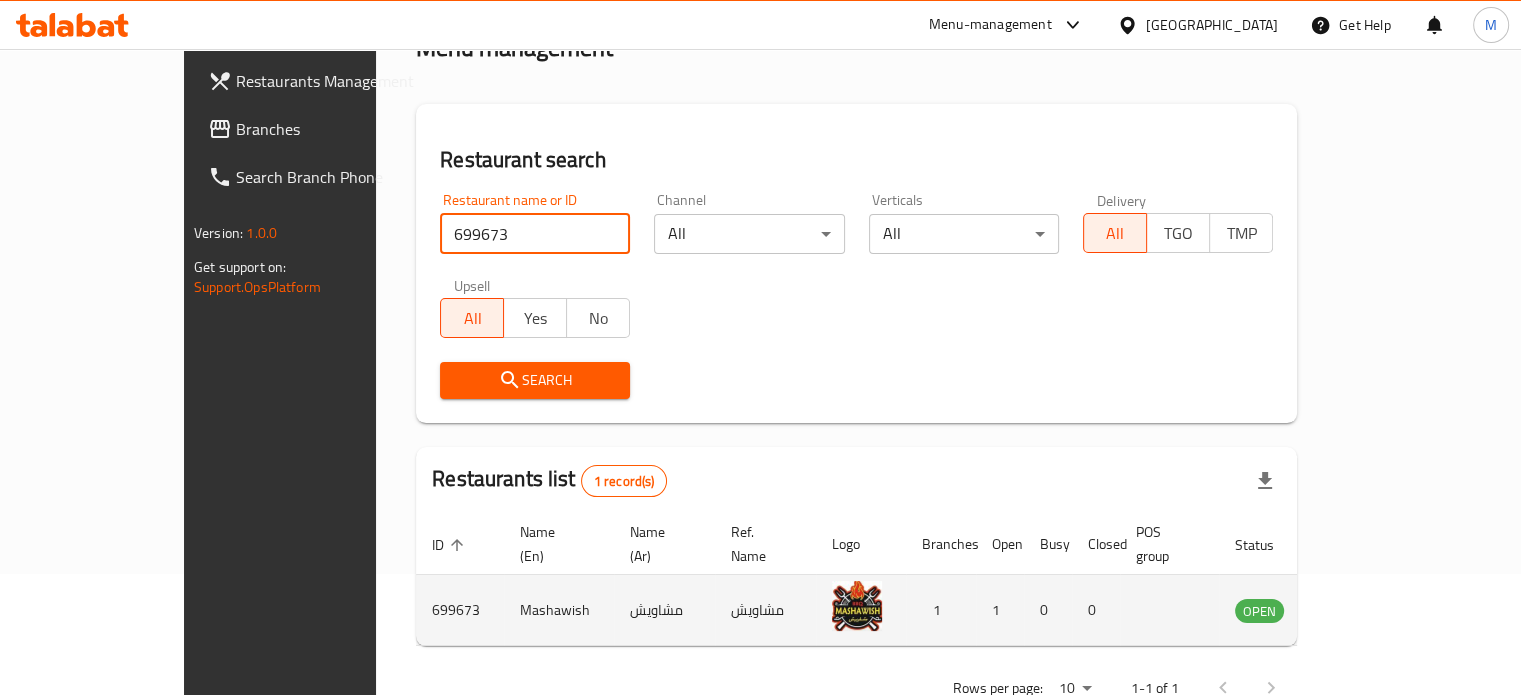 scroll, scrollTop: 156, scrollLeft: 0, axis: vertical 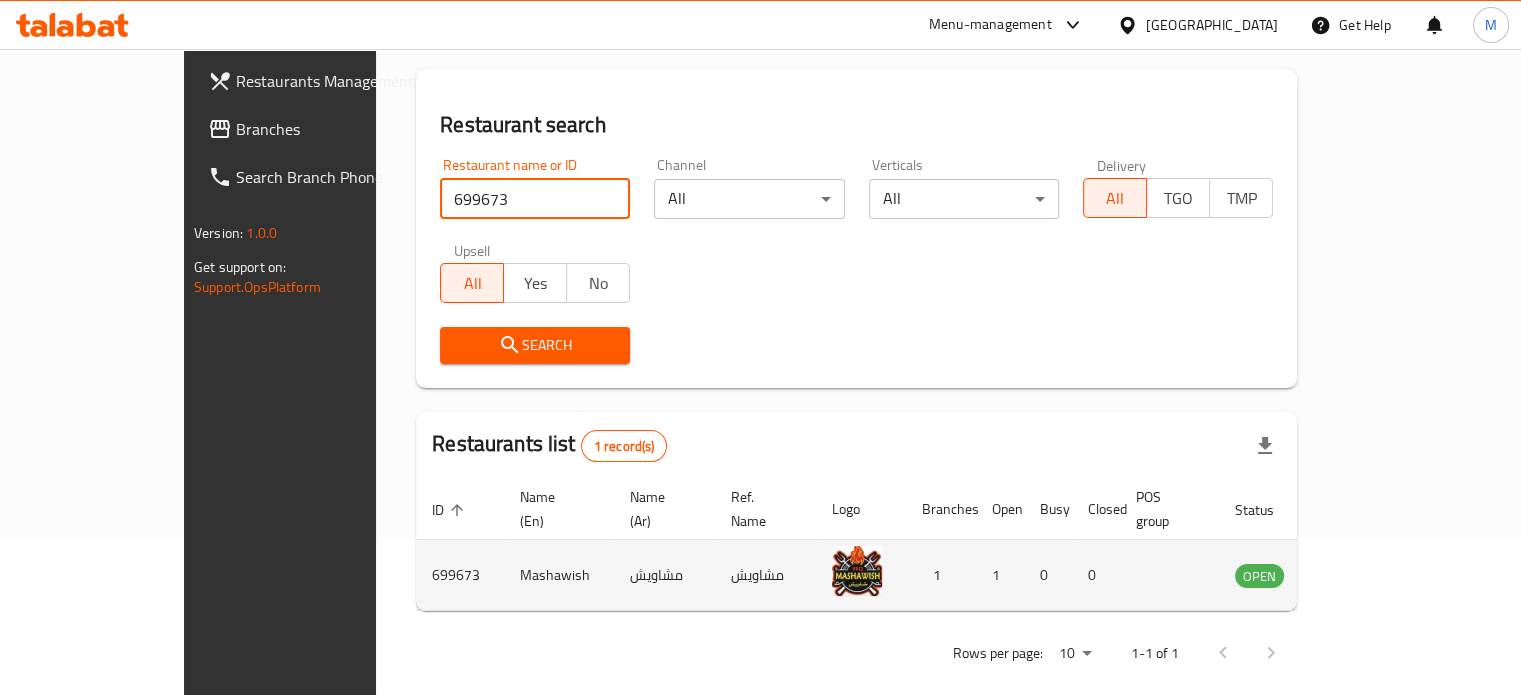 click 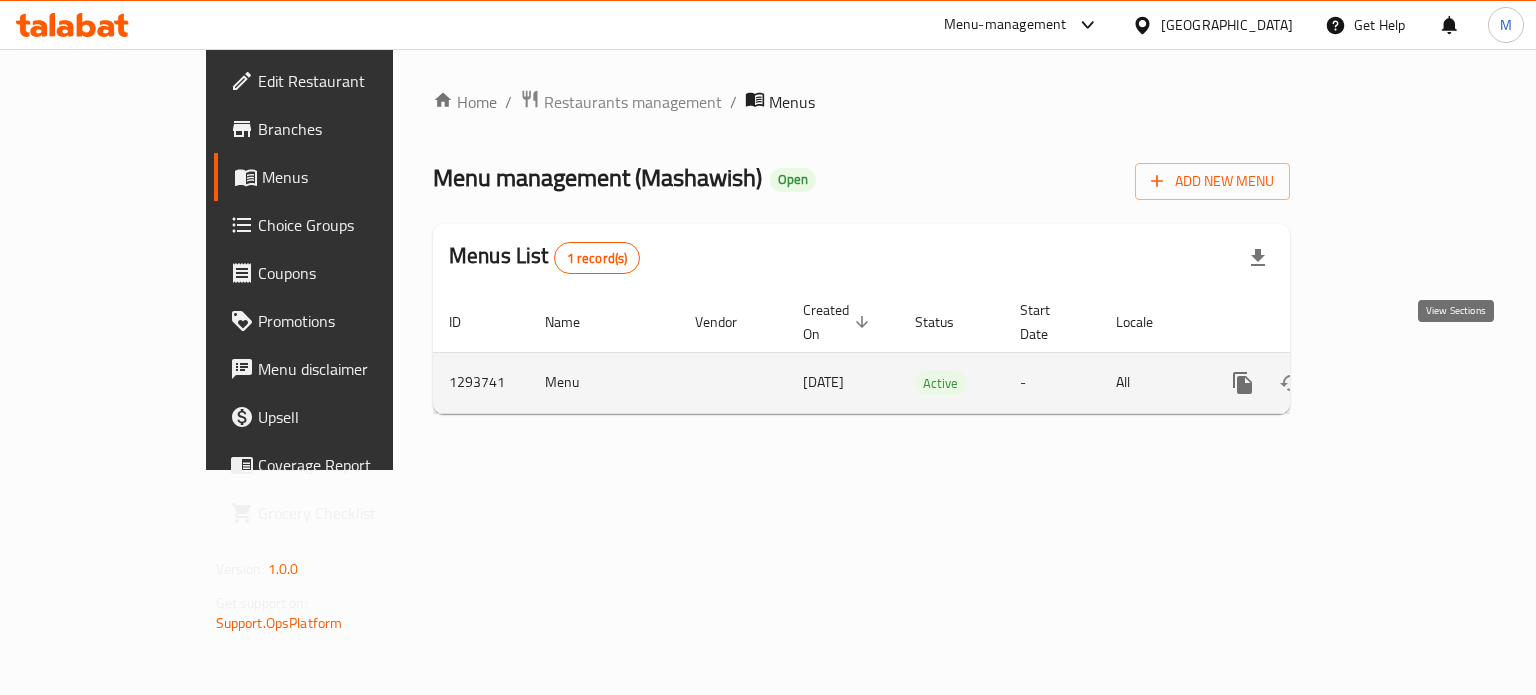 click 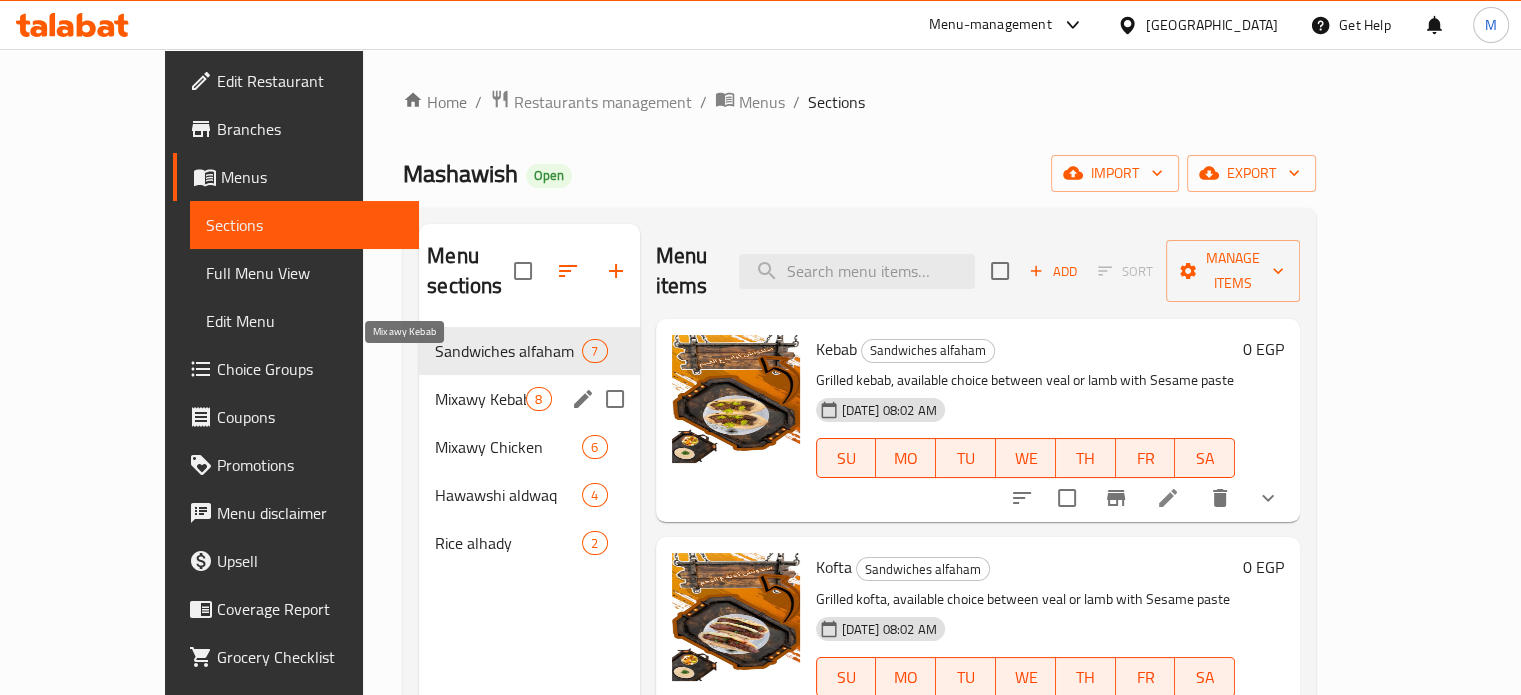 click on "Mixawy Kebab" at bounding box center (480, 399) 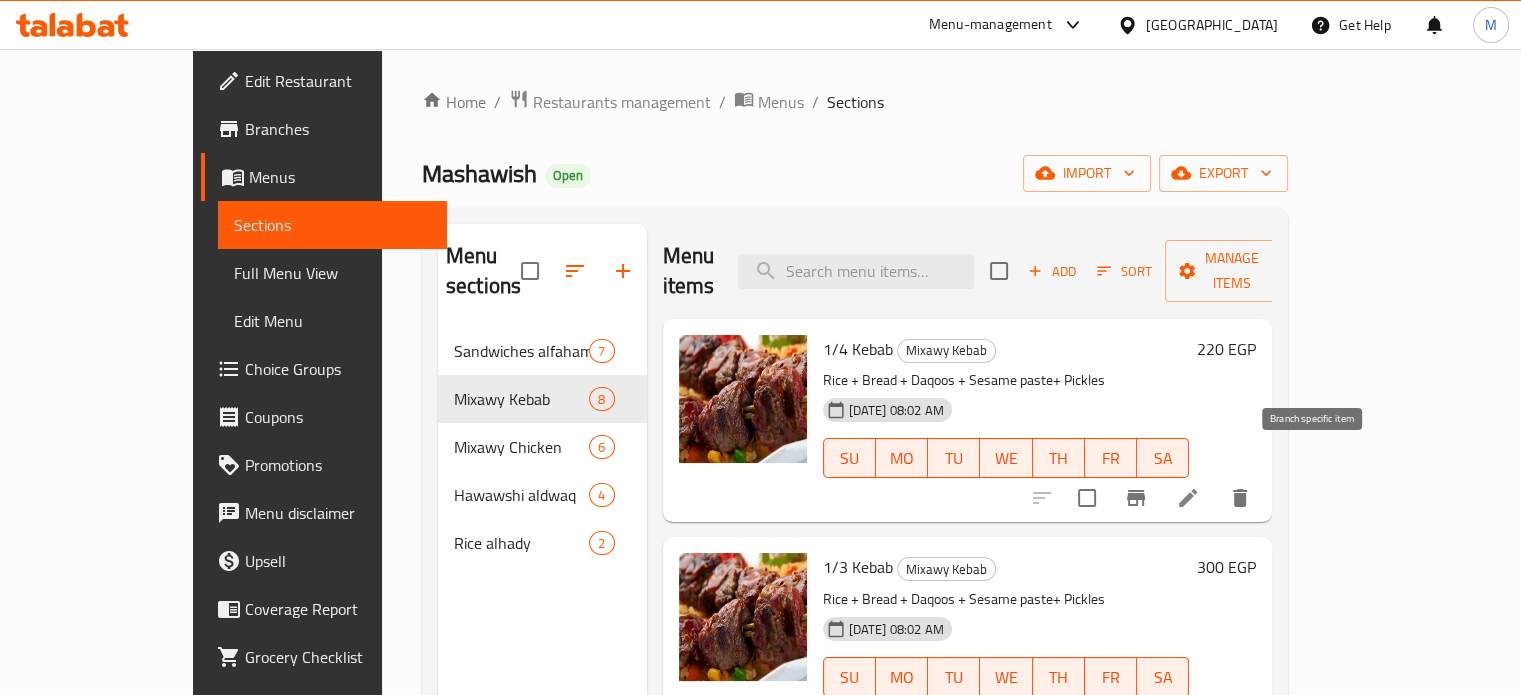 click 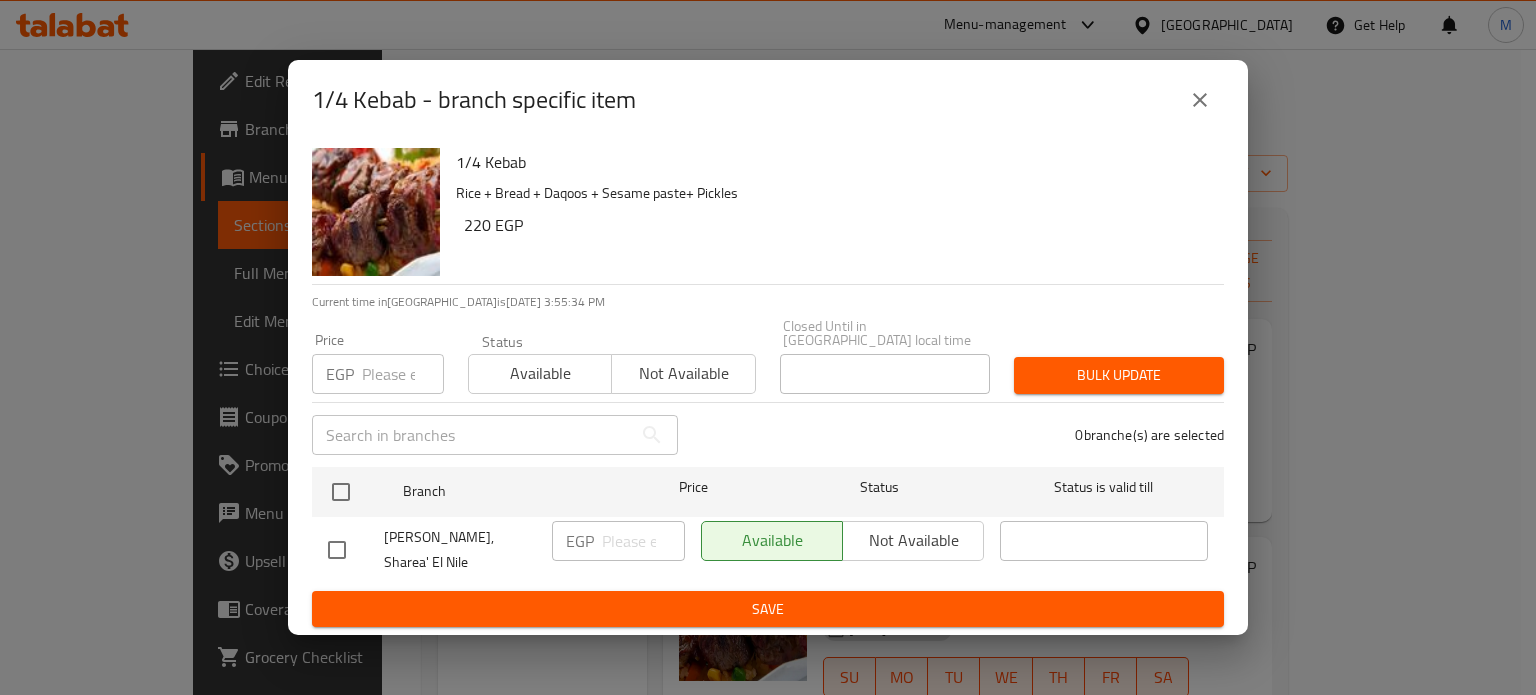 click 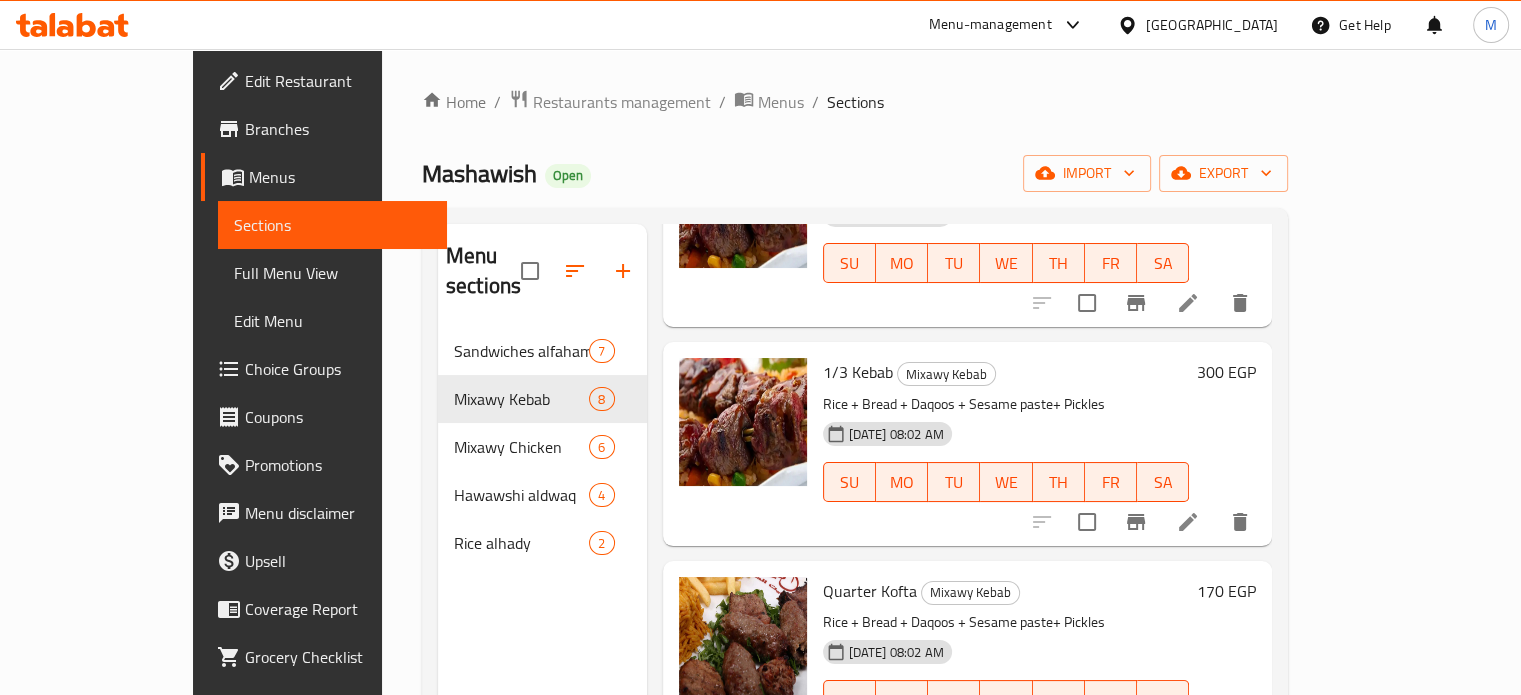 scroll, scrollTop: 208, scrollLeft: 0, axis: vertical 